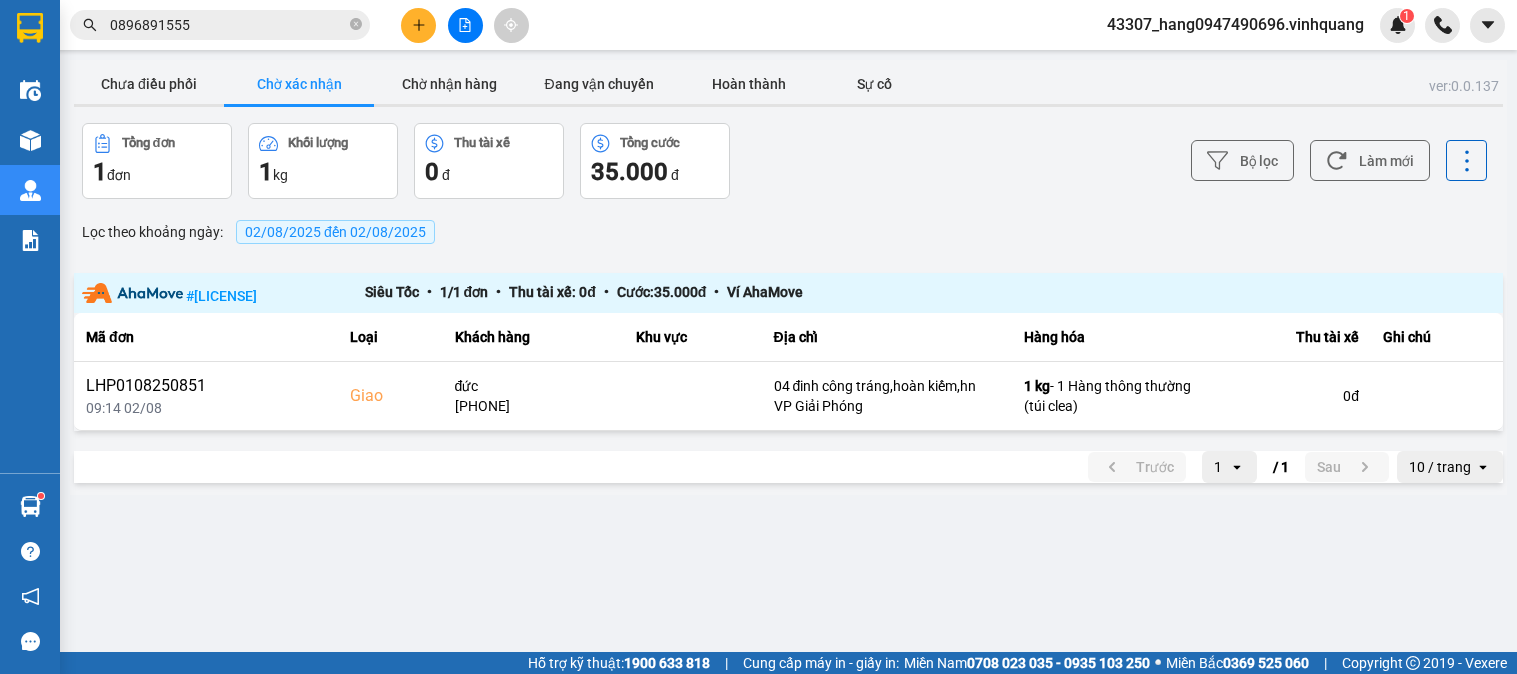 scroll, scrollTop: 0, scrollLeft: 0, axis: both 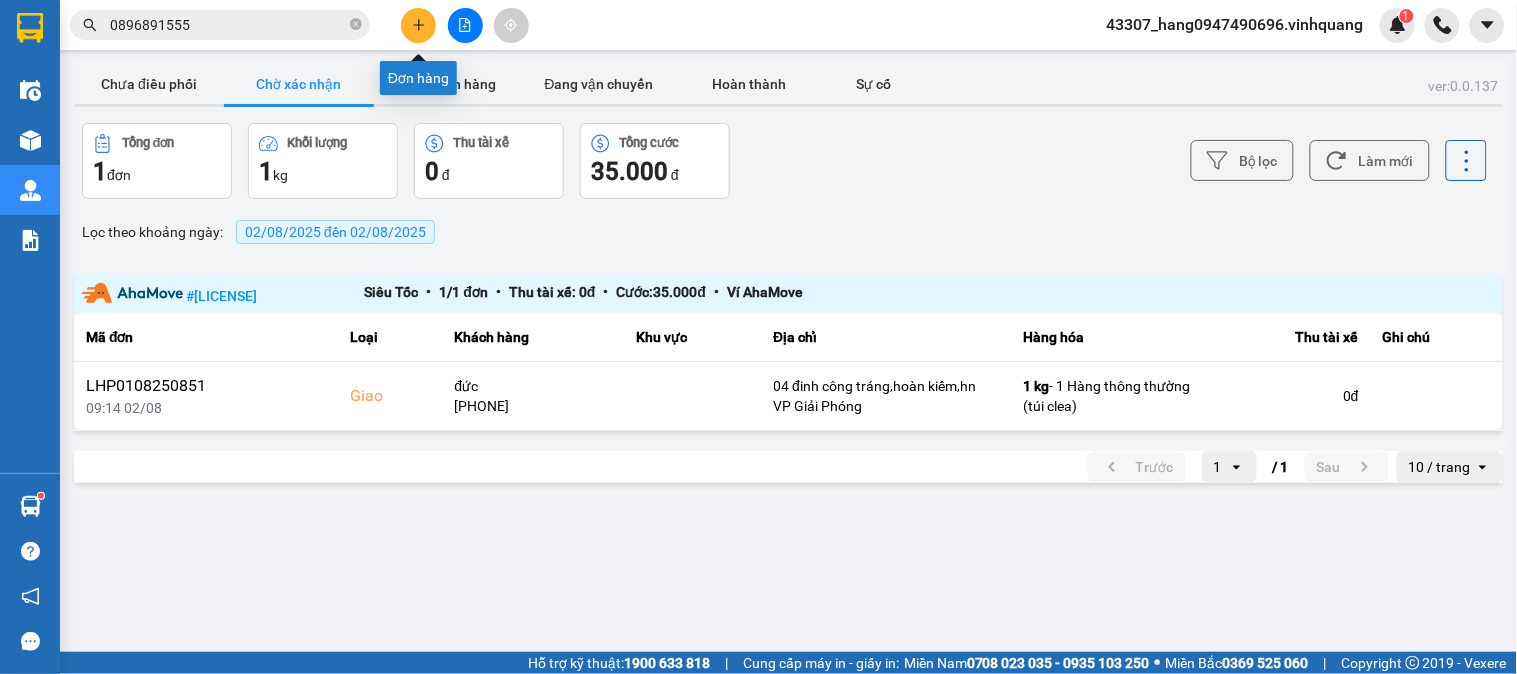 click 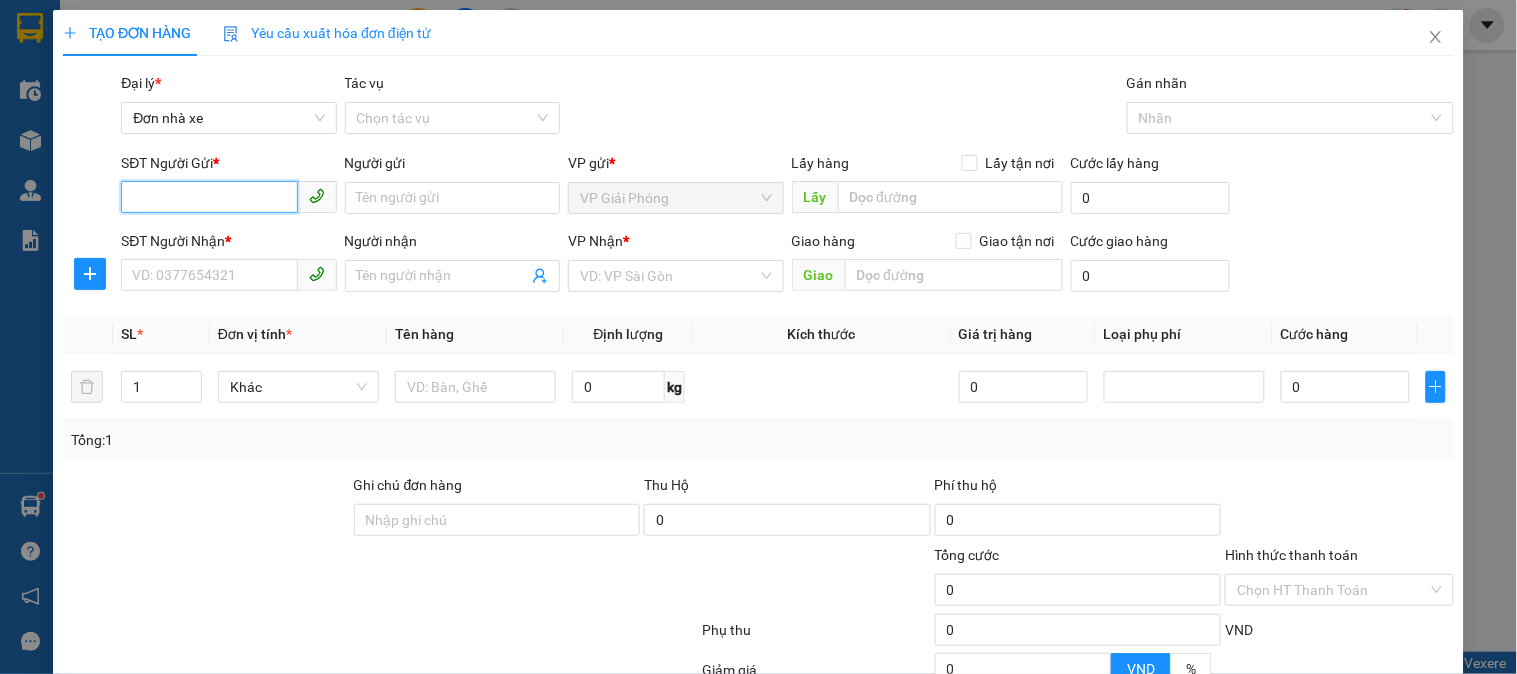 click on "SĐT Người Gửi  *" at bounding box center [209, 197] 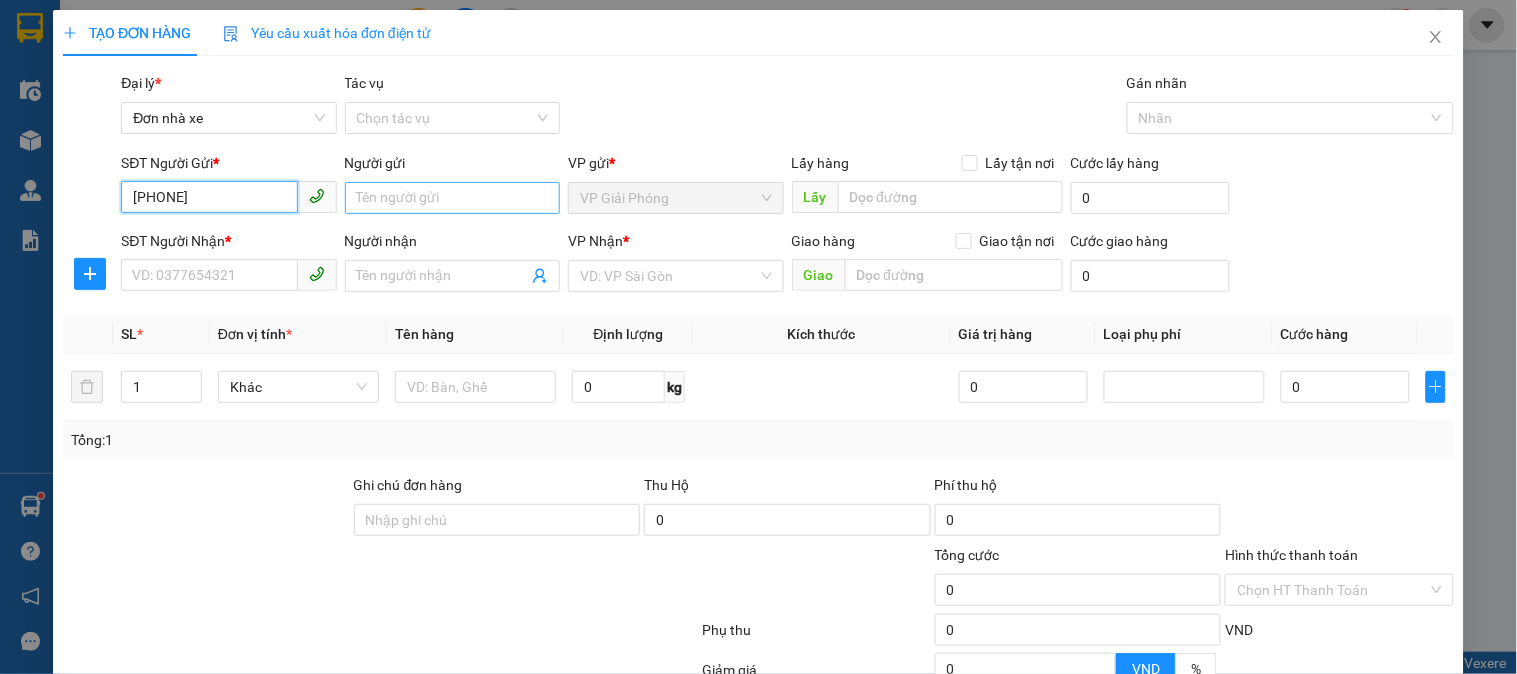 type on "[PHONE]" 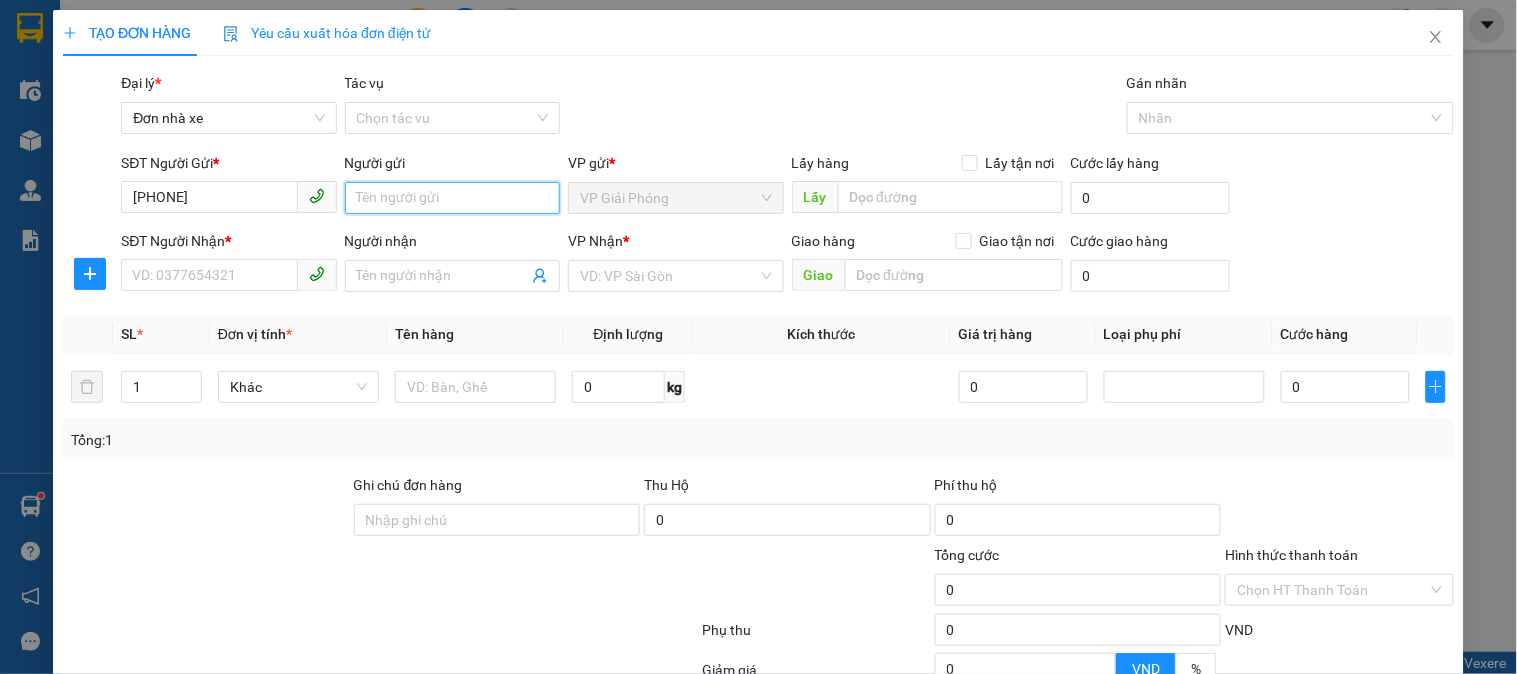 click on "Người gửi" at bounding box center [452, 198] 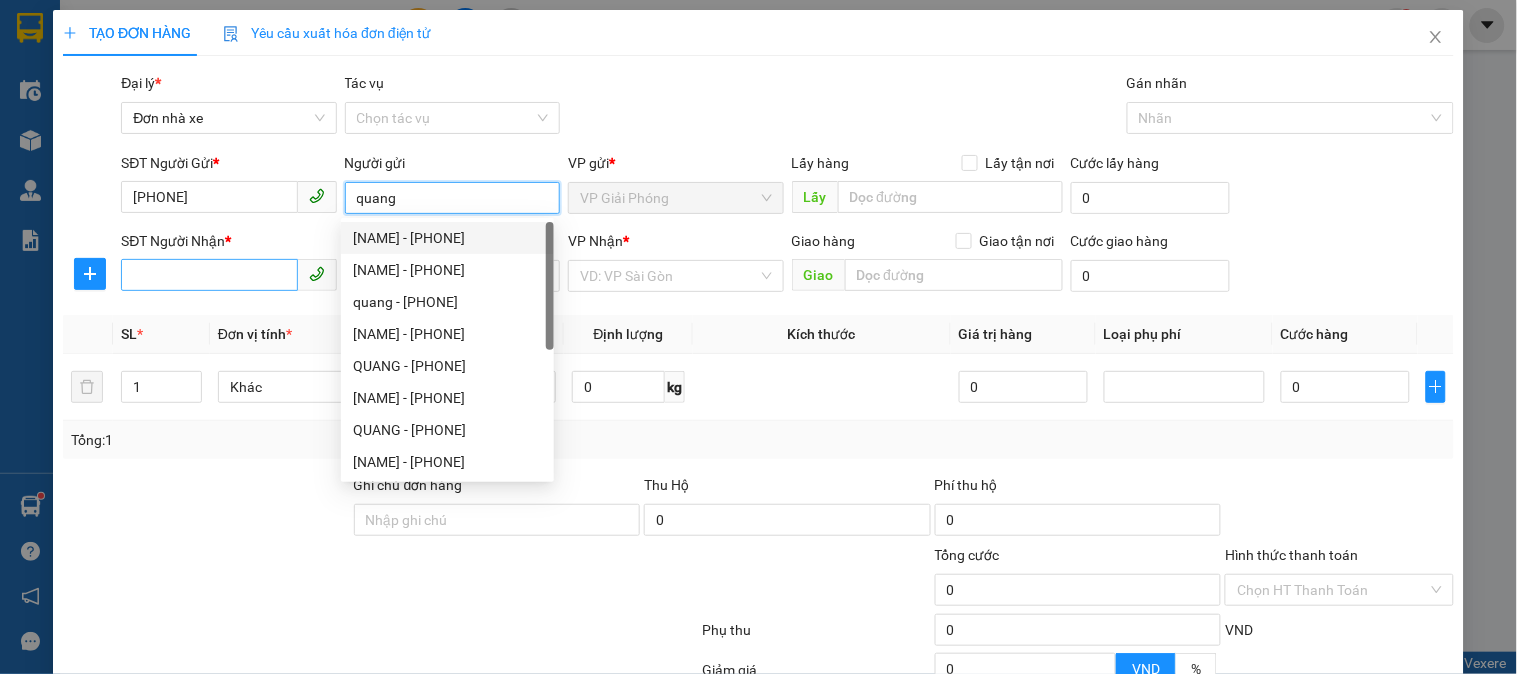 type on "quang" 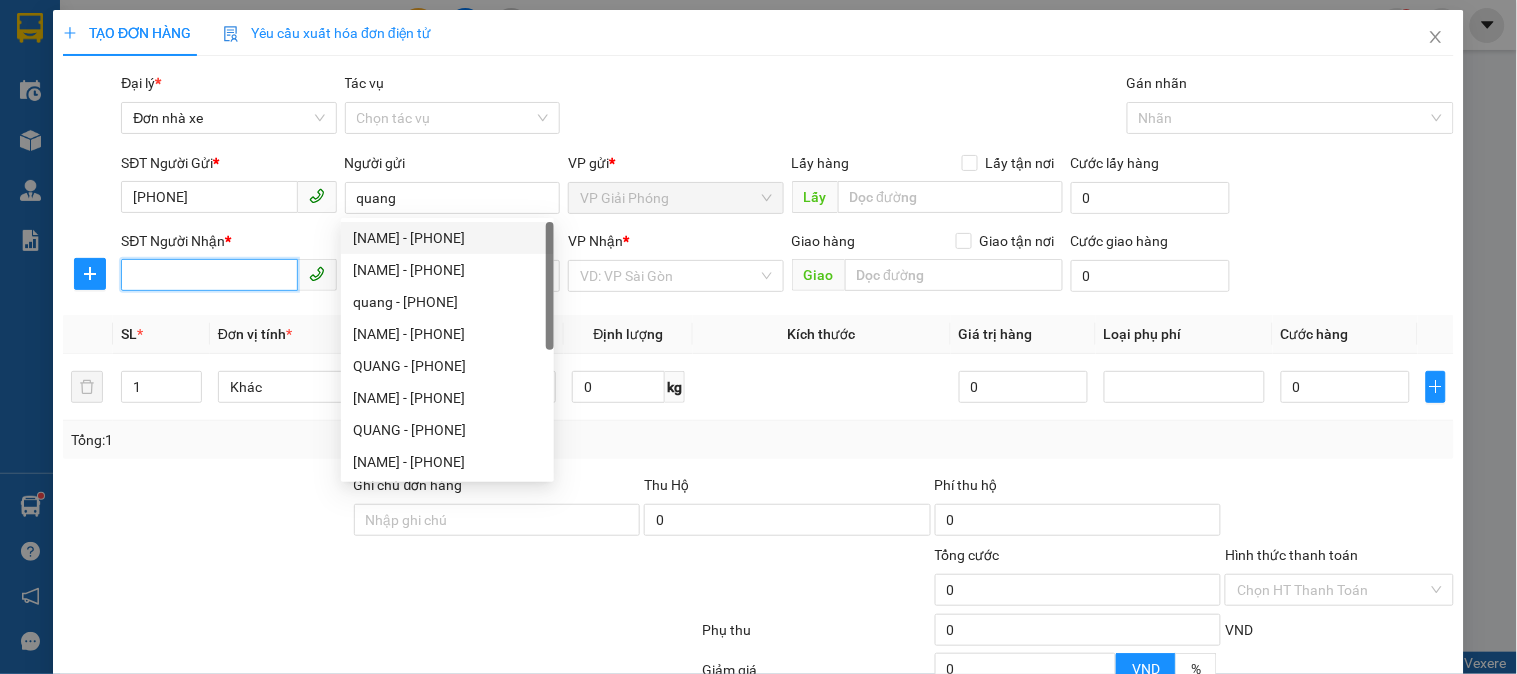 click on "SĐT Người Nhận  *" at bounding box center [209, 275] 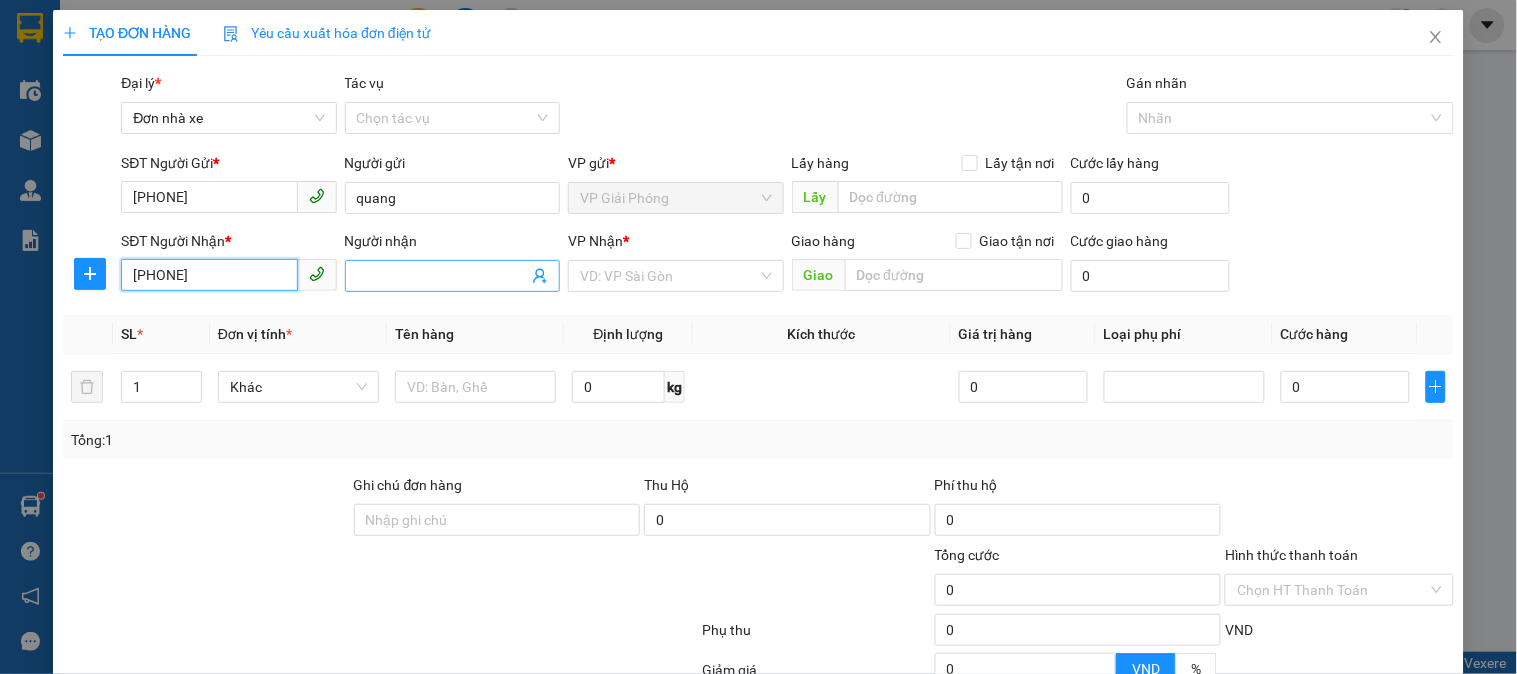 type on "[PHONE]" 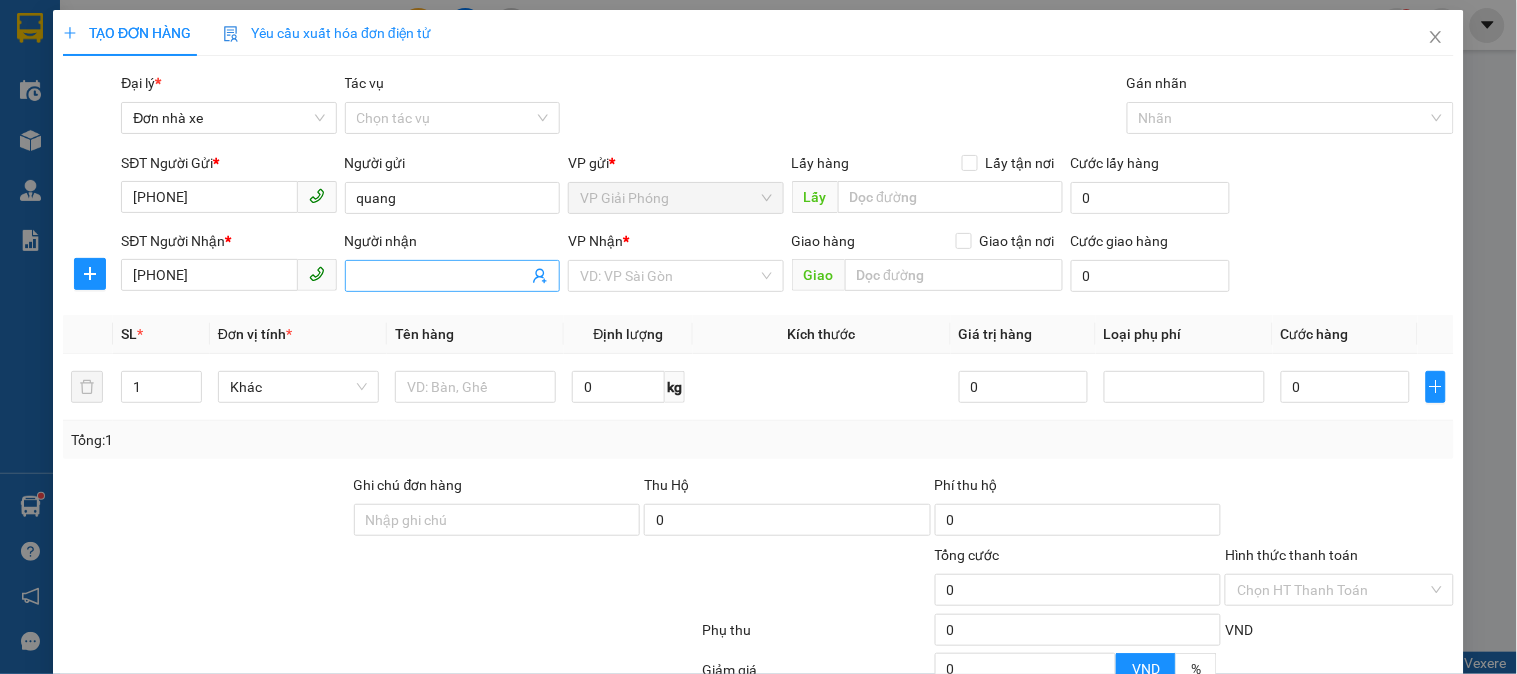 click on "Người nhận" at bounding box center (442, 276) 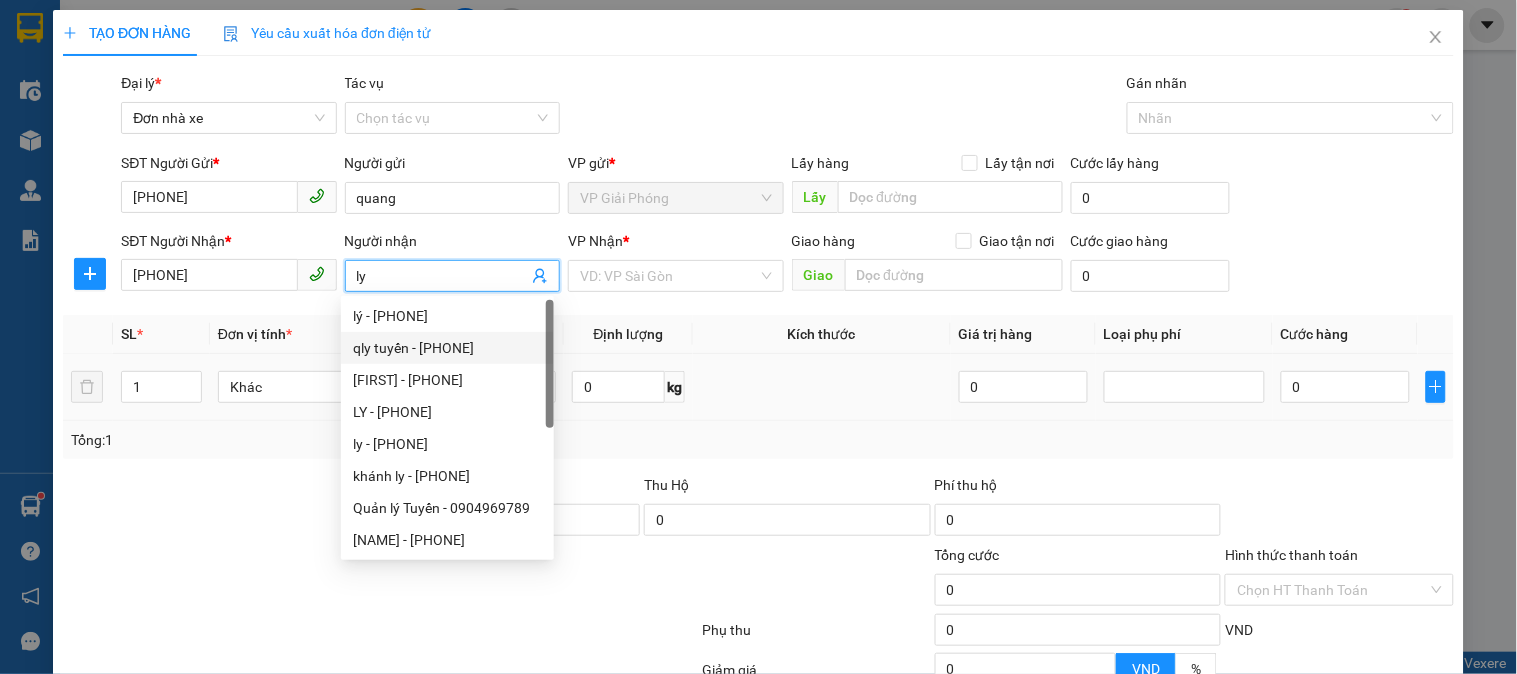 type on "ly" 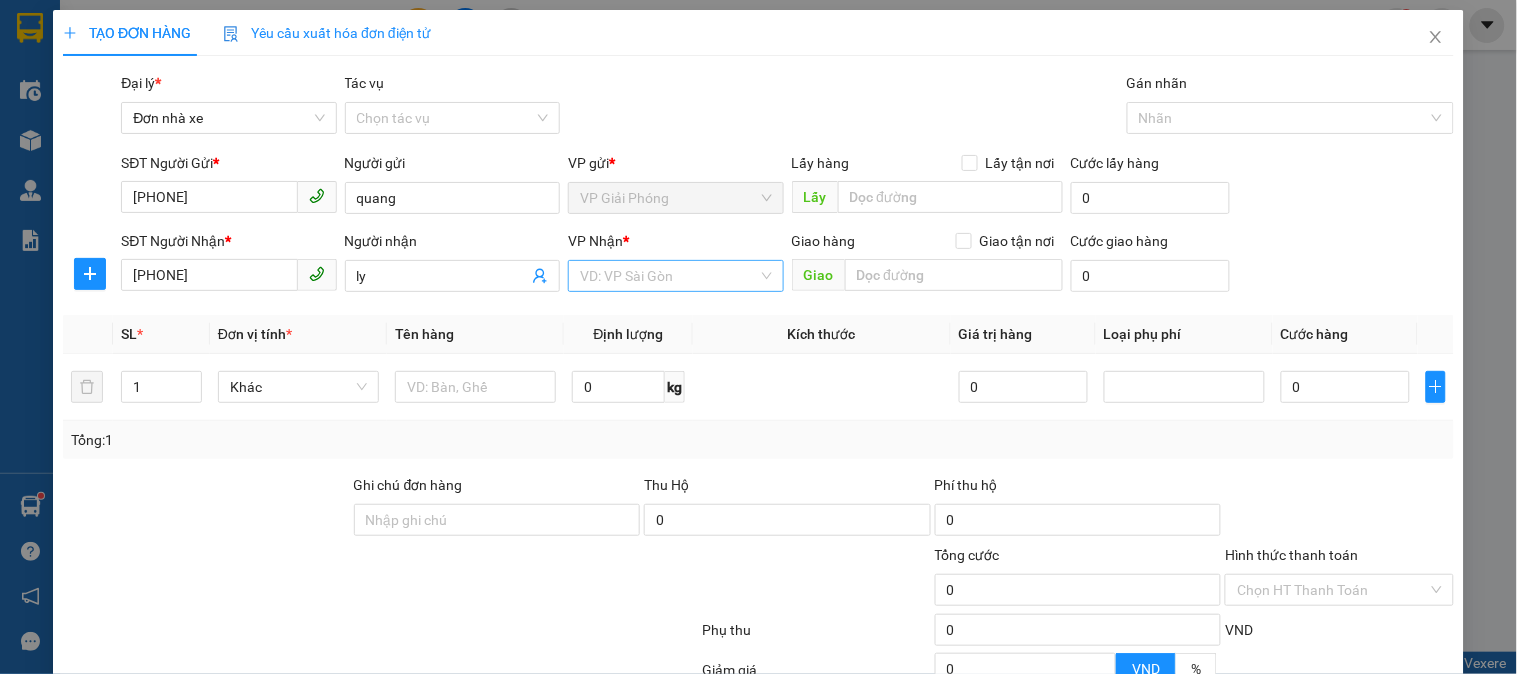 click at bounding box center [668, 276] 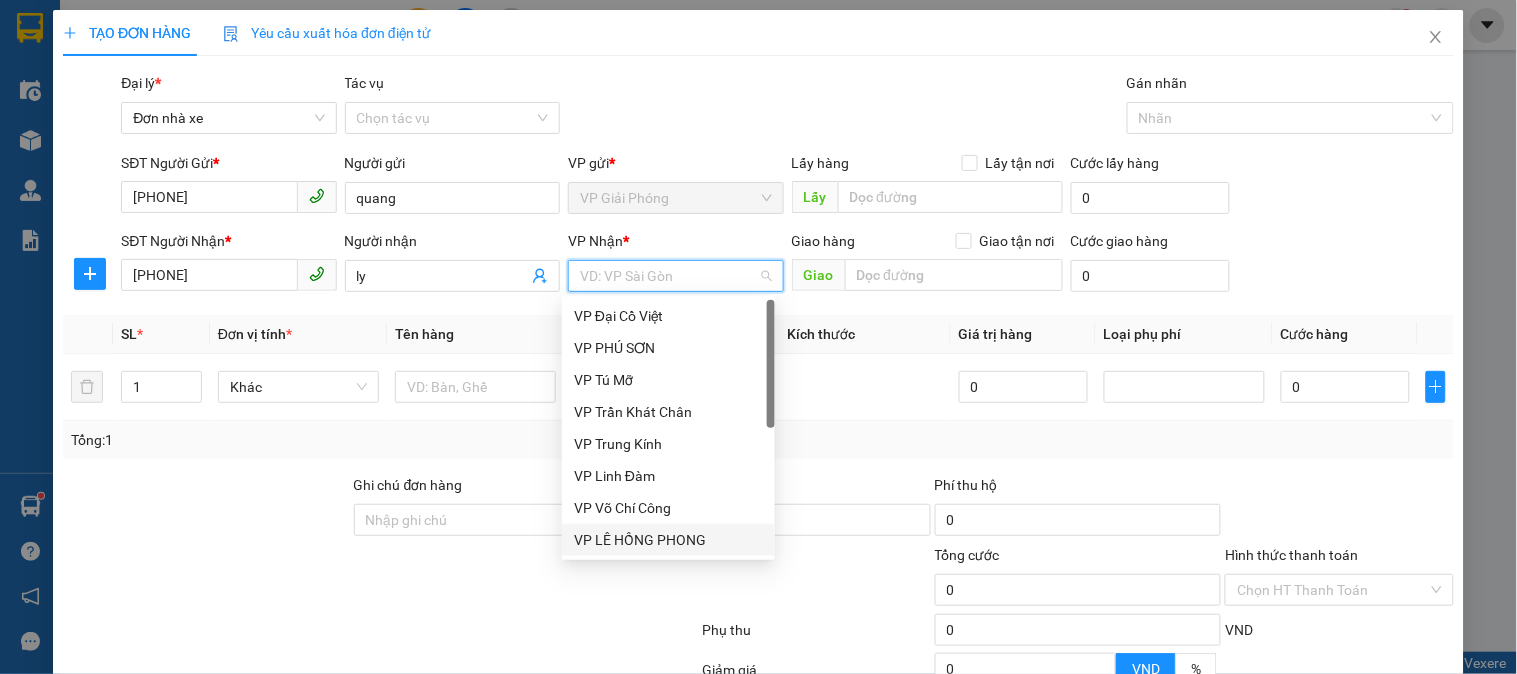 click on "VP LÊ HỒNG PHONG" at bounding box center (668, 540) 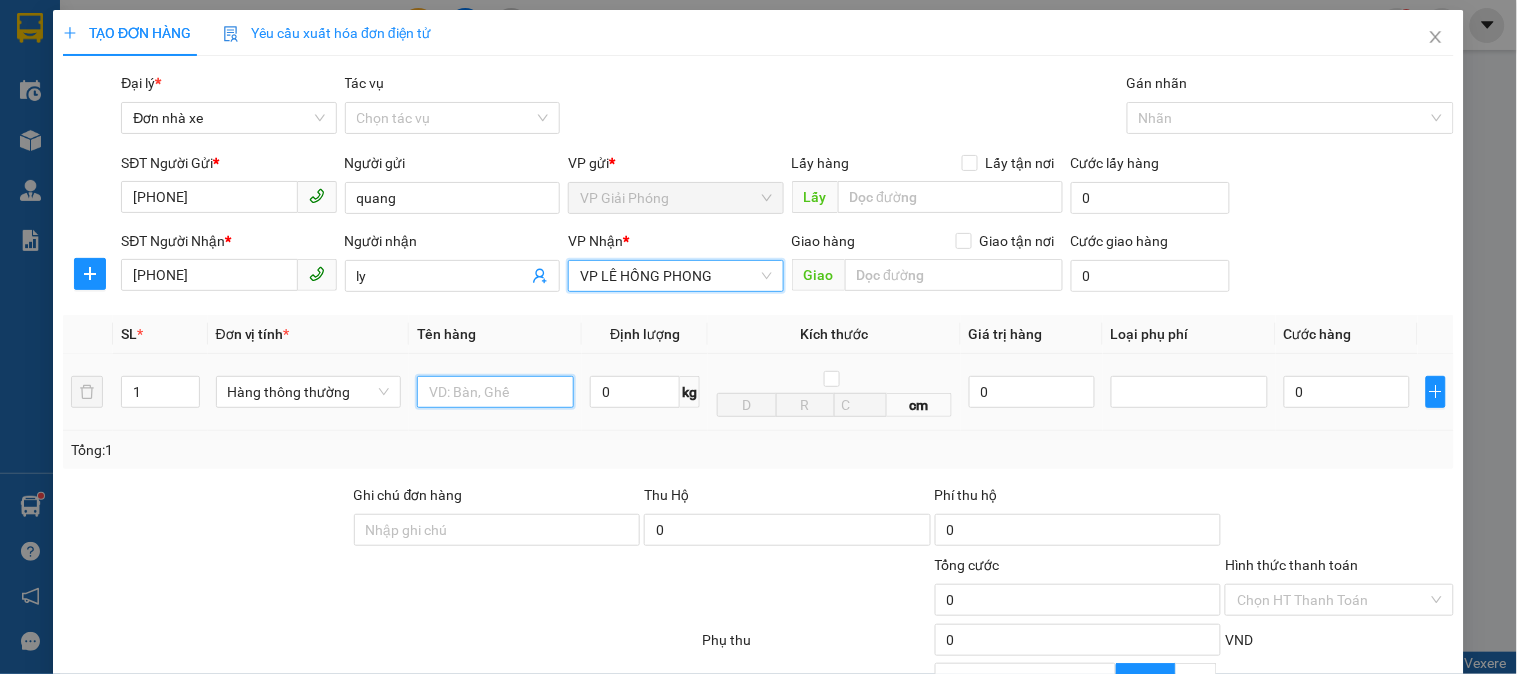 click at bounding box center [495, 392] 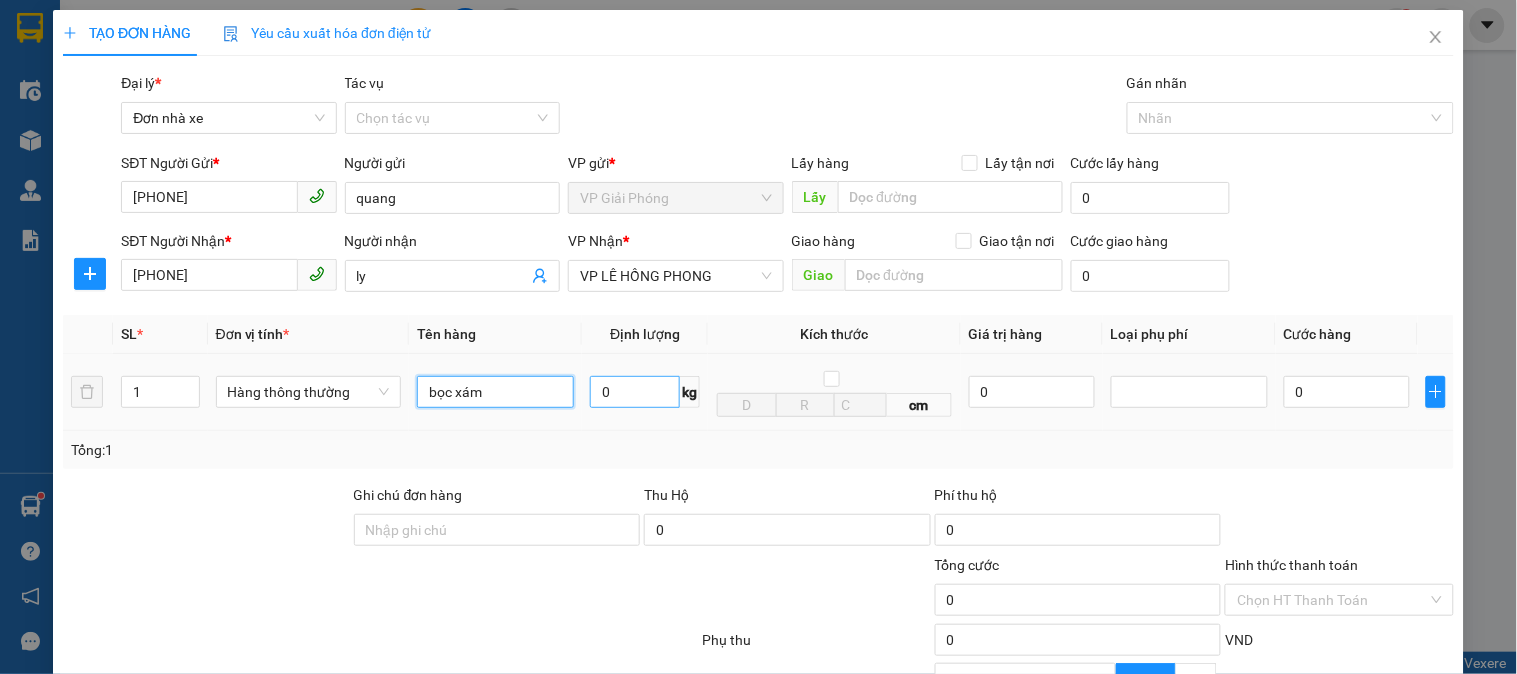 type on "bọc xám" 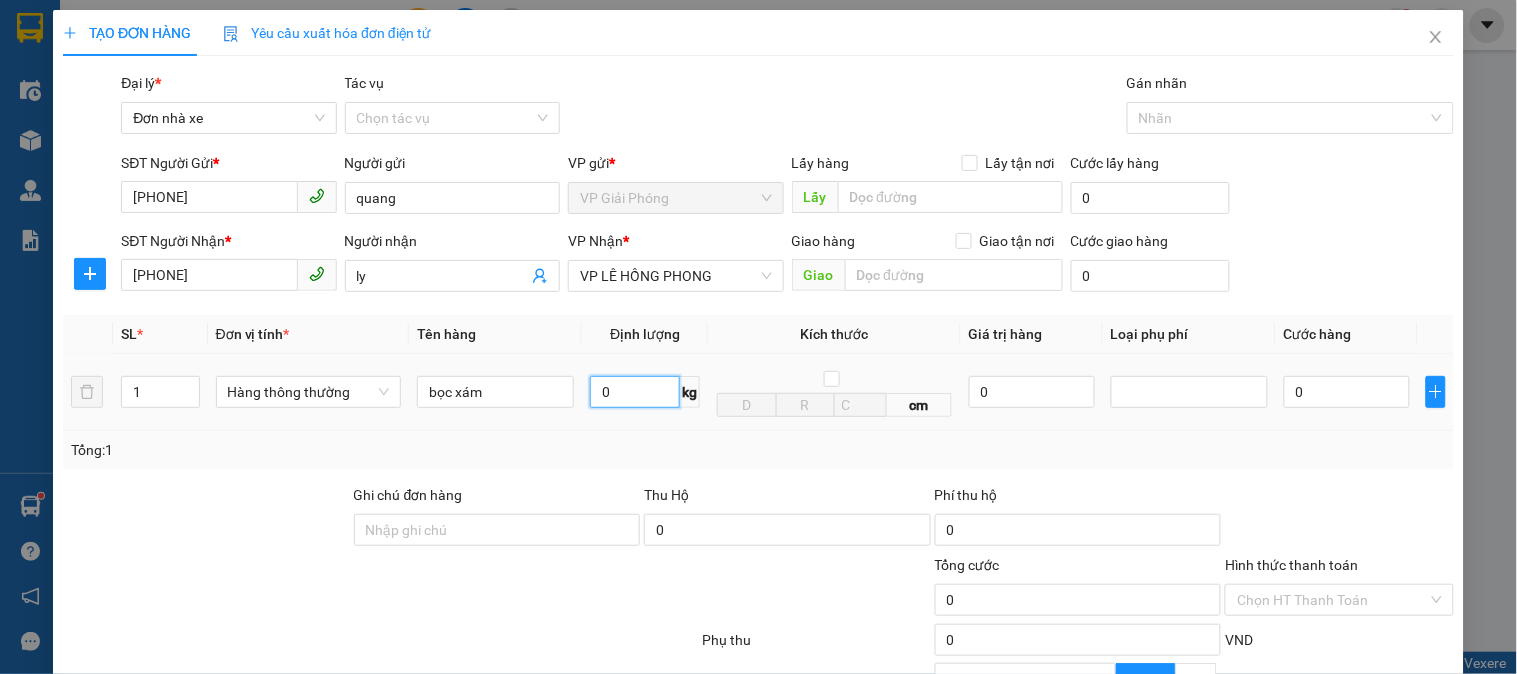click on "0" at bounding box center [635, 392] 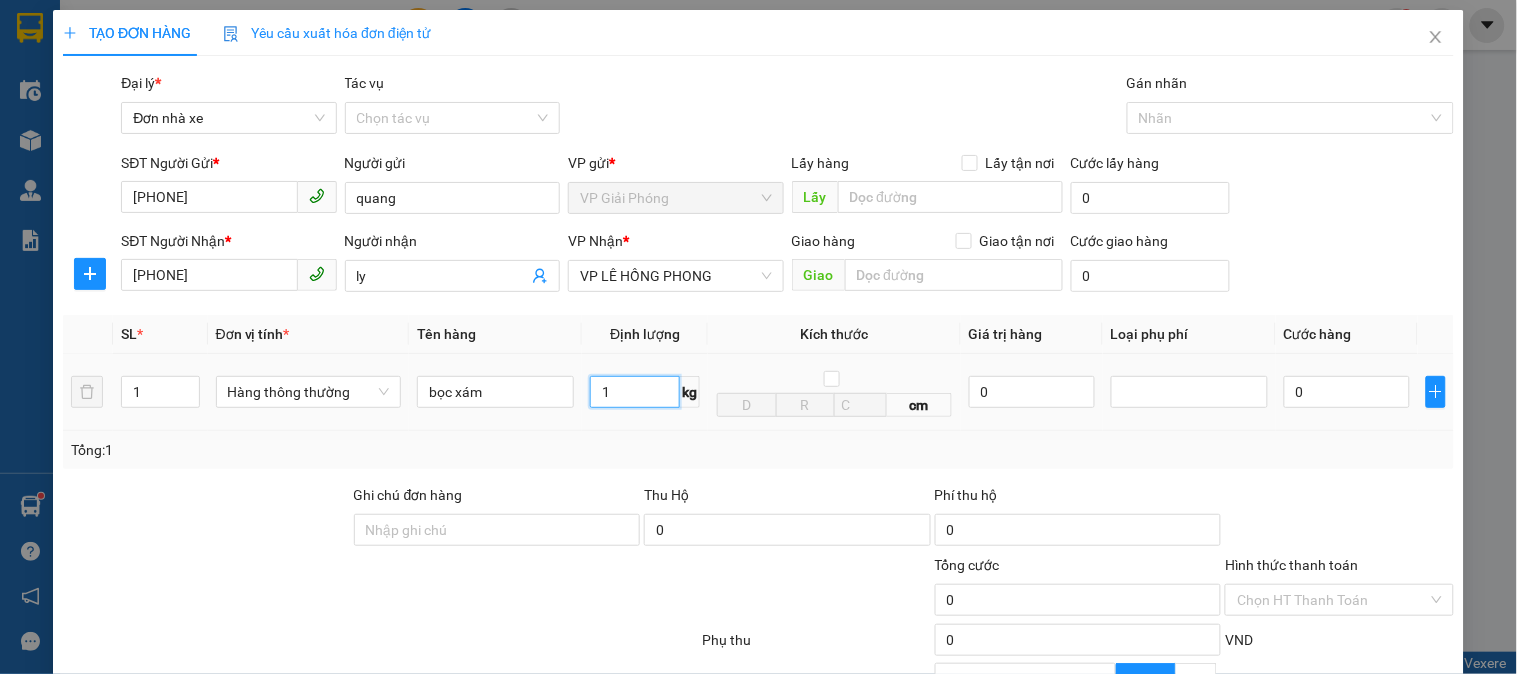 type on "1" 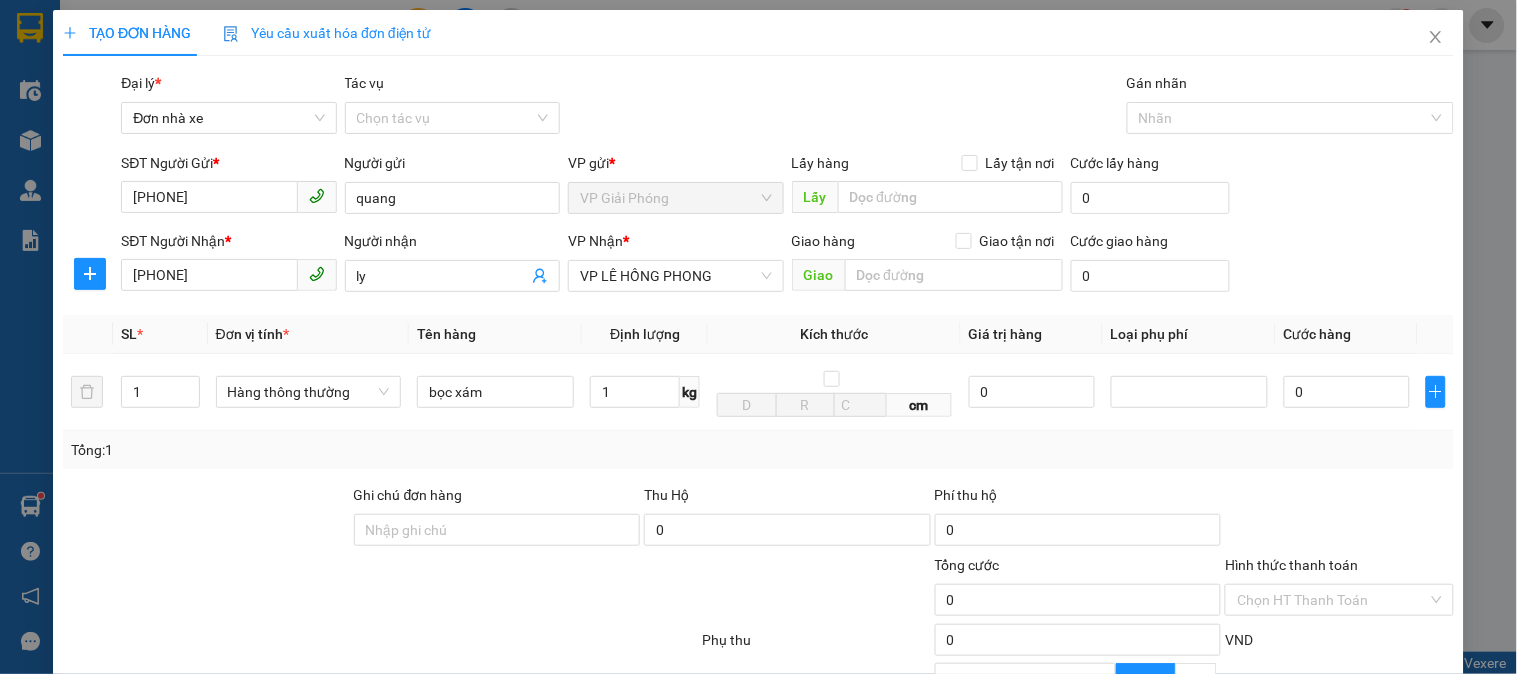 click on "Tổng:  1" at bounding box center (758, 450) 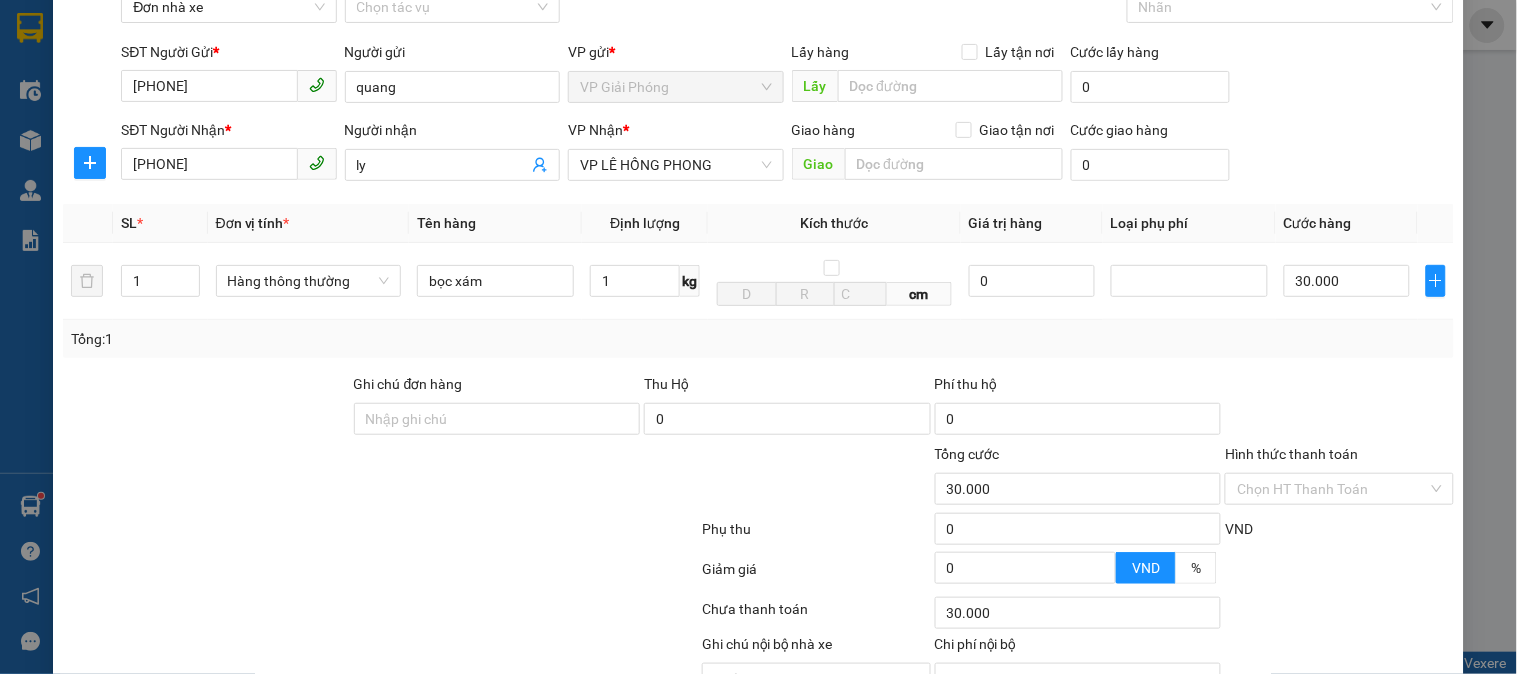 scroll, scrollTop: 218, scrollLeft: 0, axis: vertical 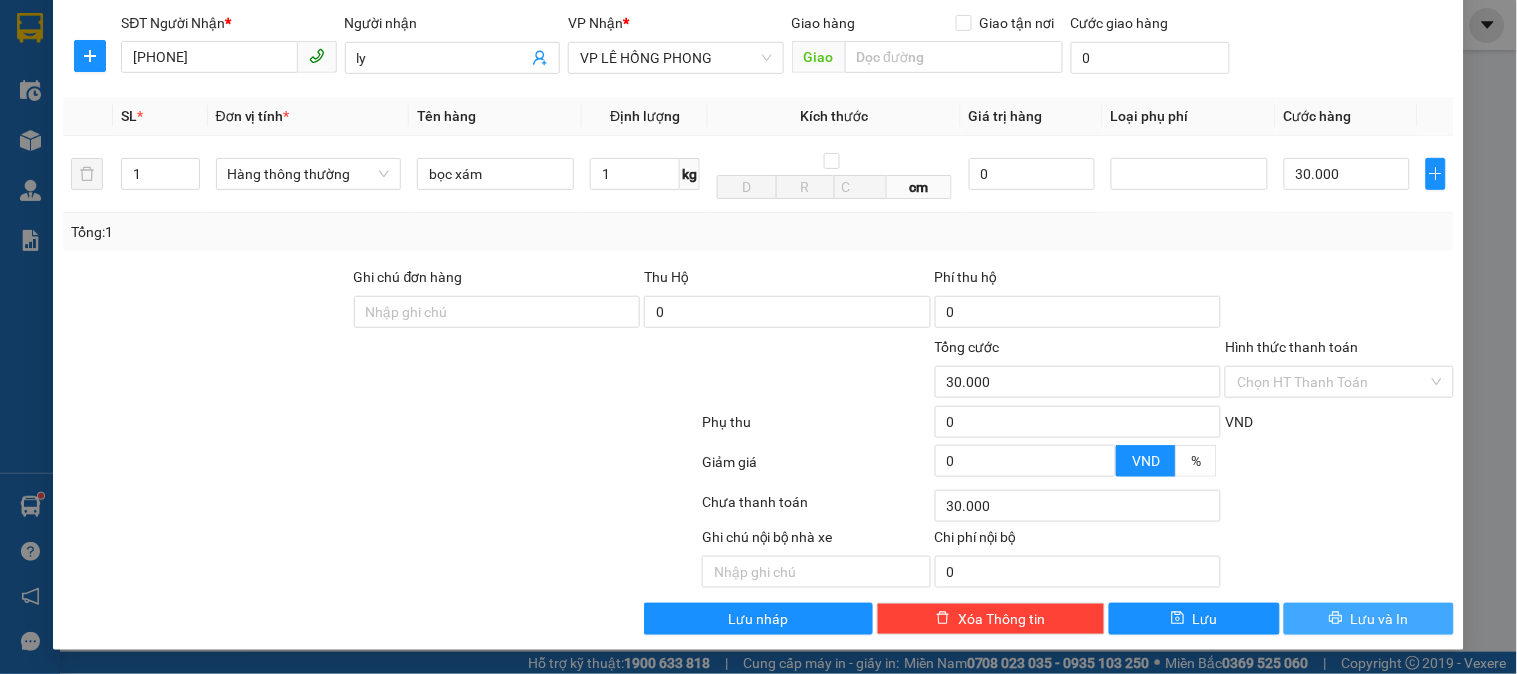click on "Lưu và In" at bounding box center [1369, 619] 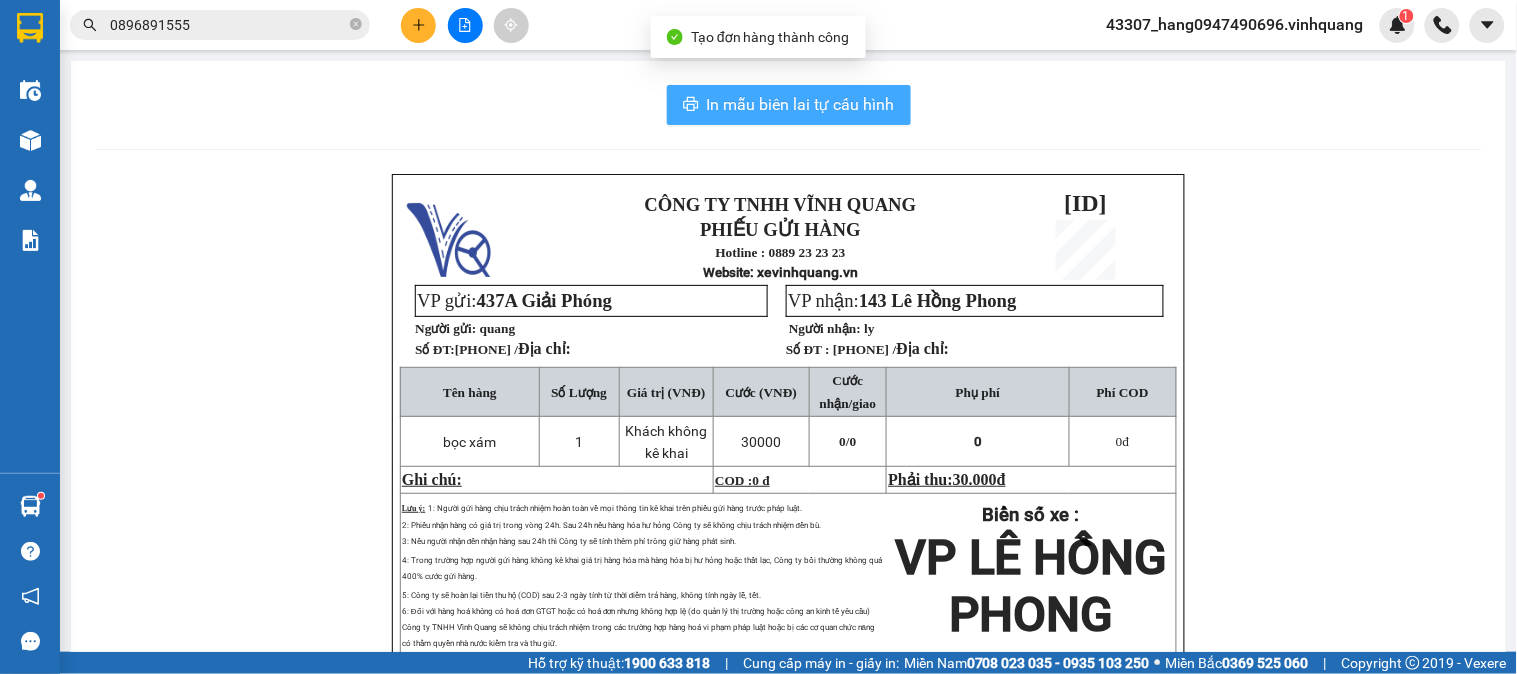 click on "In mẫu biên lai tự cấu hình" at bounding box center [789, 105] 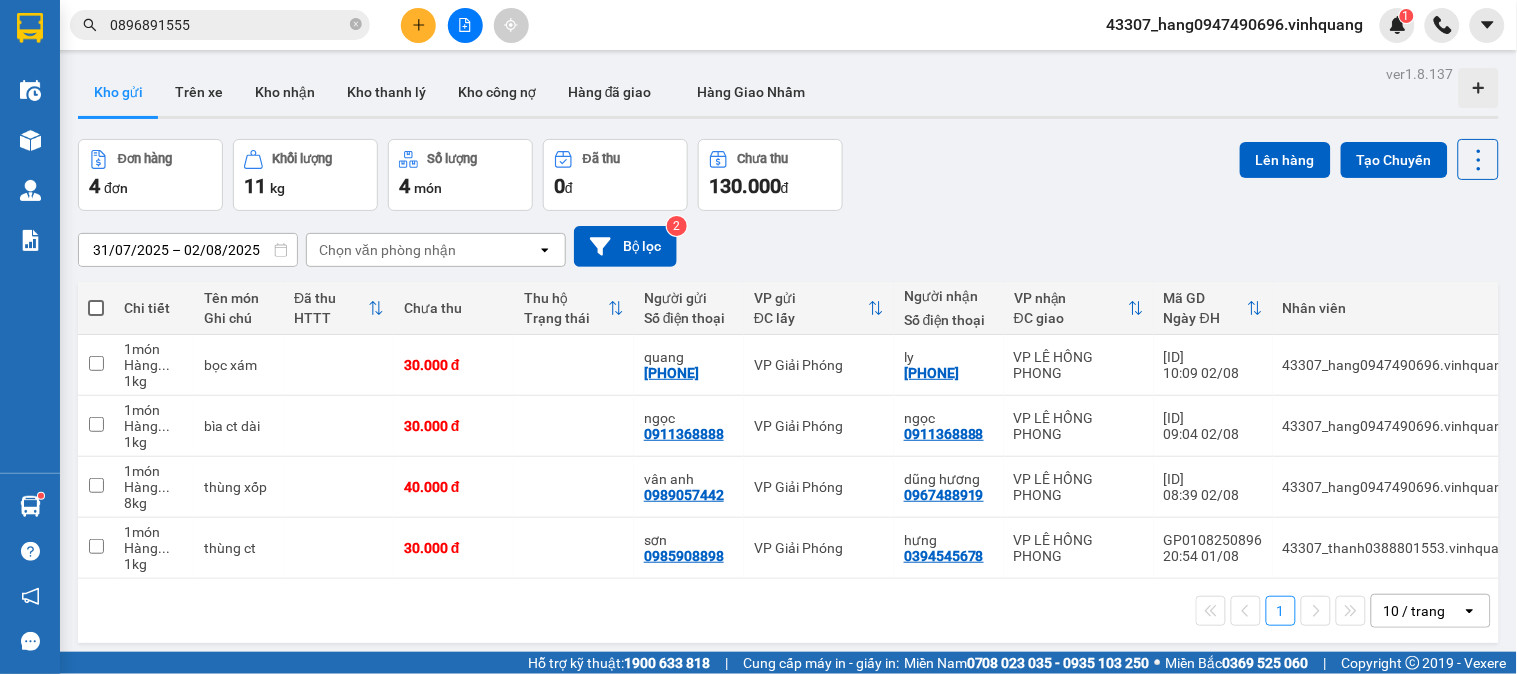 drag, startPoint x: 357, startPoint y: 20, endPoint x: 386, endPoint y: 33, distance: 31.780497 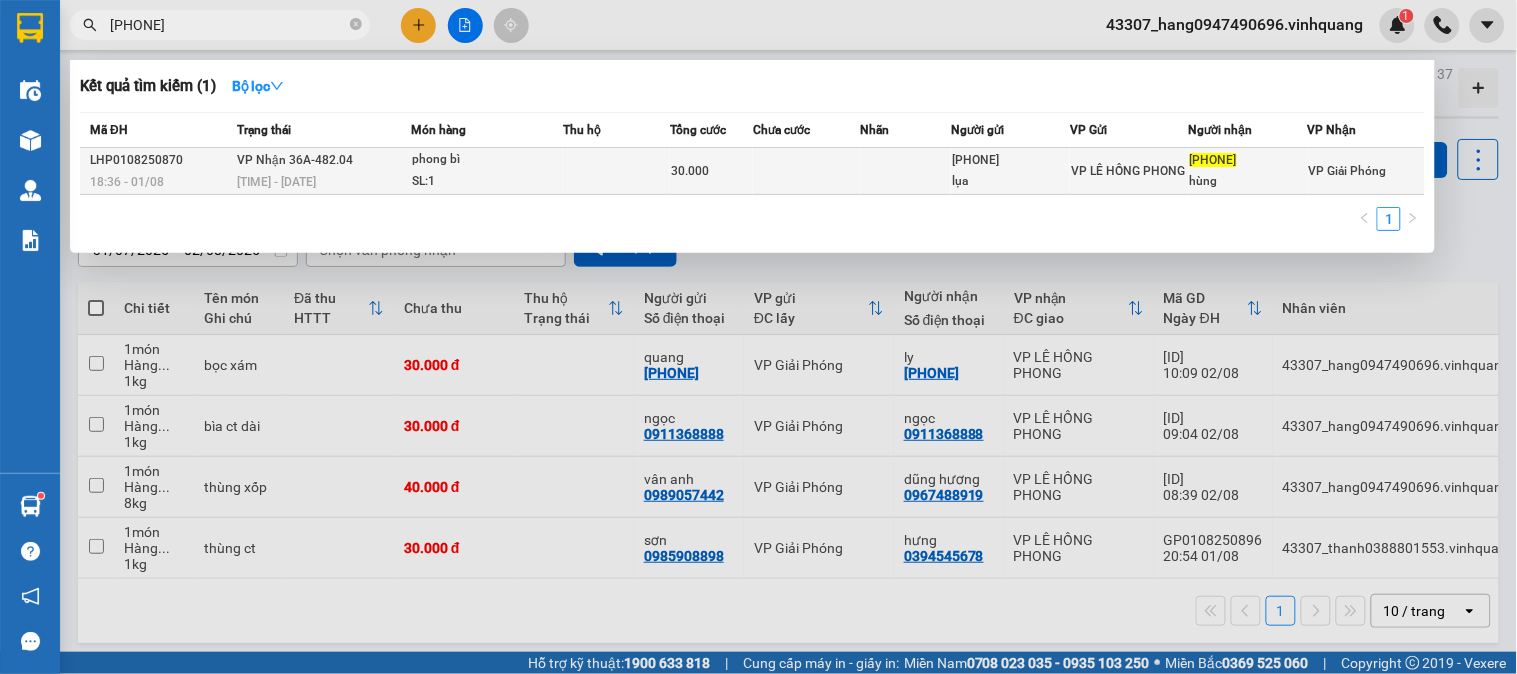 type on "0987694879" 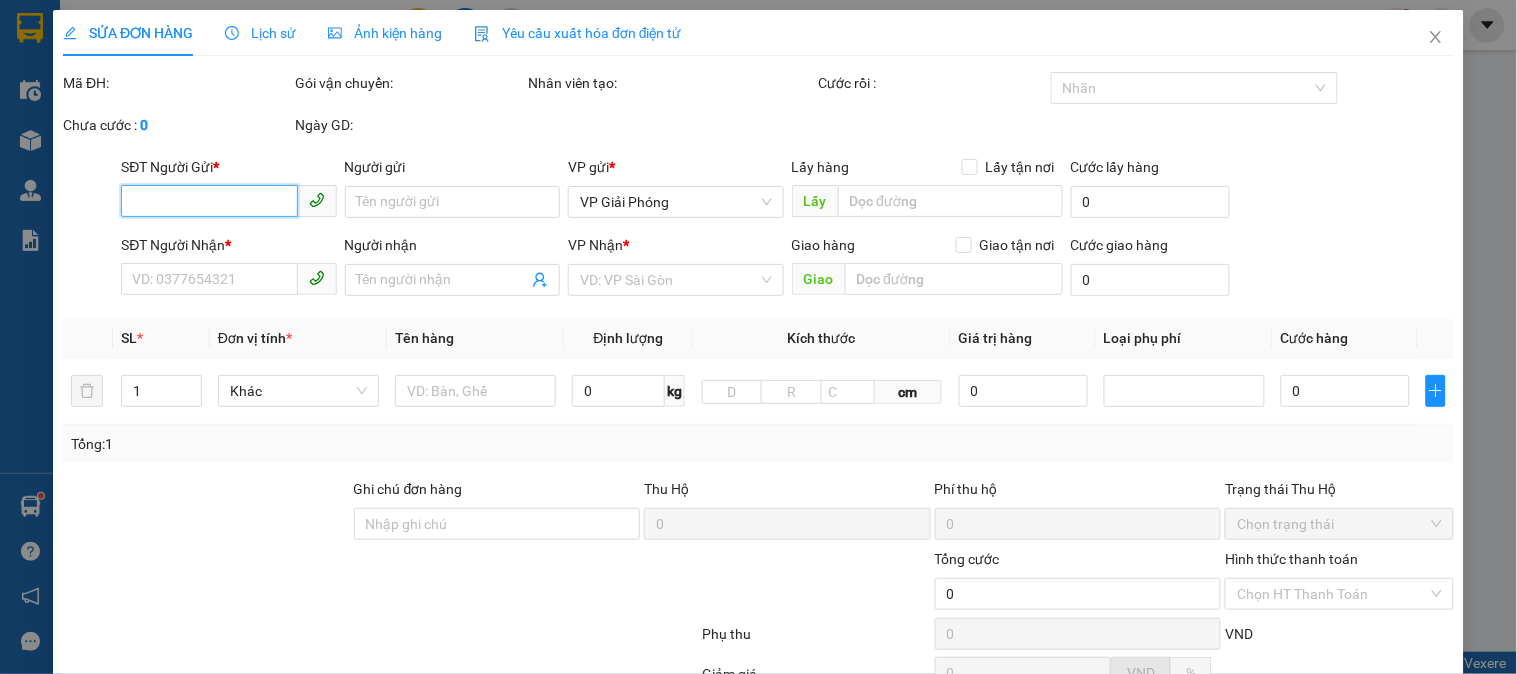 type on "0949856456" 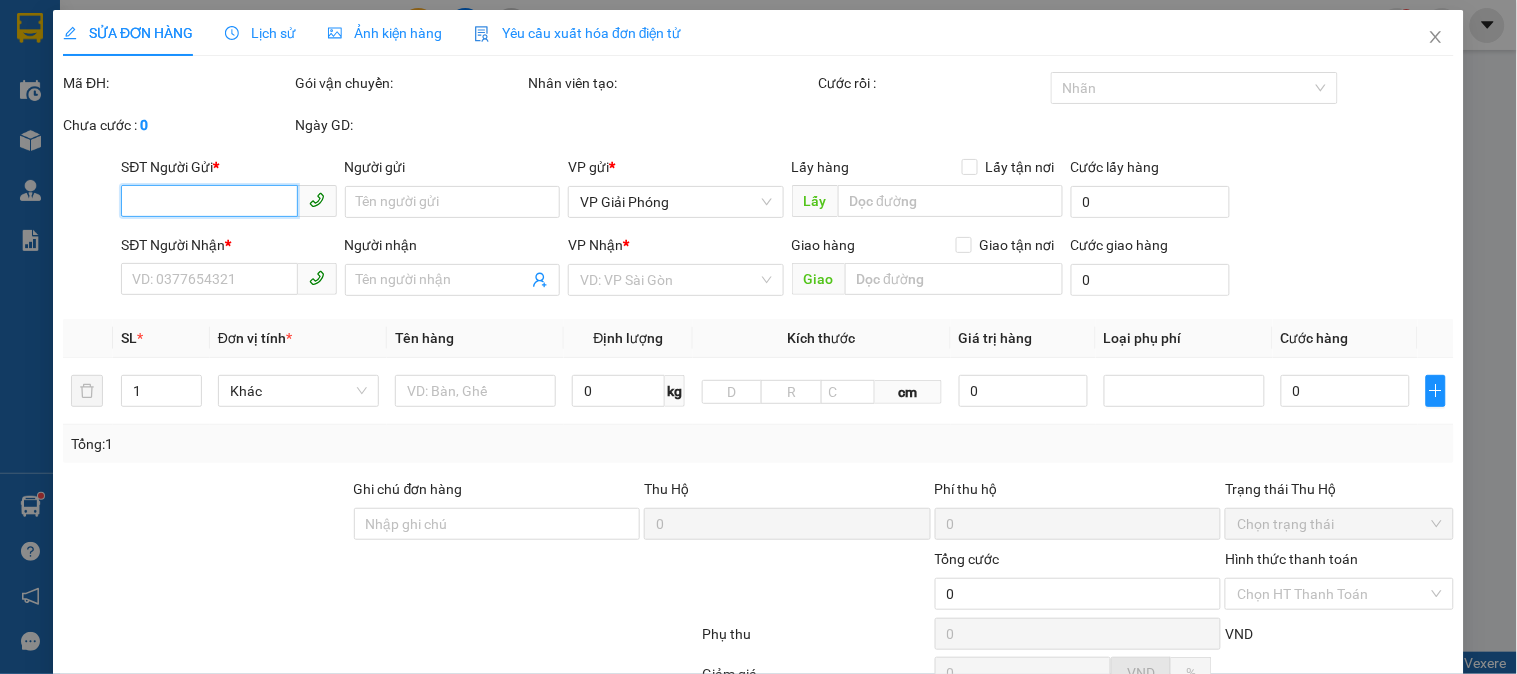 type on "lụa" 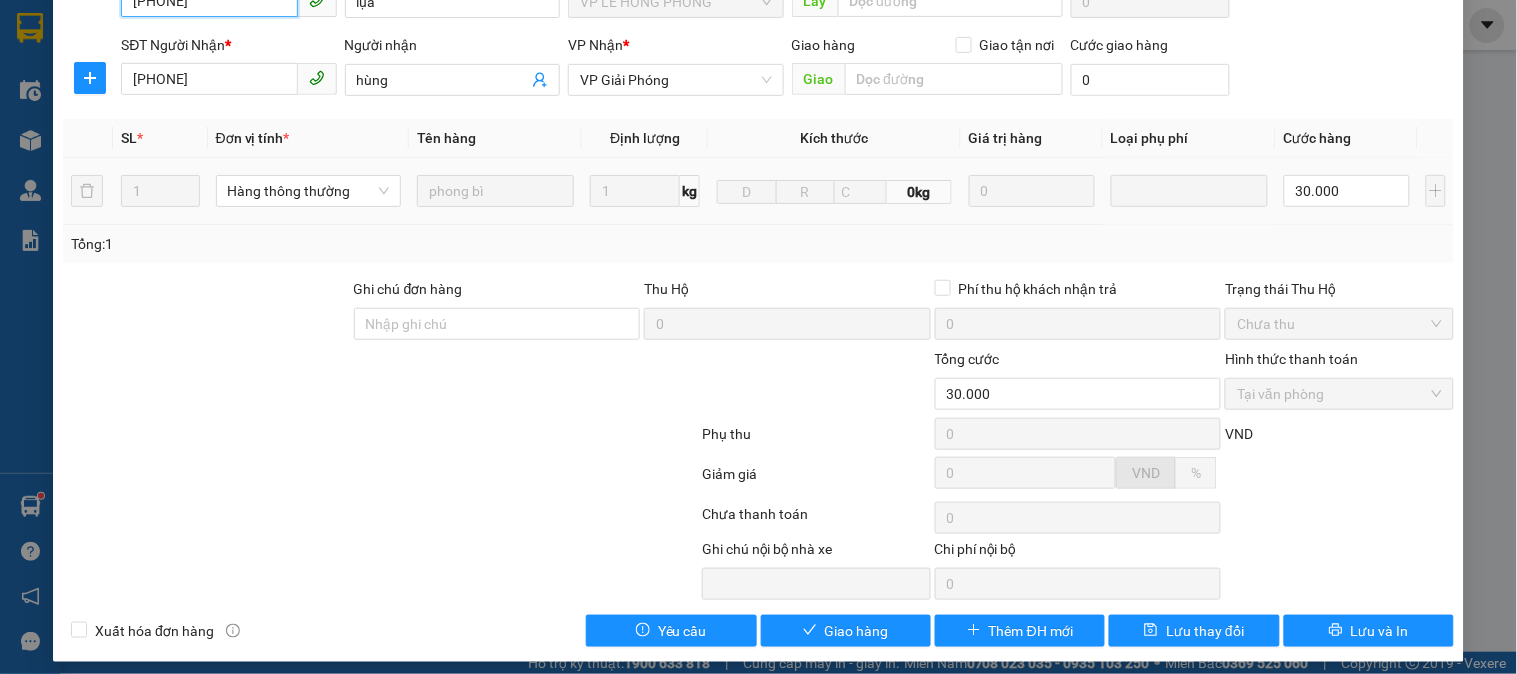 scroll, scrollTop: 234, scrollLeft: 0, axis: vertical 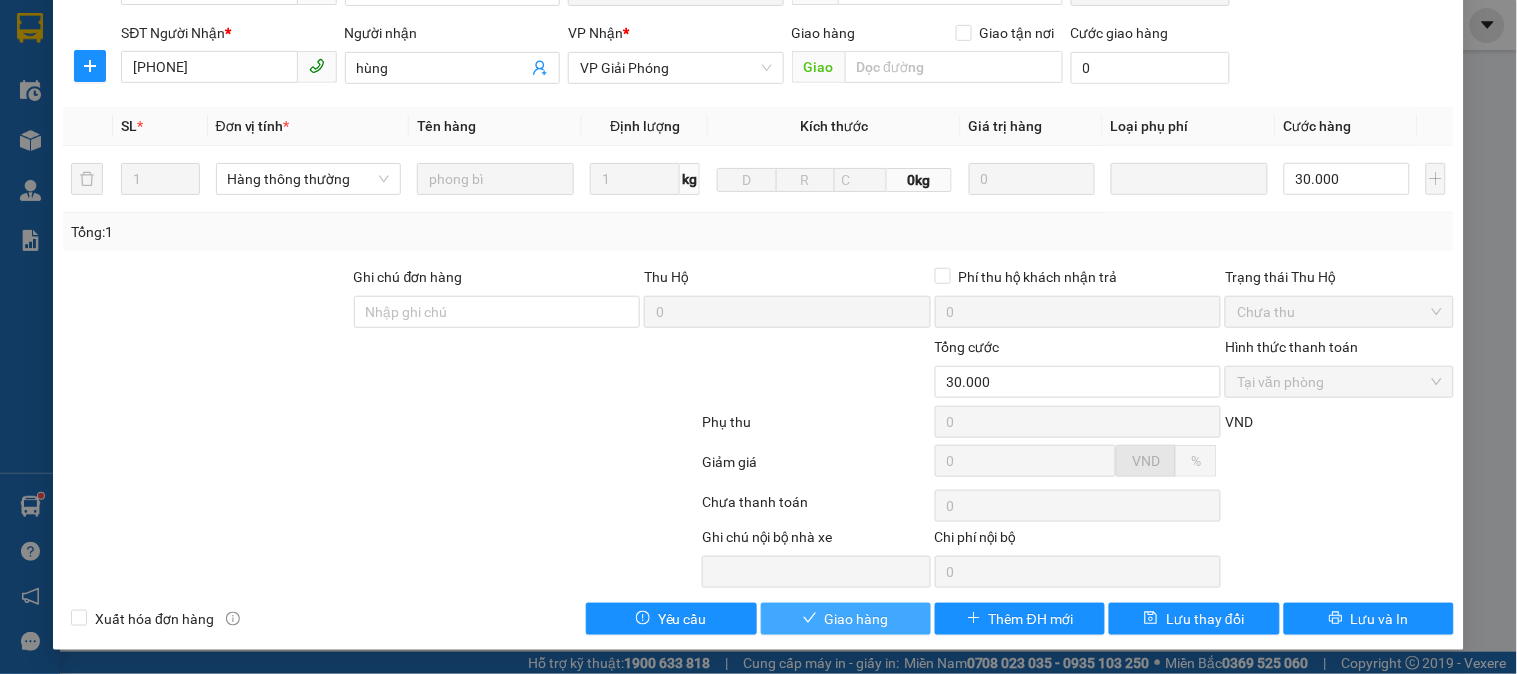 click on "Giao hàng" at bounding box center [857, 619] 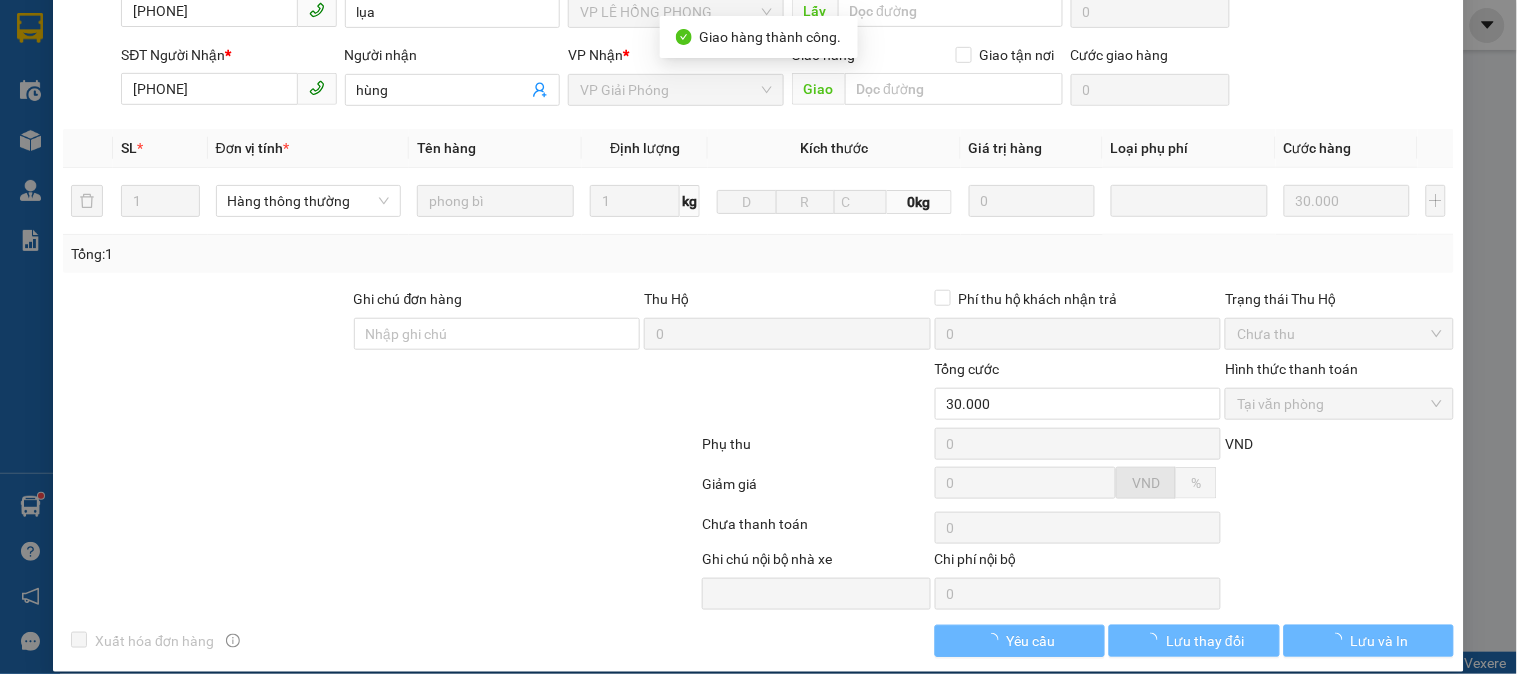 scroll, scrollTop: 0, scrollLeft: 0, axis: both 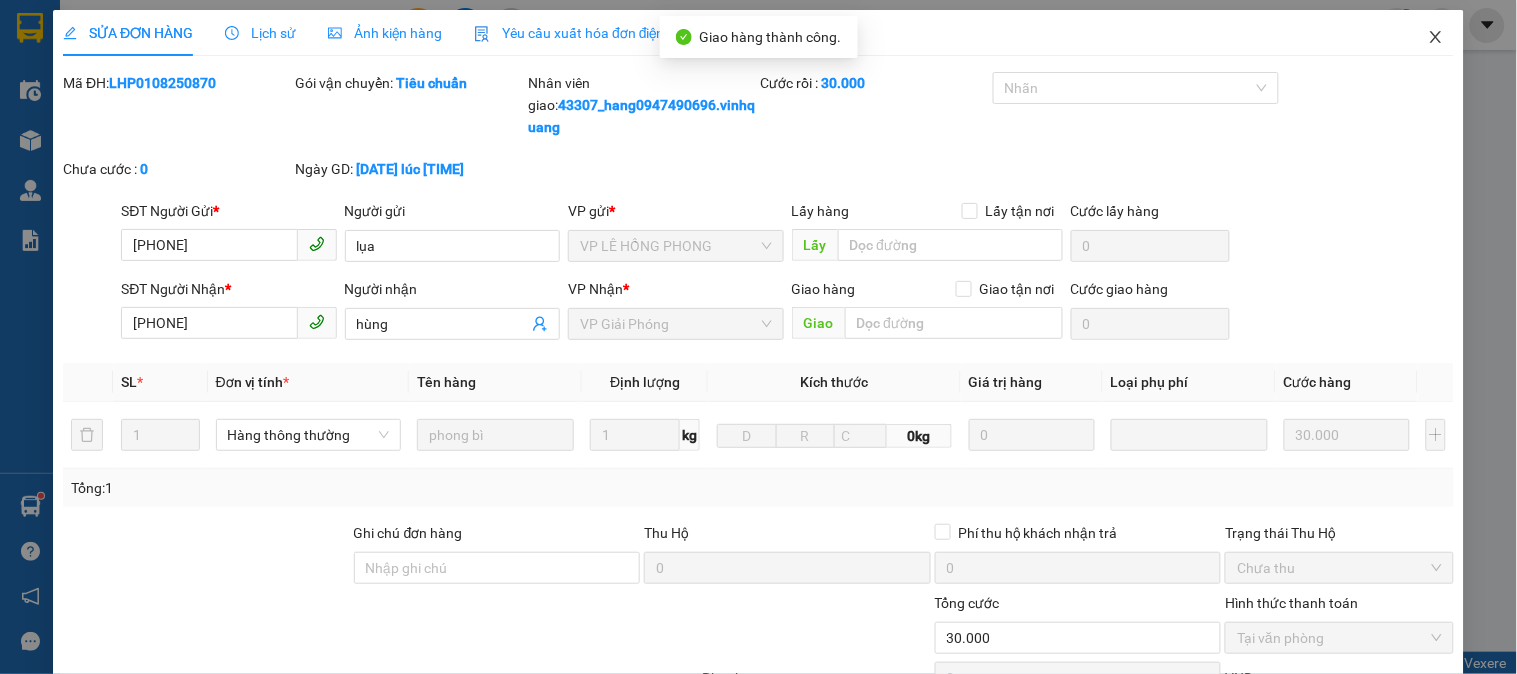 click 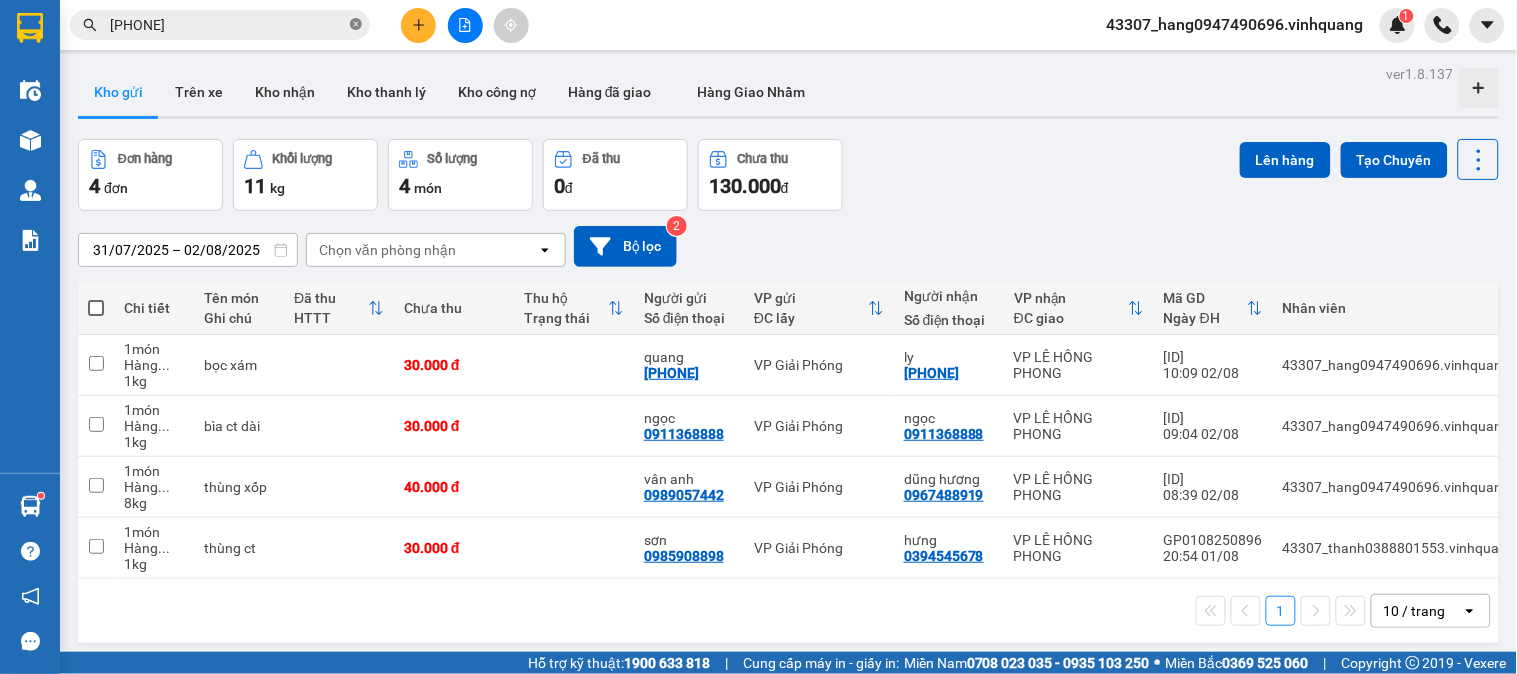 click 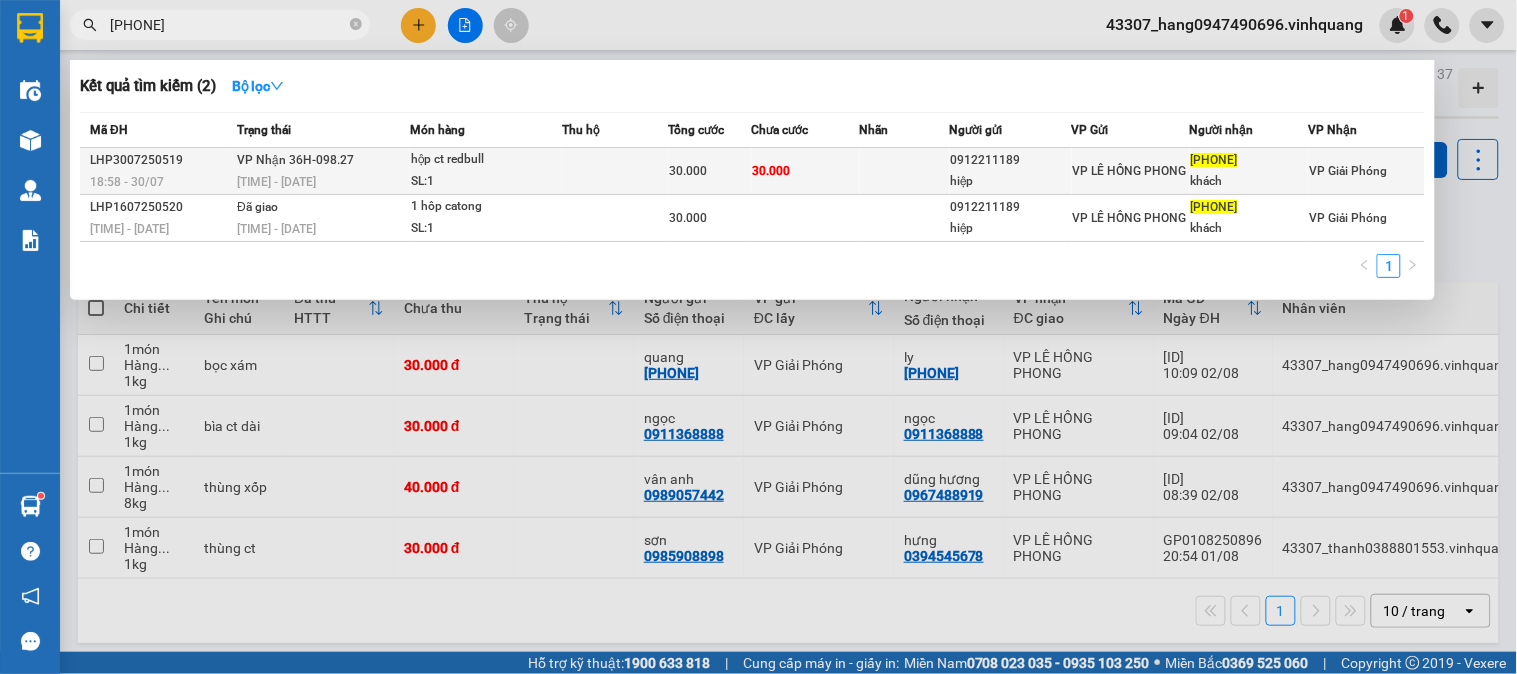 type on "[PHONE]" 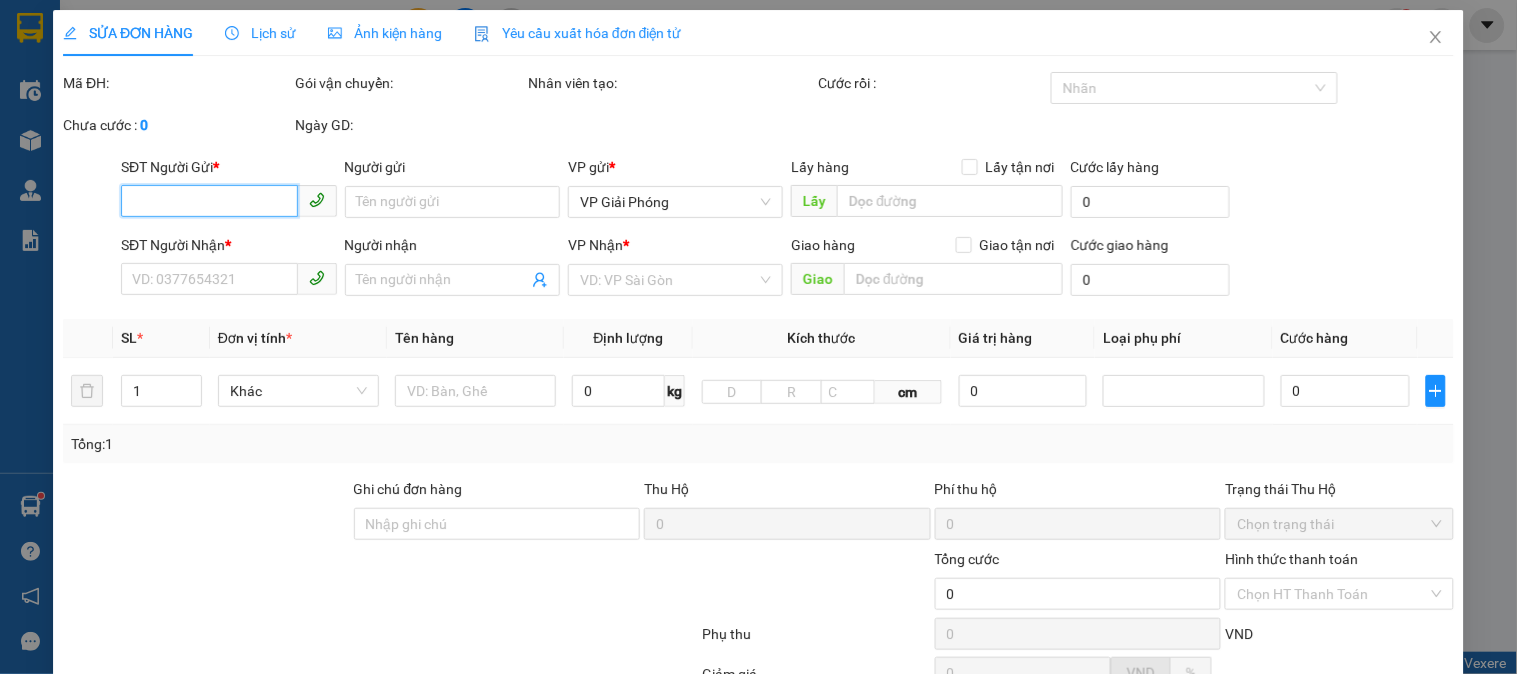 type on "0912211189" 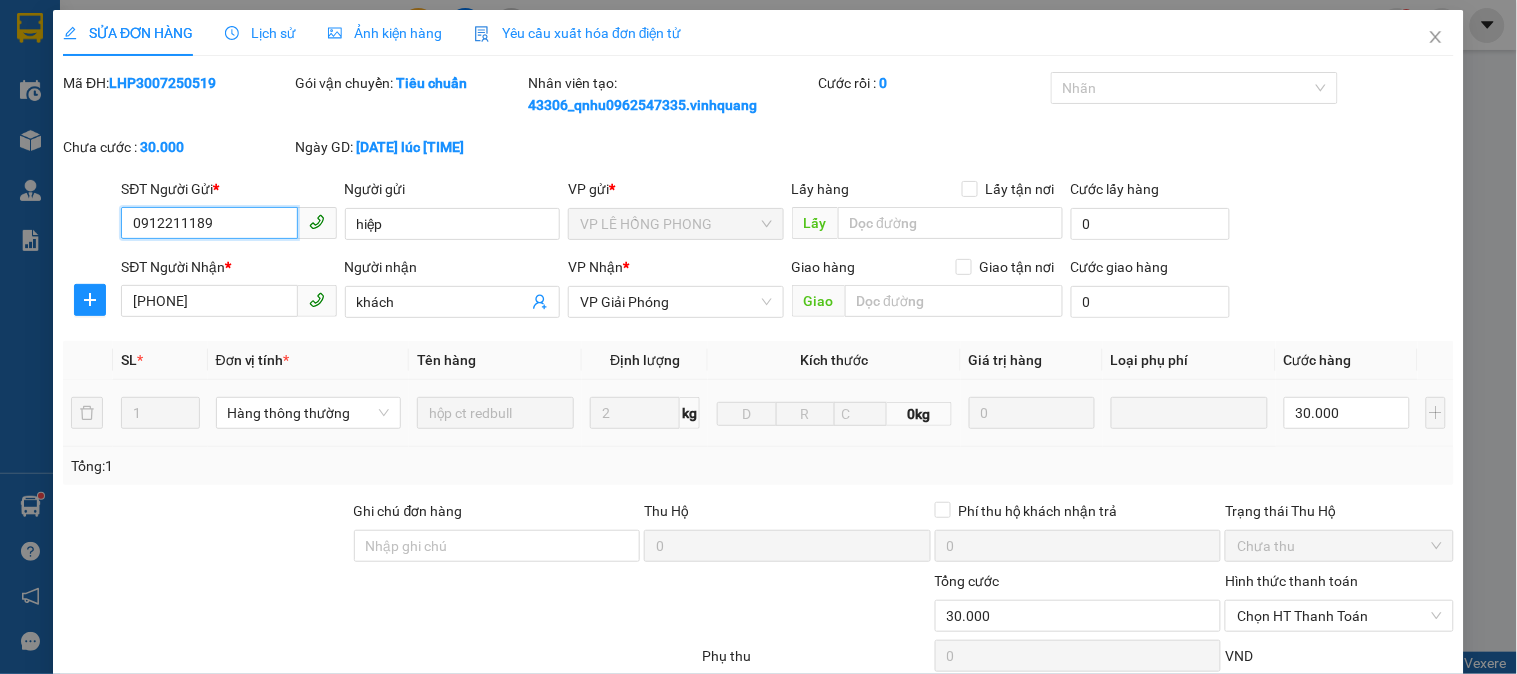 scroll, scrollTop: 222, scrollLeft: 0, axis: vertical 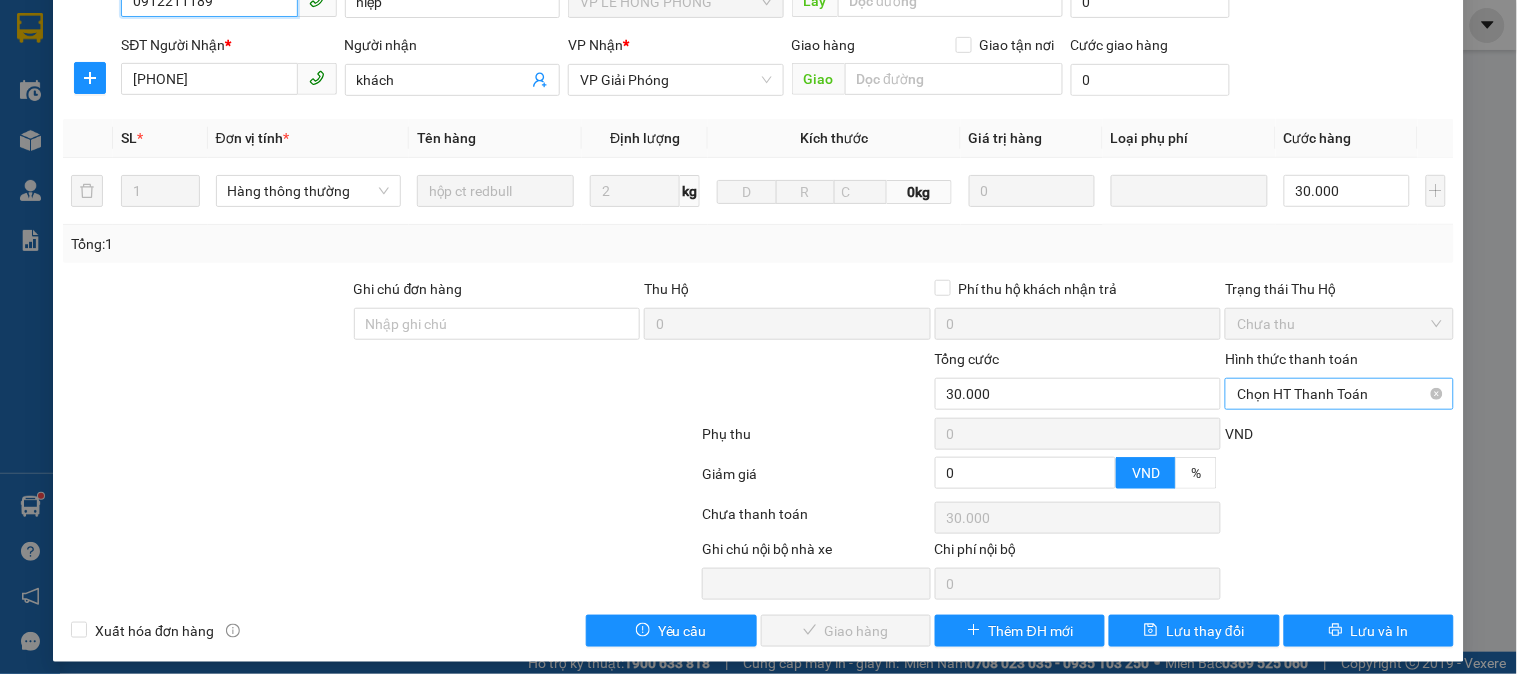 click on "Chọn HT Thanh Toán" at bounding box center (1339, 394) 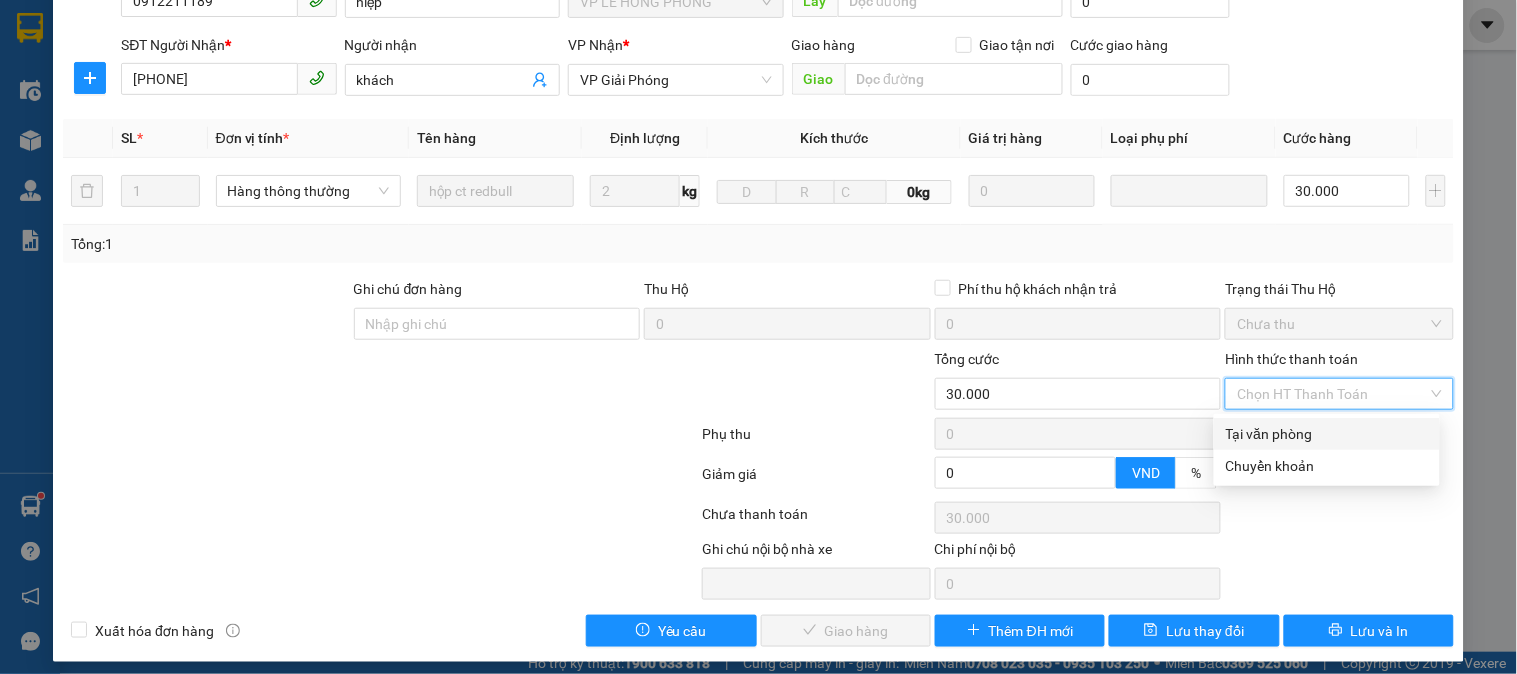 click on "Tại văn phòng" at bounding box center [1327, 434] 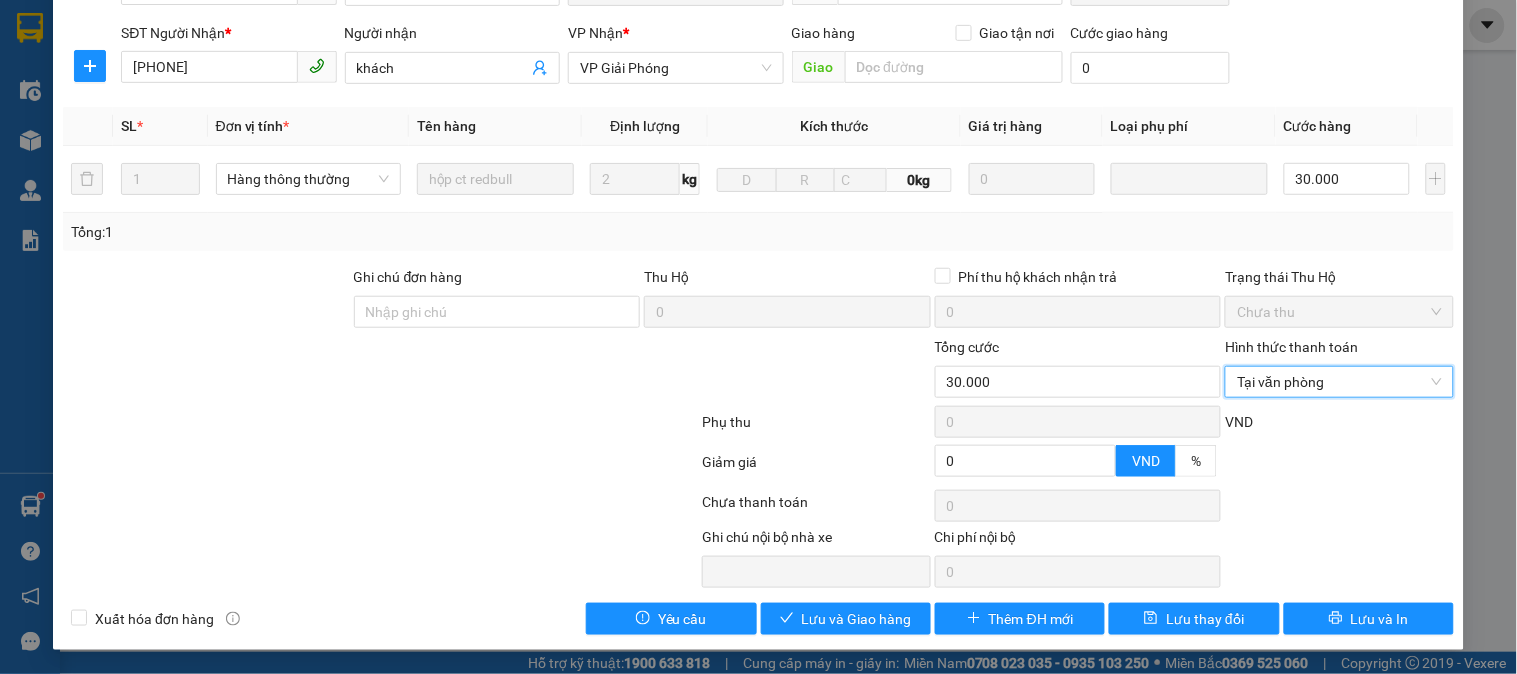 scroll, scrollTop: 0, scrollLeft: 0, axis: both 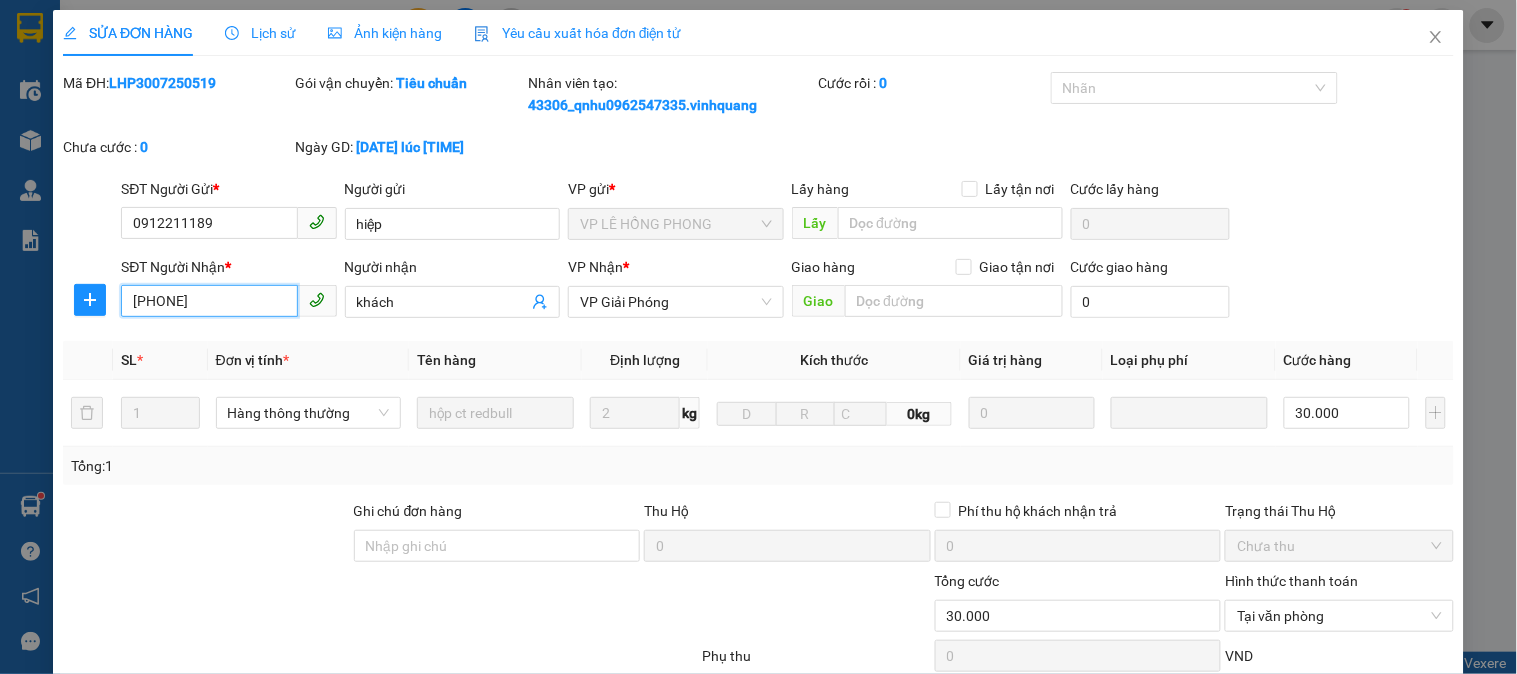 drag, startPoint x: 230, startPoint y: 303, endPoint x: 0, endPoint y: 300, distance: 230.01956 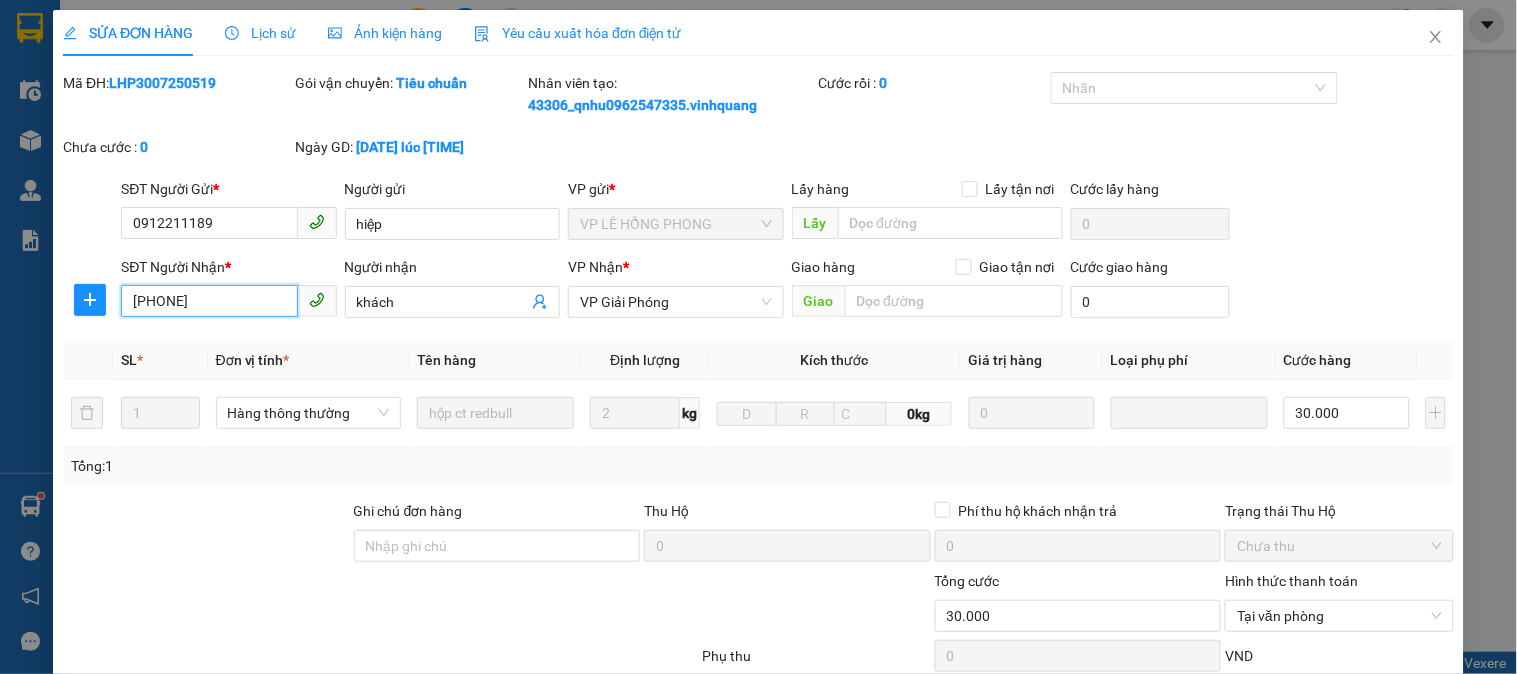 scroll, scrollTop: 234, scrollLeft: 0, axis: vertical 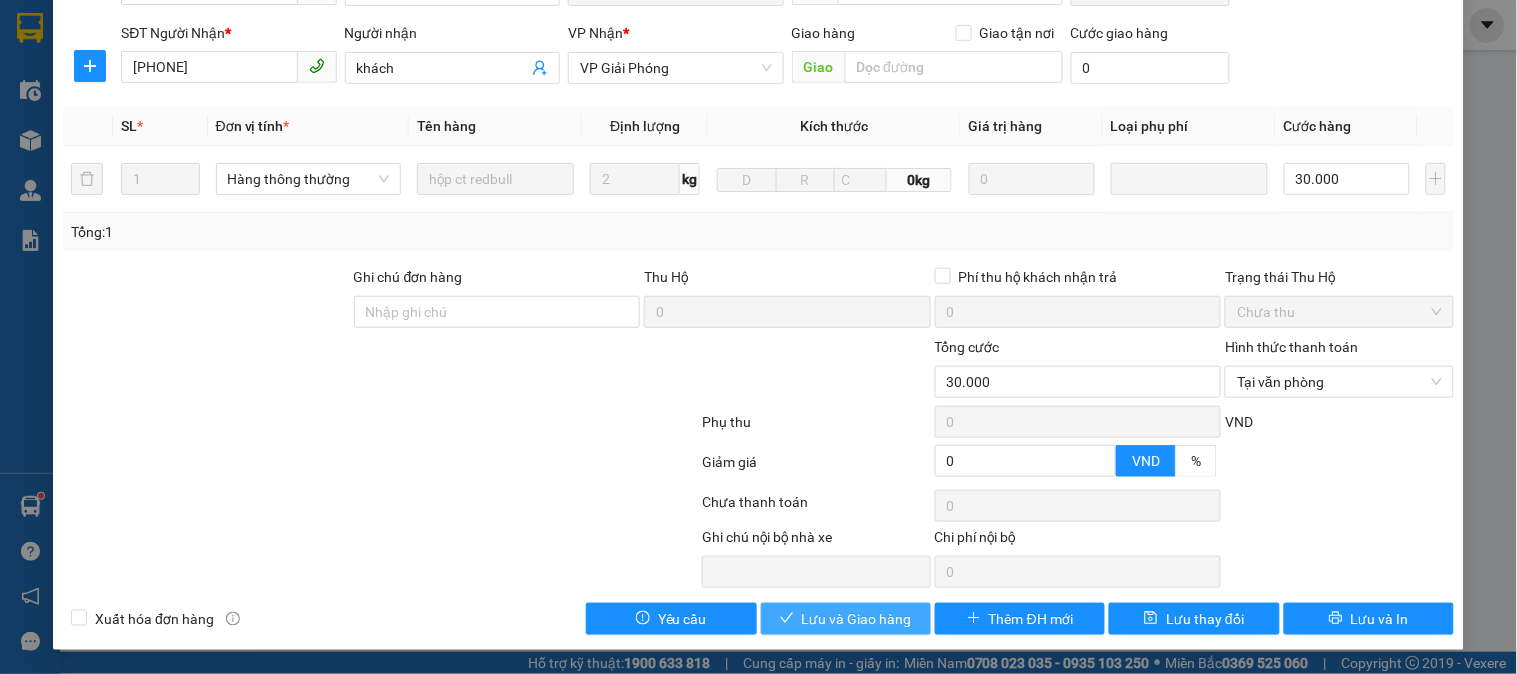 click on "Lưu và Giao hàng" at bounding box center [857, 619] 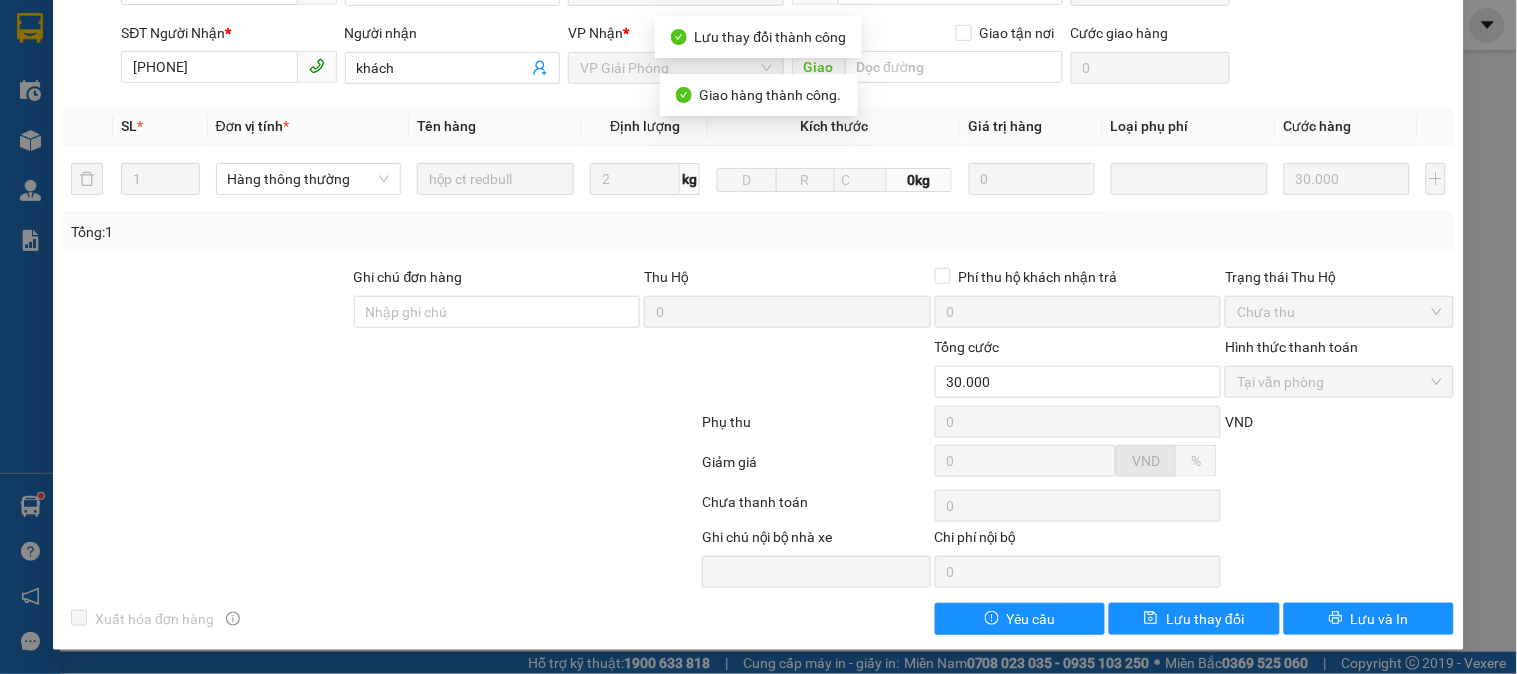 scroll, scrollTop: 0, scrollLeft: 0, axis: both 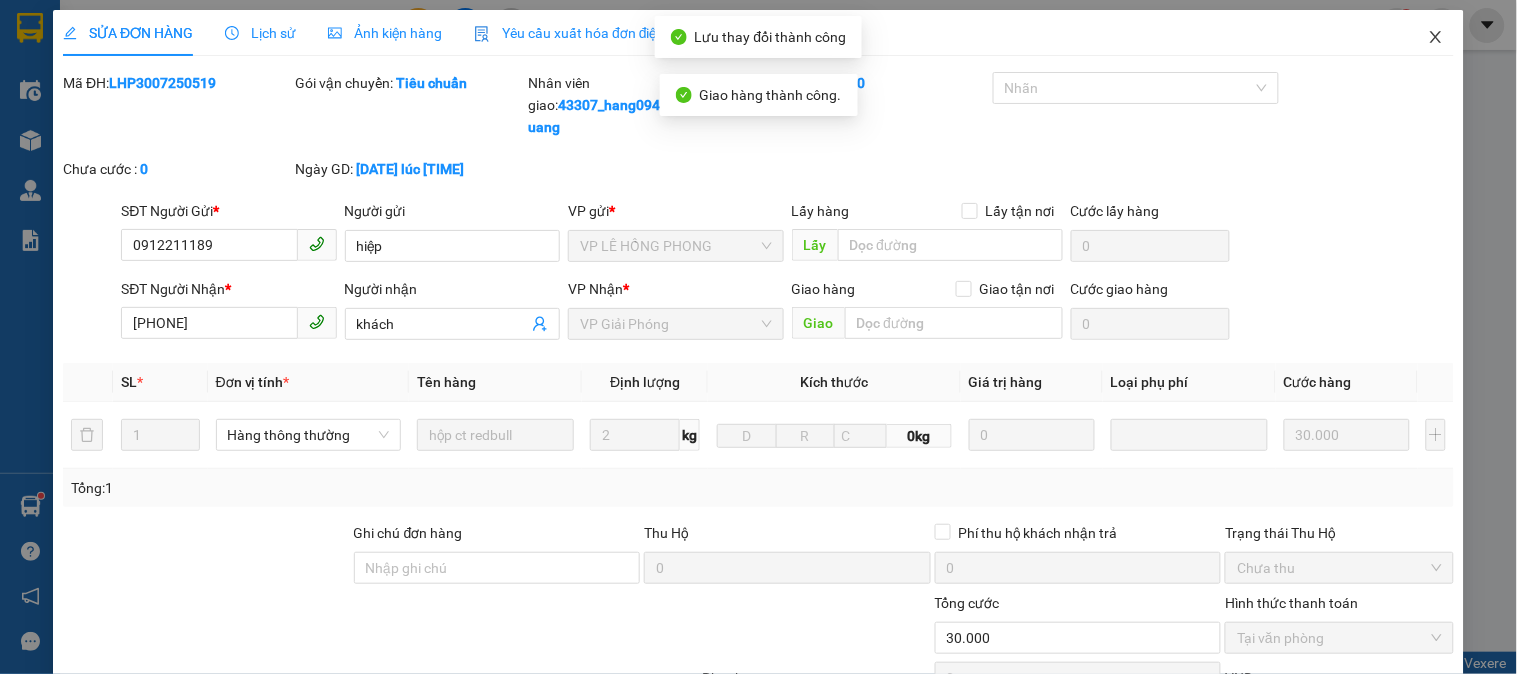 click at bounding box center [1436, 38] 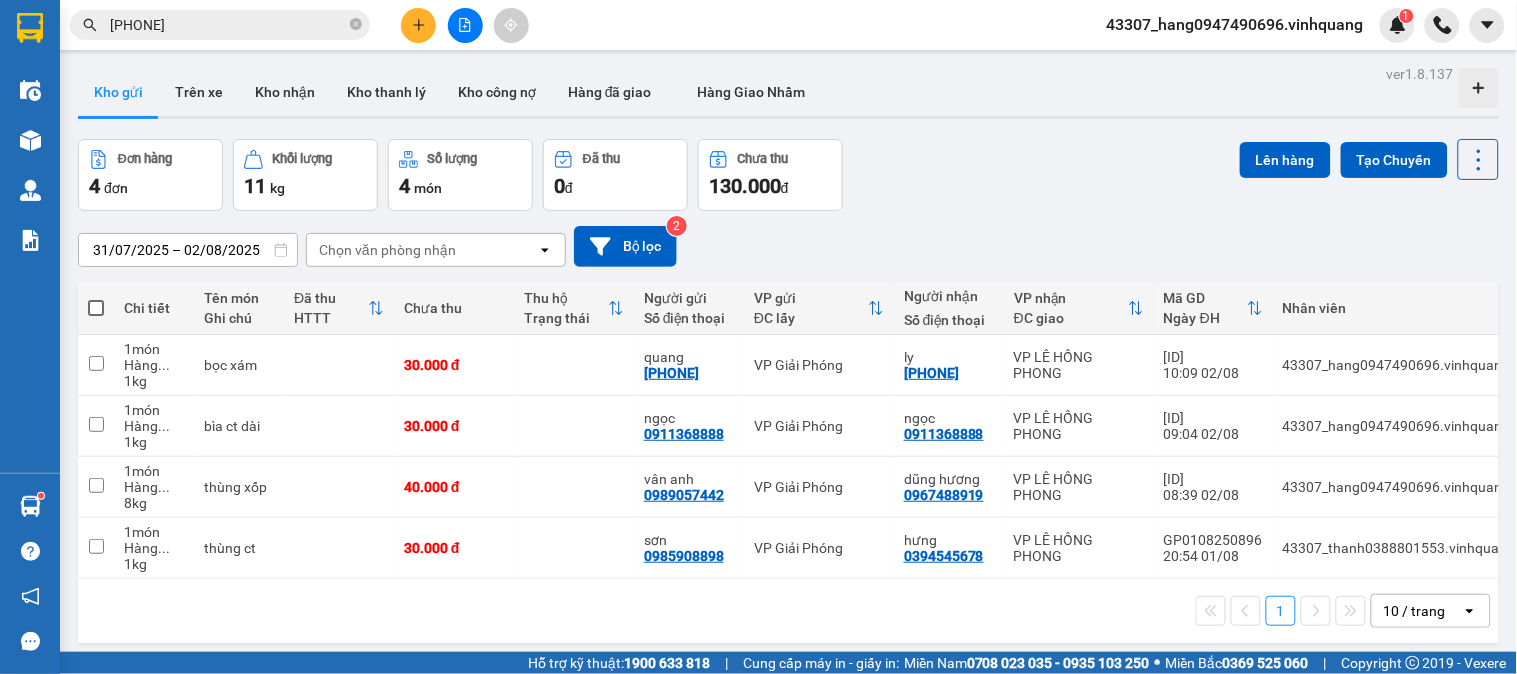 click on "[PHONE]" at bounding box center (228, 25) 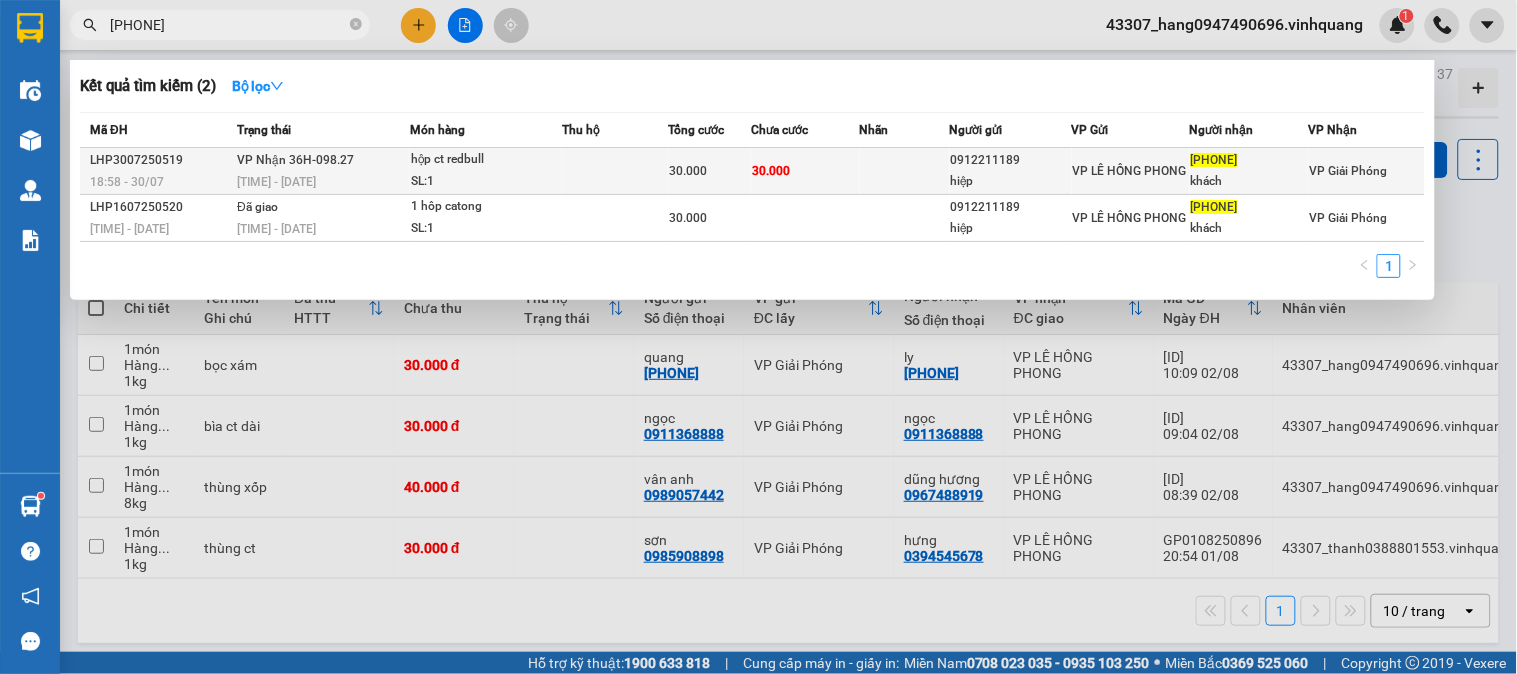 click at bounding box center [615, 171] 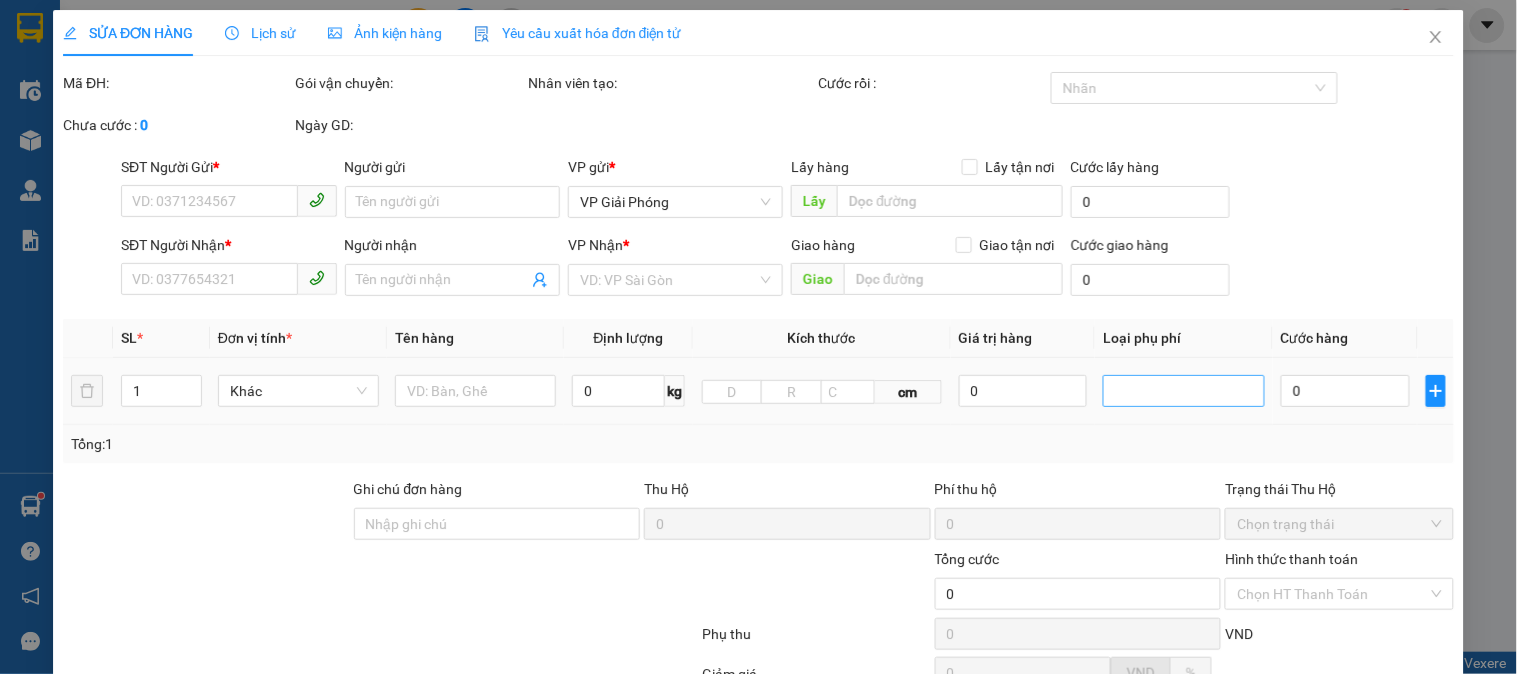 type on "0912211189" 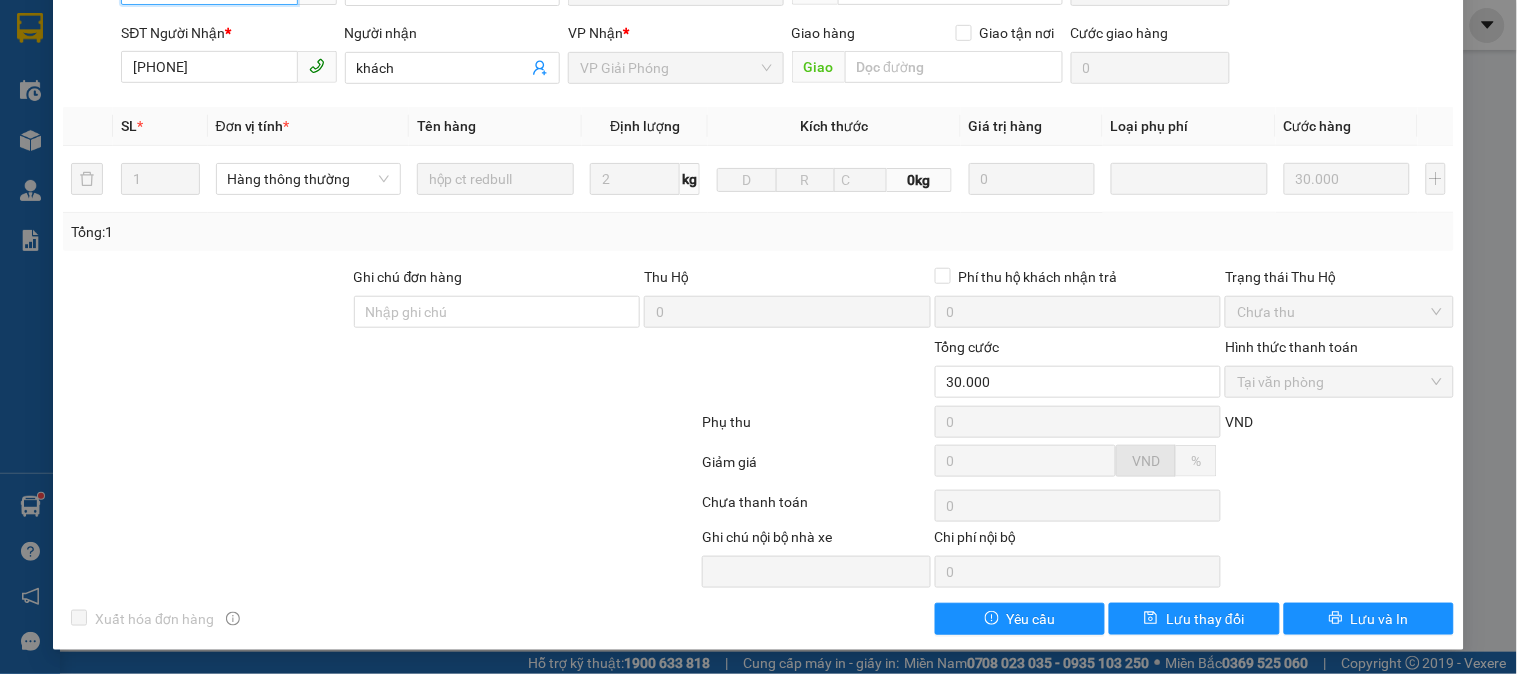 scroll, scrollTop: 0, scrollLeft: 0, axis: both 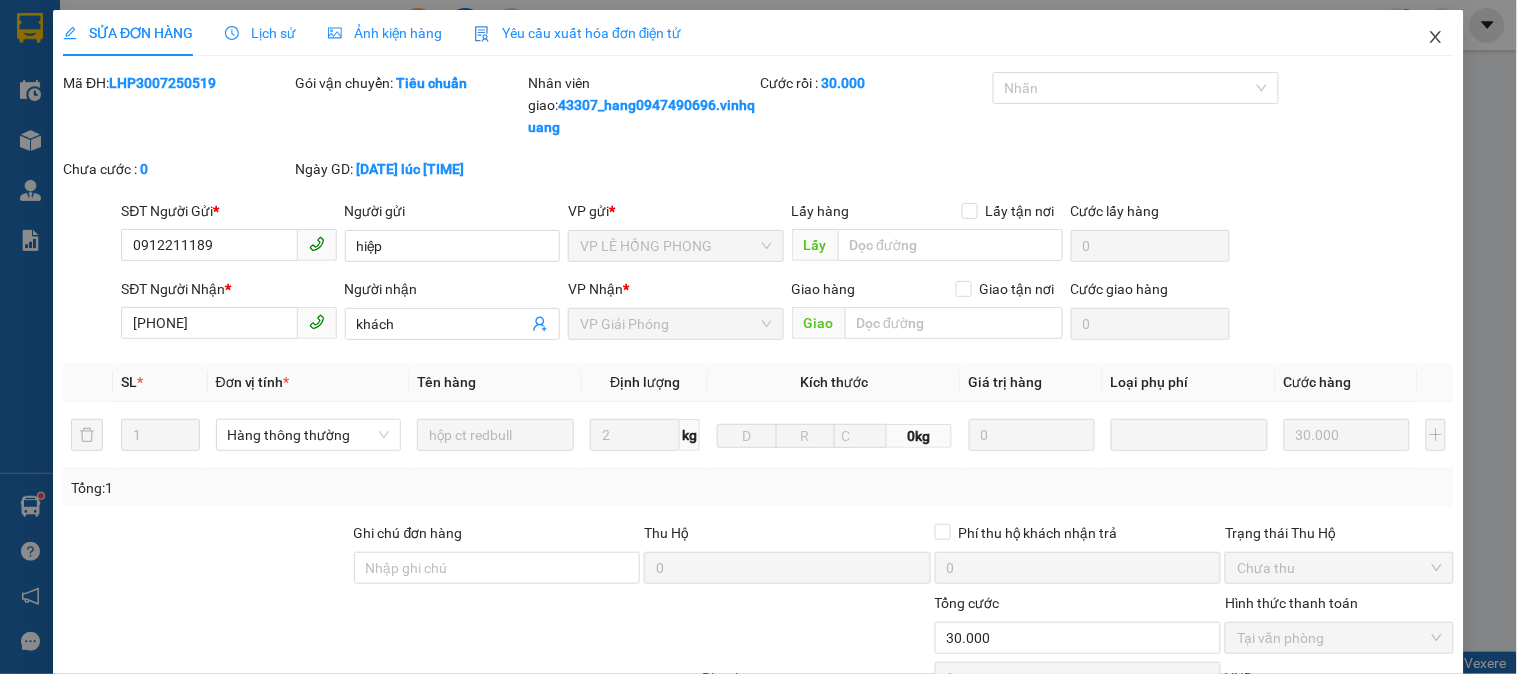 click 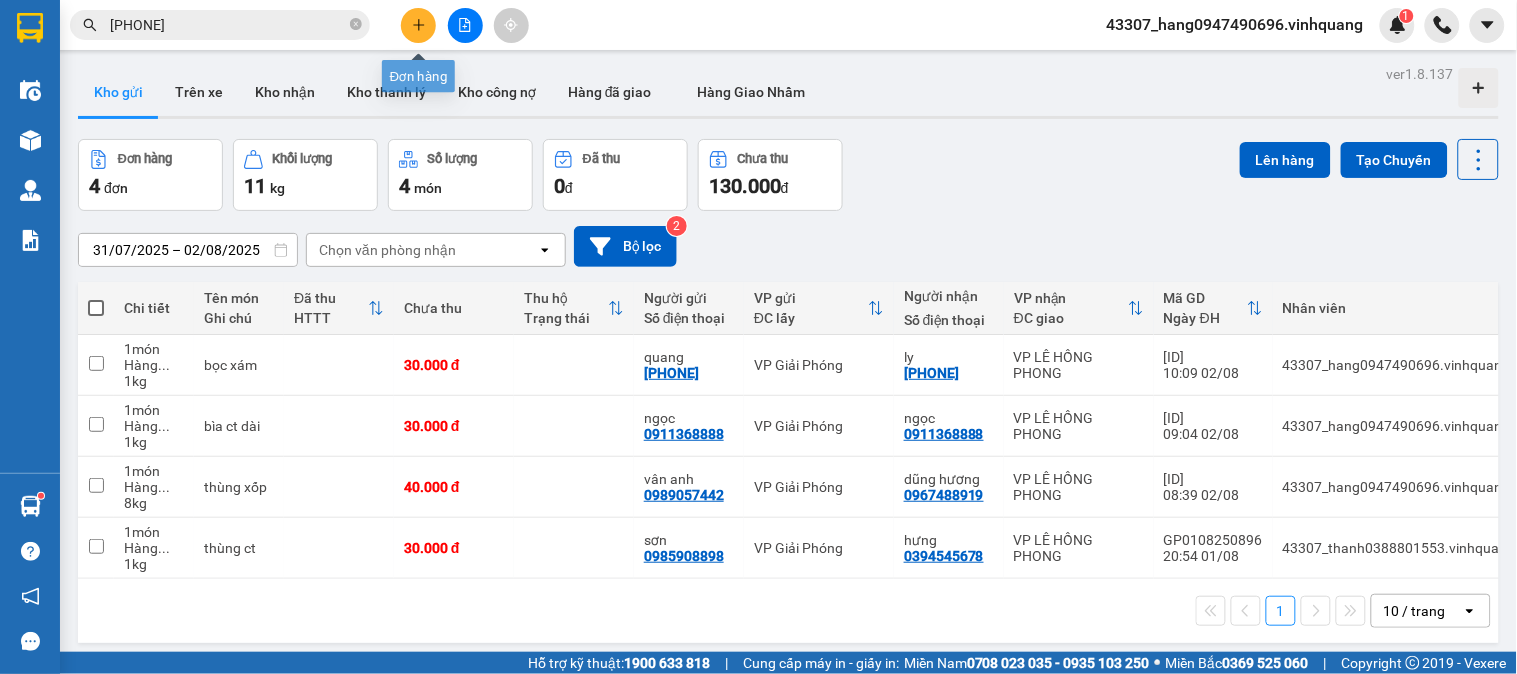 click 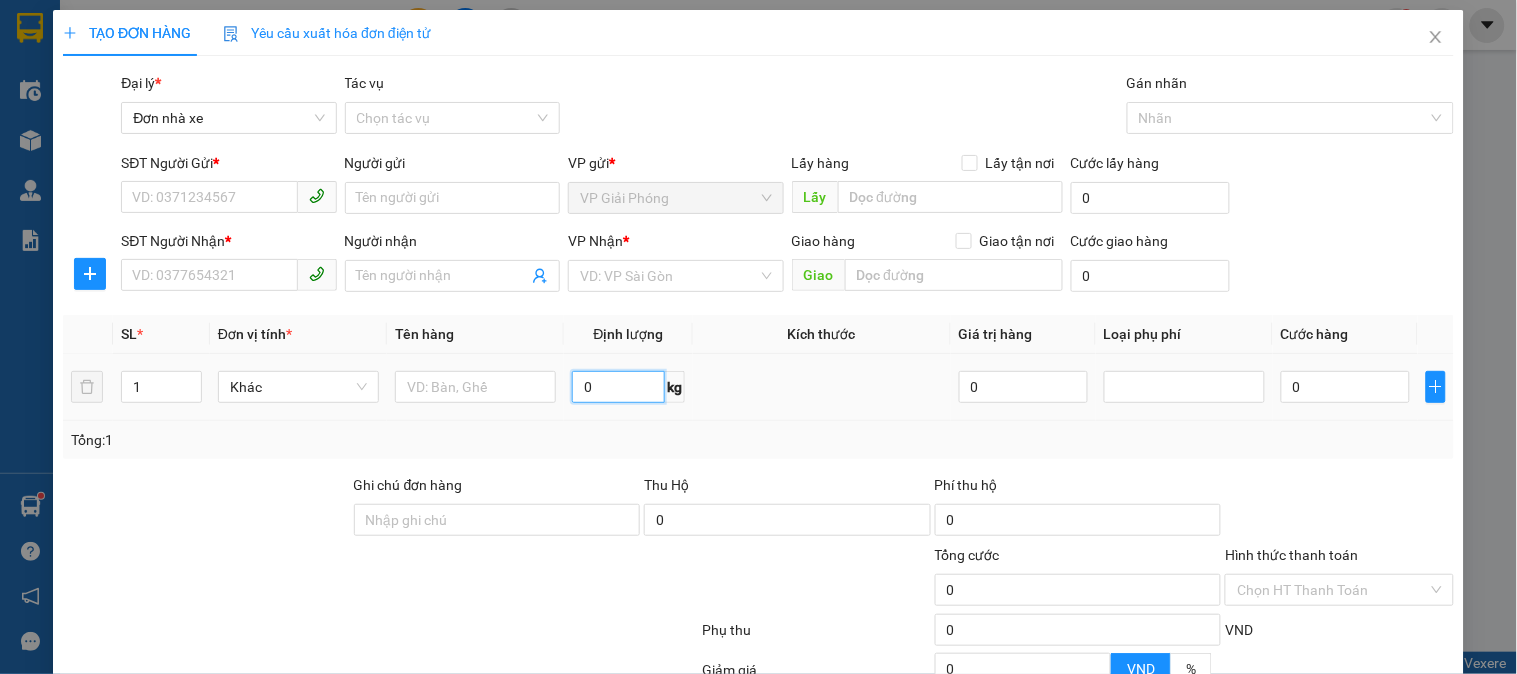 click on "0" at bounding box center (618, 387) 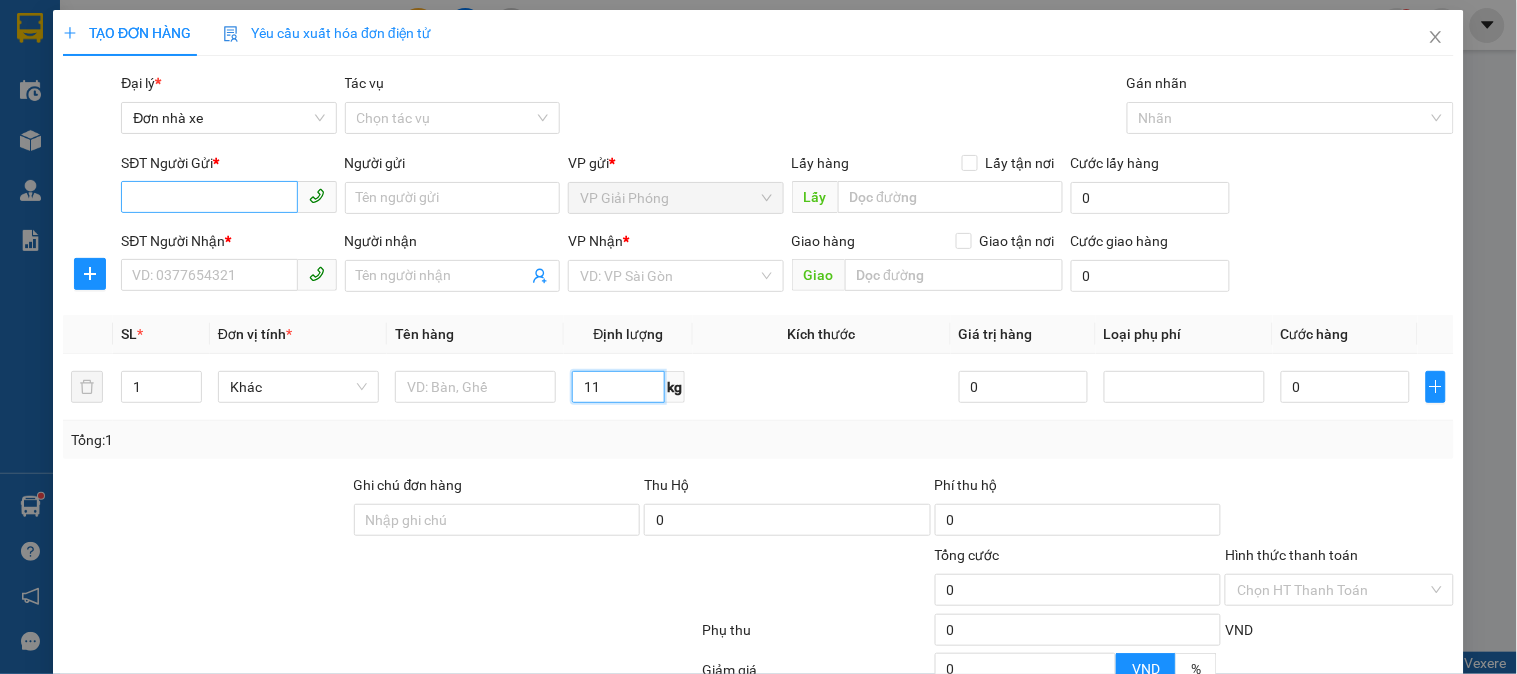 type on "11" 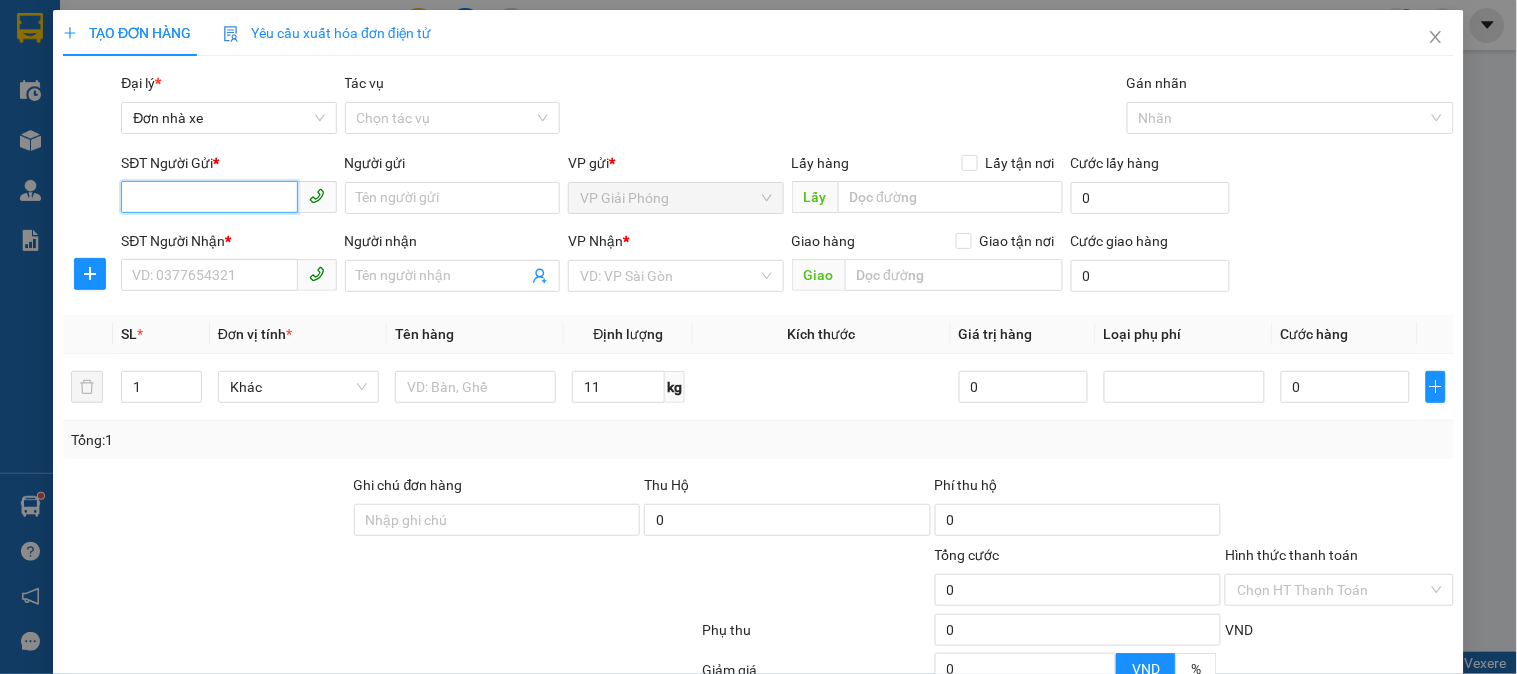 click on "SĐT Người Gửi  *" at bounding box center (209, 197) 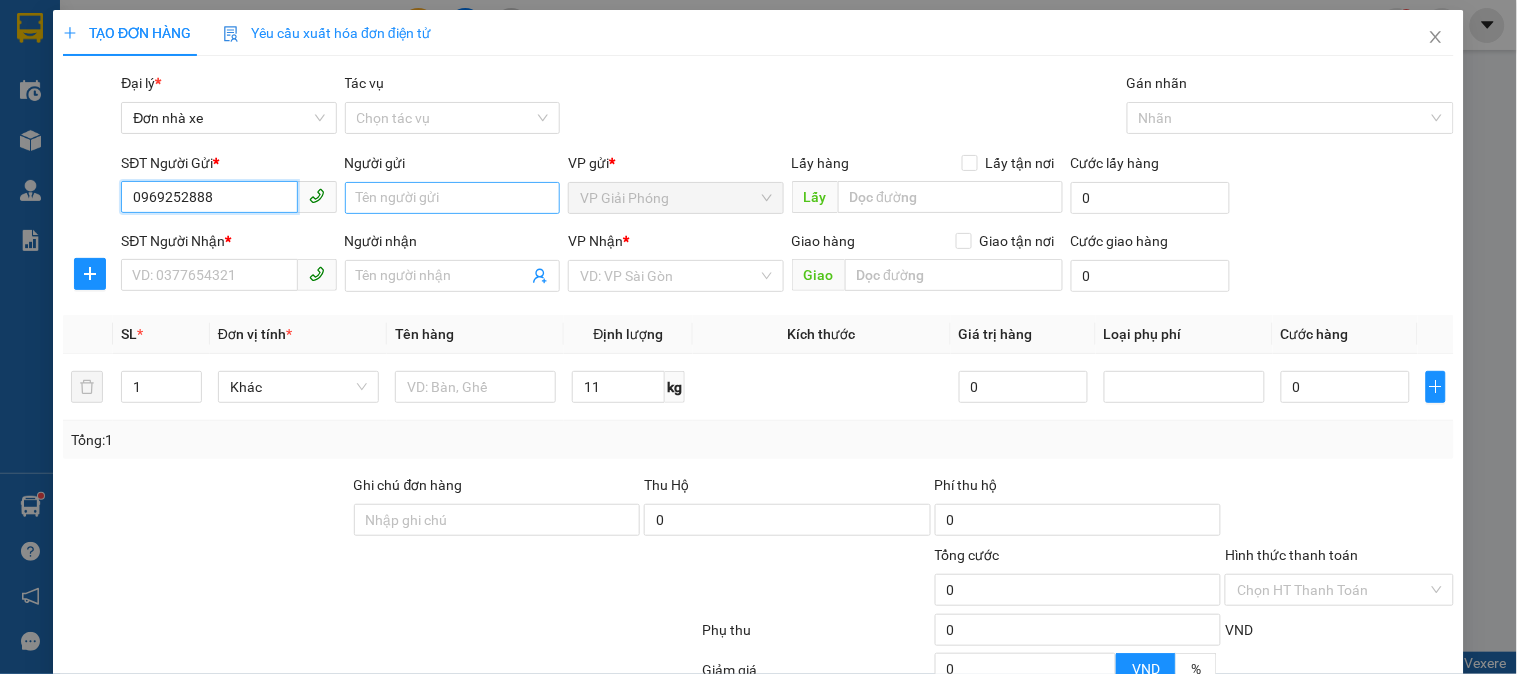 type on "0969252888" 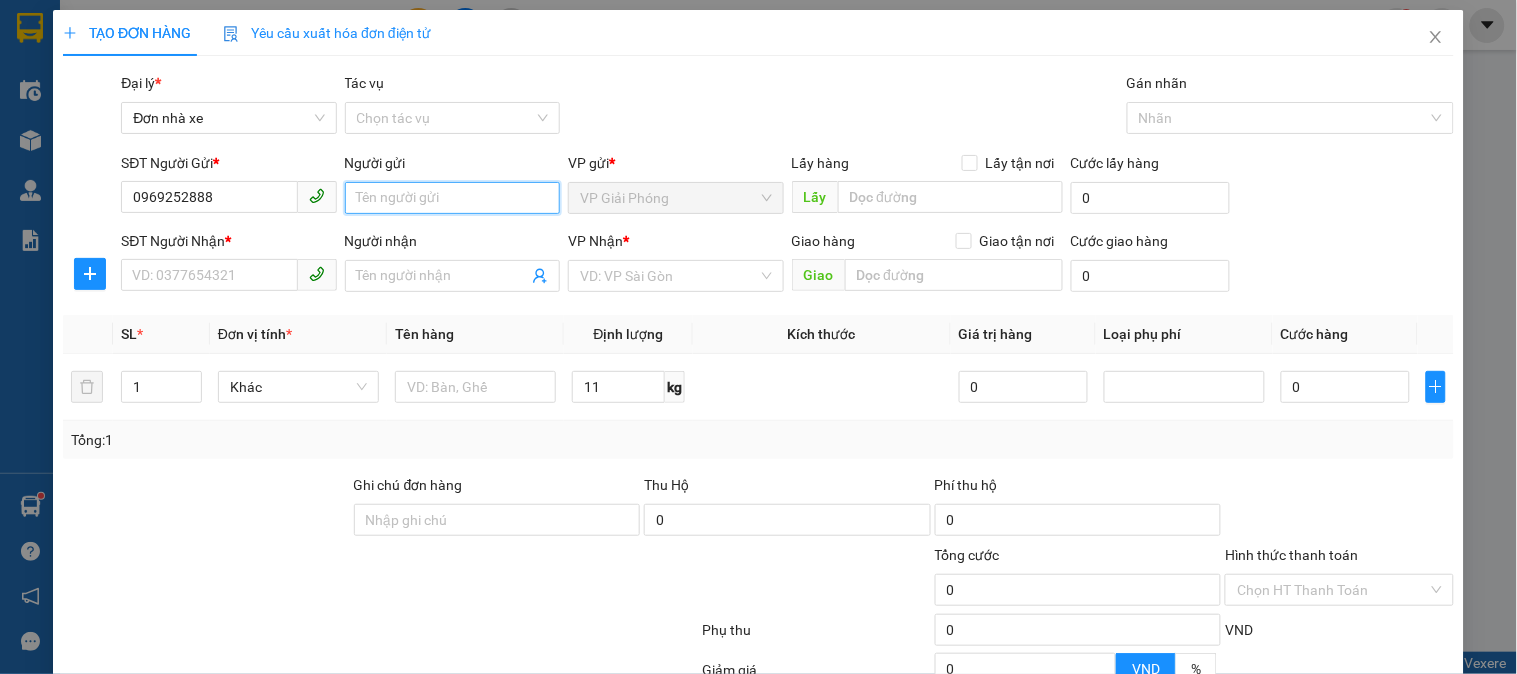 click on "Người gửi" at bounding box center (452, 198) 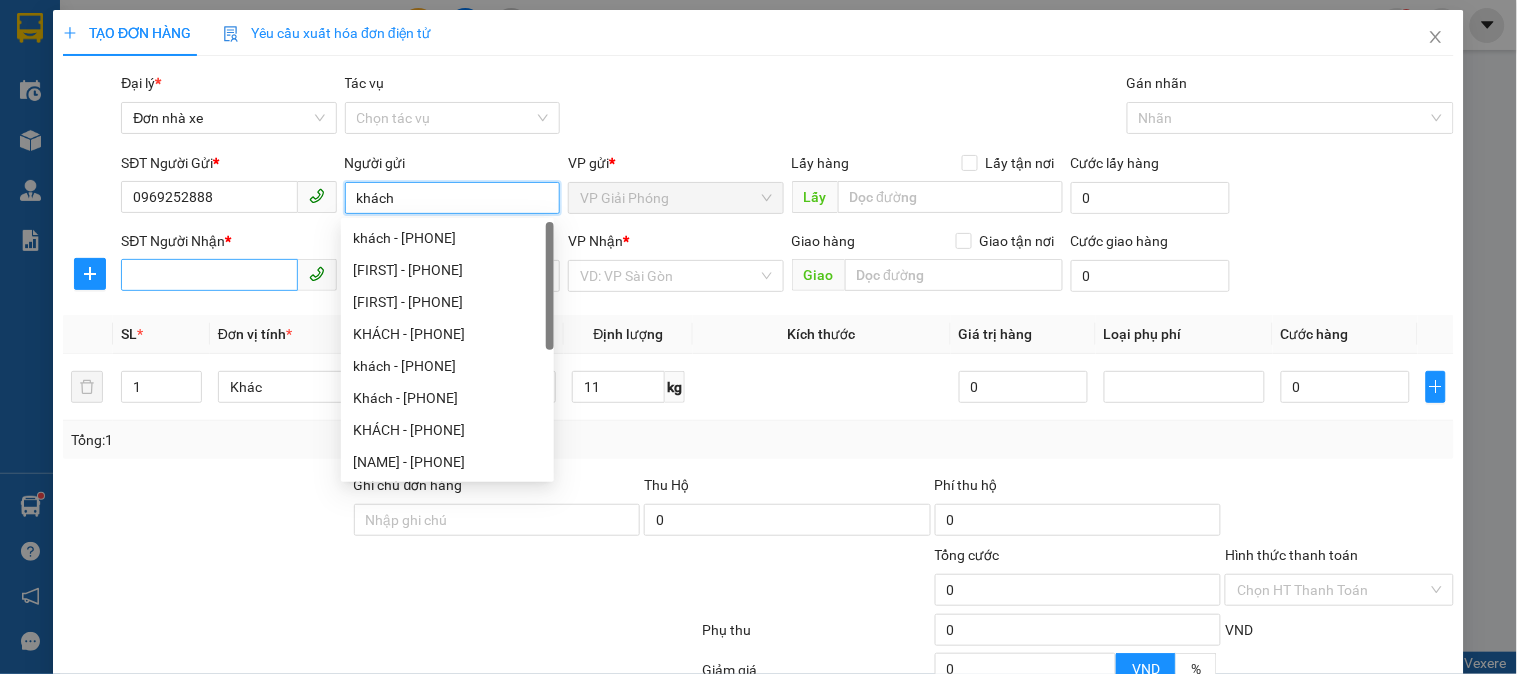 type on "khách" 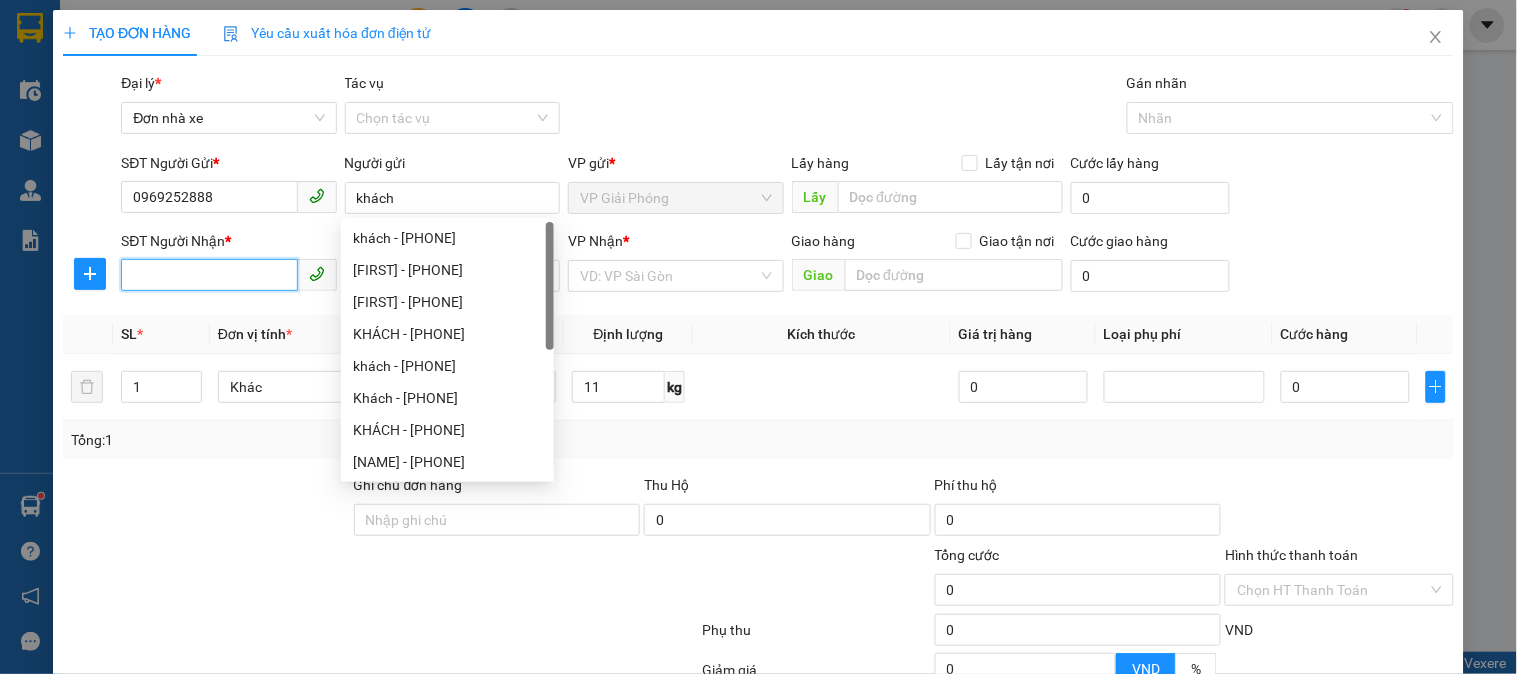 click on "SĐT Người Nhận  *" at bounding box center (209, 275) 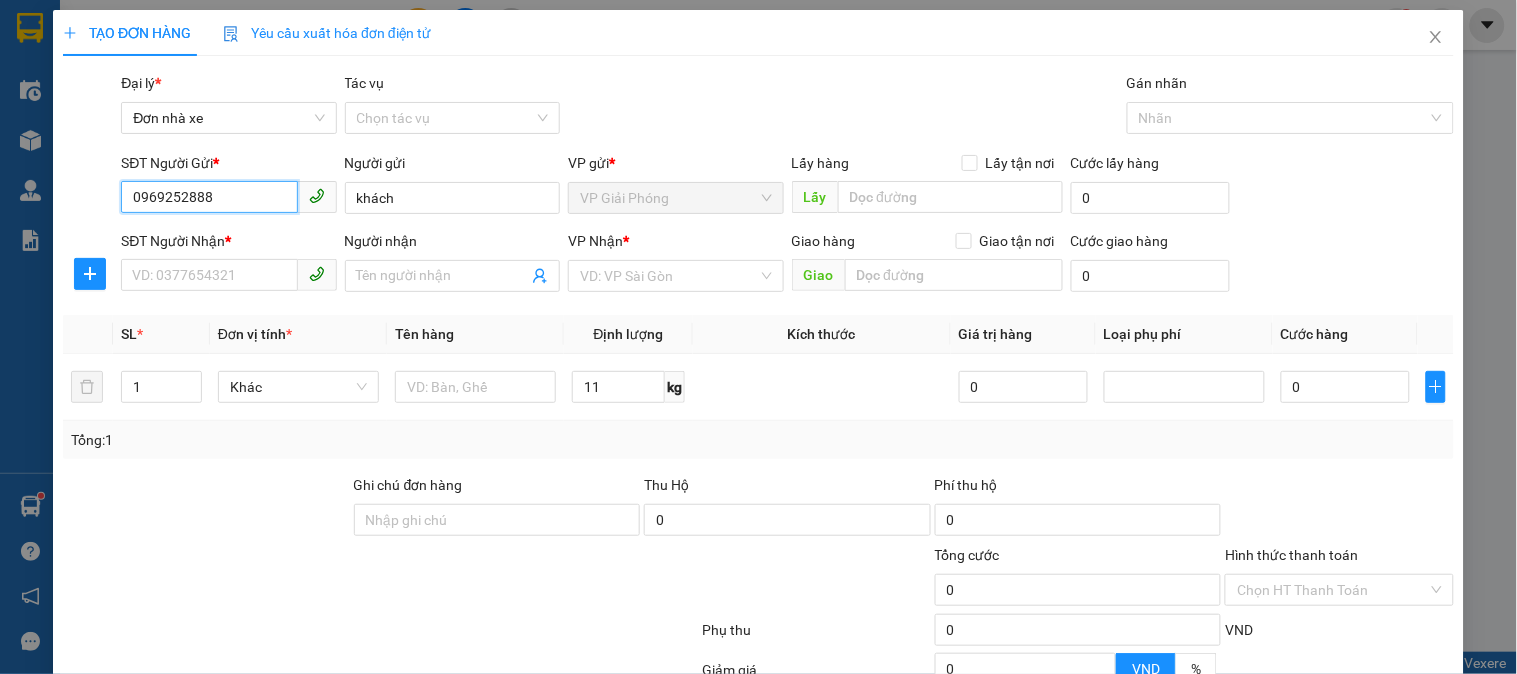 drag, startPoint x: 228, startPoint y: 198, endPoint x: 70, endPoint y: 197, distance: 158.00316 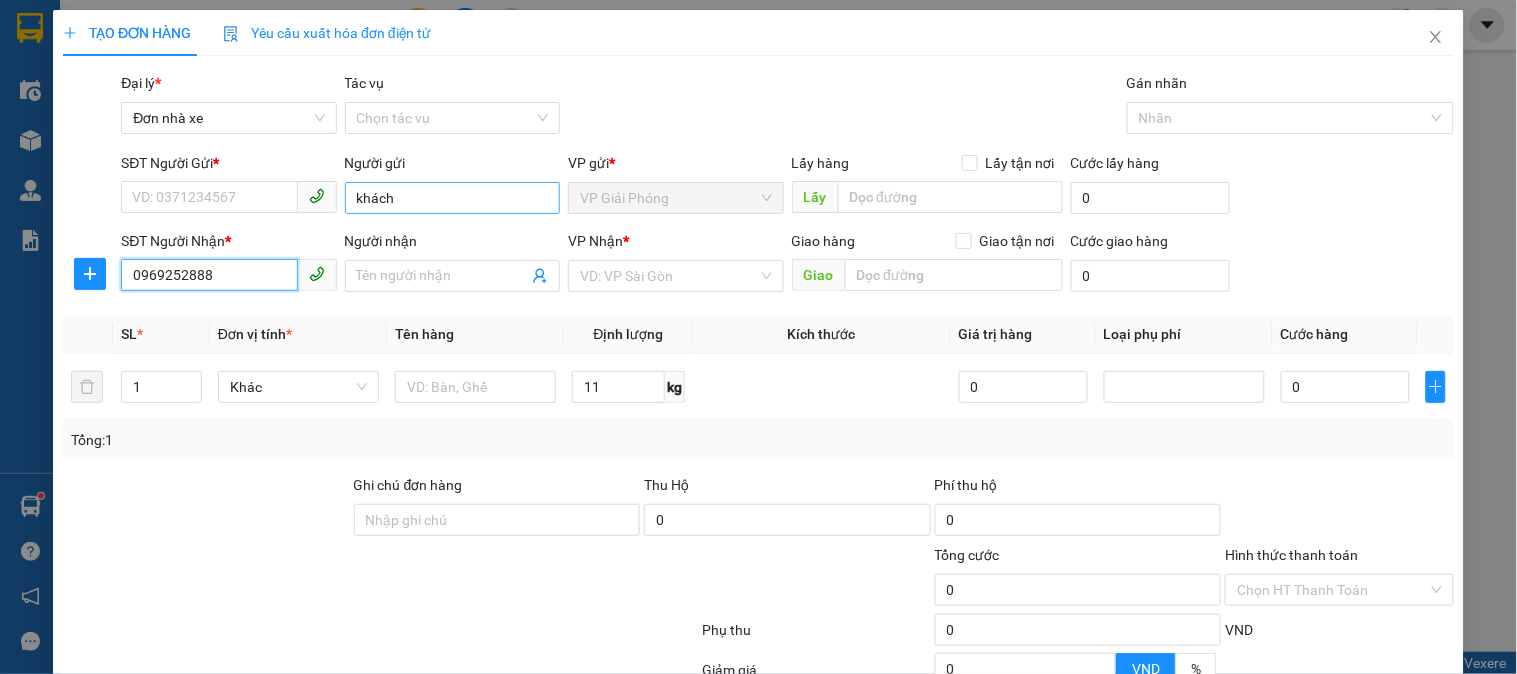 type on "0969252888" 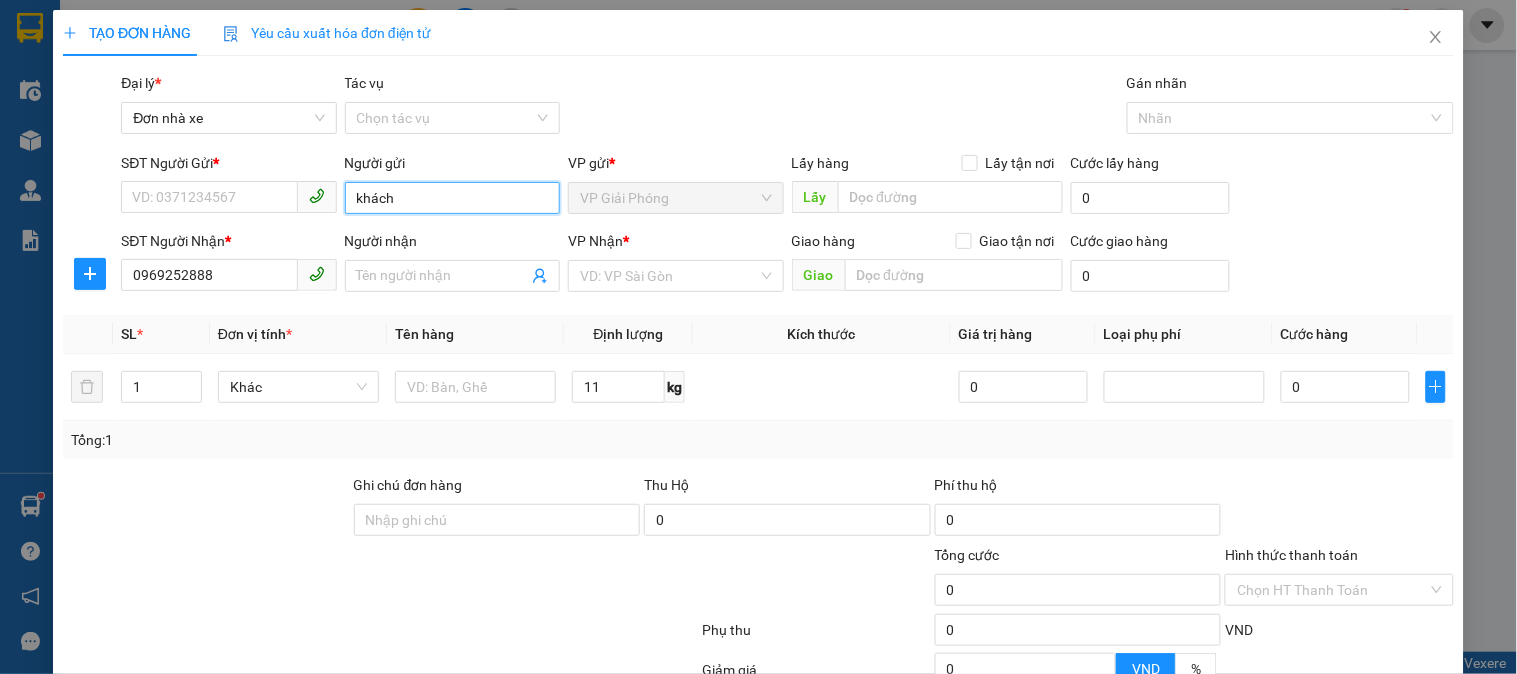 drag, startPoint x: 370, startPoint y: 201, endPoint x: 312, endPoint y: 201, distance: 58 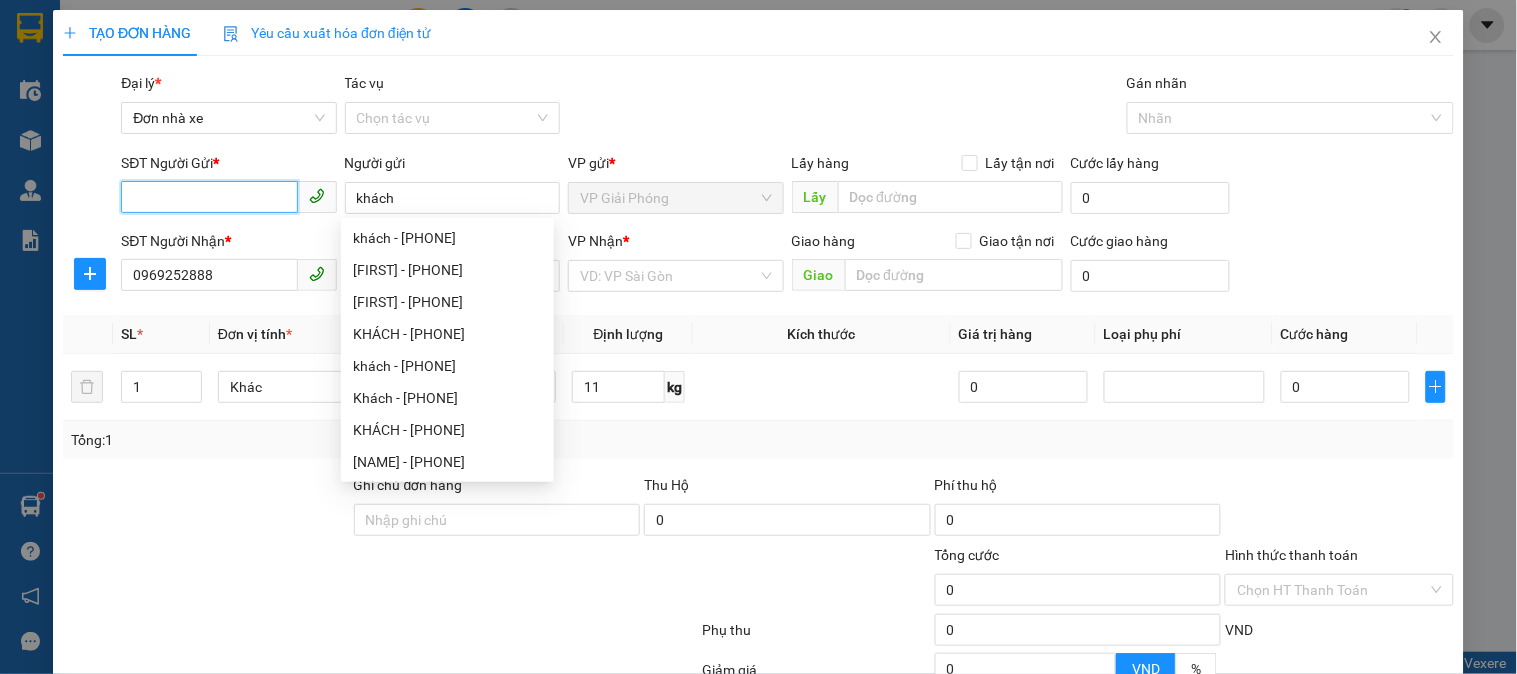 click on "SĐT Người Gửi  *" at bounding box center (209, 197) 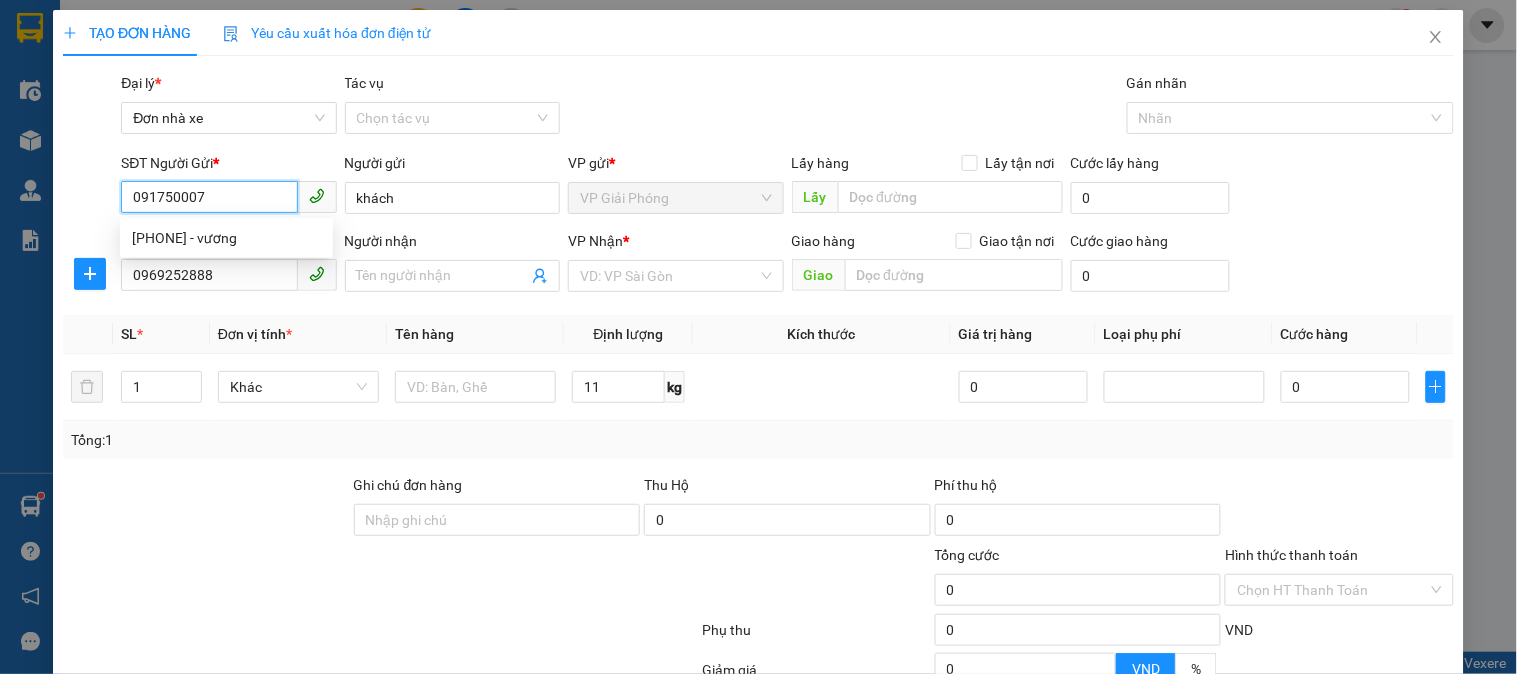 type on "0917500075" 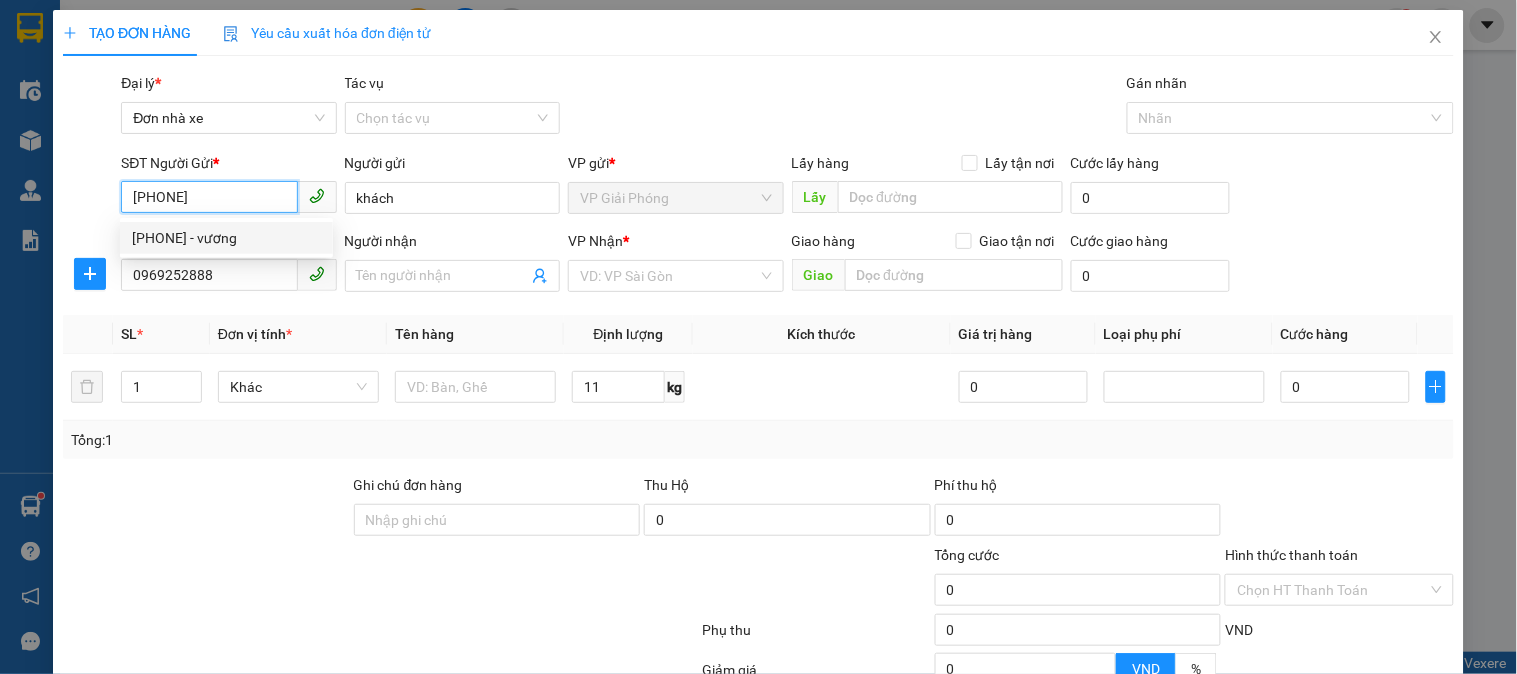 click on "[FIRST] - [PHONE]" at bounding box center [226, 238] 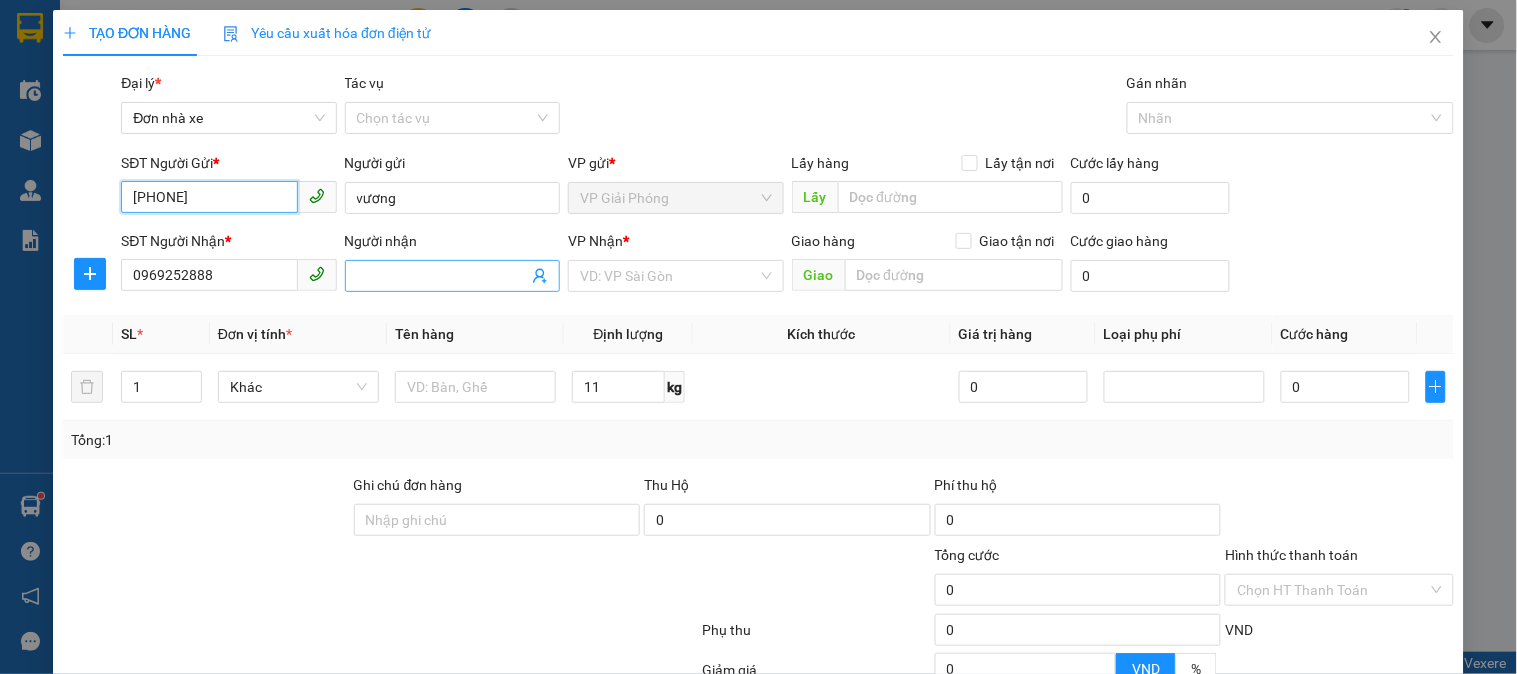 type on "0917500075" 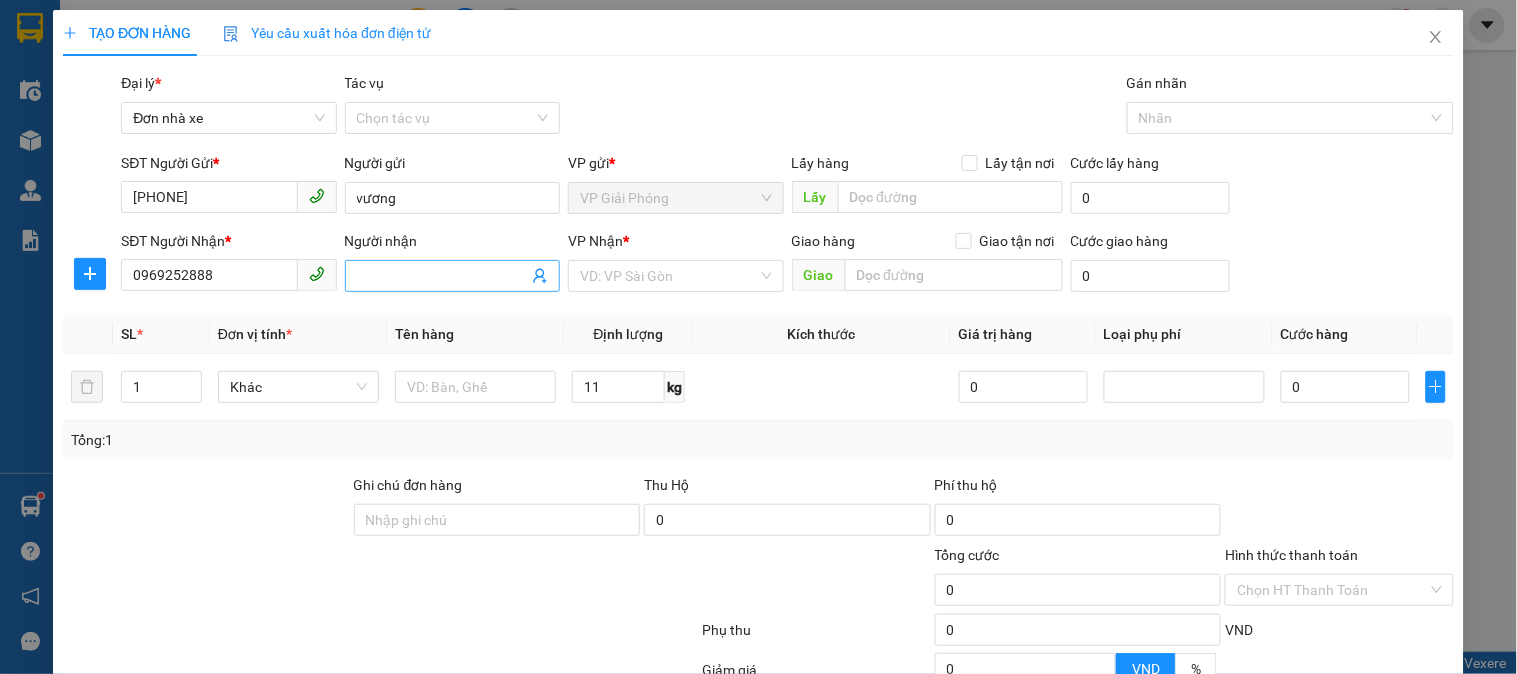 drag, startPoint x: 410, startPoint y: 274, endPoint x: 388, endPoint y: 278, distance: 22.36068 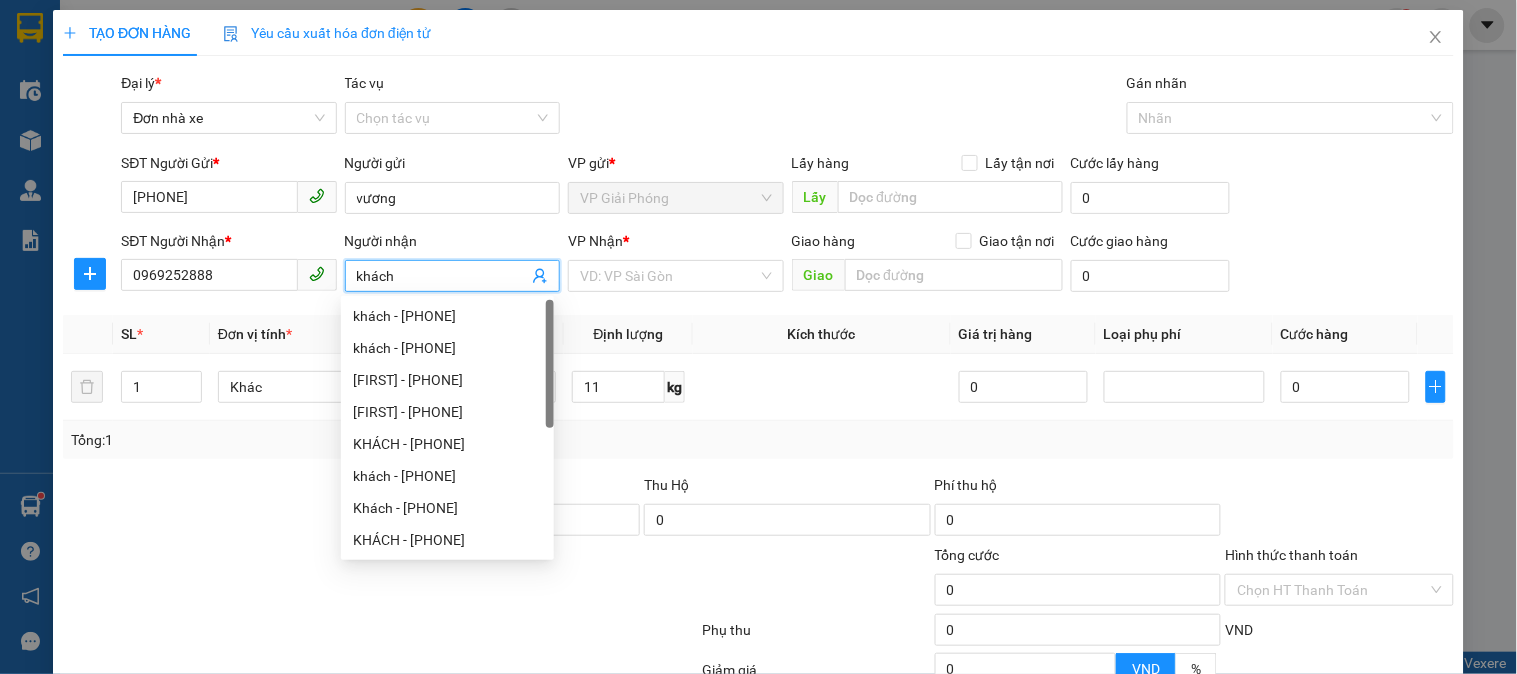 type on "khách" 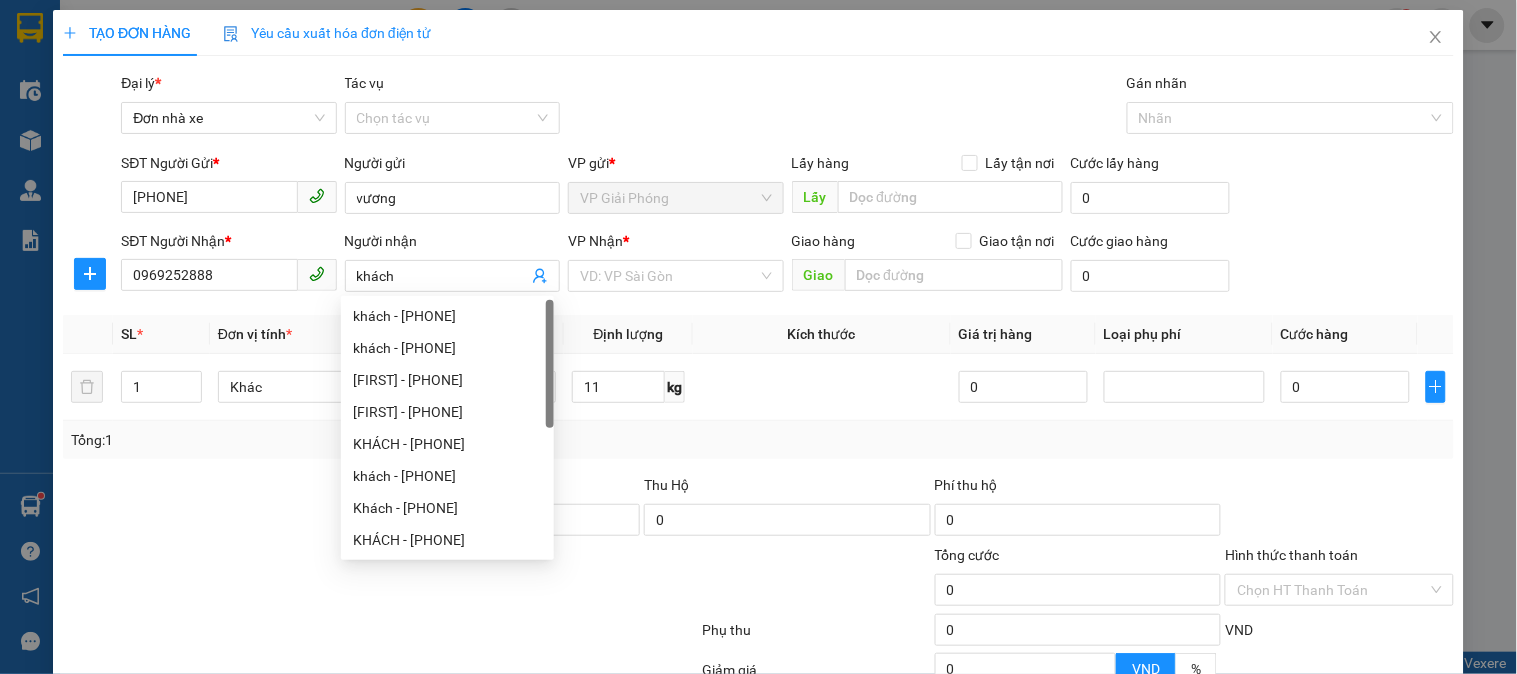 click on "Kích thước" at bounding box center (822, 334) 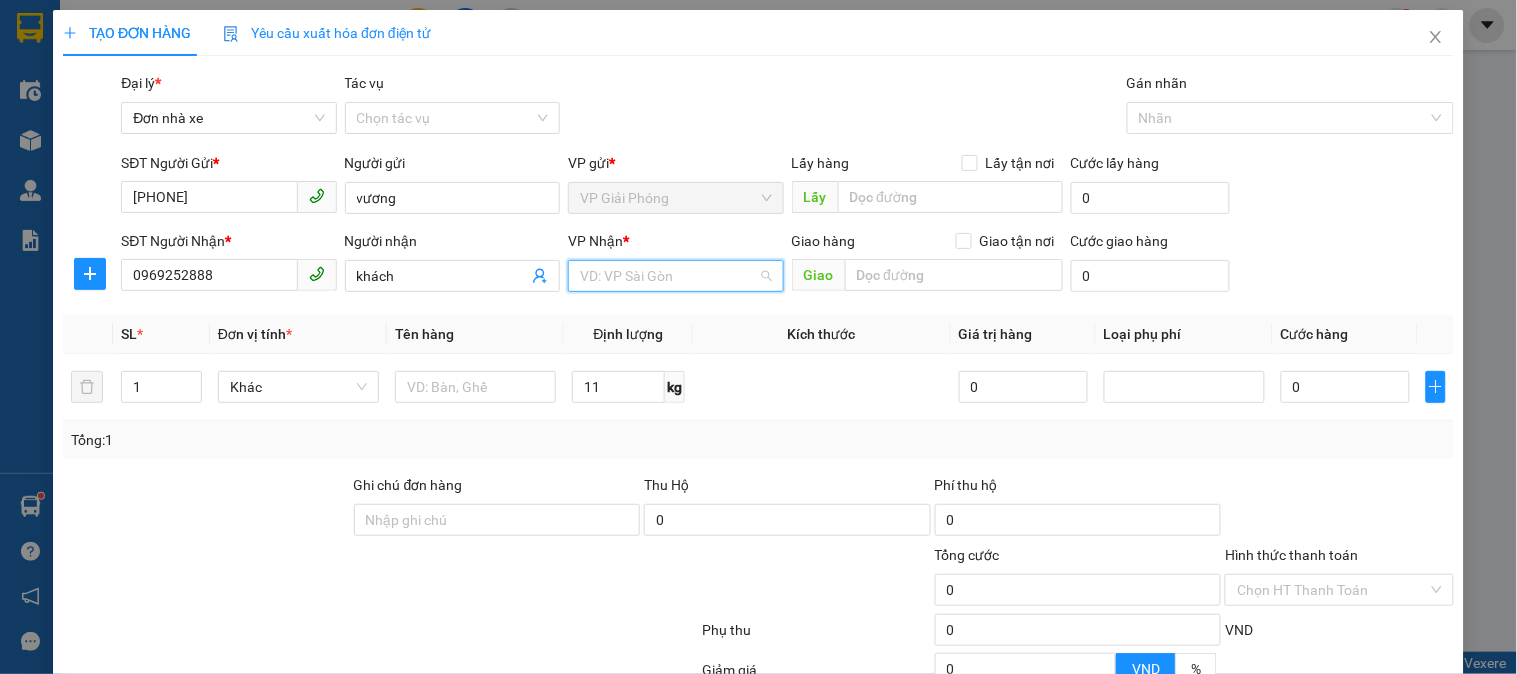 click at bounding box center (668, 276) 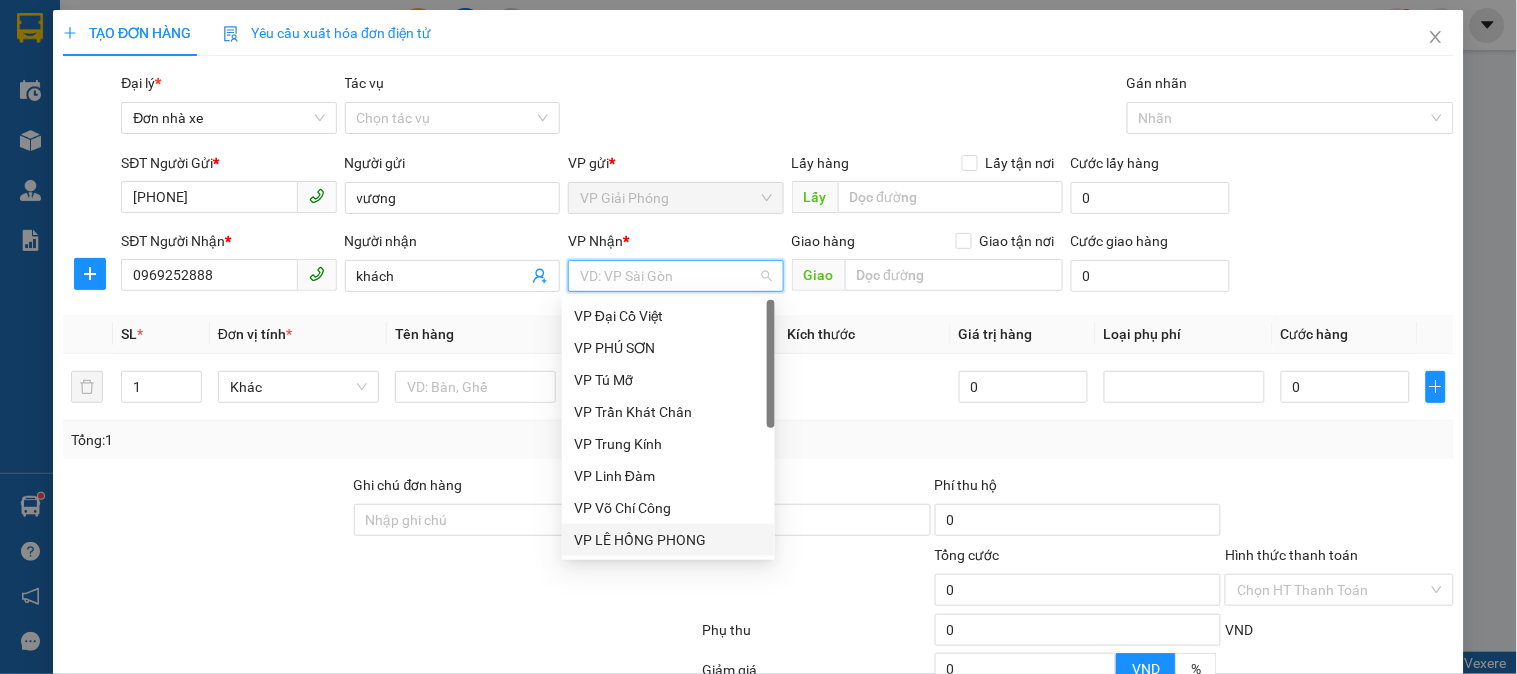 click on "VP LÊ HỒNG PHONG" at bounding box center (668, 540) 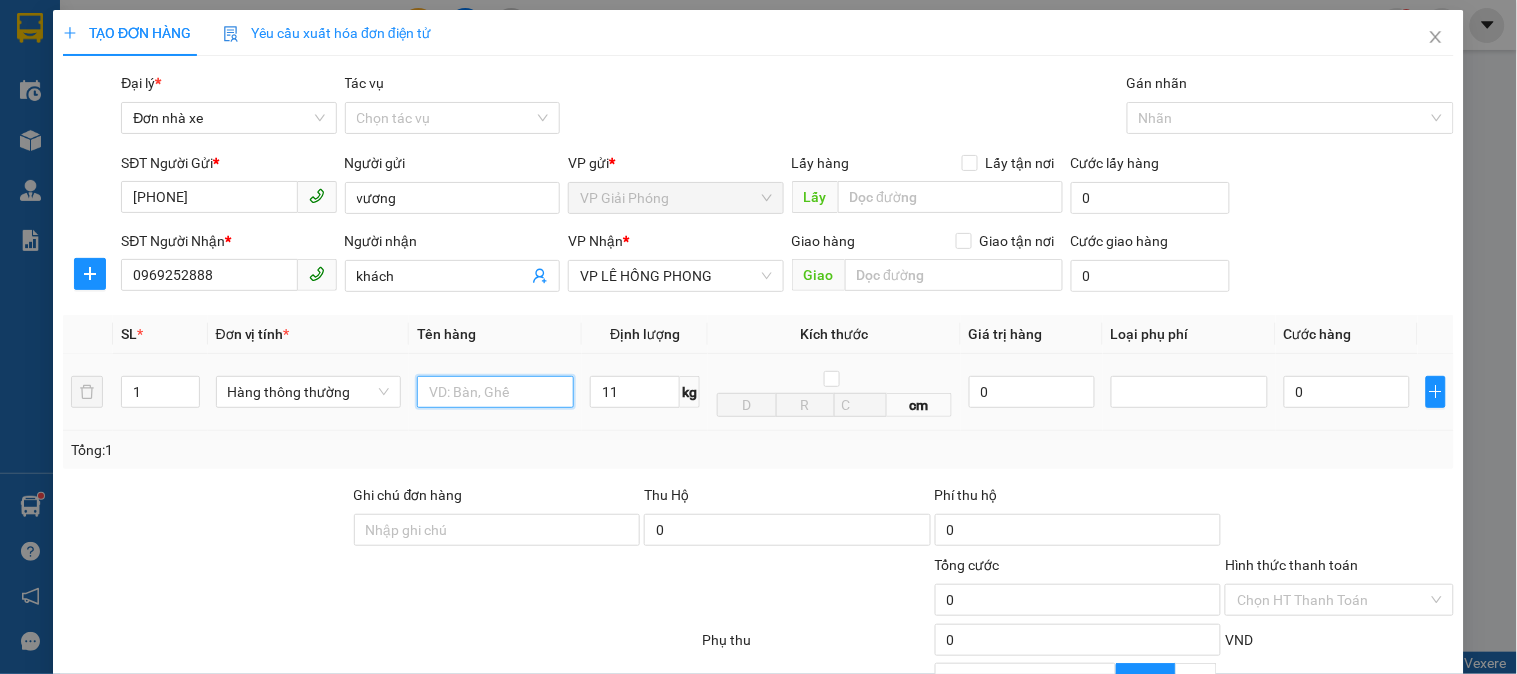 click at bounding box center (495, 392) 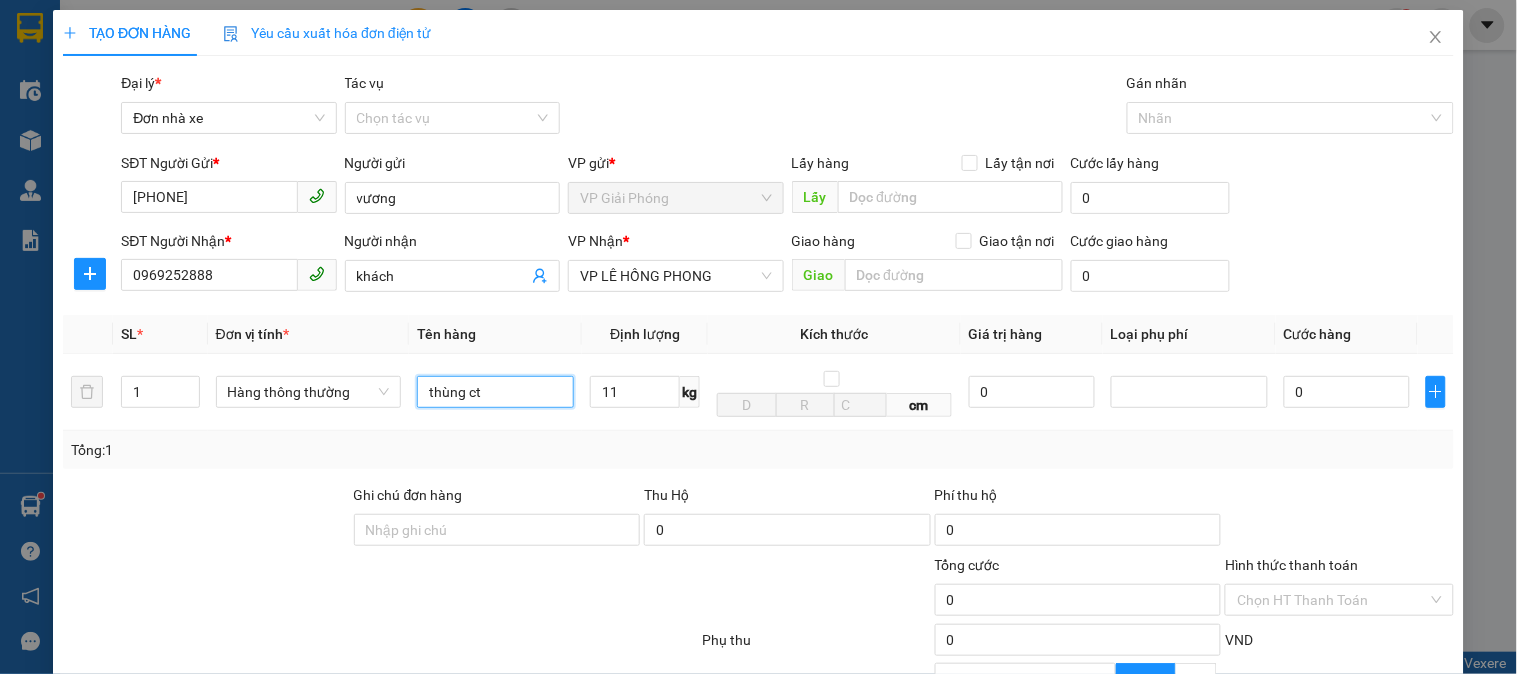 type on "thùng ct" 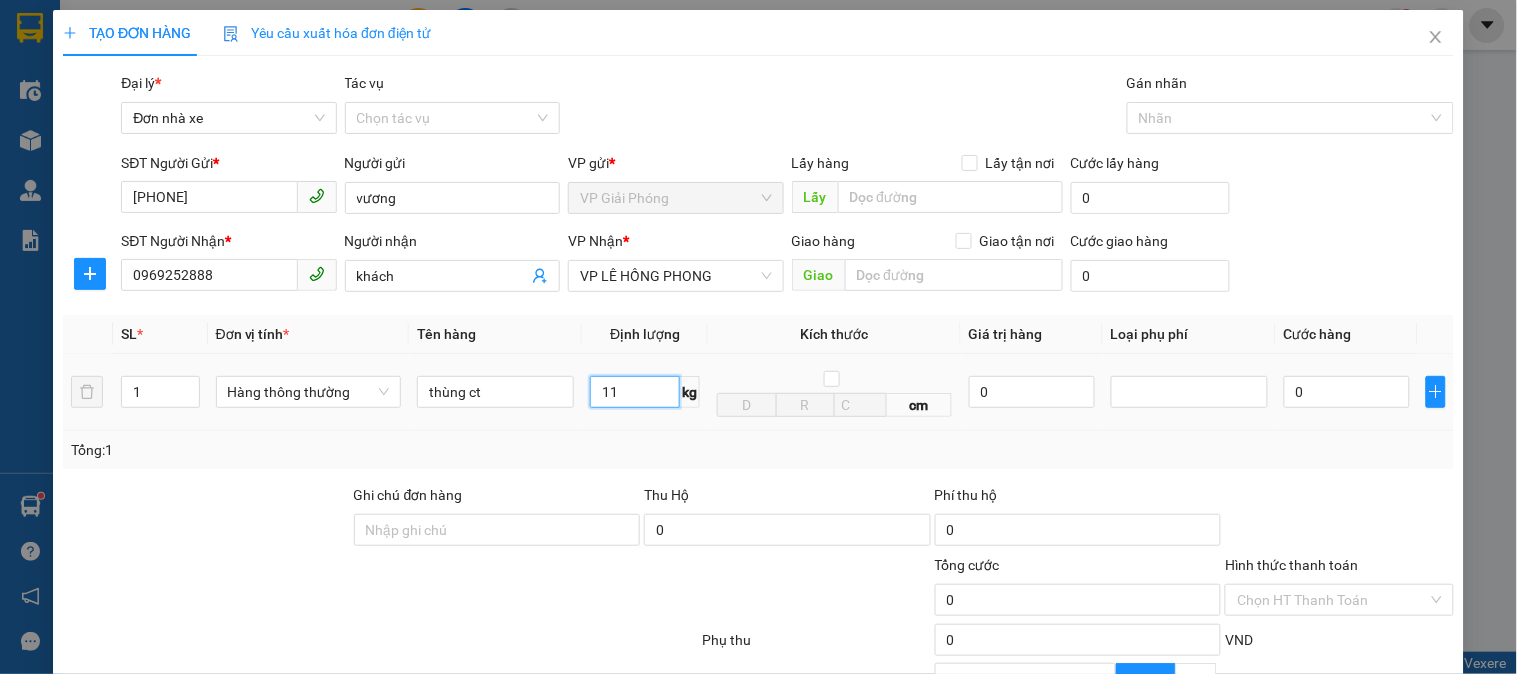 click on "11" at bounding box center [635, 392] 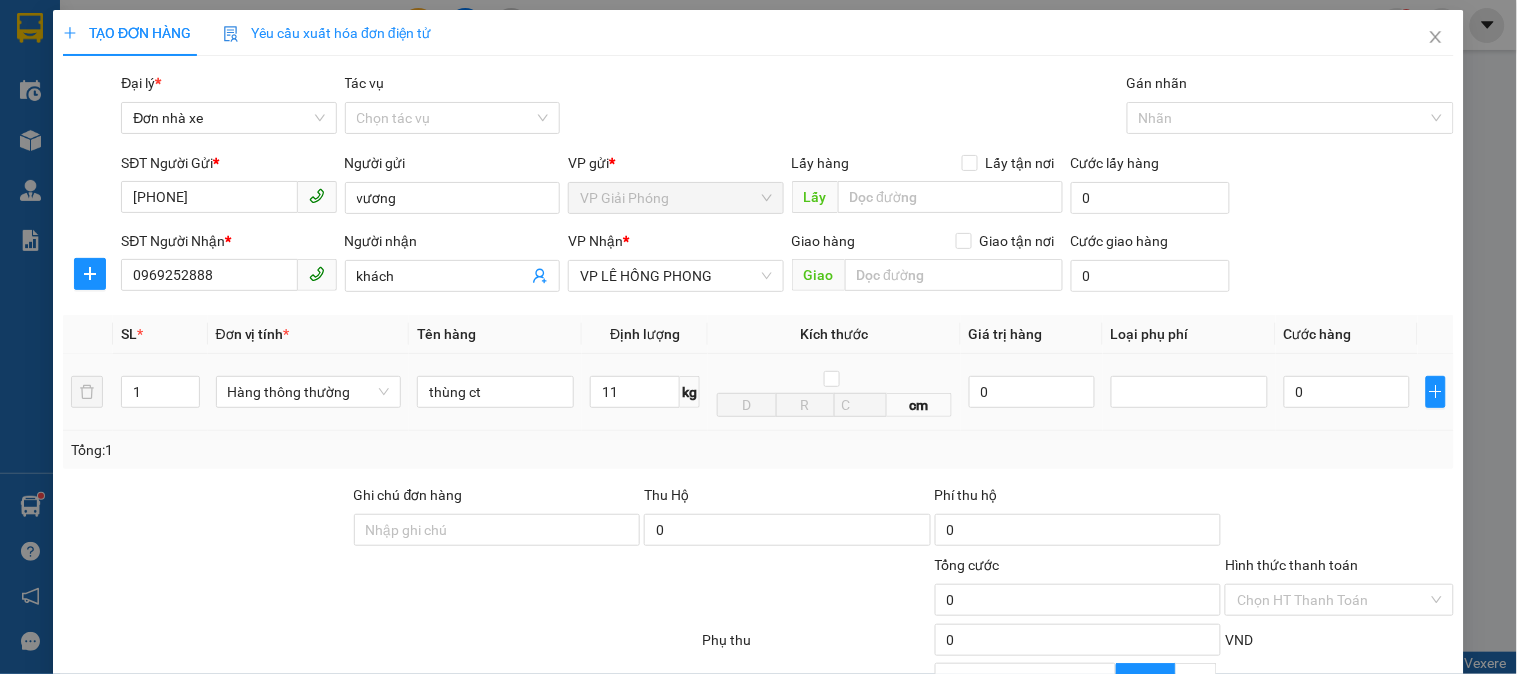 click on "11 kg" at bounding box center [645, 392] 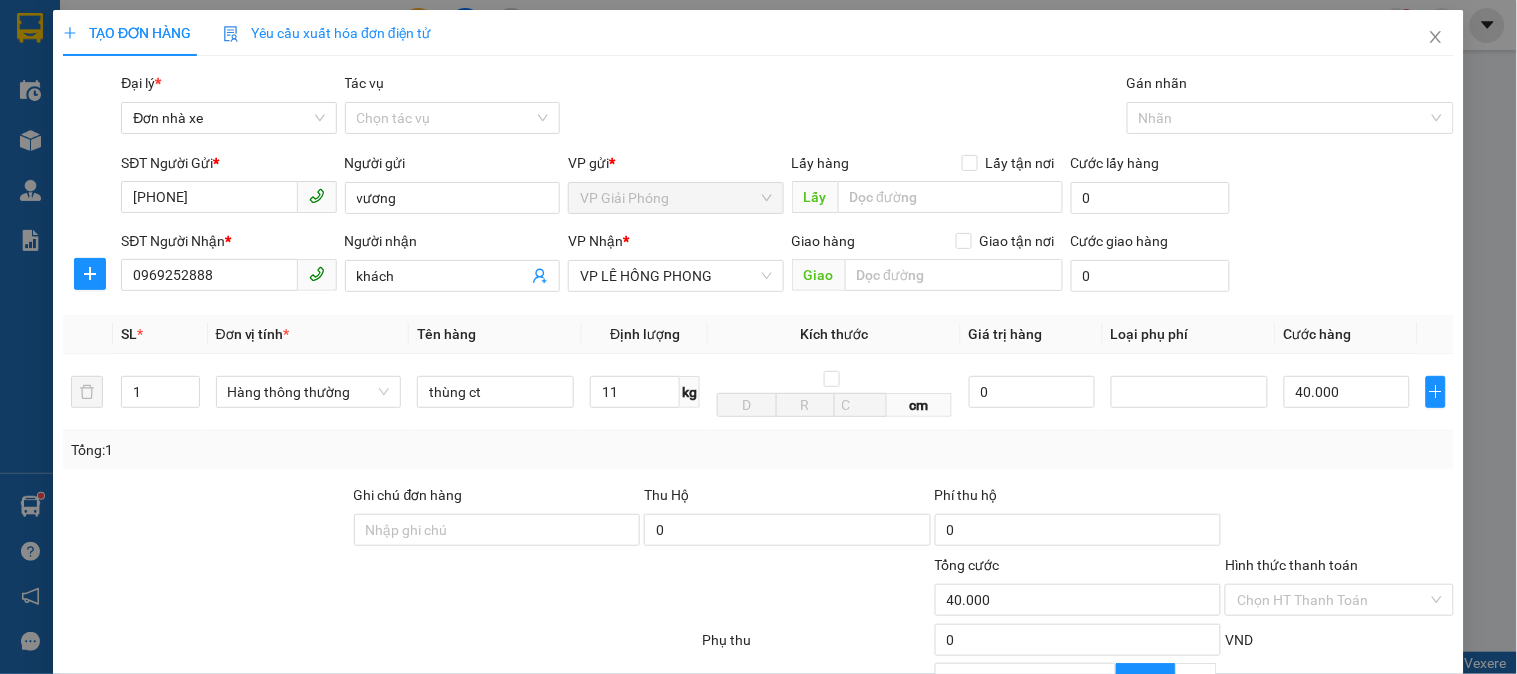 scroll, scrollTop: 214, scrollLeft: 0, axis: vertical 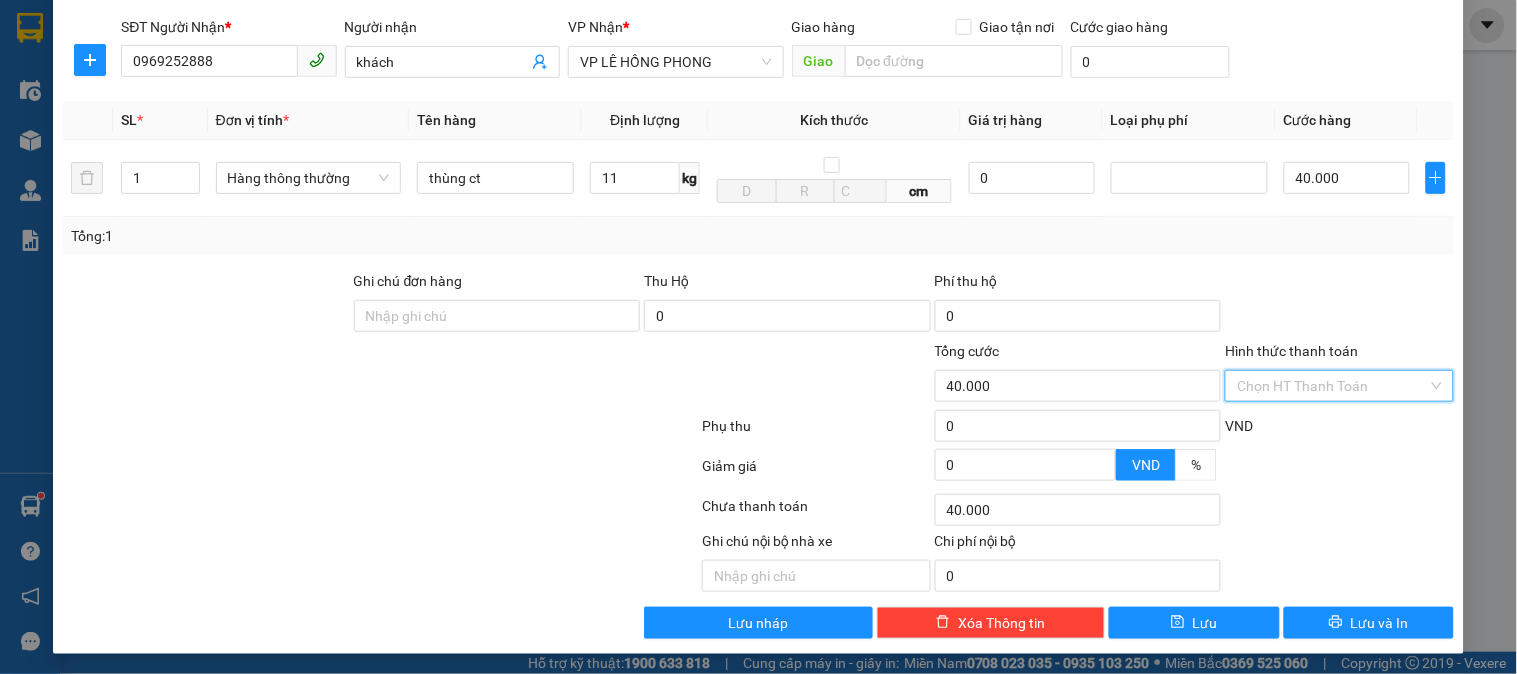 click on "Hình thức thanh toán" at bounding box center [1332, 386] 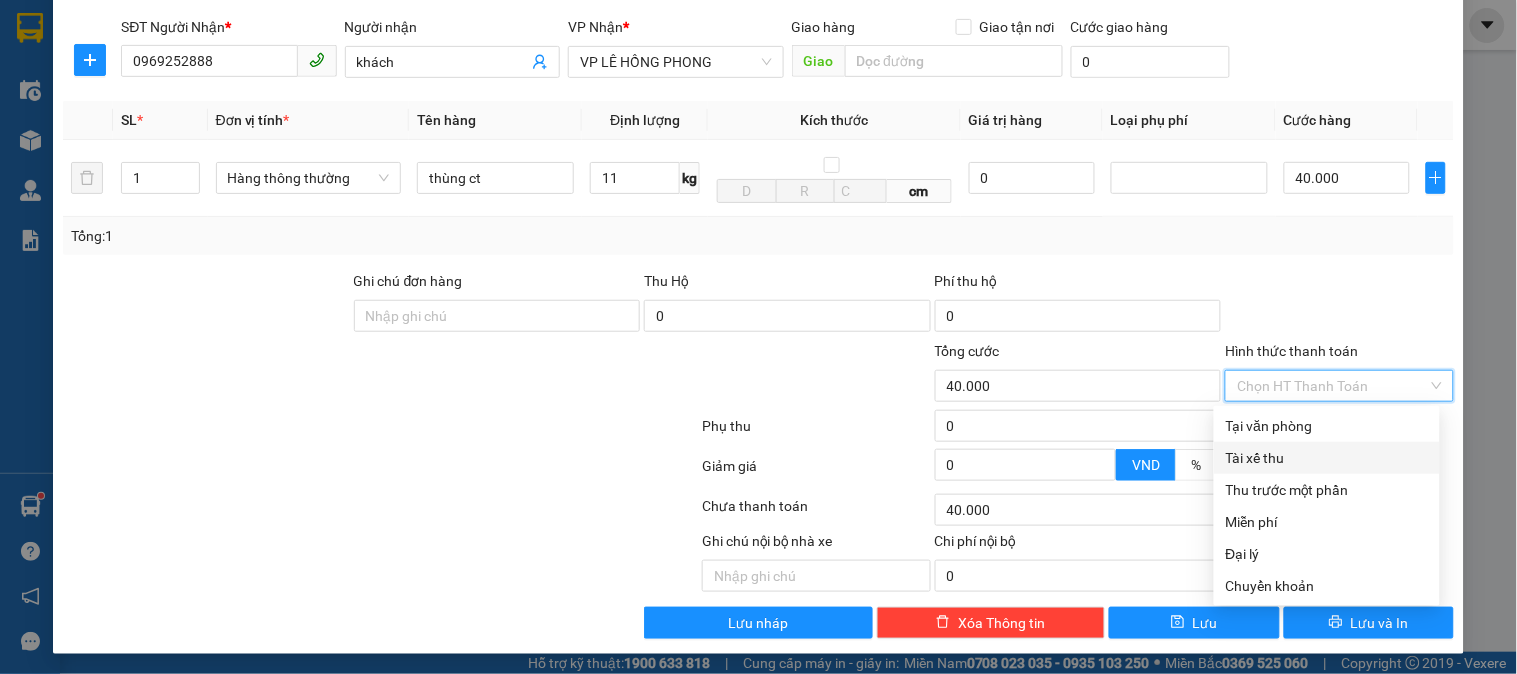 click on "Phụ thu" at bounding box center (816, 432) 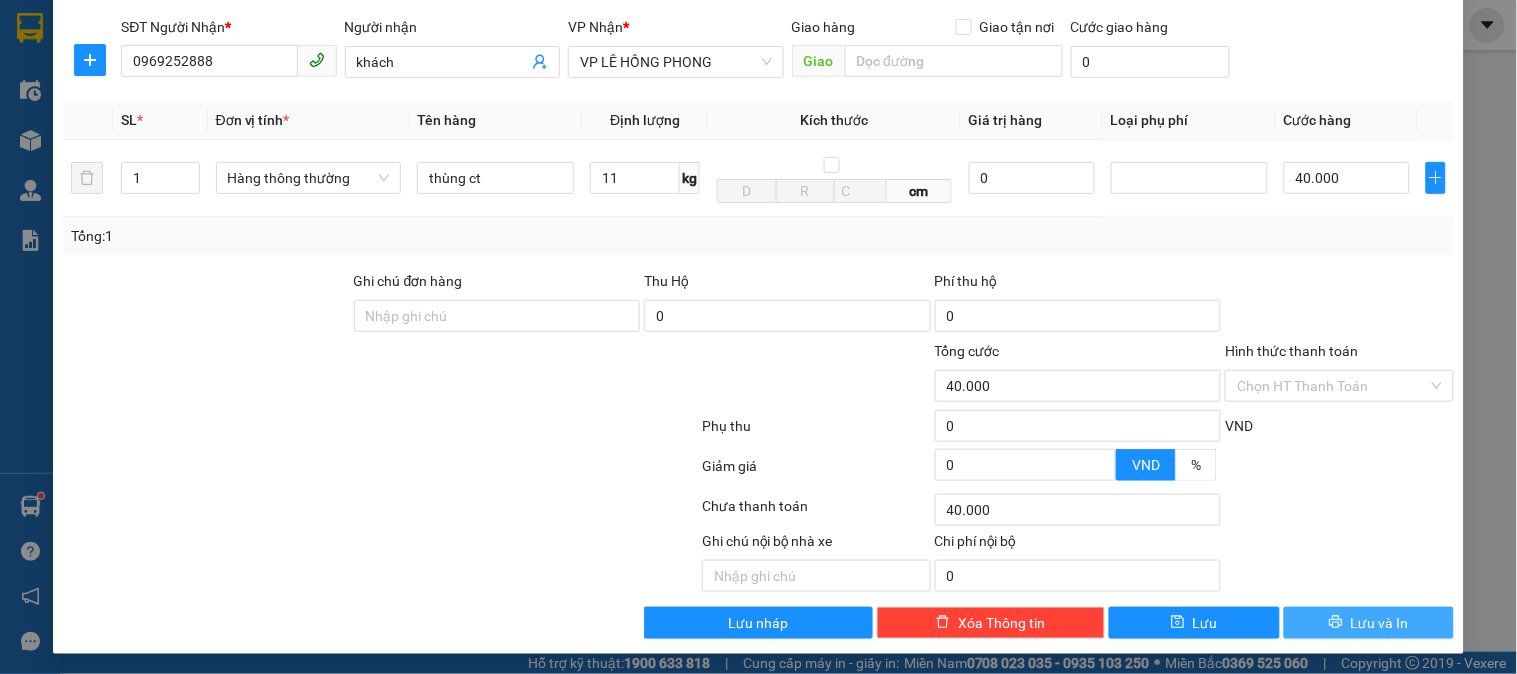 click on "Lưu và In" at bounding box center [1380, 623] 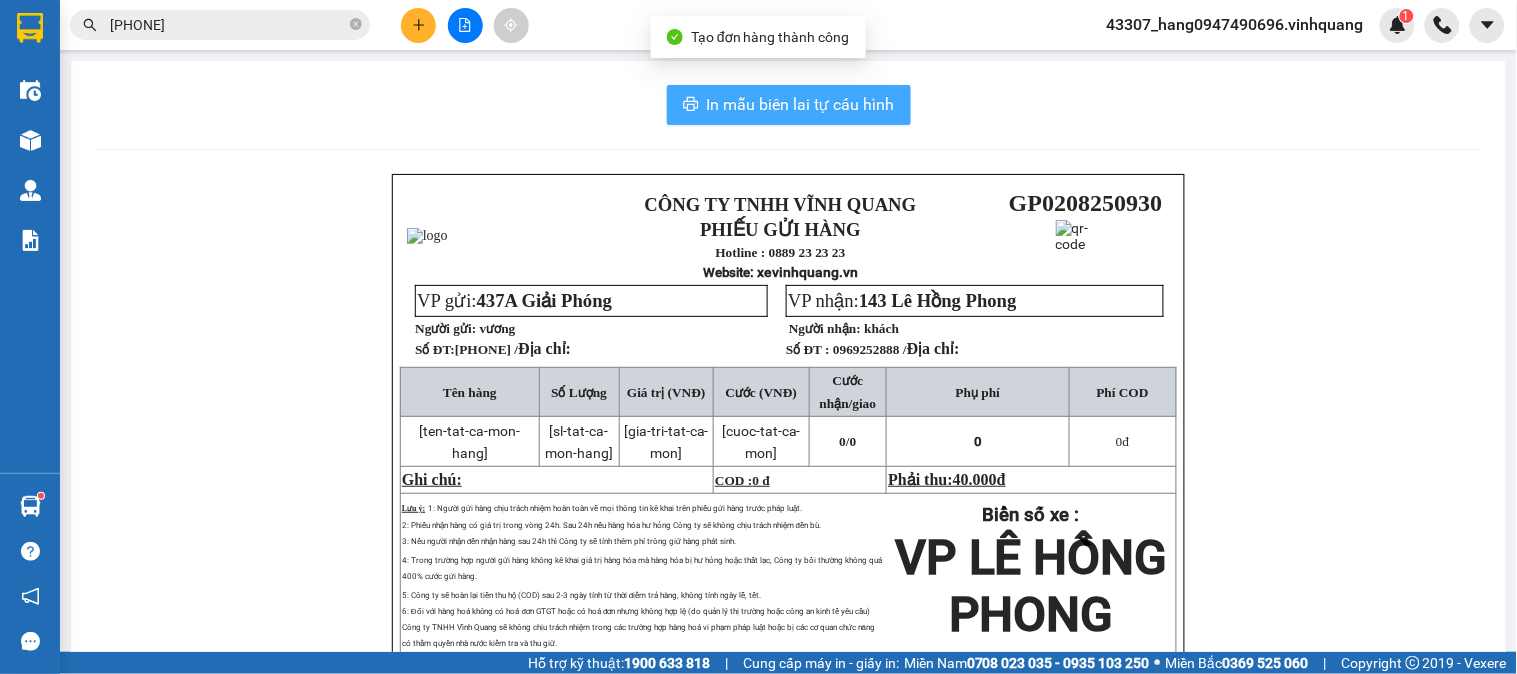 click on "In mẫu biên lai tự cấu hình" at bounding box center (789, 105) 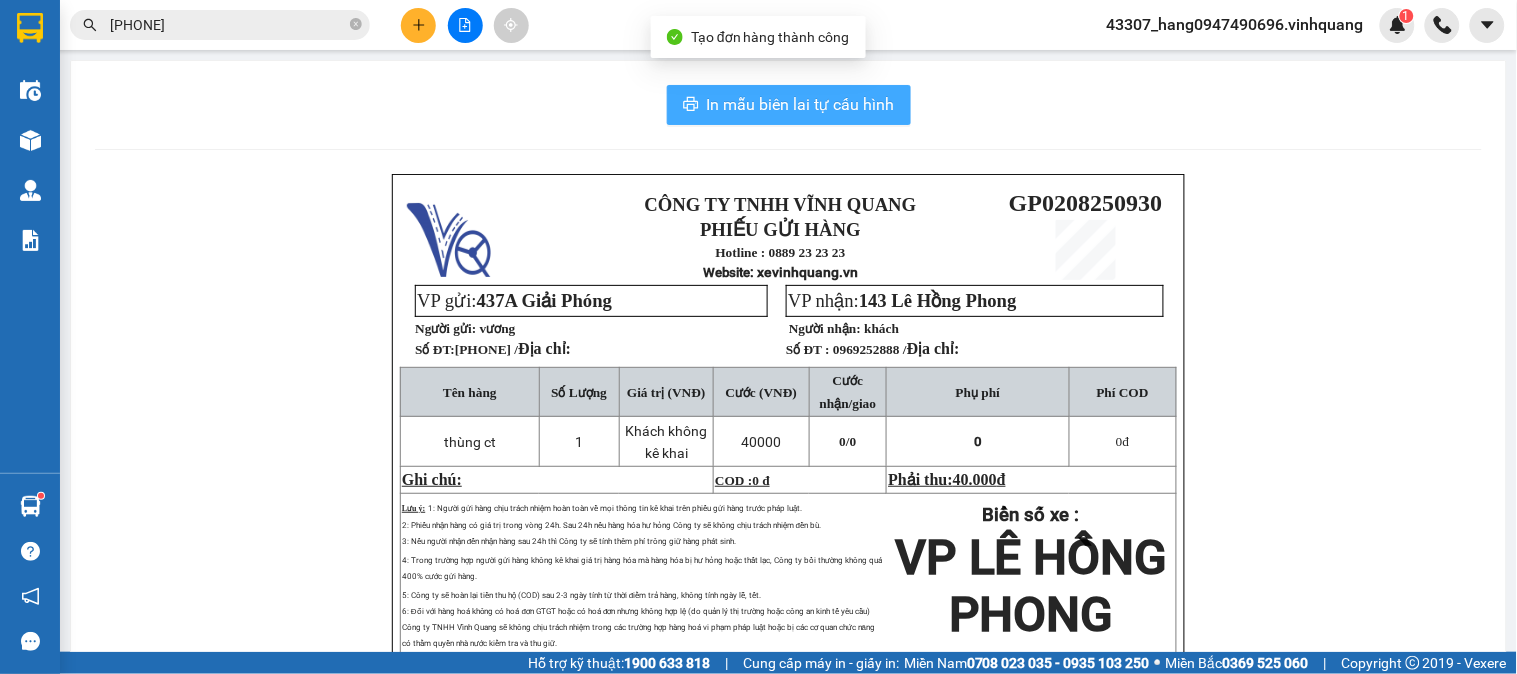 scroll, scrollTop: 0, scrollLeft: 0, axis: both 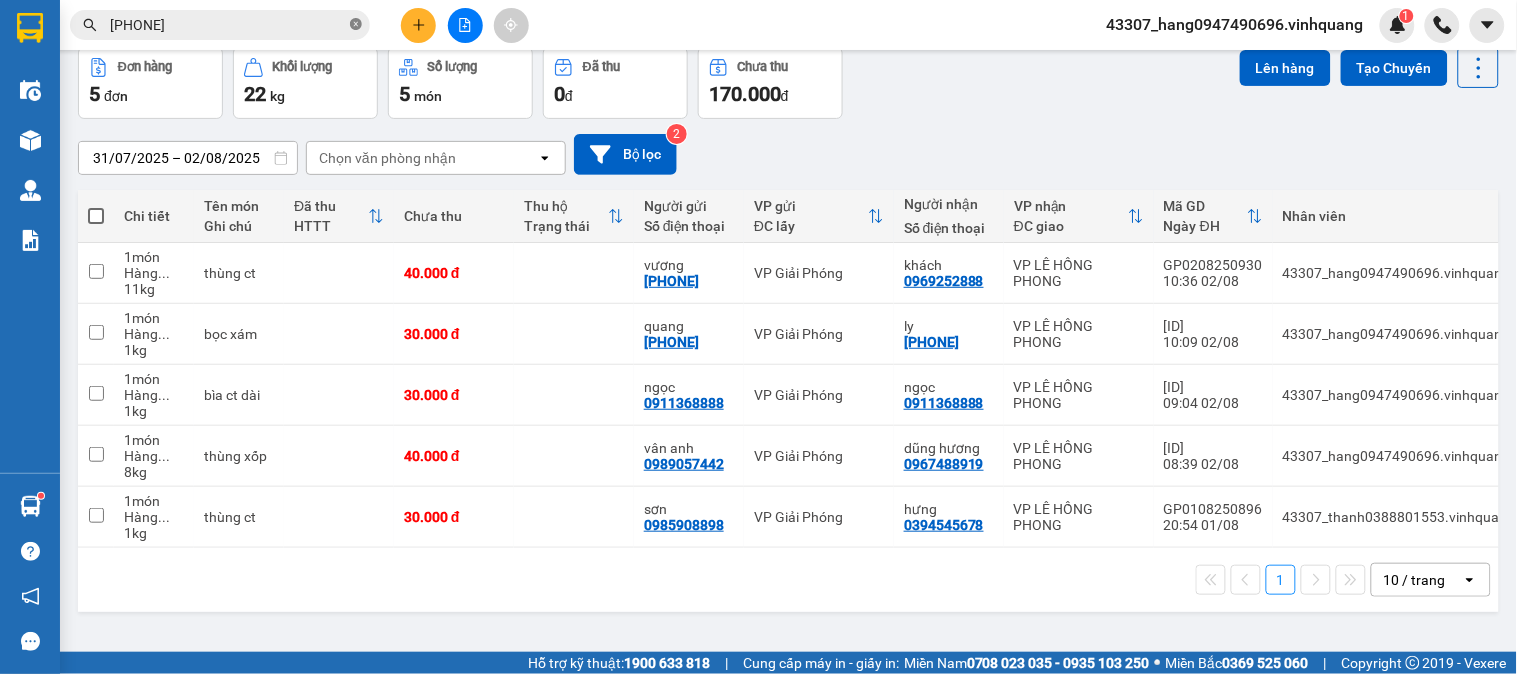 click 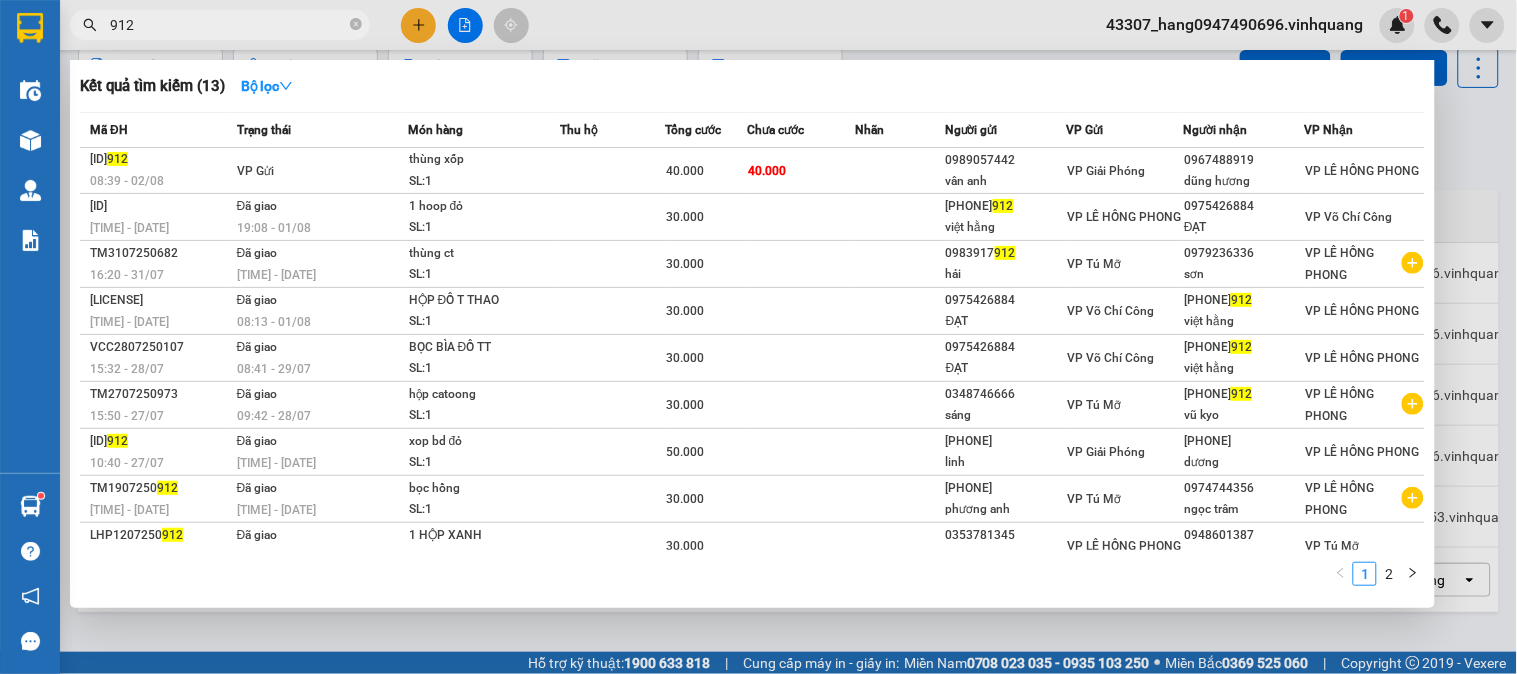 type on "912" 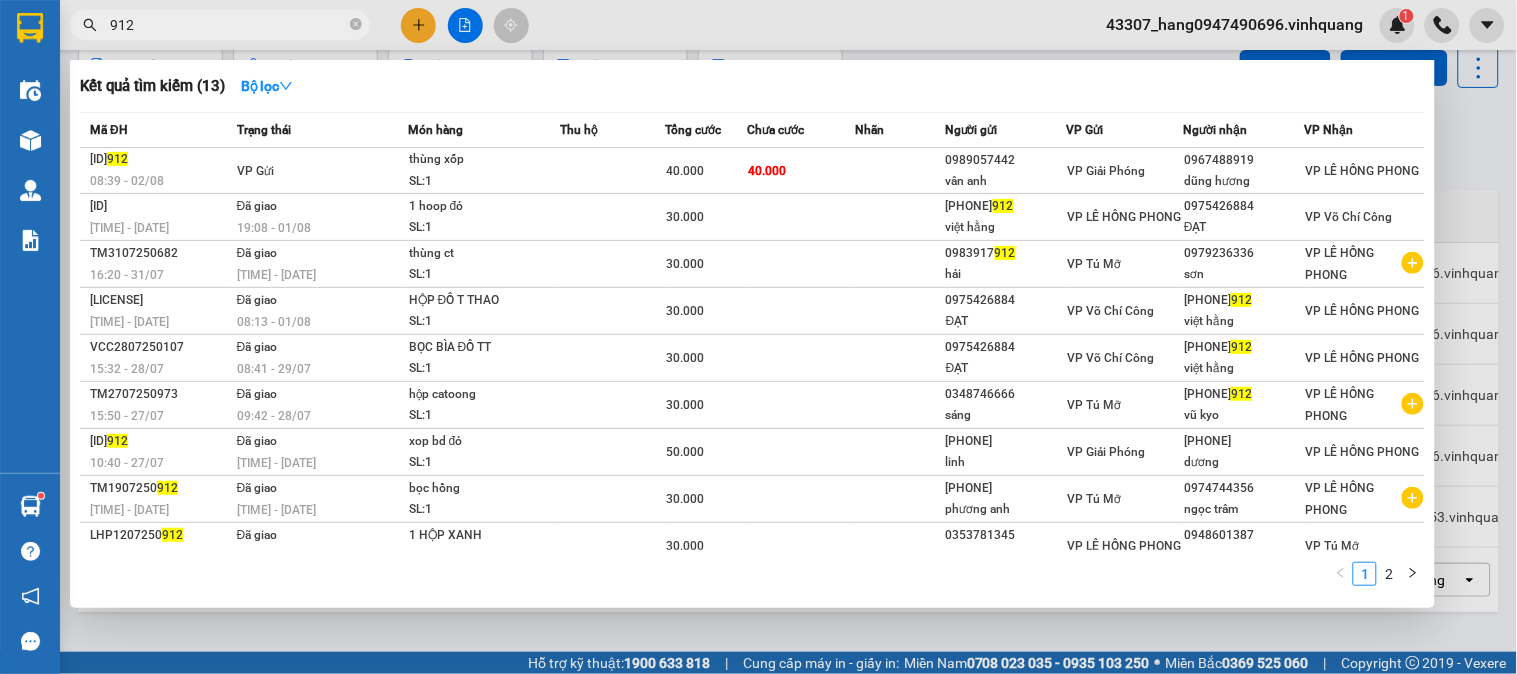click at bounding box center [758, 337] 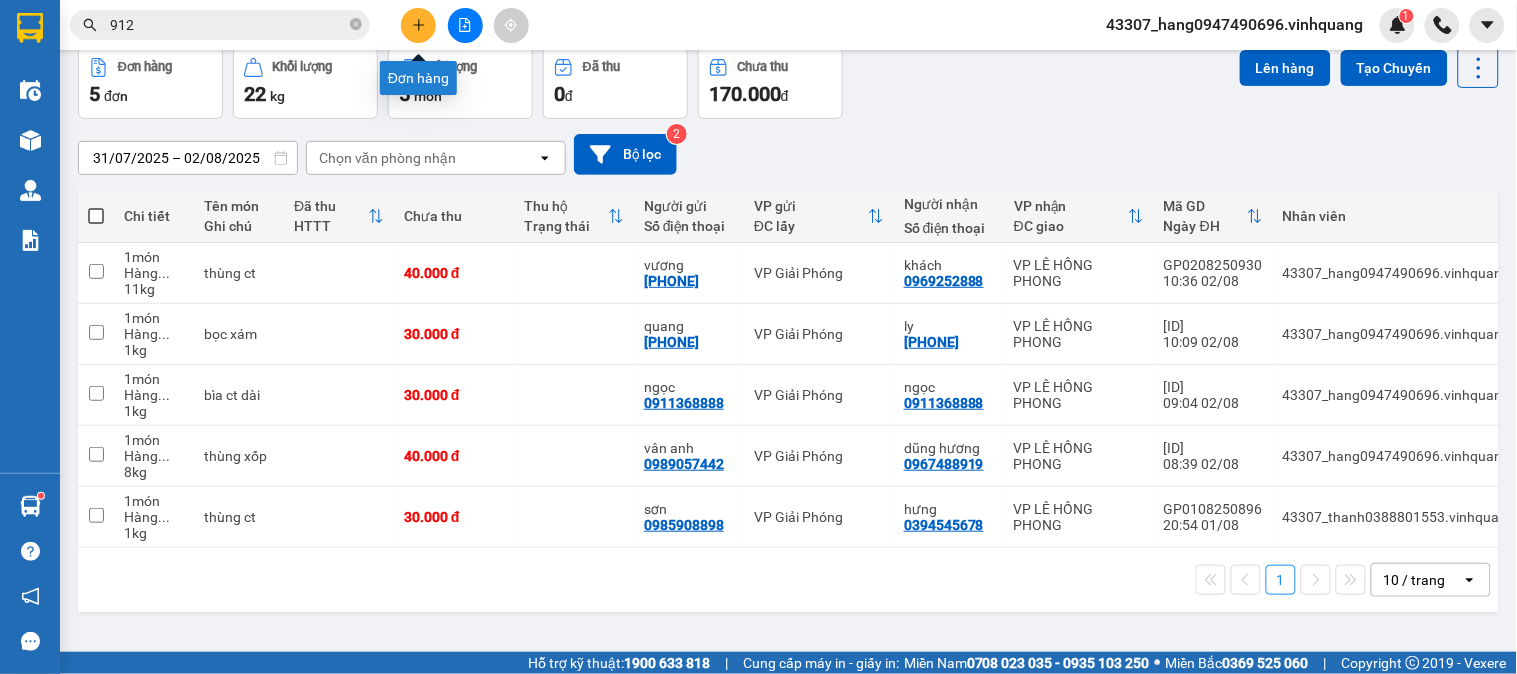 click 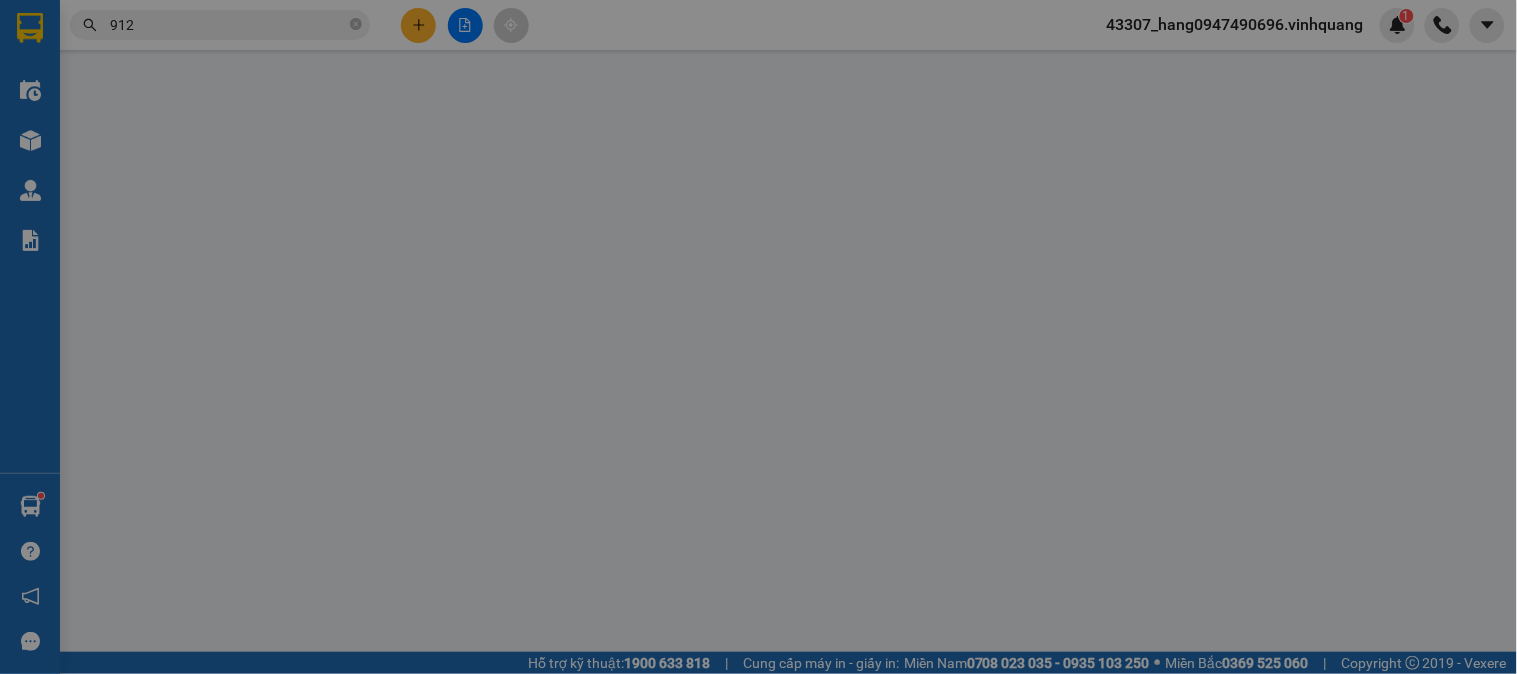 scroll, scrollTop: 0, scrollLeft: 0, axis: both 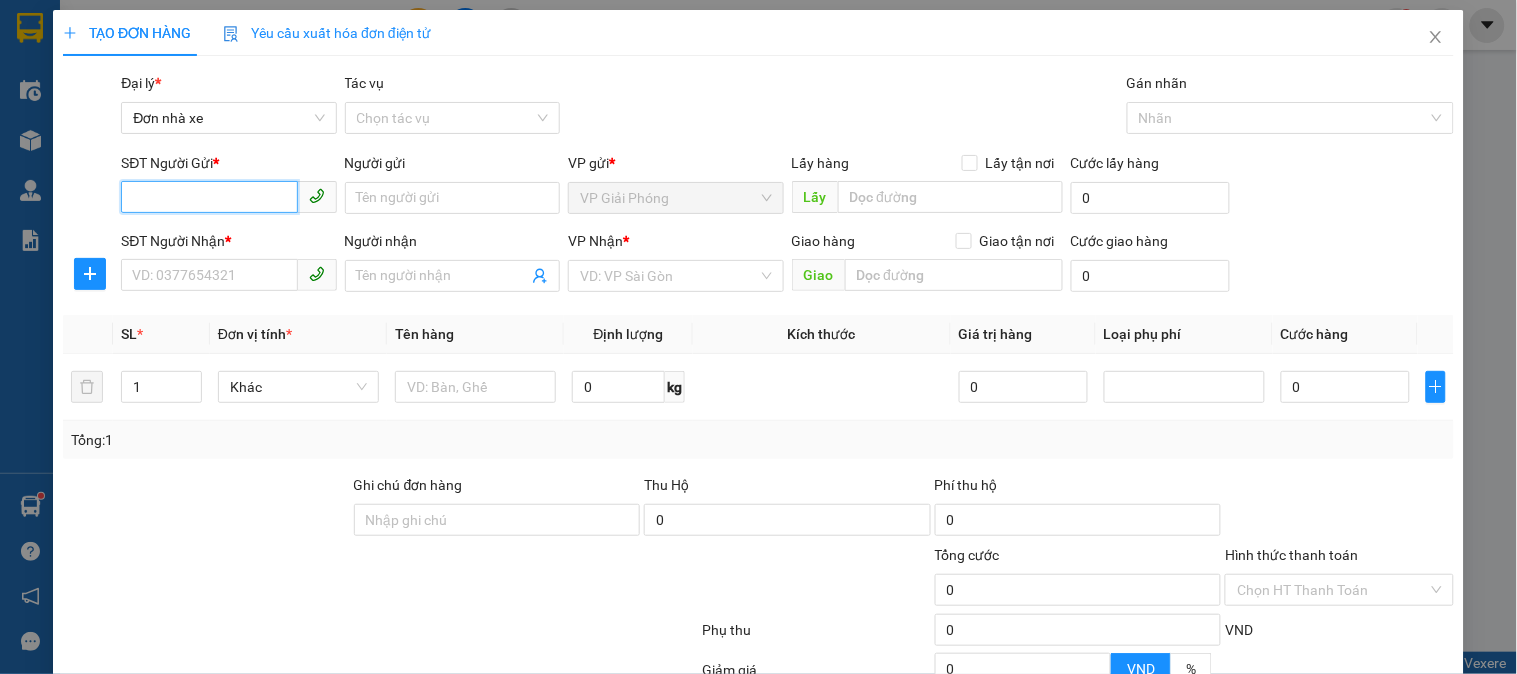 click on "SĐT Người Gửi  *" at bounding box center (209, 197) 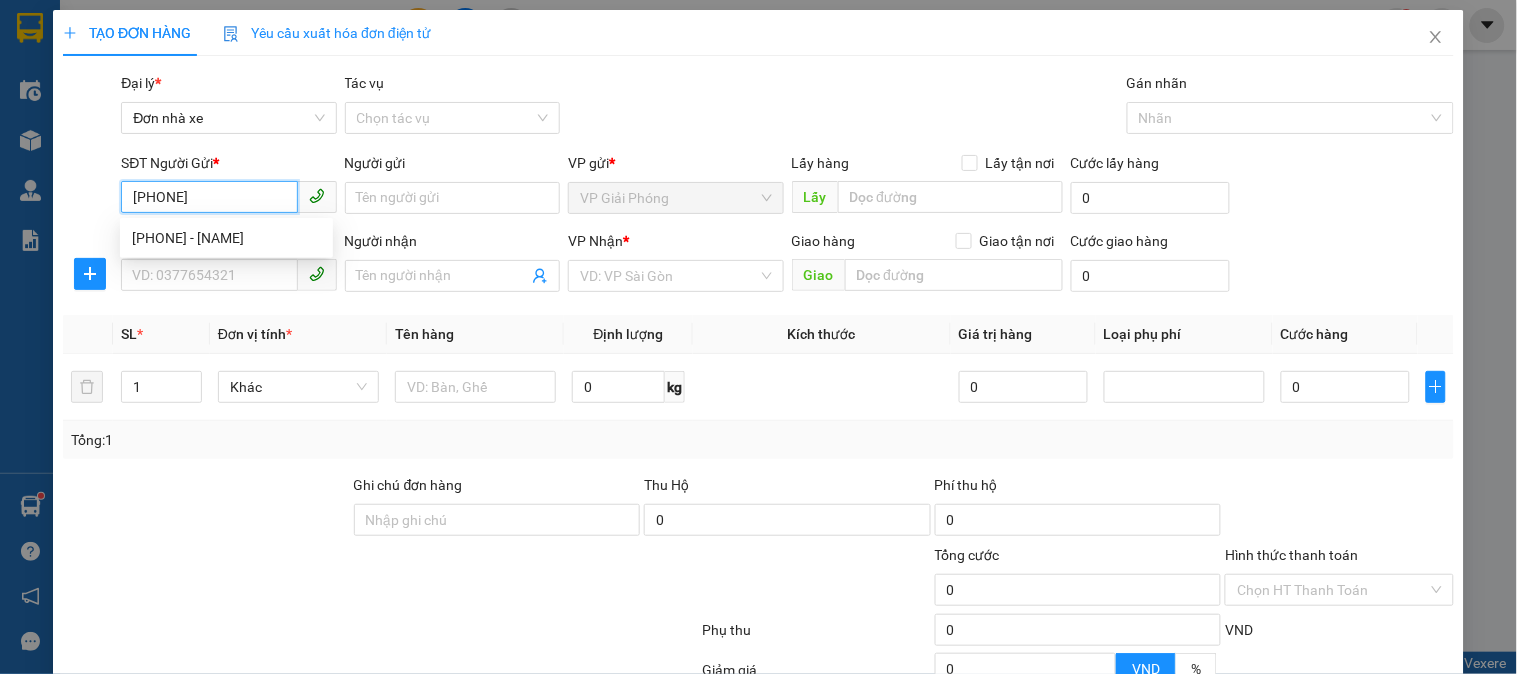 type on "0969489687" 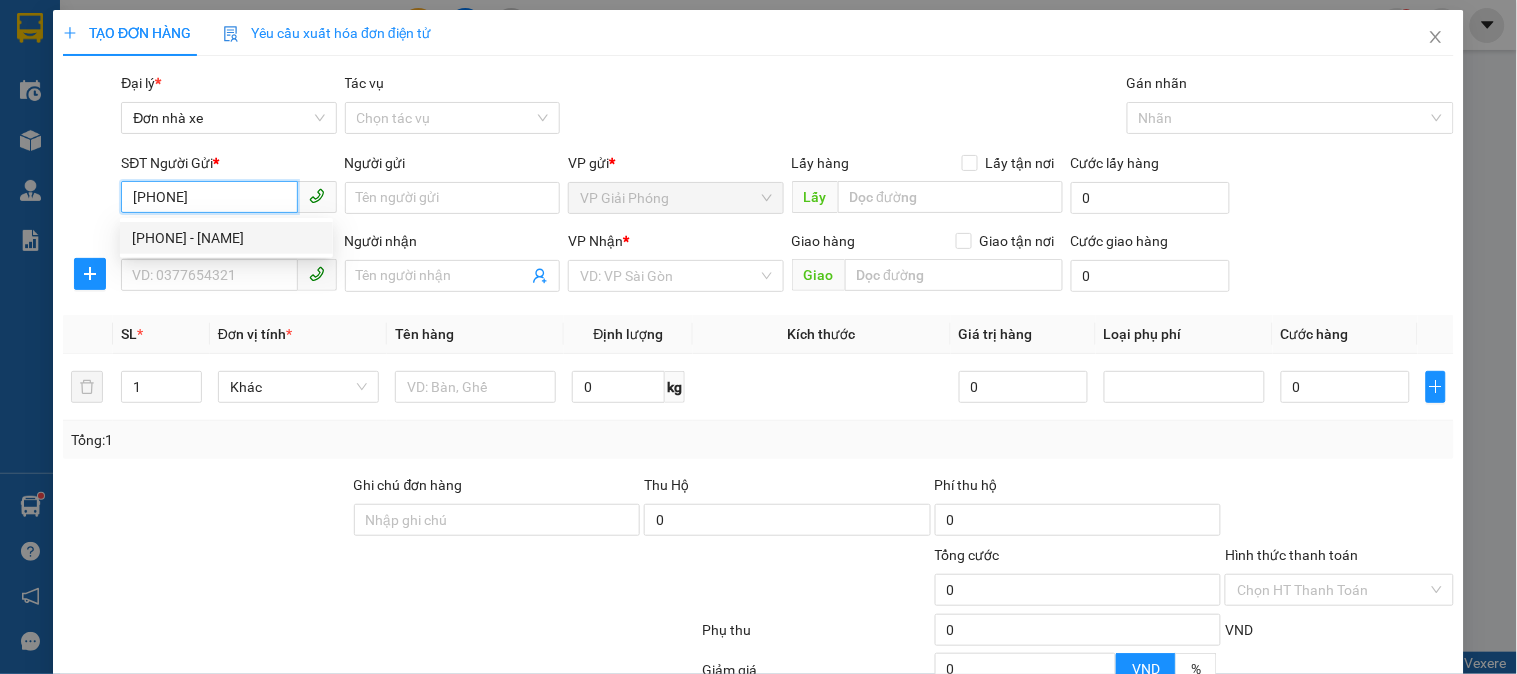 click on "0969489687 - sáng" at bounding box center (226, 238) 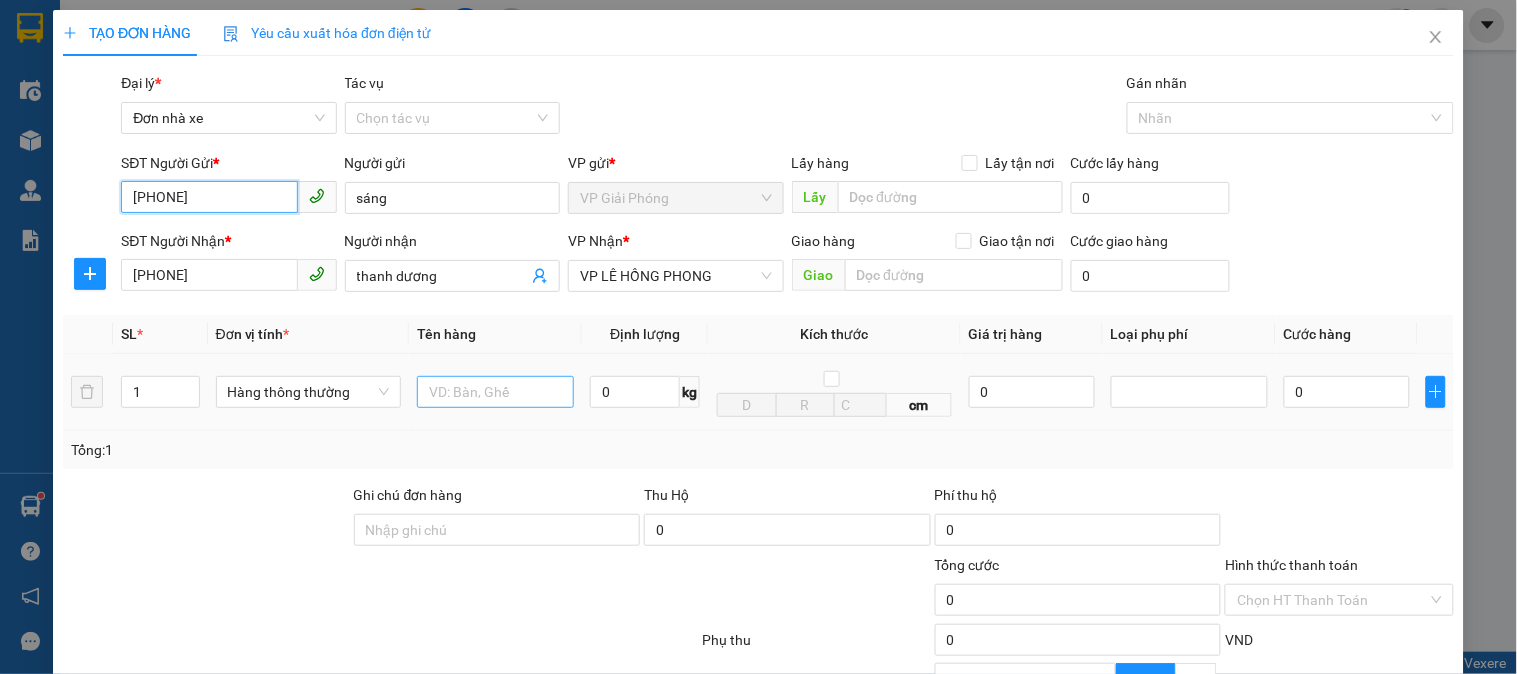 type on "0969489687" 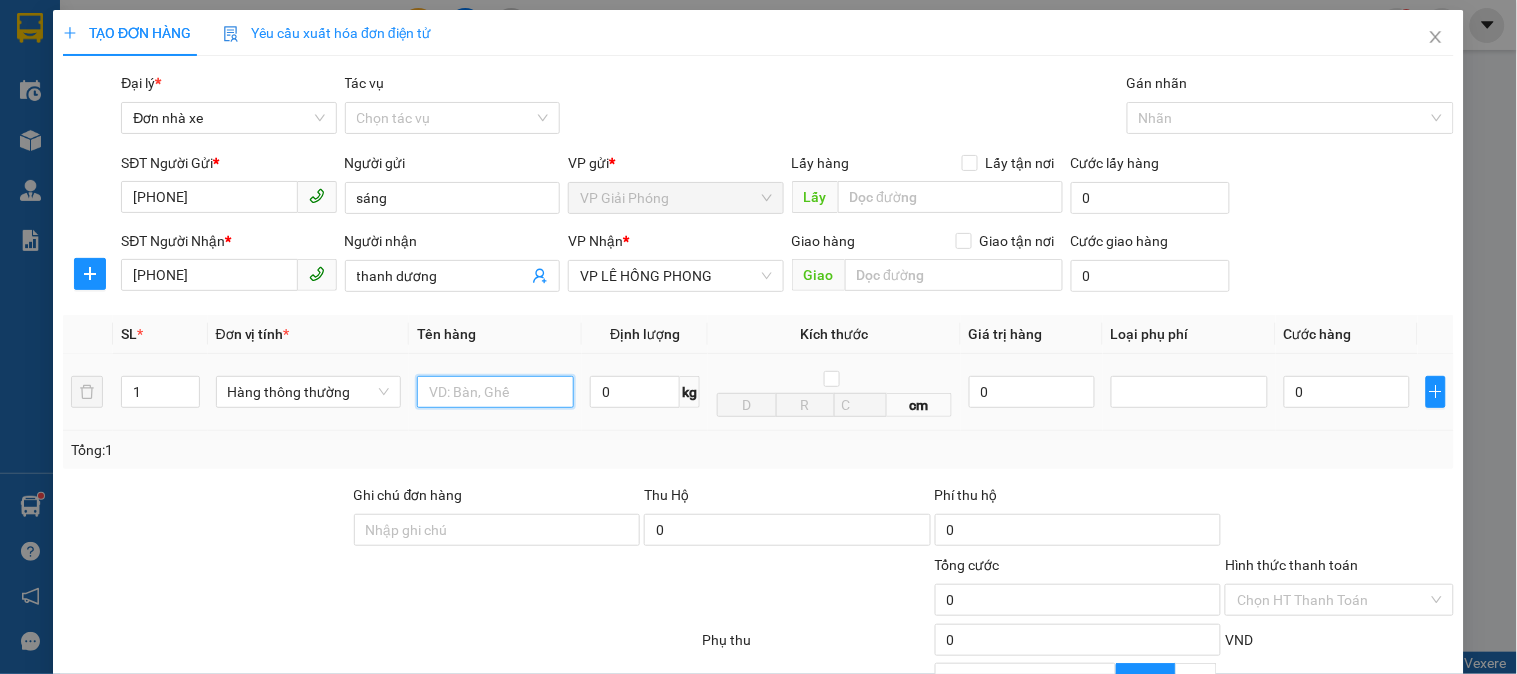 click at bounding box center [495, 392] 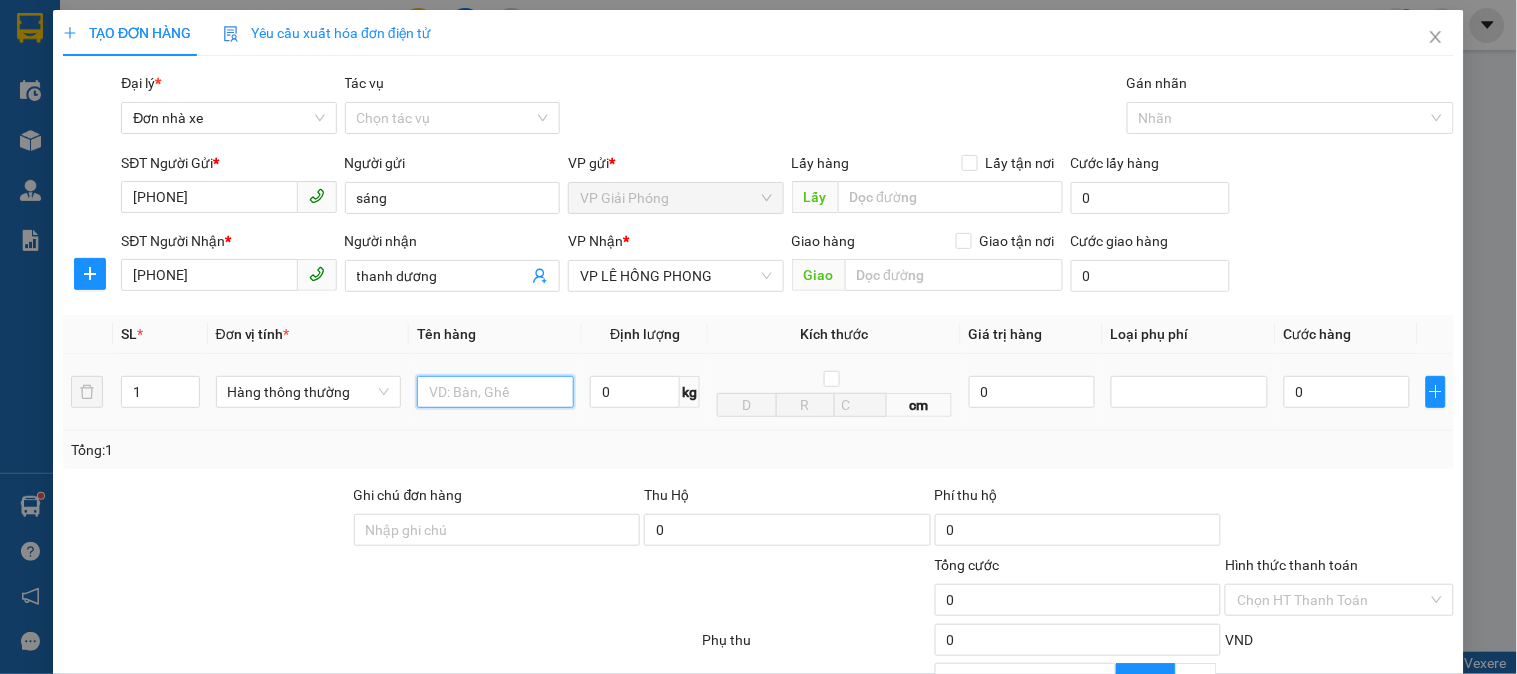 click at bounding box center [495, 392] 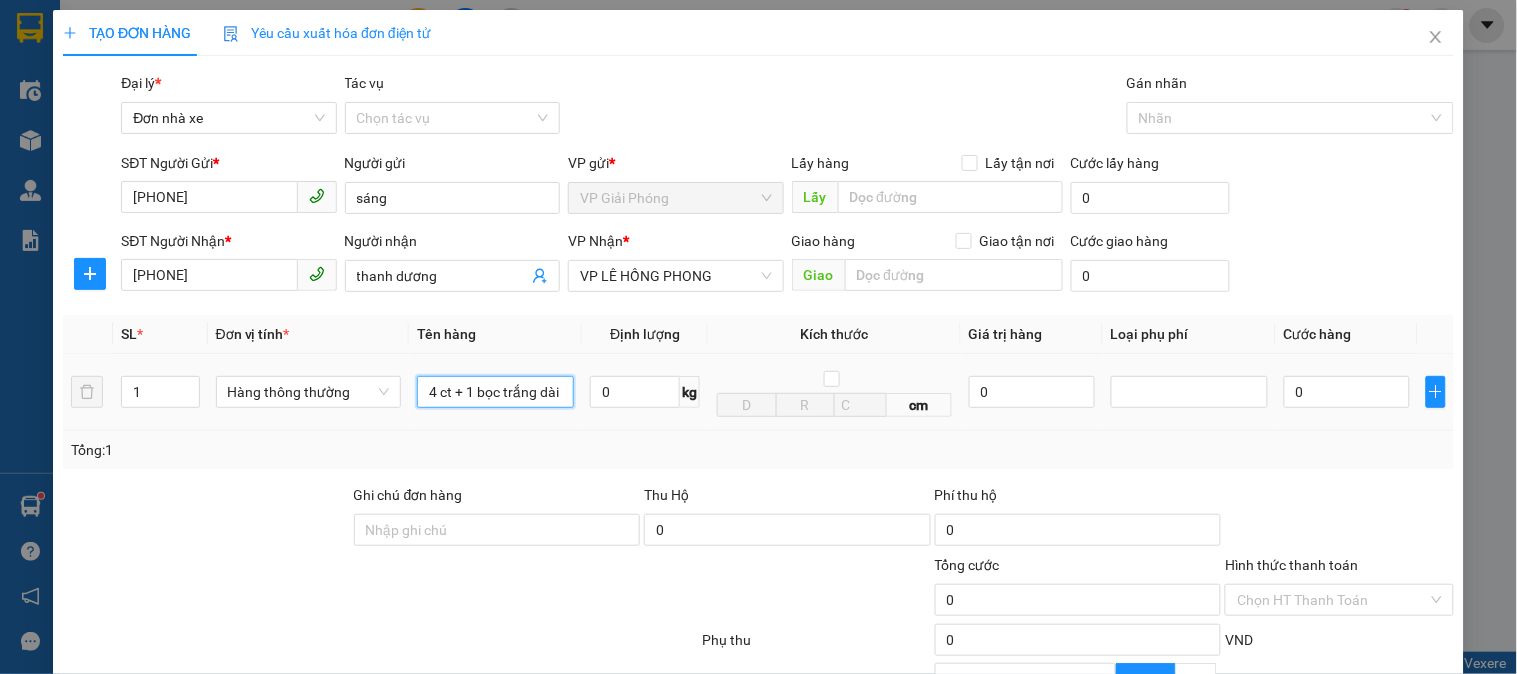 scroll, scrollTop: 0, scrollLeft: 2, axis: horizontal 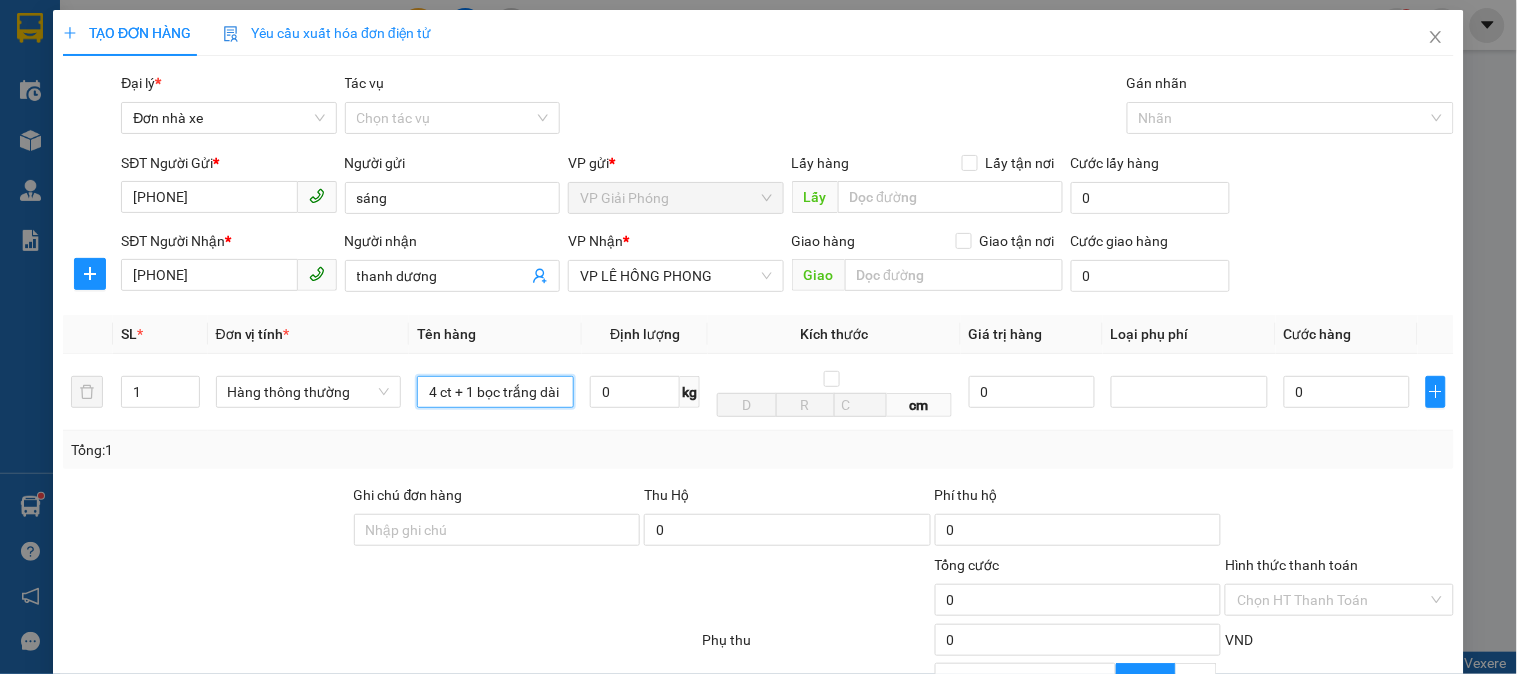type on "4 ct + 1 bọc trắng dài" 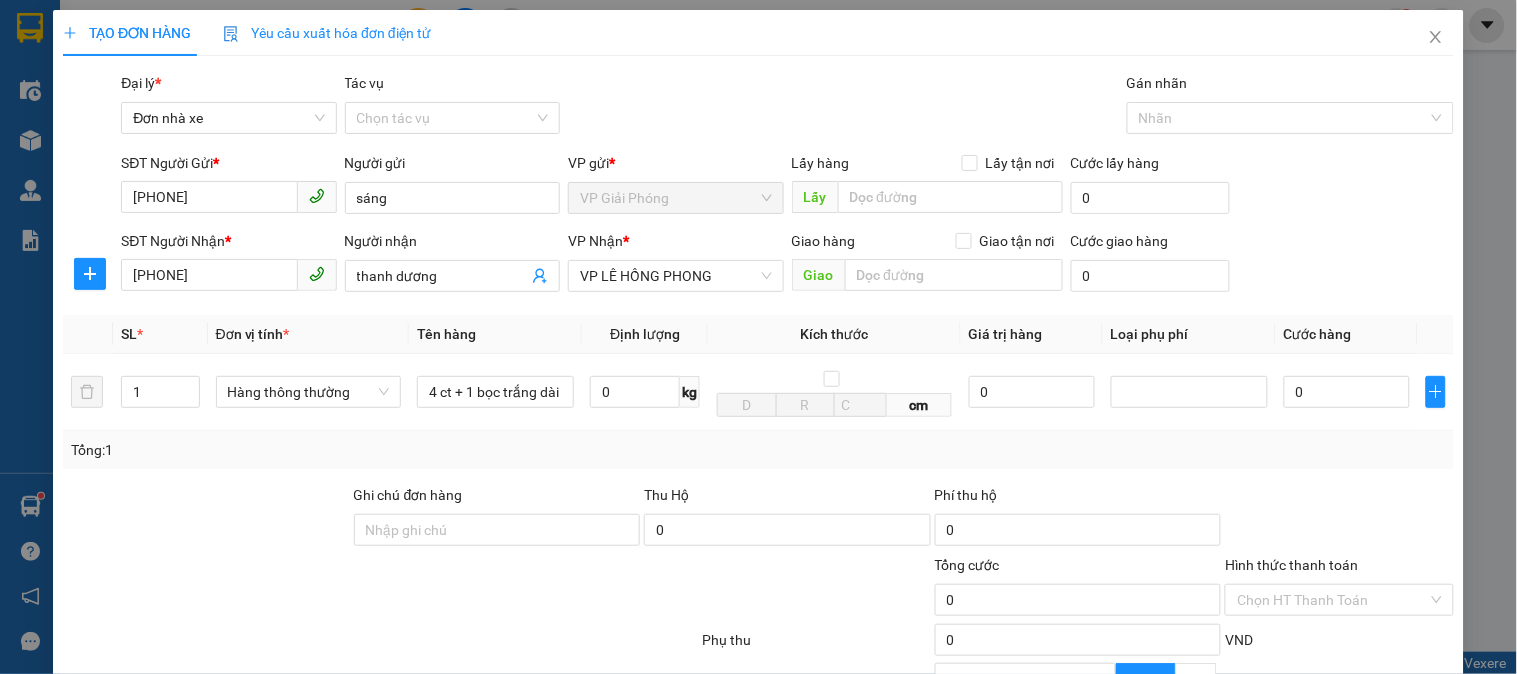 scroll, scrollTop: 0, scrollLeft: 0, axis: both 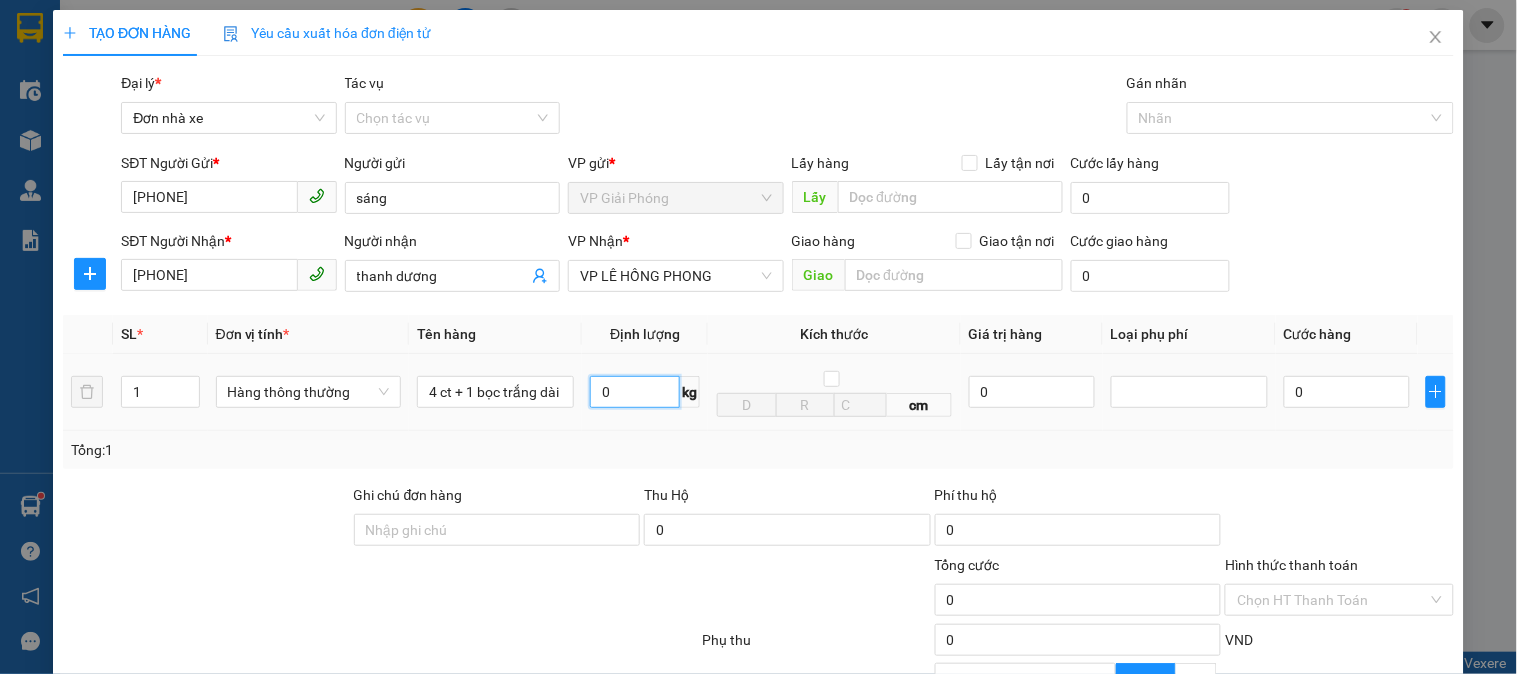 drag, startPoint x: 1100, startPoint y: 110, endPoint x: 605, endPoint y: 400, distance: 573.69415 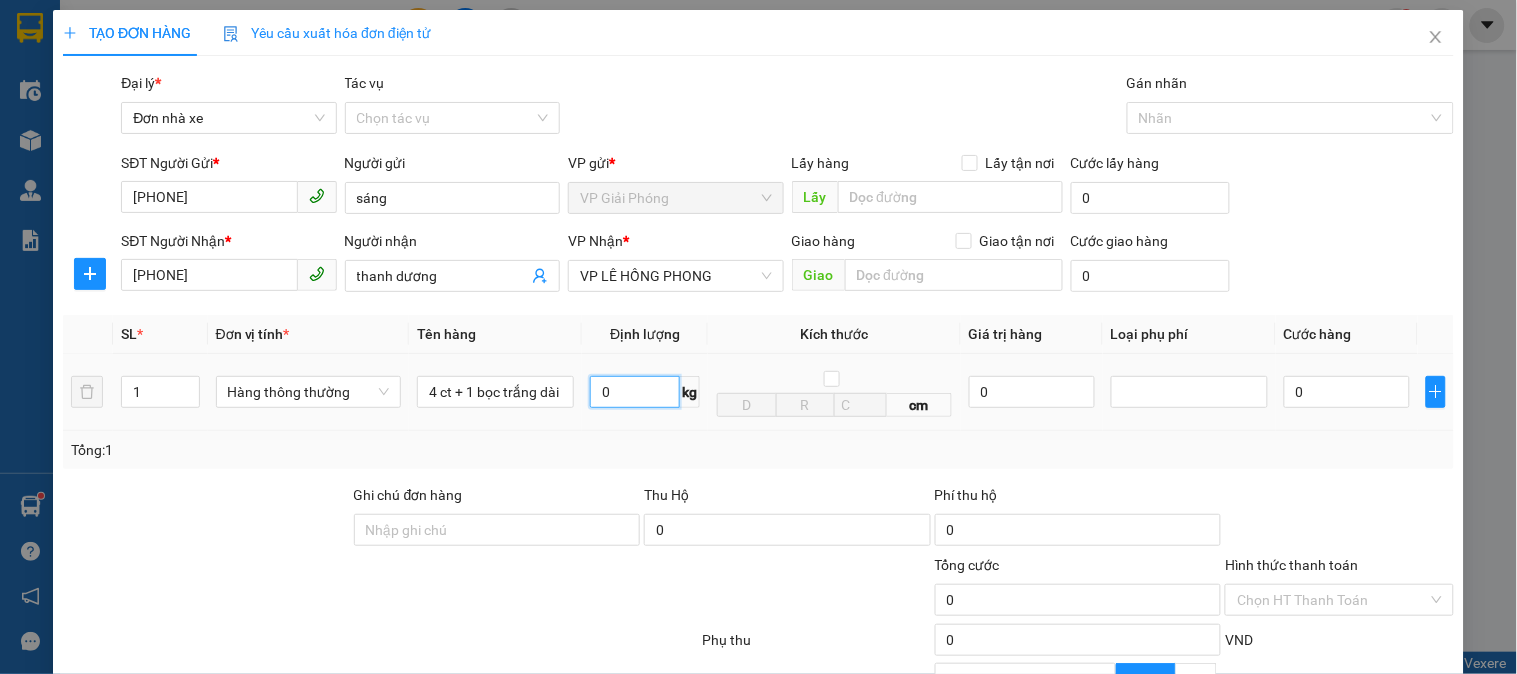 click on "0" at bounding box center (635, 392) 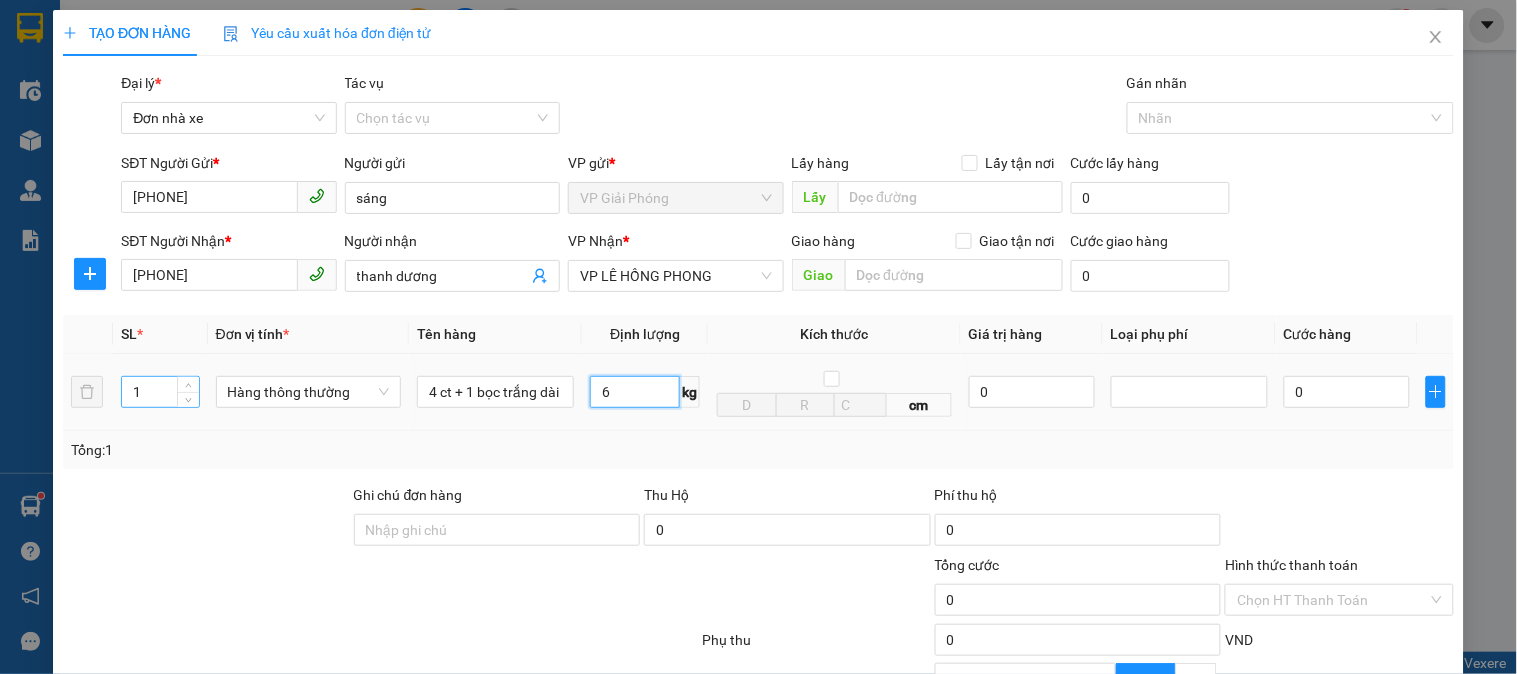 type on "6" 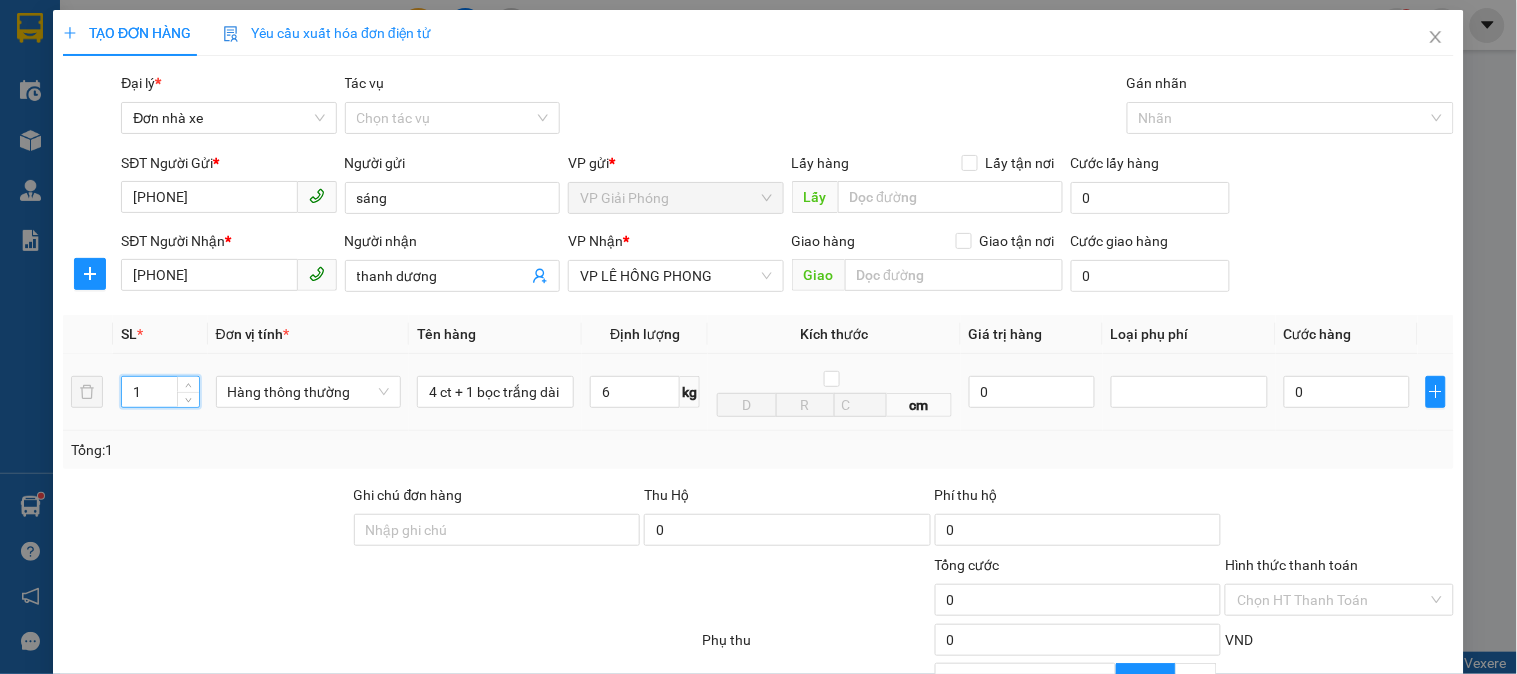 click on "1" at bounding box center [160, 392] 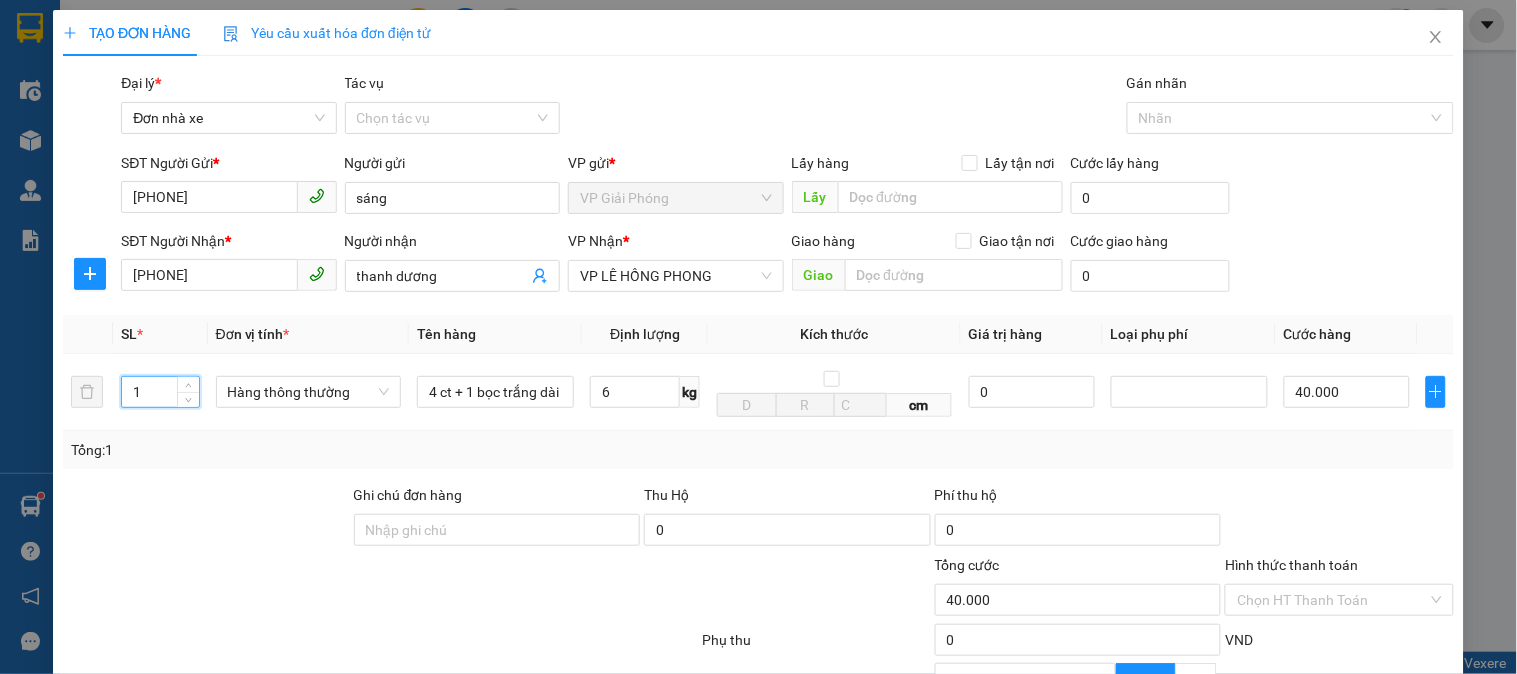 drag, startPoint x: 32, startPoint y: 398, endPoint x: 3, endPoint y: 405, distance: 29.832869 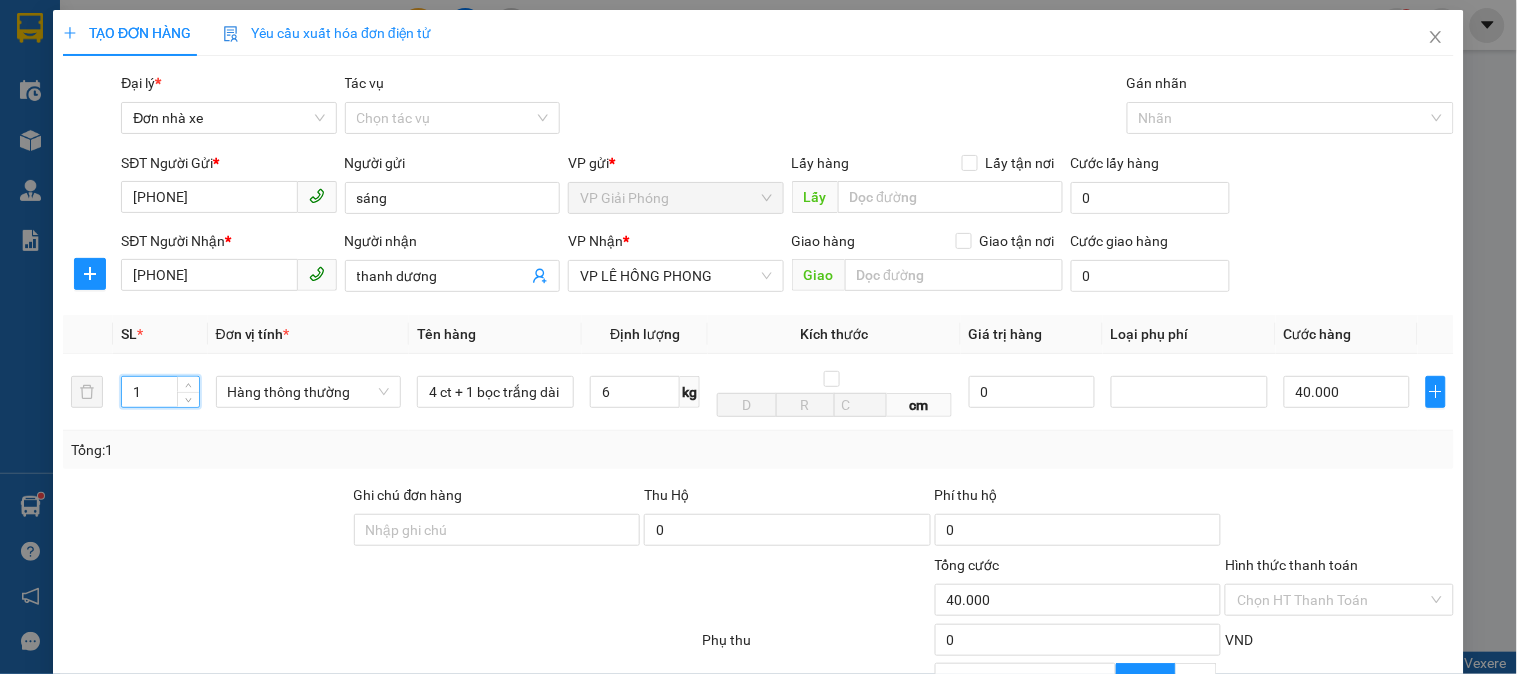 click on "TẠO ĐƠN HÀNG Yêu cầu xuất hóa đơn điện tử Transit Pickup Surcharge Ids Transit Deliver Surcharge Ids Transit Deliver Surcharge Transit Deliver Surcharge Gói vận chuyển  * Tiêu chuẩn Đại lý  * Đơn nhà xe Tác vụ Chọn tác vụ Gán nhãn   Nhãn SĐT Người Gửi  * 0969489687 Người gửi sáng VP gửi  * VP Giải Phóng Lấy hàng Lấy tận nơi Lấy Cước lấy hàng 0 SĐT Người Nhận  * 0849549999 Người nhận thanh dương VP Nhận  * VP LÊ HỒNG PHONG Giao hàng Giao tận nơi Giao Cước giao hàng 0 SL  * Đơn vị tính  * Tên hàng  Định lượng Kích thước Giá trị hàng Loại phụ phí Cước hàng                     1 Hàng thông thường 4 ct + 1 bọc trắng dài 6 kg cm 0   40.000 Tổng:  1 Ghi chú đơn hàng Thu Hộ 0 Phí thu hộ 0 Tổng cước 40.000 Hình thức thanh toán Chọn HT Thanh Toán Phụ thu 0 VND Giảm giá 0 VND % Discount 0 Số tiền thu trước 0 Chưa thanh toán 0" at bounding box center [758, 337] 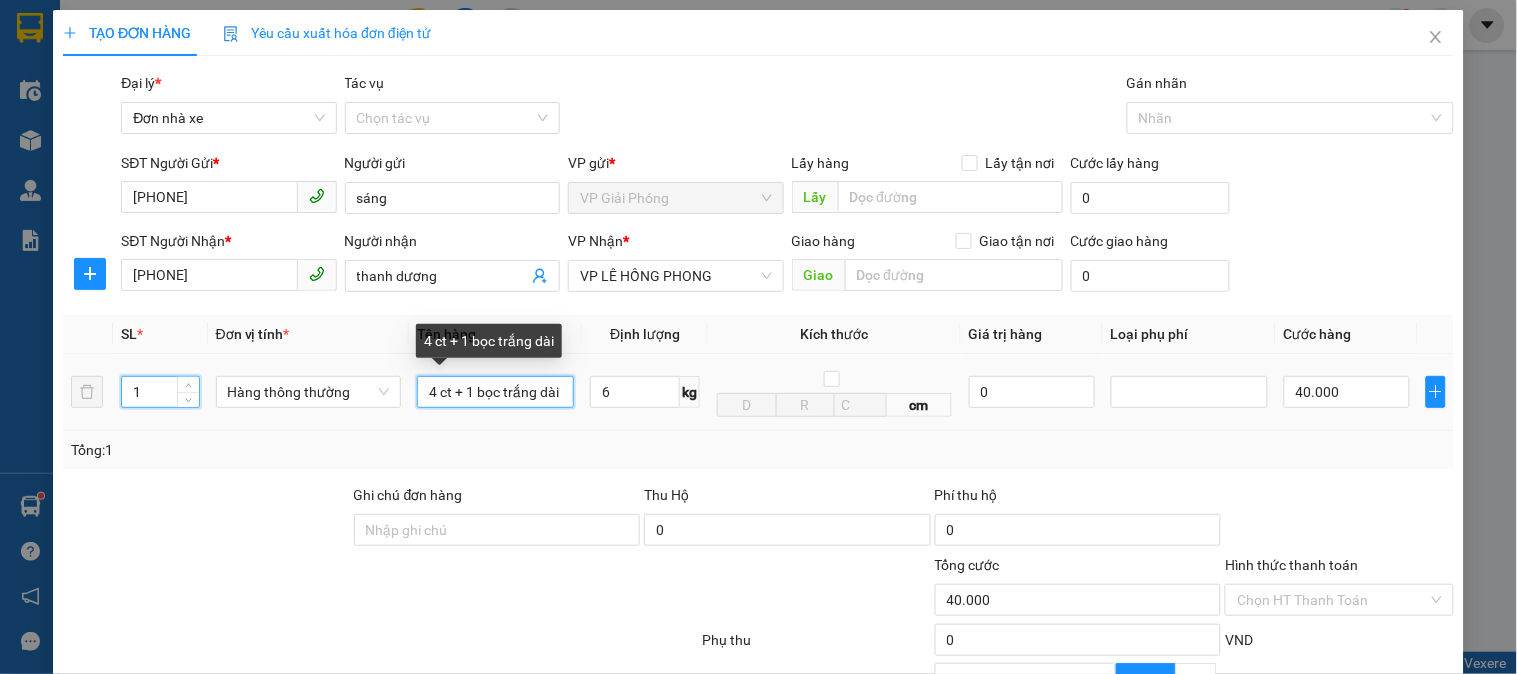drag, startPoint x: 451, startPoint y: 383, endPoint x: 425, endPoint y: 394, distance: 28.231188 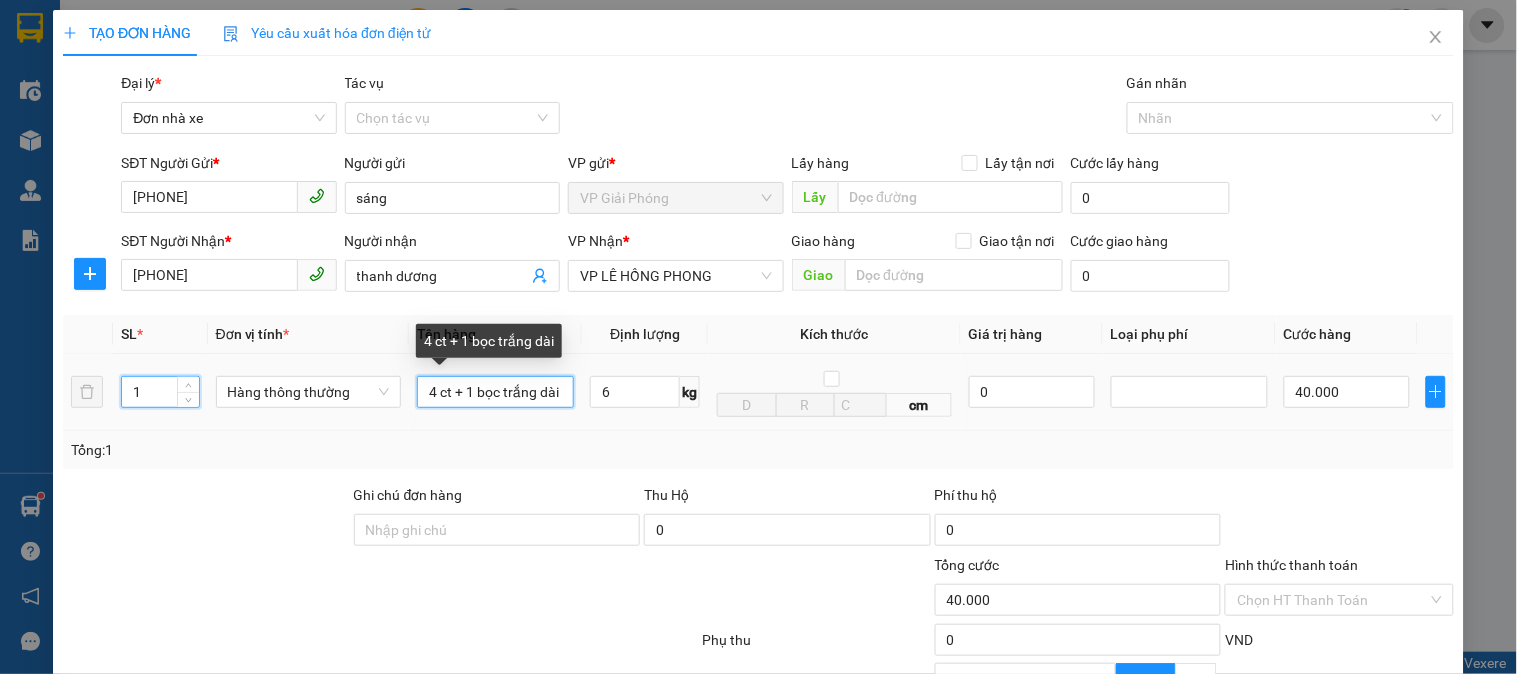 click on "4 ct + 1 bọc trắng dài" at bounding box center (495, 392) 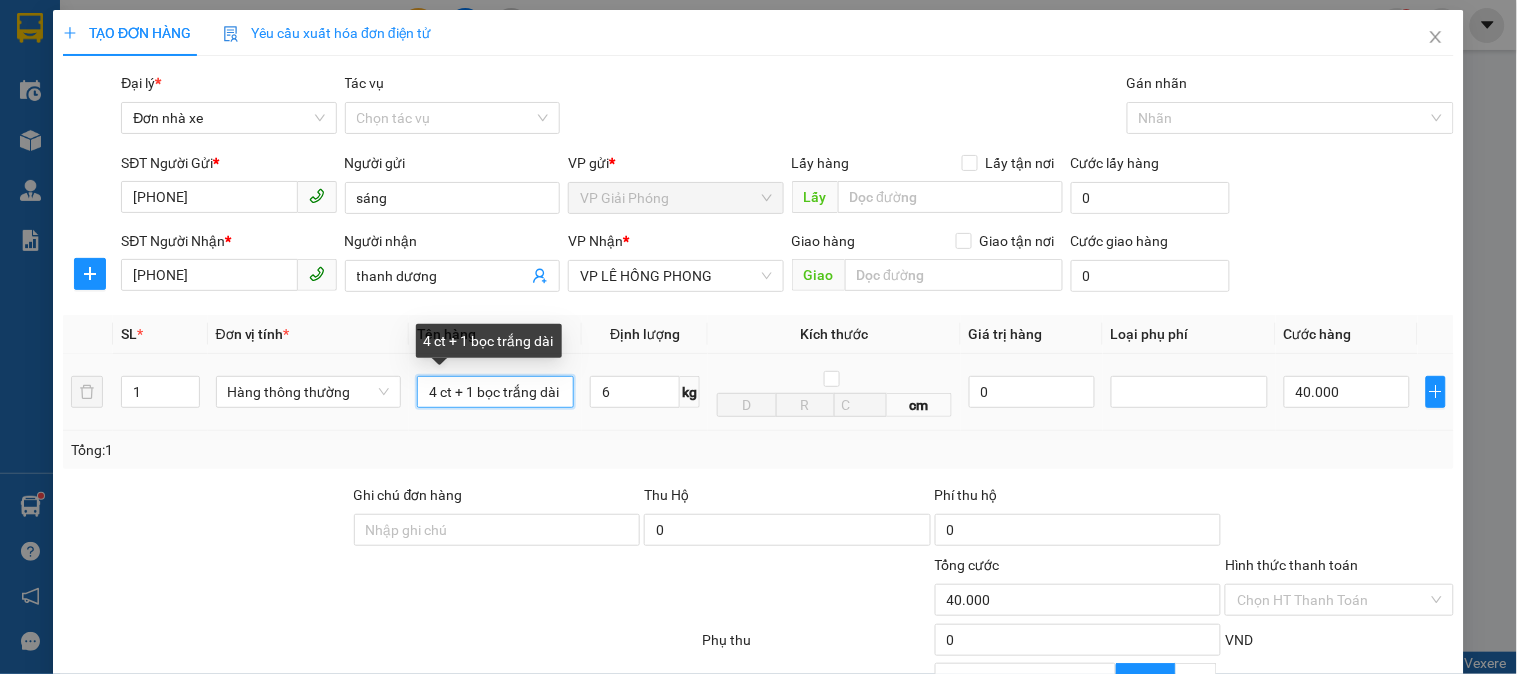 click on "4 ct + 1 bọc trắng dài" at bounding box center (495, 392) 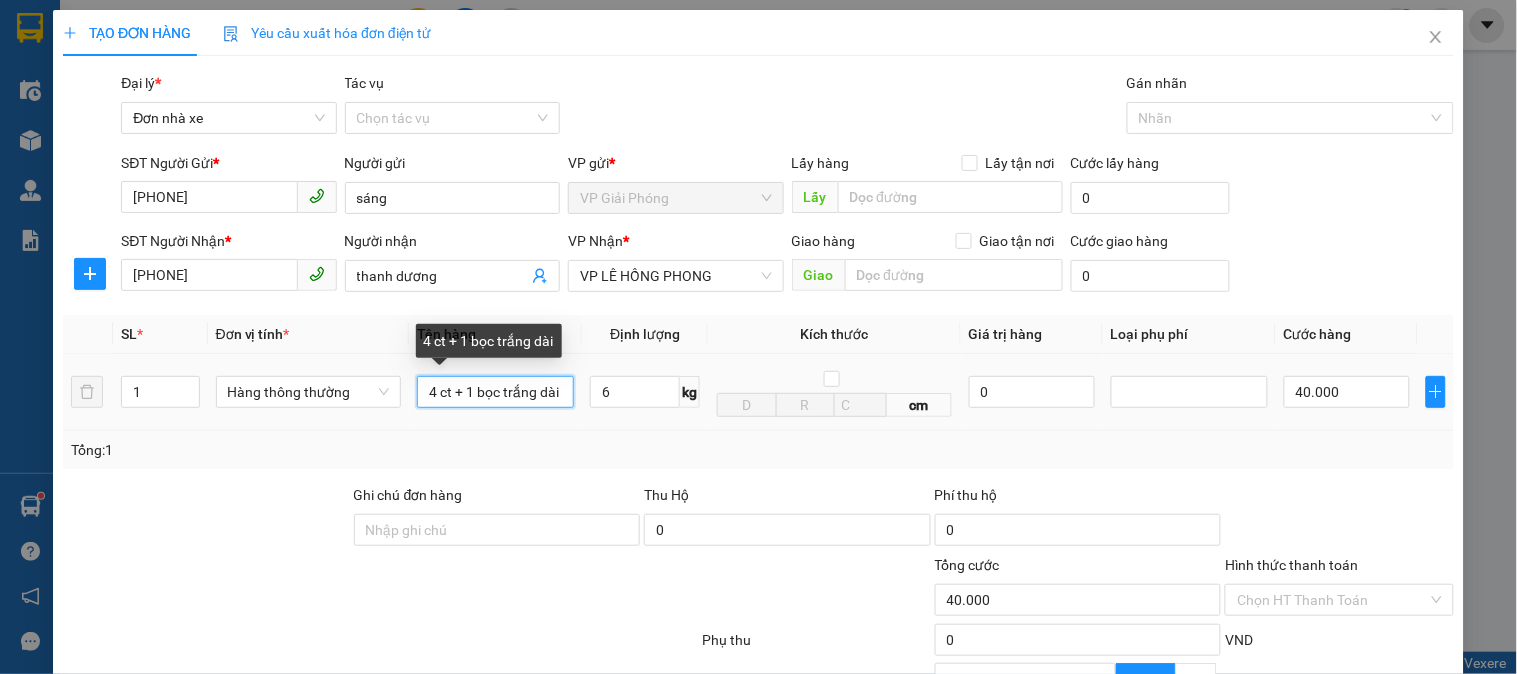 scroll, scrollTop: 0, scrollLeft: 2, axis: horizontal 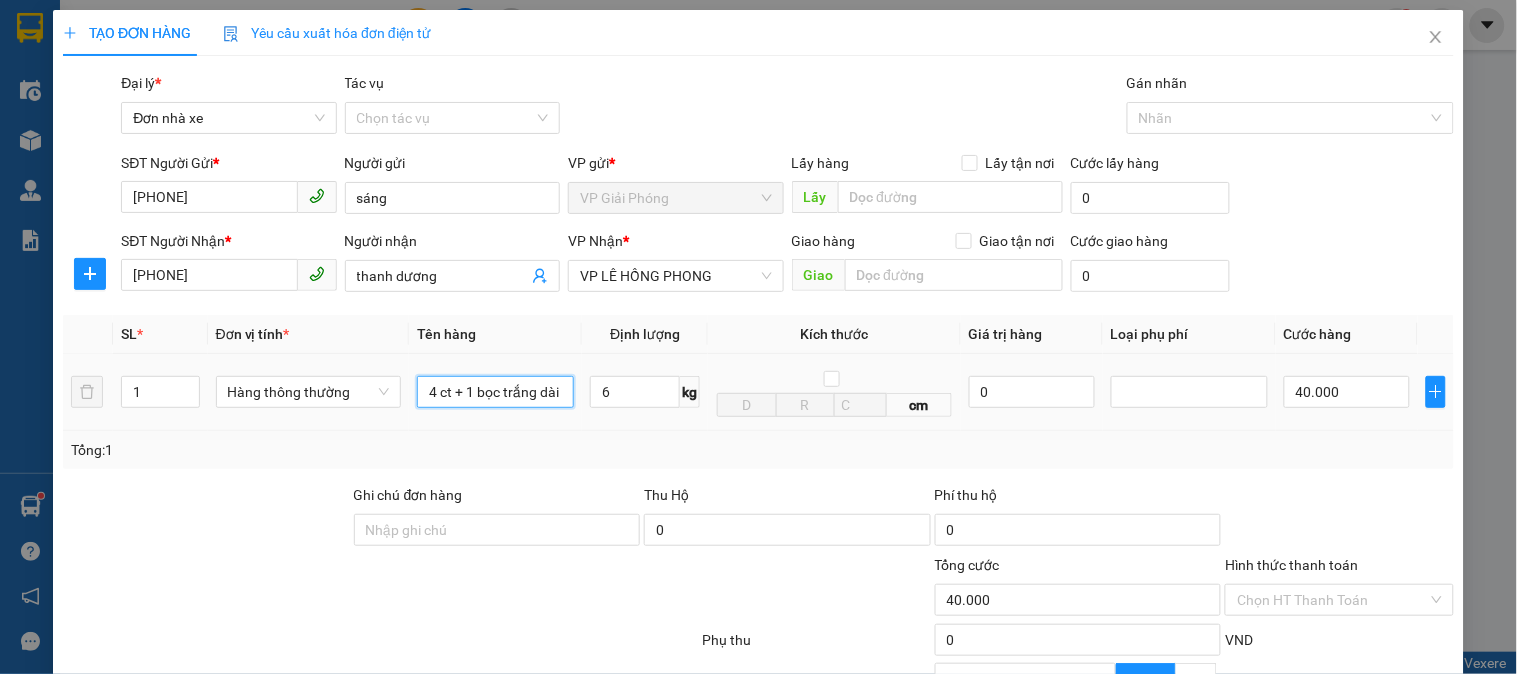 click on "1 Hàng thông thường 4 ct + 1 bọc trắng dài 6 kg cm 0   40.000" at bounding box center (758, 392) 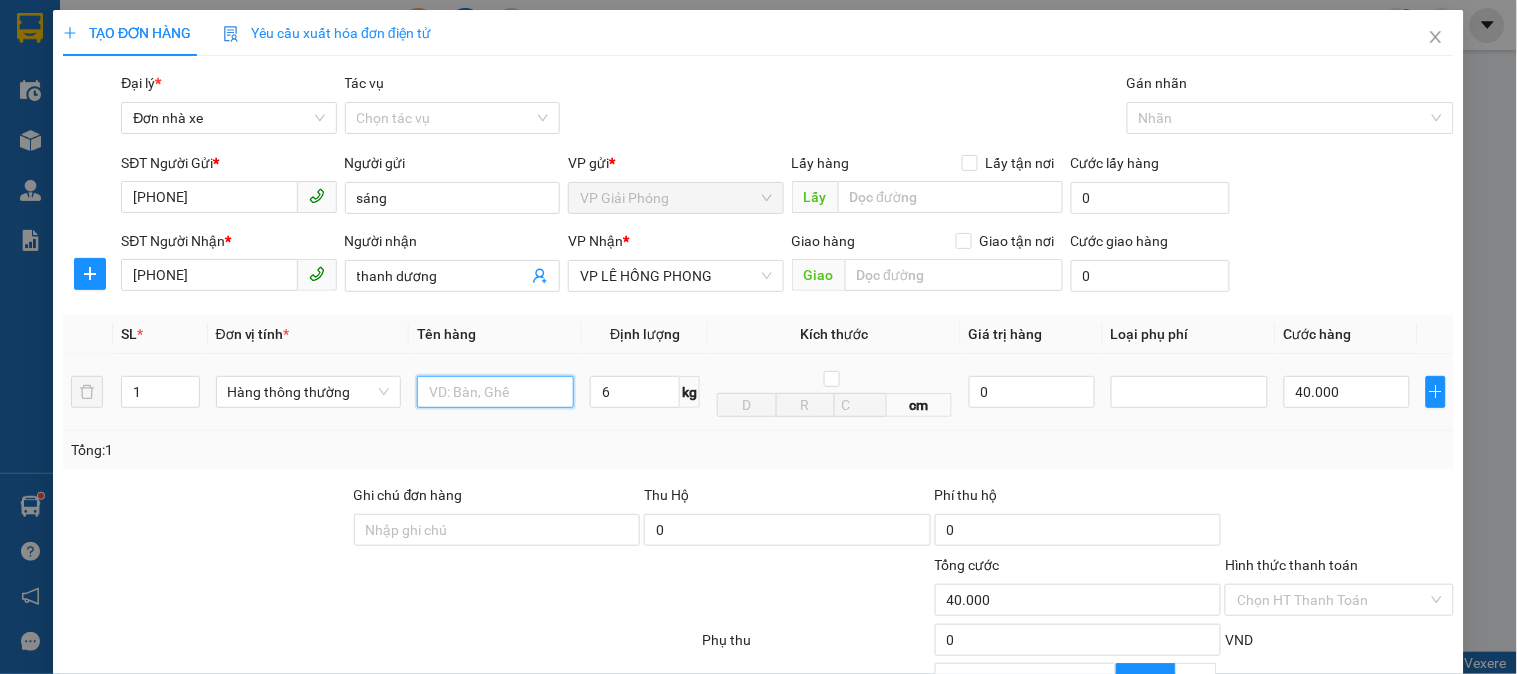 scroll, scrollTop: 0, scrollLeft: 0, axis: both 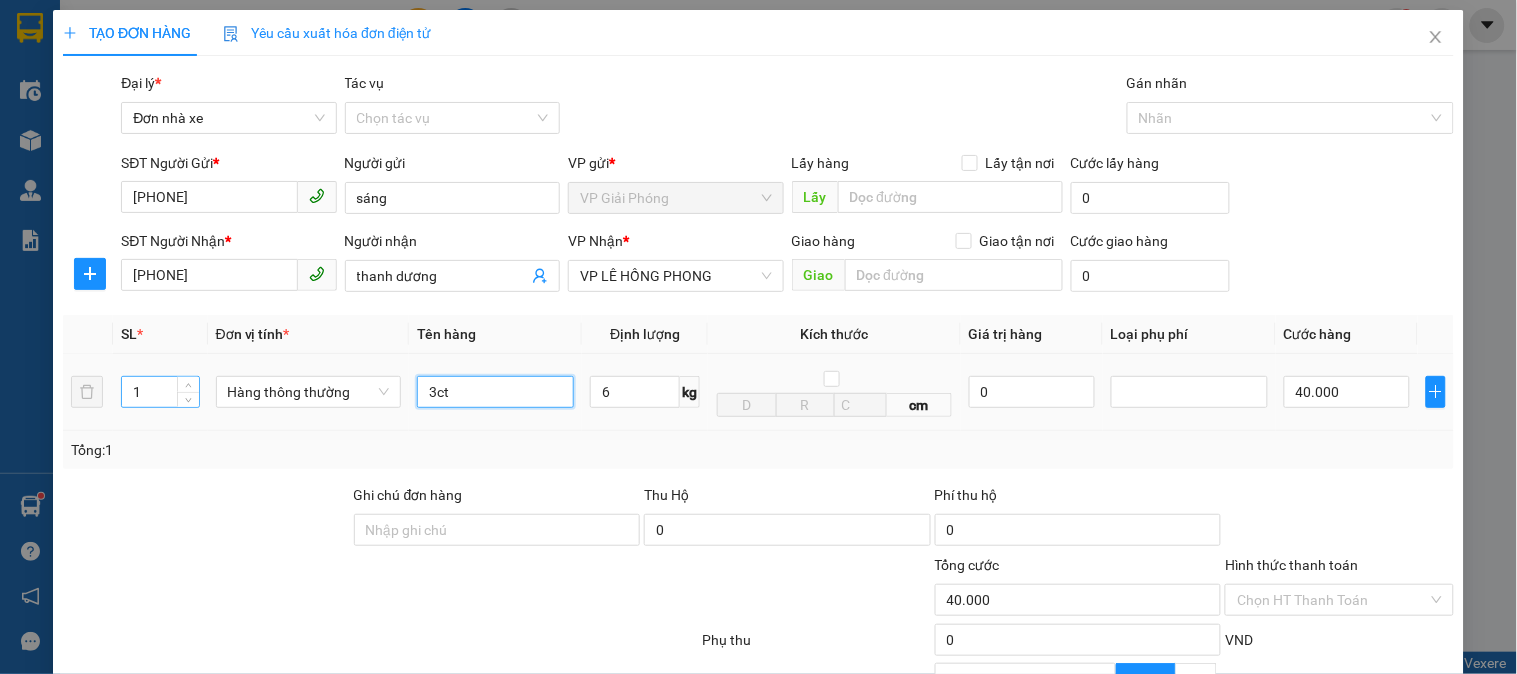 type on "3ct" 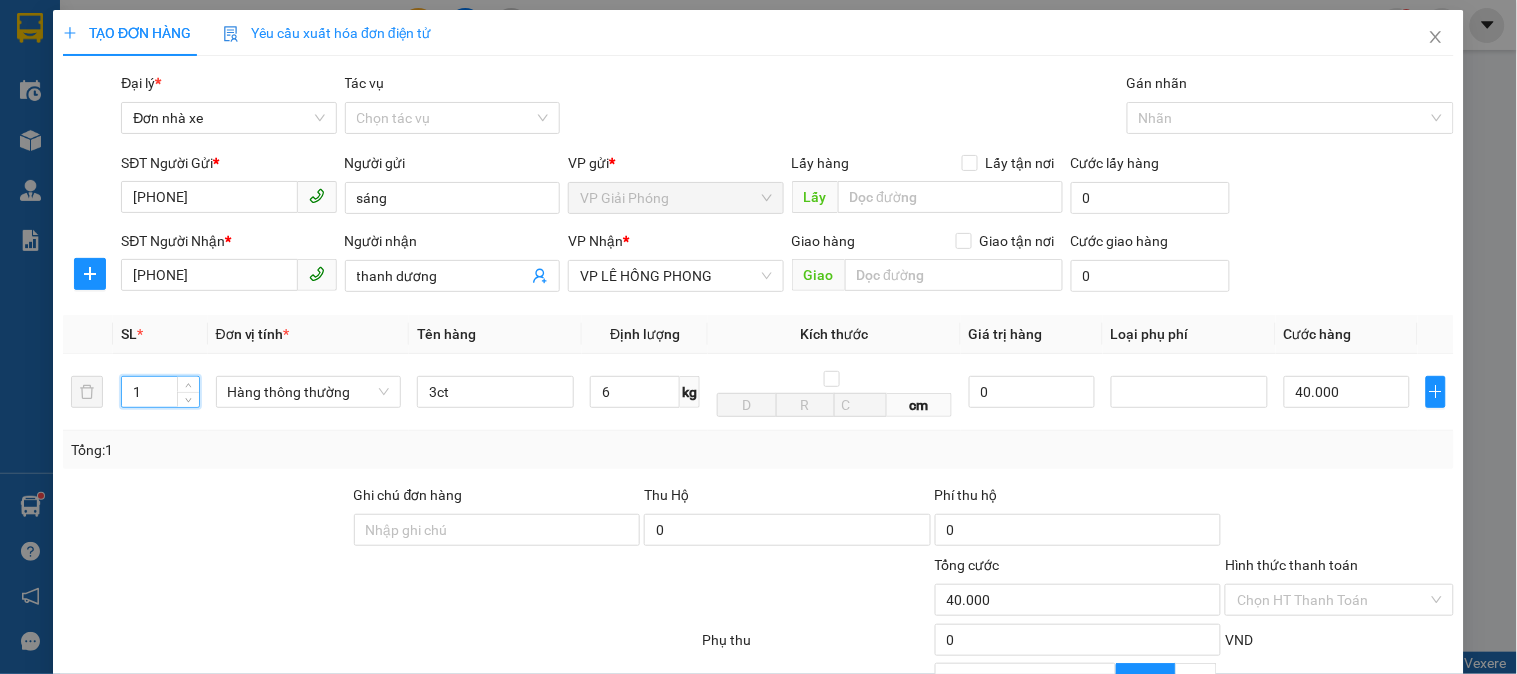 drag, startPoint x: 161, startPoint y: 393, endPoint x: 0, endPoint y: 393, distance: 161 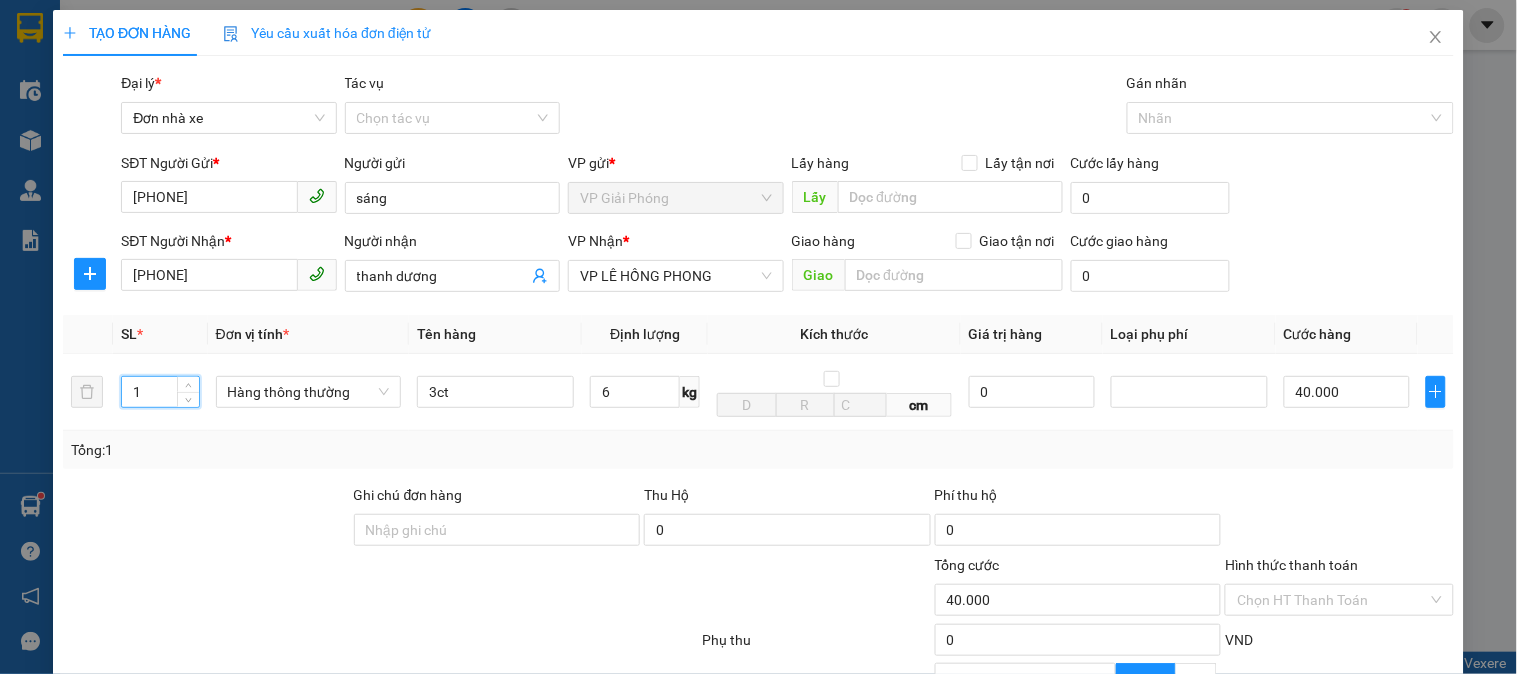 click on "TẠO ĐƠN HÀNG Yêu cầu xuất hóa đơn điện tử Transit Pickup Surcharge Ids Transit Deliver Surcharge Ids Transit Deliver Surcharge Transit Deliver Surcharge Gói vận chuyển  * Tiêu chuẩn Đại lý  * Đơn nhà xe Tác vụ Chọn tác vụ Gán nhãn   Nhãn SĐT Người Gửi  * 0969489687 Người gửi sáng VP gửi  * VP Giải Phóng Lấy hàng Lấy tận nơi Lấy Cước lấy hàng 0 SĐT Người Nhận  * 0849549999 Người nhận thanh dương VP Nhận  * VP LÊ HỒNG PHONG Giao hàng Giao tận nơi Giao Cước giao hàng 0 SL  * Đơn vị tính  * Tên hàng  Định lượng Kích thước Giá trị hàng Loại phụ phí Cước hàng                     1 Hàng thông thường 3ct 6 kg cm 0   40.000 Tổng:  1 Ghi chú đơn hàng Thu Hộ 0 Phí thu hộ 0 Tổng cước 40.000 Hình thức thanh toán Chọn HT Thanh Toán Phụ thu 0 VND Giảm giá 0 VND % Discount 0 Số tiền thu trước 0 Chưa thanh toán 40.000 Chi phí nội bộ" at bounding box center [758, 337] 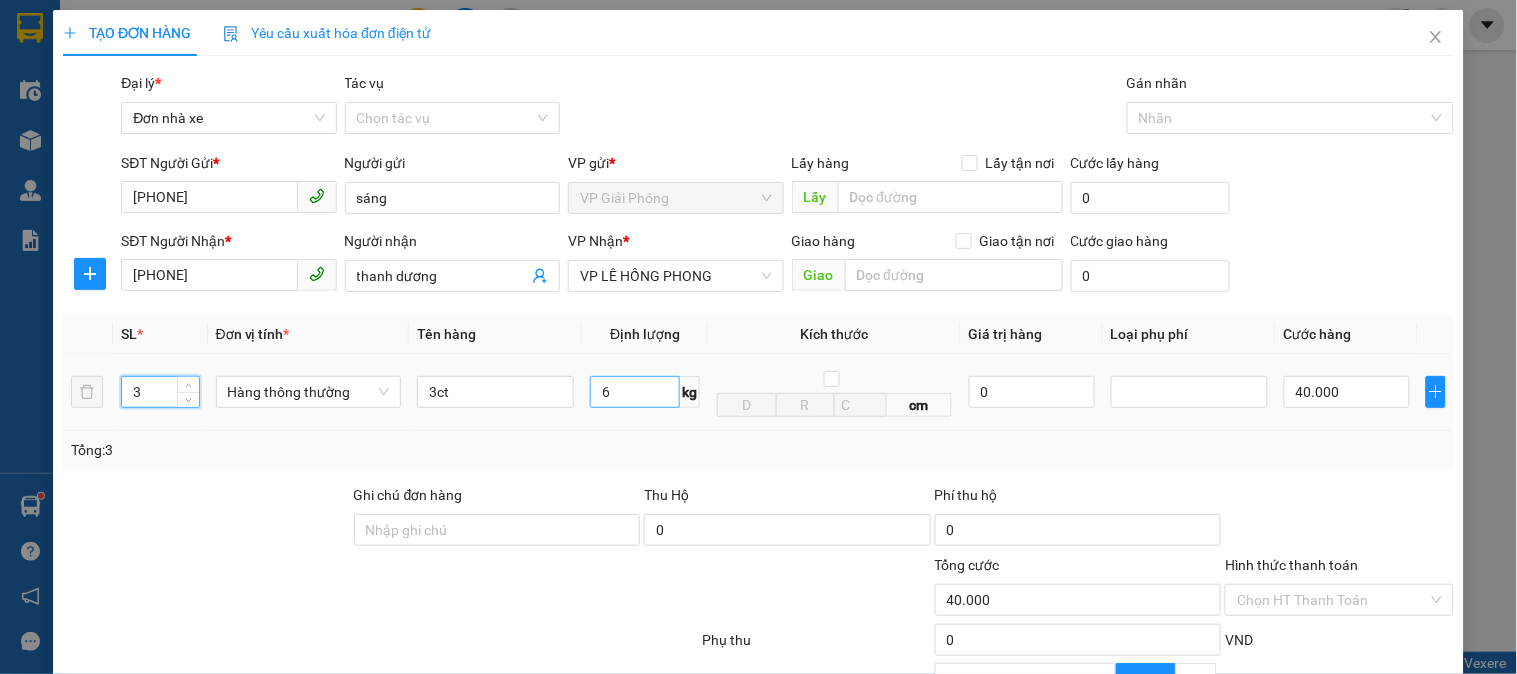 type on "3" 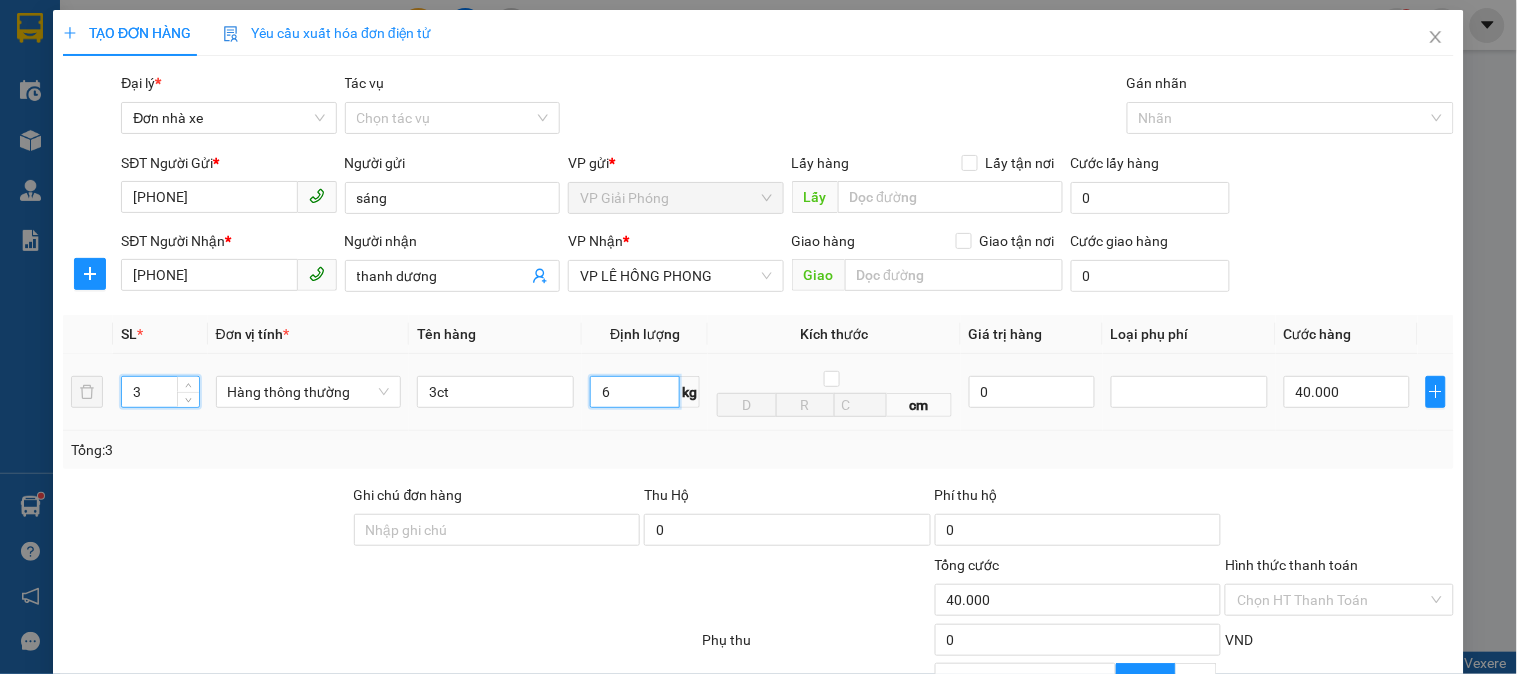 click on "6" at bounding box center [635, 392] 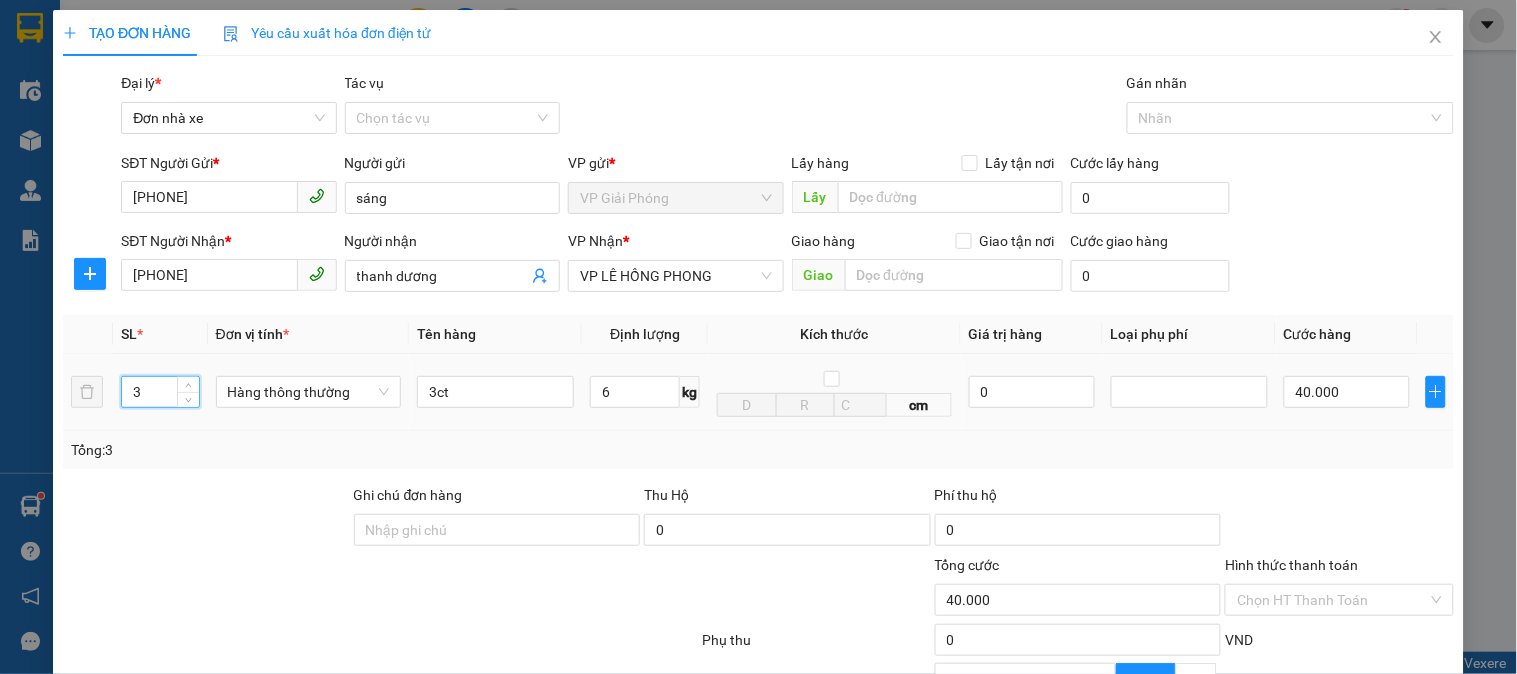 click on "6 kg" at bounding box center [645, 392] 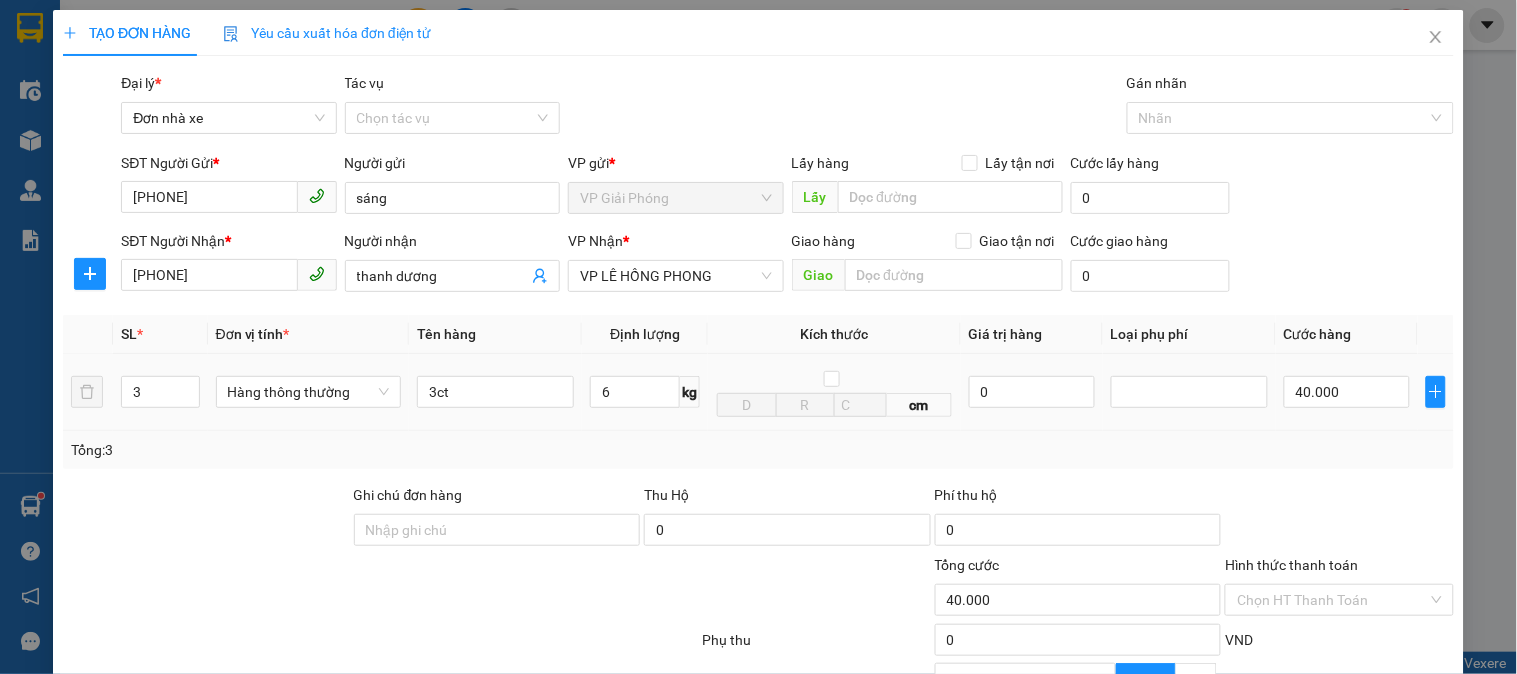 type on "120.000" 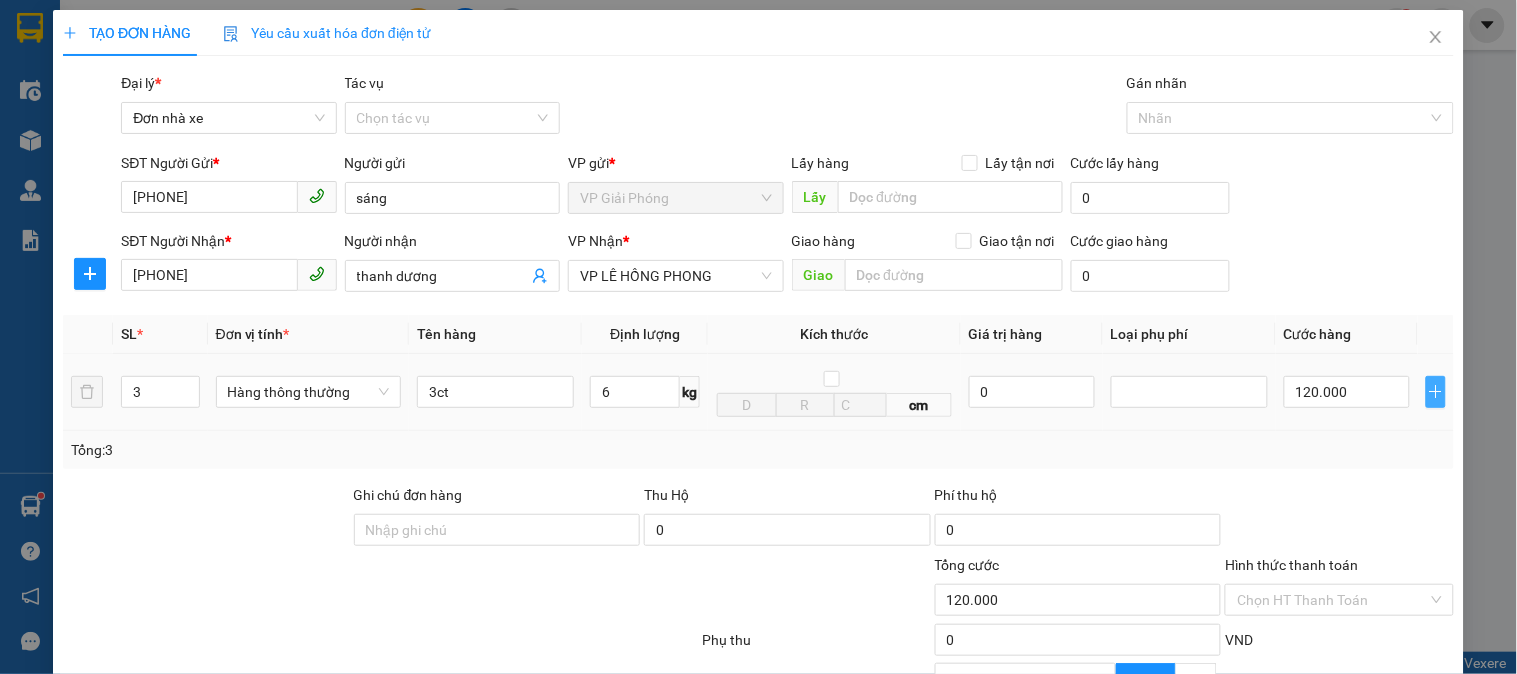 click 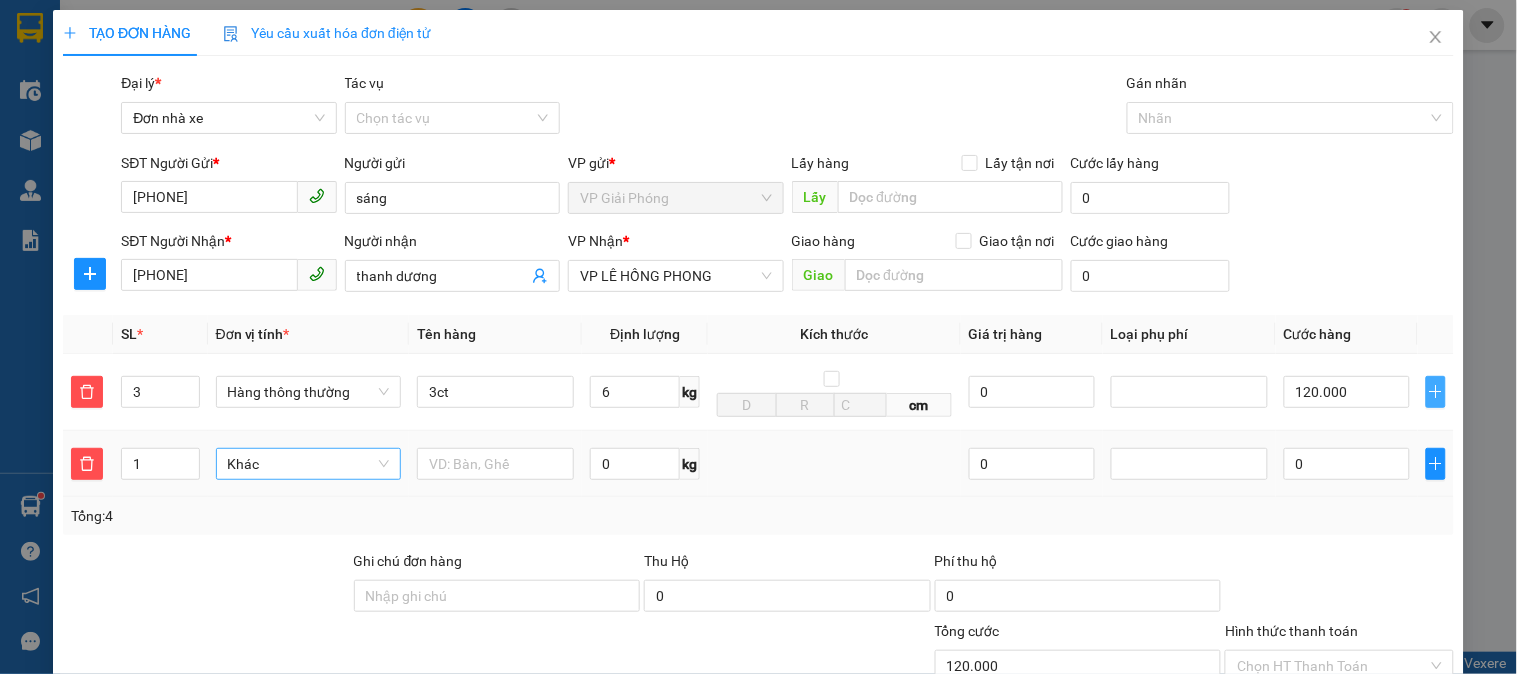 click on "Khác" at bounding box center (308, 464) 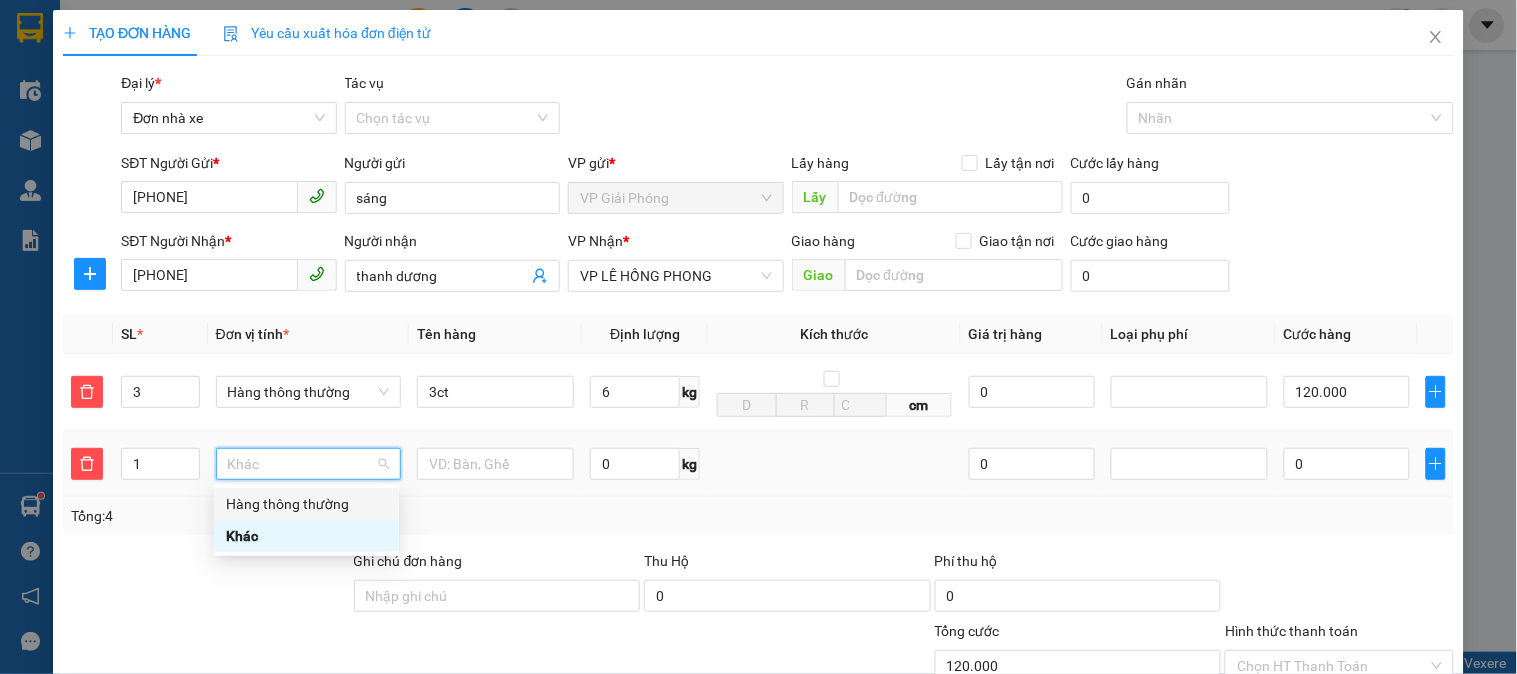 click on "Hàng thông thường" at bounding box center [306, 504] 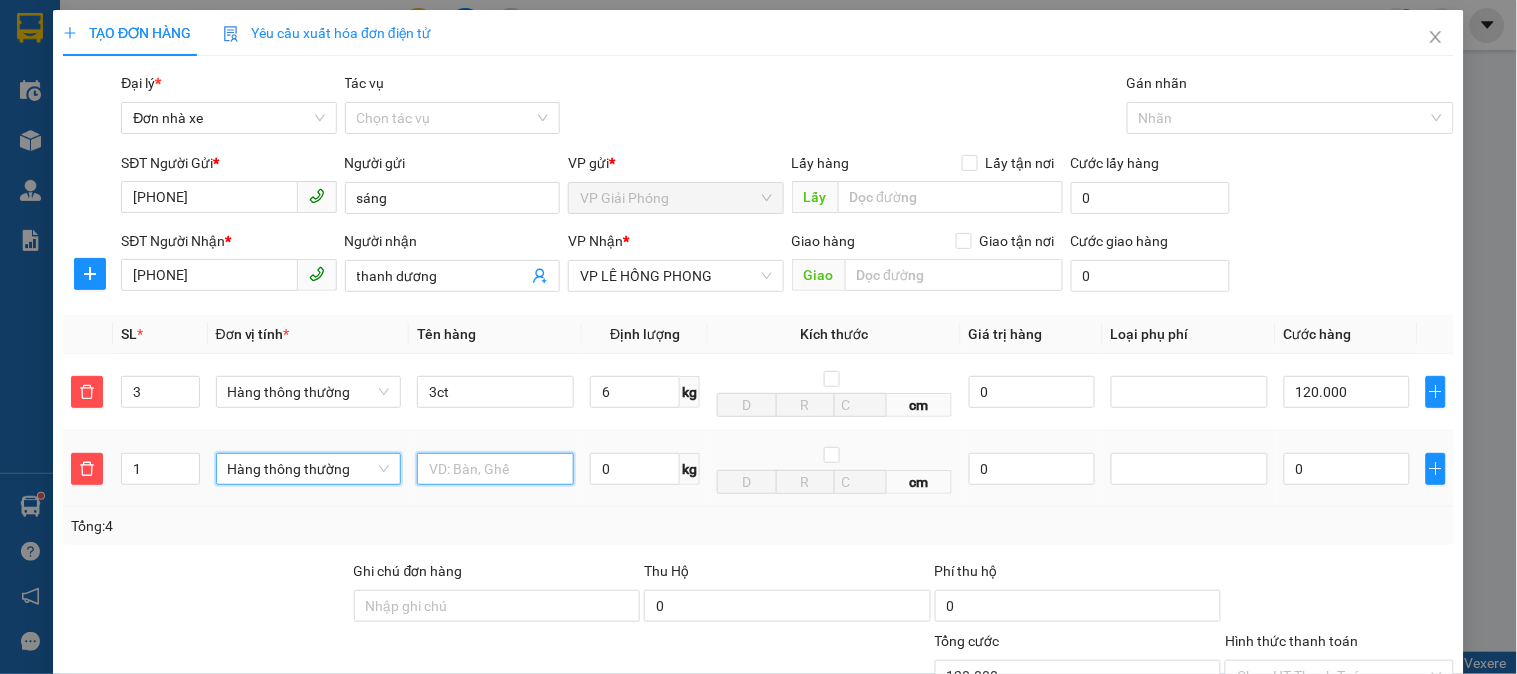 click at bounding box center (495, 469) 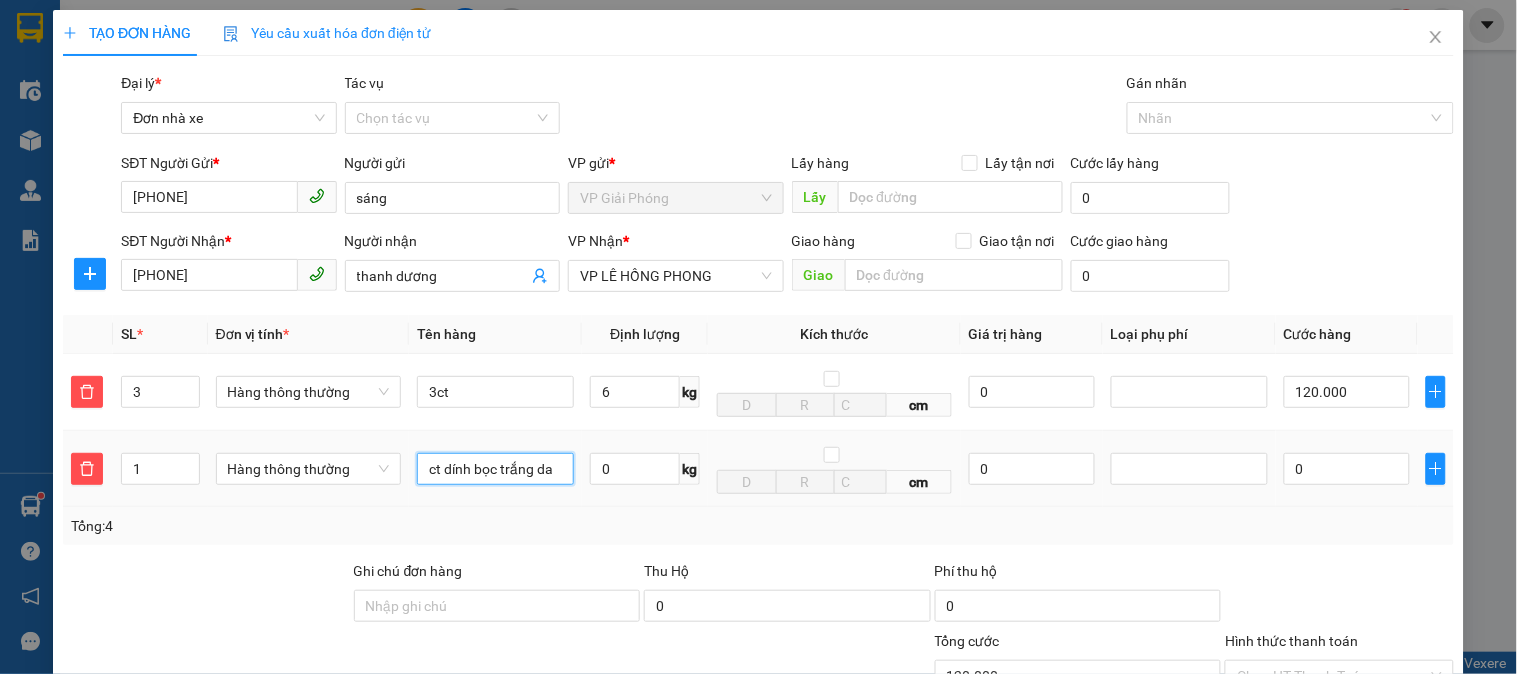 scroll, scrollTop: 0, scrollLeft: 0, axis: both 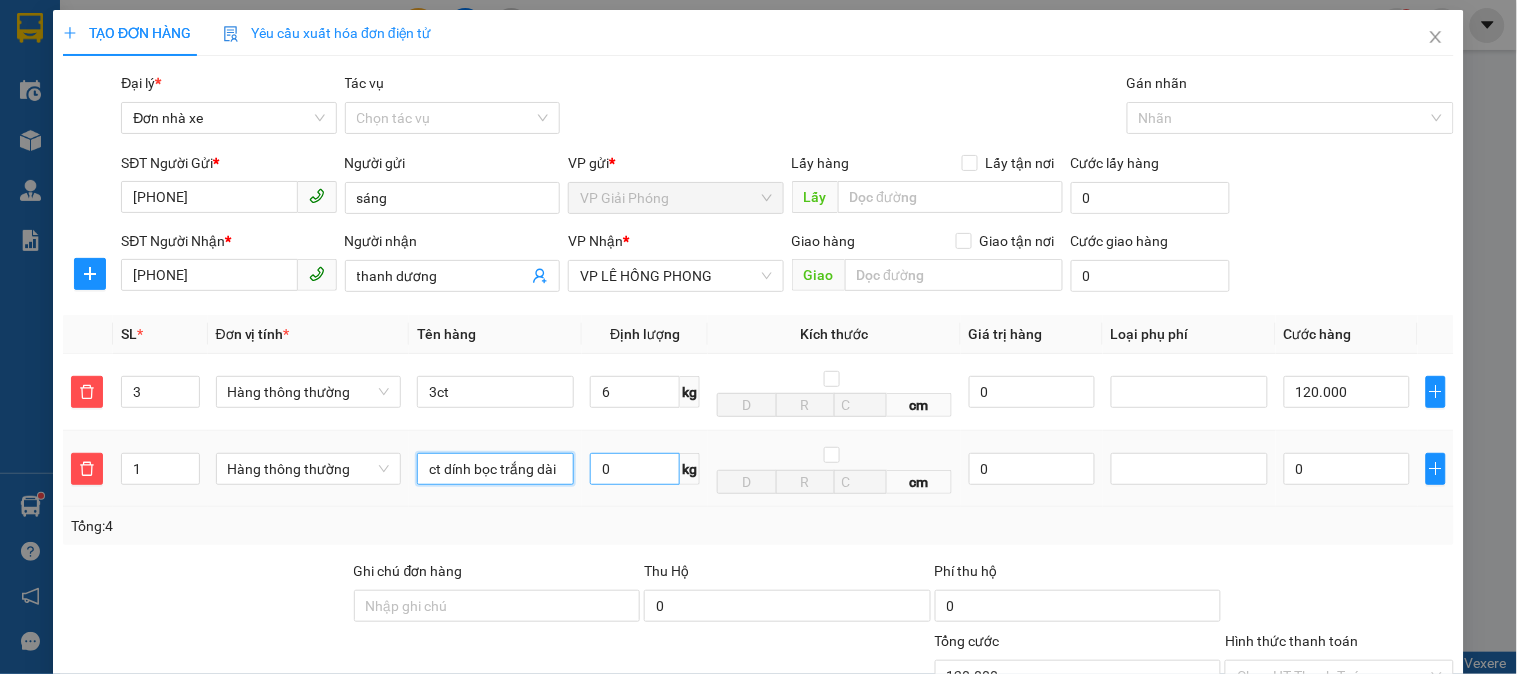 type on "ct dính bọc trắng dài" 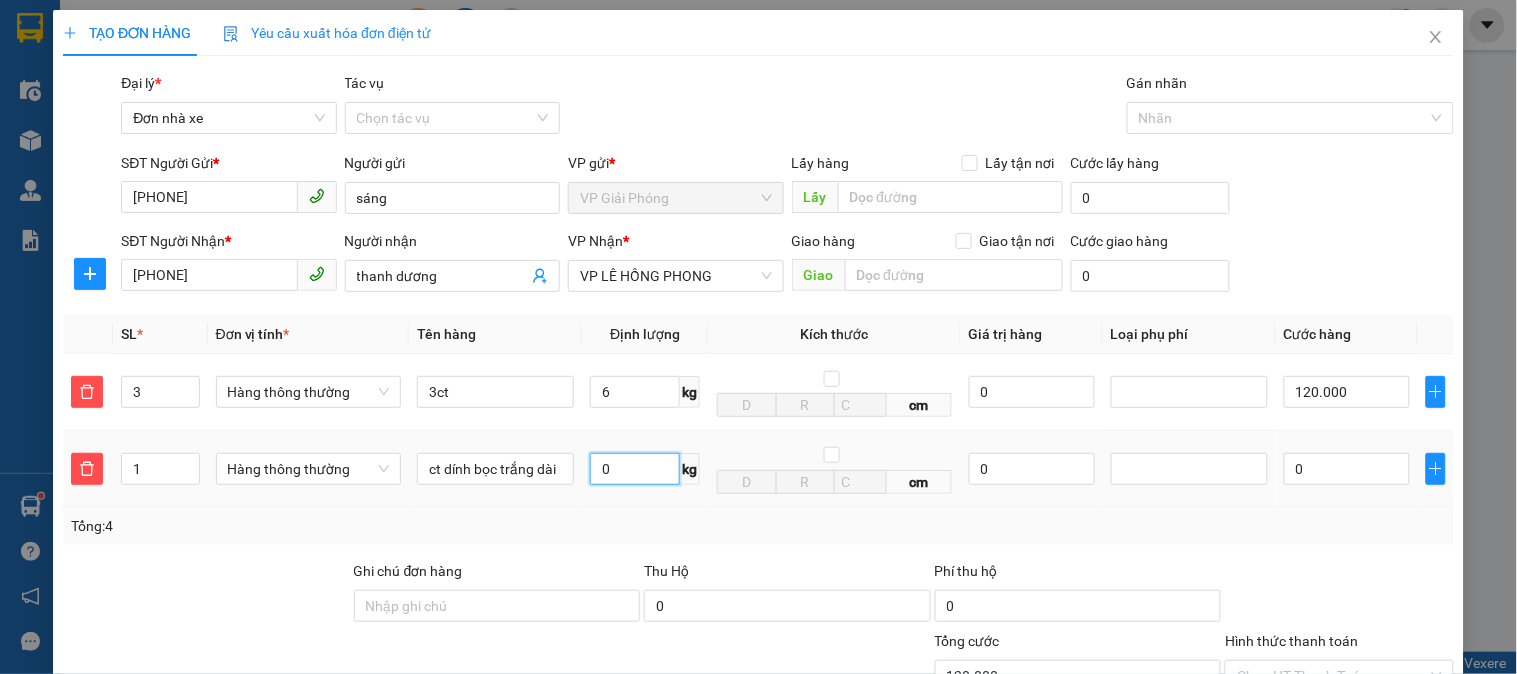 click on "0" at bounding box center [635, 469] 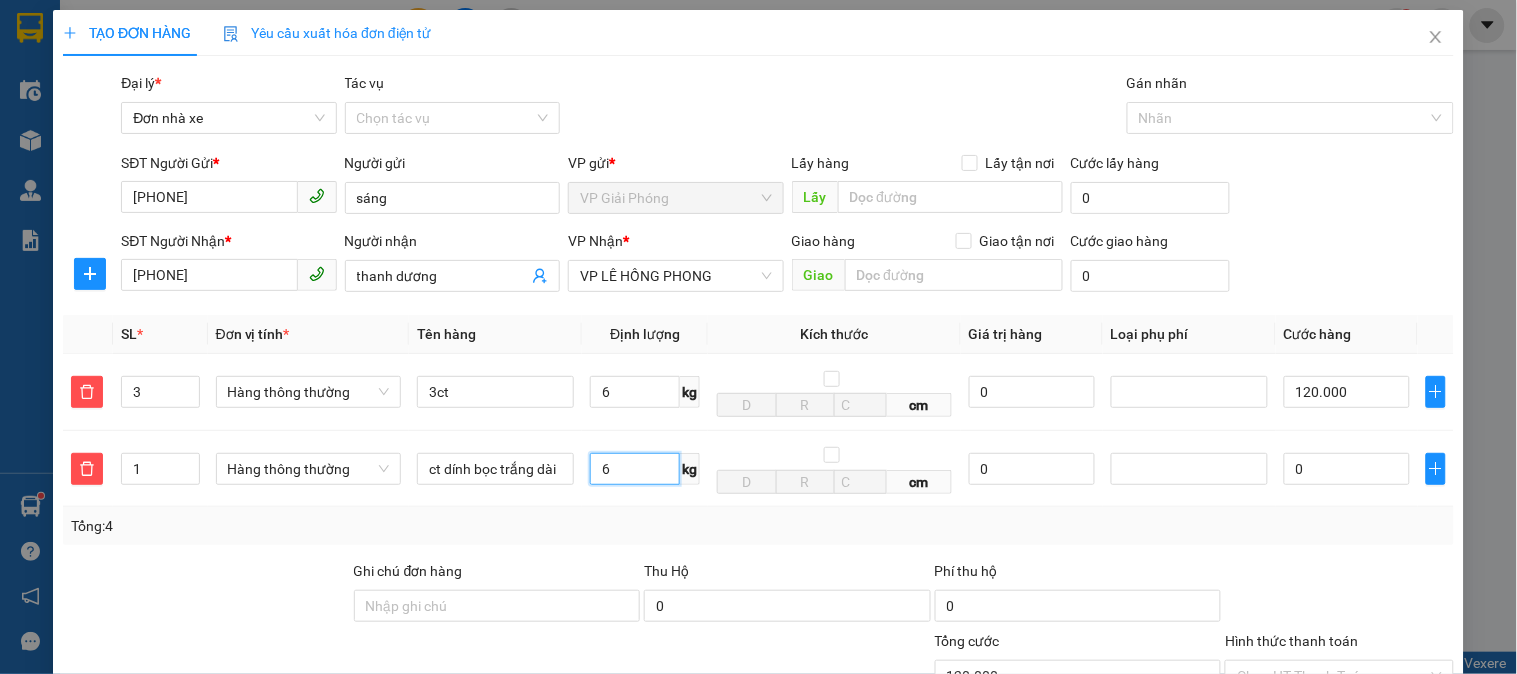 type on "6" 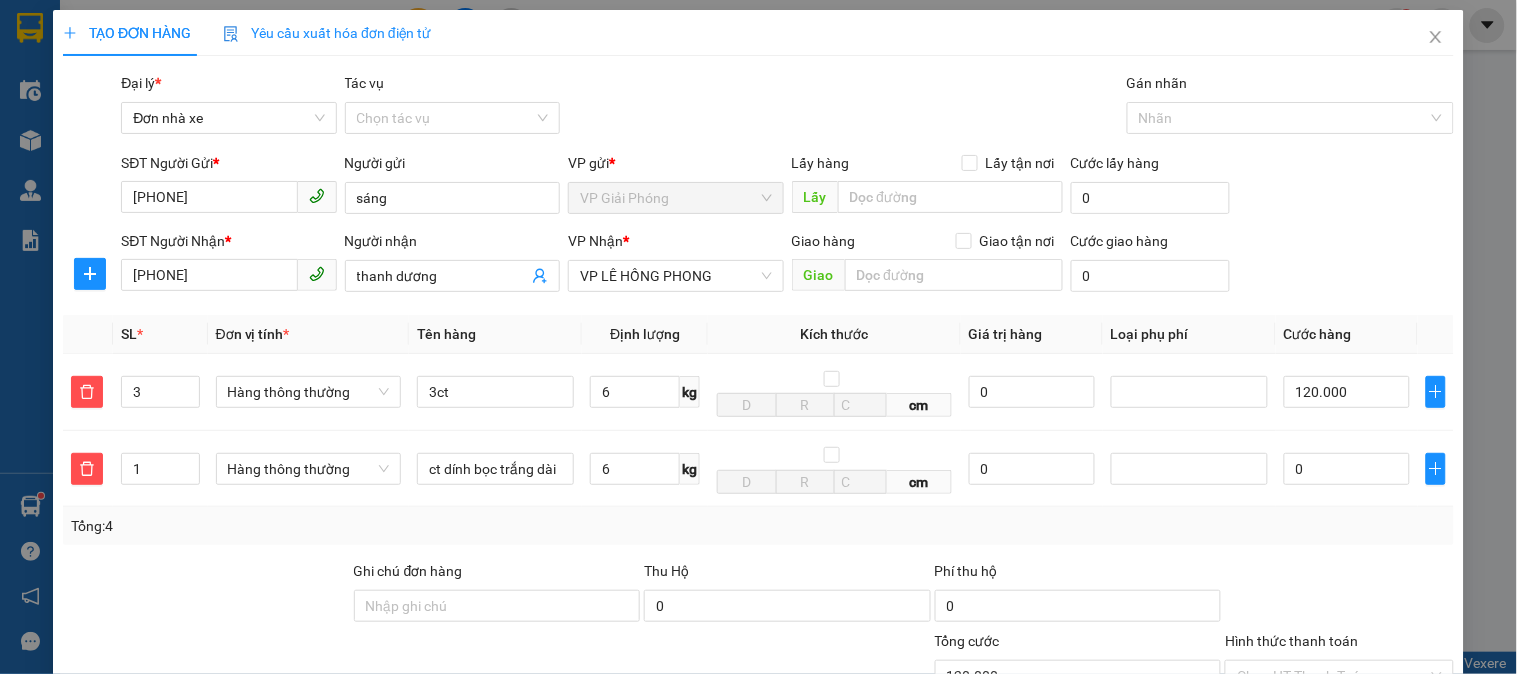 click on "Tổng:  4" at bounding box center (758, 526) 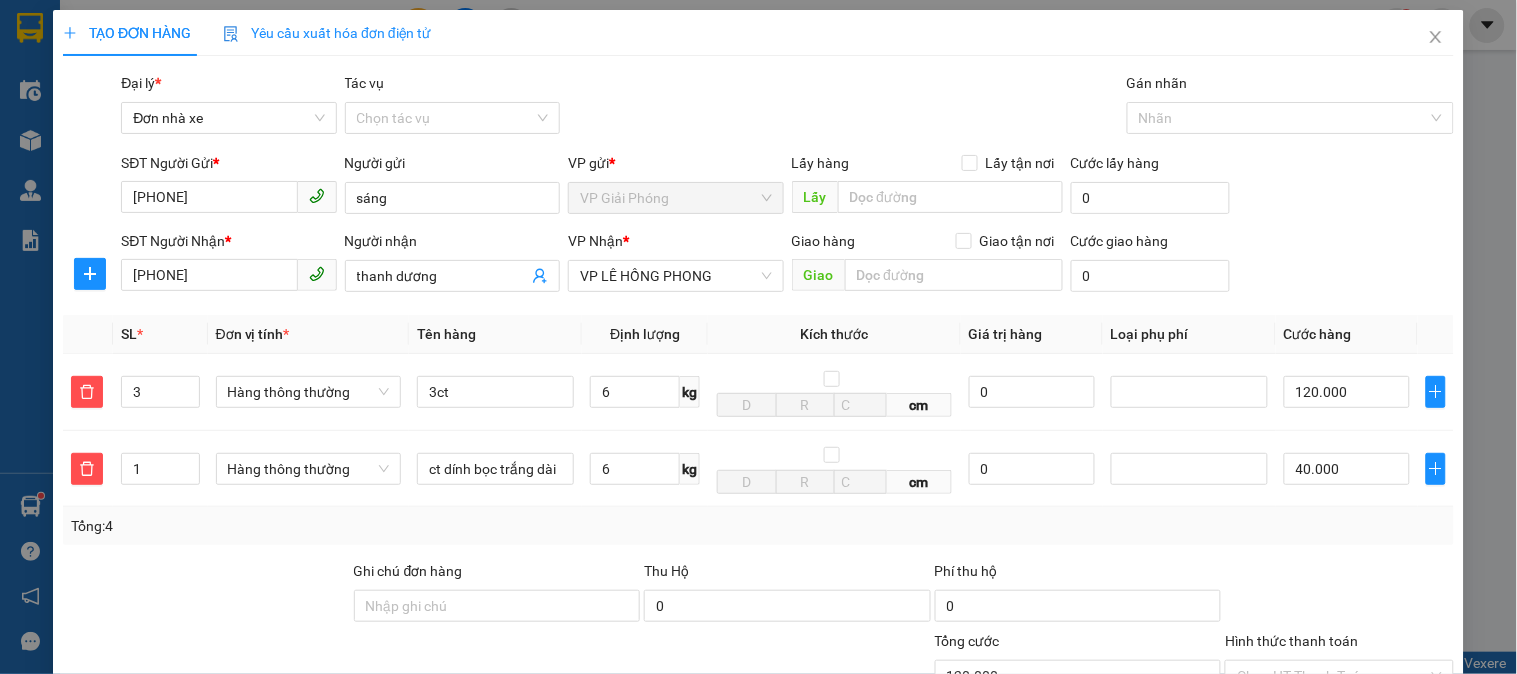 type on "160.000" 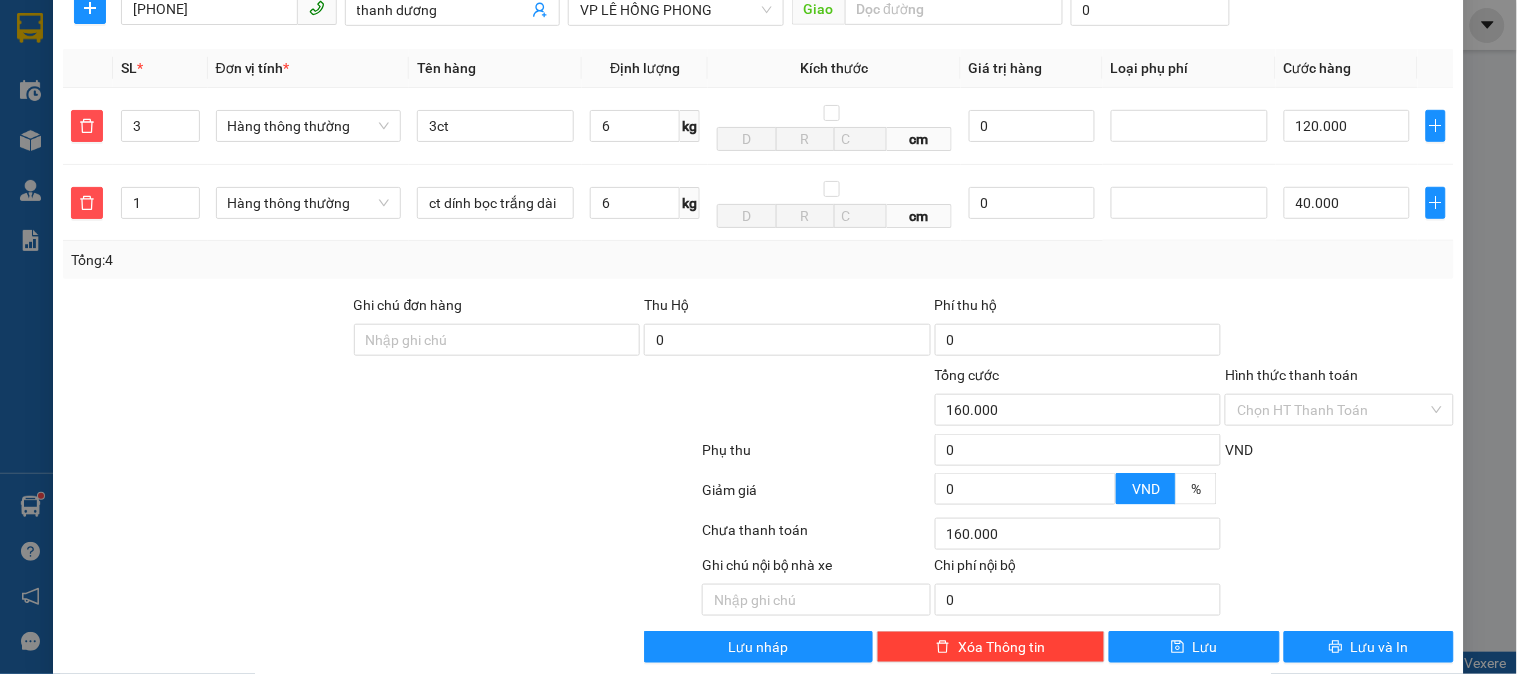 scroll, scrollTop: 295, scrollLeft: 0, axis: vertical 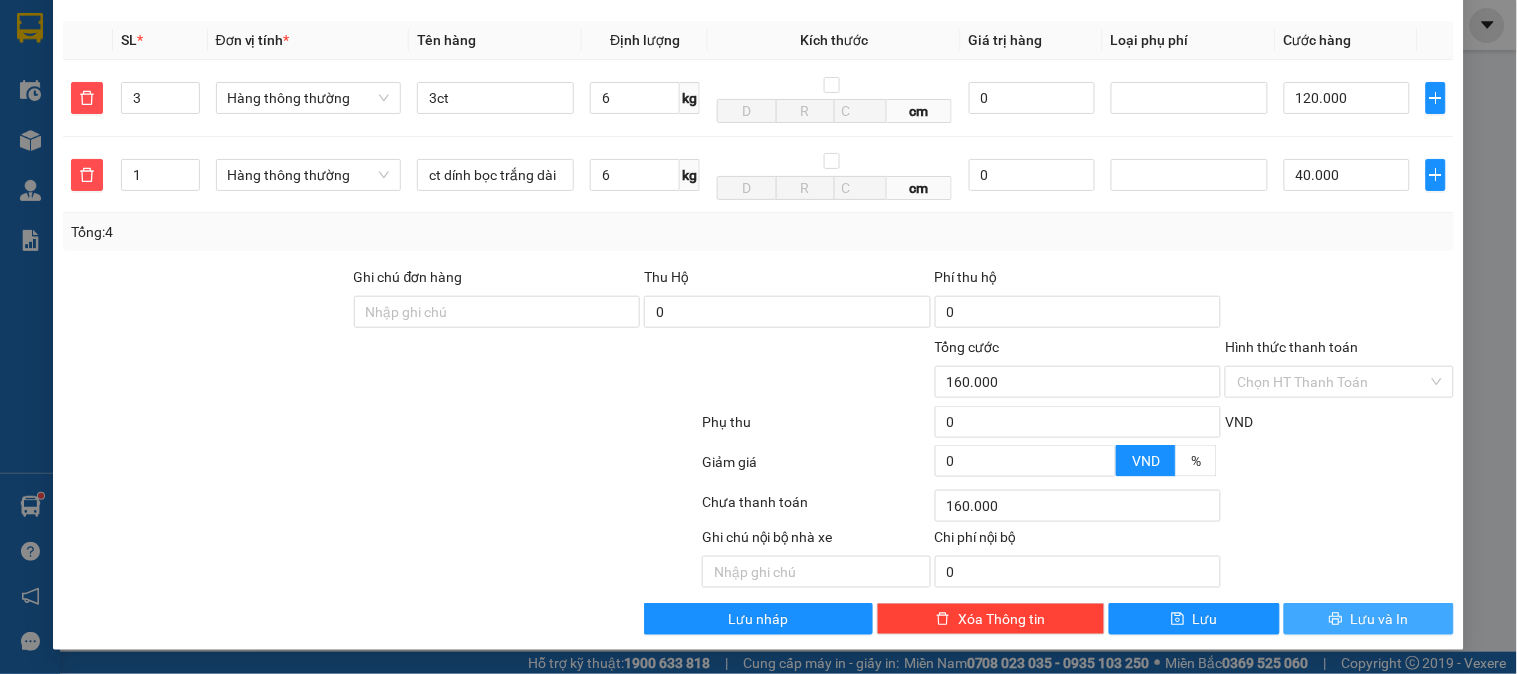 click on "Lưu và In" at bounding box center (1369, 619) 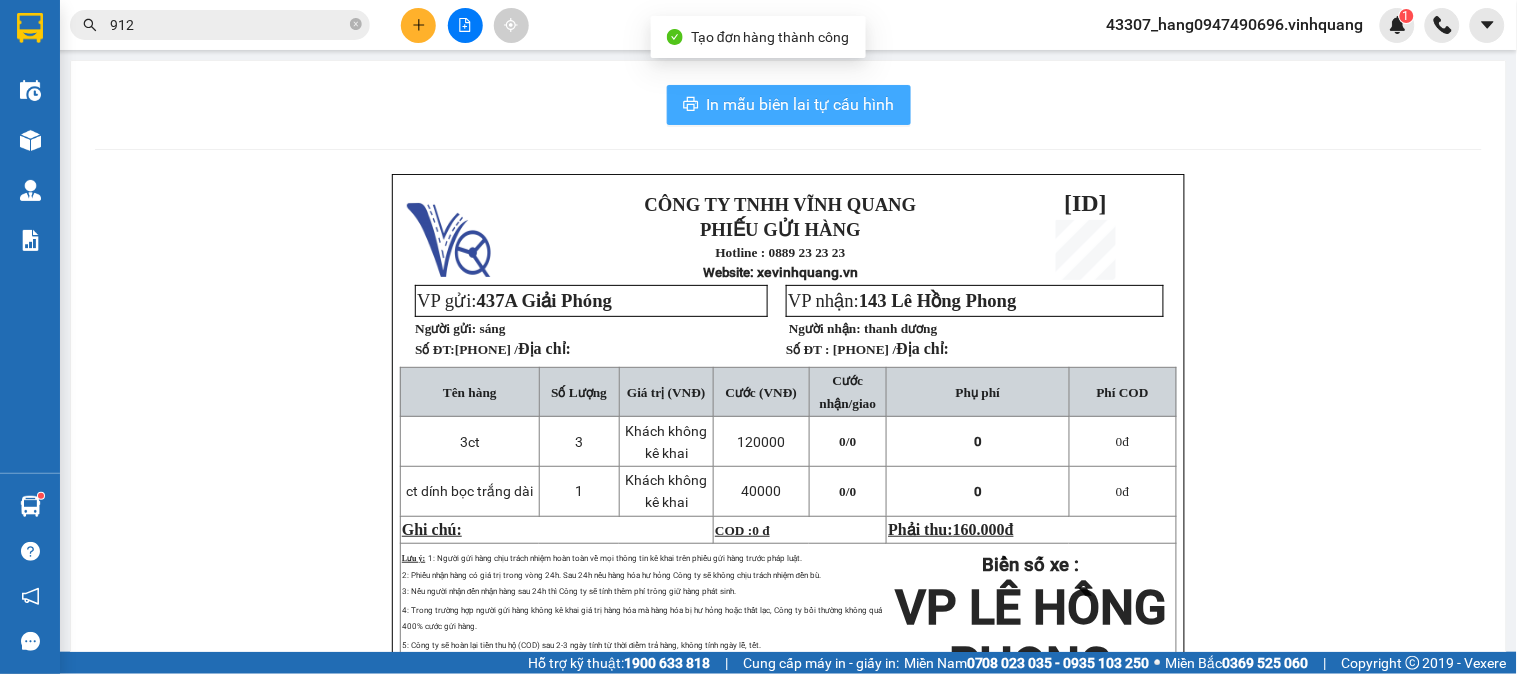 click on "In mẫu biên lai tự cấu hình" at bounding box center (801, 104) 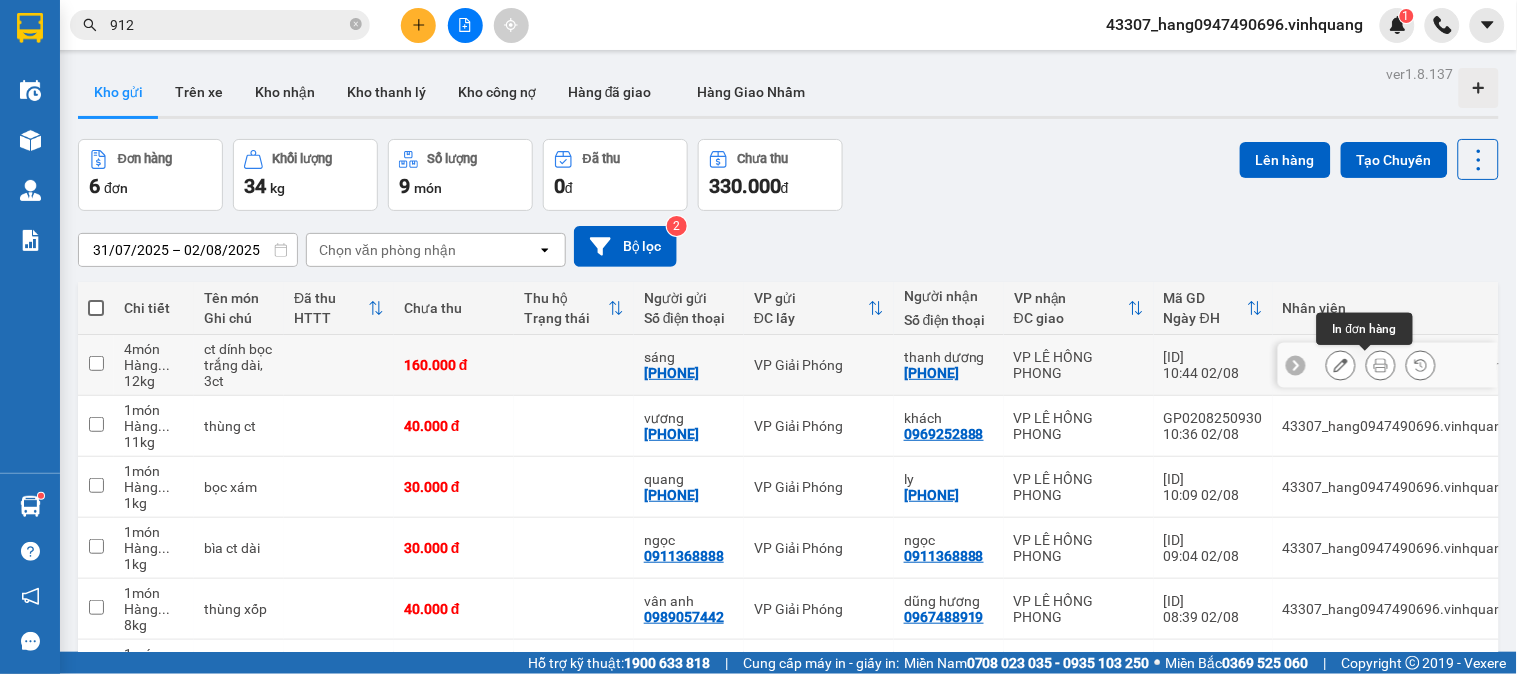 click 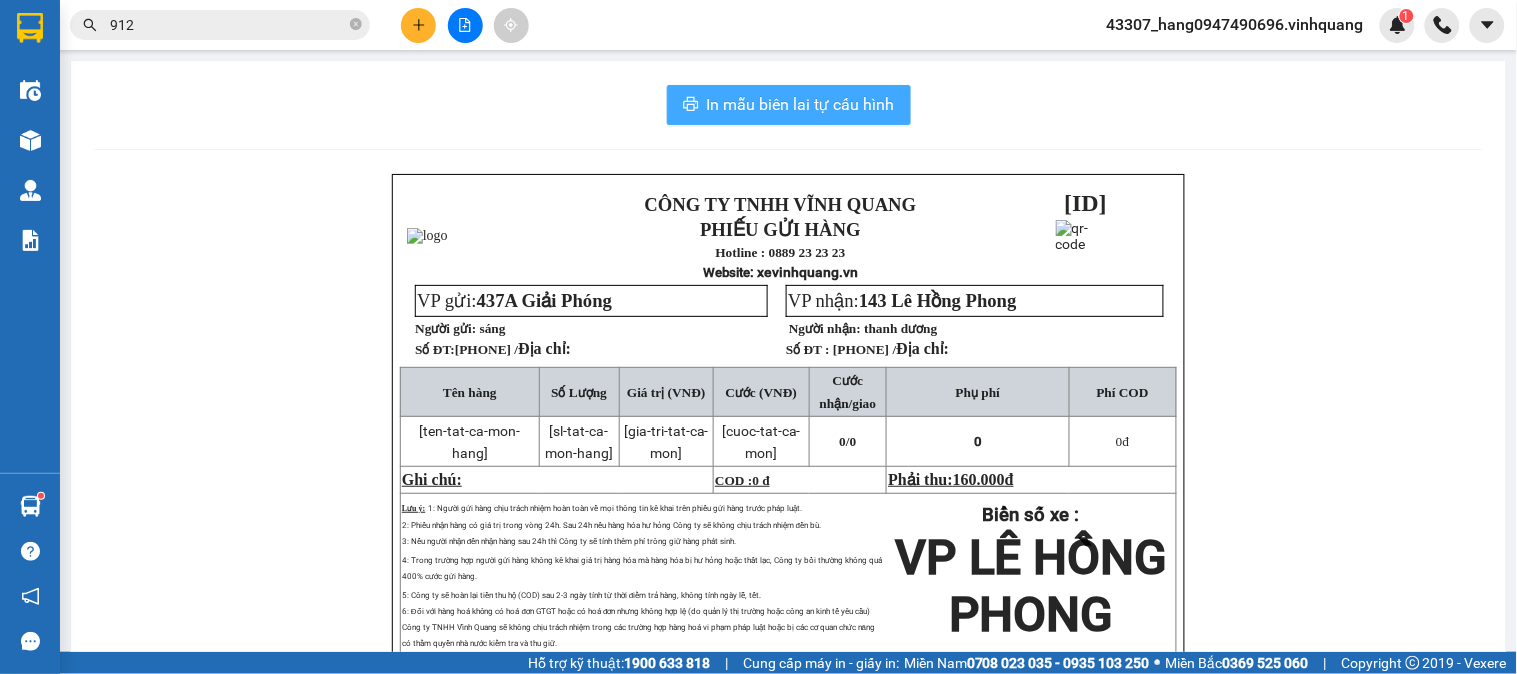 click on "In mẫu biên lai tự cấu hình" at bounding box center (789, 105) 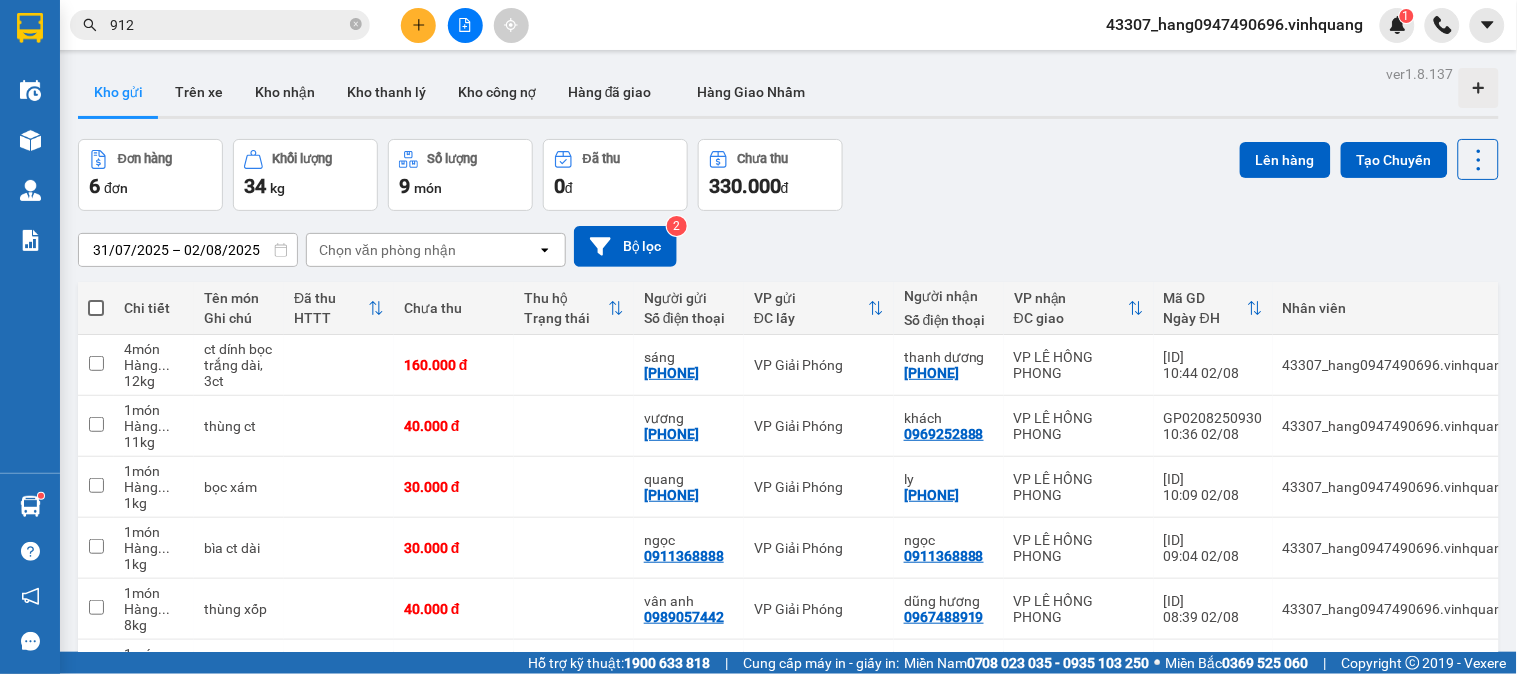 click at bounding box center (418, 25) 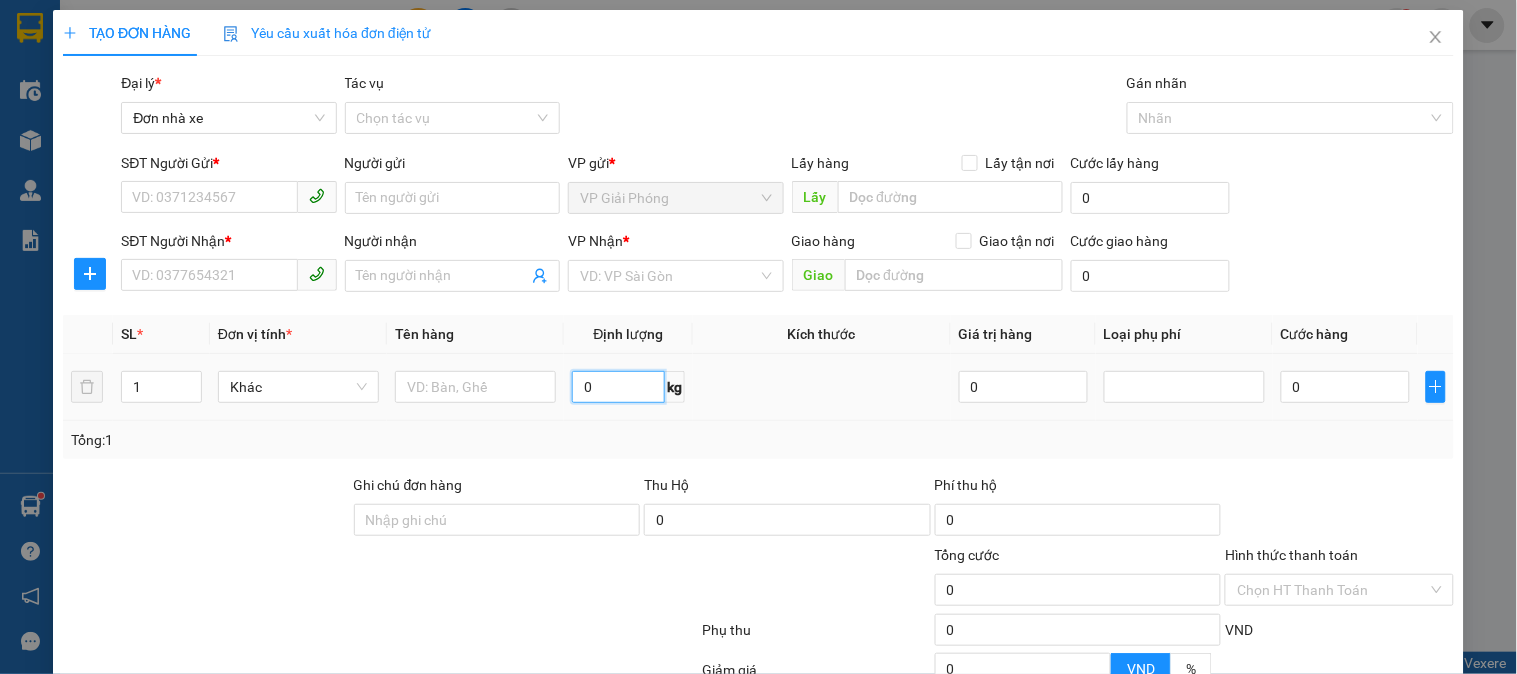 click on "0" at bounding box center (618, 387) 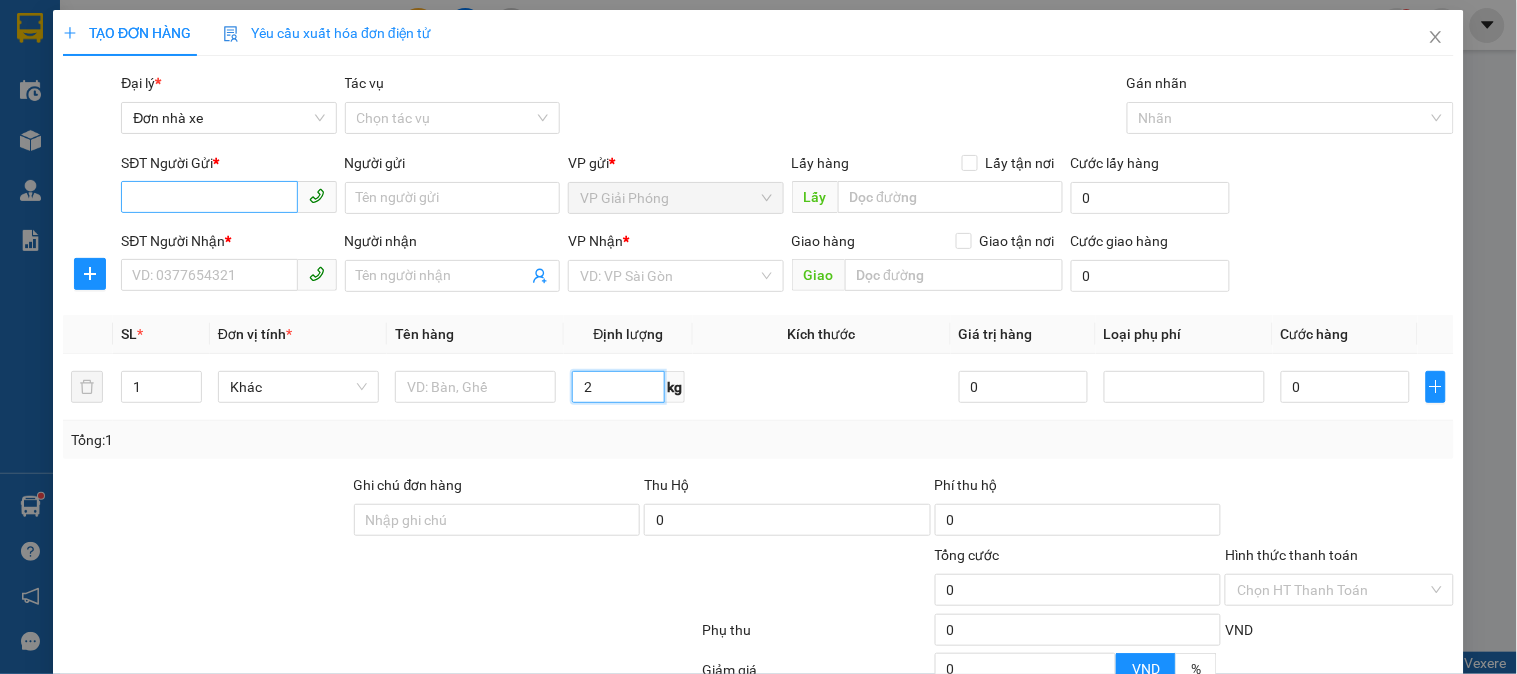 type on "2" 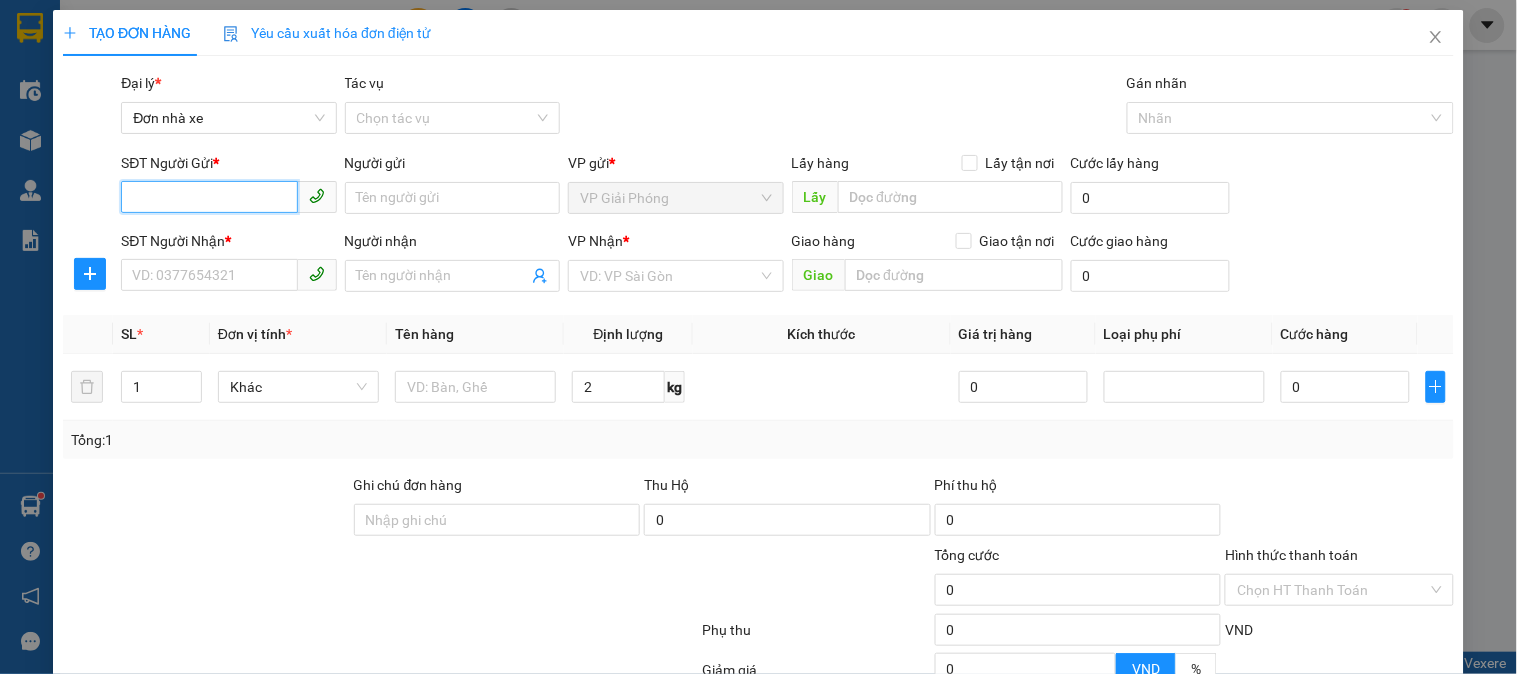 click on "SĐT Người Gửi  *" at bounding box center (209, 197) 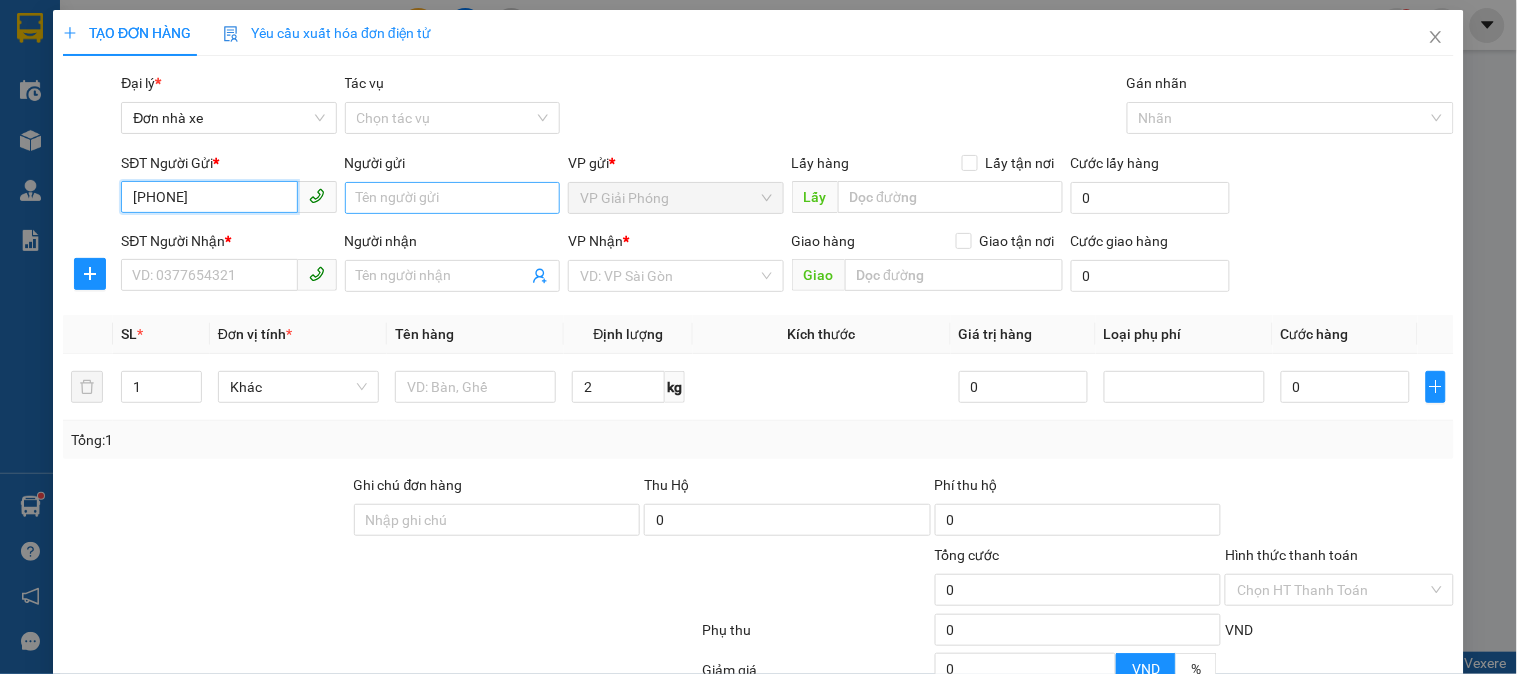 type on "0908910600" 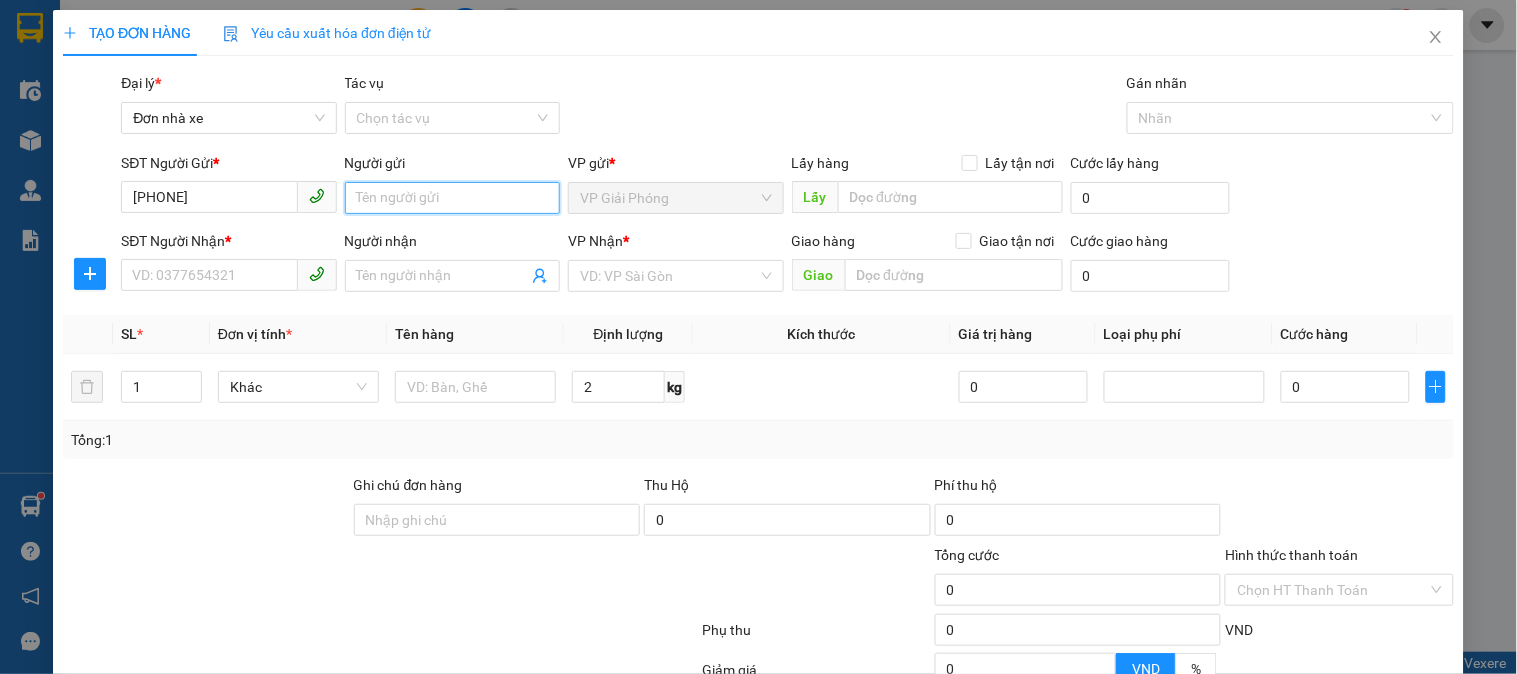click on "Người gửi" at bounding box center [452, 198] 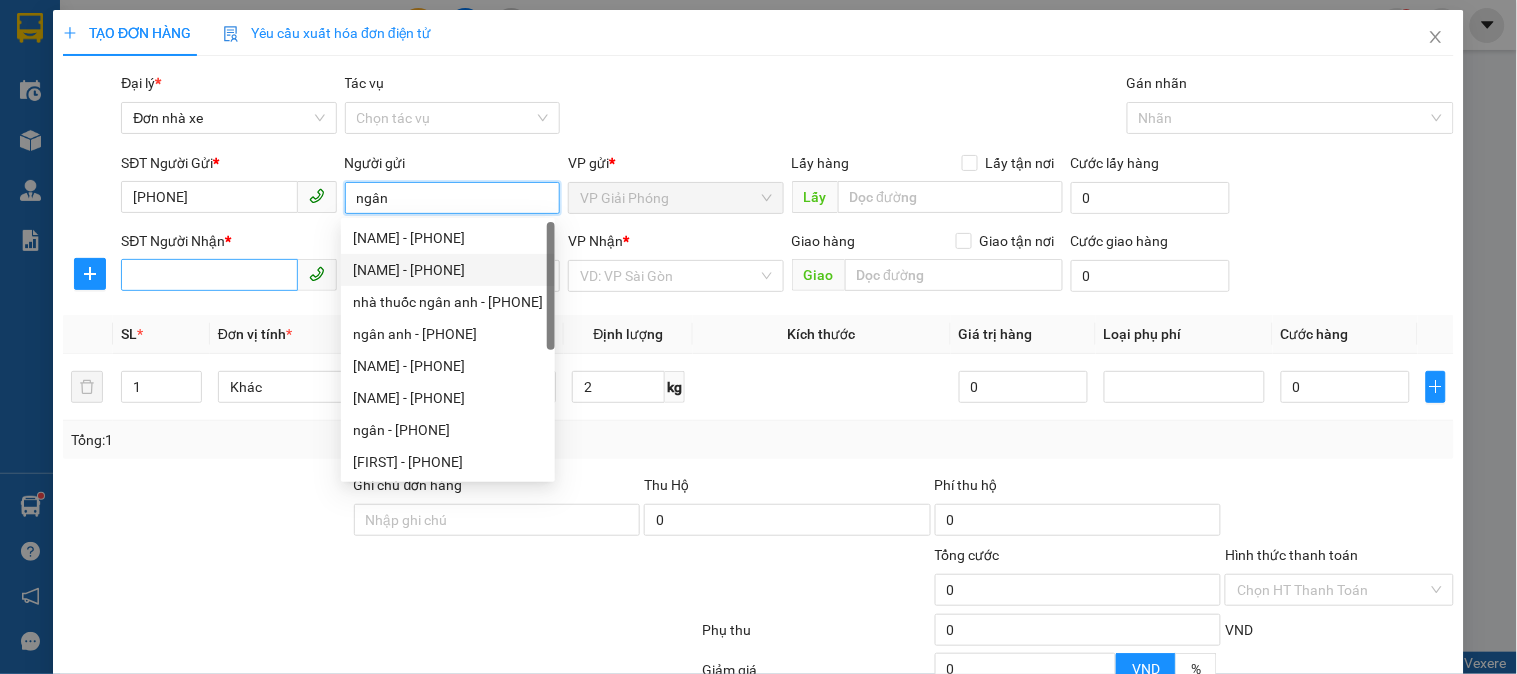 type on "ngân" 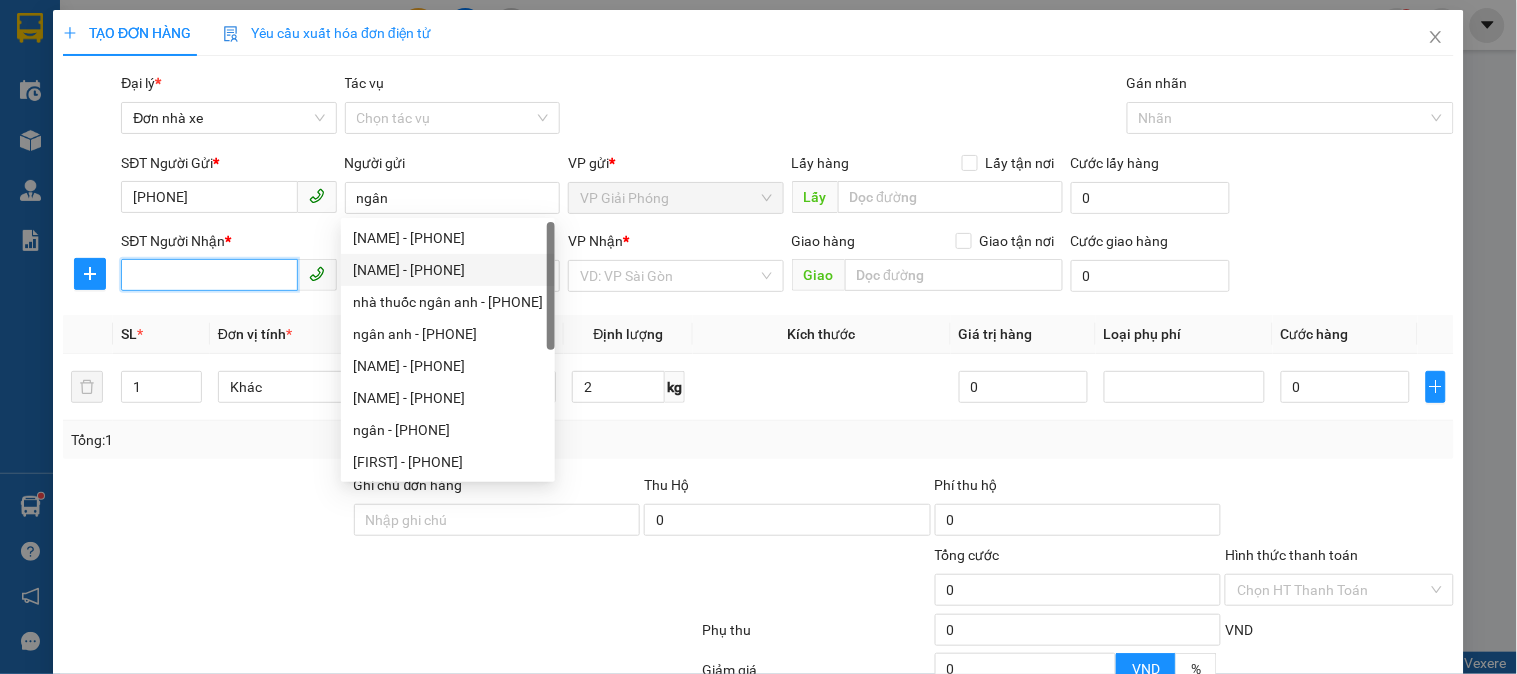 click on "SĐT Người Nhận  *" at bounding box center (209, 275) 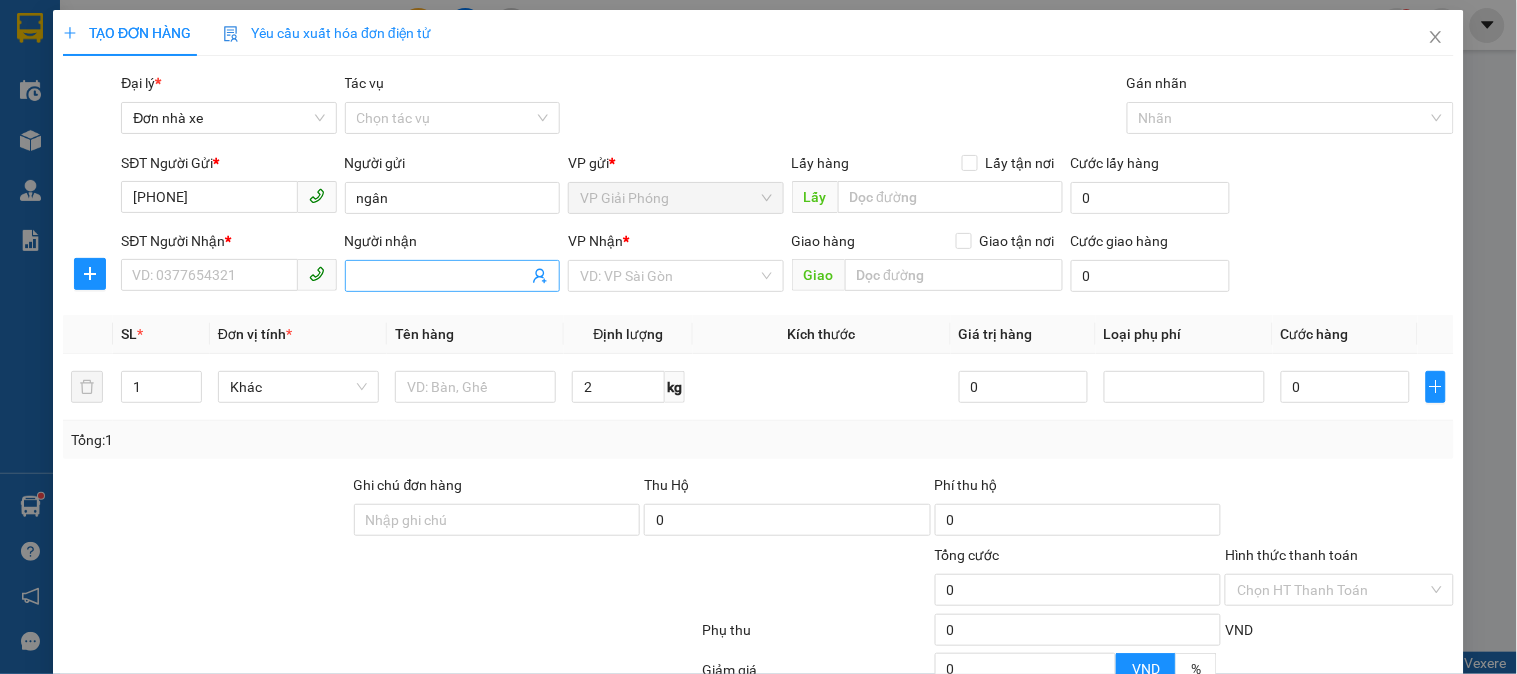 click on "Người nhận" at bounding box center [442, 276] 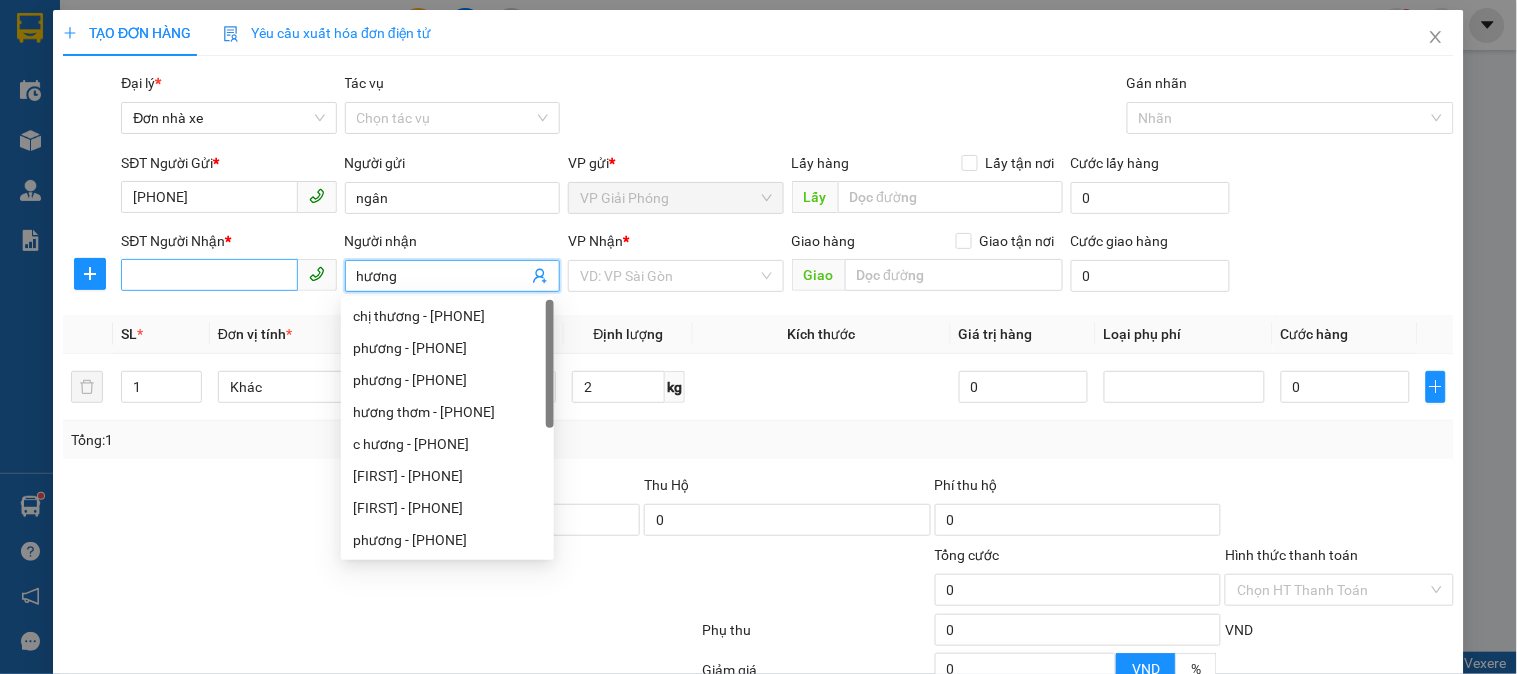 type on "hương" 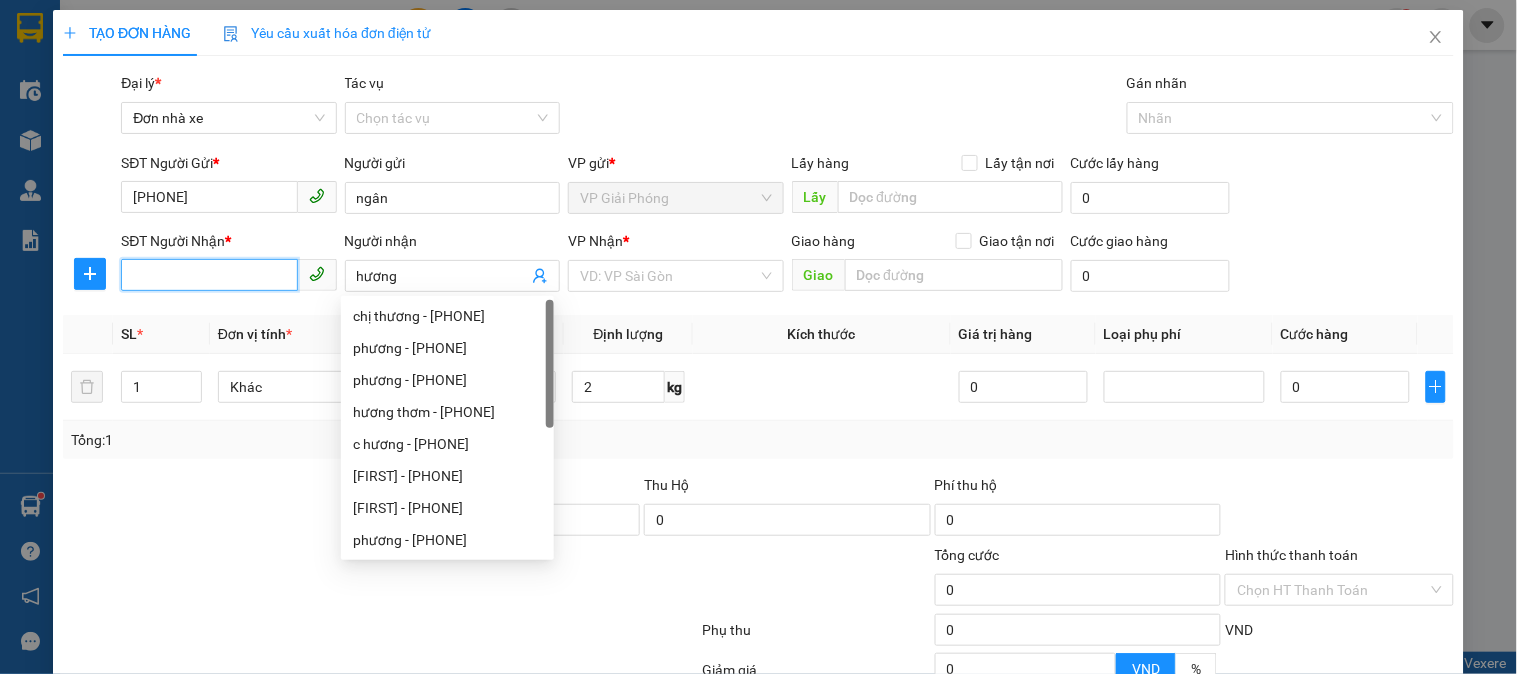 click on "SĐT Người Nhận  *" at bounding box center [209, 275] 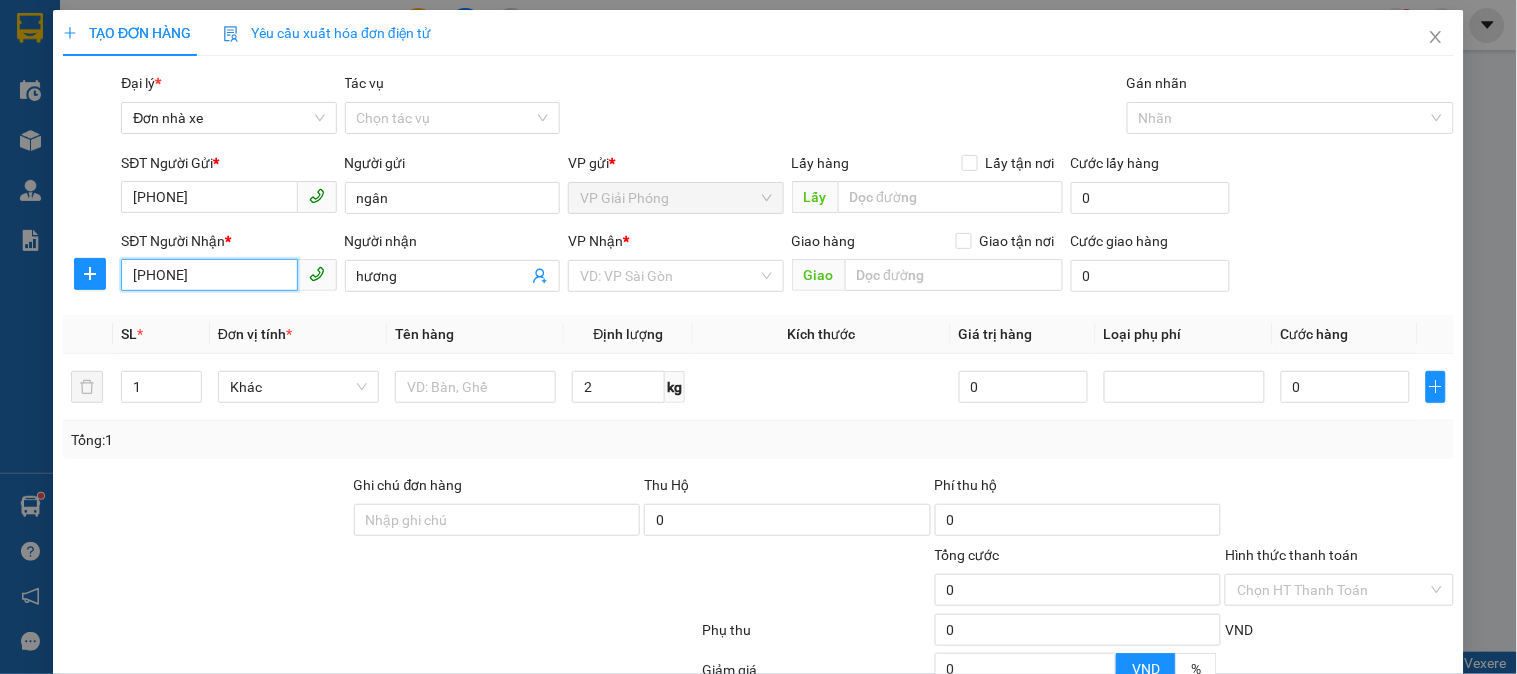 click on "0982324986" at bounding box center [209, 275] 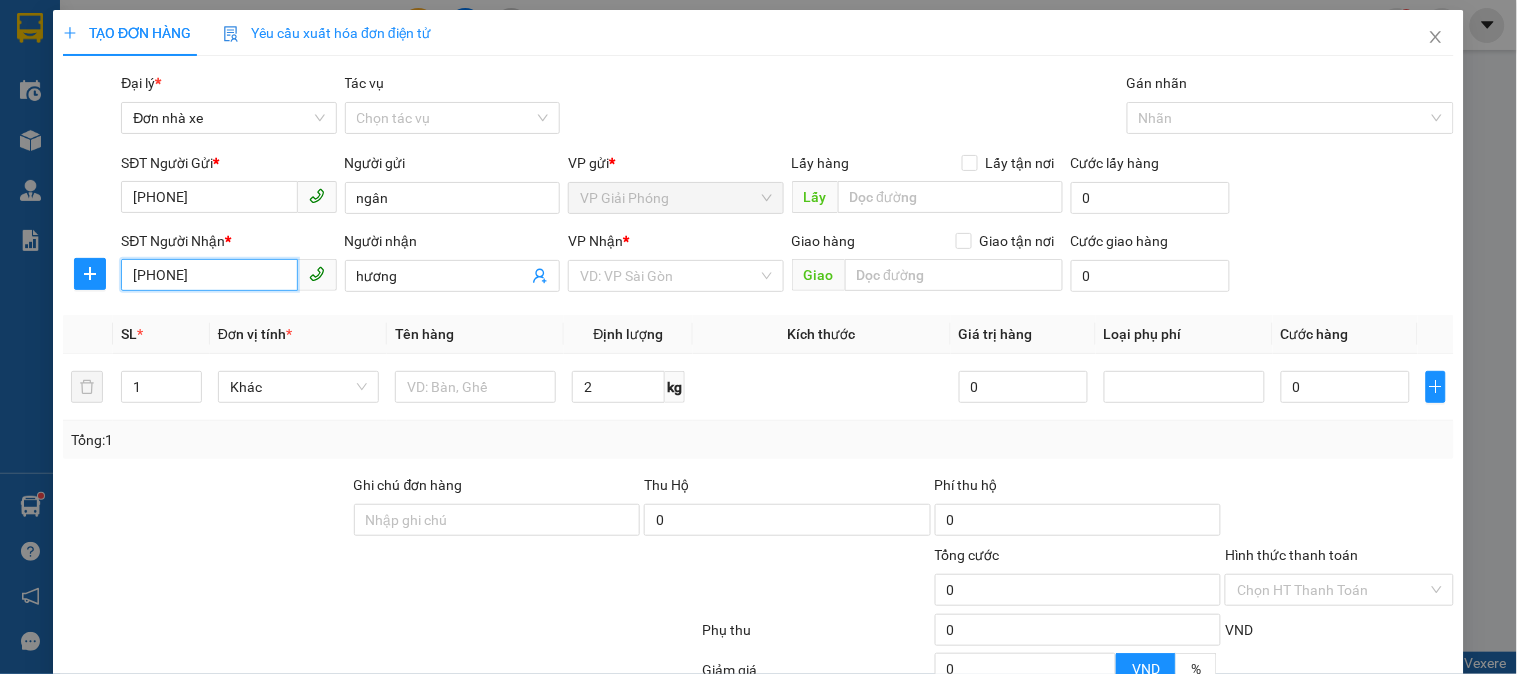 type on "0982314986" 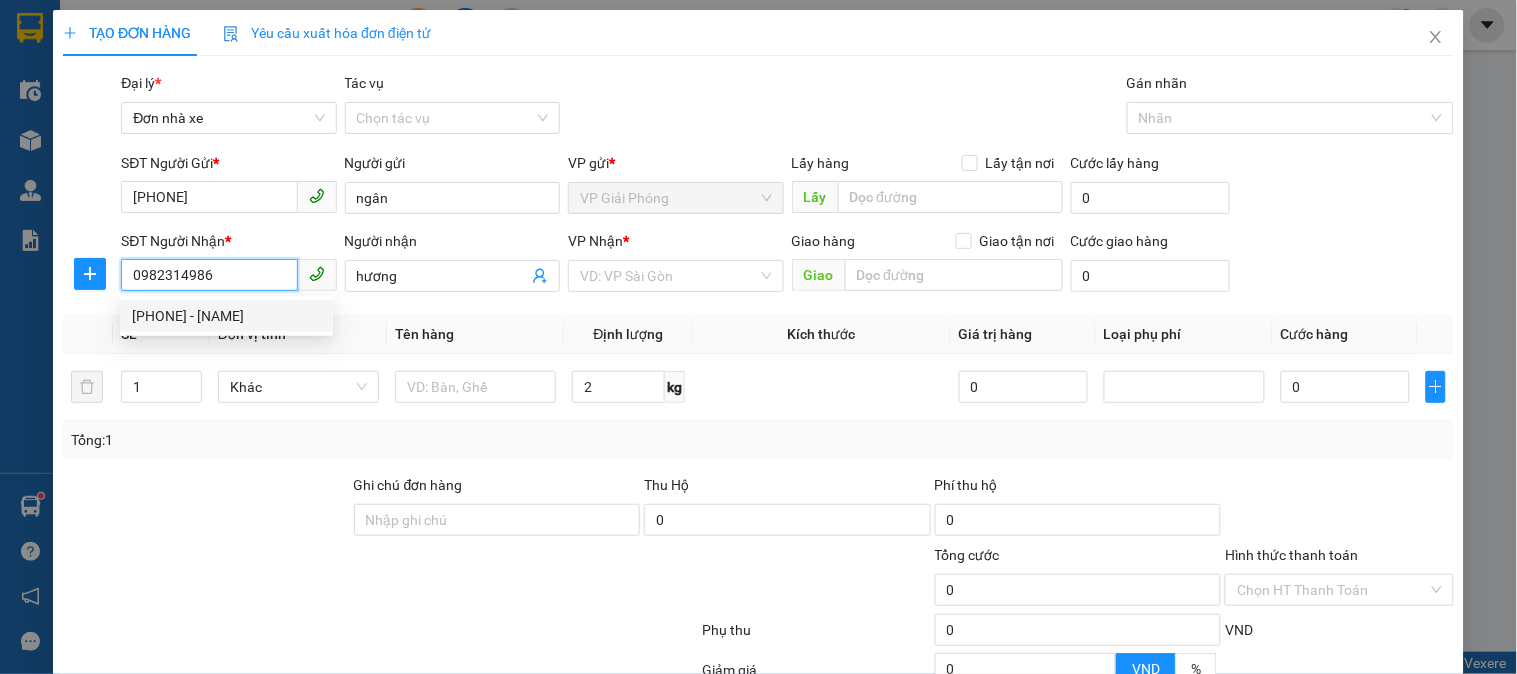 click on "0982314986 - điện tử hưng hương" at bounding box center (226, 316) 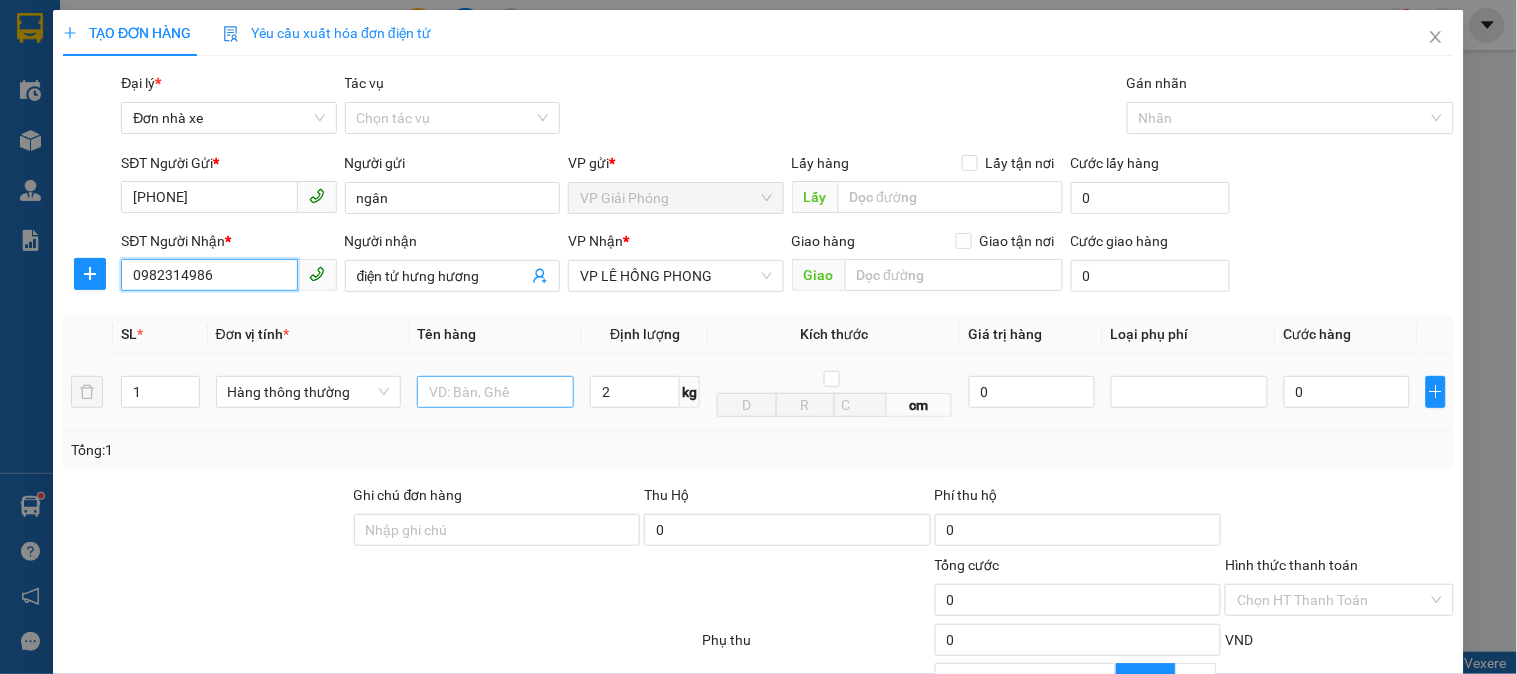 type on "0982314986" 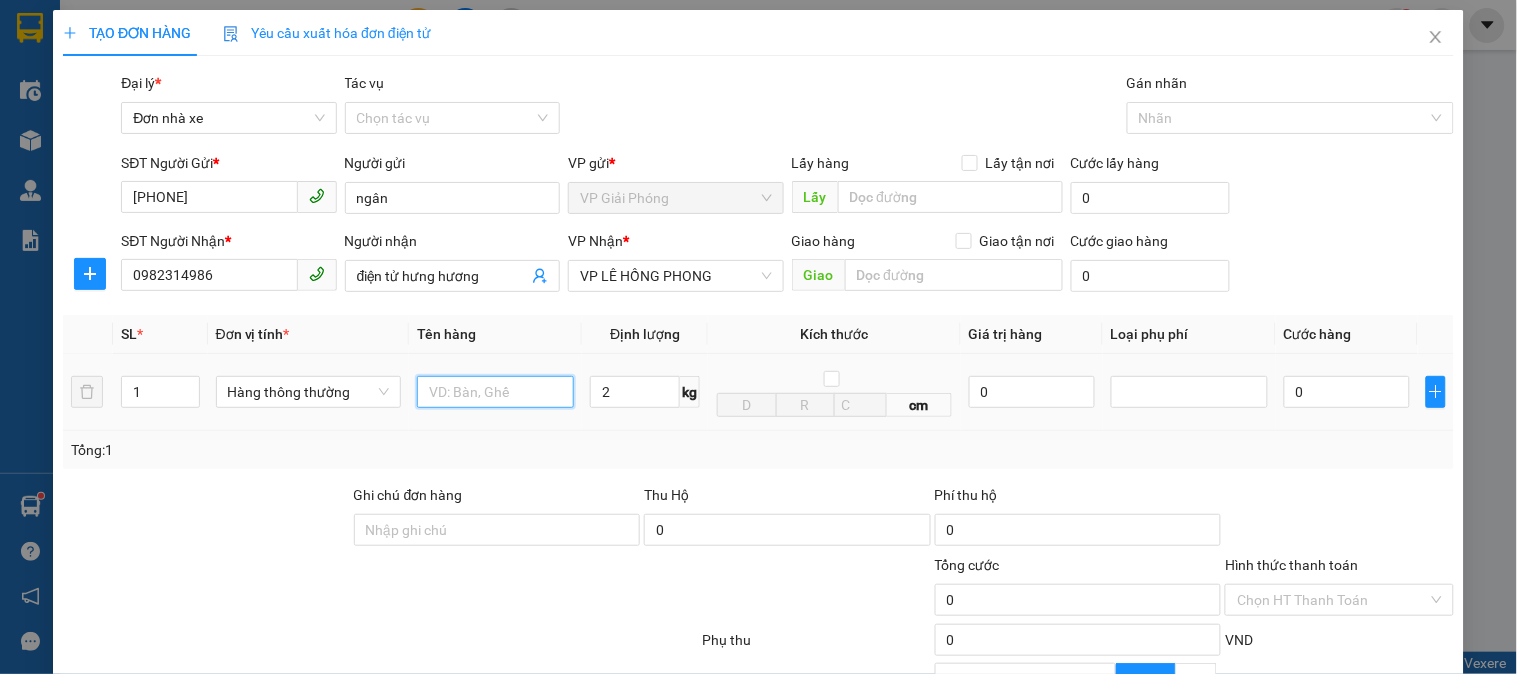 click at bounding box center [495, 392] 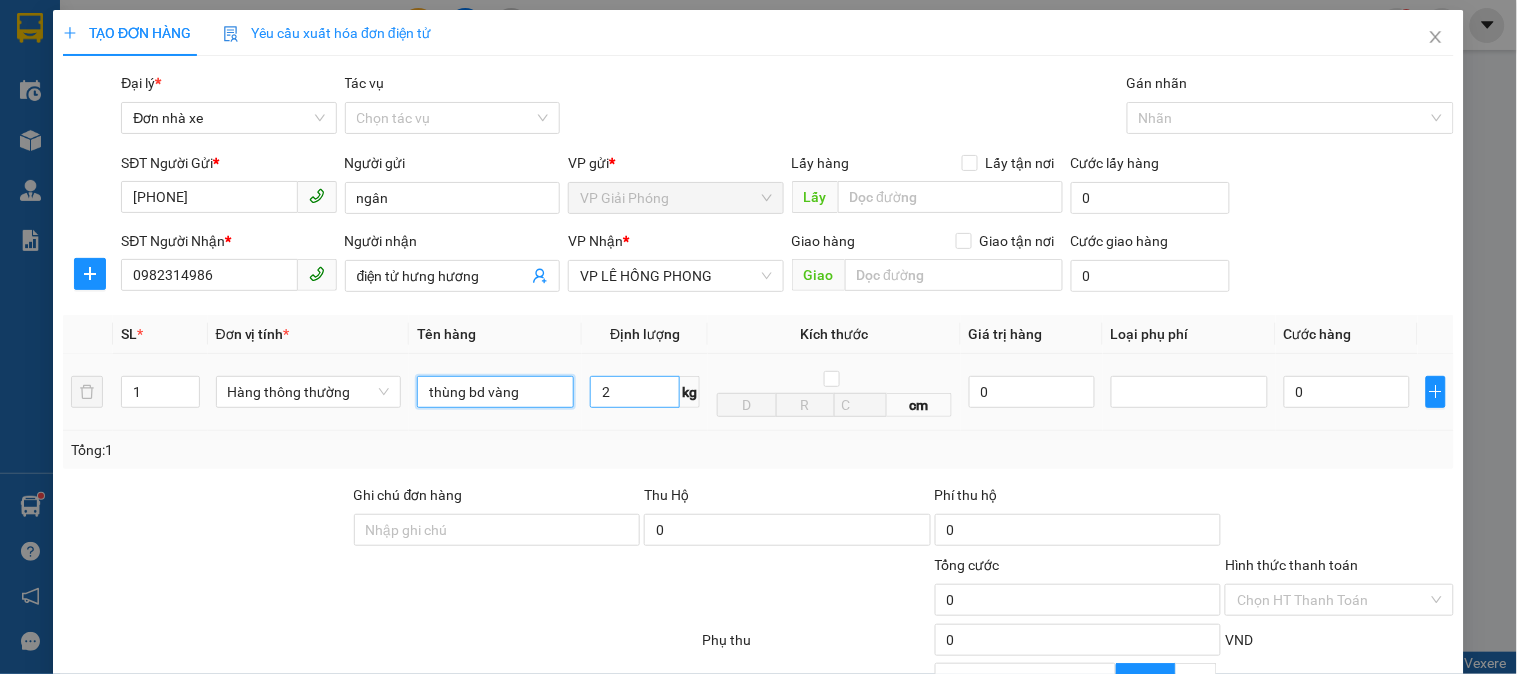 type on "thùng bd vàng" 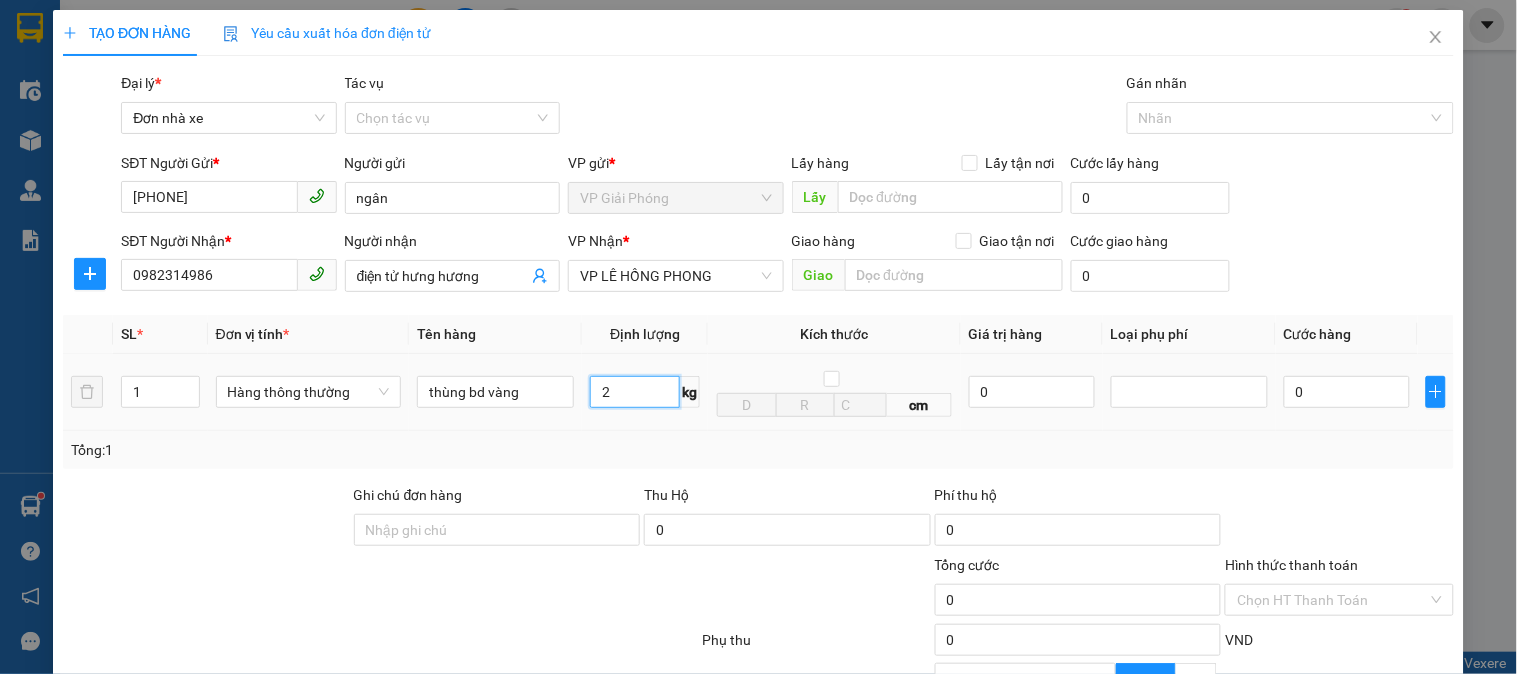 click on "2" at bounding box center [635, 392] 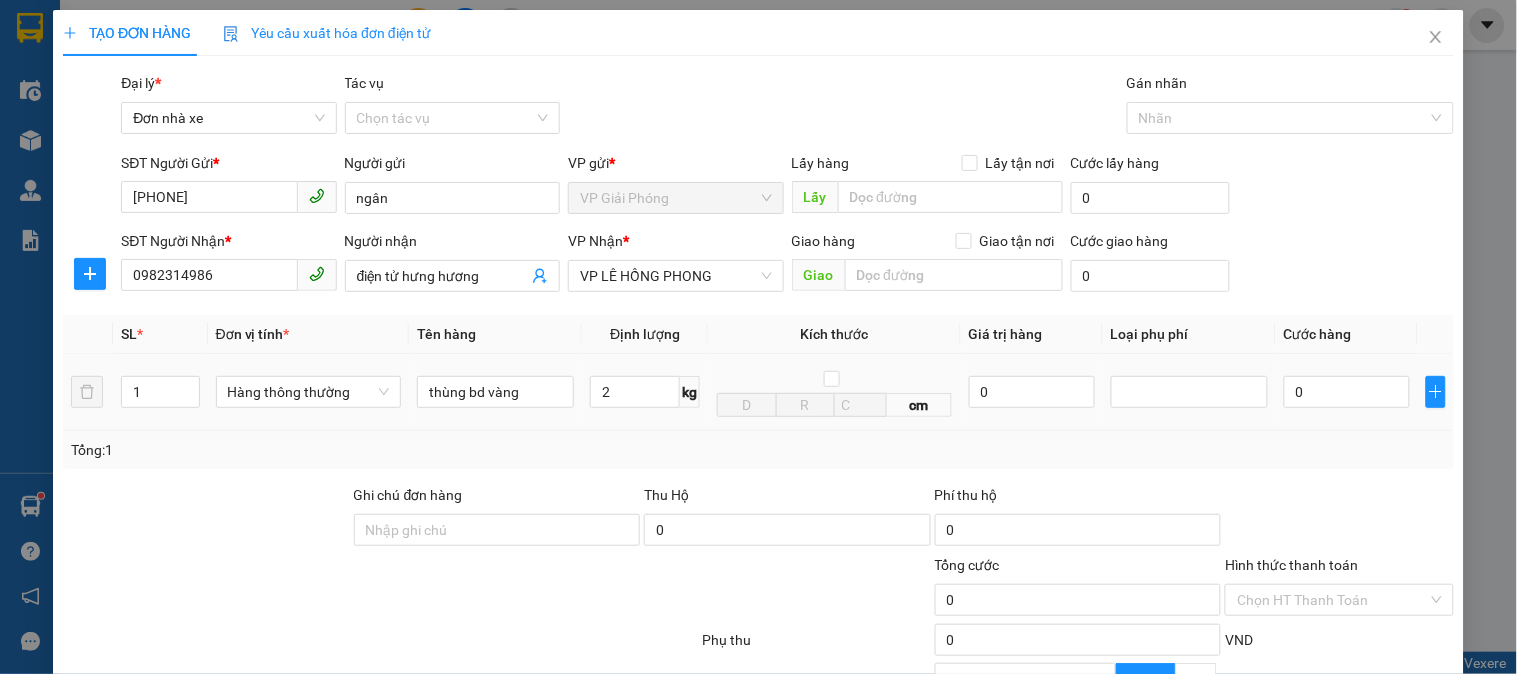 click on "2 kg" at bounding box center (645, 392) 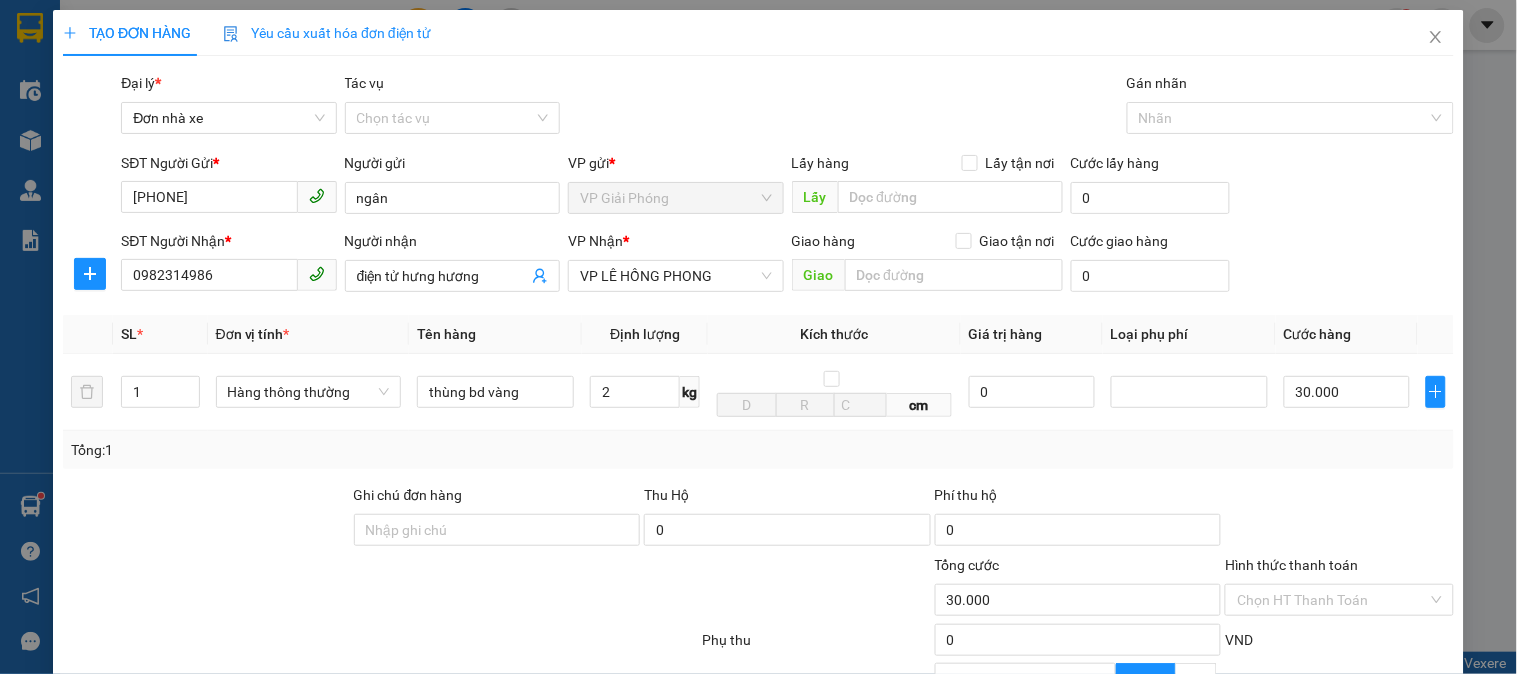 scroll, scrollTop: 218, scrollLeft: 0, axis: vertical 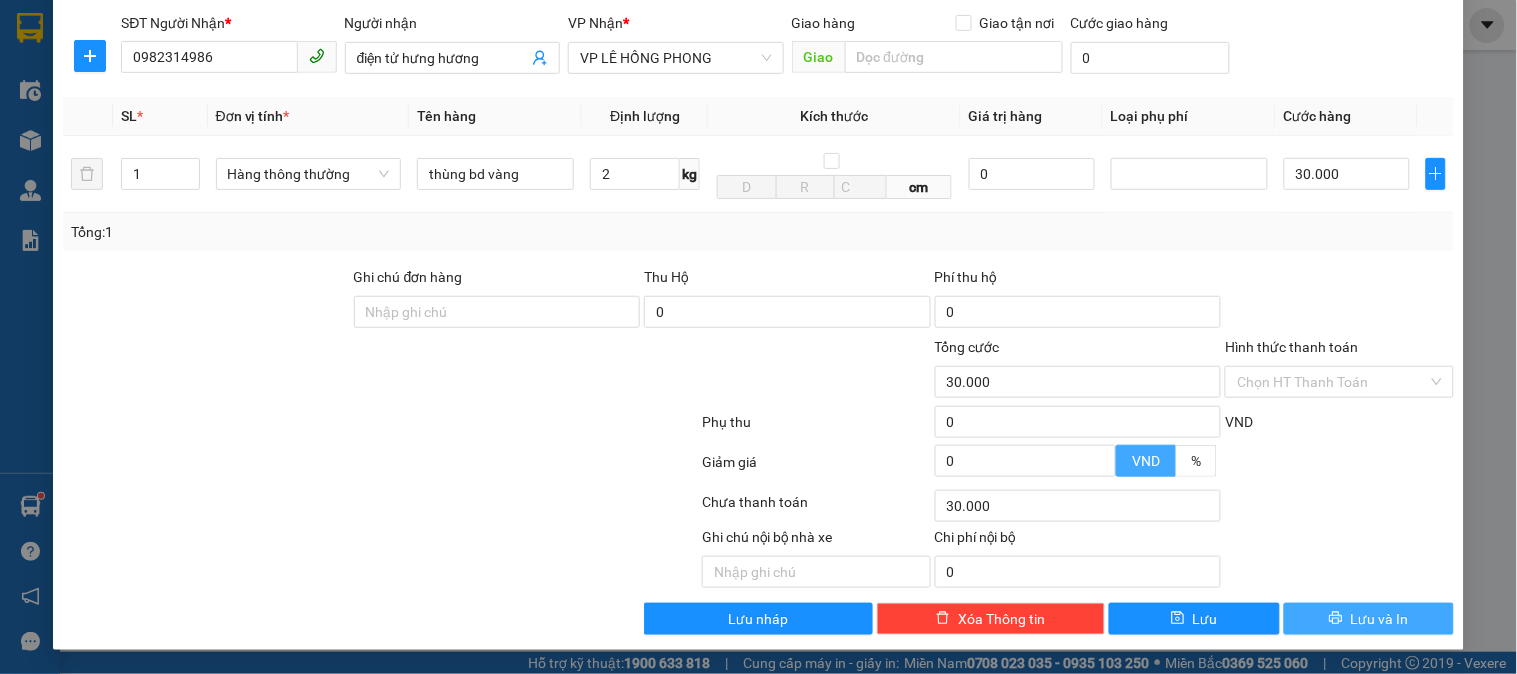 drag, startPoint x: 1405, startPoint y: 611, endPoint x: 1128, endPoint y: 470, distance: 310.8215 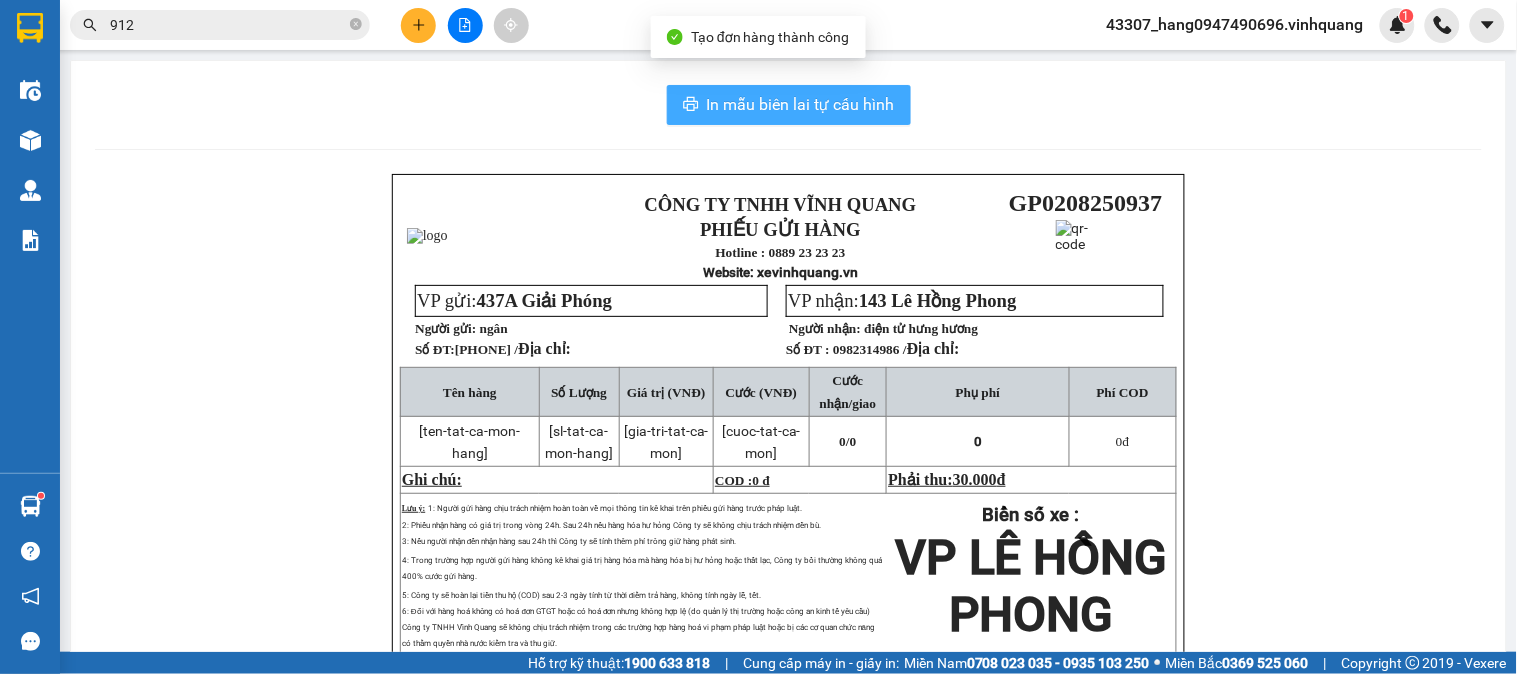 click on "In mẫu biên lai tự cấu hình" at bounding box center (789, 105) 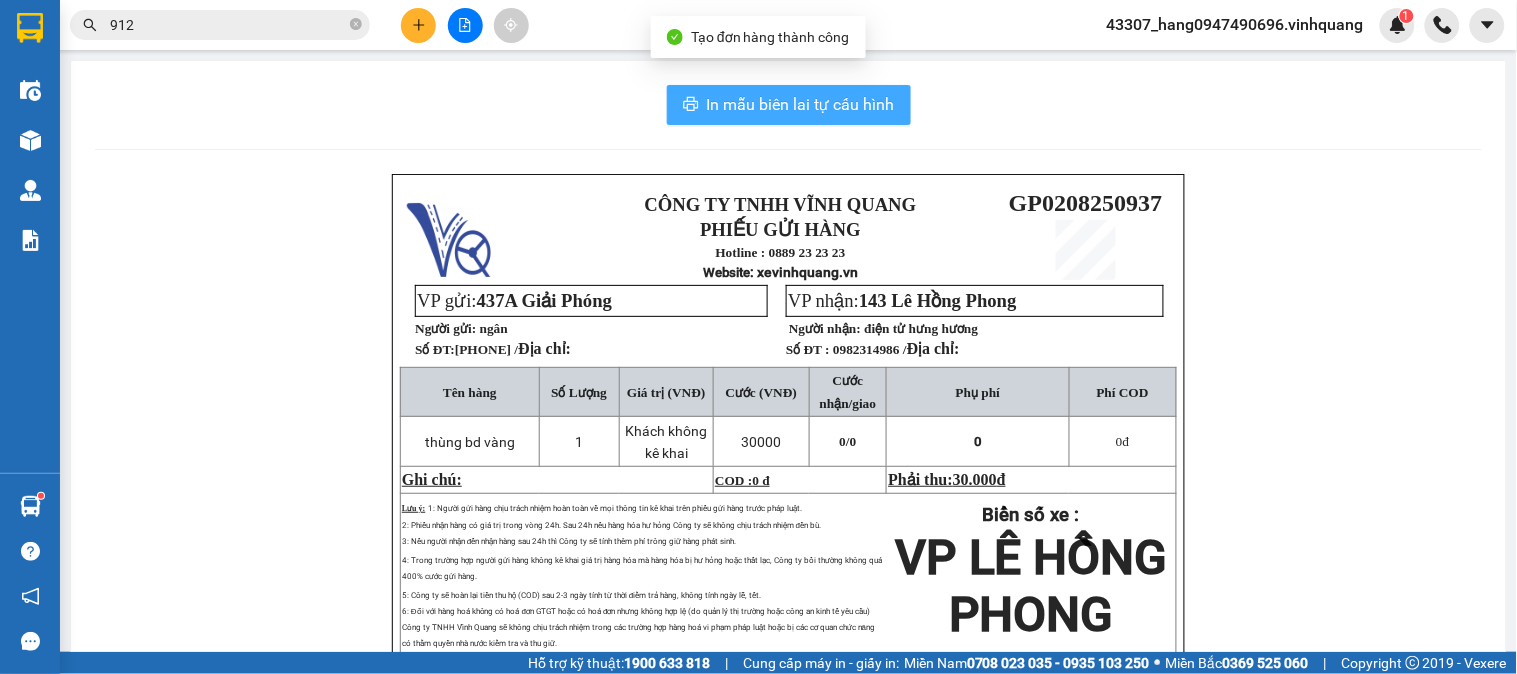 scroll, scrollTop: 0, scrollLeft: 0, axis: both 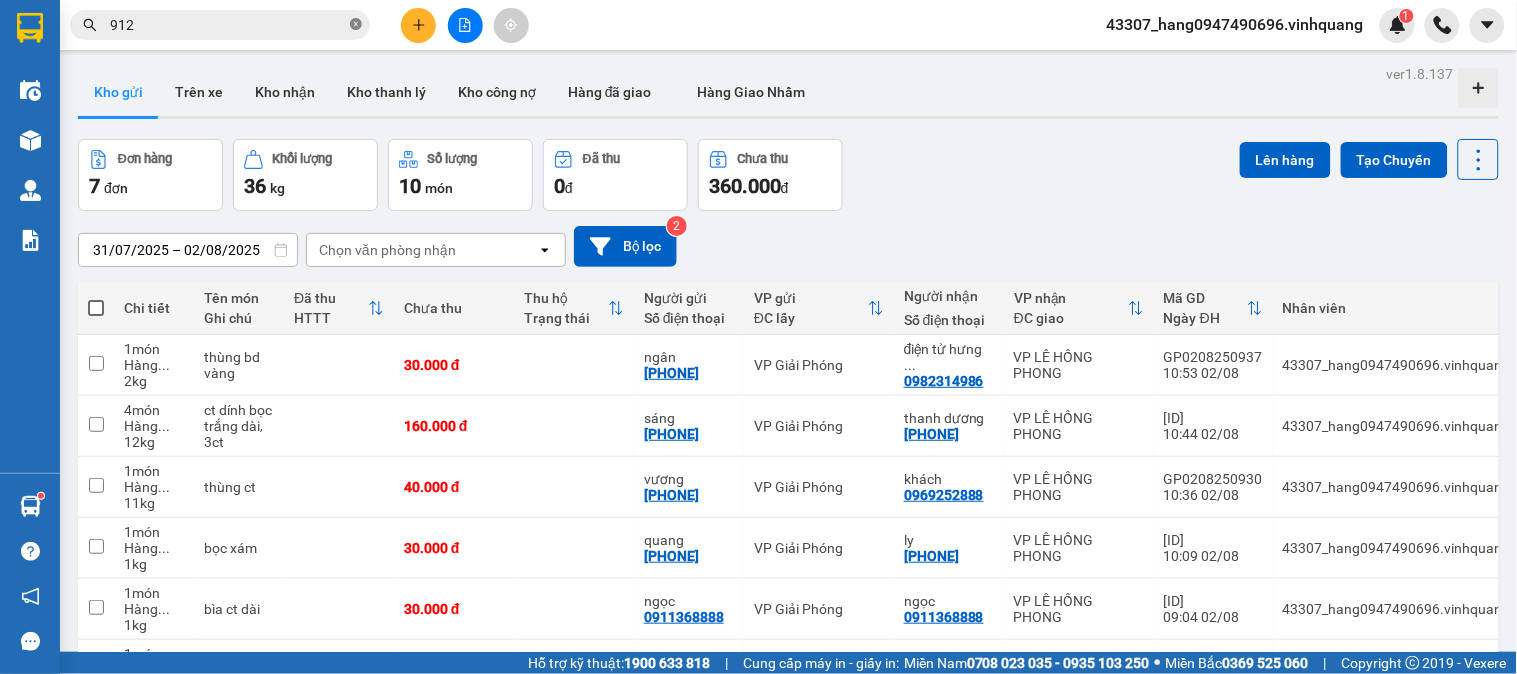 click 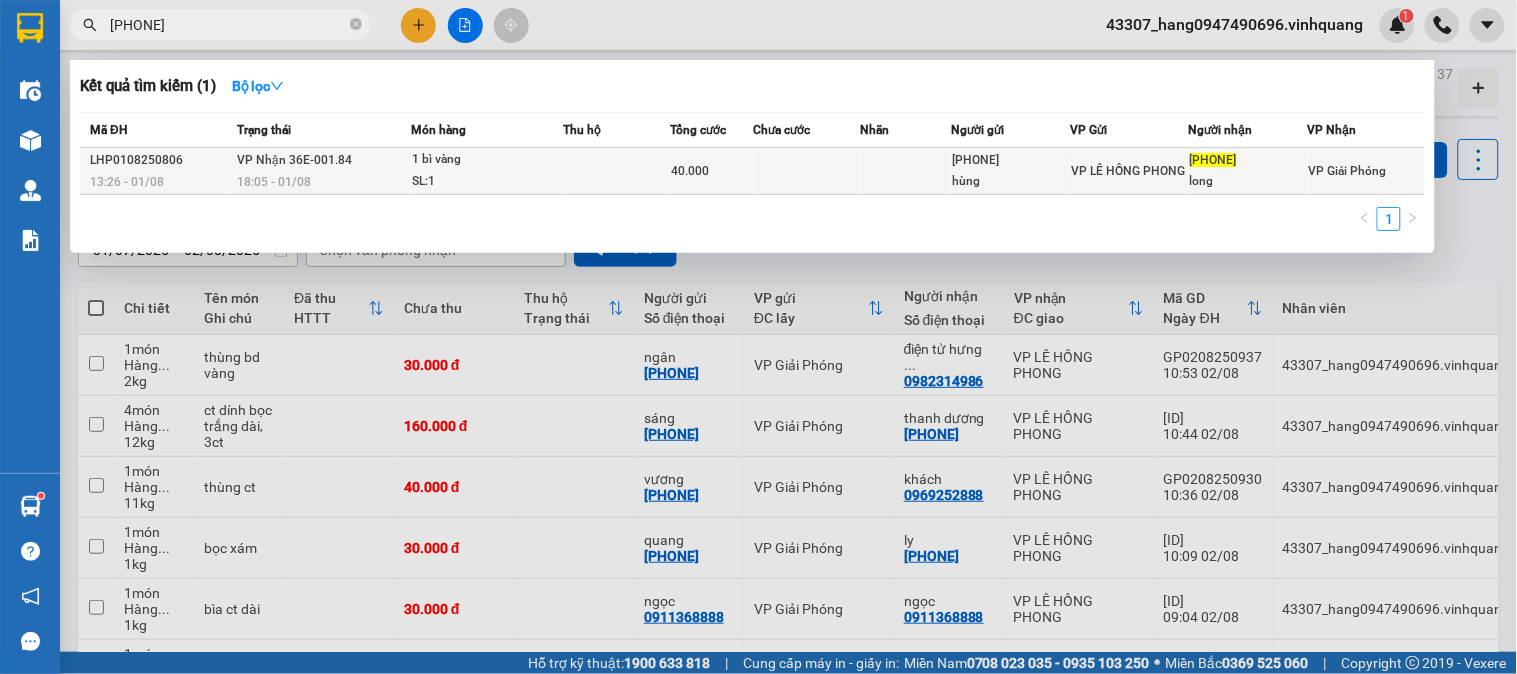 type on "[PHONE]" 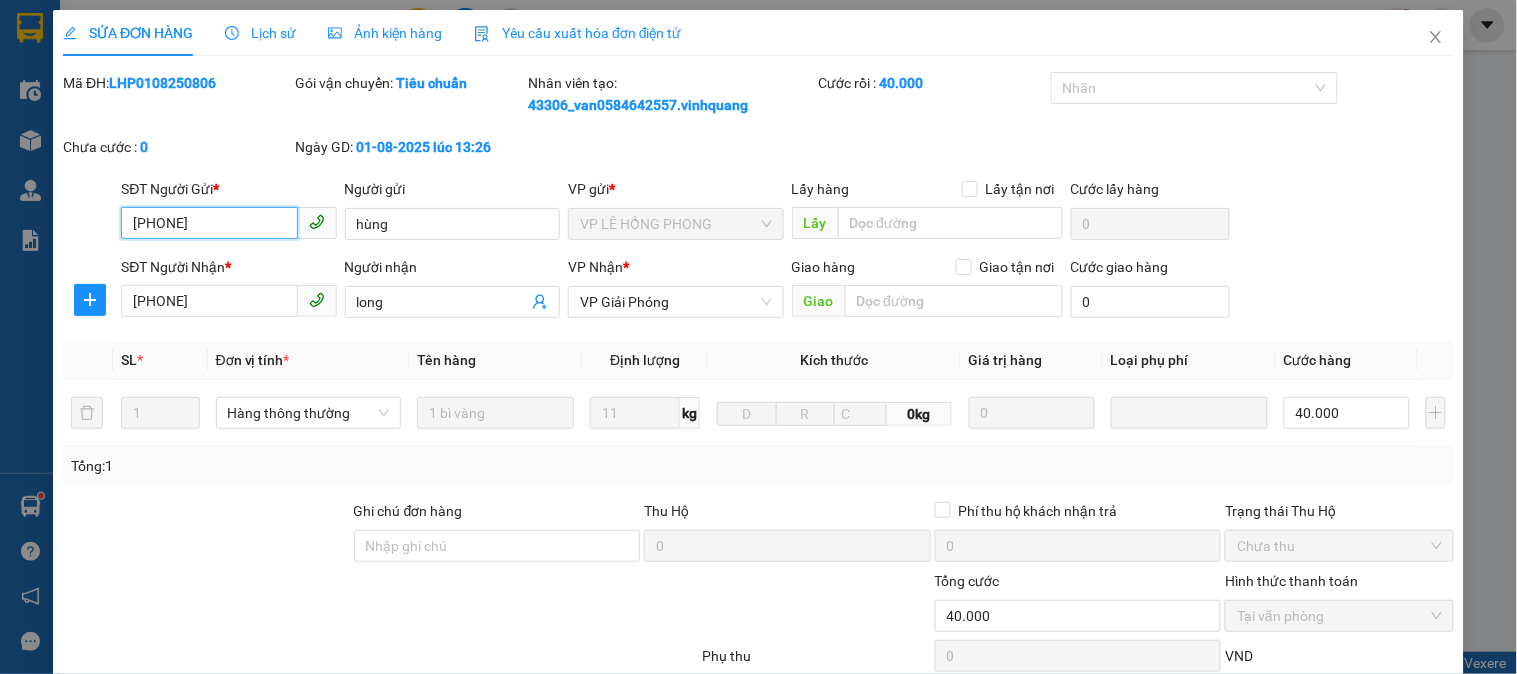 type on "[PHONE]" 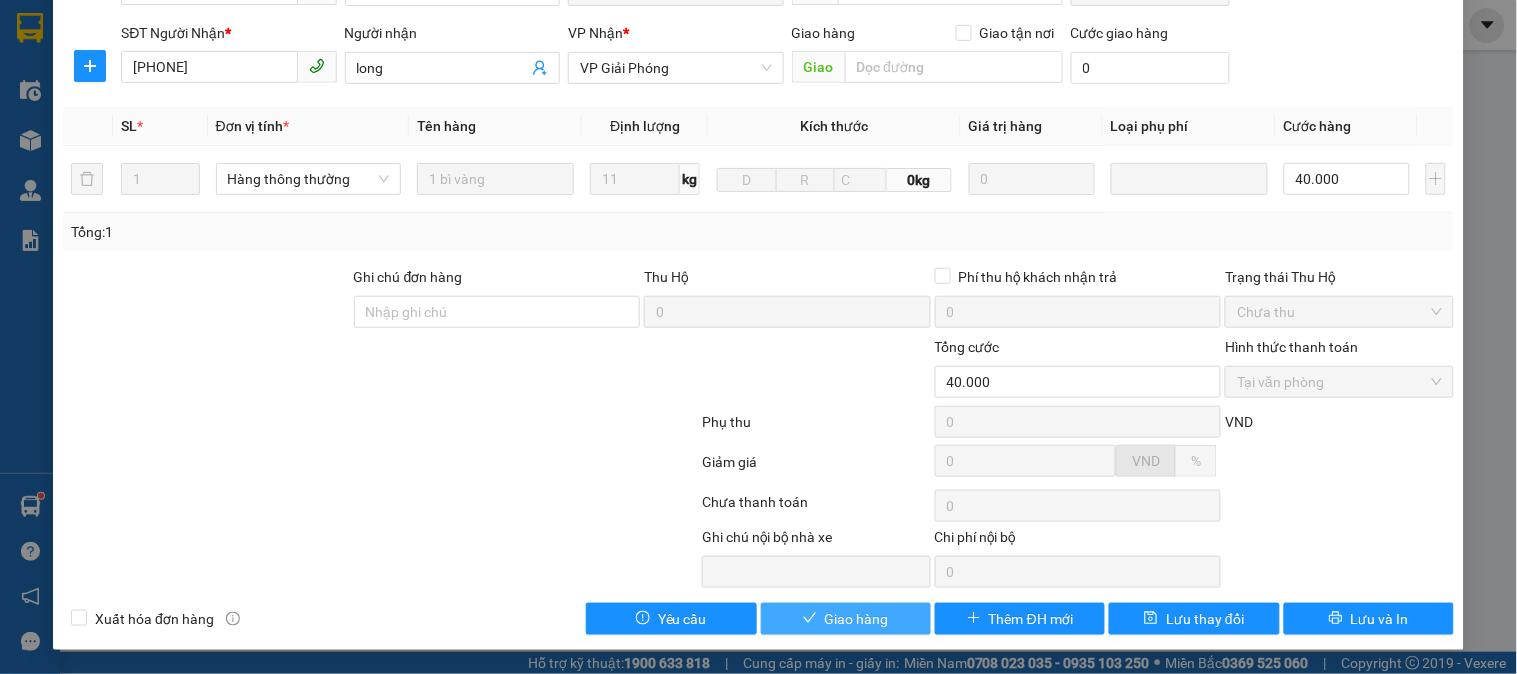 click on "Giao hàng" at bounding box center (857, 619) 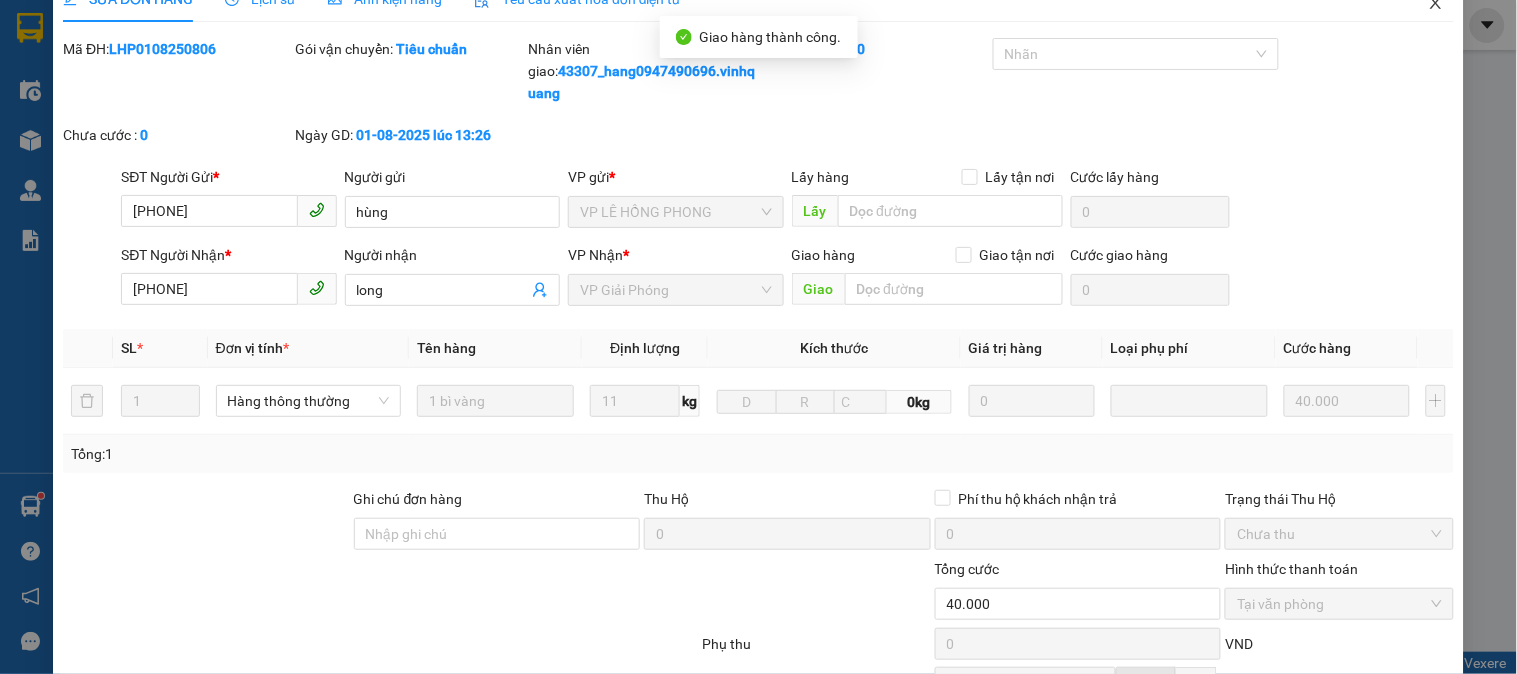 scroll, scrollTop: 0, scrollLeft: 0, axis: both 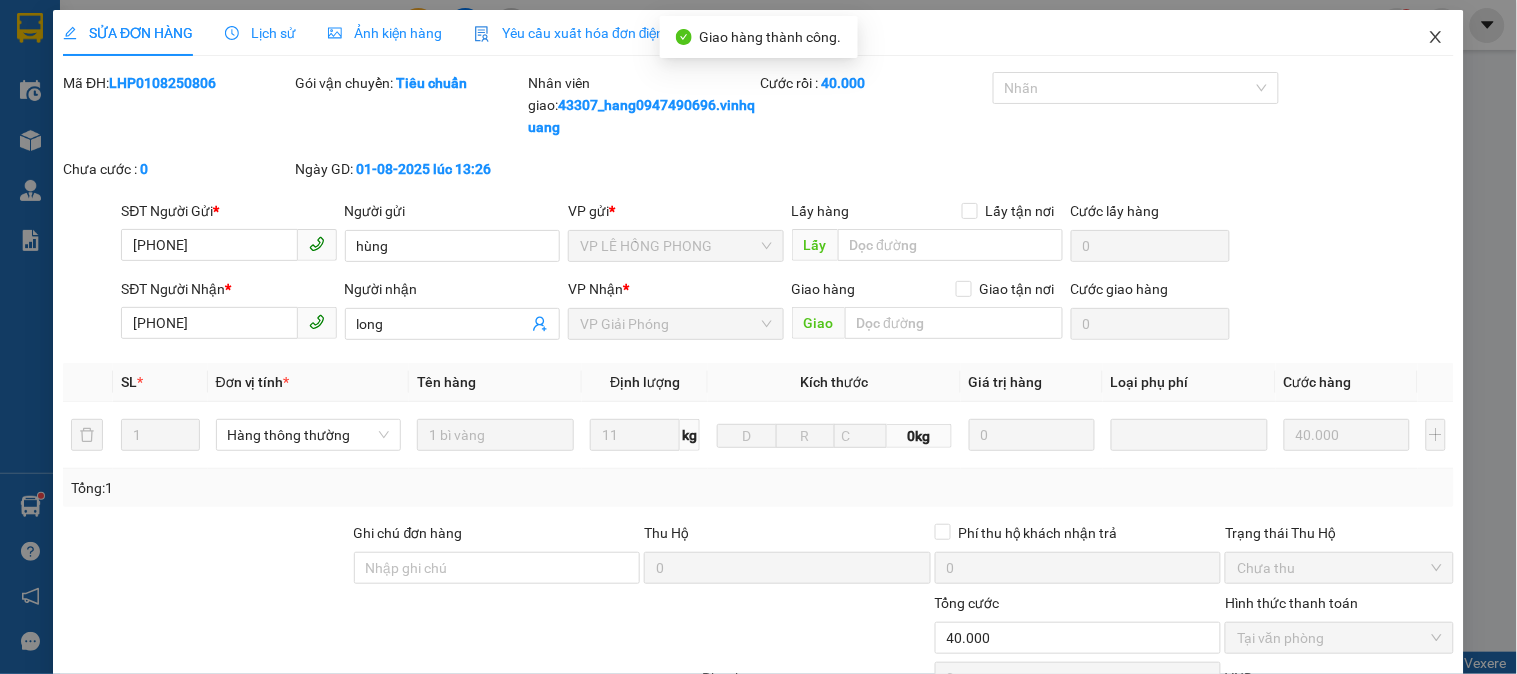 click 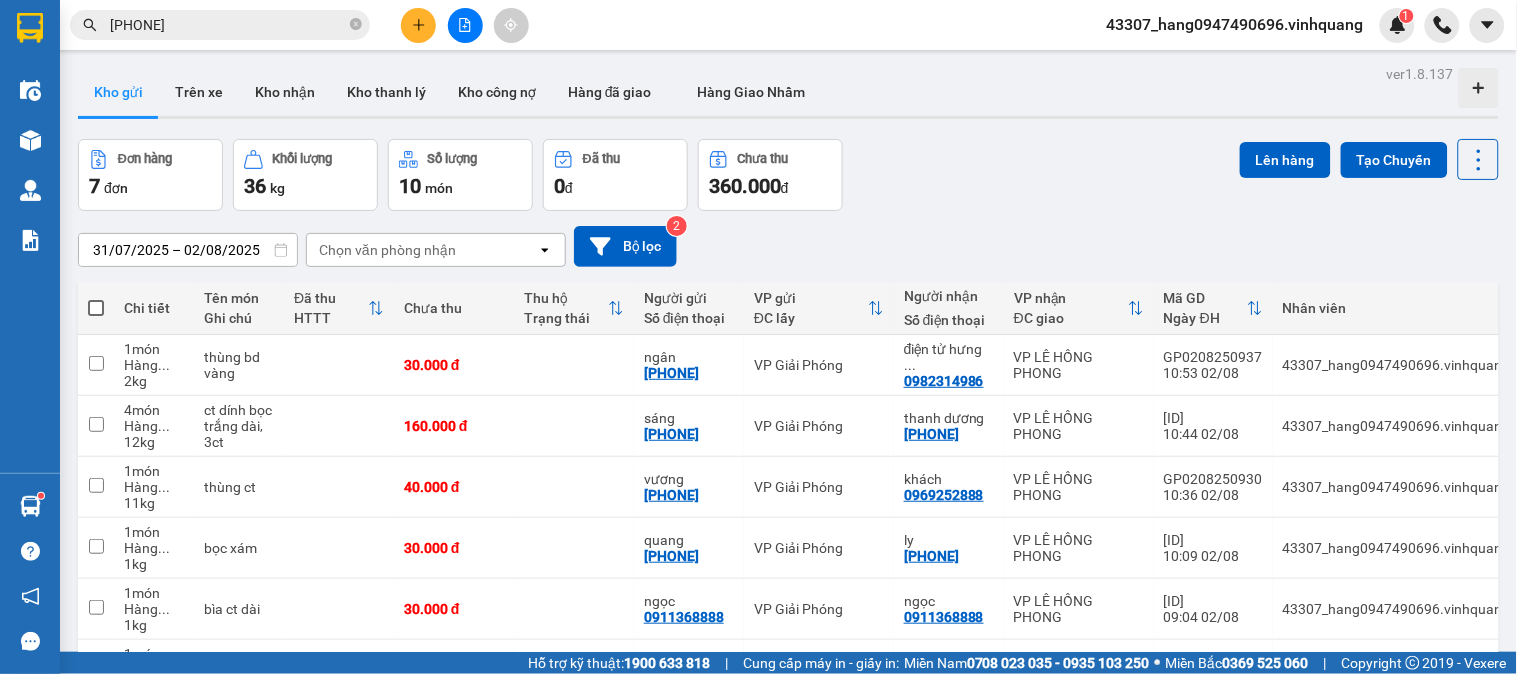 click at bounding box center (96, 308) 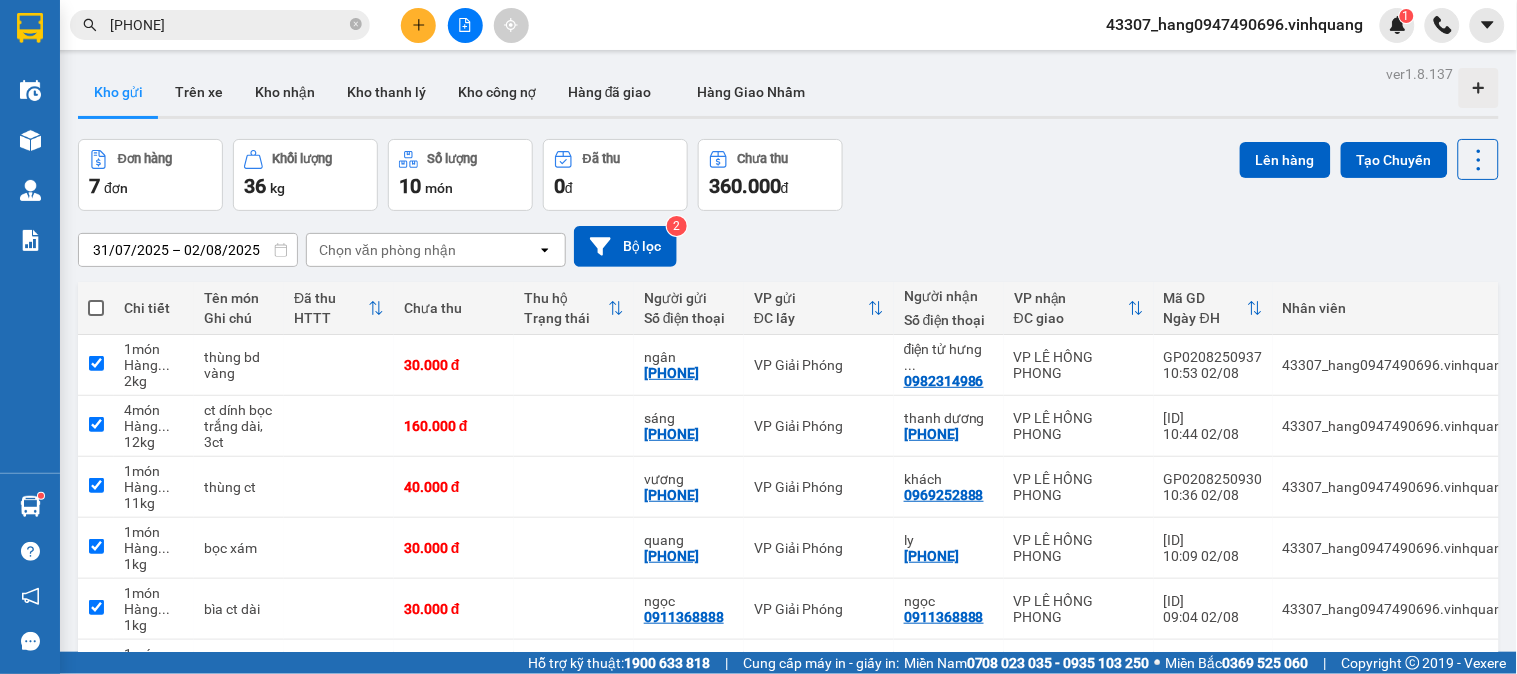 checkbox on "true" 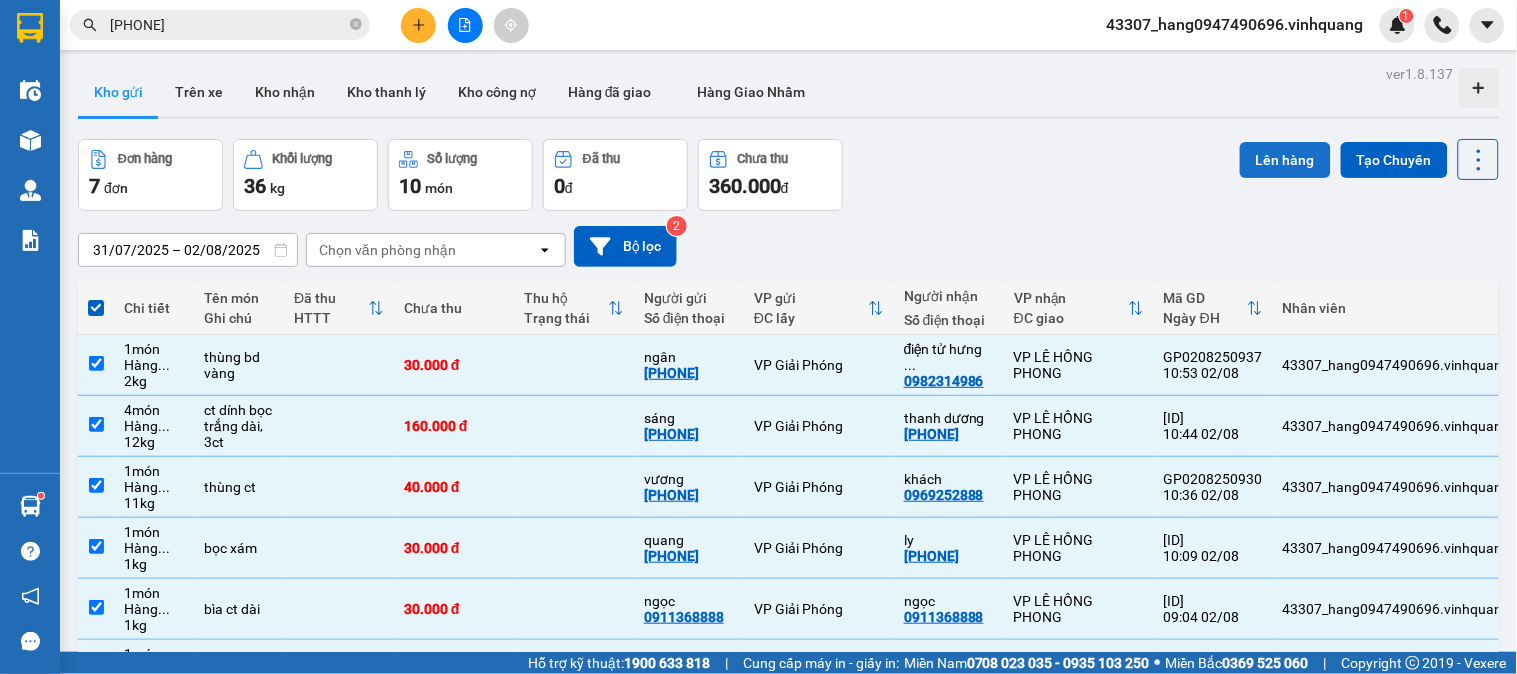 click on "Lên hàng" at bounding box center (1285, 160) 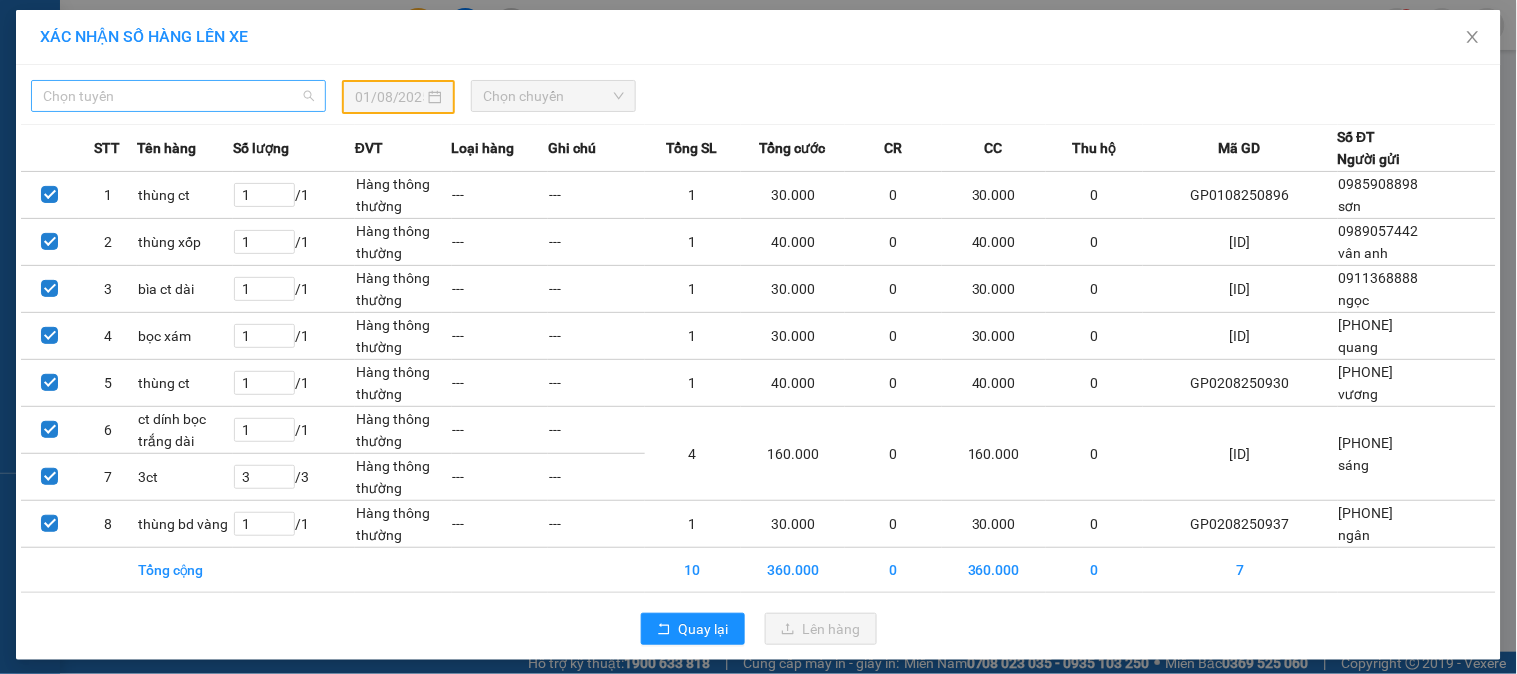 click on "Chọn tuyến" at bounding box center [178, 96] 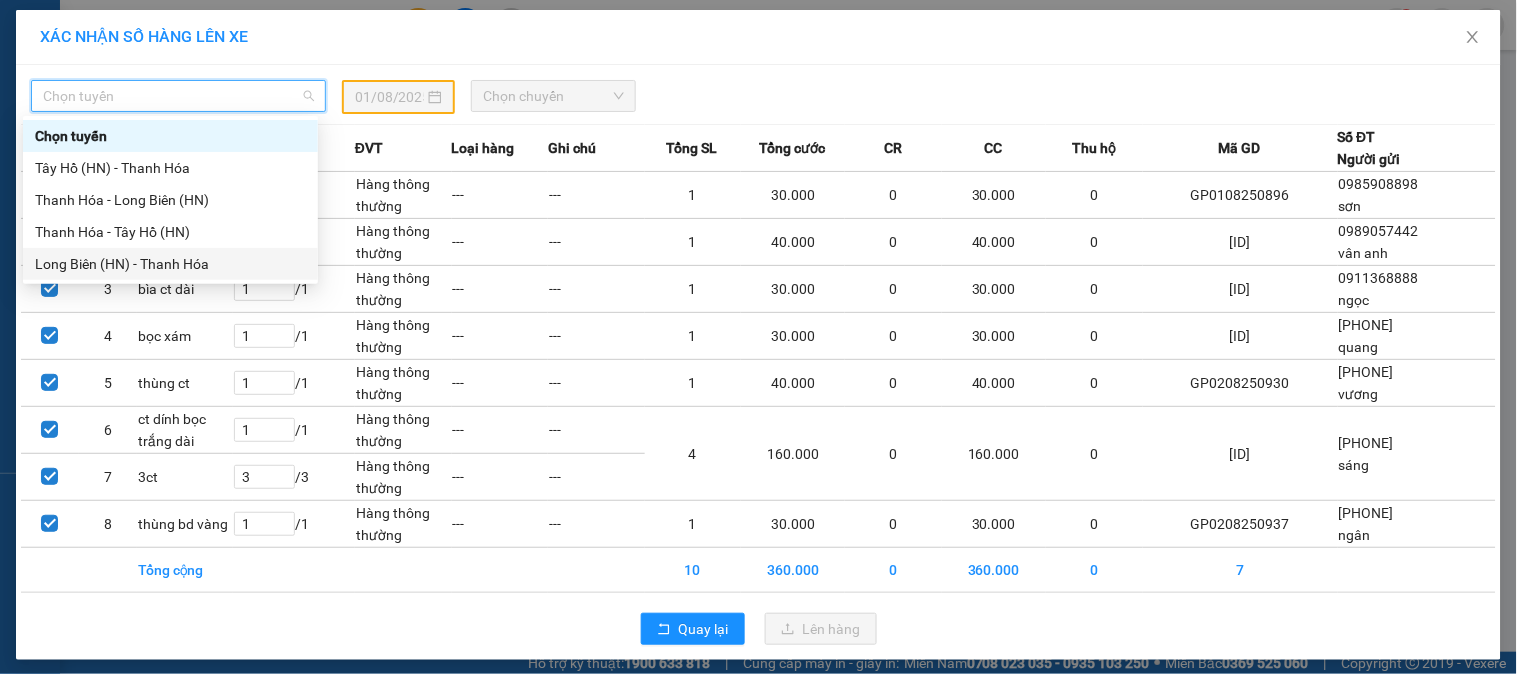 click on "Long Biên (HN) - Thanh Hóa" at bounding box center (170, 264) 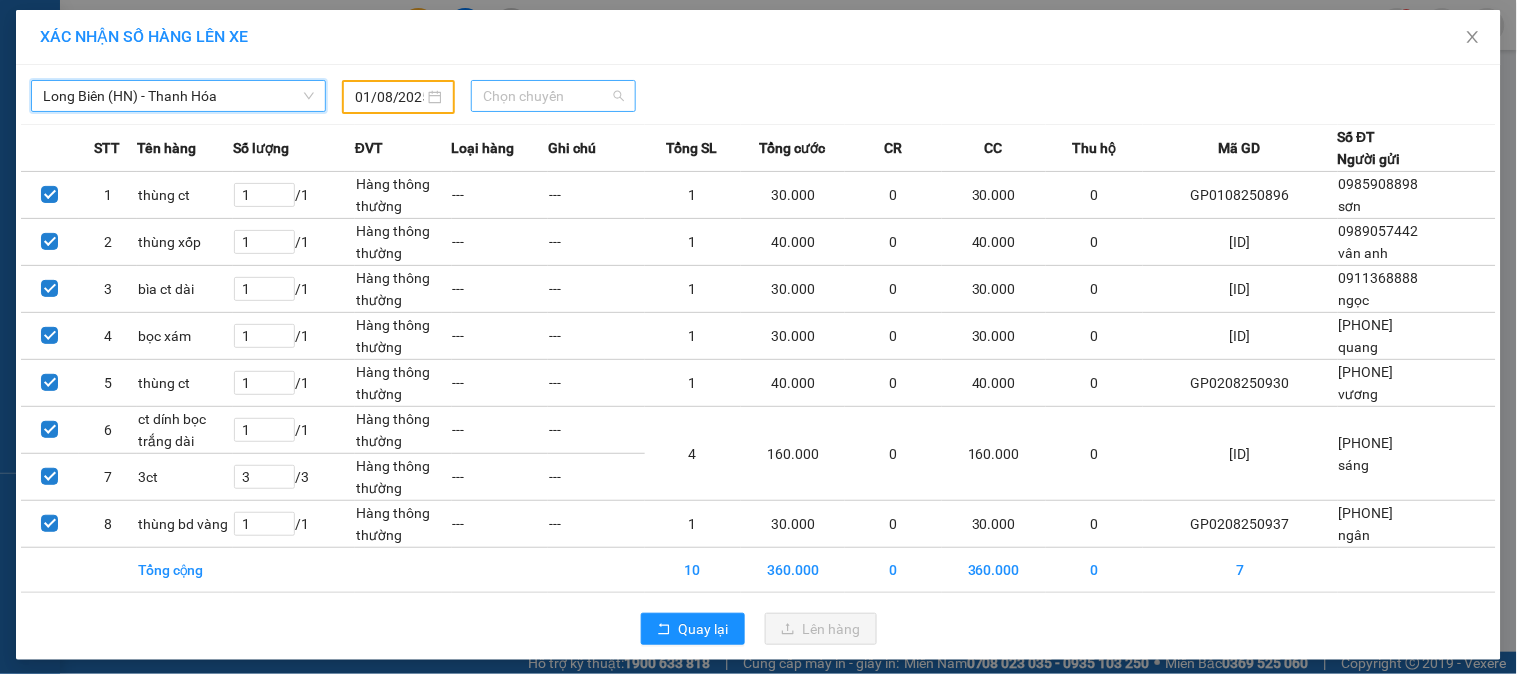 click on "Chọn chuyến" at bounding box center (553, 96) 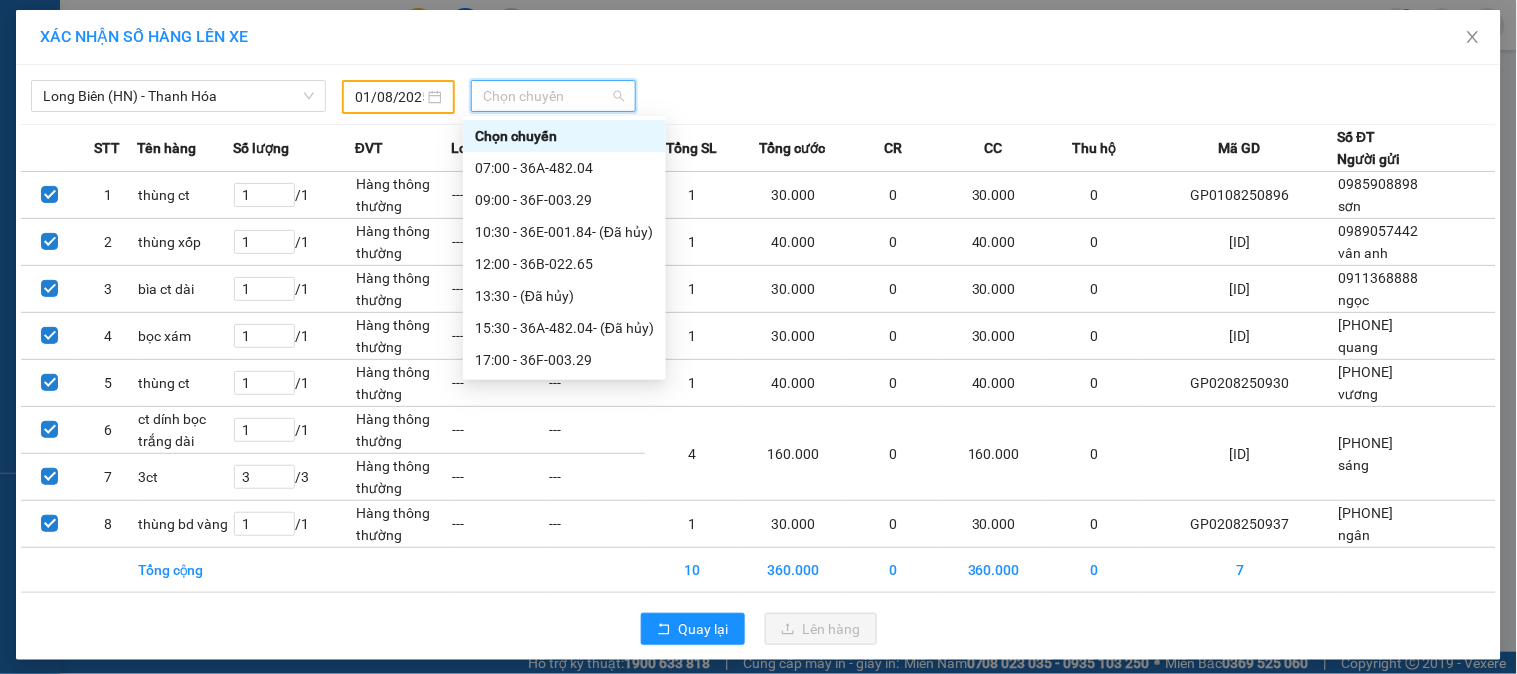 click on "01/08/2025" at bounding box center (389, 97) 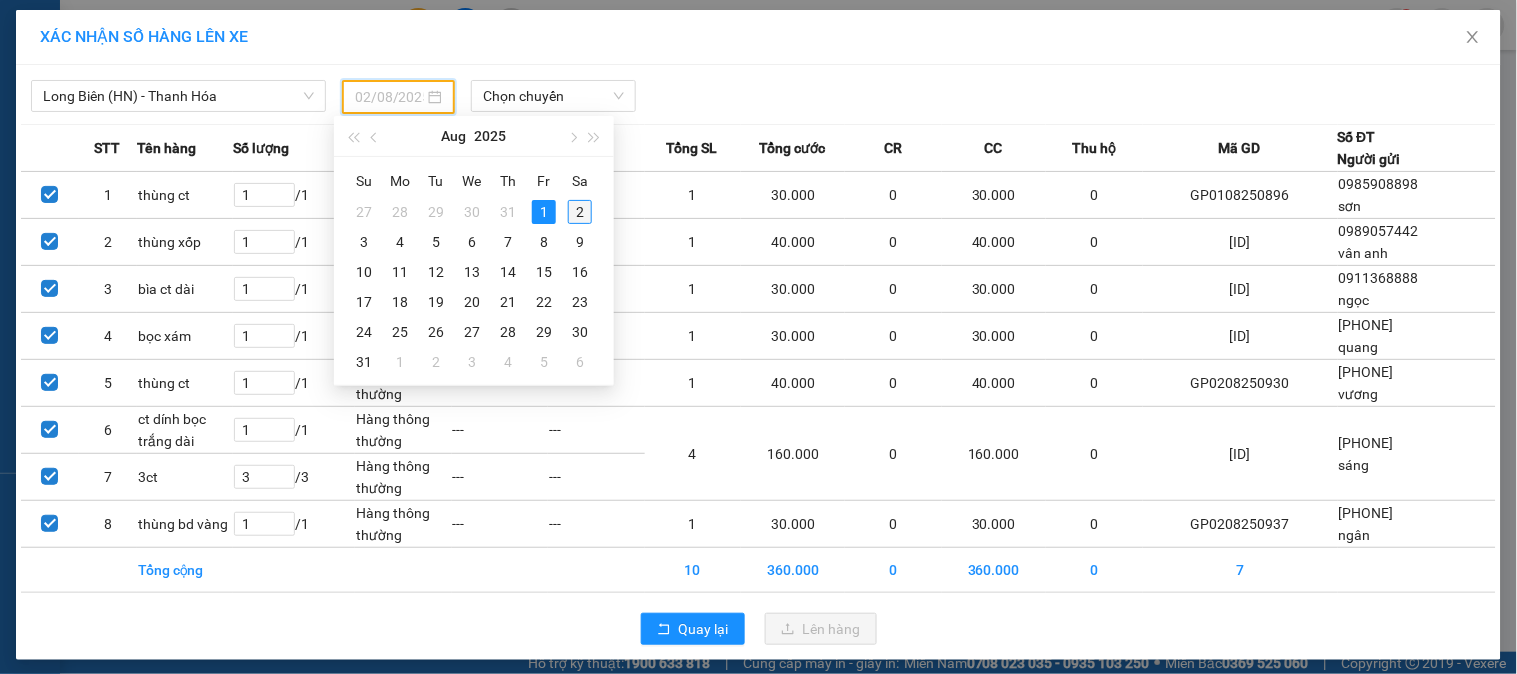 click on "2" at bounding box center [580, 212] 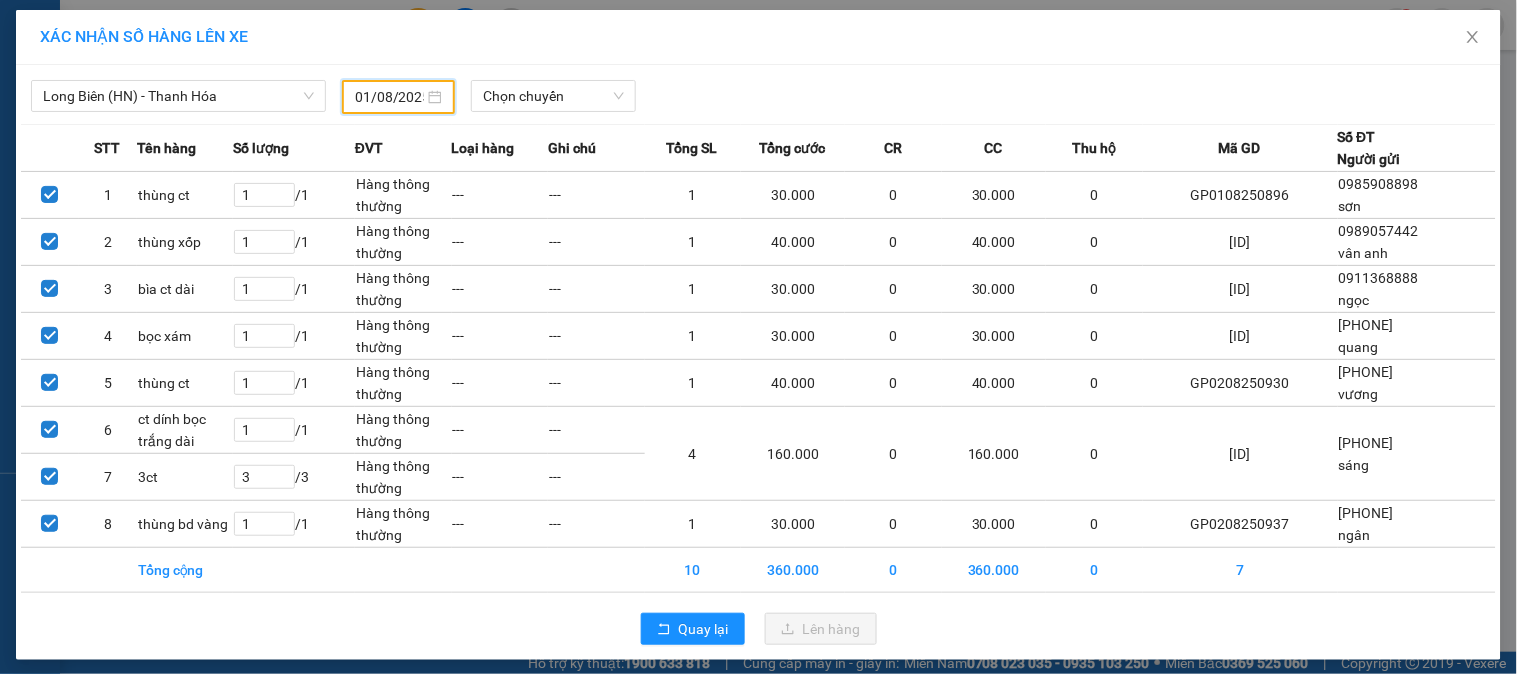 type on "02/08/2025" 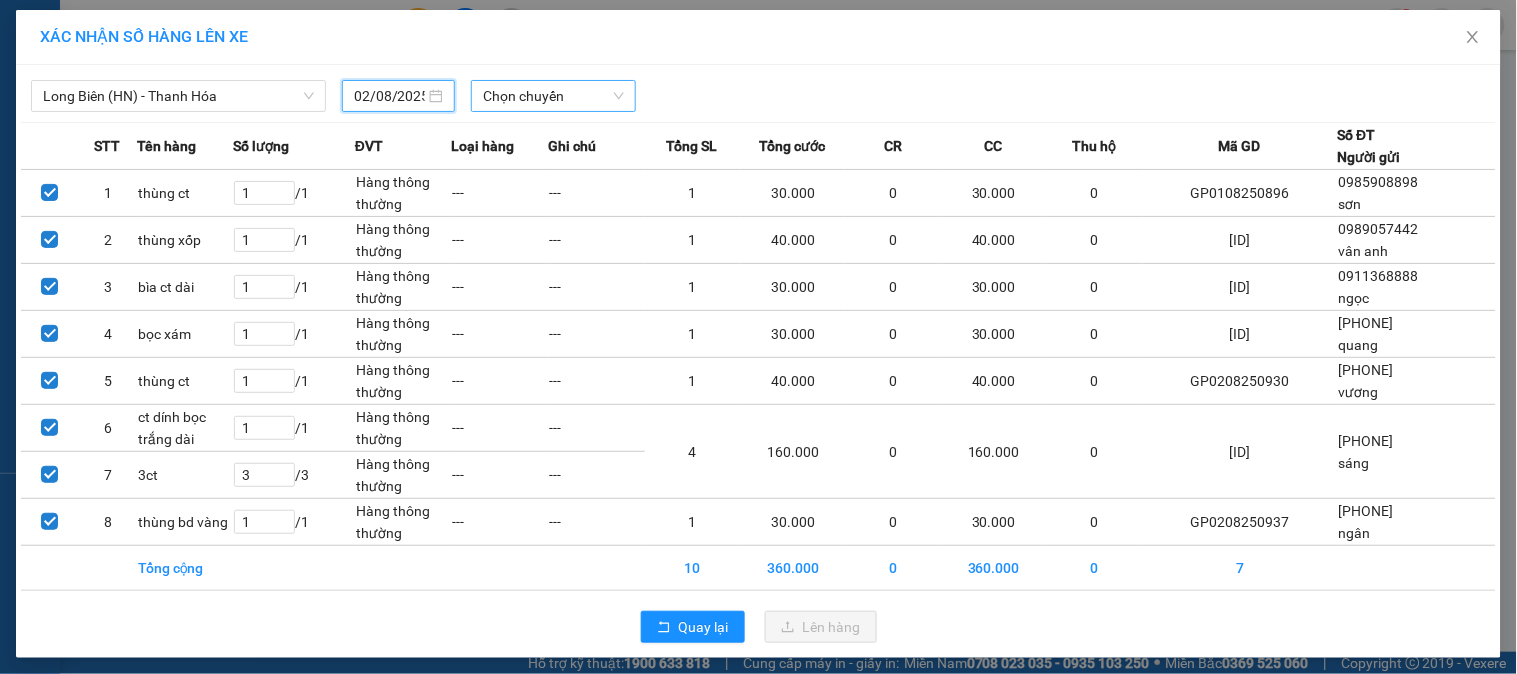 click on "Chọn chuyến" at bounding box center [553, 96] 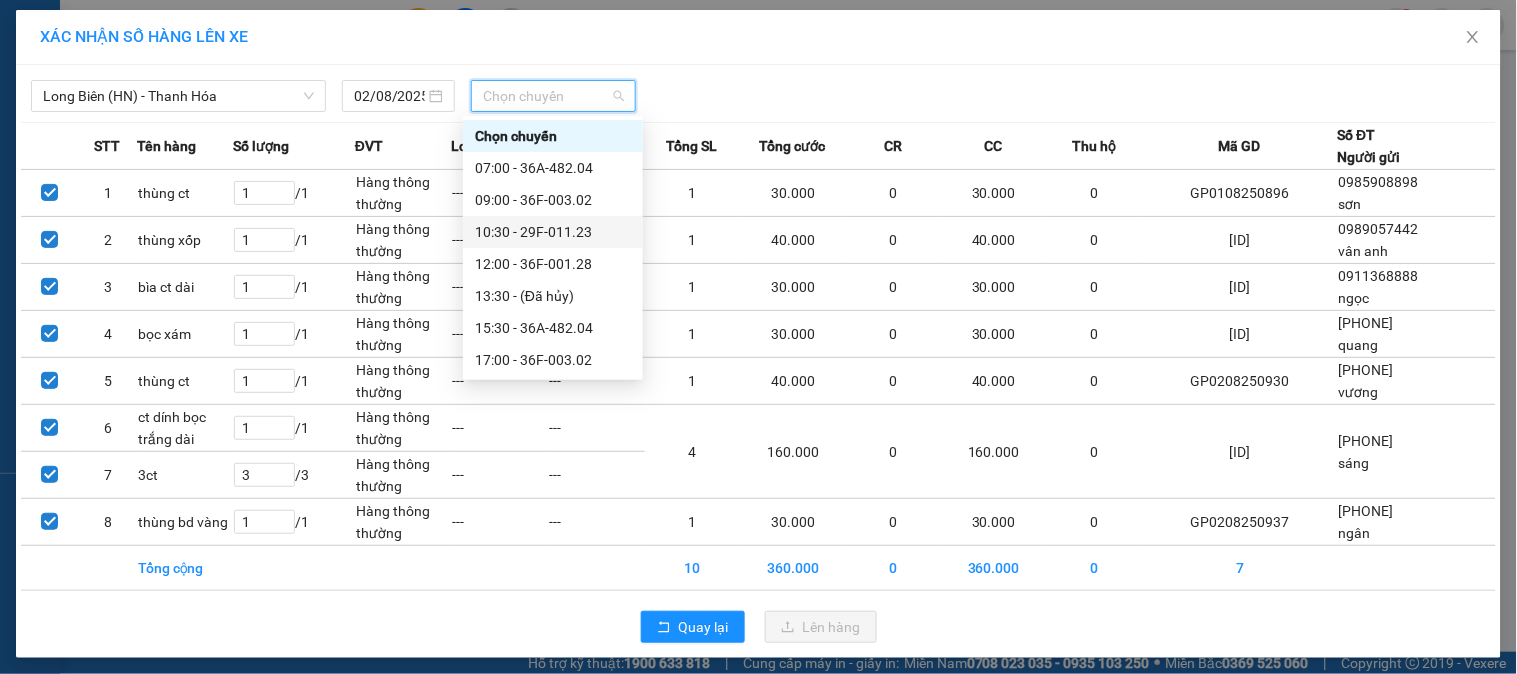 click on "10:30     - 29F-011.23" at bounding box center [553, 232] 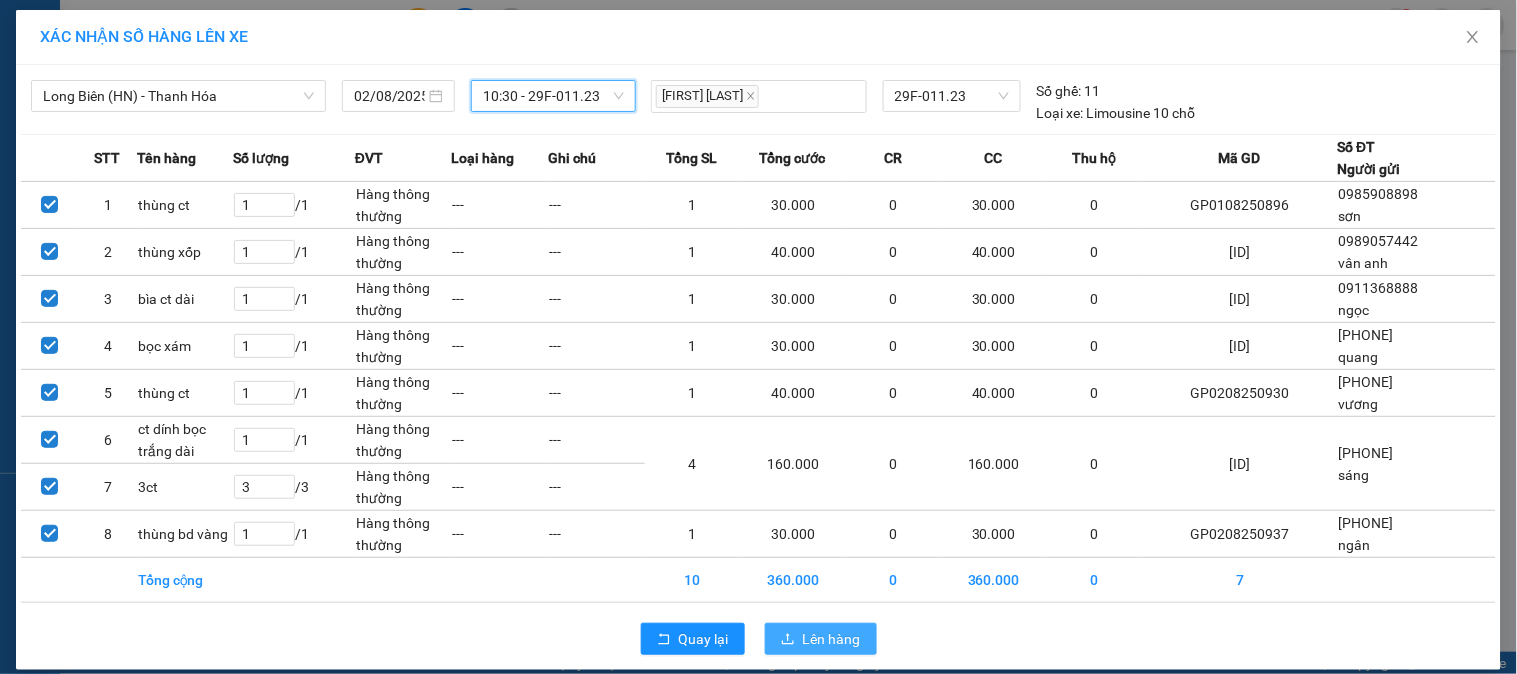 click on "Lên hàng" at bounding box center [832, 639] 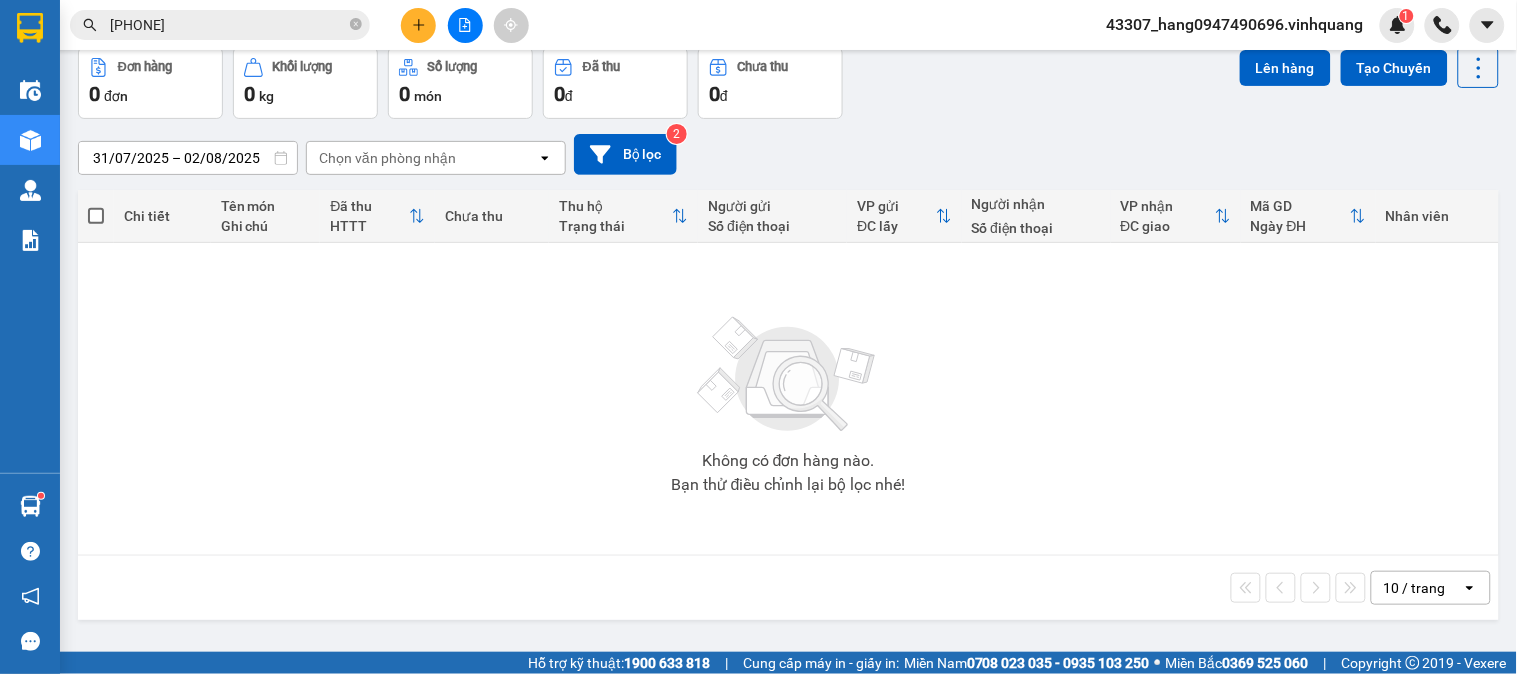 scroll, scrollTop: 0, scrollLeft: 0, axis: both 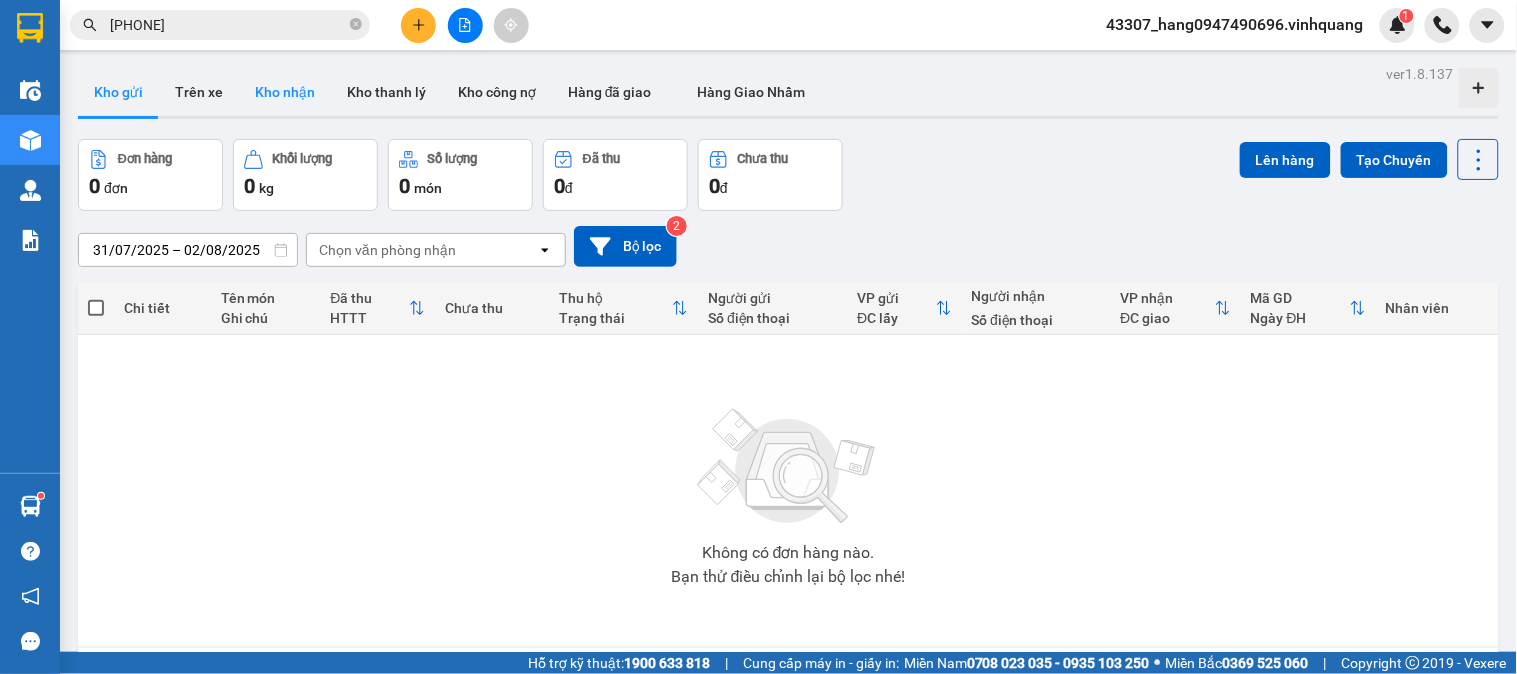 click on "Kho nhận" at bounding box center [285, 92] 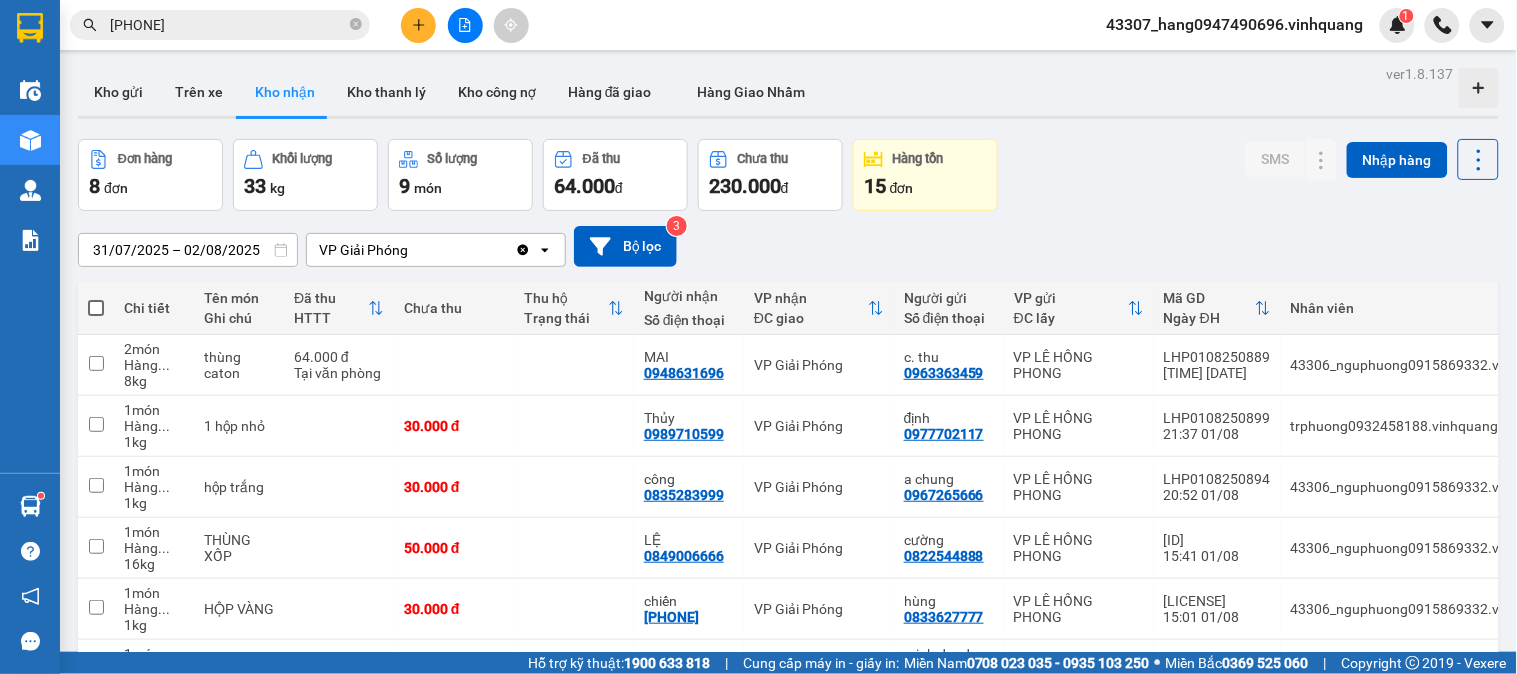 click on "ver  1.8.137 Kho gửi Trên xe Kho nhận Kho thanh lý Kho công nợ Hàng đã giao Hàng Giao Nhầm Đơn hàng 8 đơn Khối lượng 33 kg Số lượng 9 món Đã thu 64.000  đ Chưa thu 230.000  đ Hàng tồn 15 đơn SMS Nhập hàng 31/07/2025 – 02/08/2025 Press the down arrow key to interact with the calendar and select a date. Press the escape button to close the calendar. Selected date range is from 31/07/2025 to 02/08/2025. VP Giải Phóng Clear value open Bộ lọc 3 Chi tiết Tên món Ghi chú Đã thu HTTT Chưa thu Thu hộ Trạng thái Người nhận Số điện thoại VP nhận ĐC giao Người gửi Số điện thoại VP gửi ĐC lấy Mã GD Ngày ĐH Nhân viên 2  món Hàng ... 8  kg thùng caton 64.000 đ Tại văn phòng MAI 0948631696 VP Giải Phóng c. thu 0963363459 VP LÊ HỒNG PHONG LHP0108250889 20:43 01/08 43306_nguphuong0915869332.vinhquang 1  món Hàng ... 1  kg 1 hộp nhỏ 30.000 đ Thủy  0989710599 VP Giải Phóng định 0977702117 1  món 1" at bounding box center [788, 477] 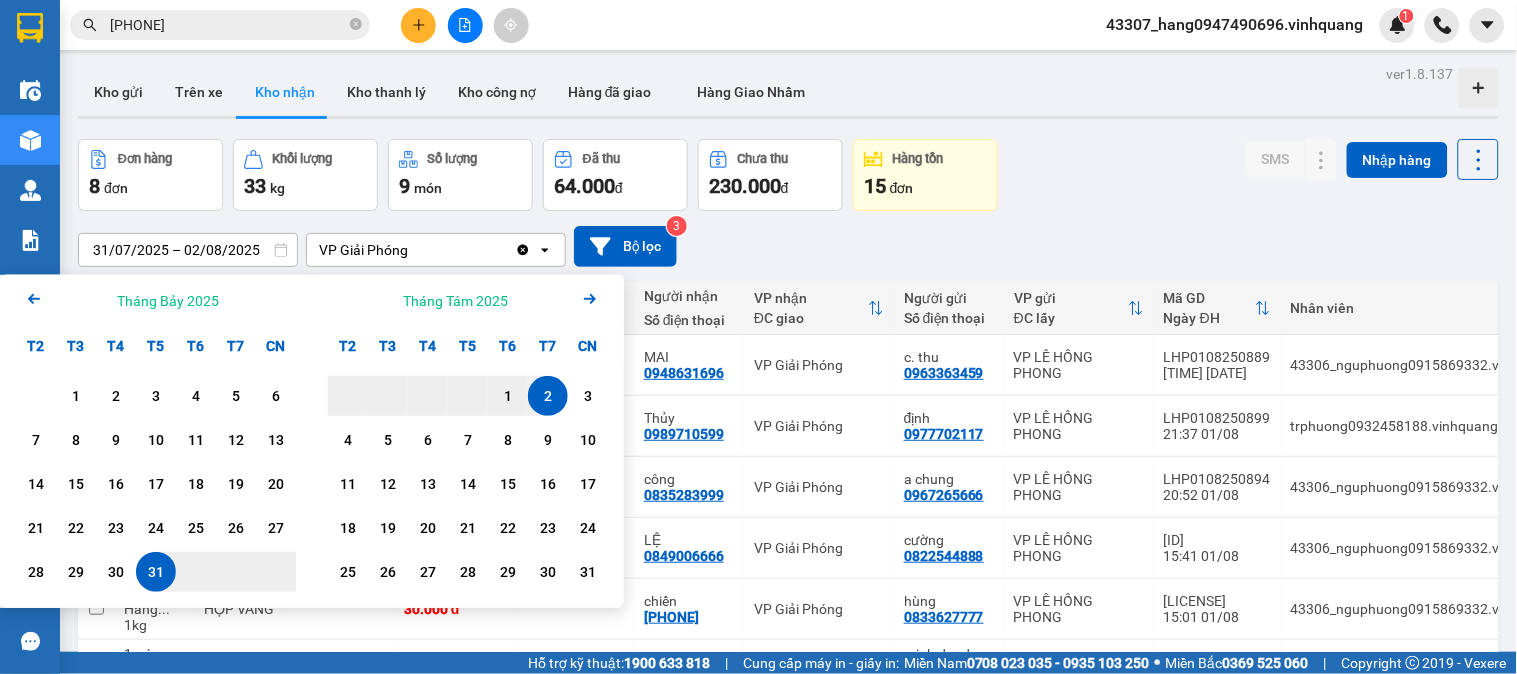 click on "2" at bounding box center (548, 396) 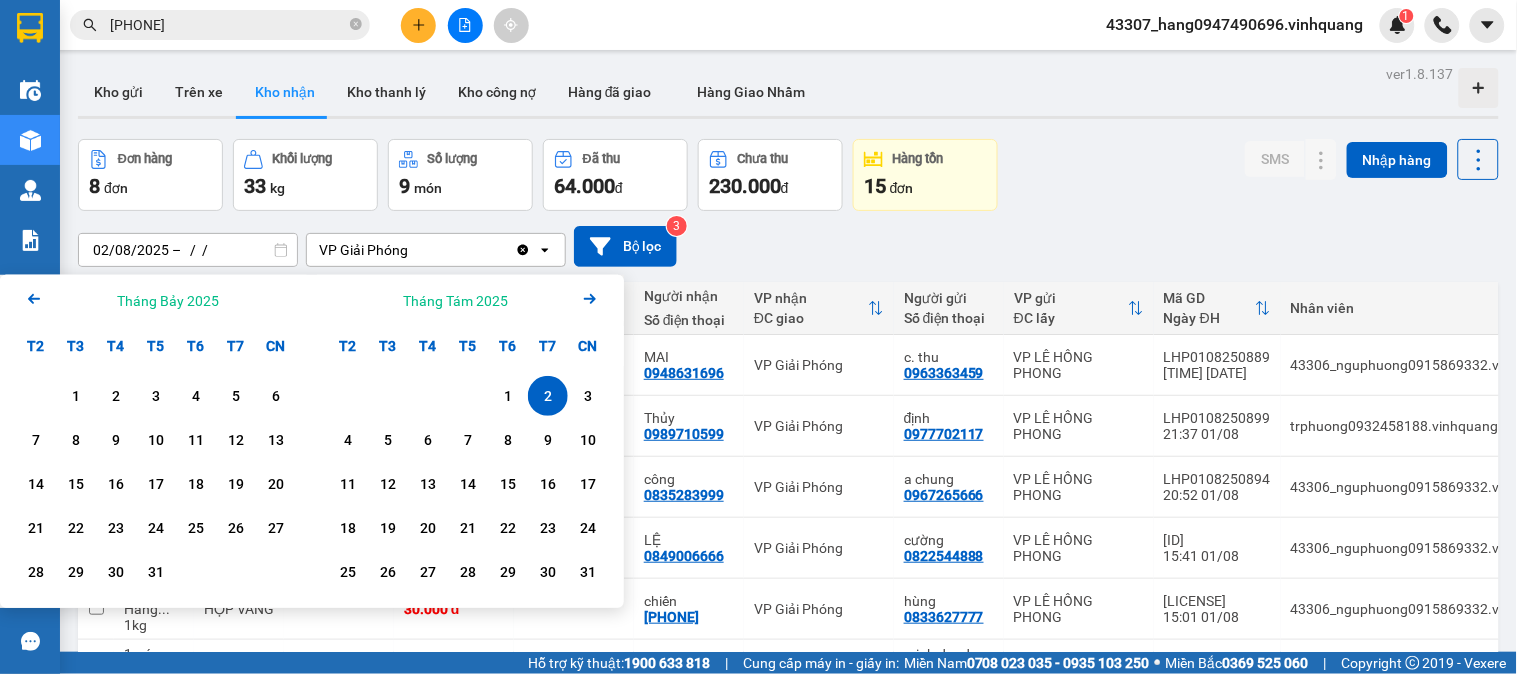 click on "2" at bounding box center [548, 396] 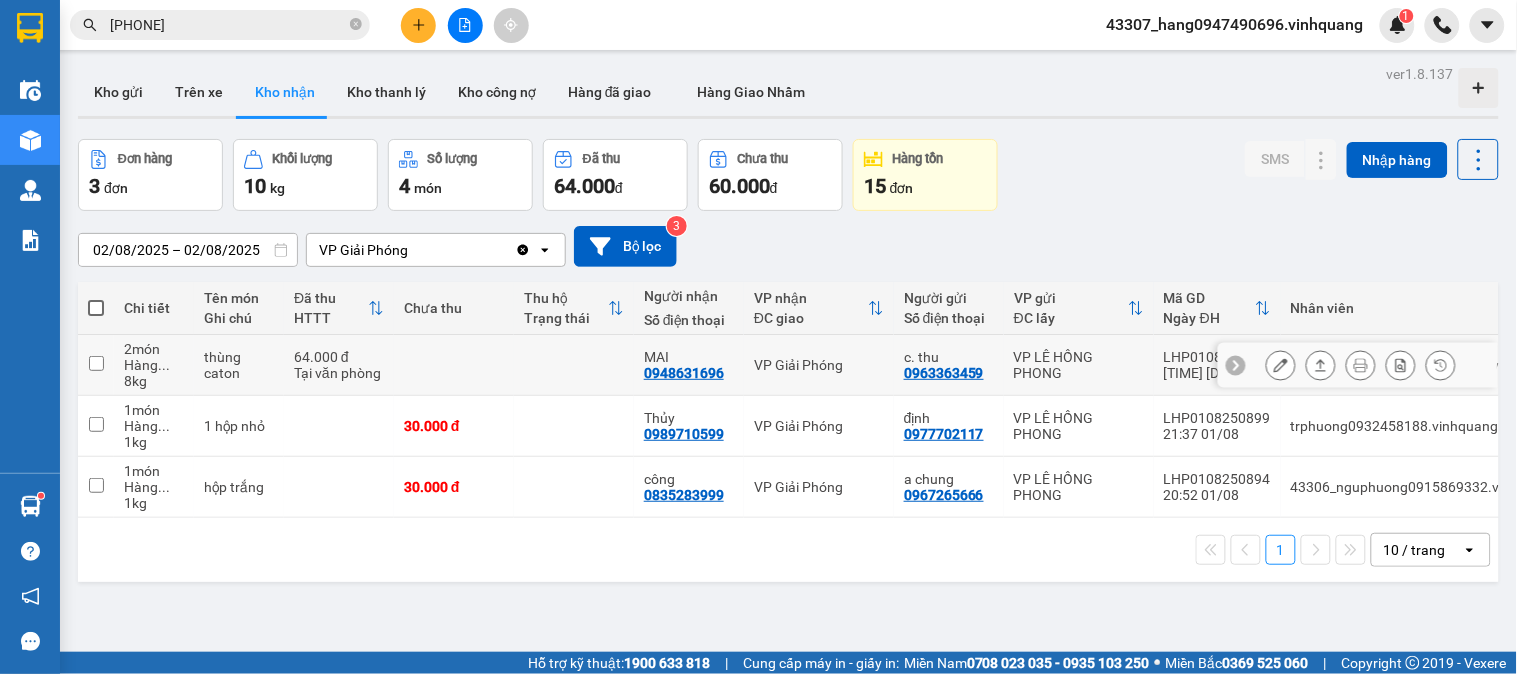 click on "0948631696" at bounding box center (684, 373) 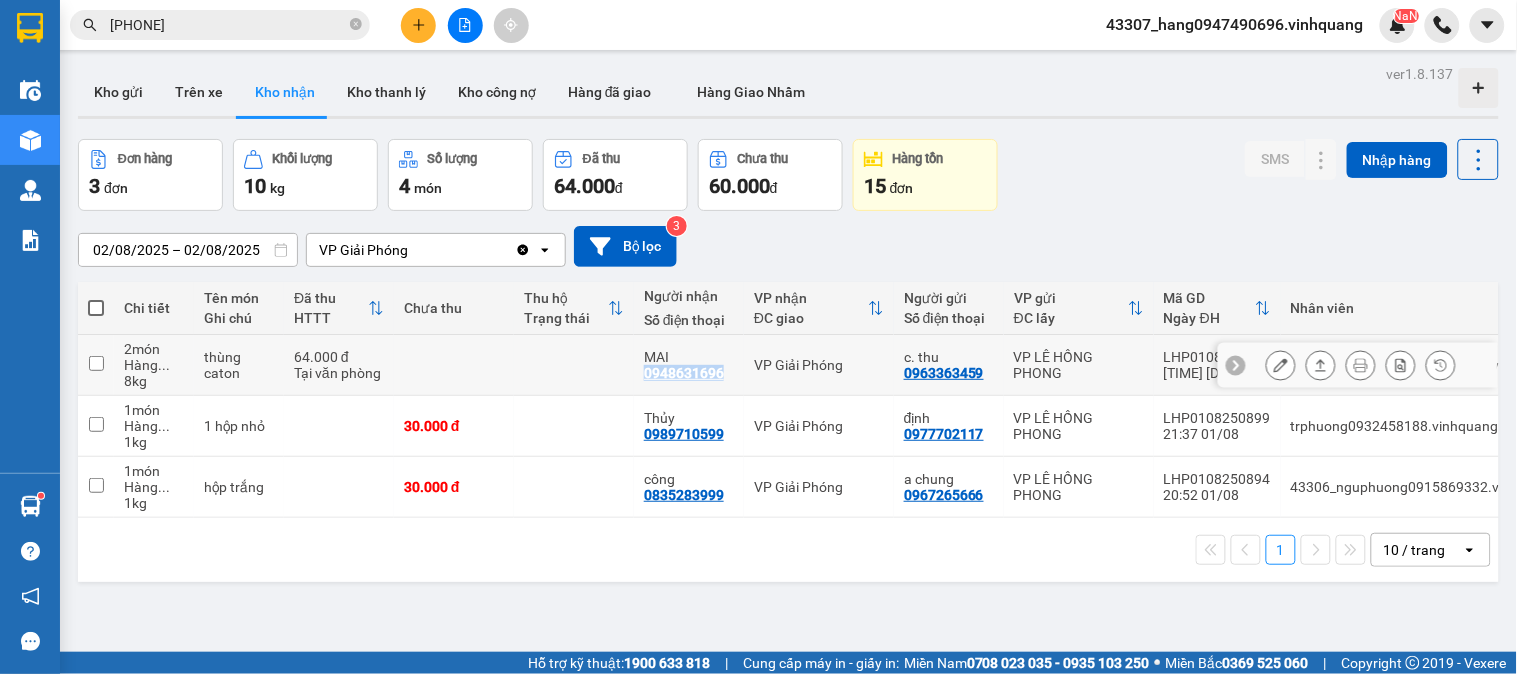 drag, startPoint x: 722, startPoint y: 376, endPoint x: 643, endPoint y: 374, distance: 79.025314 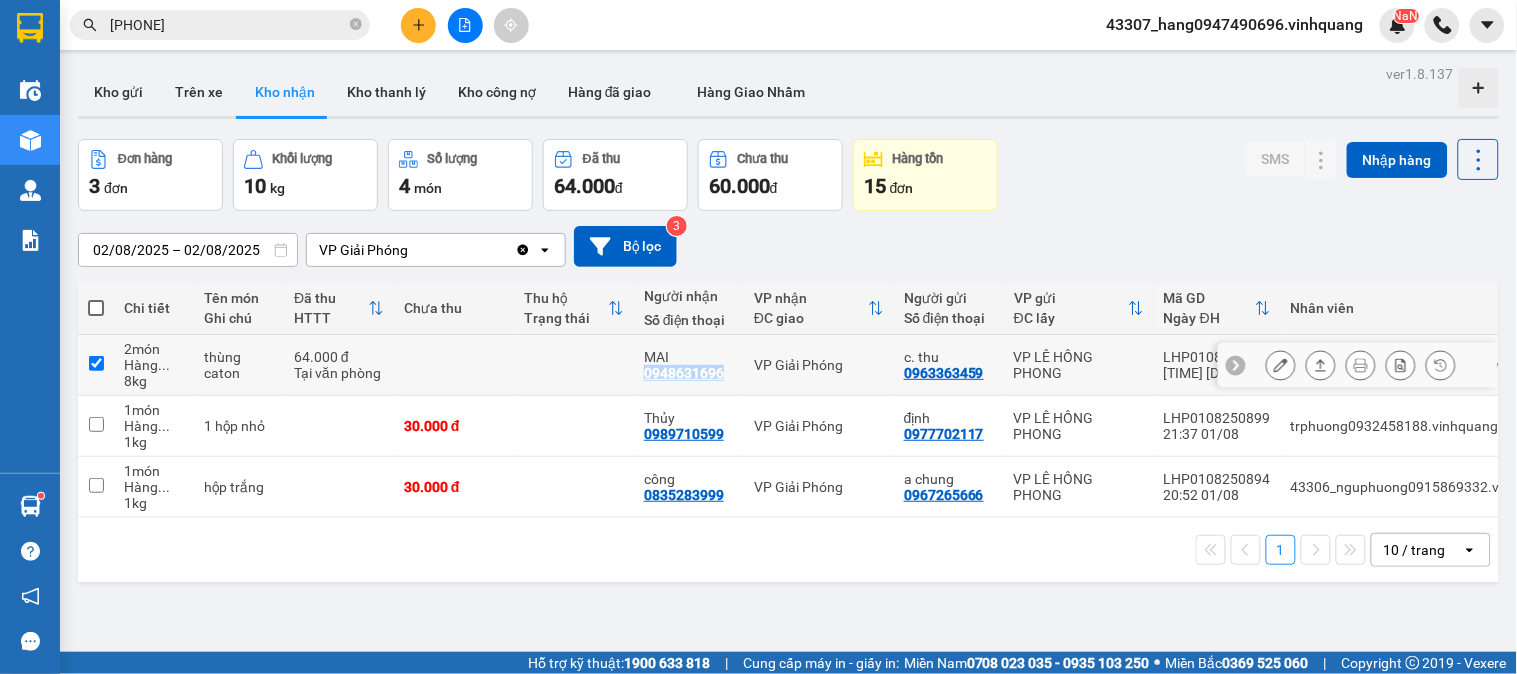 checkbox on "true" 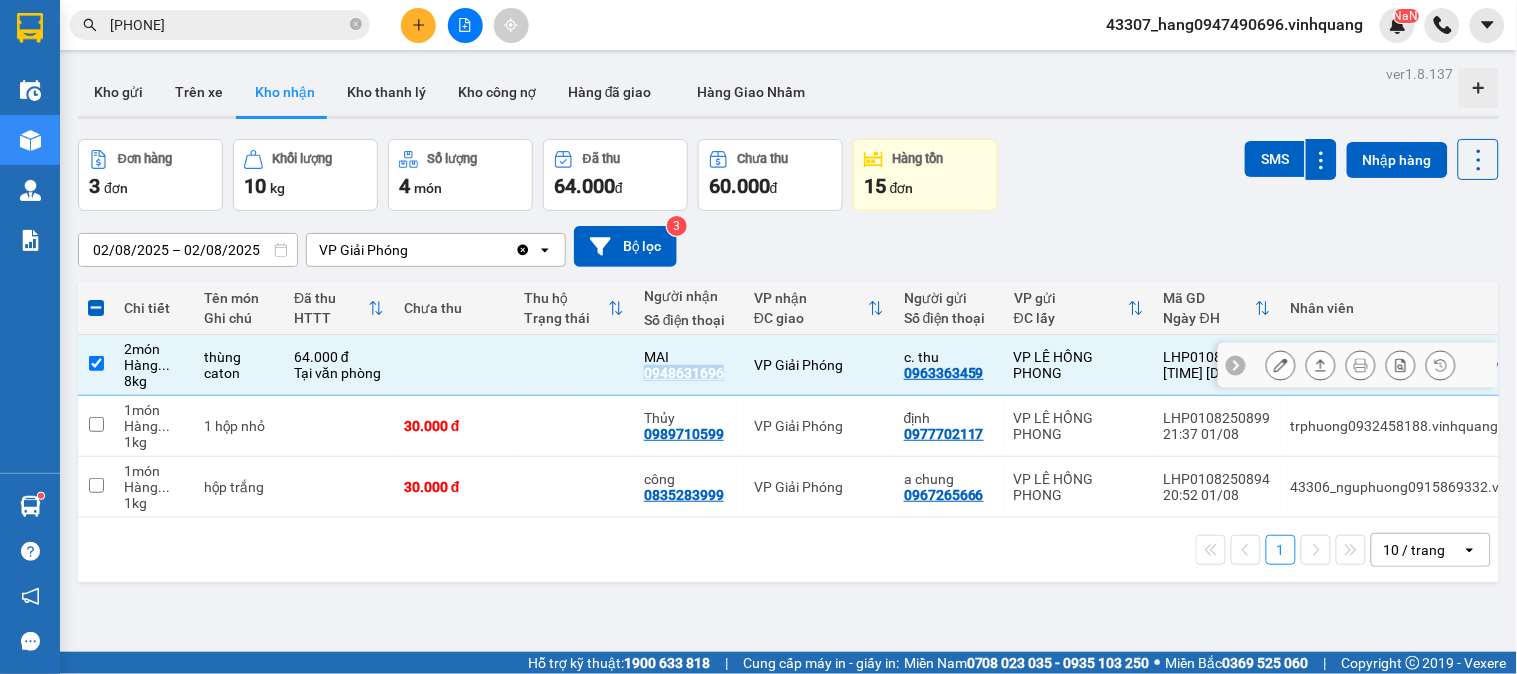 copy on "0948631696" 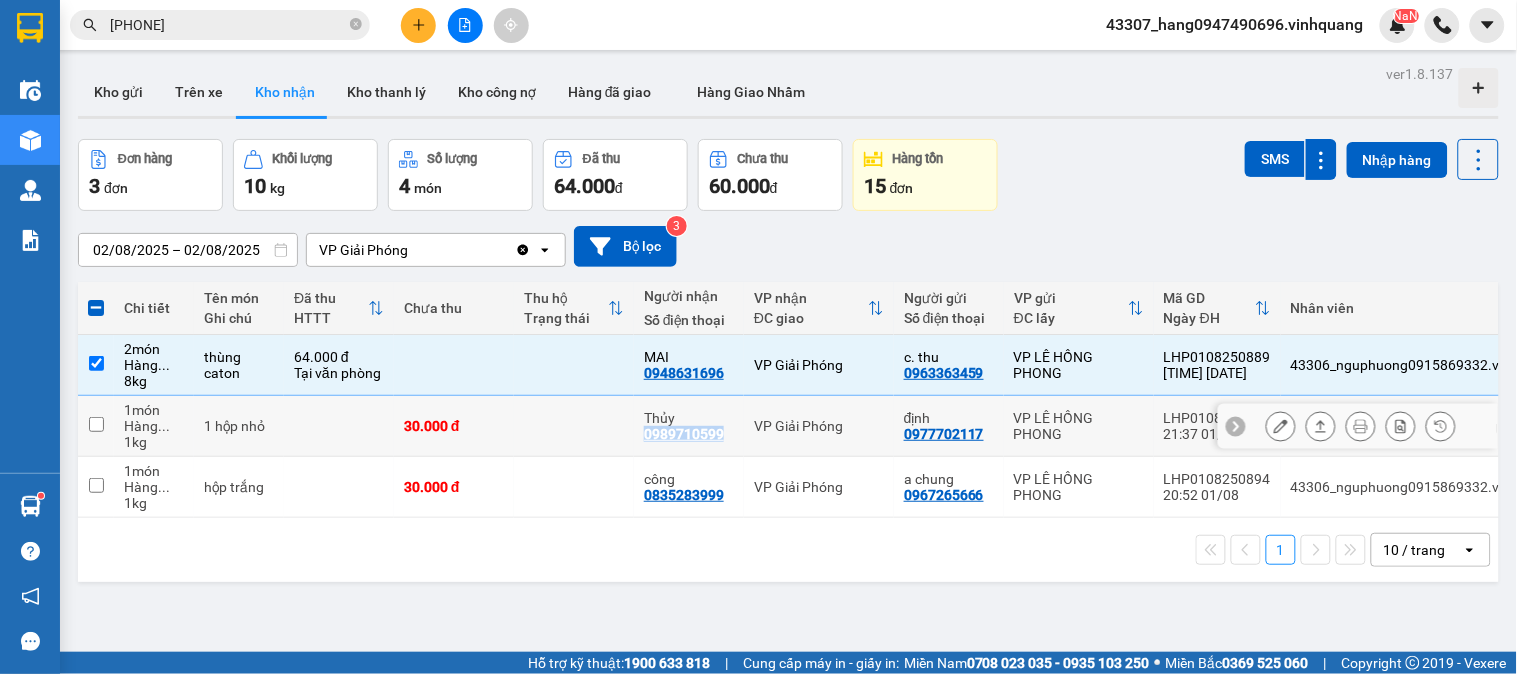 drag, startPoint x: 726, startPoint y: 432, endPoint x: 646, endPoint y: 436, distance: 80.09994 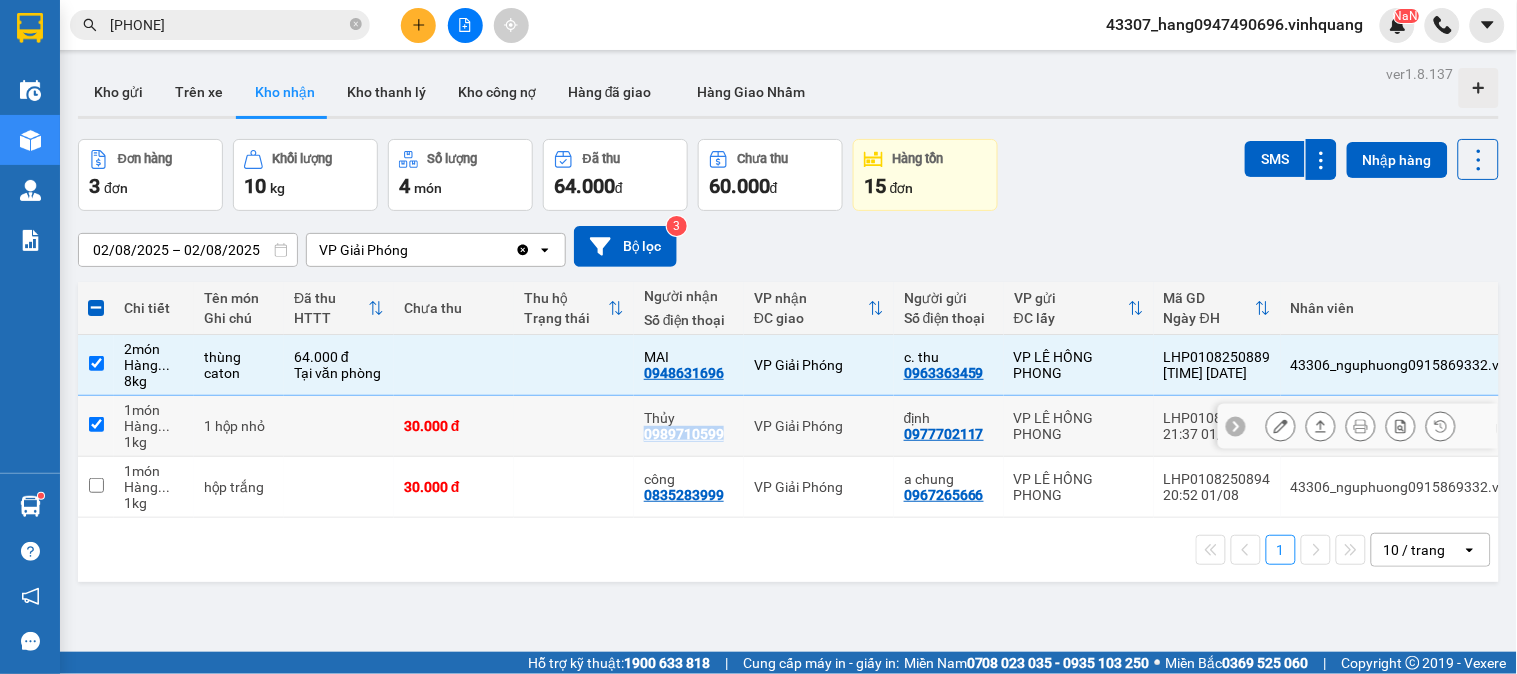 checkbox on "true" 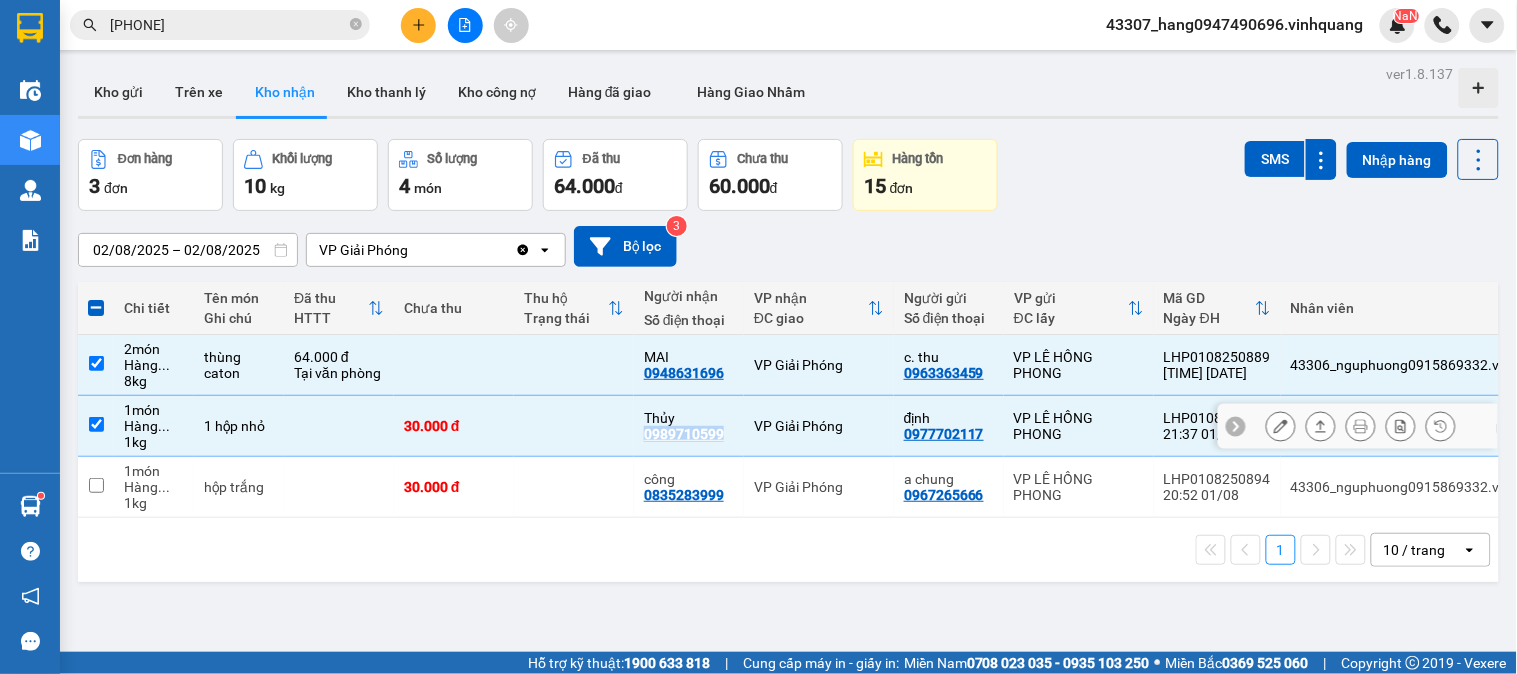 copy on "0989710599" 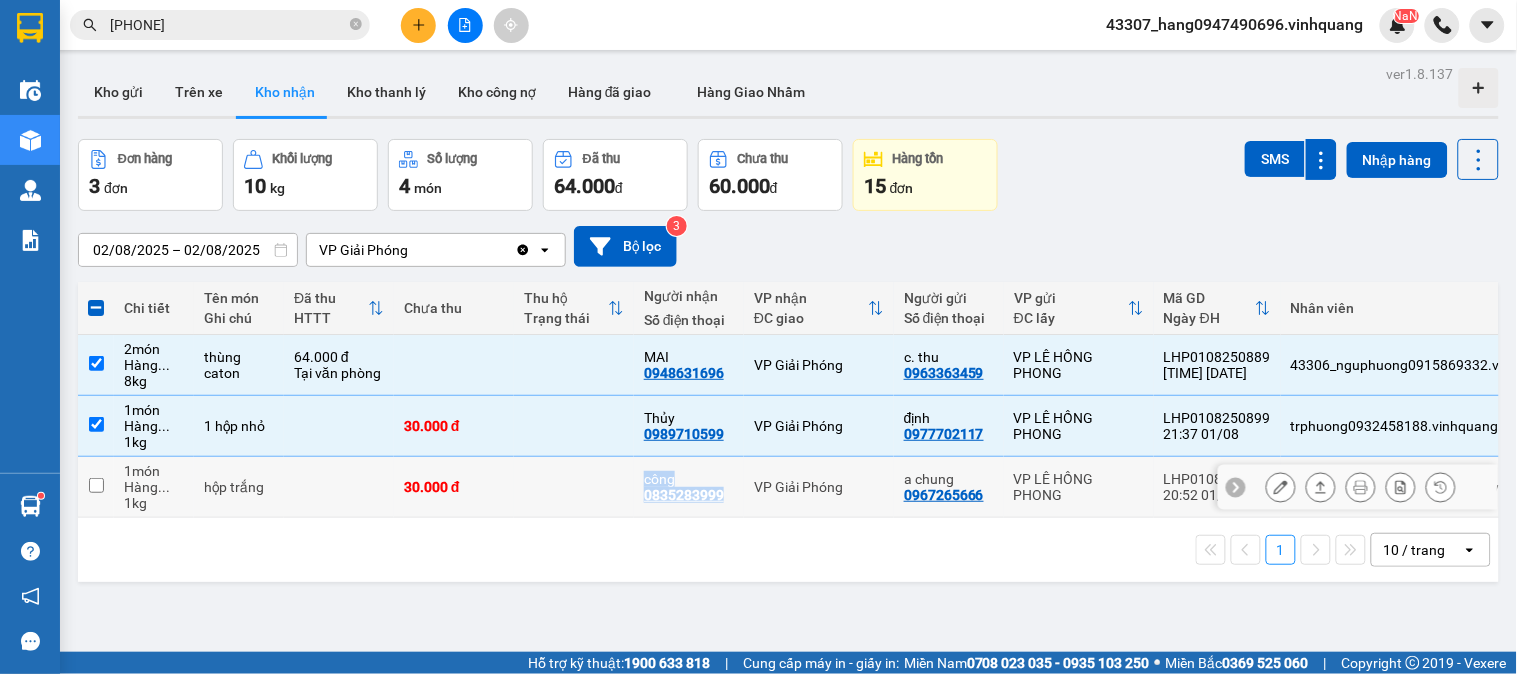 drag, startPoint x: 712, startPoint y: 496, endPoint x: 627, endPoint y: 496, distance: 85 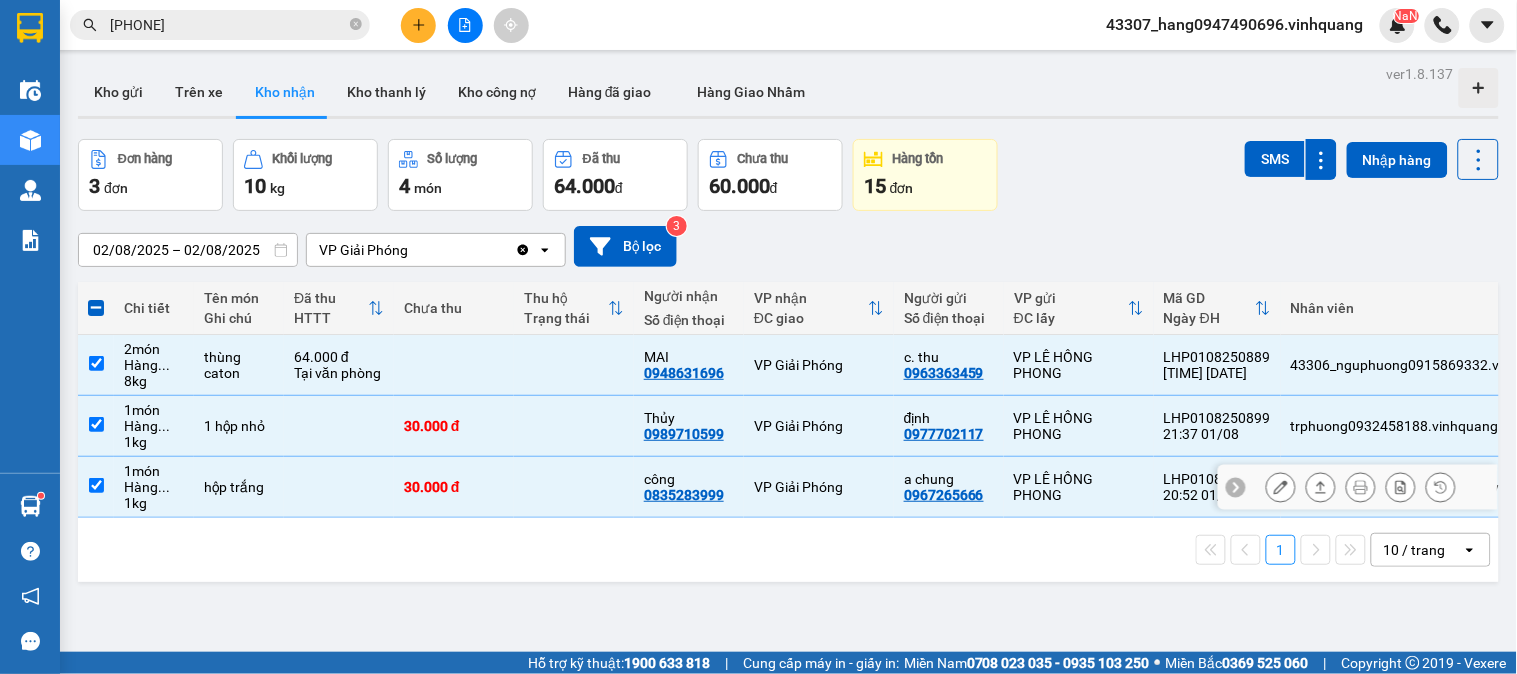 click at bounding box center (574, 487) 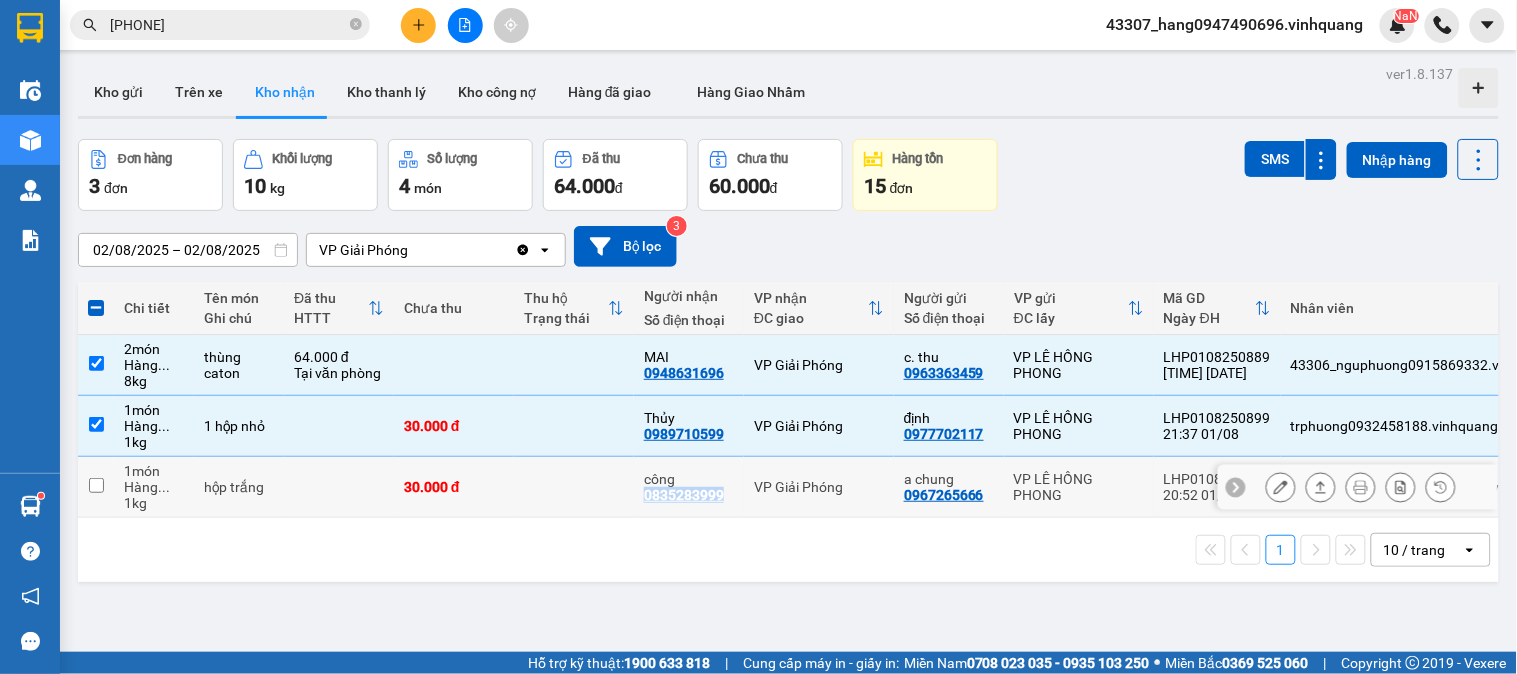 drag, startPoint x: 733, startPoint y: 502, endPoint x: 644, endPoint y: 497, distance: 89.140335 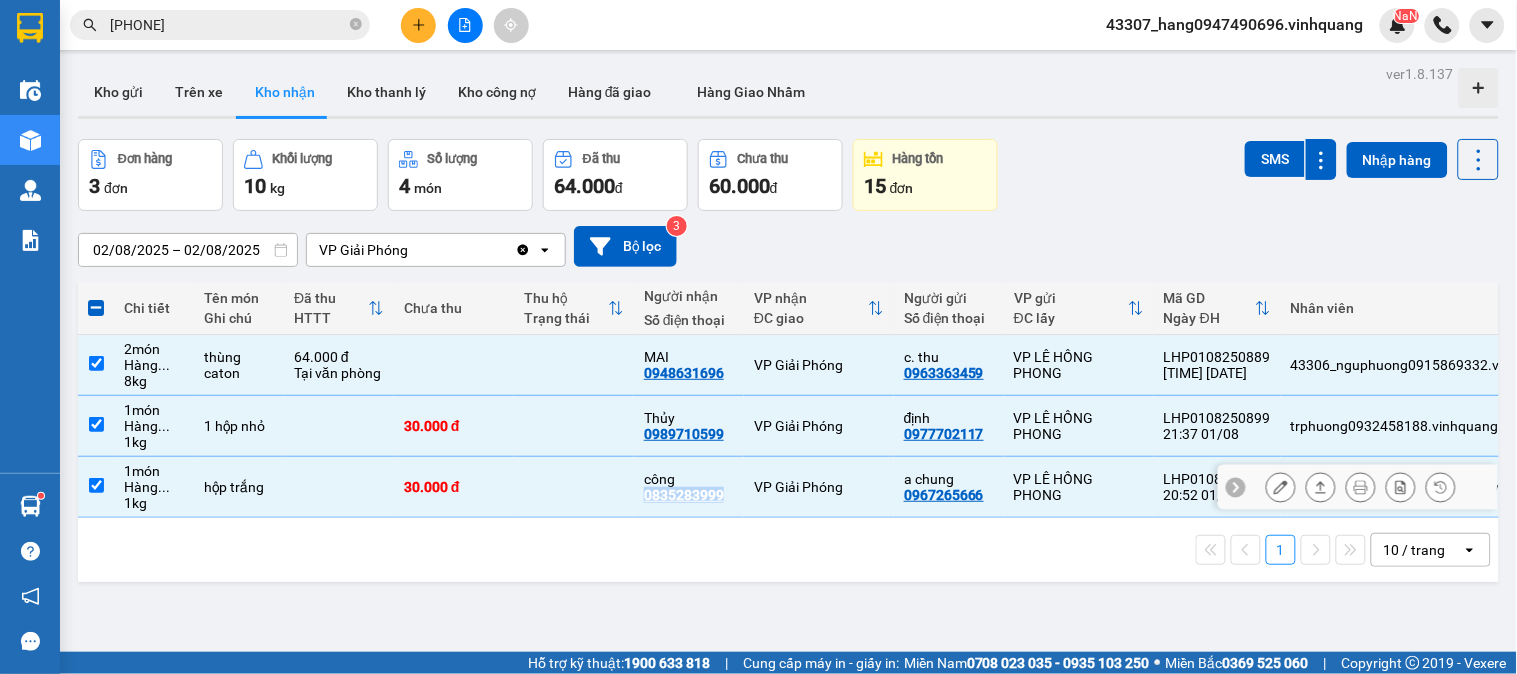 copy on "0835283999" 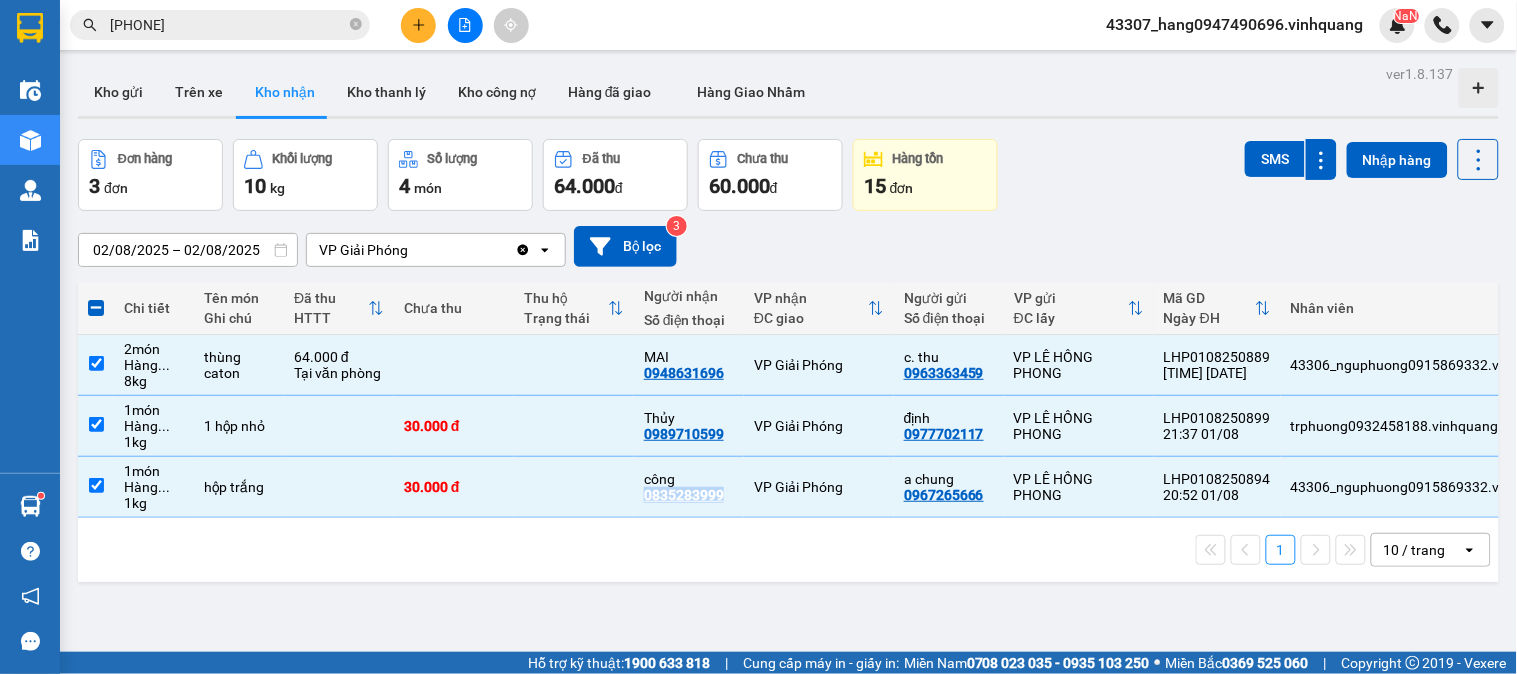 click at bounding box center (96, 308) 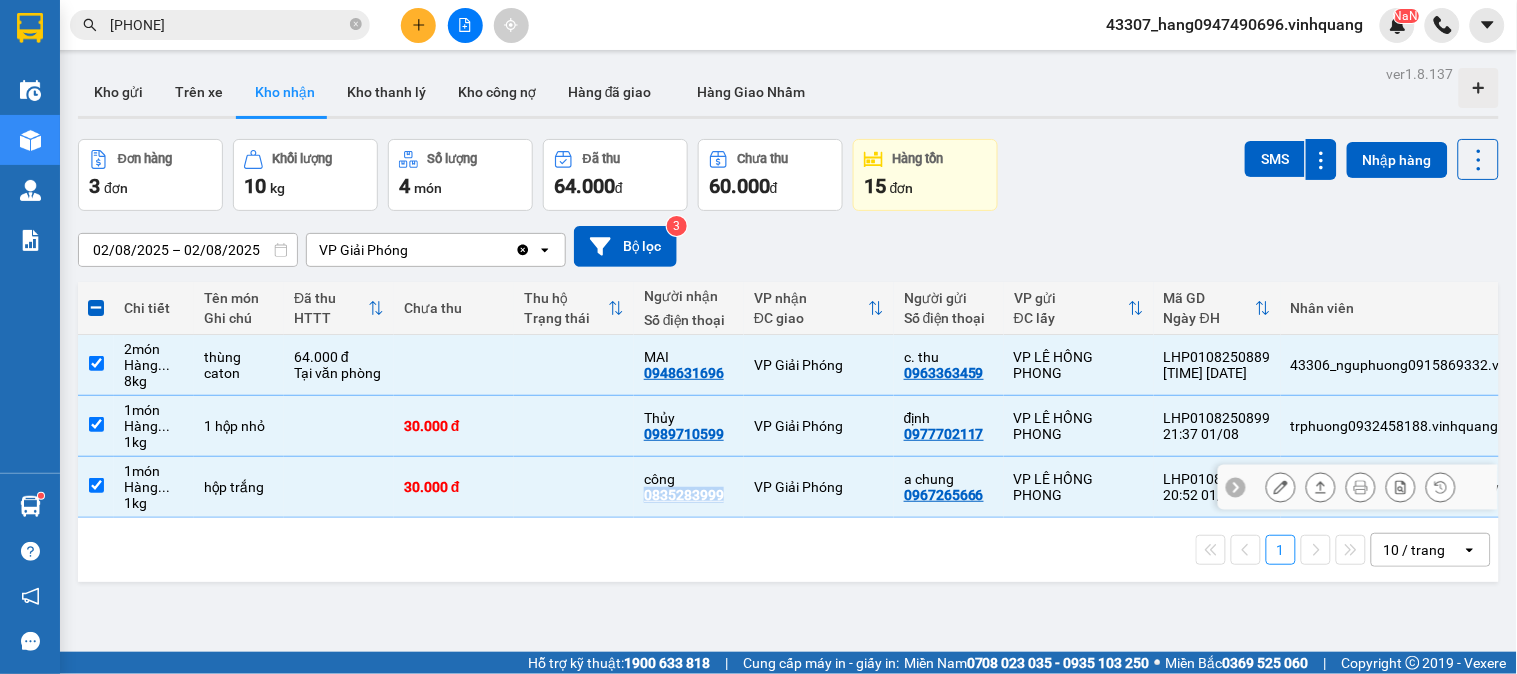 click at bounding box center (96, 485) 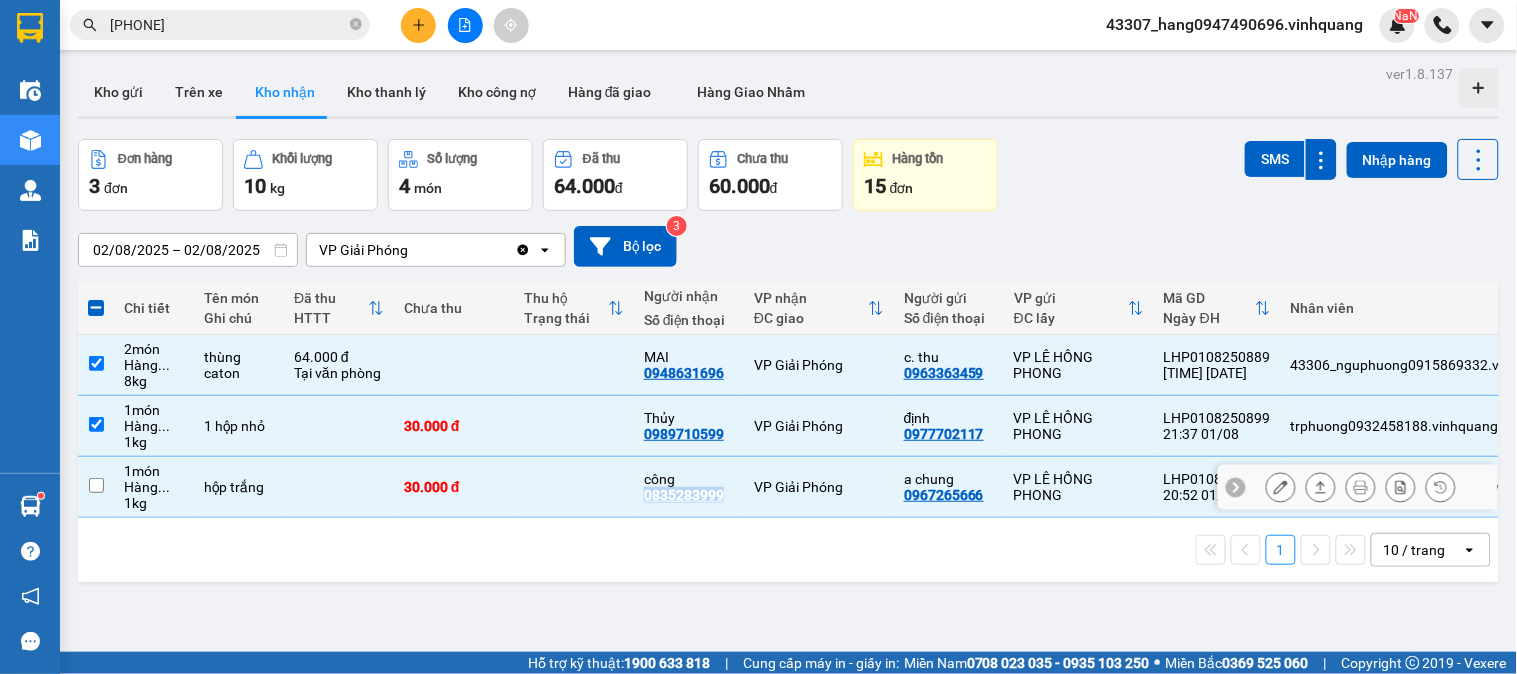 checkbox on "false" 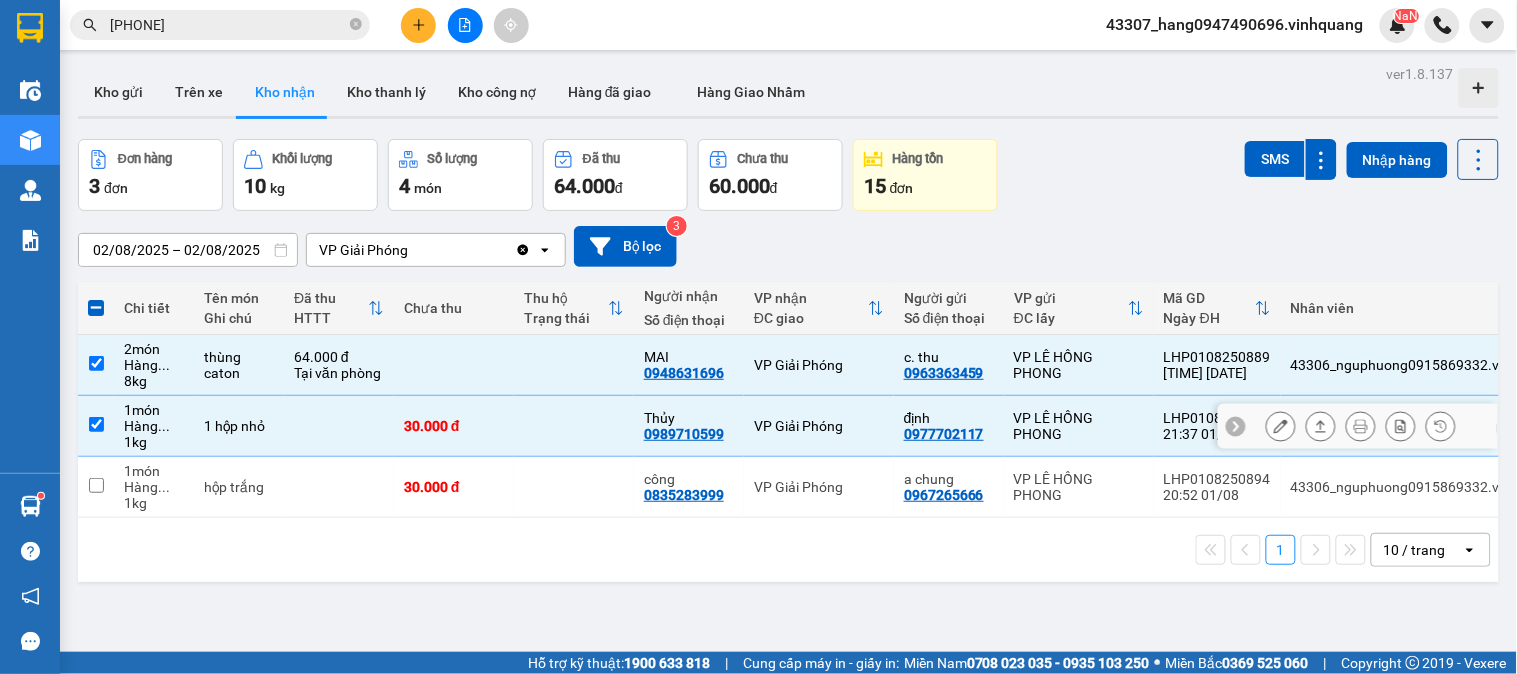 click at bounding box center (96, 426) 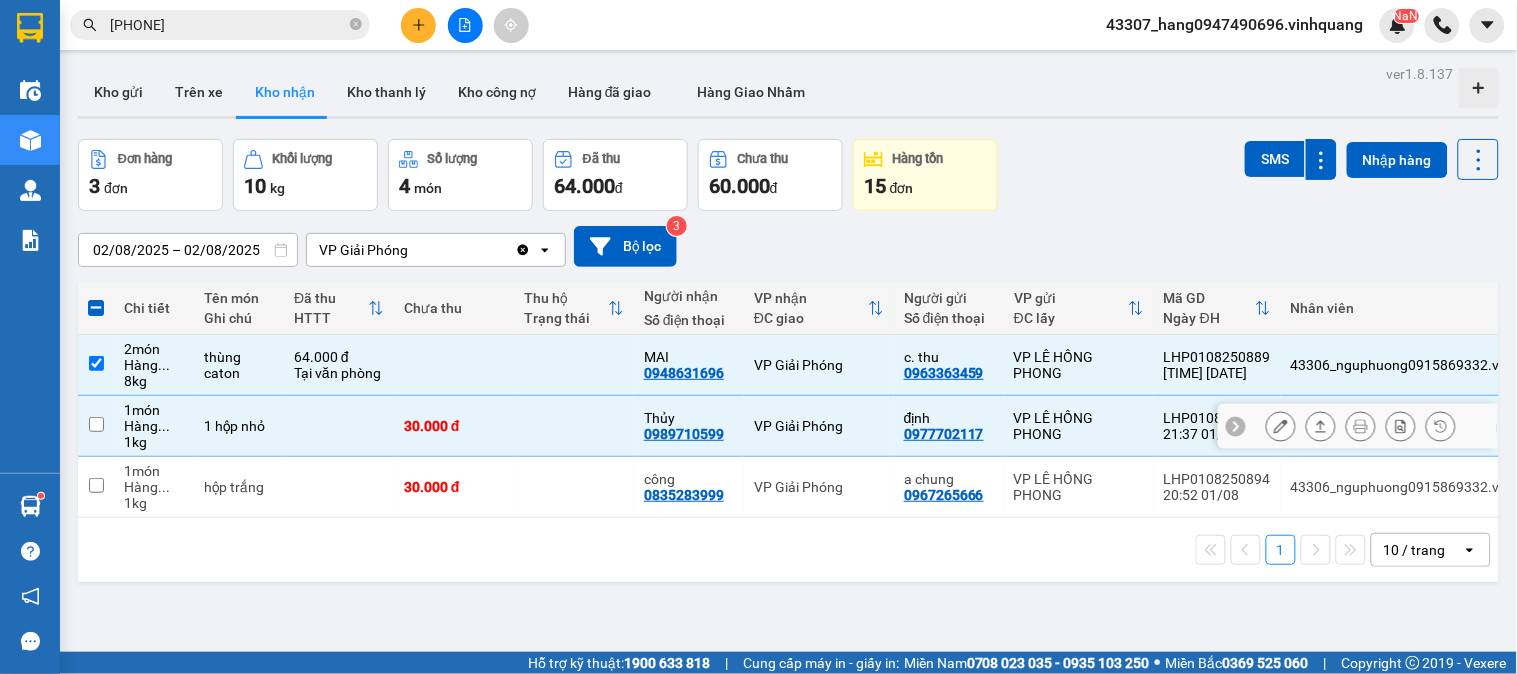 checkbox on "false" 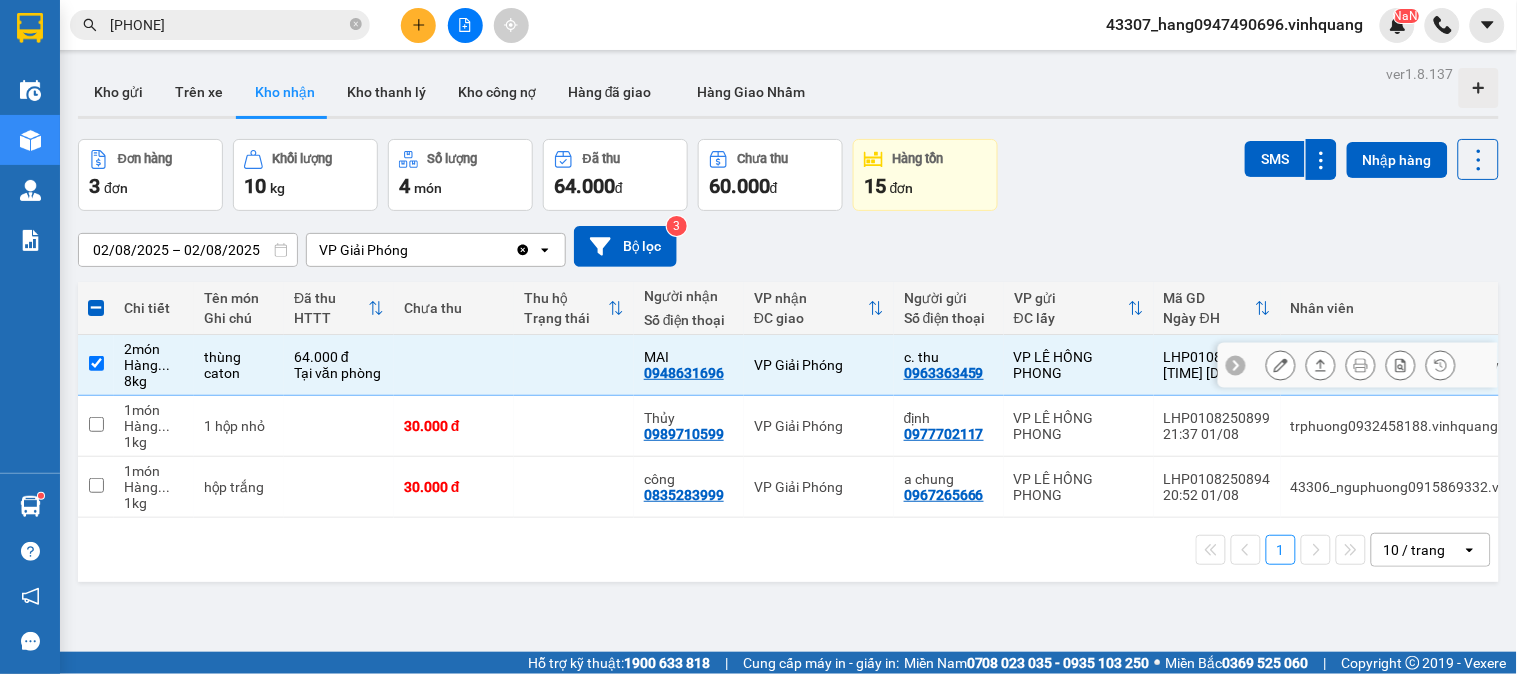 click at bounding box center (96, 363) 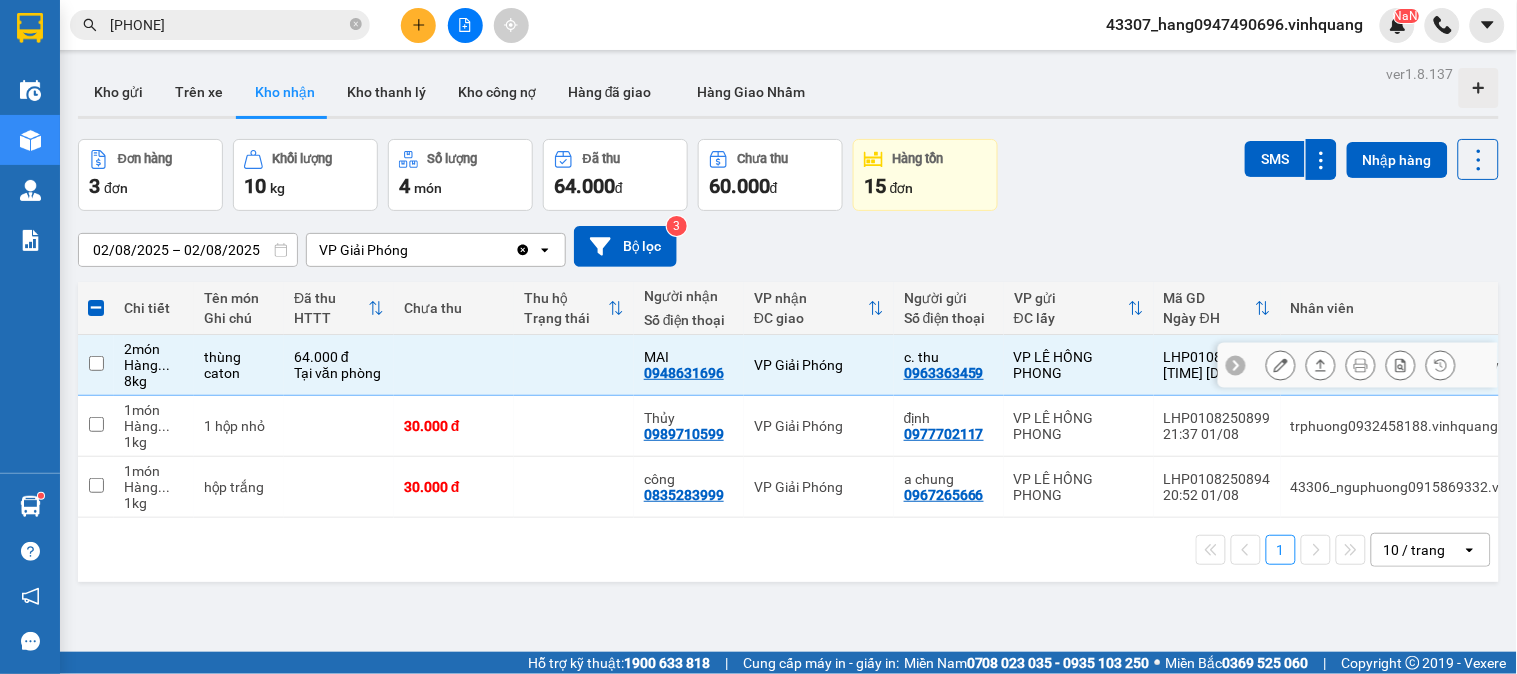 checkbox on "false" 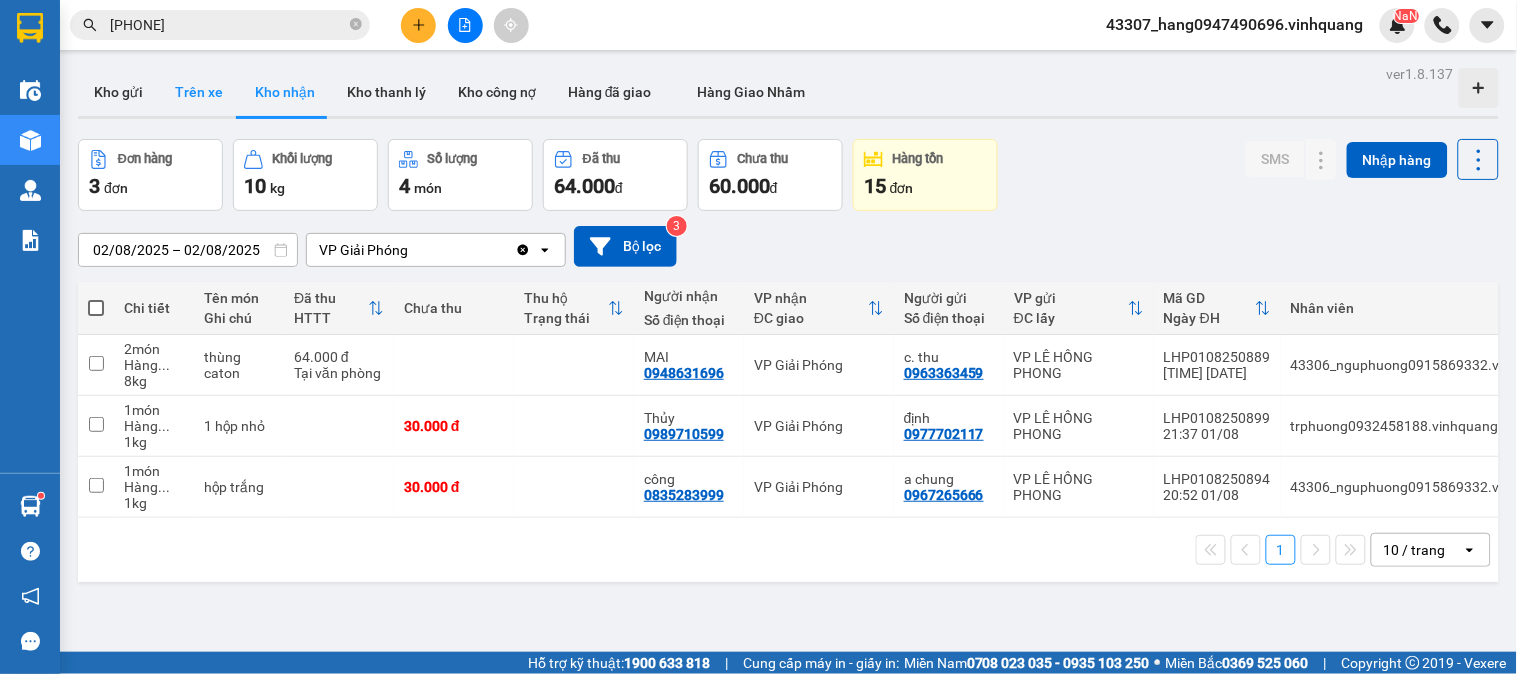 click on "Trên xe" at bounding box center (199, 92) 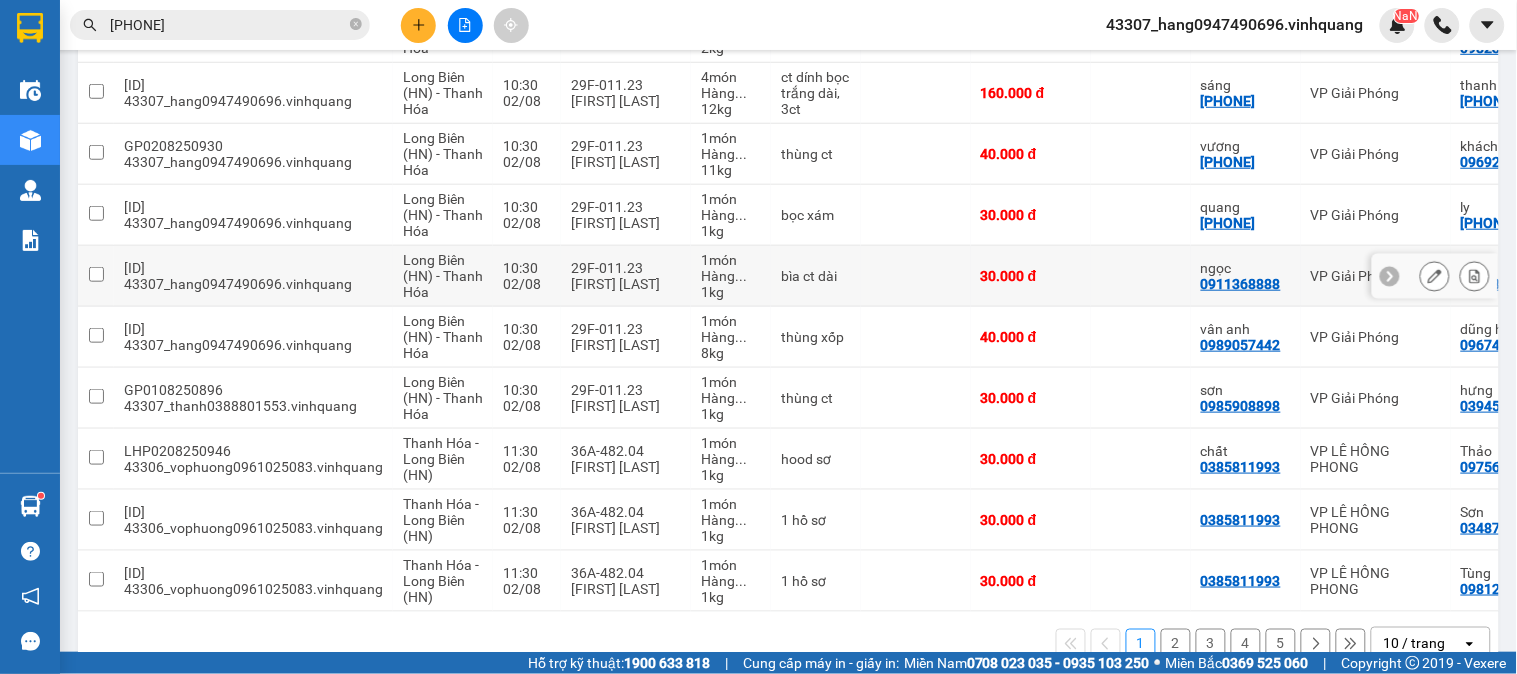 scroll, scrollTop: 0, scrollLeft: 0, axis: both 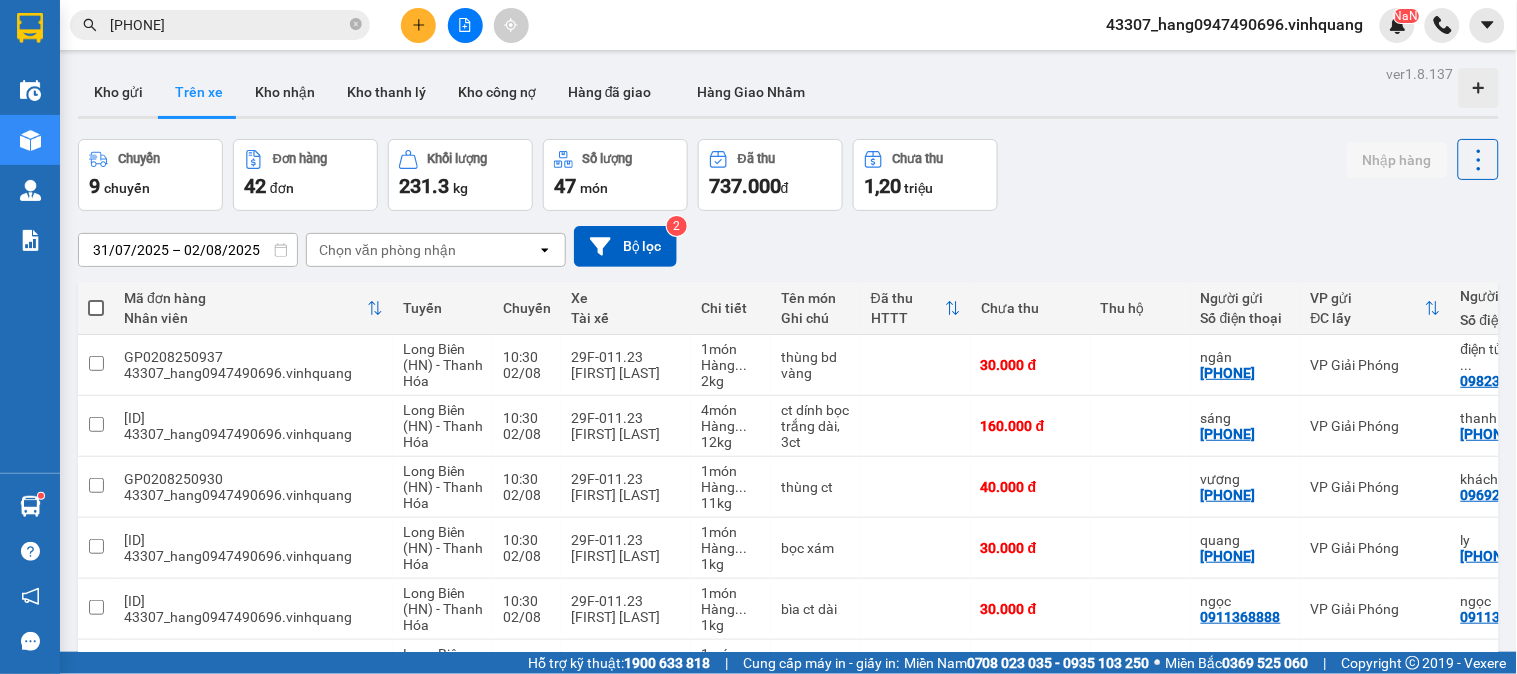 click on "Chọn văn phòng nhận" at bounding box center [422, 250] 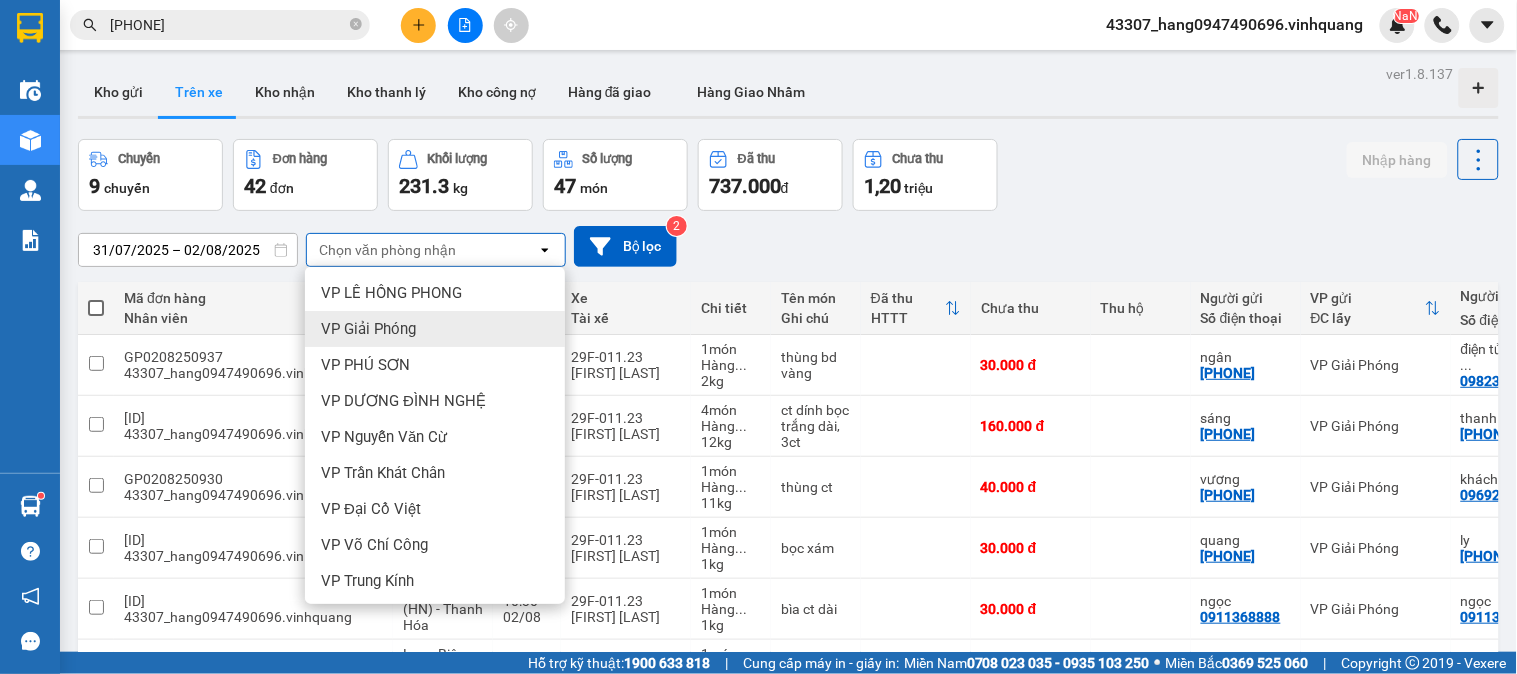 click on "VP Giải Phóng" at bounding box center (435, 329) 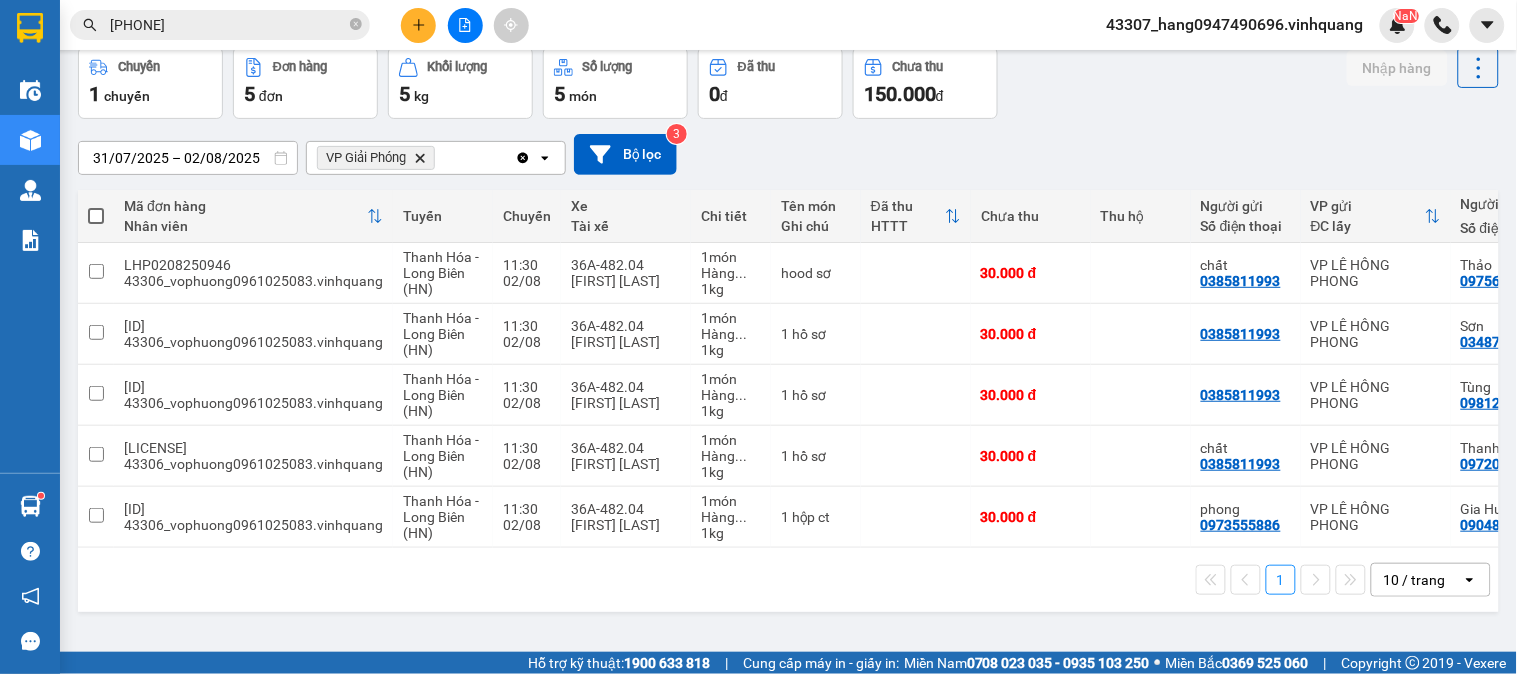 scroll, scrollTop: 0, scrollLeft: 0, axis: both 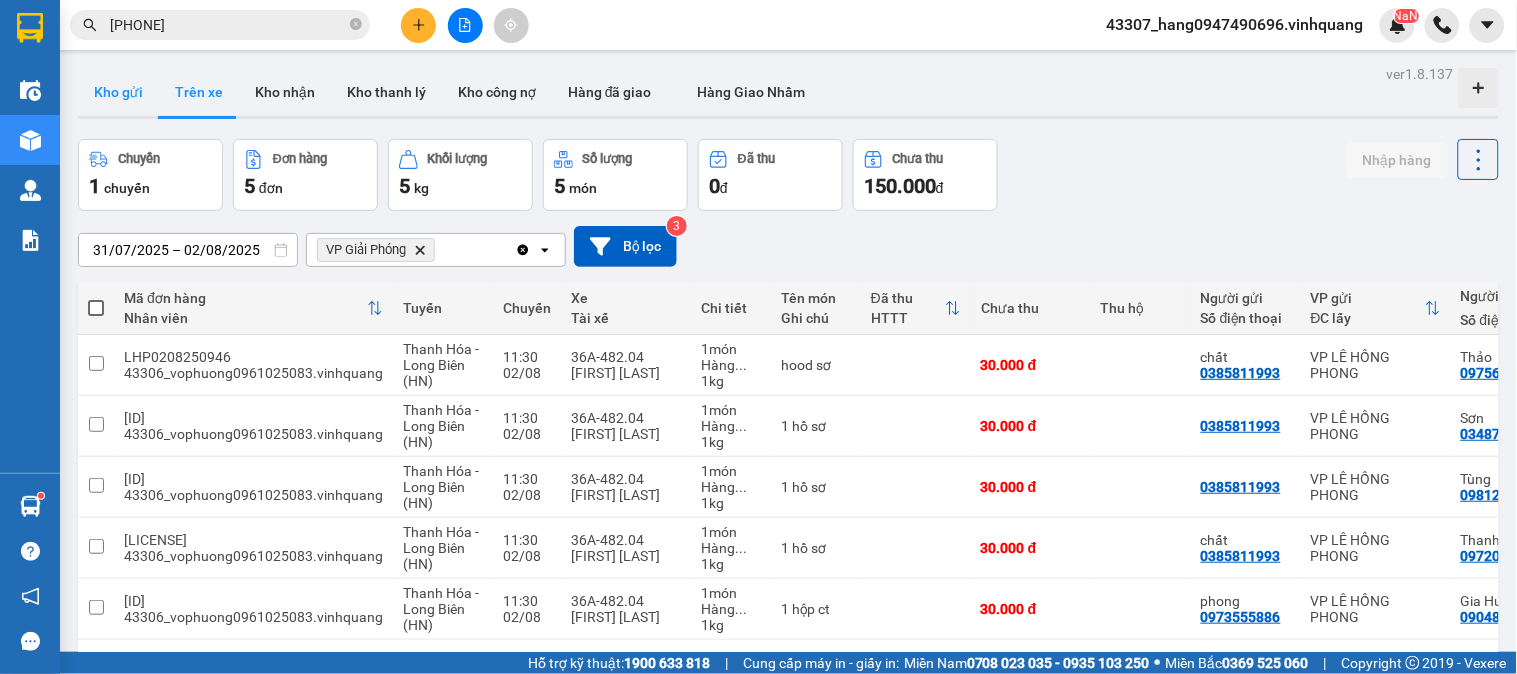 click on "Kho gửi" at bounding box center (118, 92) 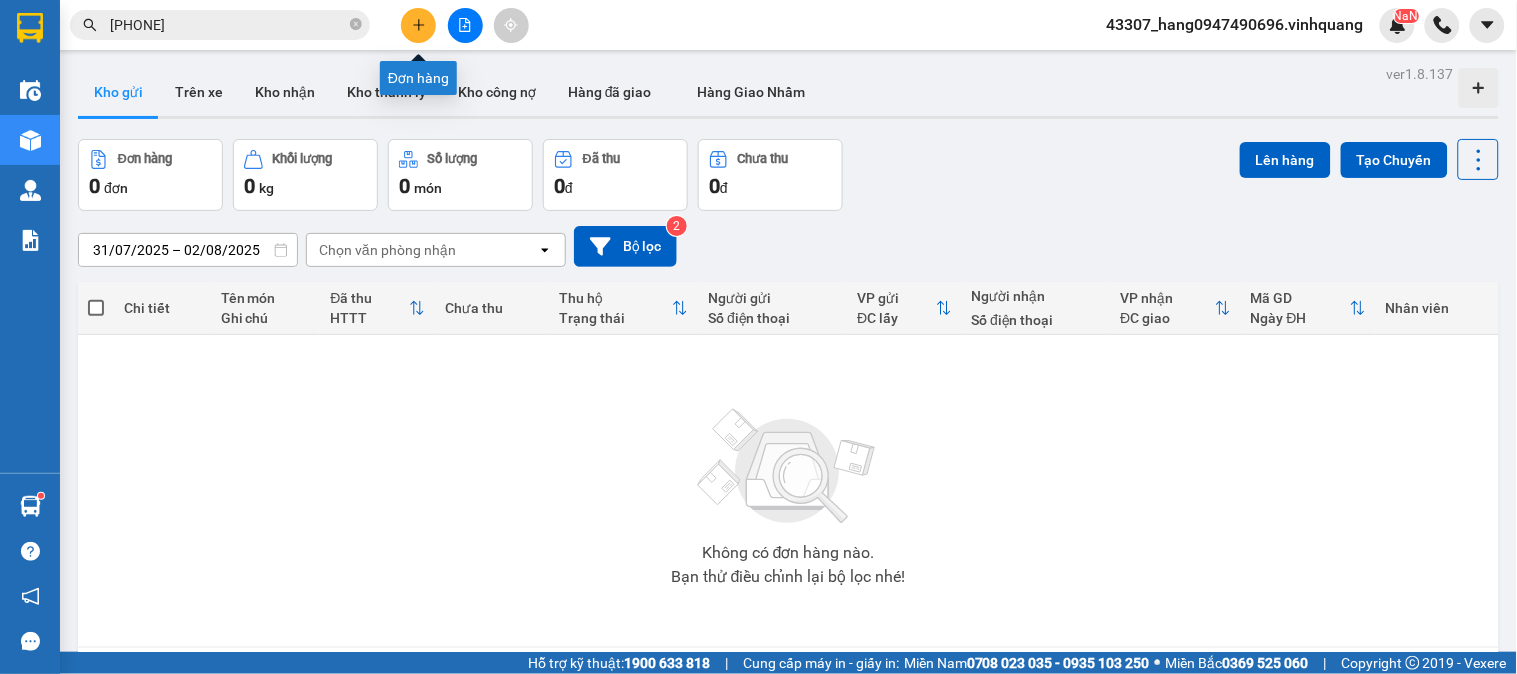 click 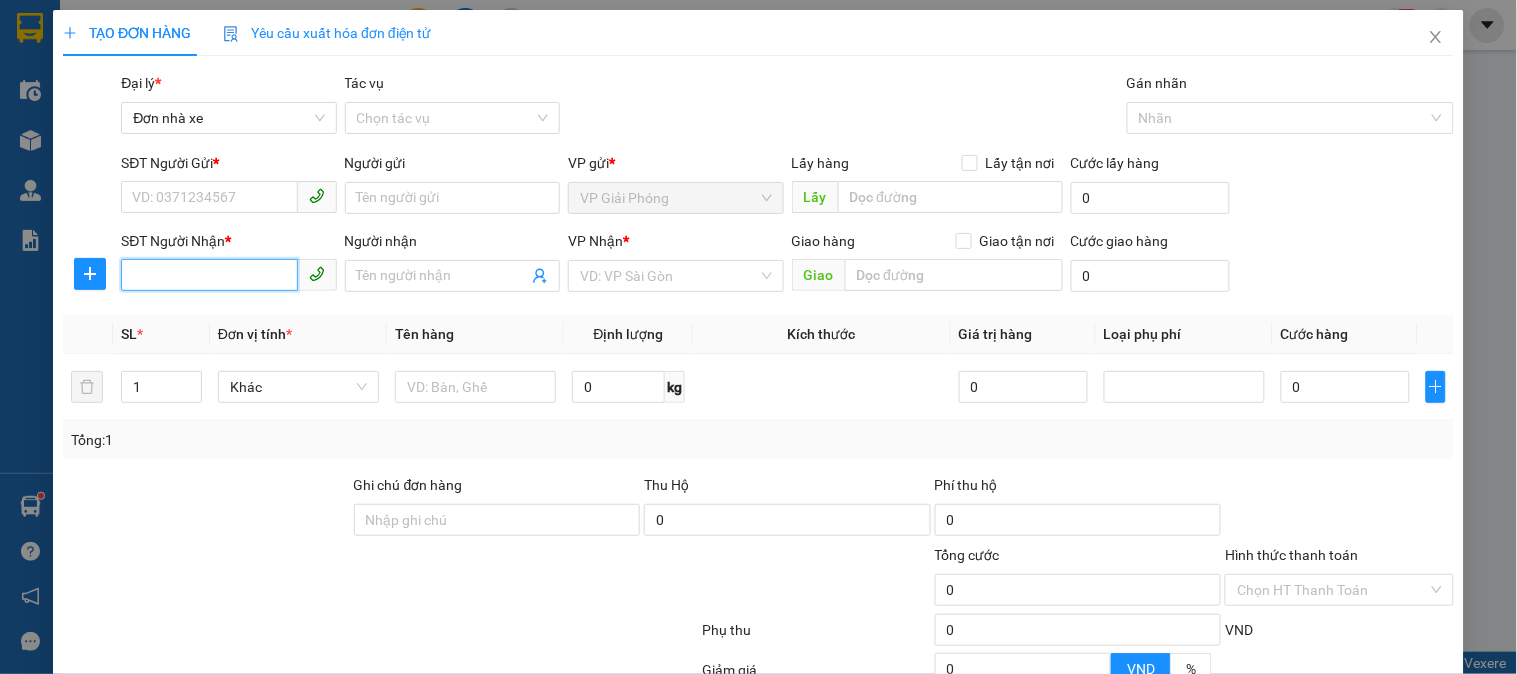 click on "SĐT Người Nhận  *" at bounding box center (209, 275) 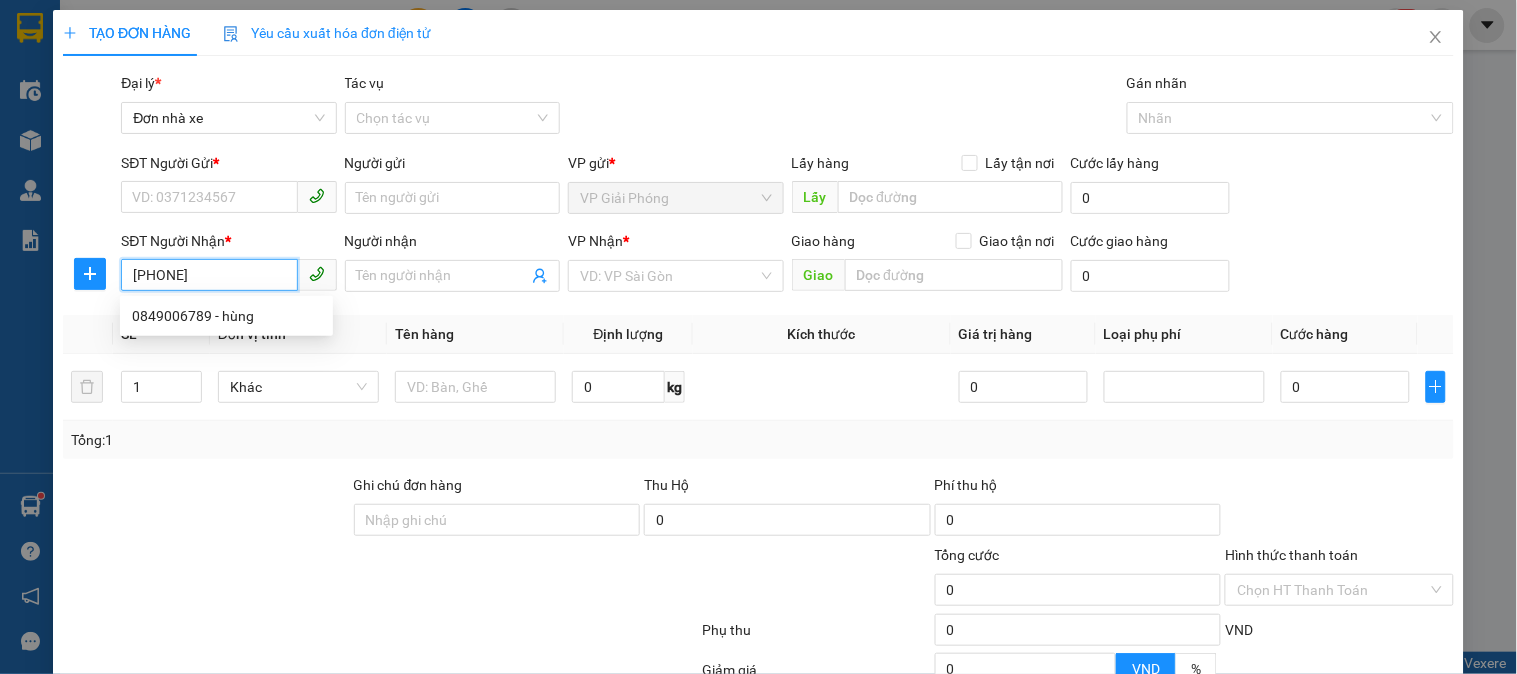 type on "0849006789" 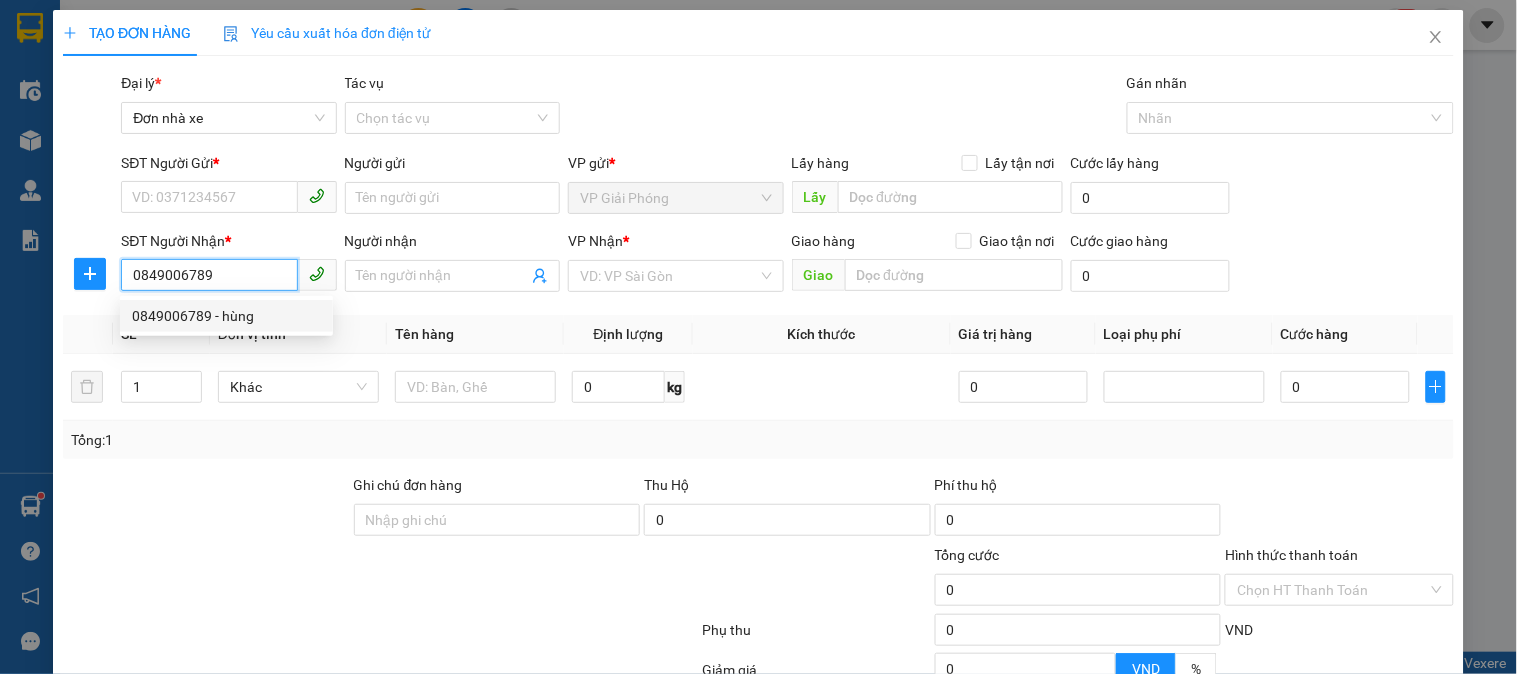 click on "0849006789 - hùng" at bounding box center (226, 316) 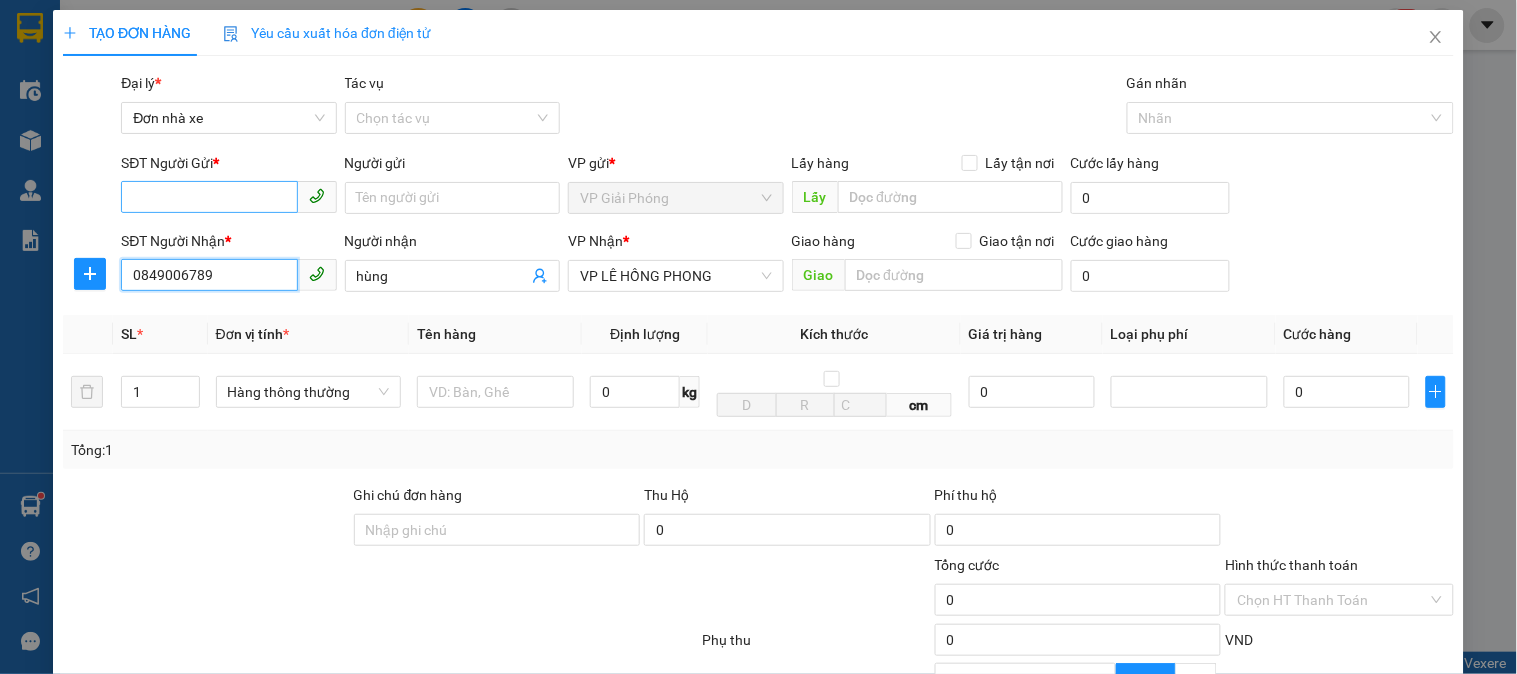 type on "0849006789" 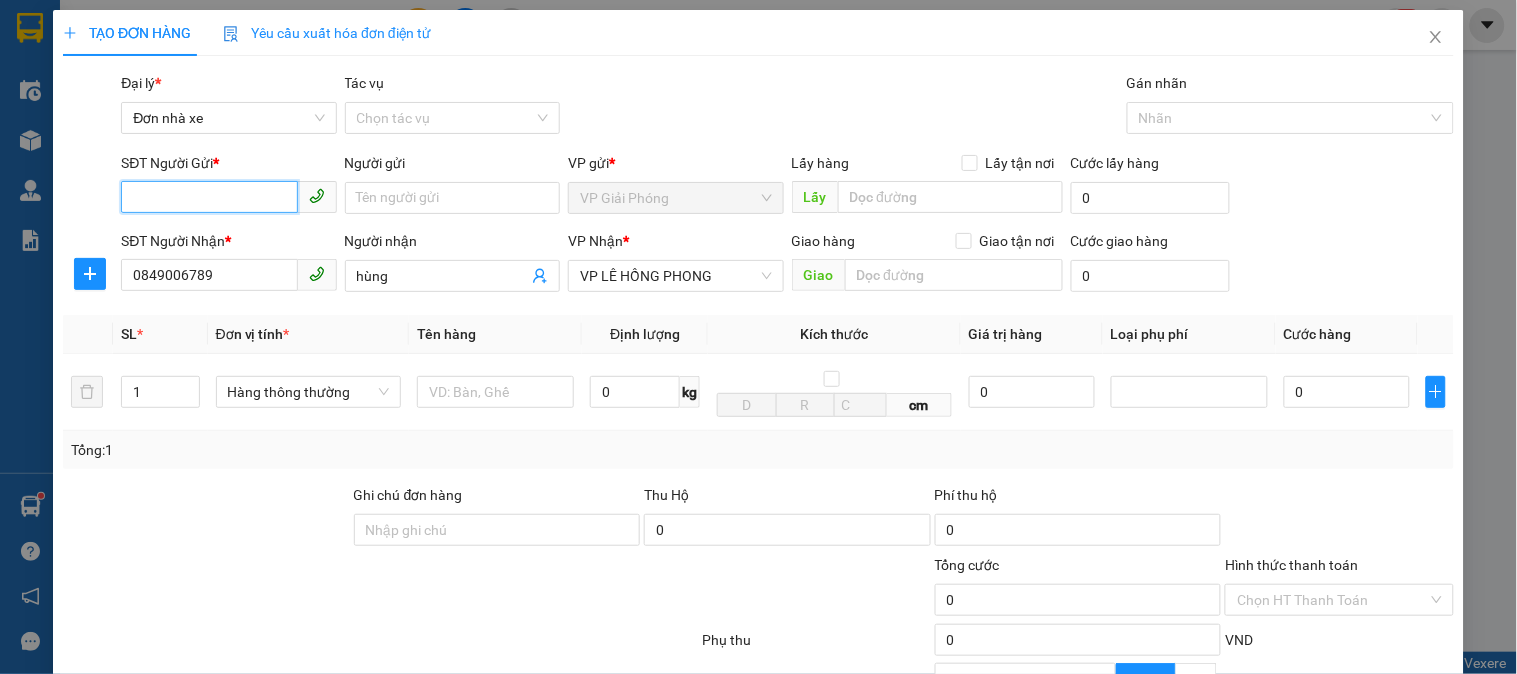 click on "SĐT Người Gửi  *" at bounding box center (209, 197) 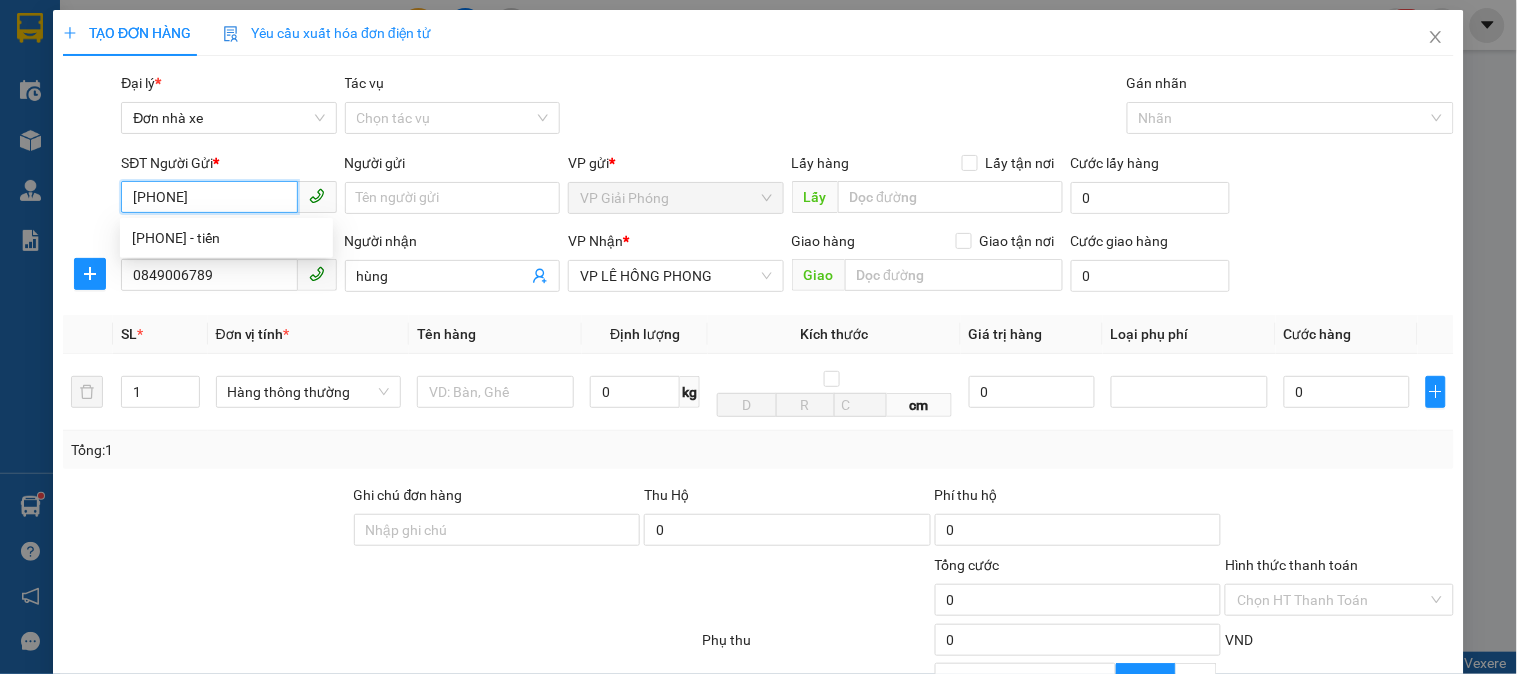 type on "0858912888" 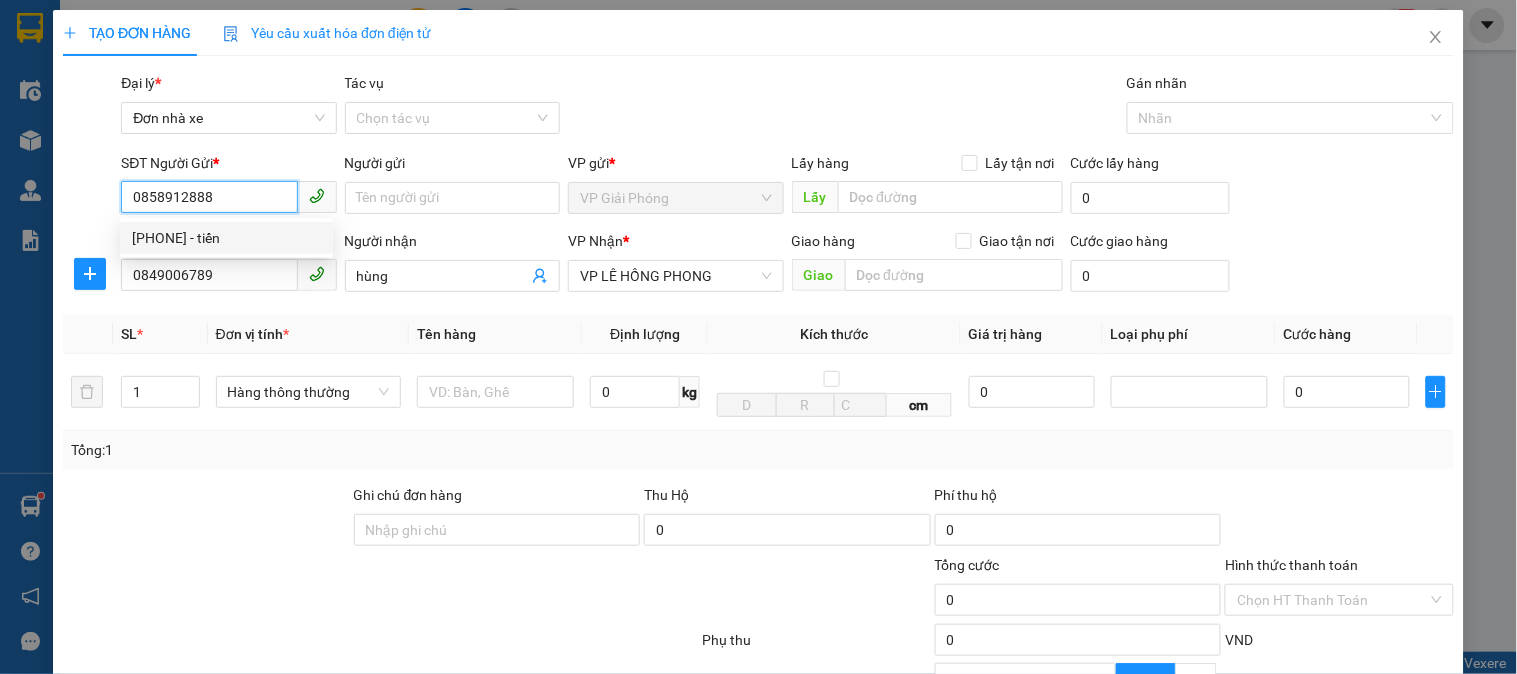 click on "0858912888 - tiến" at bounding box center [226, 238] 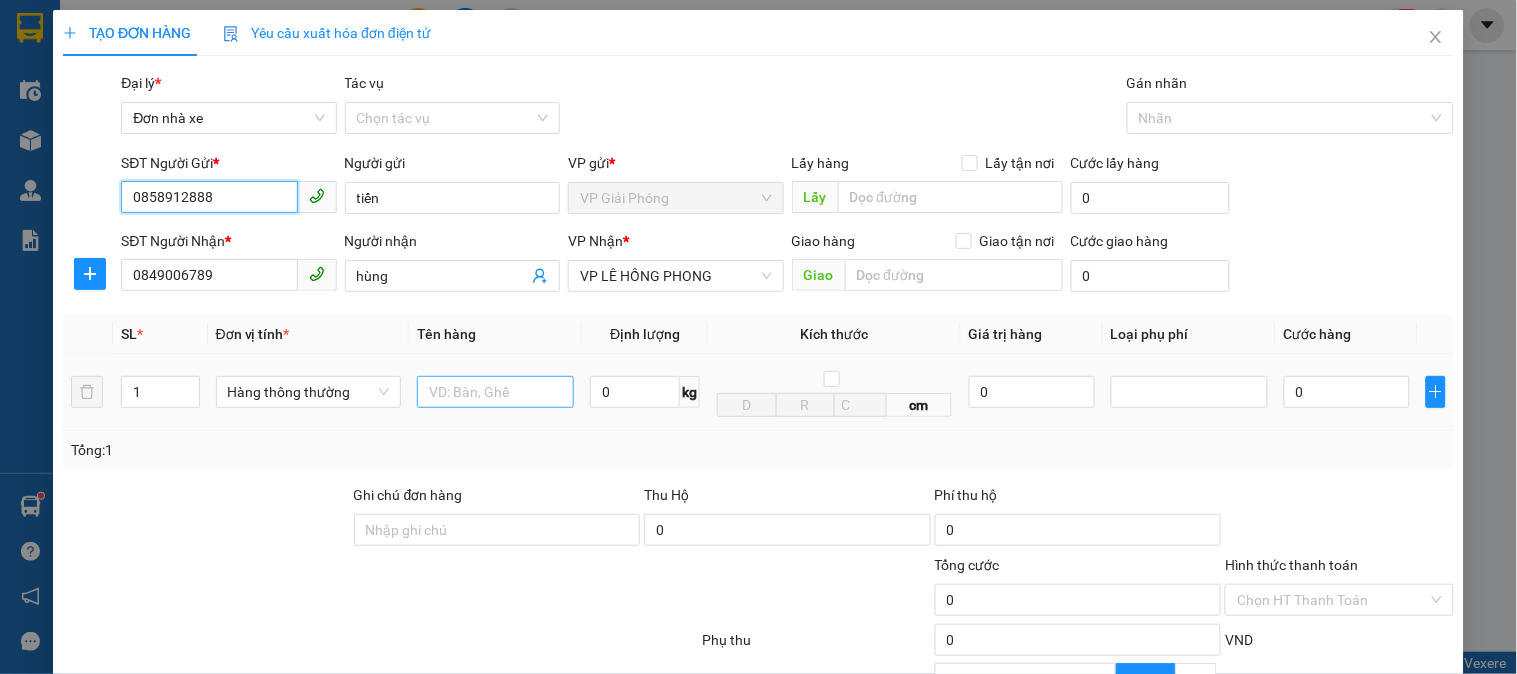 type on "0858912888" 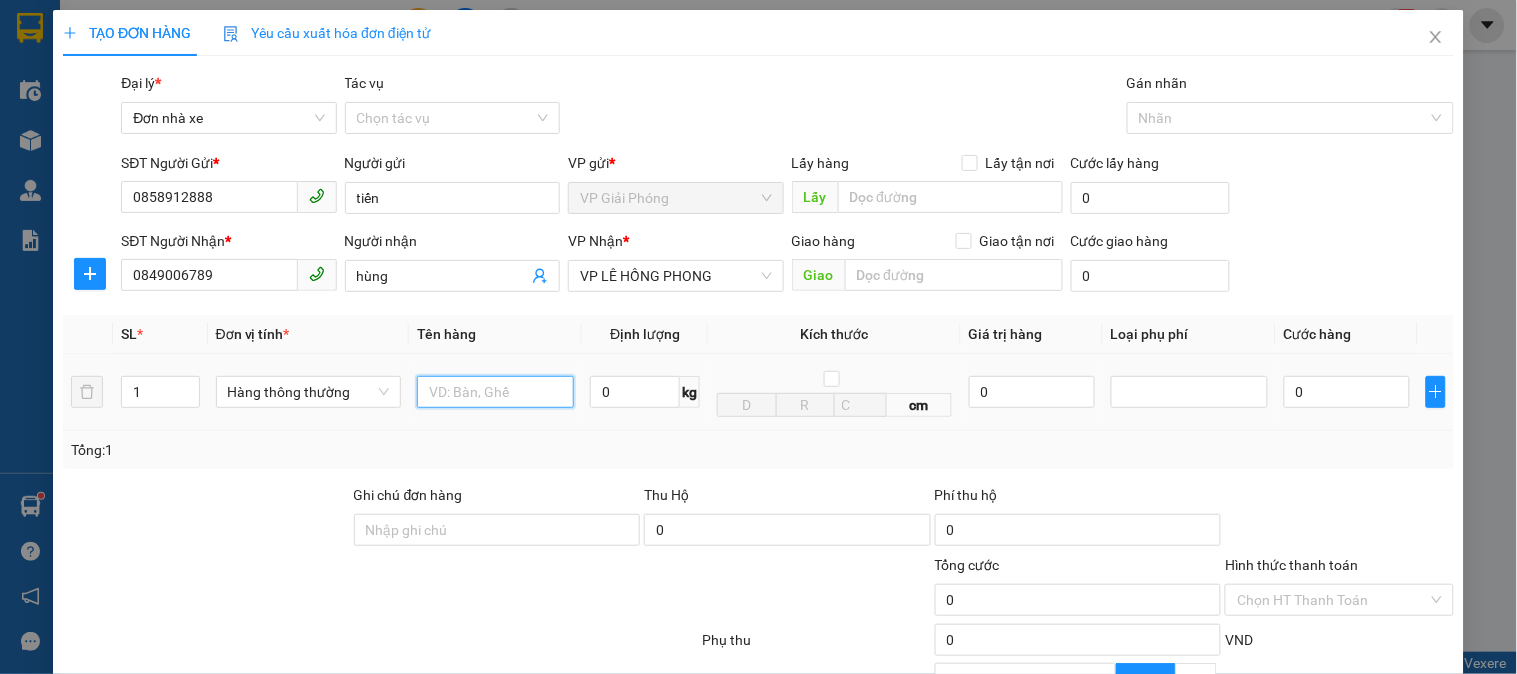click at bounding box center [495, 392] 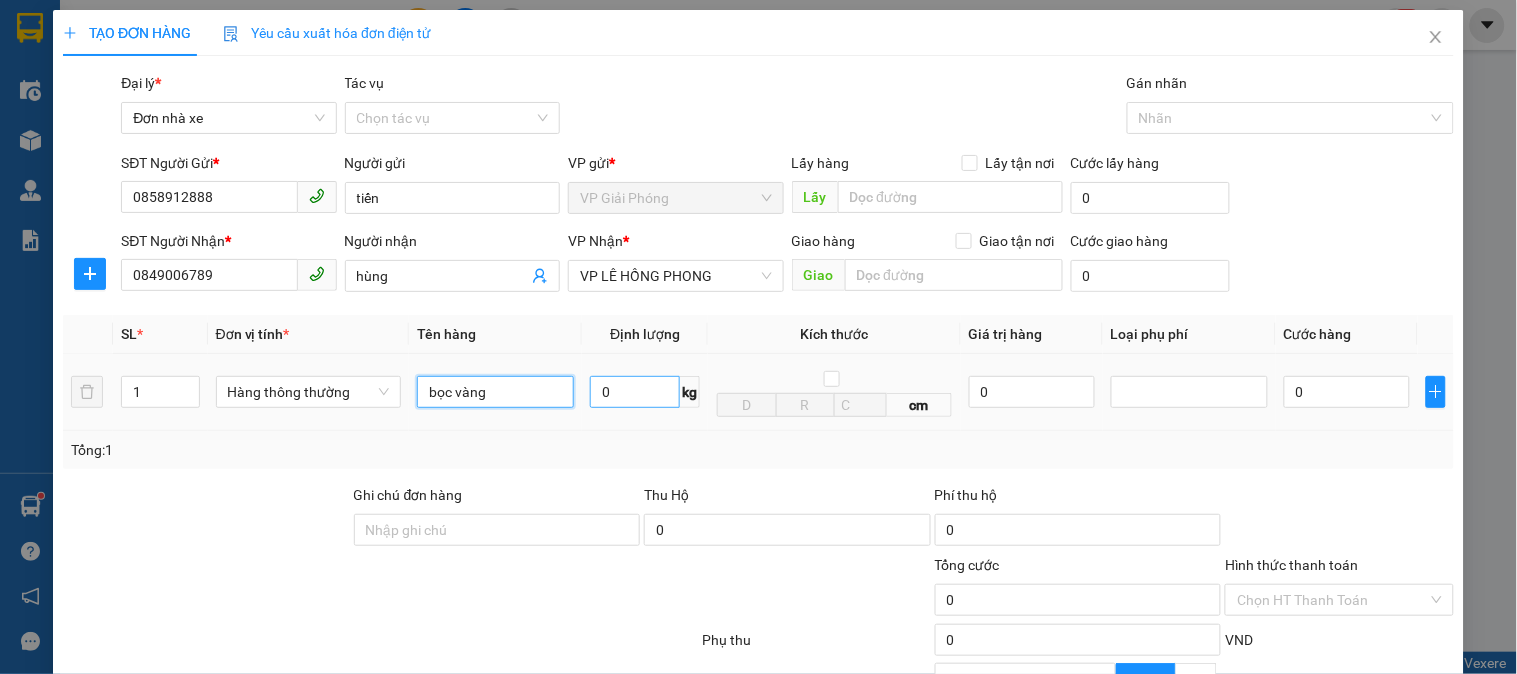 type on "bọc vàng" 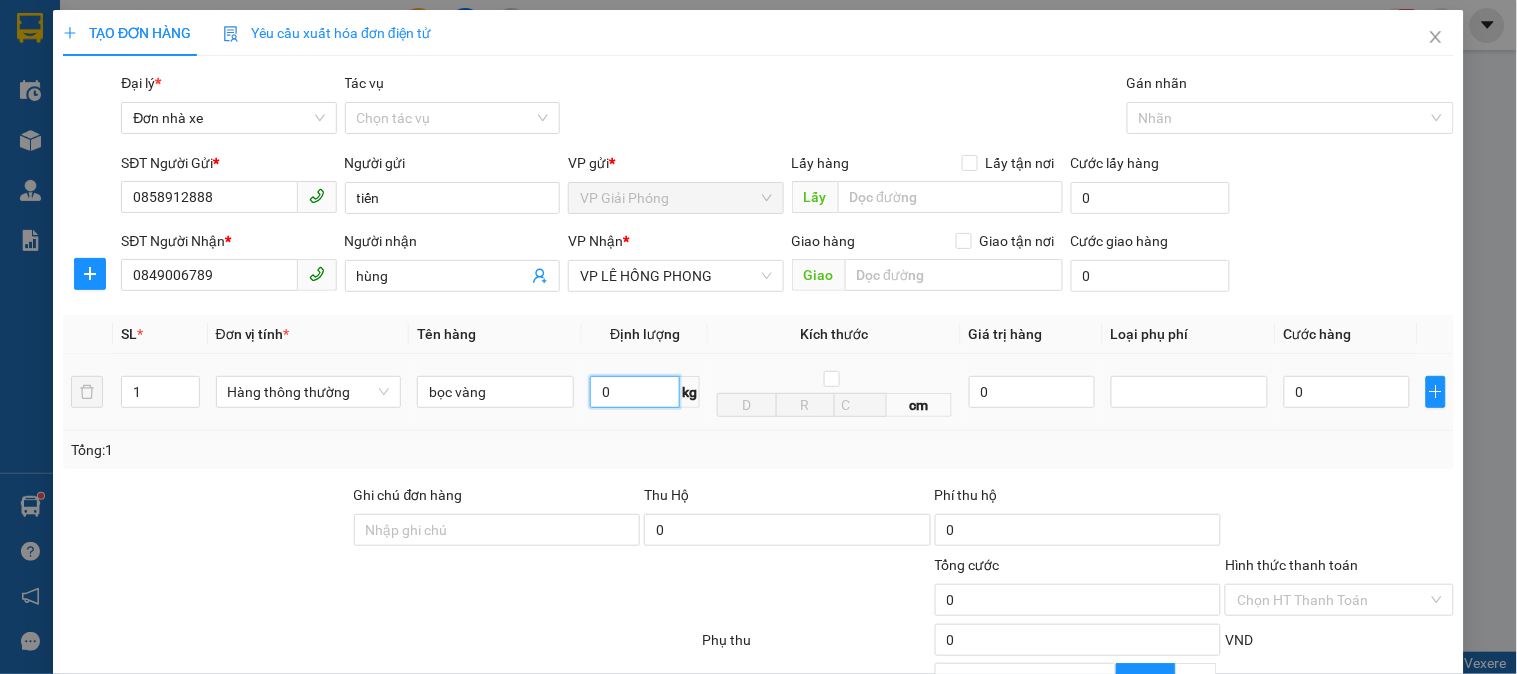 click on "0" at bounding box center (635, 392) 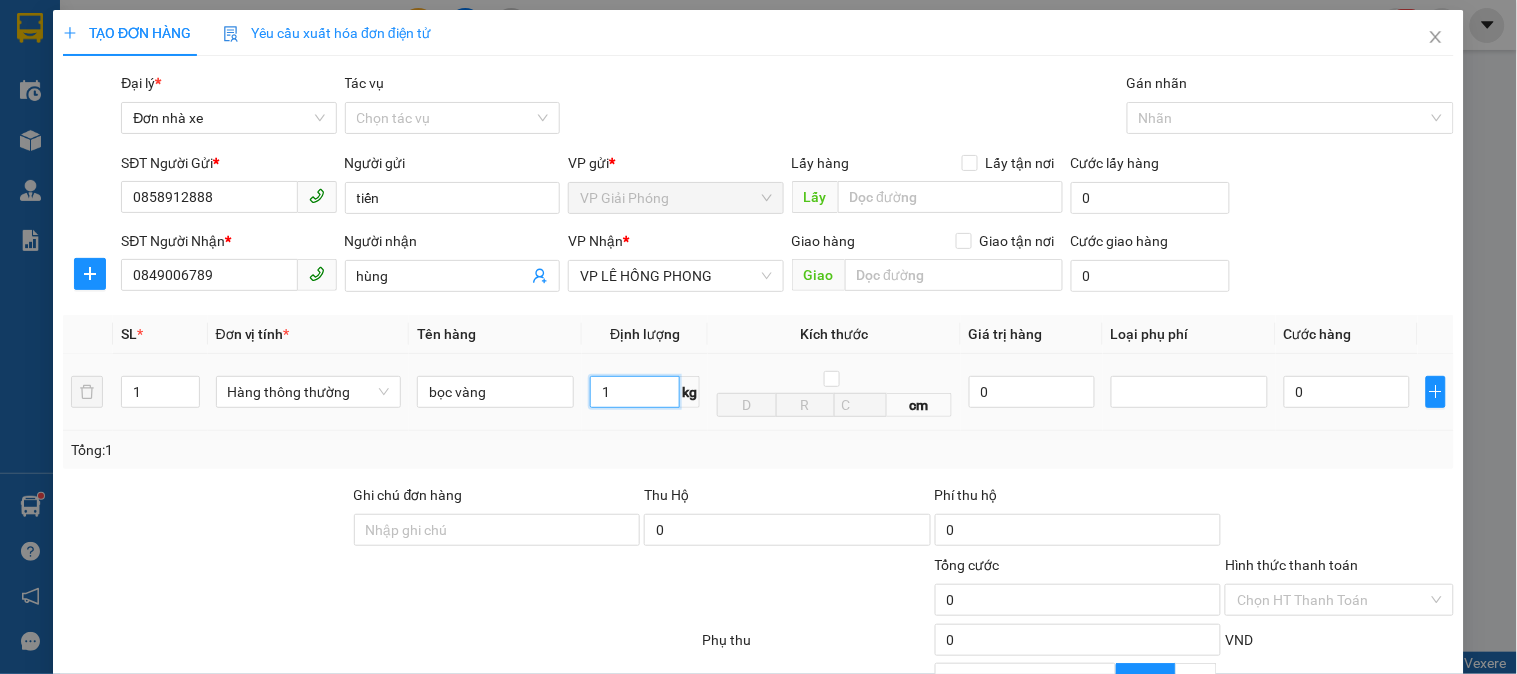 type on "1" 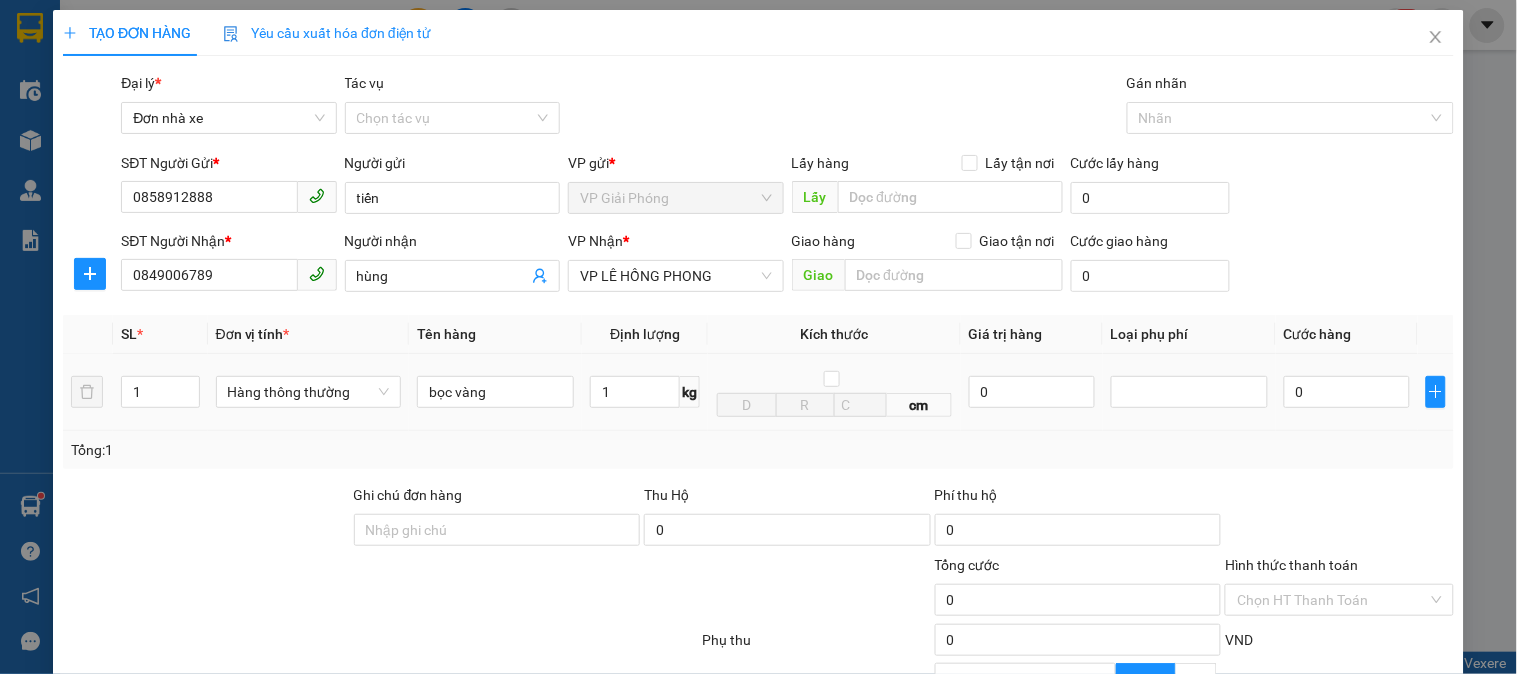 click on "Tổng:  1" at bounding box center [758, 450] 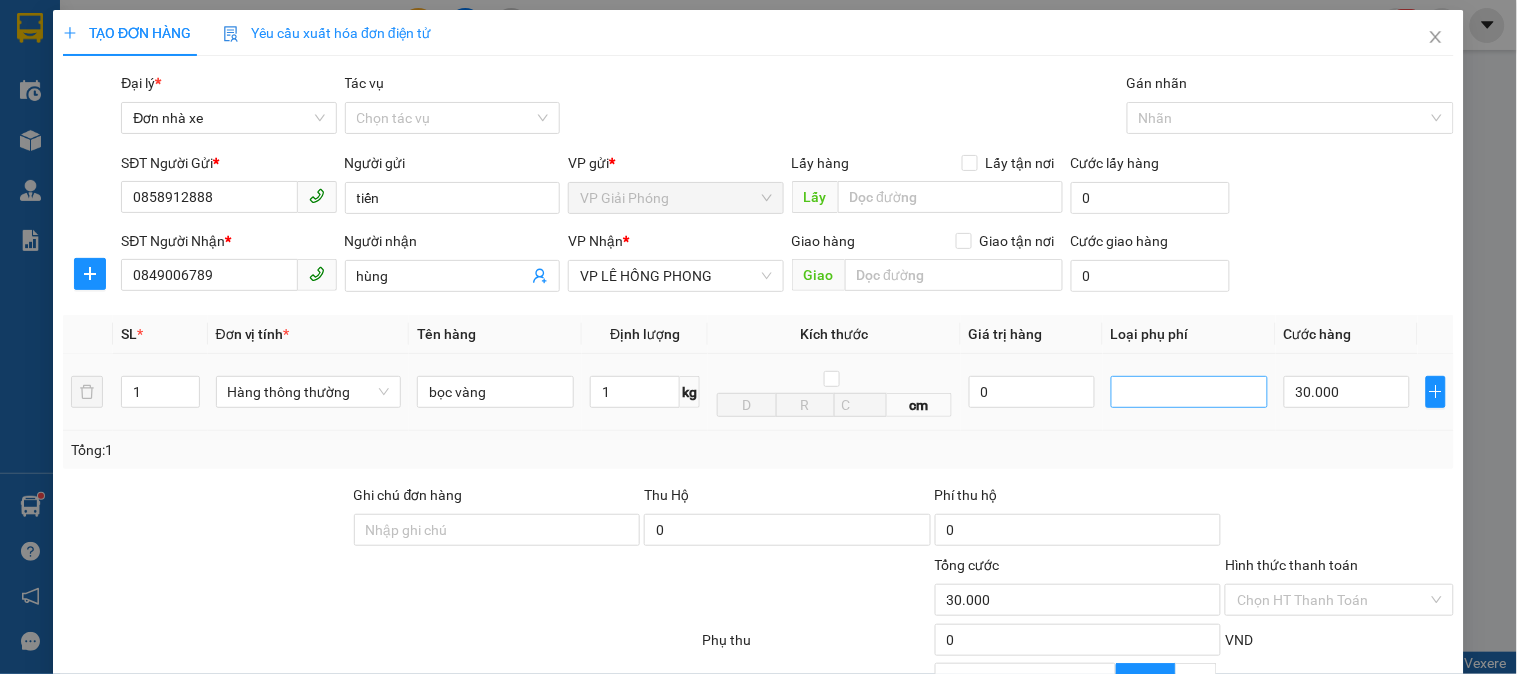 type on "30.000" 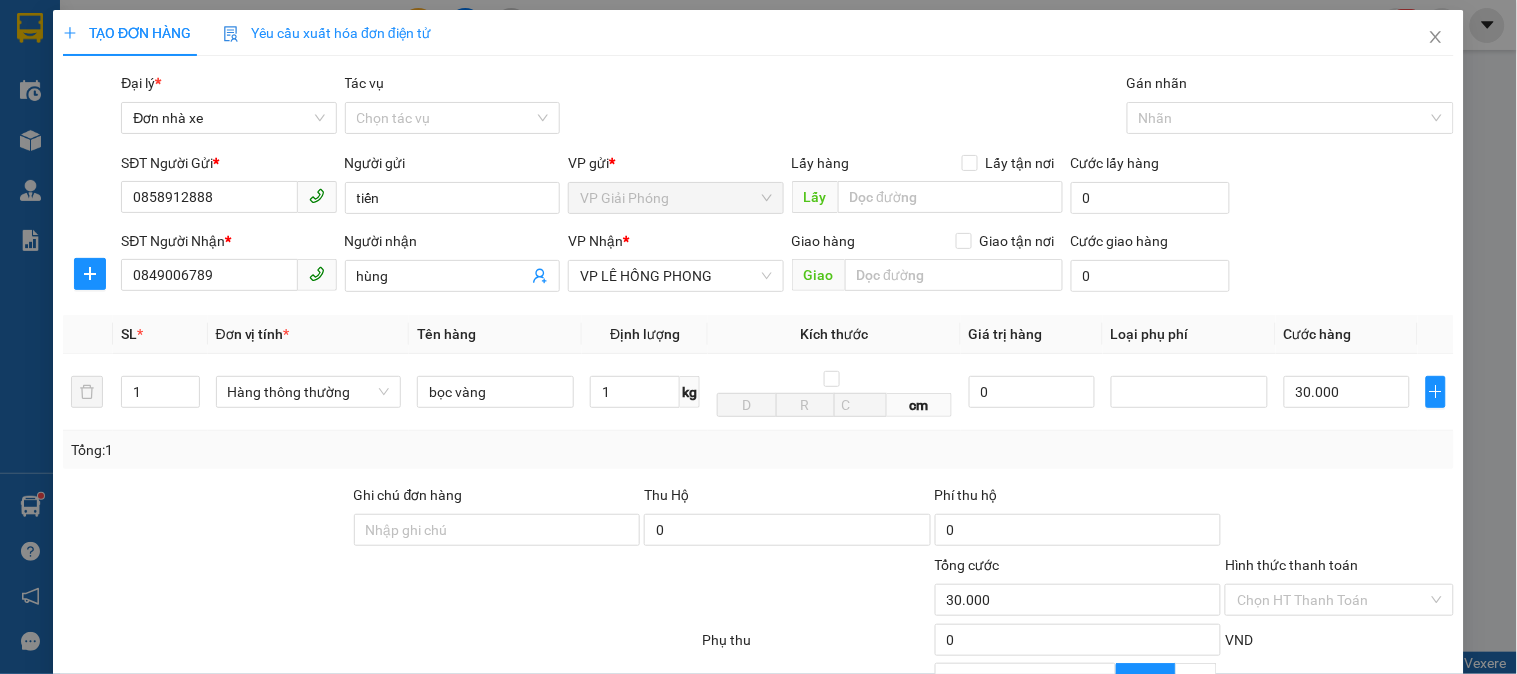 scroll, scrollTop: 218, scrollLeft: 0, axis: vertical 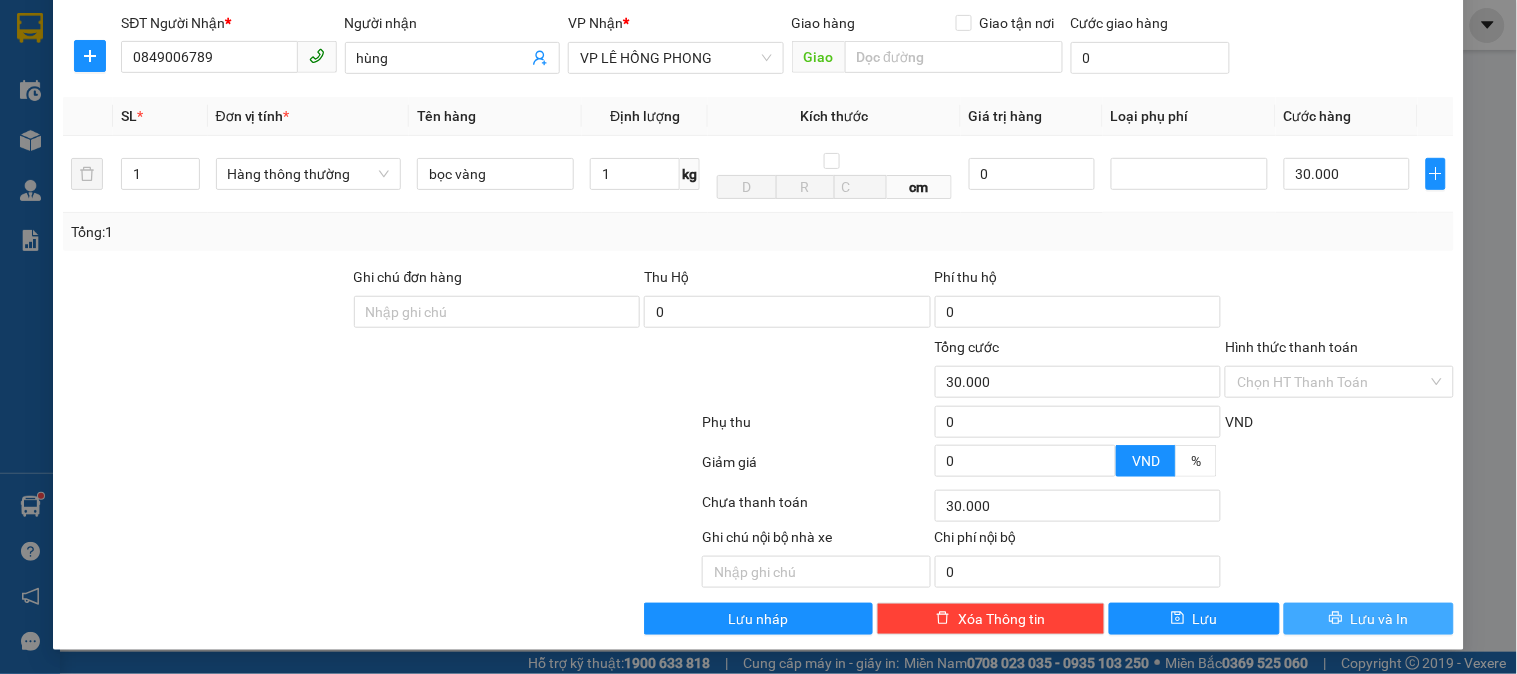 click on "Lưu và In" at bounding box center (1380, 619) 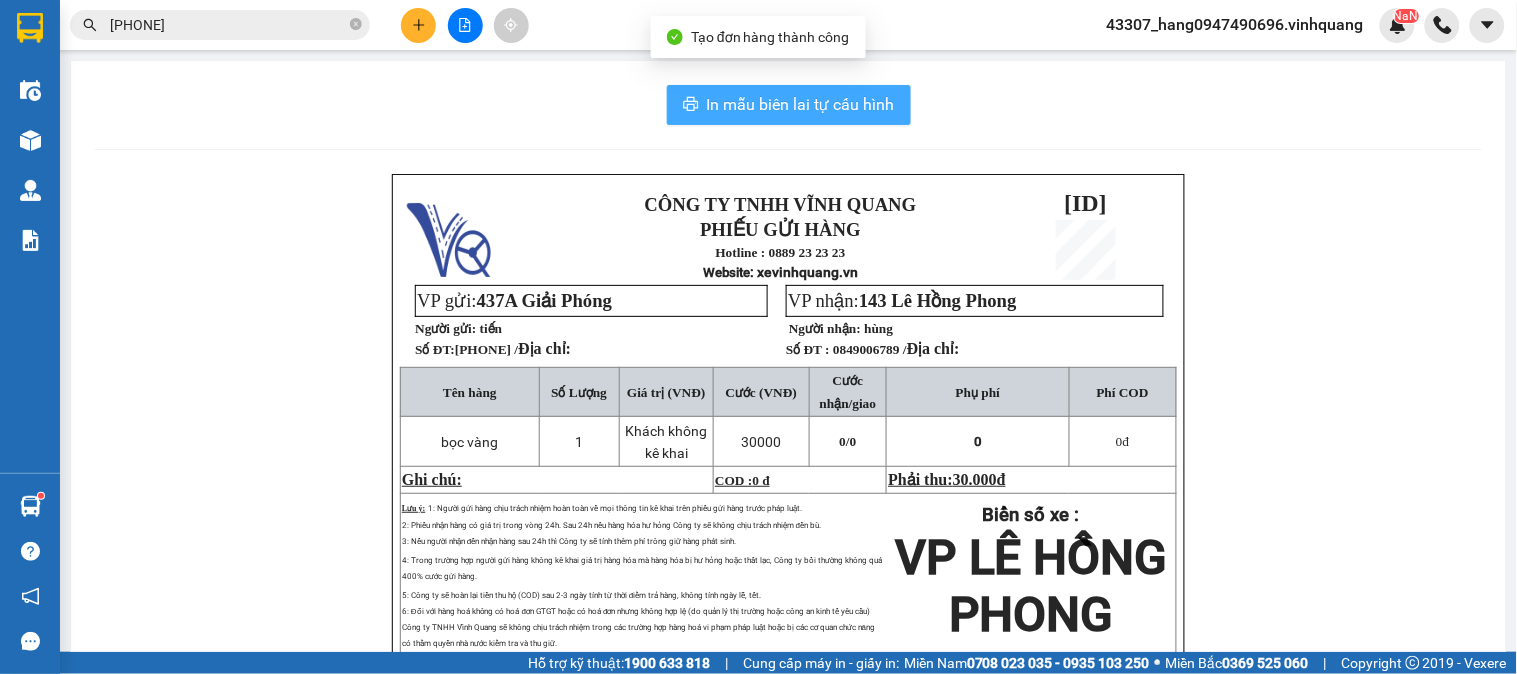 click on "In mẫu biên lai tự cấu hình" at bounding box center (801, 104) 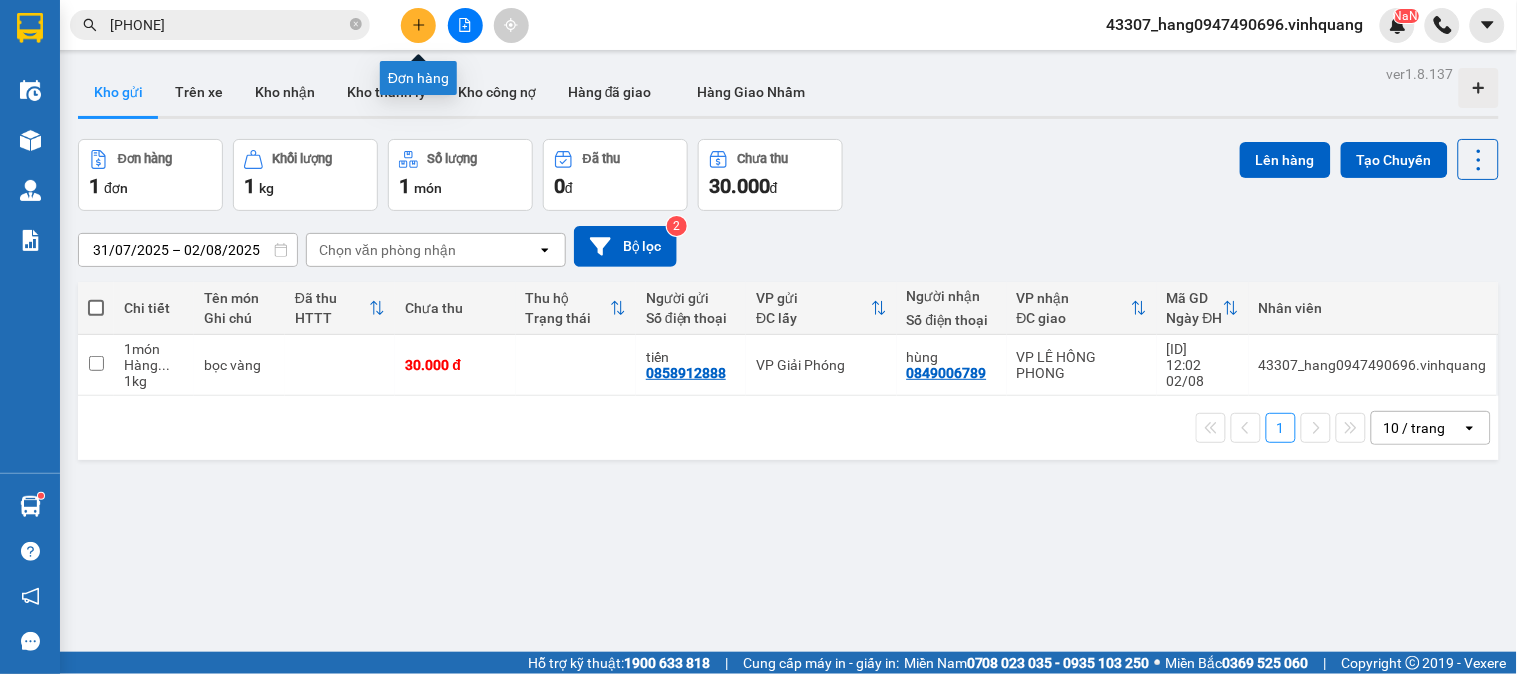 click at bounding box center (418, 25) 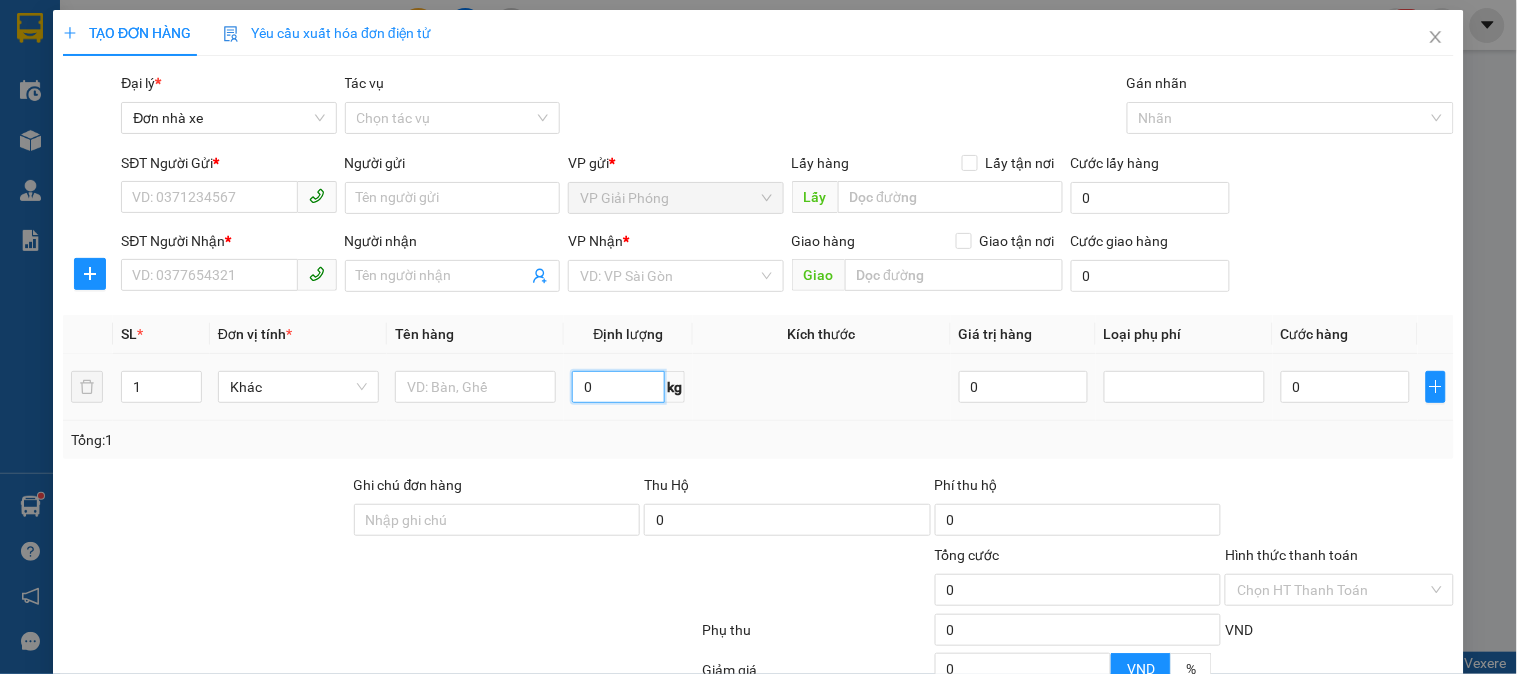 click on "0" at bounding box center [618, 387] 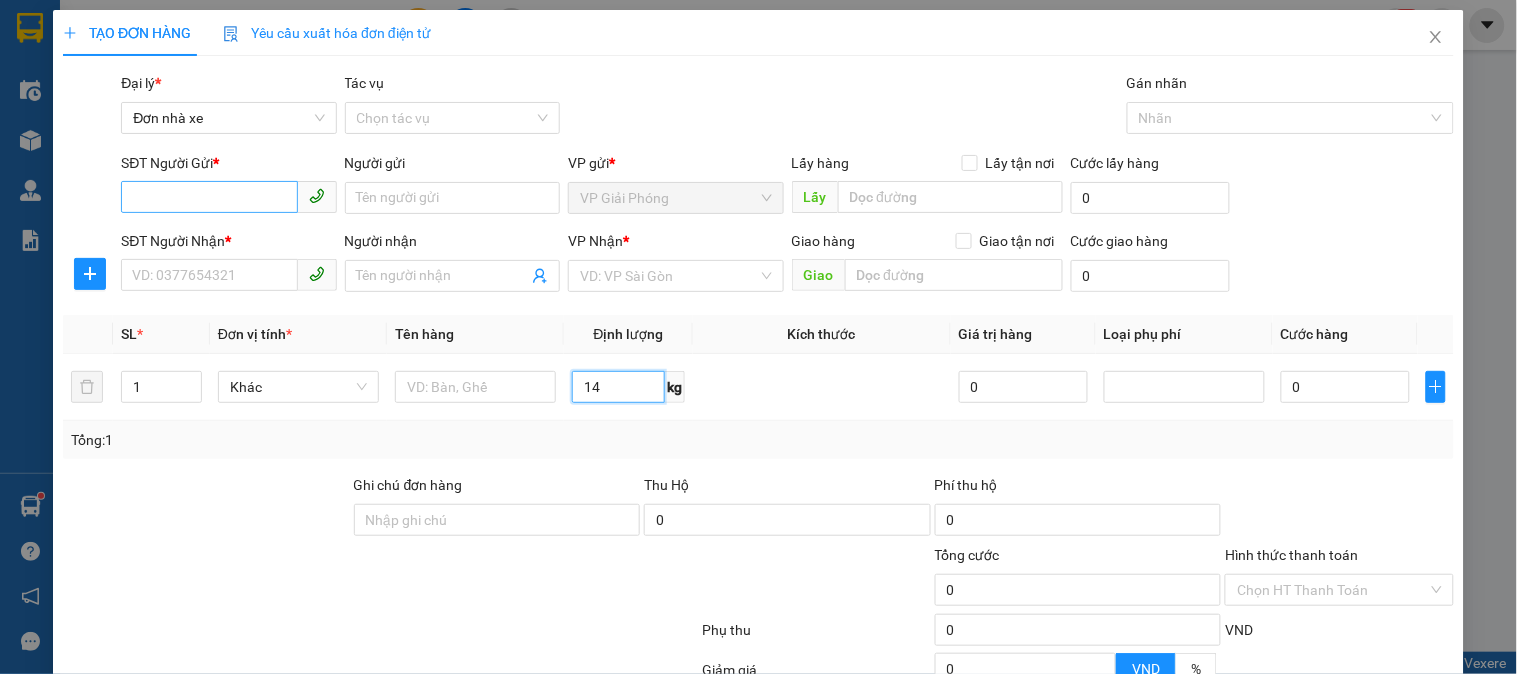 type on "14" 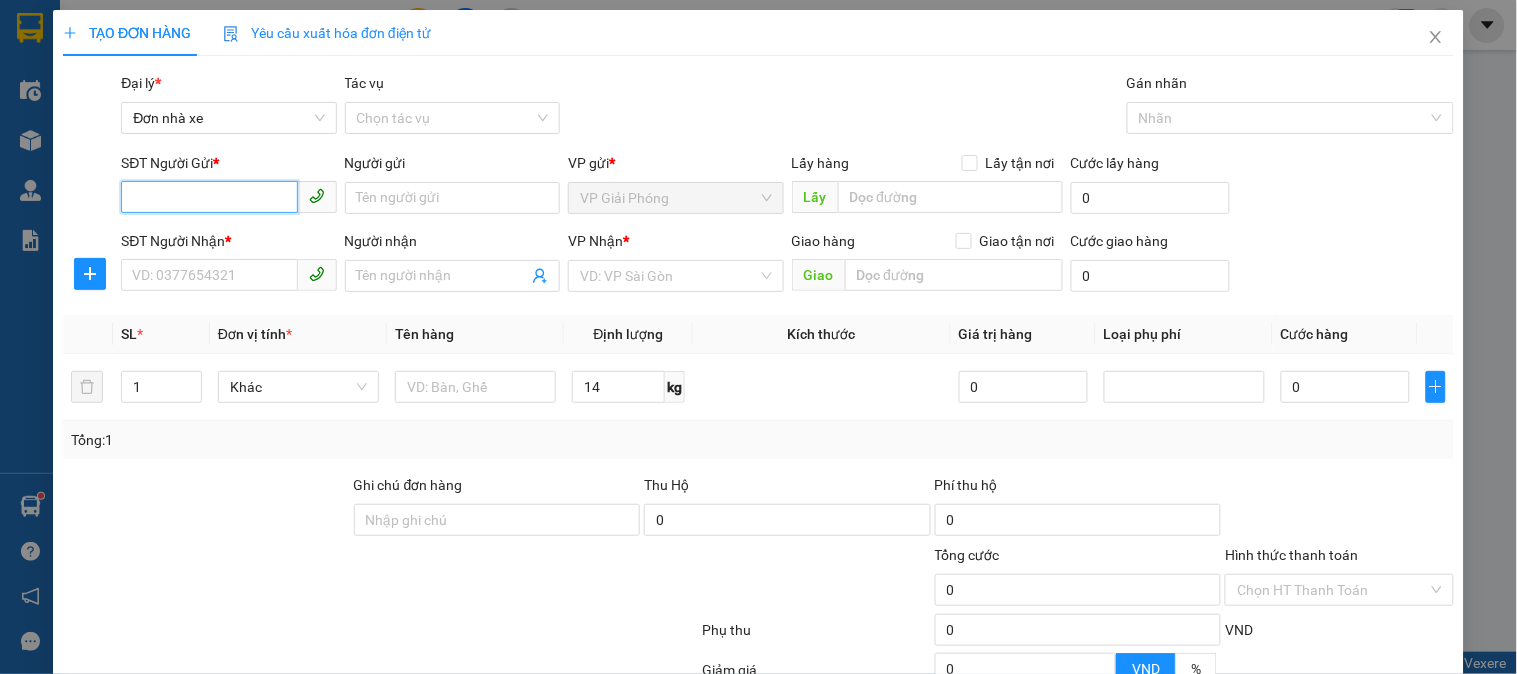 click on "SĐT Người Gửi  *" at bounding box center (209, 197) 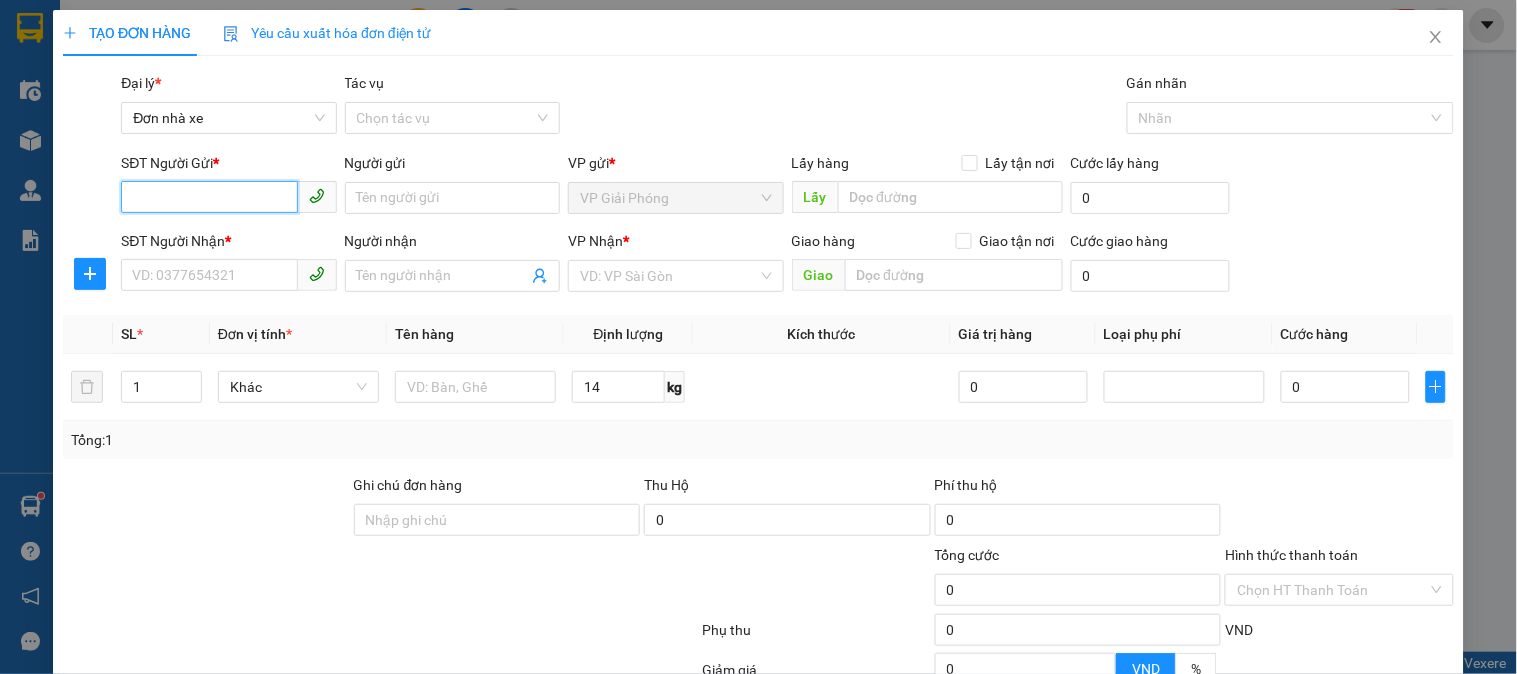 click on "SĐT Người Gửi  *" at bounding box center [209, 197] 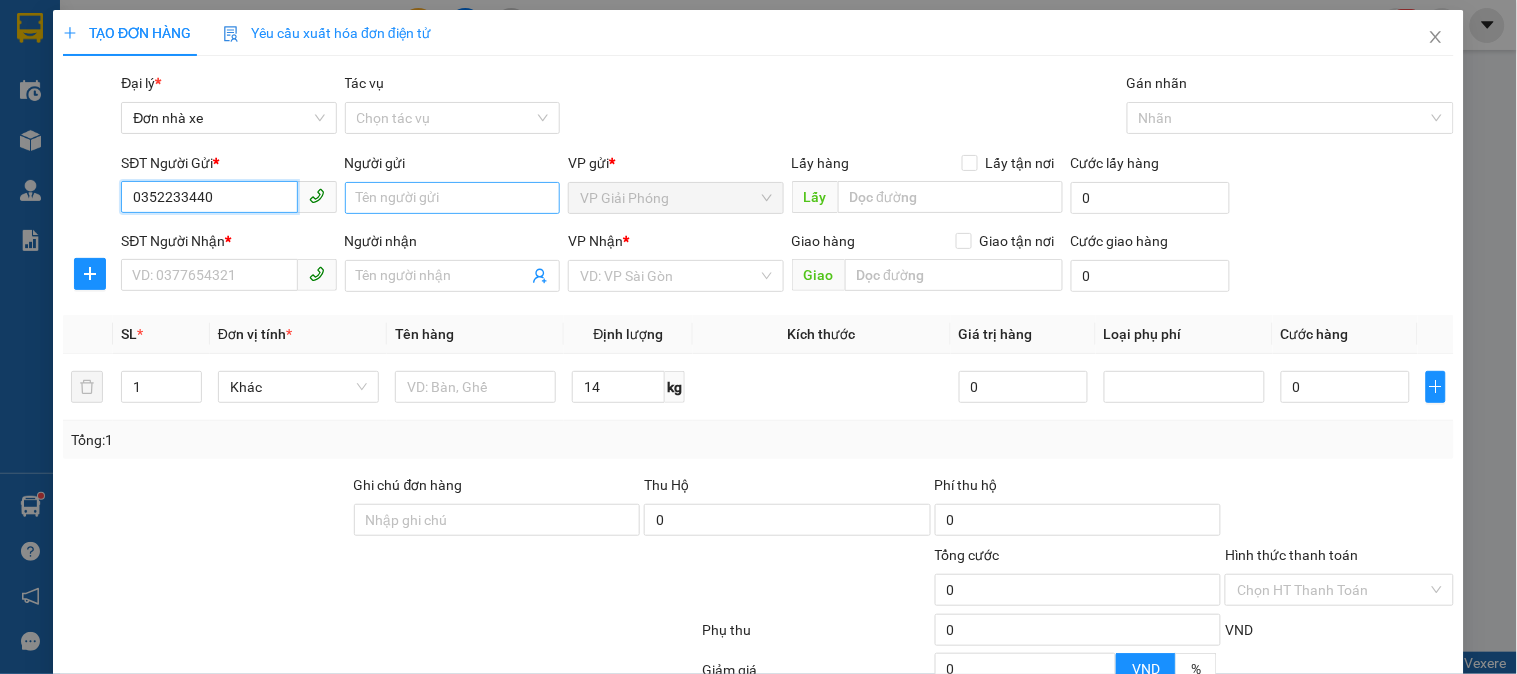 type on "0352233440" 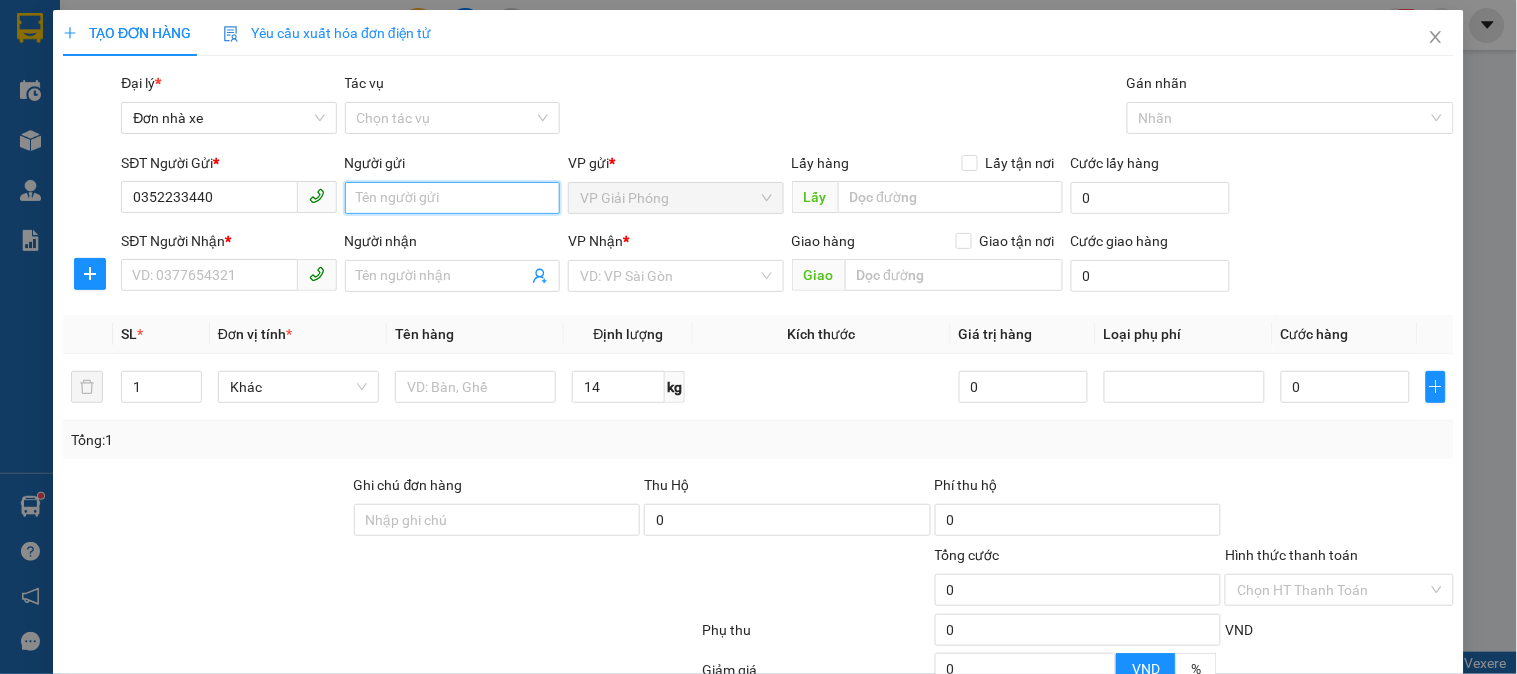 click on "Người gửi" at bounding box center [452, 198] 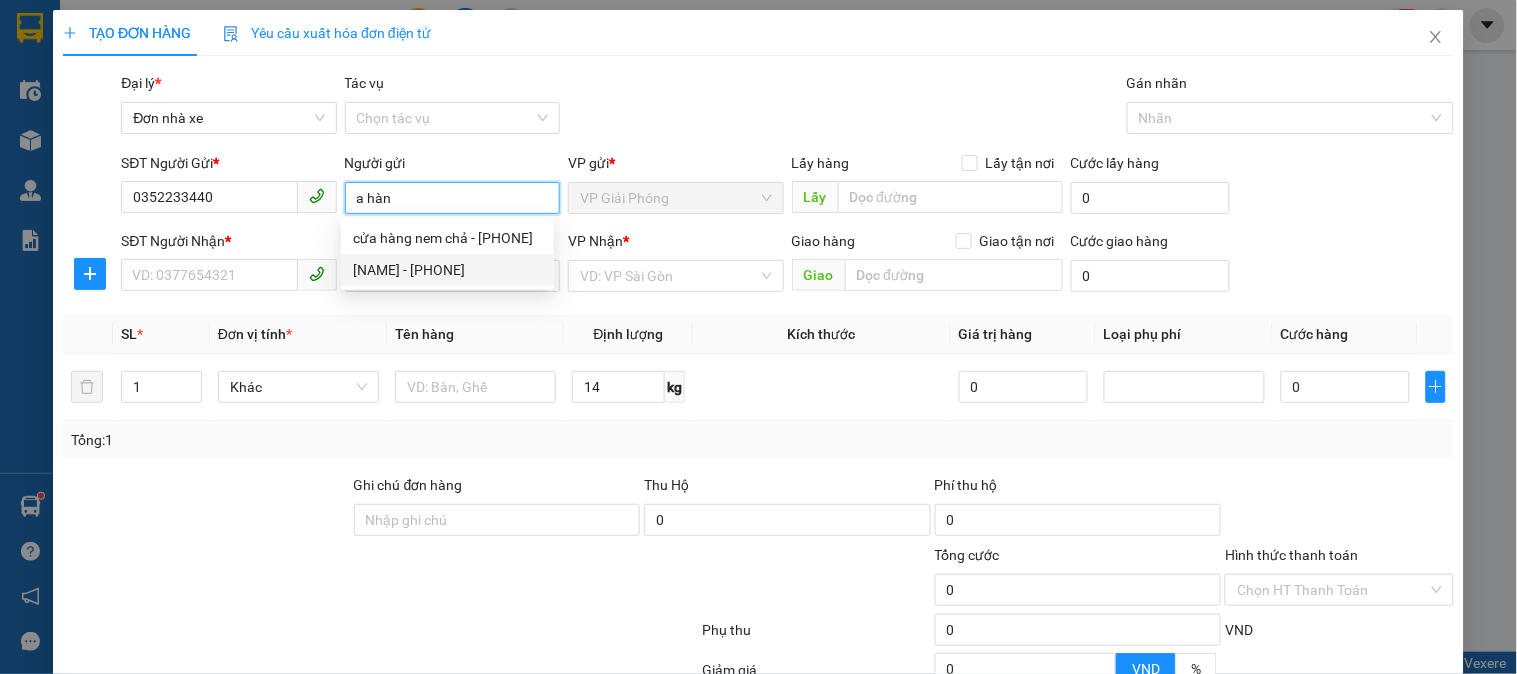 click on "A HÀN  - 0352233440" at bounding box center (447, 270) 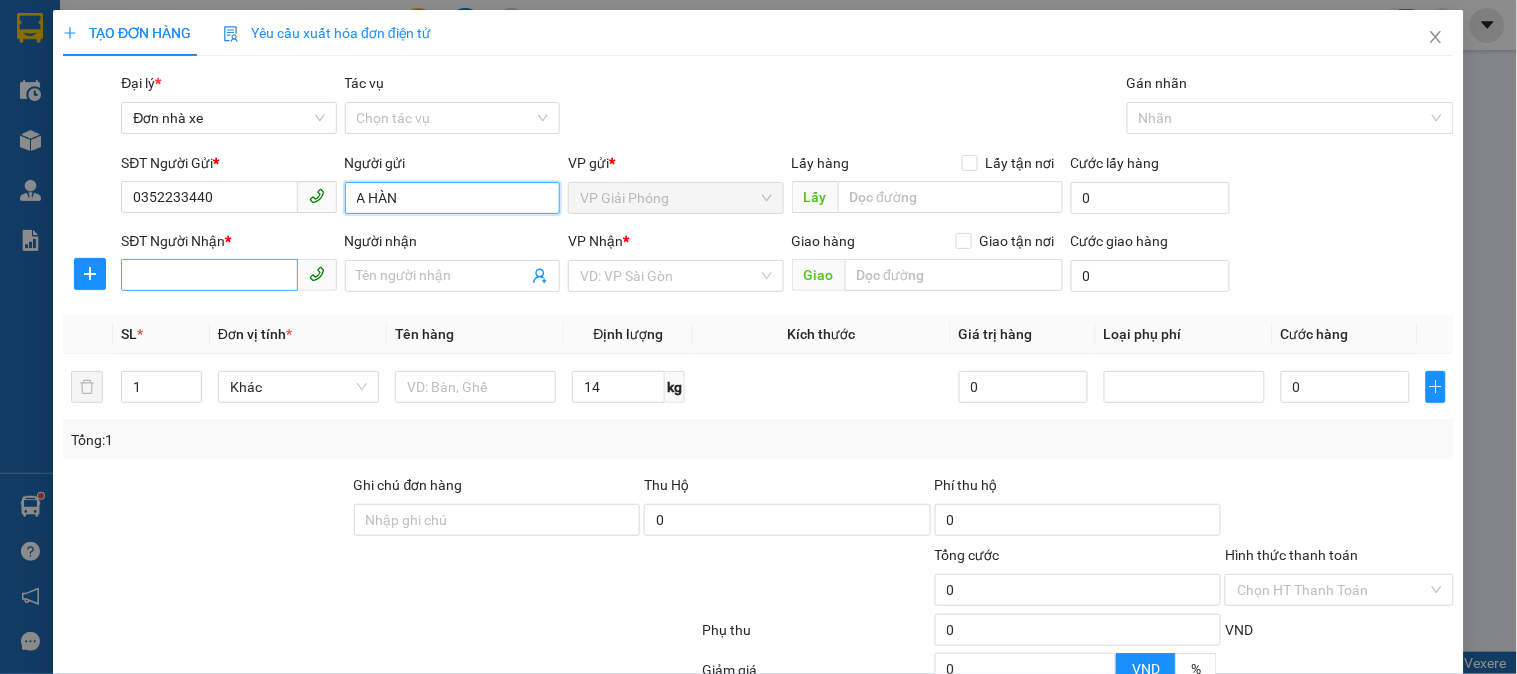 type on "A HÀN" 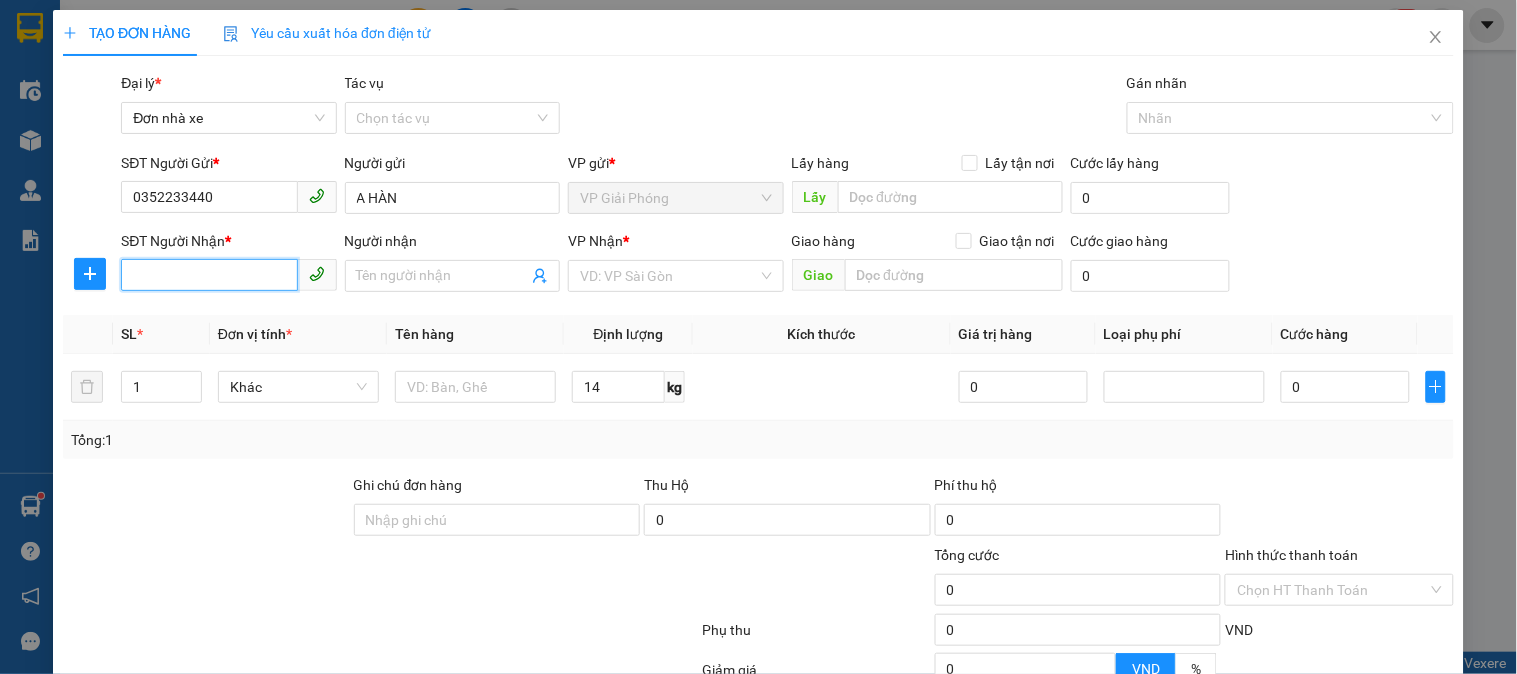 click on "SĐT Người Nhận  *" at bounding box center [209, 275] 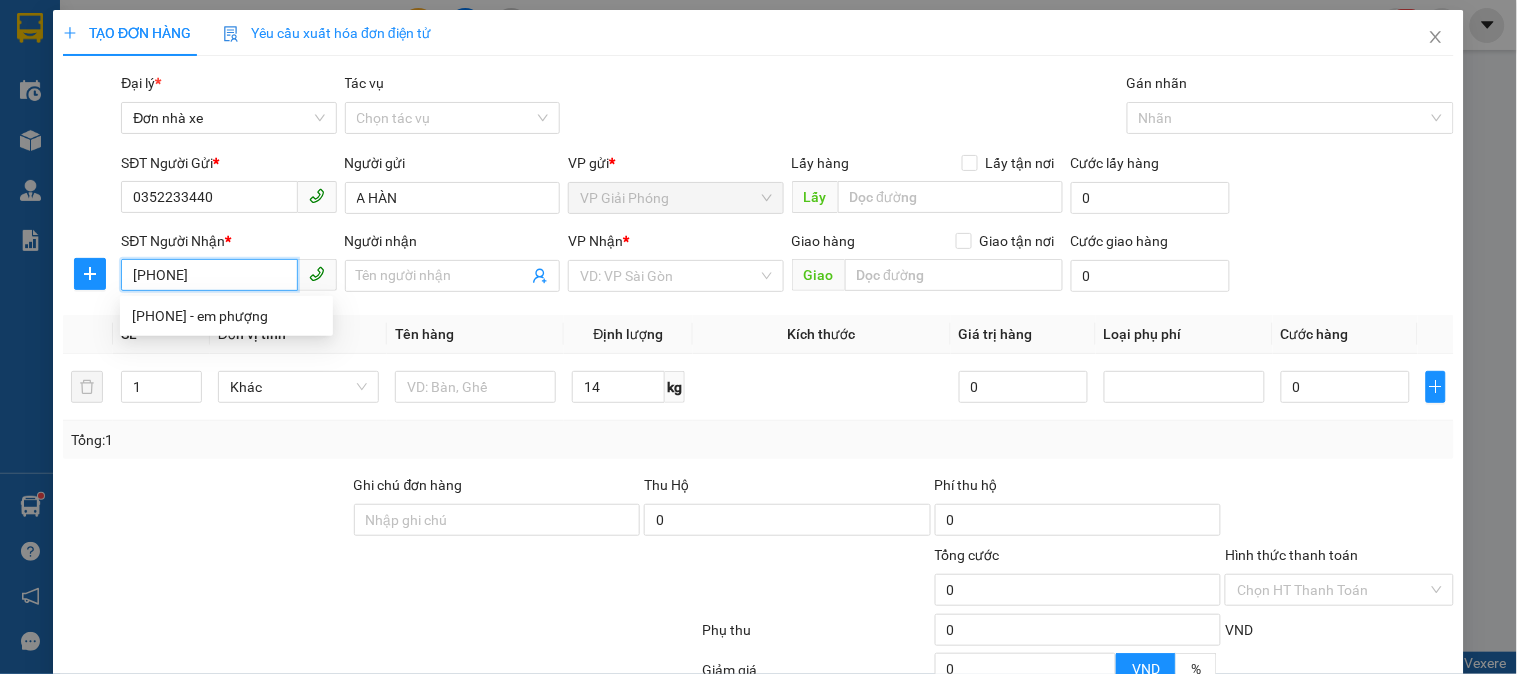 type on "0528197197" 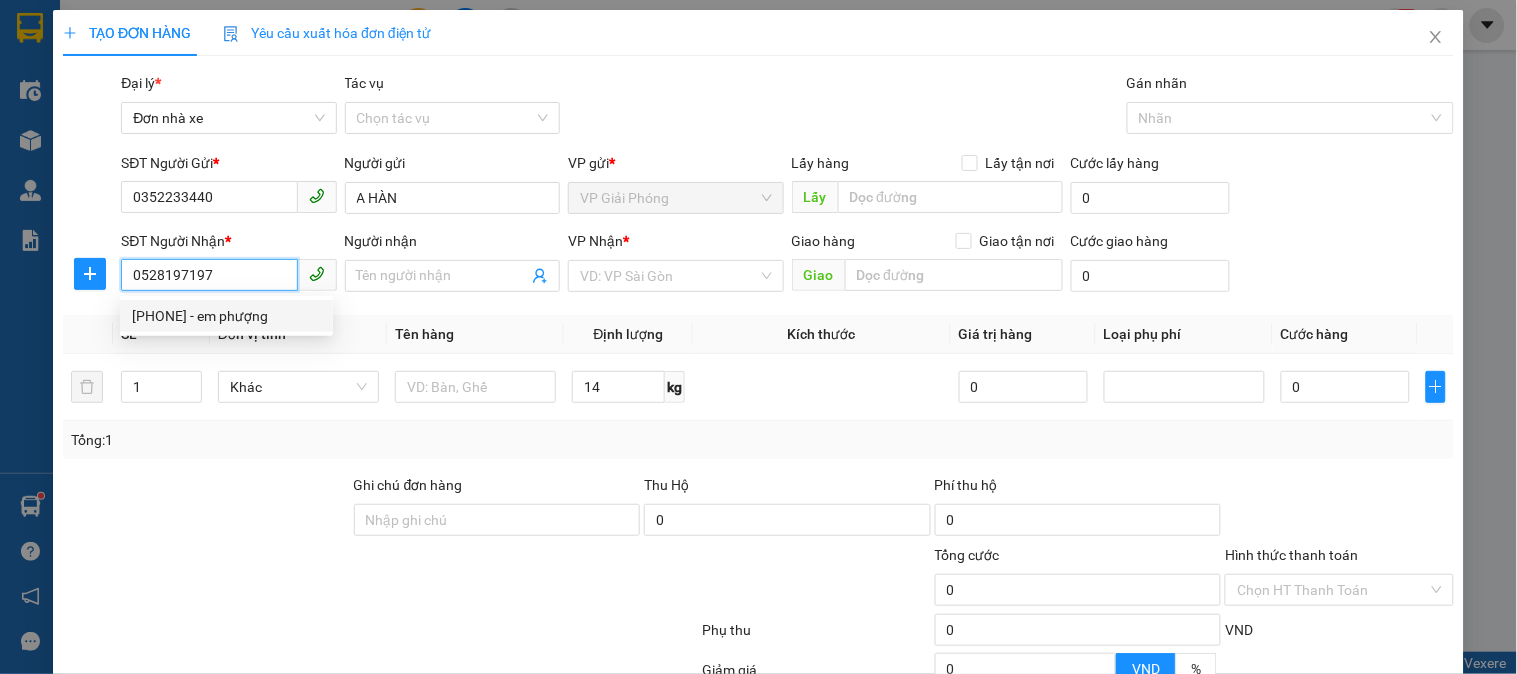 click on "0528197197 - em phượng" at bounding box center (226, 316) 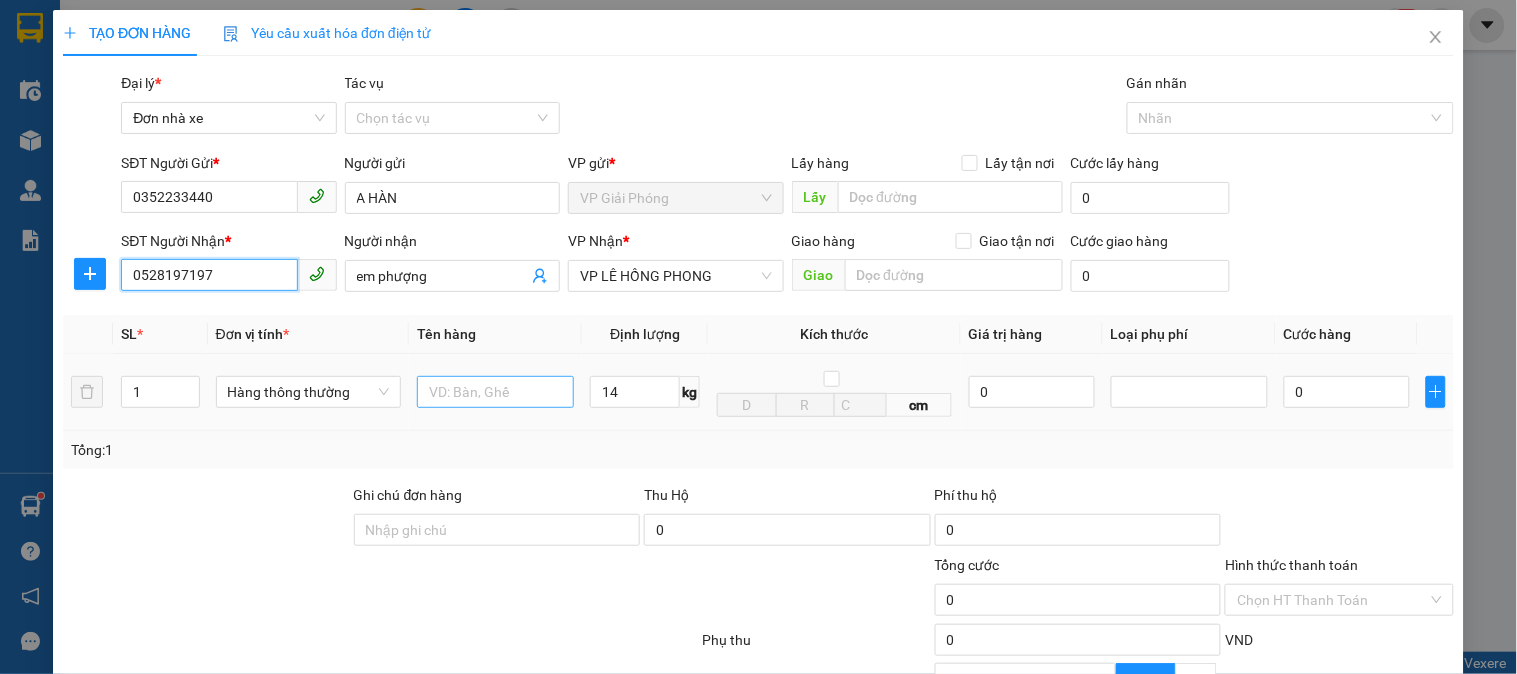 type on "0528197197" 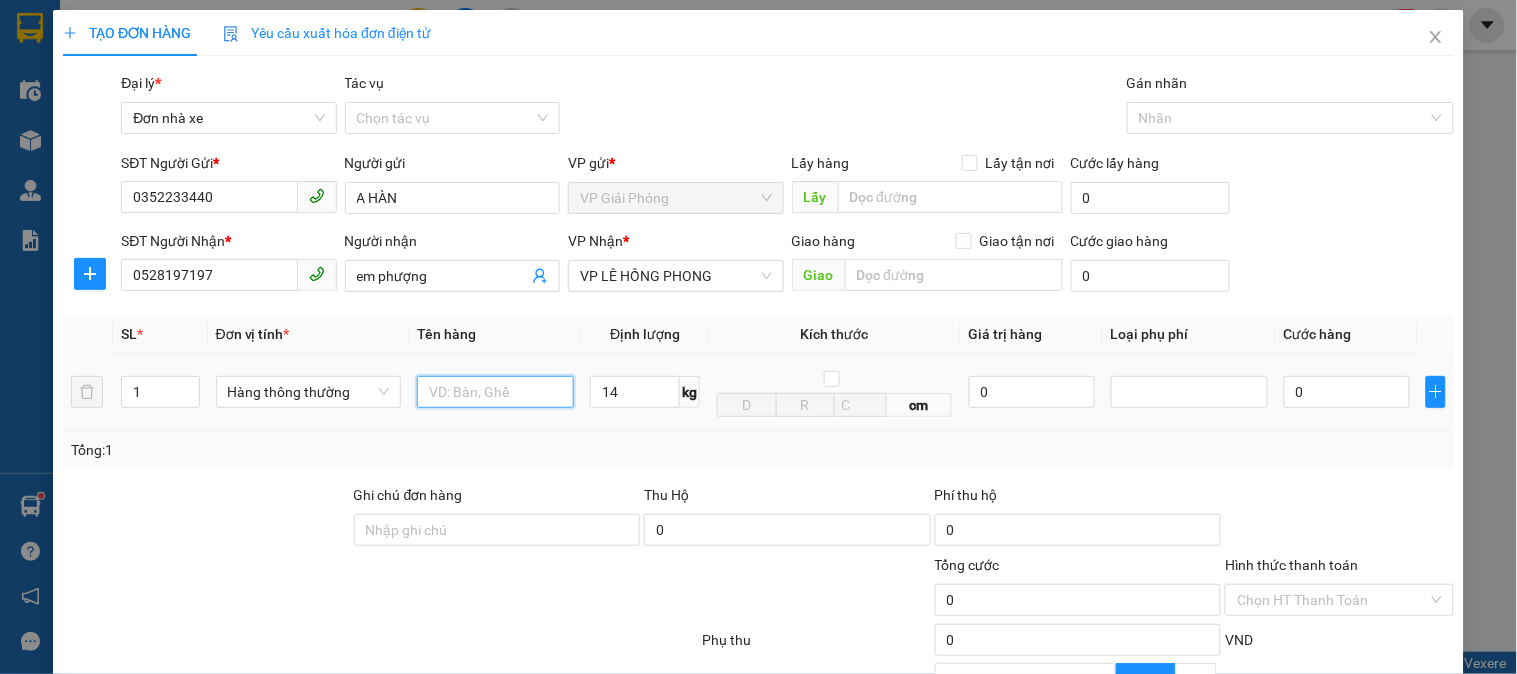 click at bounding box center (495, 392) 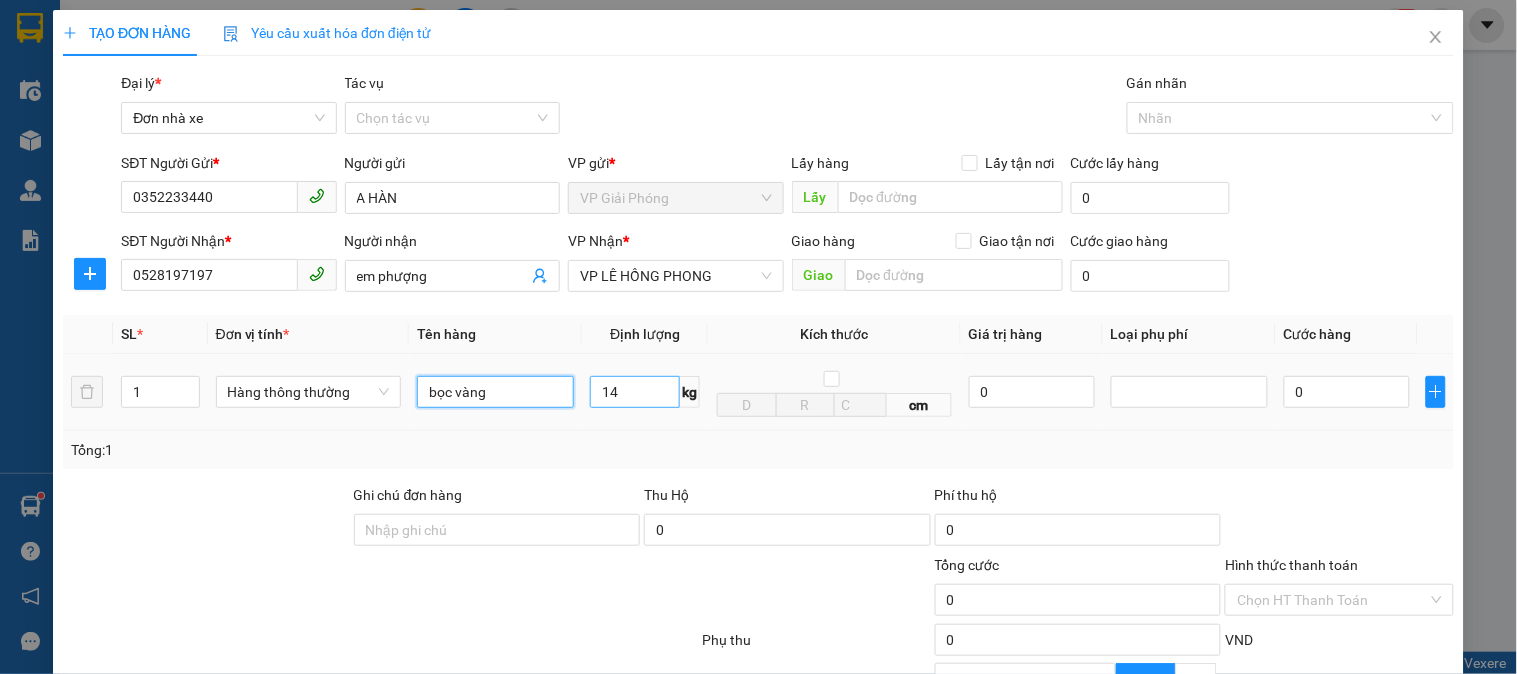 type on "bọc vàng" 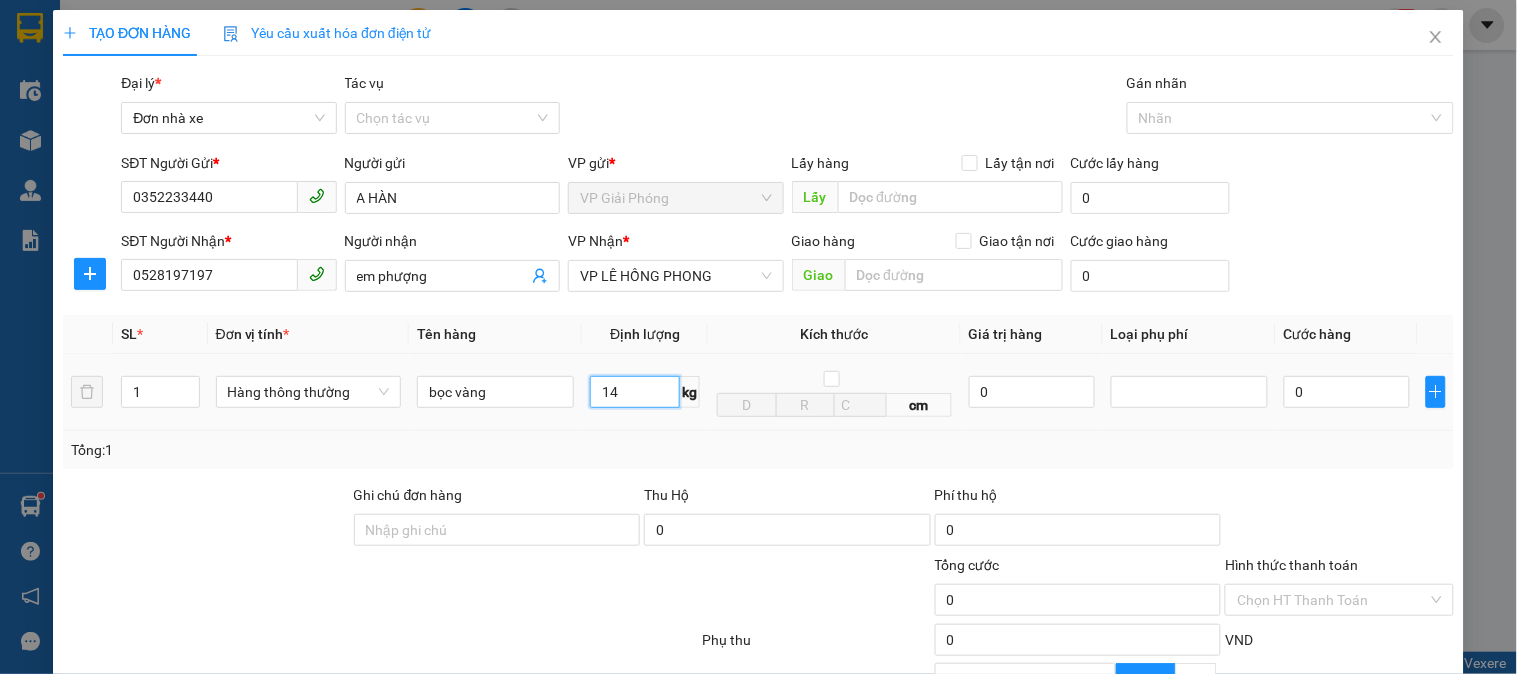 click on "14" at bounding box center (635, 392) 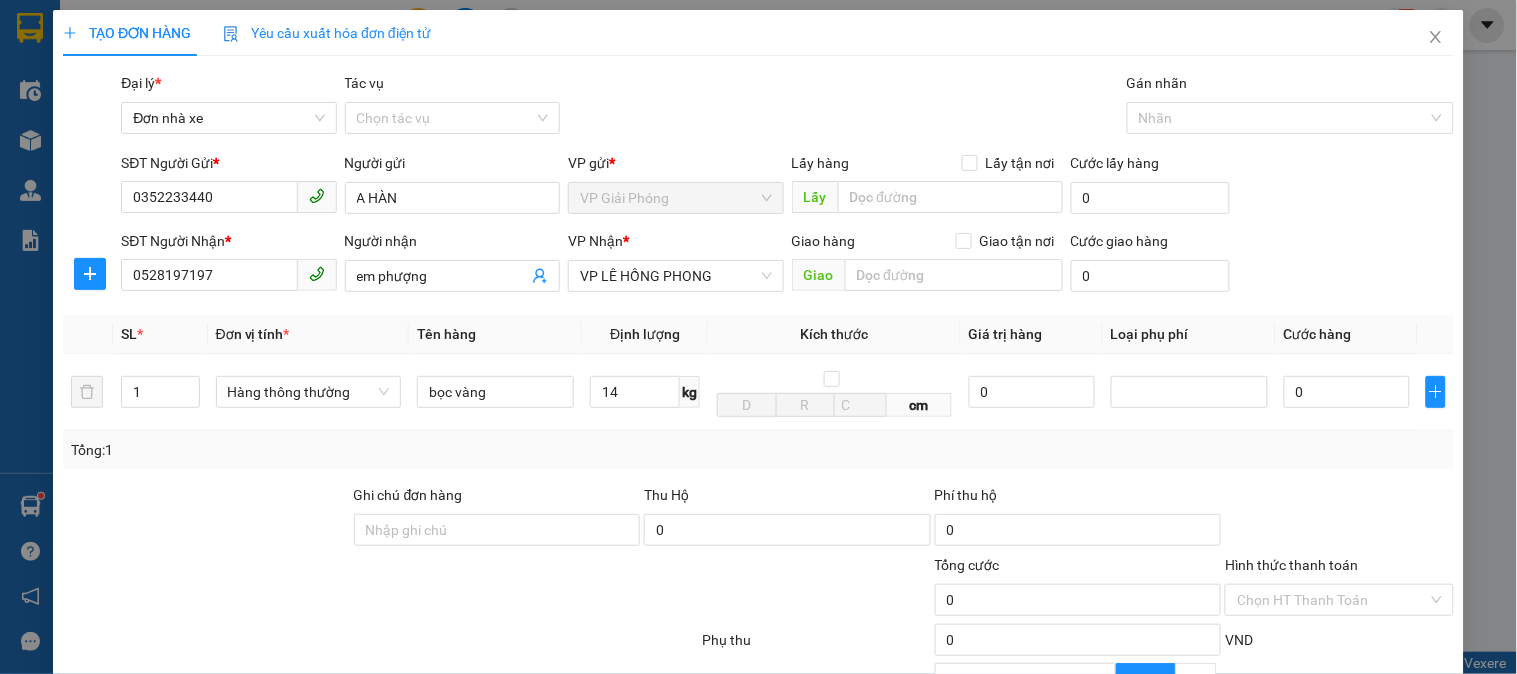 click on "Tổng:  1" at bounding box center (758, 450) 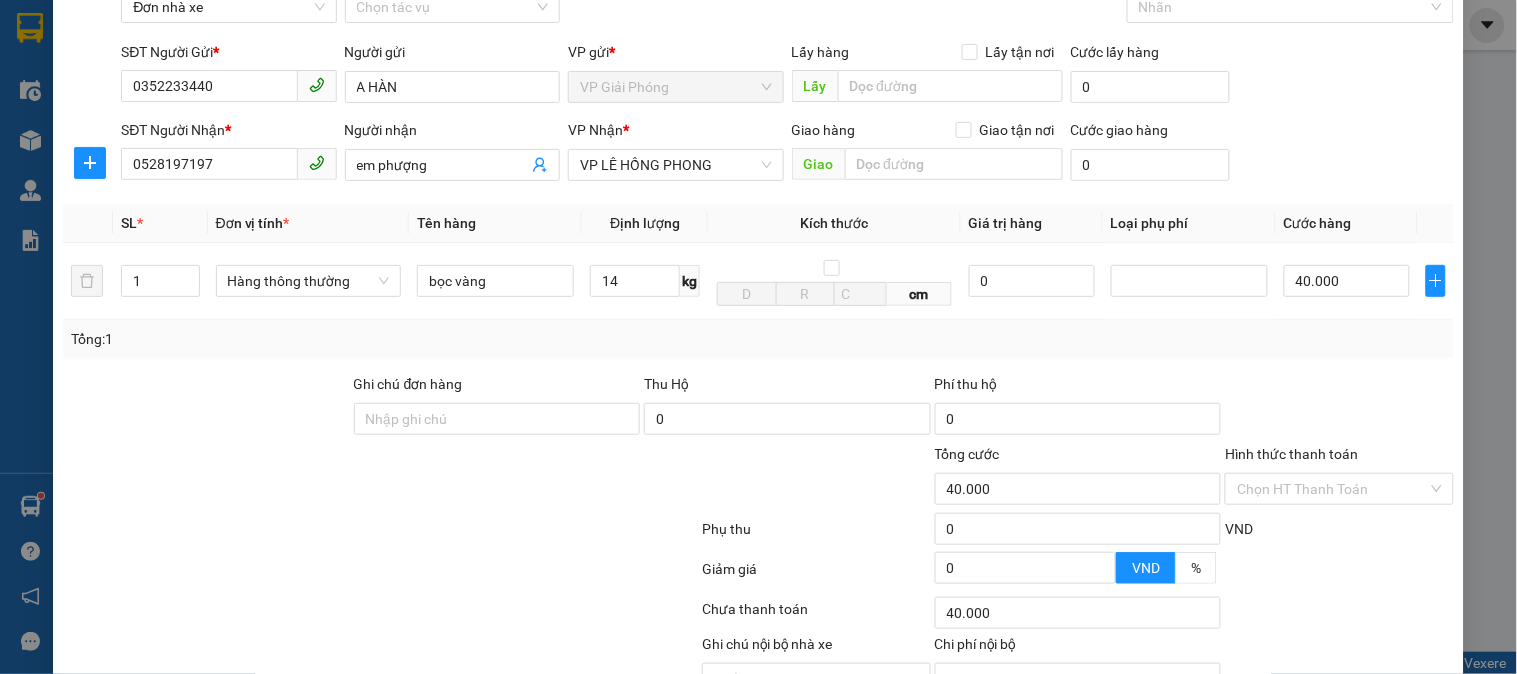 scroll, scrollTop: 218, scrollLeft: 0, axis: vertical 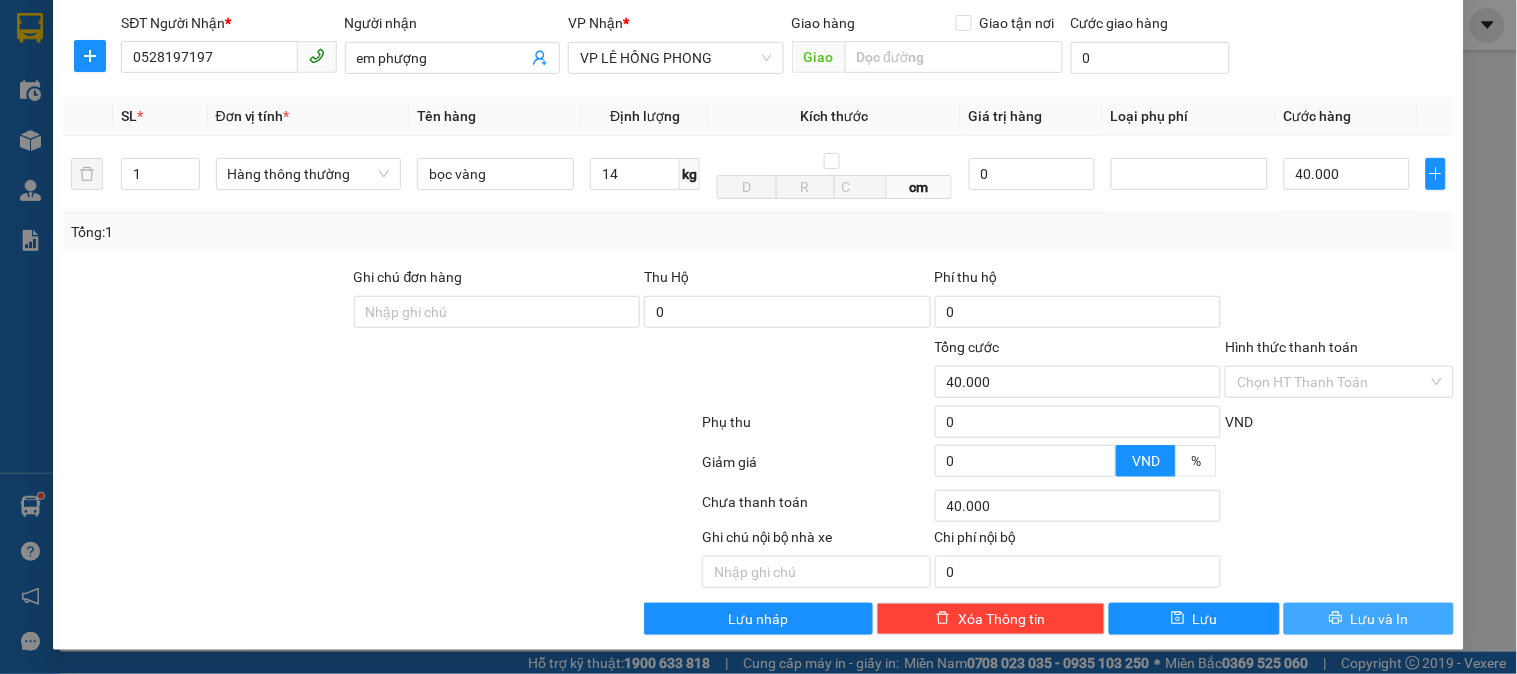 click on "Lưu và In" at bounding box center (1369, 619) 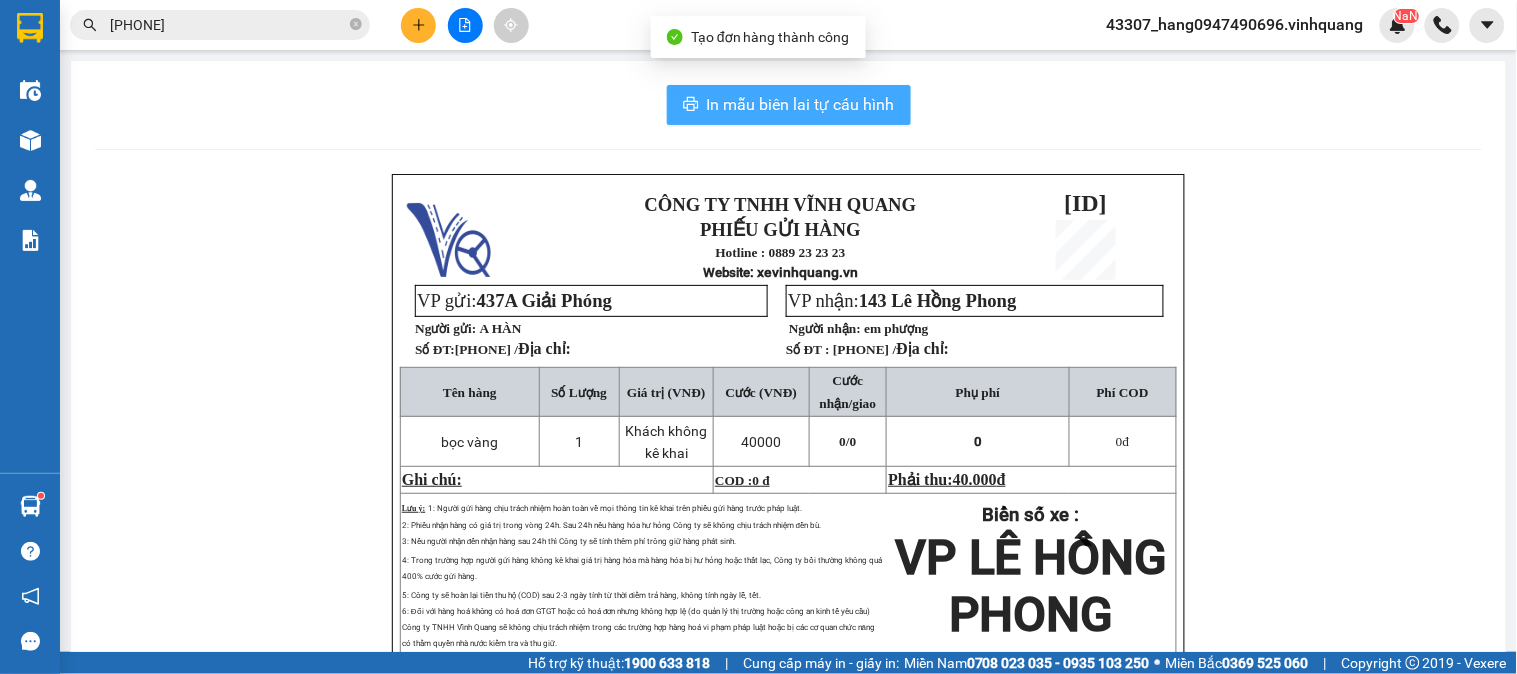 drag, startPoint x: 887, startPoint y: 100, endPoint x: 896, endPoint y: 118, distance: 20.12461 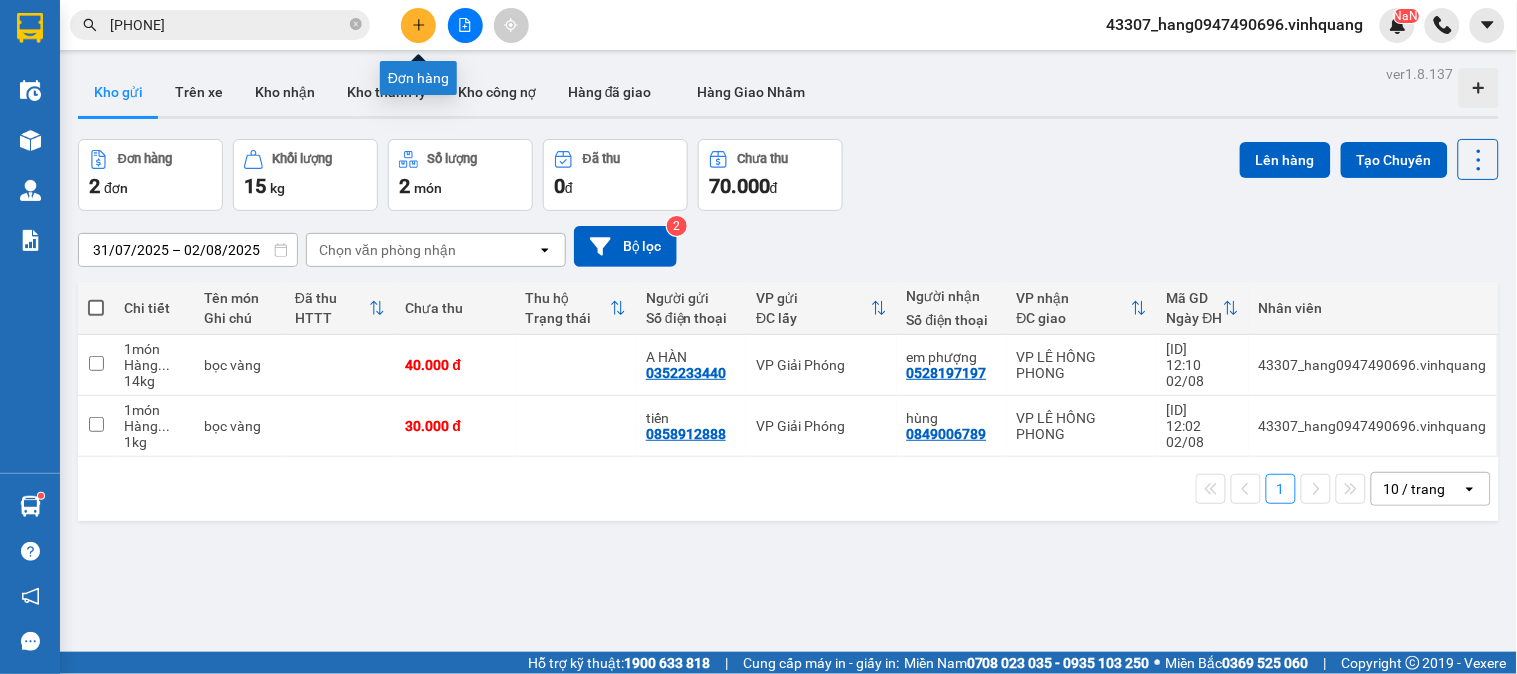 click at bounding box center [418, 25] 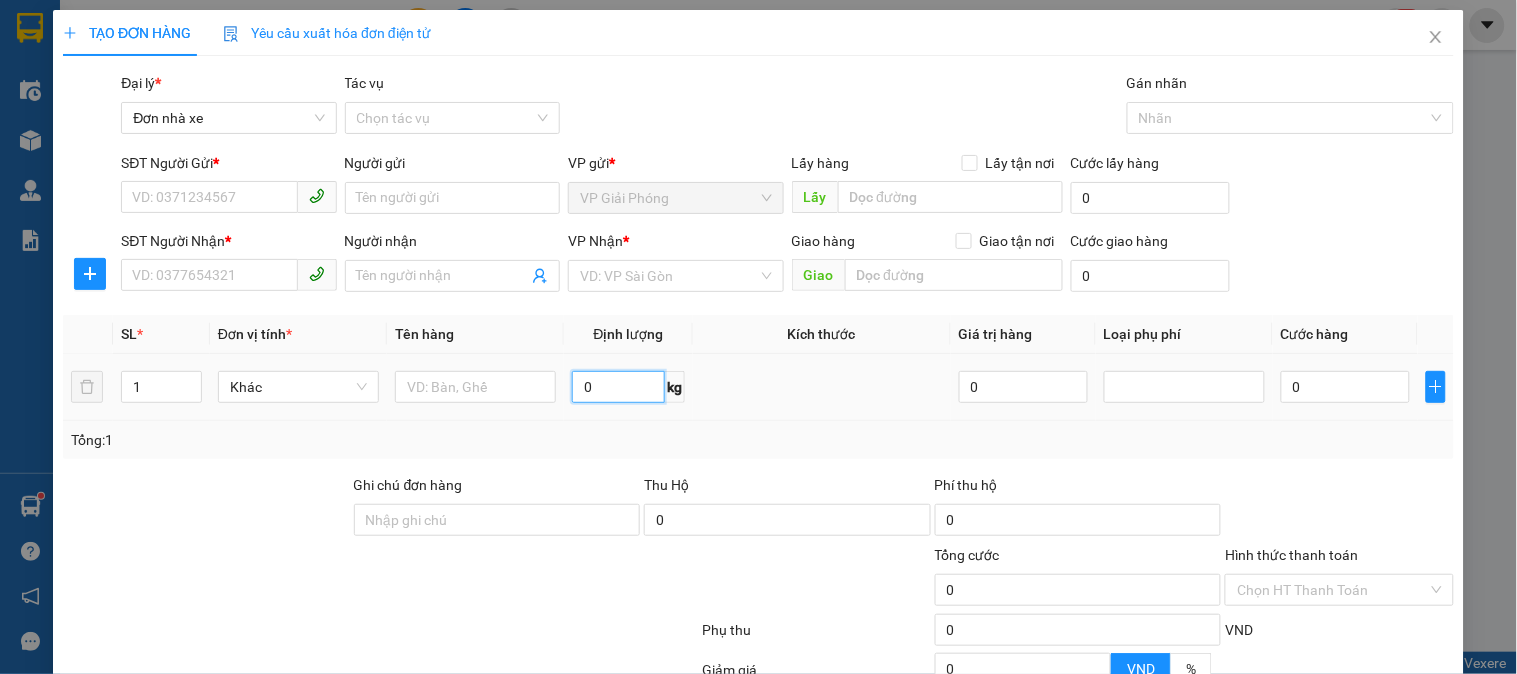 click on "0" at bounding box center [618, 387] 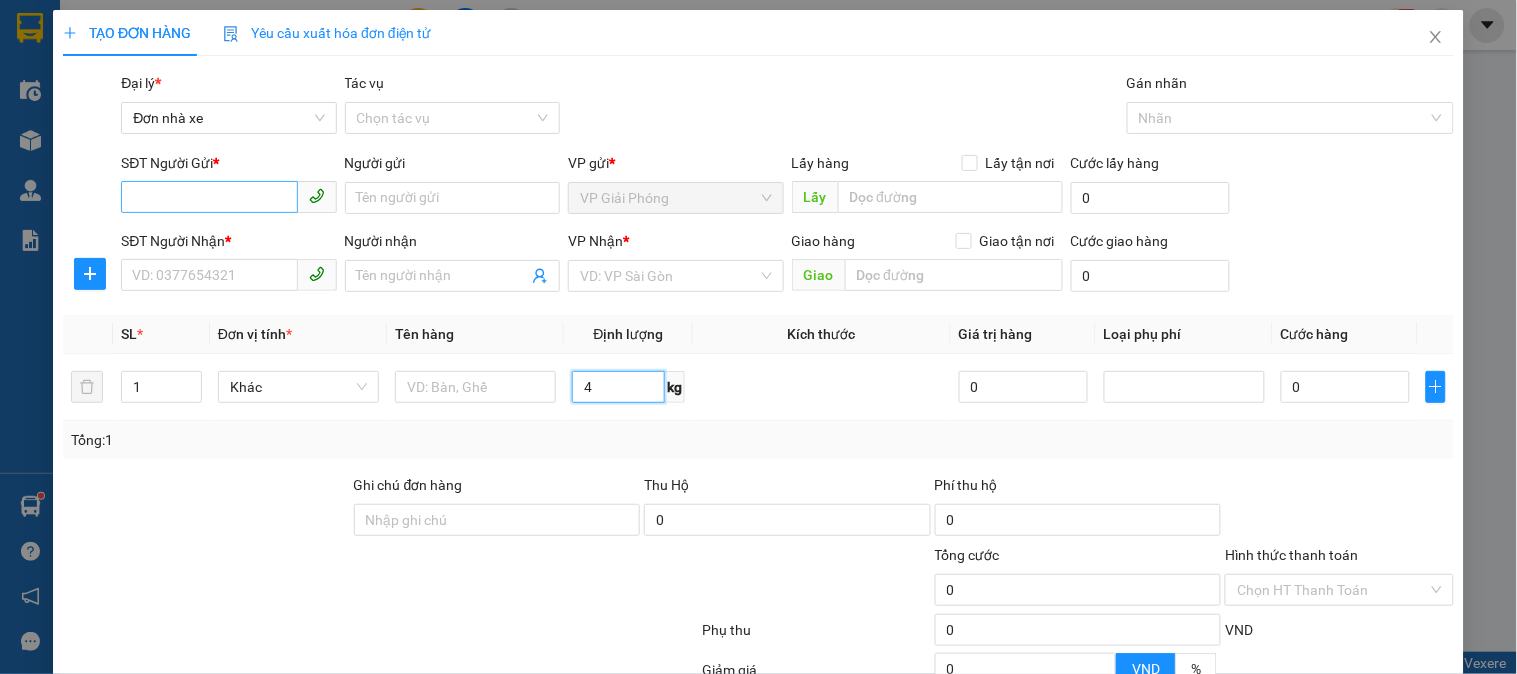 type on "4" 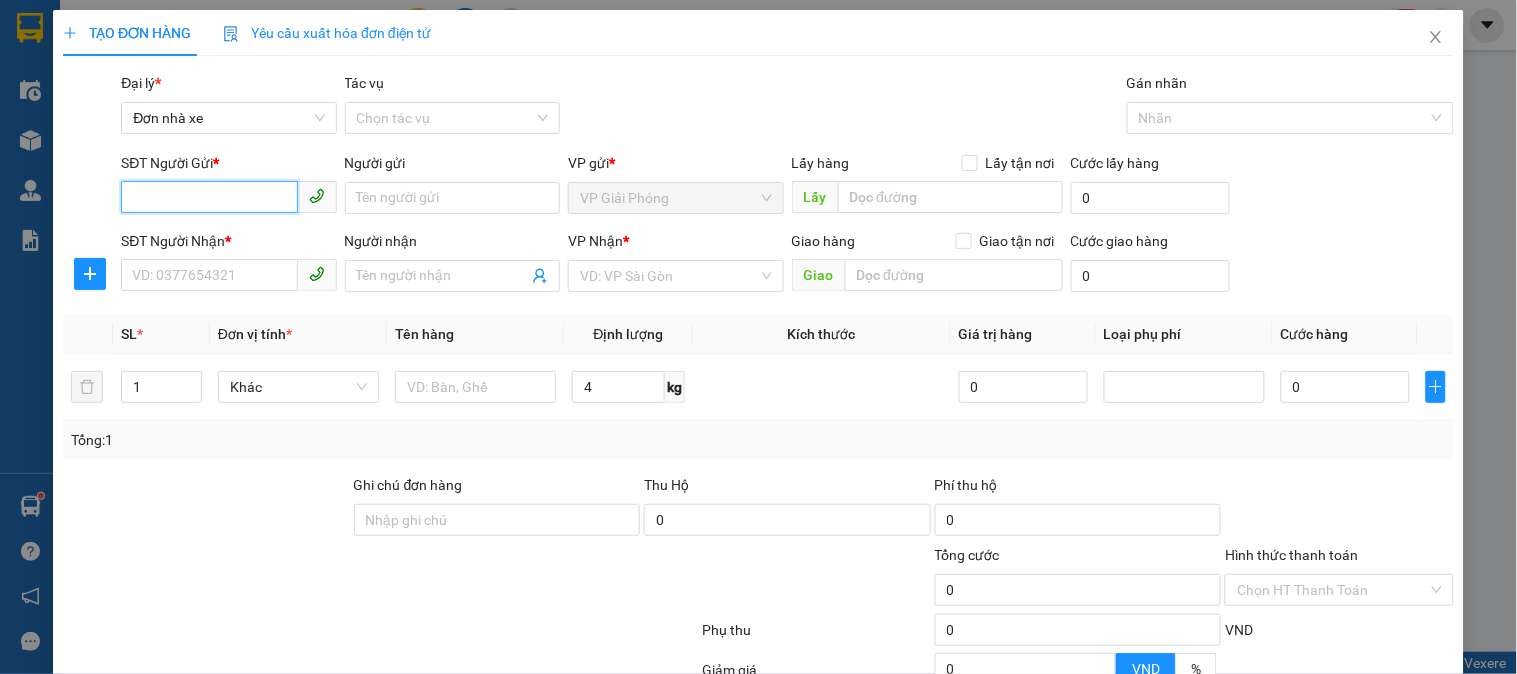 drag, startPoint x: 237, startPoint y: 193, endPoint x: 258, endPoint y: 177, distance: 26.400757 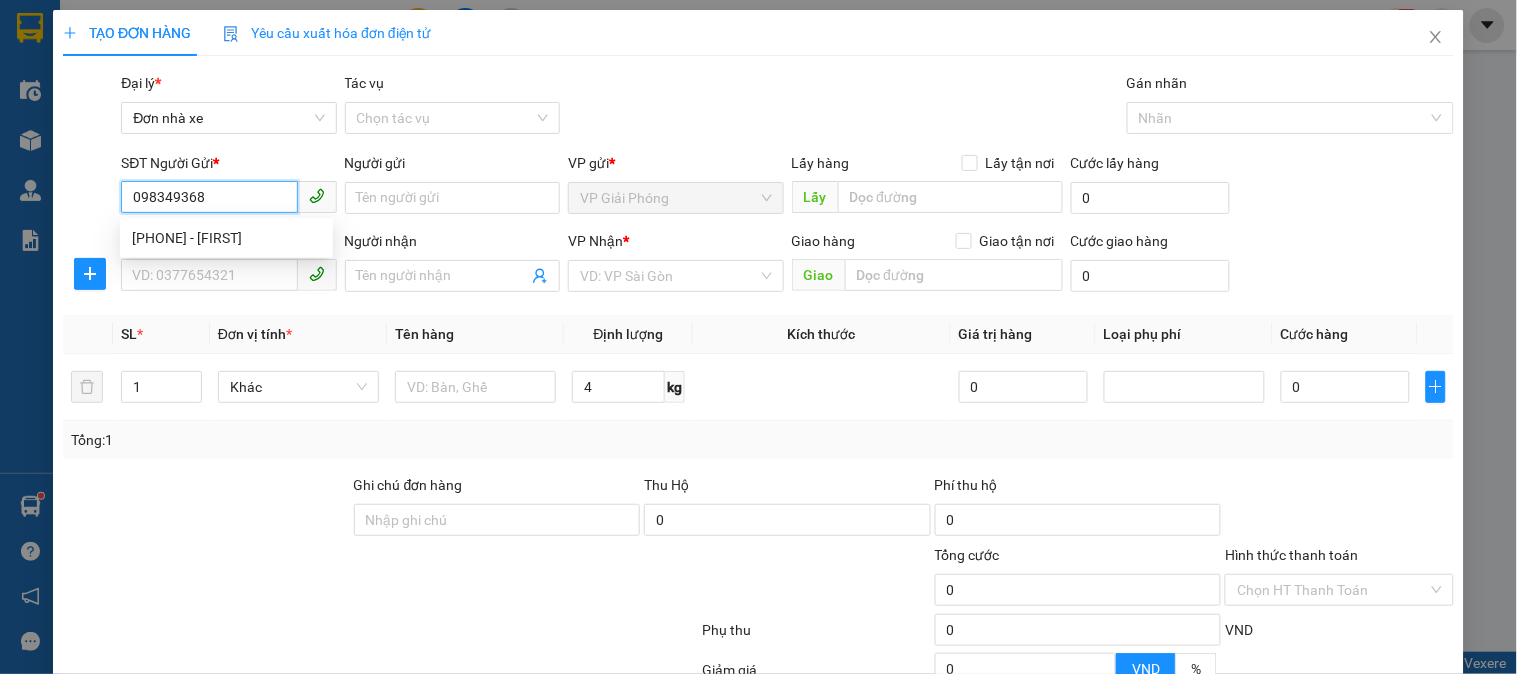type on "0983493689" 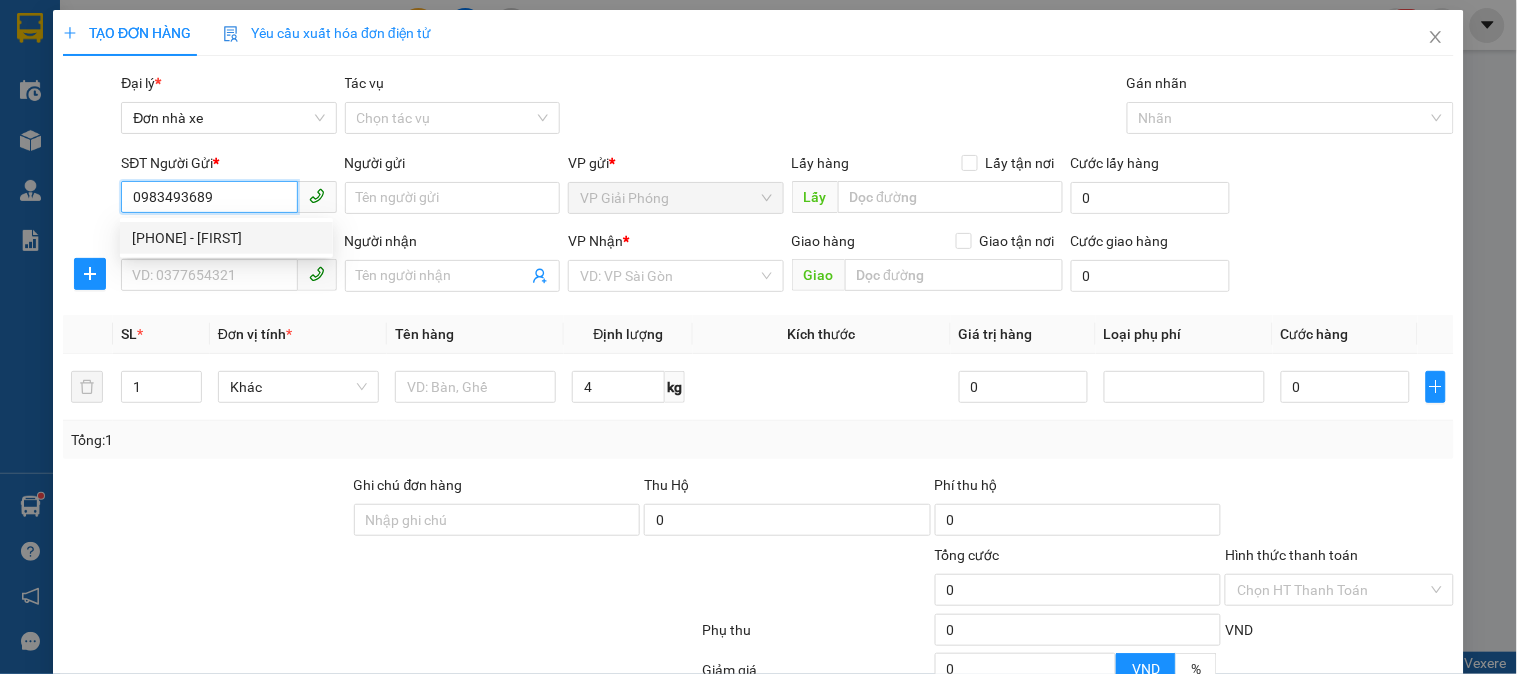 click on "0983493689 - như" at bounding box center [226, 238] 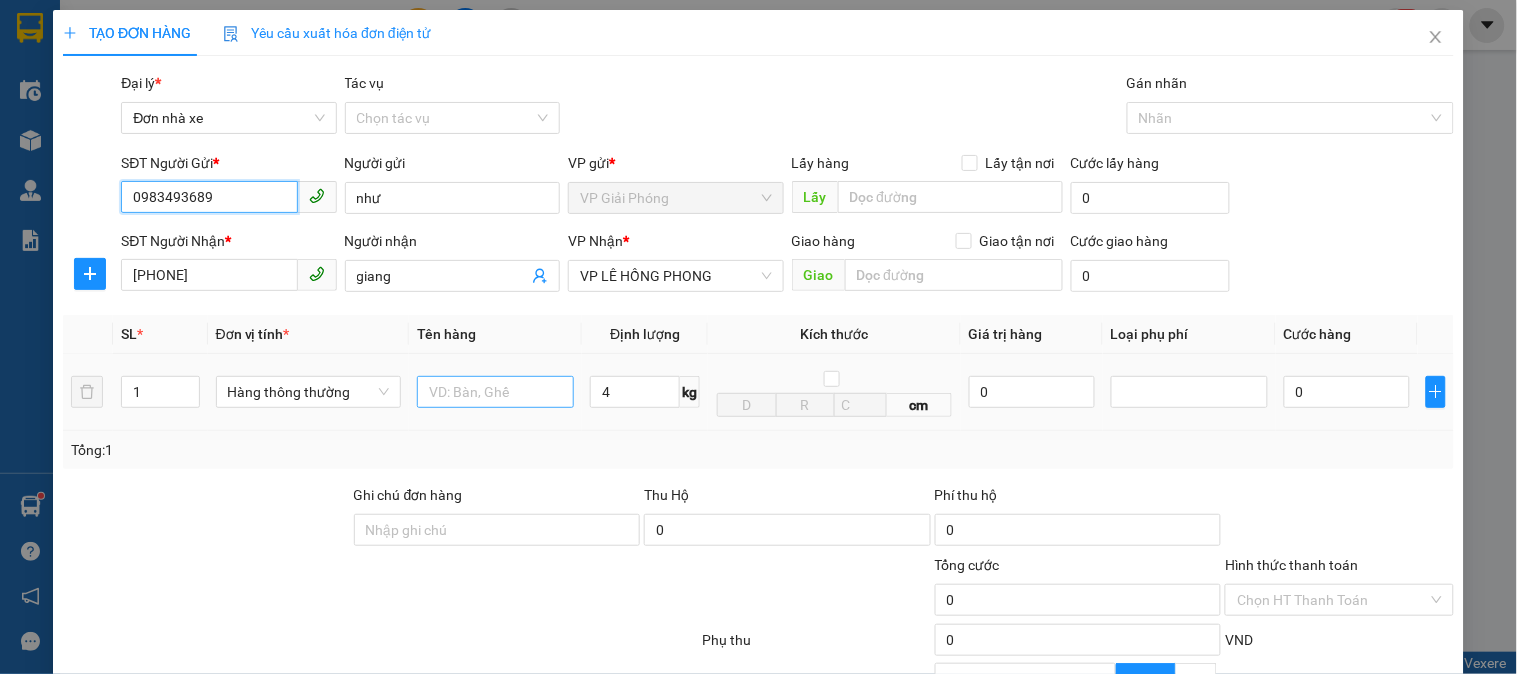 type on "0983493689" 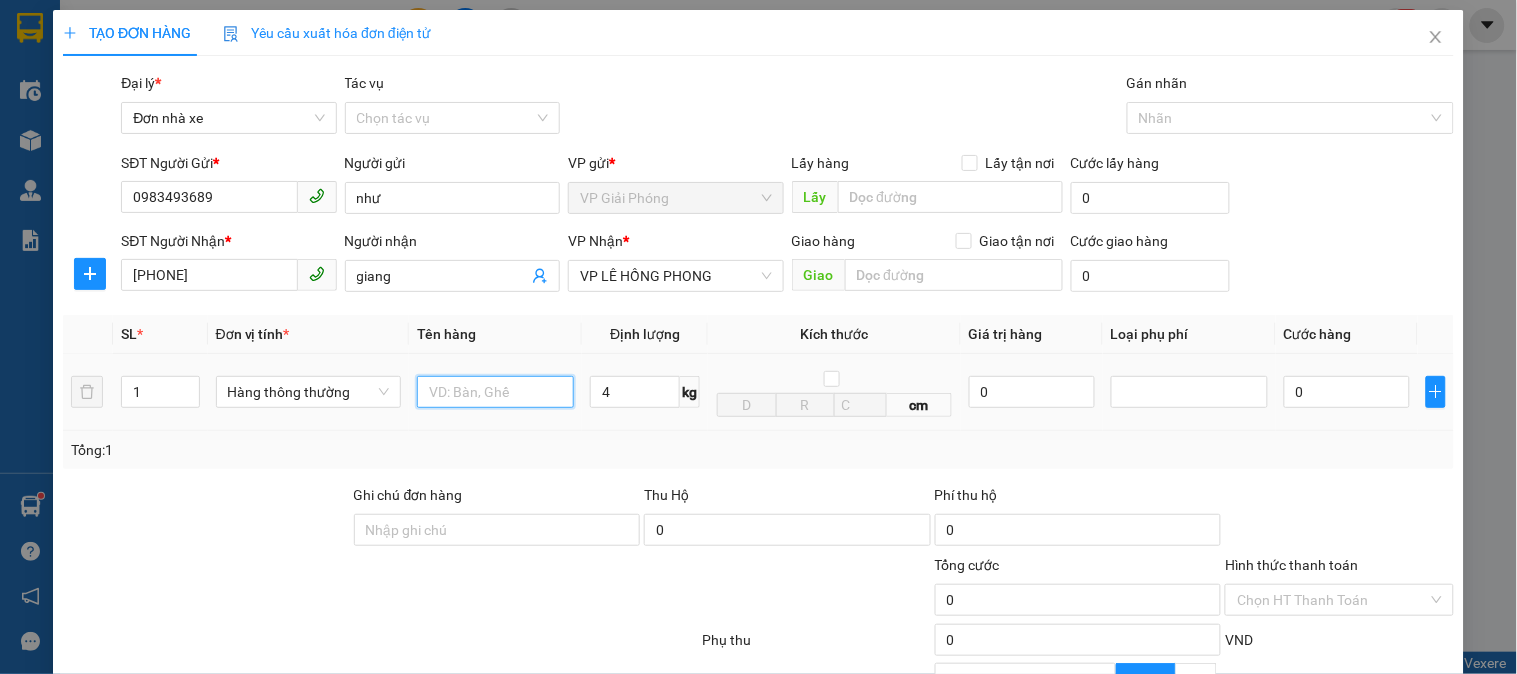 click at bounding box center (495, 392) 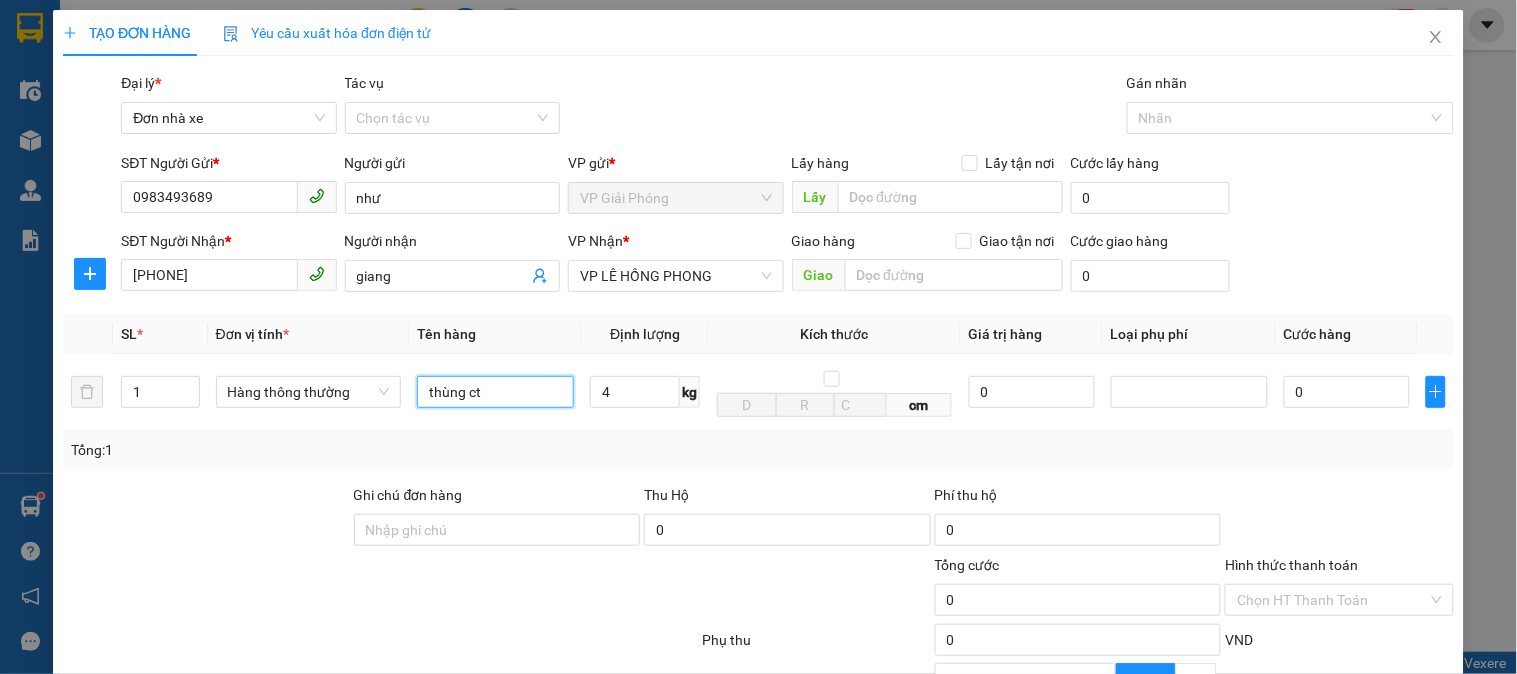 type on "thùng ct" 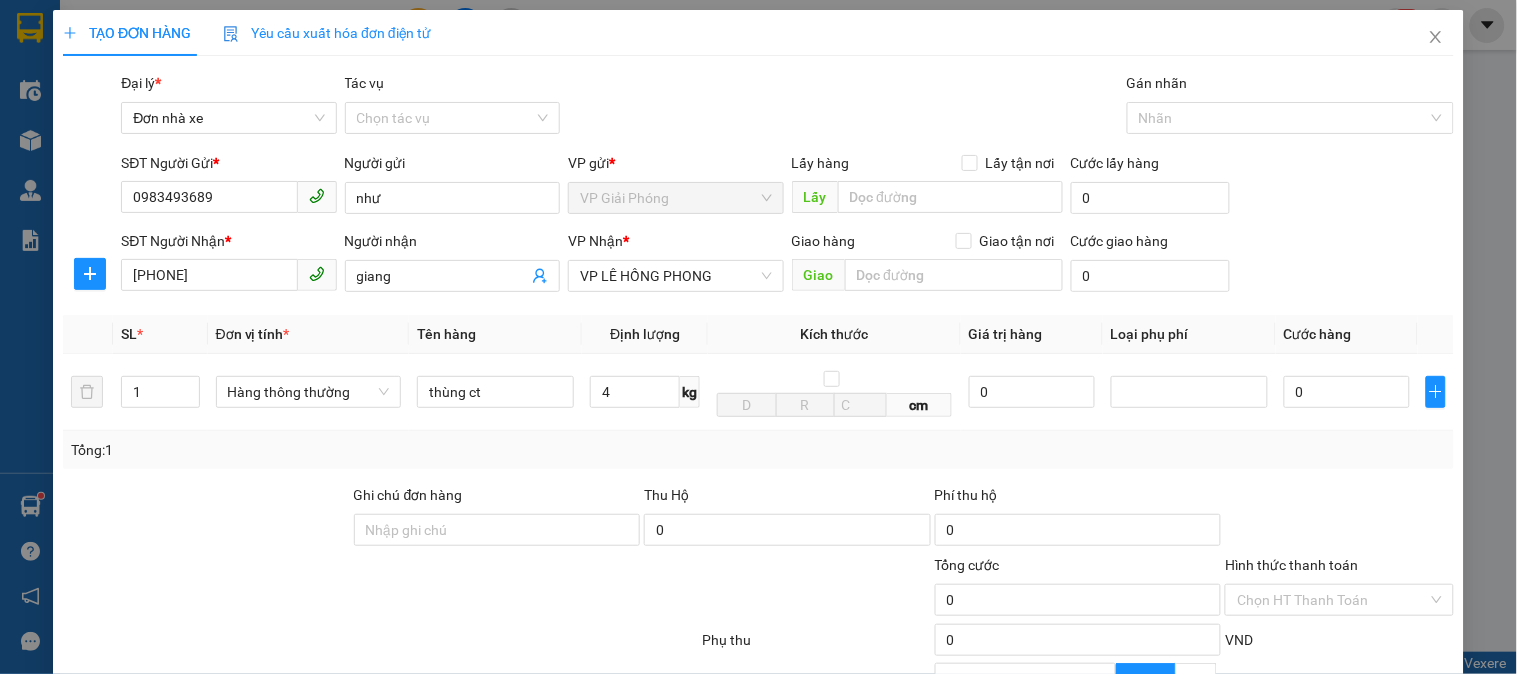 scroll, scrollTop: 218, scrollLeft: 0, axis: vertical 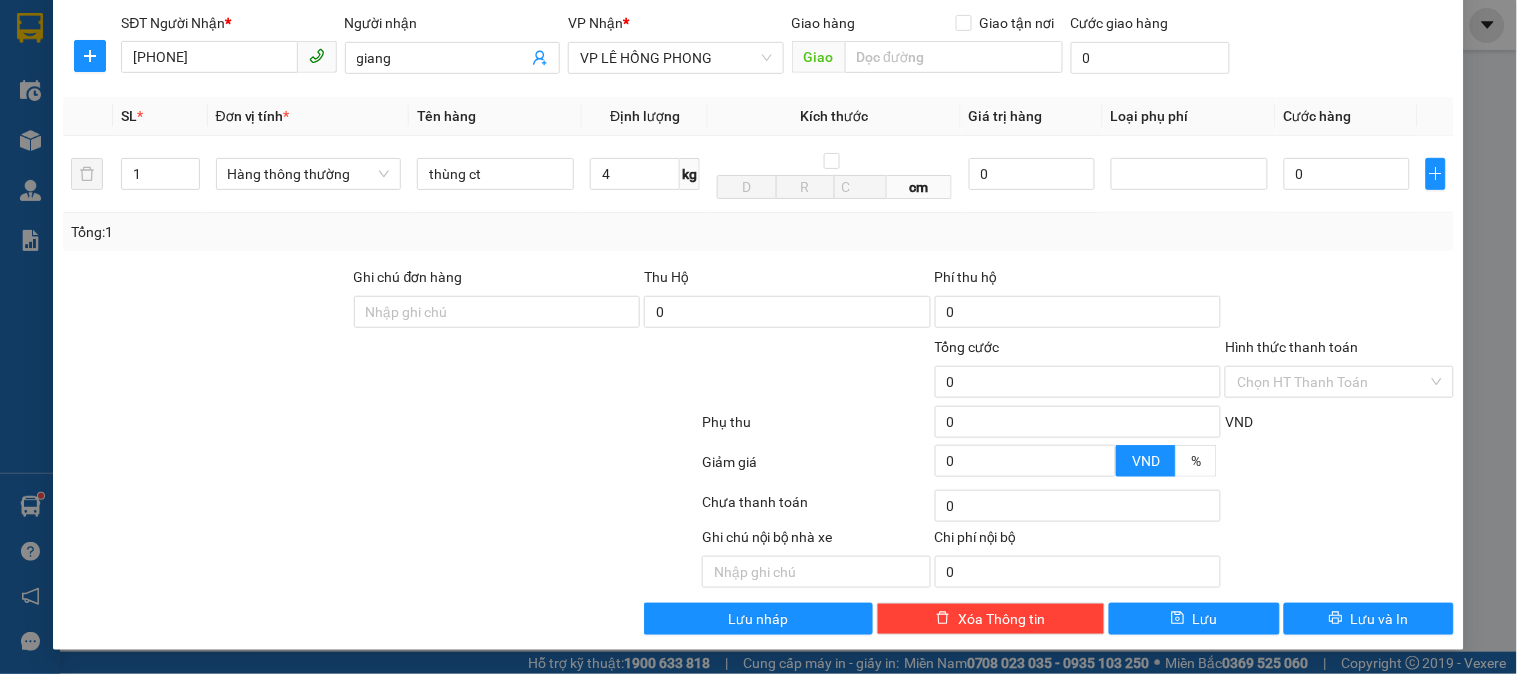 click at bounding box center (1339, 301) 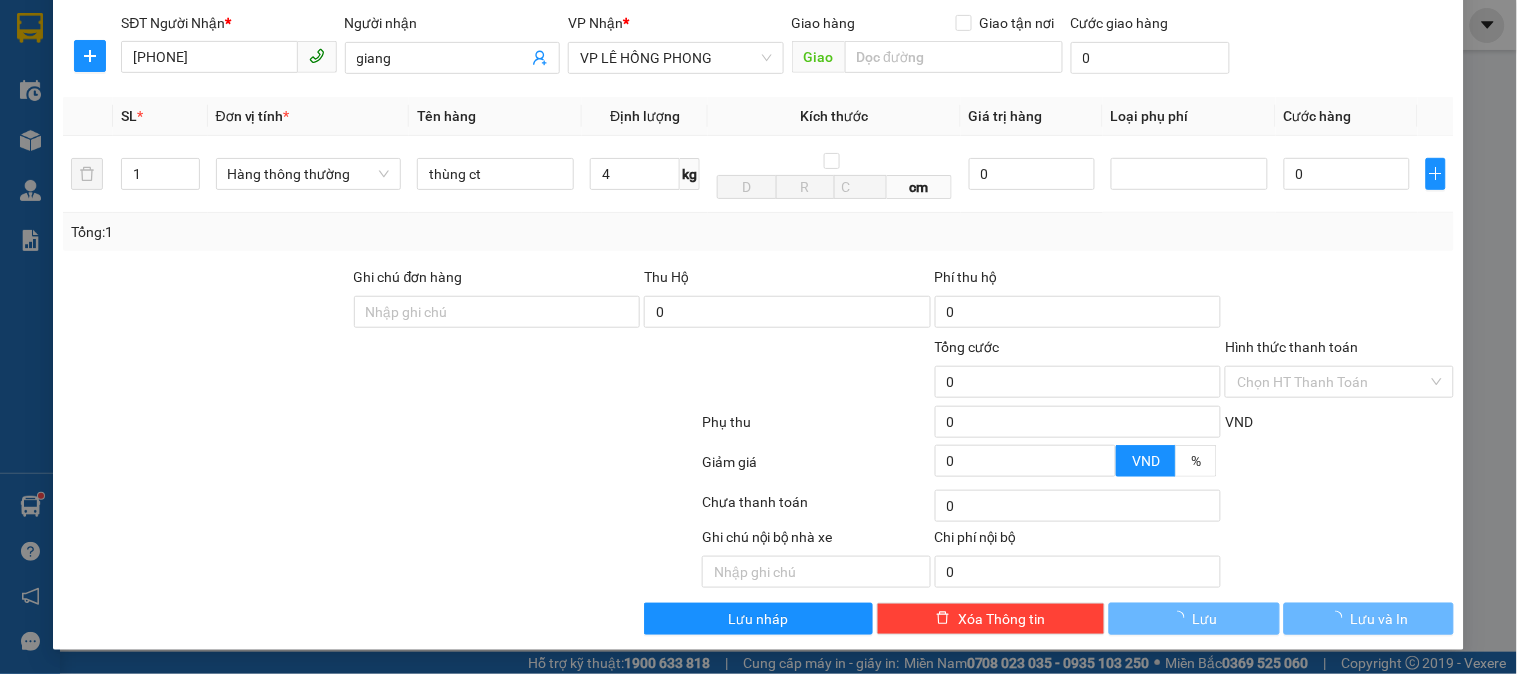drag, startPoint x: 1254, startPoint y: 223, endPoint x: 1516, endPoint y: 335, distance: 284.9351 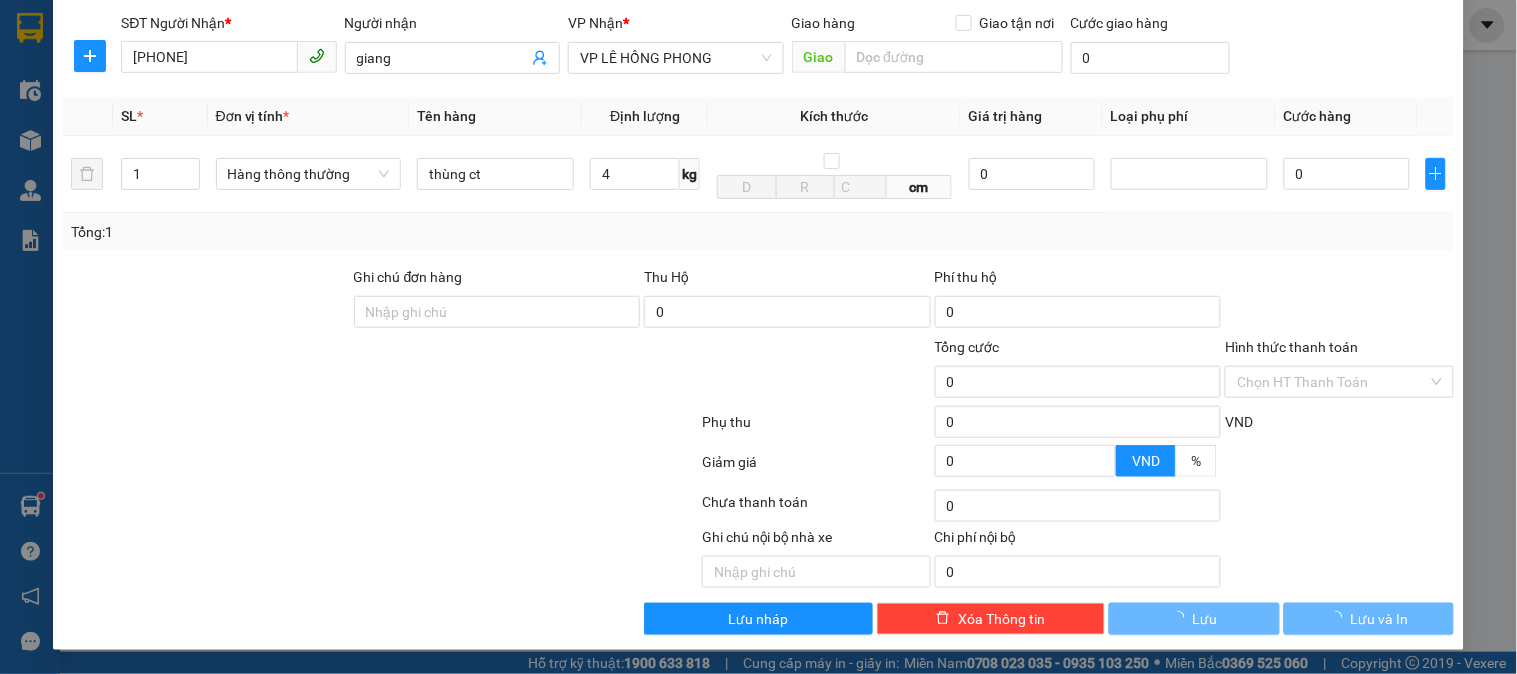 click on "Tổng:  1" at bounding box center (758, 232) 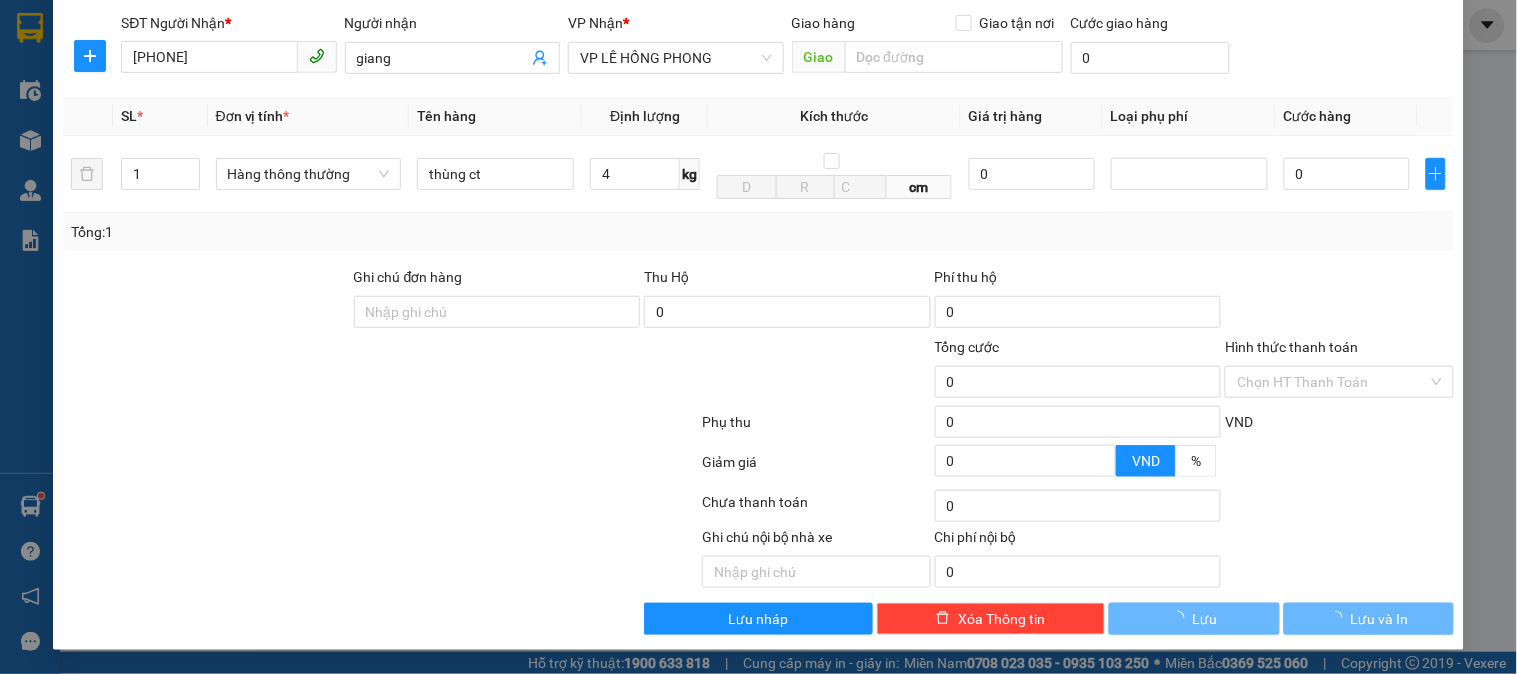 type on "30.000" 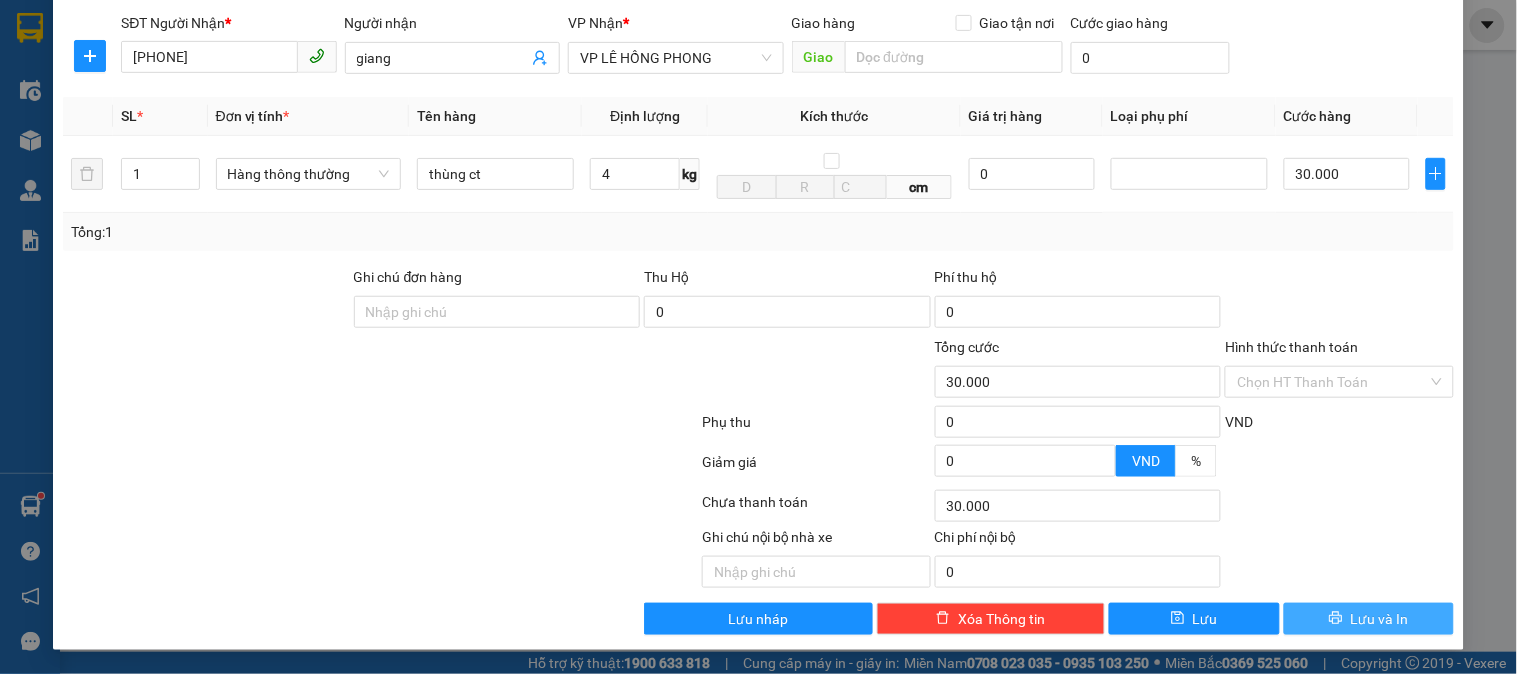 click on "Lưu và In" at bounding box center (1380, 619) 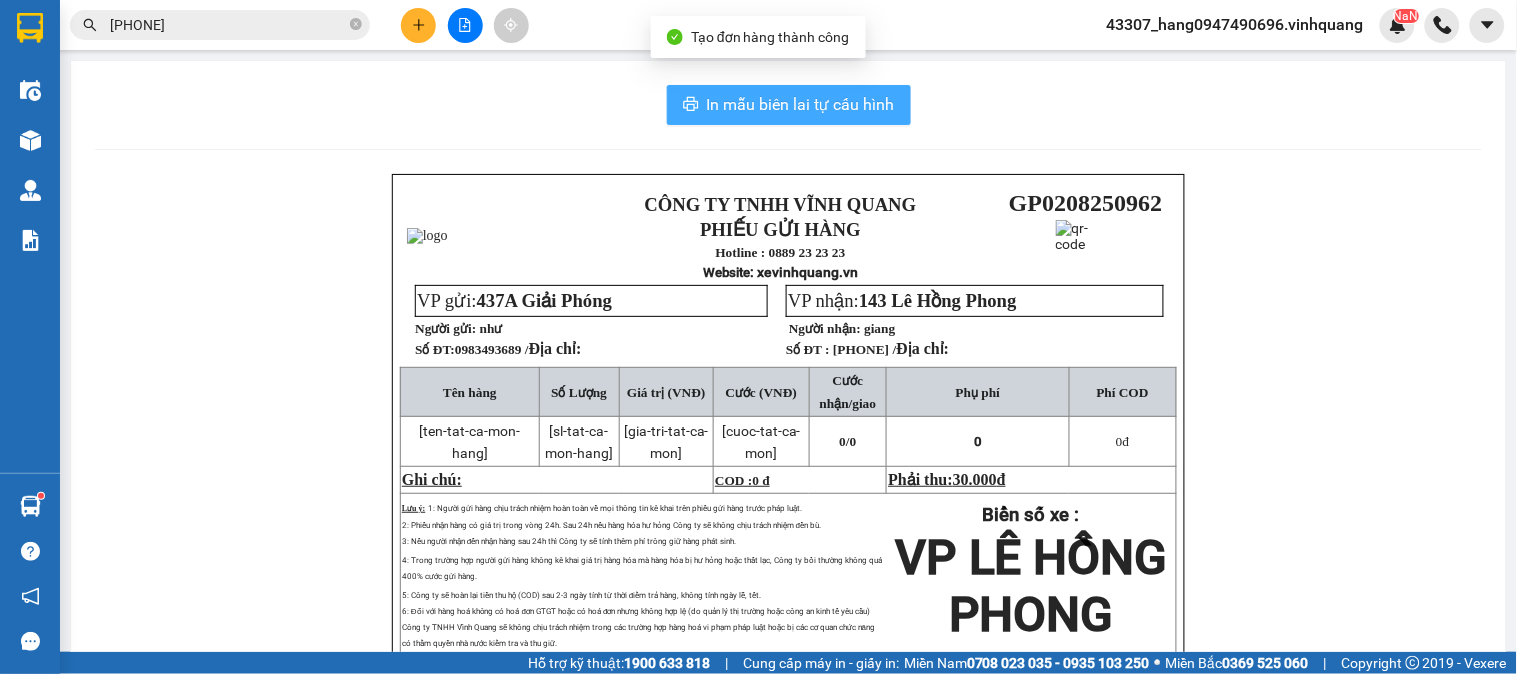 click on "In mẫu biên lai tự cấu hình" at bounding box center [801, 104] 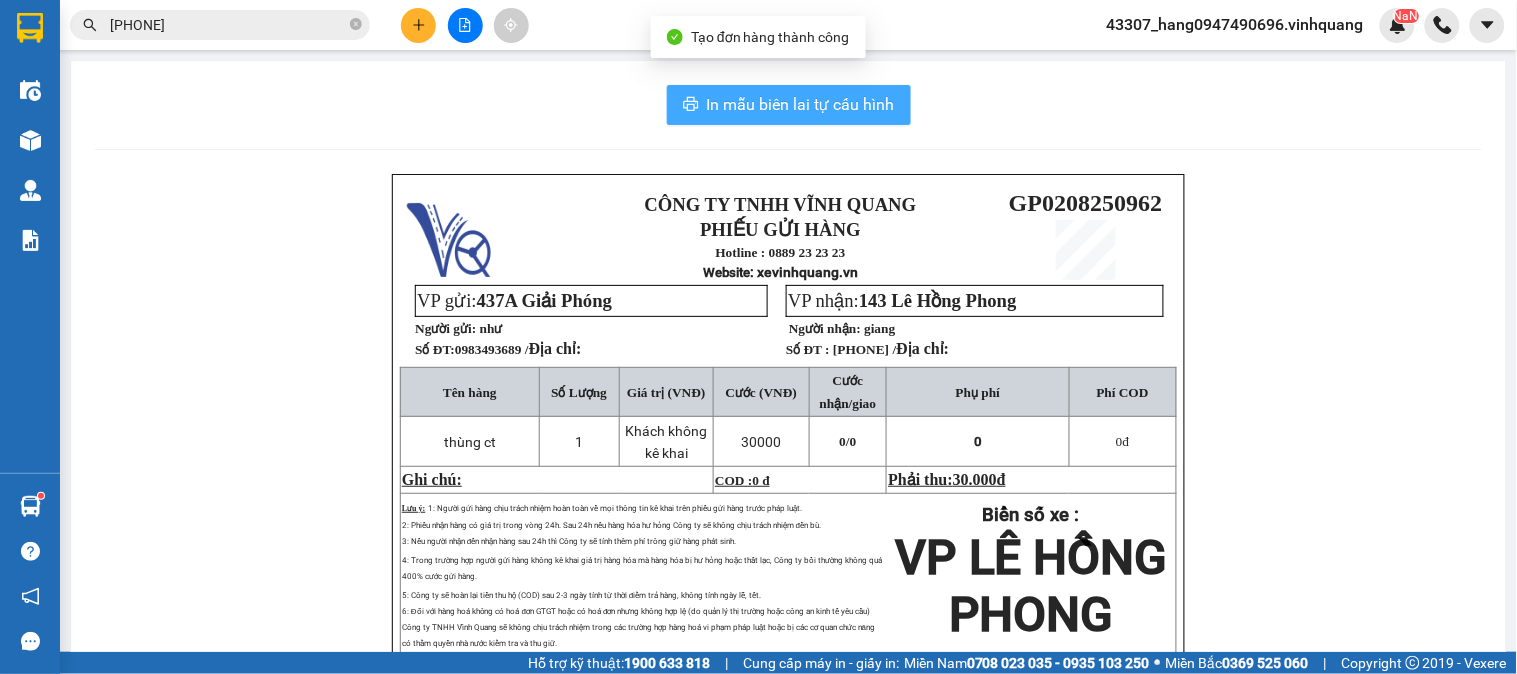 scroll, scrollTop: 0, scrollLeft: 0, axis: both 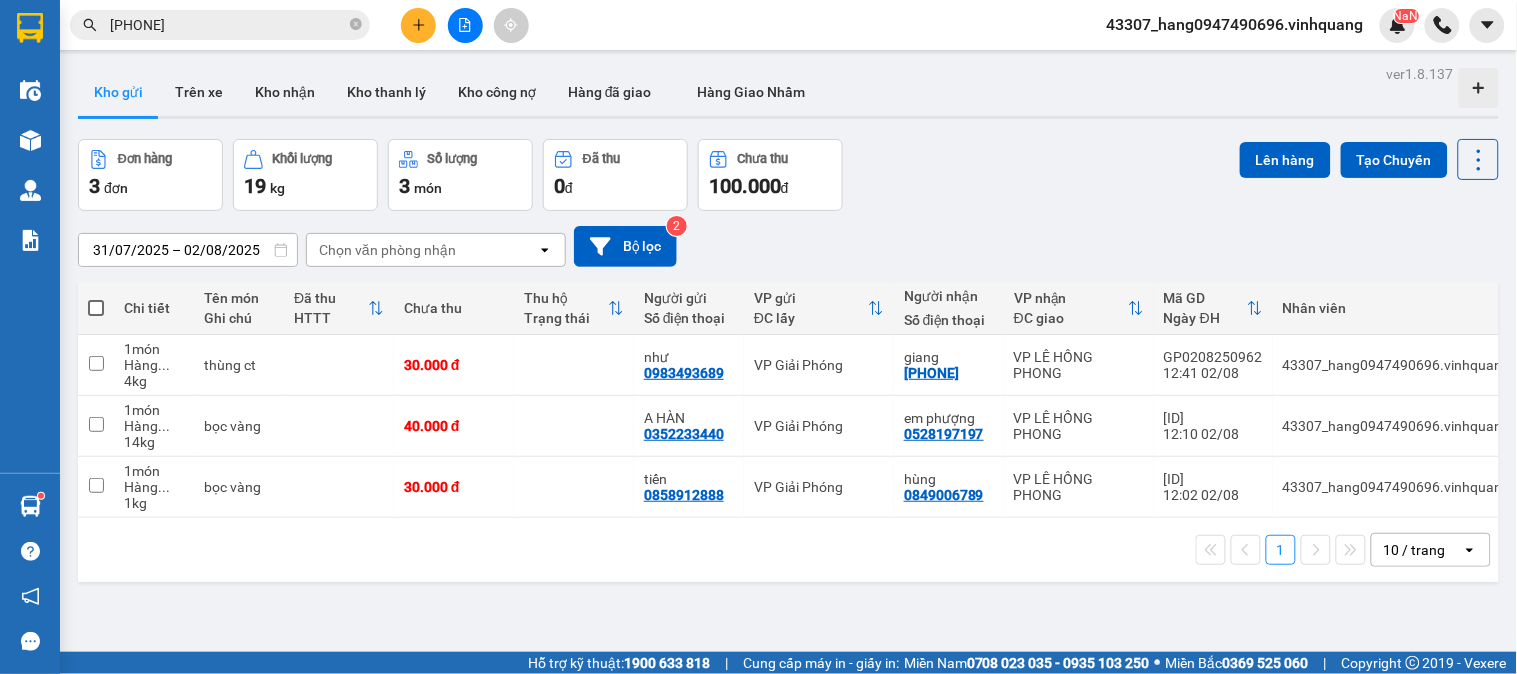 click on "[PHONE]" at bounding box center (228, 25) 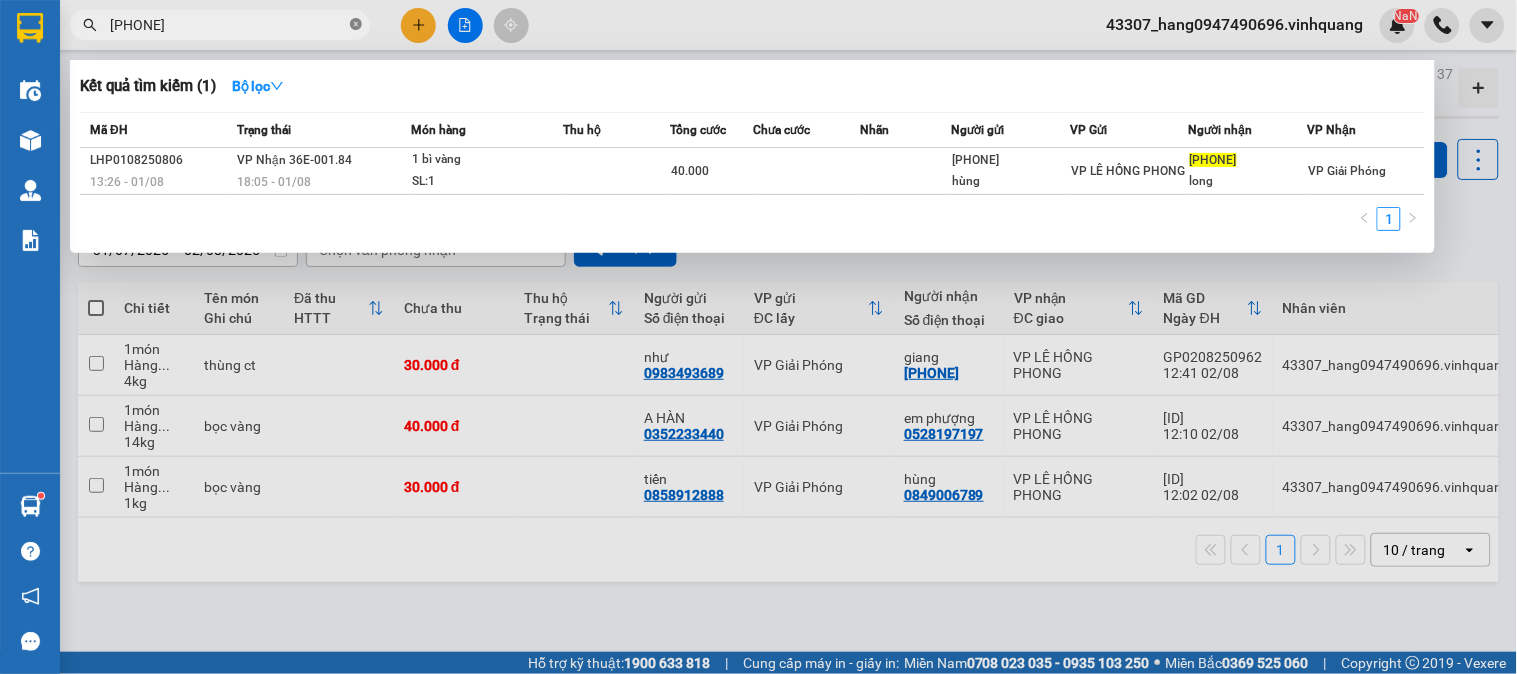 click at bounding box center [356, 25] 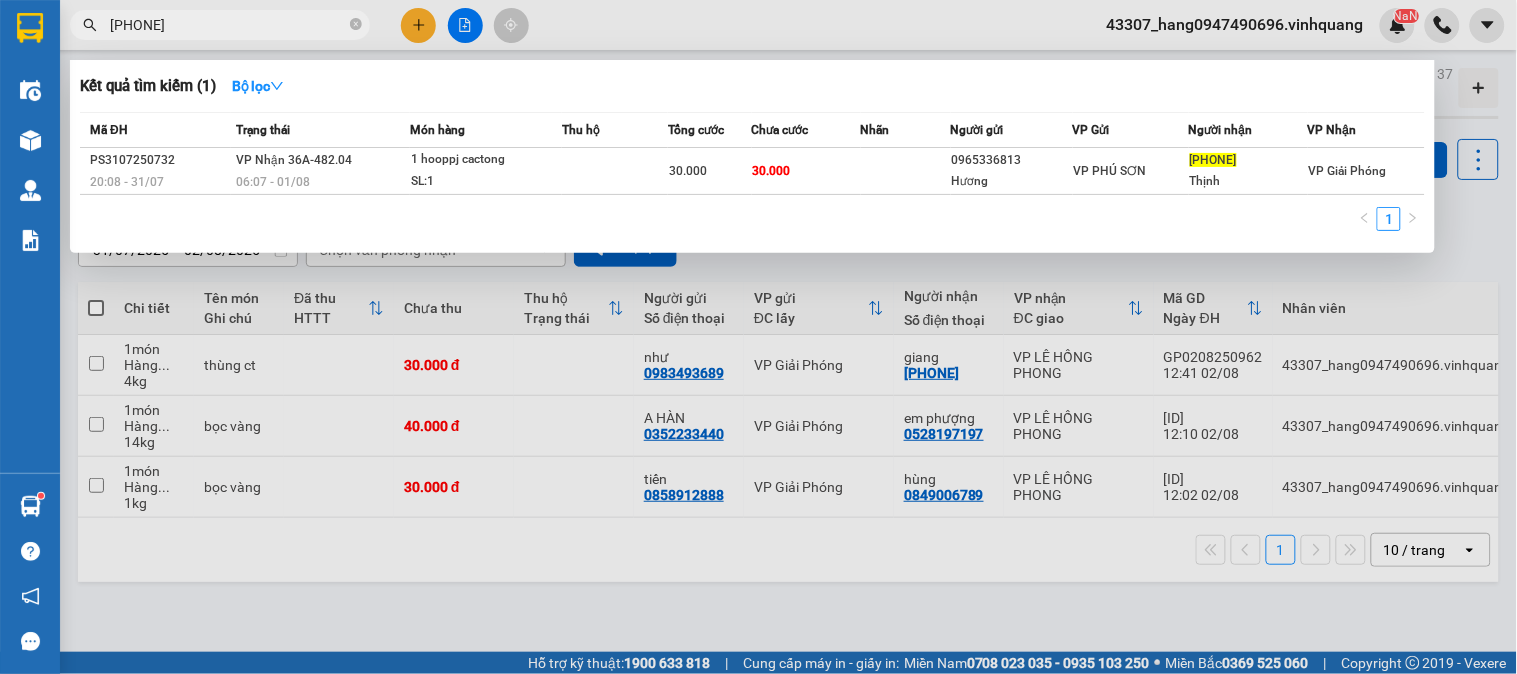 type on "0968439790" 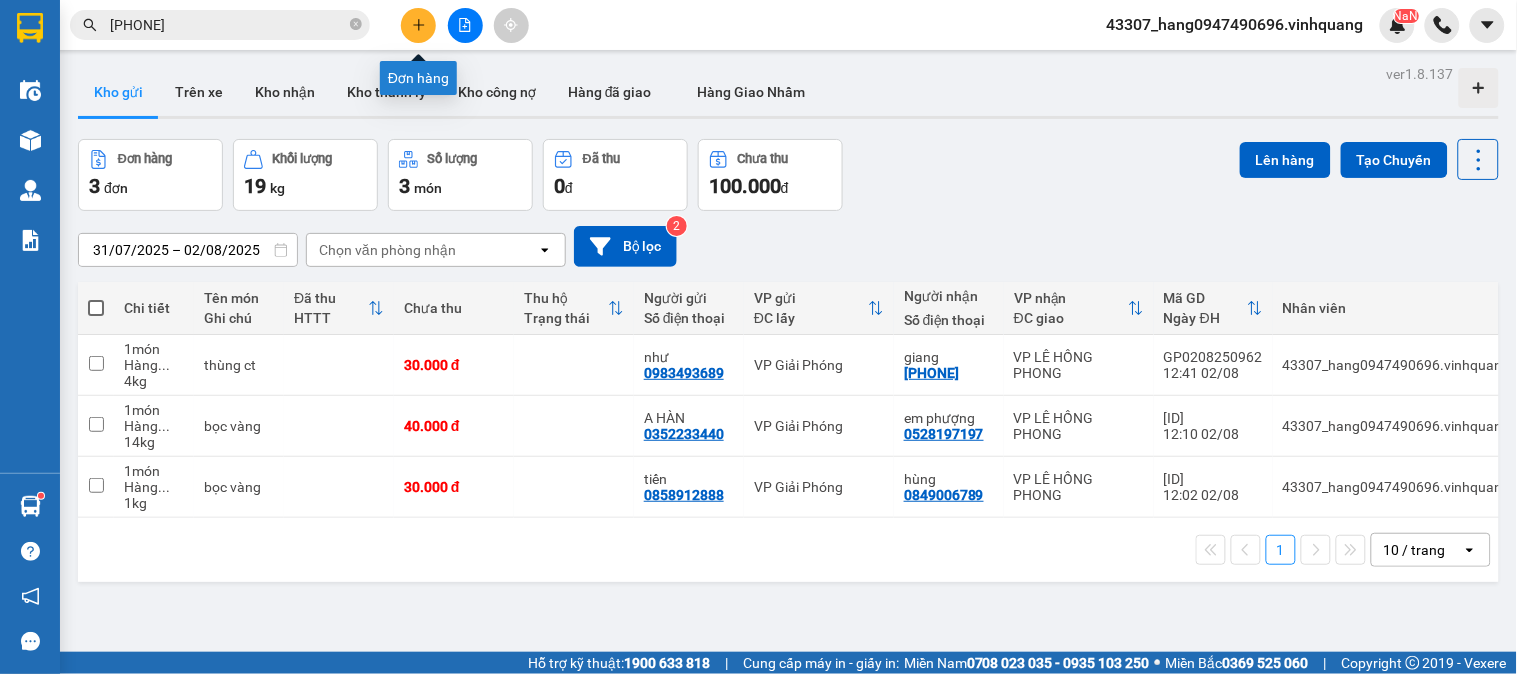 click 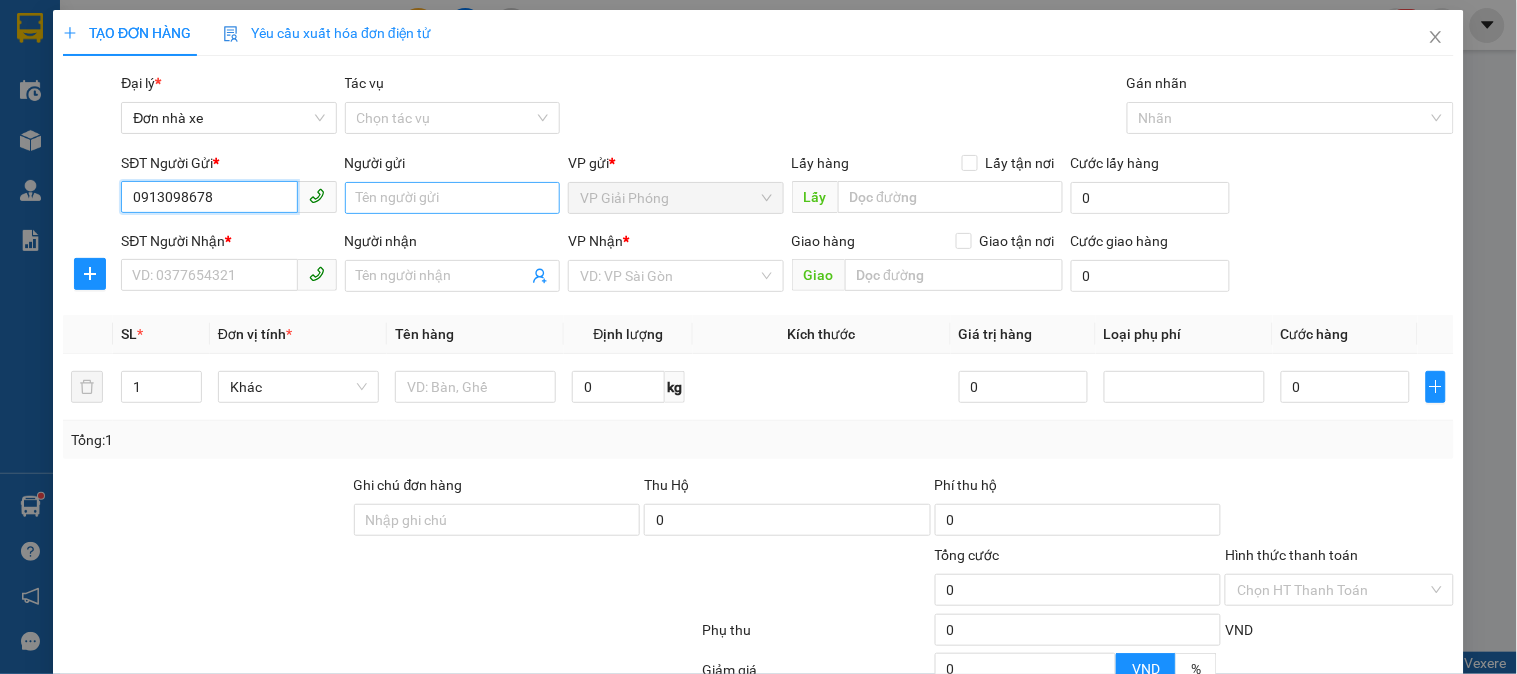type on "0913098678" 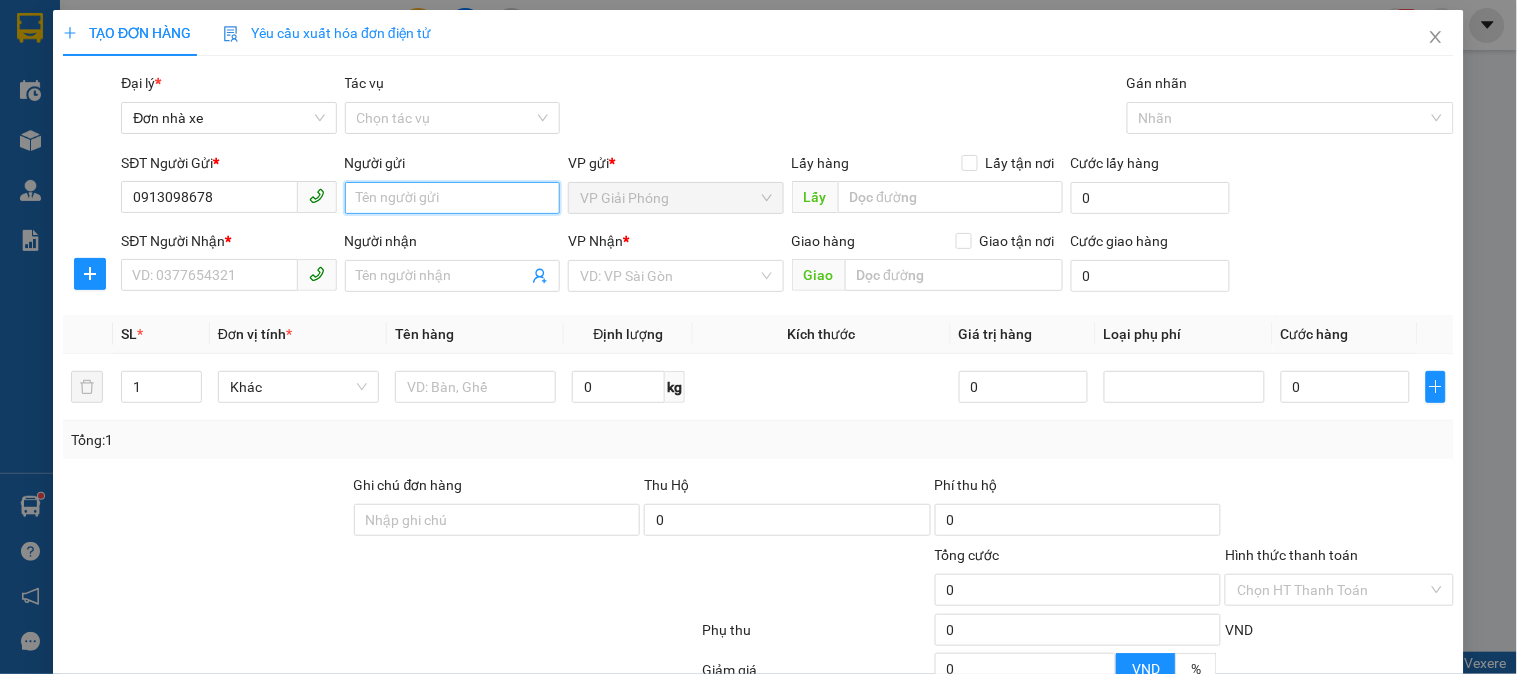 click on "Người gửi" at bounding box center [452, 198] 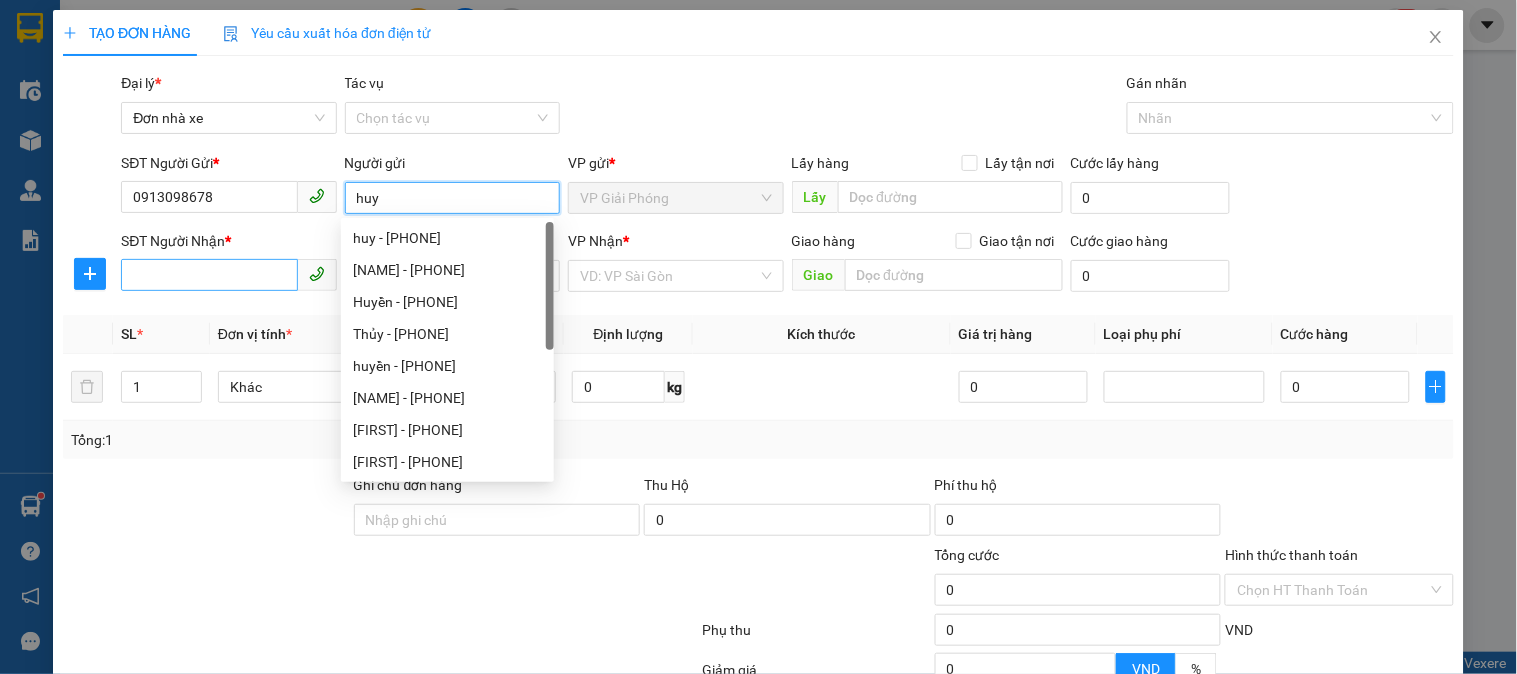 type on "huy" 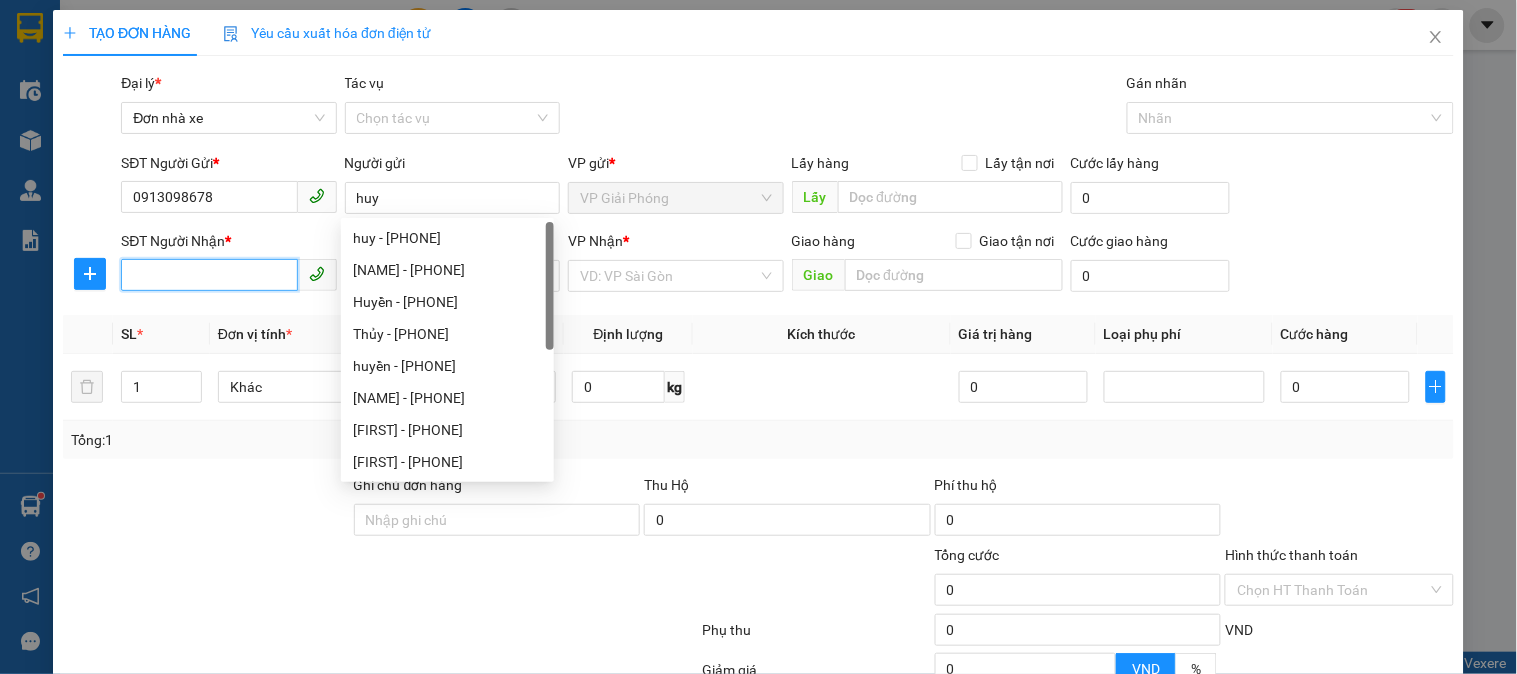 click on "SĐT Người Nhận  *" at bounding box center [209, 275] 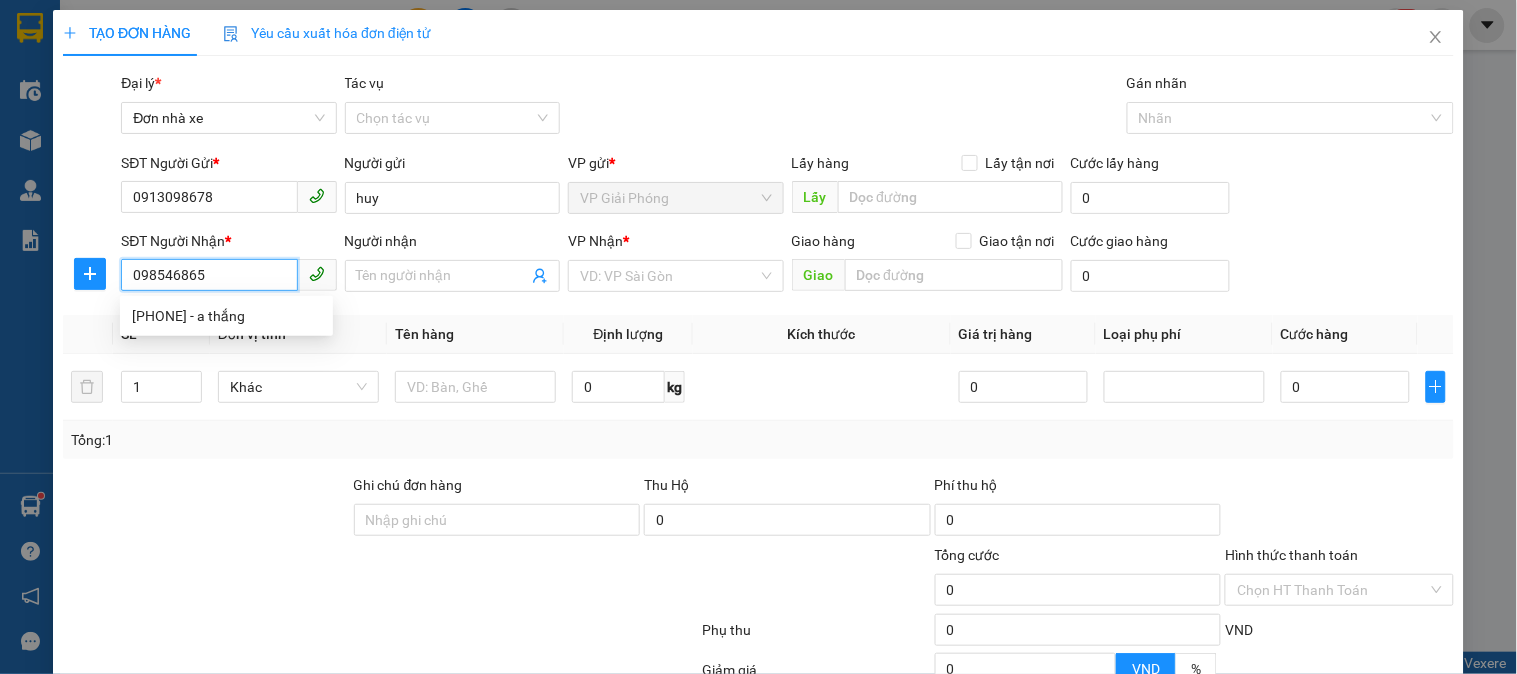 type on "0985468658" 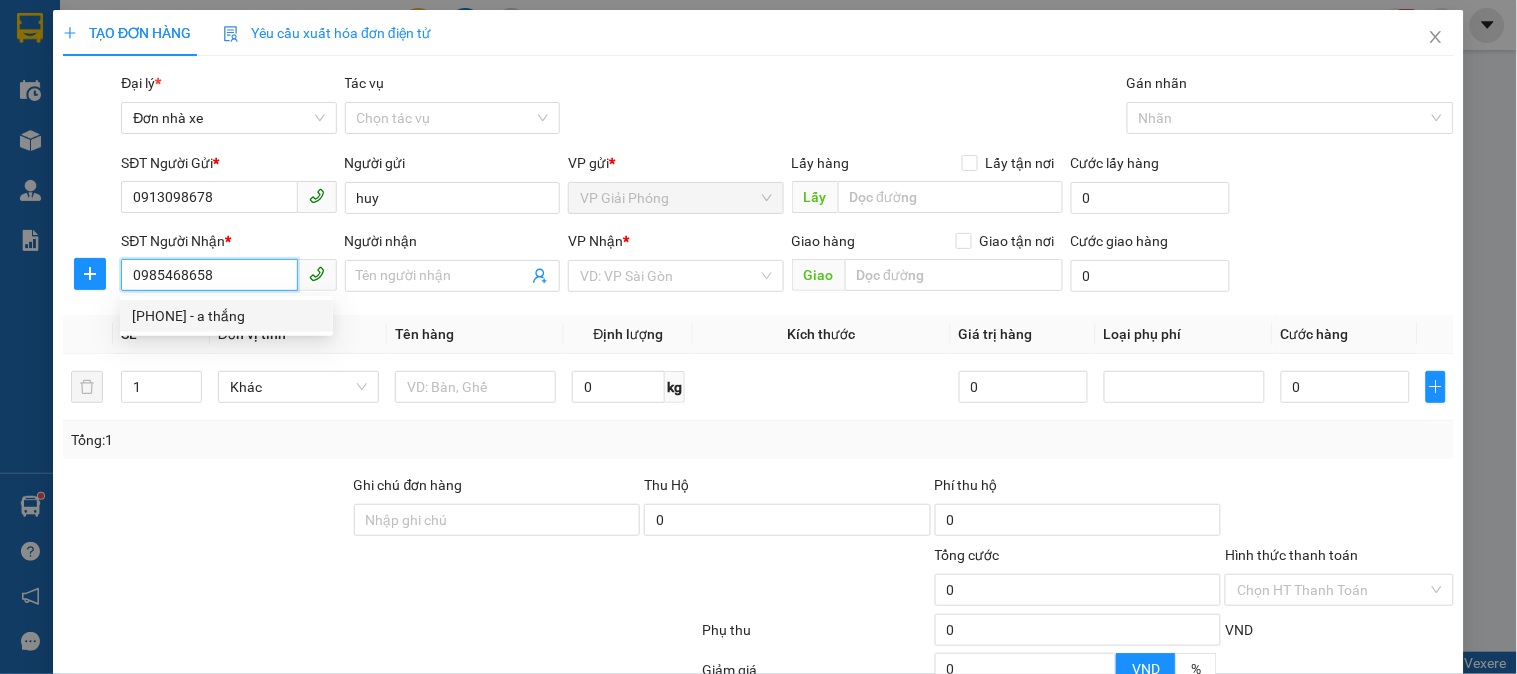 click on "0985468658 - a thắng" at bounding box center (226, 316) 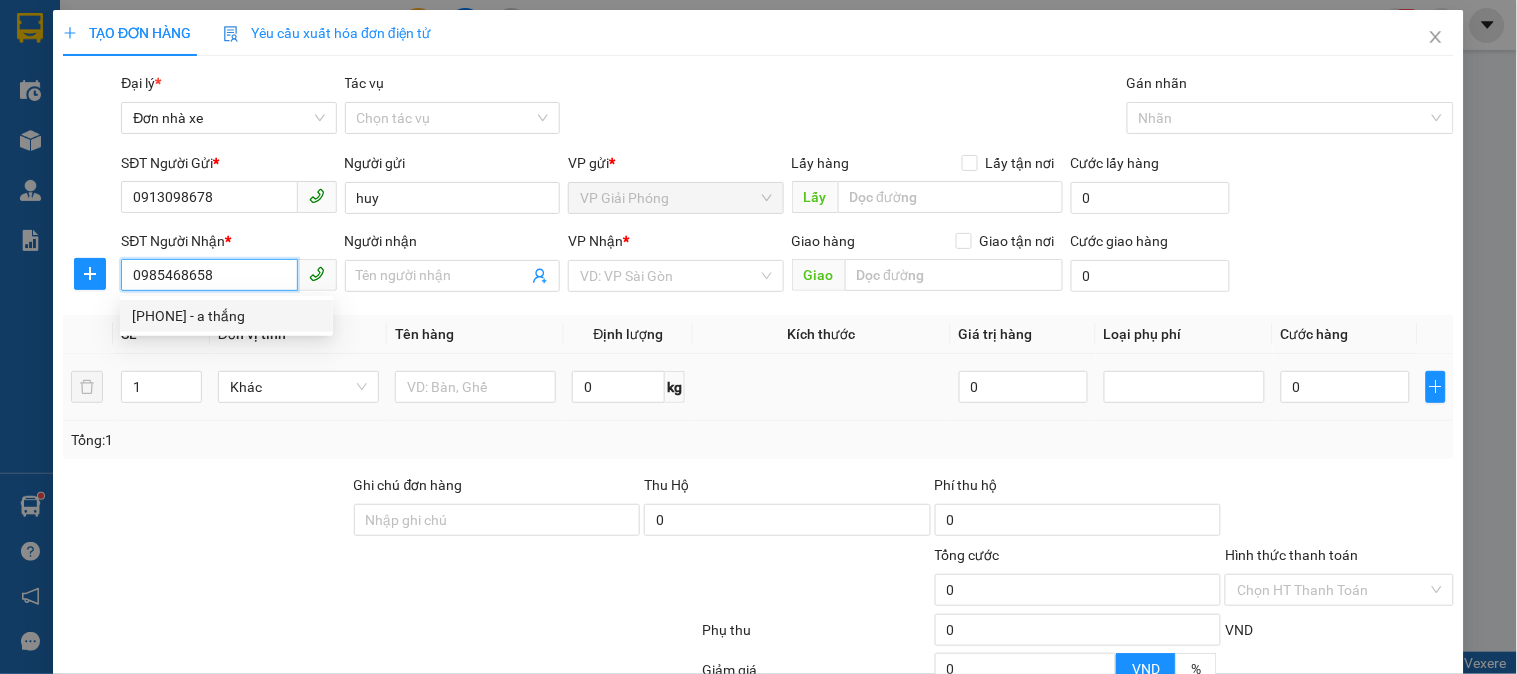 type on "a thắng" 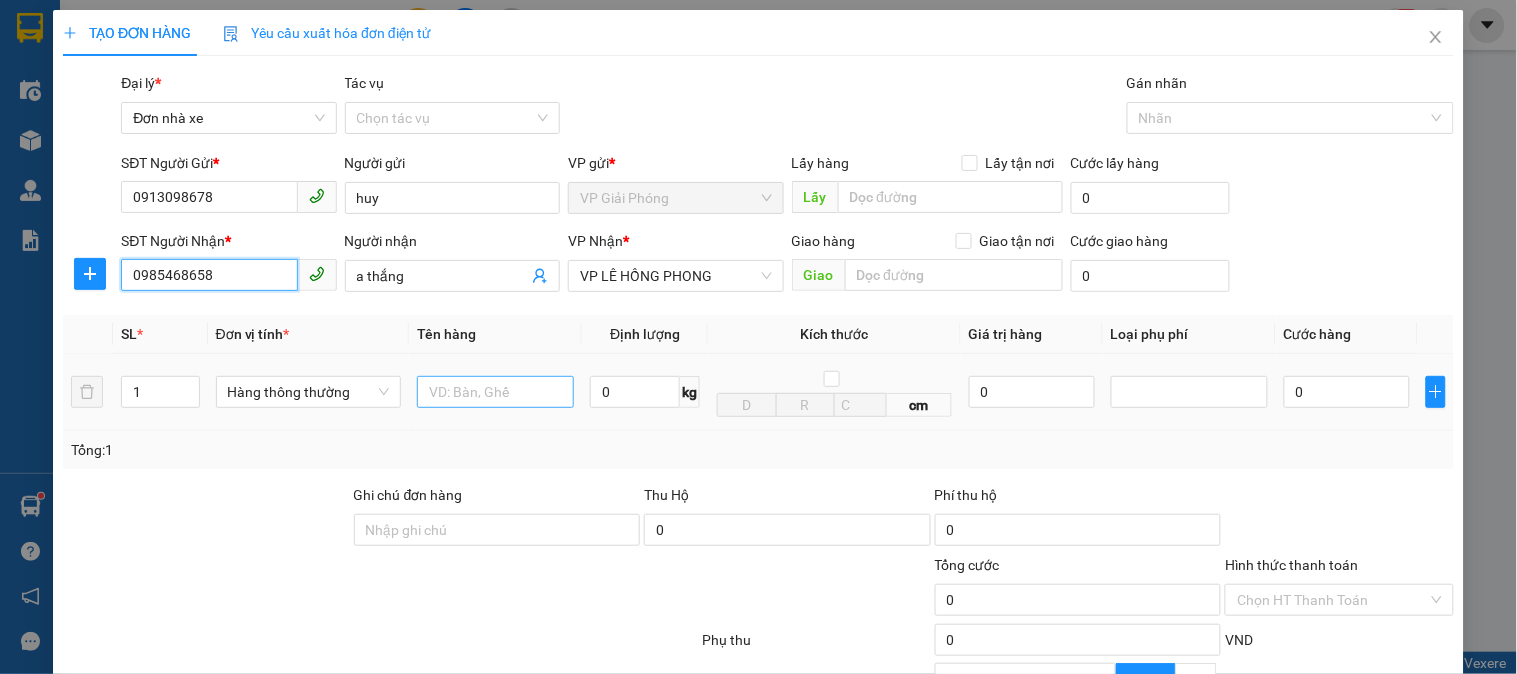 type on "0985468658" 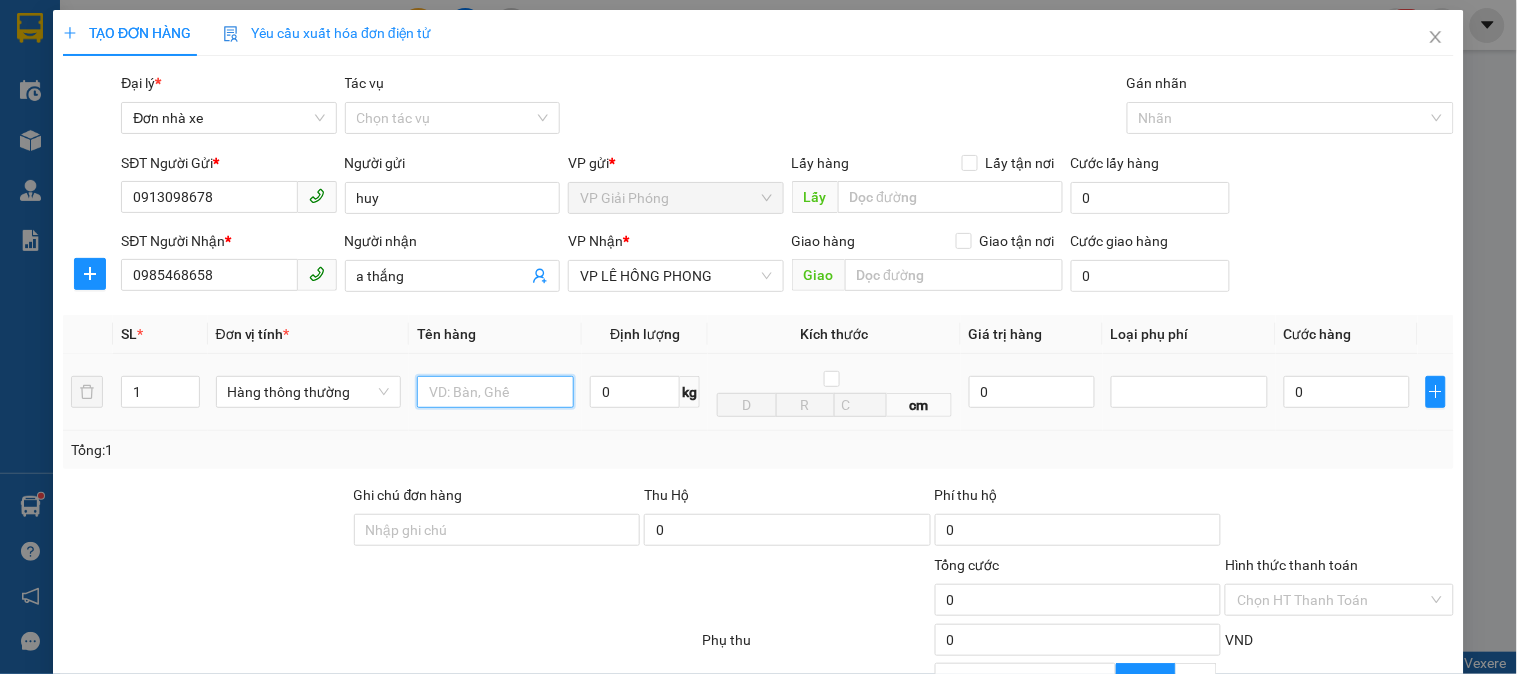 click at bounding box center (495, 392) 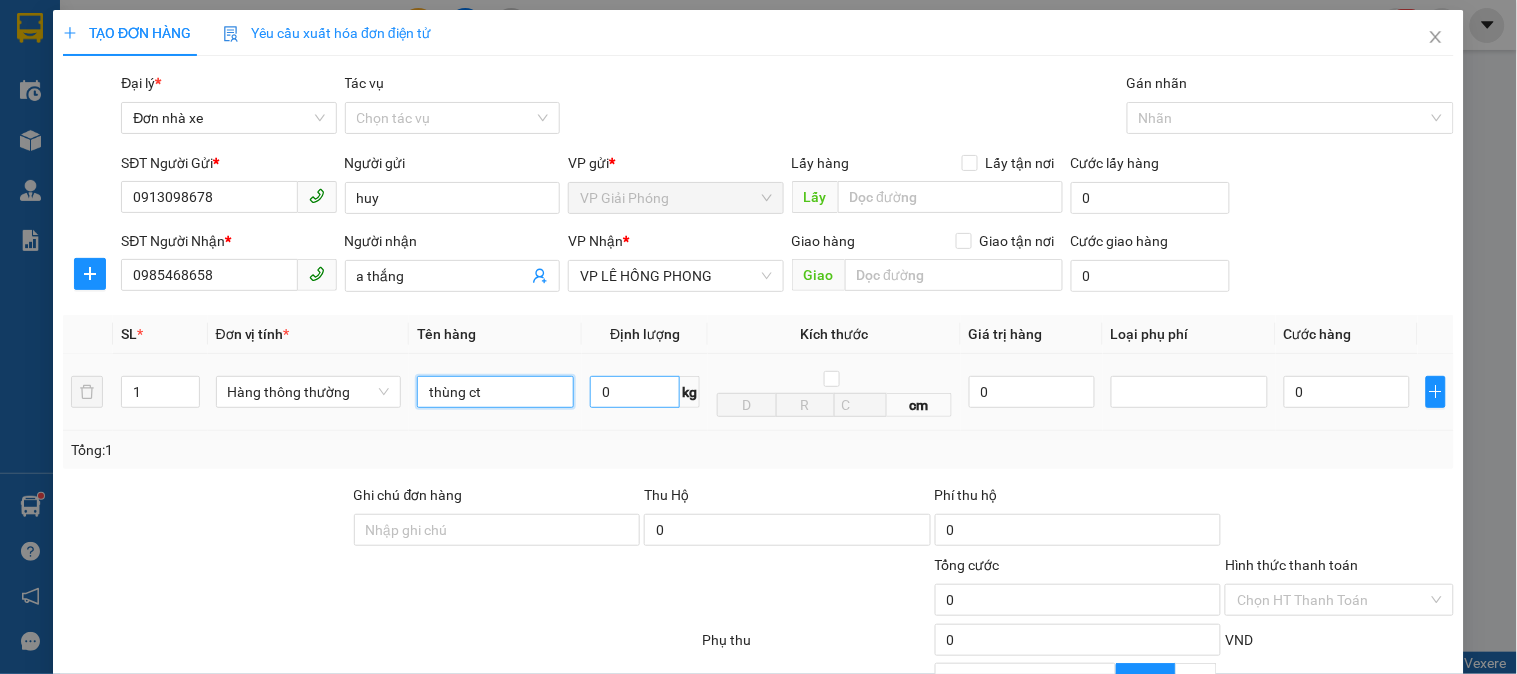 type on "thùng ct" 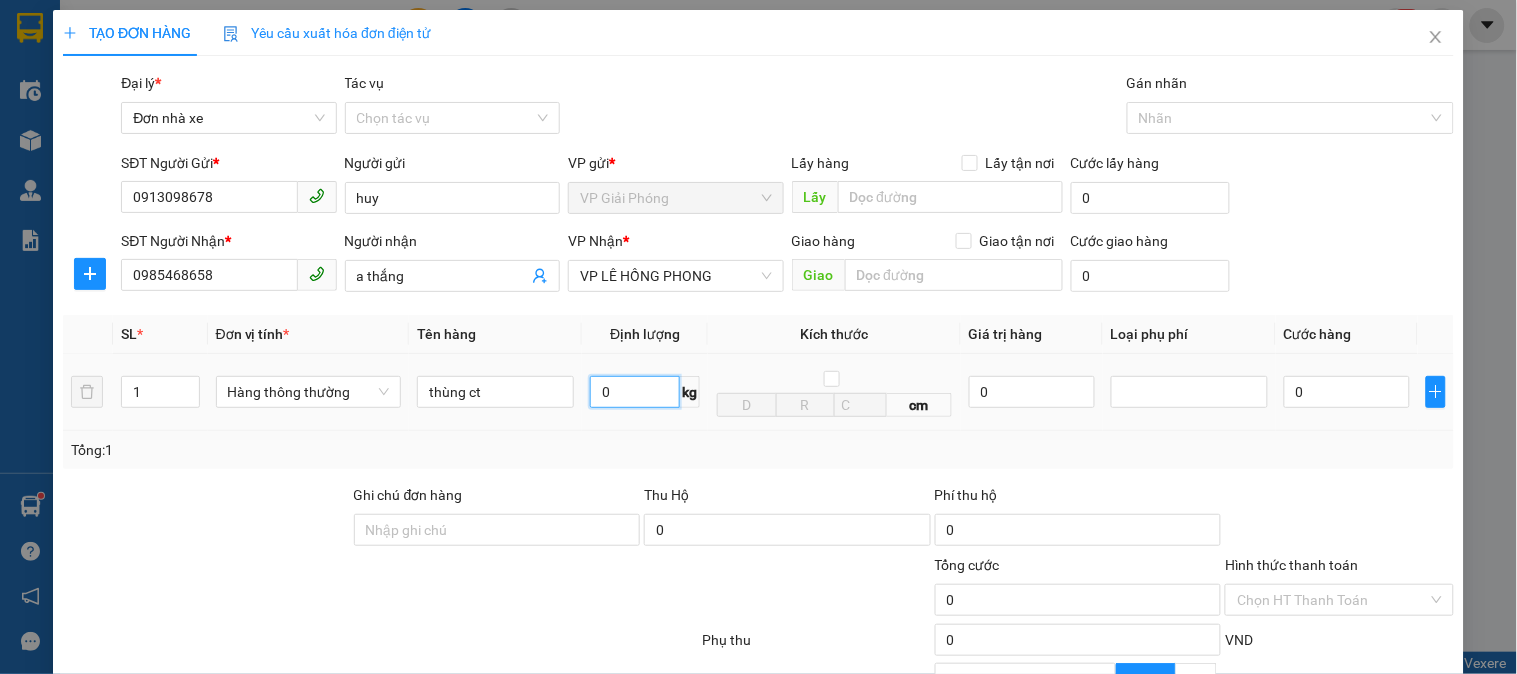 click on "0" at bounding box center (635, 392) 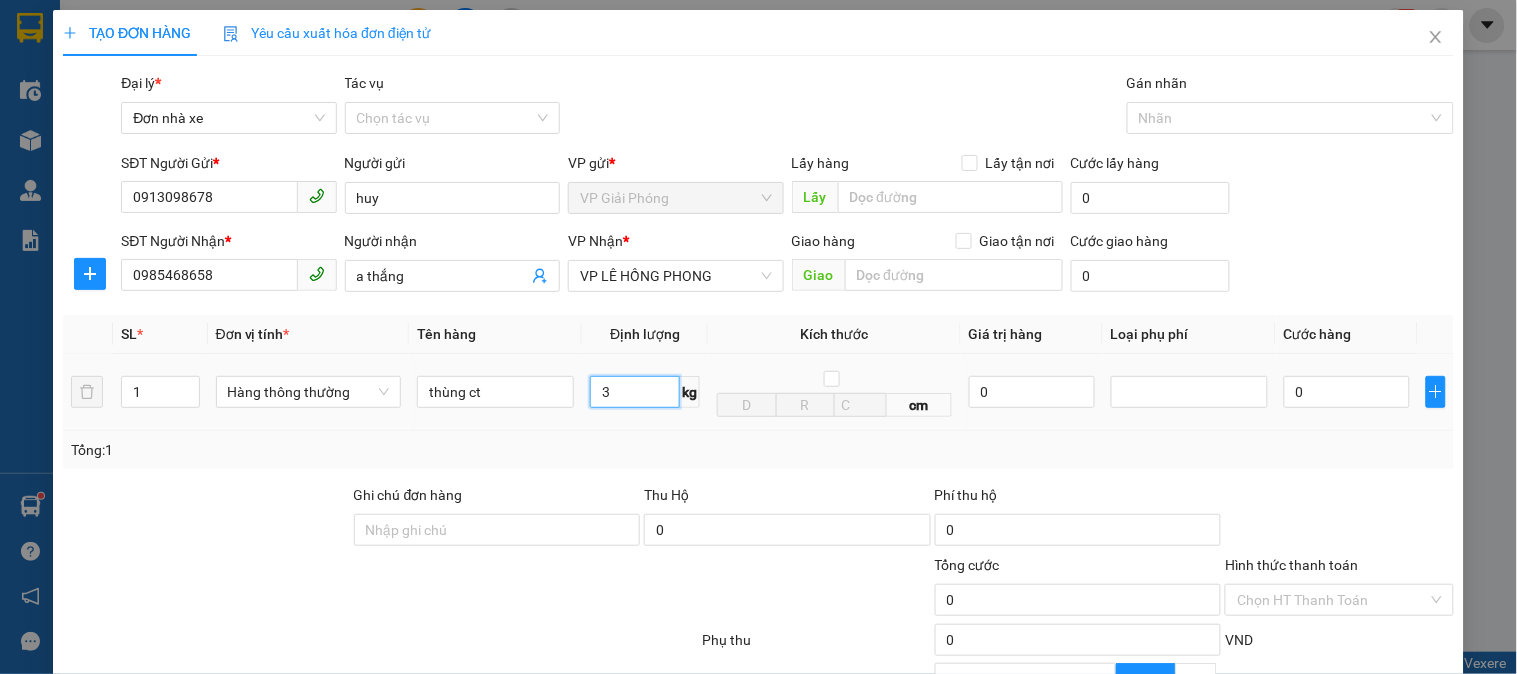 type on "3" 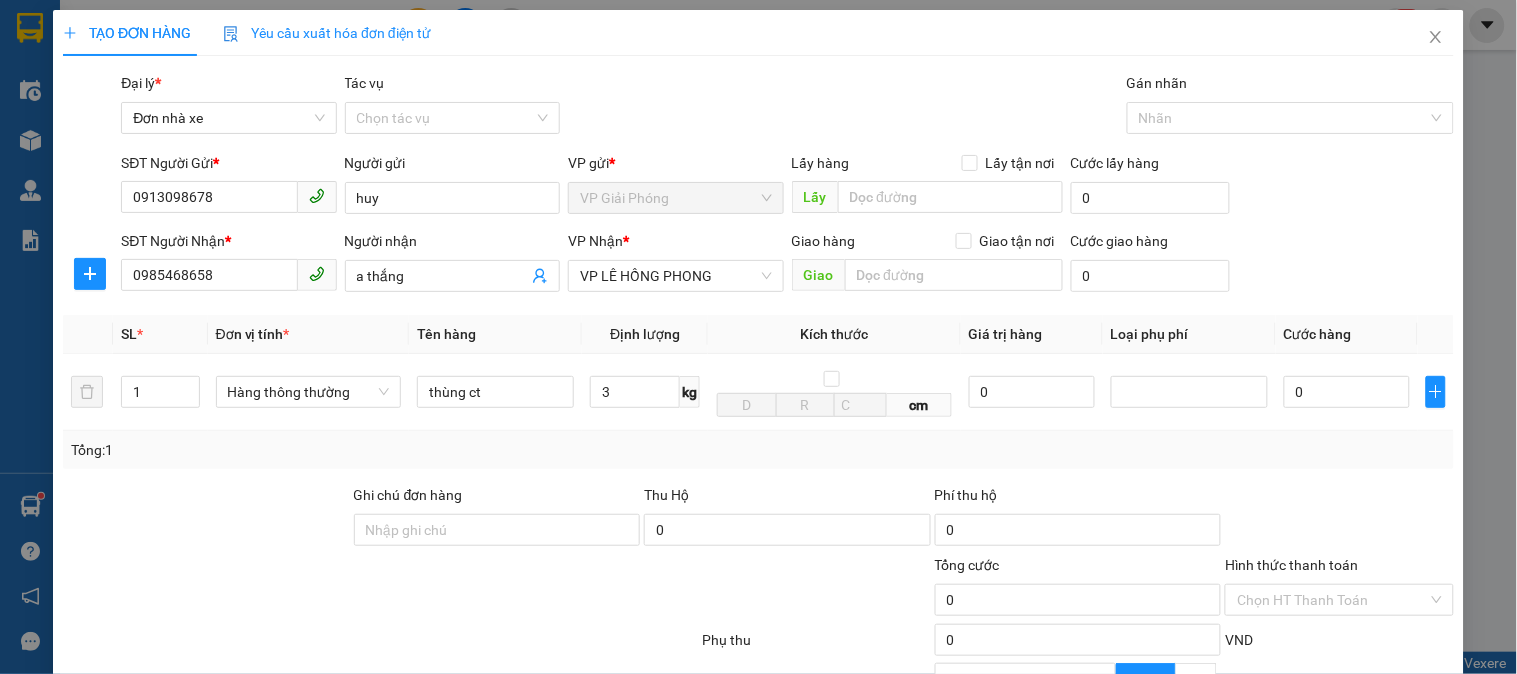 click on "Tổng:  1" at bounding box center (758, 450) 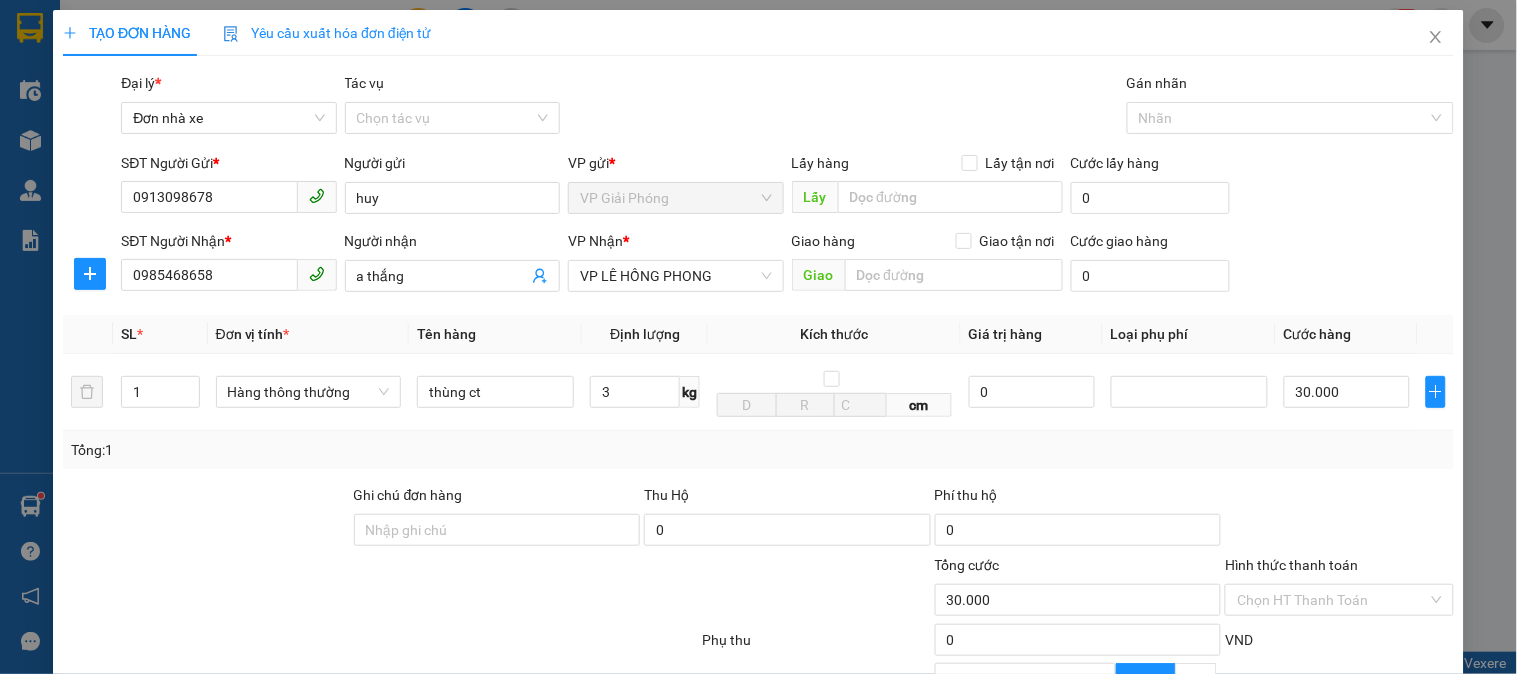 type on "30.000" 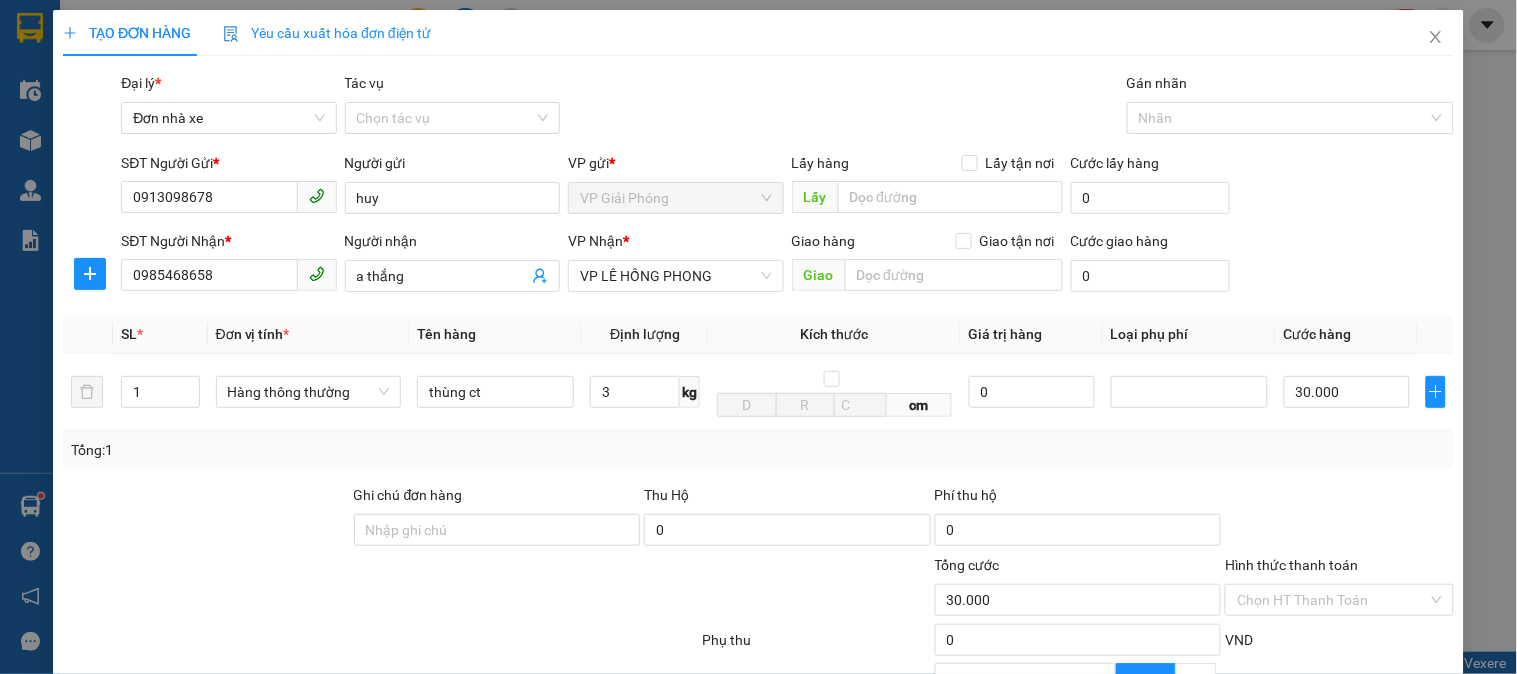 scroll, scrollTop: 218, scrollLeft: 0, axis: vertical 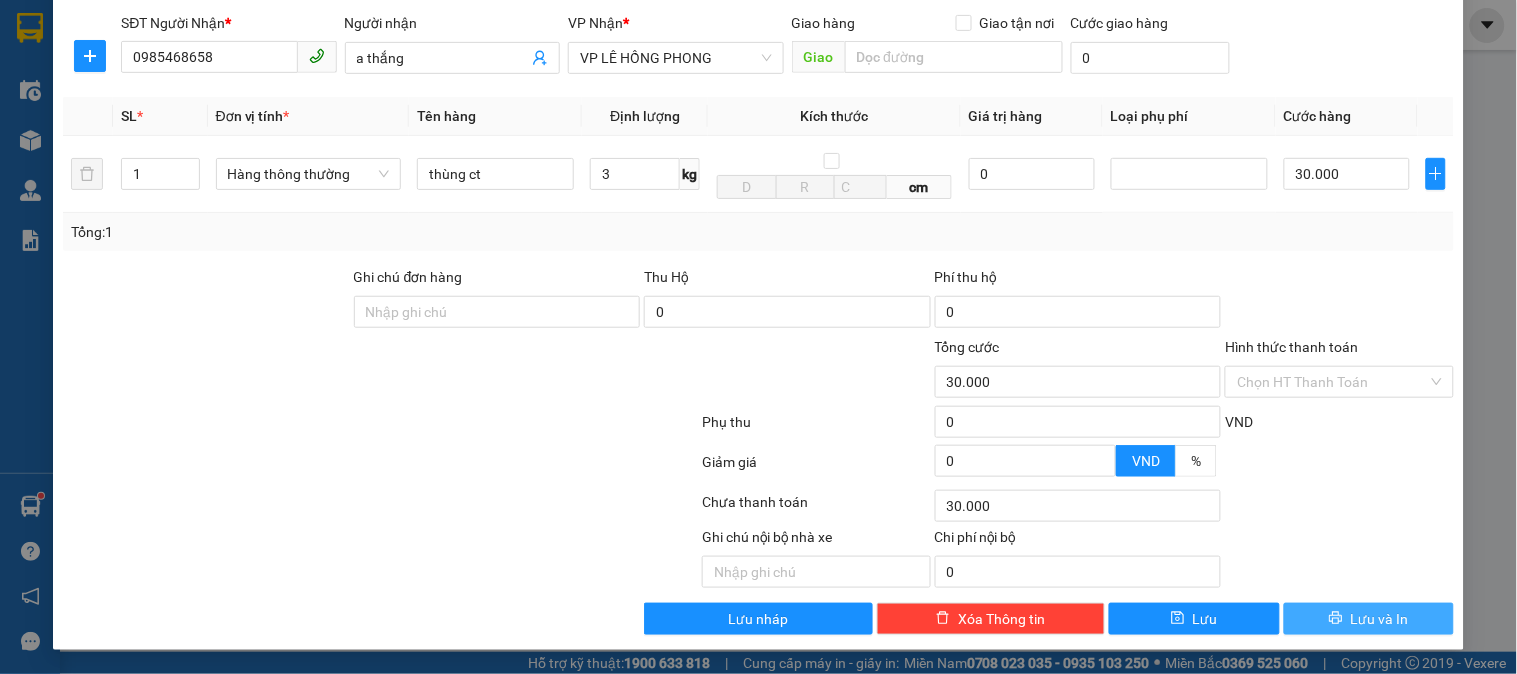 click on "Lưu và In" at bounding box center (1380, 619) 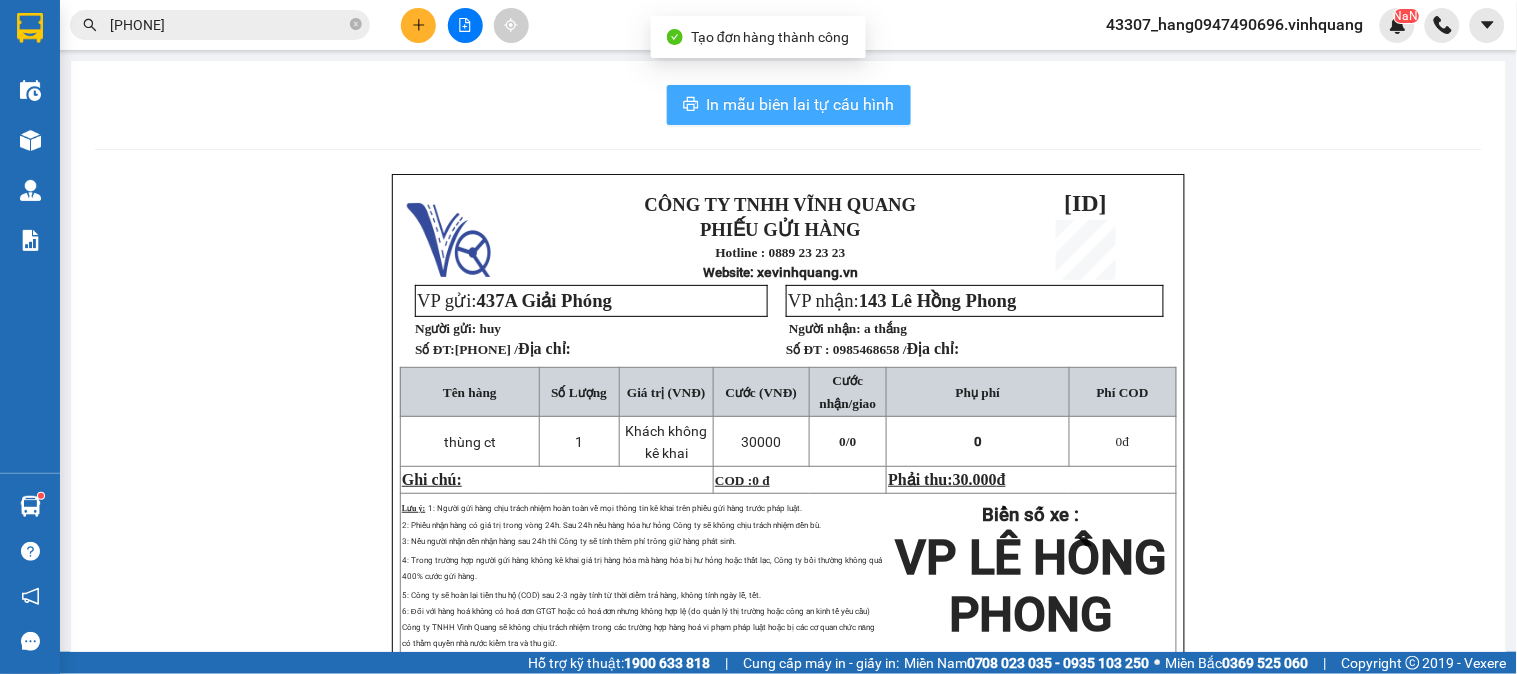 click on "In mẫu biên lai tự cấu hình" at bounding box center [801, 104] 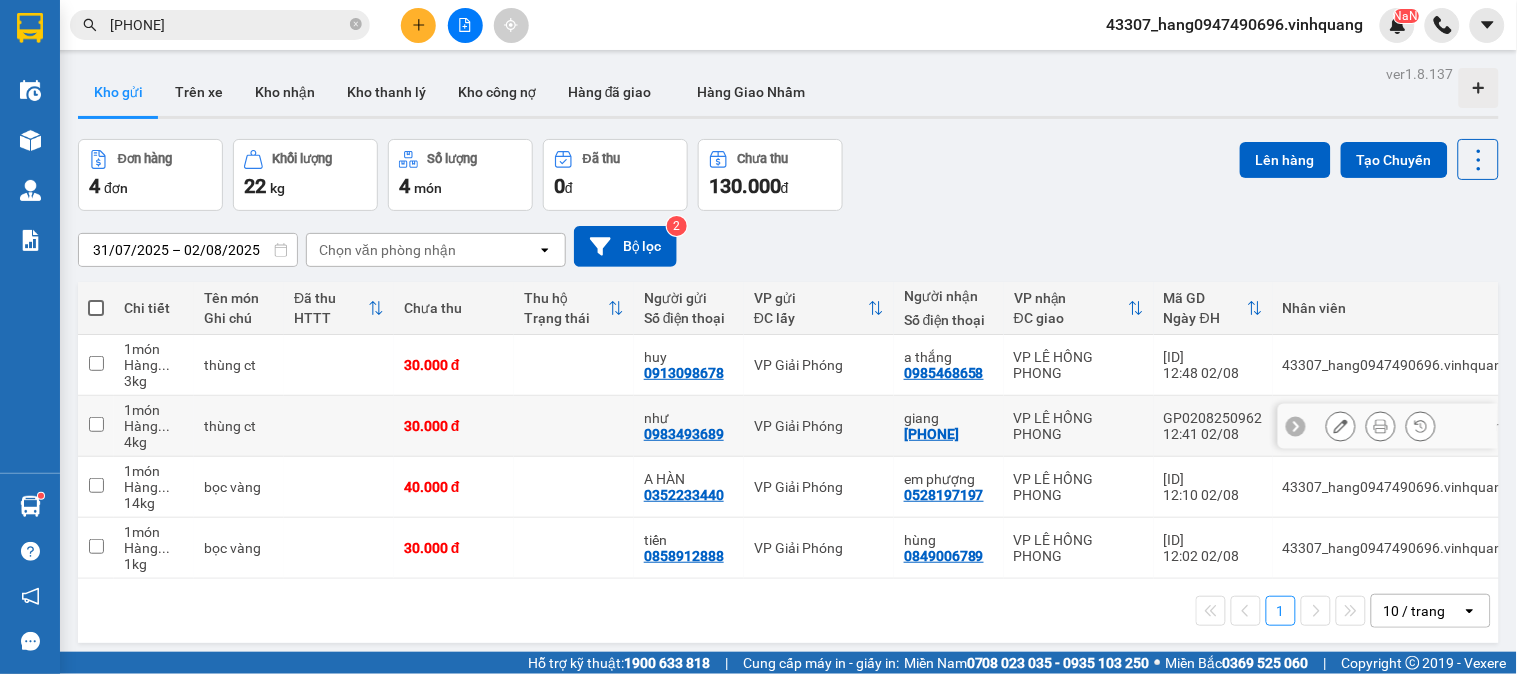 click at bounding box center [339, 426] 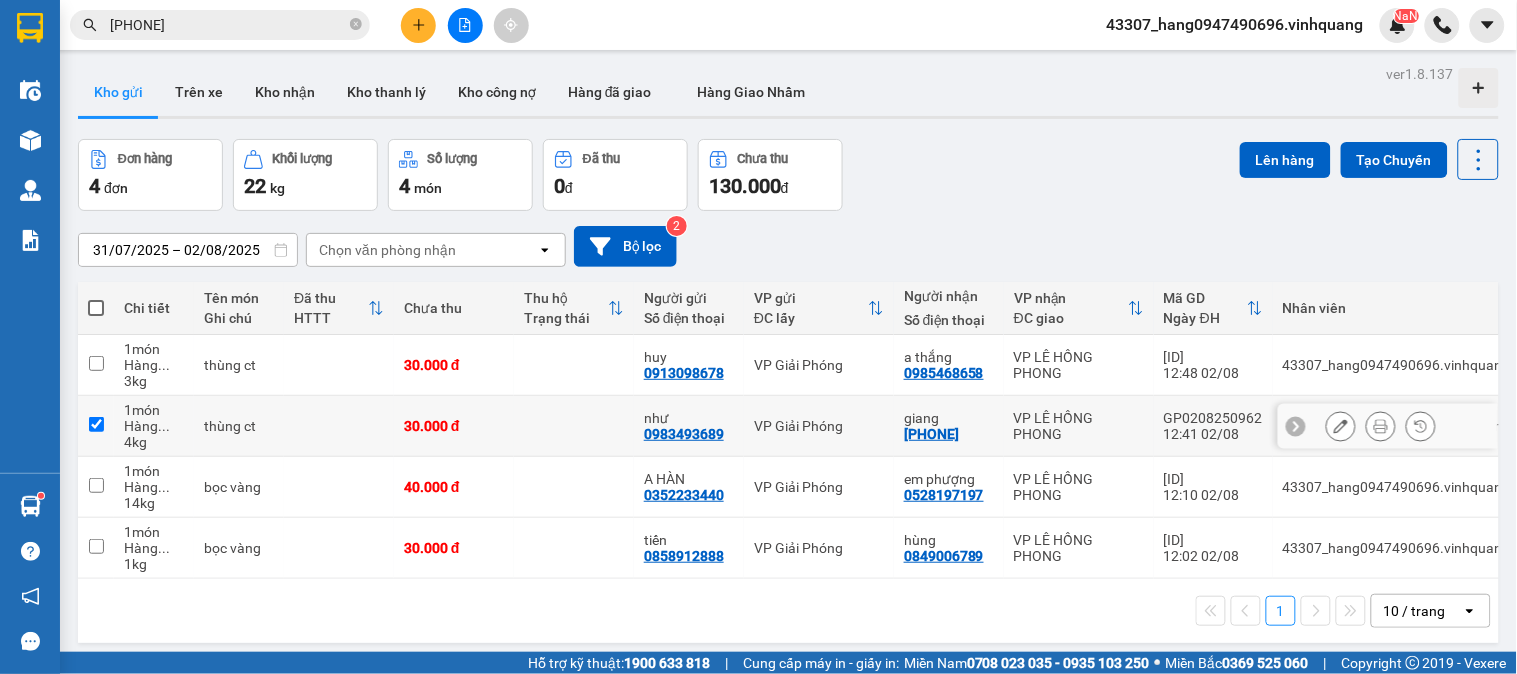 checkbox on "true" 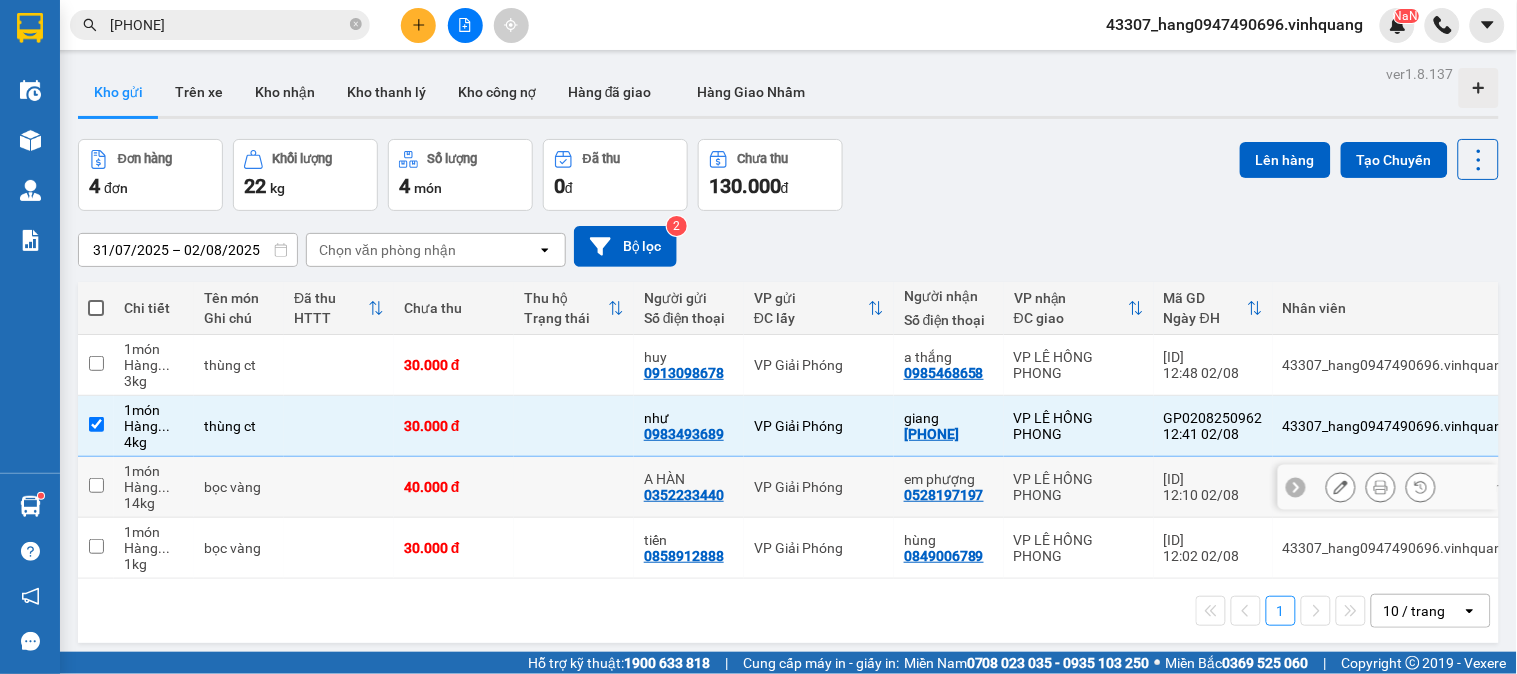 click at bounding box center (339, 487) 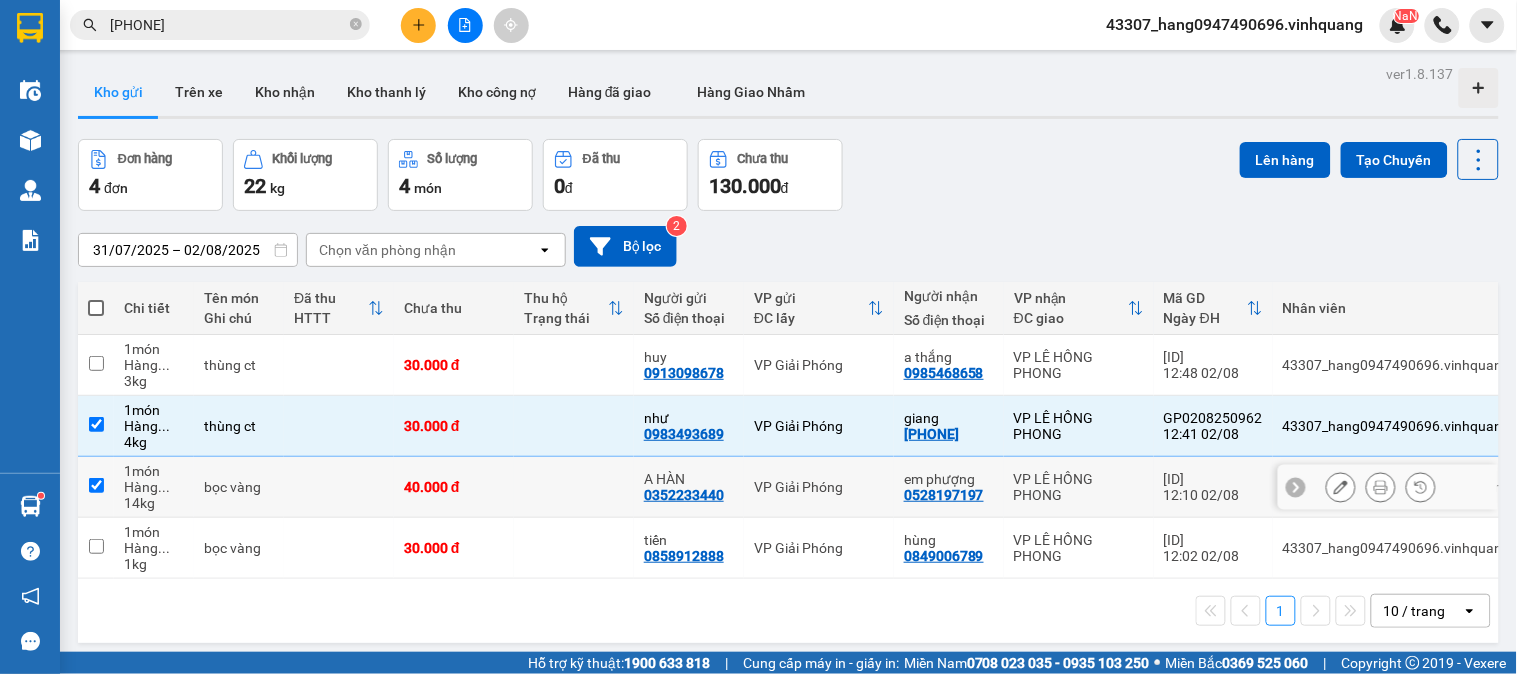 checkbox on "true" 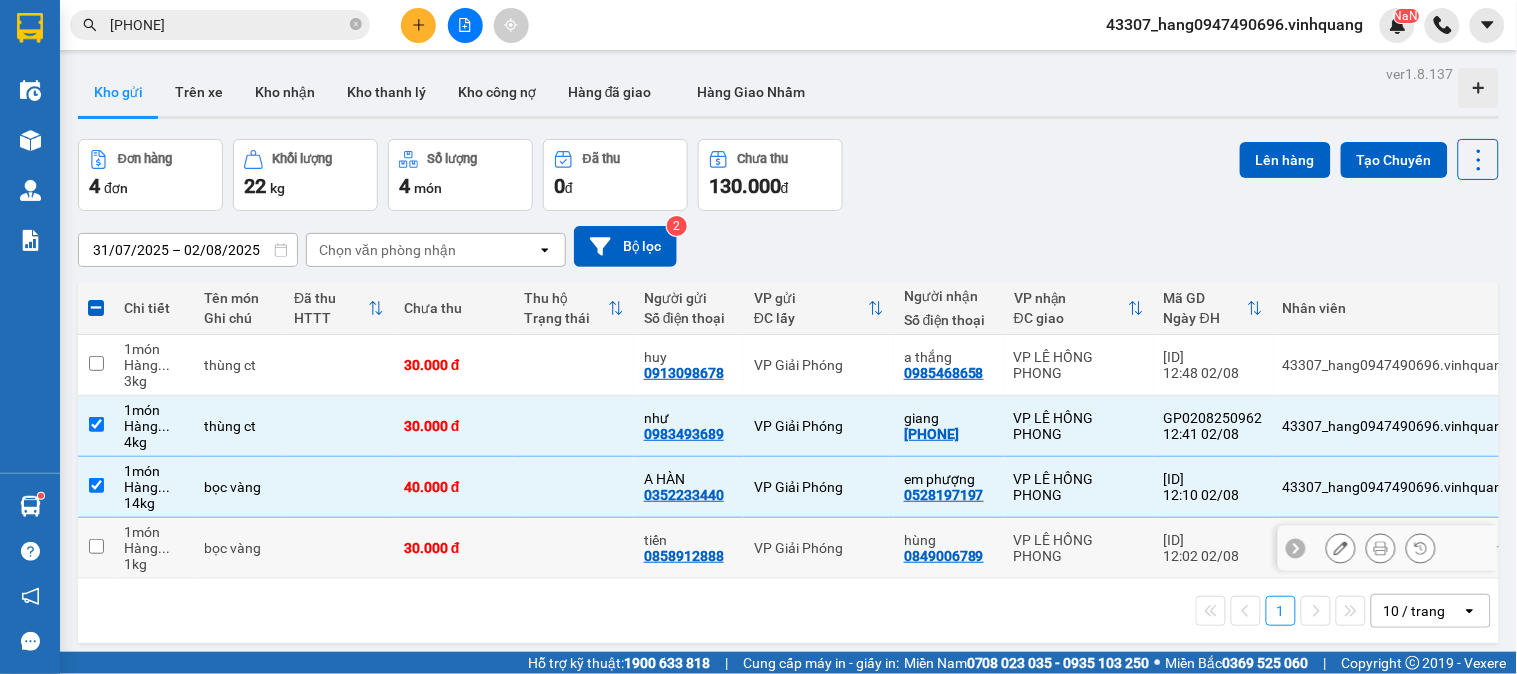 click at bounding box center (339, 548) 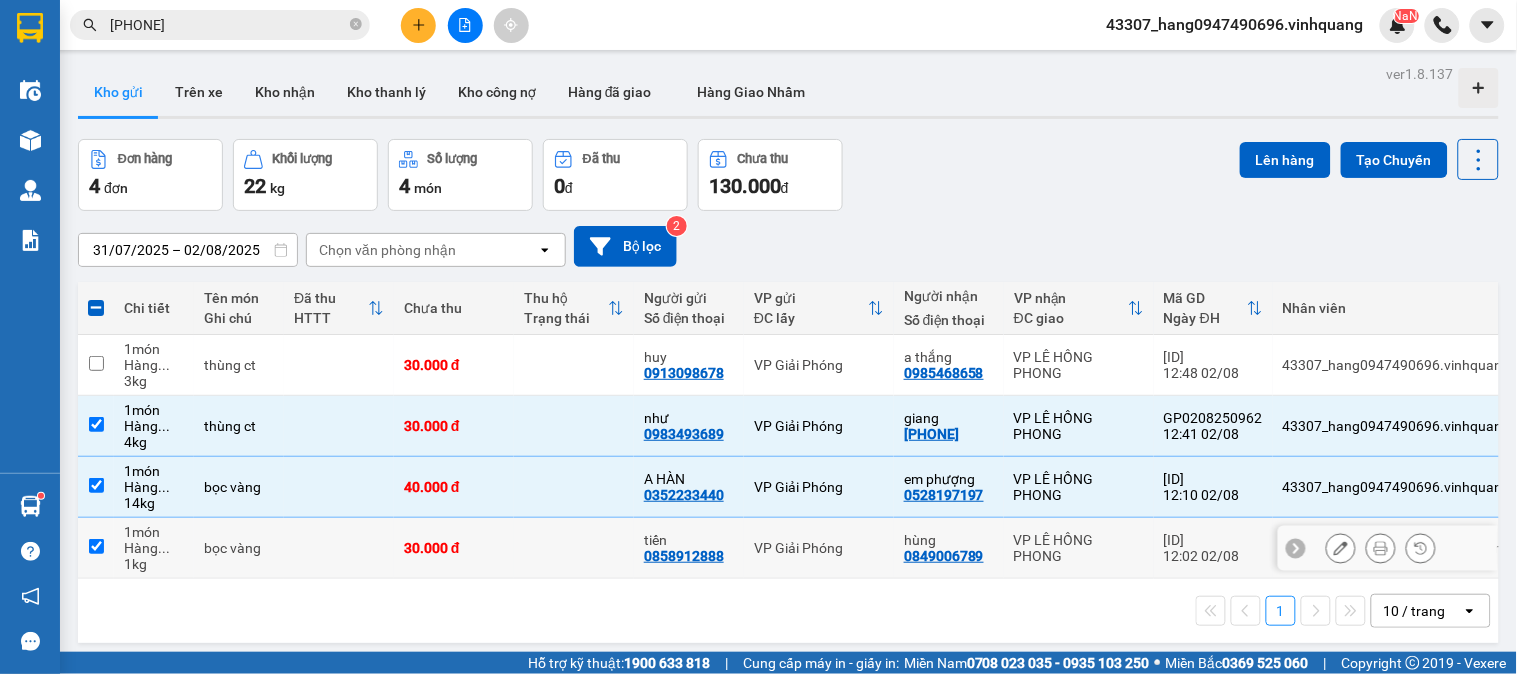 checkbox on "true" 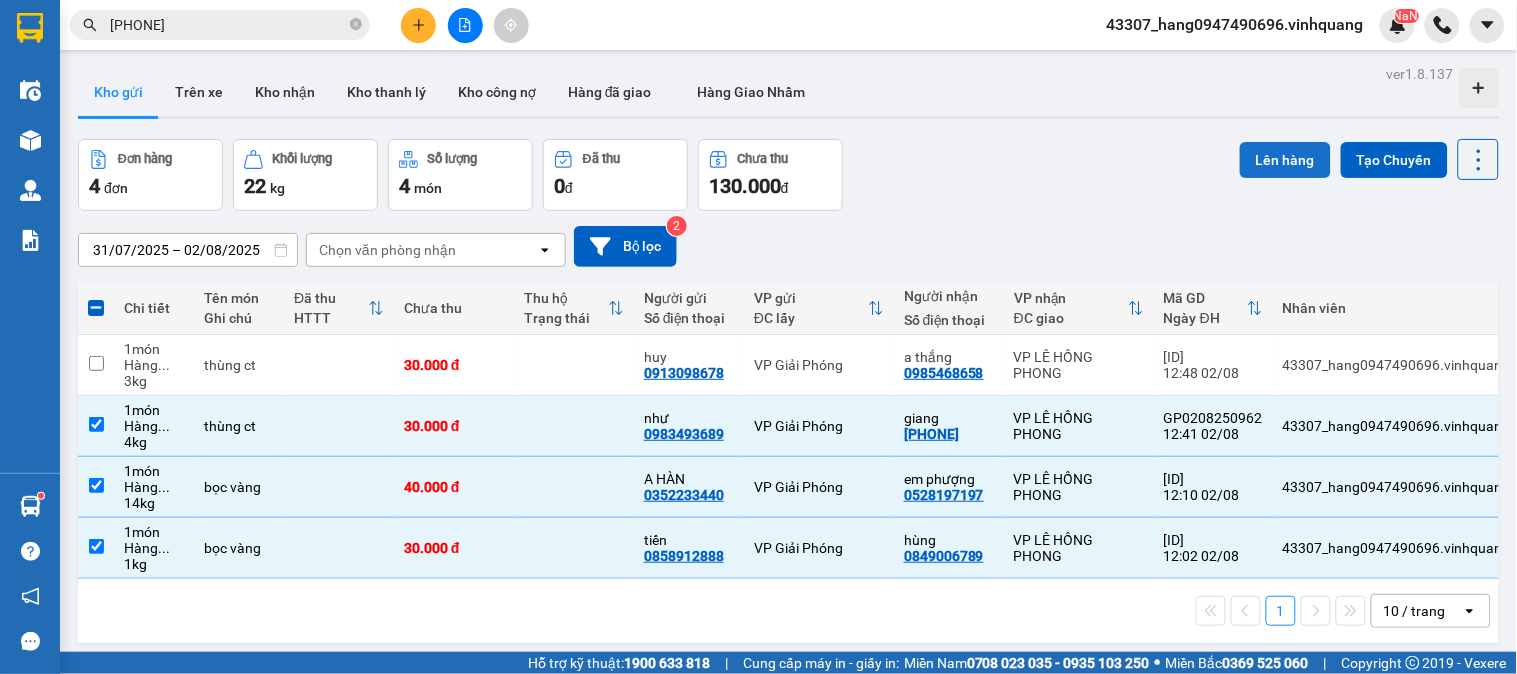 click on "Lên hàng" at bounding box center [1285, 160] 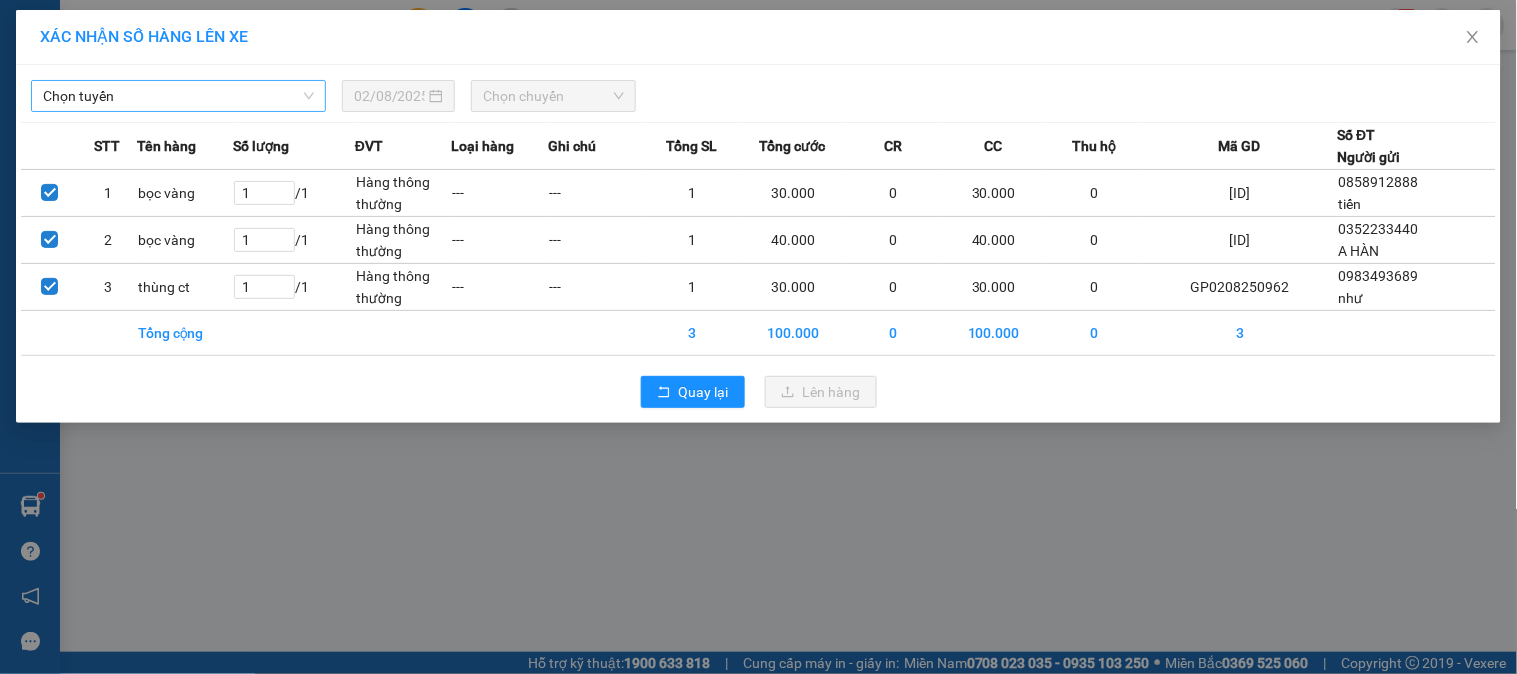 click on "Chọn tuyến" at bounding box center [178, 96] 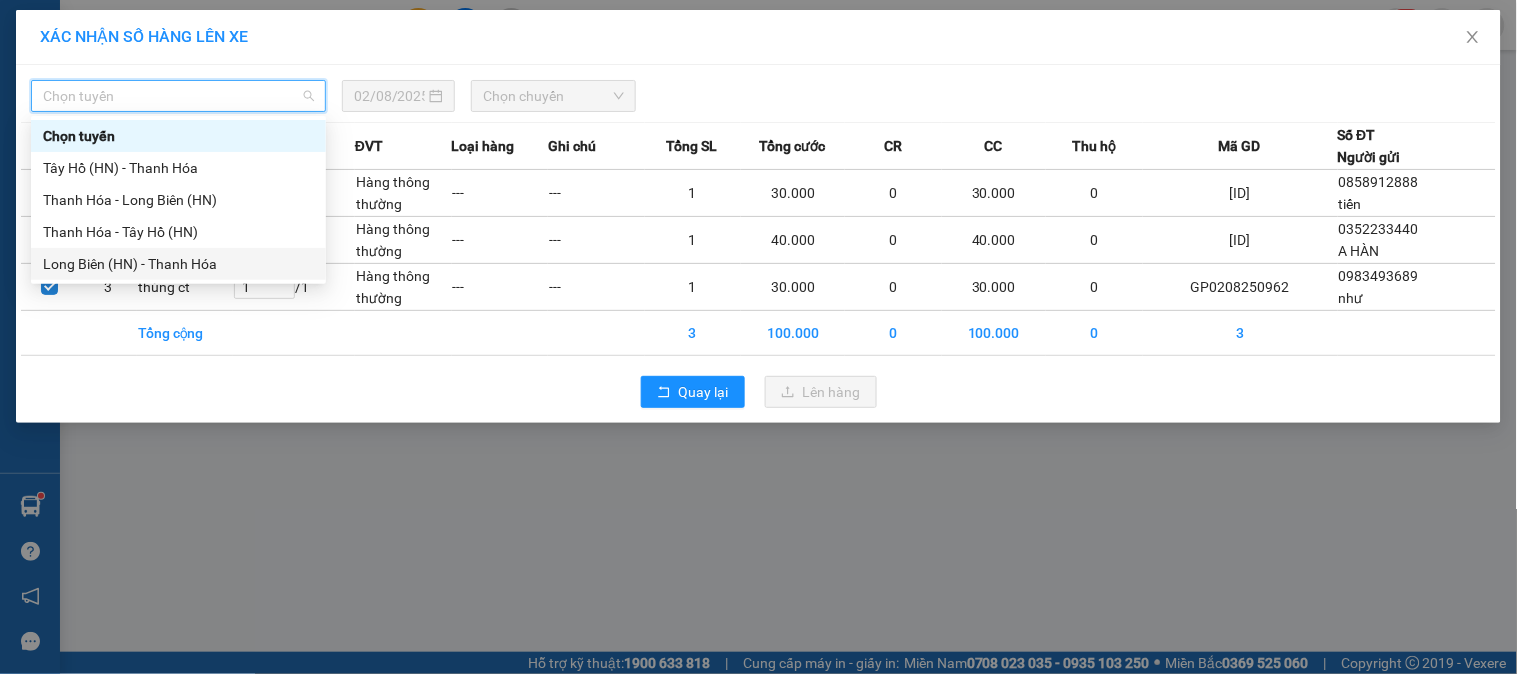 click on "Long Biên (HN) - Thanh Hóa" at bounding box center (178, 264) 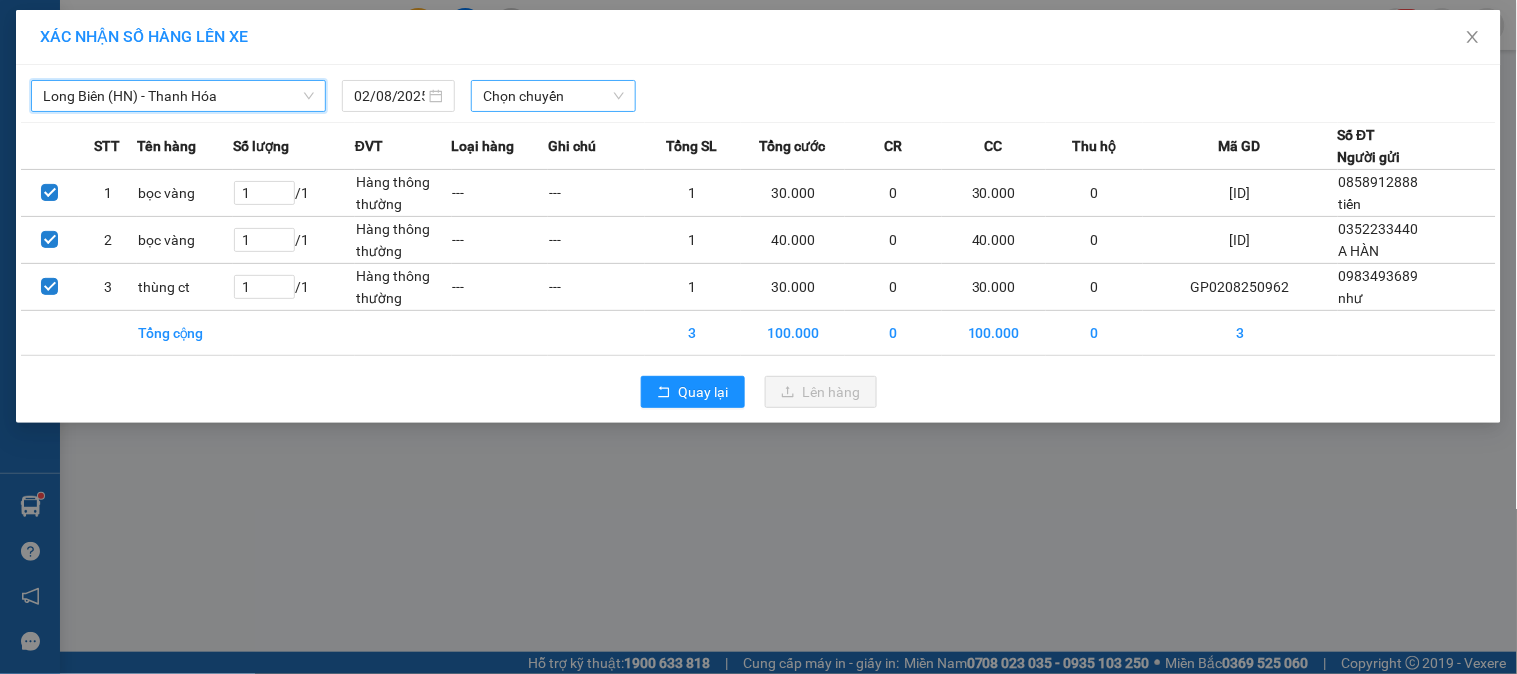 click on "Chọn chuyến" at bounding box center (553, 96) 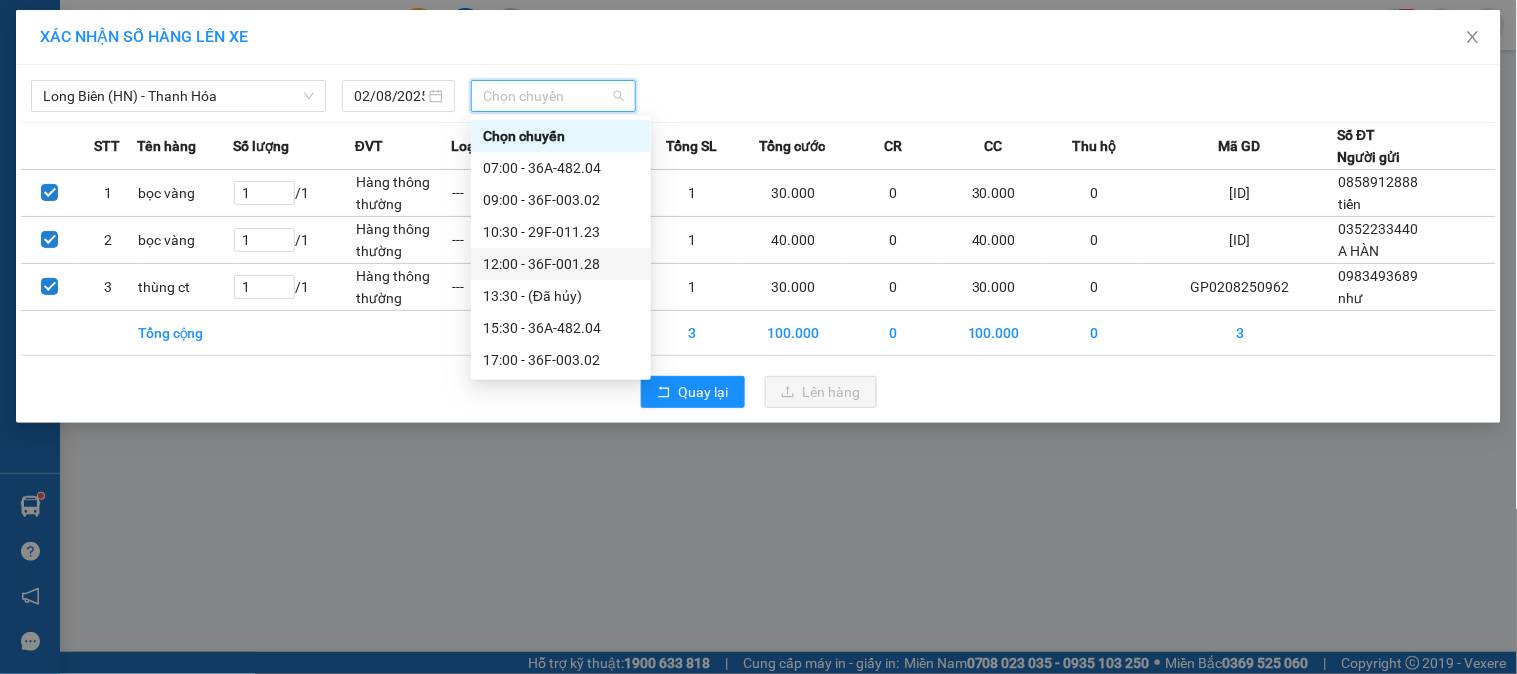 click on "12:00     - 36F-001.28" at bounding box center [561, 264] 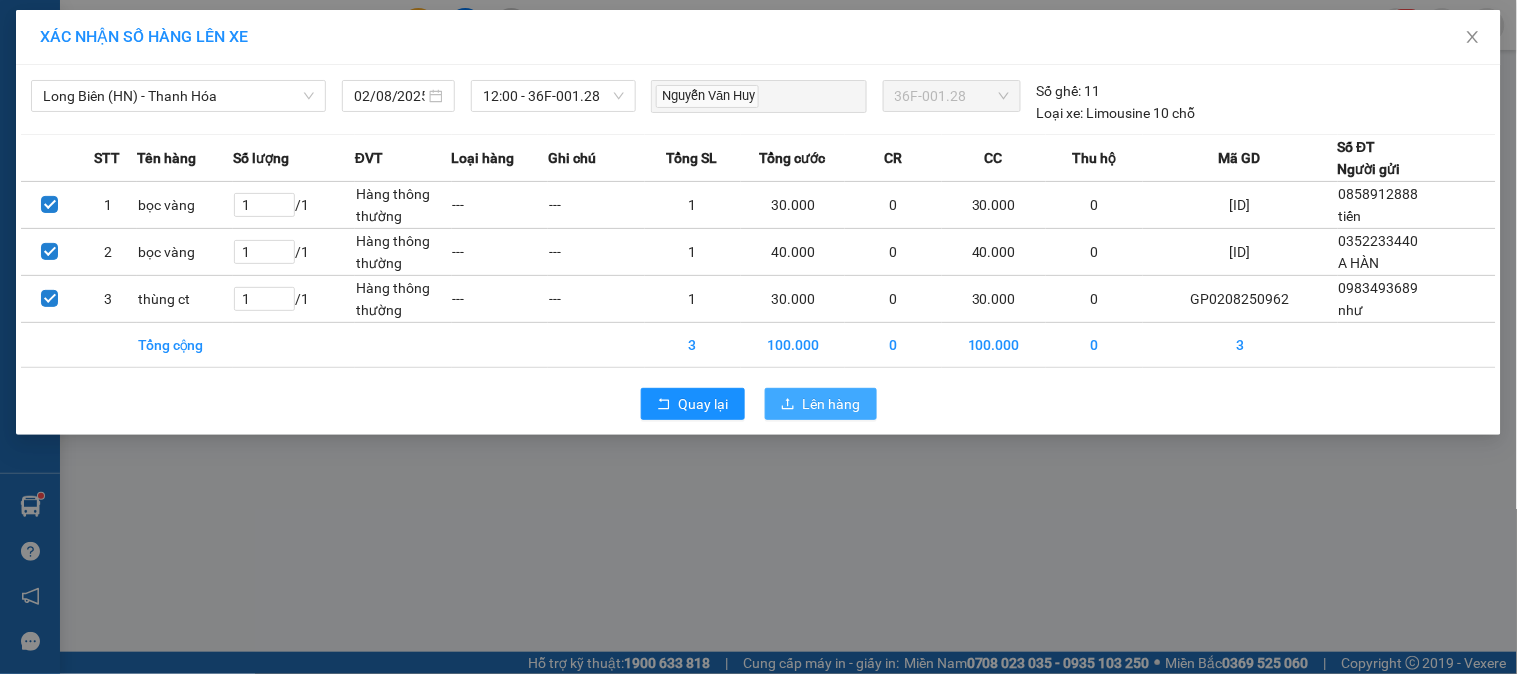 click on "Lên hàng" at bounding box center [832, 404] 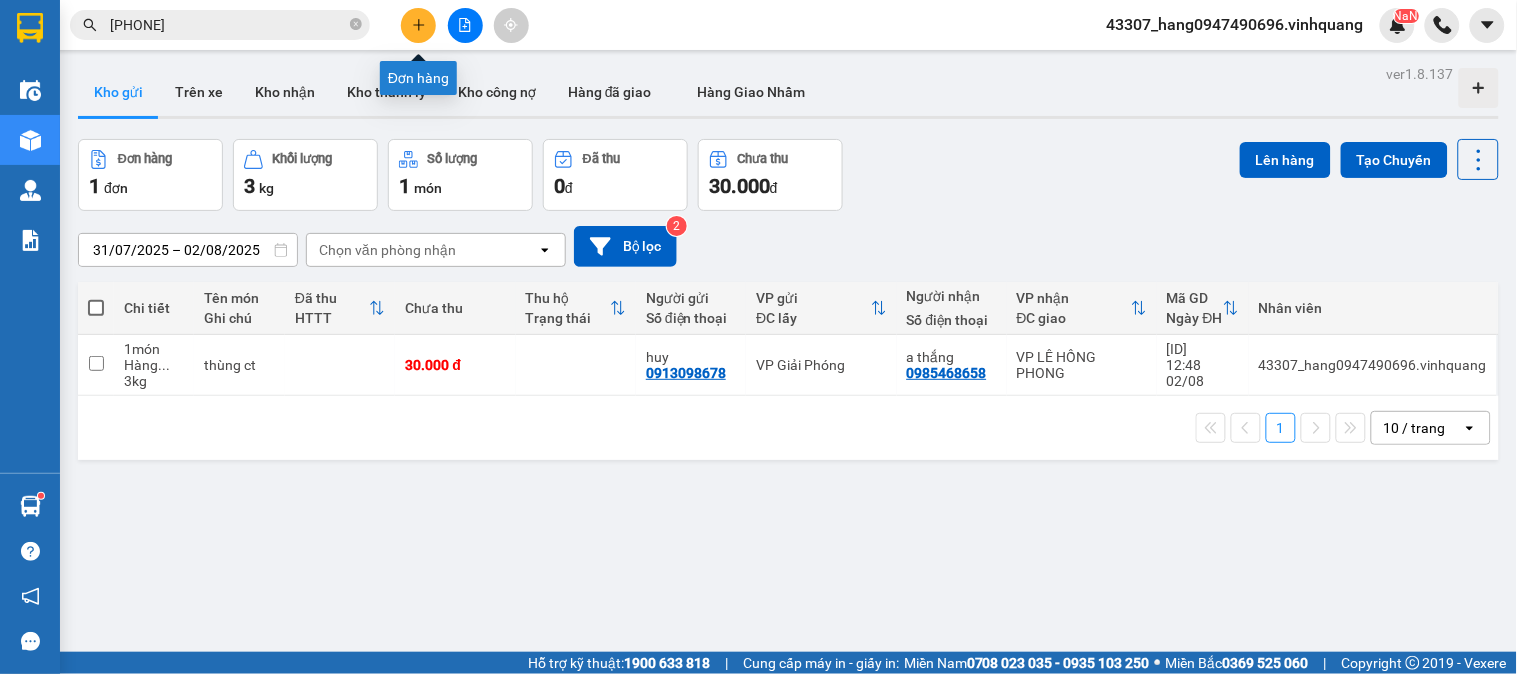 click at bounding box center [418, 25] 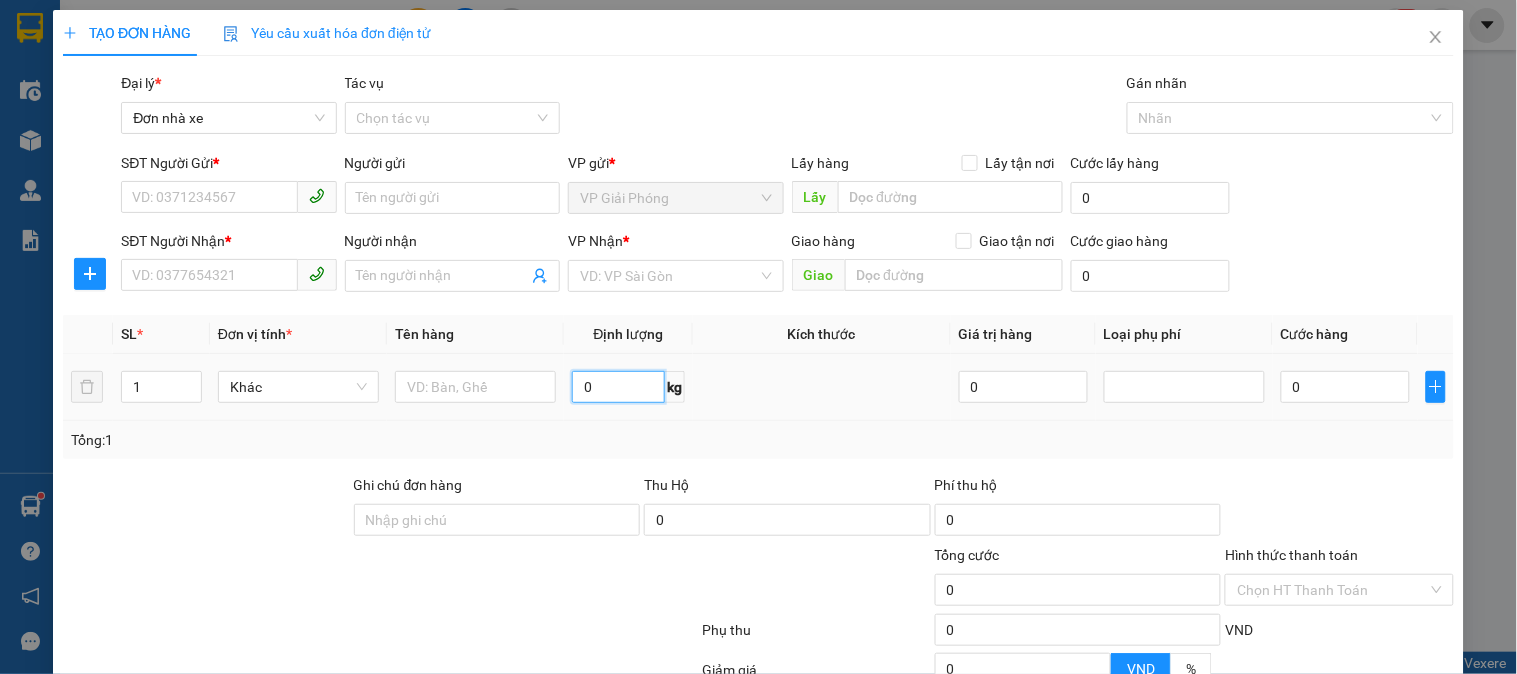 click on "0" at bounding box center (618, 387) 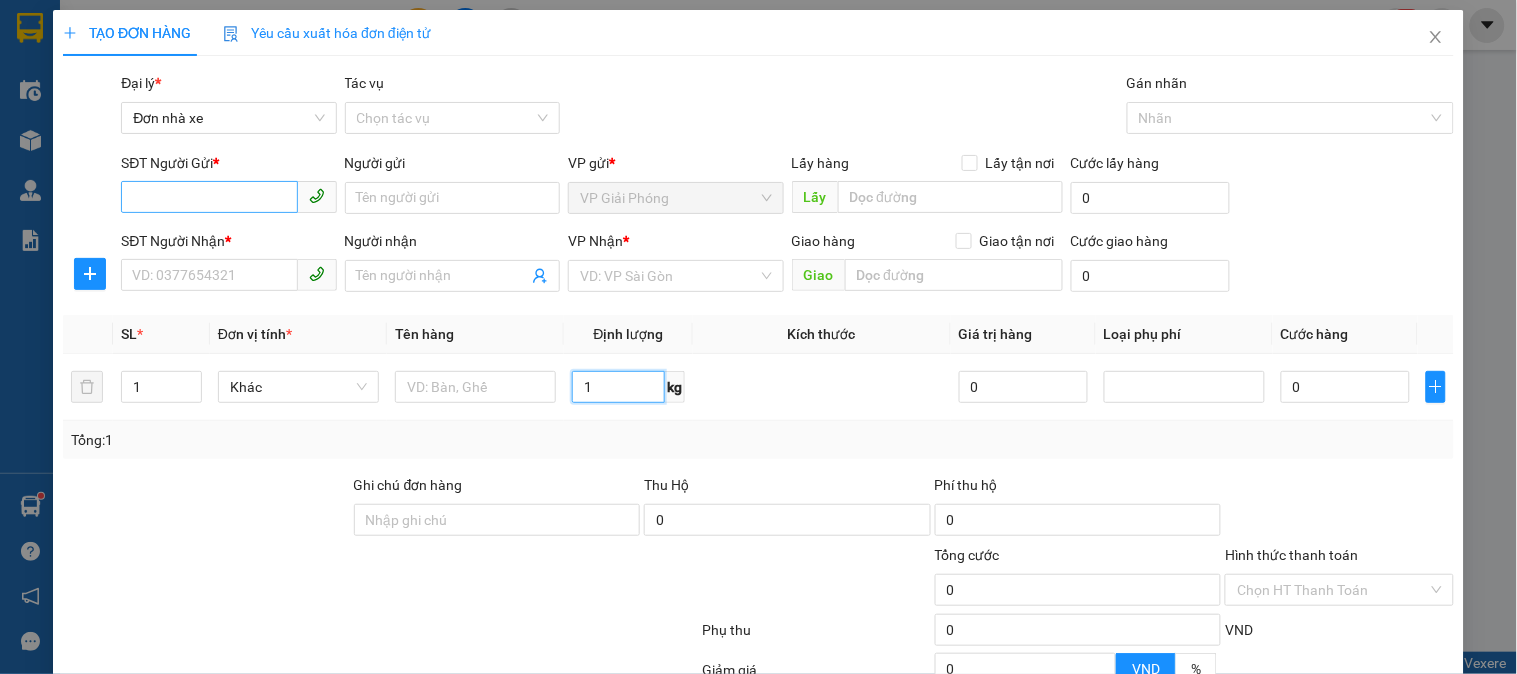 type on "1" 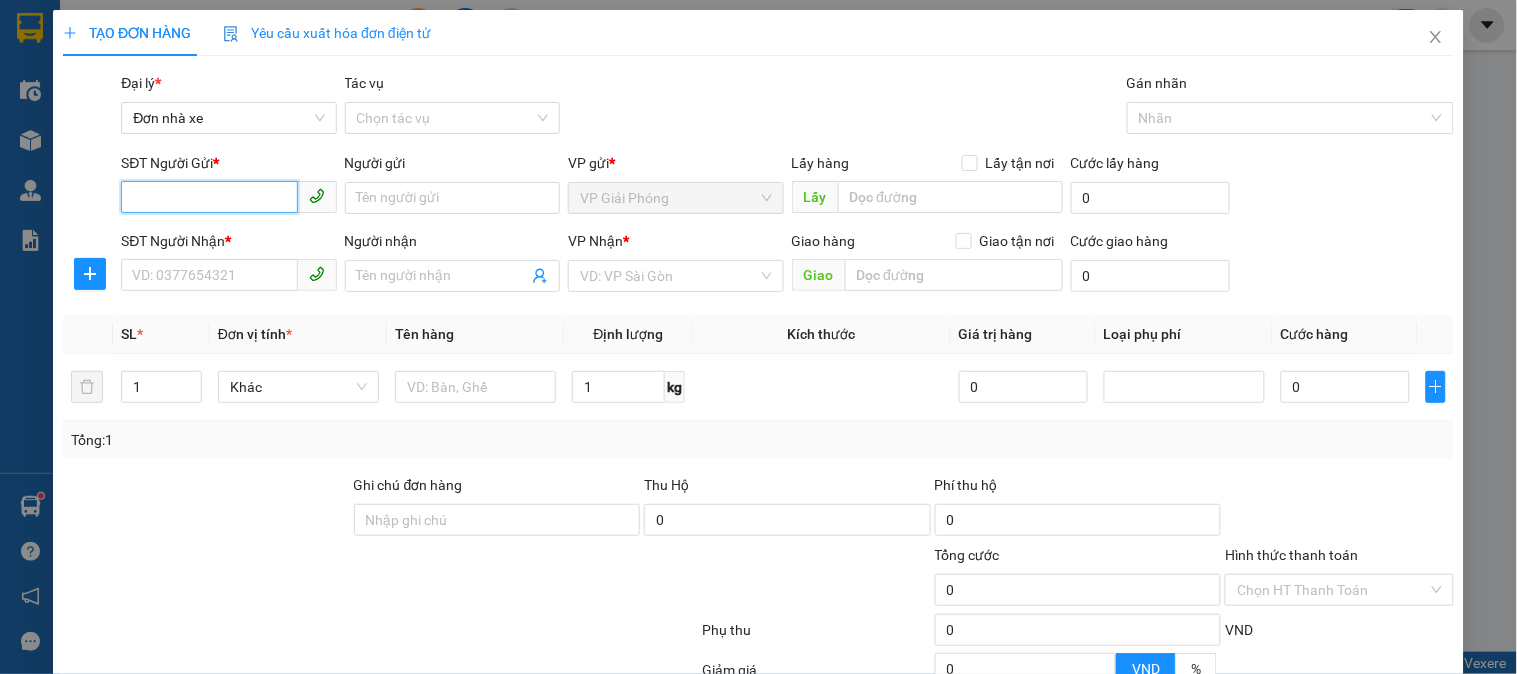 click on "SĐT Người Gửi  *" at bounding box center [209, 197] 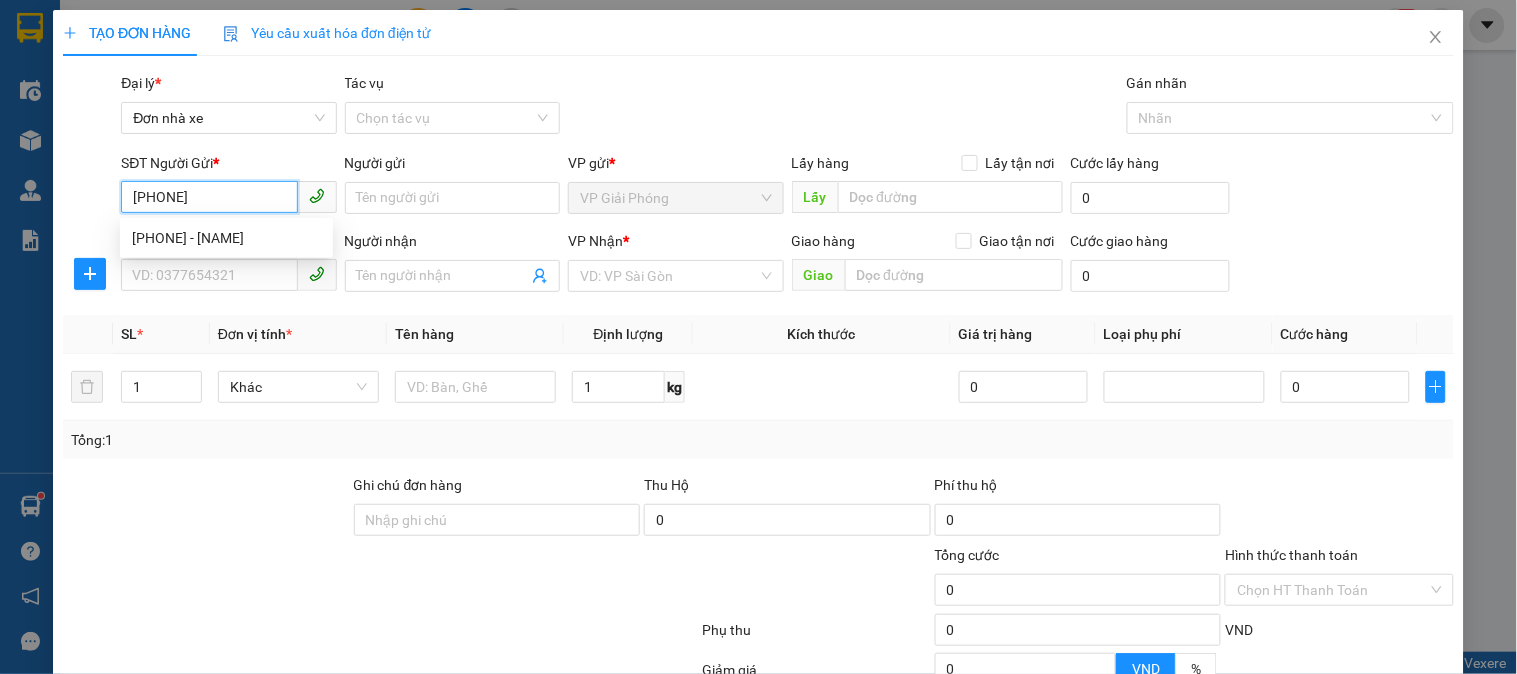 type on "[PHONE]" 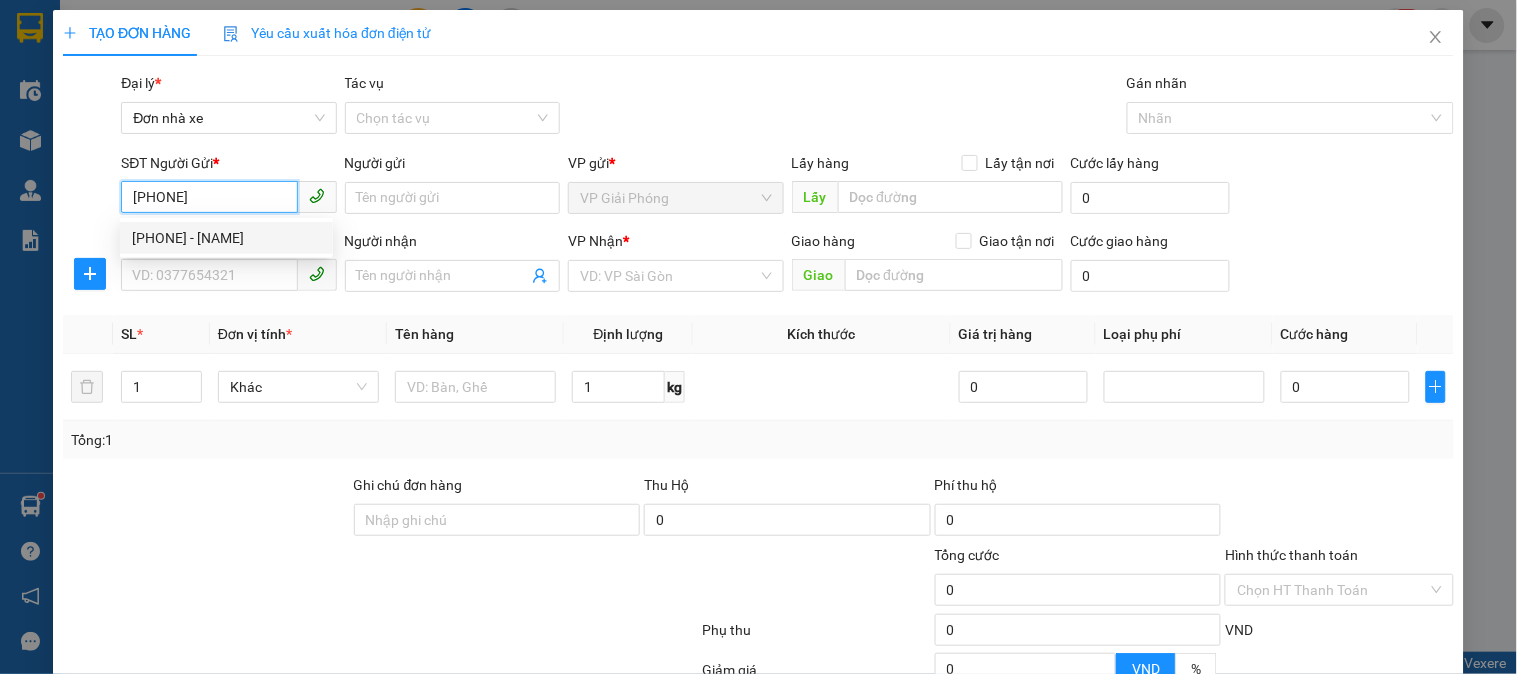 click on "0762186066 - nhi" at bounding box center (226, 238) 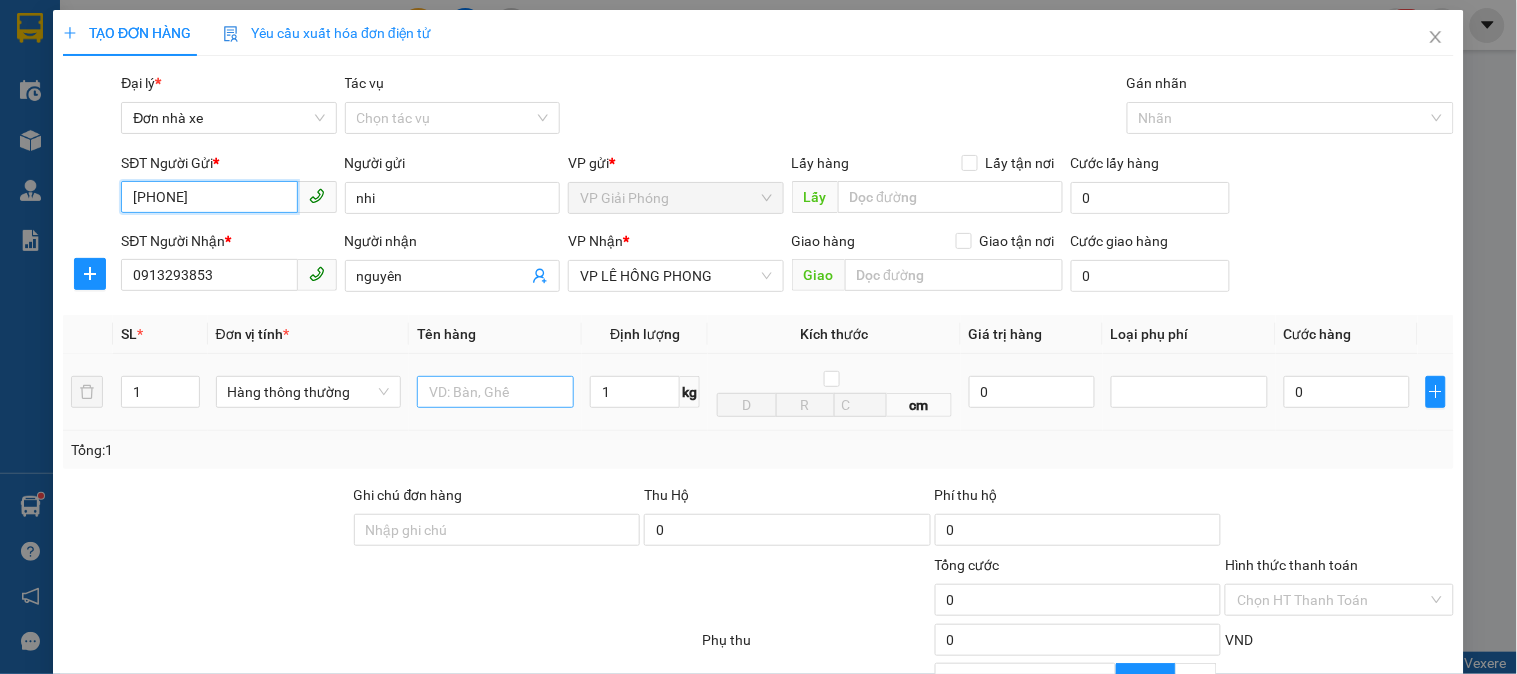 type on "[PHONE]" 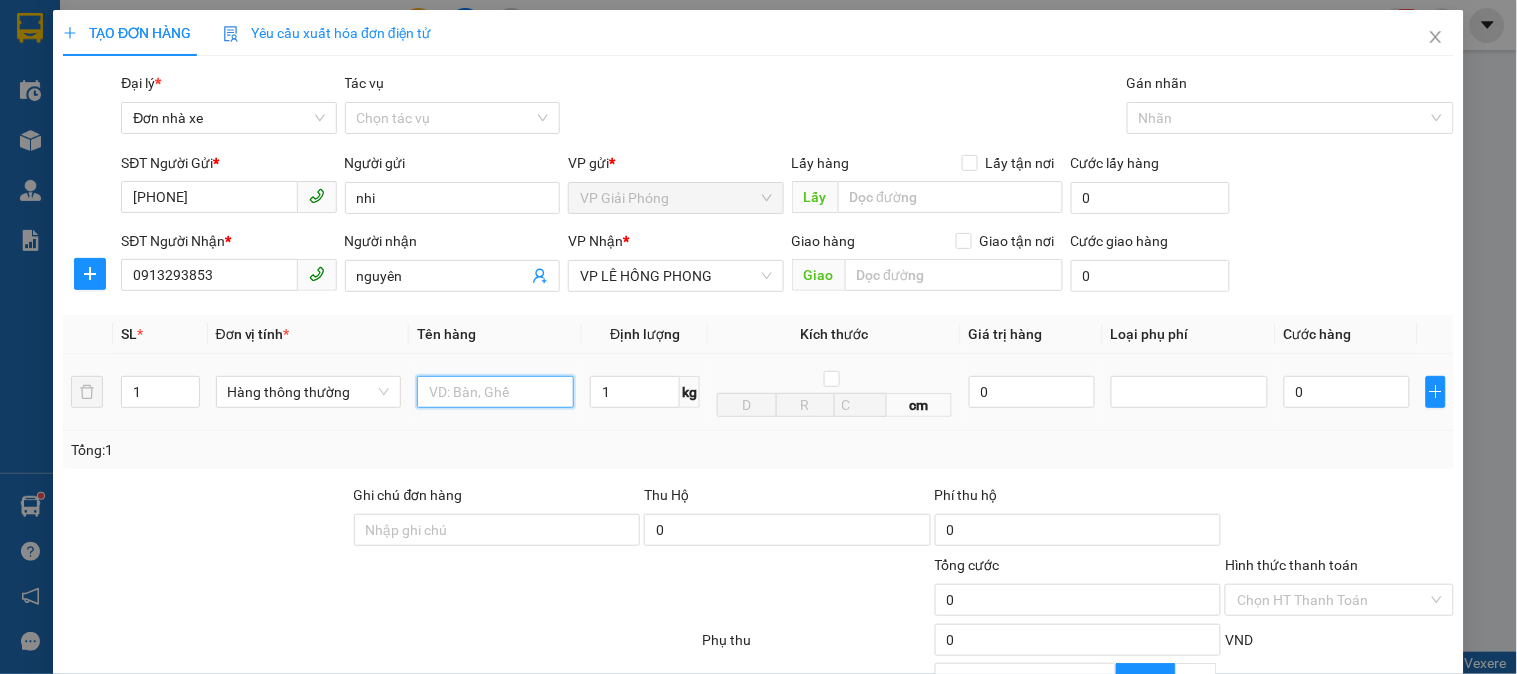 click at bounding box center [495, 392] 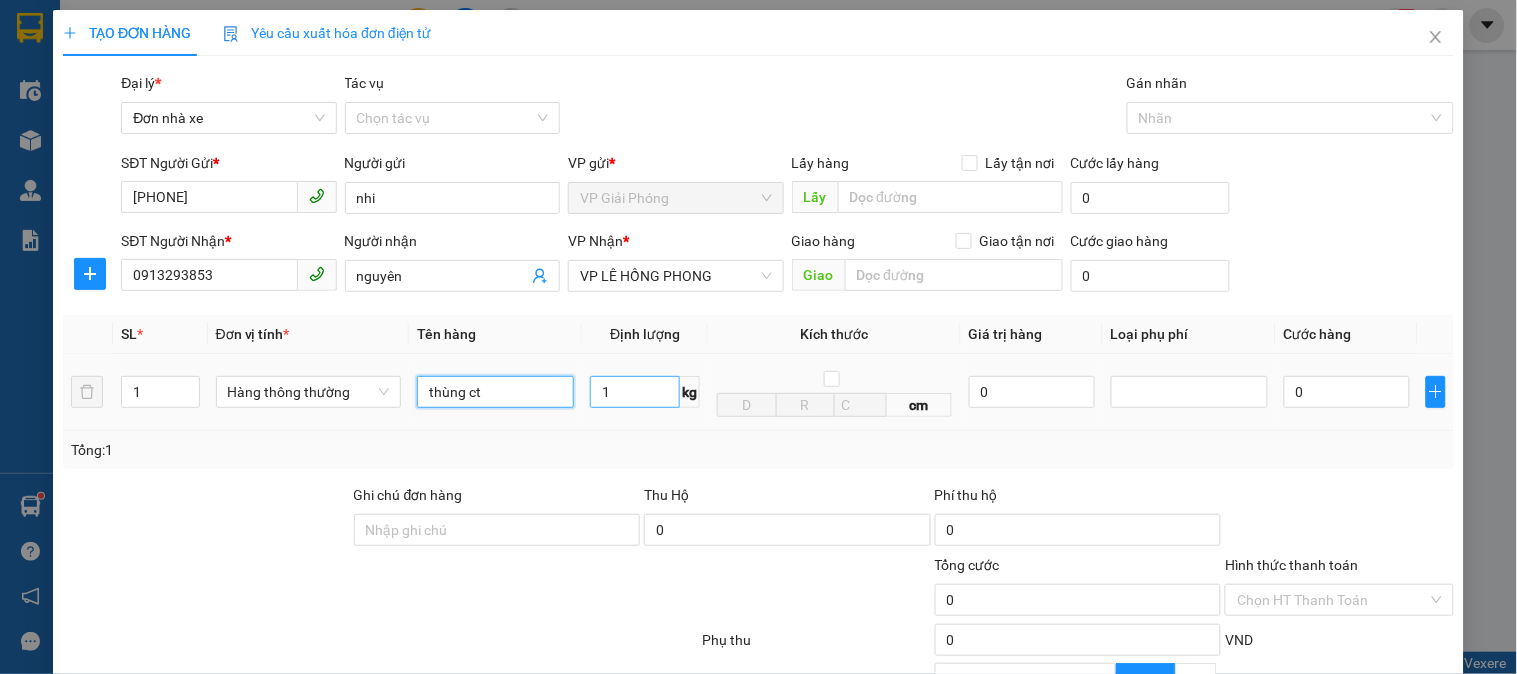 type on "thùng ct" 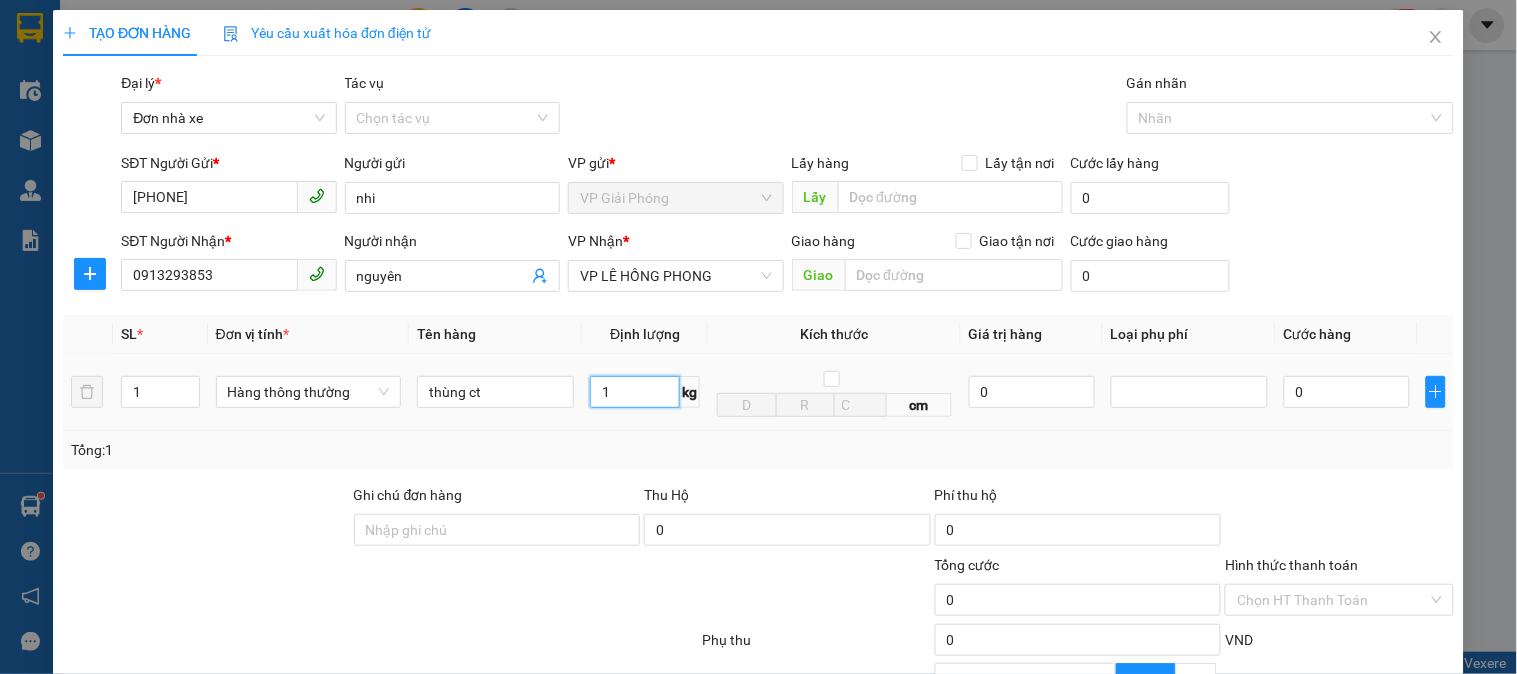 click on "1" at bounding box center [635, 392] 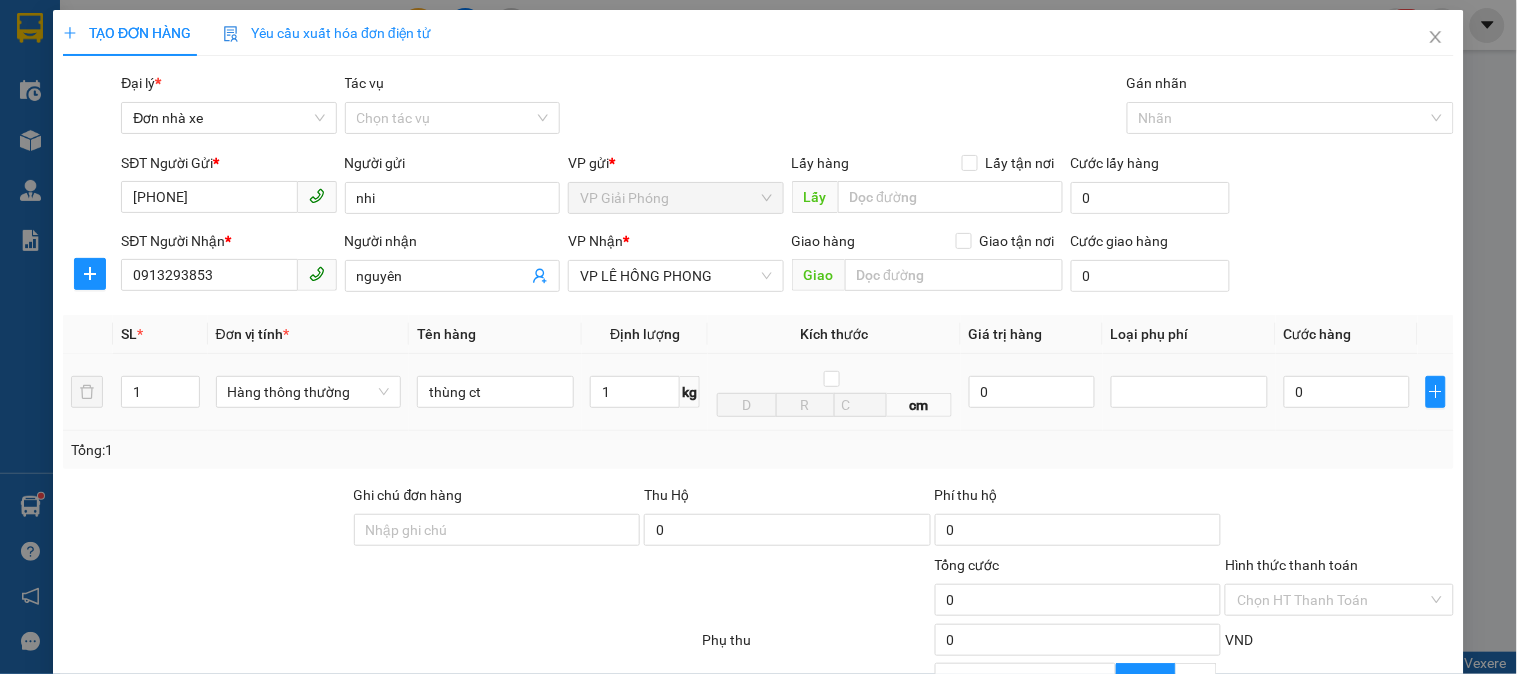 click on "Tổng:  1" at bounding box center (758, 450) 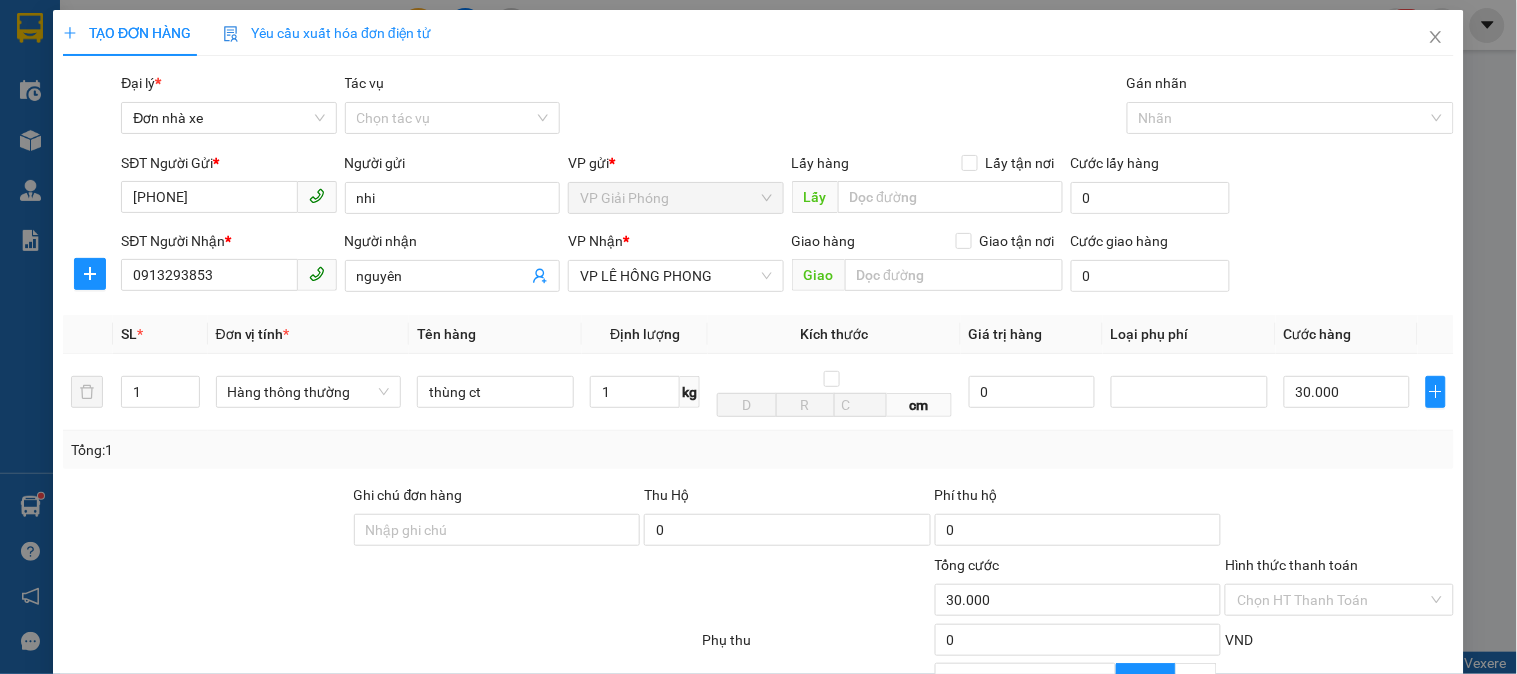 type on "30.000" 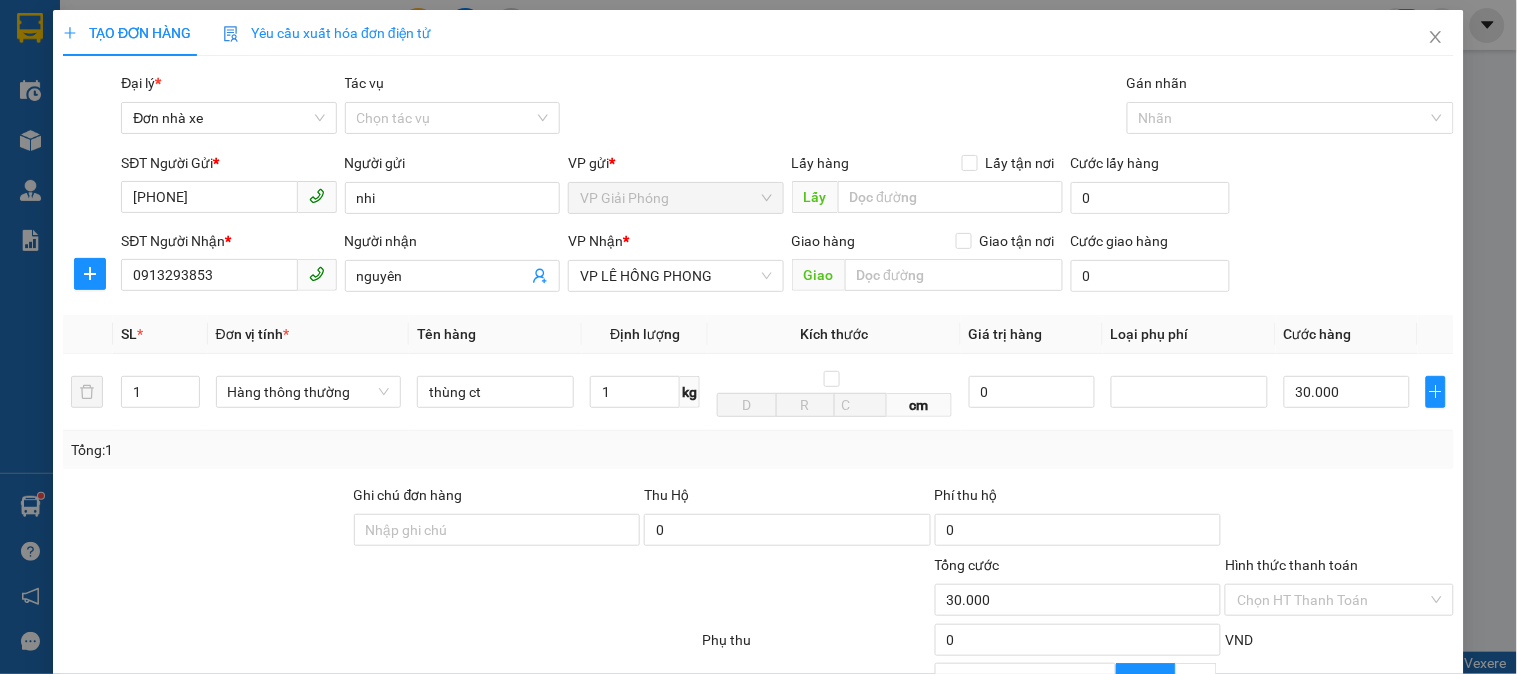 type on "30.000" 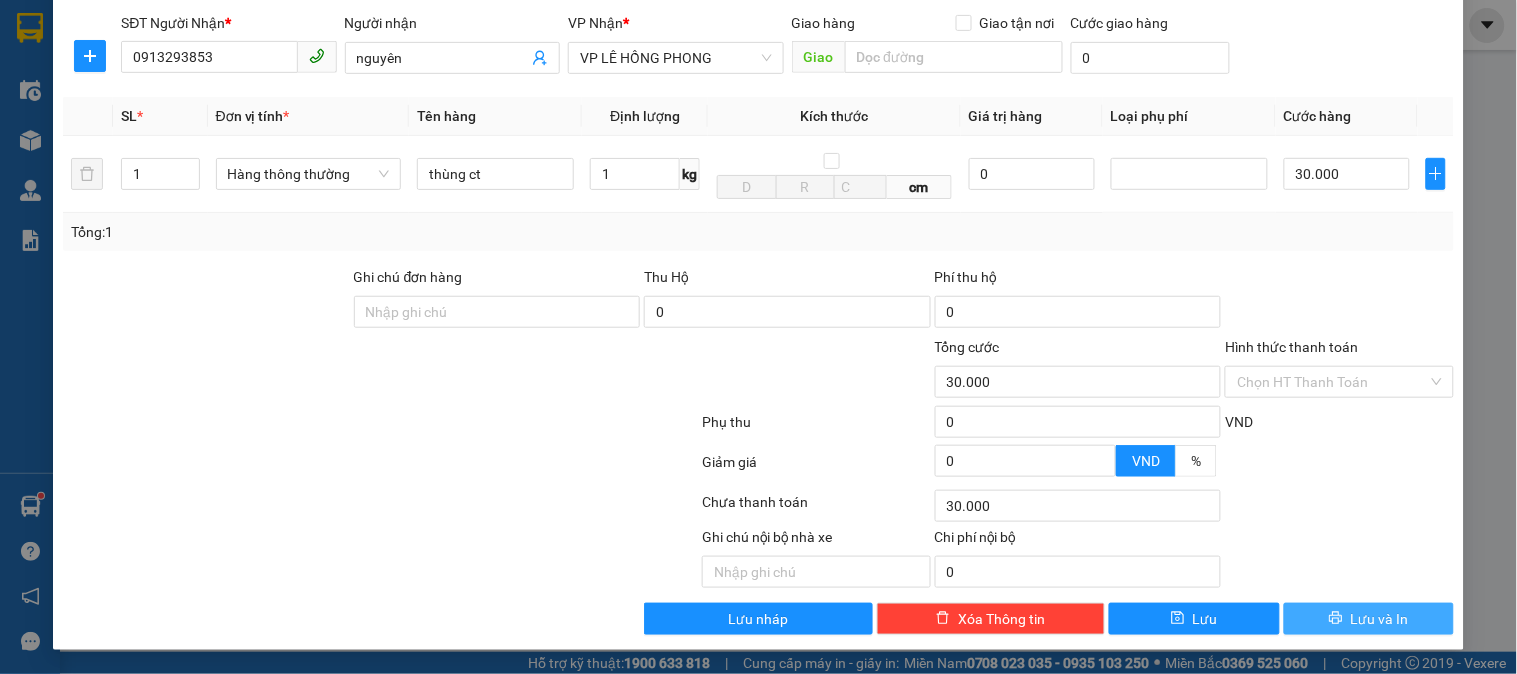 click on "Lưu và In" at bounding box center (1369, 619) 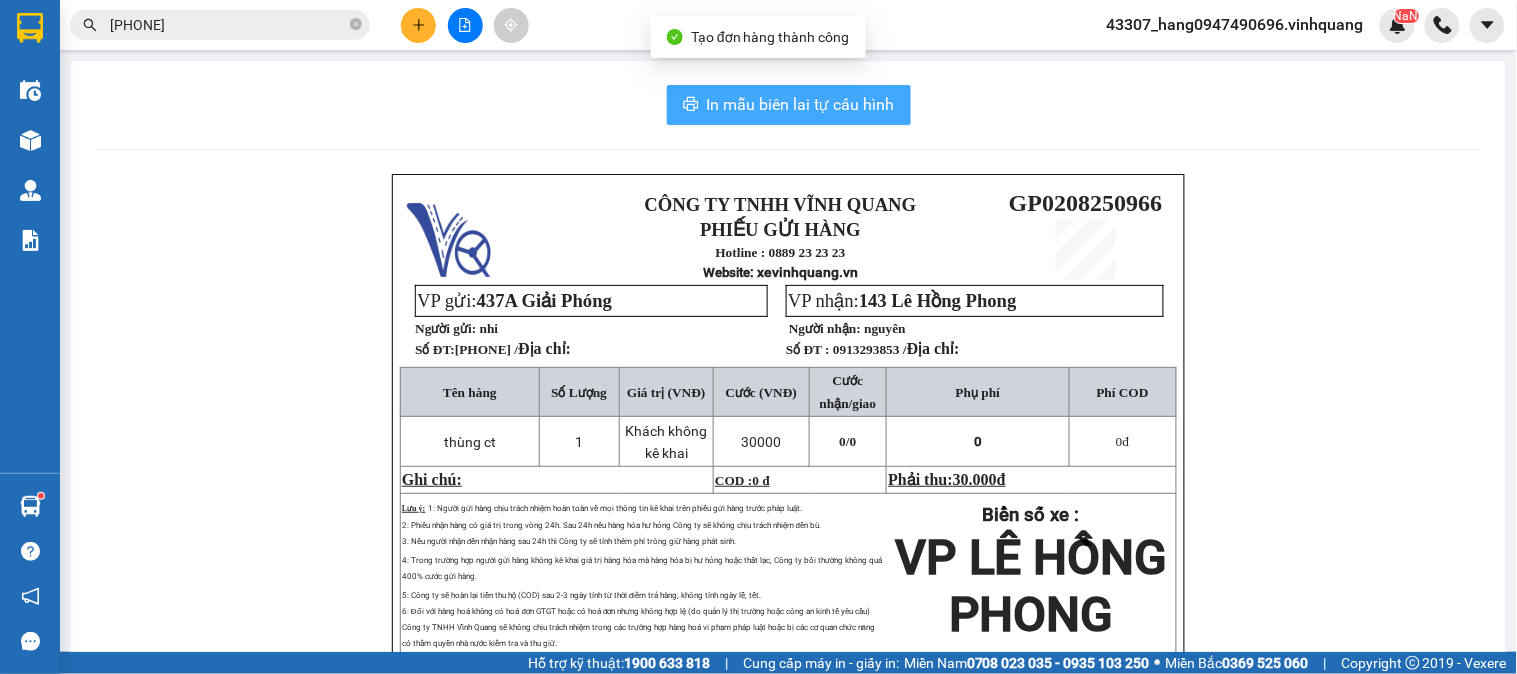 click on "In mẫu biên lai tự cấu hình" at bounding box center [801, 104] 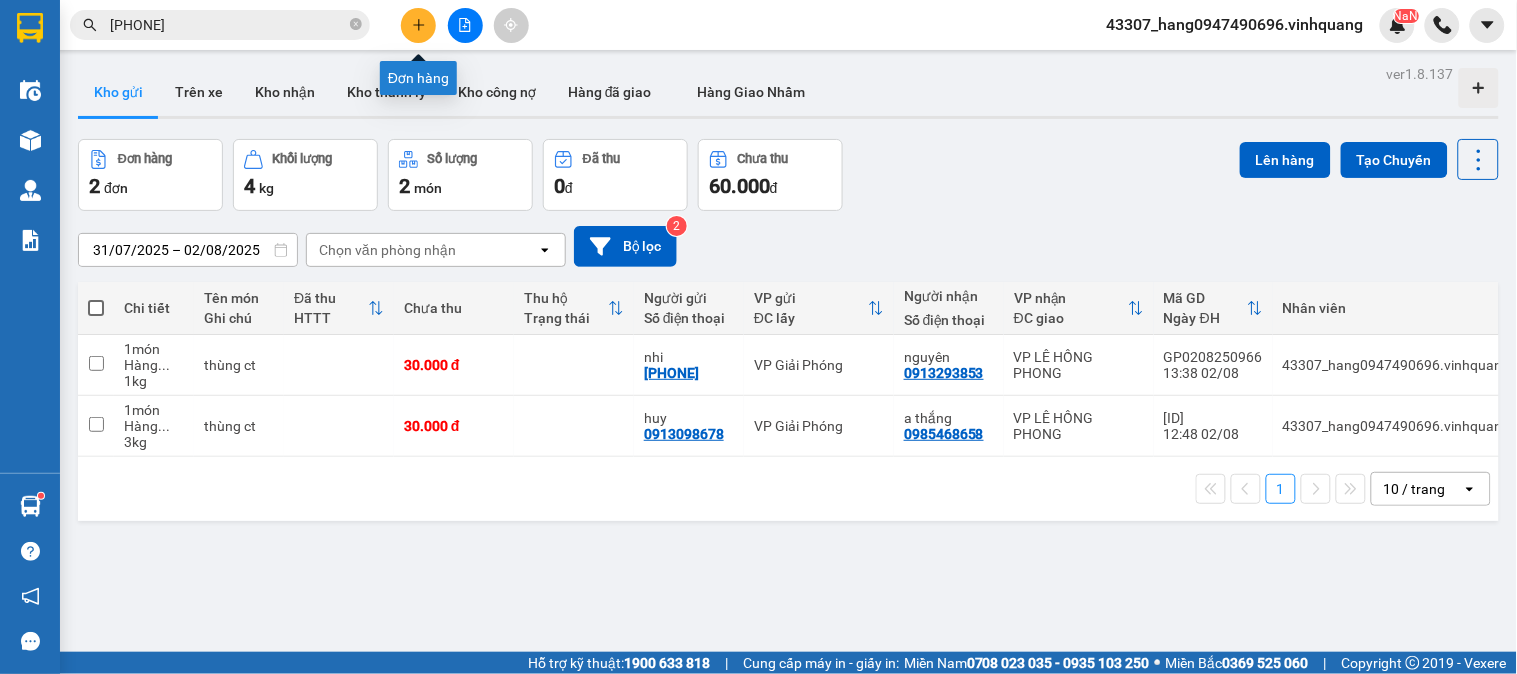 click at bounding box center [418, 25] 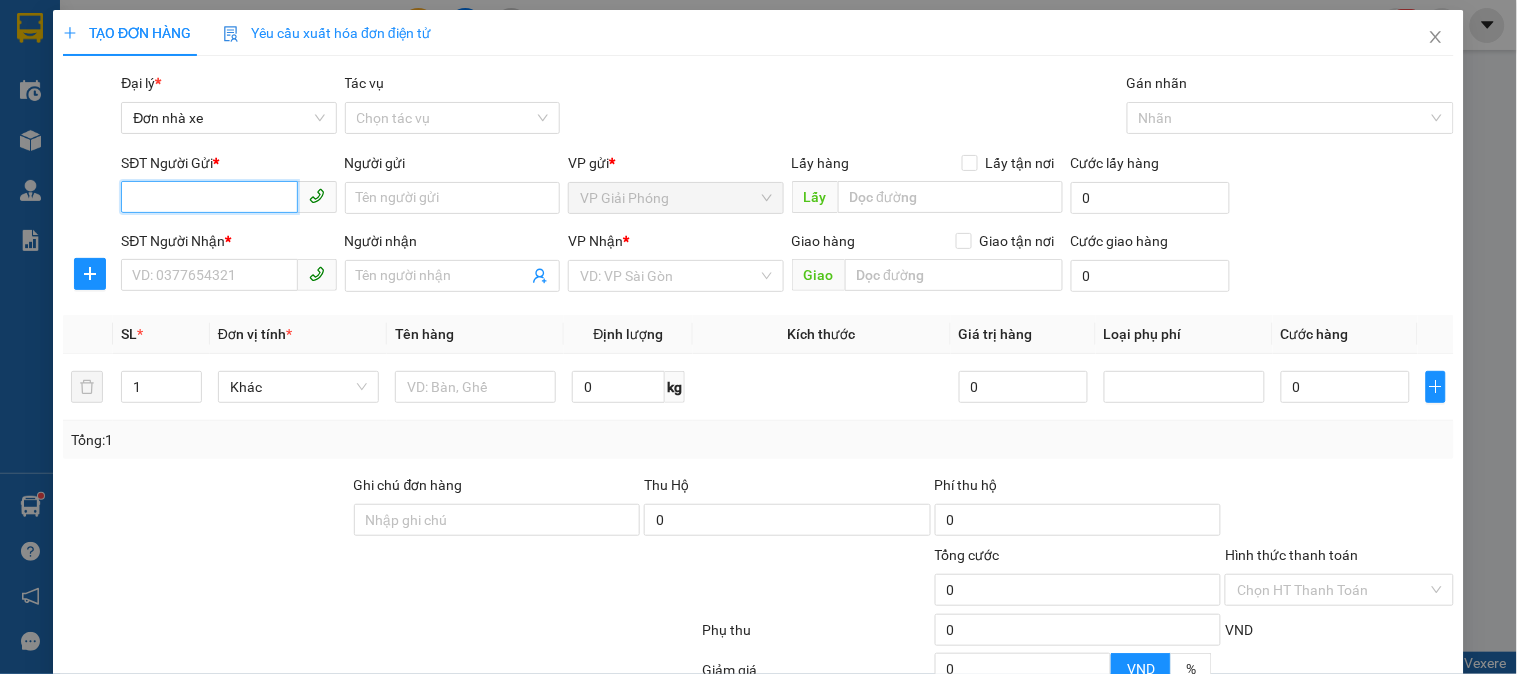 click on "SĐT Người Gửi  *" at bounding box center [209, 197] 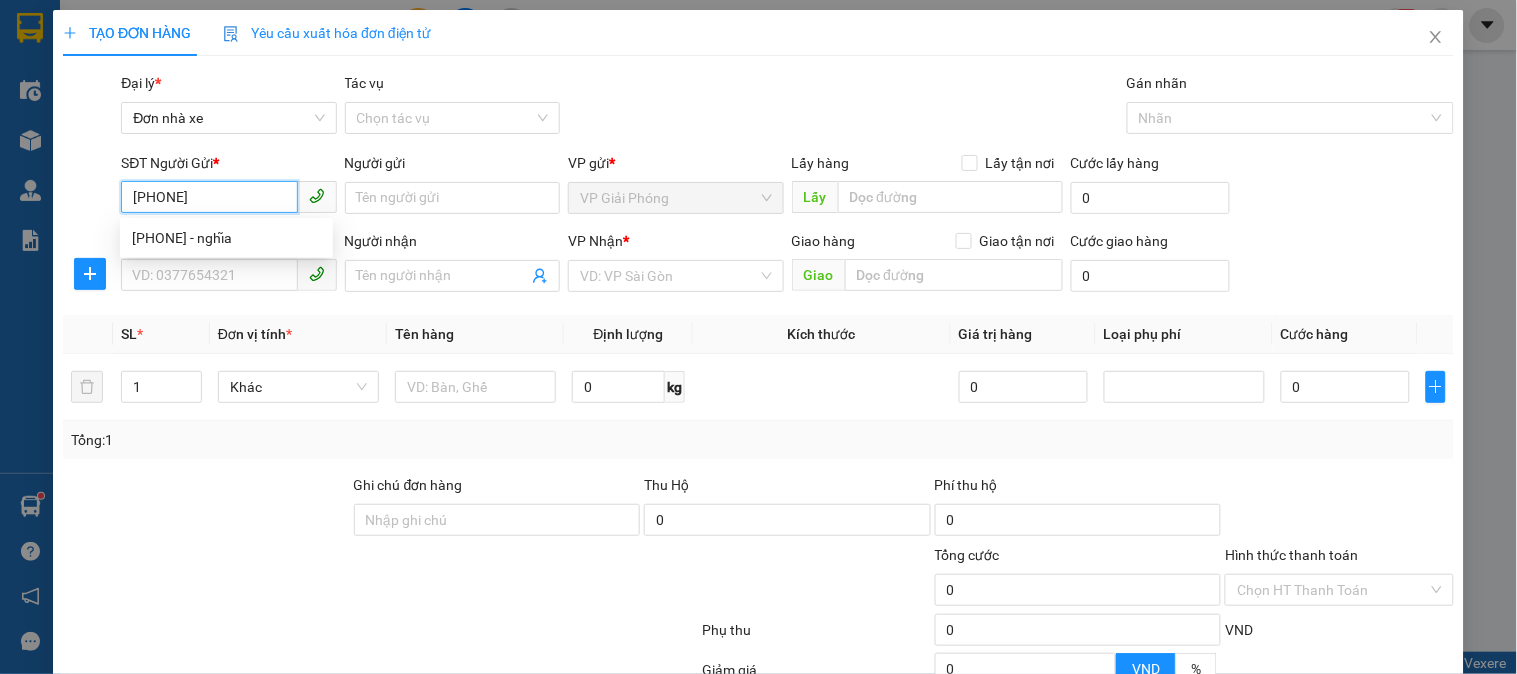 type on "[PHONE]" 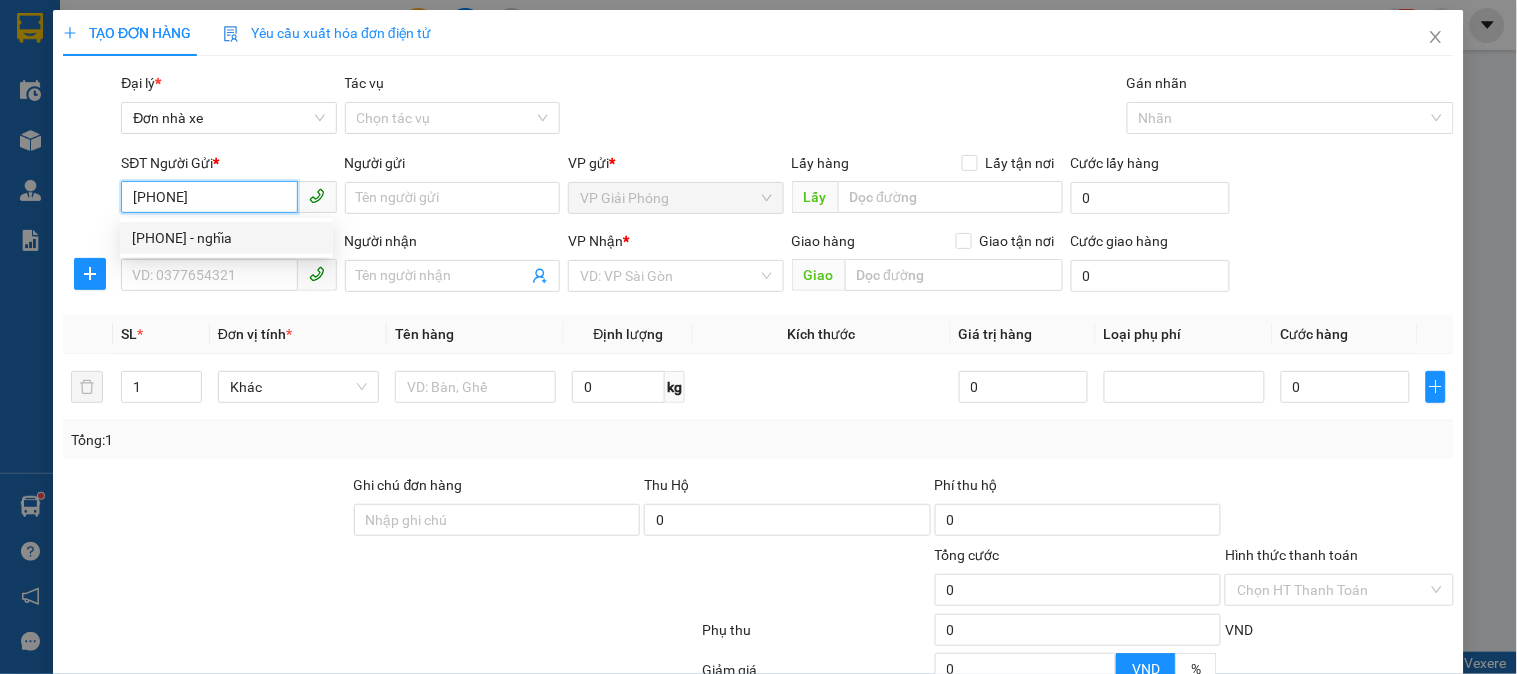 click on "0828600000 - nghĩa" at bounding box center (226, 238) 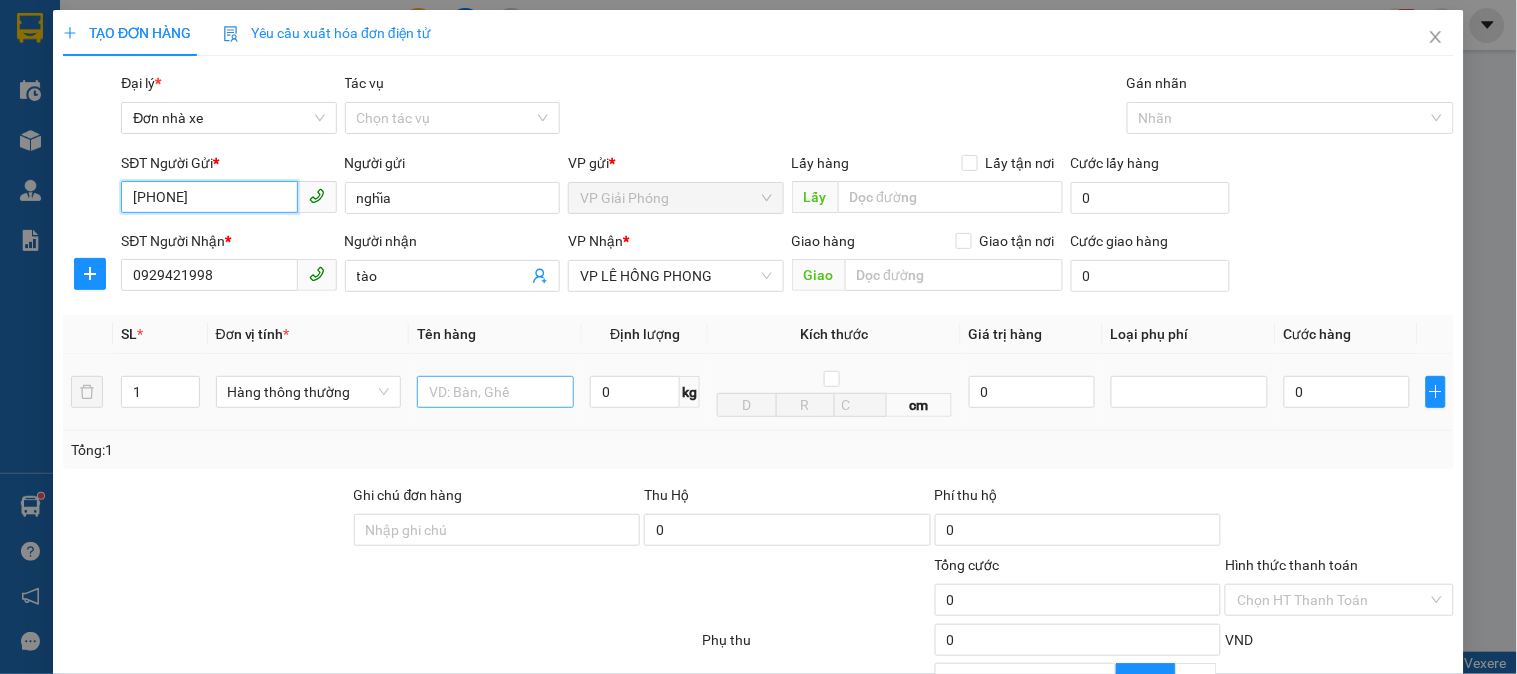 type on "[PHONE]" 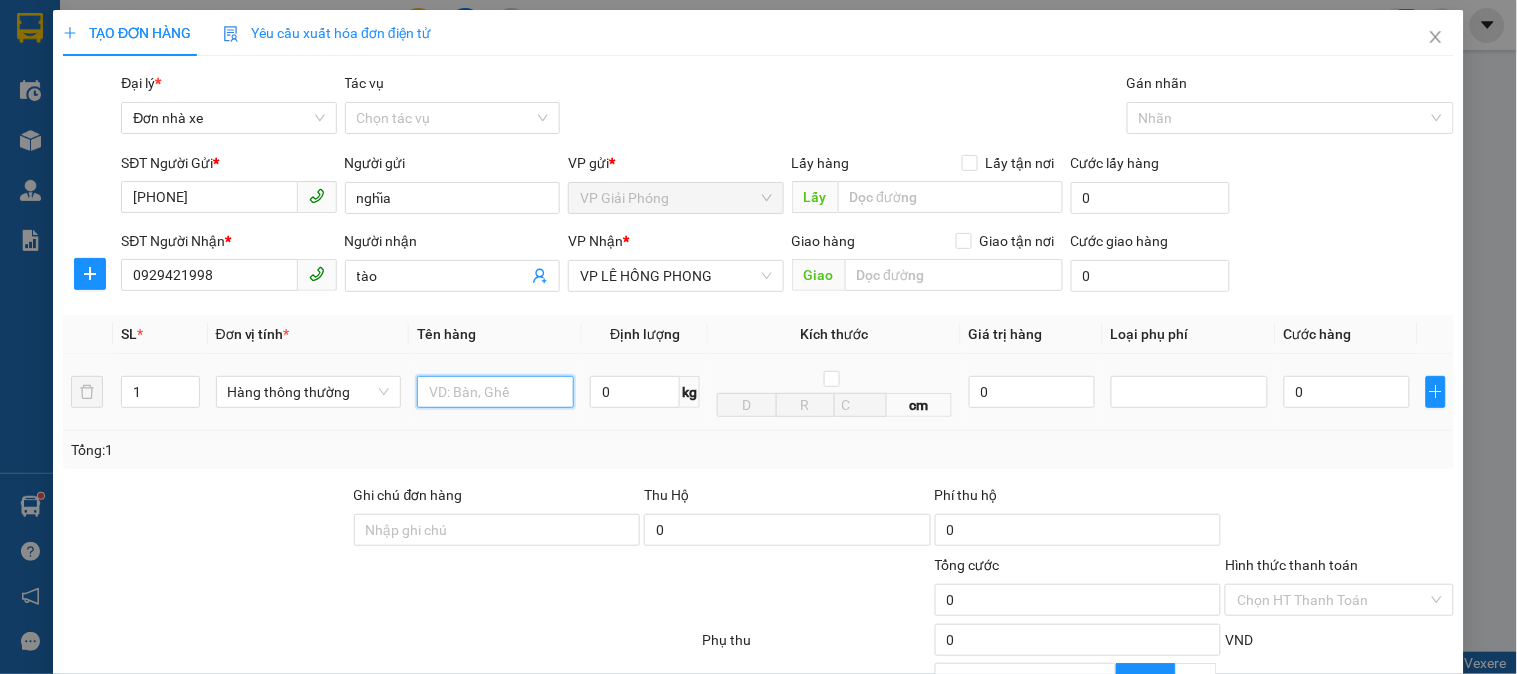 click at bounding box center (495, 392) 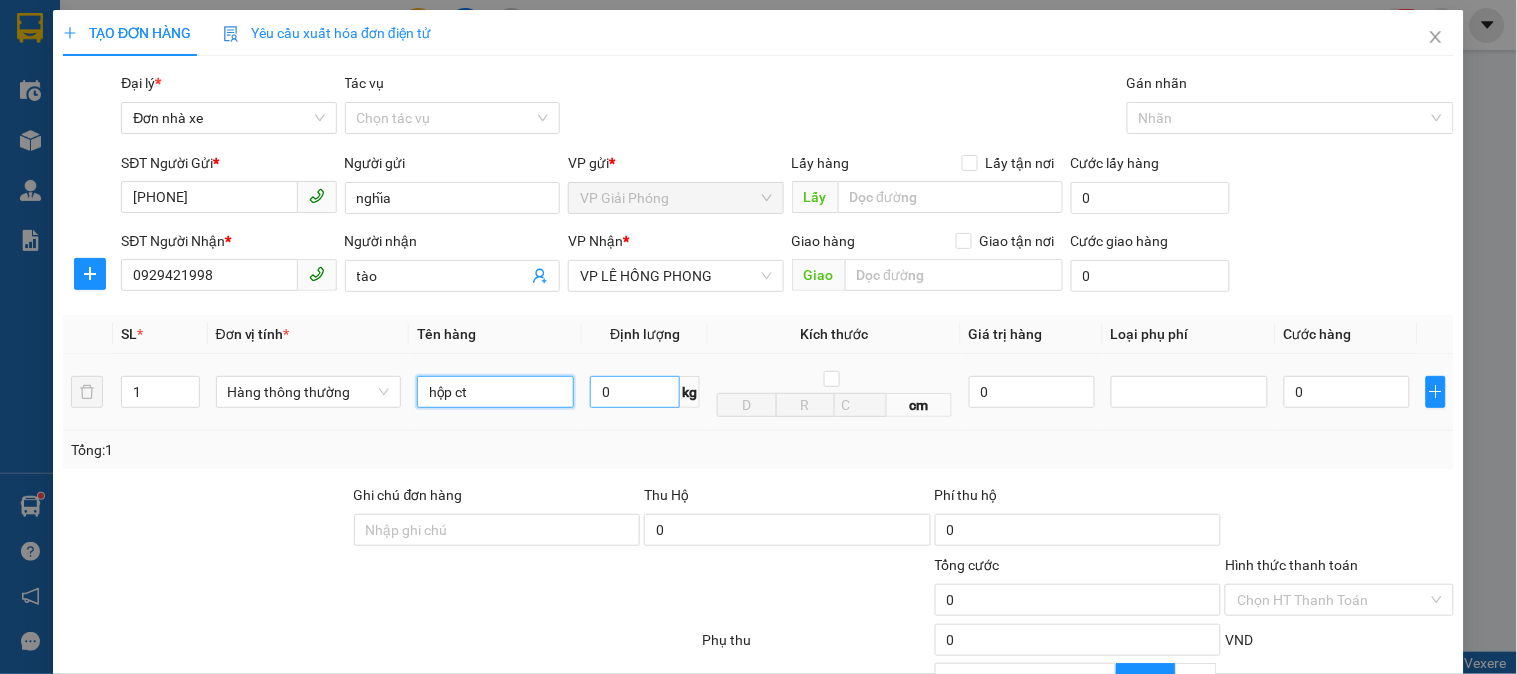 type on "hộp ct" 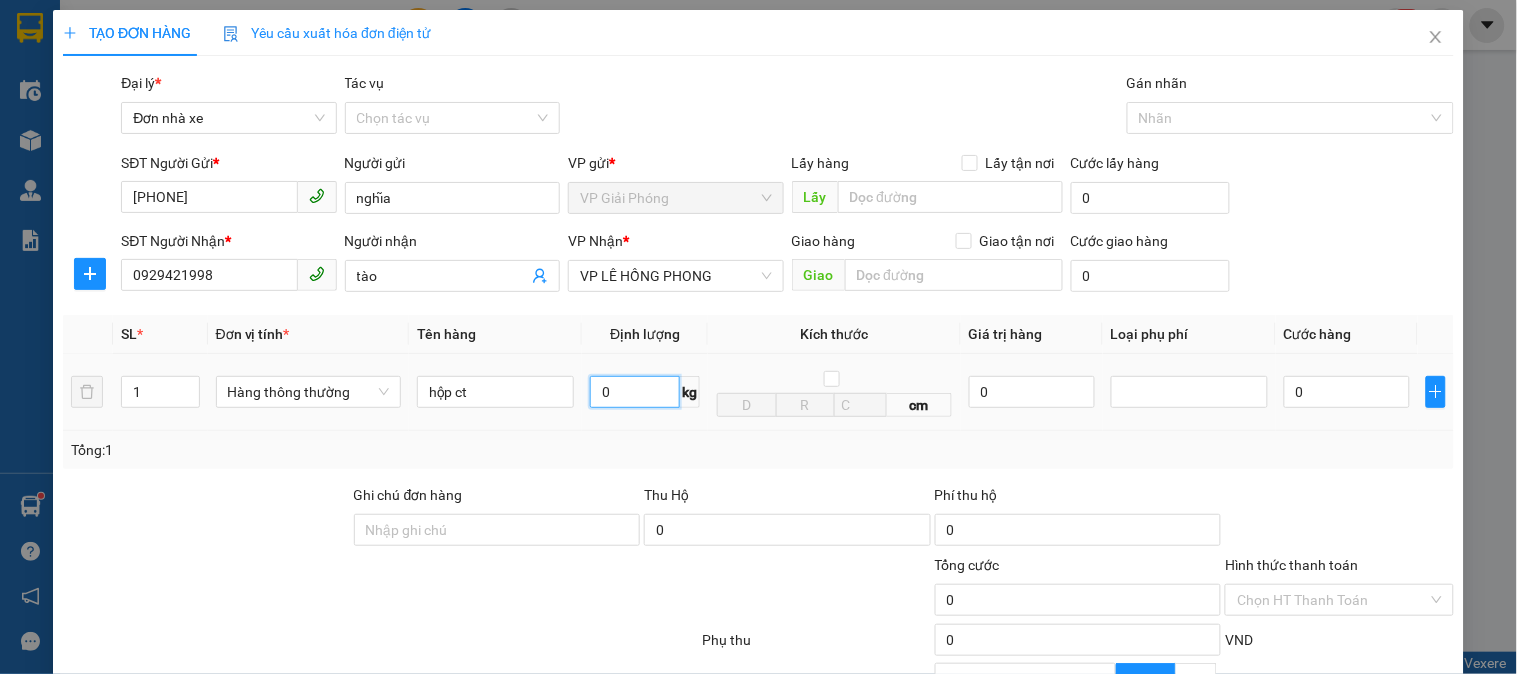 click on "0" at bounding box center [635, 392] 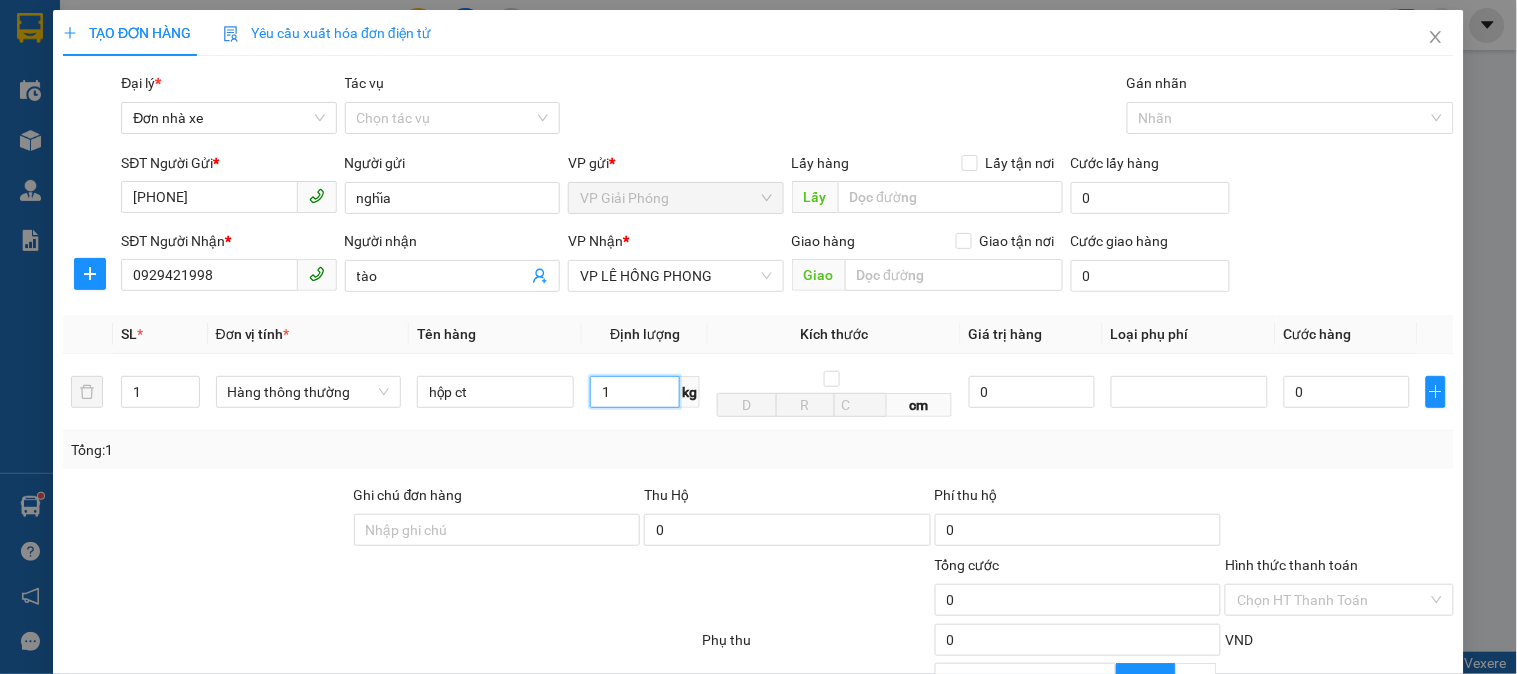 type on "1" 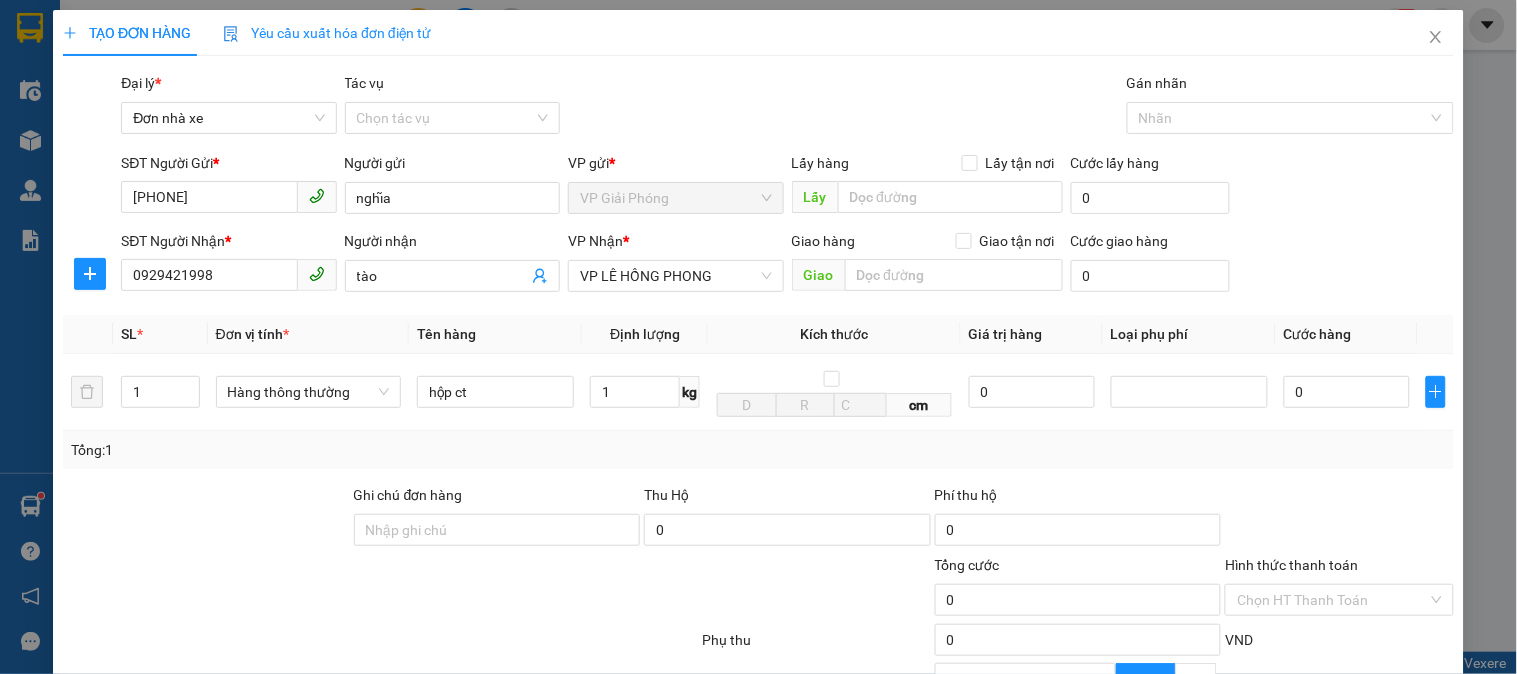 click on "Transit Pickup Surcharge Ids Transit Deliver Surcharge Ids Transit Deliver Surcharge Transit Deliver Surcharge Gói vận chuyển  * Tiêu chuẩn Đại lý  * Đơn nhà xe Tác vụ Chọn tác vụ Gán nhãn   Nhãn SĐT Người Gửi  * 0828600000 Người gửi nghĩa VP gửi  * VP Giải Phóng Lấy hàng Lấy tận nơi Lấy Cước lấy hàng 0 SĐT Người Nhận  * 0929421998 Người nhận tào VP Nhận  * VP LÊ HỒNG PHONG Giao hàng Giao tận nơi Giao Cước giao hàng 0 SL  * Đơn vị tính  * Tên hàng  Định lượng Kích thước Giá trị hàng Loại phụ phí Cước hàng                     1 Hàng thông thường hộp ct 1 kg cm 0   0 Tổng:  1 Ghi chú đơn hàng Thu Hộ 0 Phí thu hộ 0 Tổng cước 0 Hình thức thanh toán Chọn HT Thanh Toán Phụ thu 0 VND Giảm giá 0 VND % Discount 0 Số tiền thu trước 0 Chưa thanh toán 0 Chọn HT Thanh Toán Ghi chú nội bộ nhà xe Chi phí nội bộ 0 Lưu nháp Xóa Thông tin" at bounding box center [758, 462] 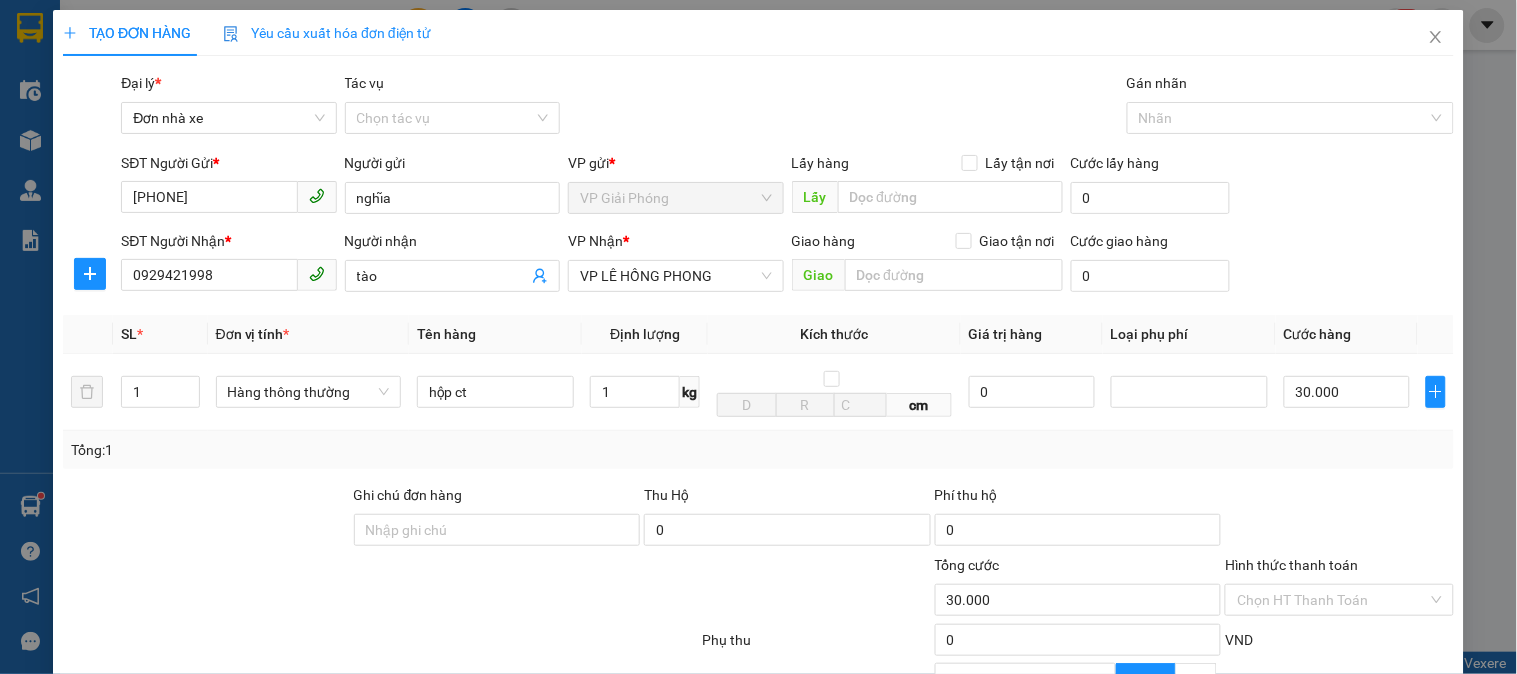 type on "30.000" 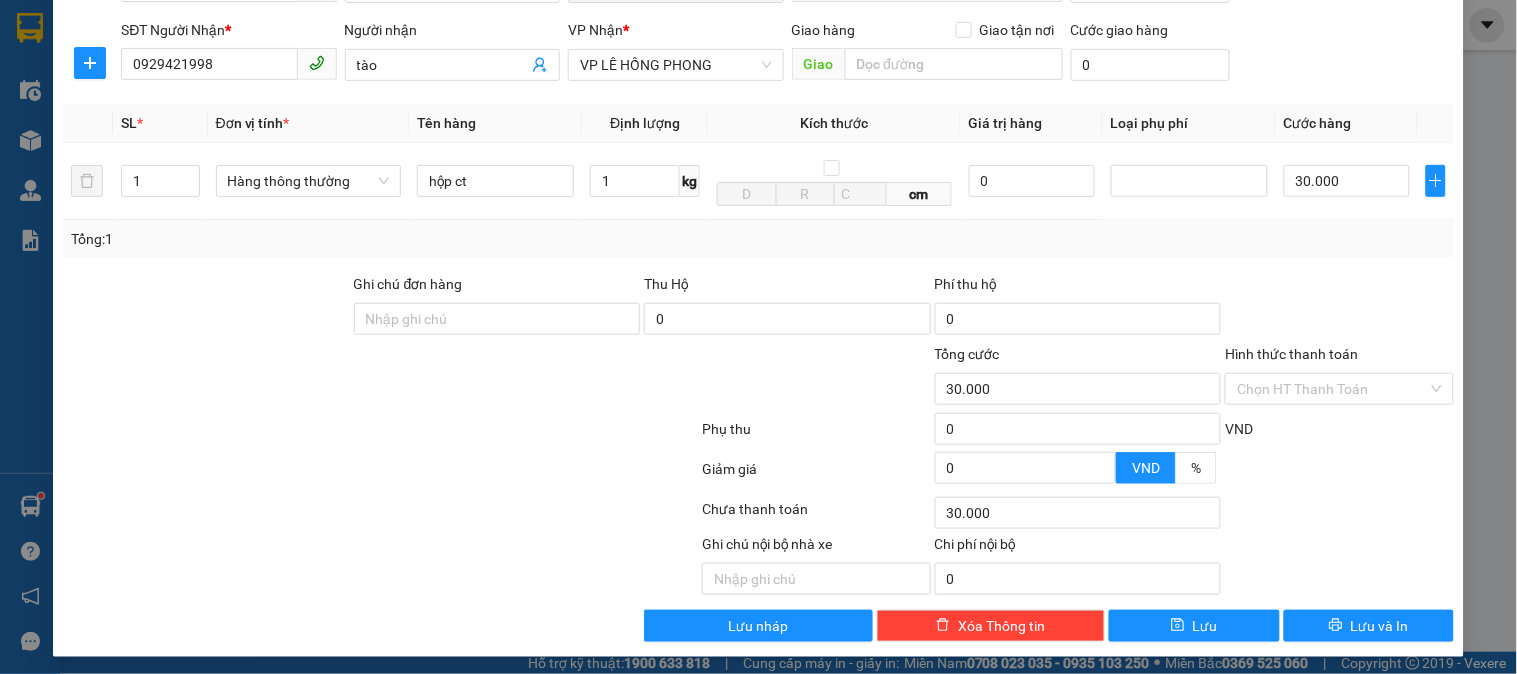 scroll, scrollTop: 218, scrollLeft: 0, axis: vertical 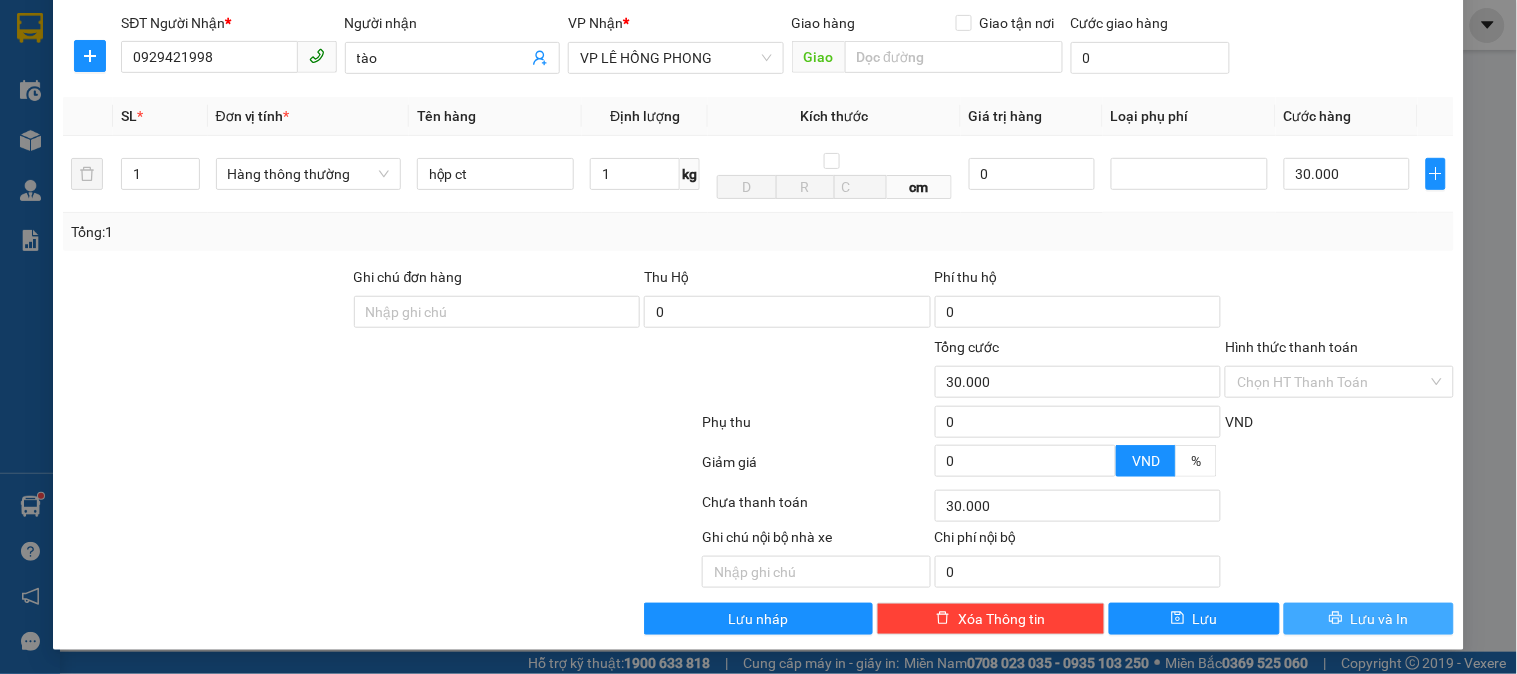 drag, startPoint x: 1350, startPoint y: 620, endPoint x: 1330, endPoint y: 605, distance: 25 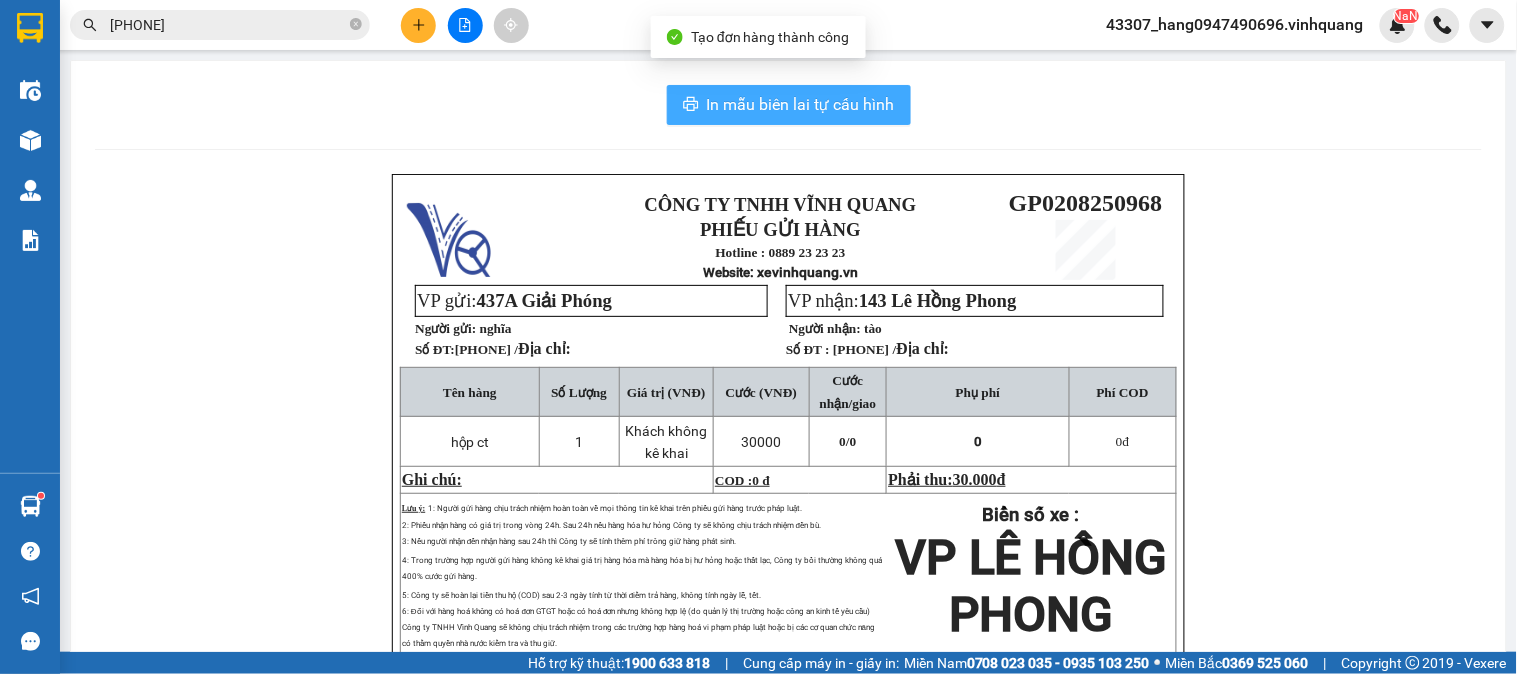 click on "In mẫu biên lai tự cấu hình" at bounding box center [801, 104] 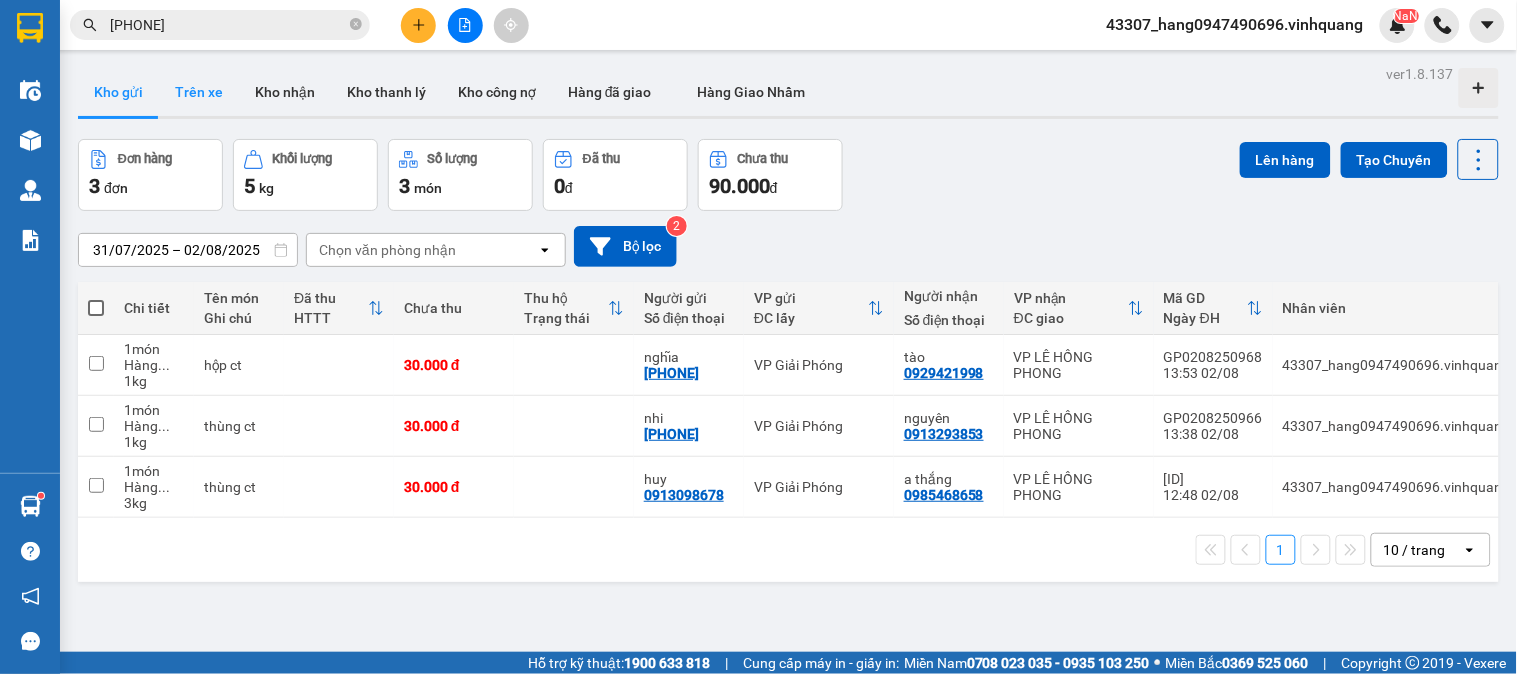 click on "Trên xe" at bounding box center (199, 92) 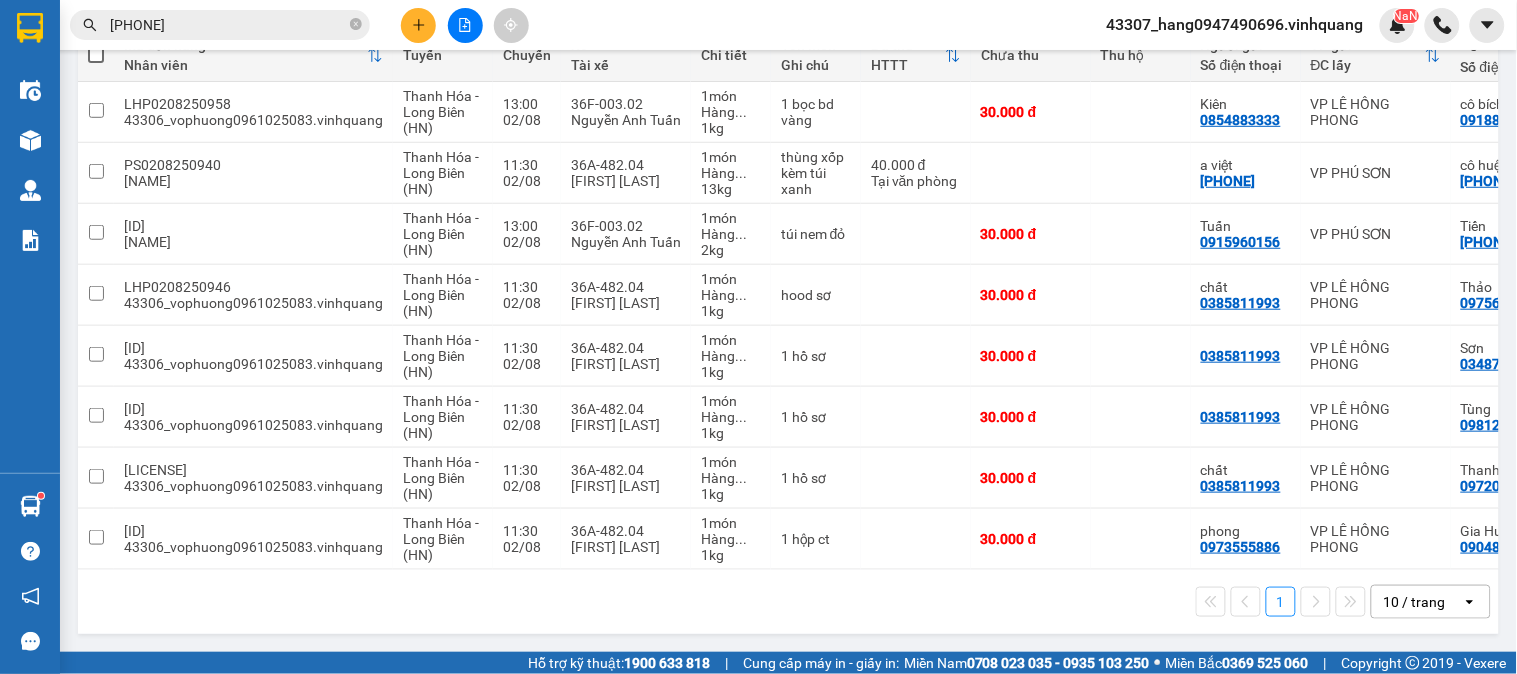 scroll, scrollTop: 0, scrollLeft: 0, axis: both 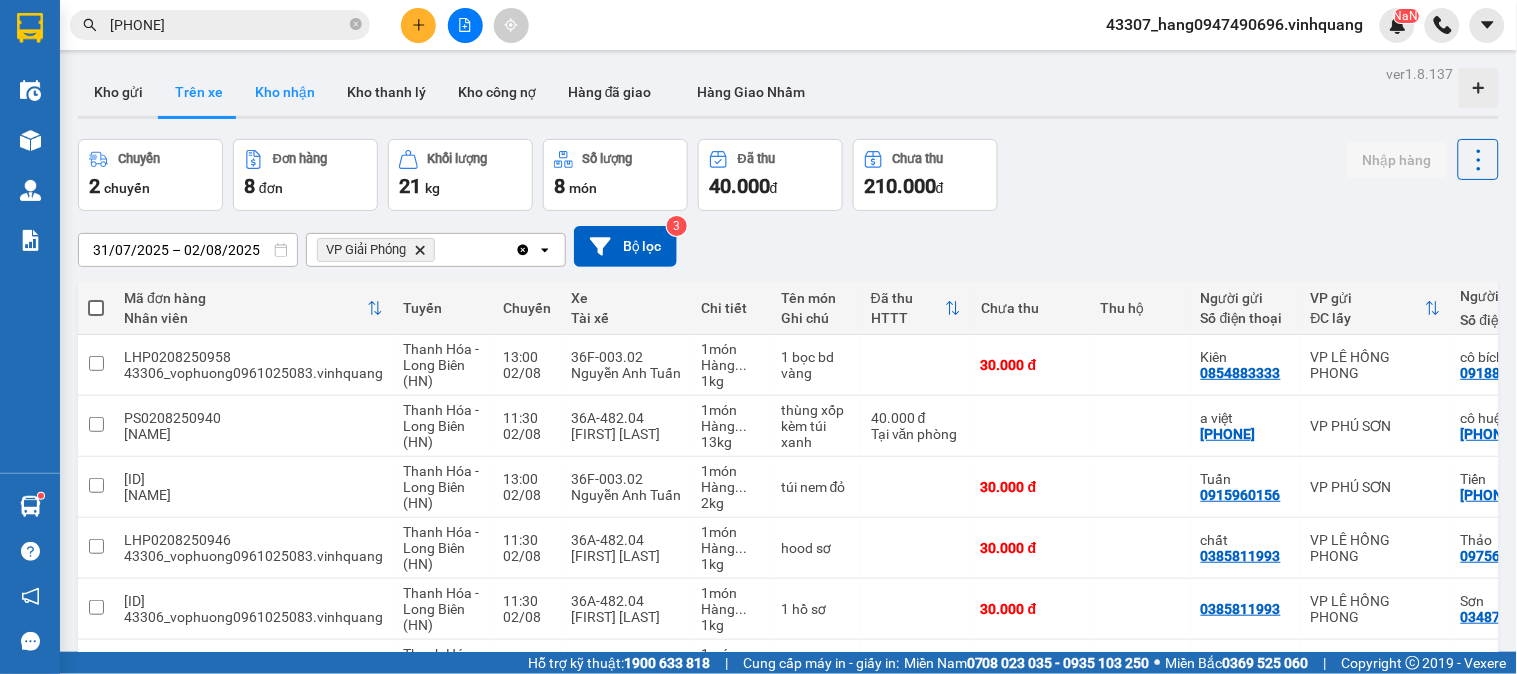 click on "Kho nhận" at bounding box center (285, 92) 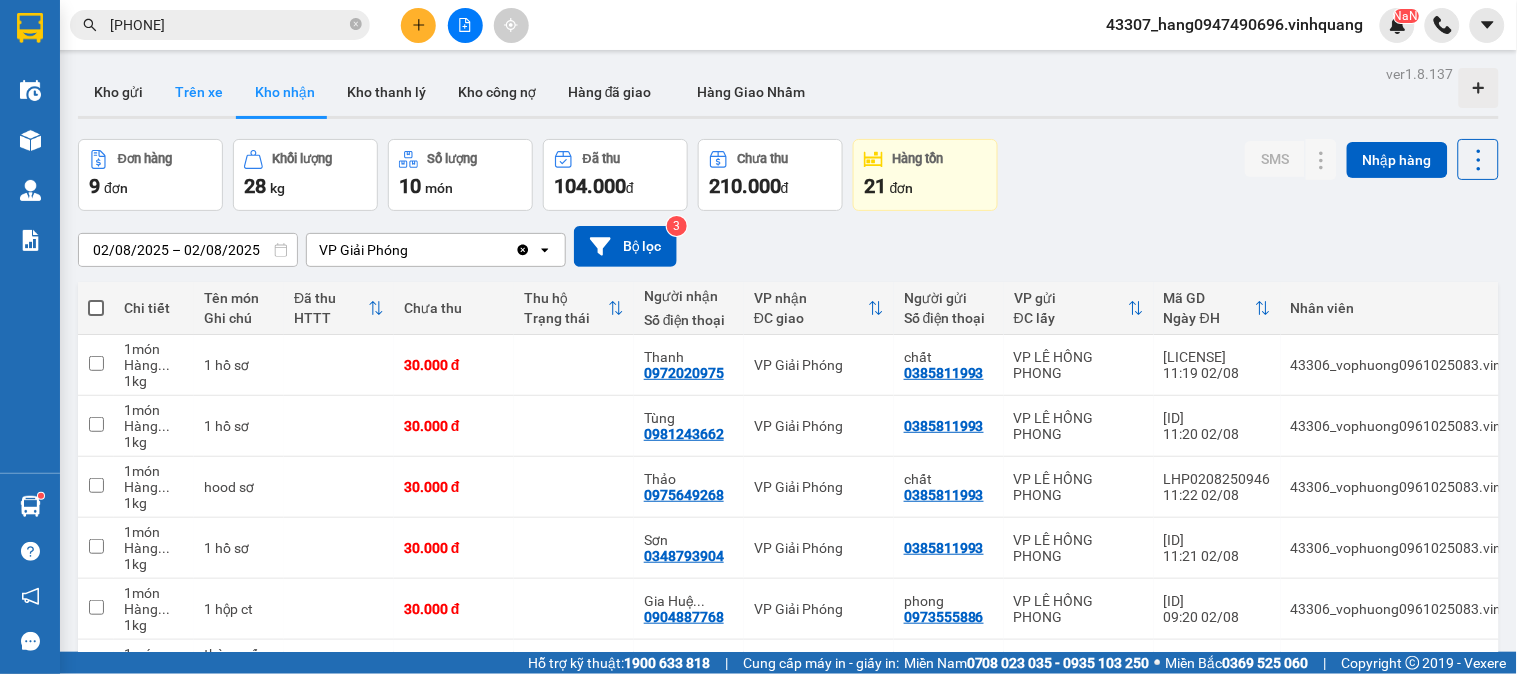 click on "Trên xe" at bounding box center [199, 92] 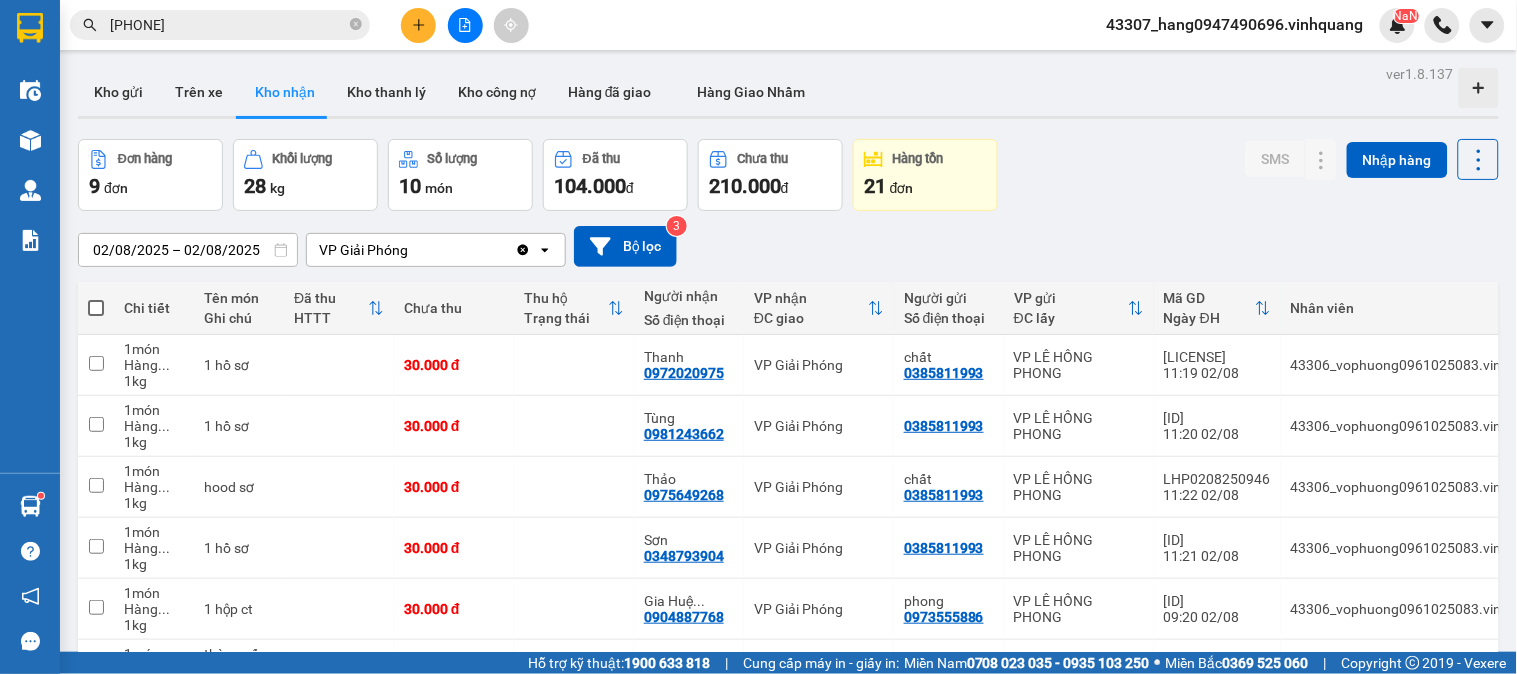 type on "31/07/2025 – 02/08/2025" 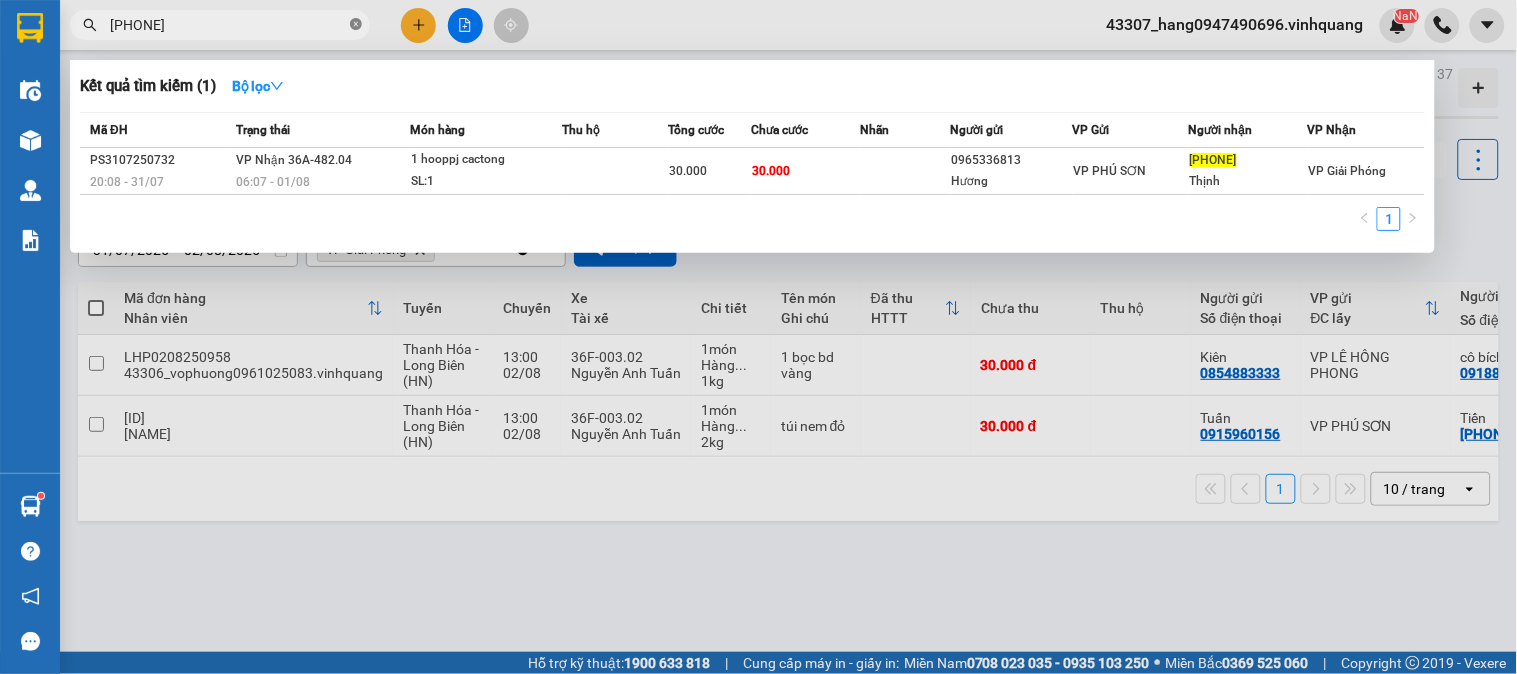 drag, startPoint x: 358, startPoint y: 21, endPoint x: 363, endPoint y: 31, distance: 11.18034 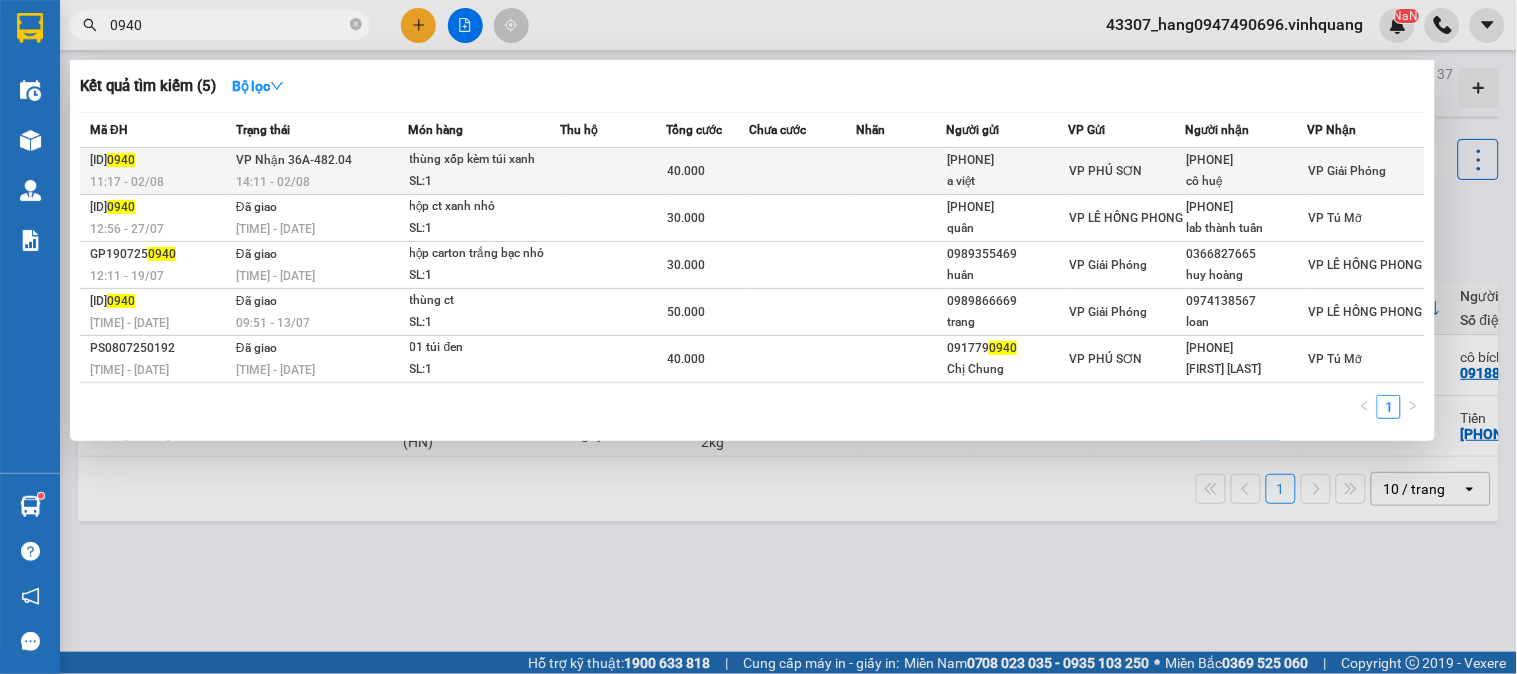 type on "0940" 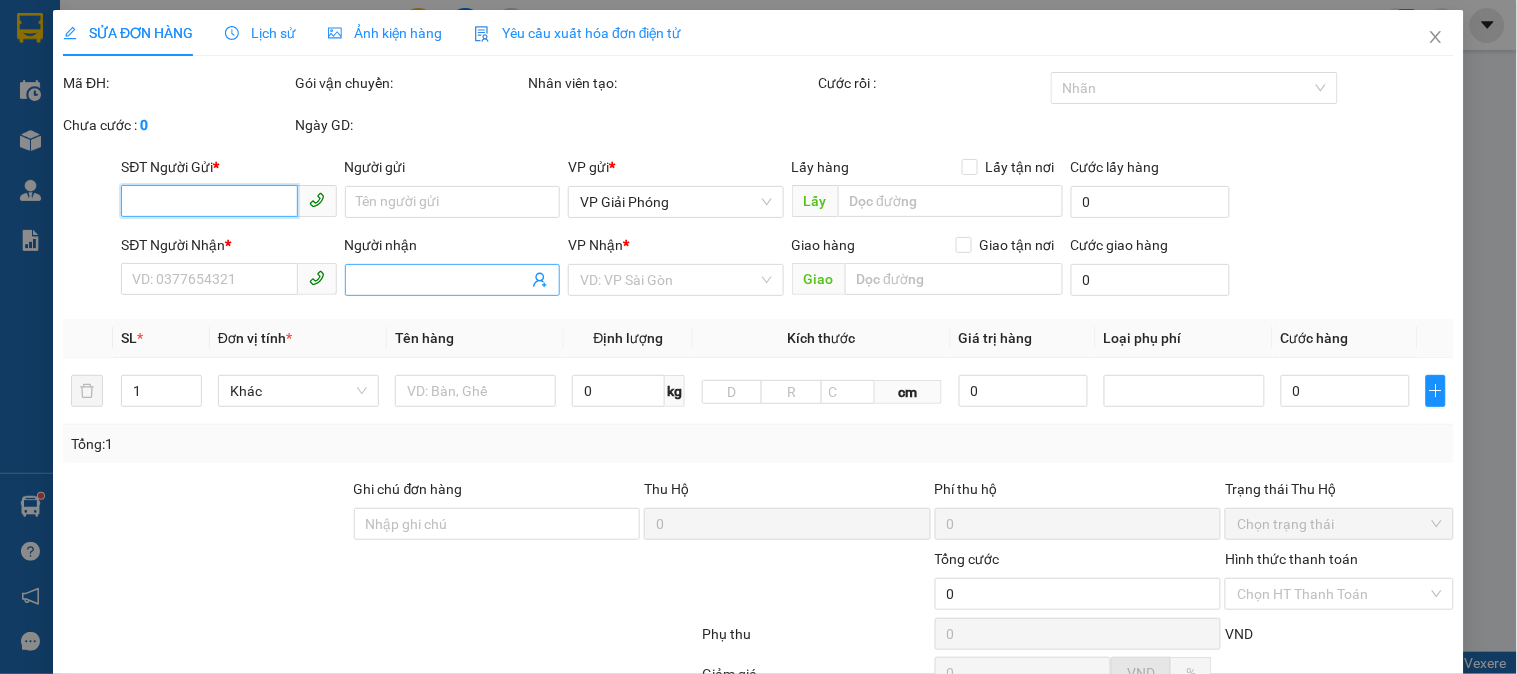 type on "[PHONE]" 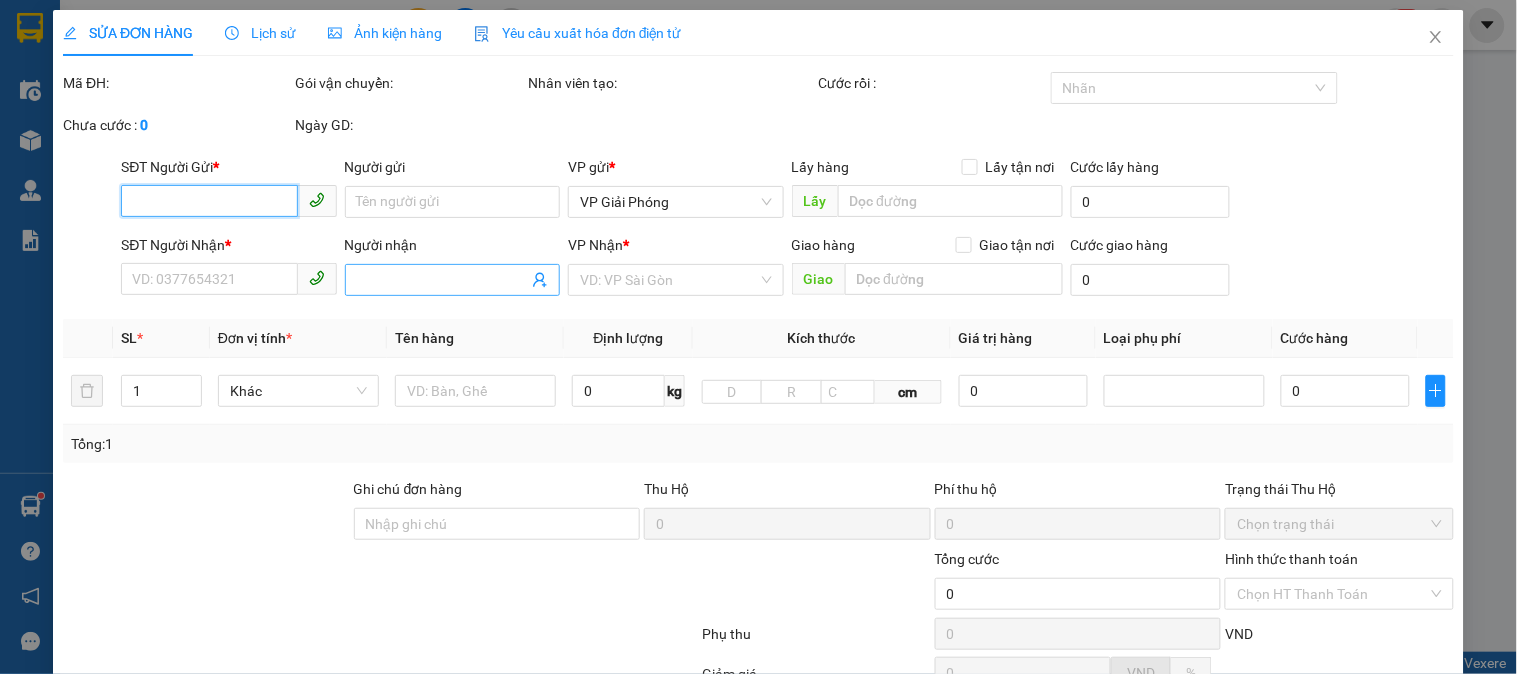 type on "a việt" 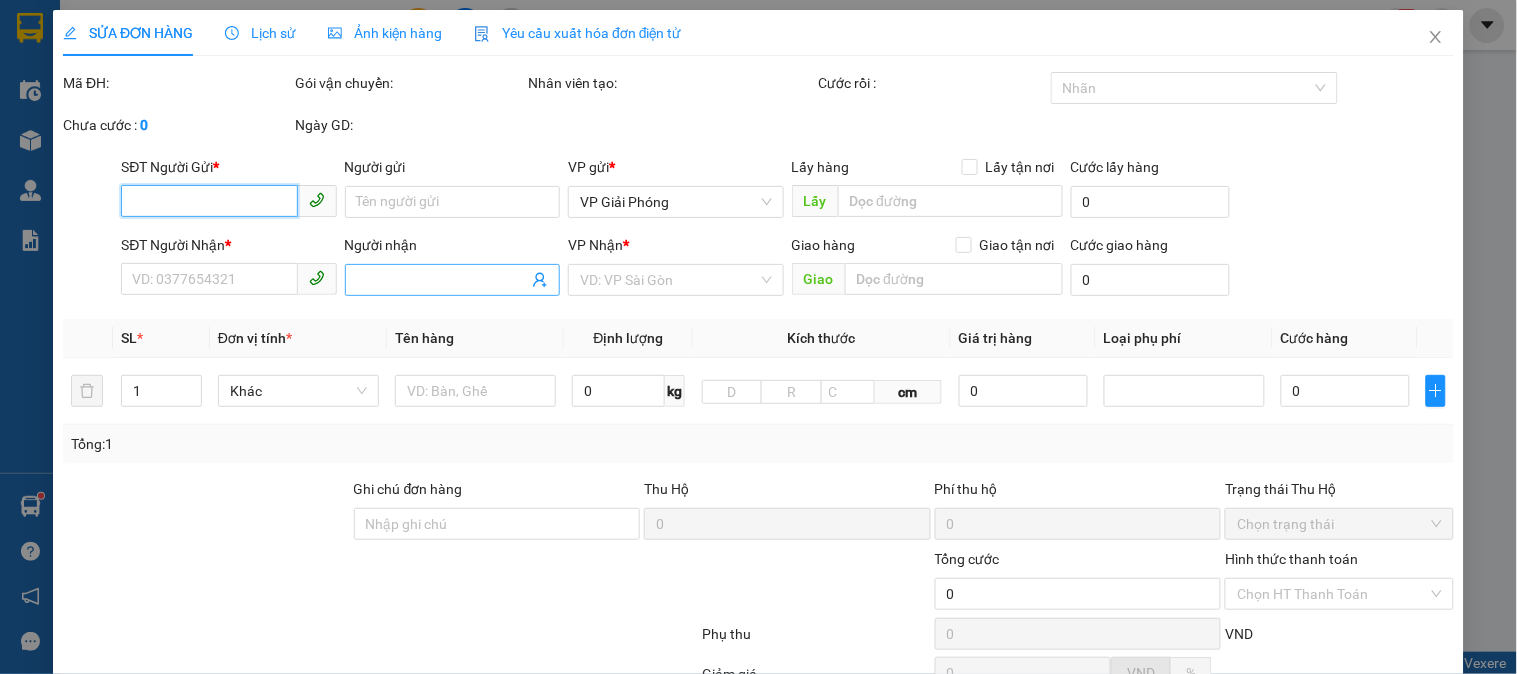 type on "cô huệ" 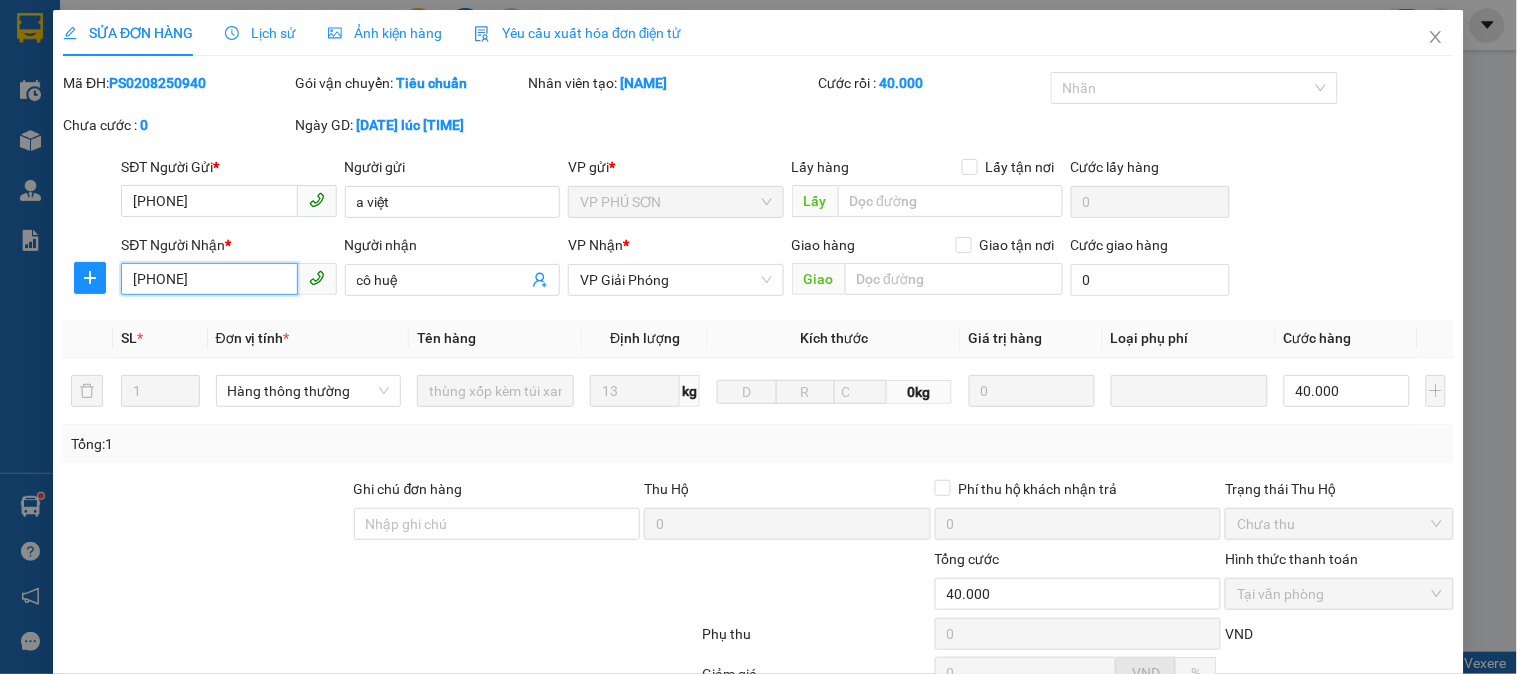 drag, startPoint x: 254, startPoint y: 300, endPoint x: 30, endPoint y: 324, distance: 225.28204 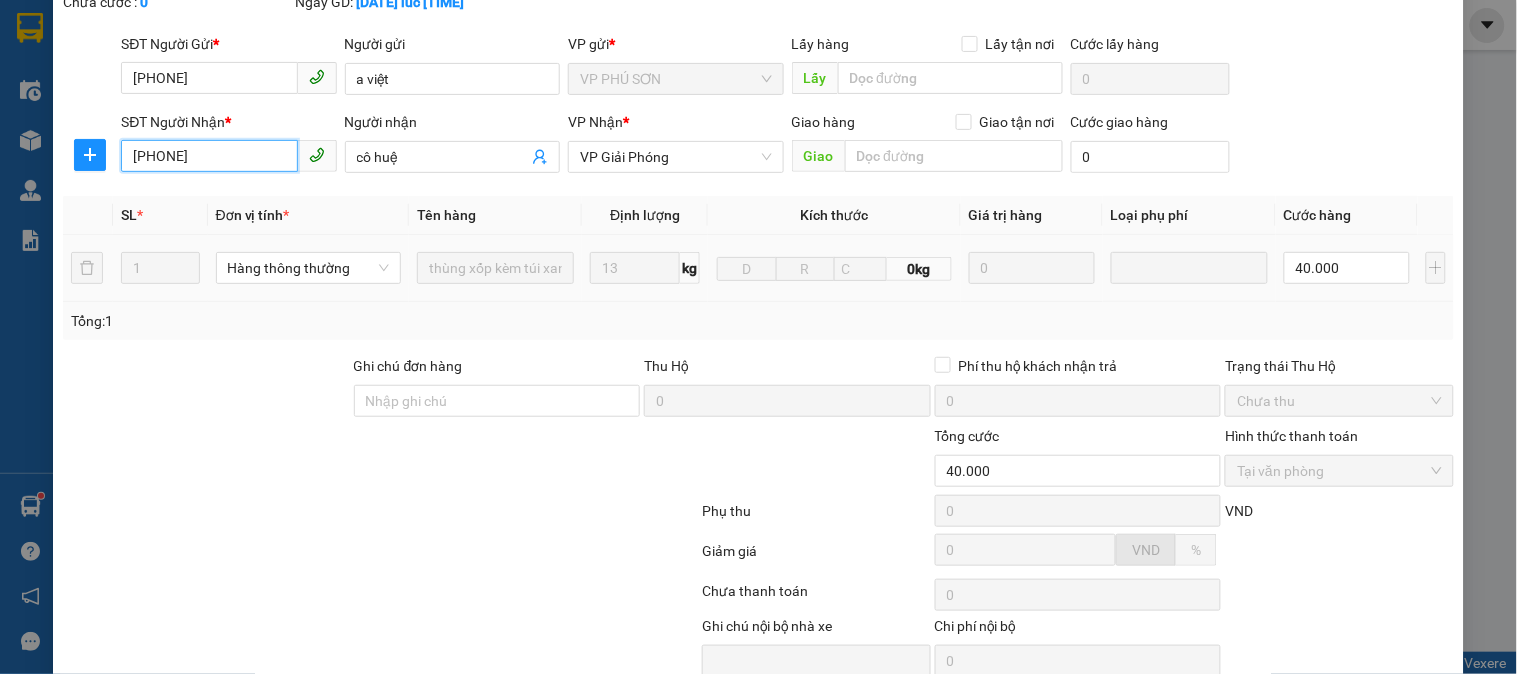 scroll, scrollTop: 12, scrollLeft: 0, axis: vertical 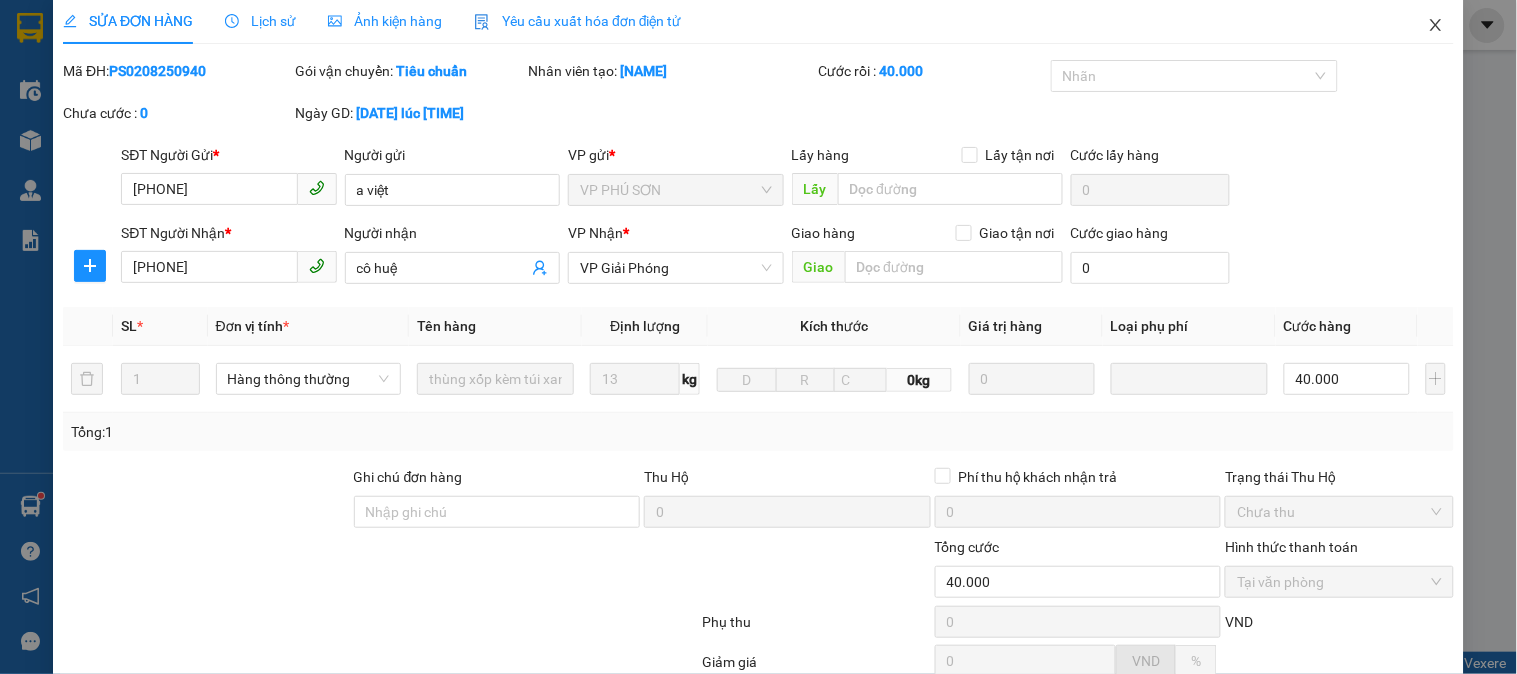 click at bounding box center [1436, 26] 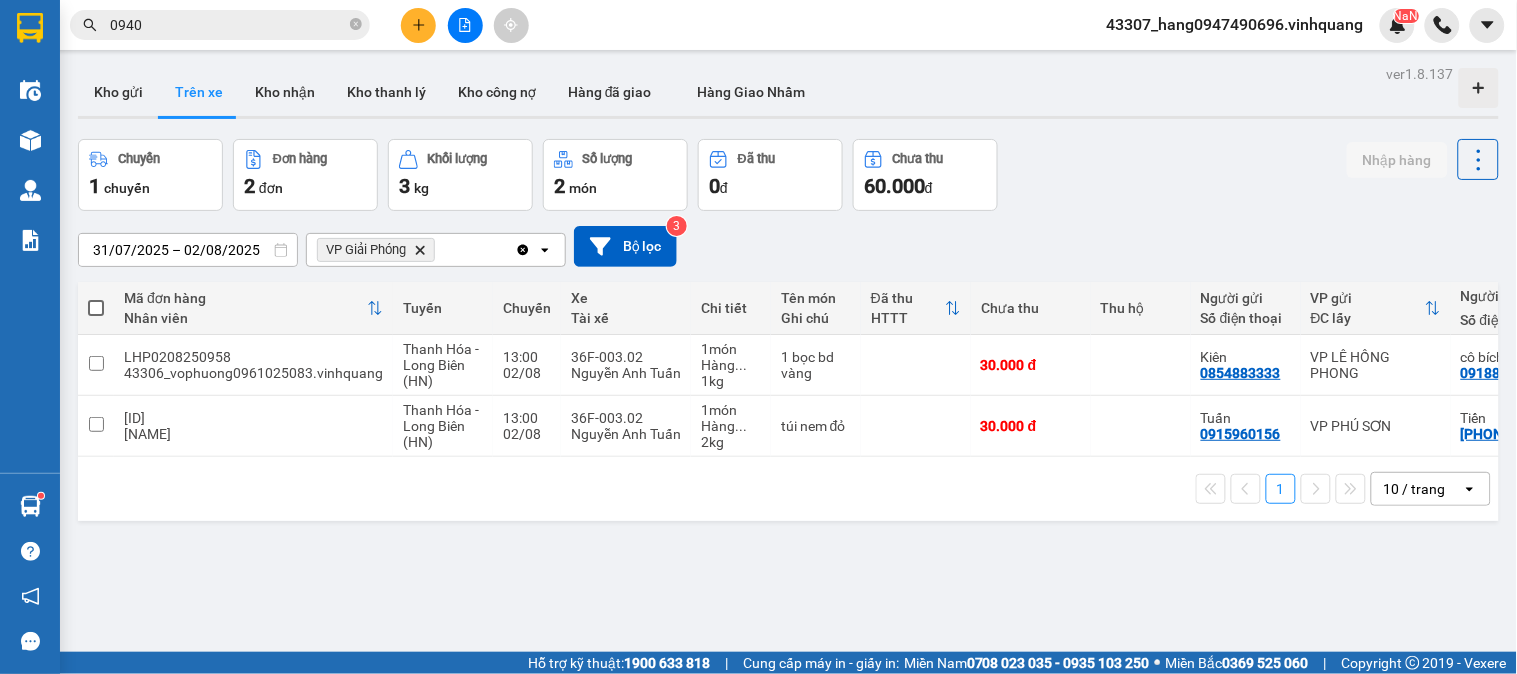 click on "0940" at bounding box center [228, 25] 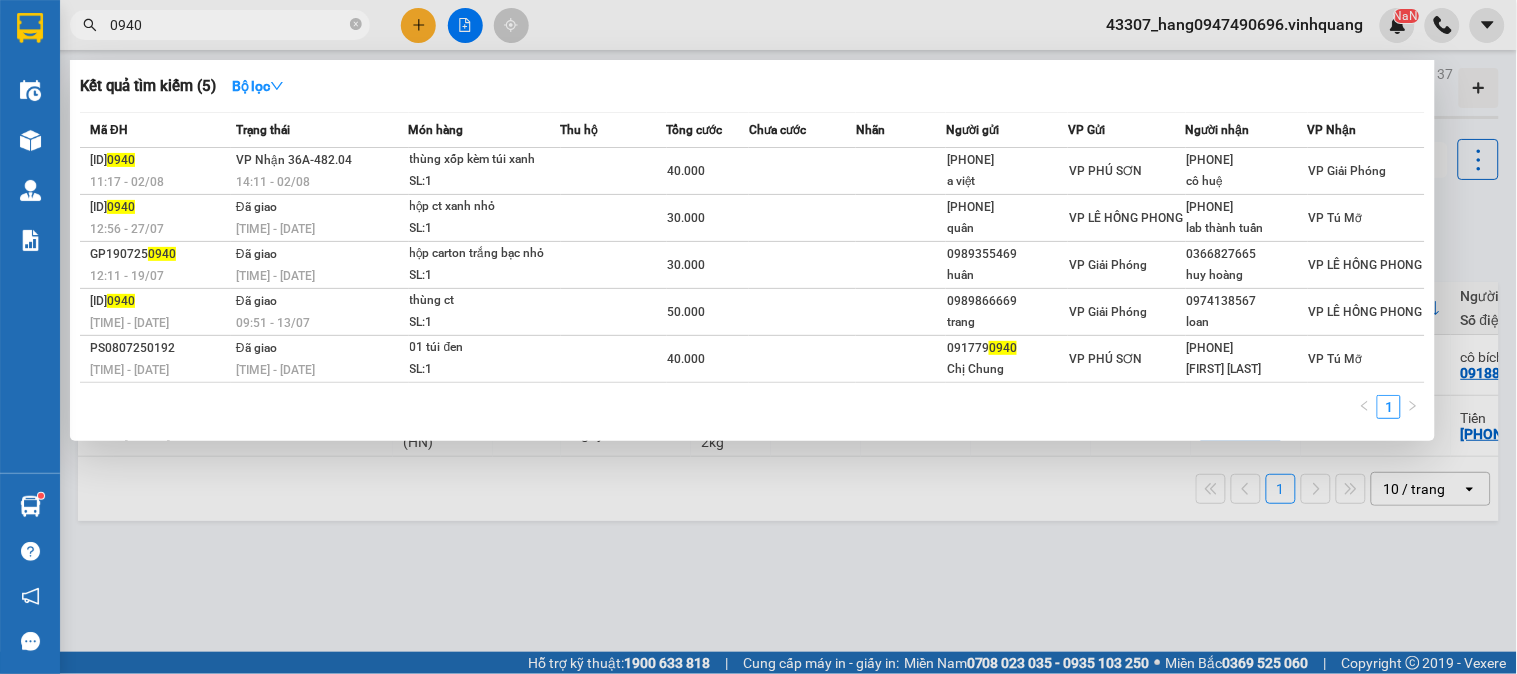 click at bounding box center (758, 337) 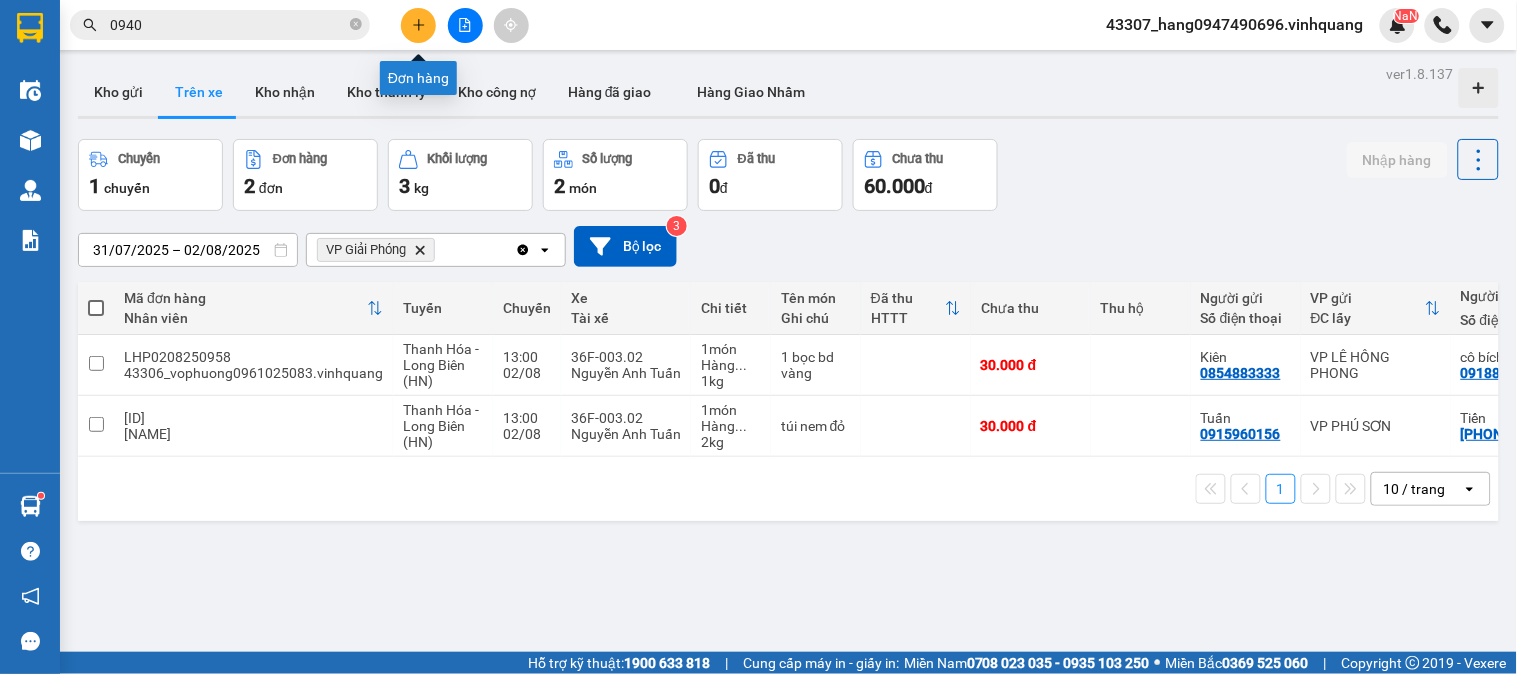click at bounding box center (418, 25) 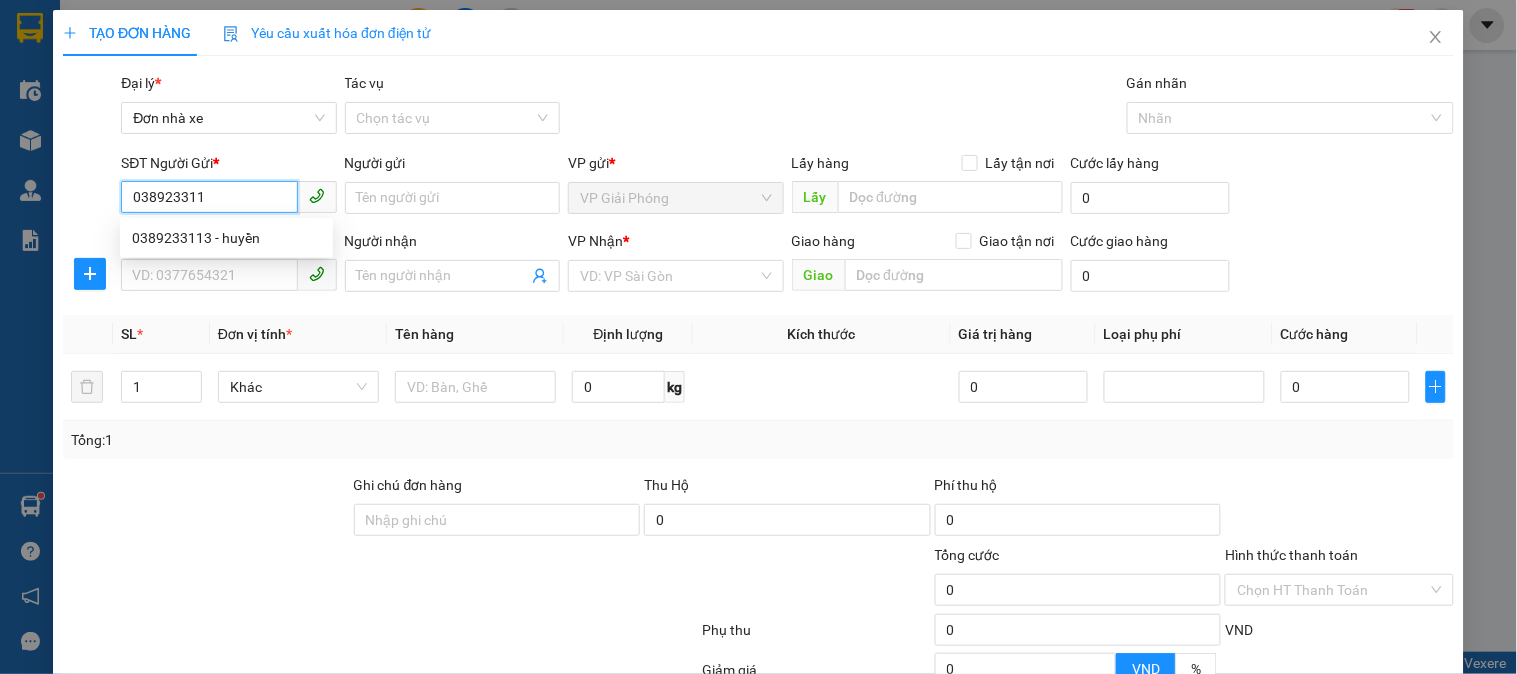 type on "0389233113" 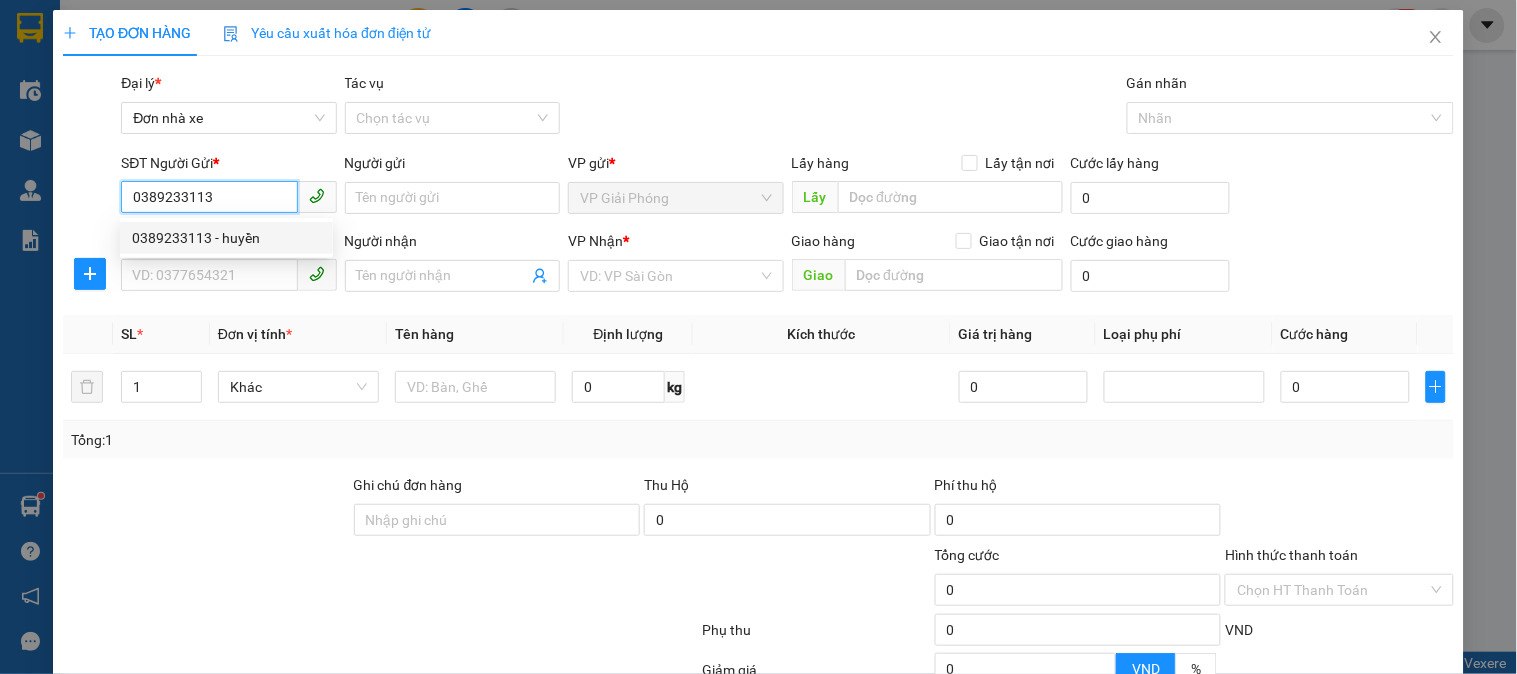 click on "0389233113 - huyền" at bounding box center (226, 238) 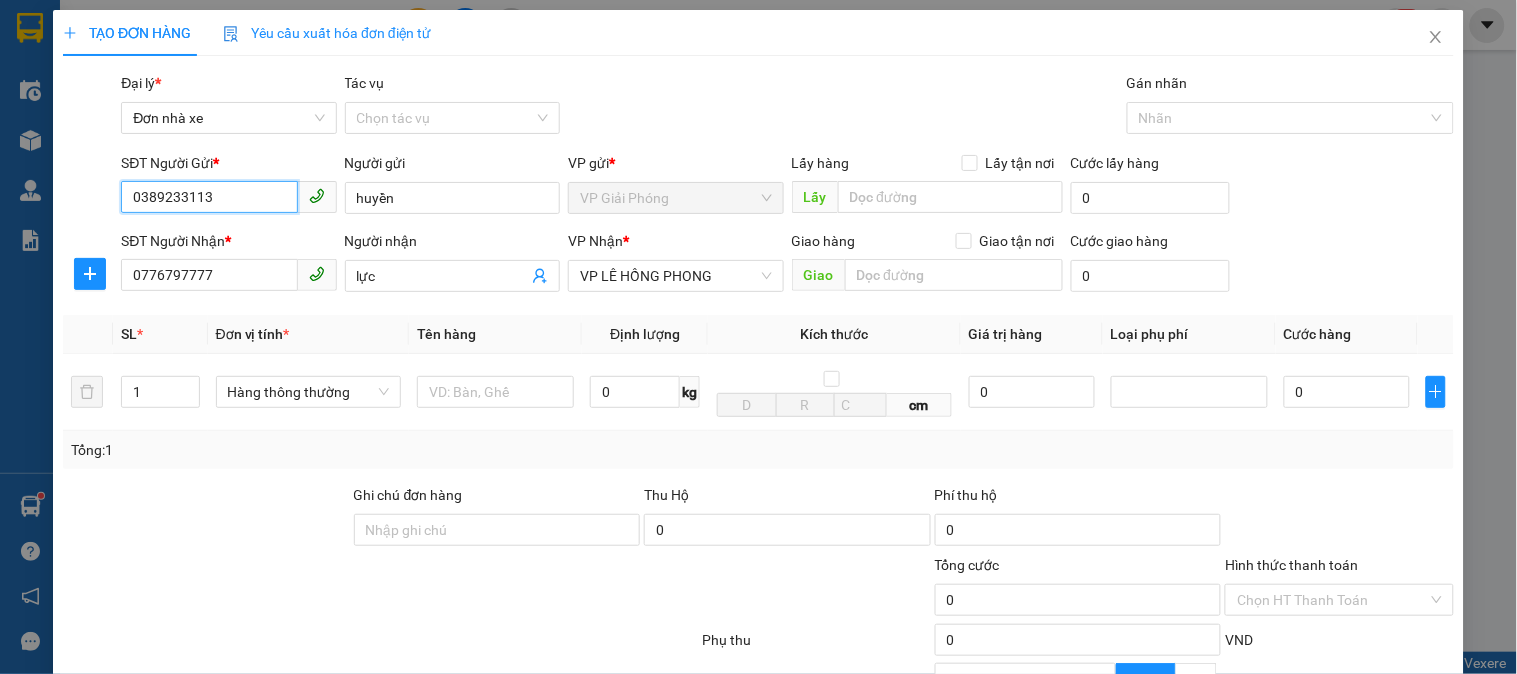 click on "TẠO ĐƠN HÀNG Yêu cầu xuất hóa đơn điện tử Transit Pickup Surcharge Ids Transit Deliver Surcharge Ids Transit Deliver Surcharge Transit Deliver Surcharge Gói vận chuyển  * Tiêu chuẩn Đại lý  * Đơn nhà xe Tác vụ Chọn tác vụ Gán nhãn   Nhãn SĐT Người Gửi  * 0389233113 0389233113 Người gửi huyền VP gửi  * VP Giải Phóng Lấy hàng Lấy tận nơi Lấy Cước lấy hàng 0 SĐT Người Nhận  * 0776797777 Người nhận lực VP Nhận  * VP LÊ HỒNG PHONG Giao hàng Giao tận nơi Giao Cước giao hàng 0 SL  * Đơn vị tính  * Tên hàng  Định lượng Kích thước Giá trị hàng Loại phụ phí Cước hàng                     1 Hàng thông thường 0 kg cm 0   0 Tổng:  1 Ghi chú đơn hàng Thu Hộ 0 Phí thu hộ 0 Tổng cước 0 Hình thức thanh toán Chọn HT Thanh Toán Phụ thu 0 VND Giảm giá 0 VND % Discount 0 Số tiền thu trước 0 Chưa thanh toán 0 Chọn HT Thanh Toán 0 Lưu nháp" at bounding box center [758, 337] 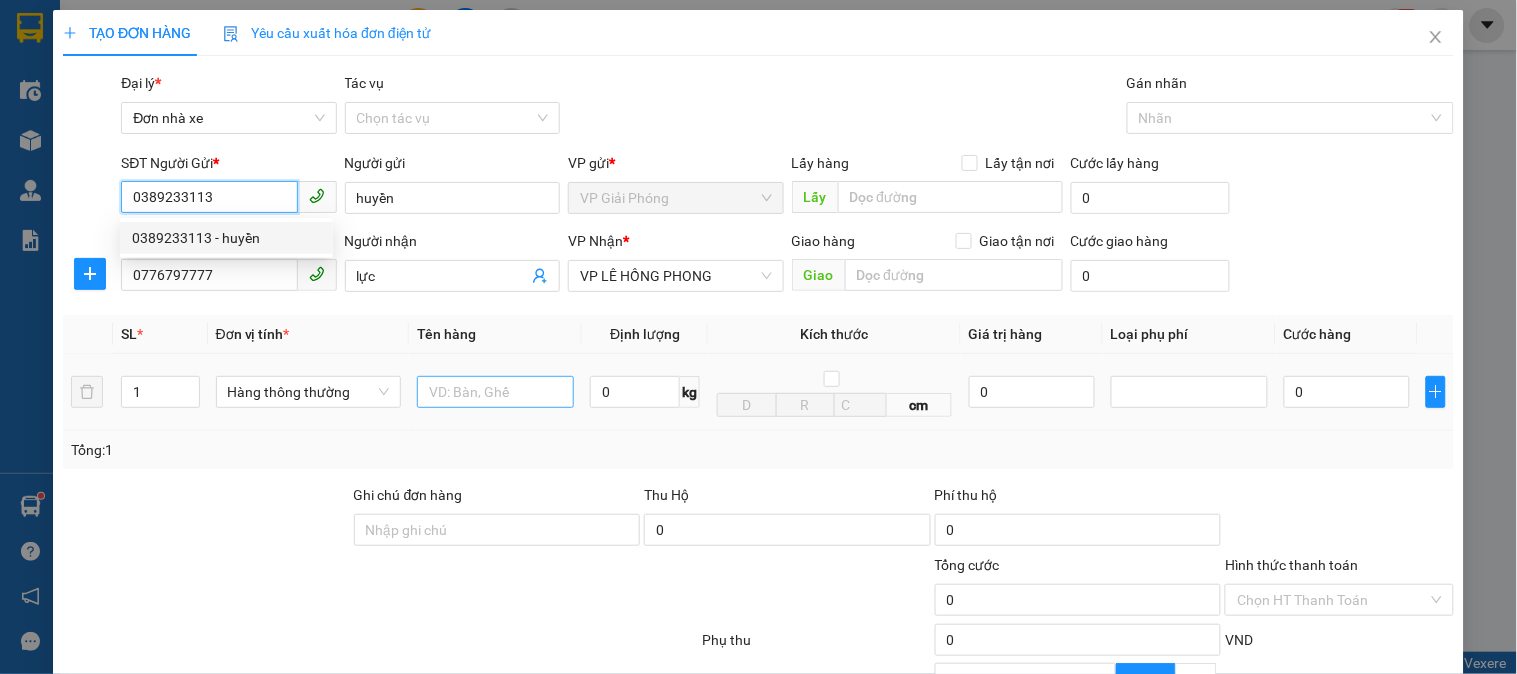 type on "0389233113" 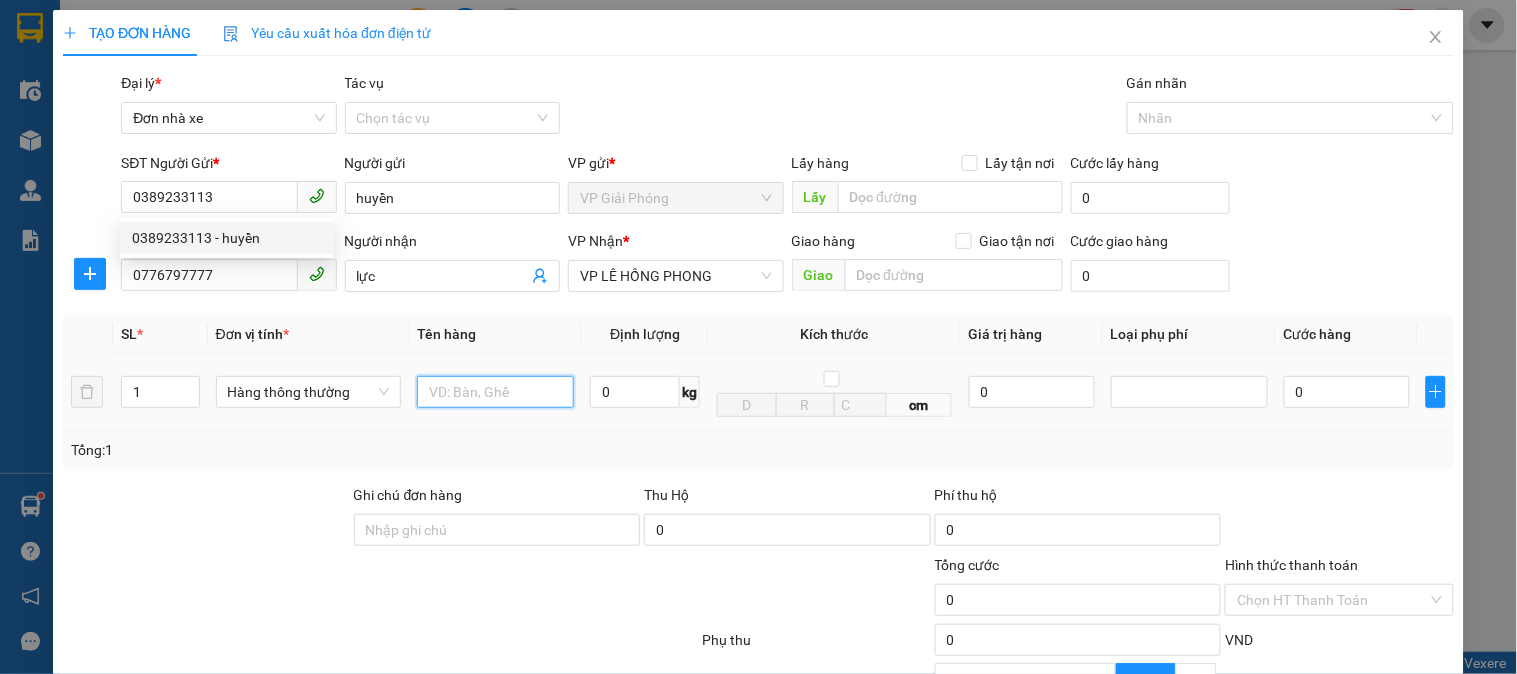 click at bounding box center [495, 392] 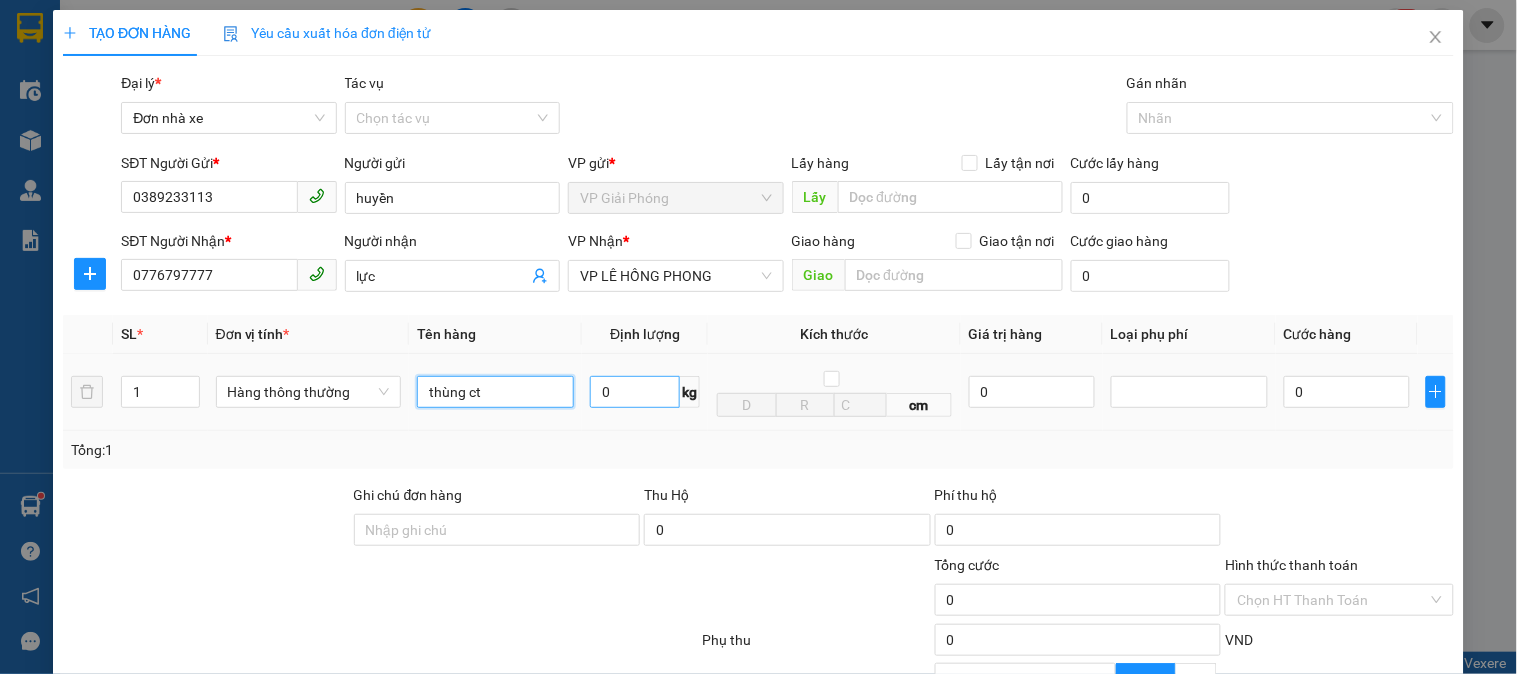 type on "thùng ct" 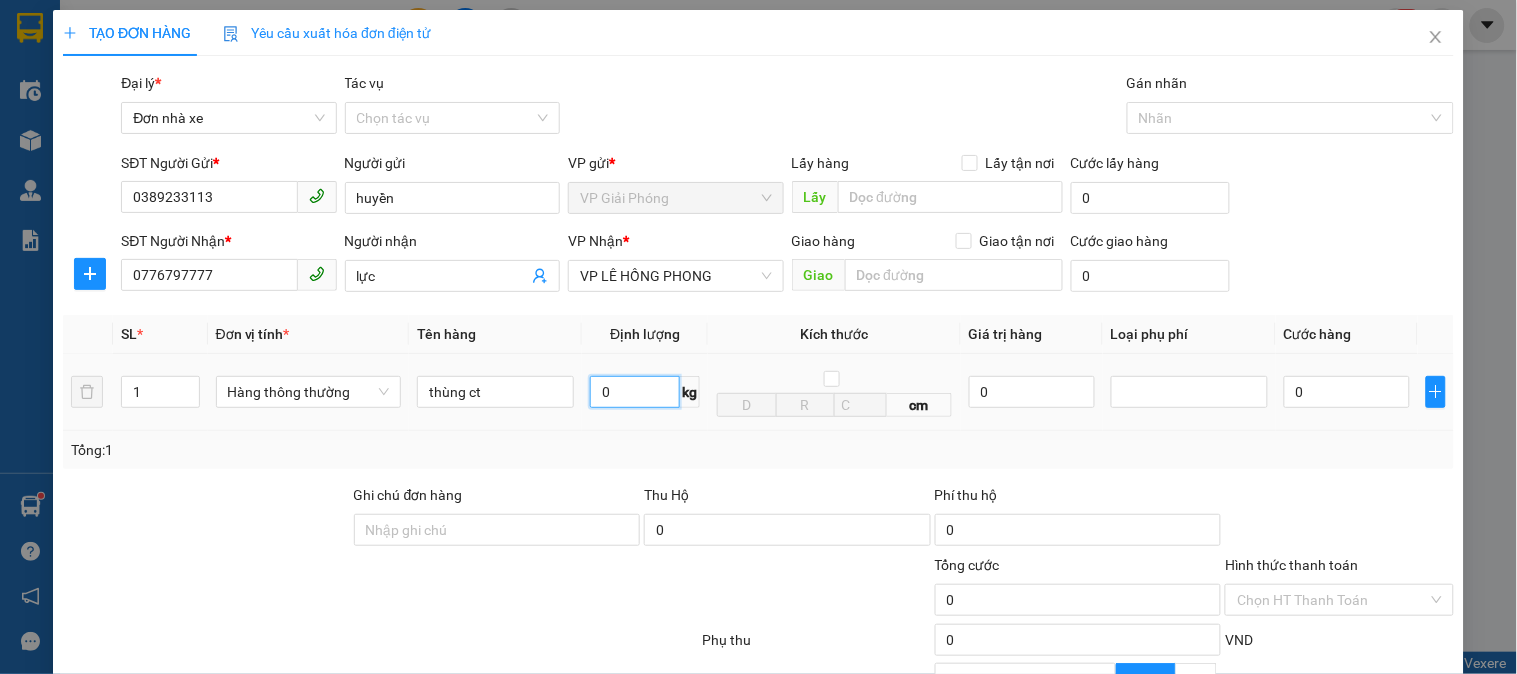 click on "0" at bounding box center [635, 392] 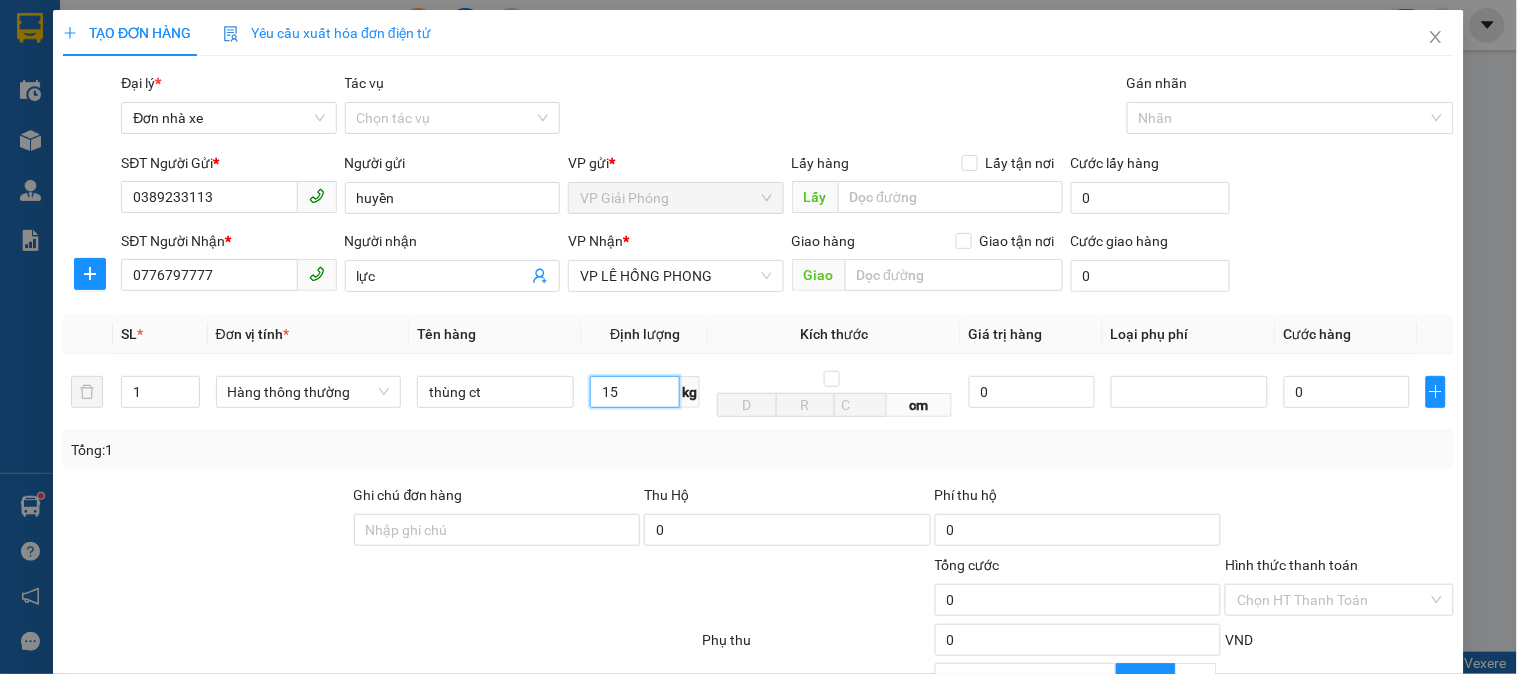 type on "15" 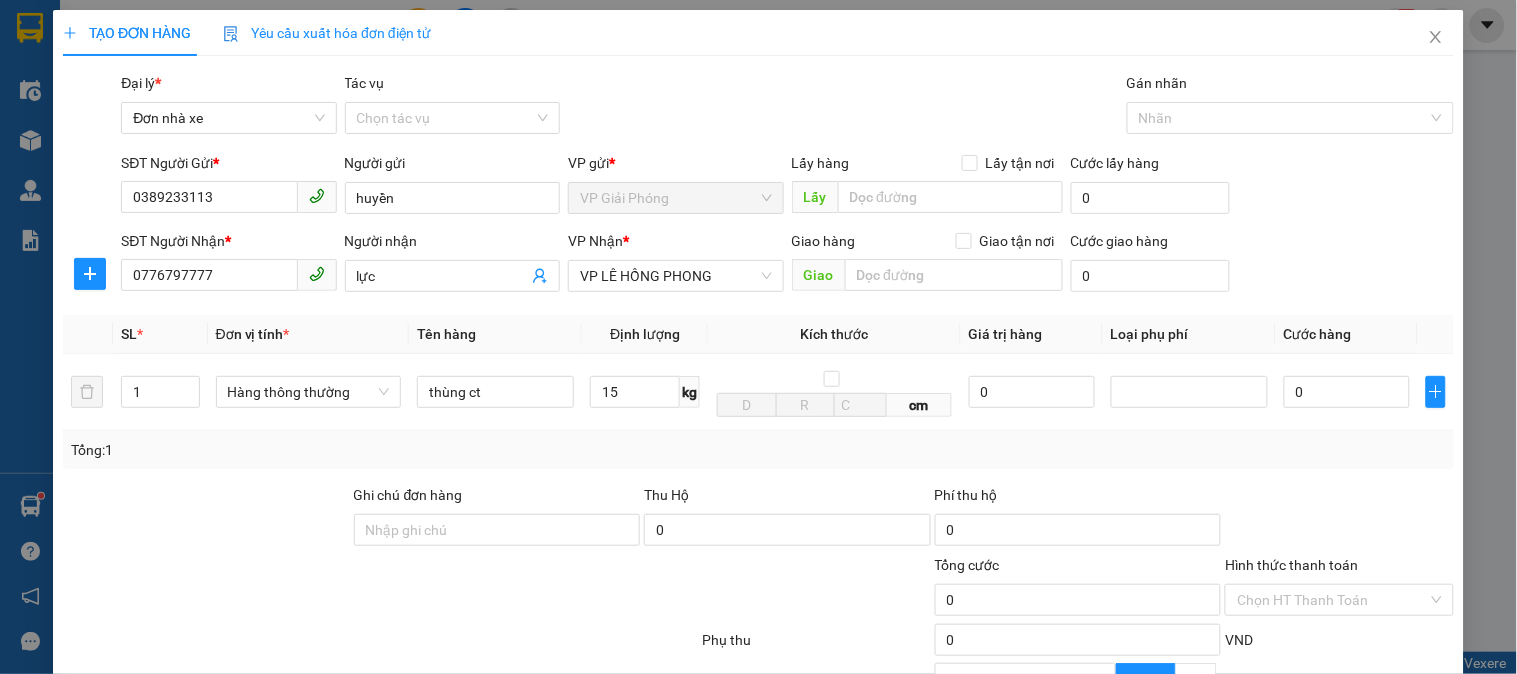 click on "Transit Pickup Surcharge Ids Transit Deliver Surcharge Ids Transit Deliver Surcharge Transit Deliver Surcharge Gói vận chuyển  * Tiêu chuẩn Đại lý  * Đơn nhà xe Tác vụ Chọn tác vụ Gán nhãn   Nhãn SĐT Người Gửi  * 0389233113 Người gửi huyền VP gửi  * VP Giải Phóng Lấy hàng Lấy tận nơi Lấy Cước lấy hàng 0 SĐT Người Nhận  * 0776797777 Người nhận lực VP Nhận  * VP LÊ HỒNG PHONG Giao hàng Giao tận nơi Giao Cước giao hàng 0 SL  * Đơn vị tính  * Tên hàng  Định lượng Kích thước Giá trị hàng Loại phụ phí Cước hàng                     1 Hàng thông thường thùng ct 15 kg cm 0   0 Tổng:  1 Ghi chú đơn hàng Thu Hộ 0 Phí thu hộ 0 Tổng cước 0 Hình thức thanh toán Chọn HT Thanh Toán Phụ thu 0 VND Giảm giá 0 VND % Discount 0 Số tiền thu trước 0 Chưa thanh toán 0 Chọn HT Thanh Toán Ghi chú nội bộ nhà xe Chi phí nội bộ 0 Lưu nháp Lưu" at bounding box center [758, 462] 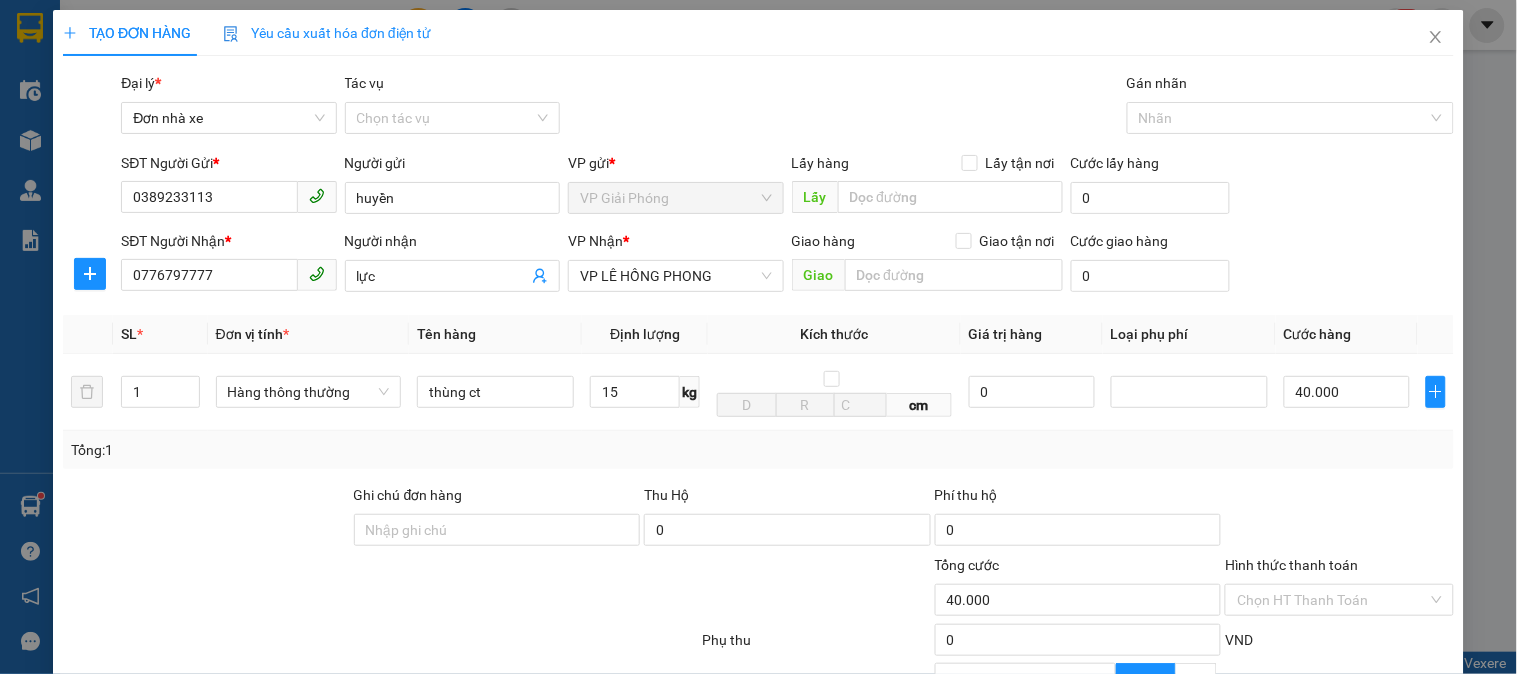 type on "40.000" 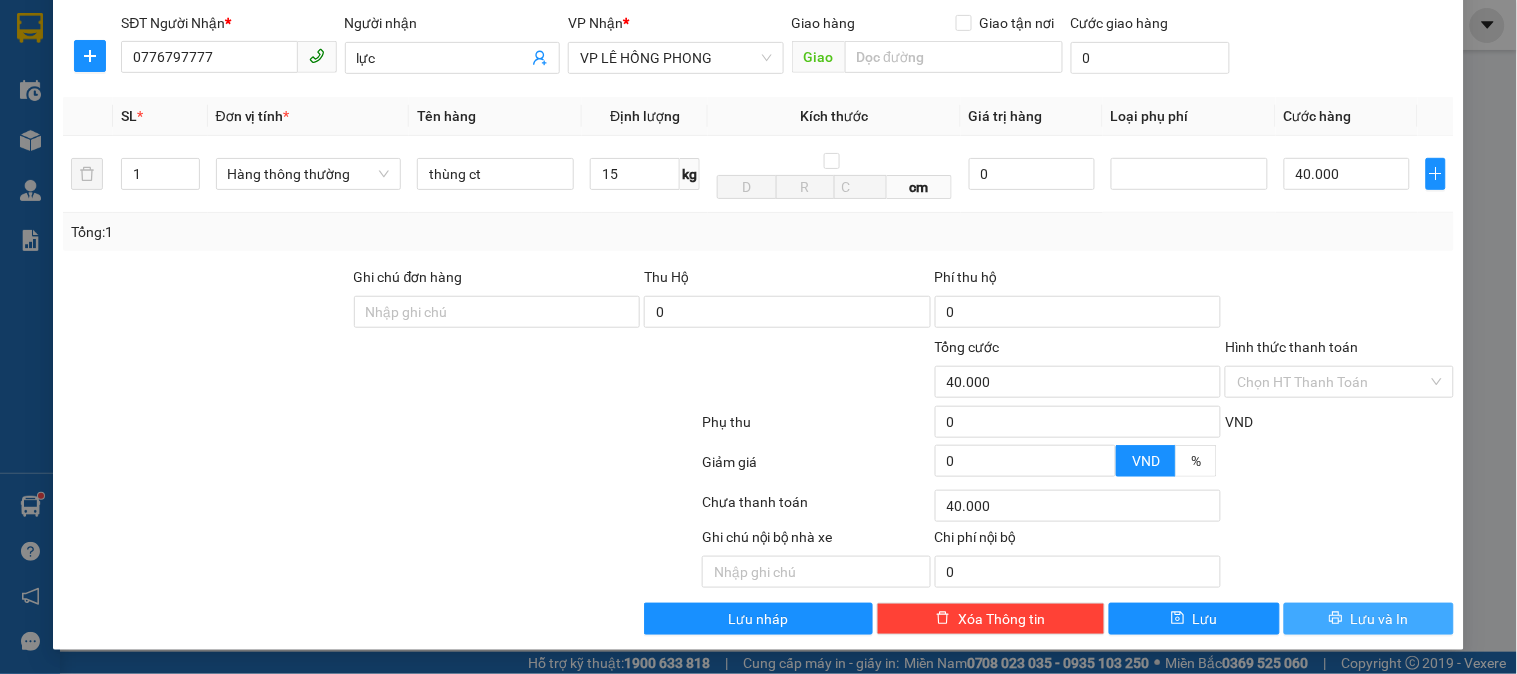 click on "Lưu và In" at bounding box center [1380, 619] 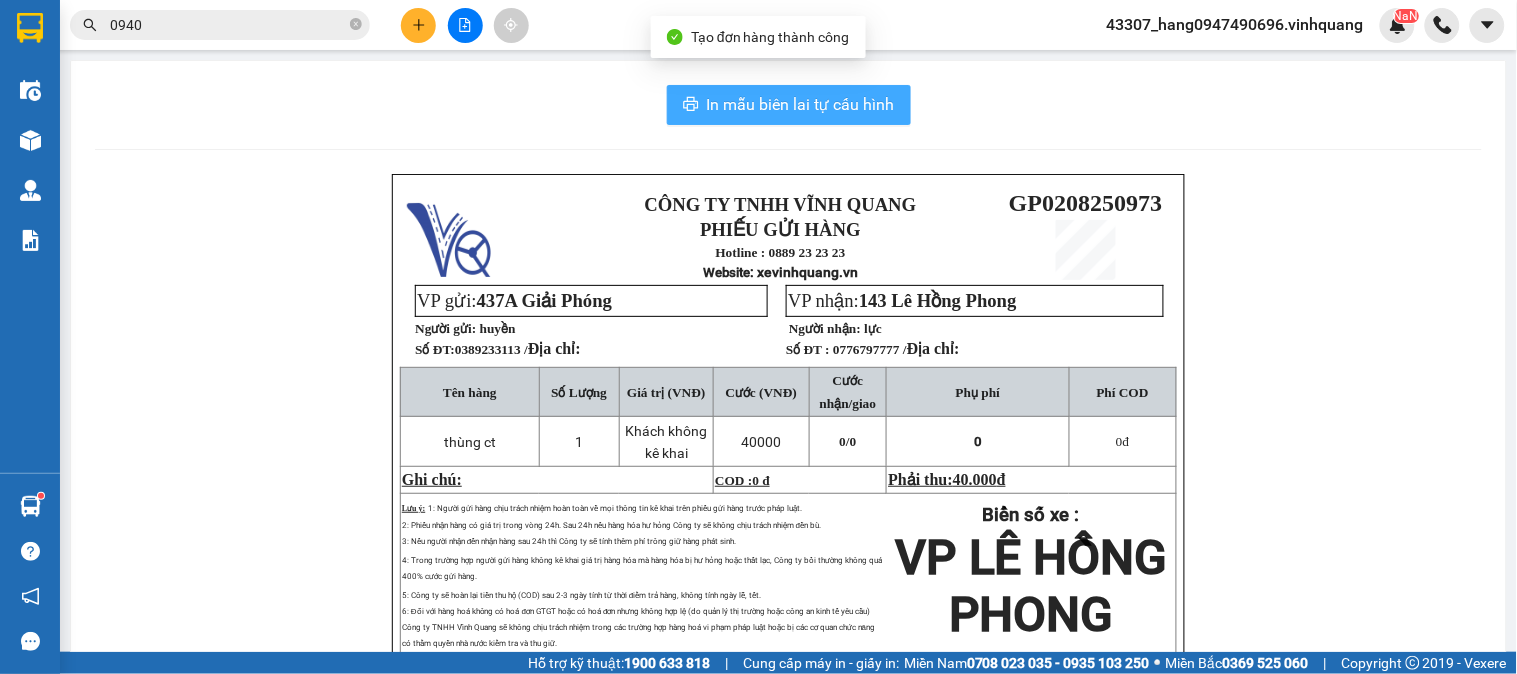 click on "In mẫu biên lai tự cấu hình" at bounding box center (801, 104) 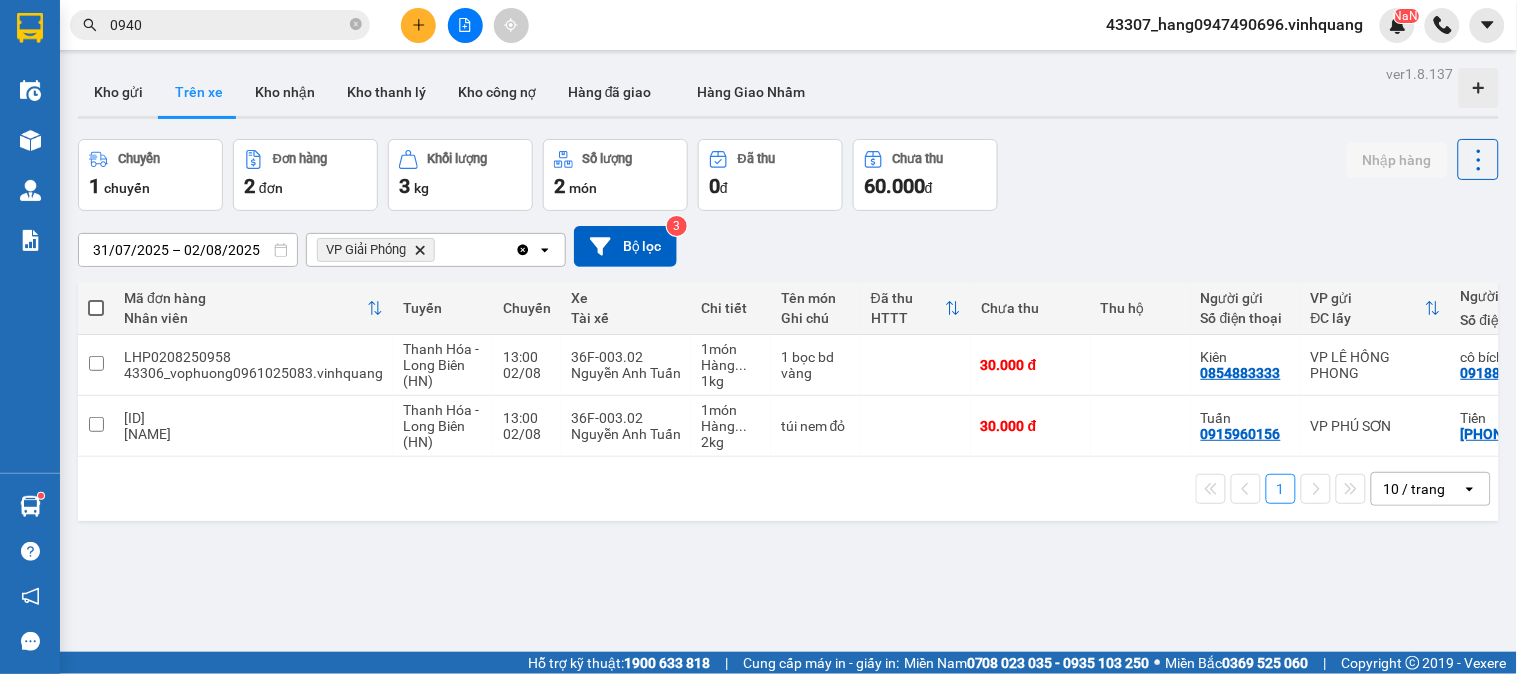 click at bounding box center (418, 25) 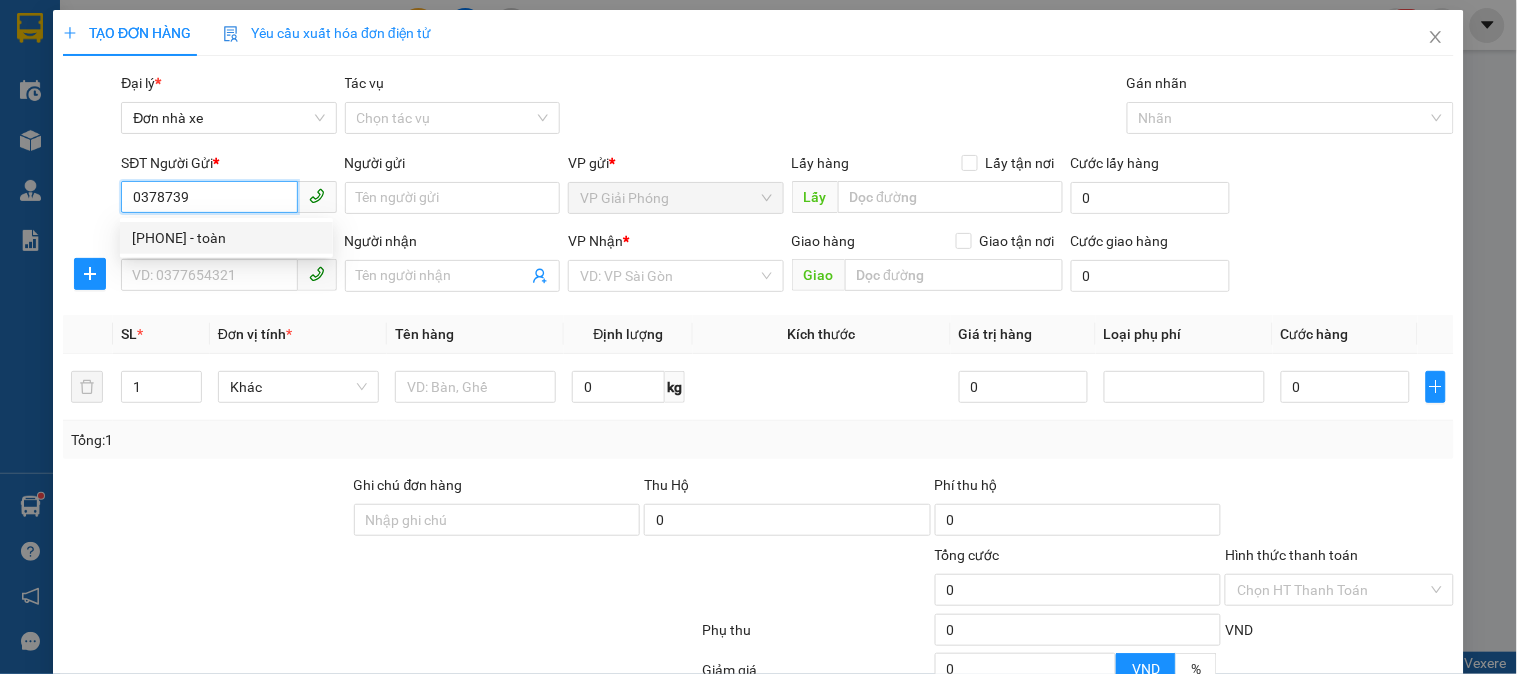 click on "0378739320 - toàn" at bounding box center (226, 238) 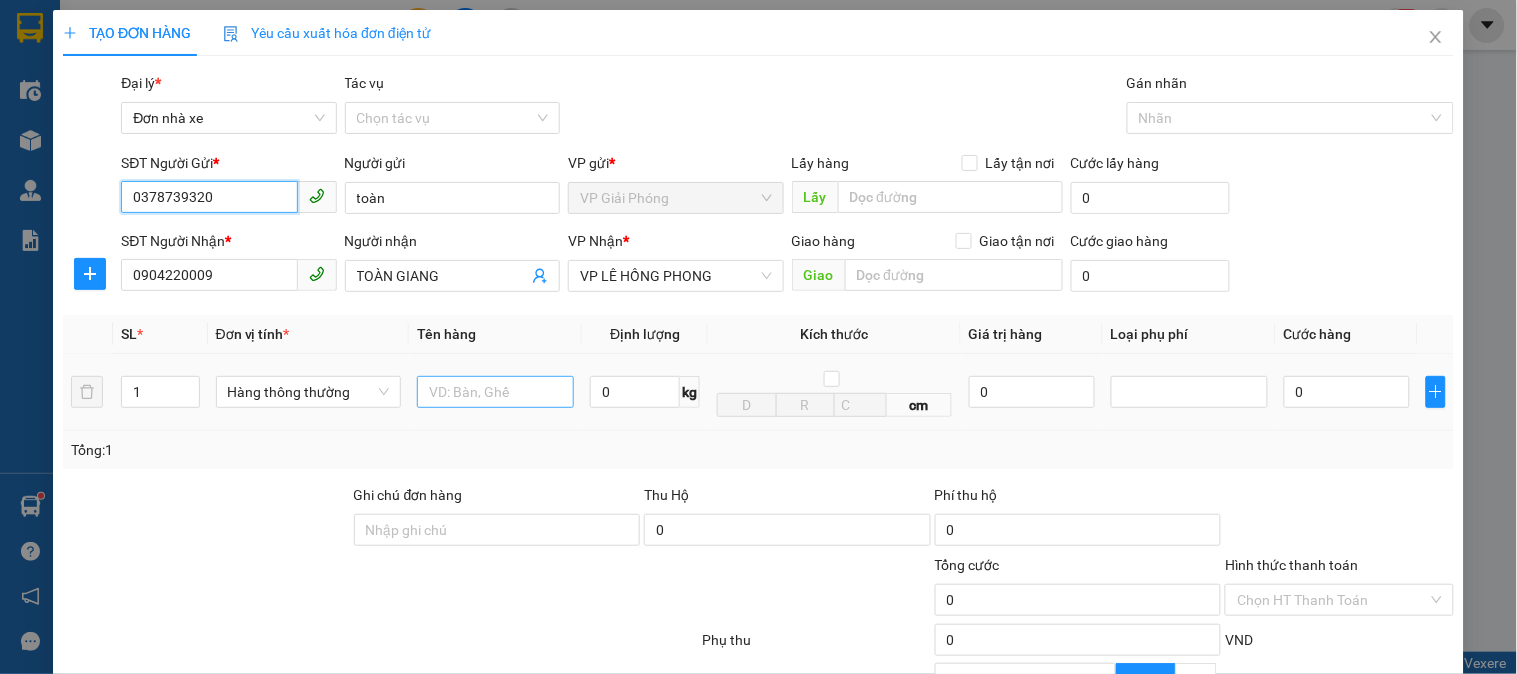 type on "0378739320" 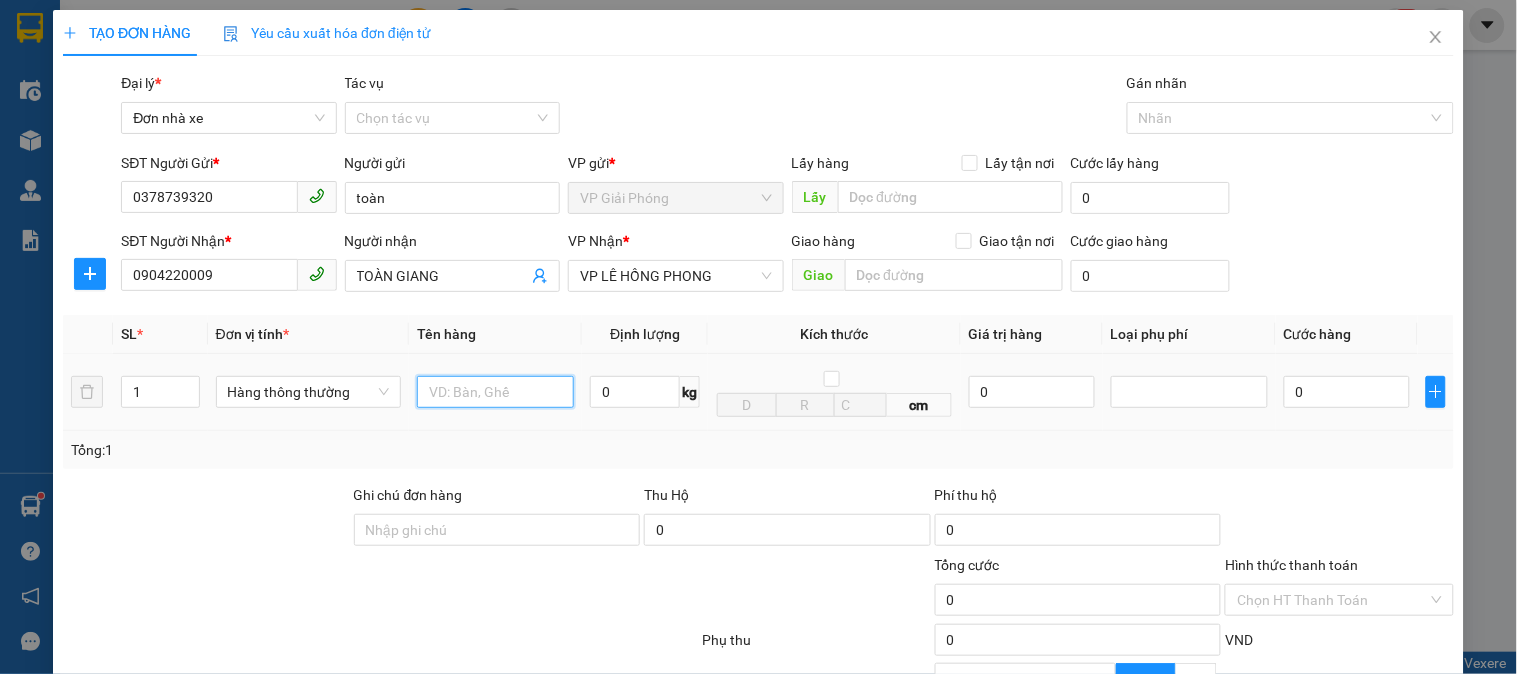 click at bounding box center [495, 392] 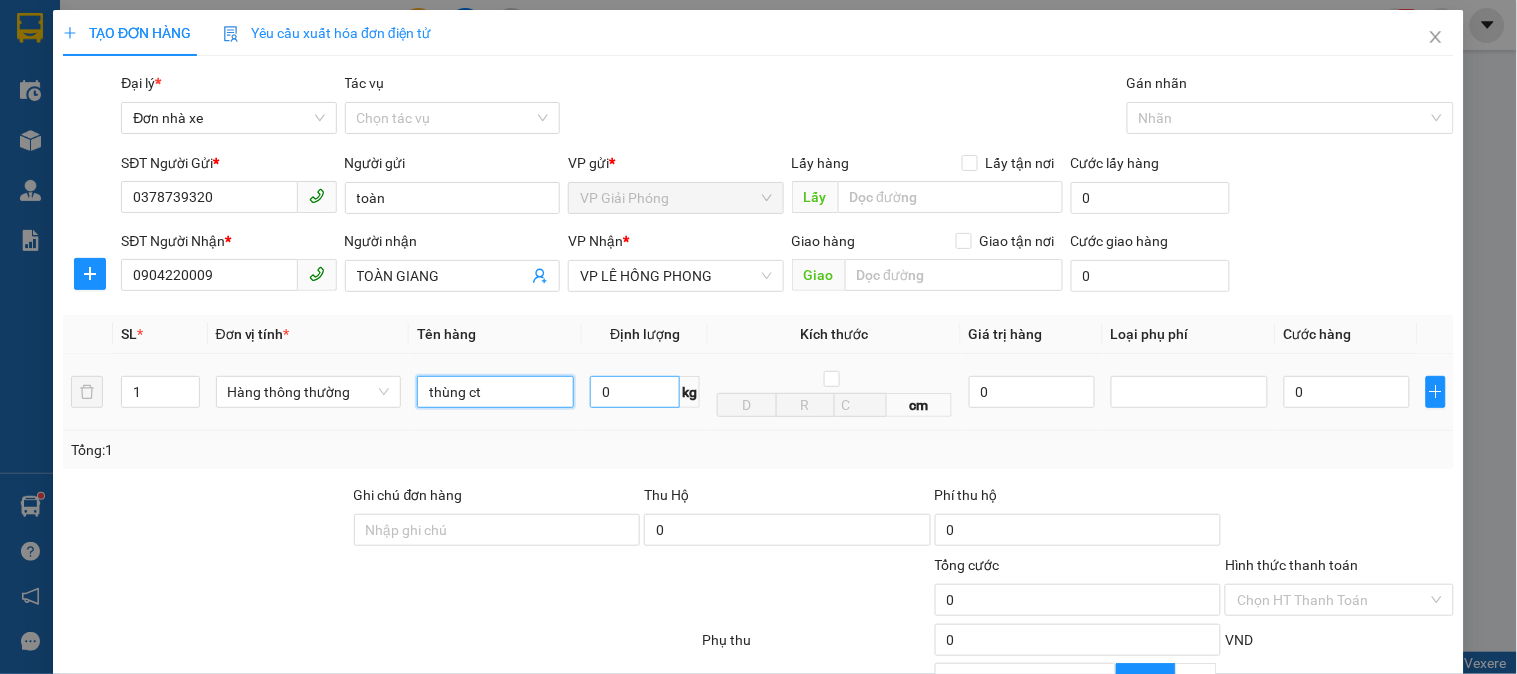 type on "thùng ct" 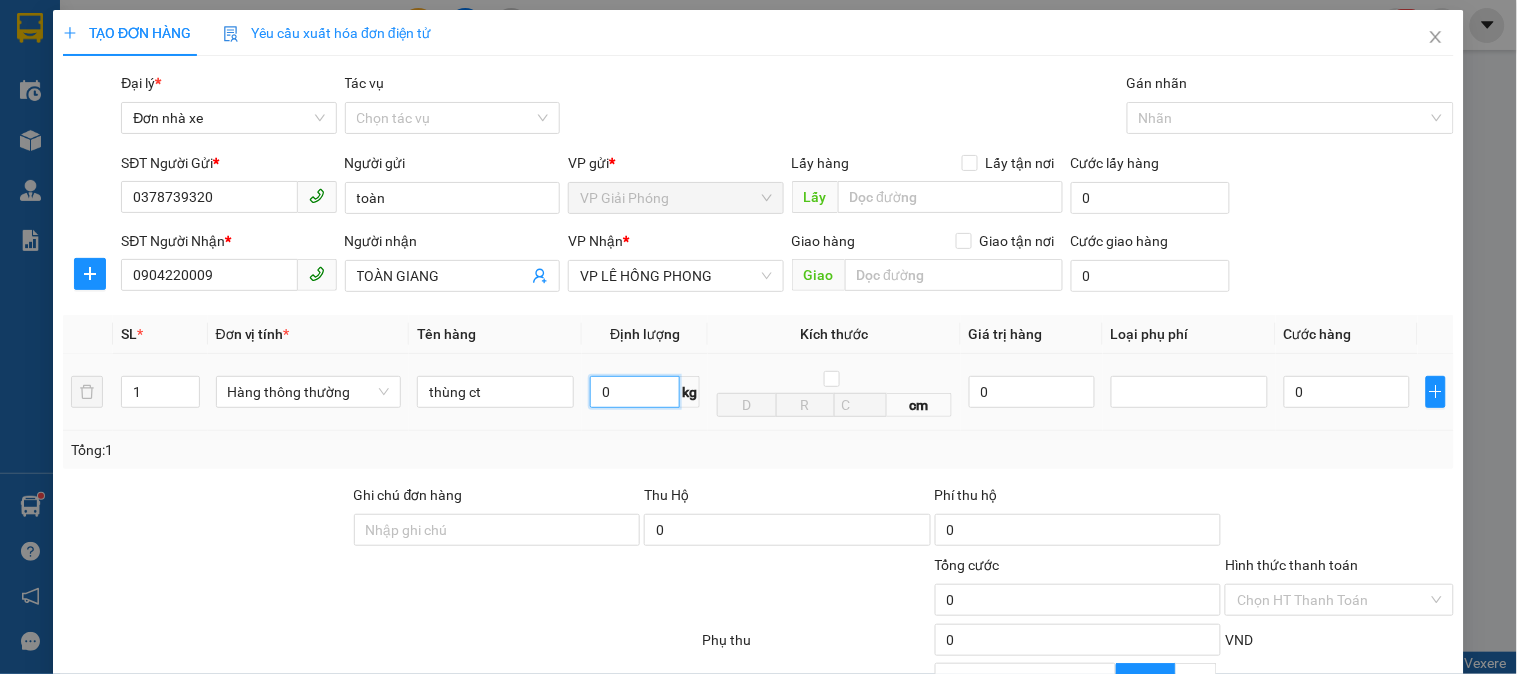 click on "0" at bounding box center (635, 392) 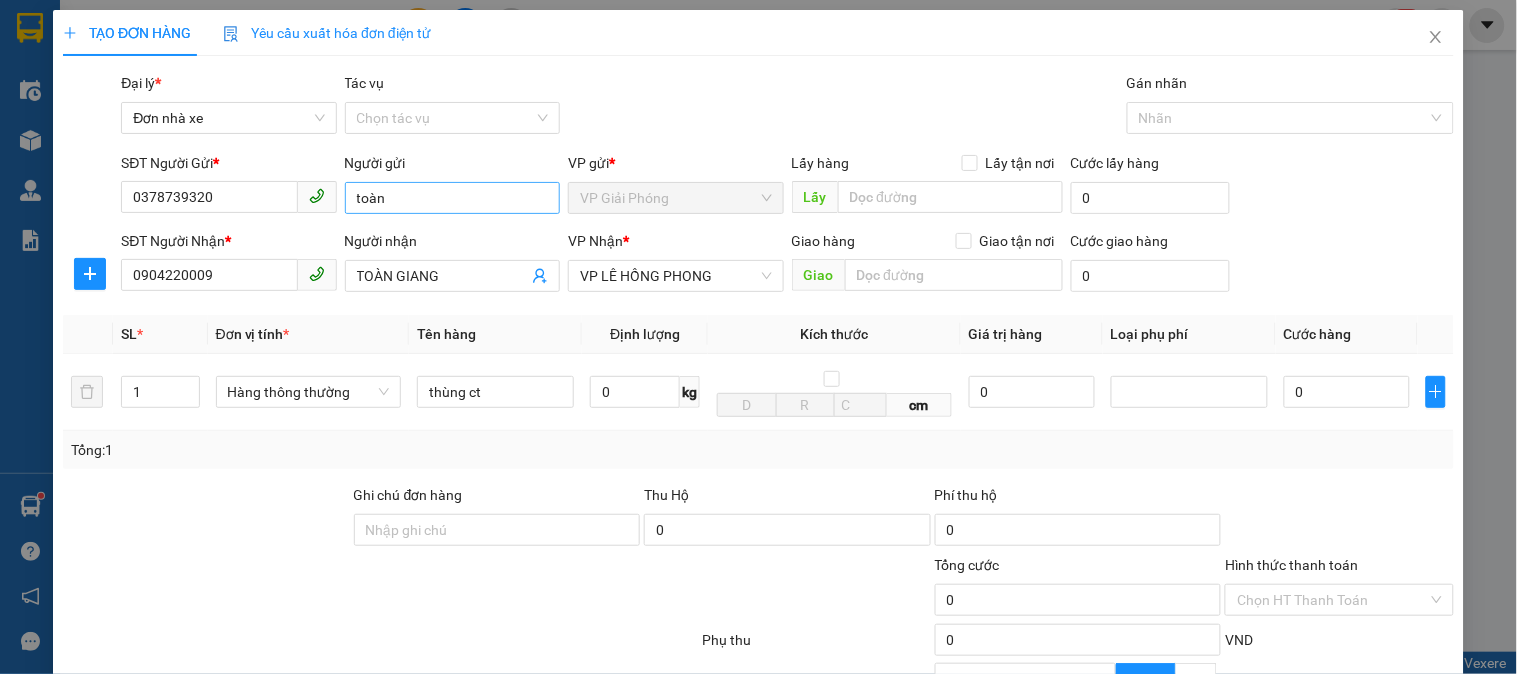 click on "Người gửi toàn" at bounding box center (452, 187) 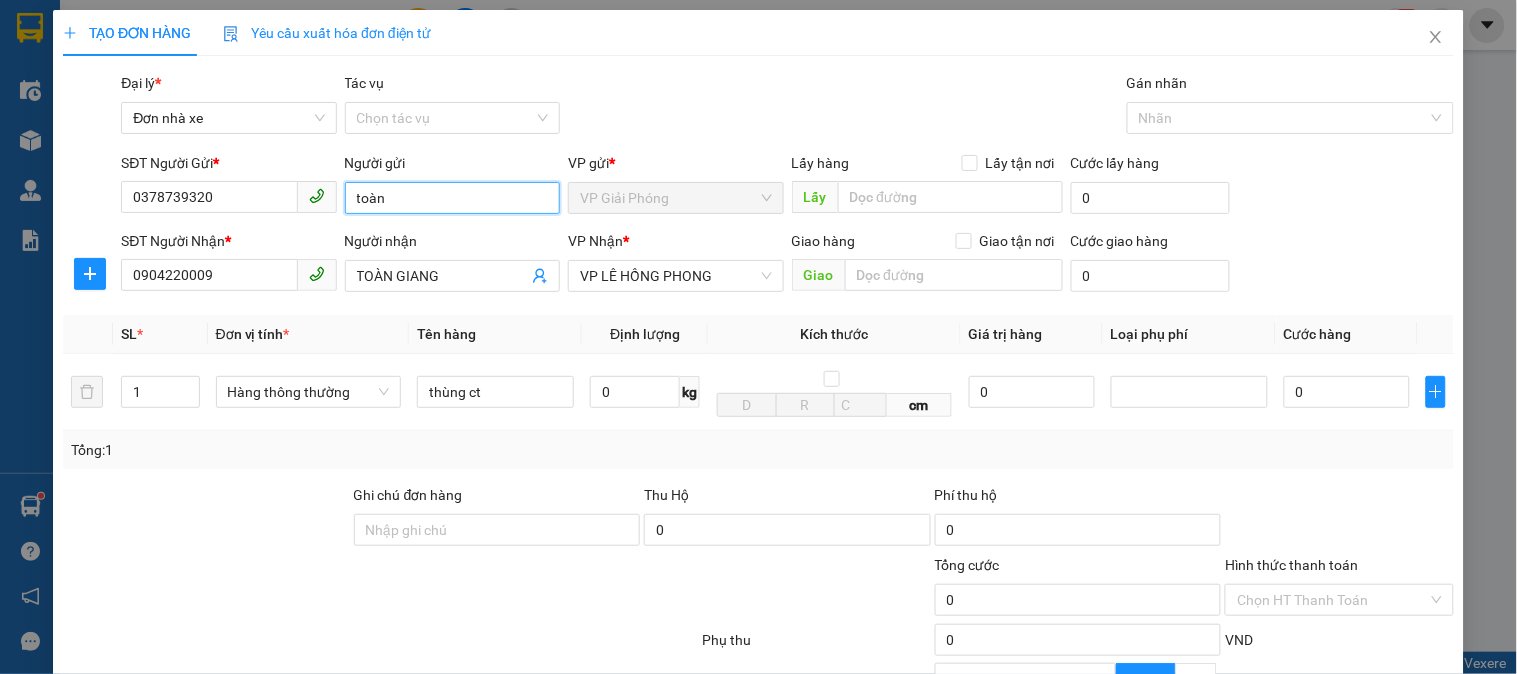 click on "SĐT Người Gửi  * 0378739320 Người gửi toàn VP gửi  * VP Giải Phóng Lấy hàng Lấy tận nơi Lấy Cước lấy hàng 0 SĐT Người Nhận  * 0904220009 Người nhận TOÀN GIANG VP Nhận  * VP LÊ HỒNG PHONG Giao hàng Giao tận nơi Giao Cước giao hàng 0" at bounding box center (758, 226) 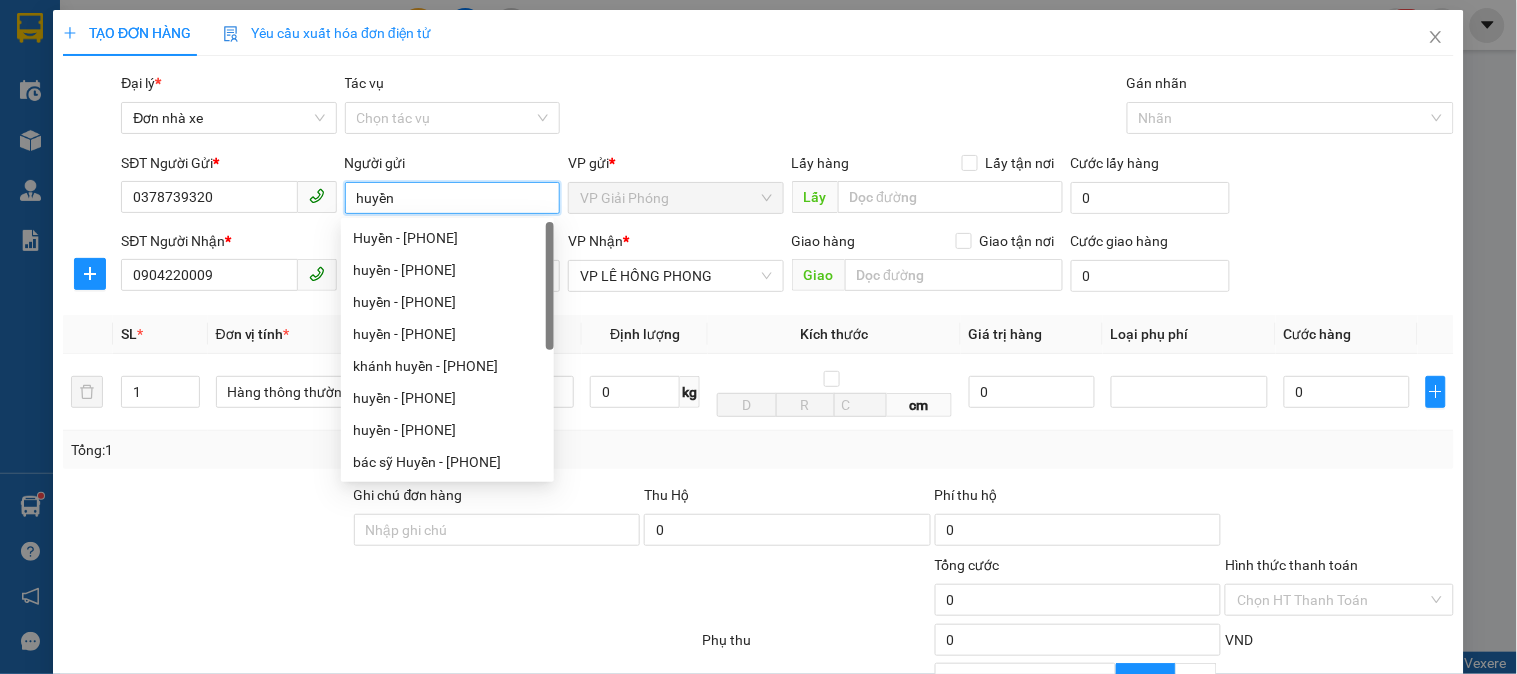 type on "huyền" 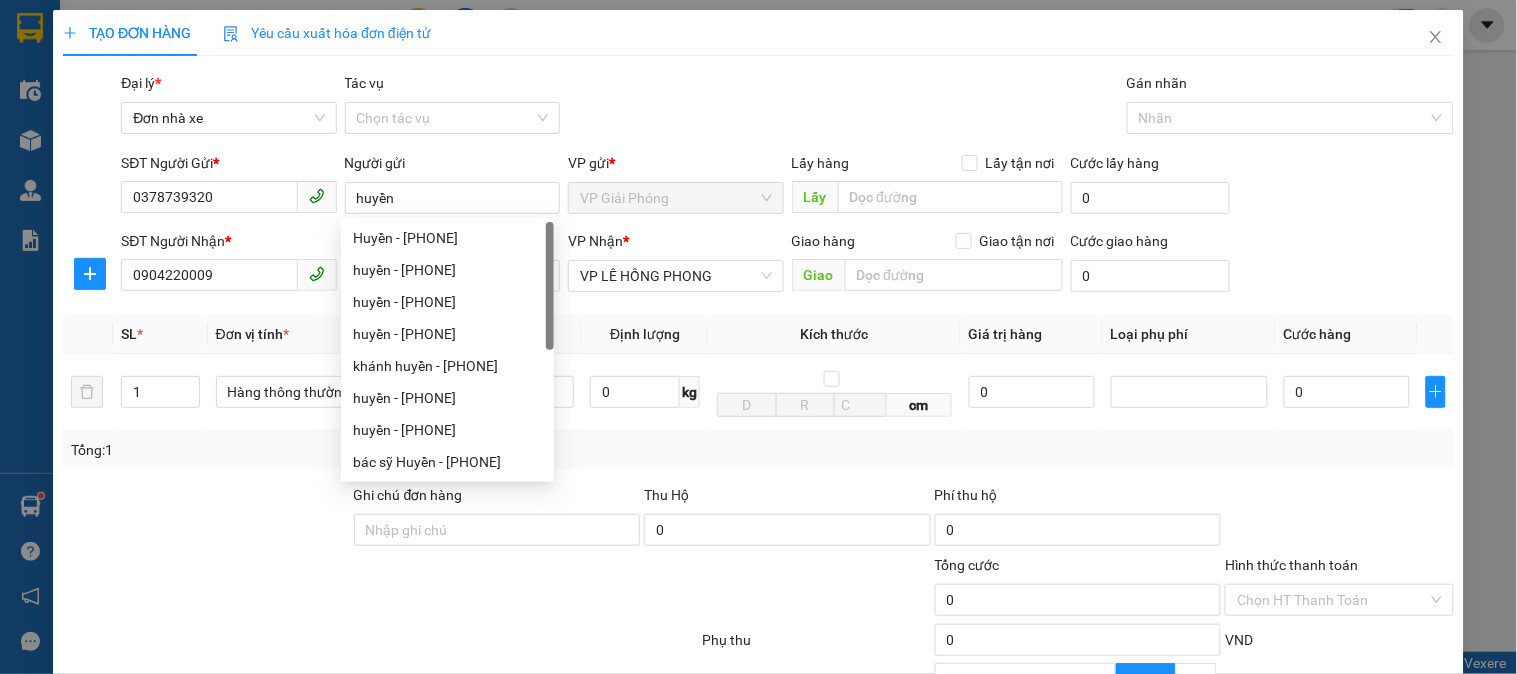 click on "Transit Pickup Surcharge Ids Transit Deliver Surcharge Ids Transit Deliver Surcharge Transit Deliver Surcharge Gói vận chuyển  * Tiêu chuẩn Đại lý  * Đơn nhà xe Tác vụ Chọn tác vụ Gán nhãn   Nhãn SĐT Người Gửi  * 0378739320 Người gửi huyền VP gửi  * VP Giải Phóng Lấy hàng Lấy tận nơi Lấy Cước lấy hàng 0 SĐT Người Nhận  * 0904220009 Người nhận TOÀN GIANG VP Nhận  * VP LÊ HỒNG PHONG Giao hàng Giao tận nơi Giao Cước giao hàng 0 SL  * Đơn vị tính  * Tên hàng  Định lượng Kích thước Giá trị hàng Loại phụ phí Cước hàng                     1 Hàng thông thường thùng ct 0 kg cm 0   0 Tổng:  1 Ghi chú đơn hàng Thu Hộ 0 Phí thu hộ 0 Tổng cước 0 Hình thức thanh toán Chọn HT Thanh Toán Phụ thu 0 VND Giảm giá 0 VND % Discount 0 Số tiền thu trước 0 Chưa thanh toán 0 Chọn HT Thanh Toán Ghi chú nội bộ nhà xe Chi phí nội bộ 0 Lưu nháp Lưu" at bounding box center [758, 462] 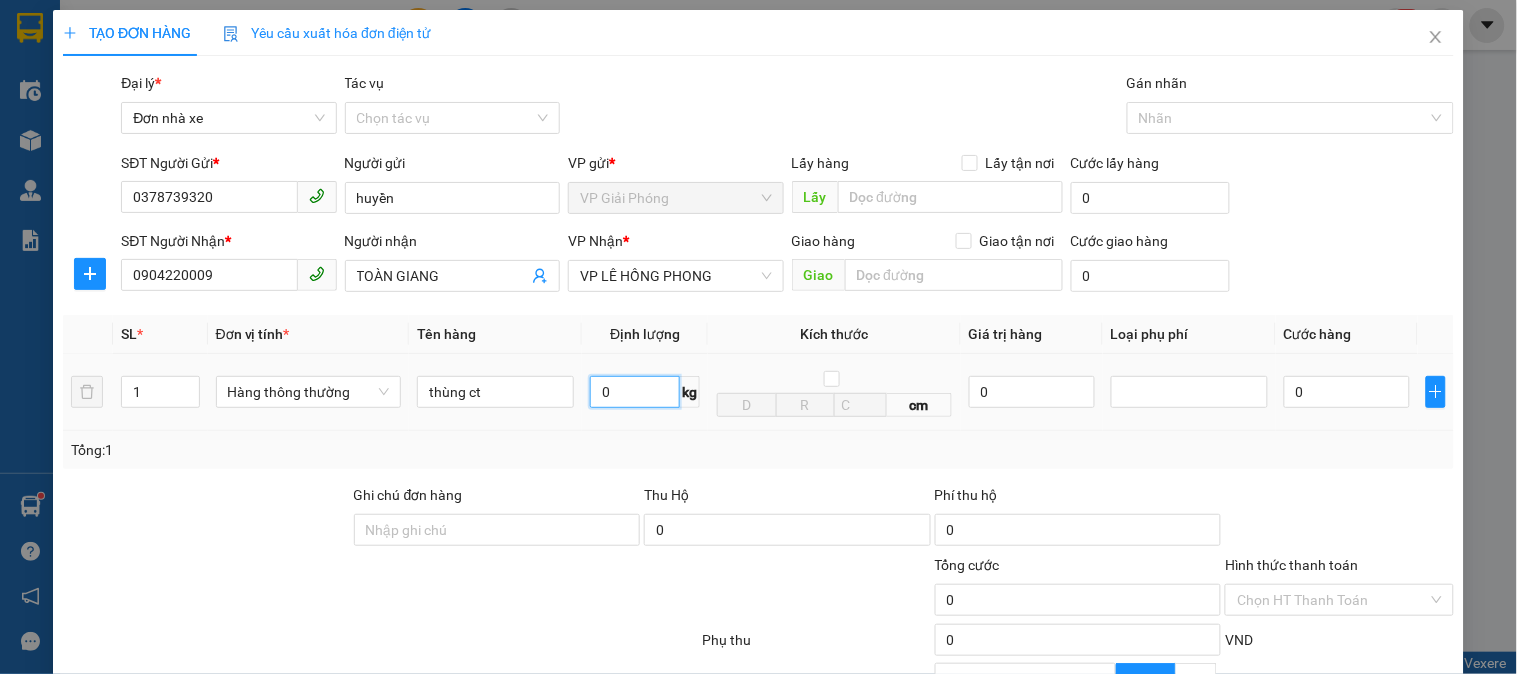 click on "0" at bounding box center (635, 392) 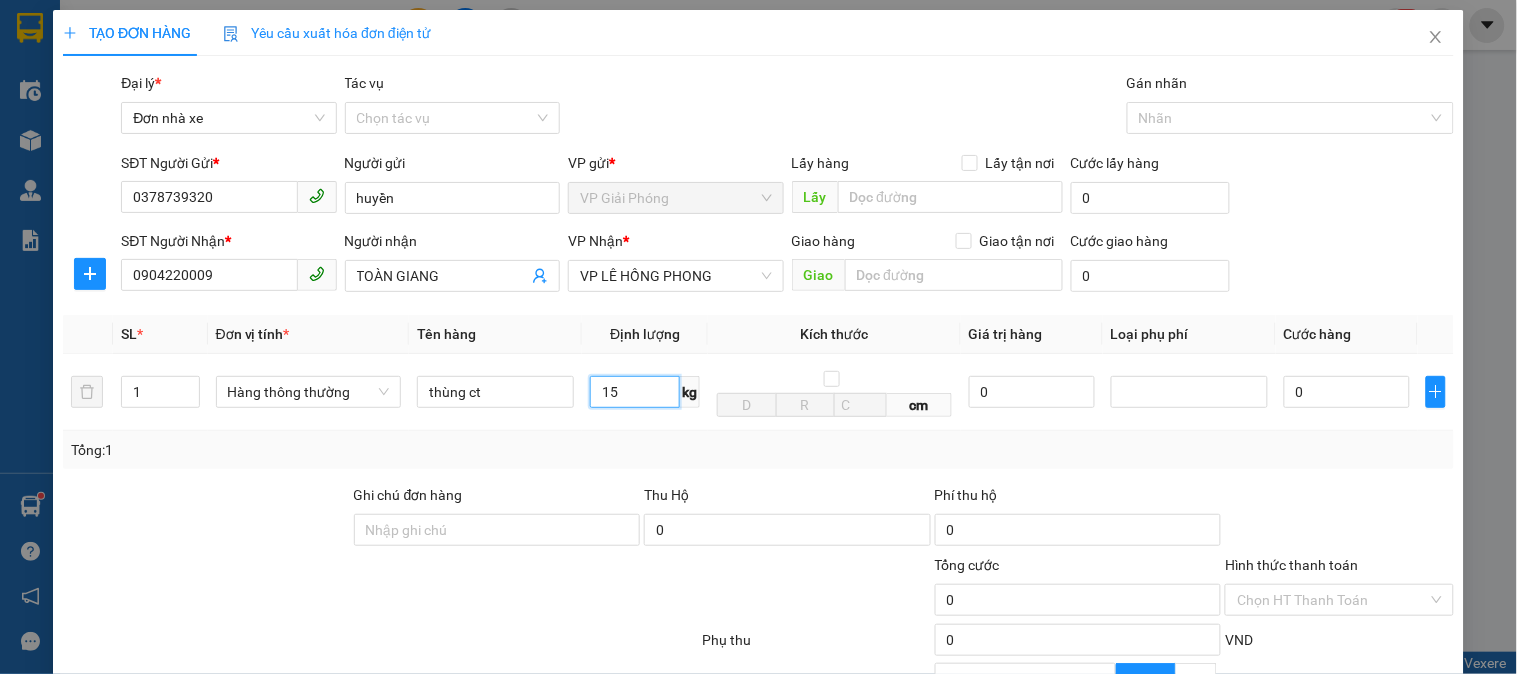 type on "15" 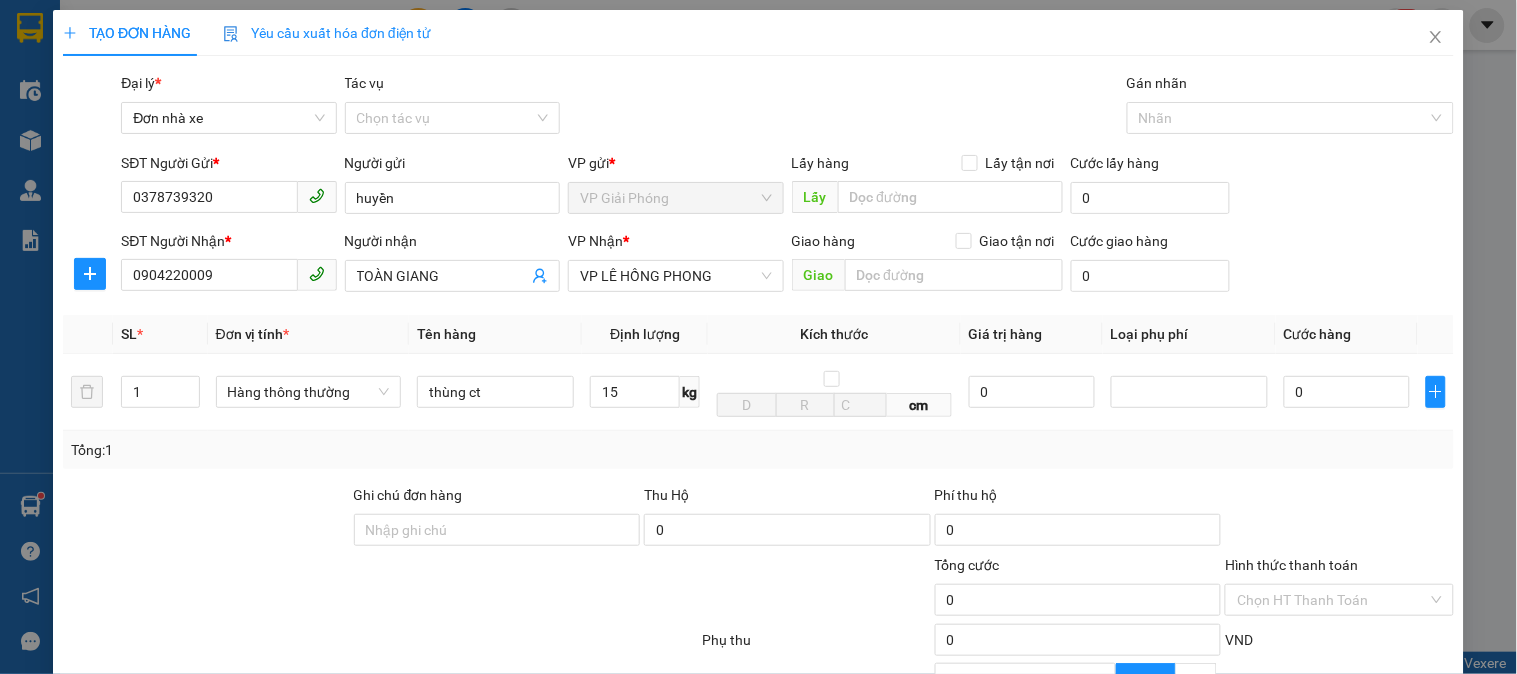 click on "Tổng:  1" at bounding box center (758, 450) 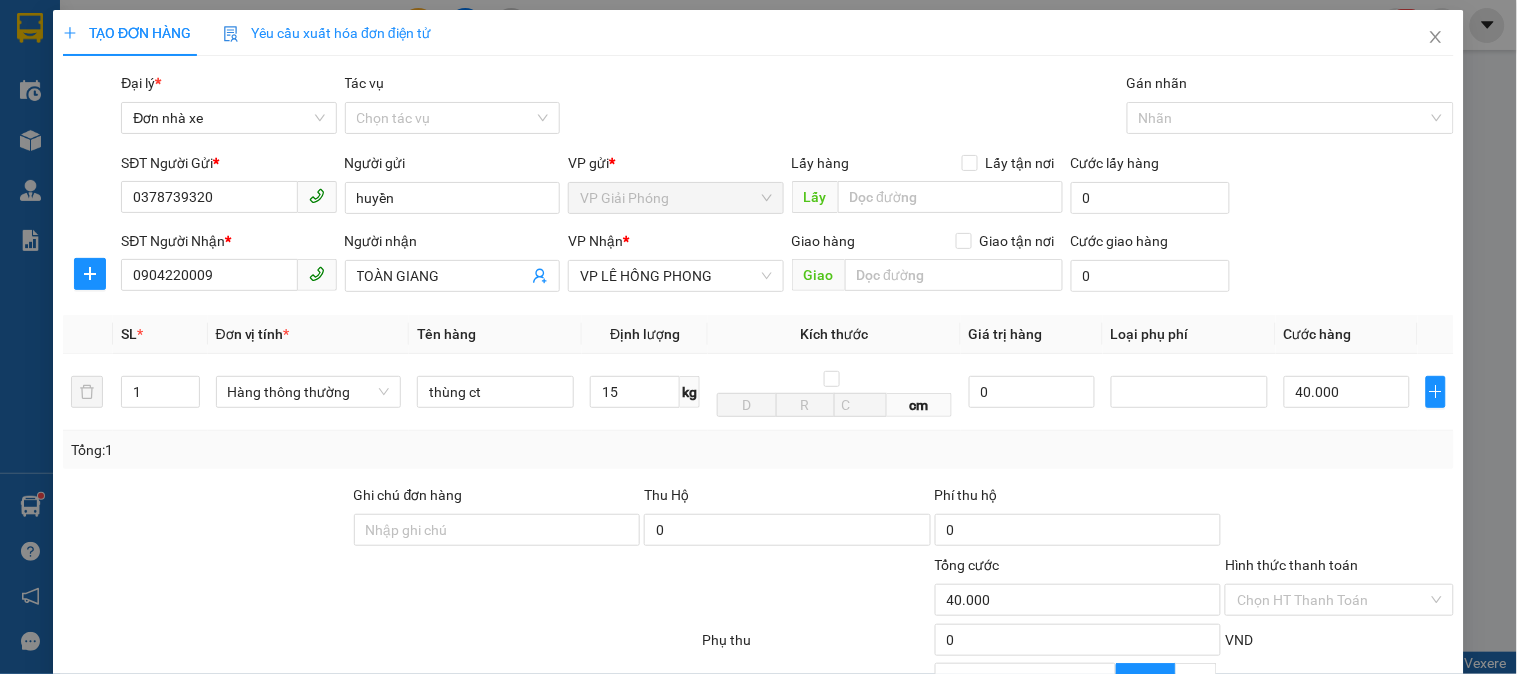 type on "40.000" 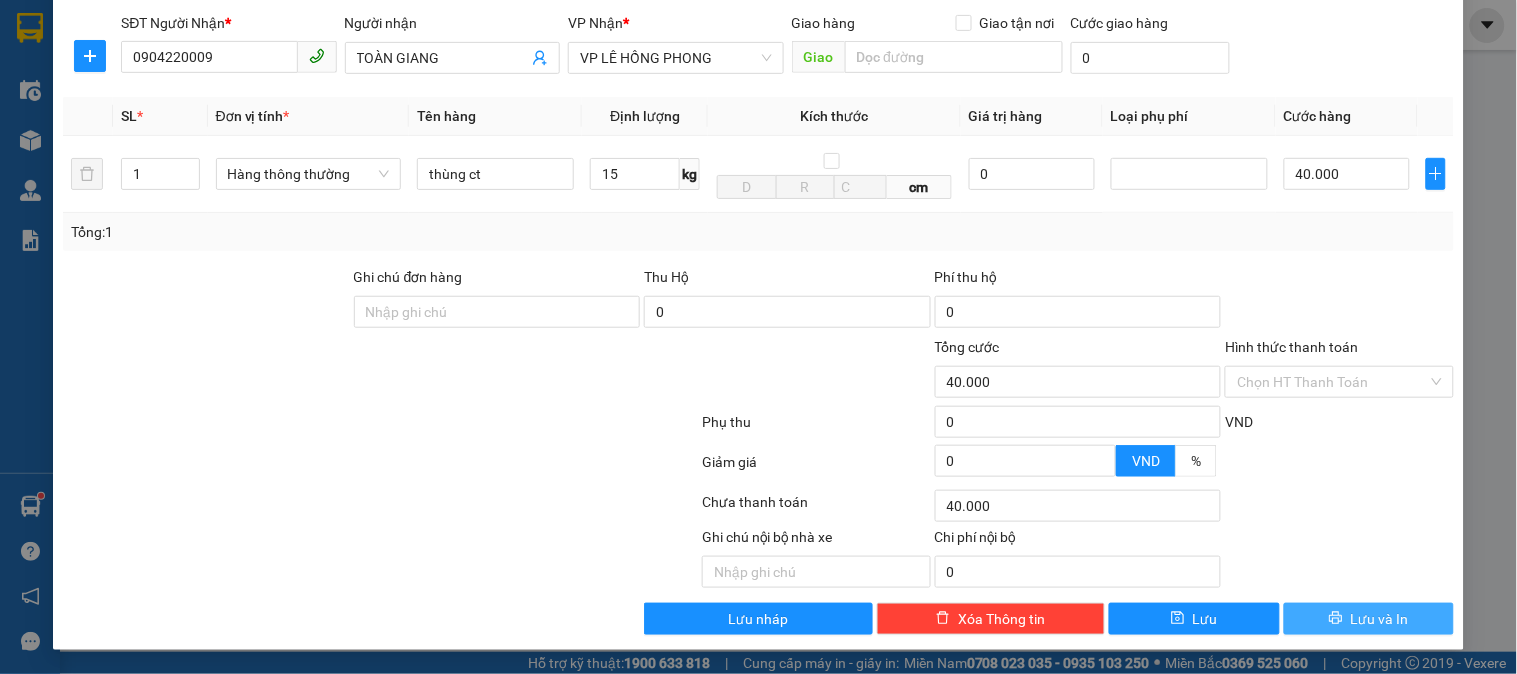 click on "Lưu và In" at bounding box center [1380, 619] 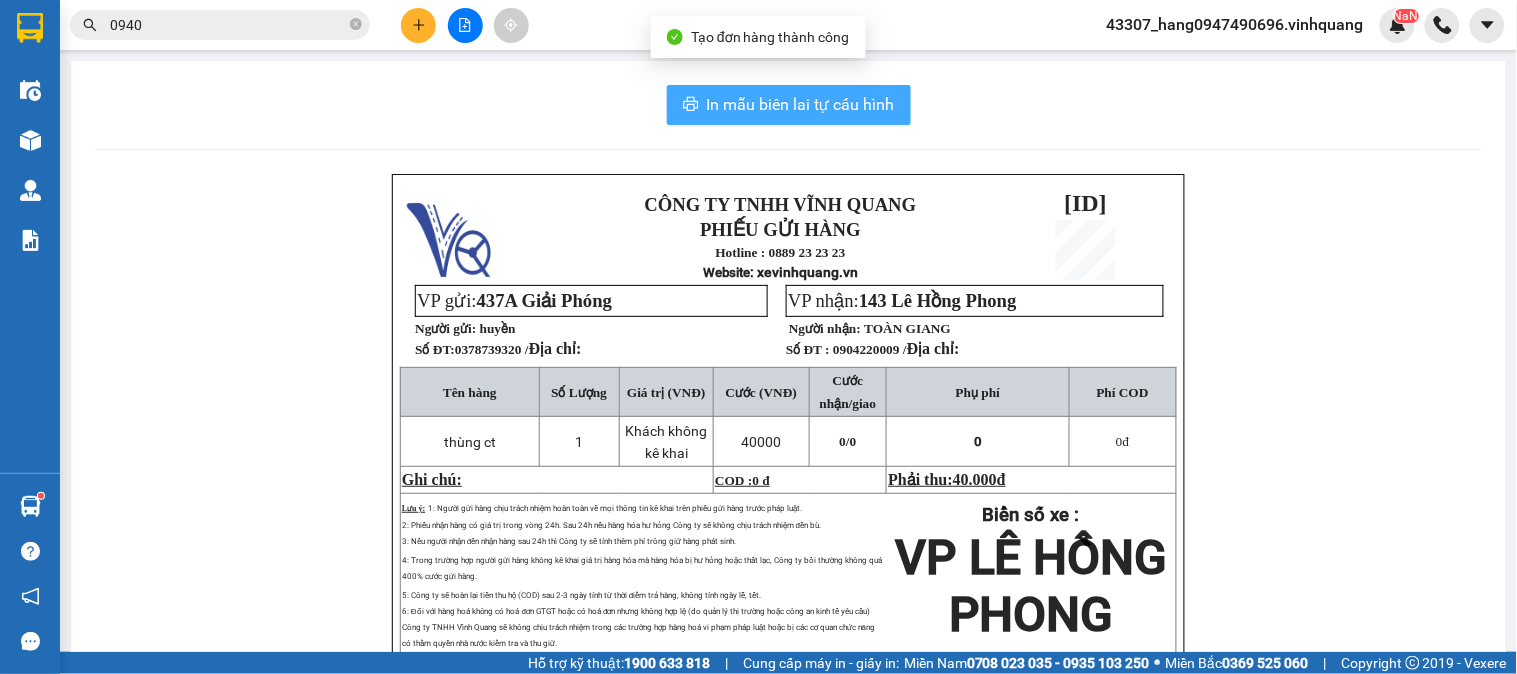 click on "In mẫu biên lai tự cấu hình" at bounding box center (801, 104) 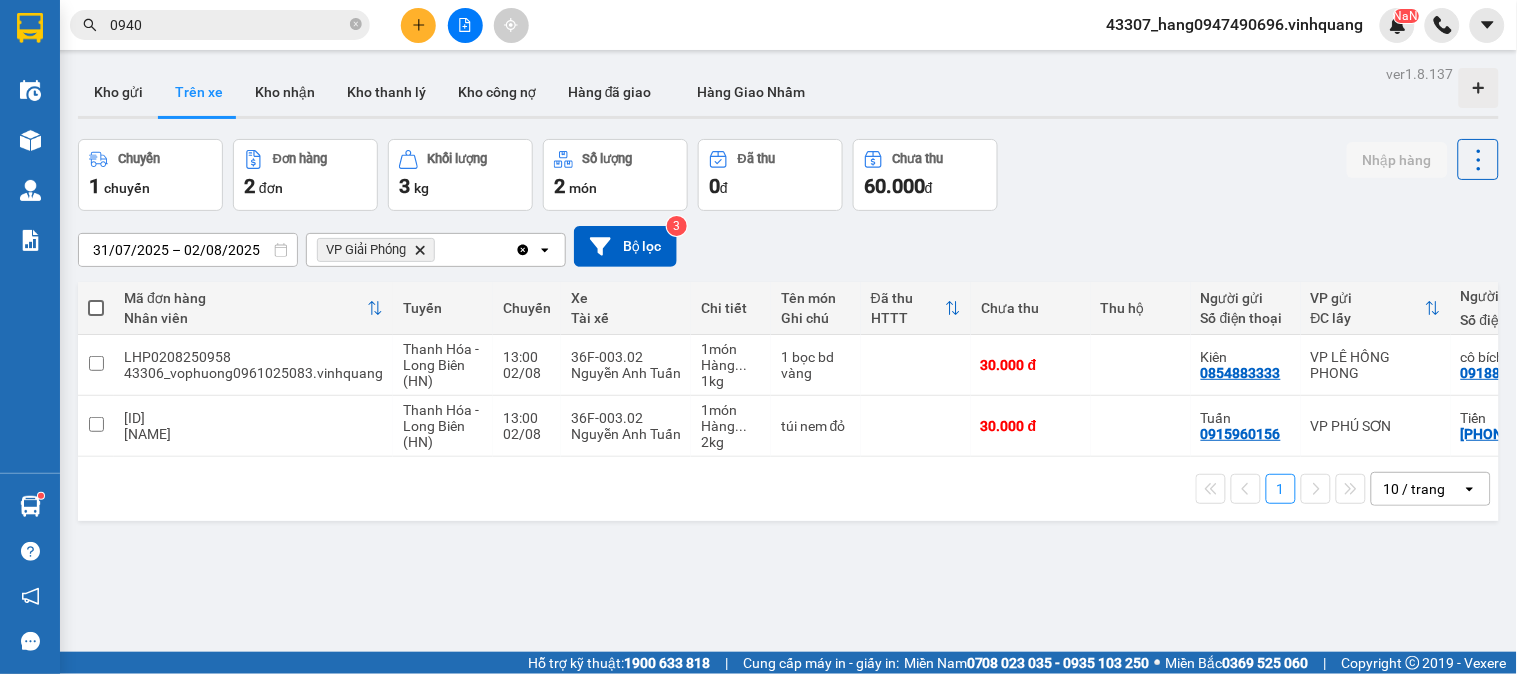 click on "Chuyến 1 chuyến Đơn hàng 2 đơn Khối lượng 3 kg Số lượng 2 món Đã thu 0  đ Chưa thu 60.000  đ Nhập hàng" at bounding box center [788, 175] 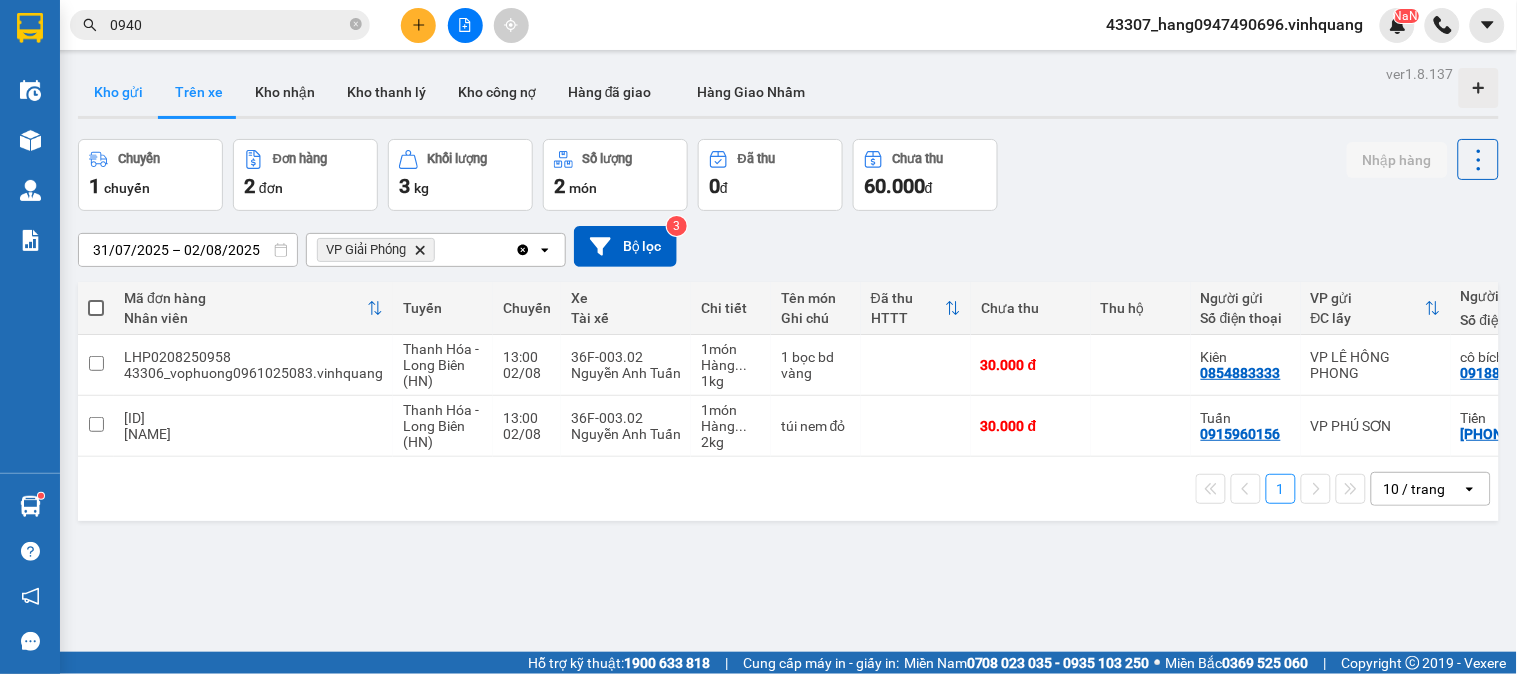 click on "Kho gửi" at bounding box center [118, 92] 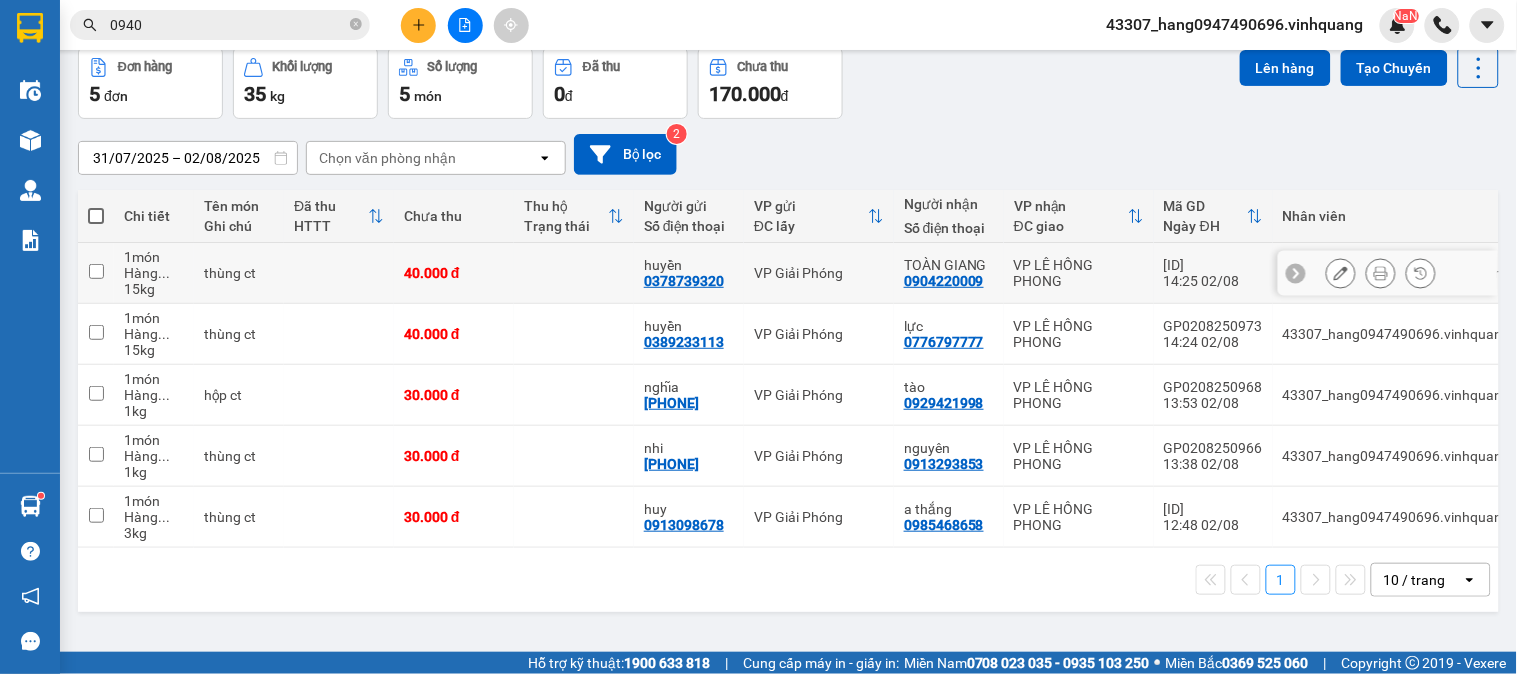 scroll, scrollTop: 0, scrollLeft: 0, axis: both 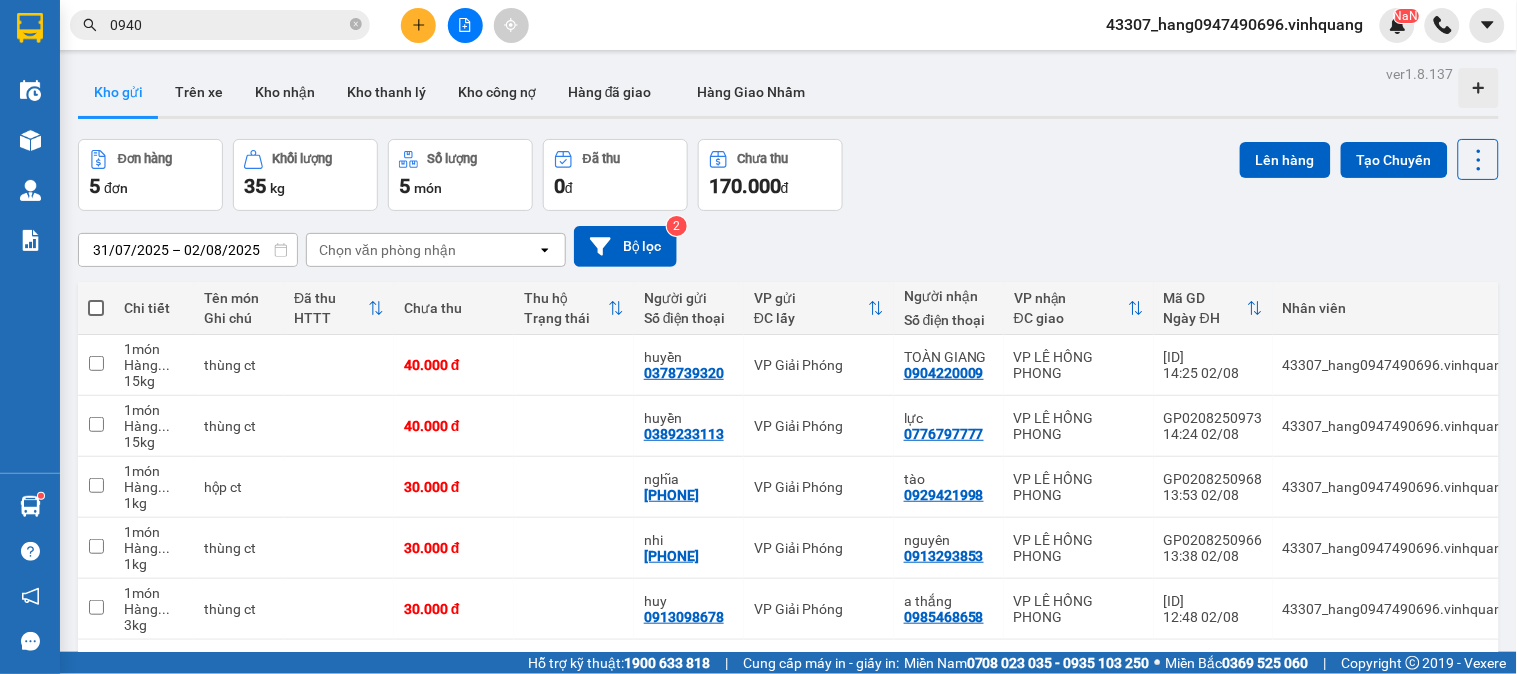 click at bounding box center [418, 25] 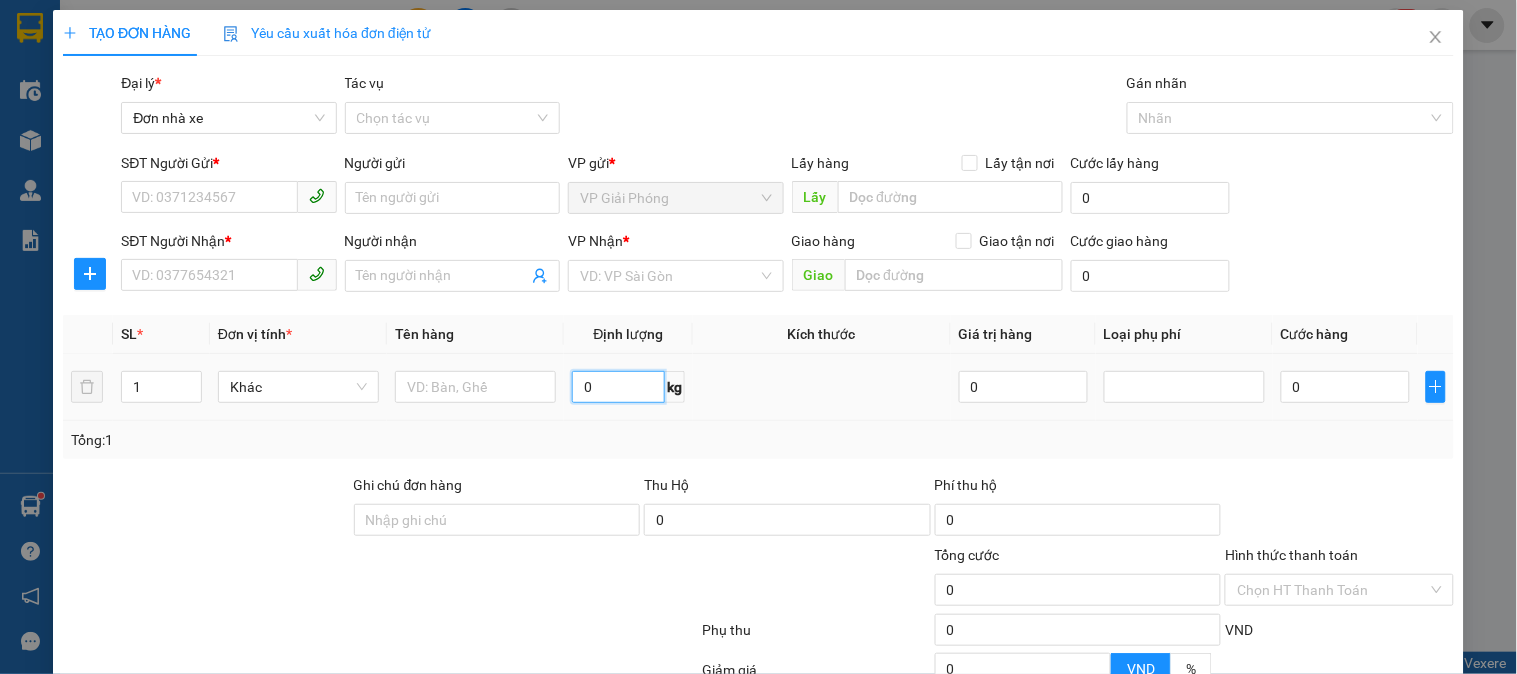 click on "0" at bounding box center (618, 387) 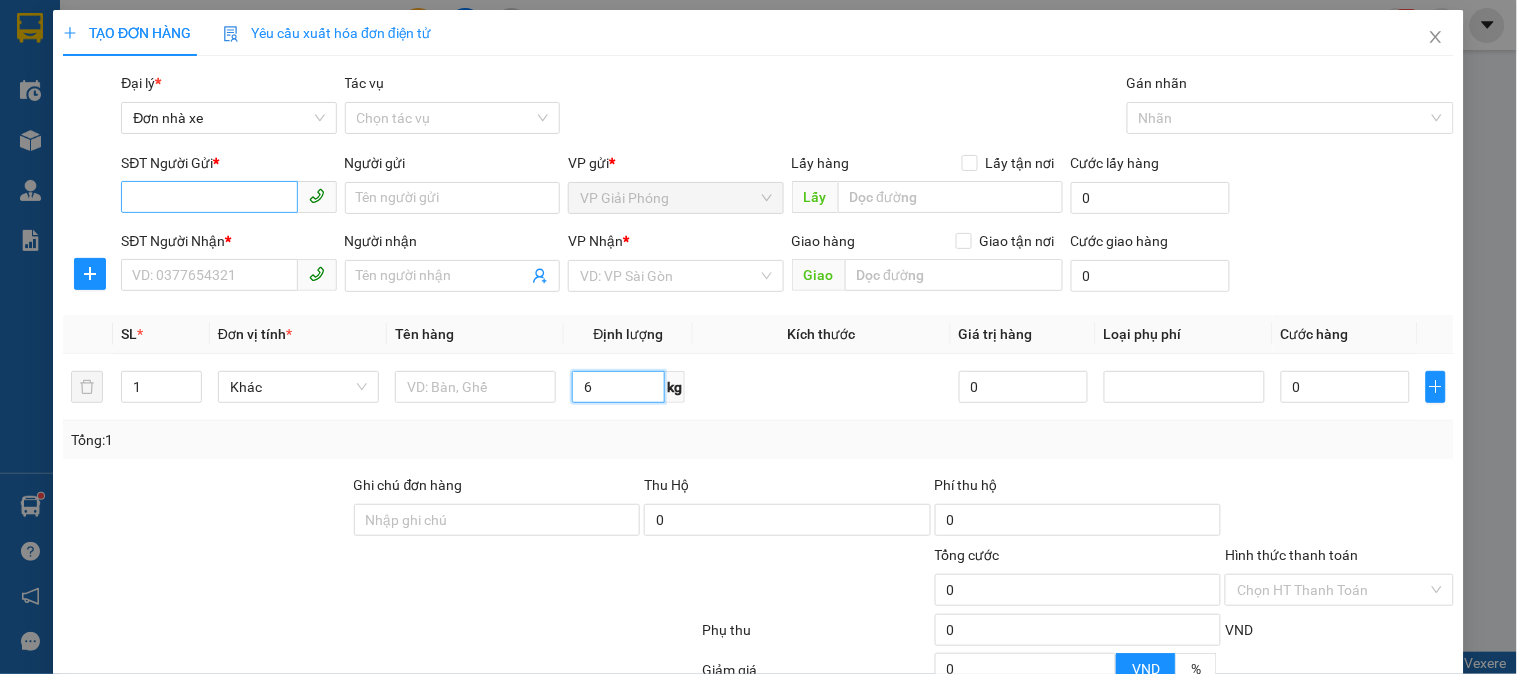 type on "6" 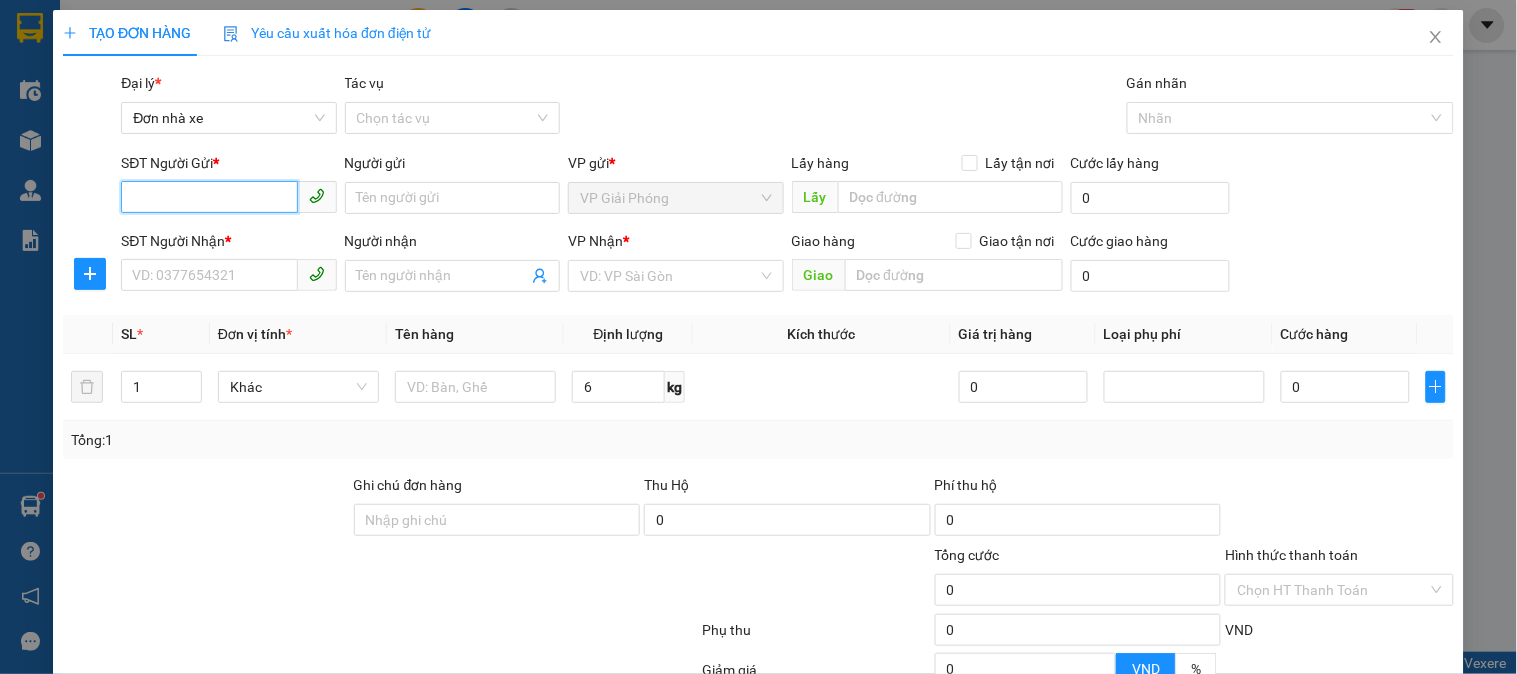 click on "SĐT Người Gửi  *" at bounding box center (209, 197) 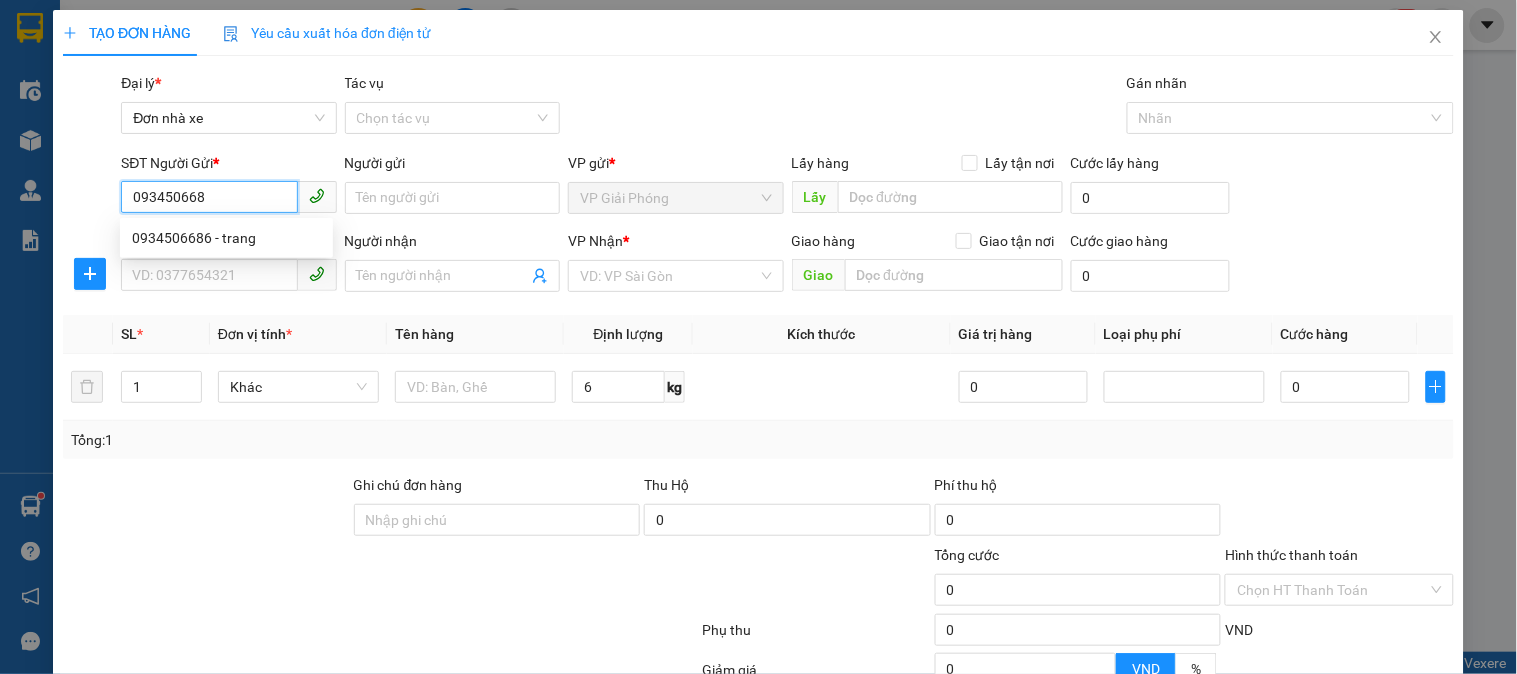 type on "0934506686" 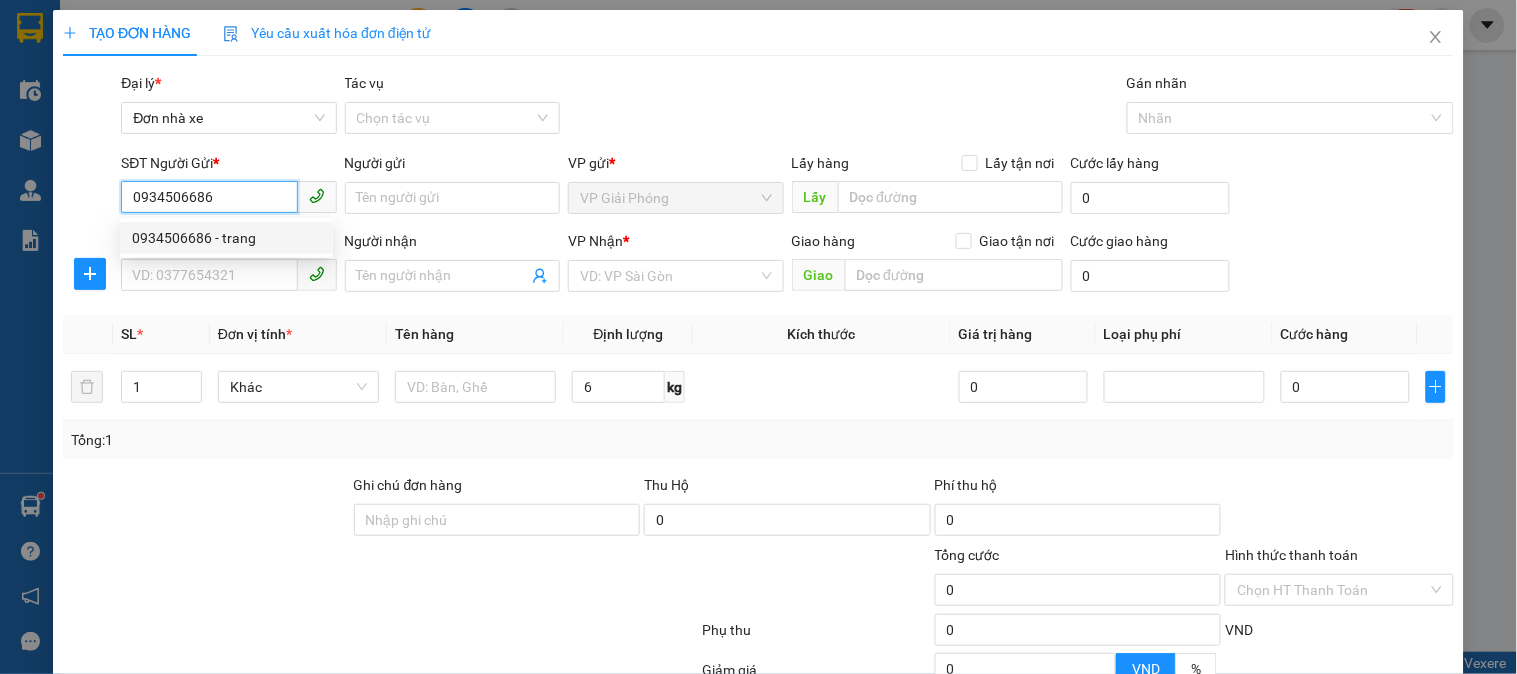 click on "0934506686 - trang" at bounding box center (226, 238) 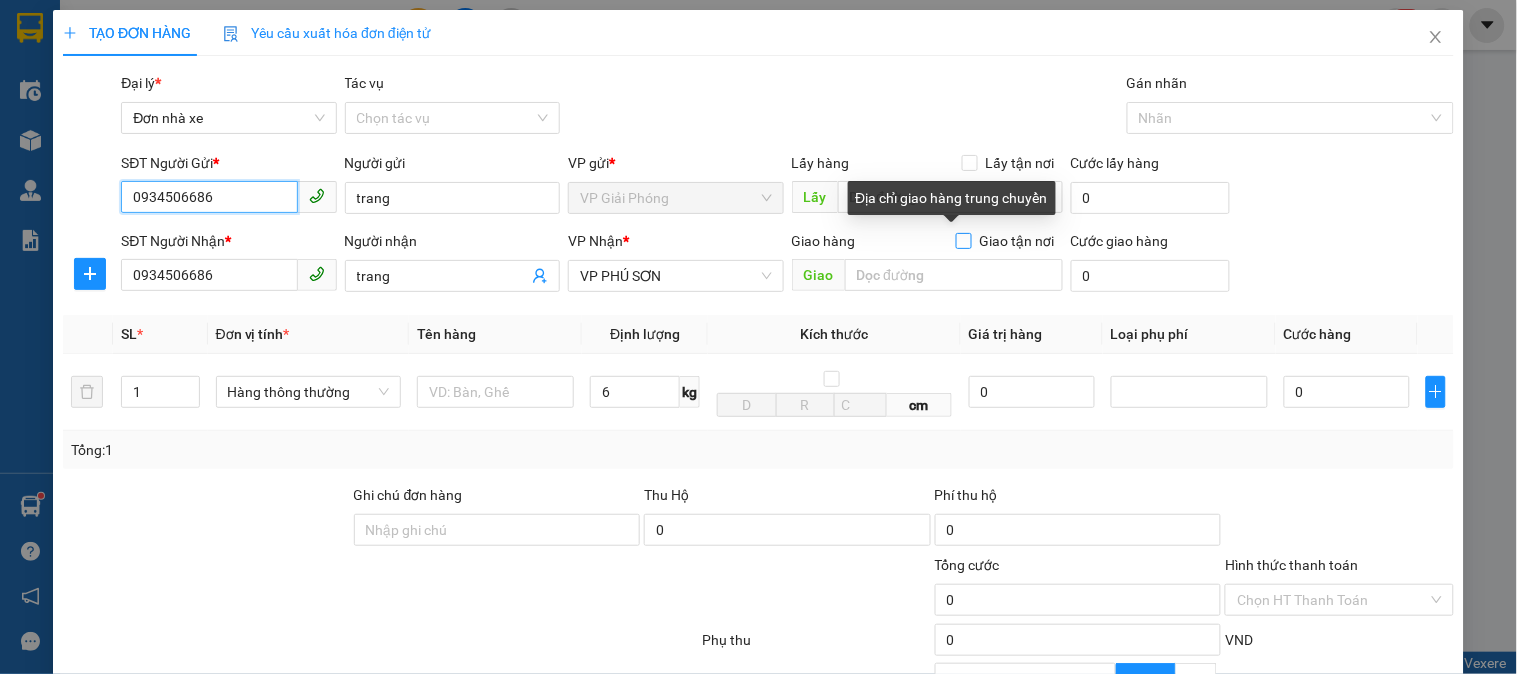 type on "0934506686" 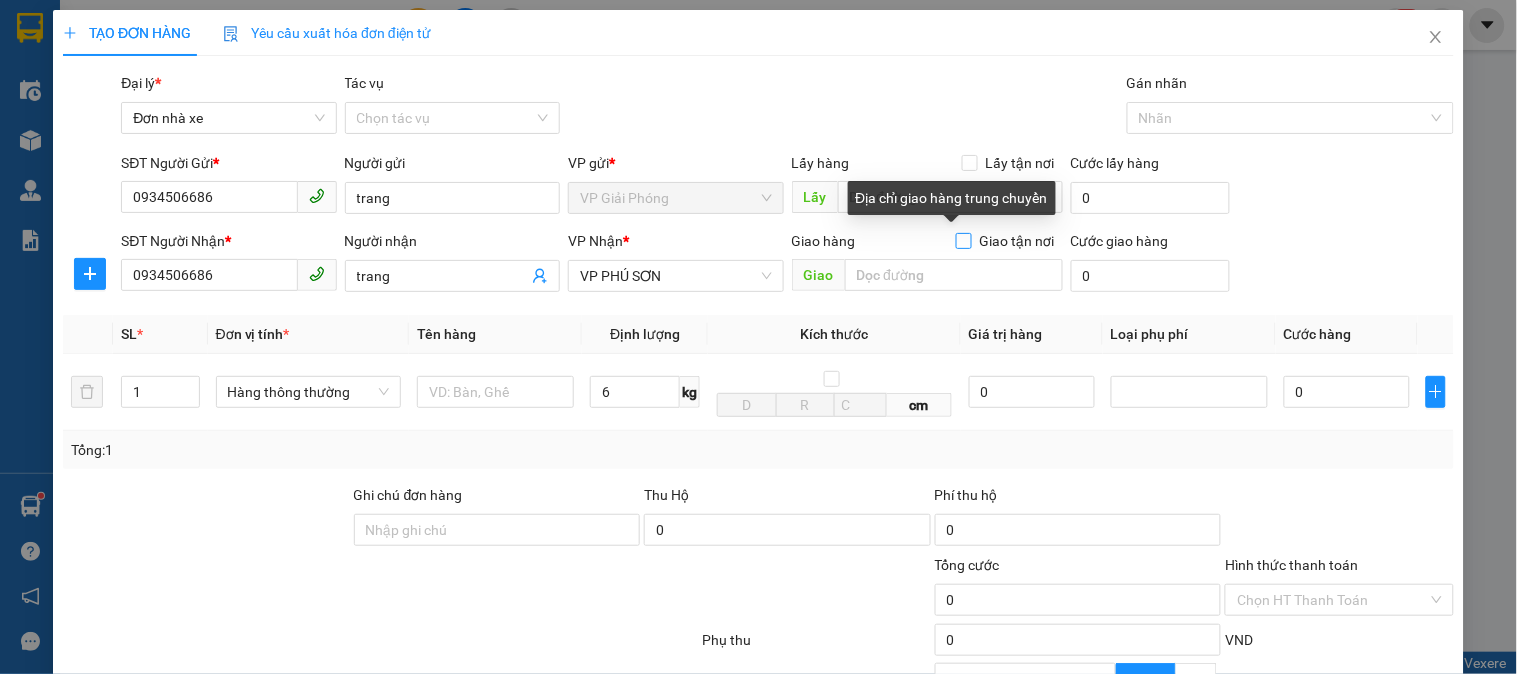 click on "Giao tận nơi" at bounding box center (963, 240) 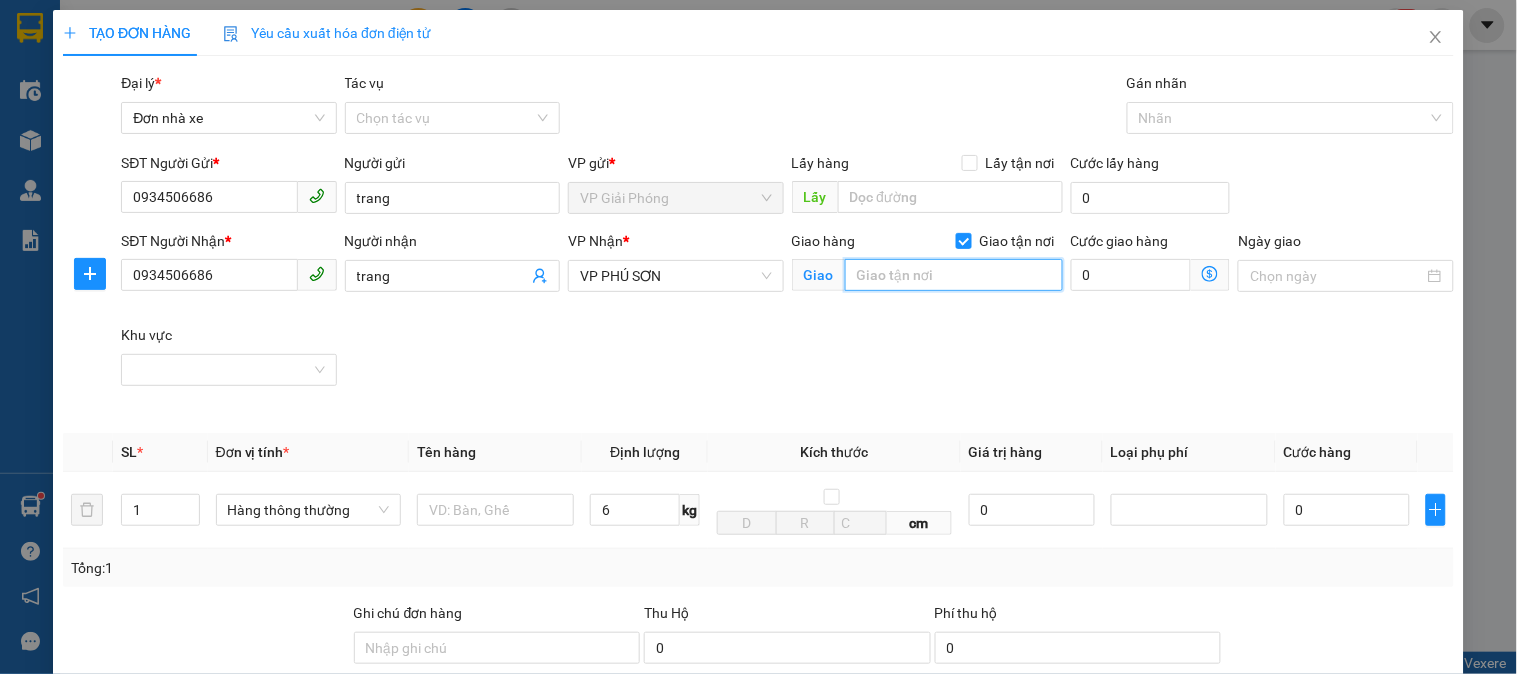 click at bounding box center [954, 275] 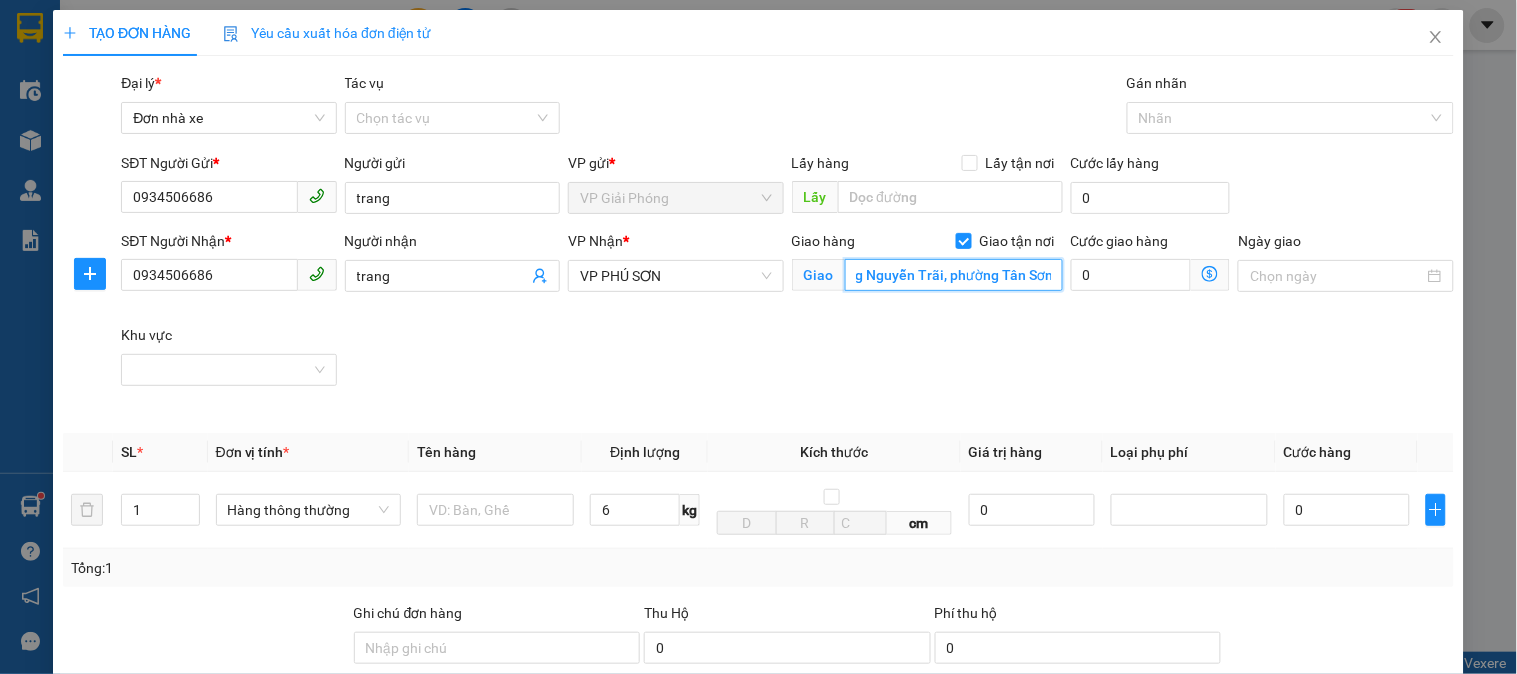 scroll, scrollTop: 0, scrollLeft: 86, axis: horizontal 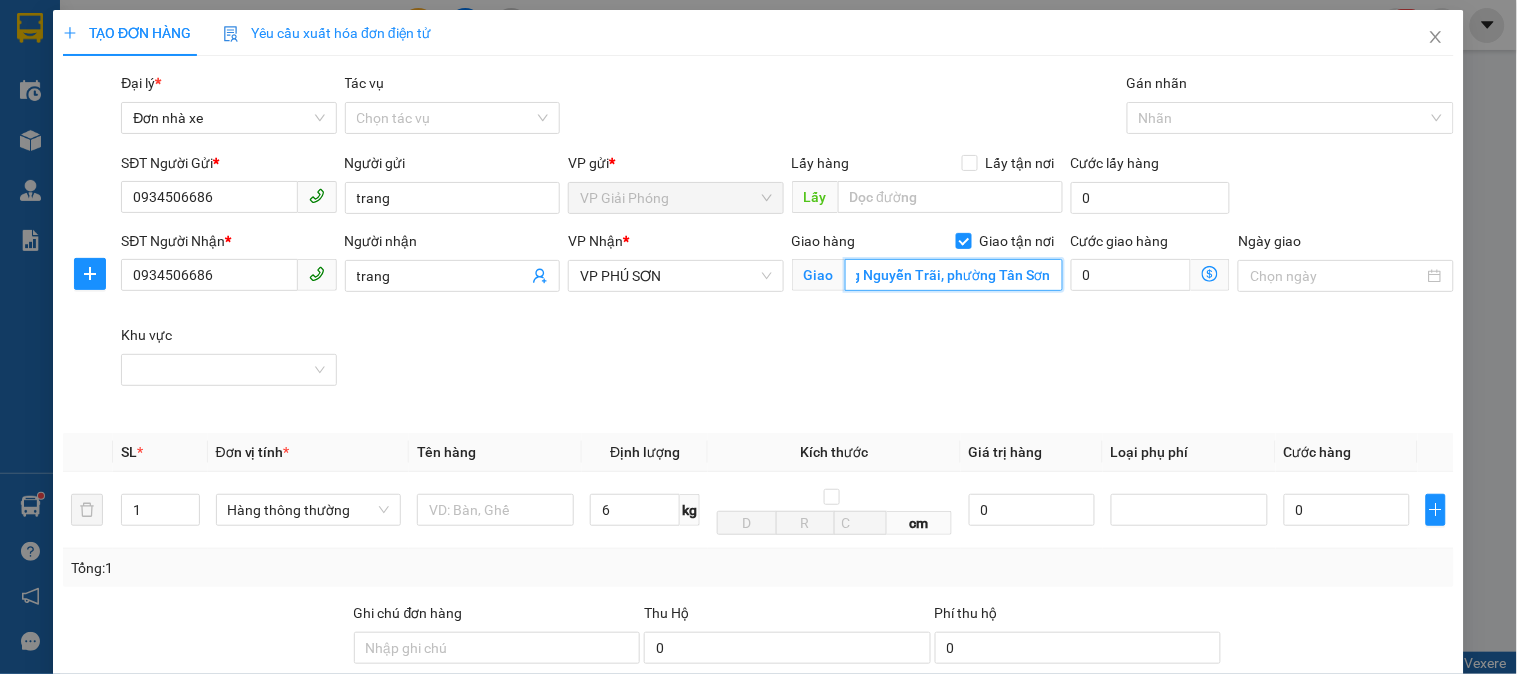 type on "lô A49 đường Nguyễn Trãi, phường Tân Sơn" 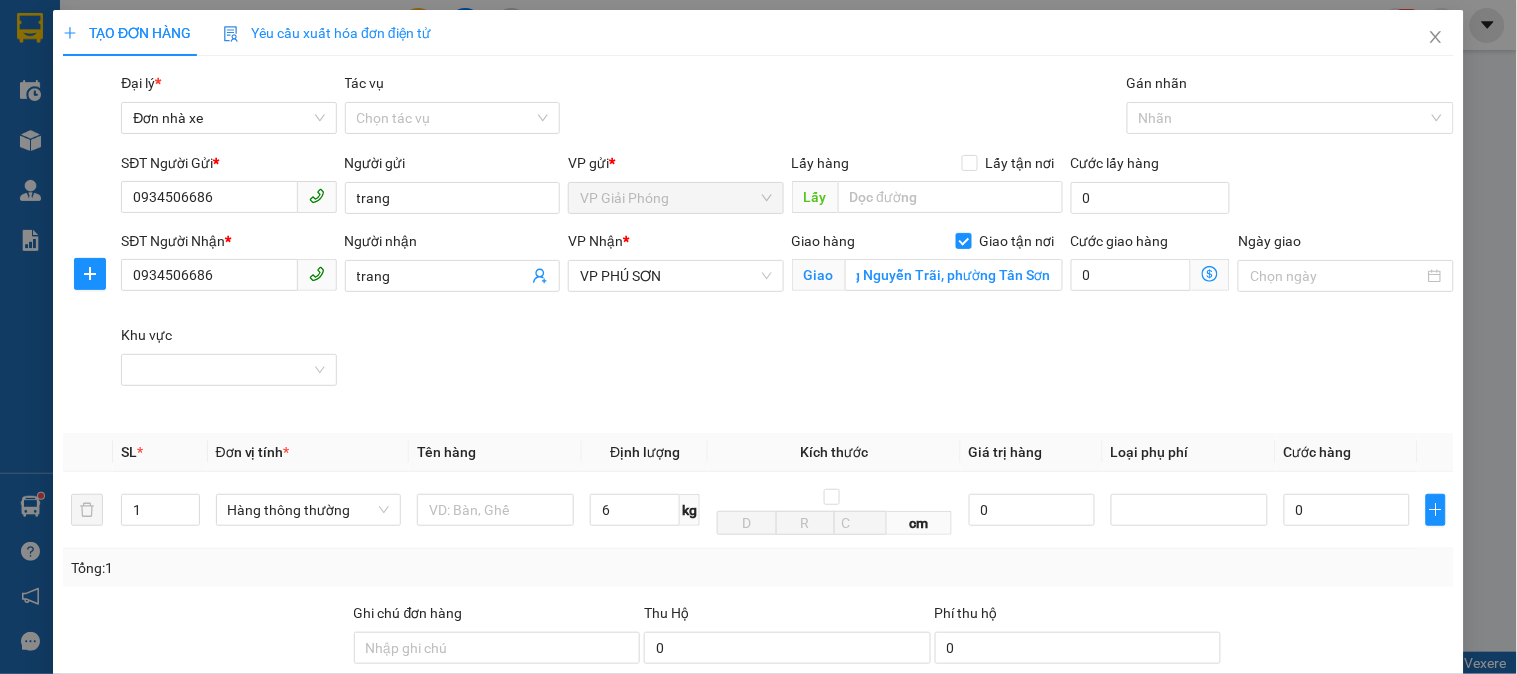 click 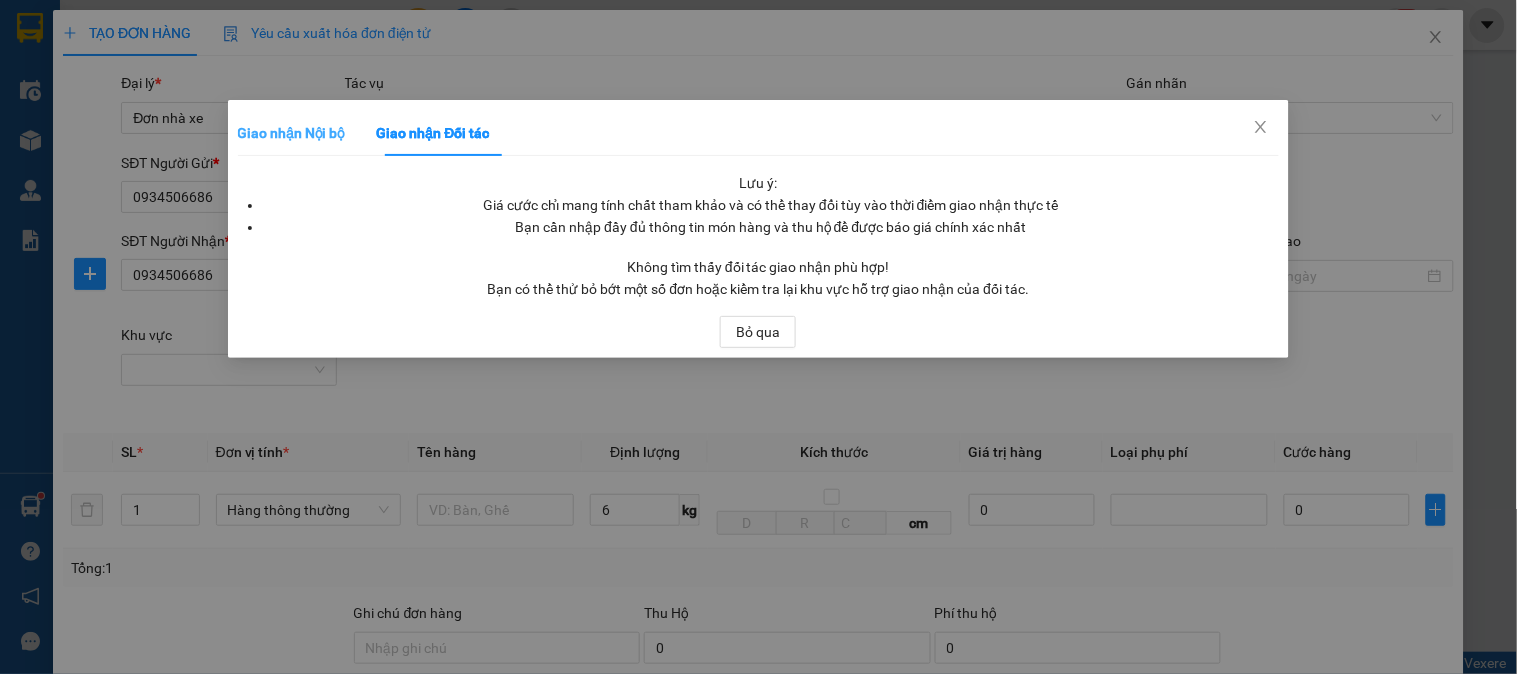 click on "Giao nhận Nội bộ" at bounding box center (291, 133) 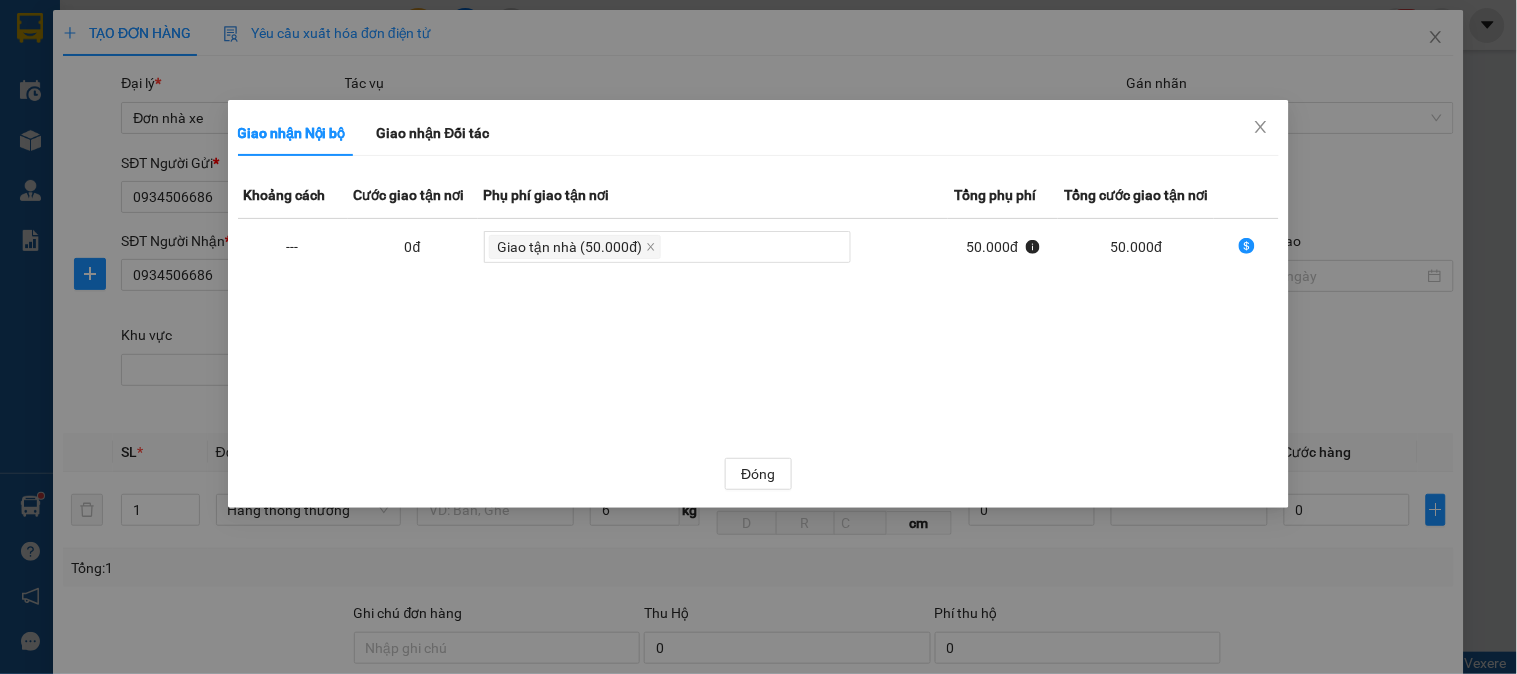click 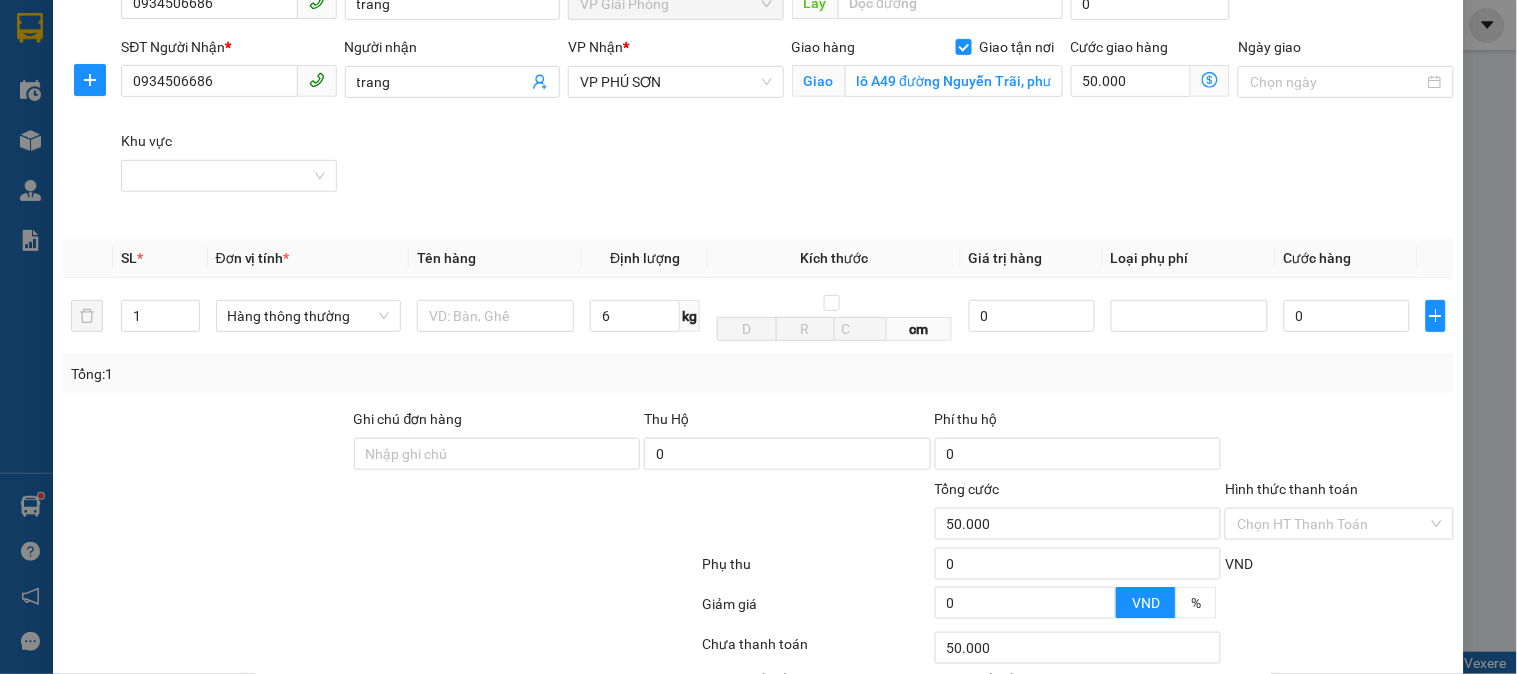 scroll, scrollTop: 211, scrollLeft: 0, axis: vertical 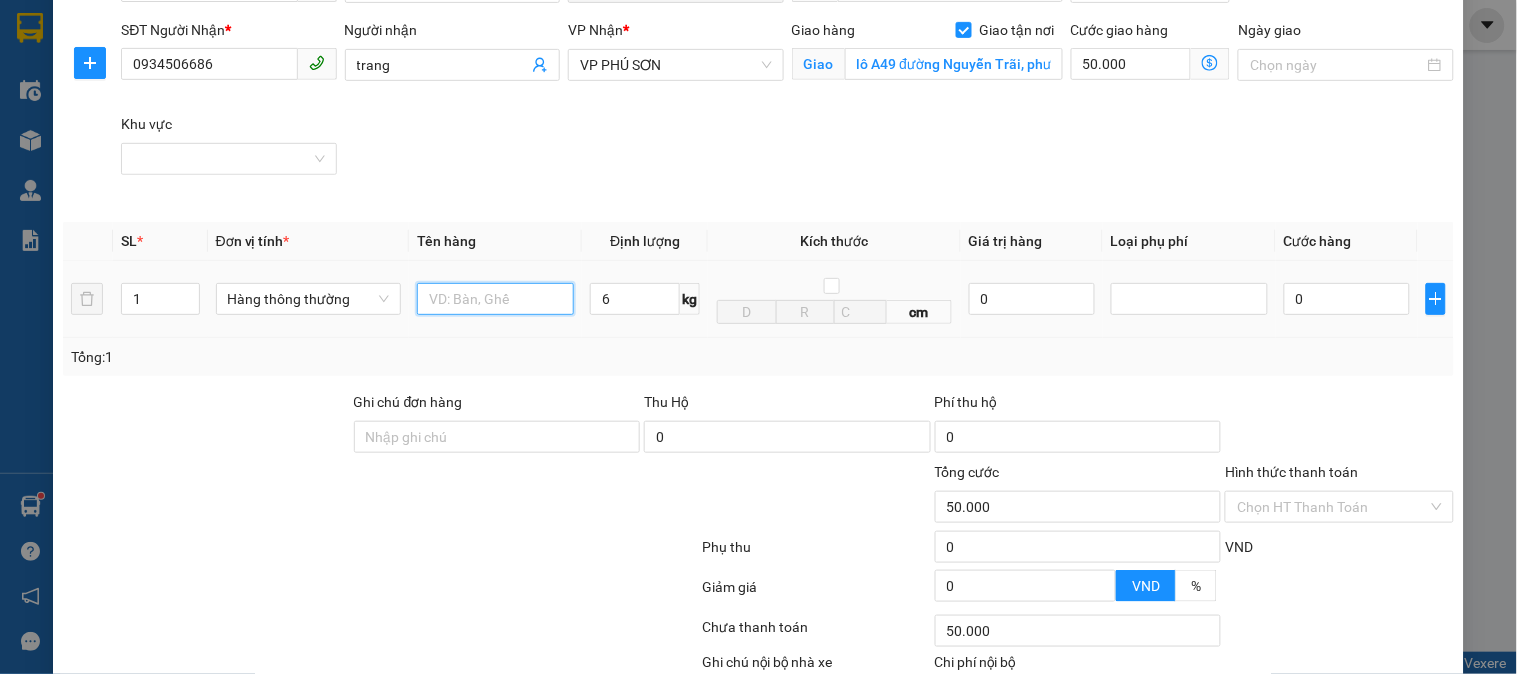 click at bounding box center [495, 299] 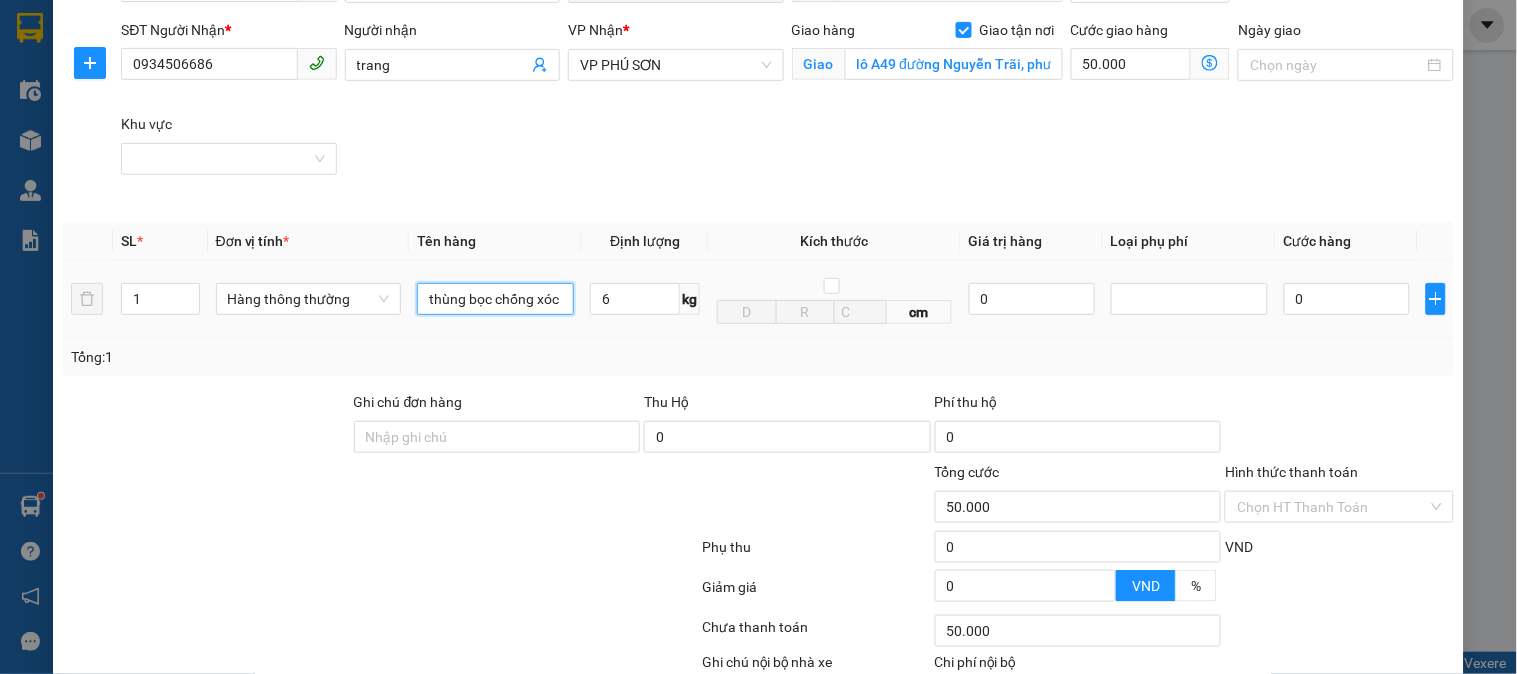 scroll, scrollTop: 0, scrollLeft: 0, axis: both 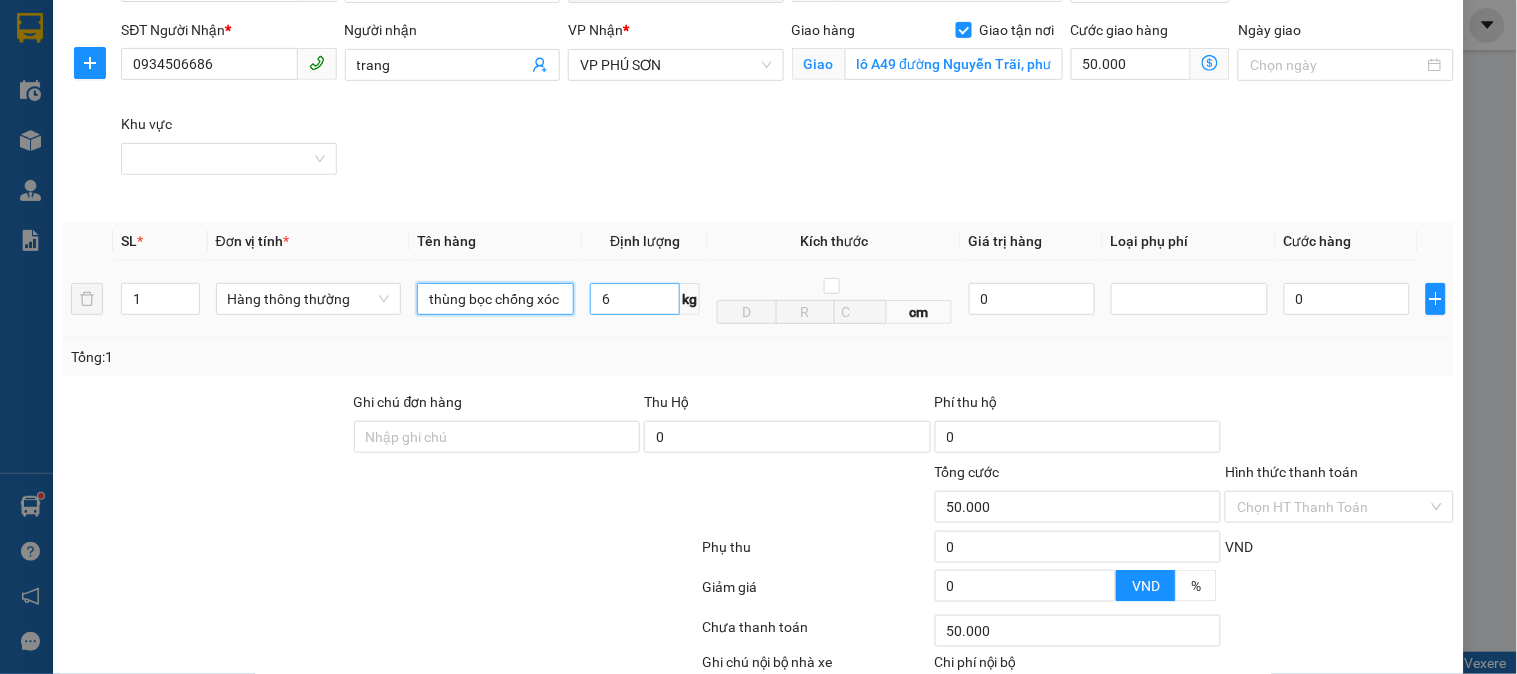 type on "thùng bọc chống xóc" 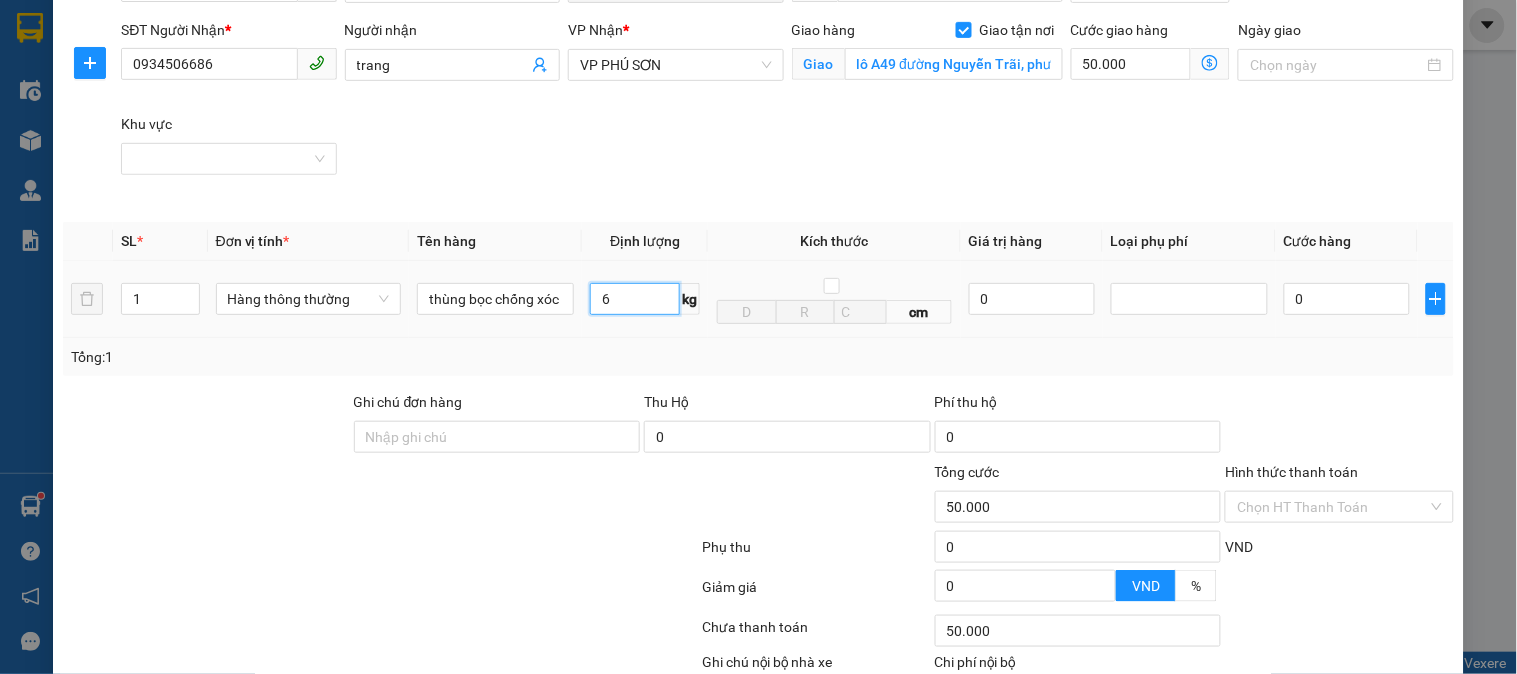 click on "6" at bounding box center (635, 299) 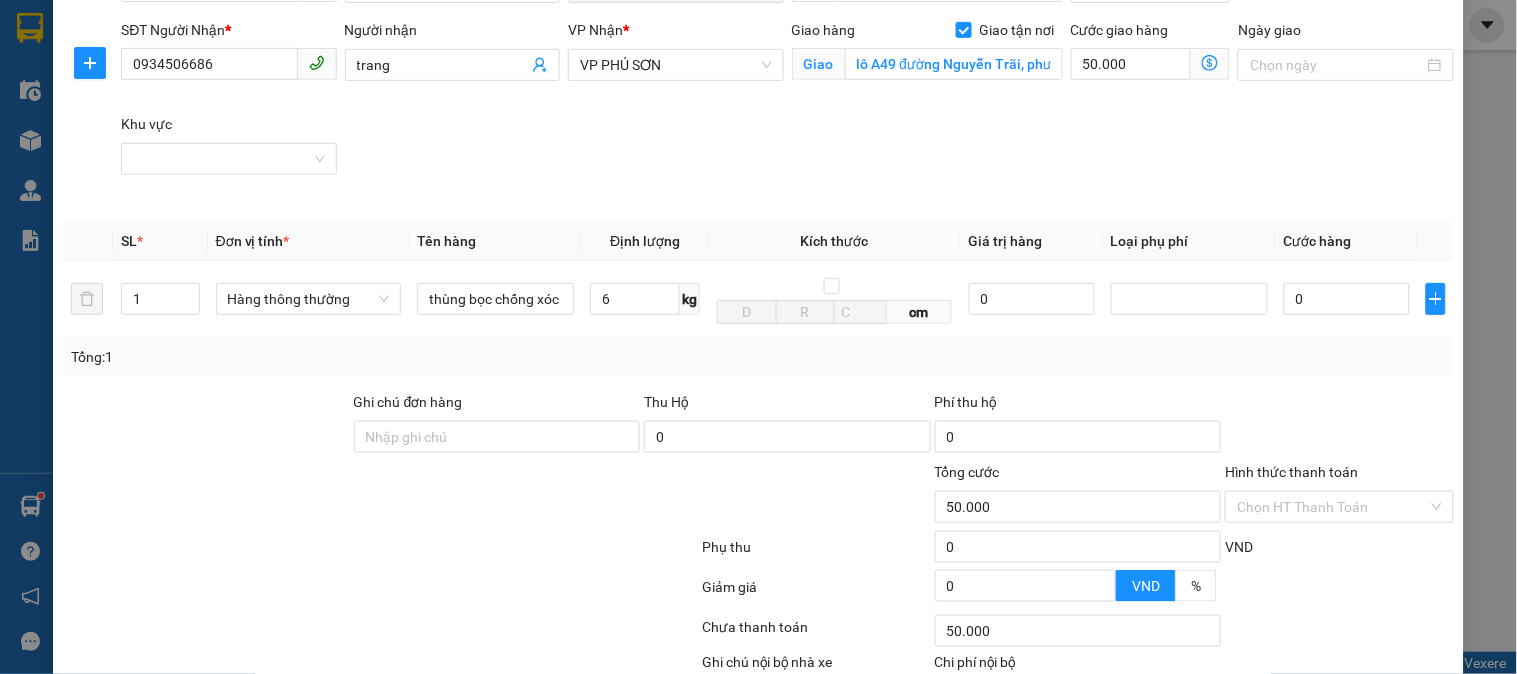 click on "Transit Pickup Surcharge Ids Transit Deliver Surcharge Ids 12 Transit Deliver Surcharge Transit Deliver Surcharge 50000 Gói vận chuyển  * Tiêu chuẩn Đại lý  * Đơn nhà xe Tác vụ Chọn tác vụ Gán nhãn   Nhãn SĐT Người Gửi  * 0934506686 Người gửi trang VP gửi  * VP Giải Phóng Lấy hàng Lấy tận nơi Lấy Cước lấy hàng 0 SĐT Người Nhận  * 0934506686 Người nhận trang VP Nhận  * VP PHÚ SƠN Giao hàng Giao tận nơi Giao lô A49 đường Nguyễn Trãi, phường Tân Sơn Cước giao hàng 50.000 Giao nhận Nội bộ Giao nhận Đối tác Khoảng cách Cước giao tận nơi Phụ phí giao tận nơi Tổng phụ phí Tổng cước giao tận nơi --- 0 đ Giao tận nhà (50.000đ)   50.000 đ 50.000 đ Đóng Lưu ý: Giá cước chỉ mang tính chất tham khảo và có thể thay đổi tùy vào thời điểm giao nhận thực tế Không tìm thấy đối tác giao nhận phù hợp! Bỏ qua Ngày giao Khu vực SL  * *" at bounding box center [758, 310] 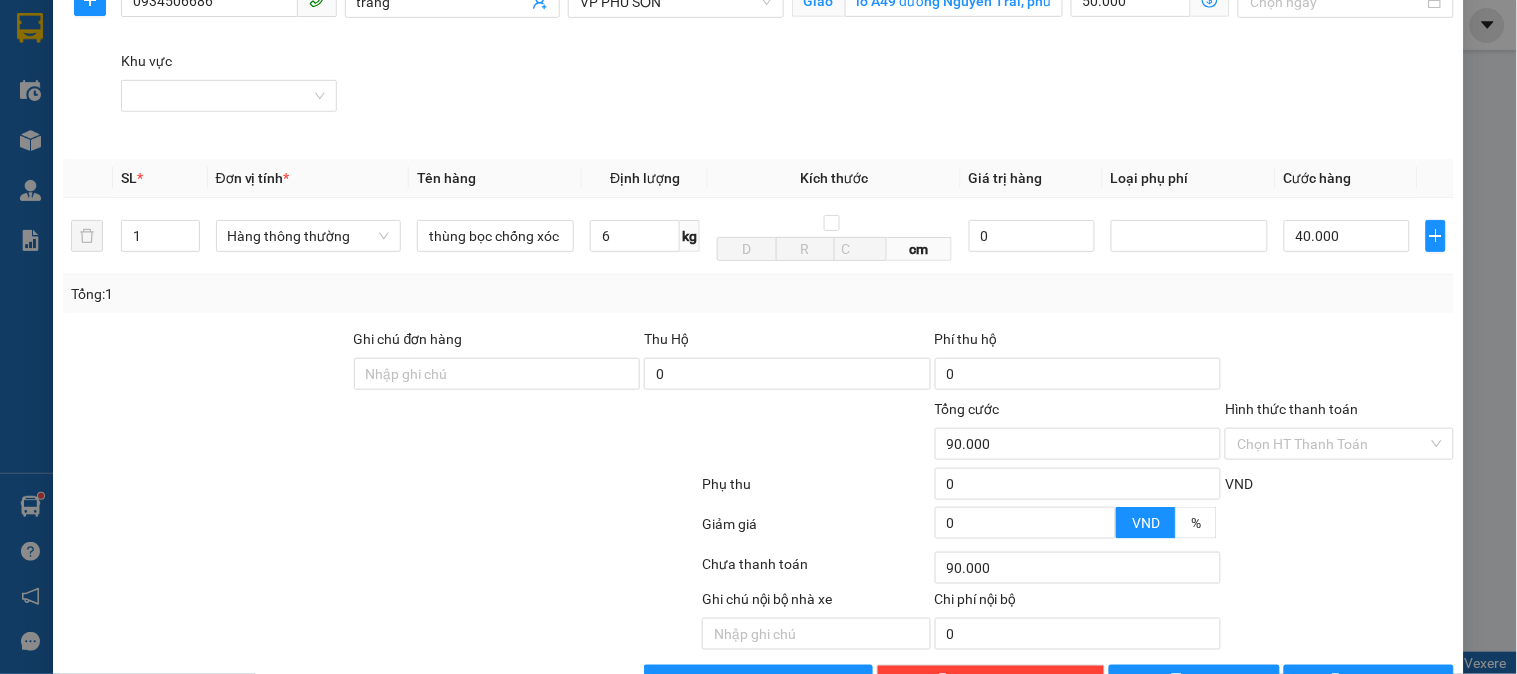 scroll, scrollTop: 336, scrollLeft: 0, axis: vertical 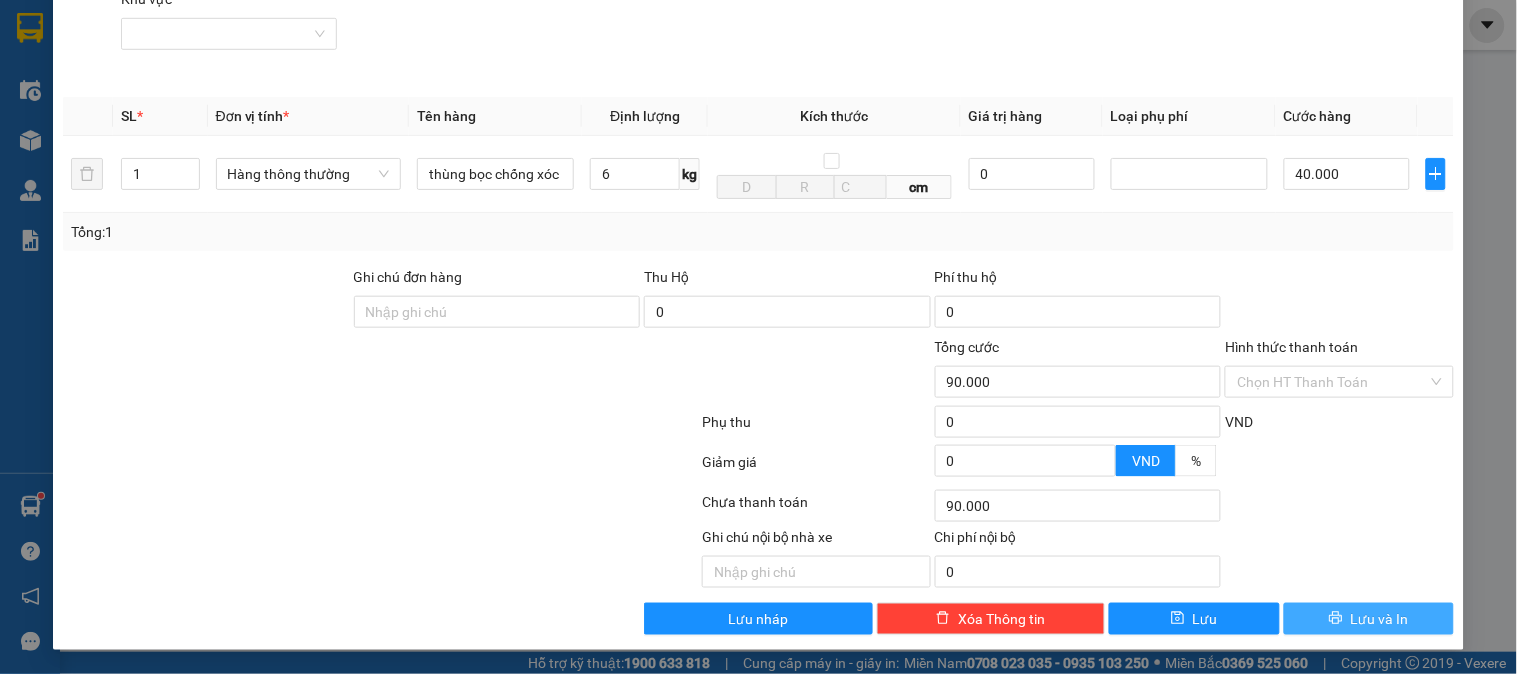 click on "Lưu và In" at bounding box center [1369, 619] 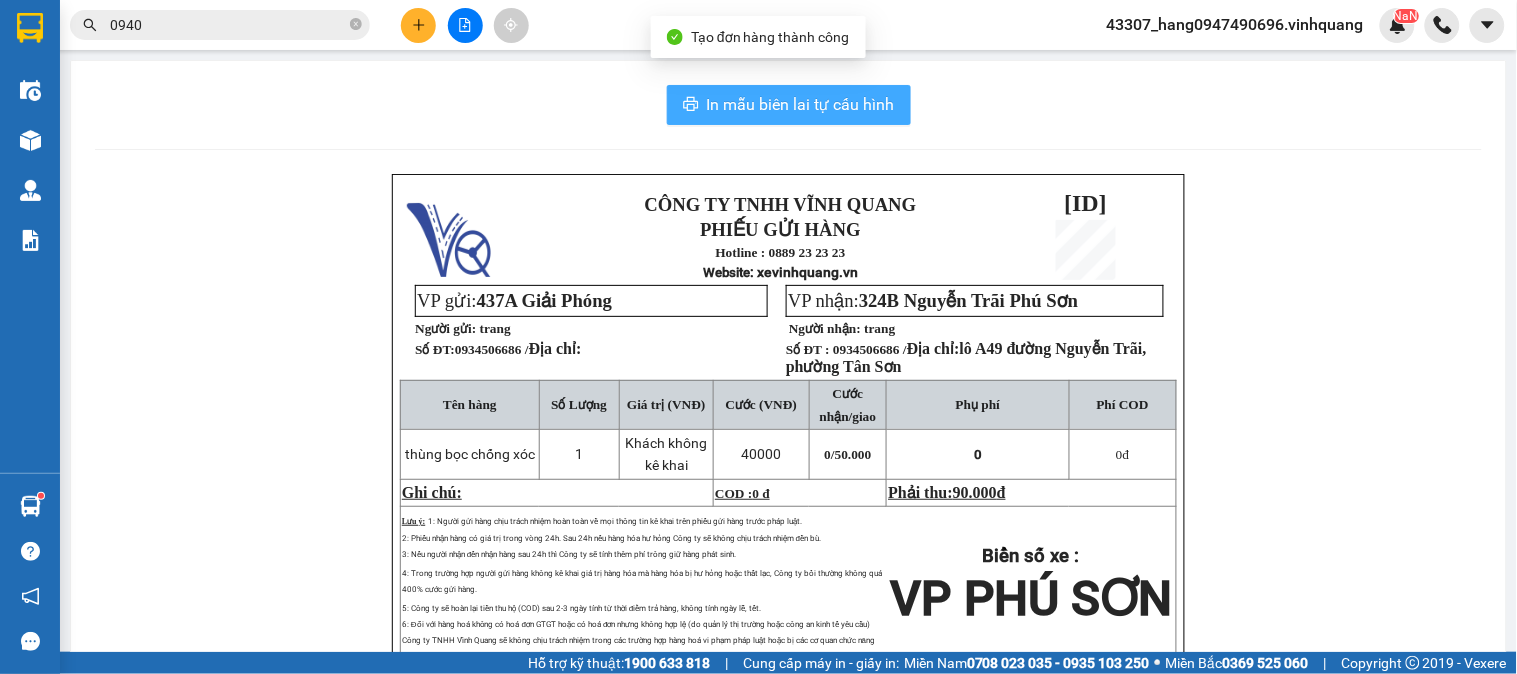 click on "In mẫu biên lai tự cấu hình" at bounding box center [801, 104] 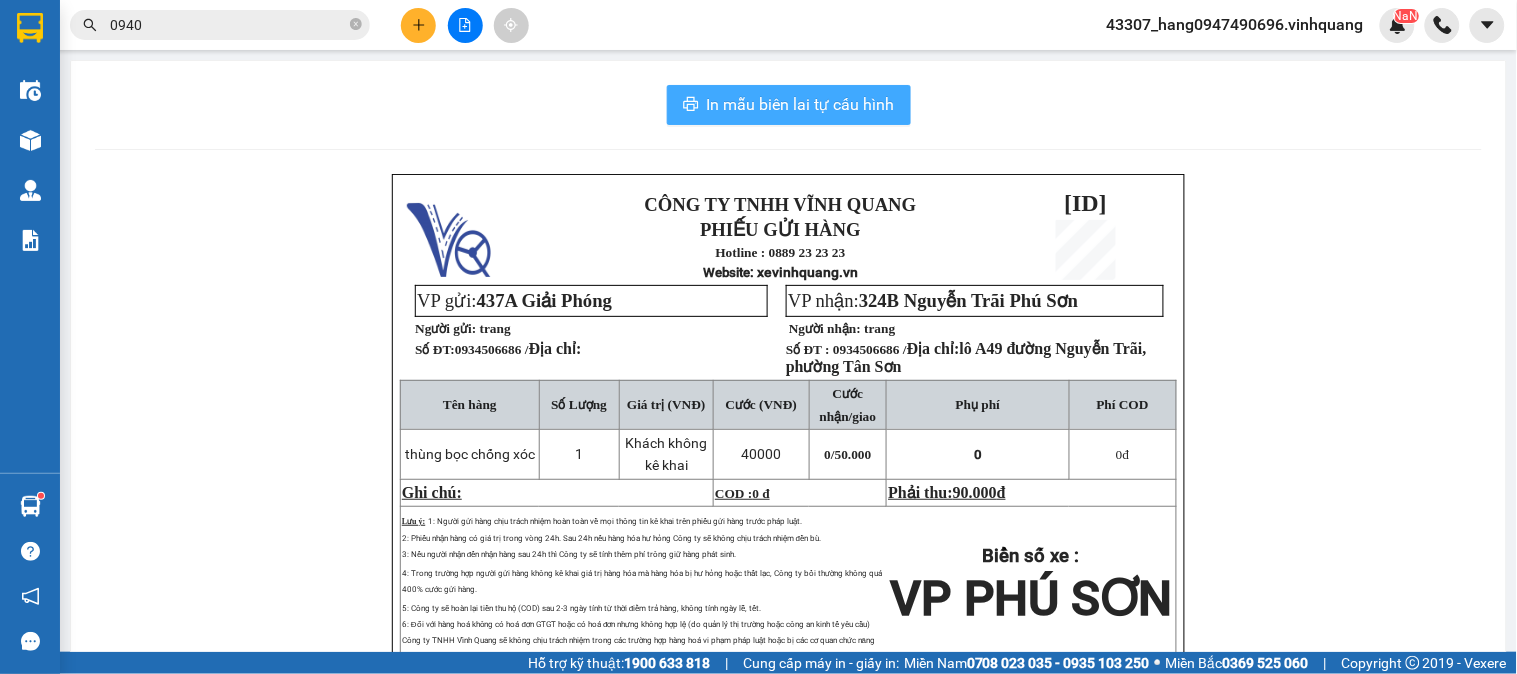 scroll, scrollTop: 0, scrollLeft: 0, axis: both 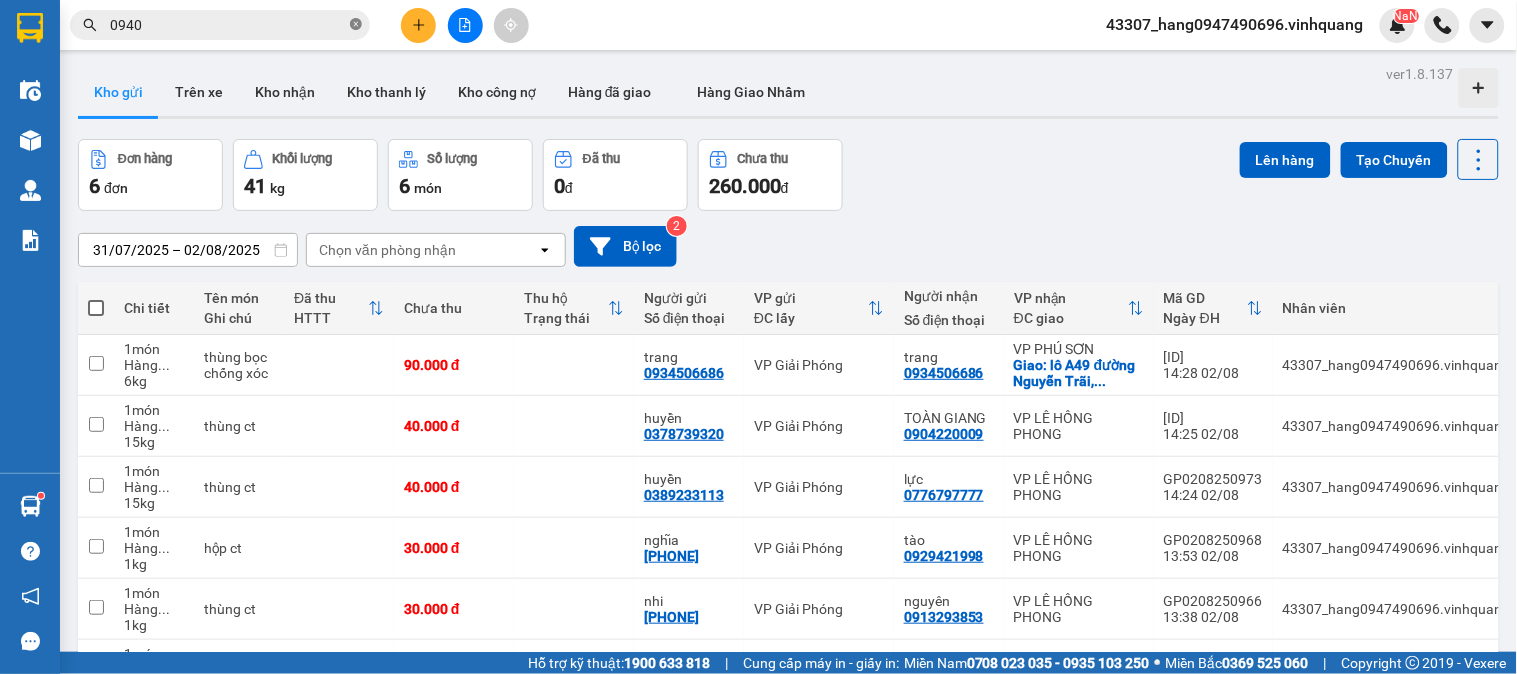 click 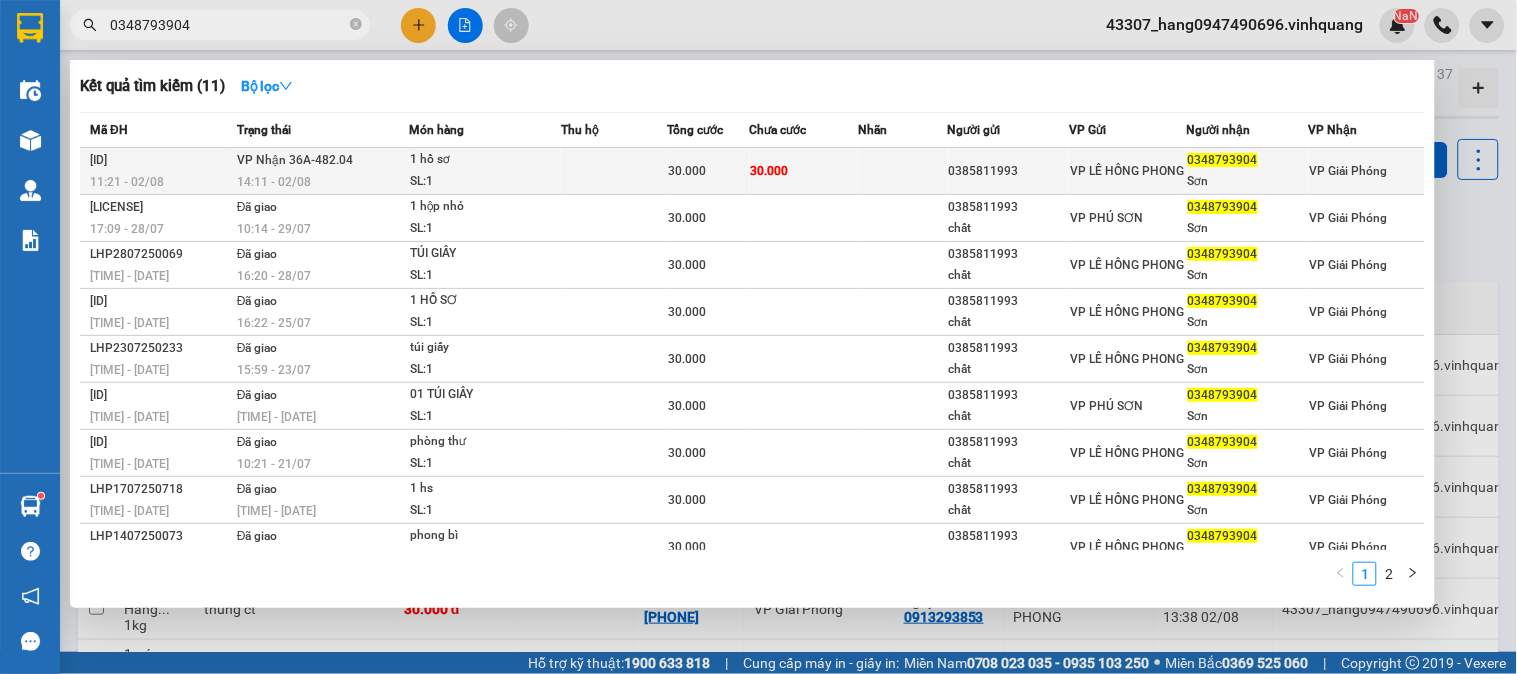 click on "0385811993" at bounding box center [1009, 171] 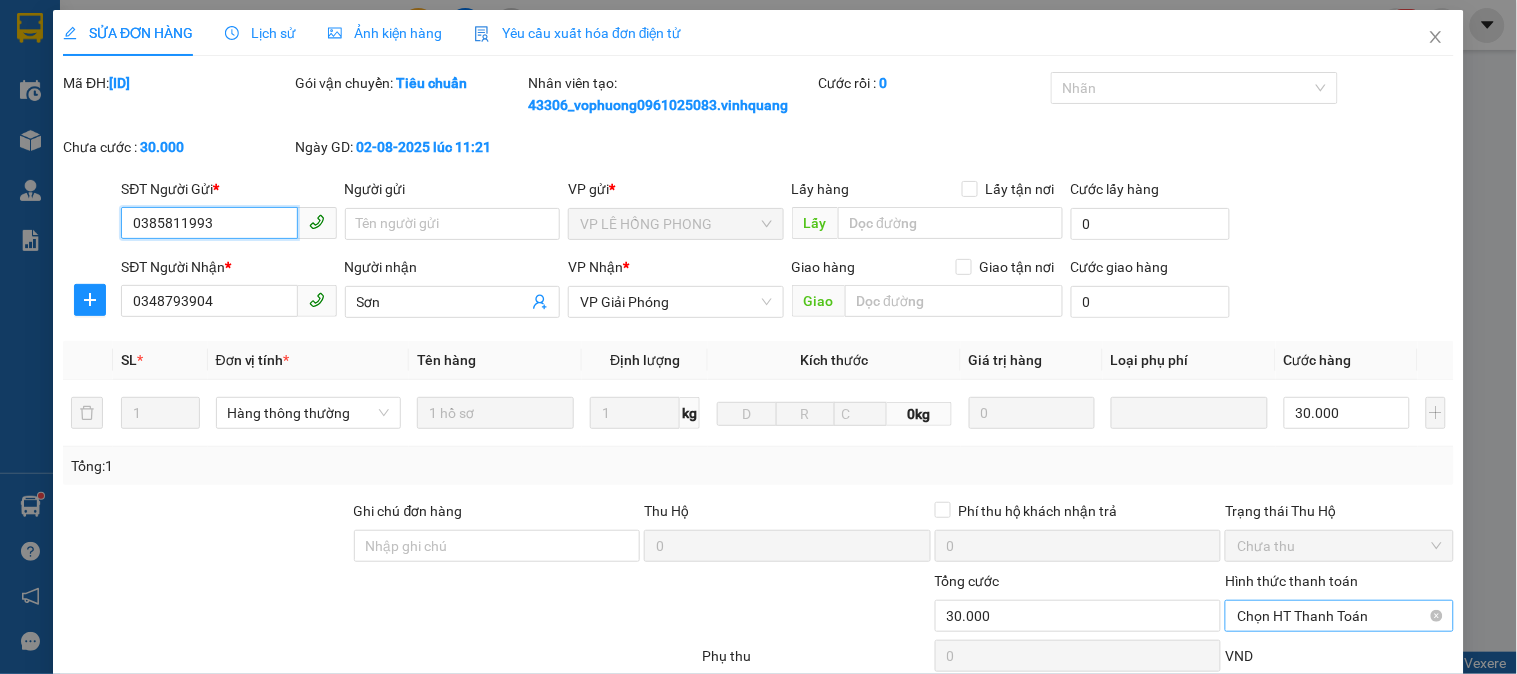 click on "Chọn HT Thanh Toán" at bounding box center (1339, 616) 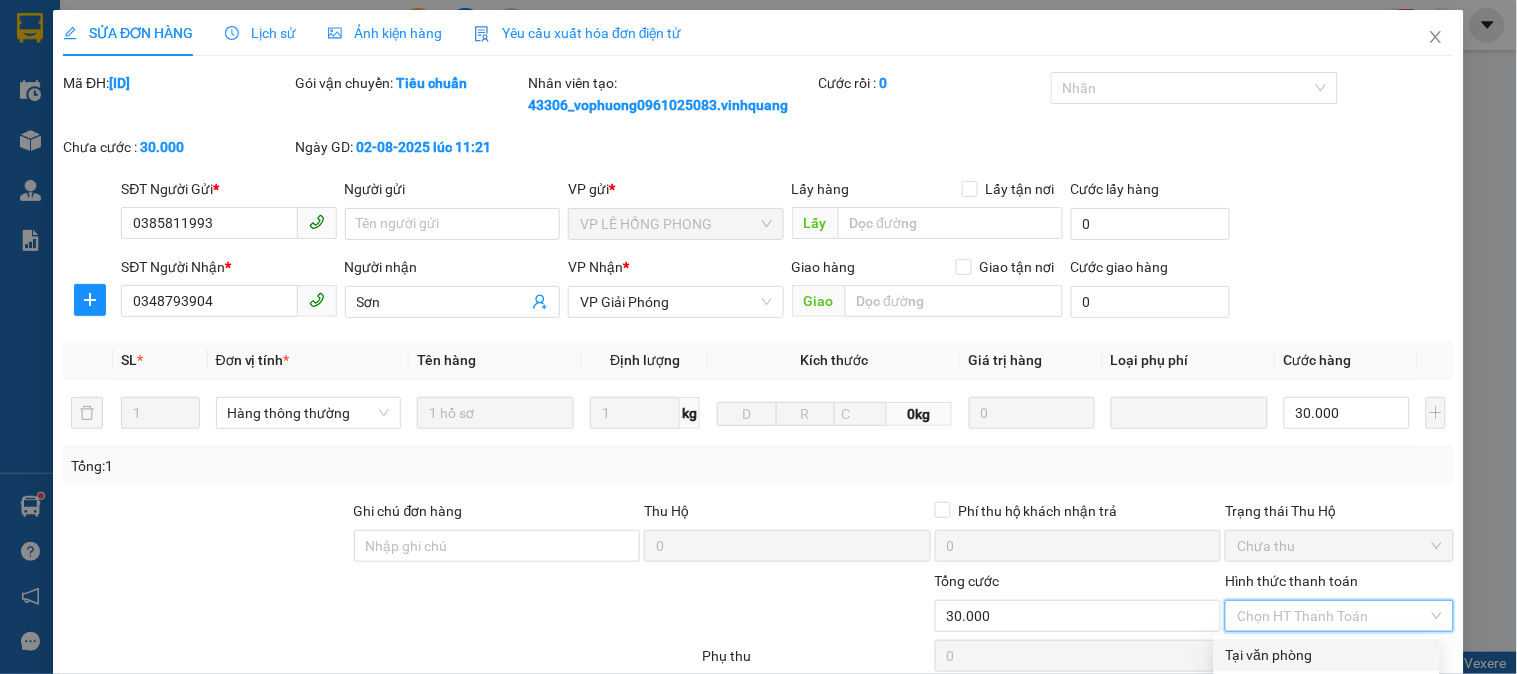 click on "Tại văn phòng" at bounding box center [1327, 655] 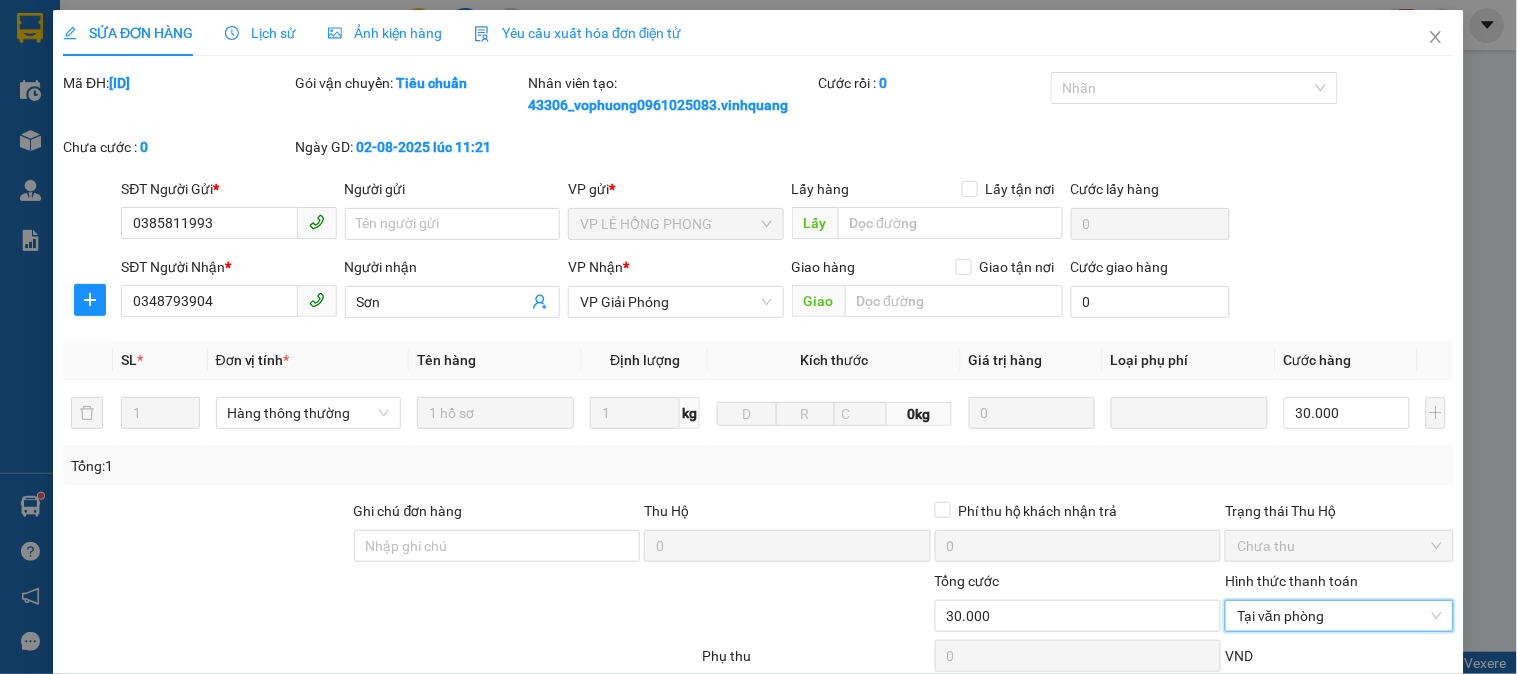 scroll, scrollTop: 0, scrollLeft: 0, axis: both 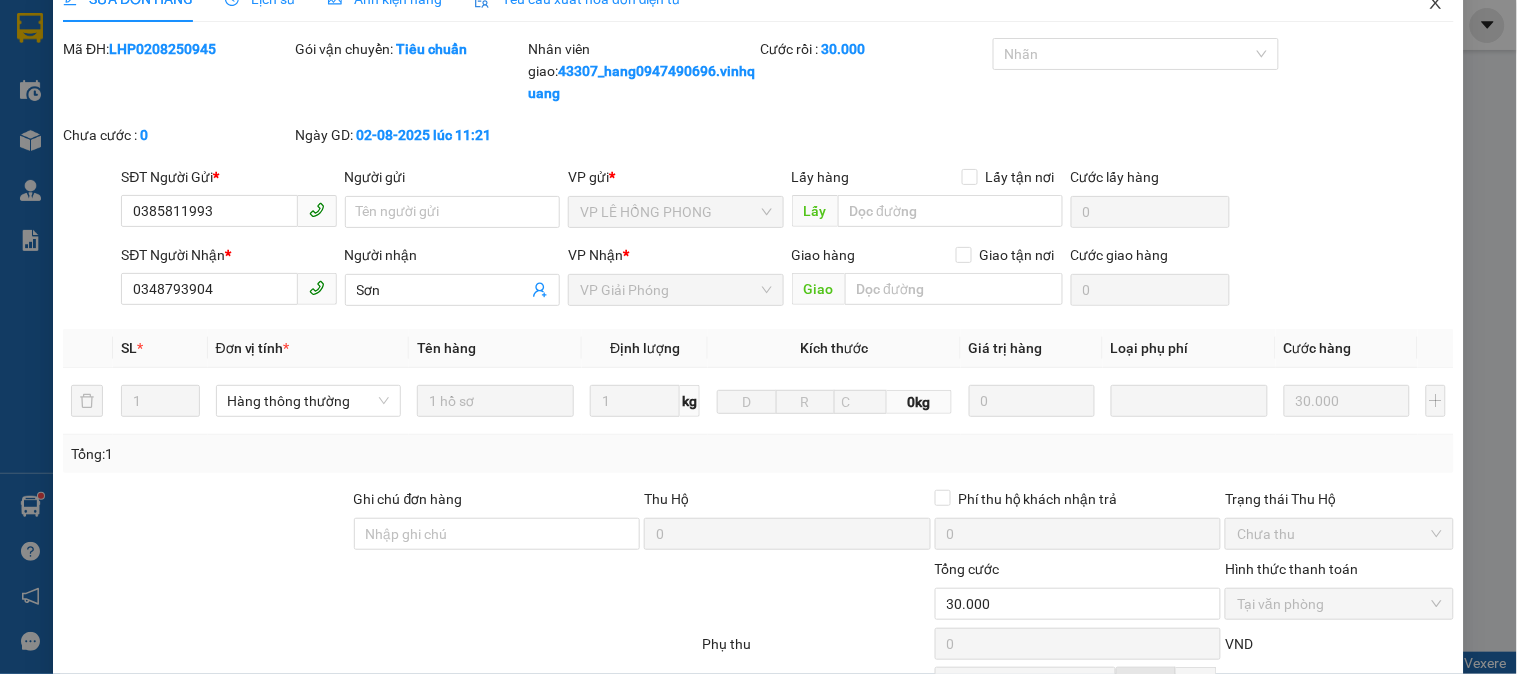 drag, startPoint x: 1425, startPoint y: 12, endPoint x: 1357, endPoint y: 58, distance: 82.0975 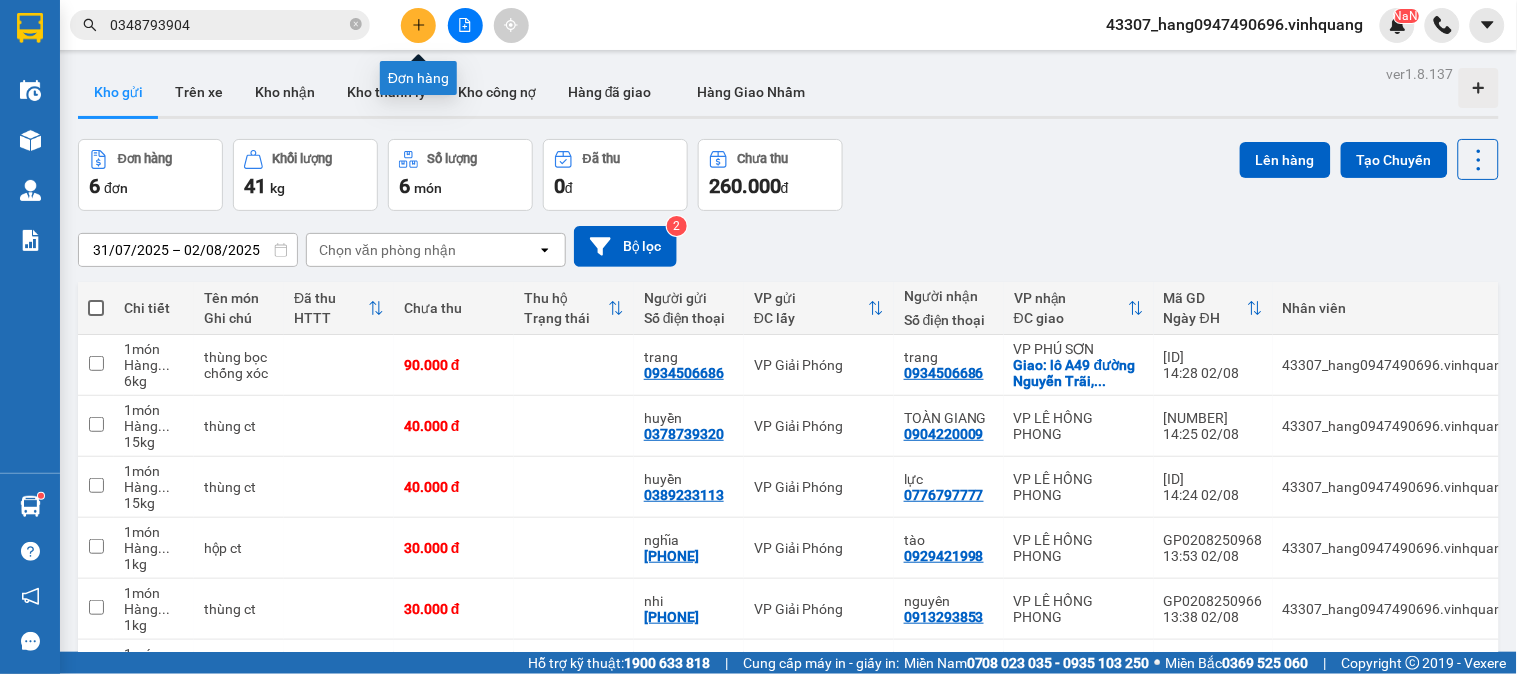 click at bounding box center [418, 25] 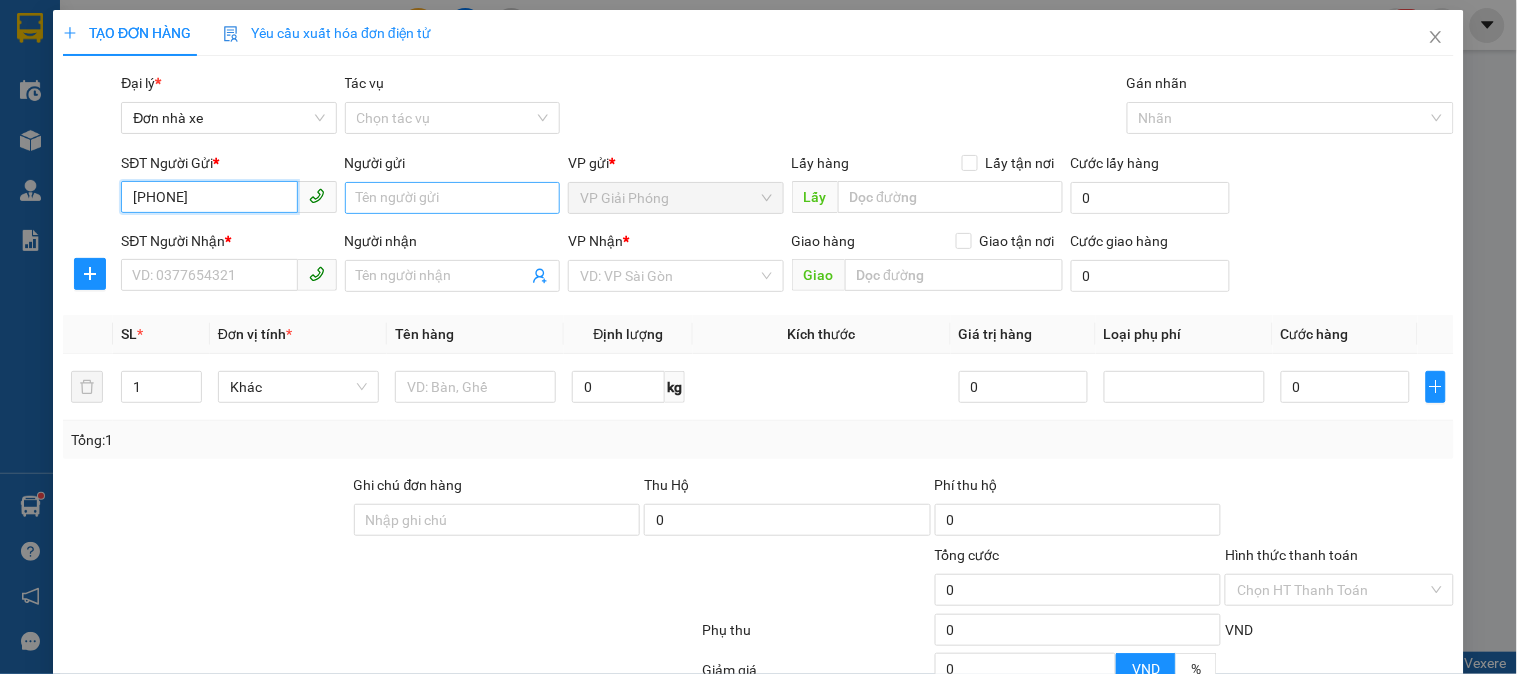 type on "[PHONE]" 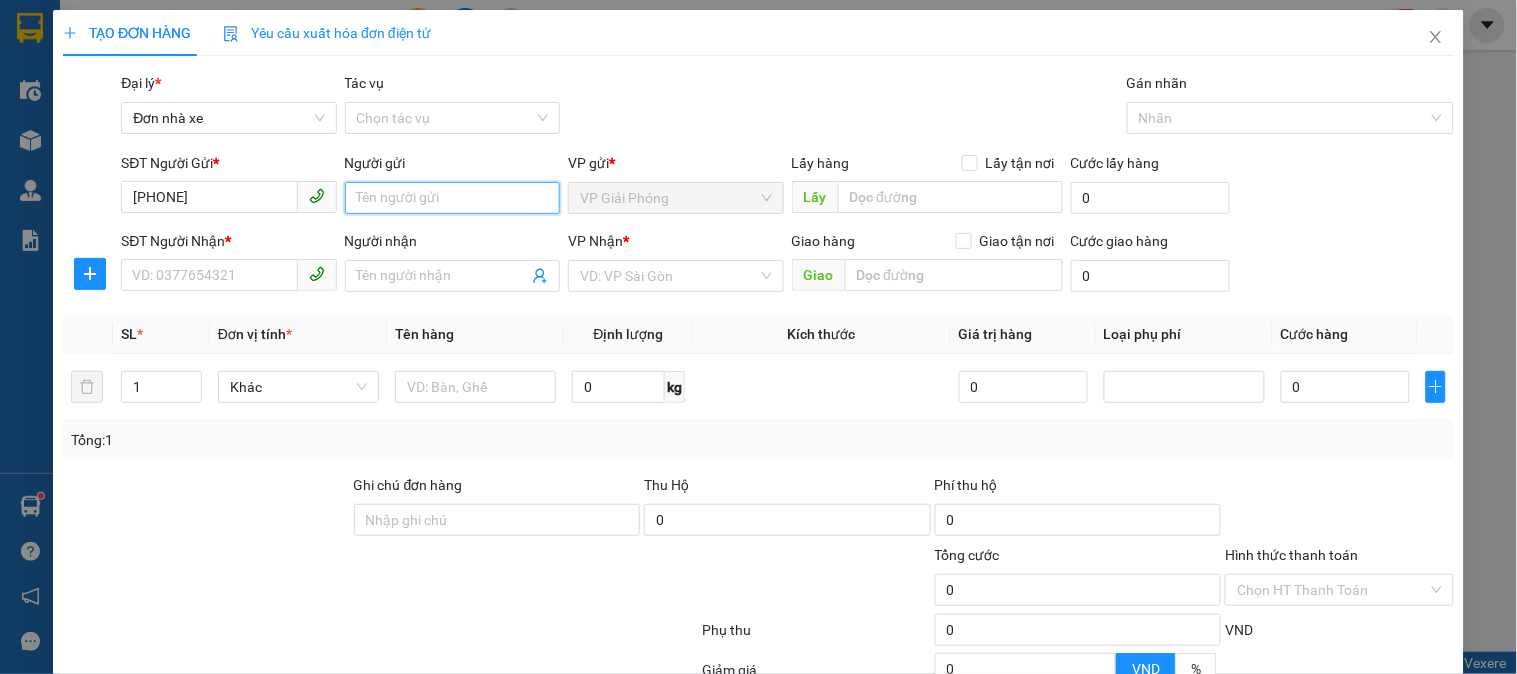 click on "Người gửi" at bounding box center (452, 198) 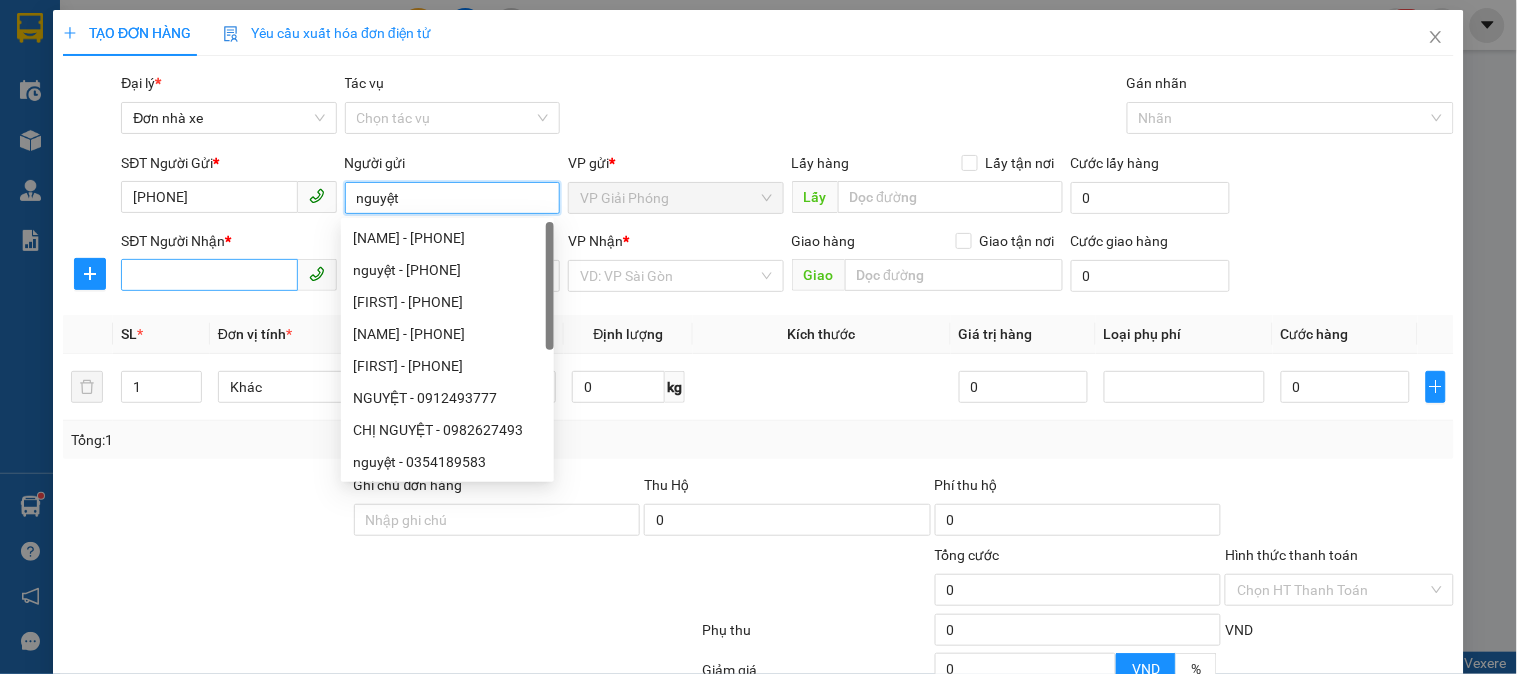 type on "nguyệt" 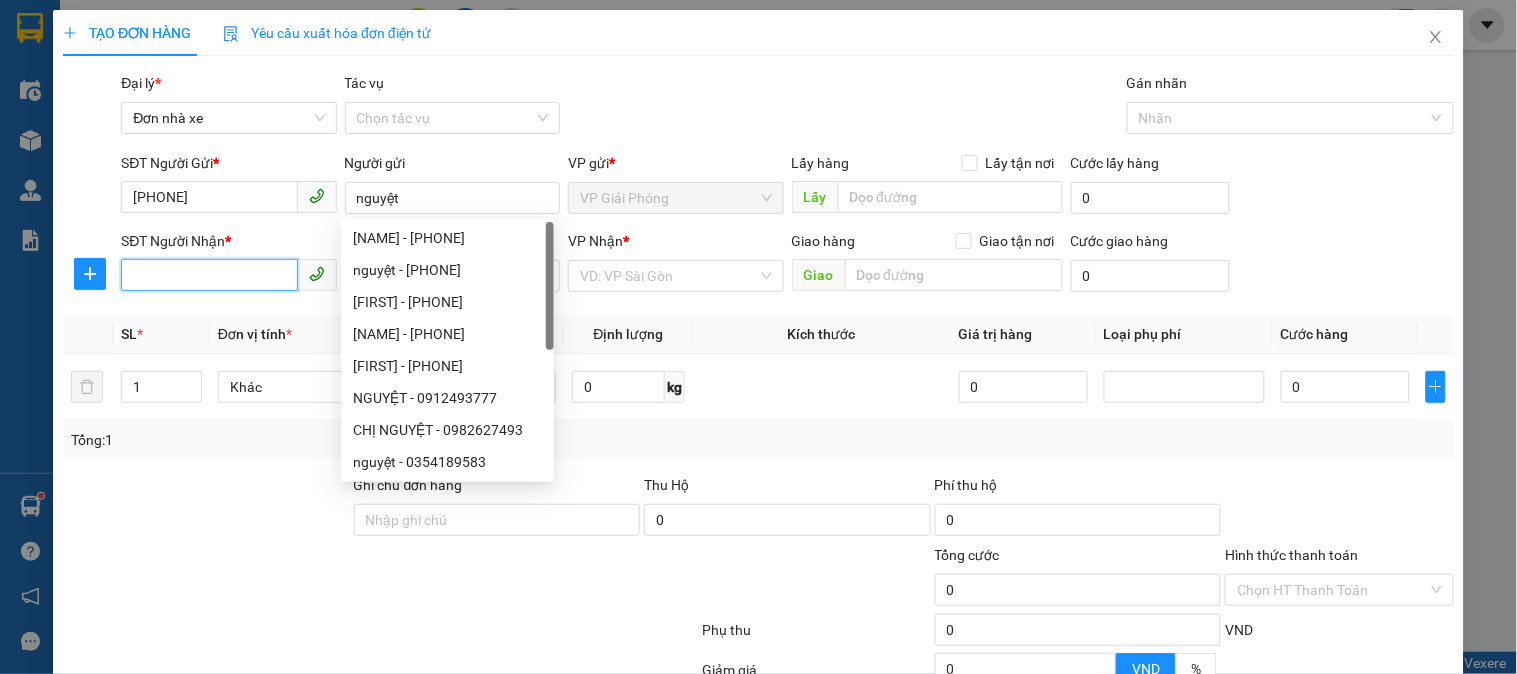 click on "SĐT Người Nhận  *" at bounding box center [209, 275] 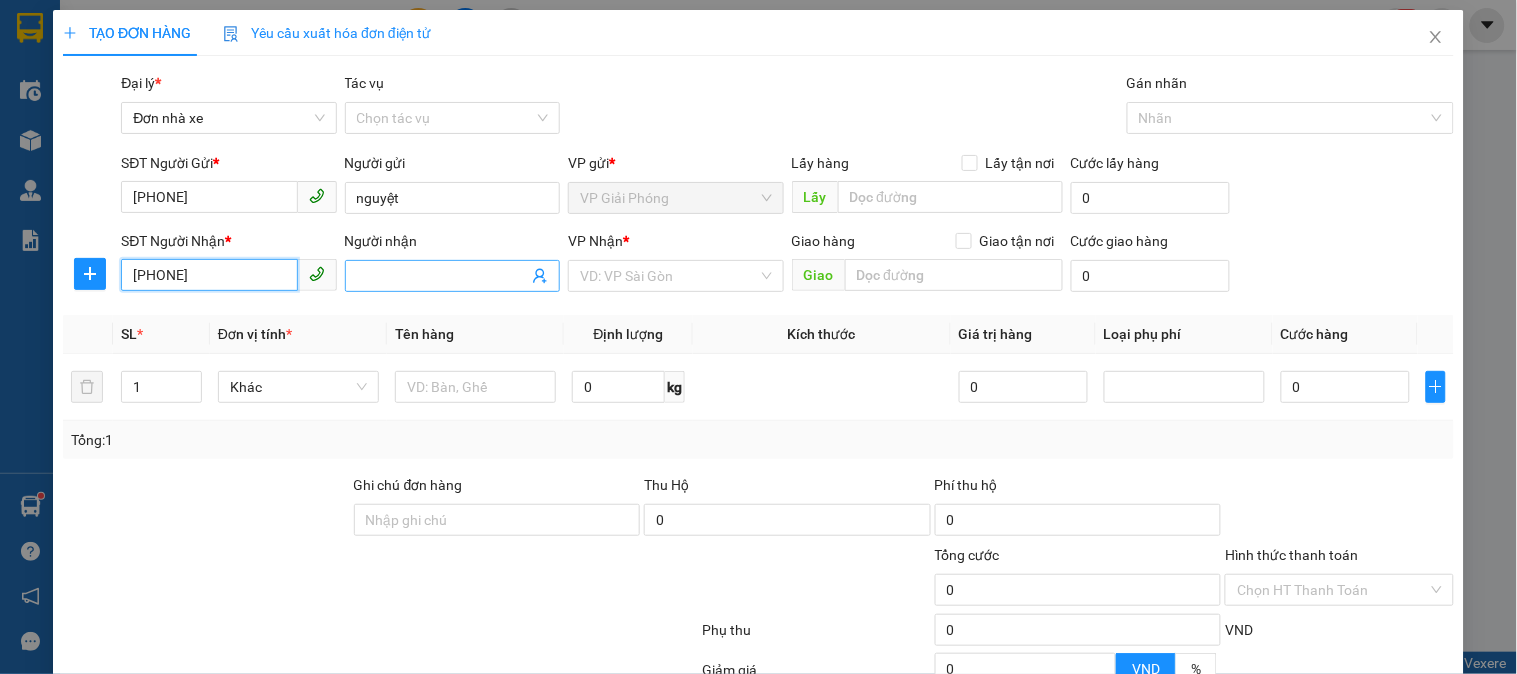 type on "[PHONE]" 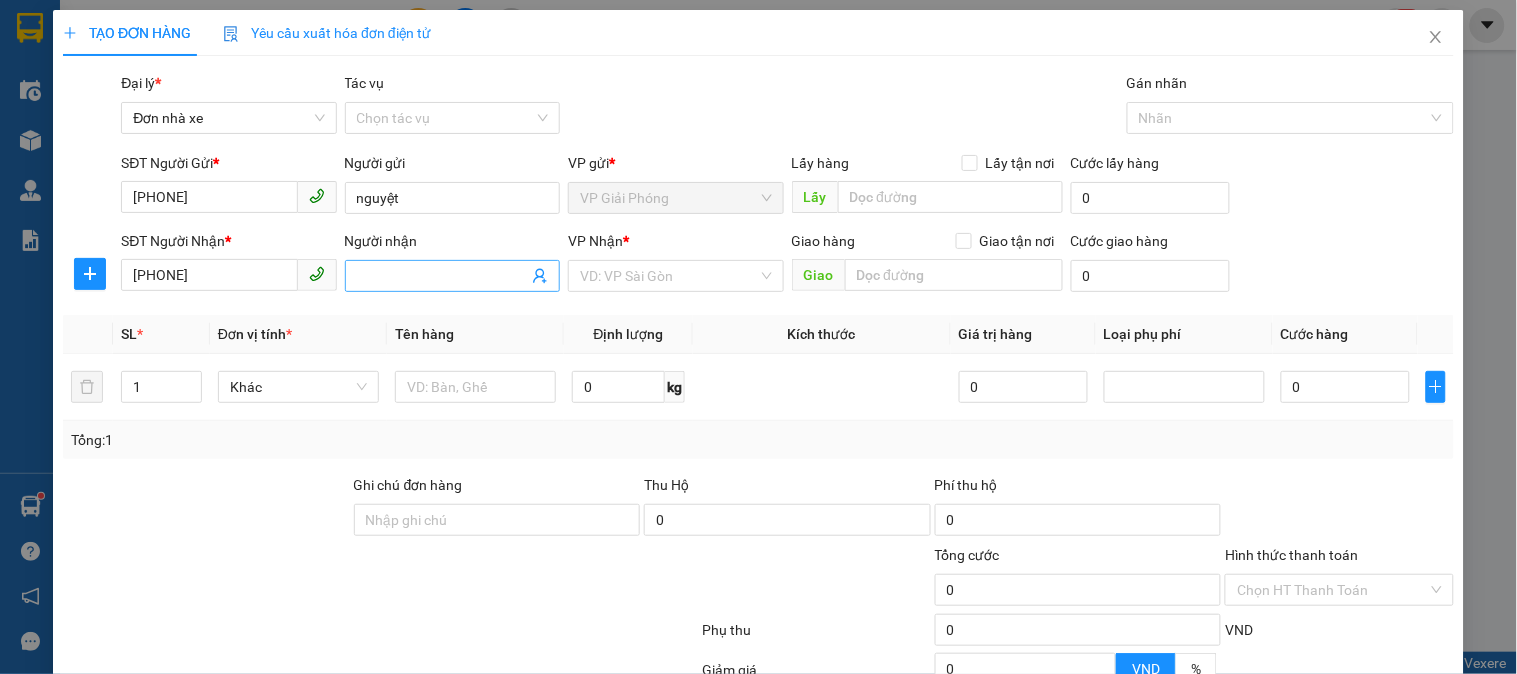 click on "Người nhận" at bounding box center (442, 276) 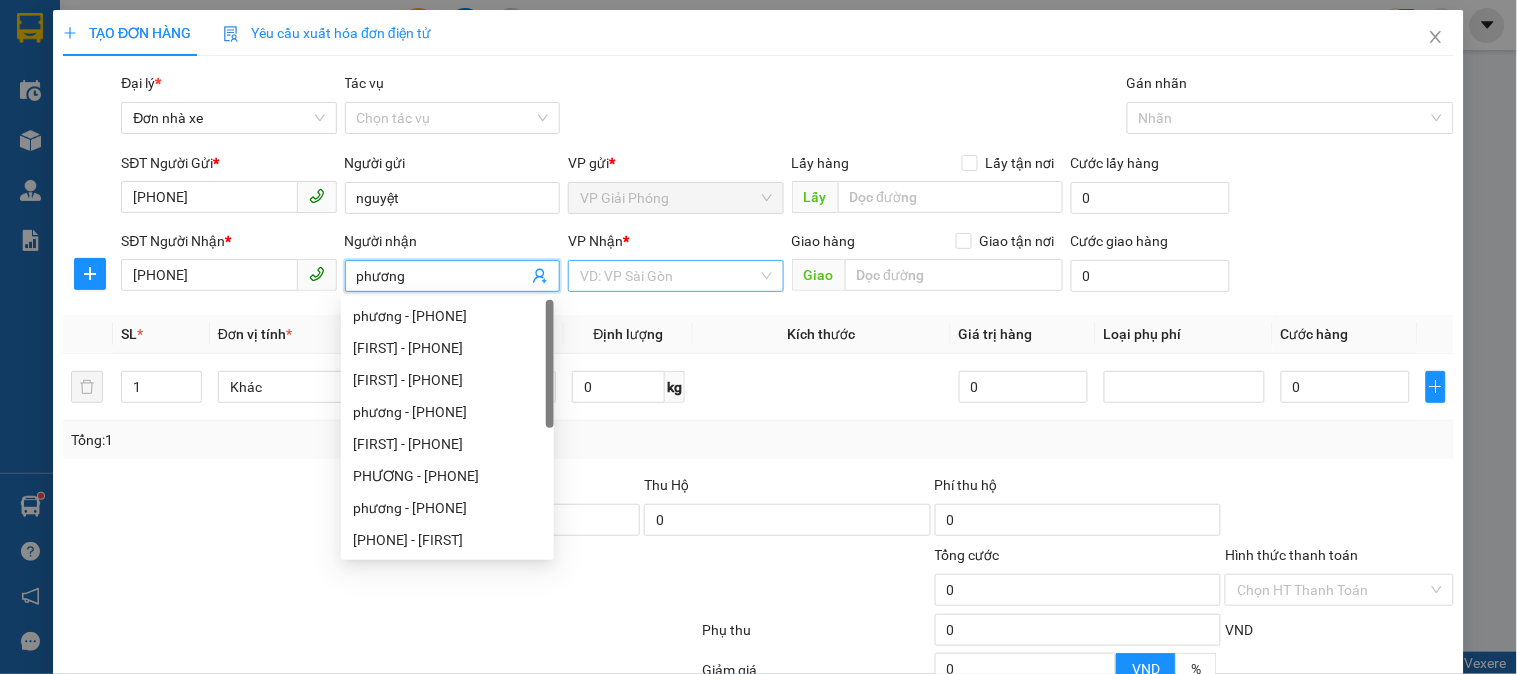 type on "phương" 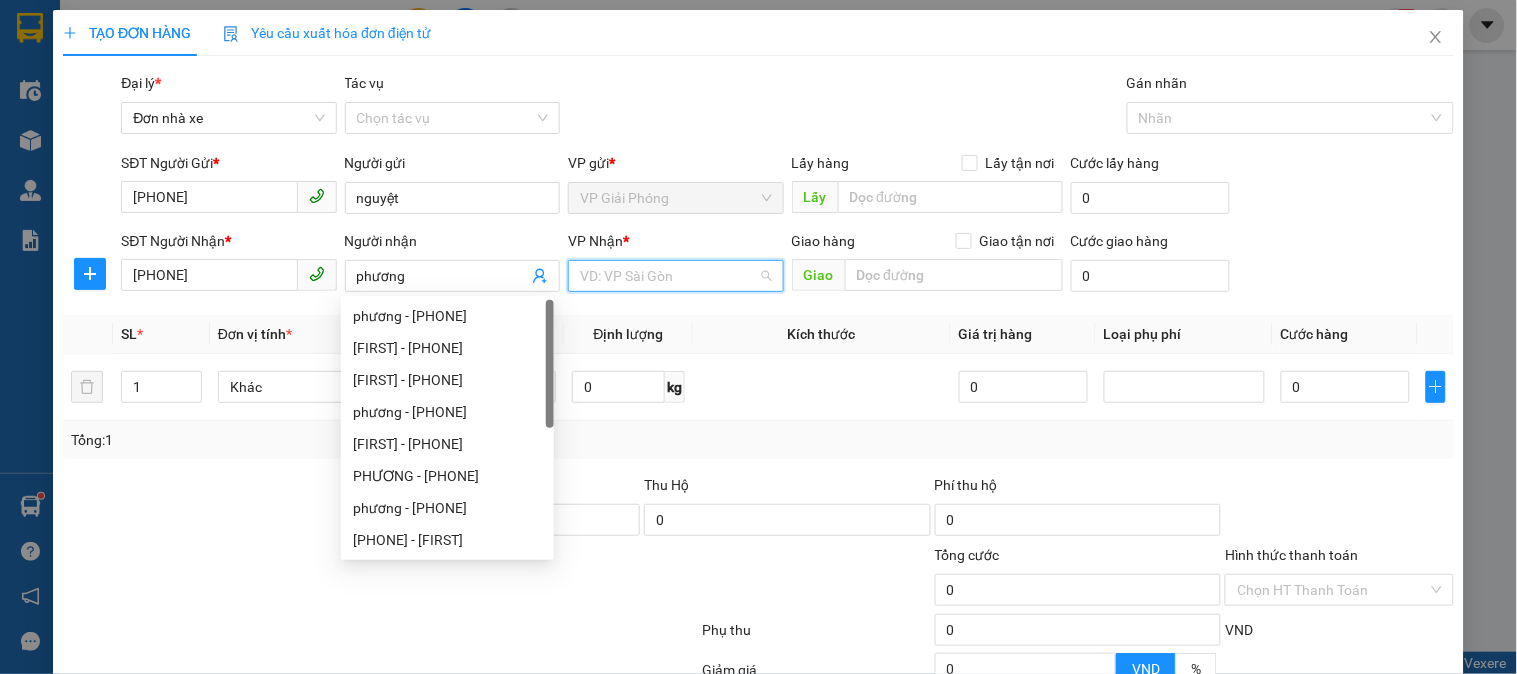 click at bounding box center (668, 276) 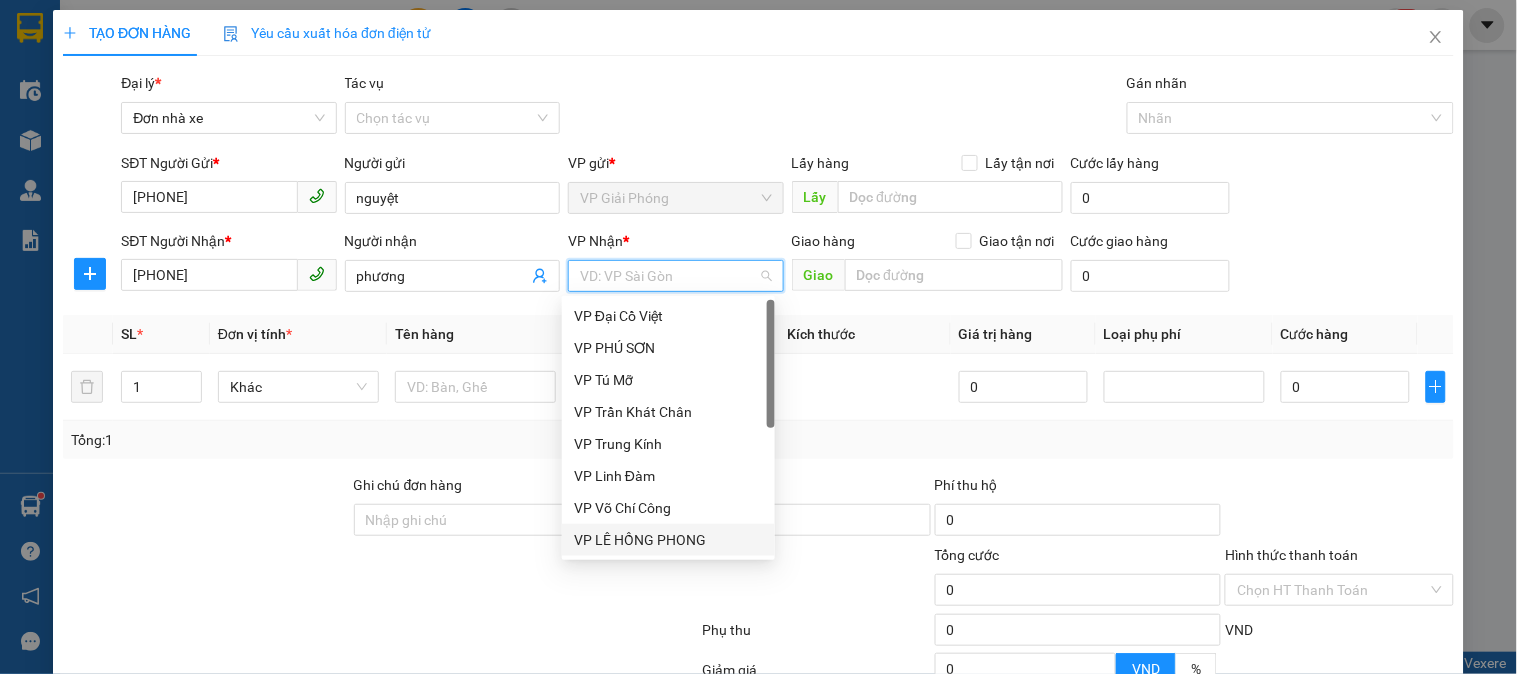 click on "VP LÊ HỒNG PHONG" at bounding box center (668, 540) 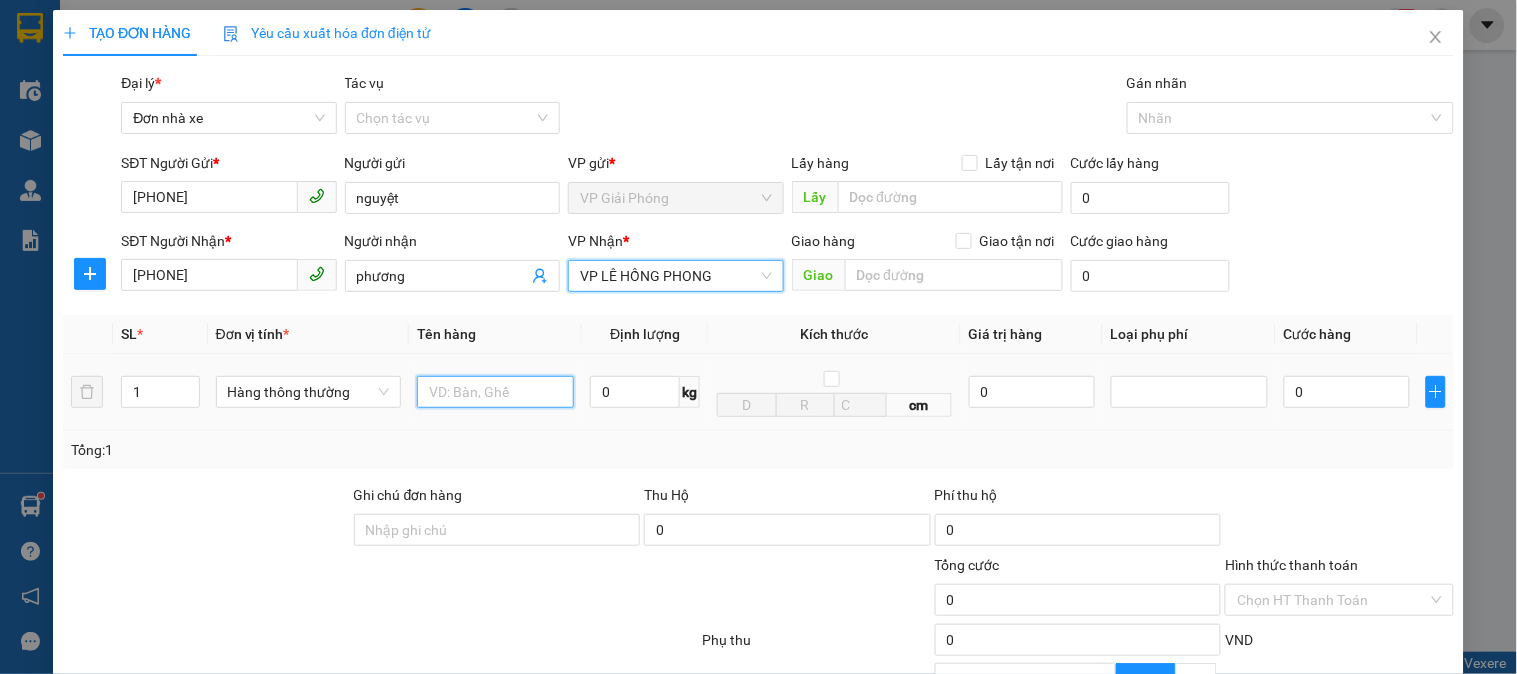 click at bounding box center (495, 392) 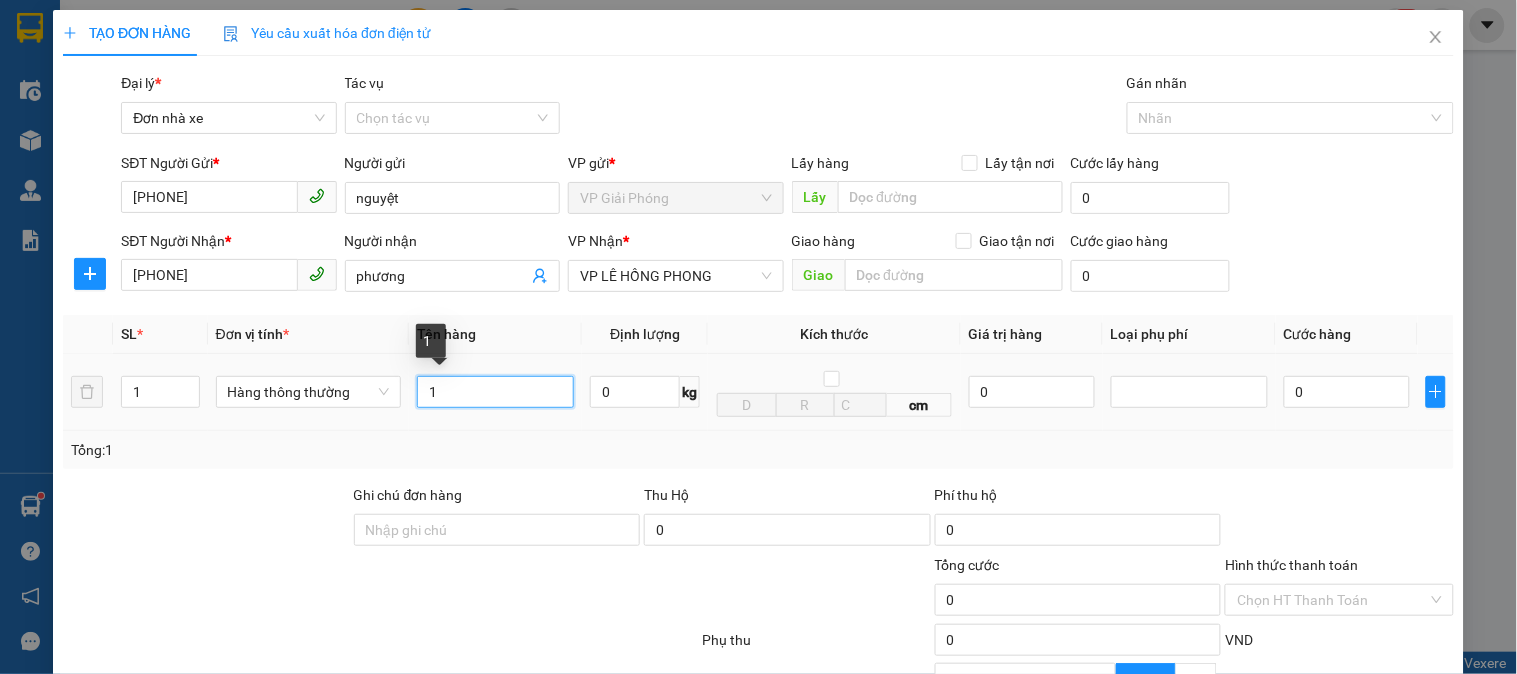 drag, startPoint x: 462, startPoint y: 384, endPoint x: 0, endPoint y: 385, distance: 462.00107 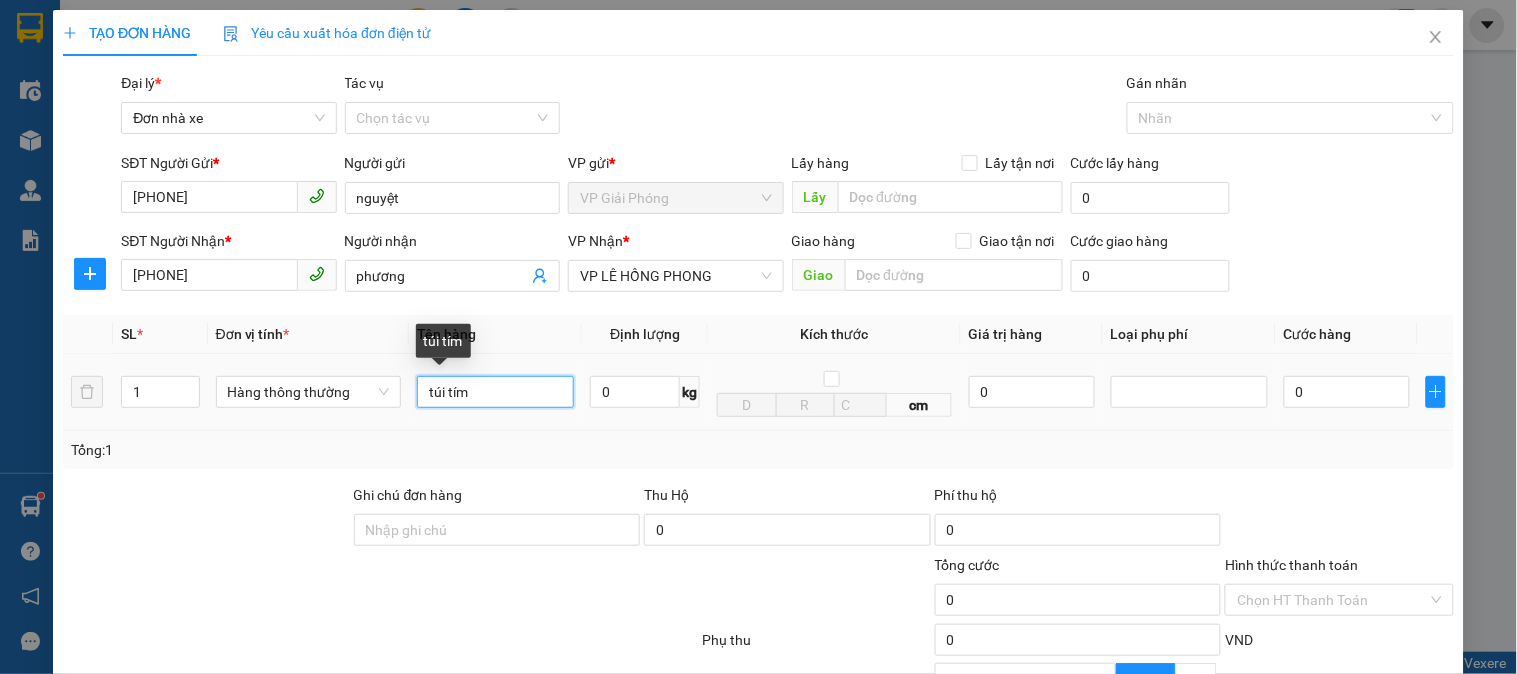 click on "túi tím" at bounding box center (495, 392) 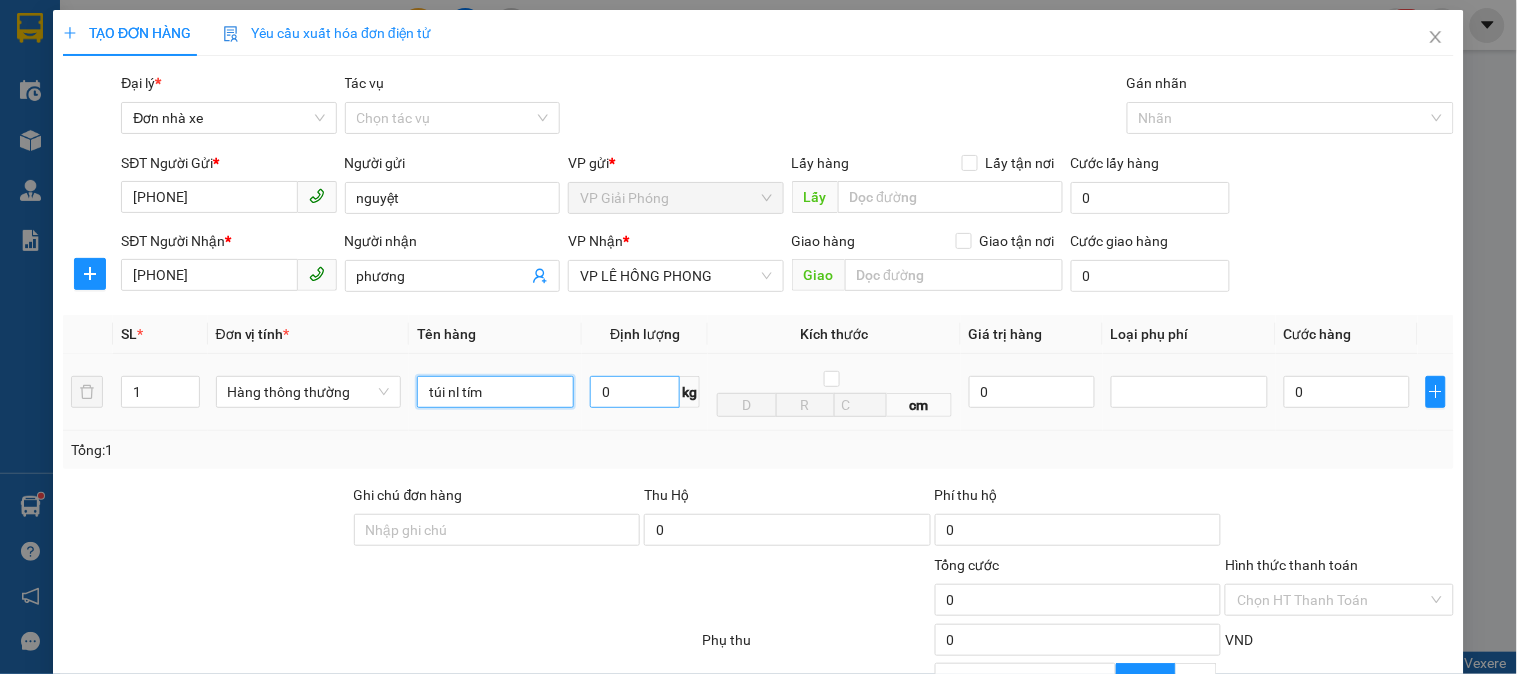 type on "túi nl tím" 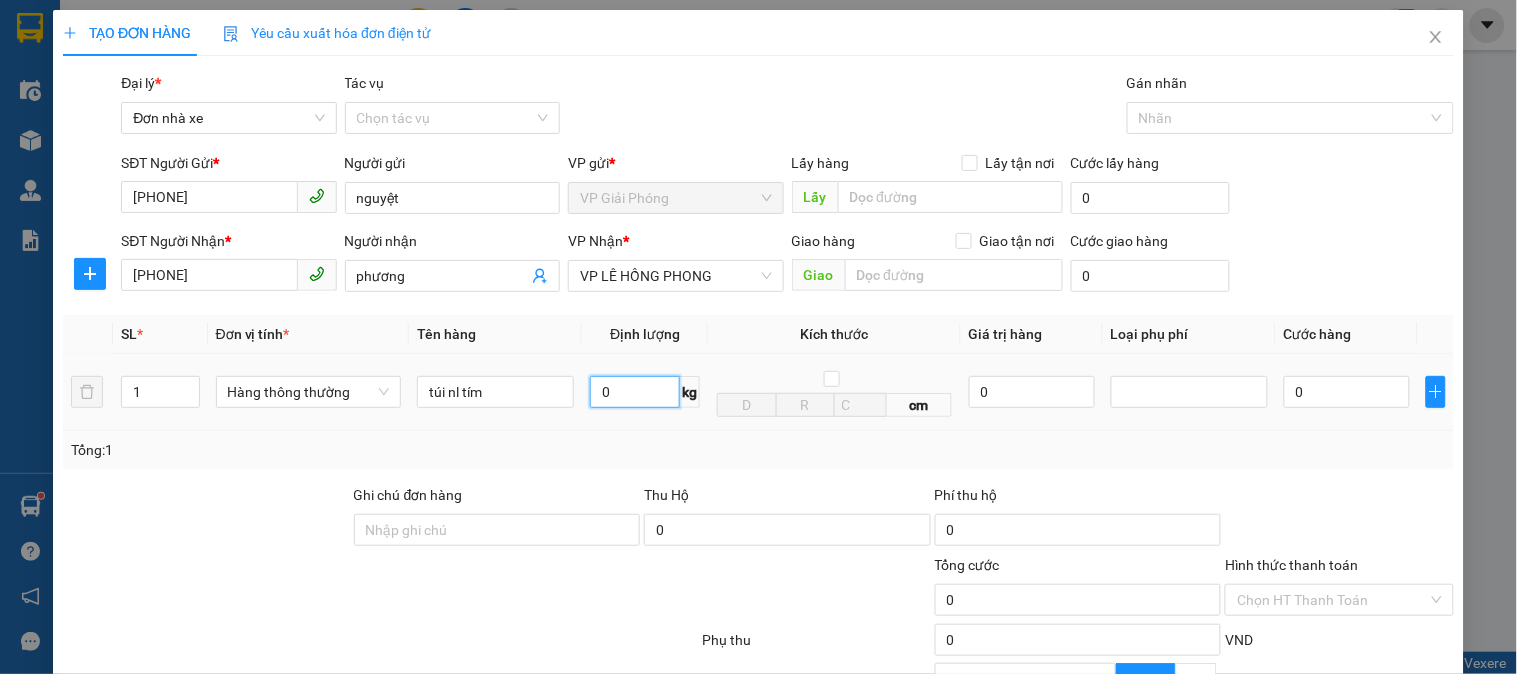 click on "0" at bounding box center (635, 392) 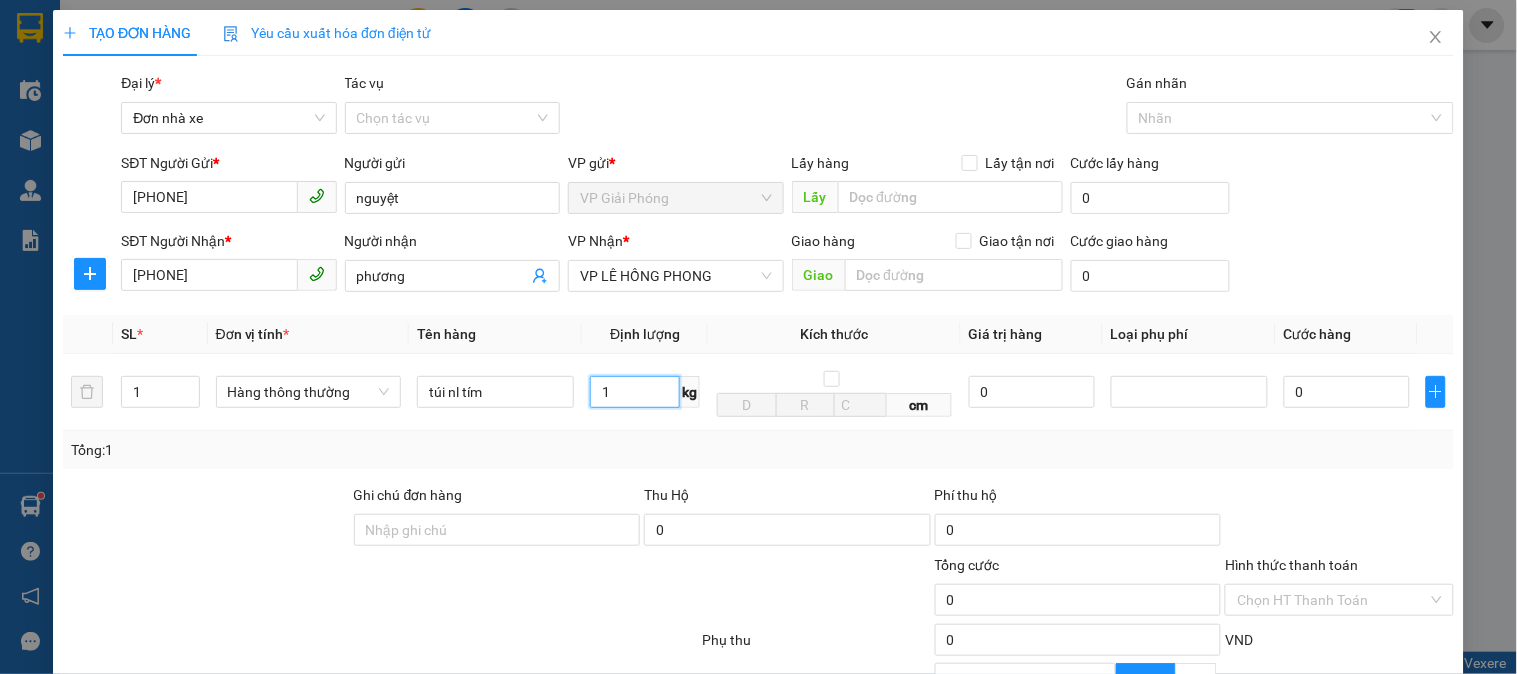 type on "1" 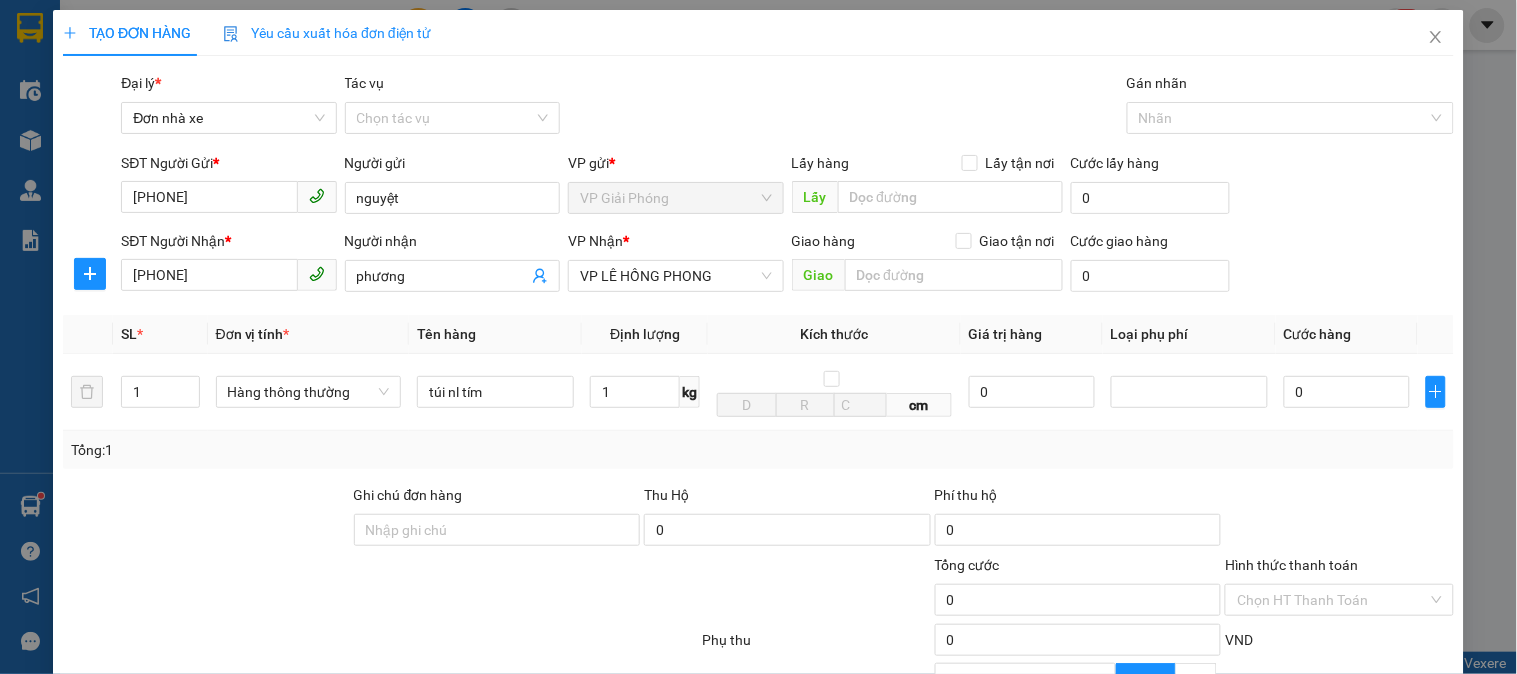 click on "Ghi chú đơn hàng" at bounding box center [497, 499] 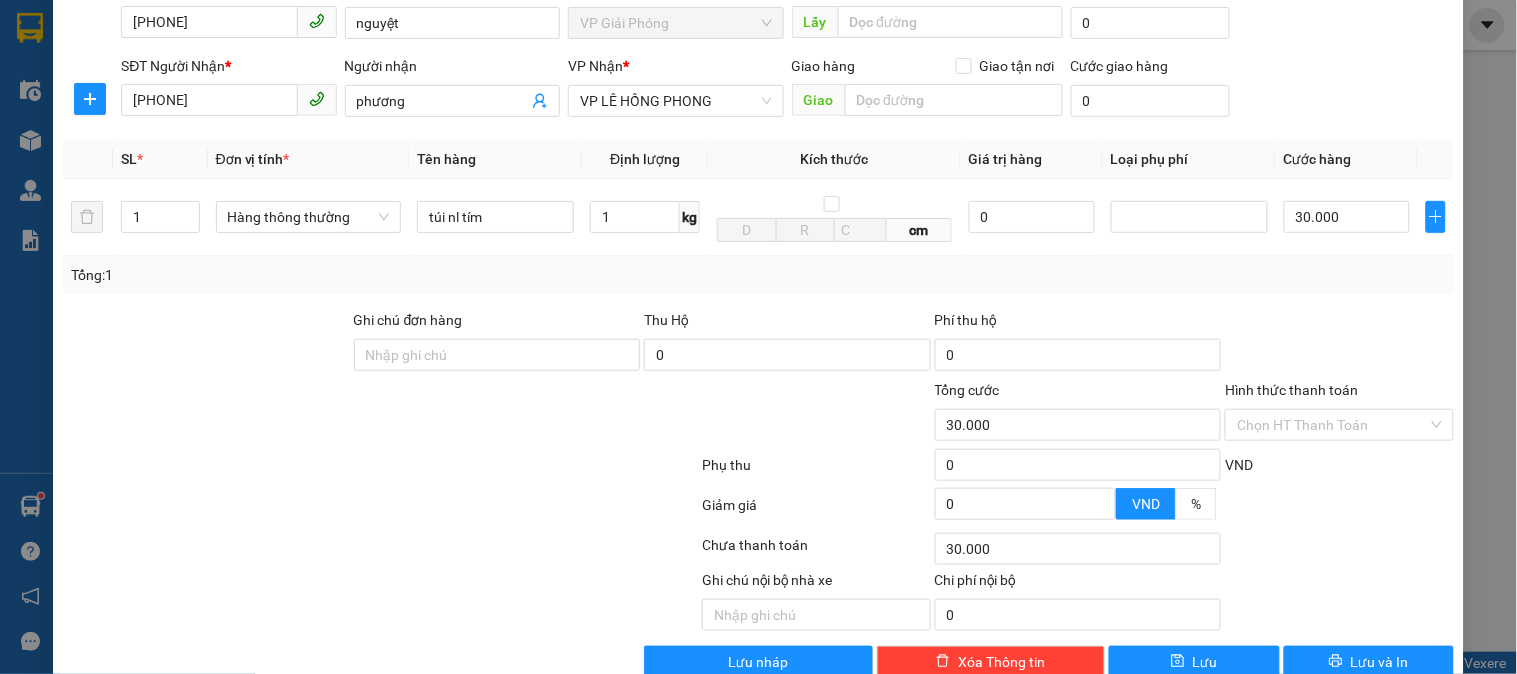 scroll, scrollTop: 218, scrollLeft: 0, axis: vertical 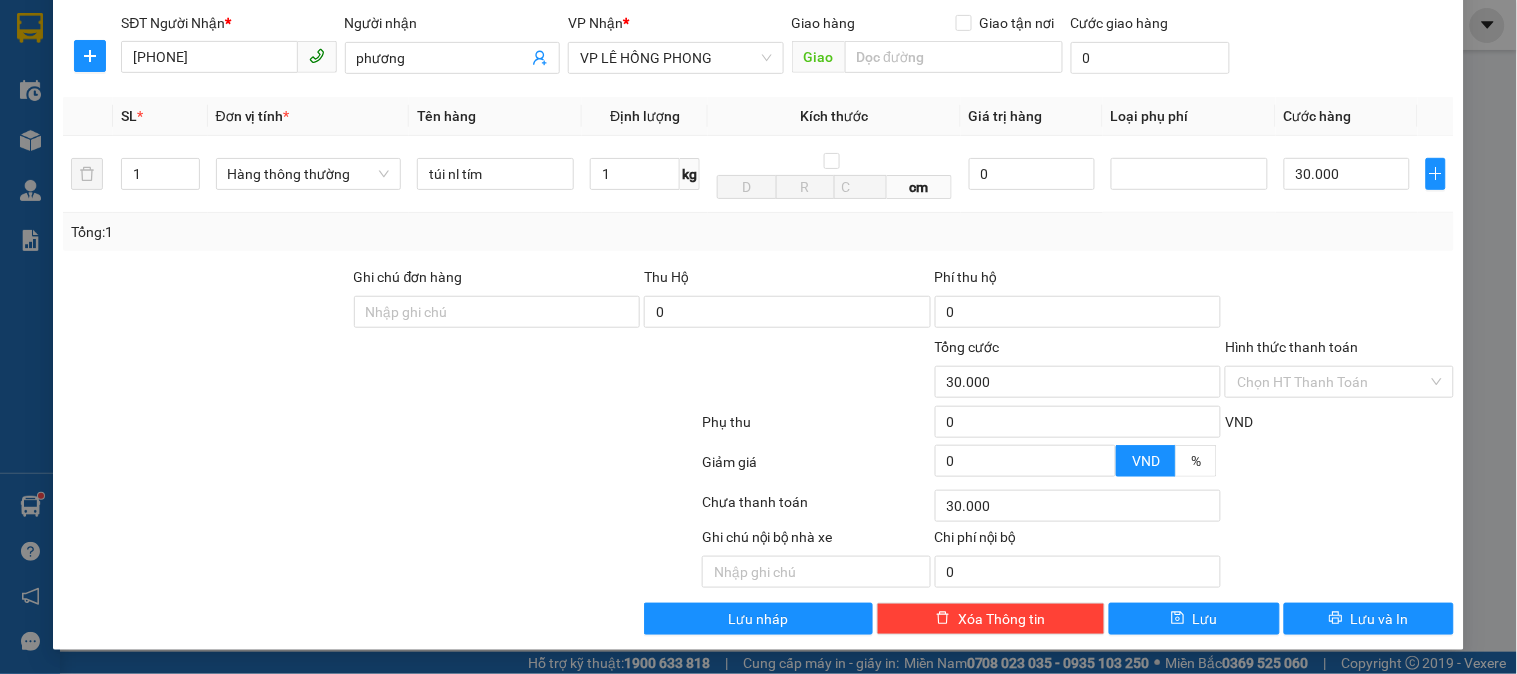 drag, startPoint x: 1516, startPoint y: 533, endPoint x: 1408, endPoint y: 580, distance: 117.7837 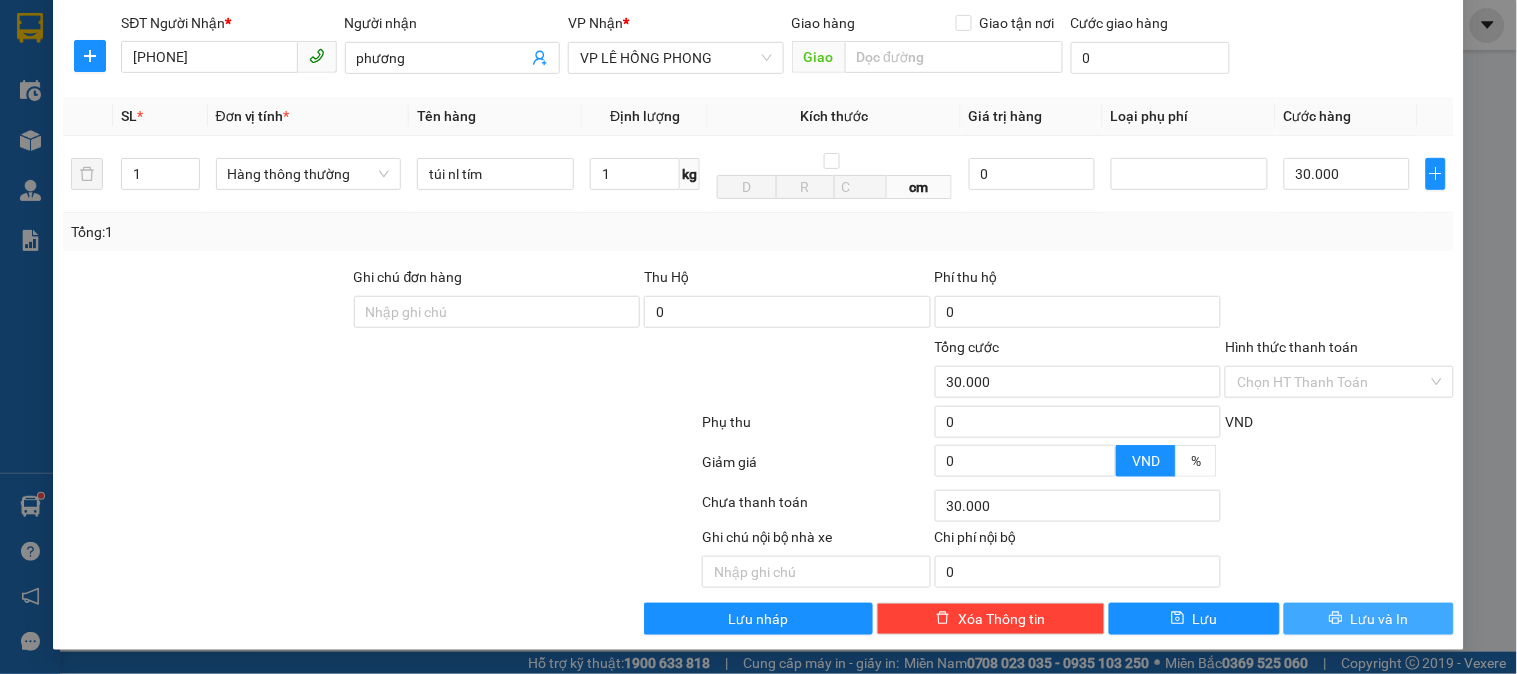 click on "Lưu và In" at bounding box center (1369, 619) 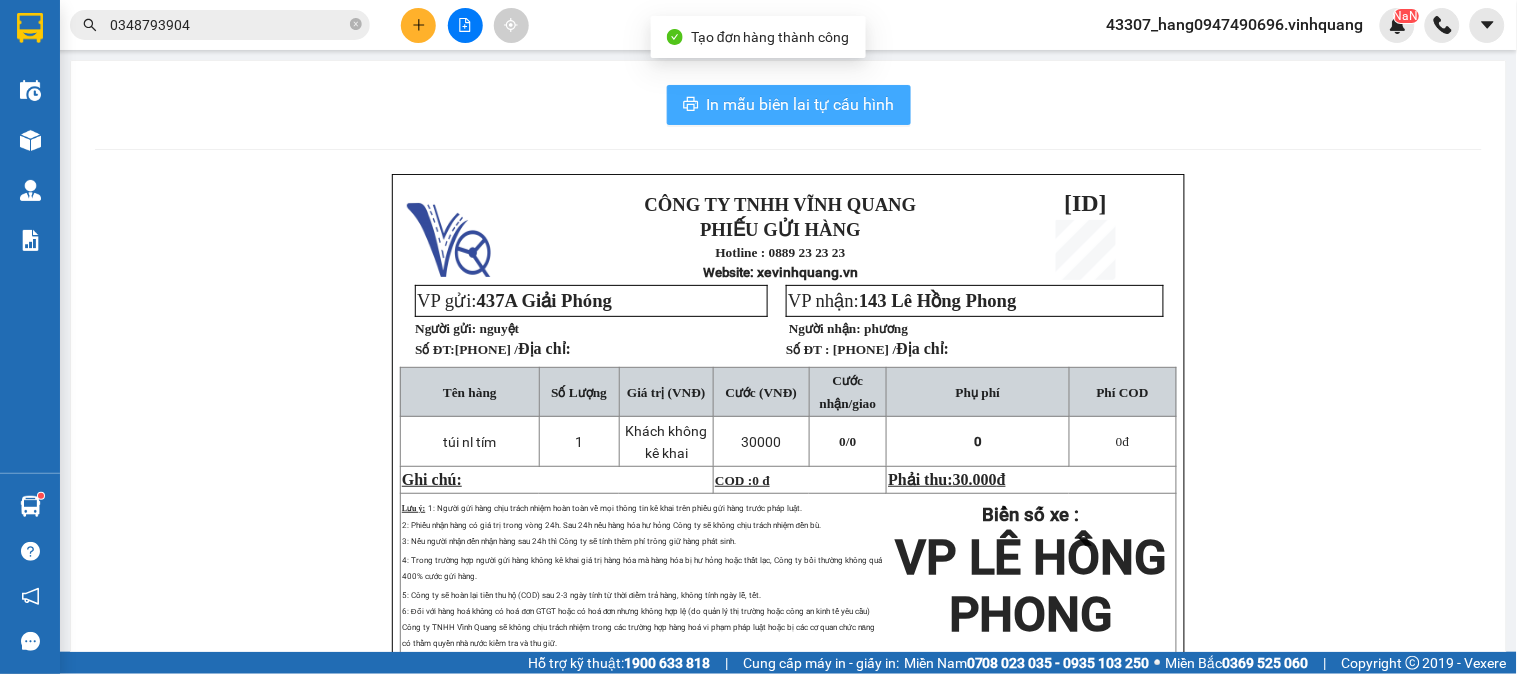 click on "In mẫu biên lai tự cấu hình" at bounding box center [789, 105] 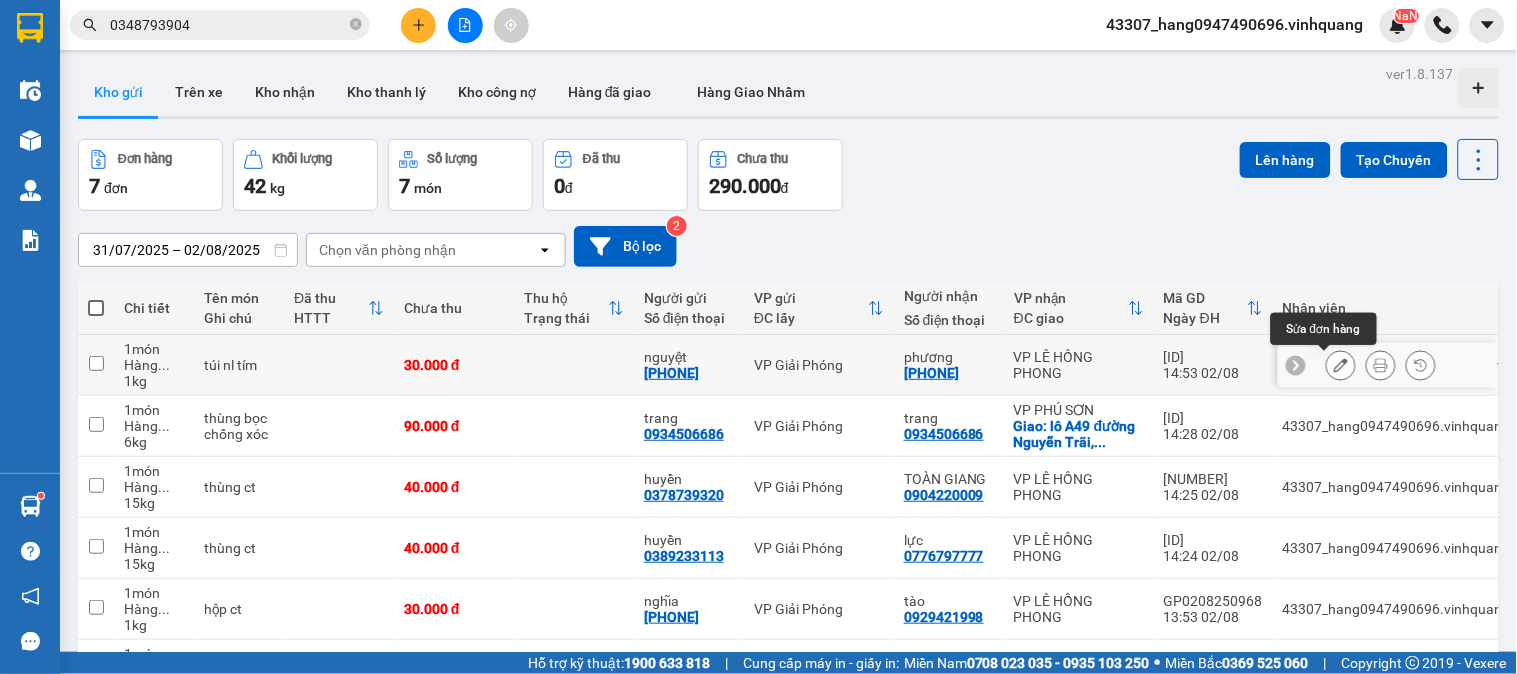 click 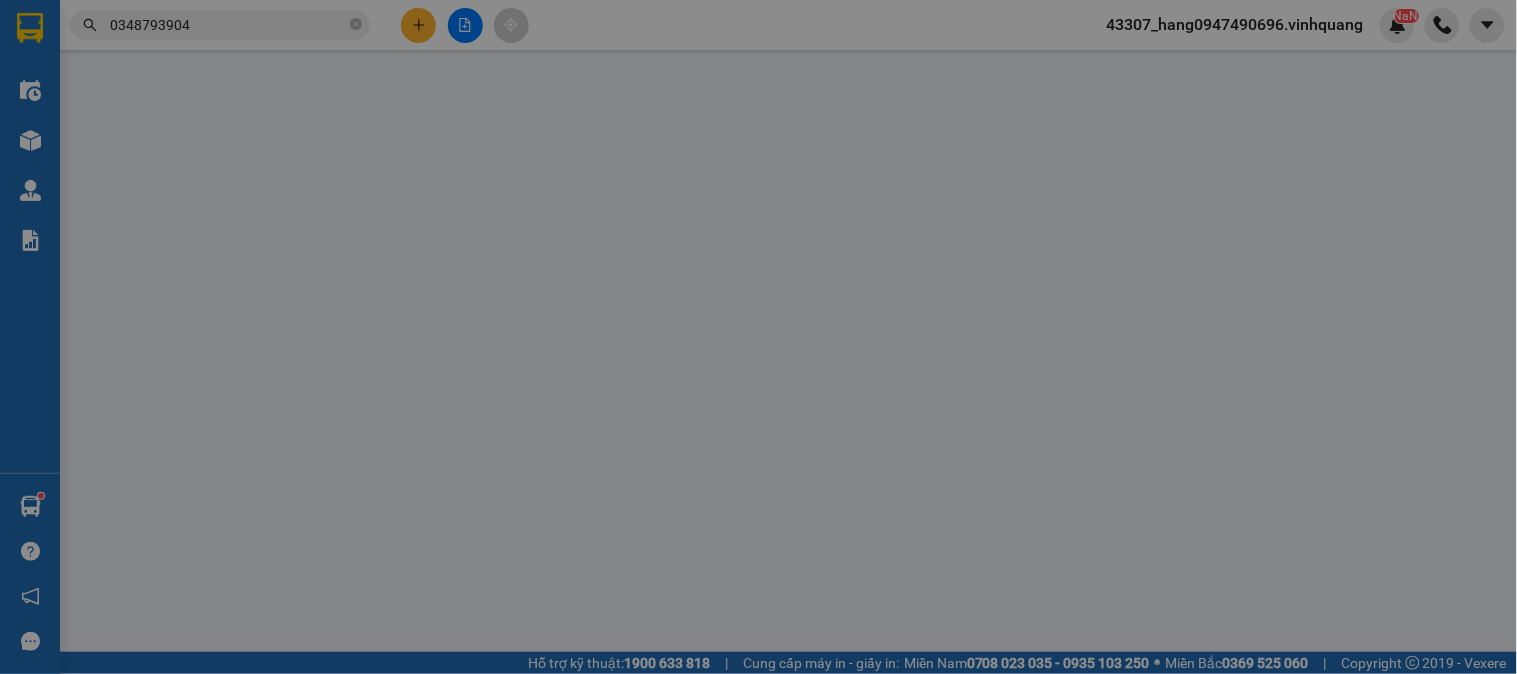 type on "[PHONE]" 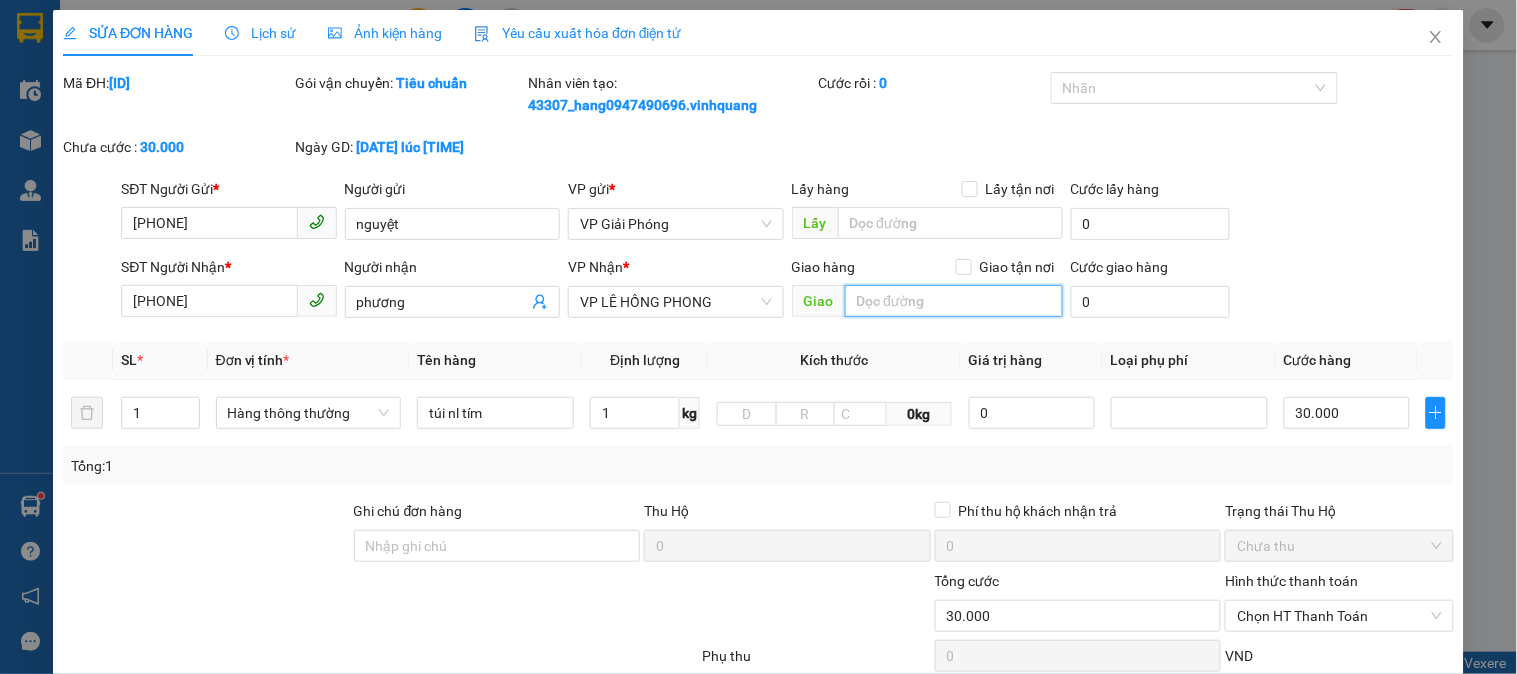 click at bounding box center [954, 301] 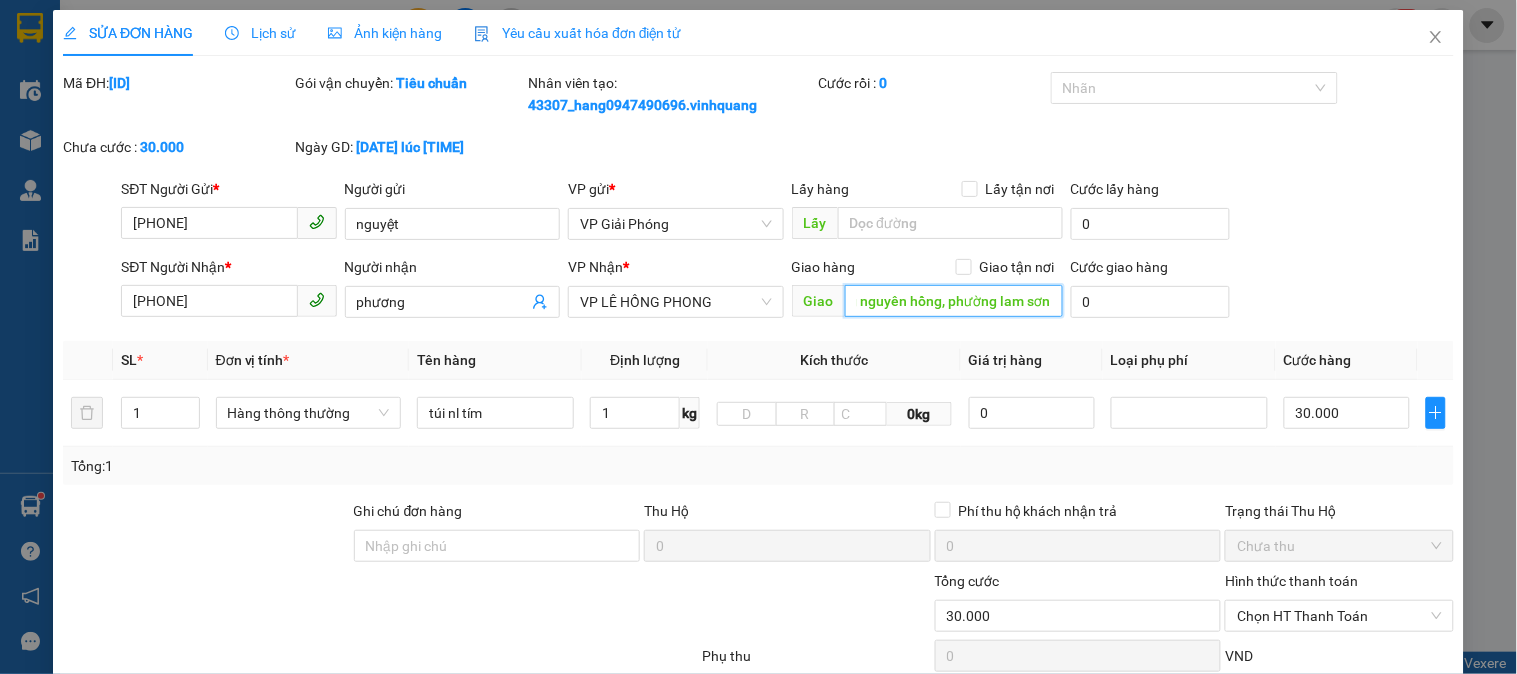 scroll, scrollTop: 0, scrollLeft: 68, axis: horizontal 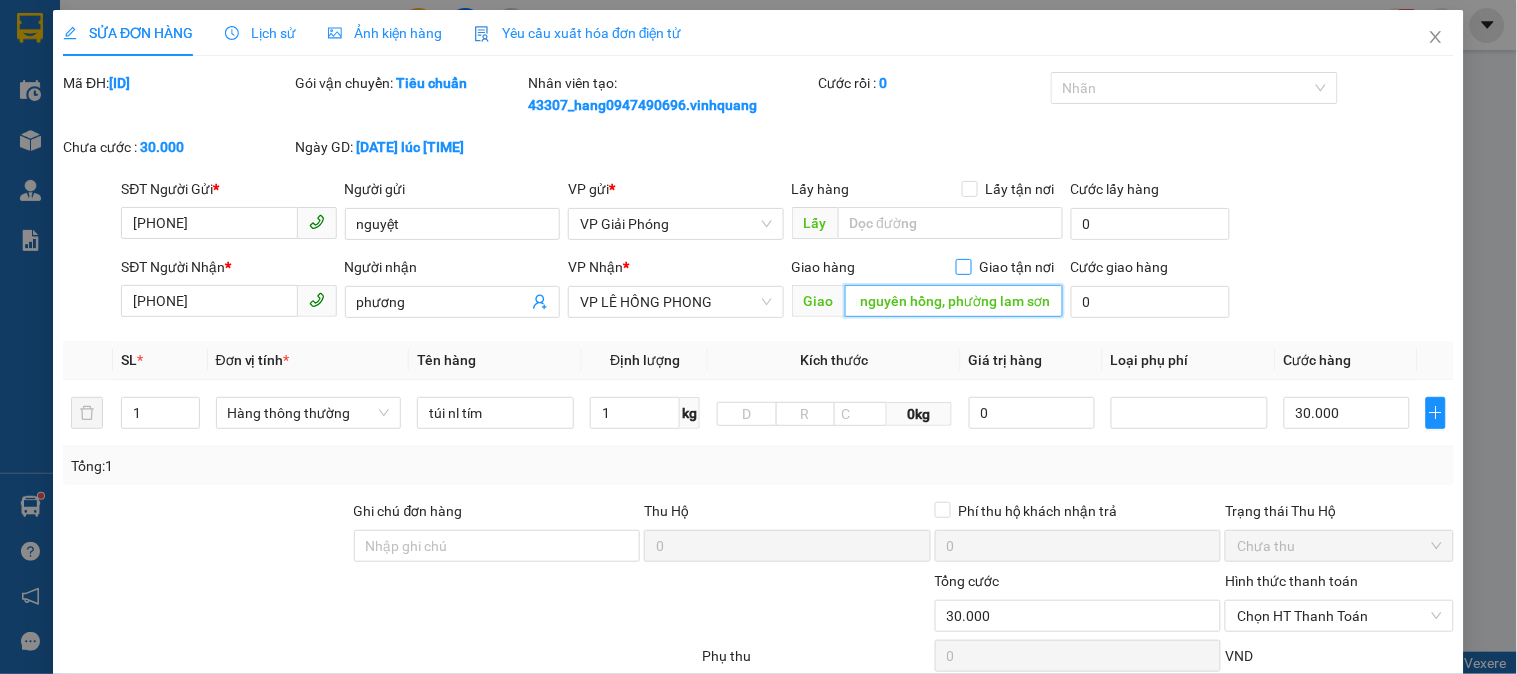 type on "17 đường nguyên hồng, phường lam sơn" 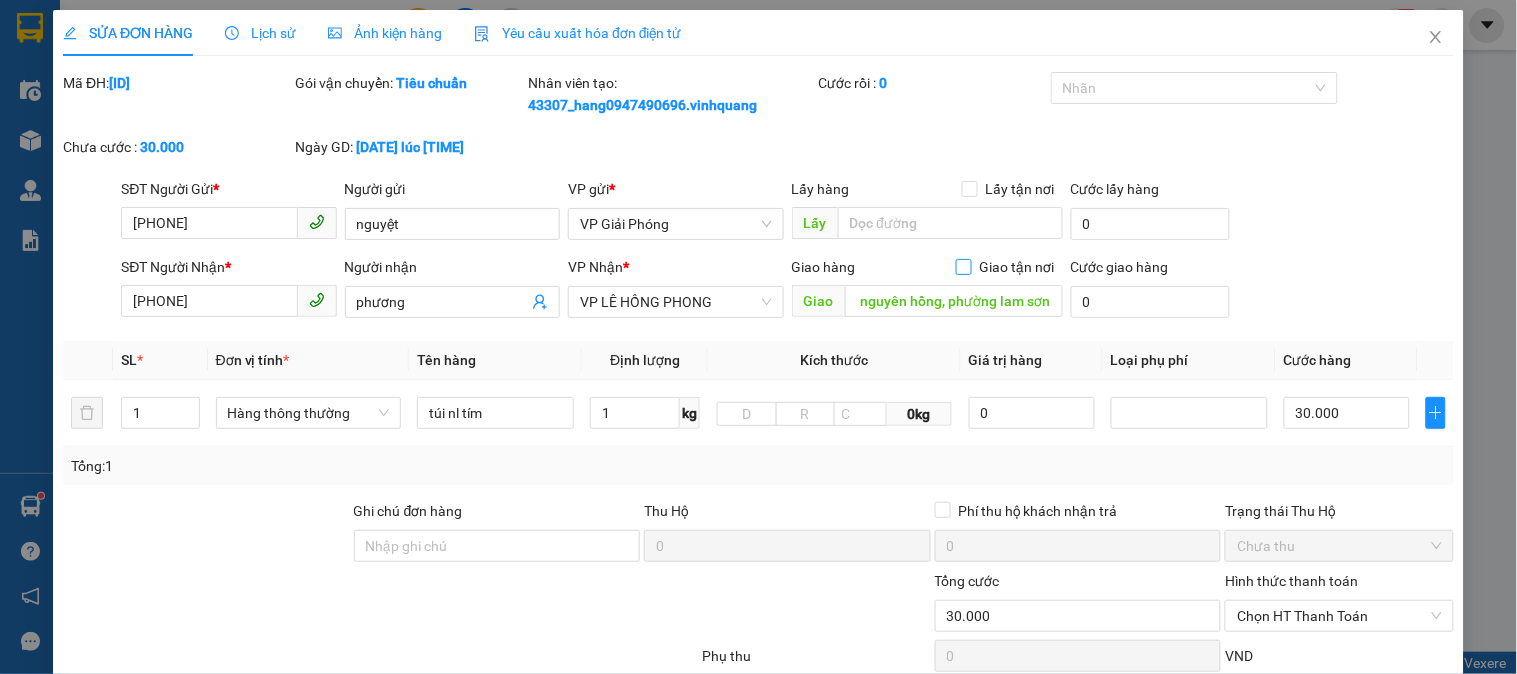 click on "Giao tận nơi" at bounding box center [963, 266] 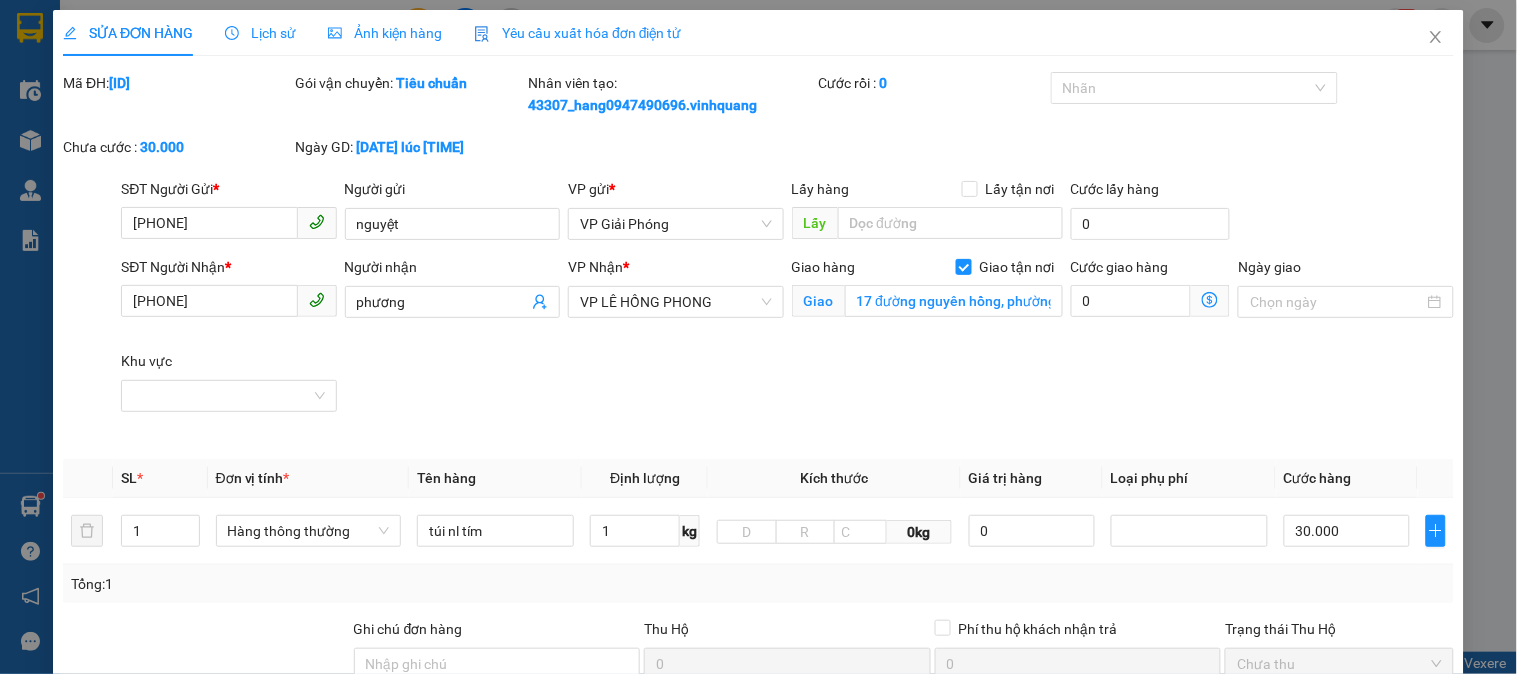 click 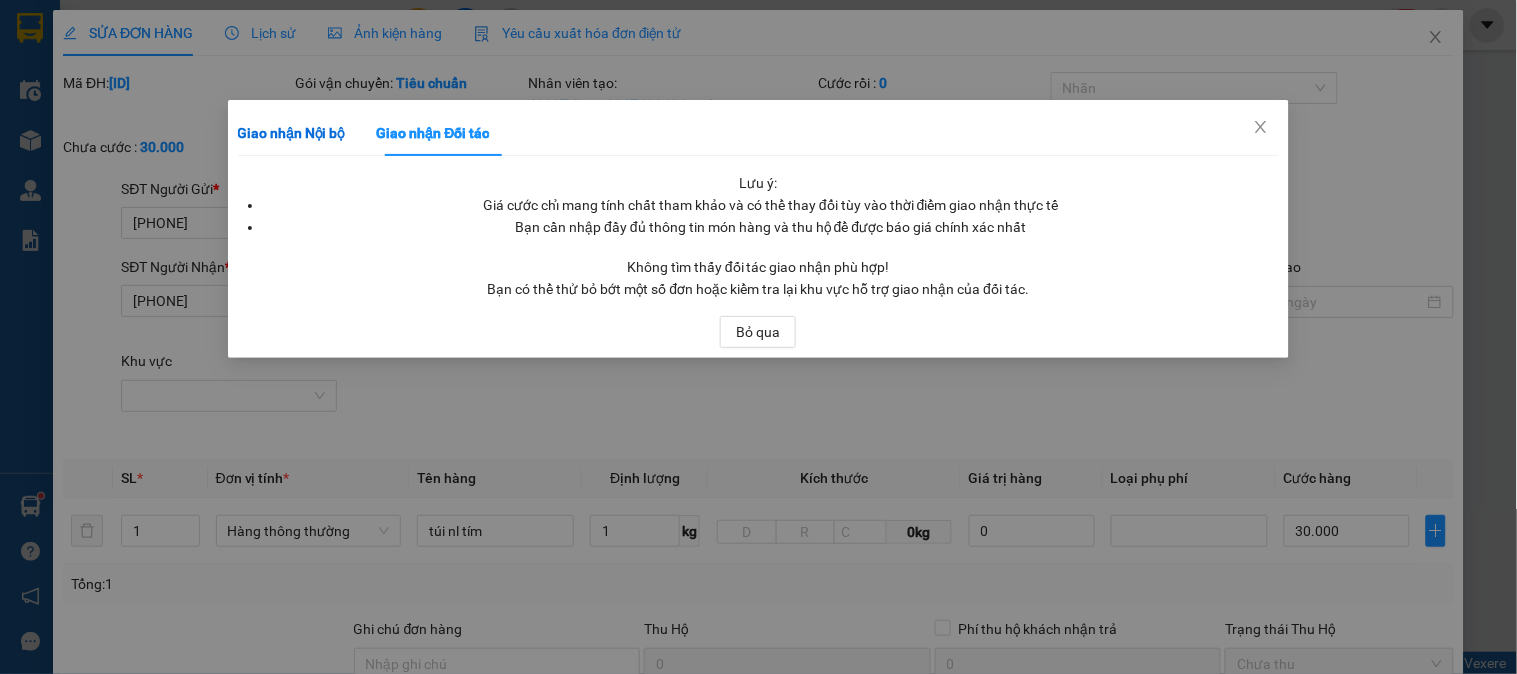 click on "Giao nhận Nội bộ" at bounding box center (291, 133) 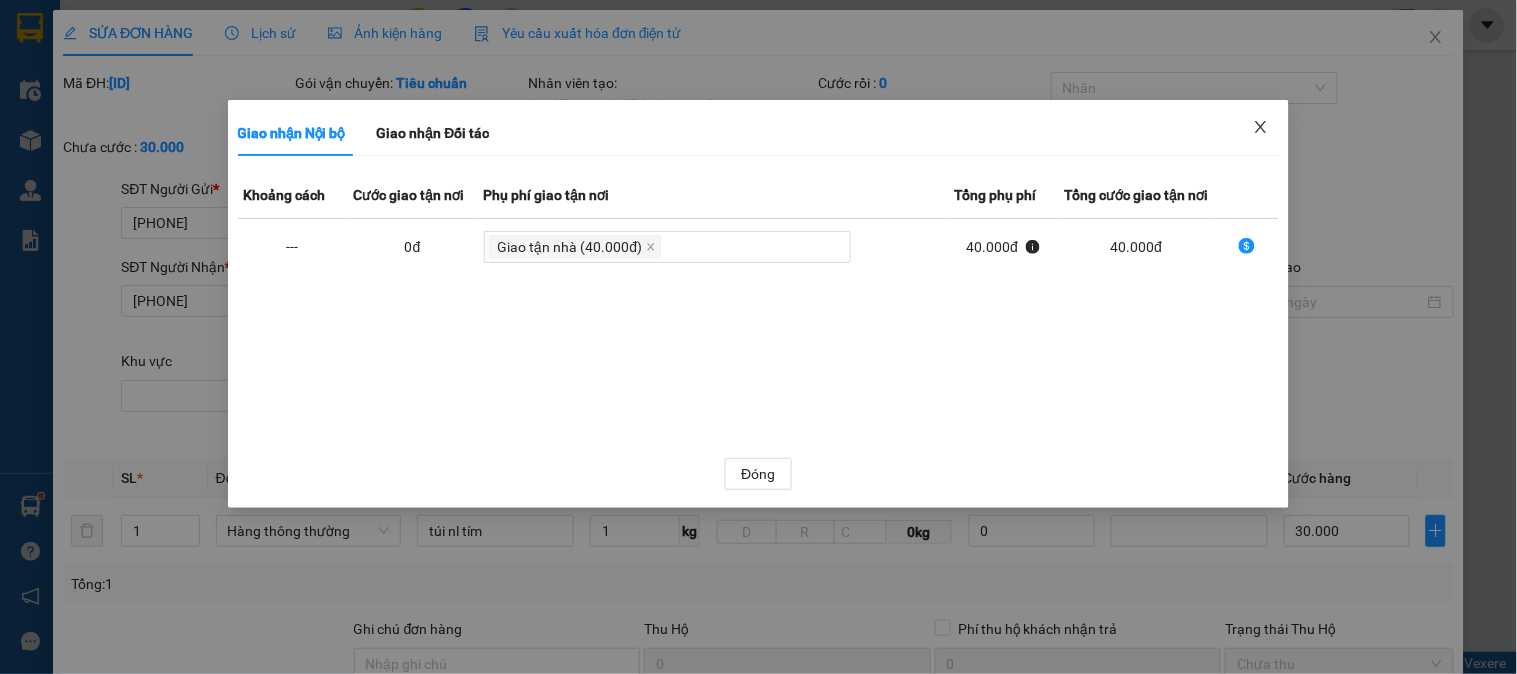 click 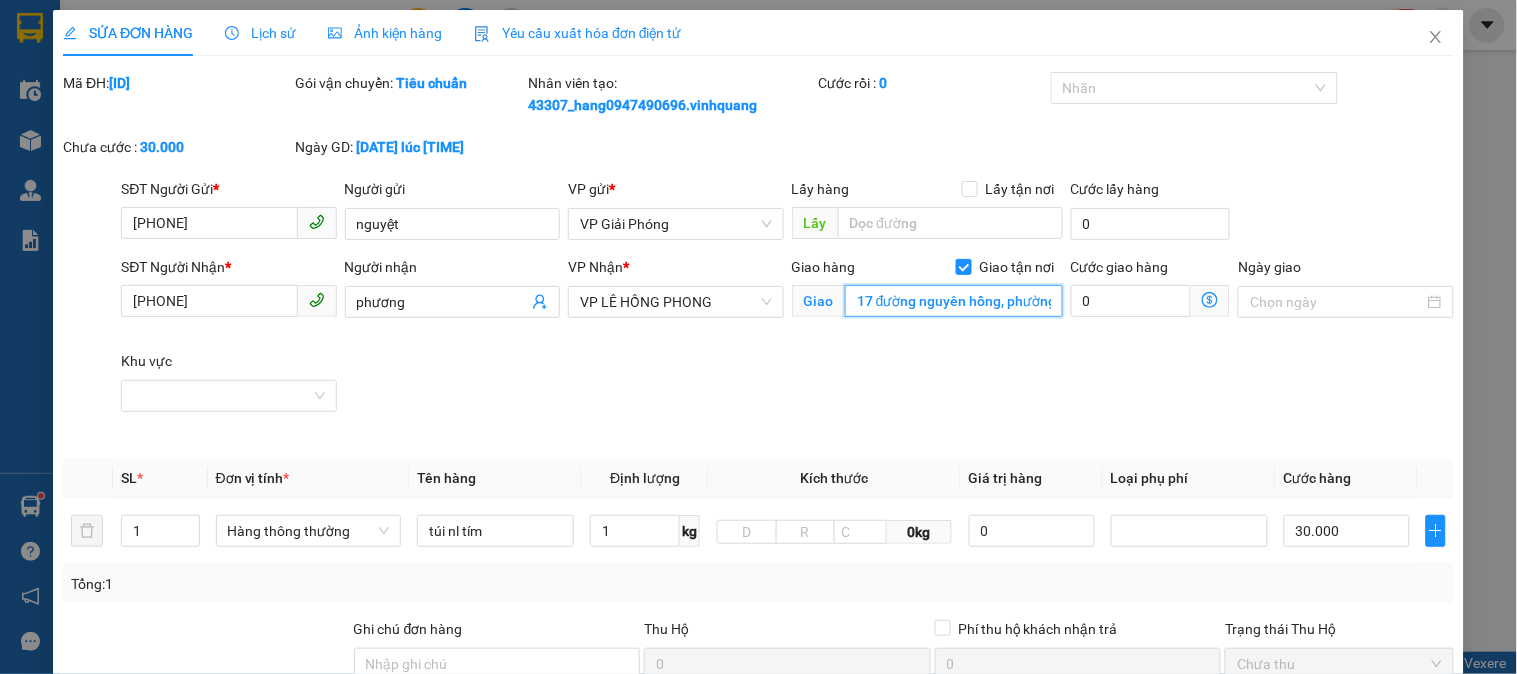 click on "17 đường nguyên hồng, phường lam sơn" at bounding box center [954, 301] 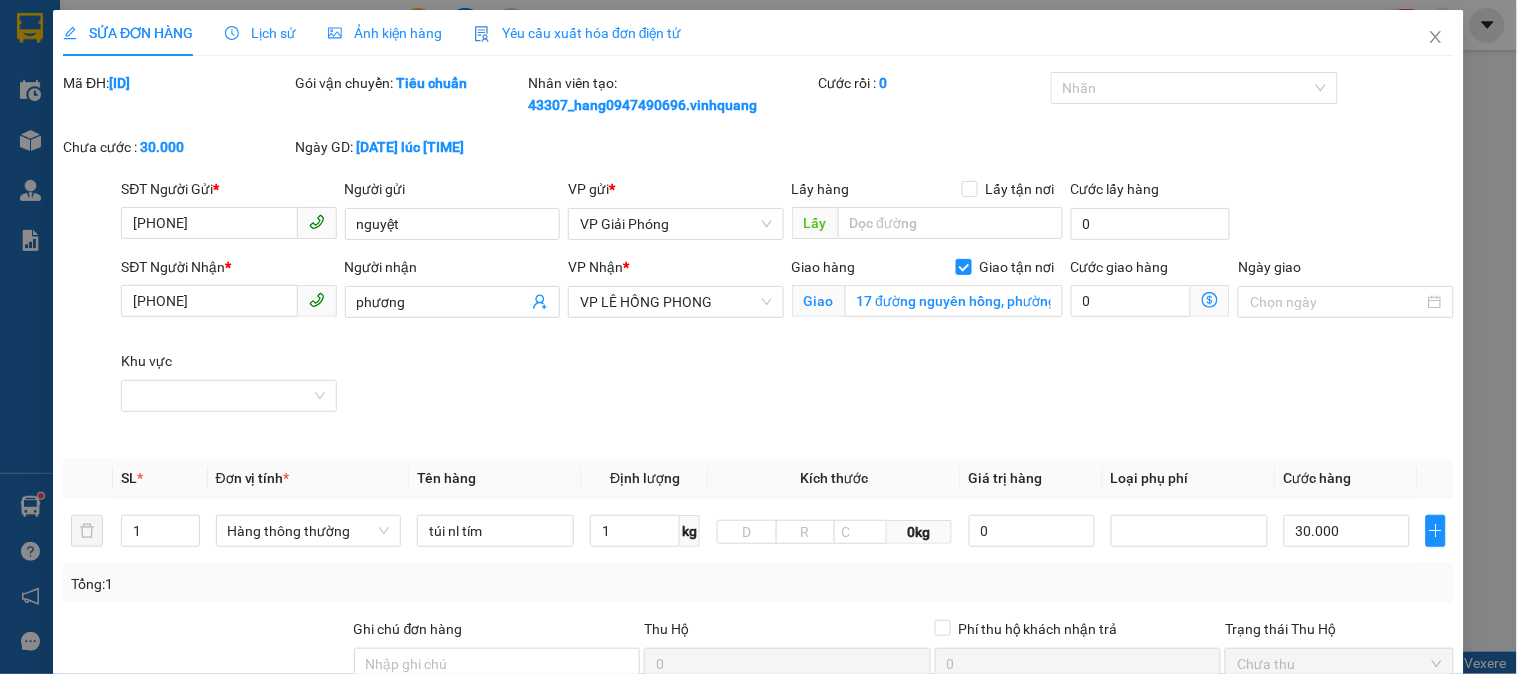 click on "Giao hàng Giao tận nơi Giao [NUMBER] đường nguyên hồng, phường lam sơn" at bounding box center [927, 303] 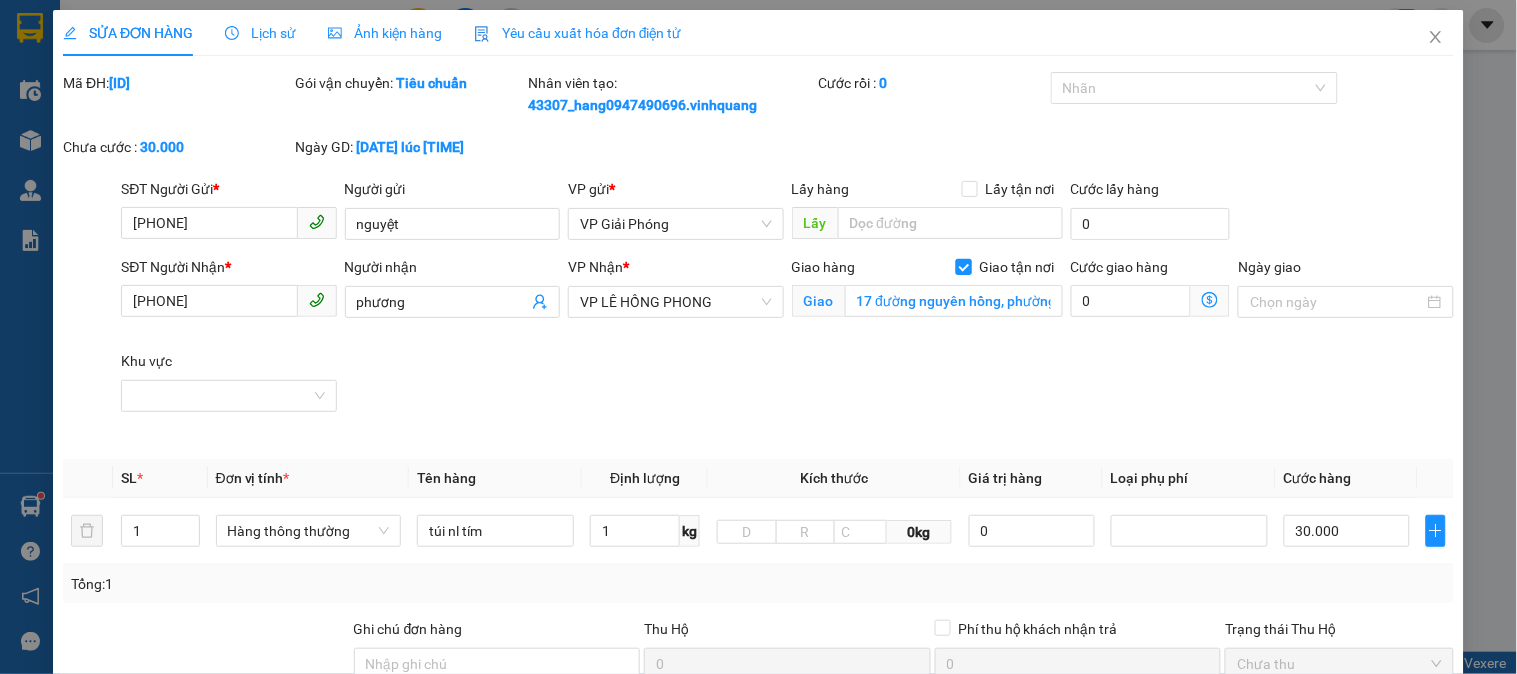 click on "Giao tận nơi" at bounding box center (963, 266) 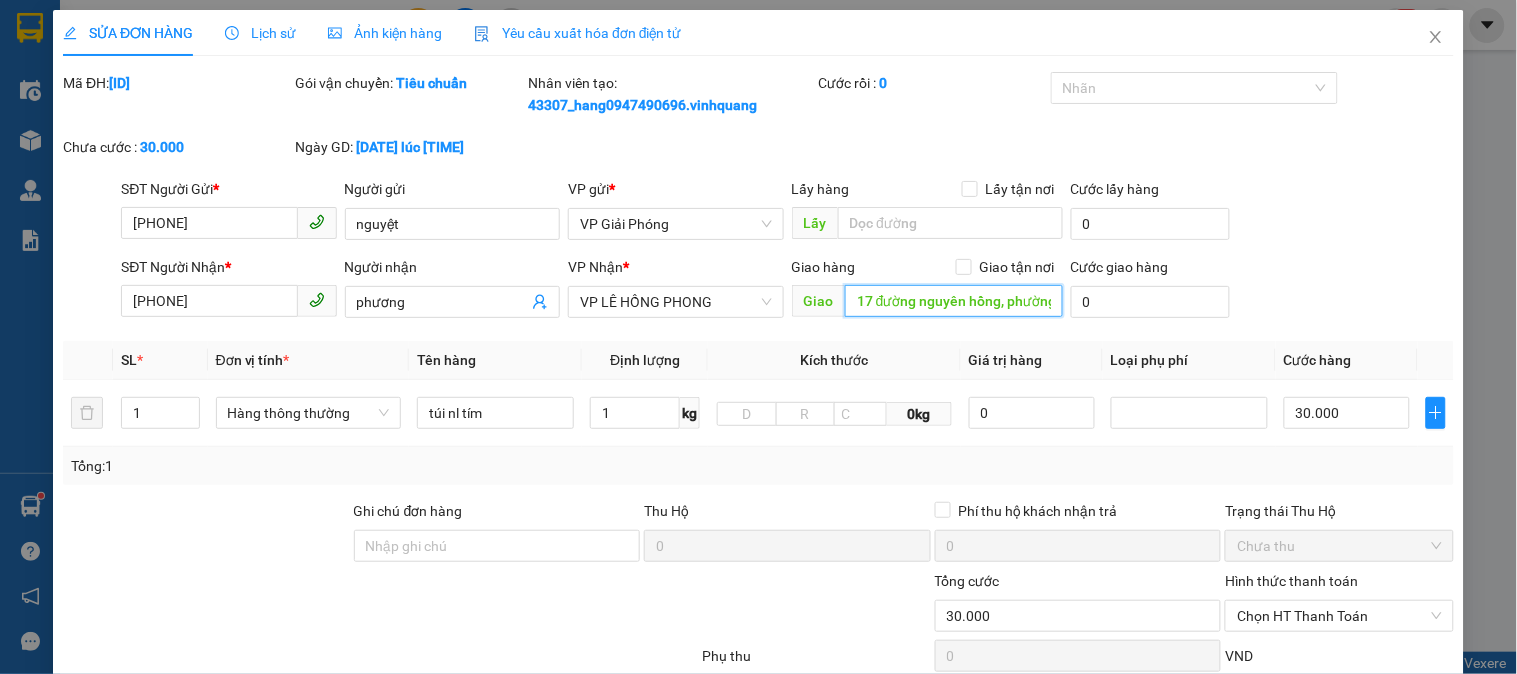 click on "17 đường nguyên hồng, phường lam sơn" at bounding box center [954, 301] 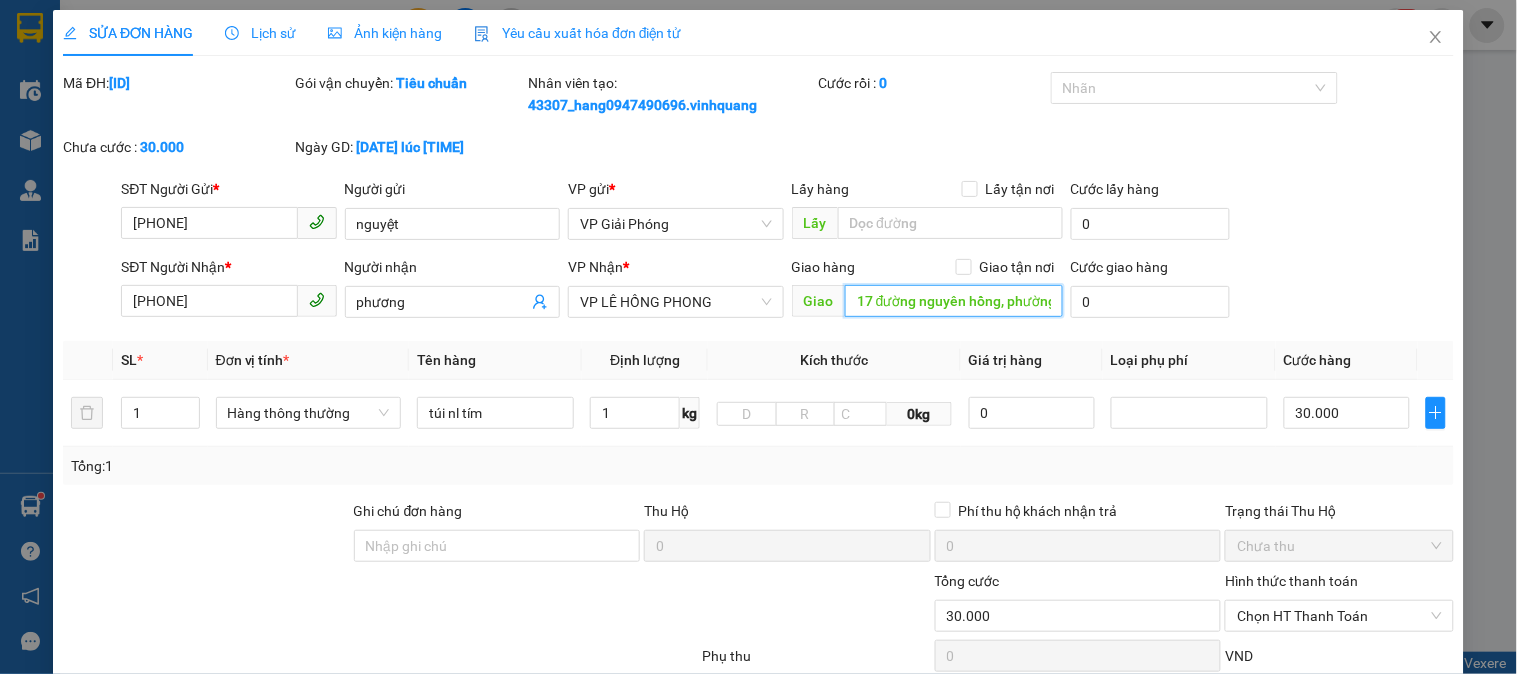 click on "17 đường nguyên hồng, phường lam sơn" at bounding box center (954, 301) 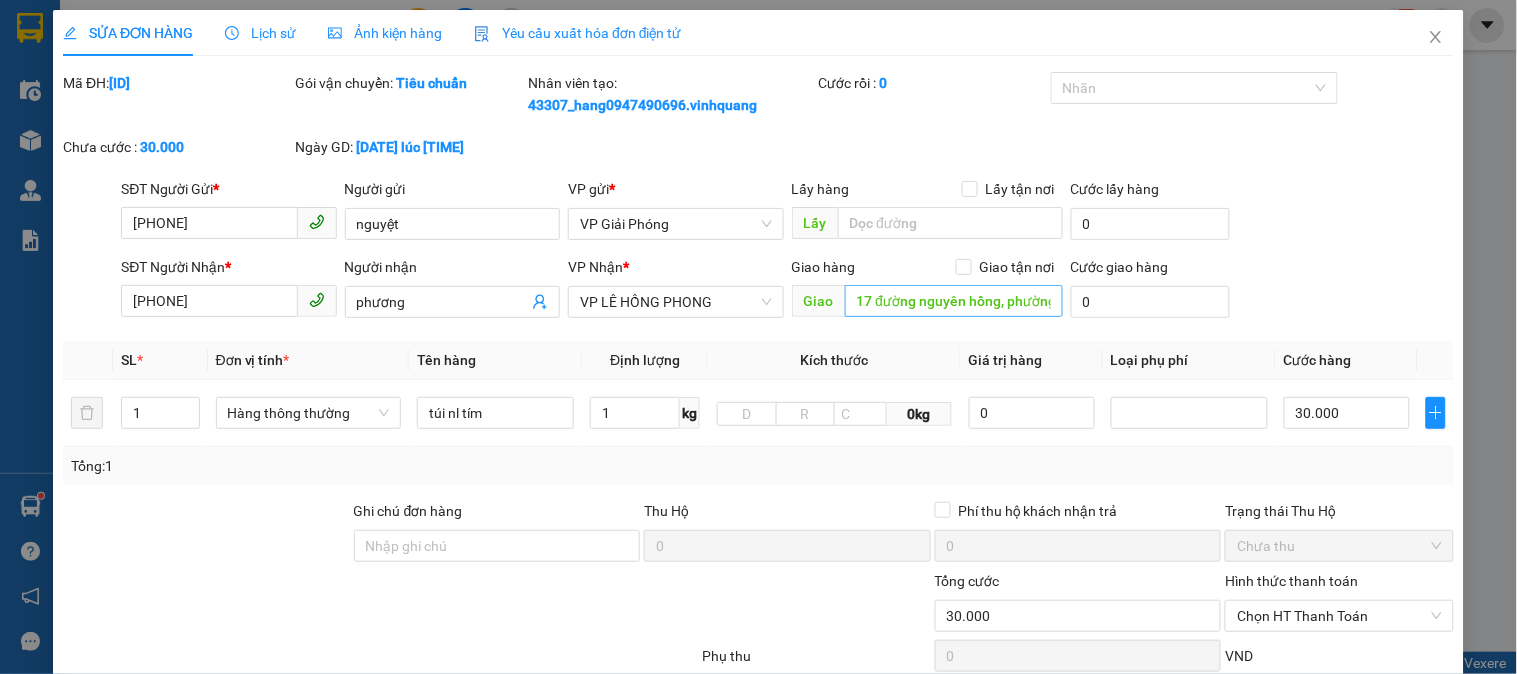 click on "Giao [NUMBER] [STREET_NAME], [DISTRICT] [DISTRICT_NAME]" at bounding box center [927, 302] 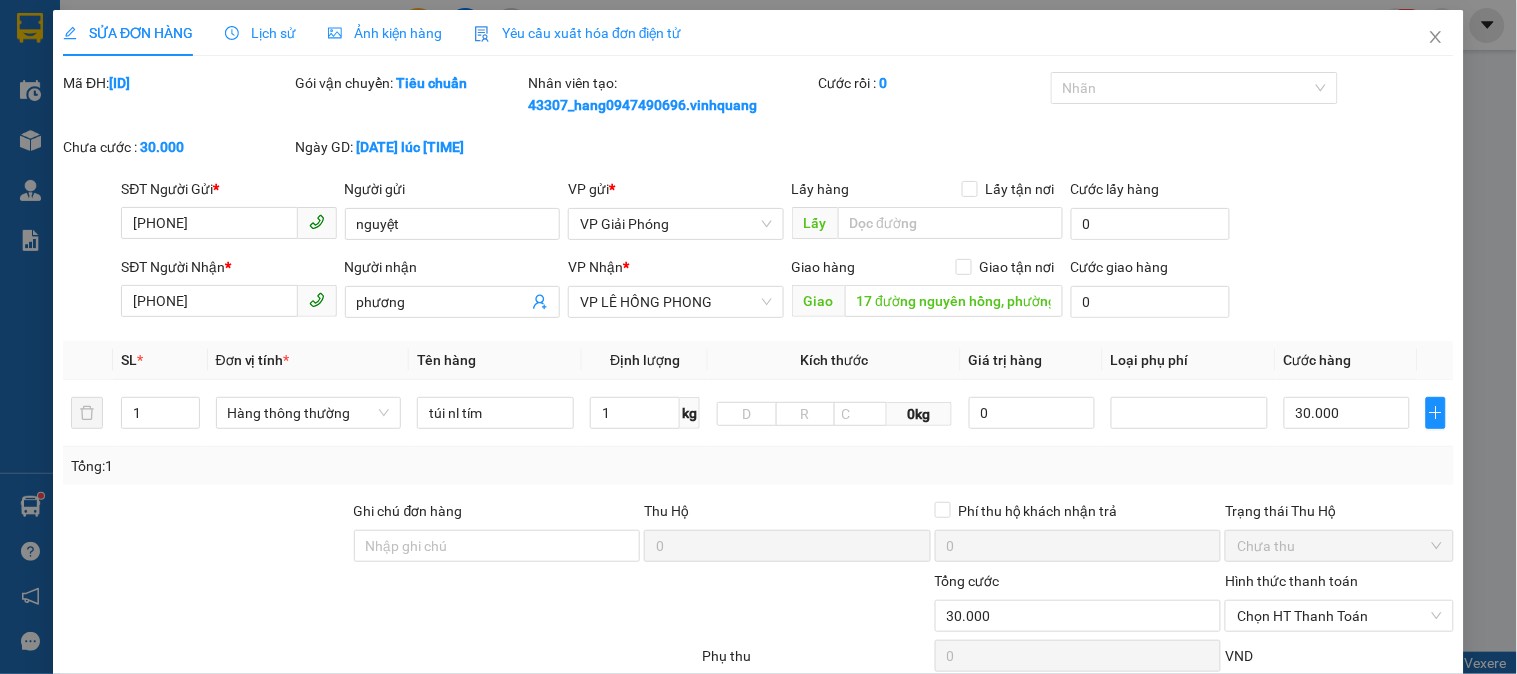 click on "Giá trị hàng" at bounding box center [1032, 360] 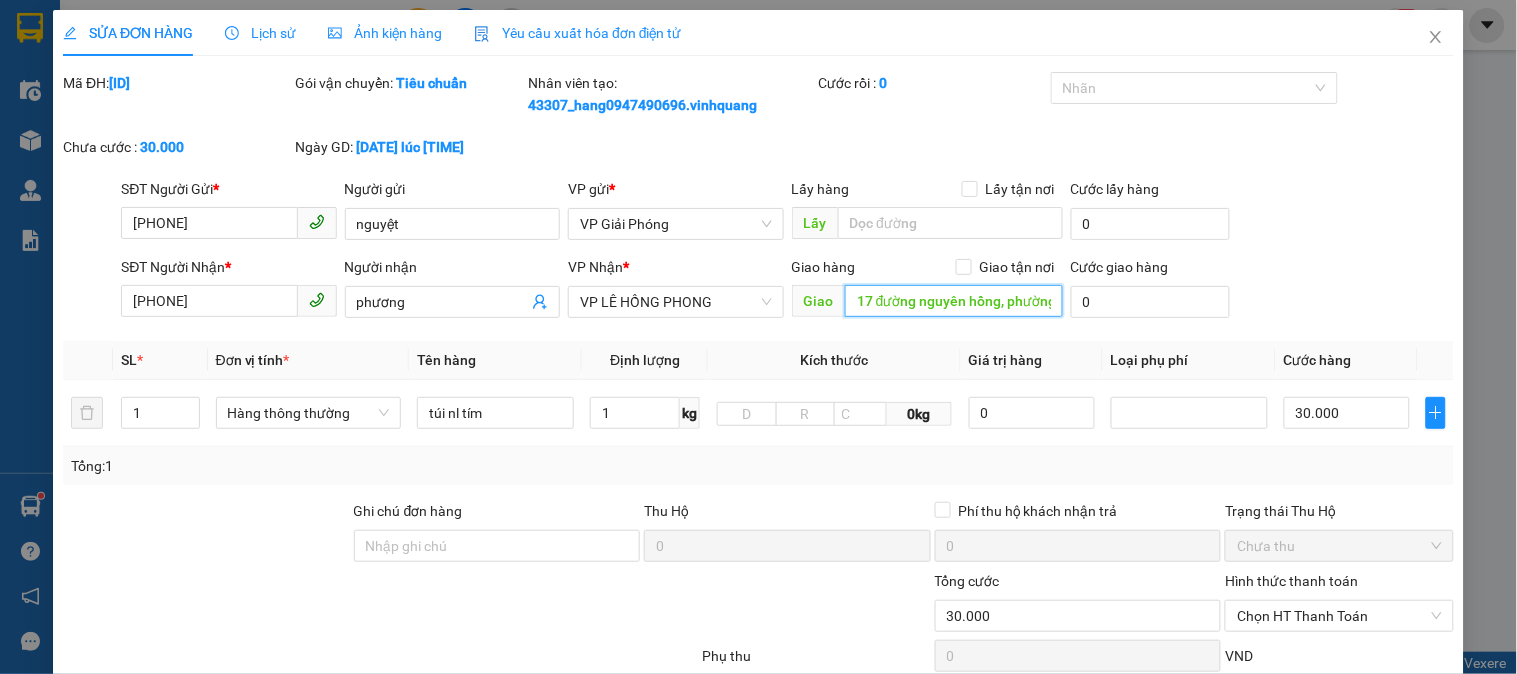 click on "17 đường nguyên hồng, phường lam sơn" at bounding box center [954, 301] 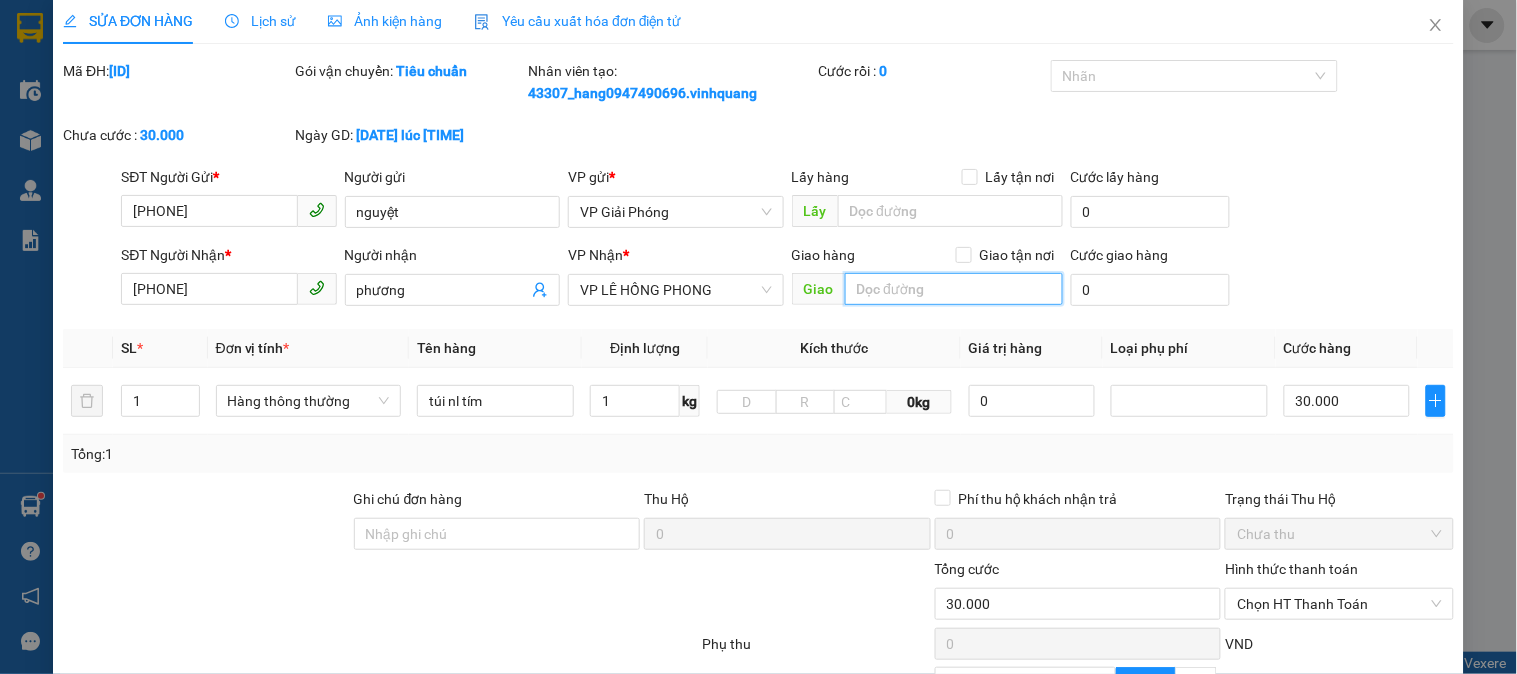 scroll, scrollTop: 234, scrollLeft: 0, axis: vertical 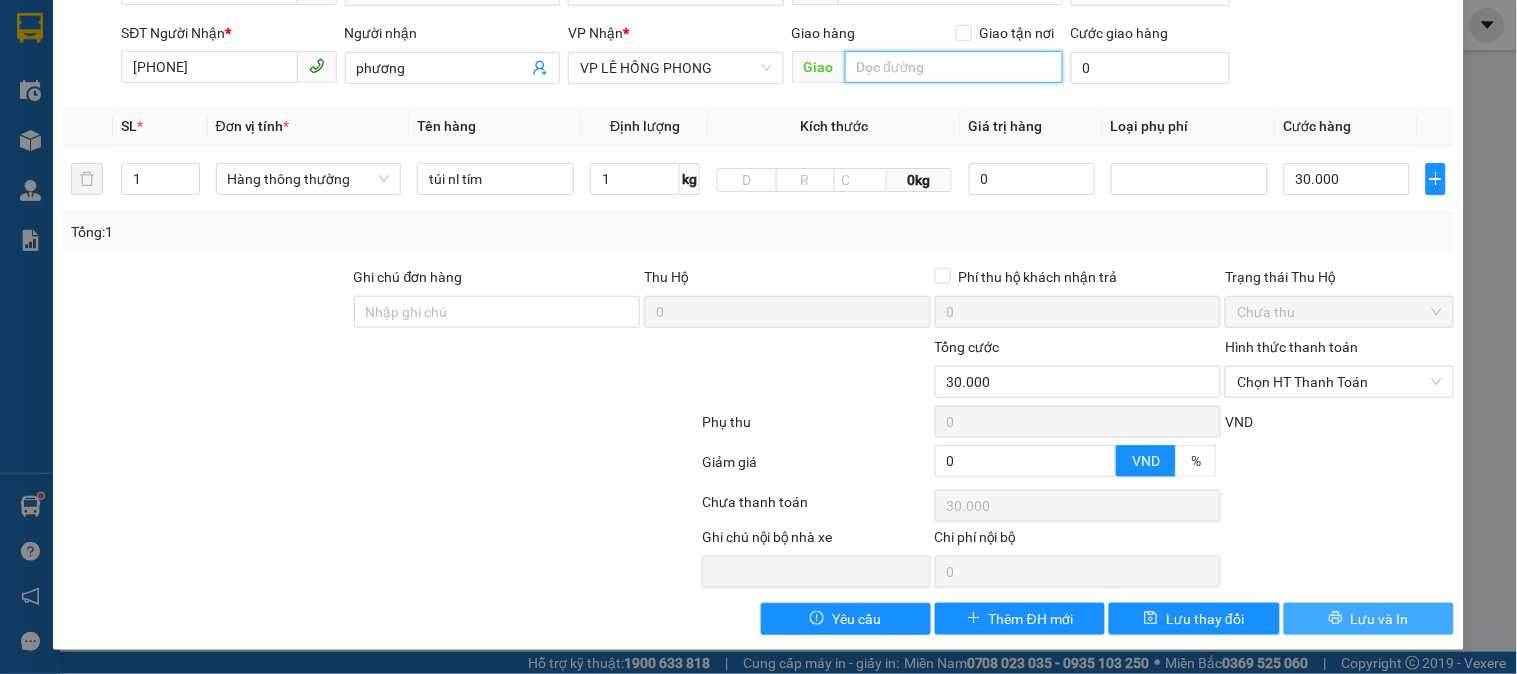type 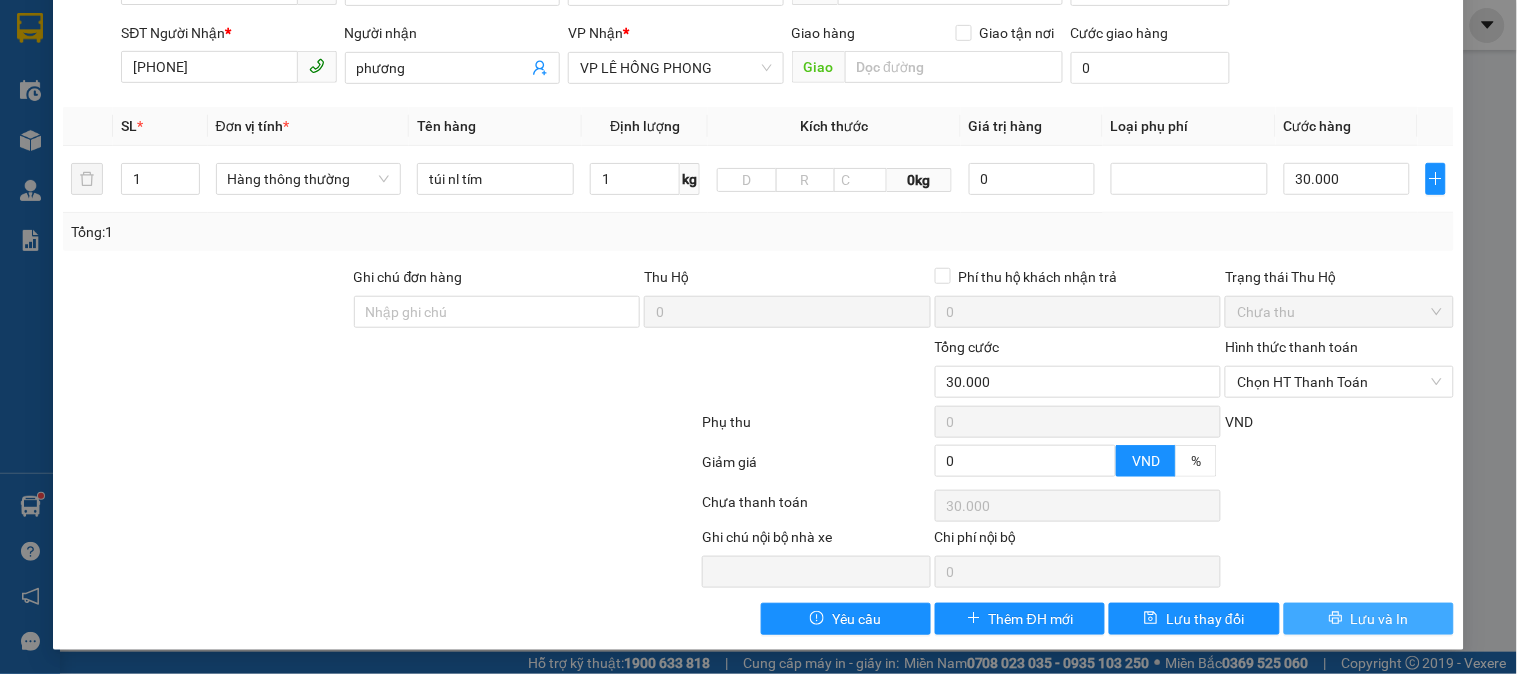 drag, startPoint x: 1334, startPoint y: 605, endPoint x: 1323, endPoint y: 603, distance: 11.18034 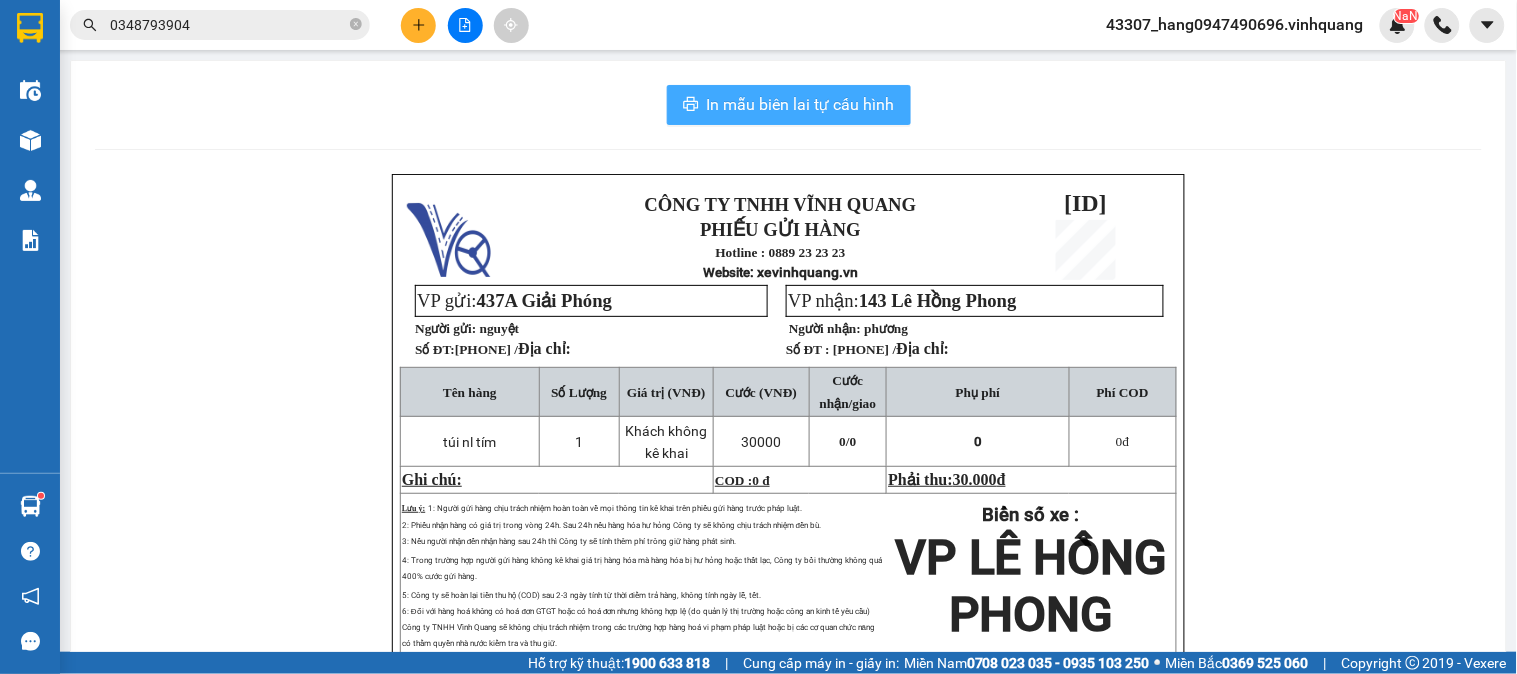 click on "In mẫu biên lai tự cấu hình" at bounding box center [801, 104] 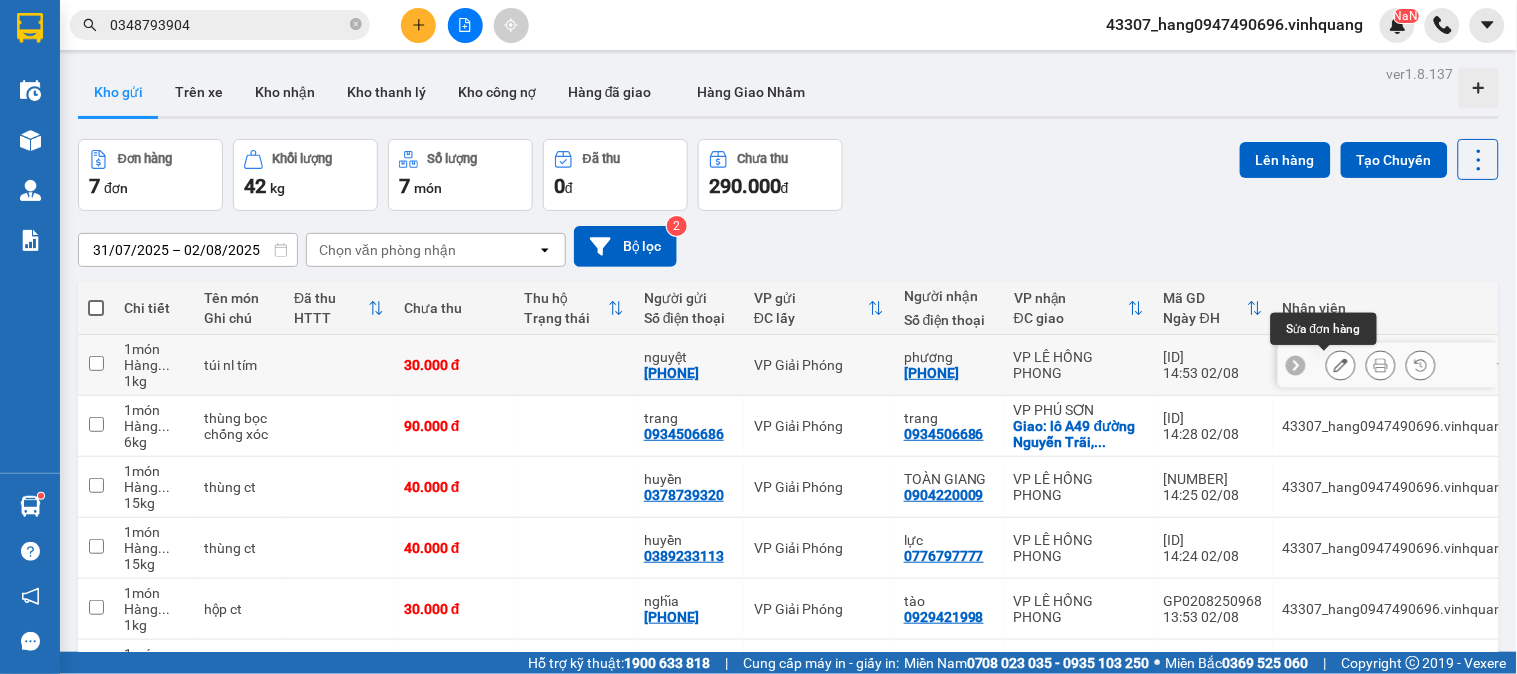 click 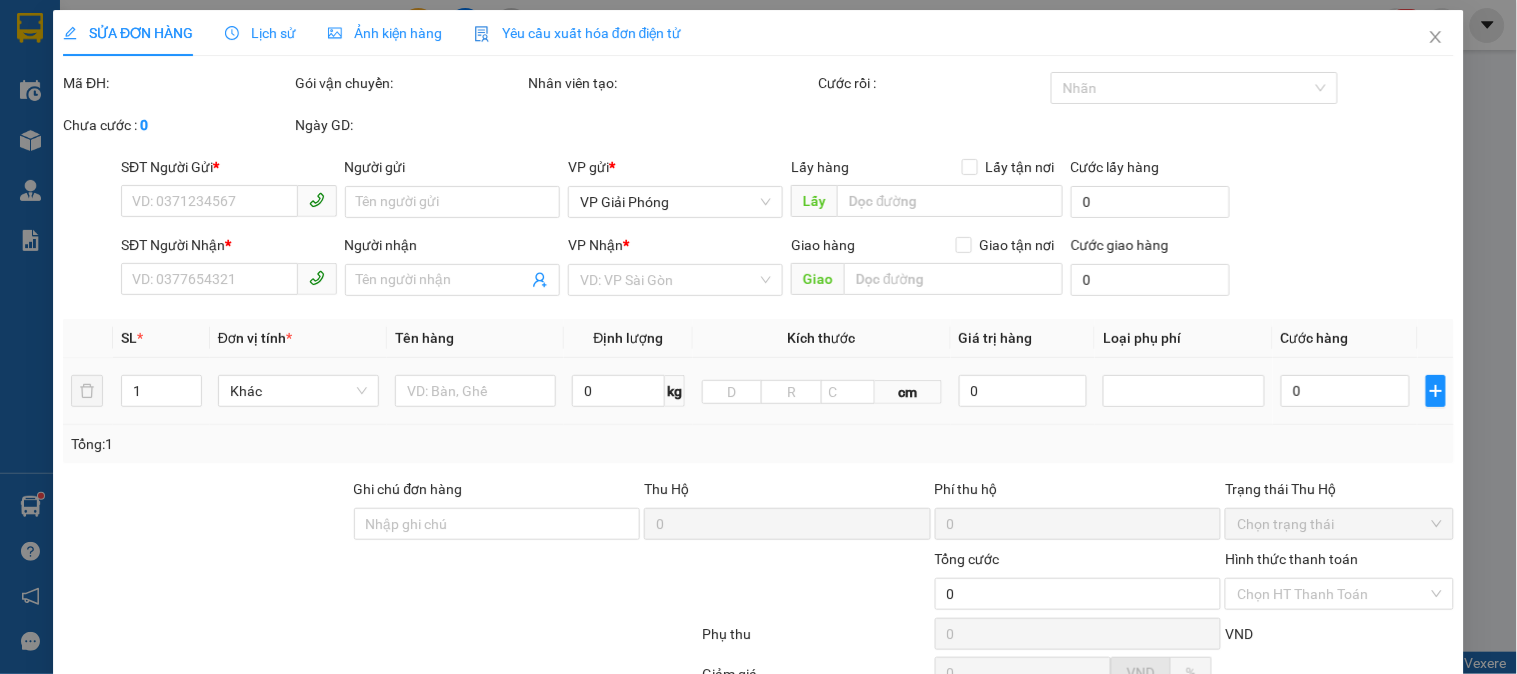 type on "[PHONE]" 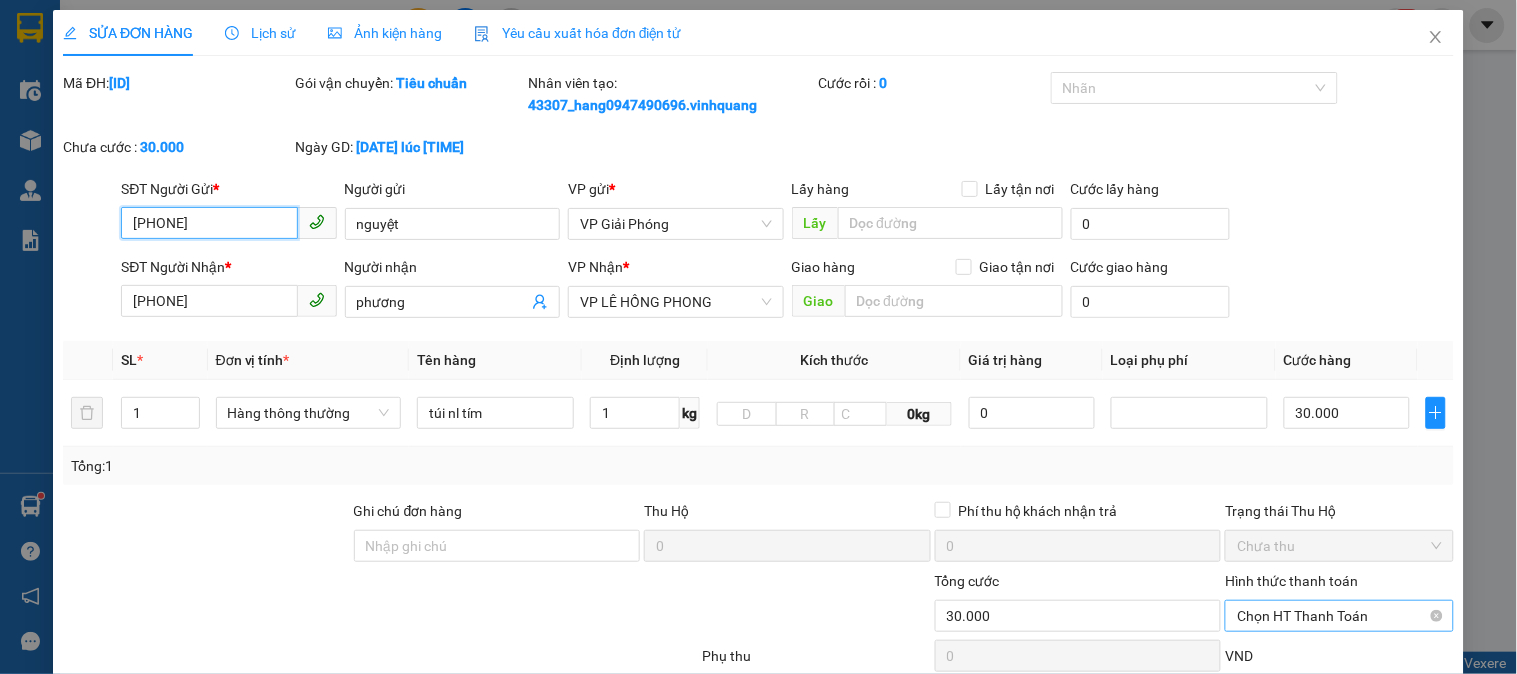 click on "Chọn HT Thanh Toán" at bounding box center [1339, 616] 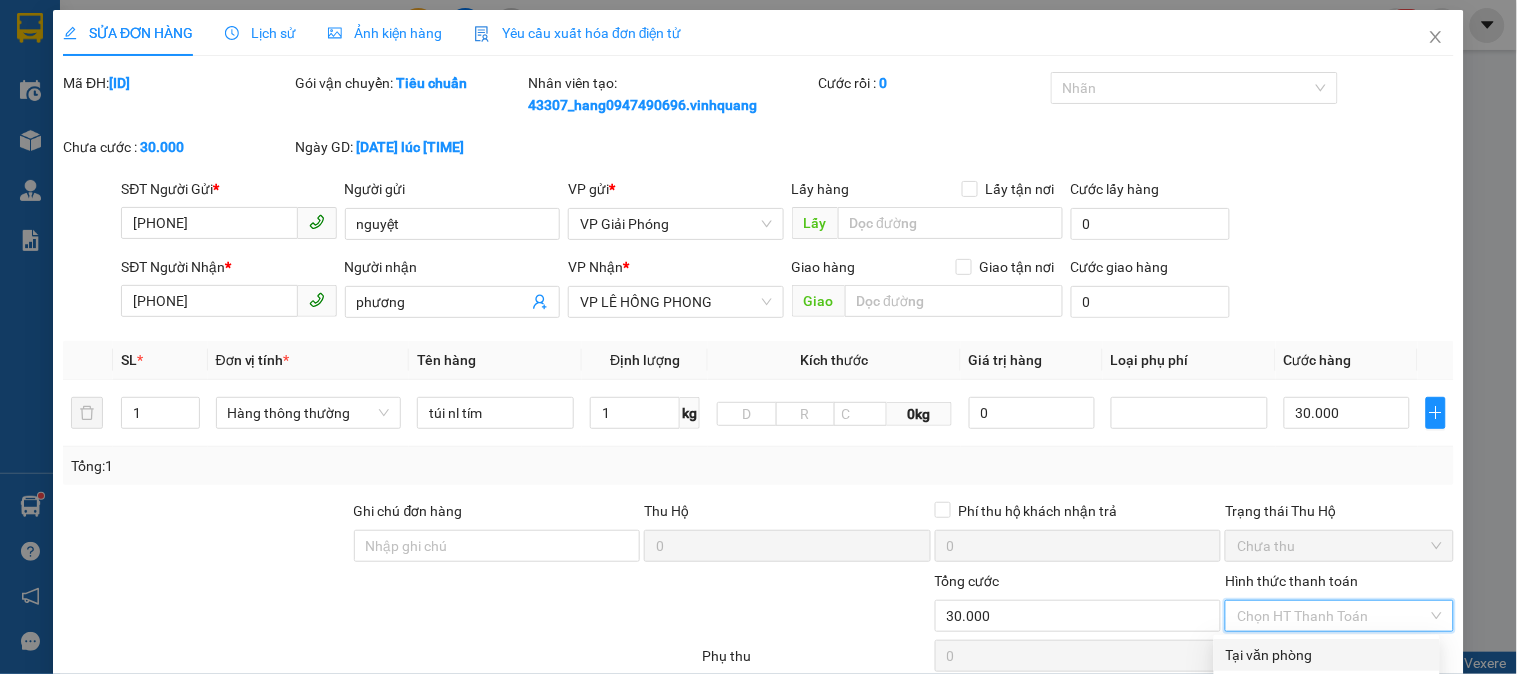 click on "Tại văn phòng" at bounding box center [1327, 655] 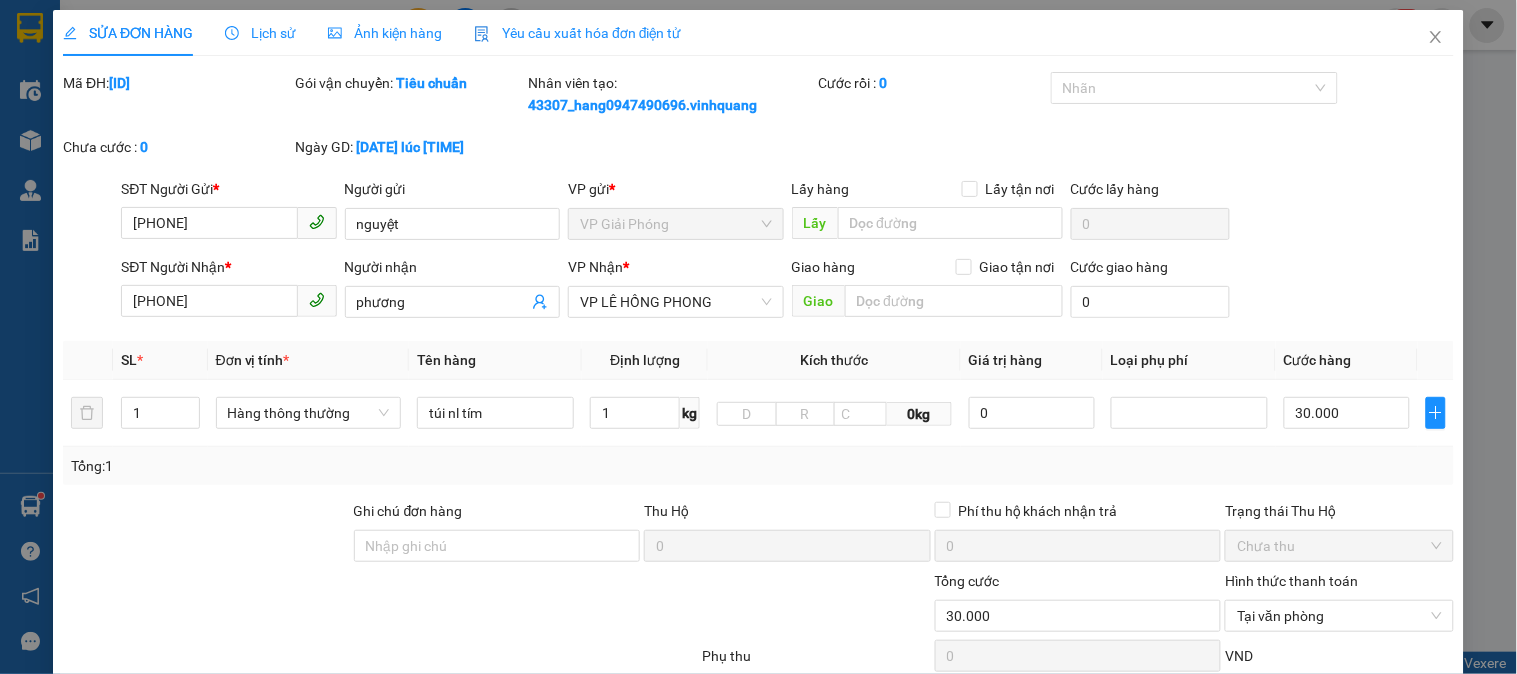 click on "Lưu và In" at bounding box center [1369, 853] 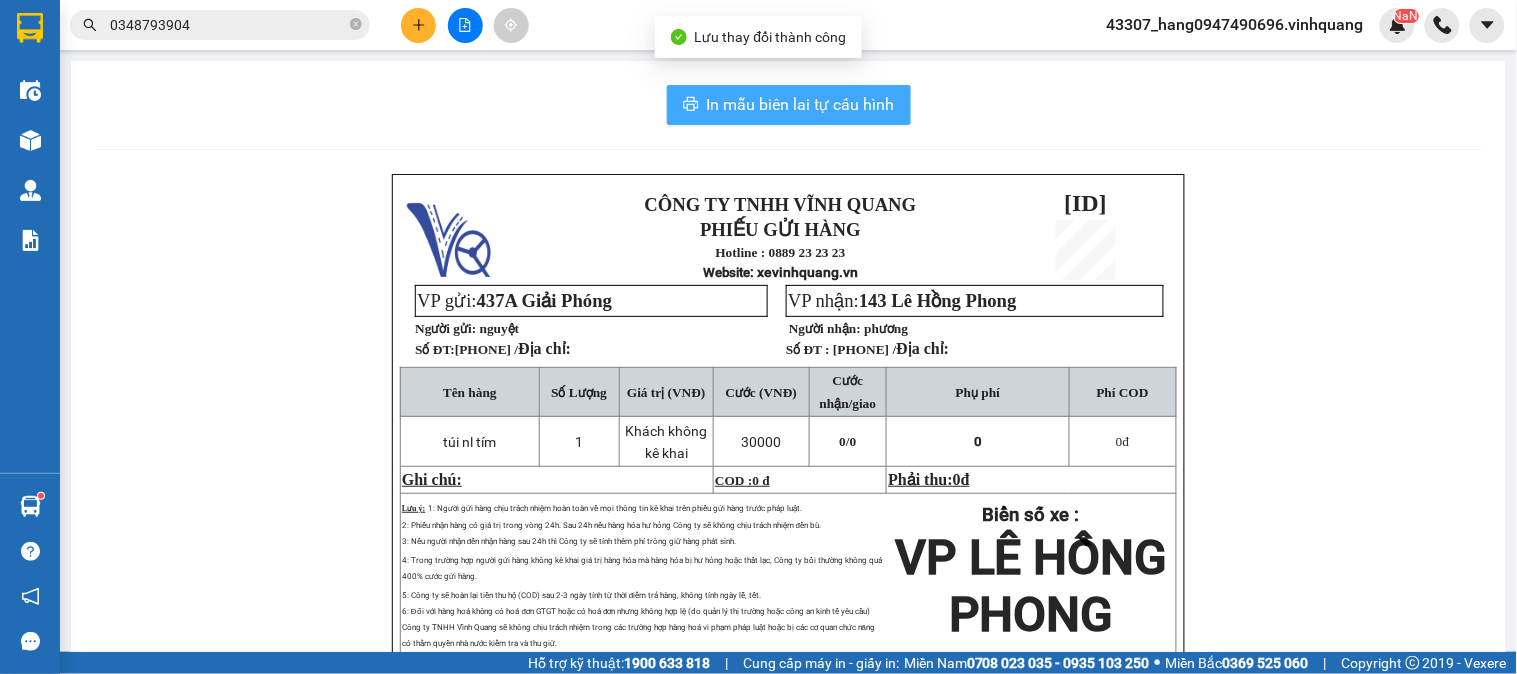 click on "In mẫu biên lai tự cấu hình" at bounding box center [801, 104] 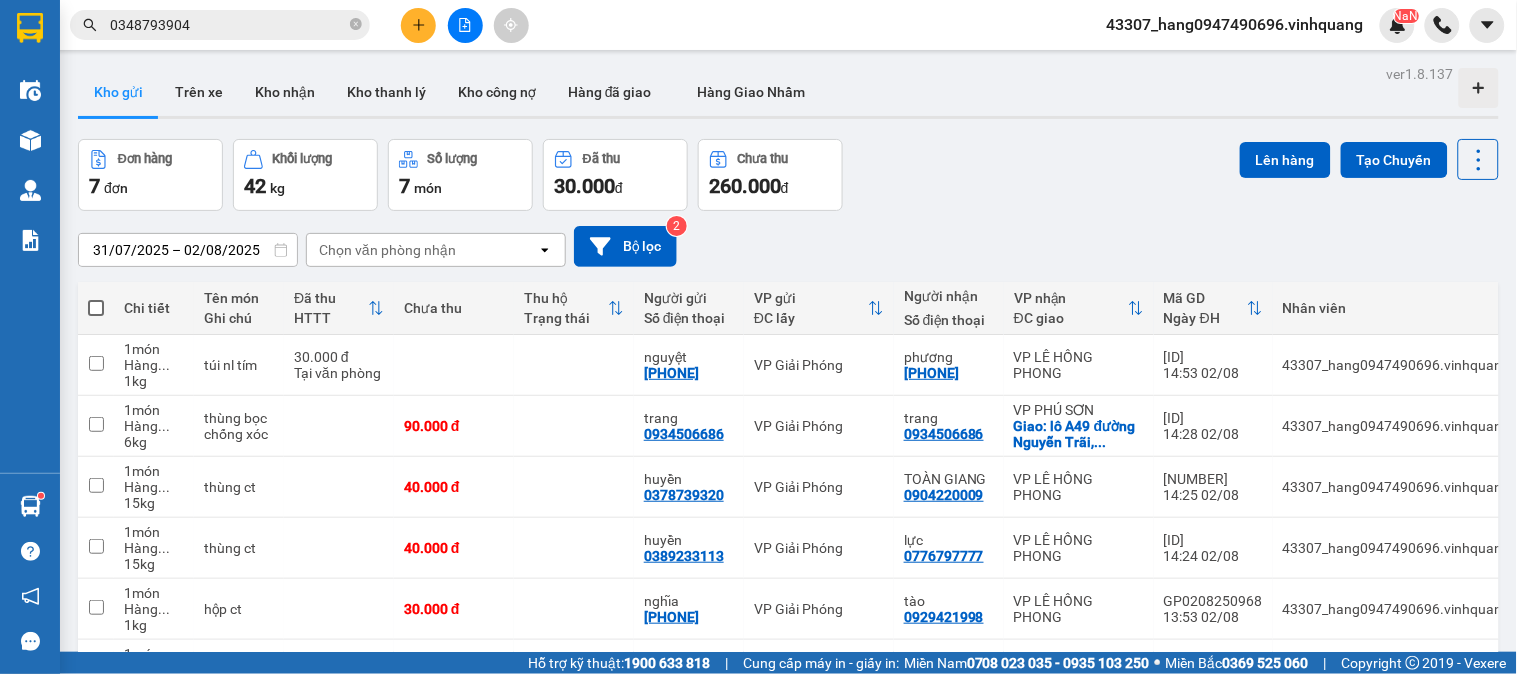 click on "0348793904" at bounding box center (228, 25) 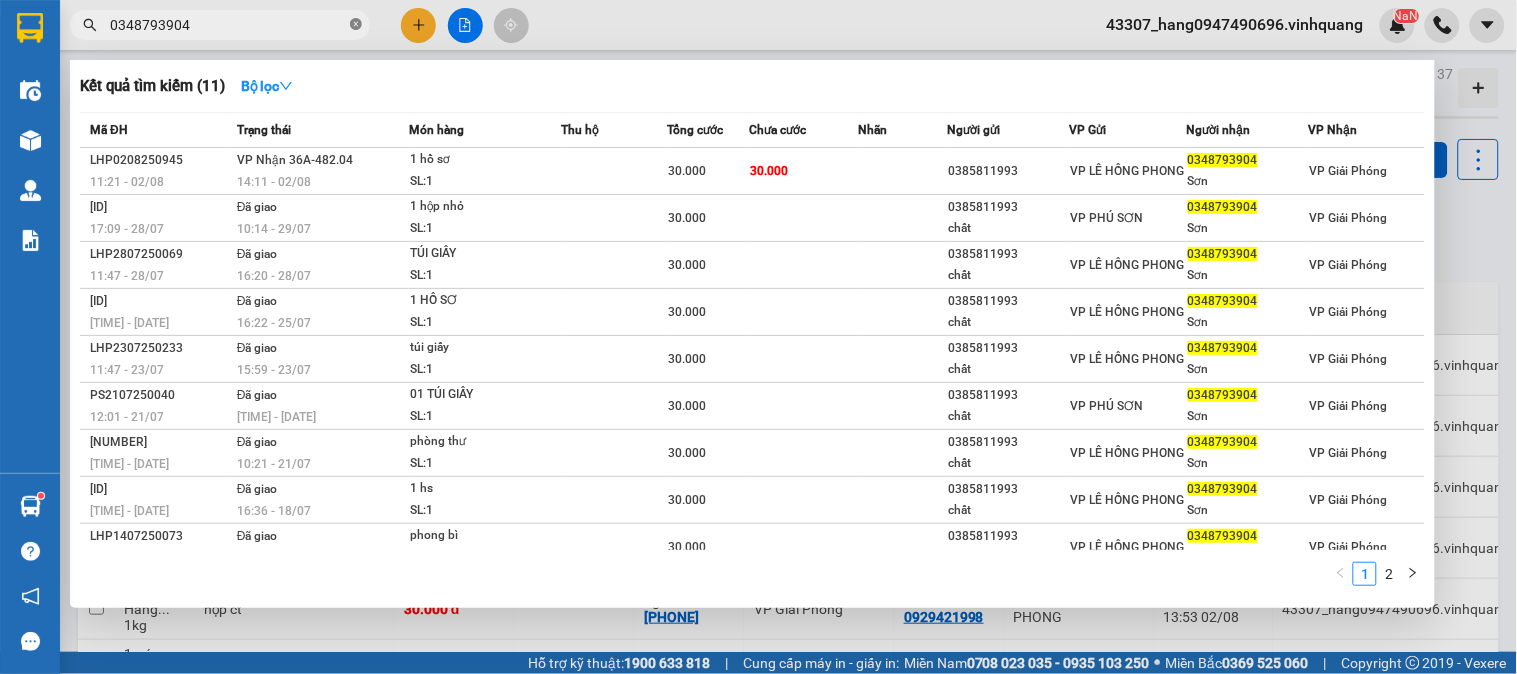 click 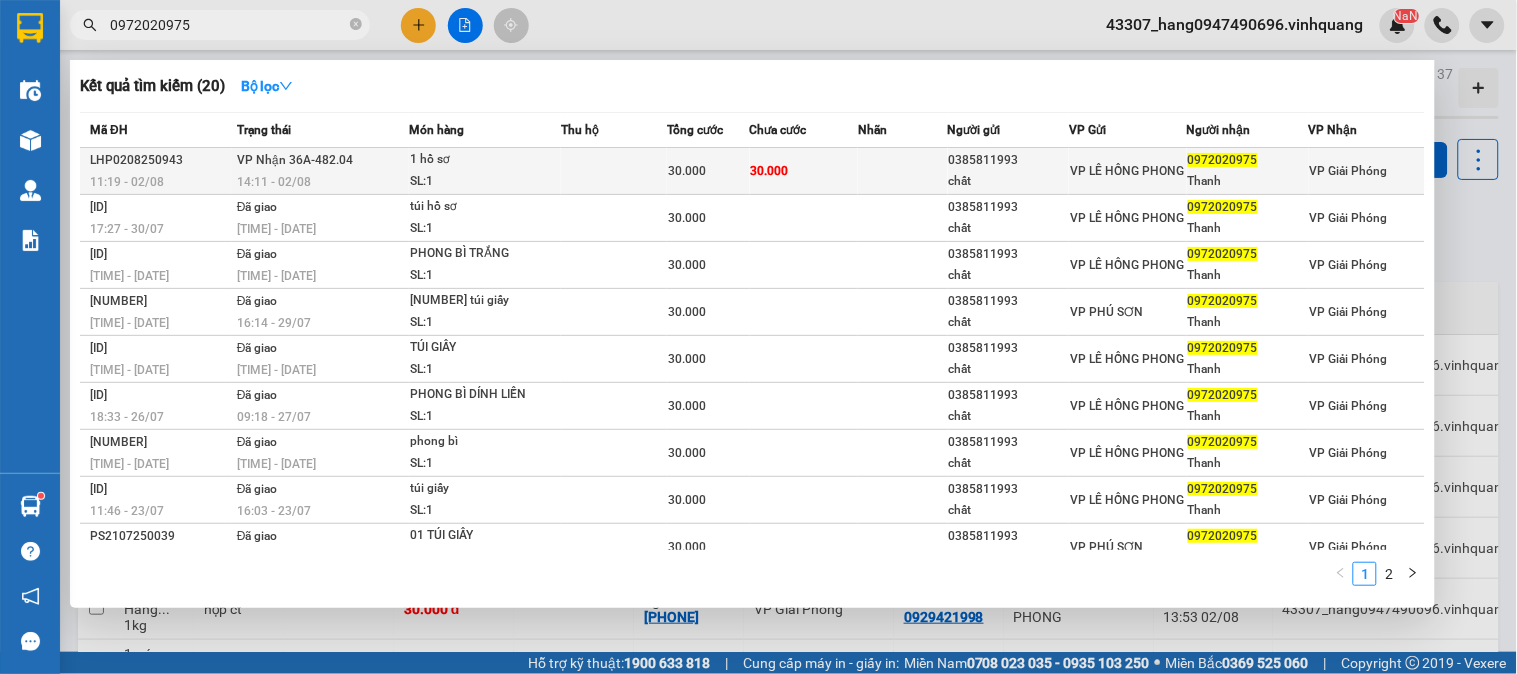 type on "0972020975" 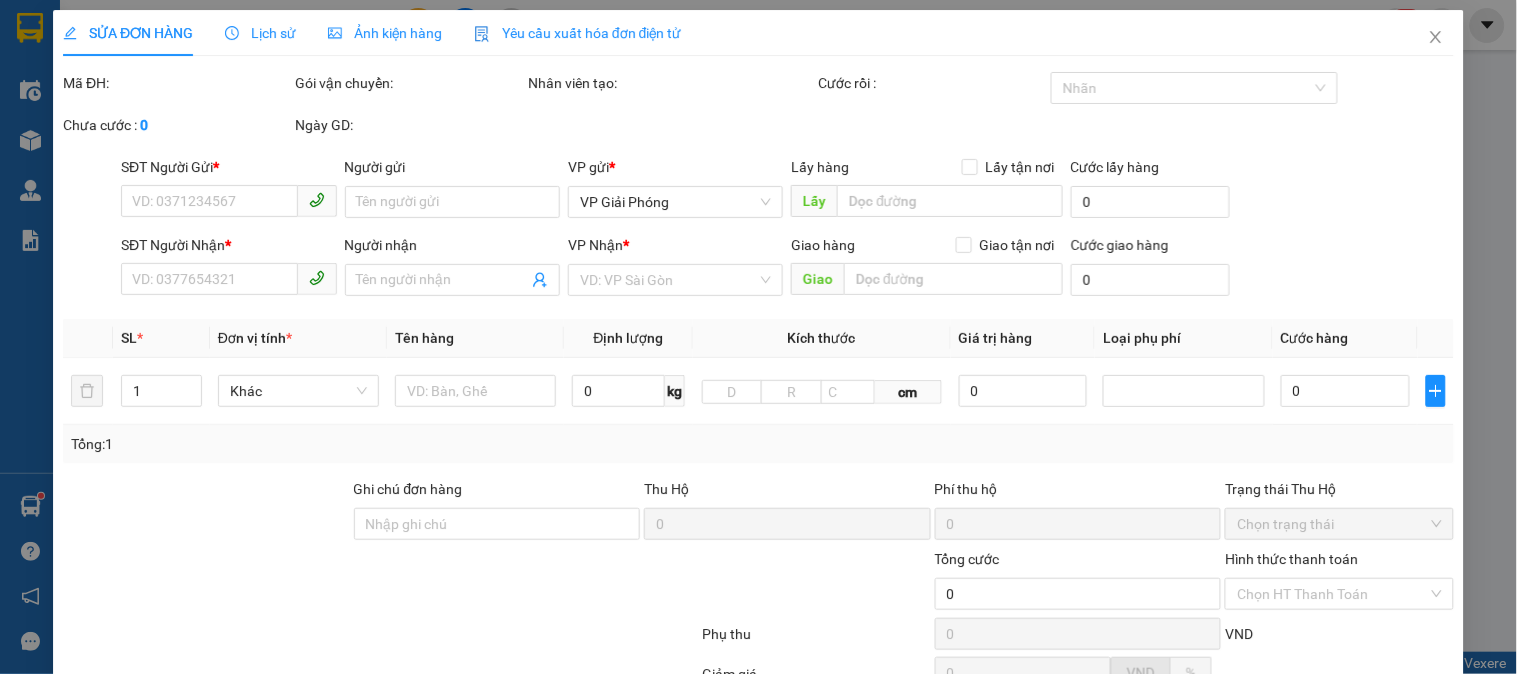 type on "0385811993" 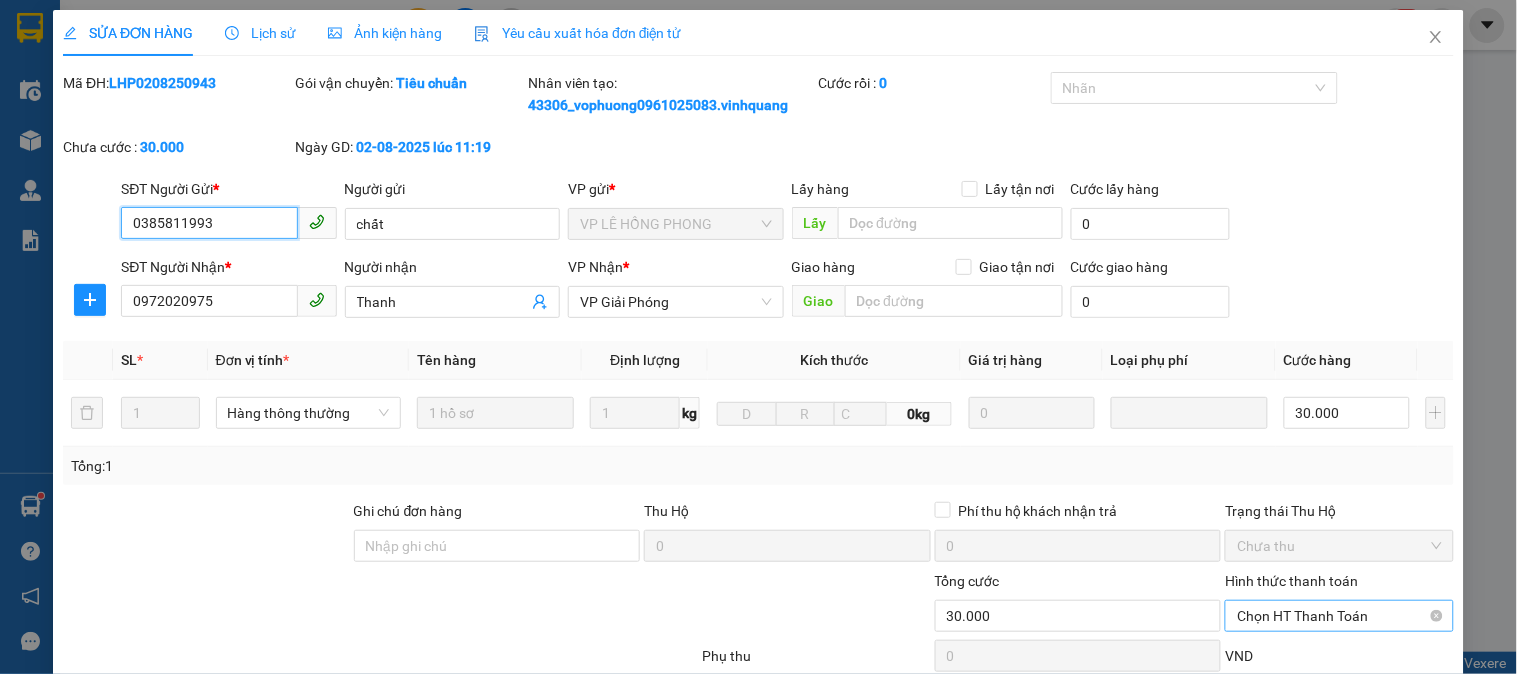 click on "Chọn HT Thanh Toán" at bounding box center (1339, 616) 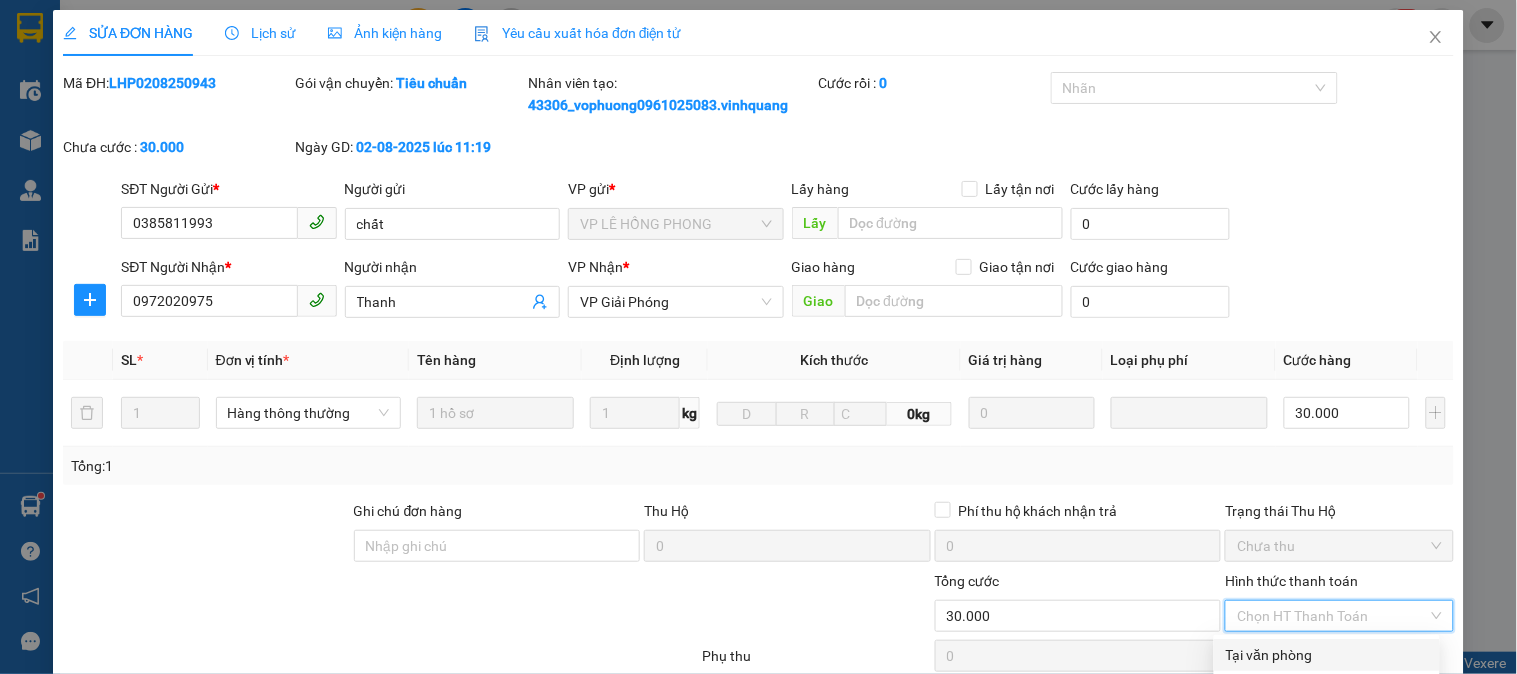 click on "Tại văn phòng" at bounding box center [1327, 655] 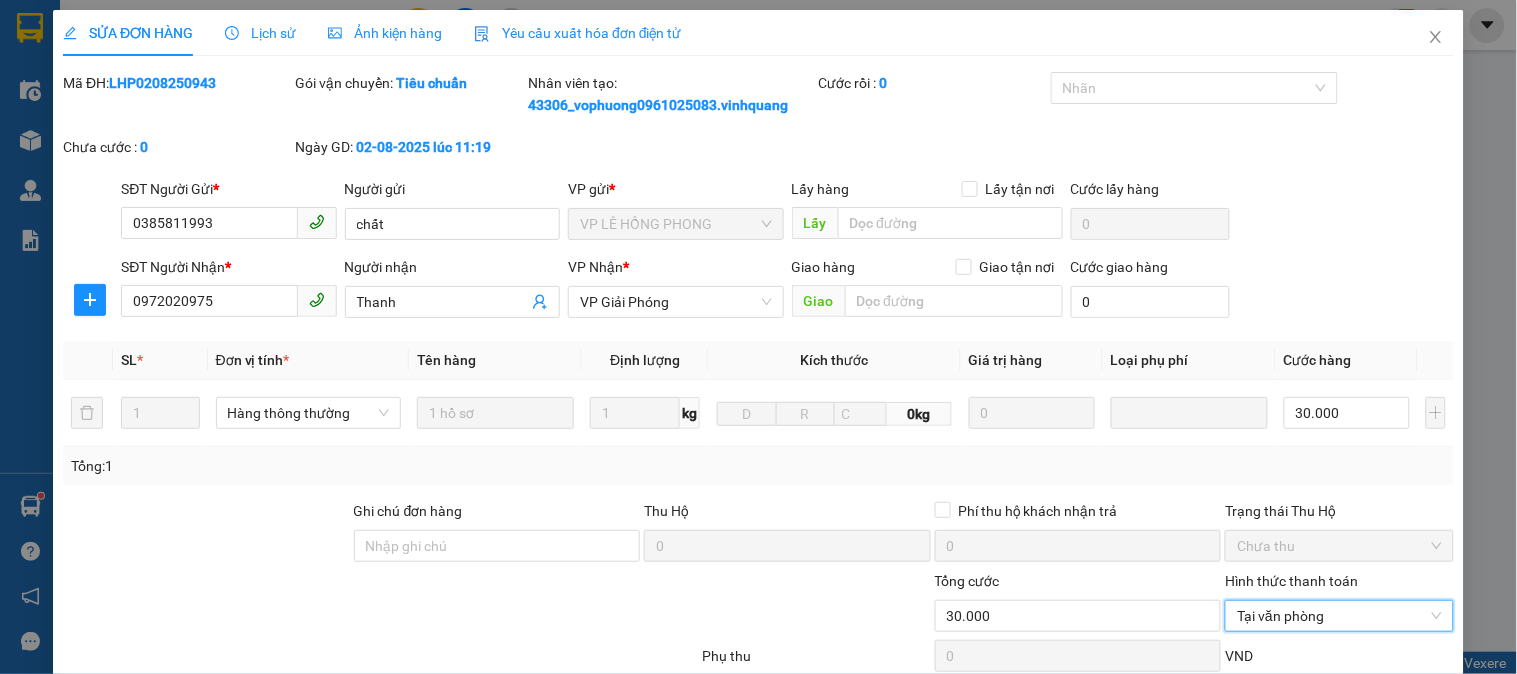 click on "Lưu và Giao hàng" at bounding box center [857, 853] 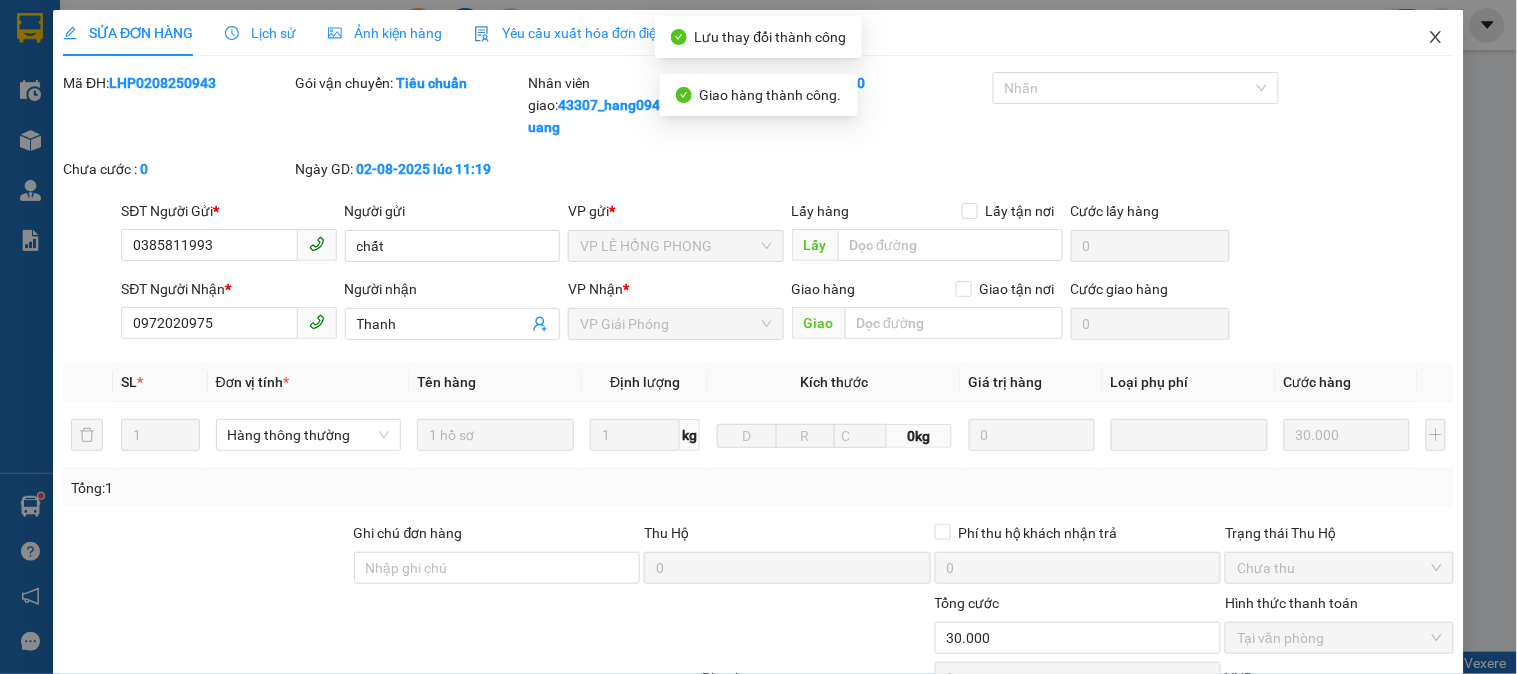 click 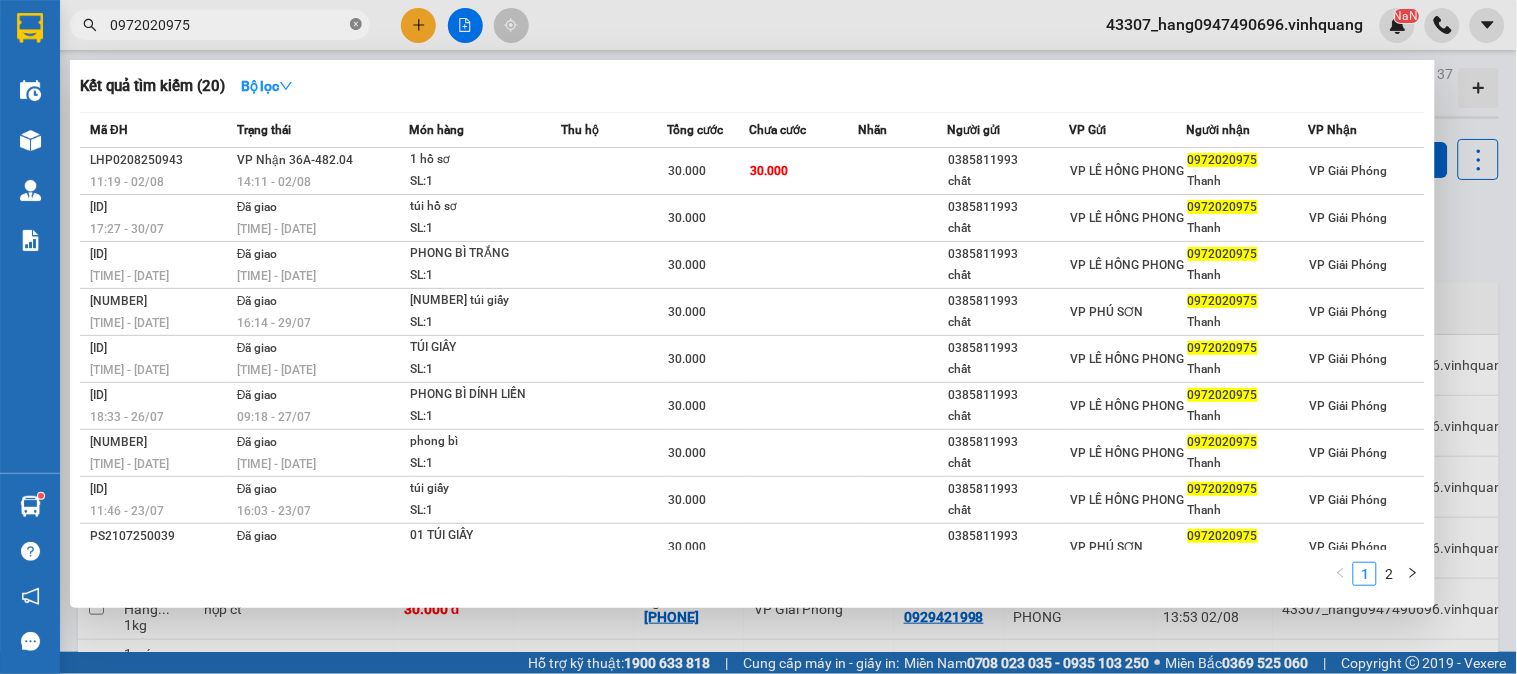 click 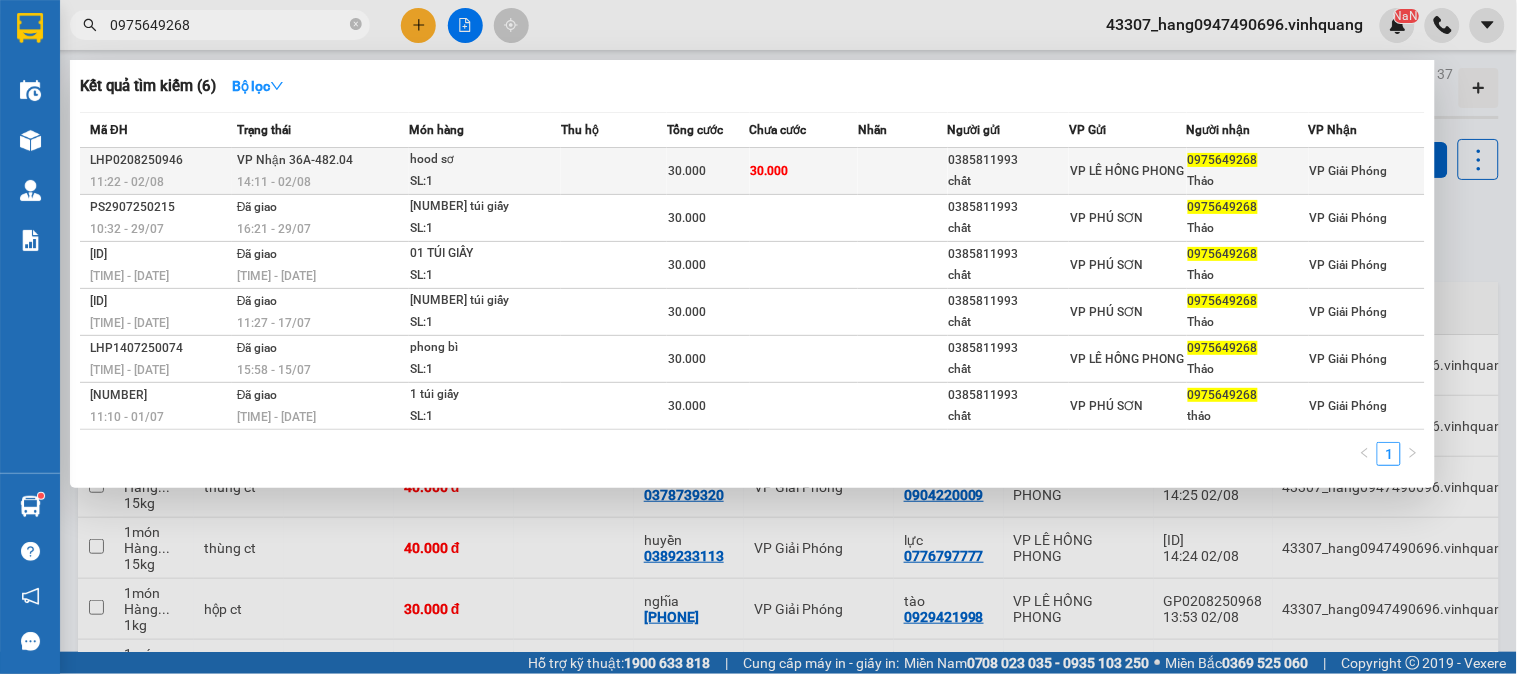 type on "0975649268" 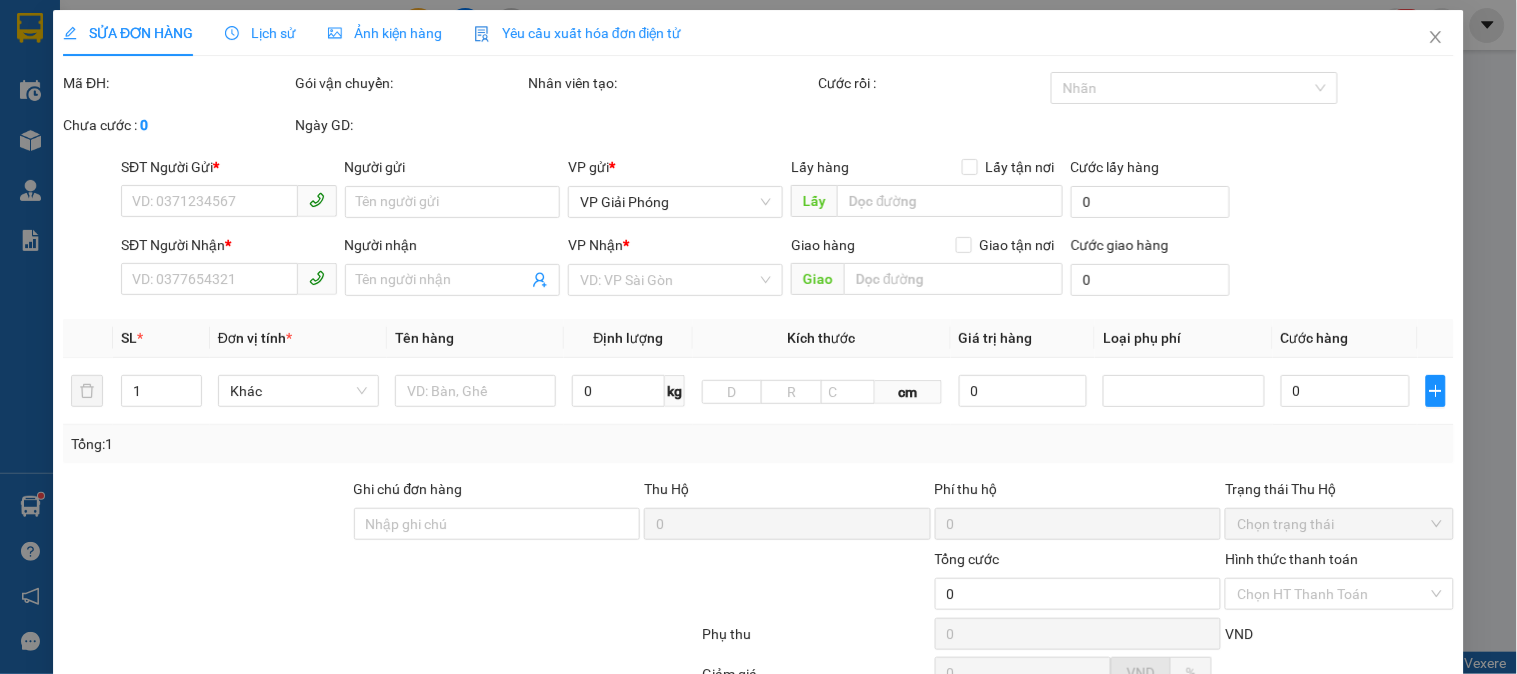 type on "0385811993" 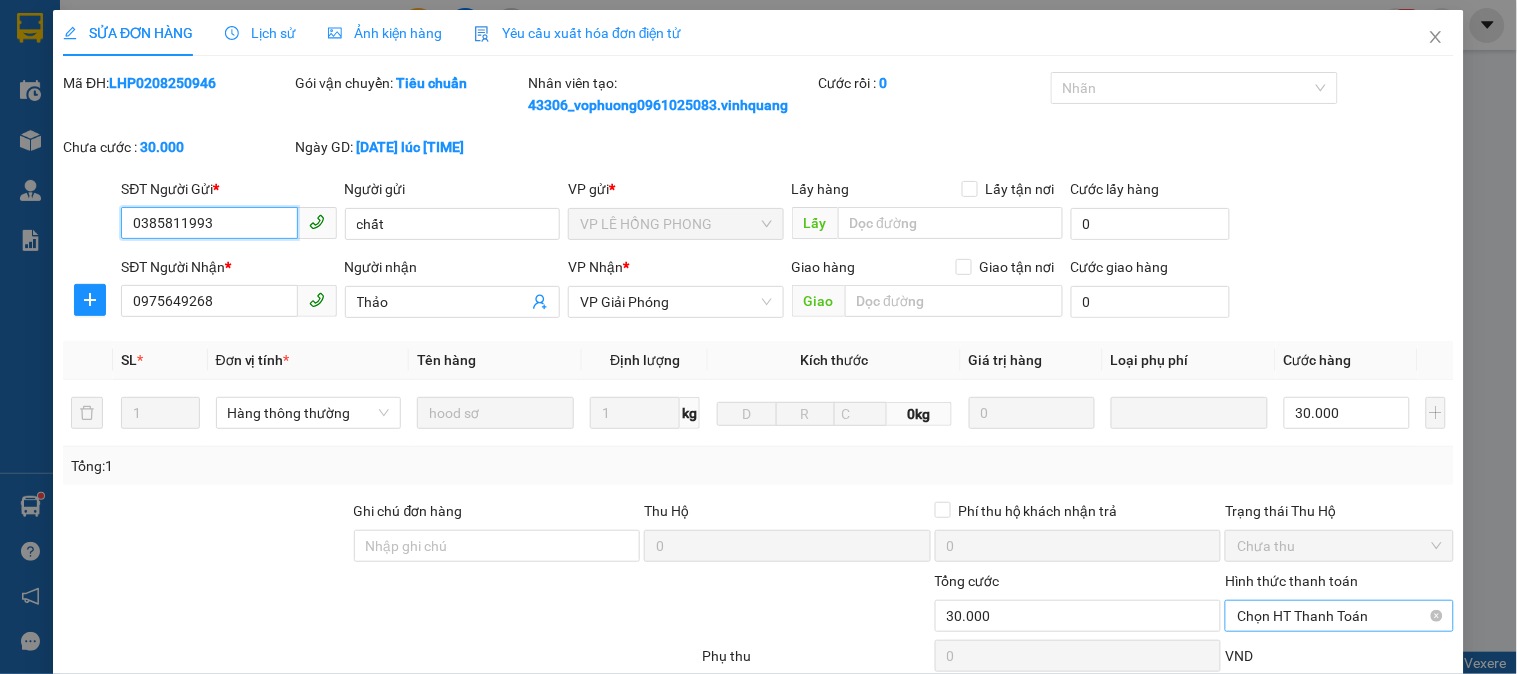 click on "Chọn HT Thanh Toán" at bounding box center (1339, 616) 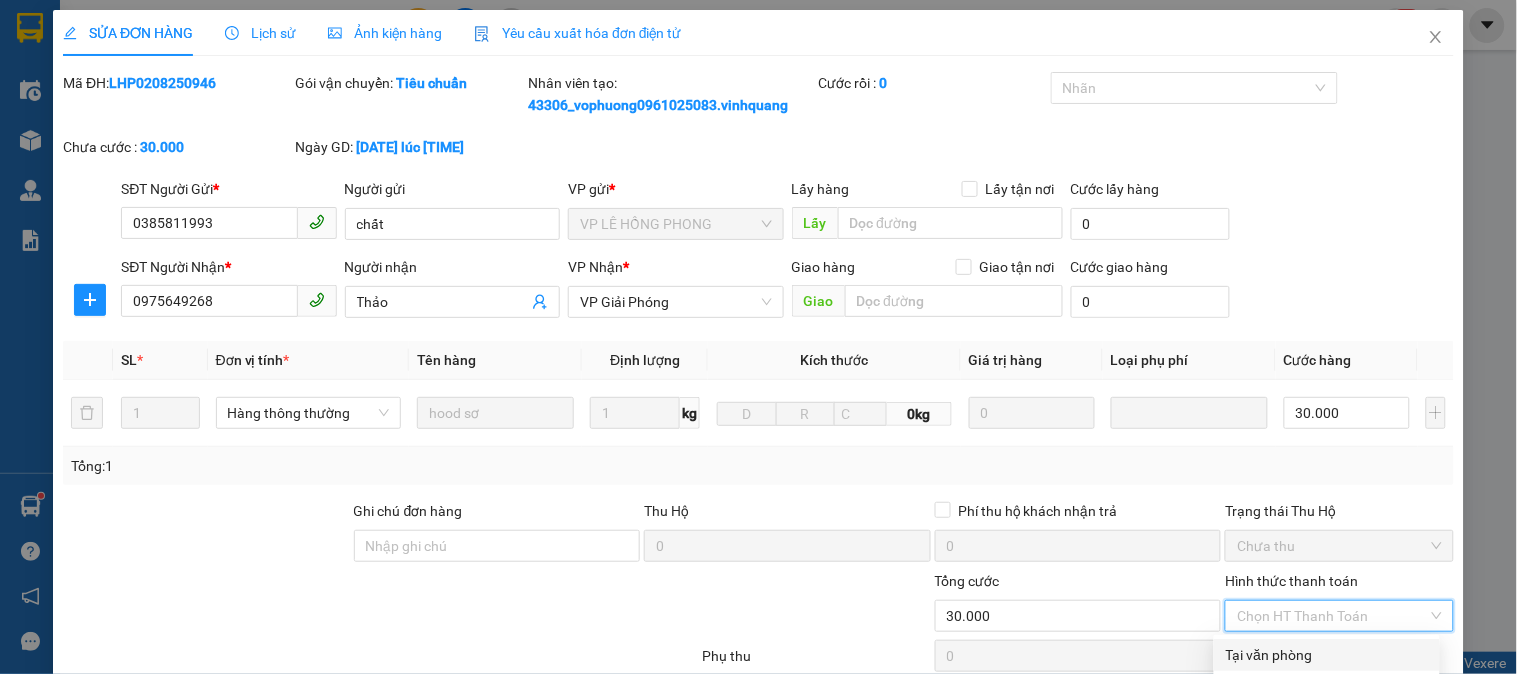 click on "Tại văn phòng" at bounding box center [1327, 655] 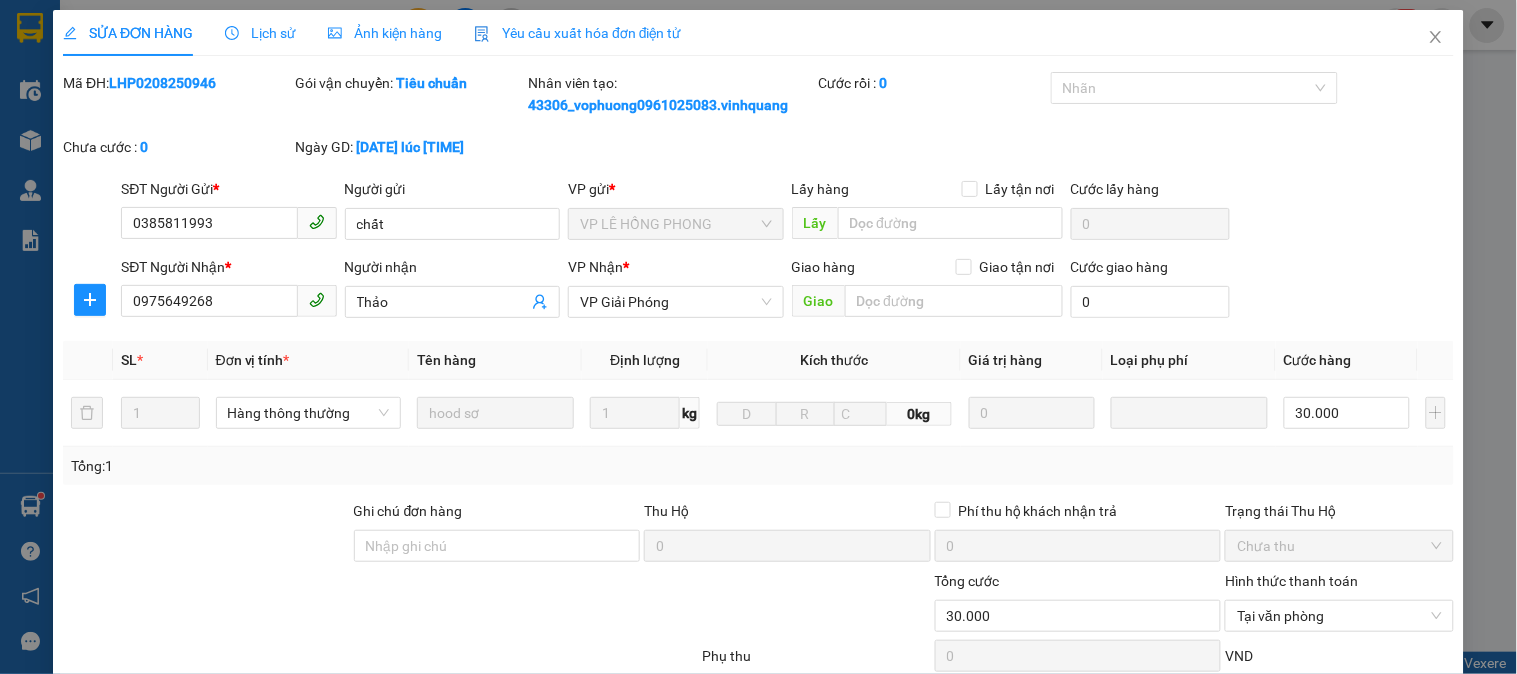 click on "Lưu và Giao hàng" at bounding box center [857, 853] 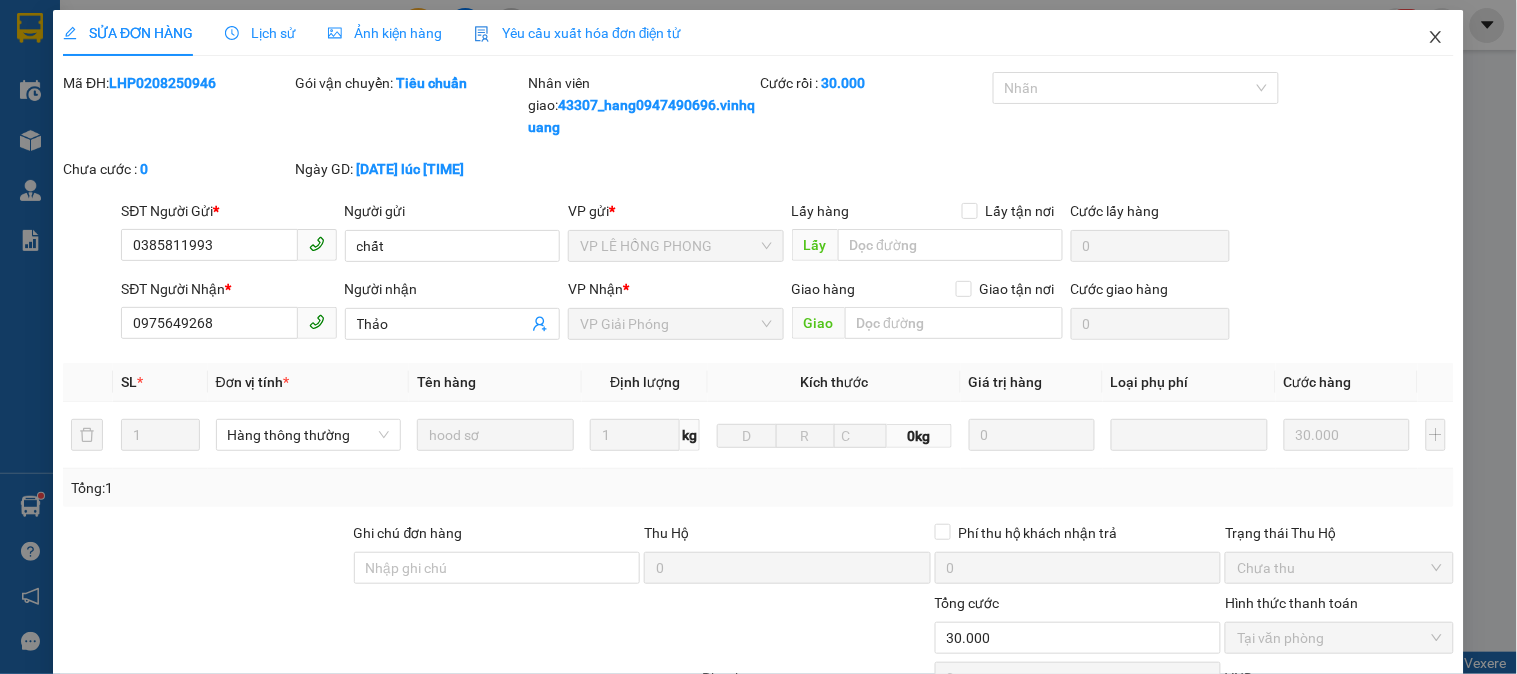 click at bounding box center (1436, 38) 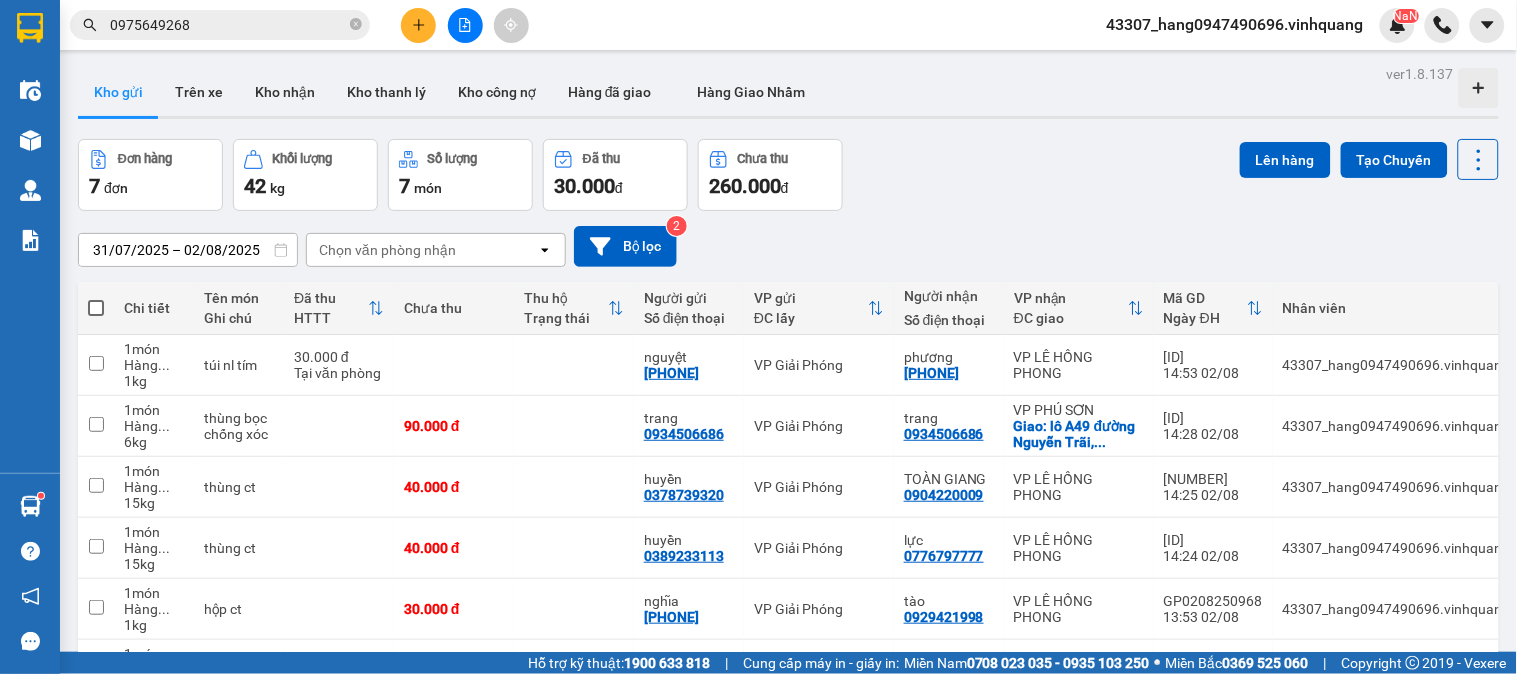 click 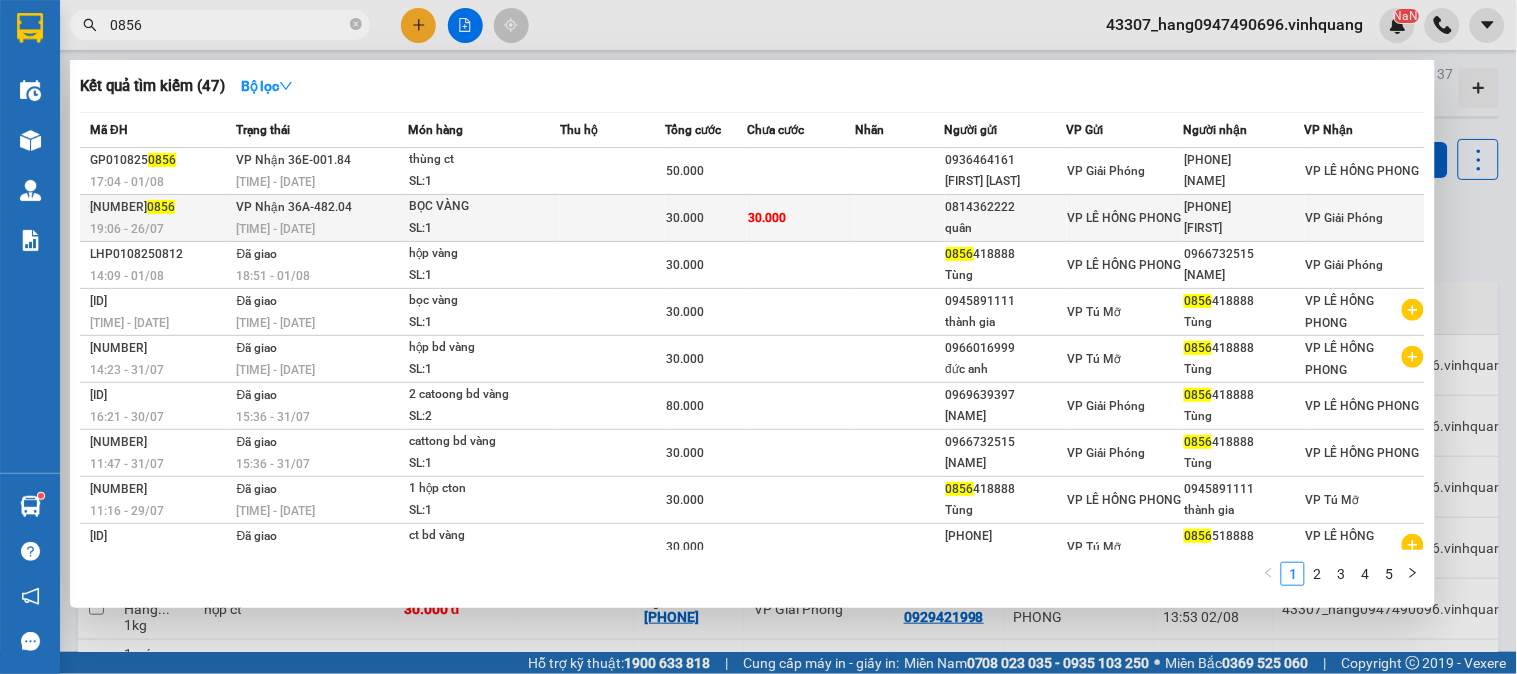 type on "0856" 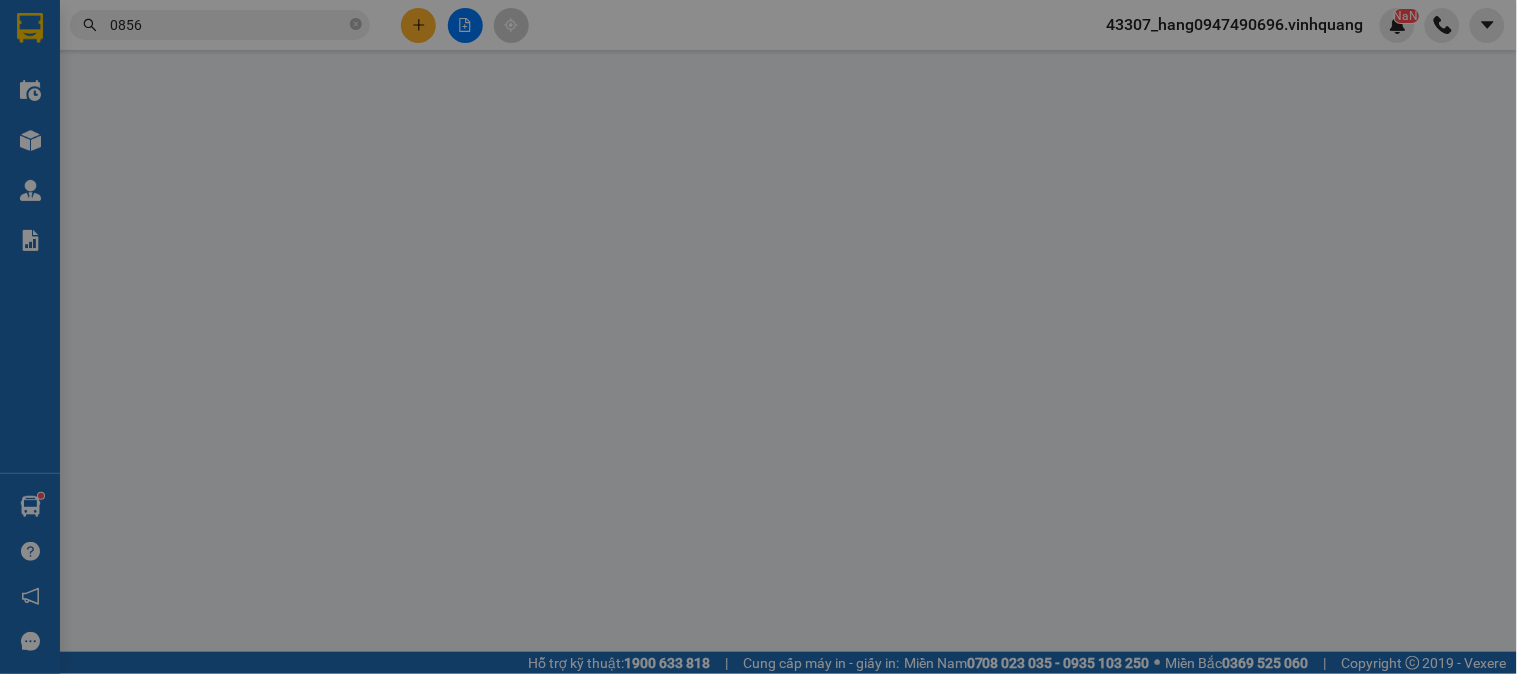 type on "0814362222" 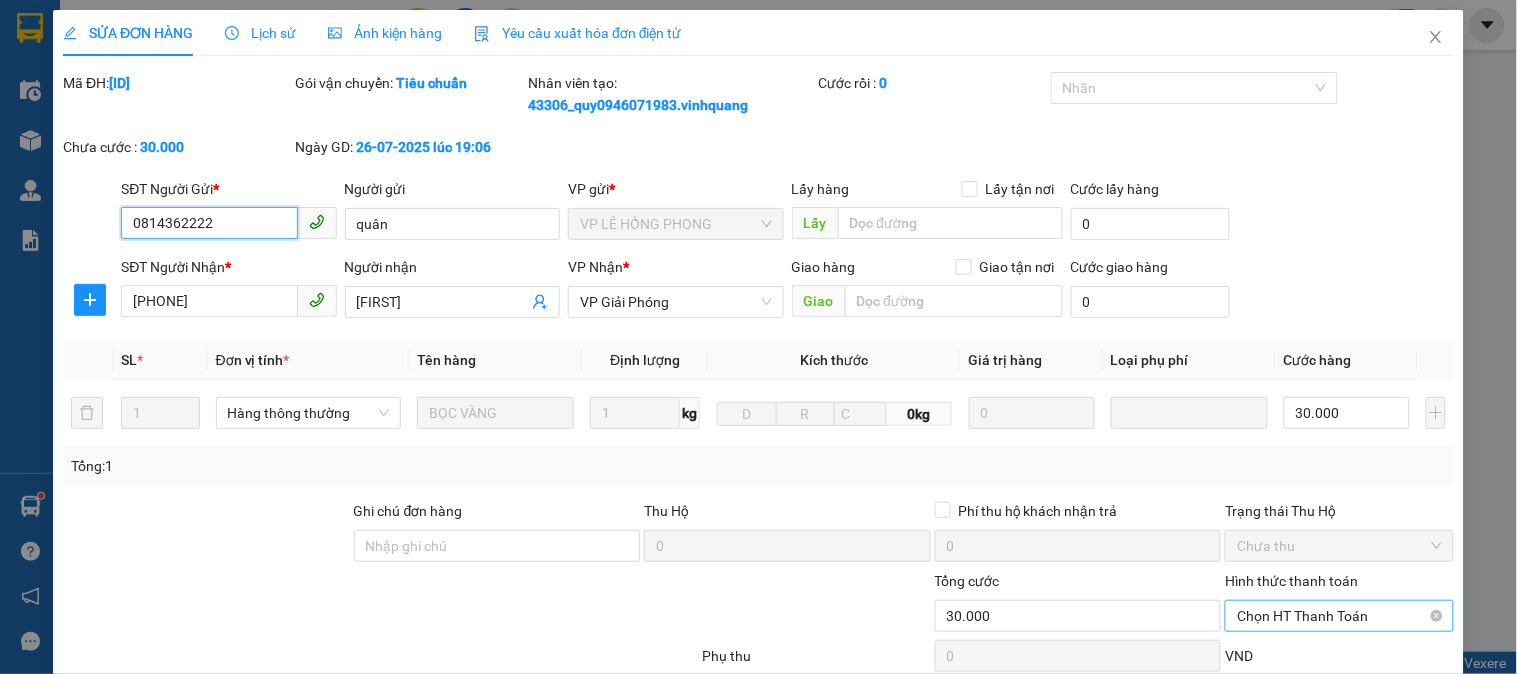 click on "Chọn HT Thanh Toán" at bounding box center [1339, 616] 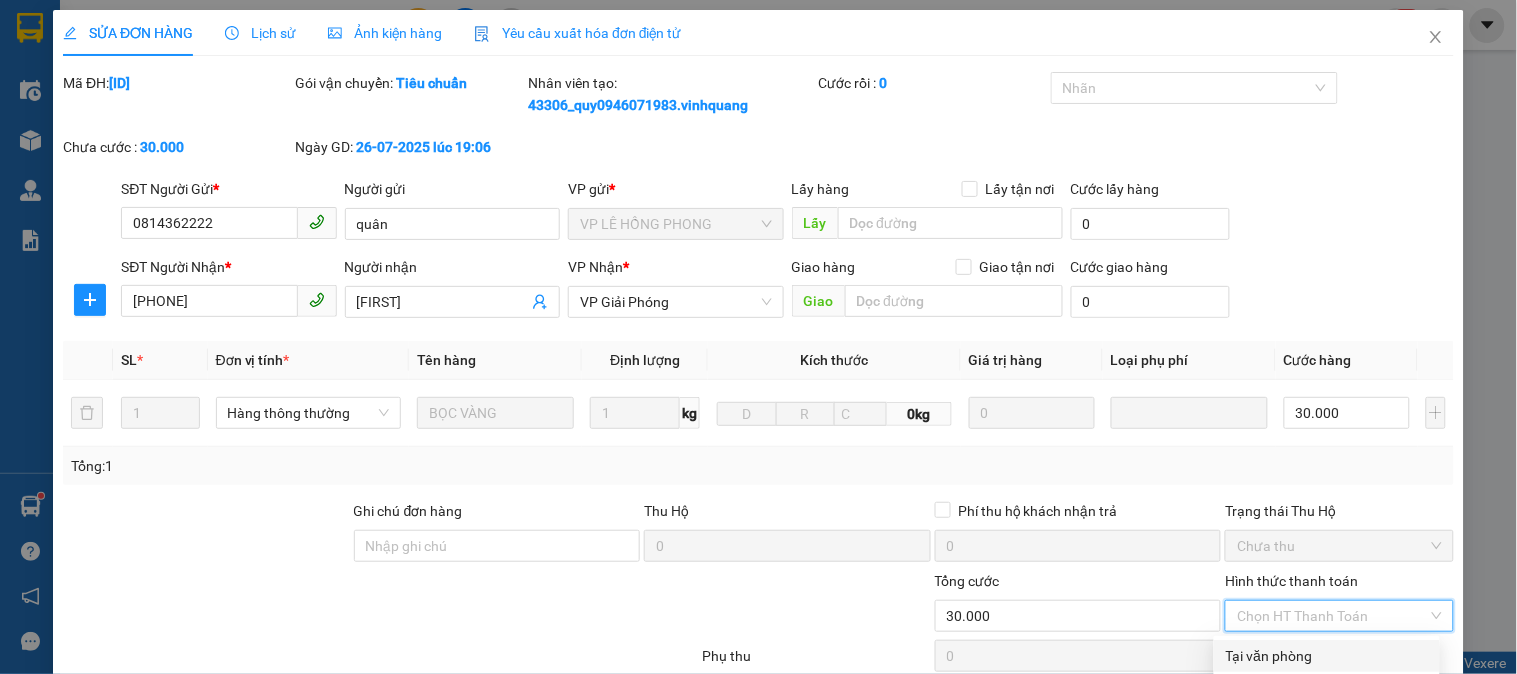 click on "Tại văn phòng" at bounding box center [1327, 656] 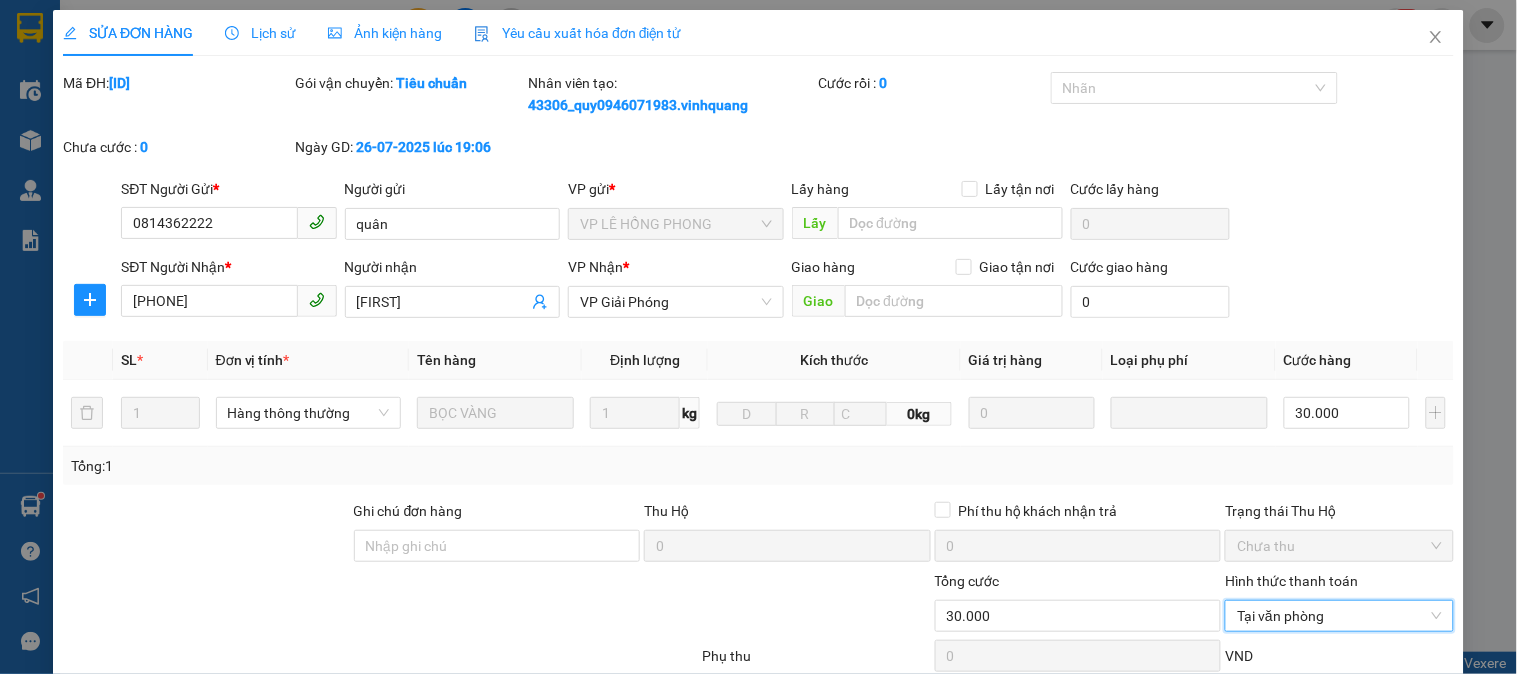 click on "Lưu và Giao hàng" at bounding box center (857, 853) 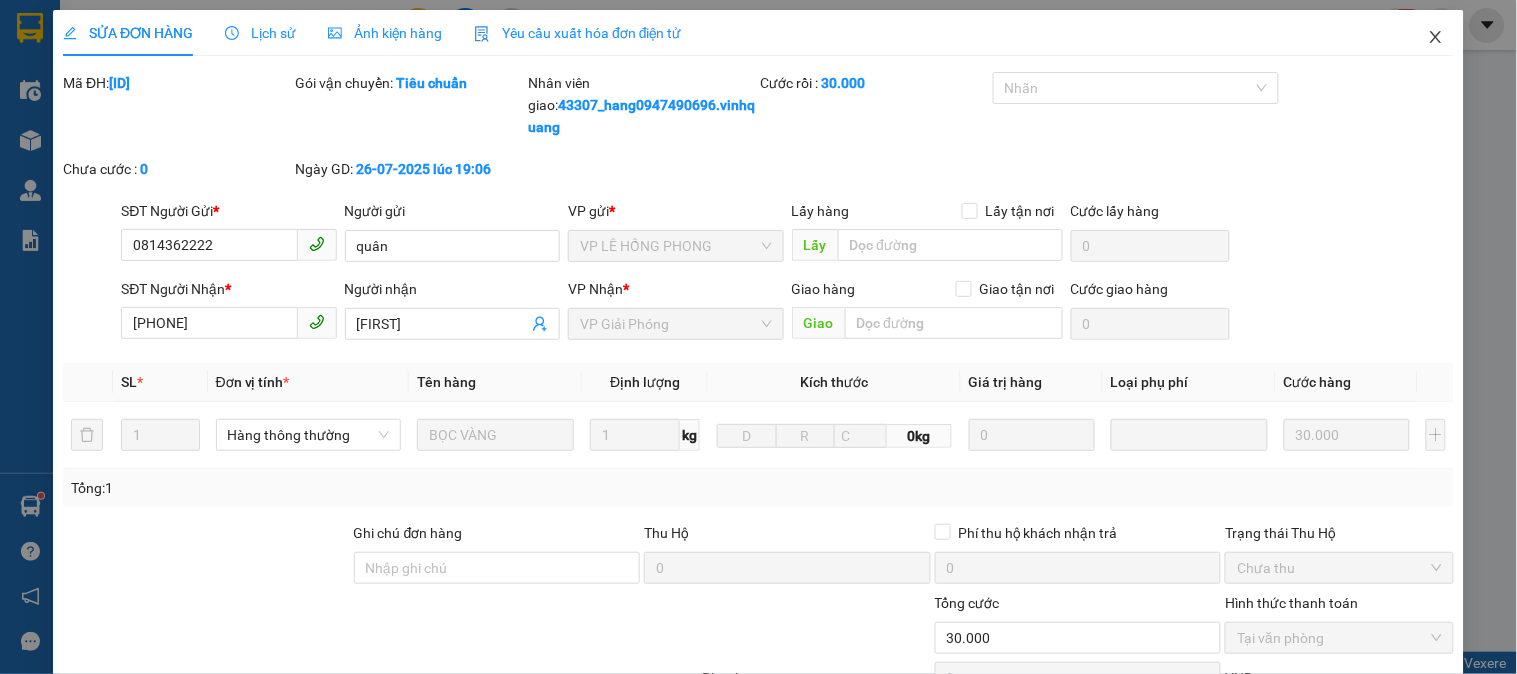 click at bounding box center (1436, 38) 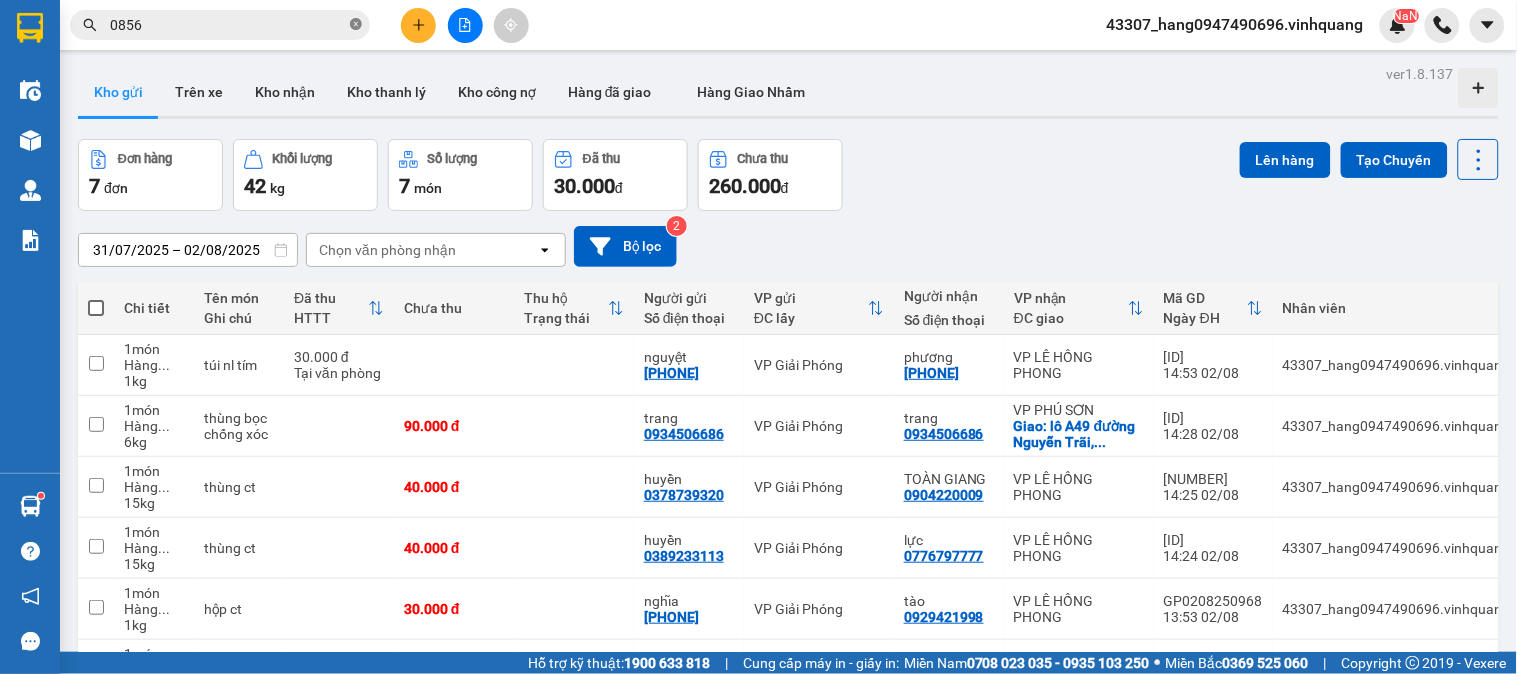 click 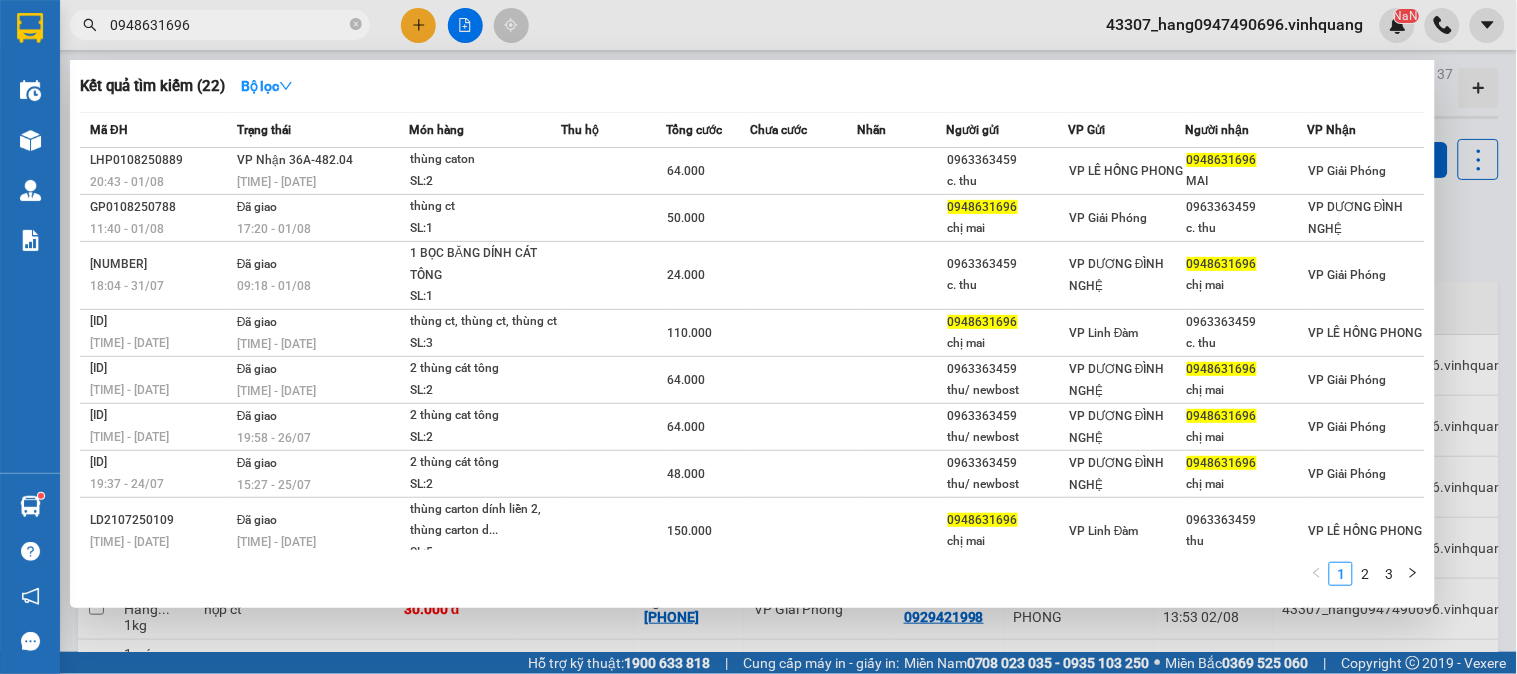 type on "0948631696" 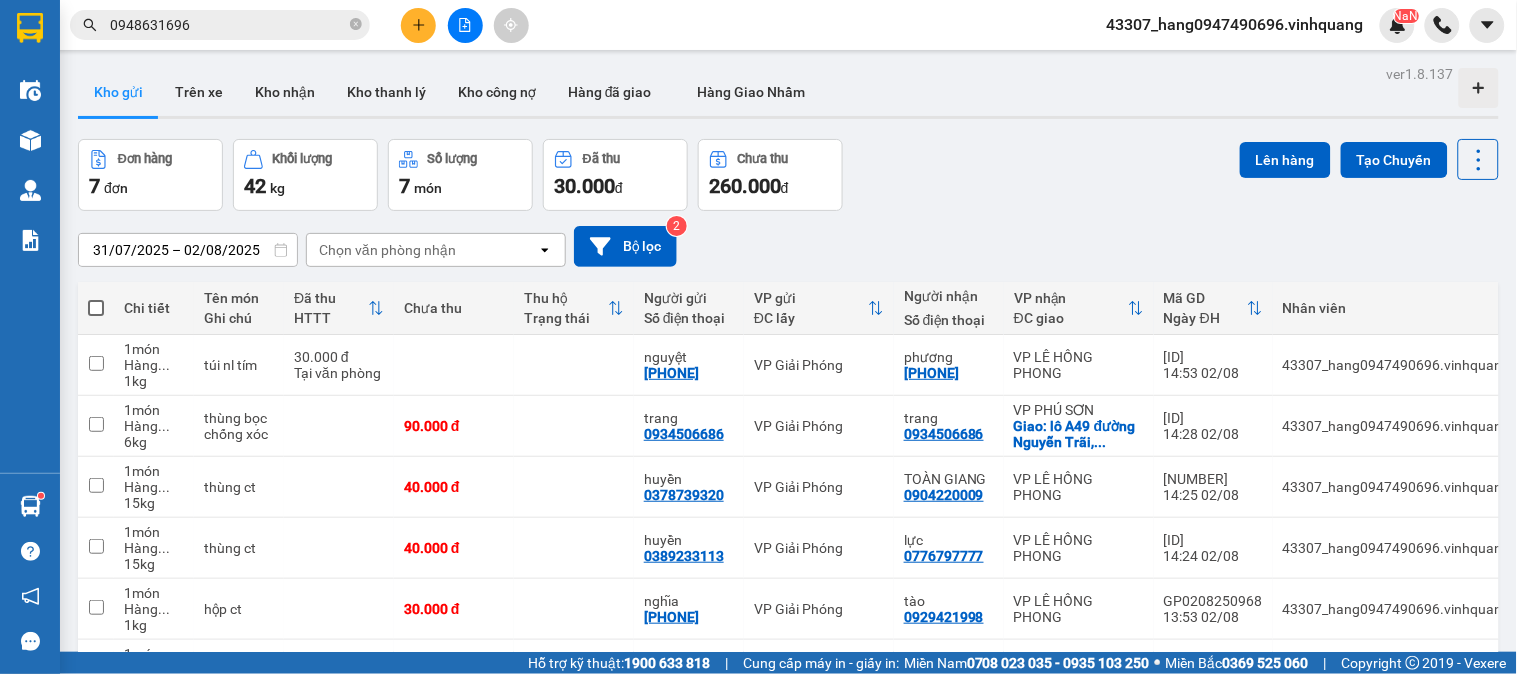 click 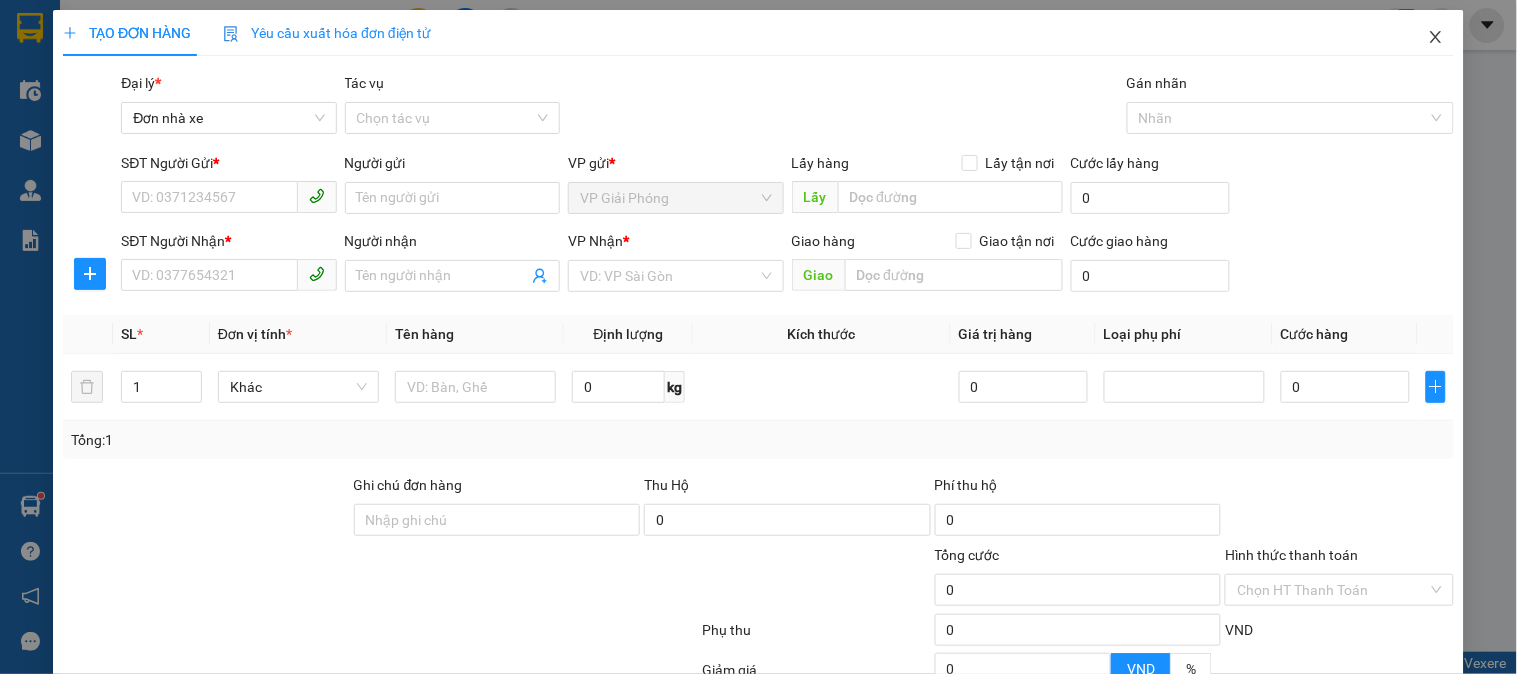 click 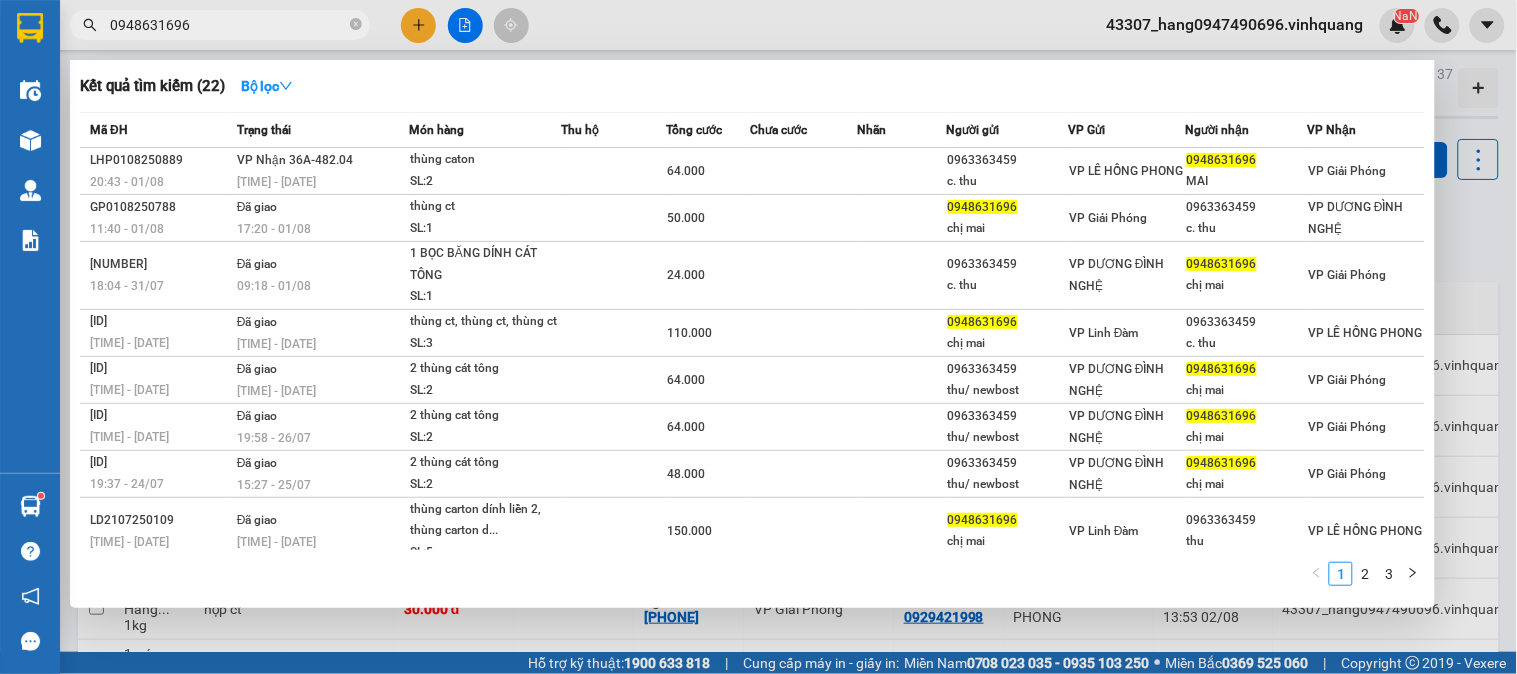 click on "0948631696" at bounding box center (220, 25) 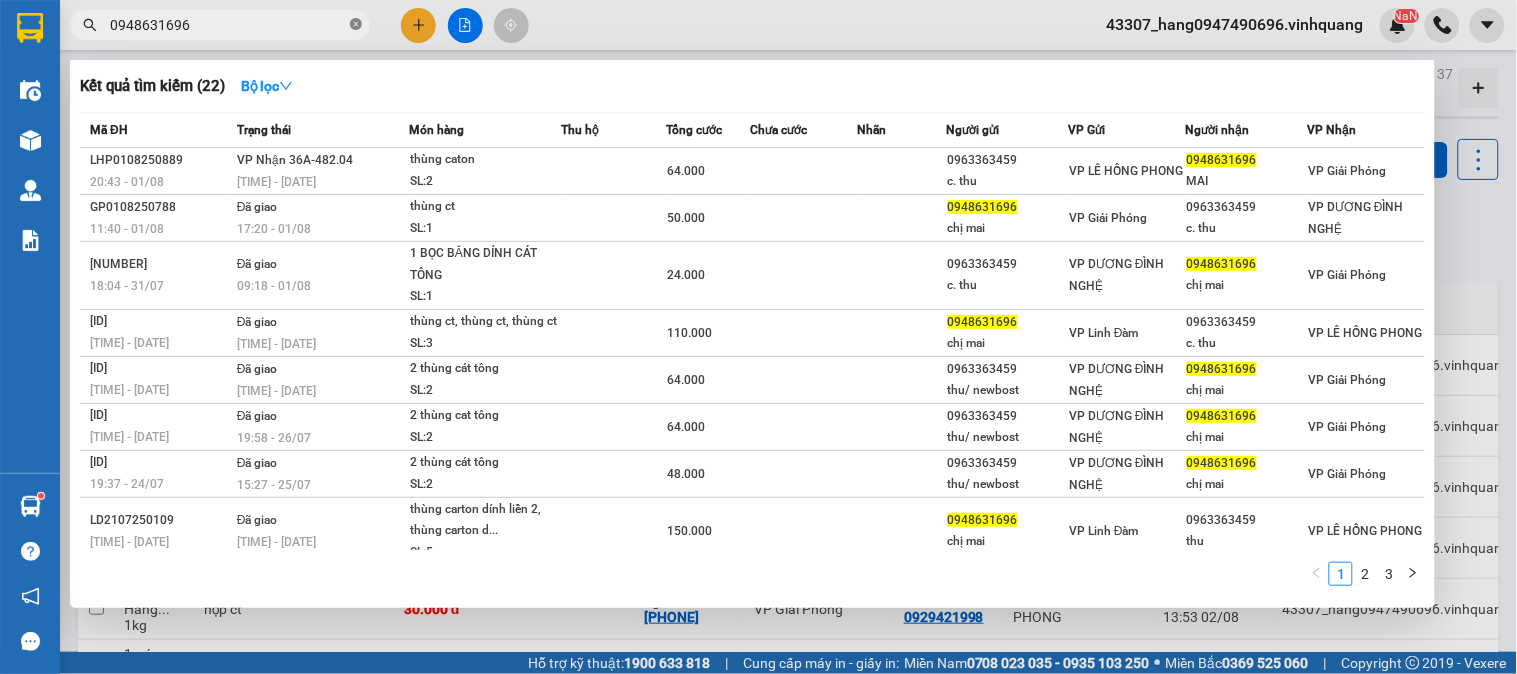 click 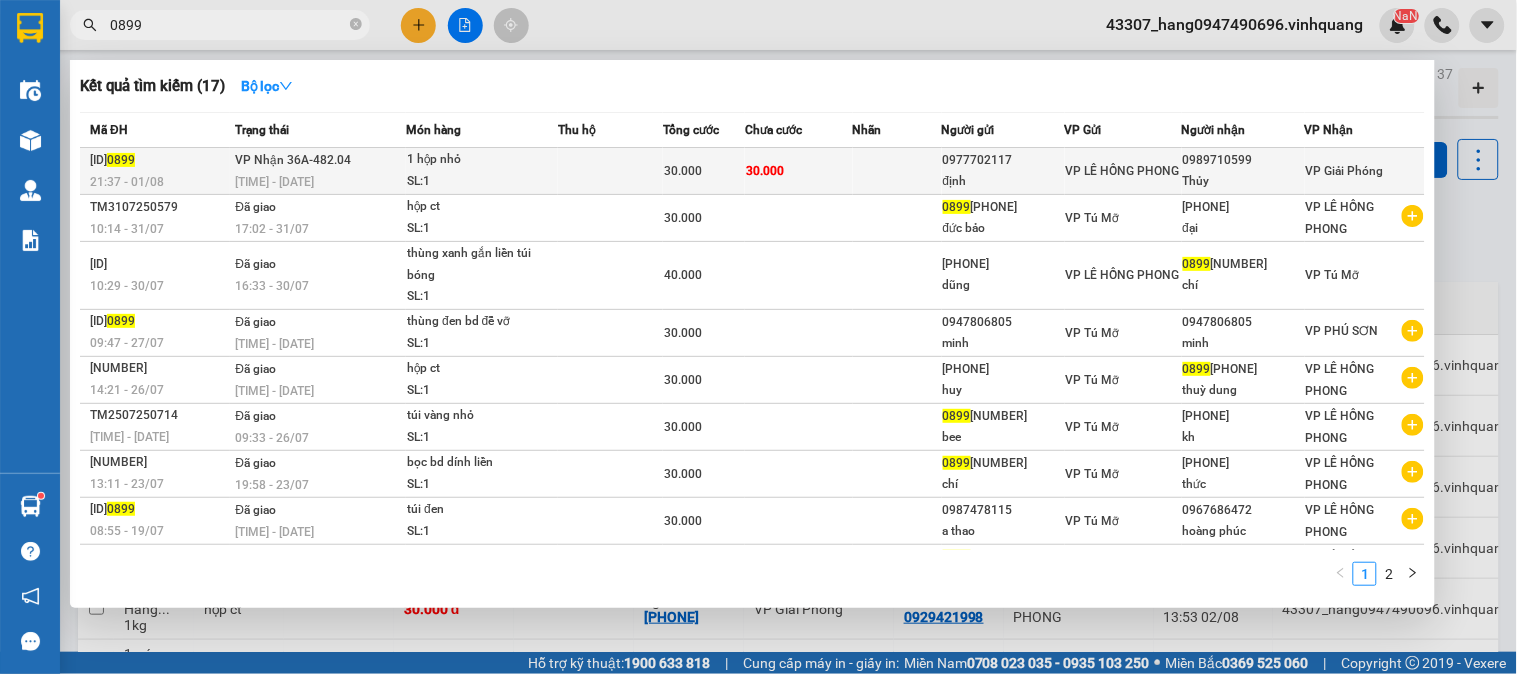 type on "0899" 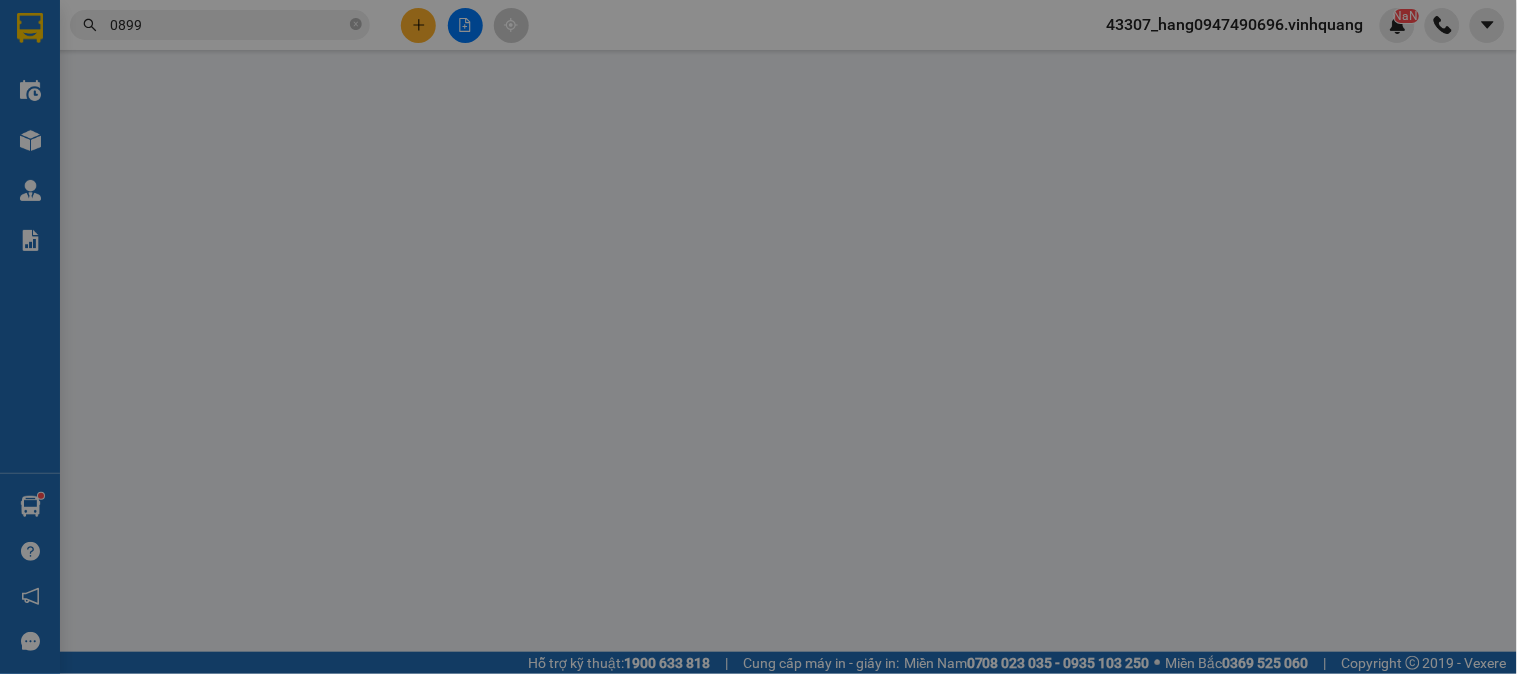 type on "0977702117" 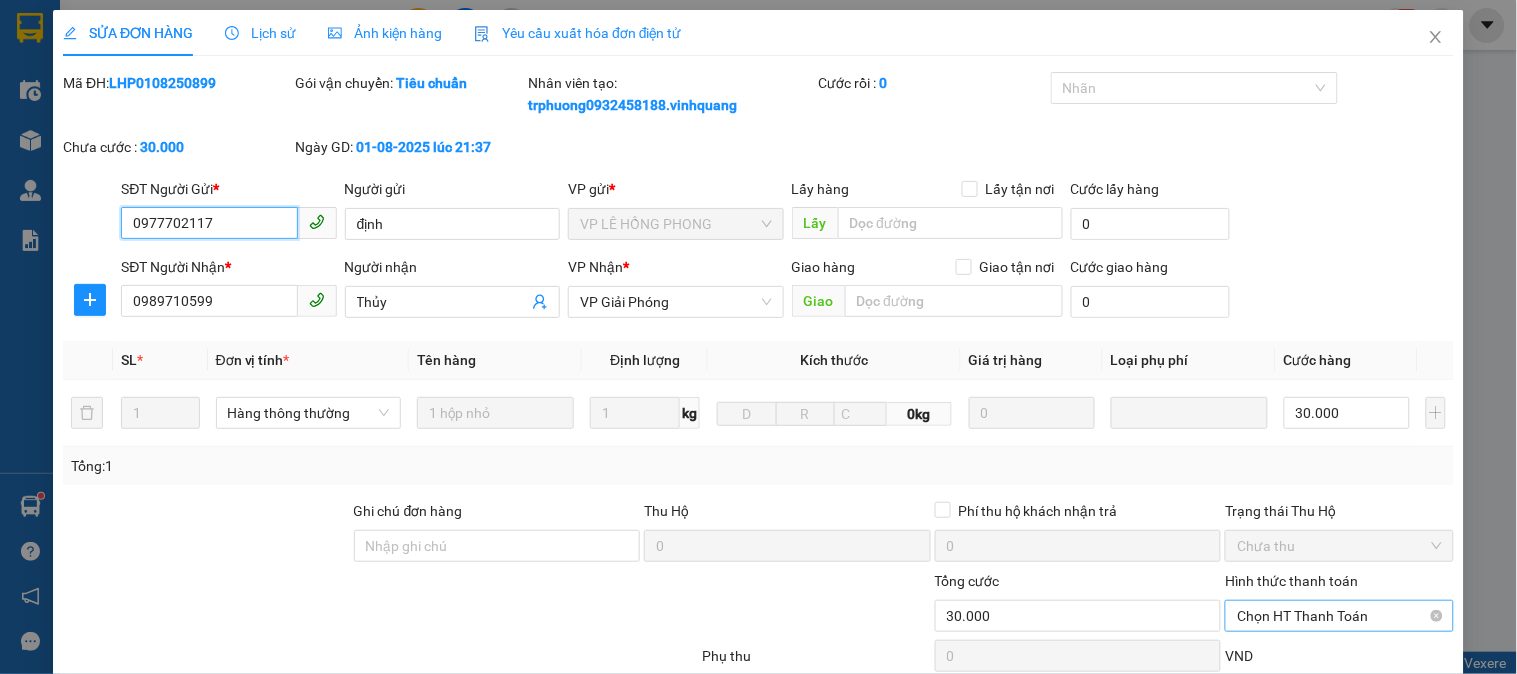 click on "Chọn HT Thanh Toán" at bounding box center [1339, 616] 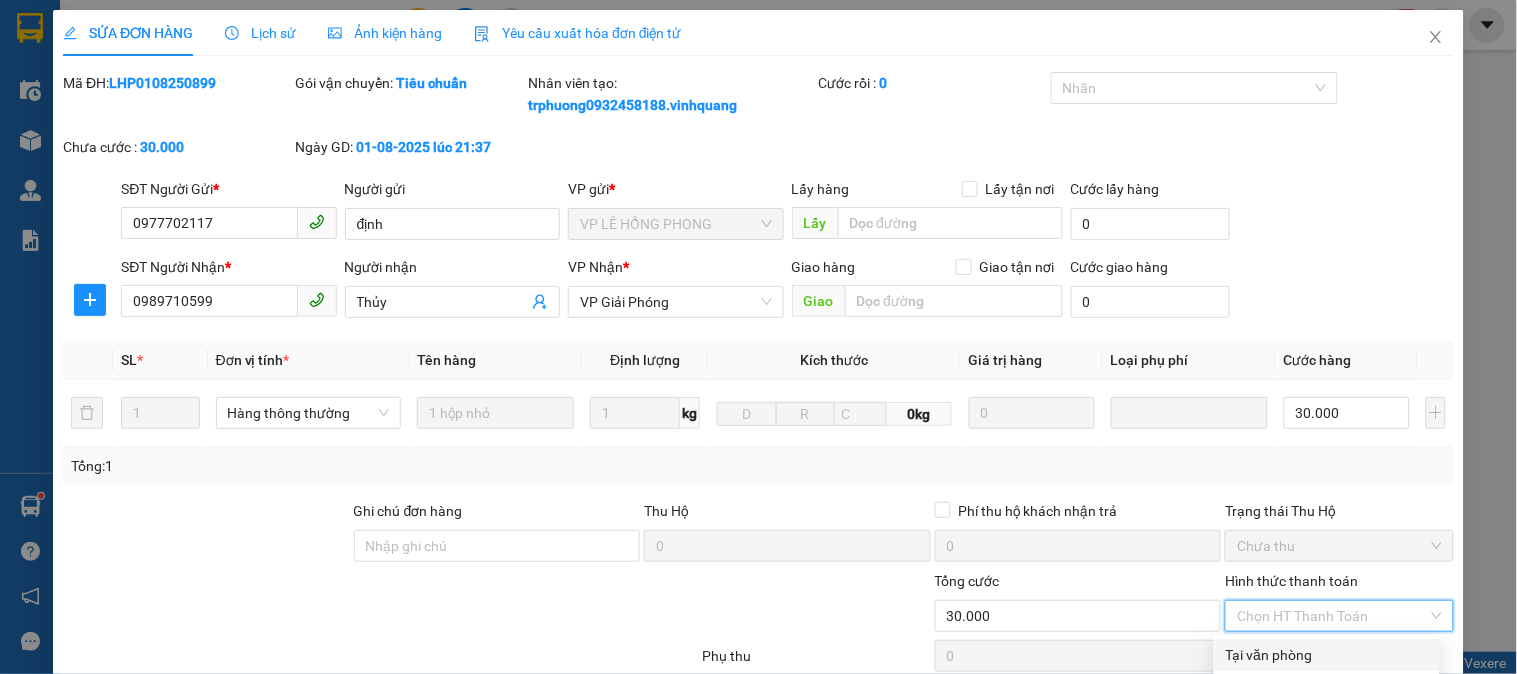 click on "Tại văn phòng" at bounding box center (1327, 655) 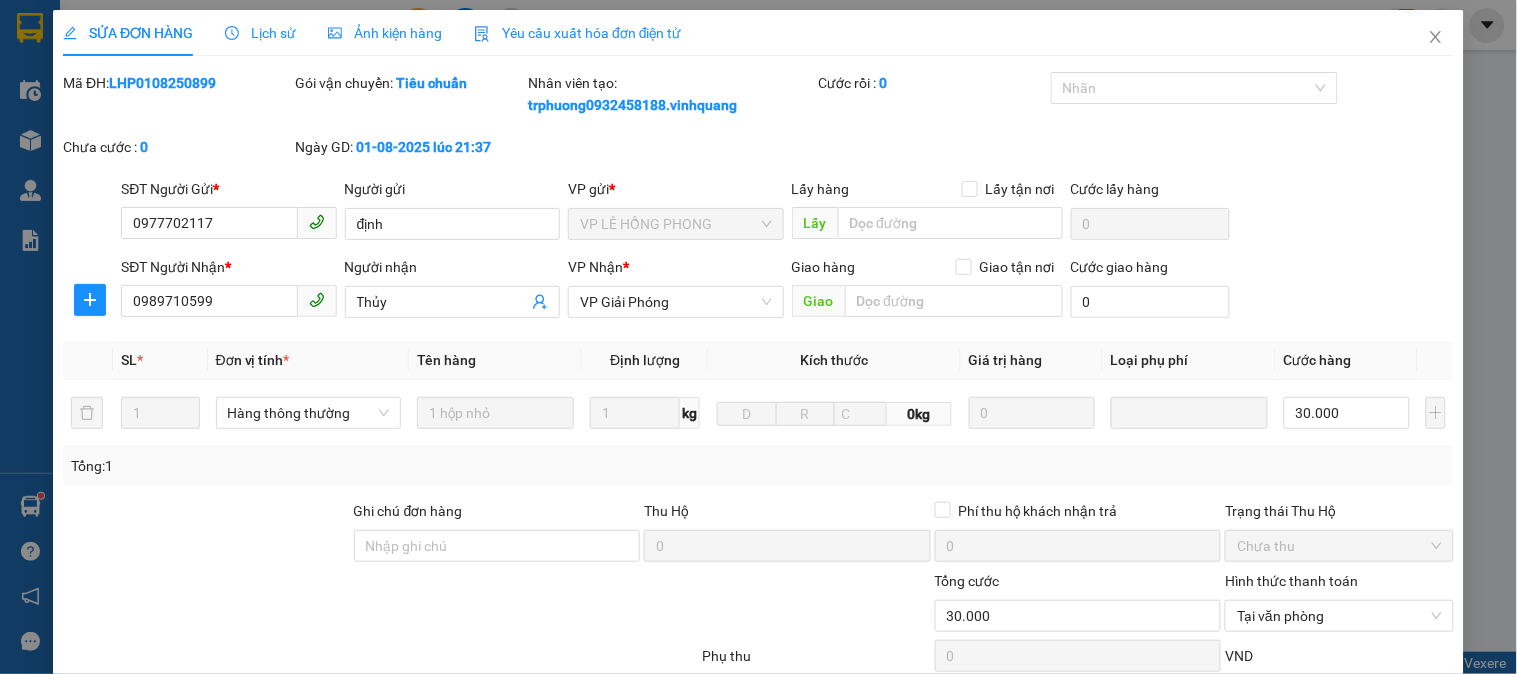 click on "Lưu và Giao hàng" at bounding box center [857, 853] 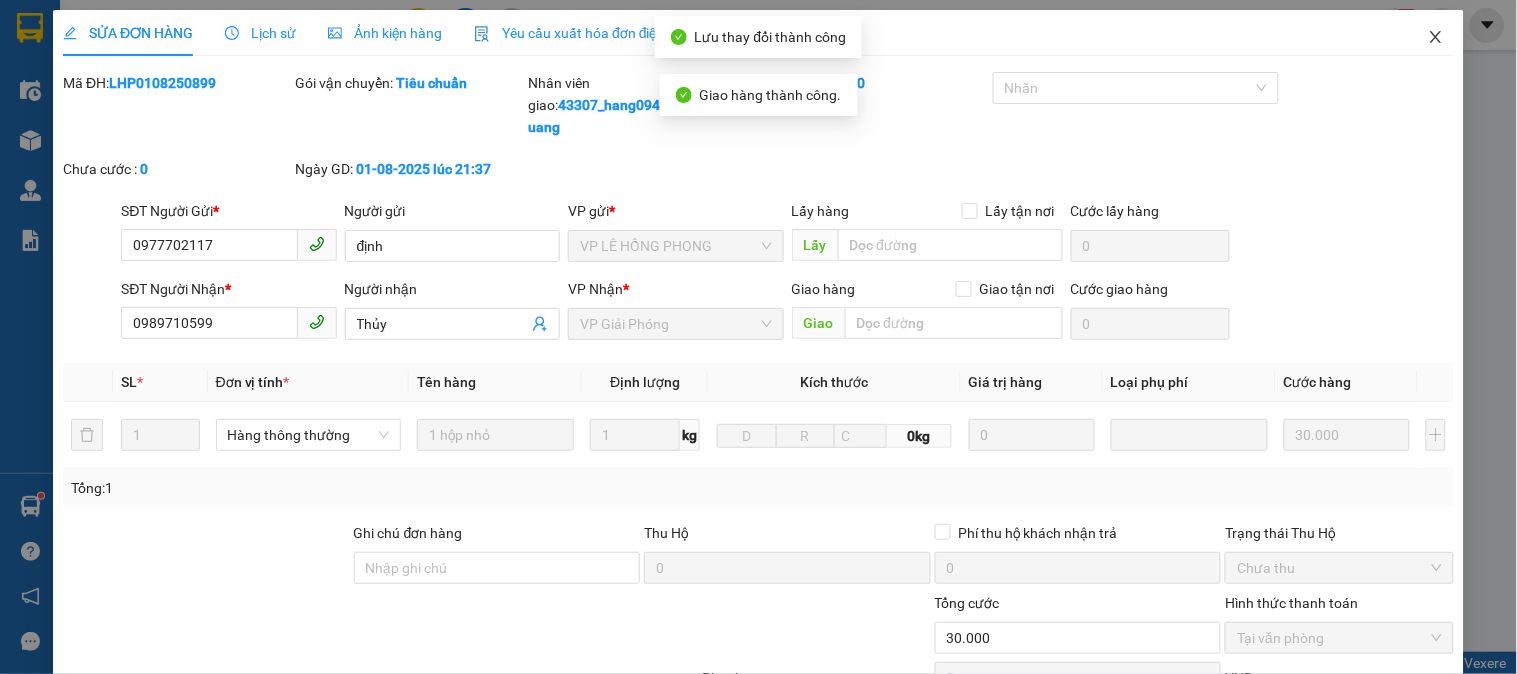click at bounding box center (1436, 38) 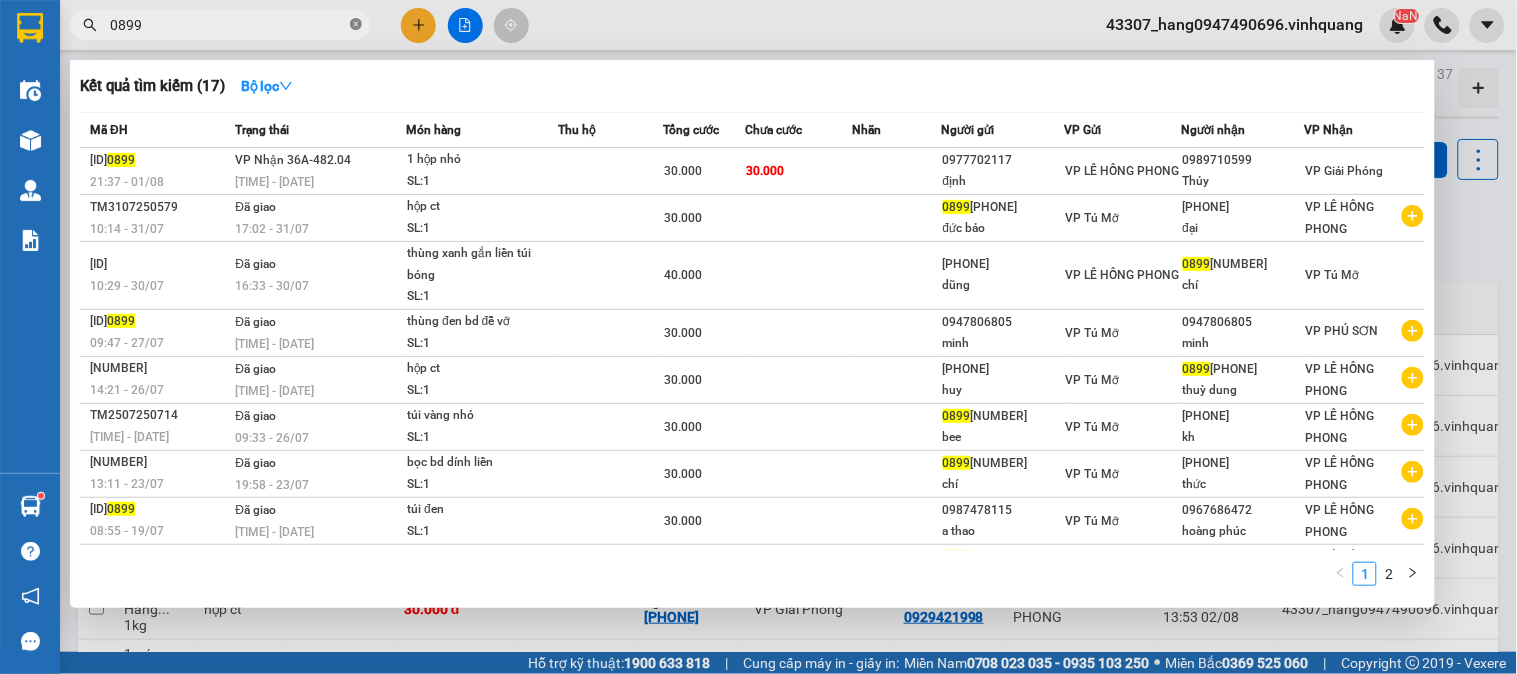 click 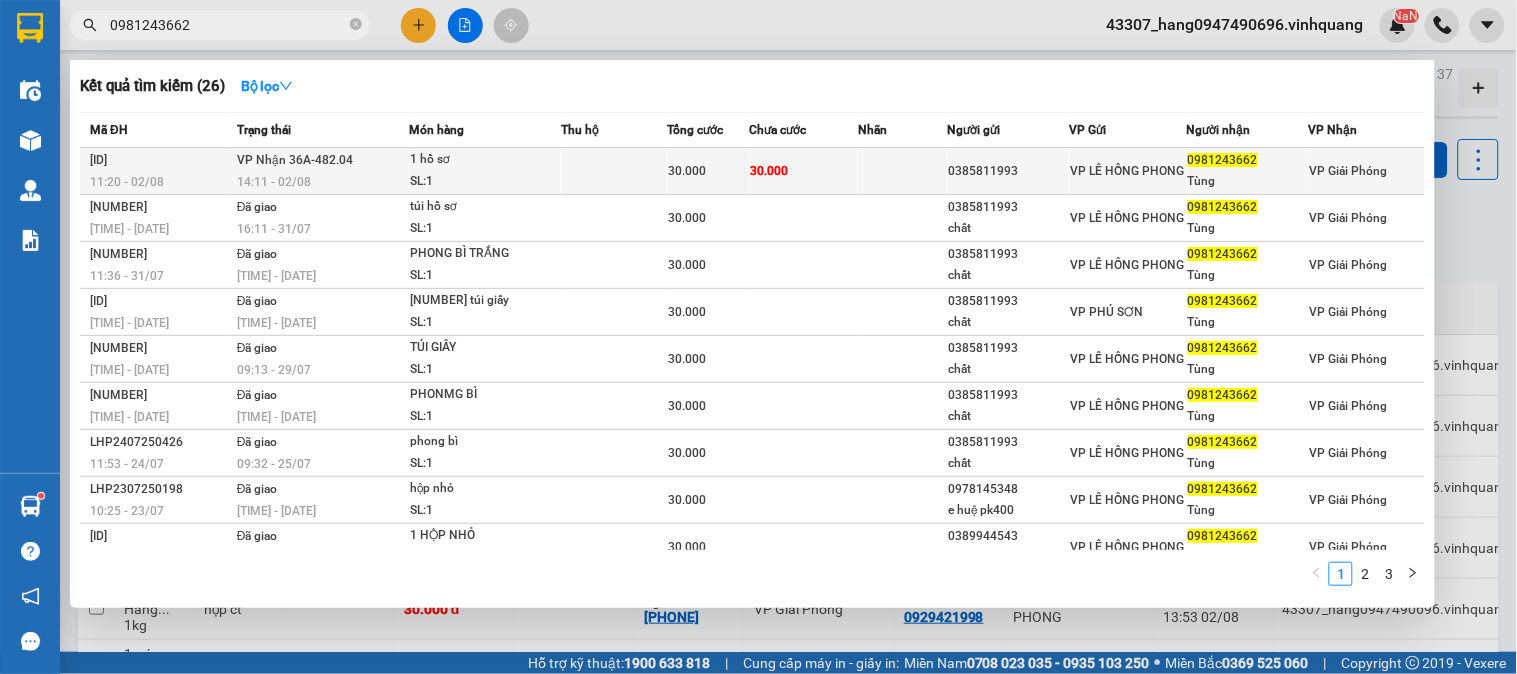 type on "0981243662" 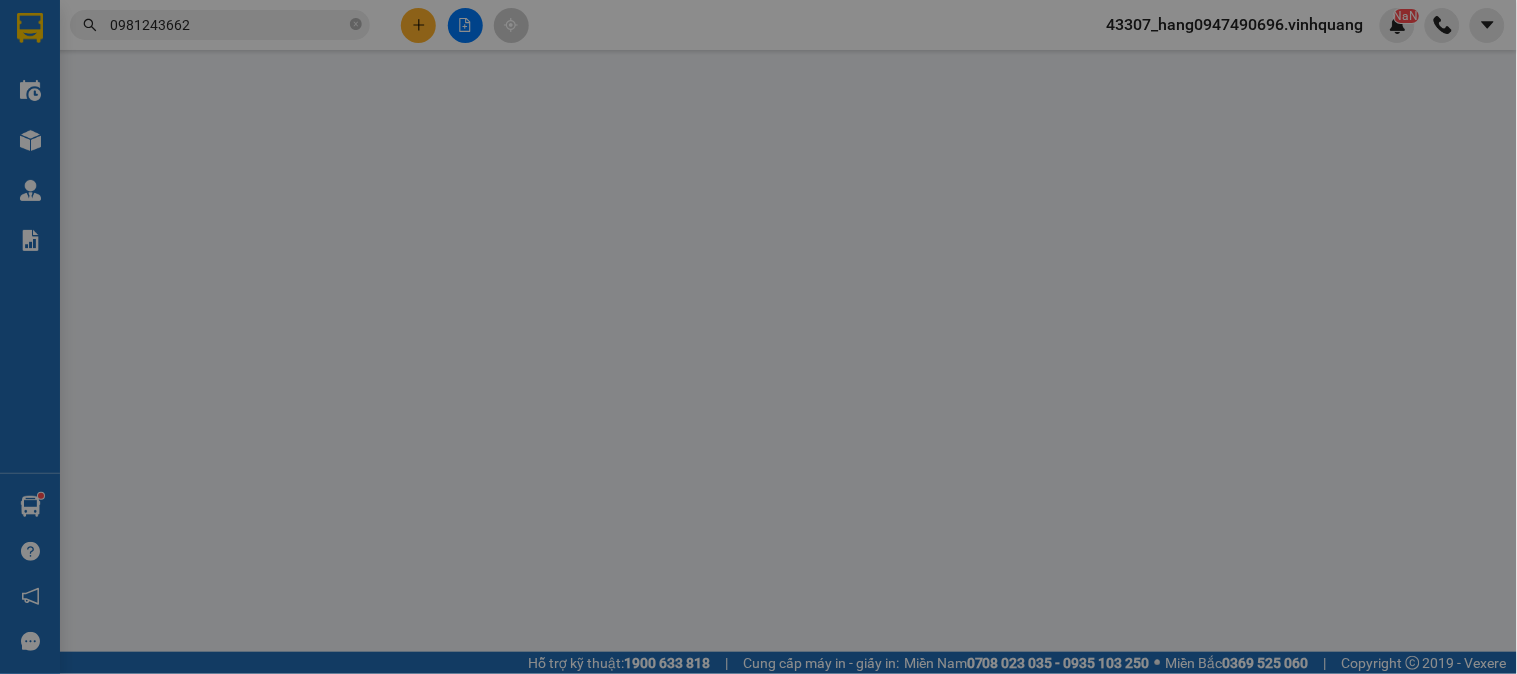 type on "0385811993" 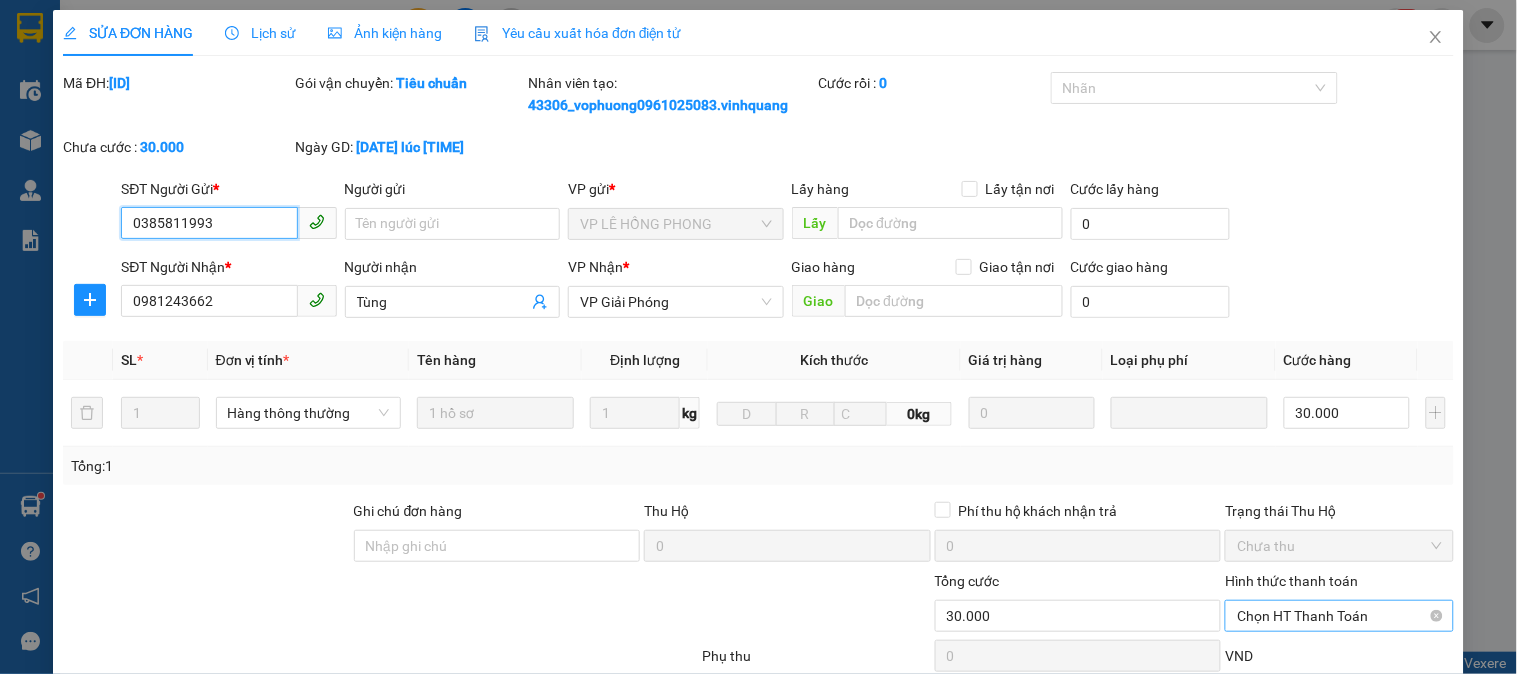 click on "Chọn HT Thanh Toán" at bounding box center (1339, 616) 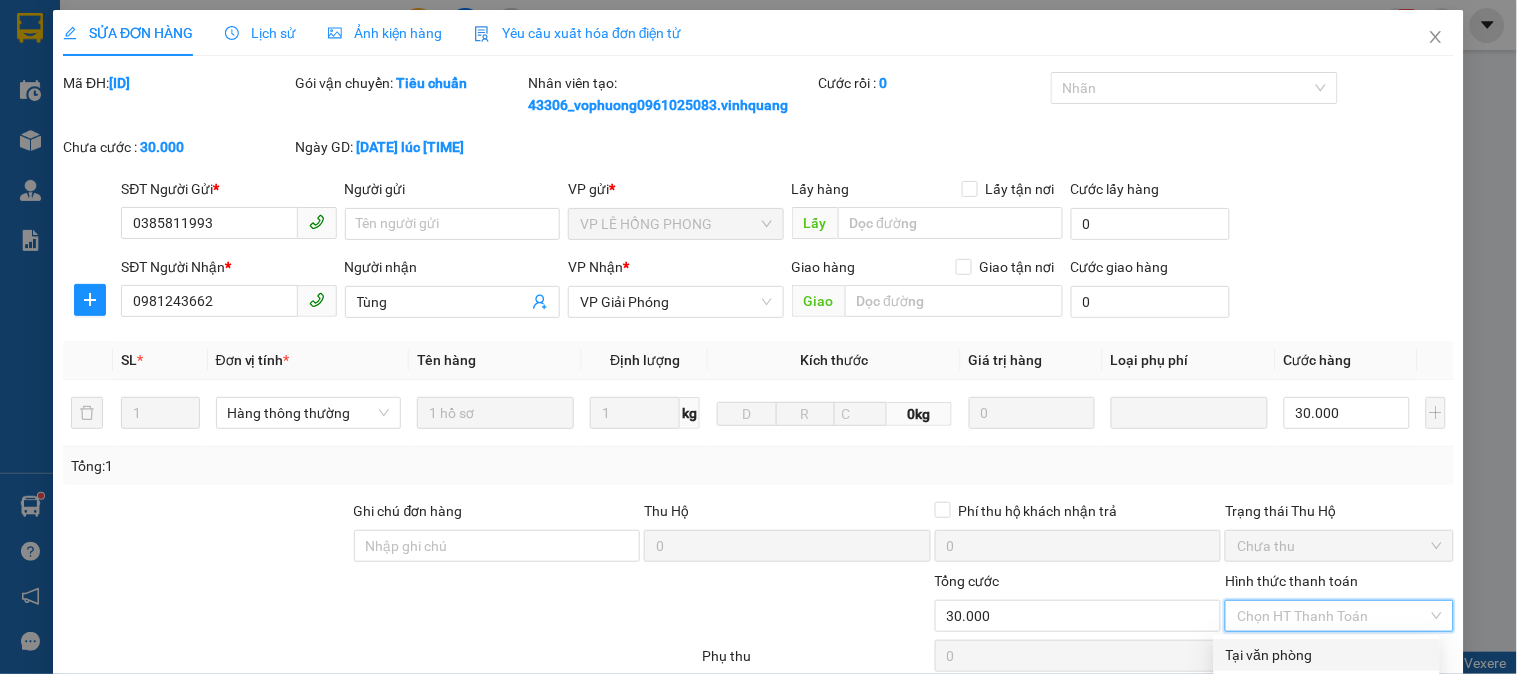 click on "Tại văn phòng" at bounding box center [1327, 655] 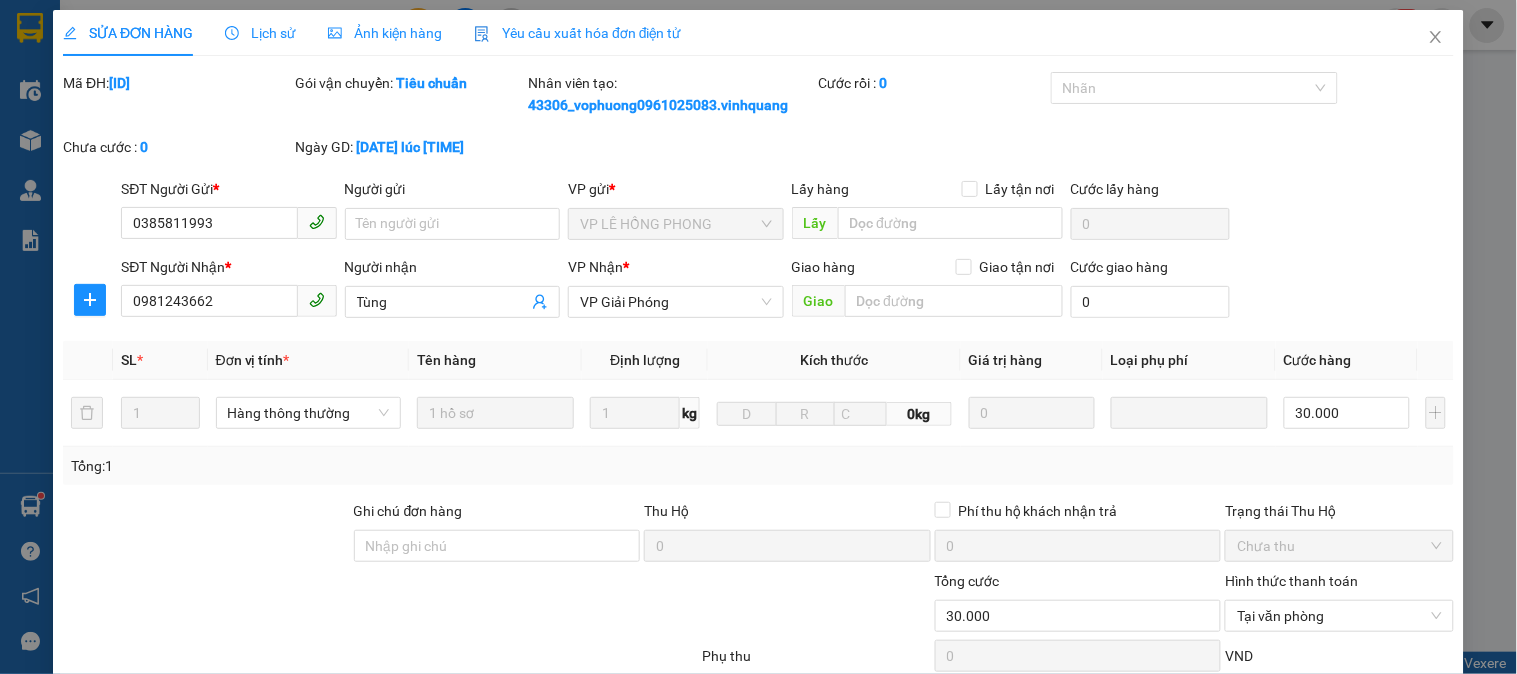 click on "Lưu và Giao hàng" at bounding box center (857, 853) 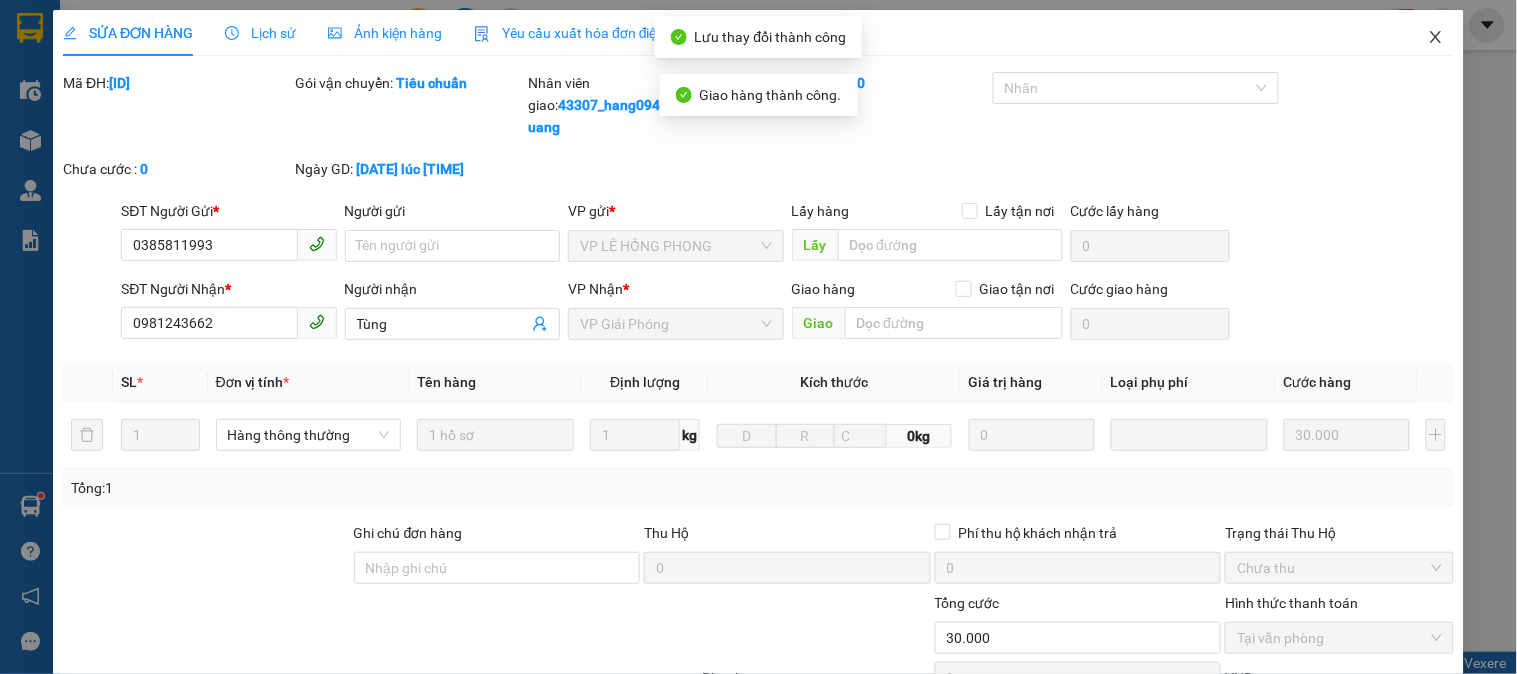 click at bounding box center (1436, 38) 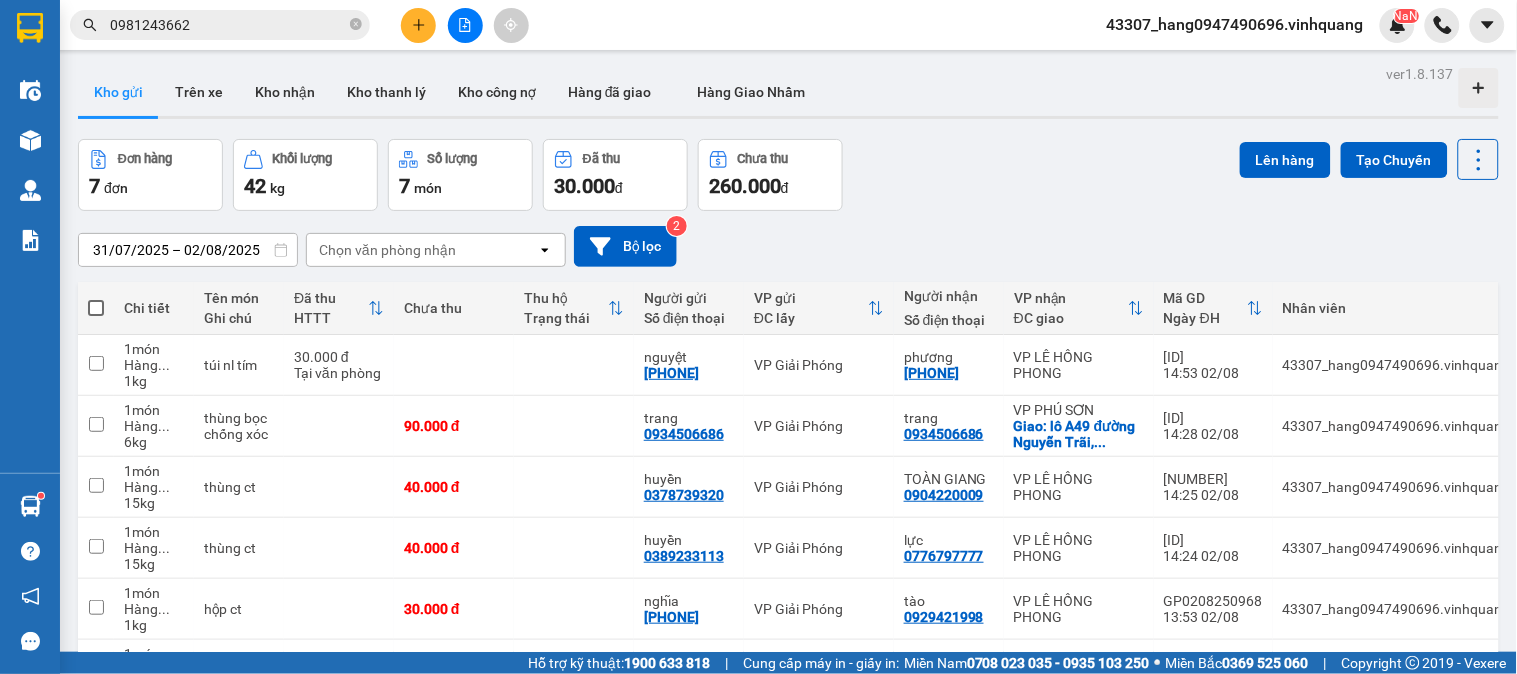 click 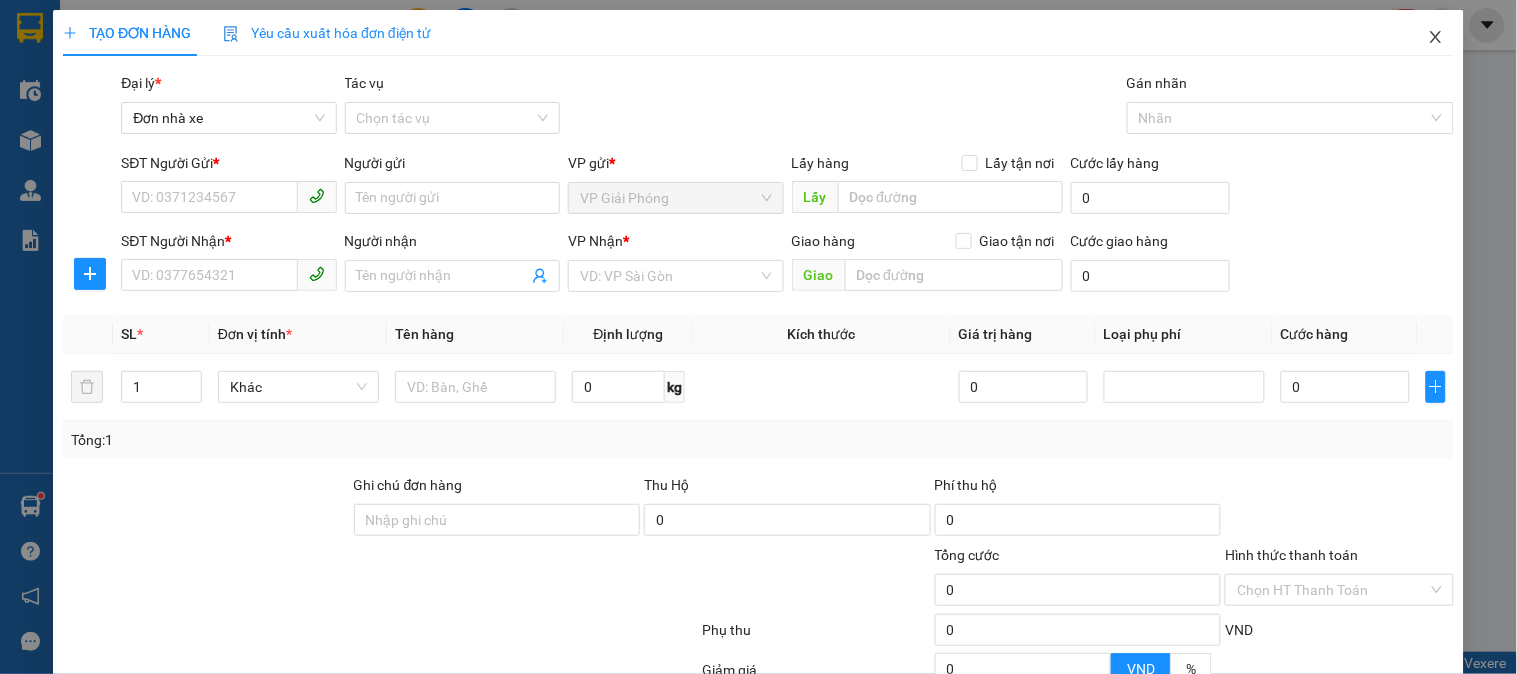 drag, startPoint x: 1411, startPoint y: 35, endPoint x: 601, endPoint y: 2, distance: 810.67194 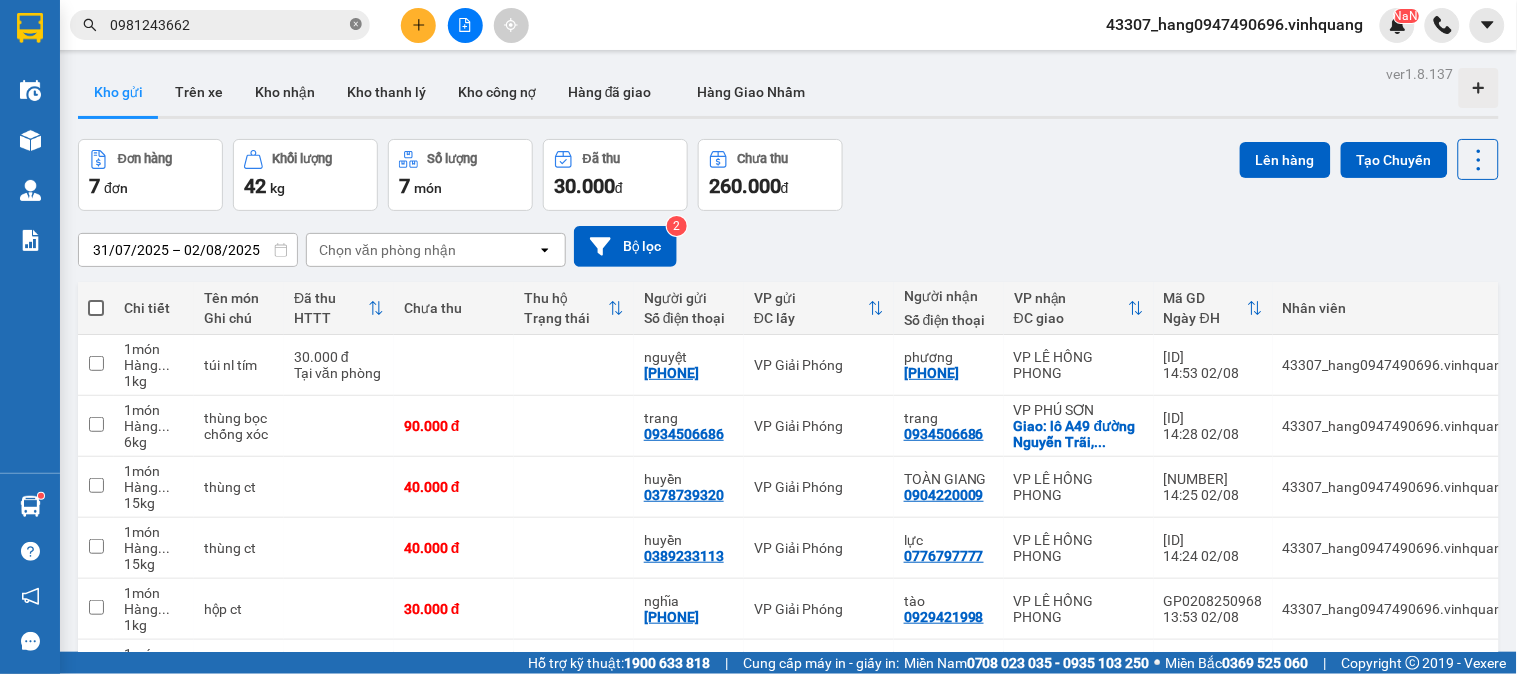 click 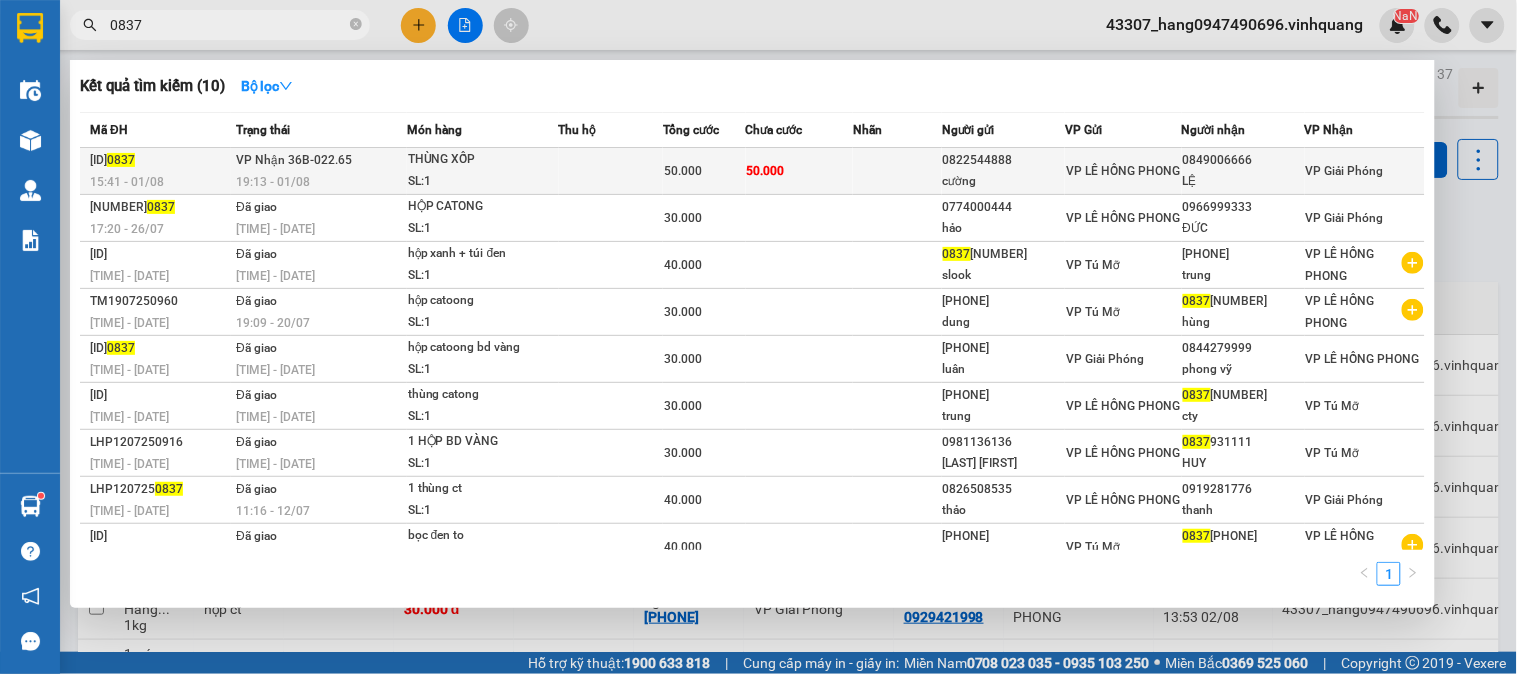 type on "0837" 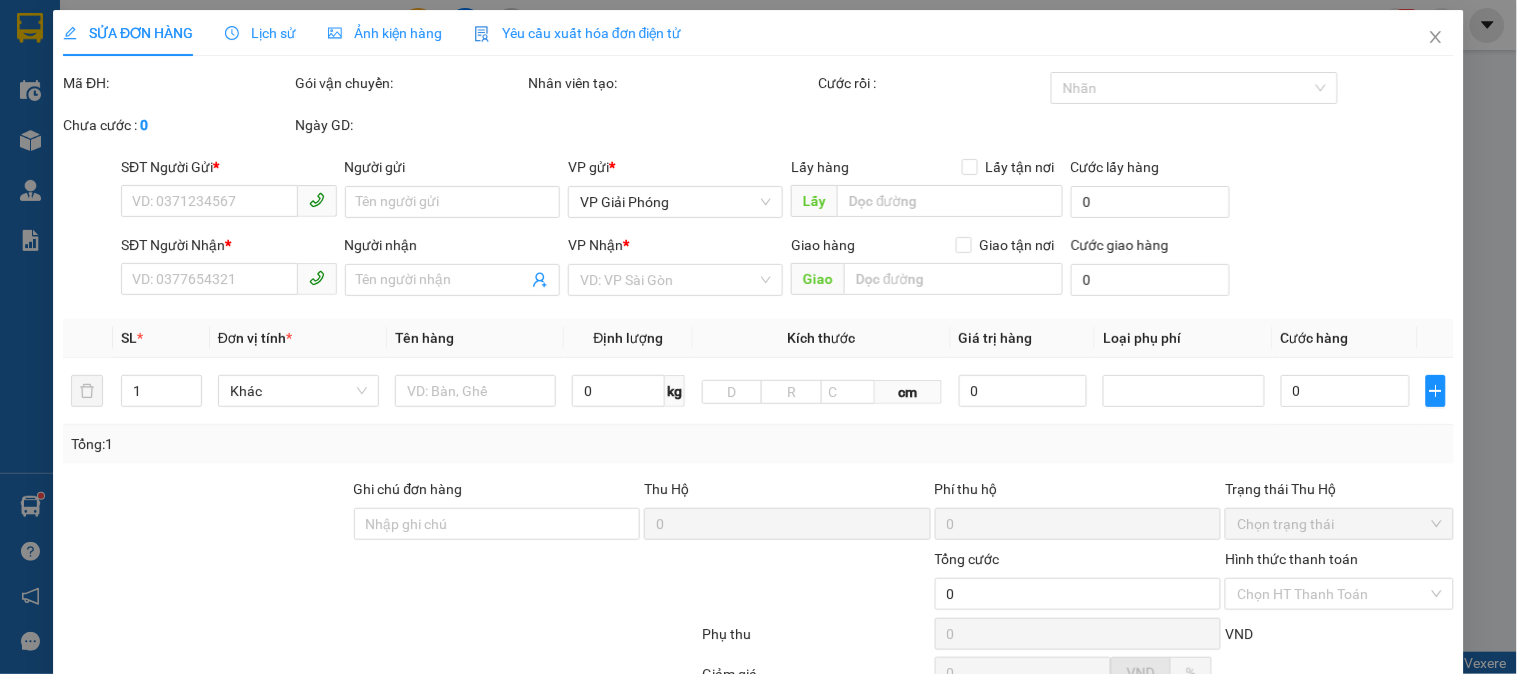 type on "0822544888" 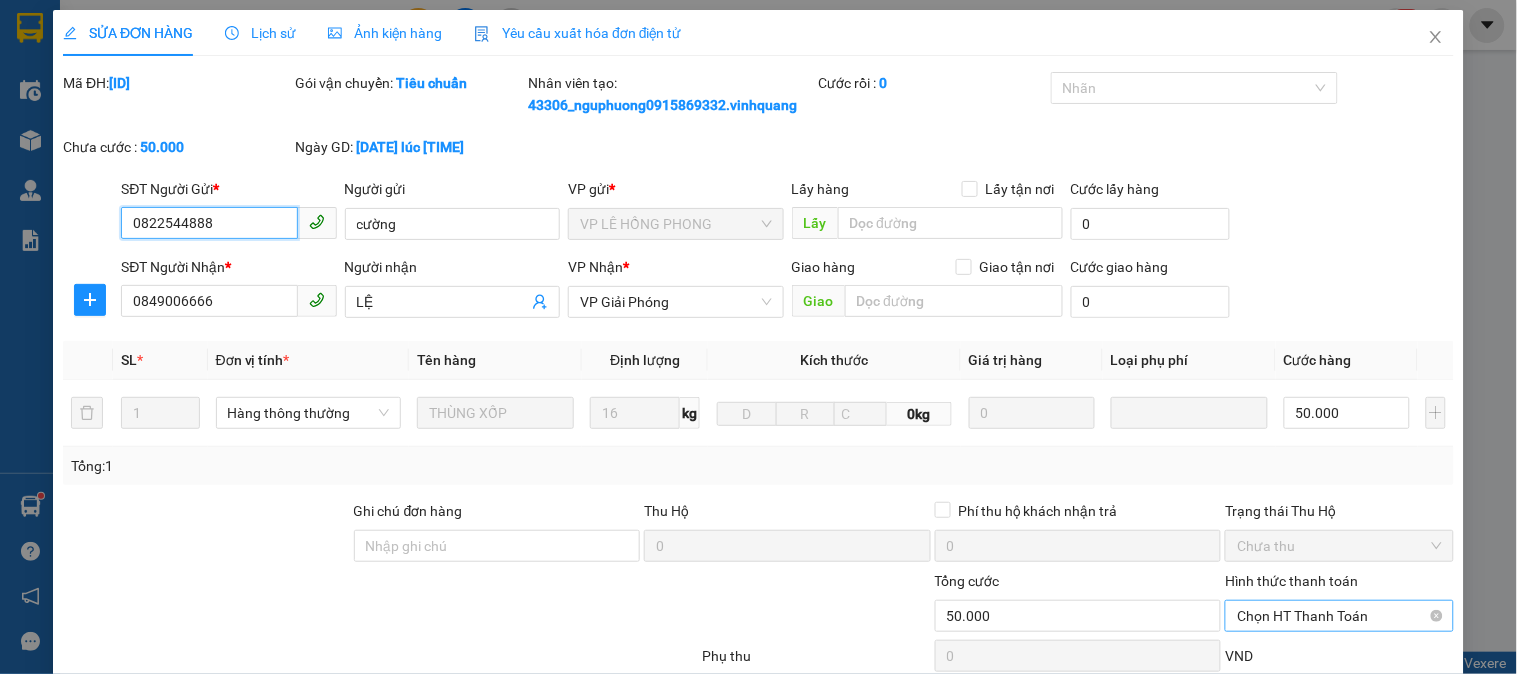 click on "Chọn HT Thanh Toán" at bounding box center [1339, 616] 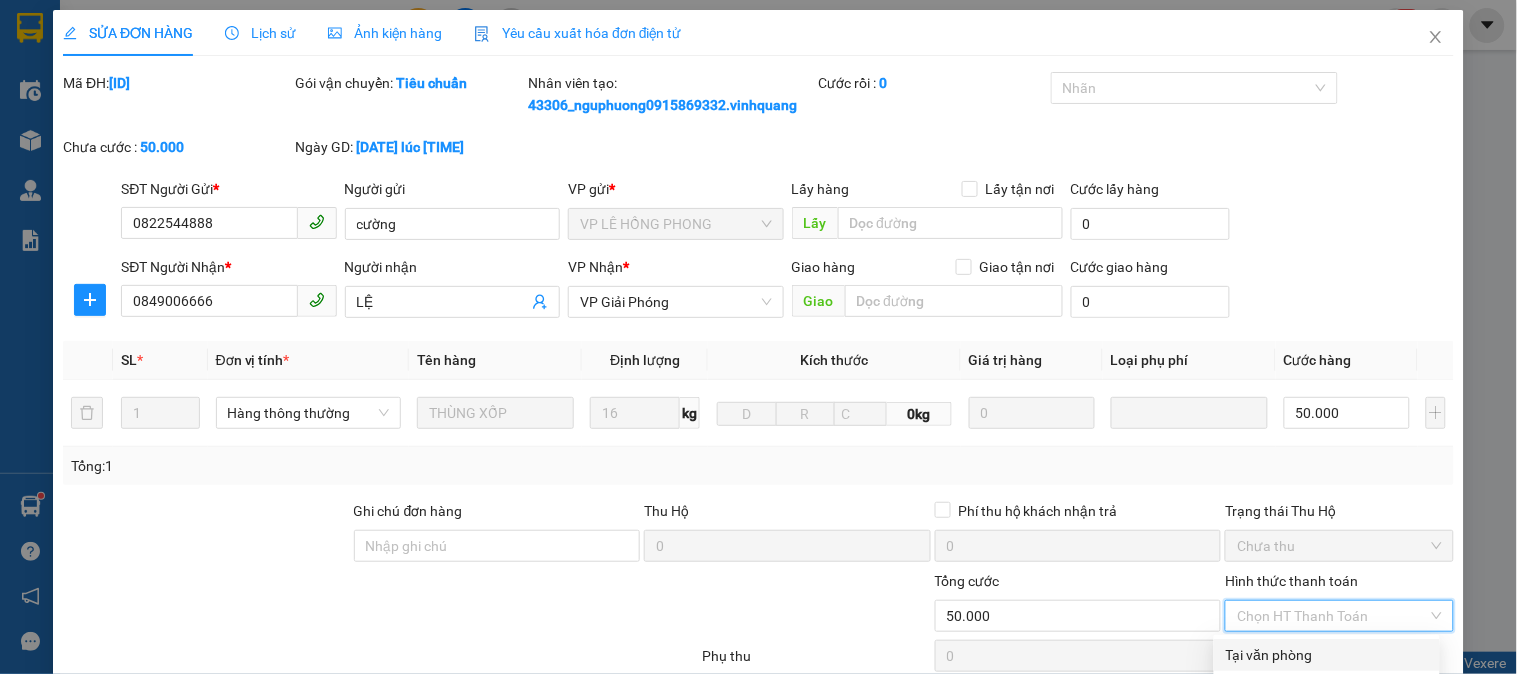 click on "Tại văn phòng" at bounding box center [1327, 655] 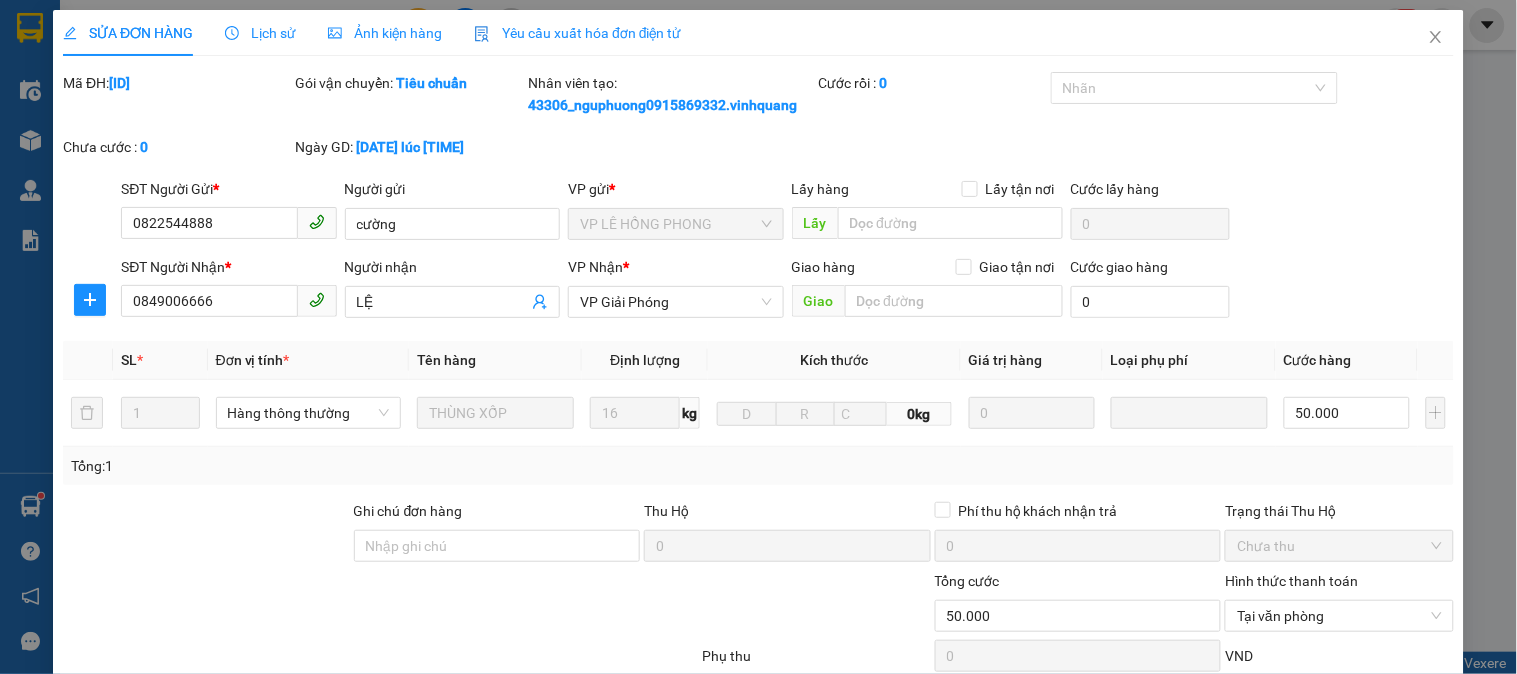 click on "Lưu và Giao hàng" at bounding box center [846, 853] 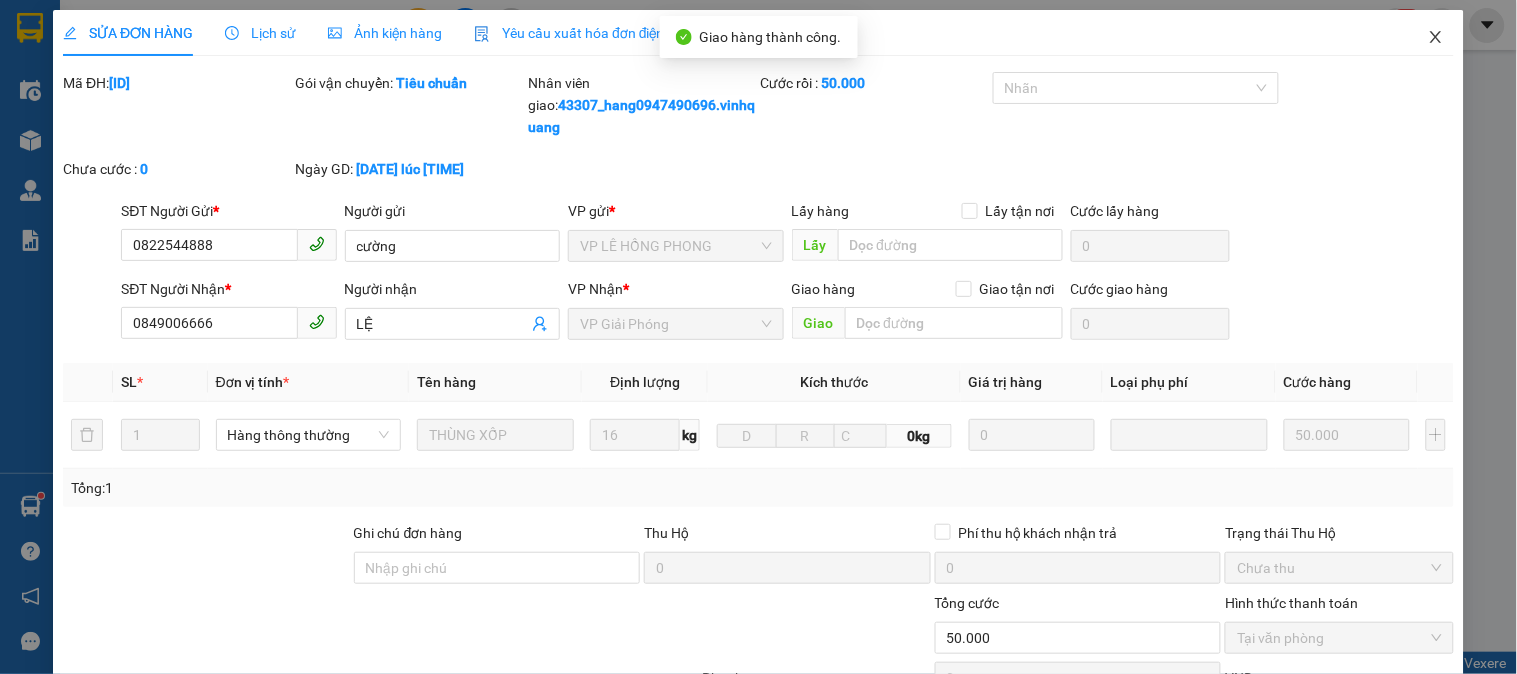 click at bounding box center [1436, 38] 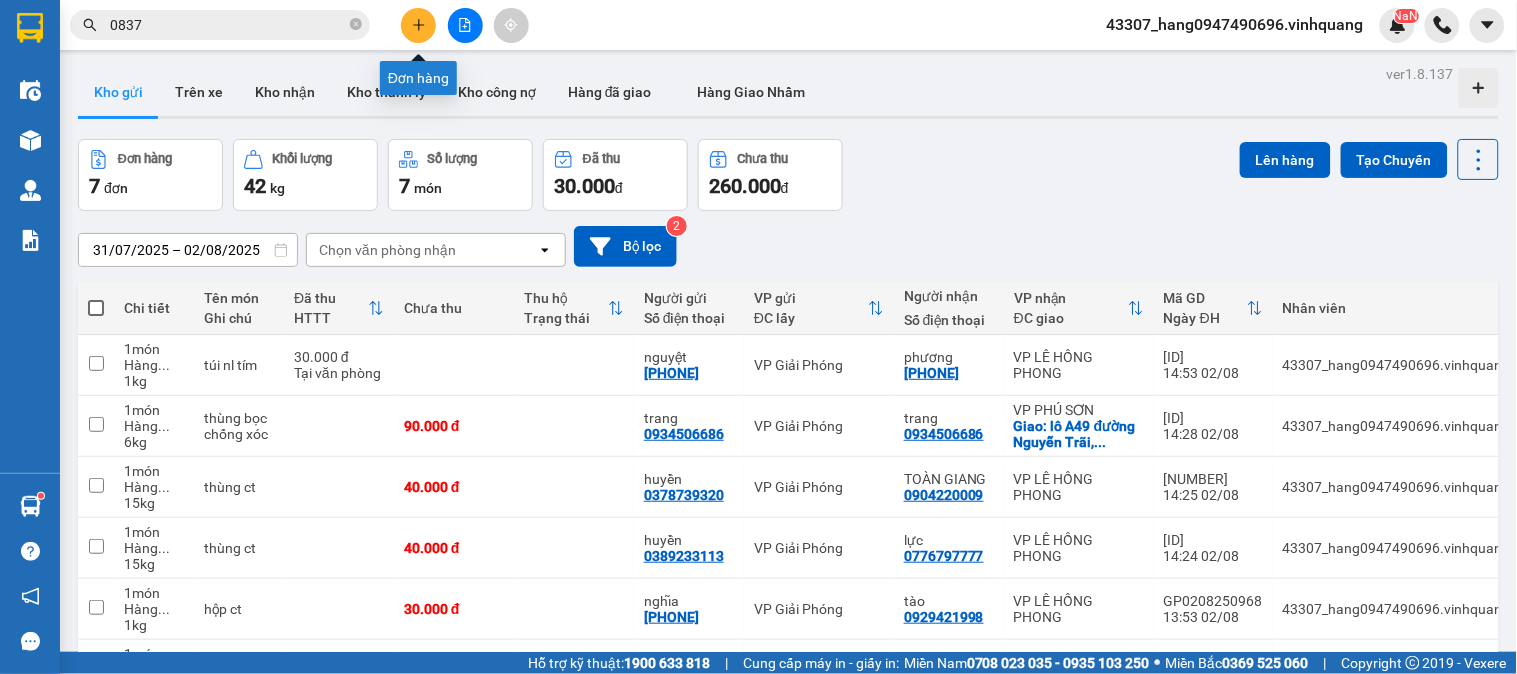 click at bounding box center (418, 25) 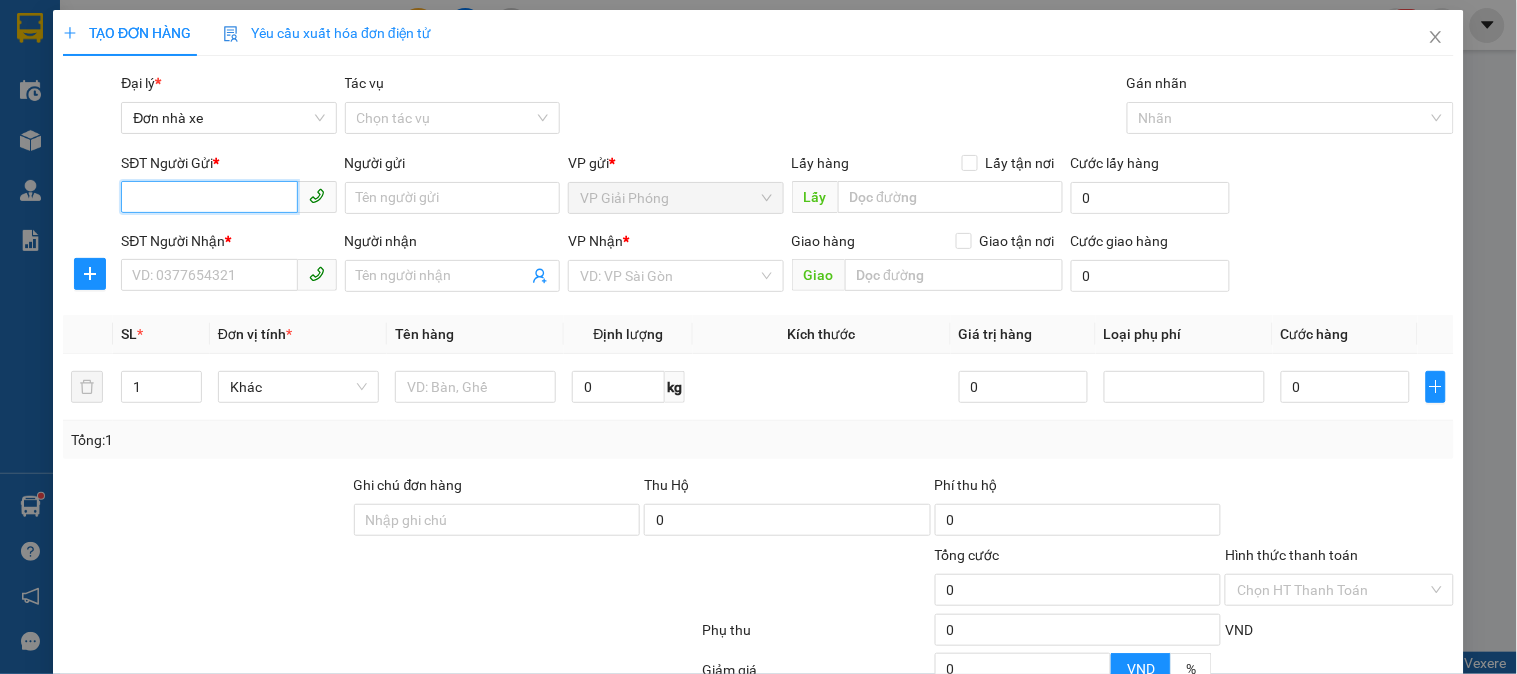 click on "SĐT Người Gửi  *" at bounding box center [209, 197] 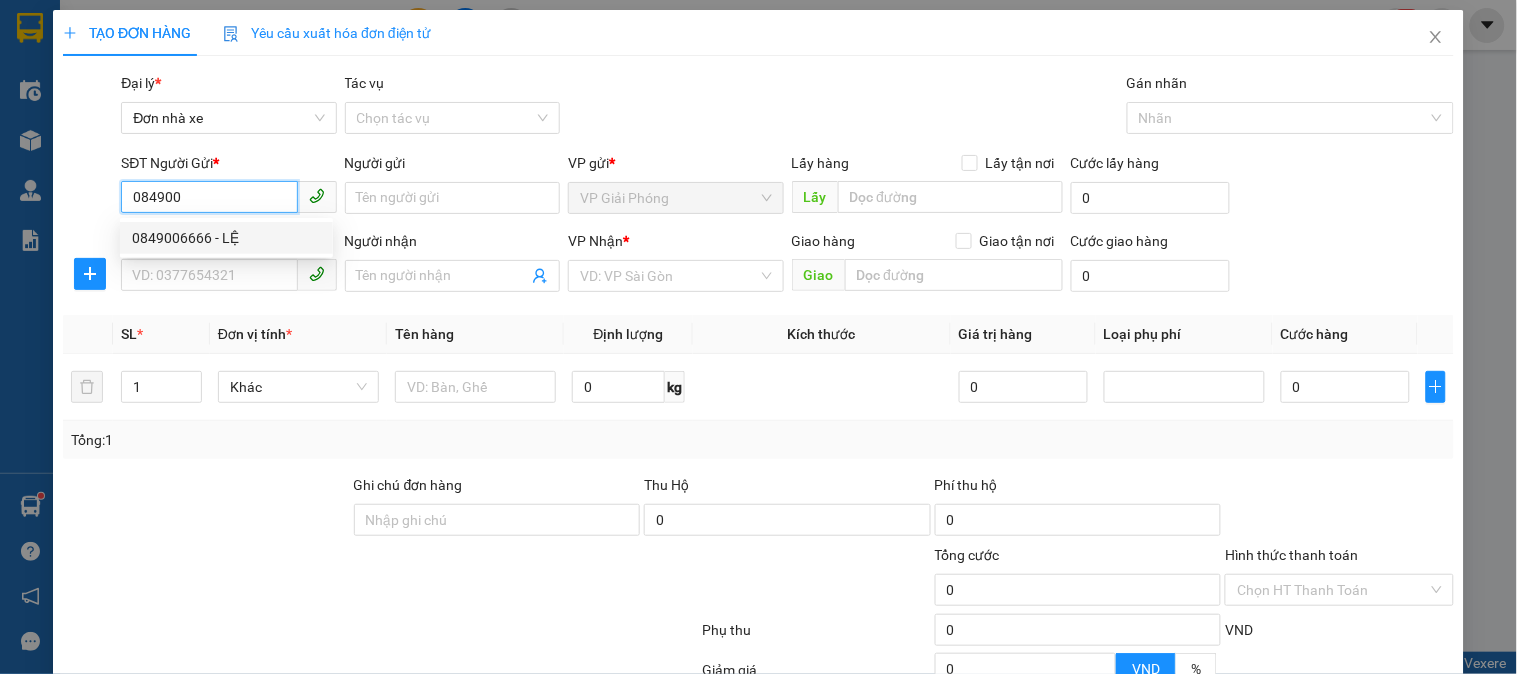 click on "0849006666 - LỆ" at bounding box center (226, 238) 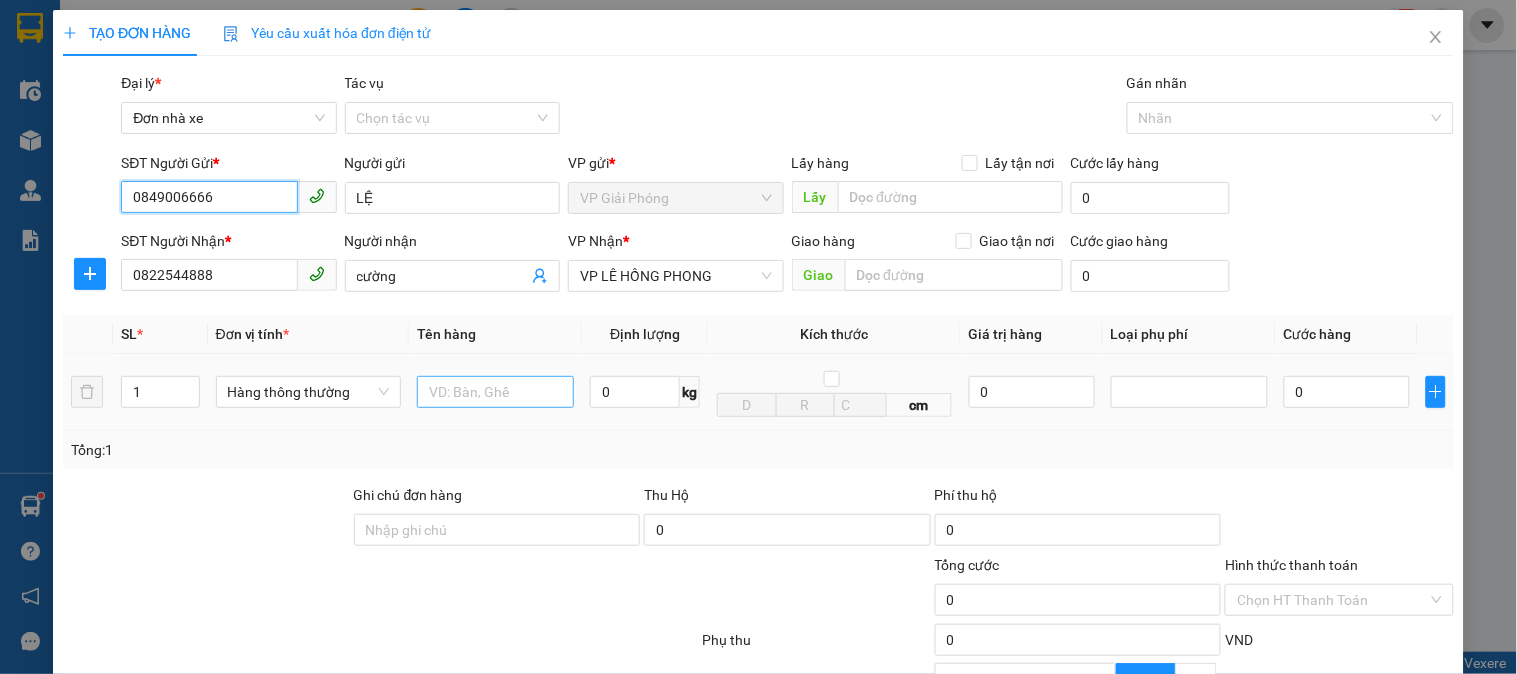 type on "0849006666" 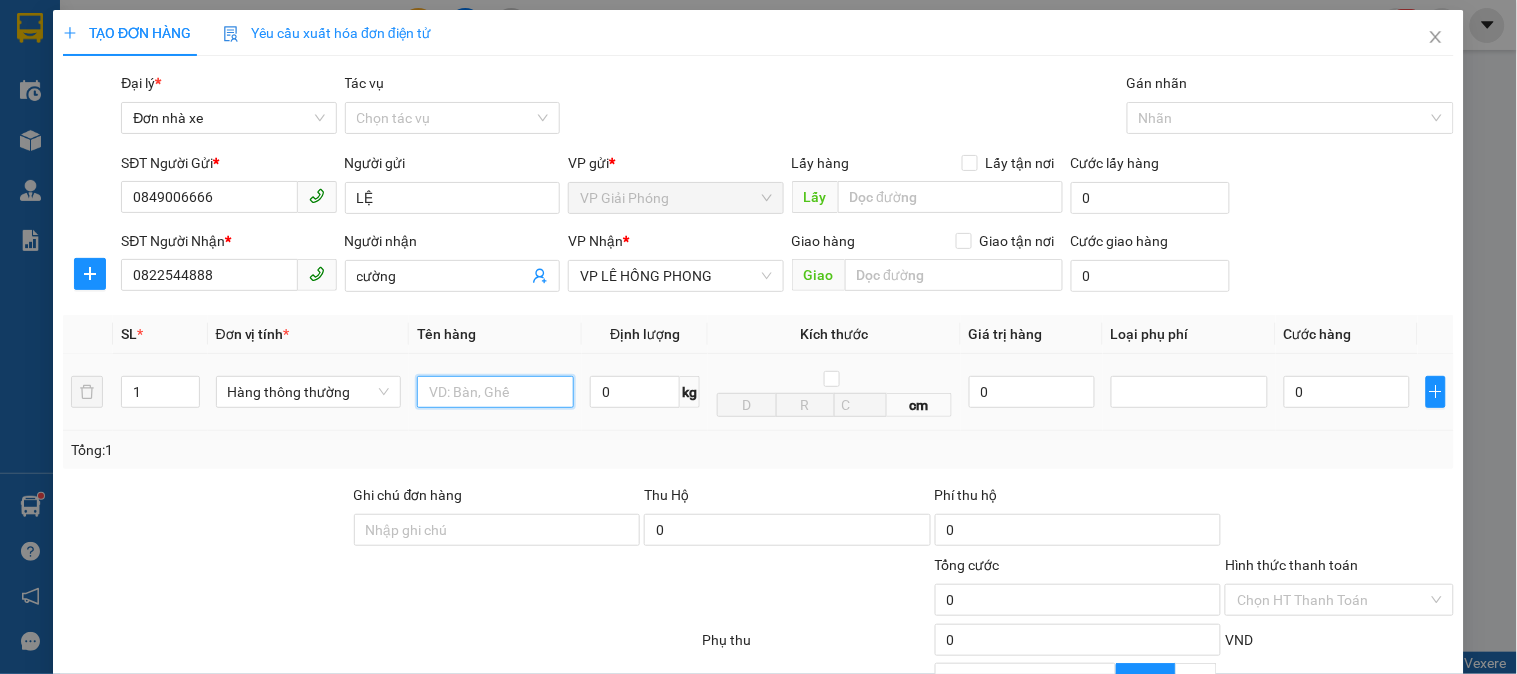 click at bounding box center (495, 392) 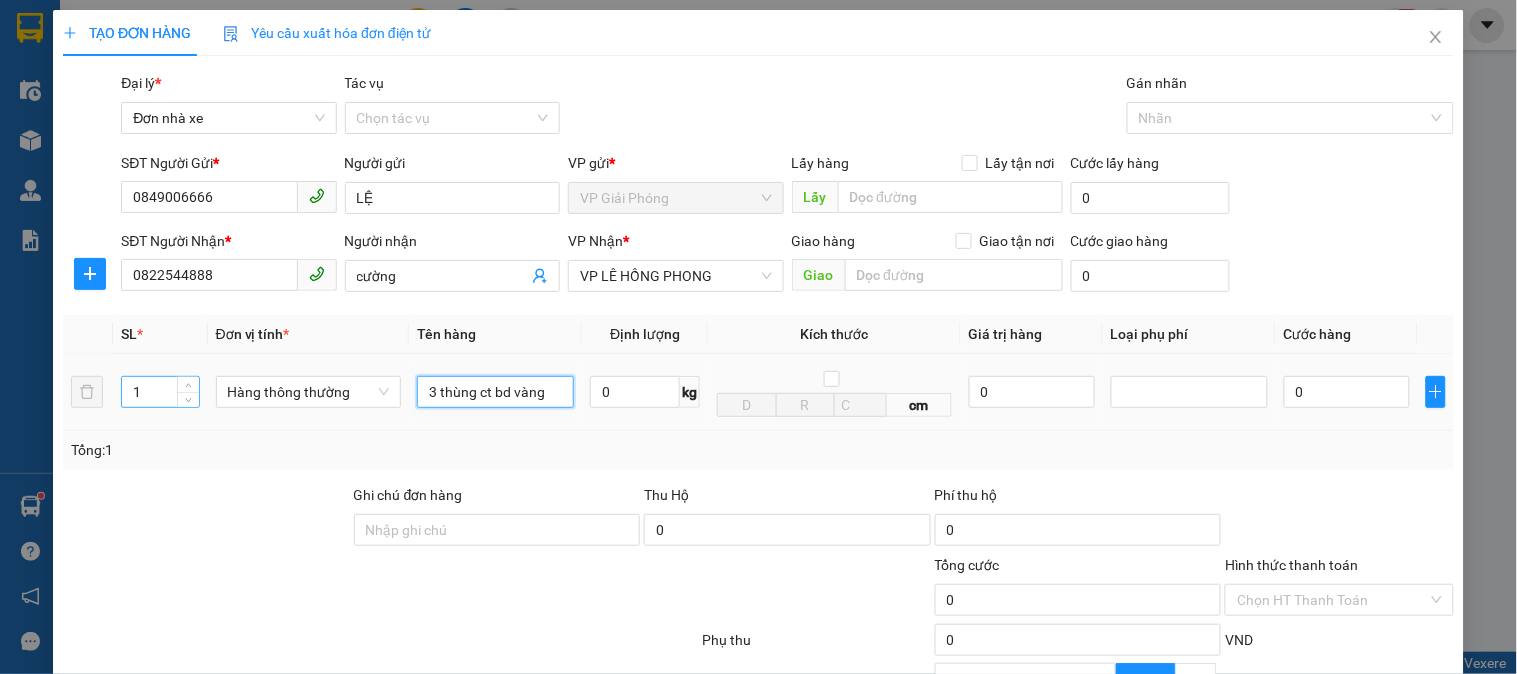 type on "3 thùng ct bd vàng" 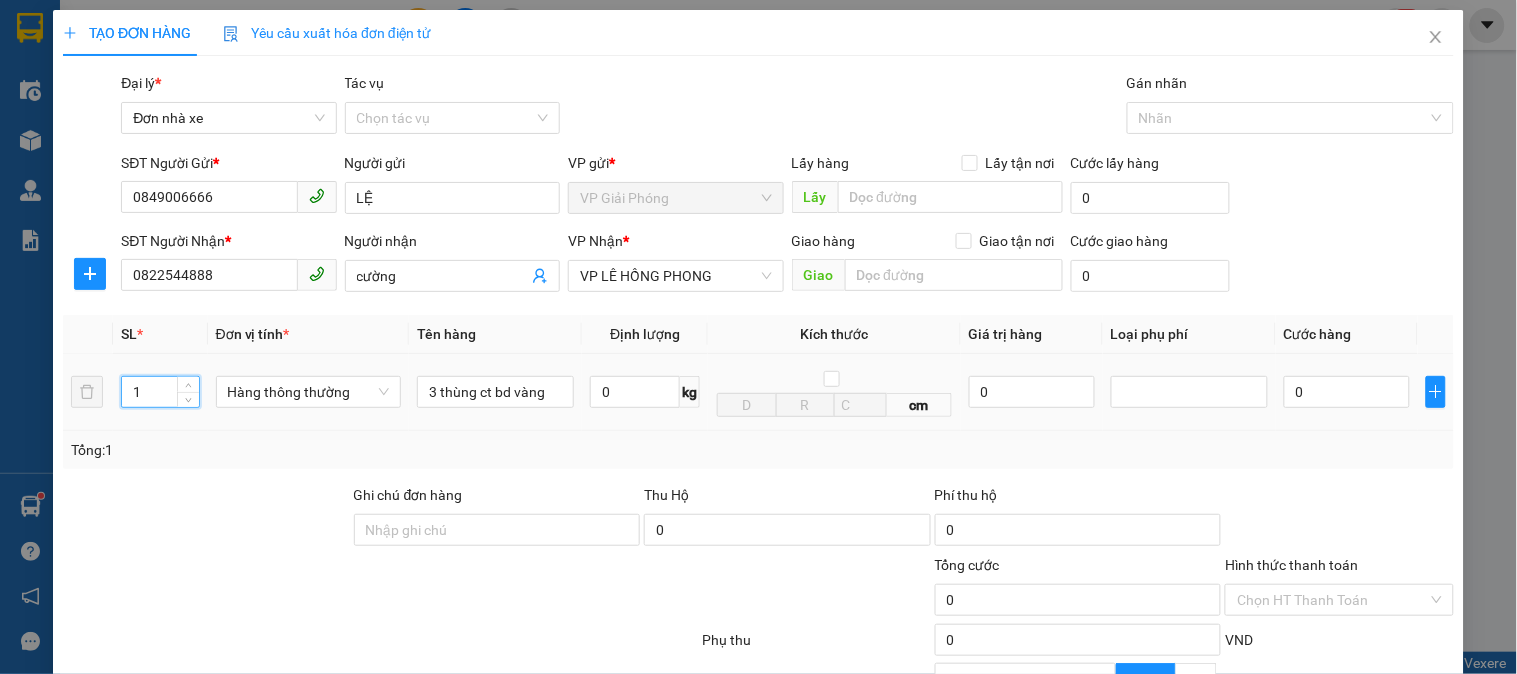 drag, startPoint x: 167, startPoint y: 390, endPoint x: 21, endPoint y: 438, distance: 153.68799 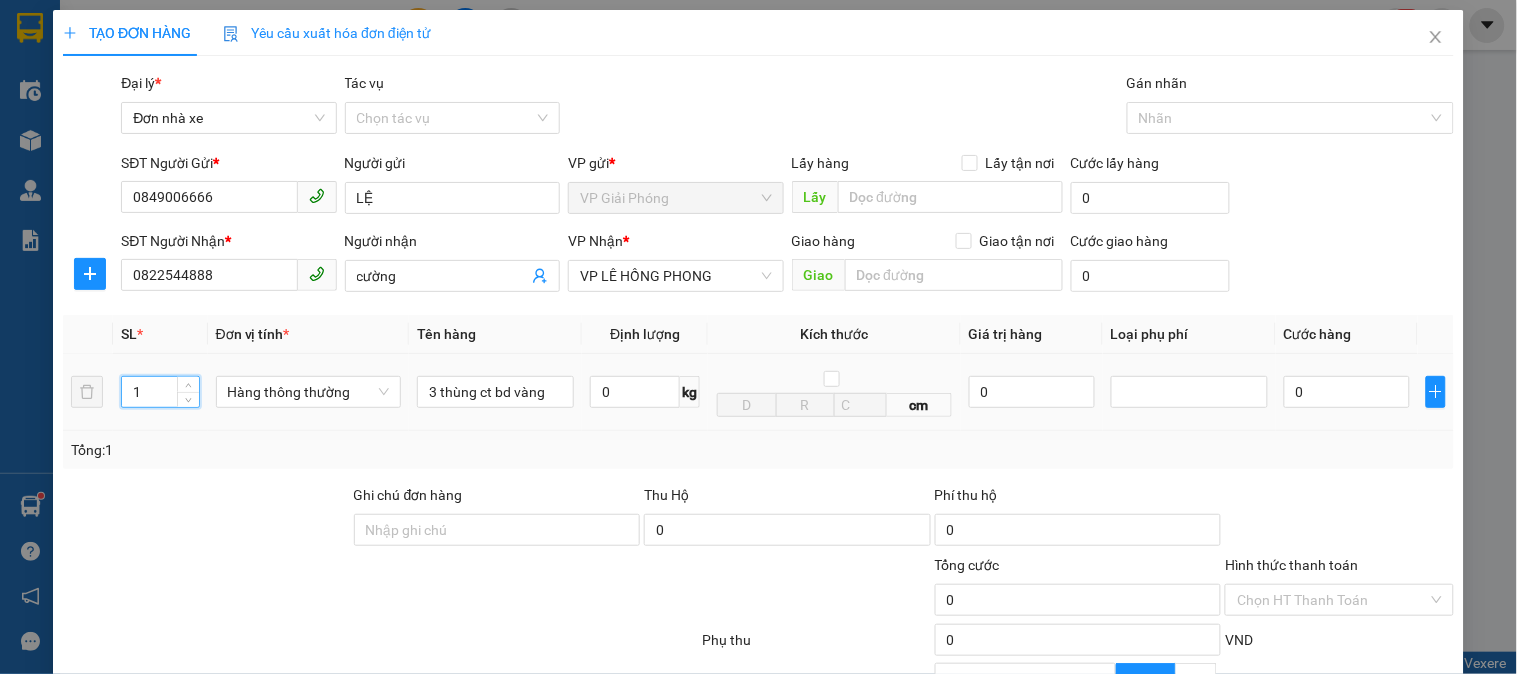 click on "SĐT Người Gửi  * [PHONE] Người gửi LỆ VP gửi  * VP Giải Phóng Lấy hàng Lấy tận nơi Lấy Cước lấy hàng 0 SĐT Người Nhận  * [PHONE] Người nhận cường VP Nhận  * VP LÊ HỒNG PHONG Giao hàng Giao tận nơi Giao Cước giao hàng 0" at bounding box center (758, 337) 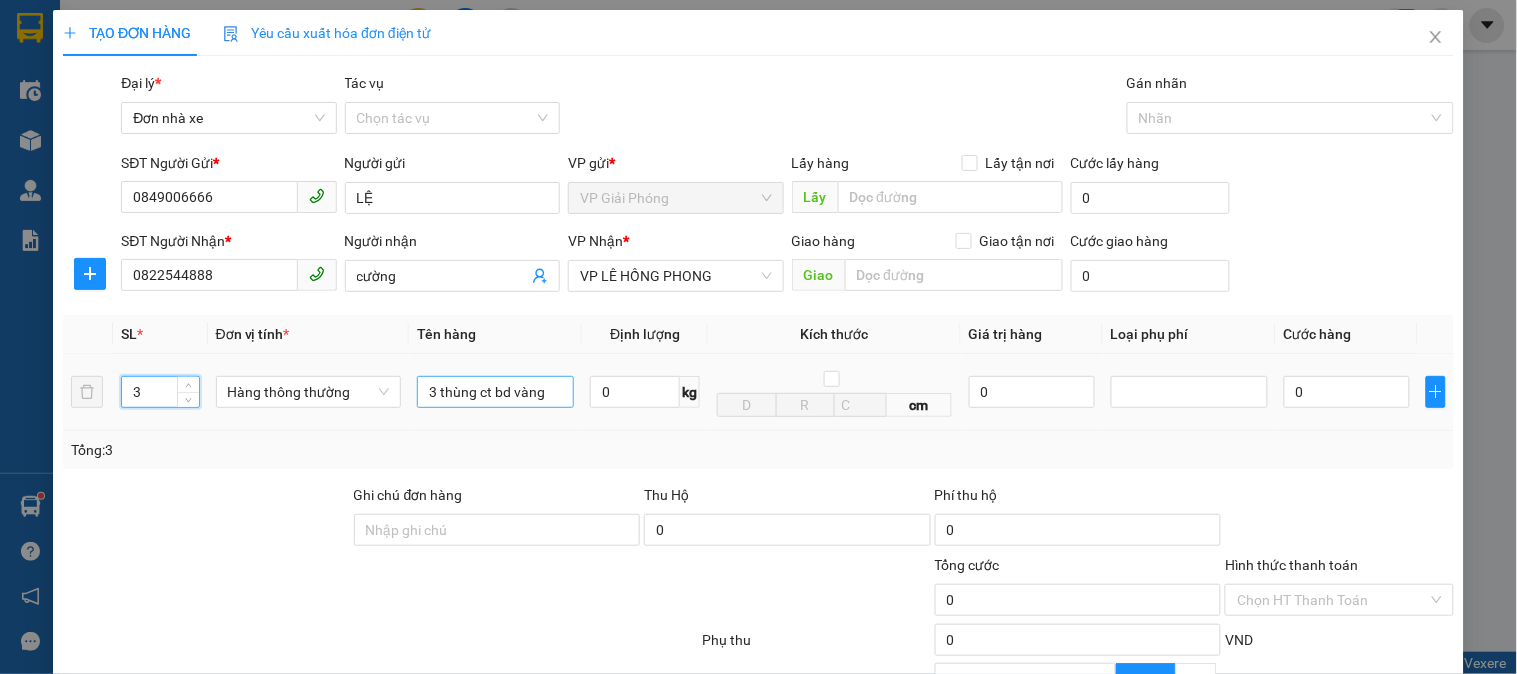 type on "3" 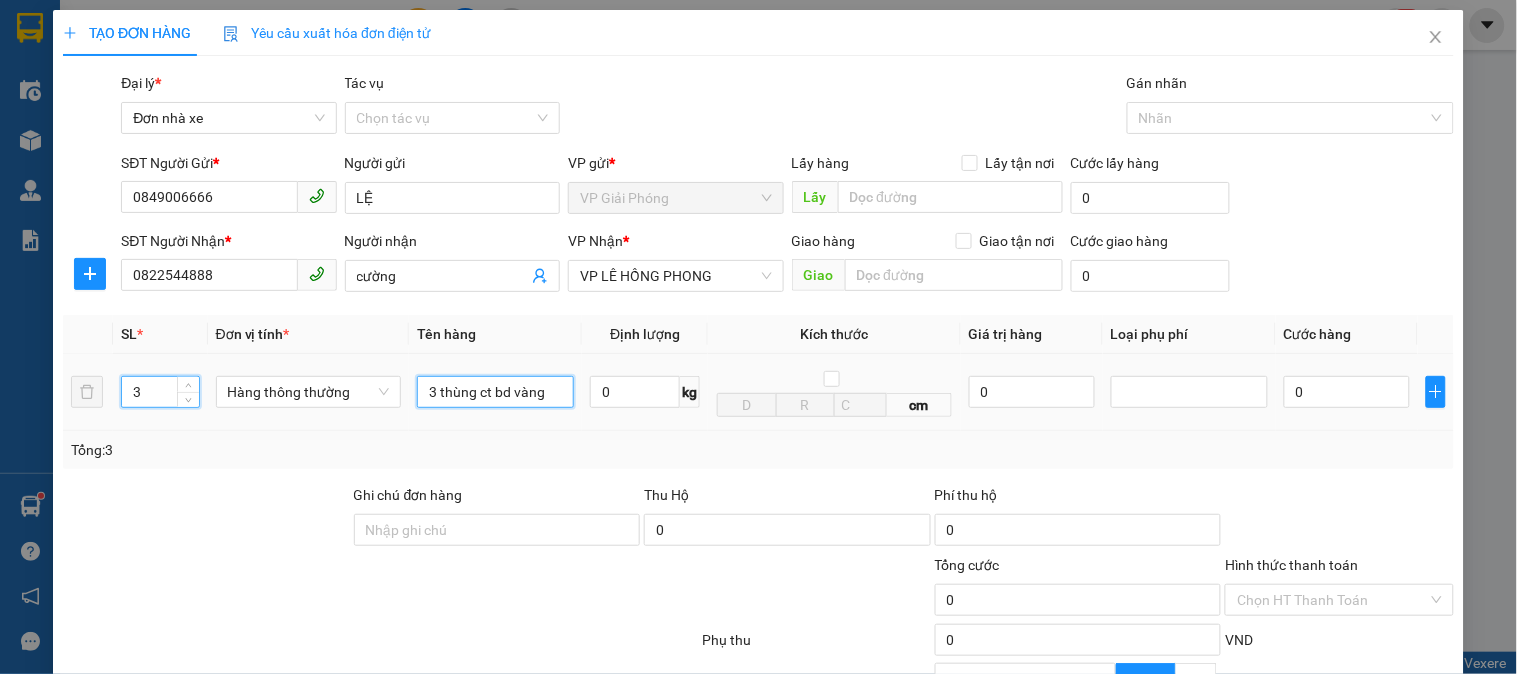 click on "3 thùng ct bd vàng" at bounding box center [495, 392] 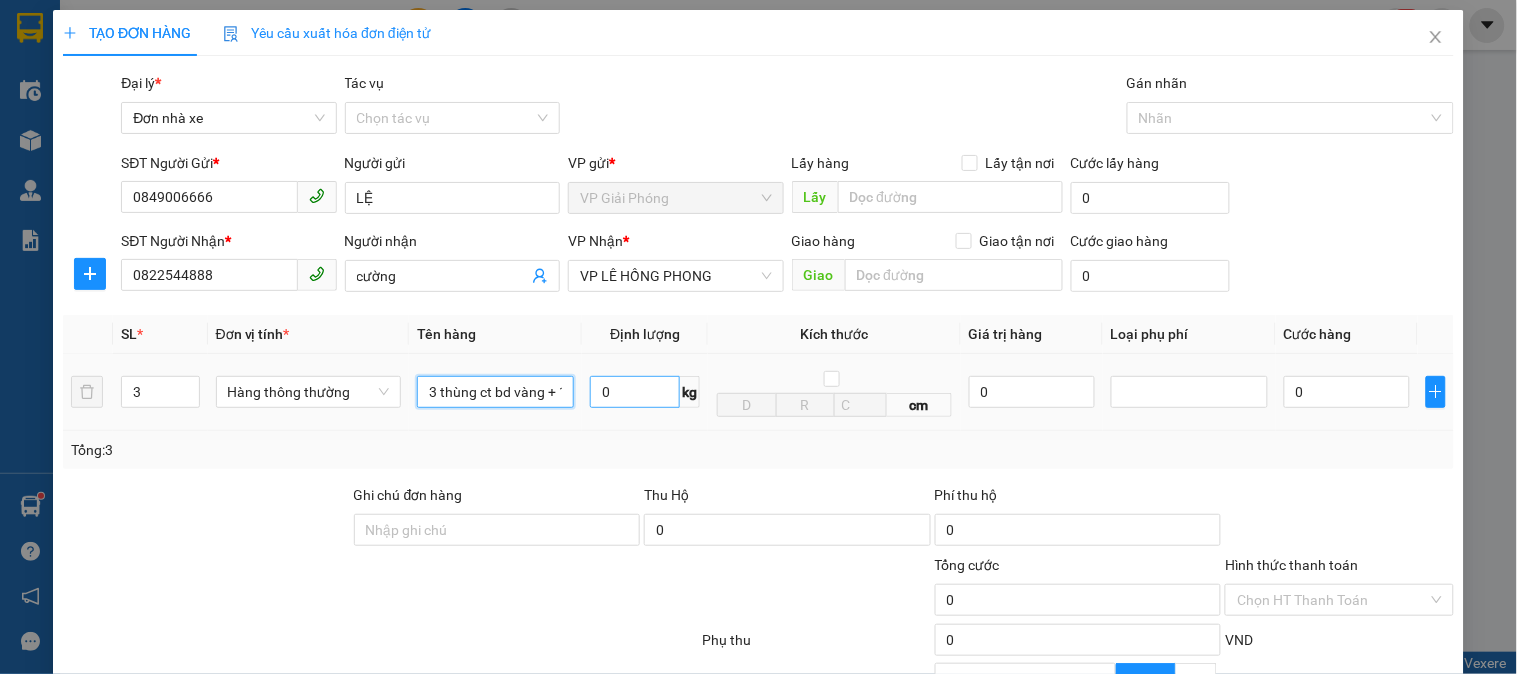 type on "3 thùng ct bd vàng + 1 xốp" 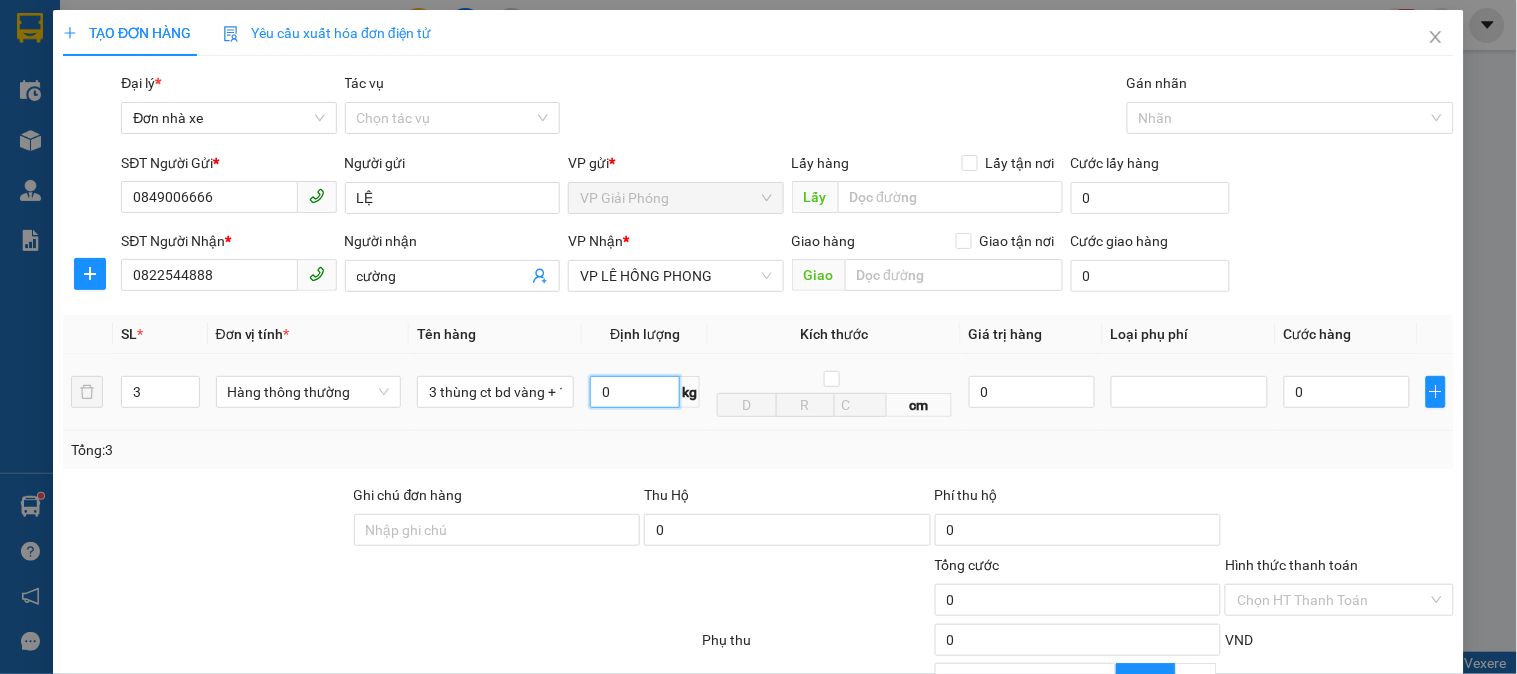 click on "0" at bounding box center (635, 392) 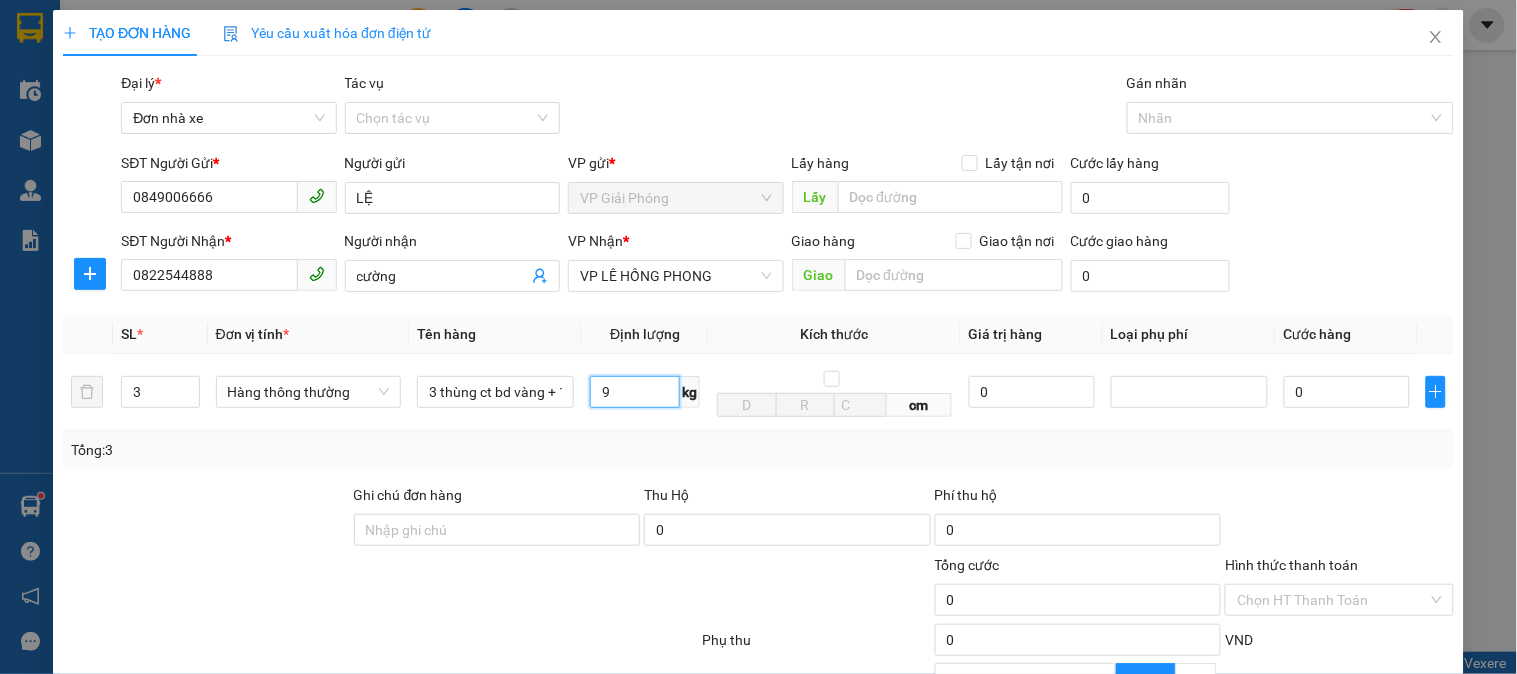 type on "9" 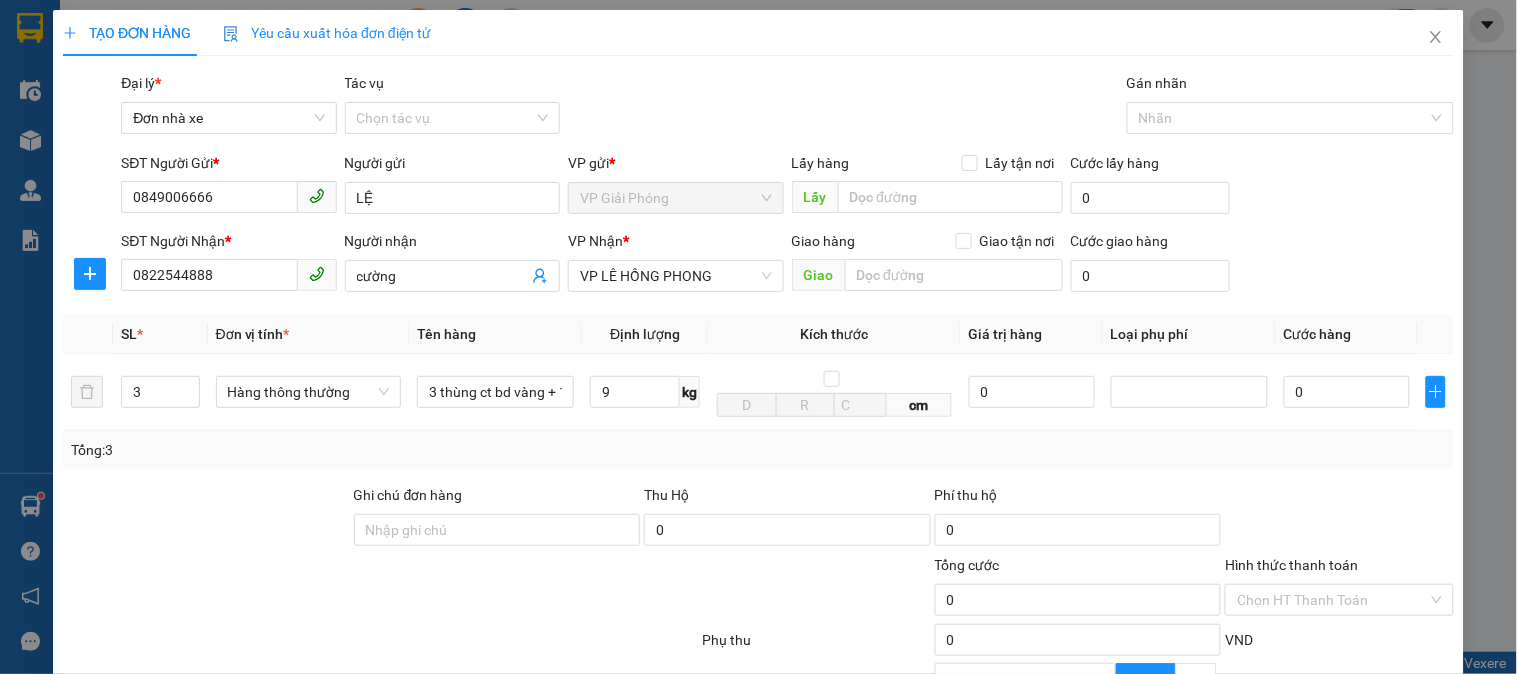 click on "Tổng:  3" at bounding box center (758, 450) 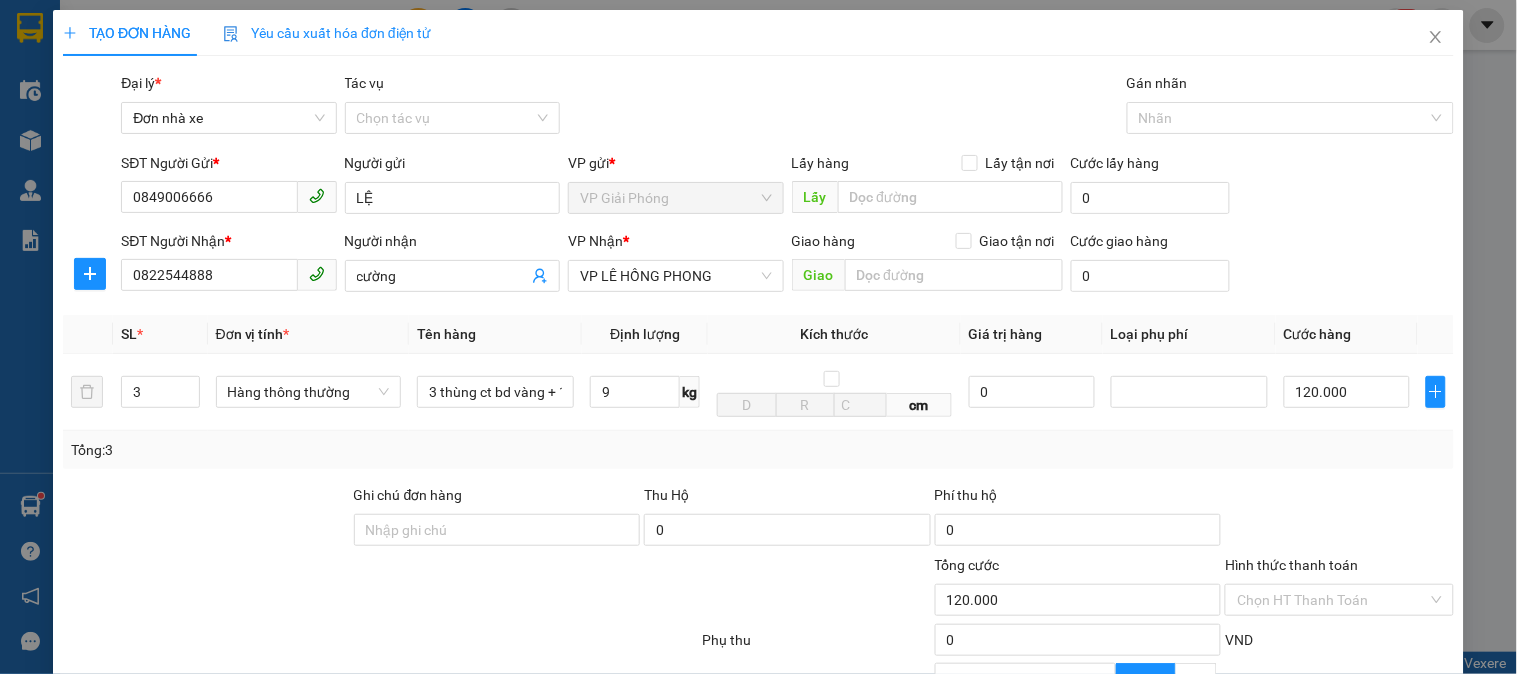 type on "120.000" 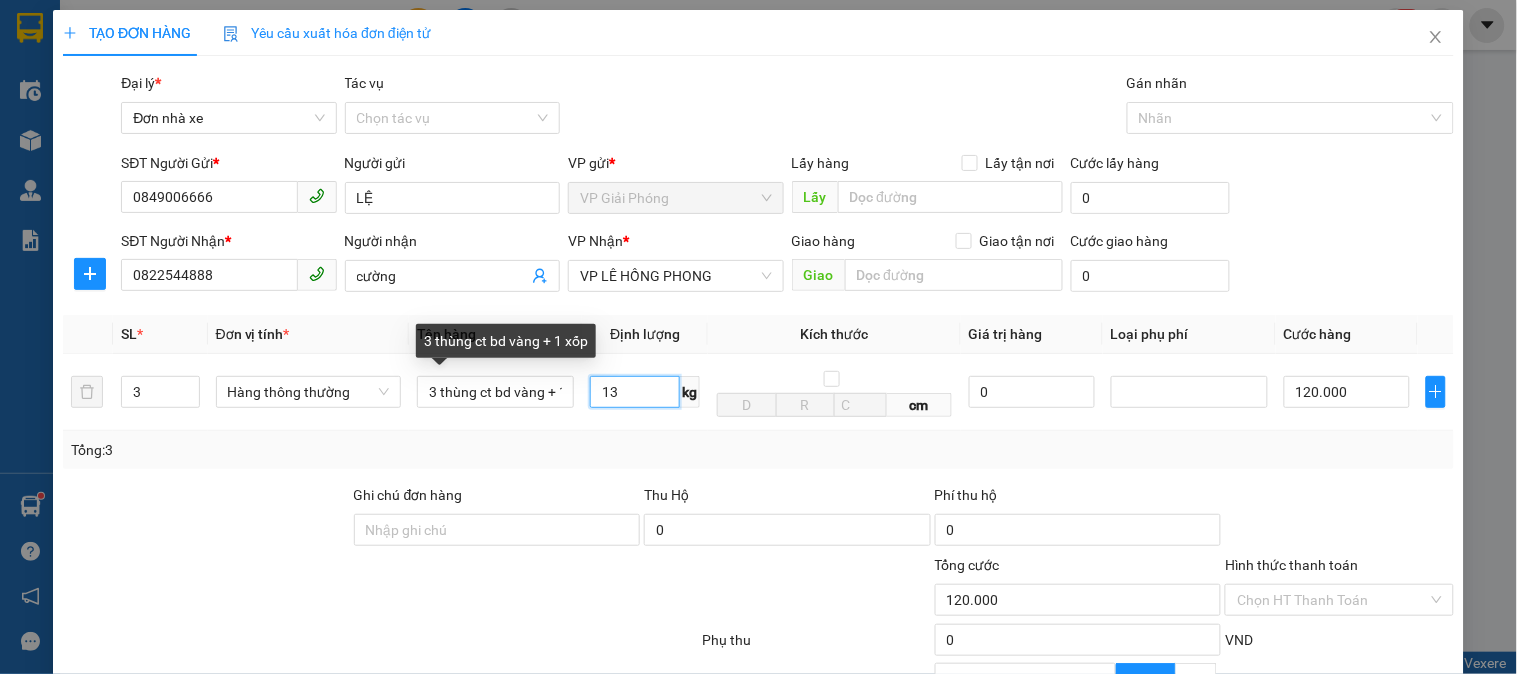 type on "13" 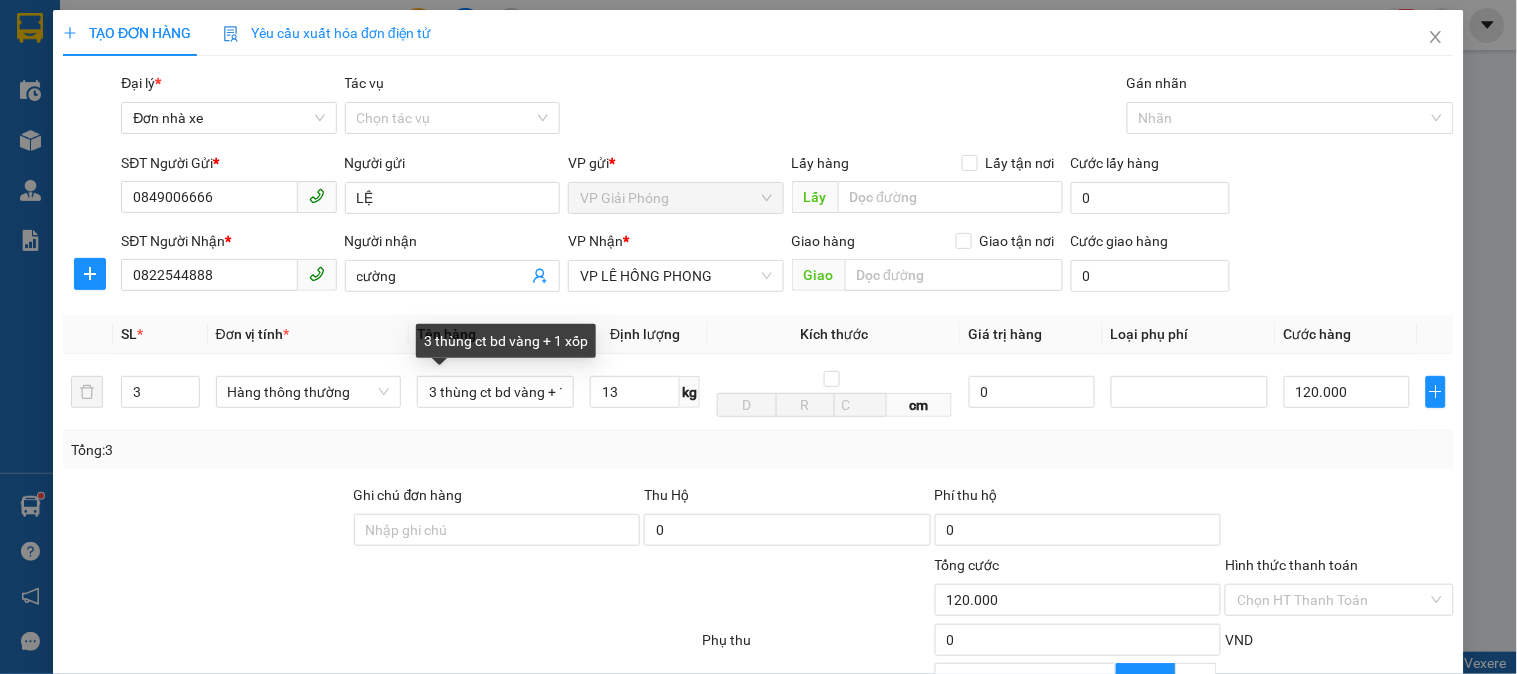 click on "Transit Pickup Surcharge Ids Transit Deliver Surcharge Ids Transit Deliver Surcharge Transit Deliver Surcharge Gói vận chuyển  * Tiêu chuẩn Đại lý  * Đơn nhà xe Tác vụ Chọn tác vụ Gán nhãn   Nhãn SĐT Người Gửi  * [PHONE] Người gửi [FIRST] VP gửi  * VP Giải Phóng Lấy hàng Lấy tận nơi Lấy Cước lấy hàng 0 SĐT Người Nhận  * [PHONE] Người nhận [FIRST] VP Nhận  * VP LÊ HỒNG PHONG Giao hàng Giao tận nơi Giao Cước giao hàng 0 SL  * Đơn vị tính  * Tên hàng  Định lượng Kích thước Giá trị hàng Loại phụ phí Cước hàng                     3 Hàng thông thường 3 thùng ct bd vàng + 1 xốp 13 kg cm 0   120.000 Tổng:  3 Ghi chú đơn hàng Thu Hộ 0 Phí thu hộ 0 Tổng cước 120.000 Hình thức thanh toán Chọn HT Thanh Toán Phụ thu 0 VND Giảm giá 0 VND % Discount 0 Số tiền thu trước 0 Chưa thanh toán 120.000 Chọn HT Thanh Toán Ghi chú nội bộ nhà xe 0 Lưu" at bounding box center (758, 462) 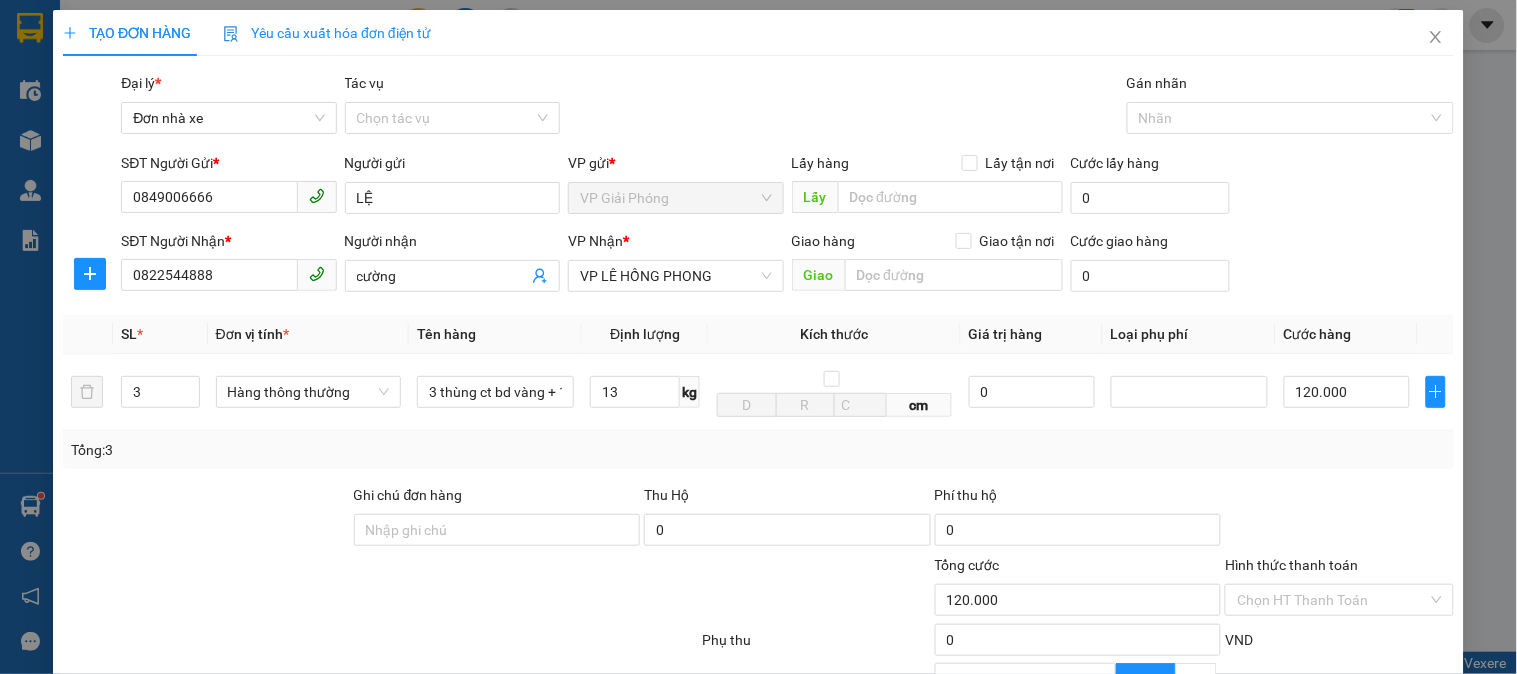 click on "Lưu và In" at bounding box center (1380, 837) 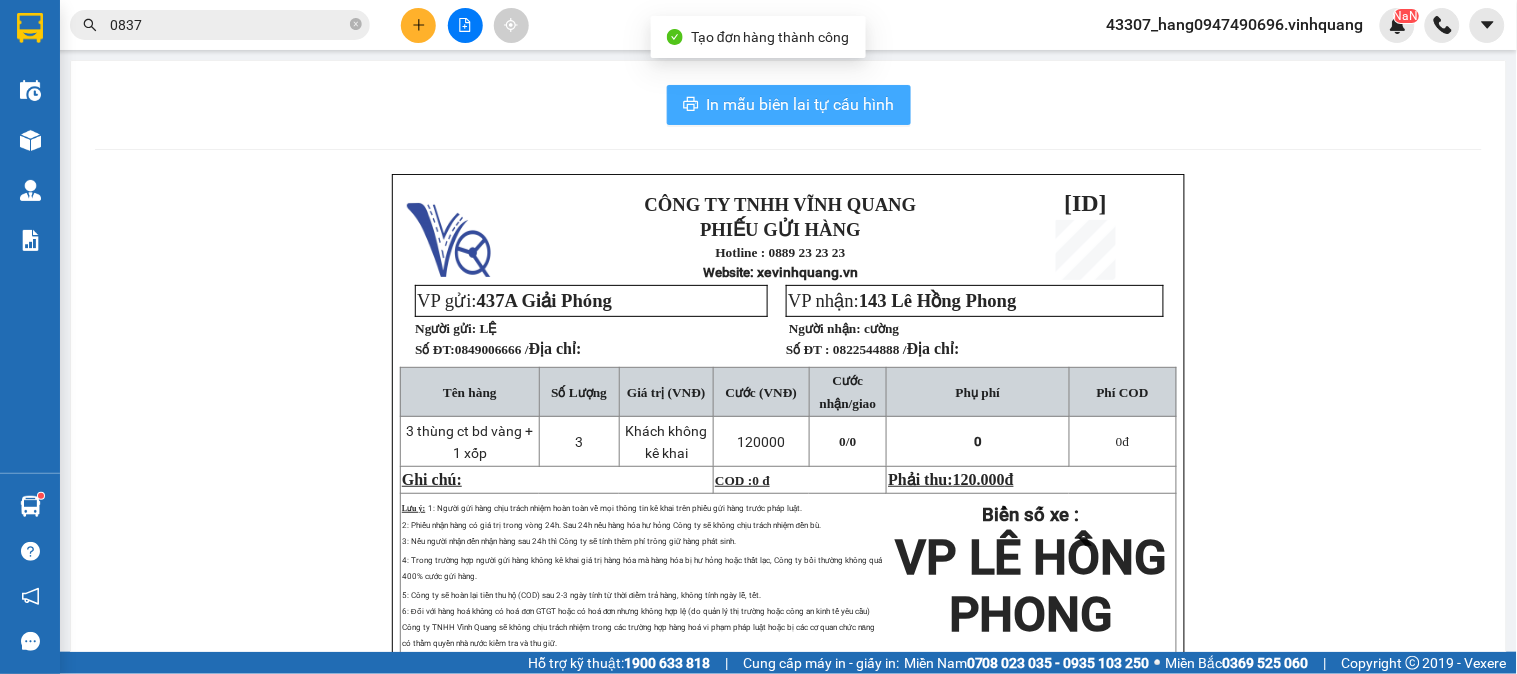 click on "In mẫu biên lai tự cấu hình" at bounding box center (801, 104) 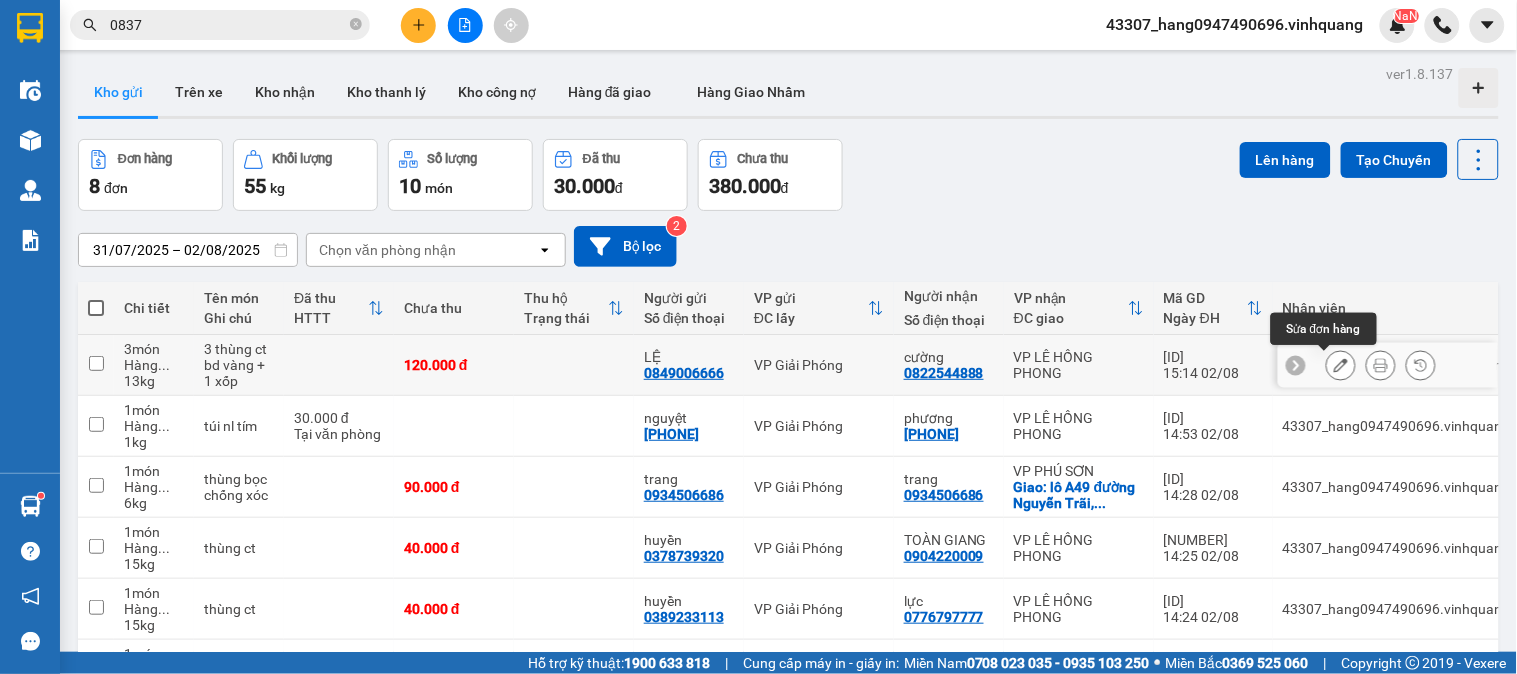 click 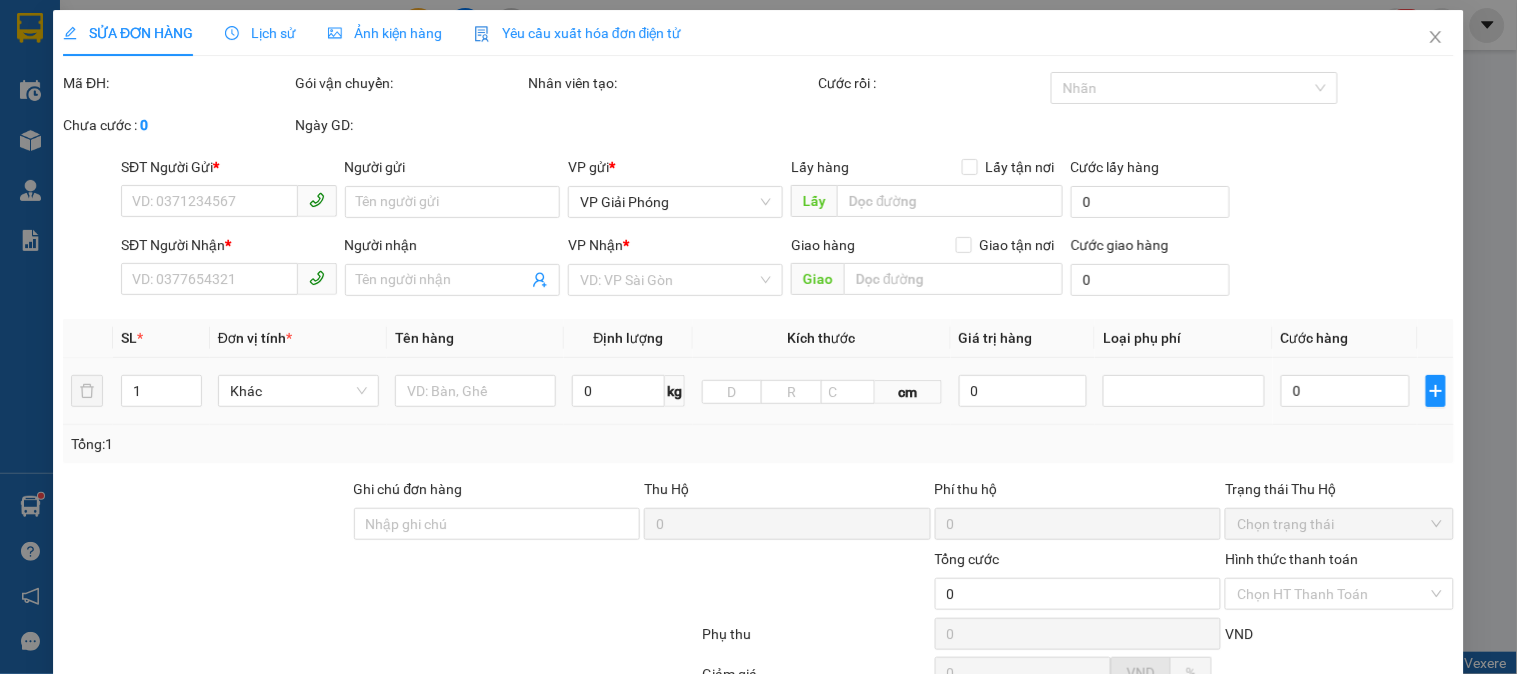 type on "0849006666" 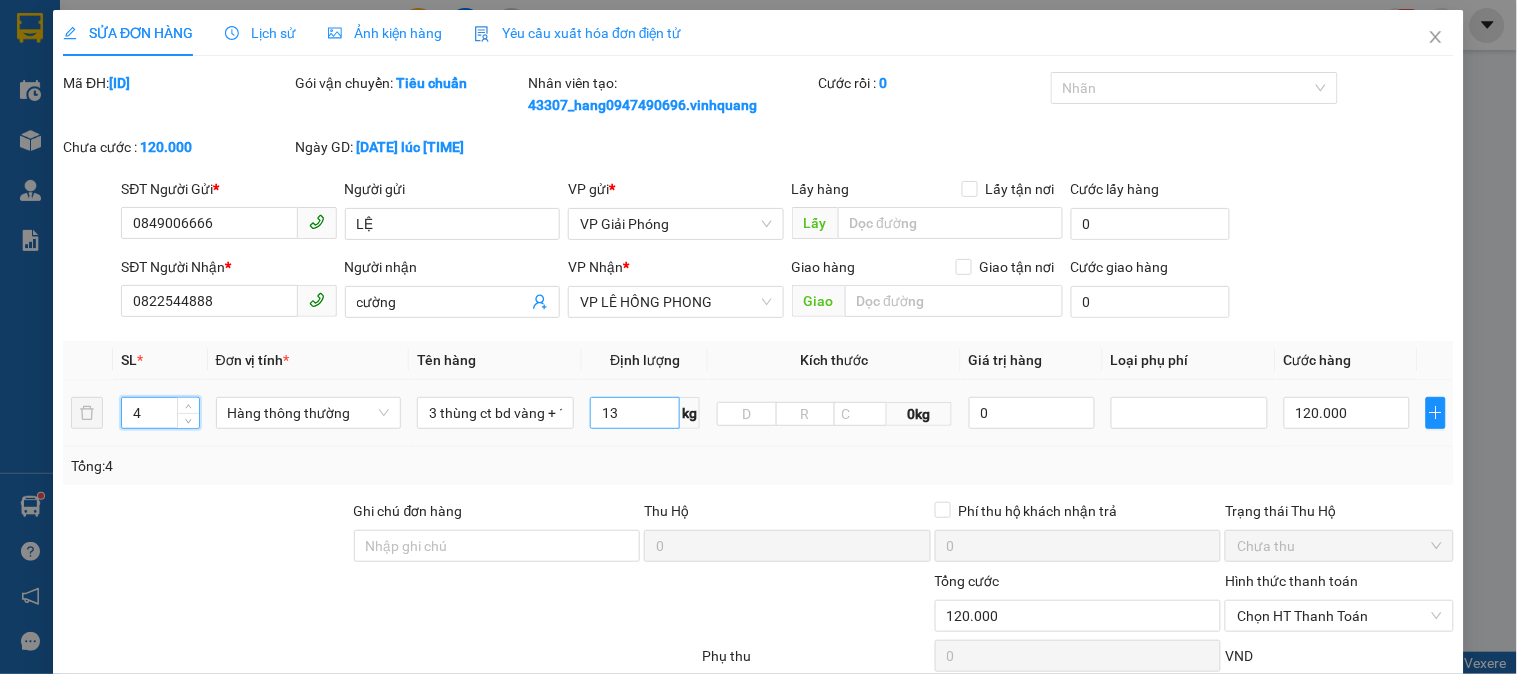type on "4" 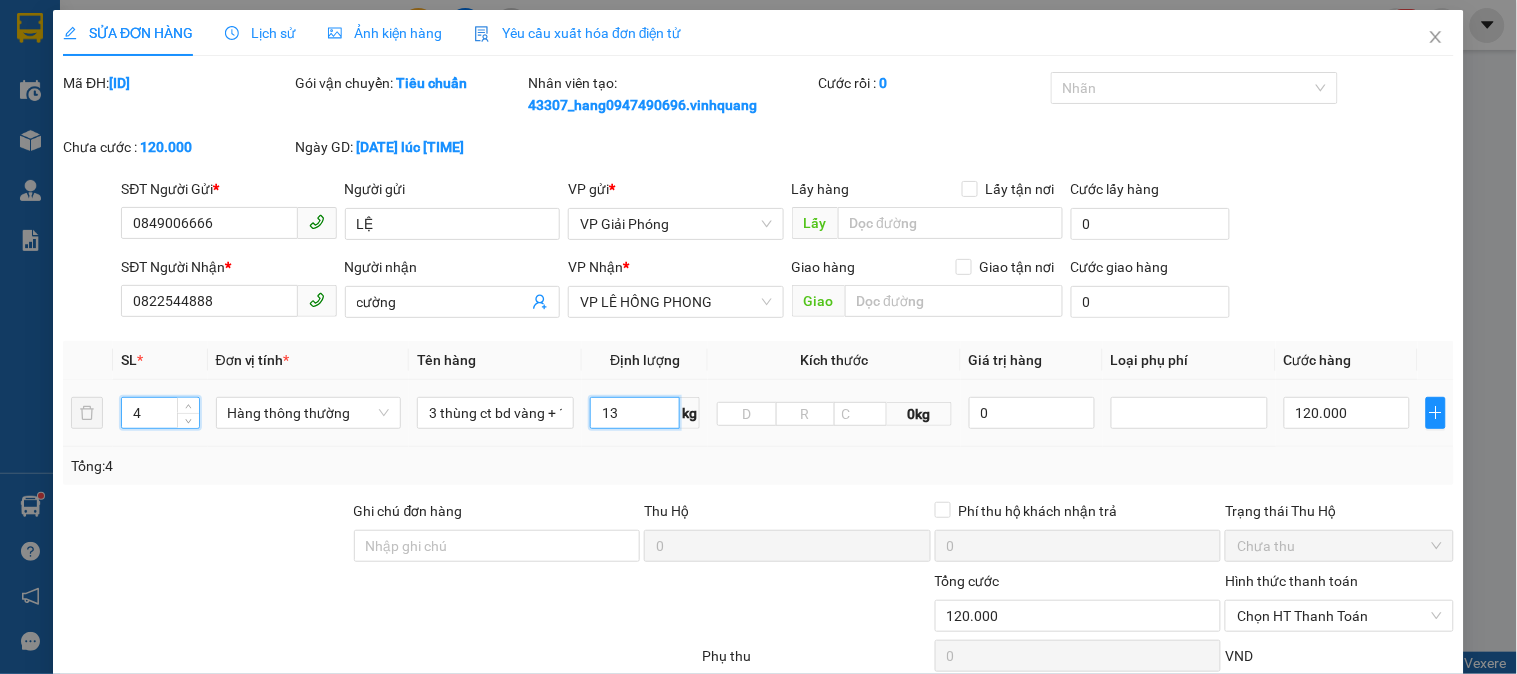 click on "13" at bounding box center (635, 413) 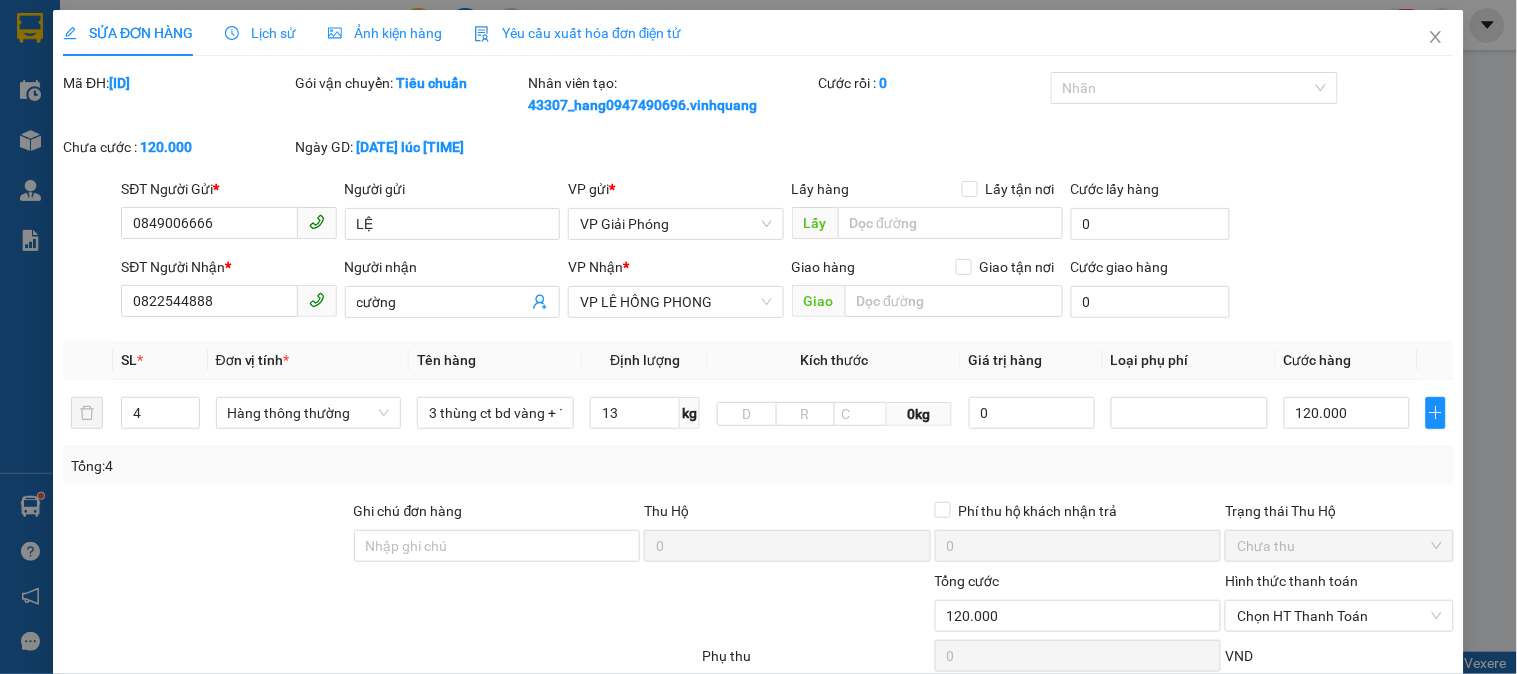click on "Tổng:  4" at bounding box center (758, 466) 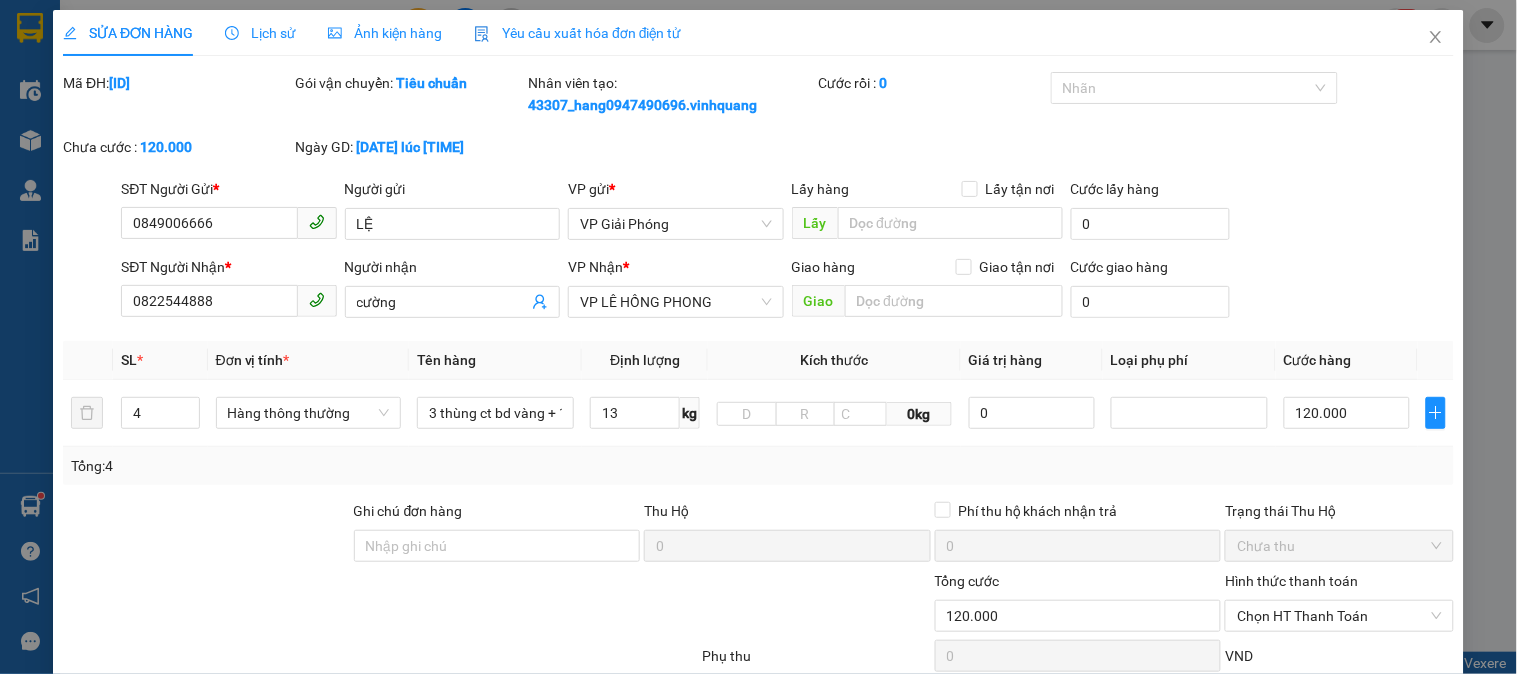 click on "Tổng:  4" at bounding box center [758, 466] 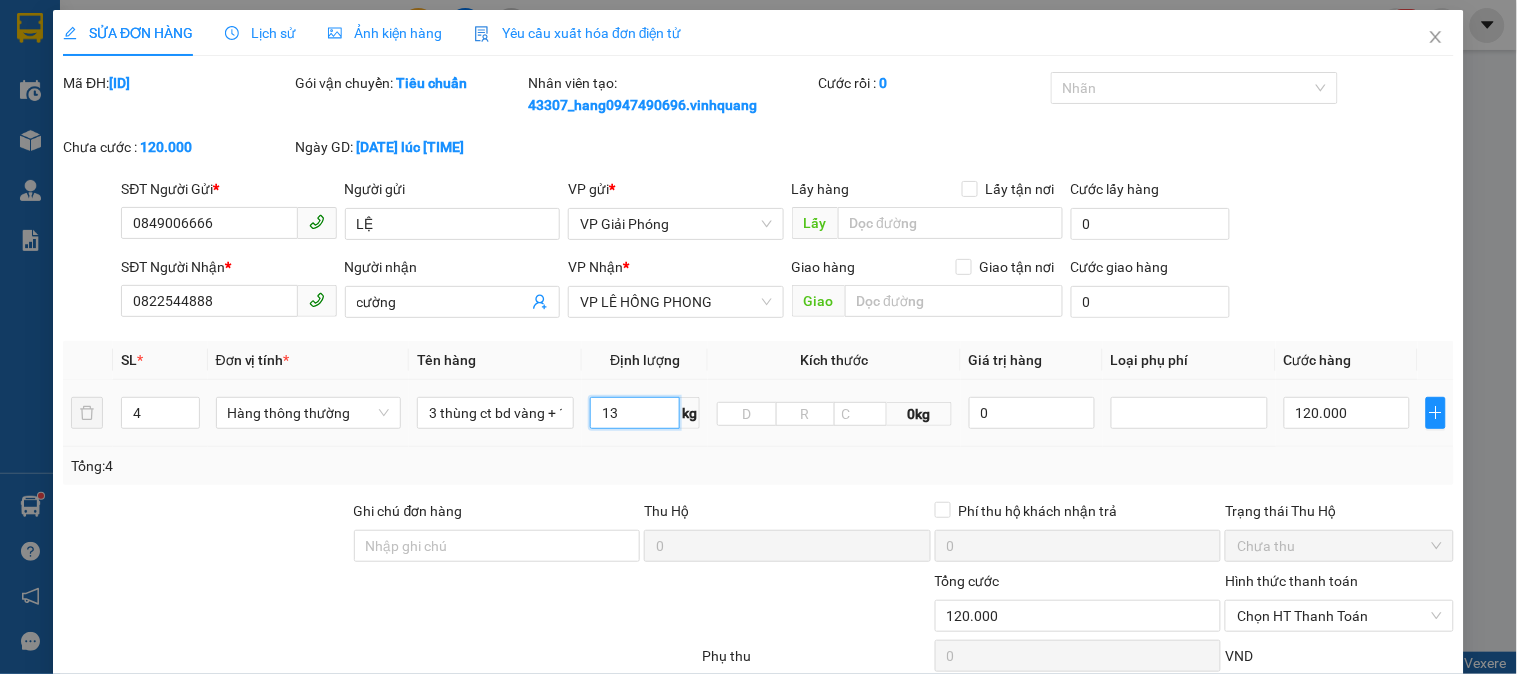 click on "13" at bounding box center (635, 413) 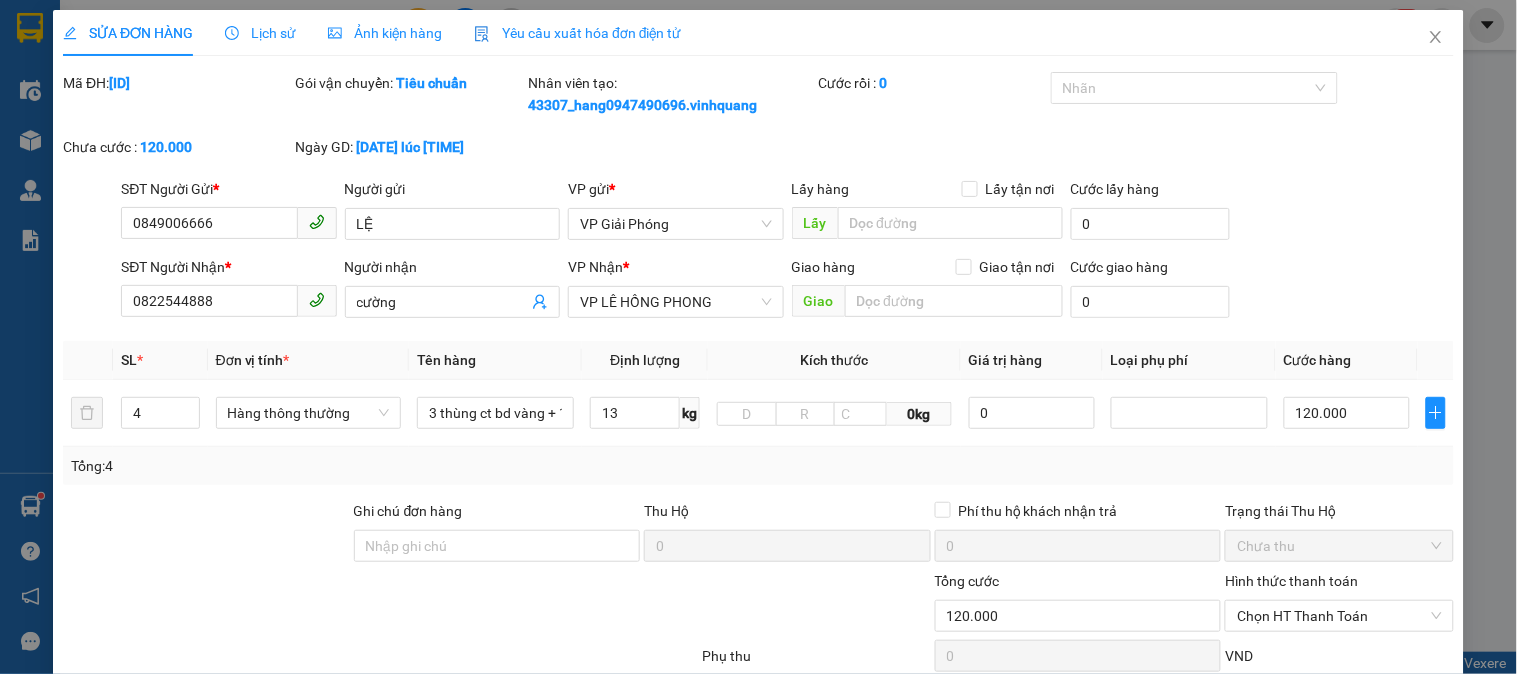 click on "Tổng:  4" at bounding box center [758, 466] 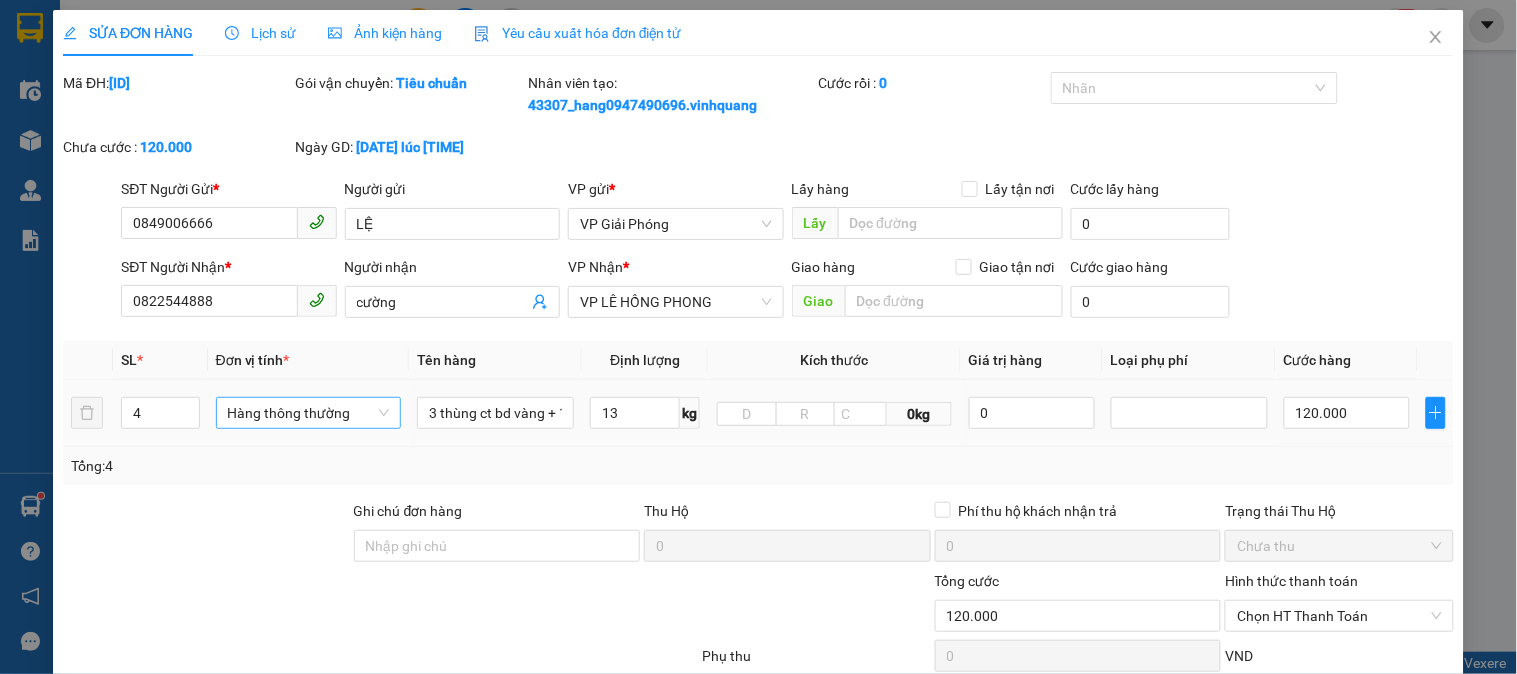 click on "Hàng thông thường" at bounding box center (308, 413) 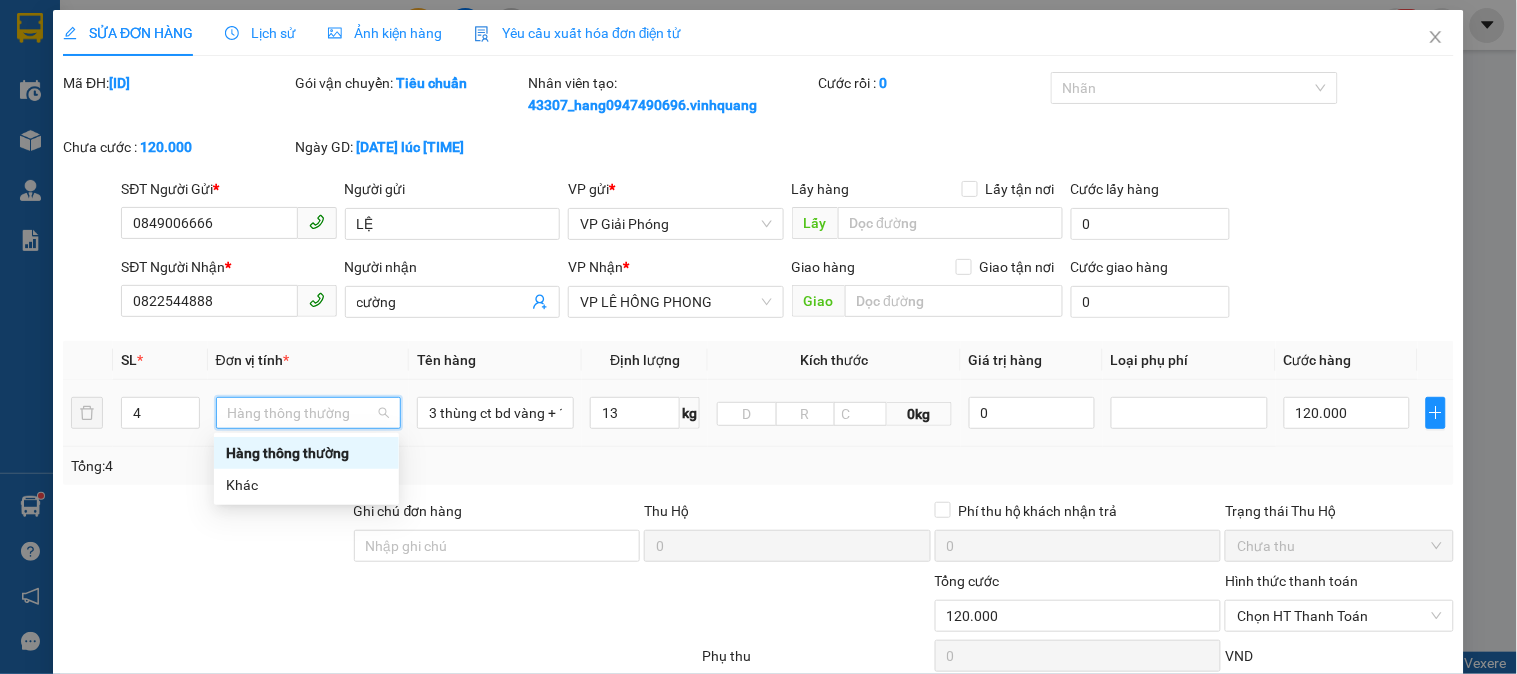 click on "Hàng thông thường" at bounding box center (306, 453) 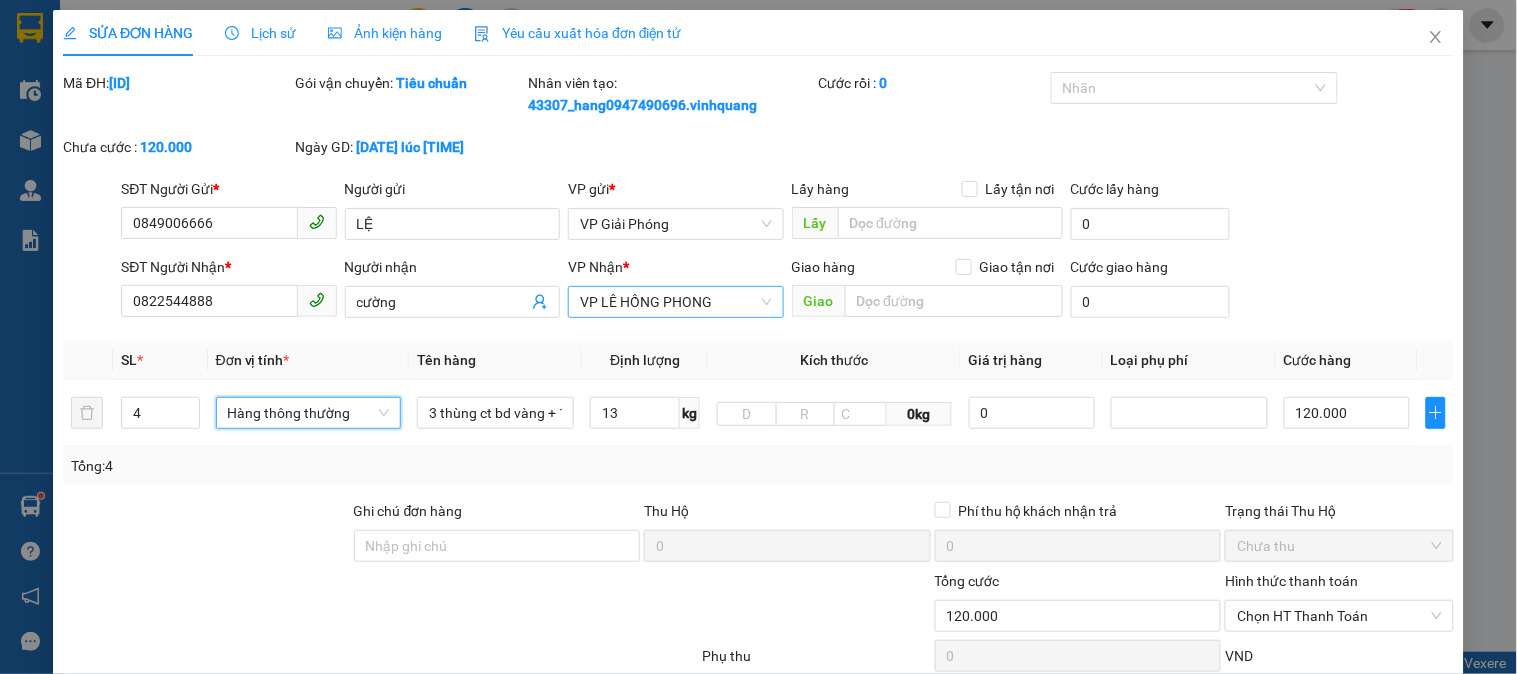 click on "VP LÊ HỒNG PHONG" at bounding box center (675, 302) 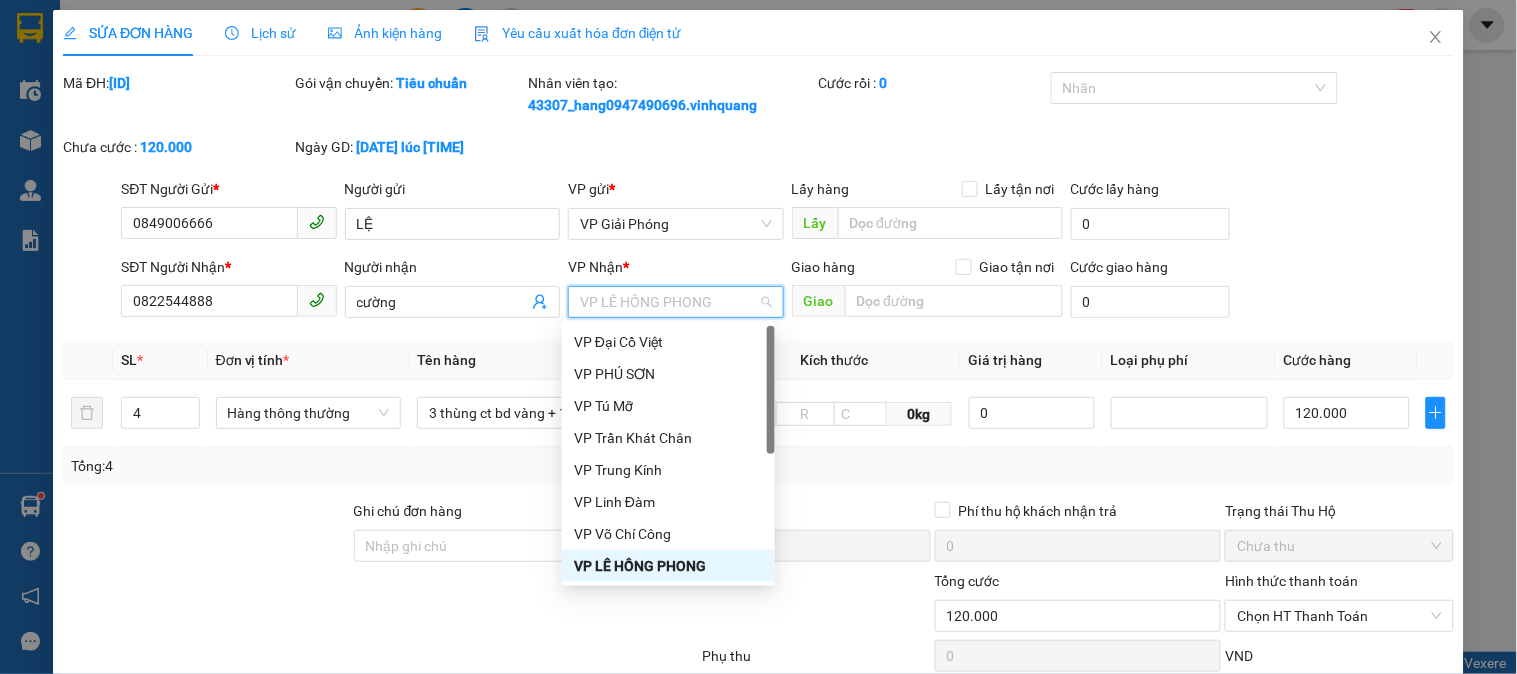 click on "VP LÊ HỒNG PHONG" at bounding box center (668, 566) 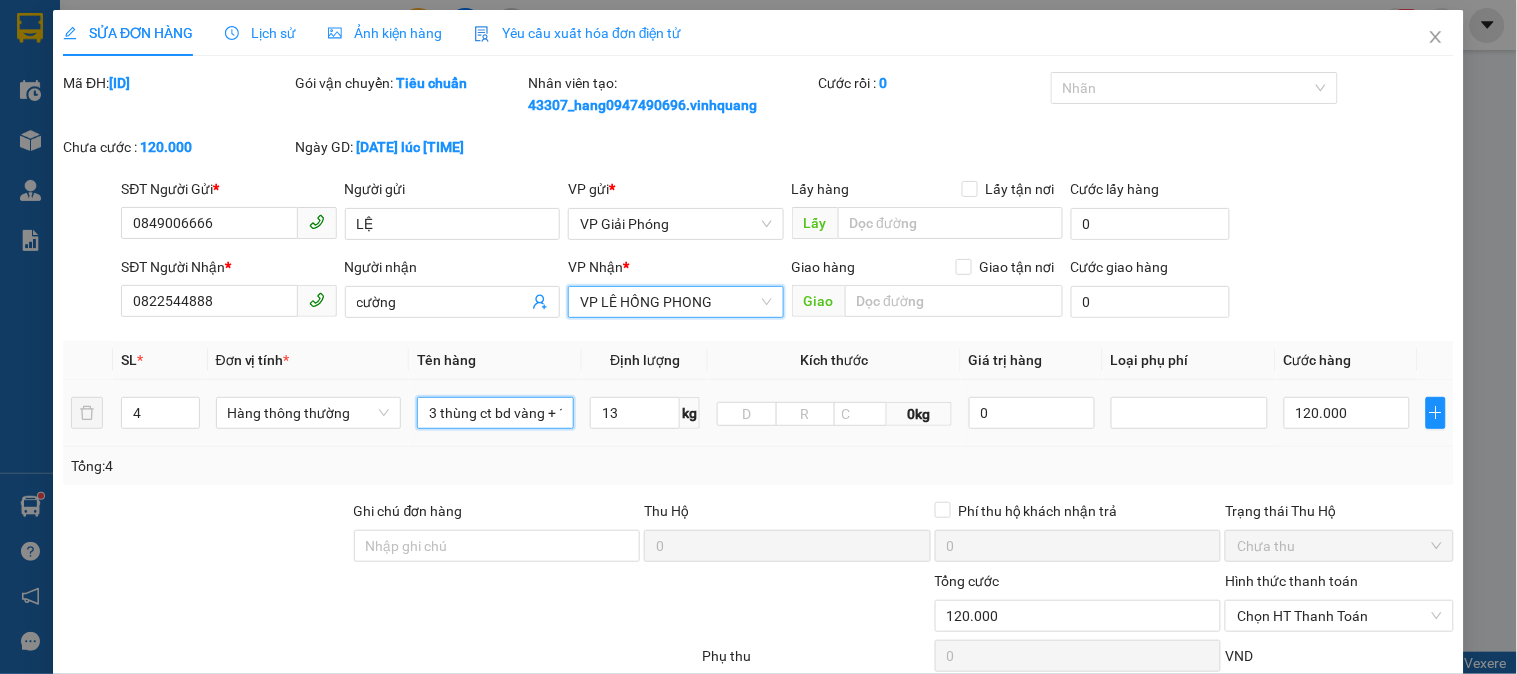 click on "3 thùng ct bd vàng + 1 xốp" at bounding box center [495, 413] 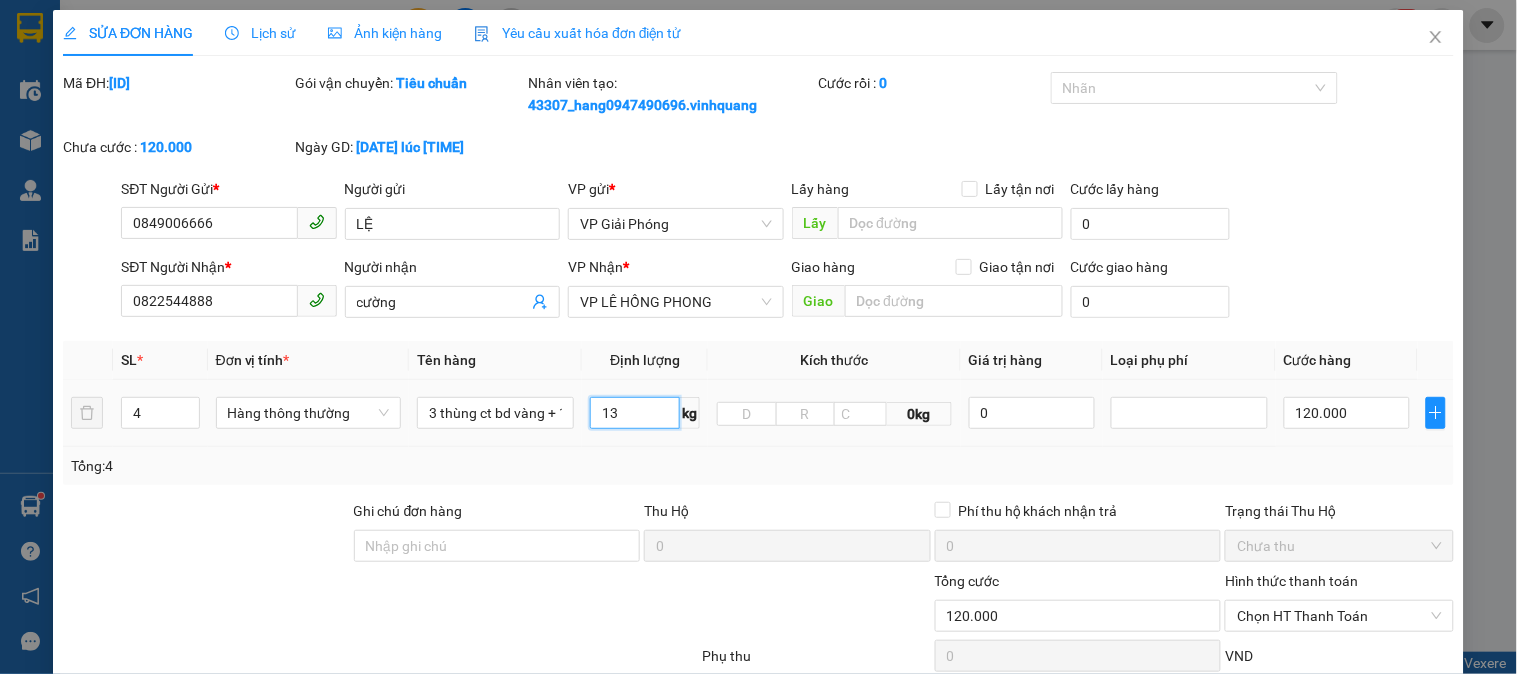 click on "13" at bounding box center [635, 413] 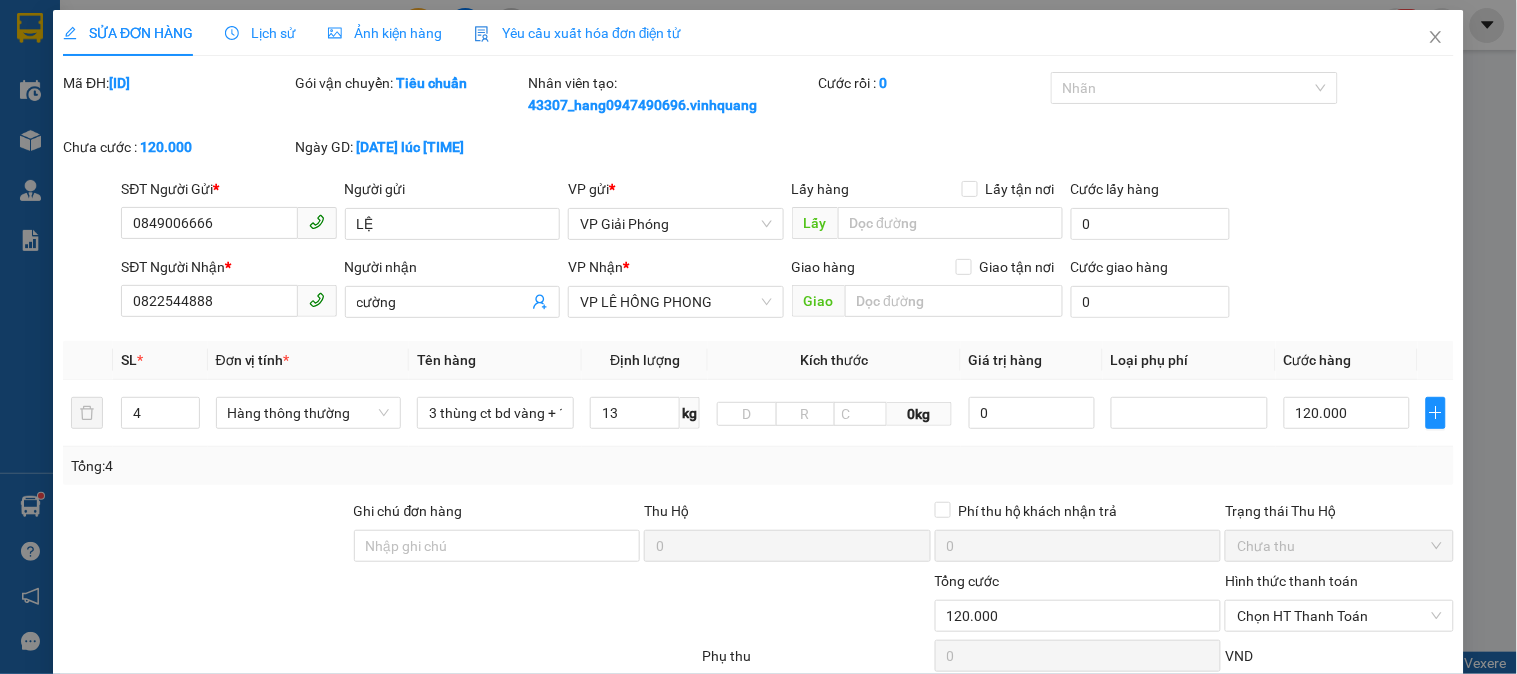 click on "Tổng:  4" at bounding box center [758, 466] 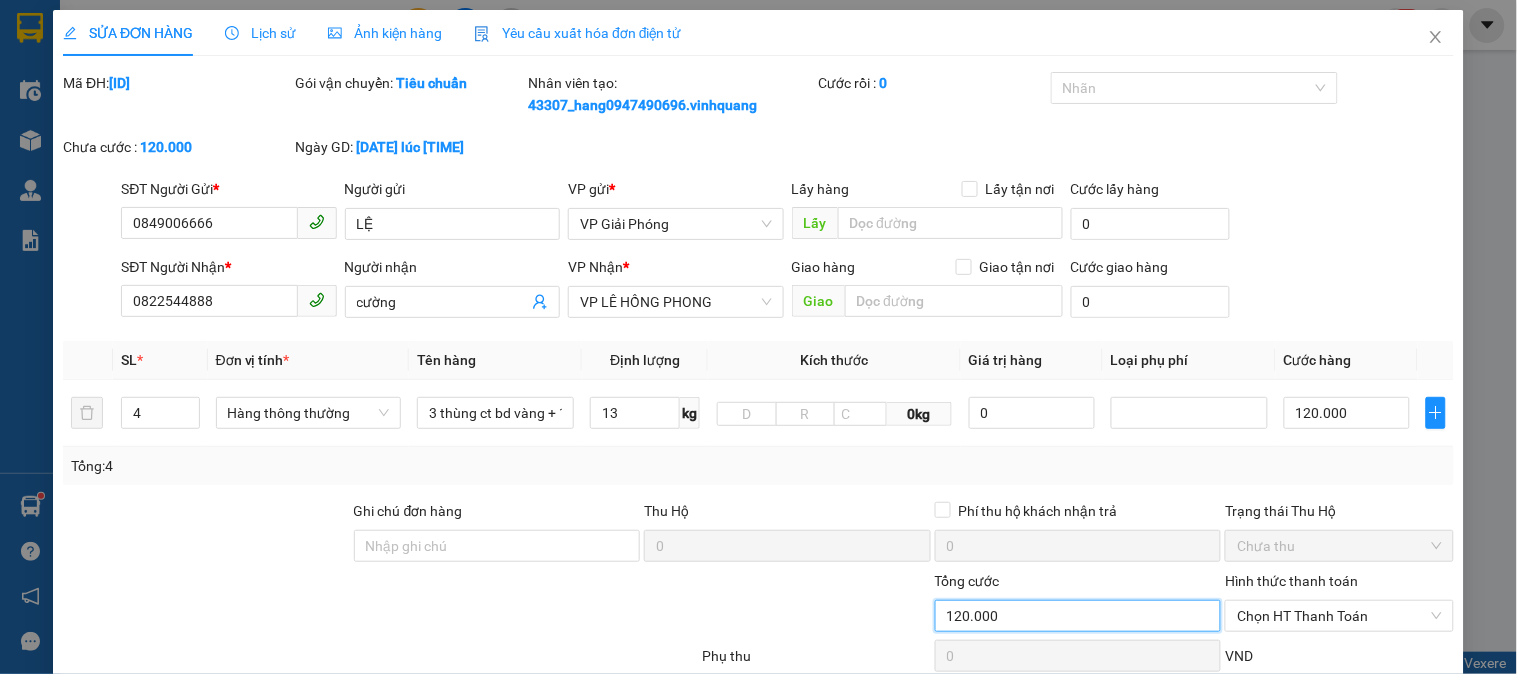 click on "120.000" at bounding box center [1078, 616] 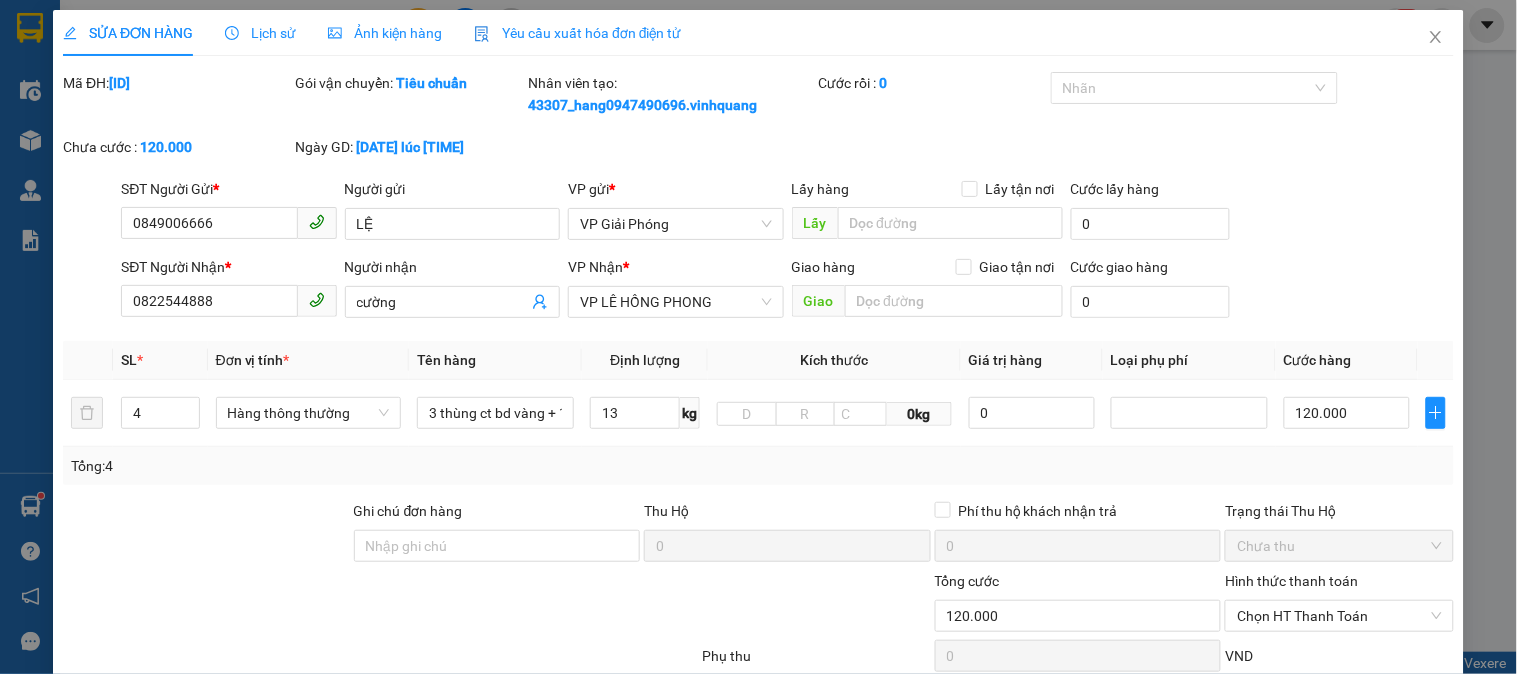 click at bounding box center (1339, 702) 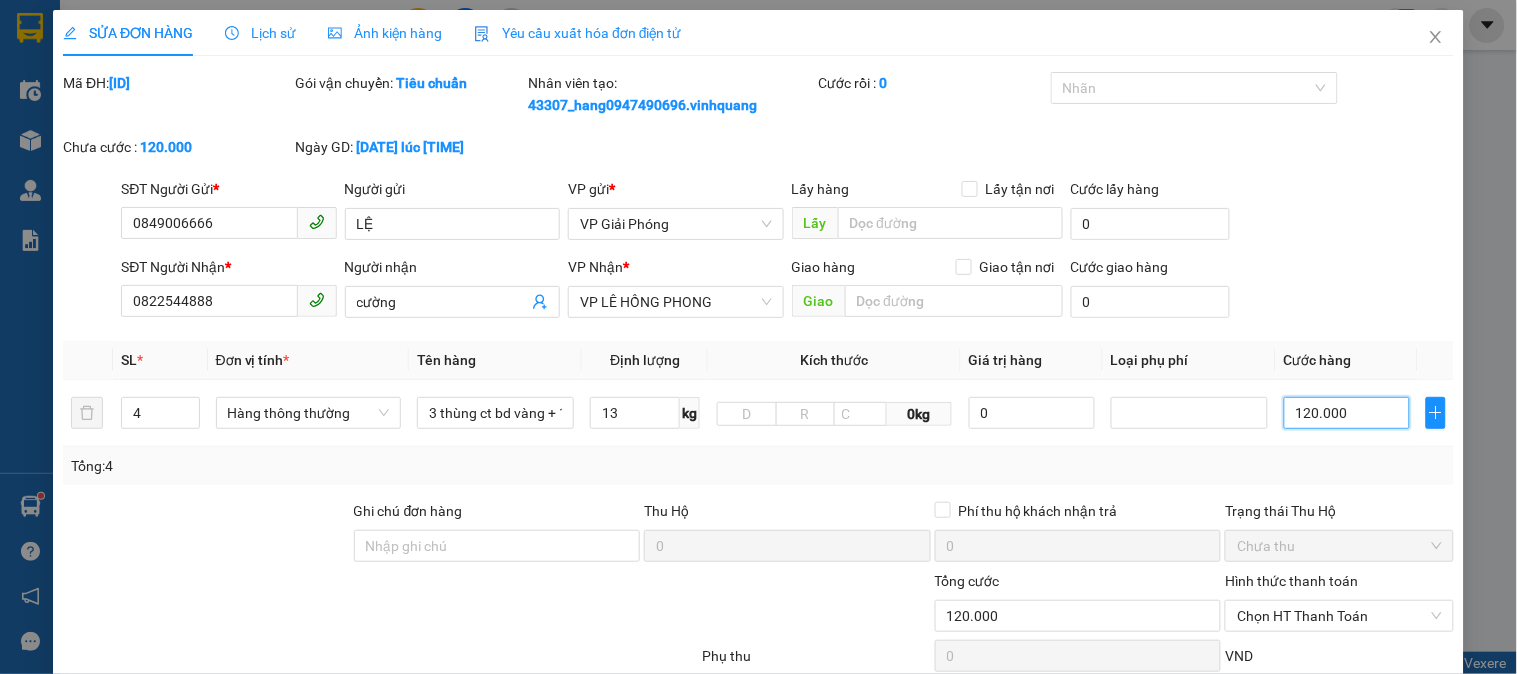 type on "1" 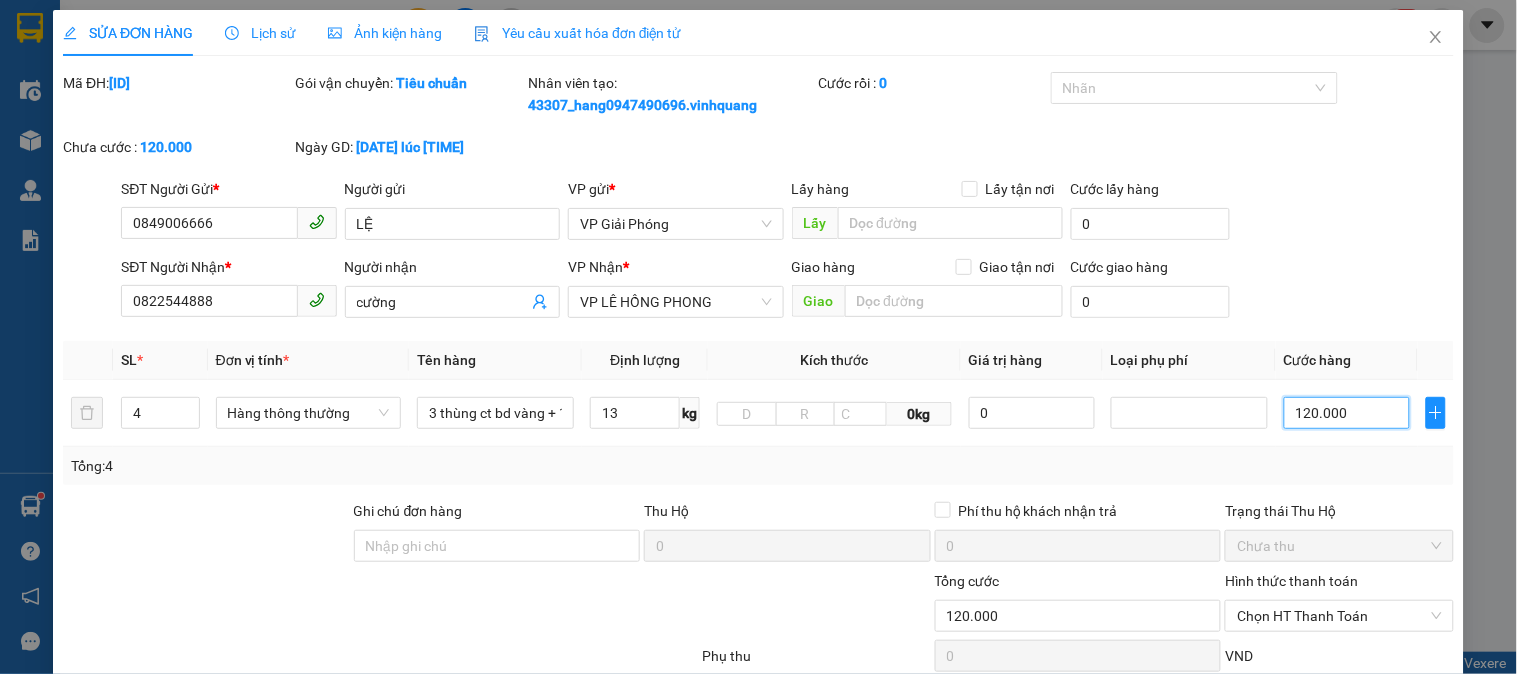 type on "1" 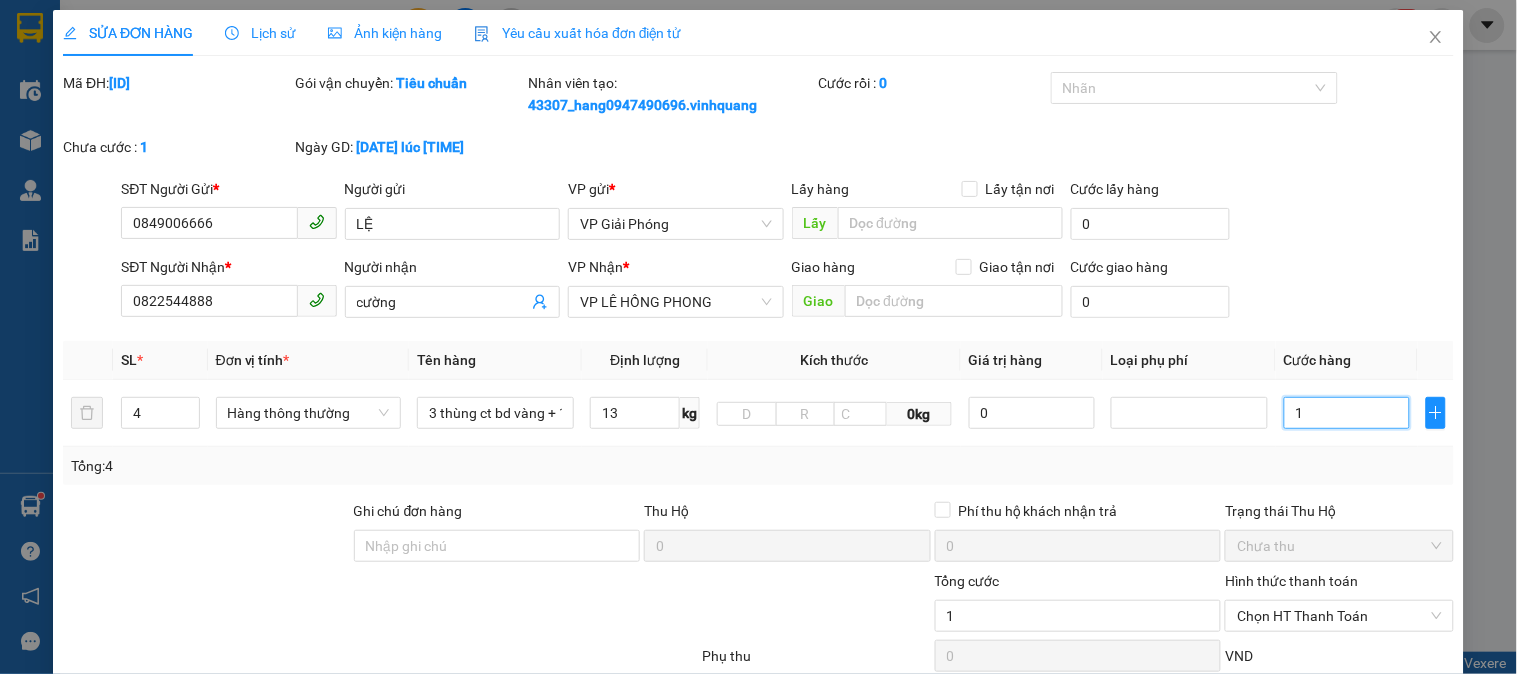type on "16" 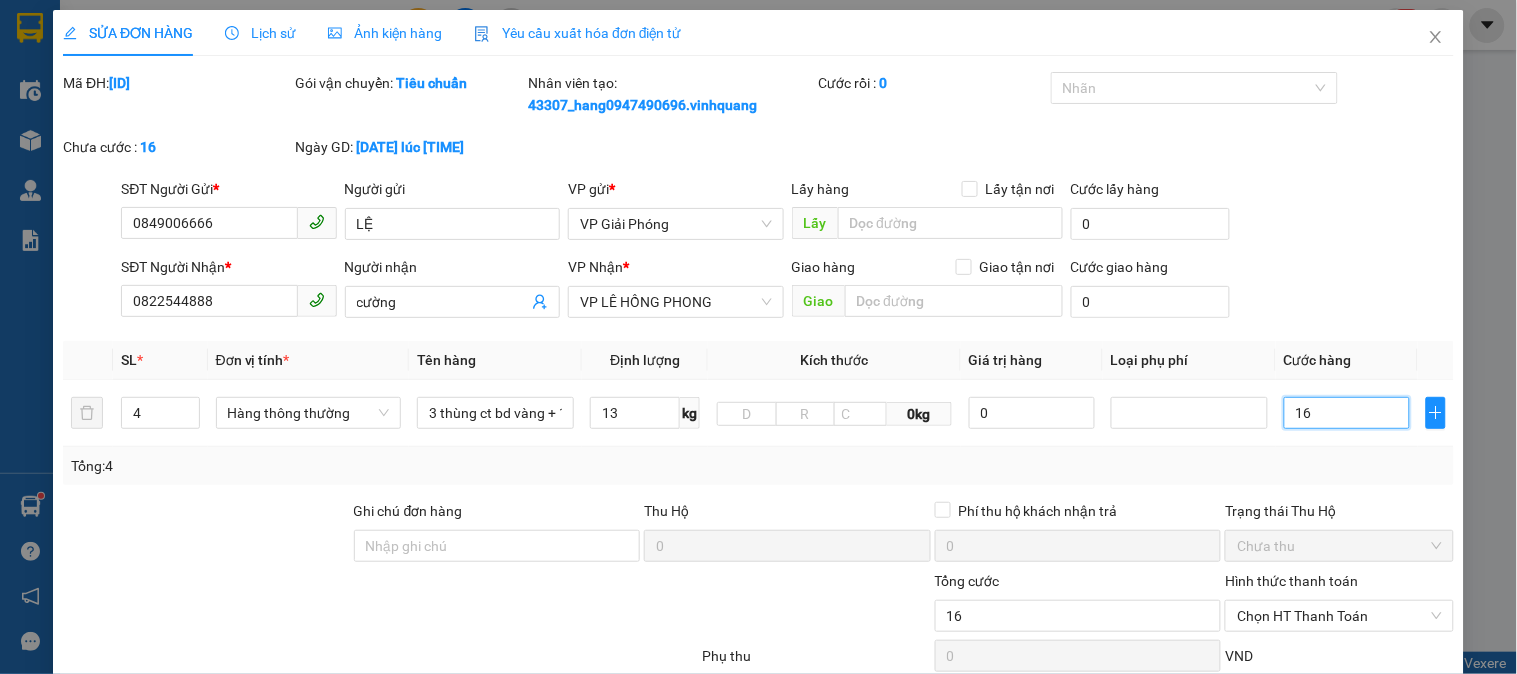 type on "160" 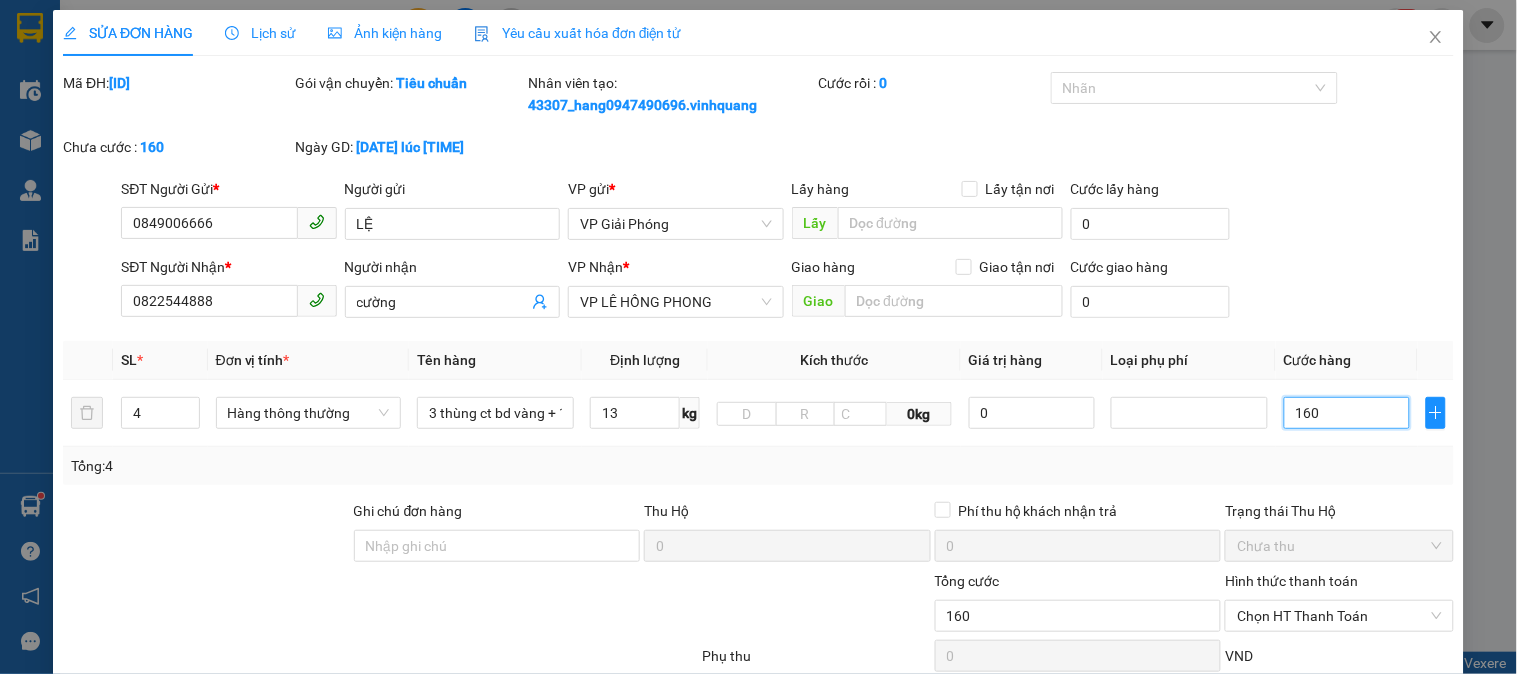type on "1.600" 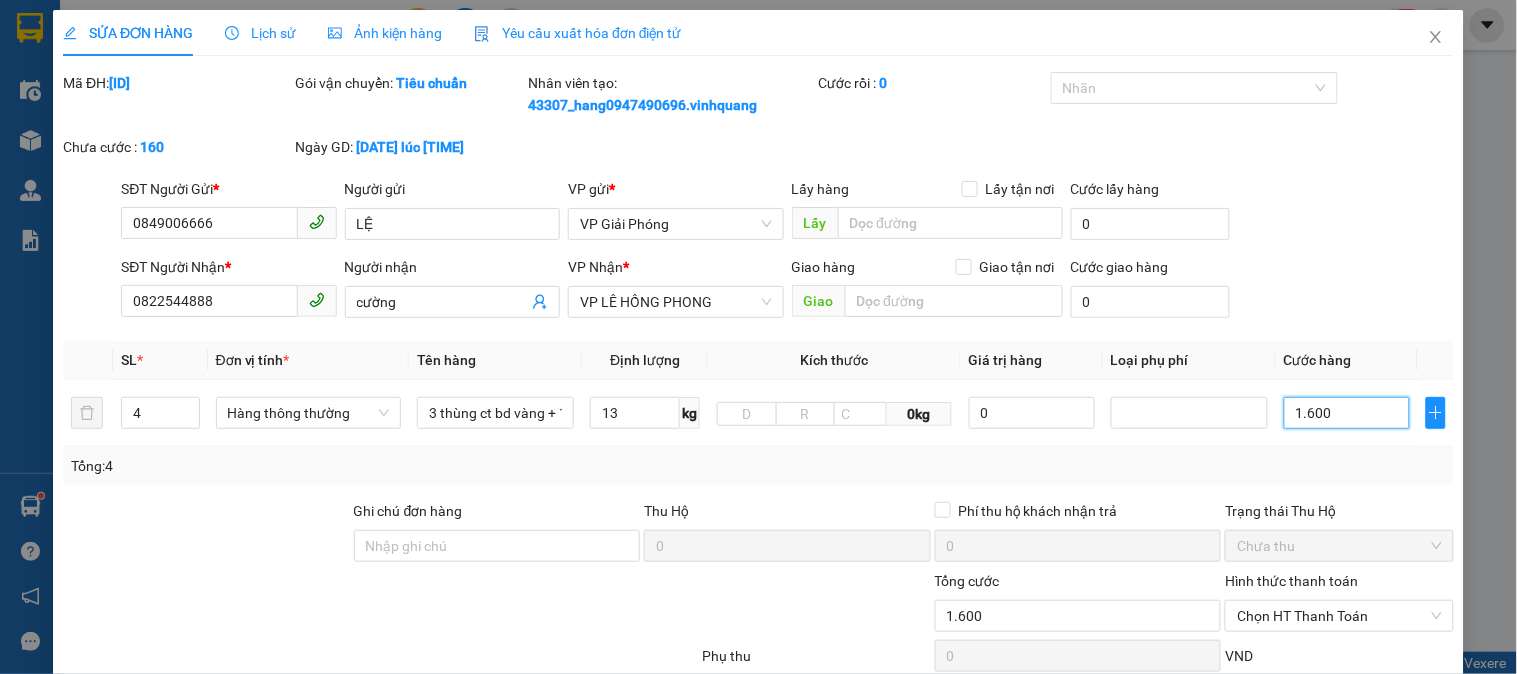 type on "16.000" 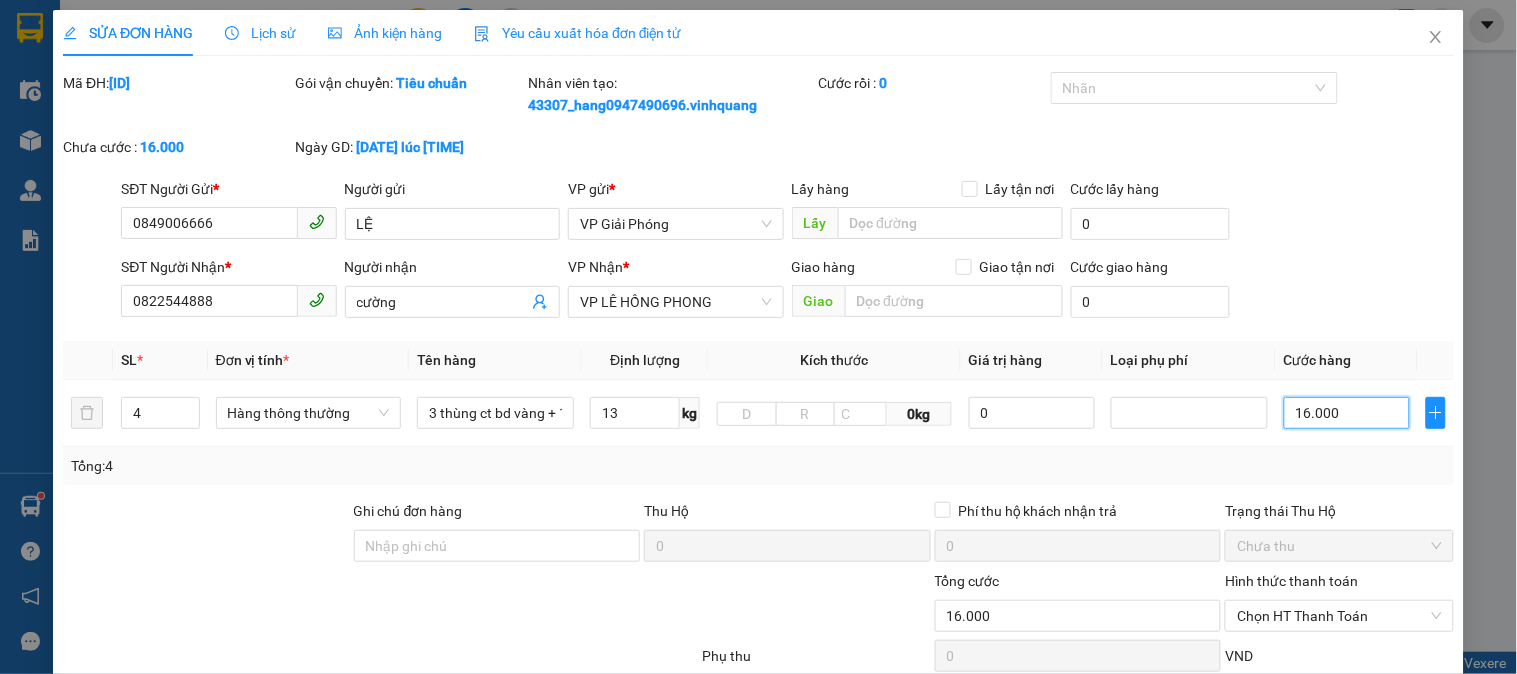type on "160.000" 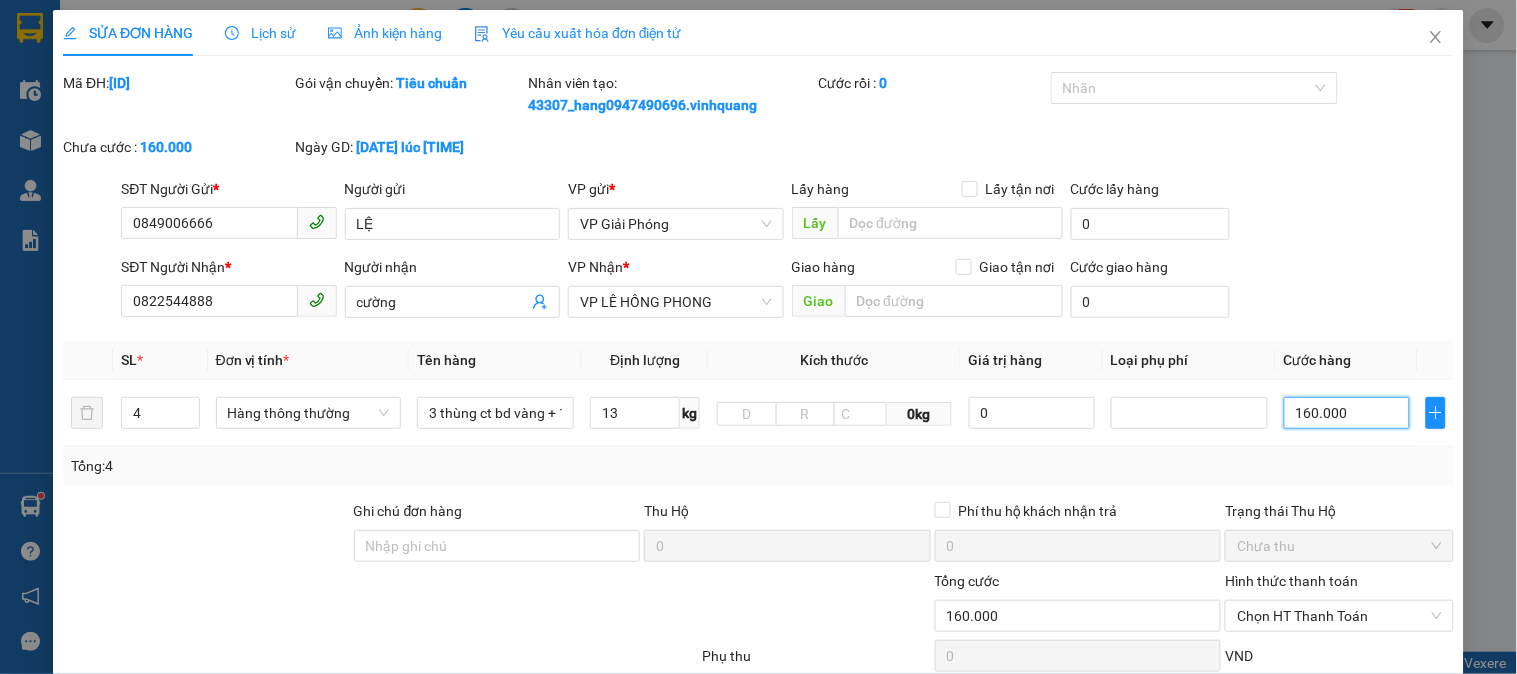 type on "160.000" 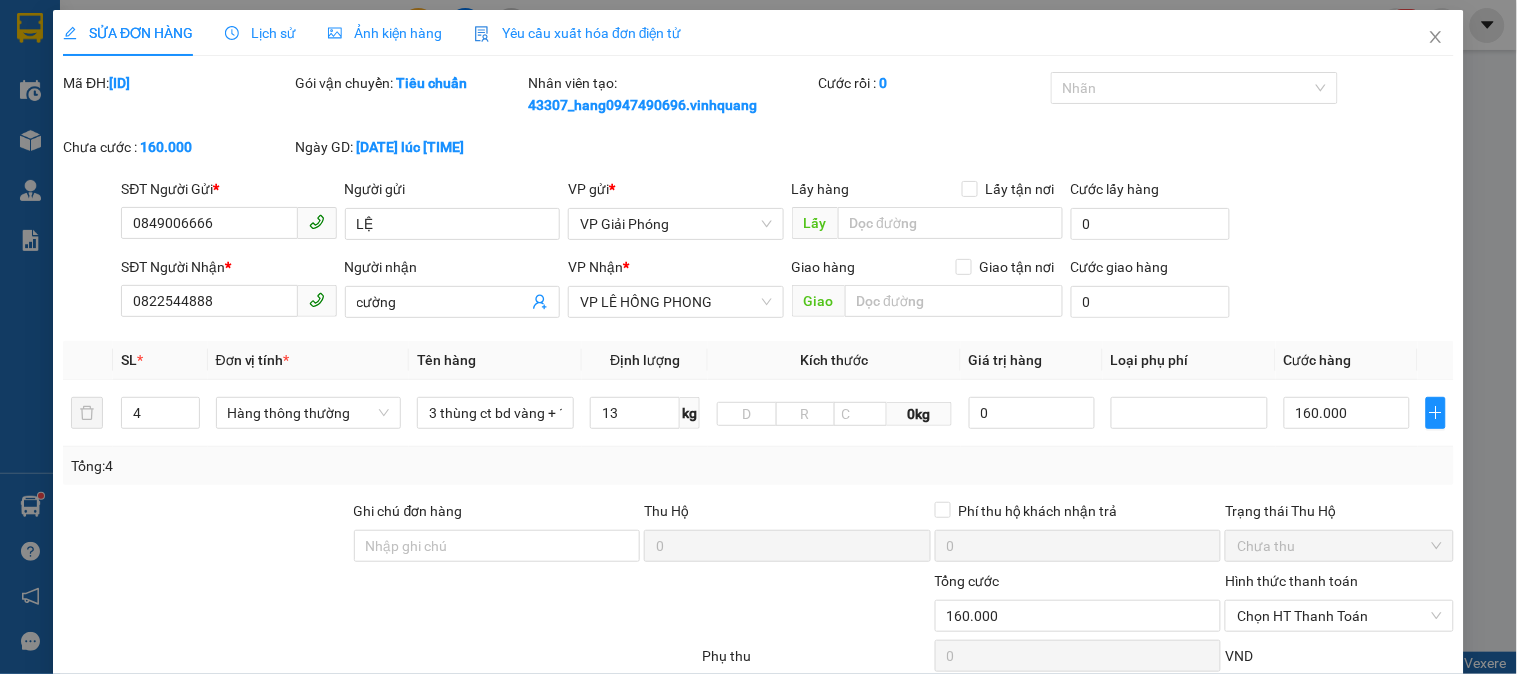 click on "Tổng:  4" at bounding box center [758, 466] 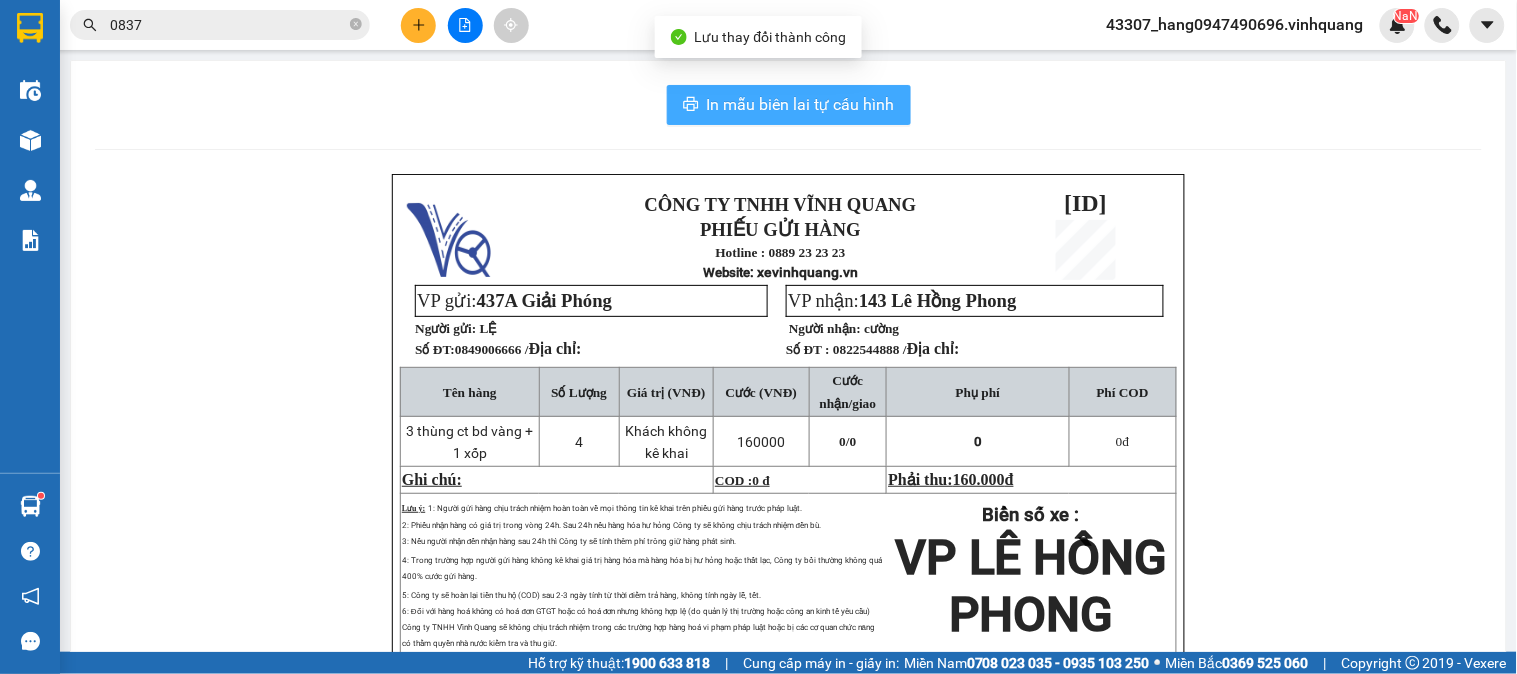 click on "In mẫu biên lai tự cấu hình" at bounding box center [801, 104] 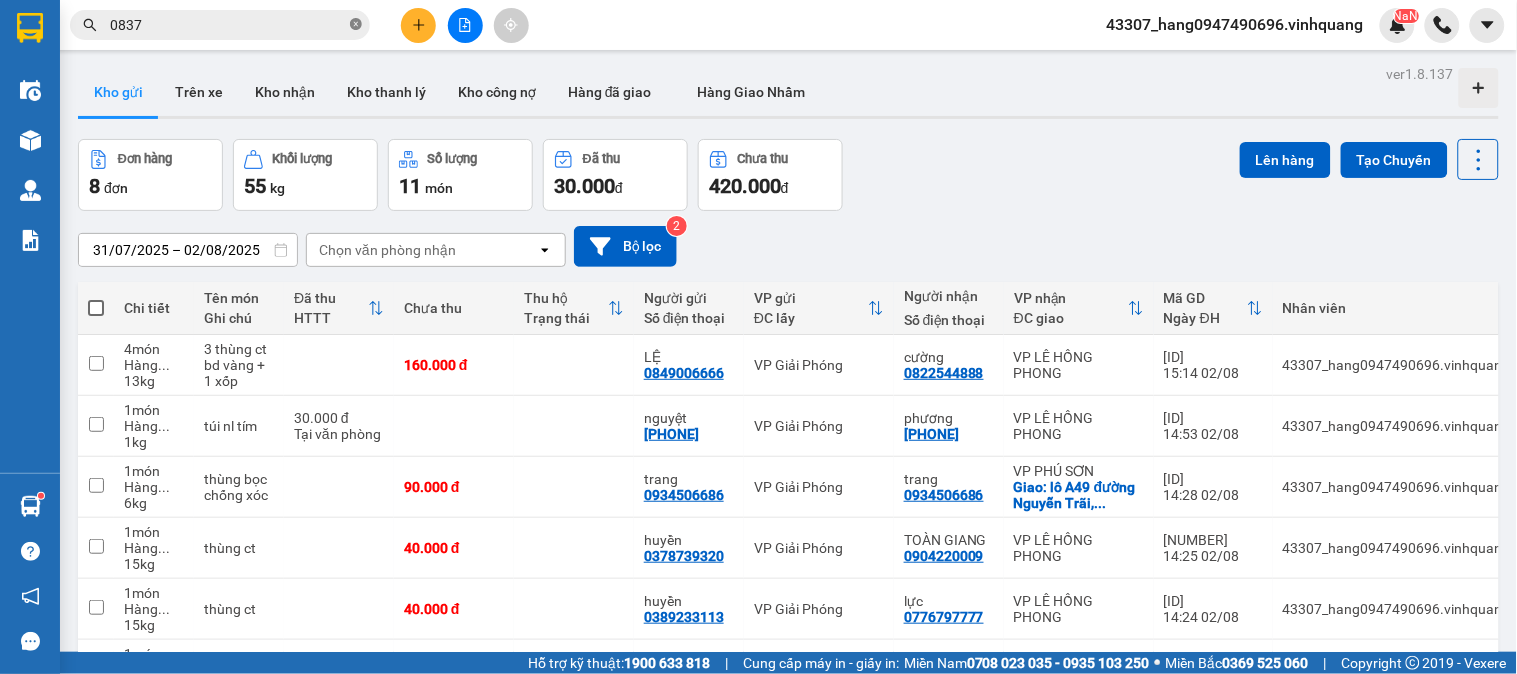 click 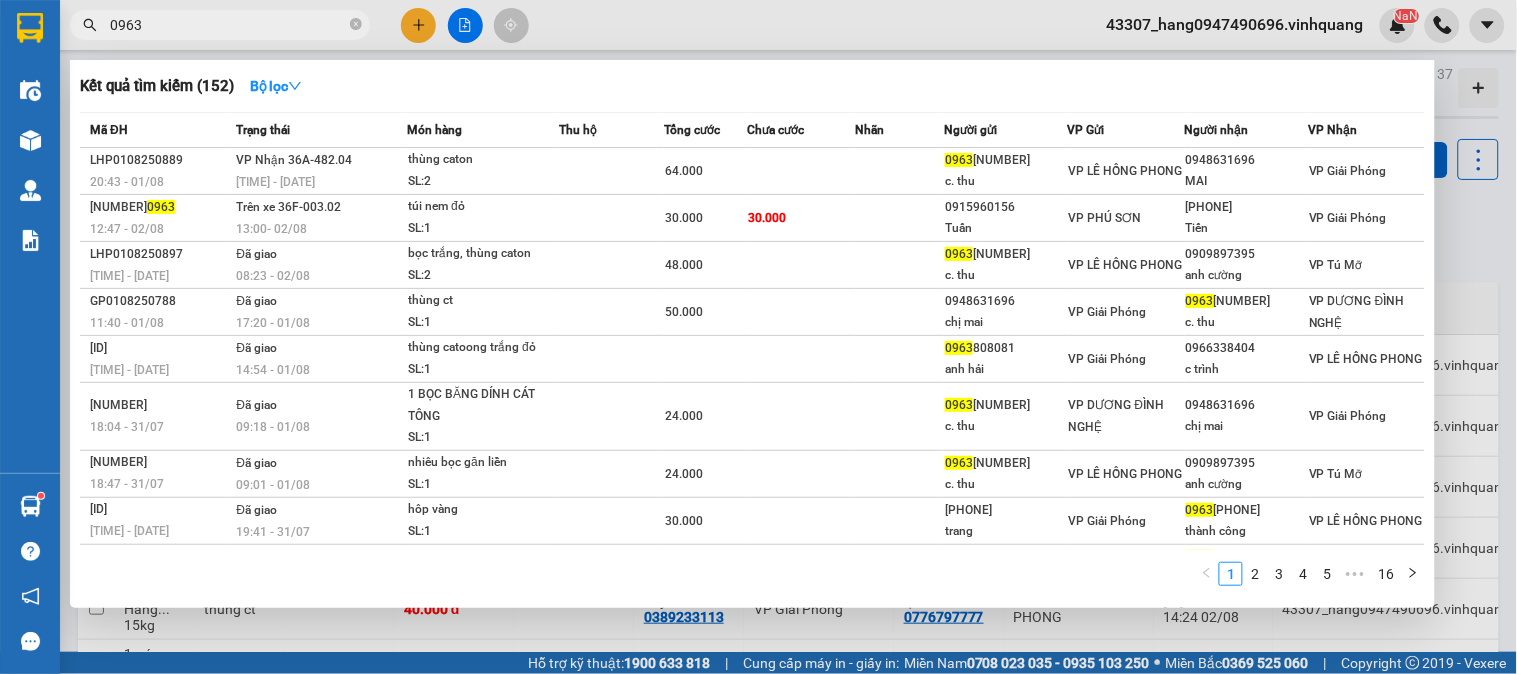 type on "0963" 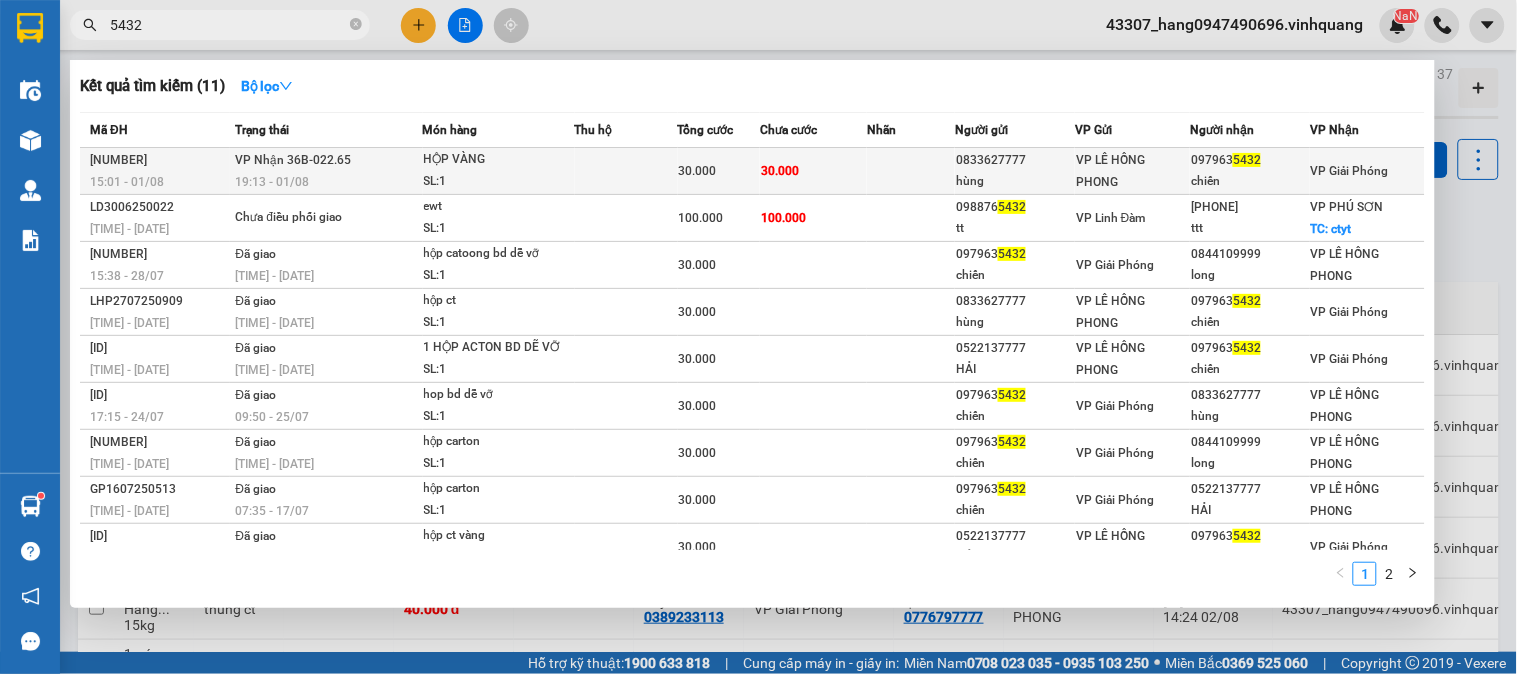 type on "5432" 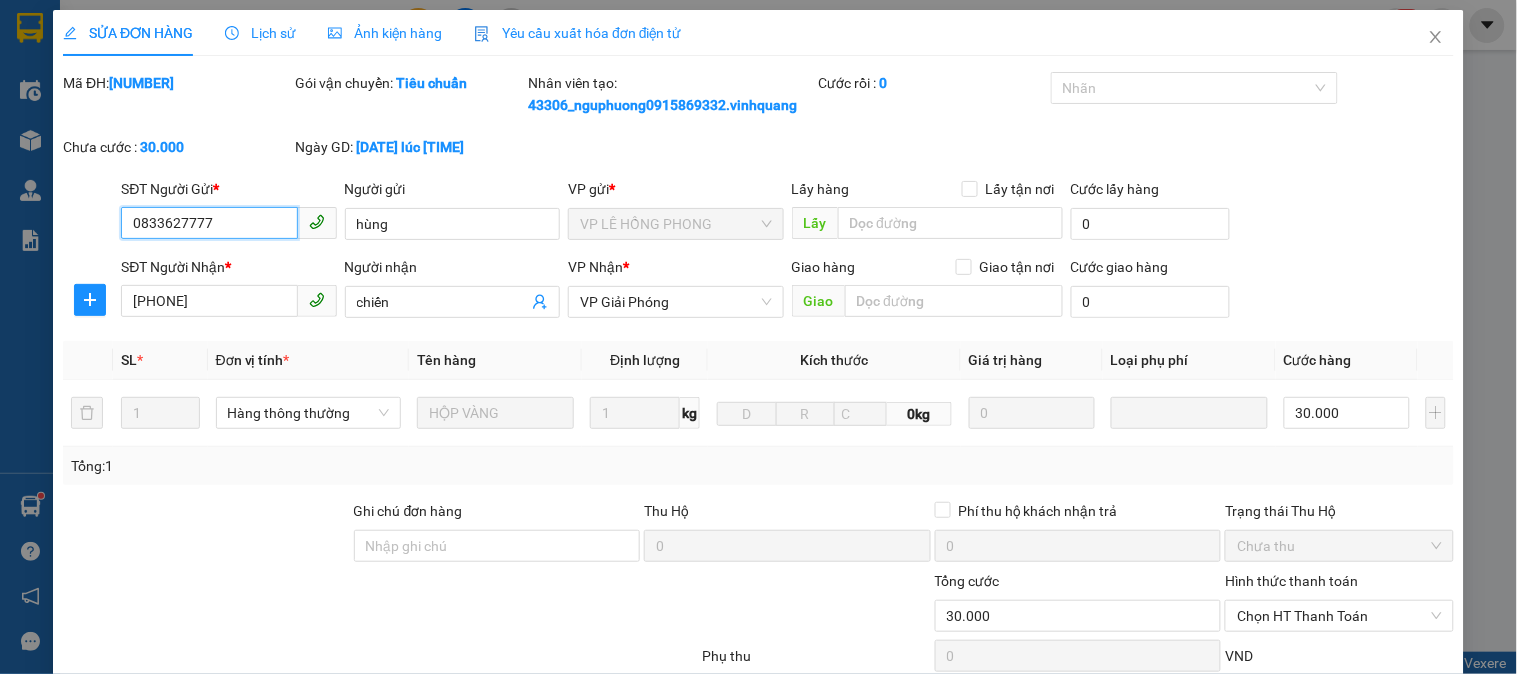 type on "0833627777" 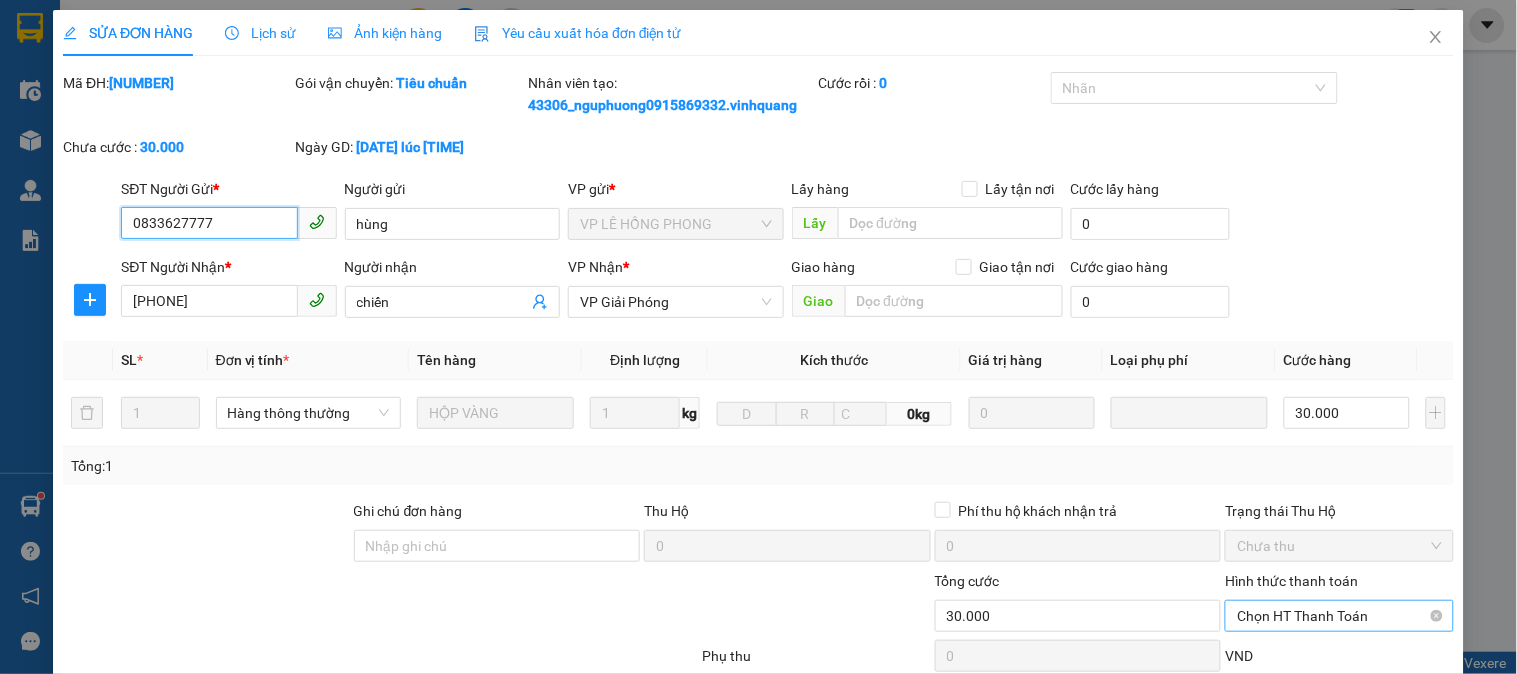 click on "Chọn HT Thanh Toán" at bounding box center (1339, 616) 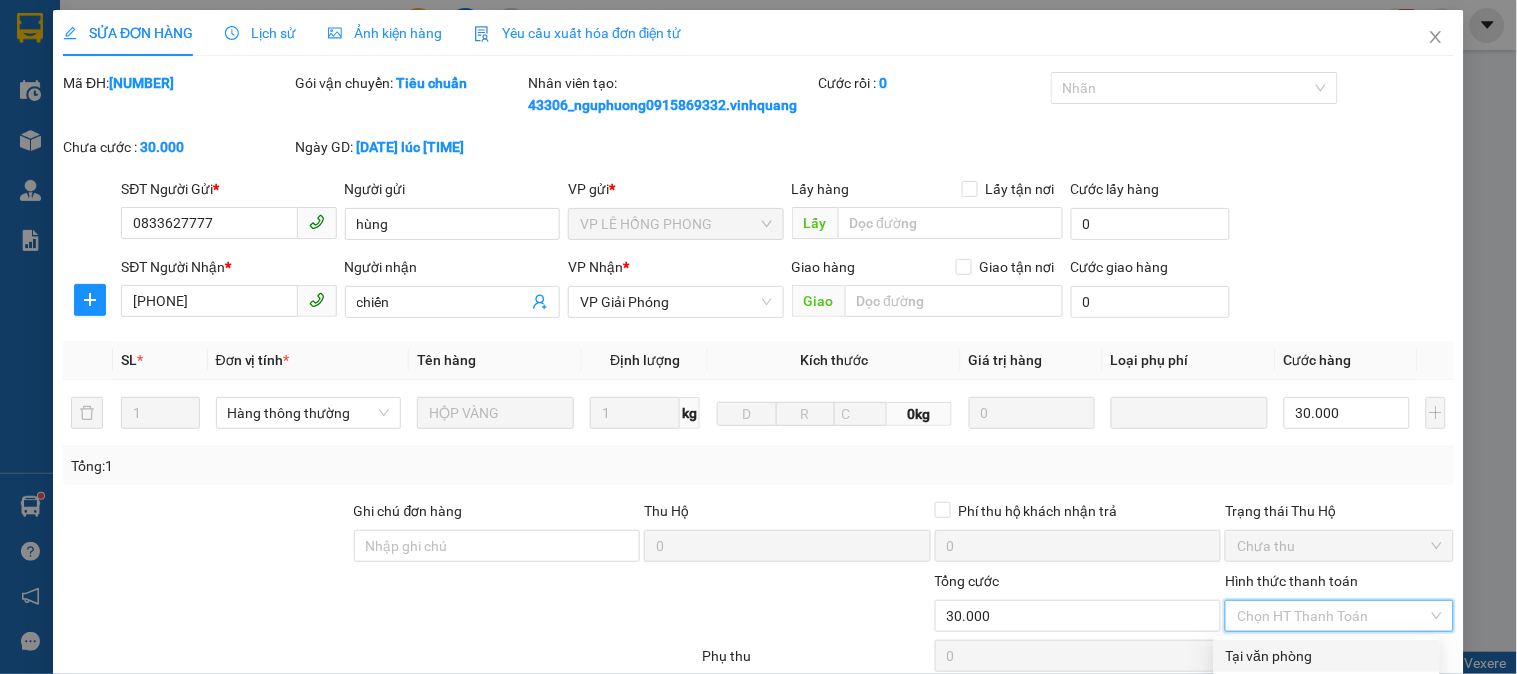 click on "Tại văn phòng" at bounding box center [1327, 656] 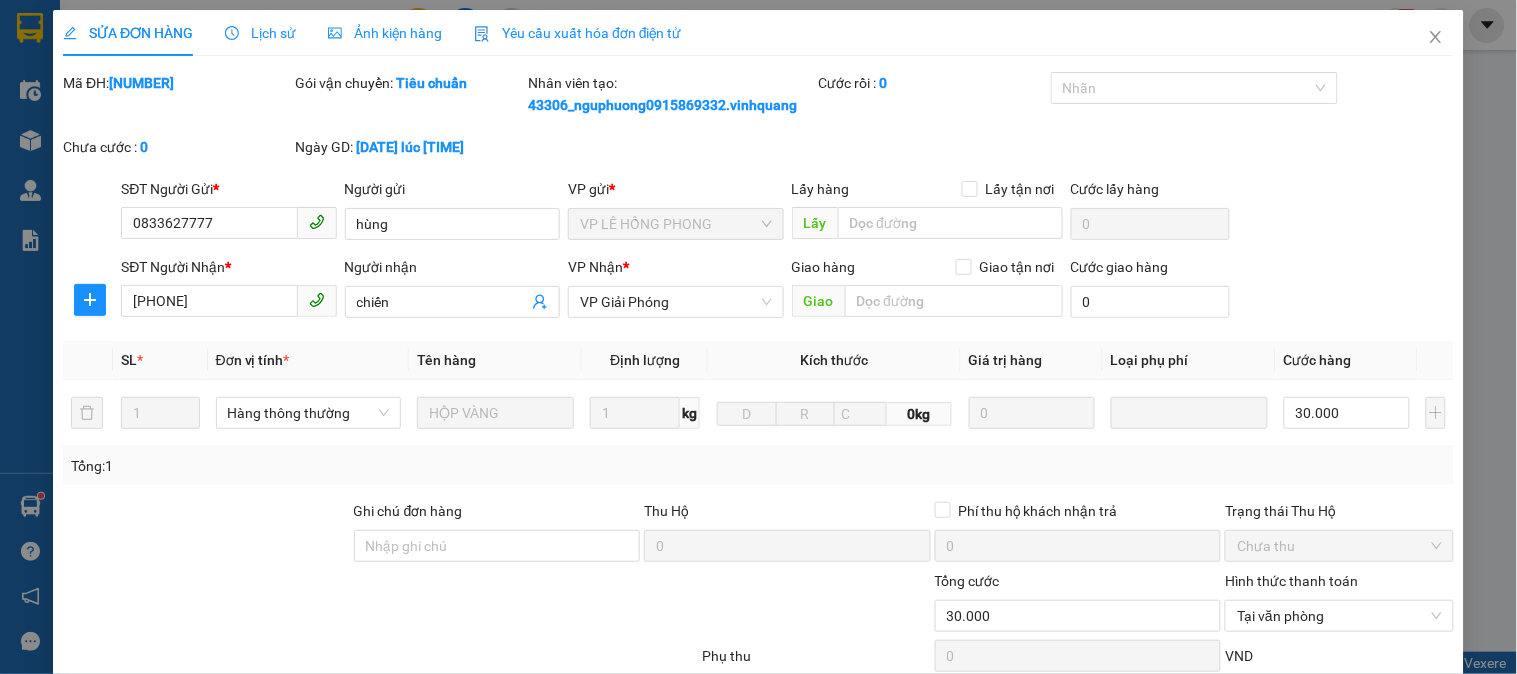 click on "Lưu và Giao hàng" at bounding box center [857, 853] 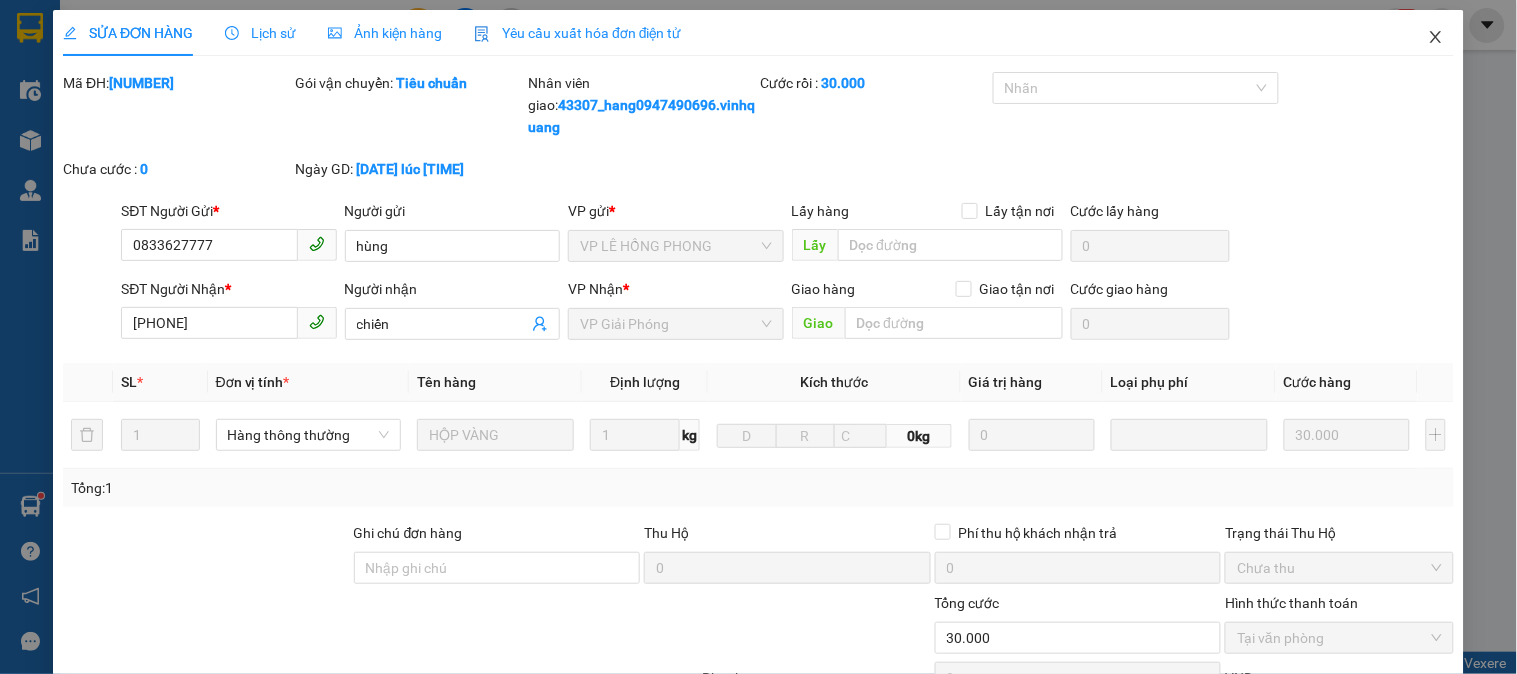 click 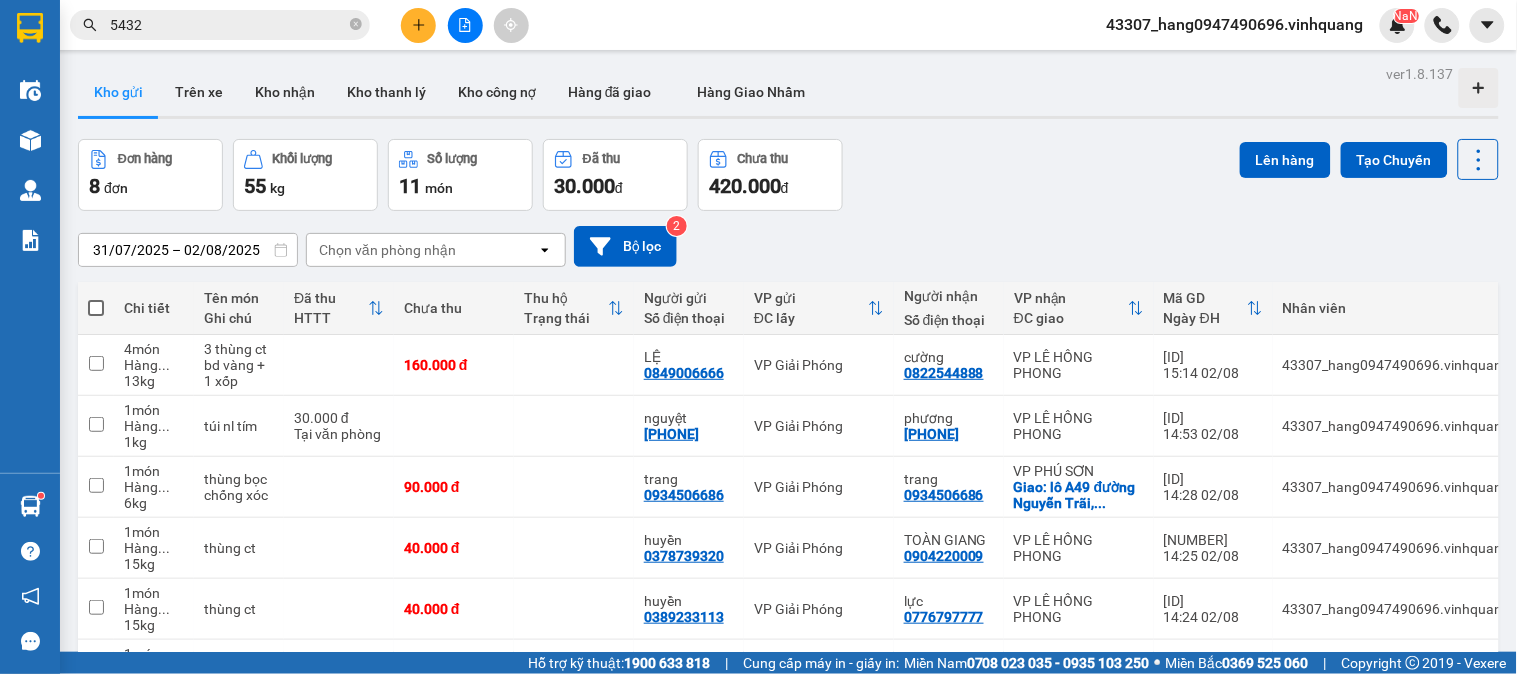click at bounding box center [96, 308] 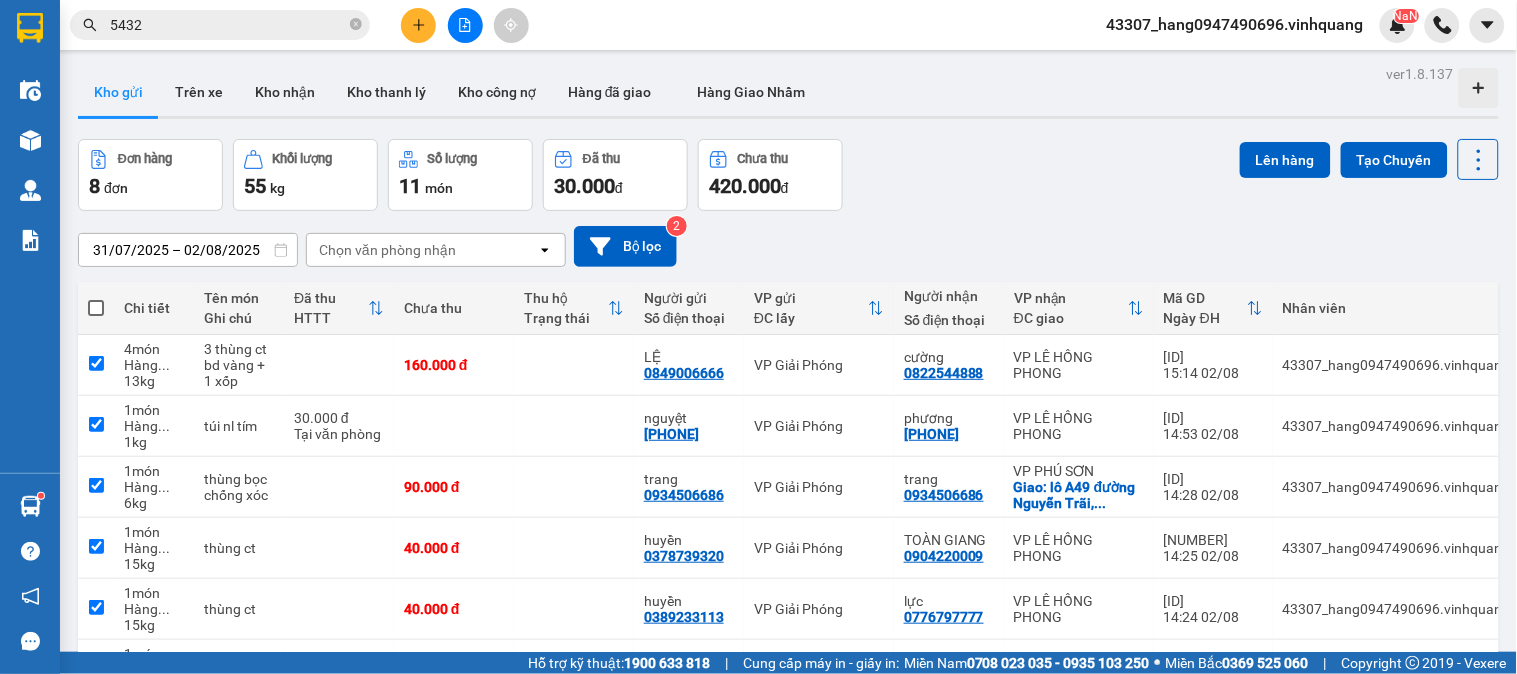 checkbox on "true" 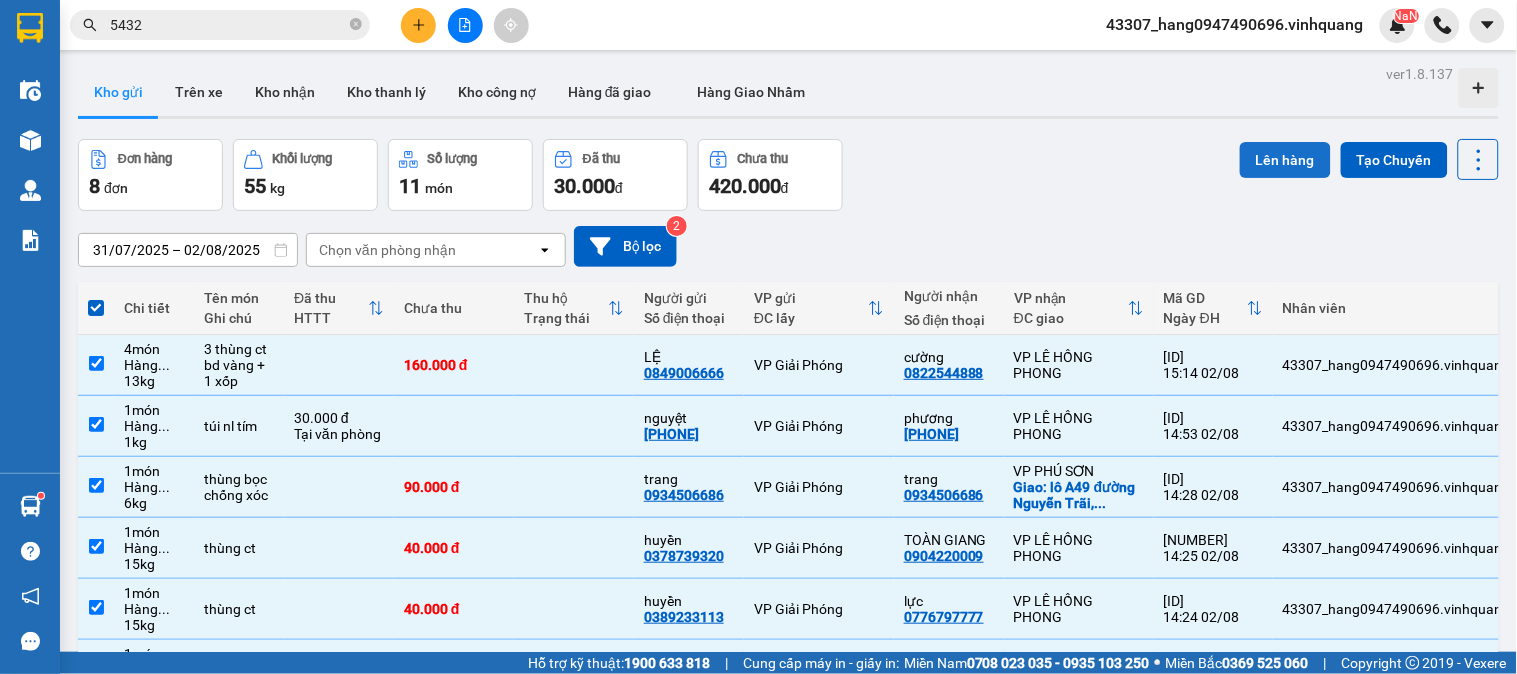 click on "Lên hàng" at bounding box center [1285, 160] 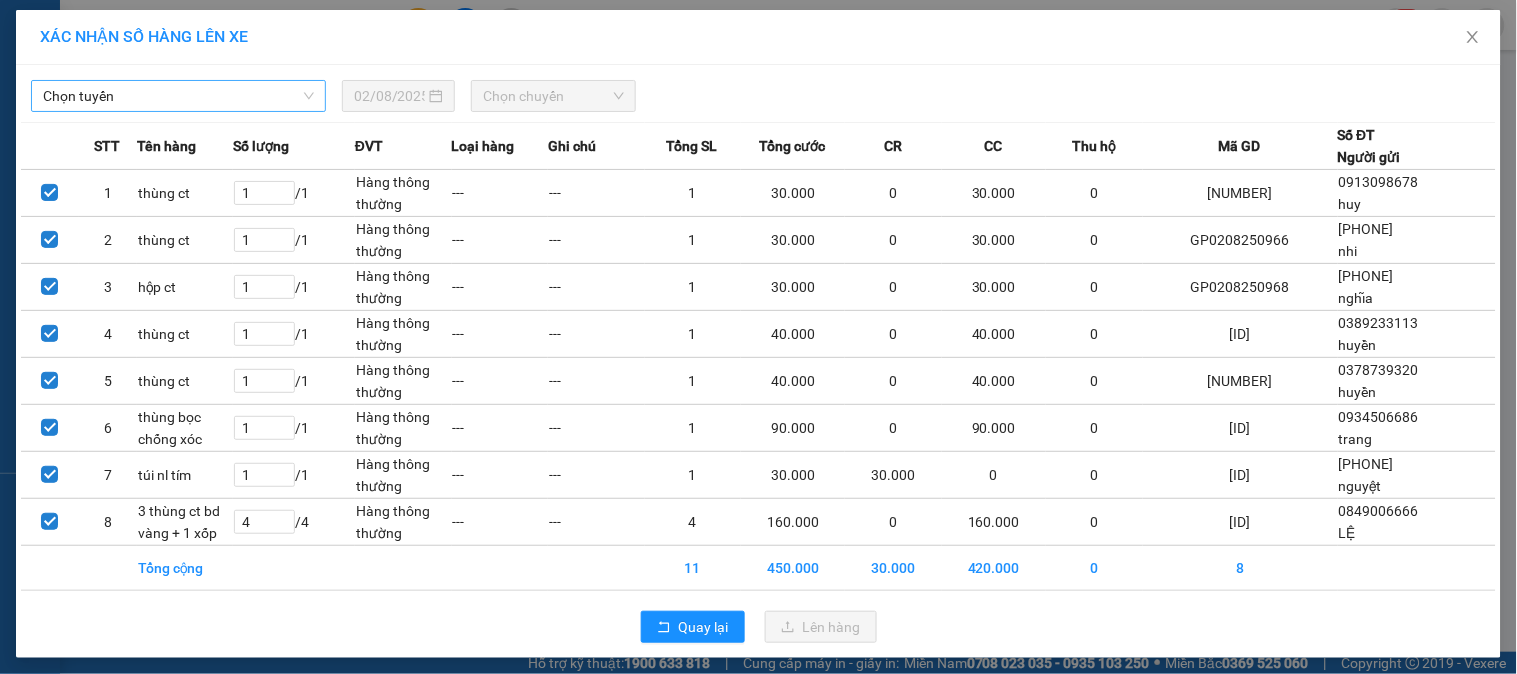 click on "Chọn tuyến" at bounding box center (178, 96) 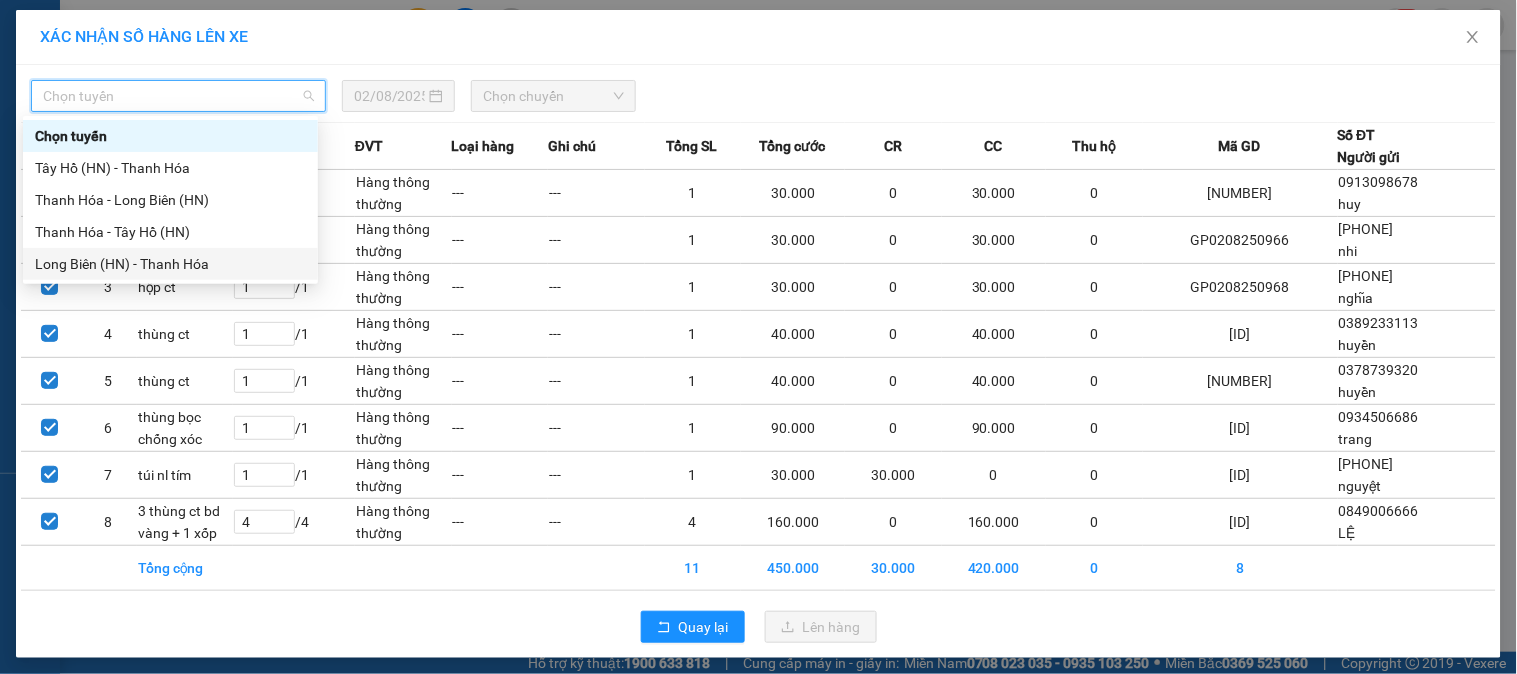 click on "Long Biên (HN) - Thanh Hóa" at bounding box center (170, 264) 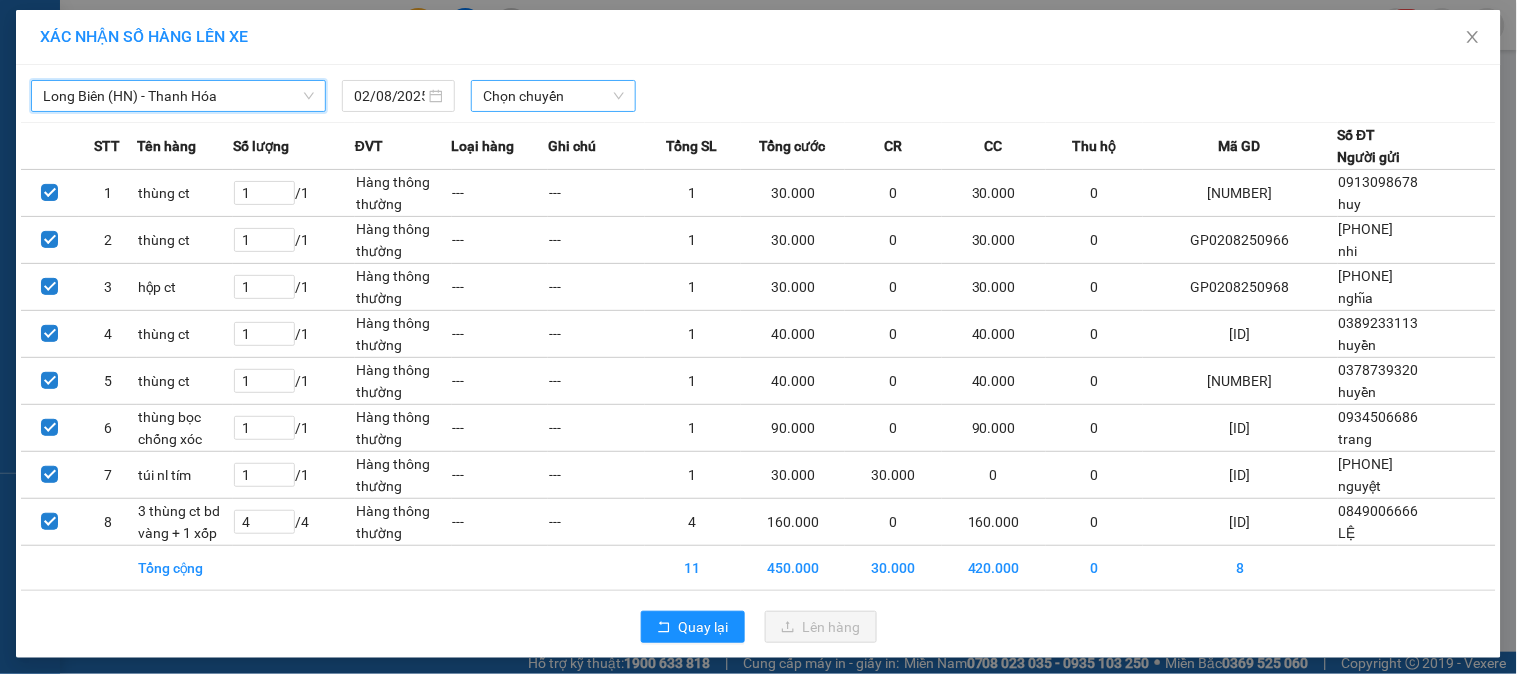 click on "Chọn chuyến" at bounding box center (553, 96) 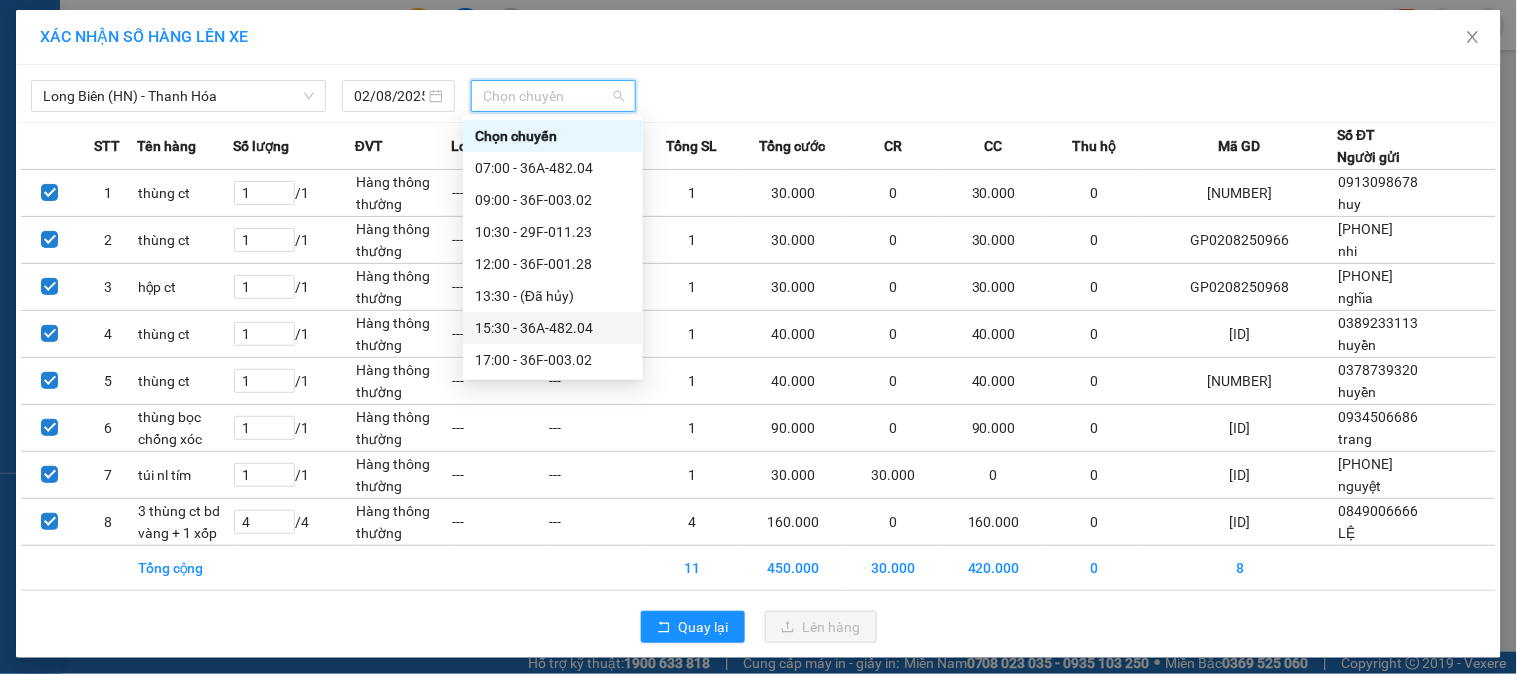 click on "15:30     - 36A-482.04" at bounding box center (553, 328) 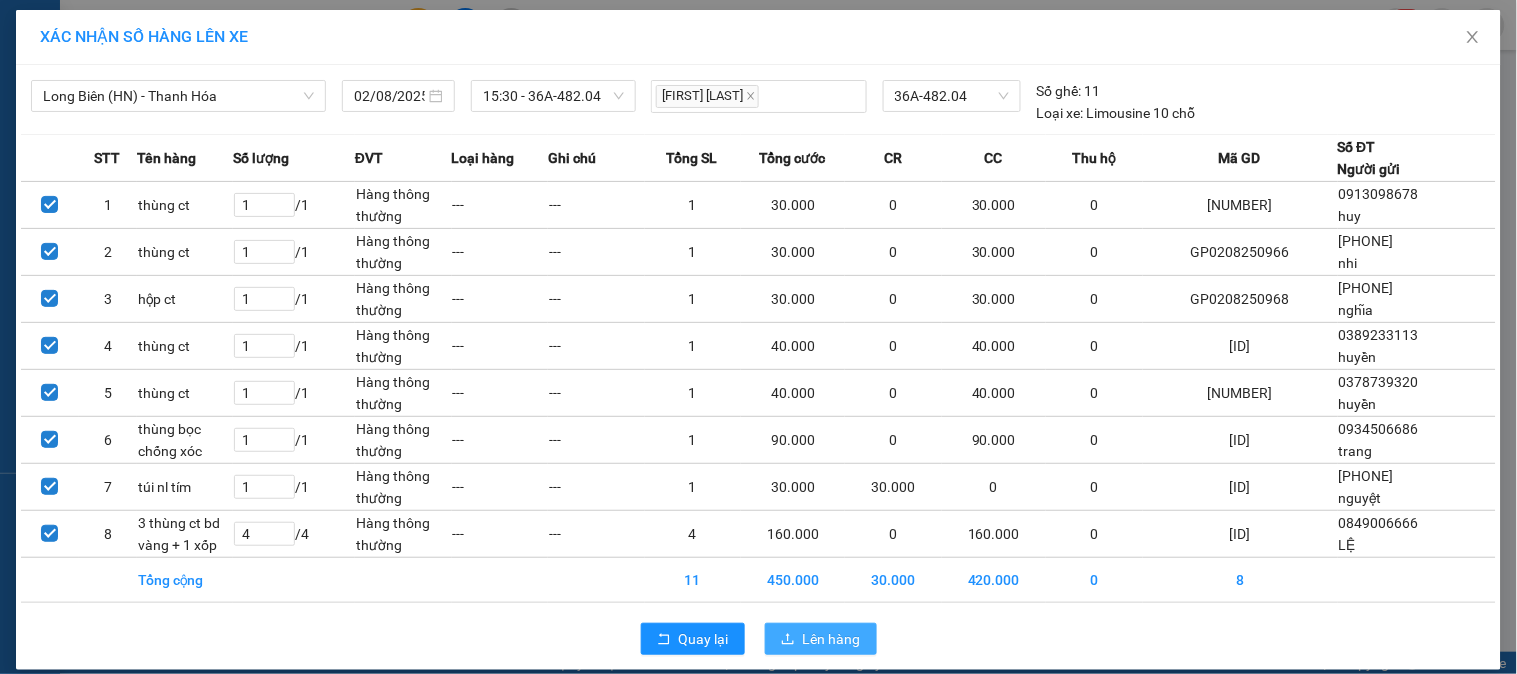 click on "Lên hàng" at bounding box center (832, 639) 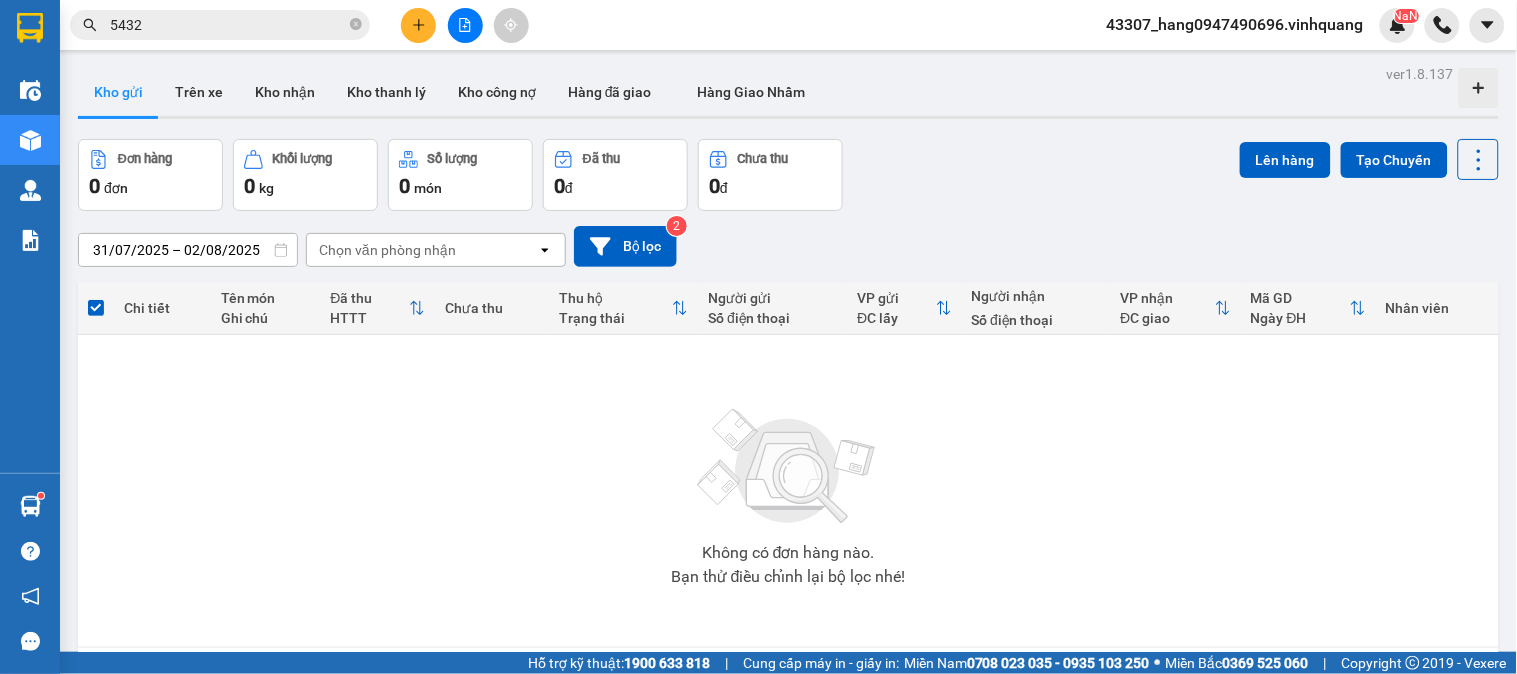 click 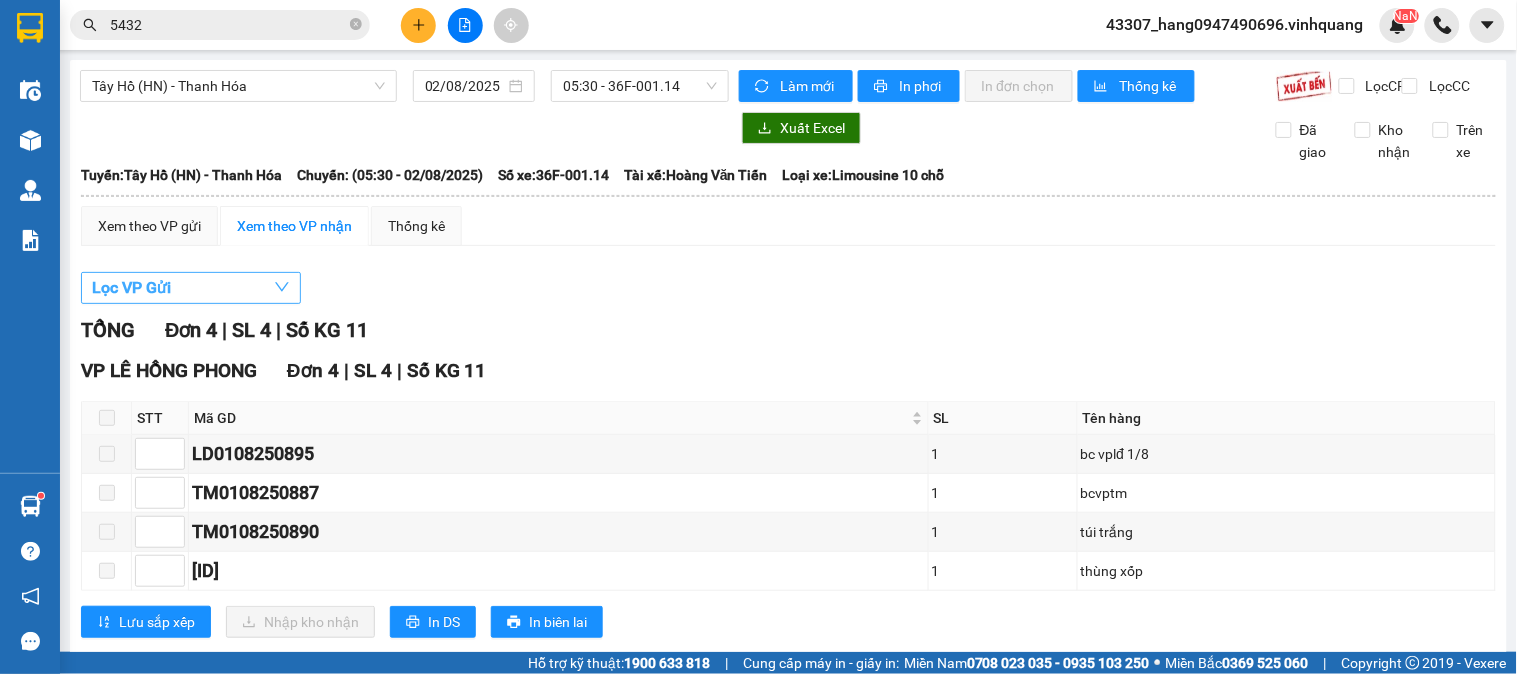 click 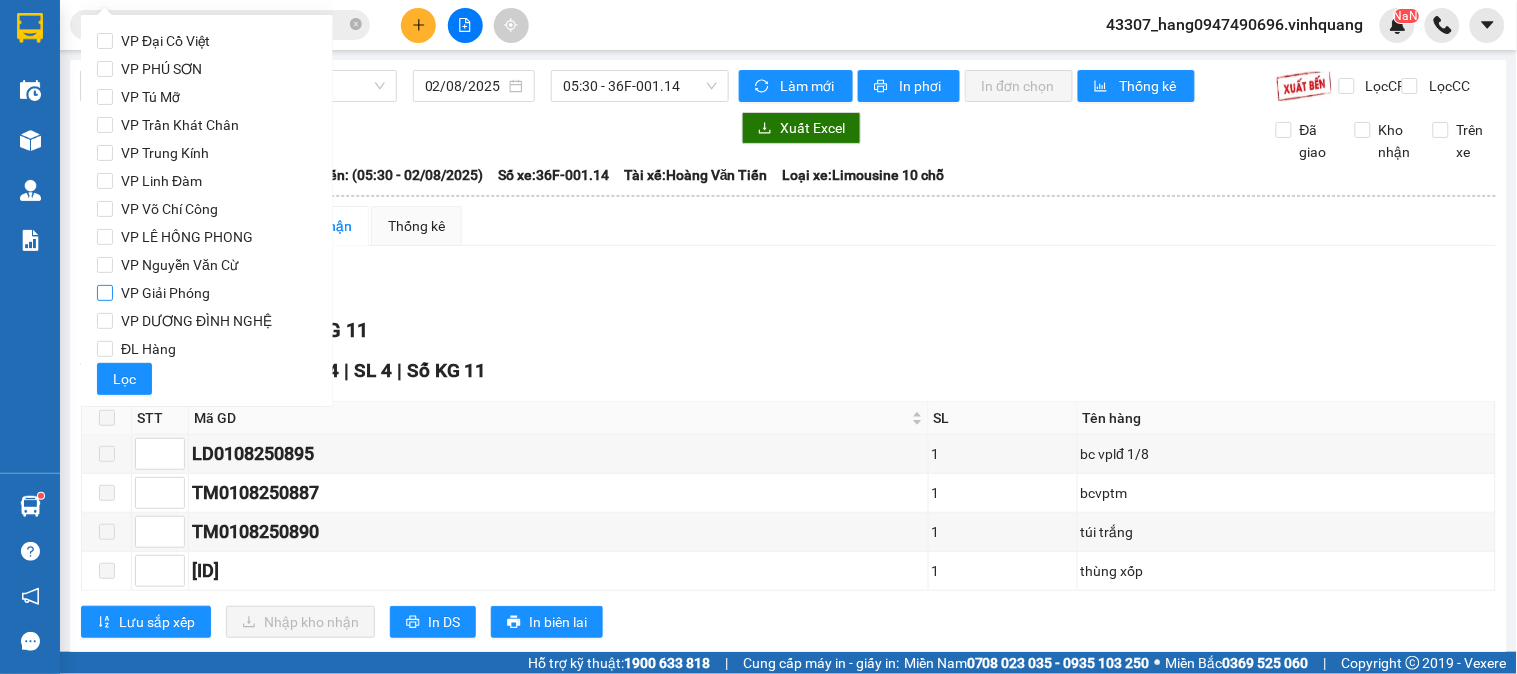 click on "VP Giải Phóng" at bounding box center (165, 293) 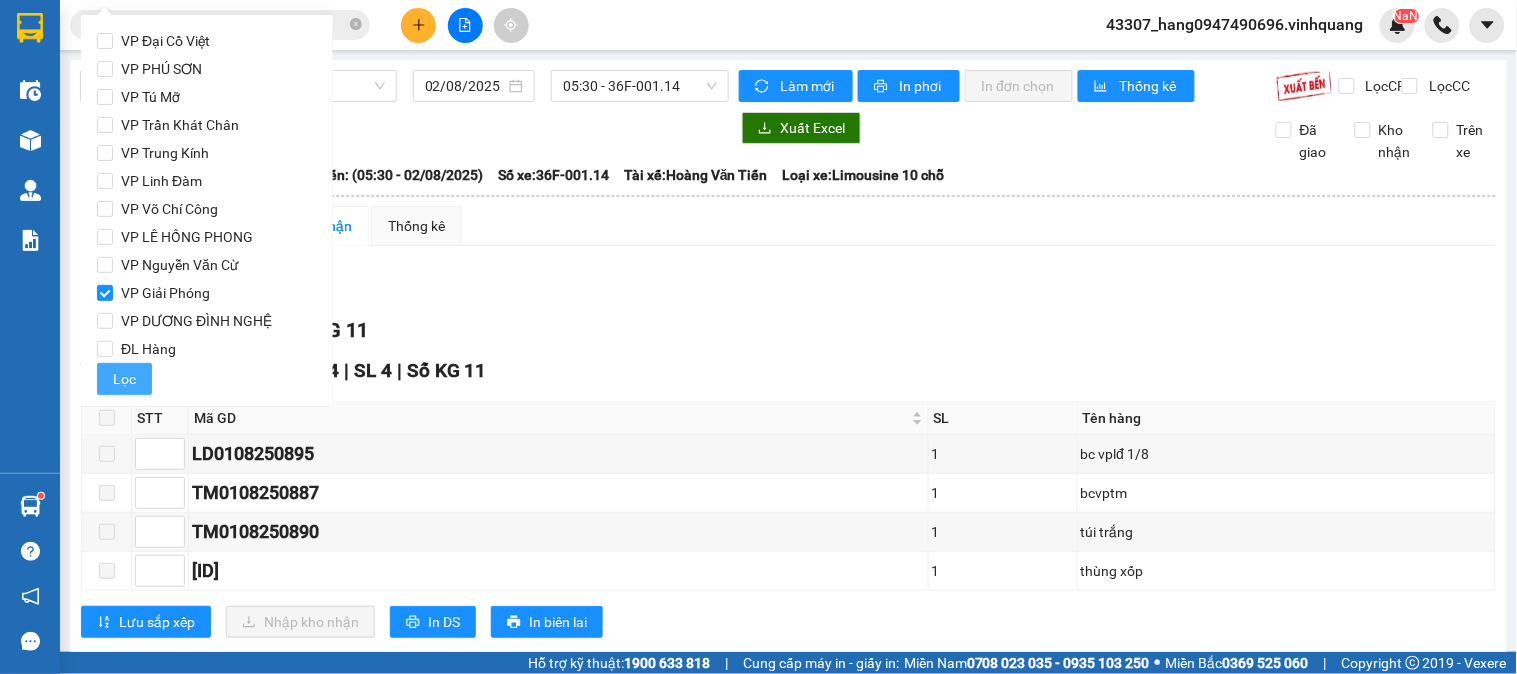 click on "Lọc" at bounding box center [124, 379] 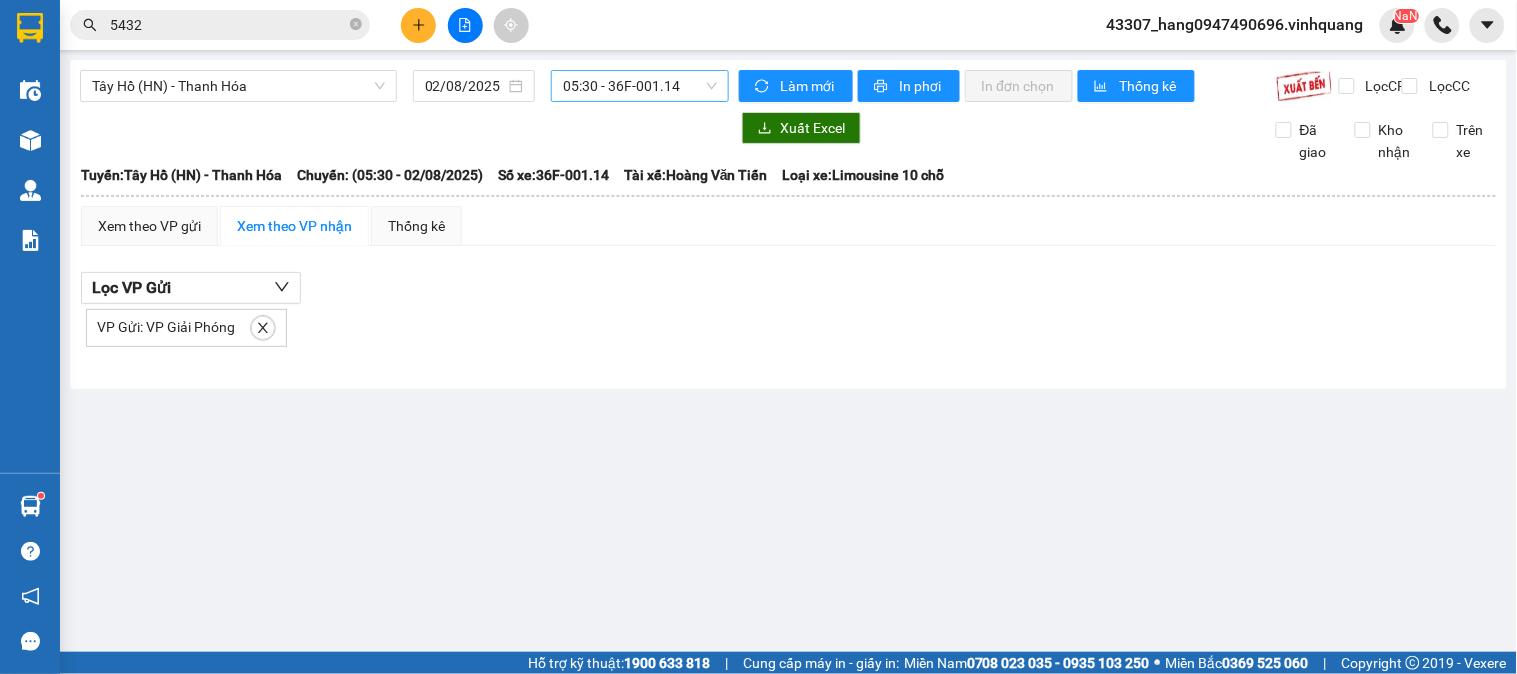click on "[TIME]     - [ID]" at bounding box center [640, 86] 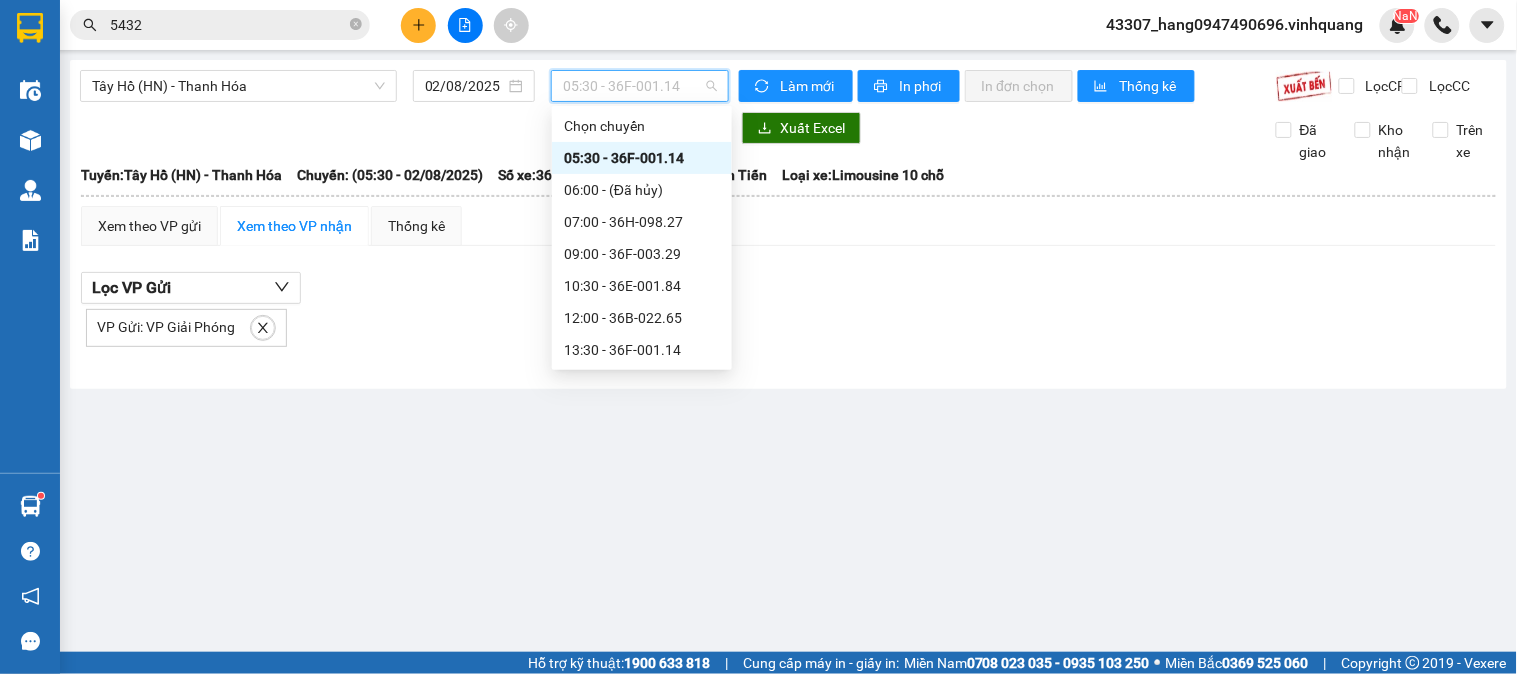click on "[TIME]     - [ID]" at bounding box center (642, 382) 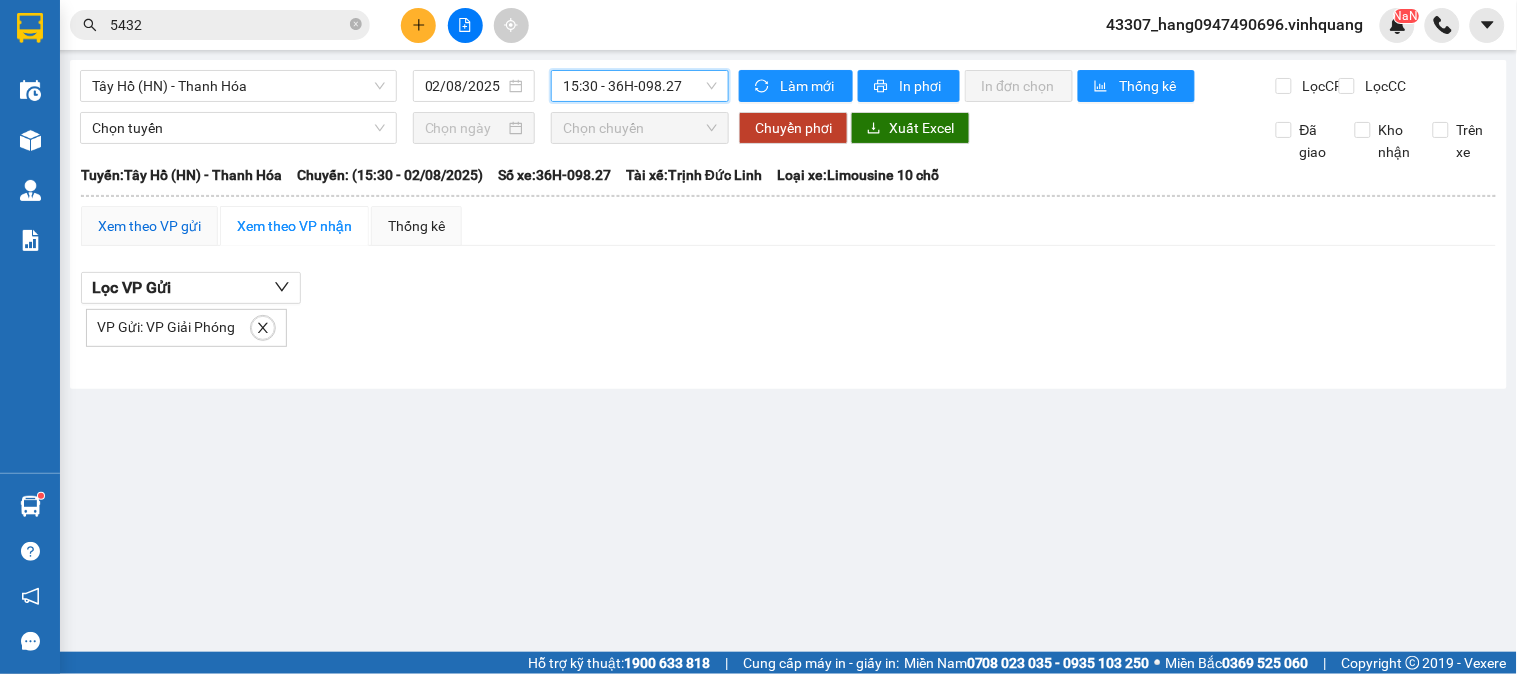 click on "Xem theo VP gửi" at bounding box center (149, 226) 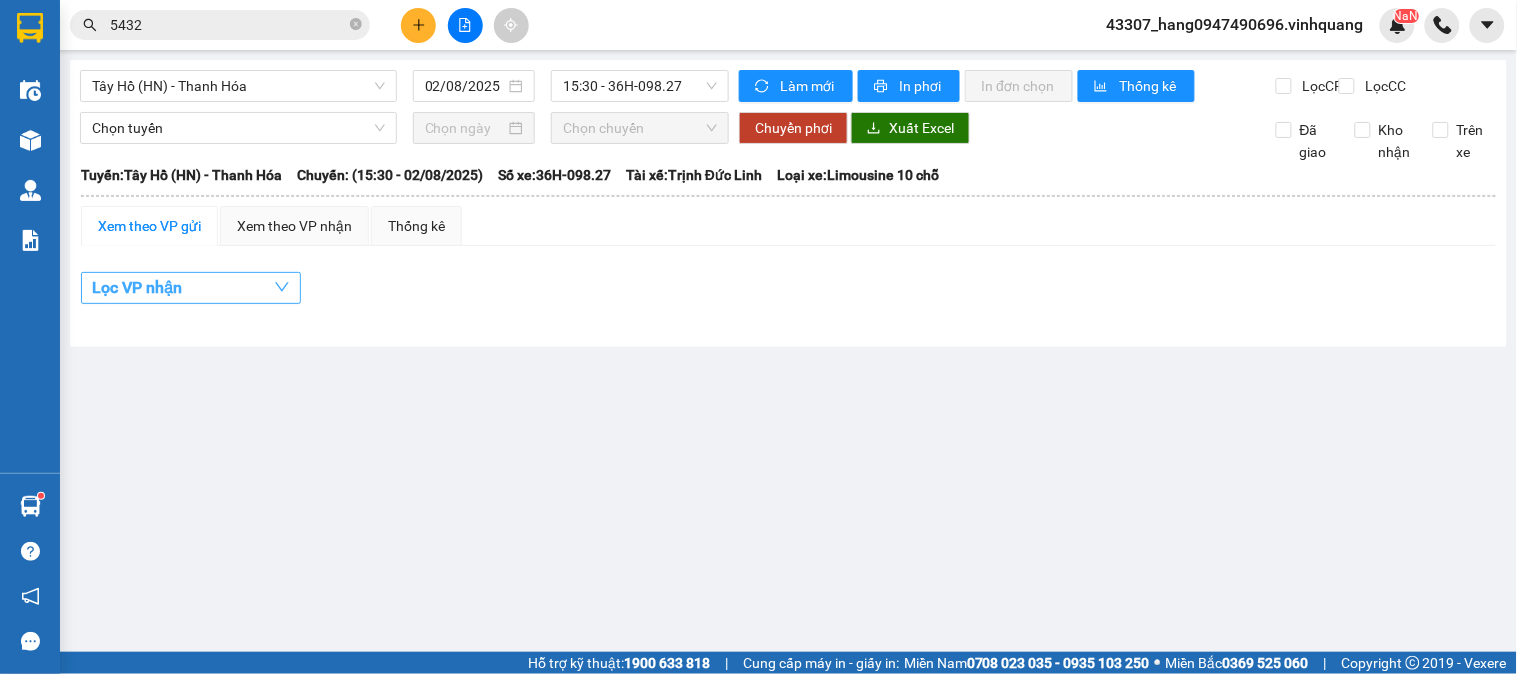 click on "Lọc VP nhận" at bounding box center (191, 288) 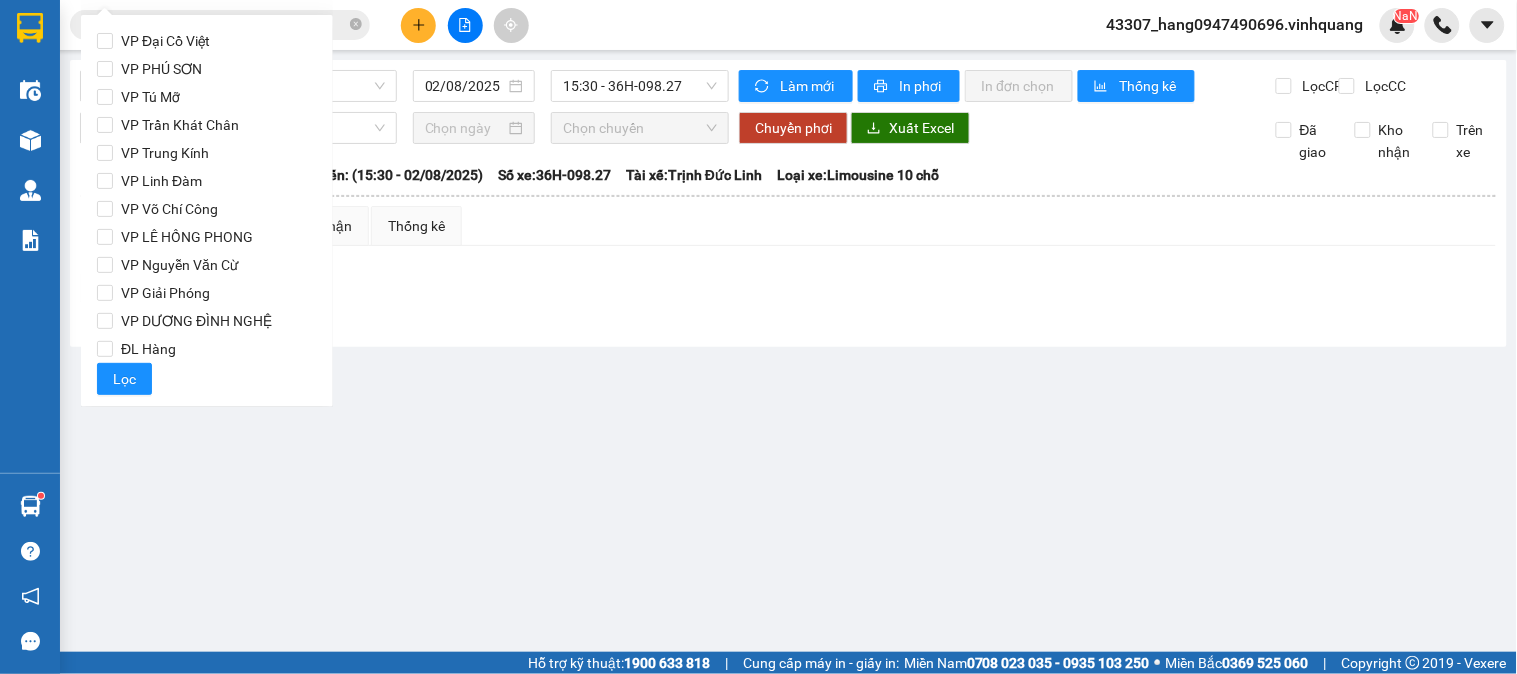 click on "Xem theo VP gửi Xem theo VP nhận Thống kê" at bounding box center [788, 226] 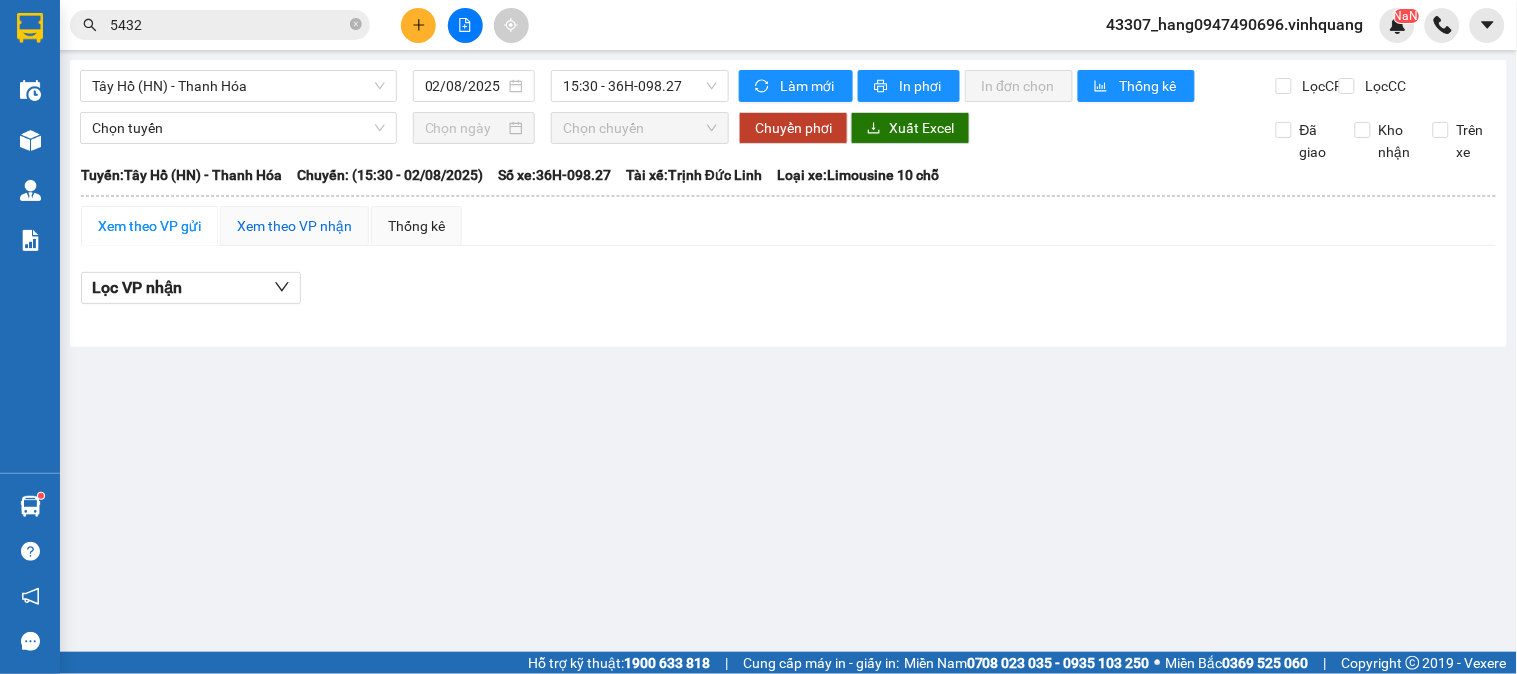 click on "Xem theo VP nhận" at bounding box center (294, 226) 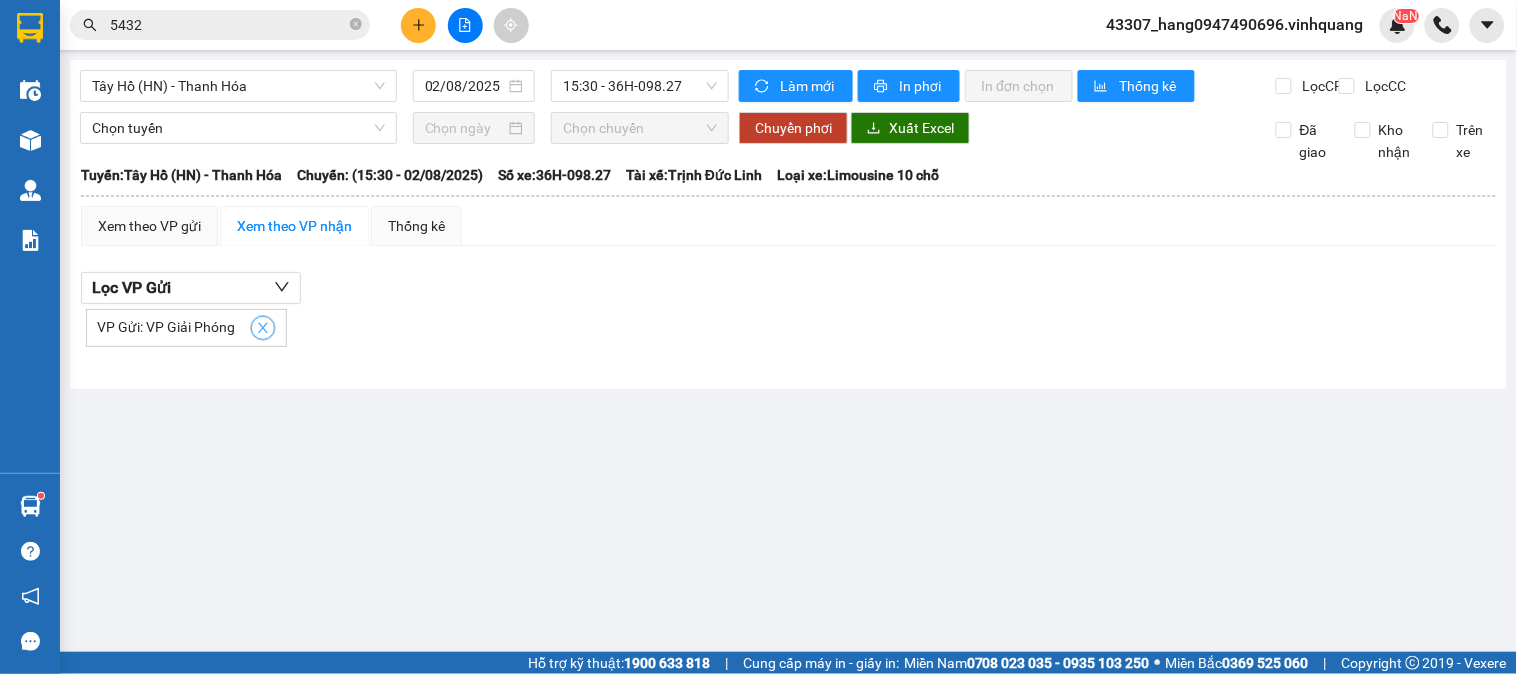 click at bounding box center [263, 328] 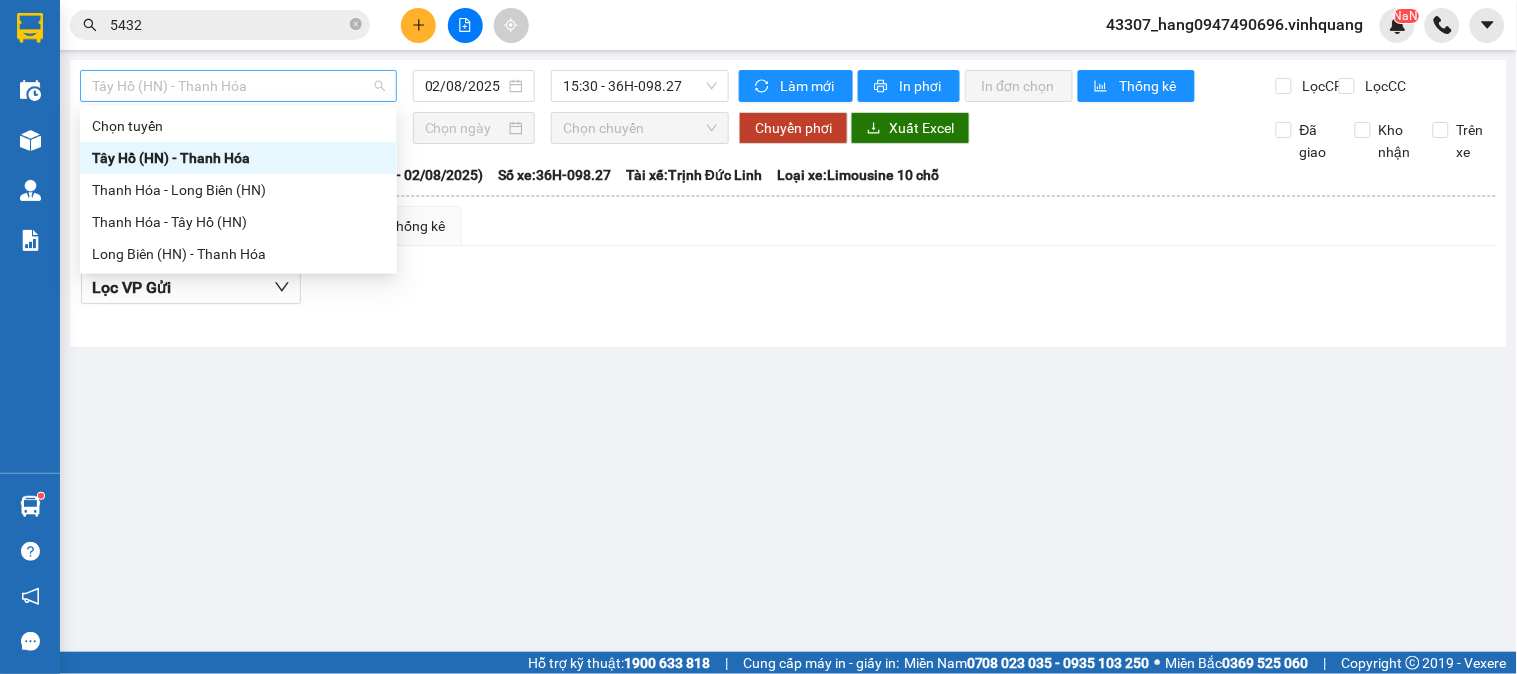 click on "Tây Hồ (HN) - Thanh Hóa" at bounding box center [238, 86] 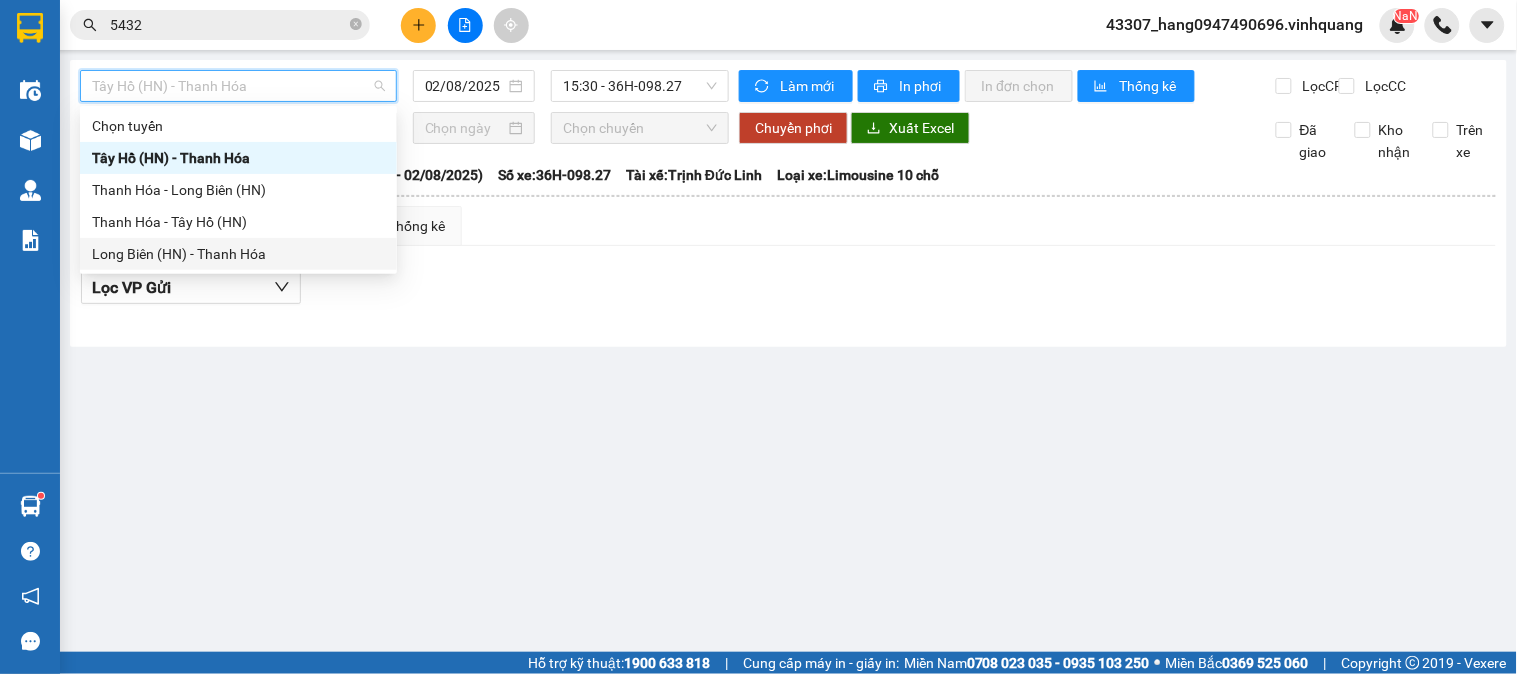click on "Long Biên (HN) - Thanh Hóa" at bounding box center [238, 254] 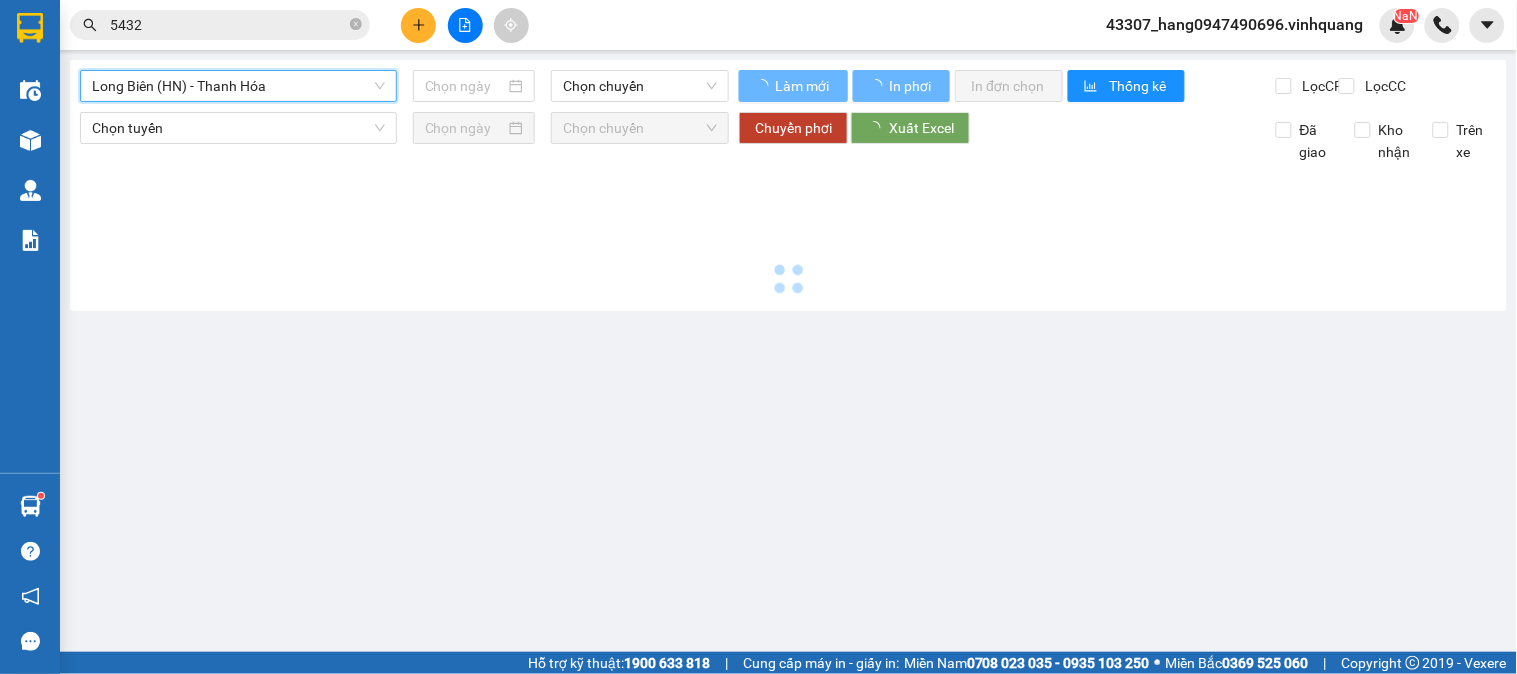 type on "02/08/2025" 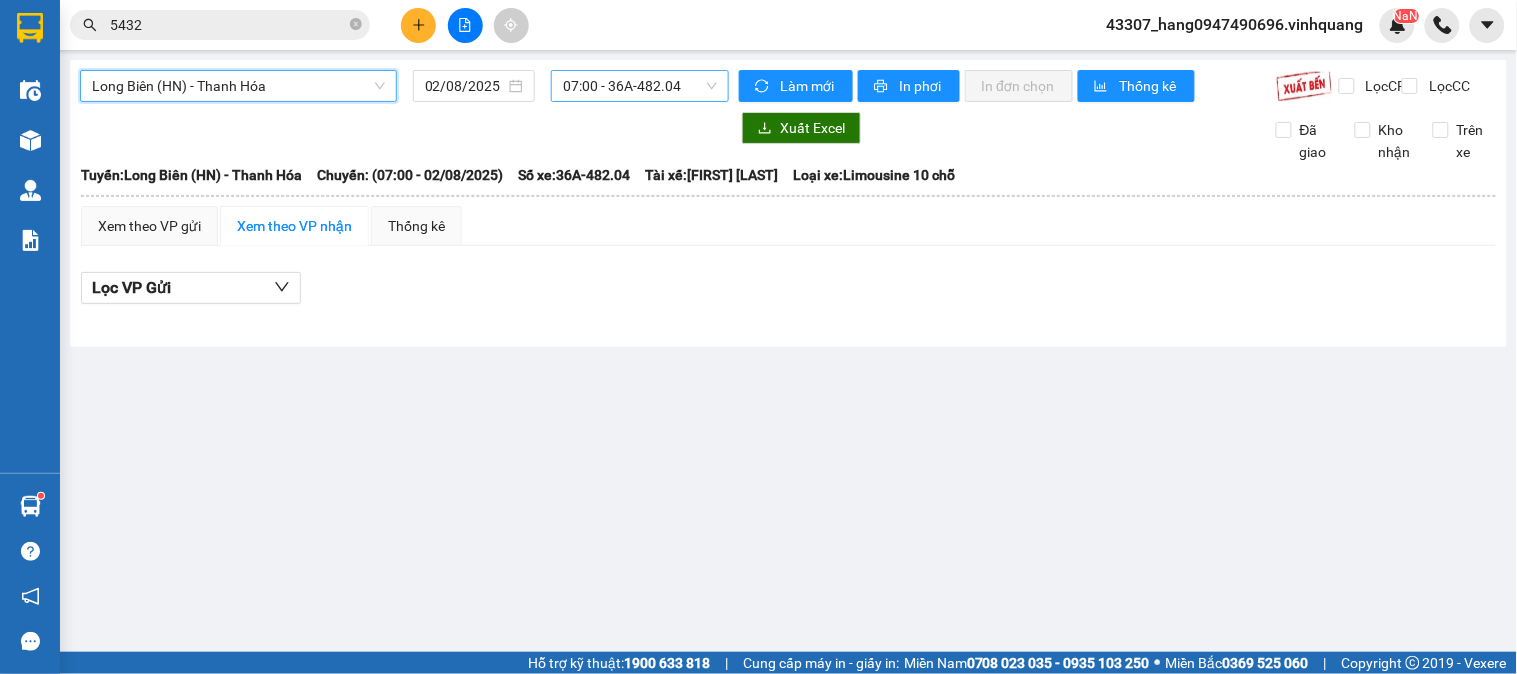 click on "[TIME]     - [ID]" at bounding box center [640, 86] 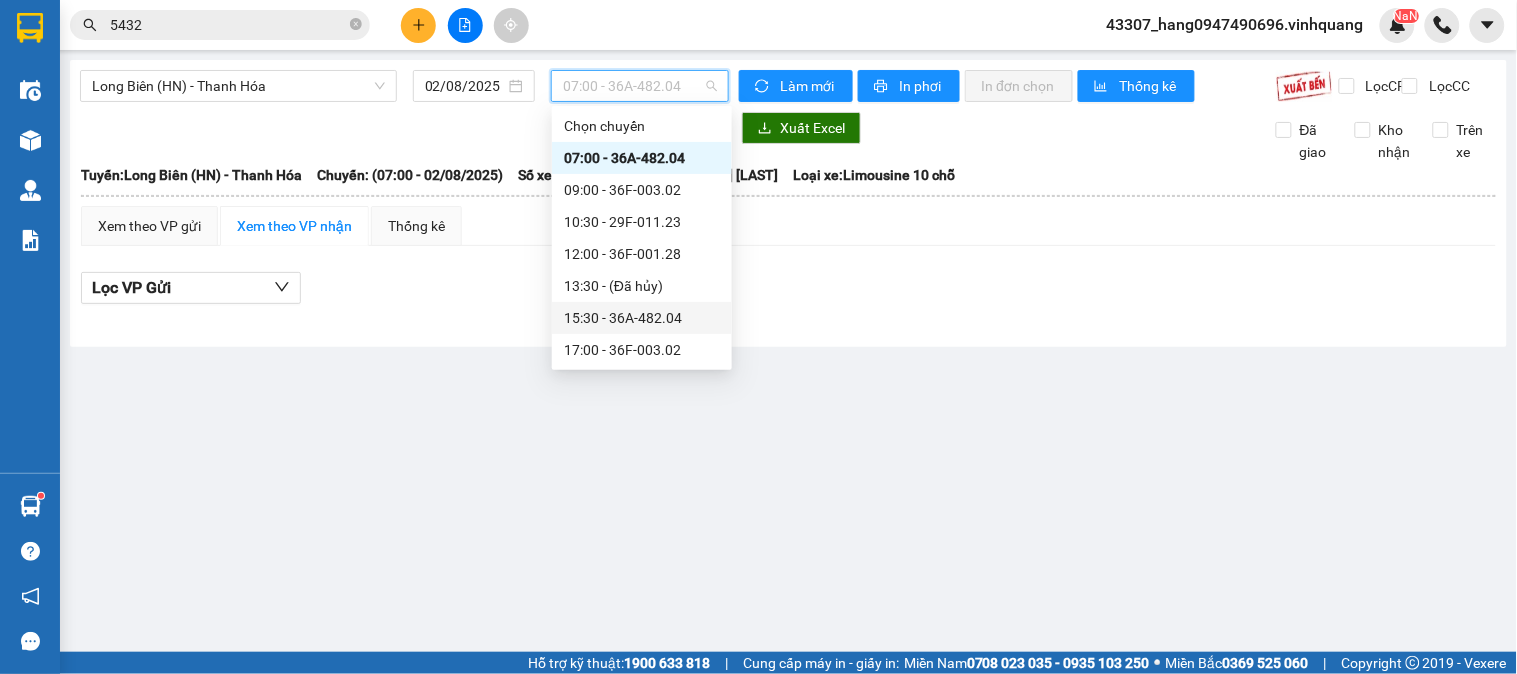 click on "15:30     - 36A-482.04" at bounding box center [642, 318] 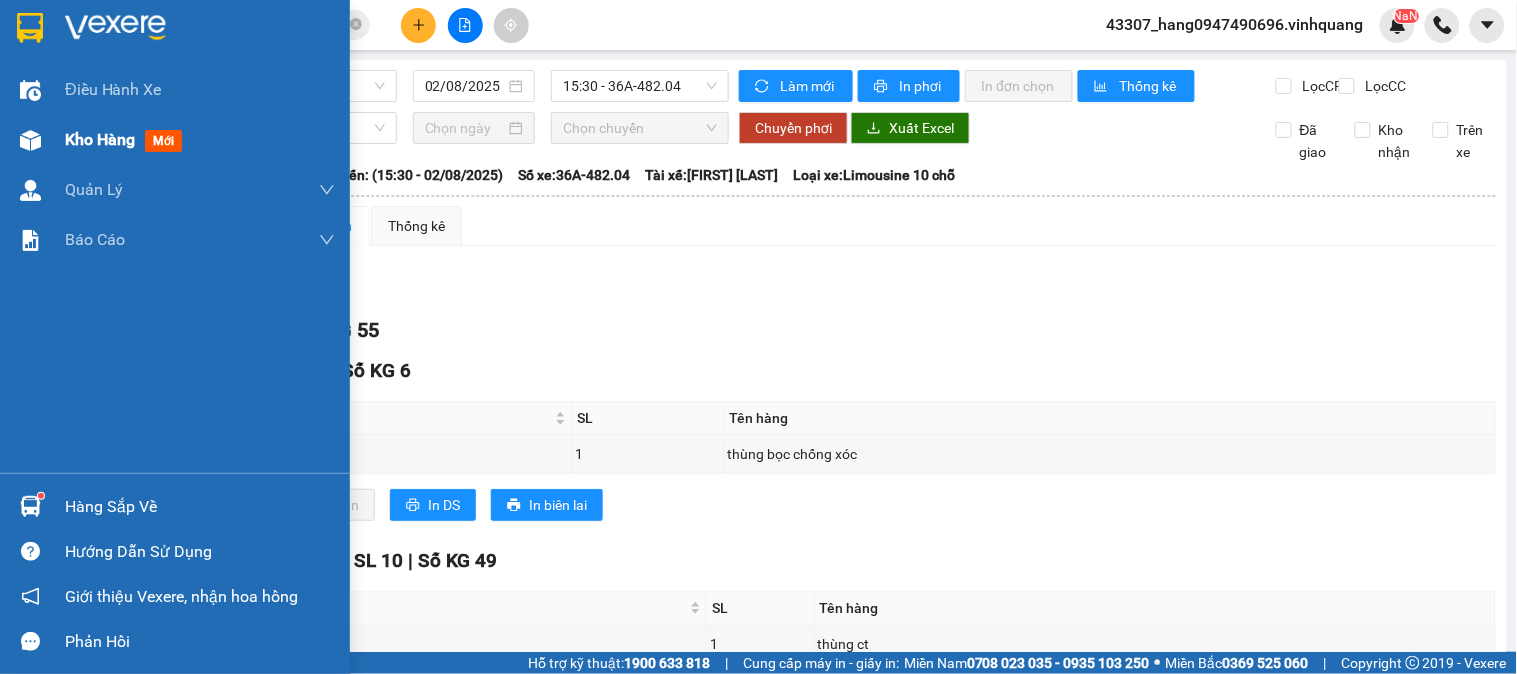 click on "Kho hàng" at bounding box center [100, 139] 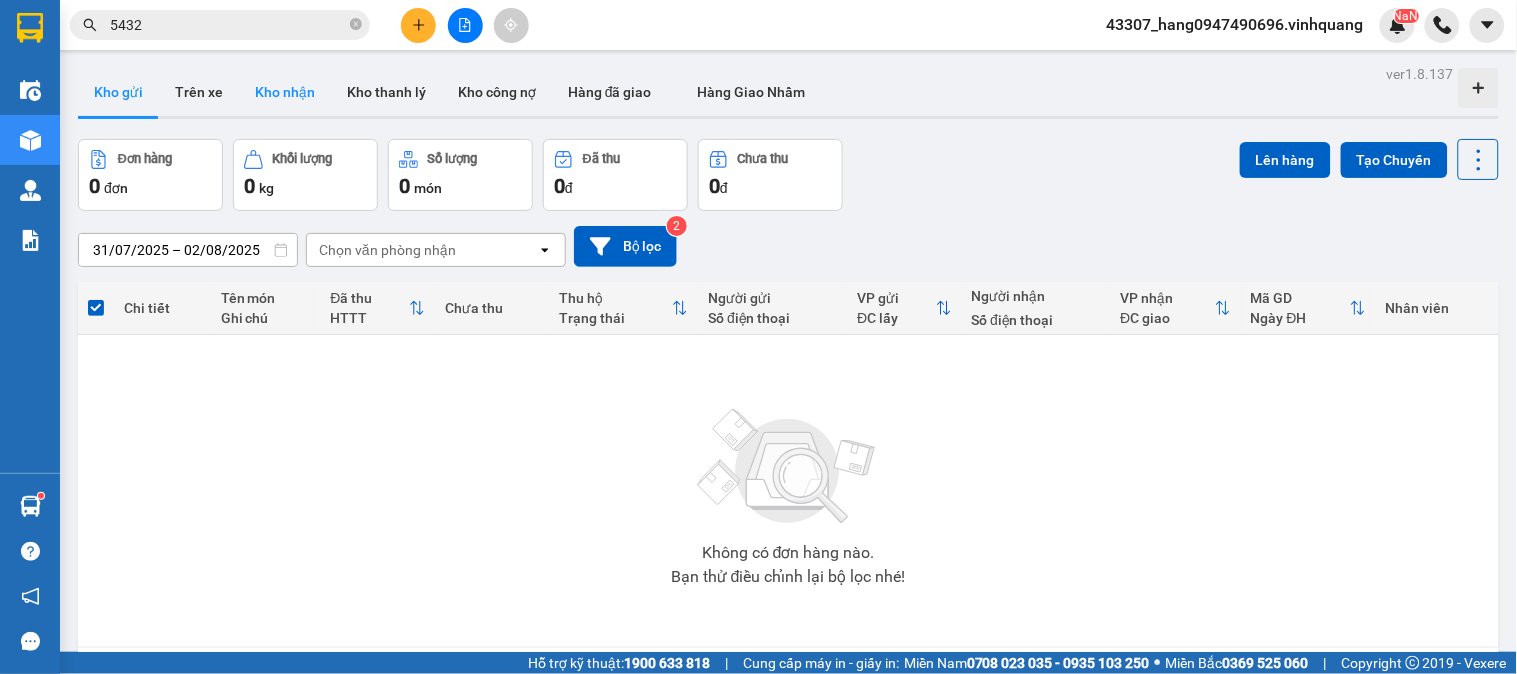 click on "Kho nhận" at bounding box center (285, 92) 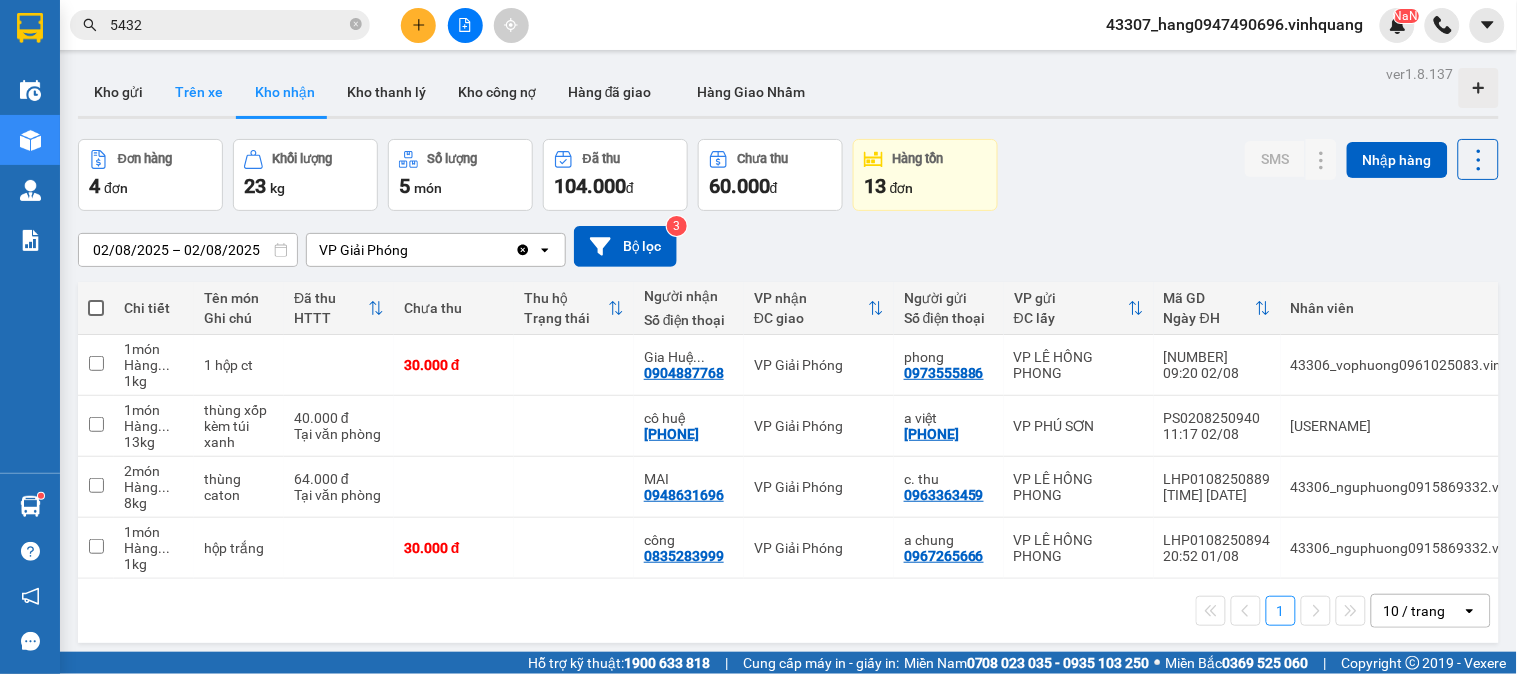 click on "Trên xe" at bounding box center [199, 92] 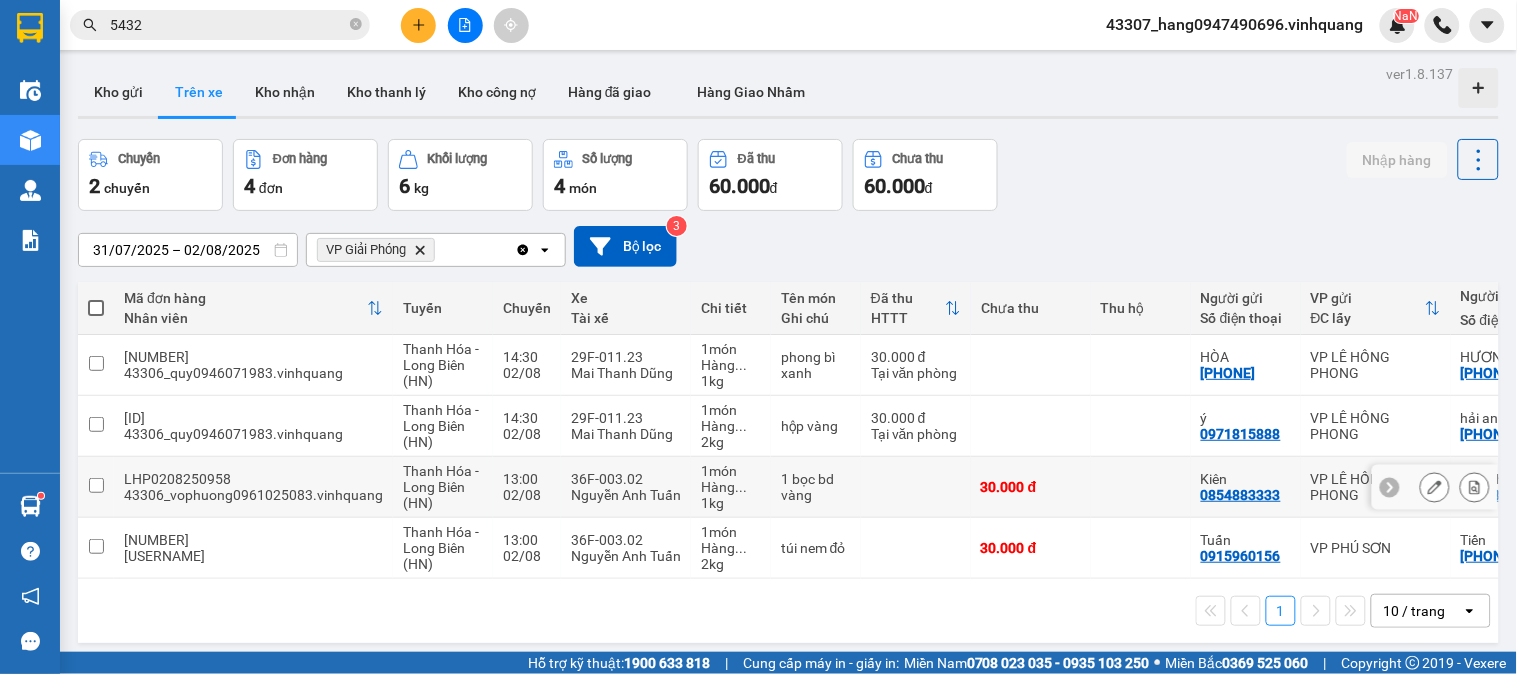 click on "LHP0208250958 43306_vophuong[PHONE].vinhquang" at bounding box center [253, 487] 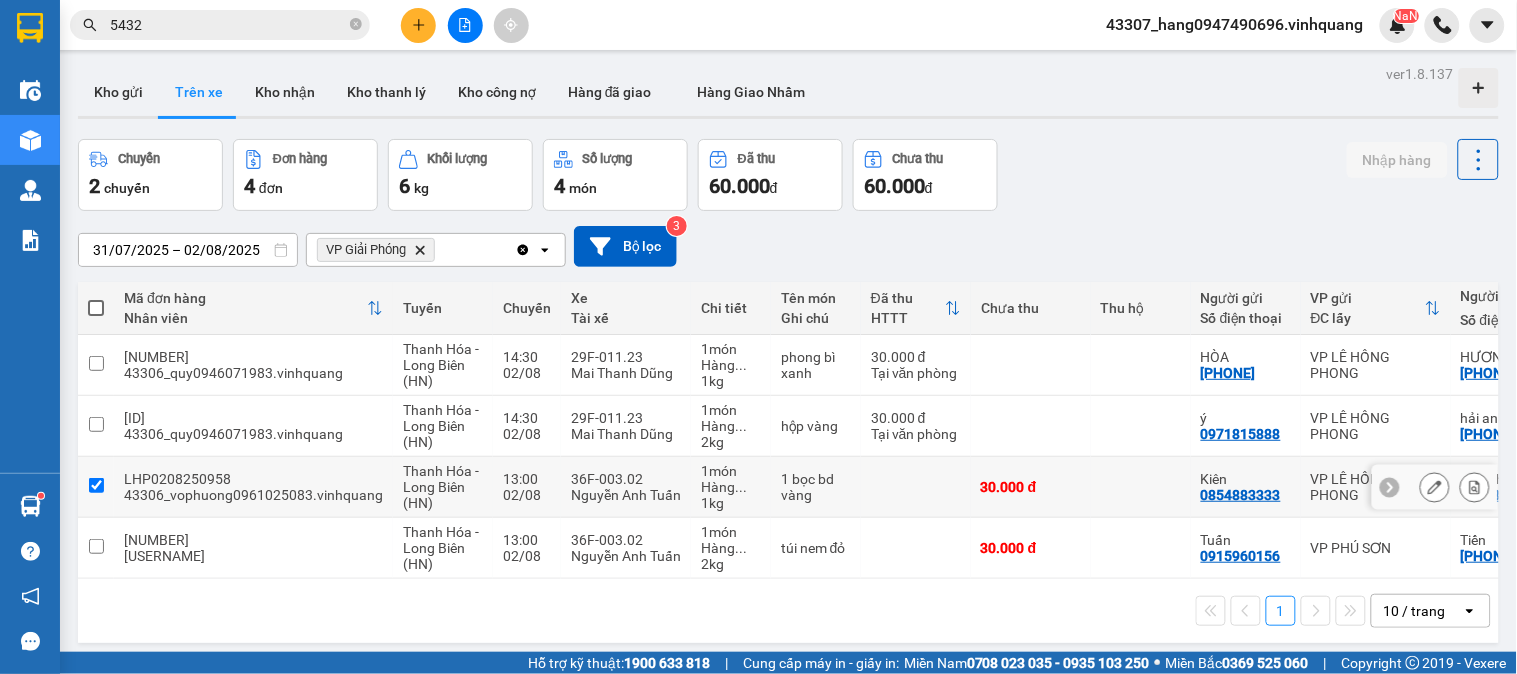 checkbox on "true" 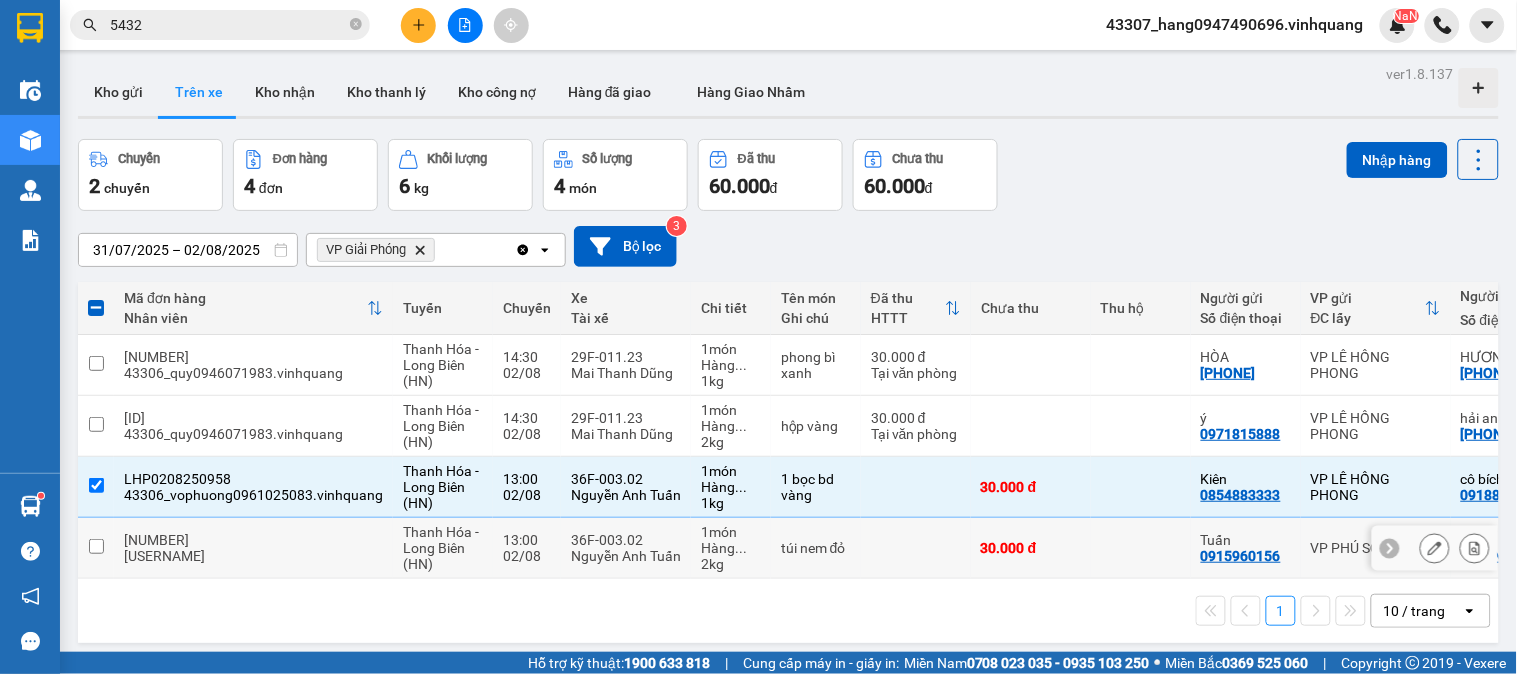 click on "[NUMBER]" at bounding box center (253, 540) 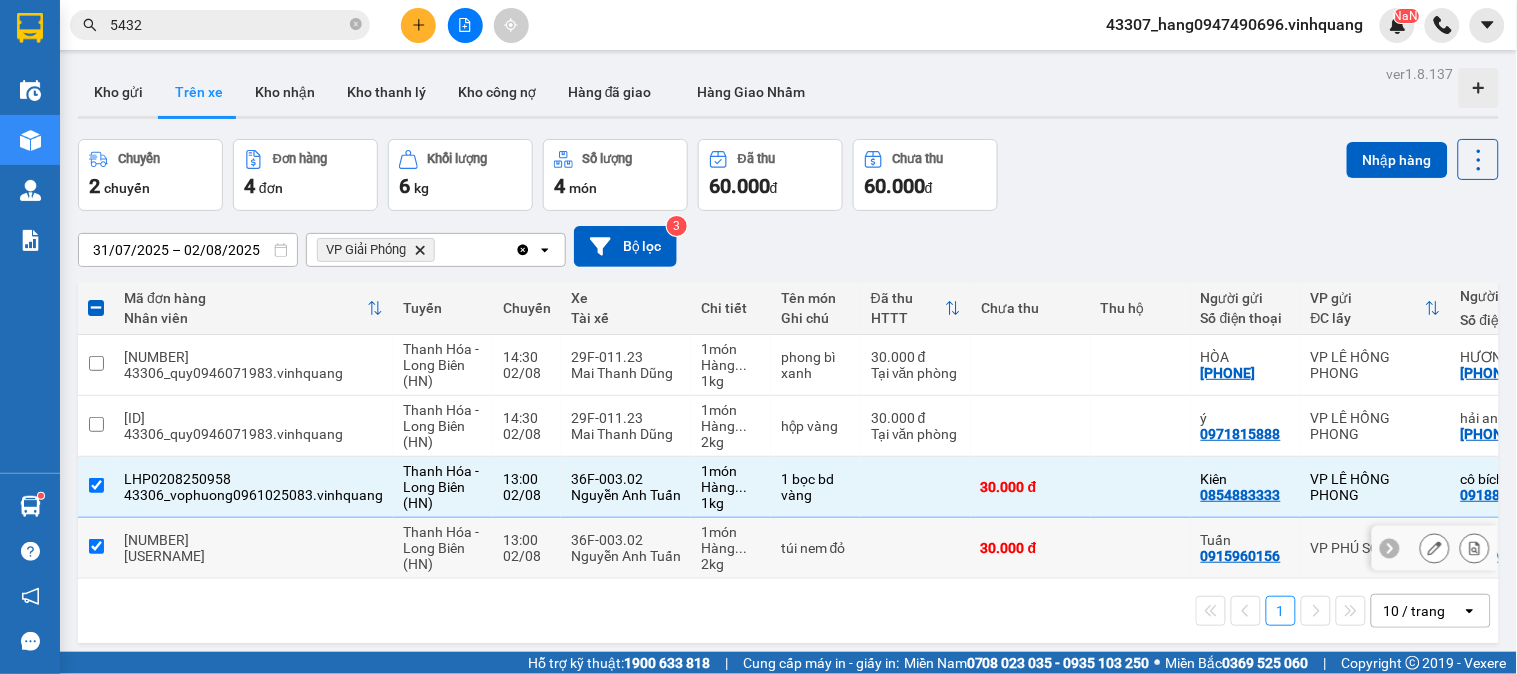 checkbox on "true" 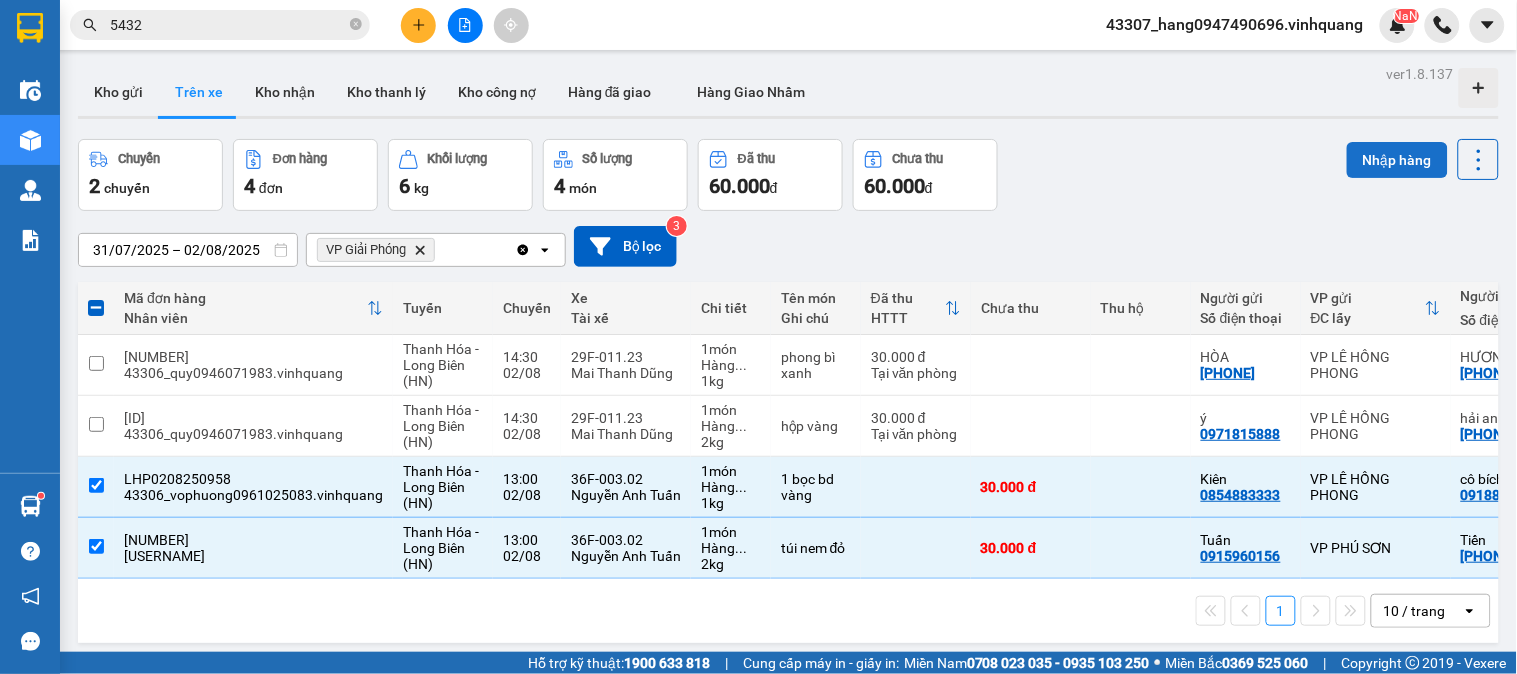 click on "Nhập hàng" at bounding box center (1397, 160) 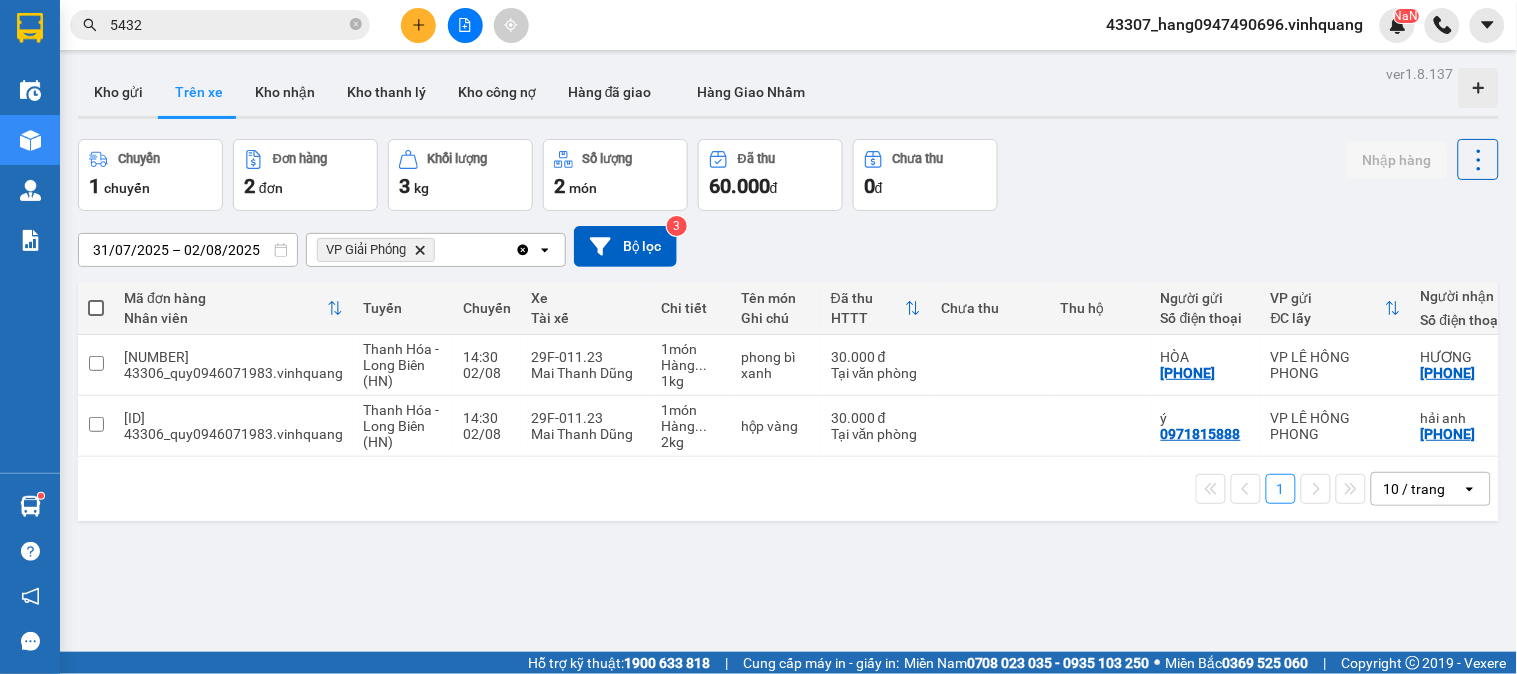 click 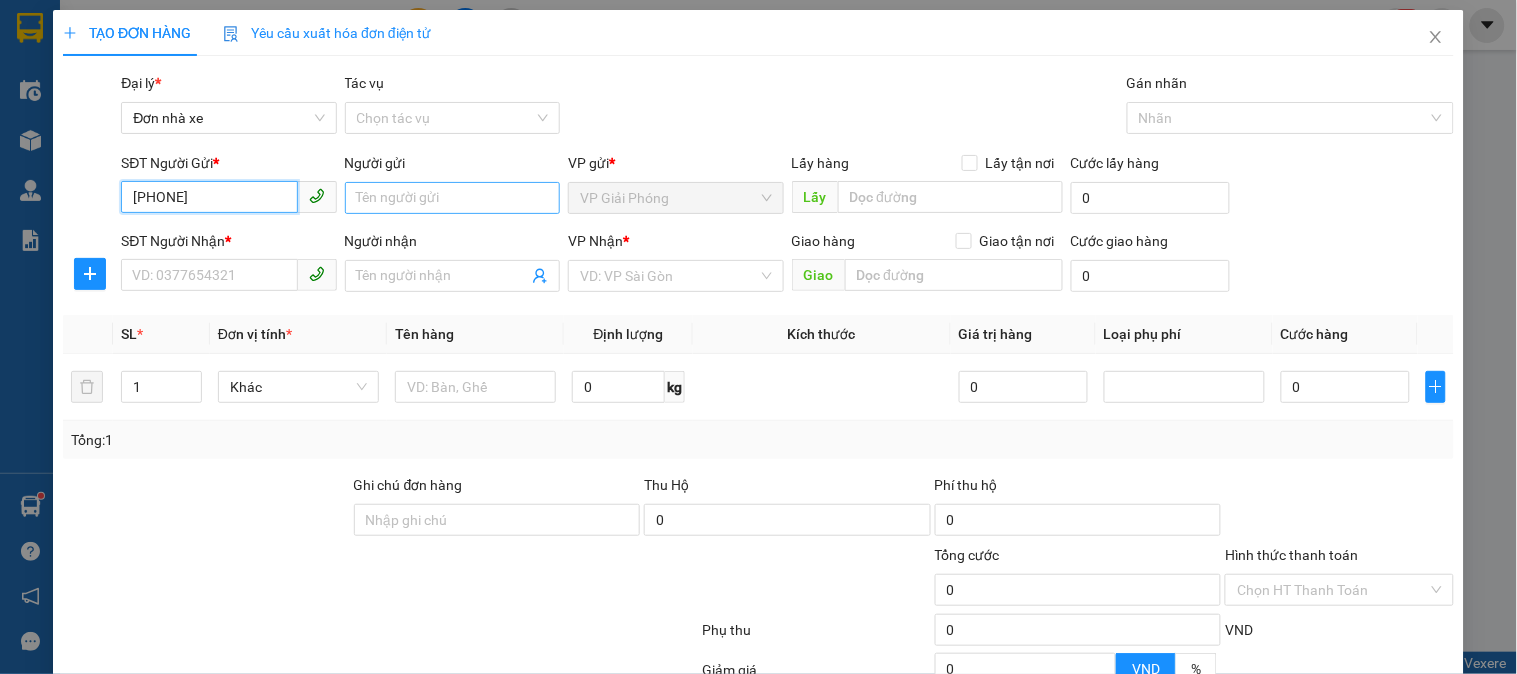 type on "[PHONE]" 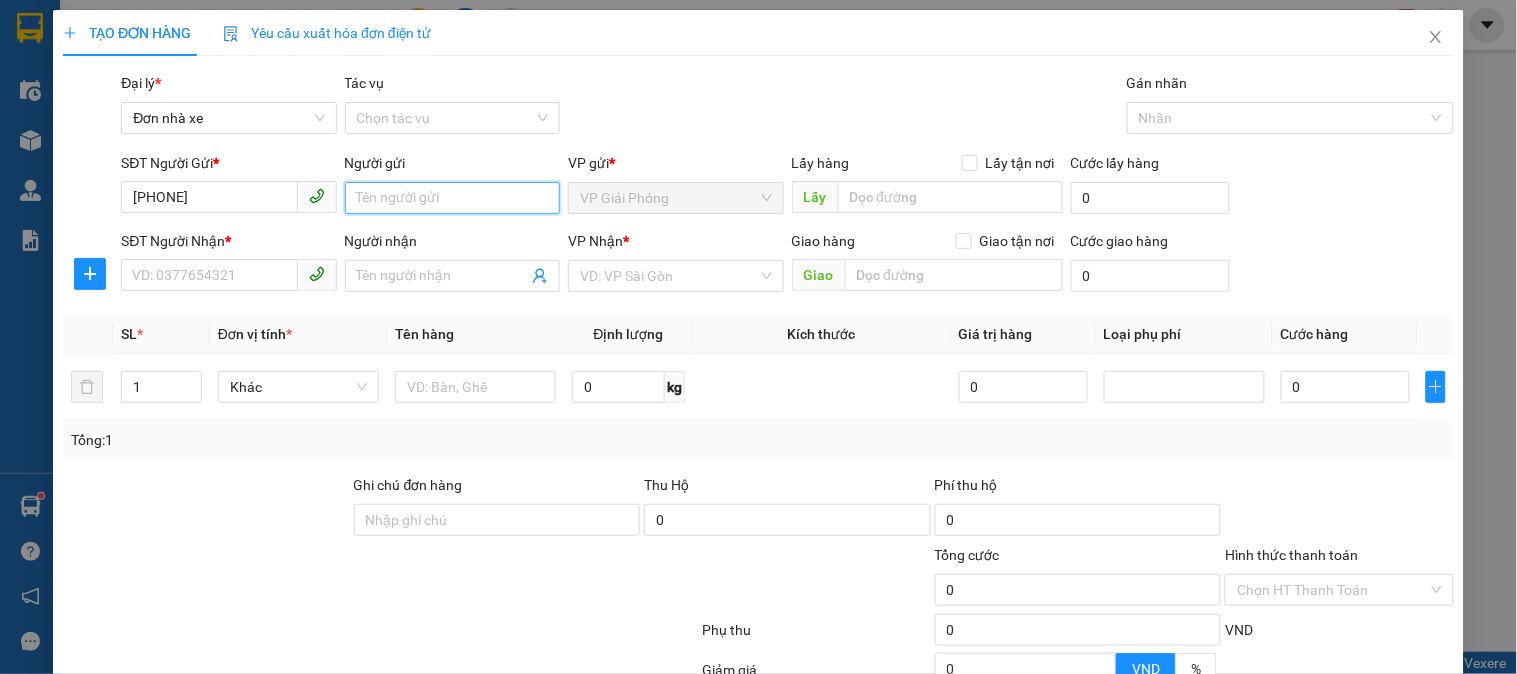 click on "Người gửi" at bounding box center [452, 198] 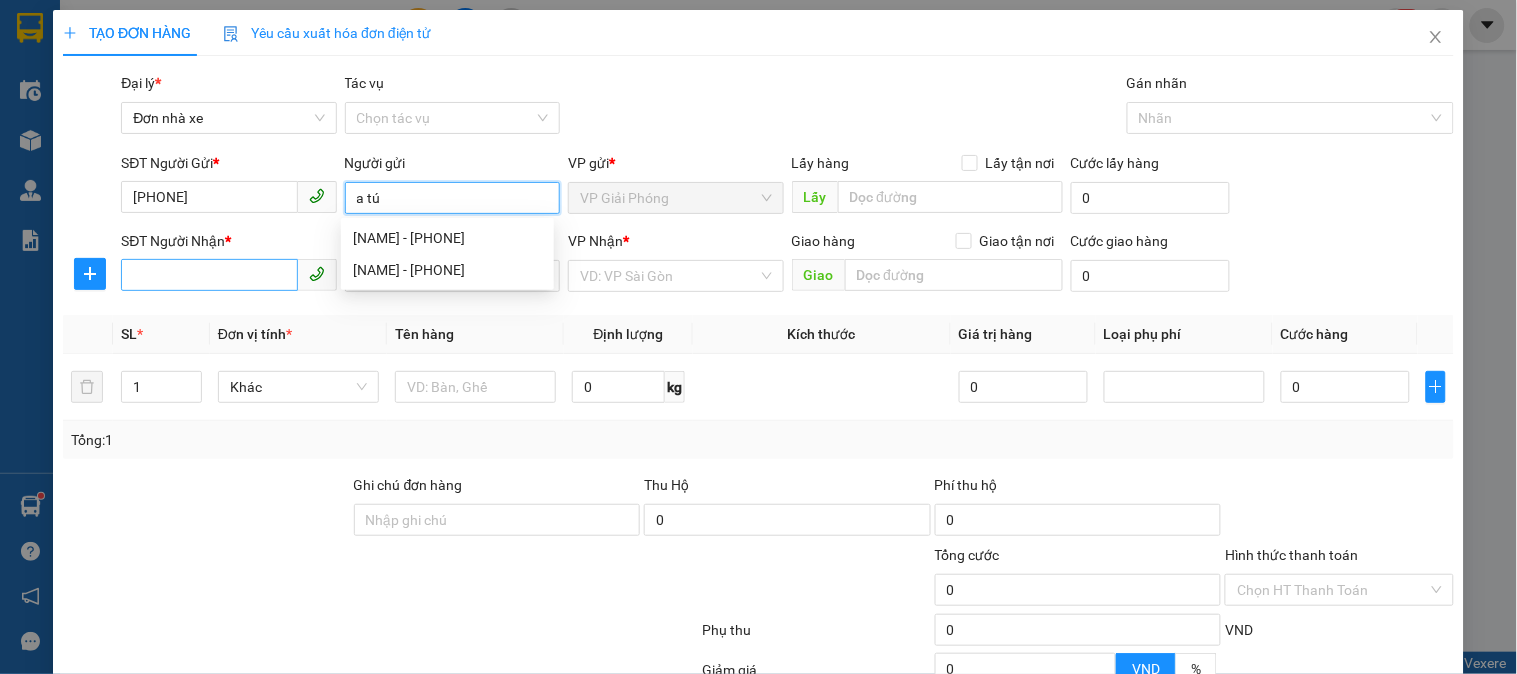 type on "a tú" 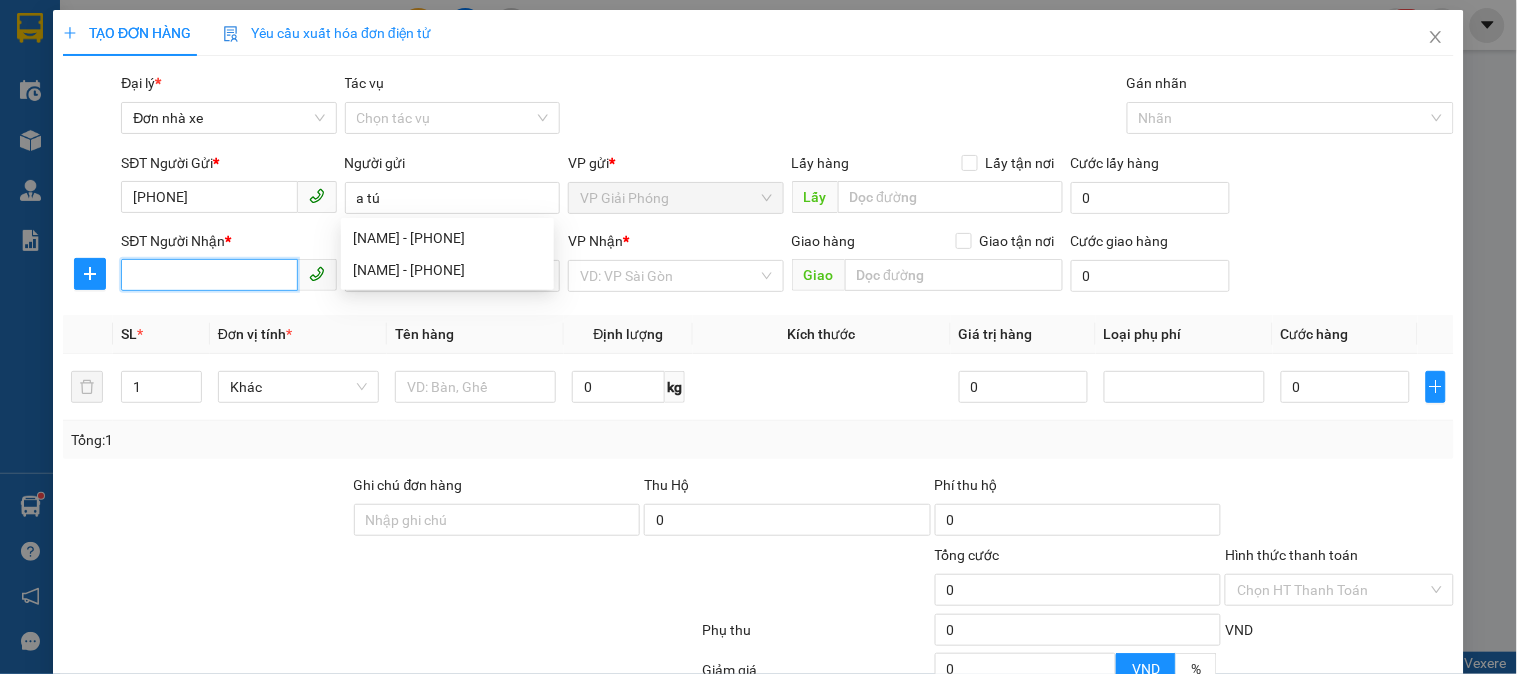 click on "SĐT Người Nhận  *" at bounding box center (209, 275) 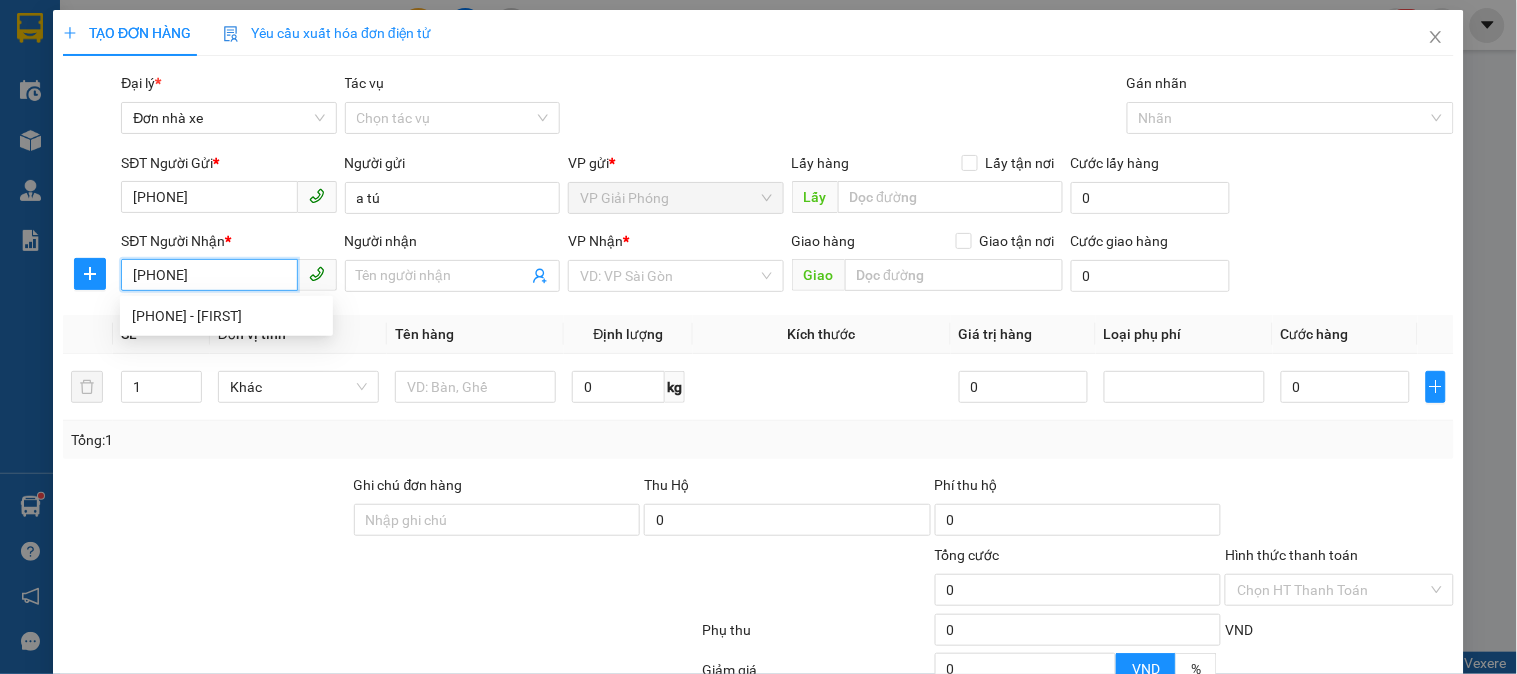 type on "0913225878" 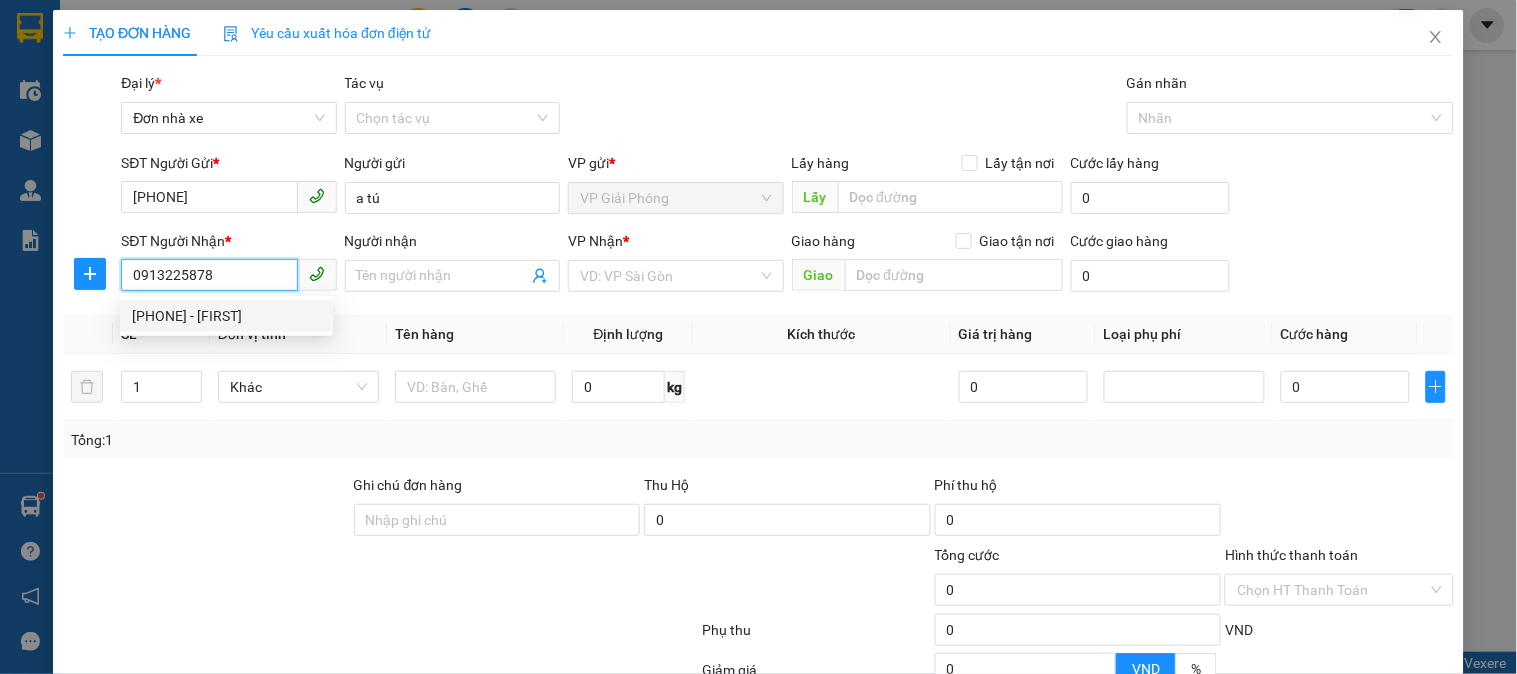 click on "[PHONE] - [FIRST]" at bounding box center (226, 316) 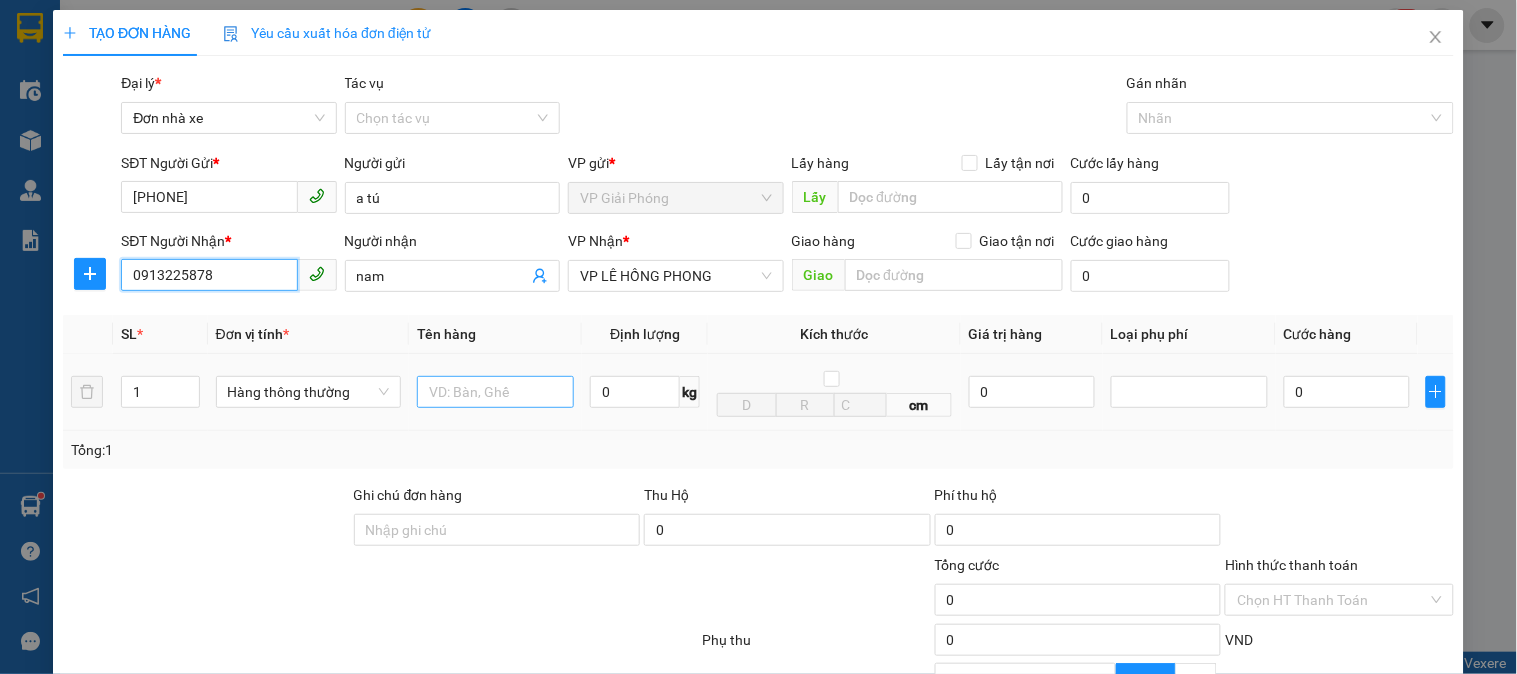 type on "0913225878" 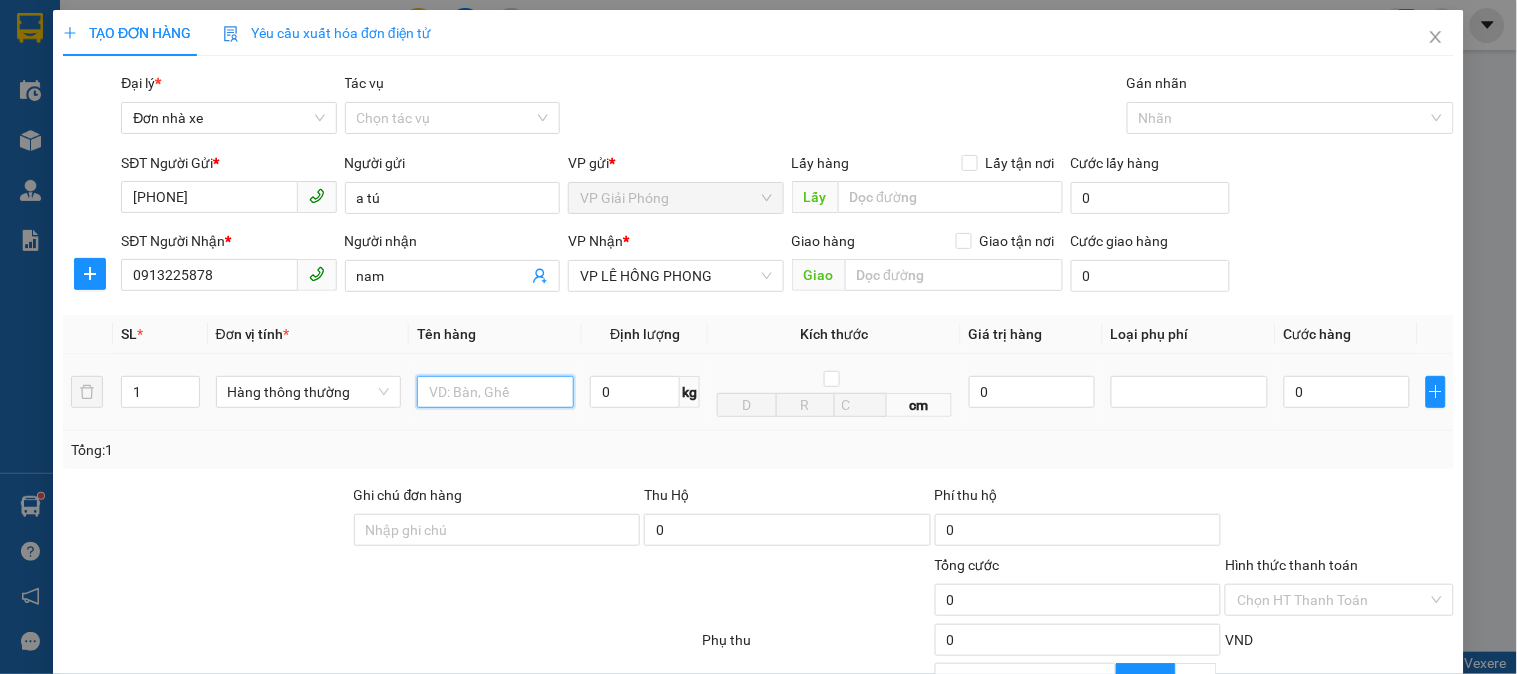 click at bounding box center (495, 392) 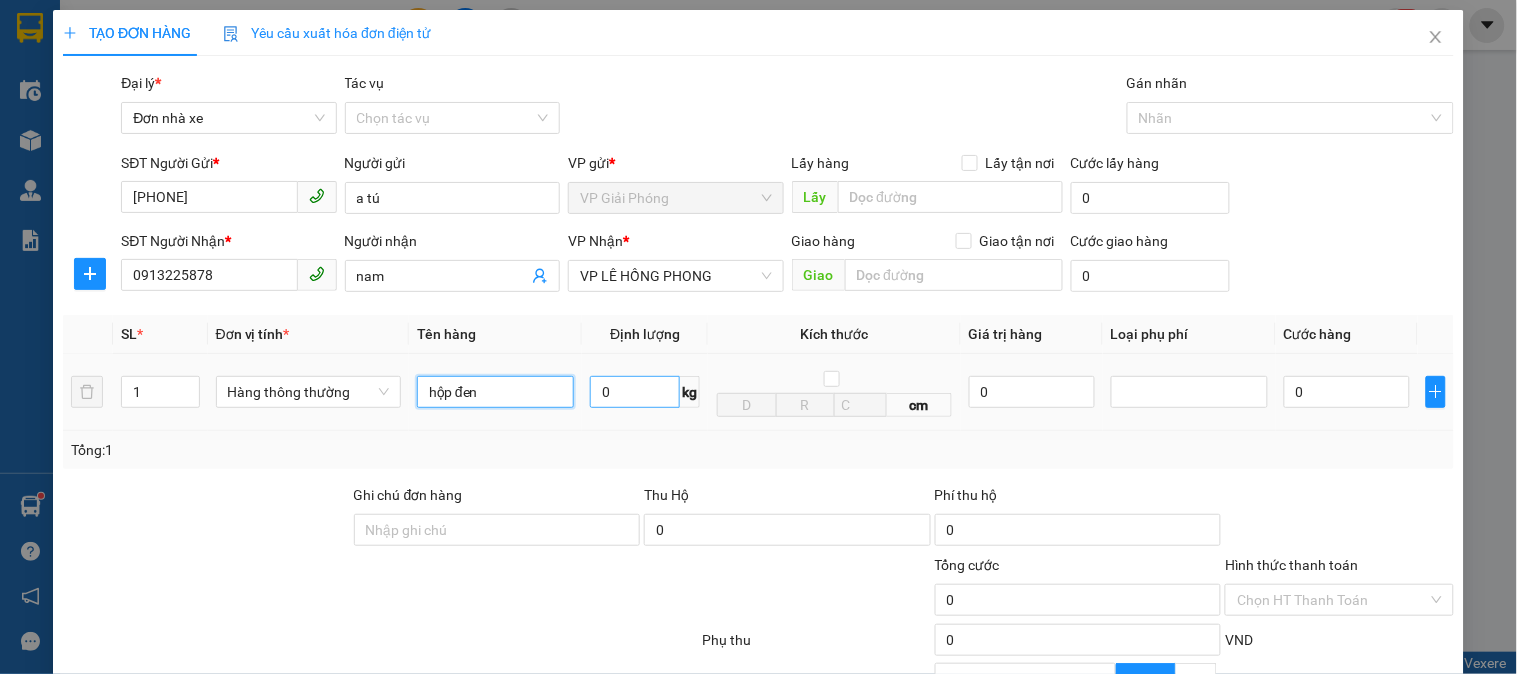 type on "hộp đen" 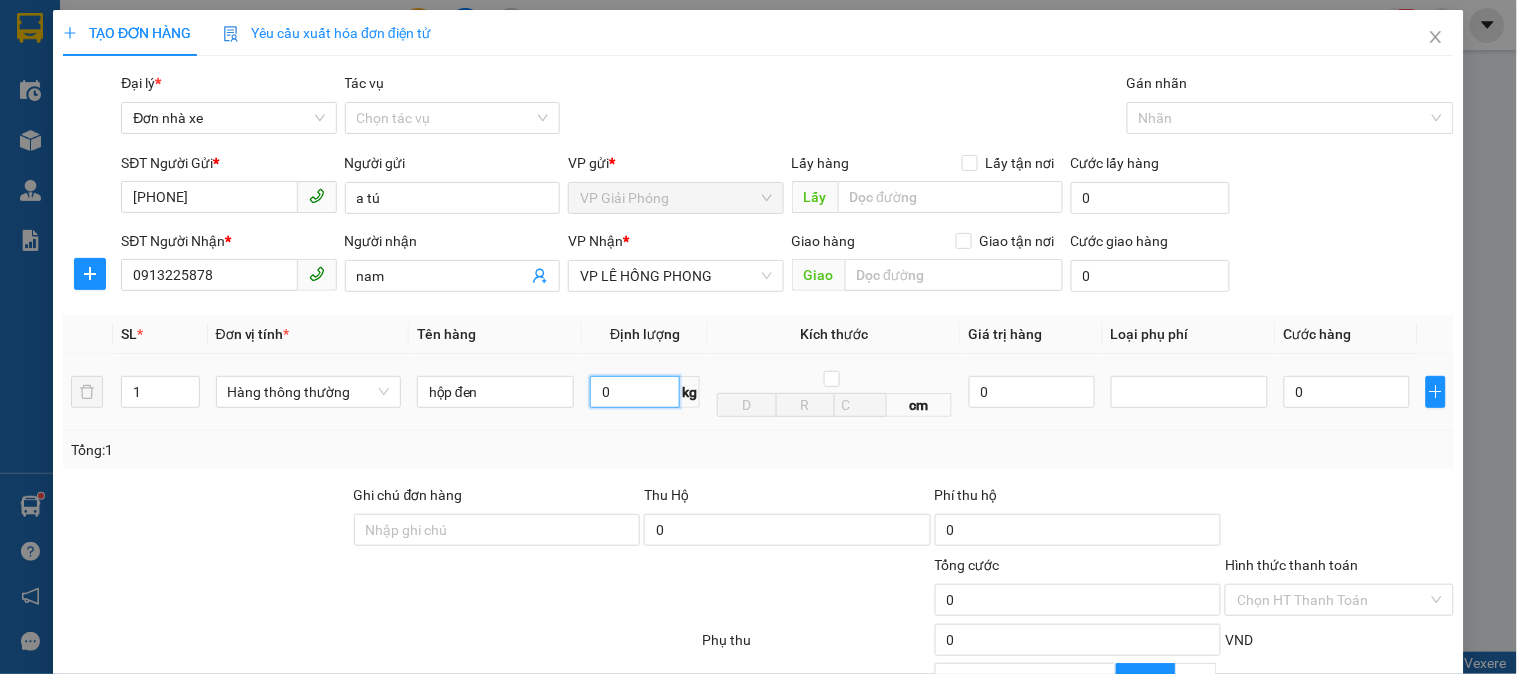click on "0" at bounding box center [635, 392] 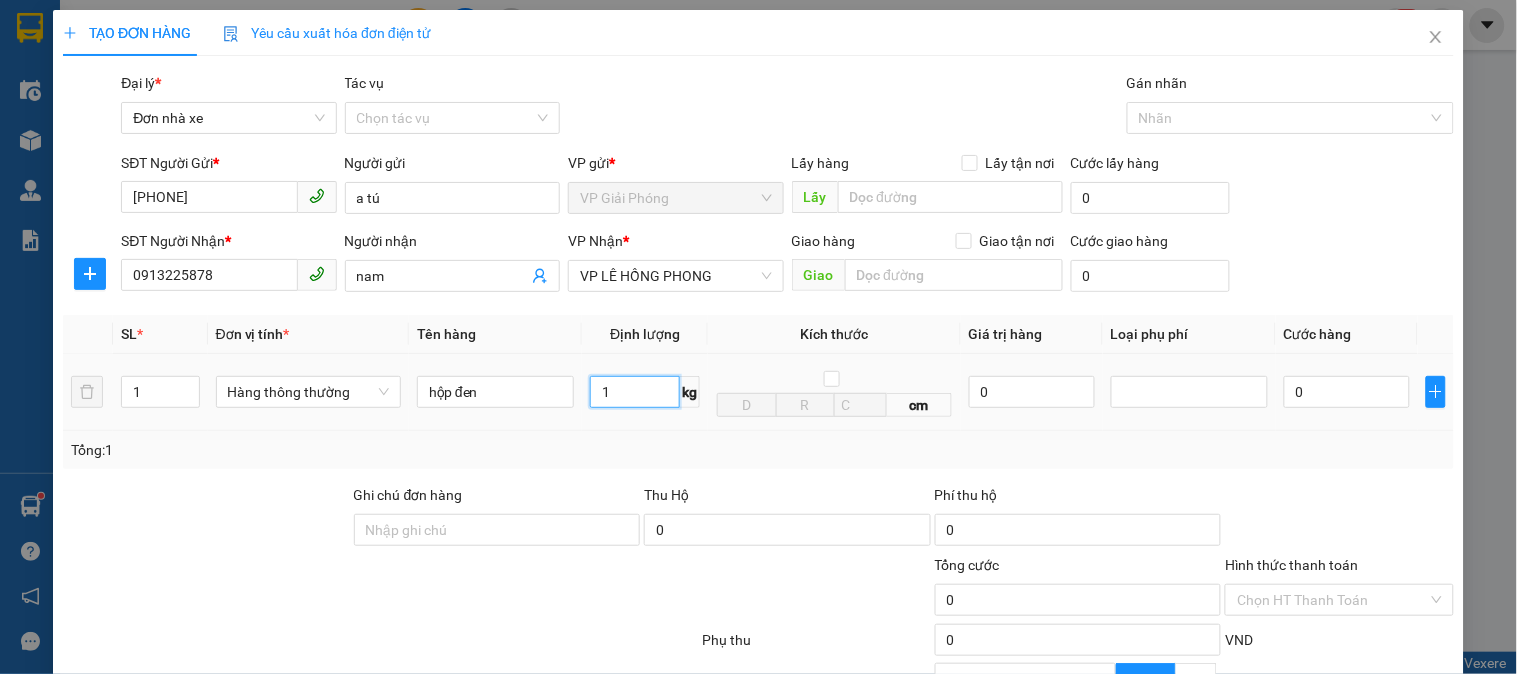 type on "1" 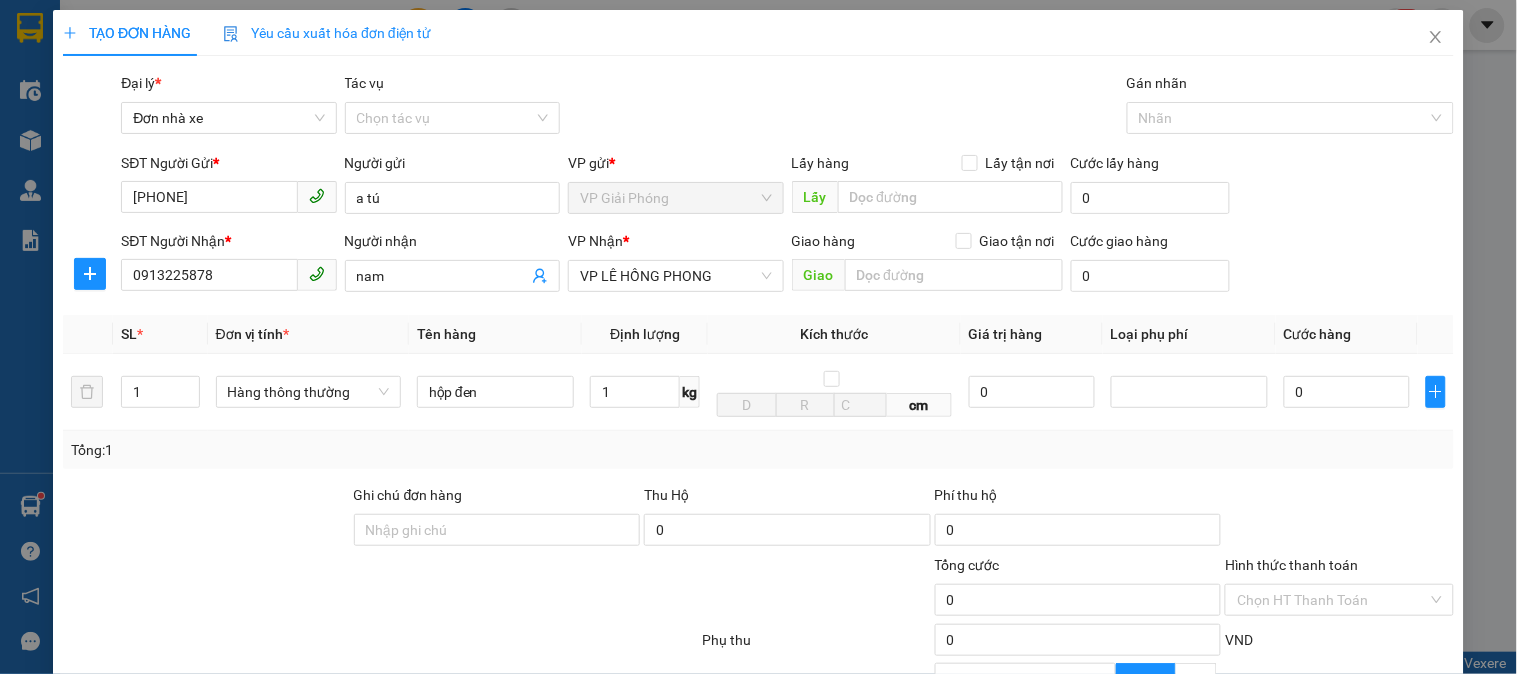 click on "Tổng:  1" at bounding box center [758, 450] 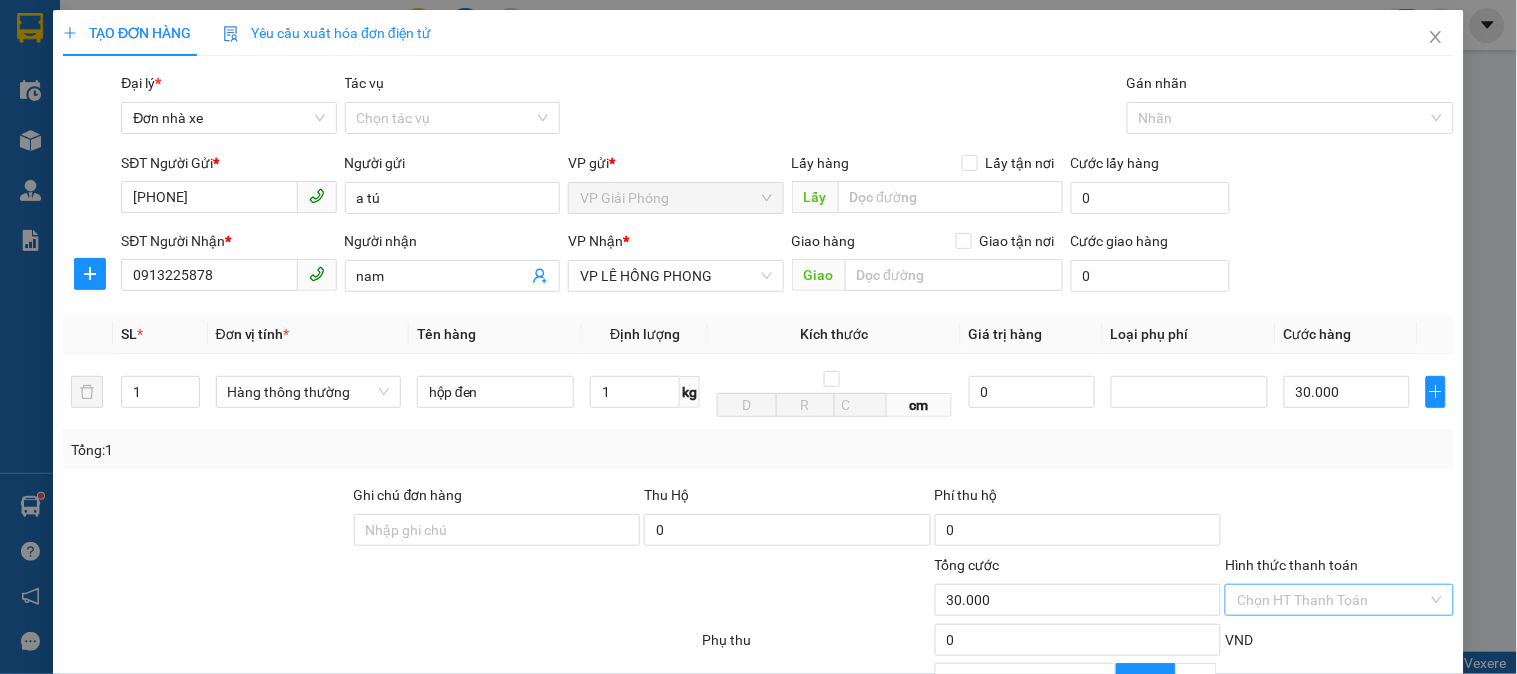 click on "Hình thức thanh toán" at bounding box center (1332, 600) 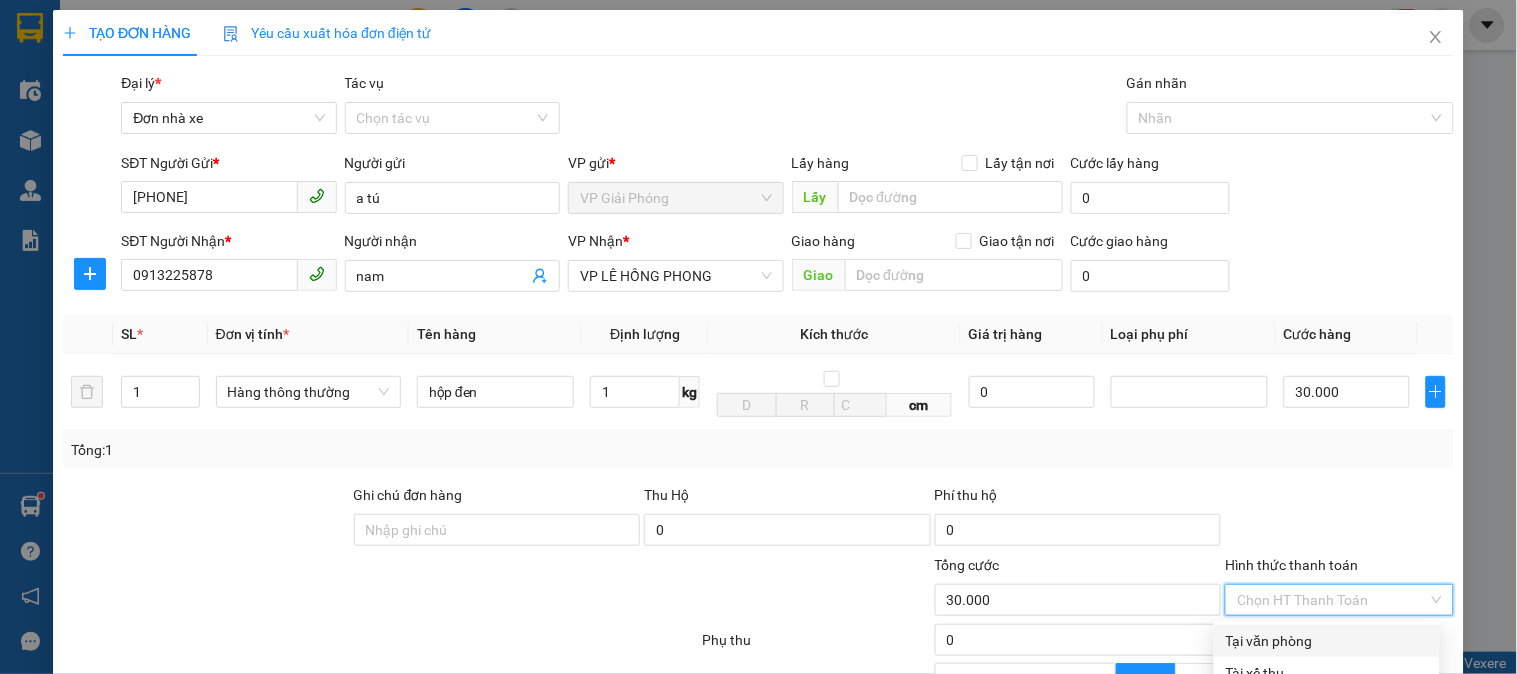 click on "Tại văn phòng" at bounding box center (1327, 641) 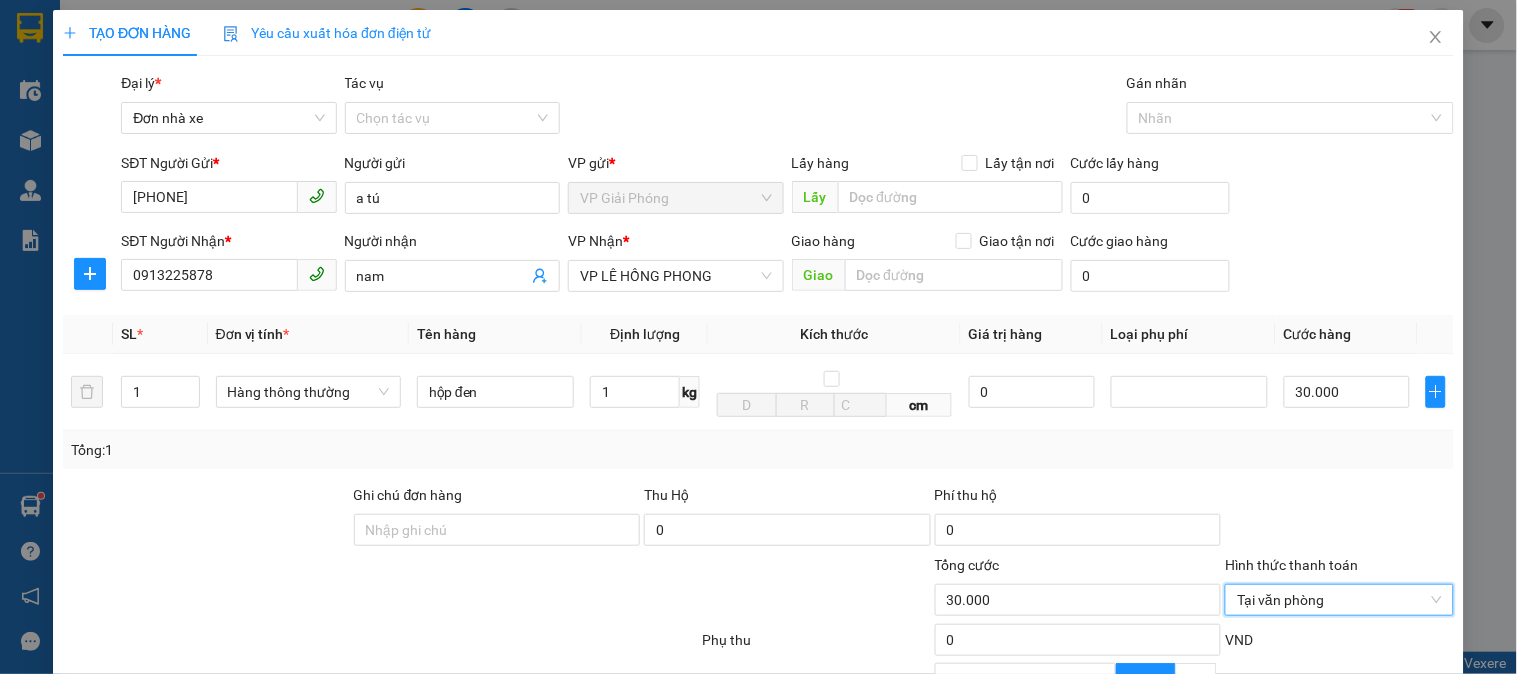 click on "Lưu và In" at bounding box center (1380, 837) 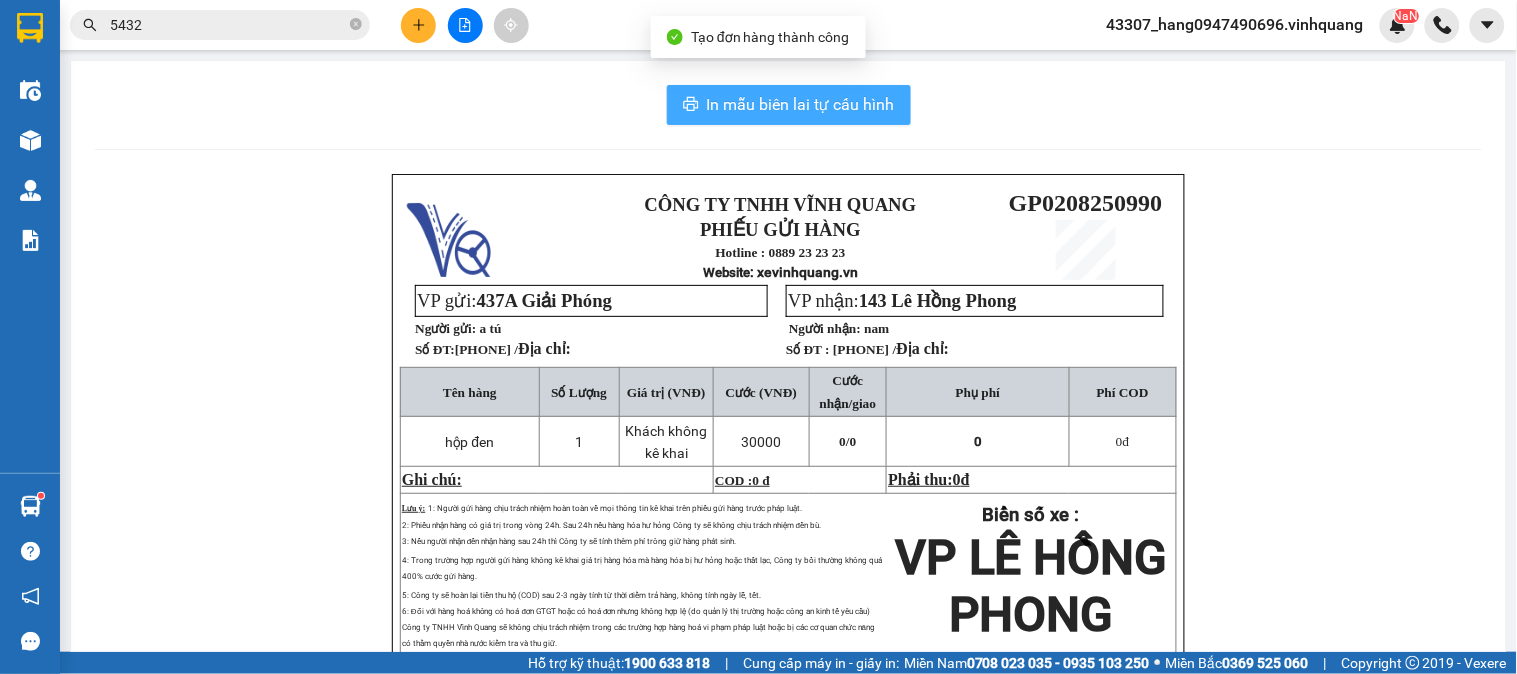 click on "In mẫu biên lai tự cấu hình" at bounding box center [801, 104] 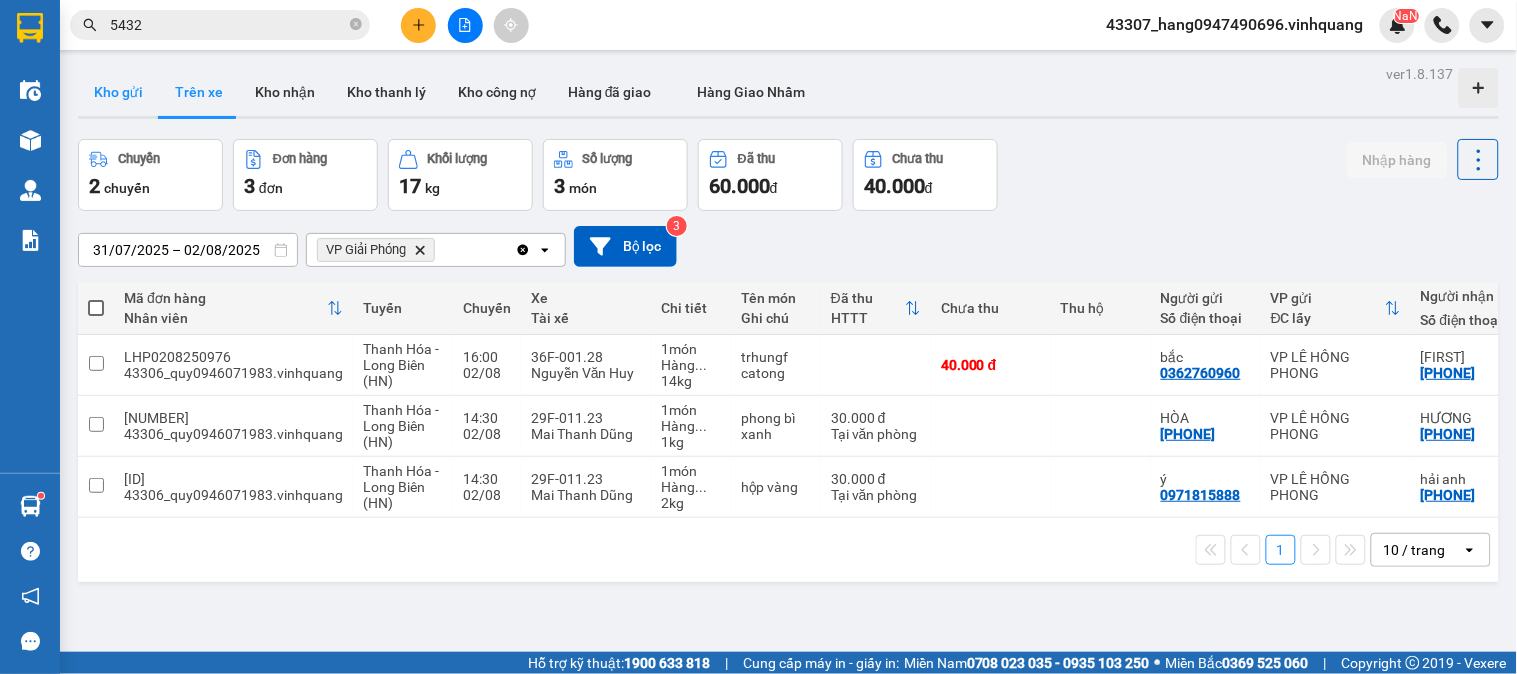 click on "Kho gửi" at bounding box center [118, 92] 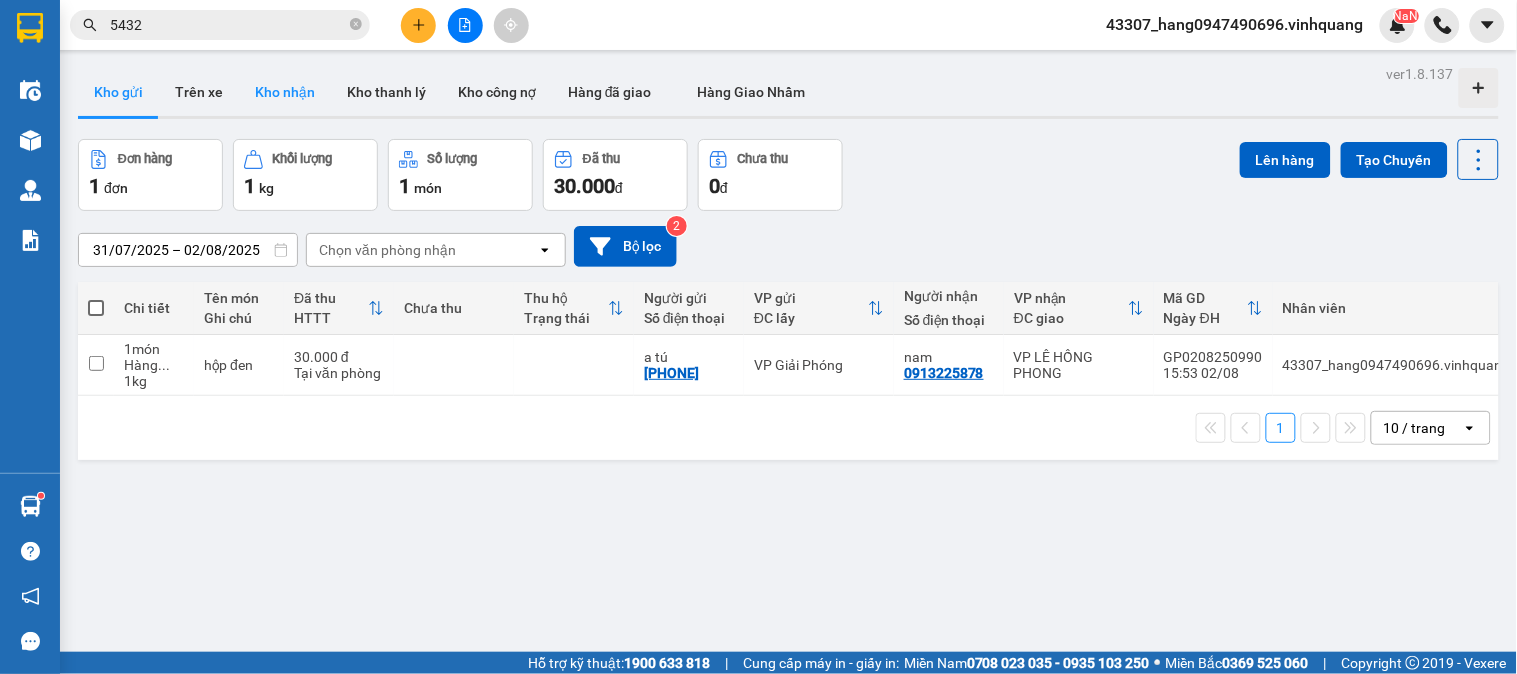 click on "Kho nhận" at bounding box center (285, 92) 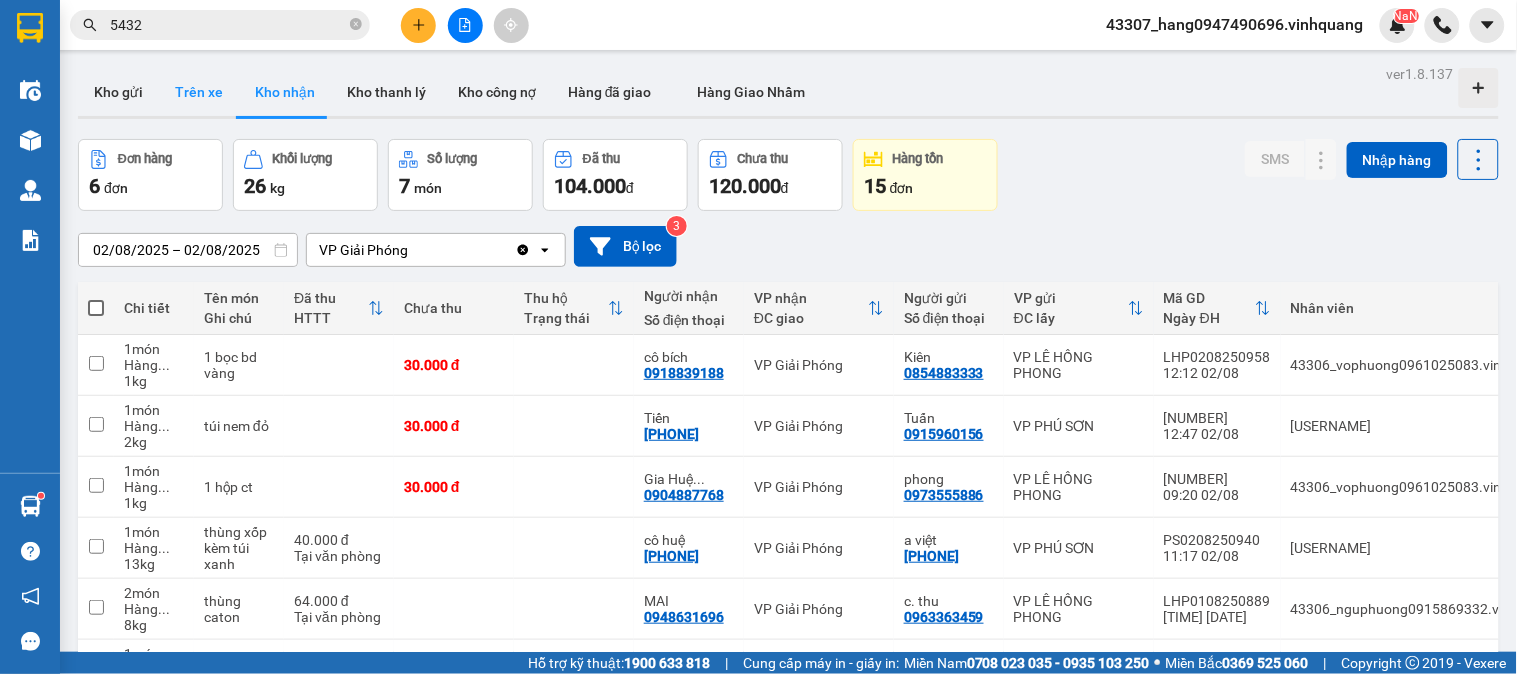 click on "Trên xe" at bounding box center [199, 92] 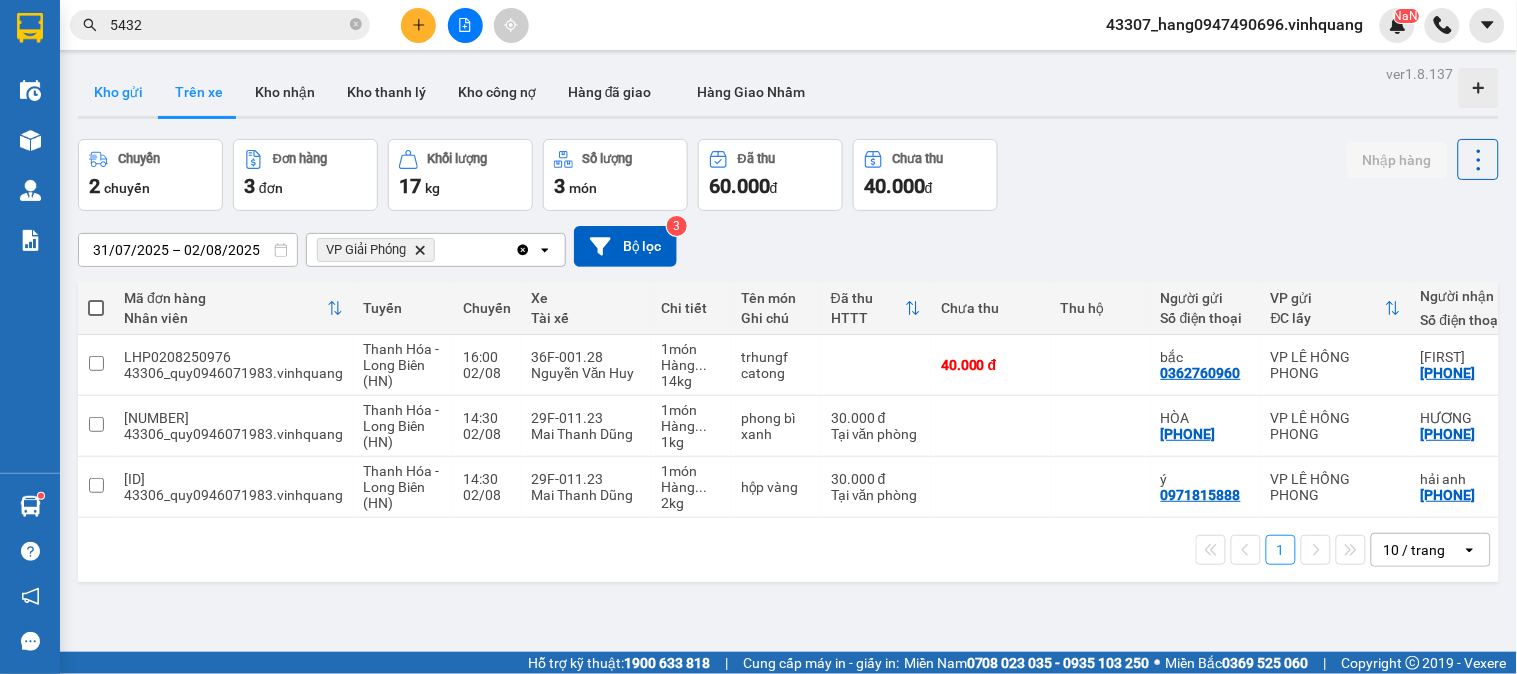 click on "Kho gửi" at bounding box center [118, 92] 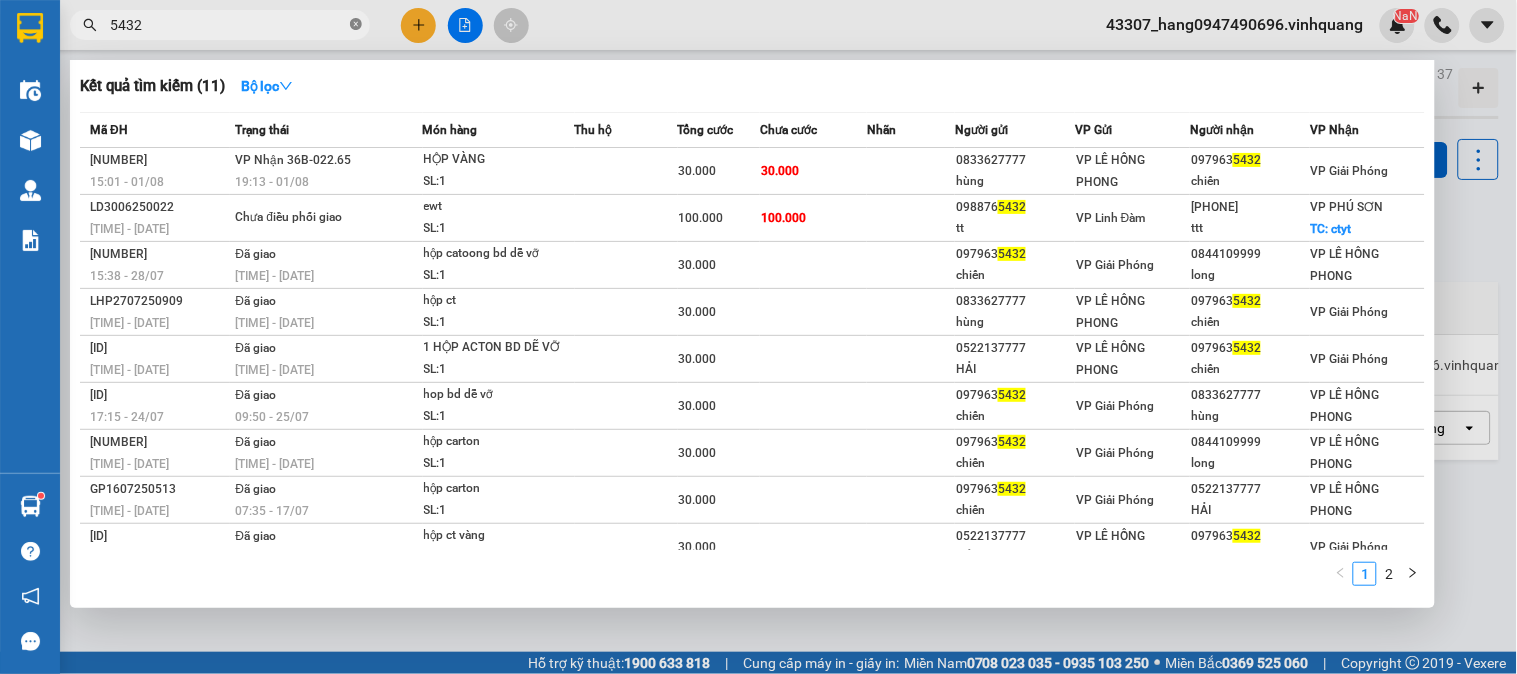 click 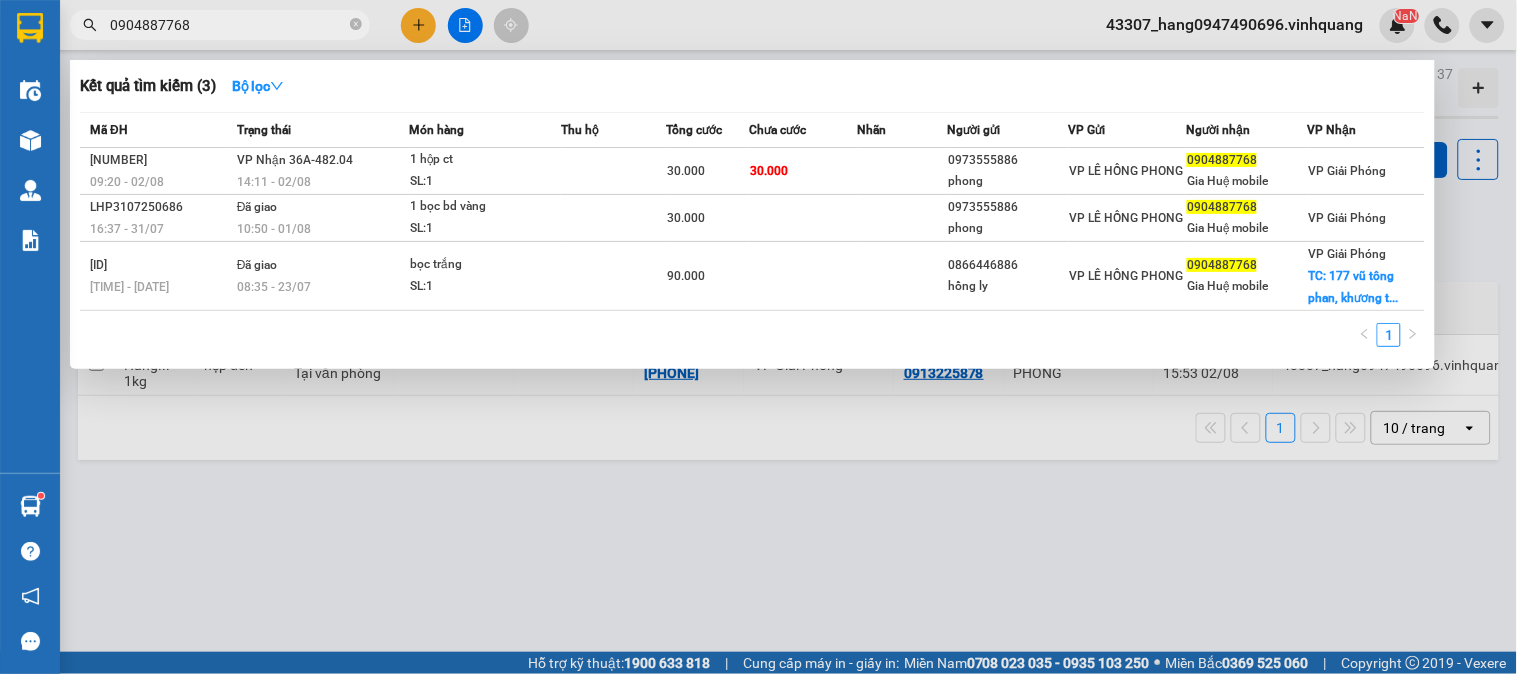type on "0904887768" 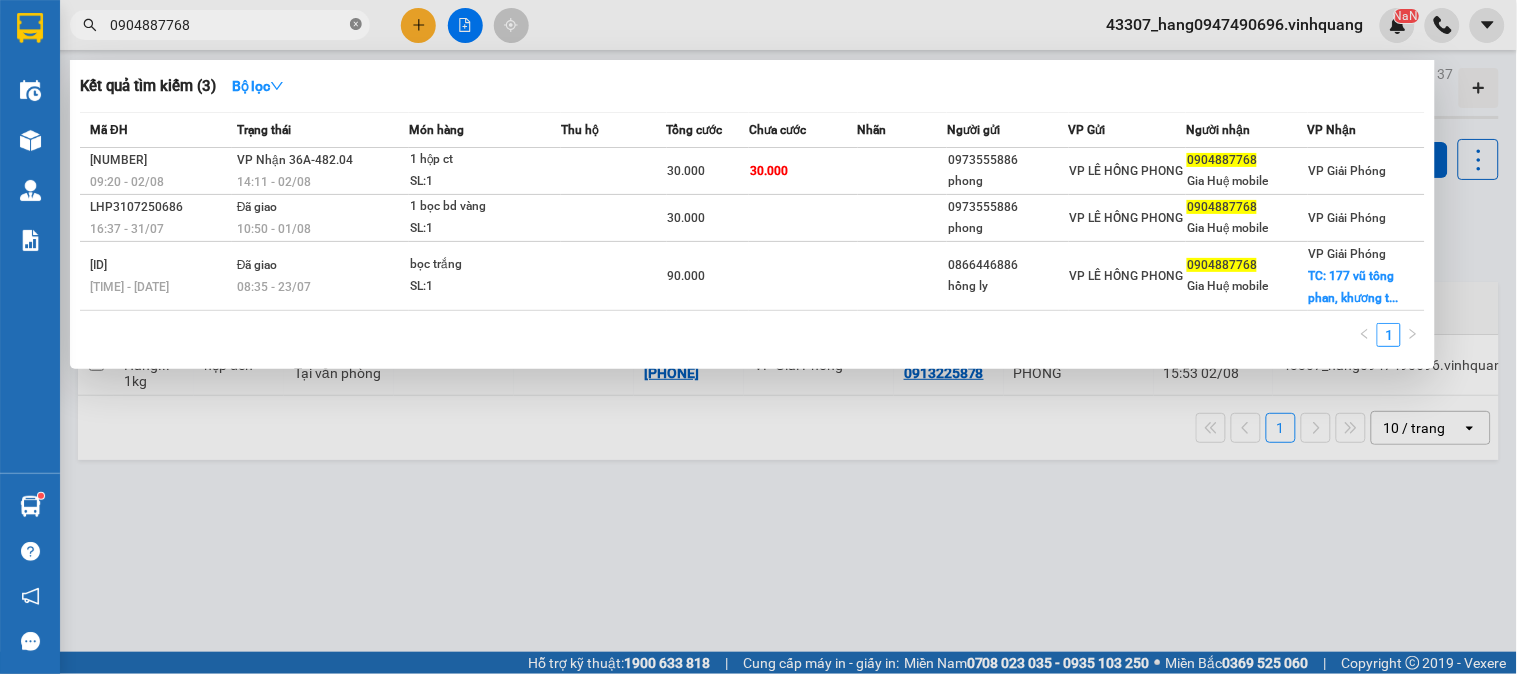 click 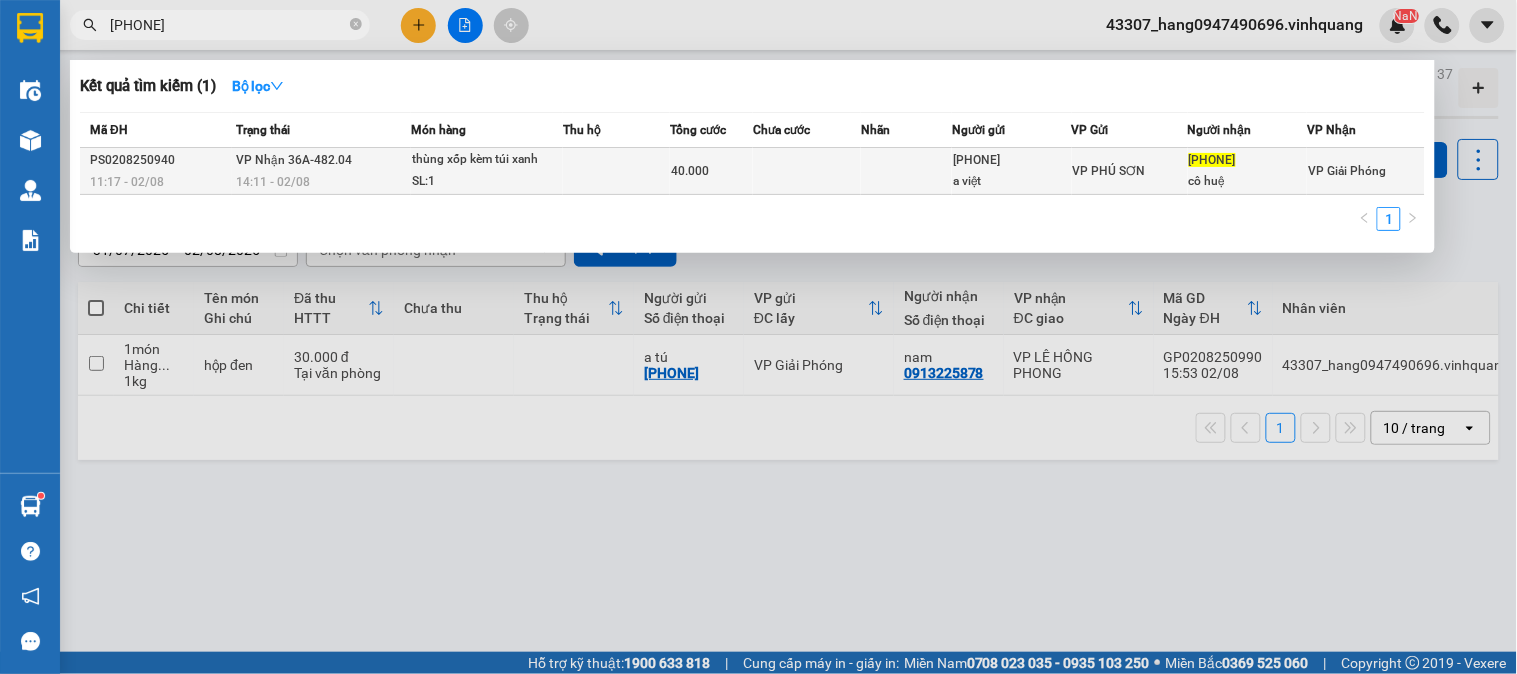 type on "[PHONE]" 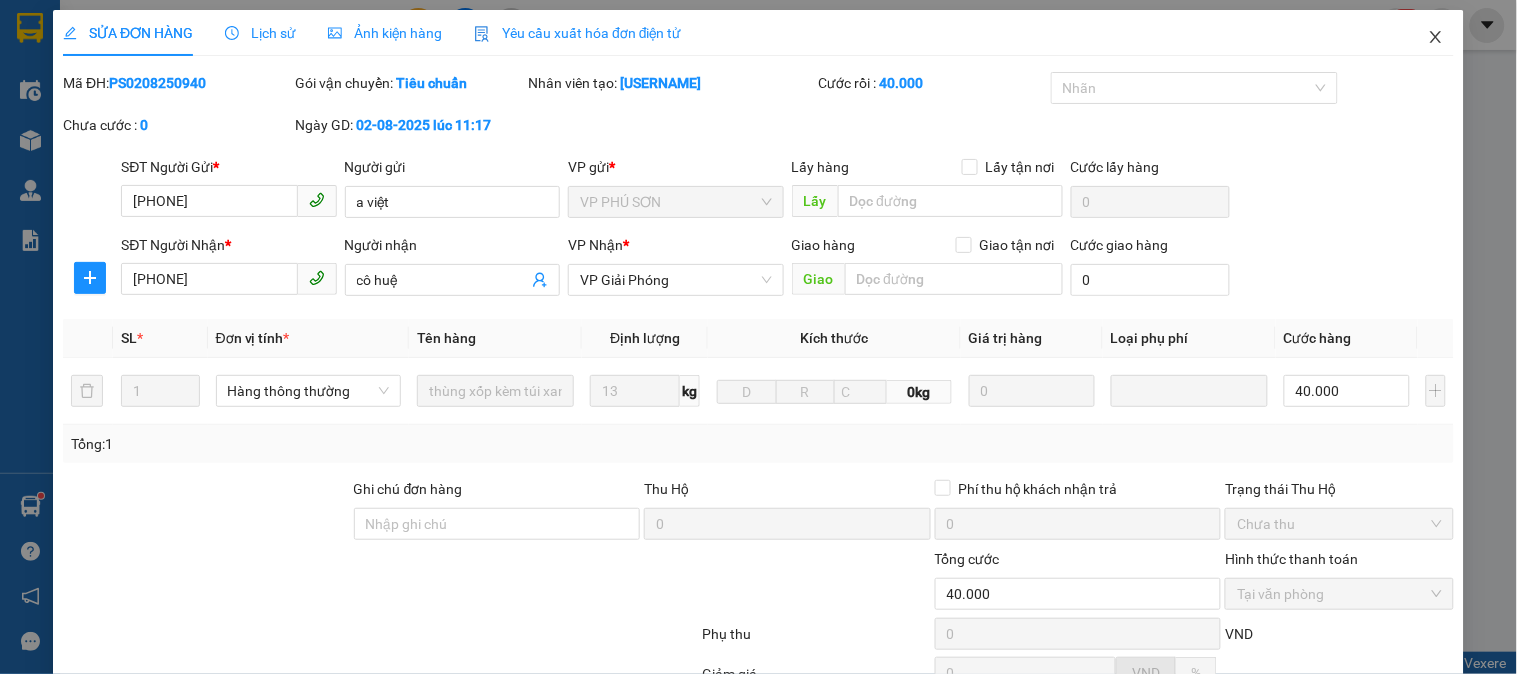 click 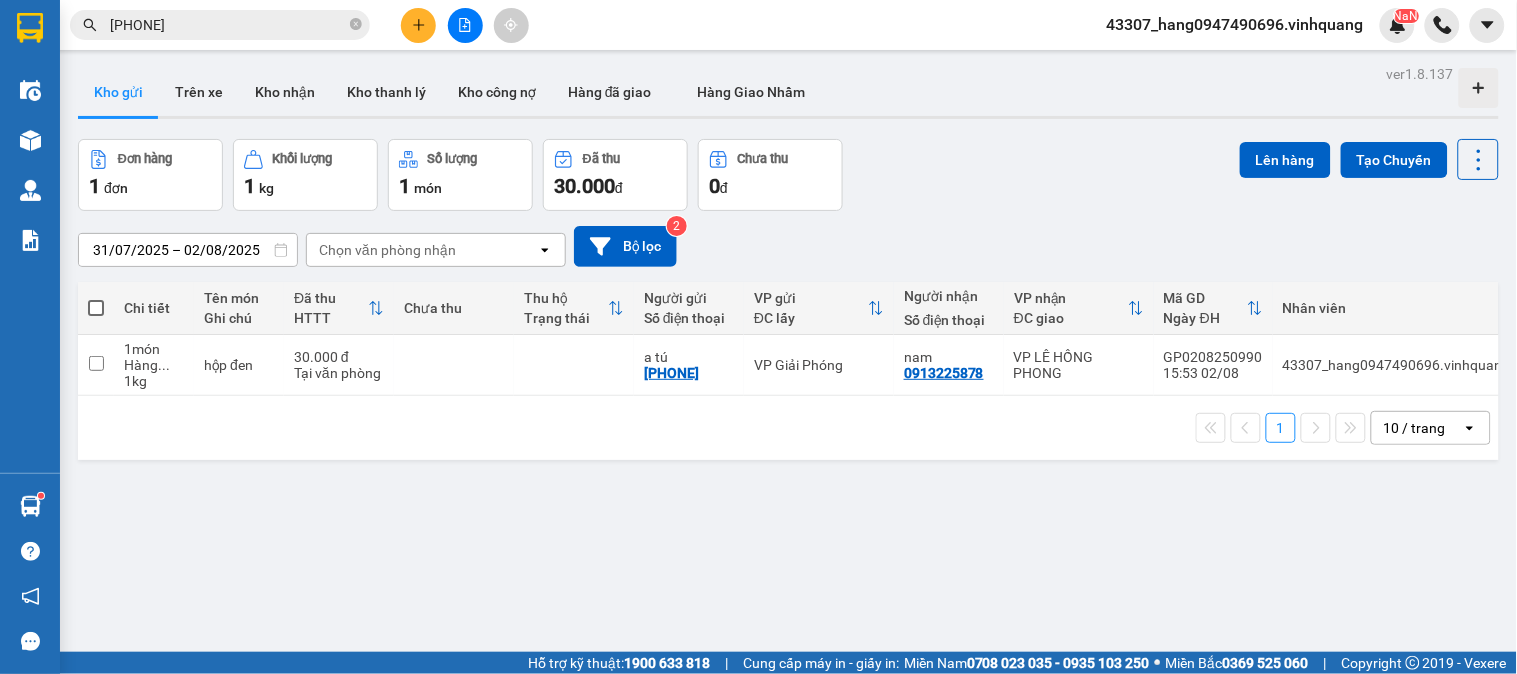 click on "[PHONE]" at bounding box center [228, 25] 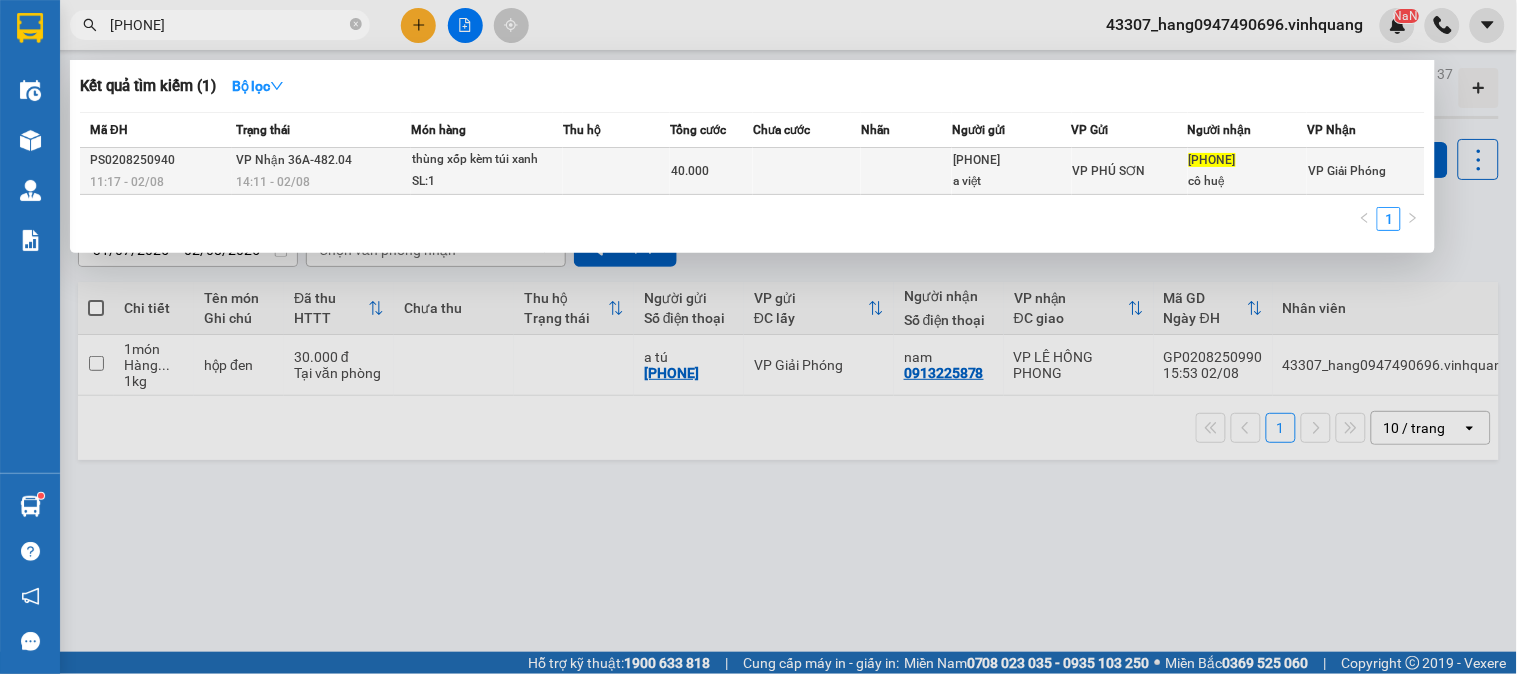 click on "VP Nhận   36A-482.04 14:11 - 02/08" at bounding box center (321, 171) 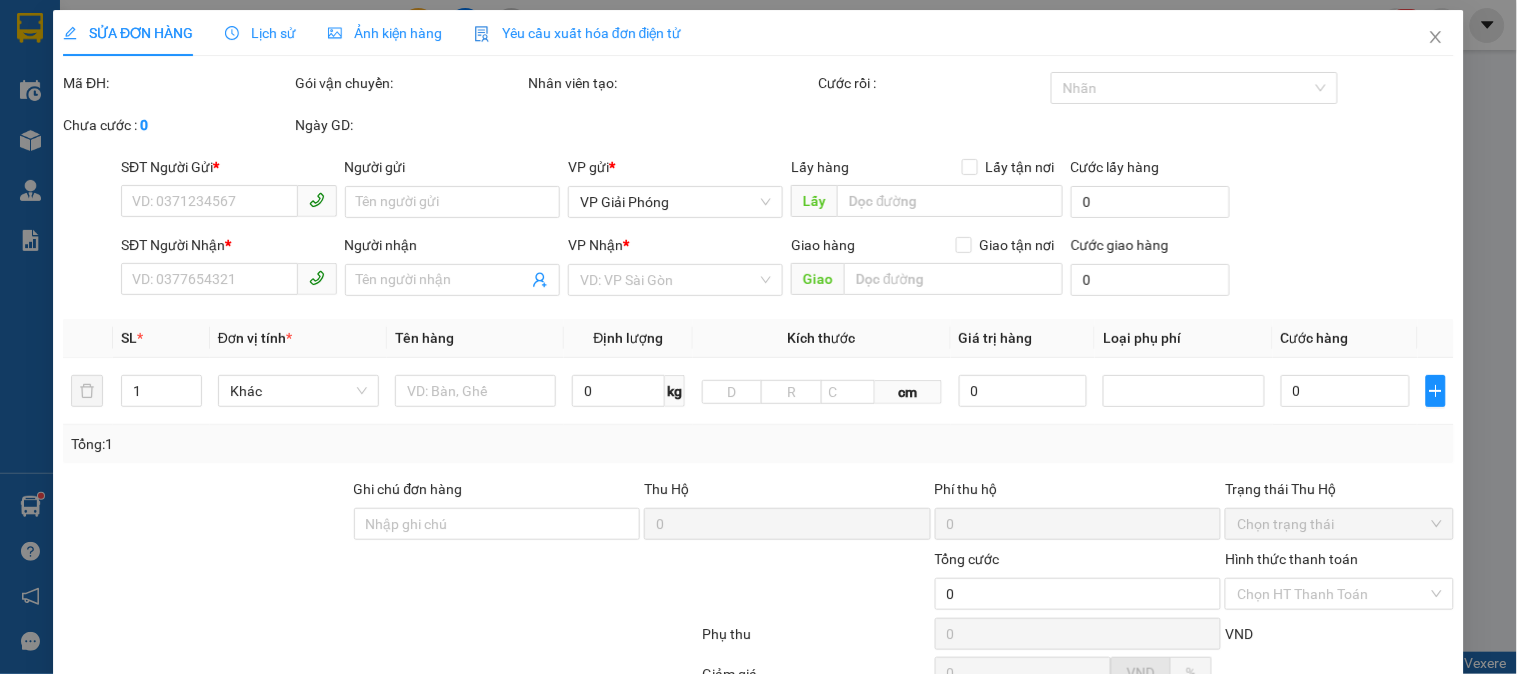 type on "[PHONE]" 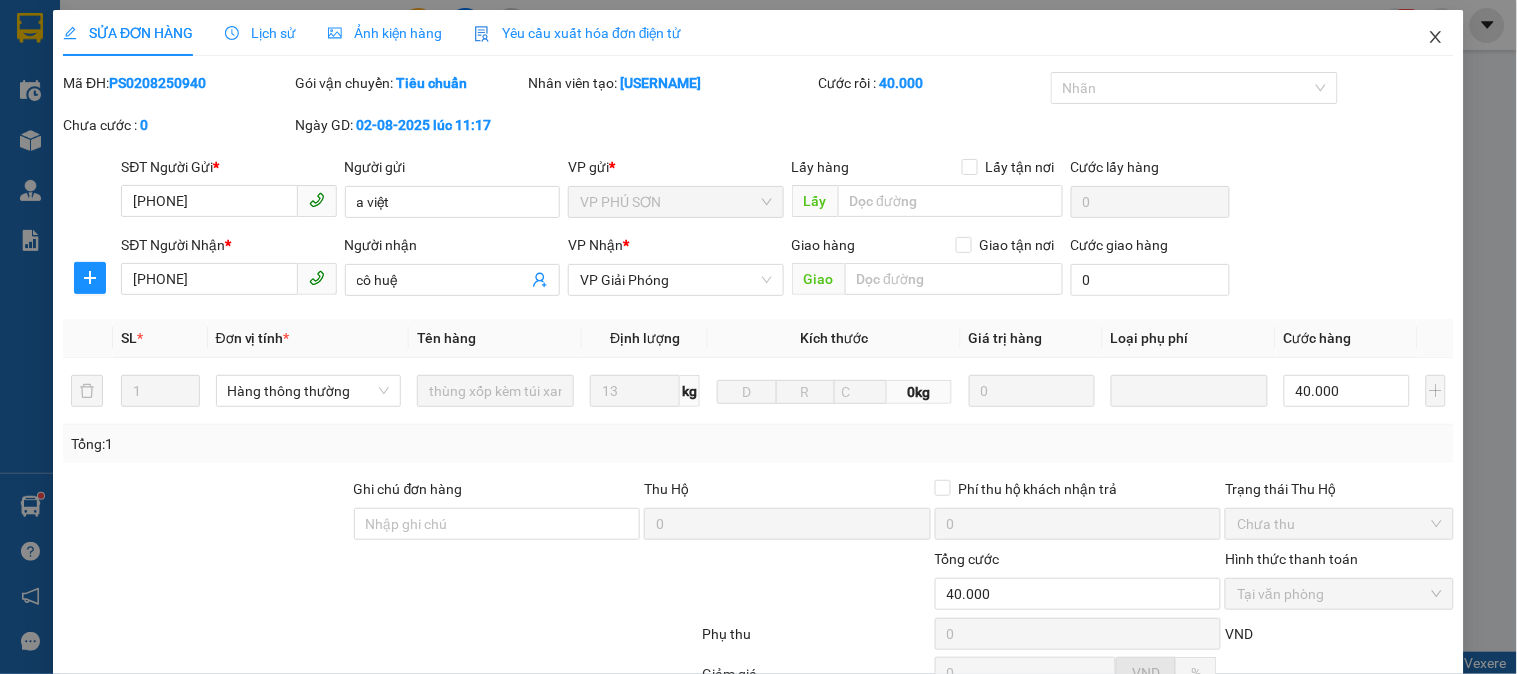click 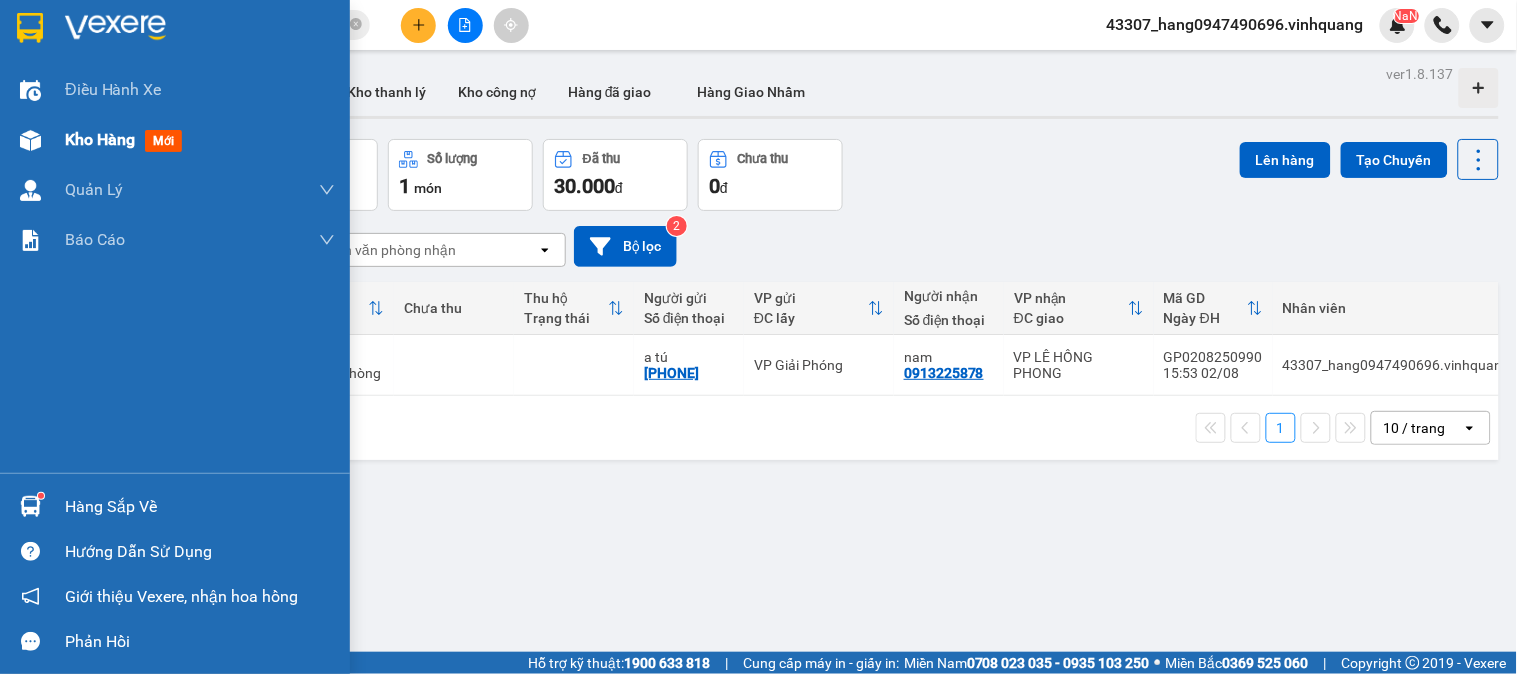 click on "Kho hàng" at bounding box center [100, 139] 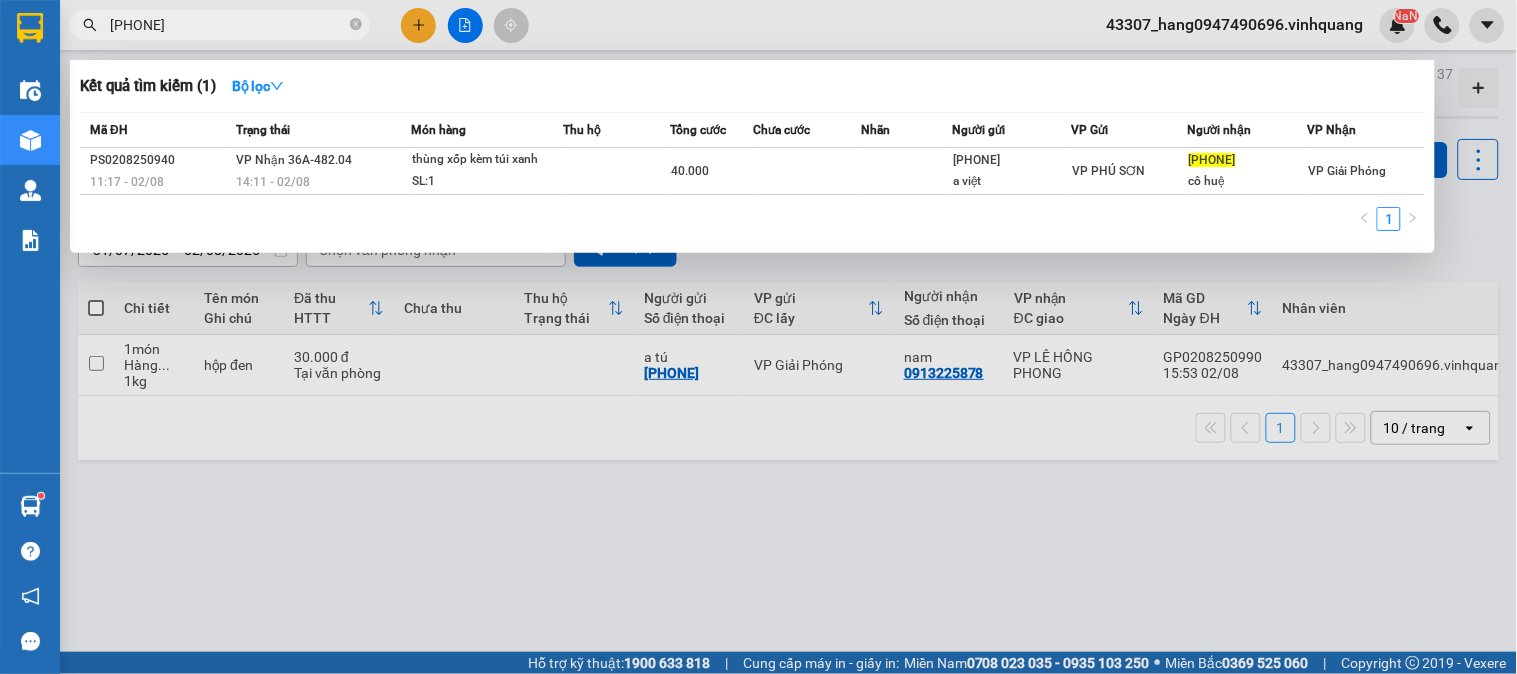 click on "[PHONE]" at bounding box center (228, 25) 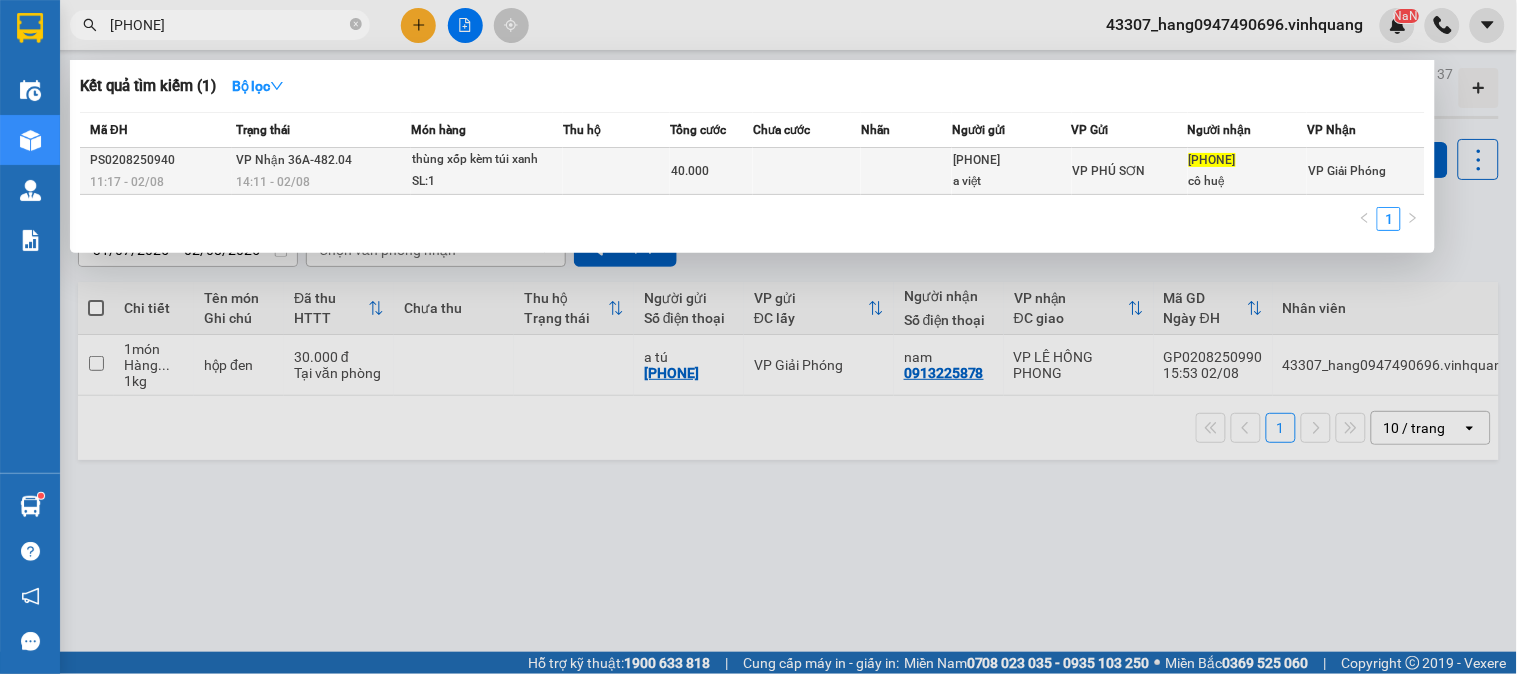 click on "[PHONE]" at bounding box center [1011, 160] 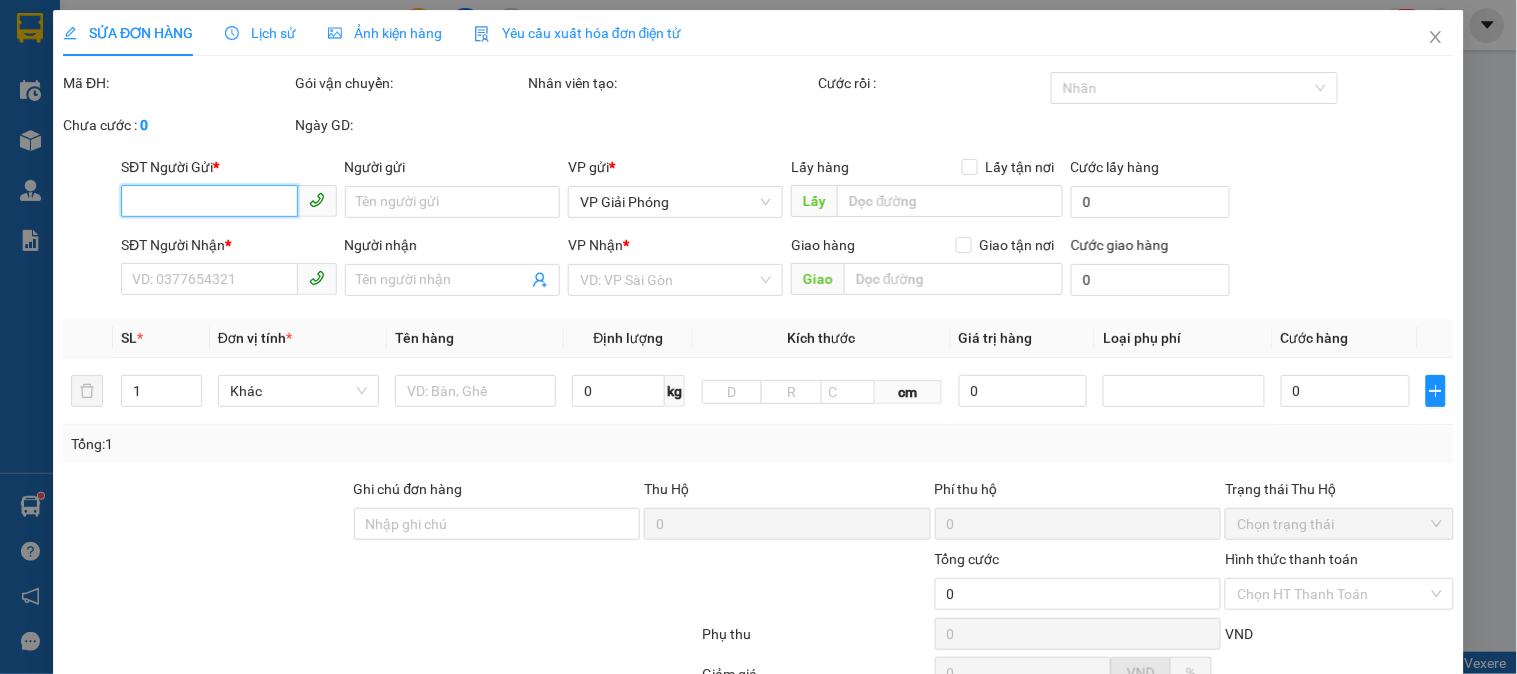 type on "[PHONE]" 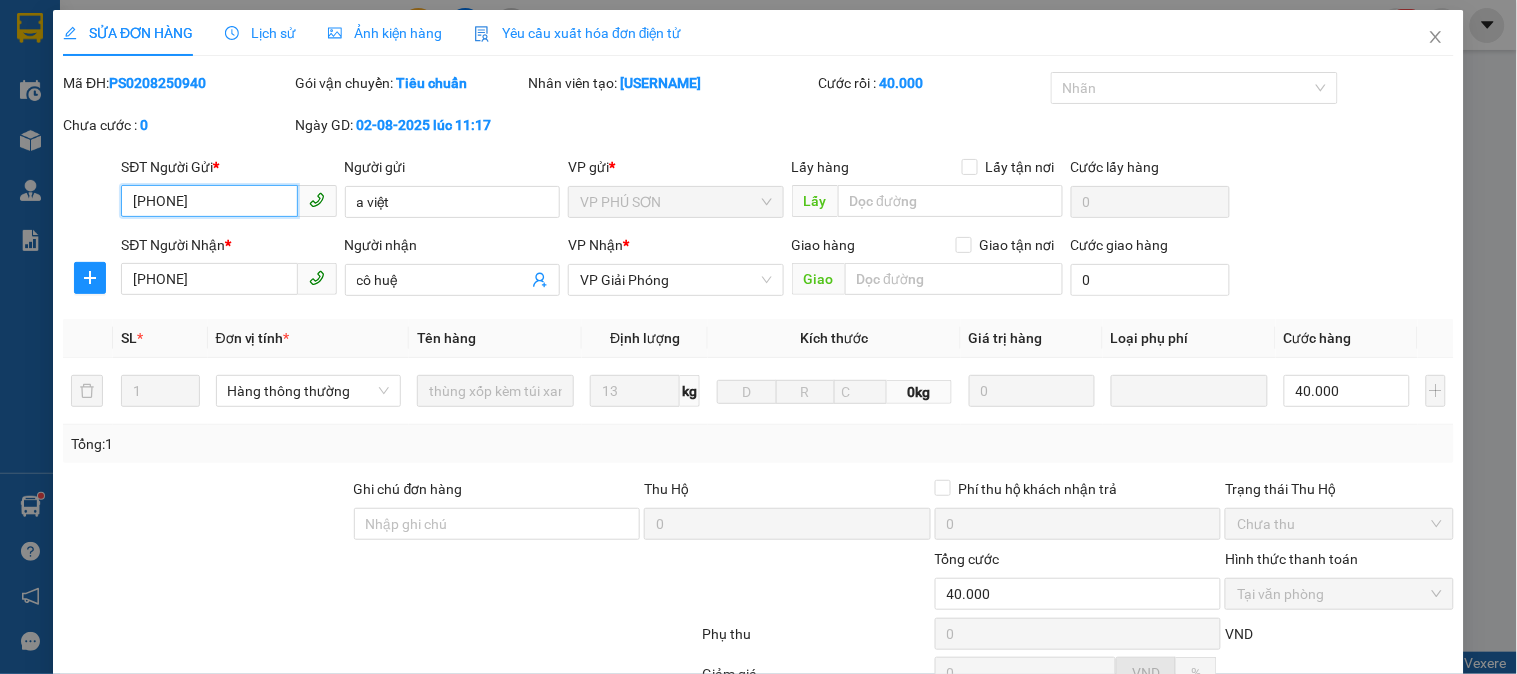 drag, startPoint x: 226, startPoint y: 257, endPoint x: 148, endPoint y: 228, distance: 83.21658 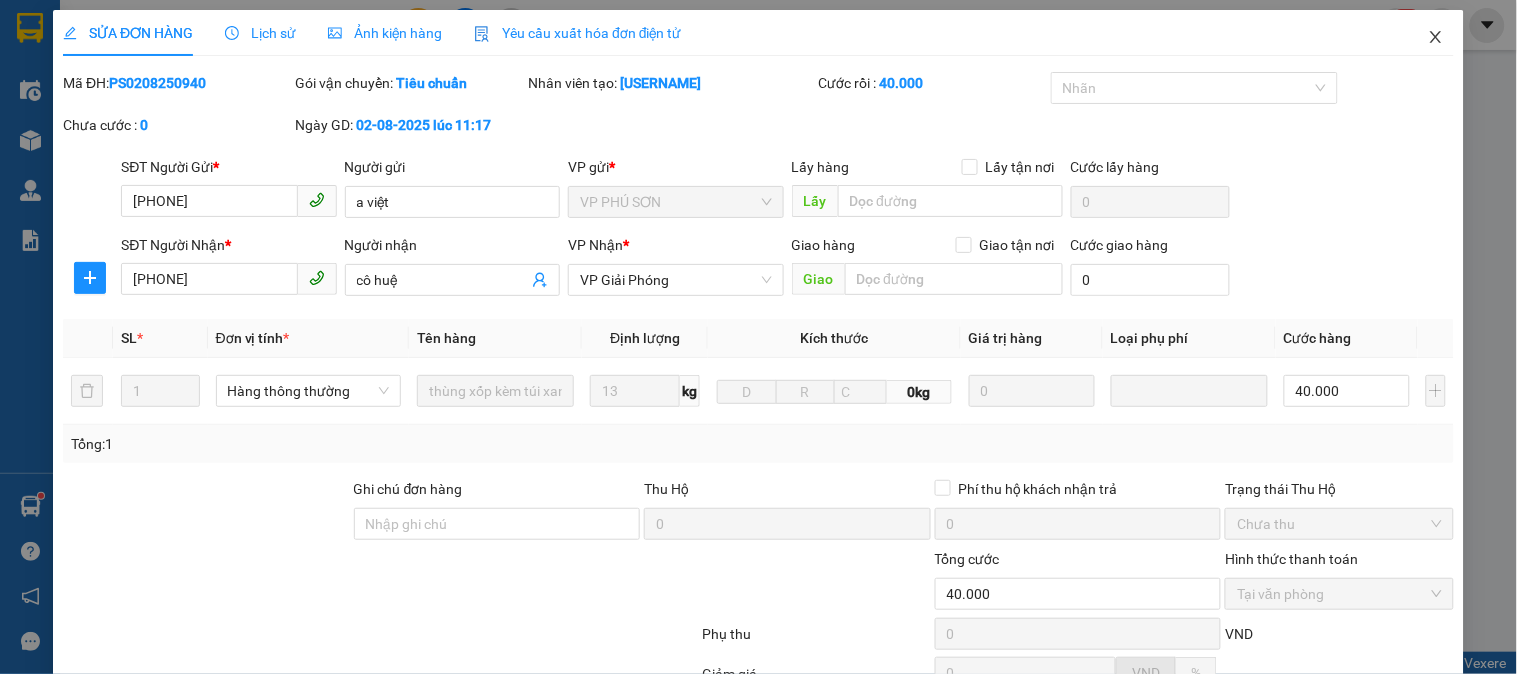 click at bounding box center [1436, 38] 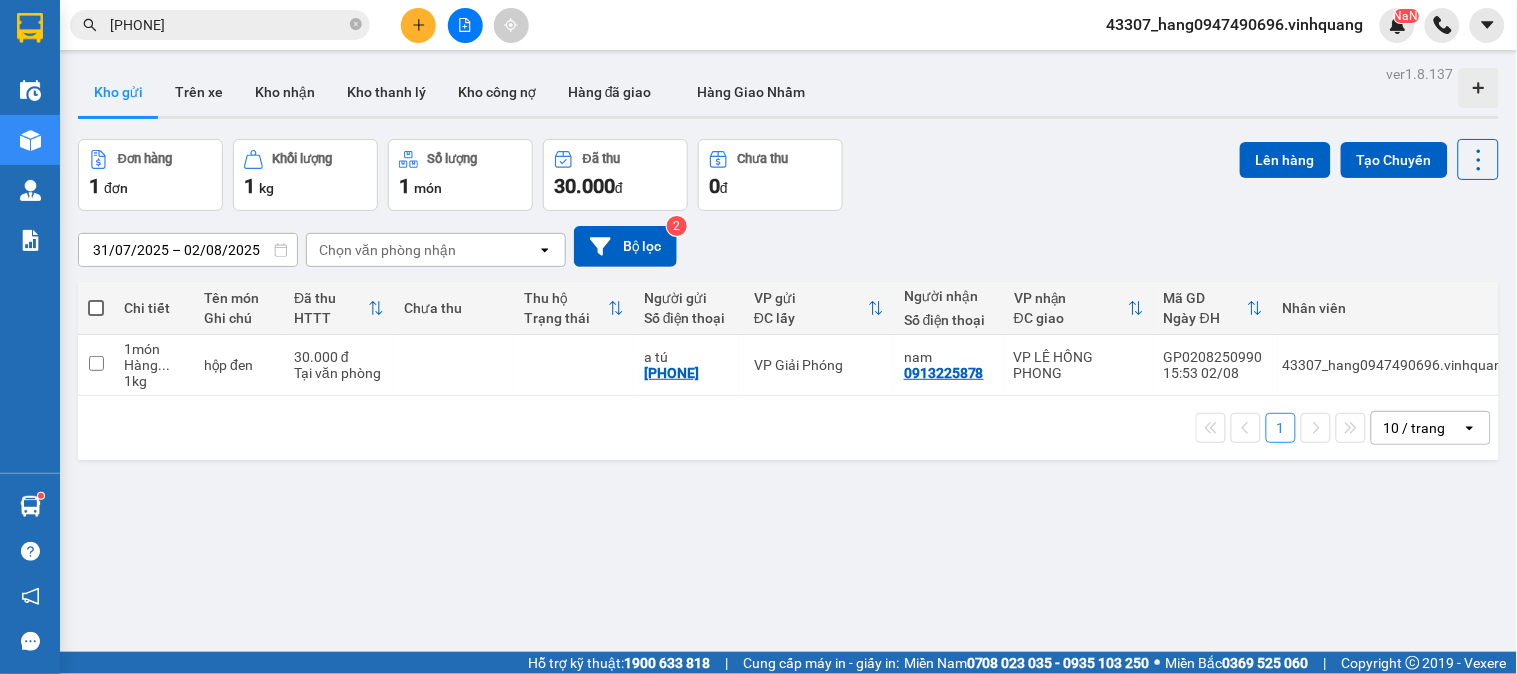 click on "[PHONE]" at bounding box center [228, 25] 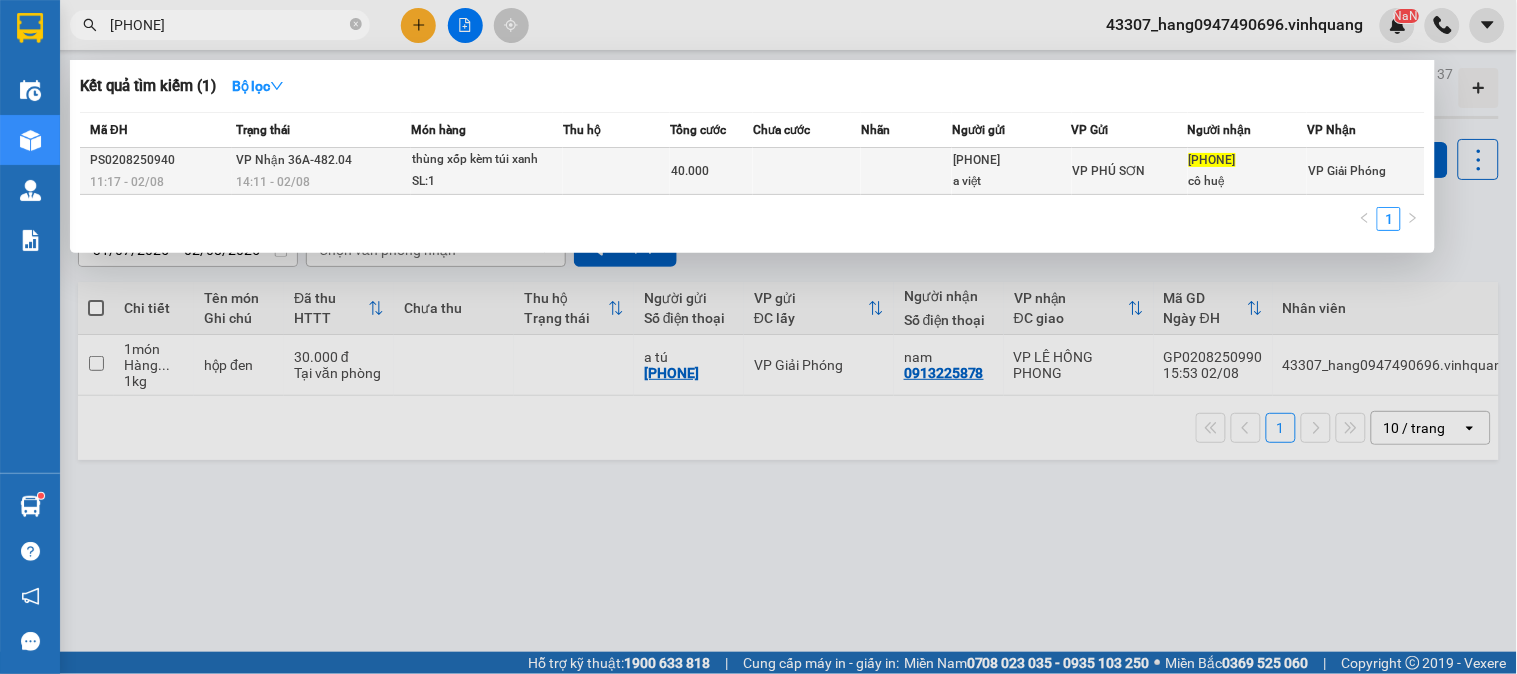 click on "VP Nhận   36A-482.04 14:11 - 02/08" at bounding box center (321, 171) 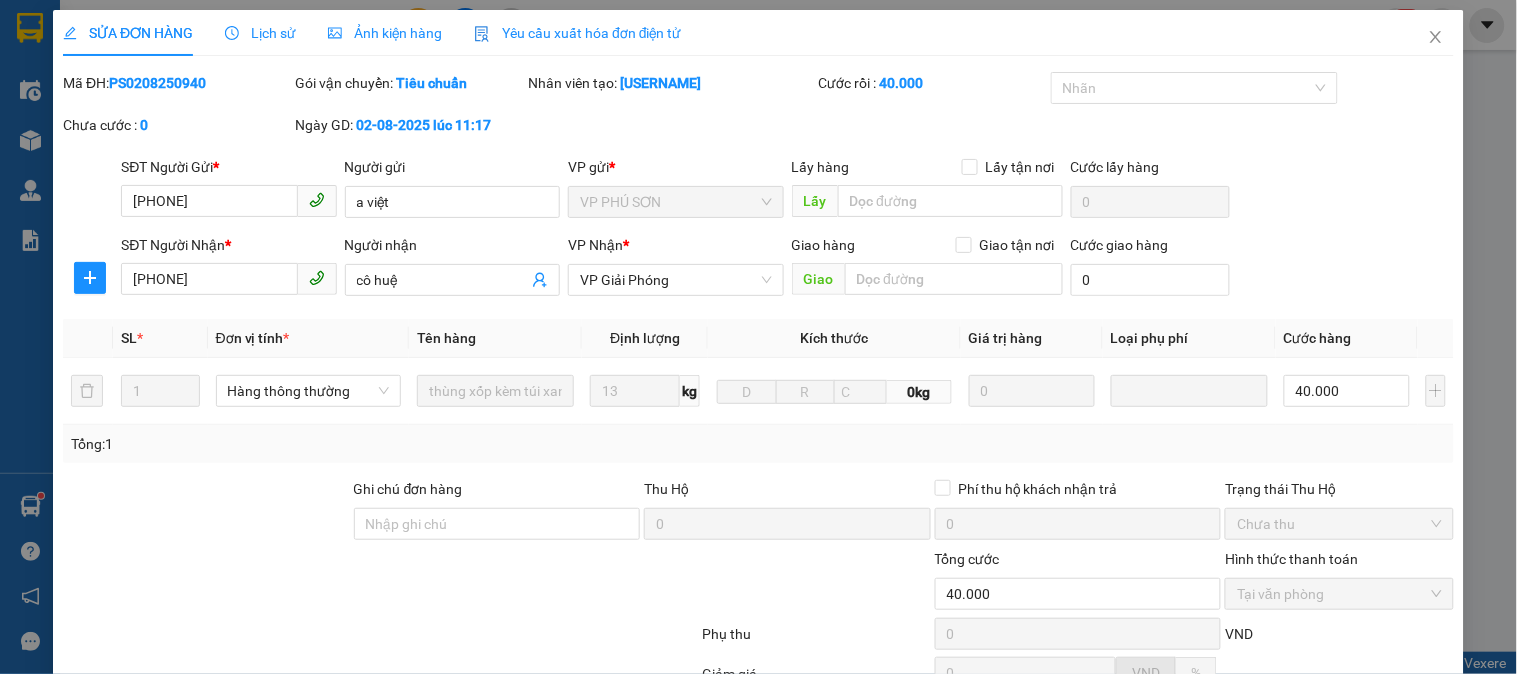 click on "Lịch sử" at bounding box center [260, 33] 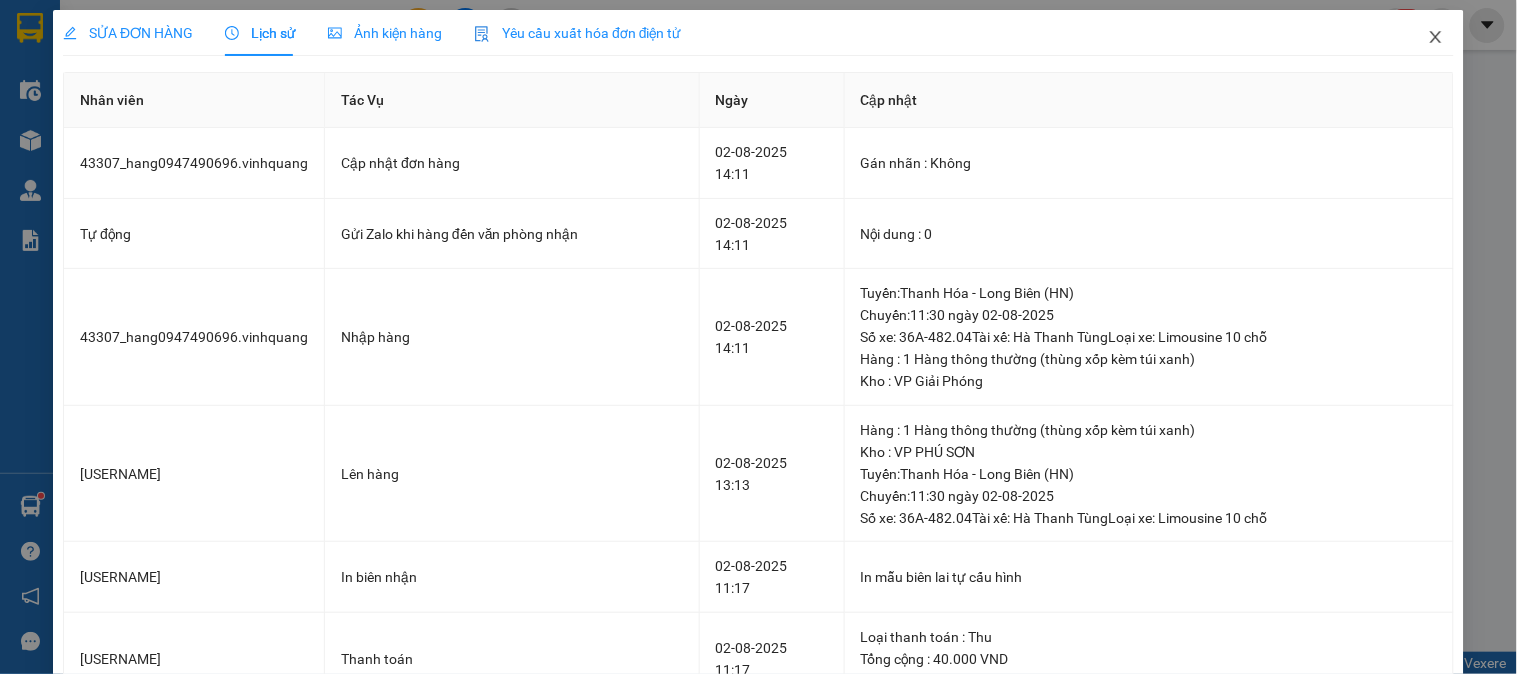 click 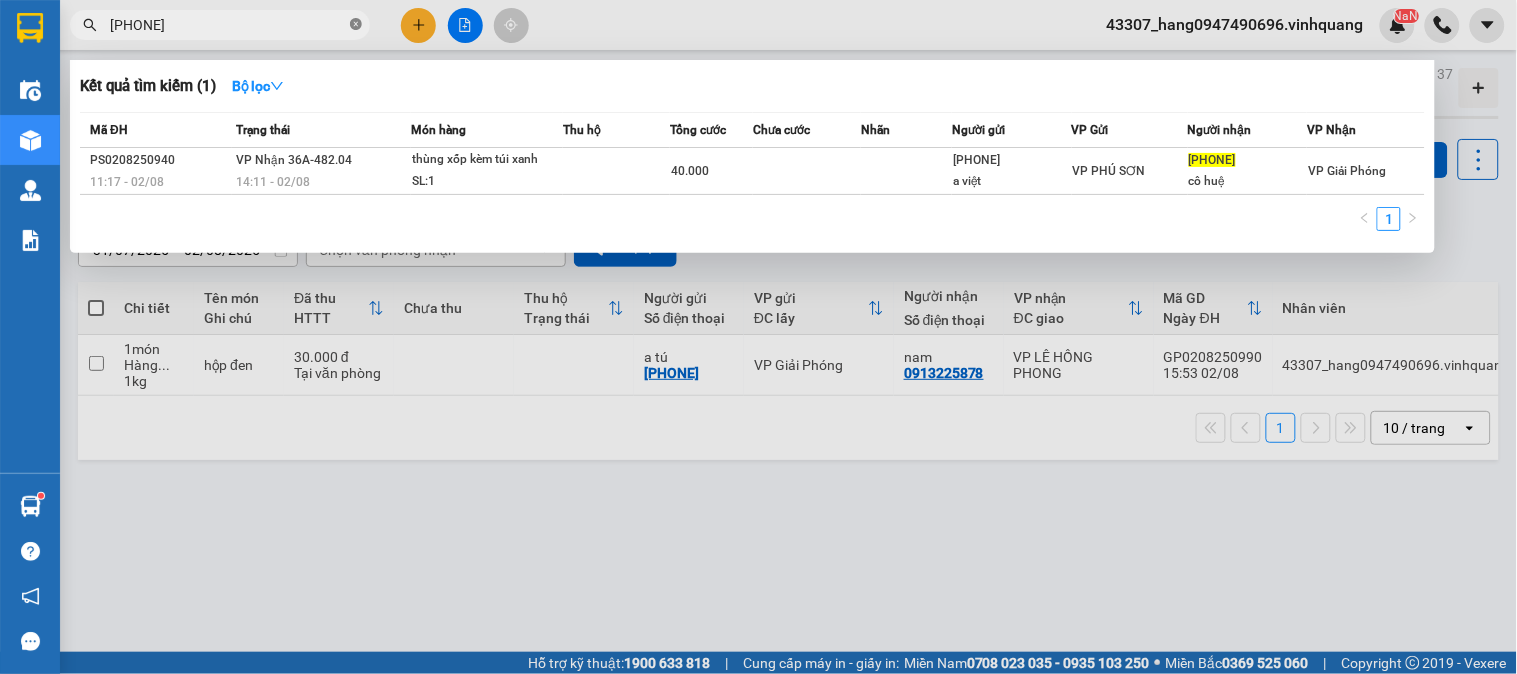 click at bounding box center [356, 25] 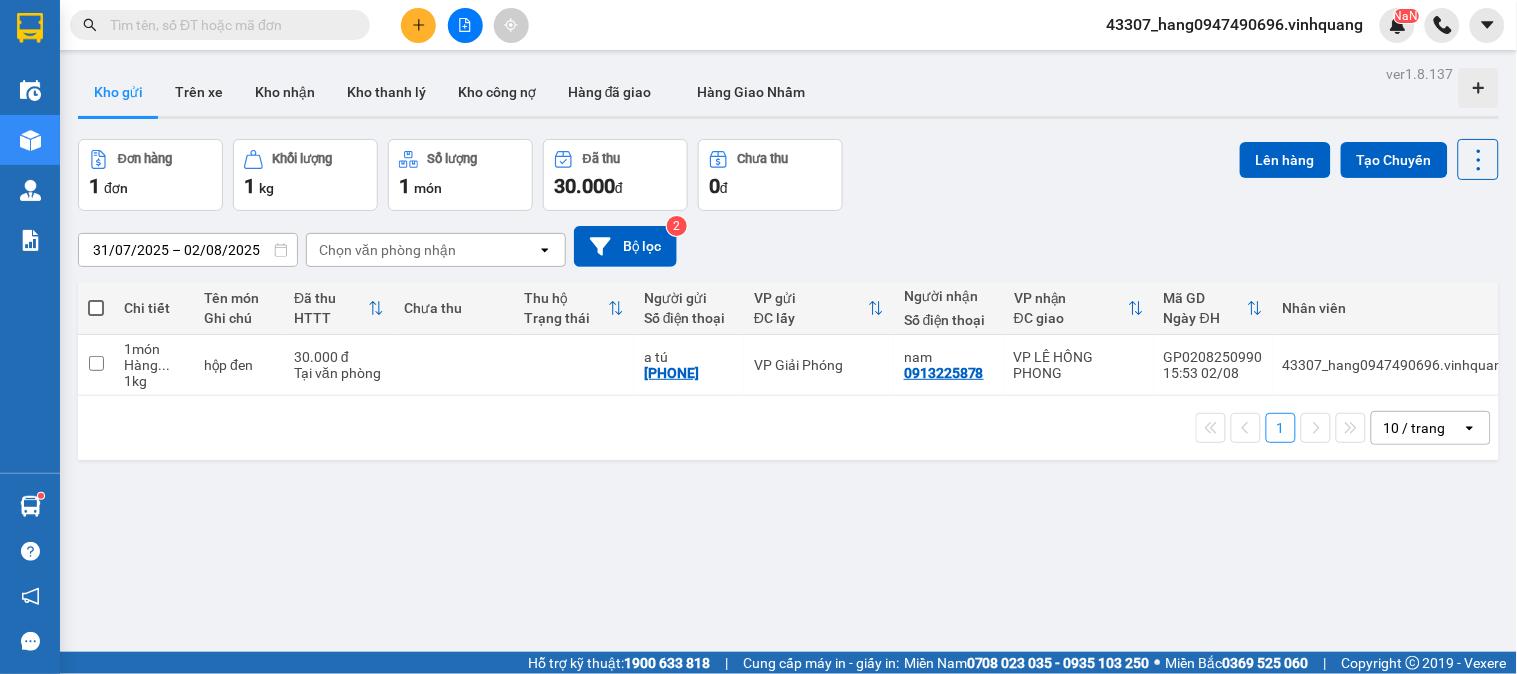 click at bounding box center (228, 25) 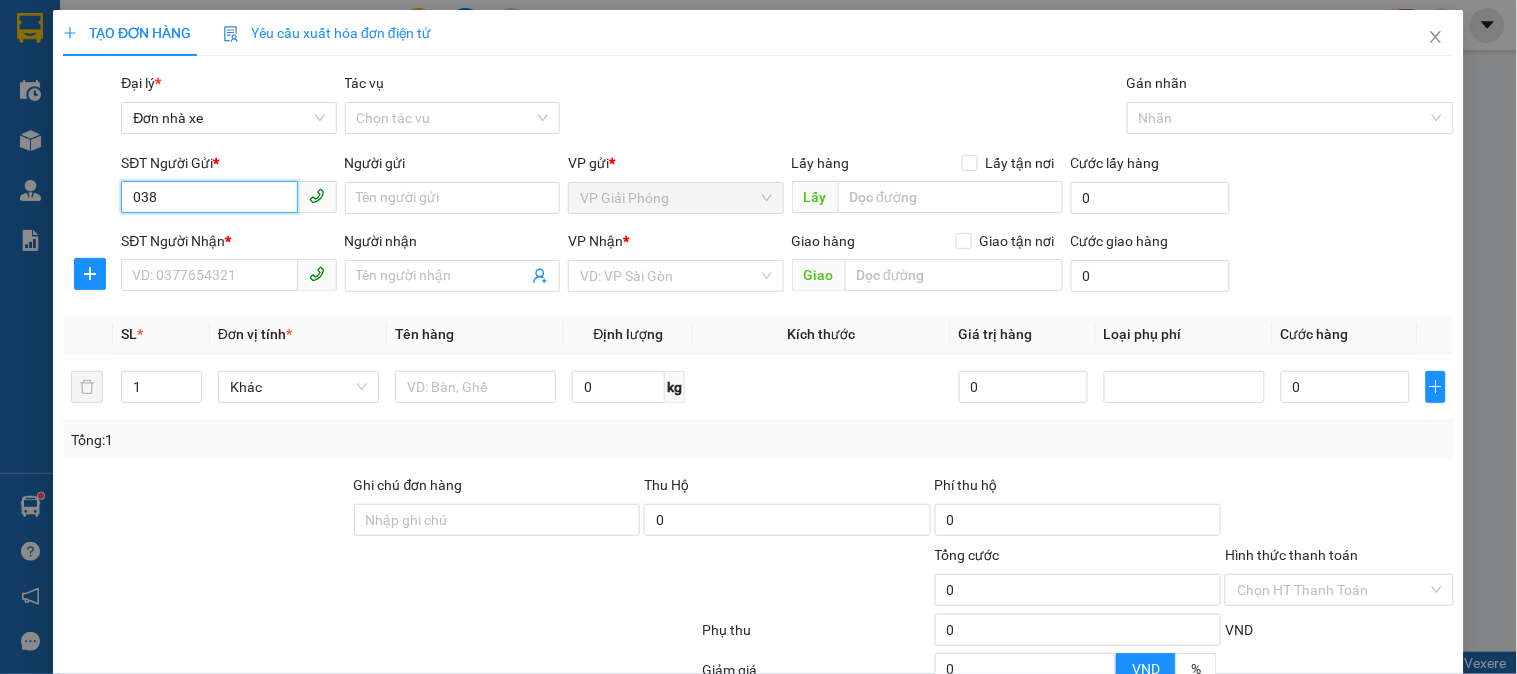 type on "0383" 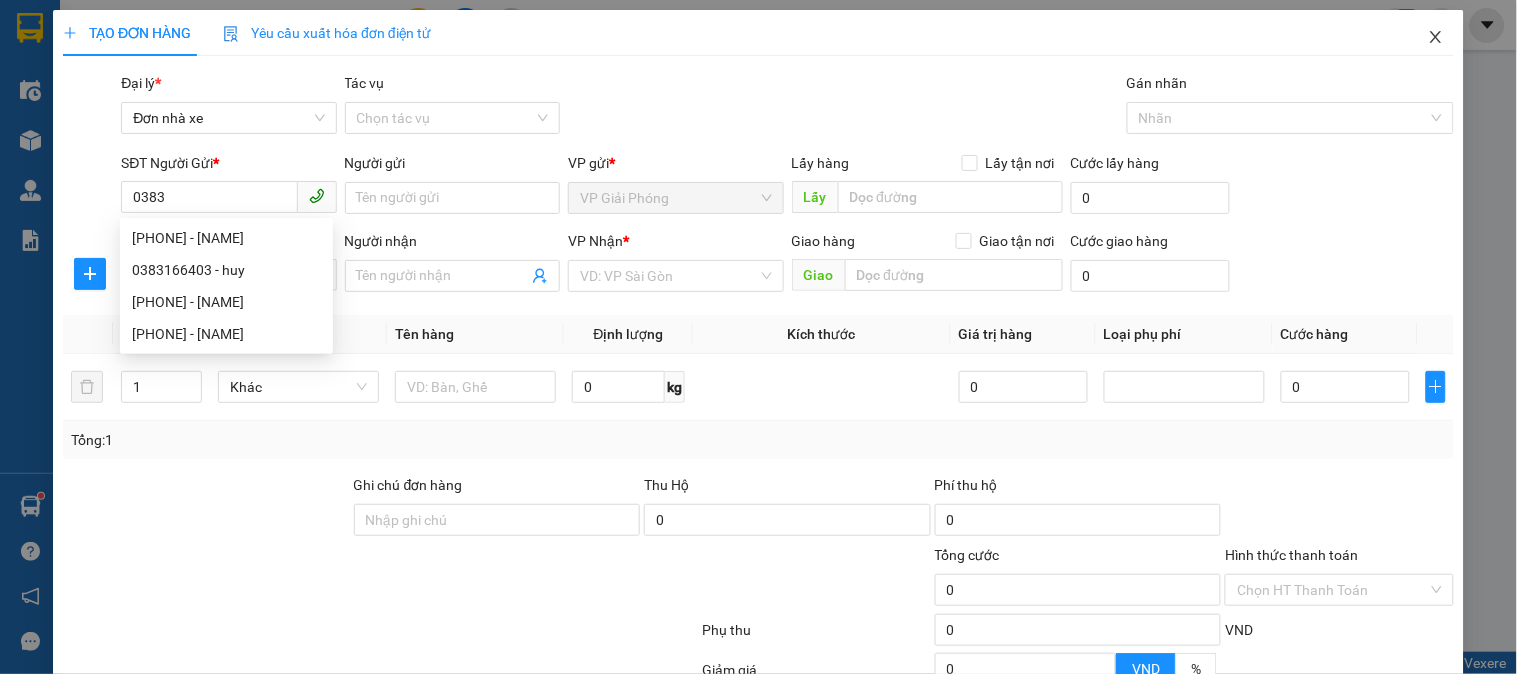 click 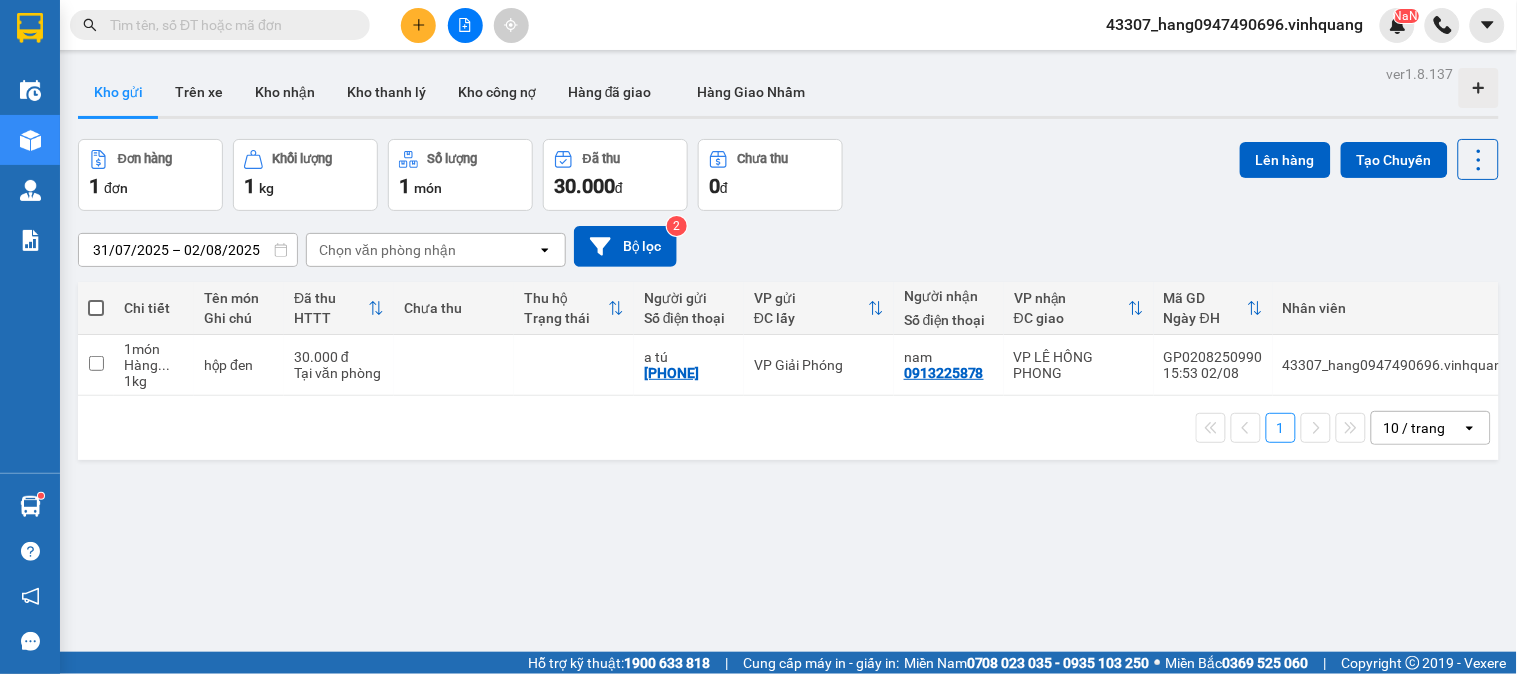 click 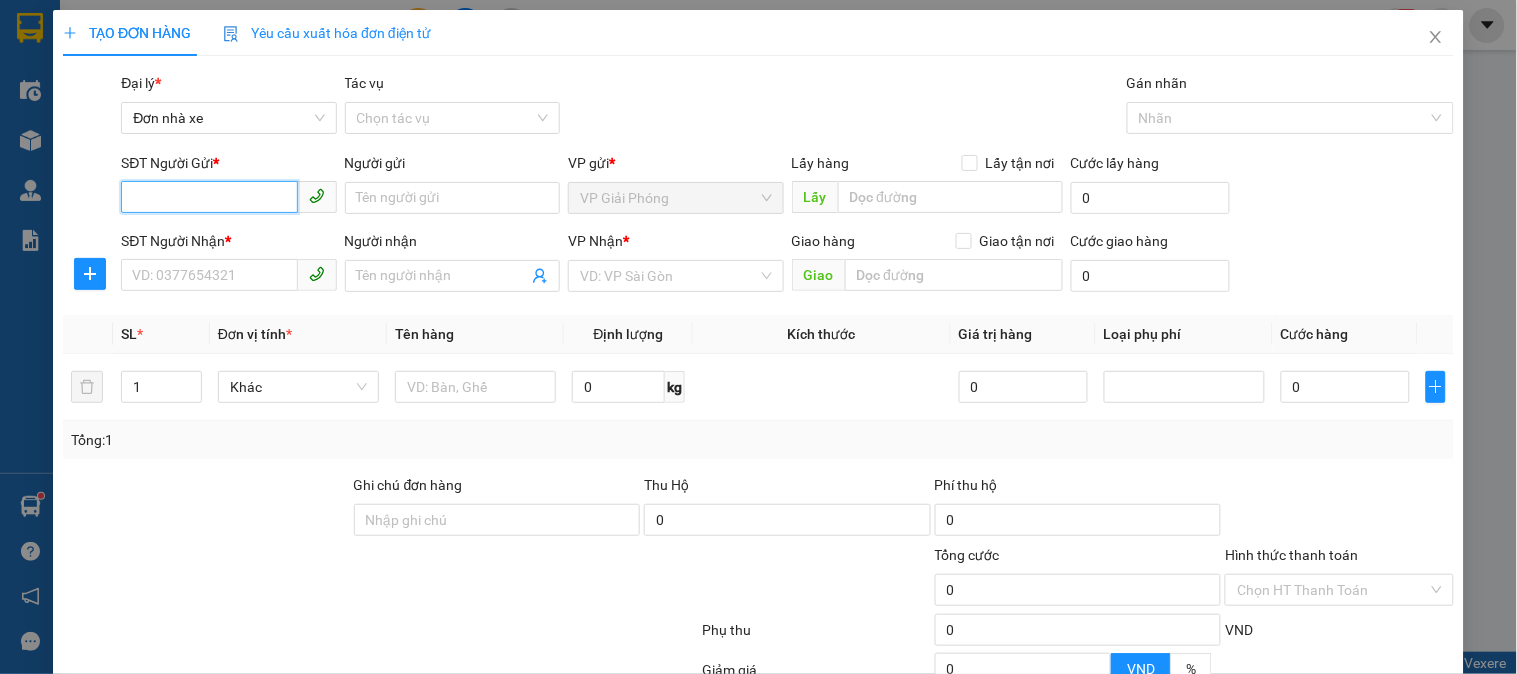 click on "SĐT Người Gửi  *" at bounding box center [209, 197] 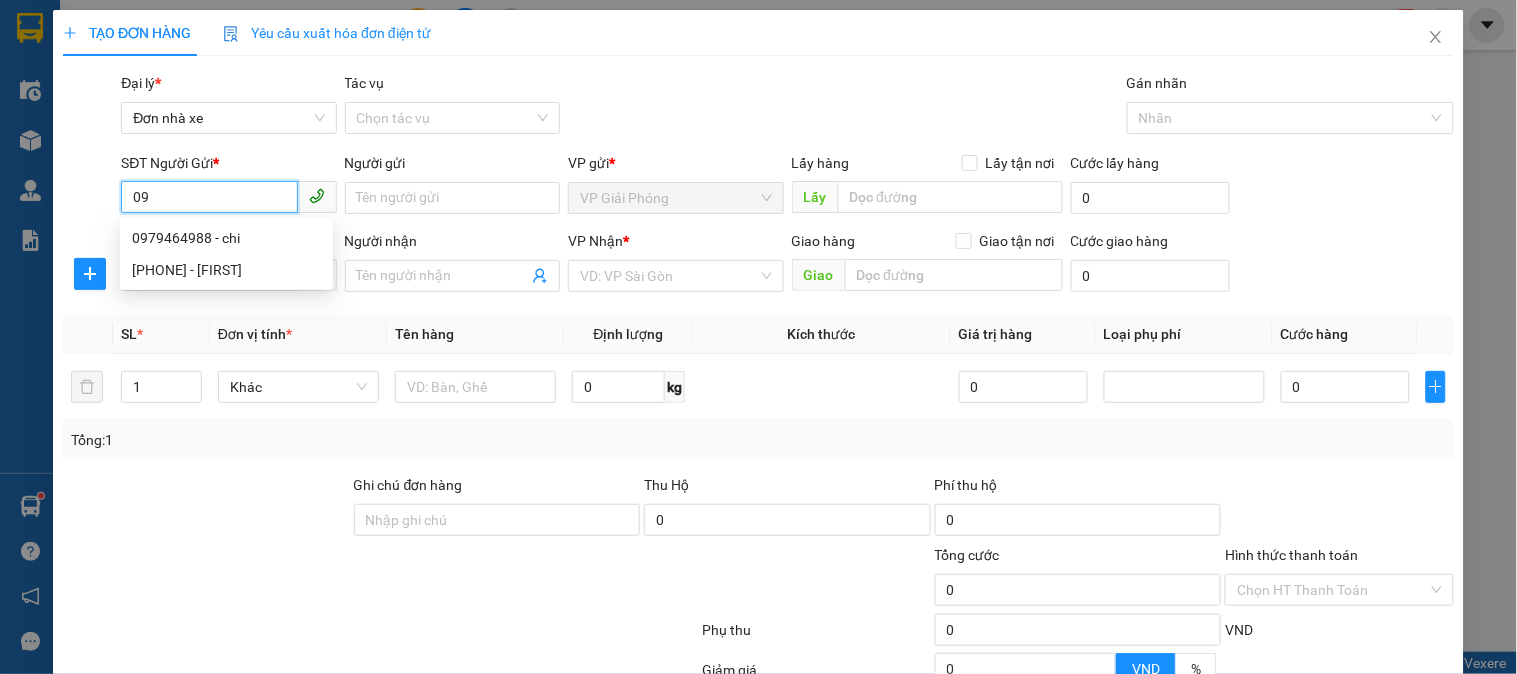 type on "0" 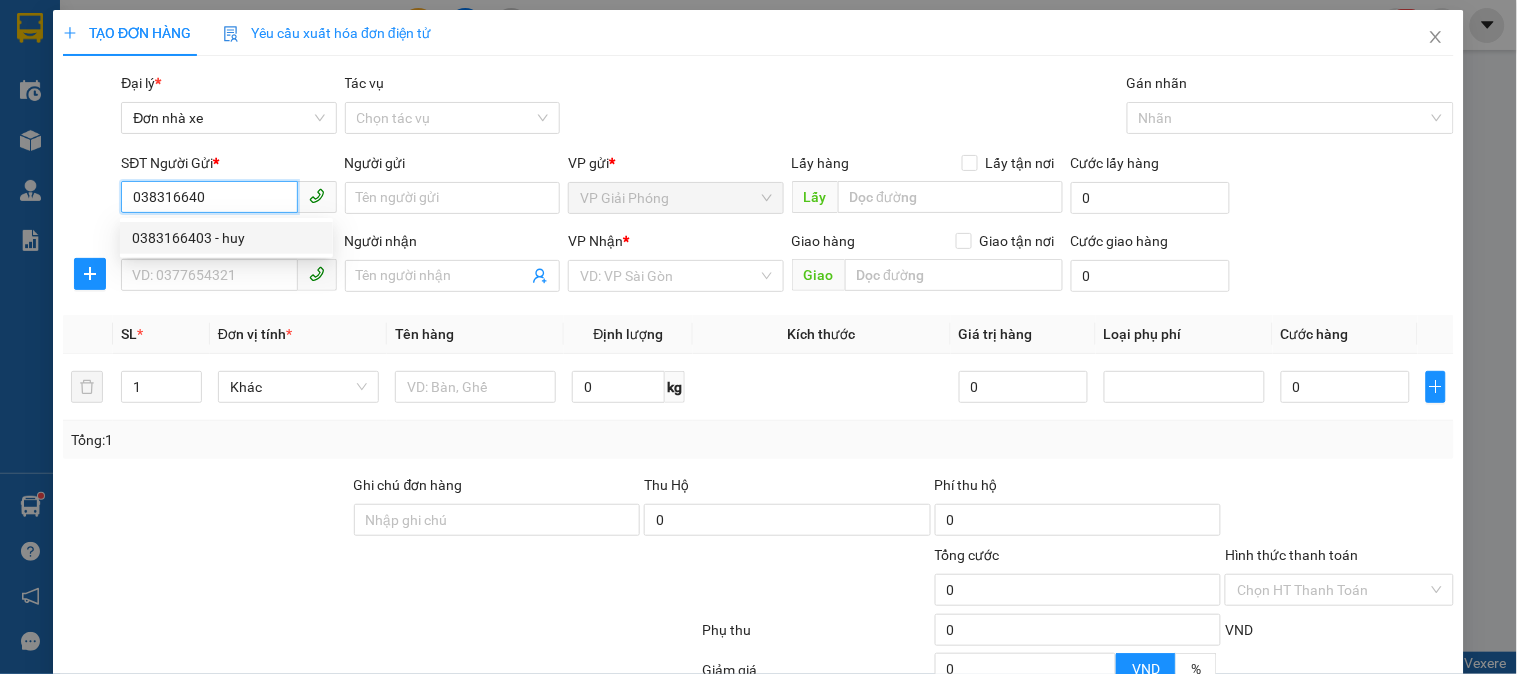 click on "0383166403 - huy" at bounding box center [226, 238] 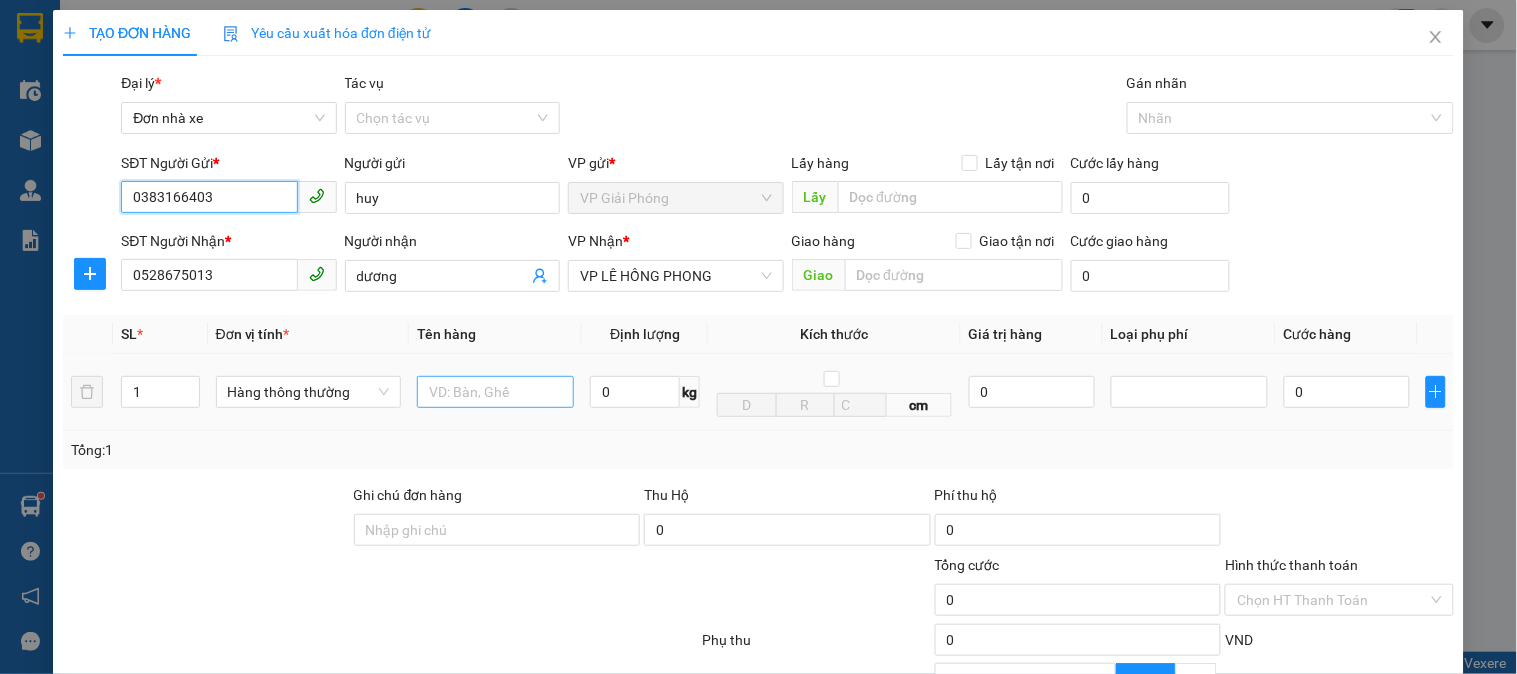 type on "0383166403" 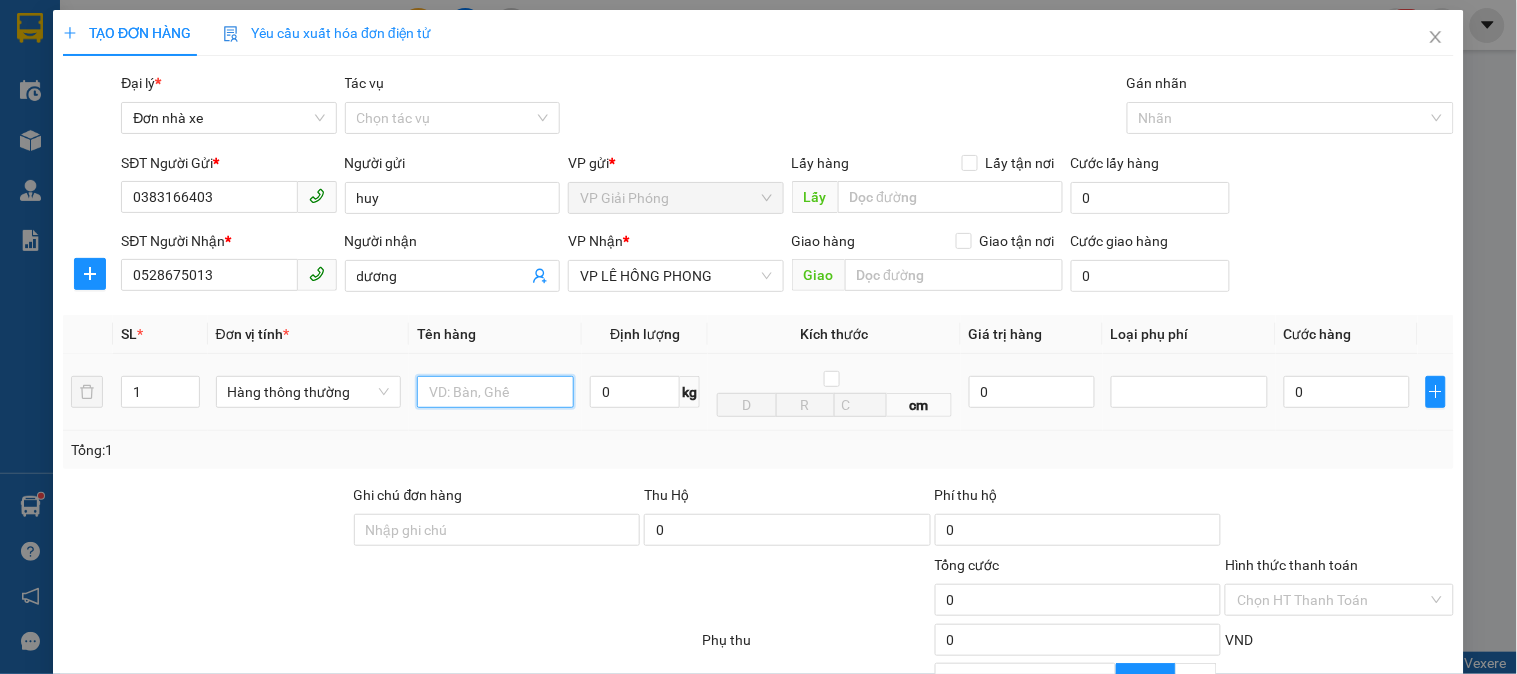 click at bounding box center (495, 392) 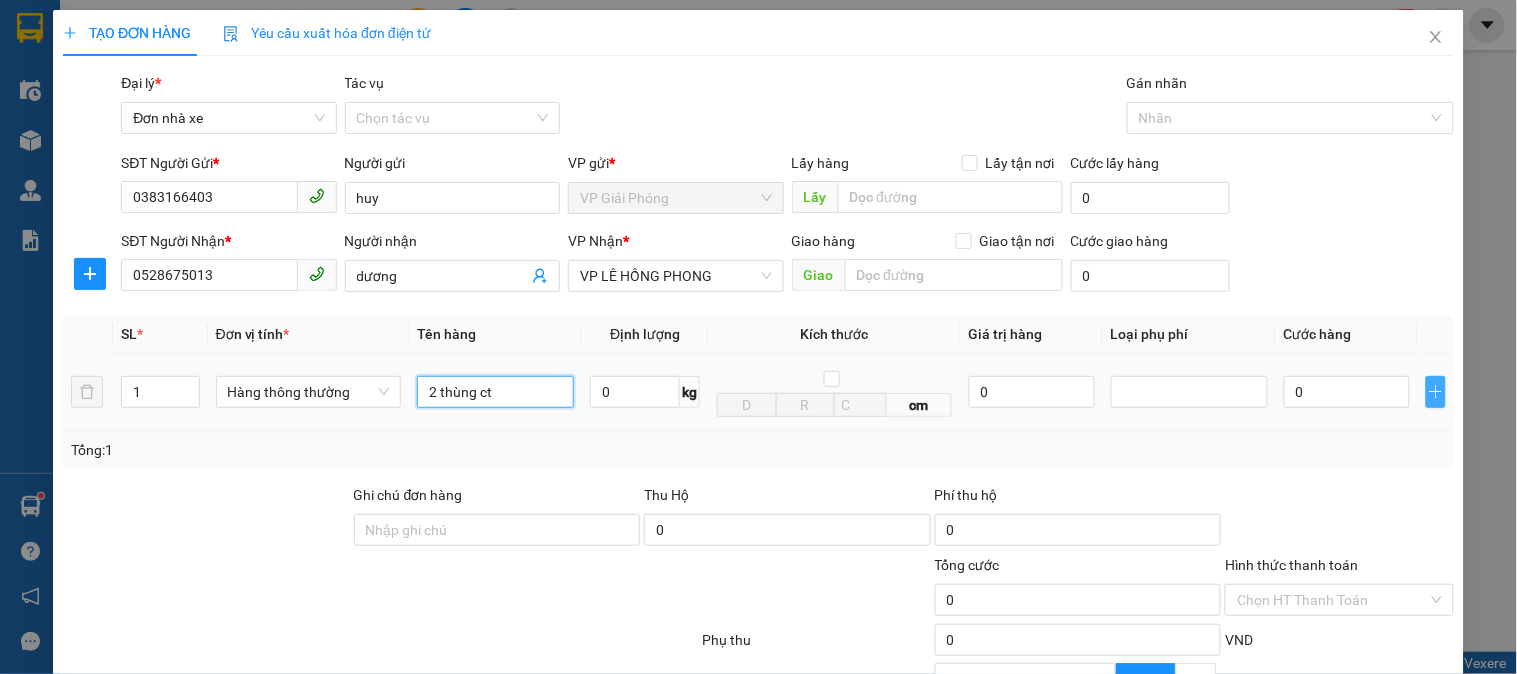type on "2 thùng ct" 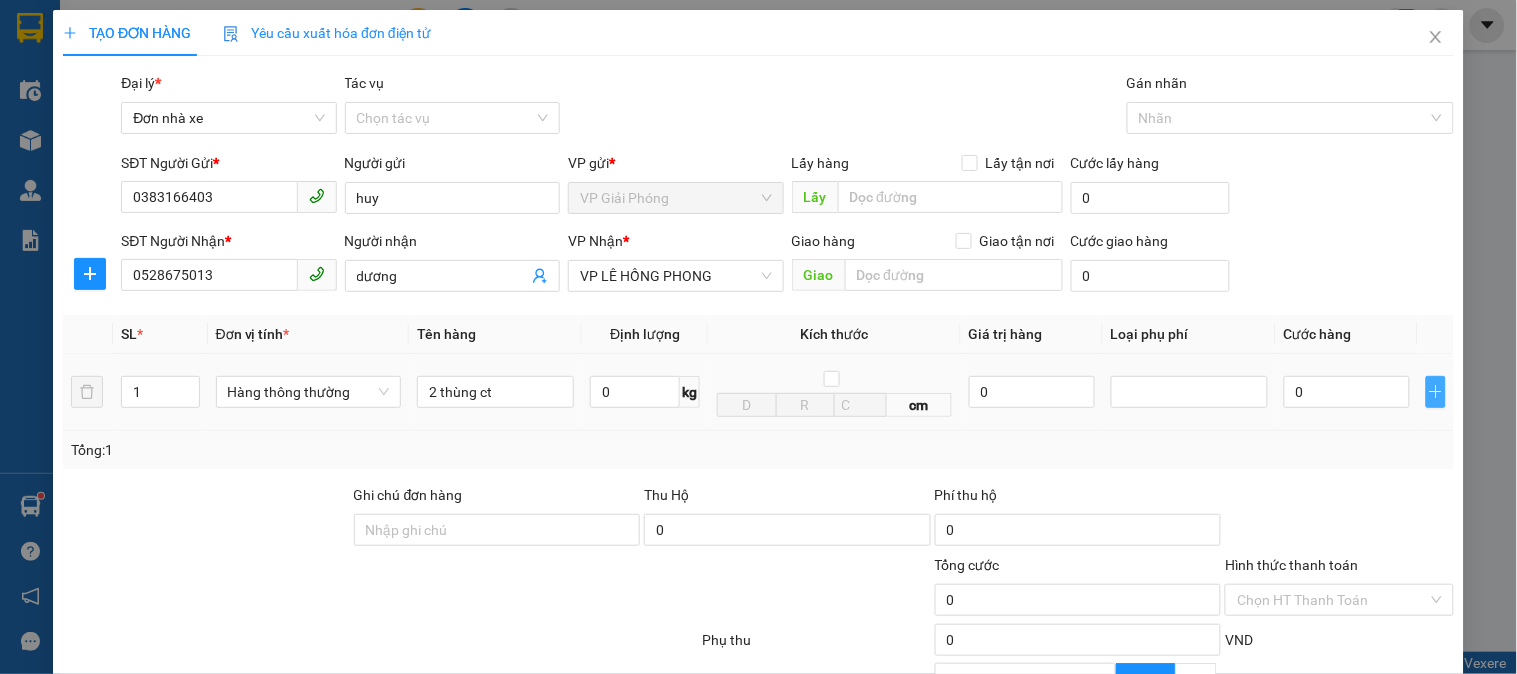 click 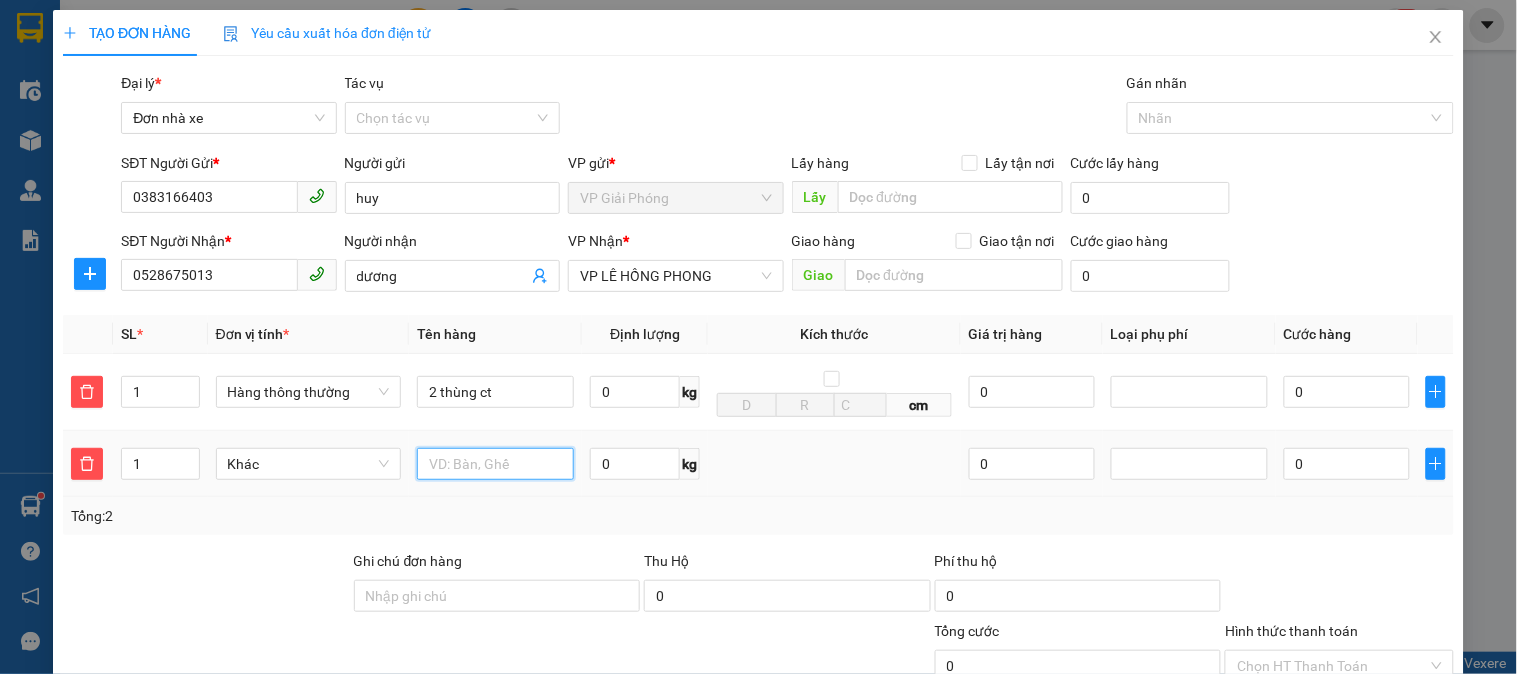 click at bounding box center (495, 464) 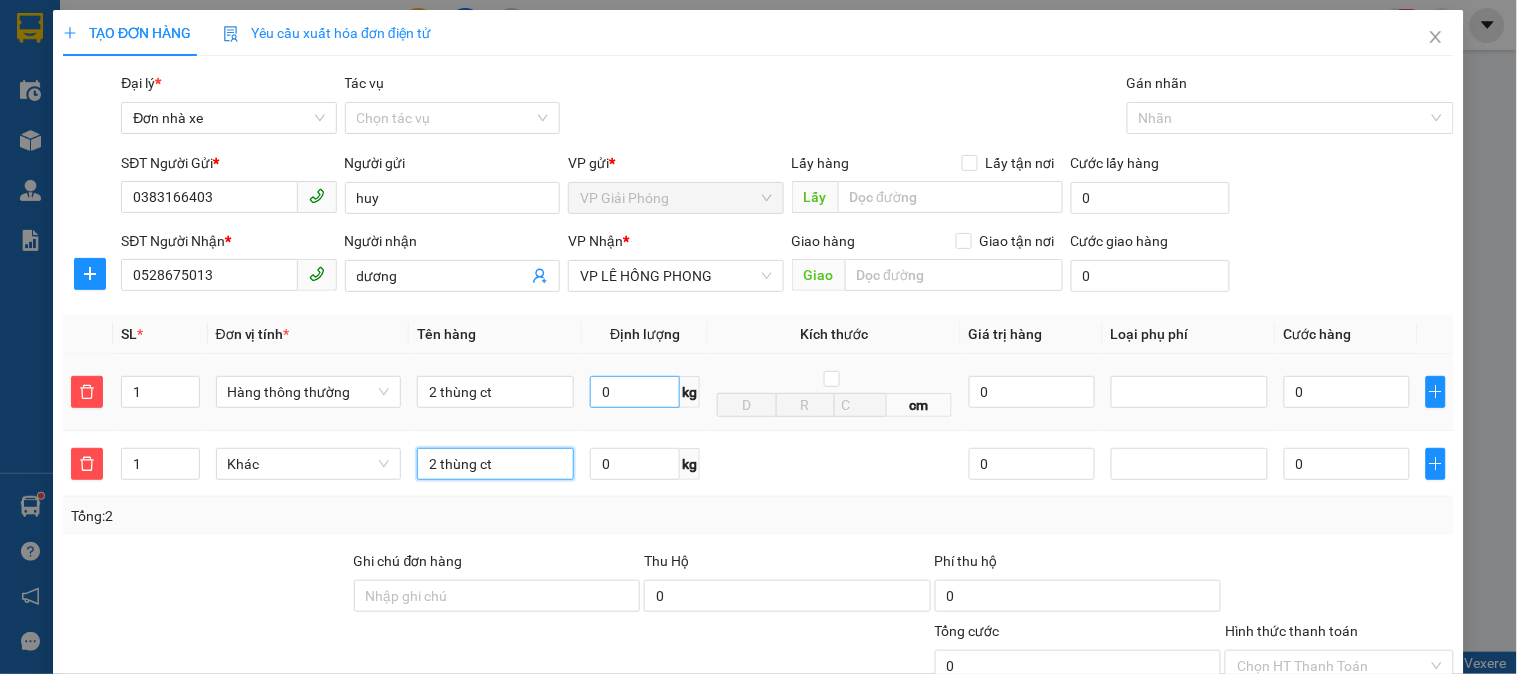 type on "2 thùng ct" 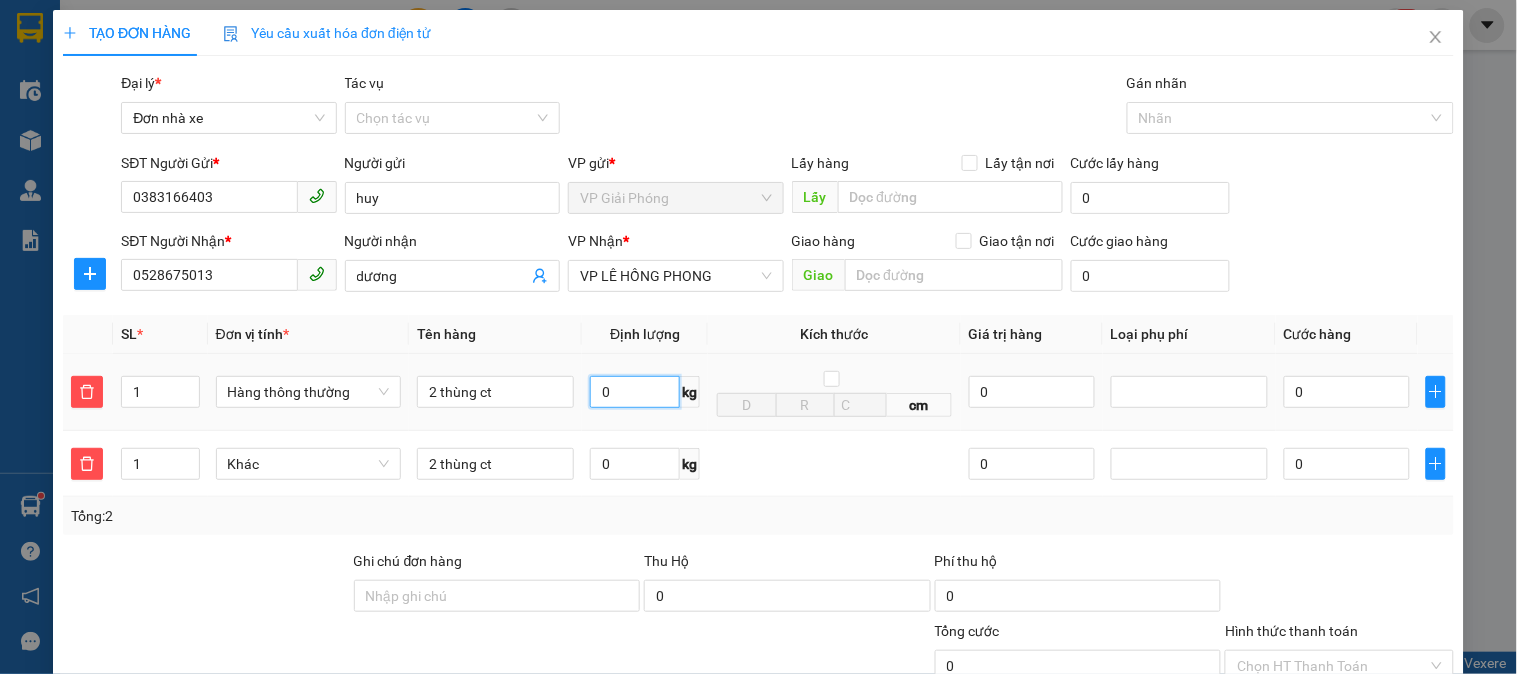 click on "0" at bounding box center (635, 392) 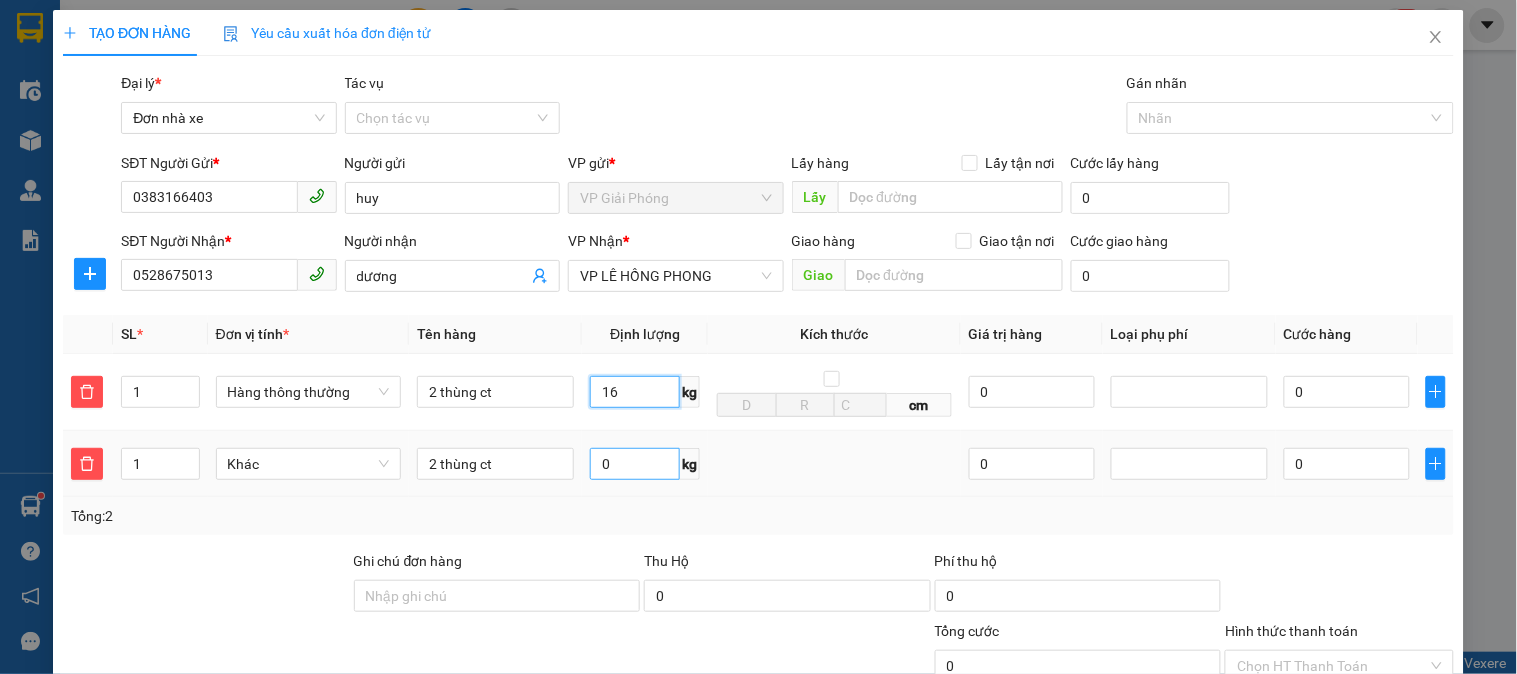 type on "16" 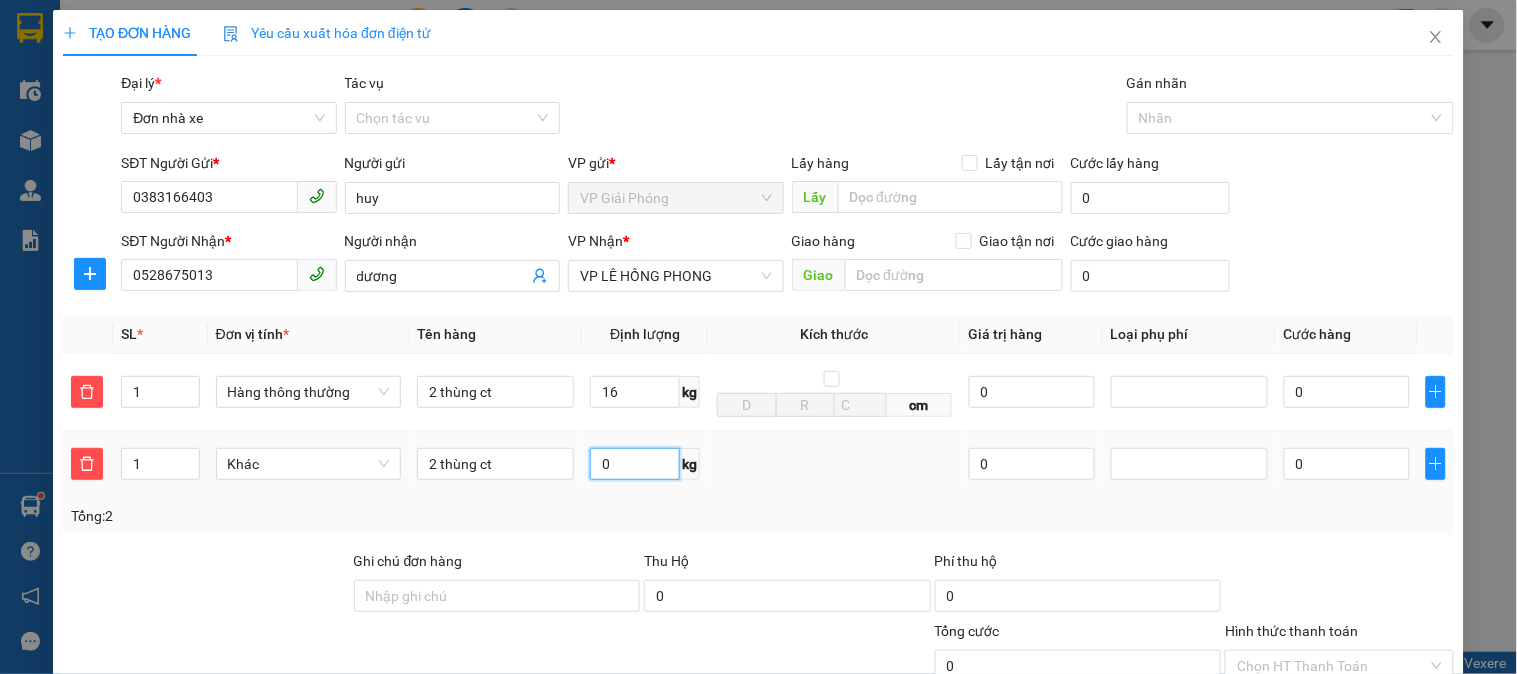 click on "0" at bounding box center [635, 464] 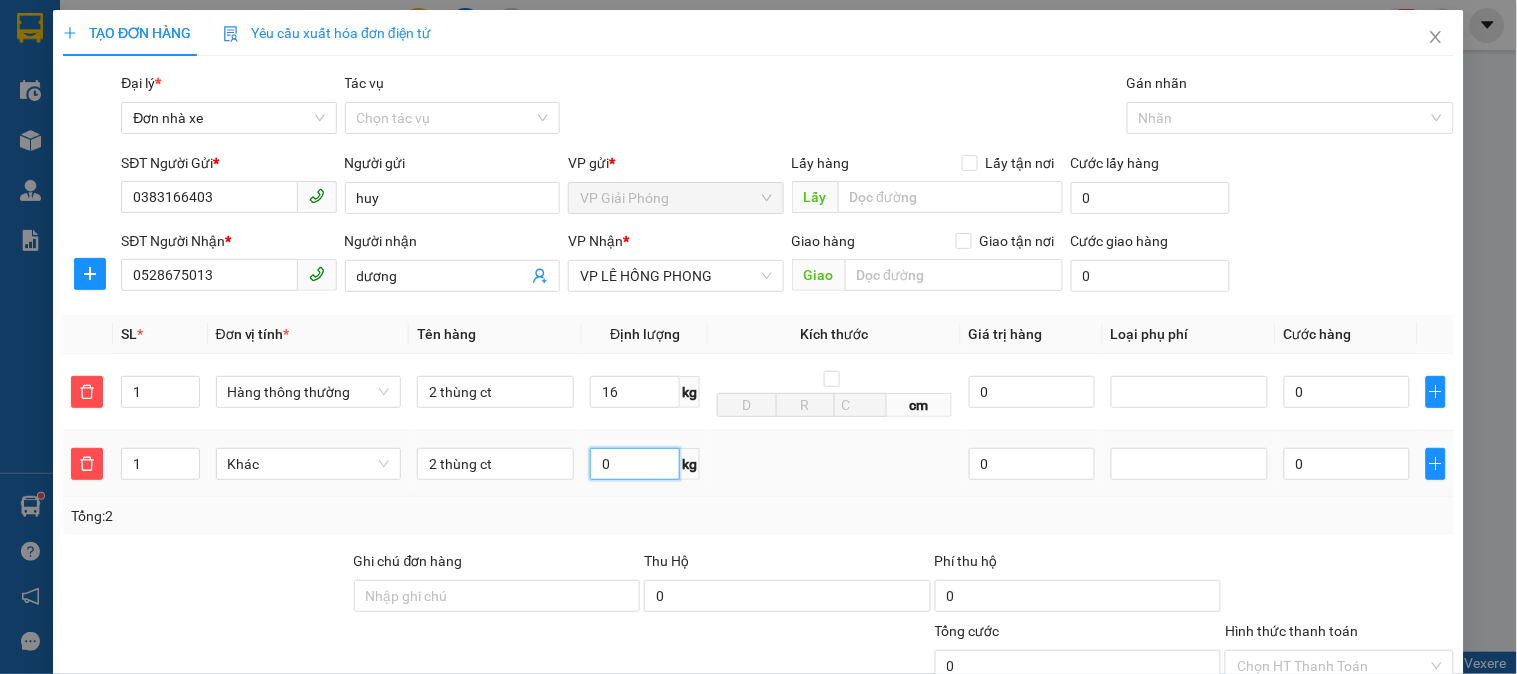type on "50.000" 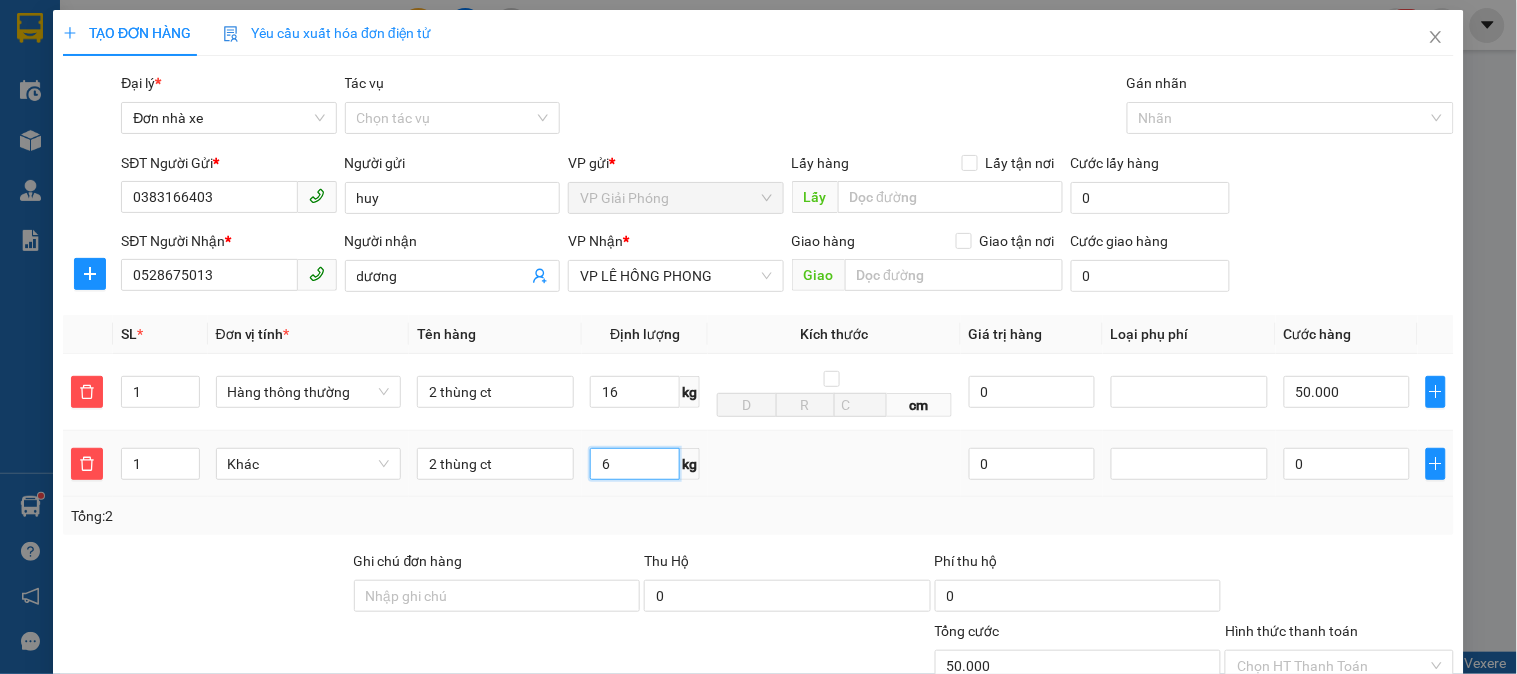 type on "6" 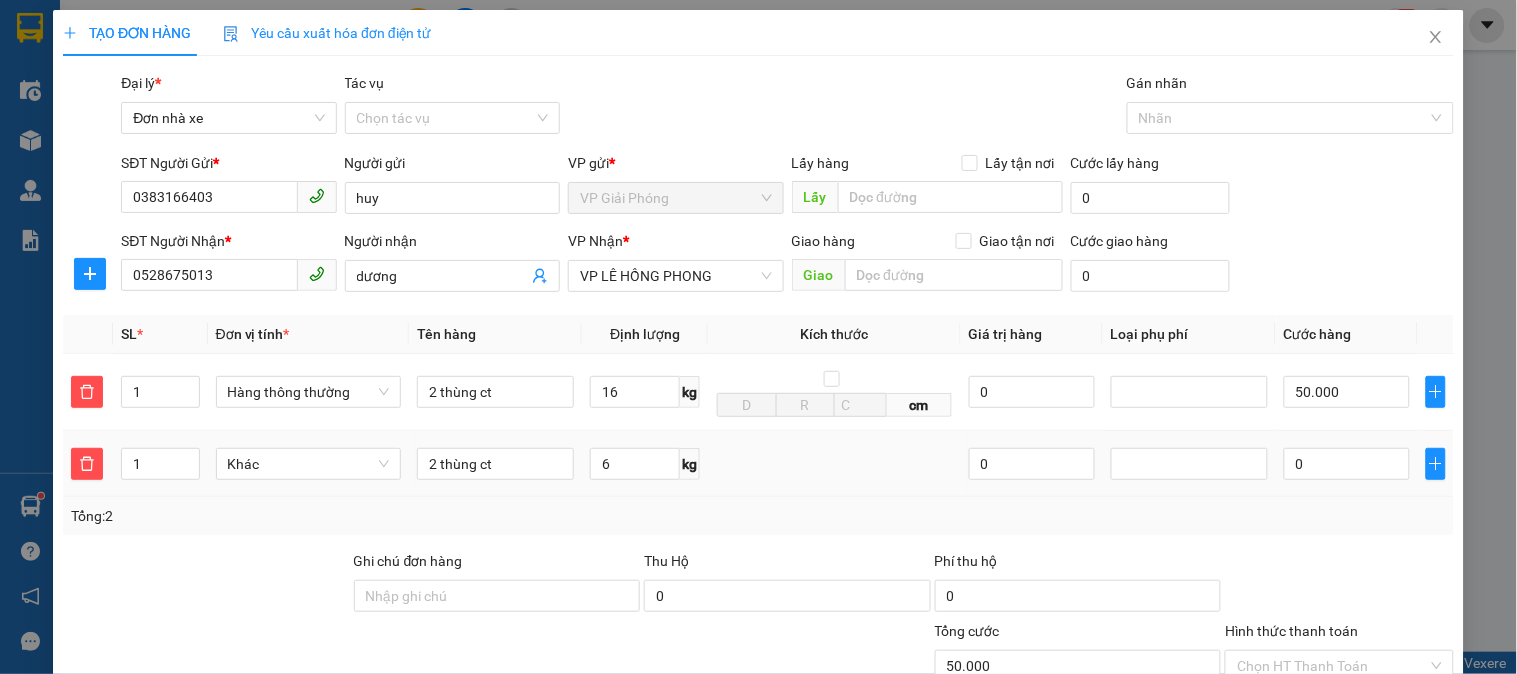 click at bounding box center (834, 464) 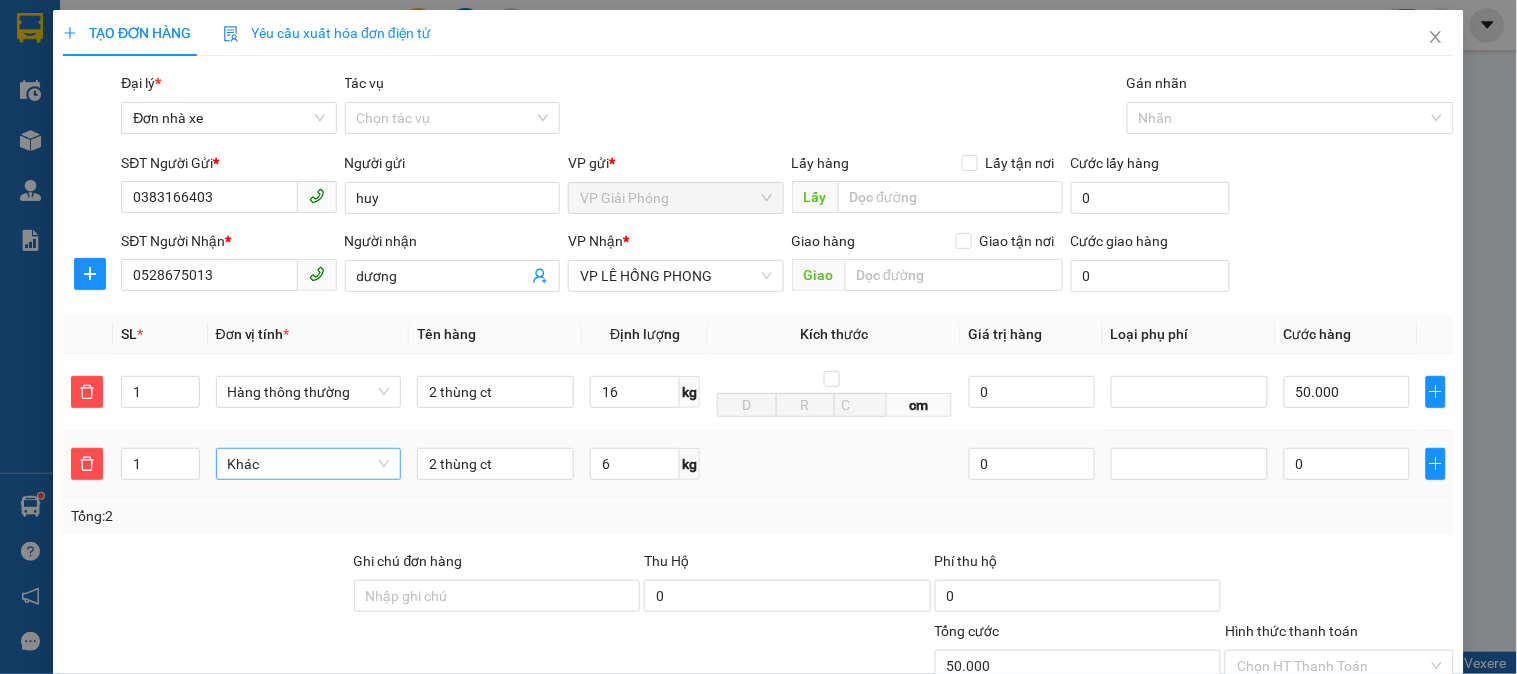 click on "Khác" at bounding box center [308, 464] 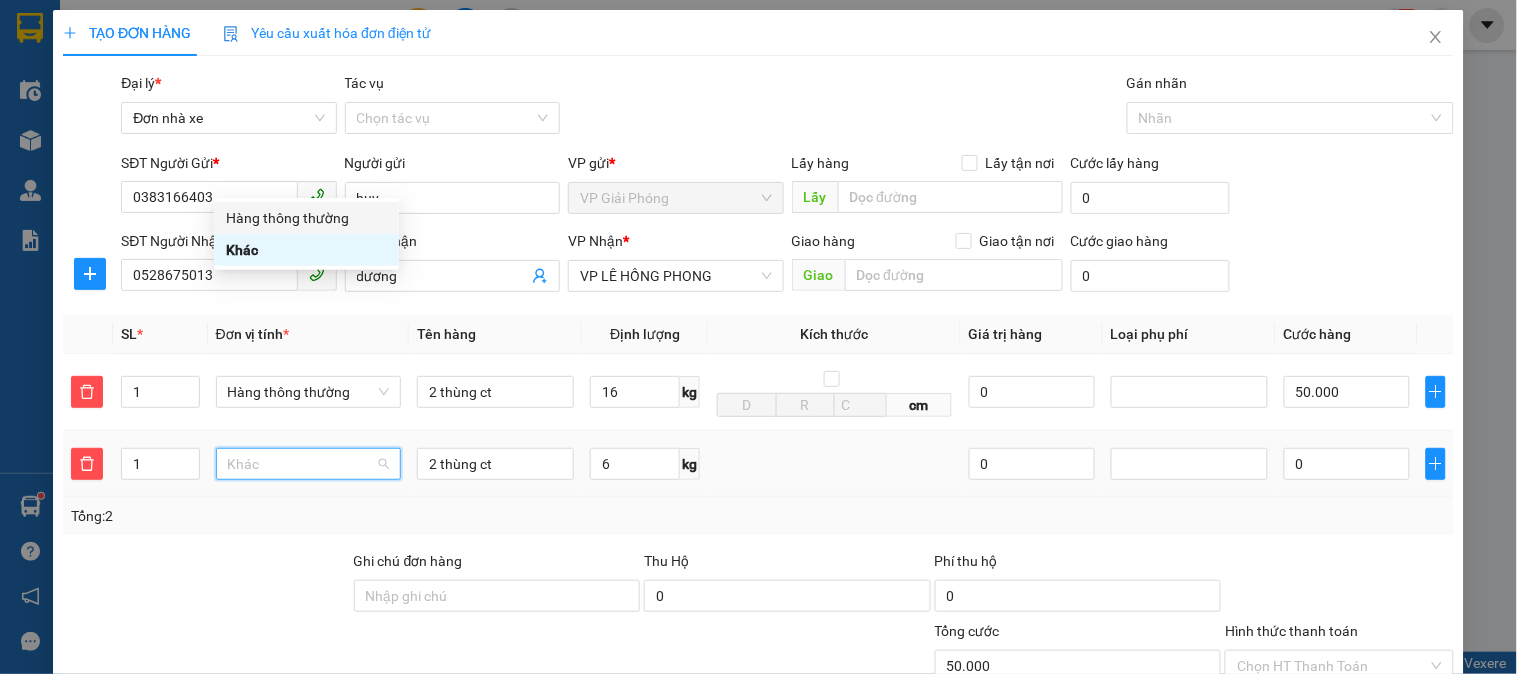 click on "Hàng thông thường" at bounding box center [306, 218] 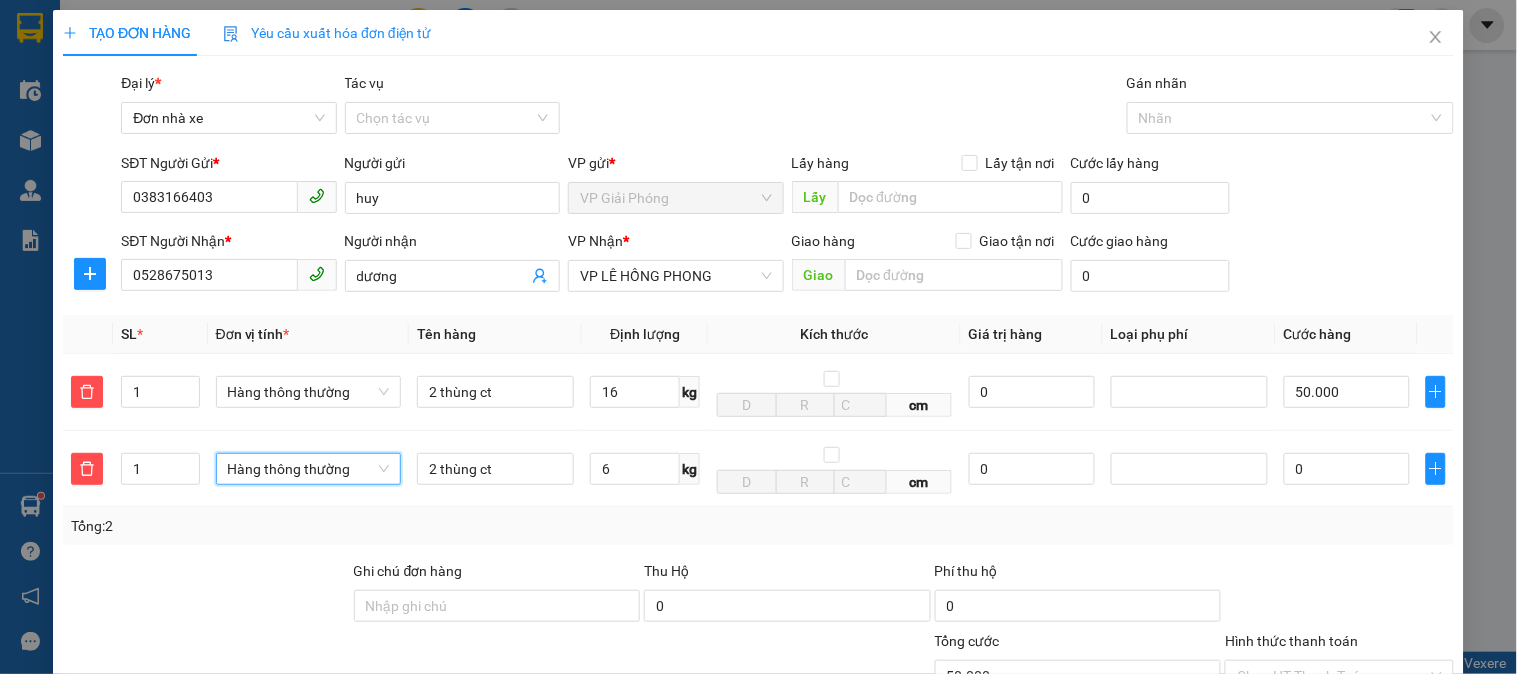 click on "Tổng:  2" at bounding box center [758, 526] 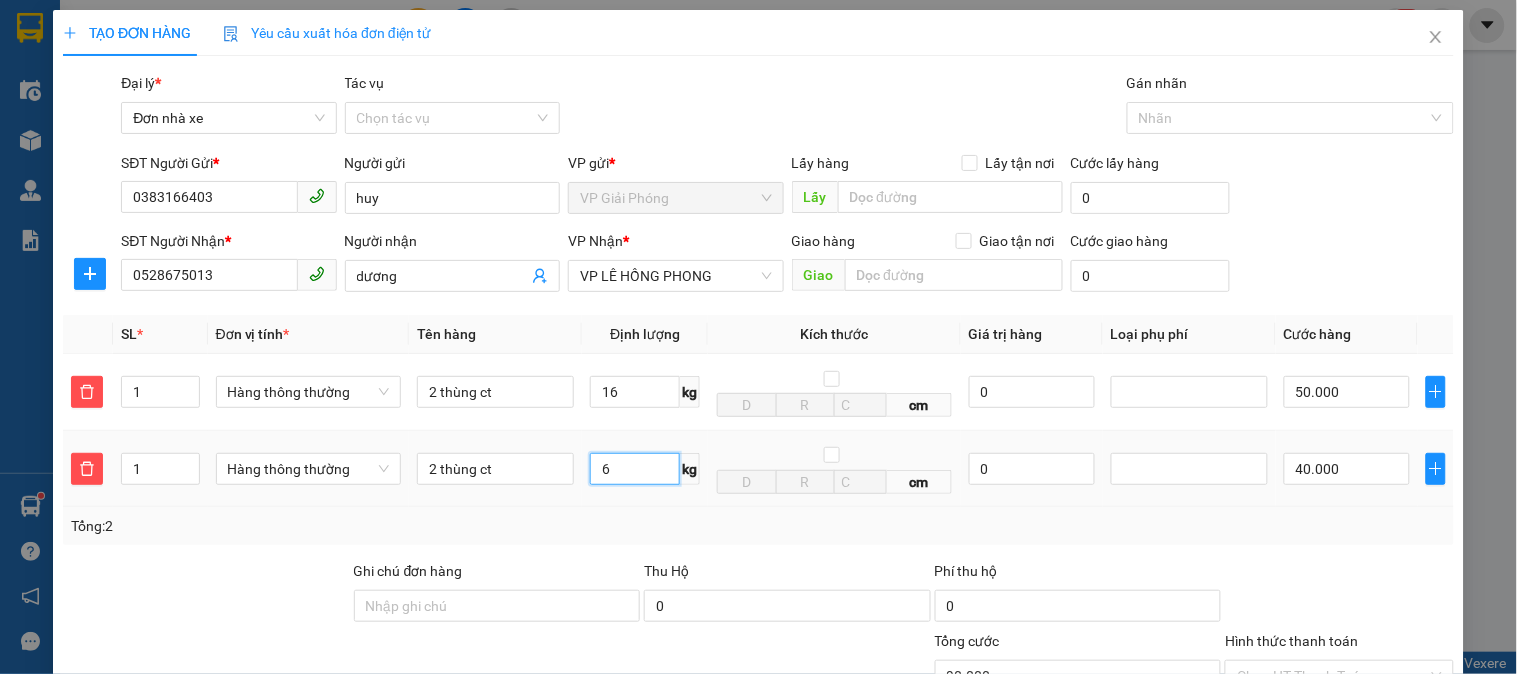 drag, startPoint x: 603, startPoint y: 184, endPoint x: 613, endPoint y: 181, distance: 10.440307 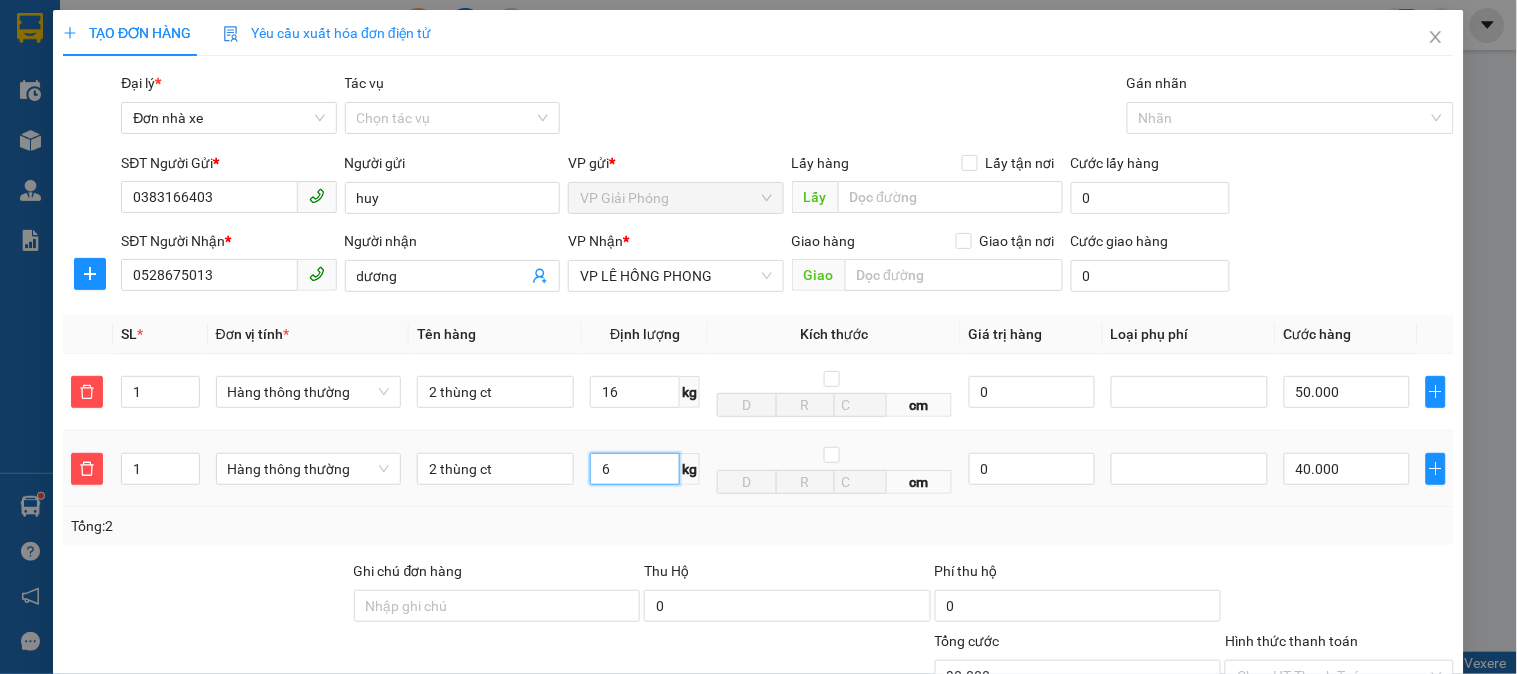 click on "6" at bounding box center [635, 469] 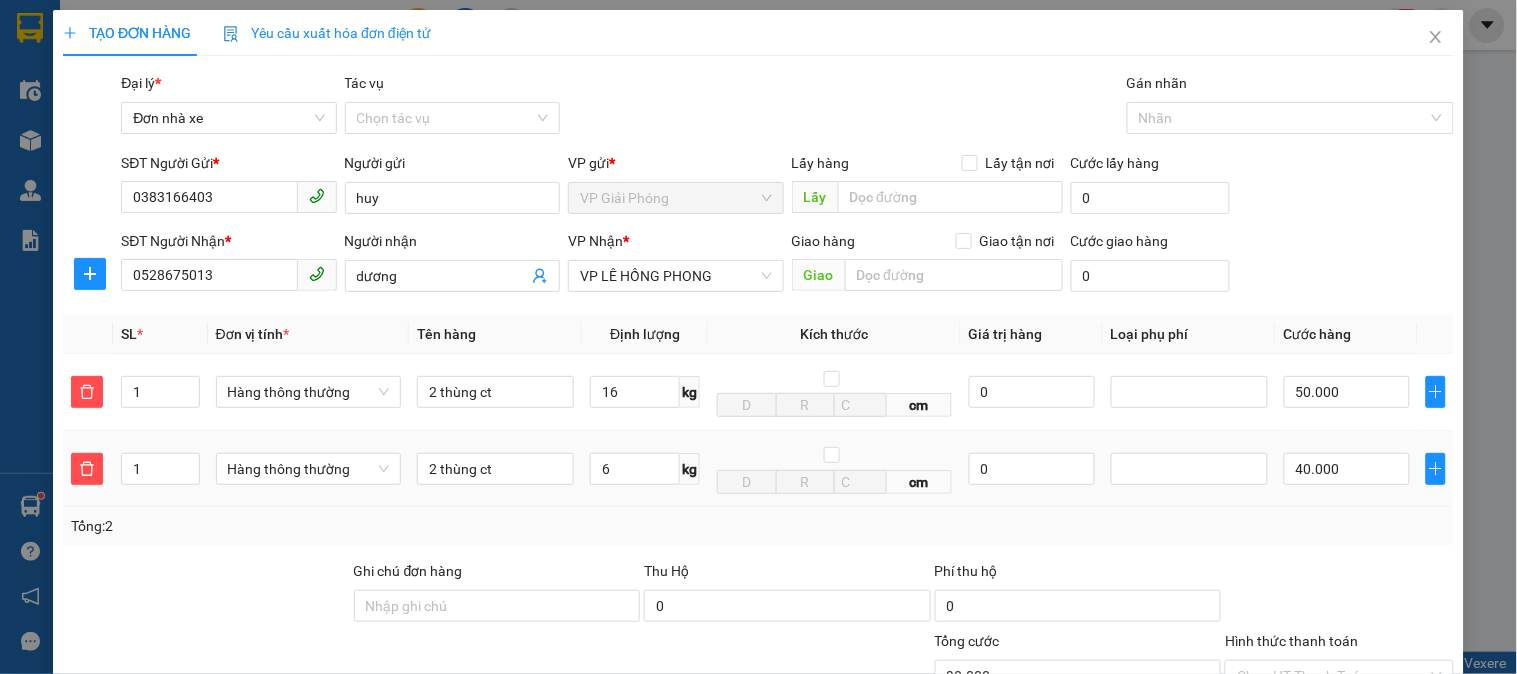 click on "Tổng:  2" at bounding box center [758, 526] 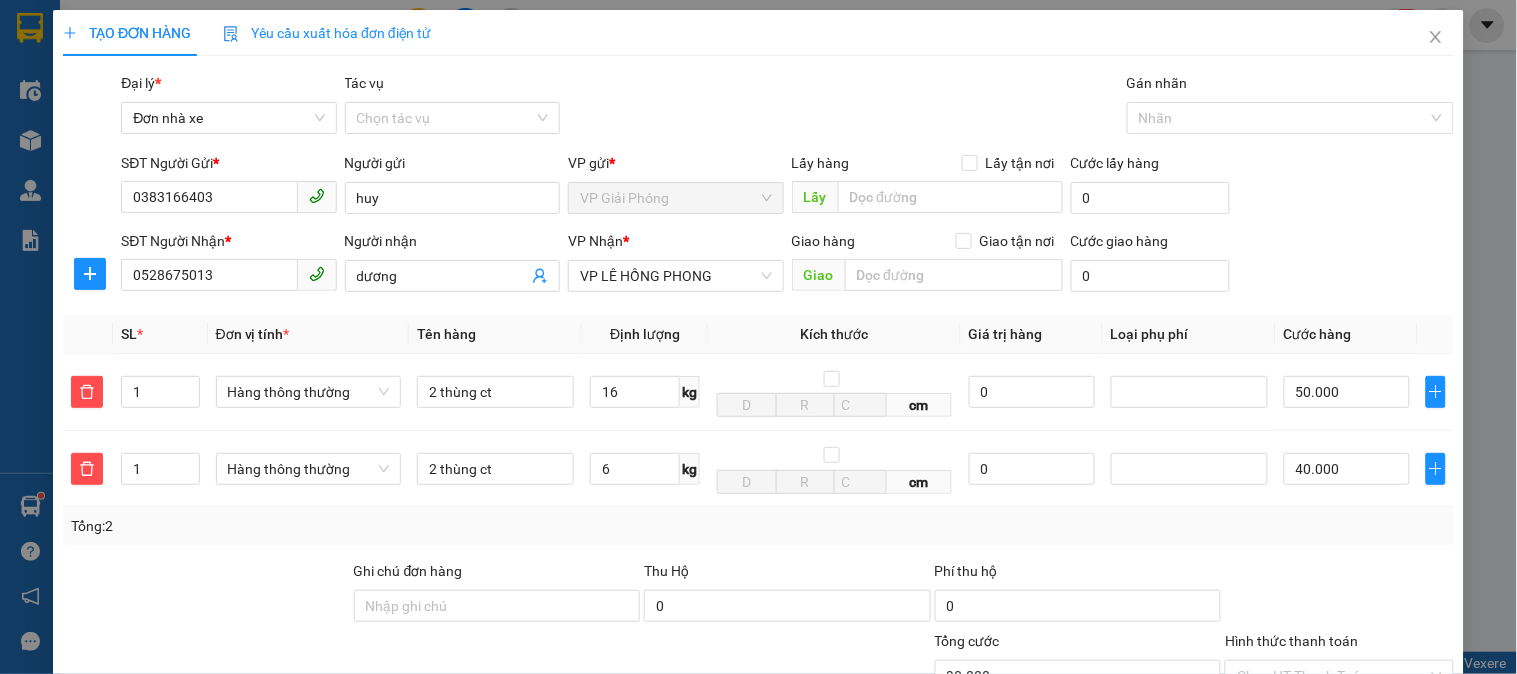 click 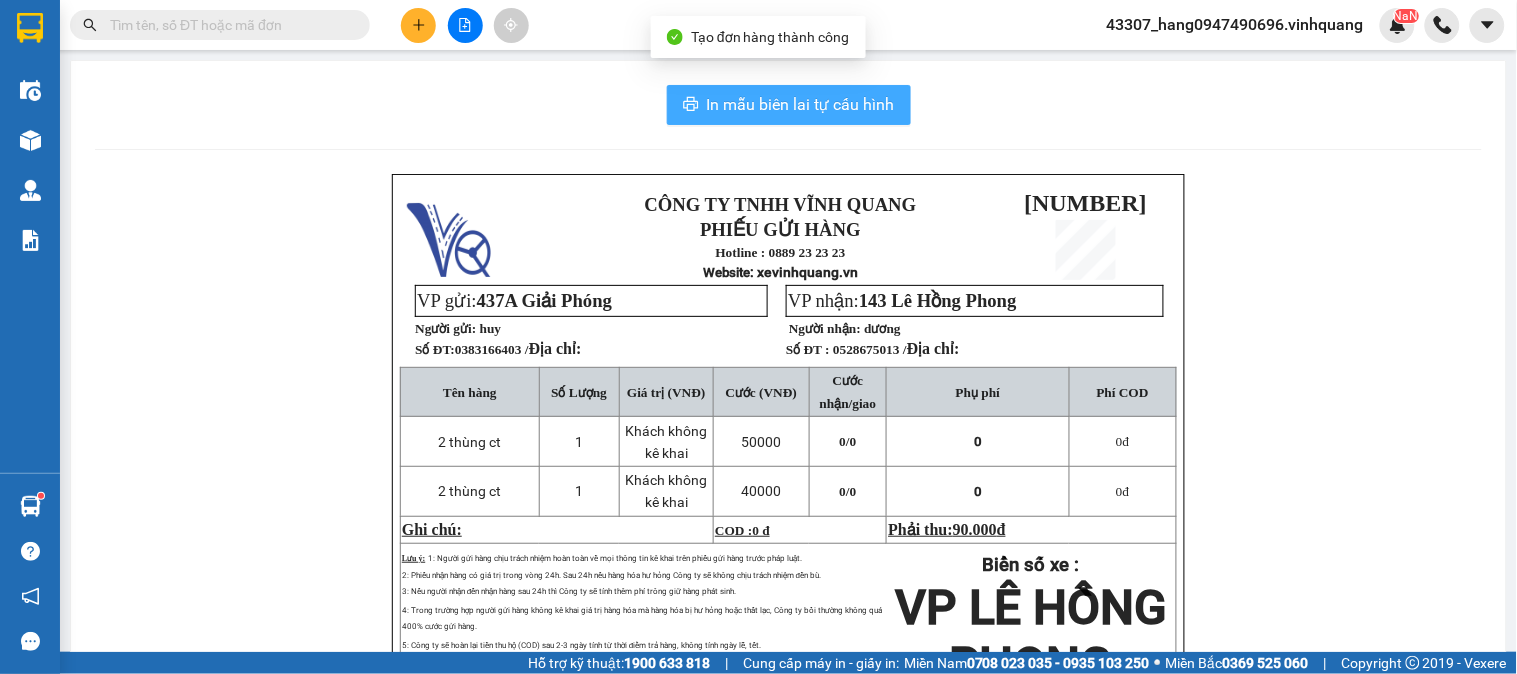 click on "In mẫu biên lai tự cấu hình" at bounding box center [801, 104] 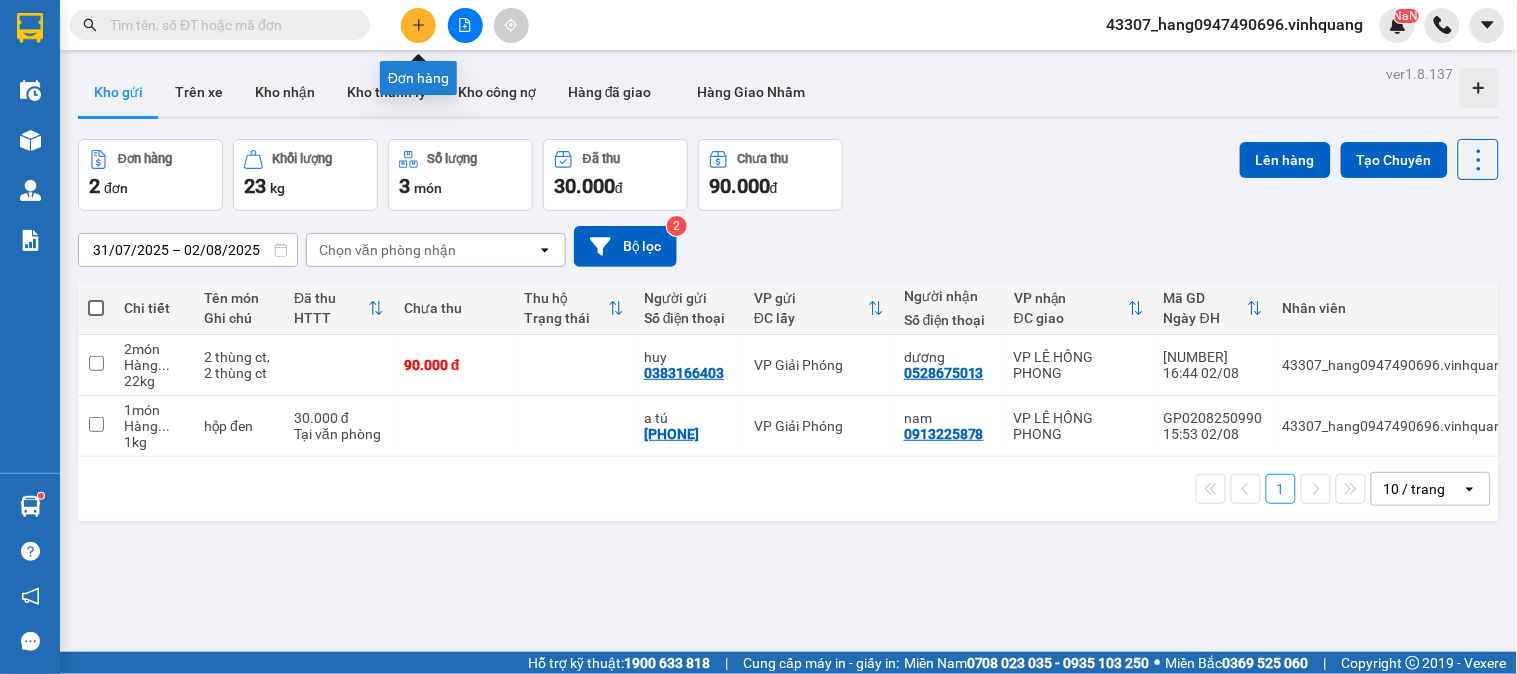 click 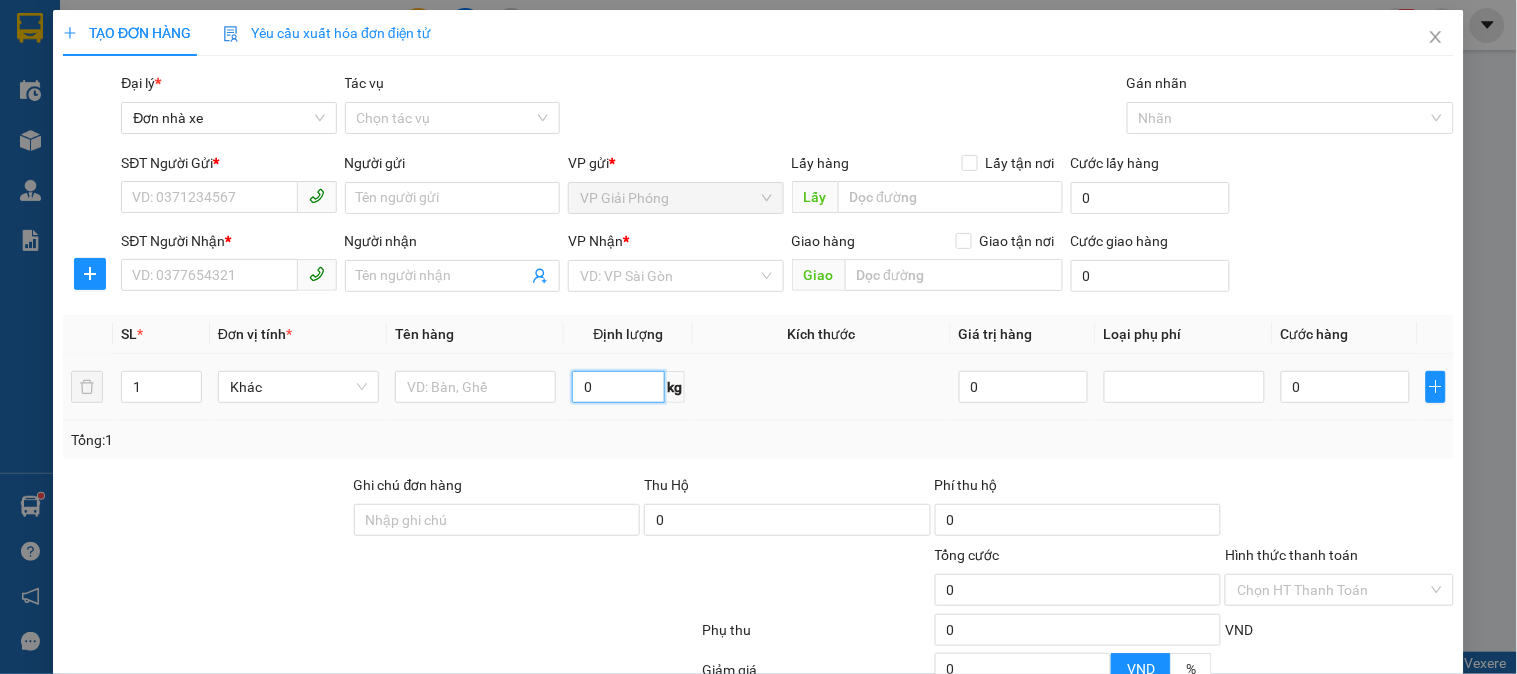click on "0" at bounding box center (618, 387) 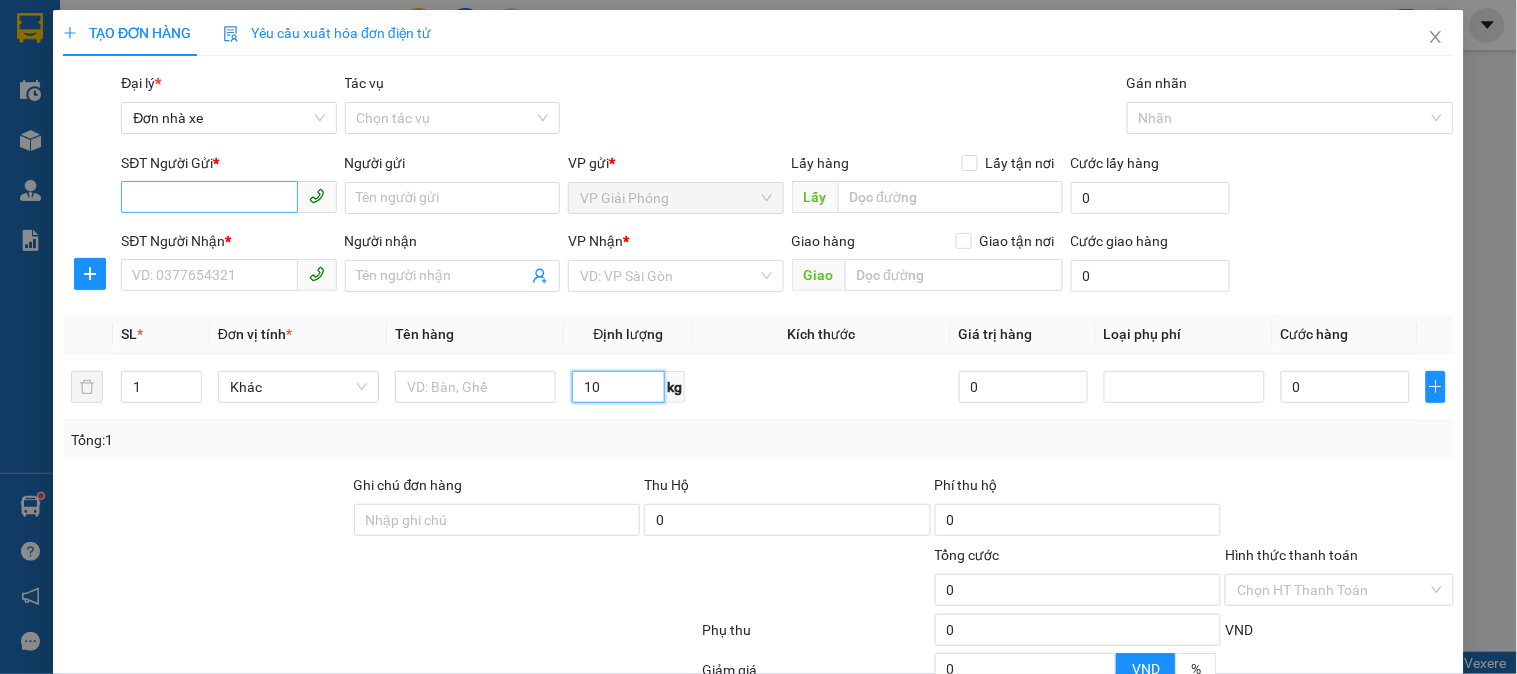 type on "10" 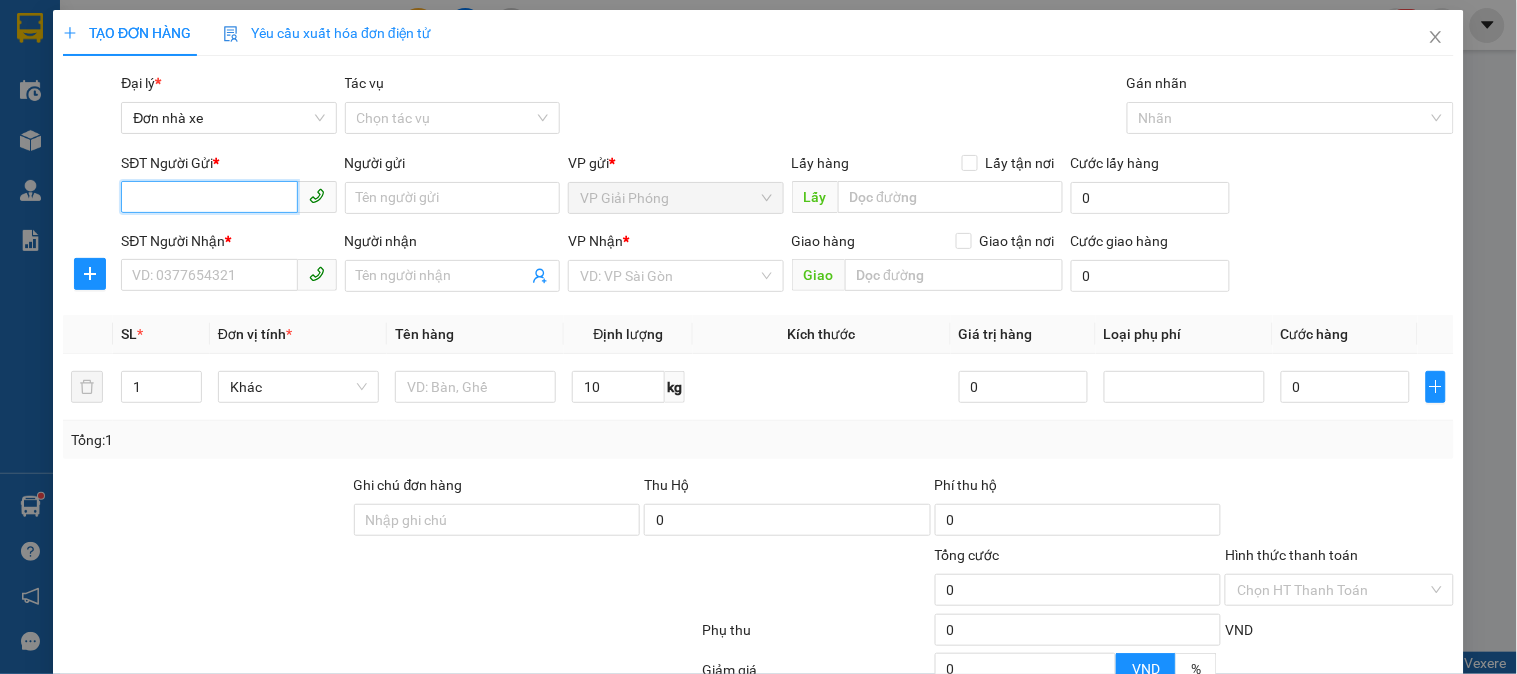 click on "SĐT Người Gửi  *" at bounding box center [209, 197] 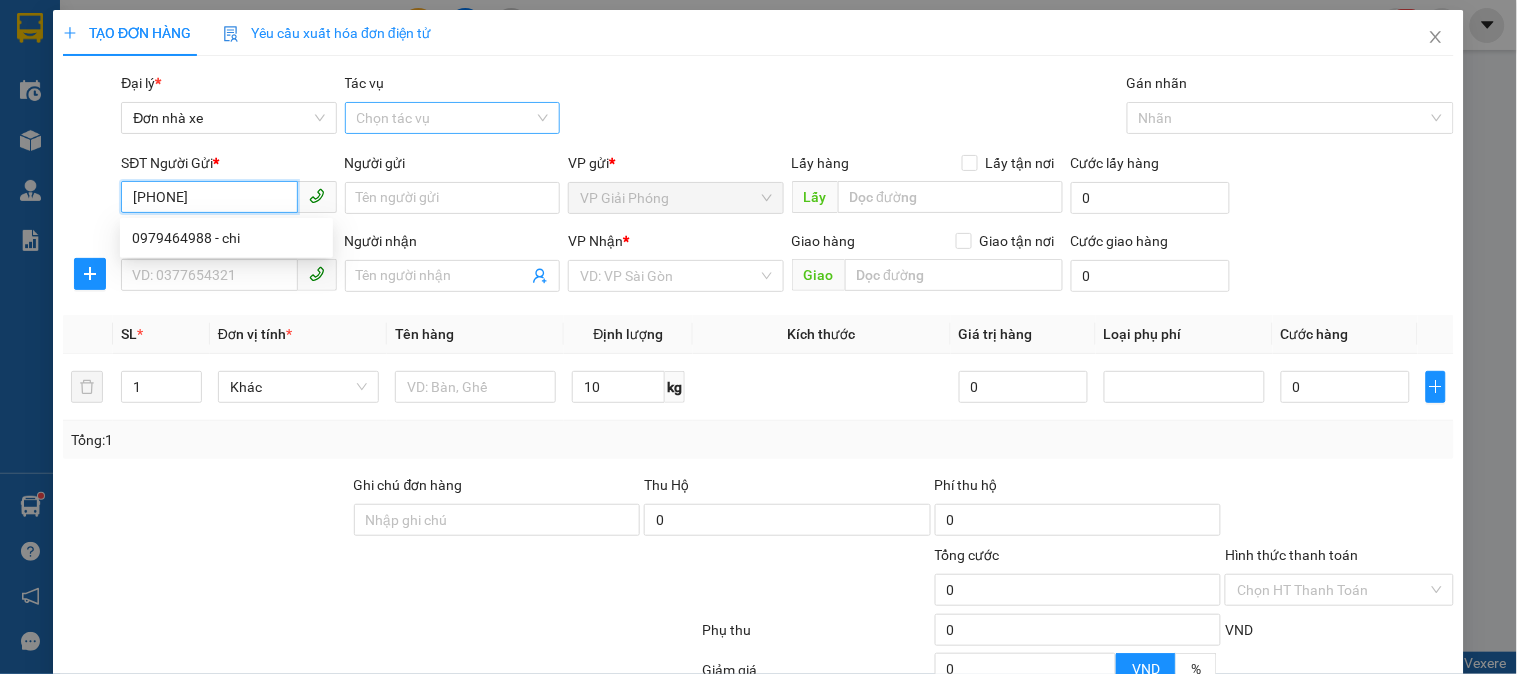 type on "0979464988" 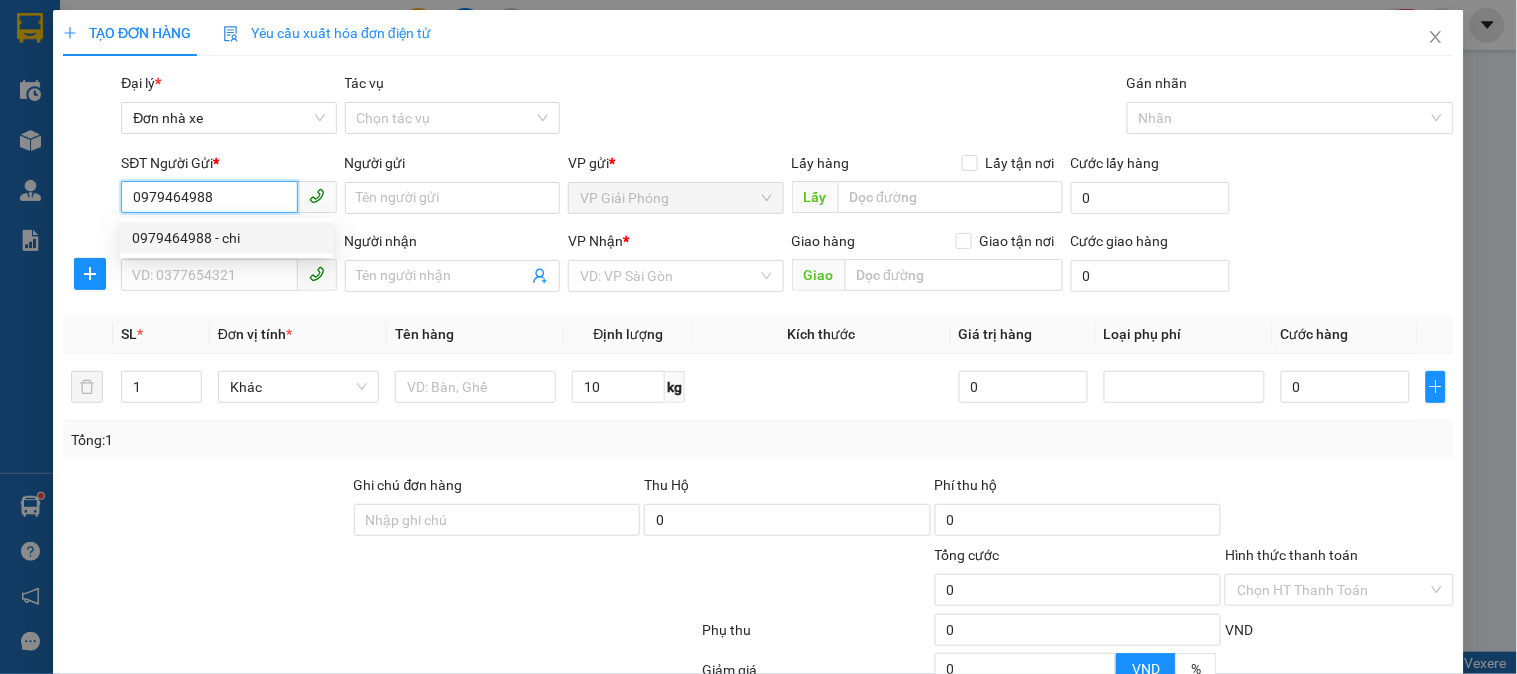 click on "0979464988 - chi" at bounding box center [226, 238] 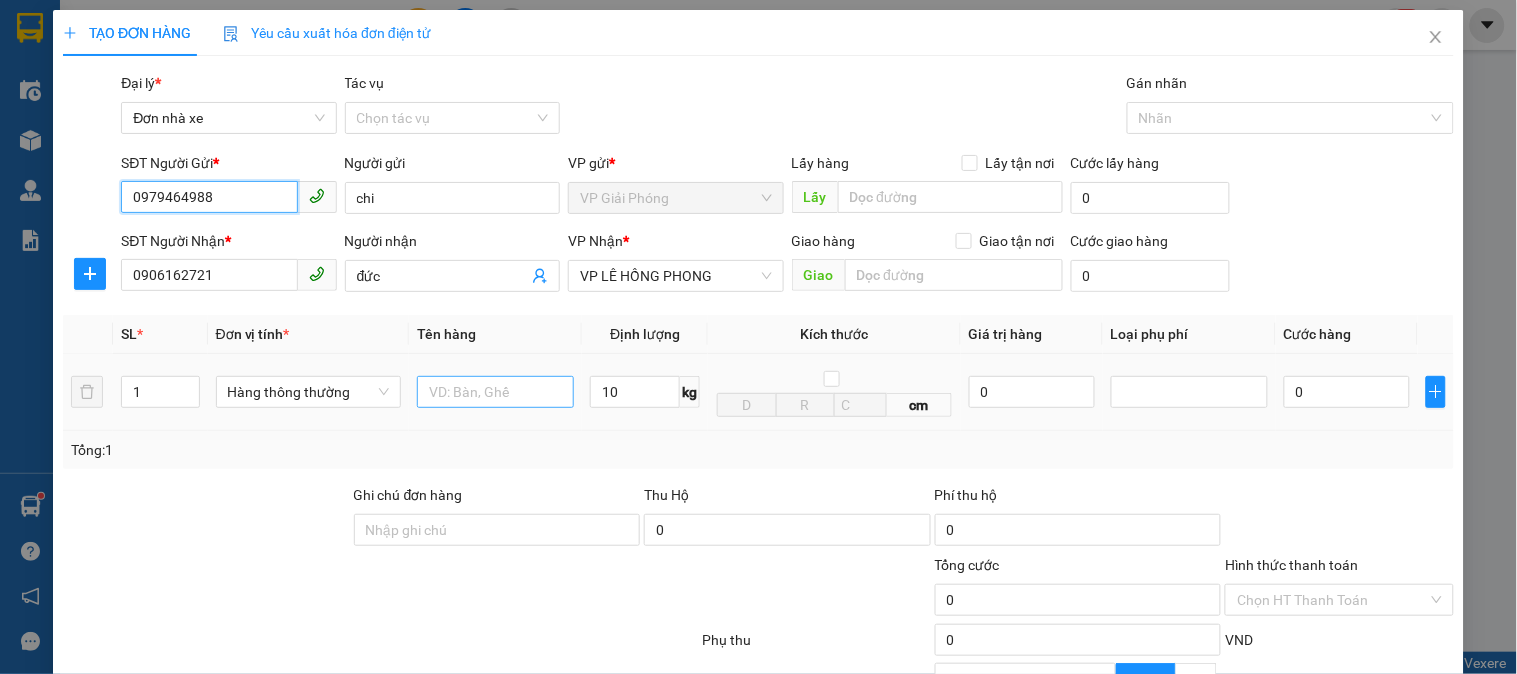 type on "0979464988" 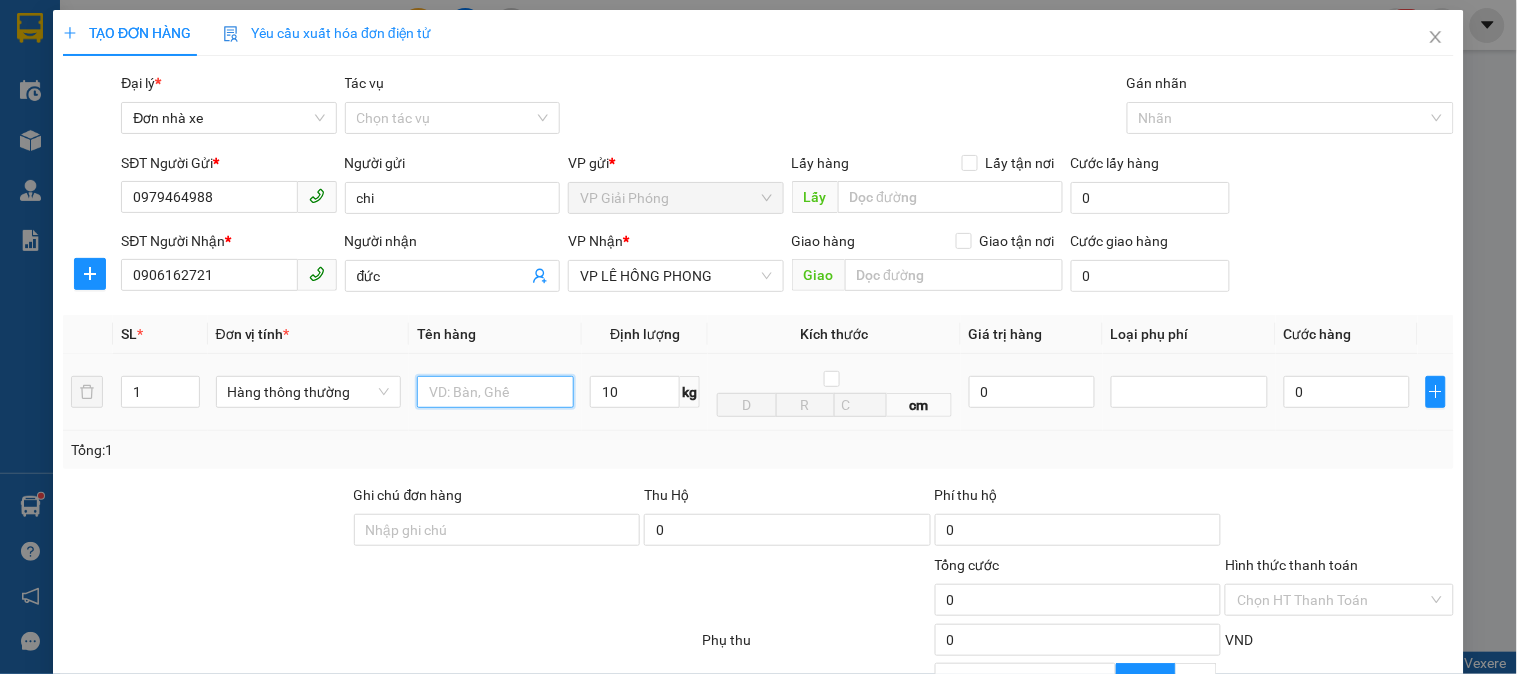 click at bounding box center [495, 392] 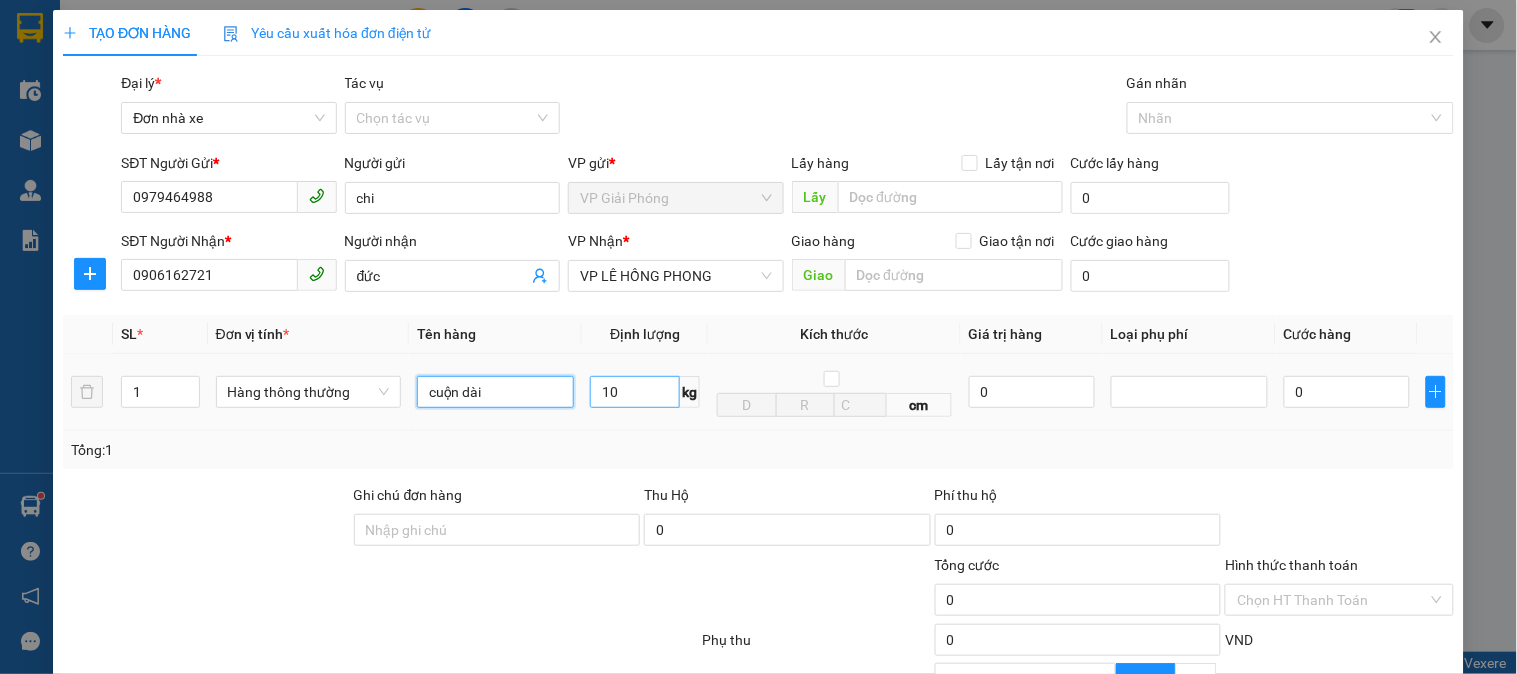 type on "cuộn dài" 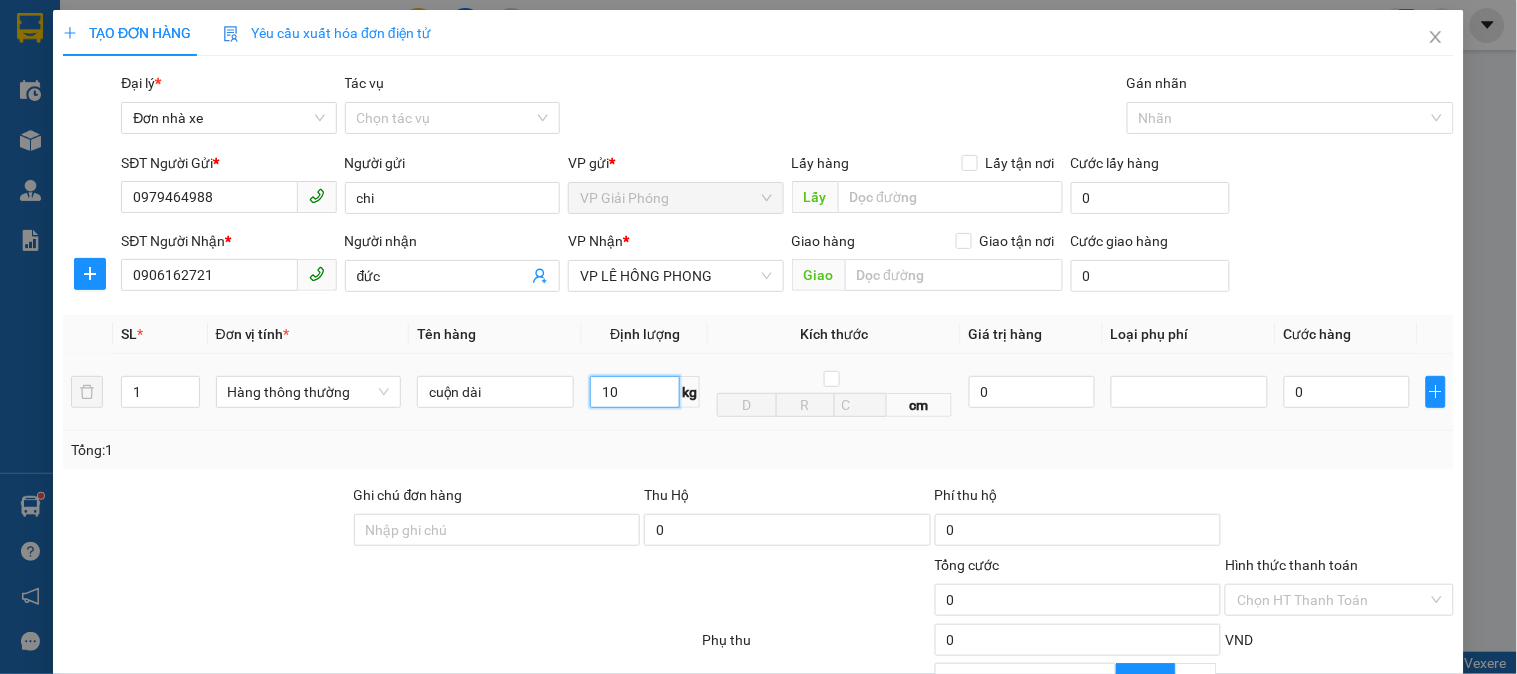 click on "10" at bounding box center [635, 392] 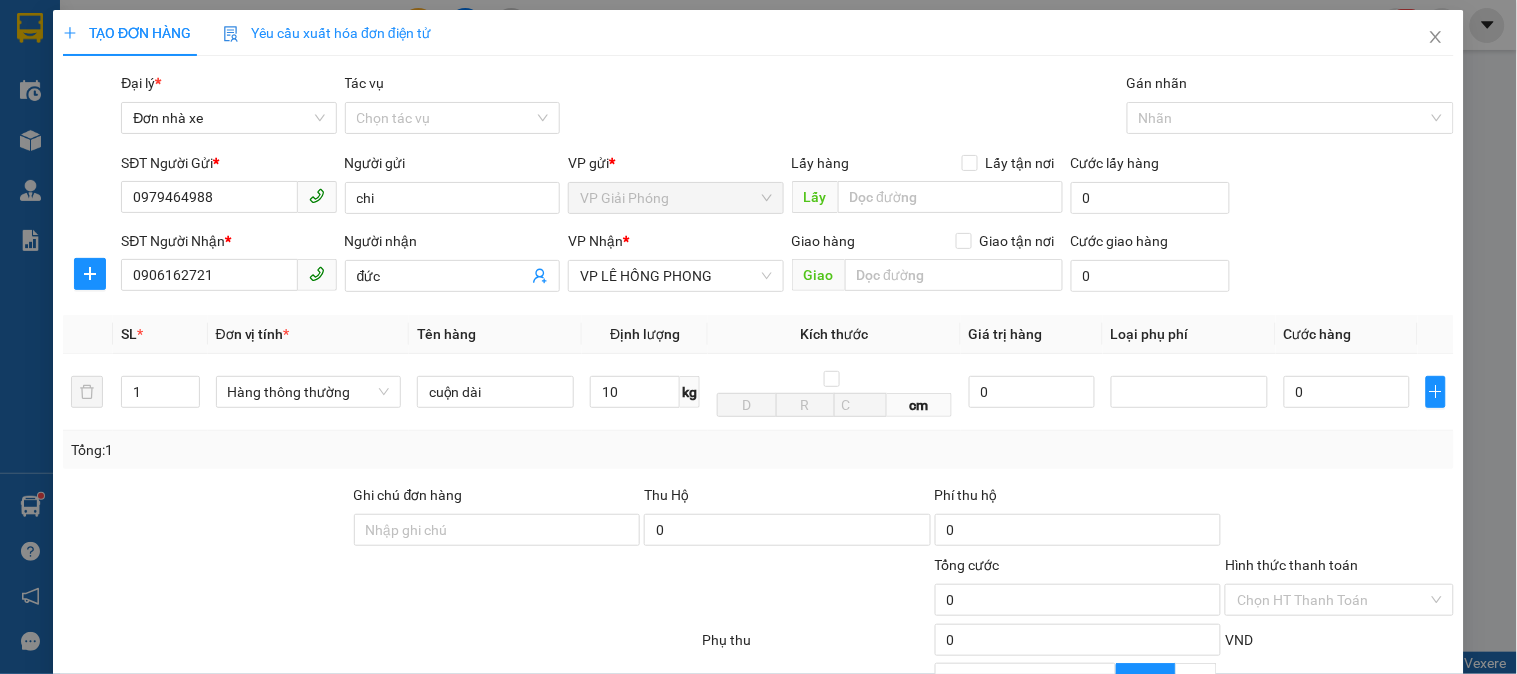 click on "Tổng:  1" at bounding box center [758, 450] 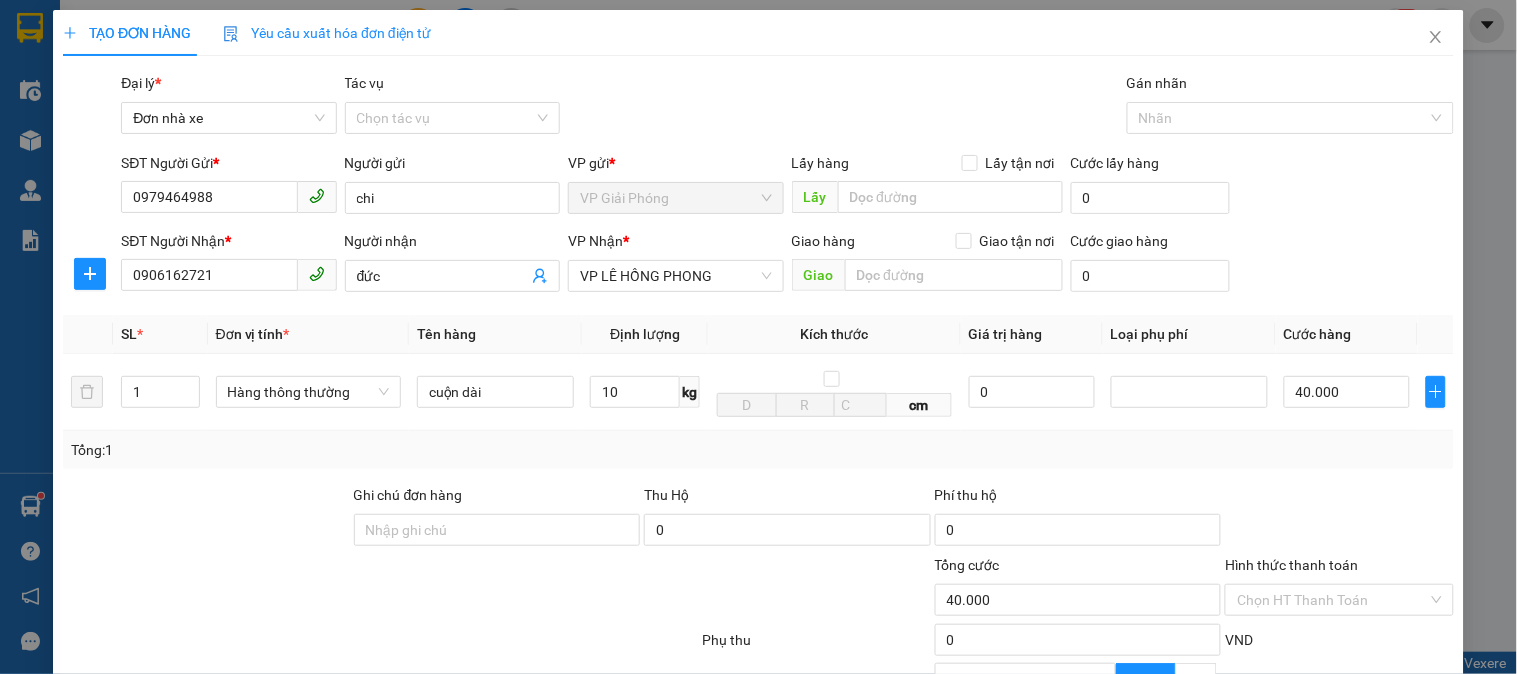 click on "Lưu và In" at bounding box center [1380, 837] 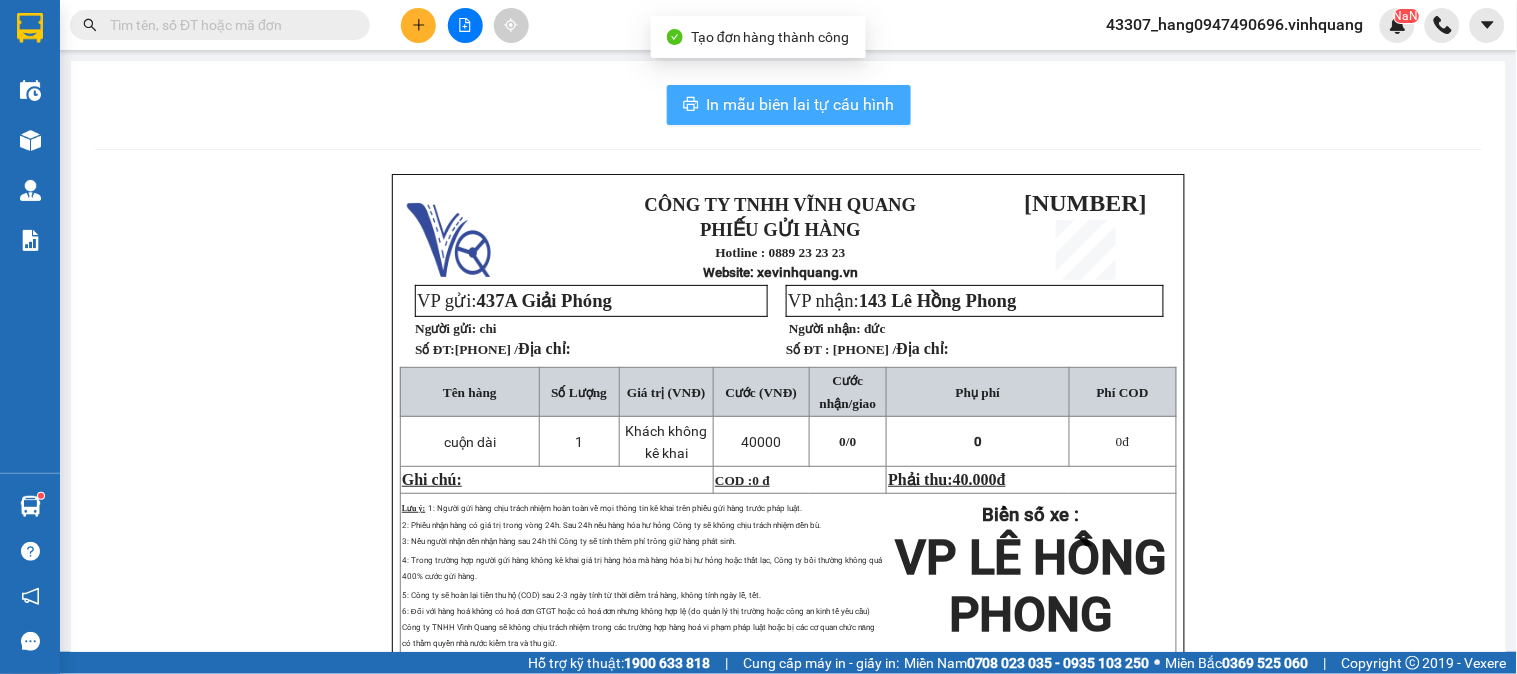 click on "In mẫu biên lai tự cấu hình" at bounding box center [801, 104] 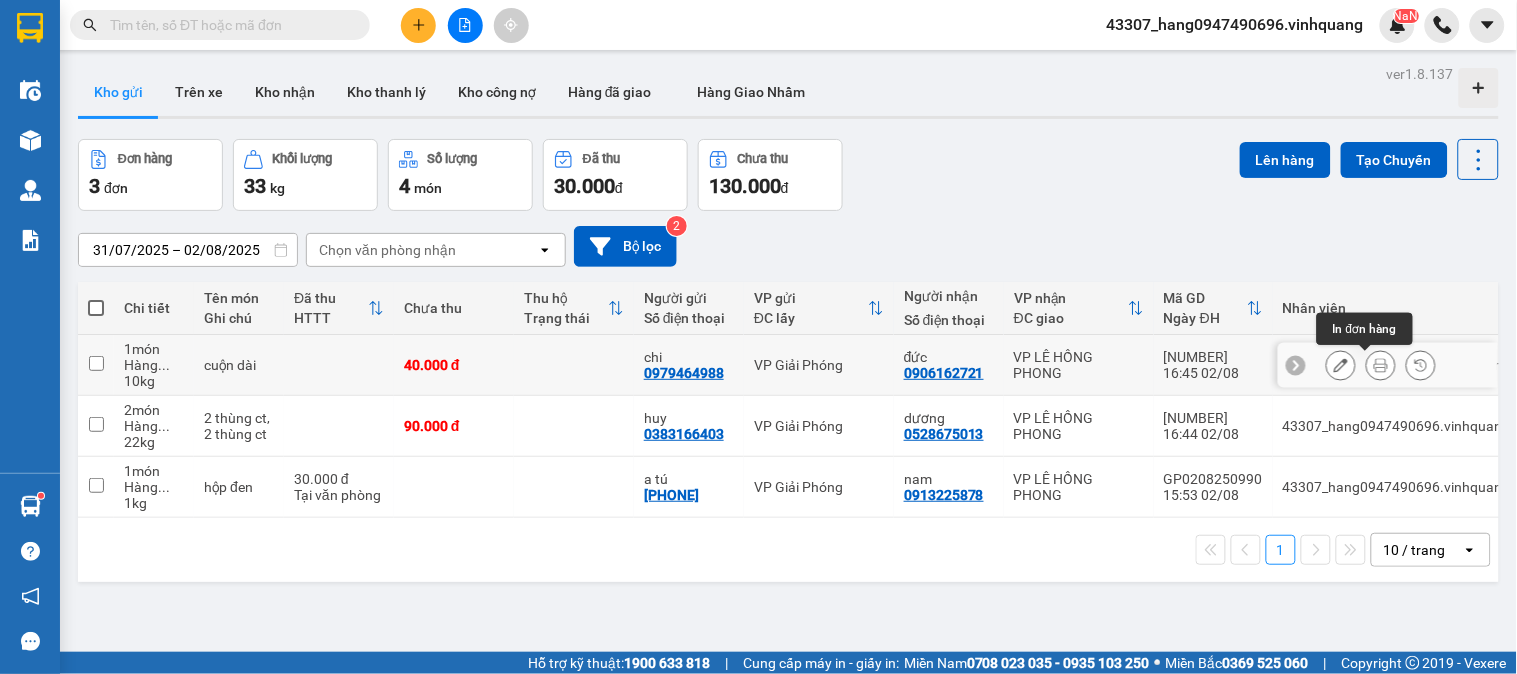 click 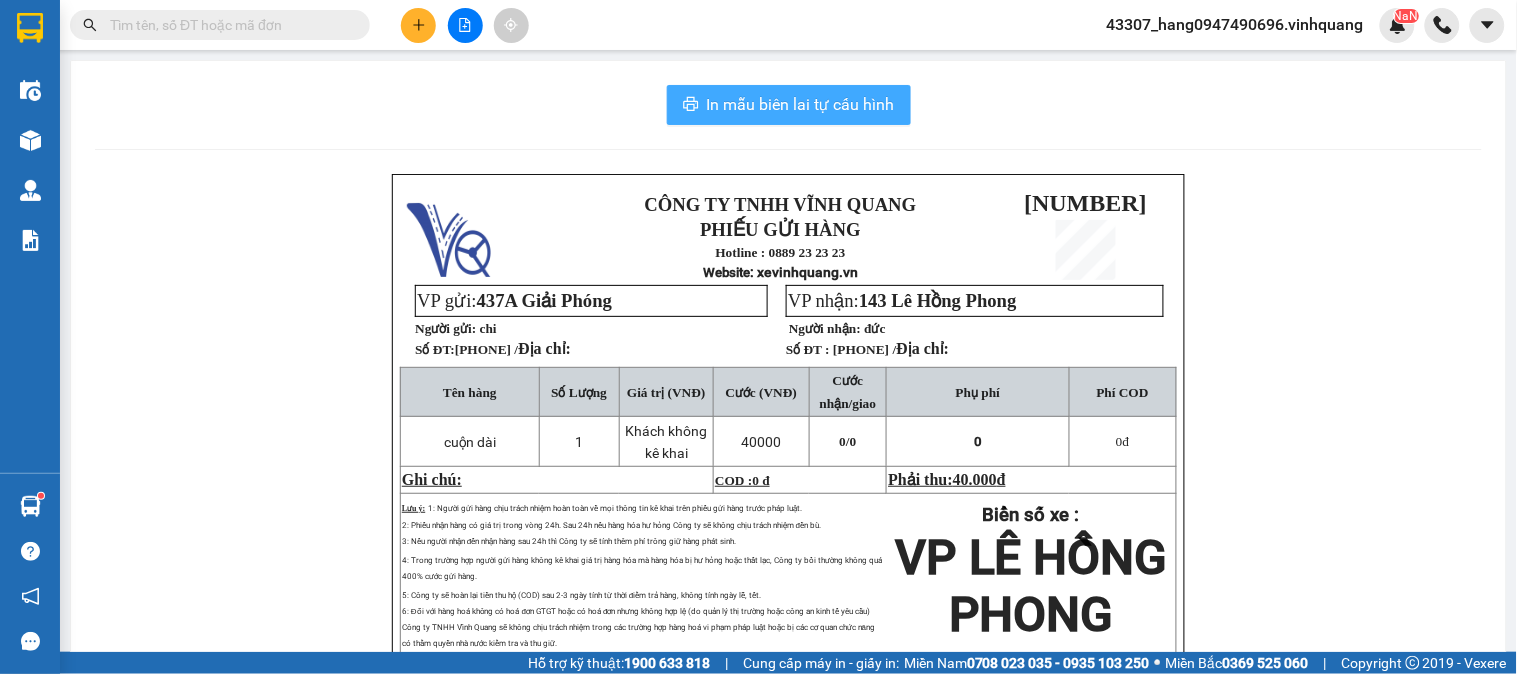 click on "In mẫu biên lai tự cấu hình" at bounding box center (801, 104) 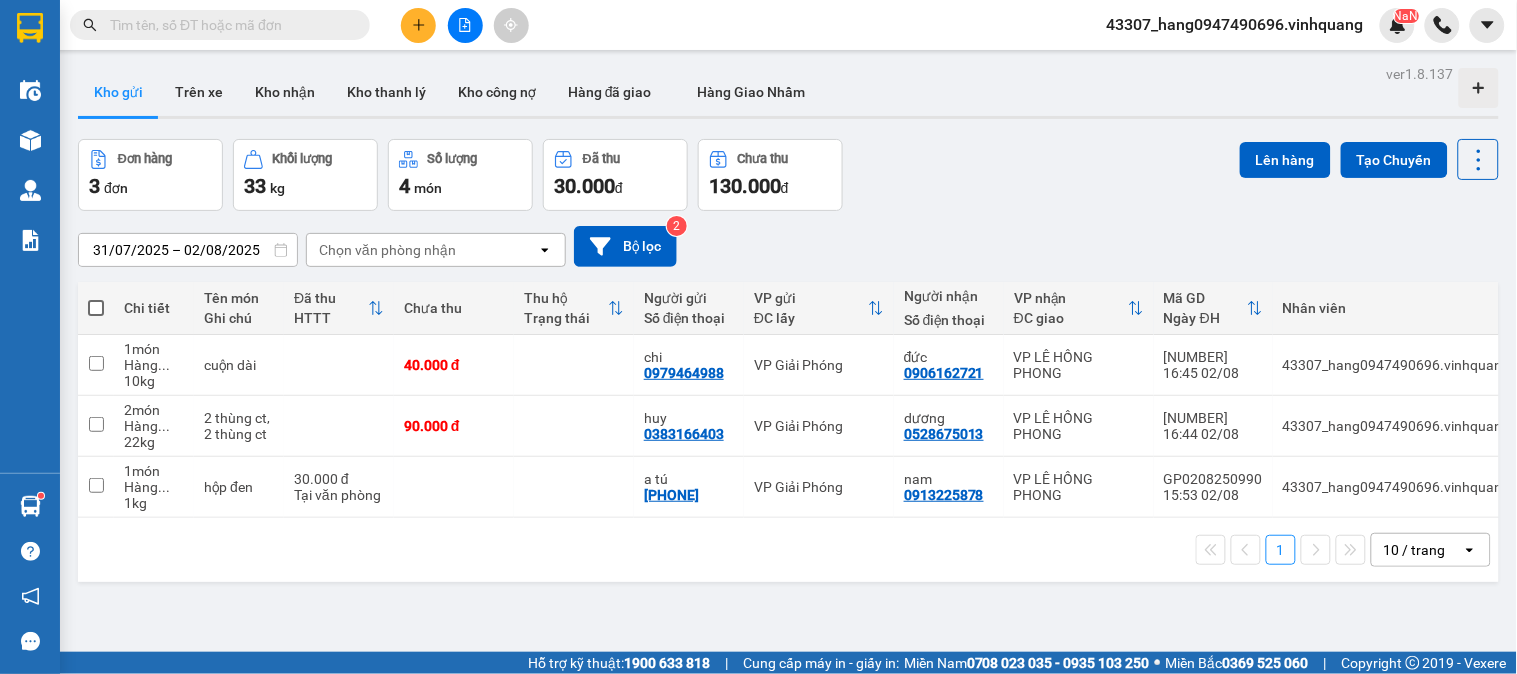 click at bounding box center [418, 25] 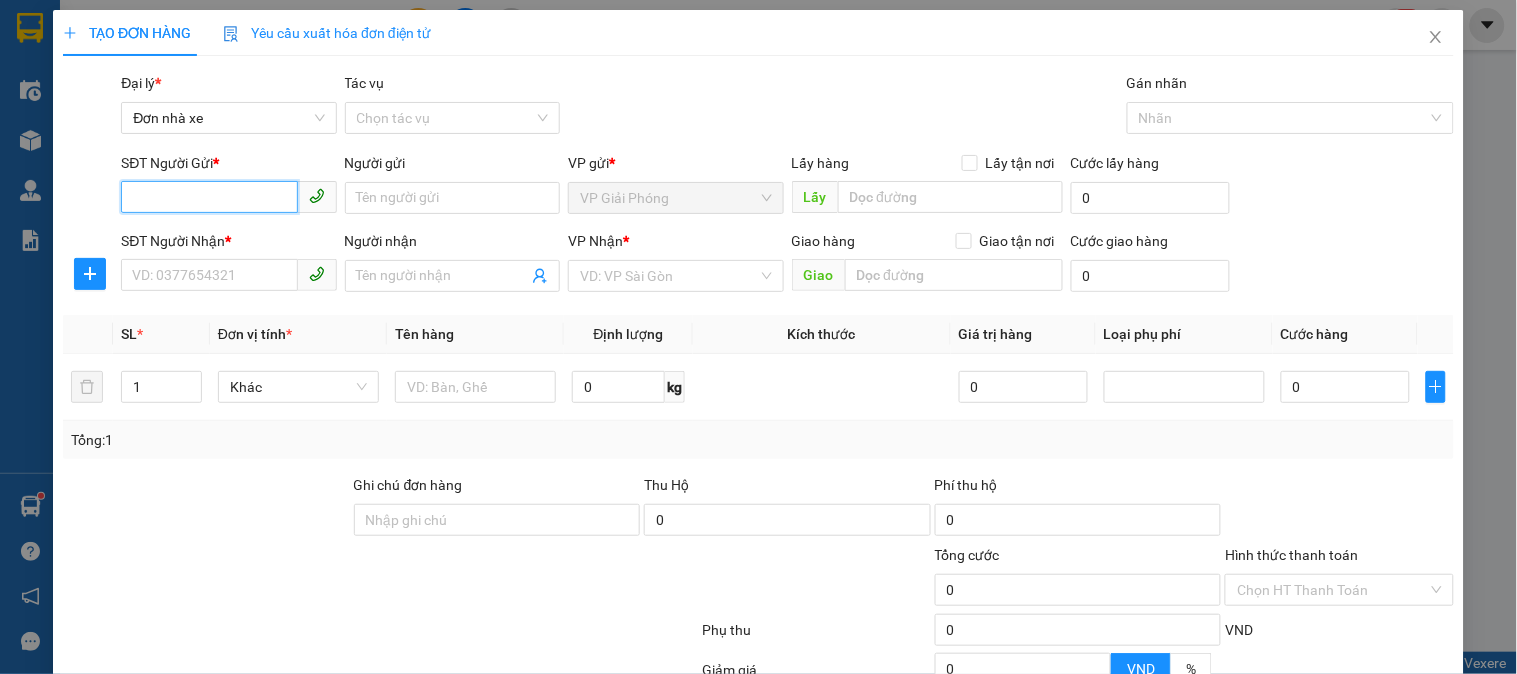 click on "SĐT Người Gửi  *" at bounding box center [209, 197] 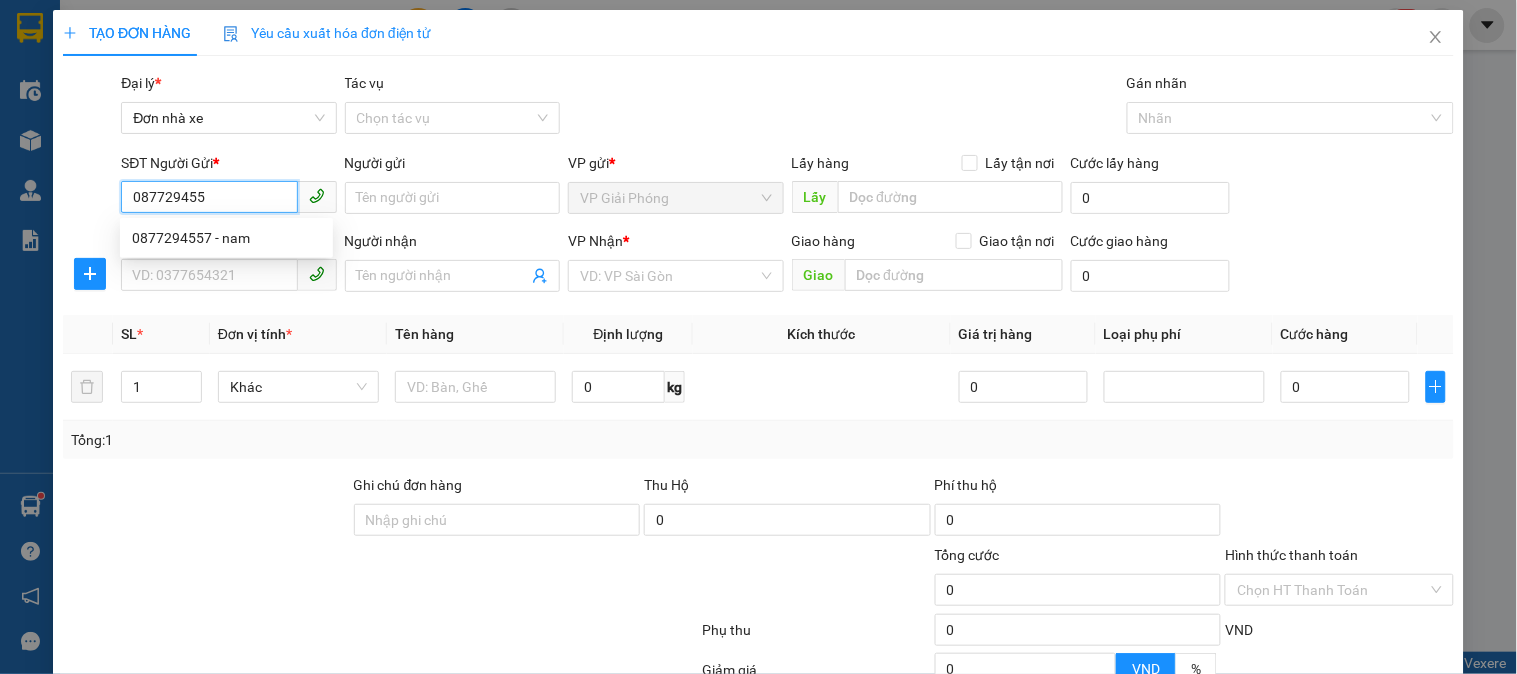 type on "0877294557" 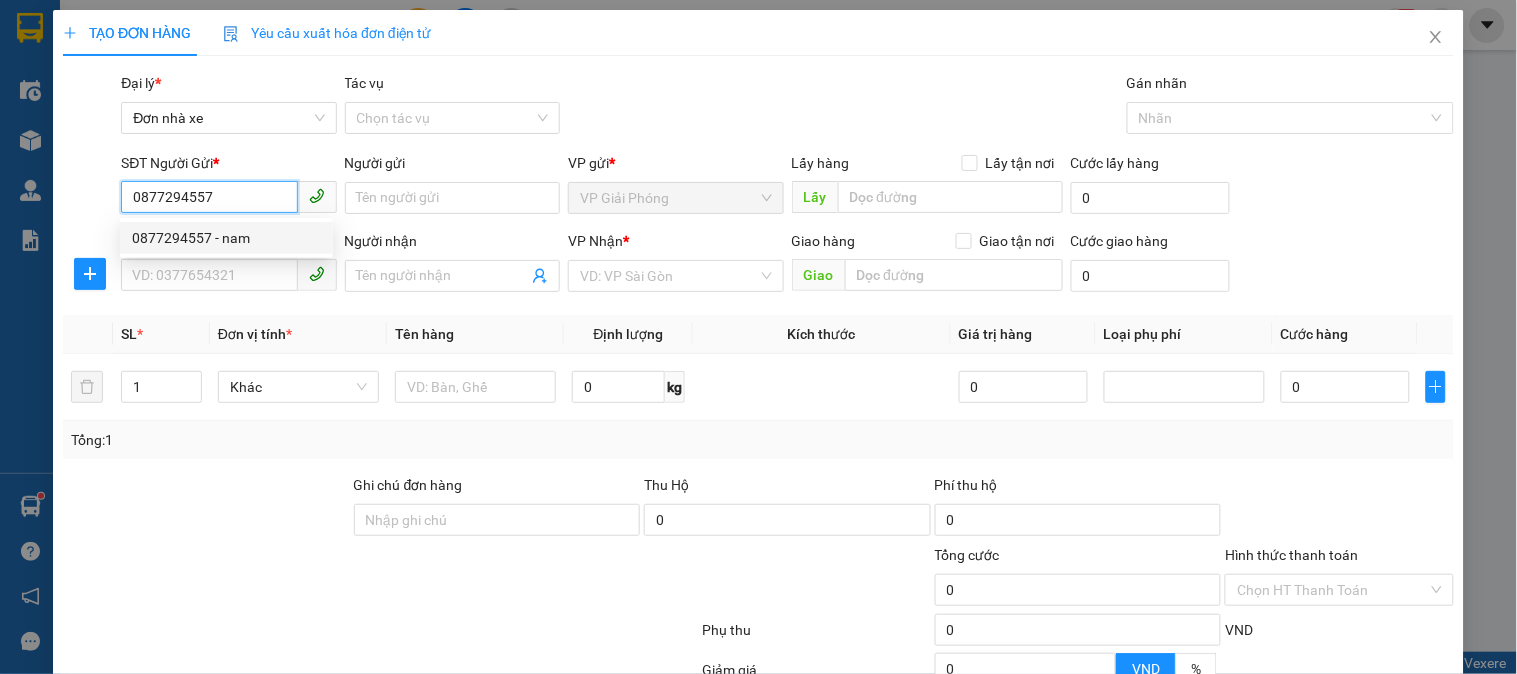 click on "0877294557 - nam" at bounding box center (226, 238) 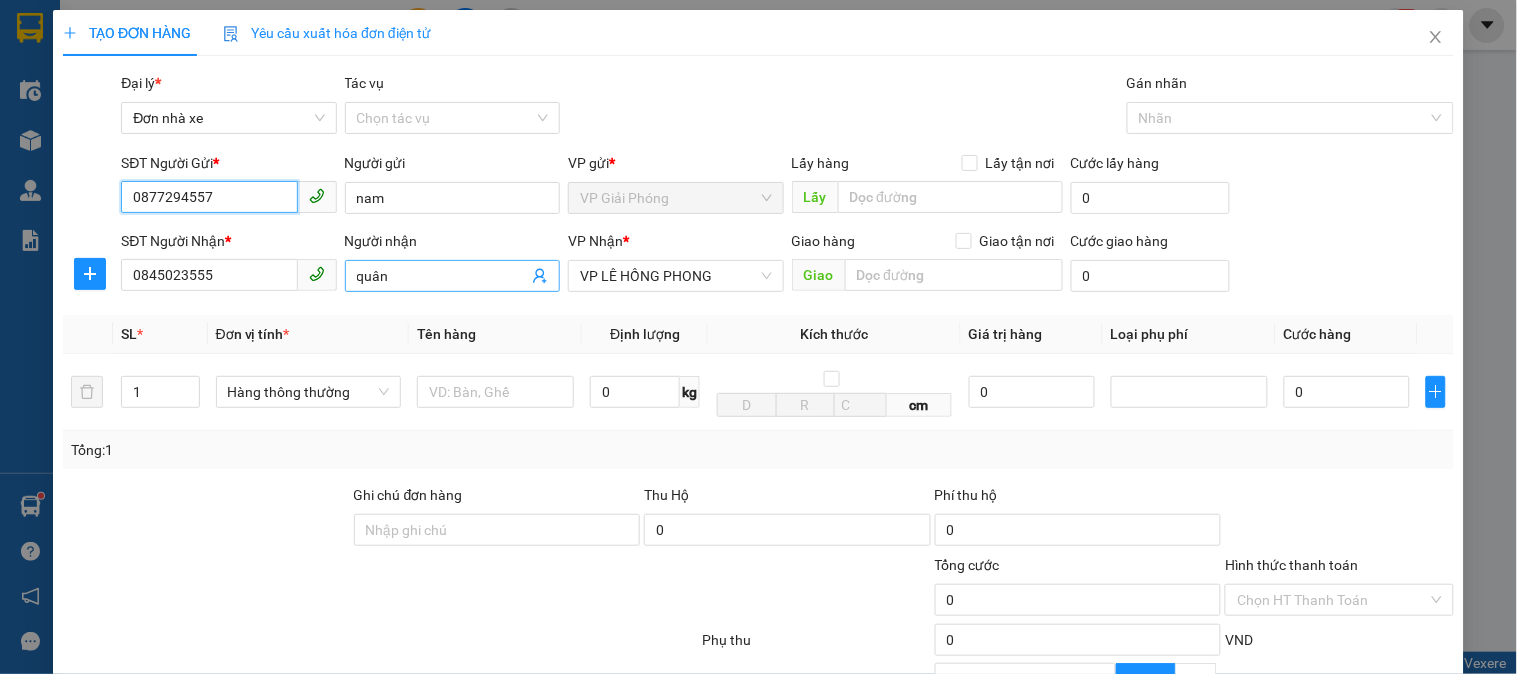 type on "0877294557" 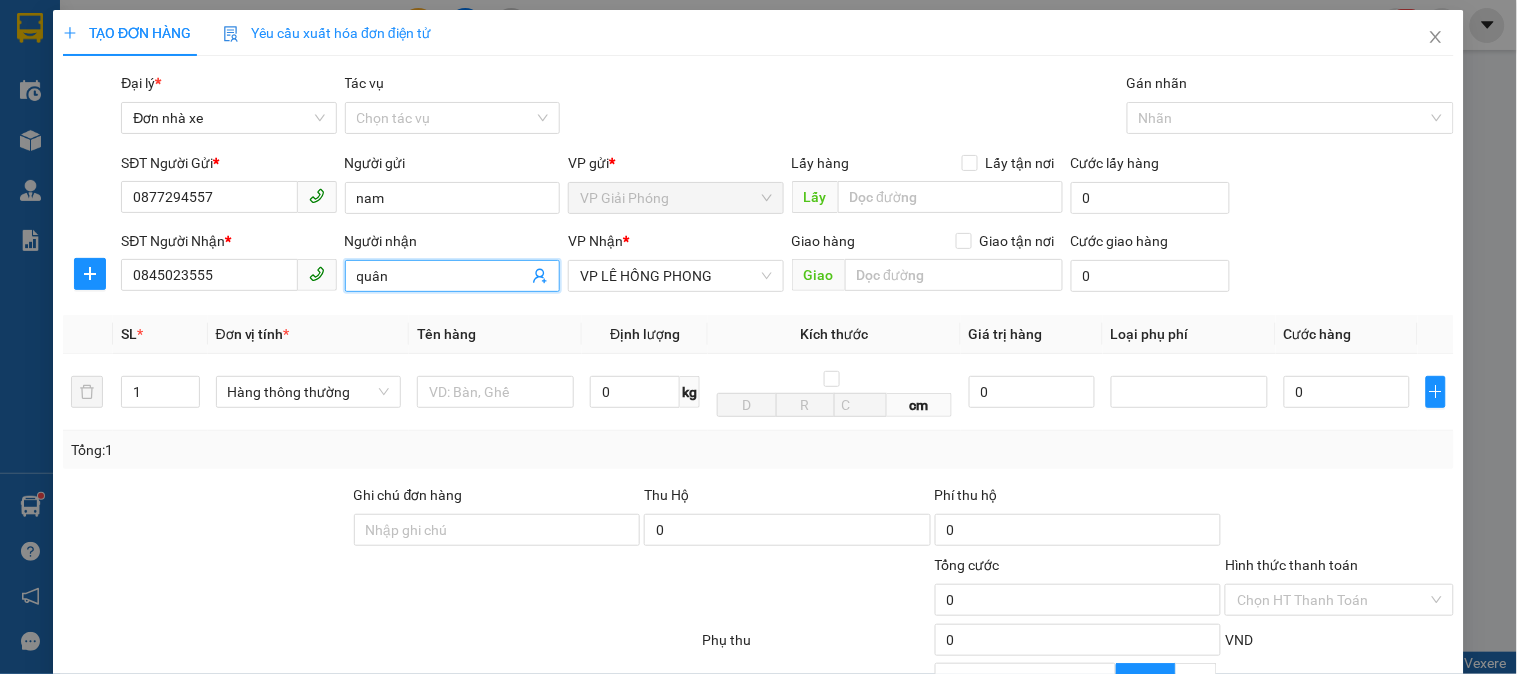 drag, startPoint x: 446, startPoint y: 276, endPoint x: 67, endPoint y: 235, distance: 381.21124 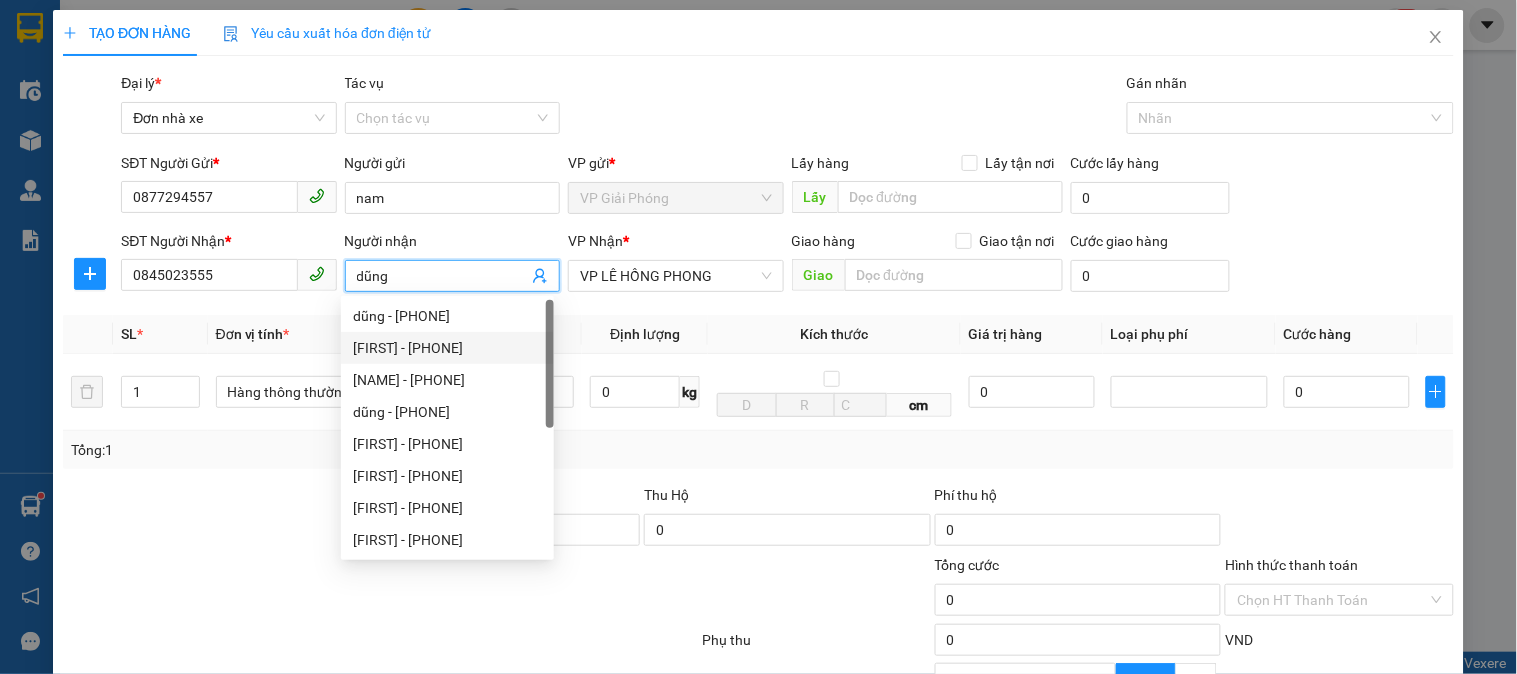 type on "dũng" 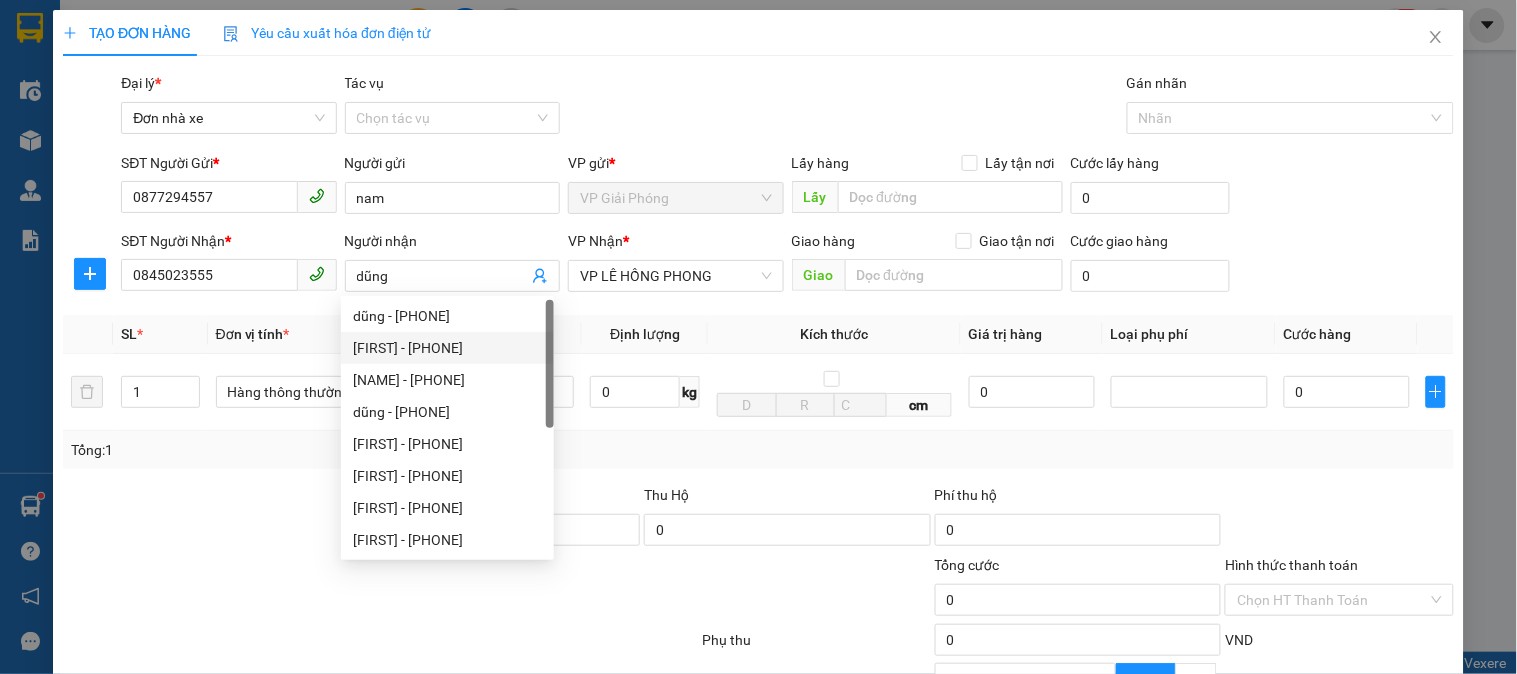 click on "SĐT Người Gửi  * [PHONE] Người gửi nam VP gửi  * VP Giải Phóng Lấy hàng Lấy tận nơi Lấy Cước lấy hàng 0 SĐT Người Nhận  * [PHONE] Người nhận dũng VP Nhận  * VP LÊ HỒNG PHONG Giao hàng Giao tận nơi Giao Cước giao hàng 0" at bounding box center [758, 462] 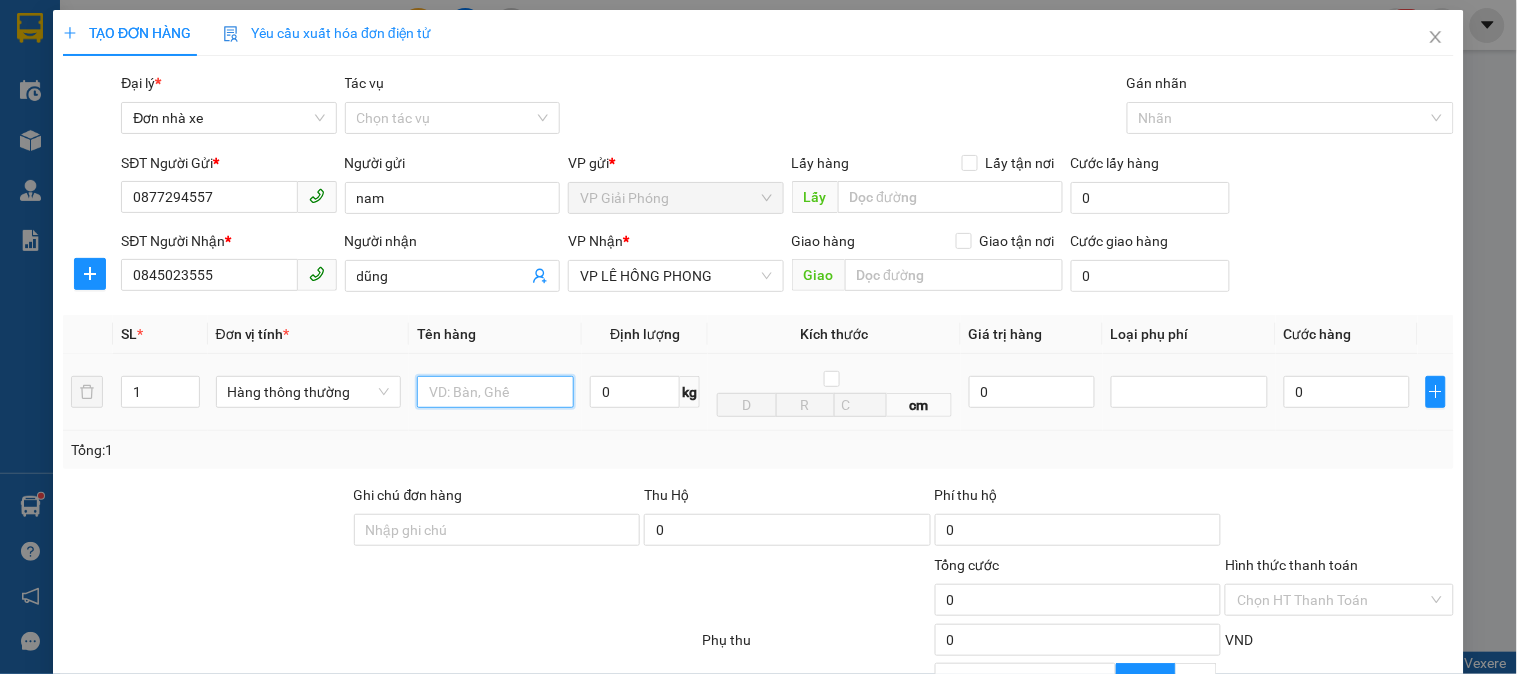 click at bounding box center [495, 392] 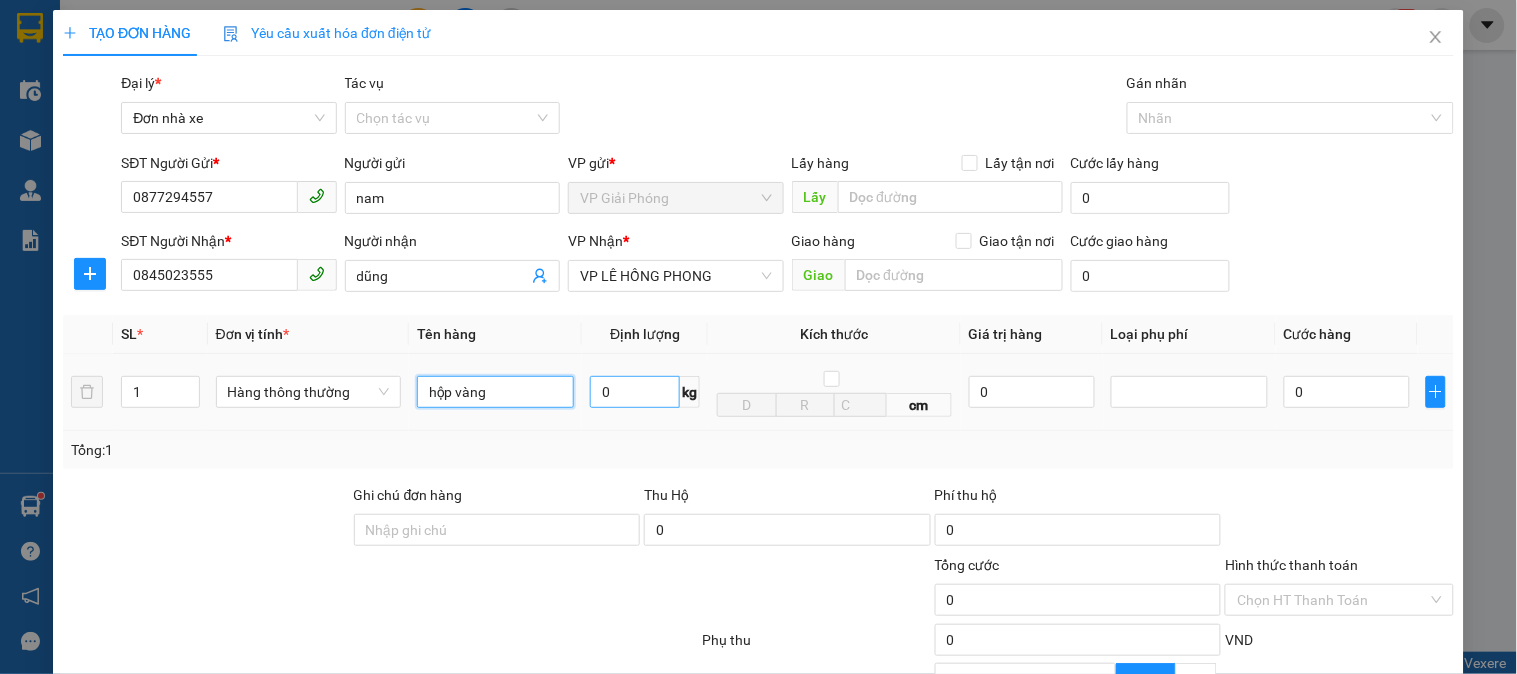 type on "hộp vàng" 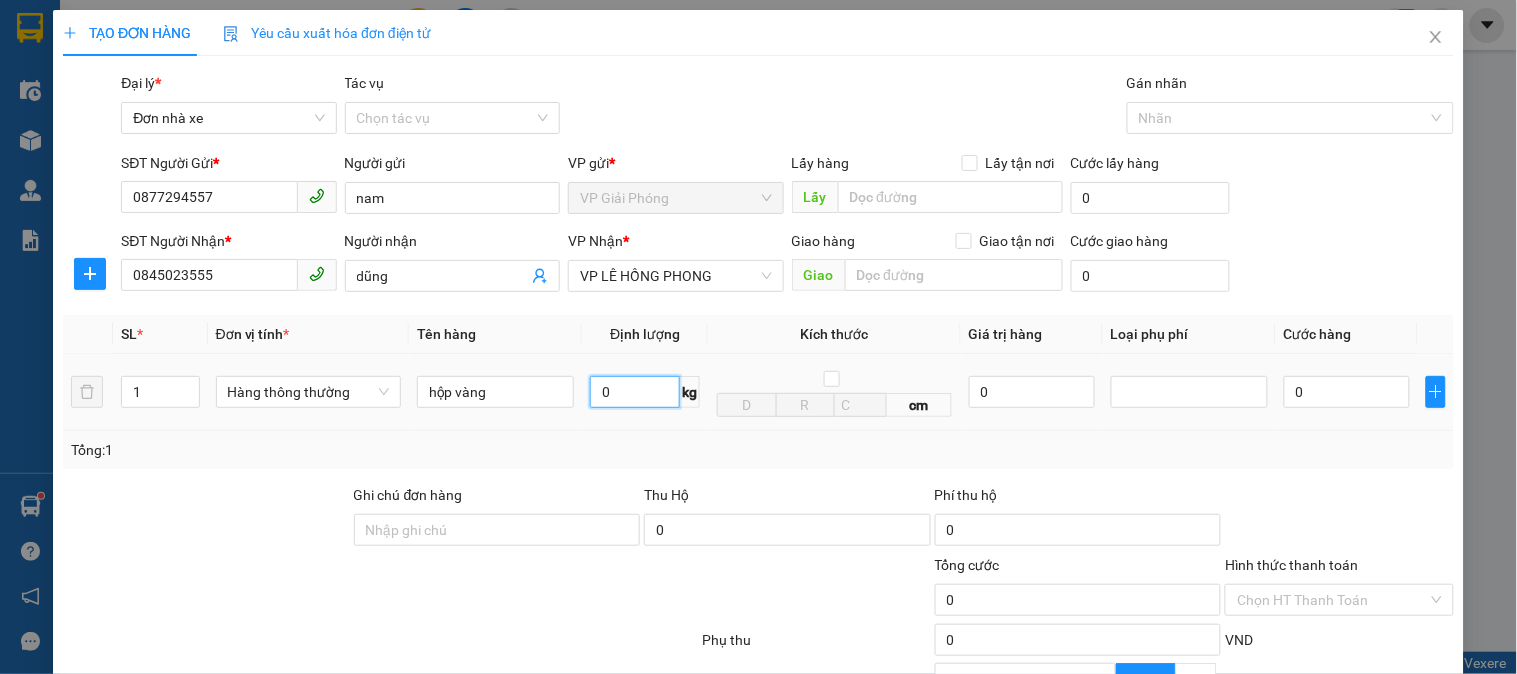 click on "0" at bounding box center (635, 392) 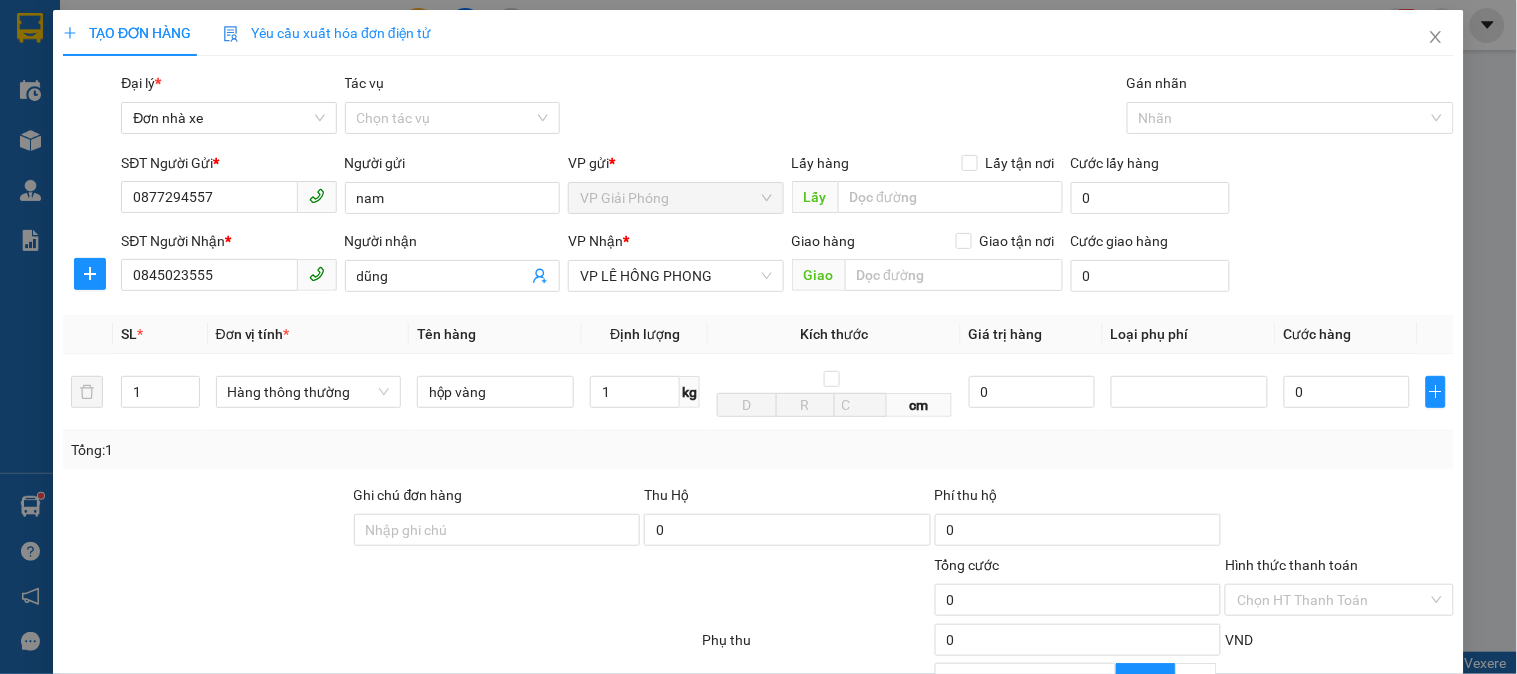click on "Tổng:  1" at bounding box center (758, 450) 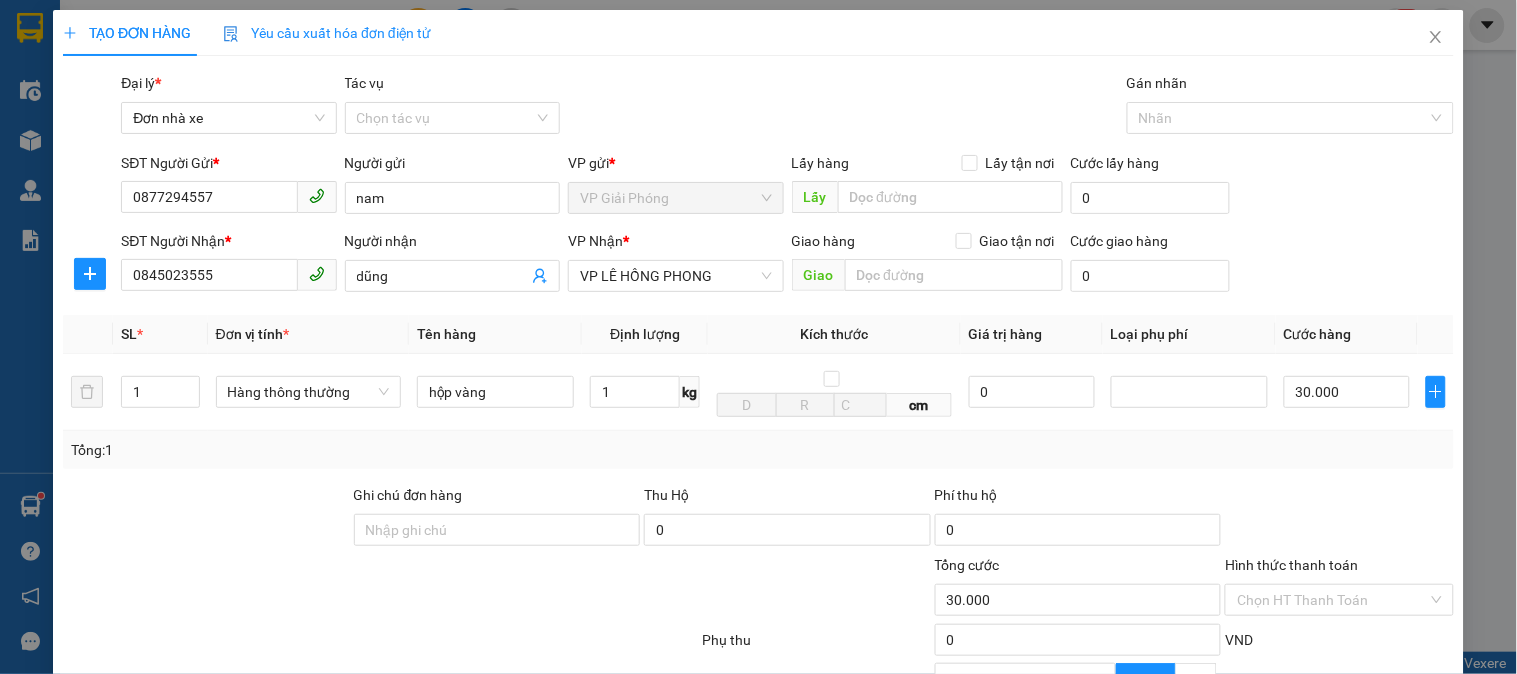 click on "Lưu và In" at bounding box center (1380, 837) 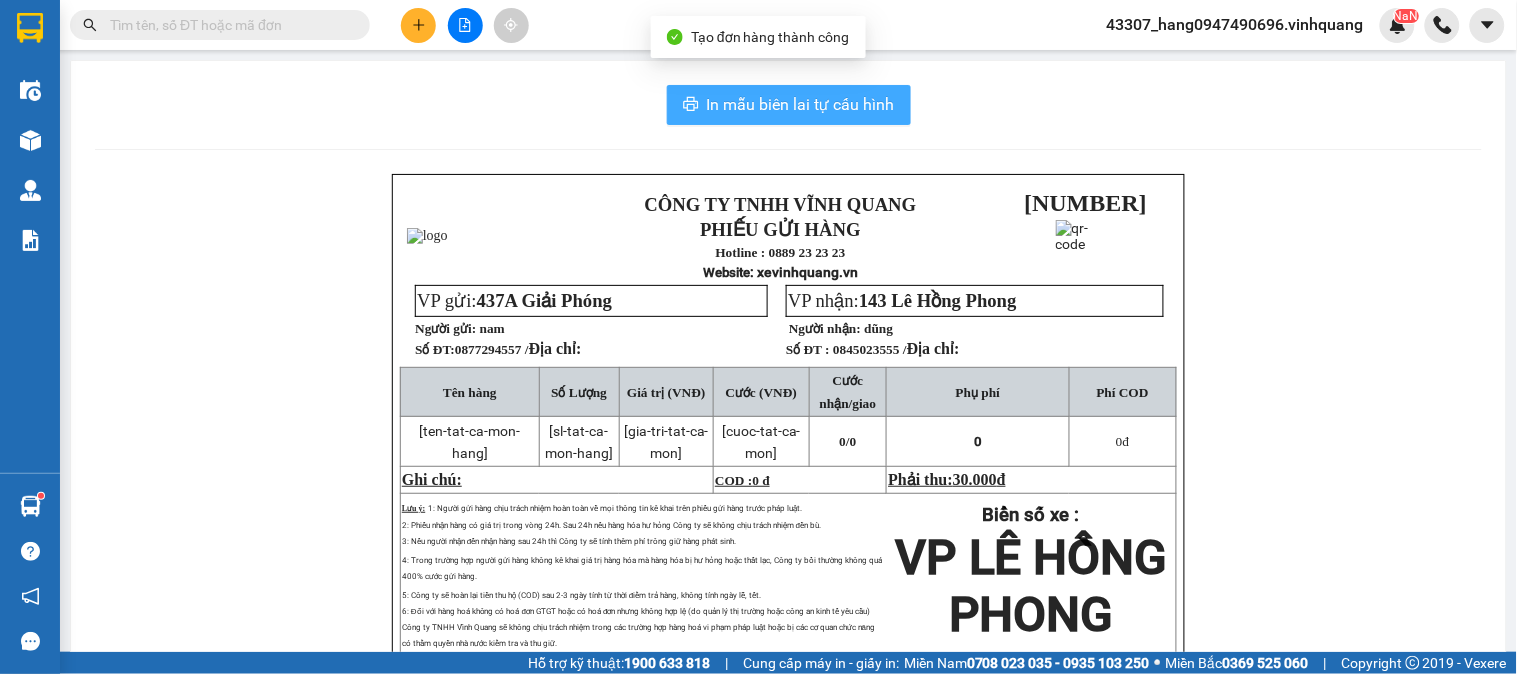 click on "In mẫu biên lai tự cấu hình" at bounding box center (801, 104) 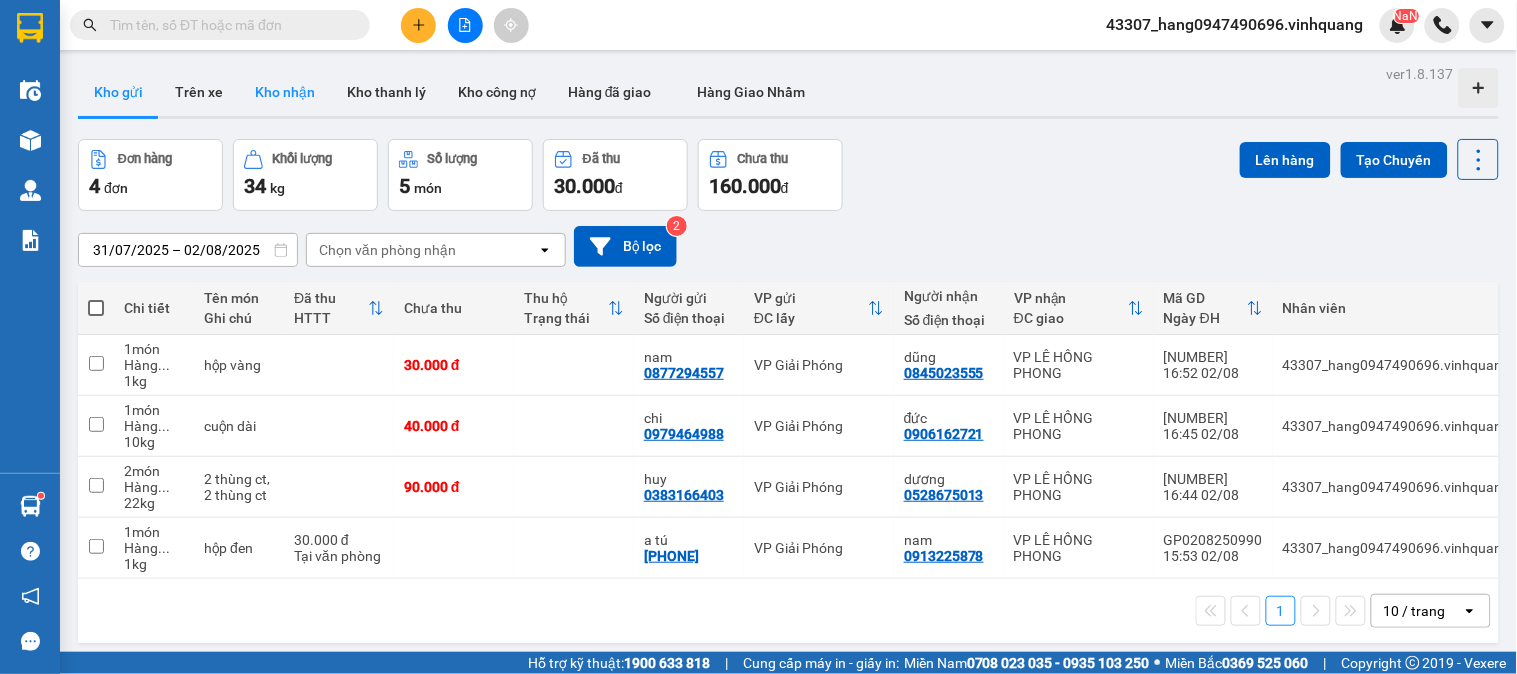 click on "Kho nhận" at bounding box center (285, 92) 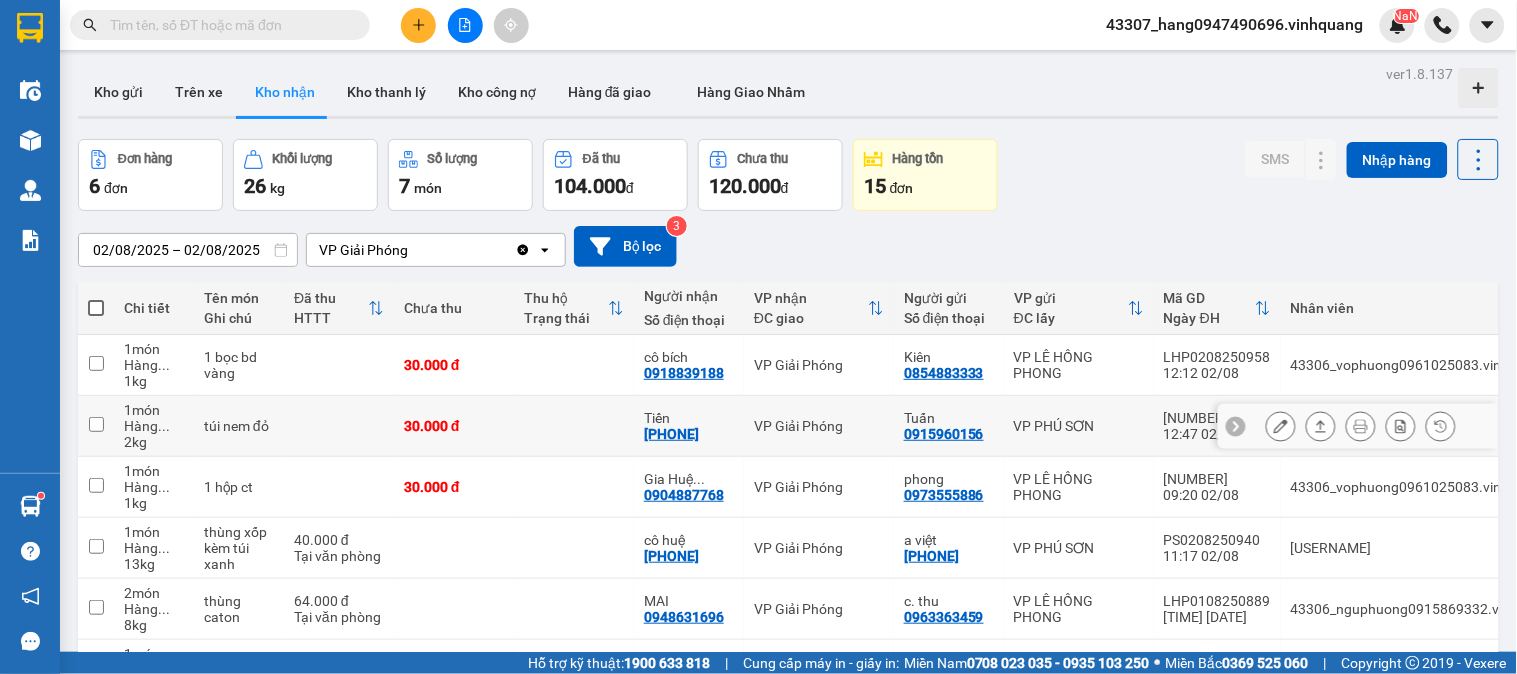 drag, startPoint x: 725, startPoint y: 440, endPoint x: 646, endPoint y: 434, distance: 79.22752 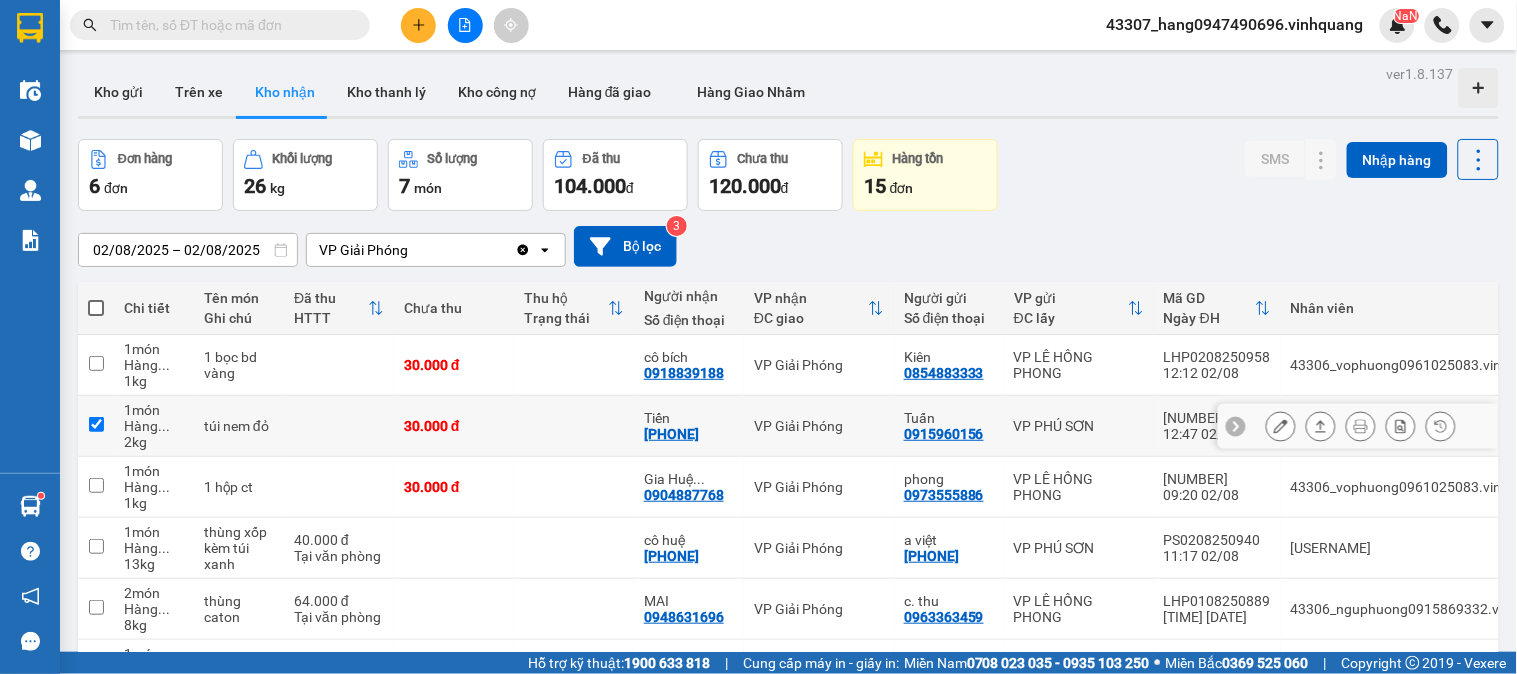 checkbox on "true" 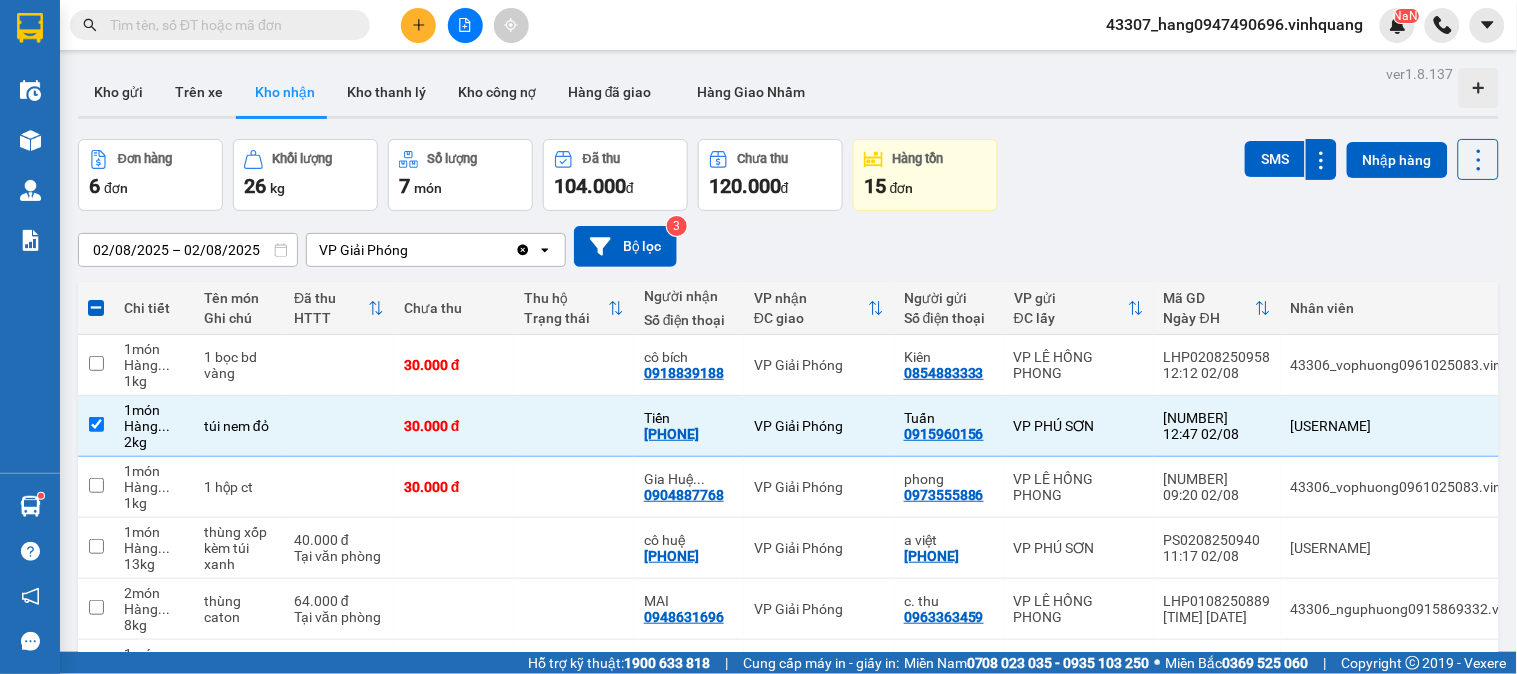 click at bounding box center (228, 25) 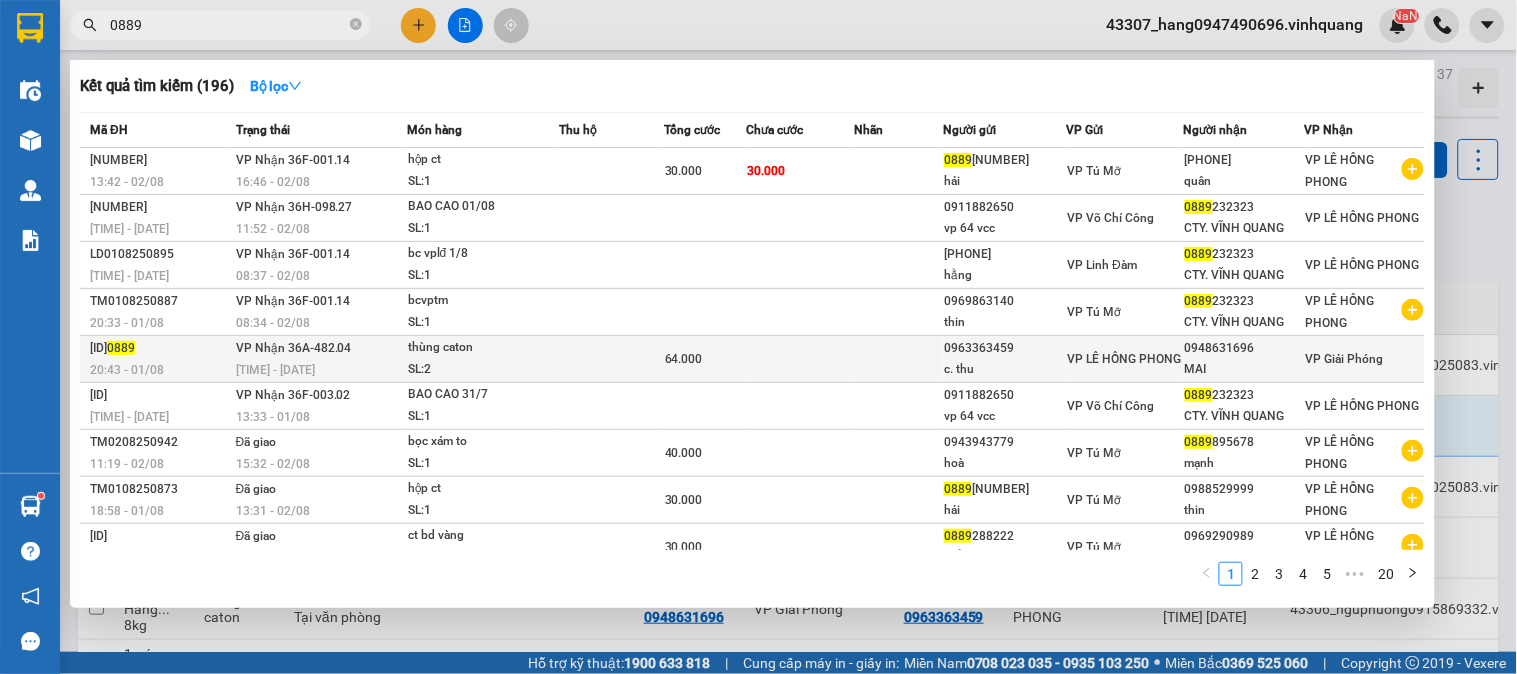 type on "0889" 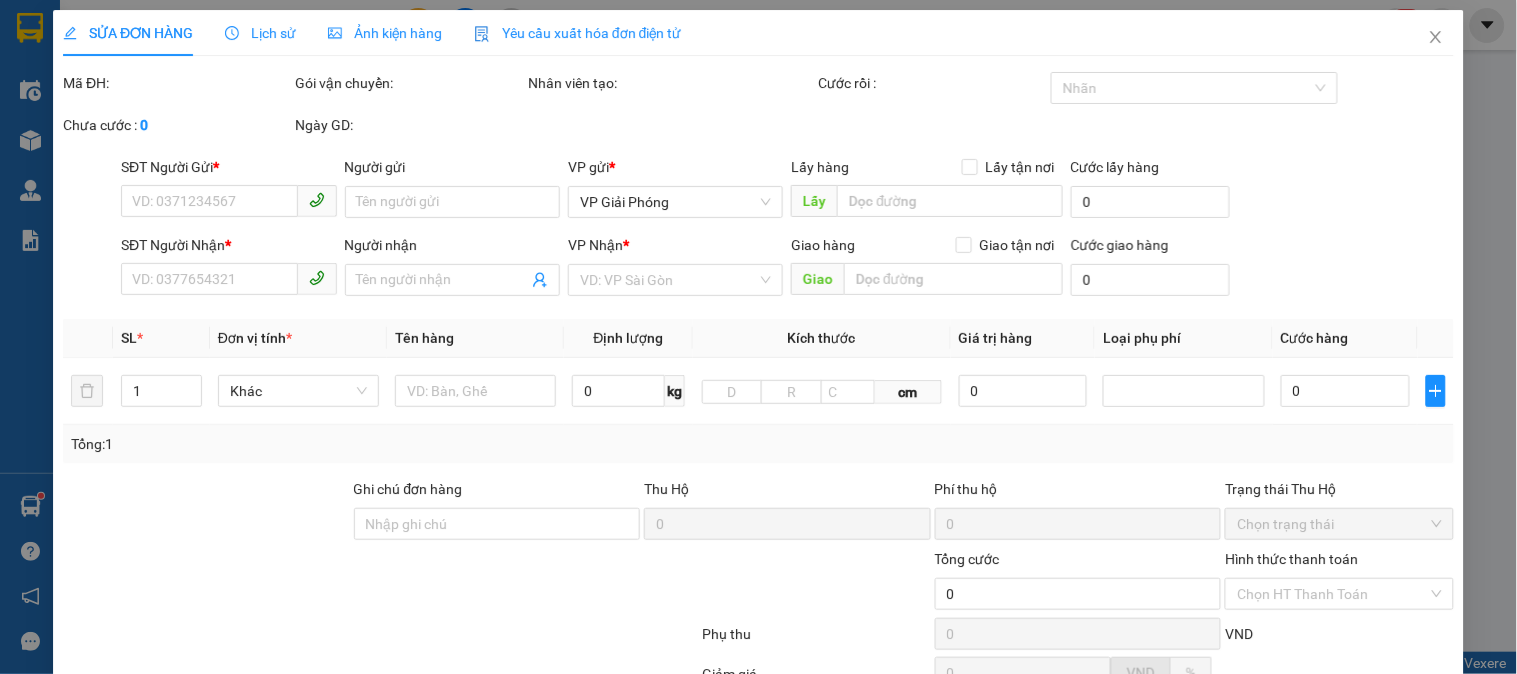 type on "0963363459" 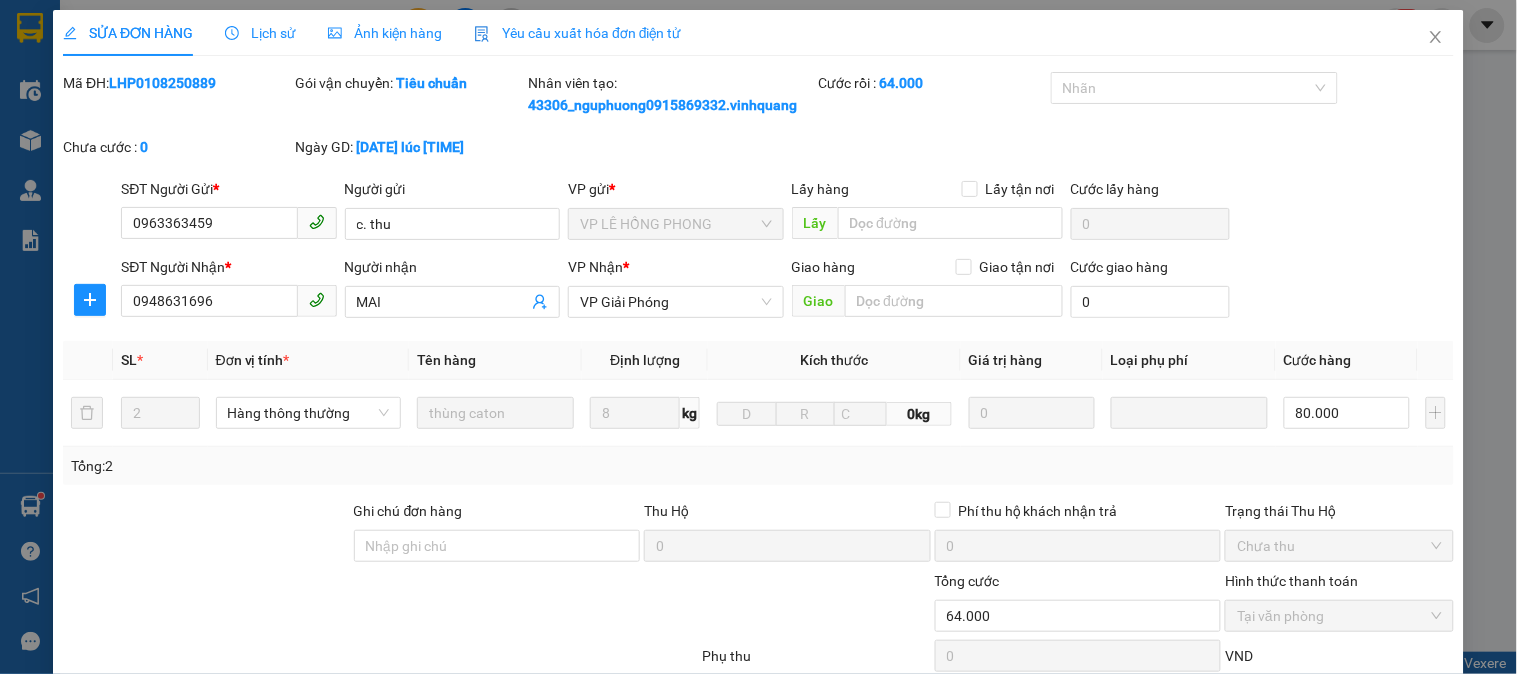 click on "Giao hàng" at bounding box center (857, 853) 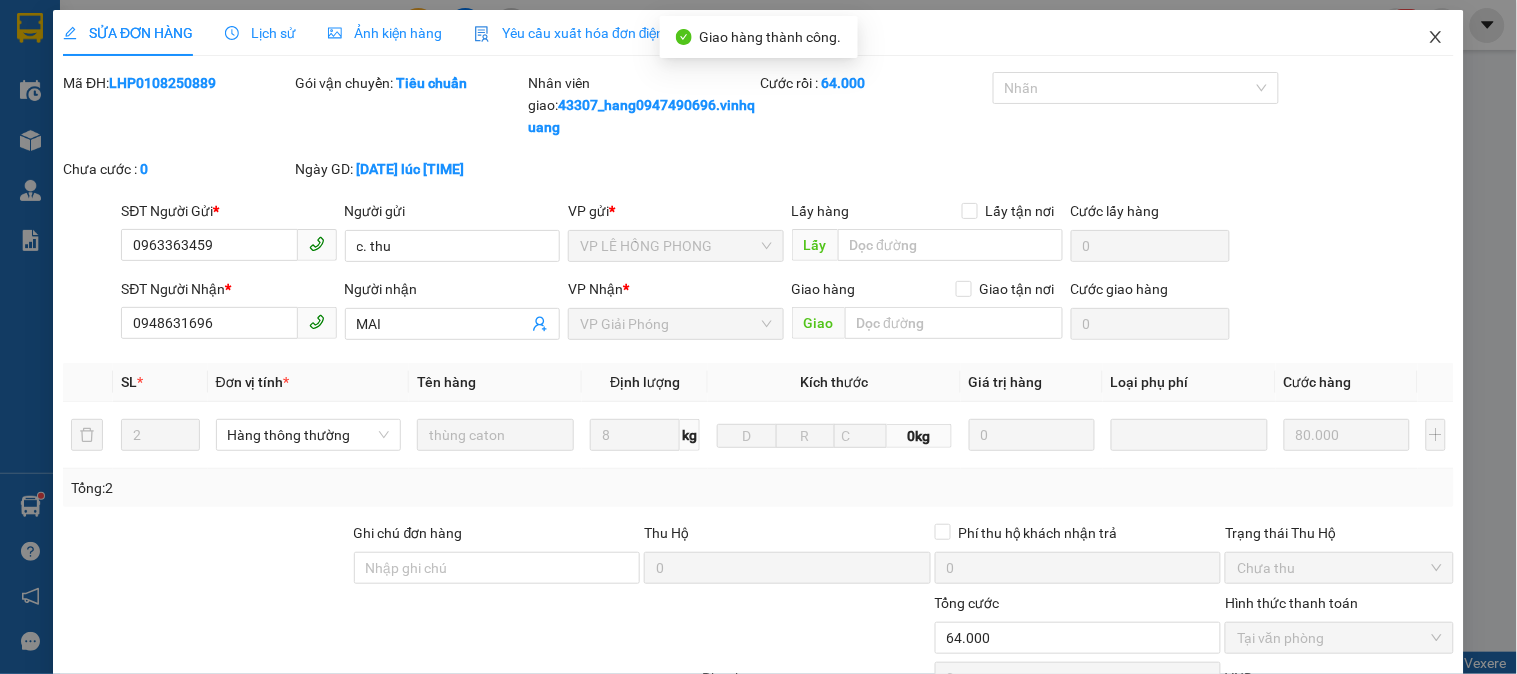 click at bounding box center [1436, 38] 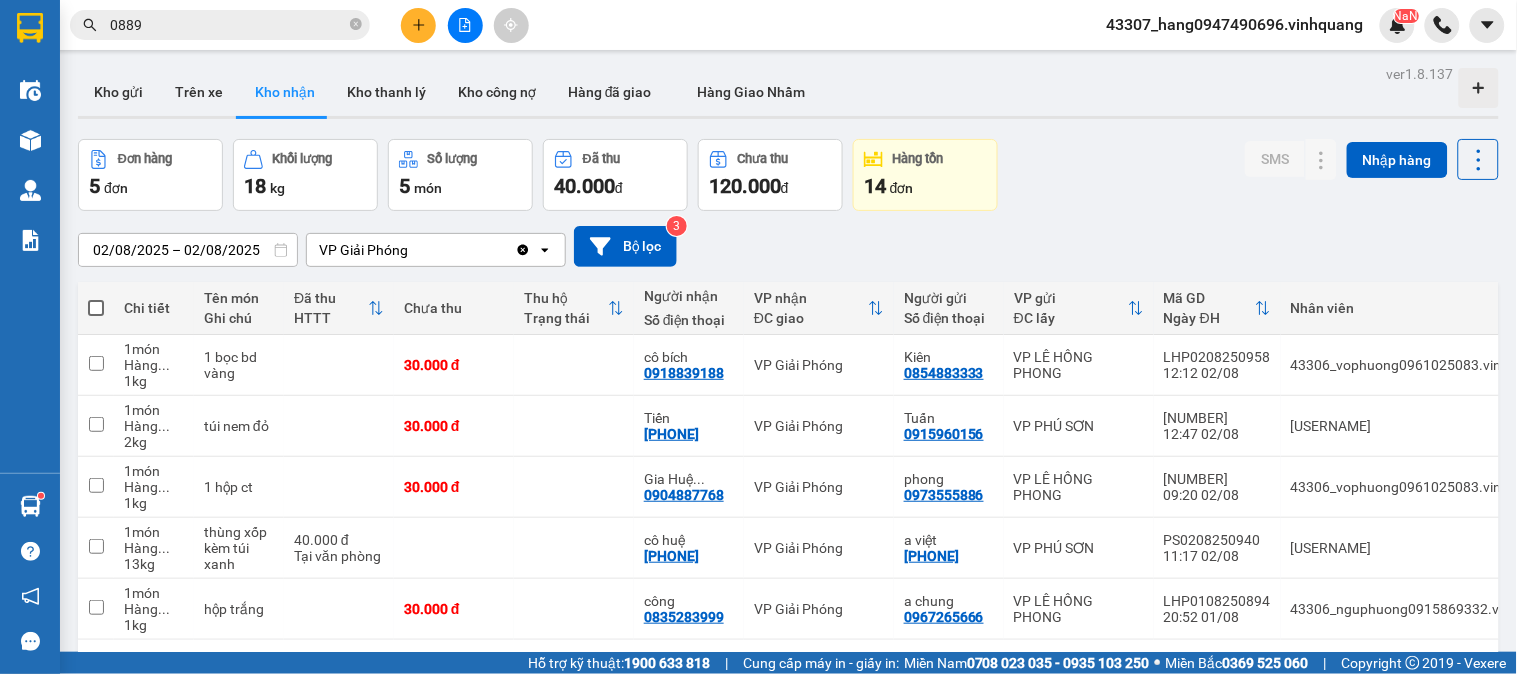 click on "0889" at bounding box center [228, 25] 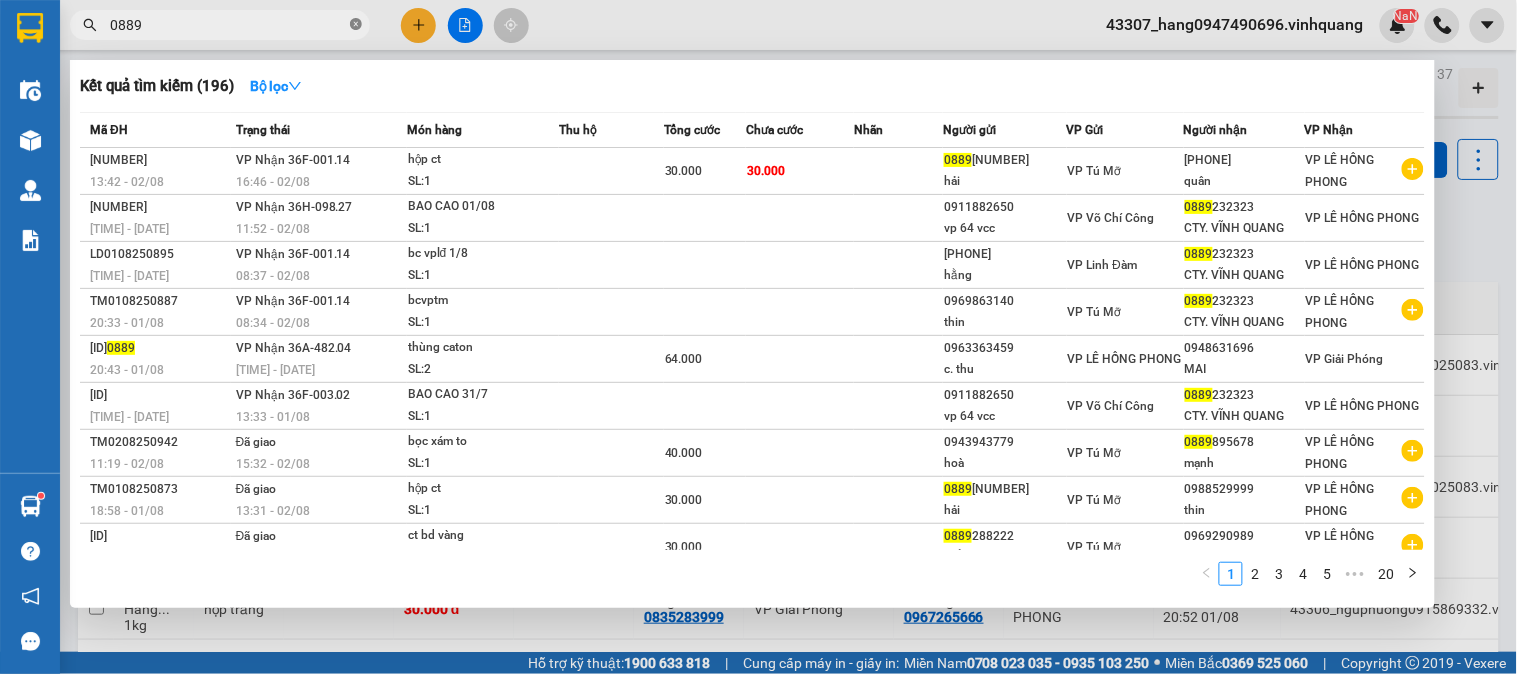 click 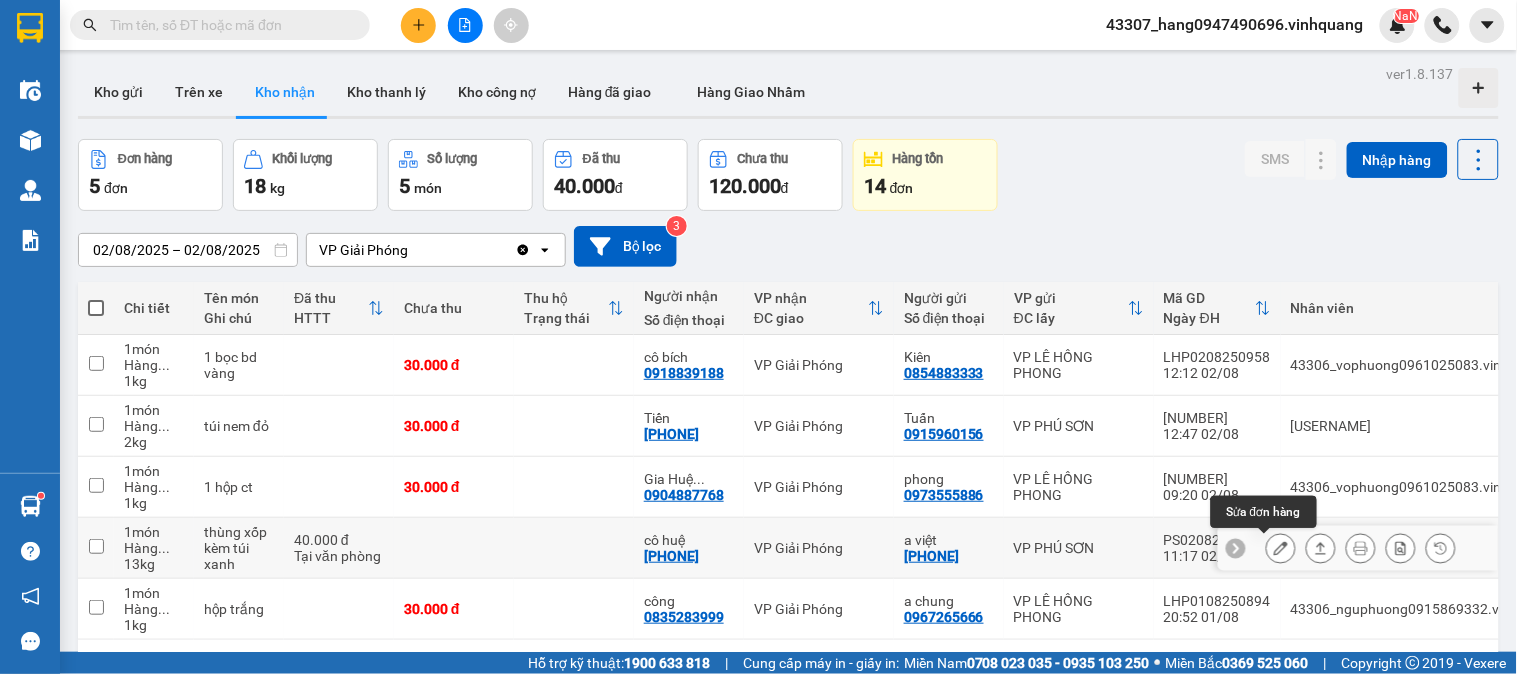 click 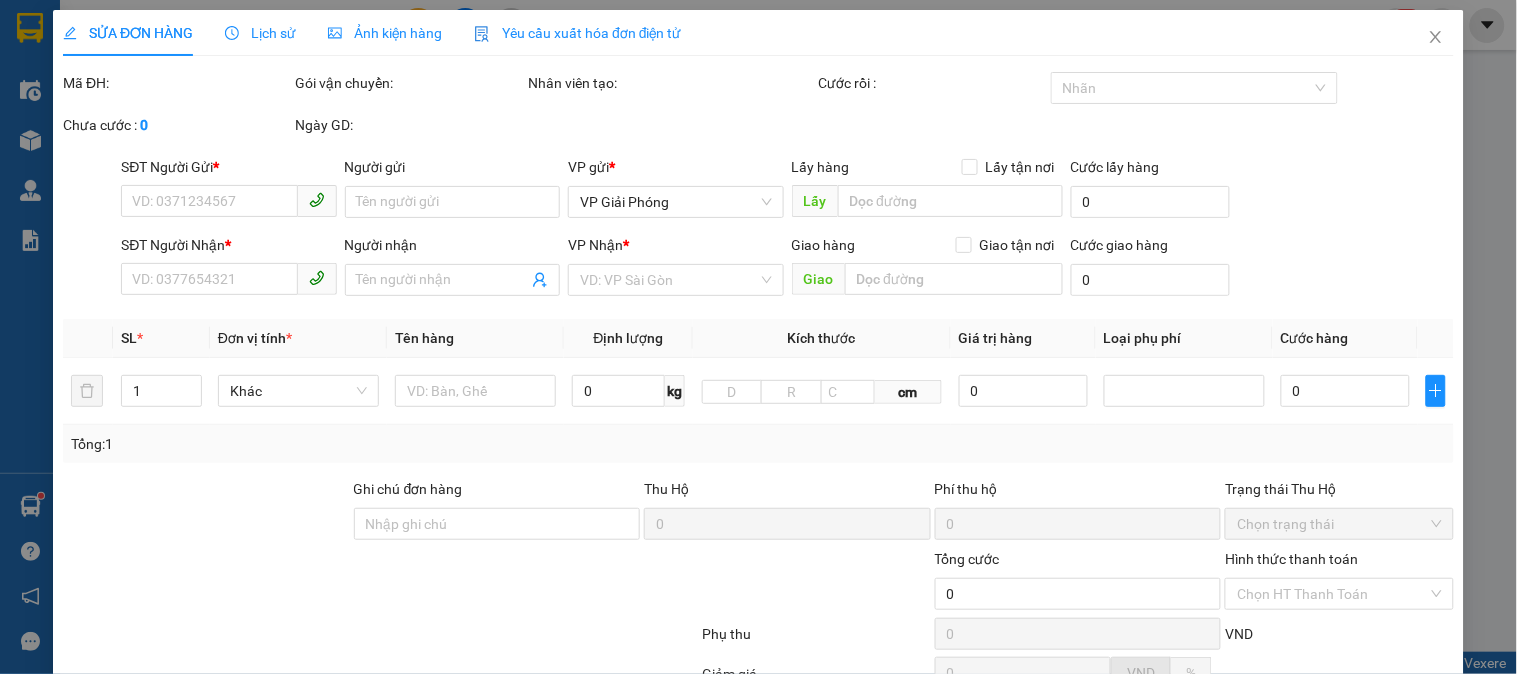 click on "Lịch sử" at bounding box center [260, 33] 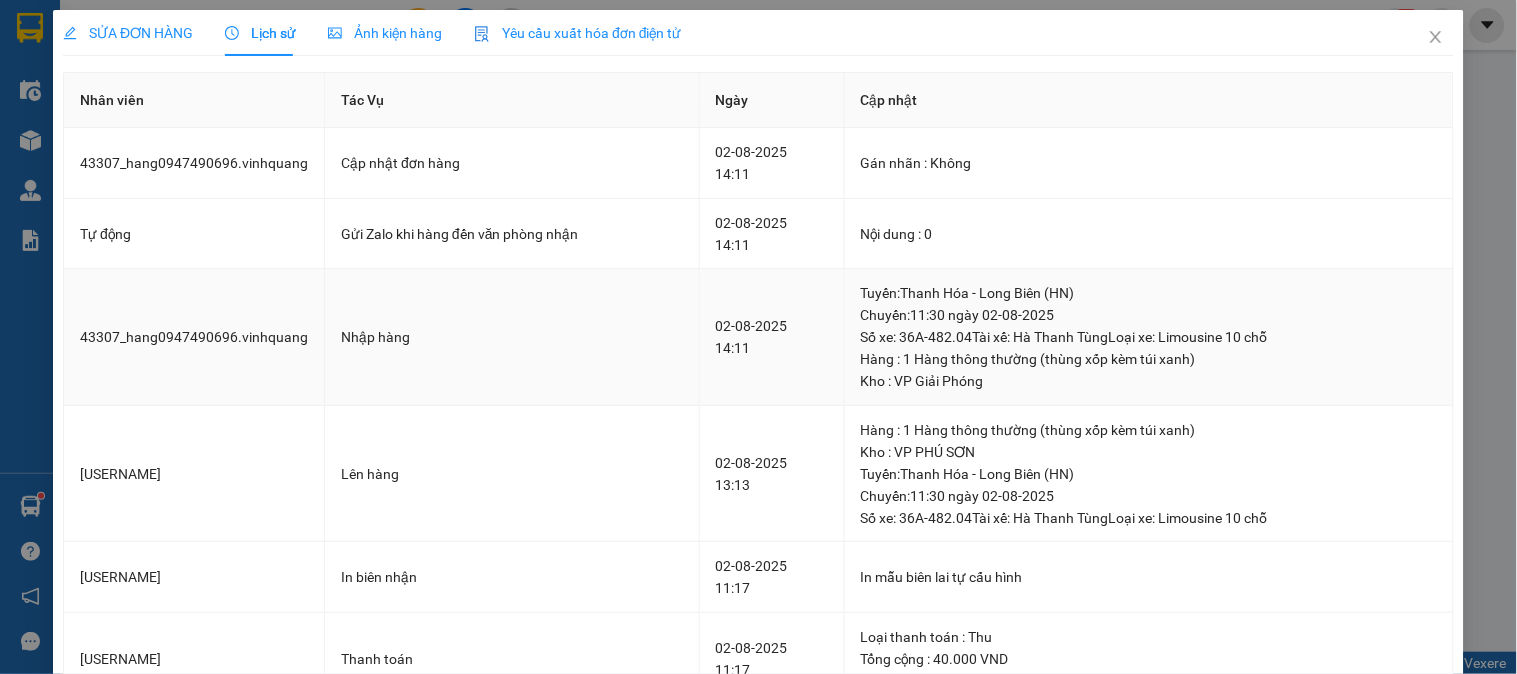 scroll, scrollTop: 0, scrollLeft: 0, axis: both 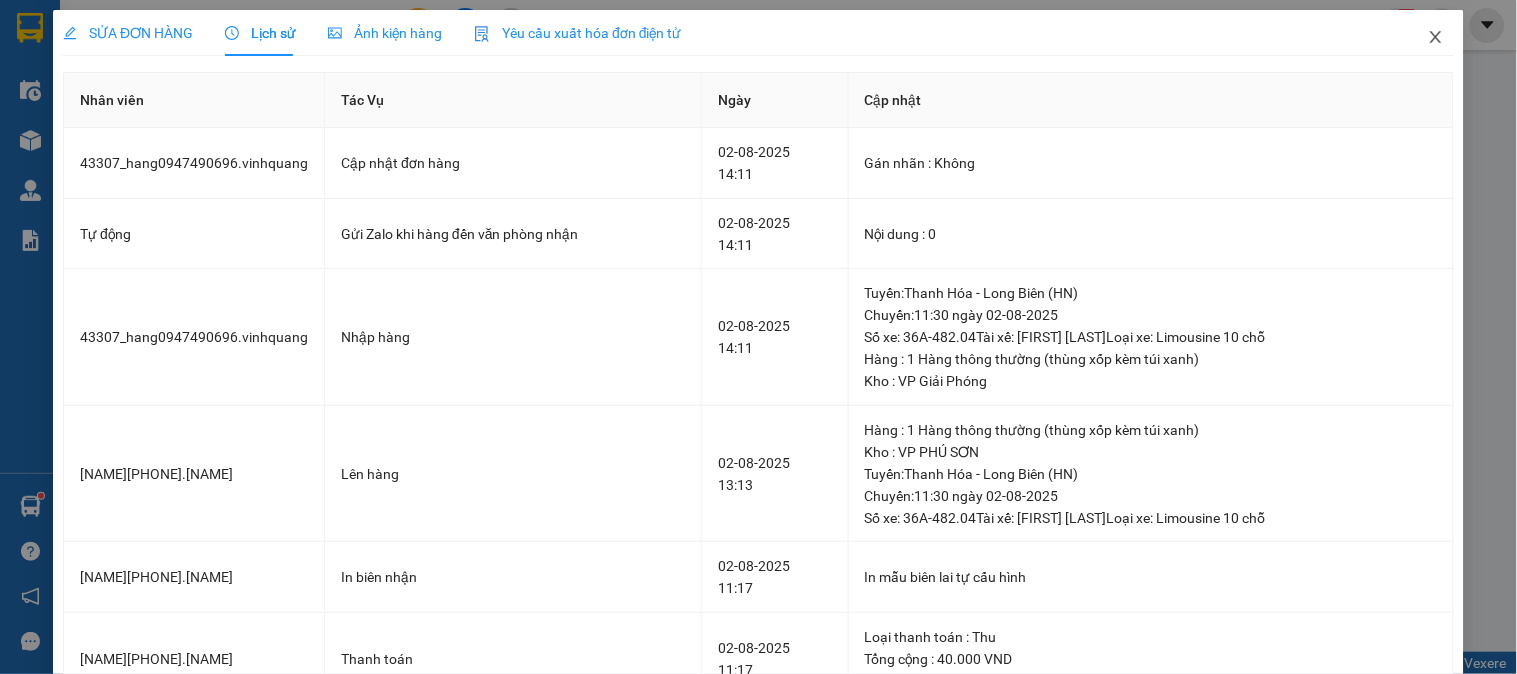 click at bounding box center (1436, 38) 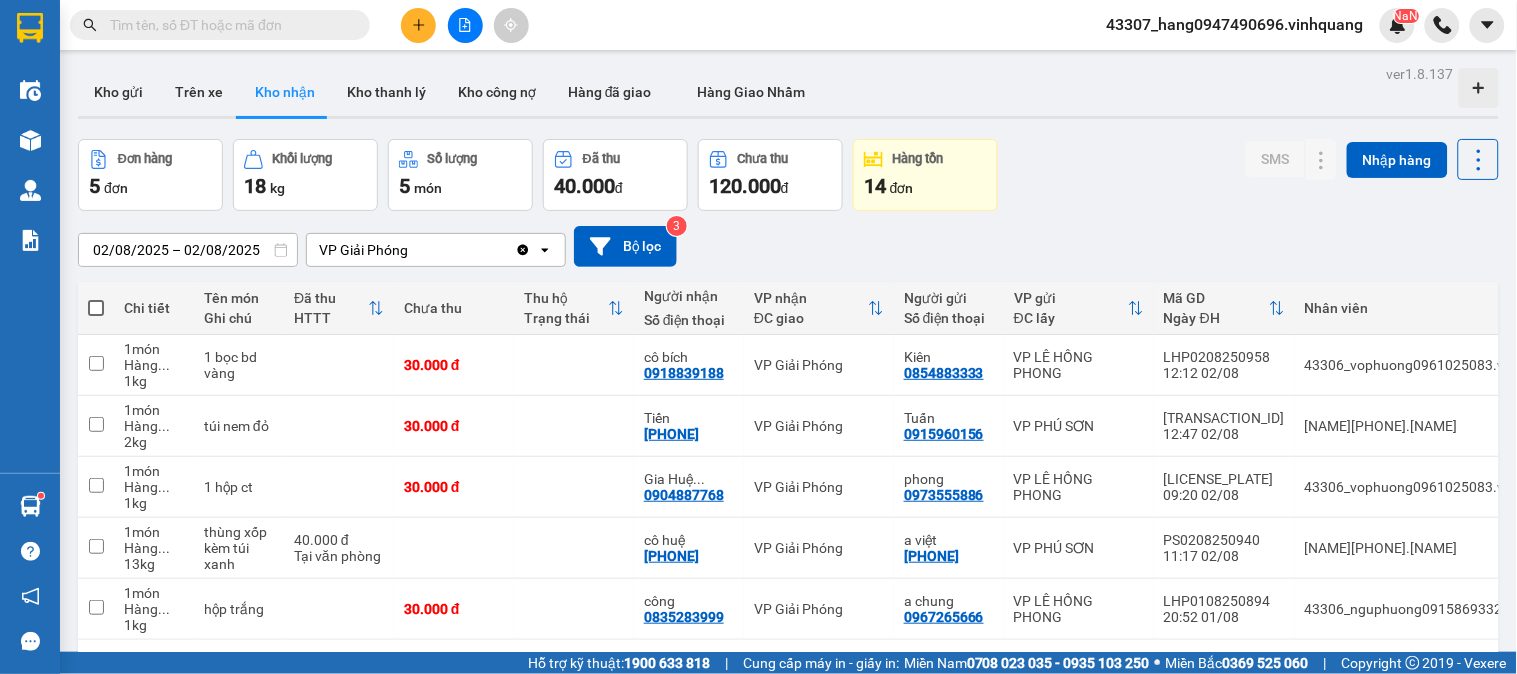 click at bounding box center [418, 25] 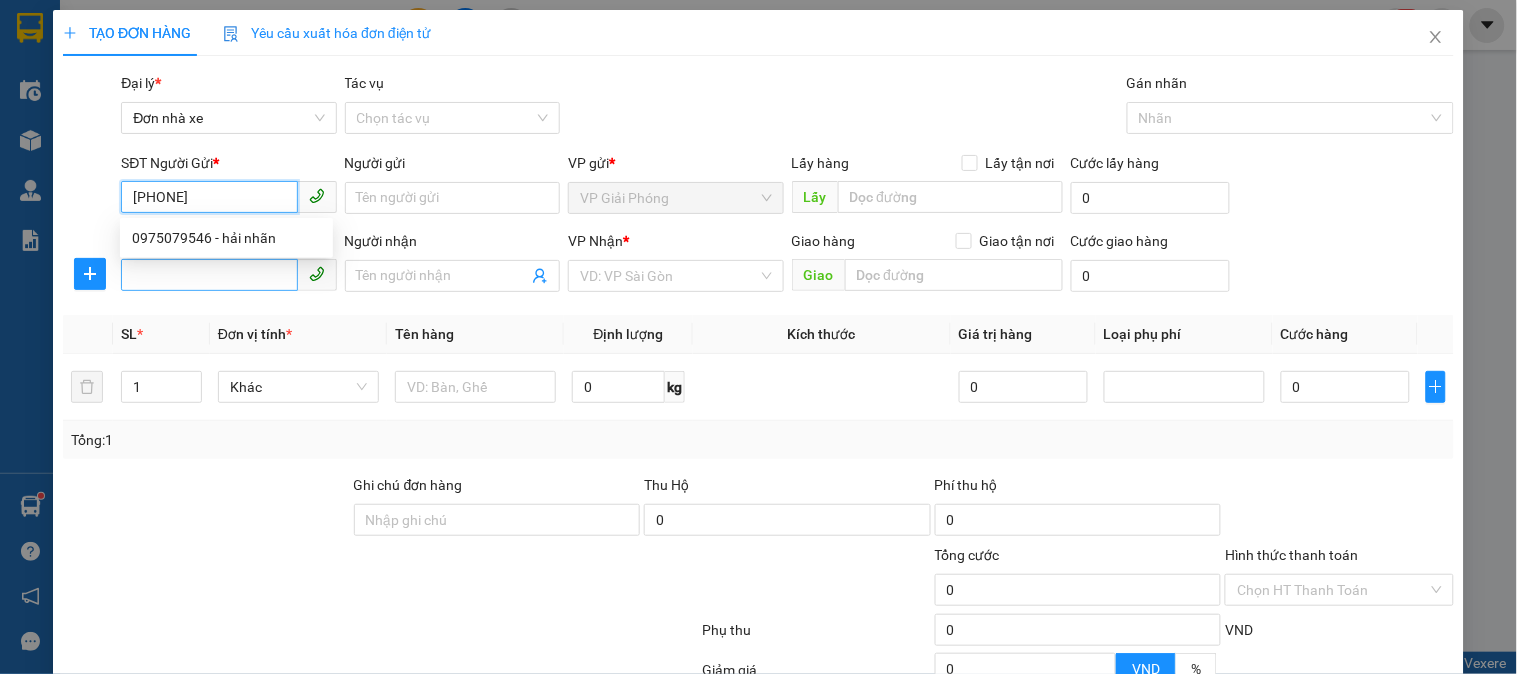 type on "0975079546" 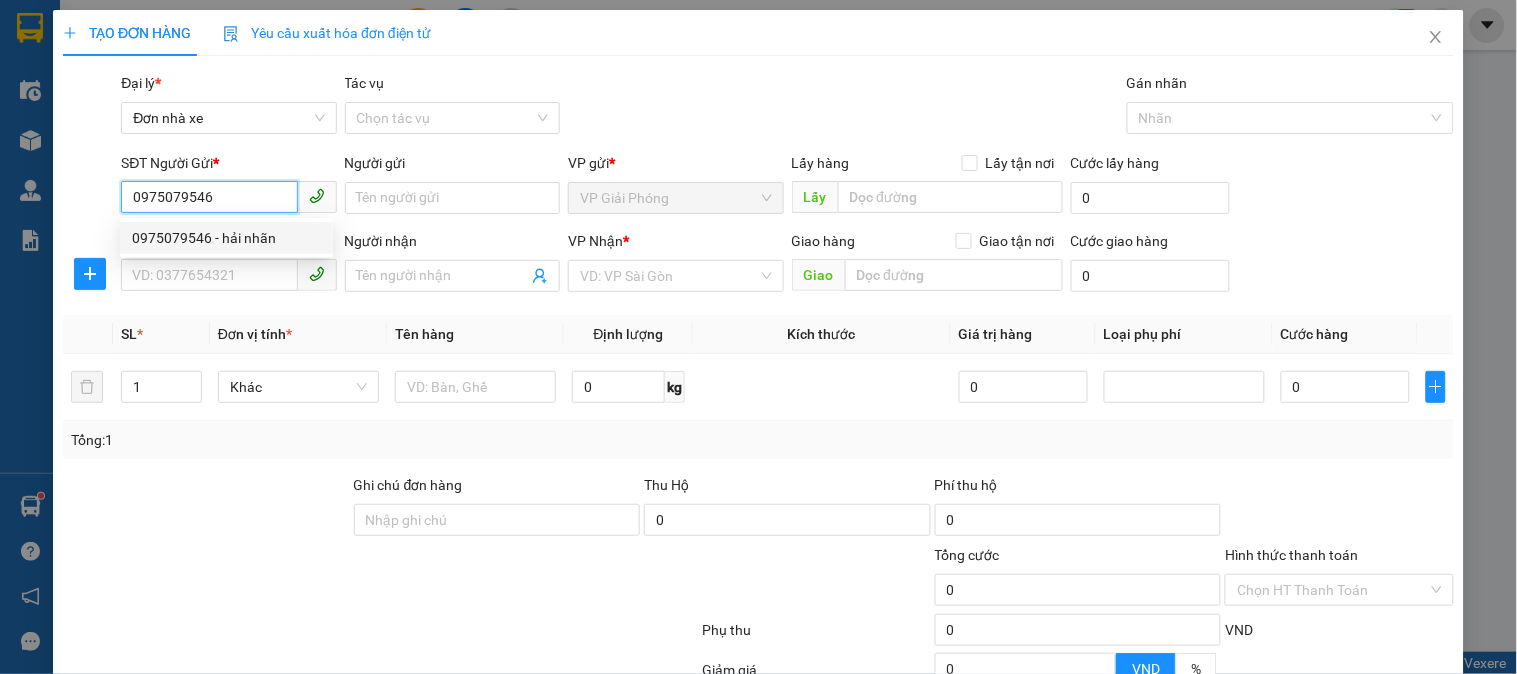click on "0975079546 - hải nhãn" at bounding box center [226, 238] 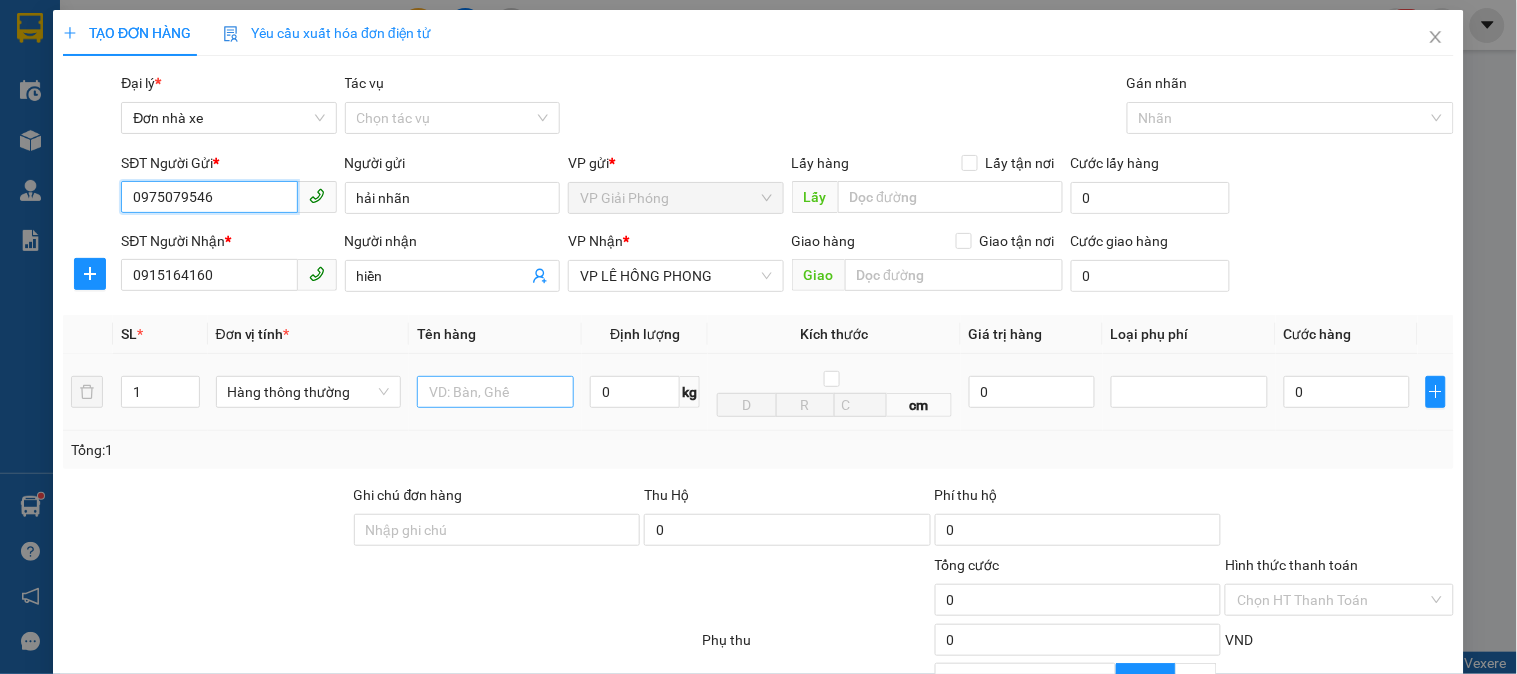 type on "0975079546" 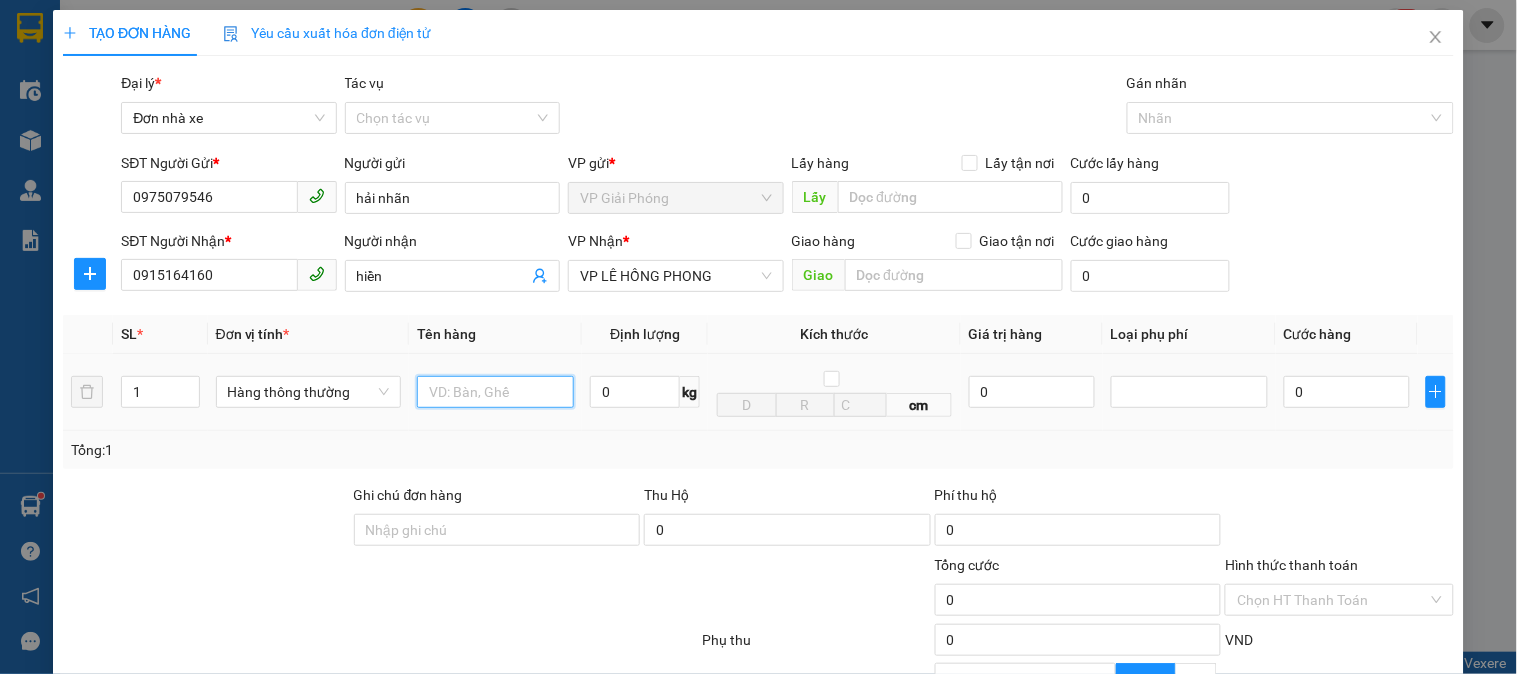 click at bounding box center [495, 392] 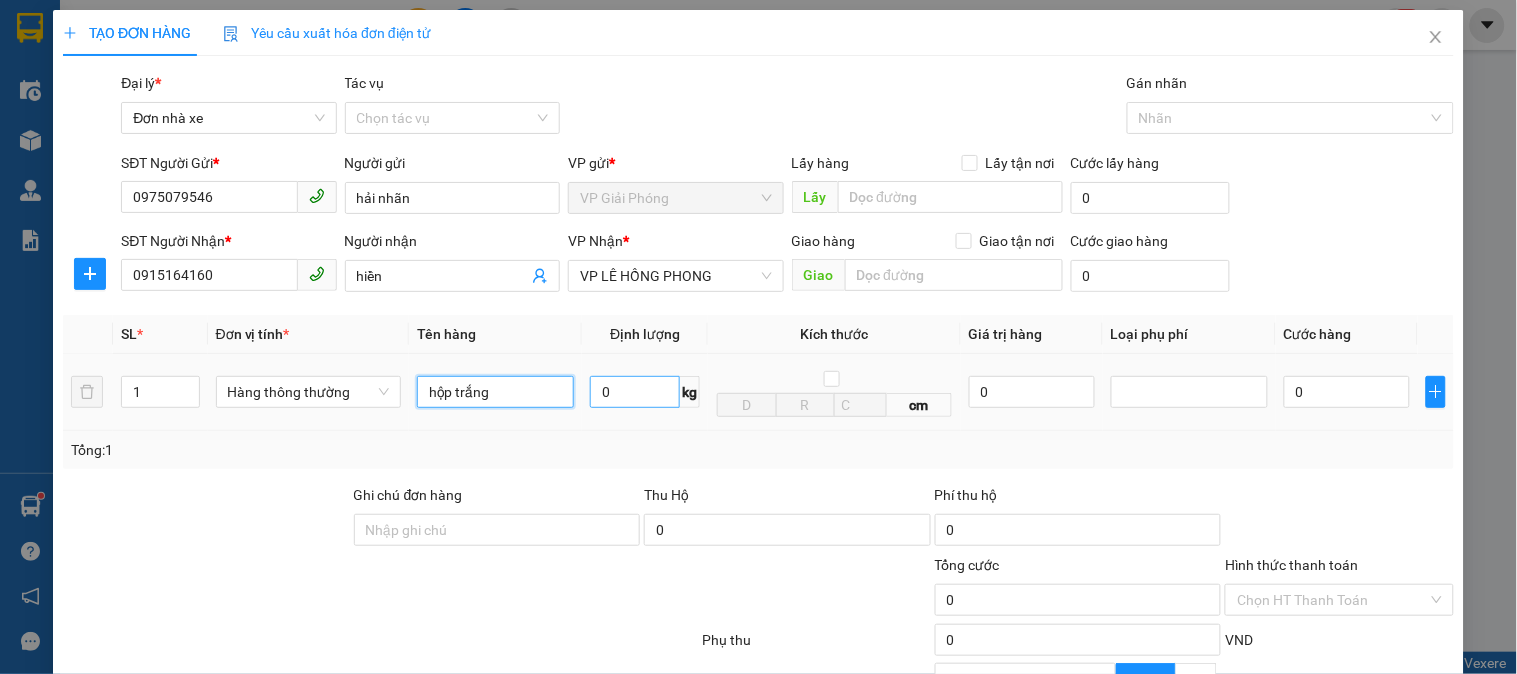 type on "hộp trắng" 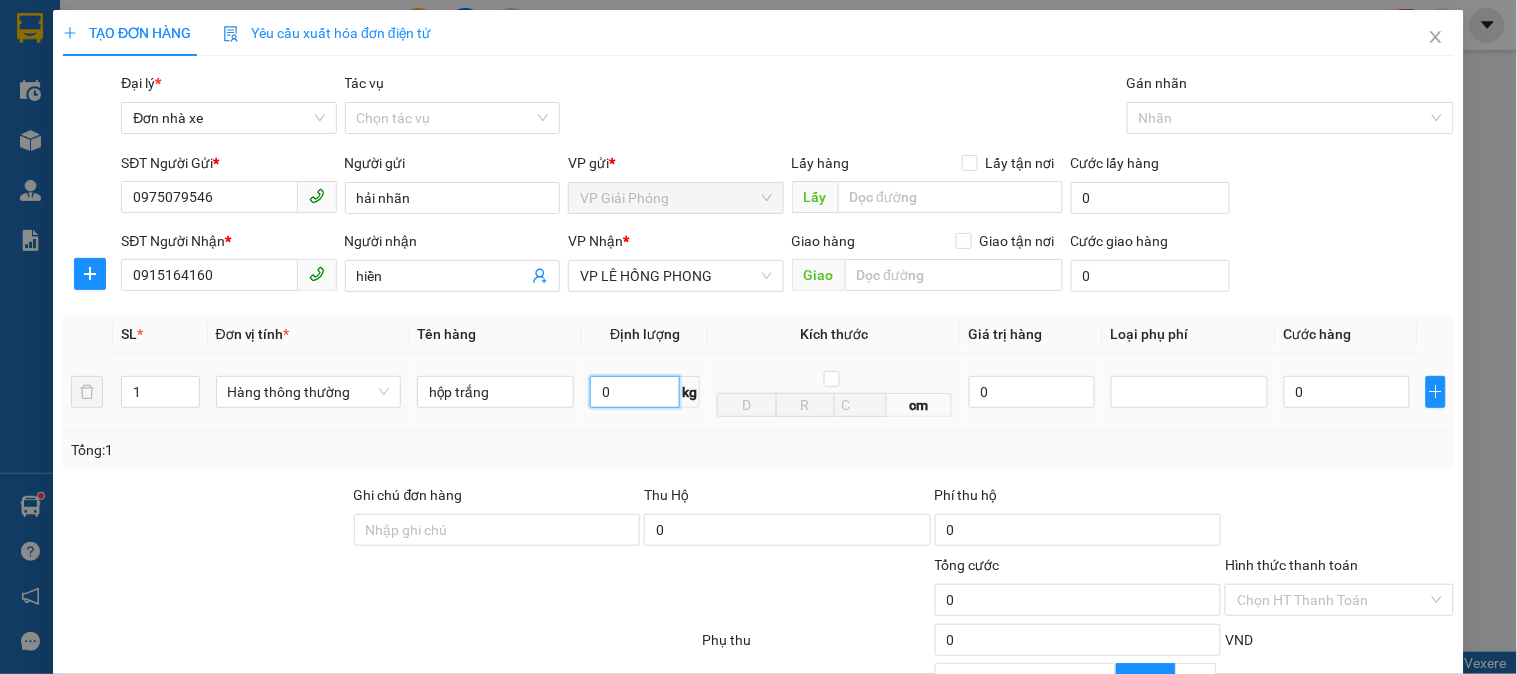 click on "0" at bounding box center (635, 392) 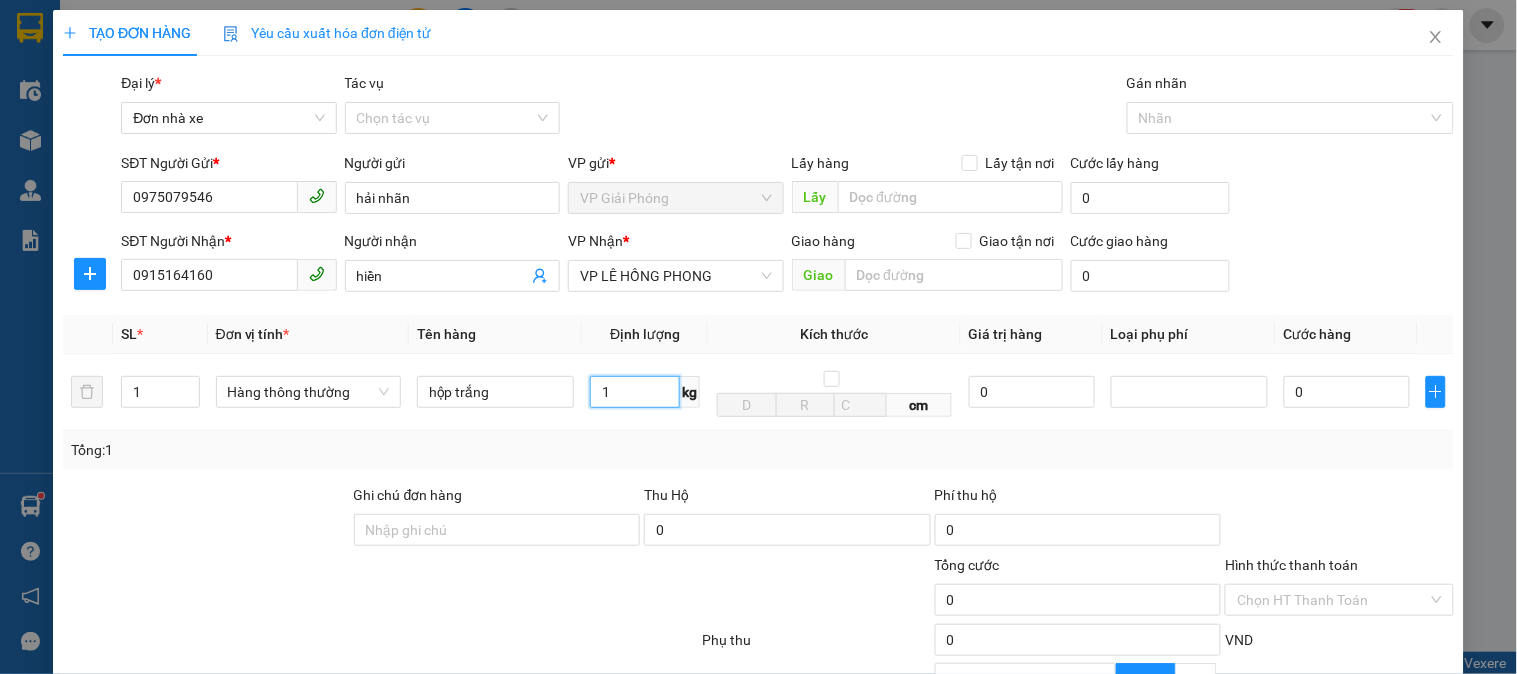 type on "1" 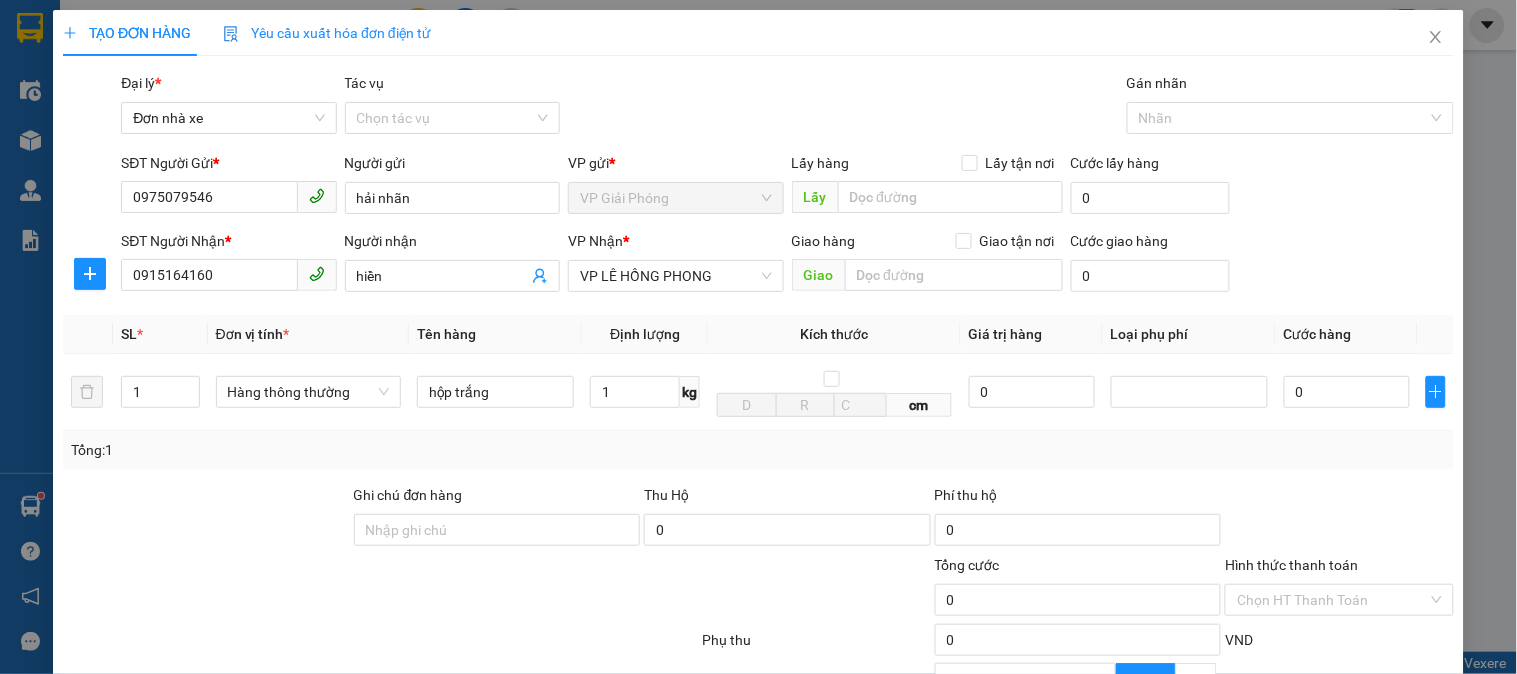 click on "Tổng:  1" at bounding box center (758, 450) 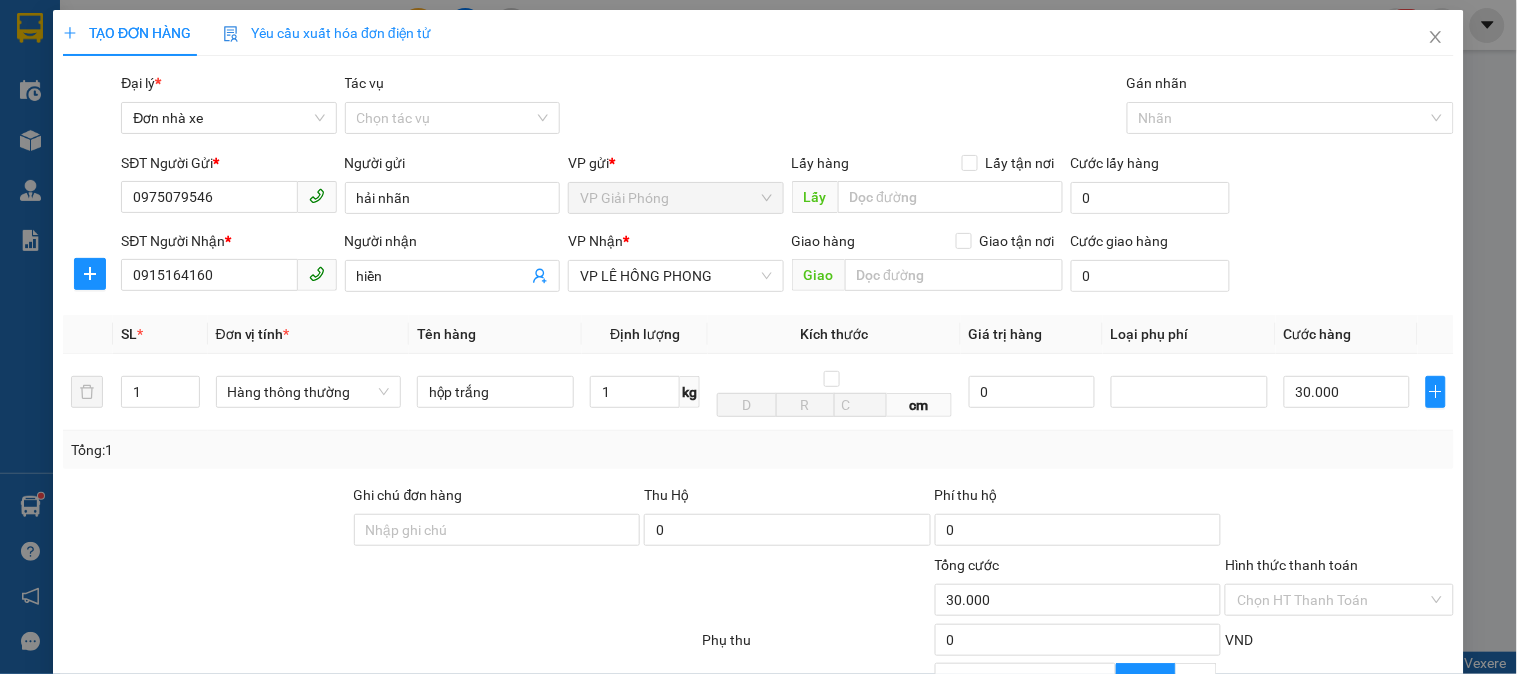 scroll, scrollTop: 218, scrollLeft: 0, axis: vertical 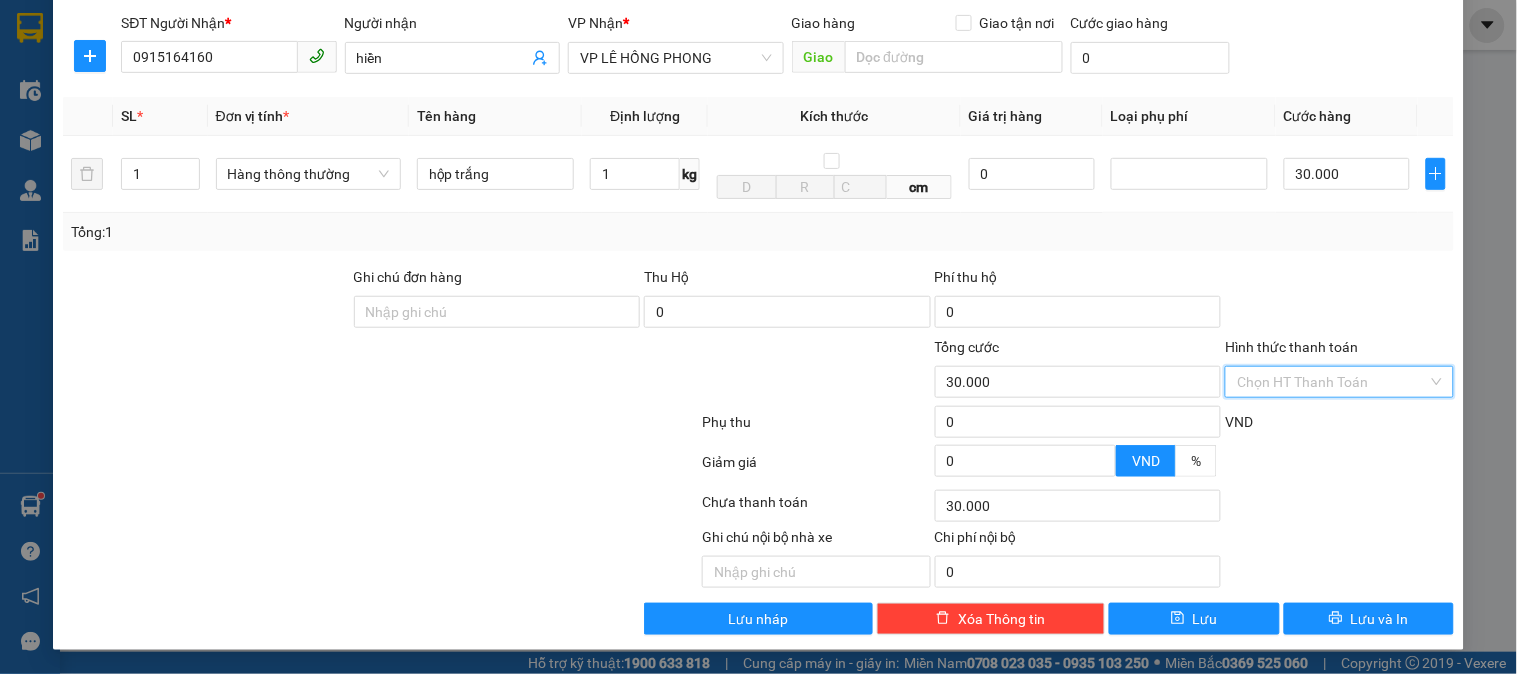 click on "Hình thức thanh toán" at bounding box center (1332, 382) 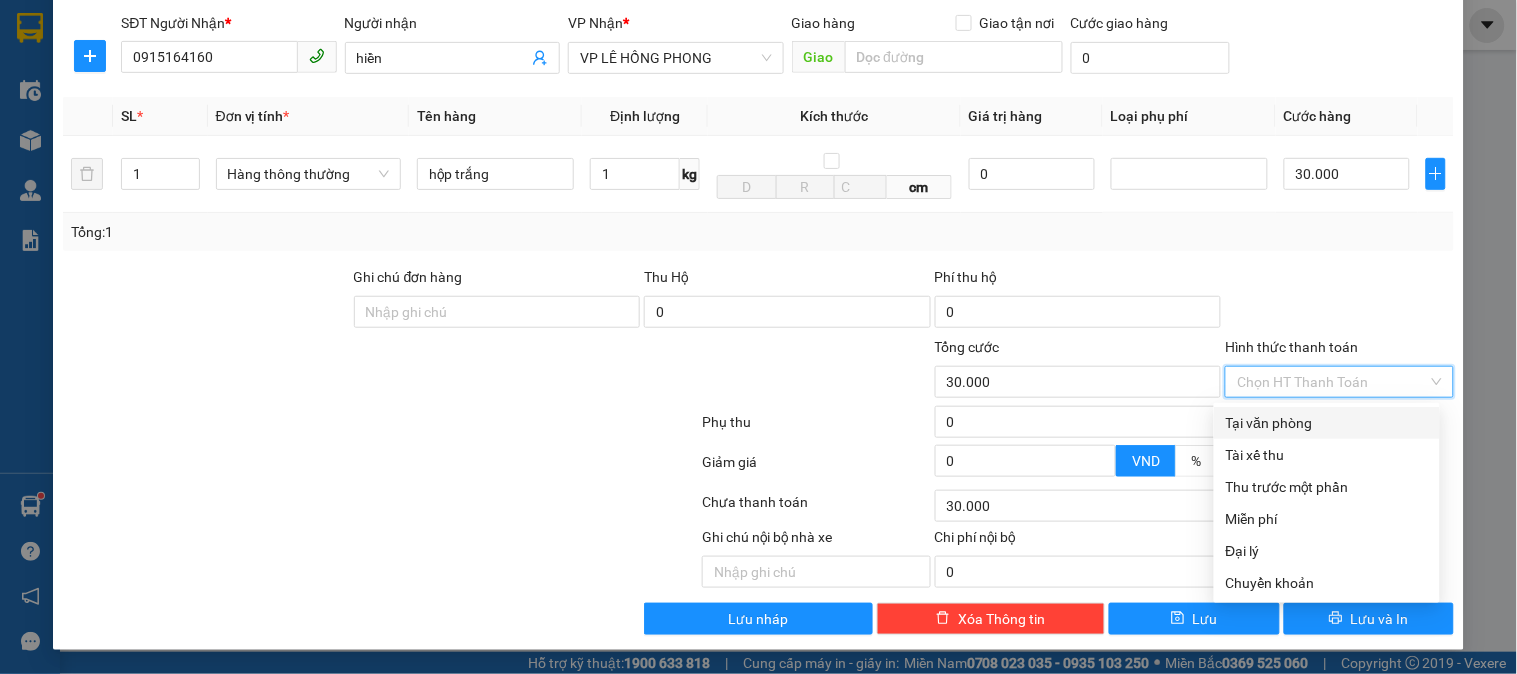 click on "Tại văn phòng" at bounding box center (1327, 423) 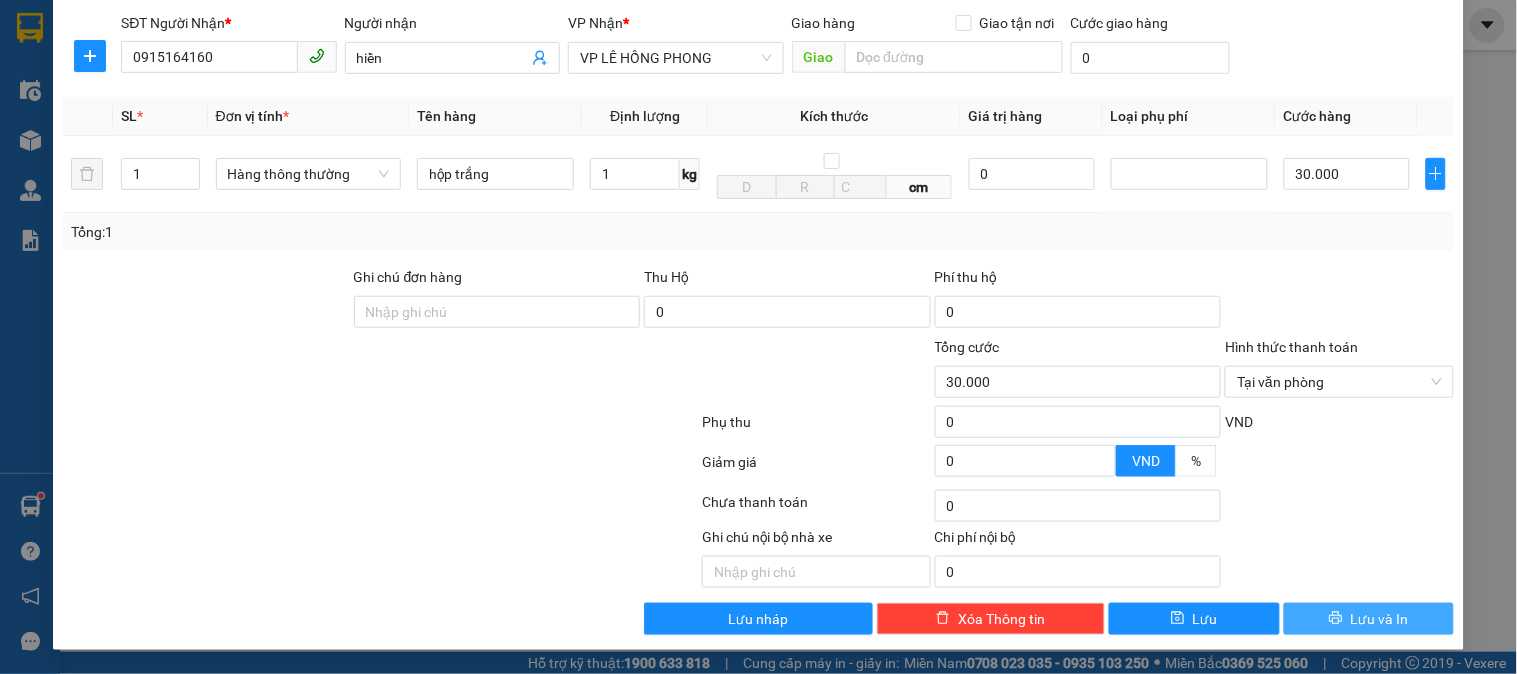 click on "Lưu và In" at bounding box center [1380, 619] 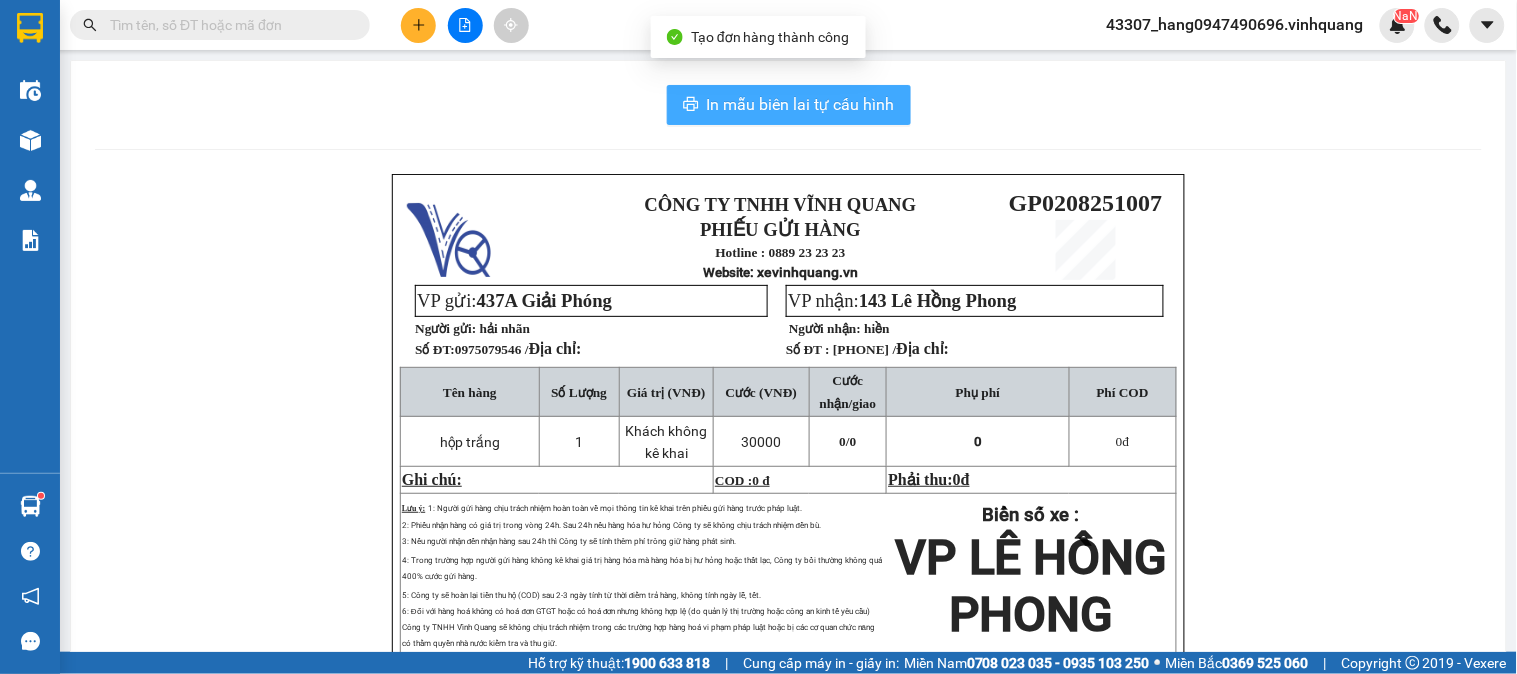 click 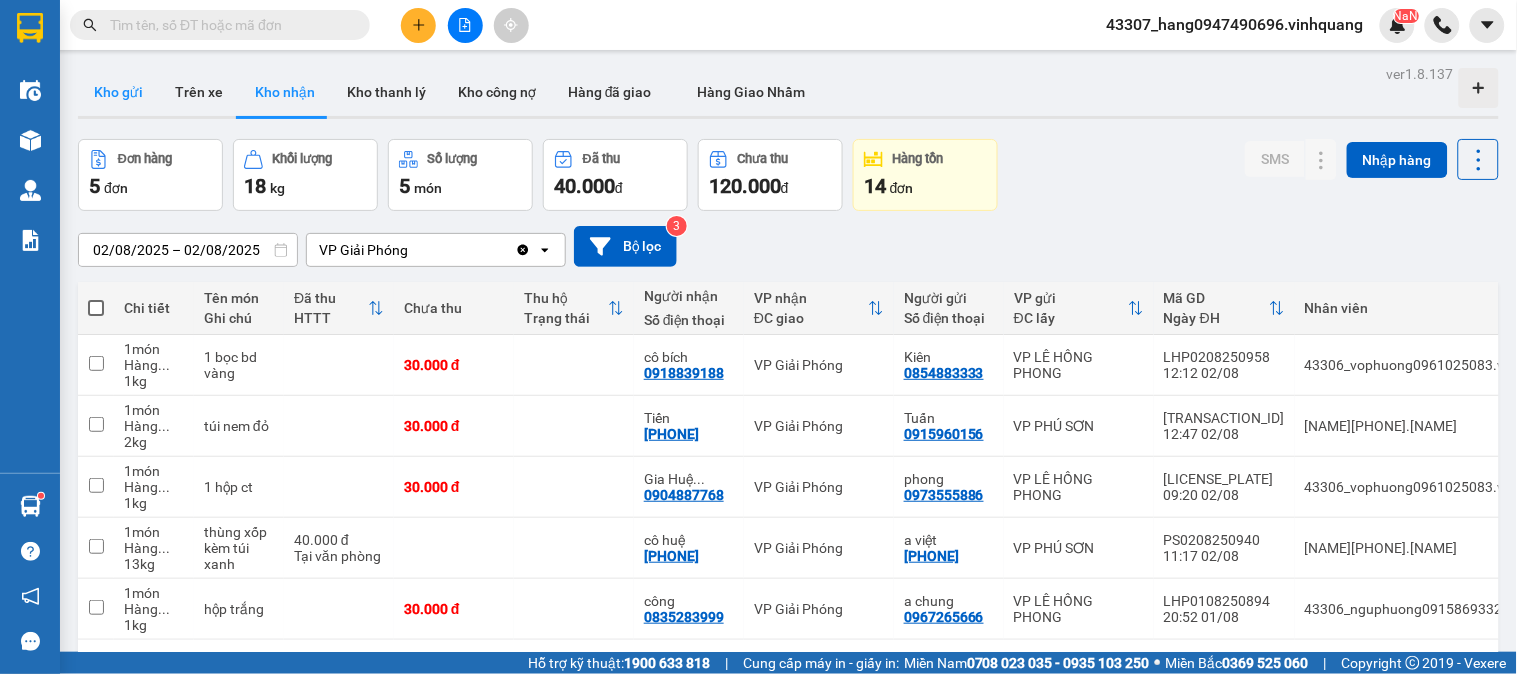 click on "Kho gửi" at bounding box center (118, 92) 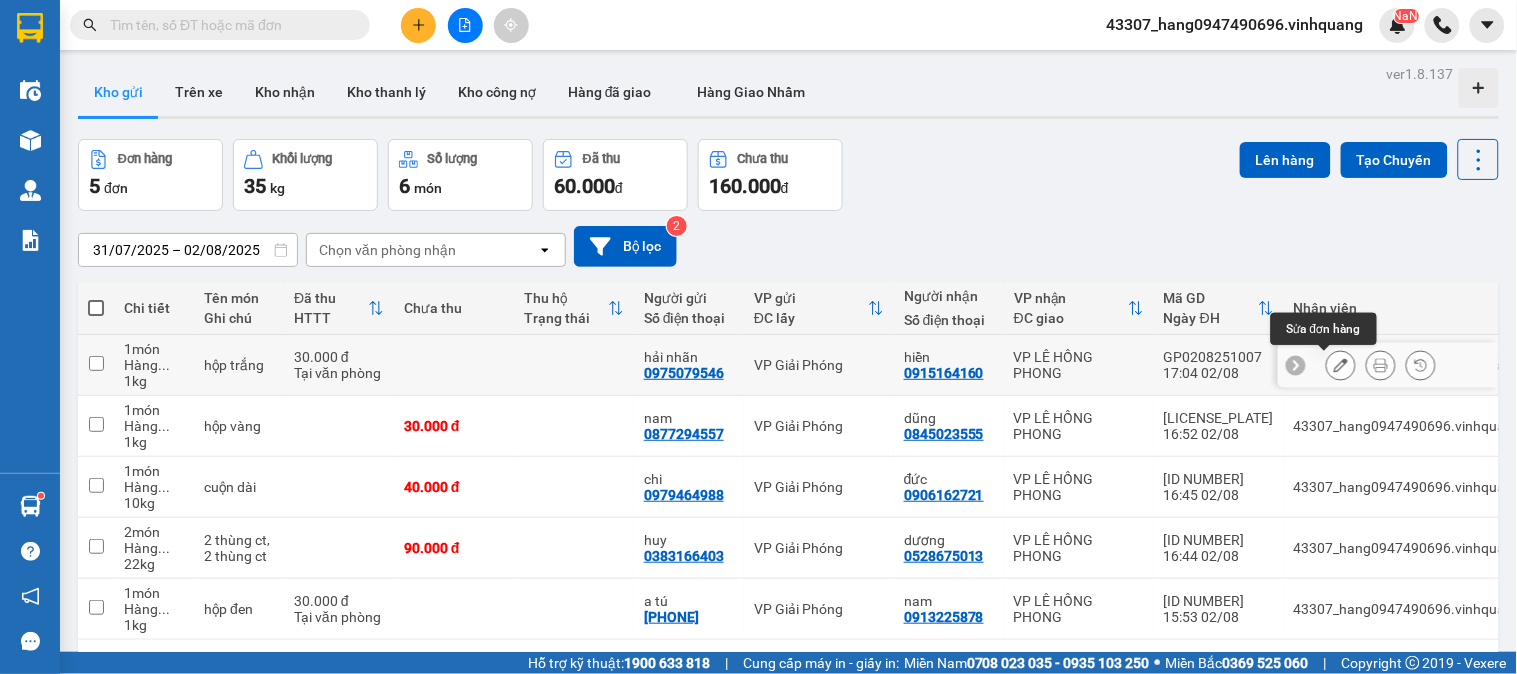 click 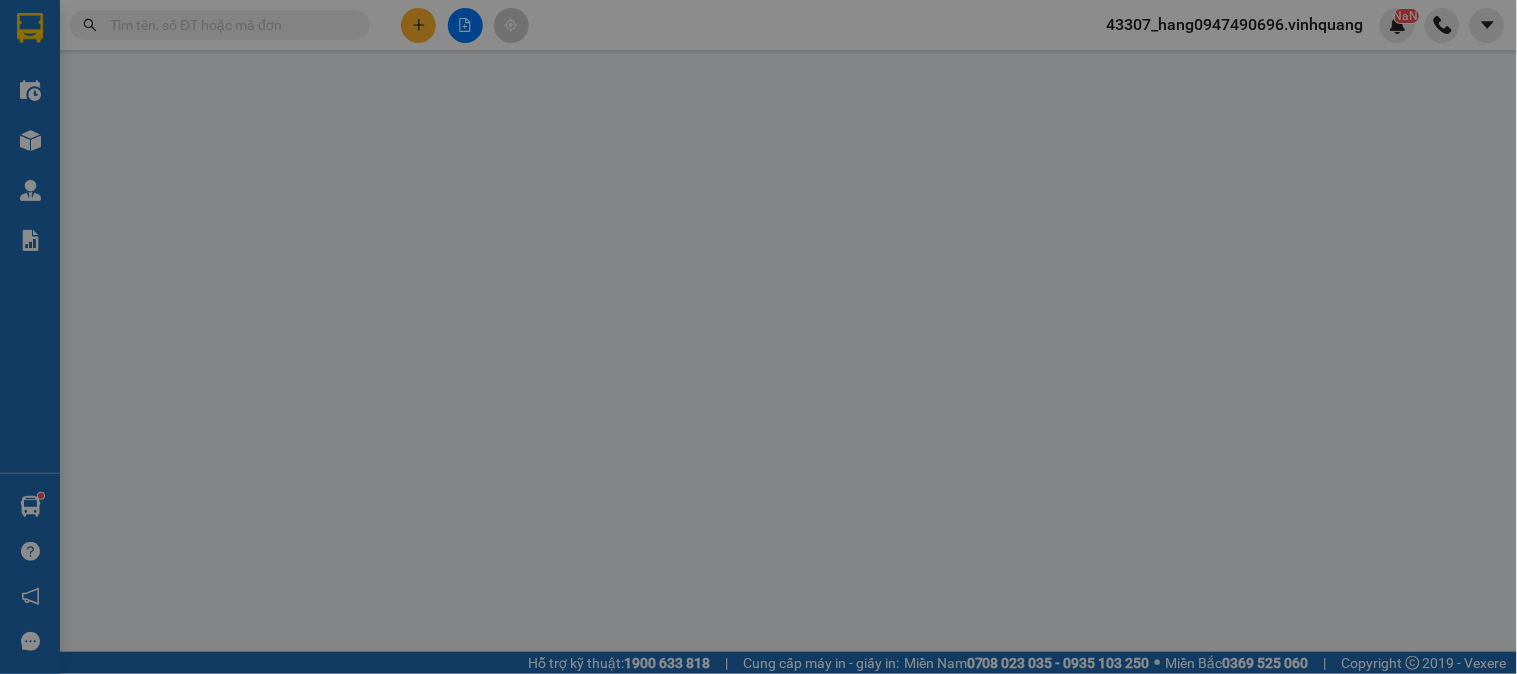 type on "0975079546" 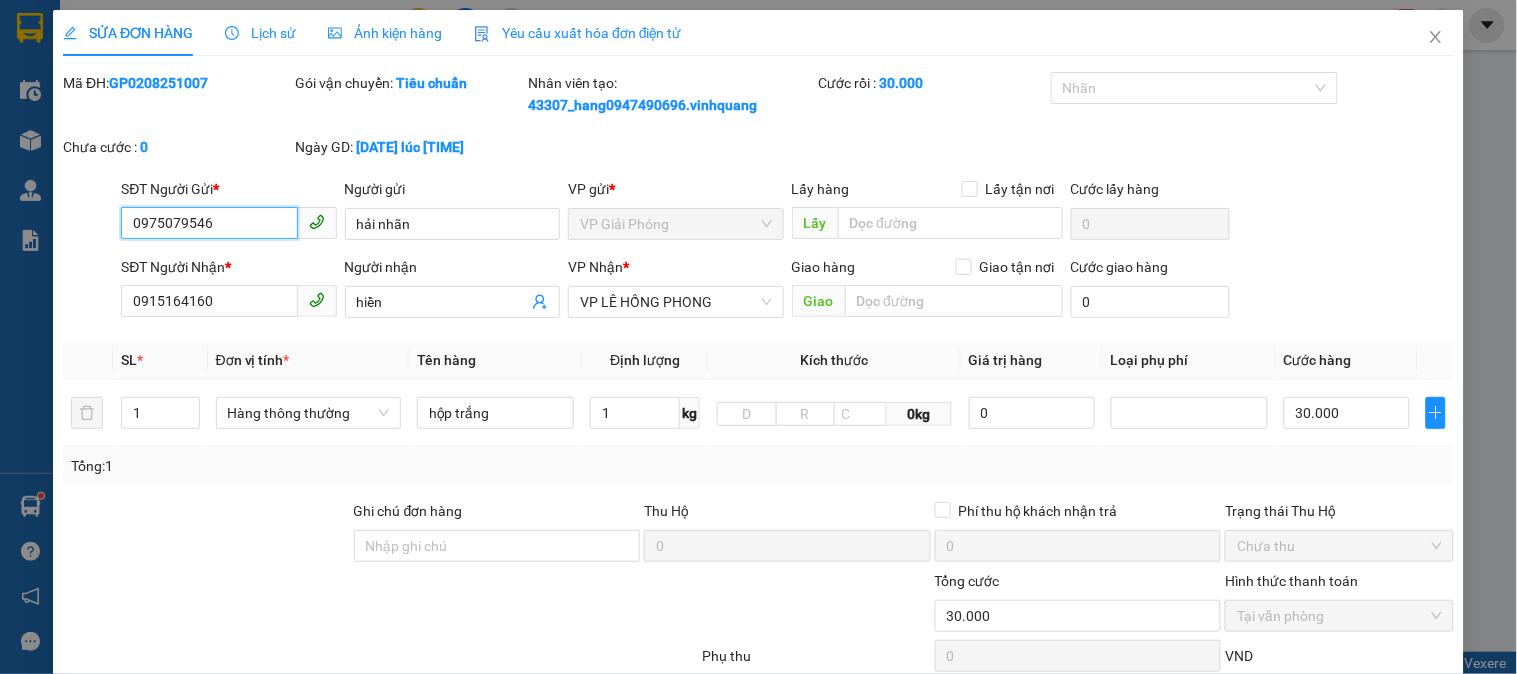 scroll, scrollTop: 234, scrollLeft: 0, axis: vertical 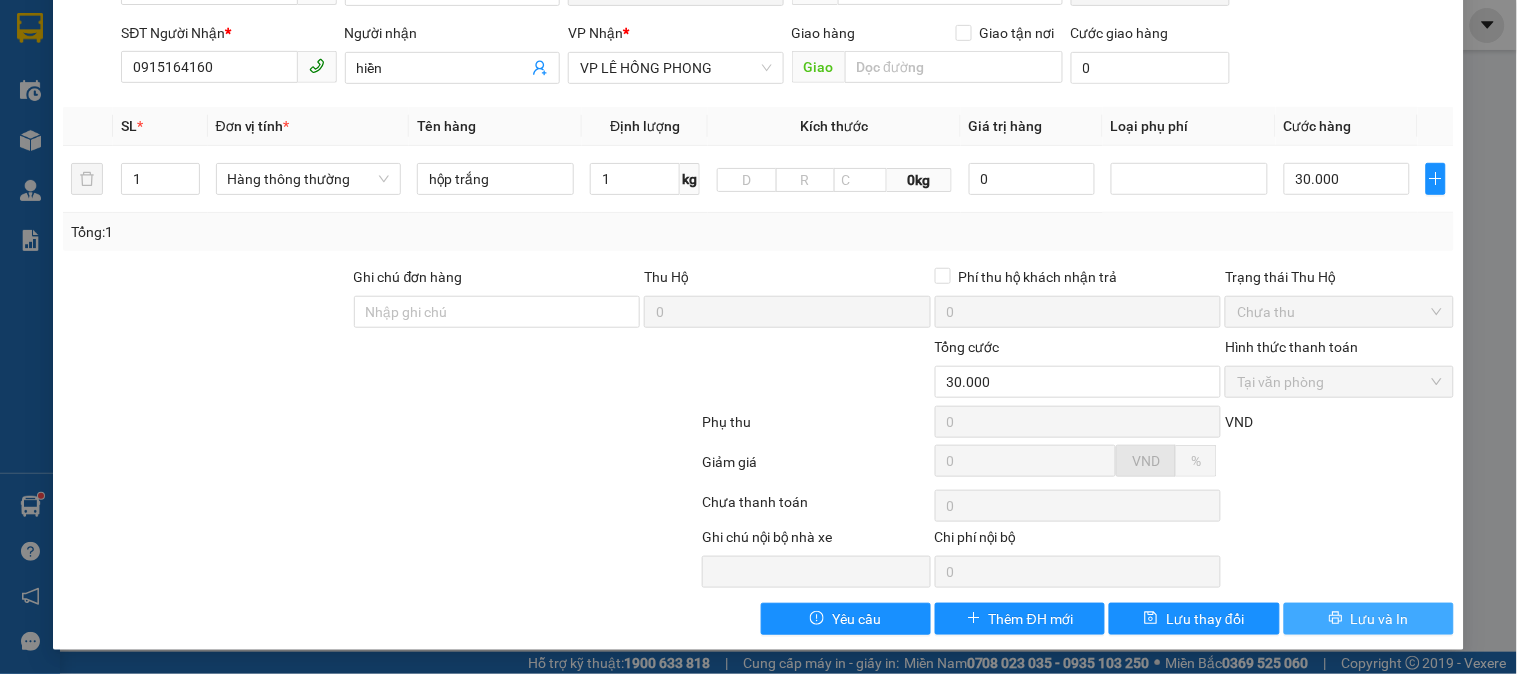 click 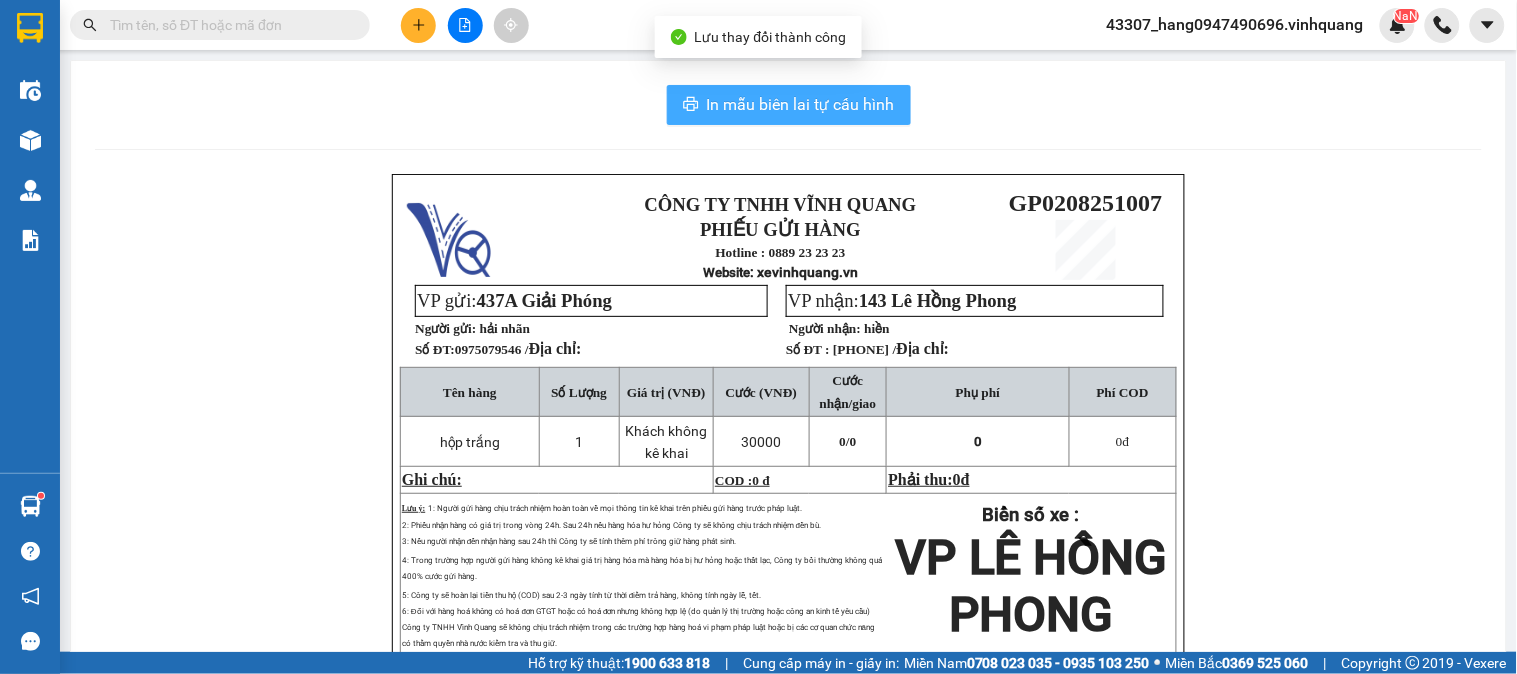 click on "In mẫu biên lai tự cấu hình" at bounding box center [801, 104] 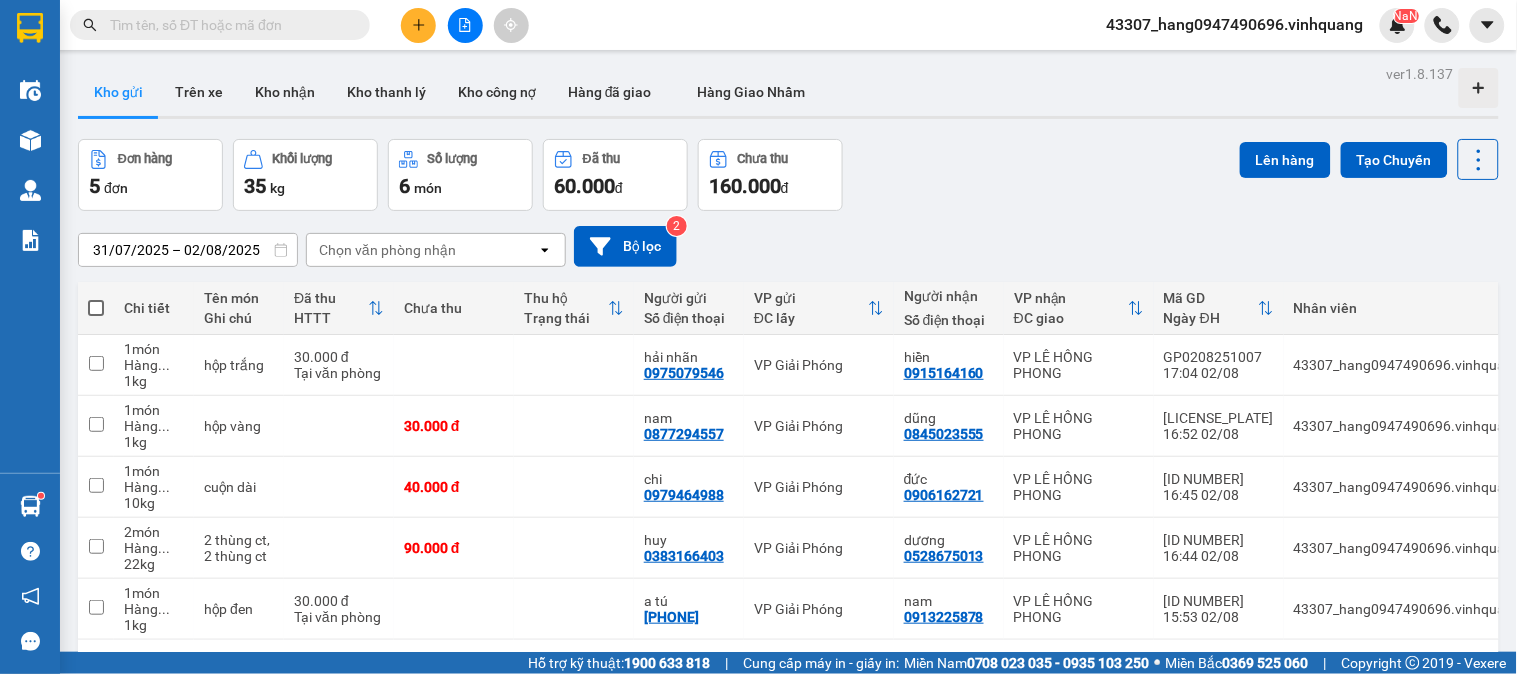 scroll, scrollTop: 92, scrollLeft: 0, axis: vertical 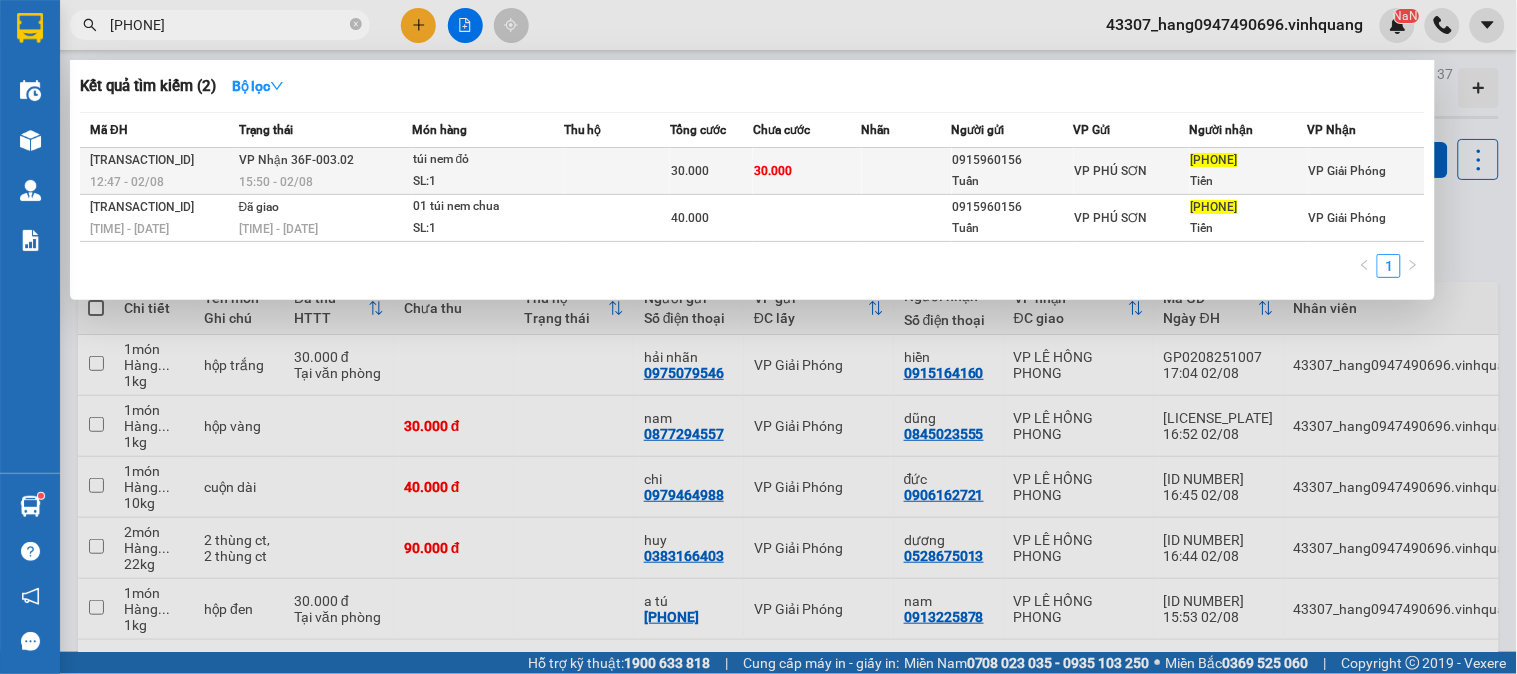 type on "[PHONE]" 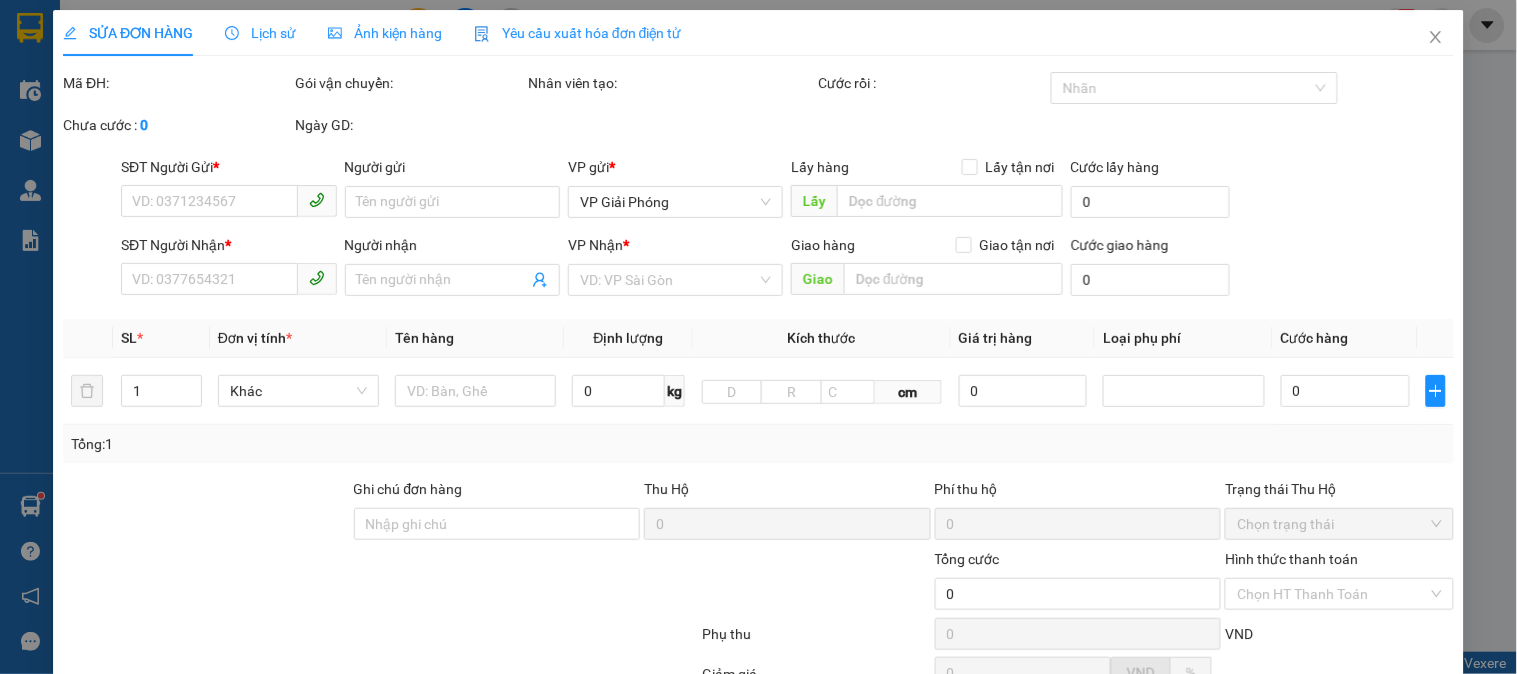 type on "0915960156" 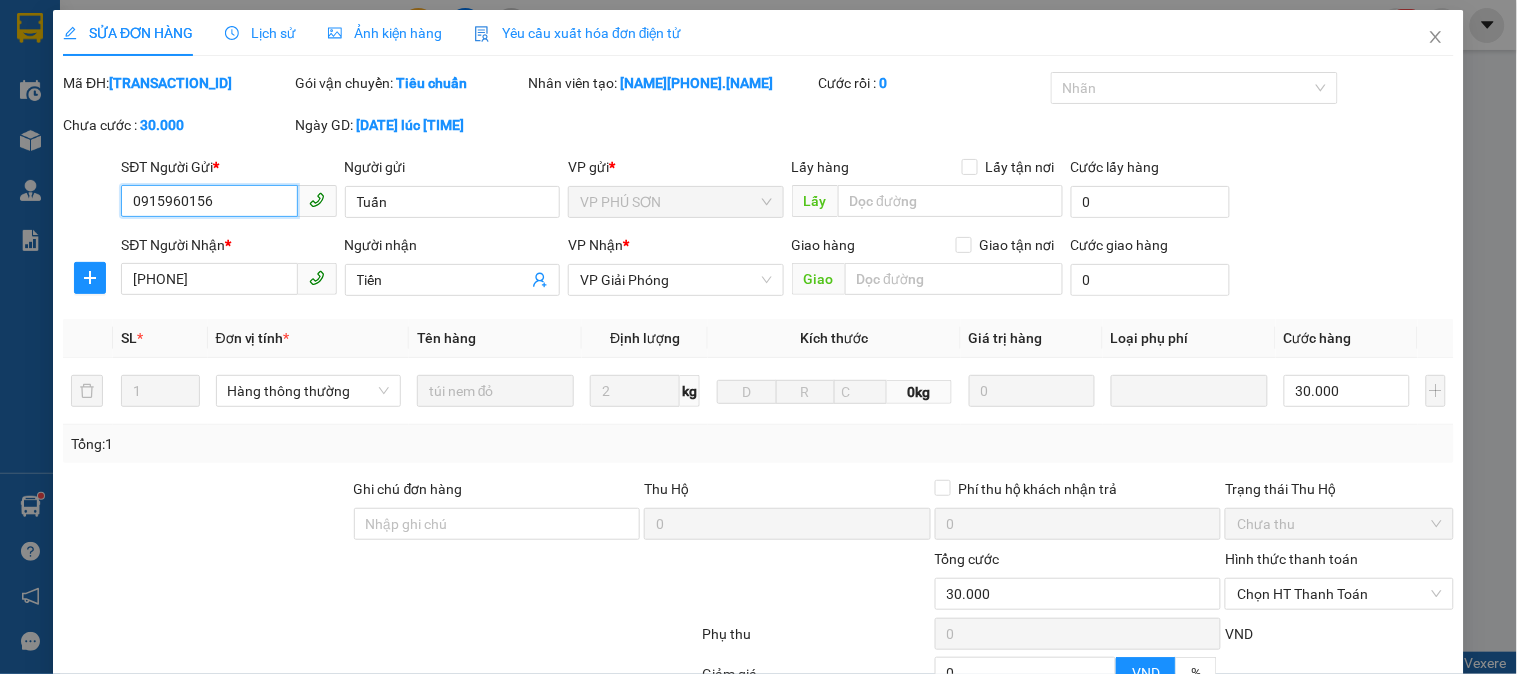 scroll, scrollTop: 234, scrollLeft: 0, axis: vertical 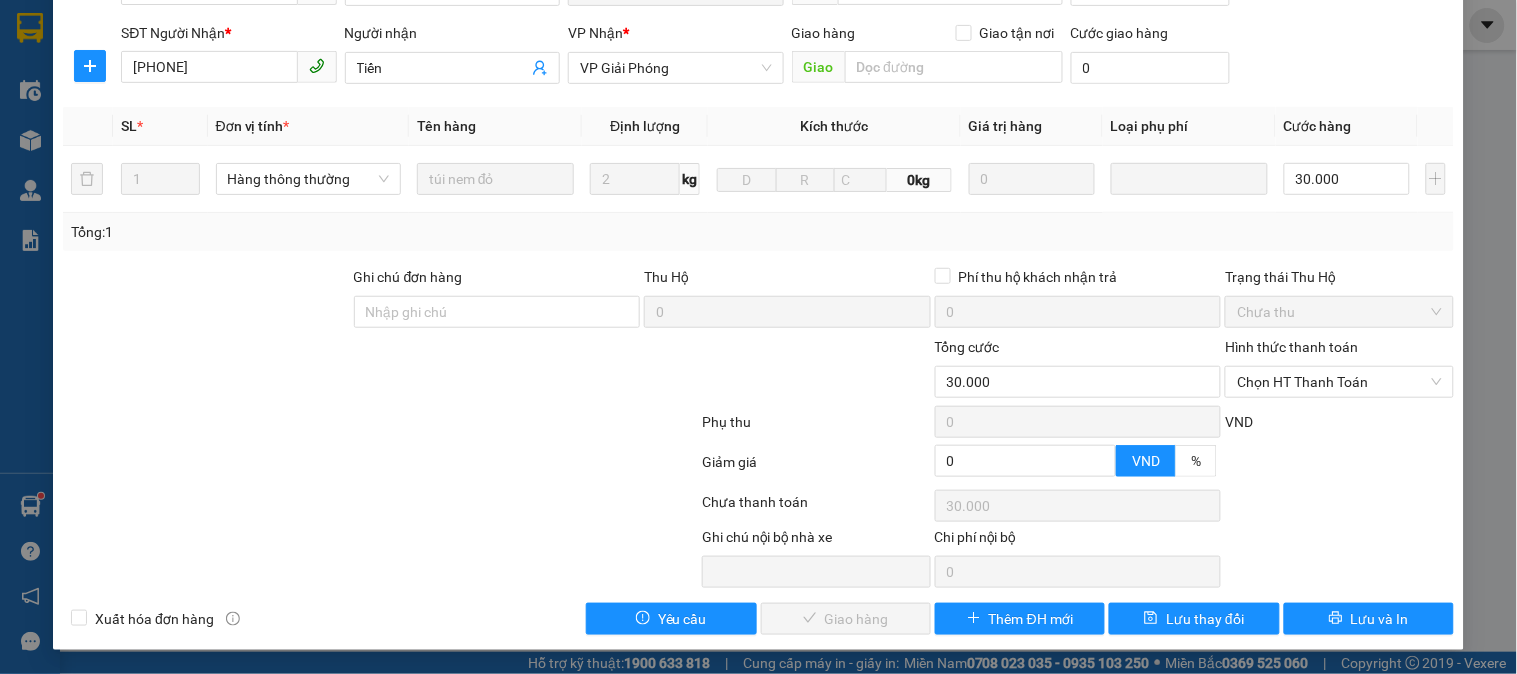 click on "Hình thức thanh toán" at bounding box center (1339, 351) 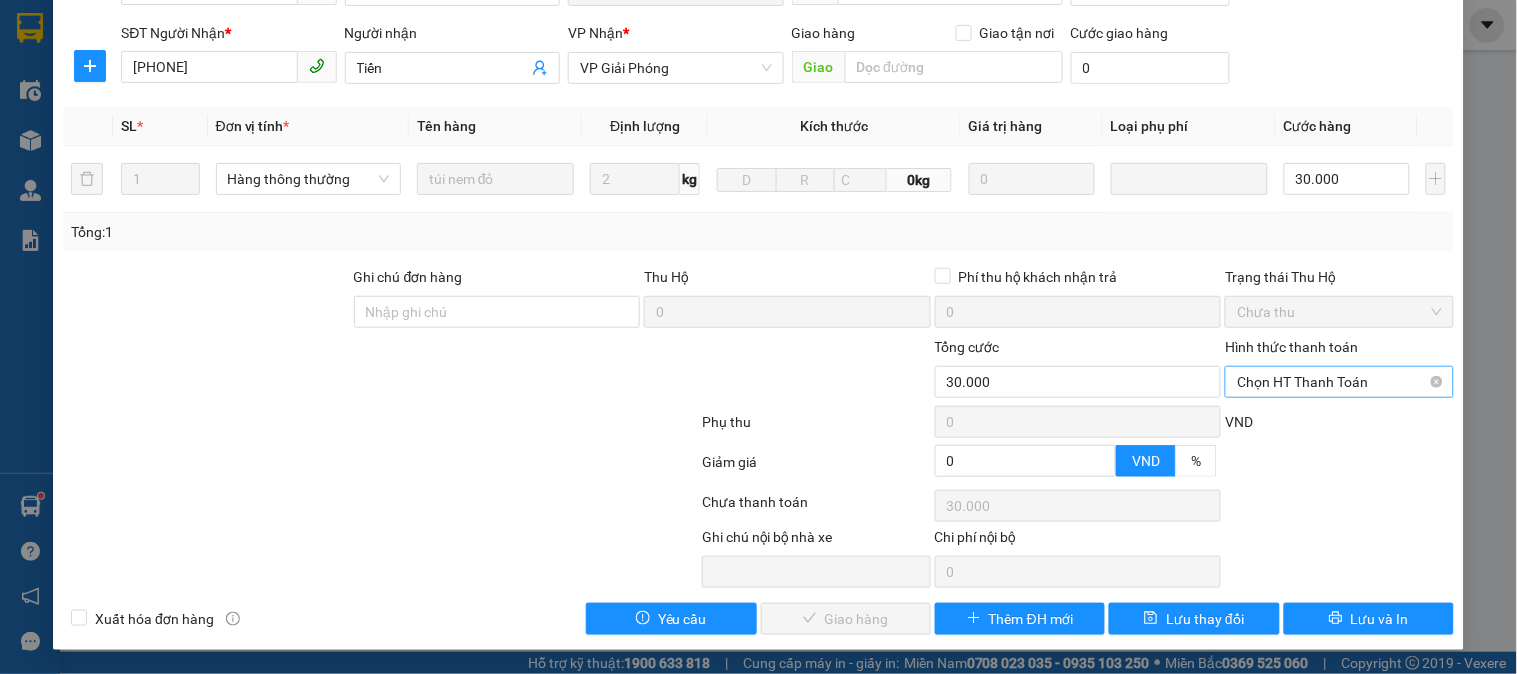 click on "Chọn HT Thanh Toán" at bounding box center [1339, 382] 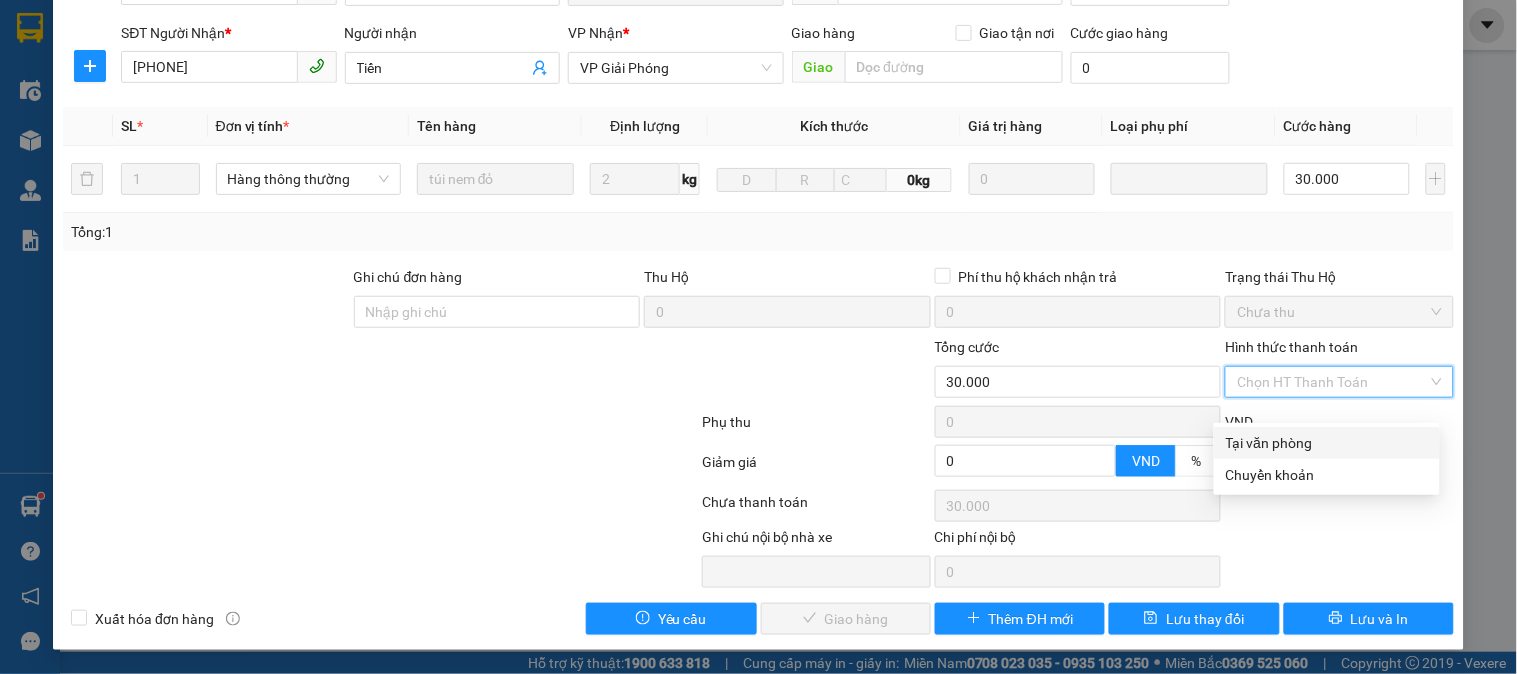 click on "Tại văn phòng" at bounding box center (1327, 443) 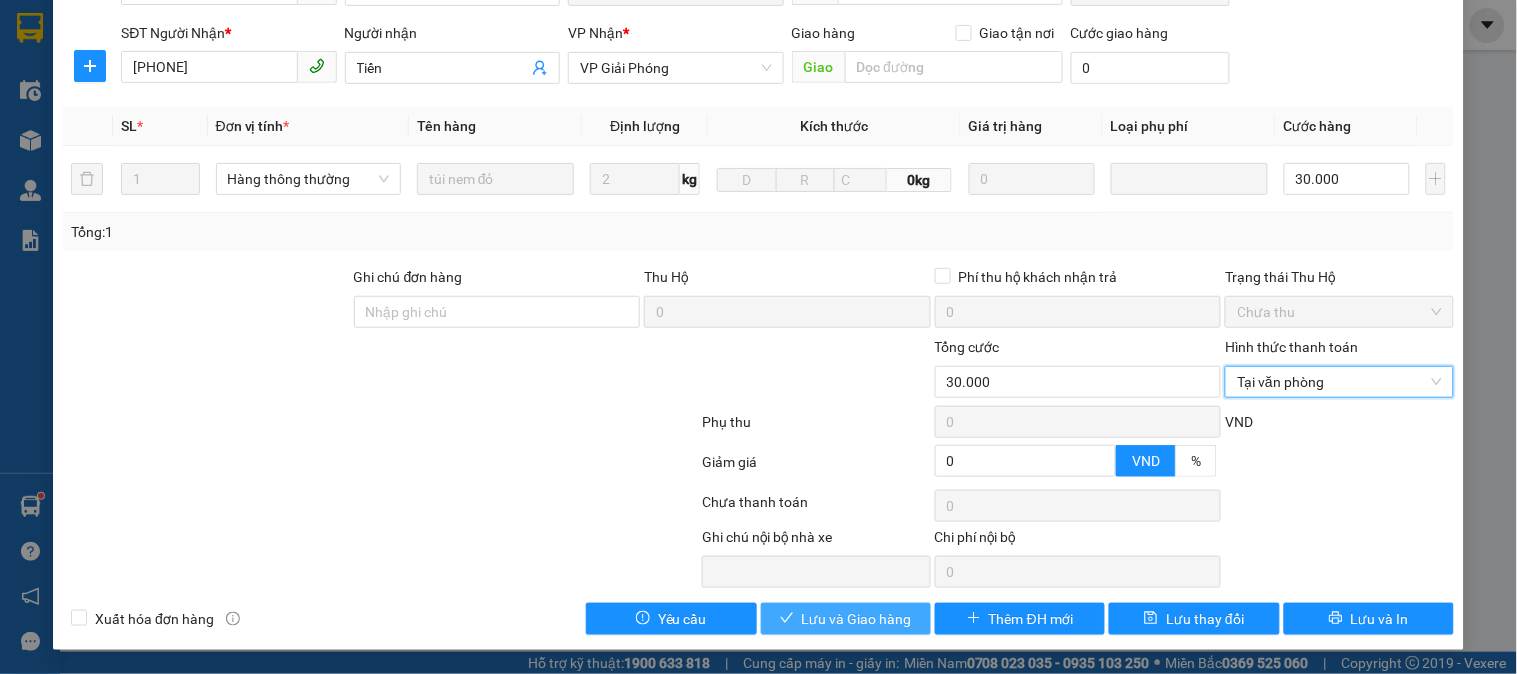 click on "Lưu và Giao hàng" at bounding box center [857, 619] 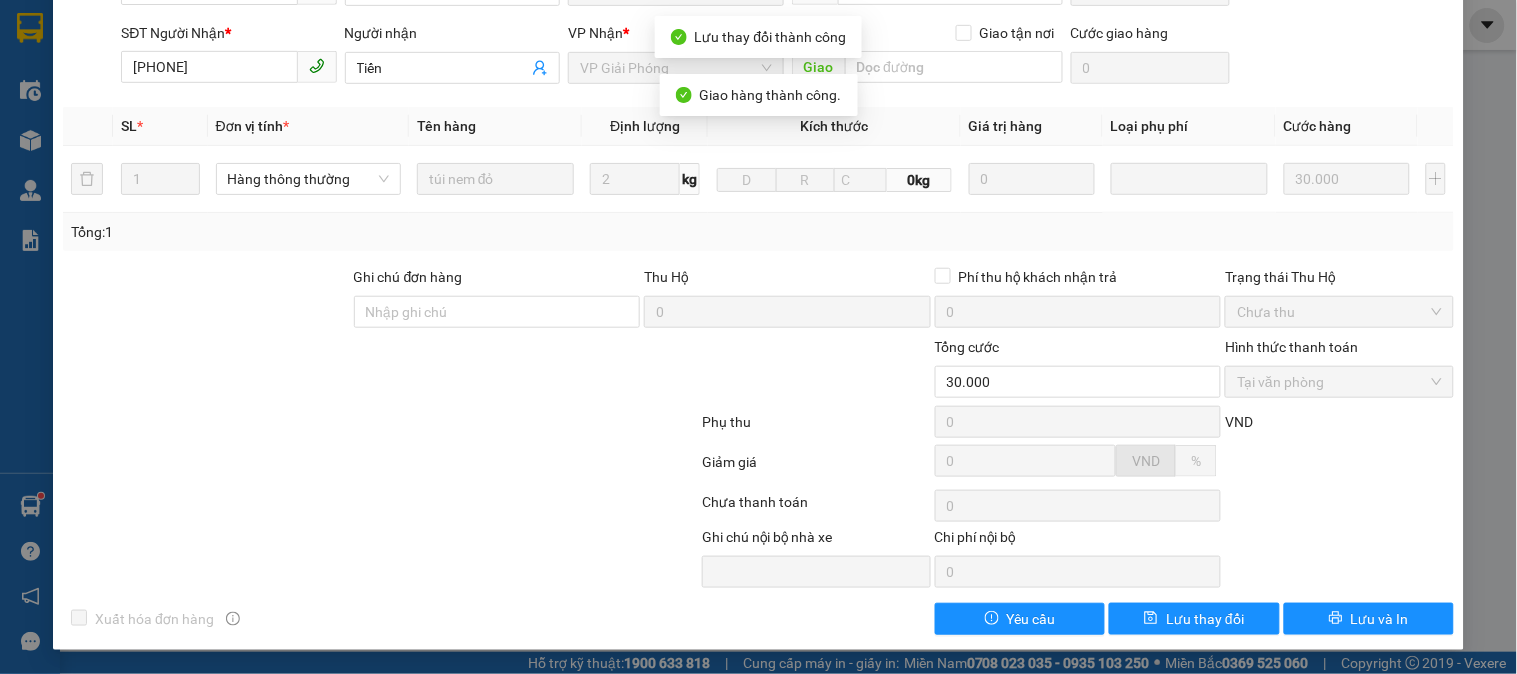 scroll, scrollTop: 0, scrollLeft: 0, axis: both 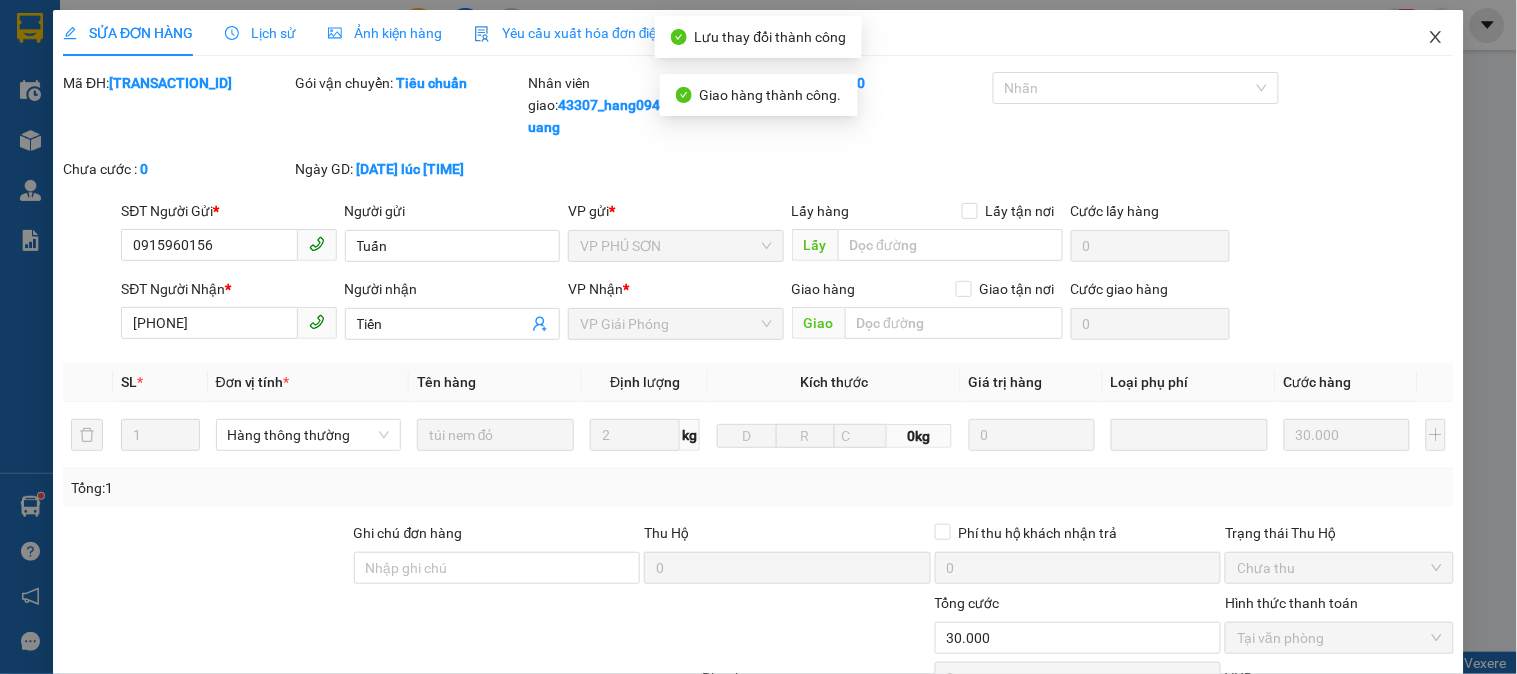click at bounding box center [1436, 38] 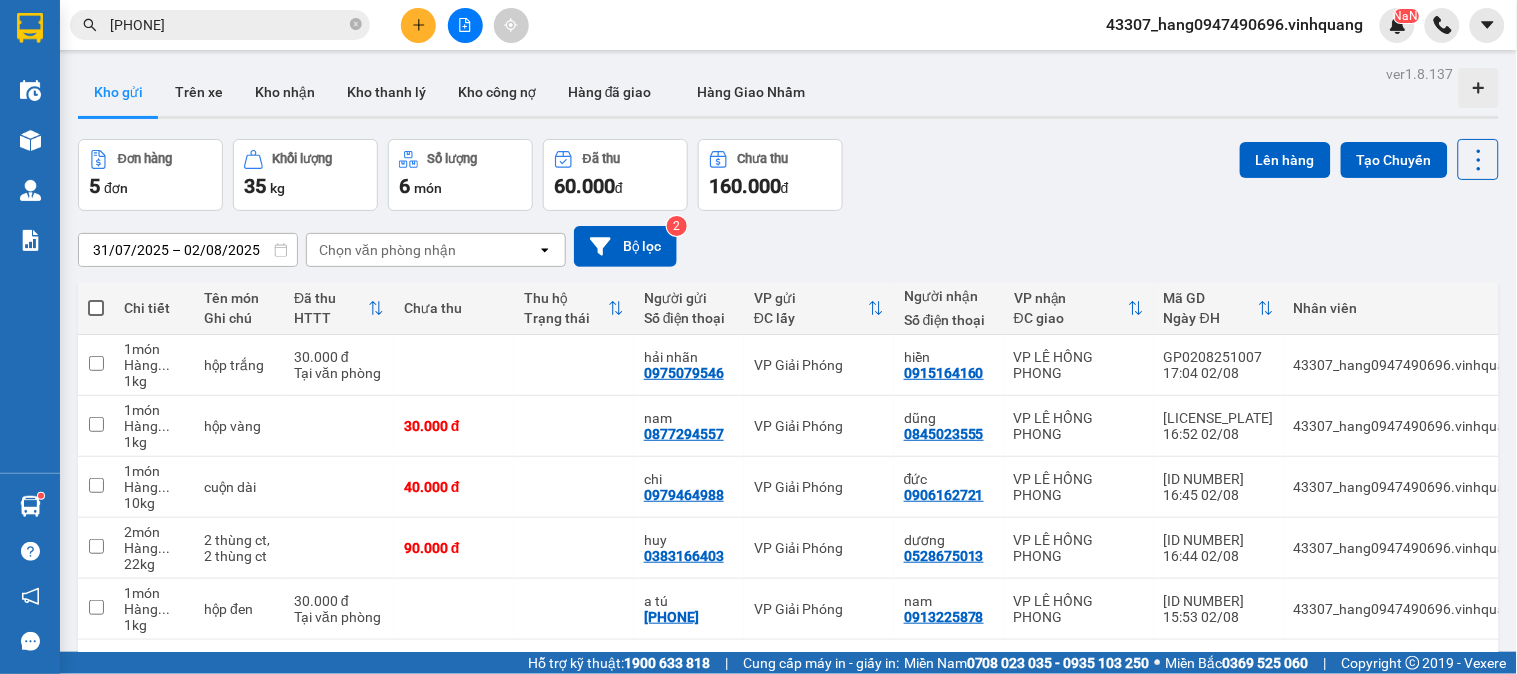 click on "[PHONE]" at bounding box center [228, 25] 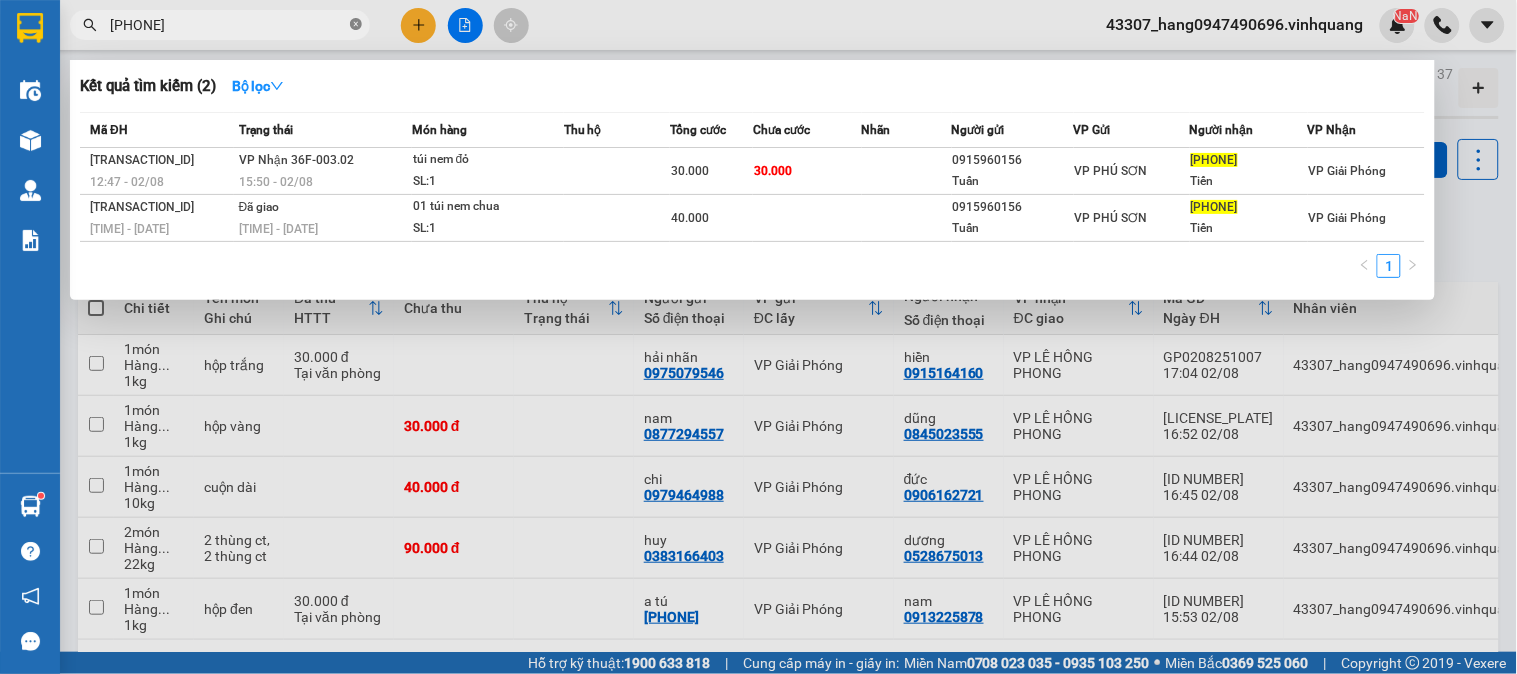 click 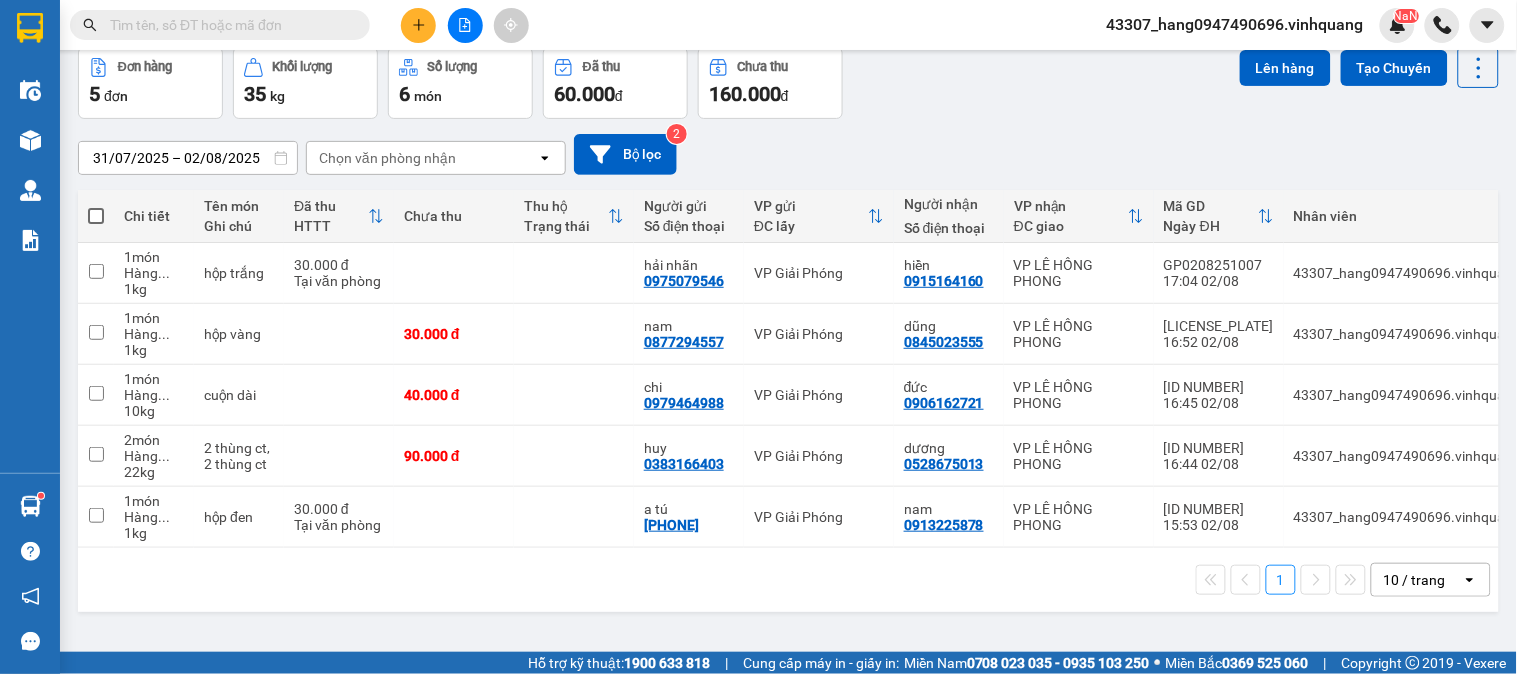 scroll, scrollTop: 0, scrollLeft: 0, axis: both 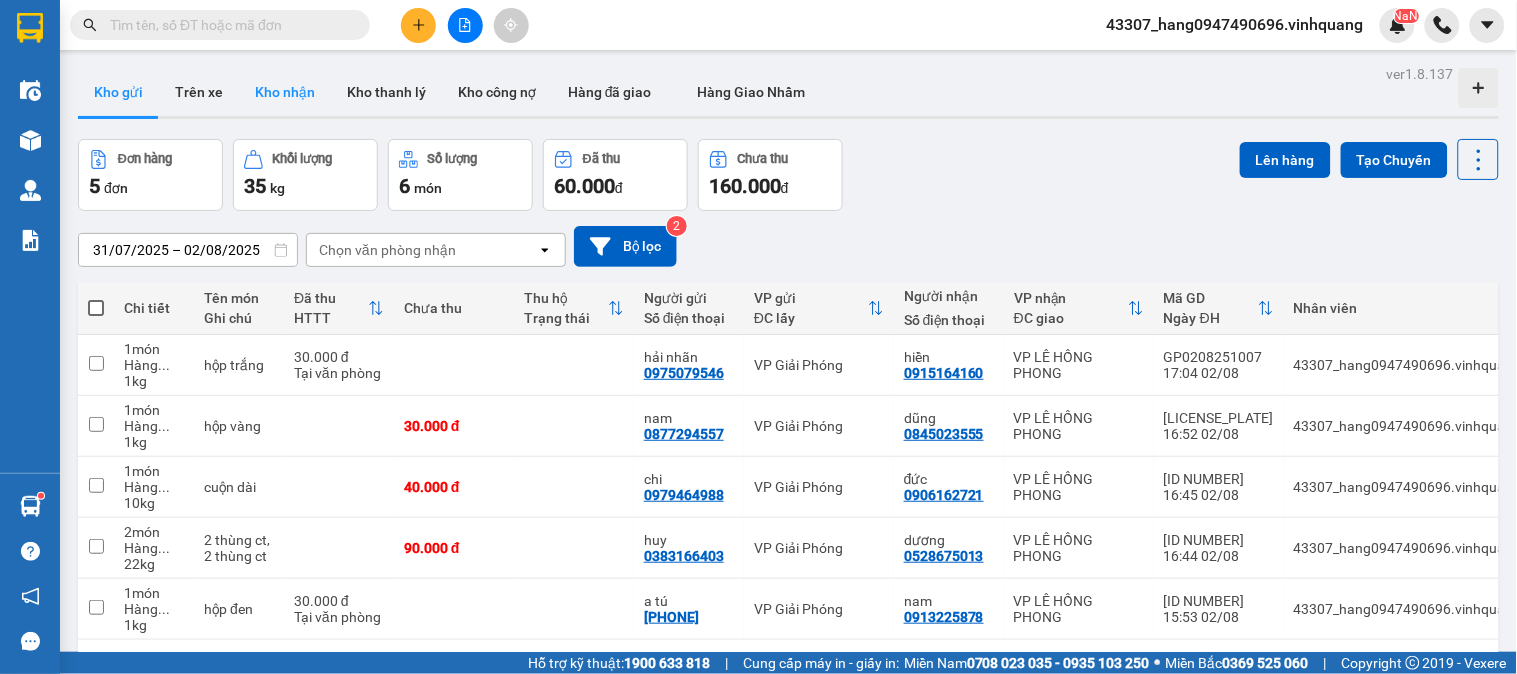 click on "Kho nhận" at bounding box center [285, 92] 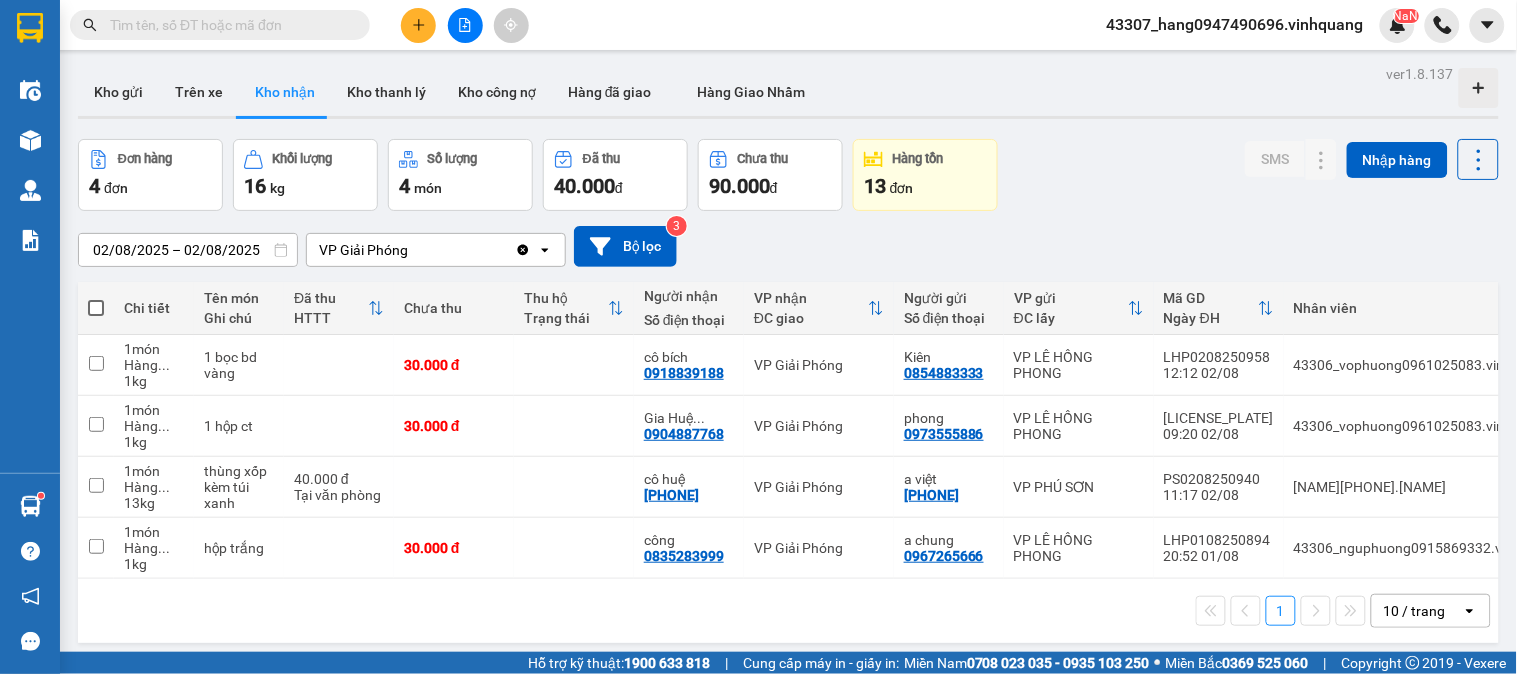 click on "02/08/2025 – 02/08/2025" at bounding box center [188, 250] 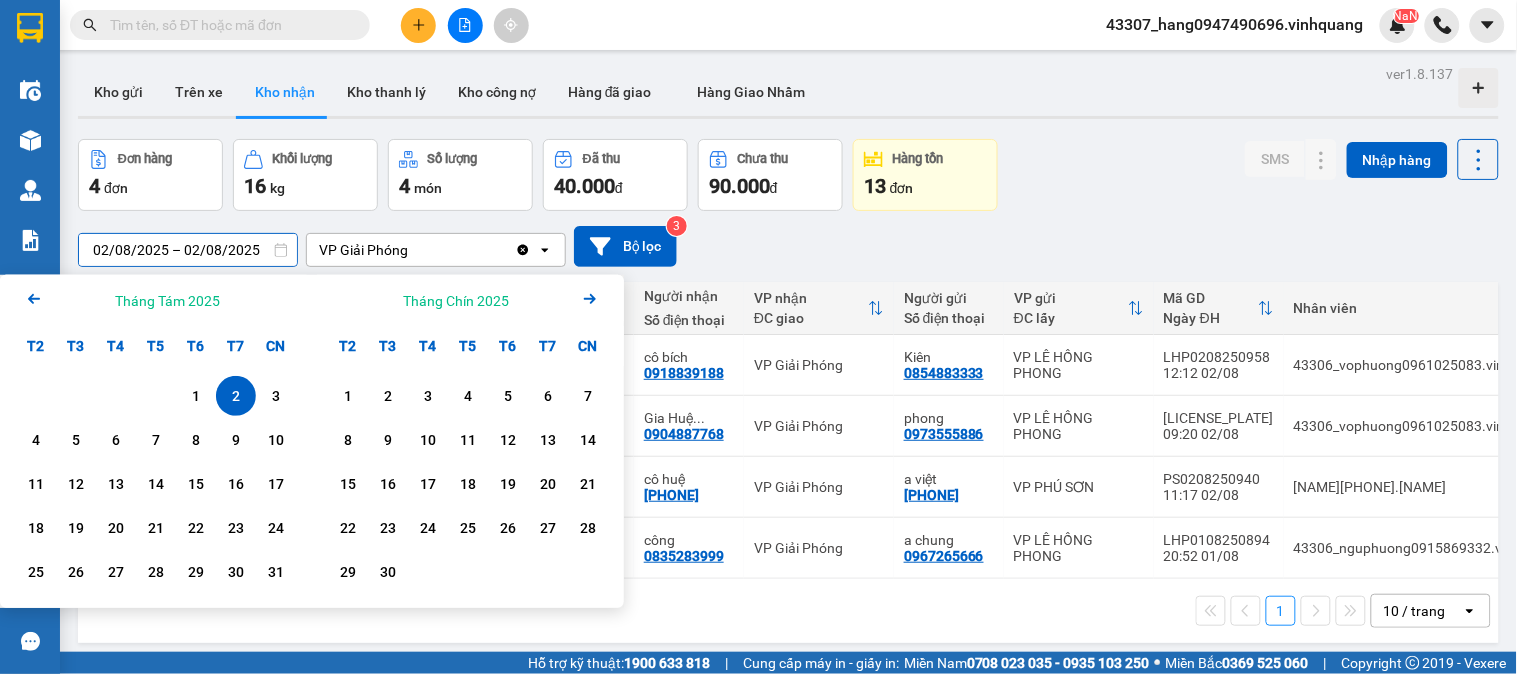 click on "Arrow Left" 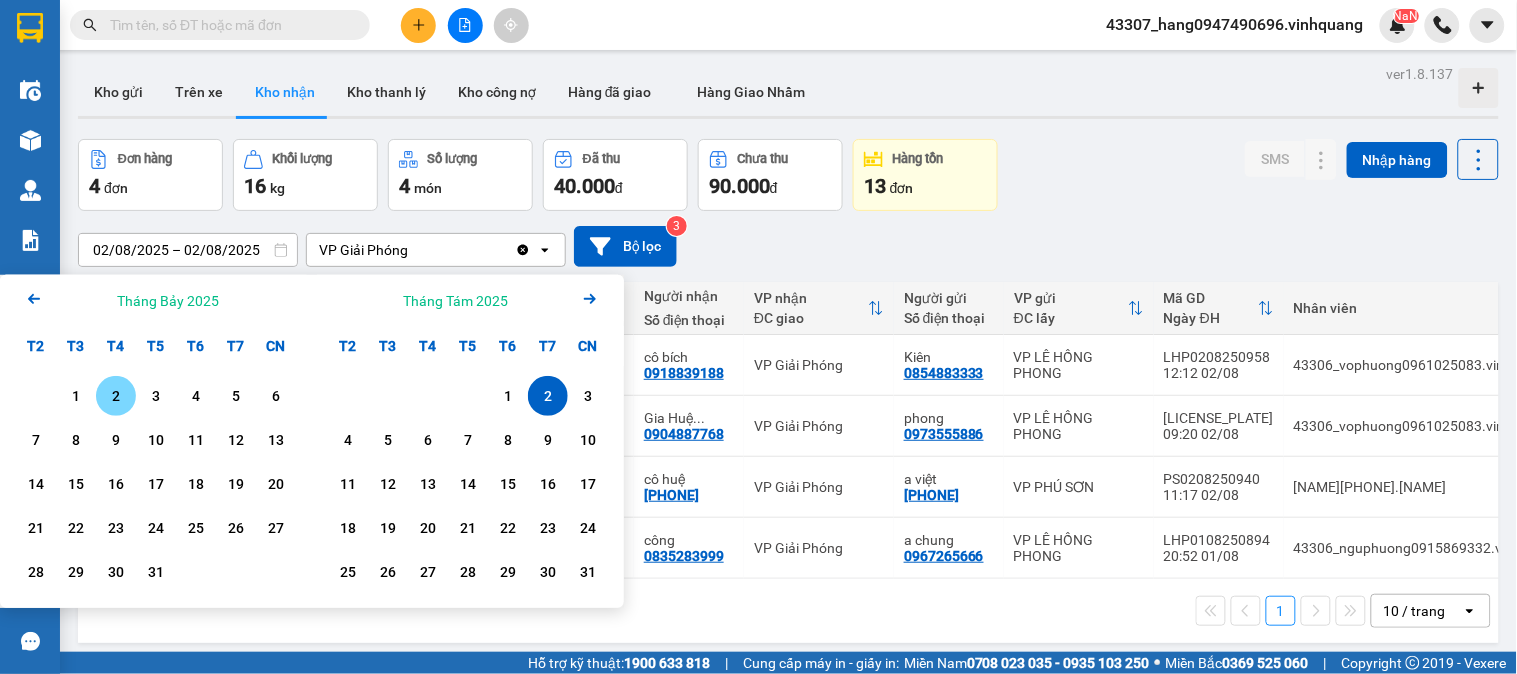 click on "2" at bounding box center (116, 396) 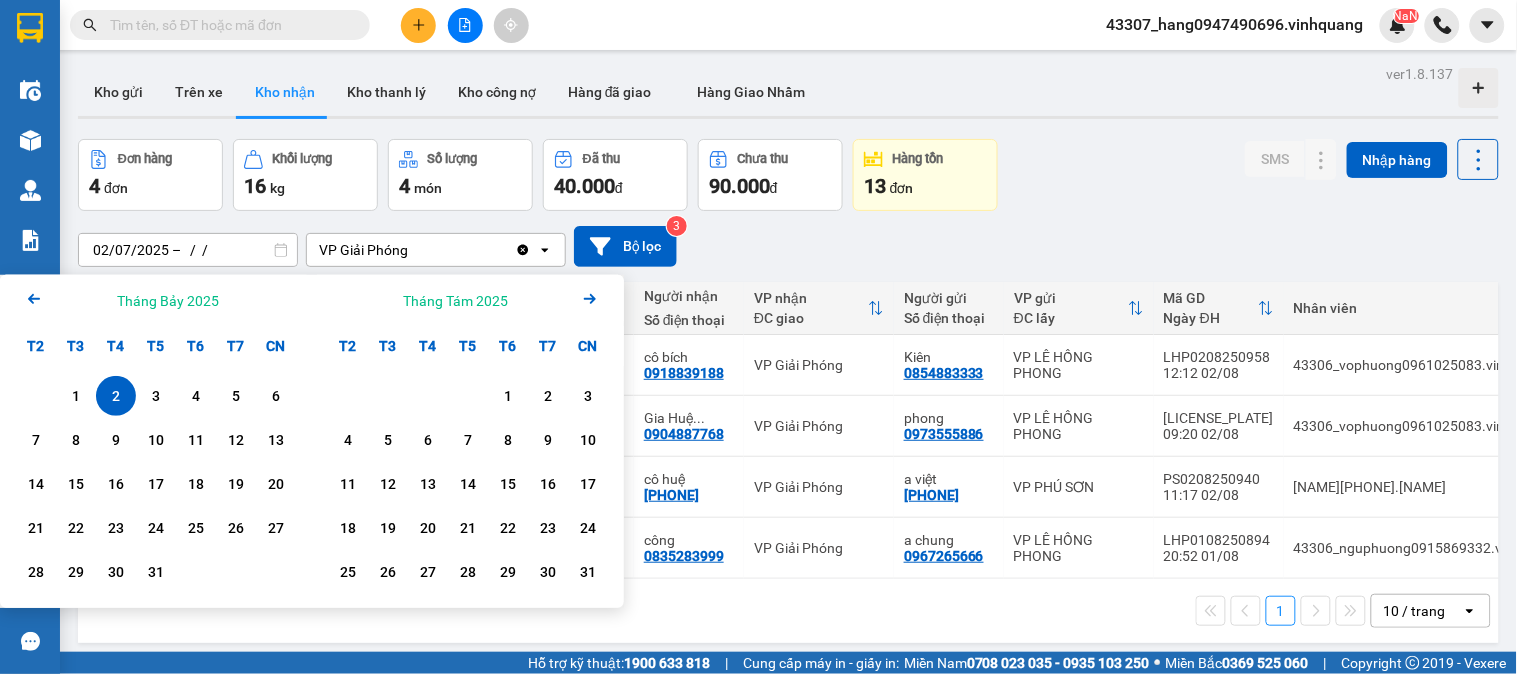 click on "Arrow Right" 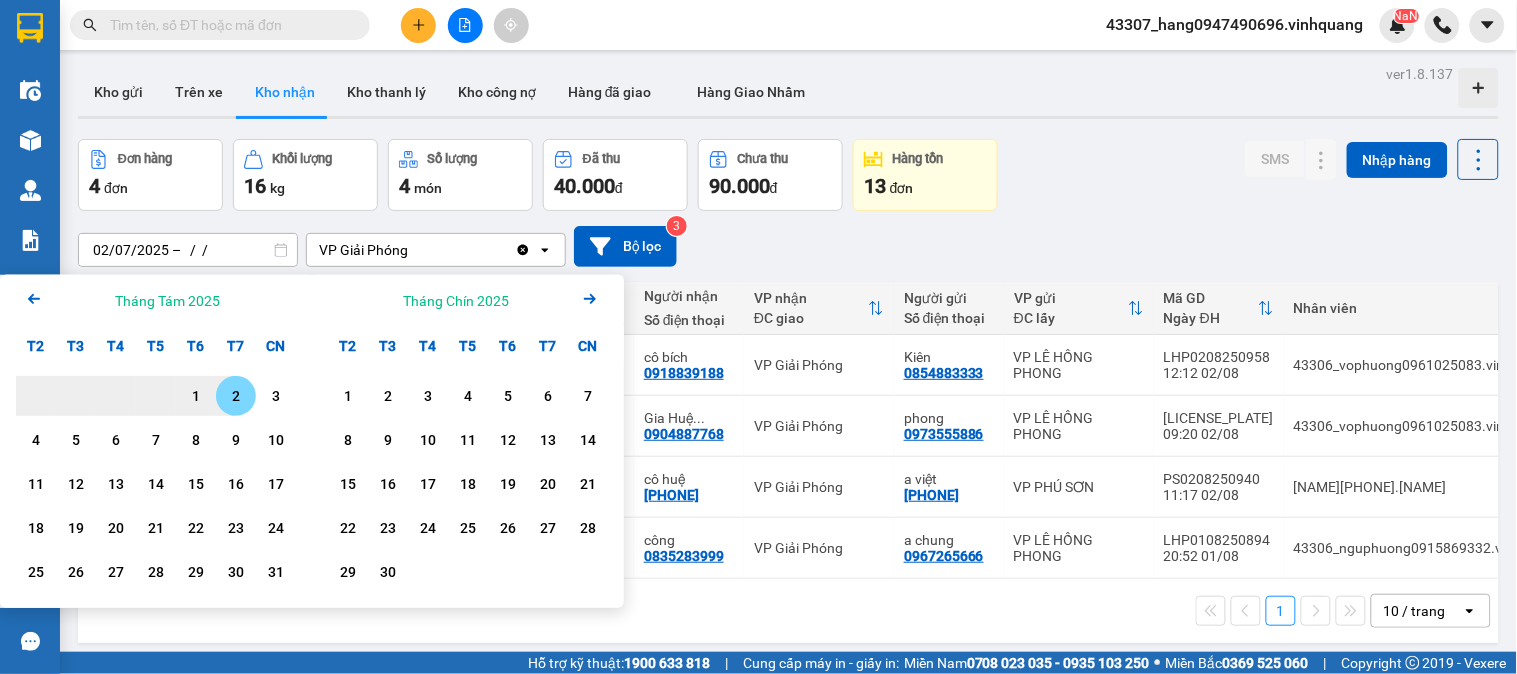 click on "2" at bounding box center (236, 396) 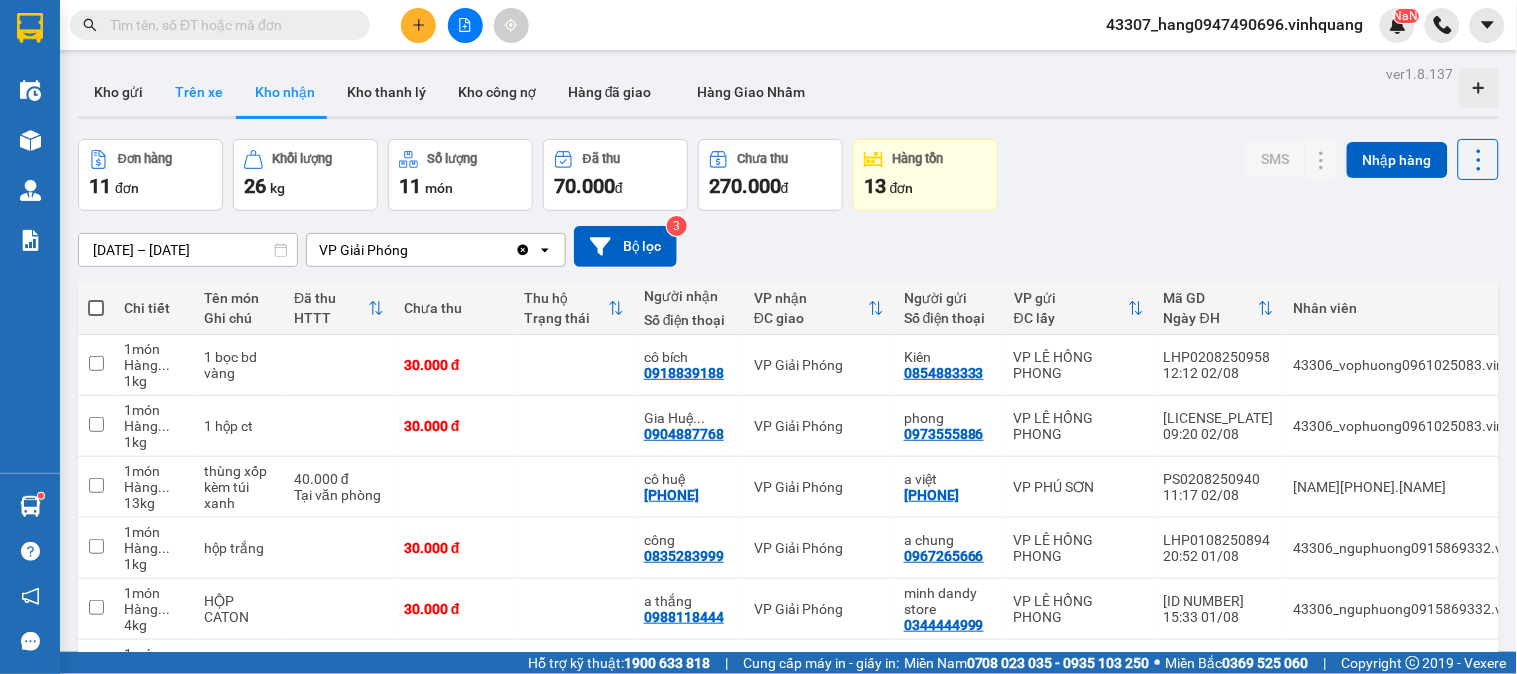 click on "Trên xe" at bounding box center [199, 92] 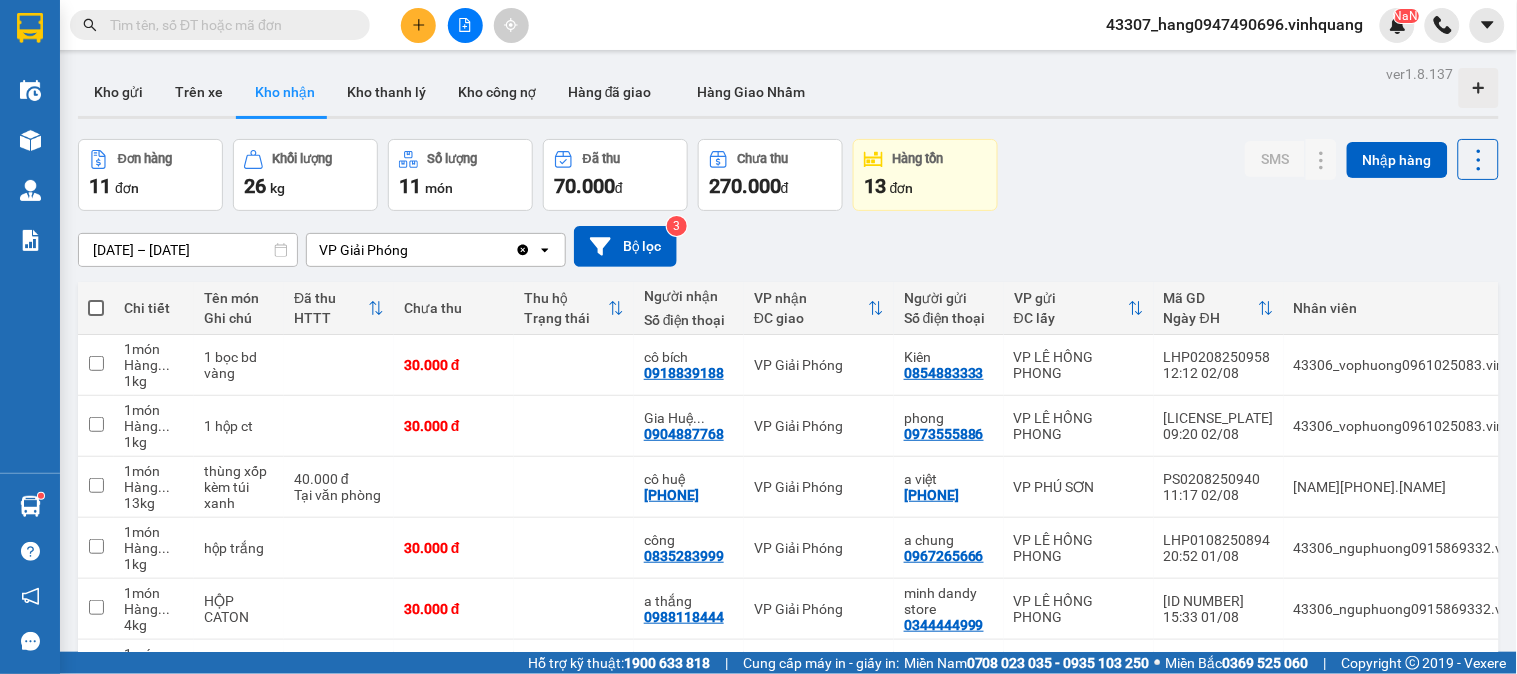 type on "31/07/2025 – 02/08/2025" 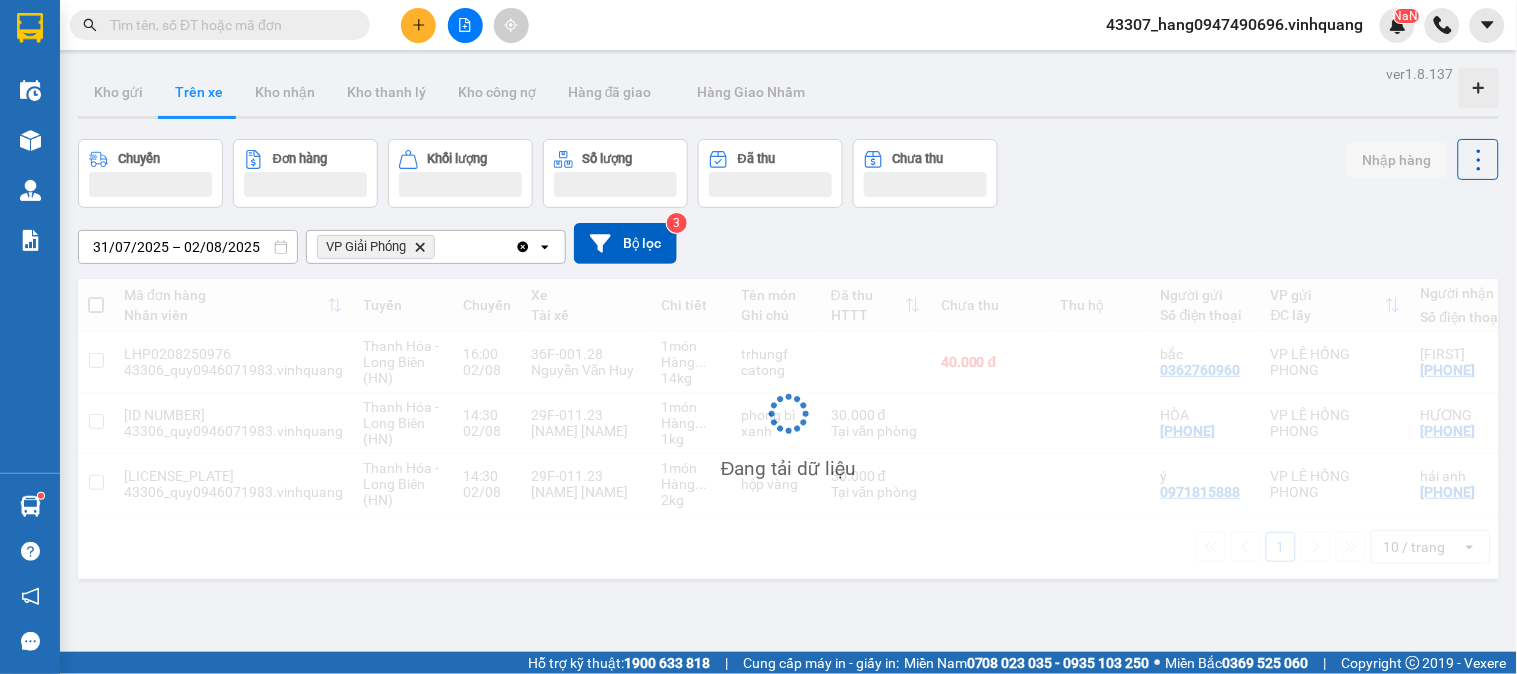scroll, scrollTop: 92, scrollLeft: 0, axis: vertical 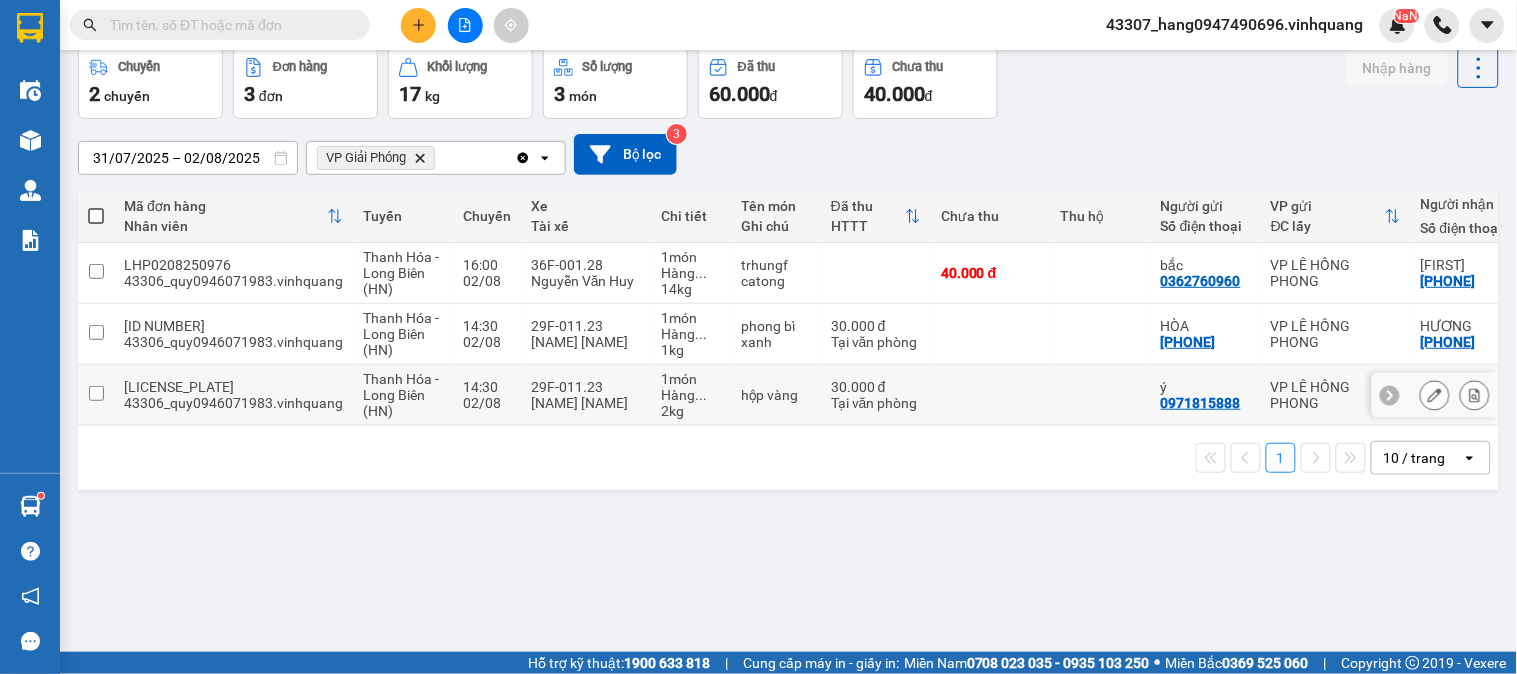 click on "LHP0208250970 43306_quy0946071983.vinhquang" at bounding box center [233, 395] 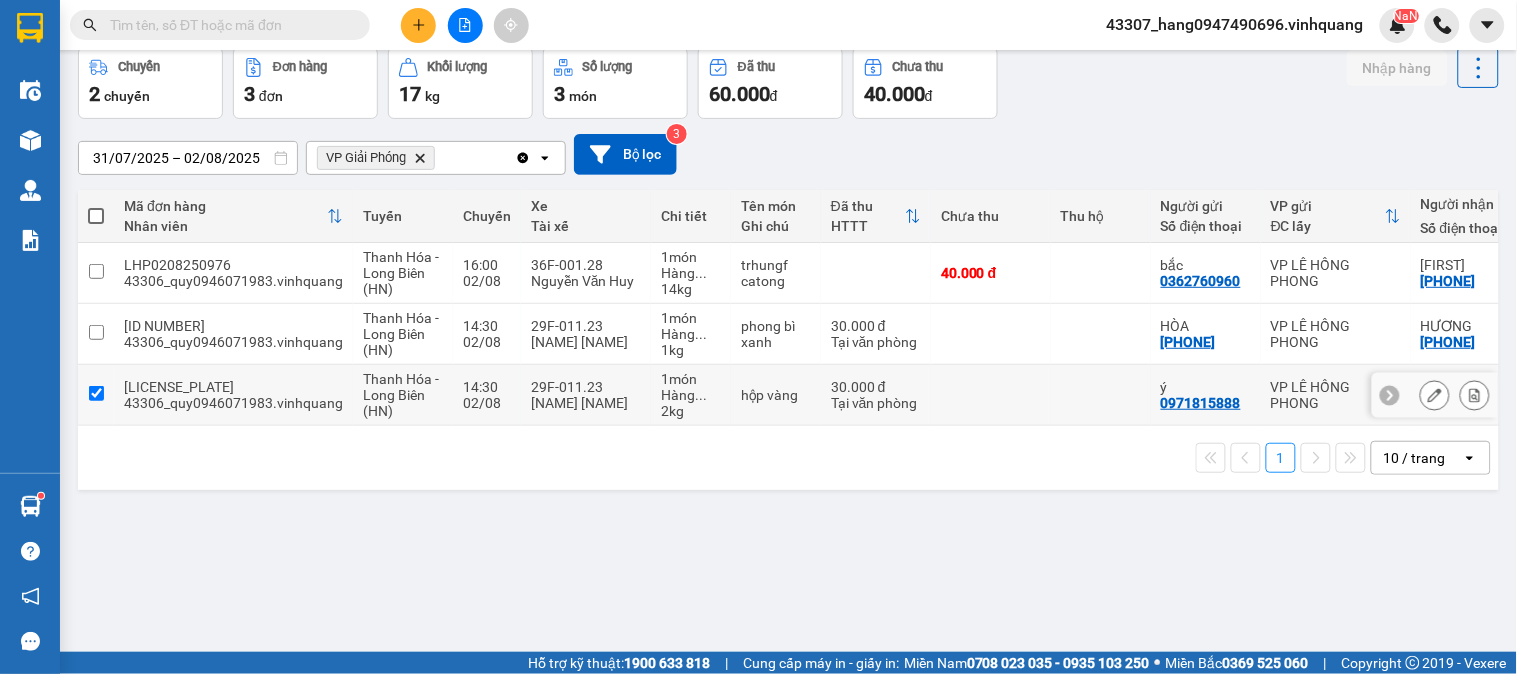 checkbox on "true" 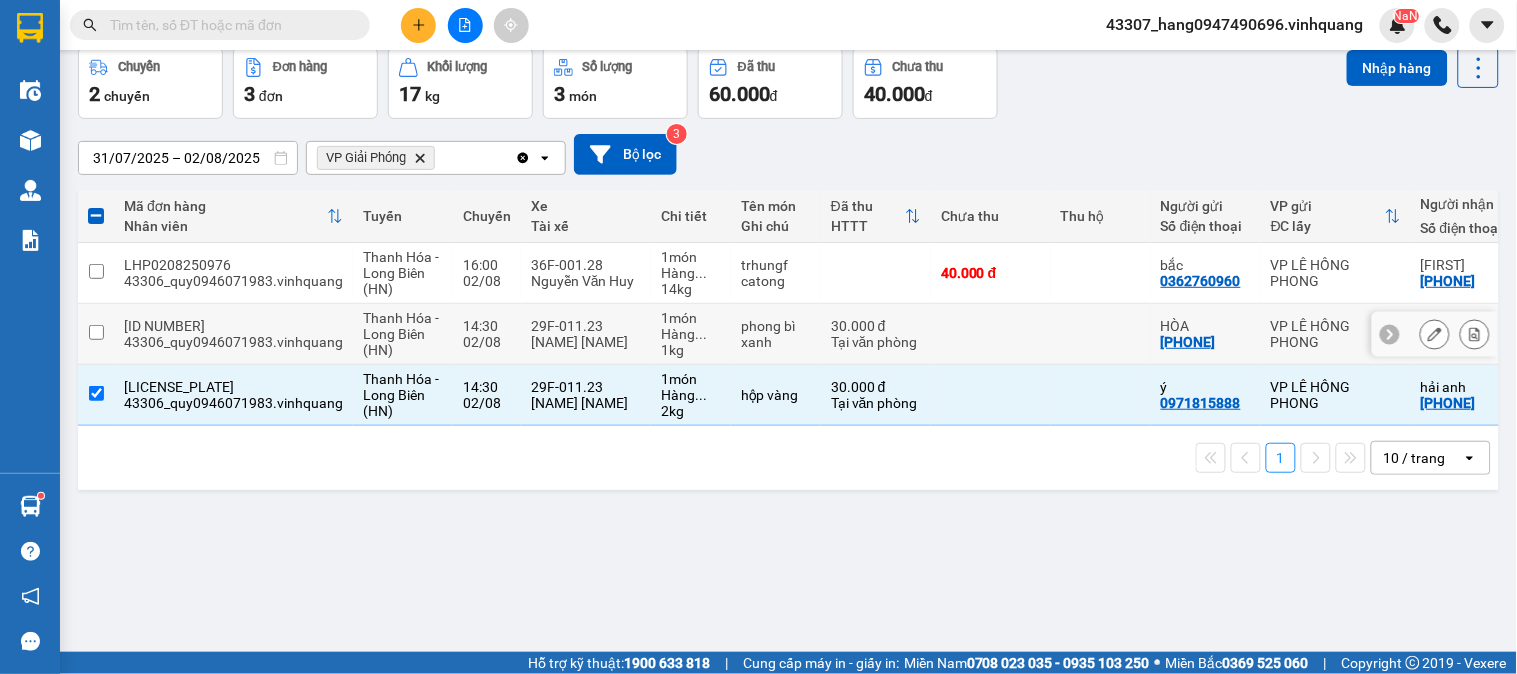 click on "Thanh Hóa - Long Biên (HN)" at bounding box center (403, 334) 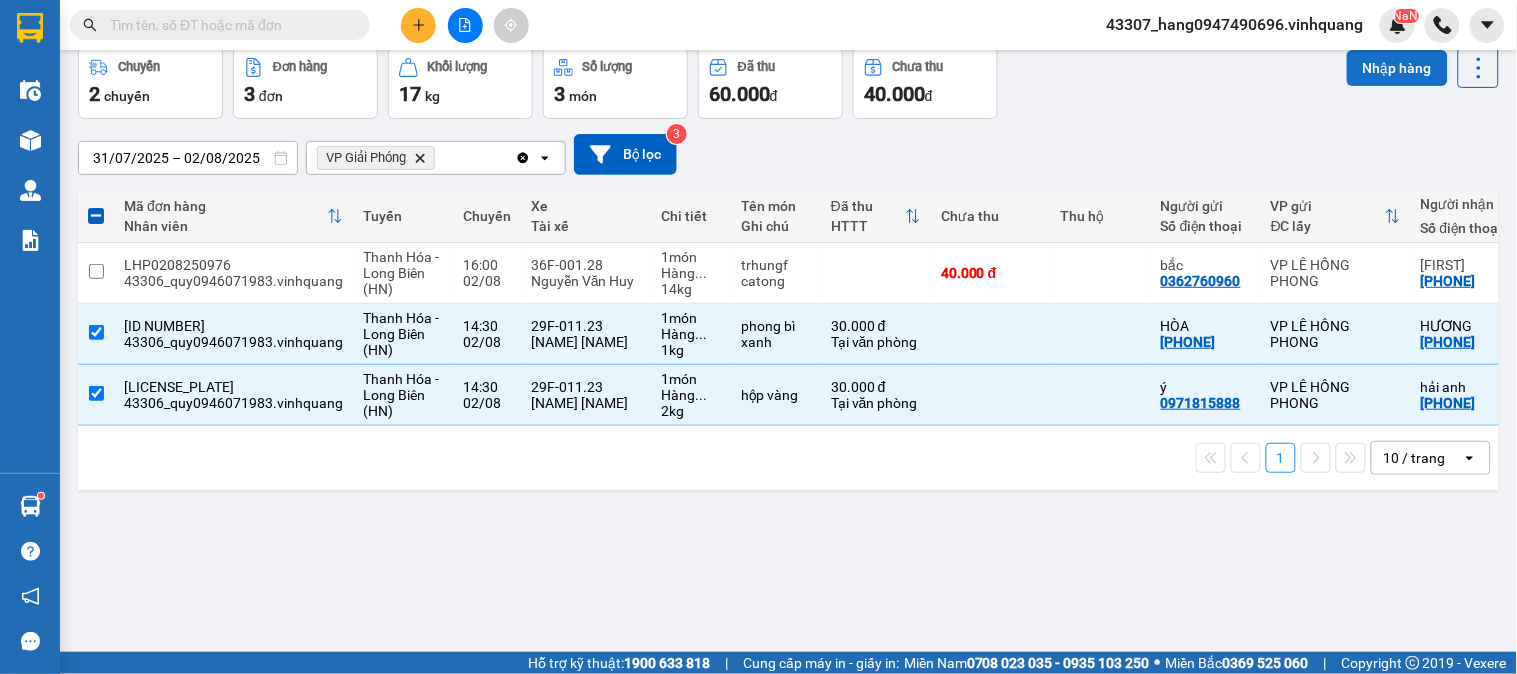 click on "Nhập hàng" at bounding box center [1397, 68] 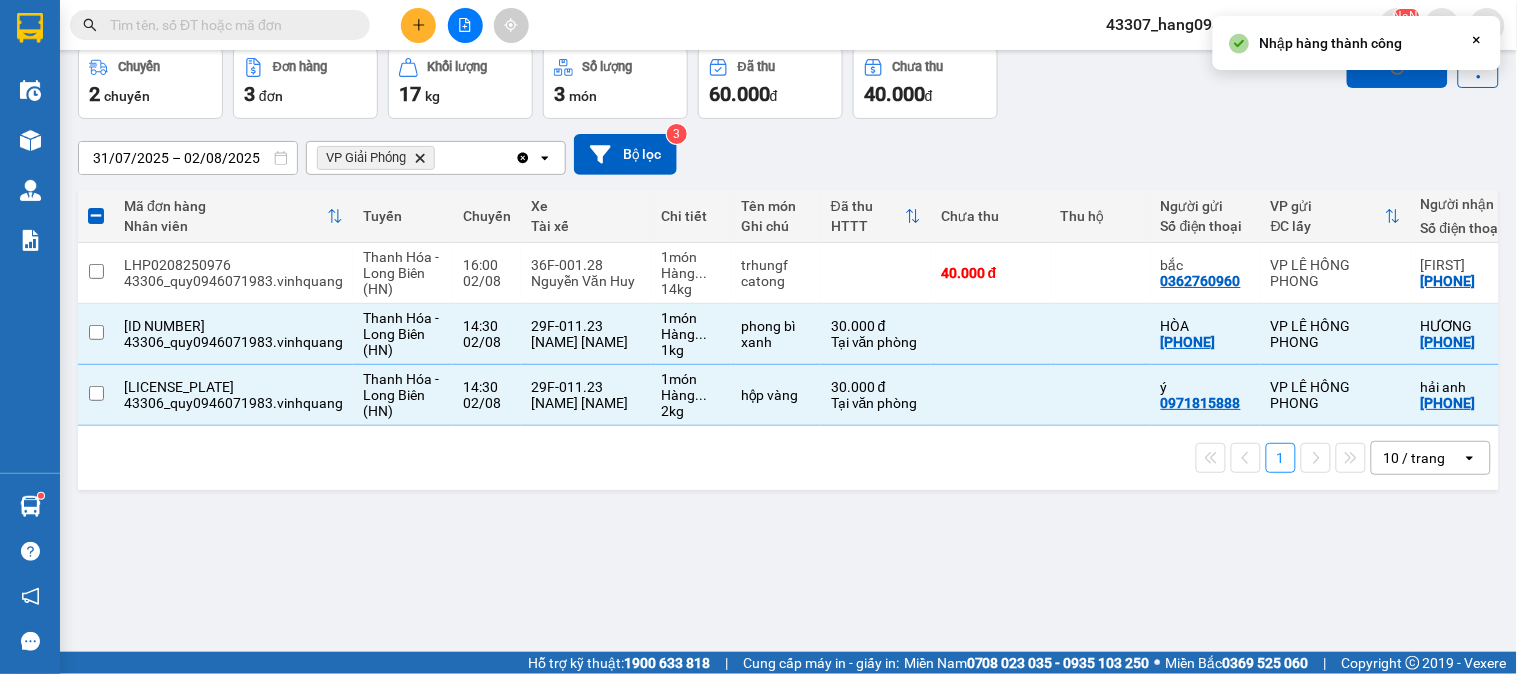 checkbox on "false" 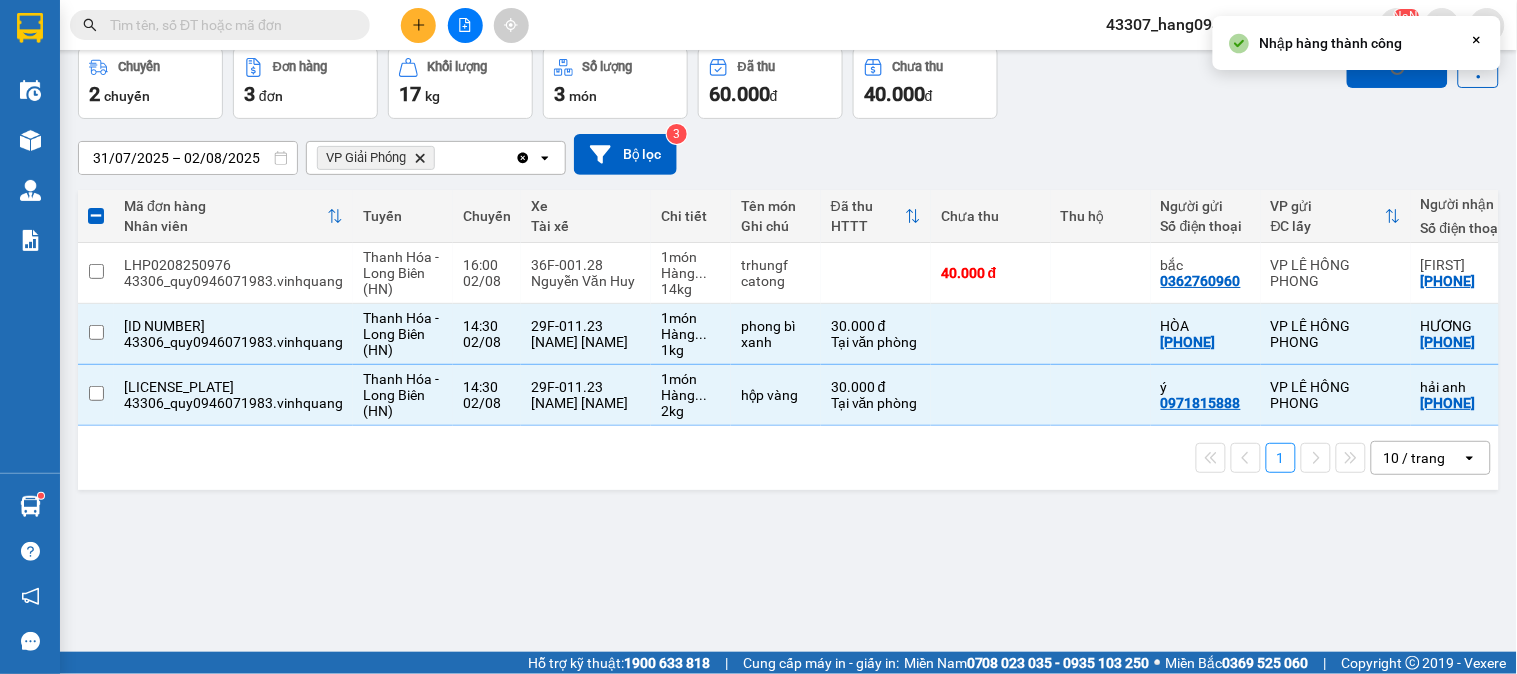 checkbox on "false" 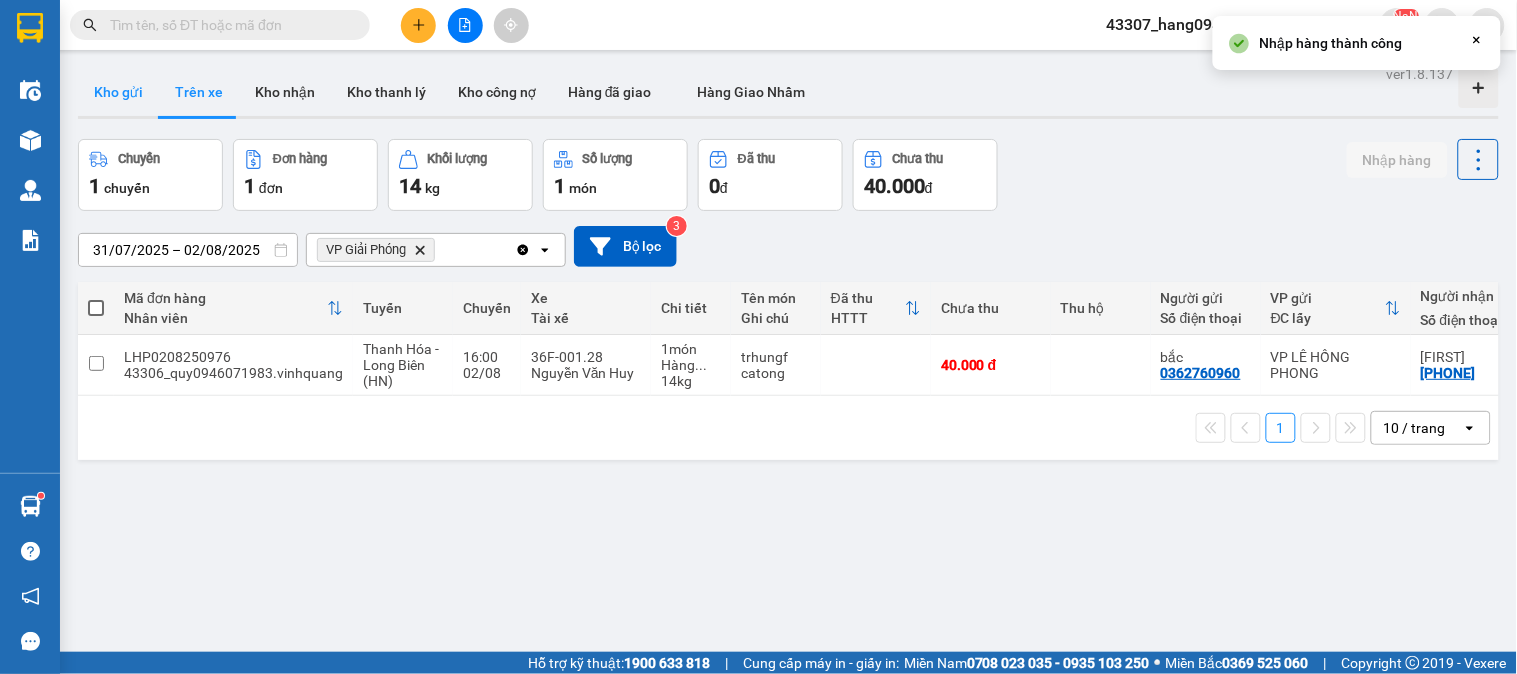 click on "Kho gửi" at bounding box center (118, 92) 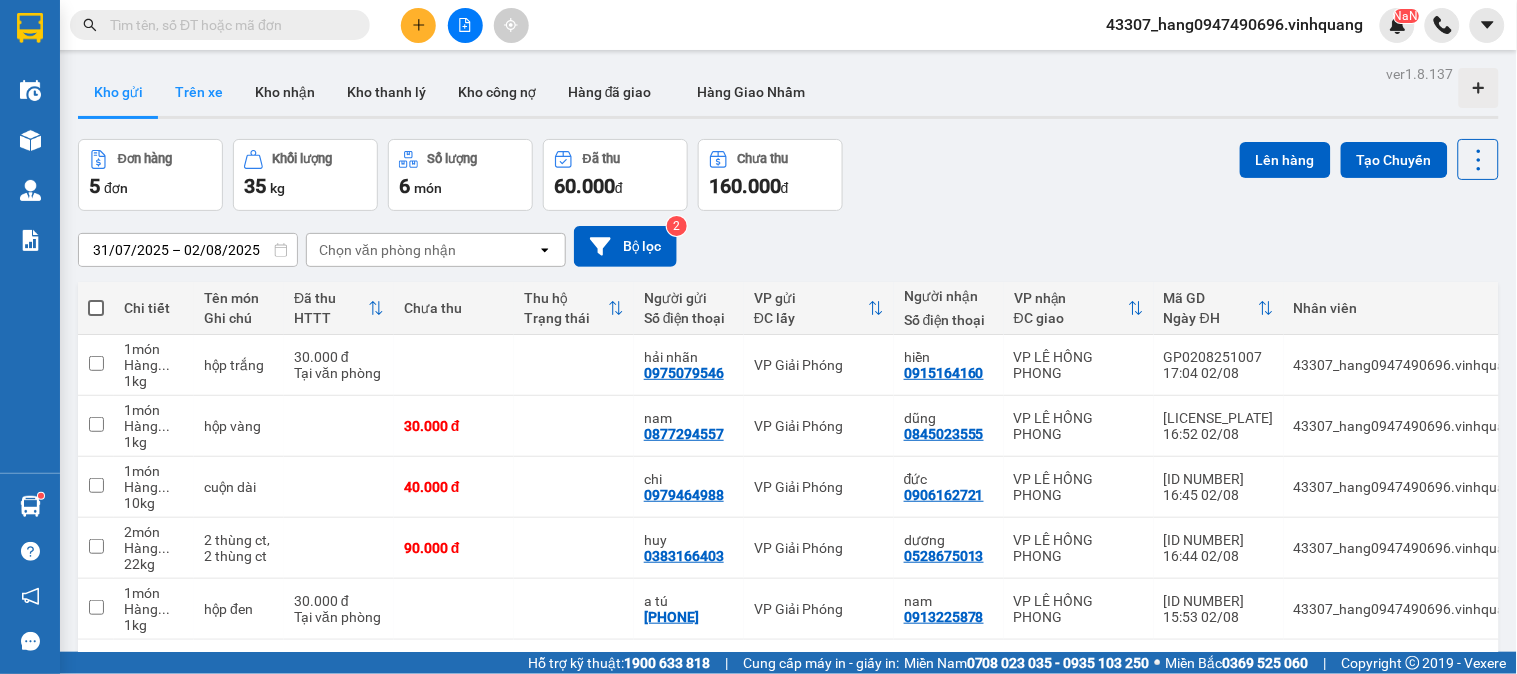 click on "Trên xe" at bounding box center [199, 92] 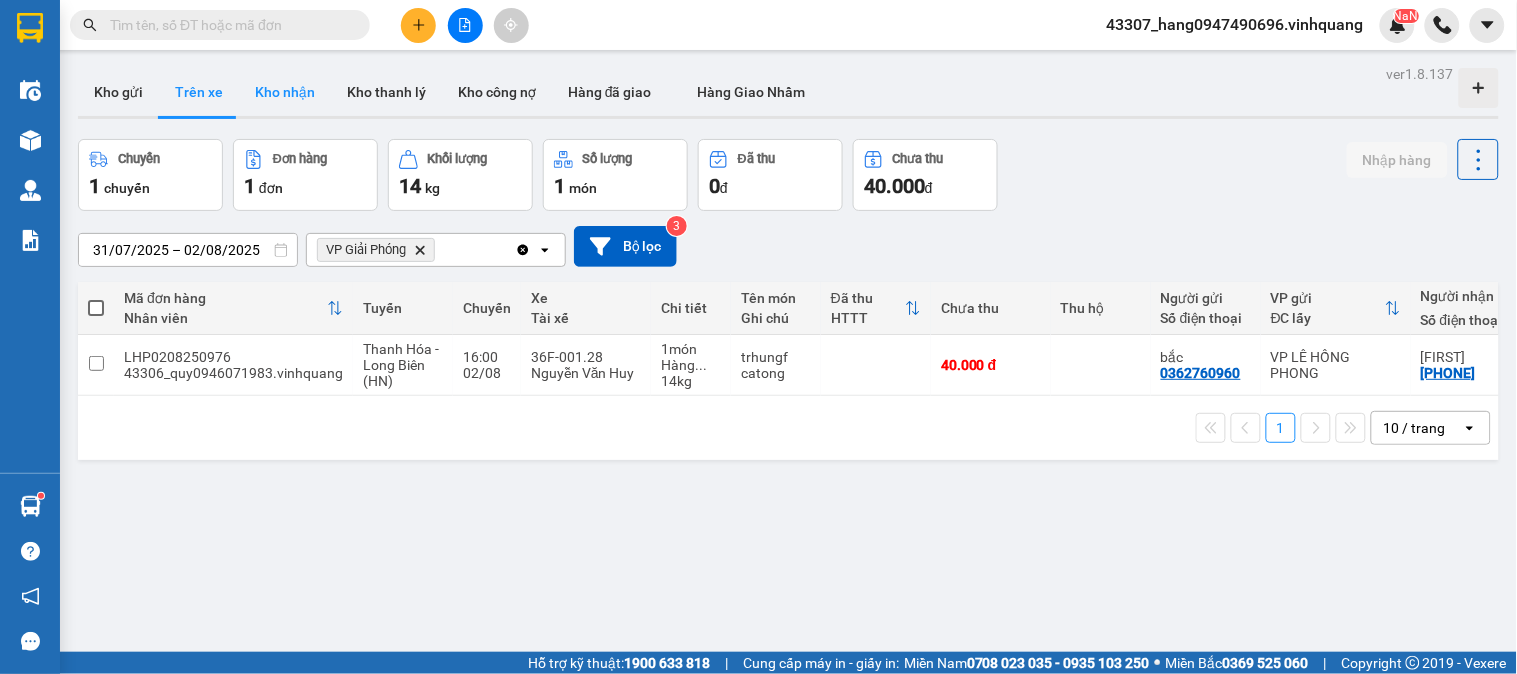 click on "Kho nhận" at bounding box center [285, 92] 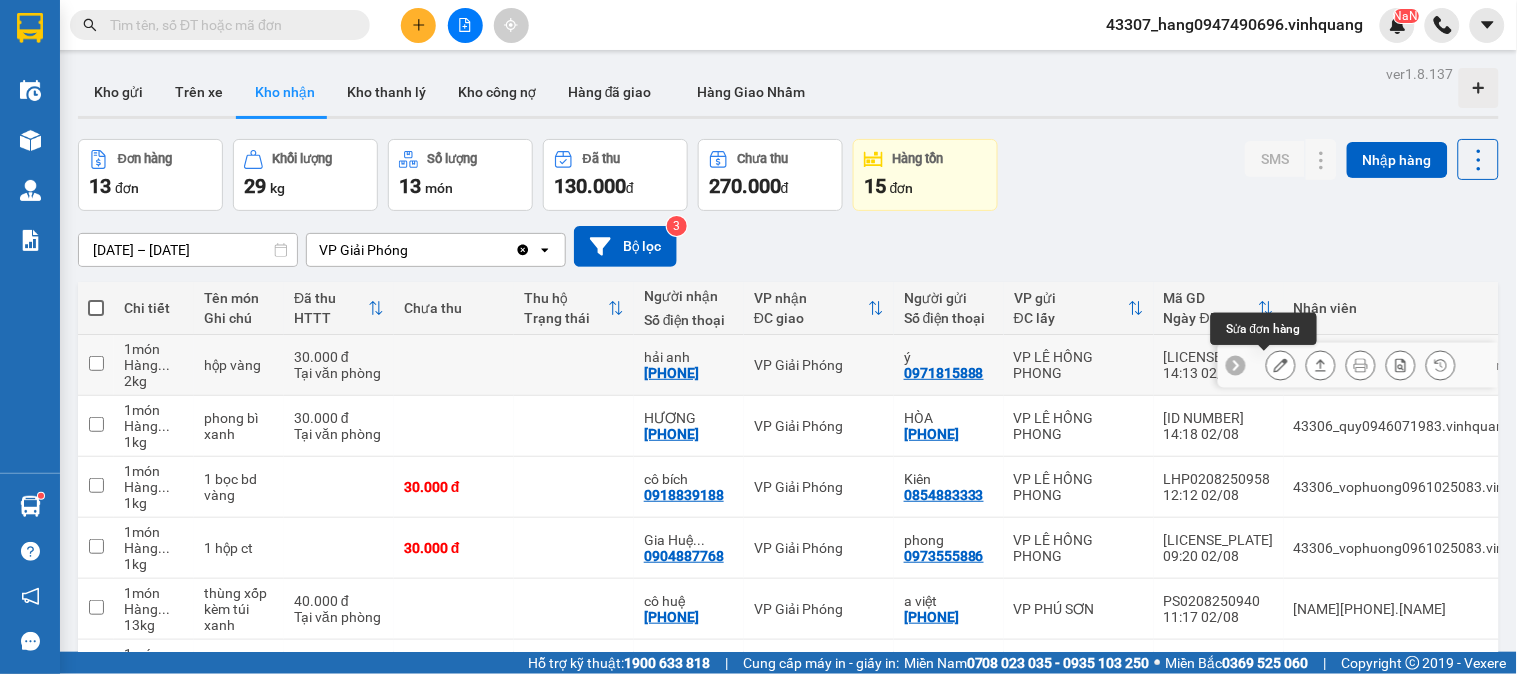 click 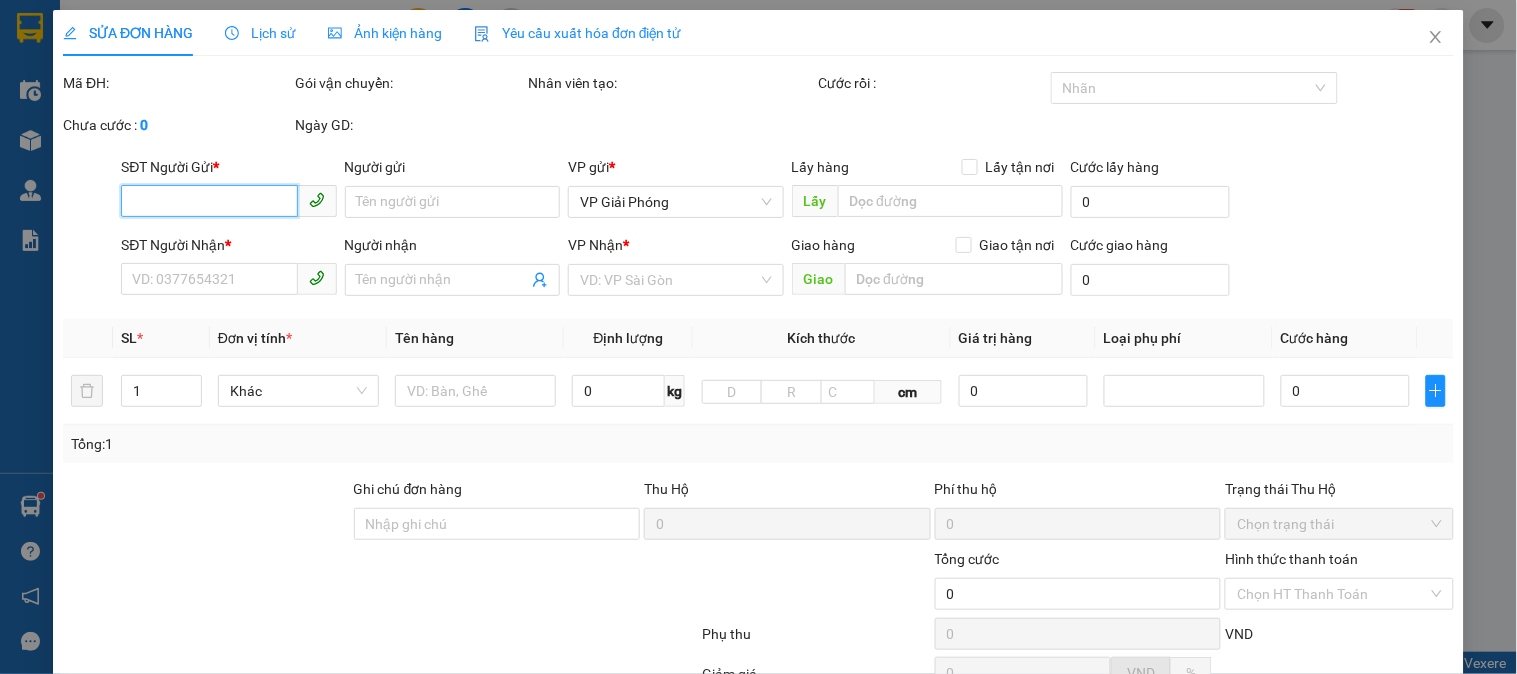 type on "0971815888" 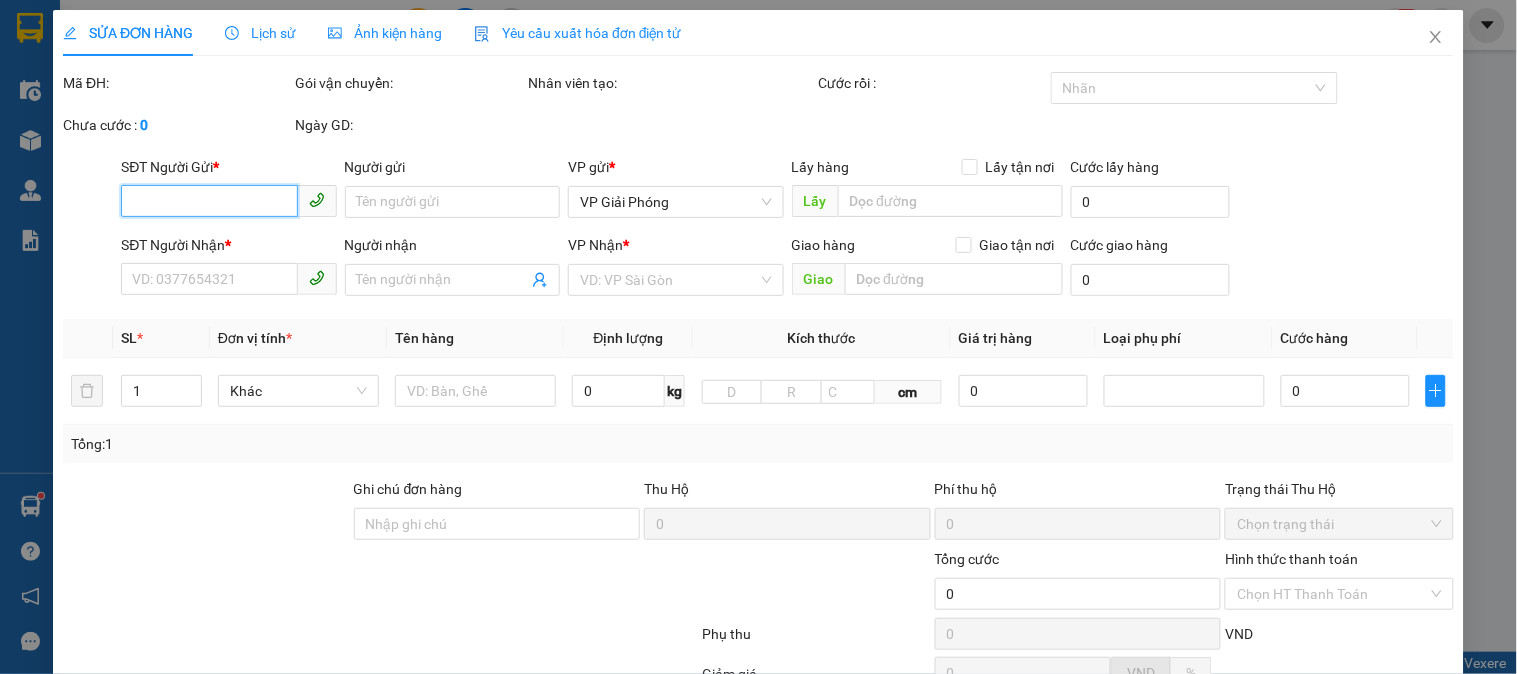 type on "ý" 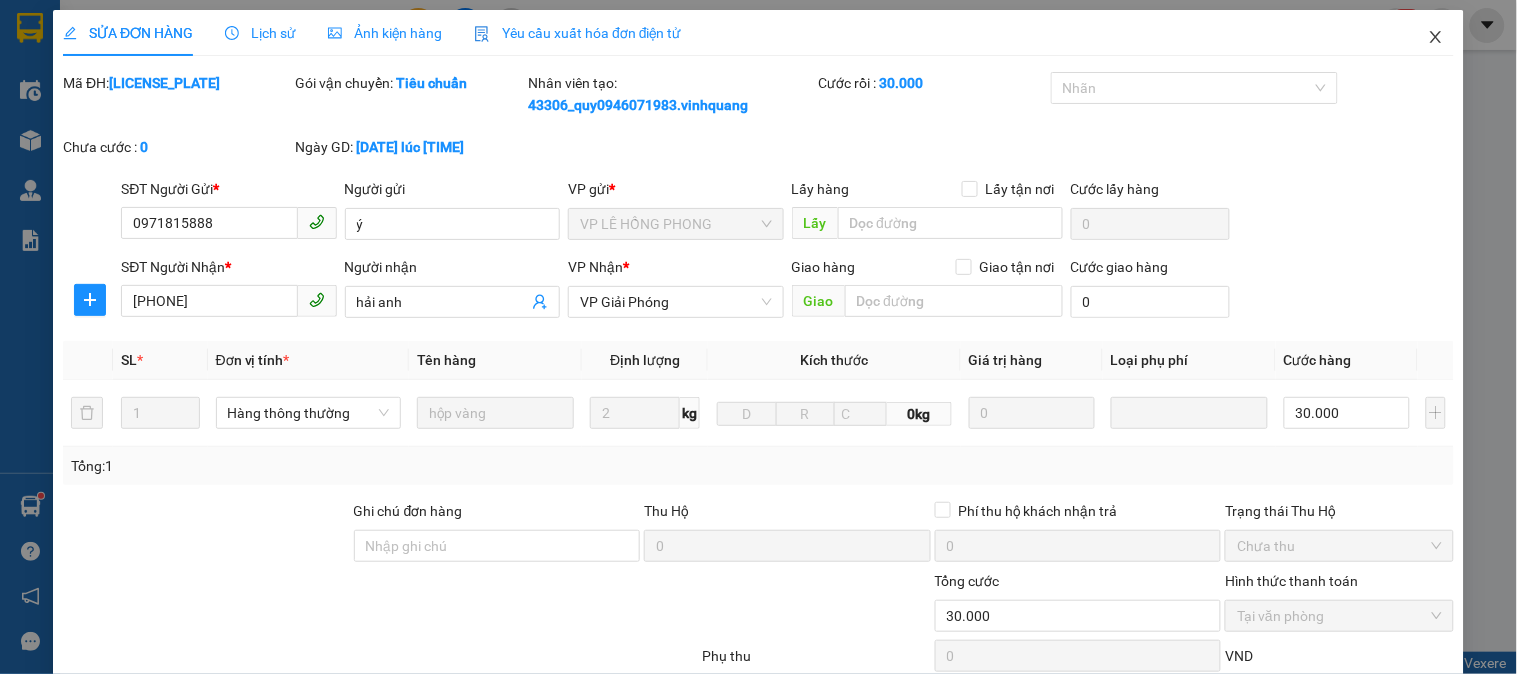 click at bounding box center (1436, 38) 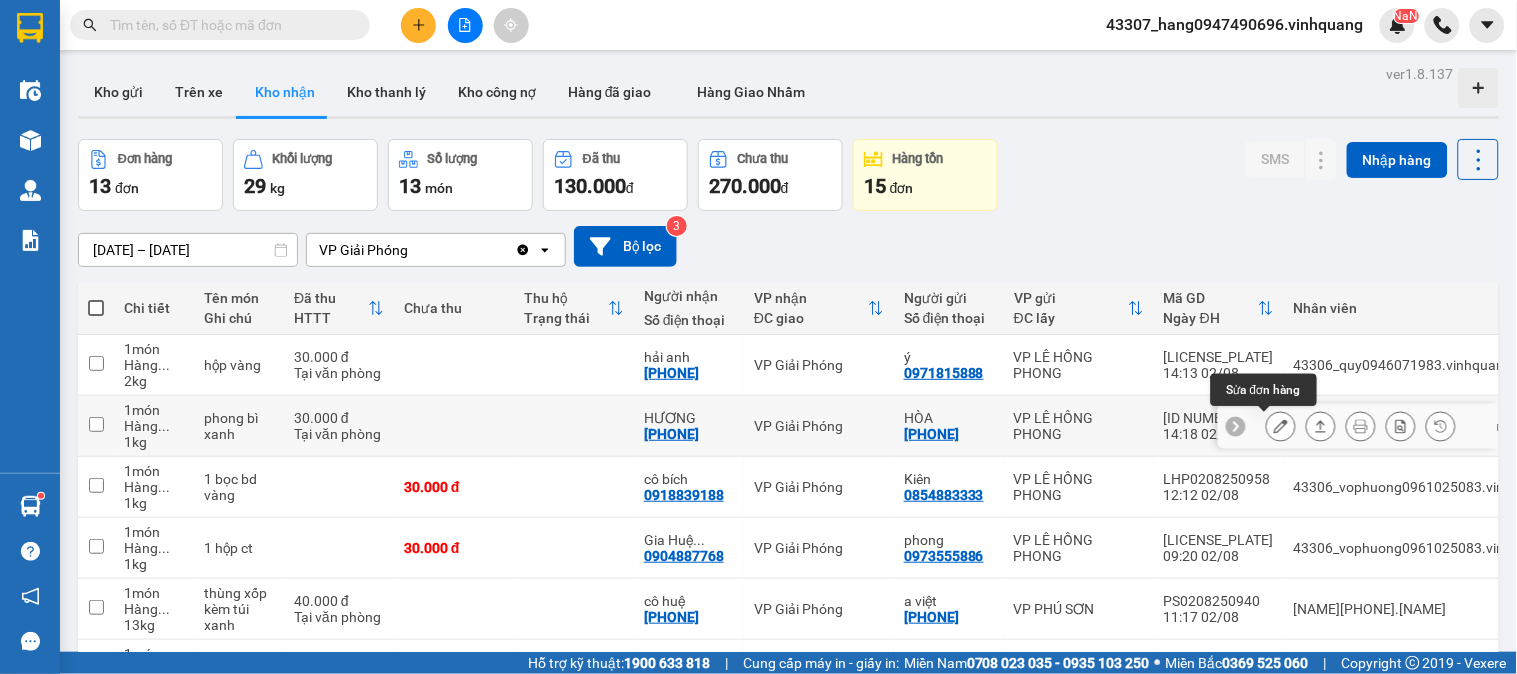 click at bounding box center (1281, 426) 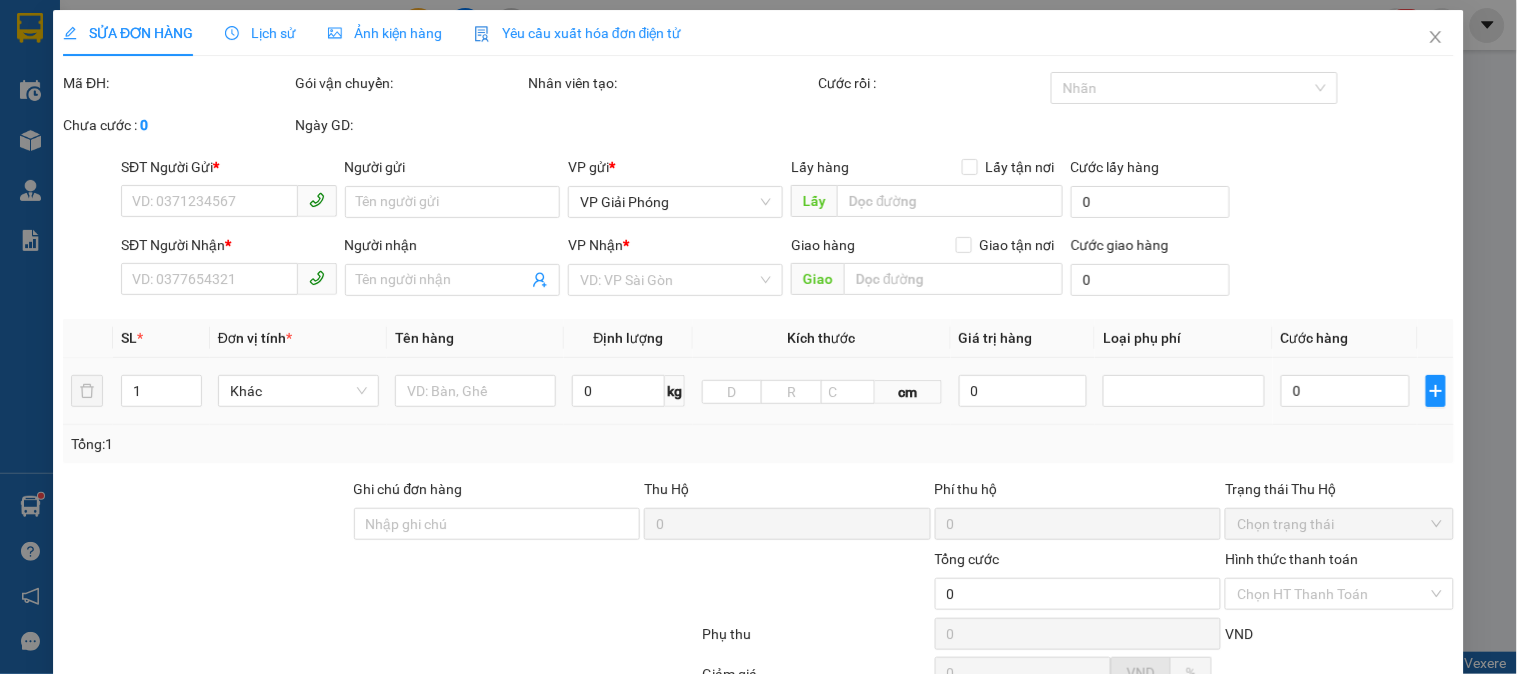 type on "[PHONE]" 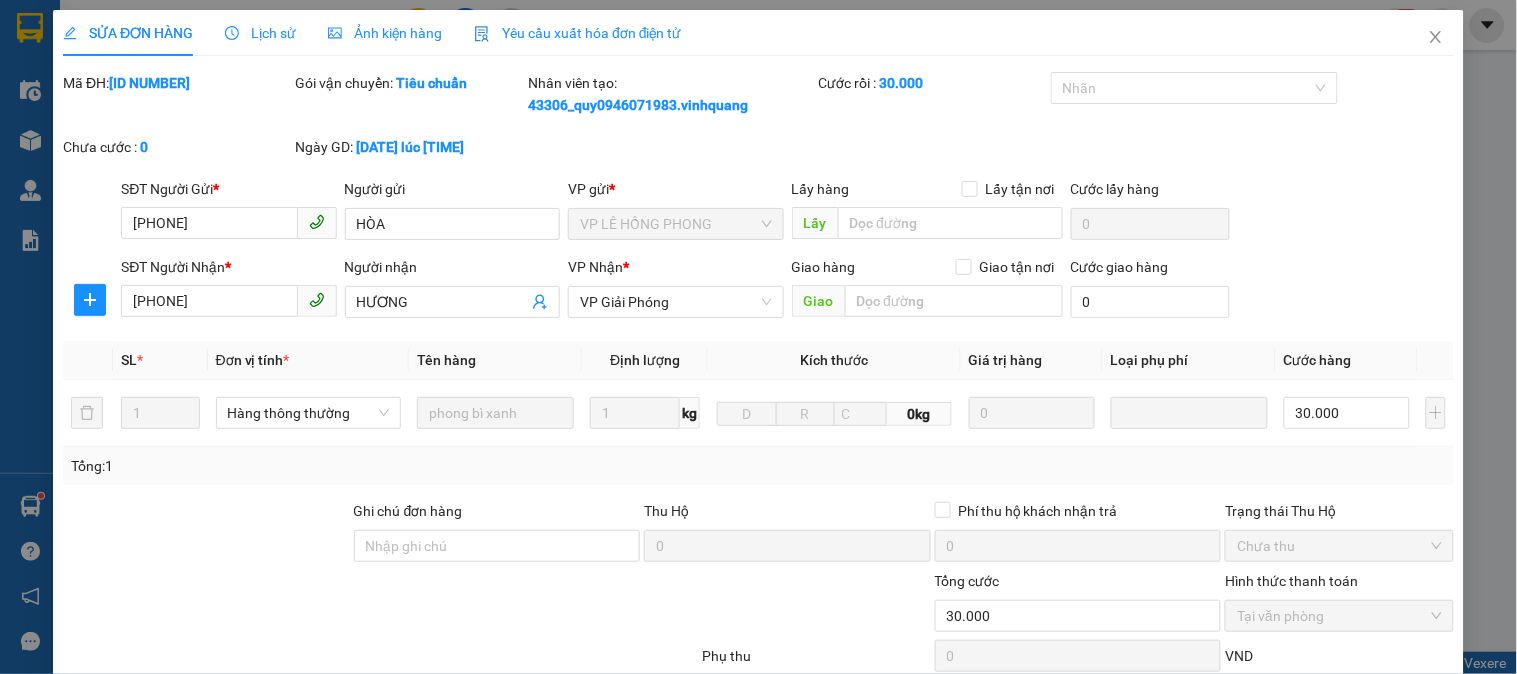 click on "Lịch sử" at bounding box center [260, 33] 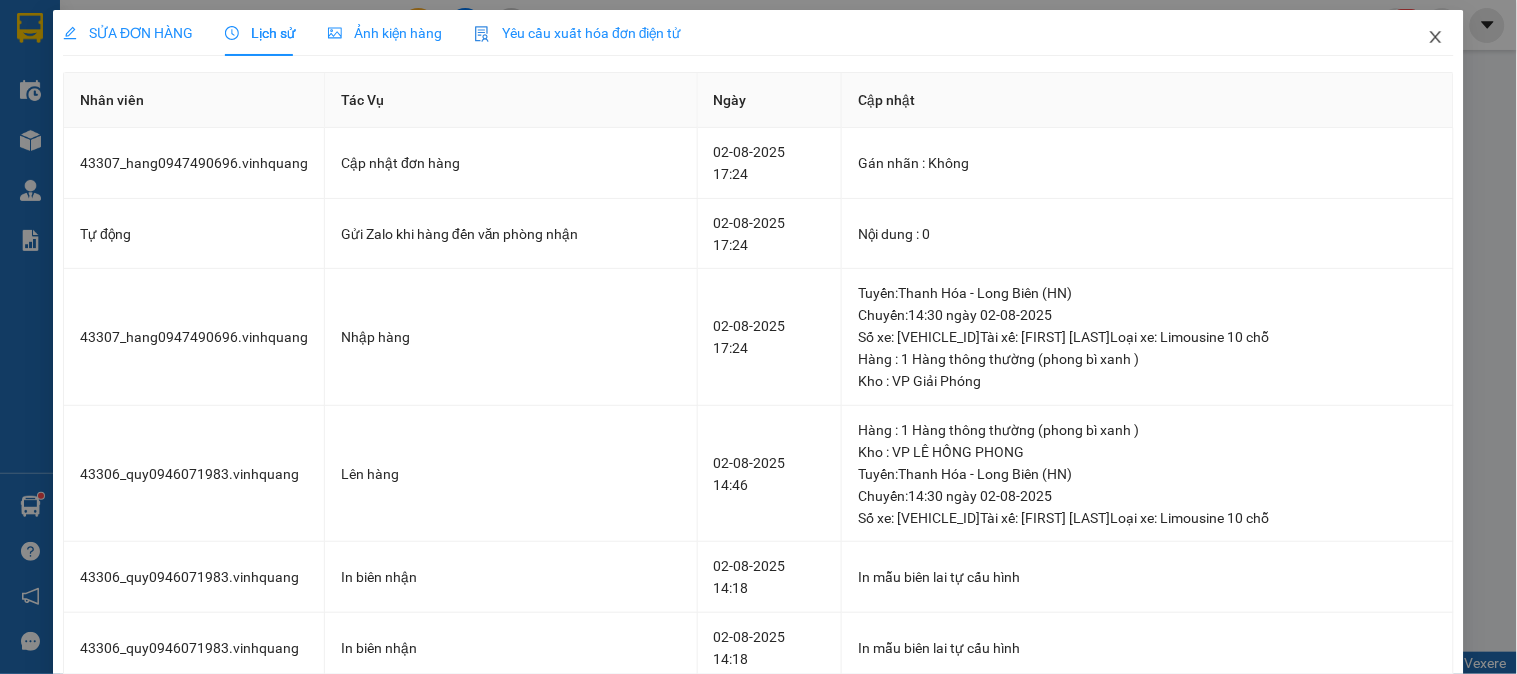 click at bounding box center [1436, 38] 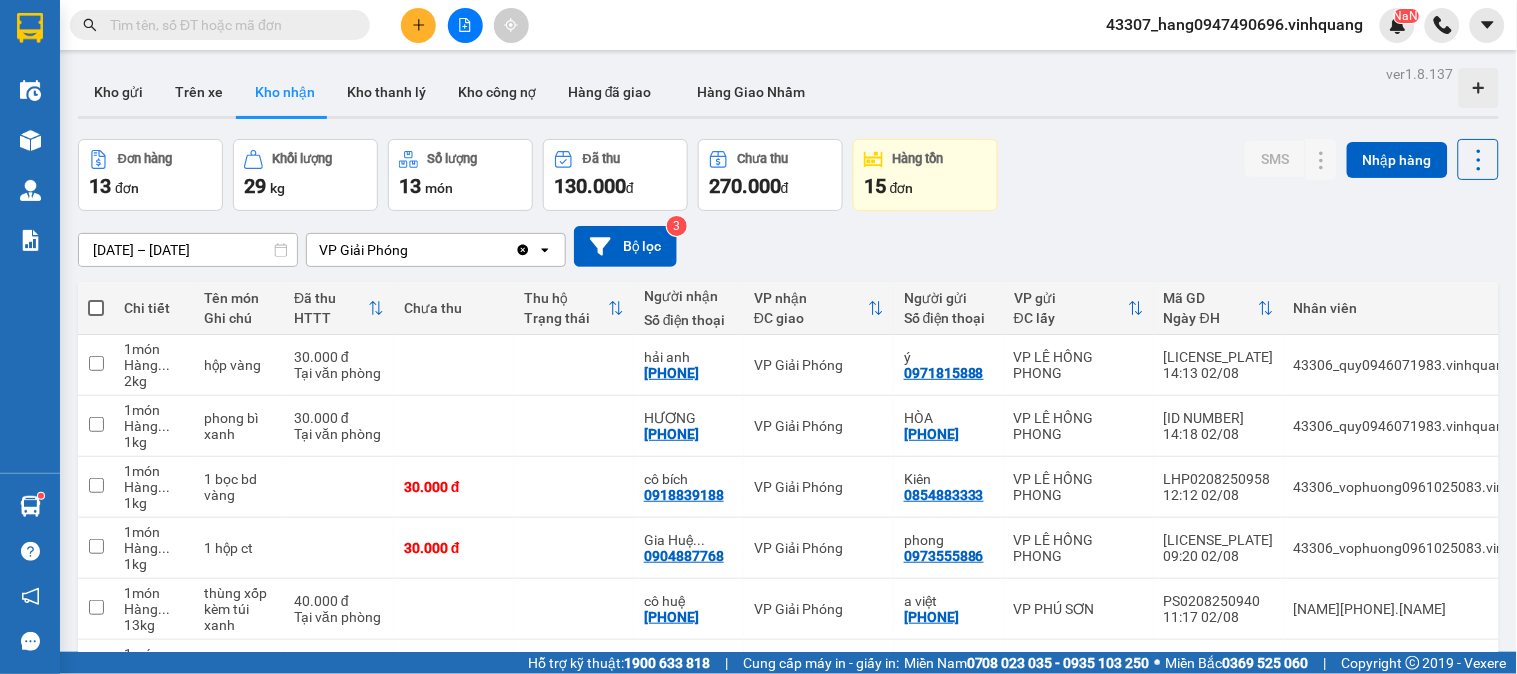 scroll, scrollTop: 384, scrollLeft: 0, axis: vertical 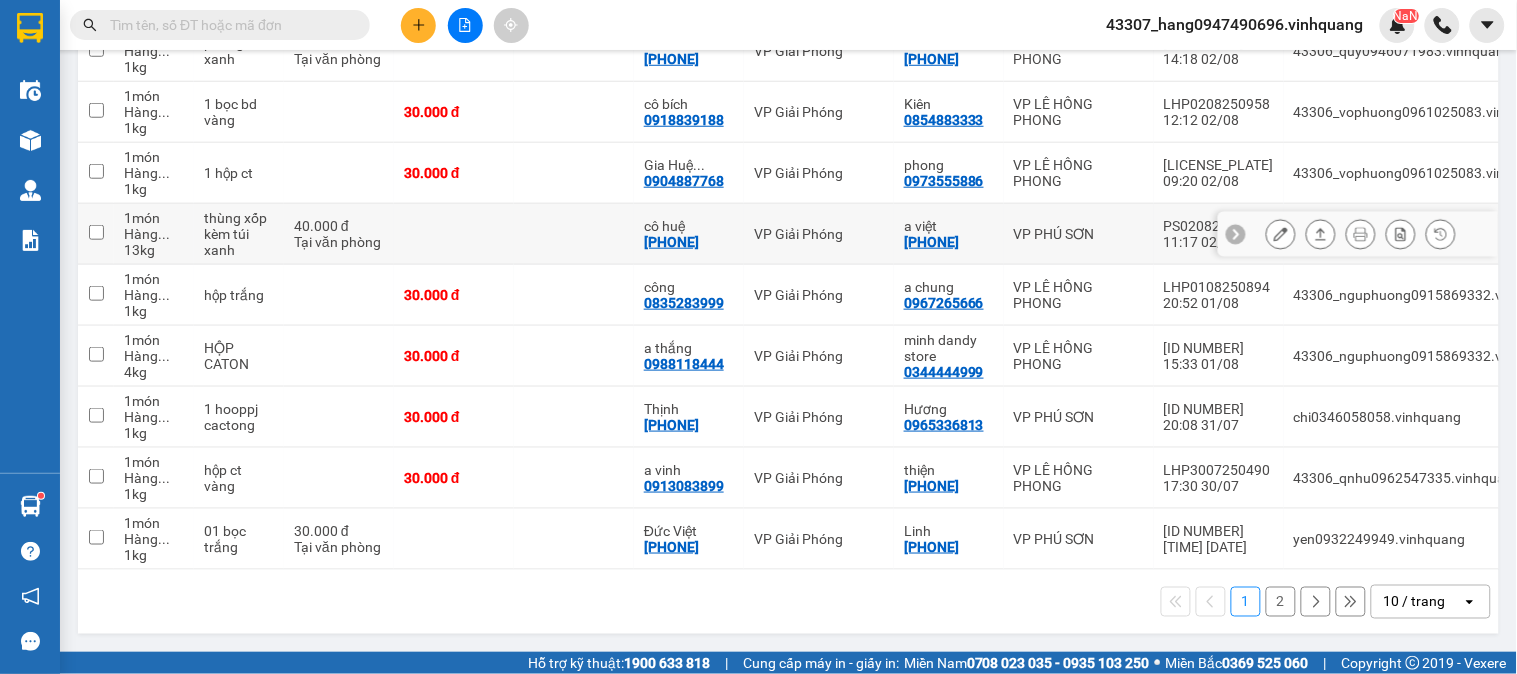 drag, startPoint x: 723, startPoint y: 232, endPoint x: 647, endPoint y: 236, distance: 76.105194 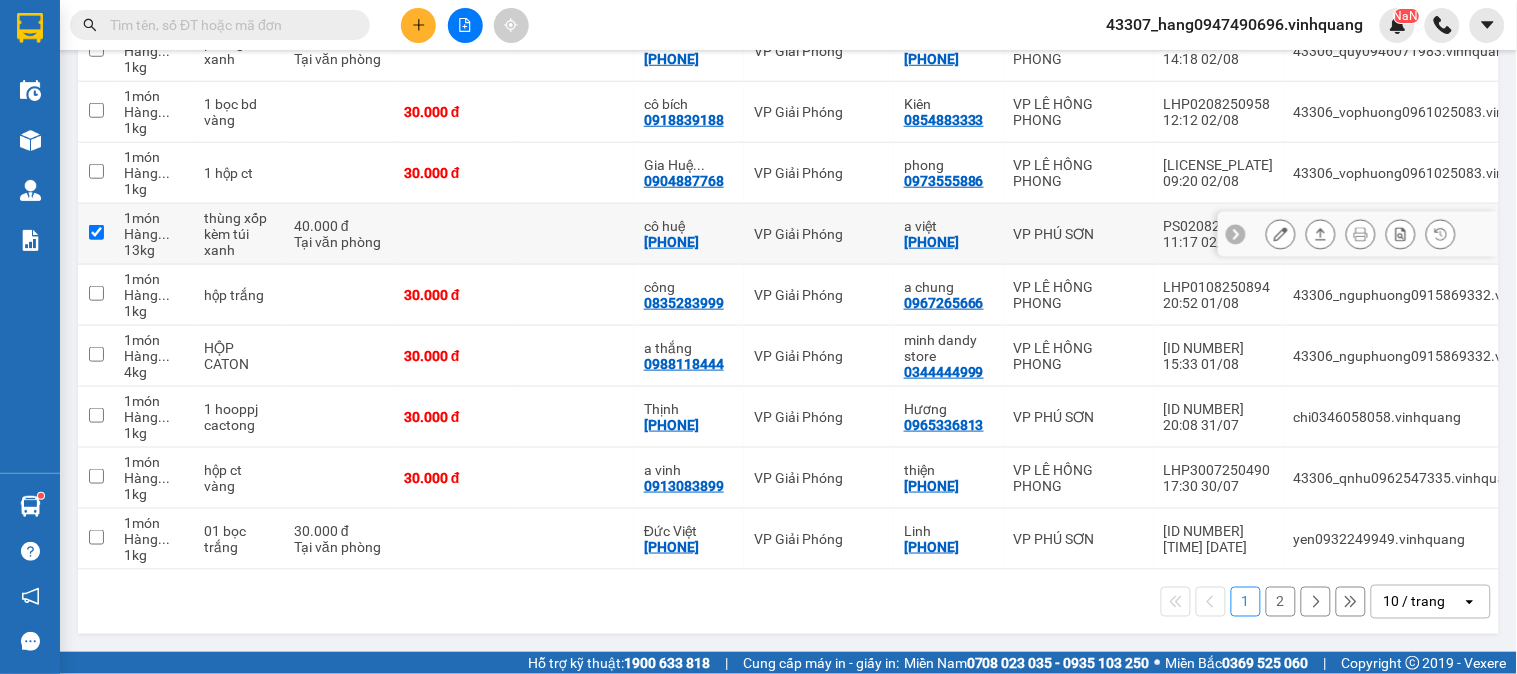 checkbox on "true" 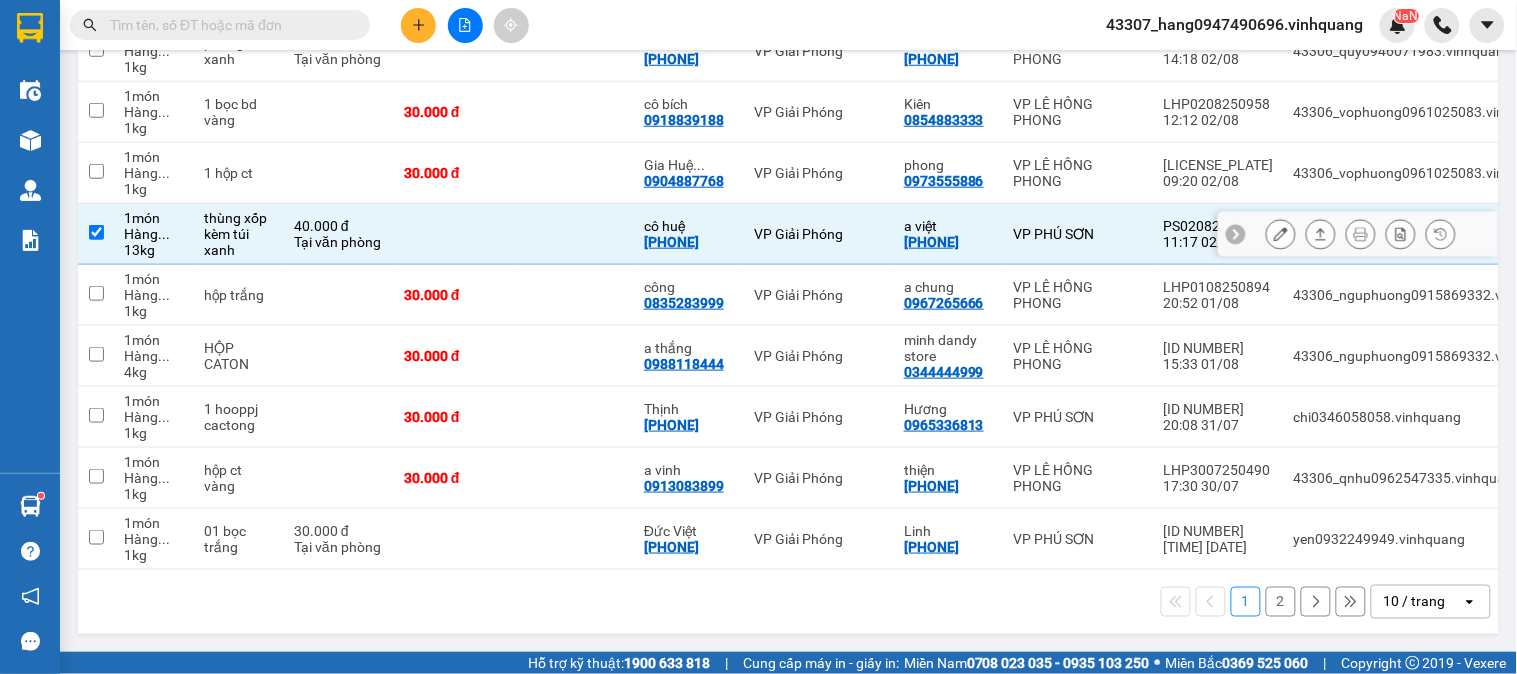 copy on "[PHONE]" 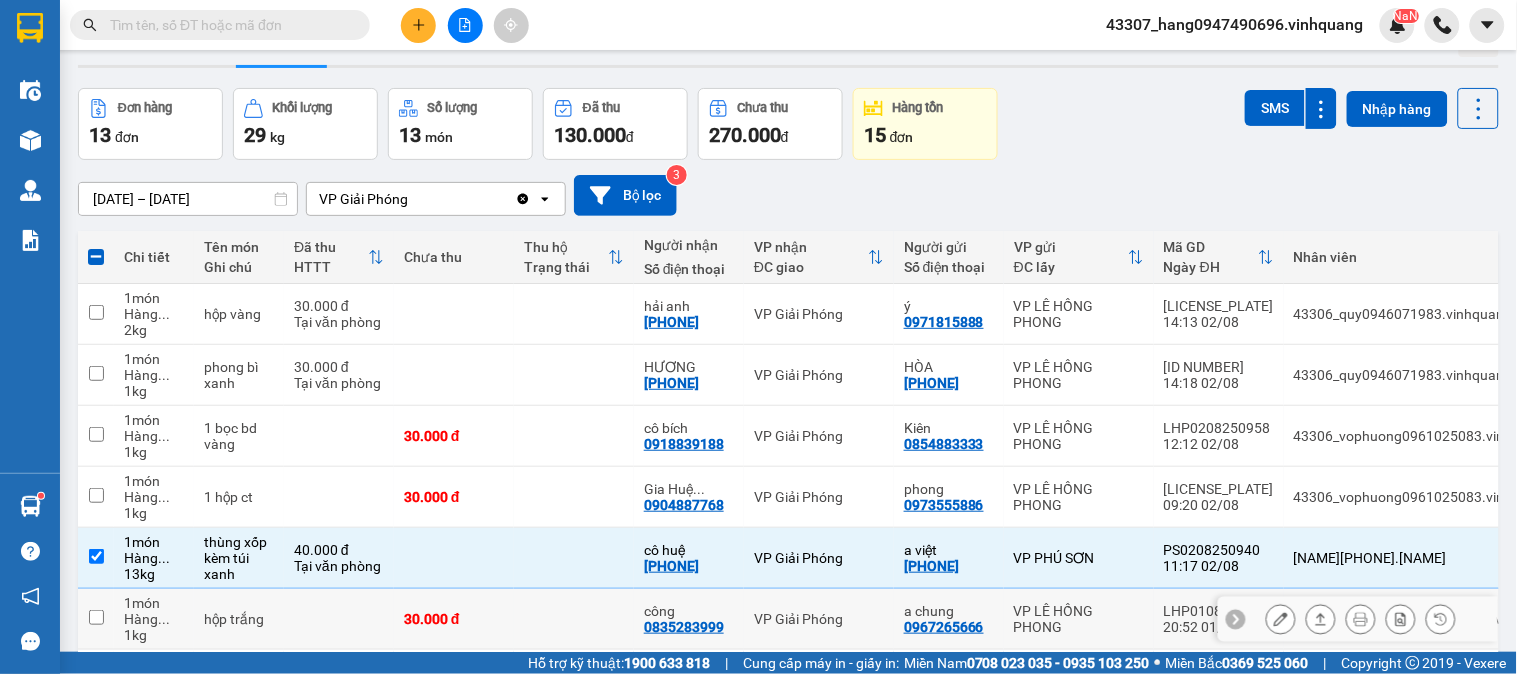 scroll, scrollTop: 0, scrollLeft: 0, axis: both 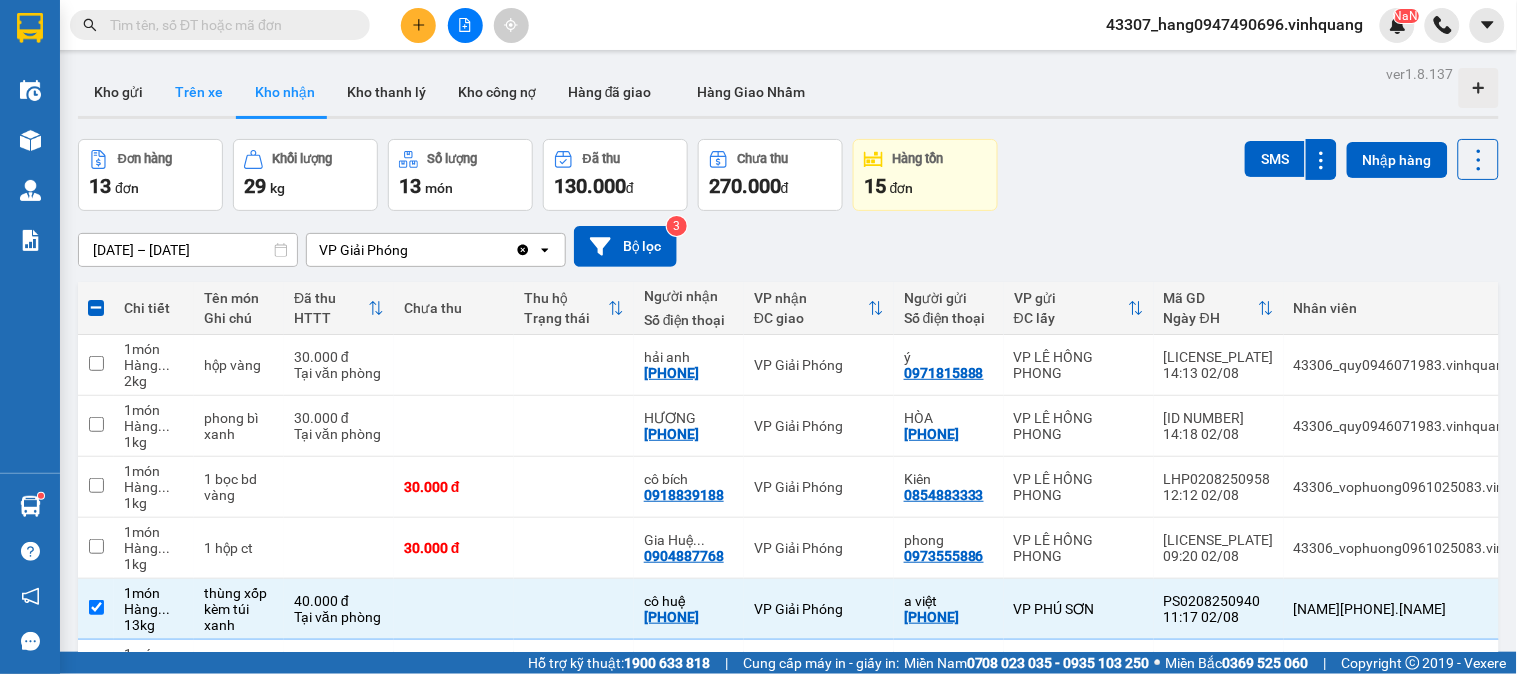 click on "Trên xe" at bounding box center (199, 92) 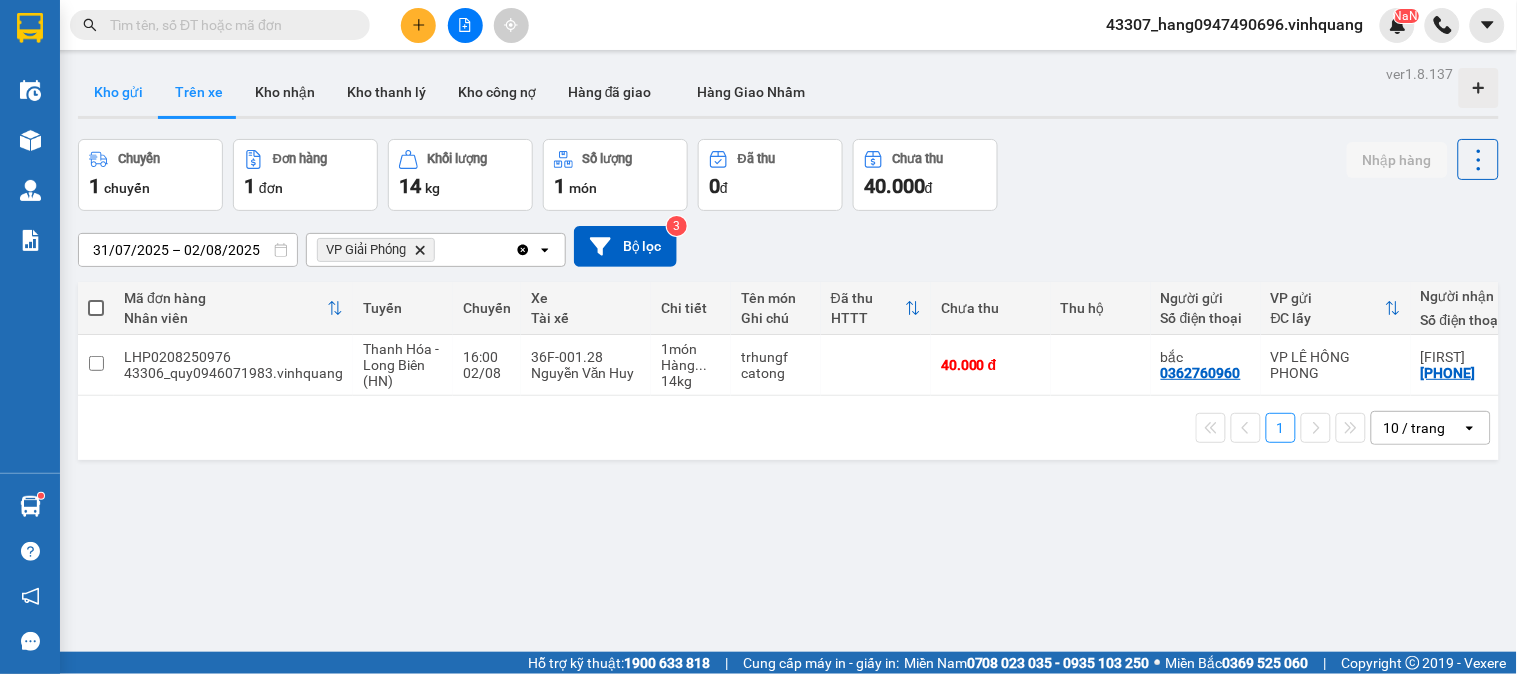 click on "Kho gửi" at bounding box center (118, 92) 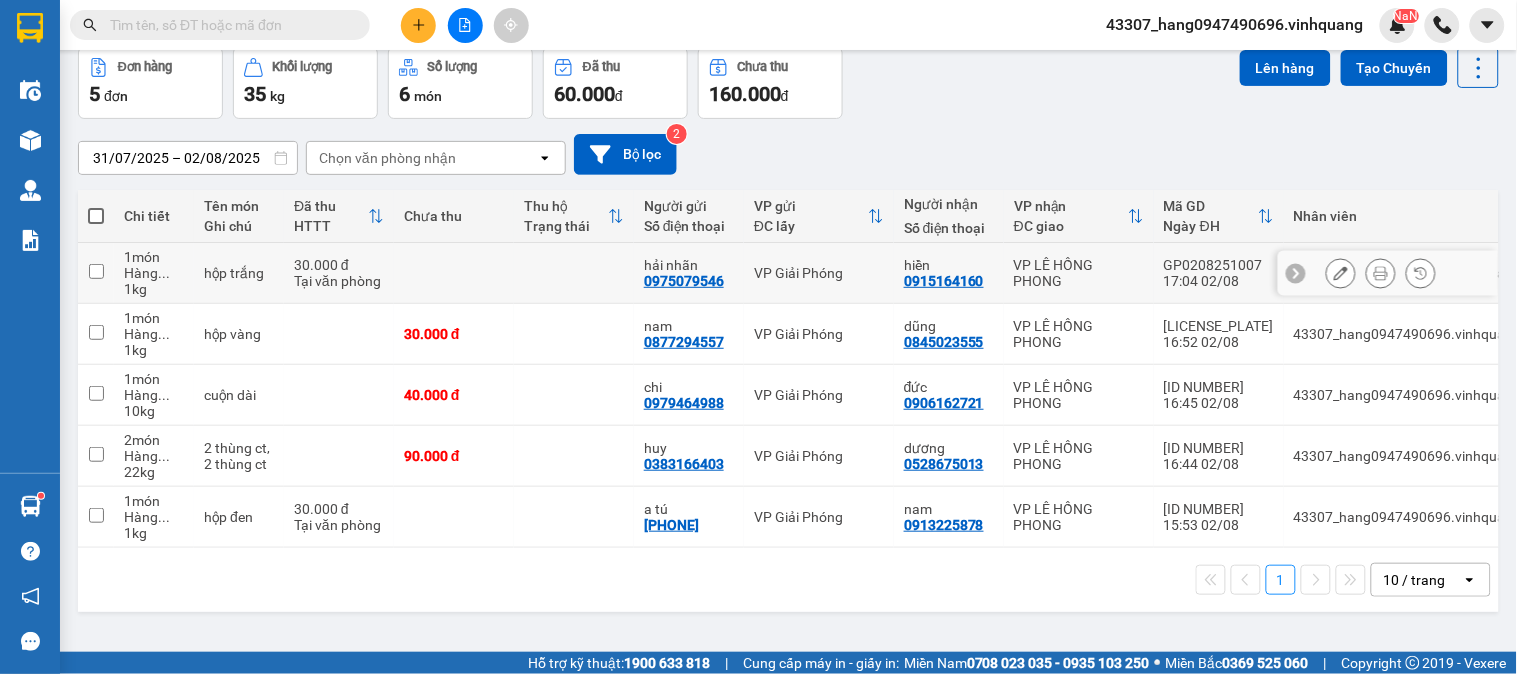 scroll, scrollTop: 0, scrollLeft: 0, axis: both 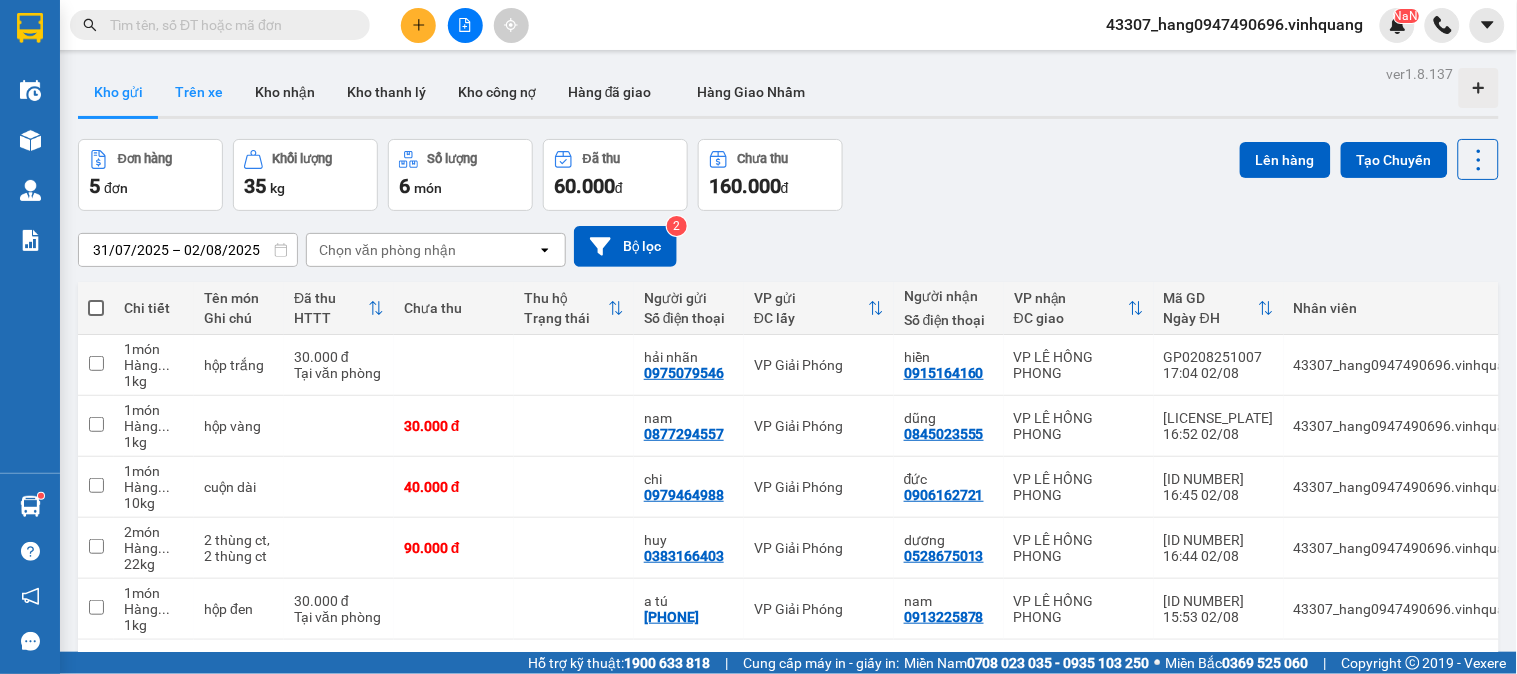 click on "Trên xe" at bounding box center [199, 92] 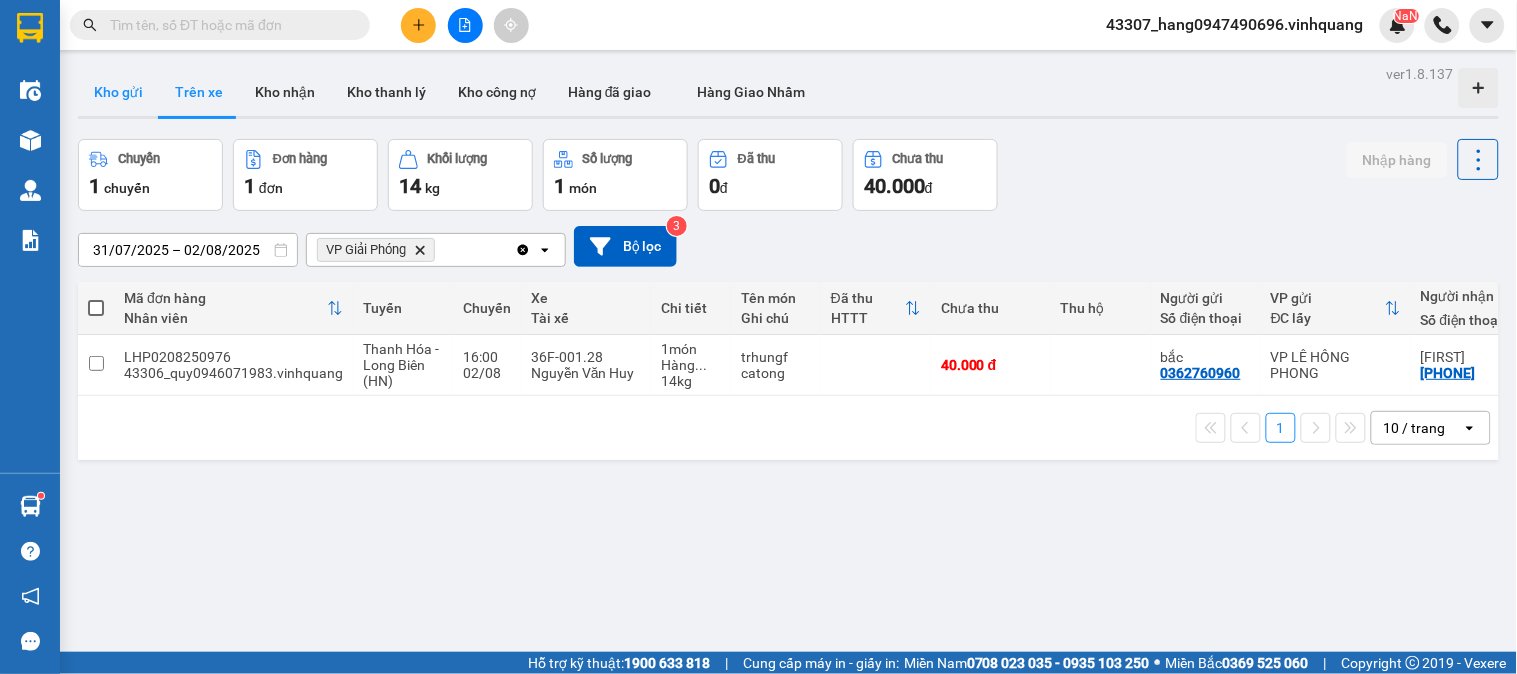 click on "Kho gửi" at bounding box center (118, 92) 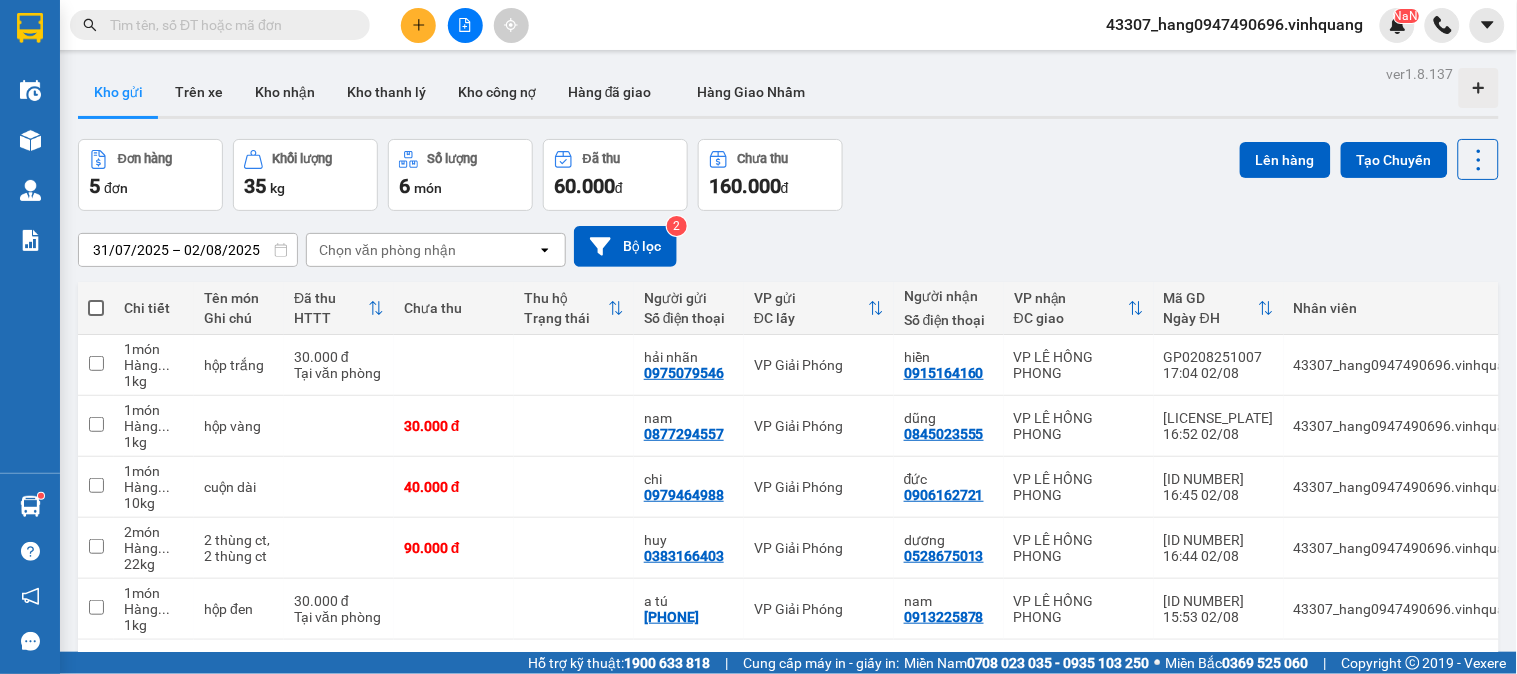 click at bounding box center [96, 308] 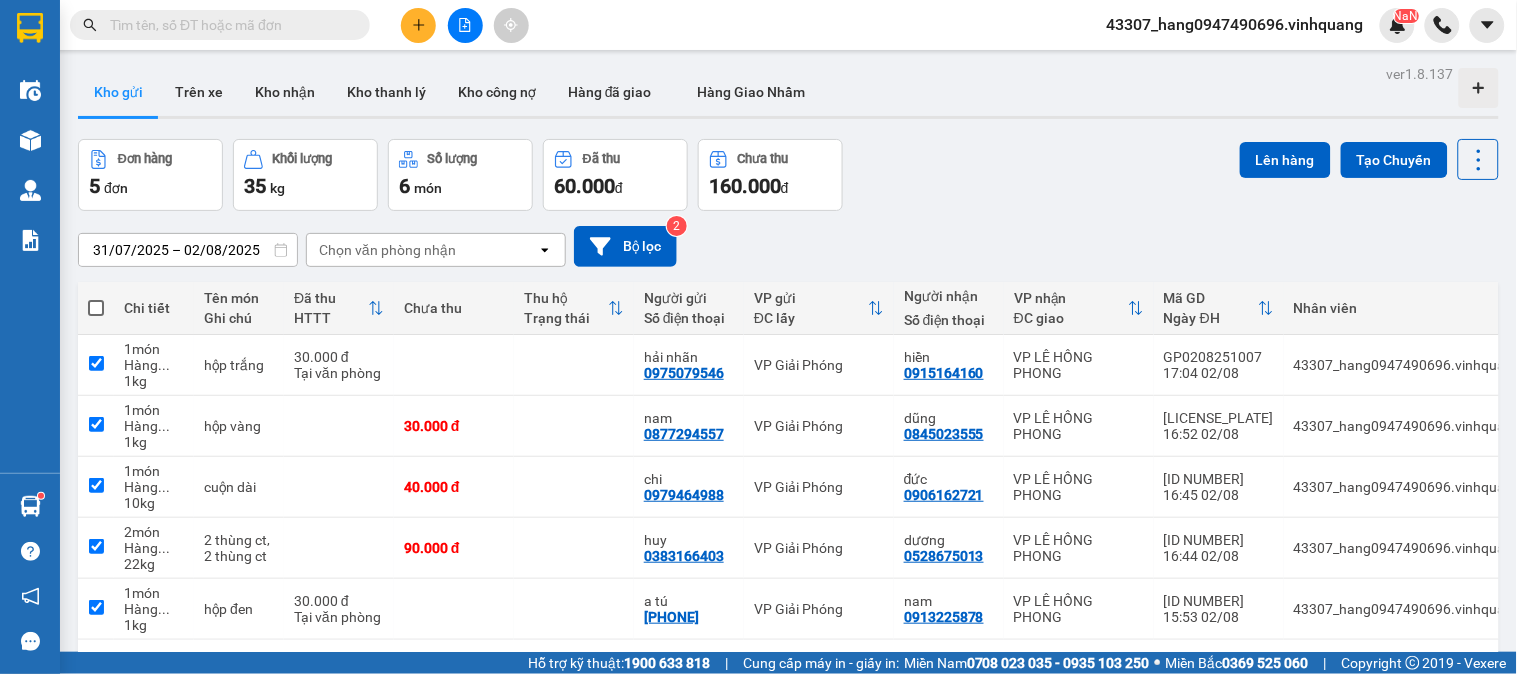 checkbox on "true" 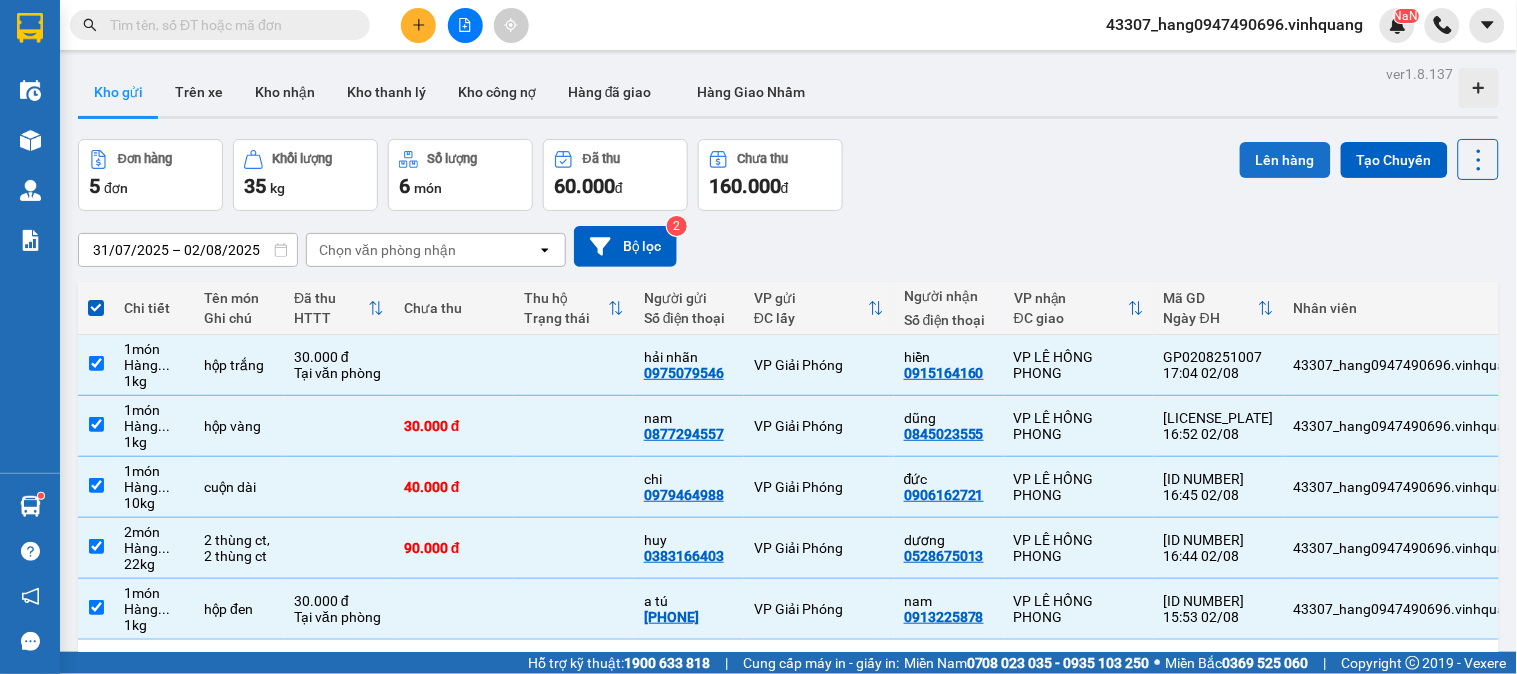 click on "Lên hàng" at bounding box center [1285, 160] 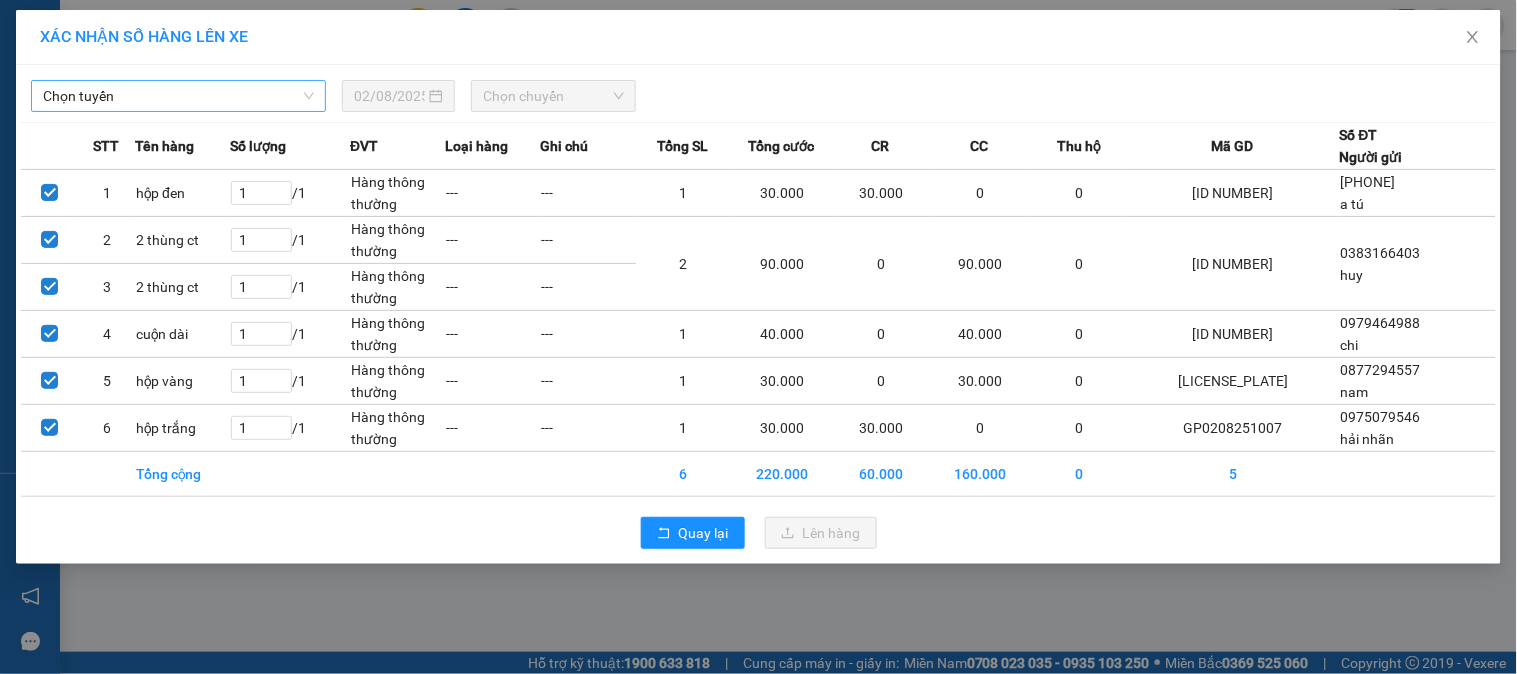 click on "Chọn tuyến" at bounding box center (178, 96) 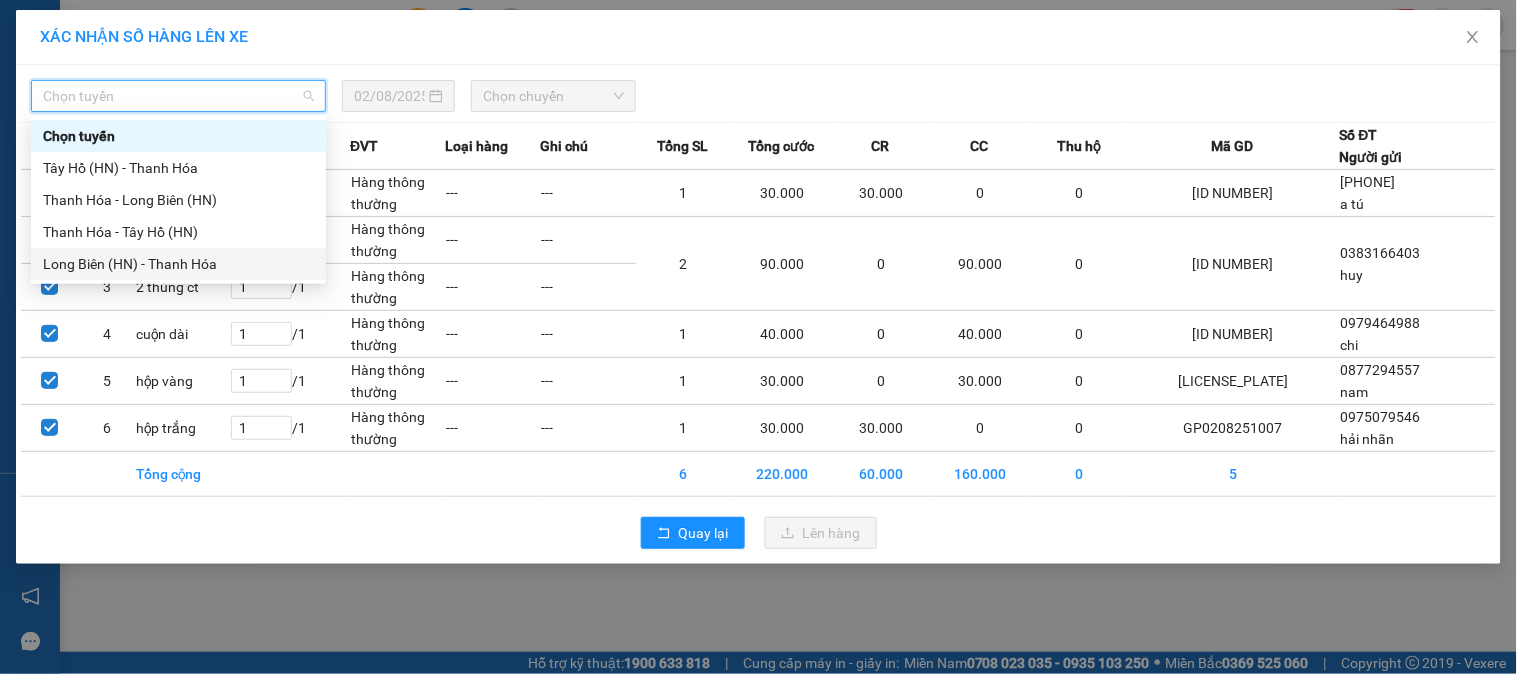 click on "Long Biên (HN) - Thanh Hóa" at bounding box center [178, 264] 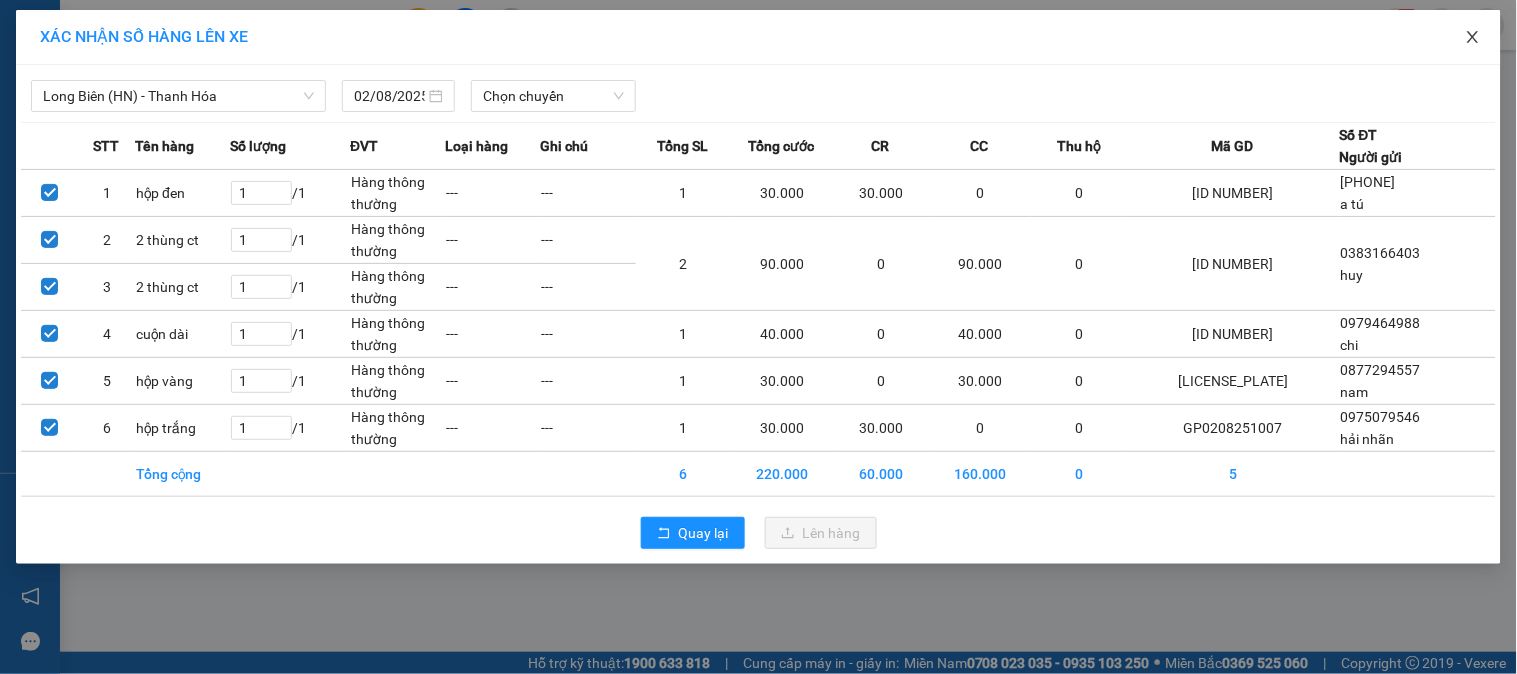 click 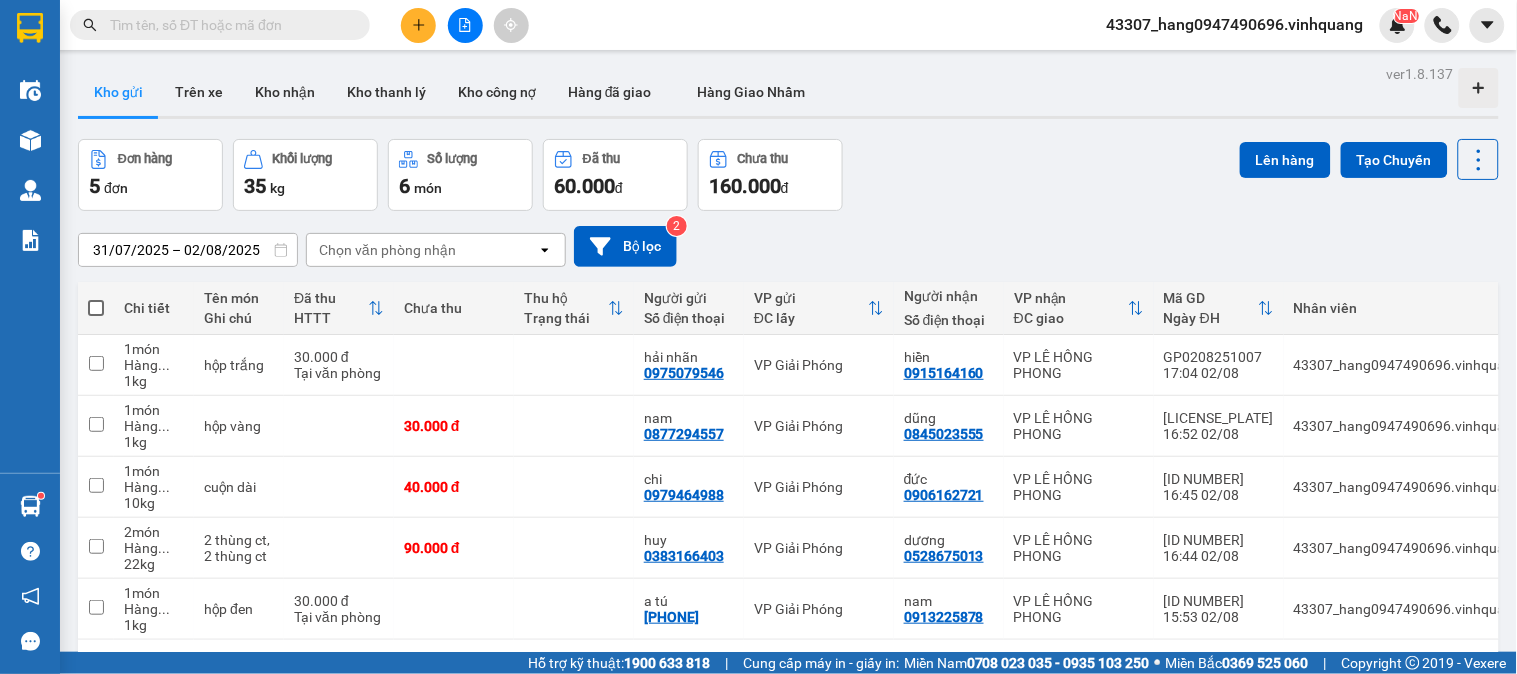 scroll, scrollTop: 92, scrollLeft: 0, axis: vertical 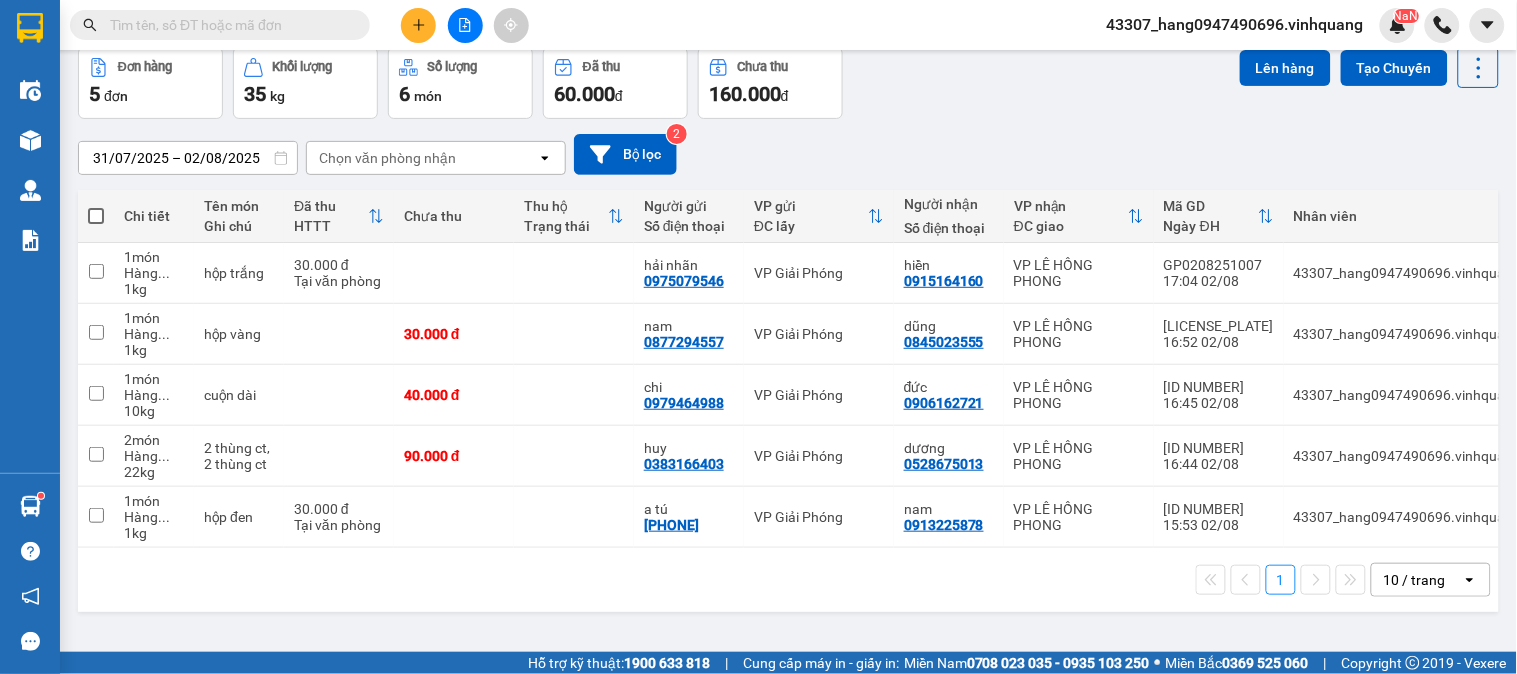 click at bounding box center [96, 216] 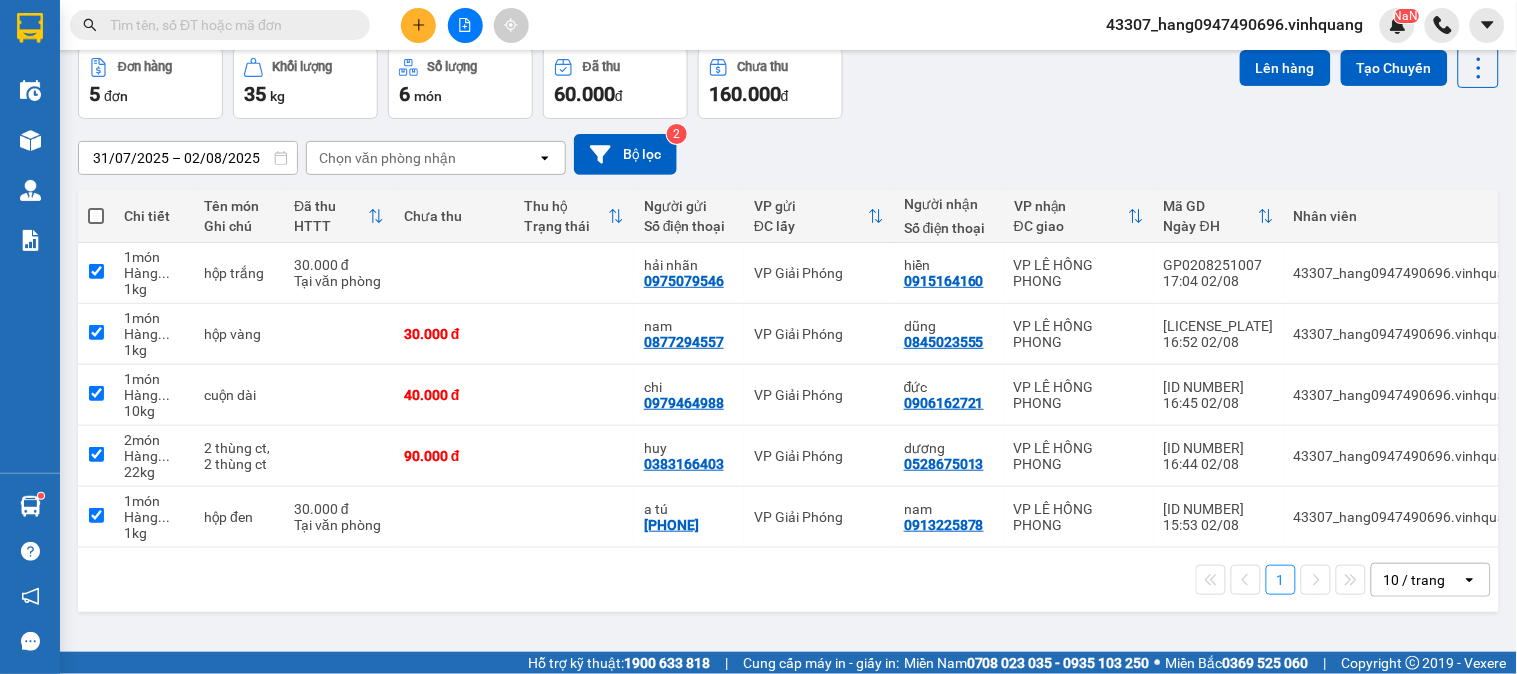checkbox on "true" 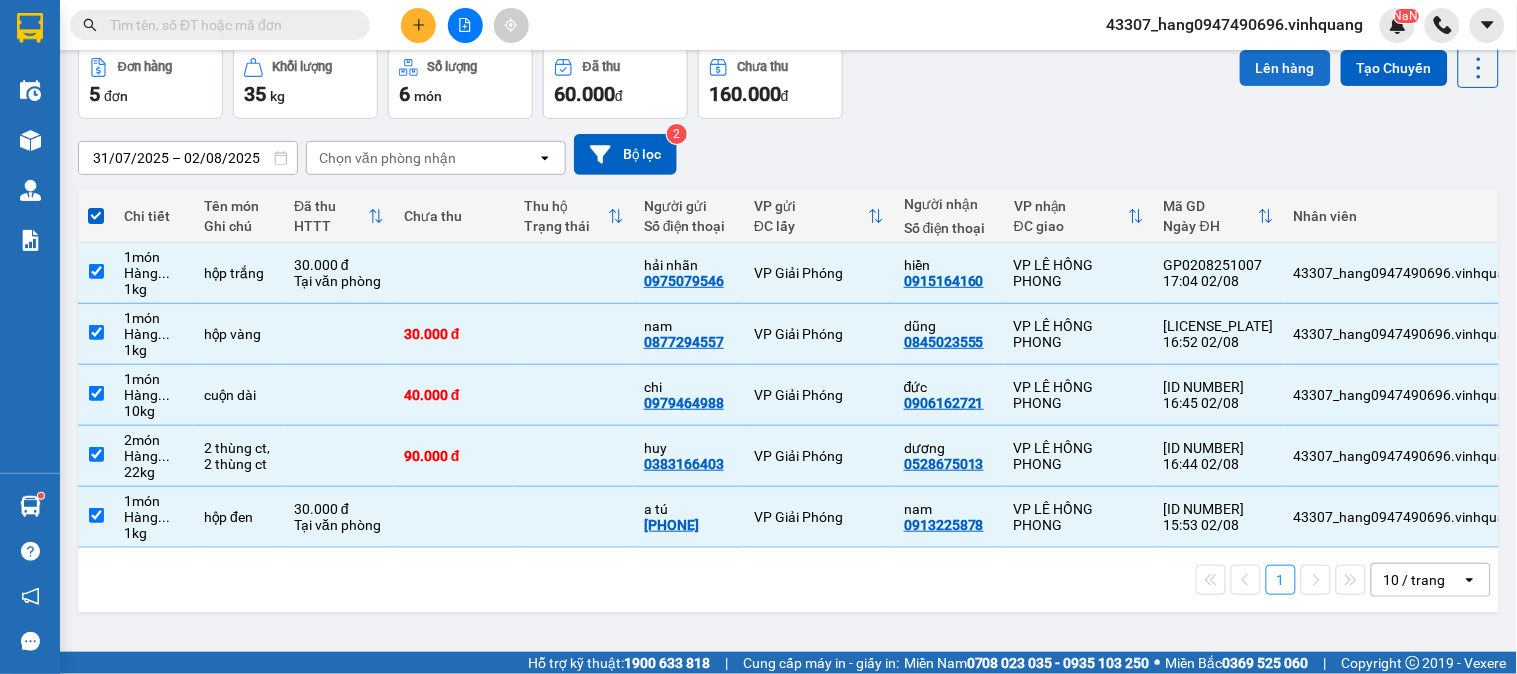 click on "Lên hàng" at bounding box center (1285, 68) 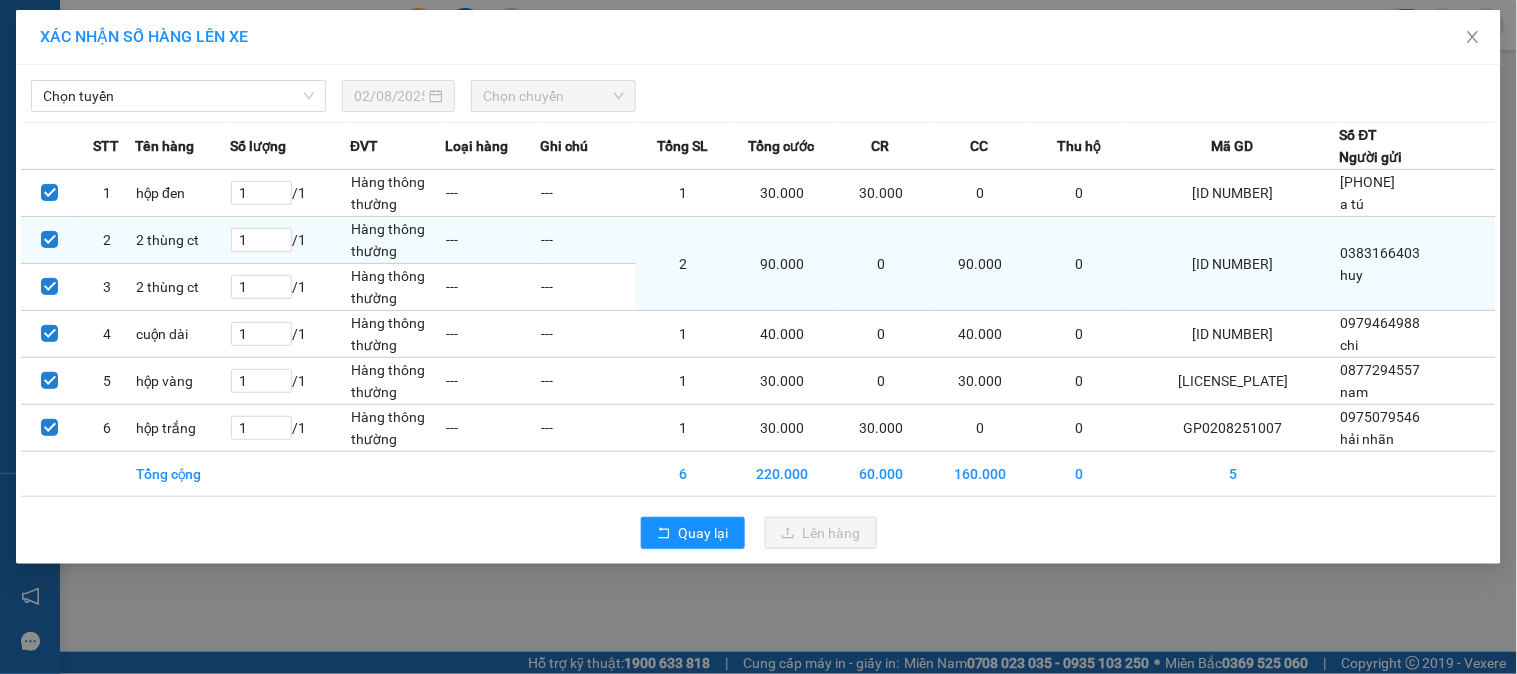 scroll, scrollTop: 0, scrollLeft: 0, axis: both 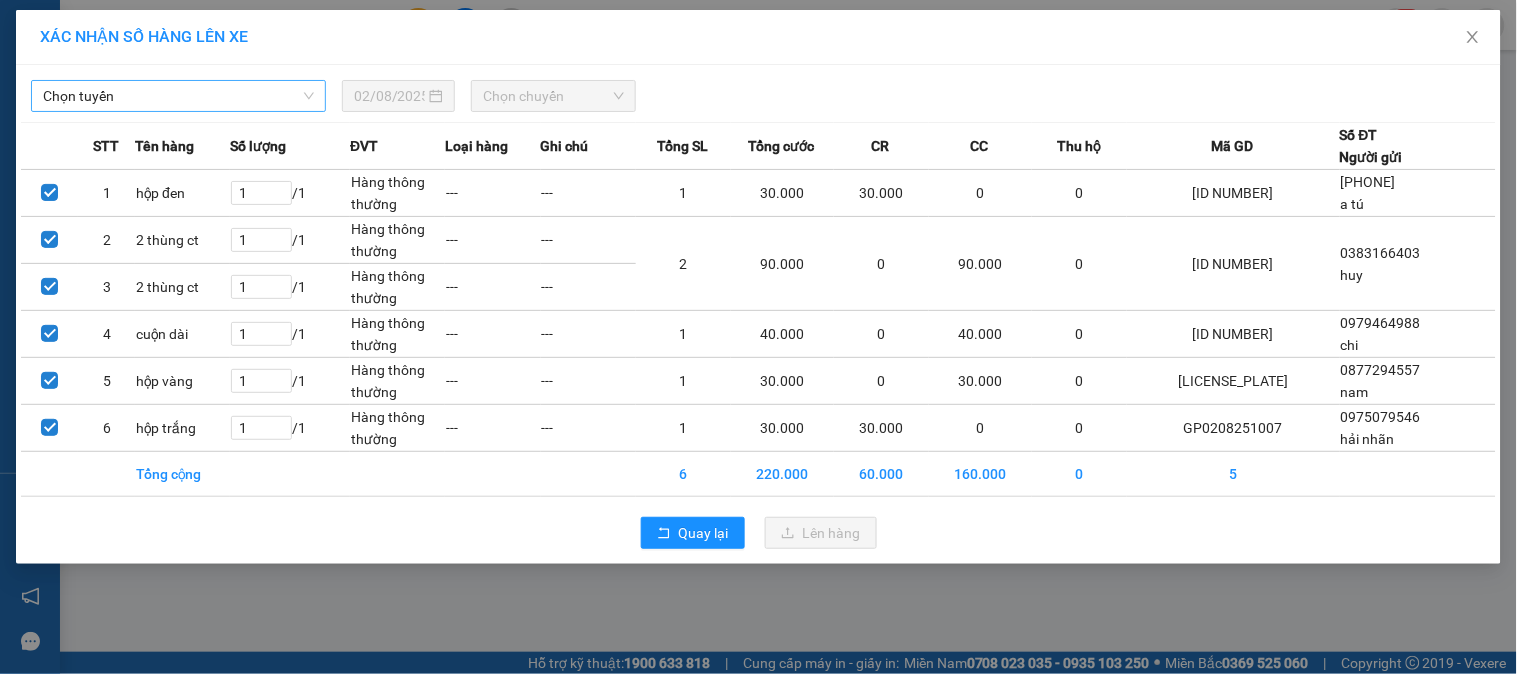 click on "Chọn tuyến" at bounding box center (178, 96) 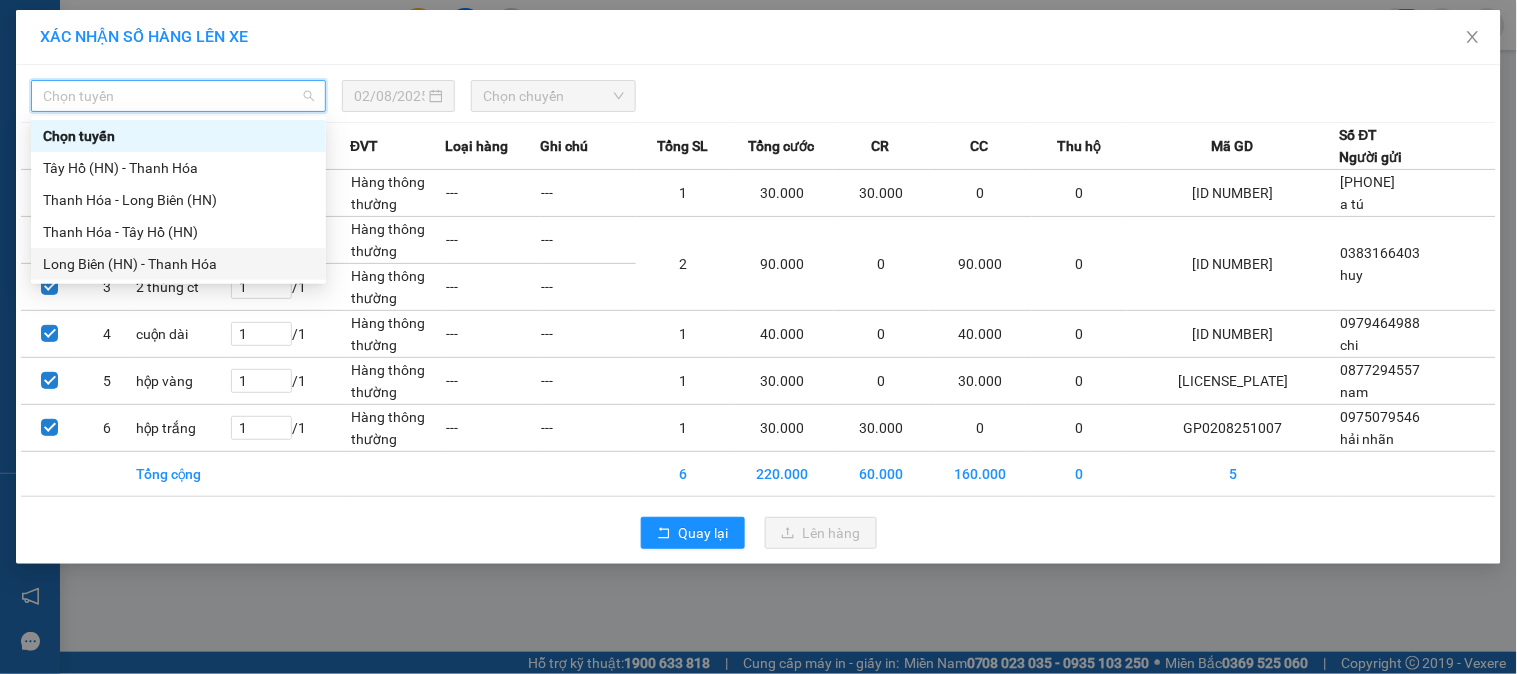 click on "Long Biên (HN) - Thanh Hóa" at bounding box center (178, 264) 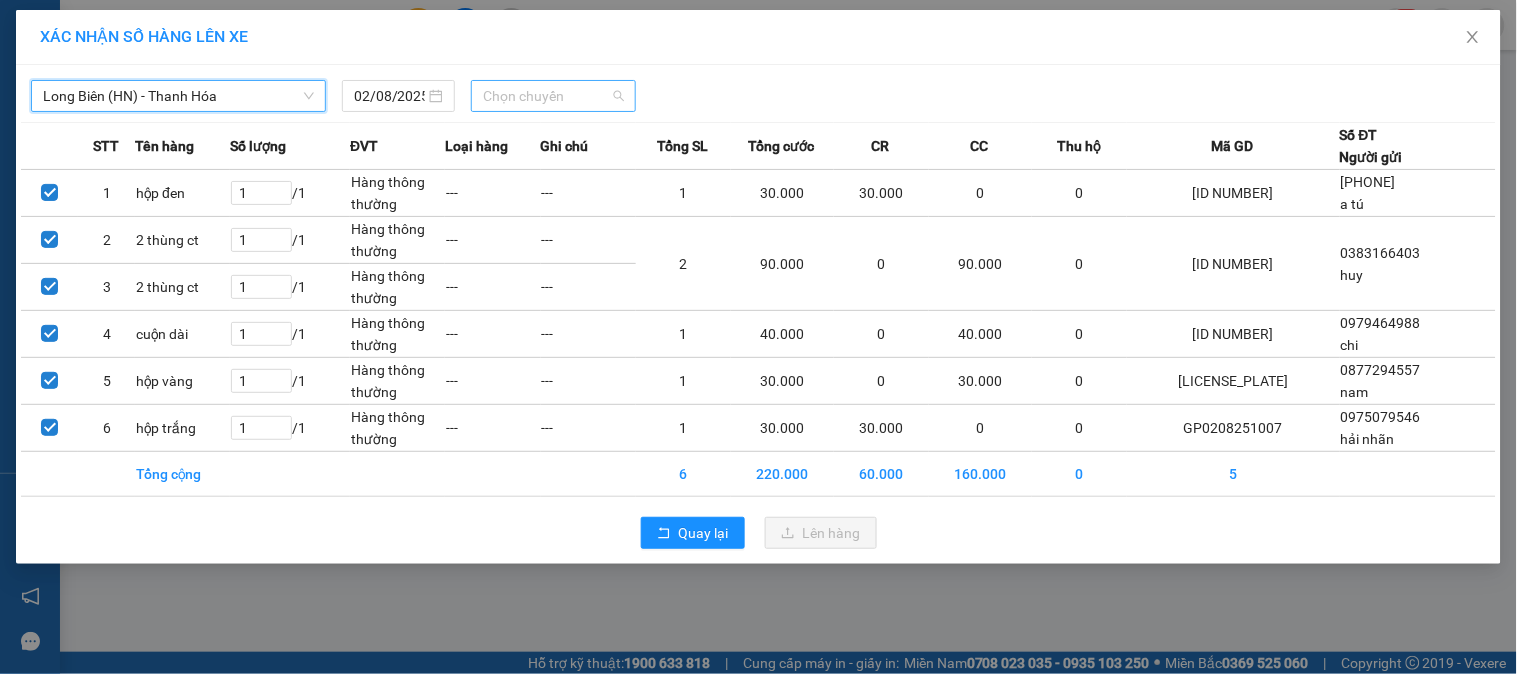 click on "Chọn chuyến" at bounding box center [553, 96] 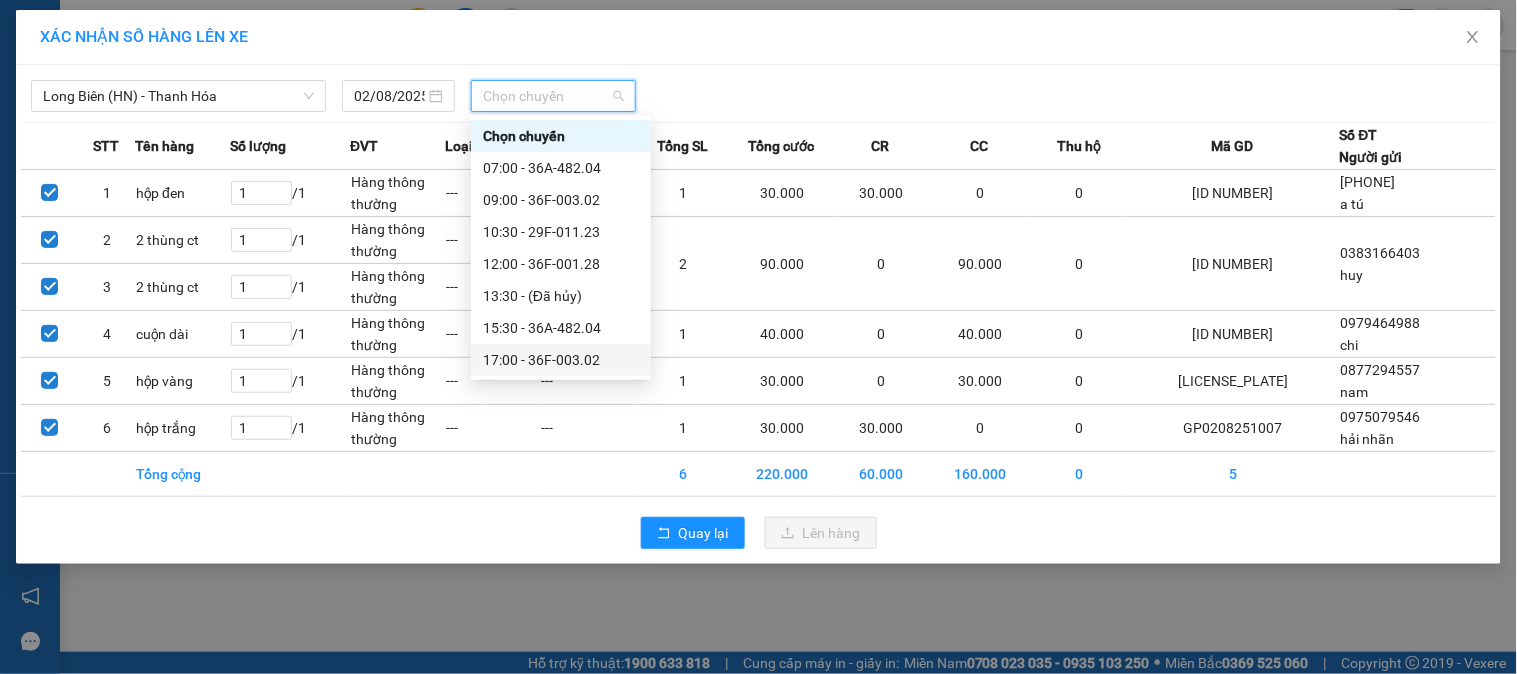 click on "17:00     - 36F-003.02" at bounding box center (561, 360) 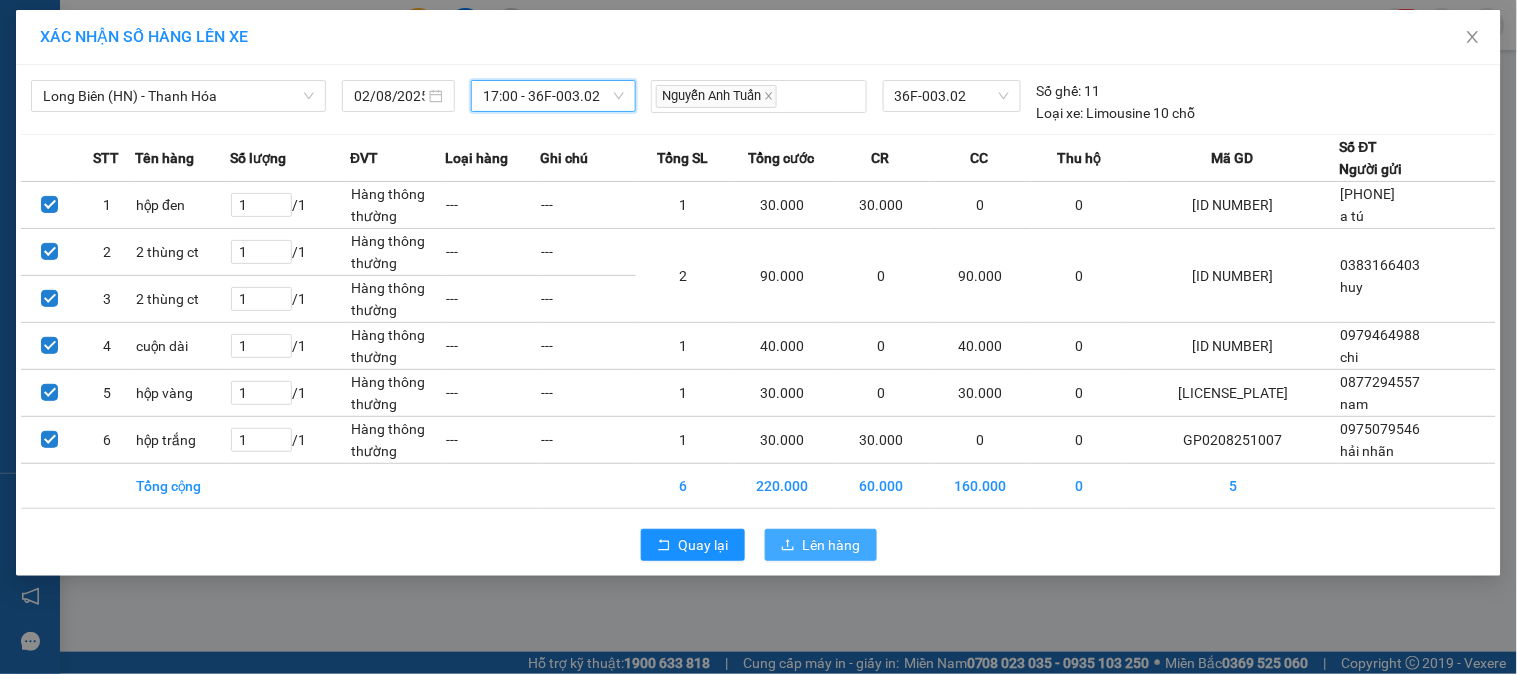 click at bounding box center (788, 546) 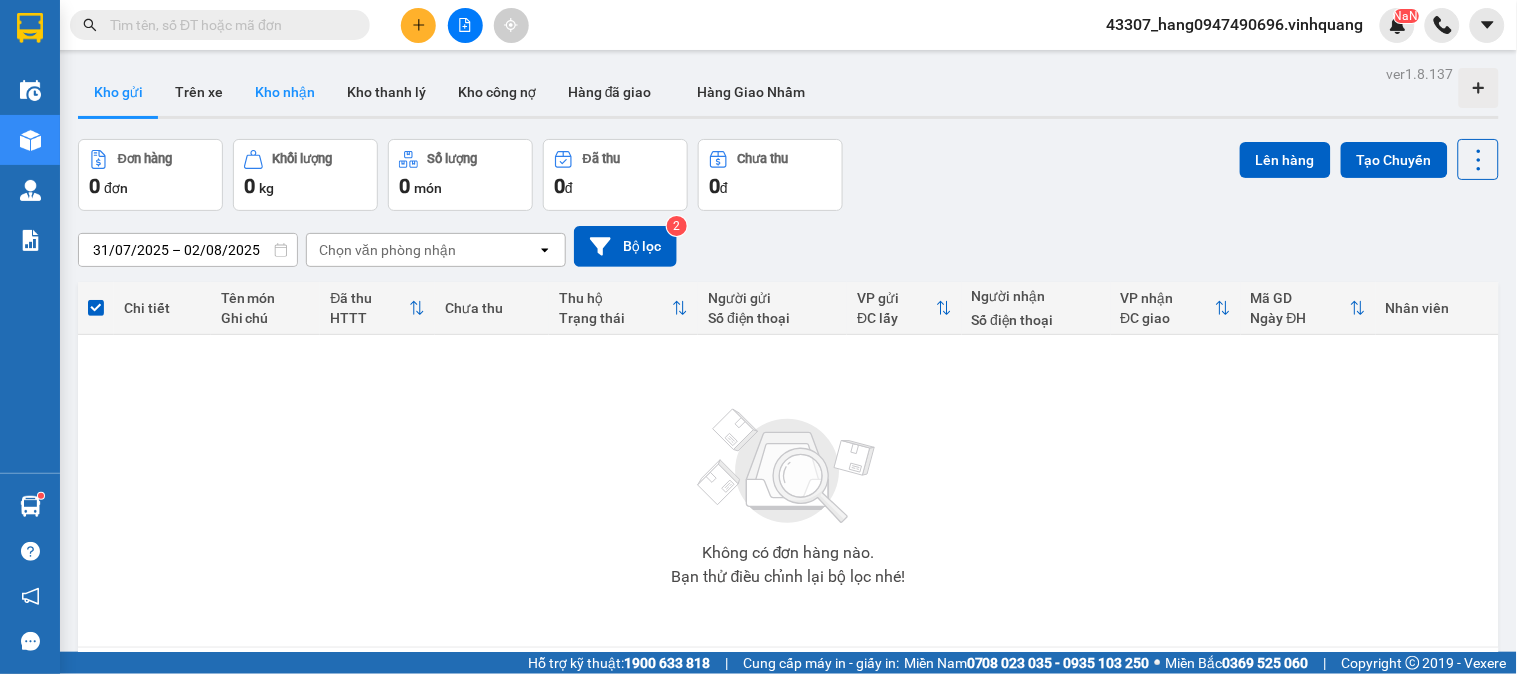 click on "Kho nhận" at bounding box center [285, 92] 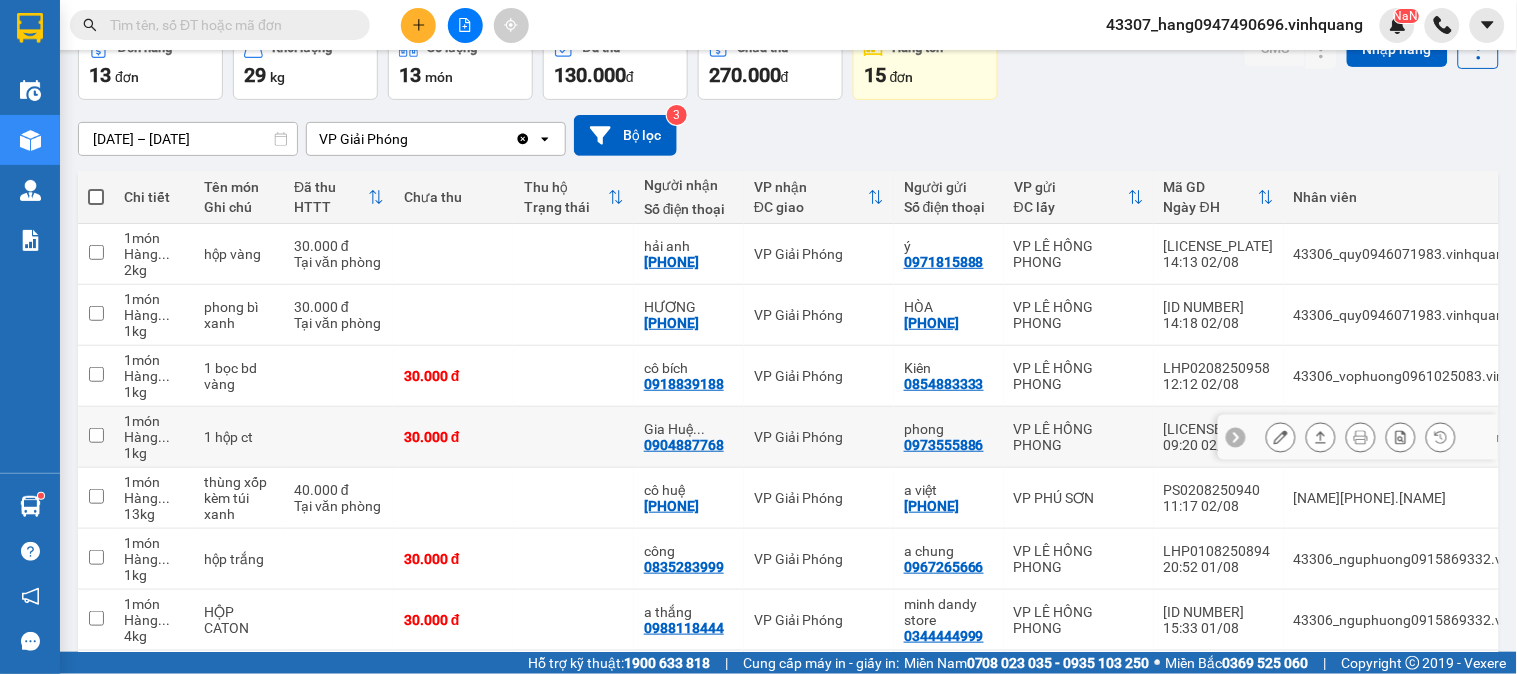 scroll, scrollTop: 0, scrollLeft: 0, axis: both 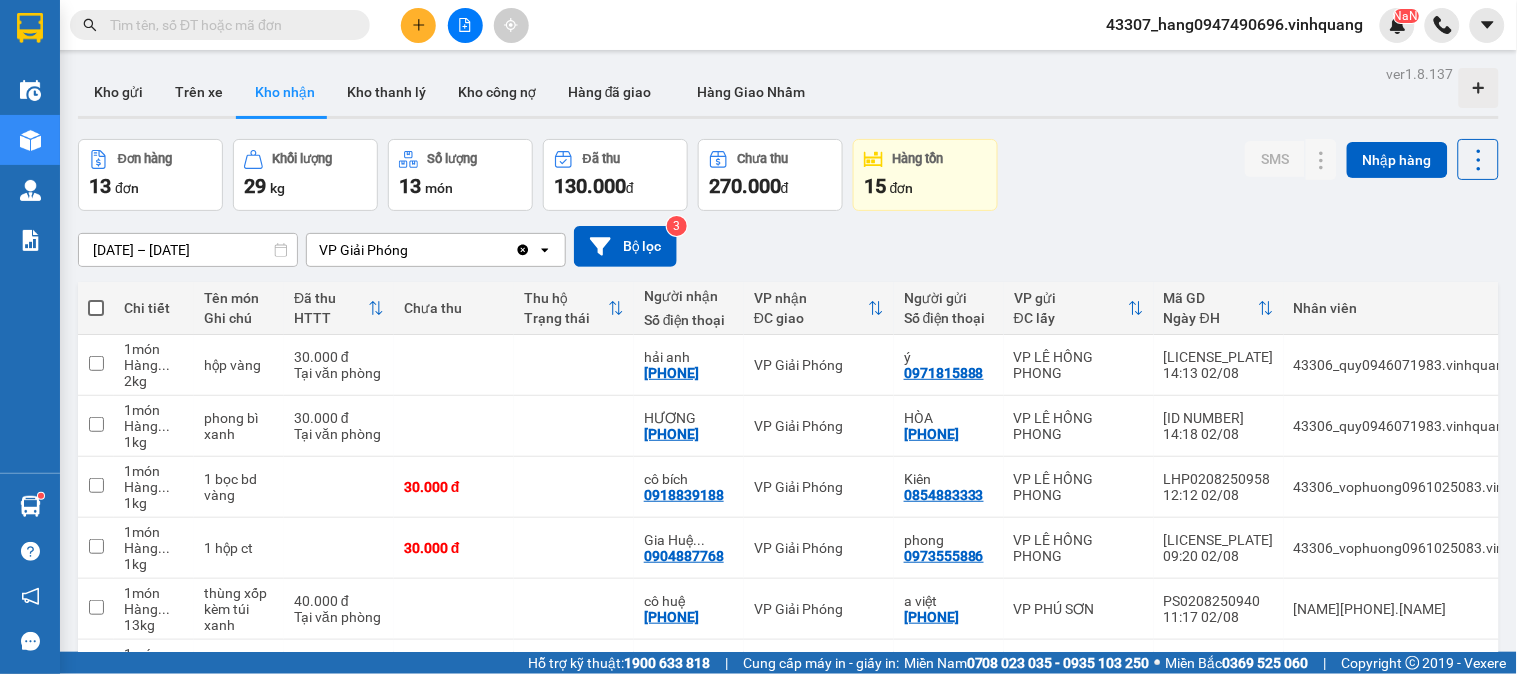 click on "02/07/2025 – 02/08/2025" at bounding box center [188, 250] 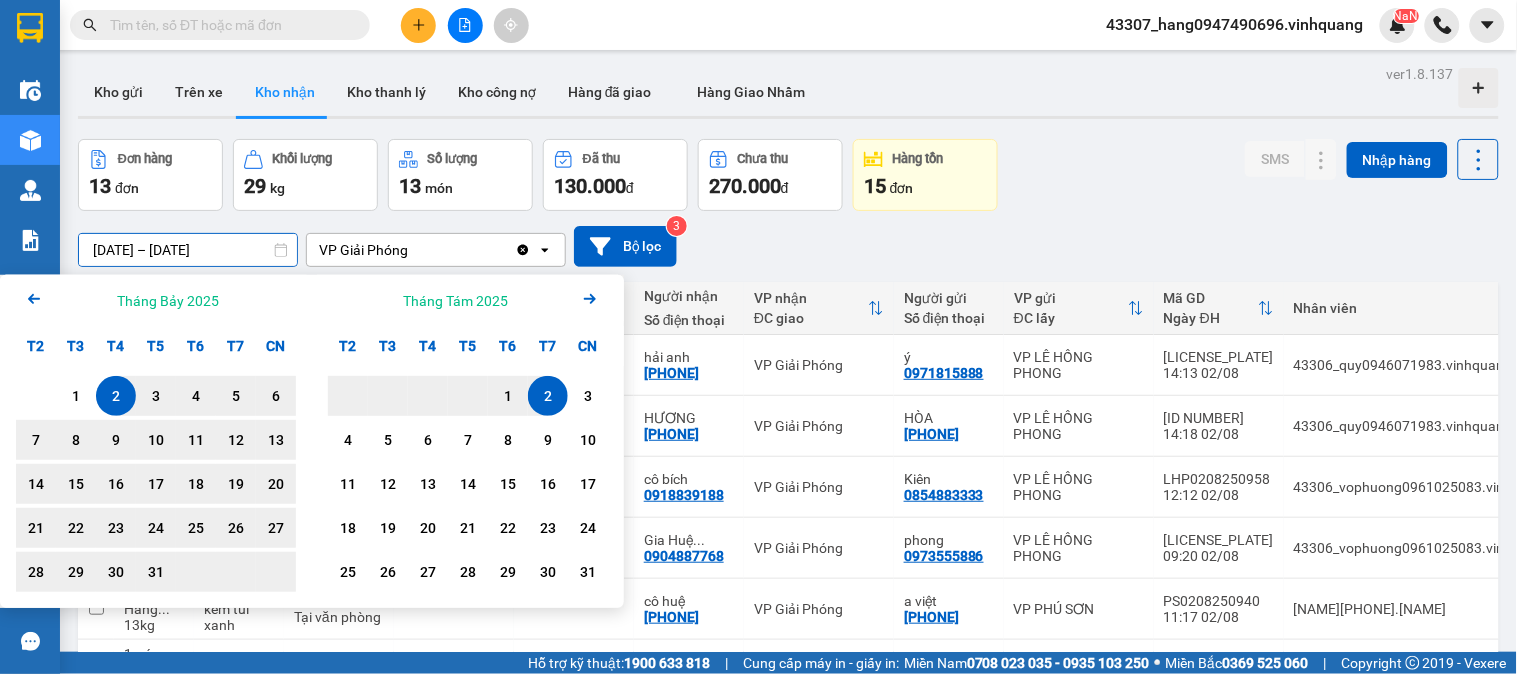 click on "2" at bounding box center (548, 396) 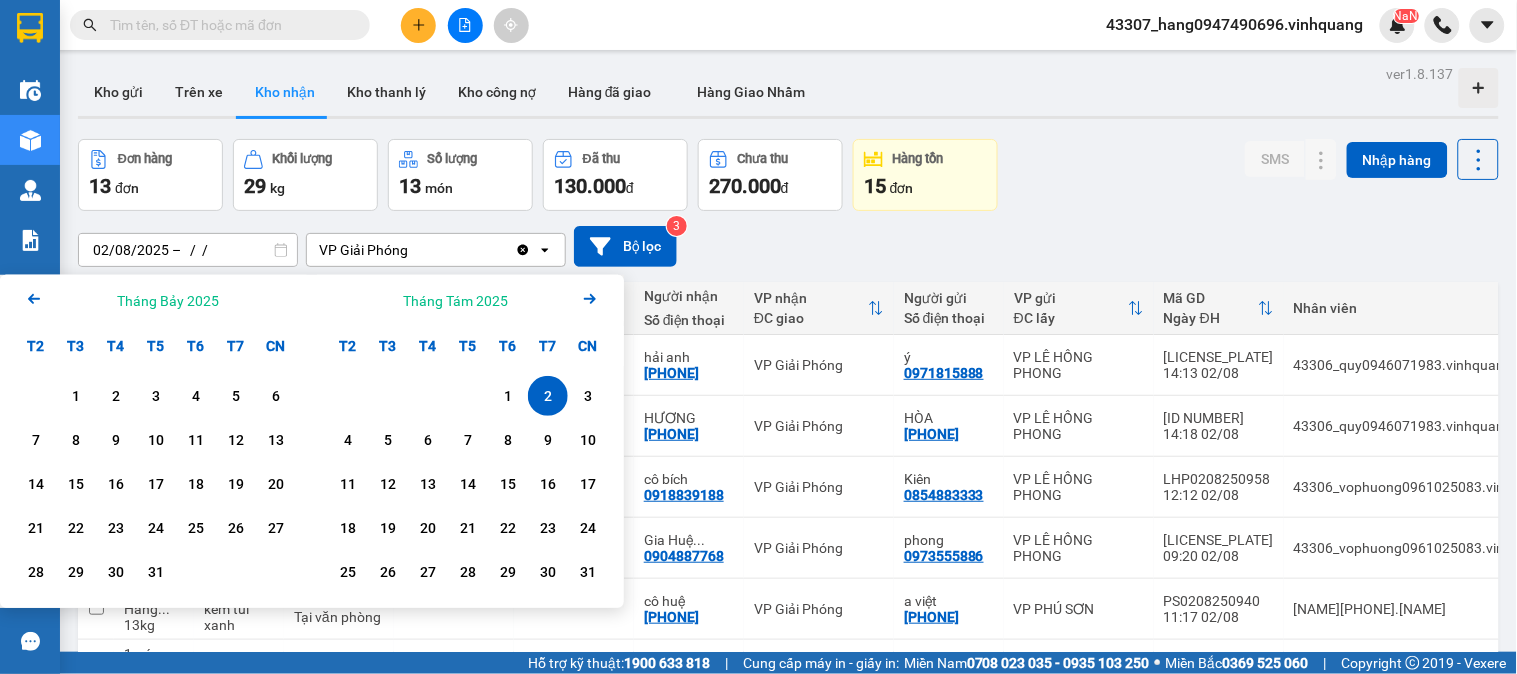 click on "2" at bounding box center [548, 396] 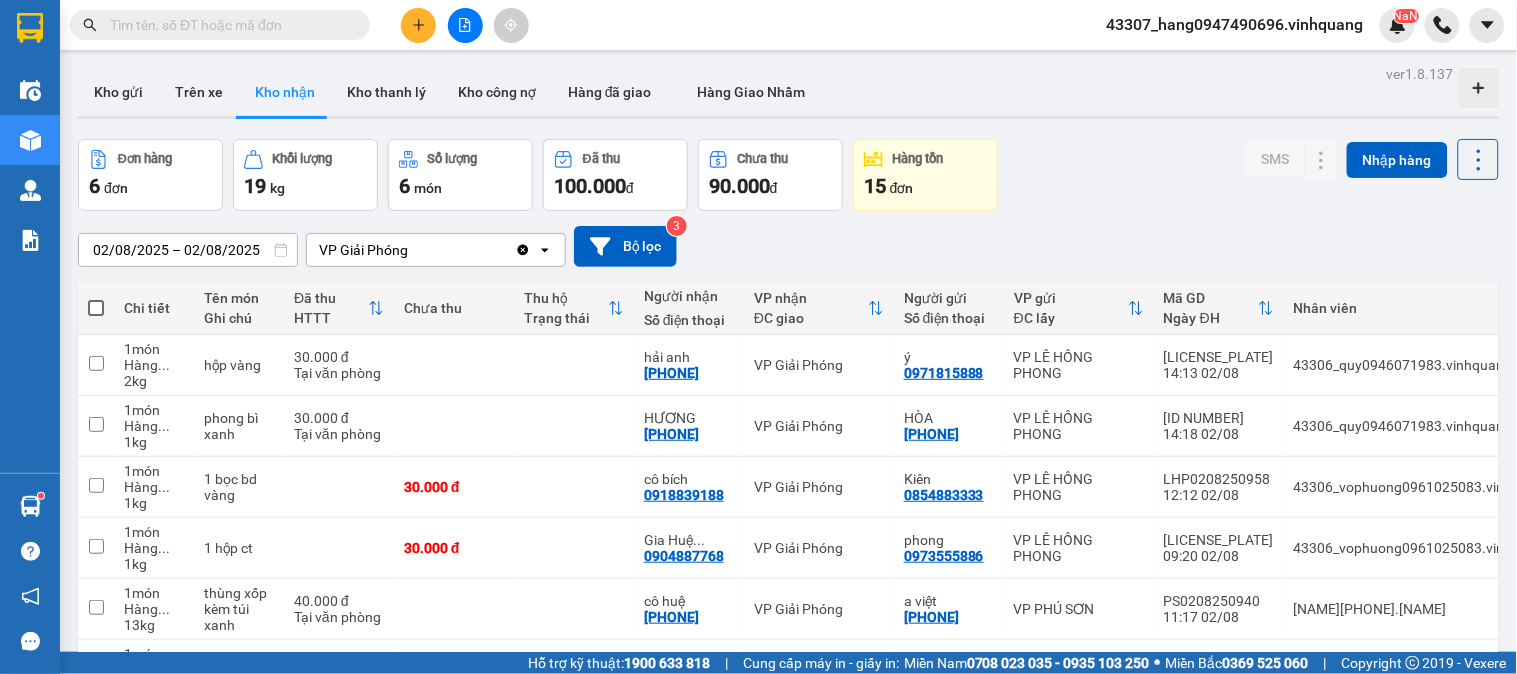 scroll, scrollTop: 140, scrollLeft: 0, axis: vertical 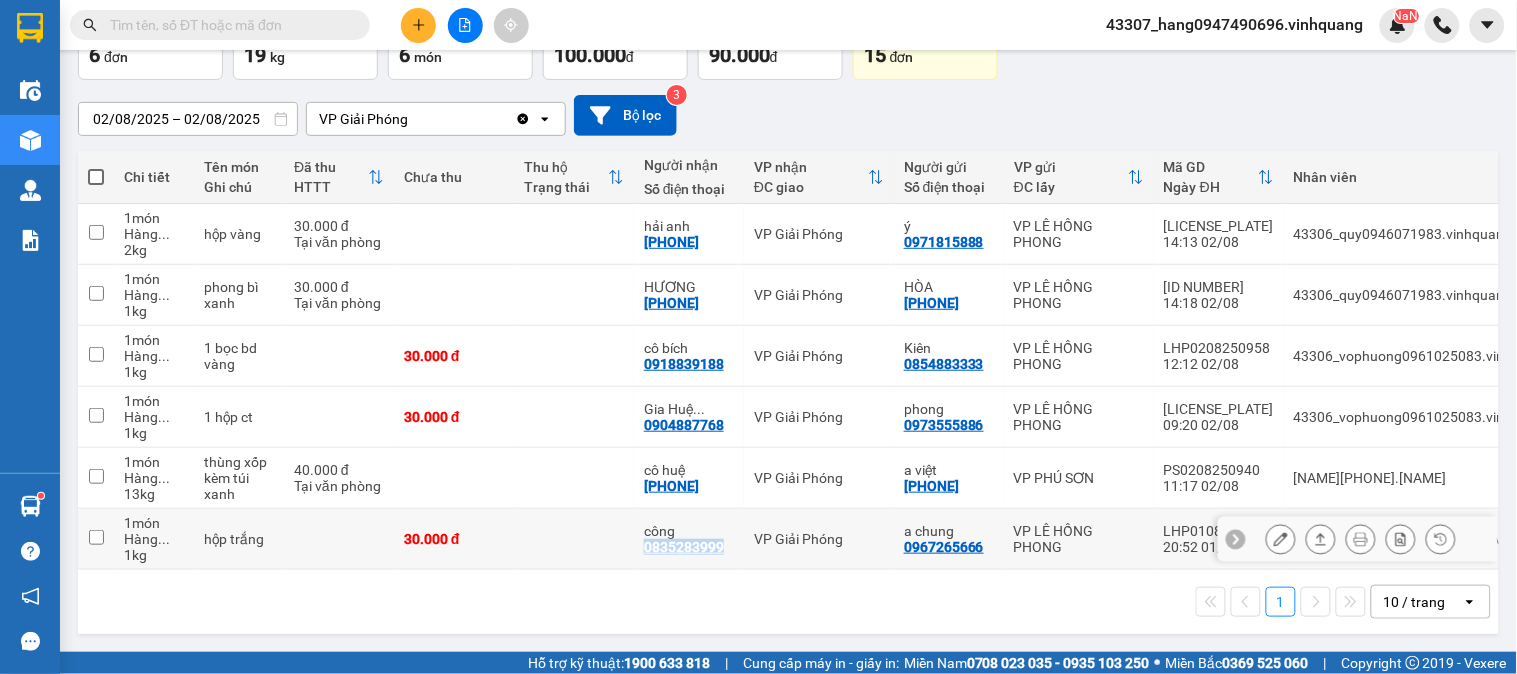 drag, startPoint x: 735, startPoint y: 535, endPoint x: 647, endPoint y: 541, distance: 88.20431 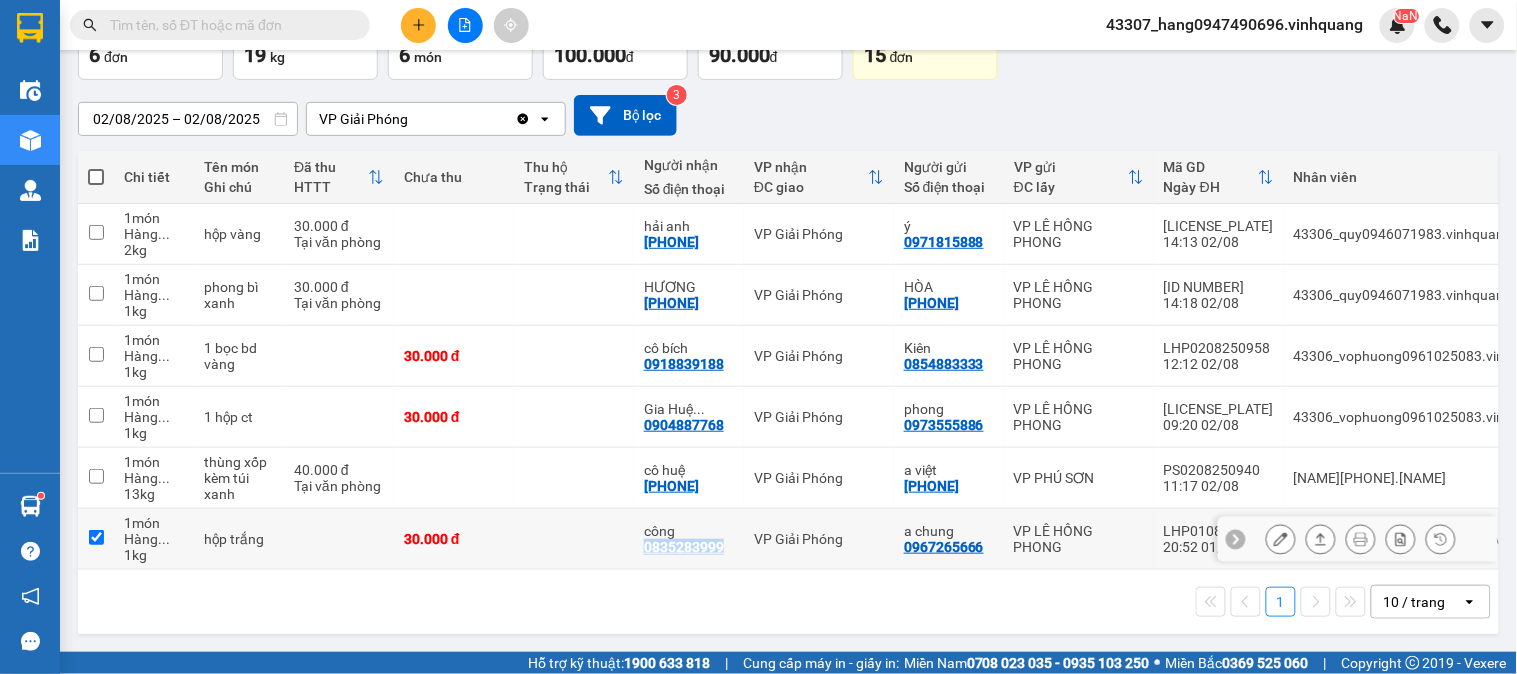 checkbox on "true" 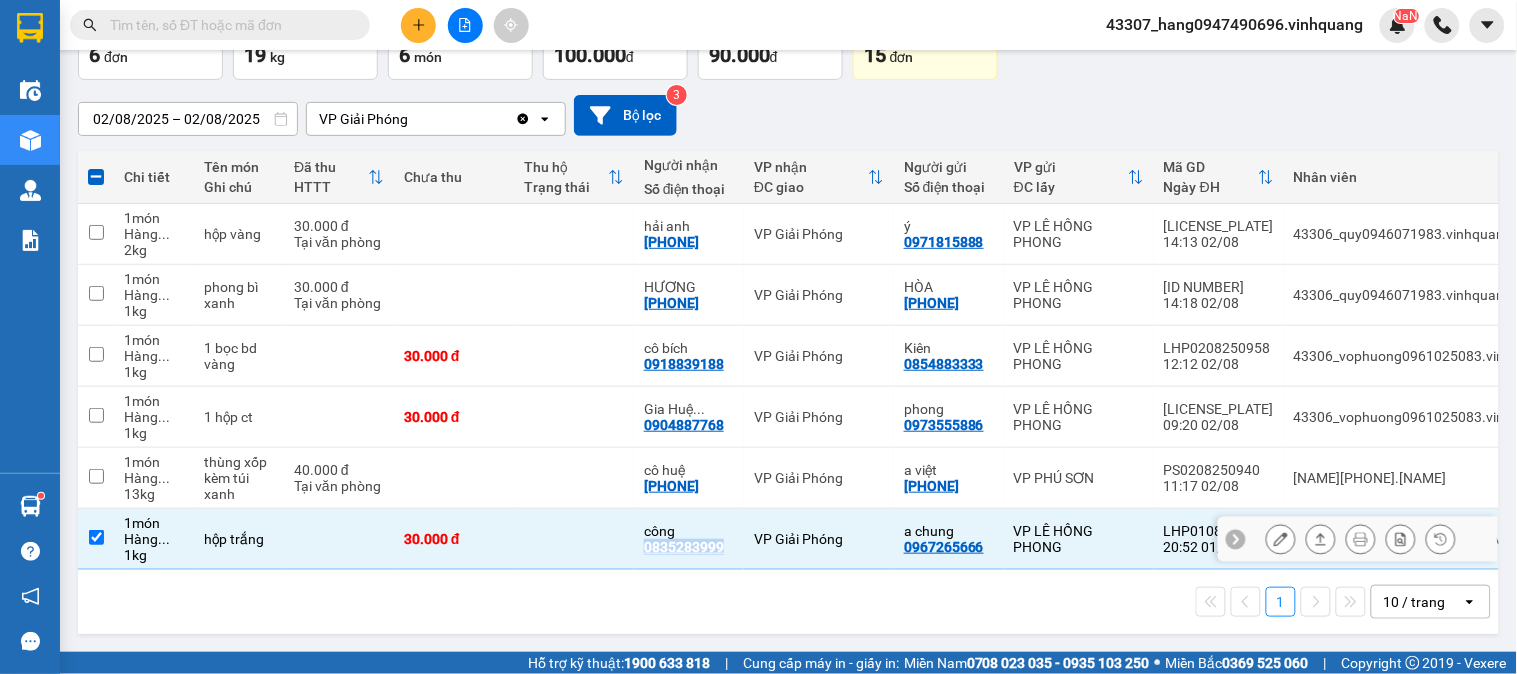 copy on "0835283999" 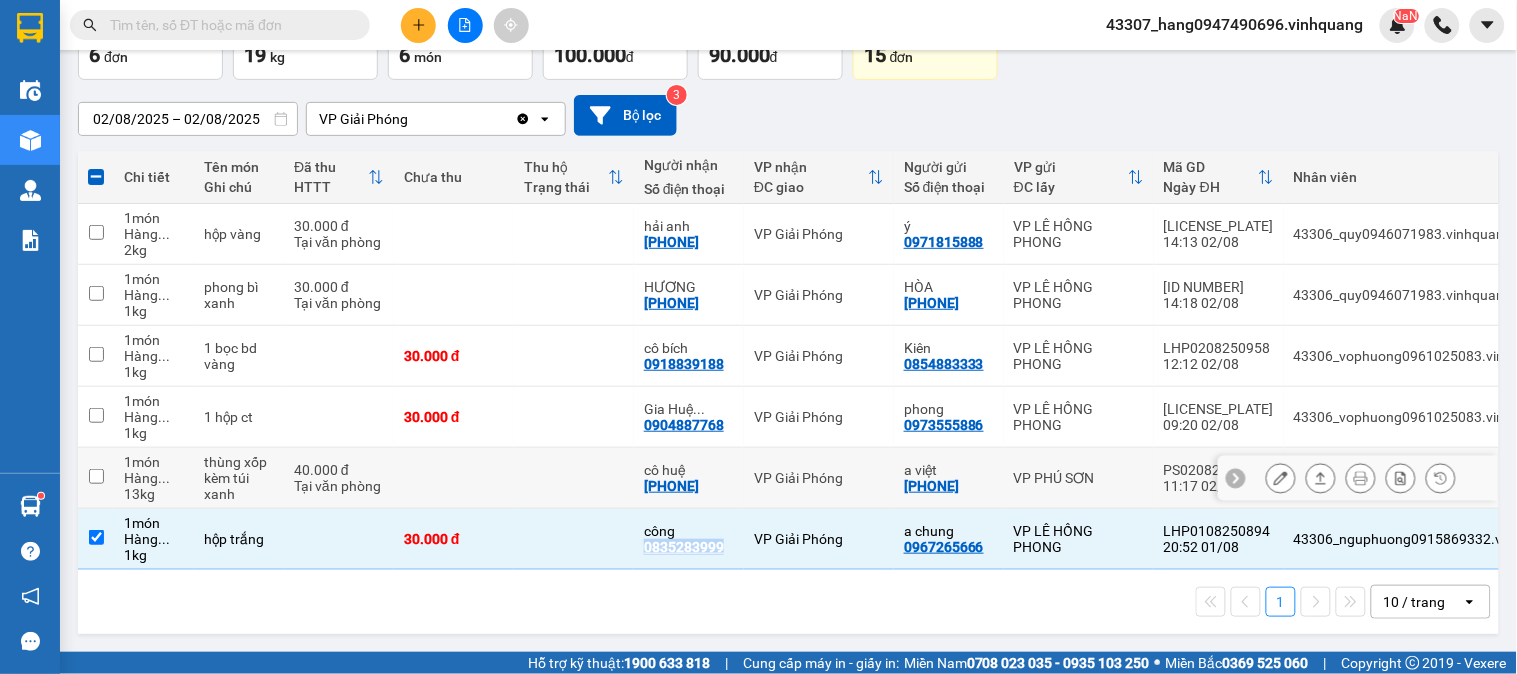 drag, startPoint x: 727, startPoint y: 481, endPoint x: 637, endPoint y: 473, distance: 90.35486 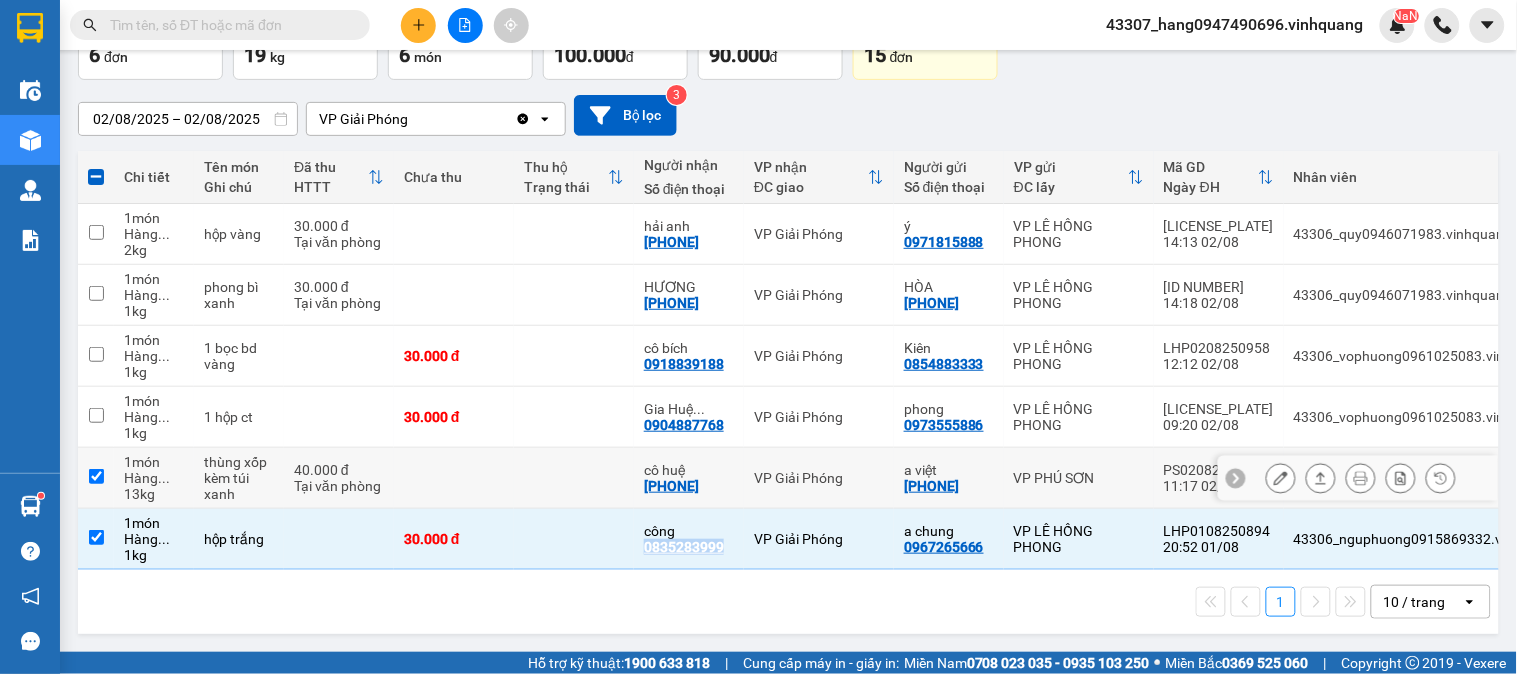 checkbox on "true" 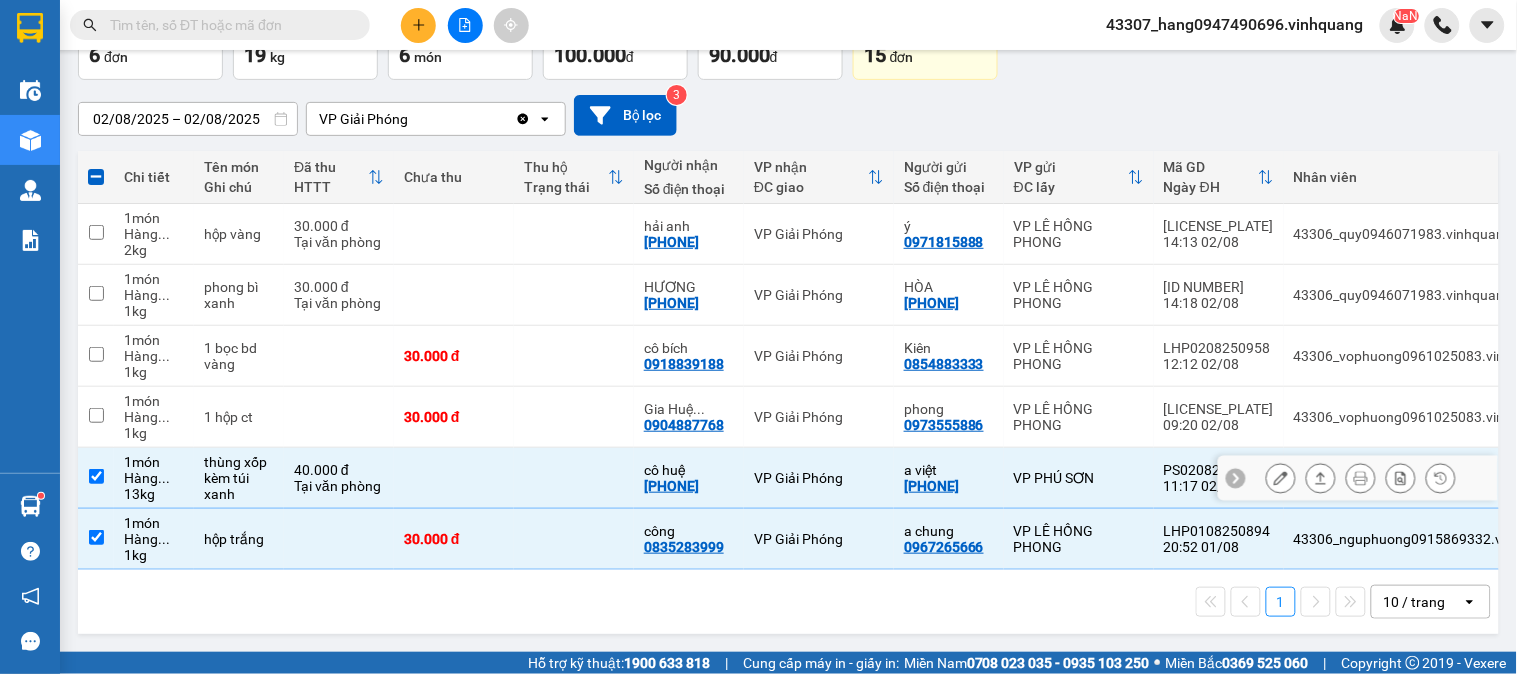 drag, startPoint x: 665, startPoint y: 475, endPoint x: 637, endPoint y: 407, distance: 73.53911 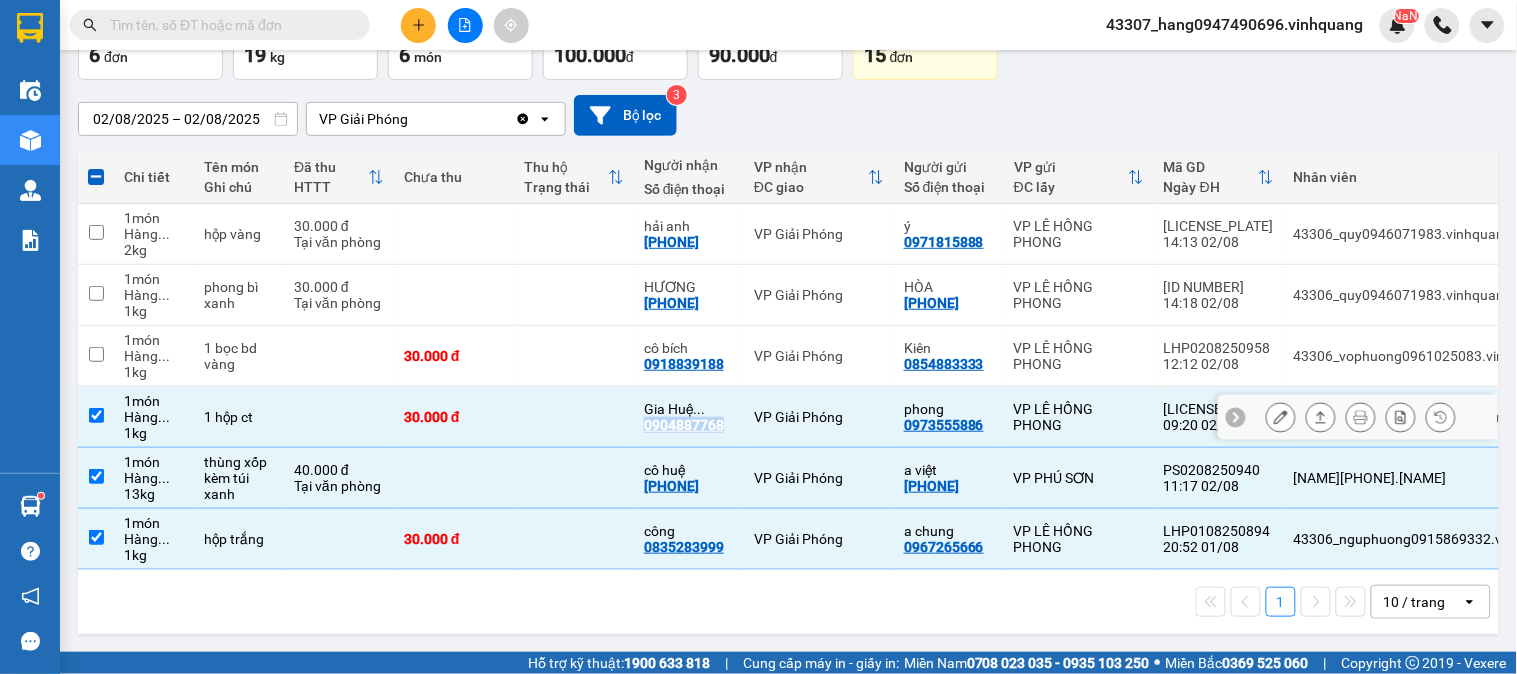 drag, startPoint x: 727, startPoint y: 412, endPoint x: 645, endPoint y: 412, distance: 82 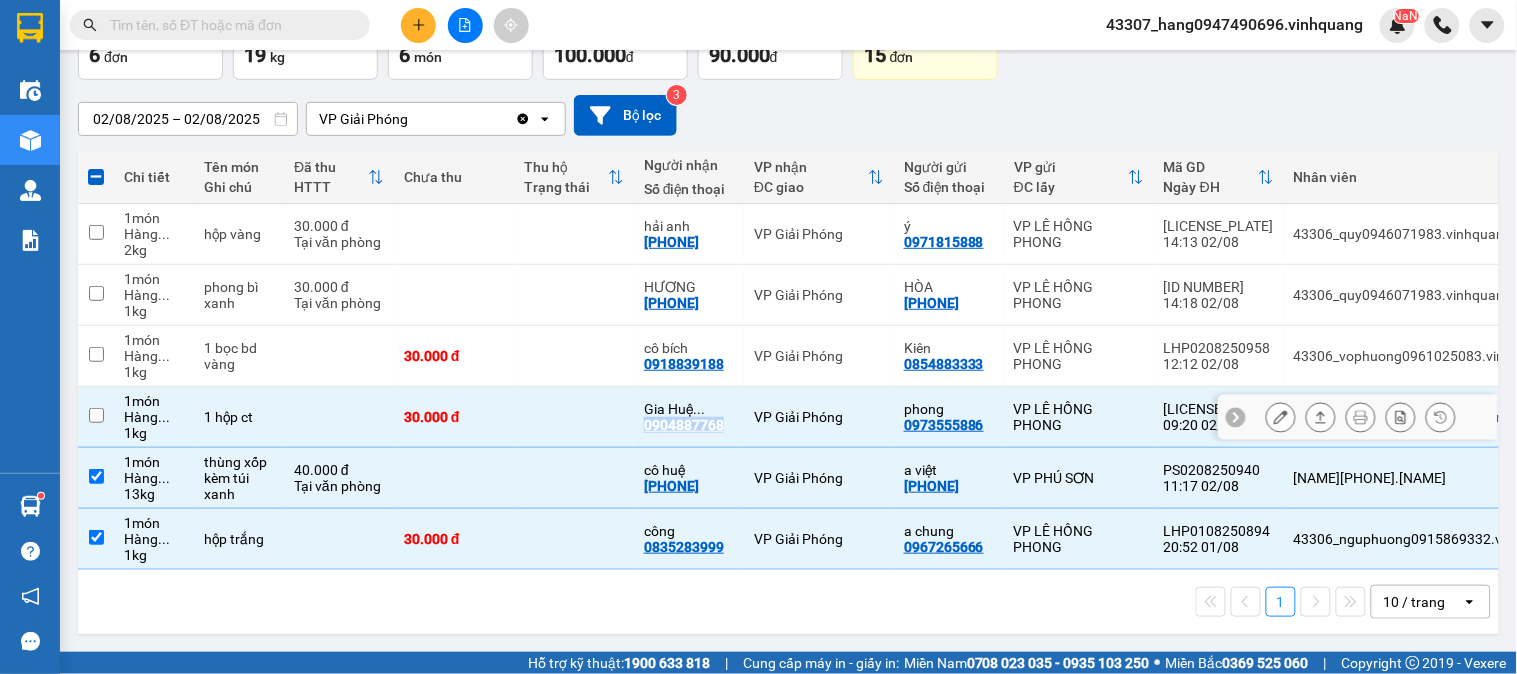 checkbox on "false" 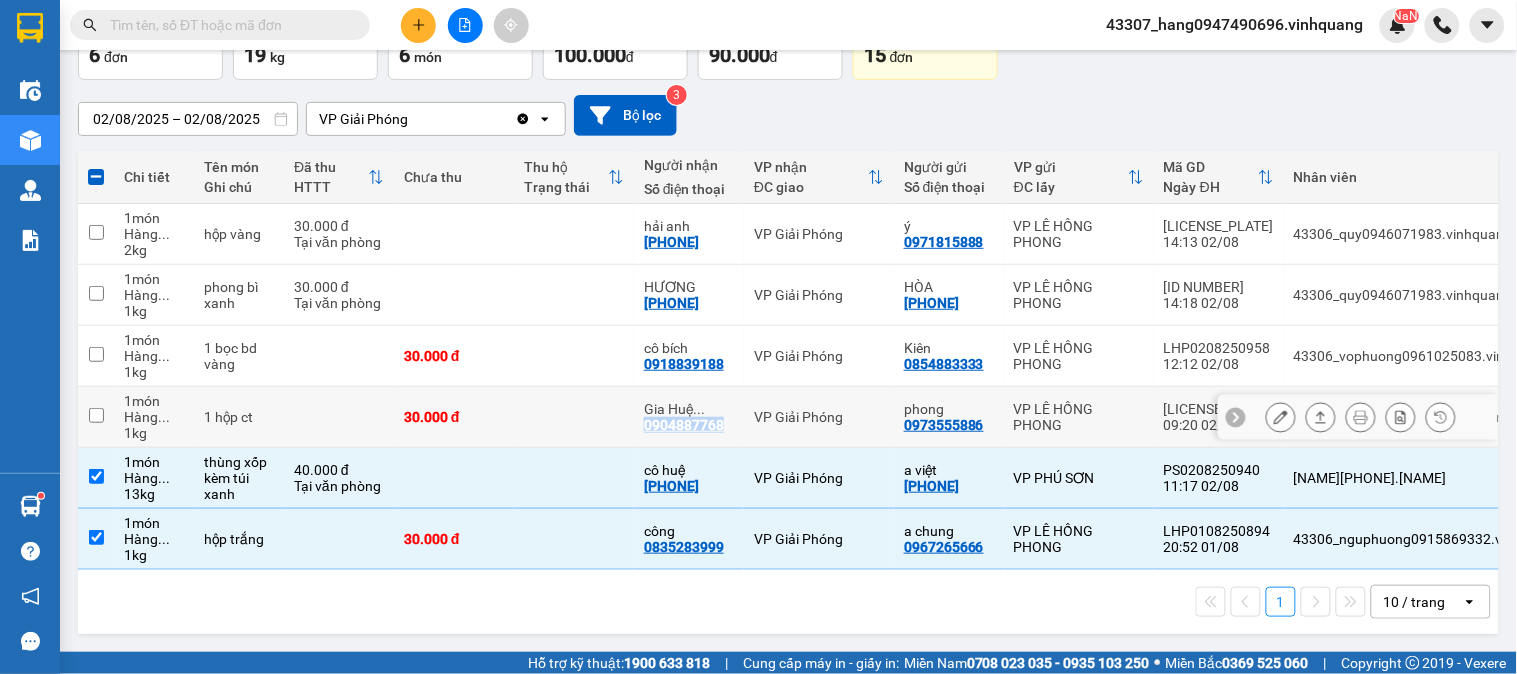 copy on "0904887768" 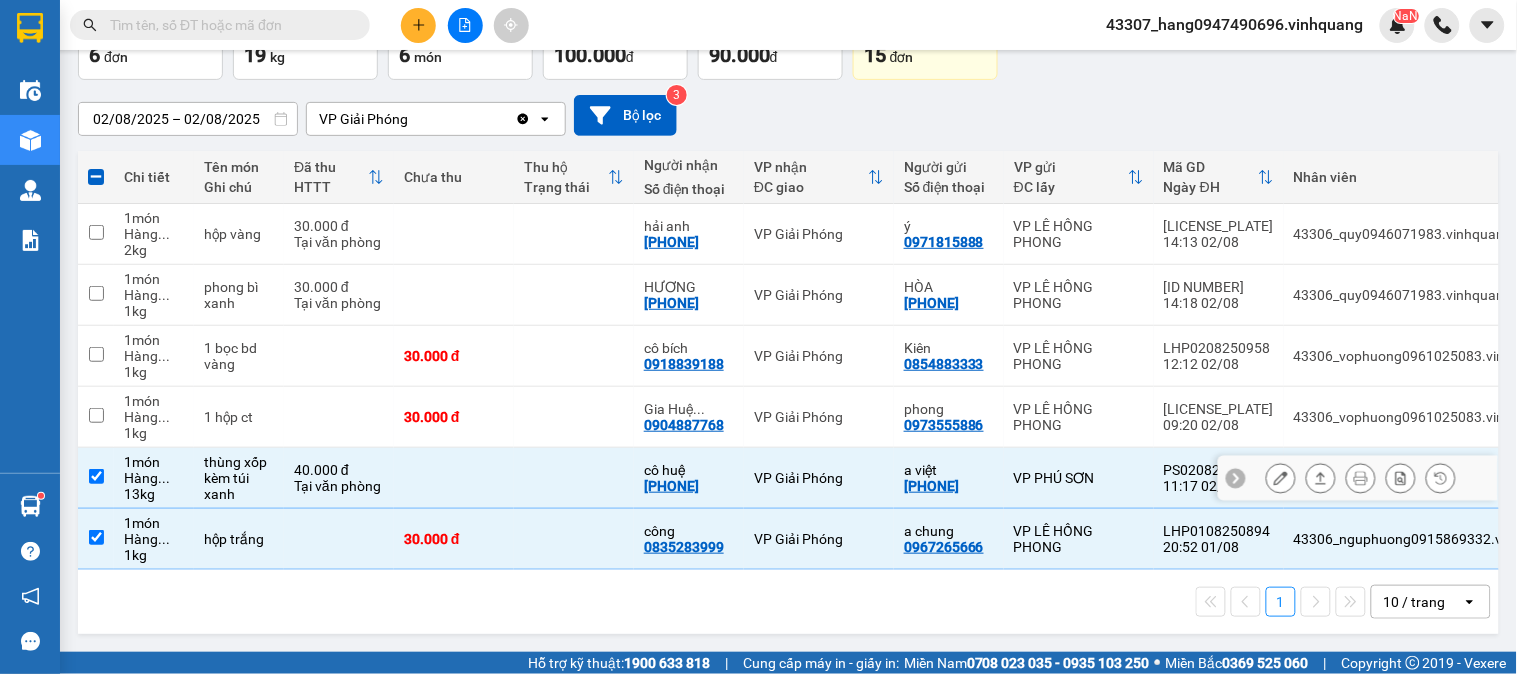 click on "Tại văn phòng" at bounding box center (339, 486) 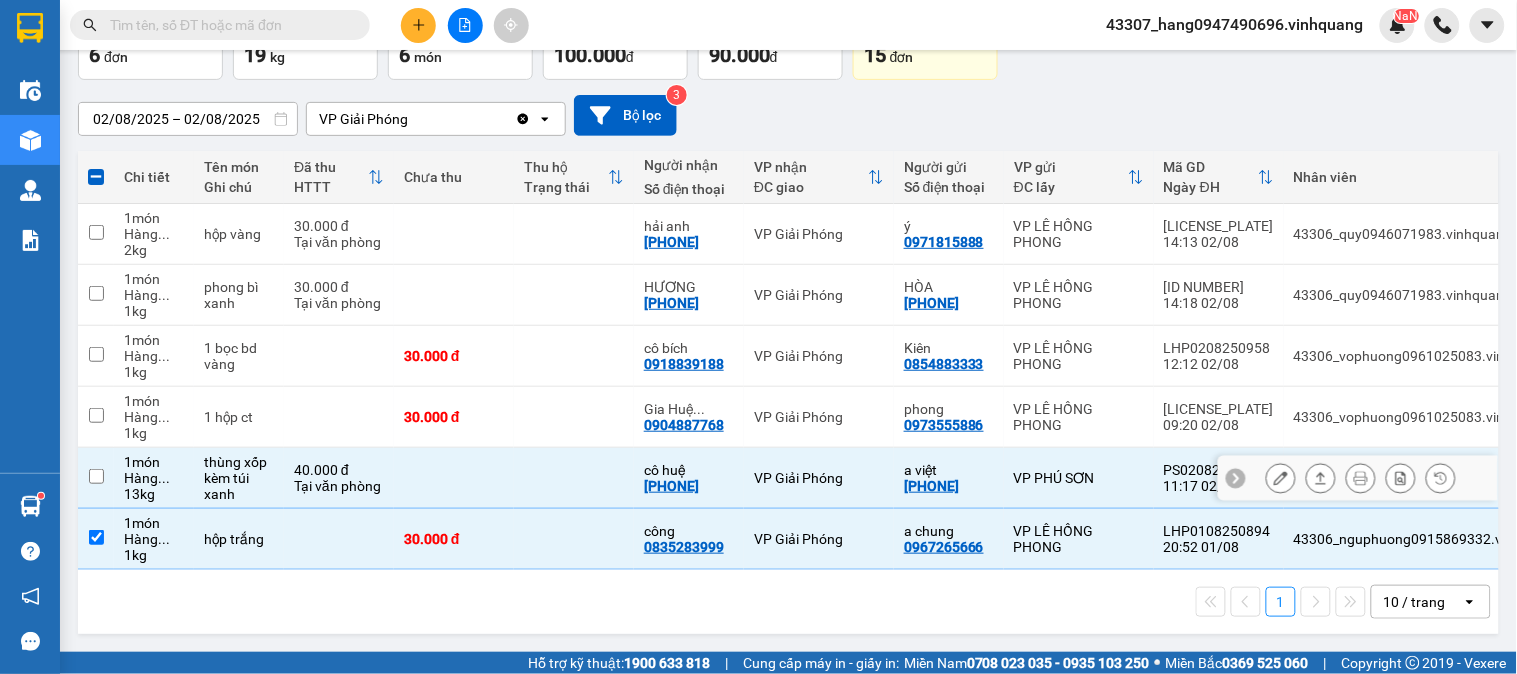 checkbox on "false" 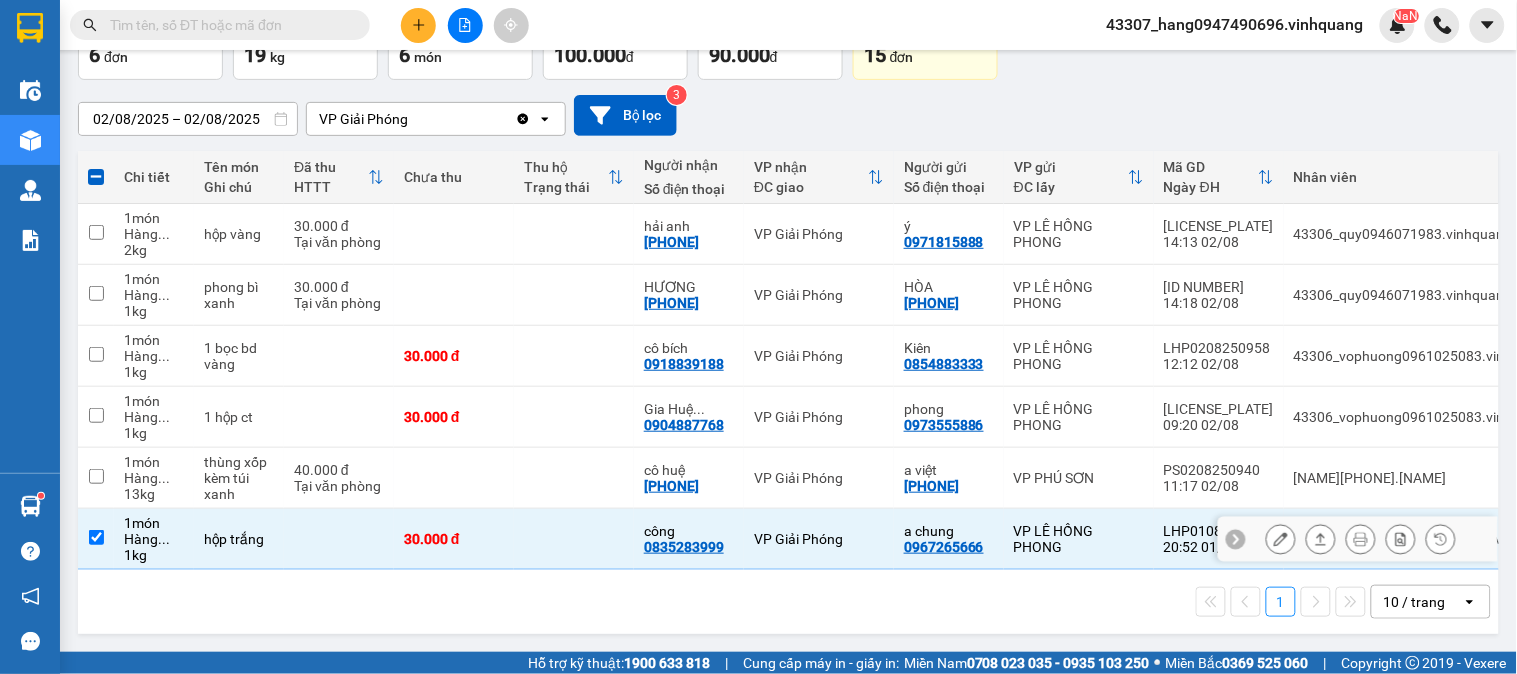 click at bounding box center (339, 539) 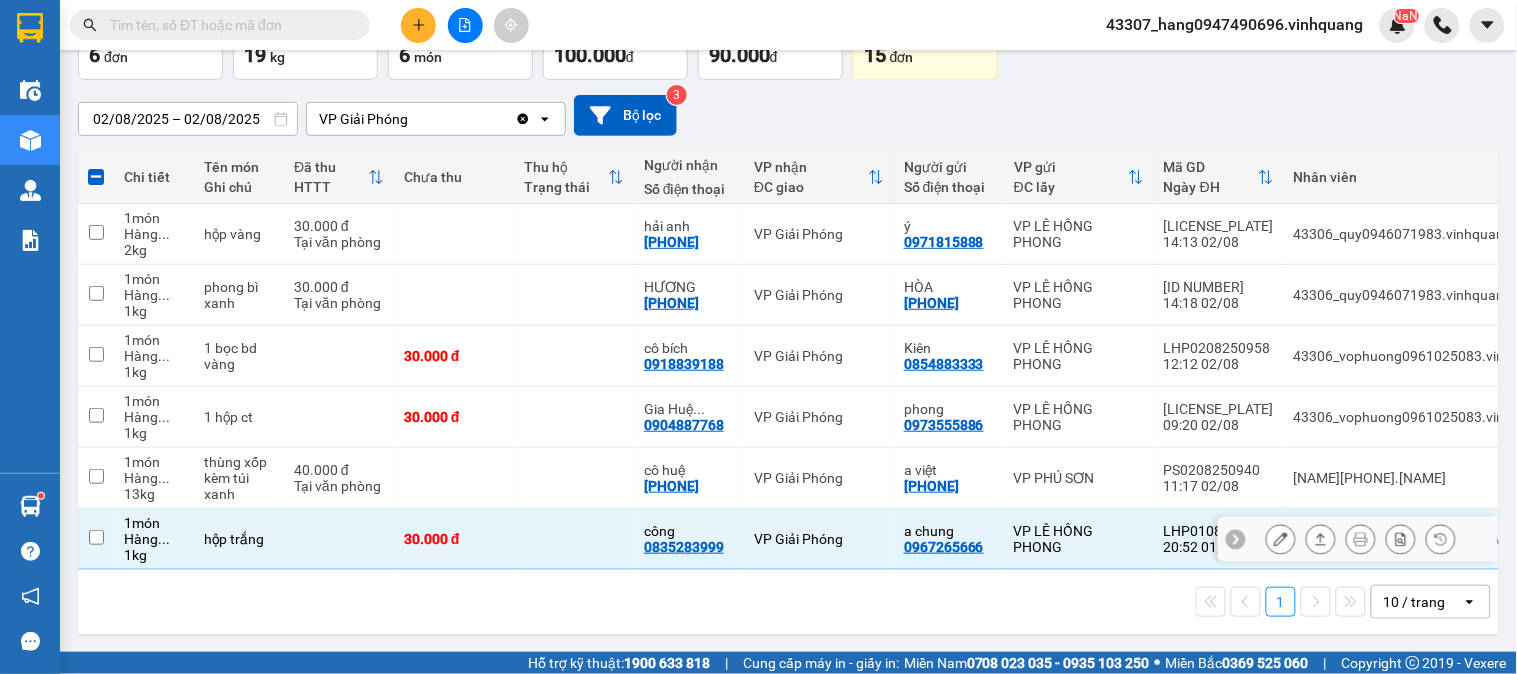 checkbox on "false" 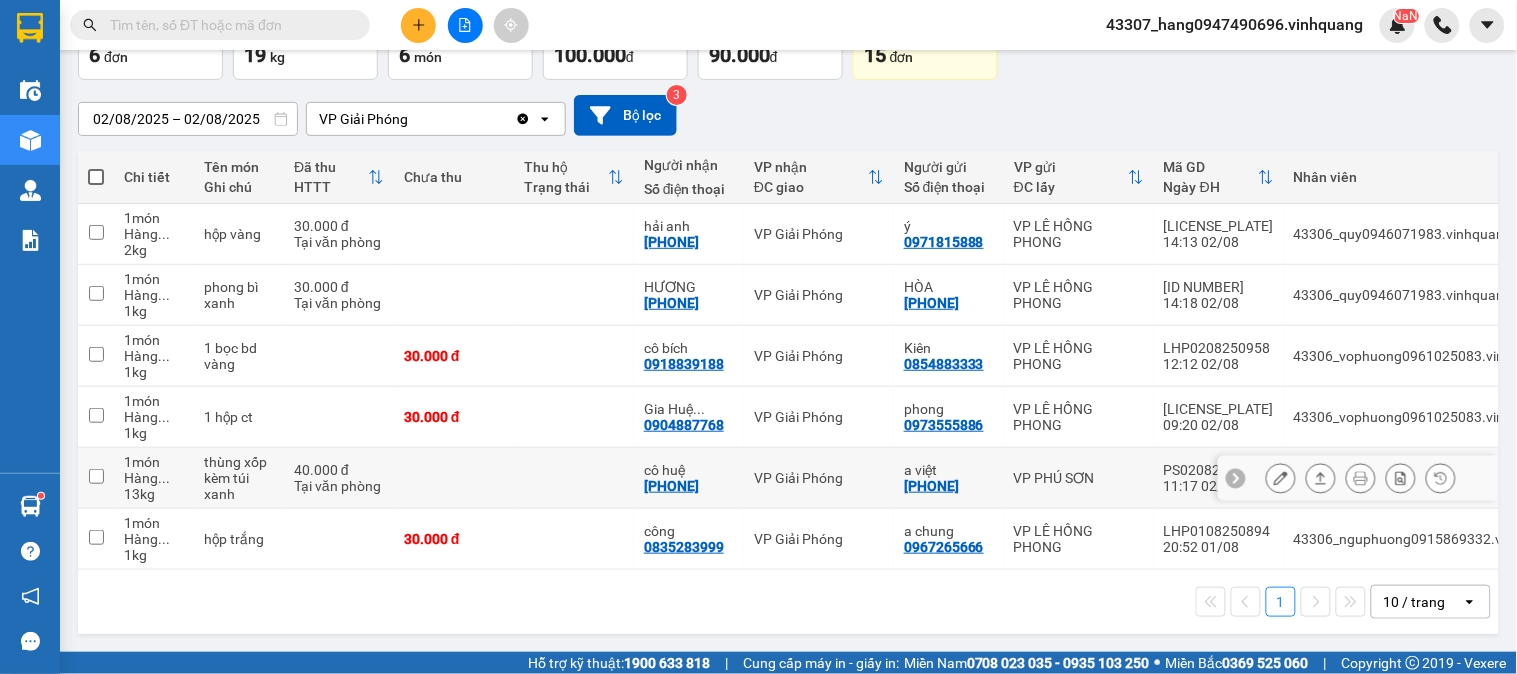 click on "[PHONE]" at bounding box center [671, 486] 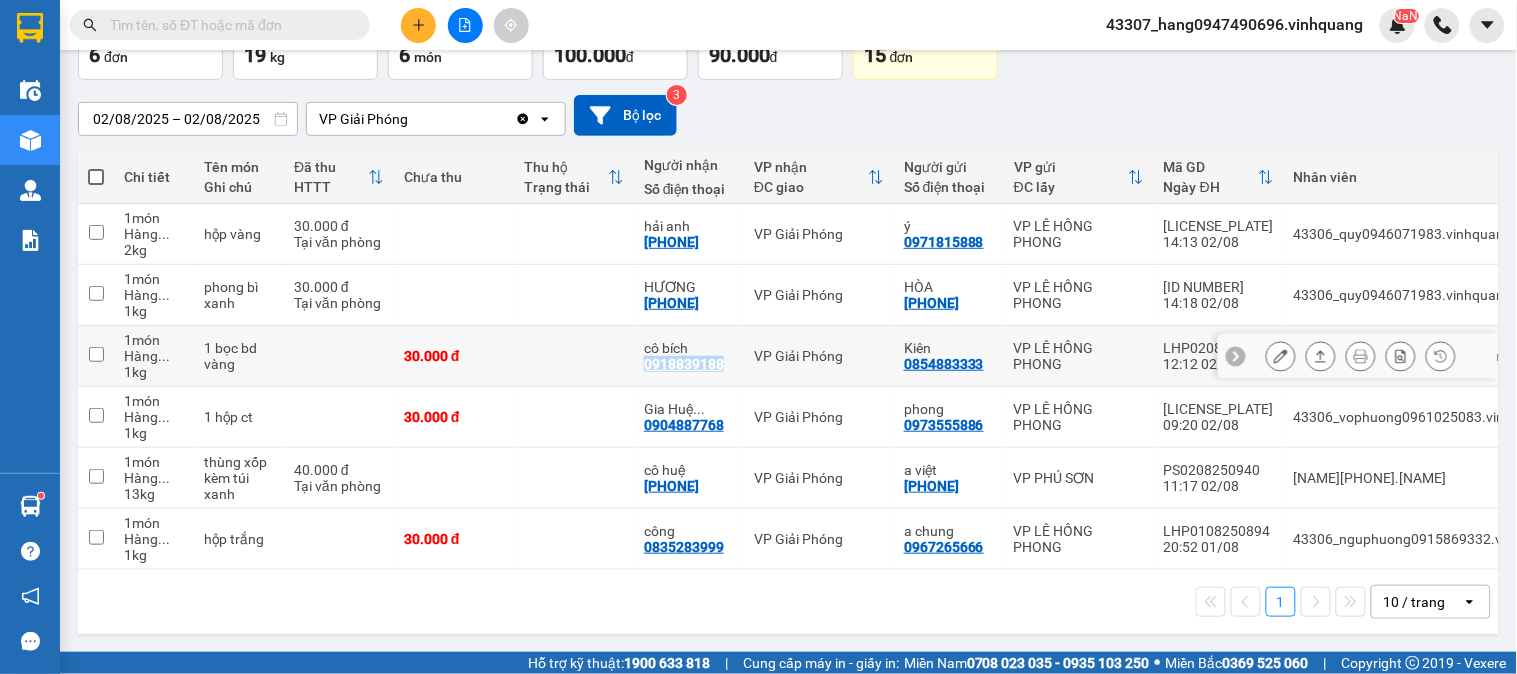 drag, startPoint x: 724, startPoint y: 354, endPoint x: 643, endPoint y: 355, distance: 81.00617 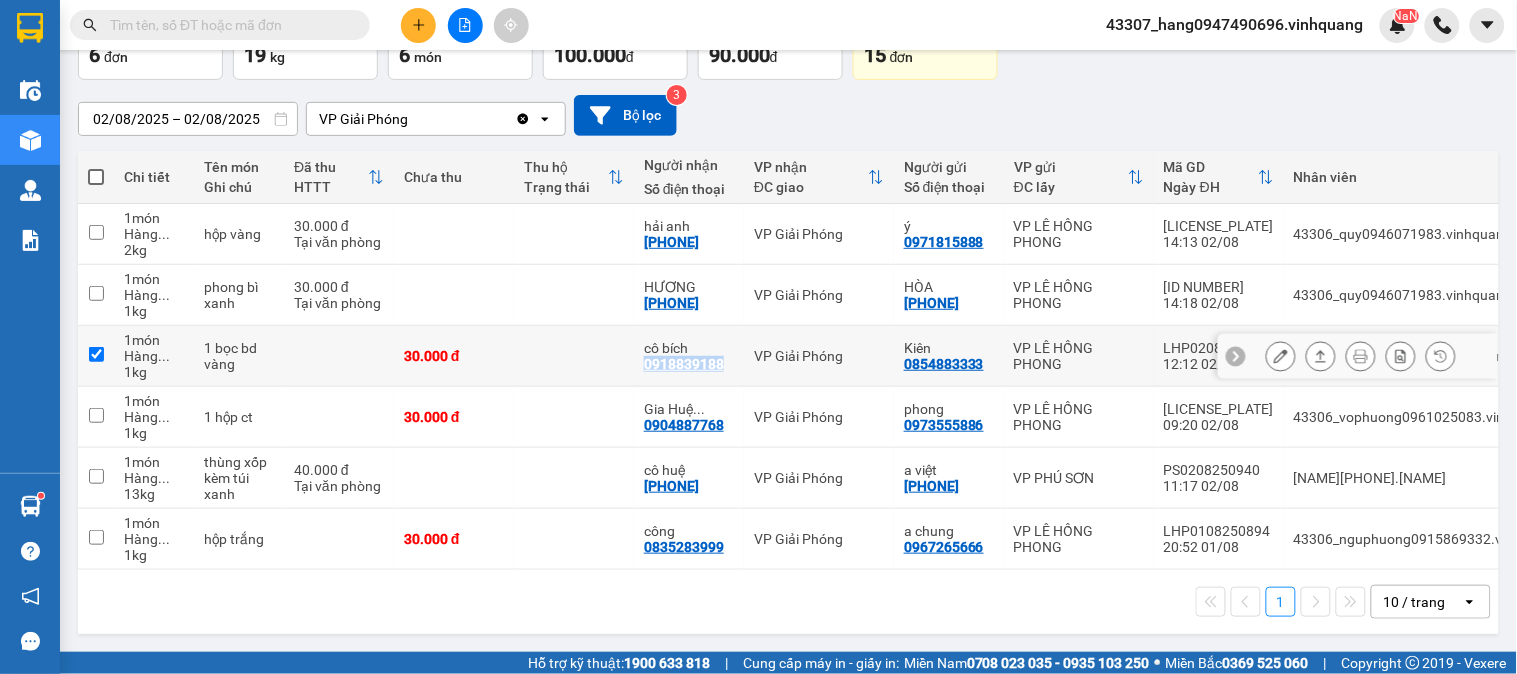 checkbox on "true" 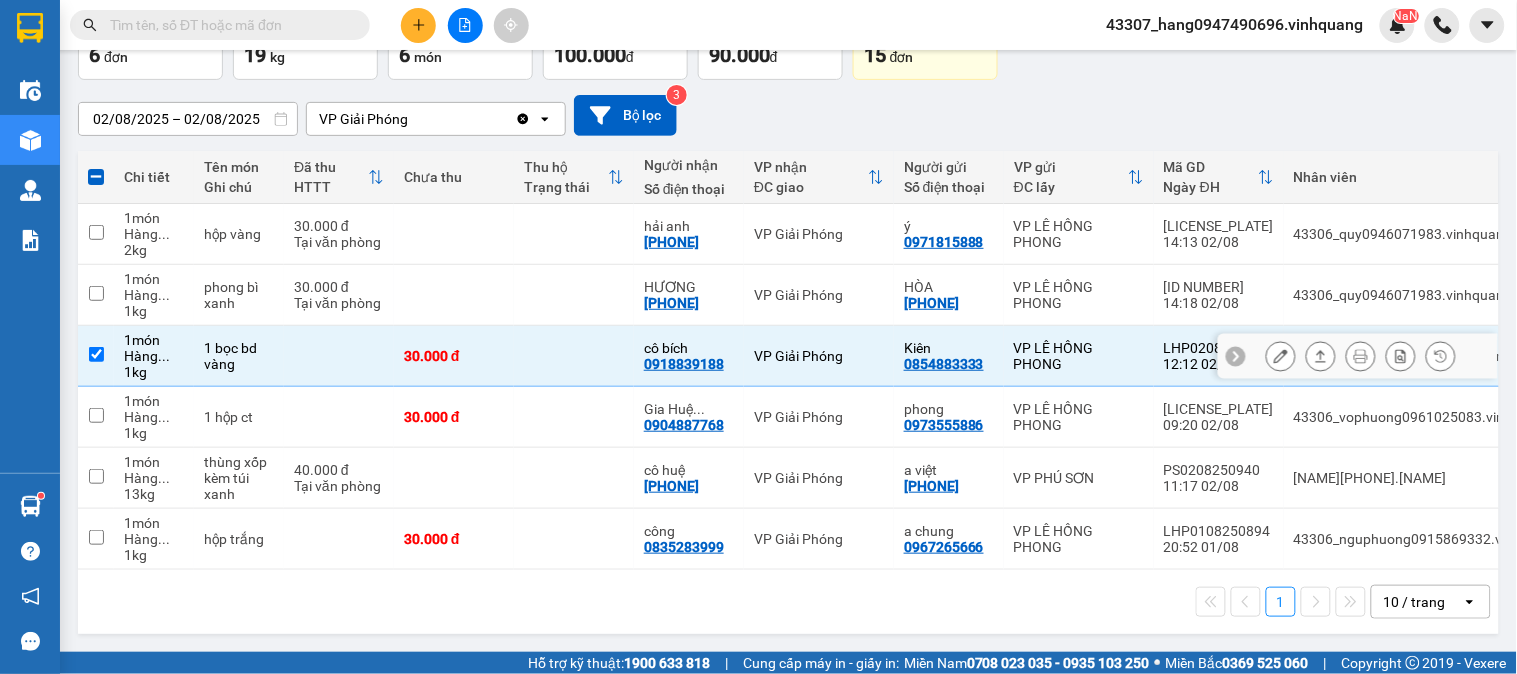 drag, startPoint x: 643, startPoint y: 355, endPoint x: 645, endPoint y: 377, distance: 22.090721 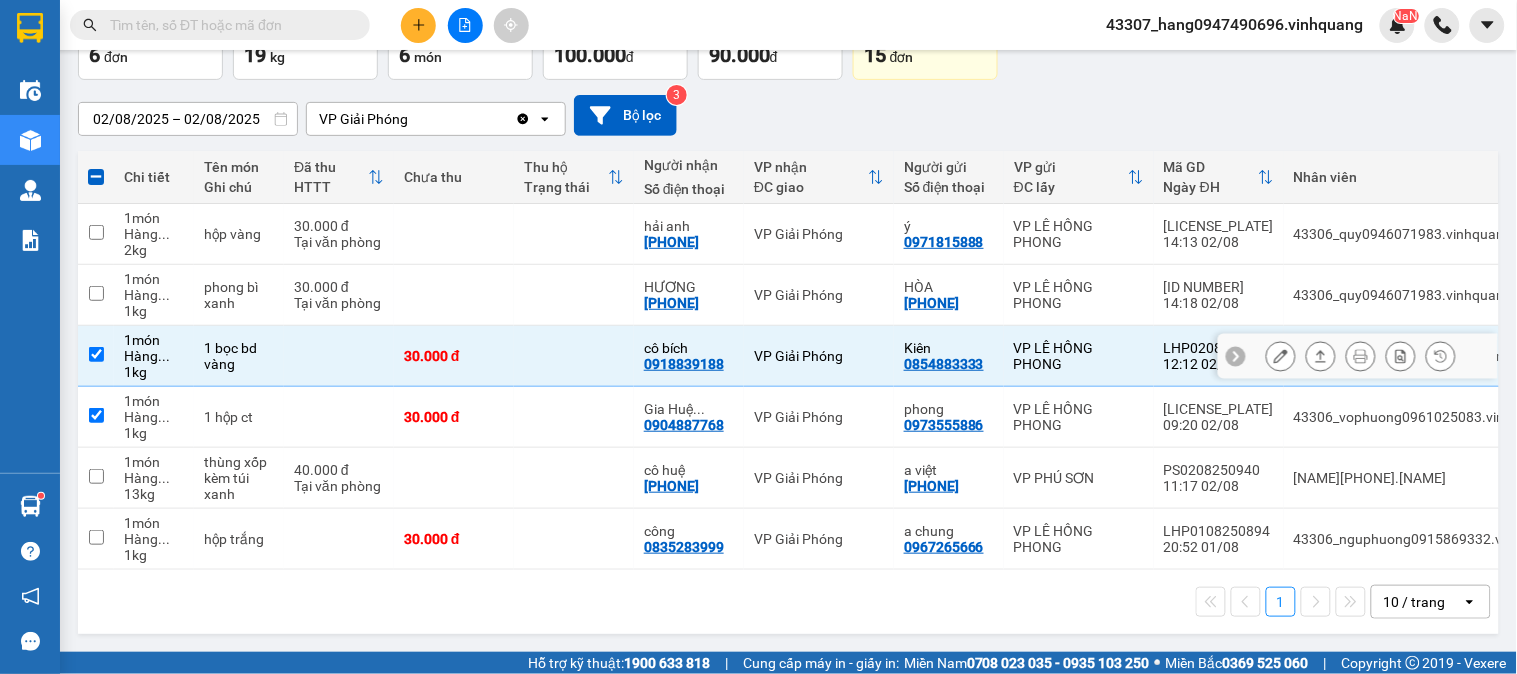 checkbox on "true" 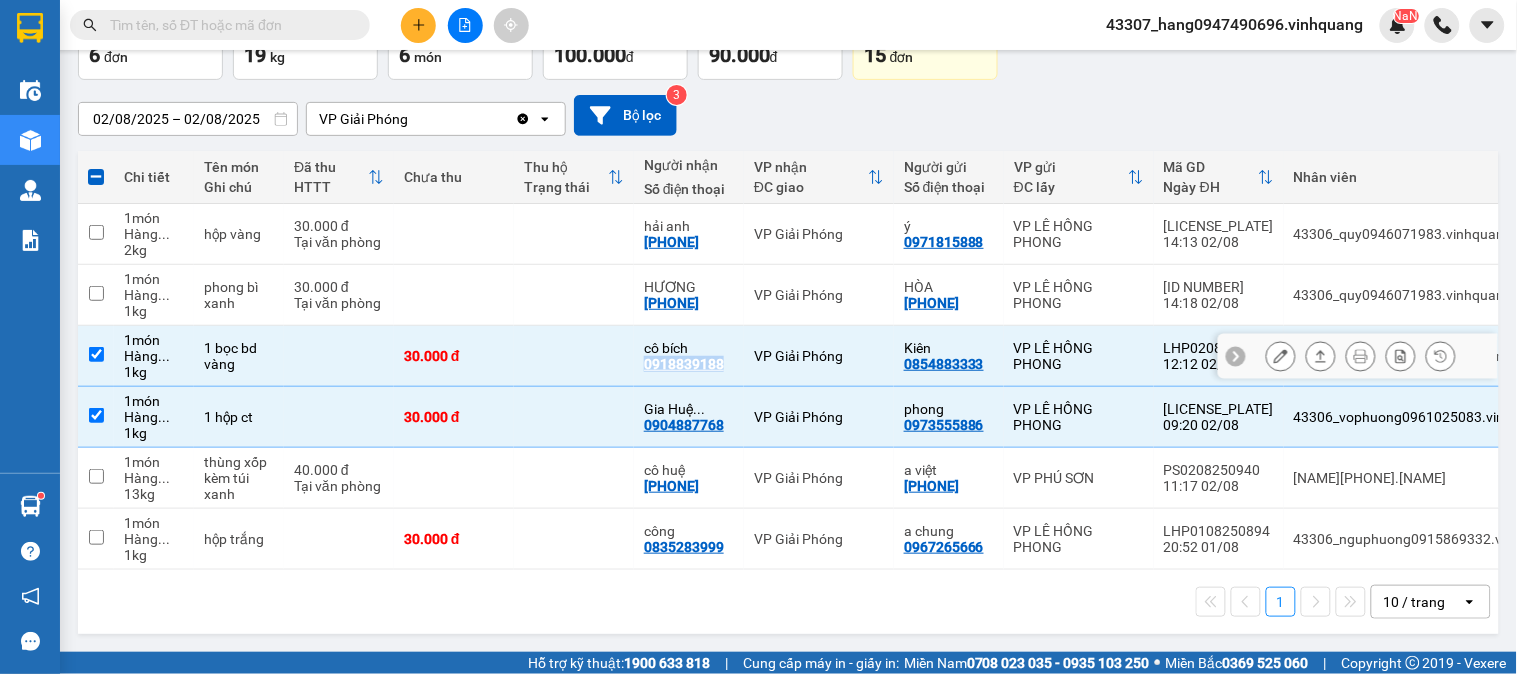 drag, startPoint x: 732, startPoint y: 356, endPoint x: 643, endPoint y: 353, distance: 89.050545 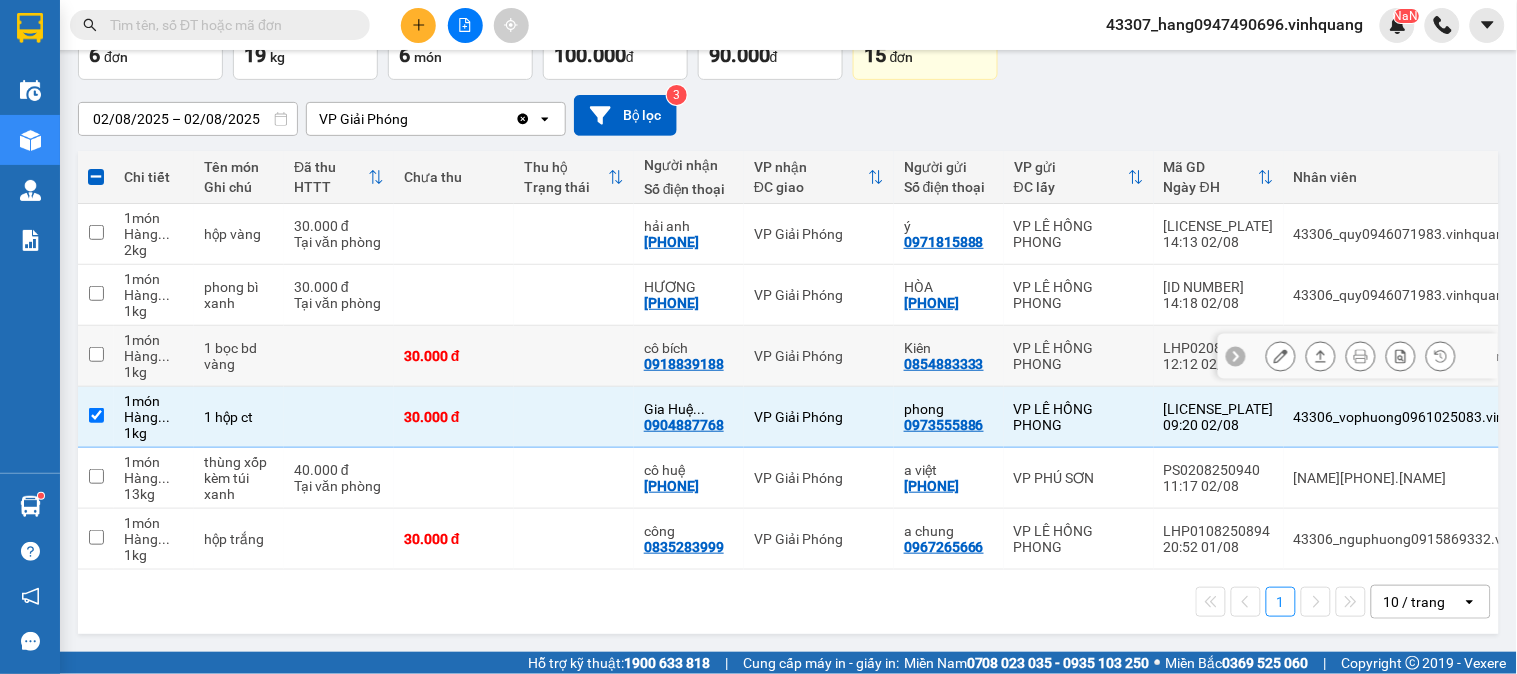 drag, startPoint x: 643, startPoint y: 353, endPoint x: 555, endPoint y: 141, distance: 229.53867 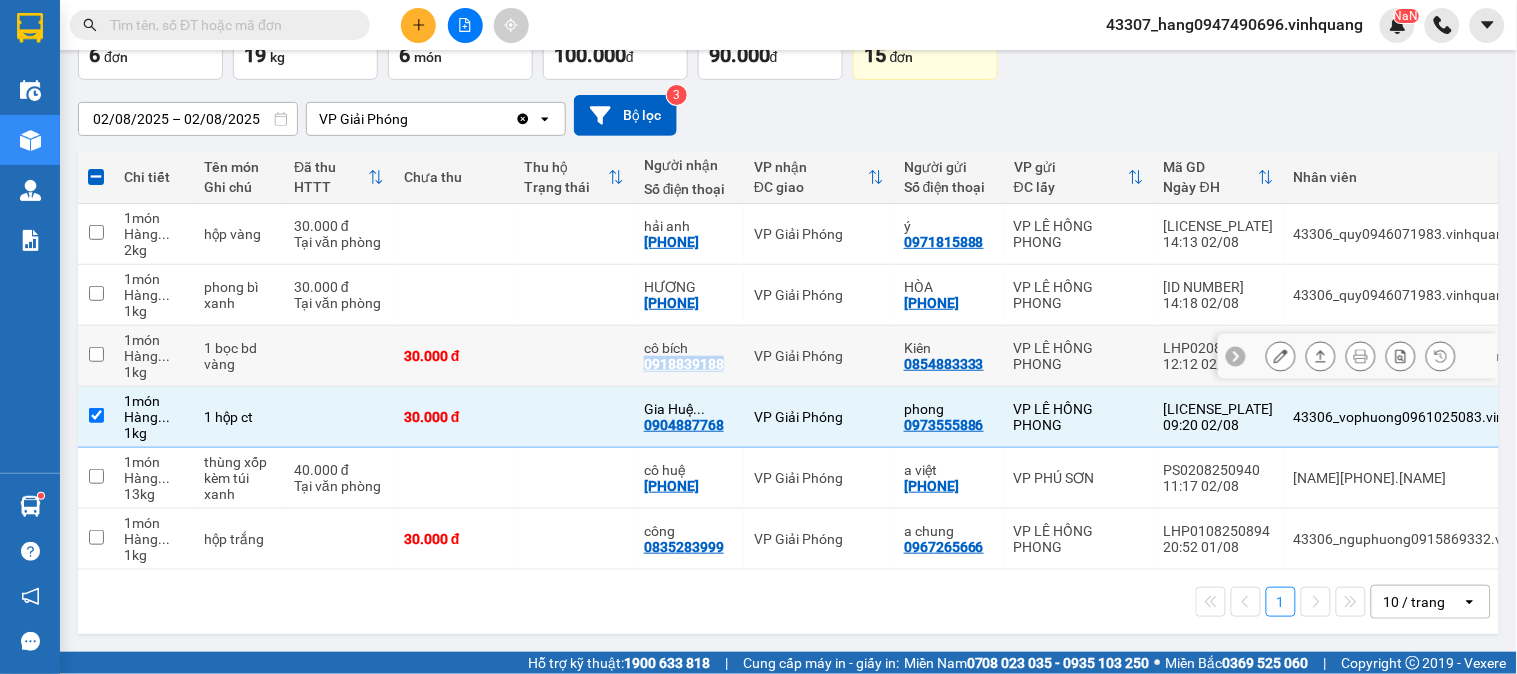 drag, startPoint x: 701, startPoint y: 355, endPoint x: 647, endPoint y: 356, distance: 54.00926 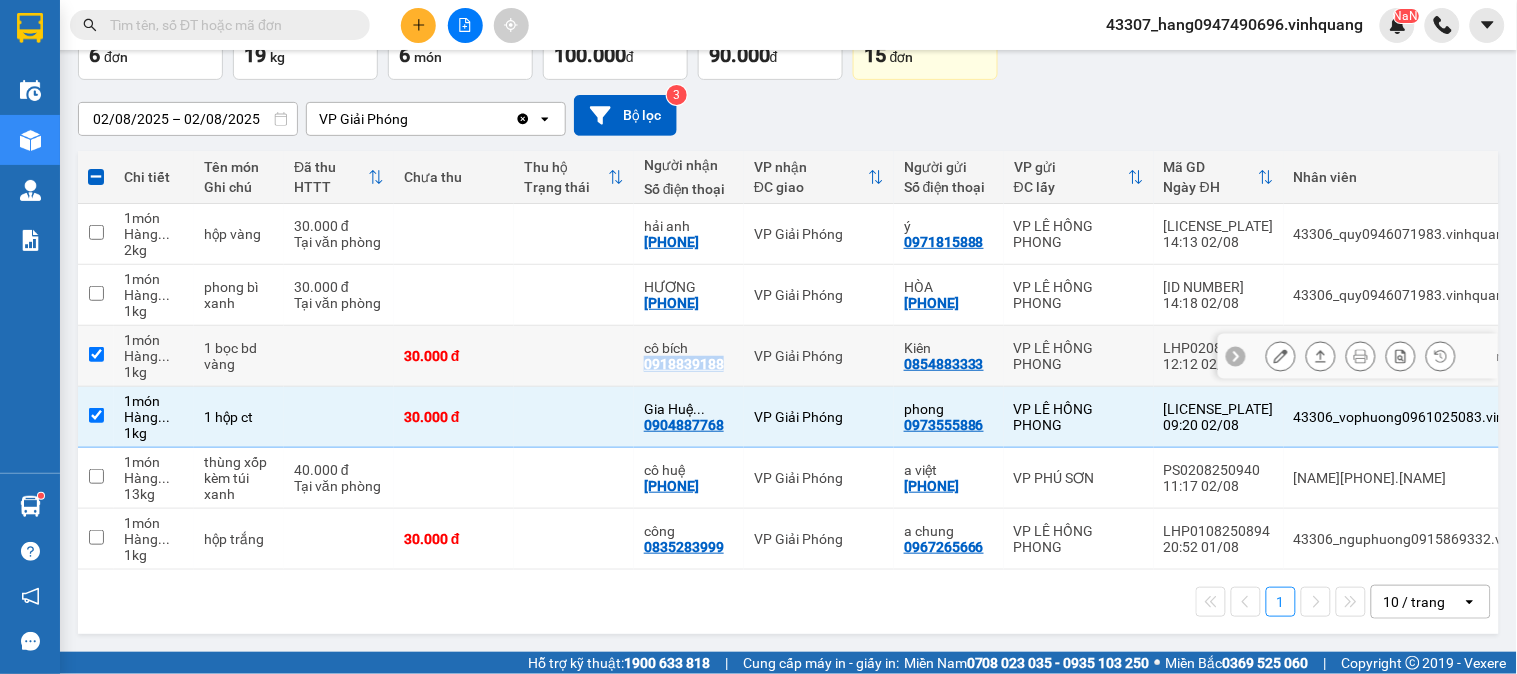 checkbox on "true" 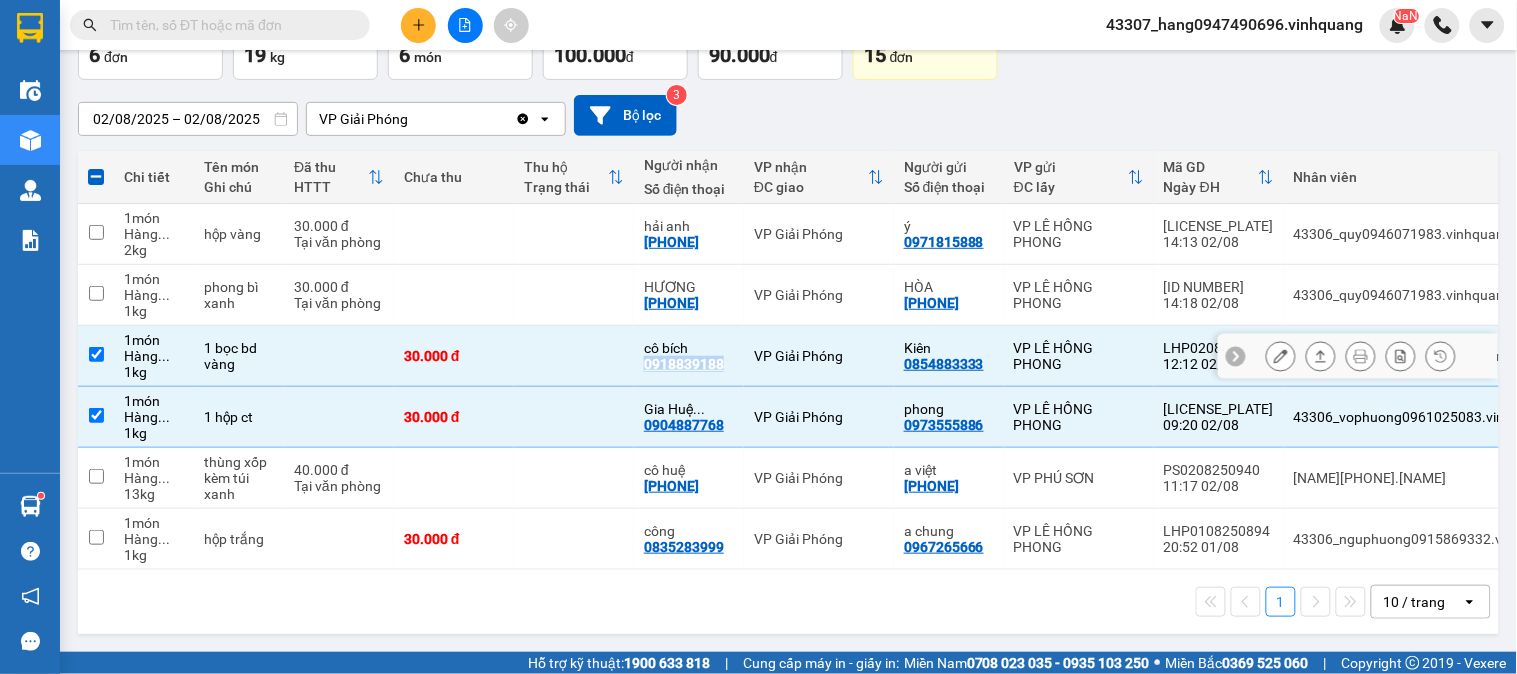 copy on "0918839188" 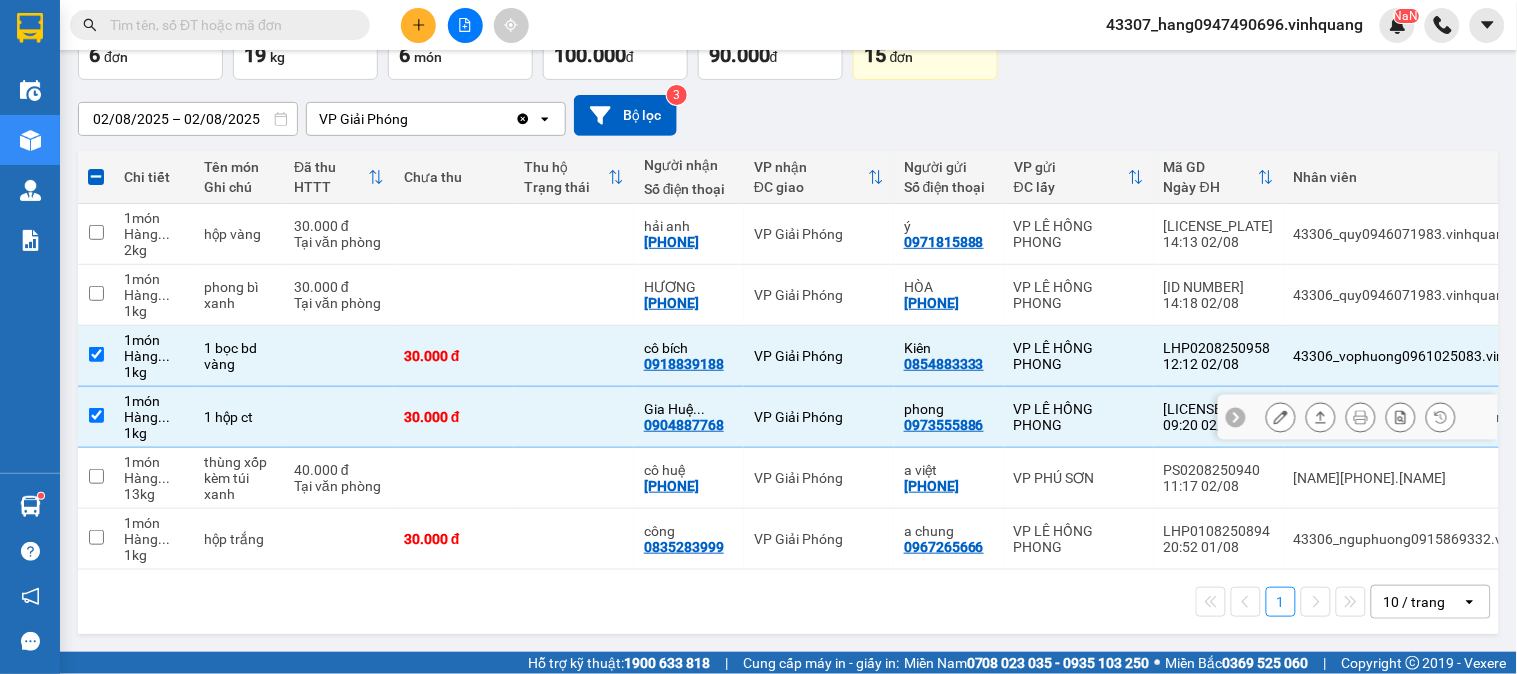click at bounding box center (339, 417) 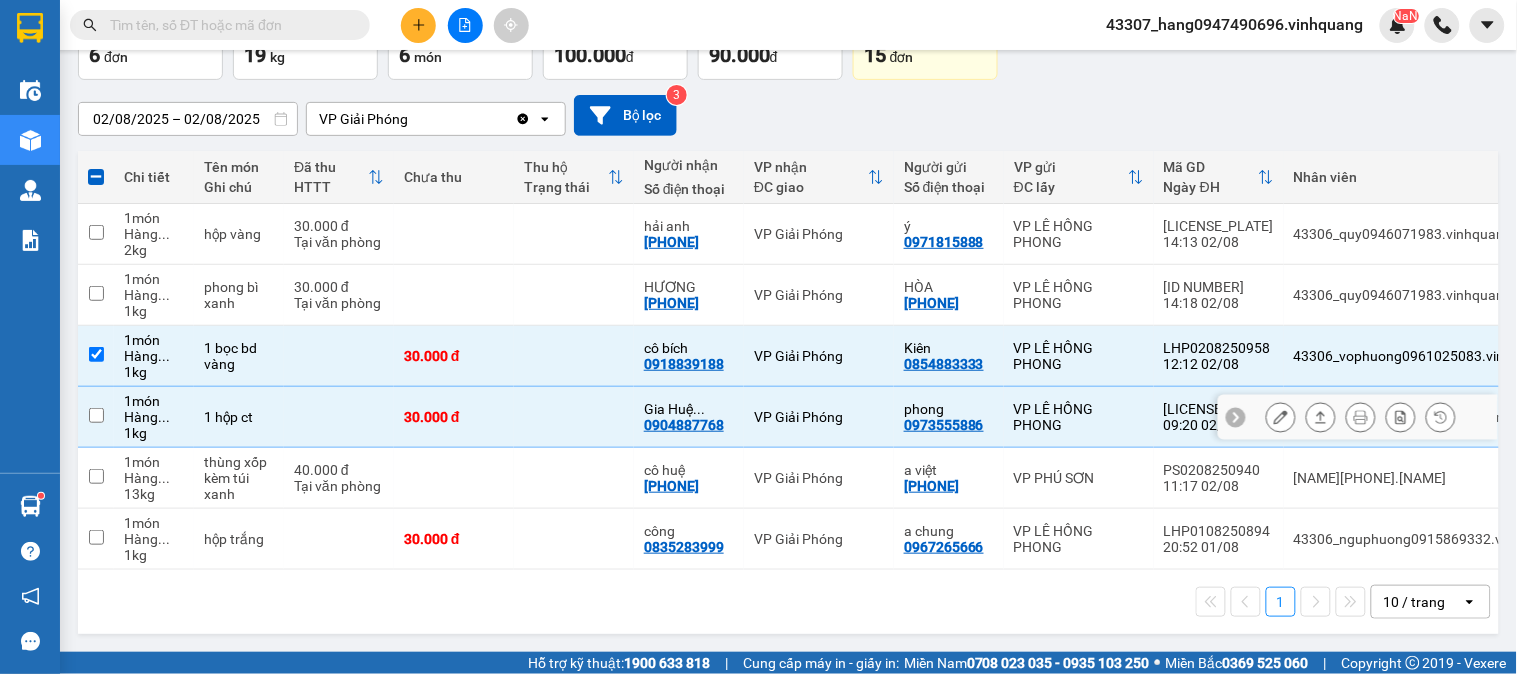 checkbox on "false" 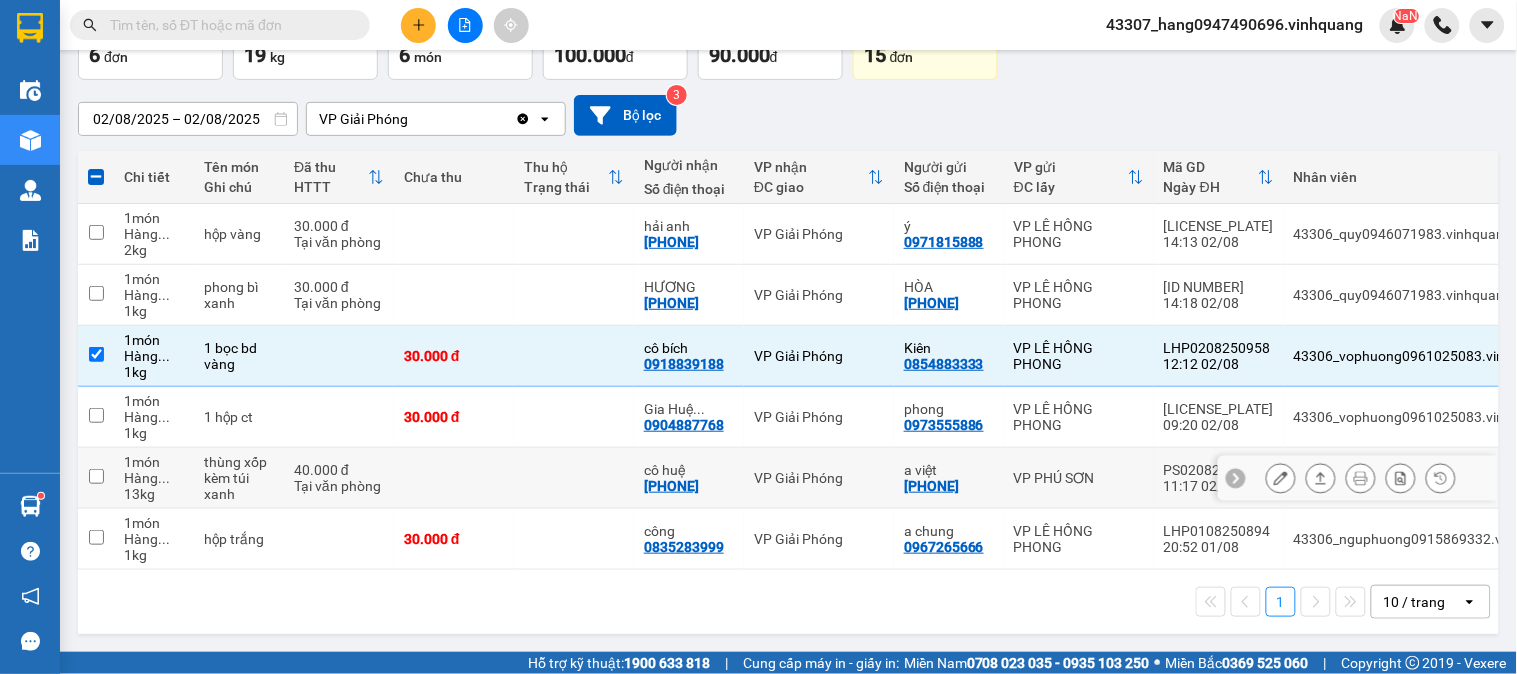 click on "Tại văn phòng" at bounding box center [339, 486] 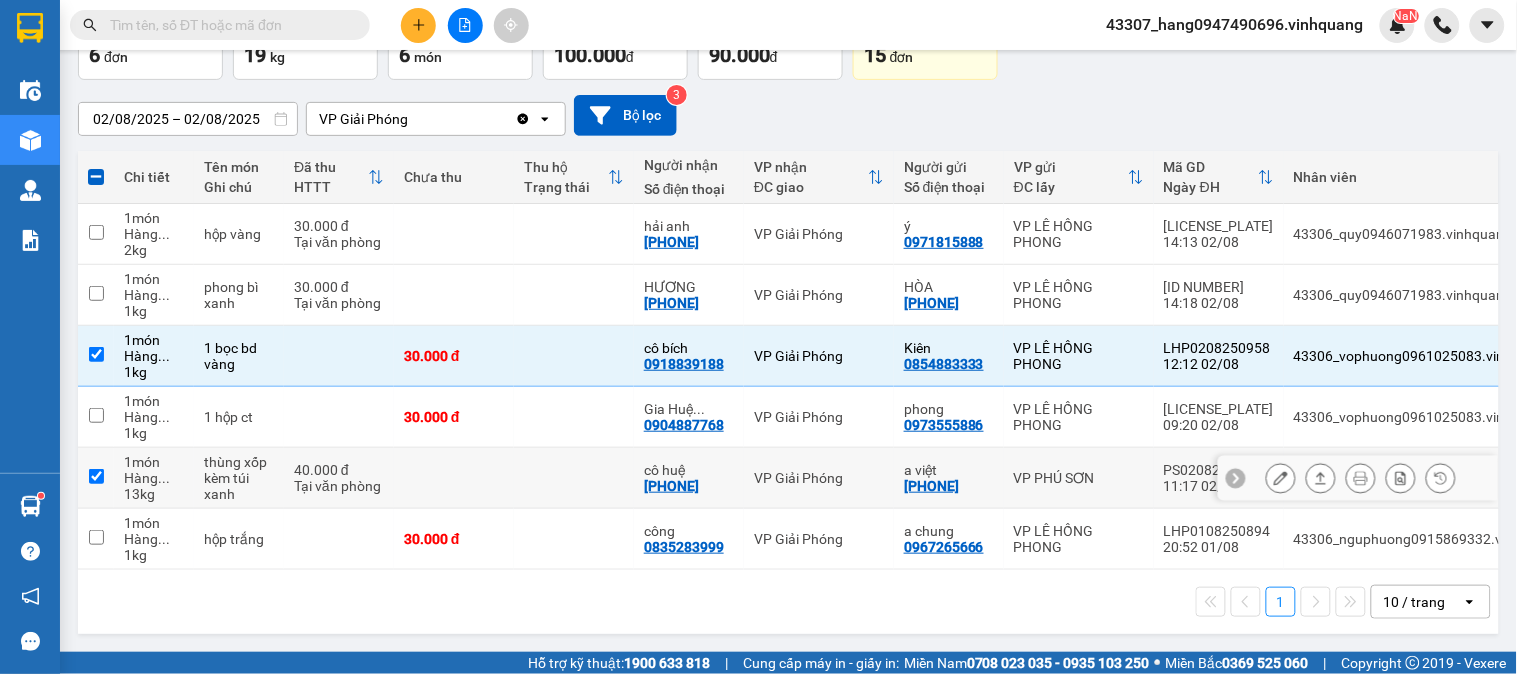 checkbox on "true" 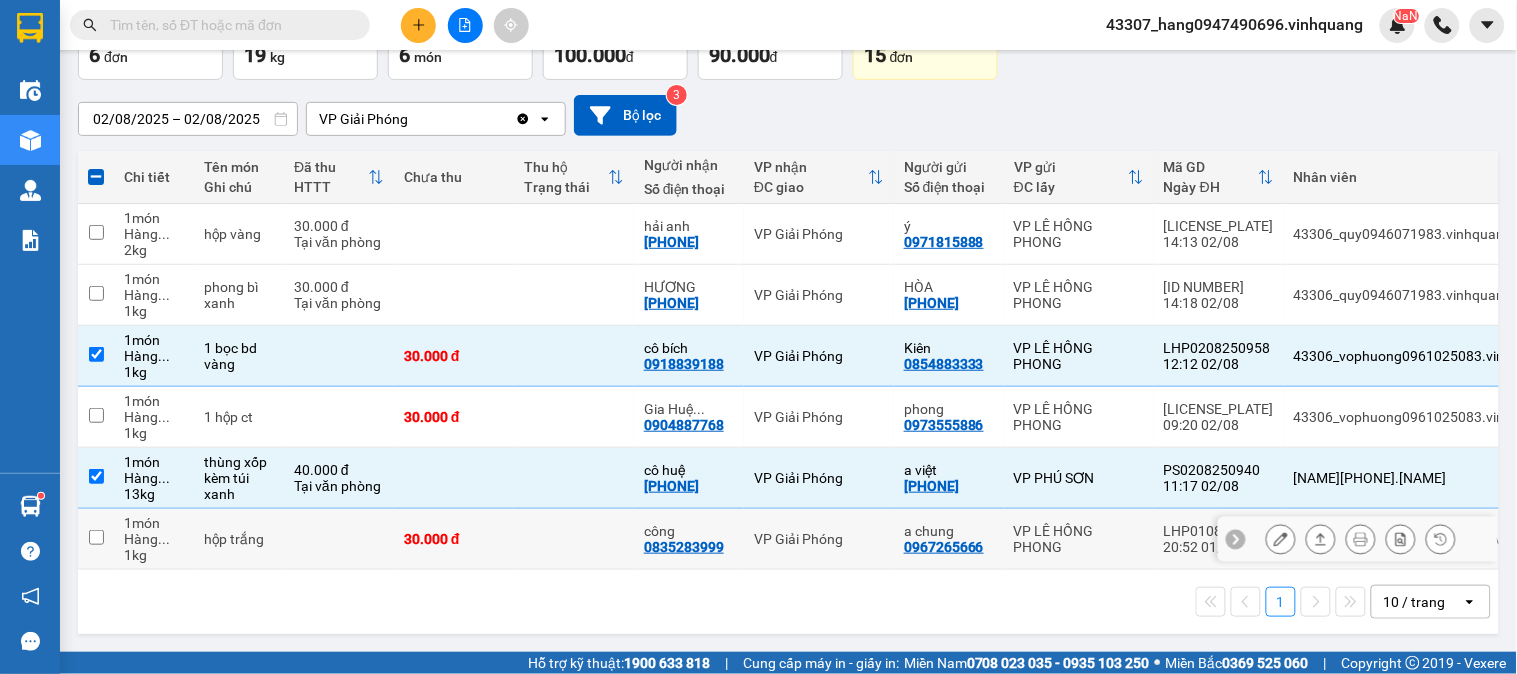 click at bounding box center (339, 539) 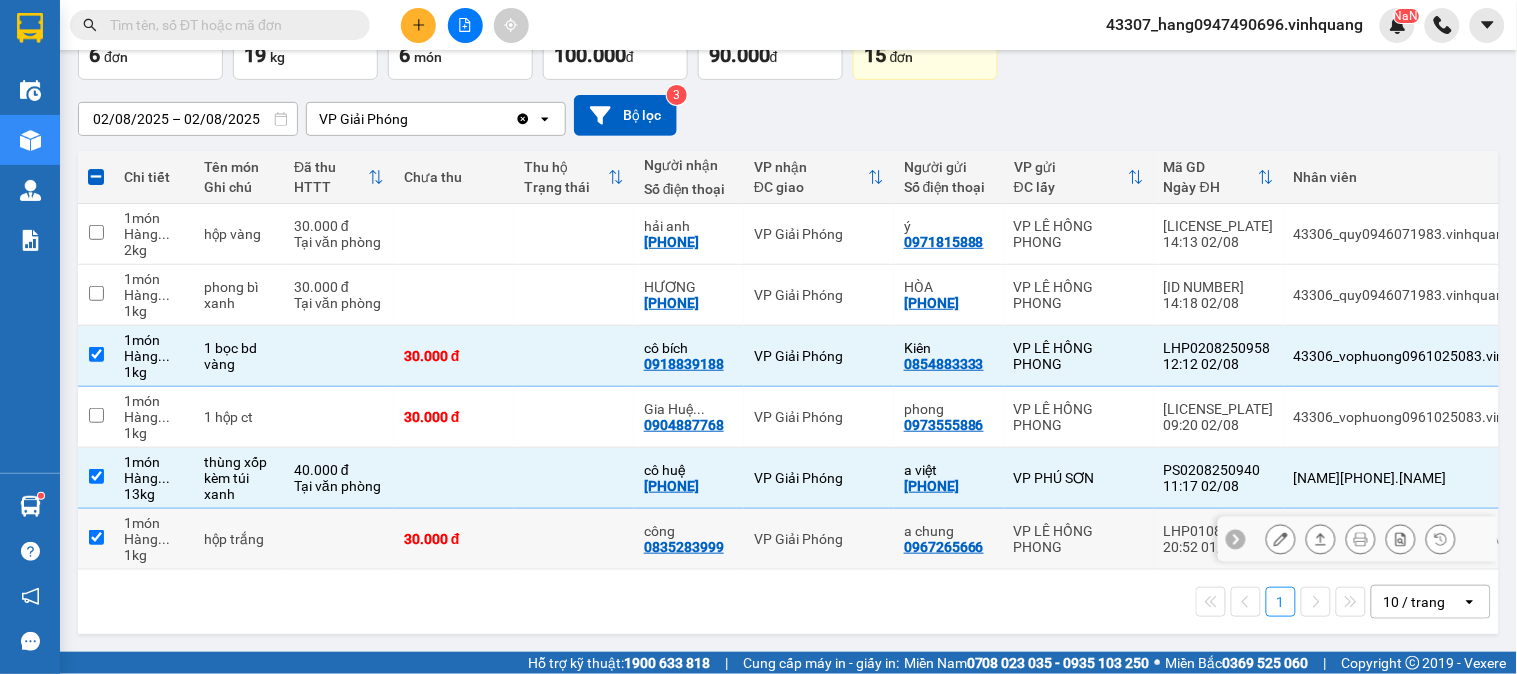 checkbox on "true" 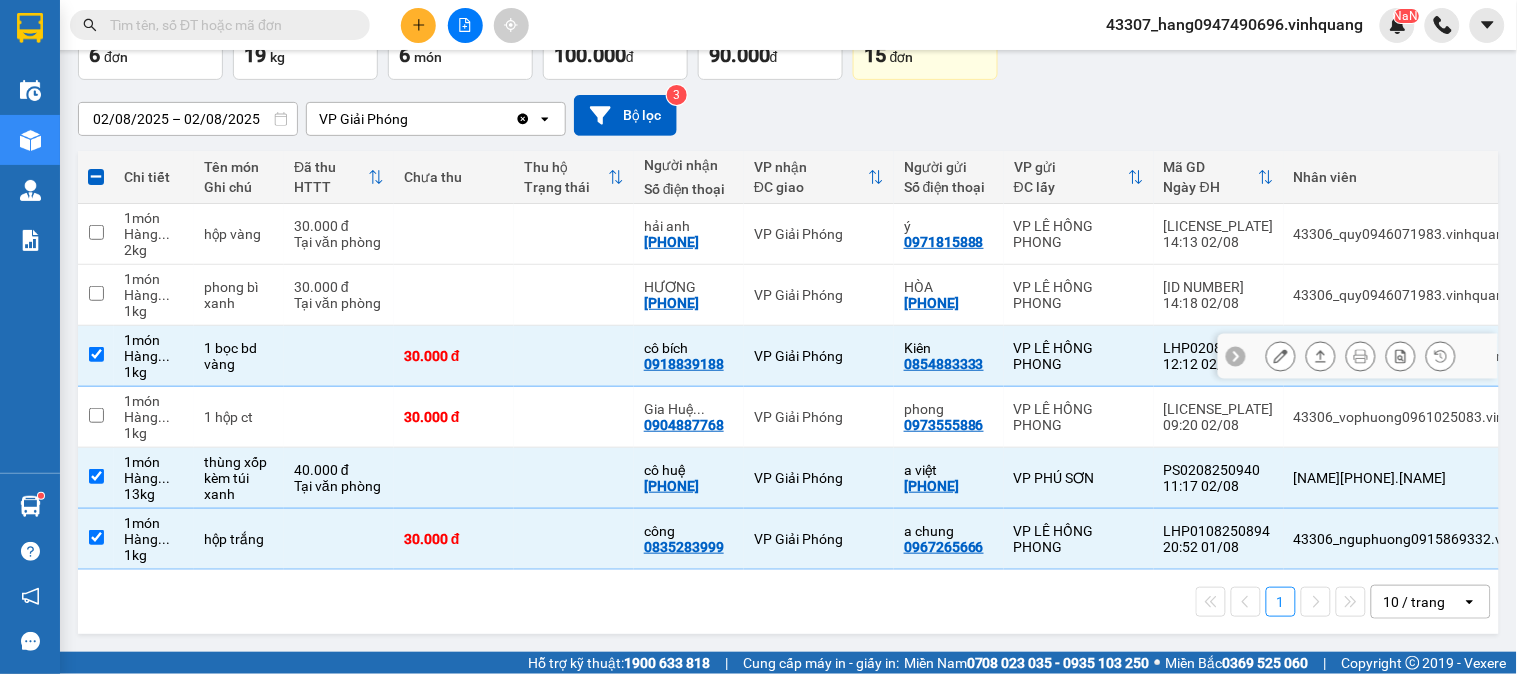 click on "VP Giải Phóng" at bounding box center [819, 356] 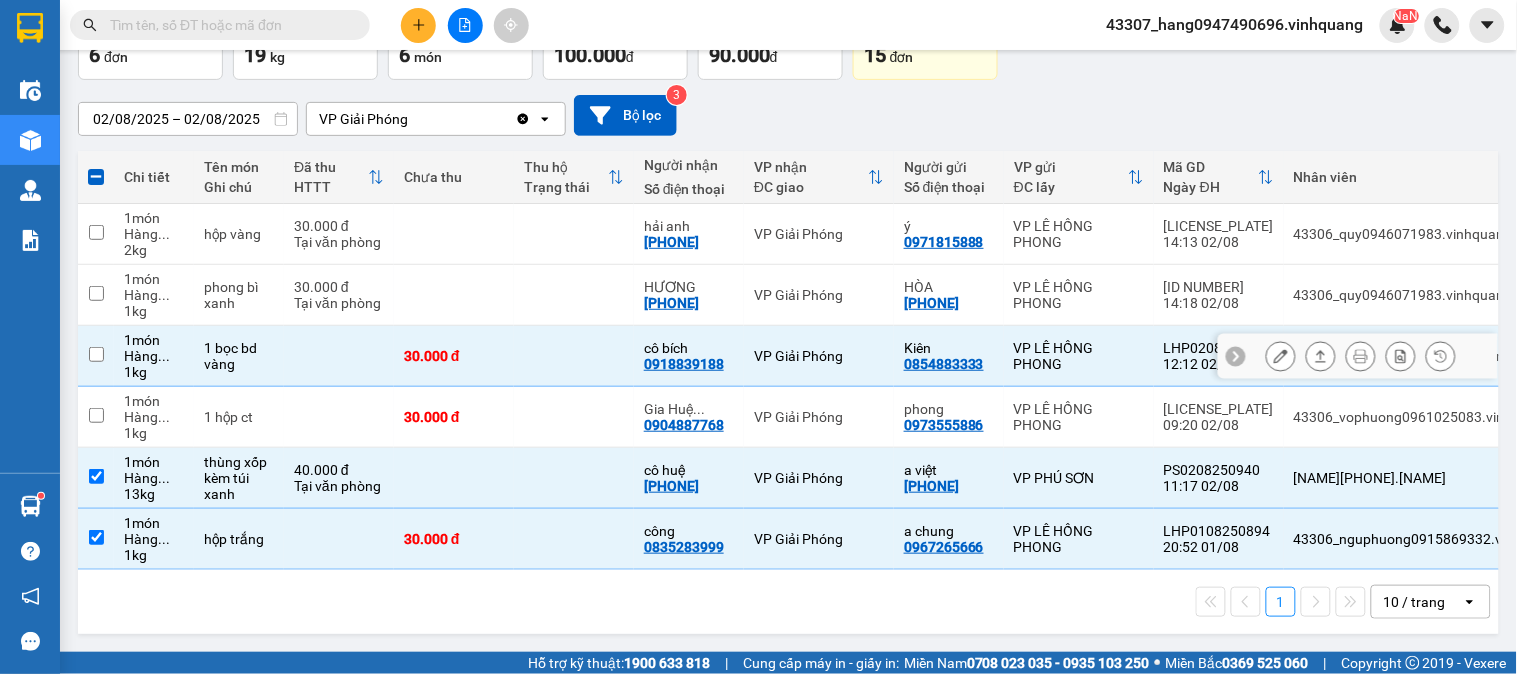 checkbox on "false" 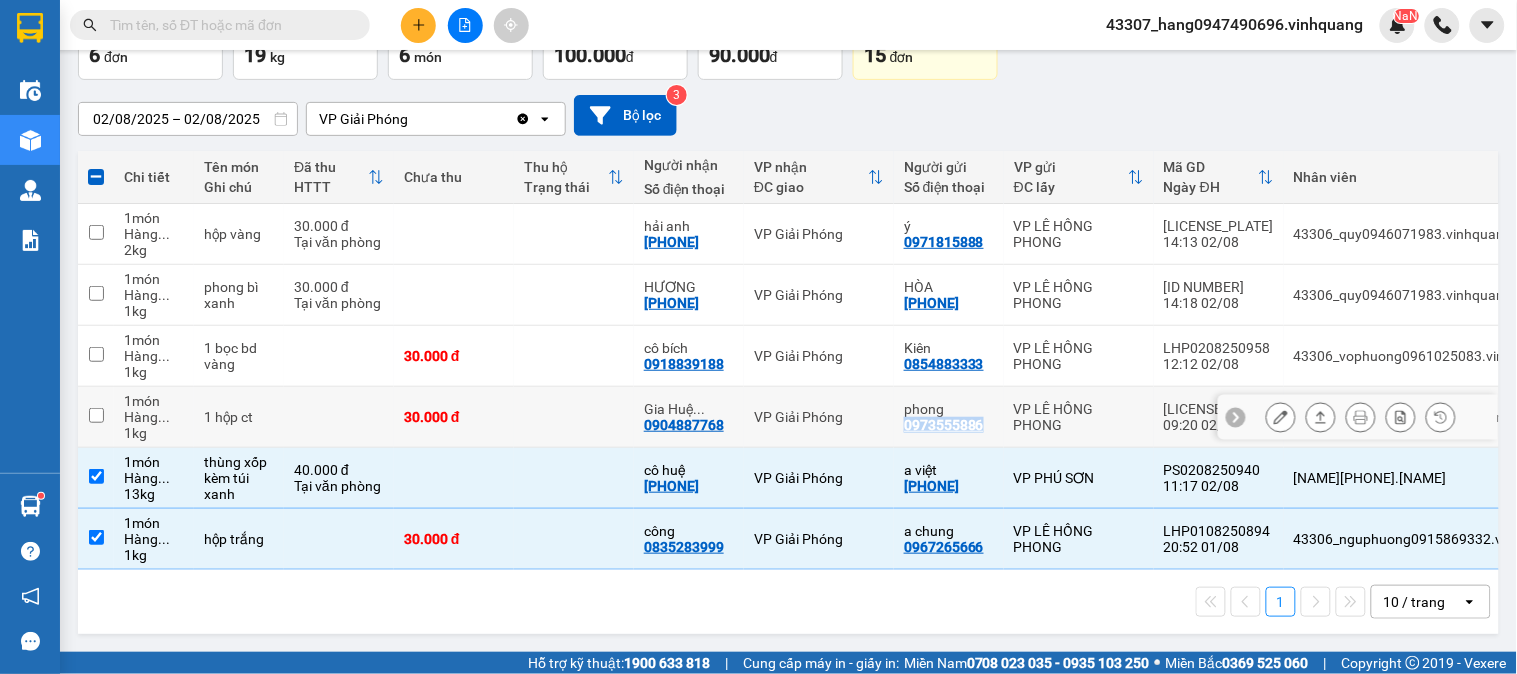 drag, startPoint x: 983, startPoint y: 420, endPoint x: 901, endPoint y: 416, distance: 82.0975 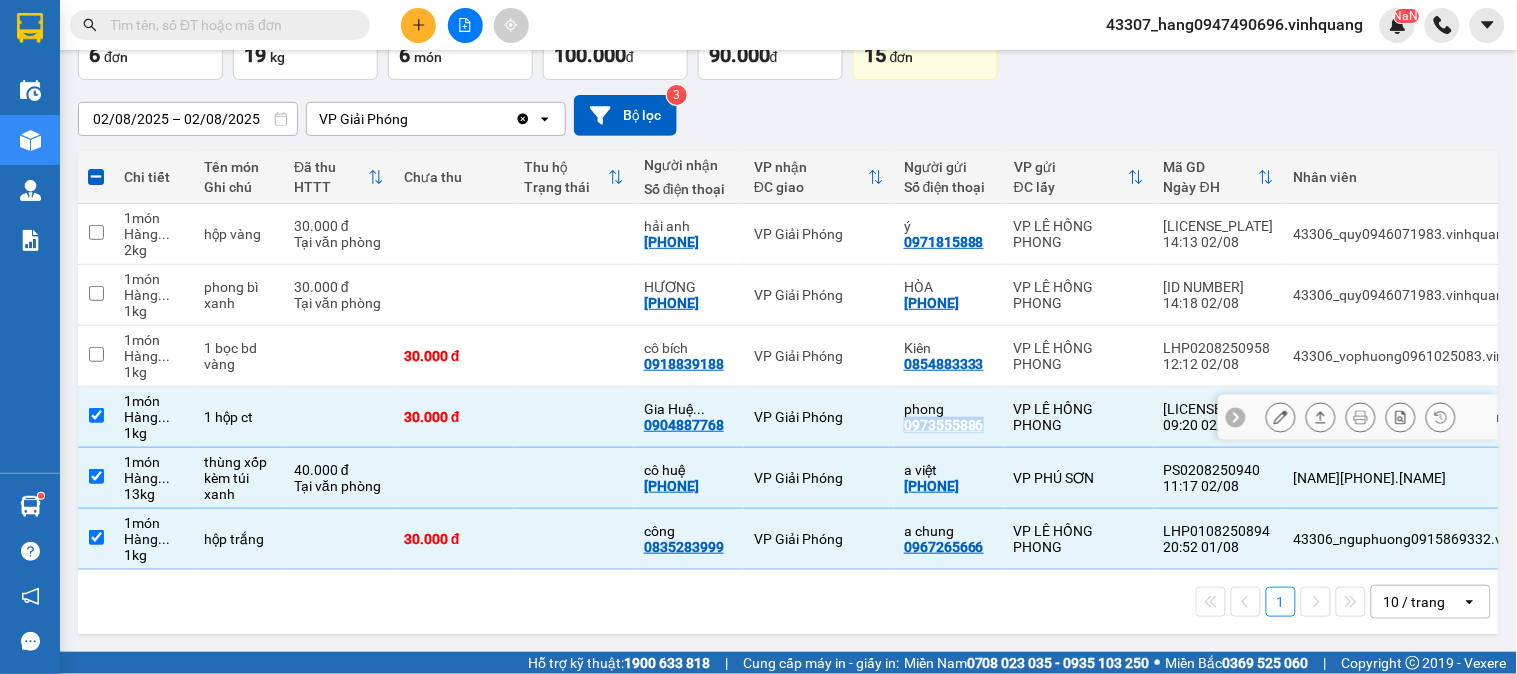 copy on "0973555886" 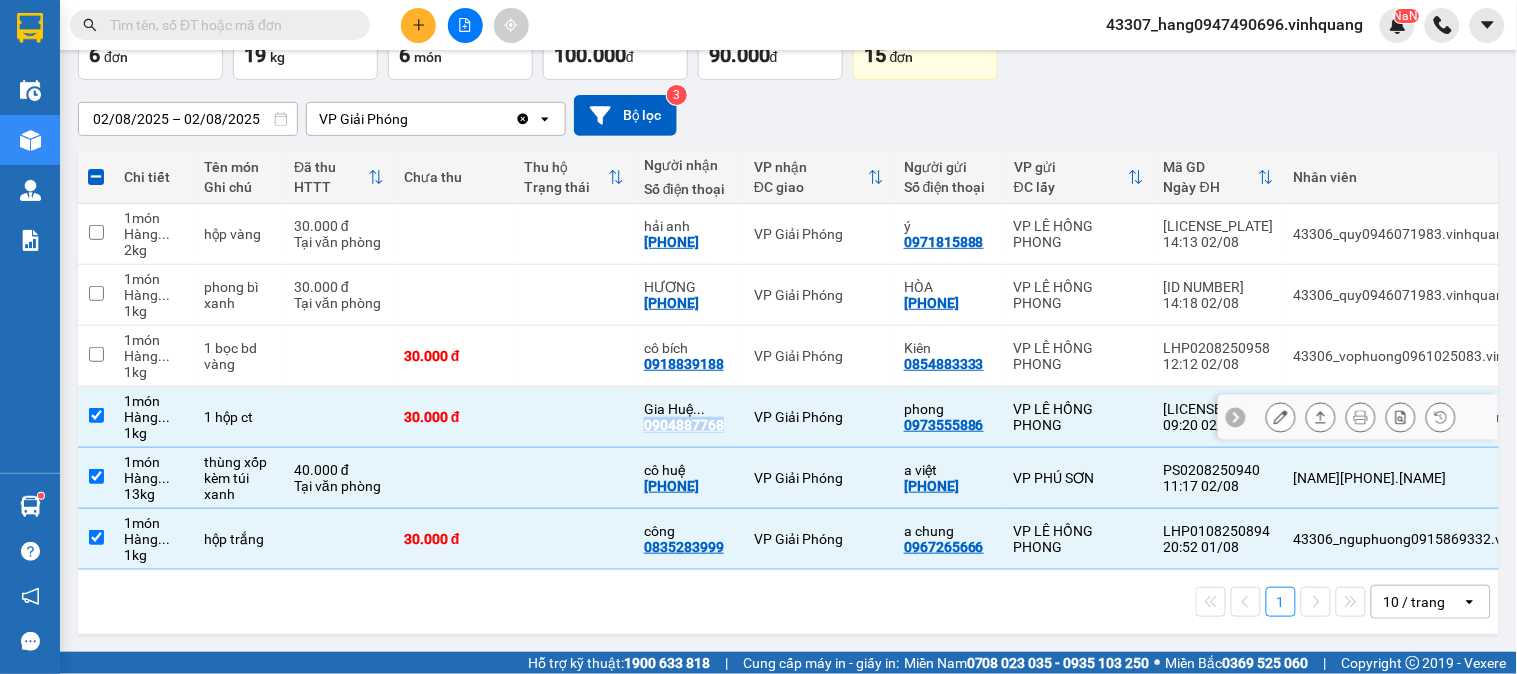 drag, startPoint x: 717, startPoint y: 416, endPoint x: 636, endPoint y: 416, distance: 81 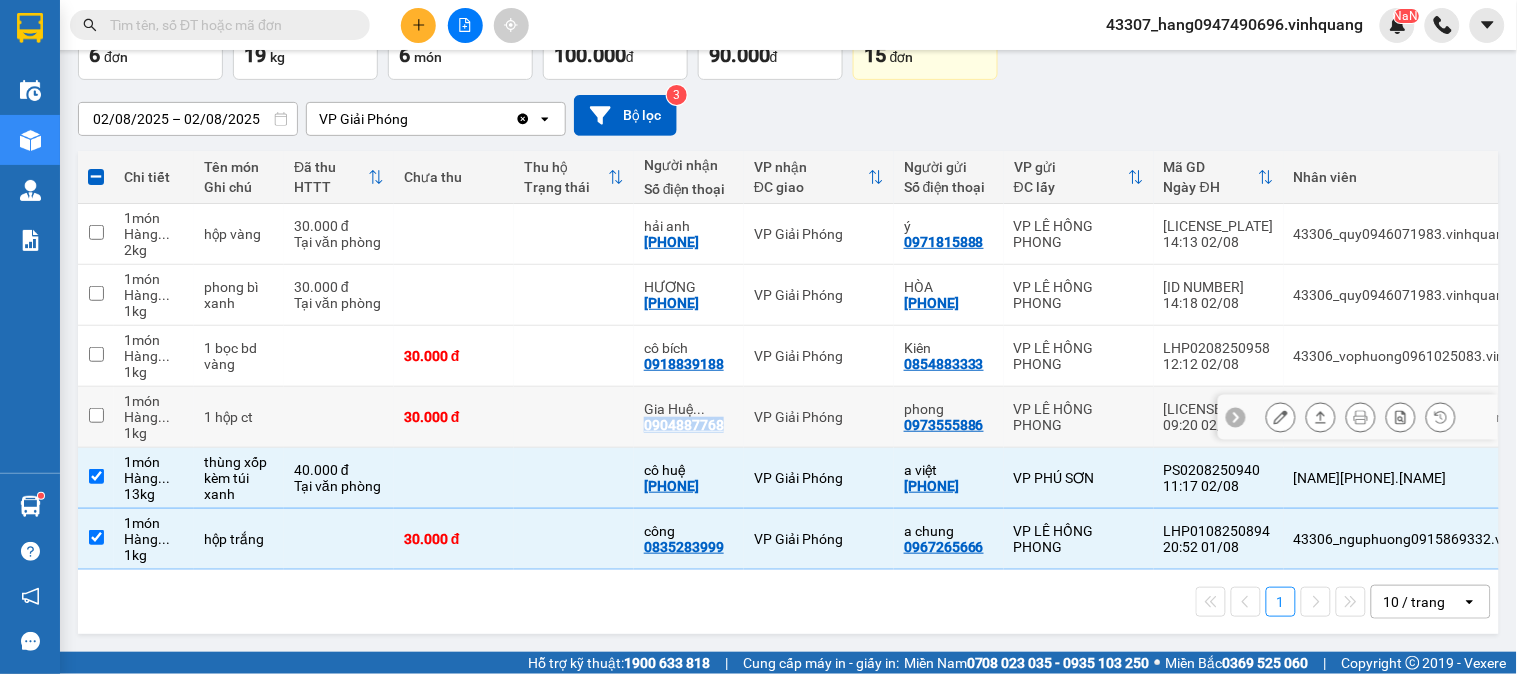 copy on "0904887768" 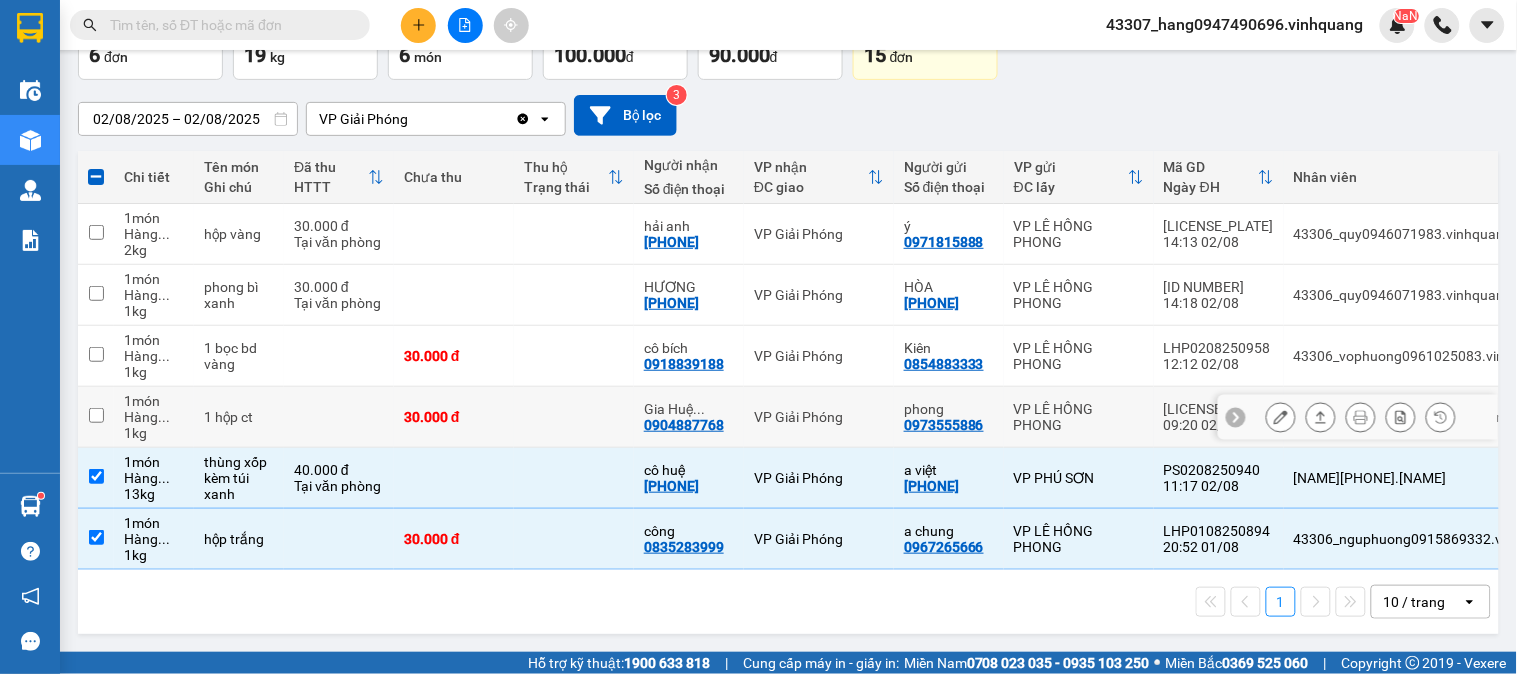 click at bounding box center [574, 417] 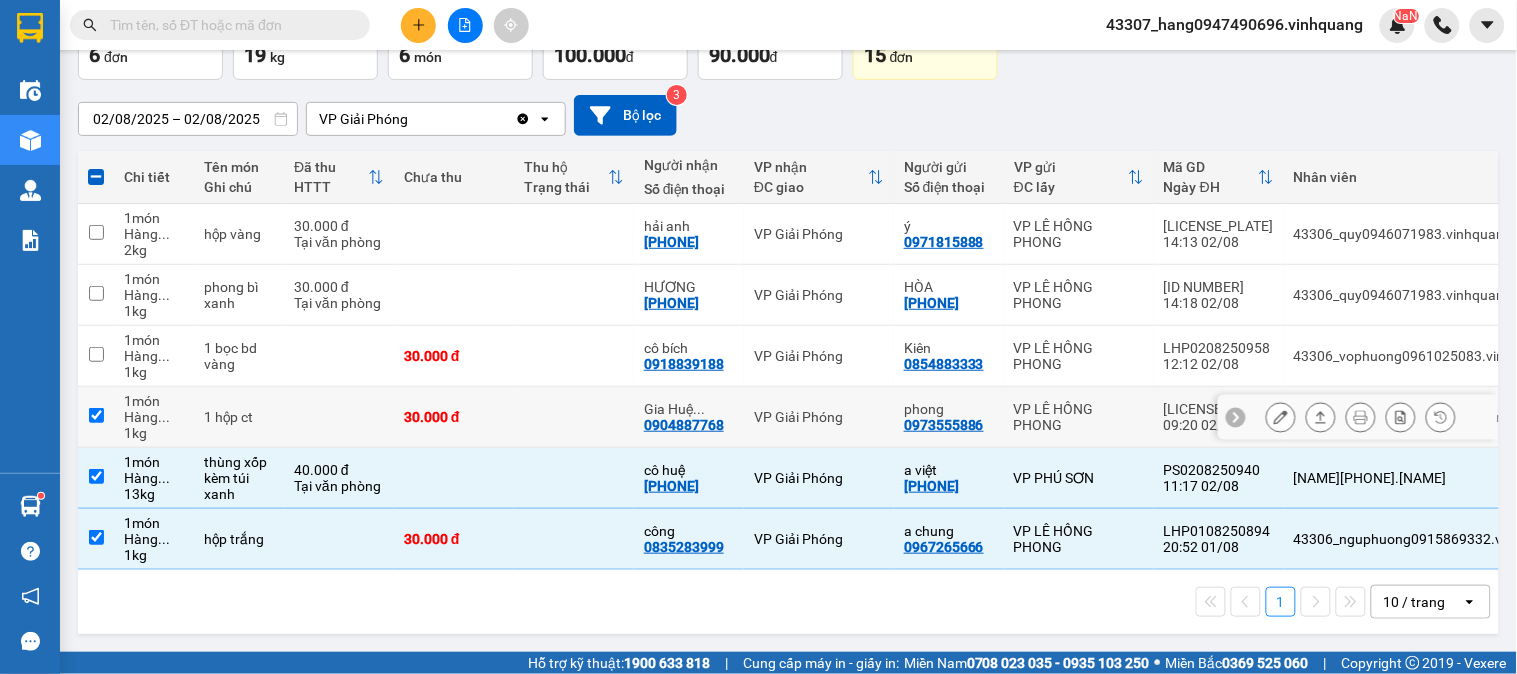 checkbox on "true" 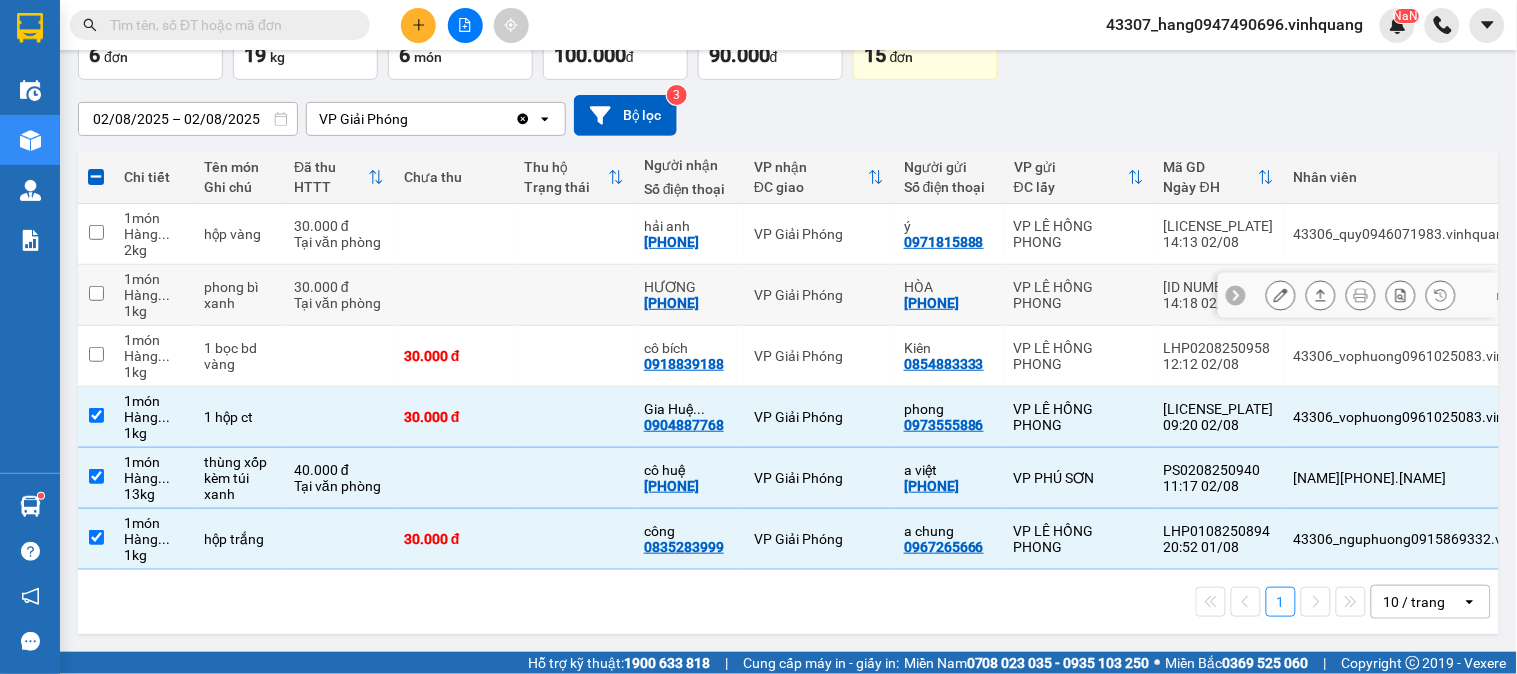 drag, startPoint x: 728, startPoint y: 293, endPoint x: 643, endPoint y: 295, distance: 85.02353 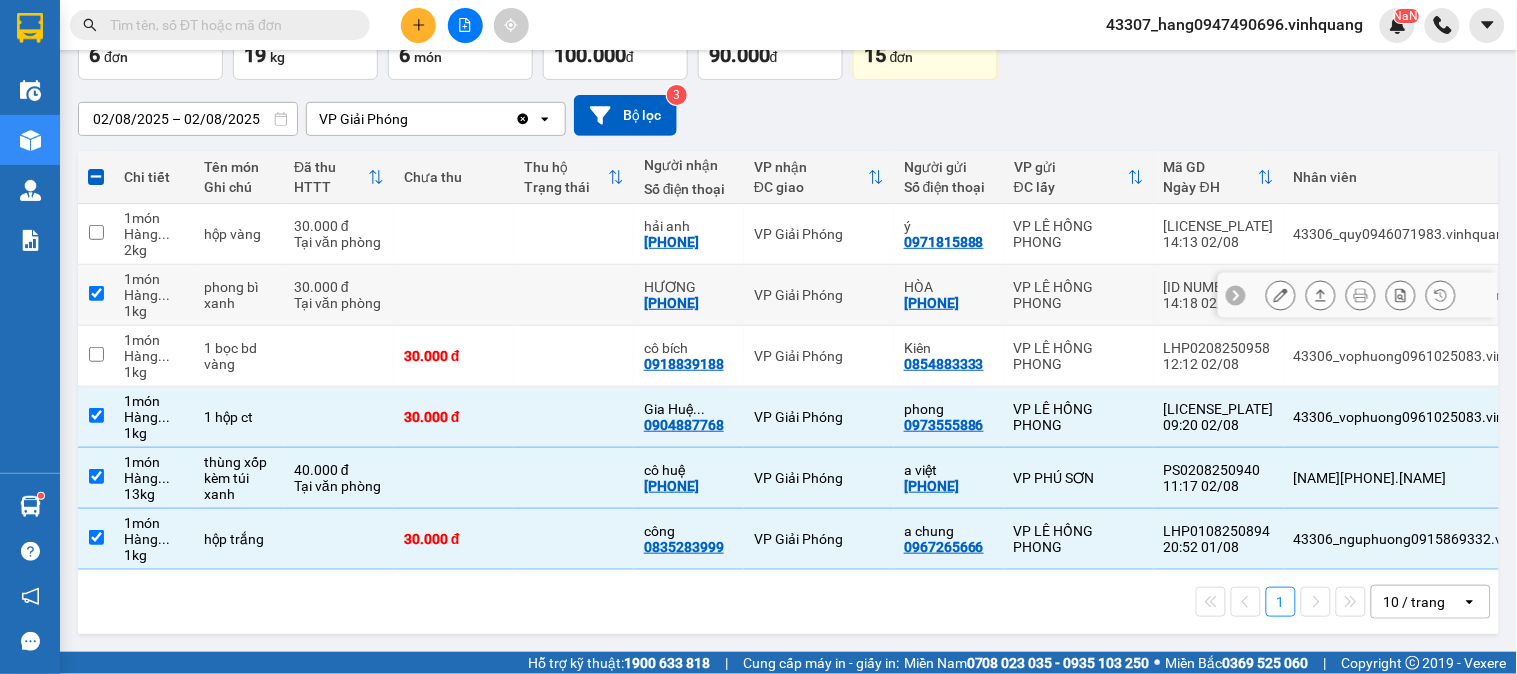 checkbox on "true" 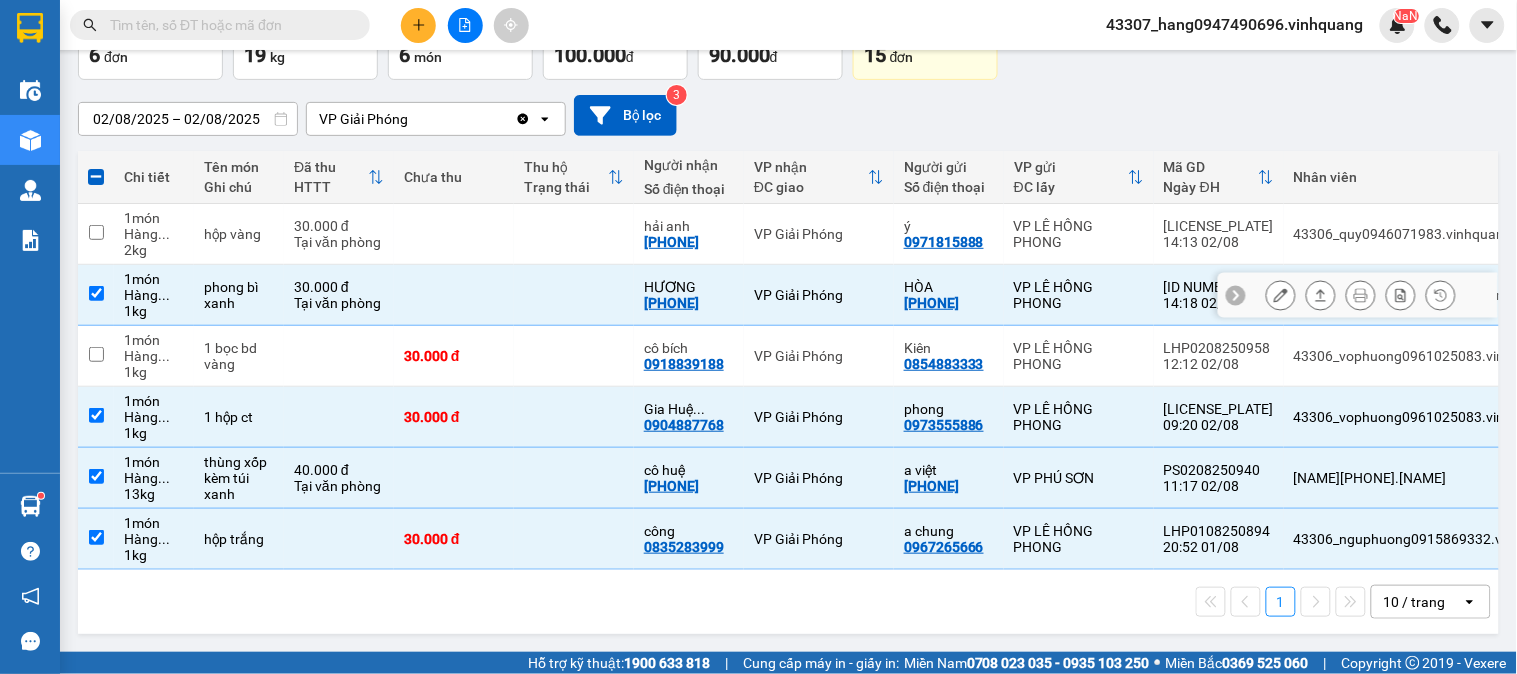 copy on "[PHONE]" 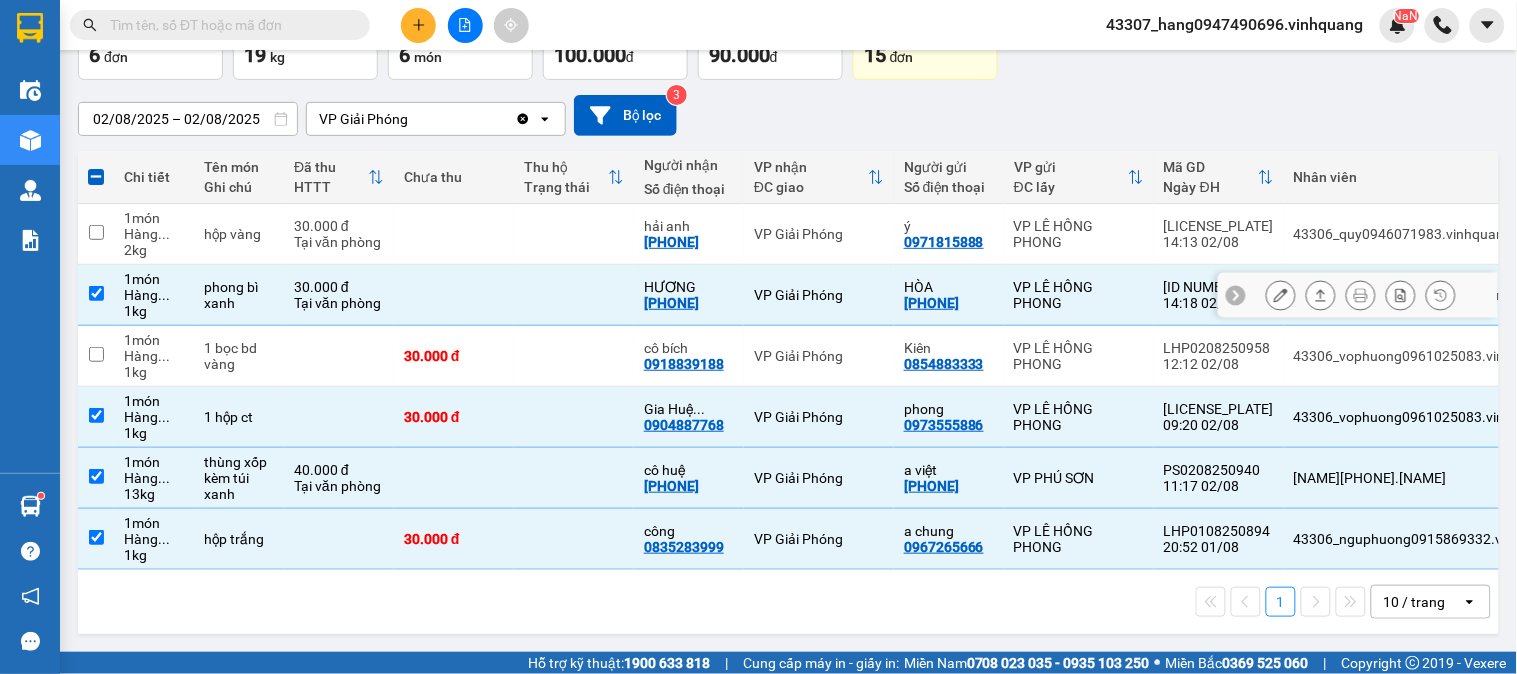 scroll, scrollTop: 28, scrollLeft: 0, axis: vertical 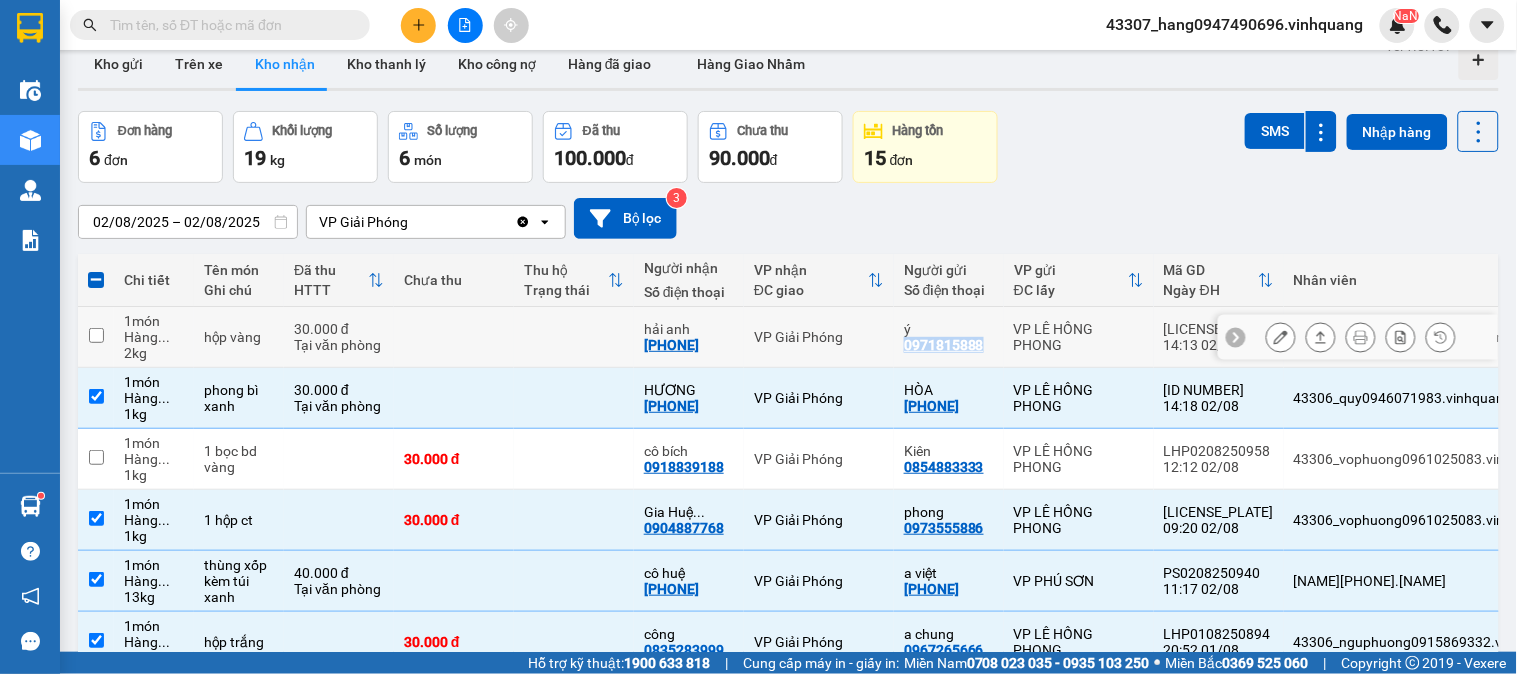 drag, startPoint x: 987, startPoint y: 341, endPoint x: 904, endPoint y: 337, distance: 83.09633 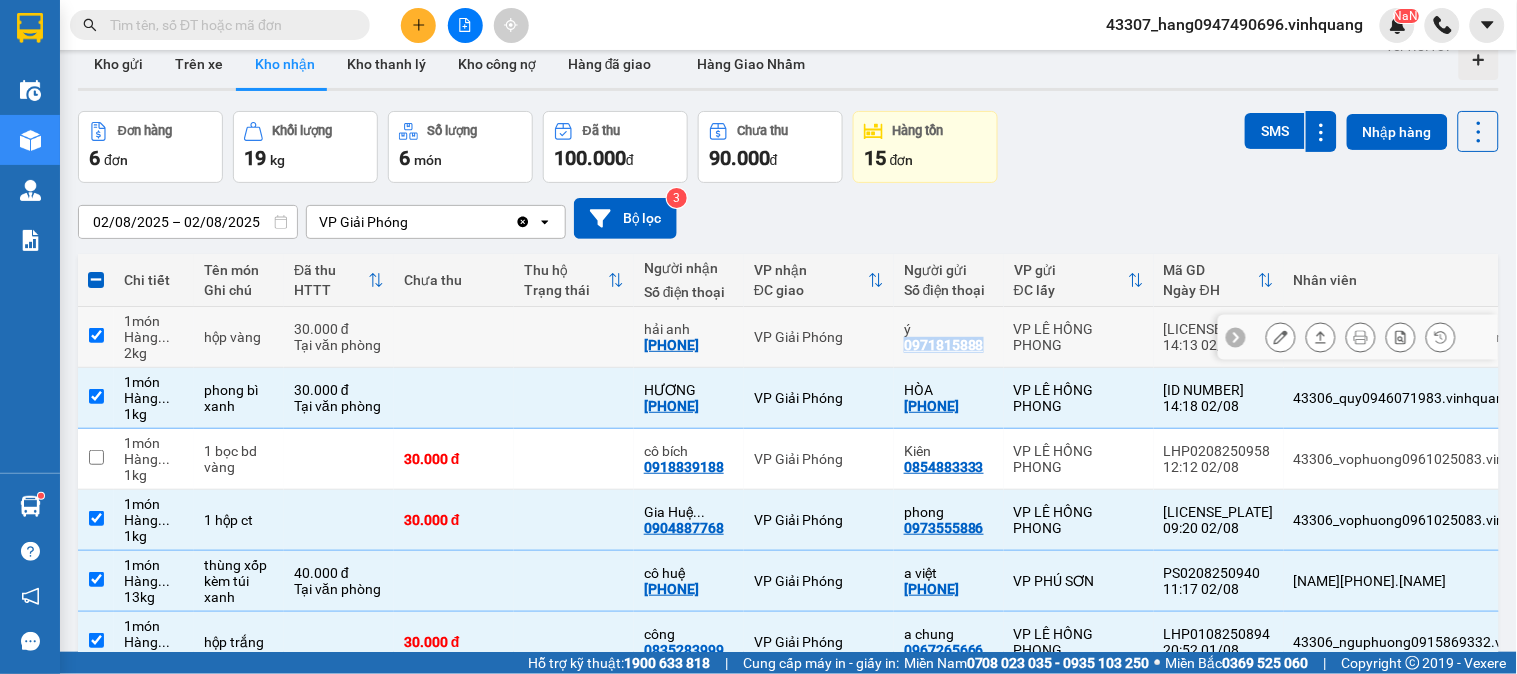 checkbox on "true" 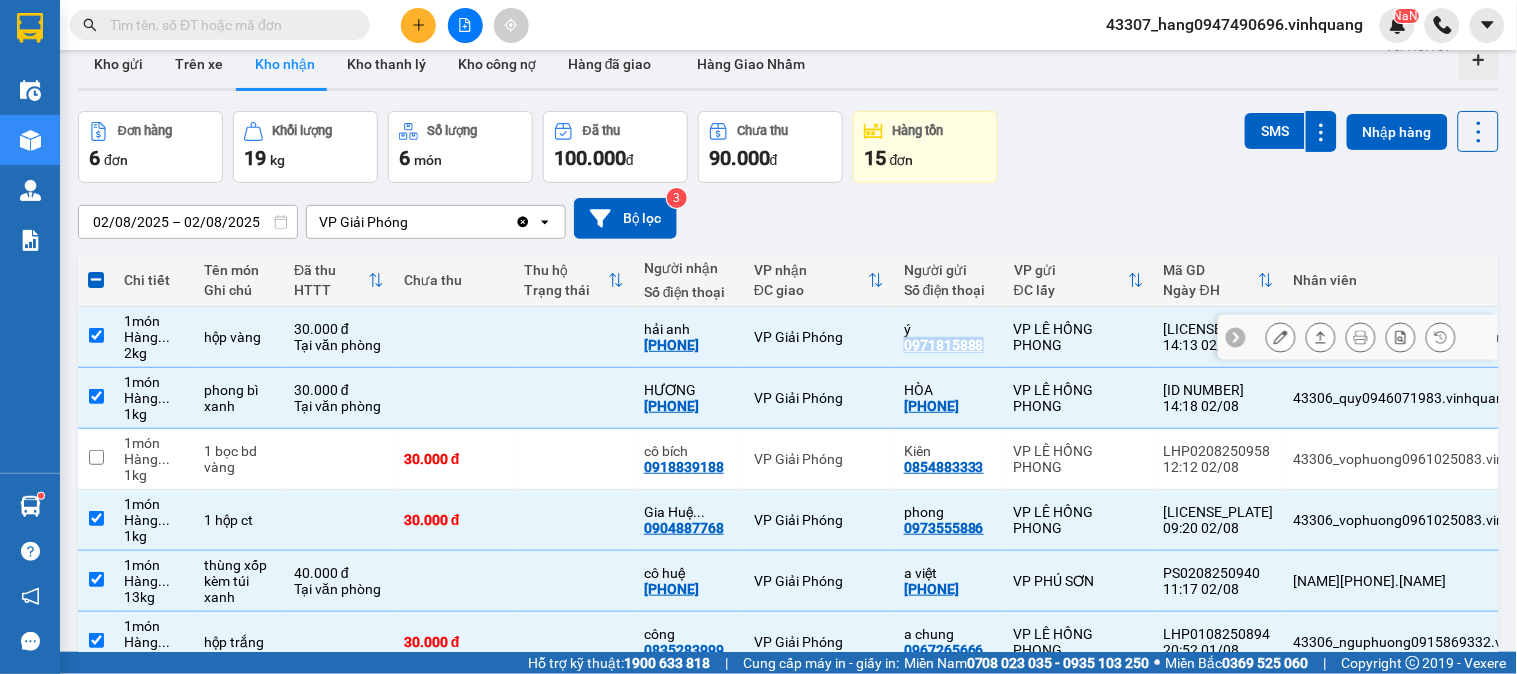 copy on "0971815888" 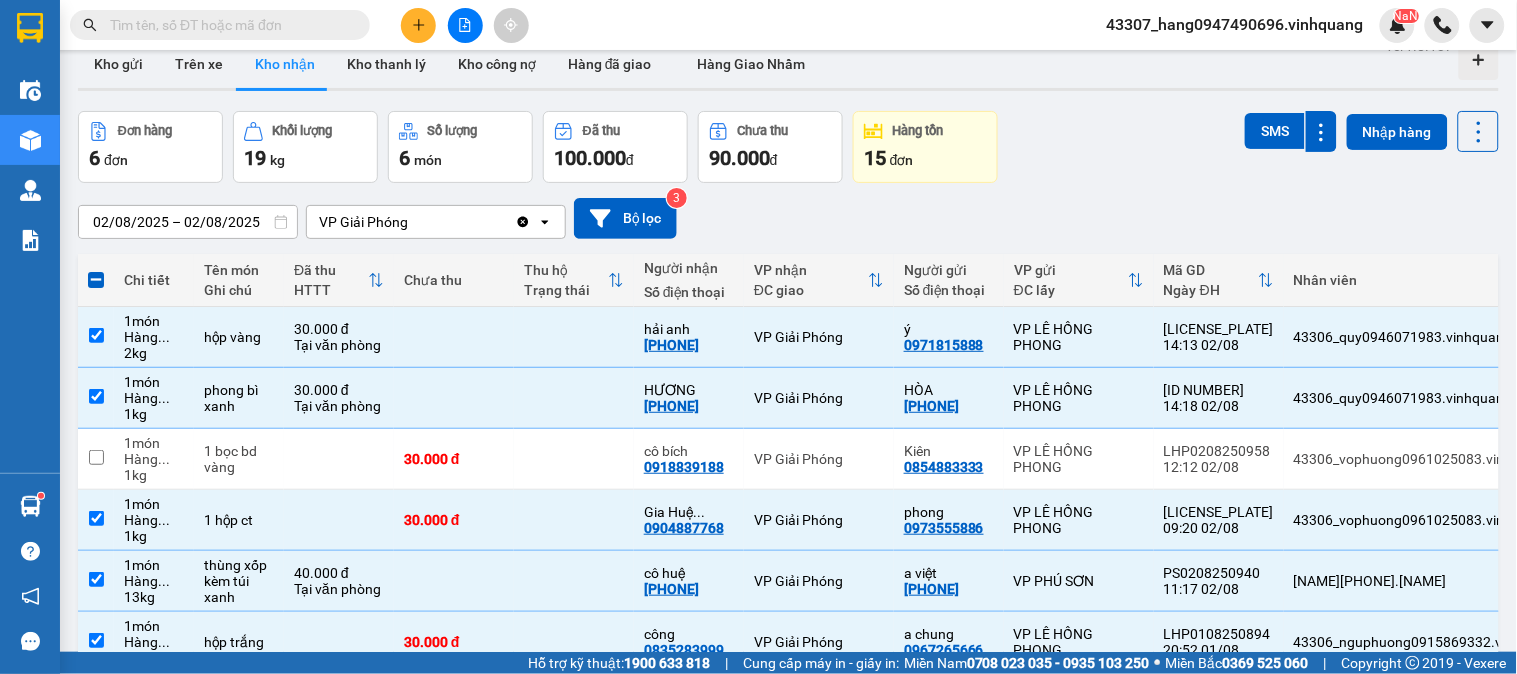 click at bounding box center (228, 25) 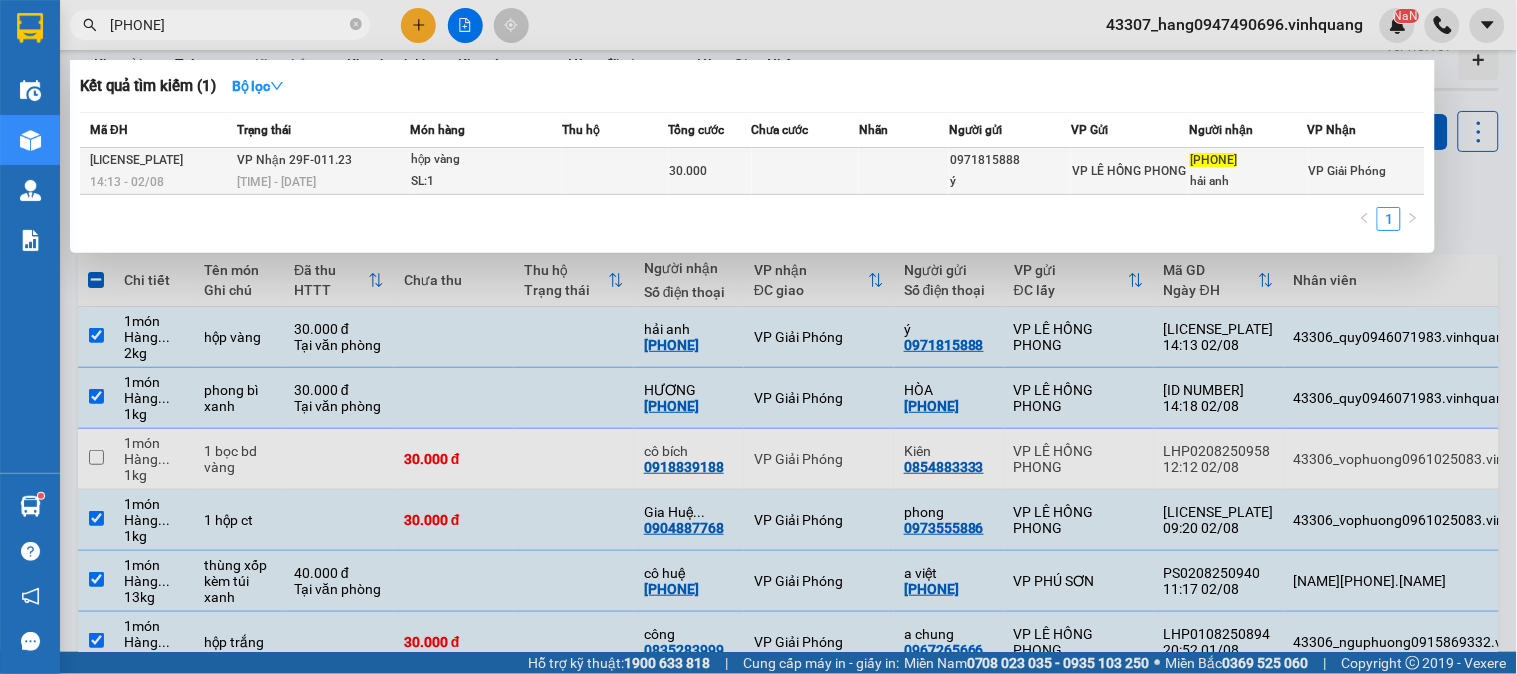 type on "[PHONE]" 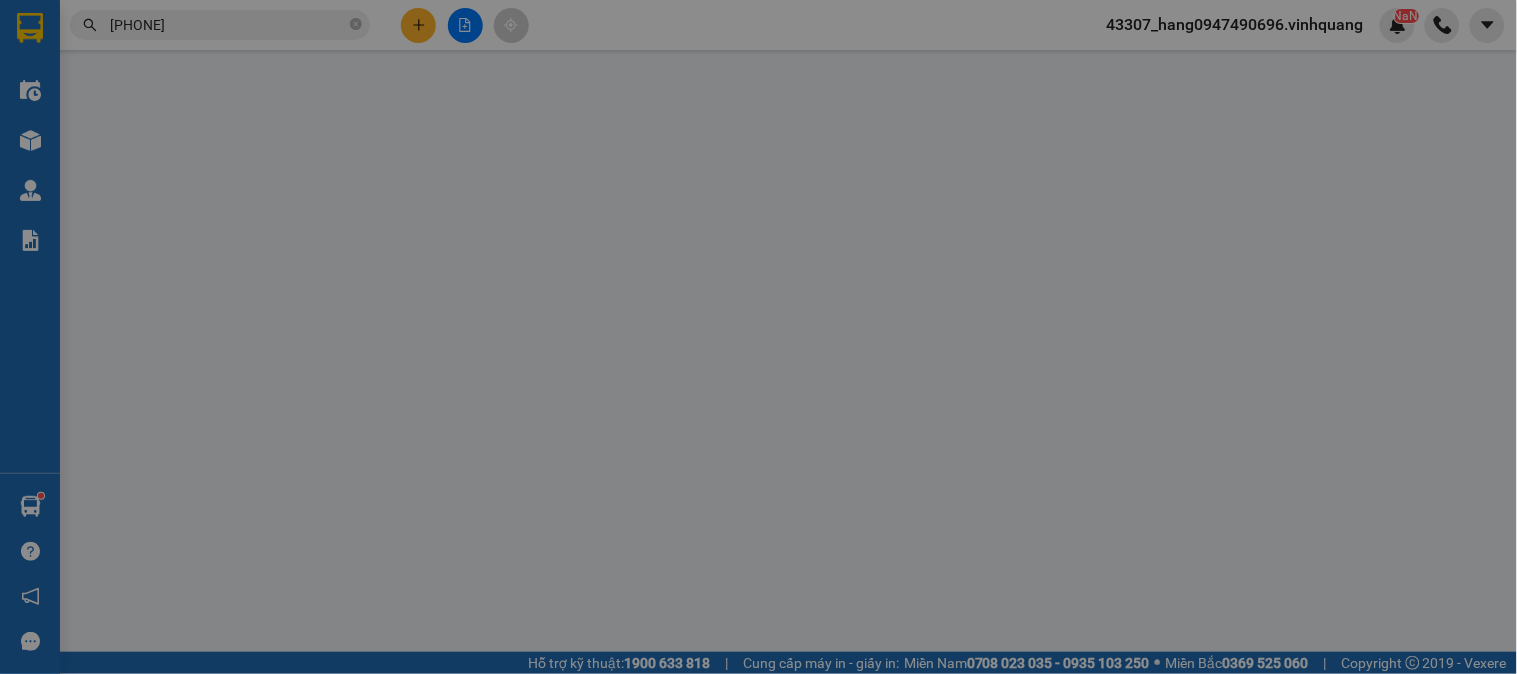 scroll, scrollTop: 0, scrollLeft: 0, axis: both 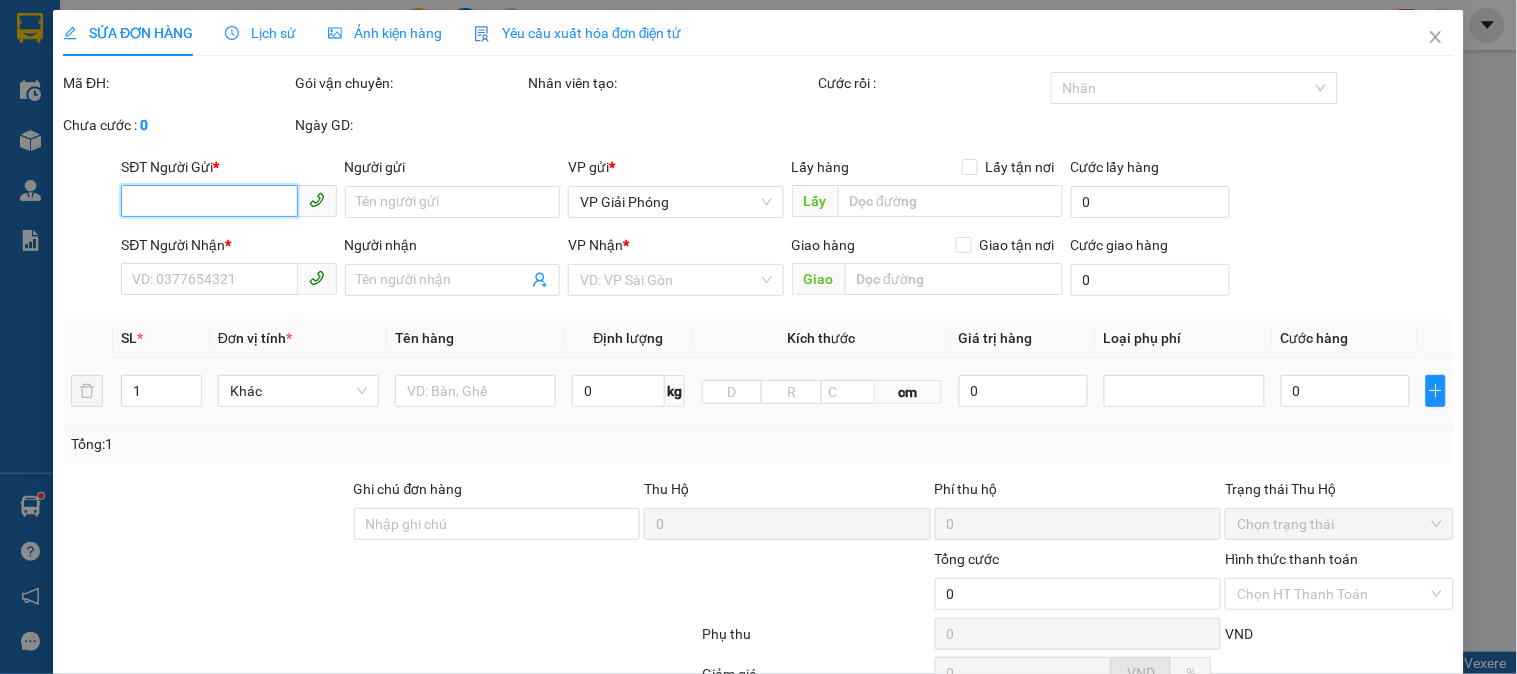 type on "0971815888" 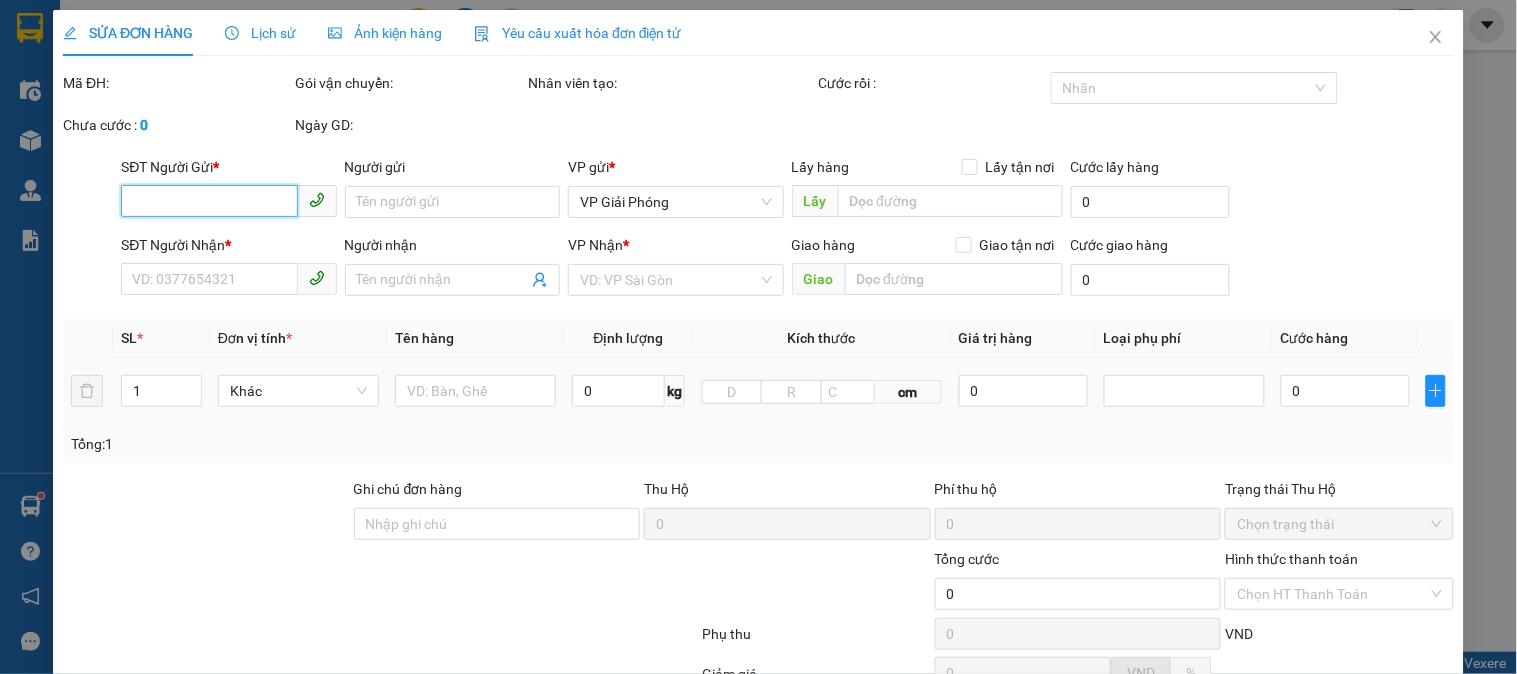 type on "ý" 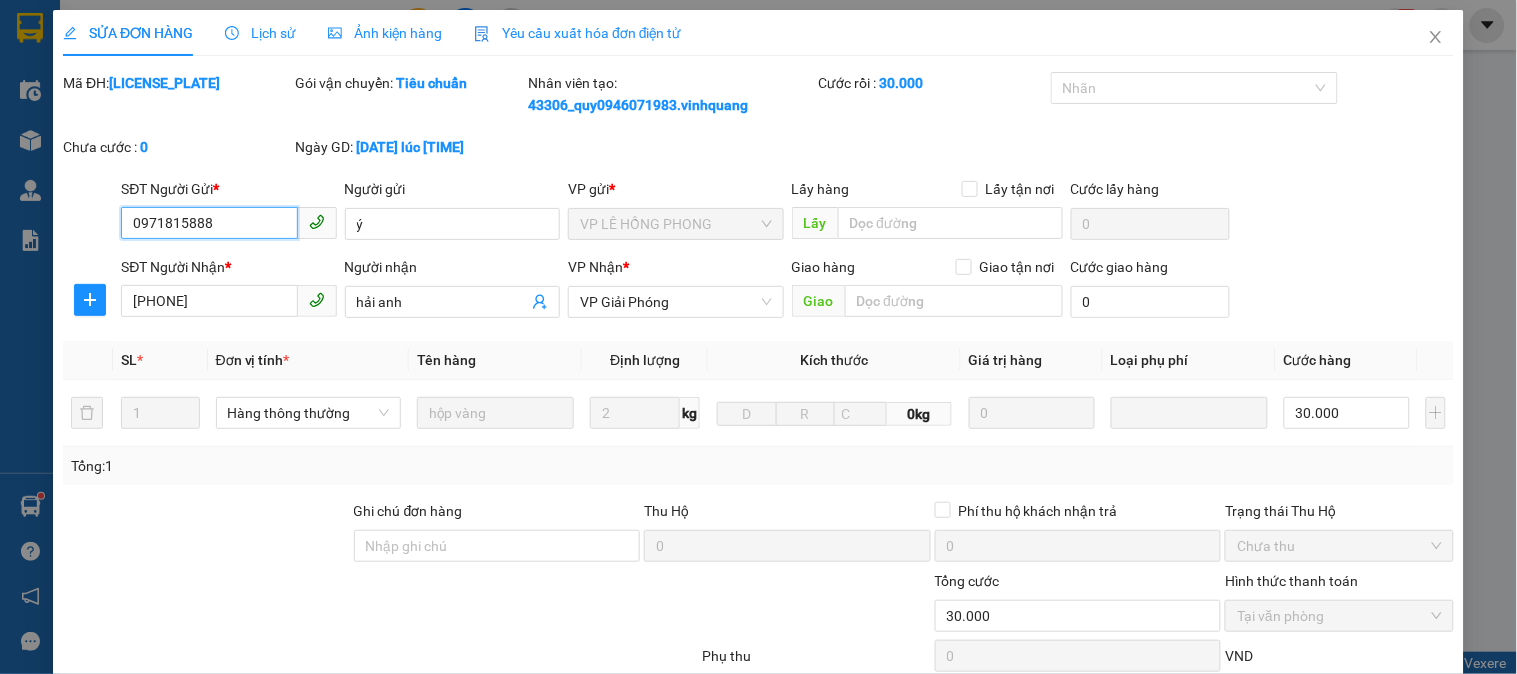 scroll, scrollTop: 212, scrollLeft: 0, axis: vertical 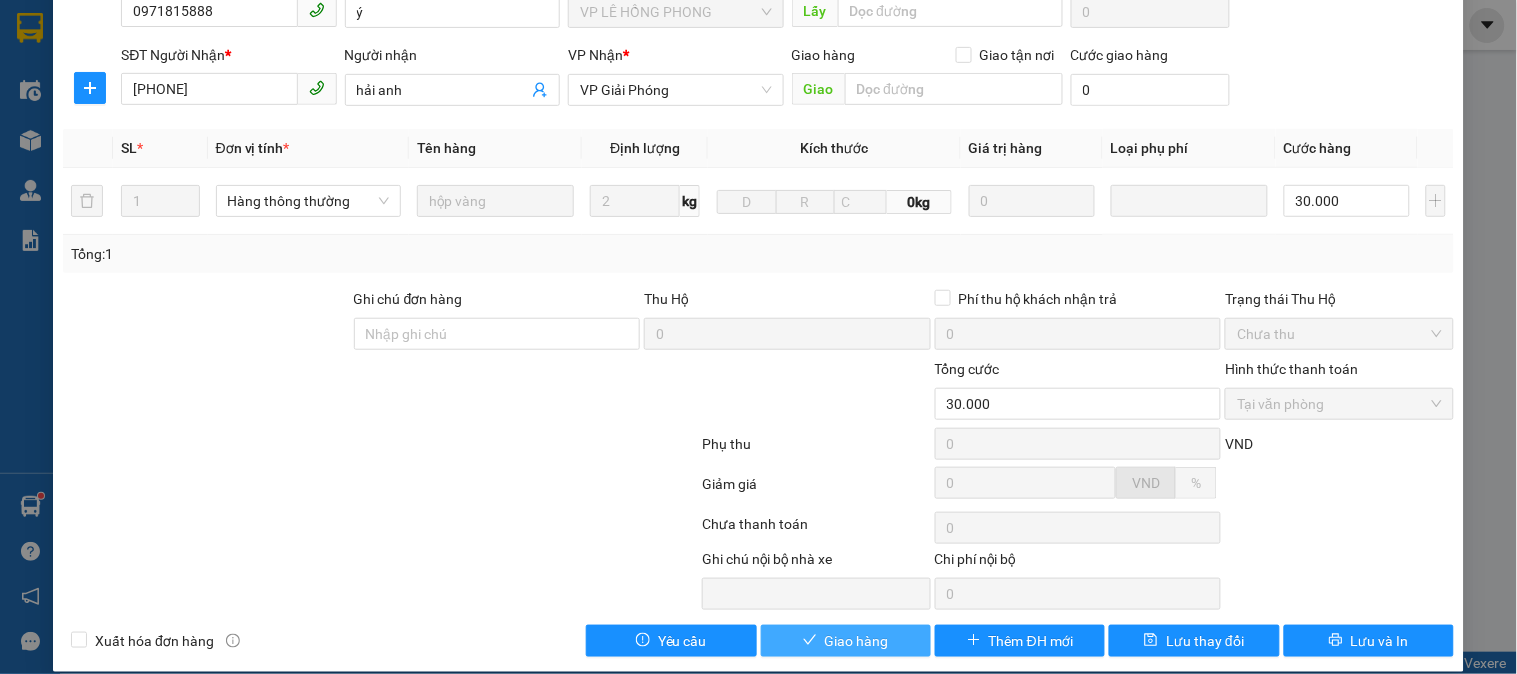 click on "Giao hàng" at bounding box center (846, 641) 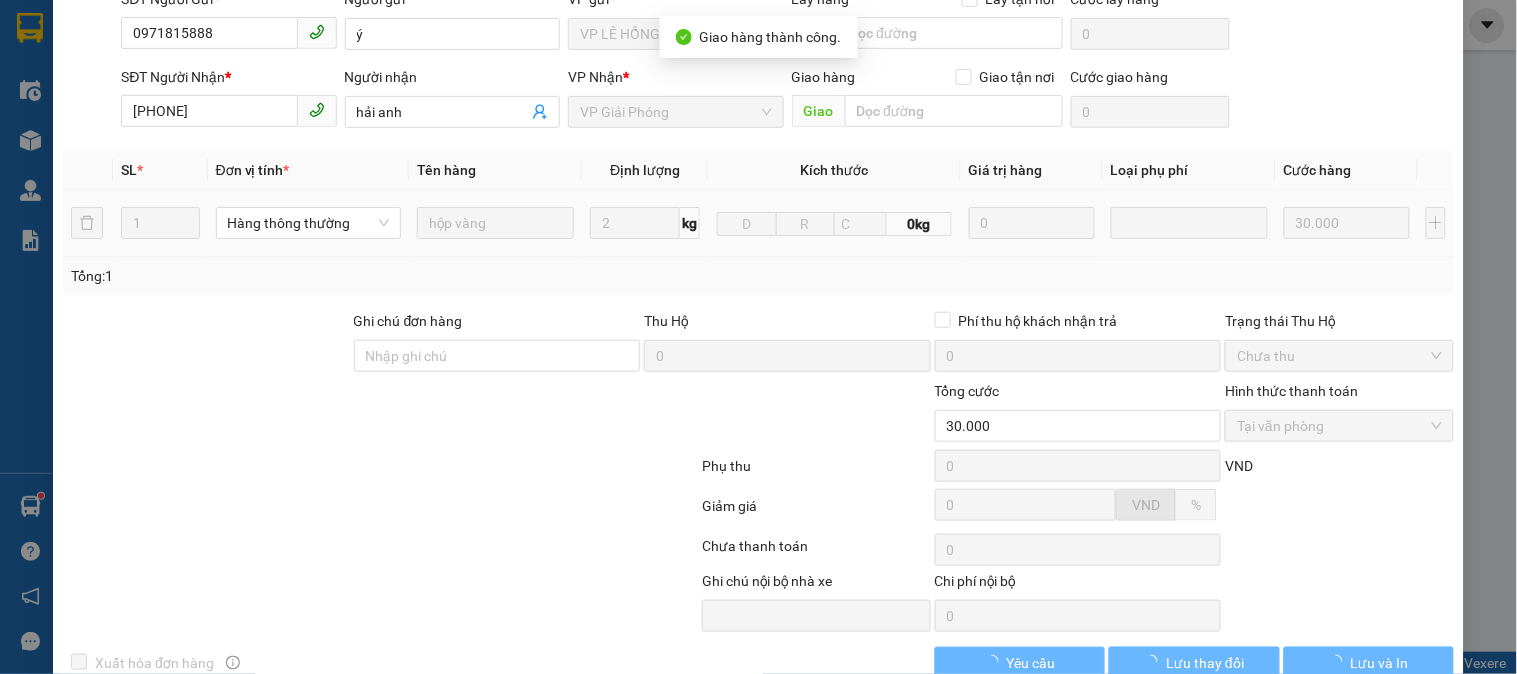 scroll, scrollTop: 0, scrollLeft: 0, axis: both 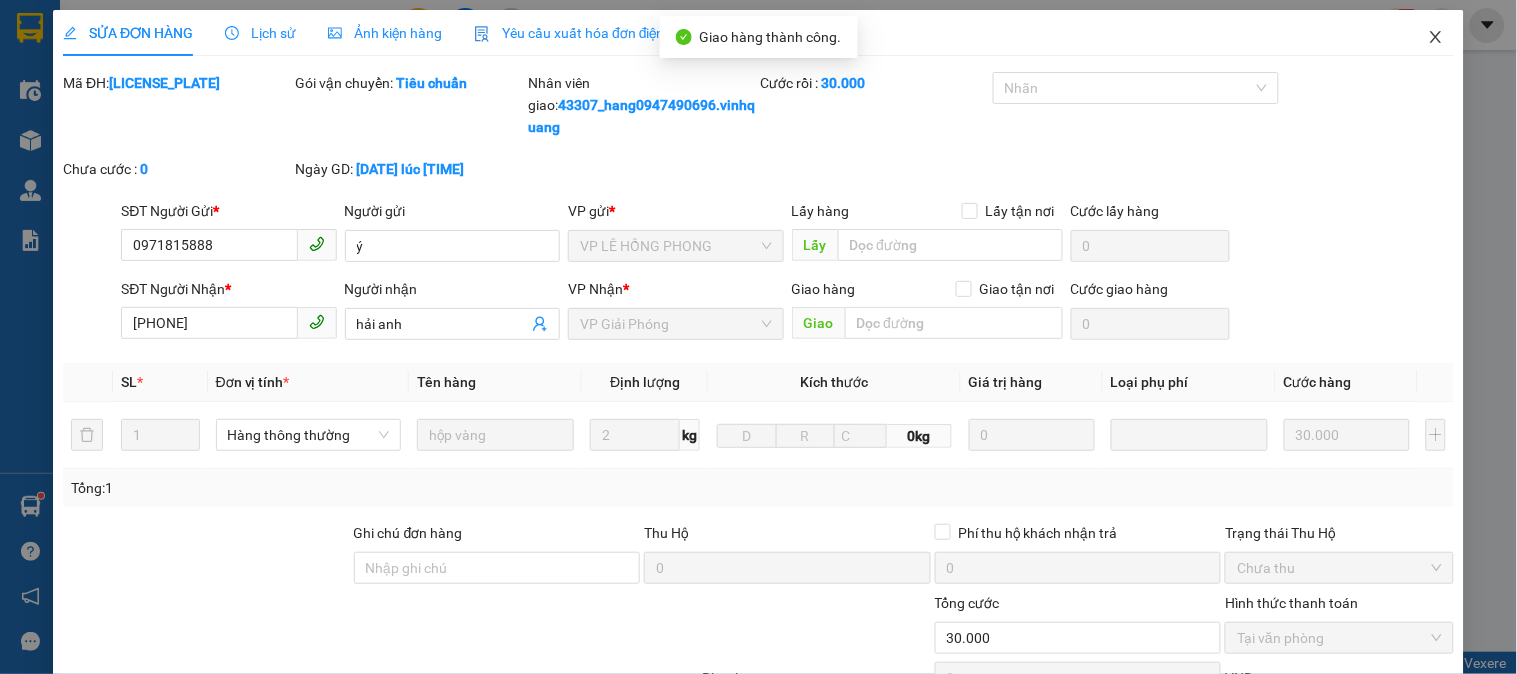 click 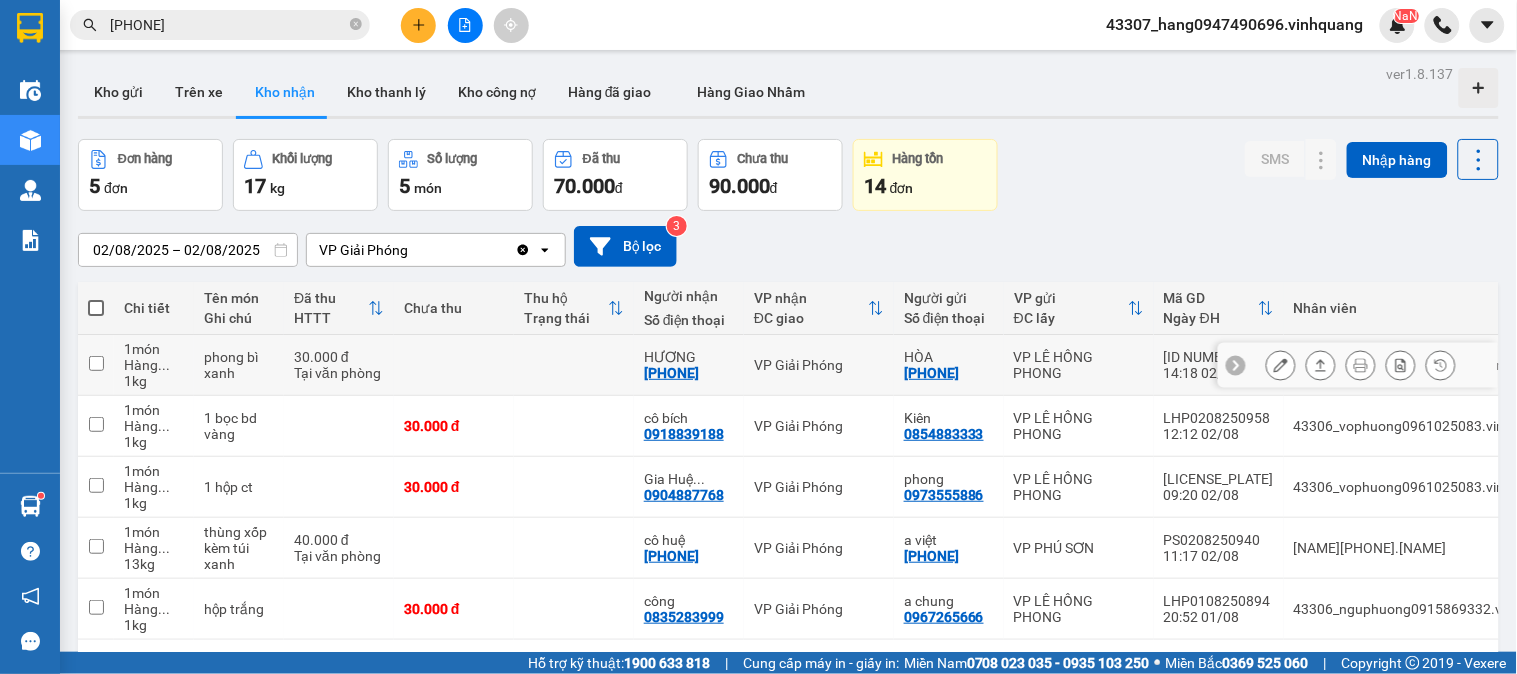 scroll, scrollTop: 92, scrollLeft: 0, axis: vertical 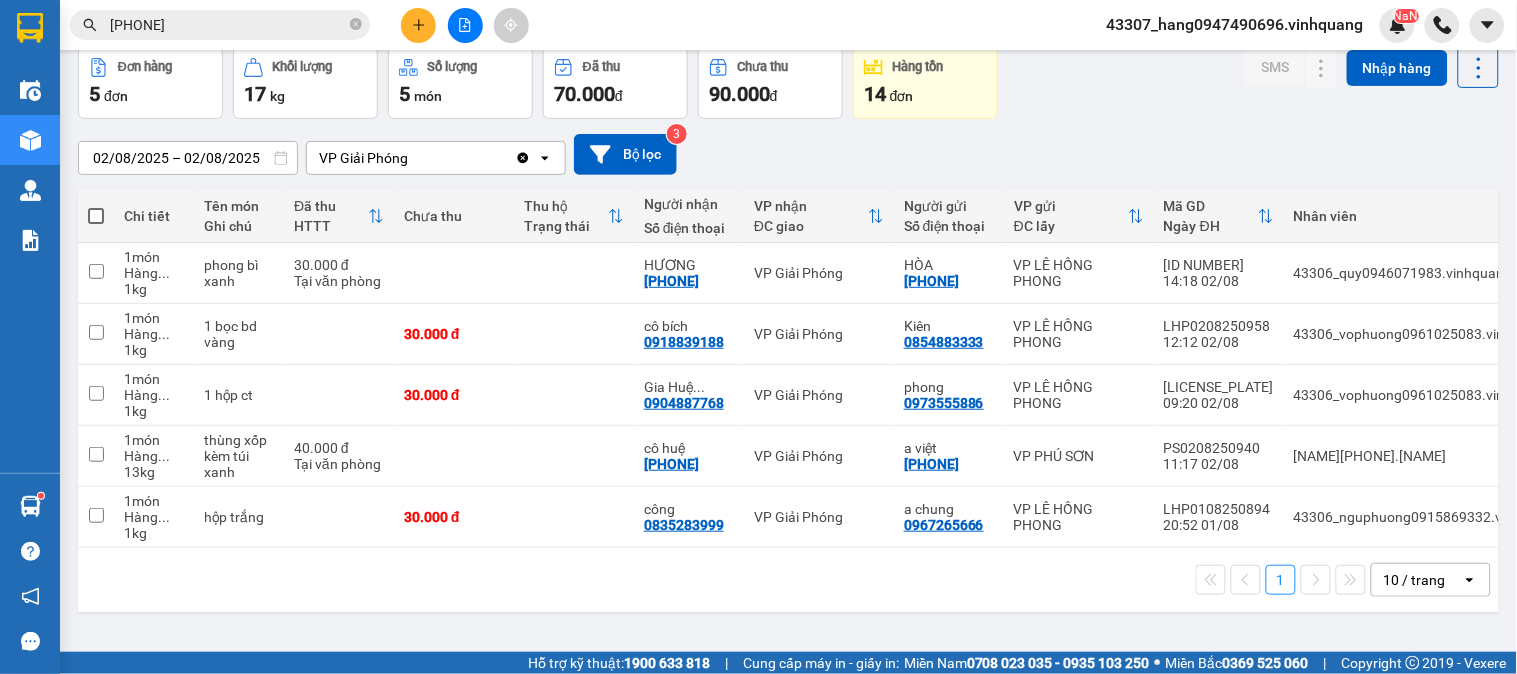 click on "02/08/2025 – 02/08/2025" at bounding box center [188, 158] 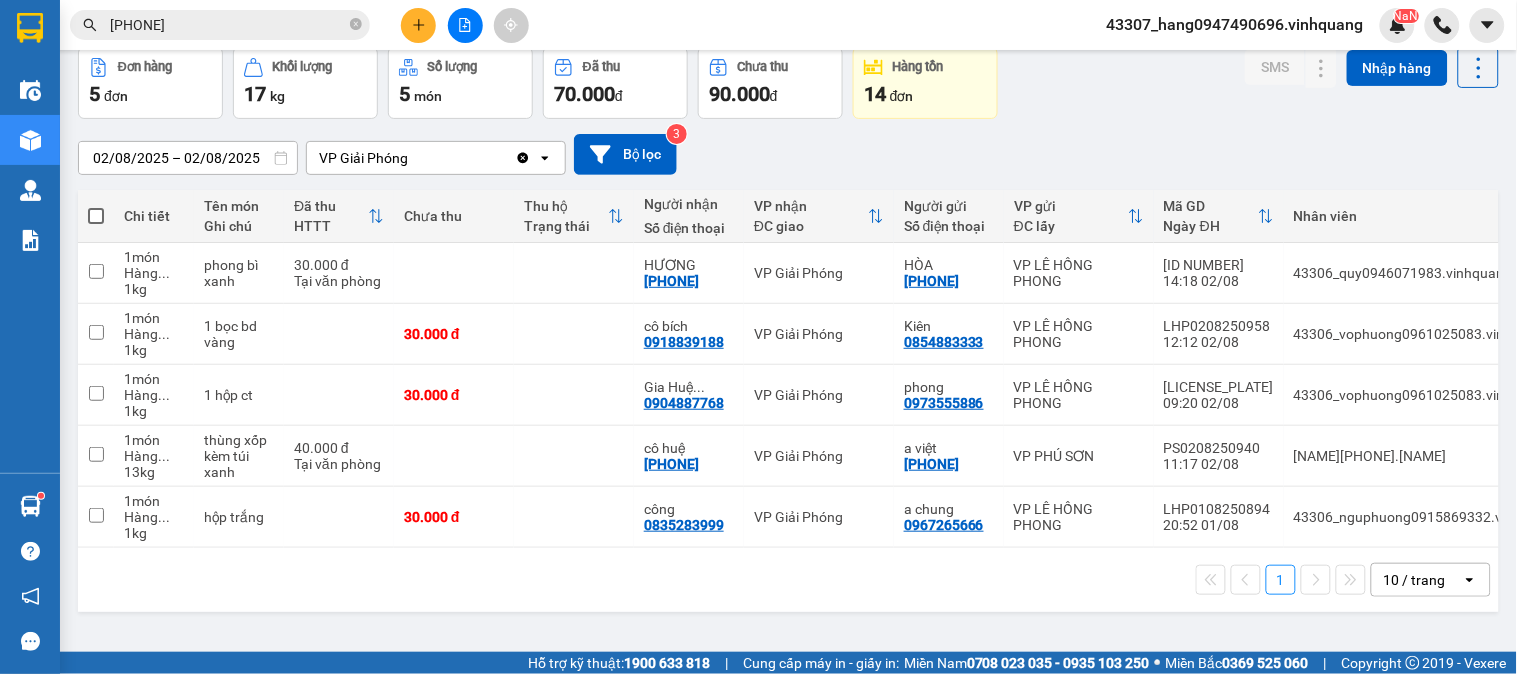 click on "02/08/2025 – 02/08/2025 Press the down arrow key to interact with the calendar and select a date. Press the escape button to close the calendar. Selected date range is from 02/08/2025 to 02/08/2025. VP Giải Phóng Clear value open Bộ lọc 3" at bounding box center (788, 154) 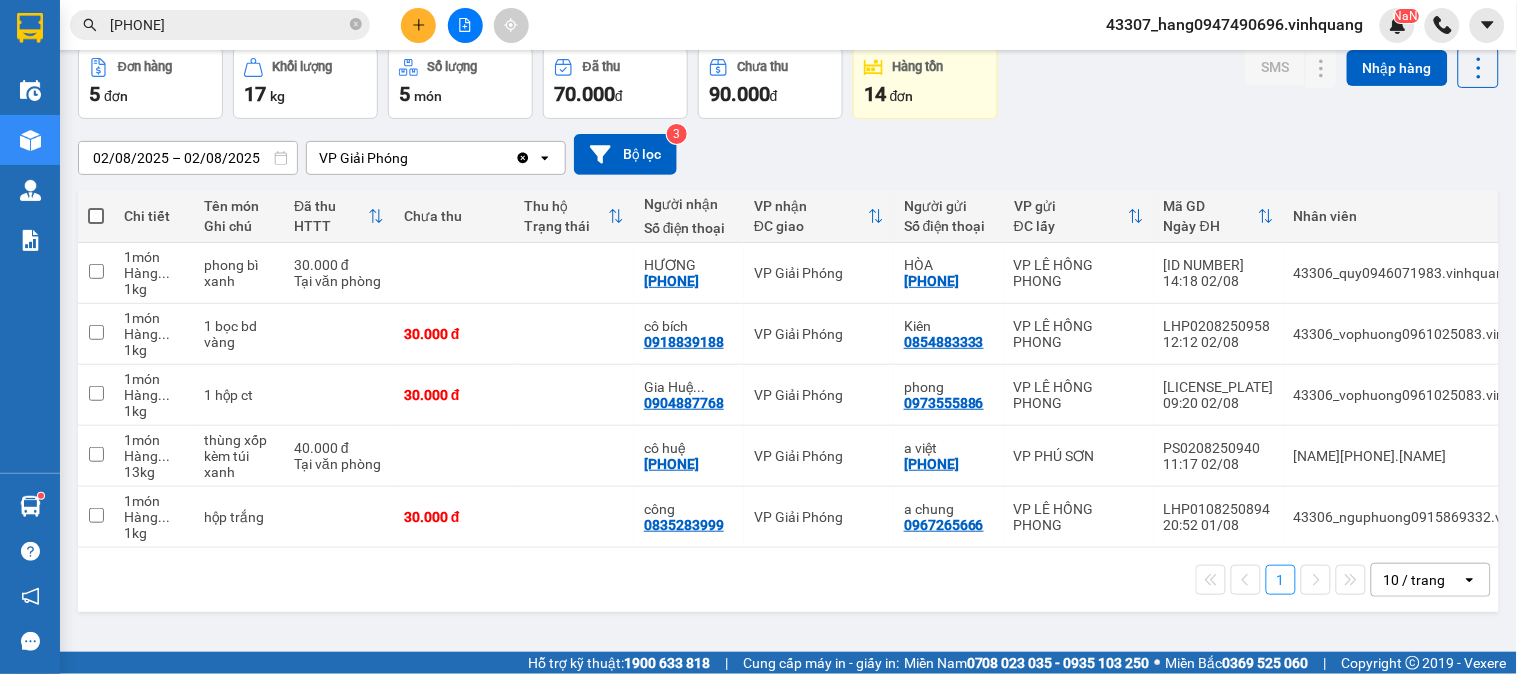 scroll, scrollTop: 0, scrollLeft: 0, axis: both 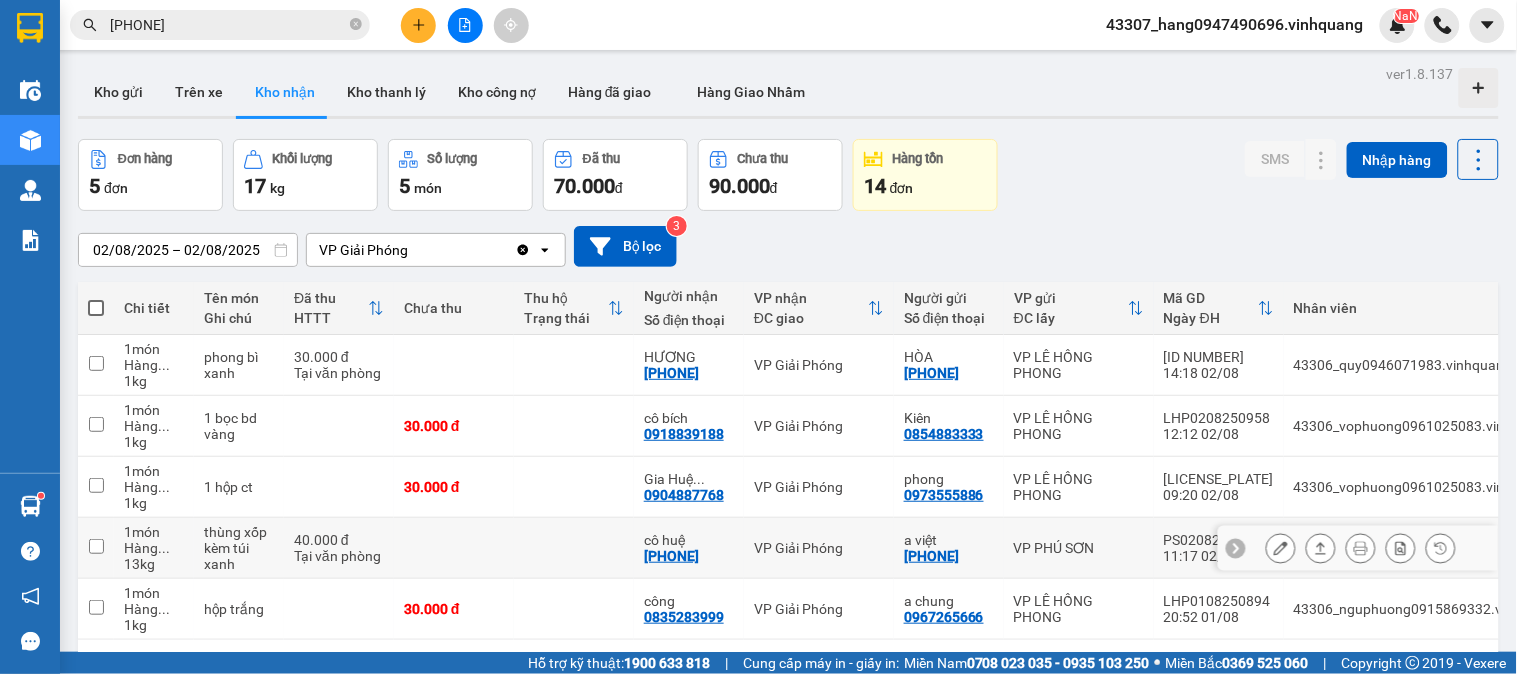 drag, startPoint x: 724, startPoint y: 556, endPoint x: 642, endPoint y: 553, distance: 82.05486 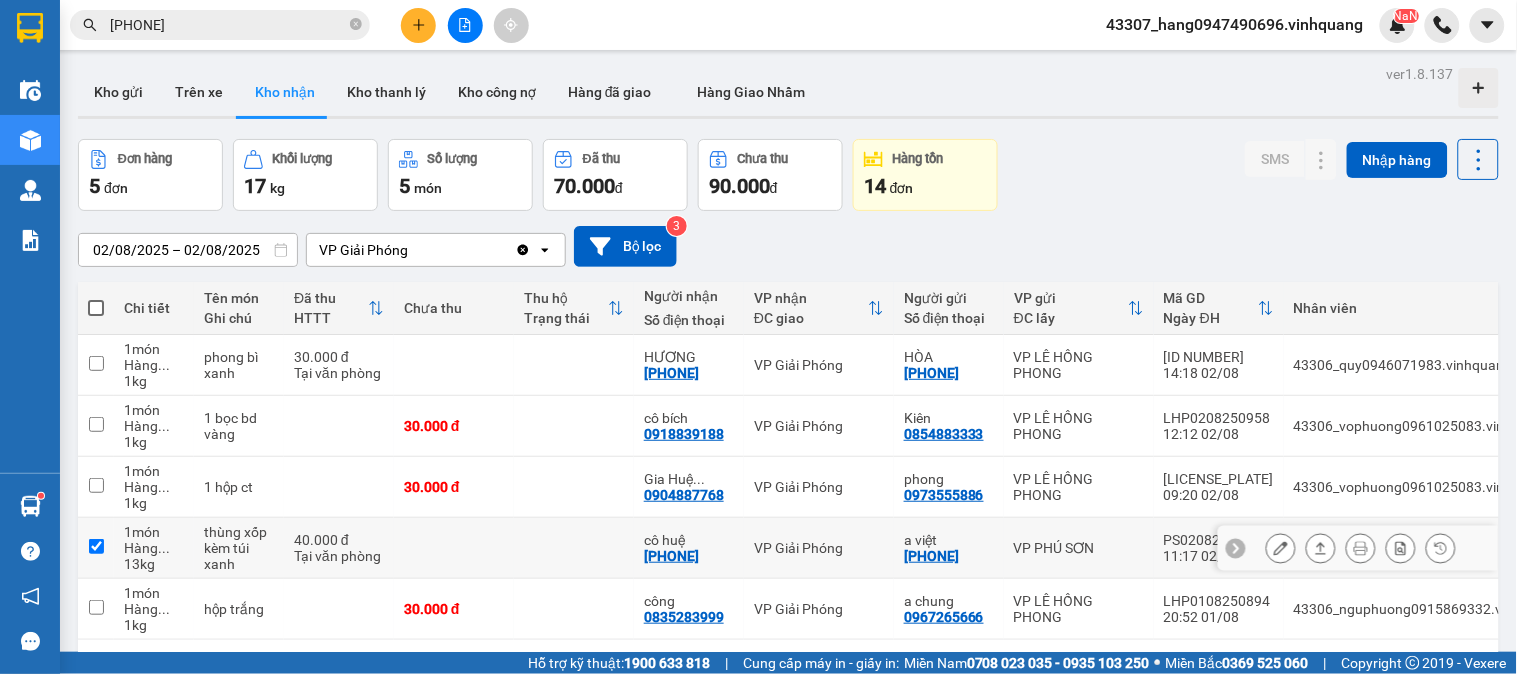 checkbox on "true" 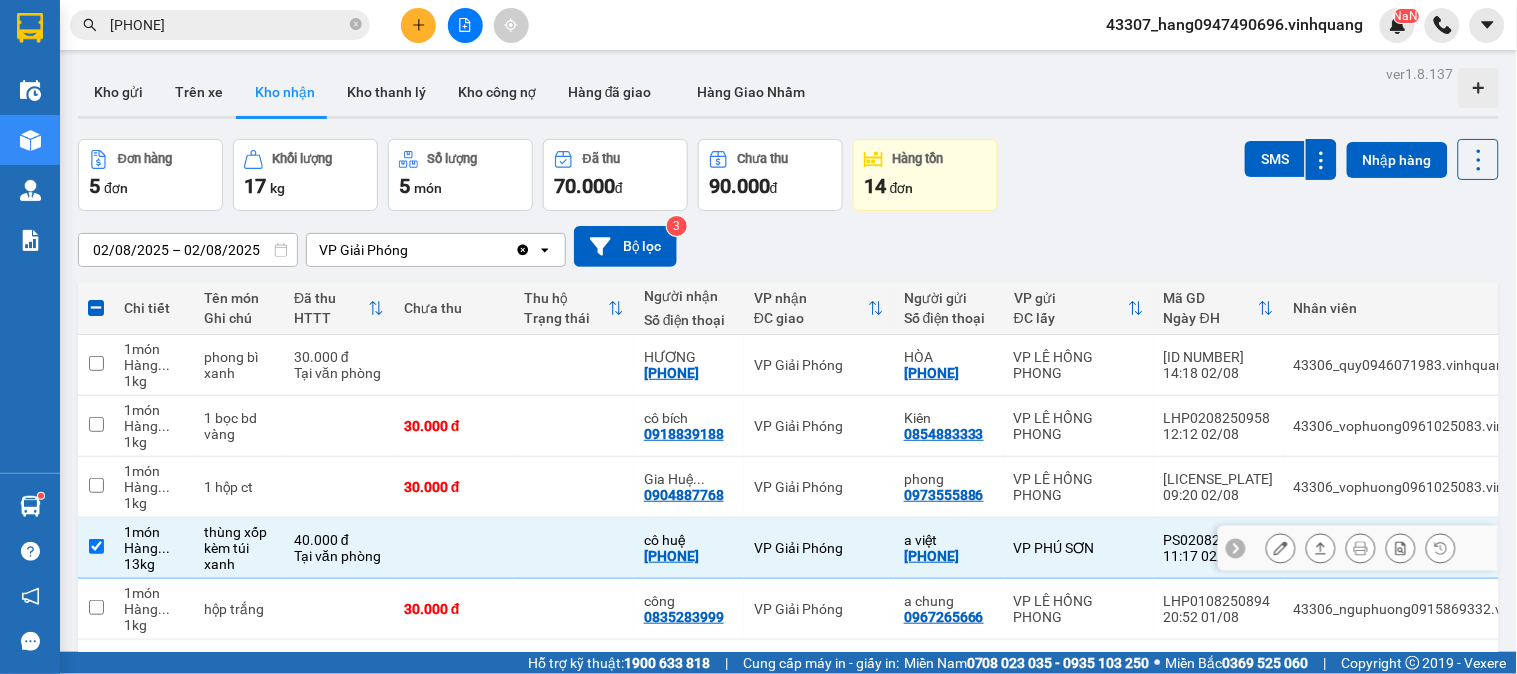 copy on "[PHONE]" 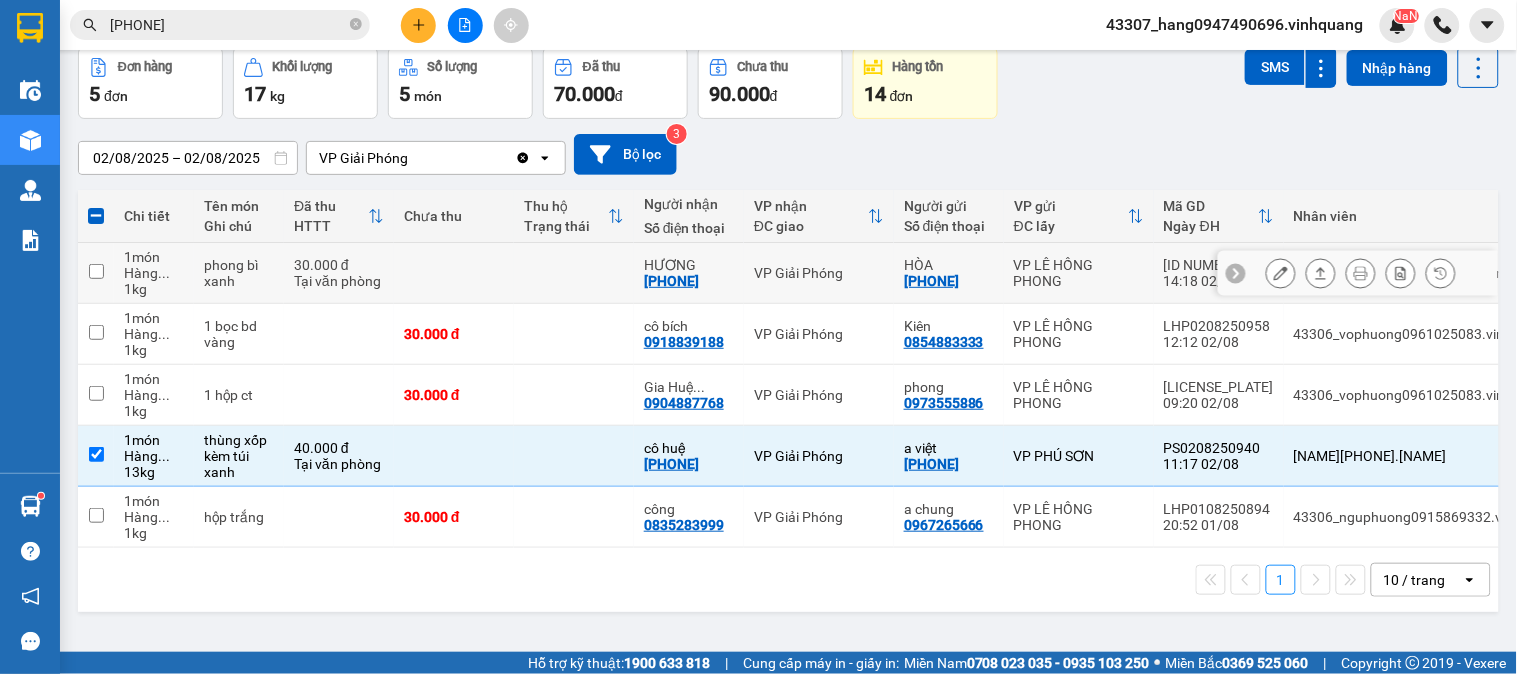 scroll, scrollTop: 0, scrollLeft: 0, axis: both 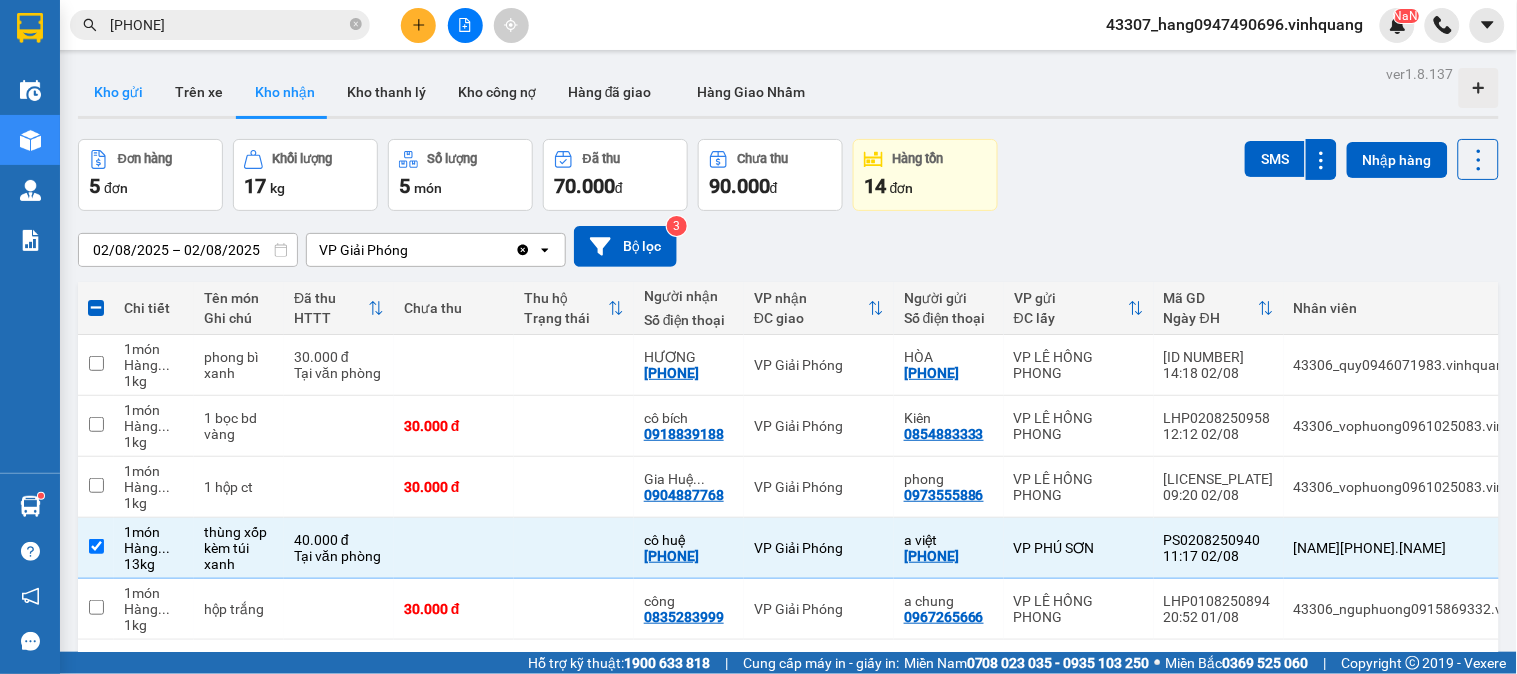 click on "Kho gửi" at bounding box center (118, 92) 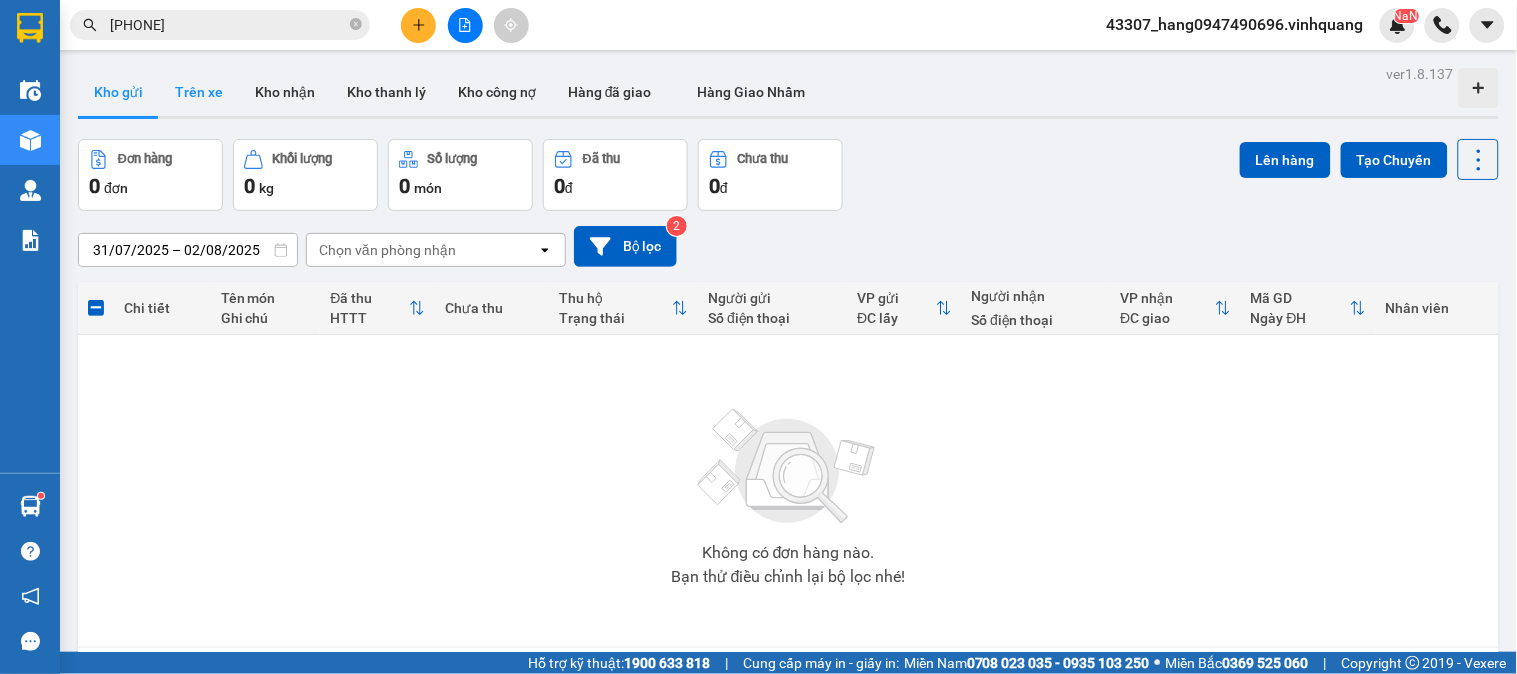 click on "Trên xe" at bounding box center (199, 92) 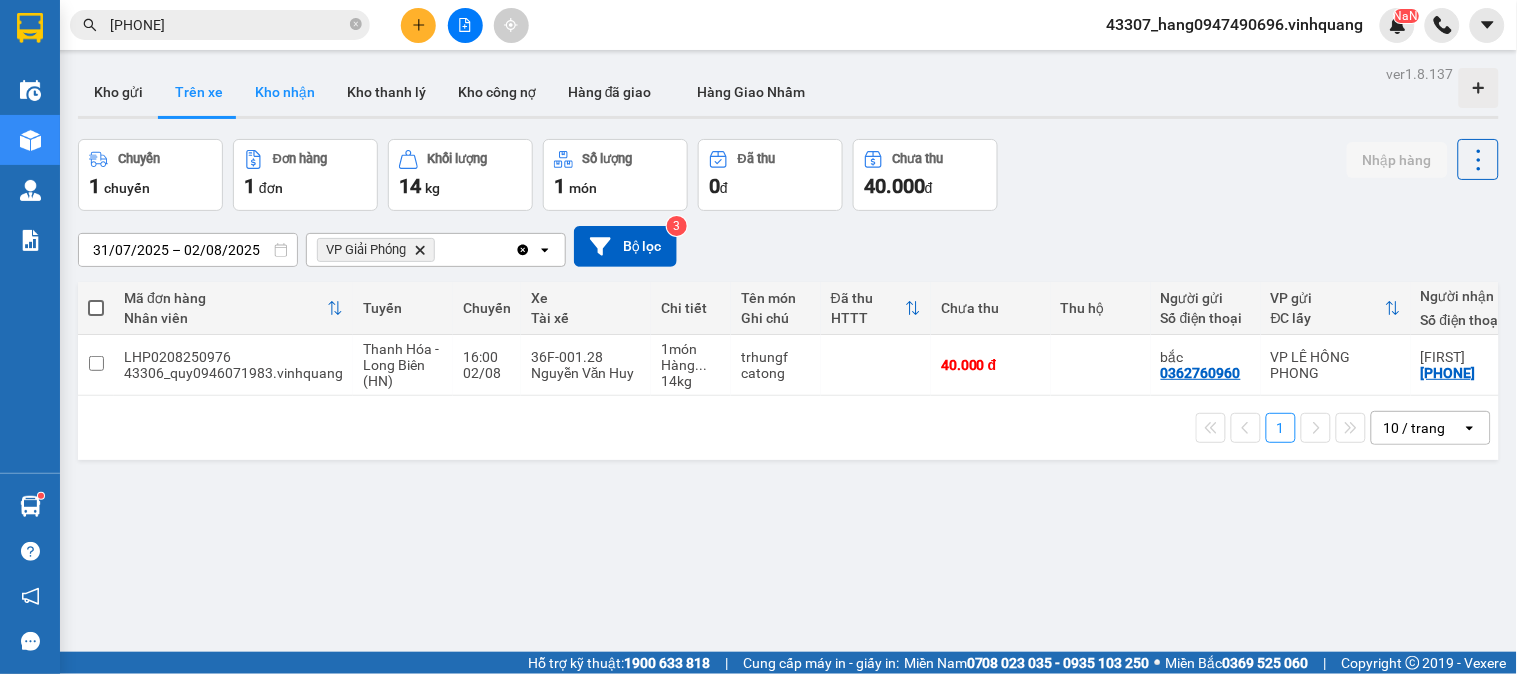 click on "Kho nhận" at bounding box center [285, 92] 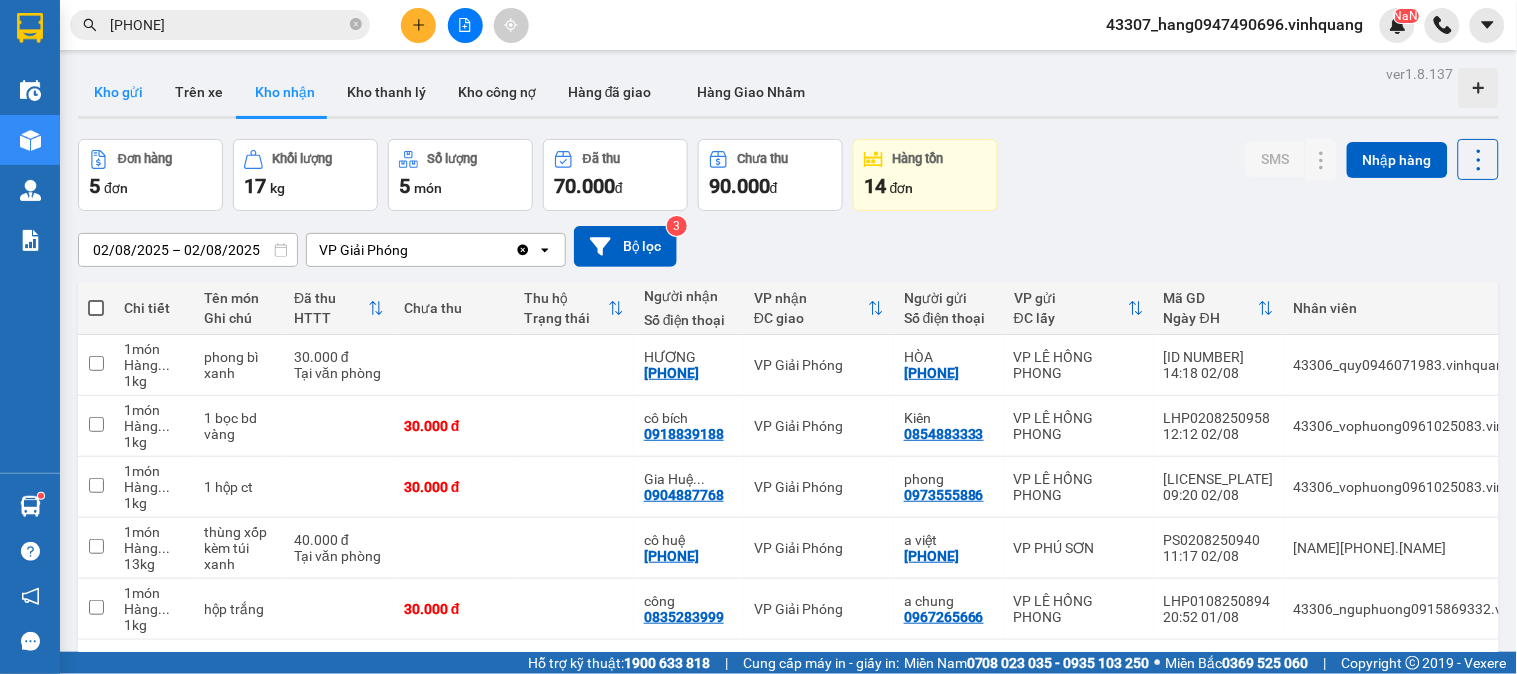 click on "Kho gửi" at bounding box center (118, 92) 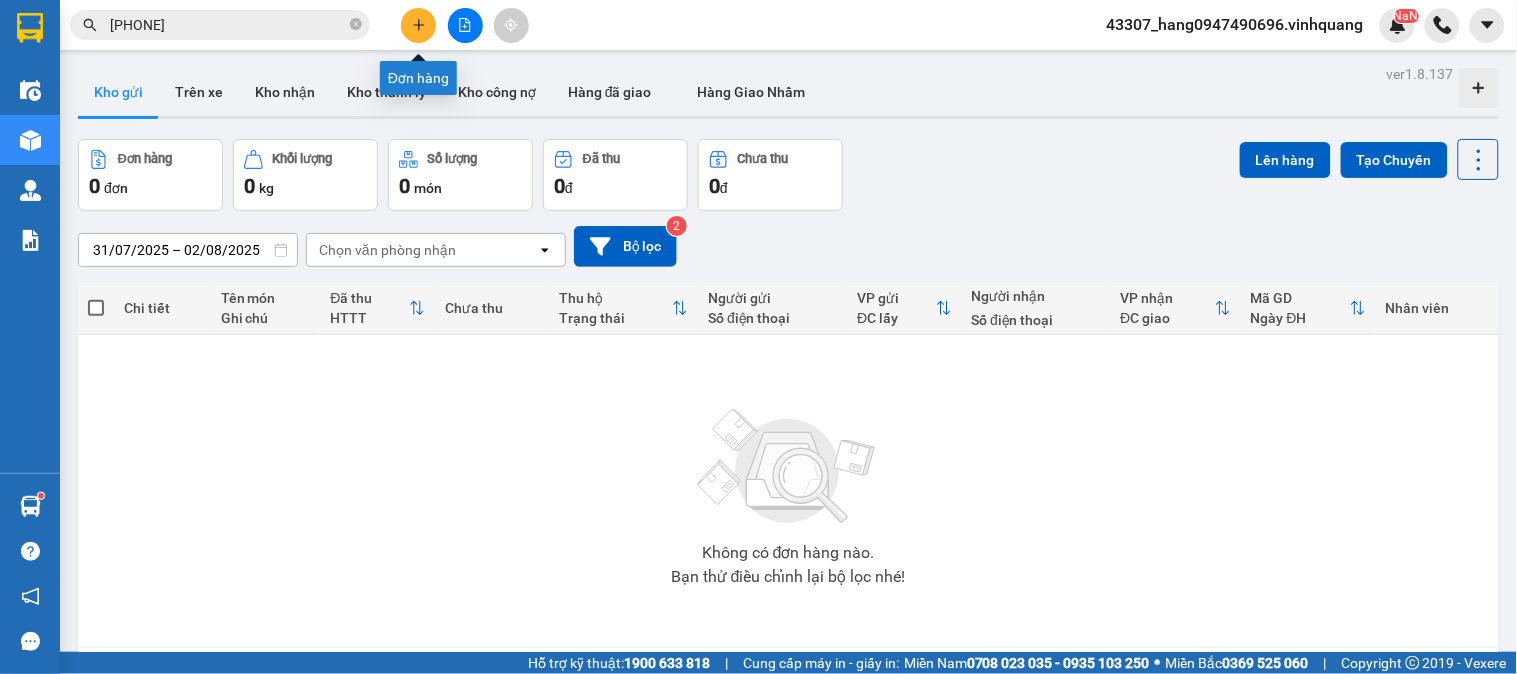 click 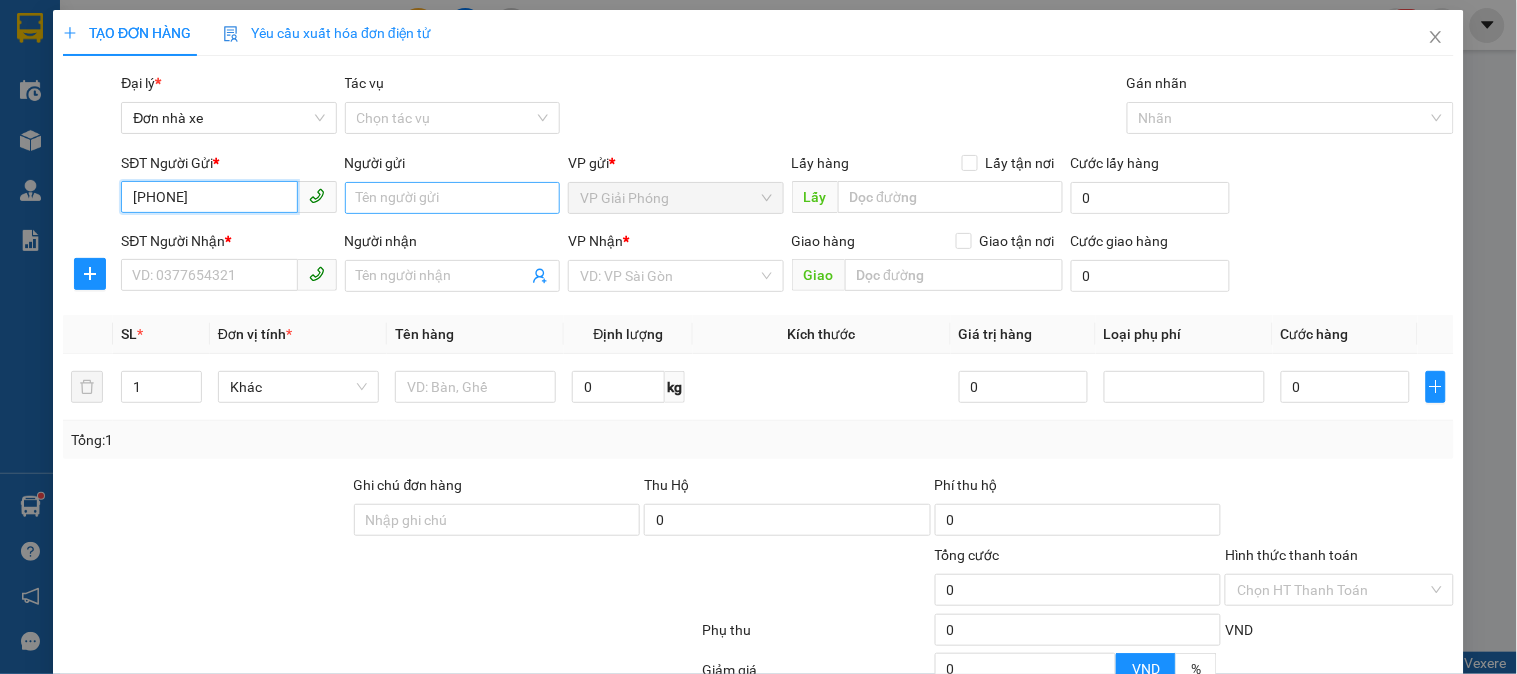 type on "0916568290" 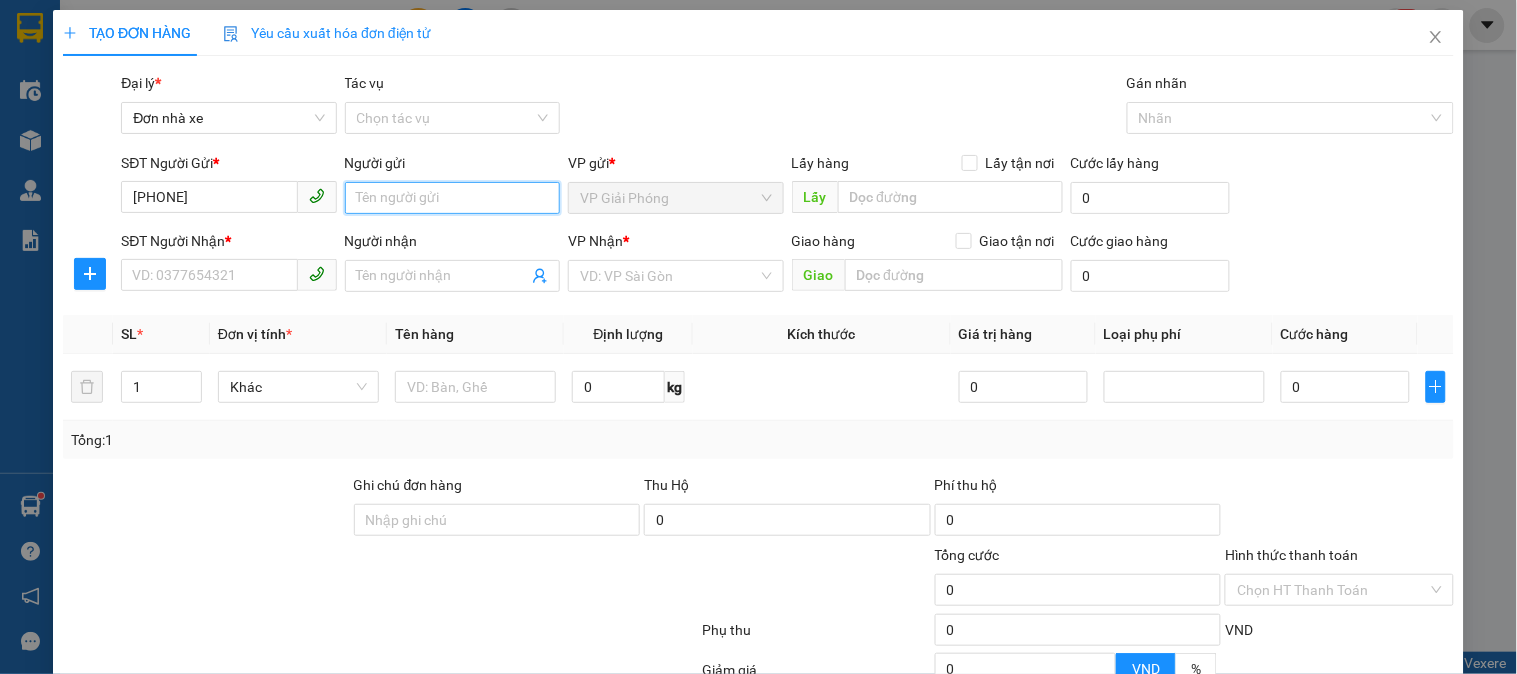 click on "Người gửi" at bounding box center [452, 198] 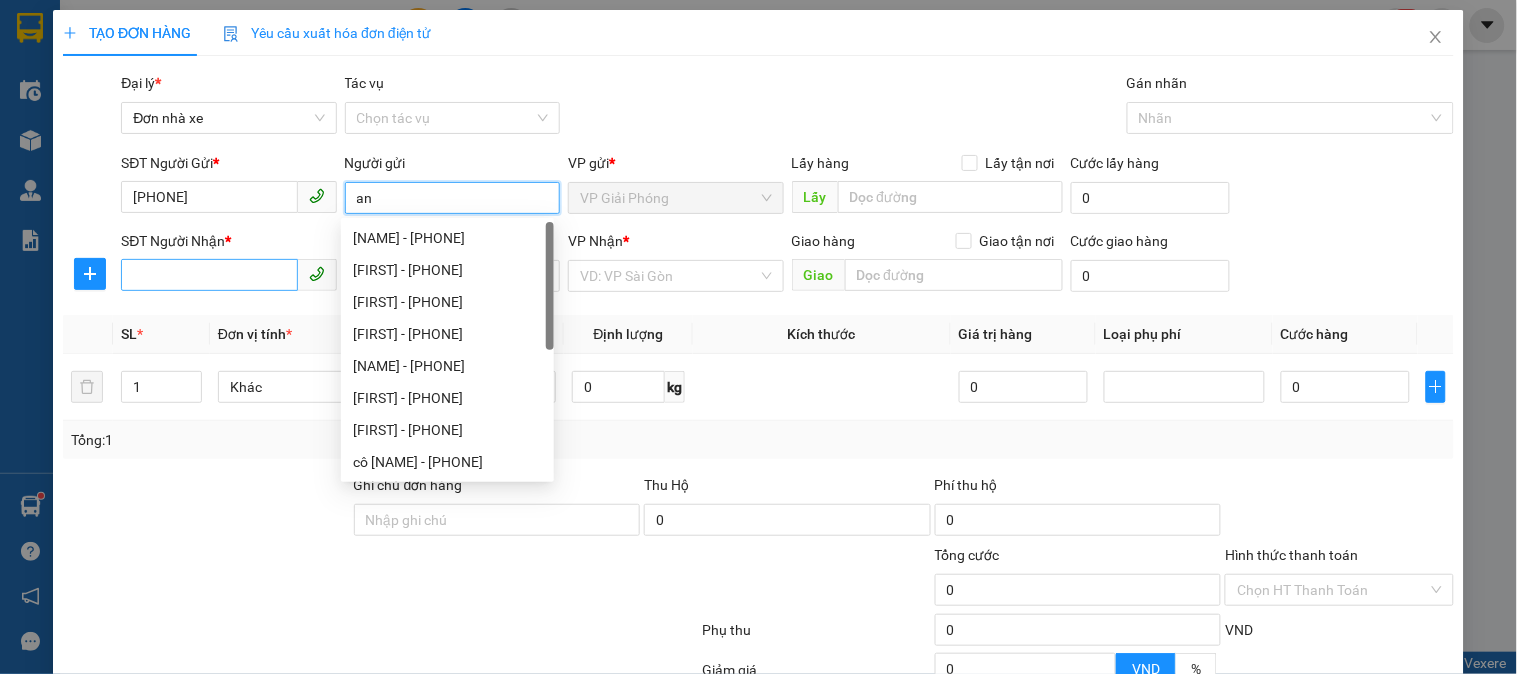 type on "an" 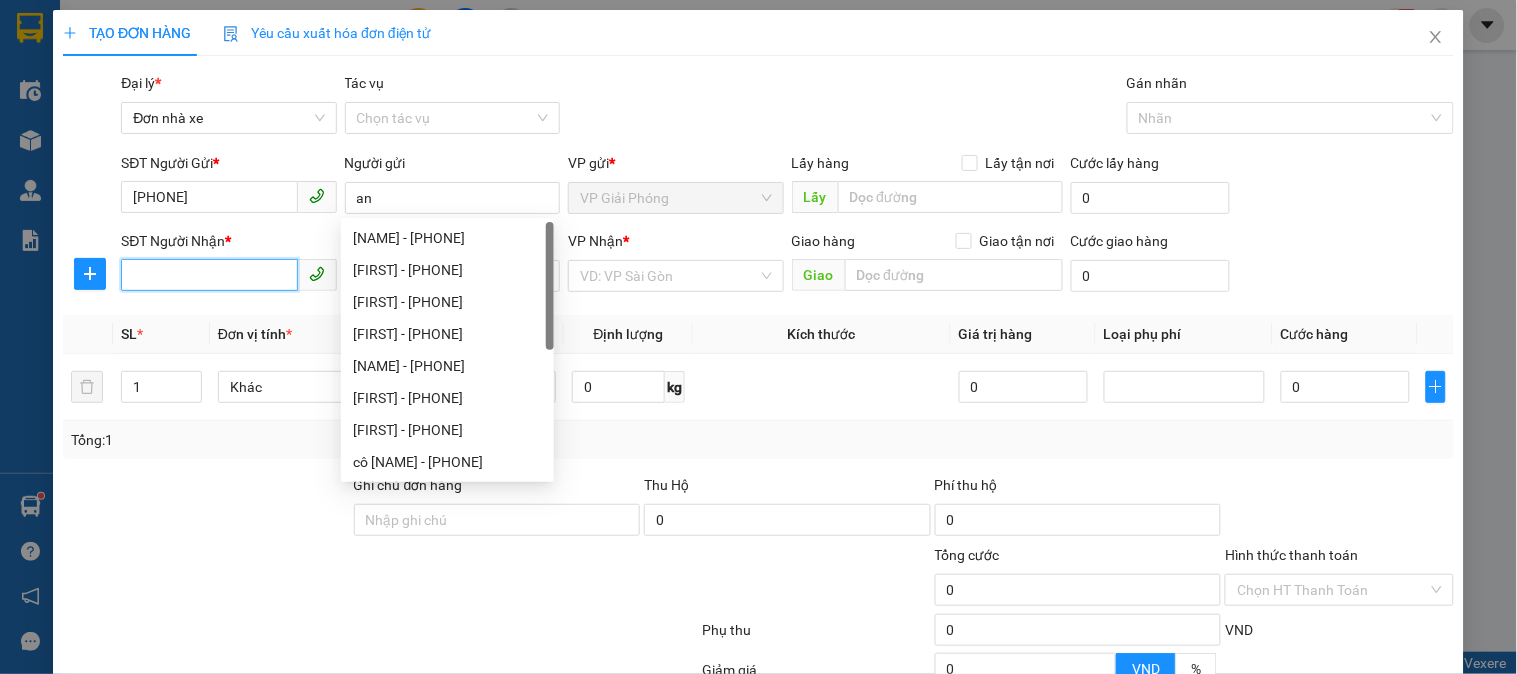 click on "SĐT Người Nhận  *" at bounding box center [209, 275] 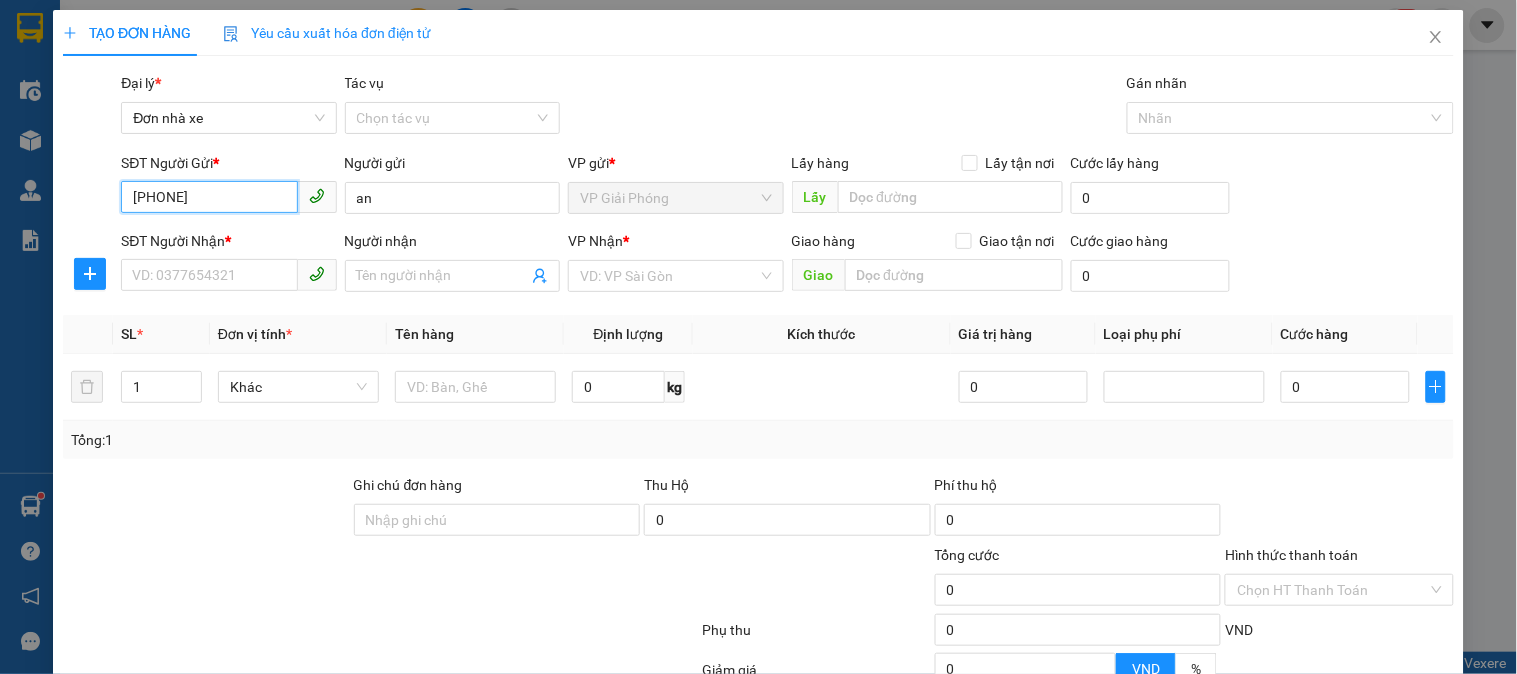 drag, startPoint x: 211, startPoint y: 200, endPoint x: 63, endPoint y: 198, distance: 148.01352 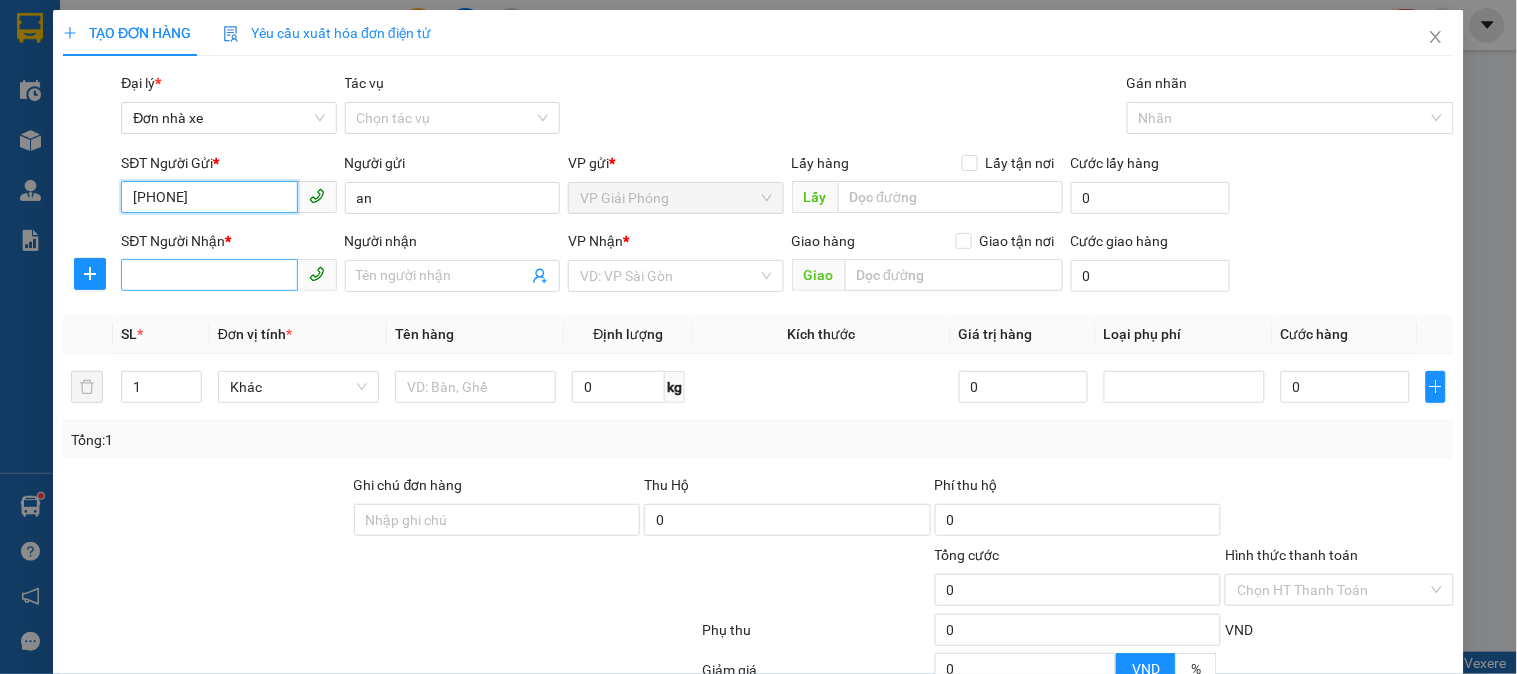 type on "0972488091" 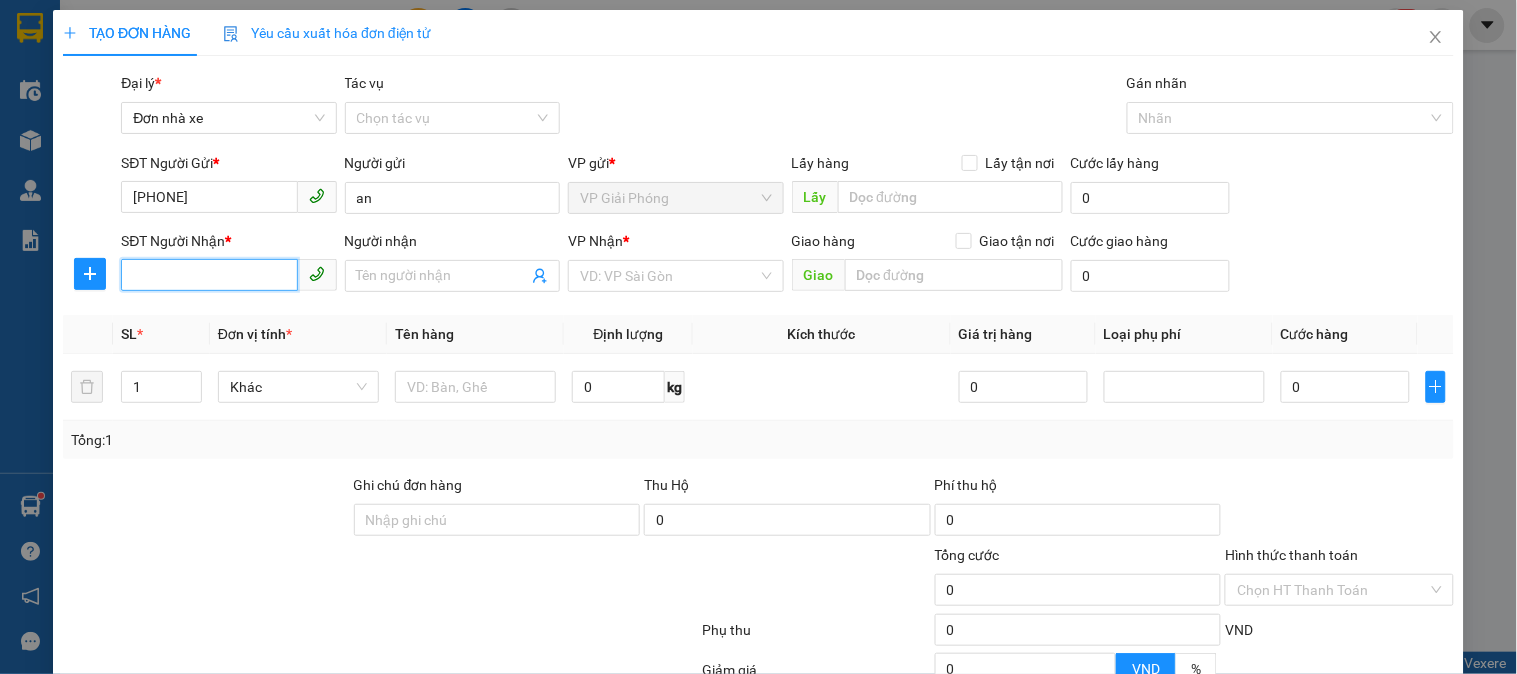 click on "SĐT Người Nhận  *" at bounding box center [209, 275] 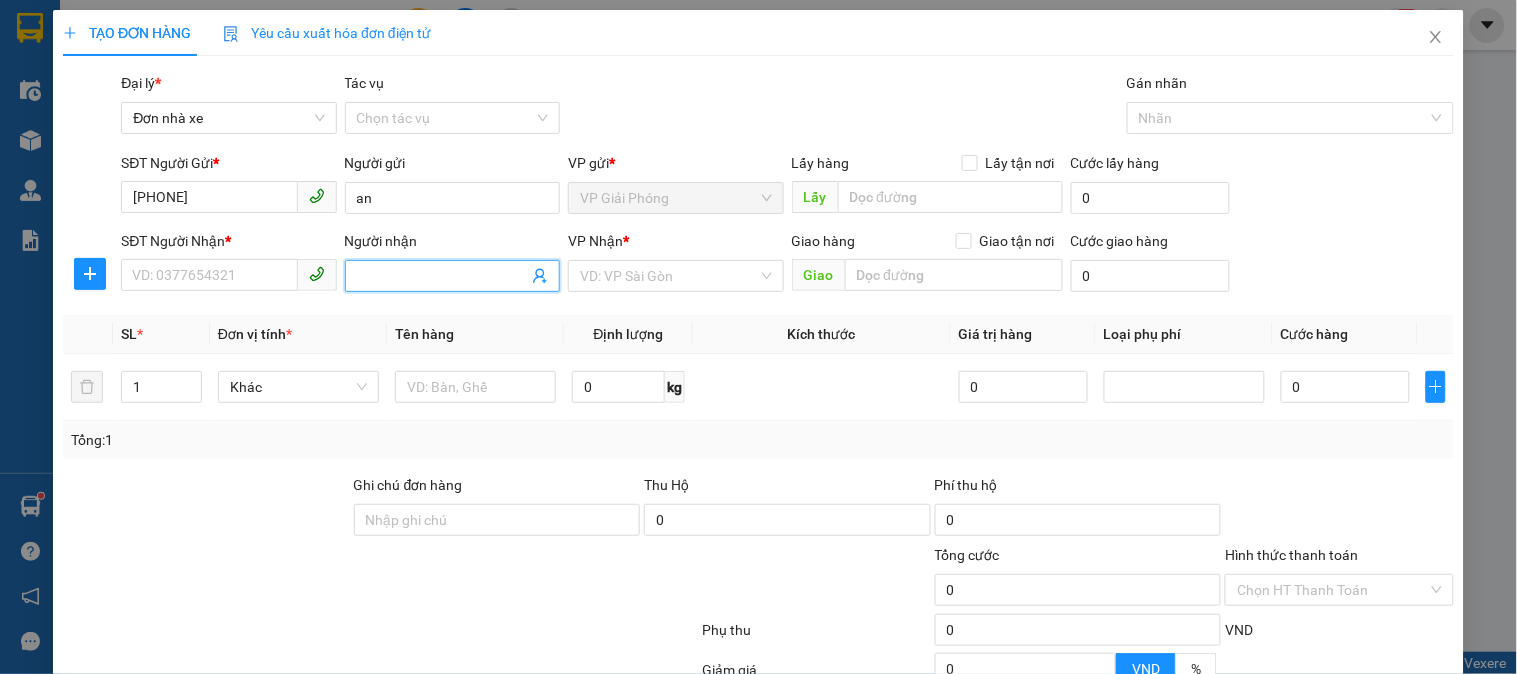 click on "Người nhận" at bounding box center (442, 276) 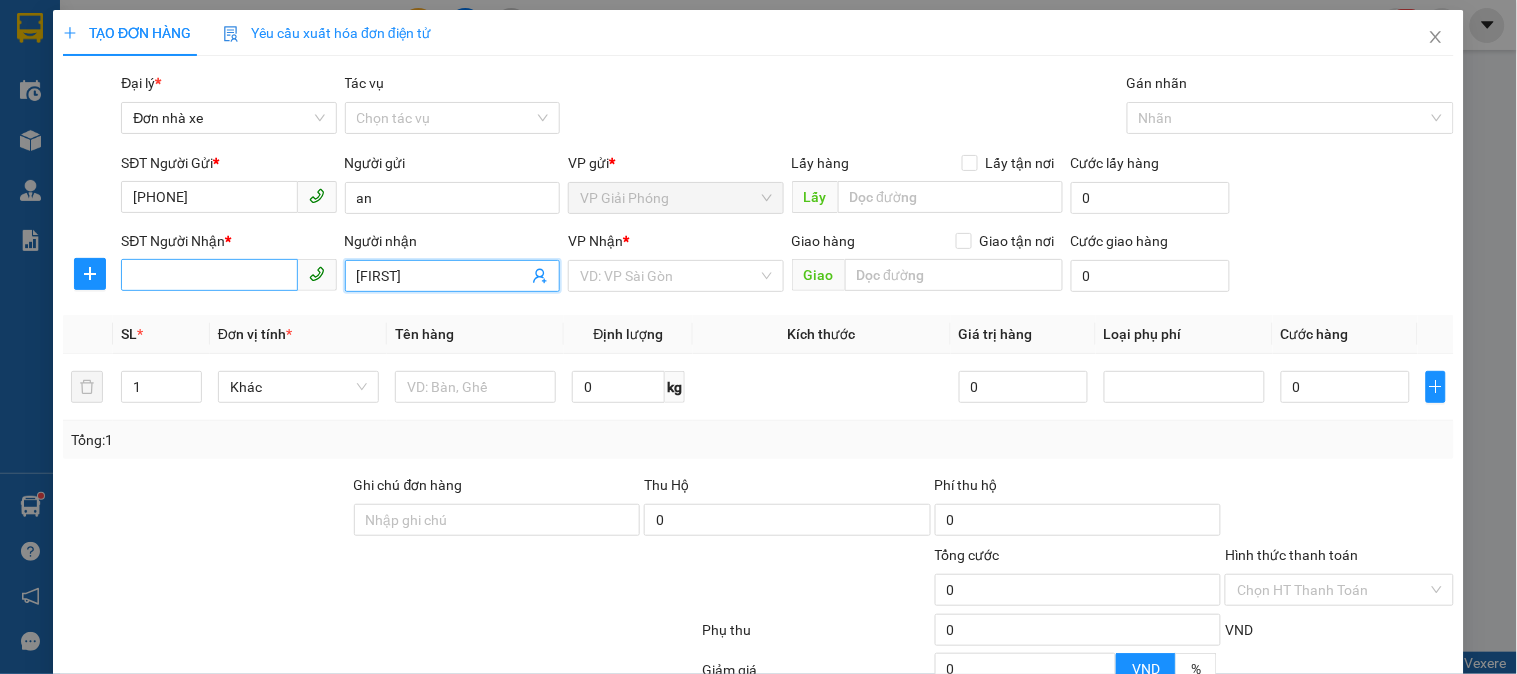 drag, startPoint x: 396, startPoint y: 277, endPoint x: 180, endPoint y: 277, distance: 216 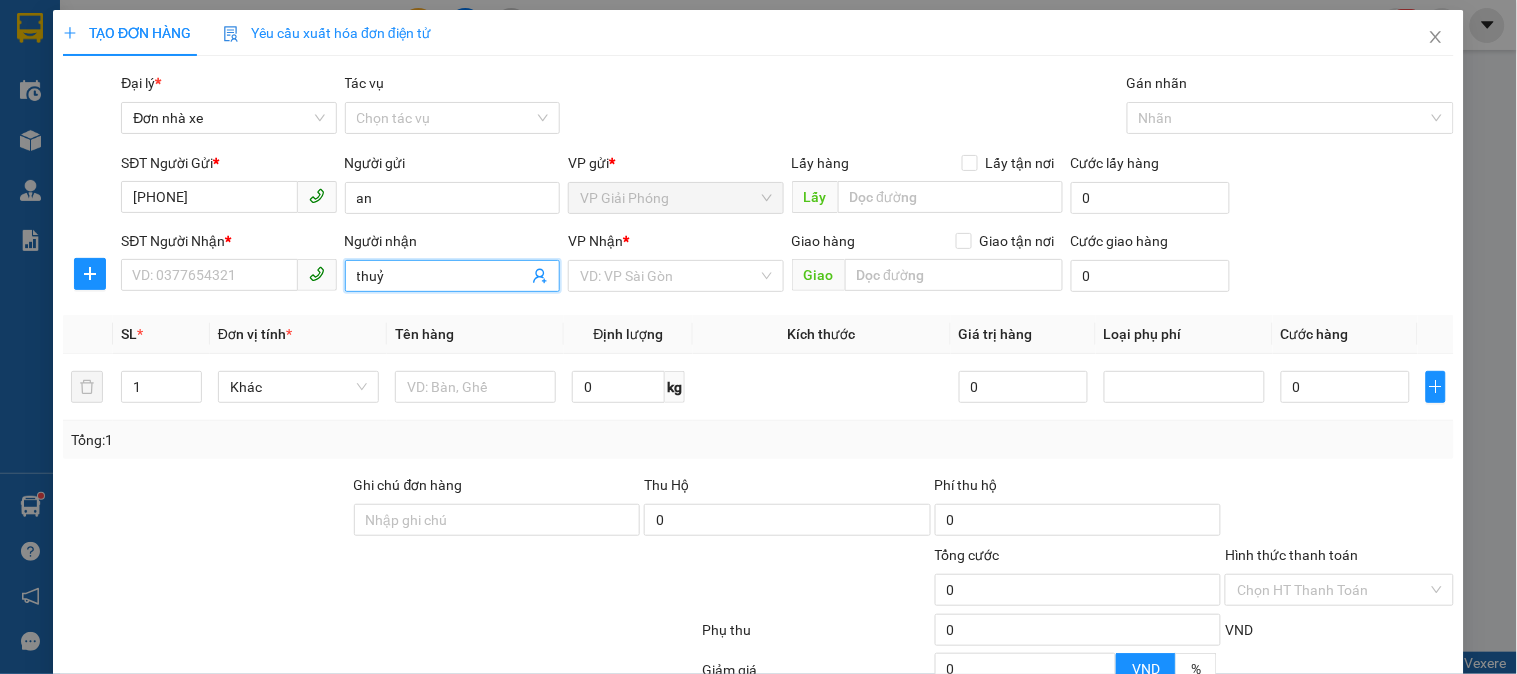 click on "thuỷ" at bounding box center [442, 276] 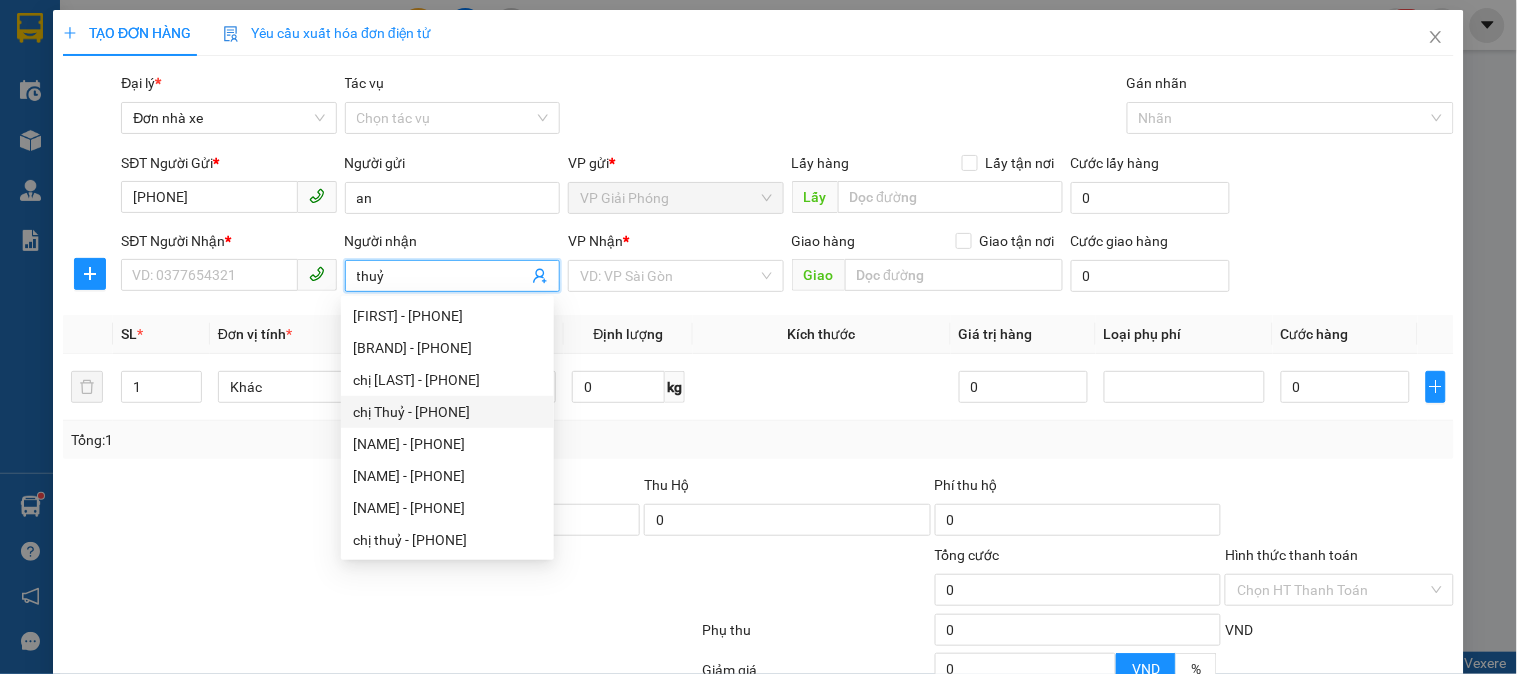 drag, startPoint x: 564, startPoint y: 358, endPoint x: 563, endPoint y: 425, distance: 67.00746 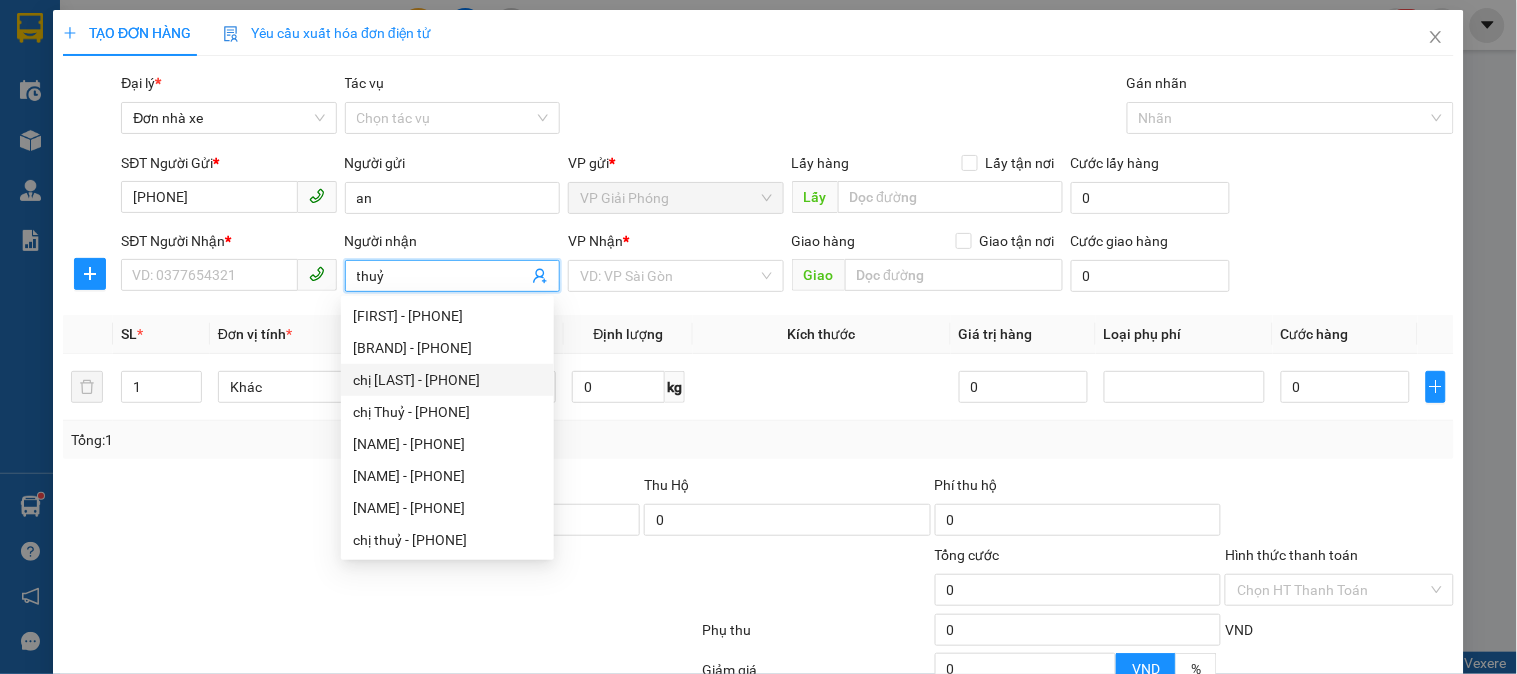 scroll, scrollTop: 64, scrollLeft: 0, axis: vertical 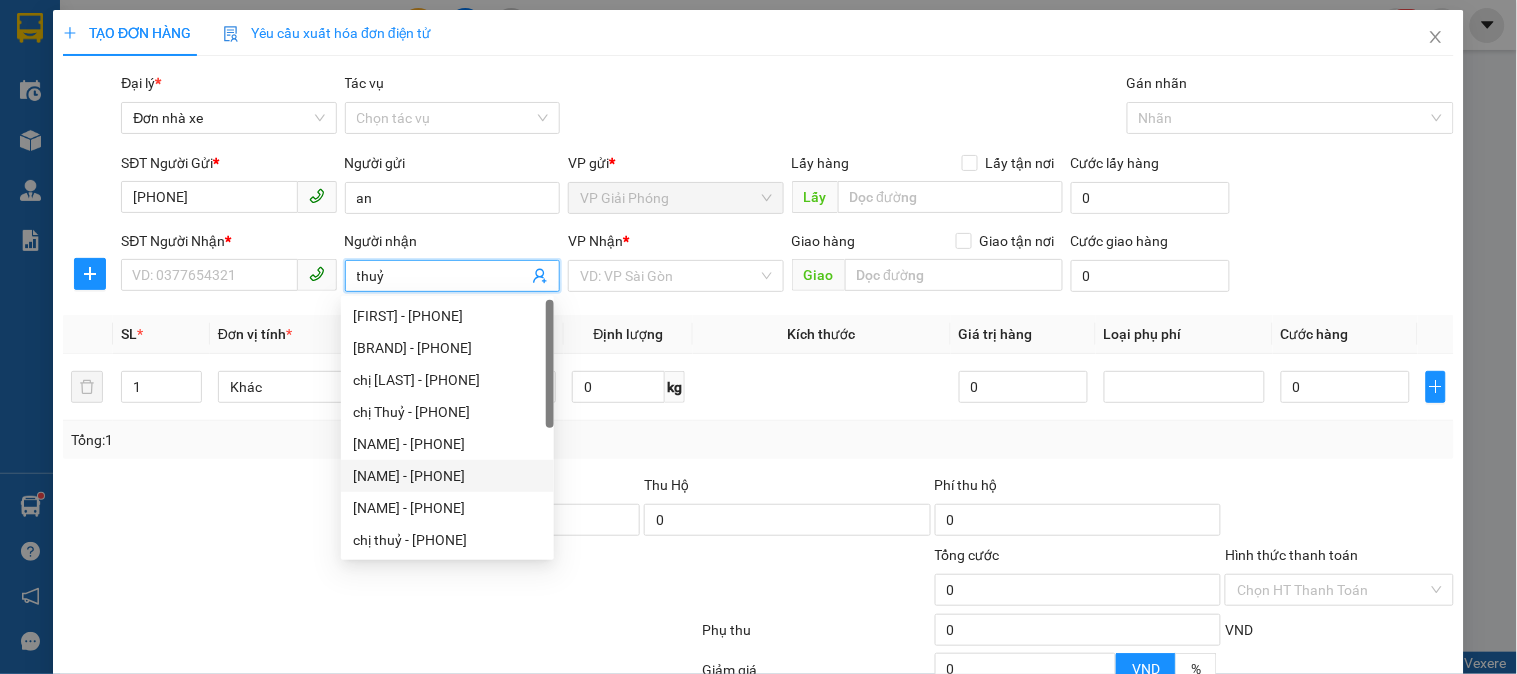 drag, startPoint x: 563, startPoint y: 481, endPoint x: 588, endPoint y: 298, distance: 184.69975 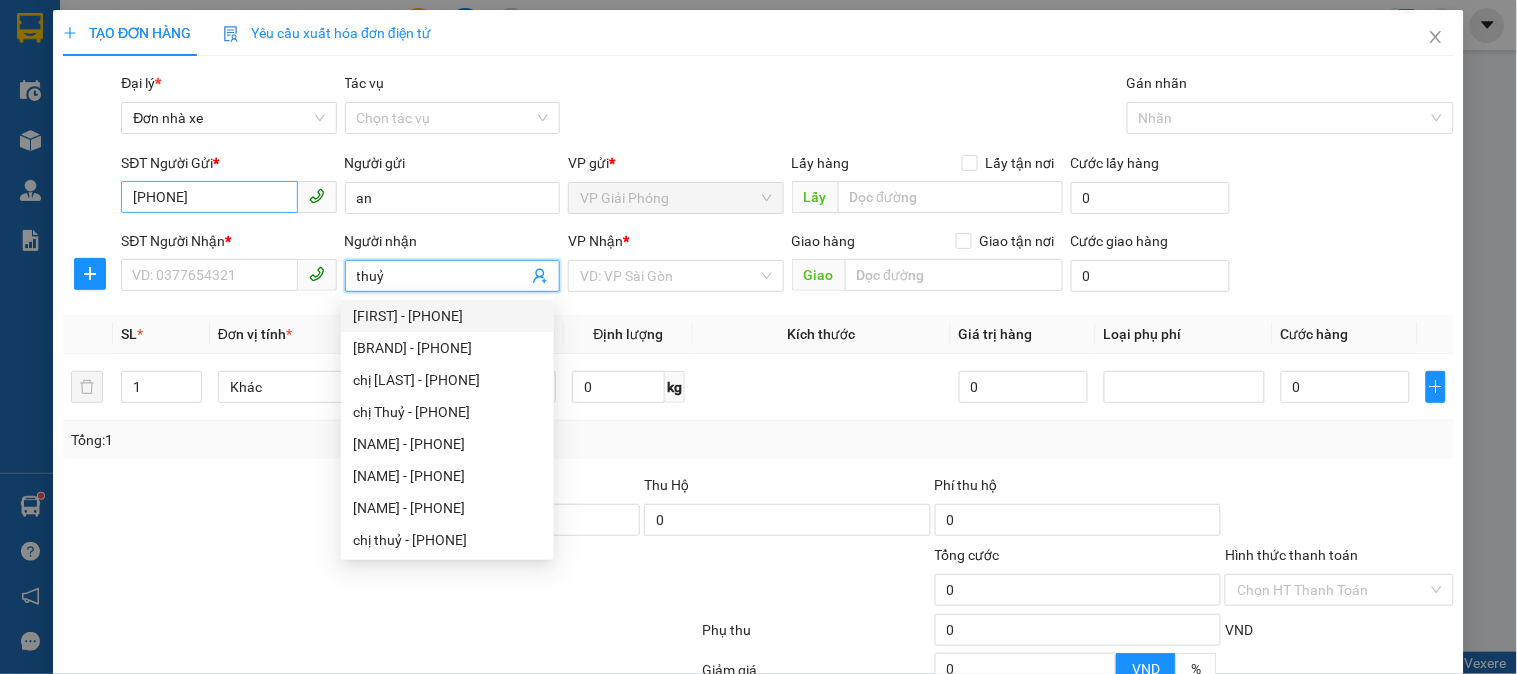 type on "thuỷ" 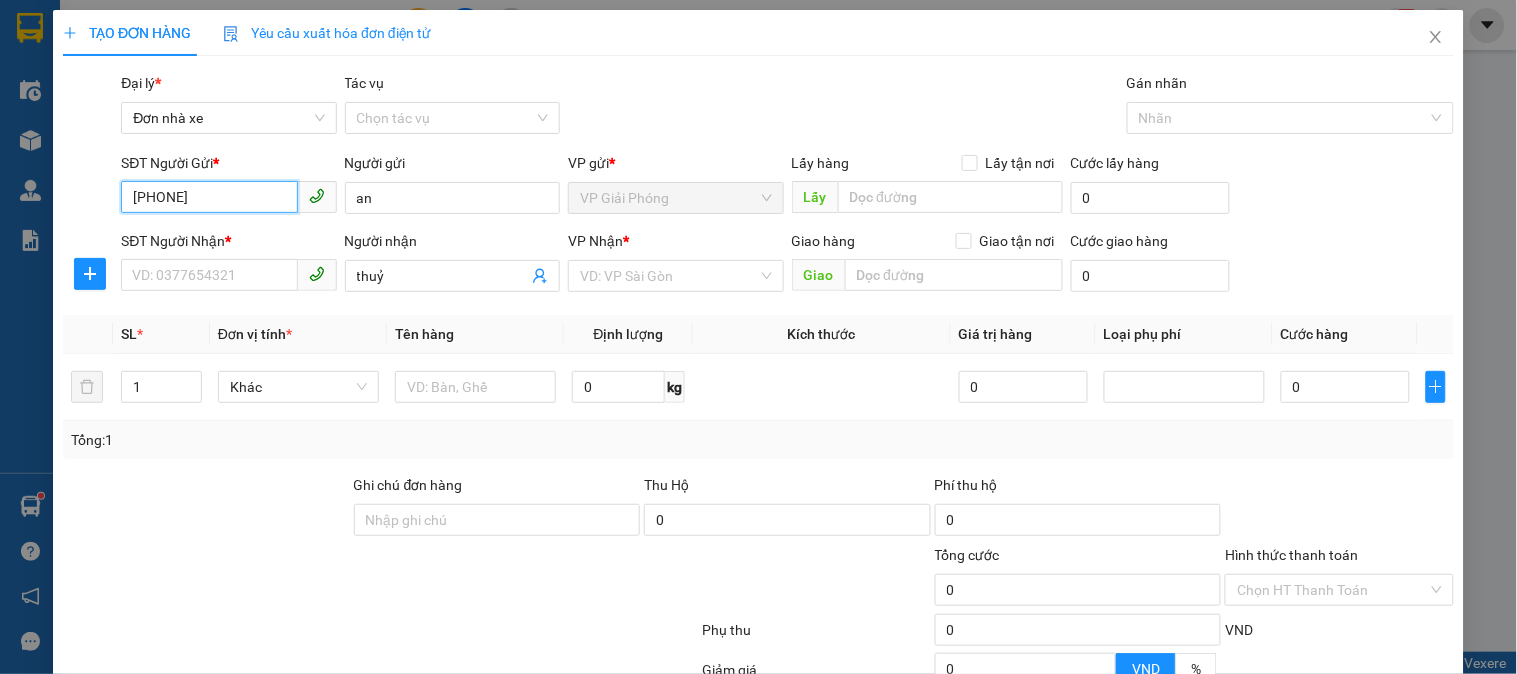 drag, startPoint x: 272, startPoint y: 185, endPoint x: 77, endPoint y: 214, distance: 197.14462 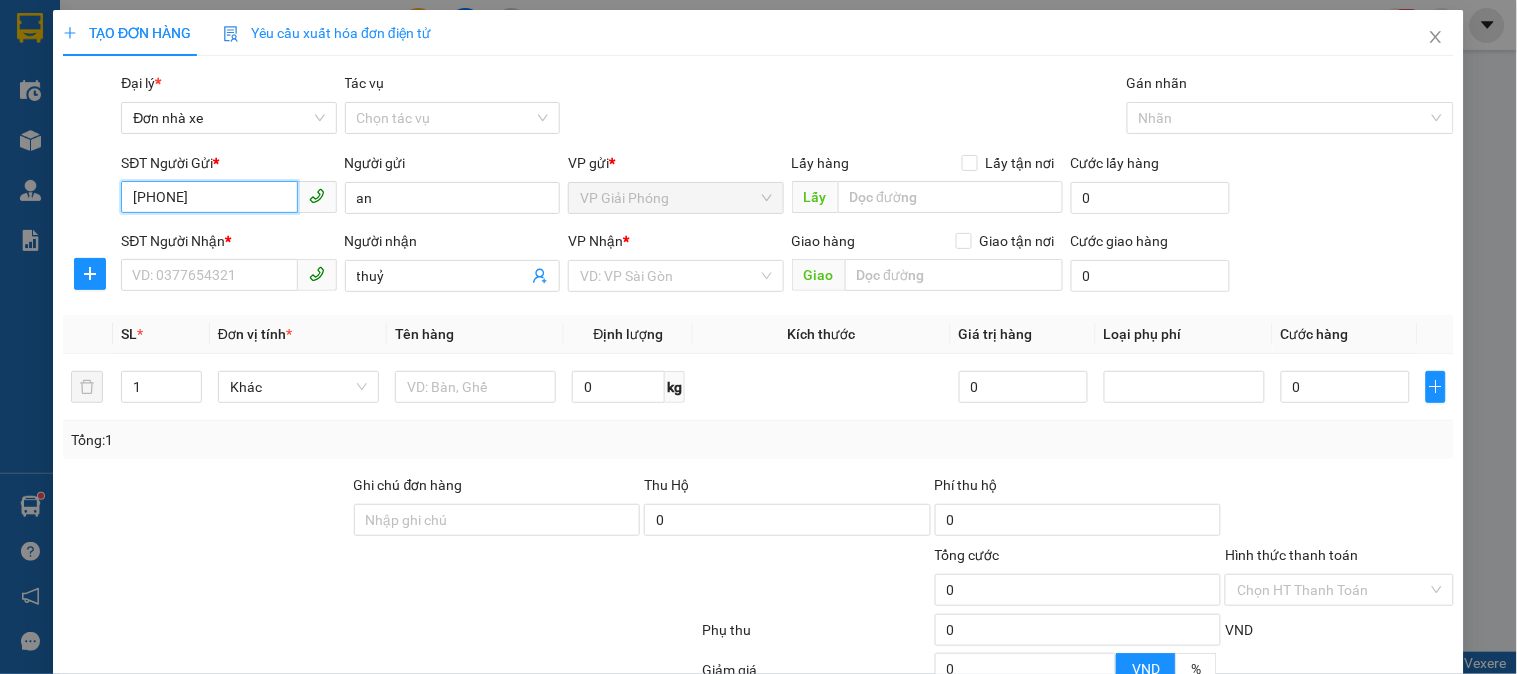 type on "0916568290" 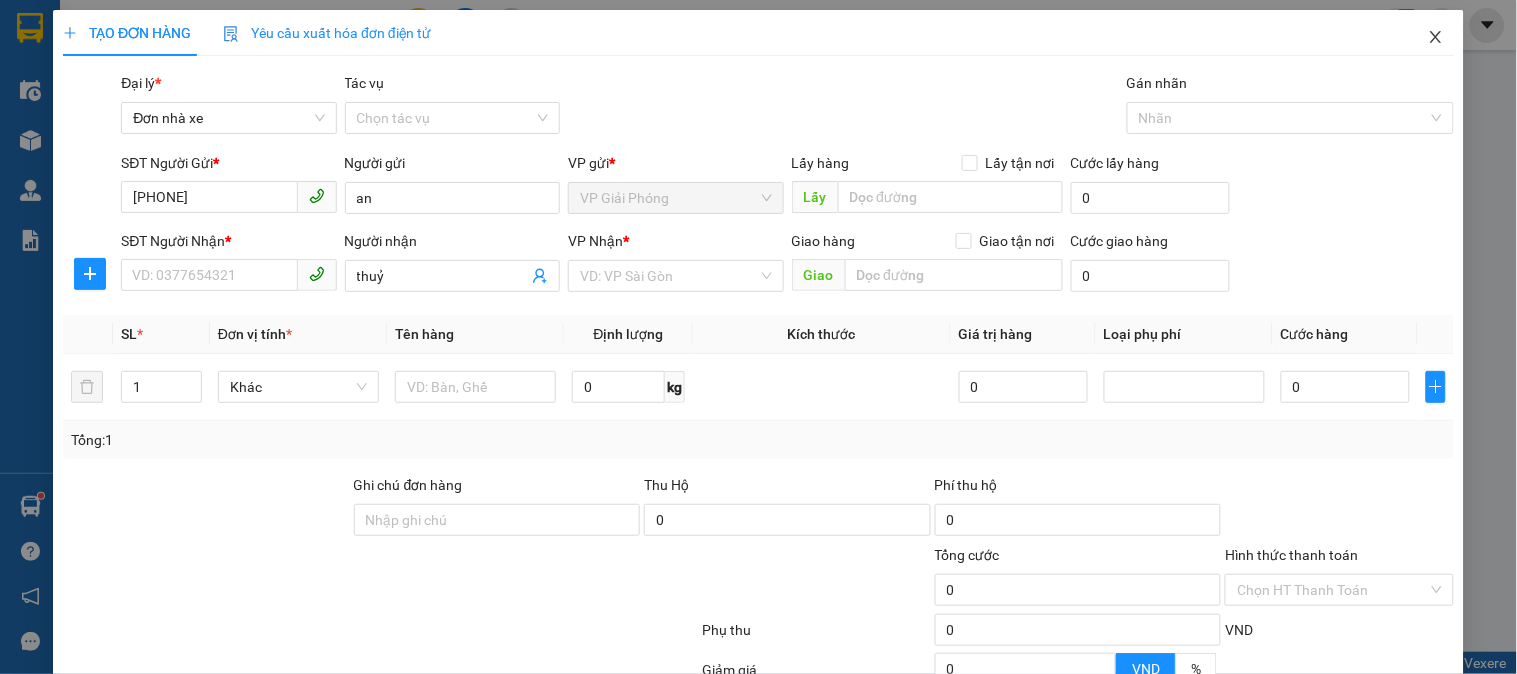 click at bounding box center (1436, 38) 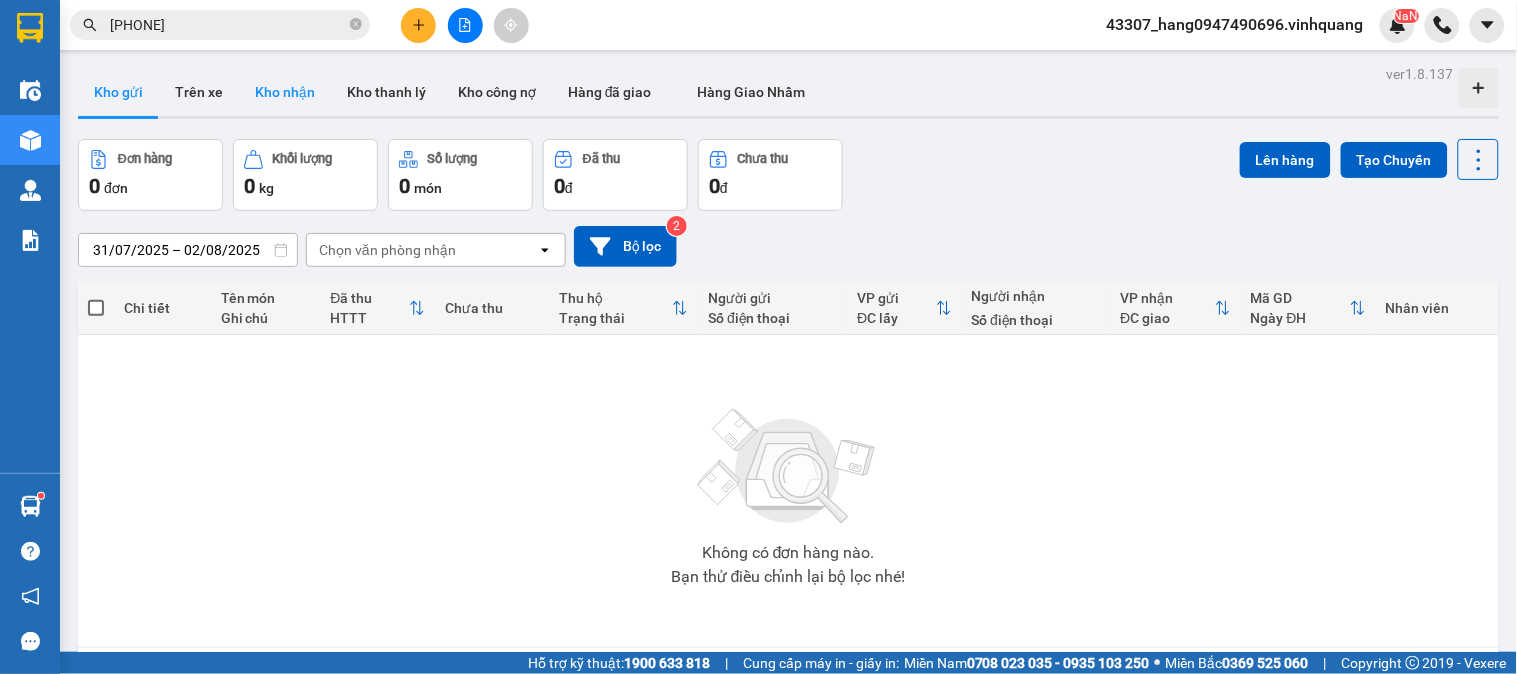 click on "Kho nhận" at bounding box center [285, 92] 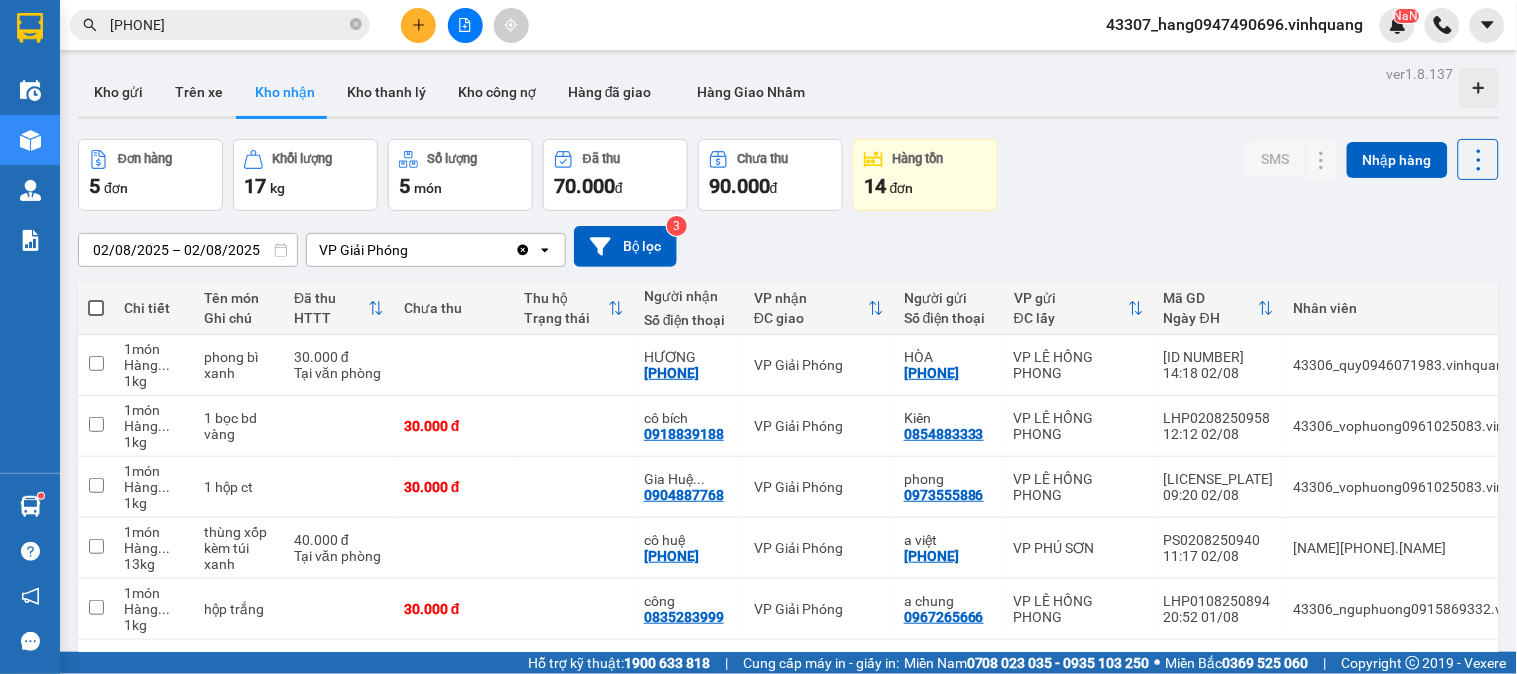 click on "02/08/2025 – 02/08/2025" at bounding box center (188, 250) 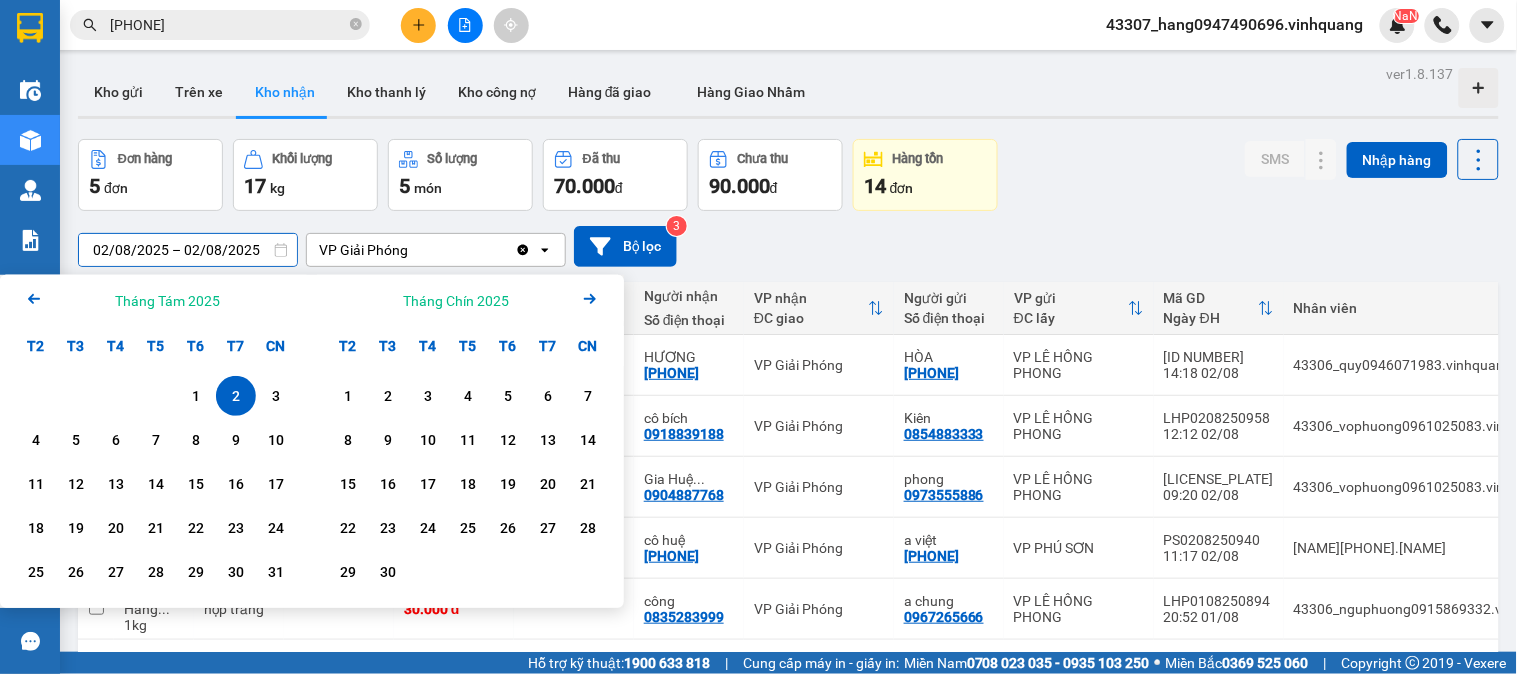 click on "2" at bounding box center (236, 396) 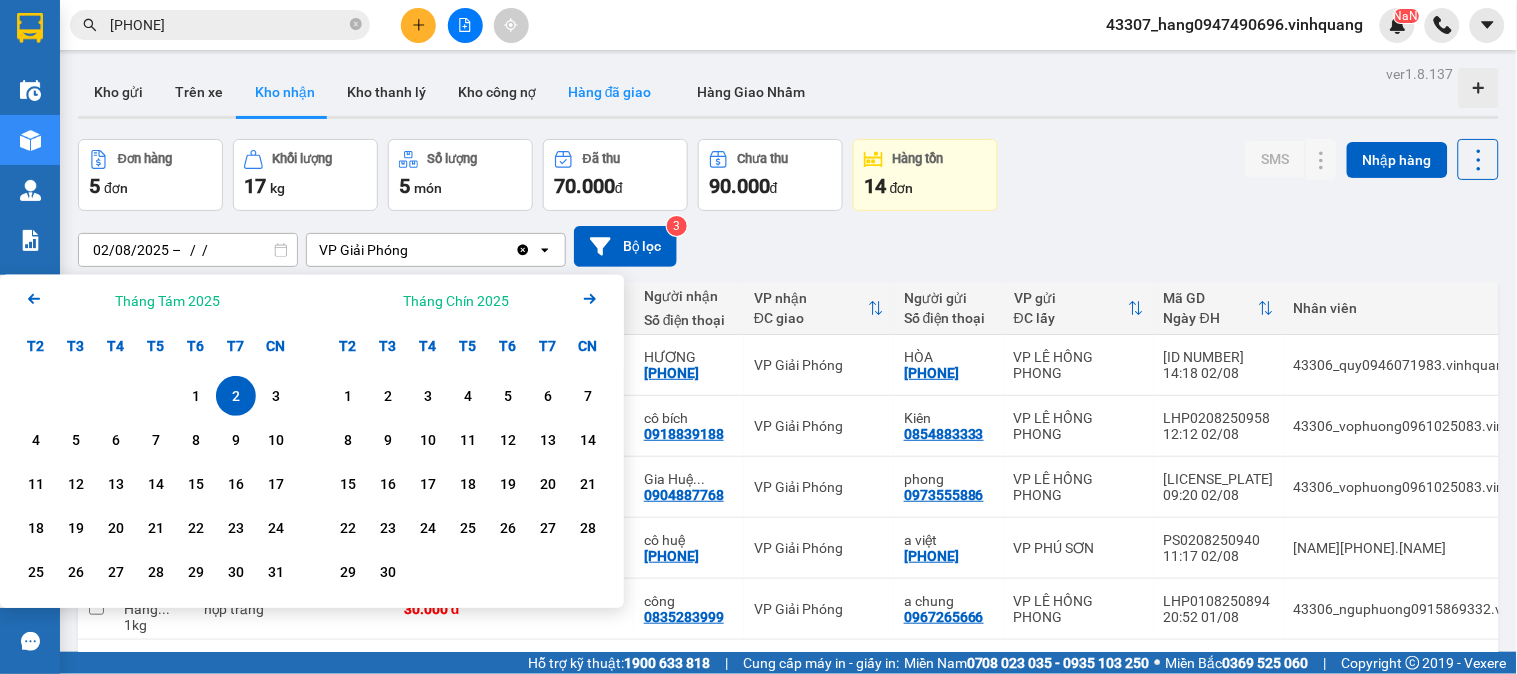 click on "Hàng đã giao" at bounding box center [610, 92] 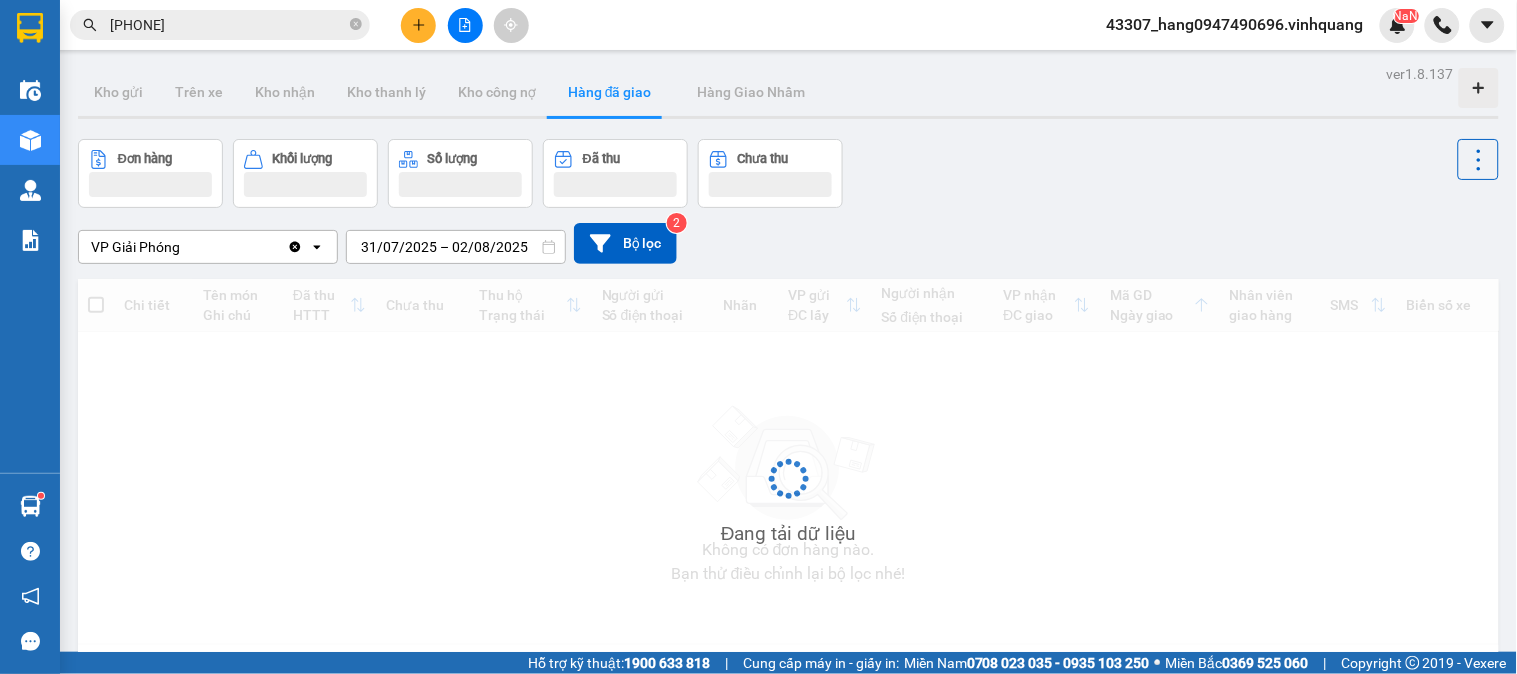 click on "31/07/2025 – 02/08/2025" at bounding box center [456, 247] 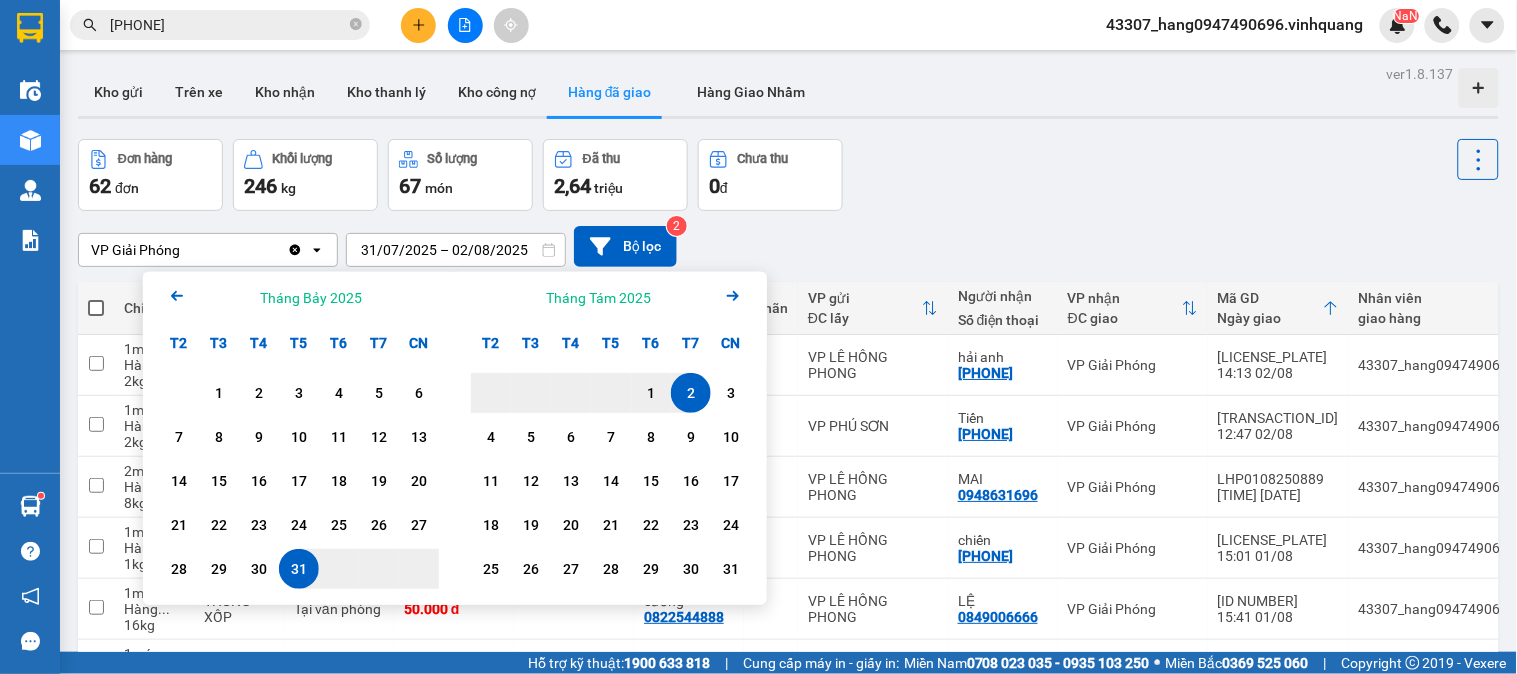 click on "2" at bounding box center [691, 393] 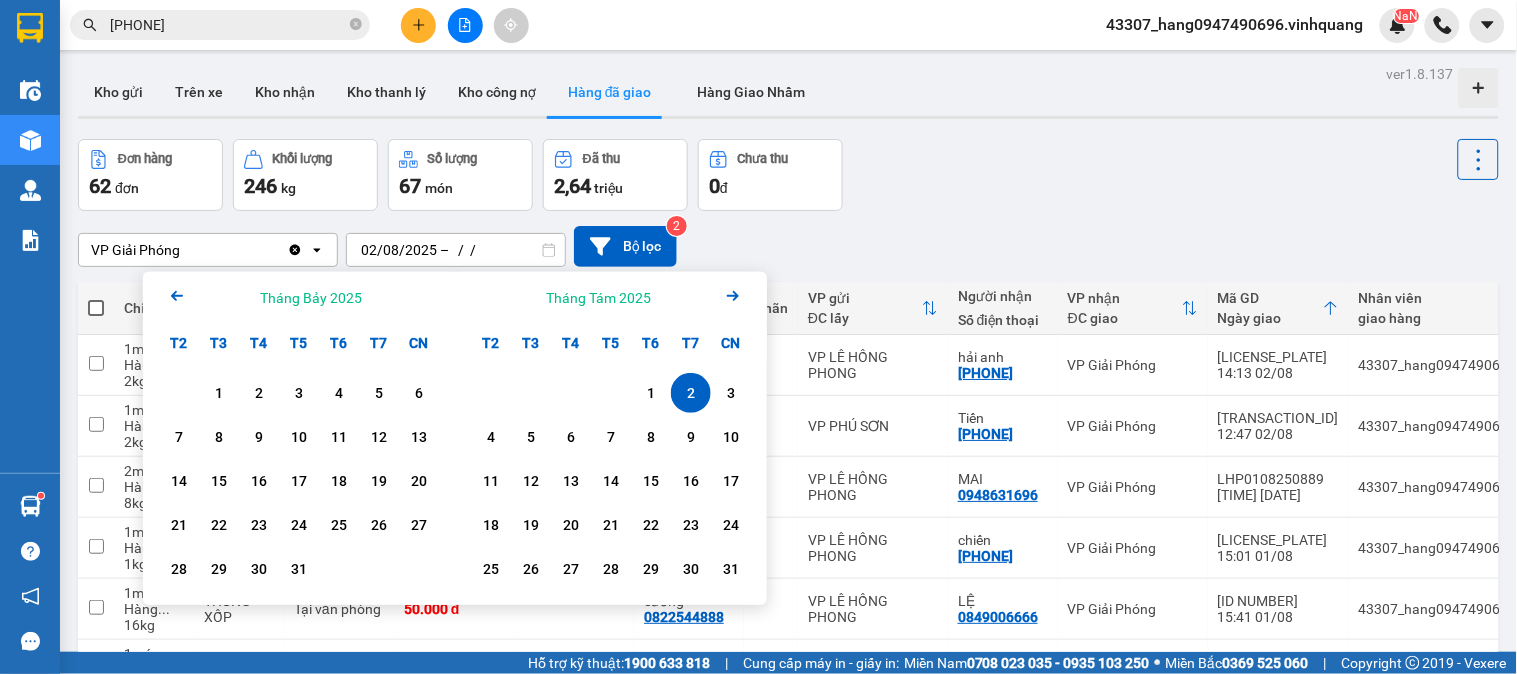 click on "2" at bounding box center (691, 393) 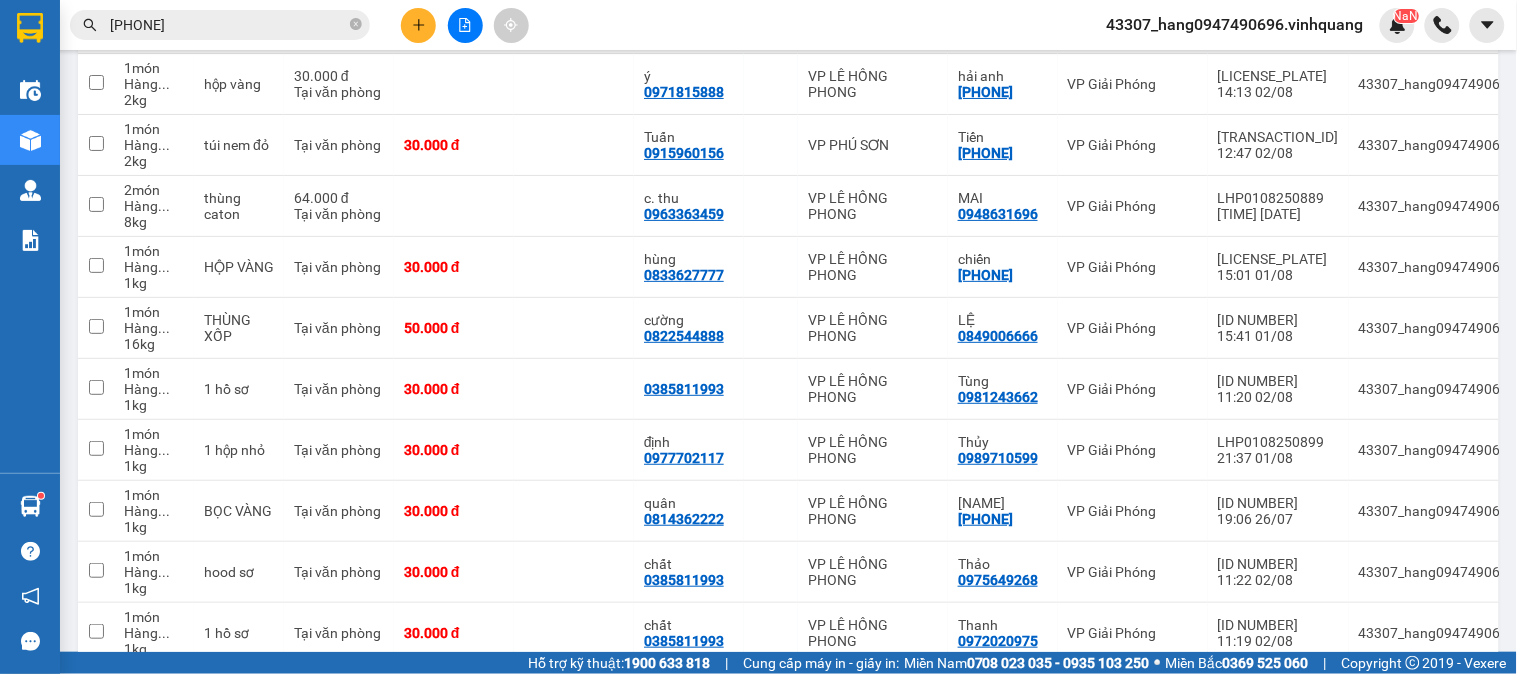 scroll, scrollTop: 284, scrollLeft: 0, axis: vertical 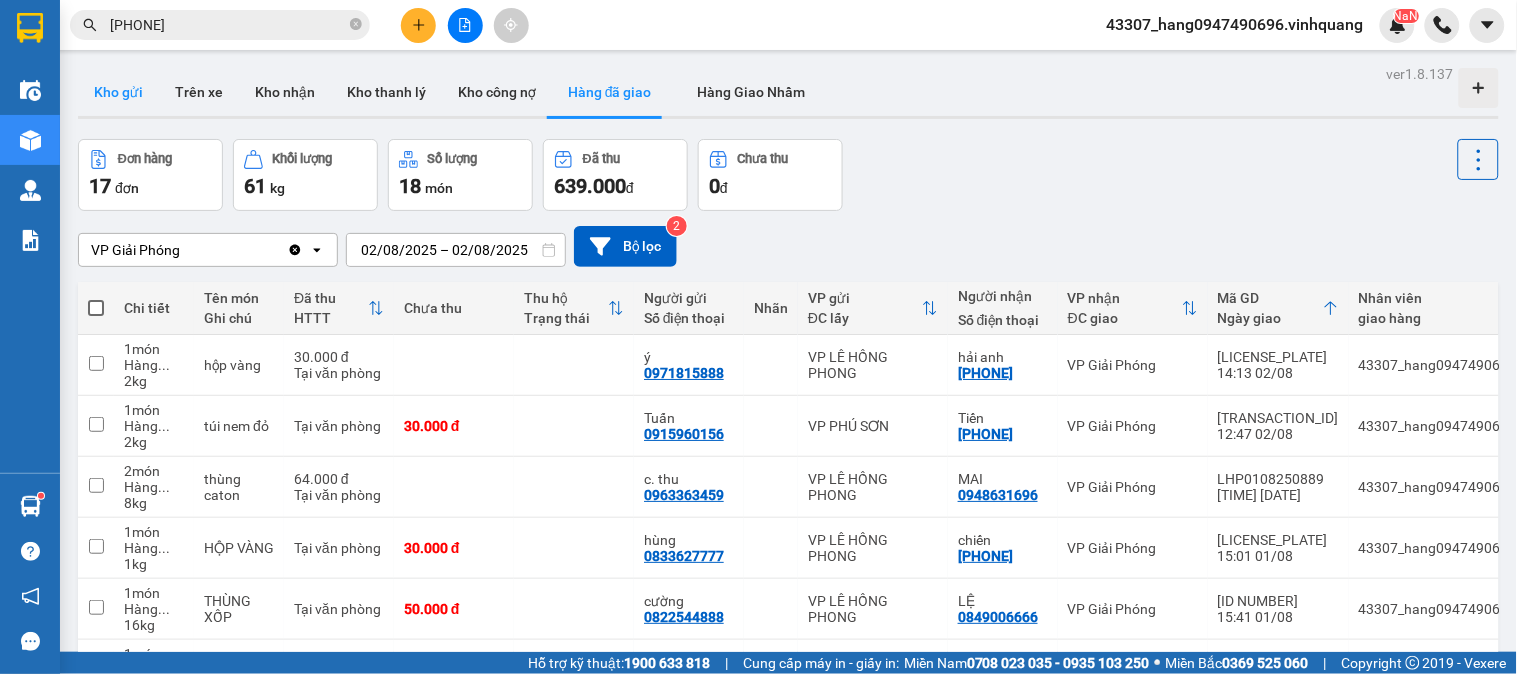 click on "Kho gửi" at bounding box center (118, 92) 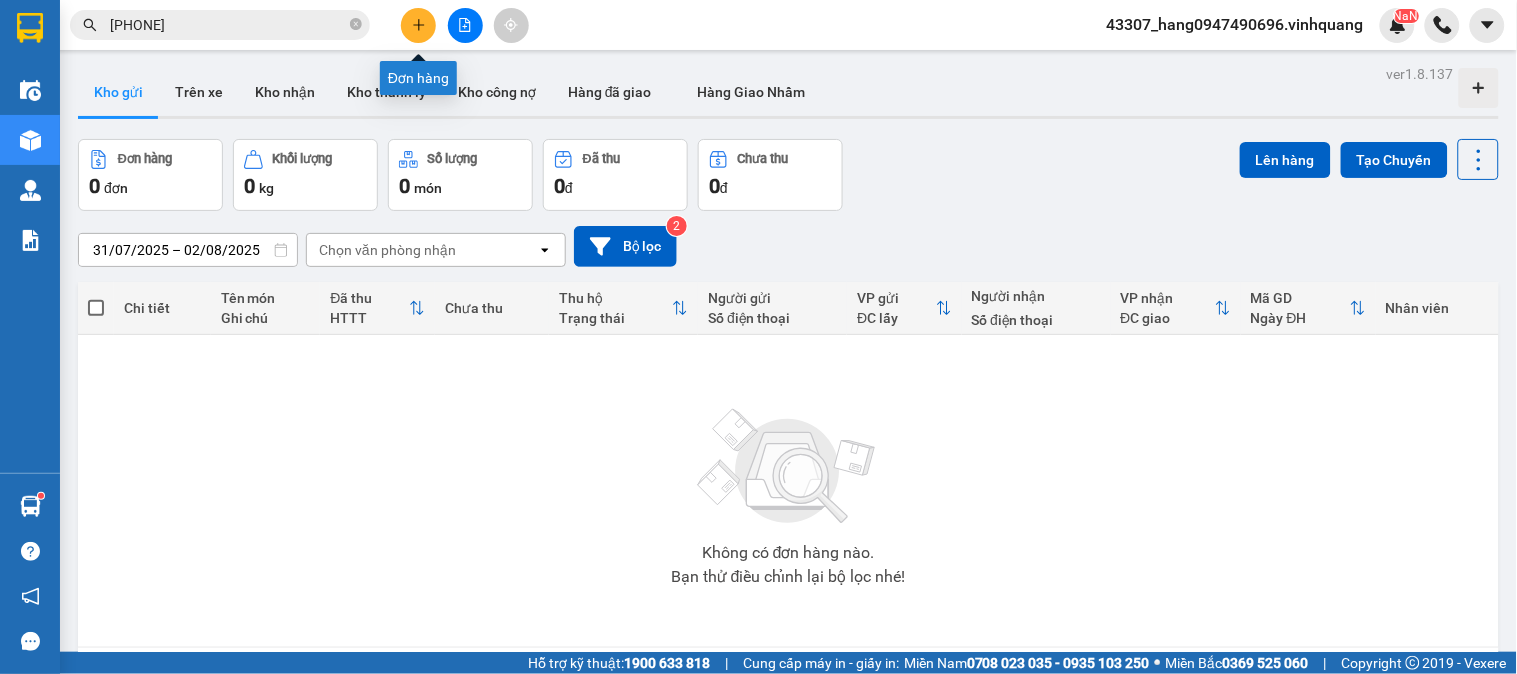 click at bounding box center [418, 25] 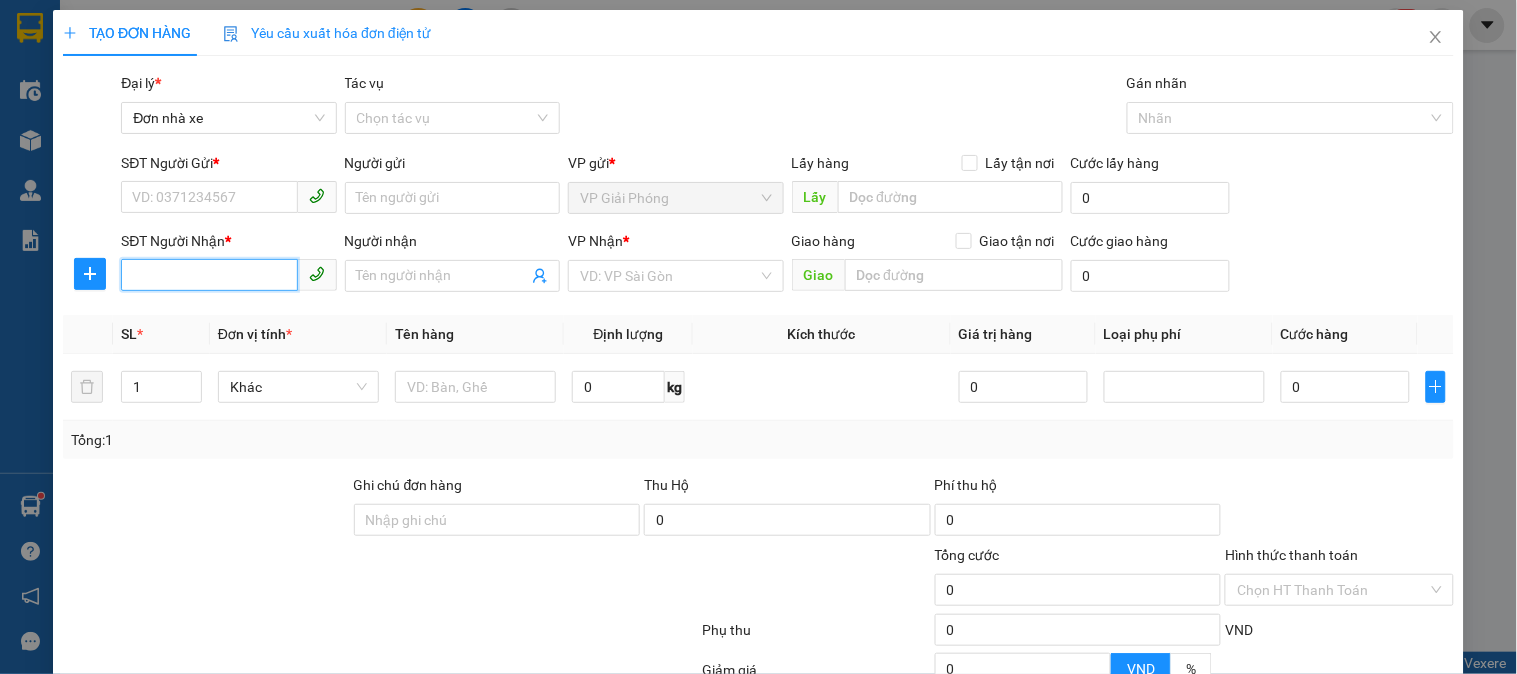 click on "SĐT Người Nhận  *" at bounding box center [209, 275] 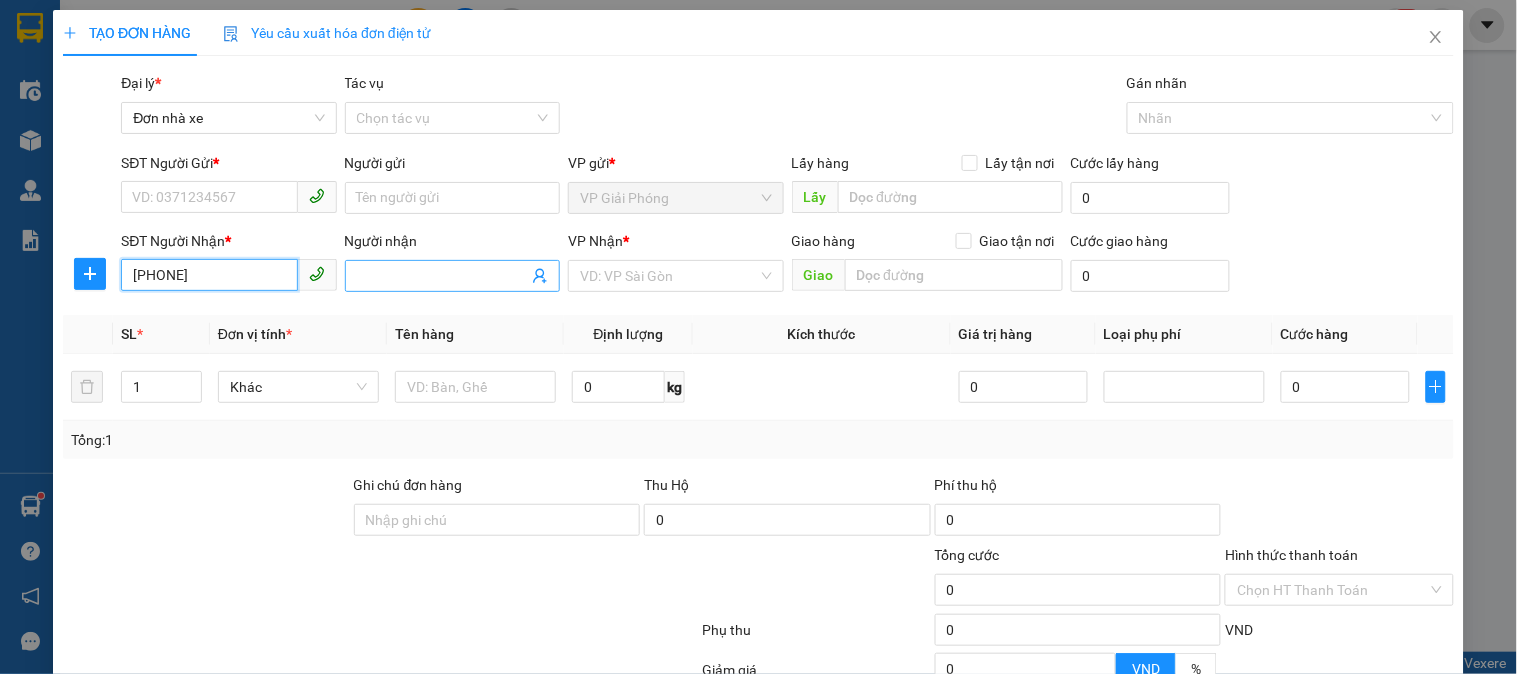 type on "0948772222" 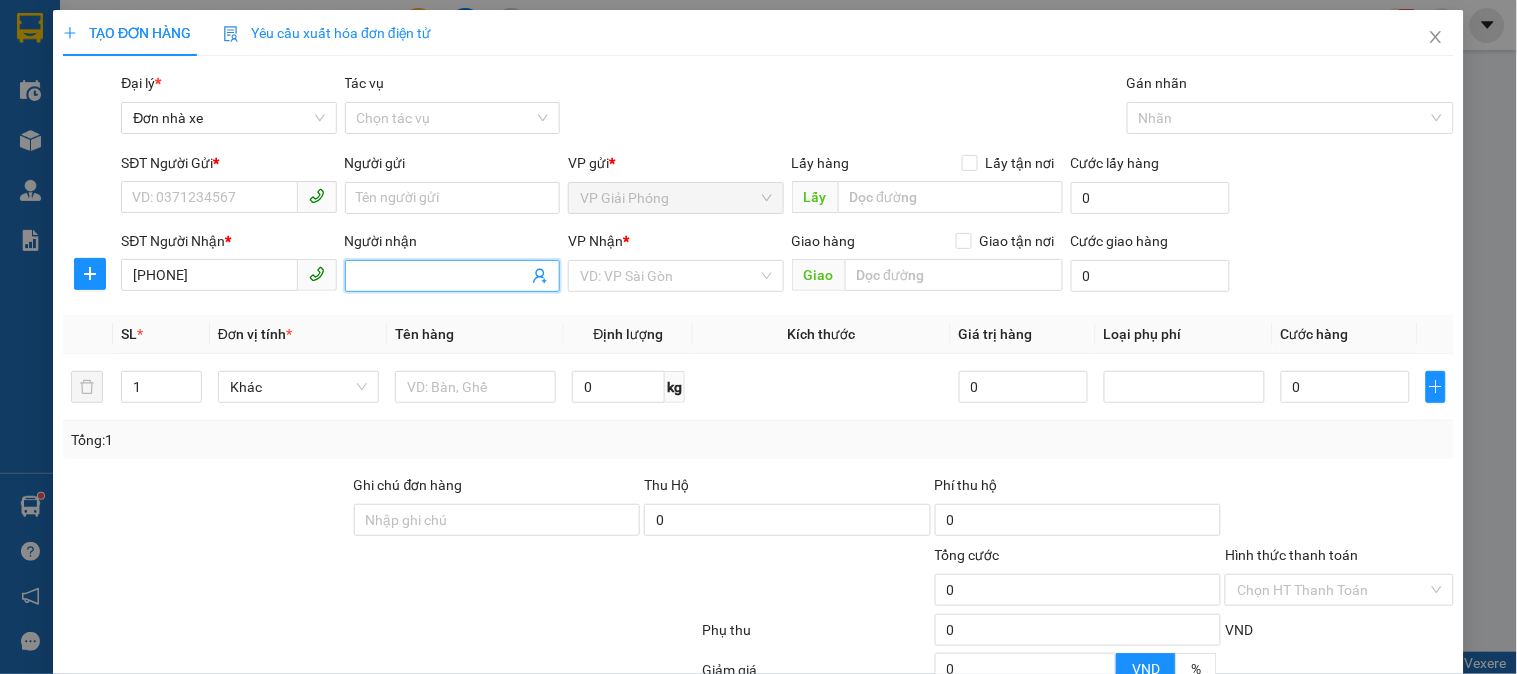 click on "Người nhận" at bounding box center (442, 276) 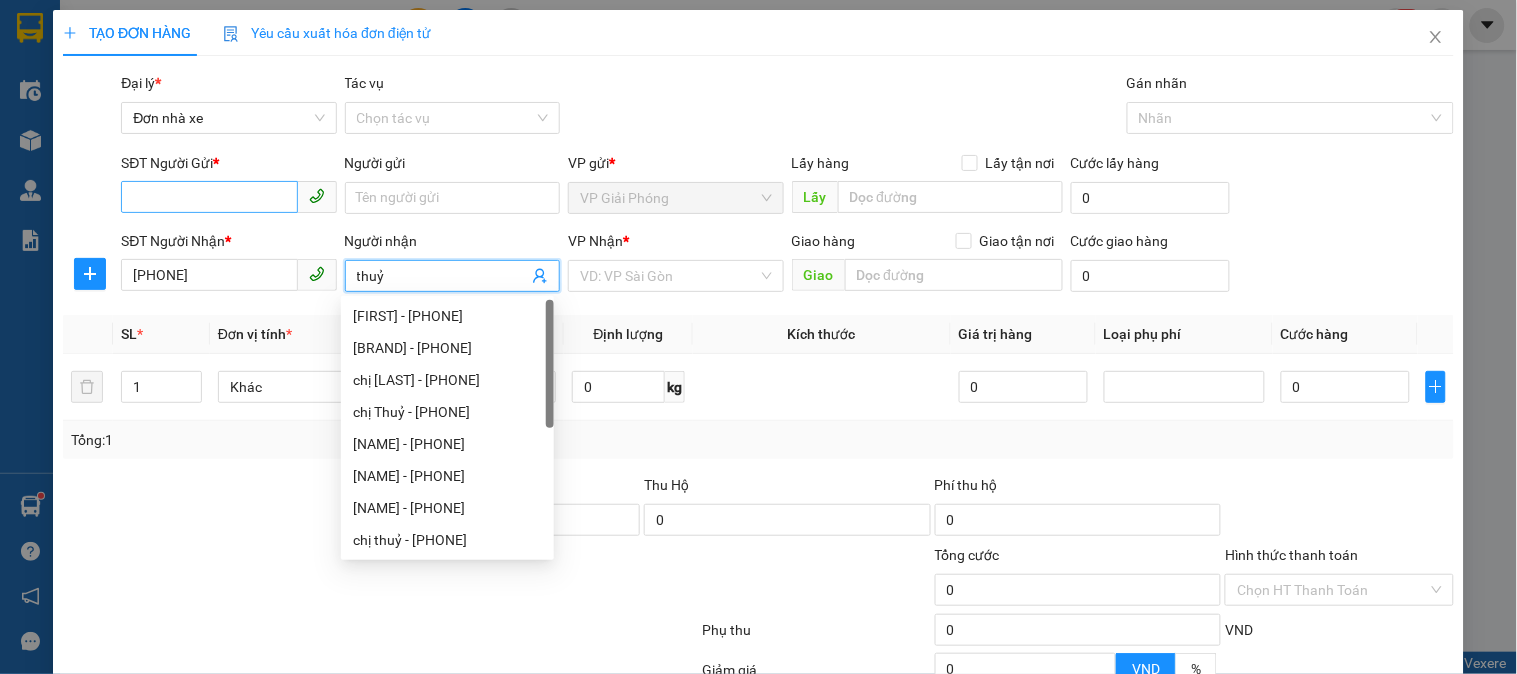 type on "thuỷ" 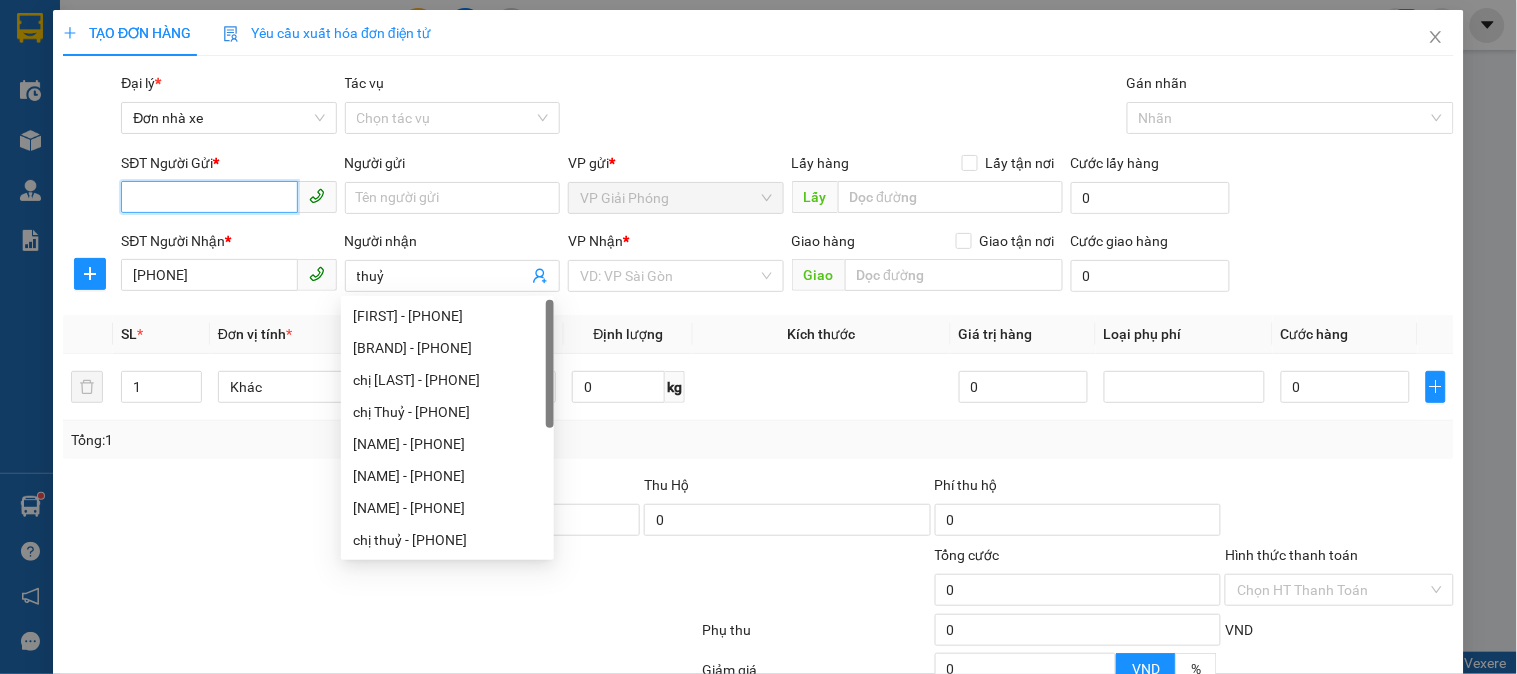 click on "SĐT Người Gửi  *" at bounding box center [209, 197] 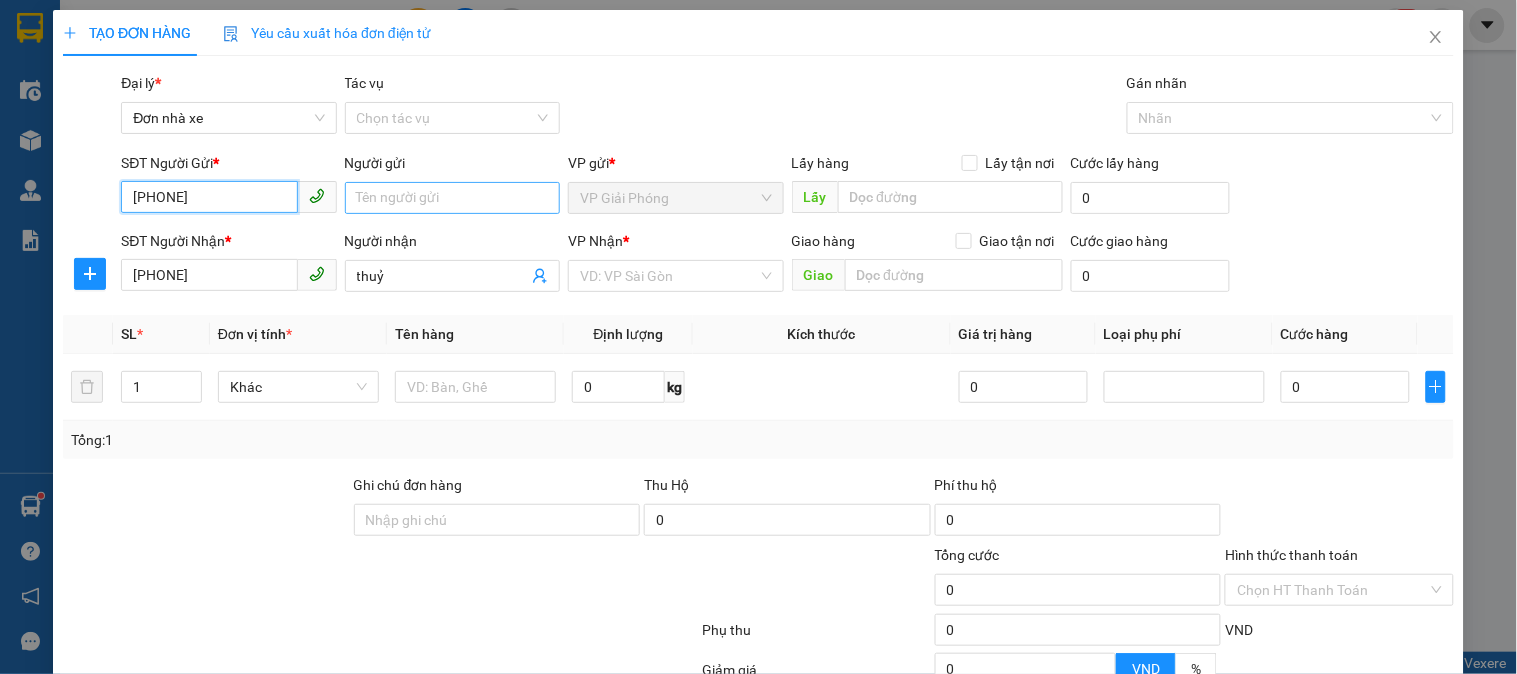 type on "0916568290" 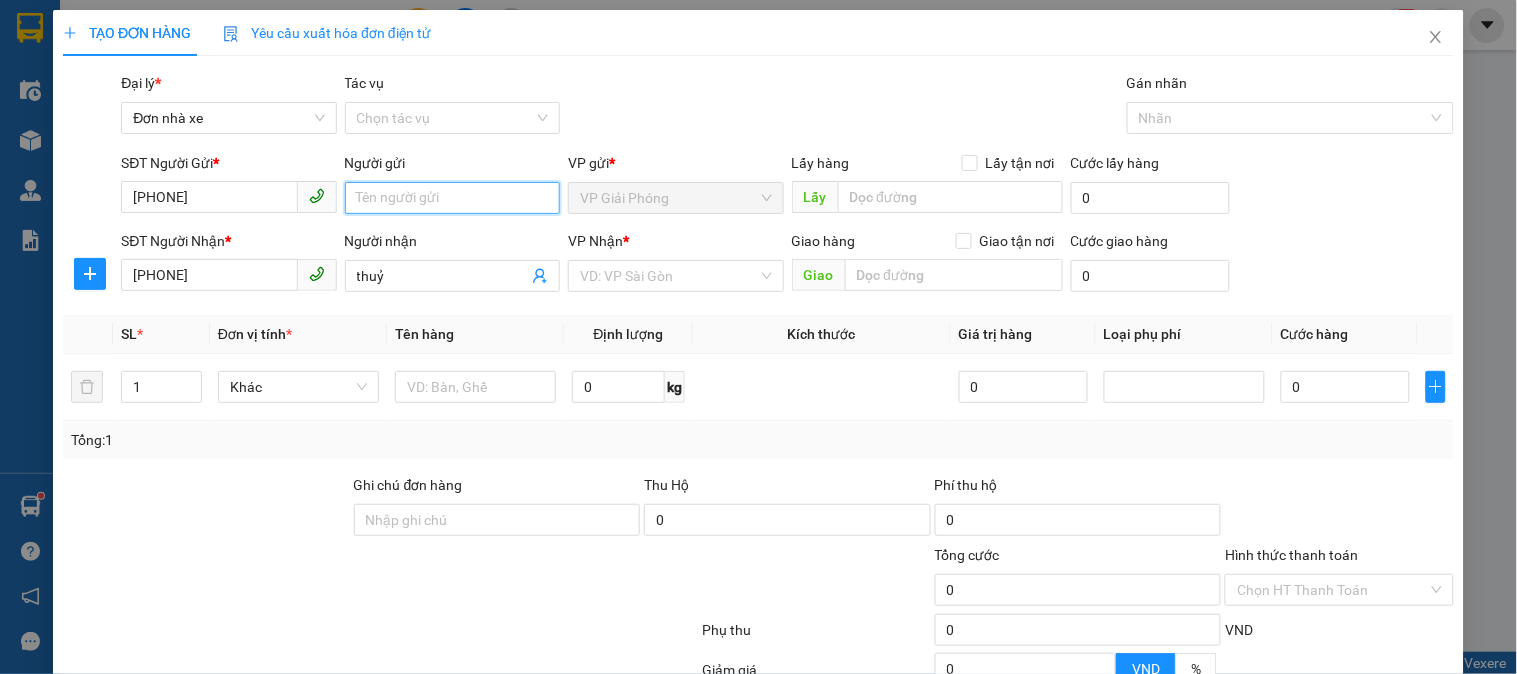 click on "Người gửi" at bounding box center (452, 198) 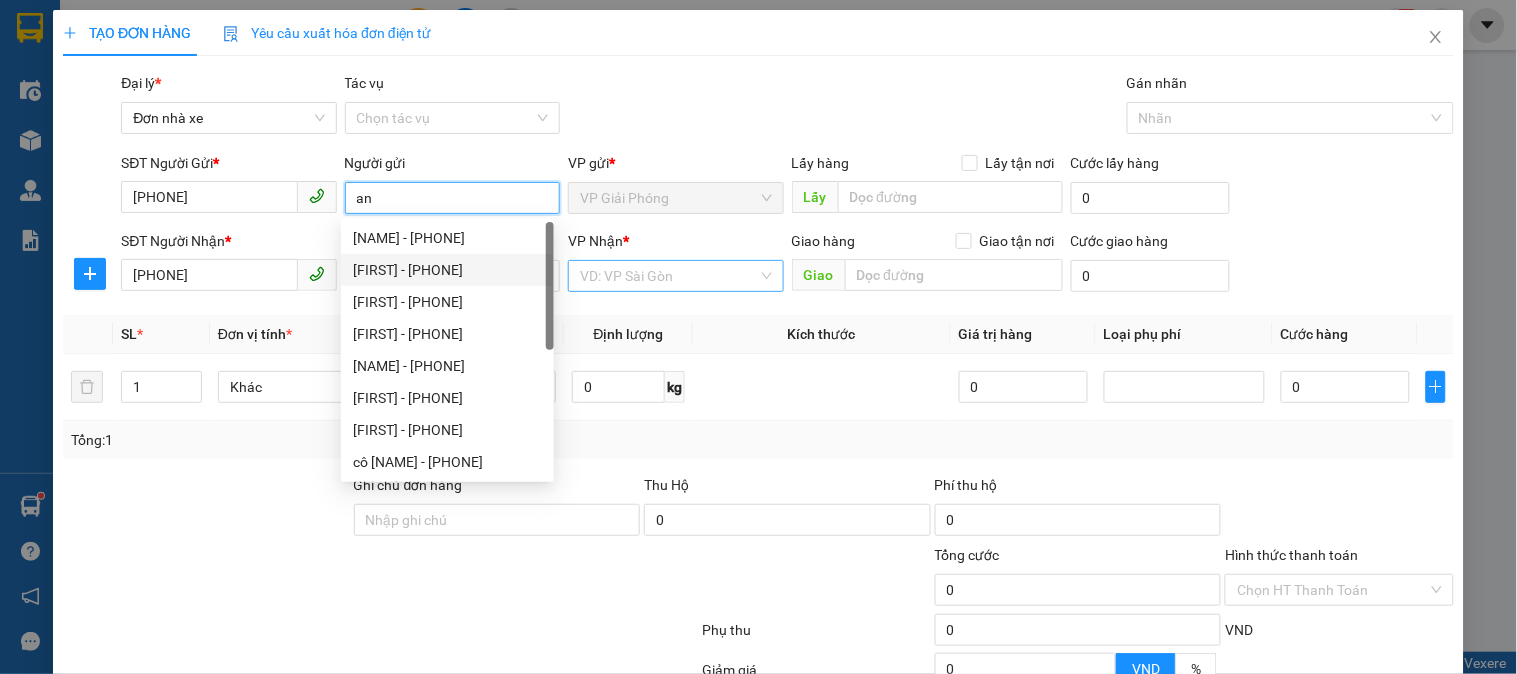 type on "an" 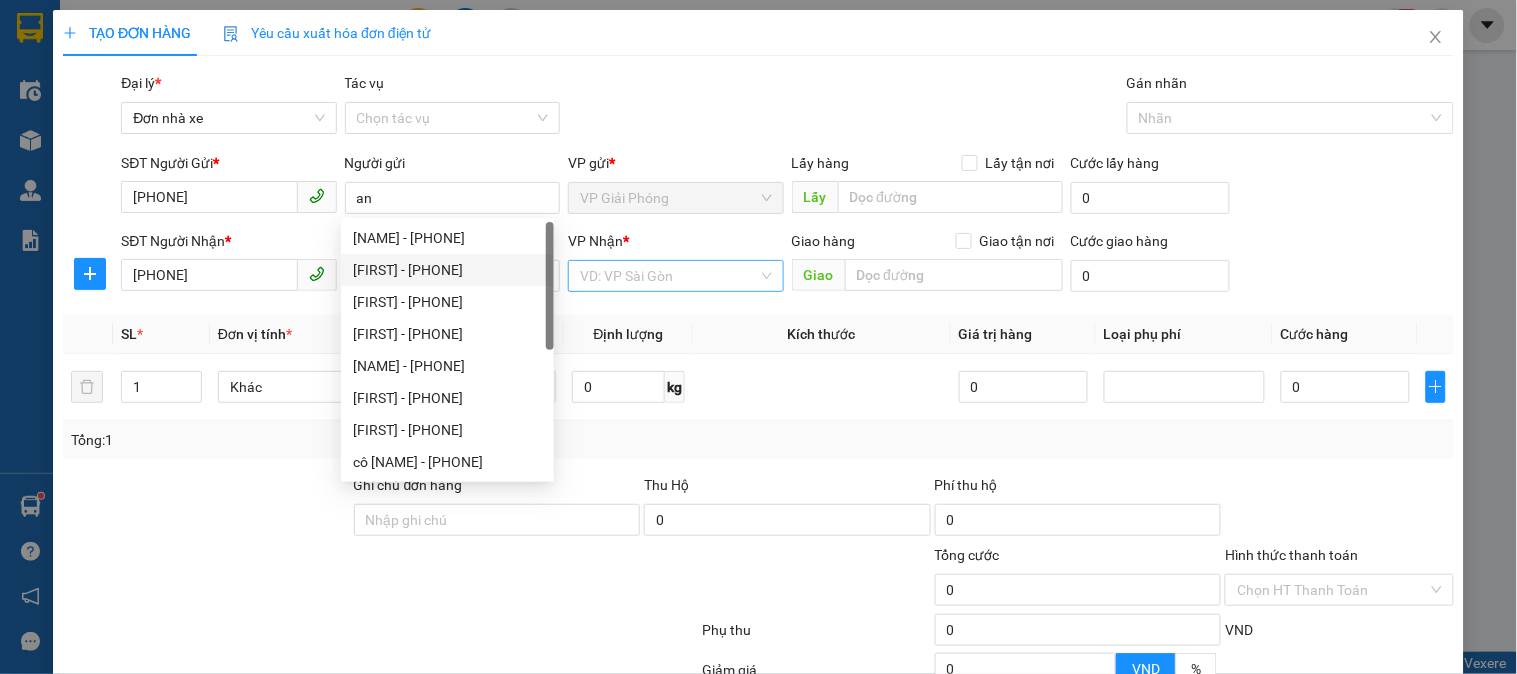 click at bounding box center (668, 276) 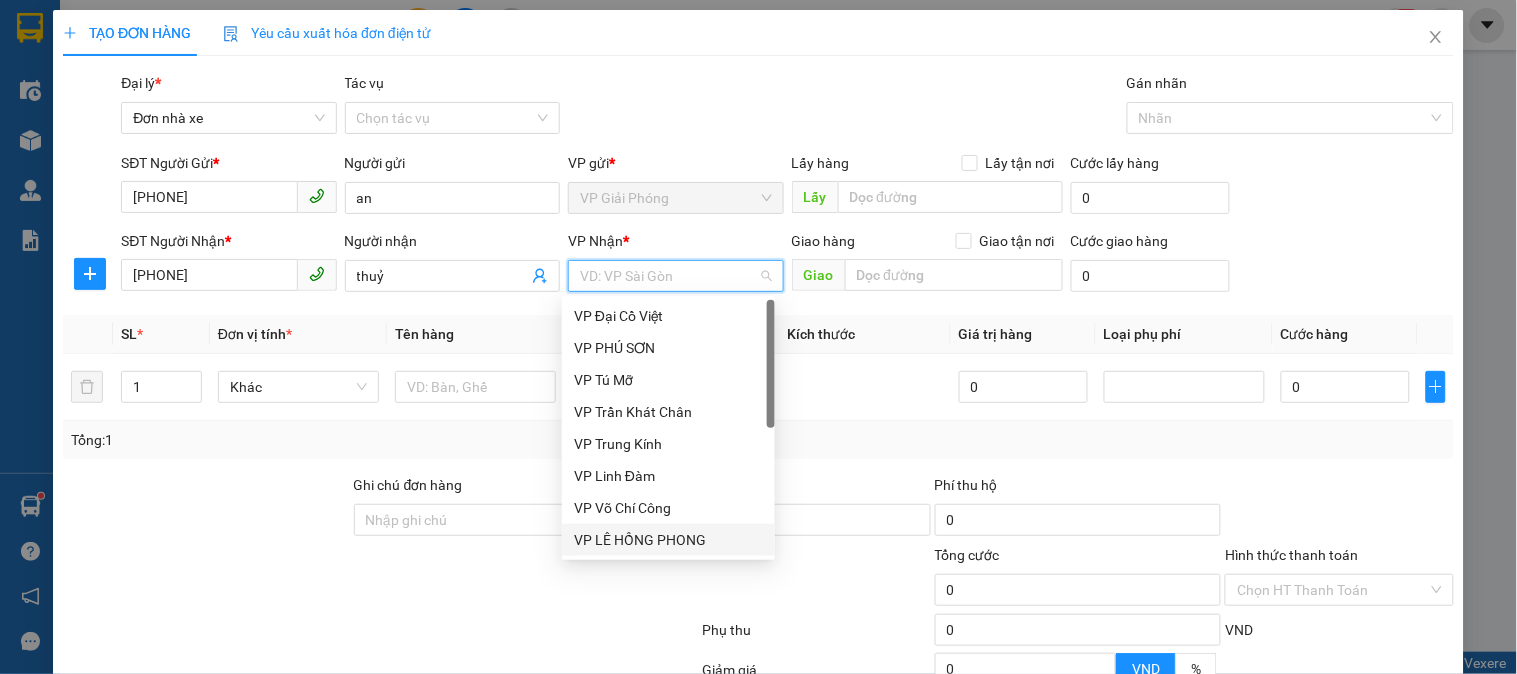 click on "VP LÊ HỒNG PHONG" at bounding box center [668, 540] 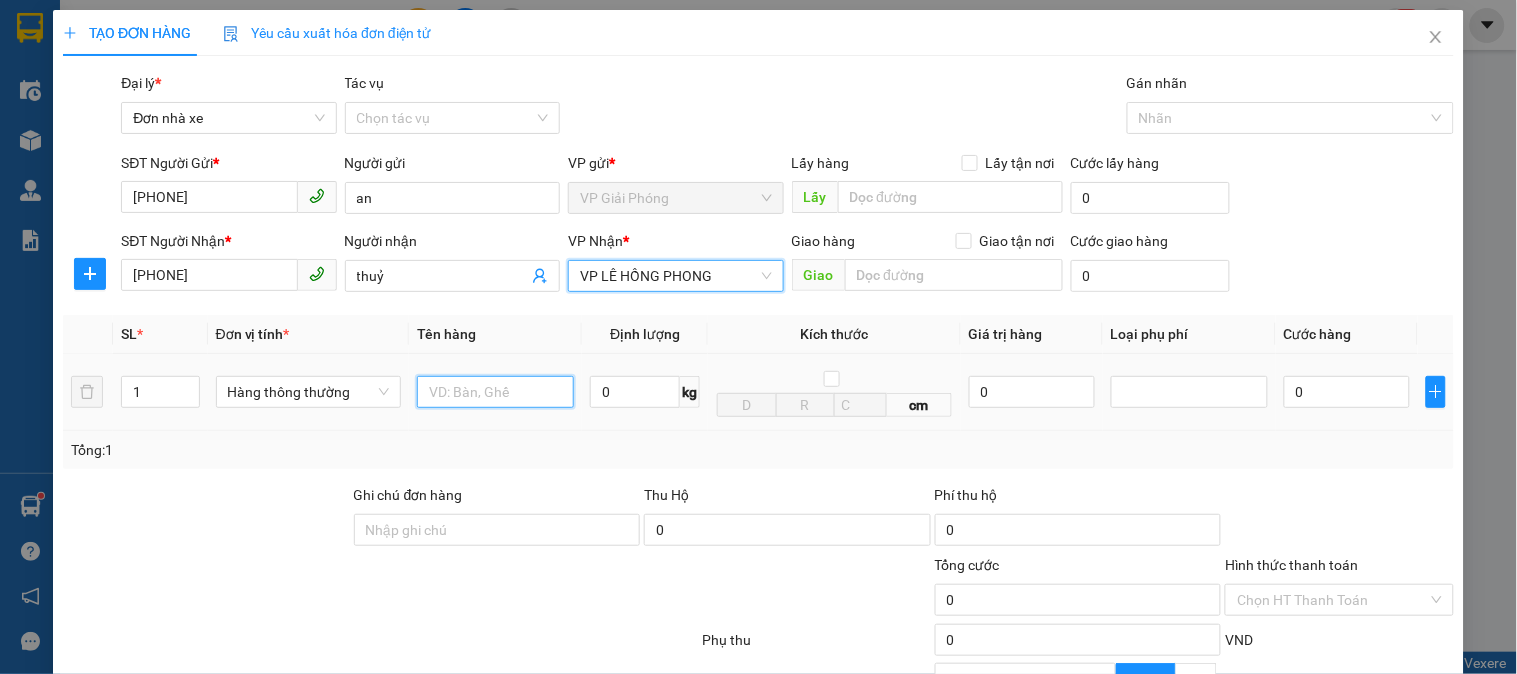 click at bounding box center (495, 392) 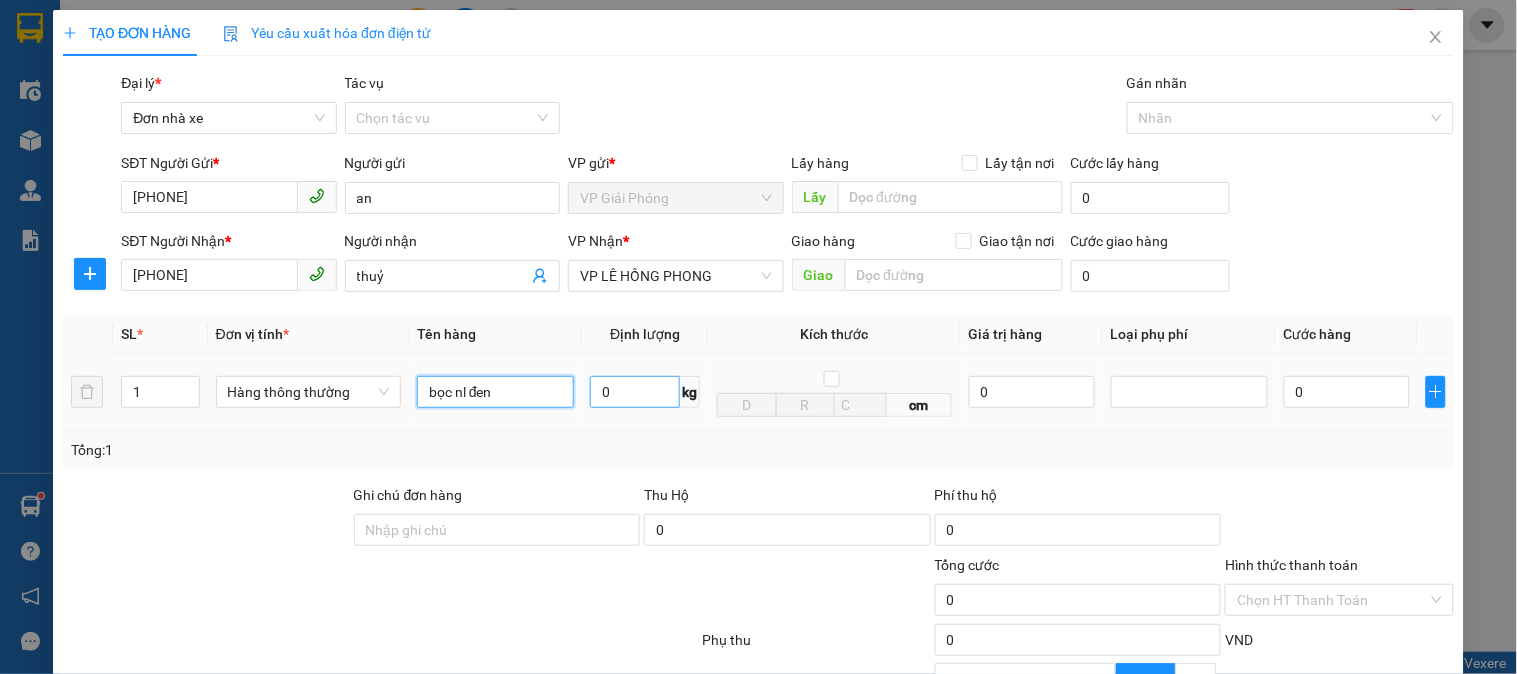 type on "bọc nl đen" 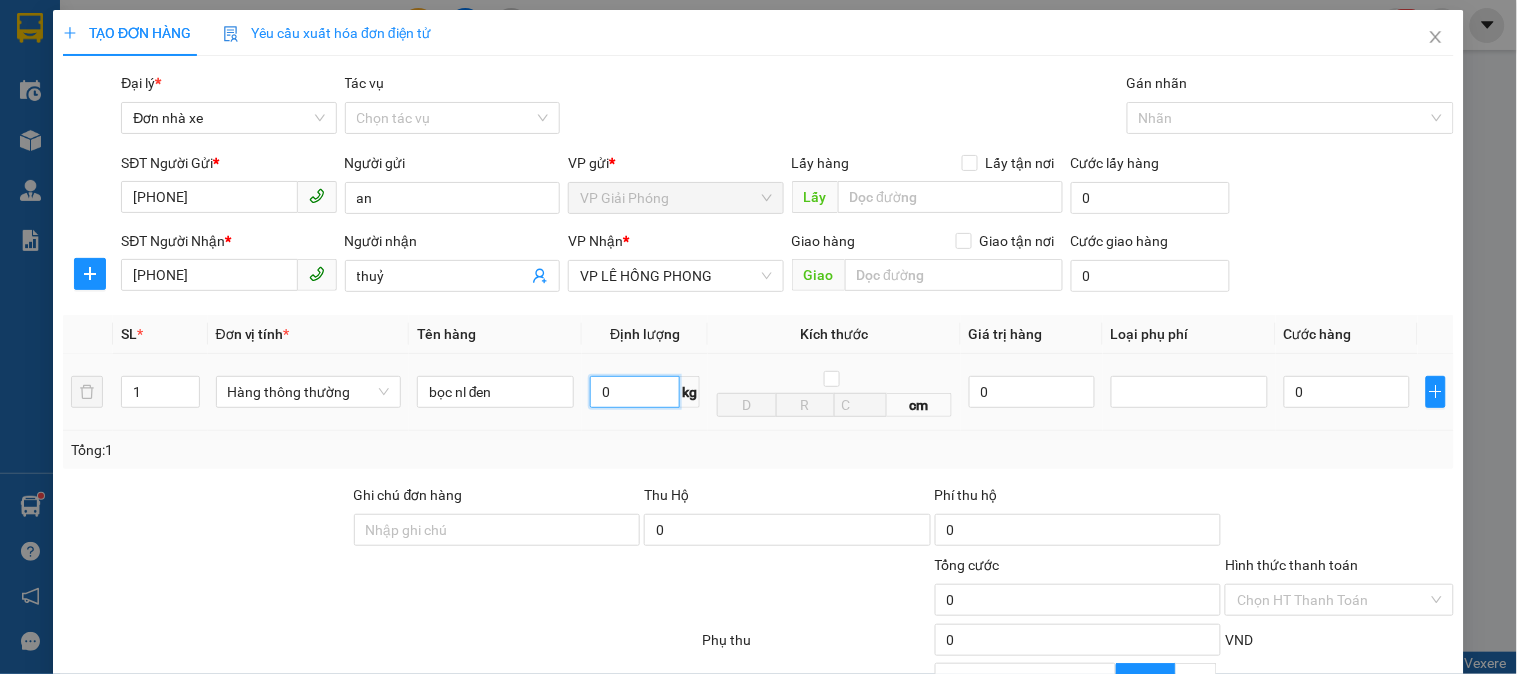 click on "0" at bounding box center [635, 392] 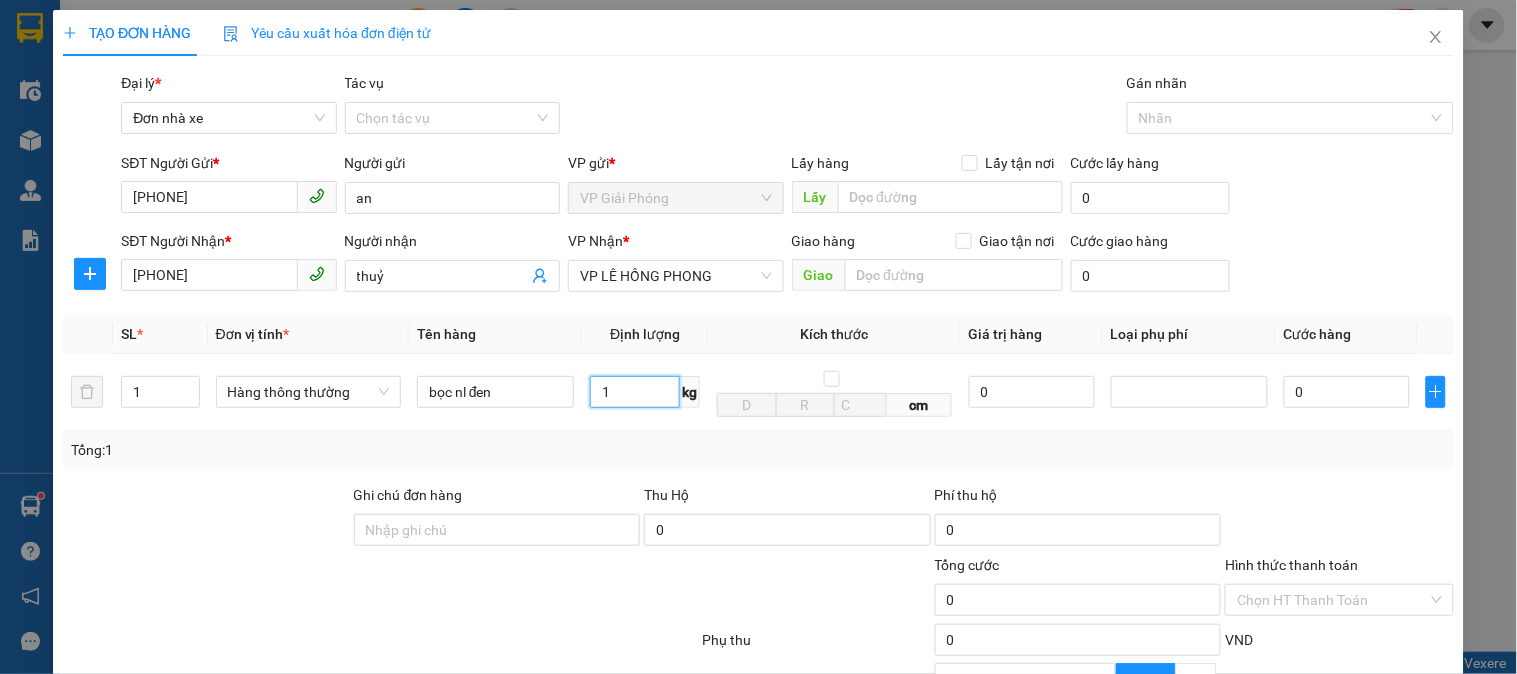 type on "1" 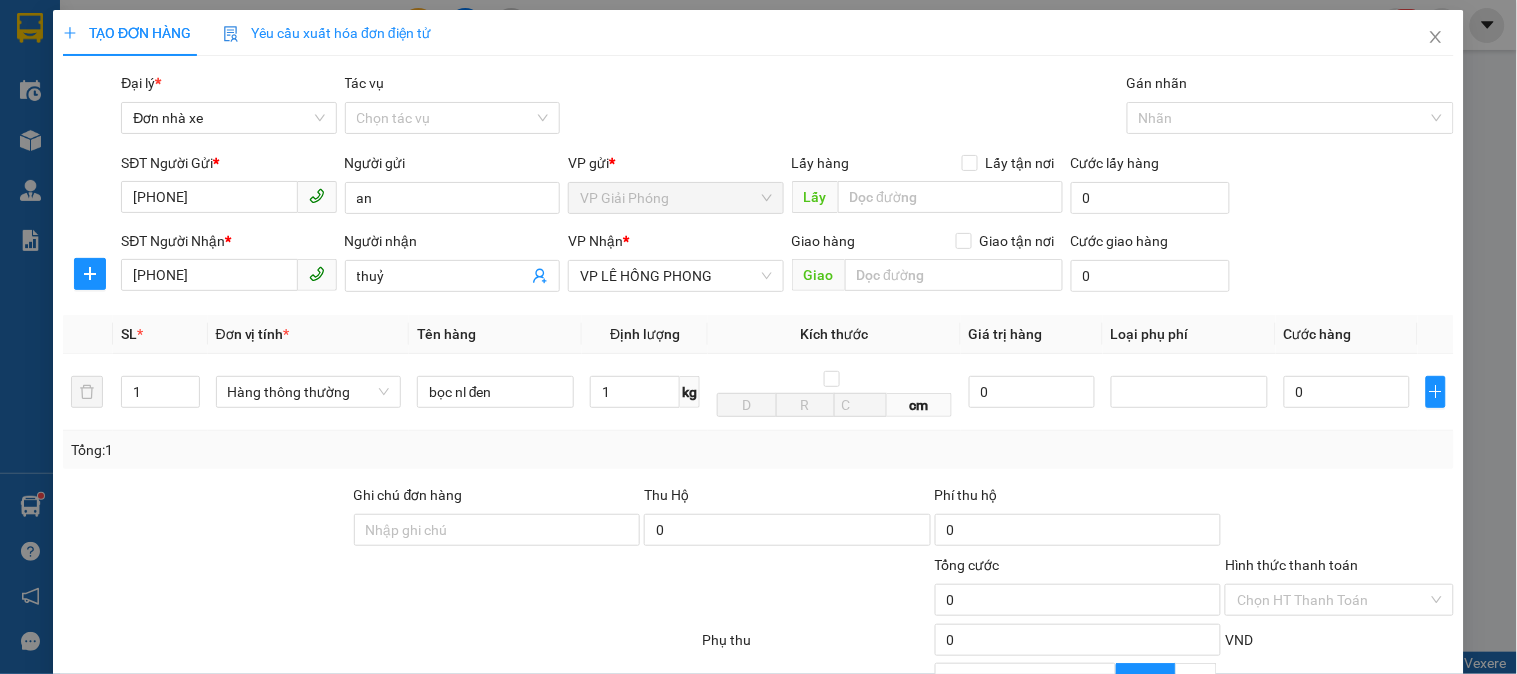 click on "Thu Hộ" at bounding box center [666, 495] 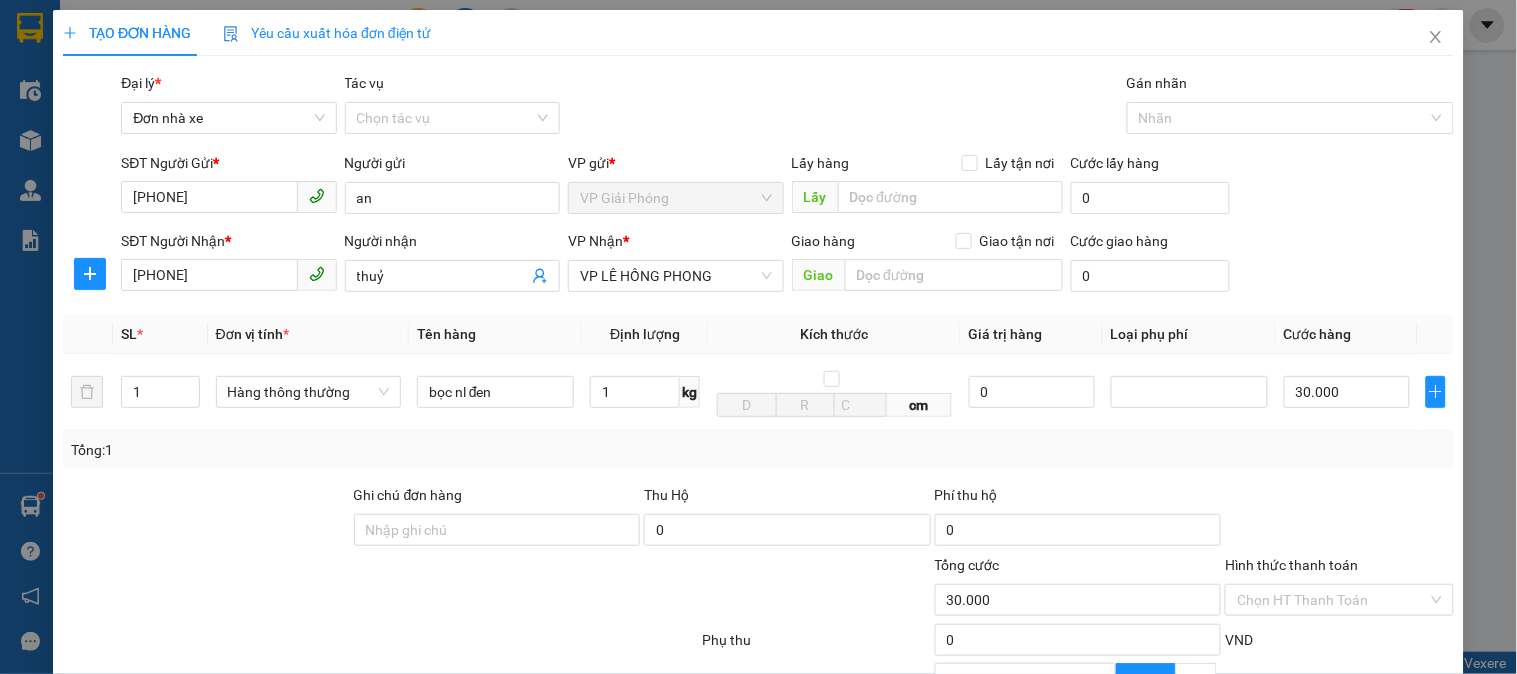 type on "30.000" 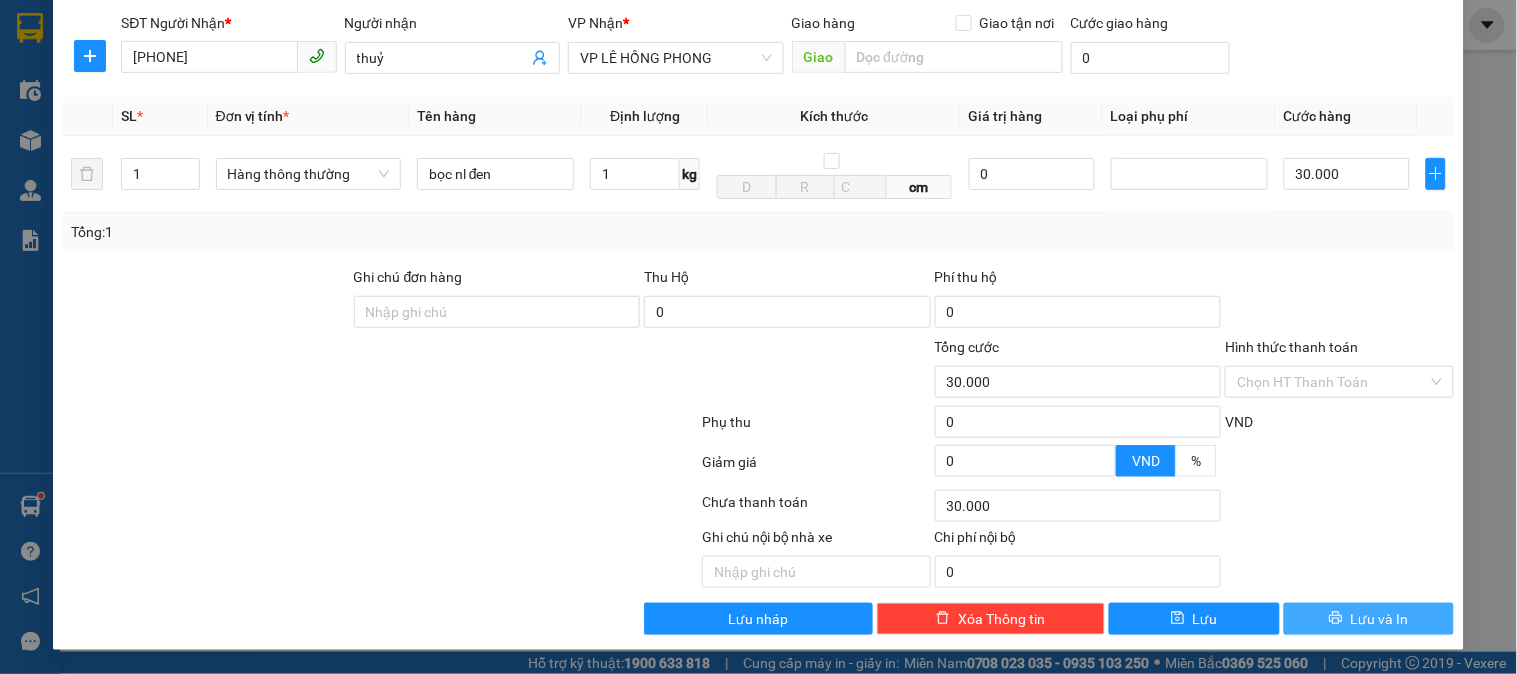 click on "Lưu và In" at bounding box center [1380, 619] 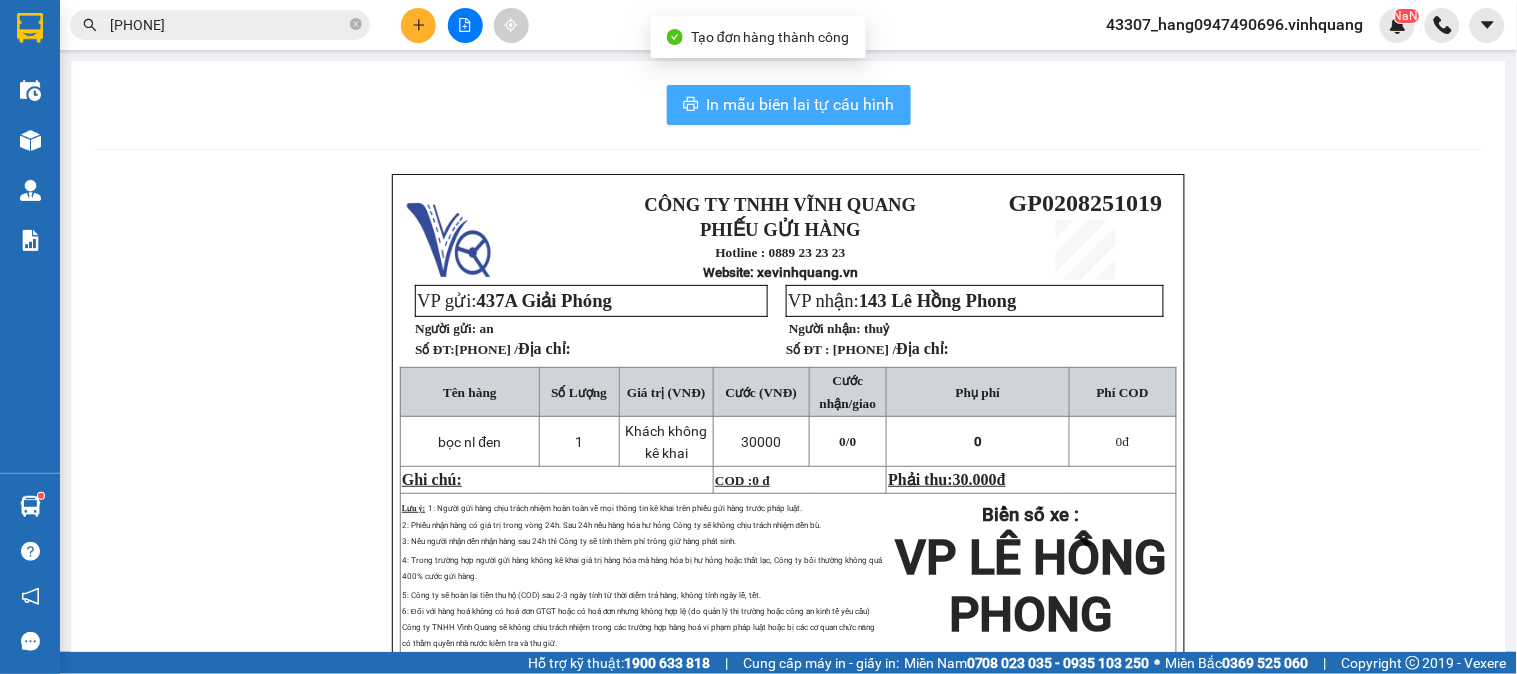 click on "In mẫu biên lai tự cấu hình" at bounding box center (801, 104) 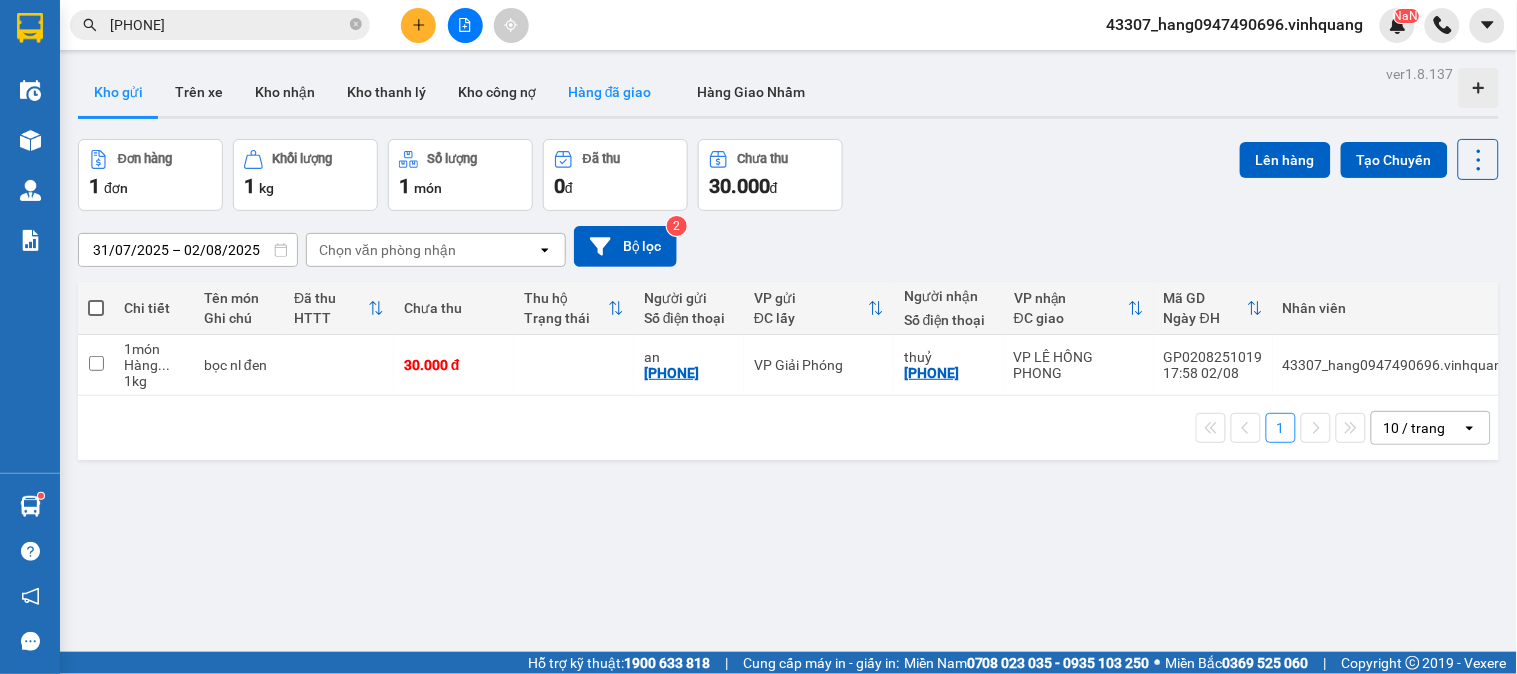 click on "Hàng đã giao" at bounding box center (610, 92) 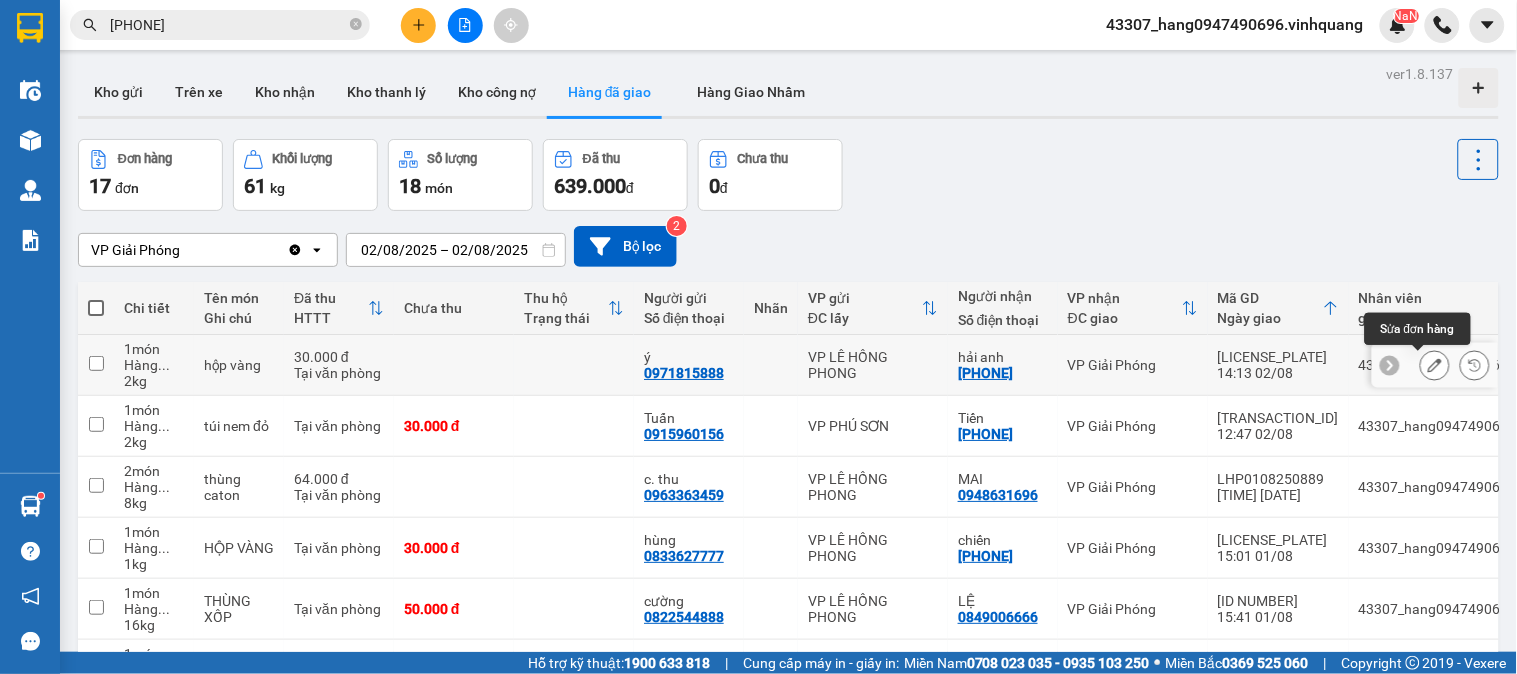 click at bounding box center [1435, 365] 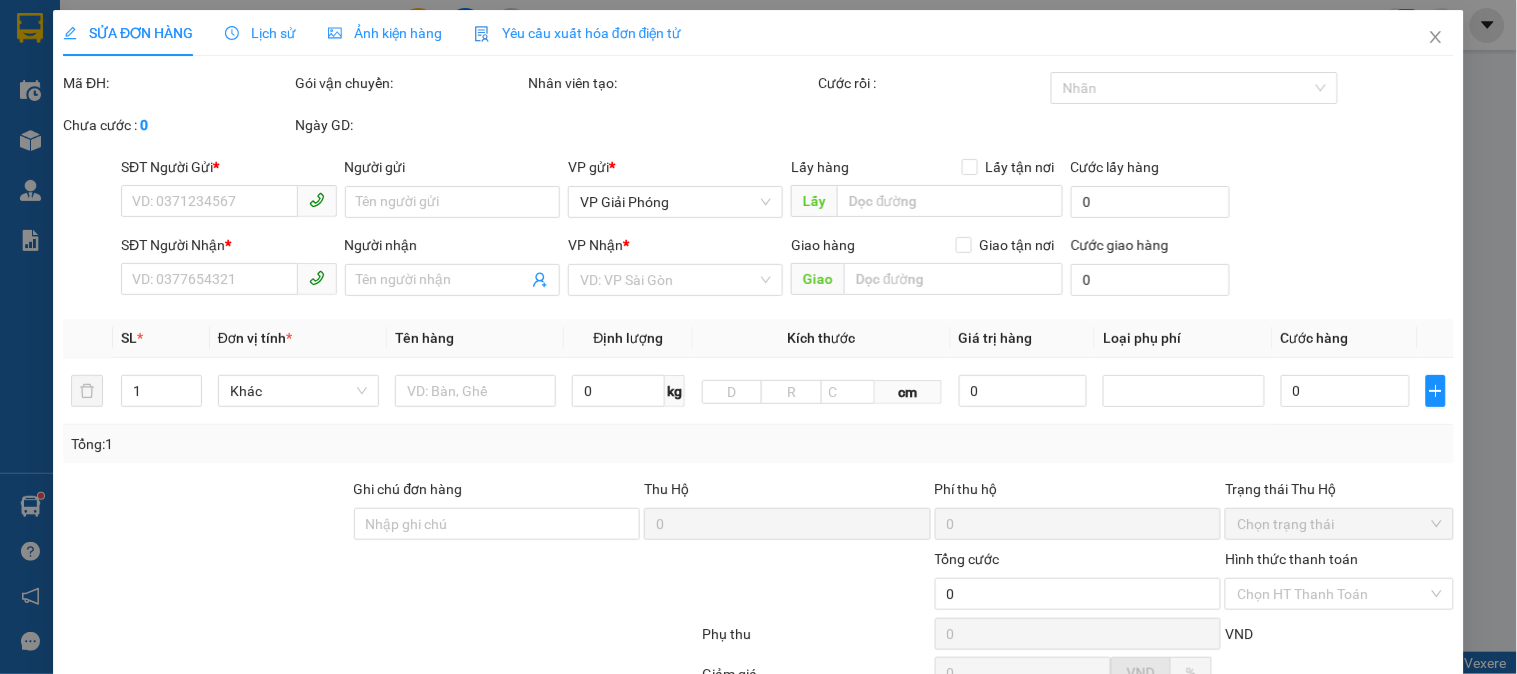 type on "0971815888" 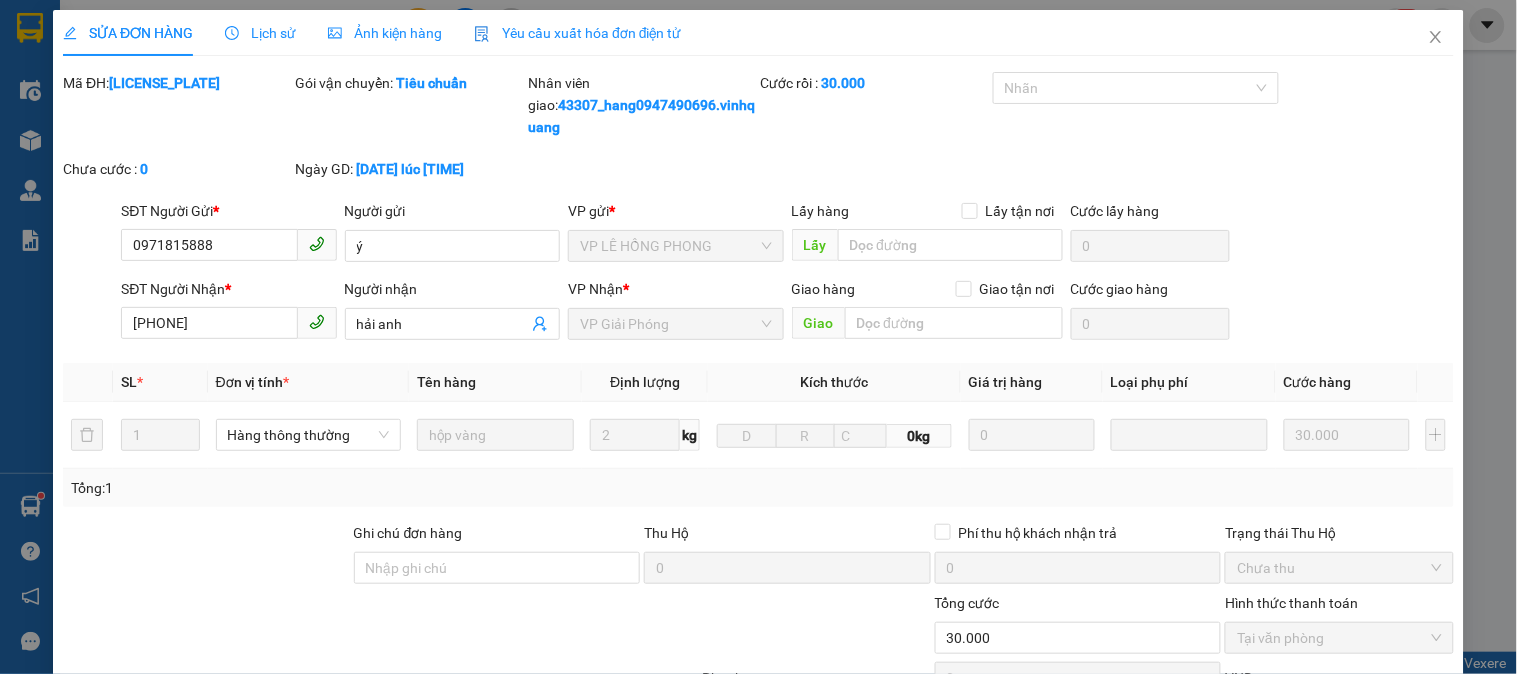 click on "Lịch sử" at bounding box center (260, 33) 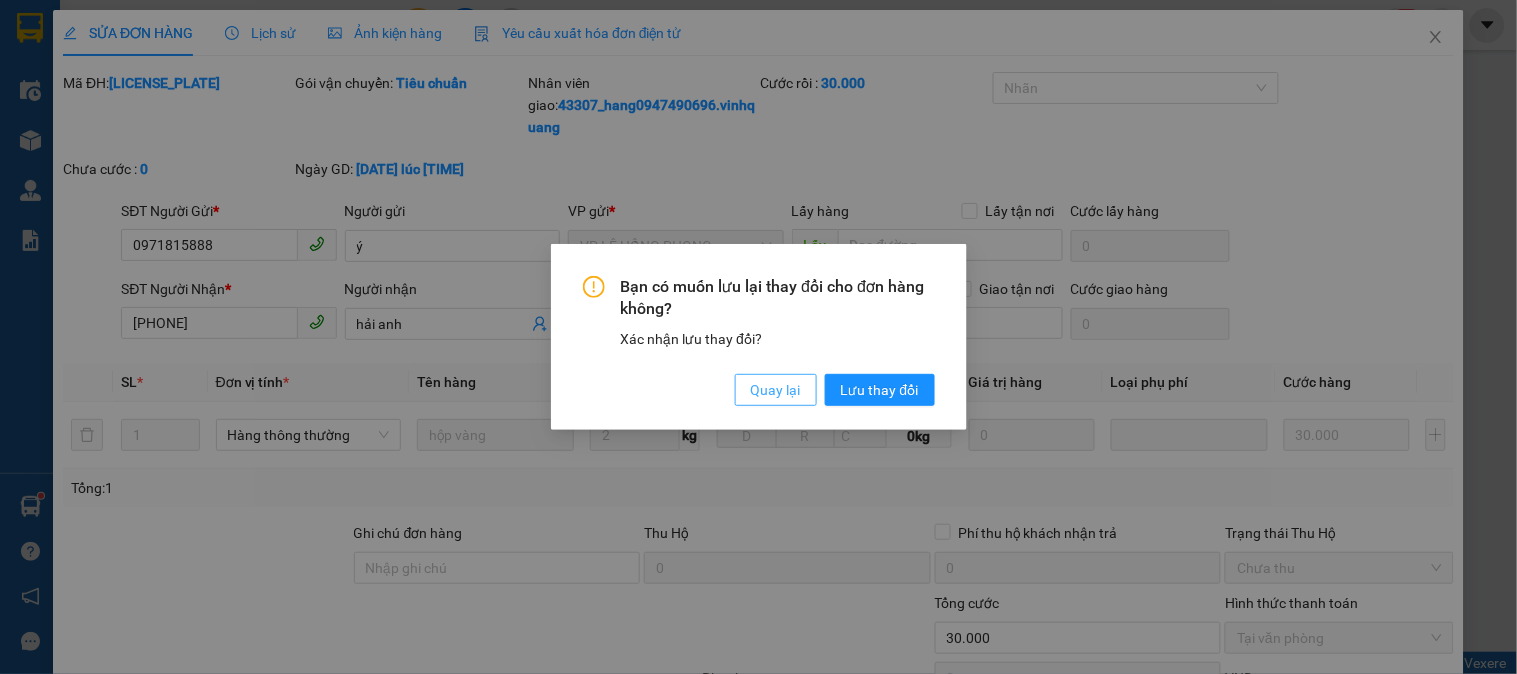 click on "Quay lại" at bounding box center [776, 390] 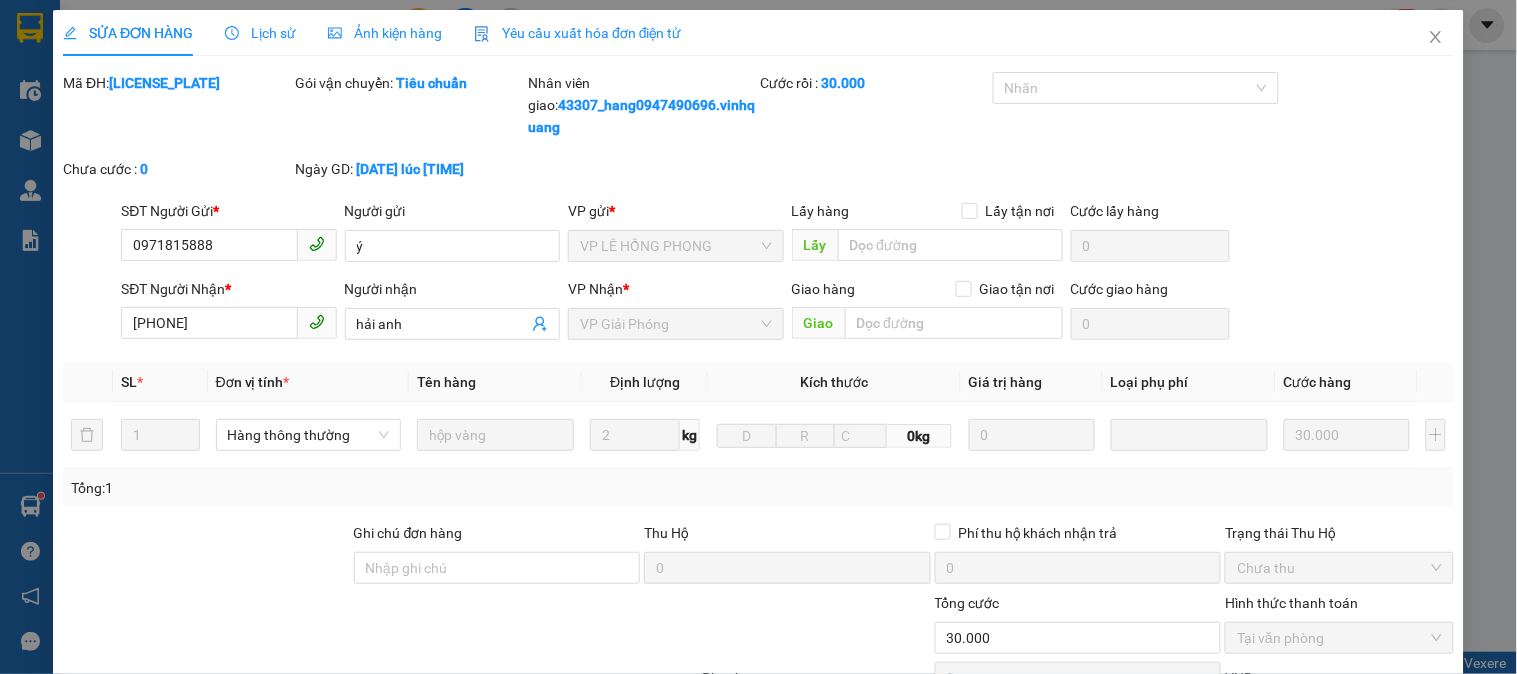 click on "Lịch sử" at bounding box center [260, 33] 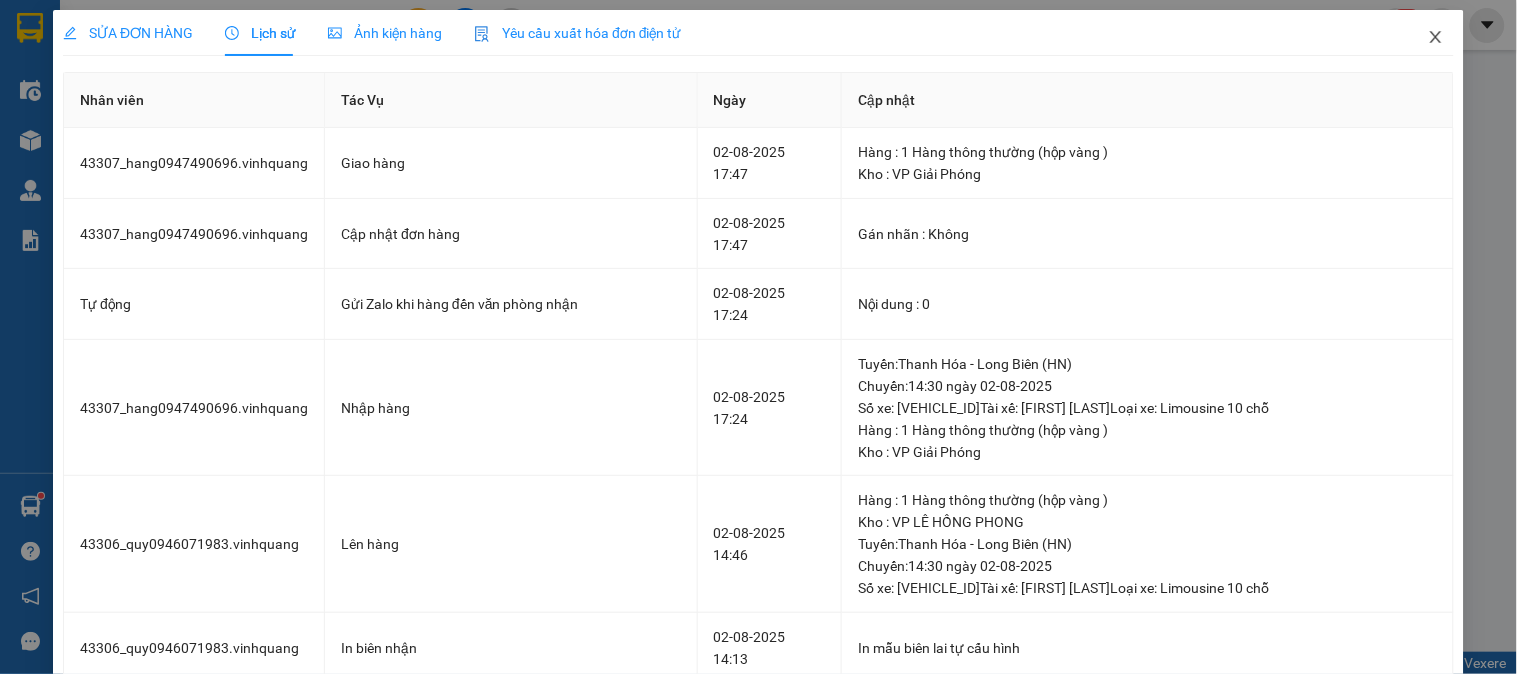 click at bounding box center [1436, 38] 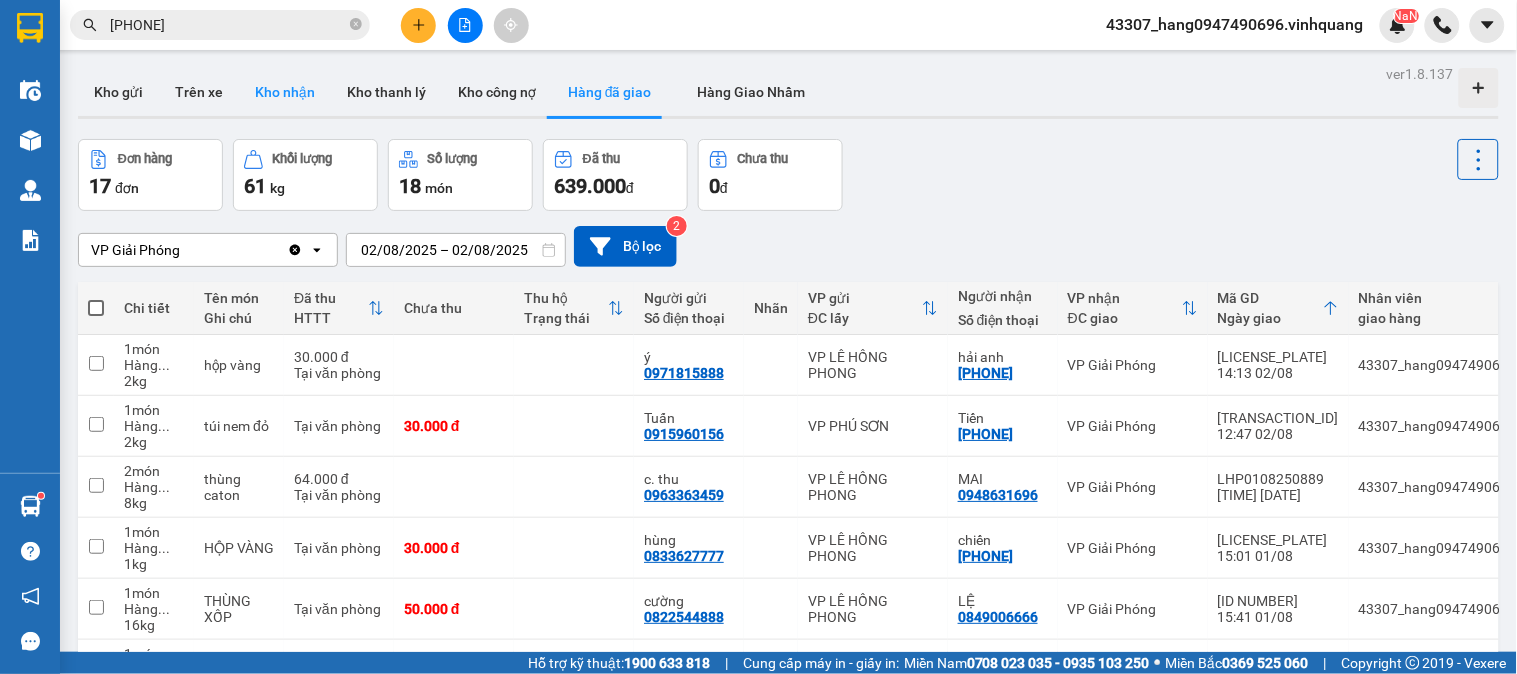 click on "Kho nhận" at bounding box center (285, 92) 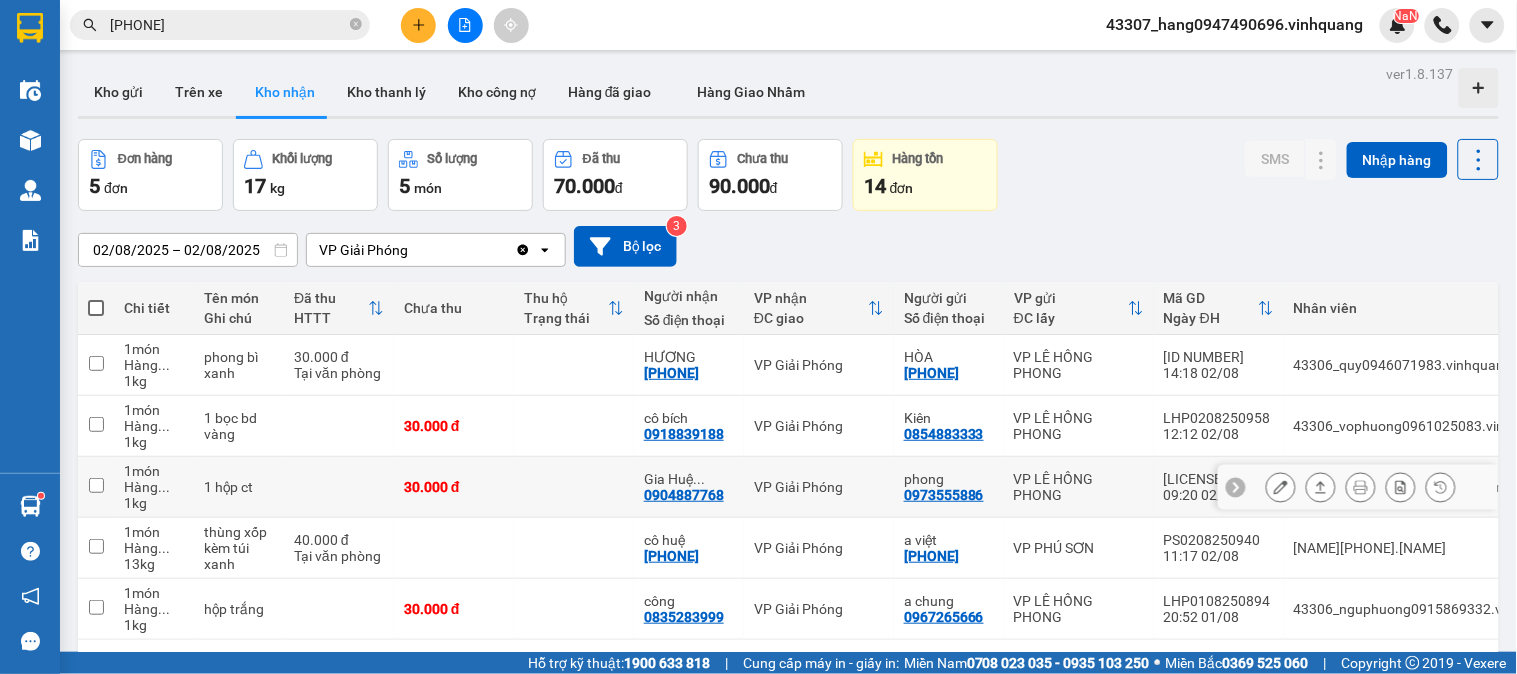 scroll, scrollTop: 92, scrollLeft: 0, axis: vertical 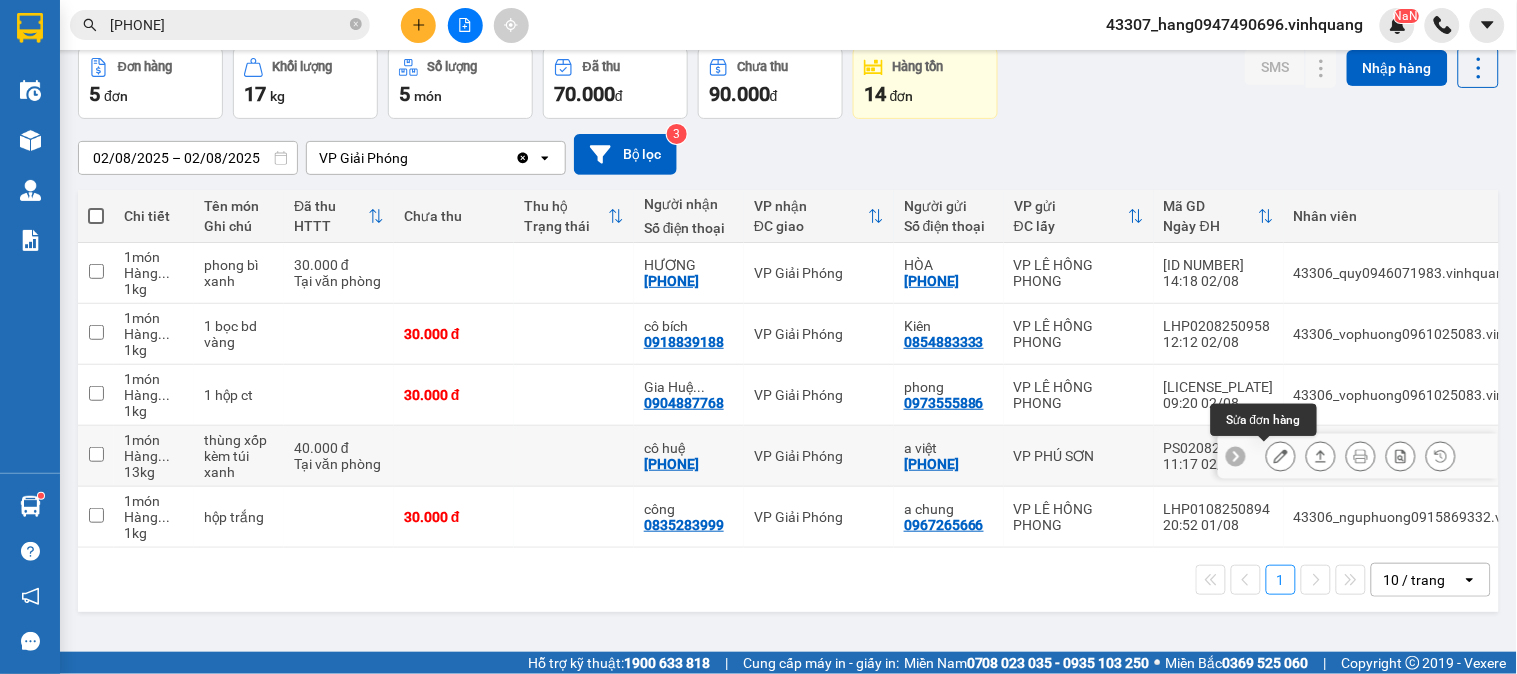 click 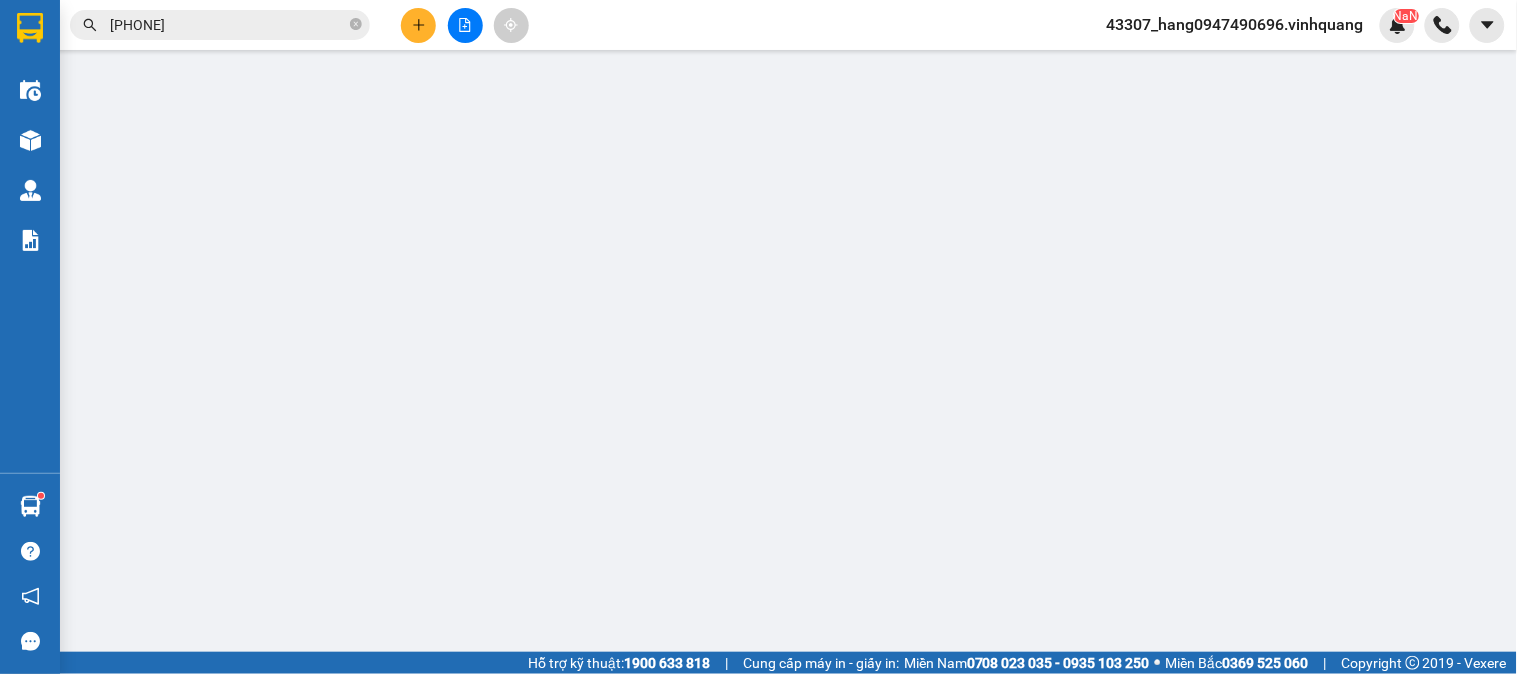 type on "[PHONE]" 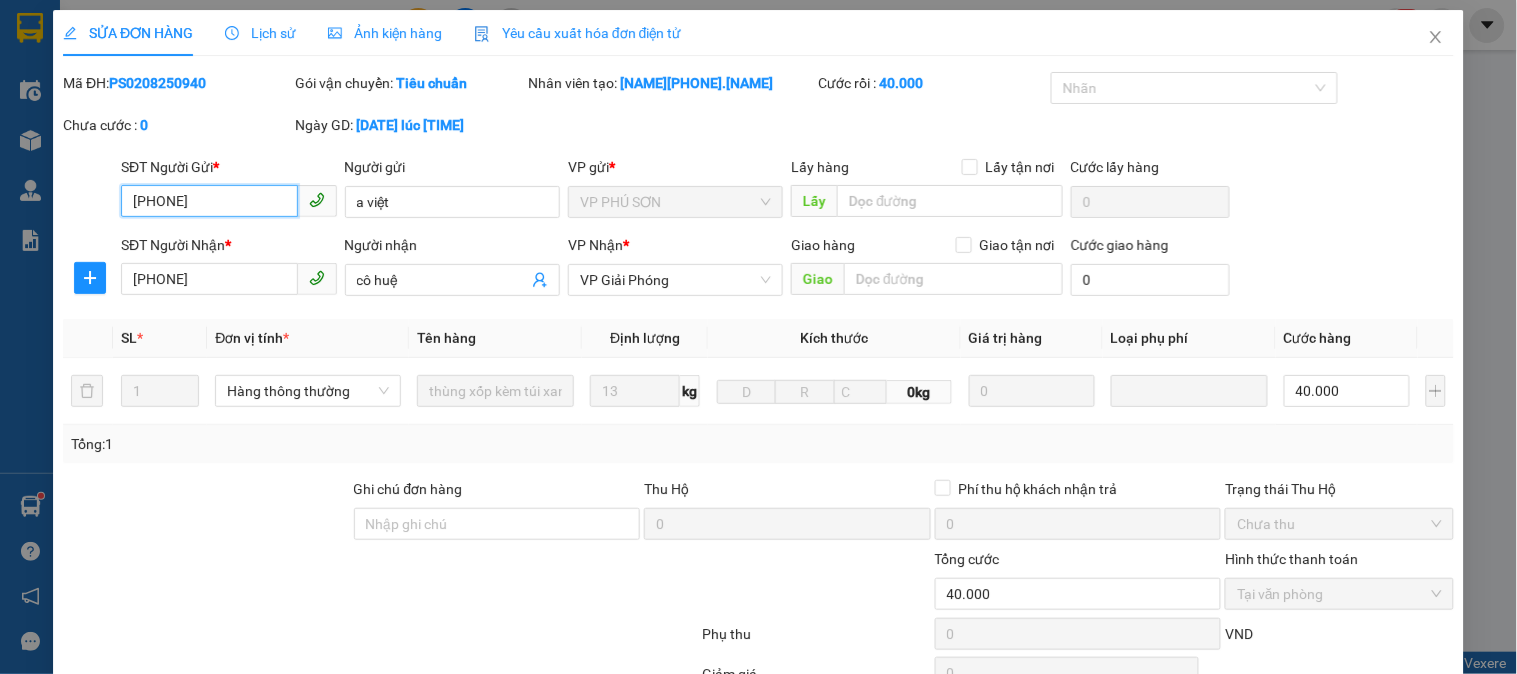 scroll, scrollTop: 0, scrollLeft: 0, axis: both 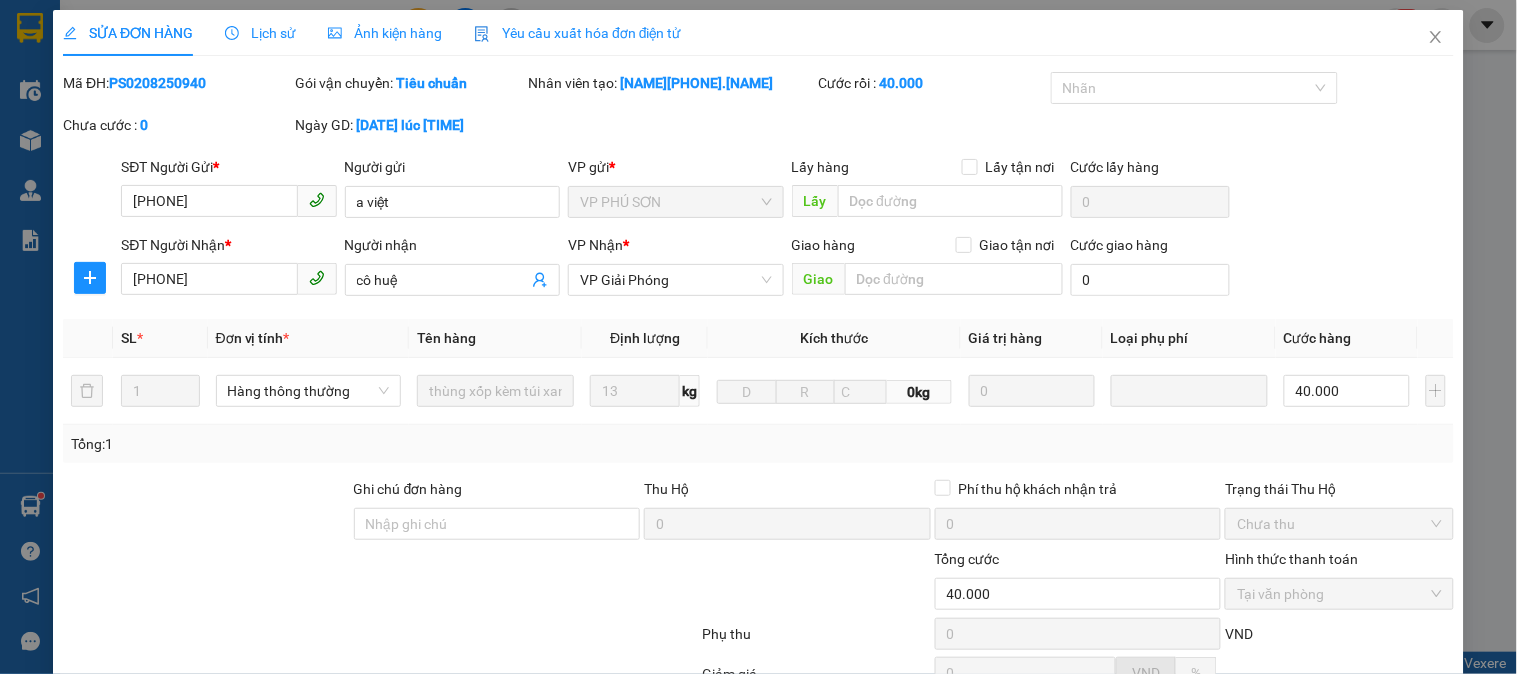 click on "Lịch sử" at bounding box center (260, 33) 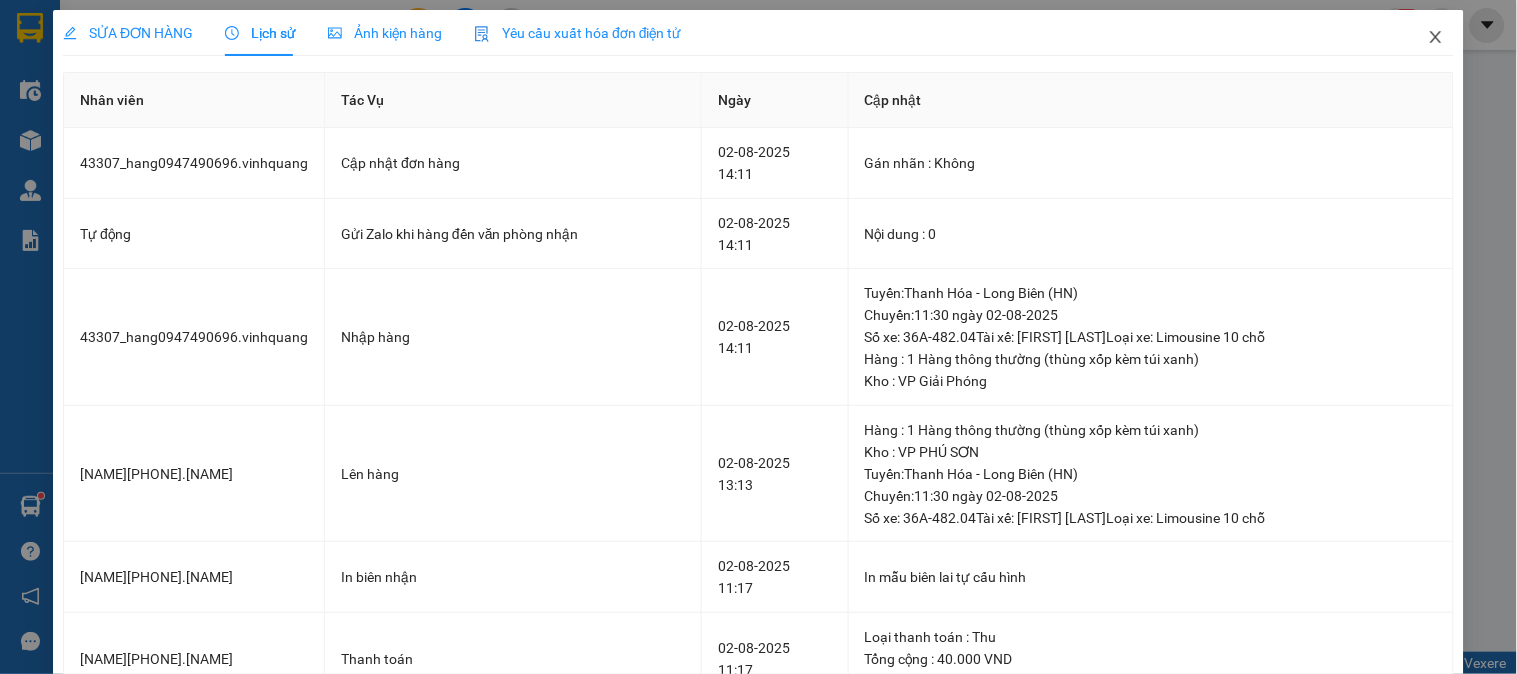 click at bounding box center [1436, 38] 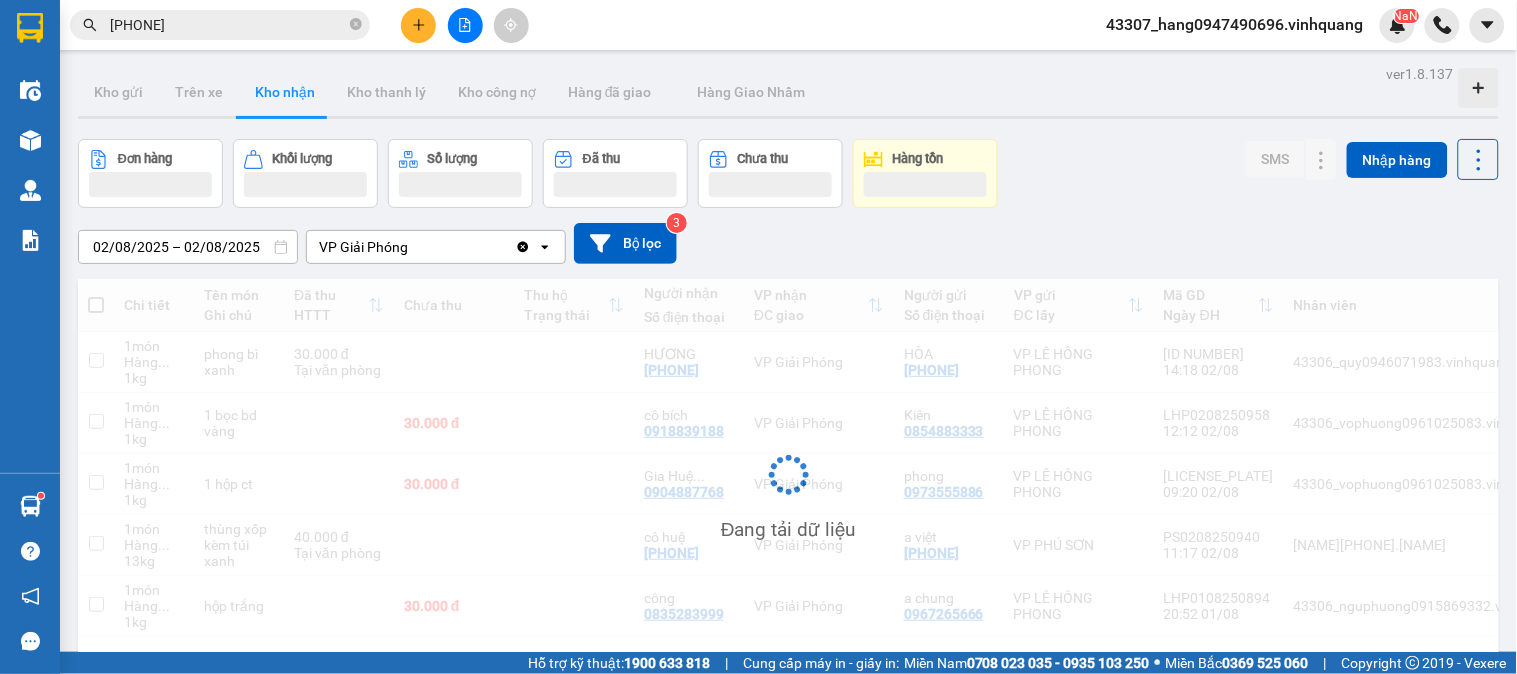 scroll, scrollTop: 92, scrollLeft: 0, axis: vertical 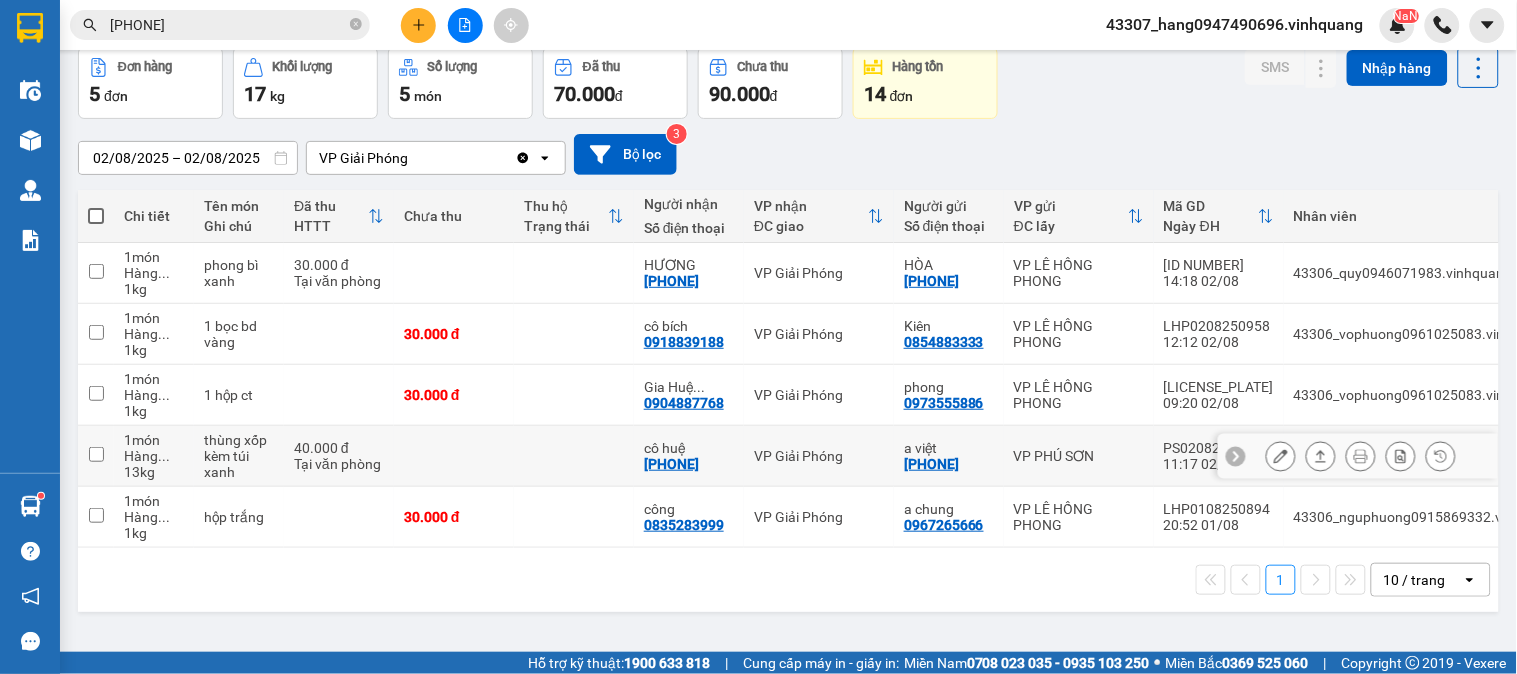 drag, startPoint x: 682, startPoint y: 465, endPoint x: 597, endPoint y: 350, distance: 143.0035 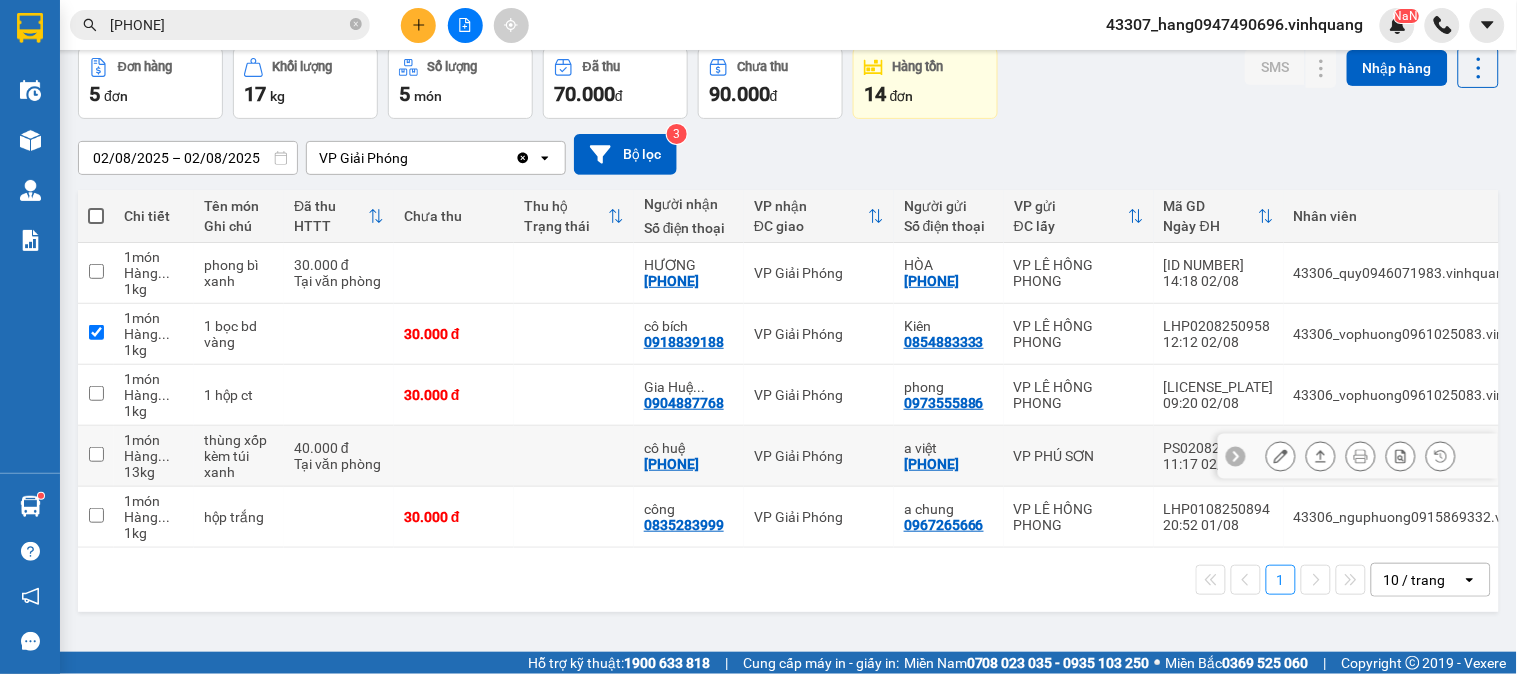 checkbox on "true" 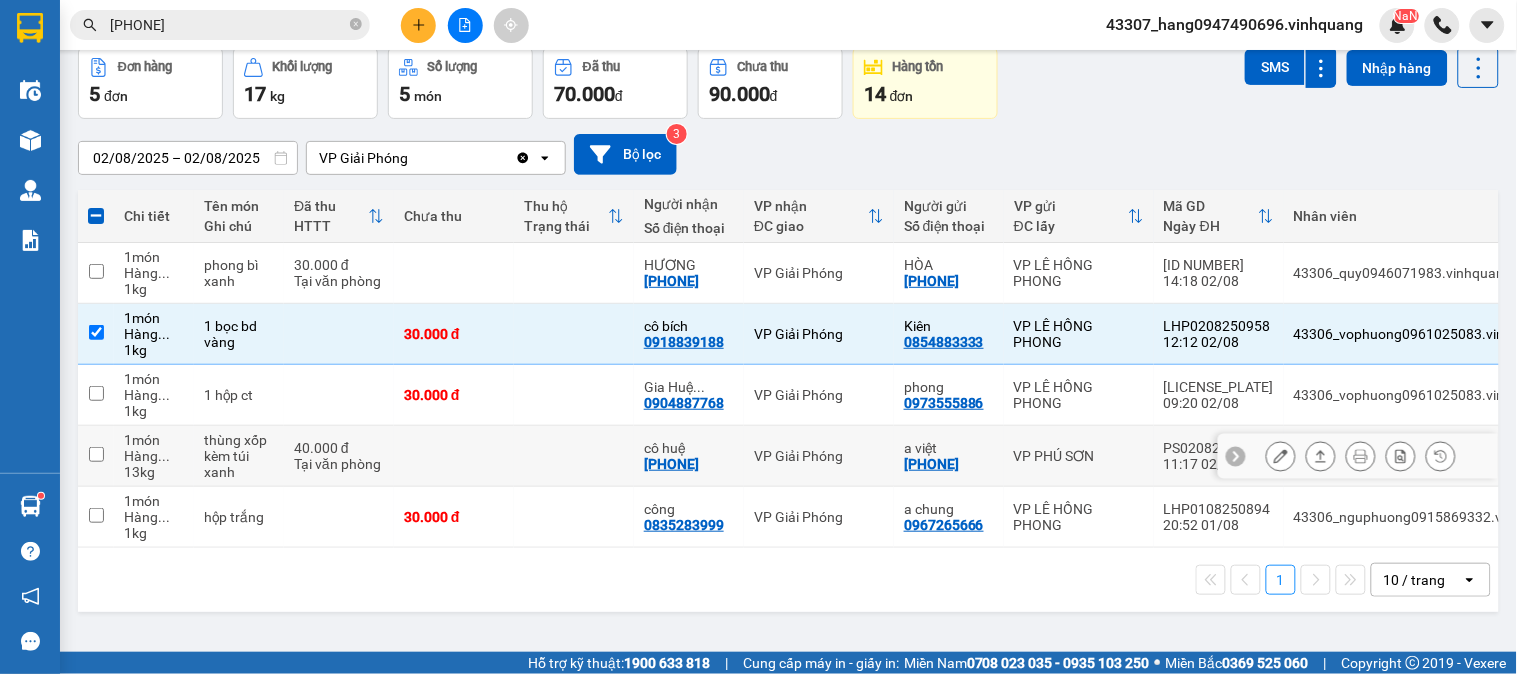 drag, startPoint x: 723, startPoint y: 463, endPoint x: 645, endPoint y: 464, distance: 78.00641 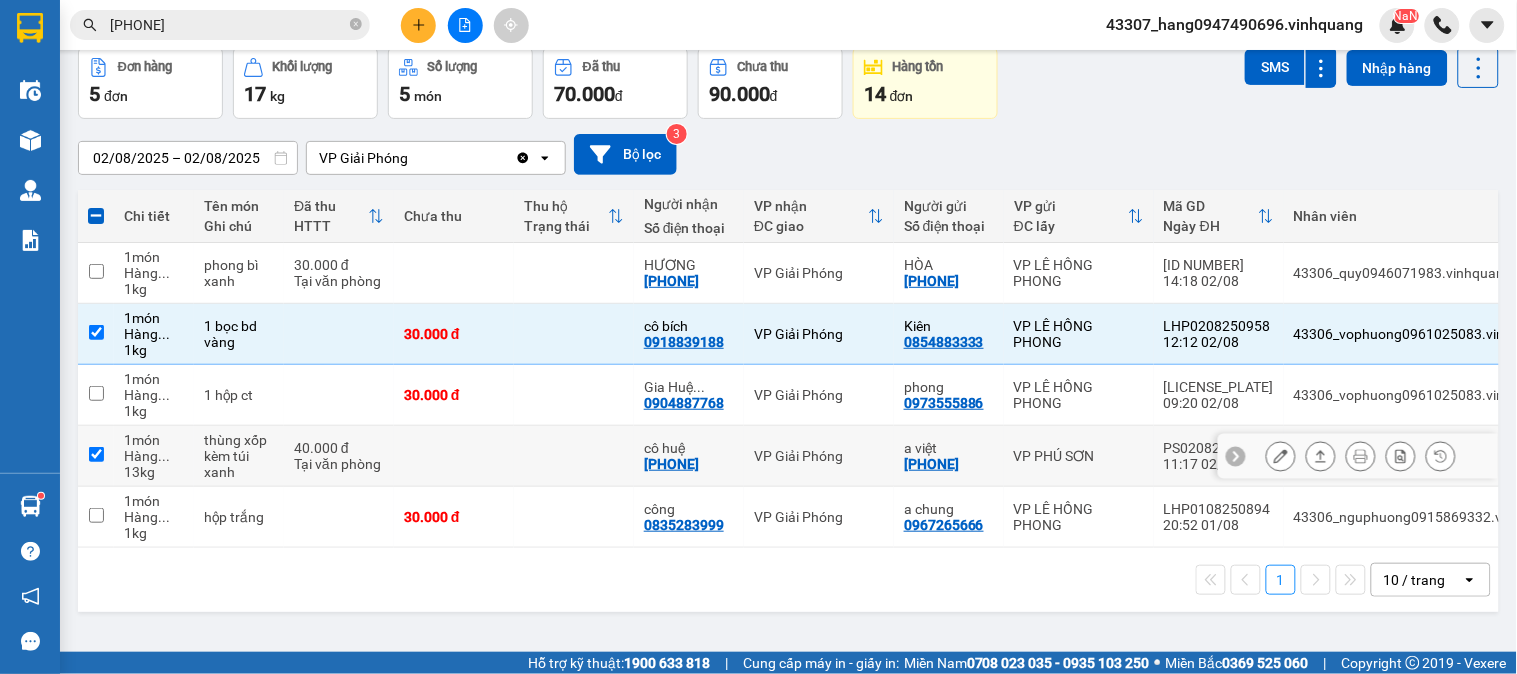 checkbox on "true" 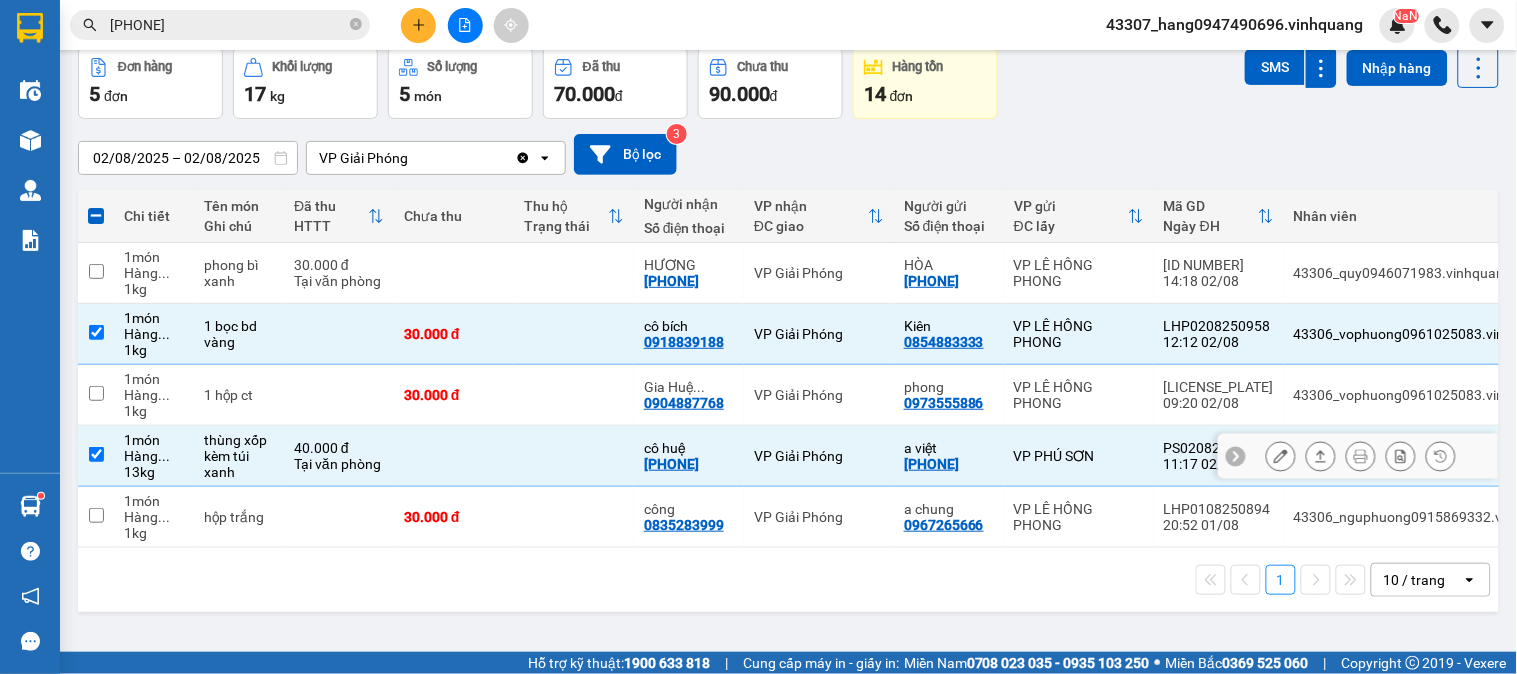 copy on "[PHONE]" 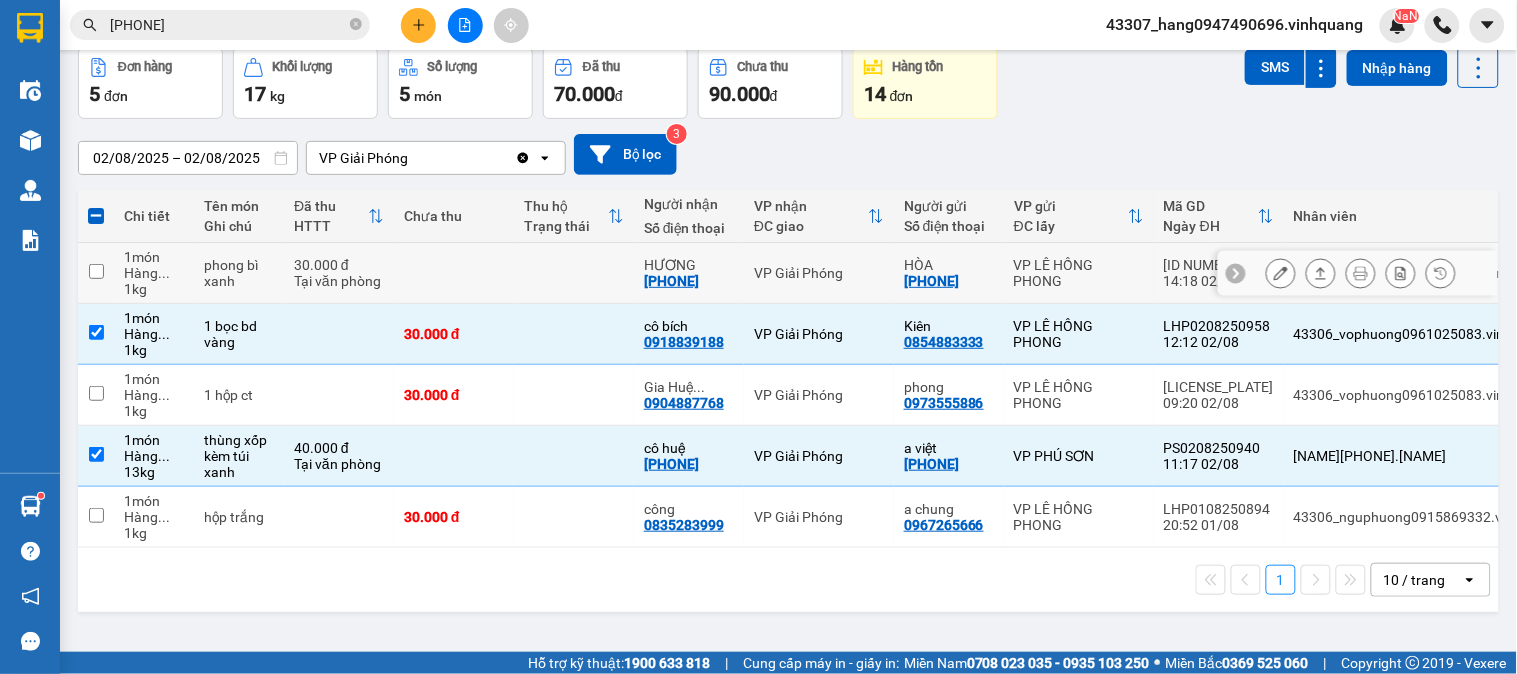 scroll, scrollTop: 0, scrollLeft: 0, axis: both 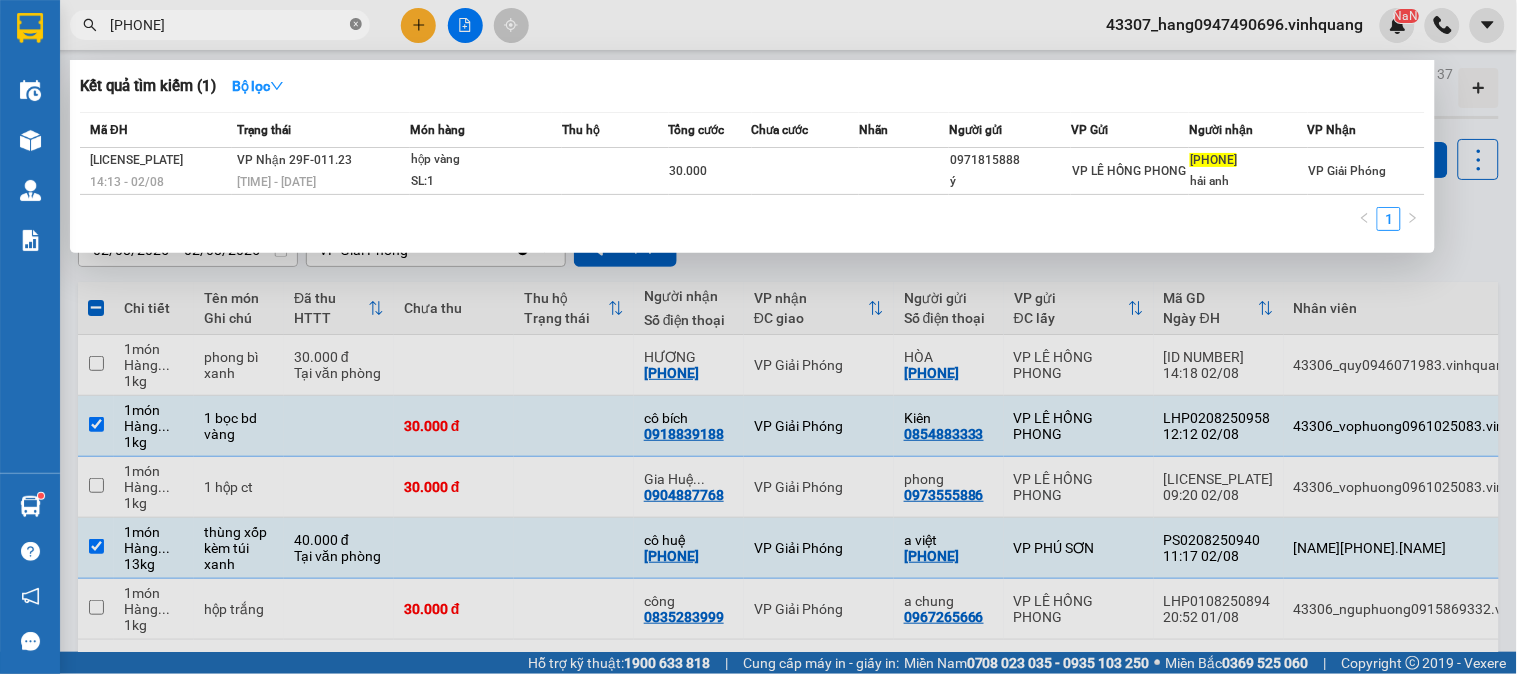 click 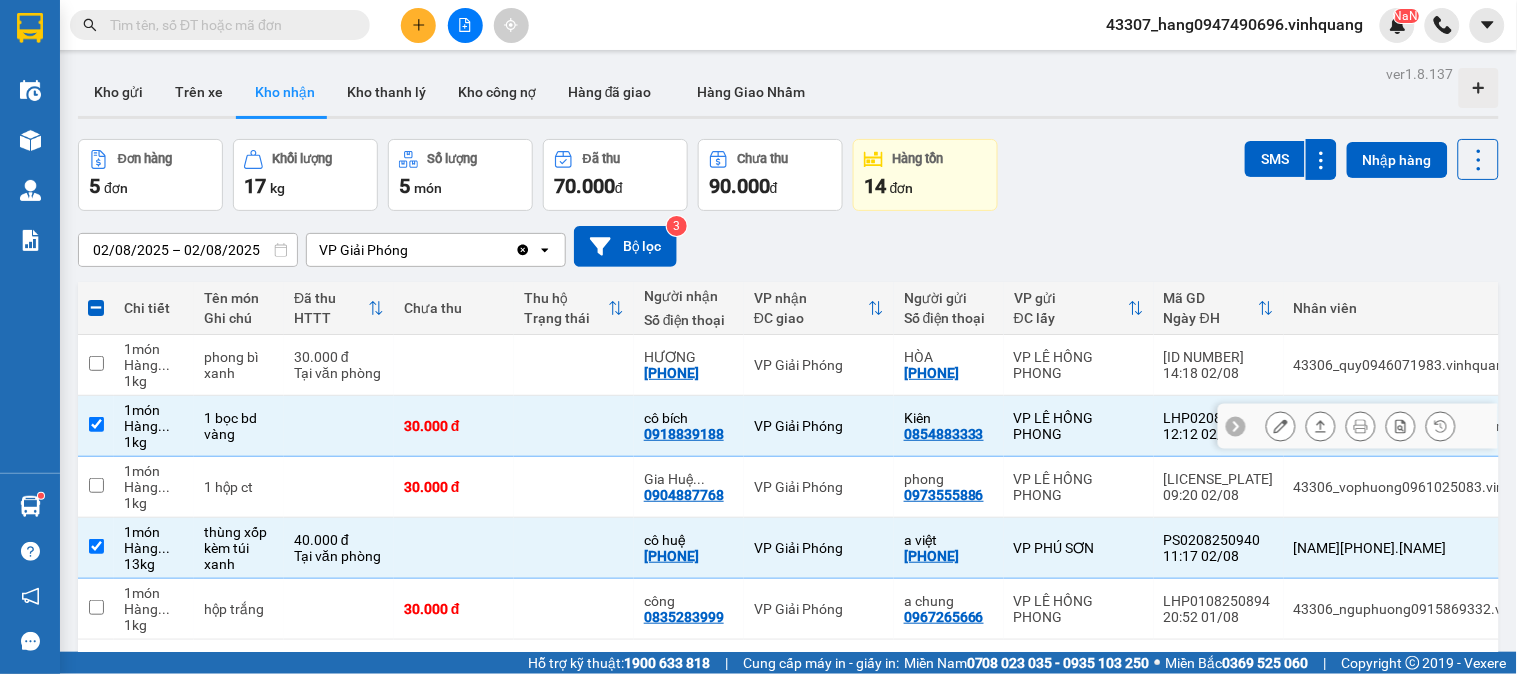 click on "1  kg" at bounding box center (154, 442) 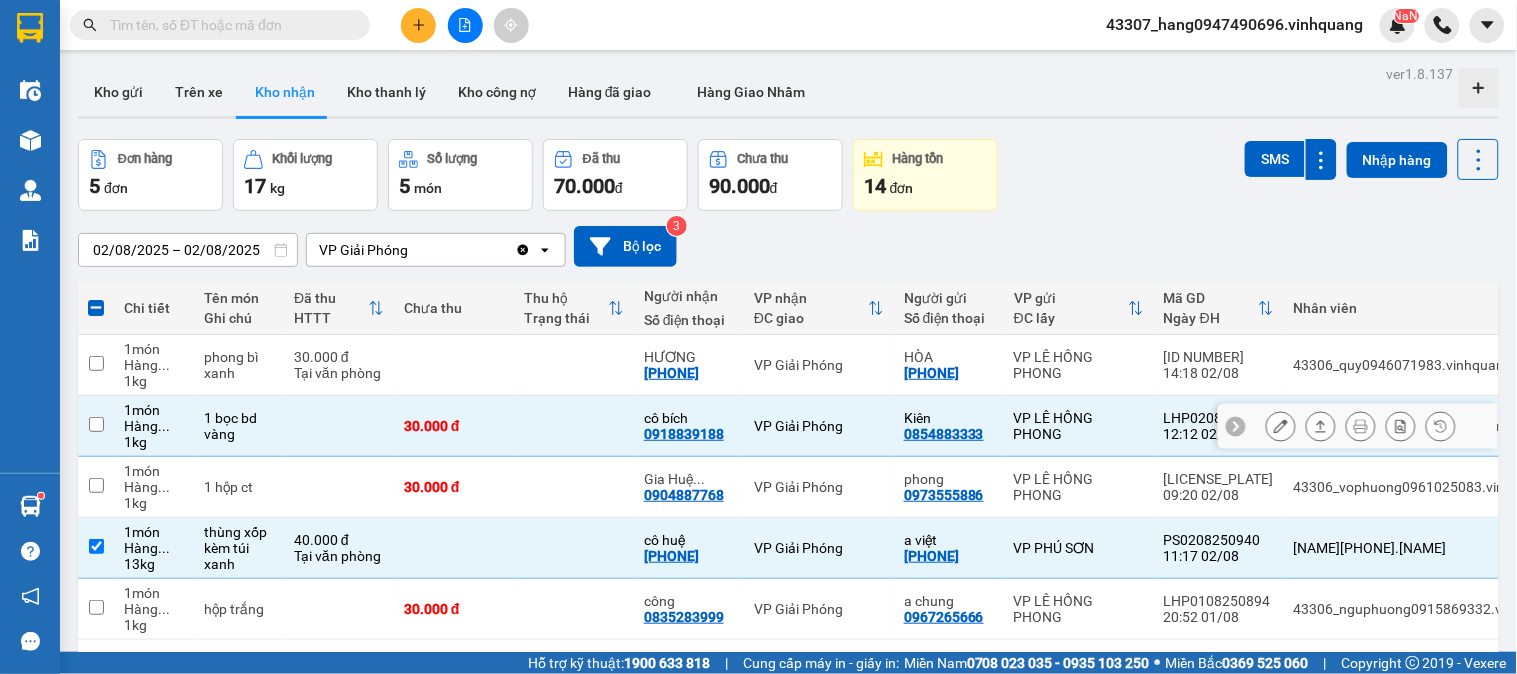 checkbox on "false" 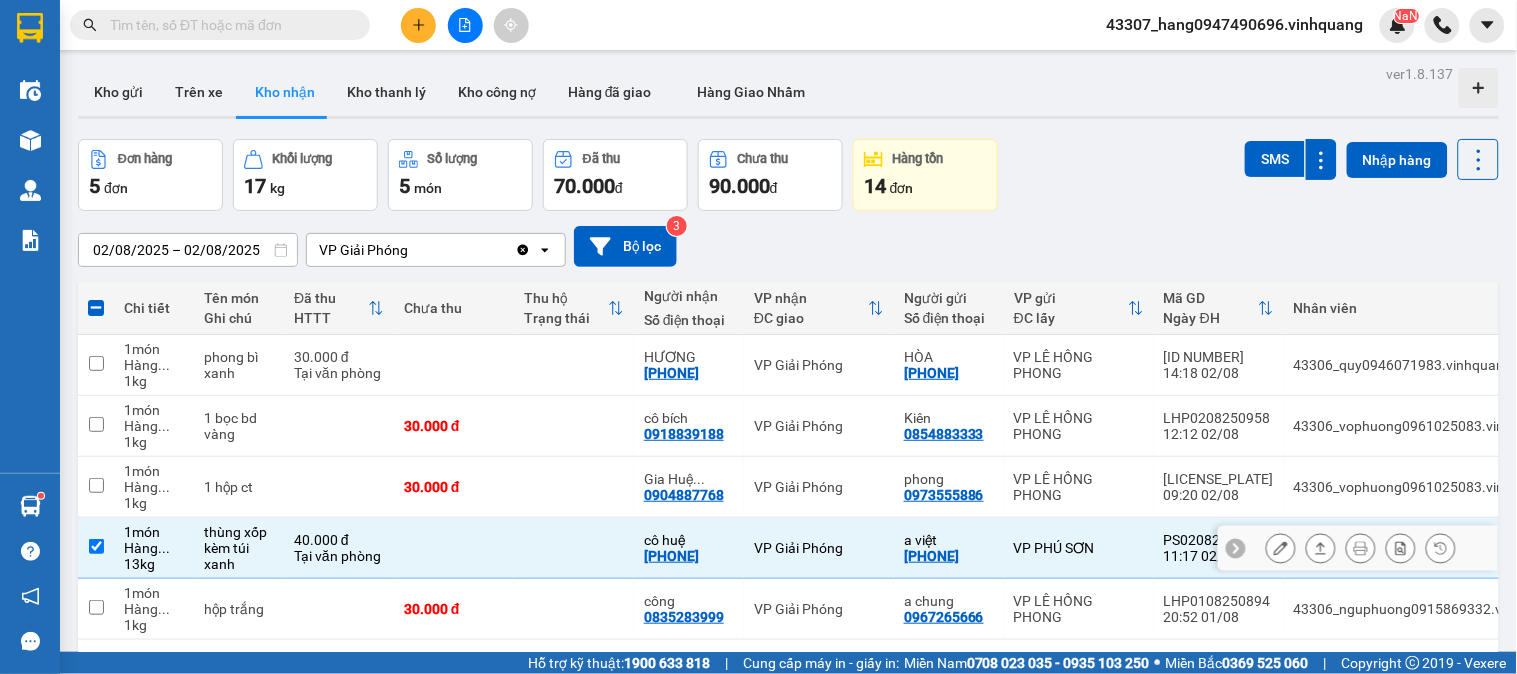 click on "thùng xốp kèm túi xanh" at bounding box center [239, 548] 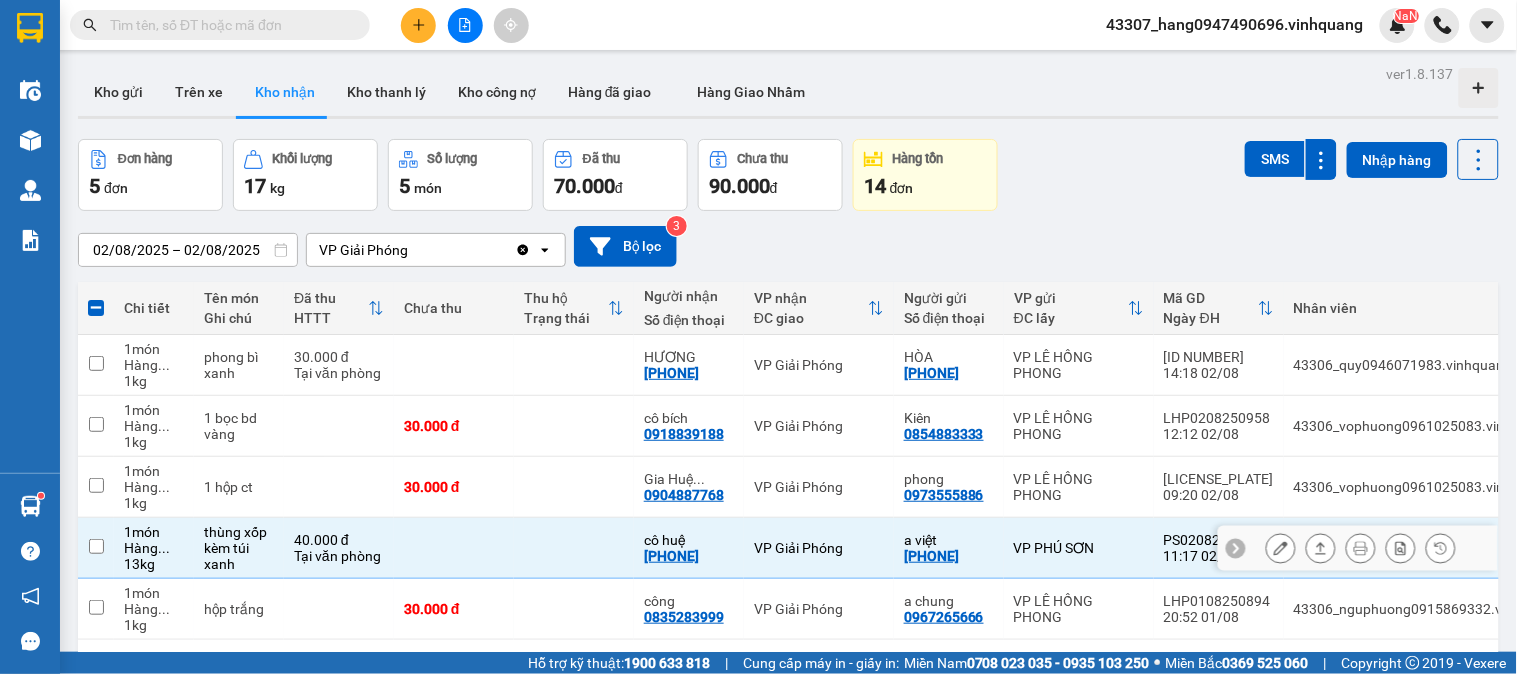 checkbox on "false" 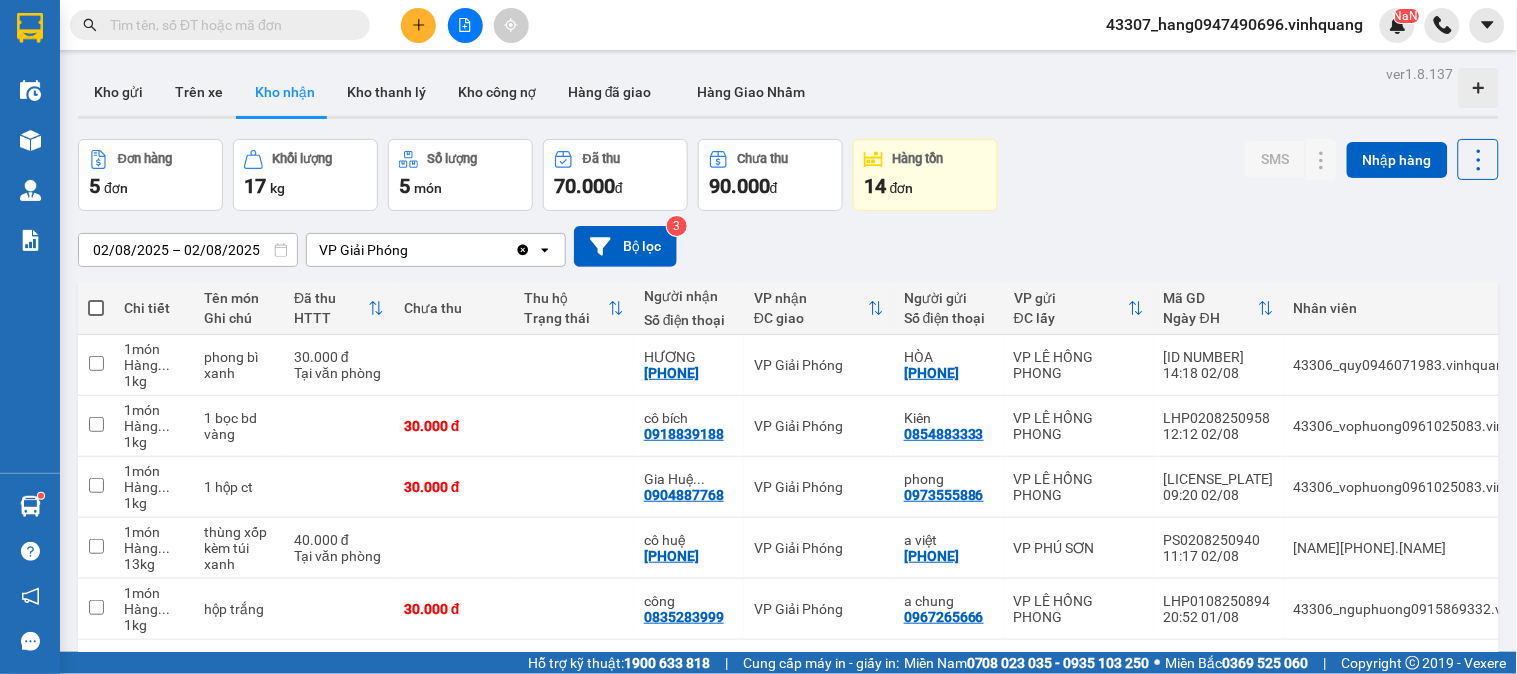 click at bounding box center (220, 25) 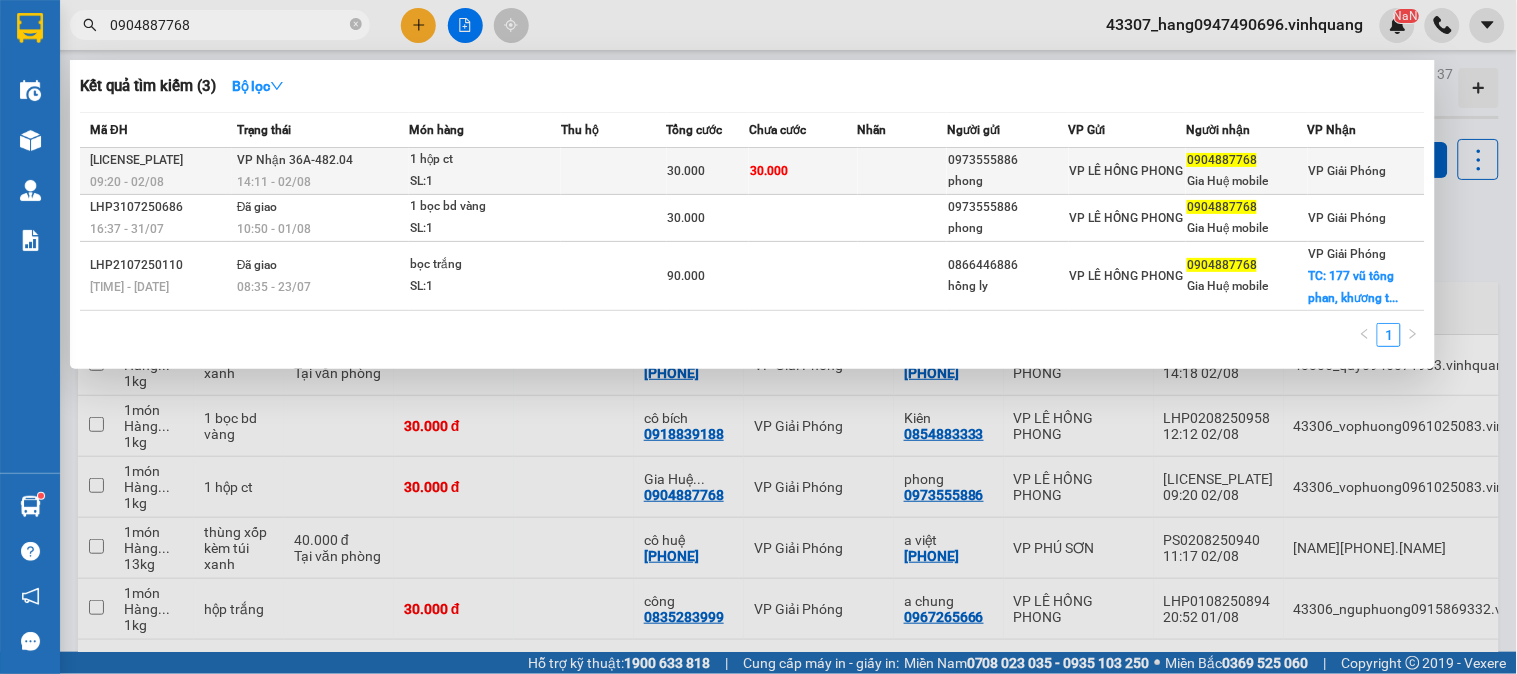 type on "0904887768" 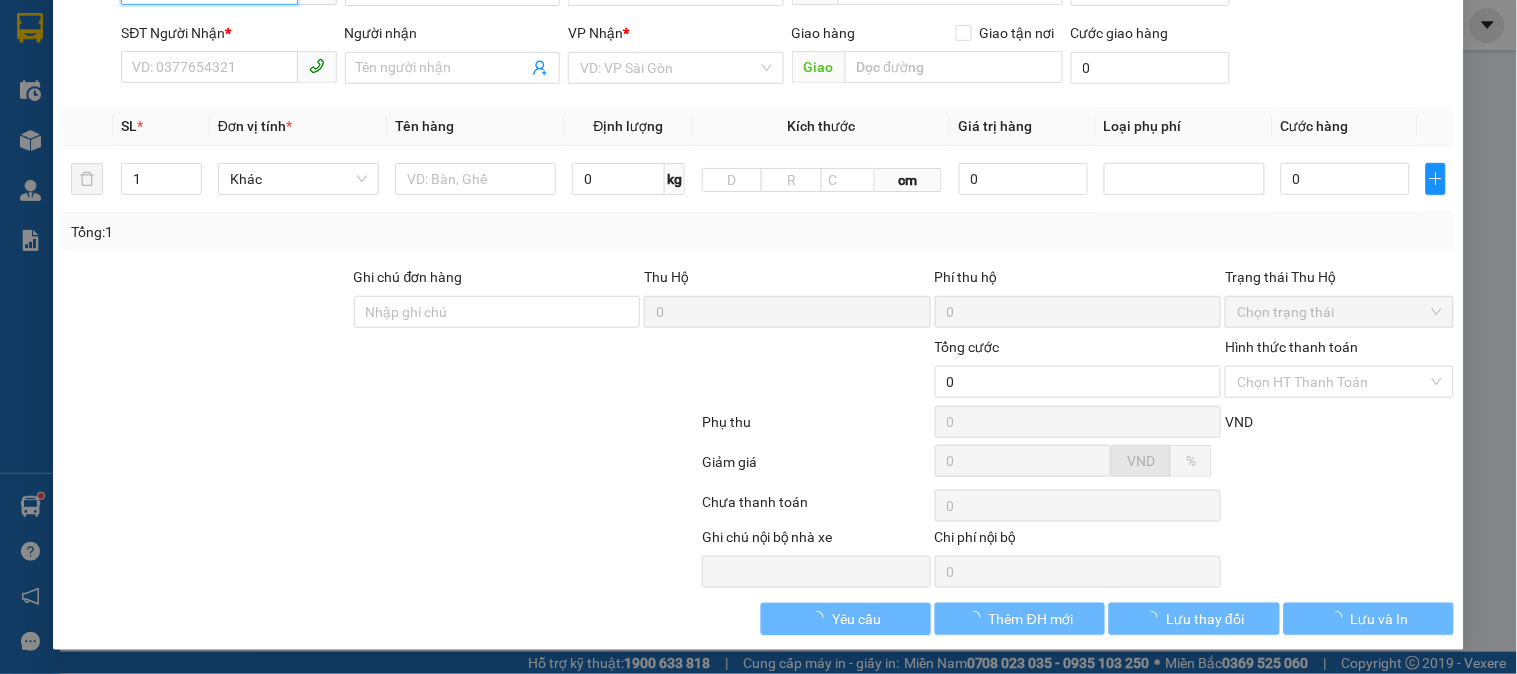 type on "0973555886" 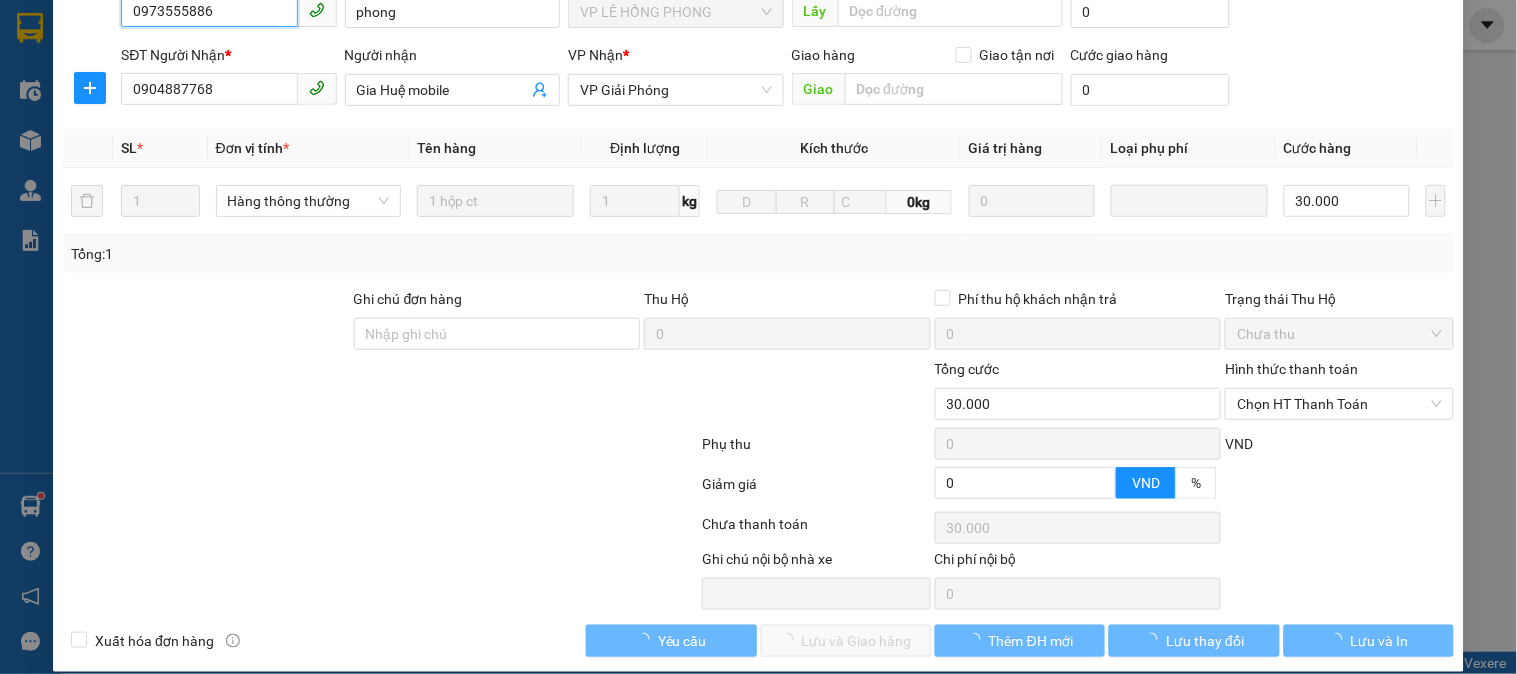 scroll, scrollTop: 234, scrollLeft: 0, axis: vertical 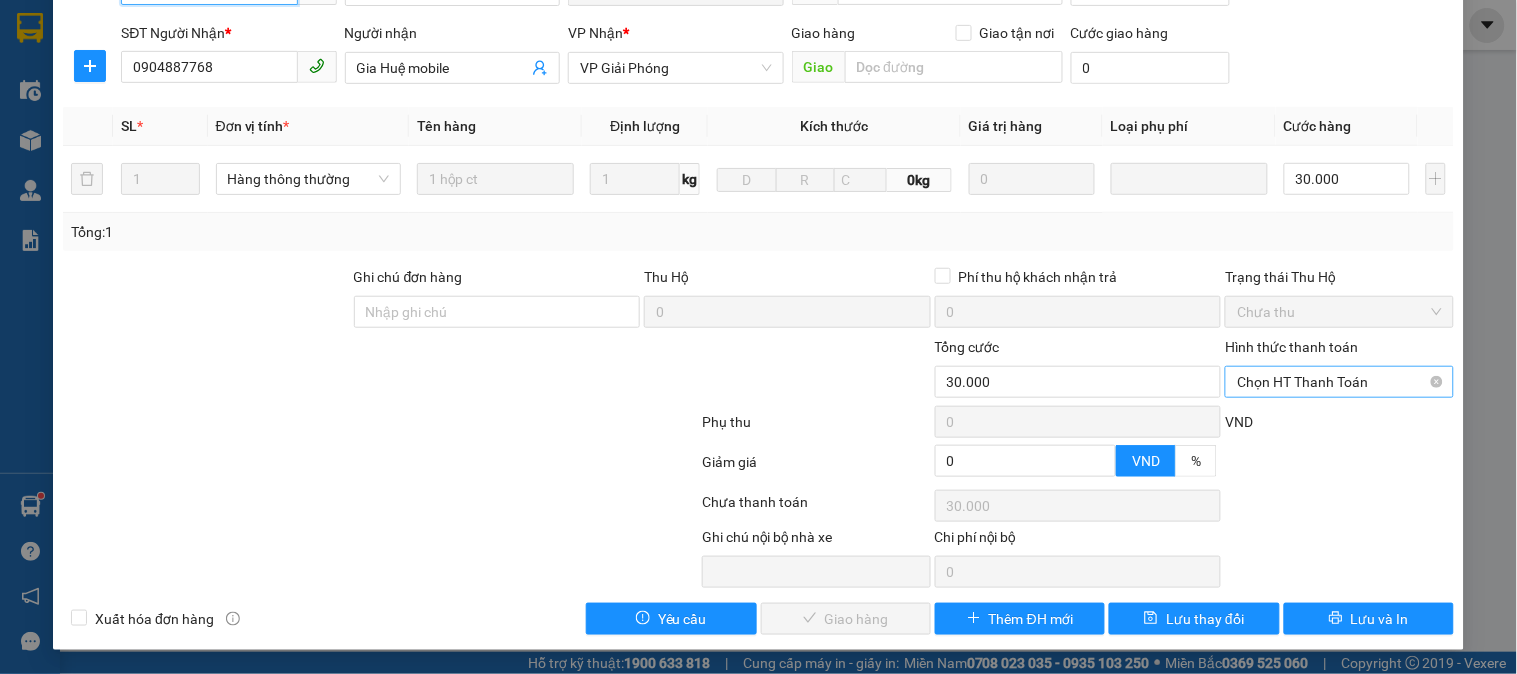 click on "Chọn HT Thanh Toán" at bounding box center [1339, 382] 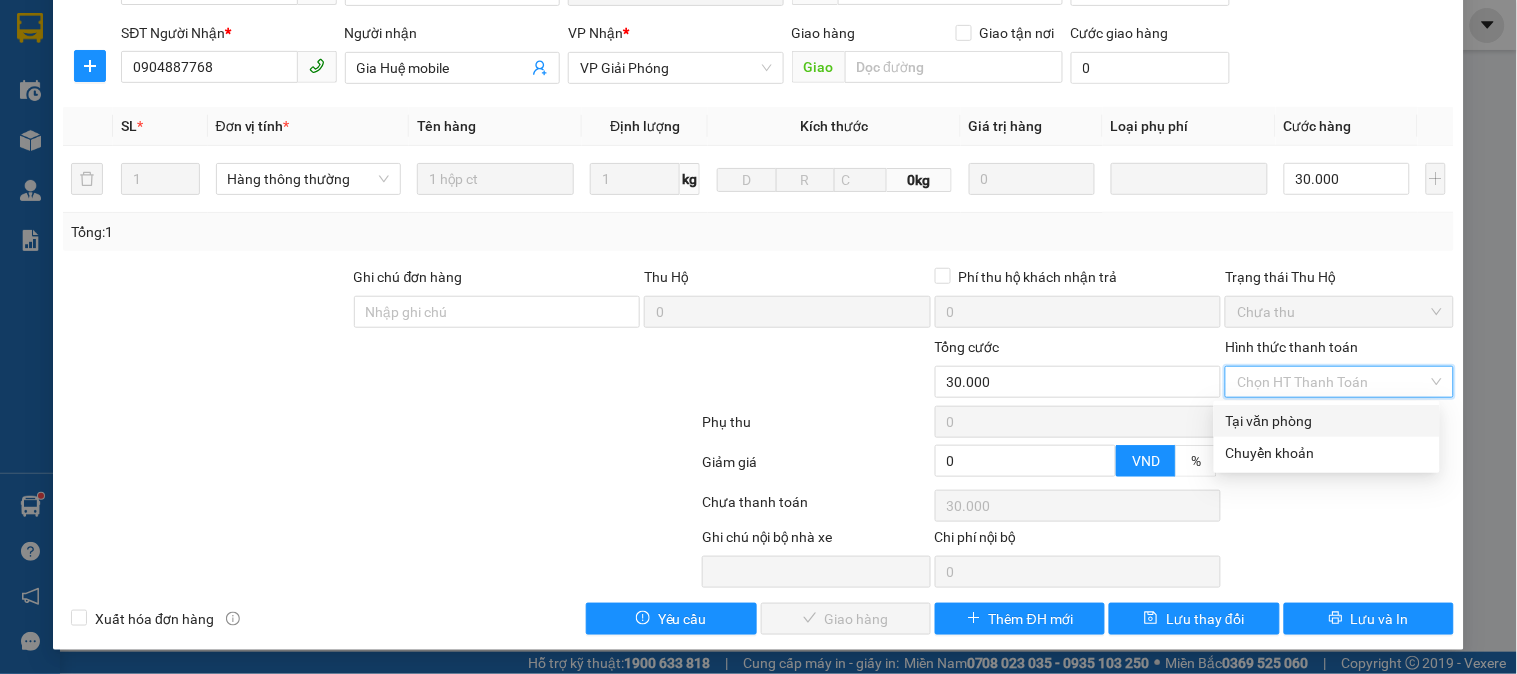 click on "Tại văn phòng" at bounding box center (1327, 421) 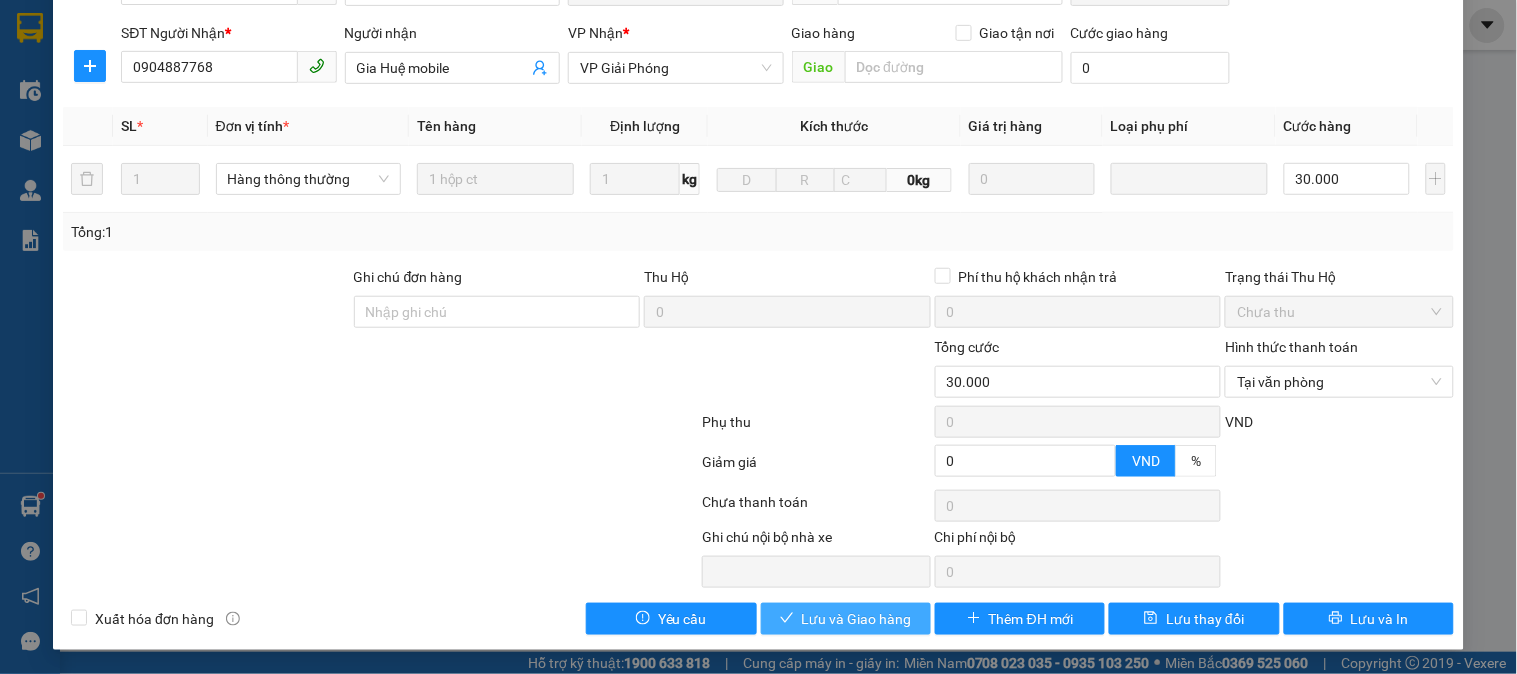 click on "Lưu và Giao hàng" at bounding box center (857, 619) 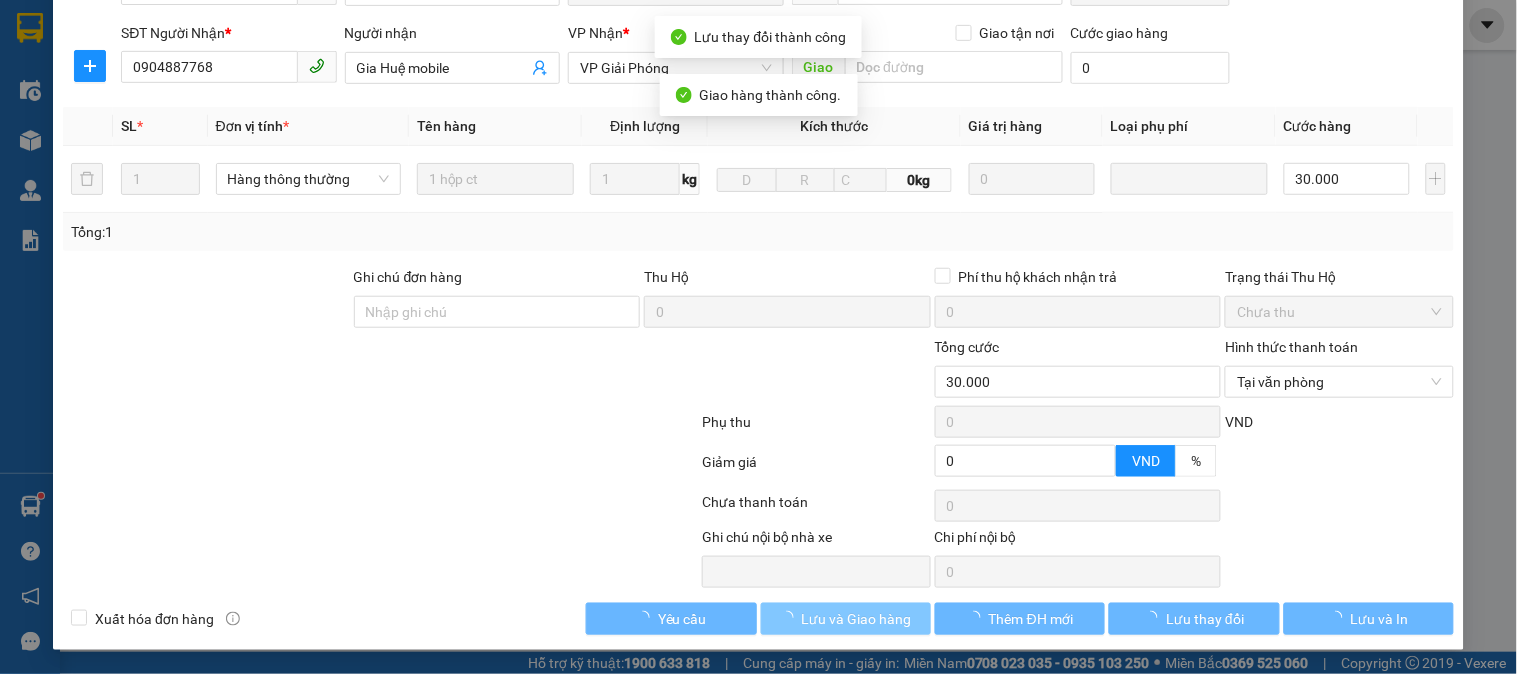 scroll, scrollTop: 0, scrollLeft: 0, axis: both 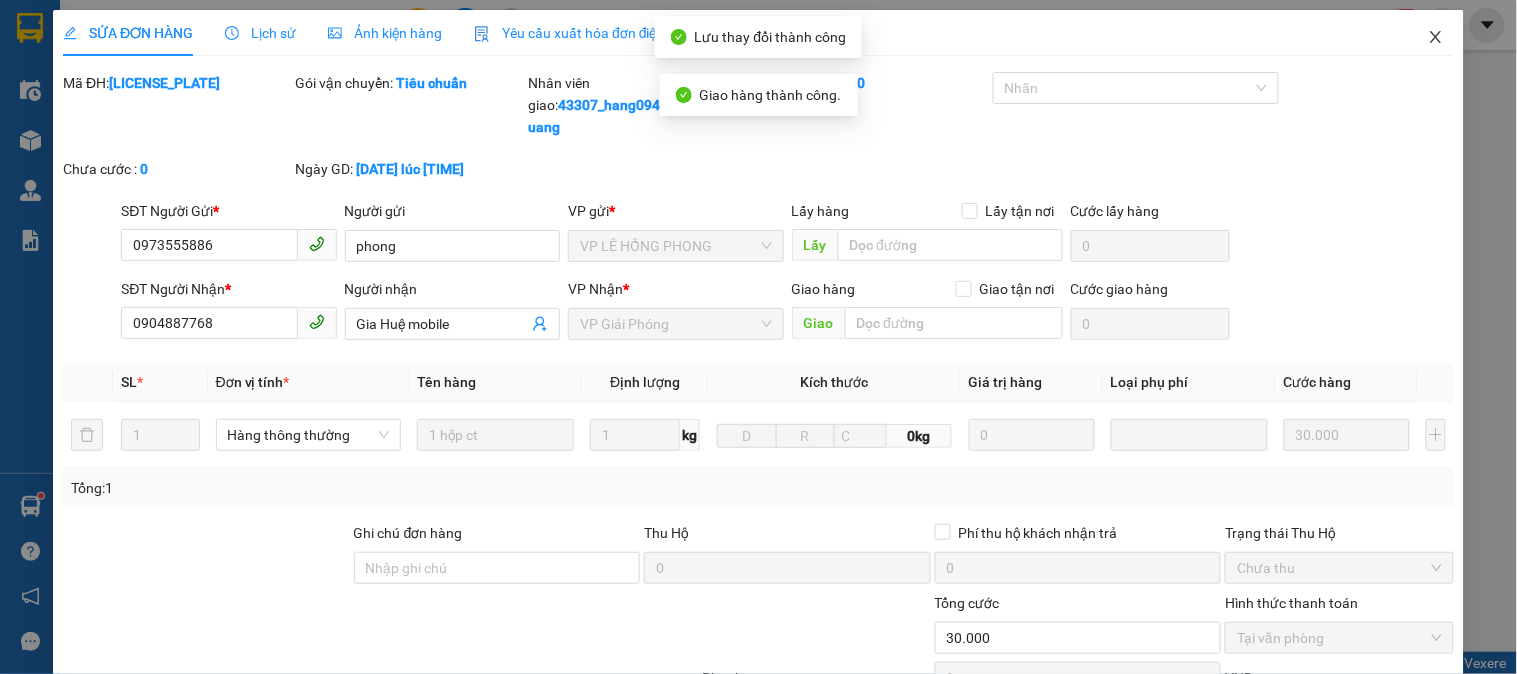 click at bounding box center (1436, 38) 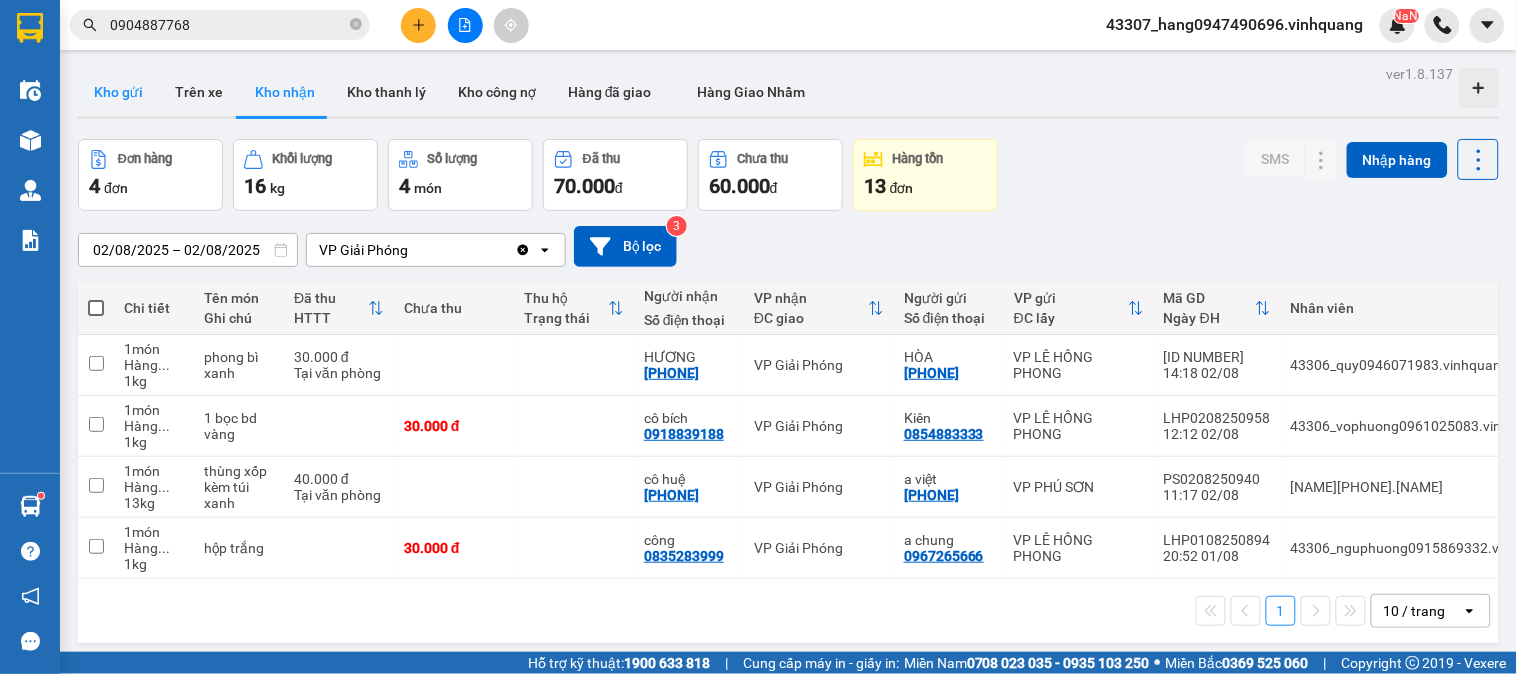 click on "Kho gửi" at bounding box center (118, 92) 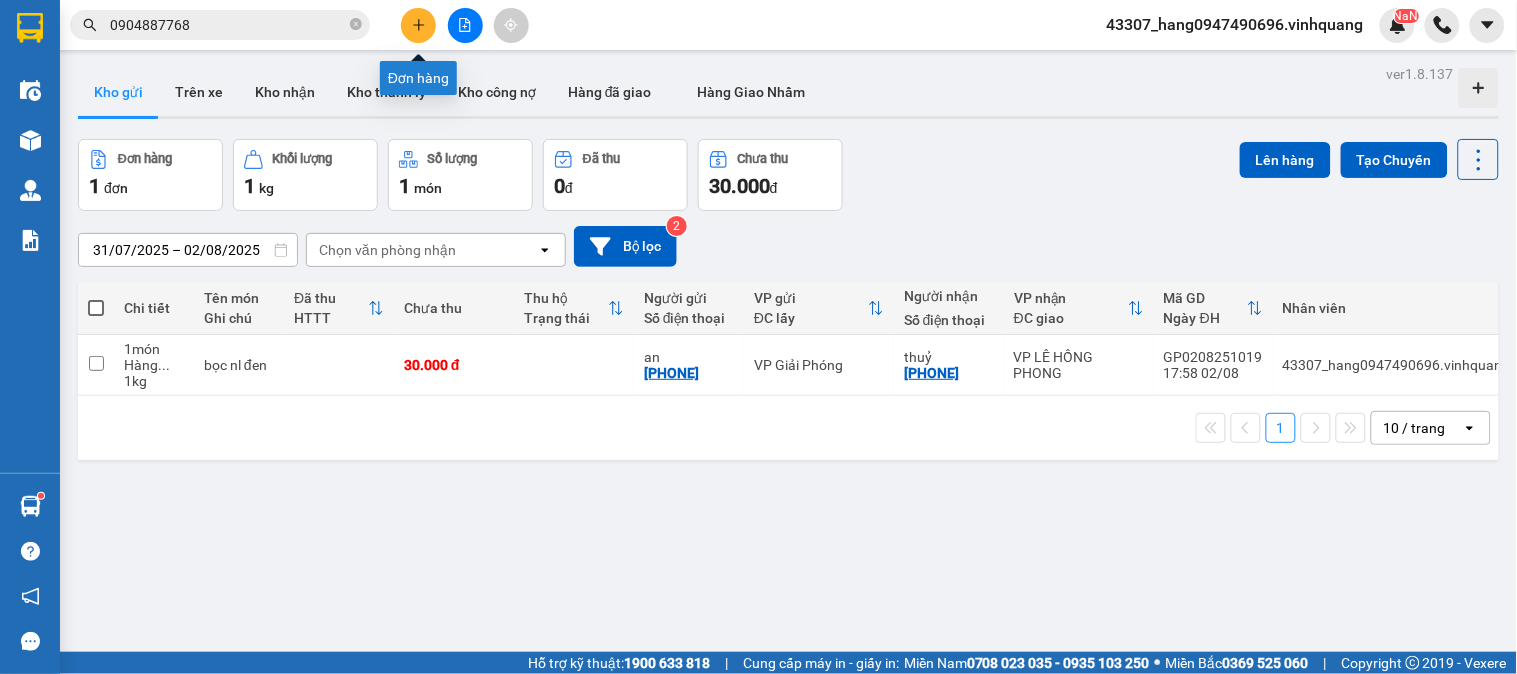 click at bounding box center (418, 25) 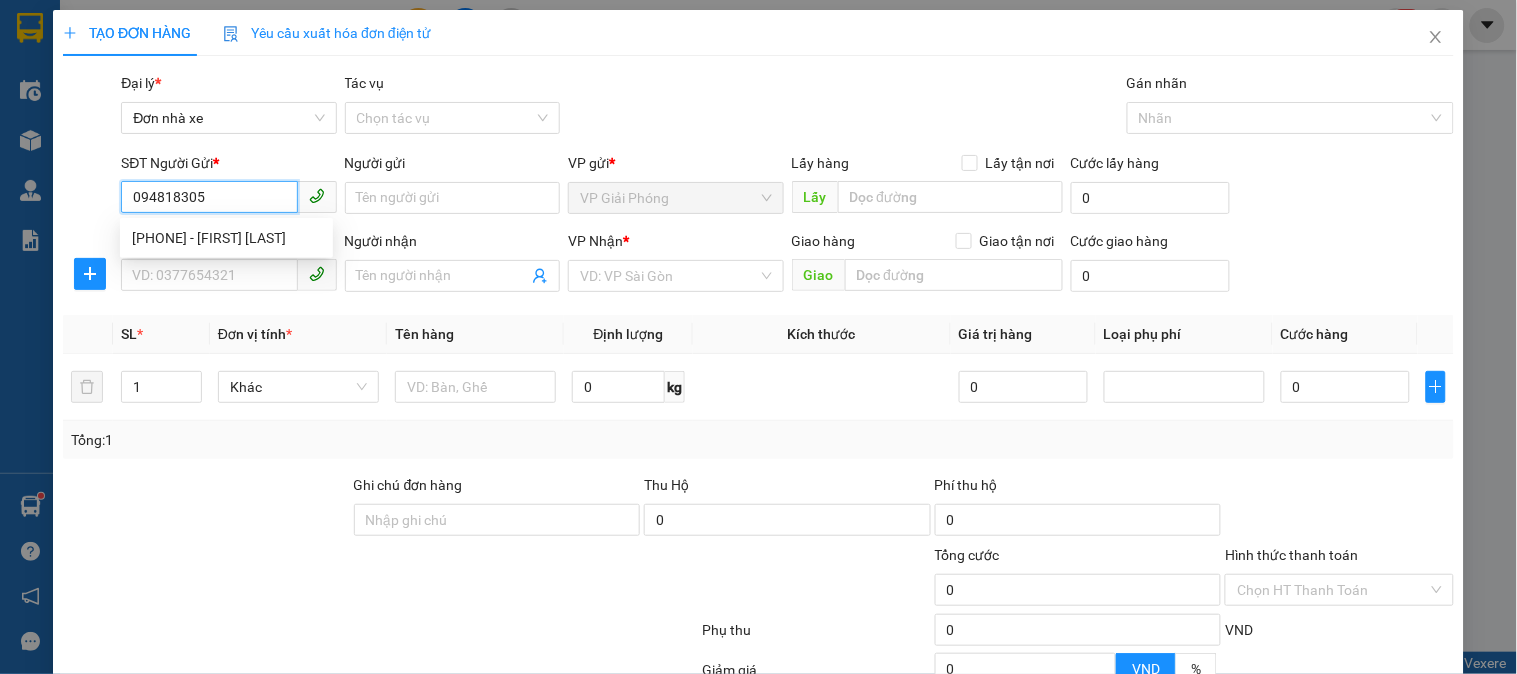 type on "0948183050" 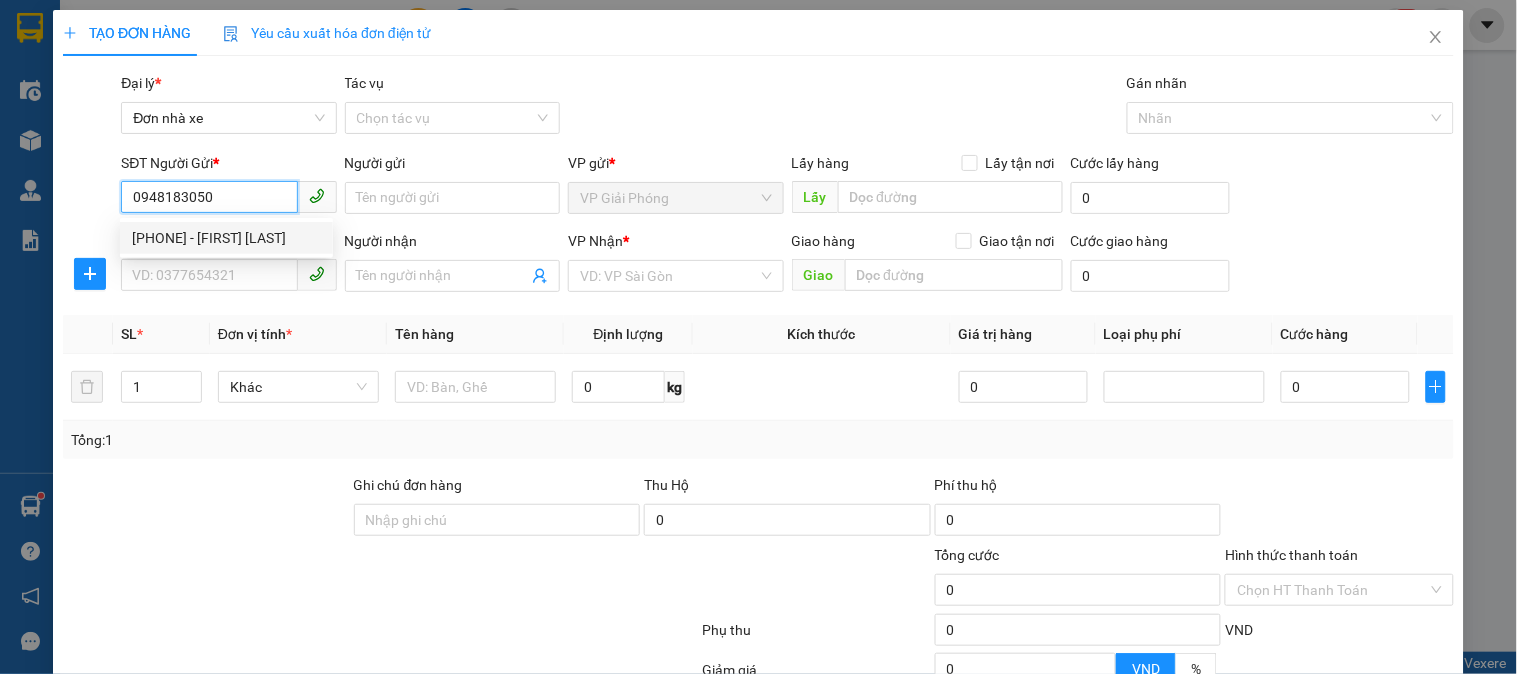 click on "0948183050 - lê văn hùng" at bounding box center (226, 238) 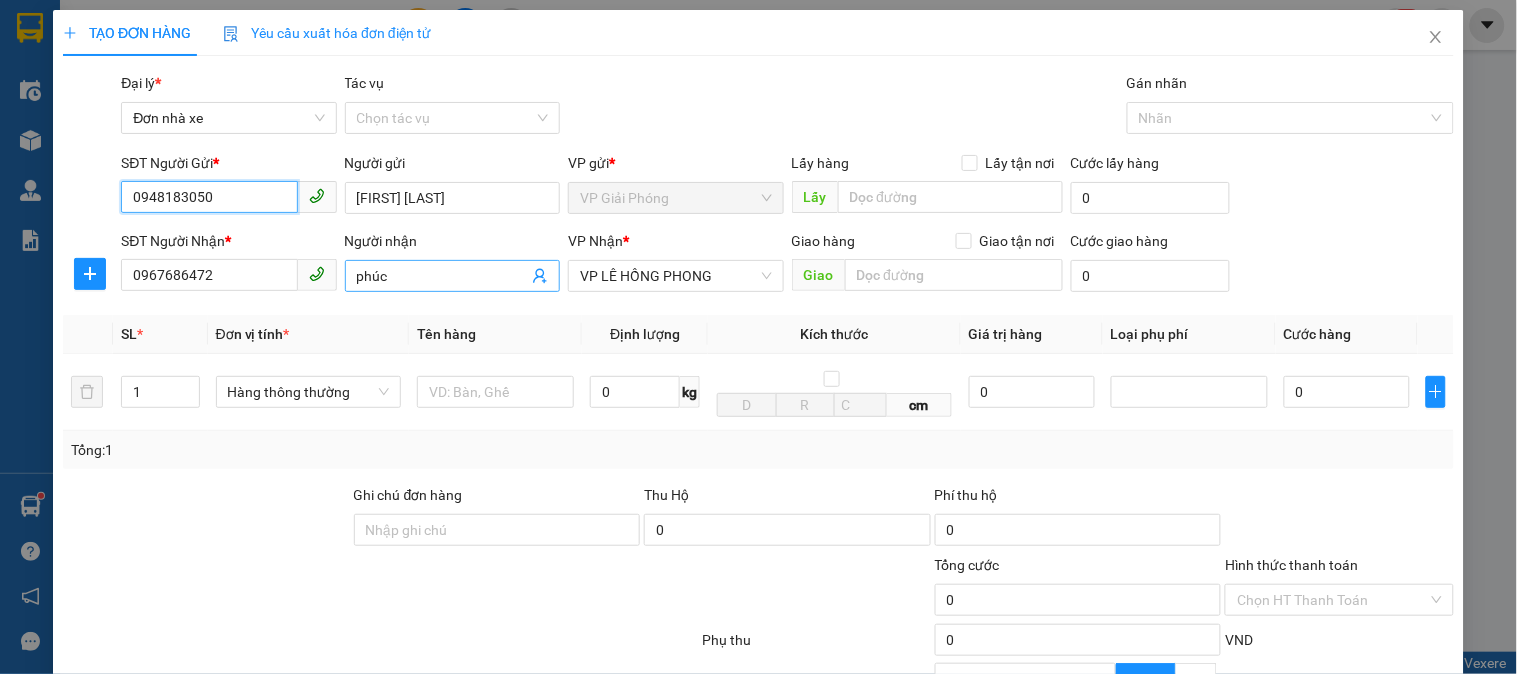 type on "0948183050" 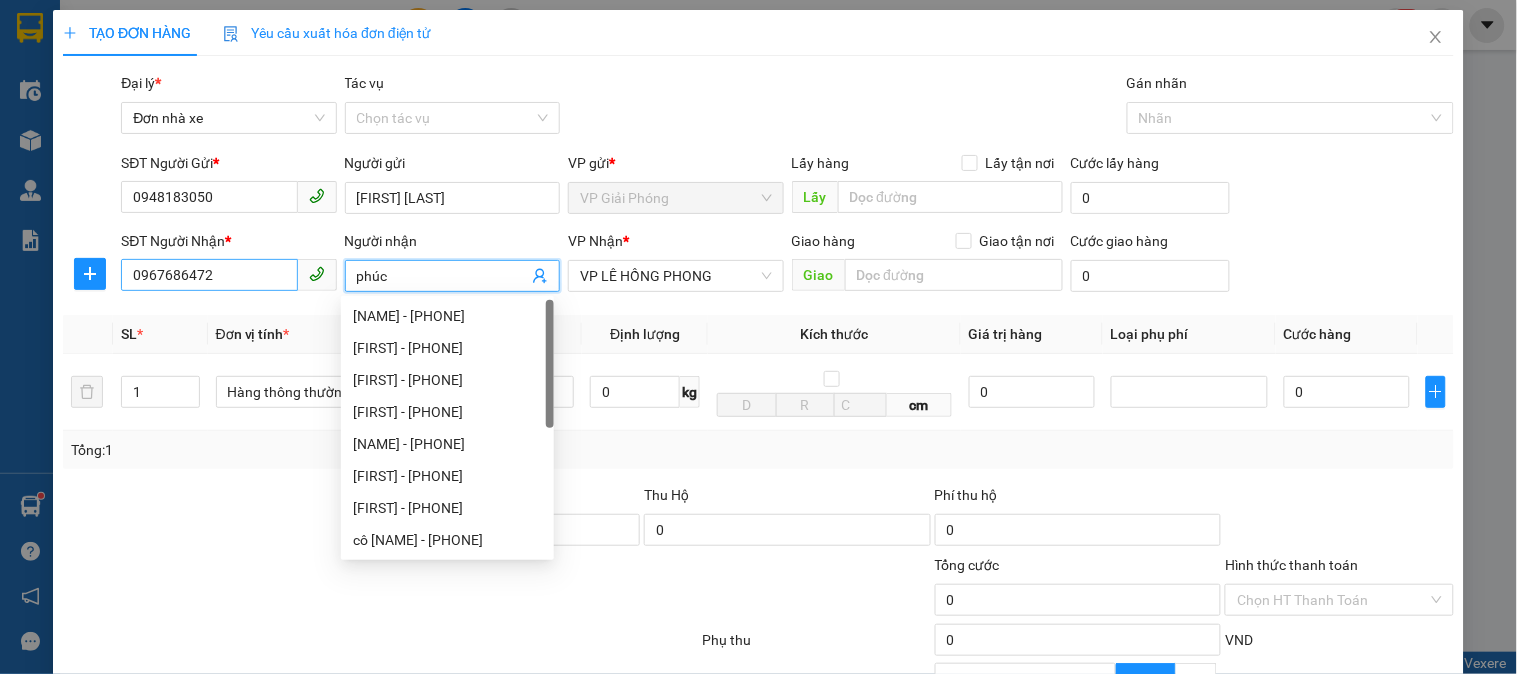 drag, startPoint x: 426, startPoint y: 274, endPoint x: 145, endPoint y: 268, distance: 281.06406 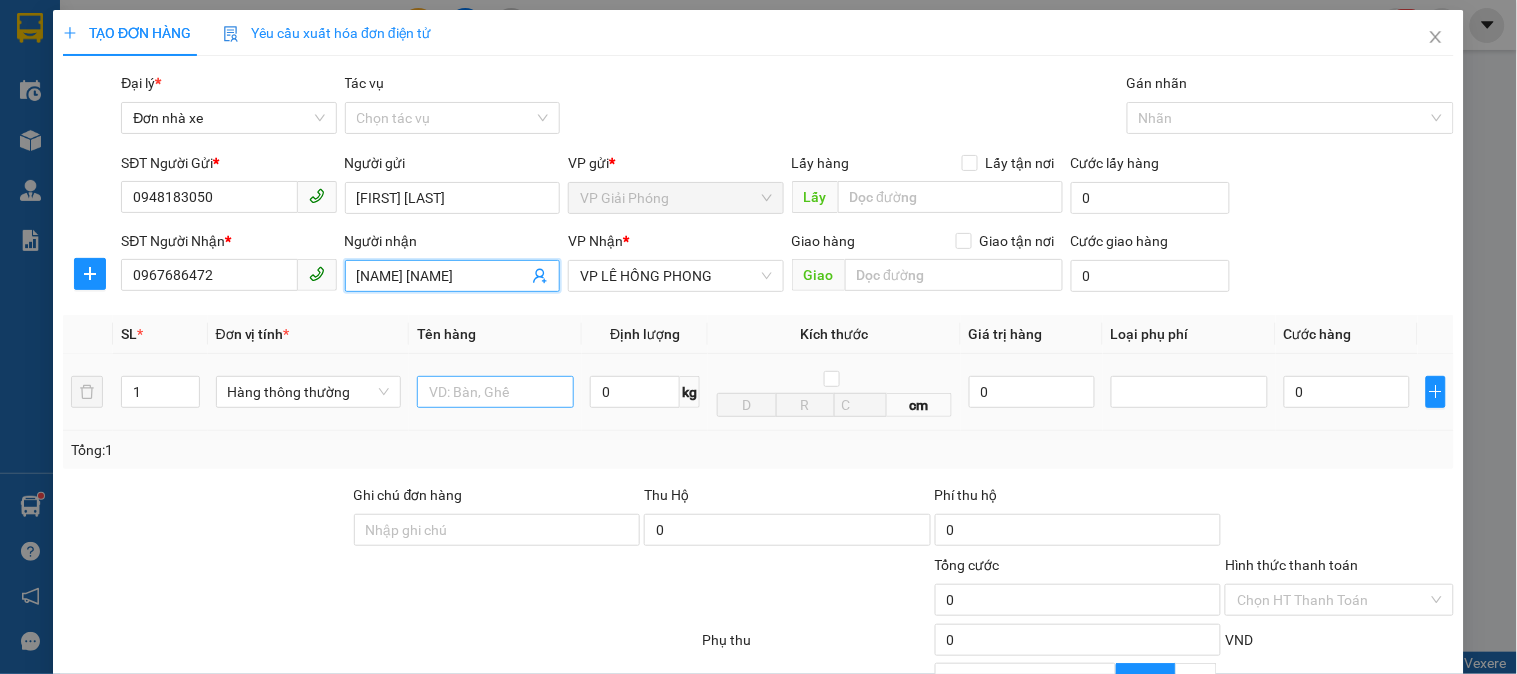 type on "Ha Huong" 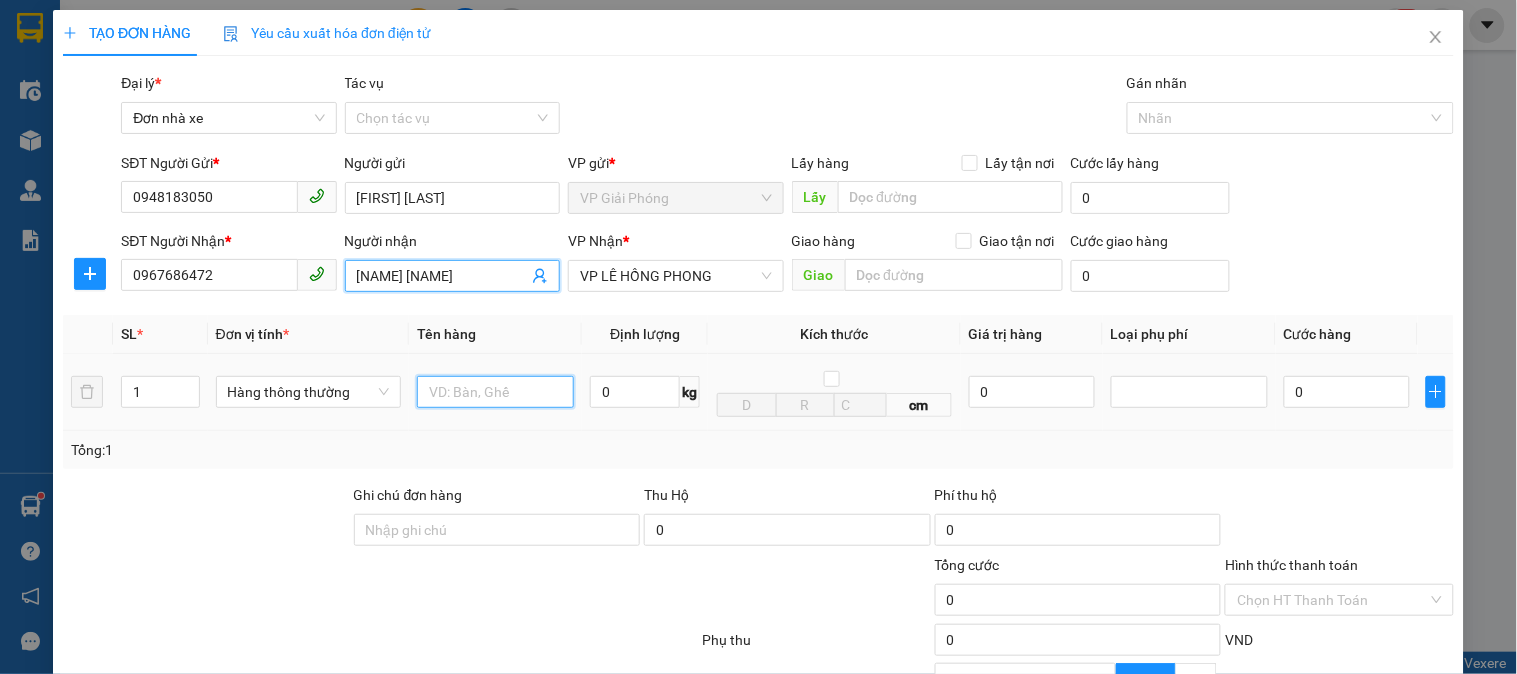 click at bounding box center (495, 392) 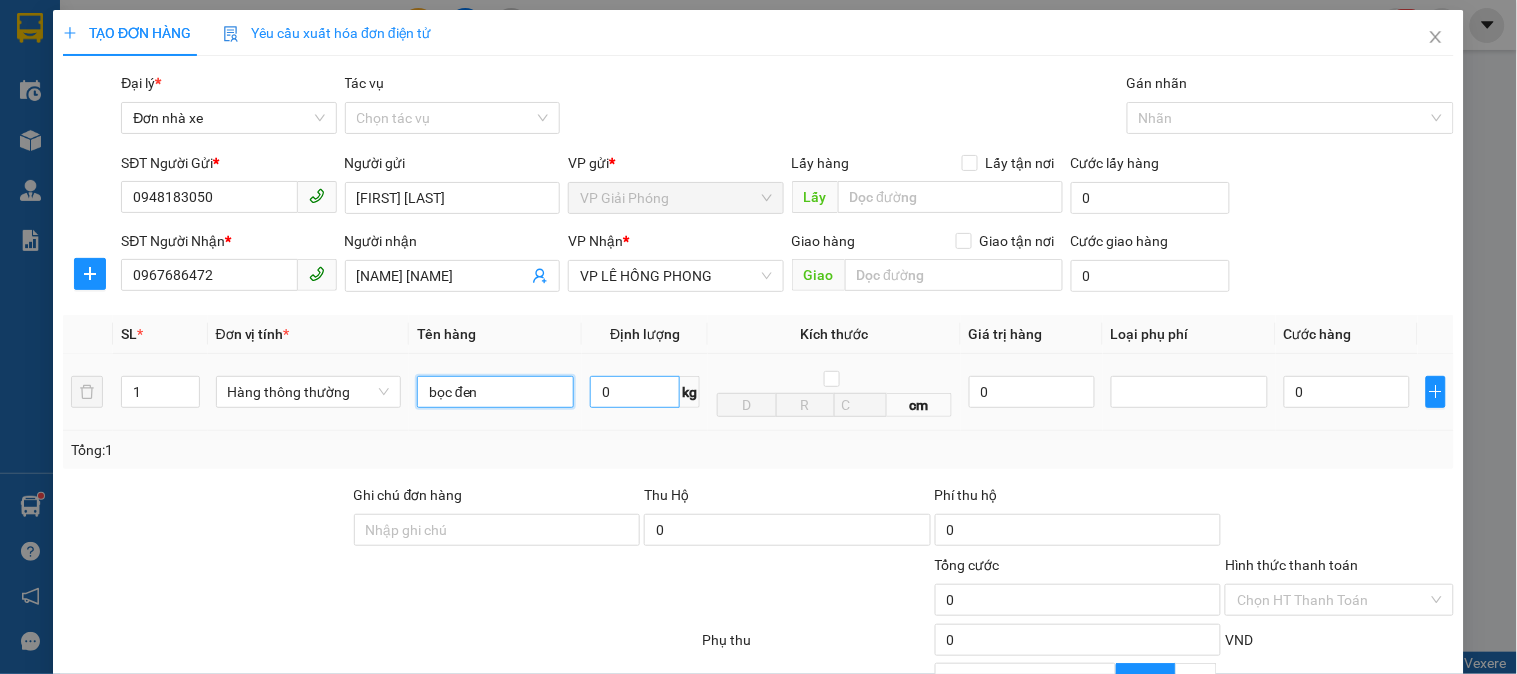 type on "bọc đen" 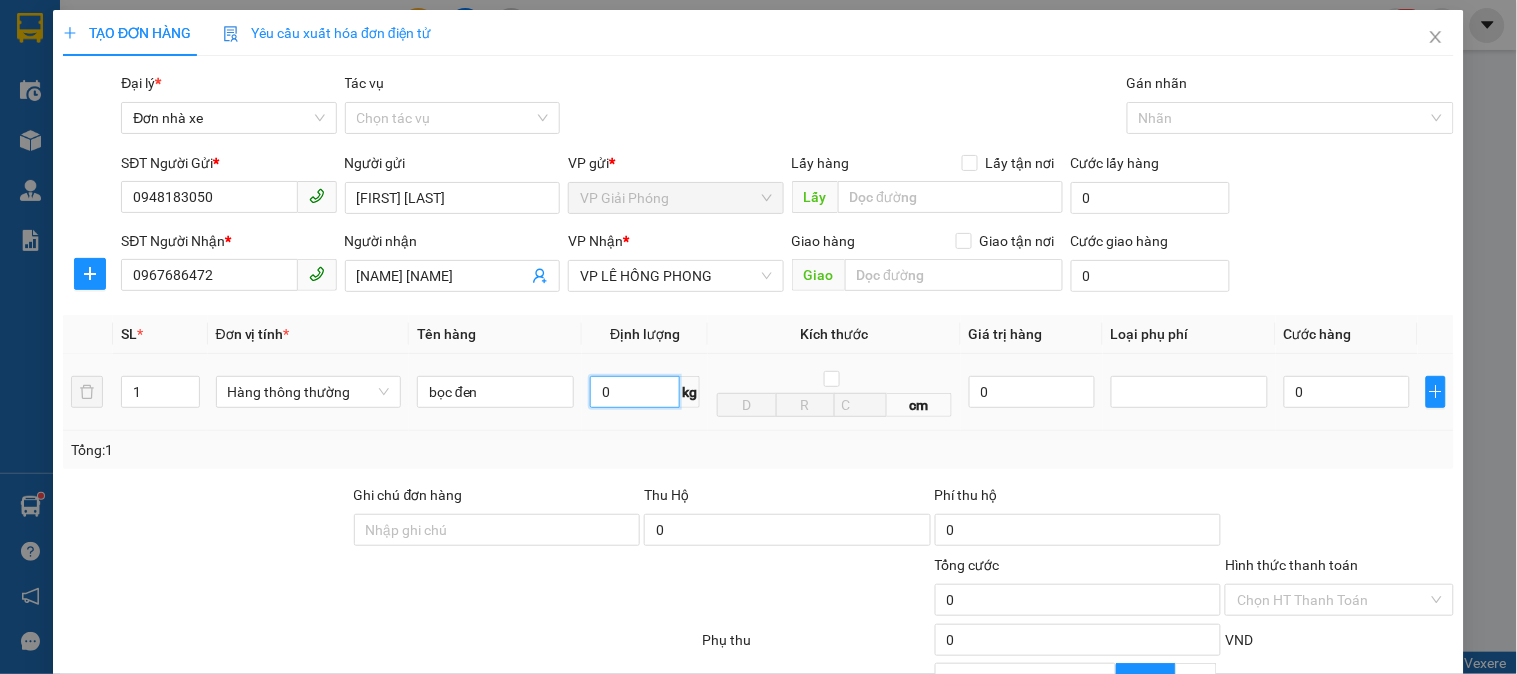 click on "0" at bounding box center [635, 392] 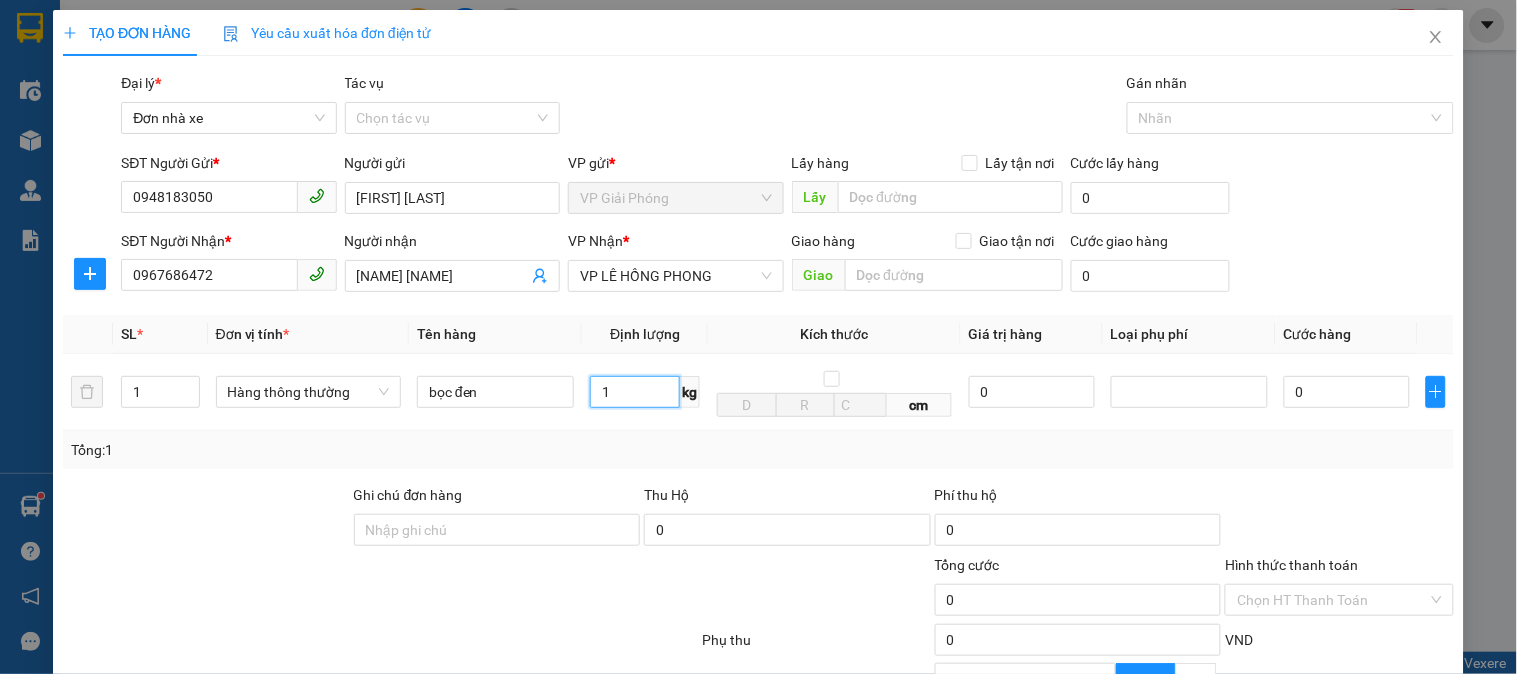 type on "1" 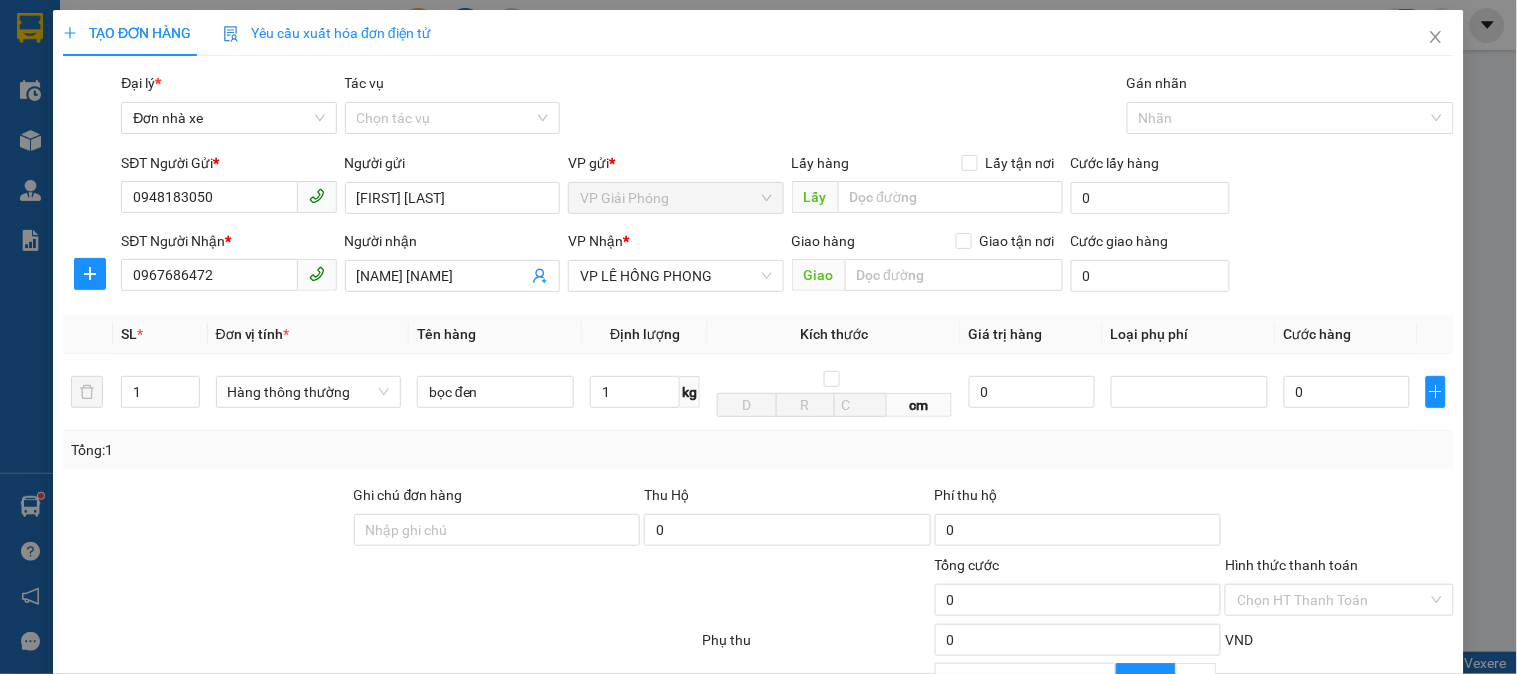 click on "Tổng:  1" at bounding box center (758, 450) 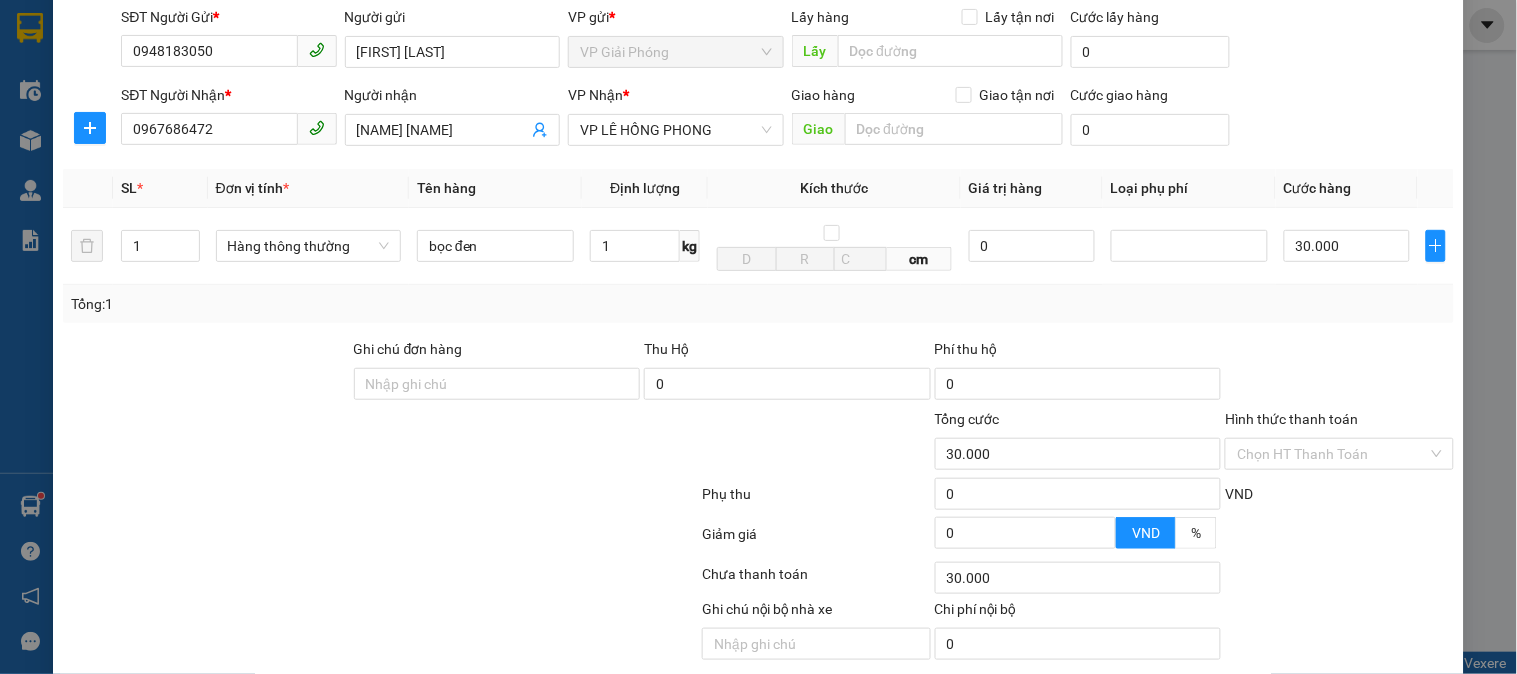 scroll, scrollTop: 218, scrollLeft: 0, axis: vertical 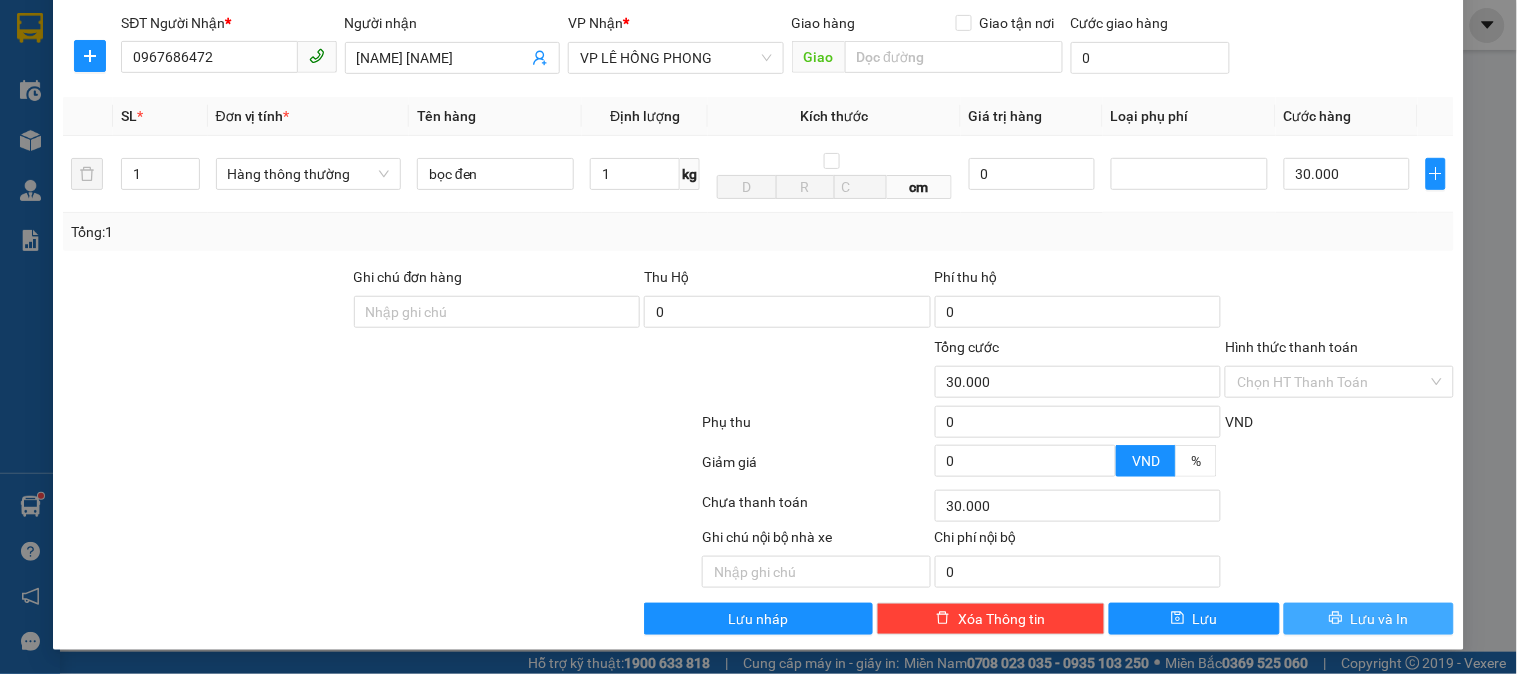 click on "Lưu và In" at bounding box center (1380, 619) 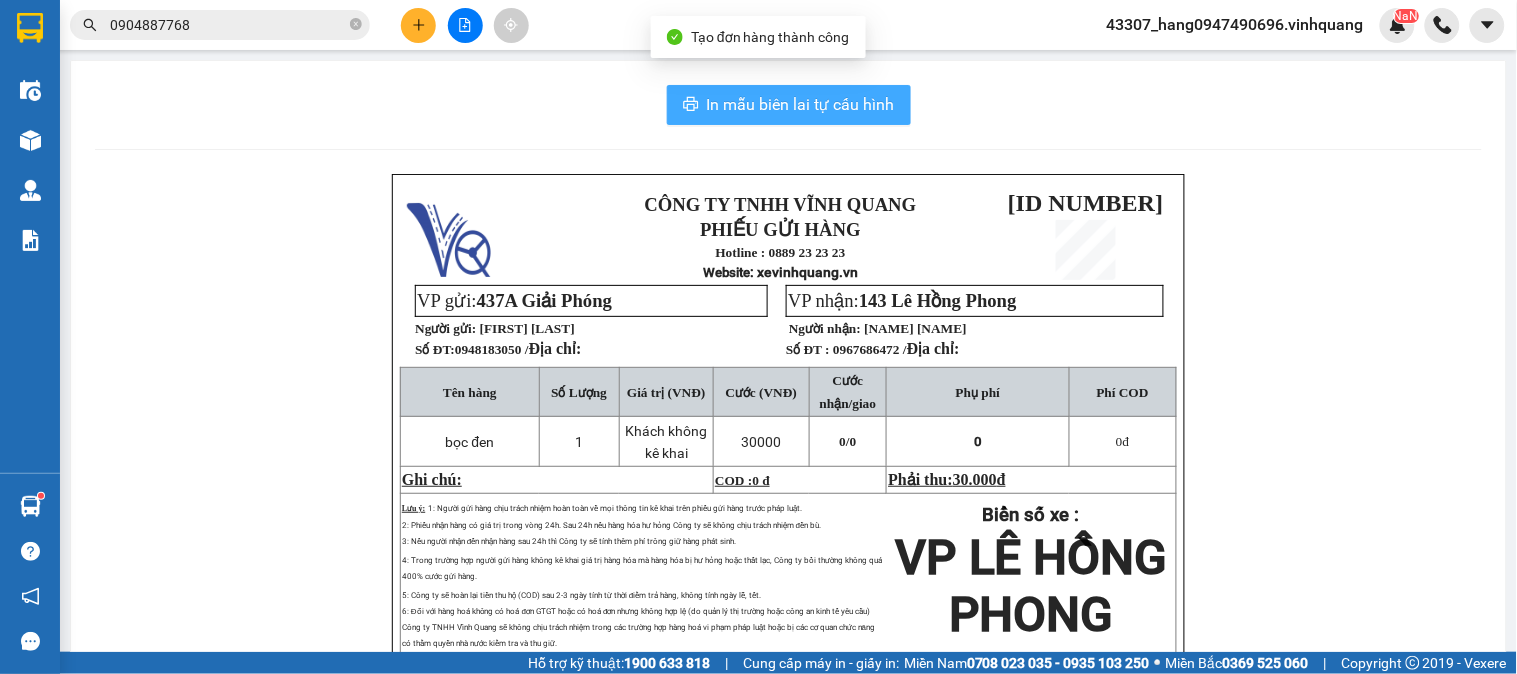drag, startPoint x: 787, startPoint y: 122, endPoint x: 1003, endPoint y: 261, distance: 256.8599 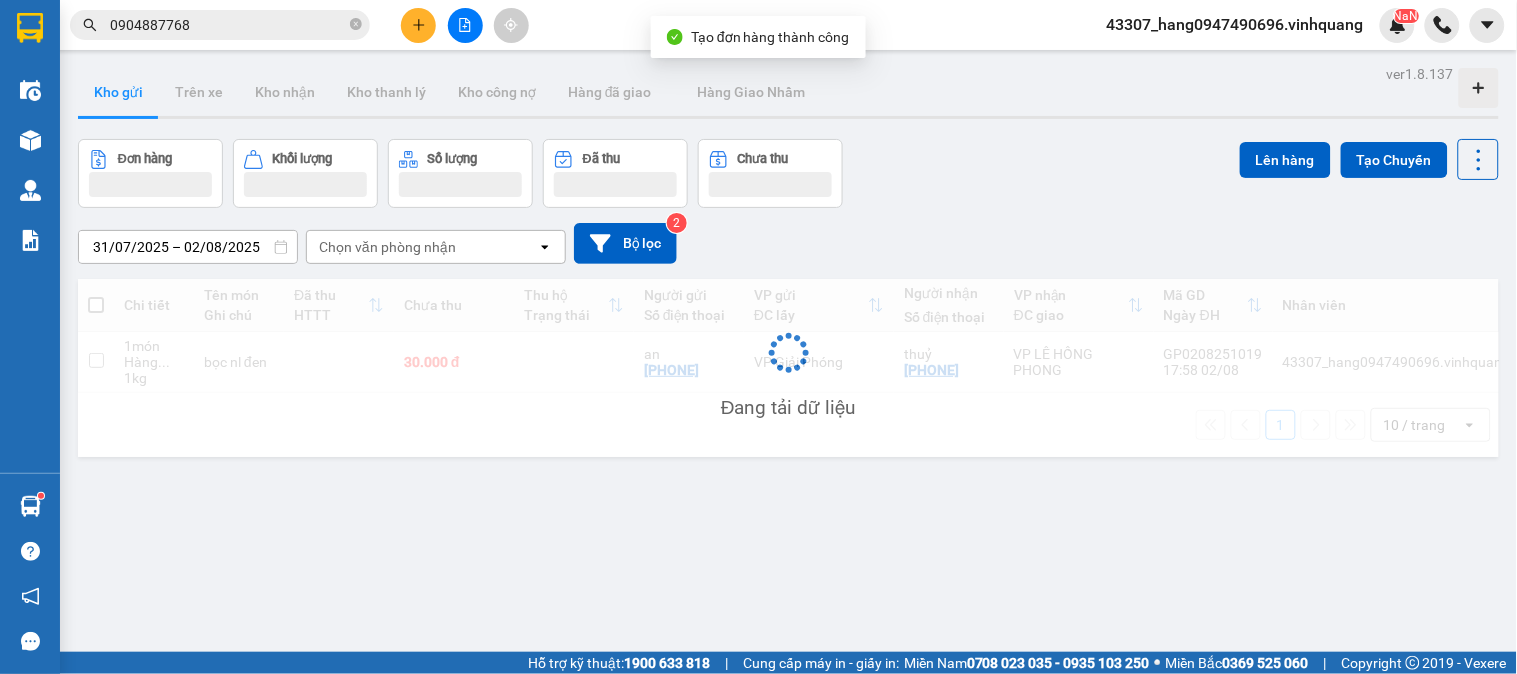 scroll, scrollTop: 0, scrollLeft: 0, axis: both 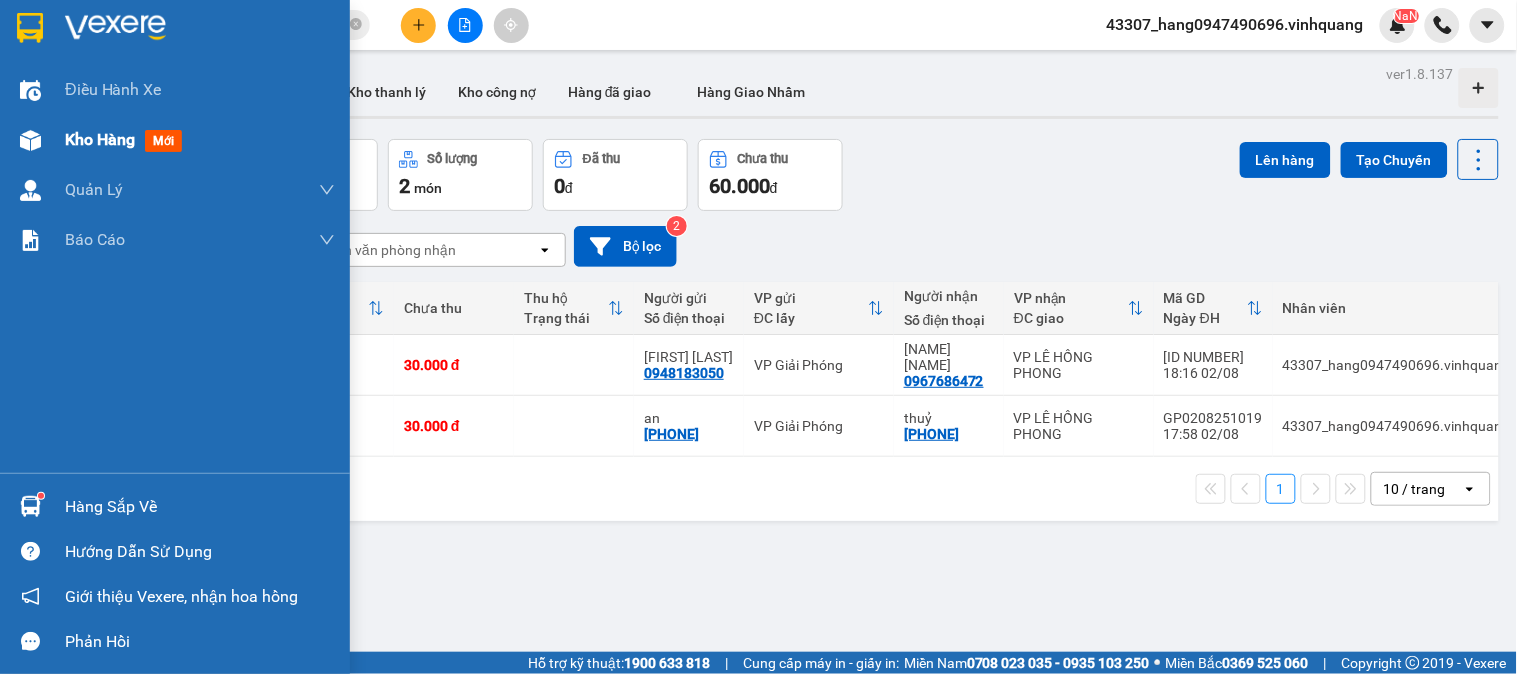 click at bounding box center (30, 140) 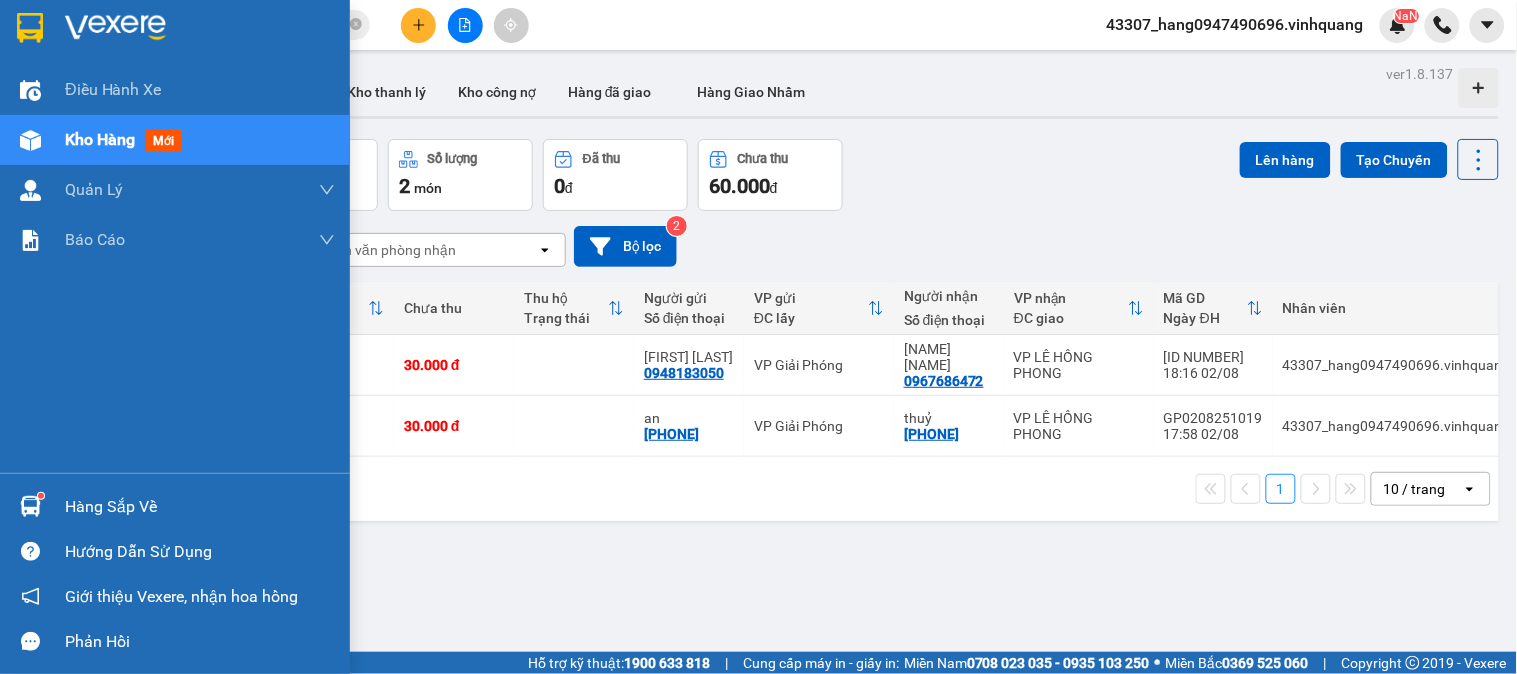 click on "Kho hàng" at bounding box center [100, 139] 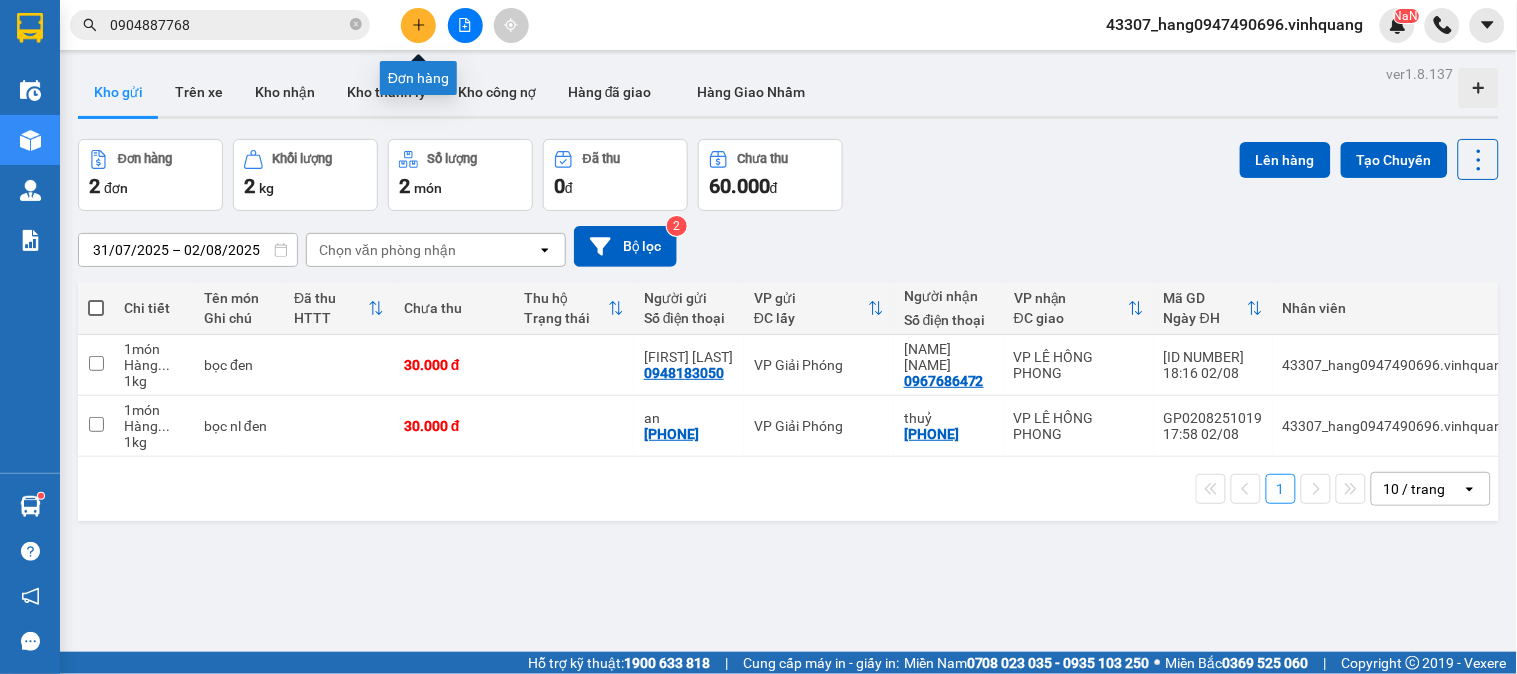 click at bounding box center (418, 25) 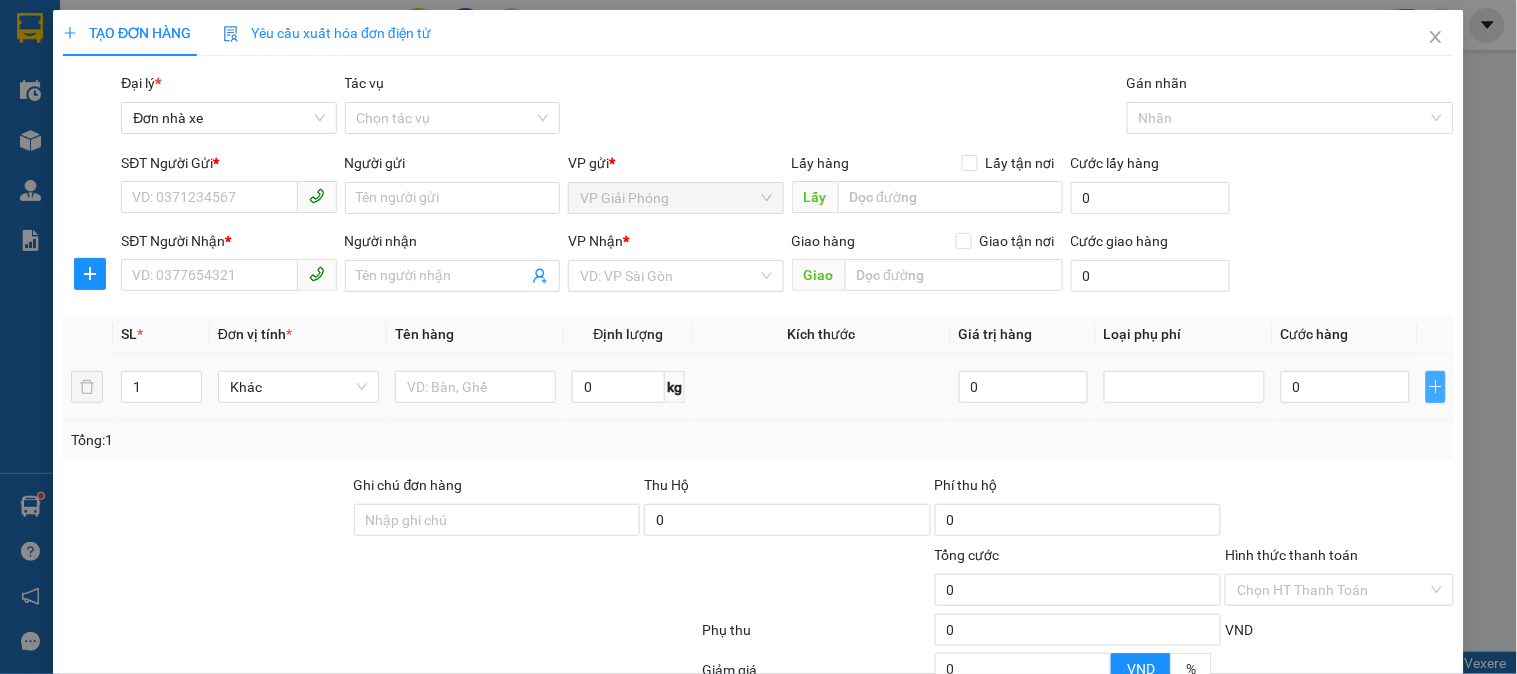 click 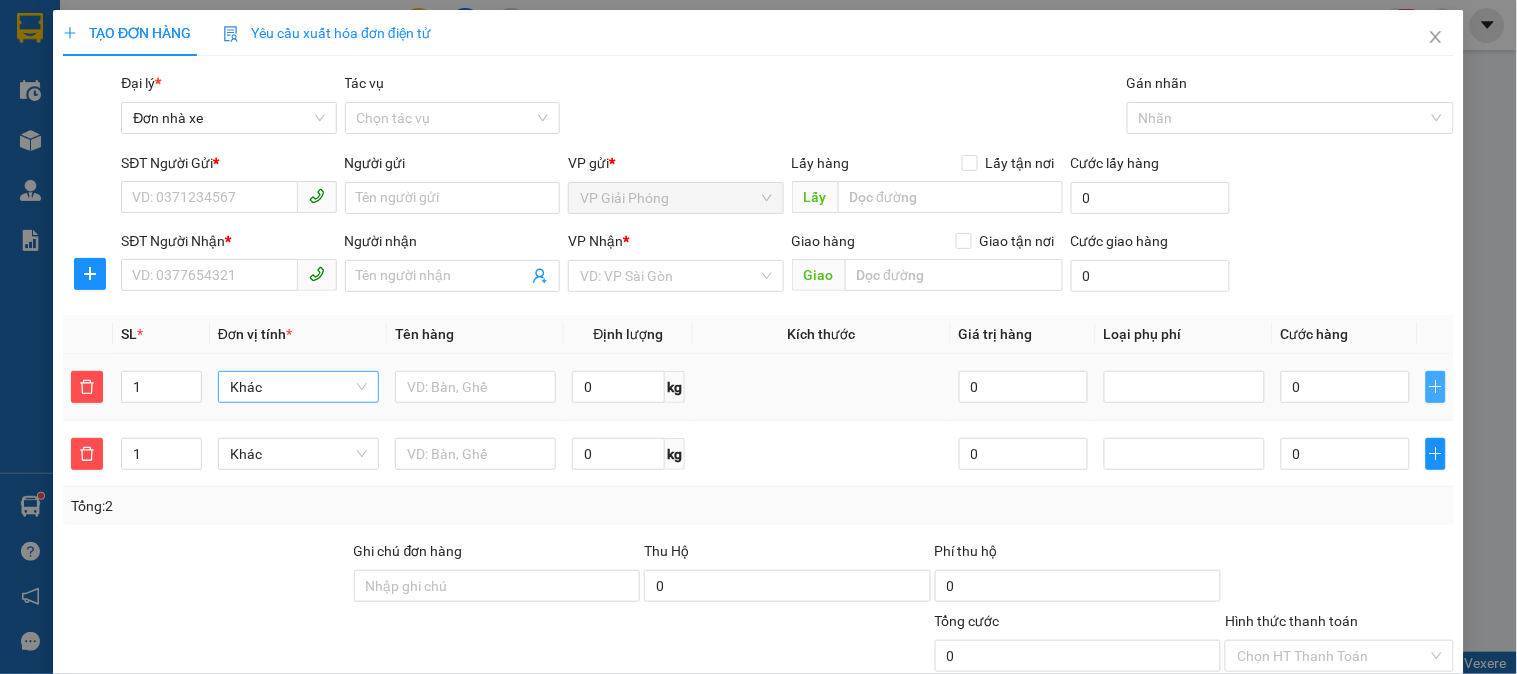 click on "Khác" at bounding box center [298, 387] 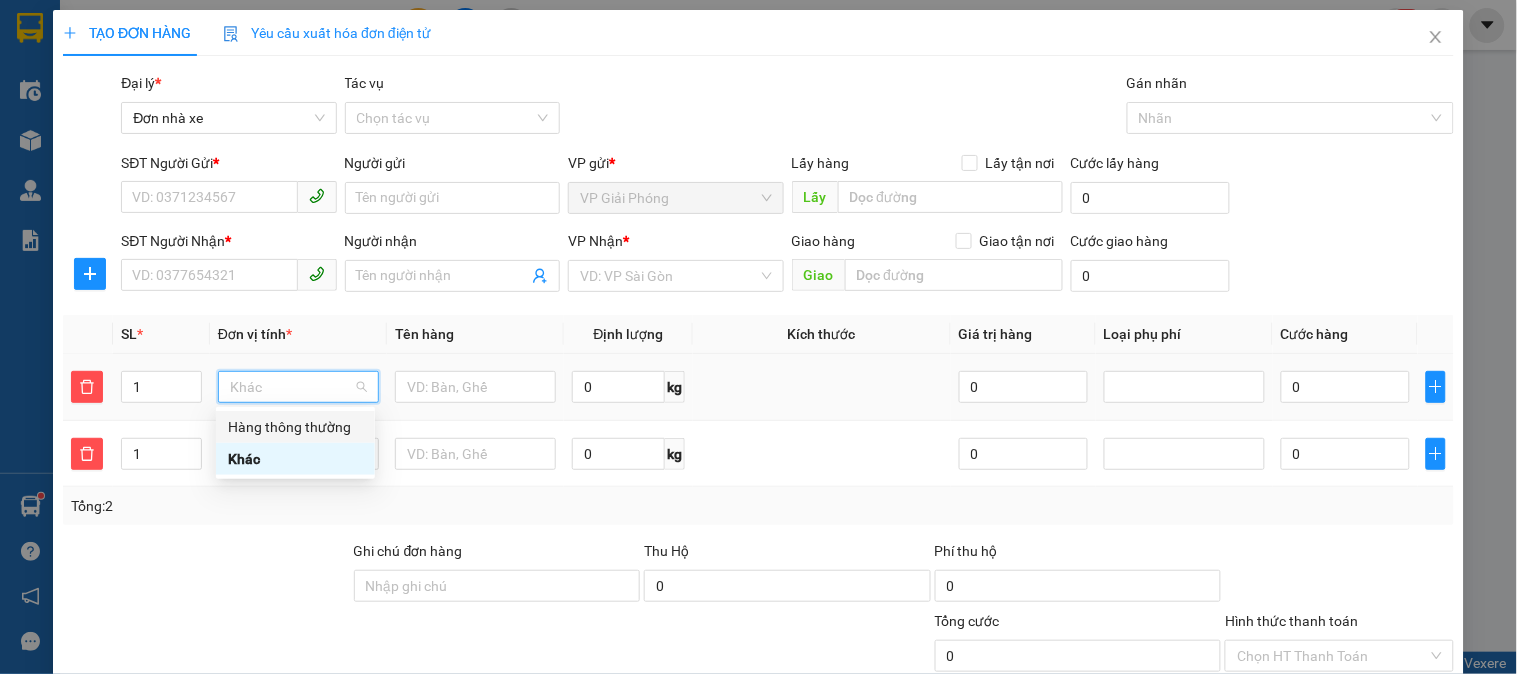 click on "Hàng thông thường" at bounding box center (295, 427) 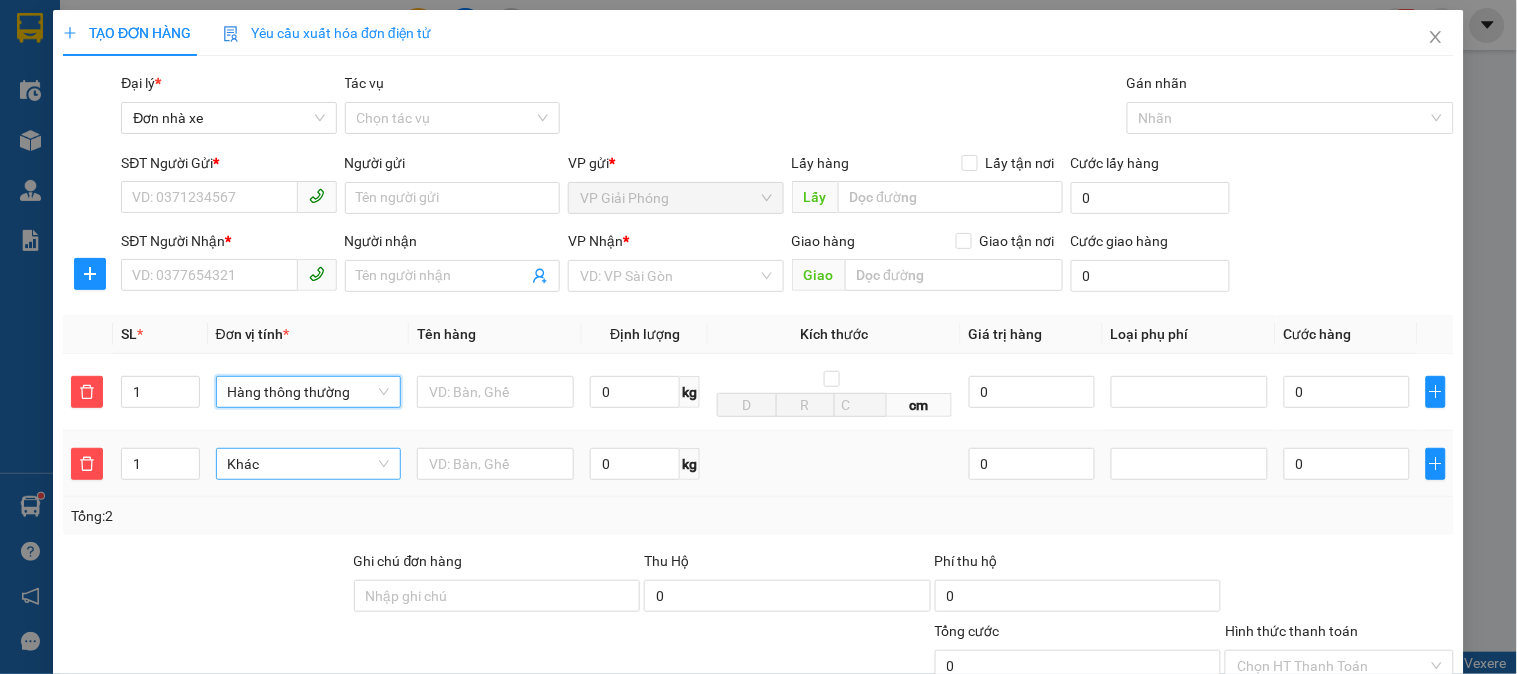 click on "Khác" at bounding box center [308, 464] 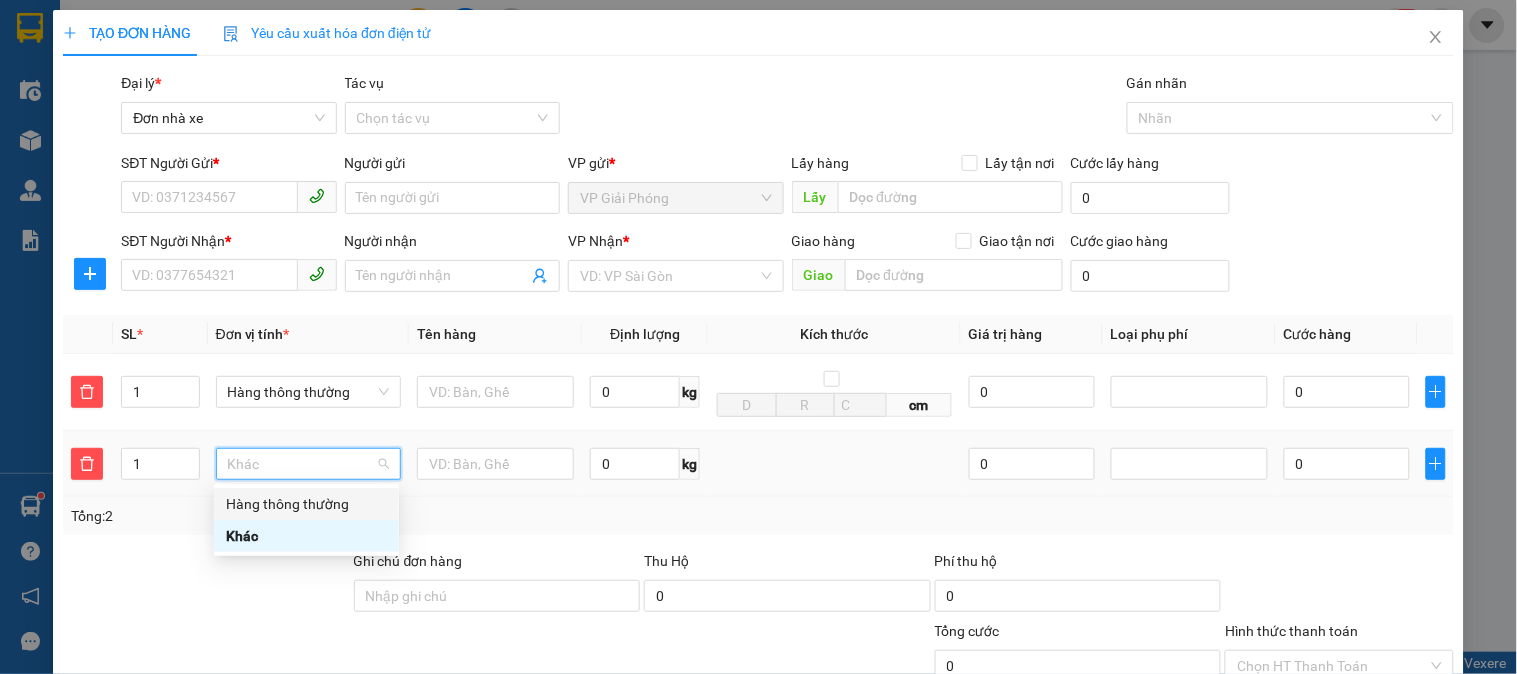click on "Hàng thông thường" at bounding box center (306, 504) 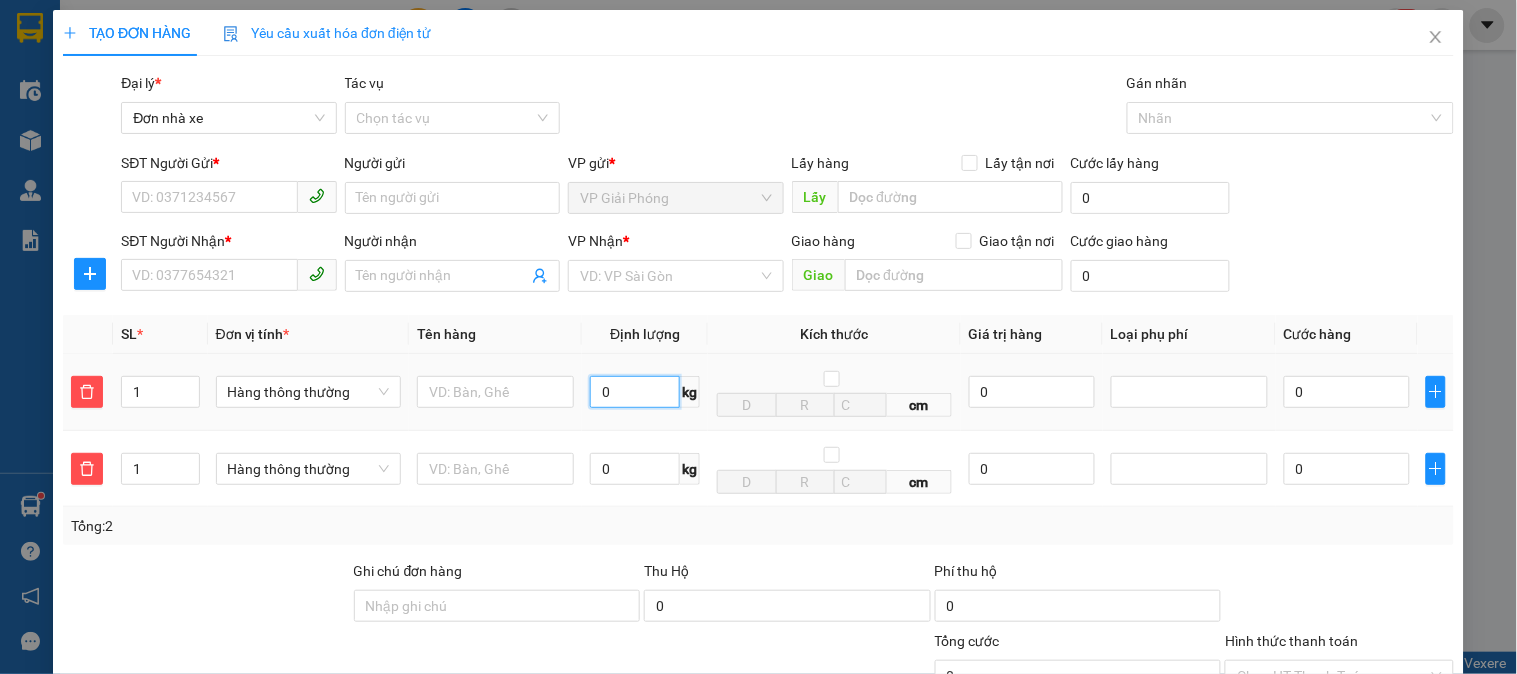 click on "0" at bounding box center (635, 392) 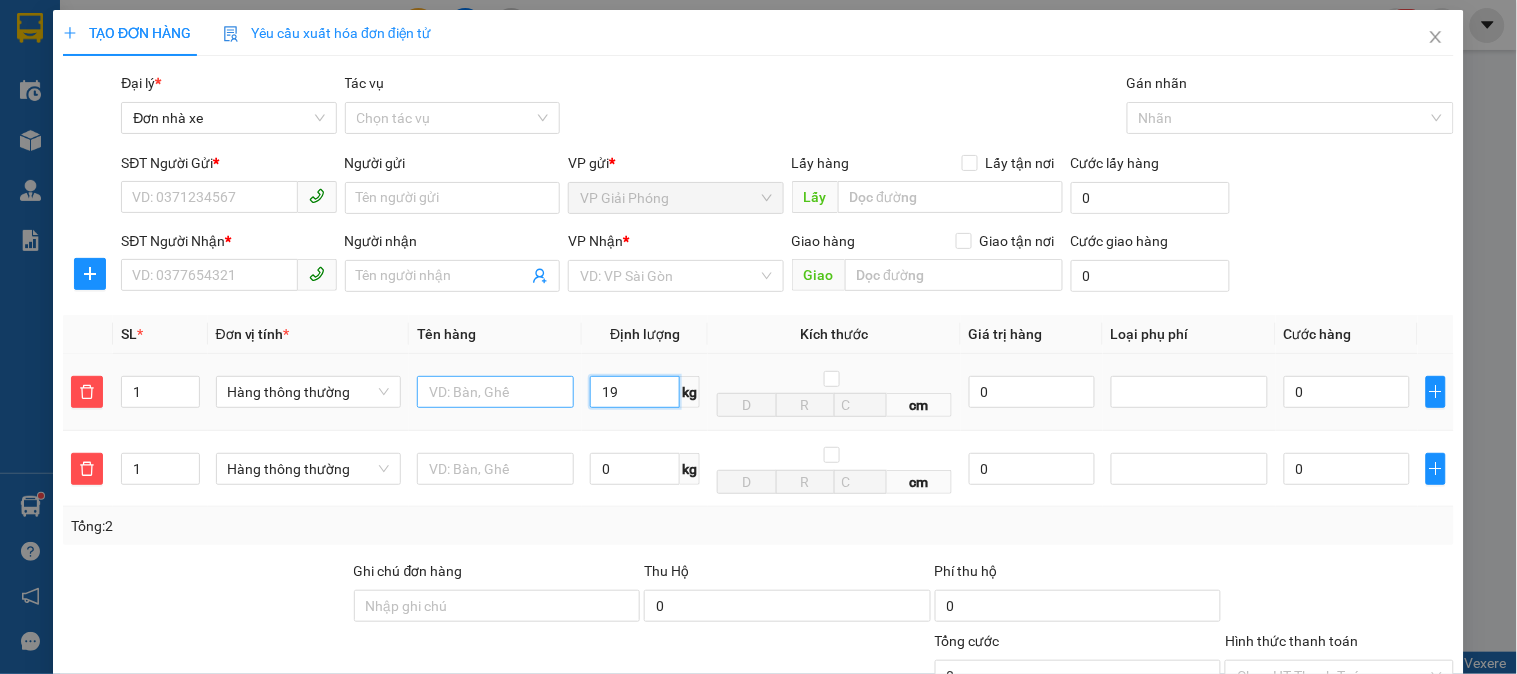 type on "19" 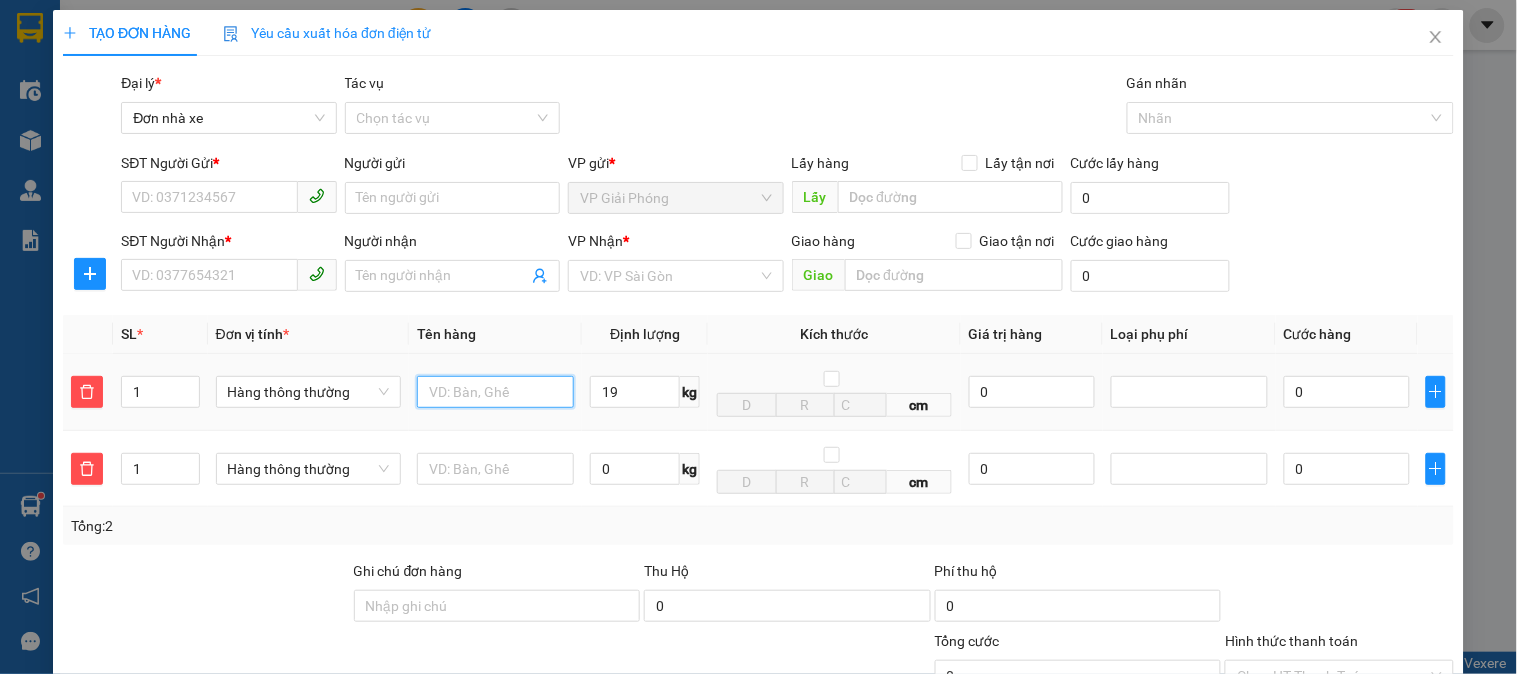 click at bounding box center (495, 392) 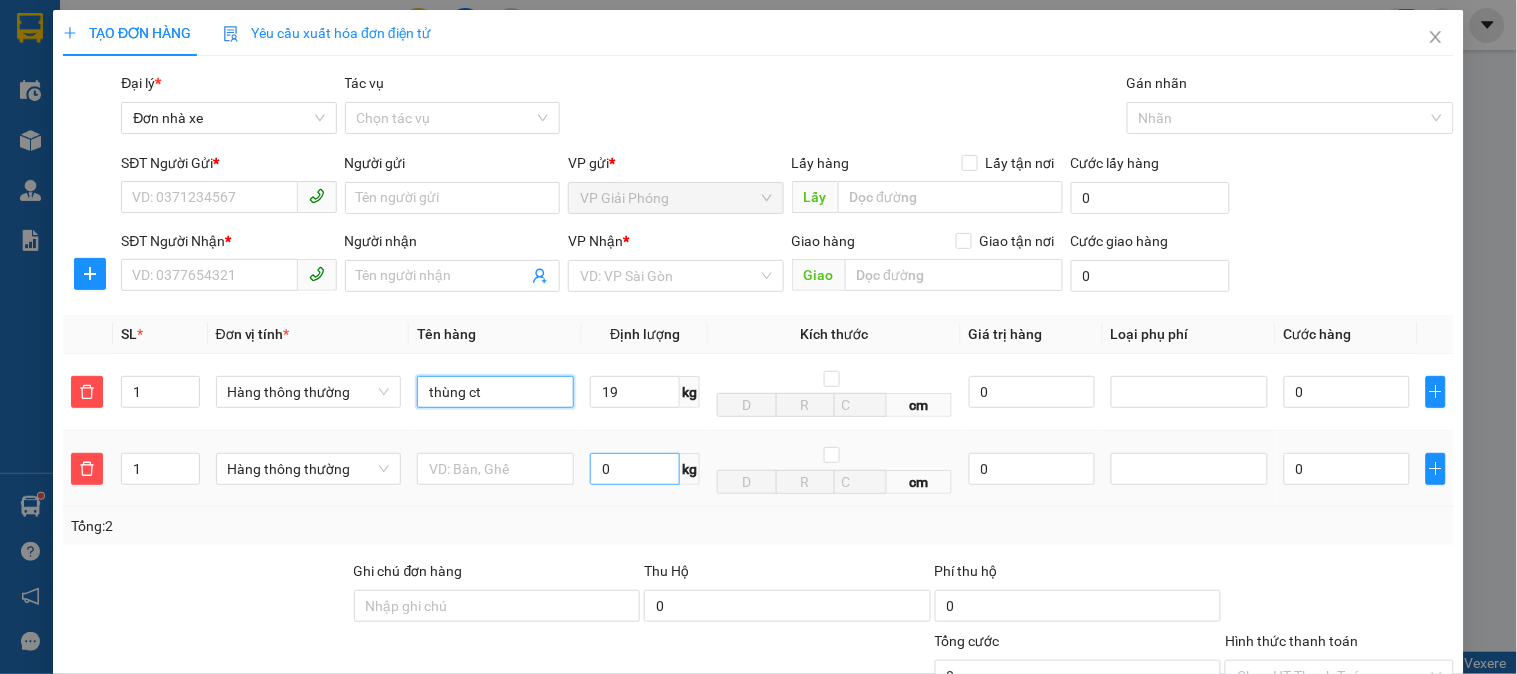 type on "thùng ct" 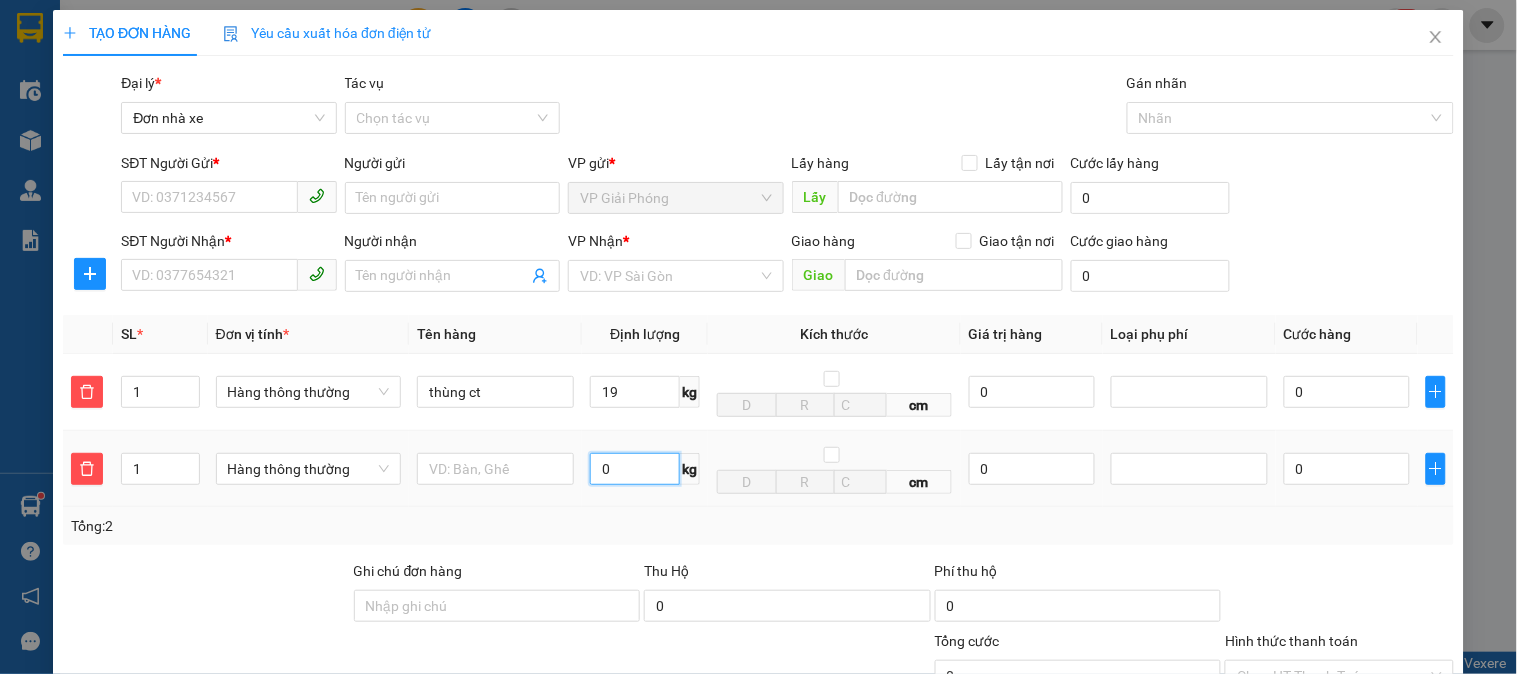 click on "0" at bounding box center (635, 469) 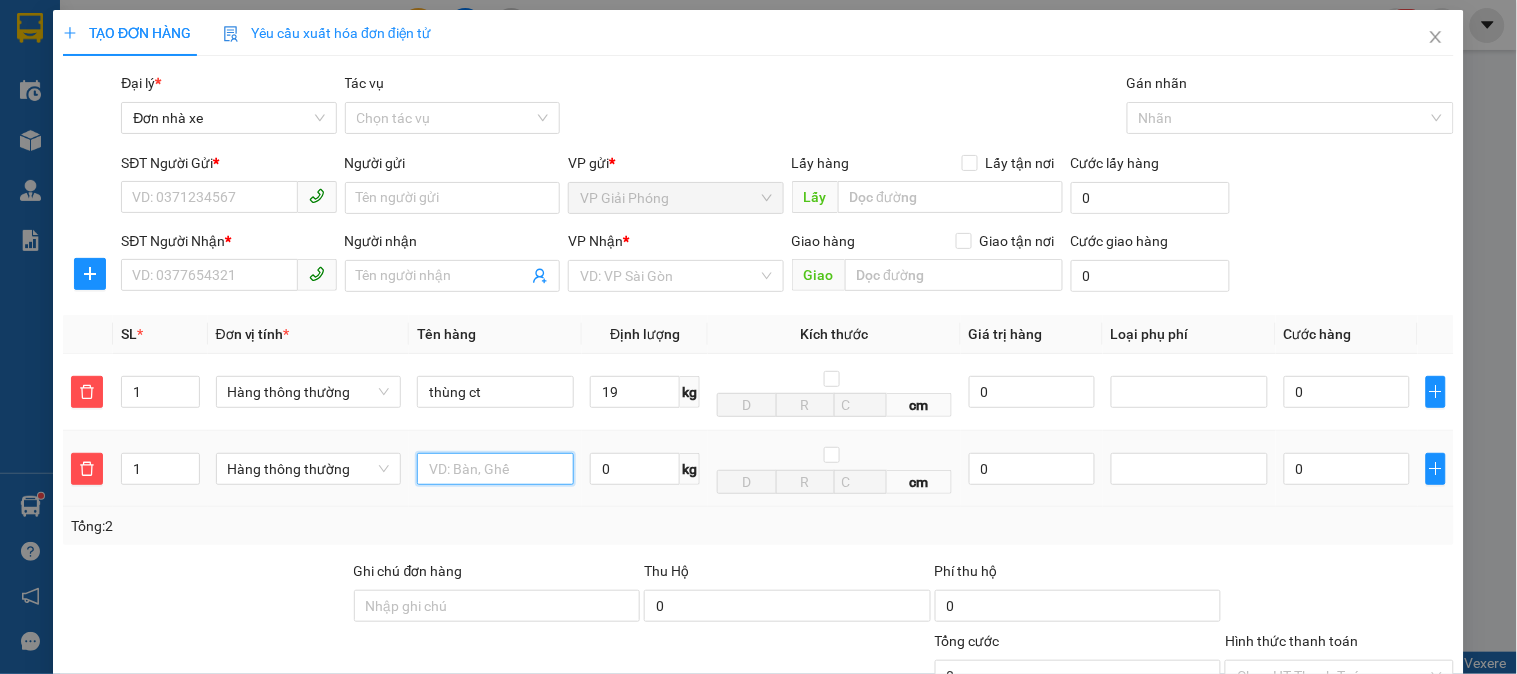 click at bounding box center (495, 469) 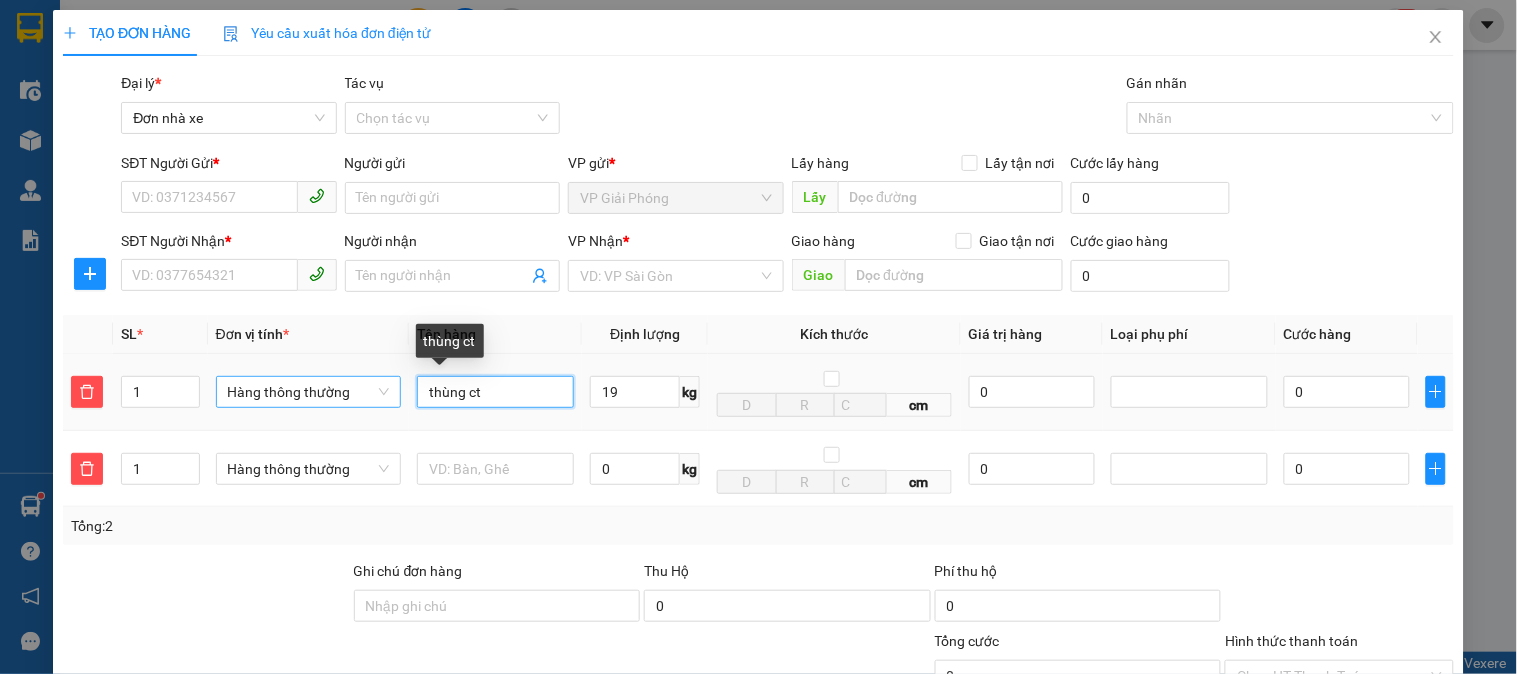 drag, startPoint x: 483, startPoint y: 392, endPoint x: 384, endPoint y: 394, distance: 99.0202 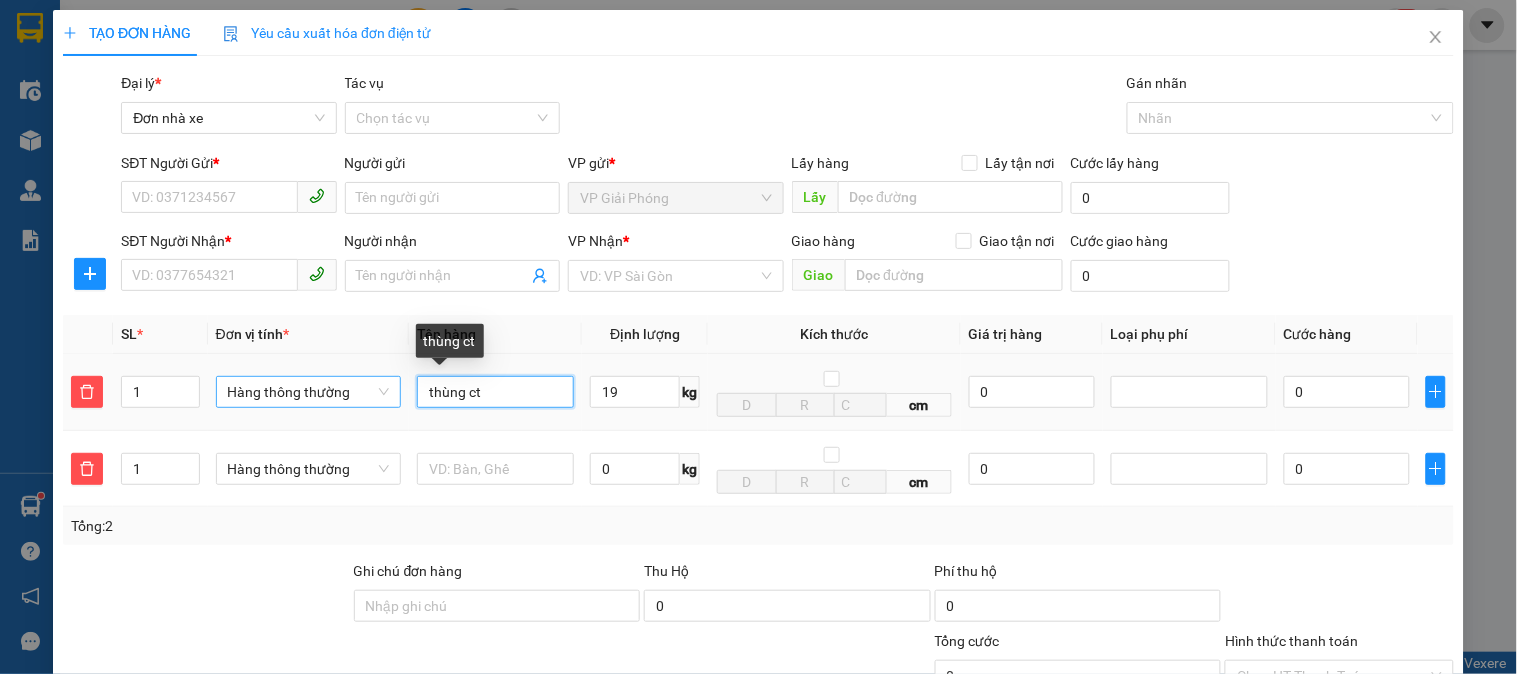 click on "1 Hàng thông thường thùng ct 19 kg cm 0   0" at bounding box center [758, 392] 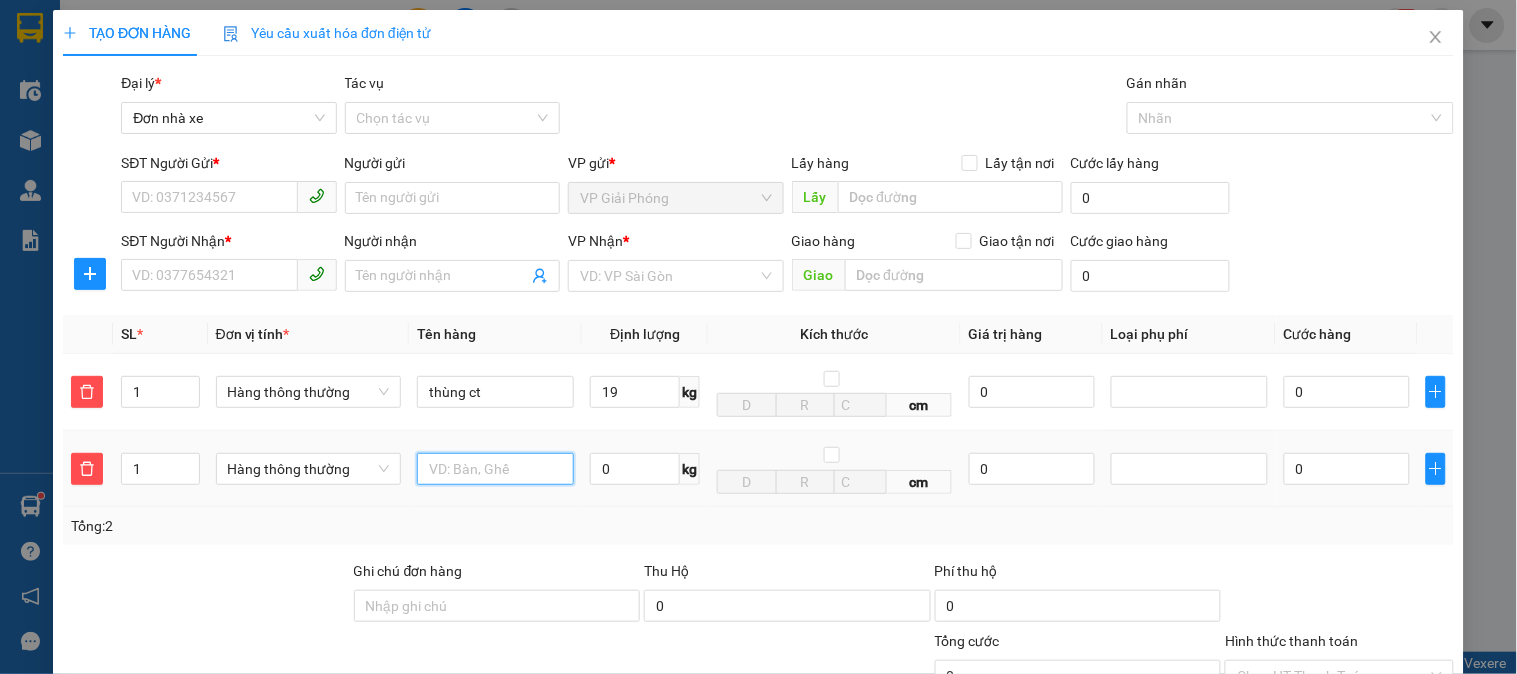 click at bounding box center (495, 469) 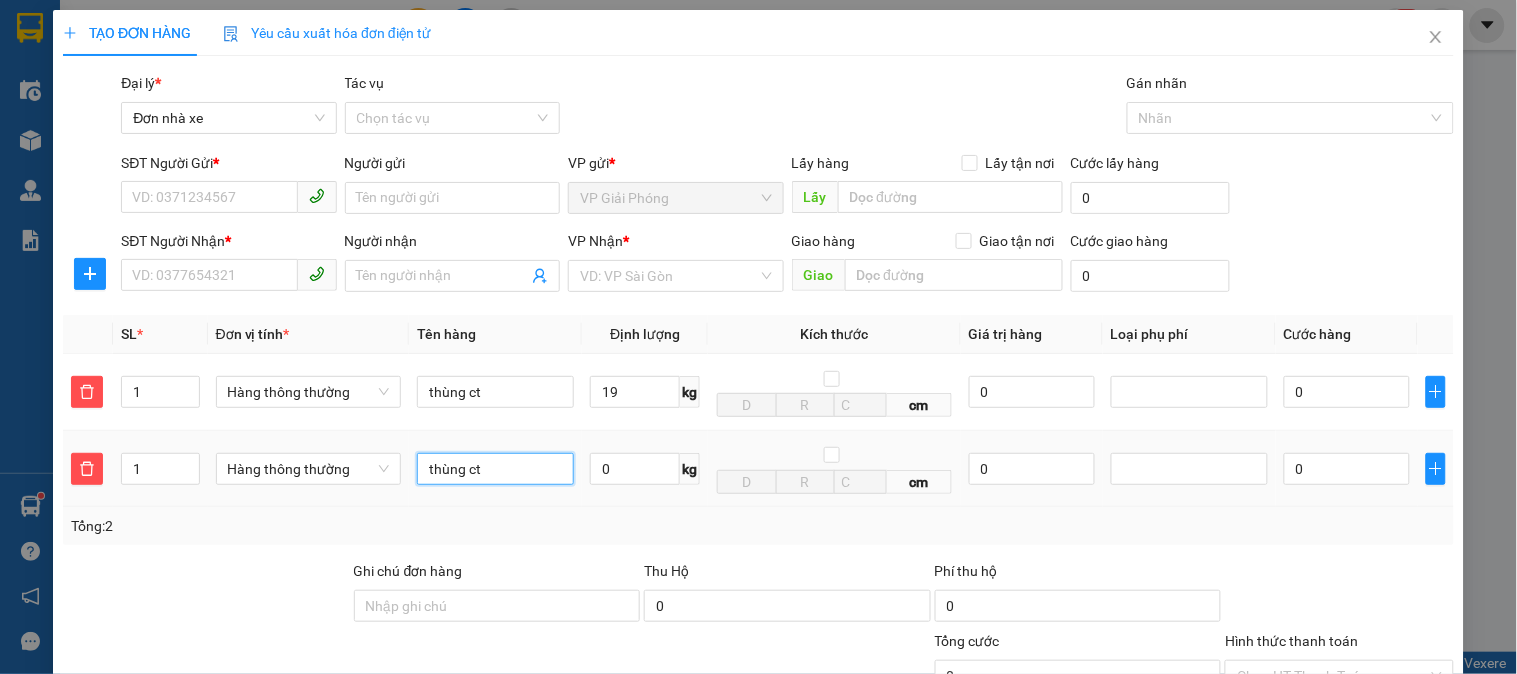 type on "thùng ct" 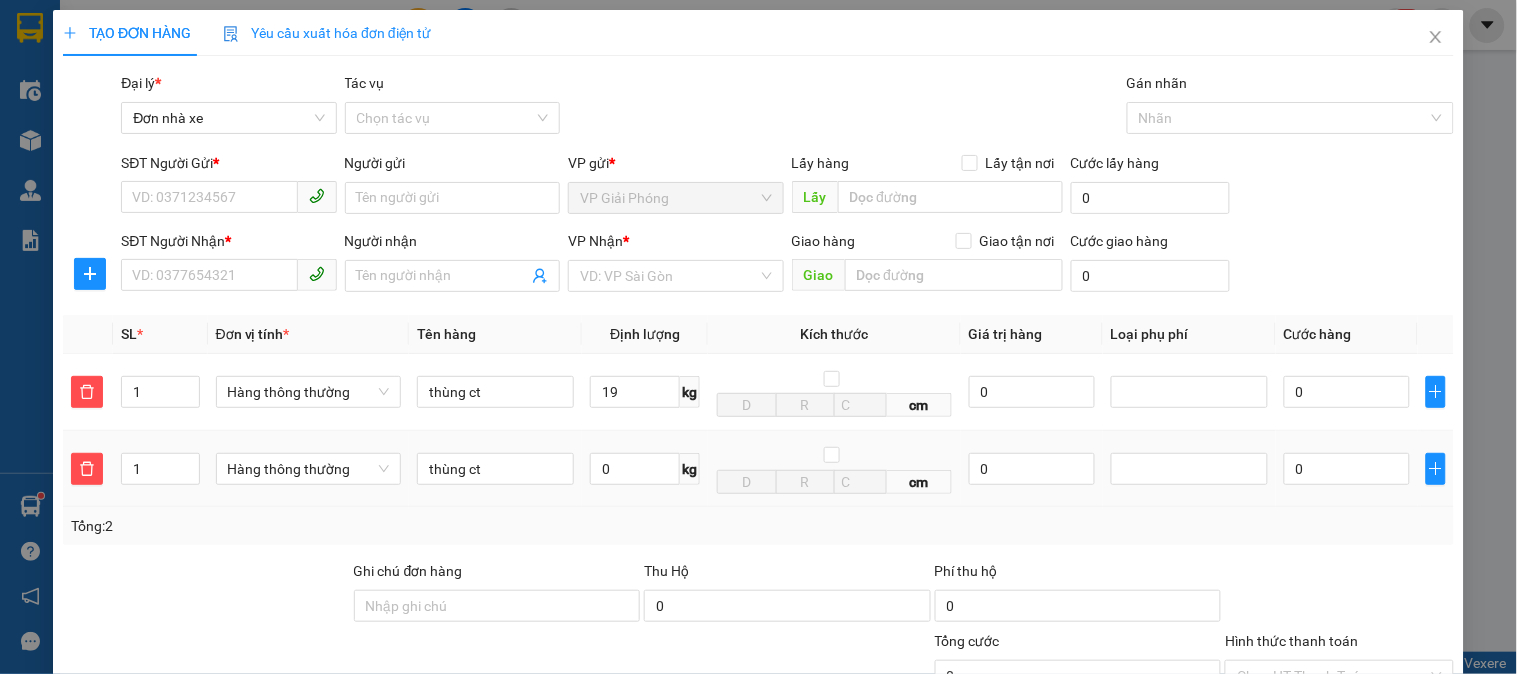 click on "0 kg" at bounding box center [645, 469] 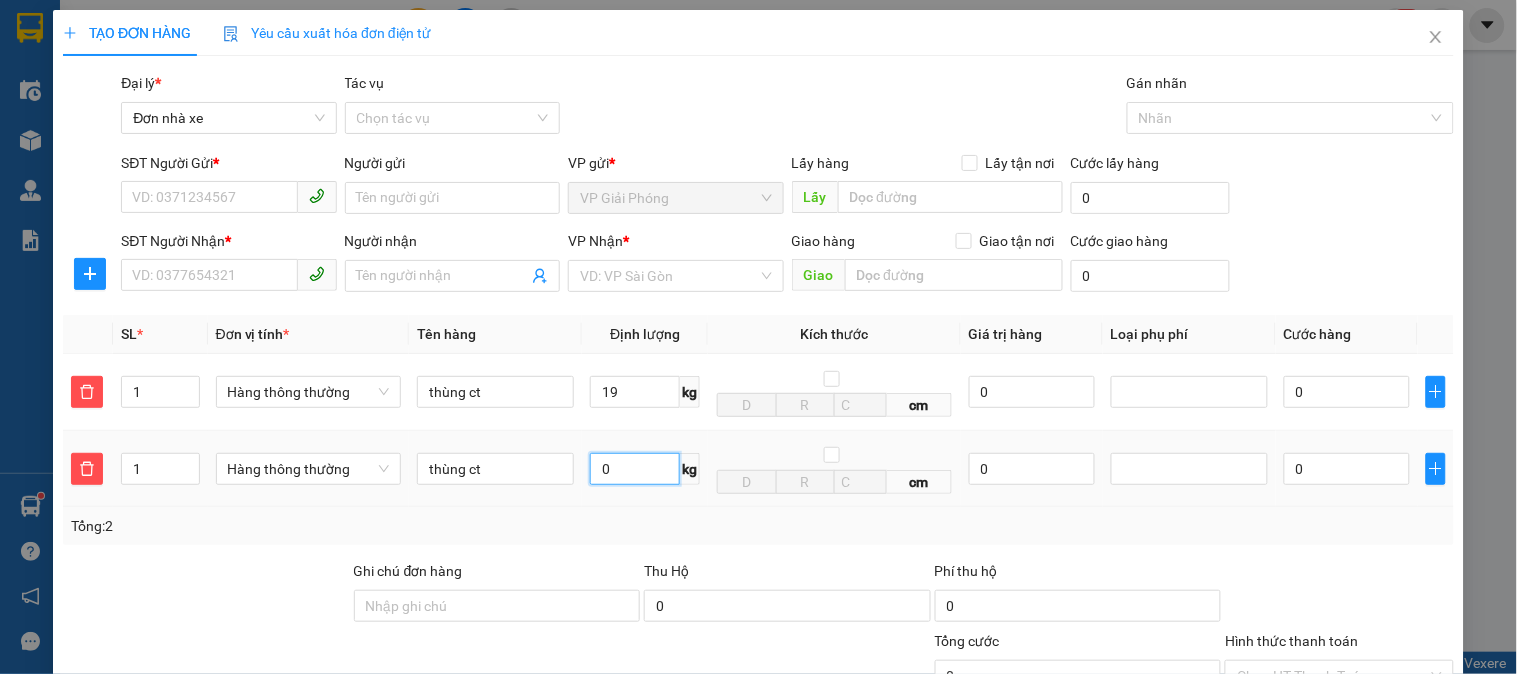 click on "0" at bounding box center [635, 469] 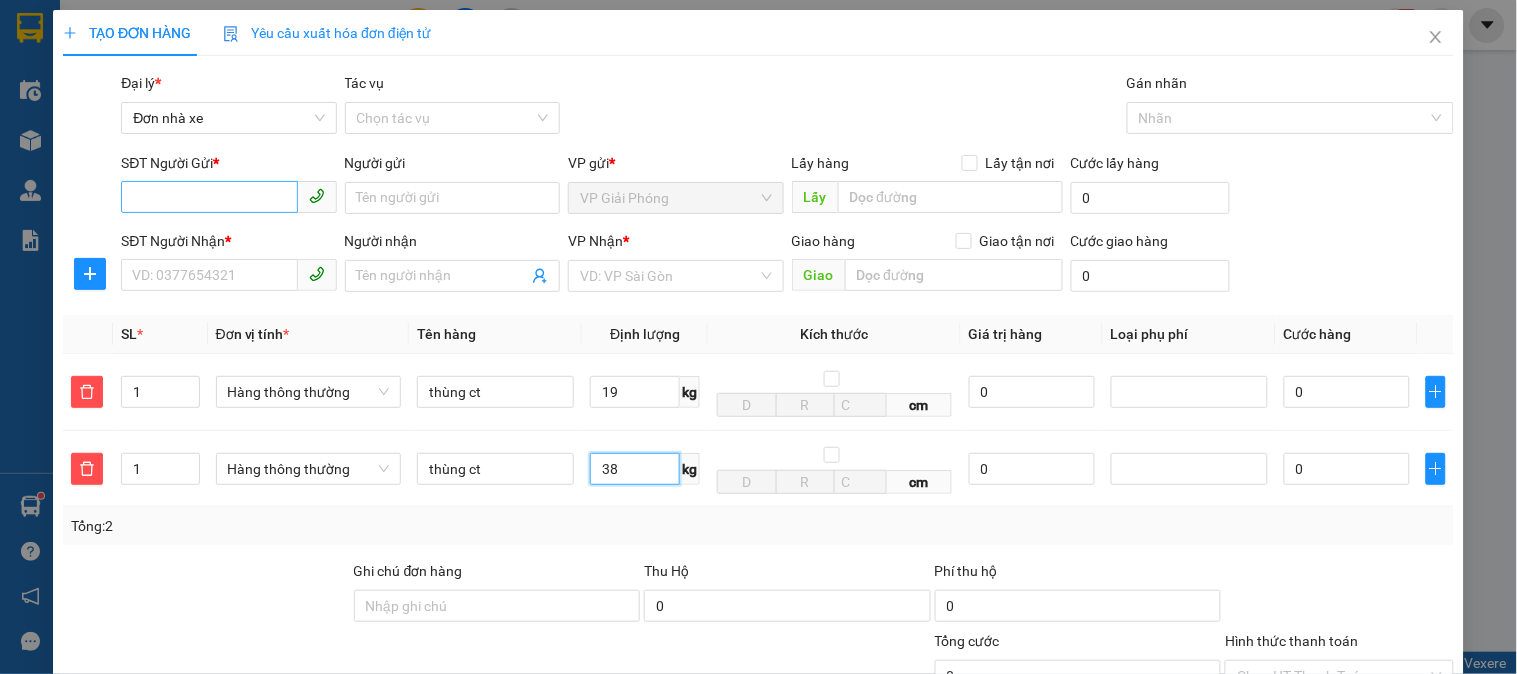 type on "38" 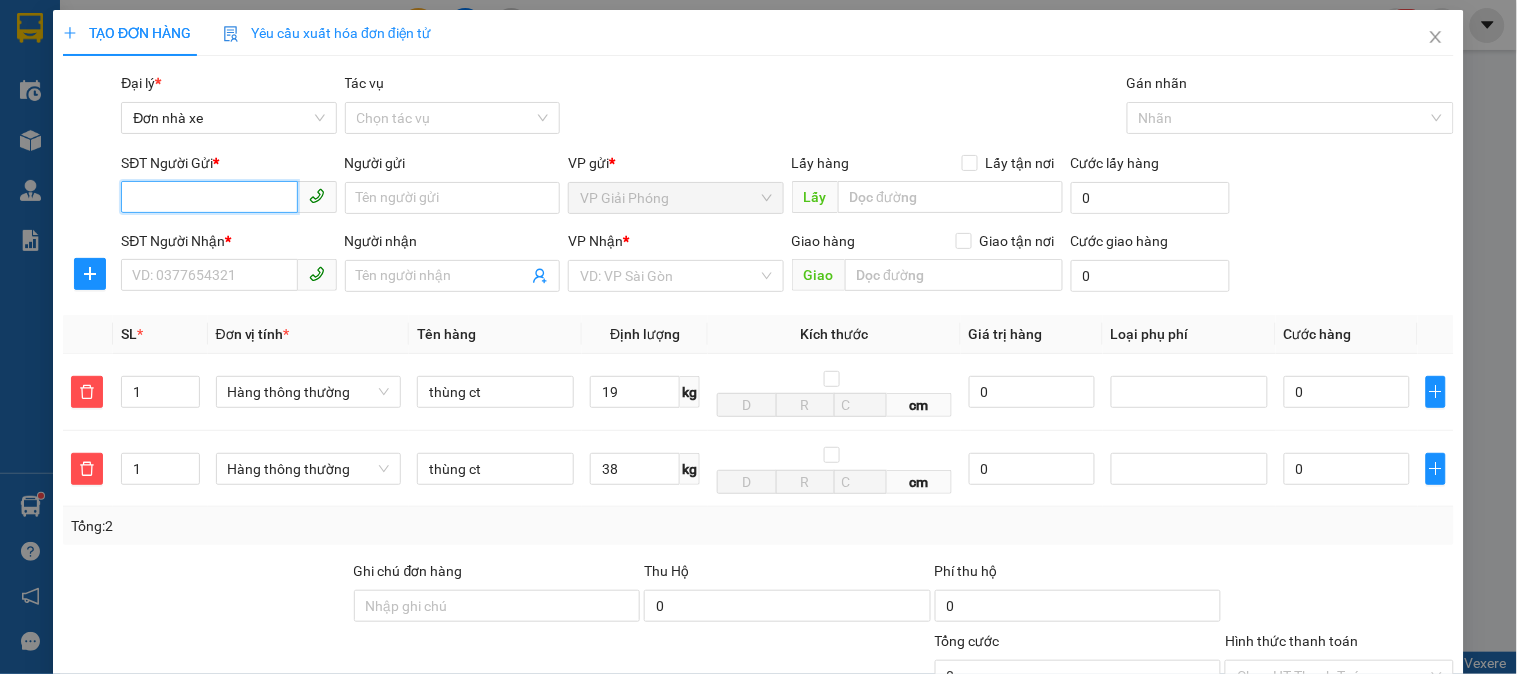 click on "SĐT Người Gửi  *" at bounding box center (209, 197) 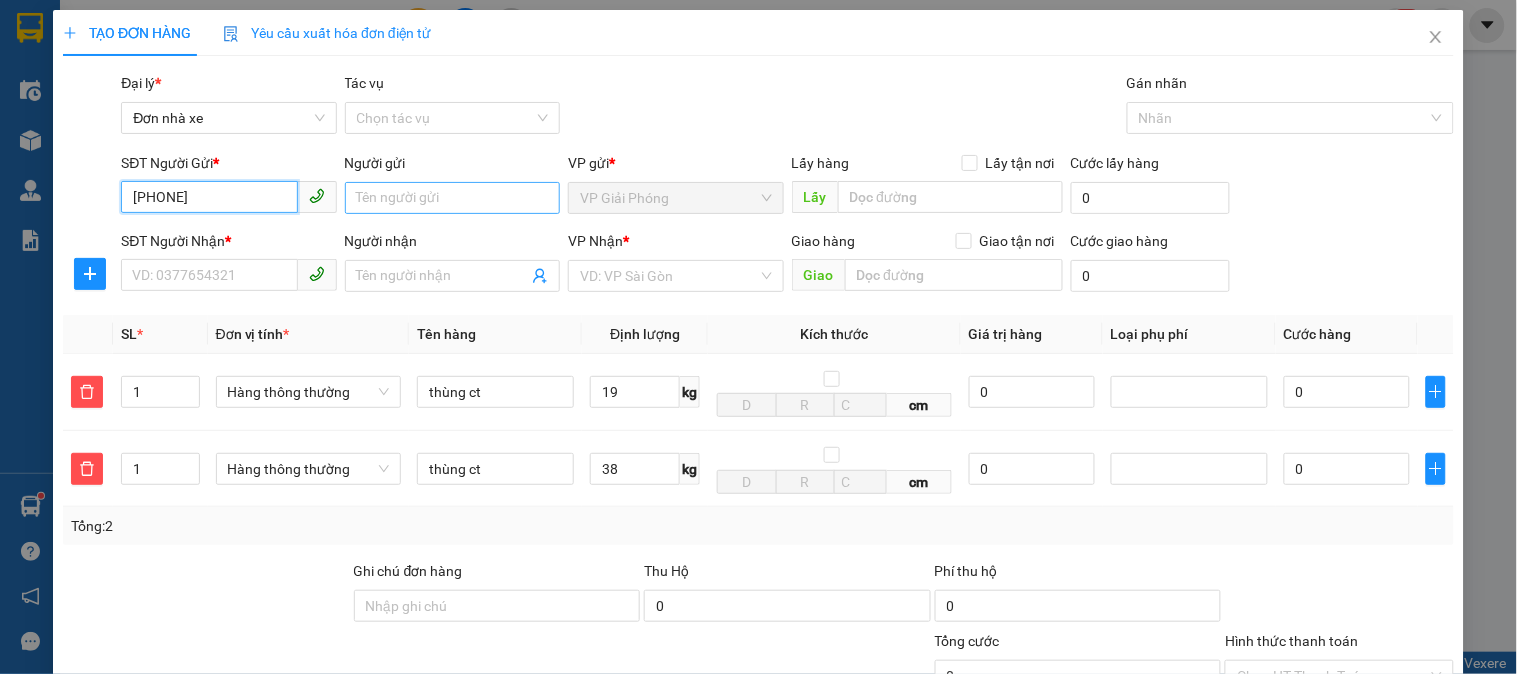 type on "0911680588" 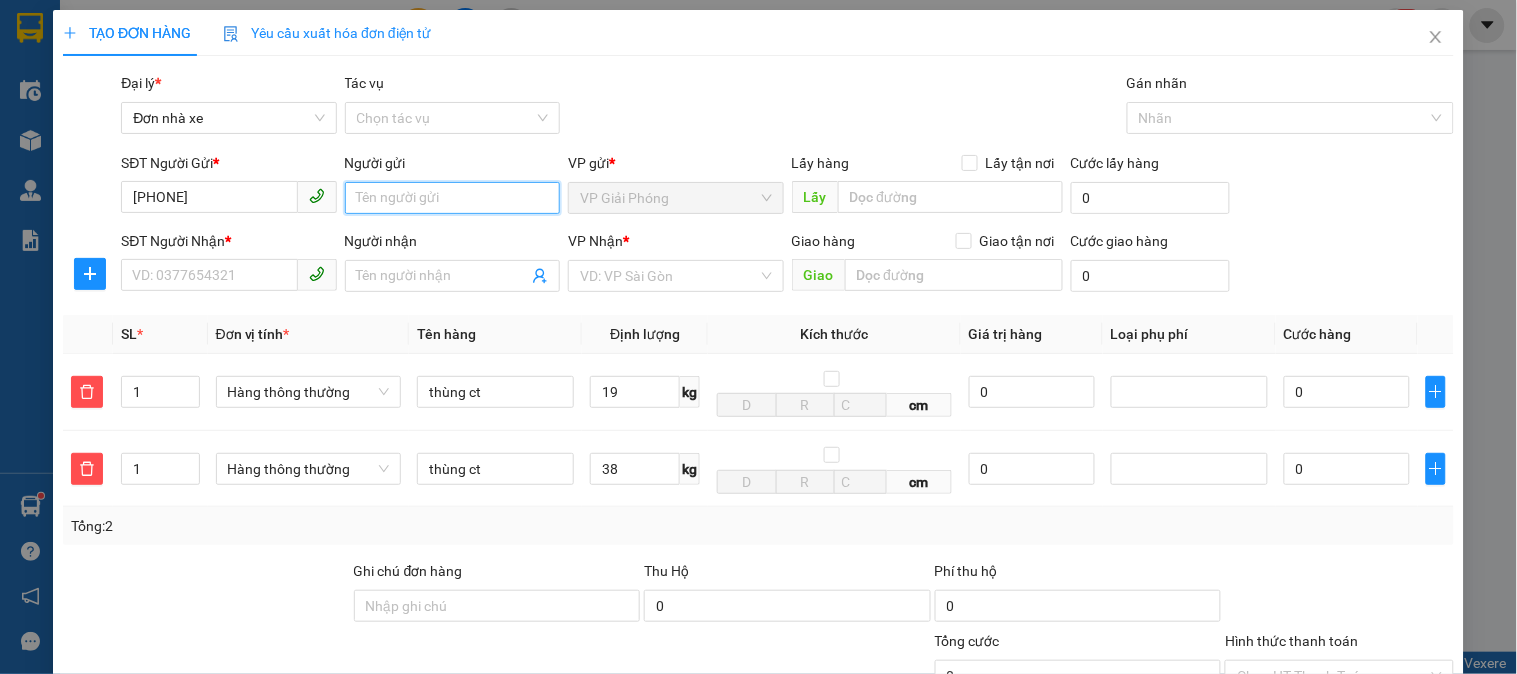 click on "Người gửi" at bounding box center (452, 198) 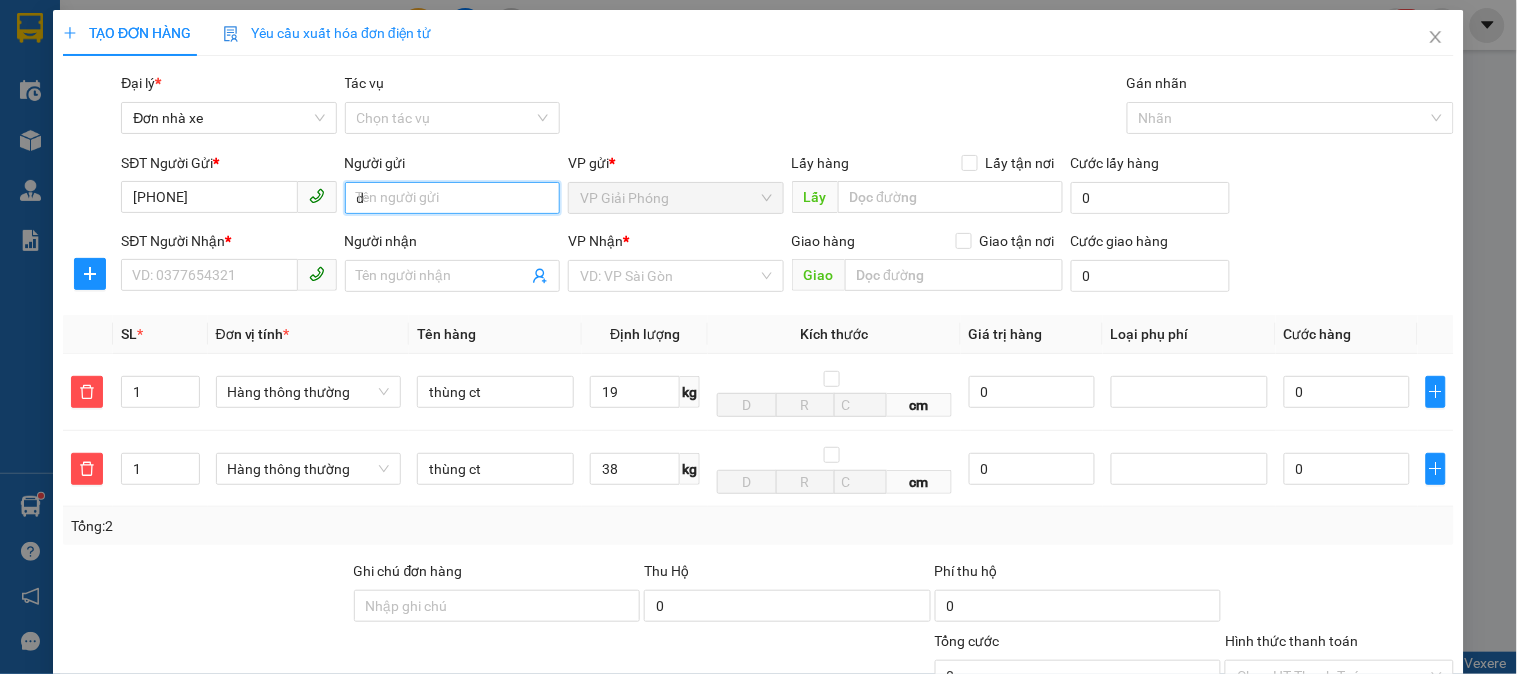 type on "d" 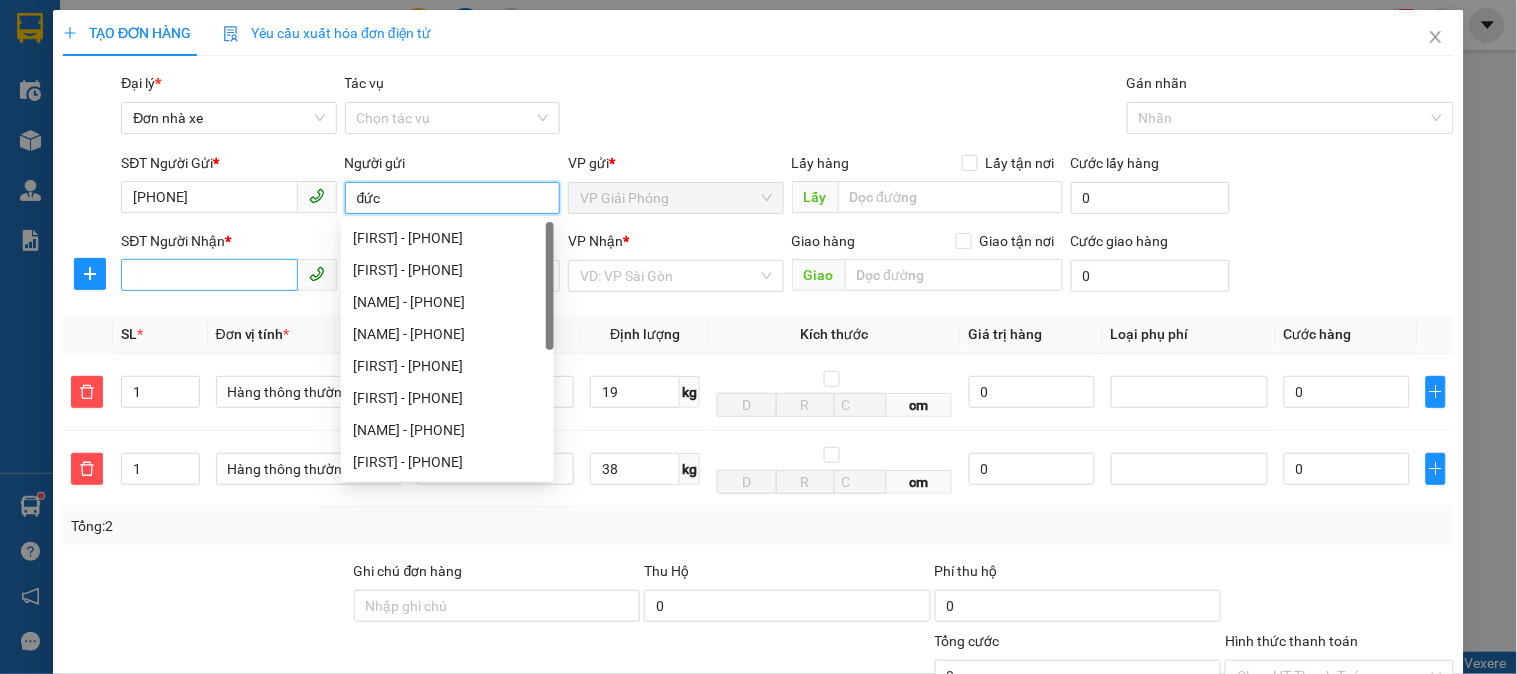 type on "đức" 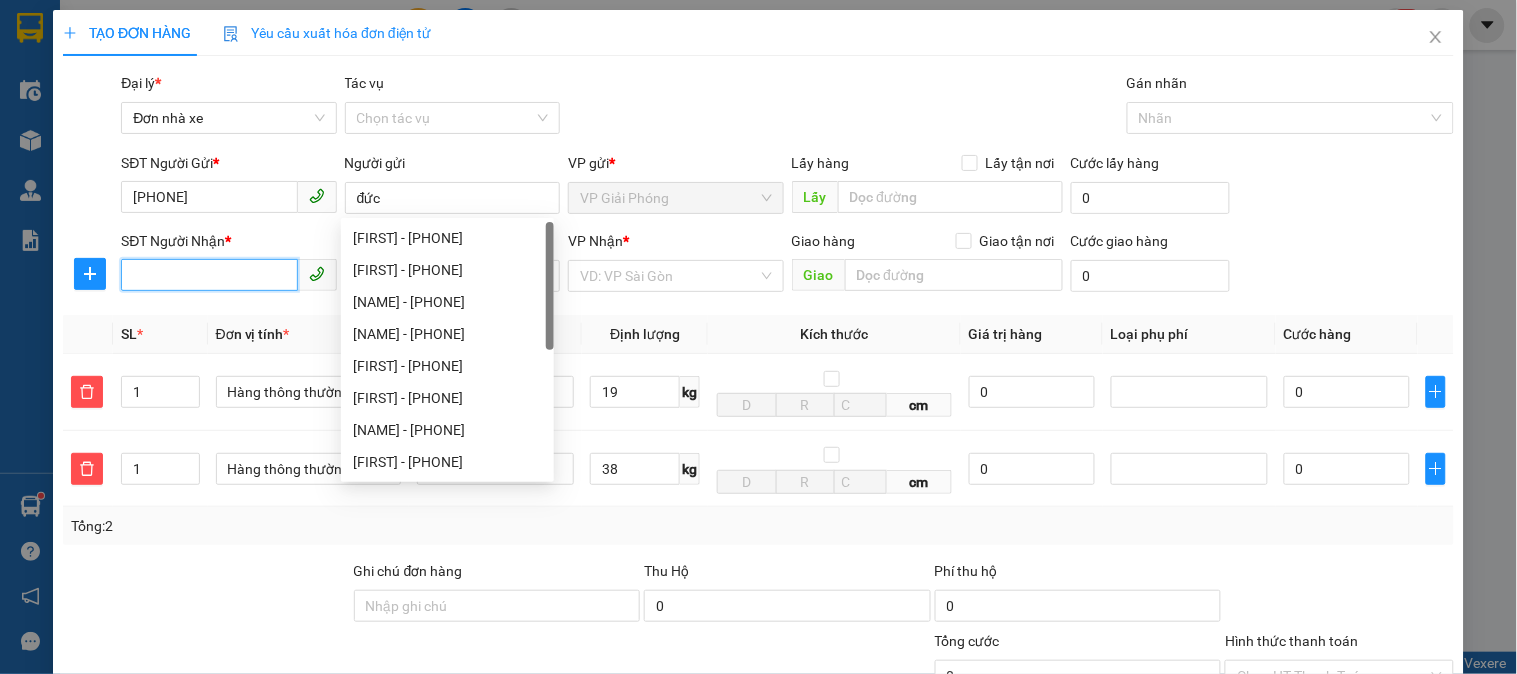 click on "SĐT Người Nhận  *" at bounding box center [209, 275] 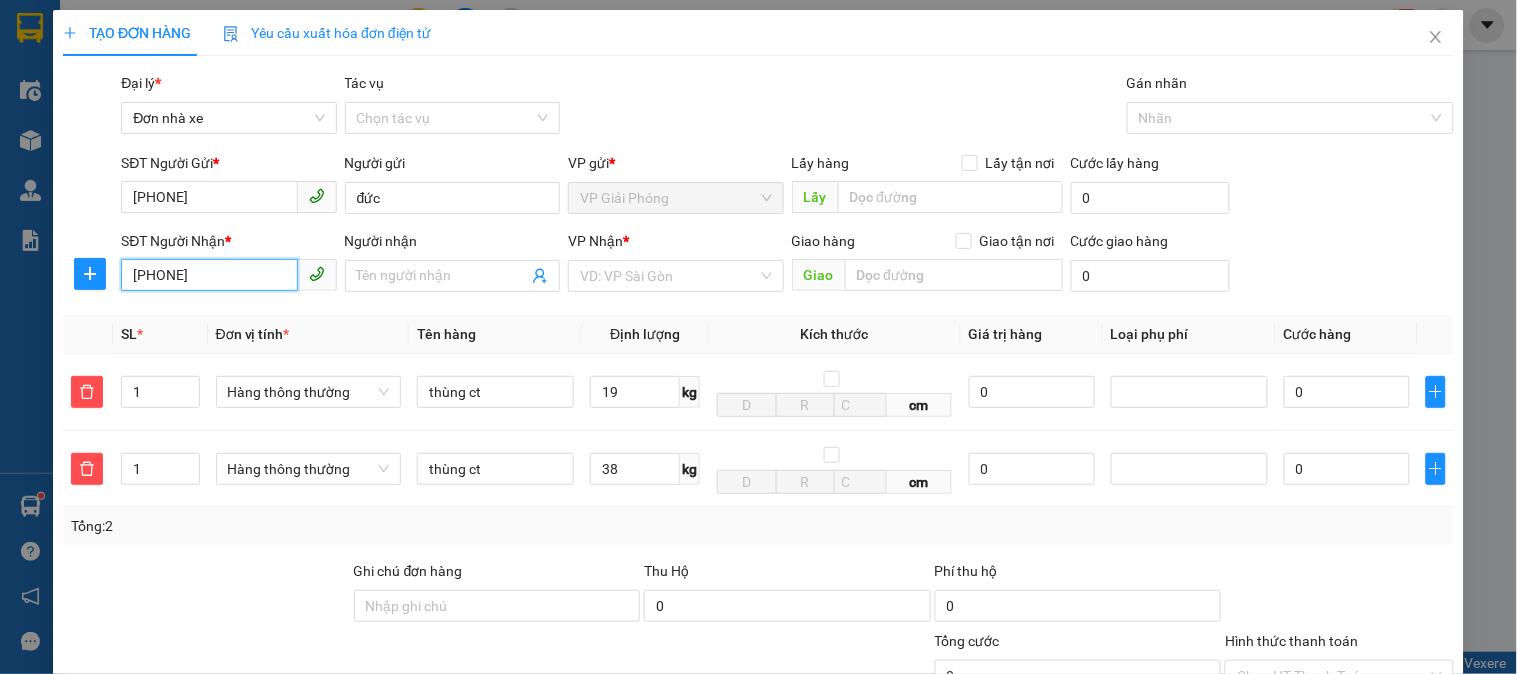 click on "0912446488" at bounding box center (209, 275) 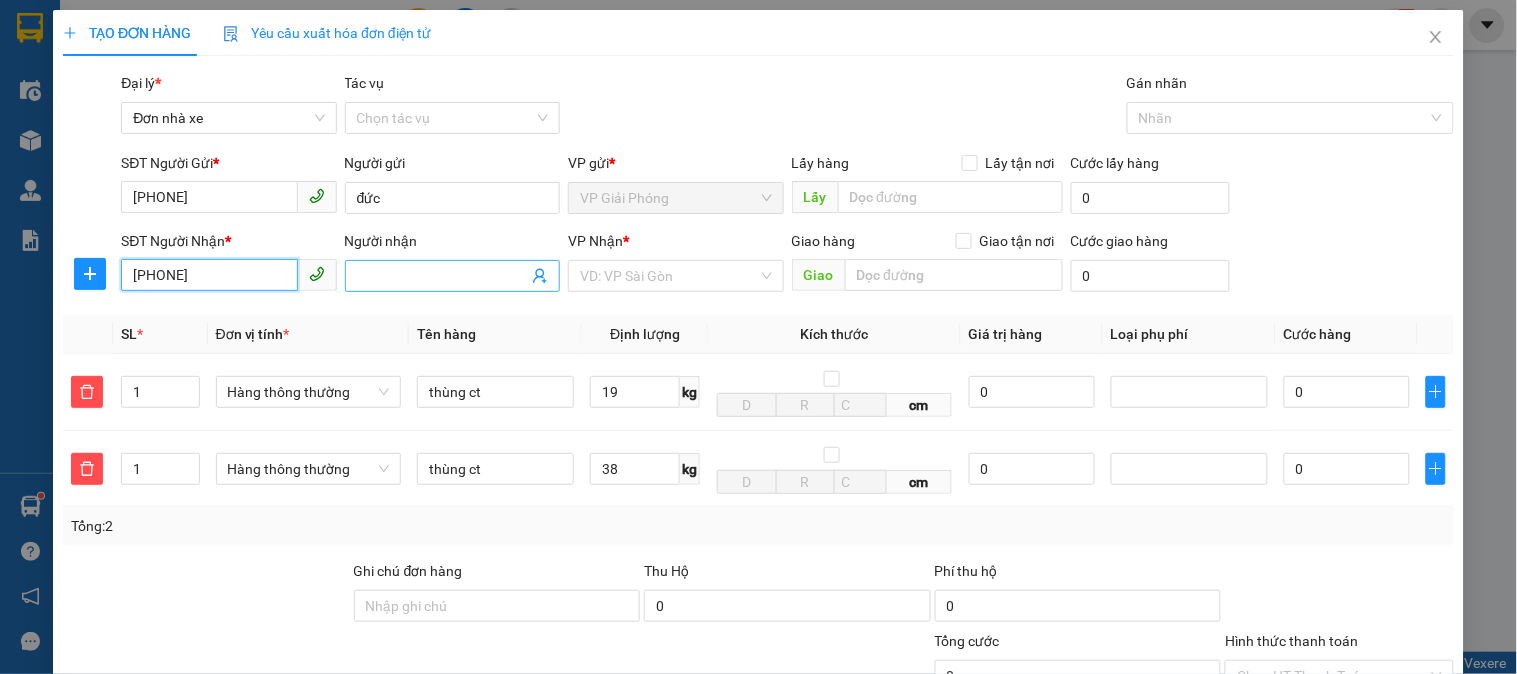 type on "0912446188" 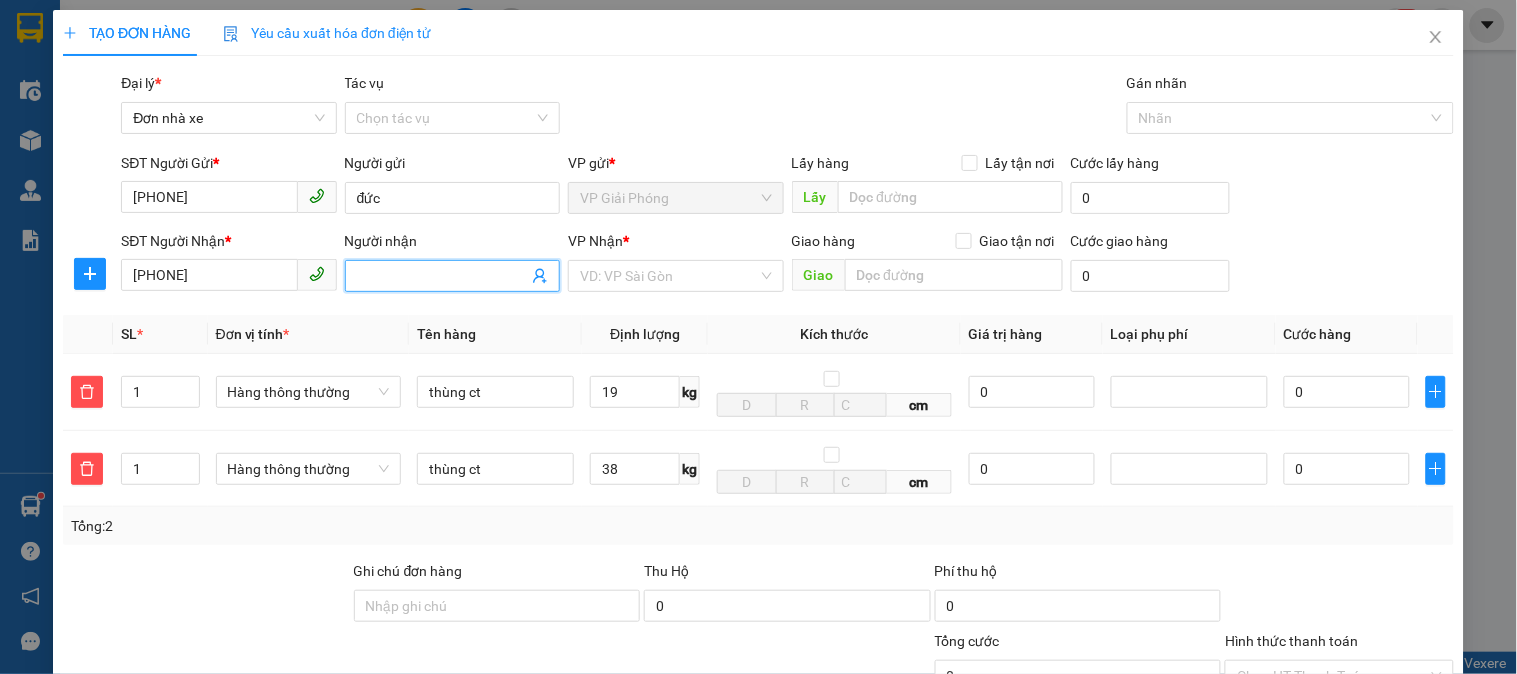 click on "Người nhận" at bounding box center (442, 276) 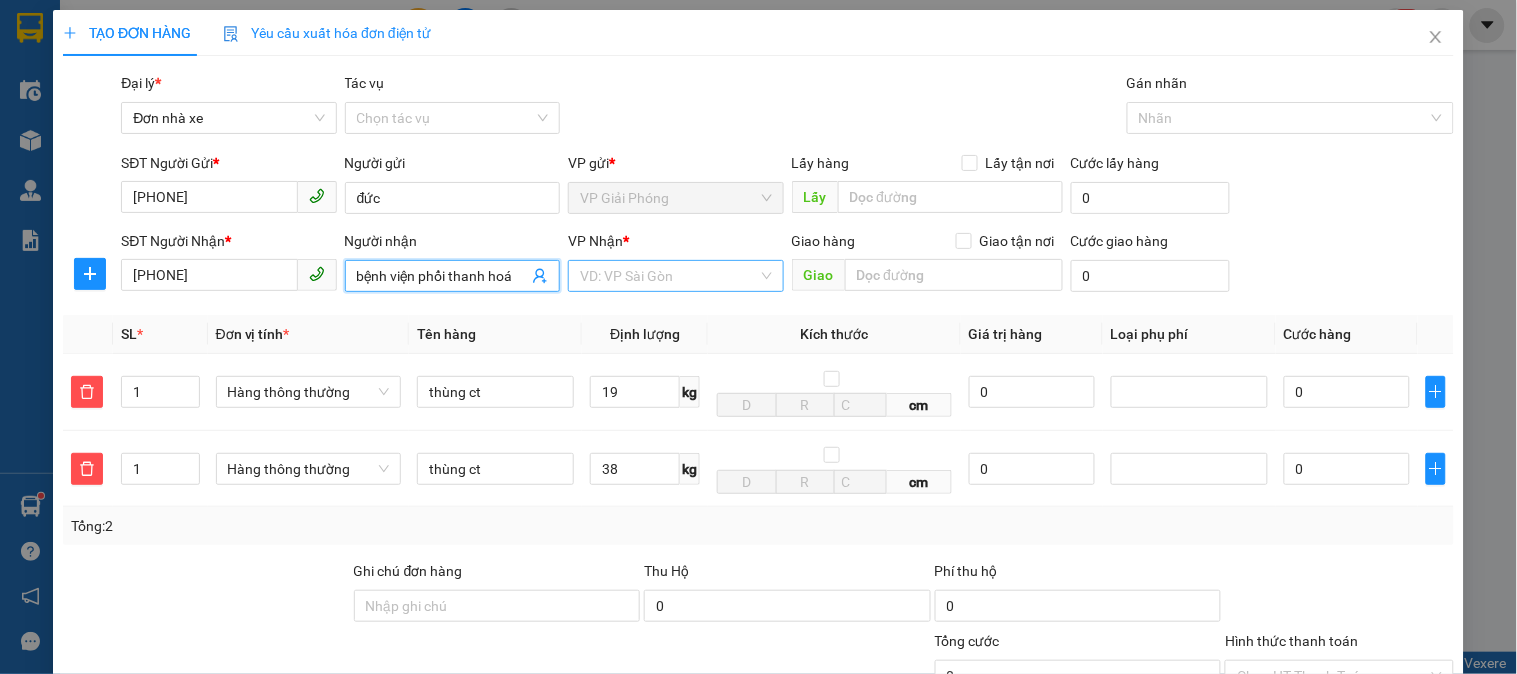 type on "bệnh viện phổi thanh hoá" 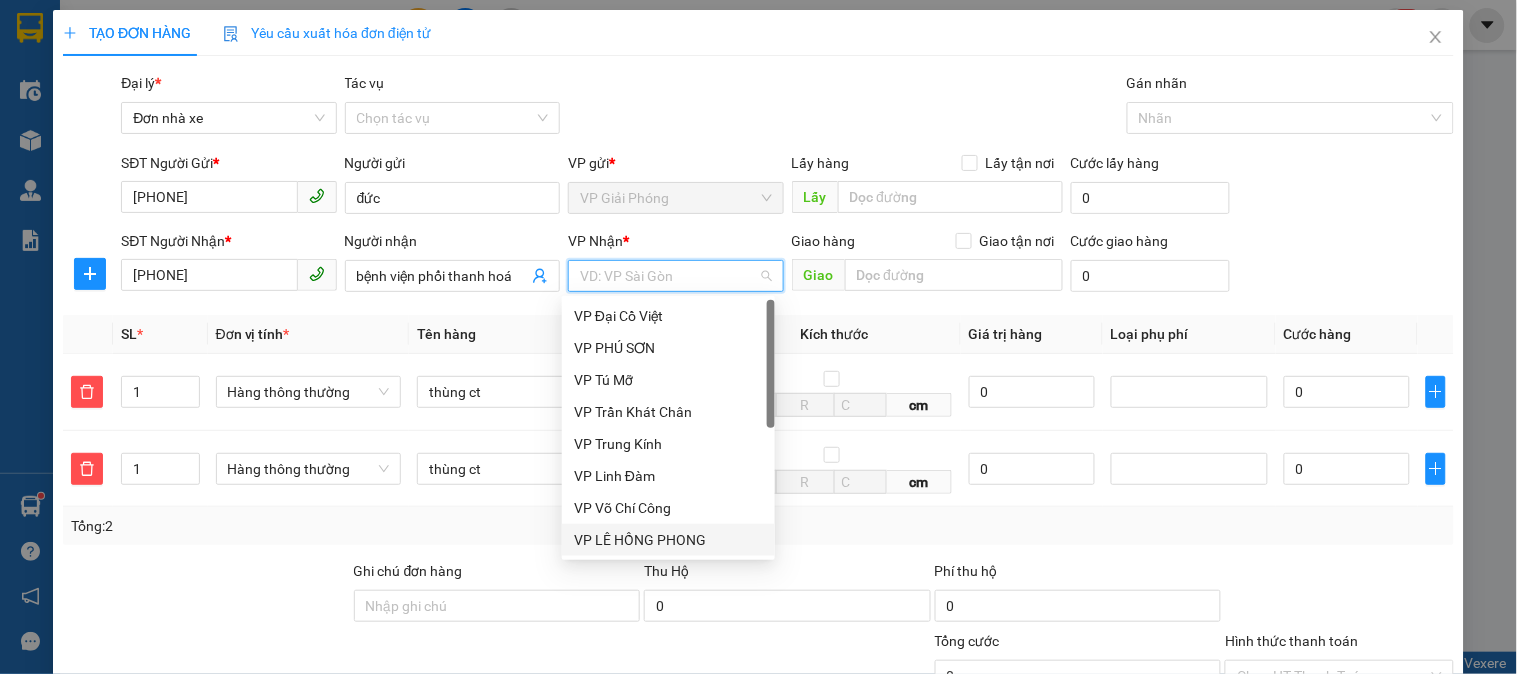click on "VP LÊ HỒNG PHONG" at bounding box center (668, 540) 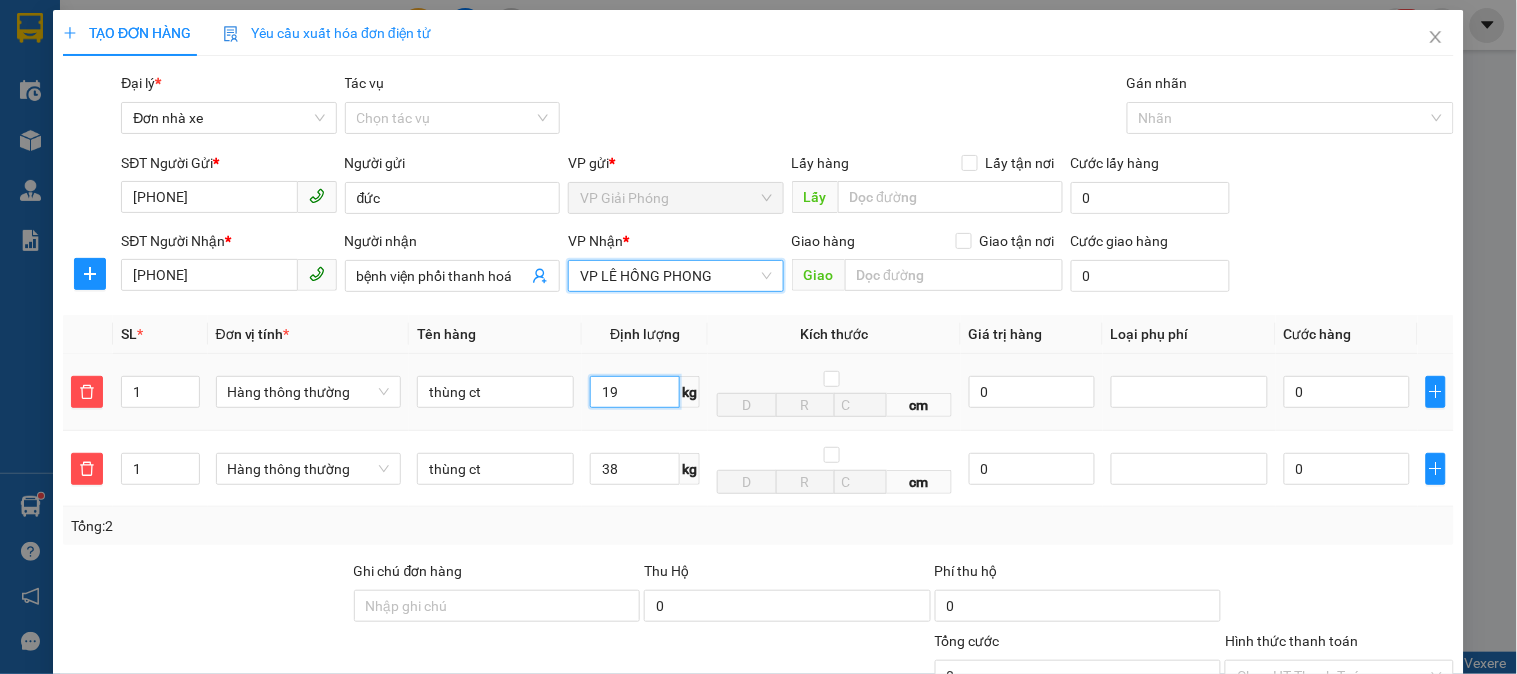 click on "19" at bounding box center [635, 392] 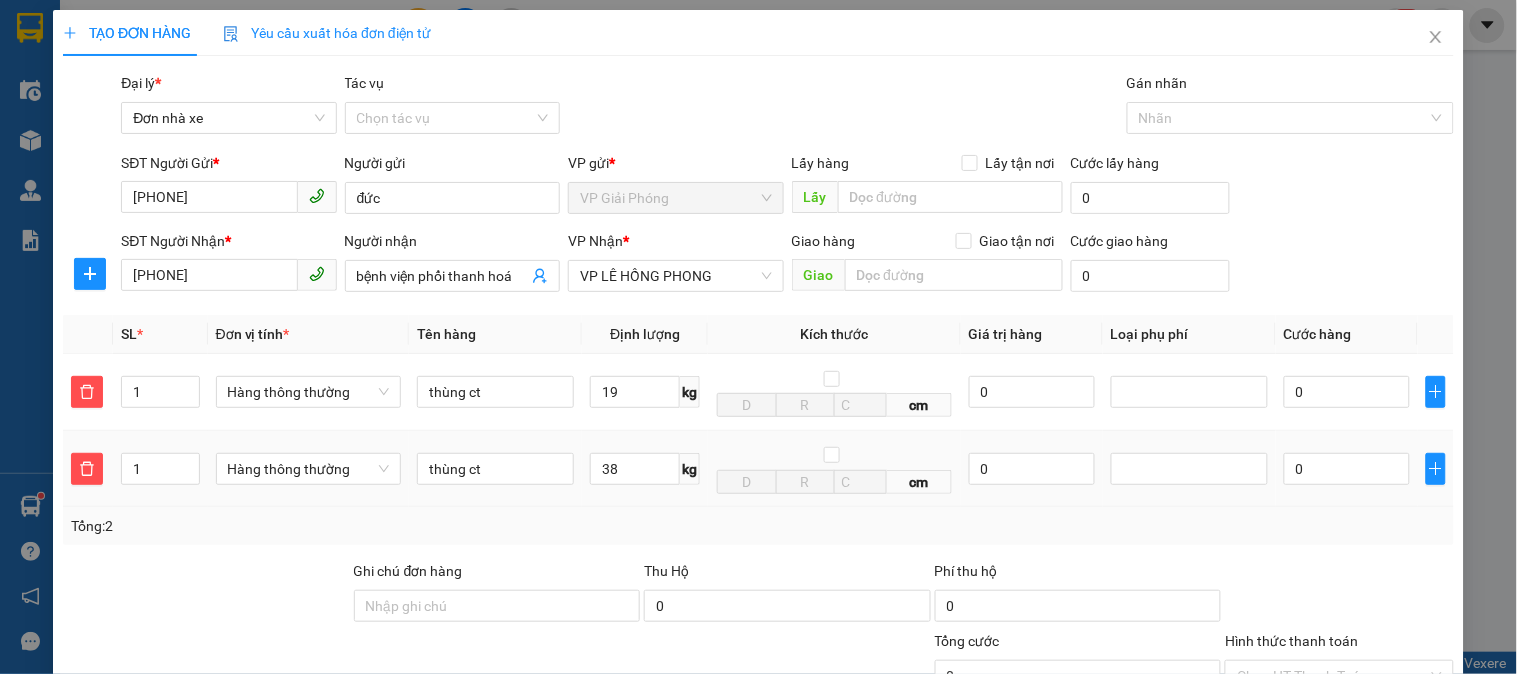 click on "38 kg" at bounding box center (645, 469) 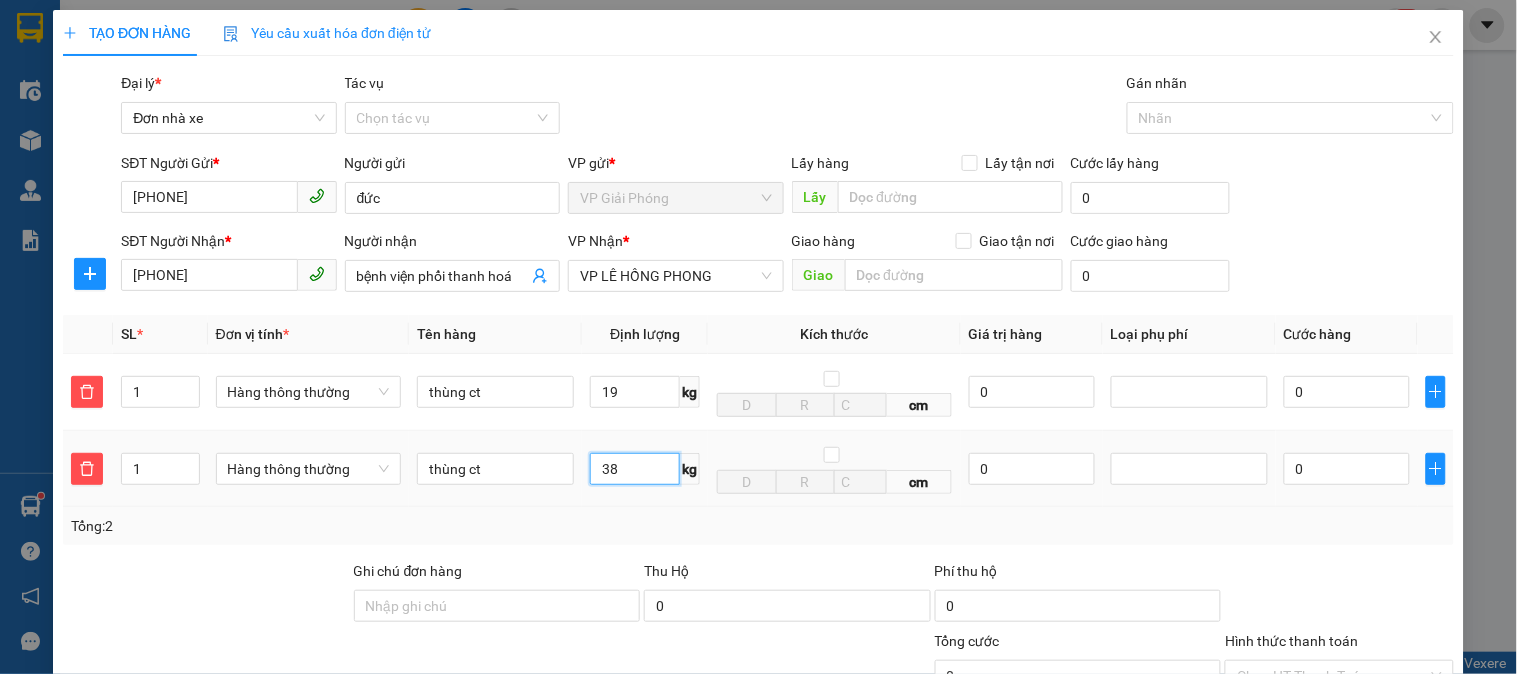 click on "38" at bounding box center (635, 469) 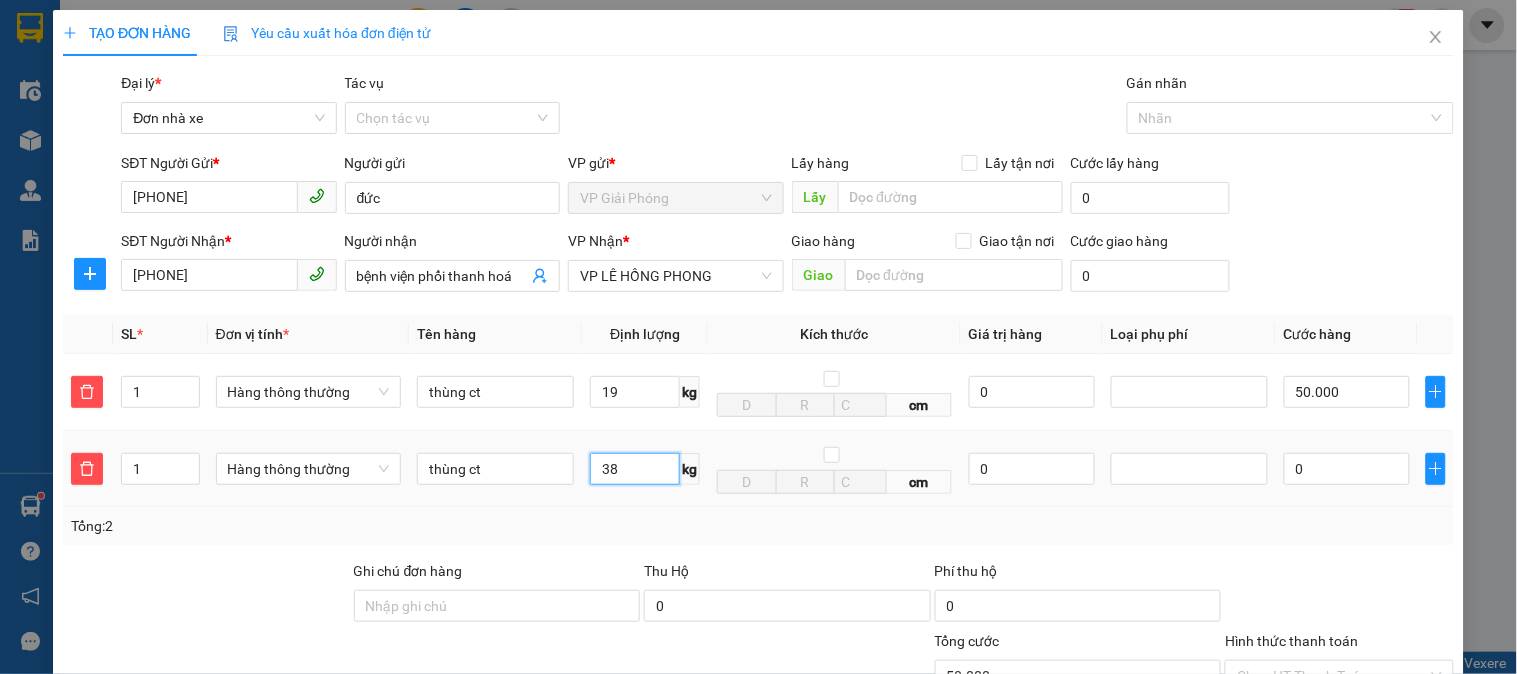 click on "38" at bounding box center [635, 469] 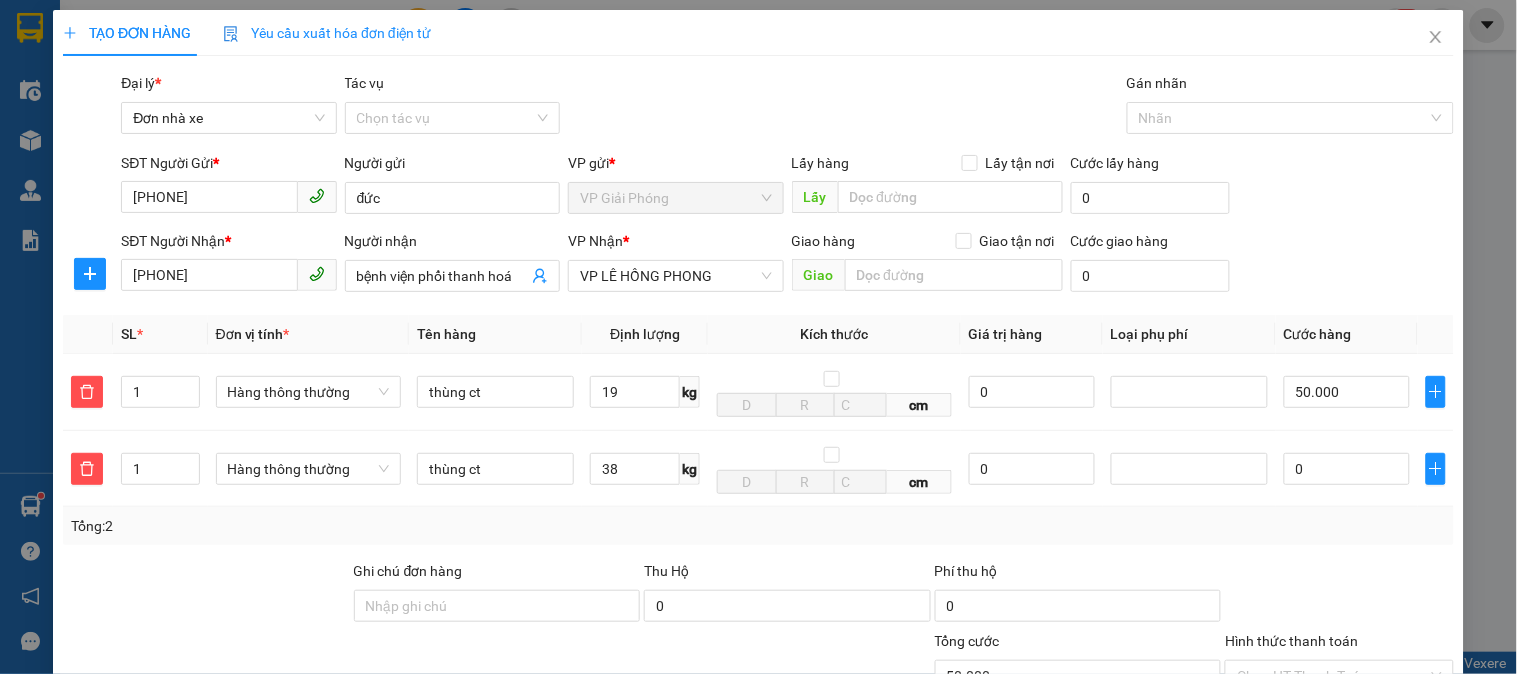 click on "Tổng:  2" at bounding box center [758, 526] 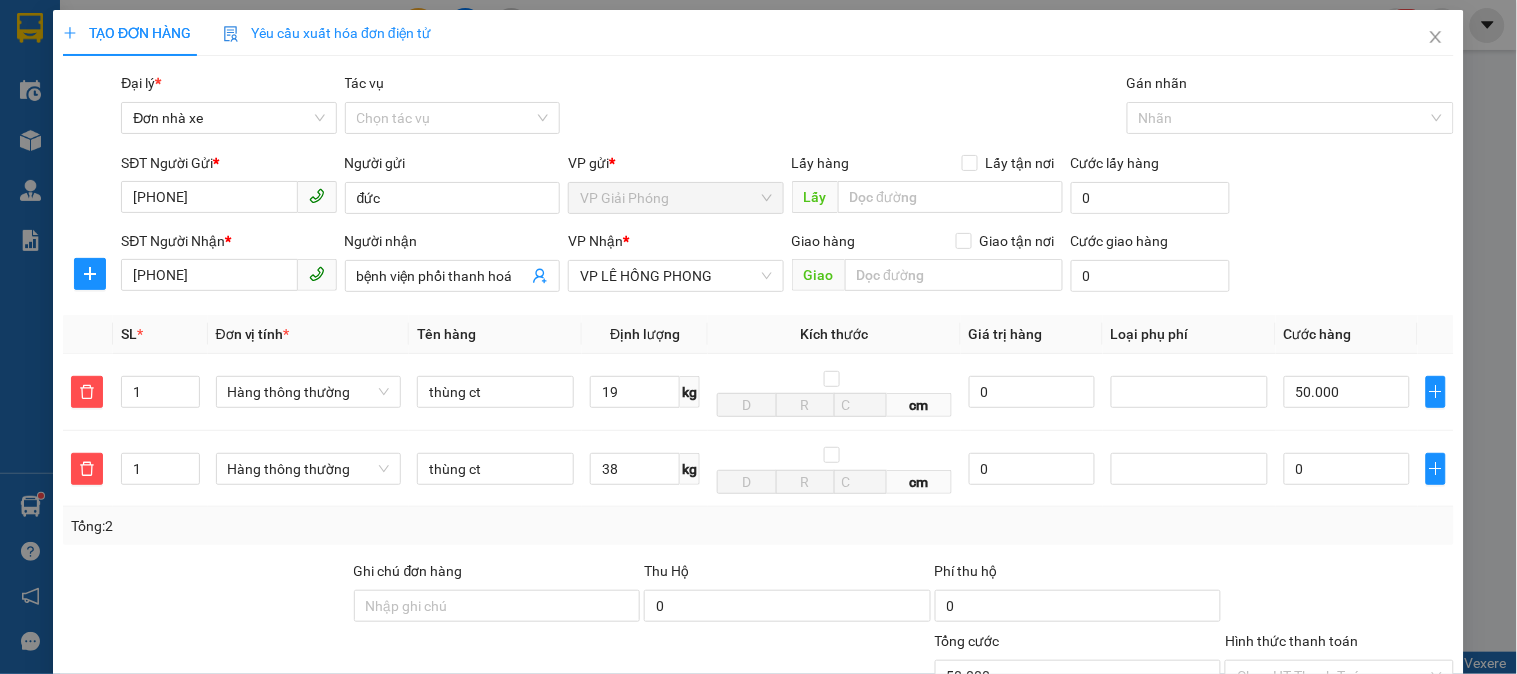 type on "120.000" 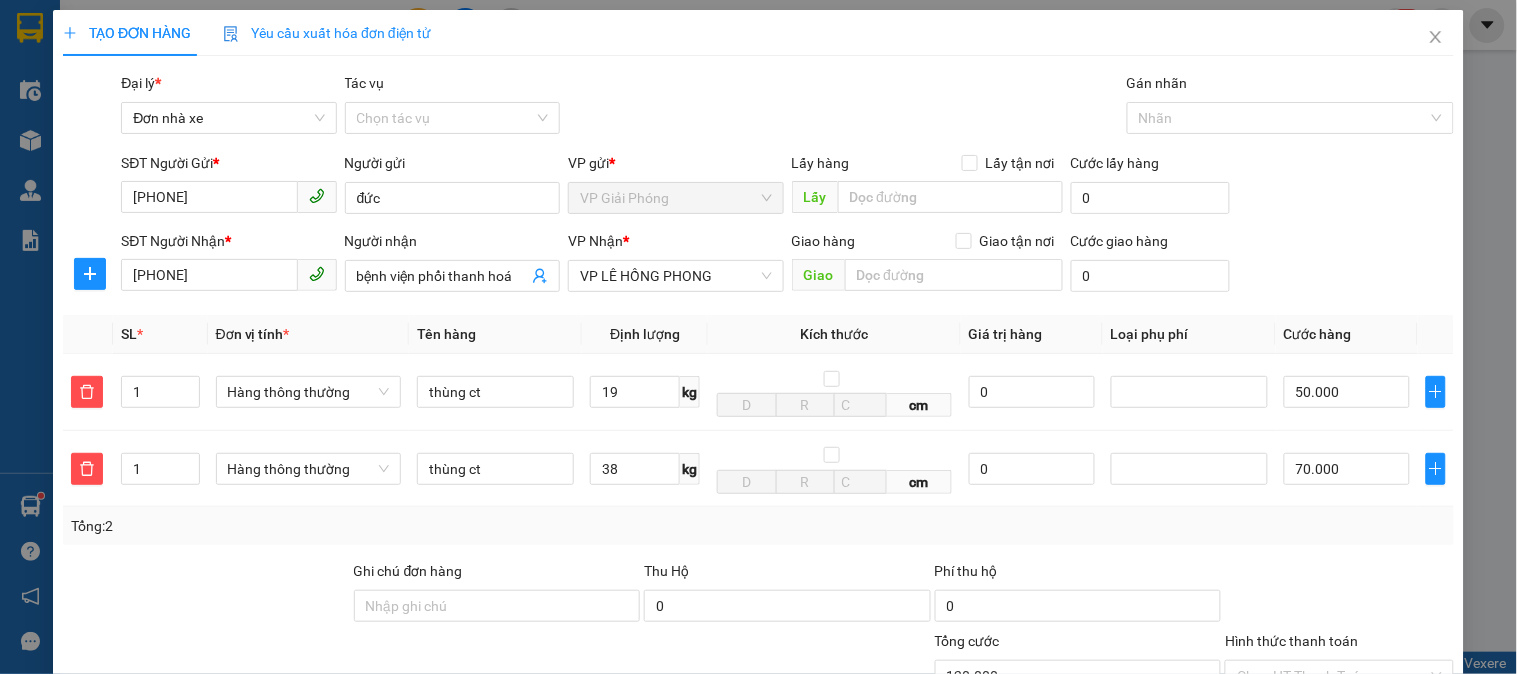 scroll, scrollTop: 295, scrollLeft: 0, axis: vertical 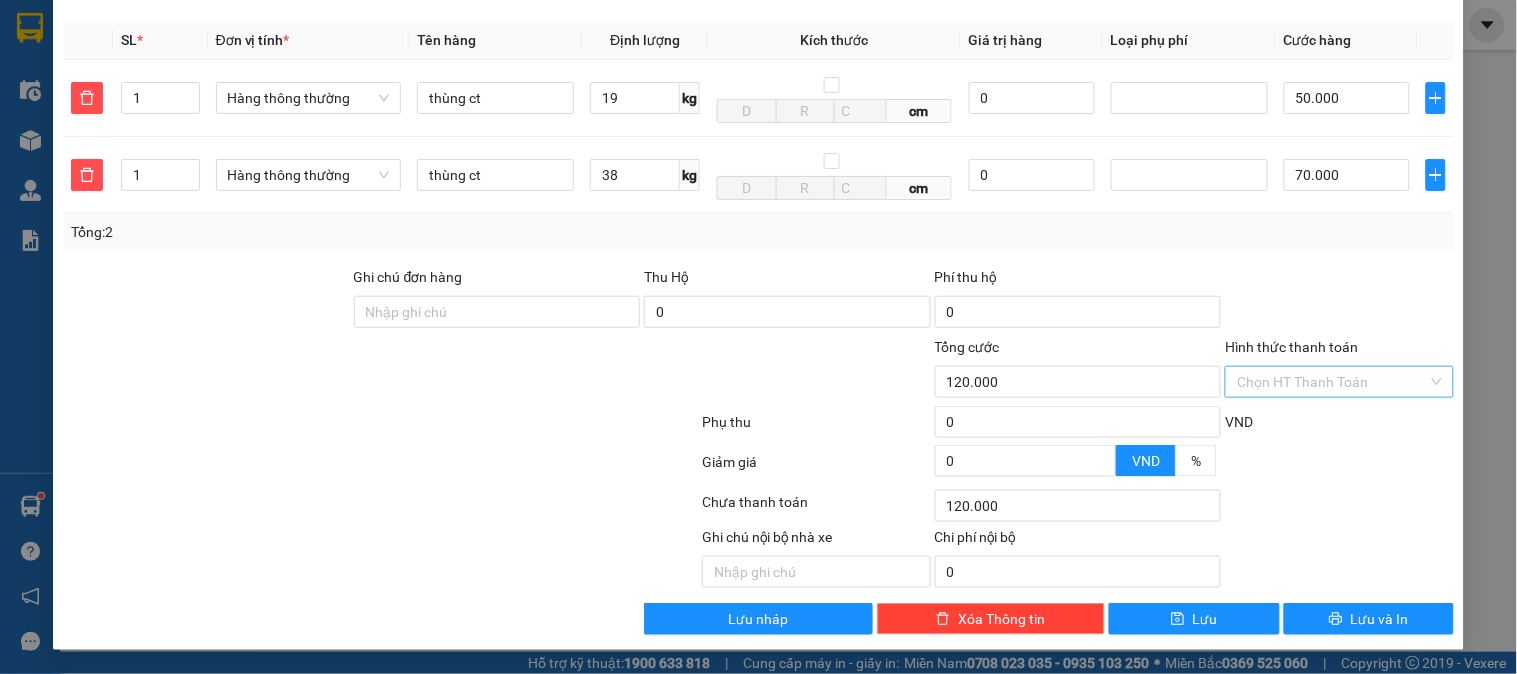 click on "Hình thức thanh toán" at bounding box center [1332, 382] 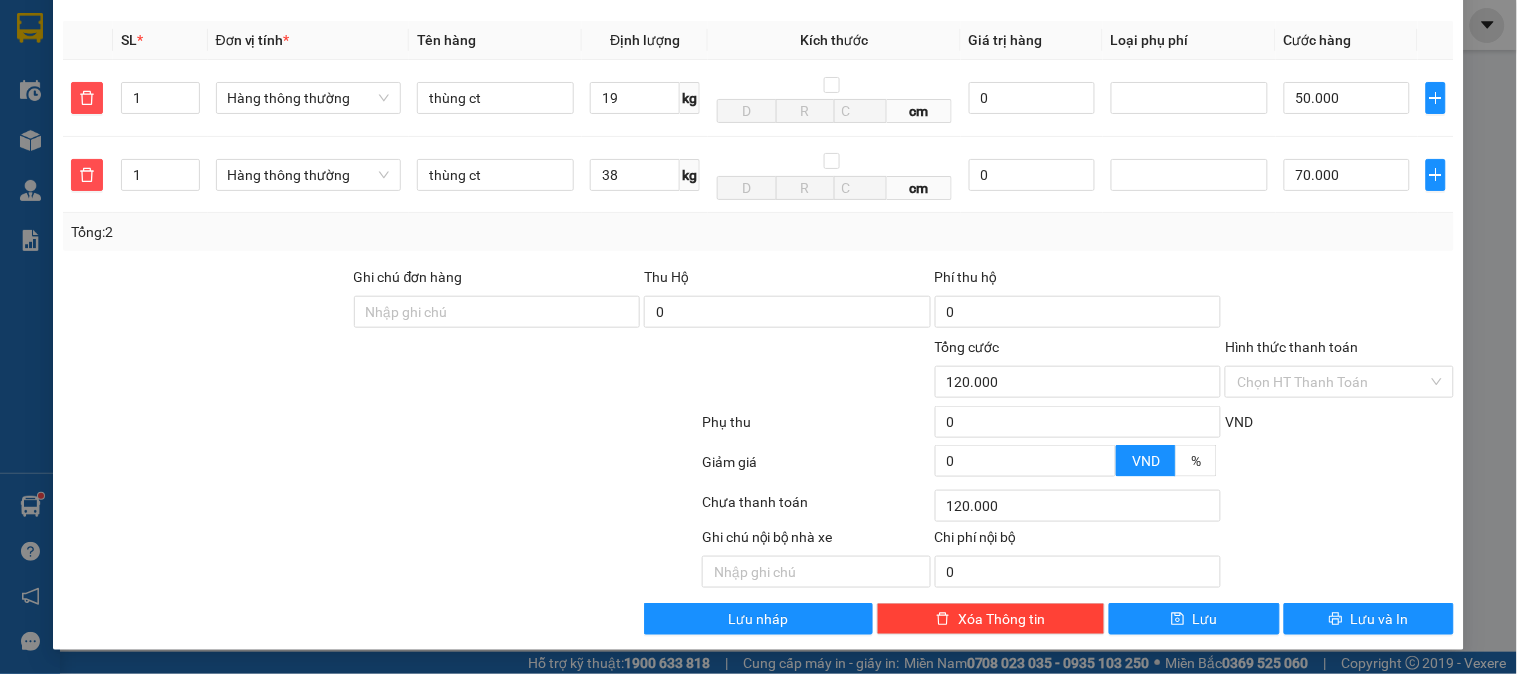 click at bounding box center [1339, 301] 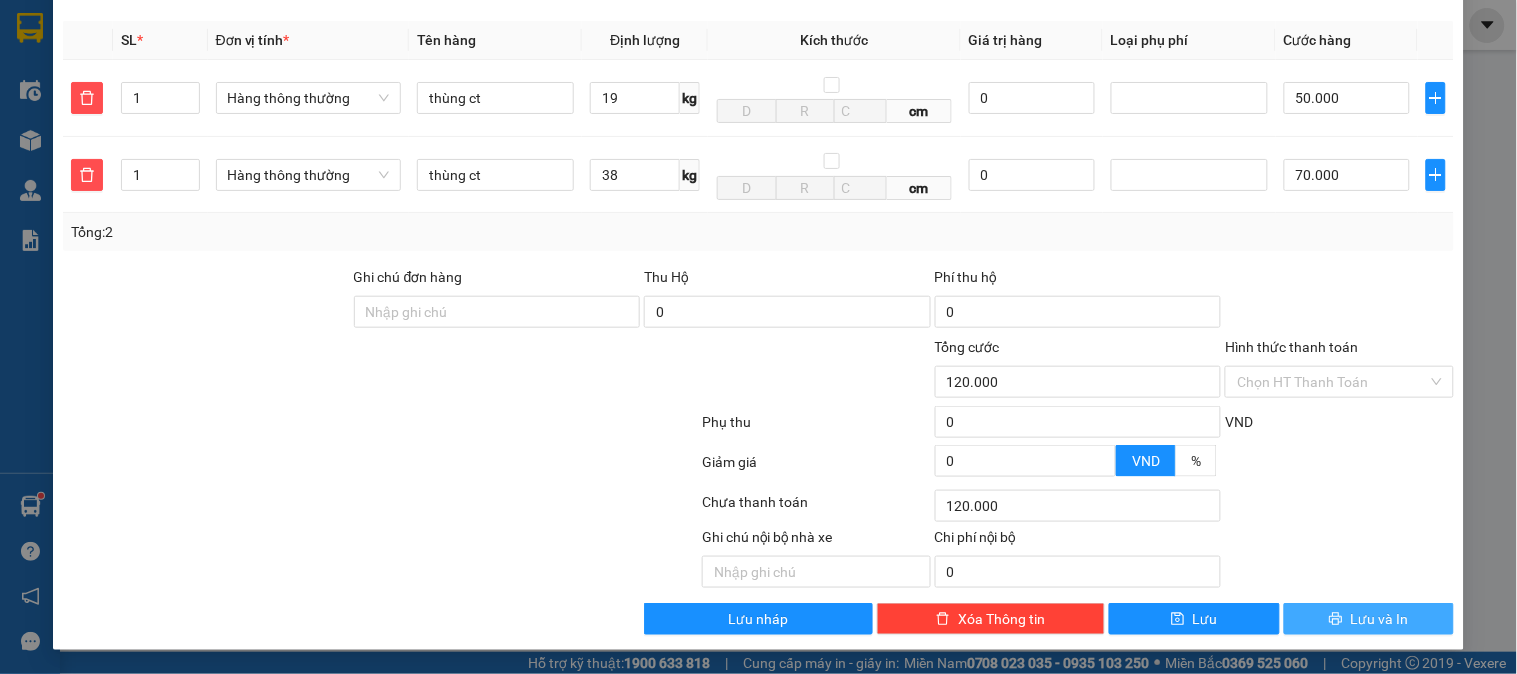 click on "Lưu và In" at bounding box center [1380, 619] 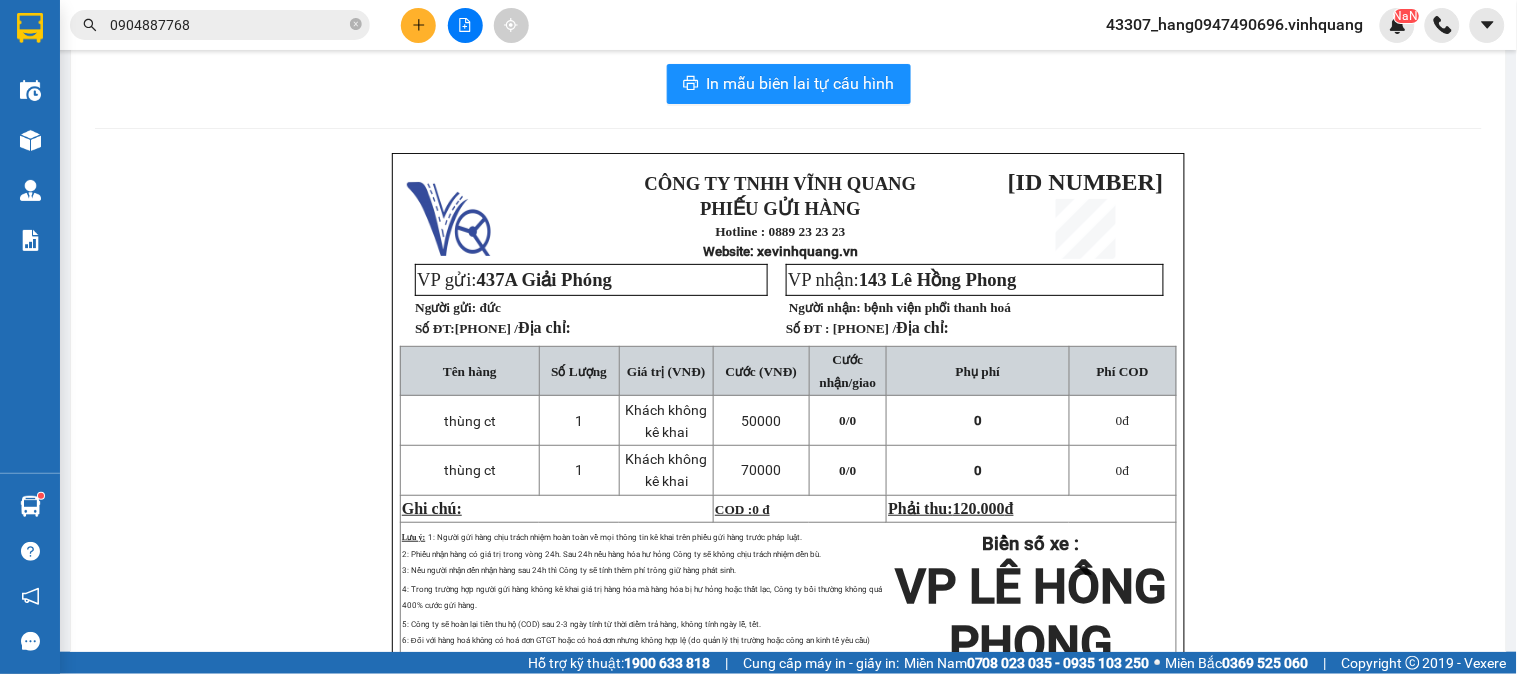 scroll, scrollTop: 0, scrollLeft: 0, axis: both 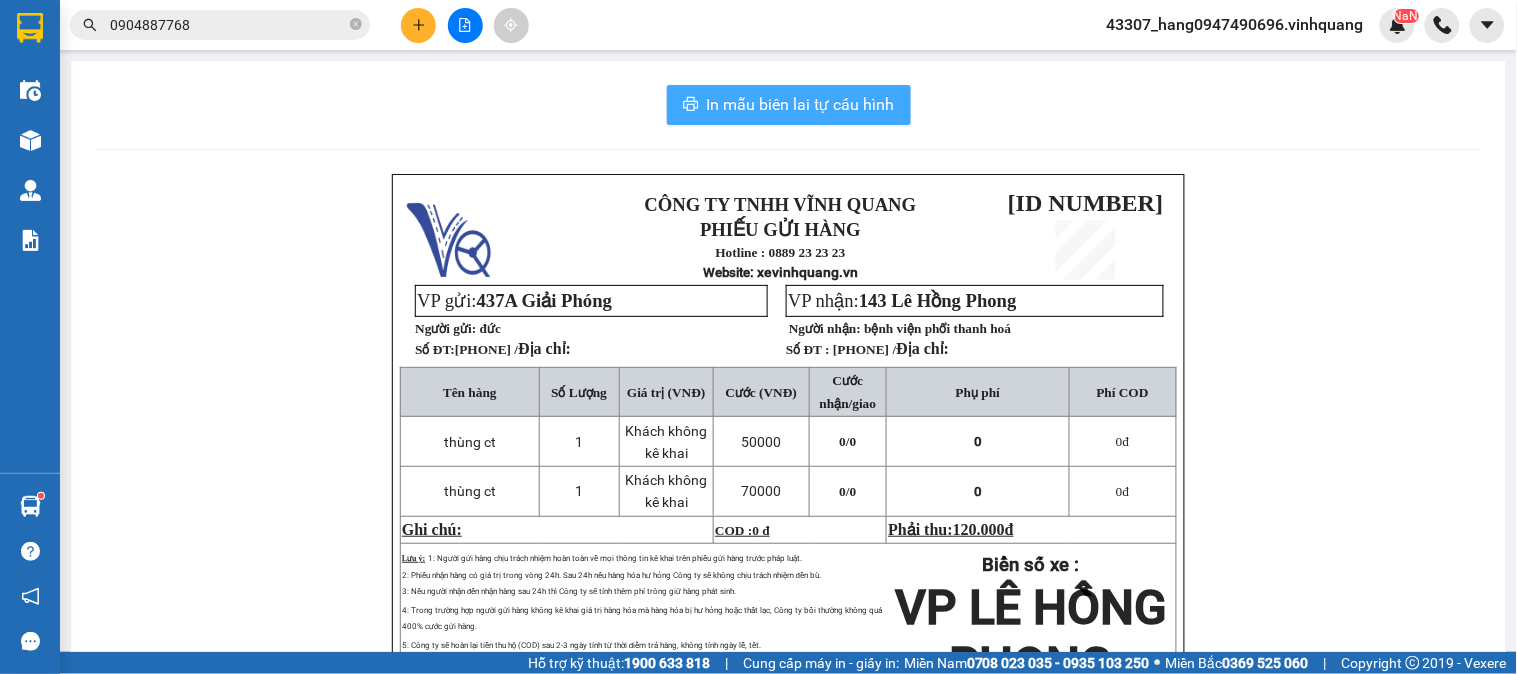 click on "In mẫu biên lai tự cấu hình" at bounding box center (789, 105) 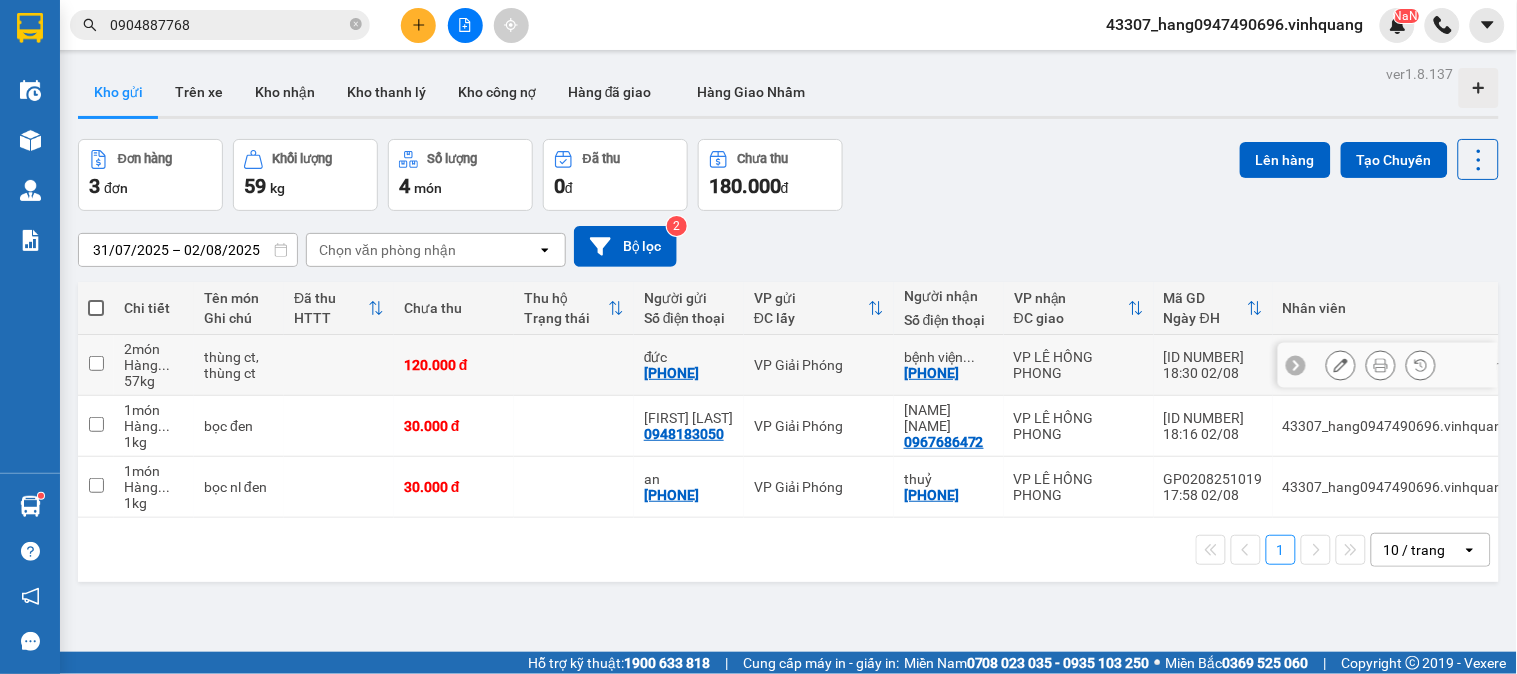 click 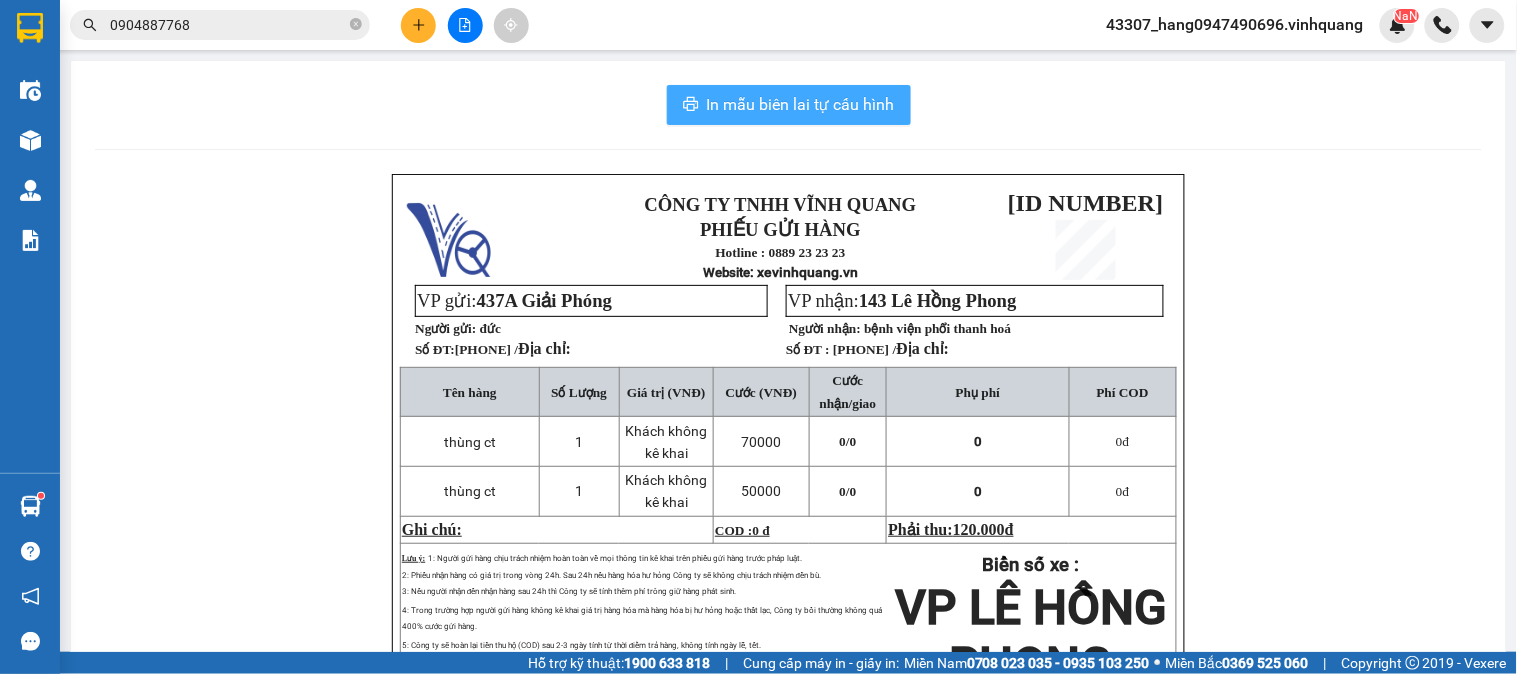 click on "In mẫu biên lai tự cấu hình" at bounding box center (801, 104) 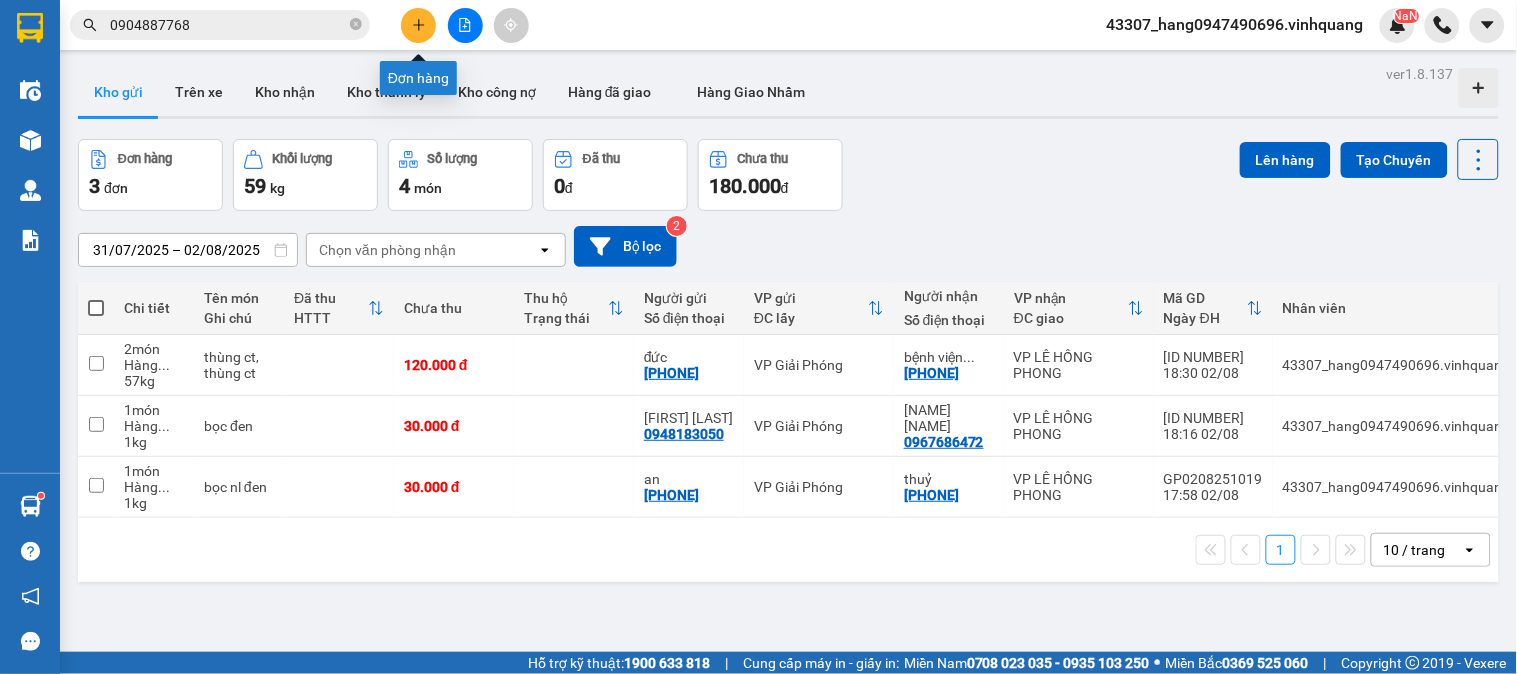 click 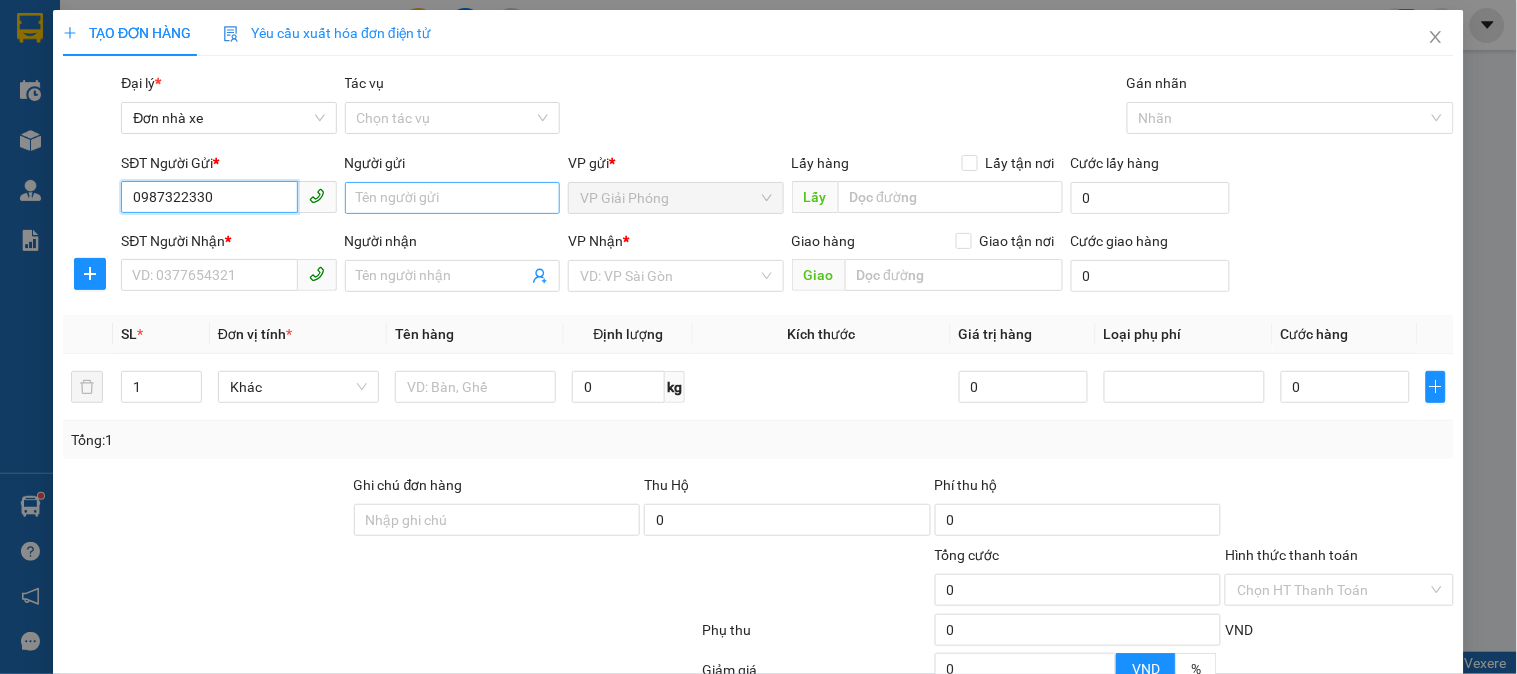type on "0987322330" 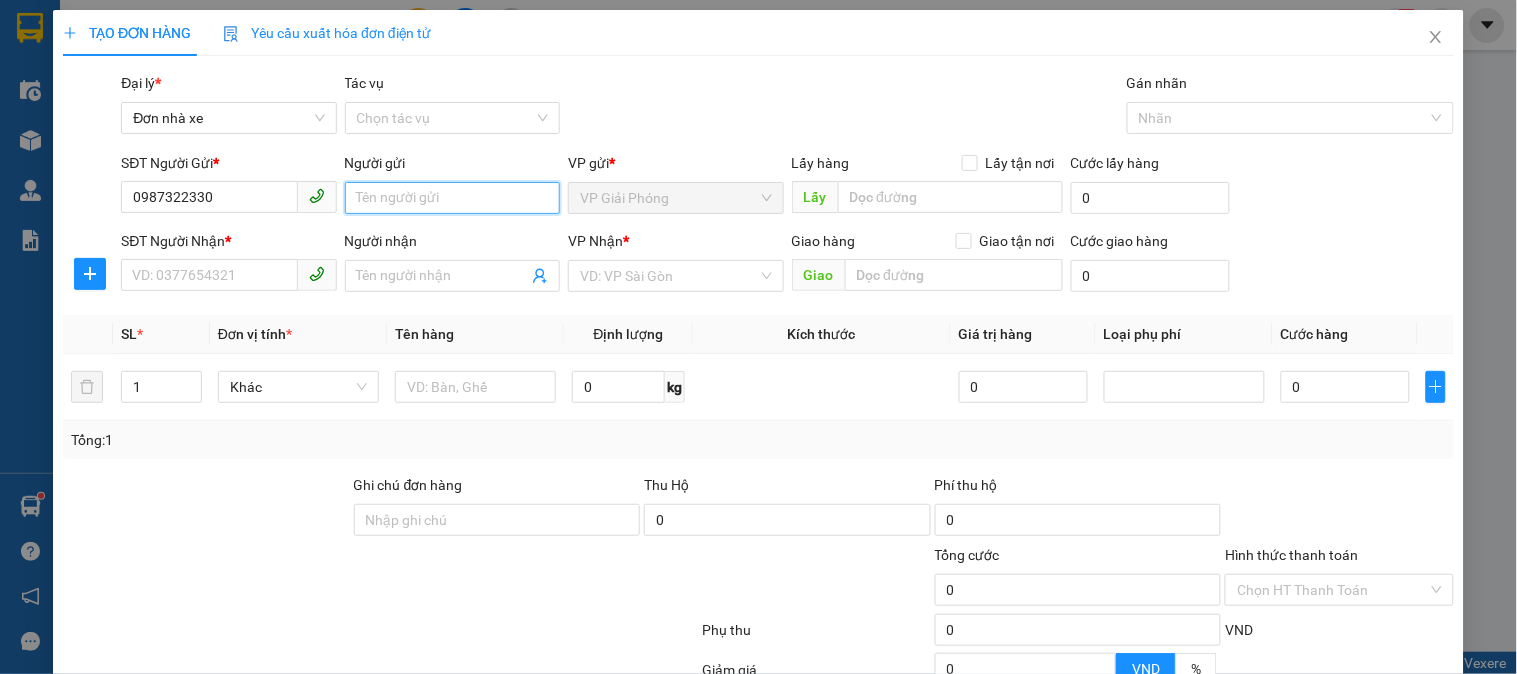 click on "Người gửi" at bounding box center (452, 198) 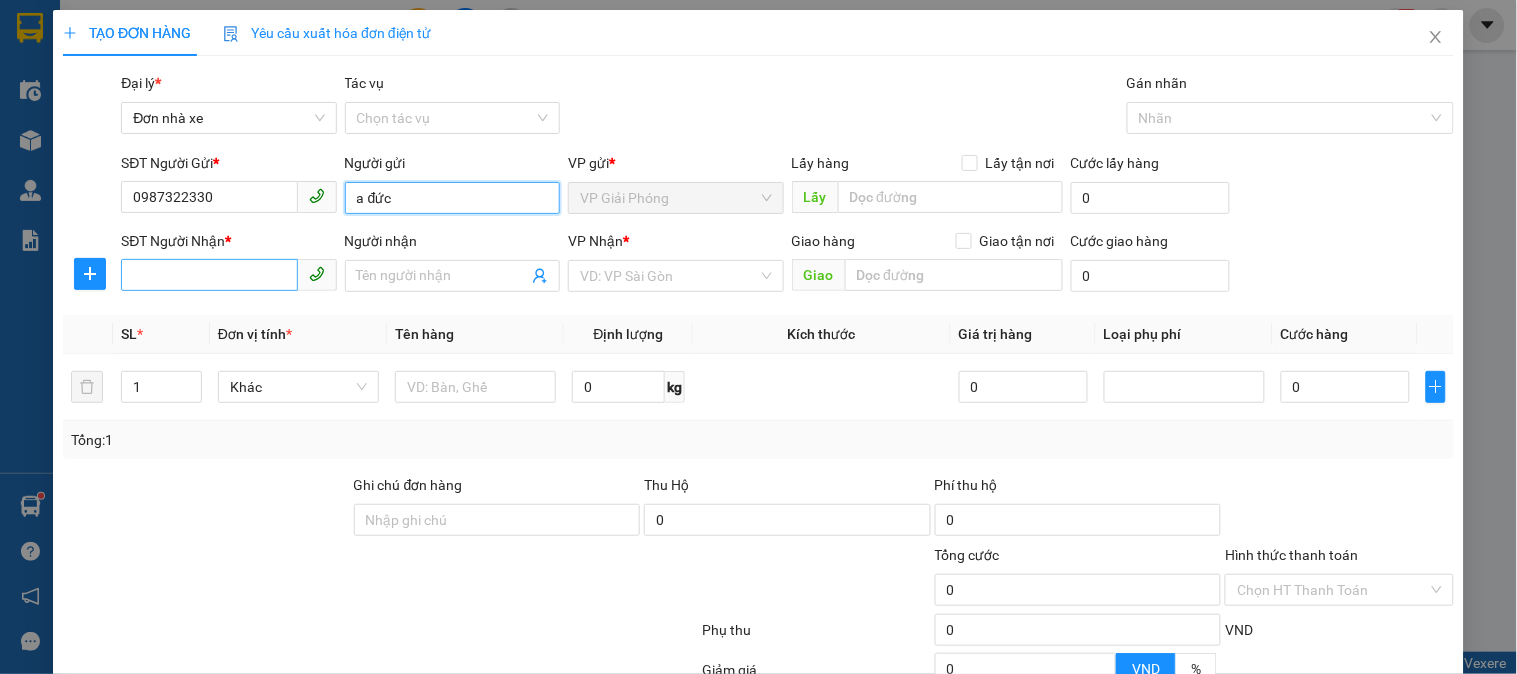type on "a đức" 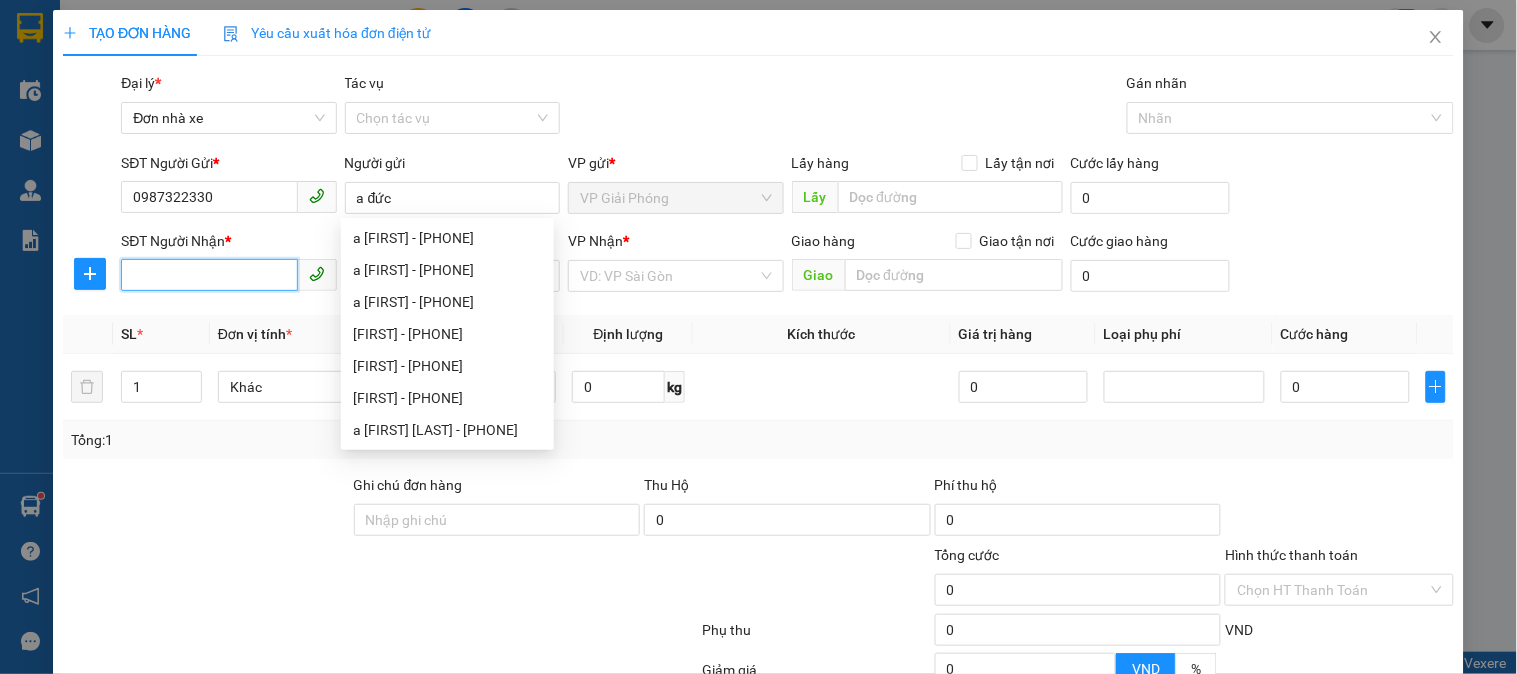 click on "SĐT Người Nhận  *" at bounding box center [209, 275] 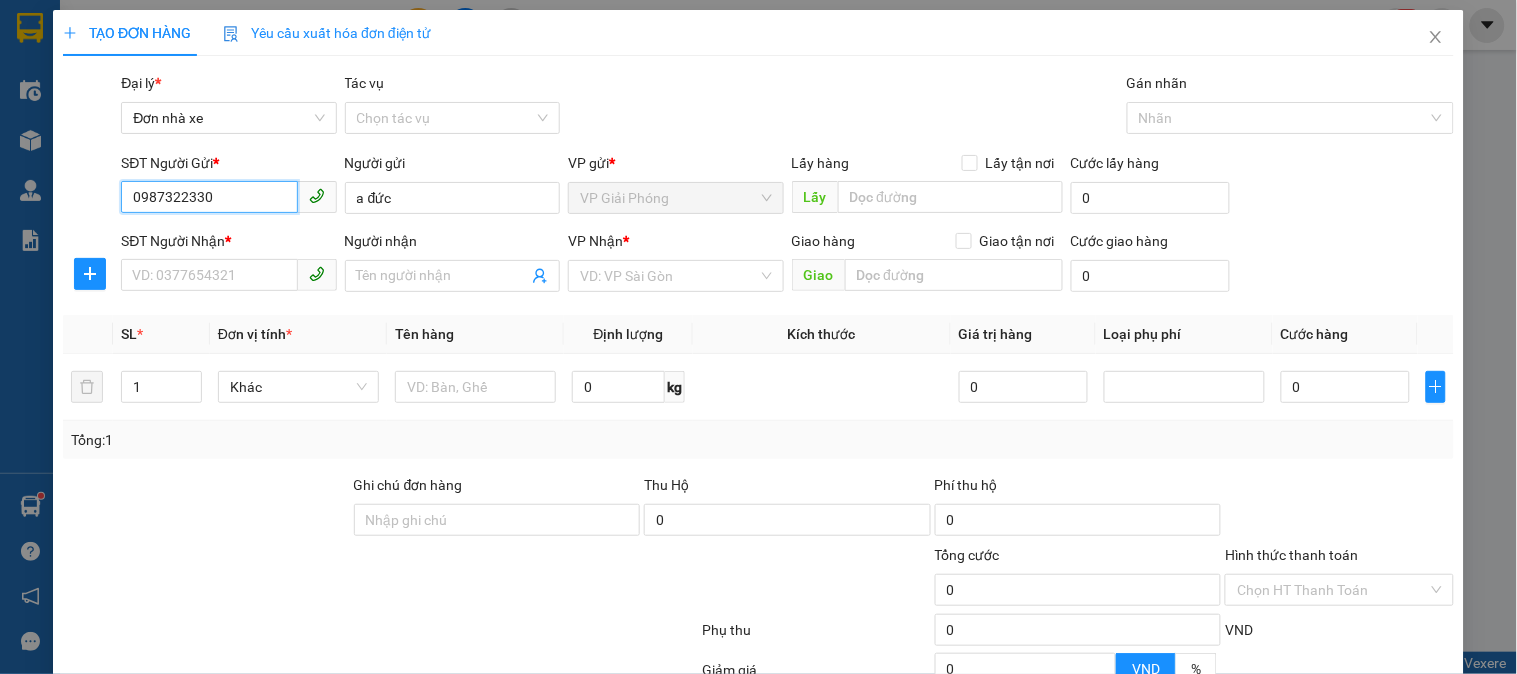 drag, startPoint x: 232, startPoint y: 206, endPoint x: 131, endPoint y: 213, distance: 101.24229 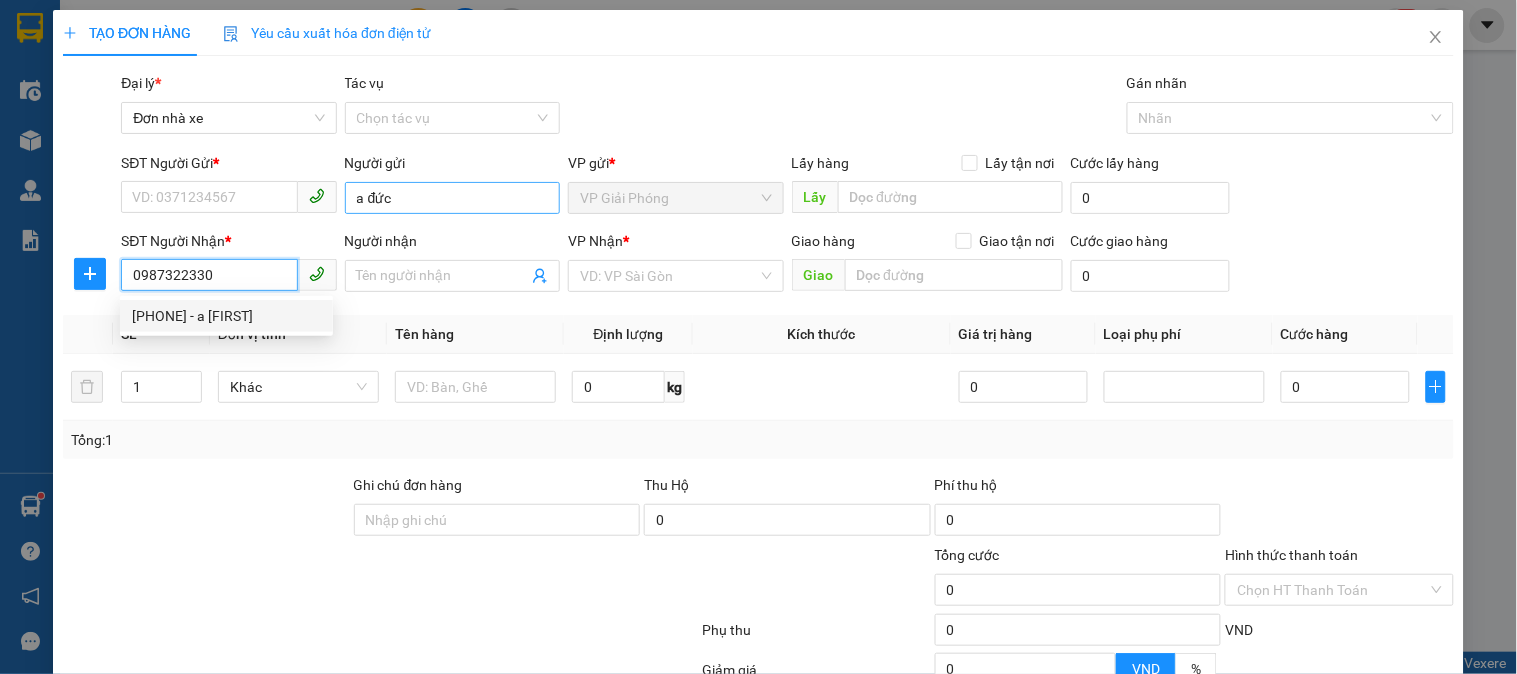 type on "0987322330" 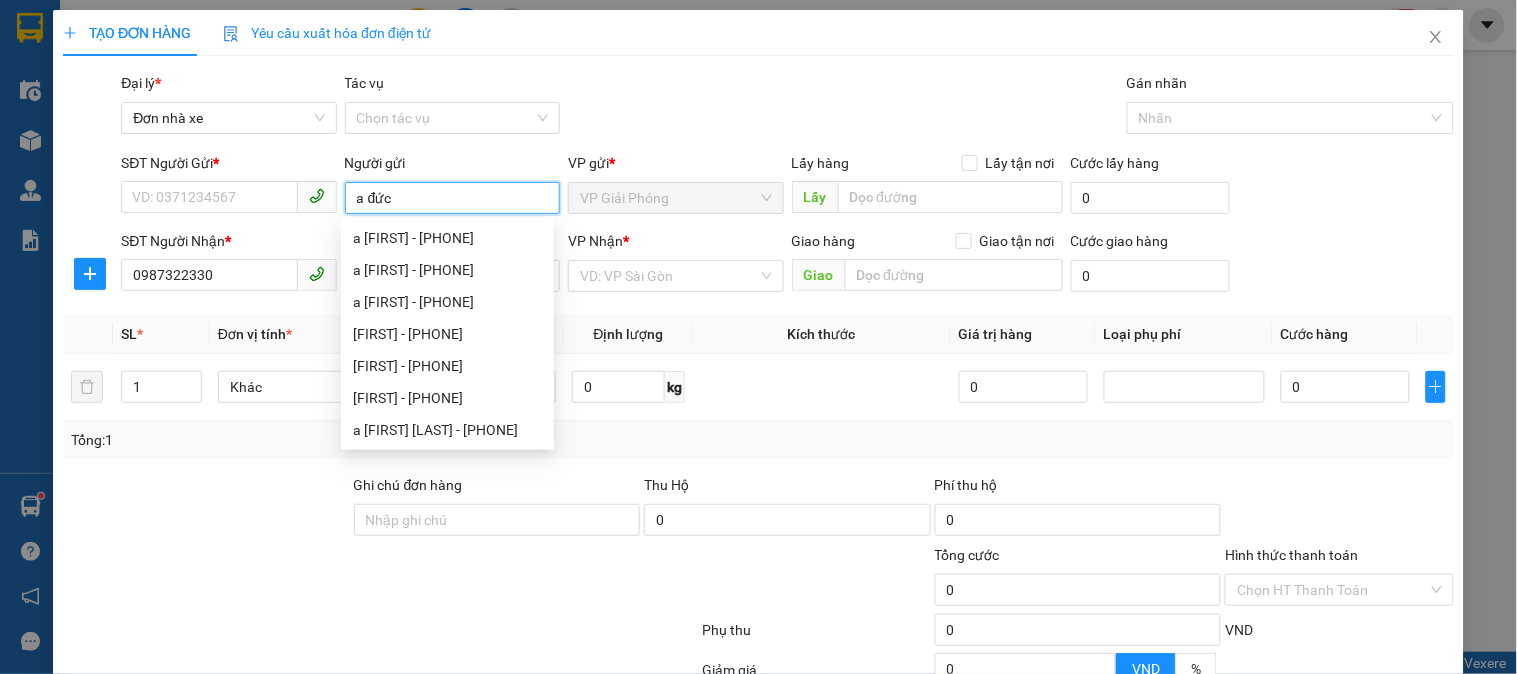 drag, startPoint x: 400, startPoint y: 201, endPoint x: 323, endPoint y: 194, distance: 77.31753 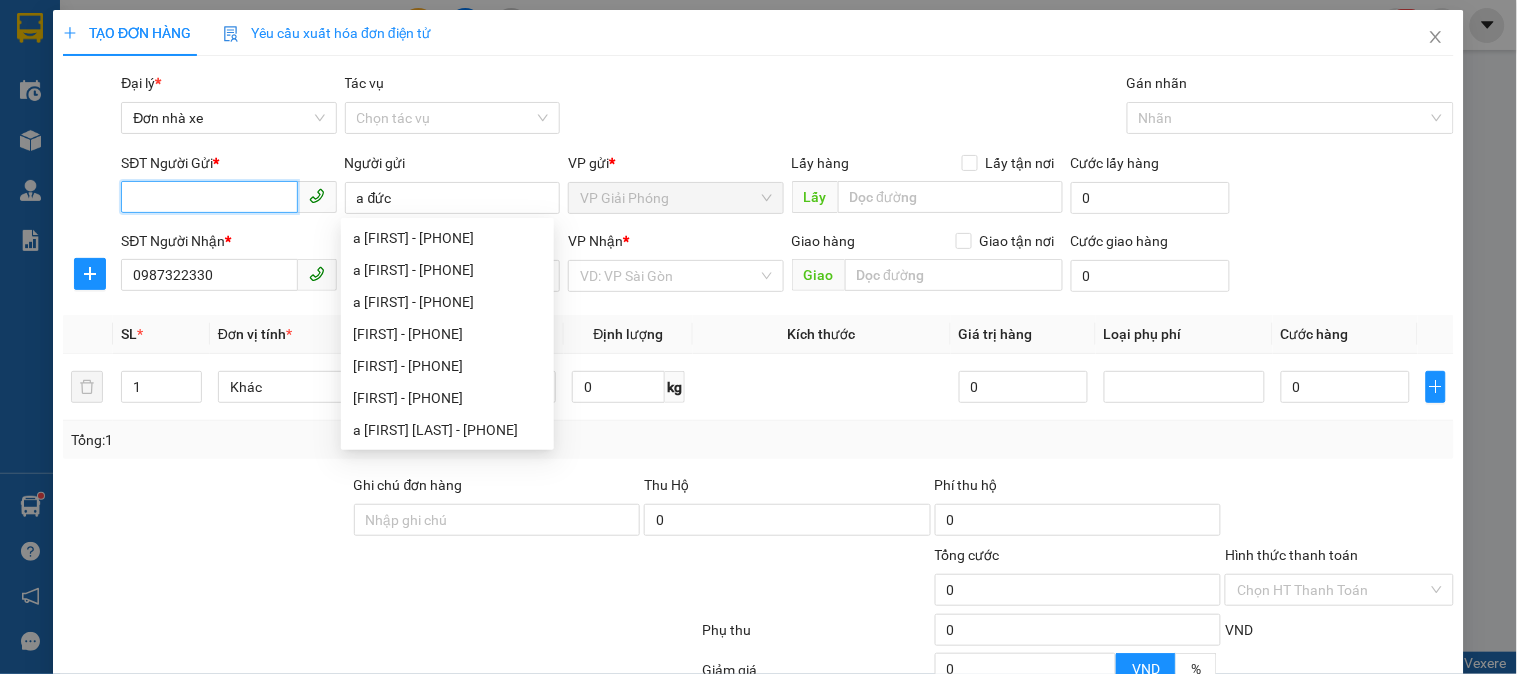 click on "SĐT Người Gửi  *" at bounding box center [209, 197] 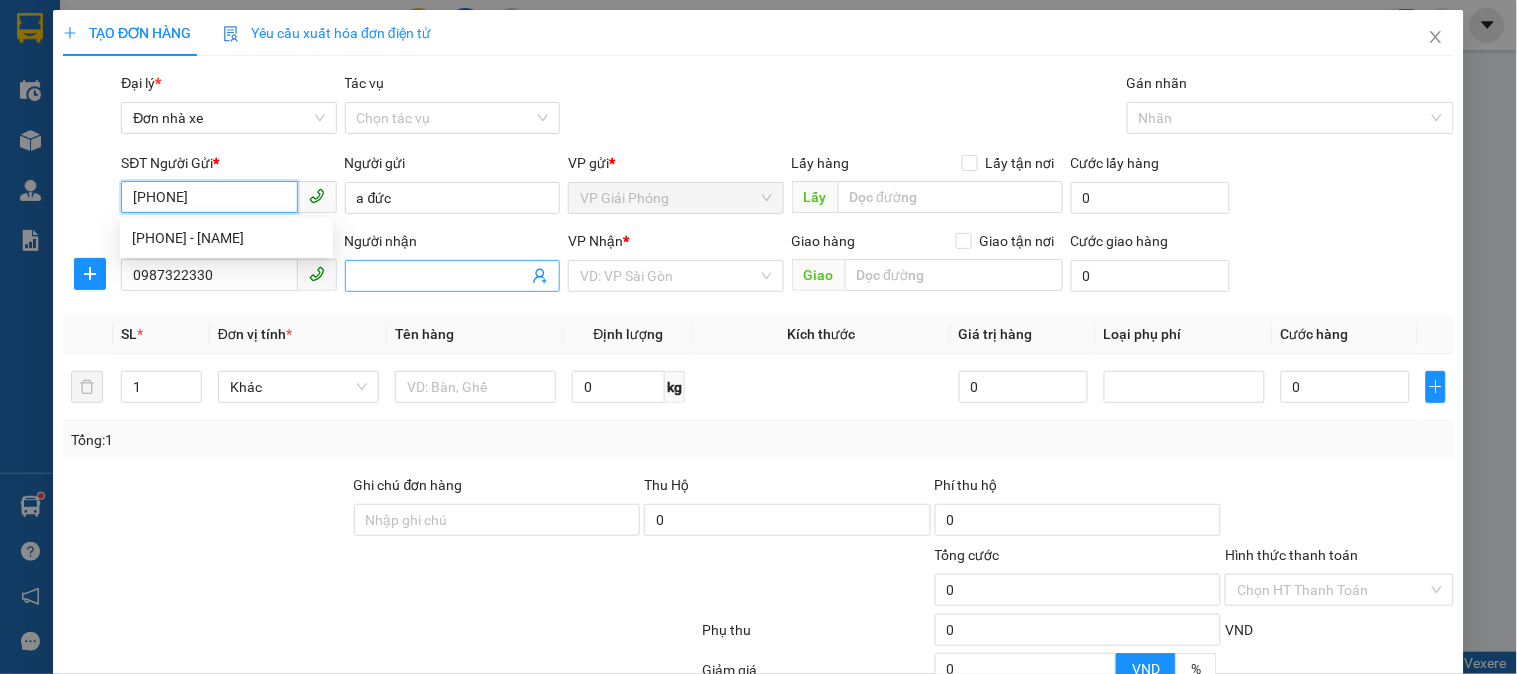 type on "0987389669" 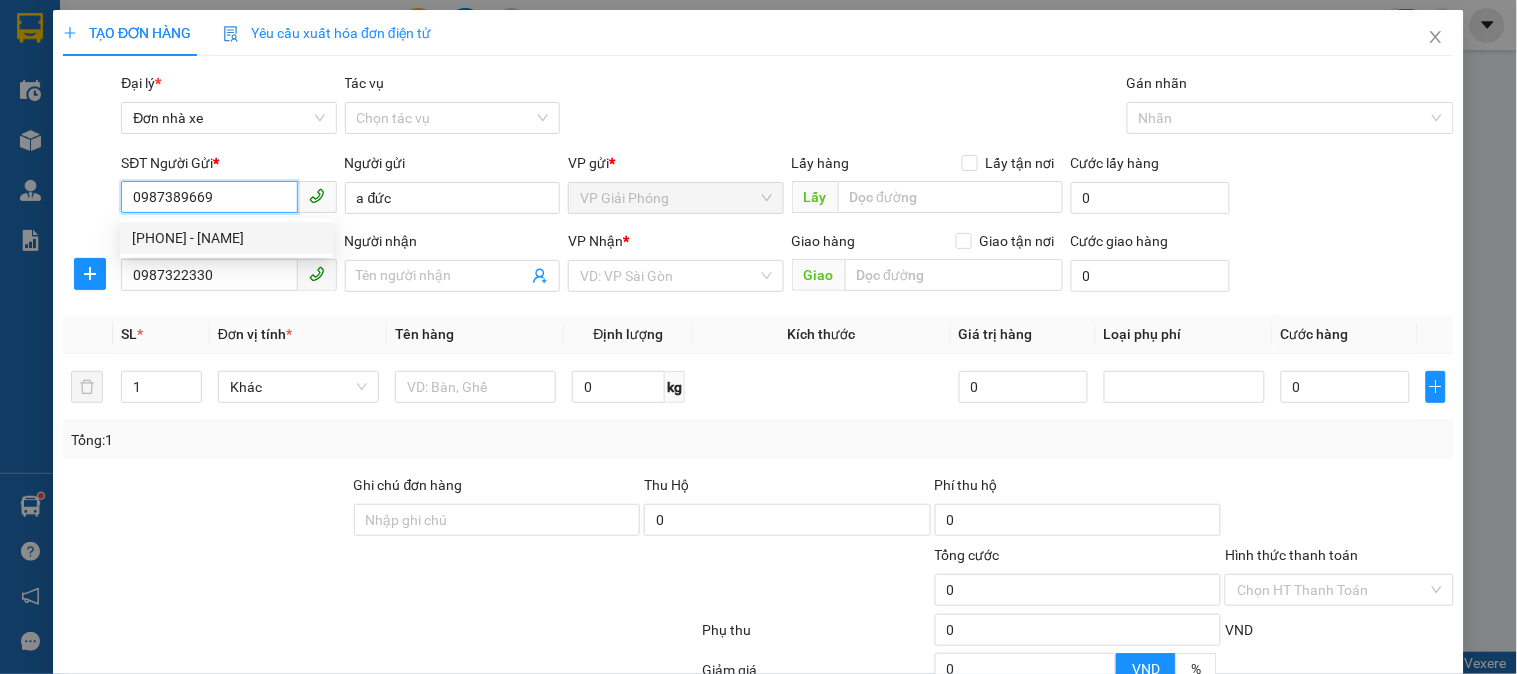 click on "0987389669 - thương" at bounding box center [226, 238] 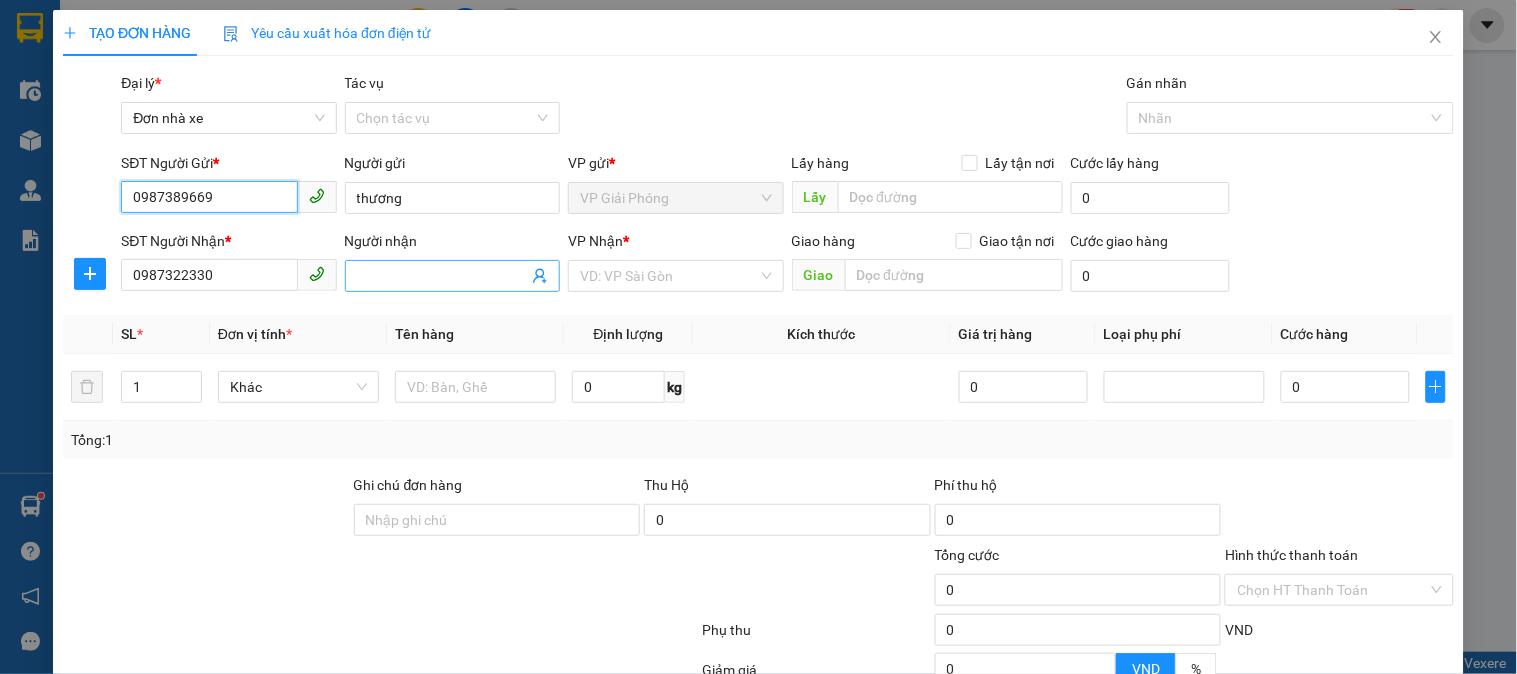 type on "0987389669" 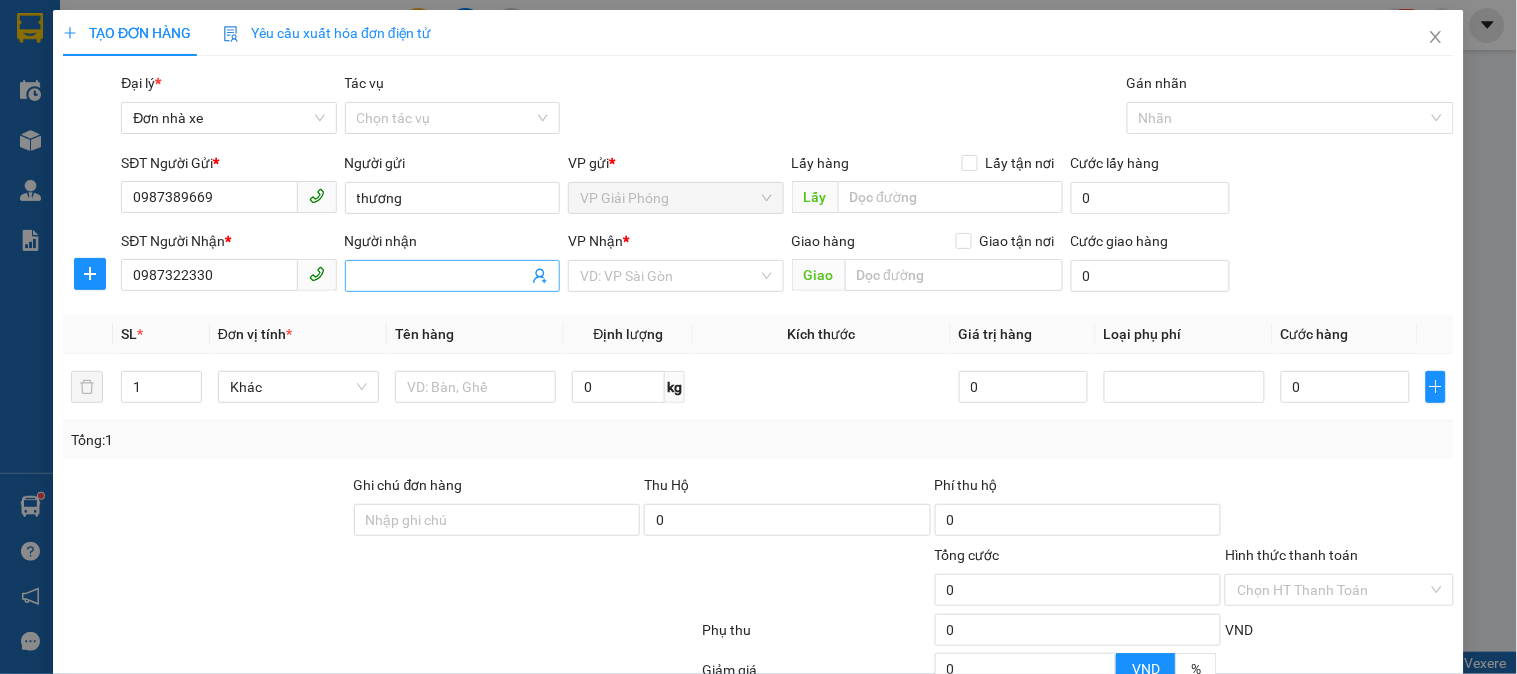 click on "Người nhận" at bounding box center (442, 276) 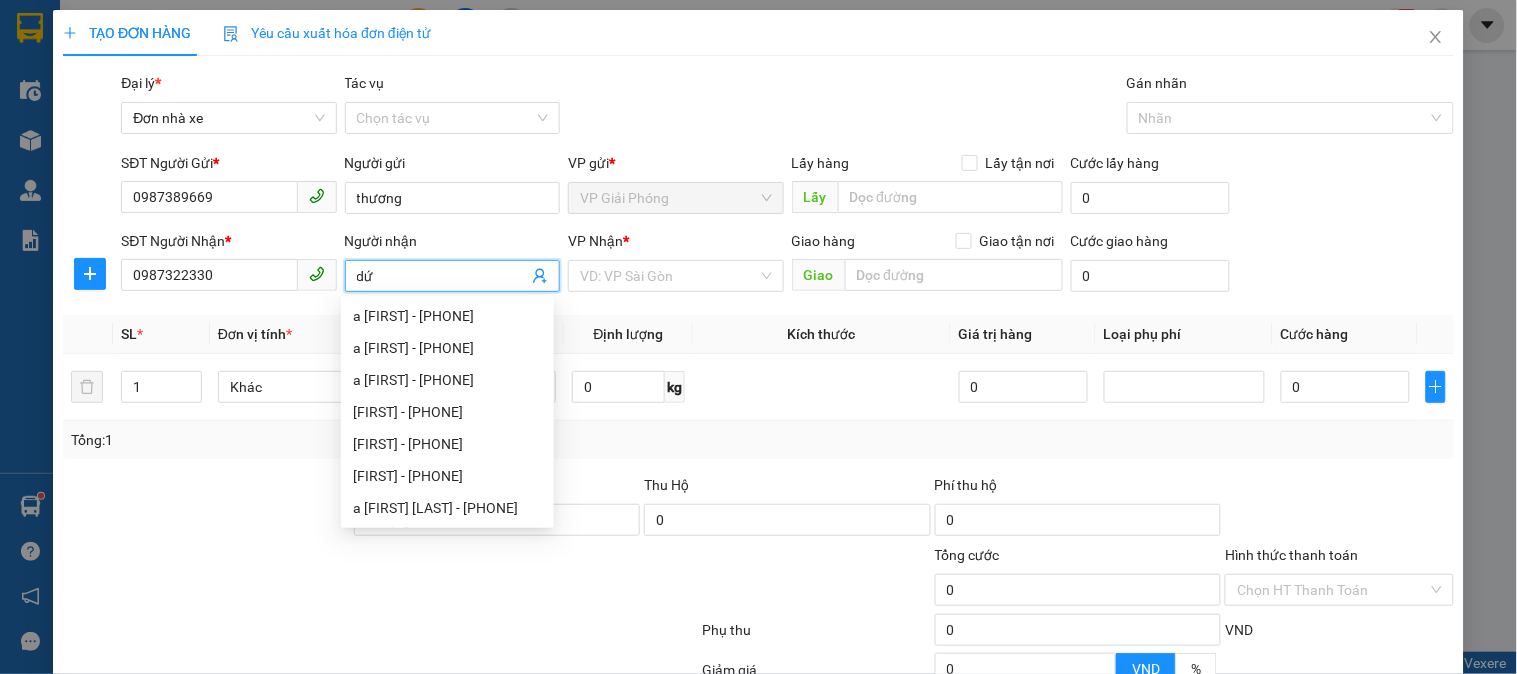 type on "d" 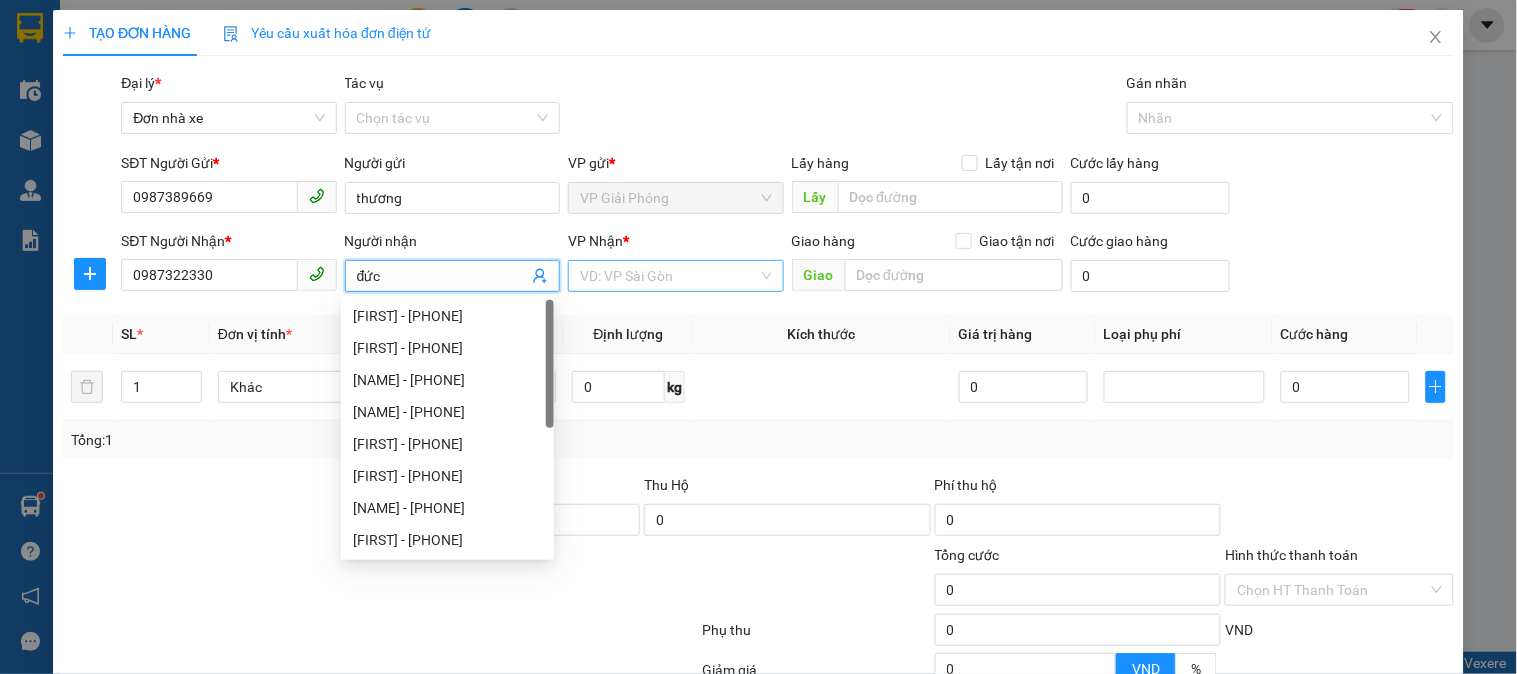 type on "đức" 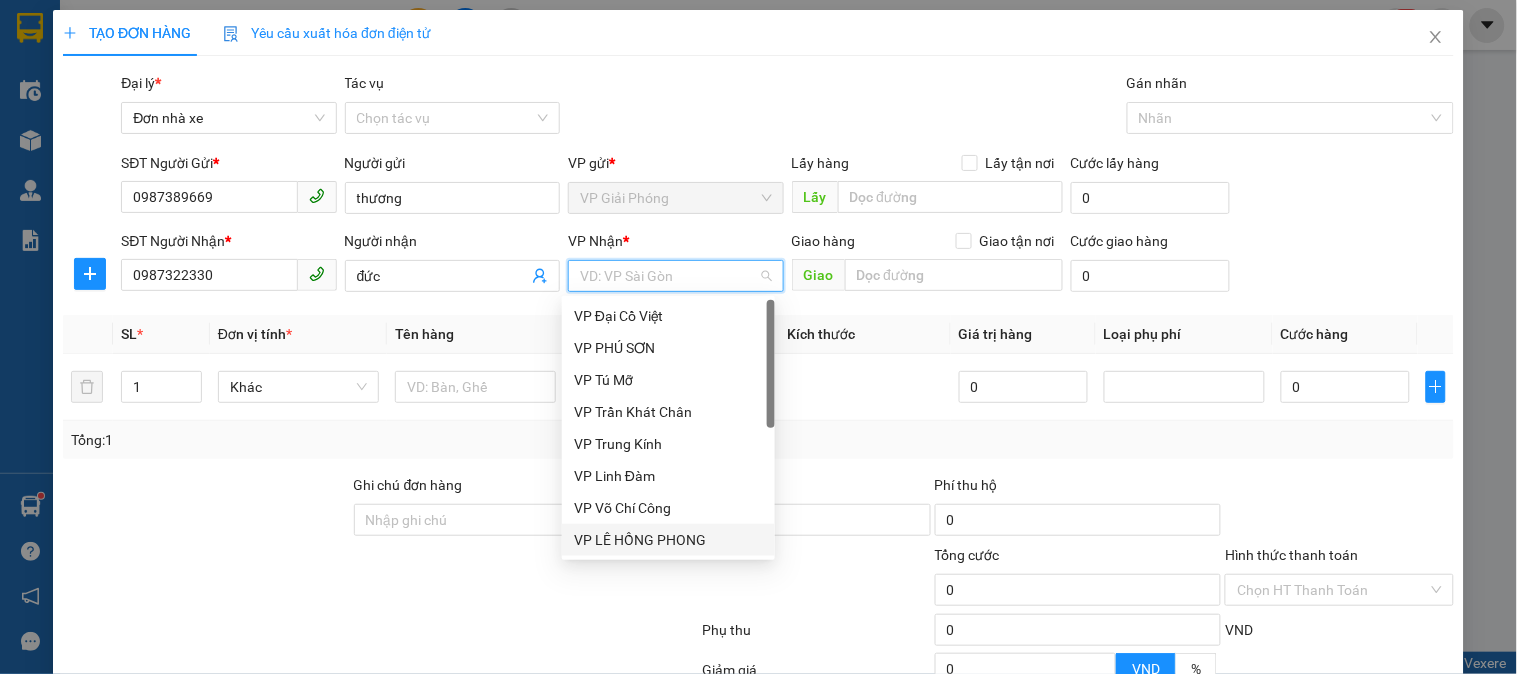 click on "VP LÊ HỒNG PHONG" at bounding box center [668, 540] 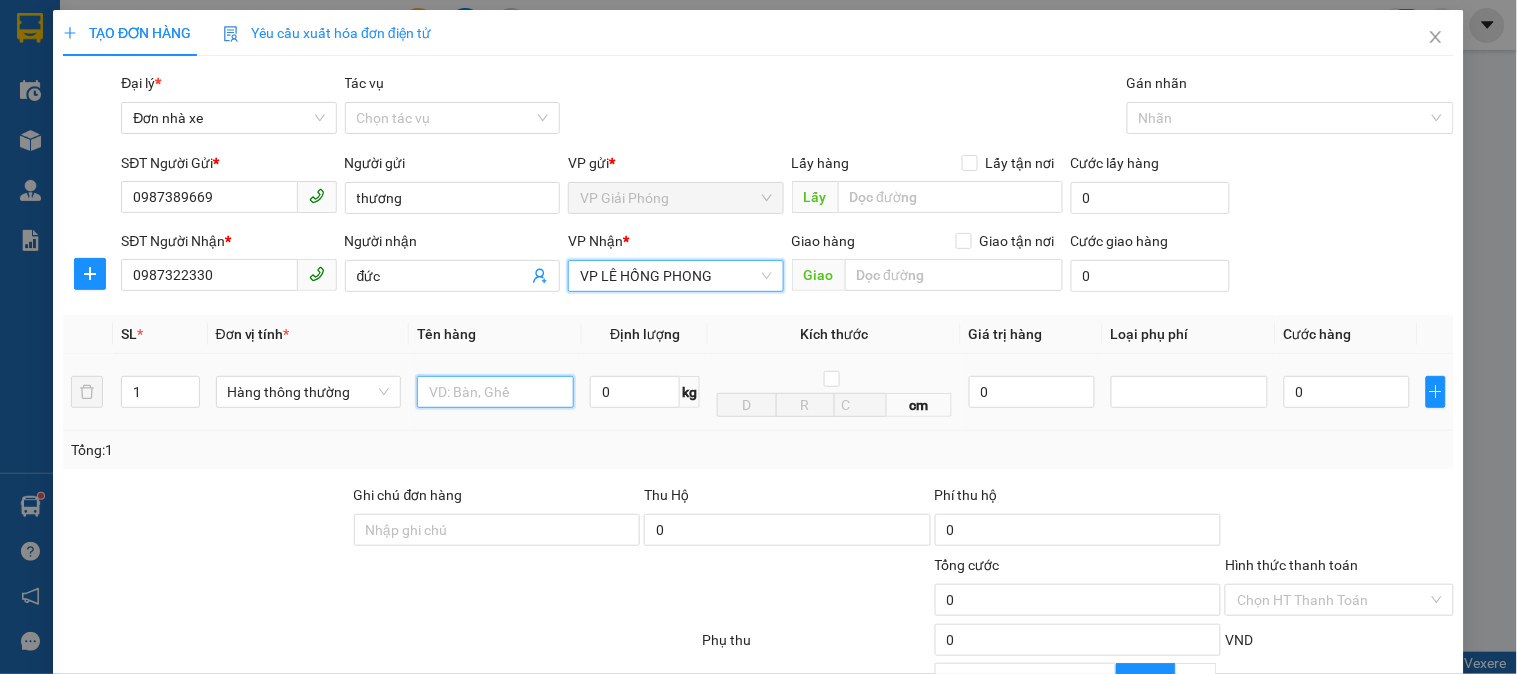 click at bounding box center [495, 392] 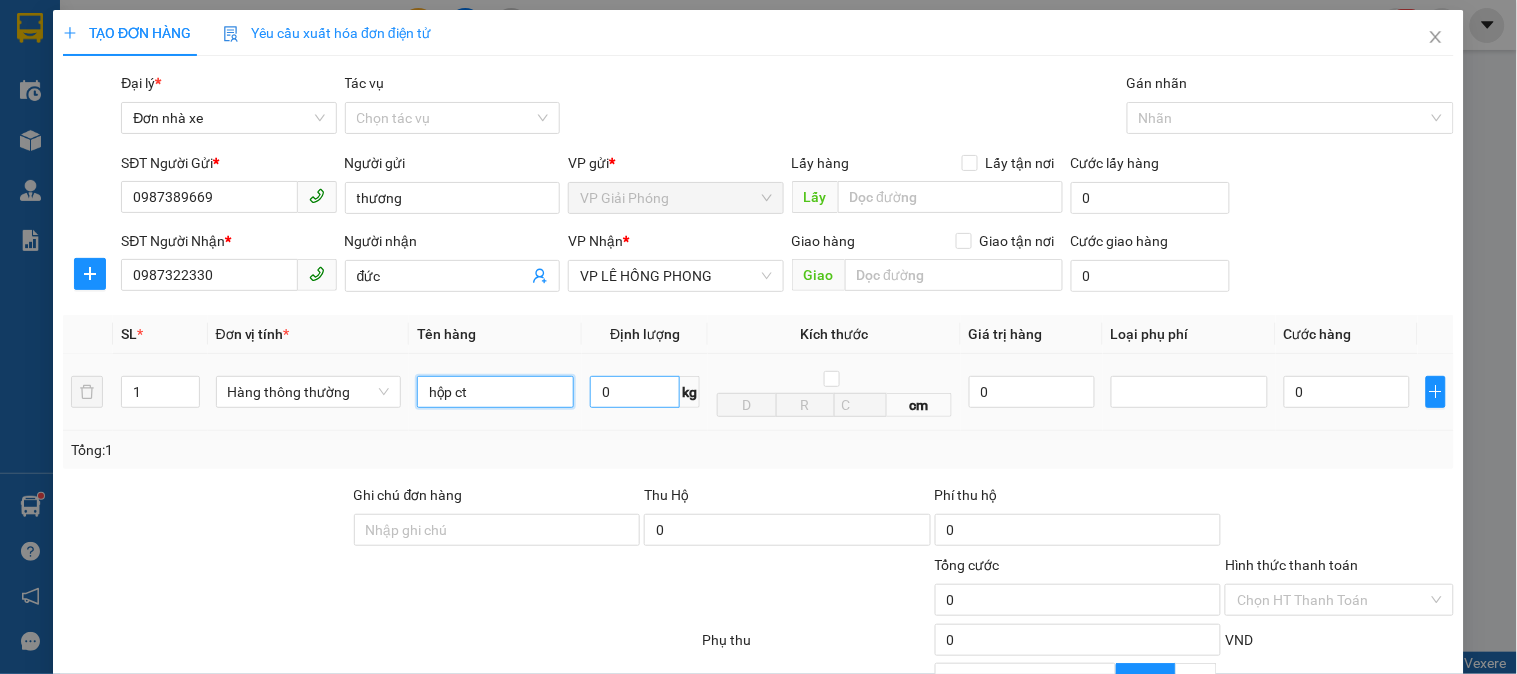 type on "hộp ct" 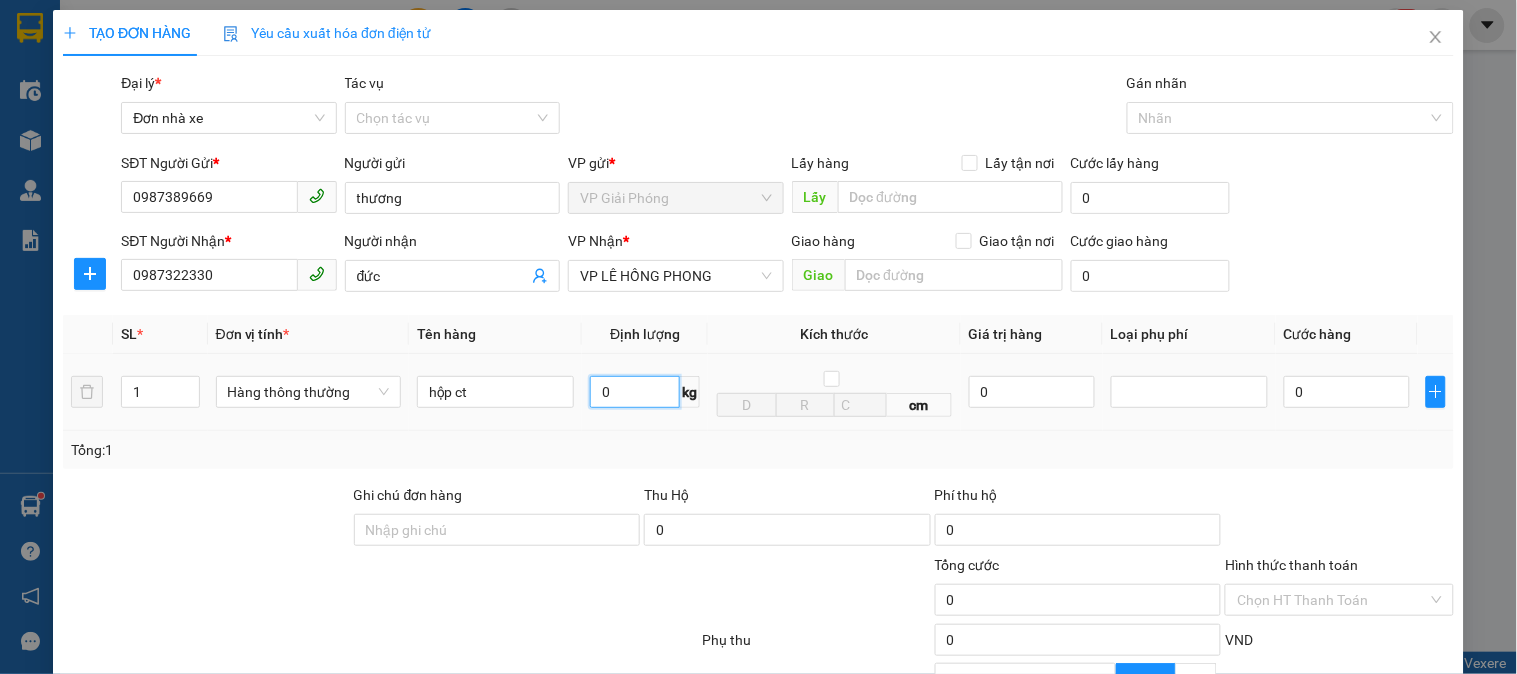 click on "0" at bounding box center (635, 392) 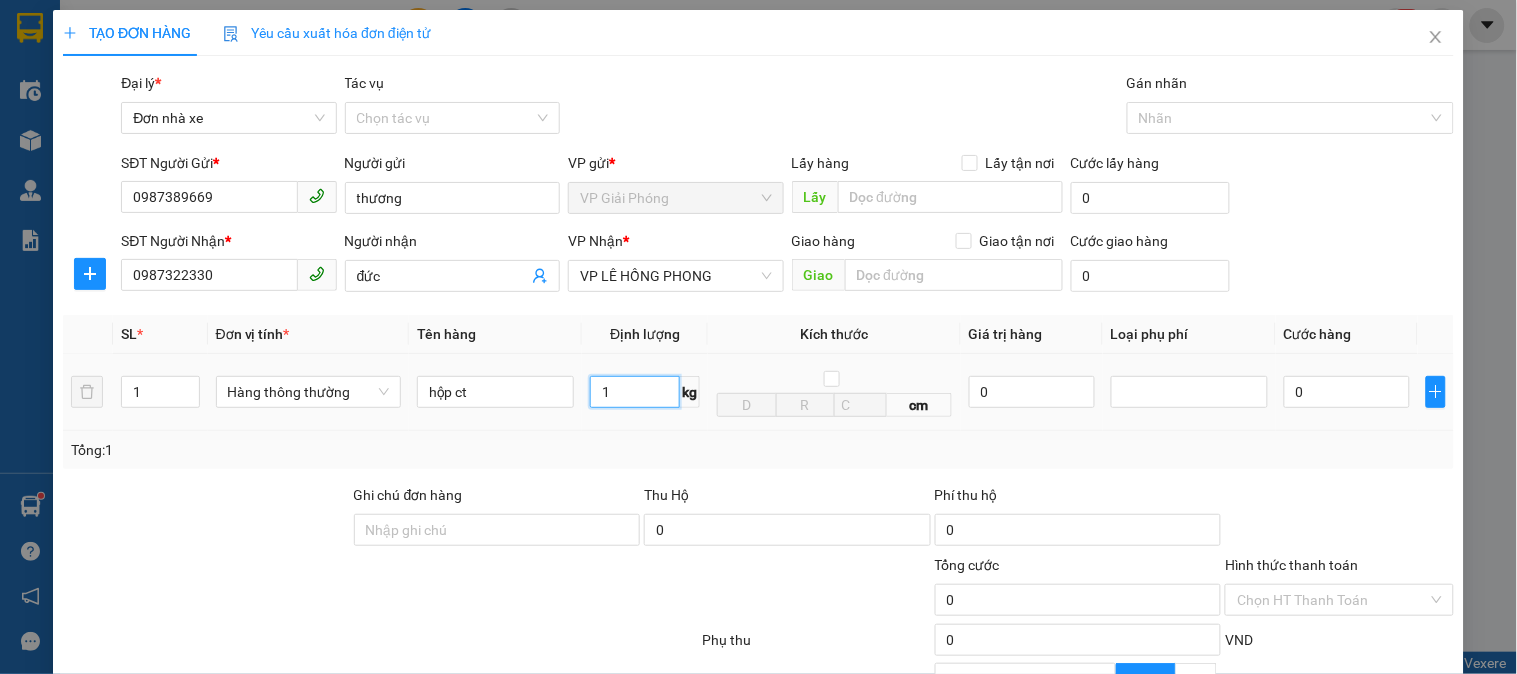 type on "1" 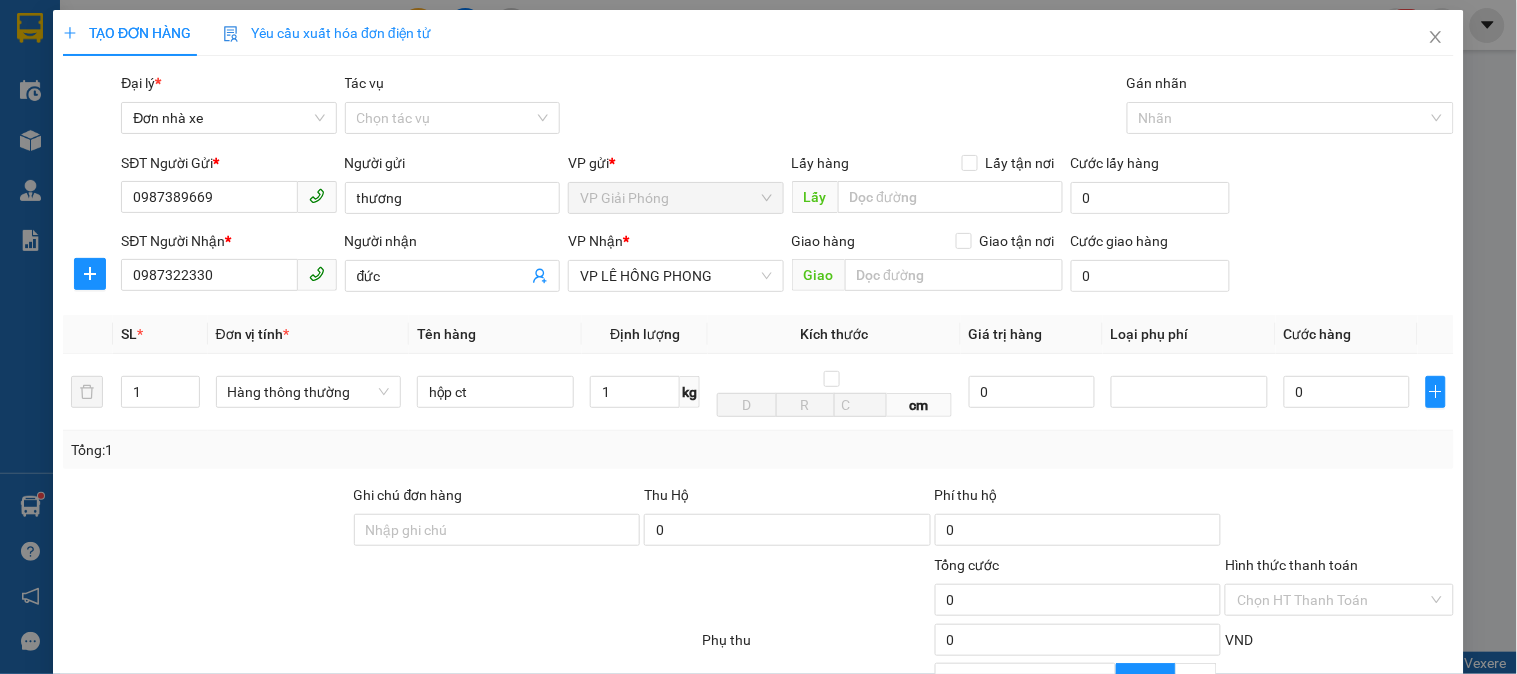 drag, startPoint x: 714, startPoint y: 440, endPoint x: 1516, endPoint y: 363, distance: 805.6879 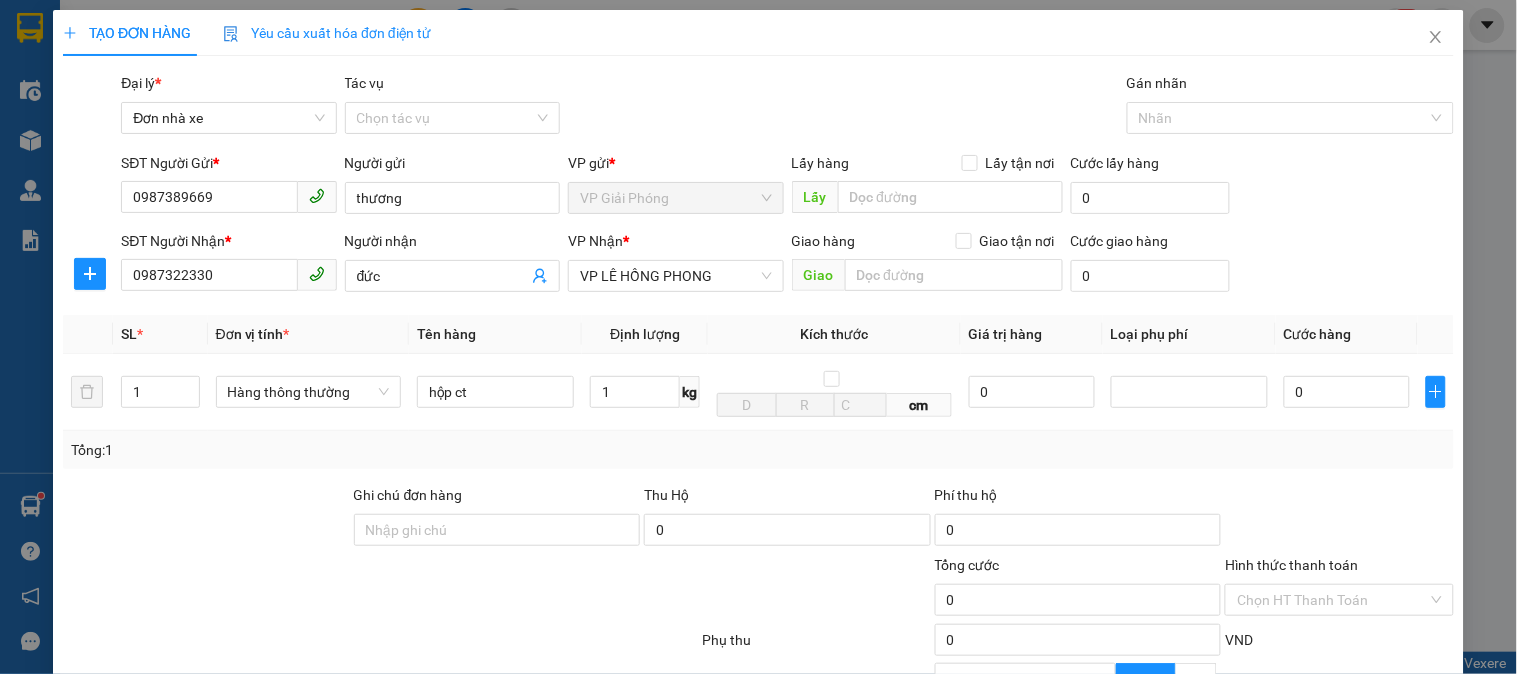 click on "Tổng:  1" at bounding box center (758, 450) 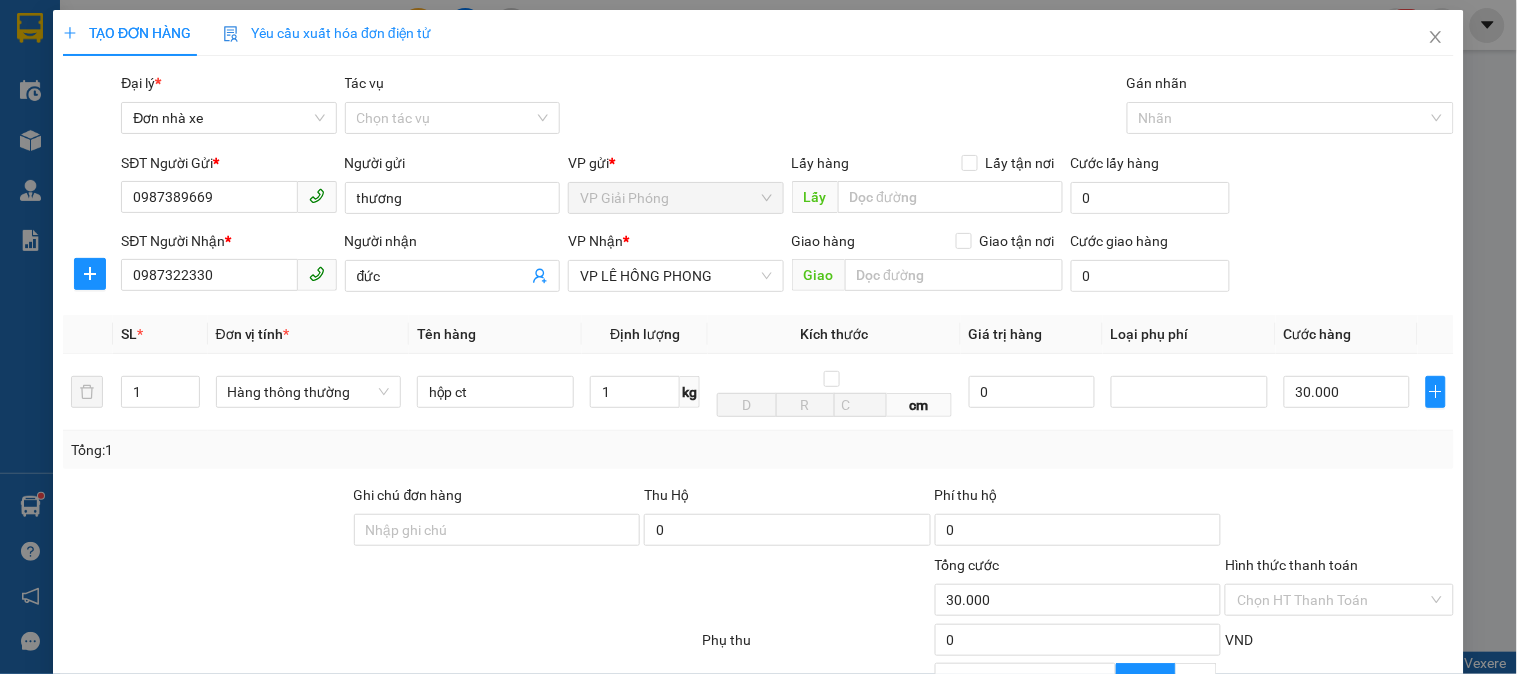 click on "Lưu và In" at bounding box center (1380, 837) 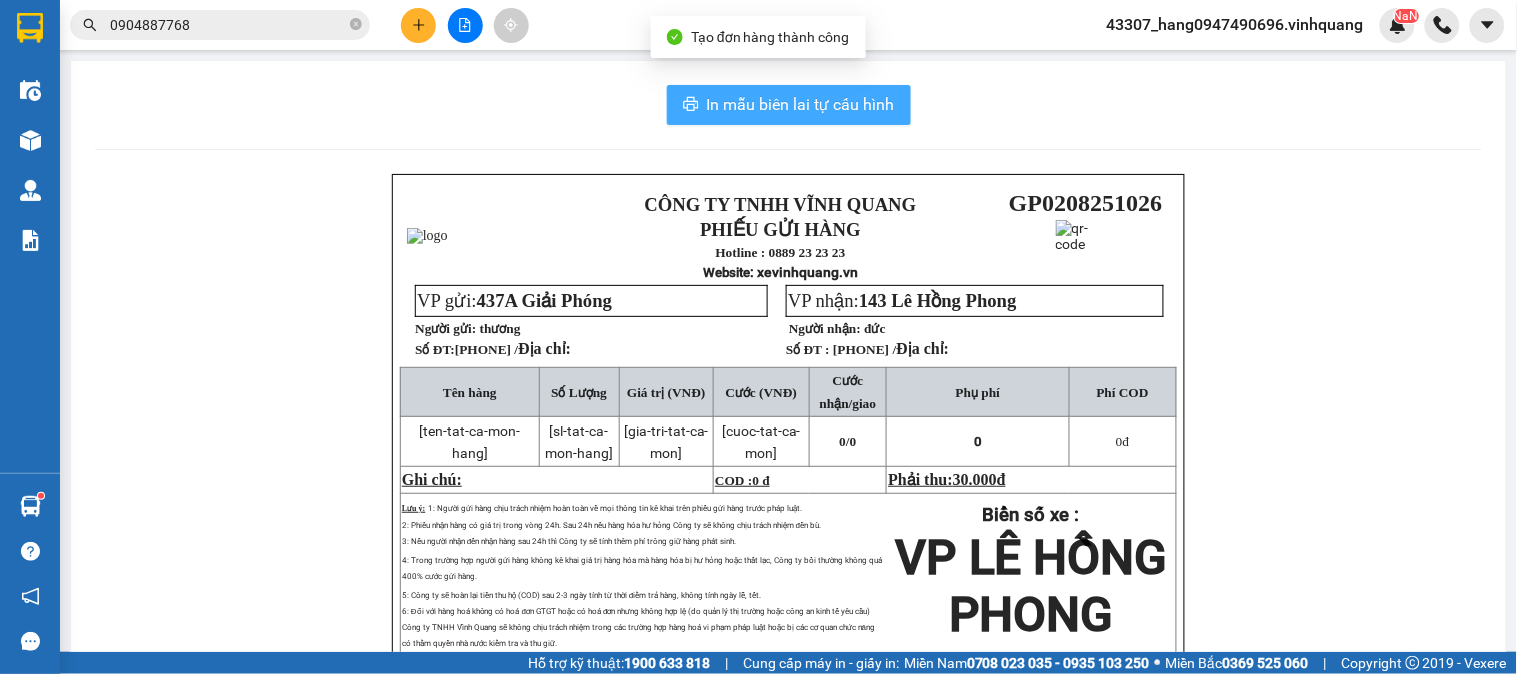 click on "In mẫu biên lai tự cấu hình" at bounding box center (801, 104) 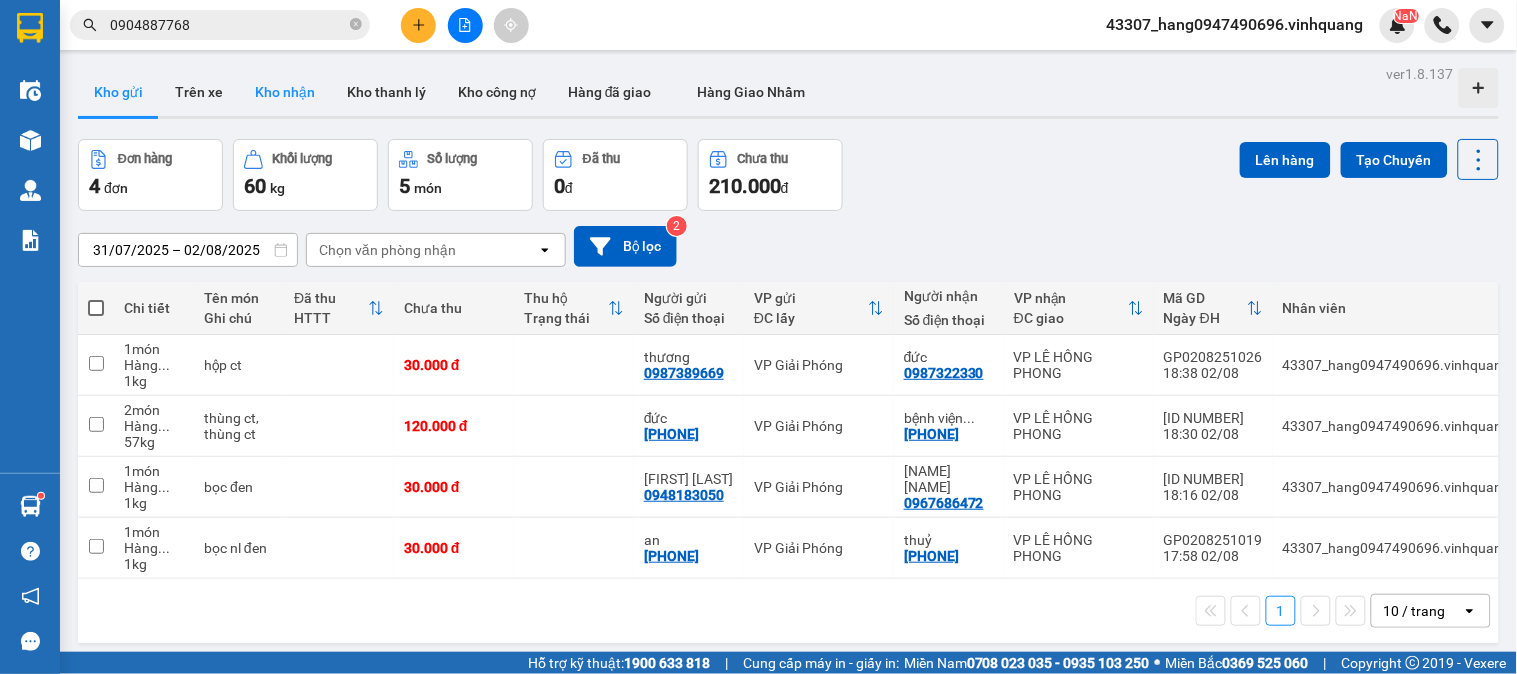 click on "Kho nhận" at bounding box center (285, 92) 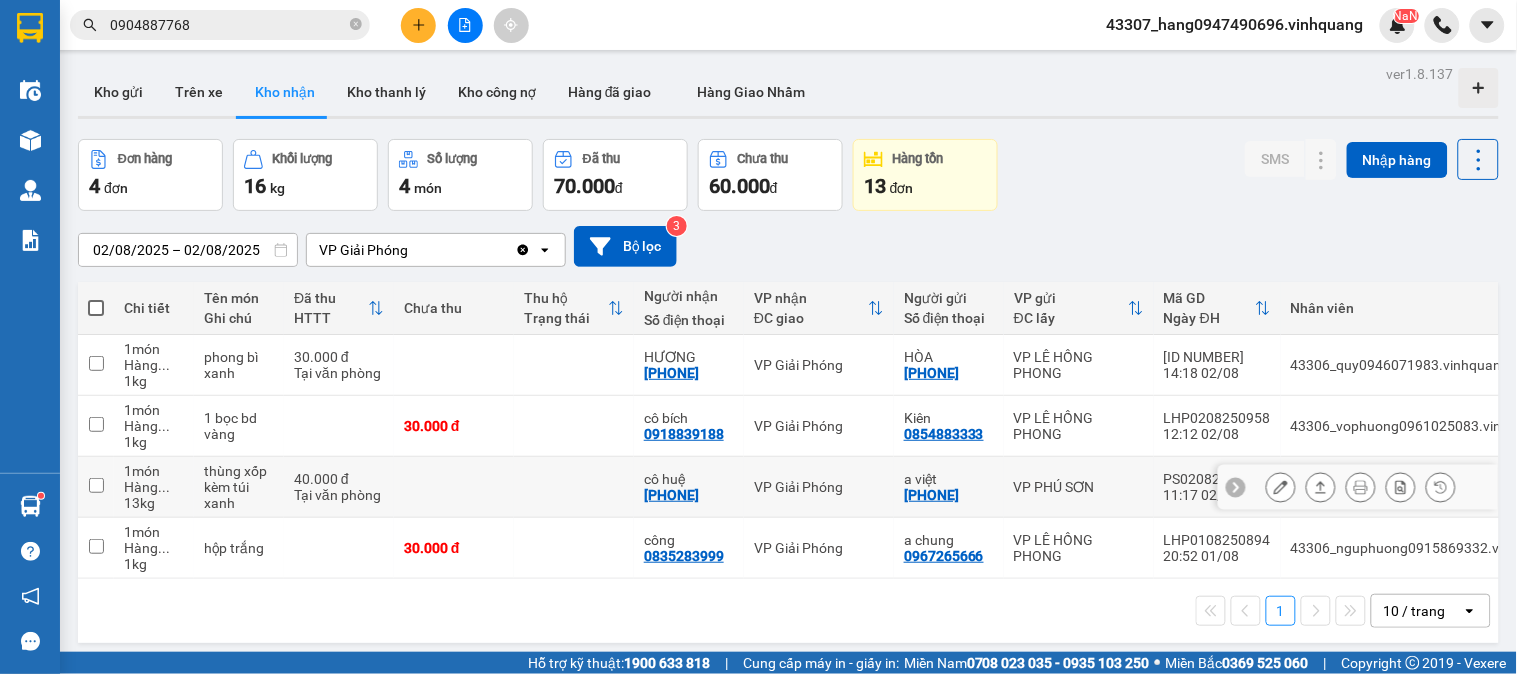drag, startPoint x: 725, startPoint y: 496, endPoint x: 657, endPoint y: 496, distance: 68 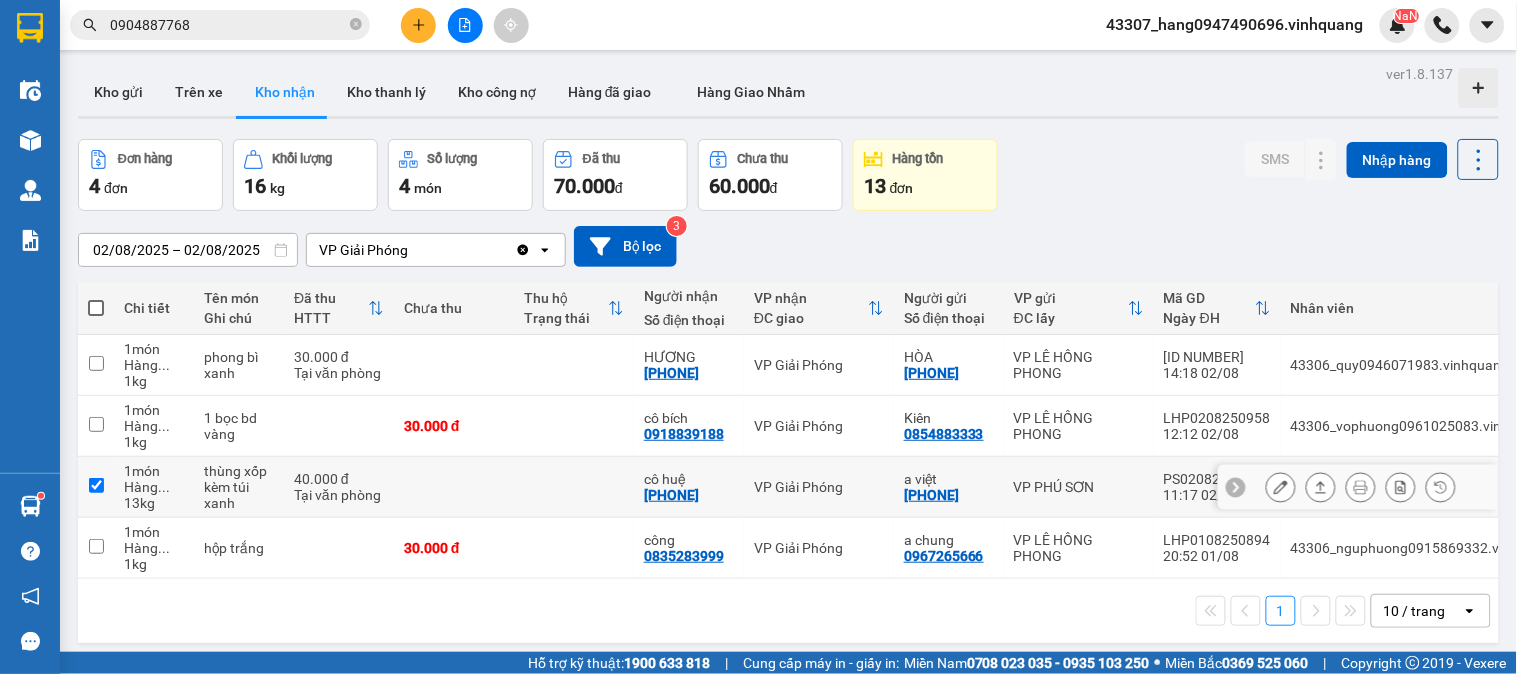 checkbox on "true" 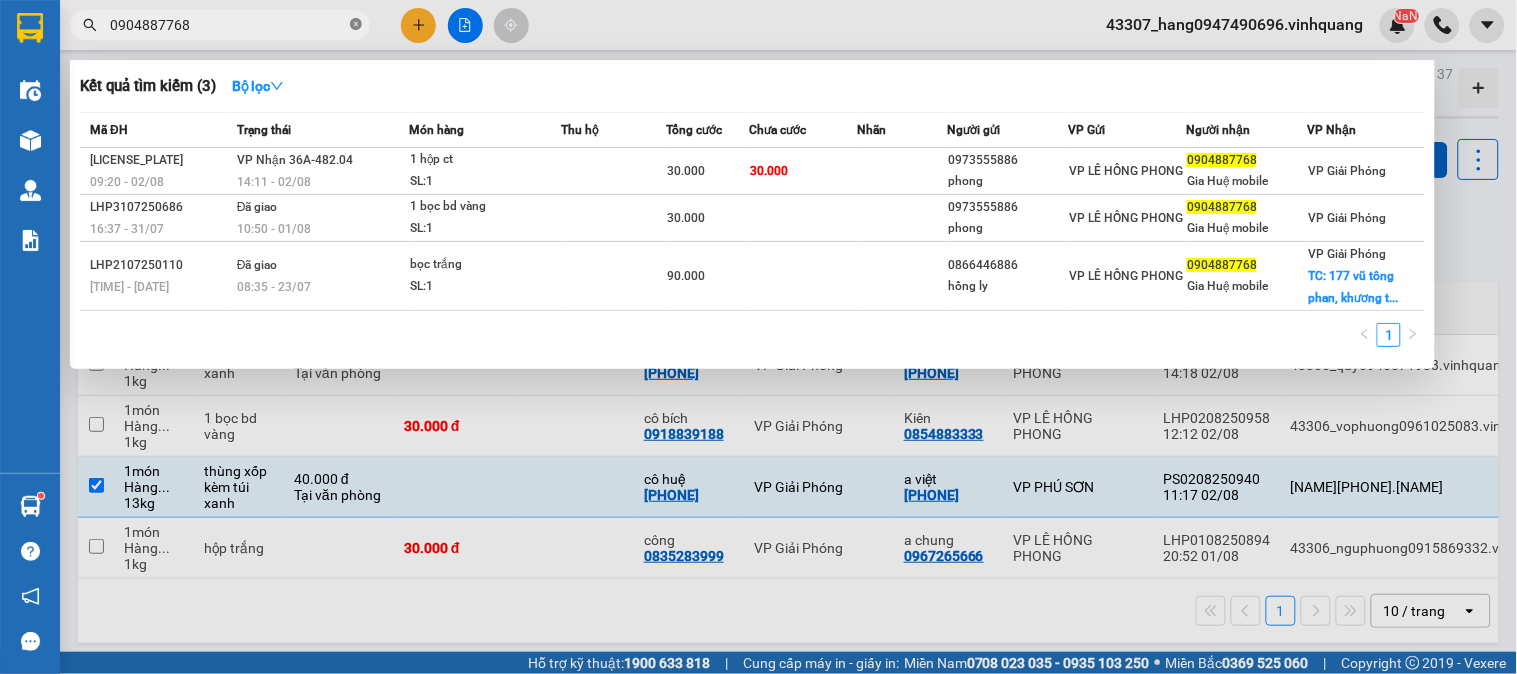 click 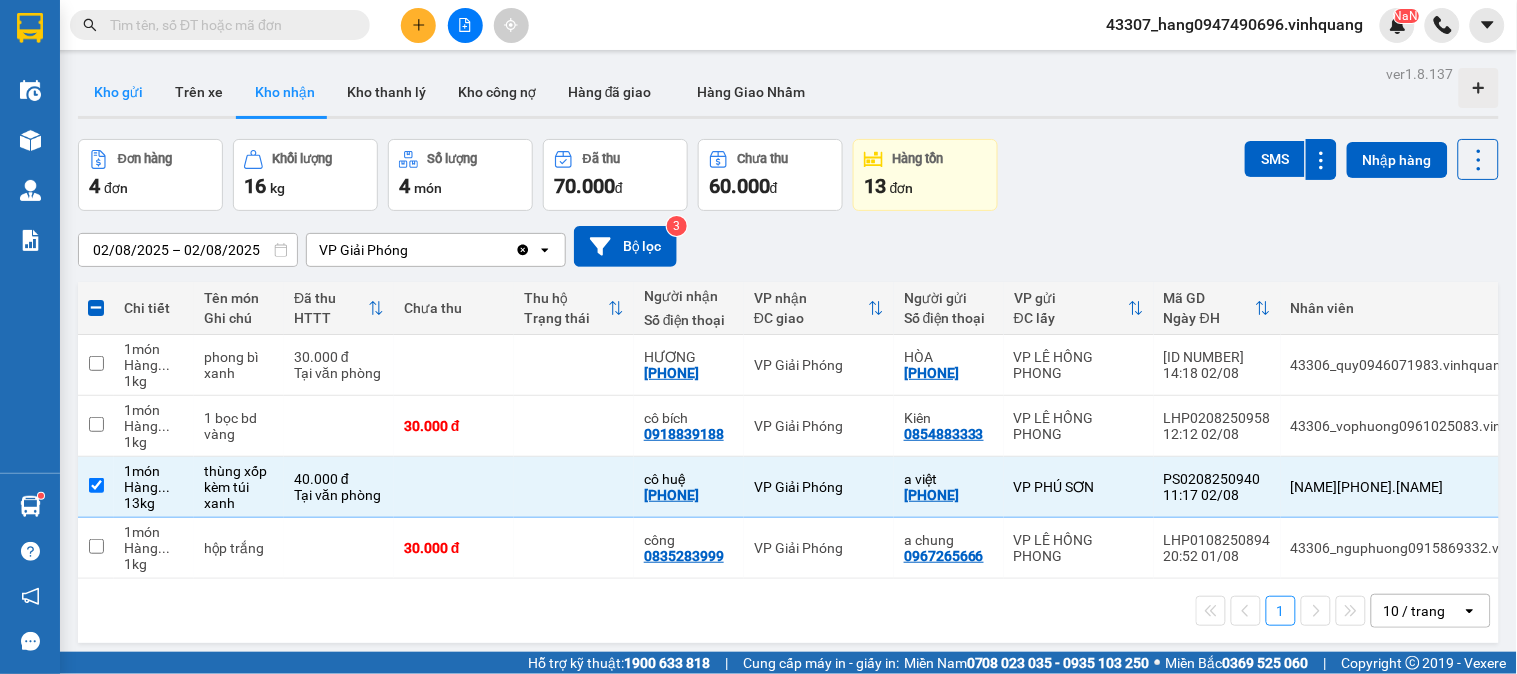 click on "Kho gửi" at bounding box center (118, 92) 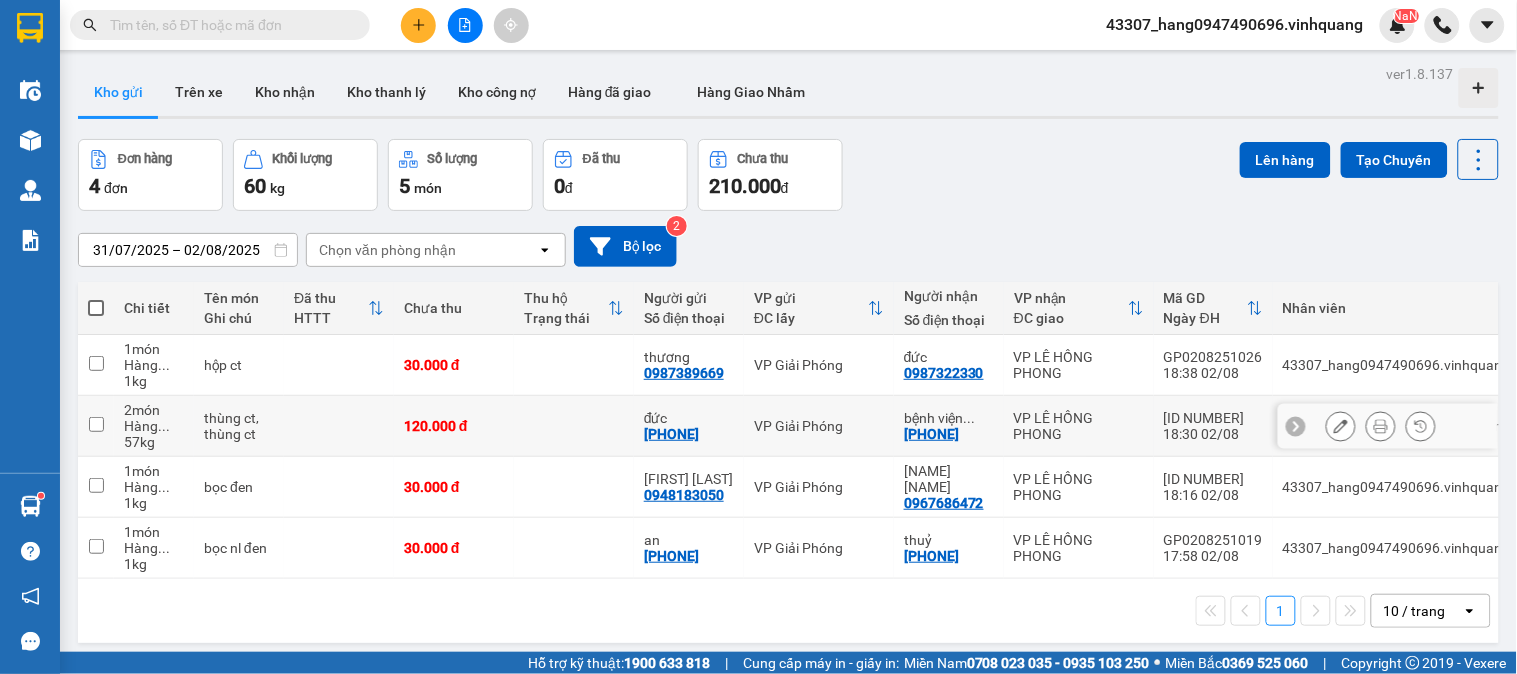 click on "GP0208251025" at bounding box center [1213, 418] 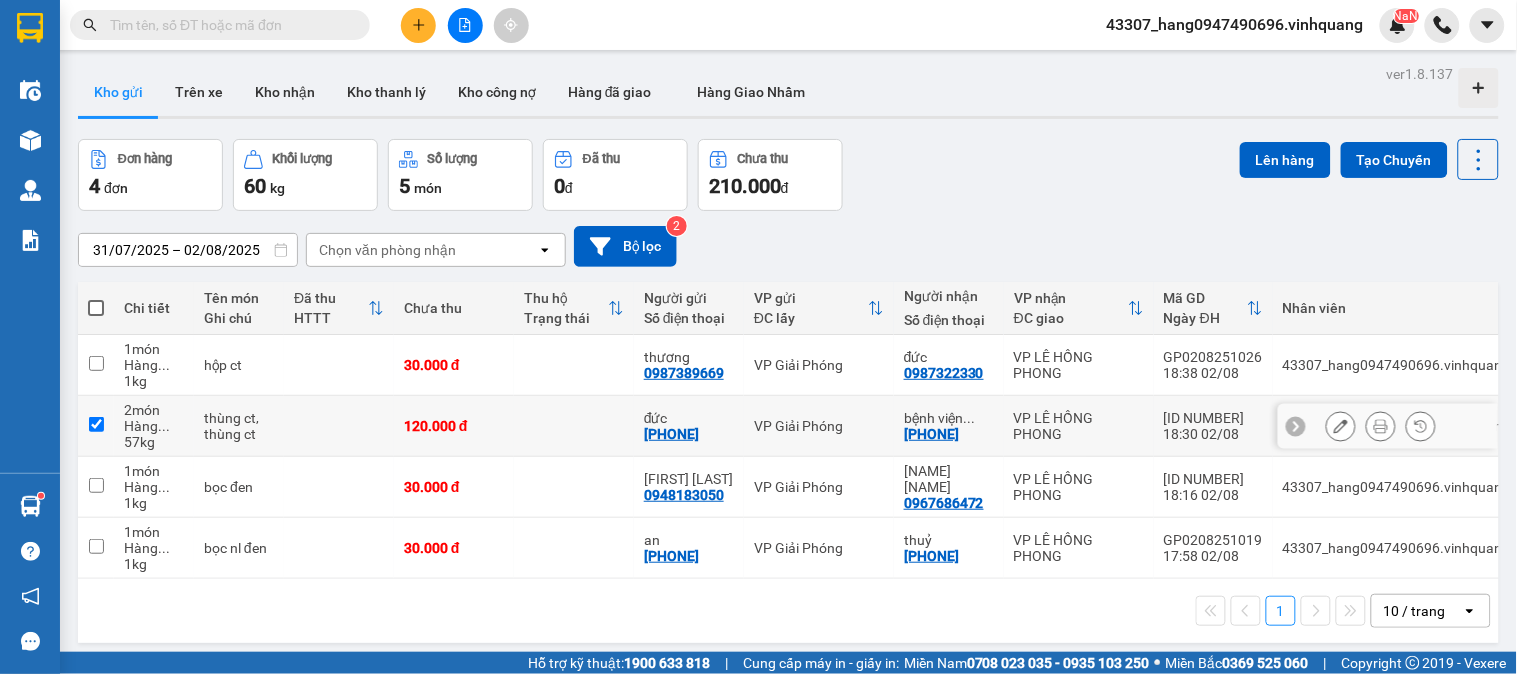 checkbox on "true" 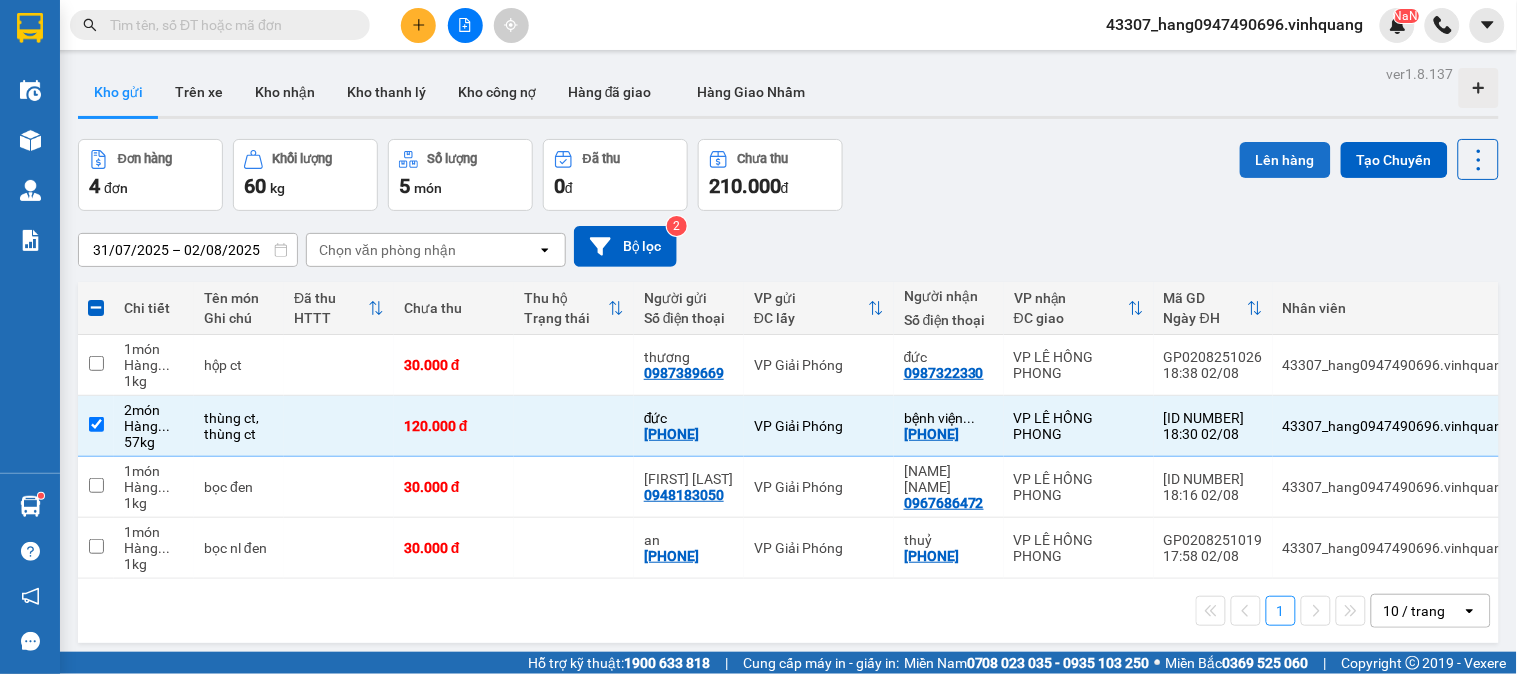 click on "Lên hàng" at bounding box center [1285, 160] 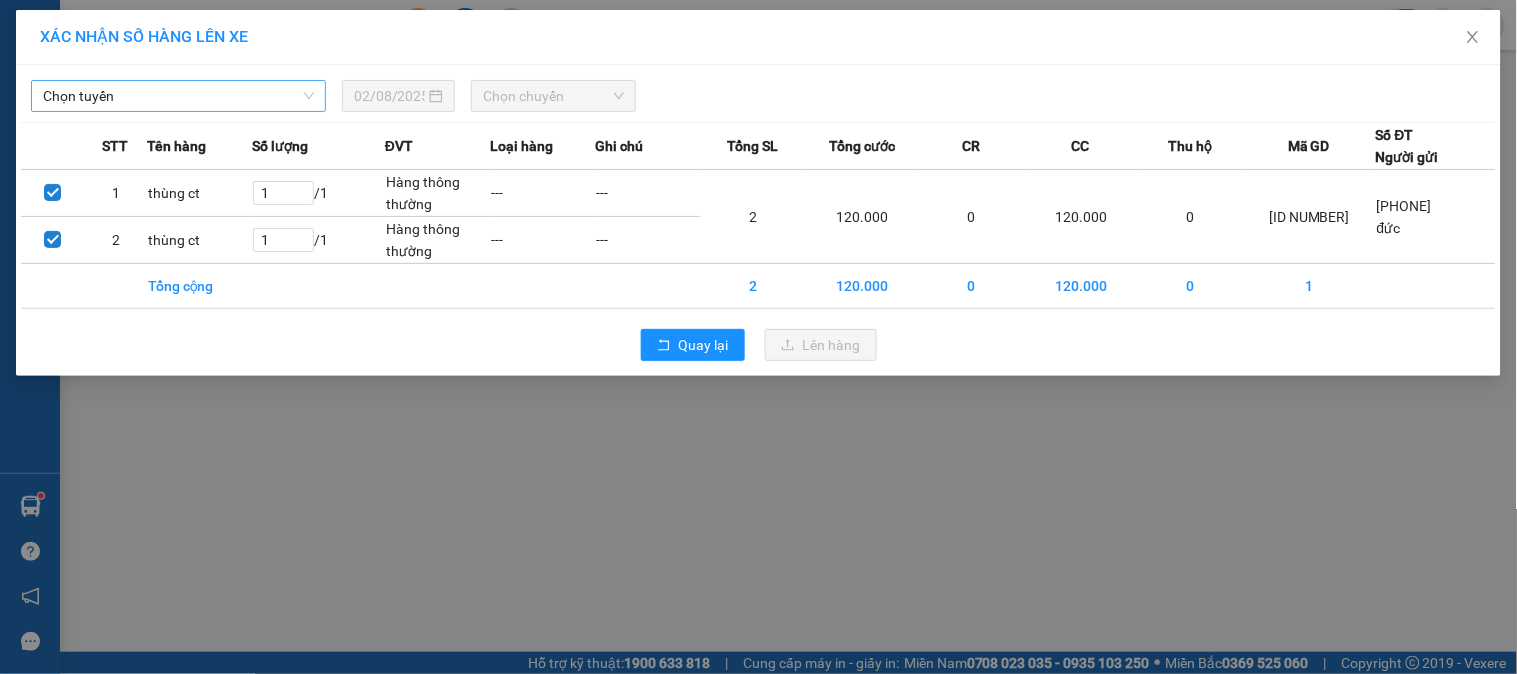 click on "Chọn tuyến" at bounding box center (178, 96) 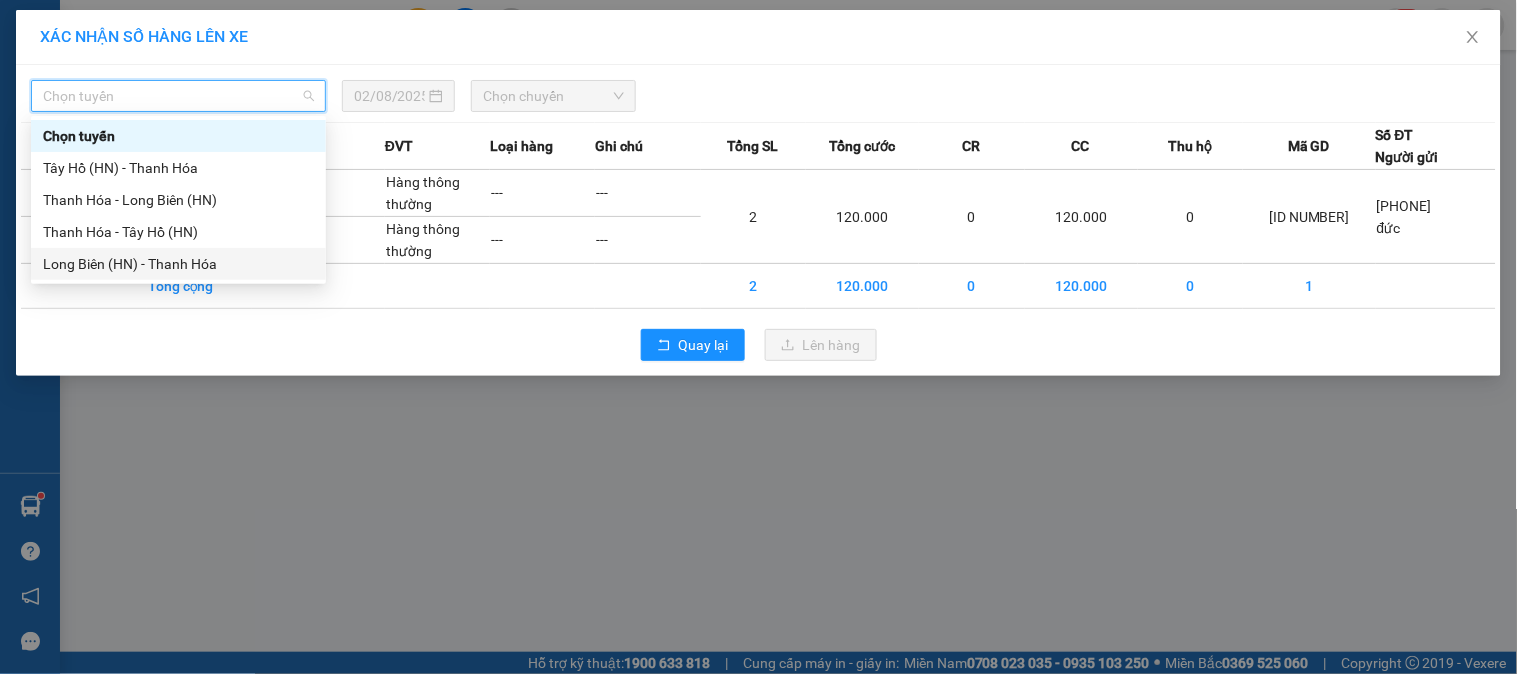click on "Long Biên (HN) - Thanh Hóa" at bounding box center [178, 264] 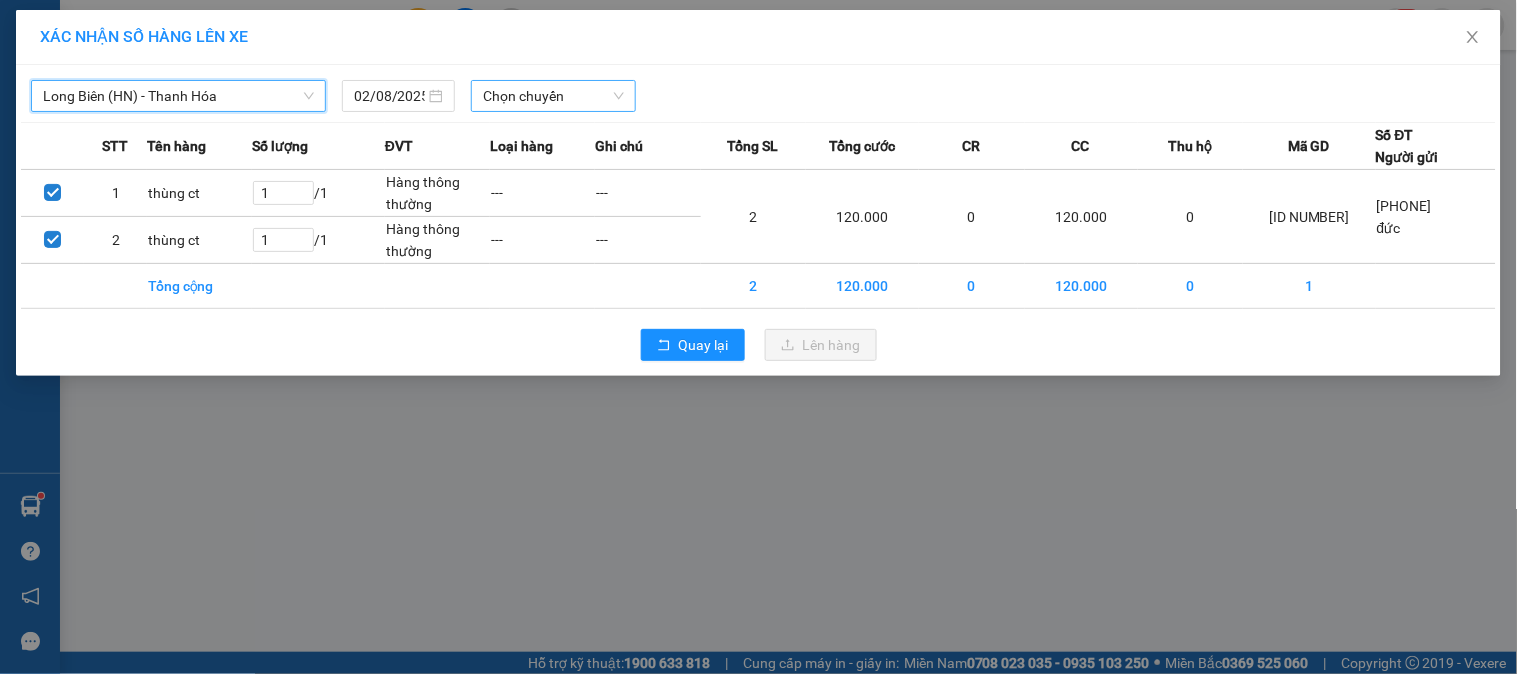 click on "Chọn chuyến" at bounding box center [553, 96] 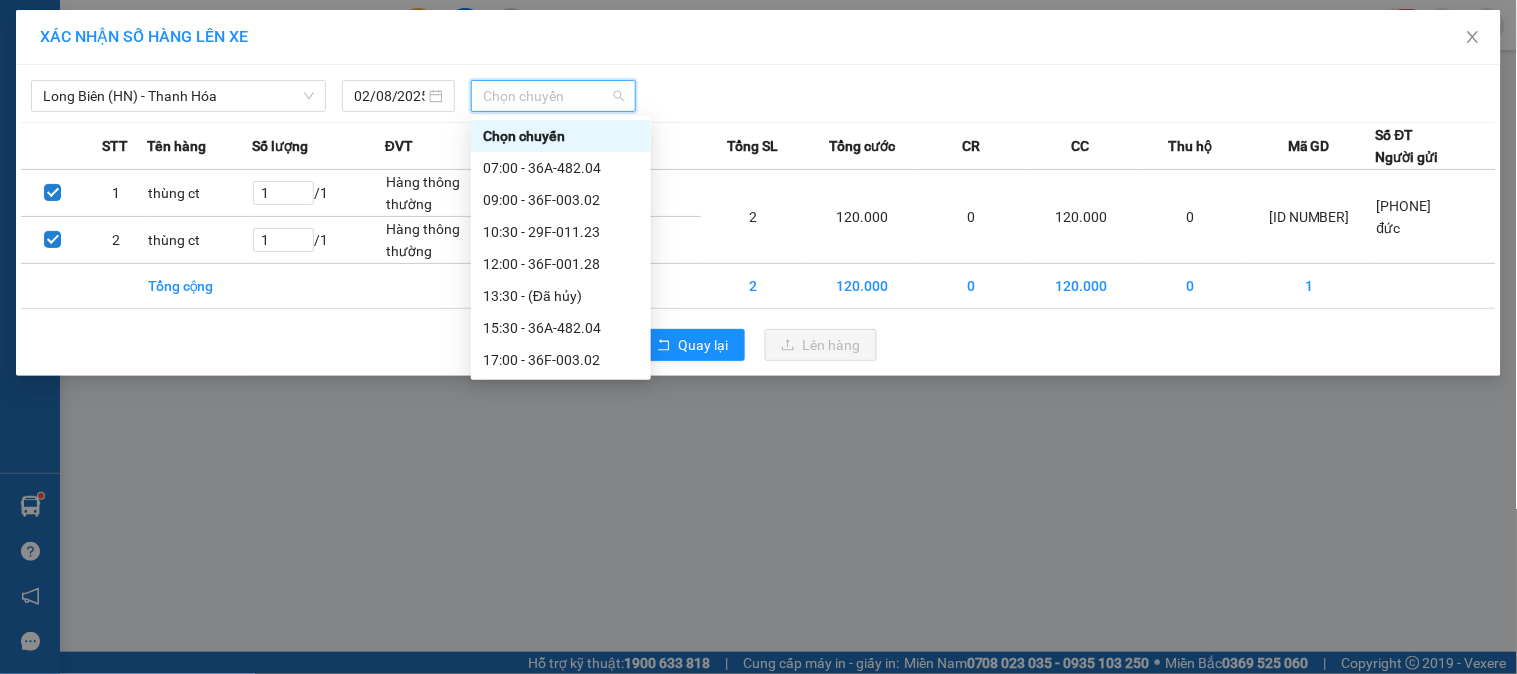 click on "20:00     - 36F-001.28" at bounding box center (561, 424) 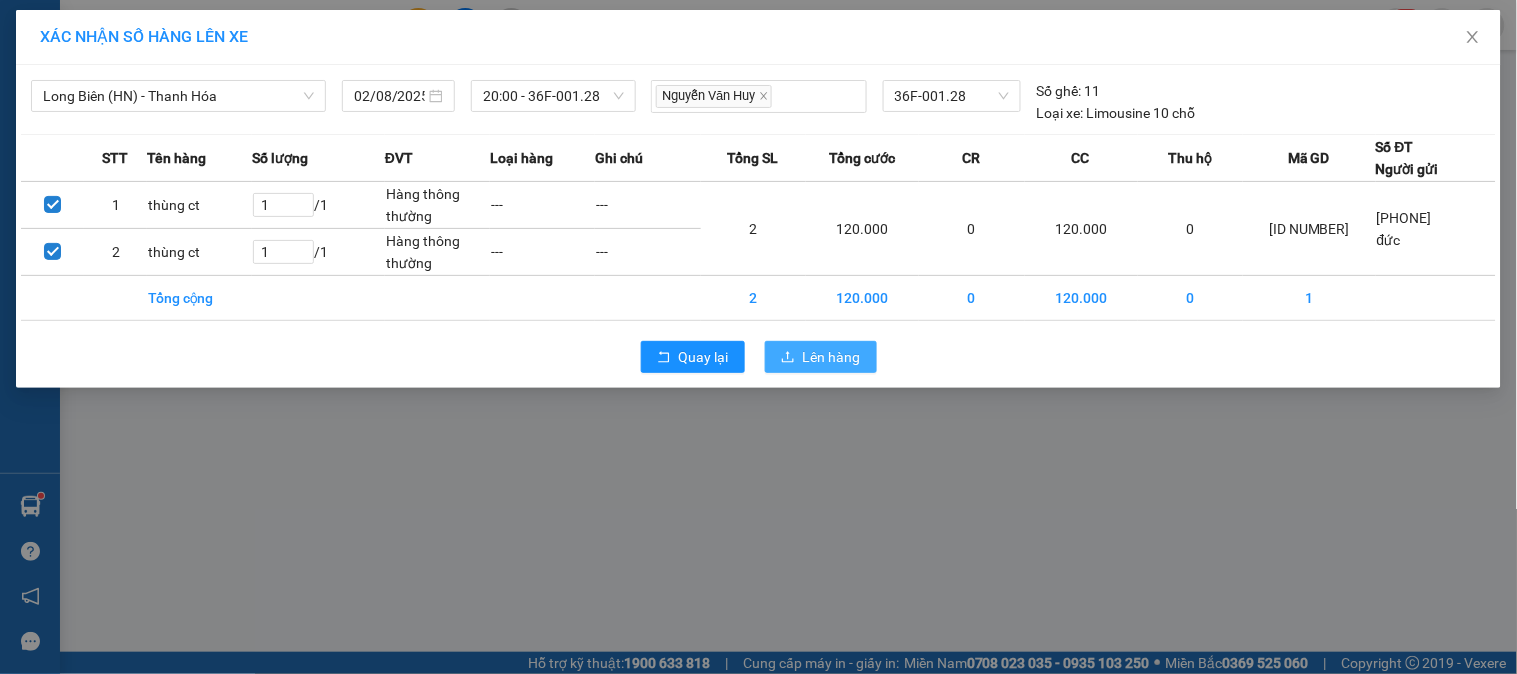 click on "Lên hàng" at bounding box center [832, 357] 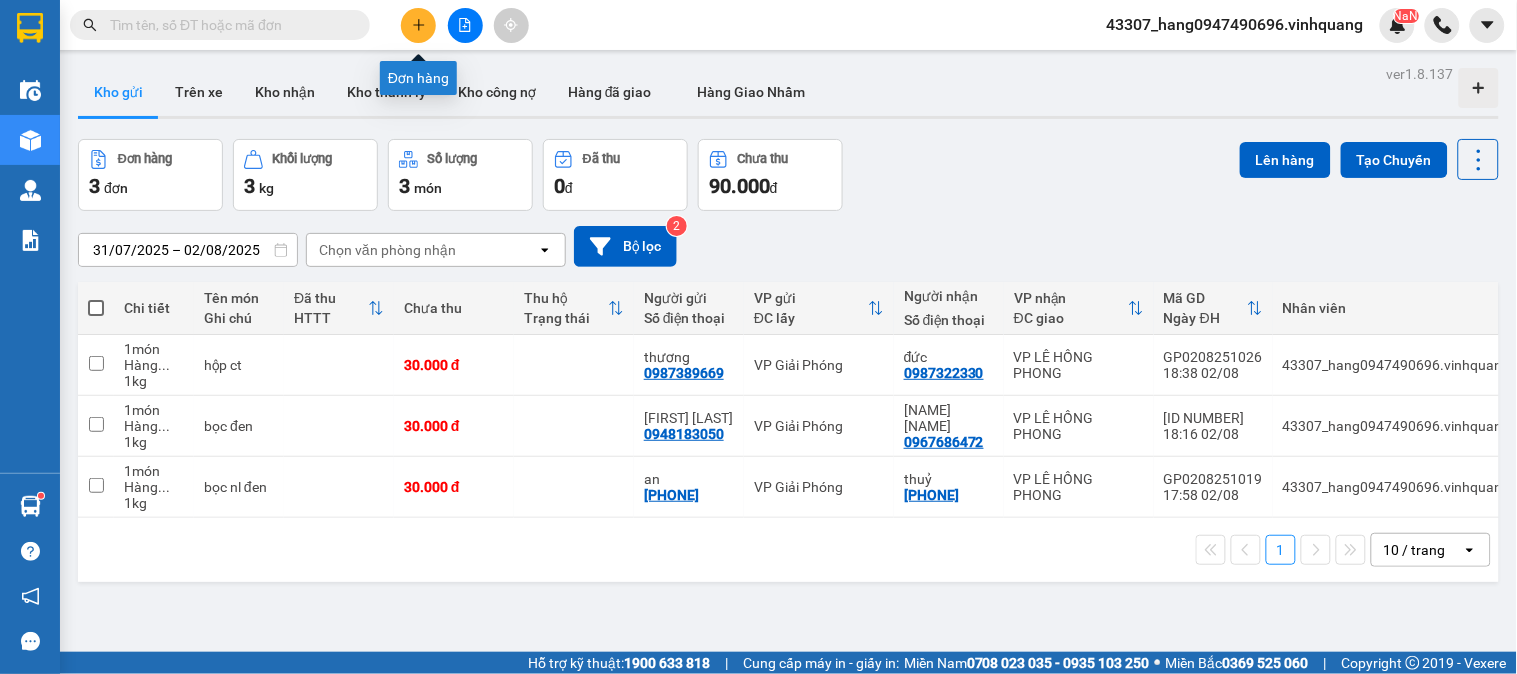 click at bounding box center (418, 25) 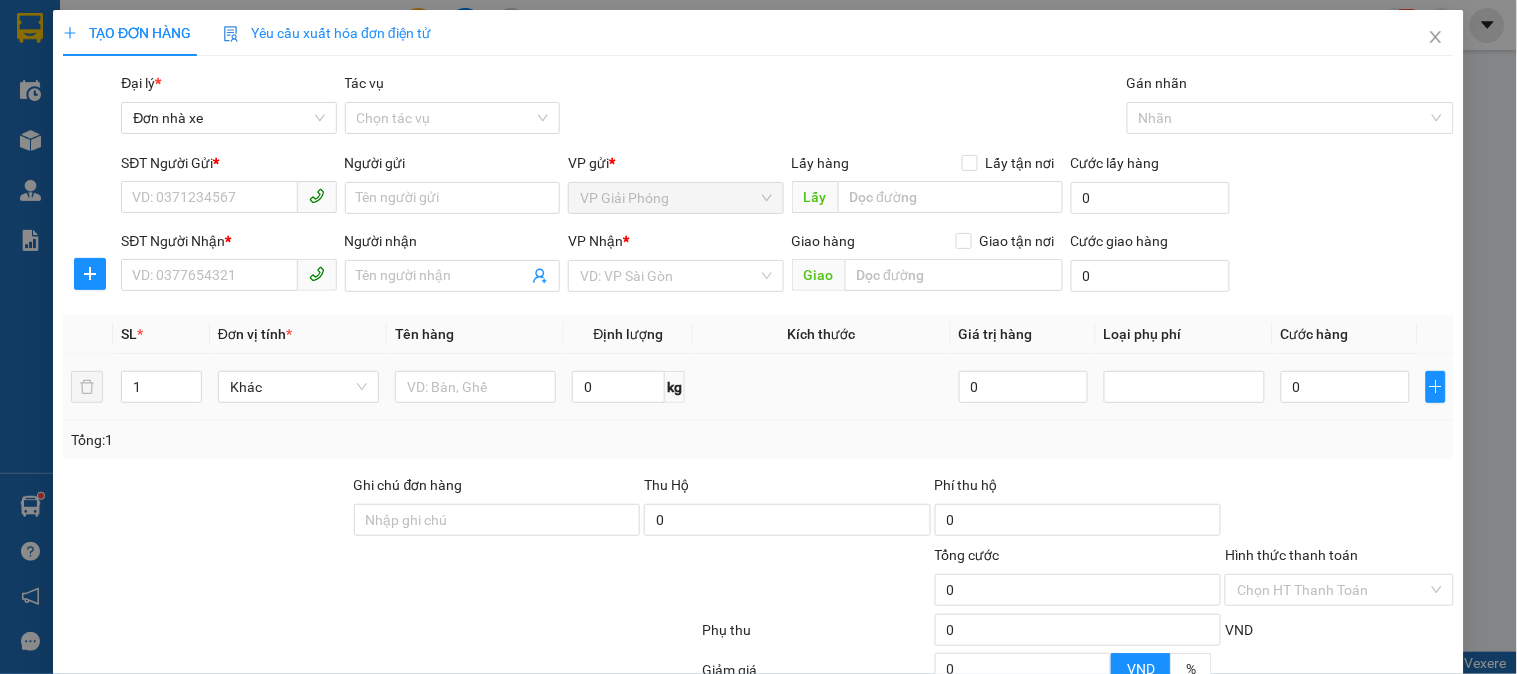 click on "0 kg" at bounding box center [628, 387] 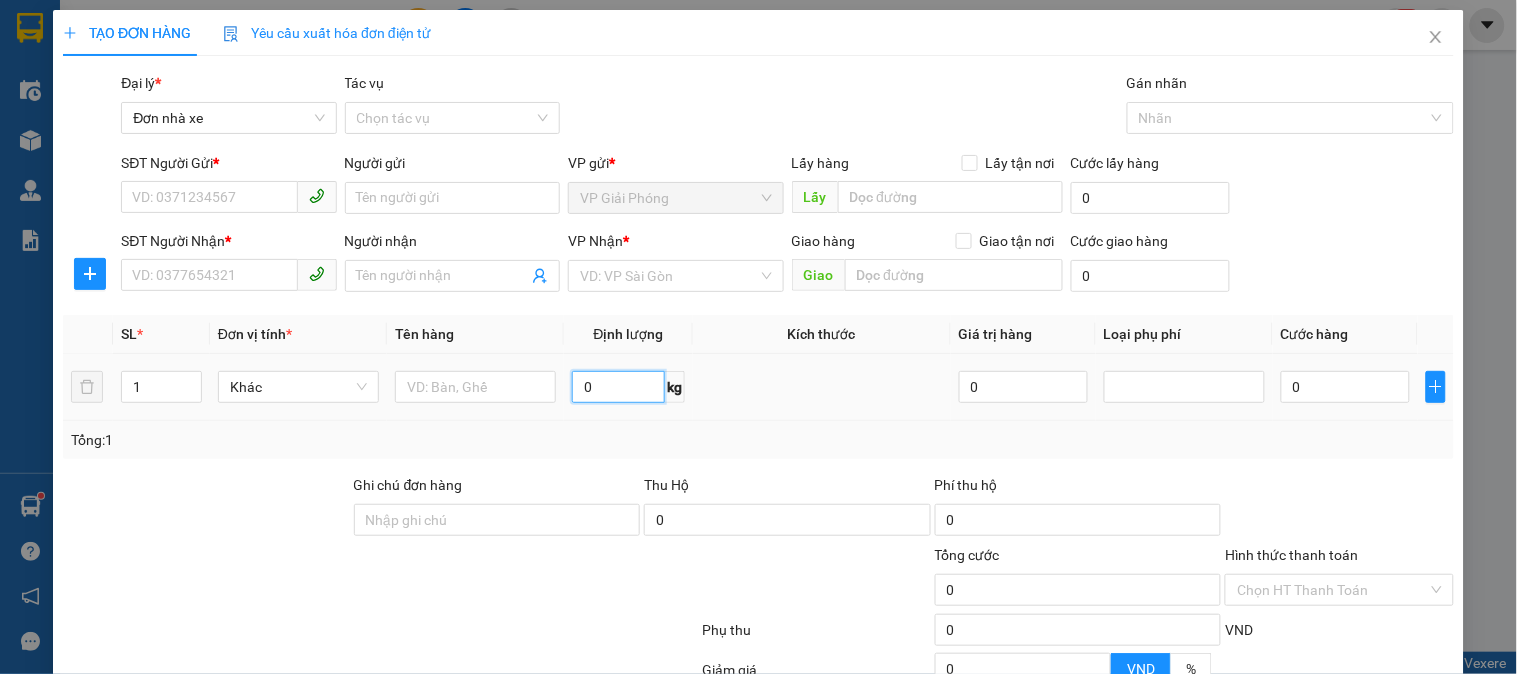 click on "0" at bounding box center [618, 387] 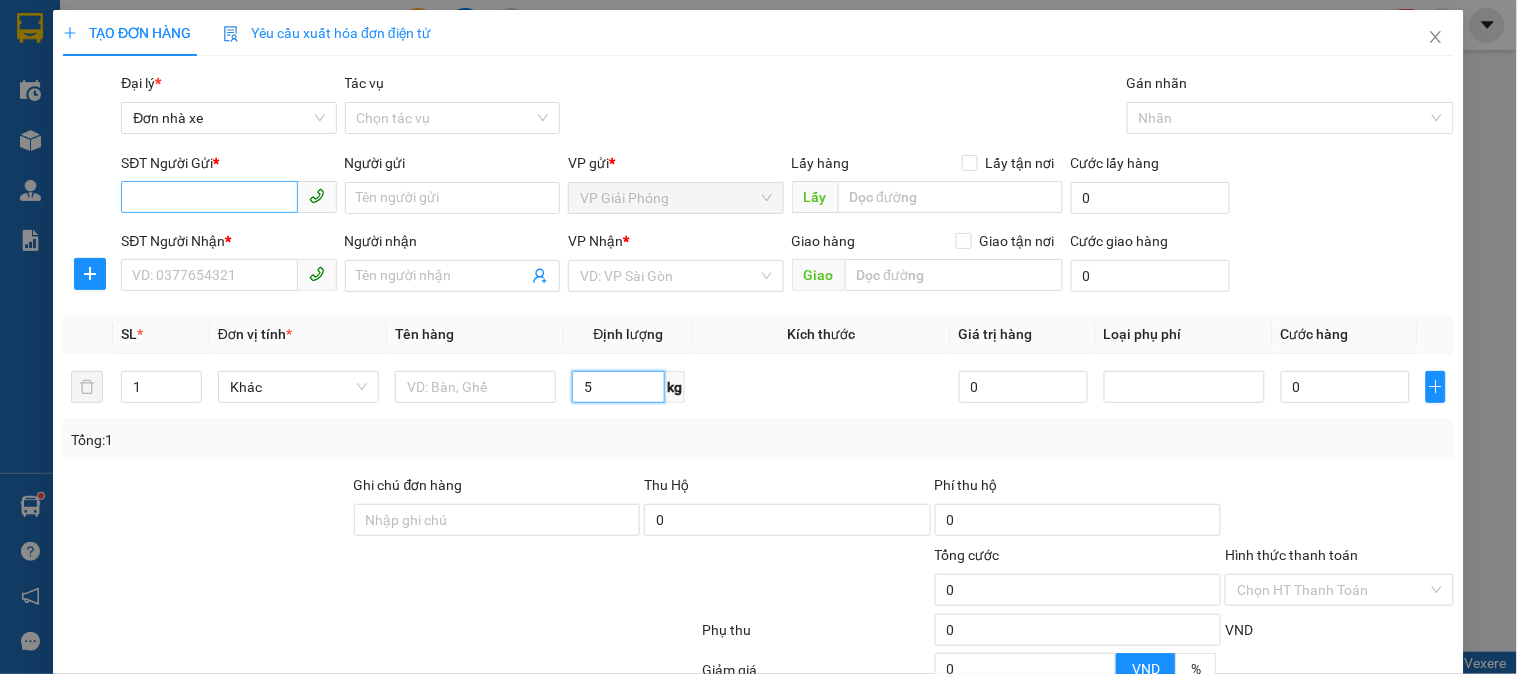 type on "5" 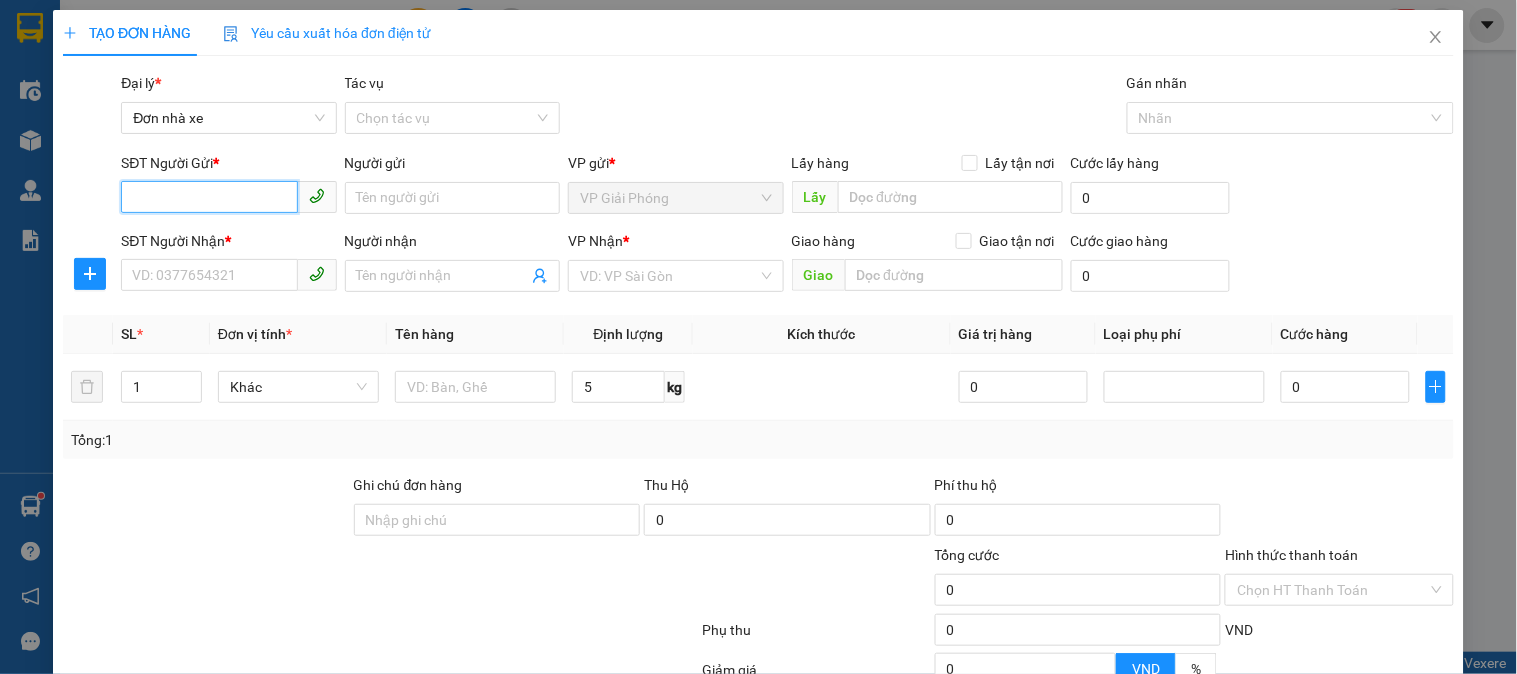 click on "SĐT Người Gửi  *" at bounding box center [209, 197] 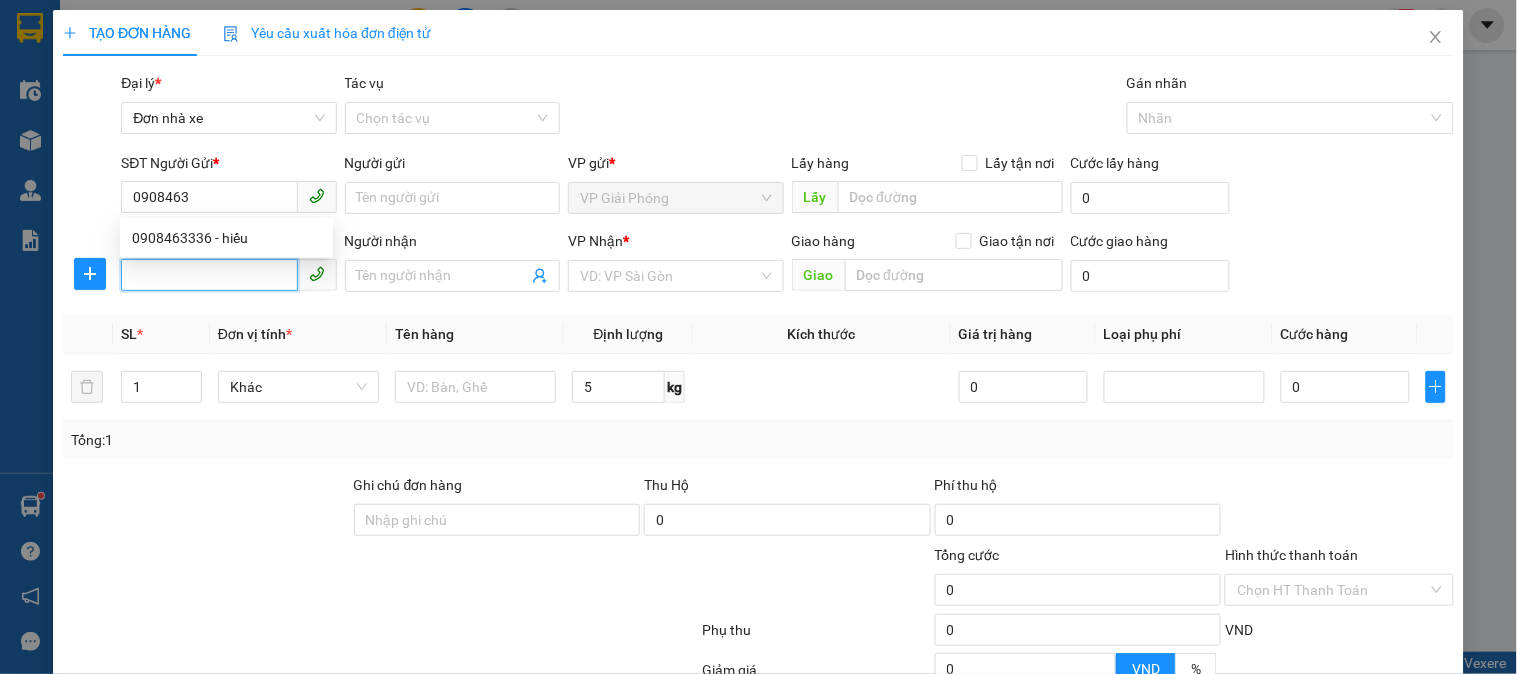 click on "SĐT Người Nhận  *" at bounding box center [209, 275] 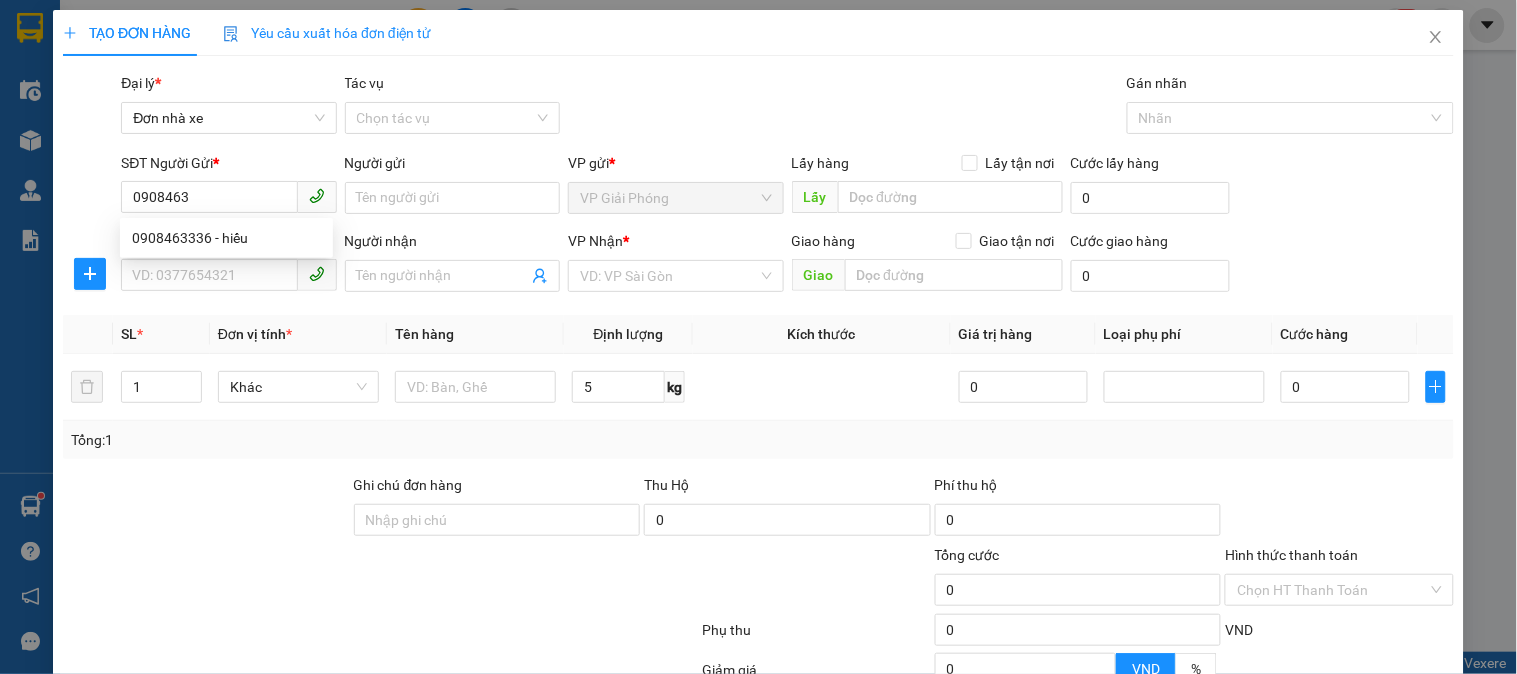 click on "SĐT Người Nhận  *" at bounding box center (228, 245) 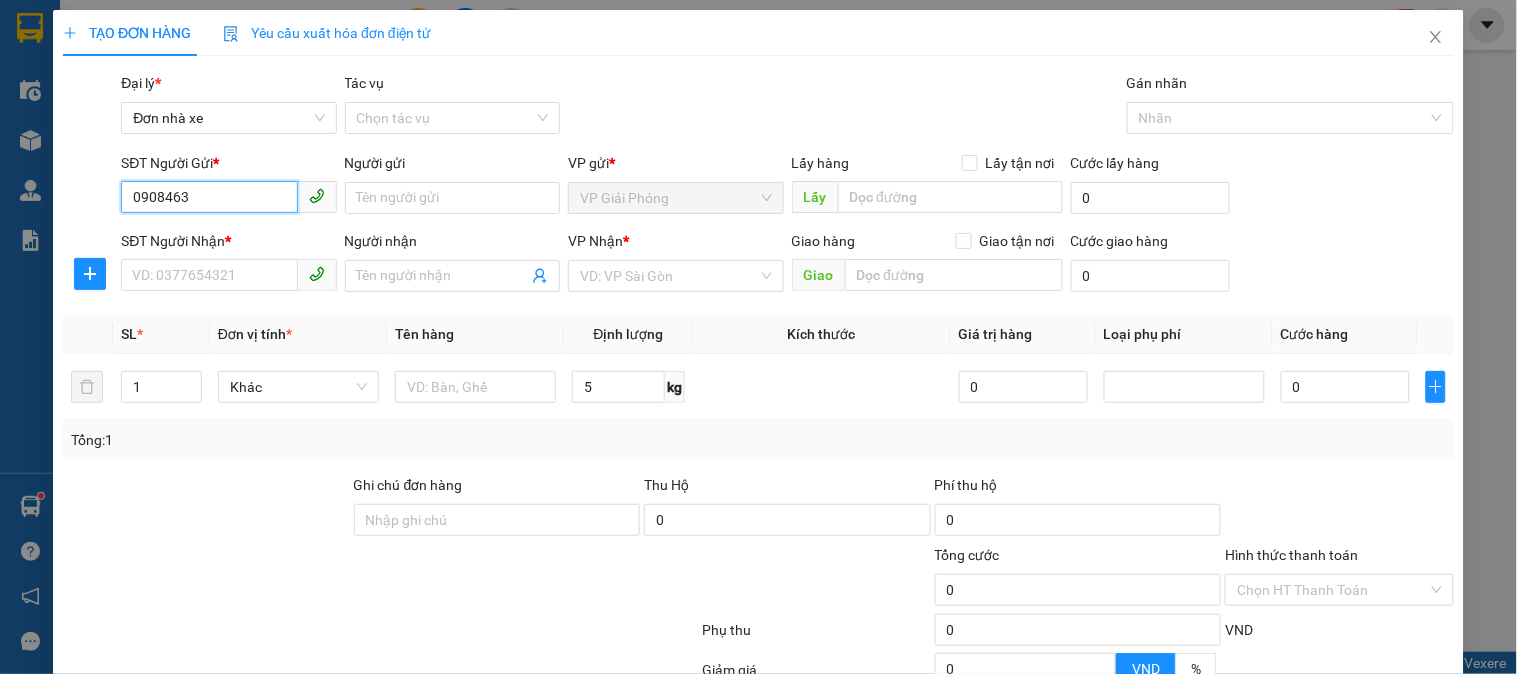 click on "0908463" at bounding box center [209, 197] 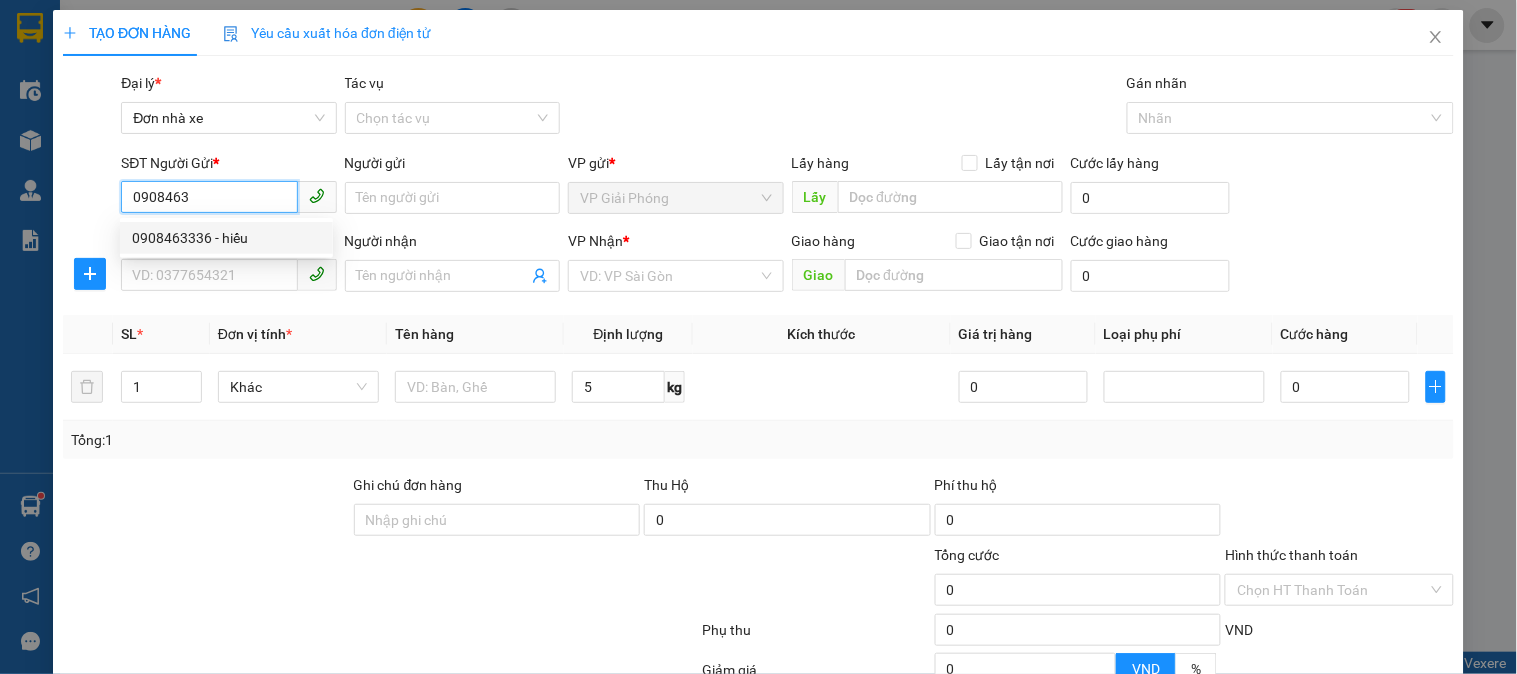 click on "0908463336 - hiếu" at bounding box center (226, 238) 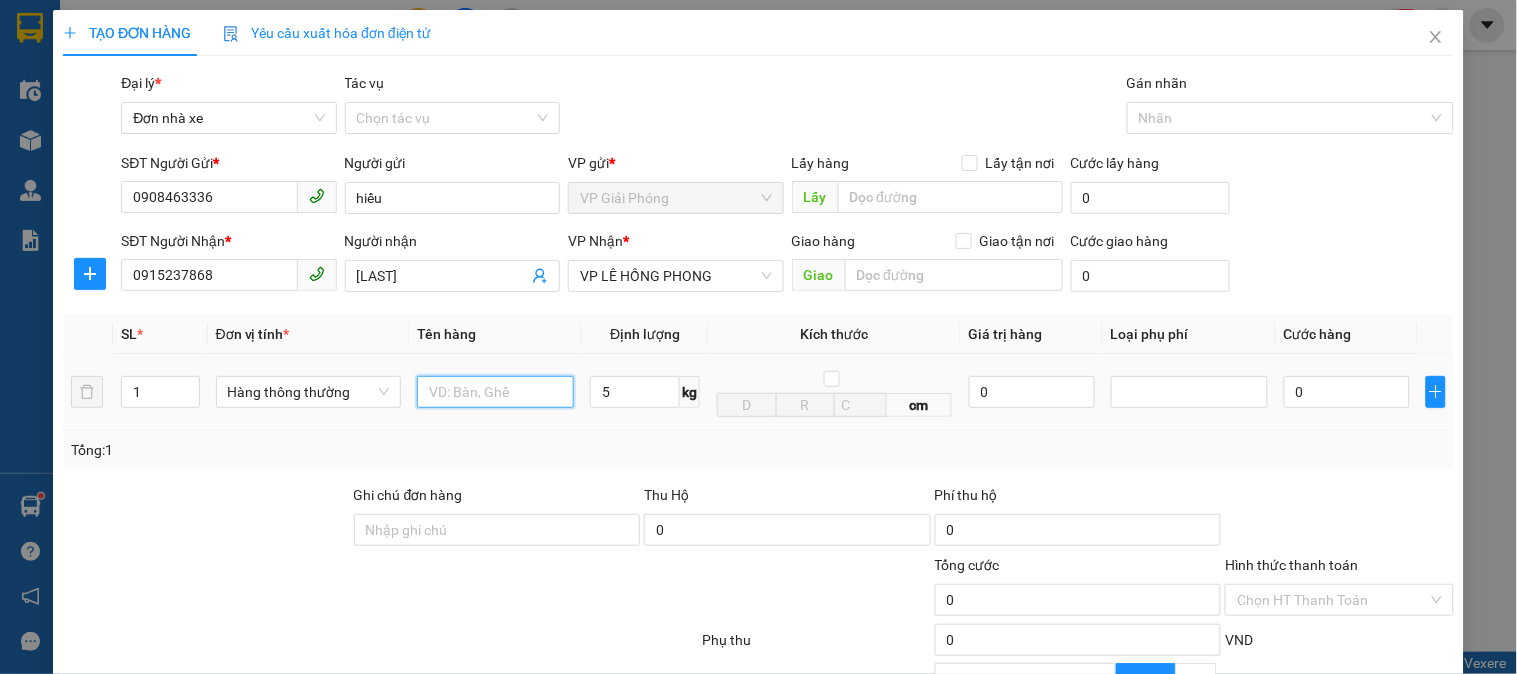 click at bounding box center (495, 392) 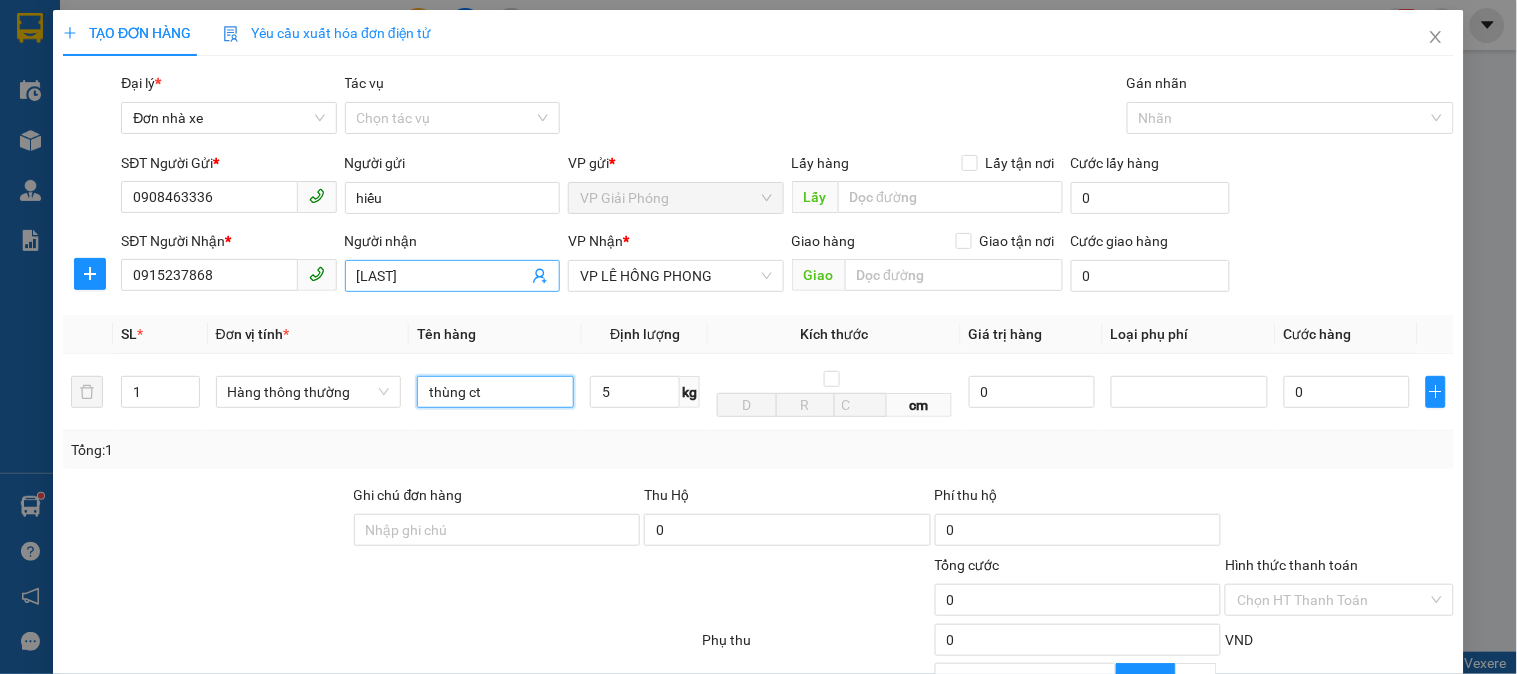 type on "thùng ct" 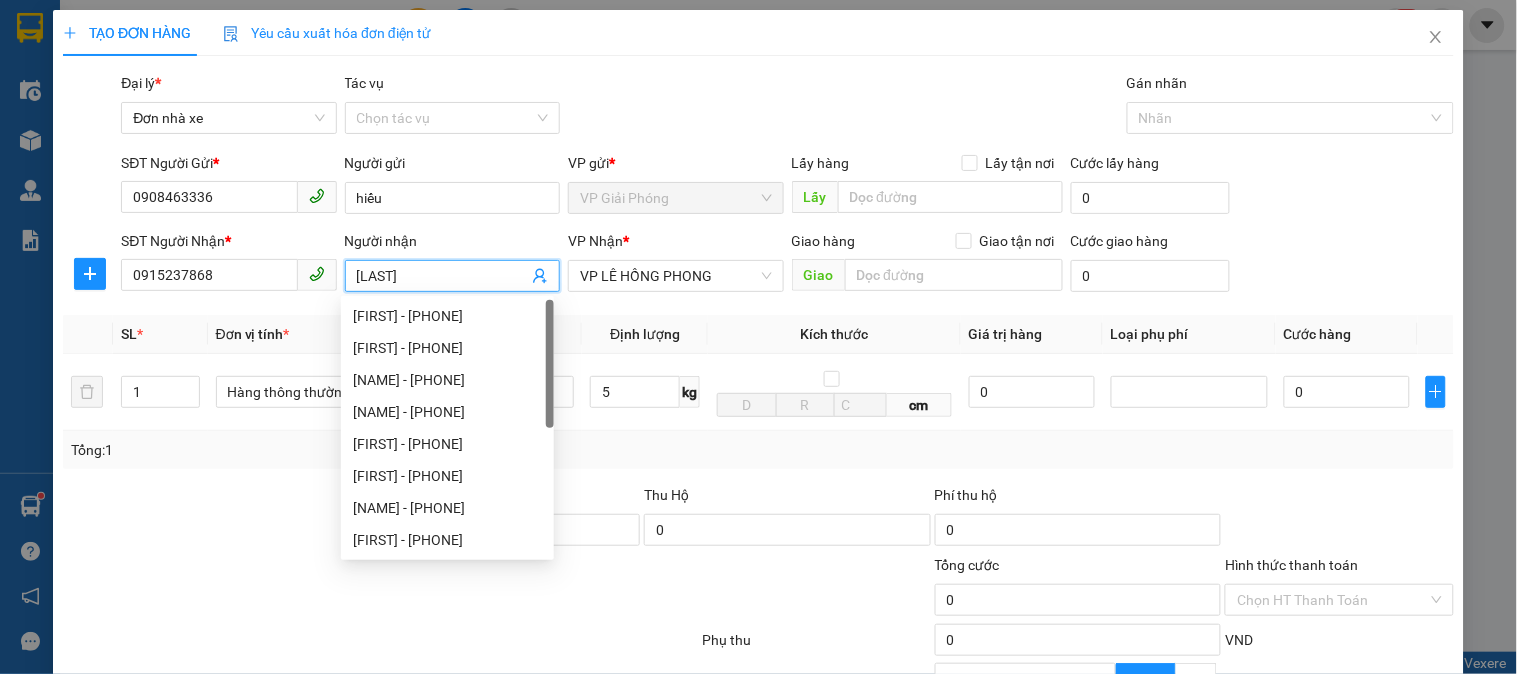 drag, startPoint x: 432, startPoint y: 265, endPoint x: 398, endPoint y: 276, distance: 35.735138 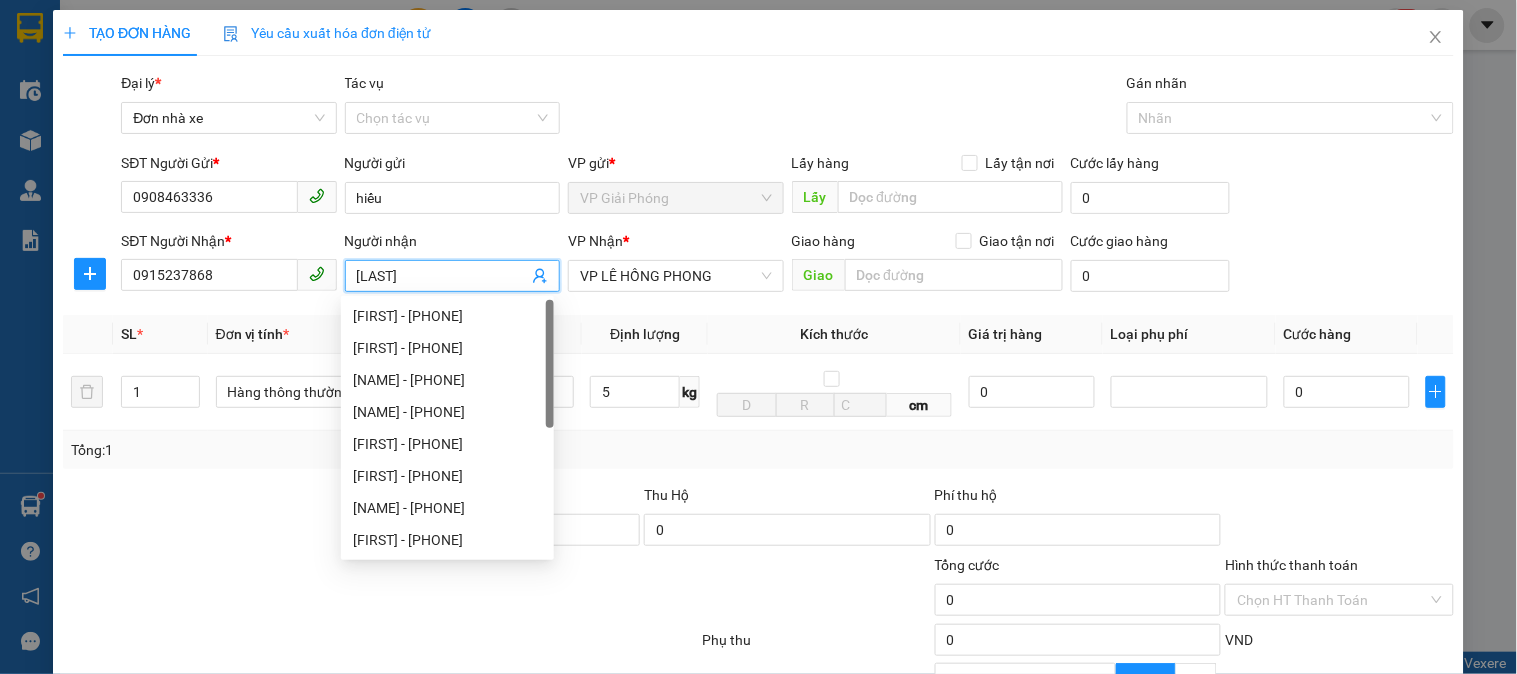 click on "ngọc hân" at bounding box center (442, 276) 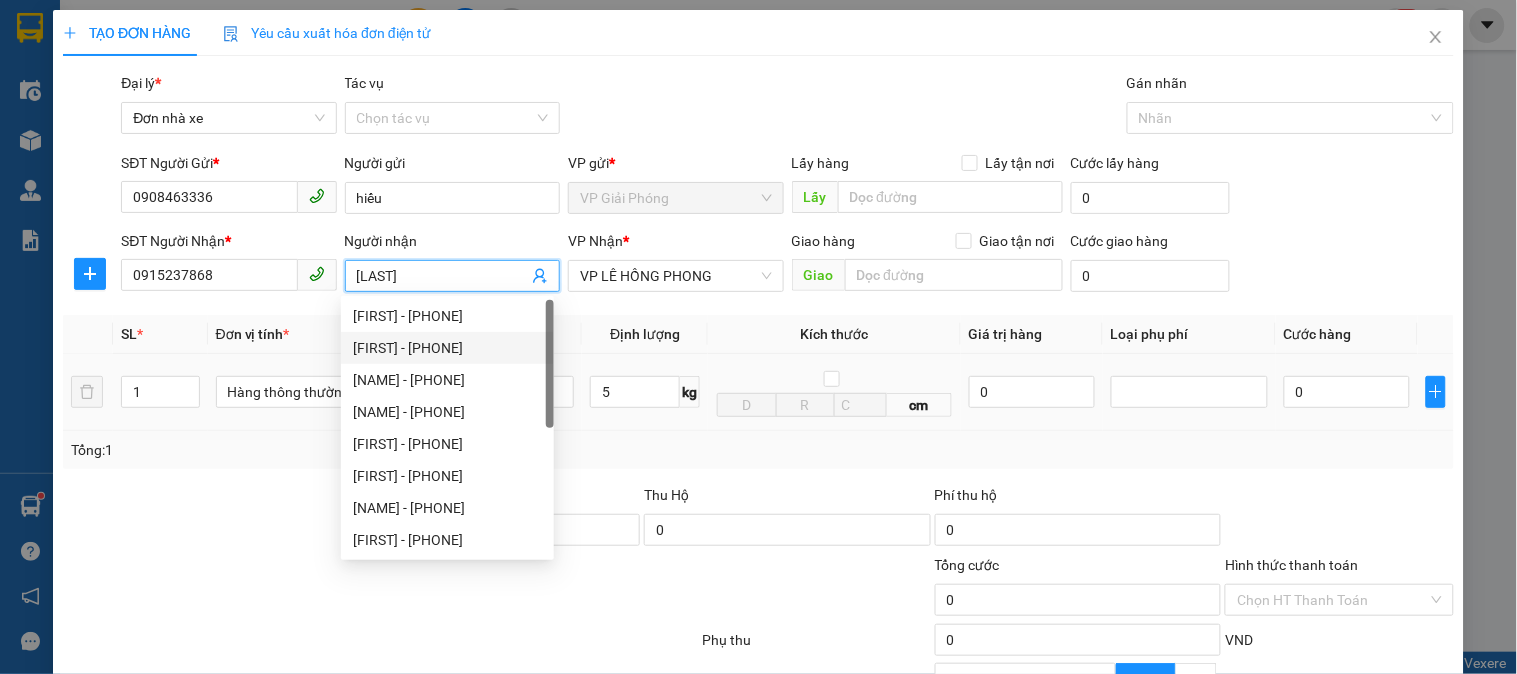 click on "5 kg" at bounding box center [645, 392] 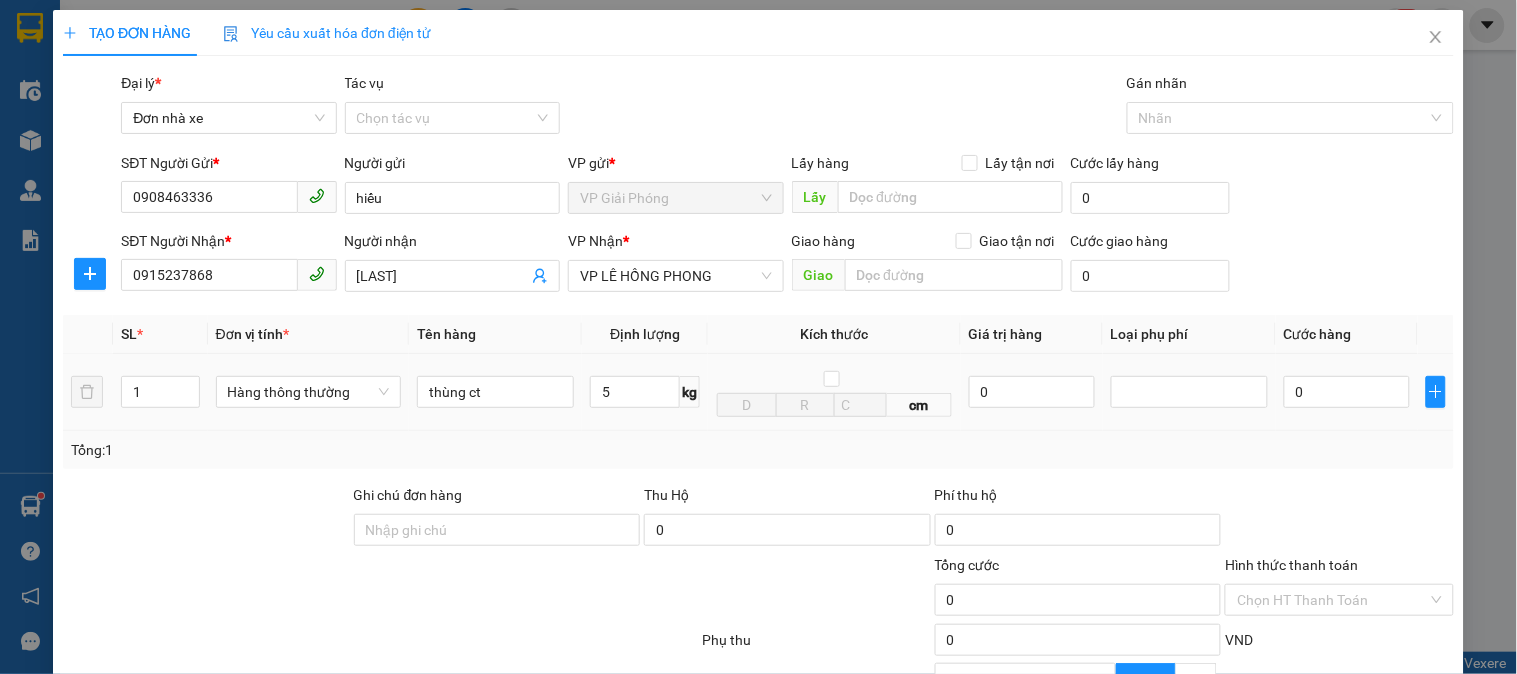 drag, startPoint x: 686, startPoint y: 206, endPoint x: 1516, endPoint y: 235, distance: 830.5065 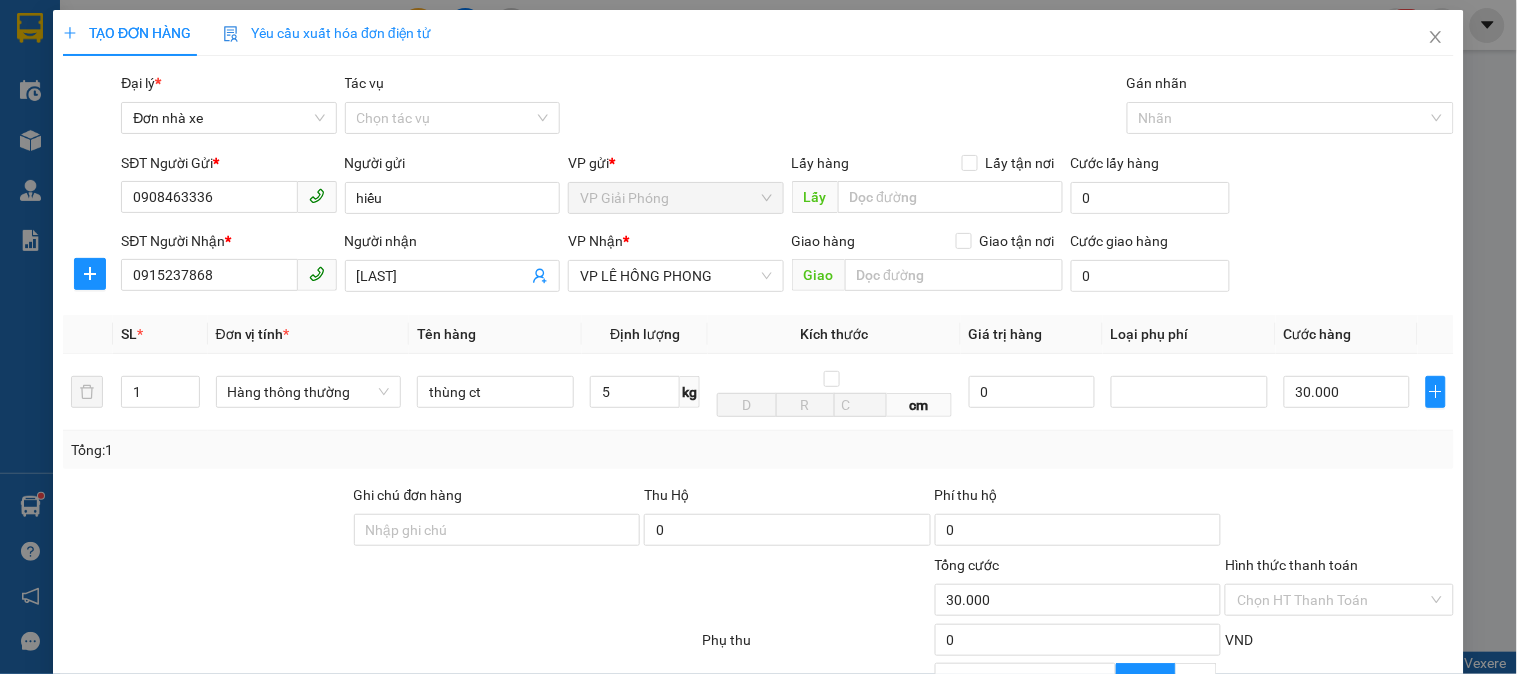 type on "30.000" 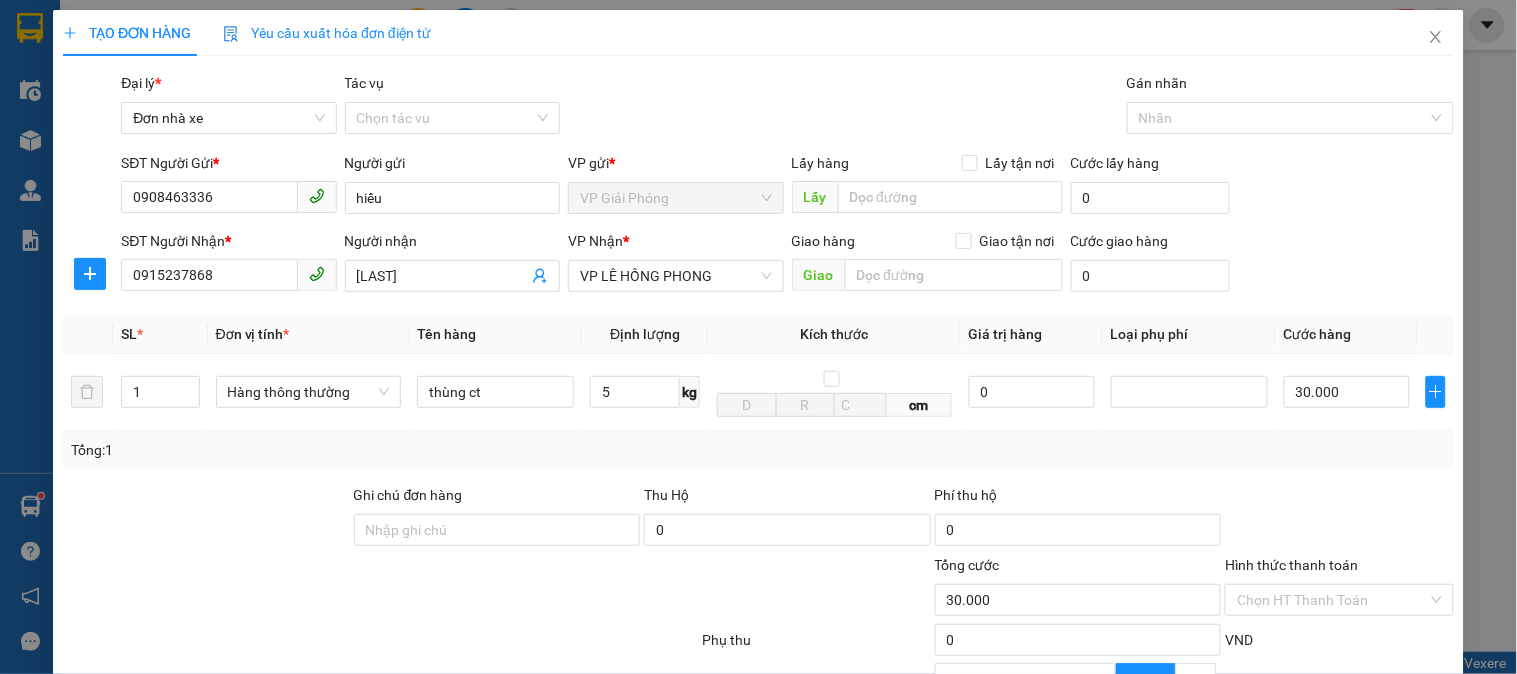 type on "30.000" 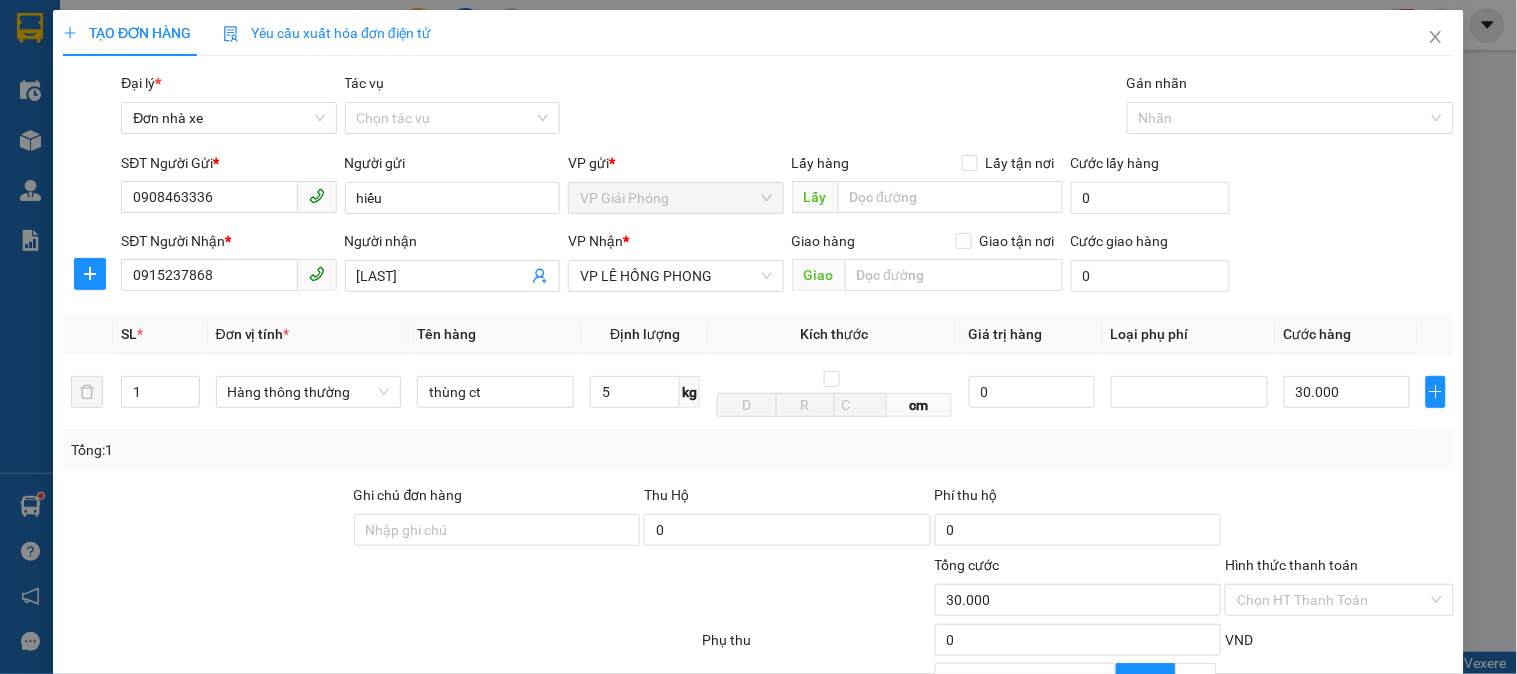 click on "Lưu và In" at bounding box center [1380, 837] 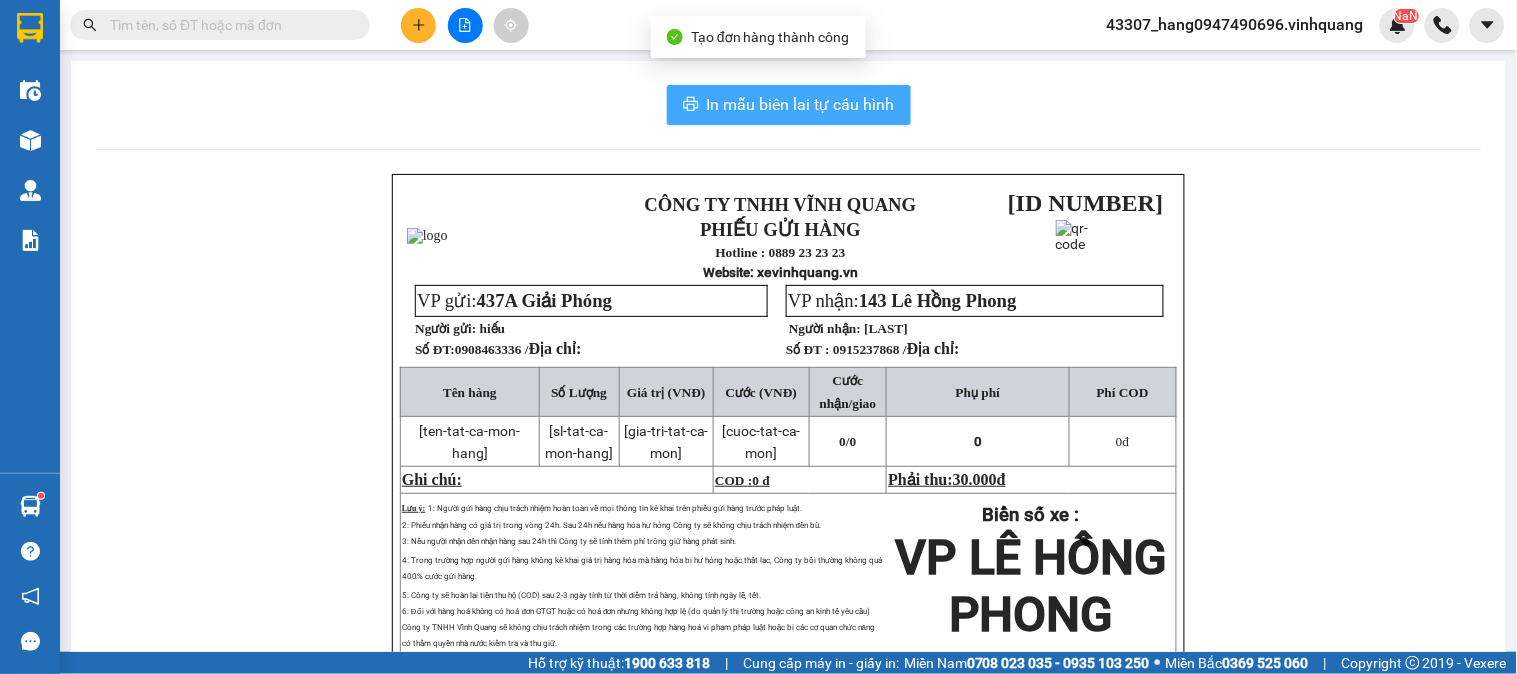 click on "In mẫu biên lai tự cấu hình" at bounding box center [801, 104] 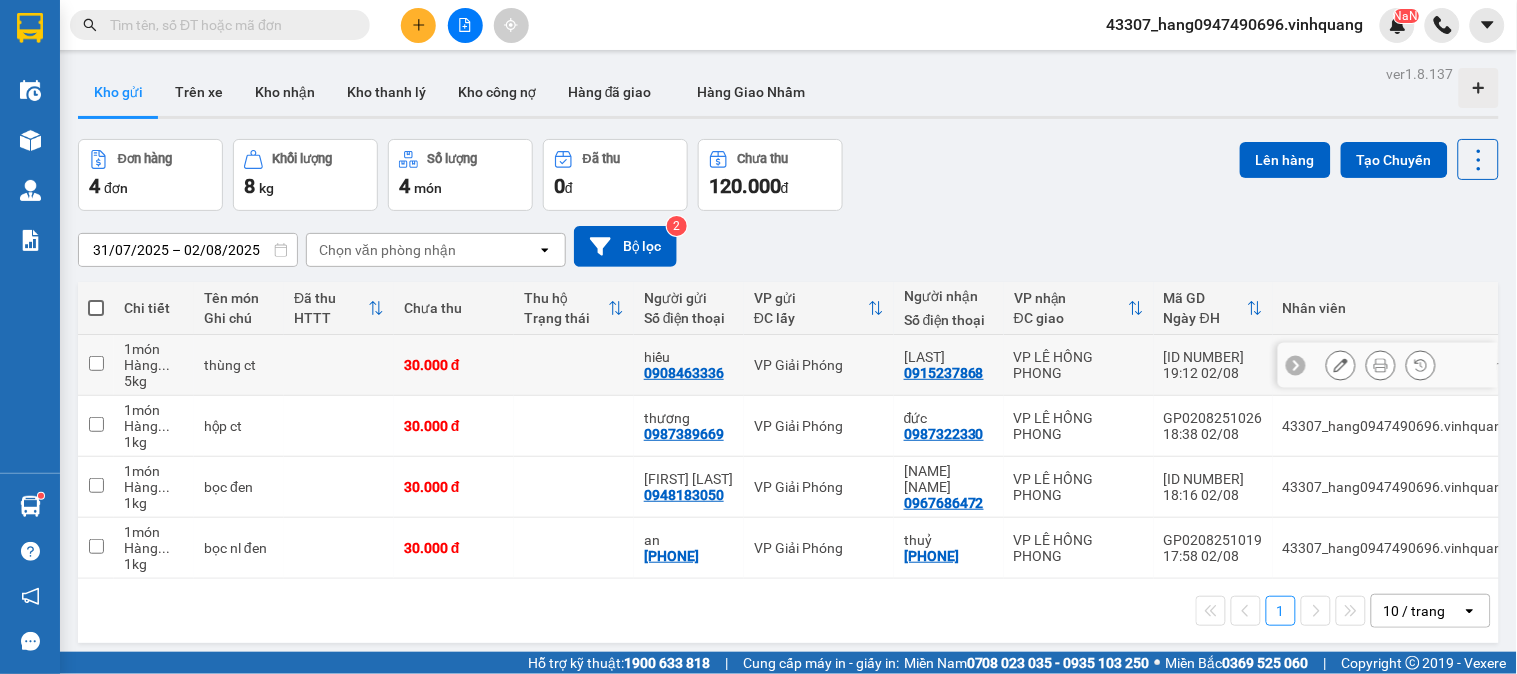 click 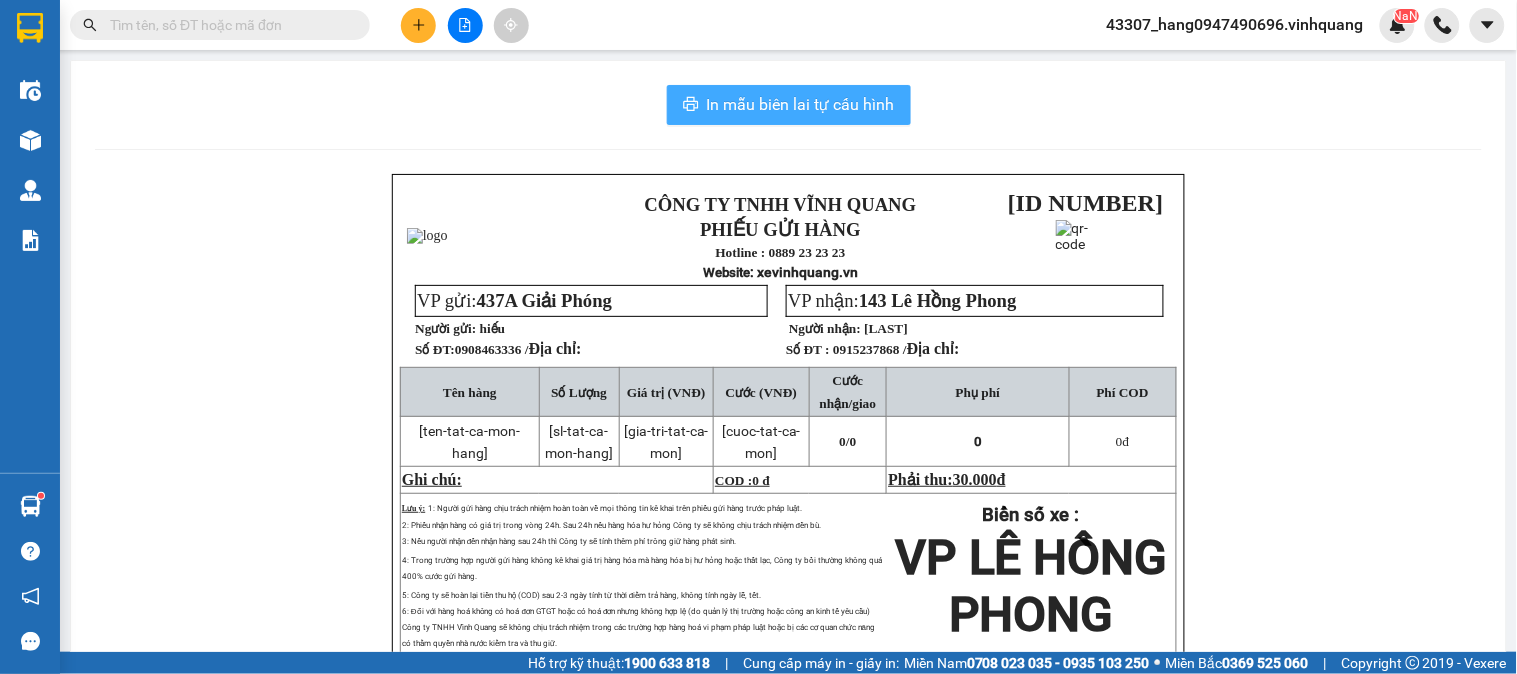 click on "In mẫu biên lai tự cấu hình" at bounding box center (789, 105) 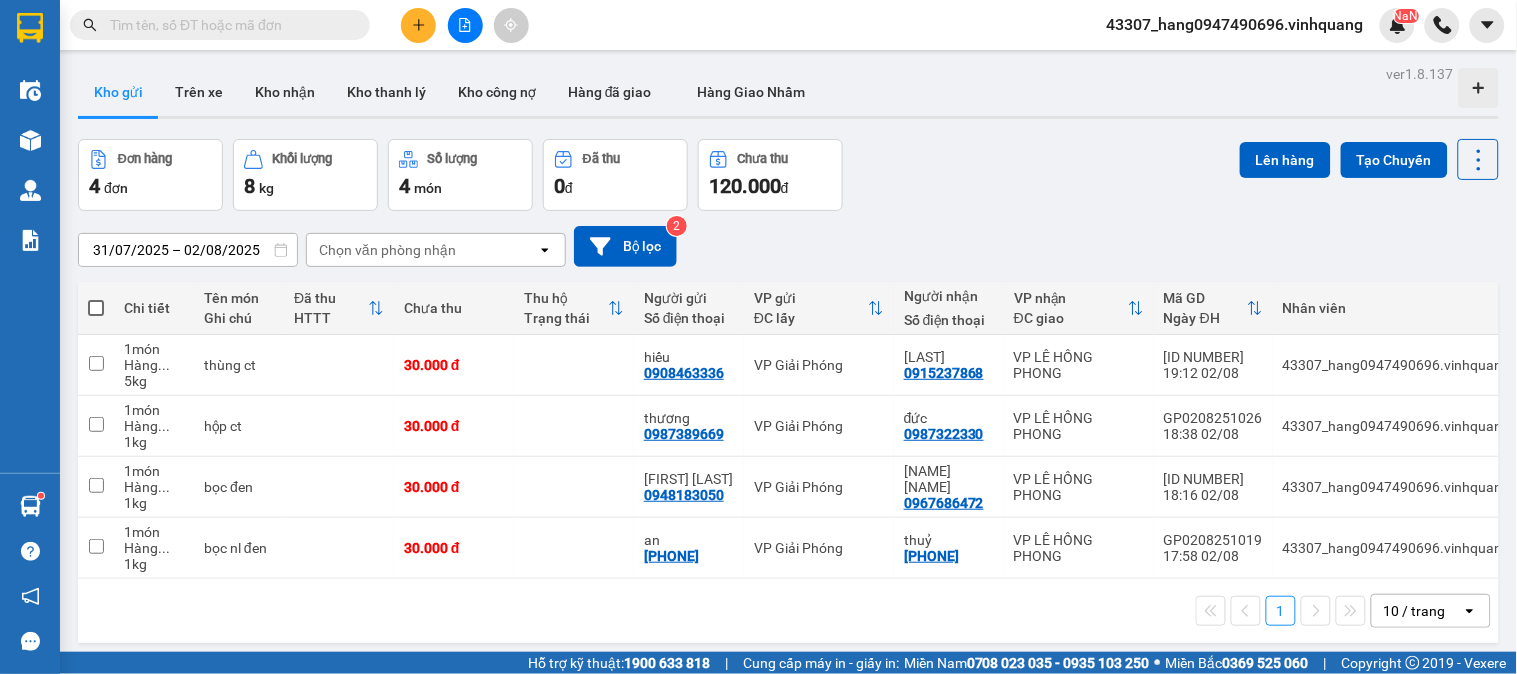 click at bounding box center (96, 308) 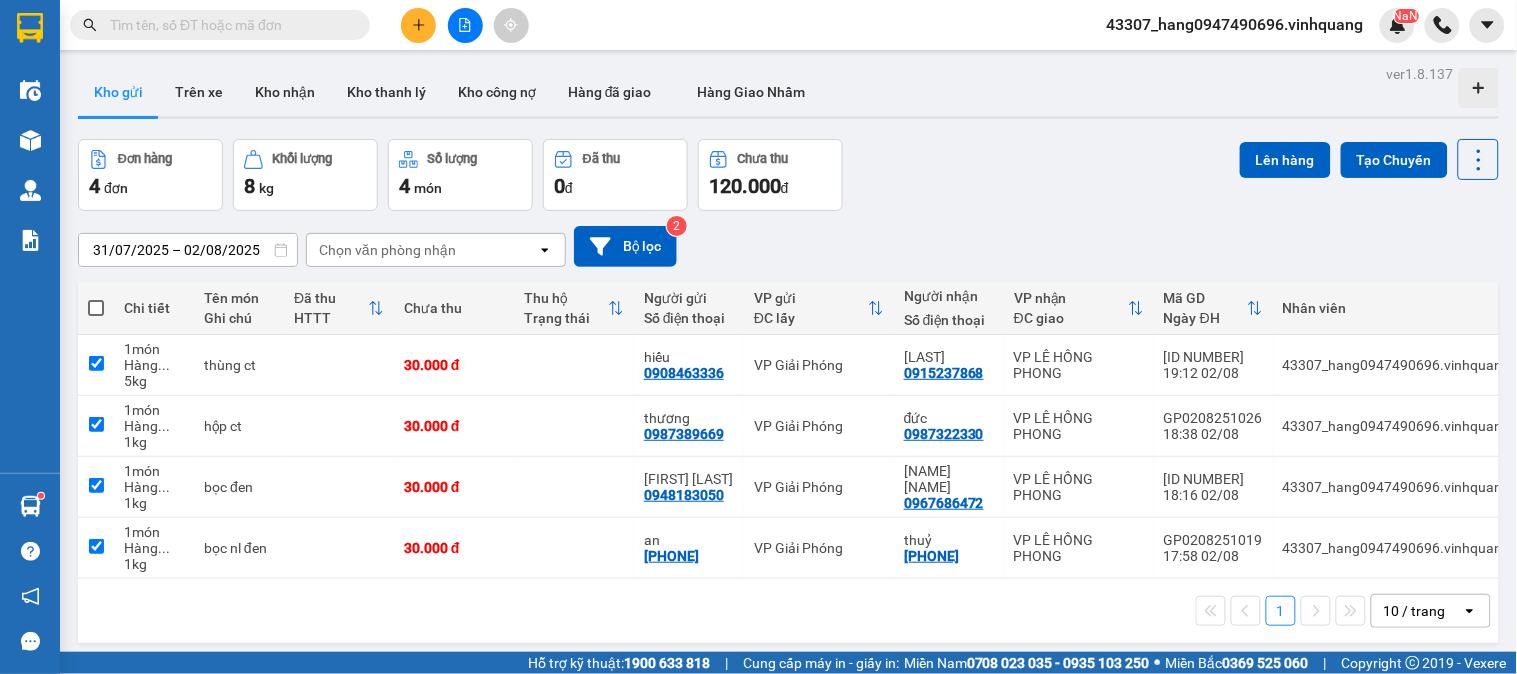 checkbox on "true" 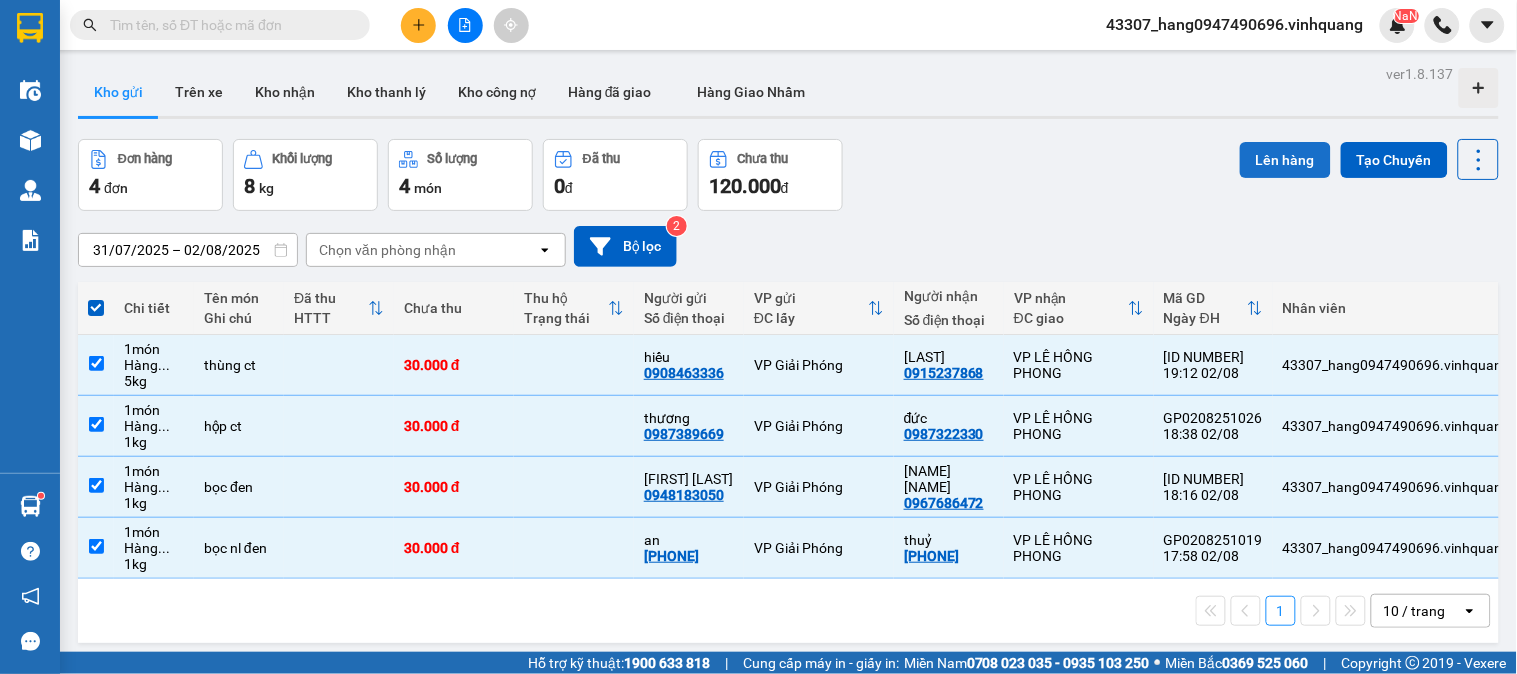 click on "Lên hàng" at bounding box center (1285, 160) 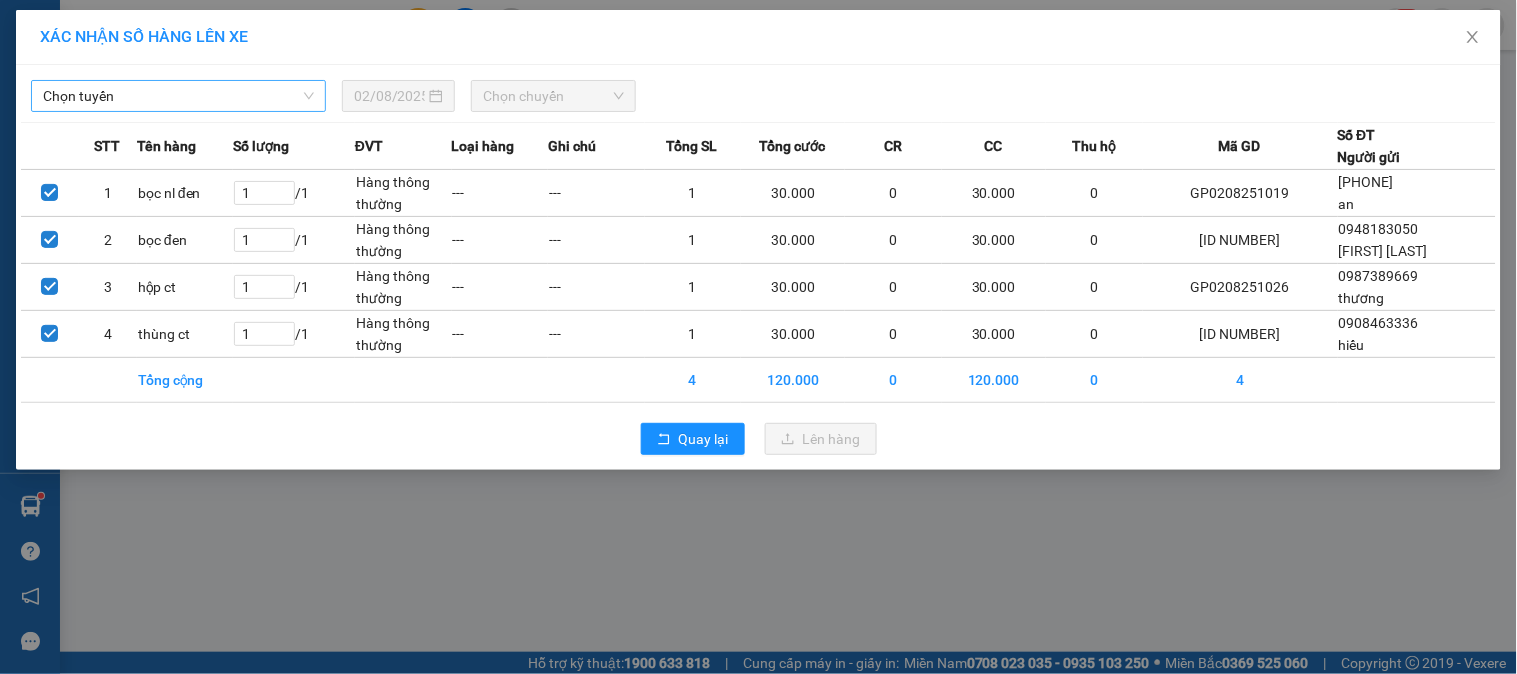 click on "Chọn tuyến" at bounding box center [178, 96] 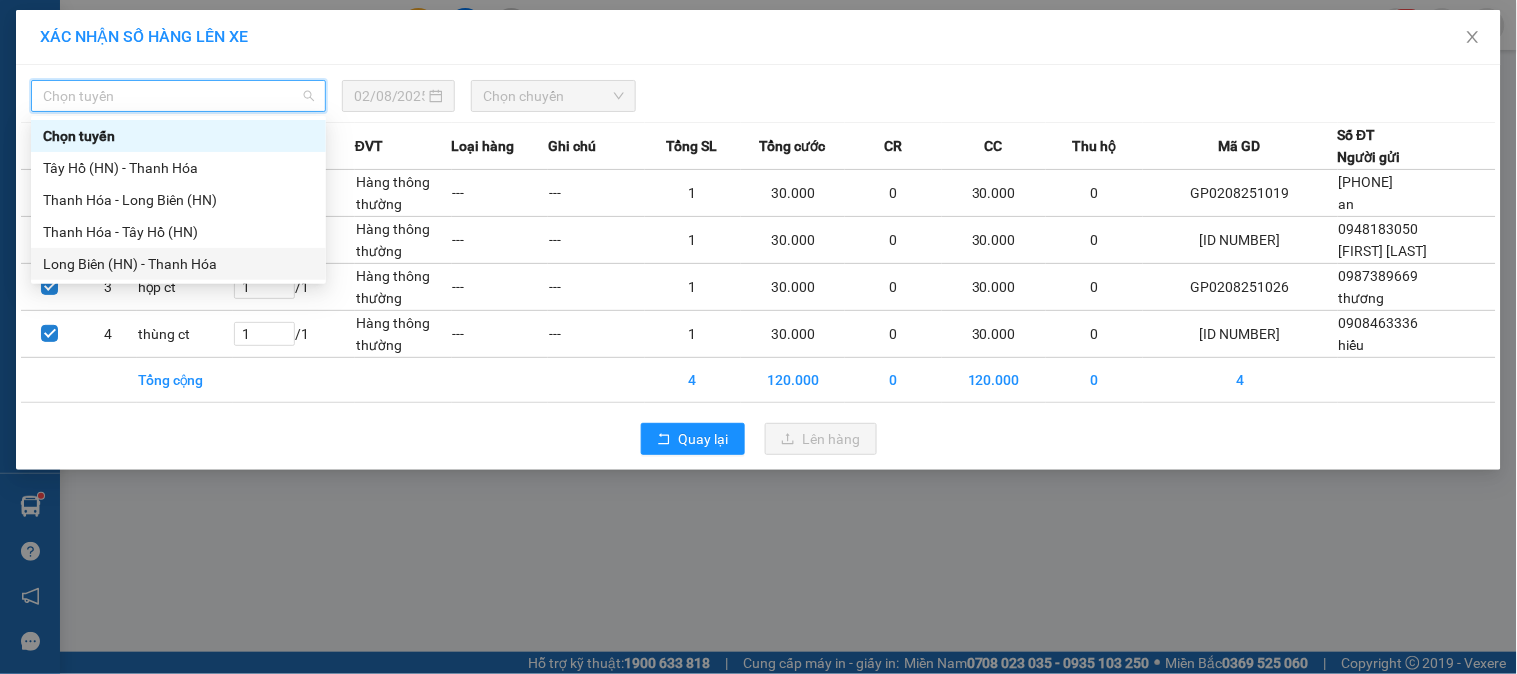 click on "Long Biên (HN) - Thanh Hóa" at bounding box center [178, 264] 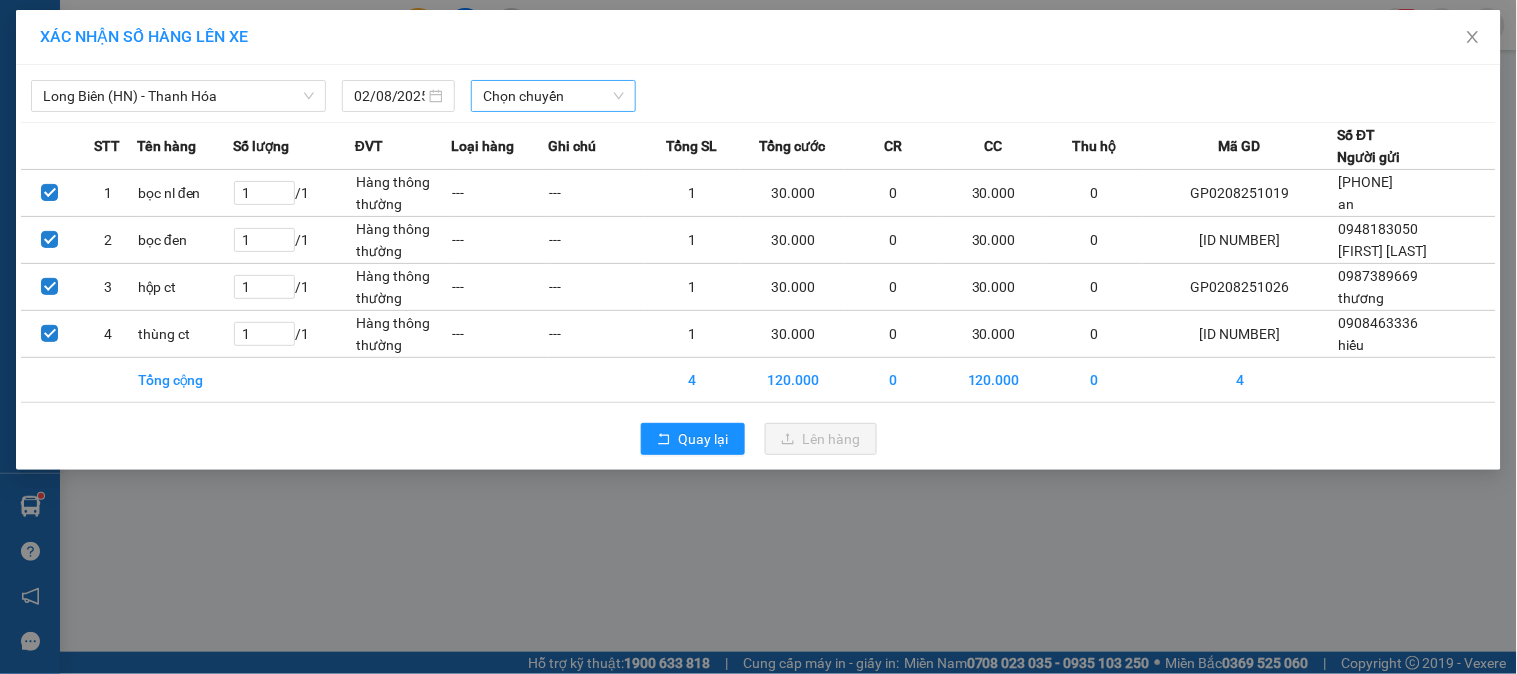 click on "Chọn chuyến" at bounding box center (553, 96) 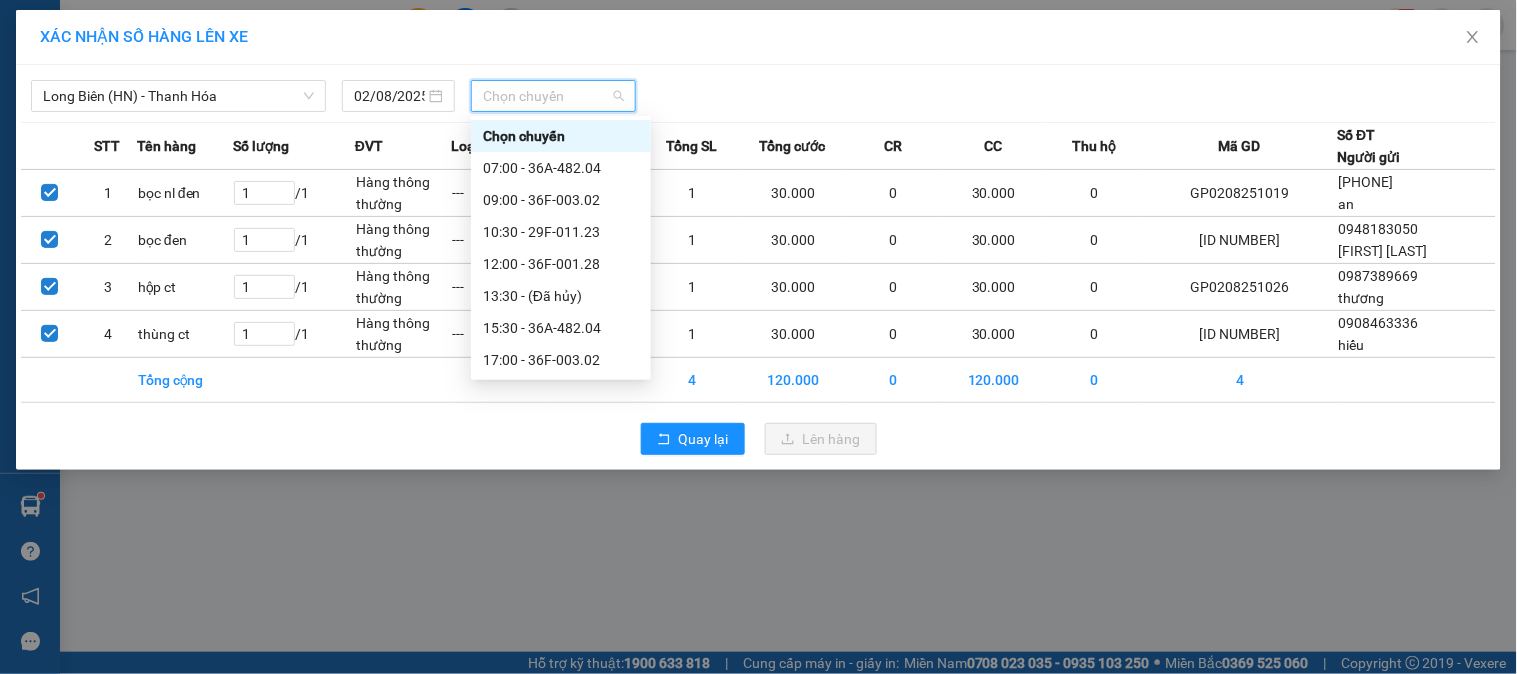 click on "18:30     - 29F-011.23" at bounding box center [561, 392] 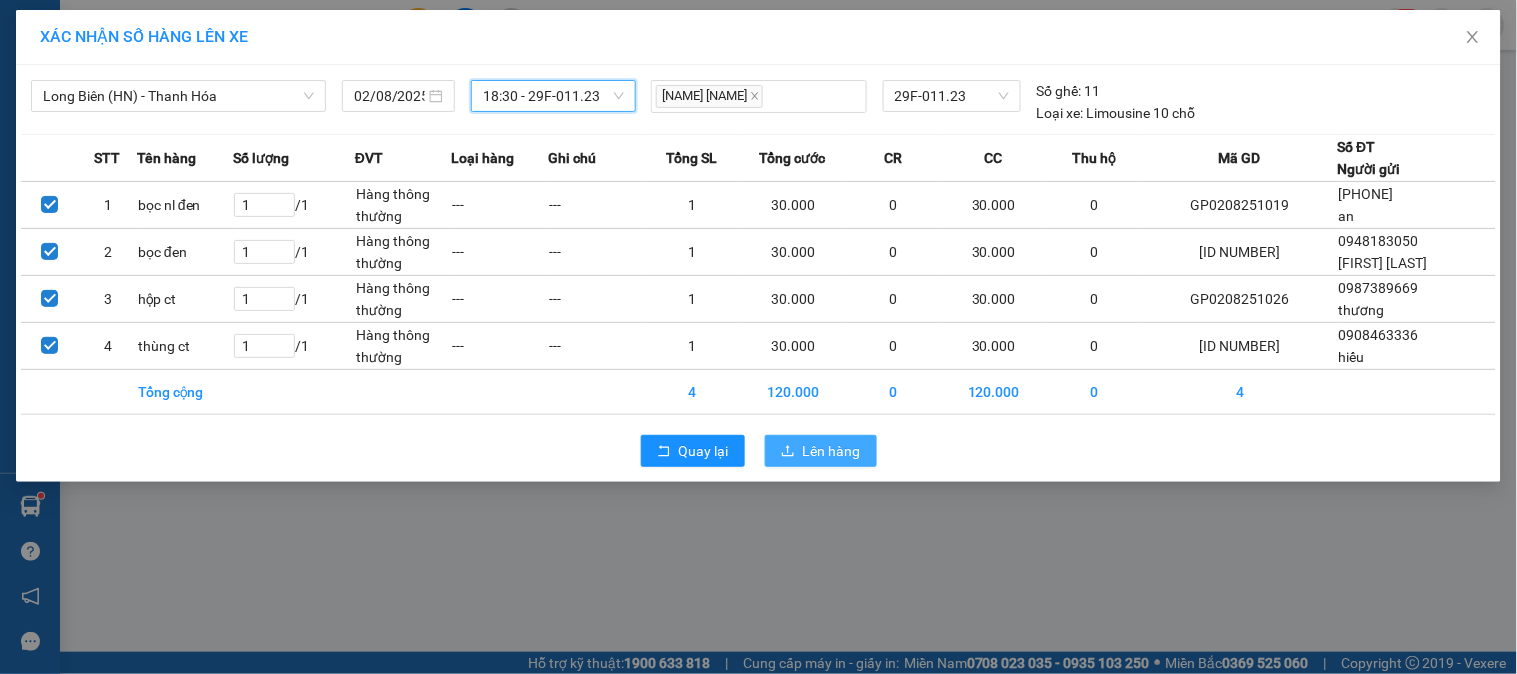 click on "Lên hàng" at bounding box center [832, 451] 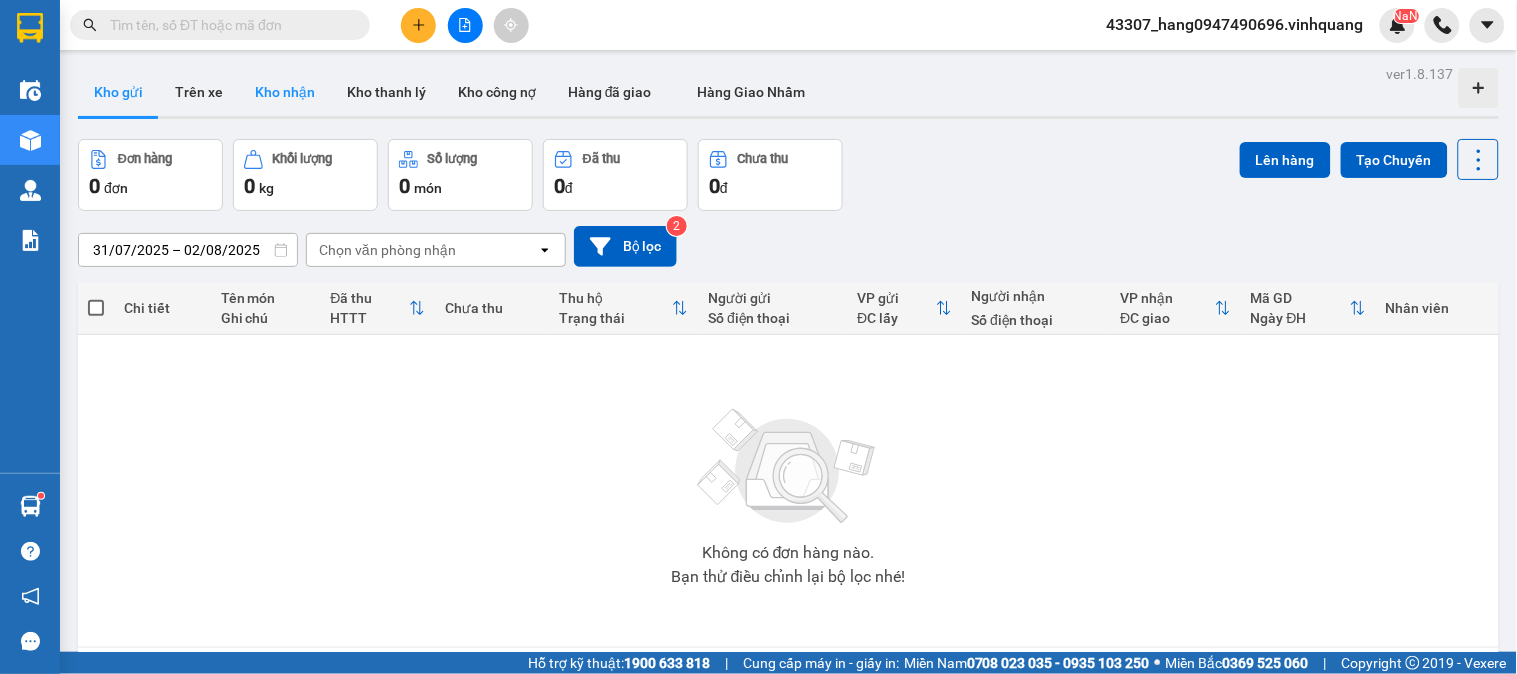 click on "Kho nhận" at bounding box center (285, 92) 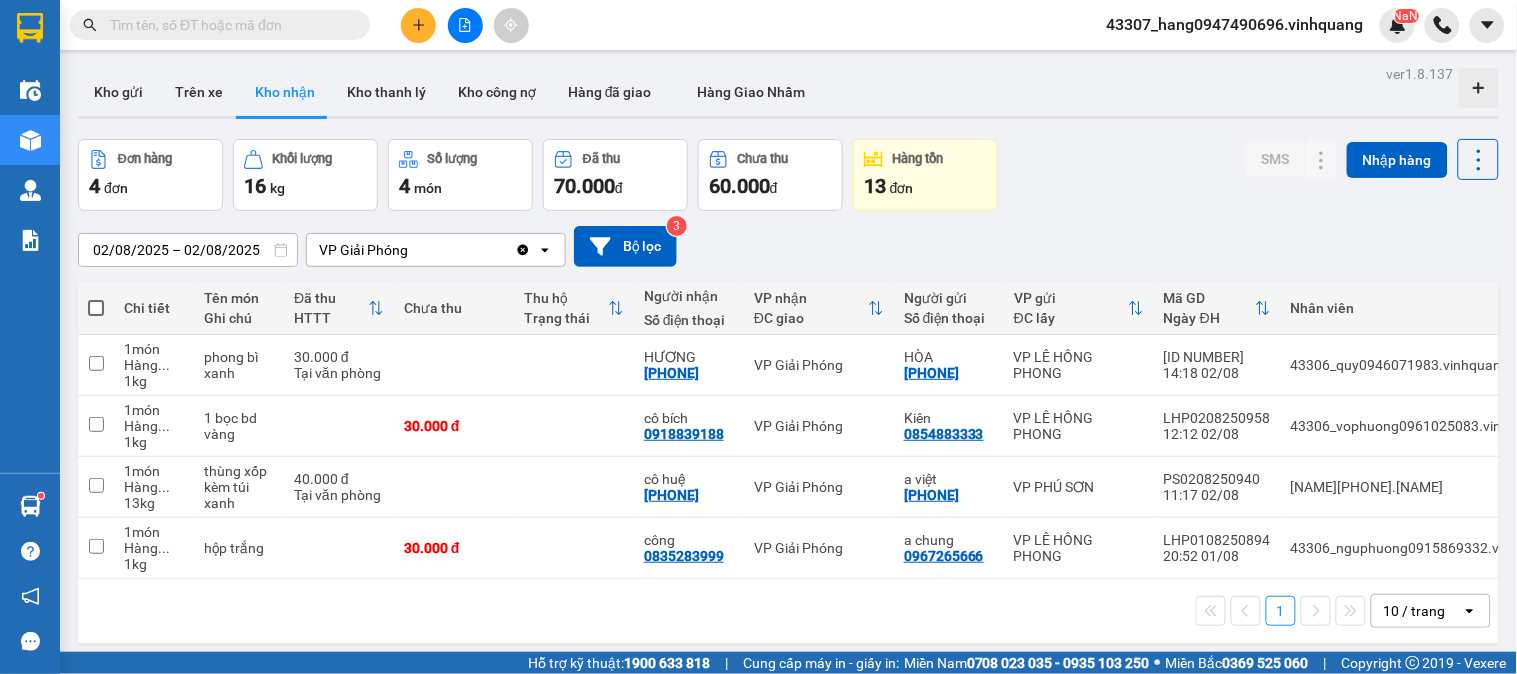 drag, startPoint x: 244, startPoint y: 36, endPoint x: 243, endPoint y: 24, distance: 12.0415945 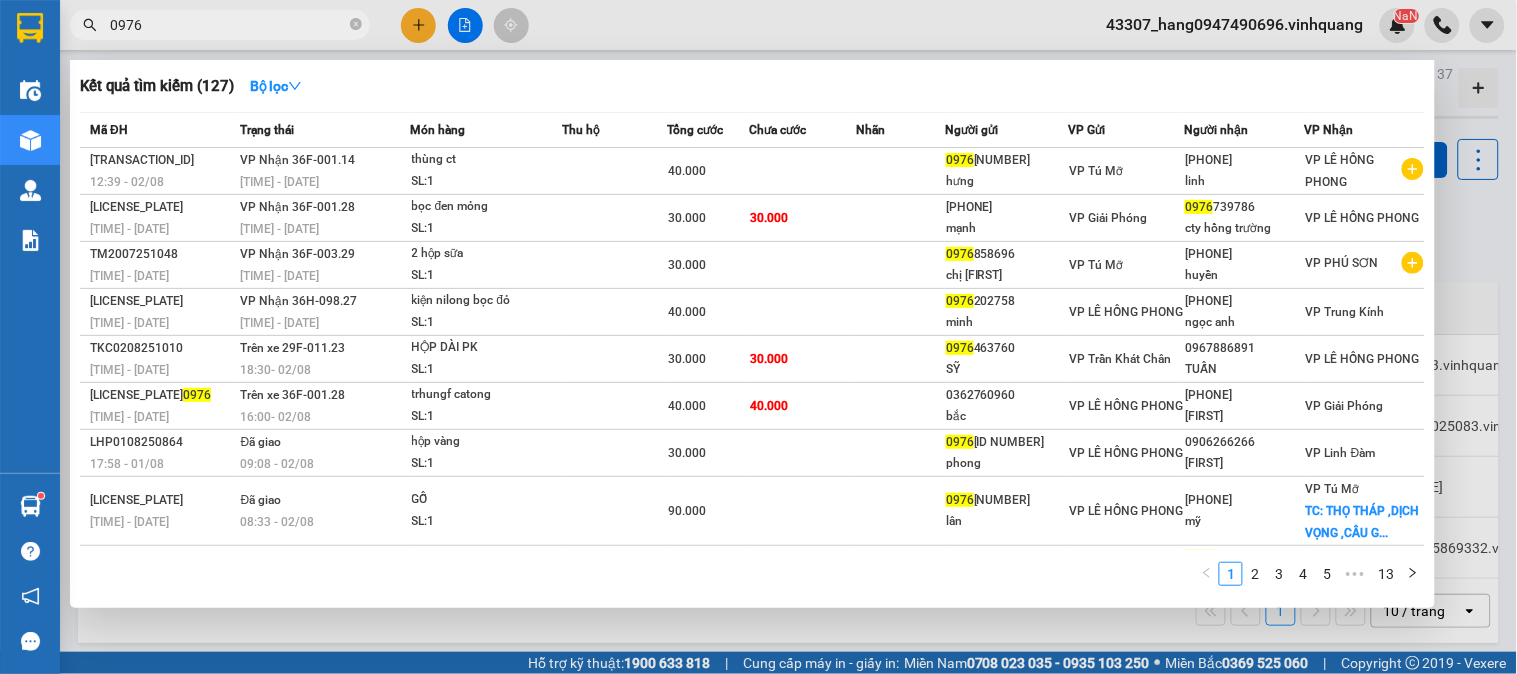 type on "0976" 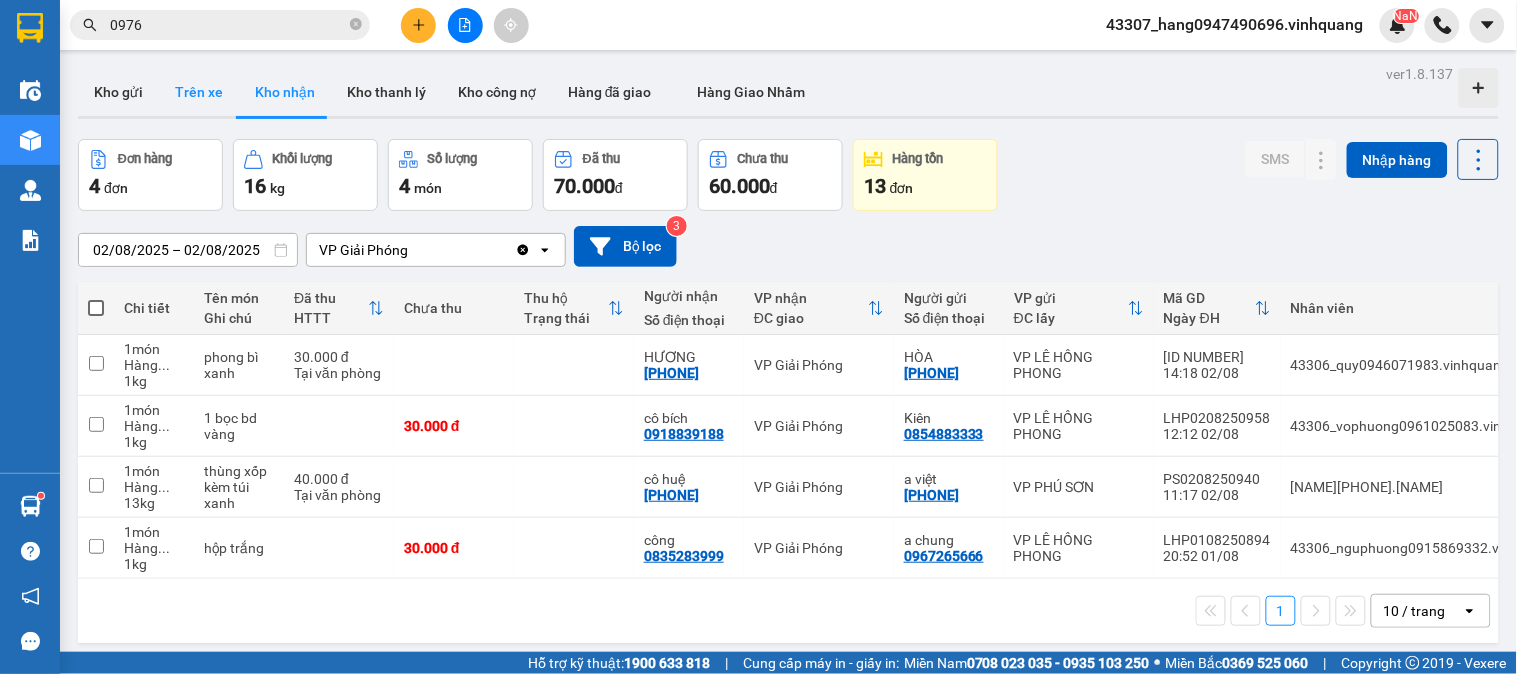 click on "Trên xe" at bounding box center (199, 92) 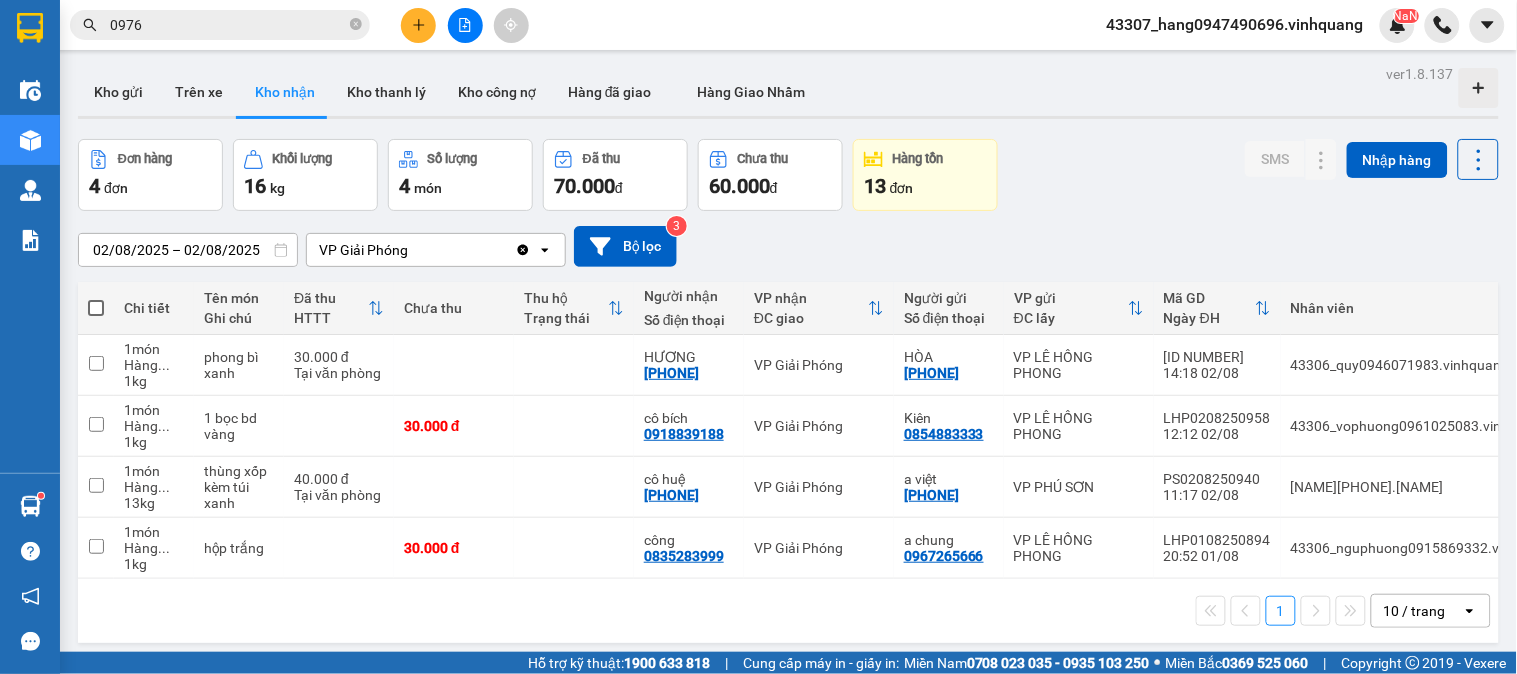 type on "31/07/2025 – 02/08/2025" 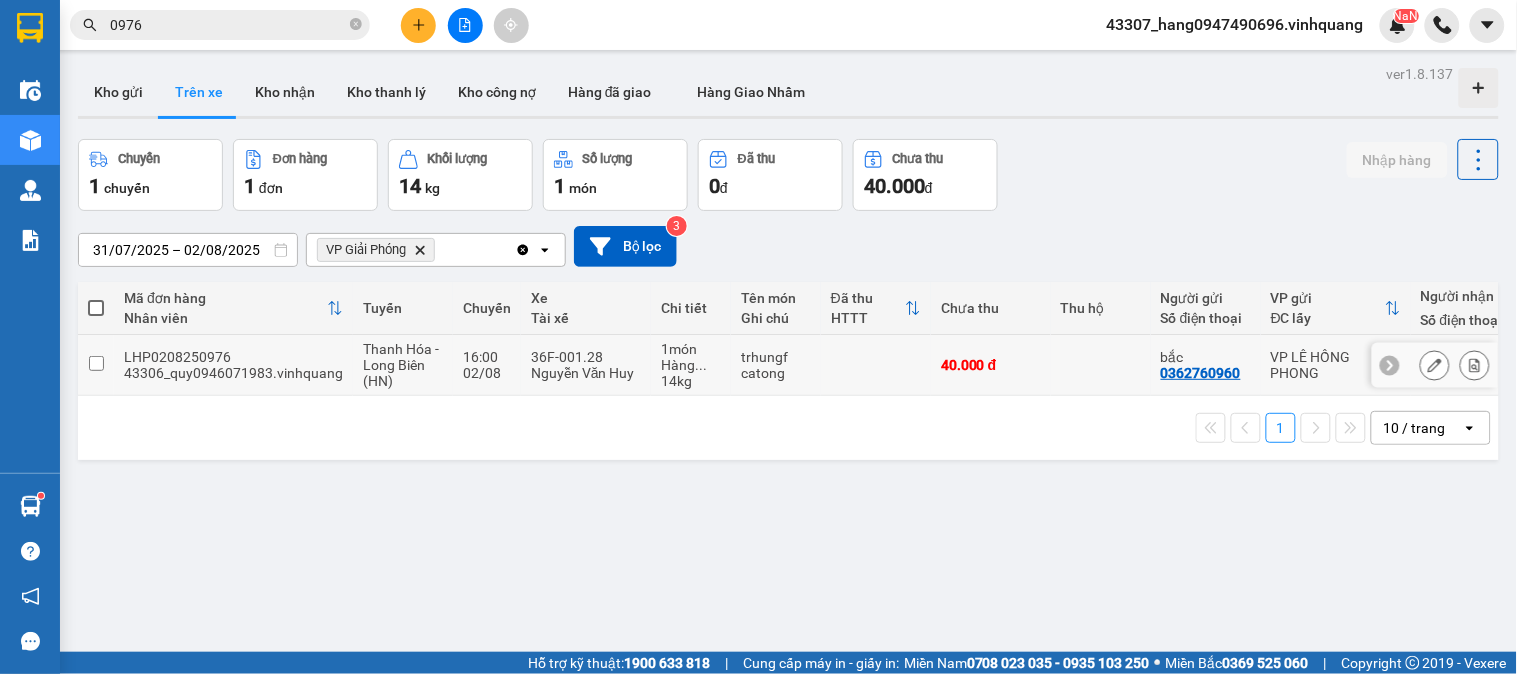 click on "LHP0208250976" at bounding box center (233, 357) 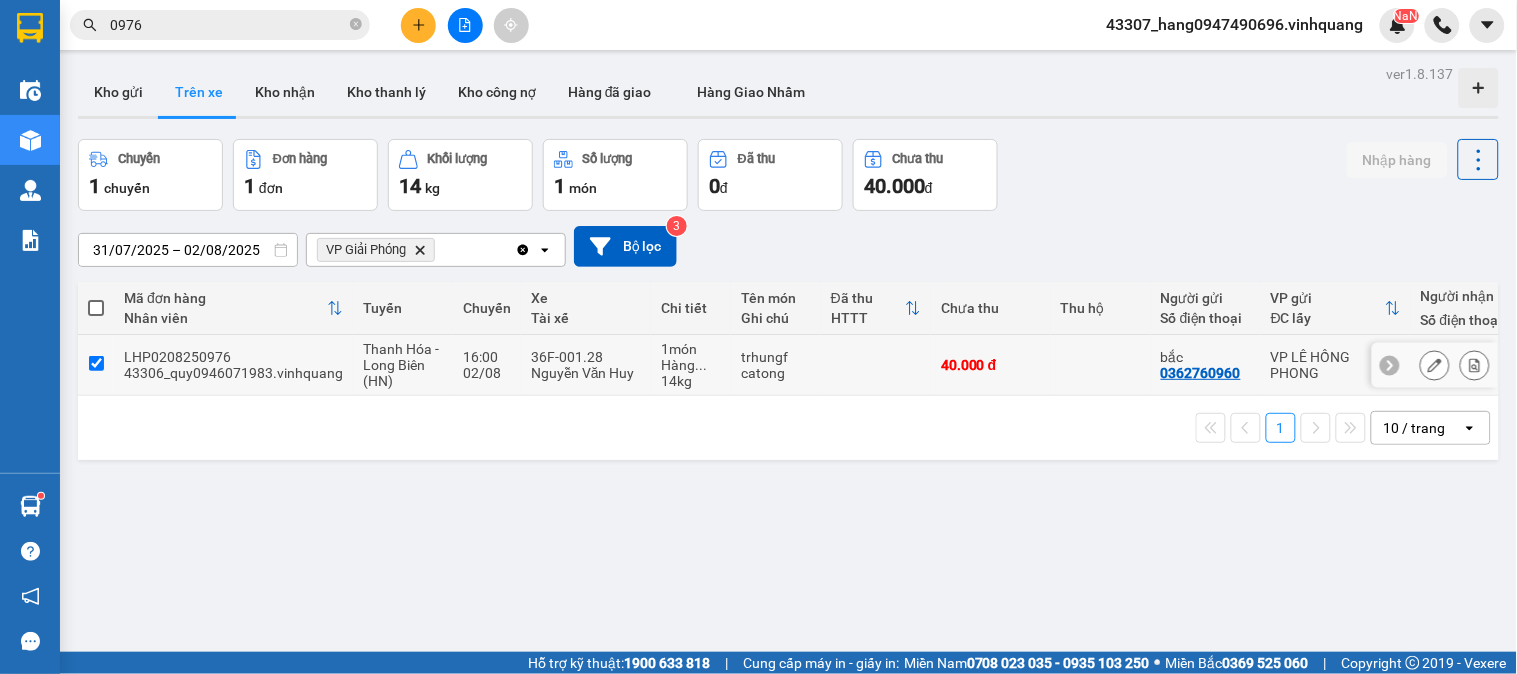 checkbox on "true" 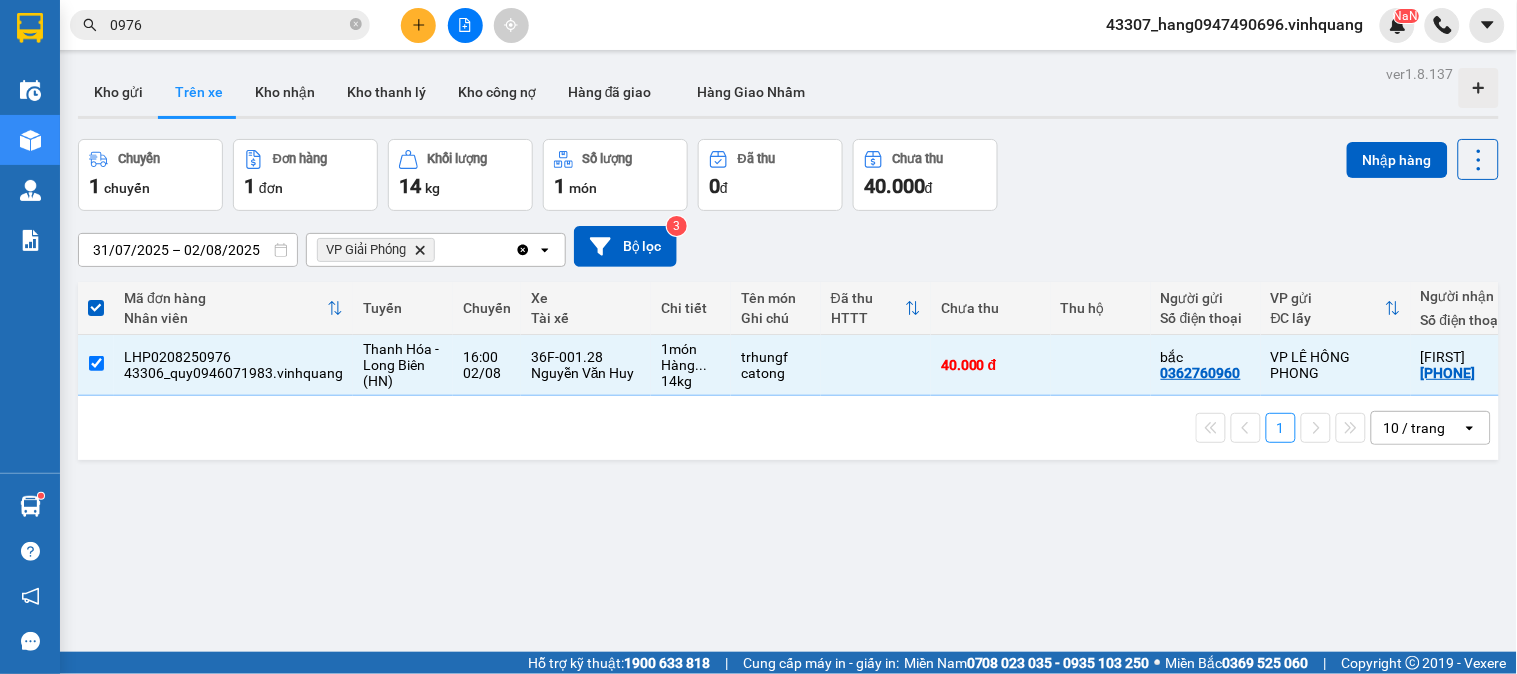 click on "Chuyến 1 chuyến Đơn hàng 1 đơn Khối lượng 14 kg Số lượng 1 món Đã thu 0  đ Chưa thu 40.000  đ Nhập hàng" at bounding box center (788, 175) 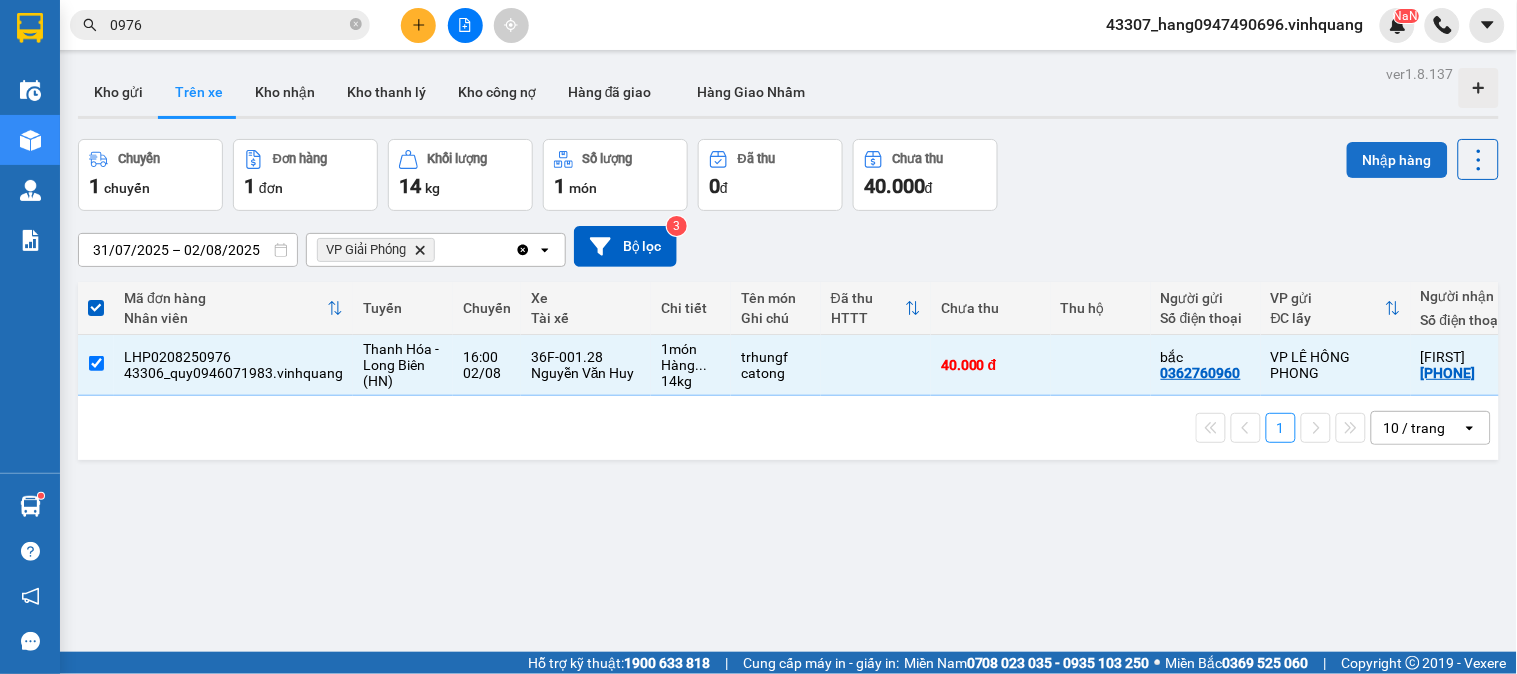 click on "Nhập hàng" at bounding box center (1397, 160) 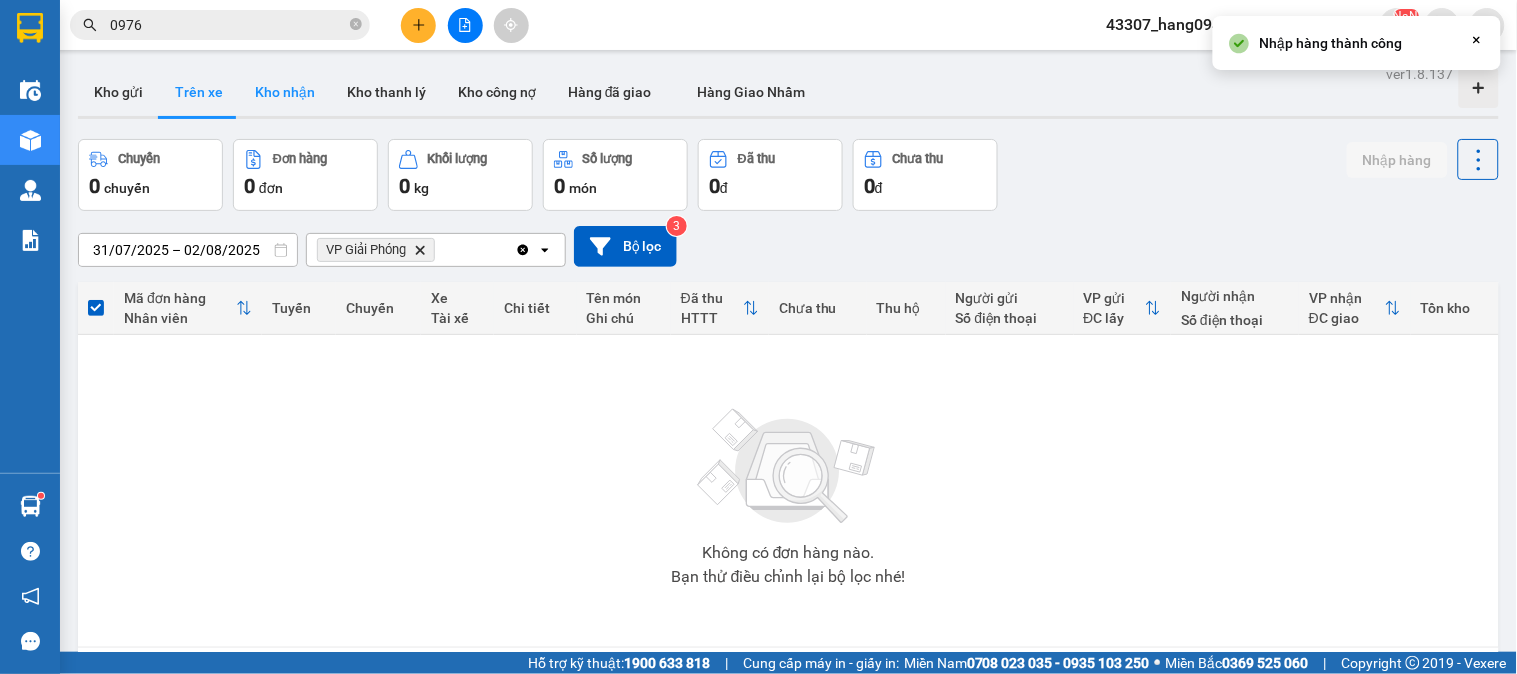 click on "Kho nhận" at bounding box center [285, 92] 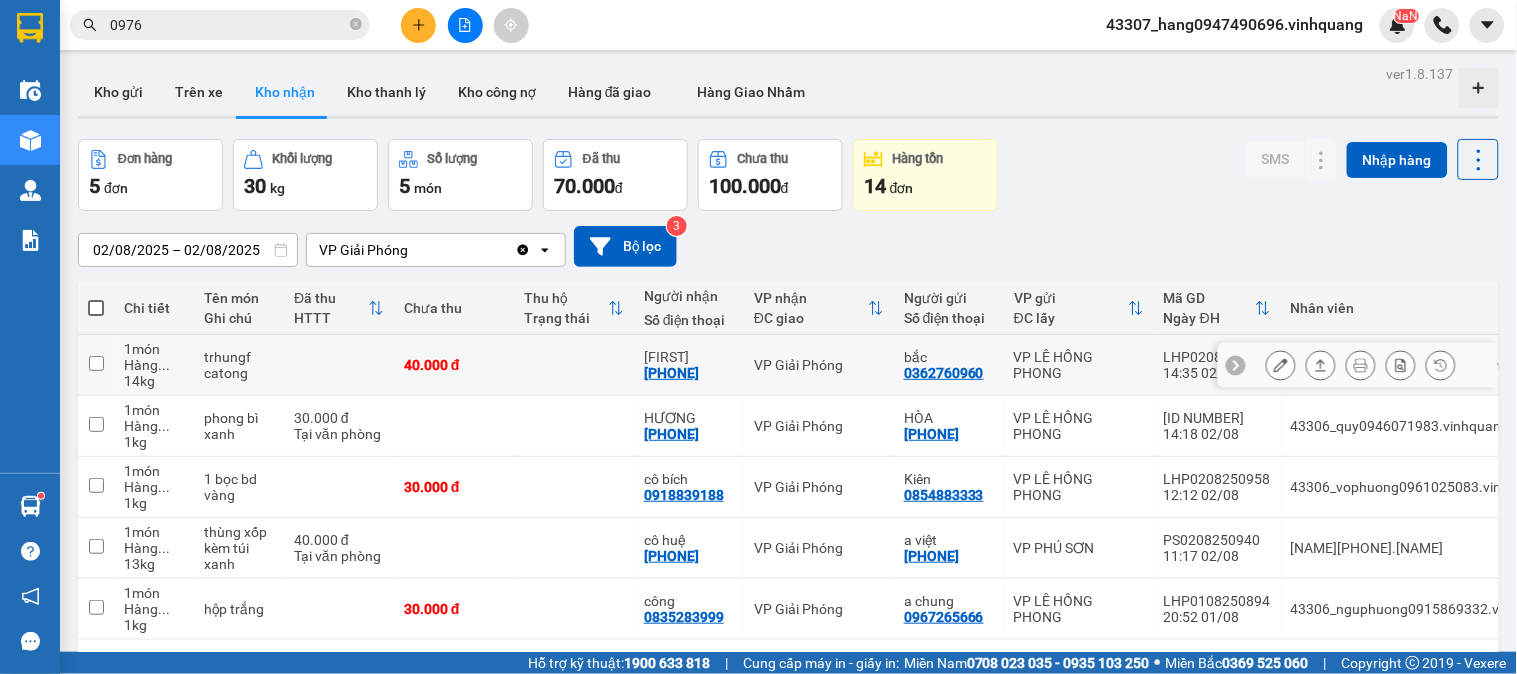 drag, startPoint x: 733, startPoint y: 352, endPoint x: 646, endPoint y: 357, distance: 87.14356 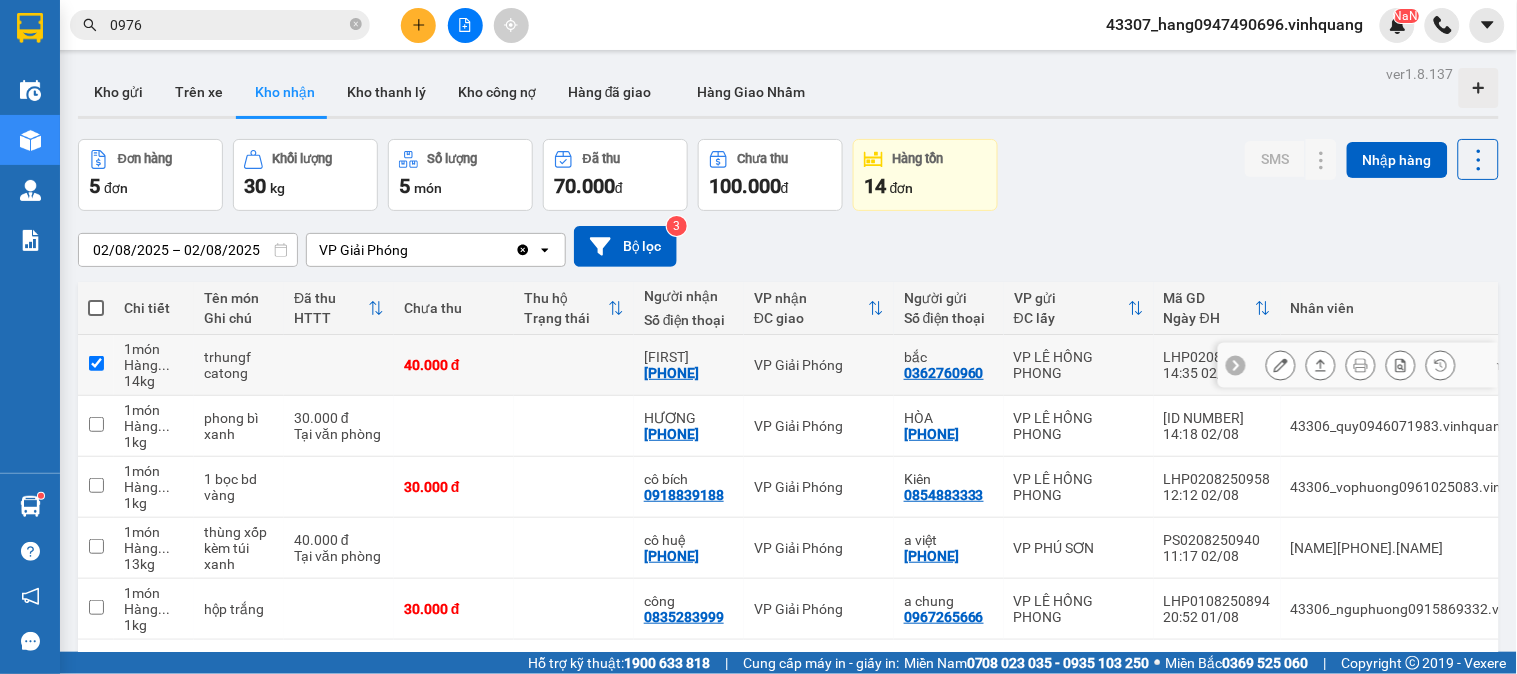 checkbox on "true" 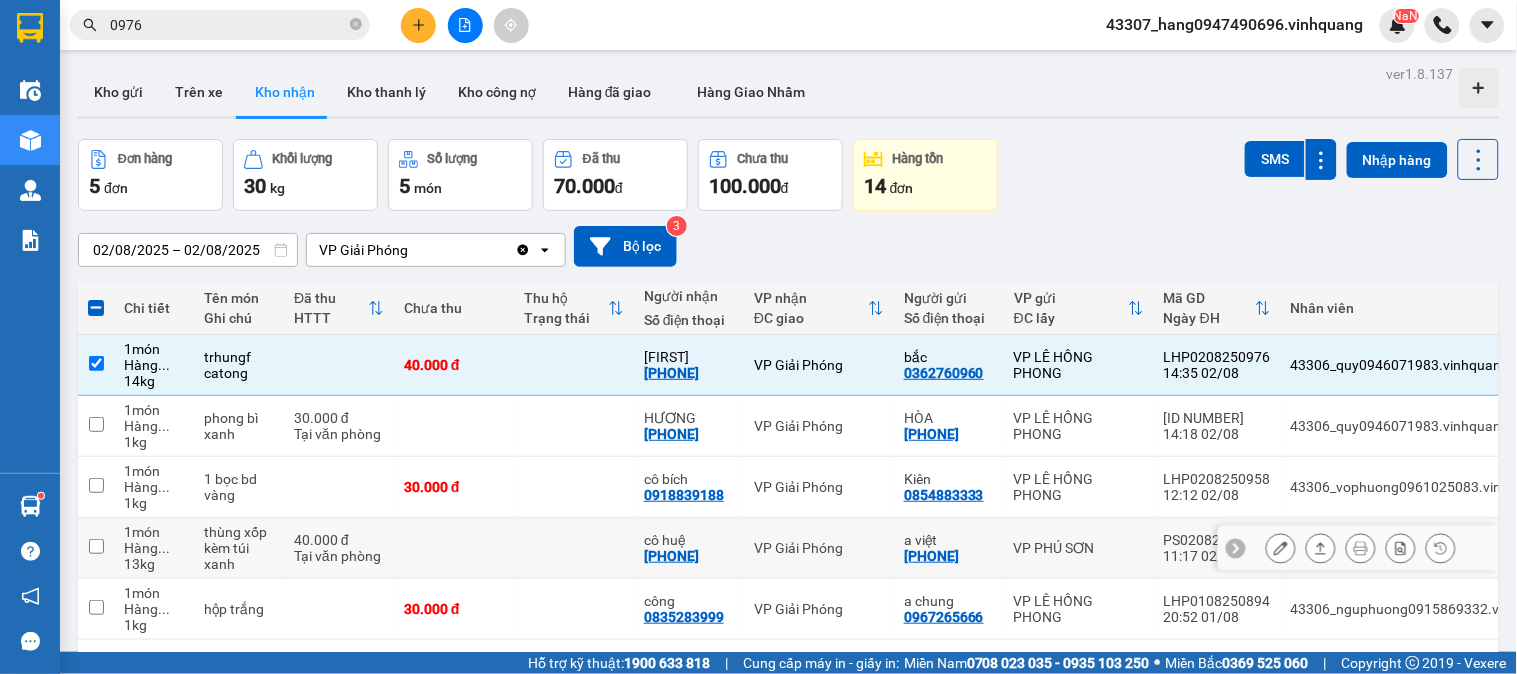 drag, startPoint x: 1165, startPoint y: 520, endPoint x: 1271, endPoint y: 511, distance: 106.381386 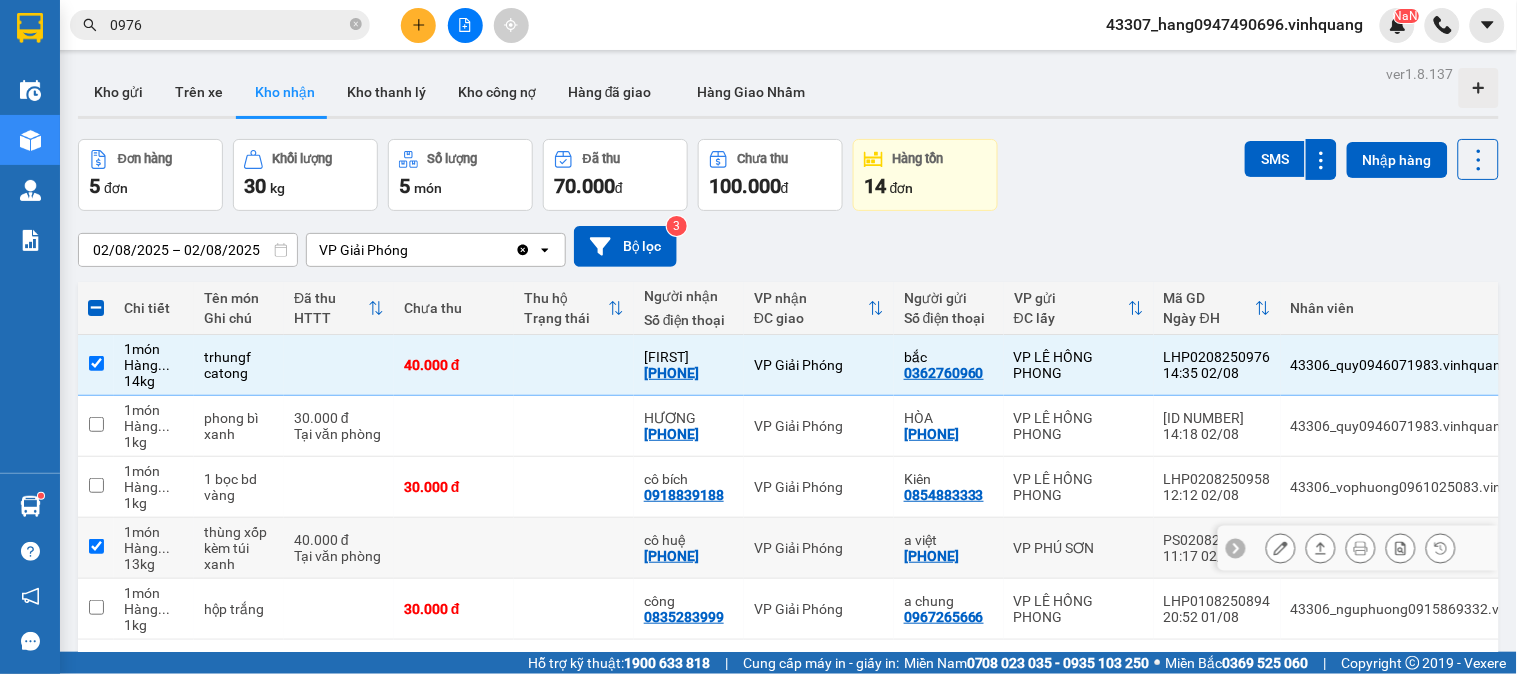 checkbox on "true" 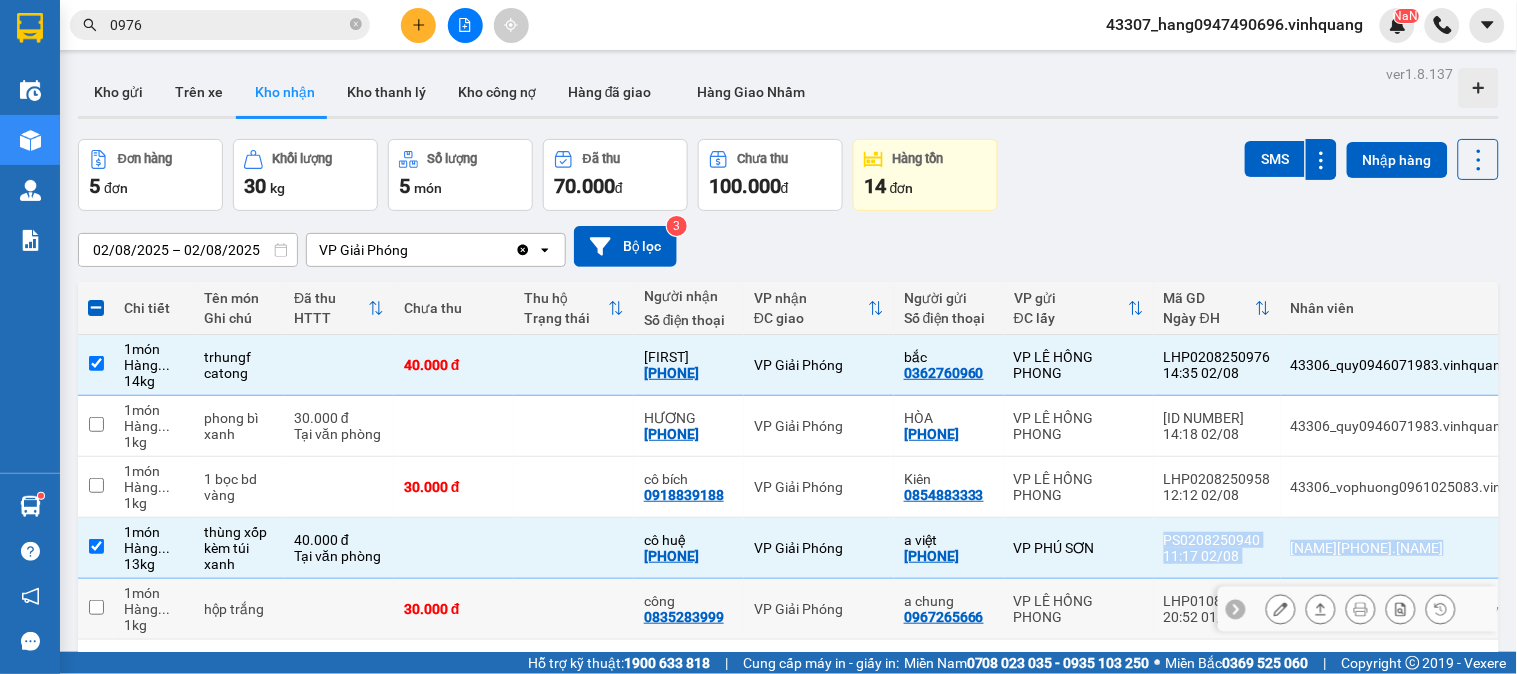 scroll, scrollTop: 18, scrollLeft: 0, axis: vertical 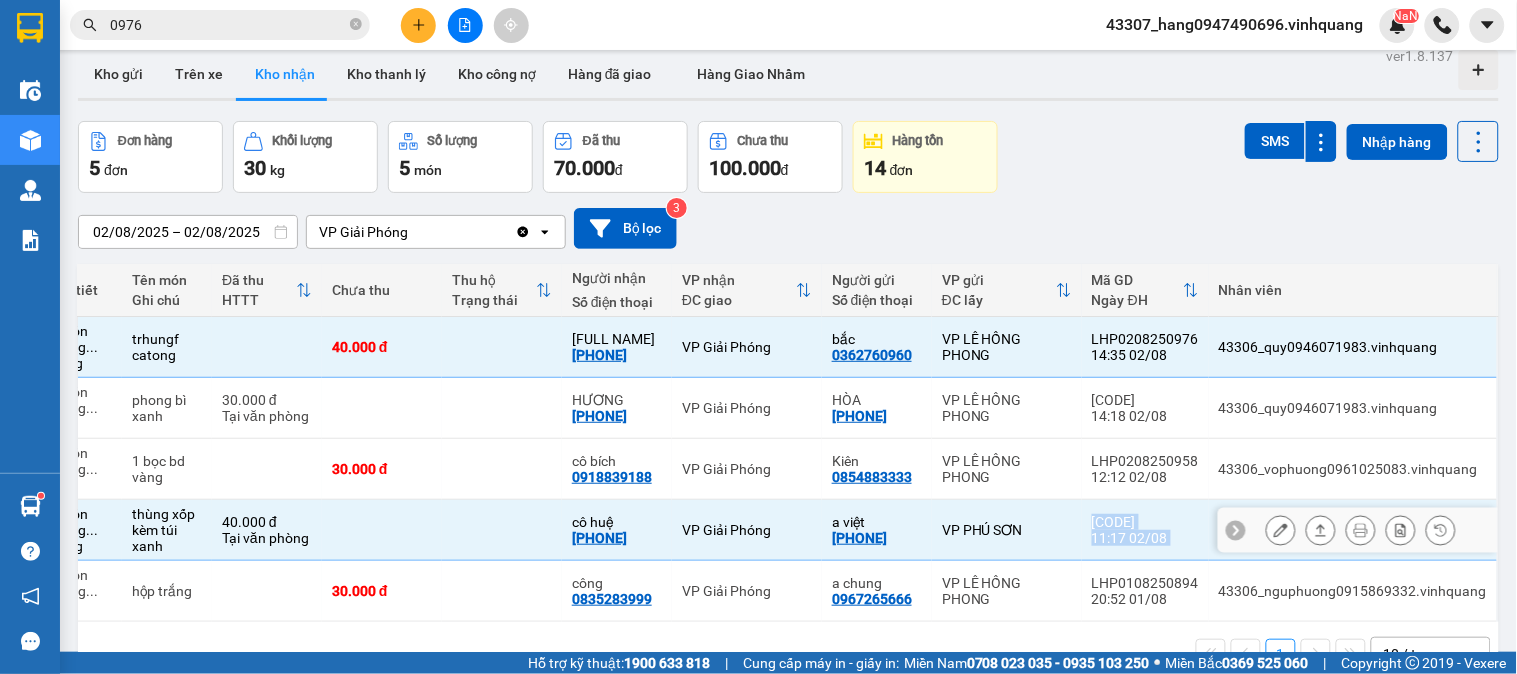 drag, startPoint x: 1161, startPoint y: 534, endPoint x: 1175, endPoint y: 537, distance: 14.3178215 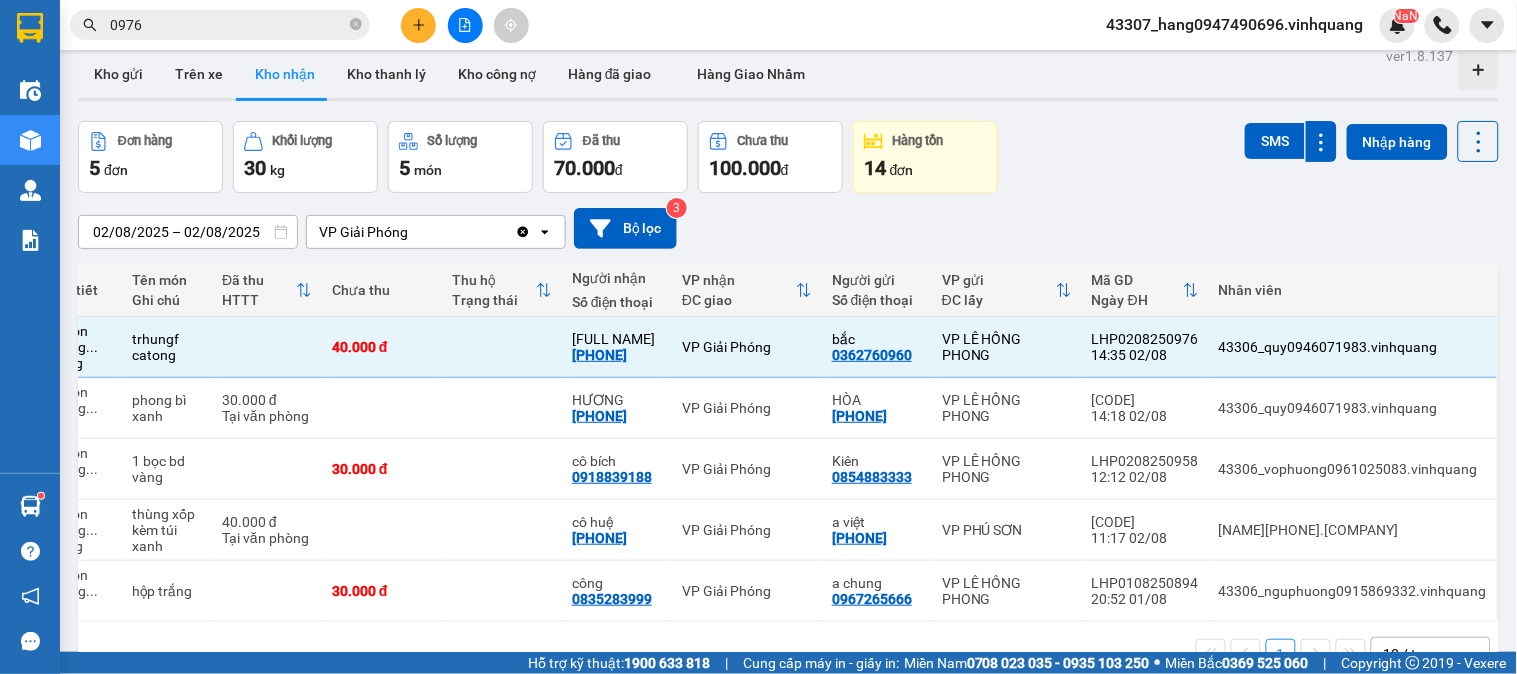 click on "1 10 / trang open" at bounding box center [788, 654] 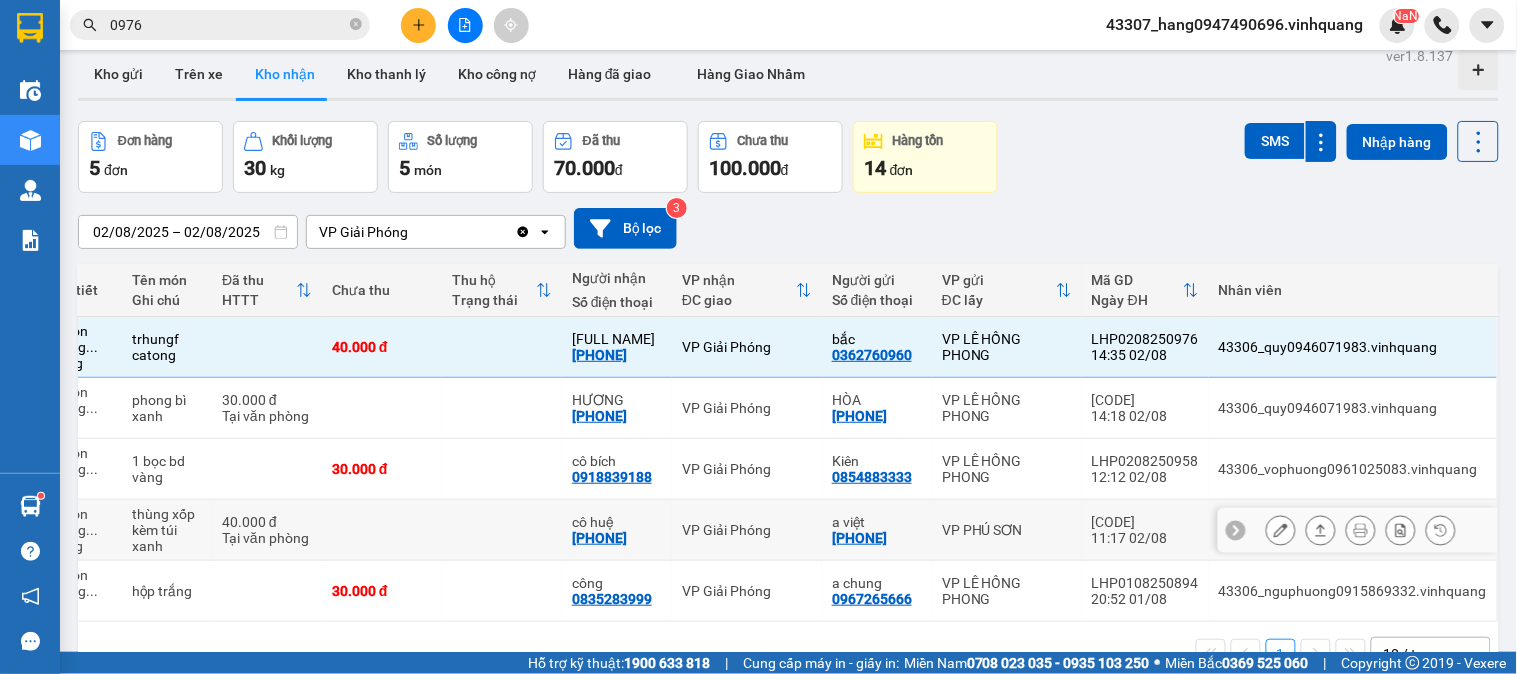 drag, startPoint x: 1184, startPoint y: 516, endPoint x: 1092, endPoint y: 522, distance: 92.19544 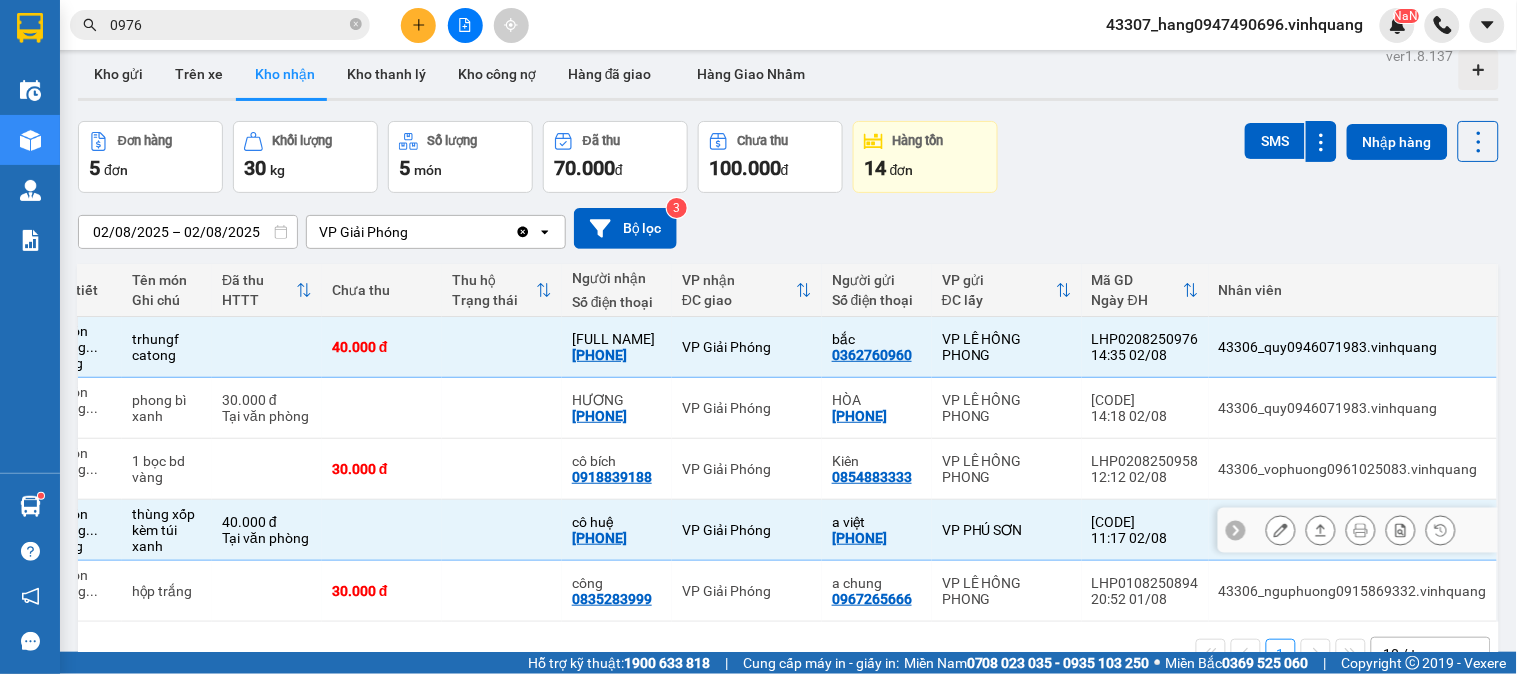 copy on "PS0208250940" 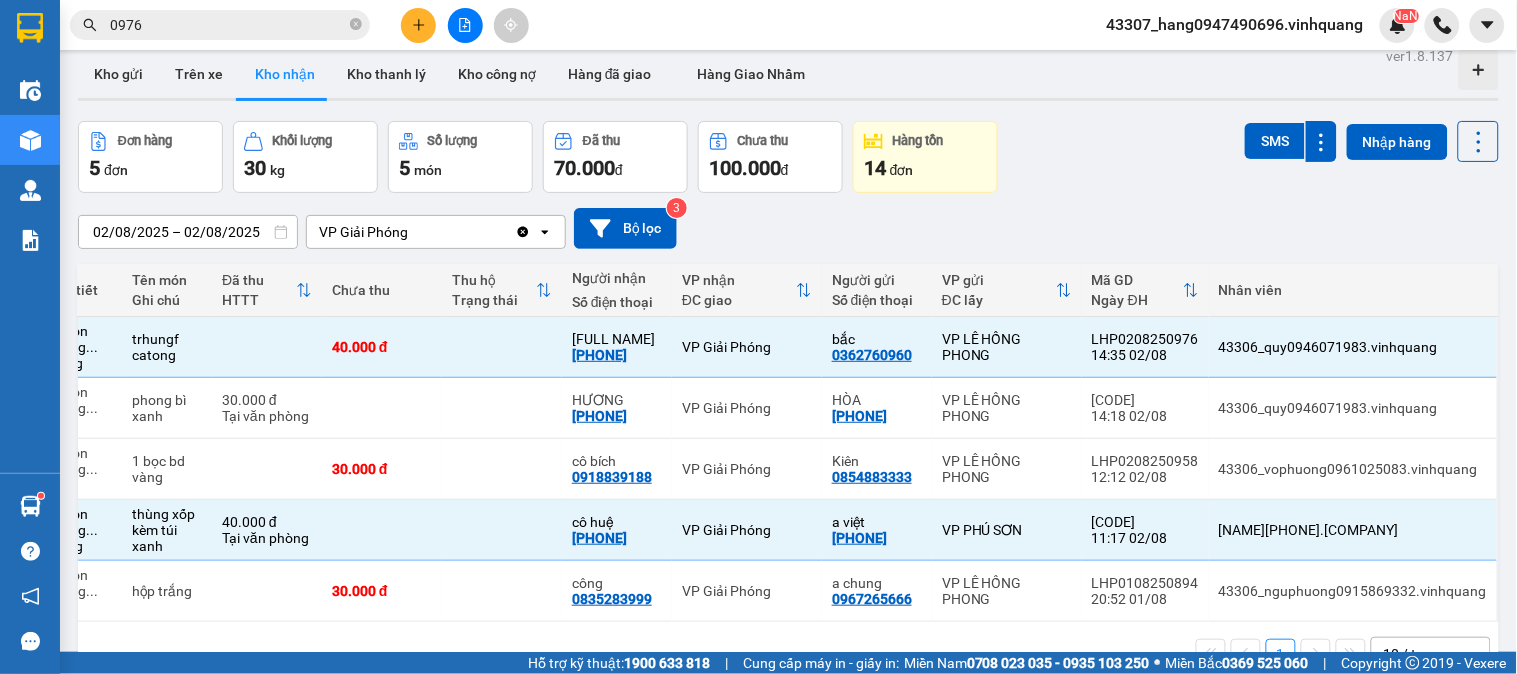 scroll, scrollTop: 0, scrollLeft: 0, axis: both 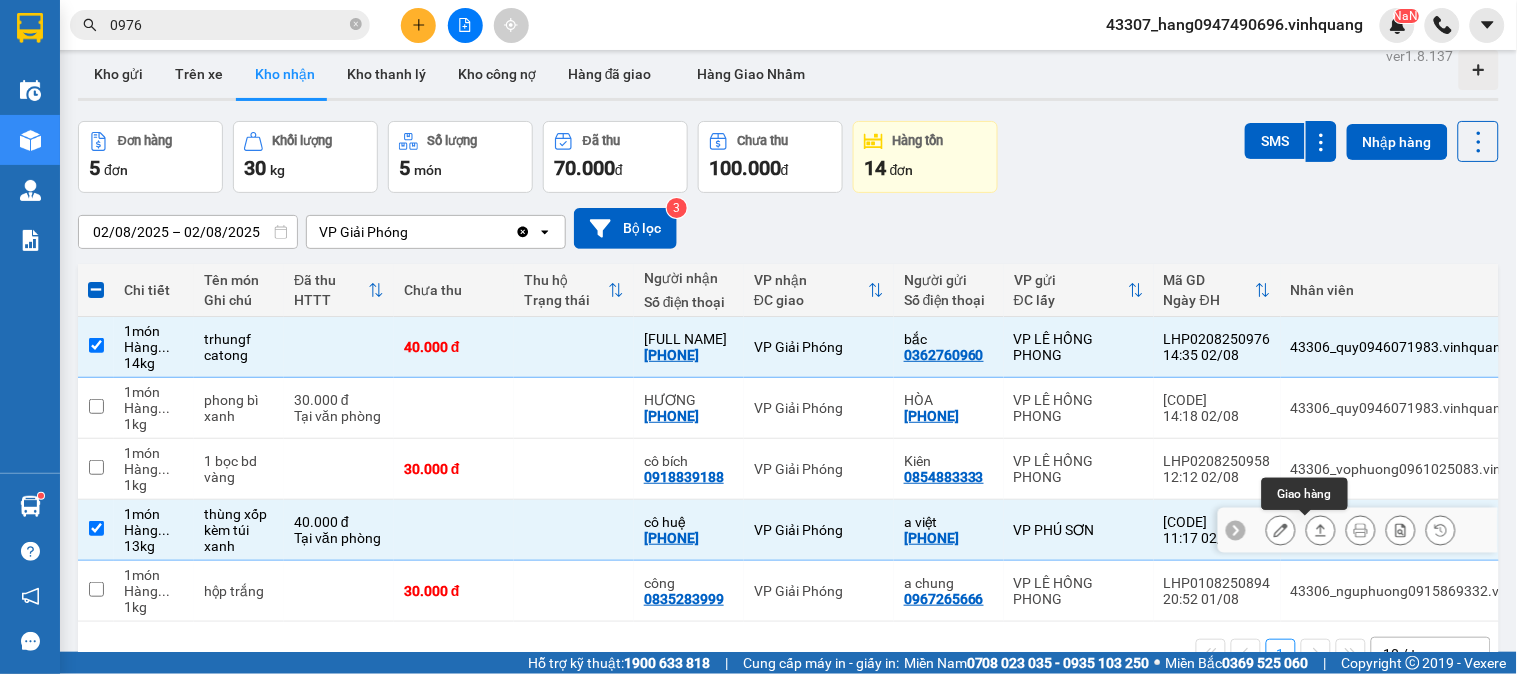 click at bounding box center (1321, 530) 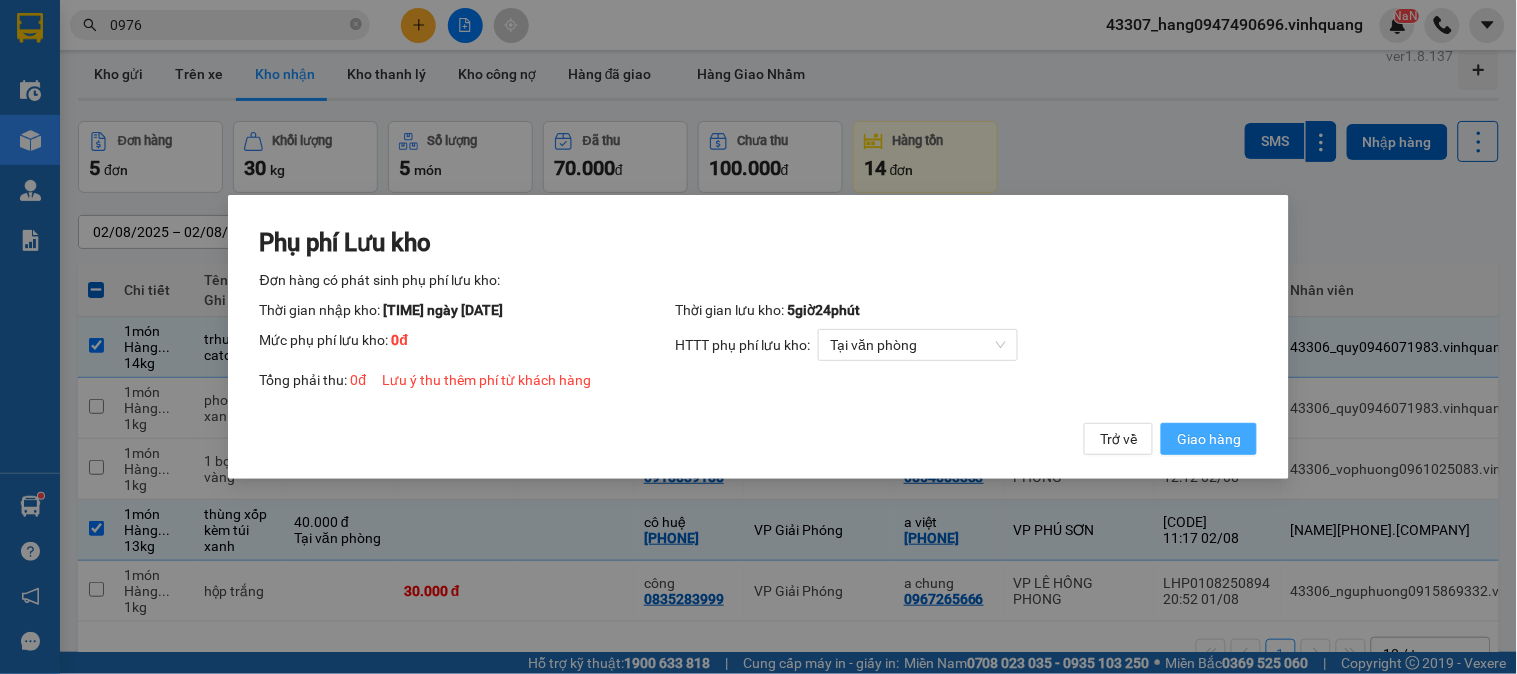click on "Giao hàng" at bounding box center [1209, 439] 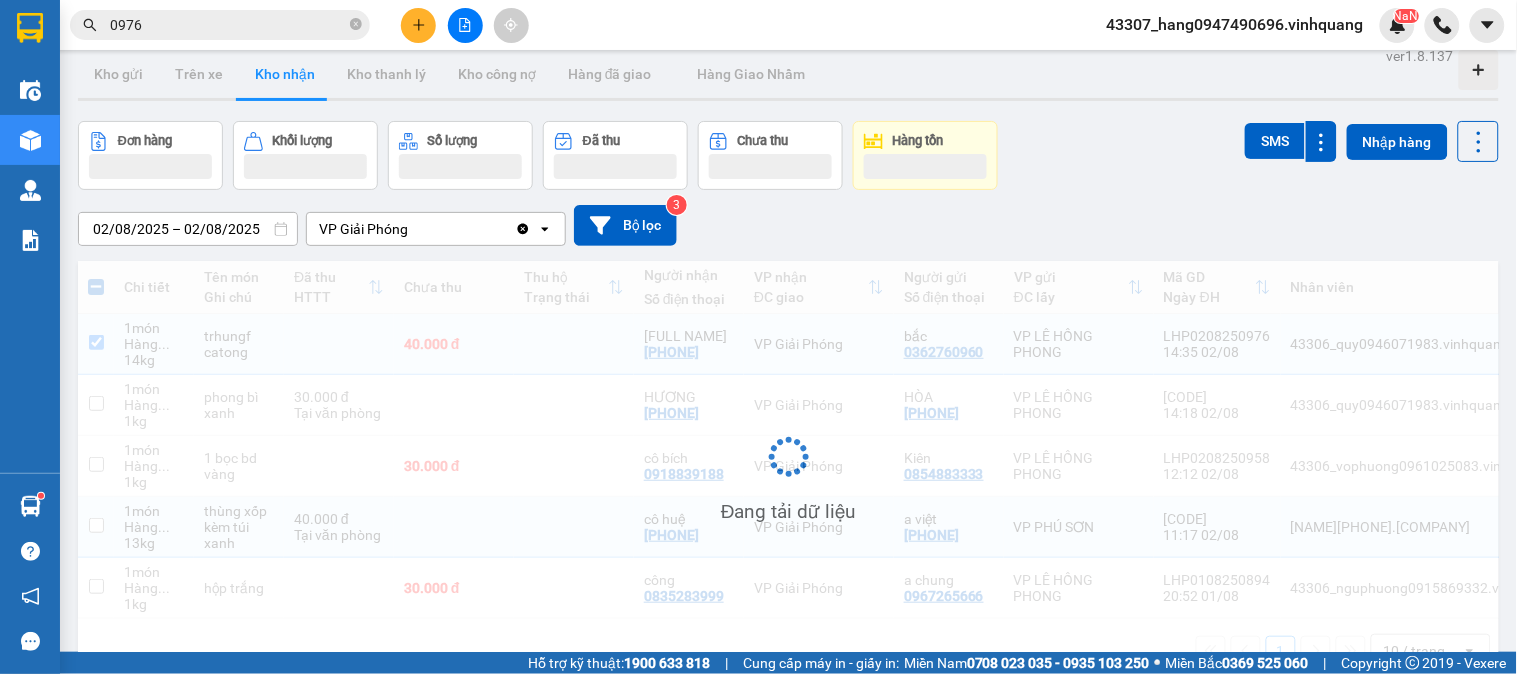 checkbox on "false" 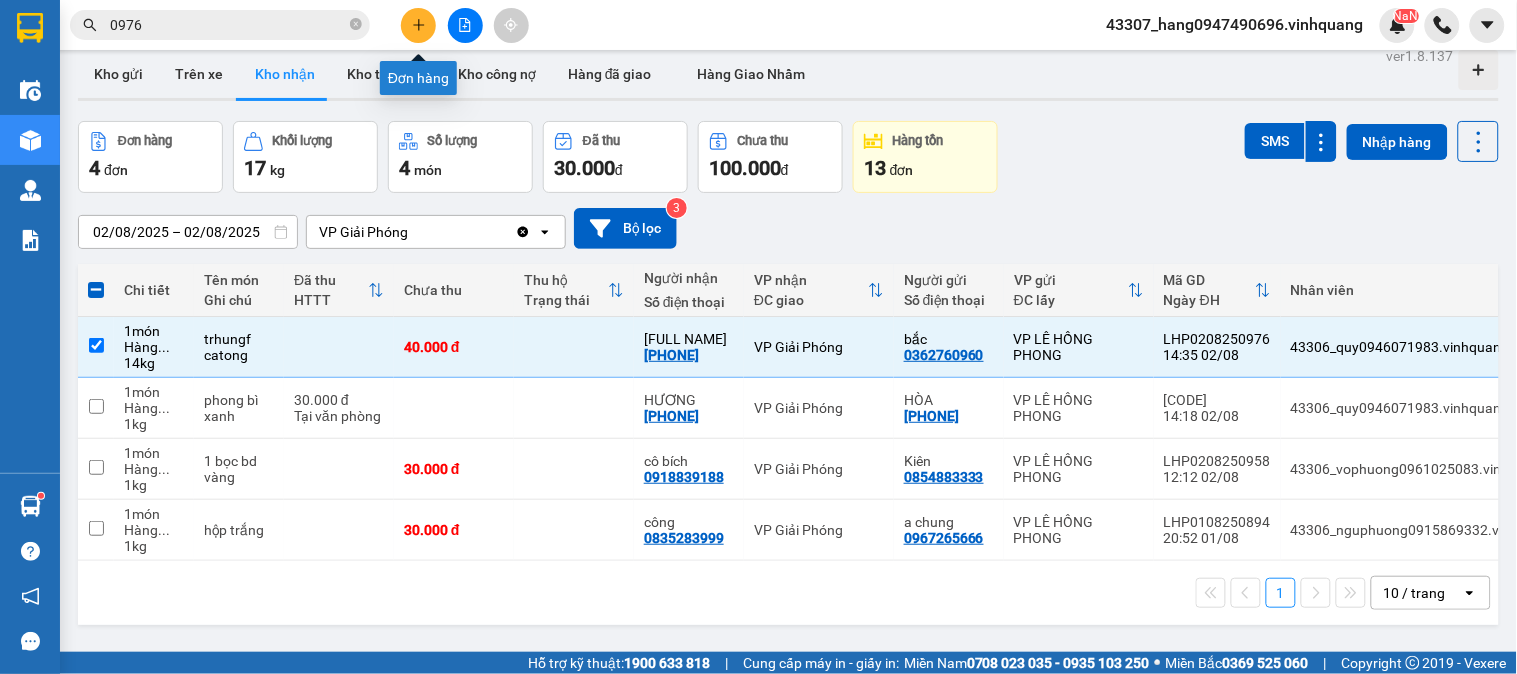 click at bounding box center [418, 25] 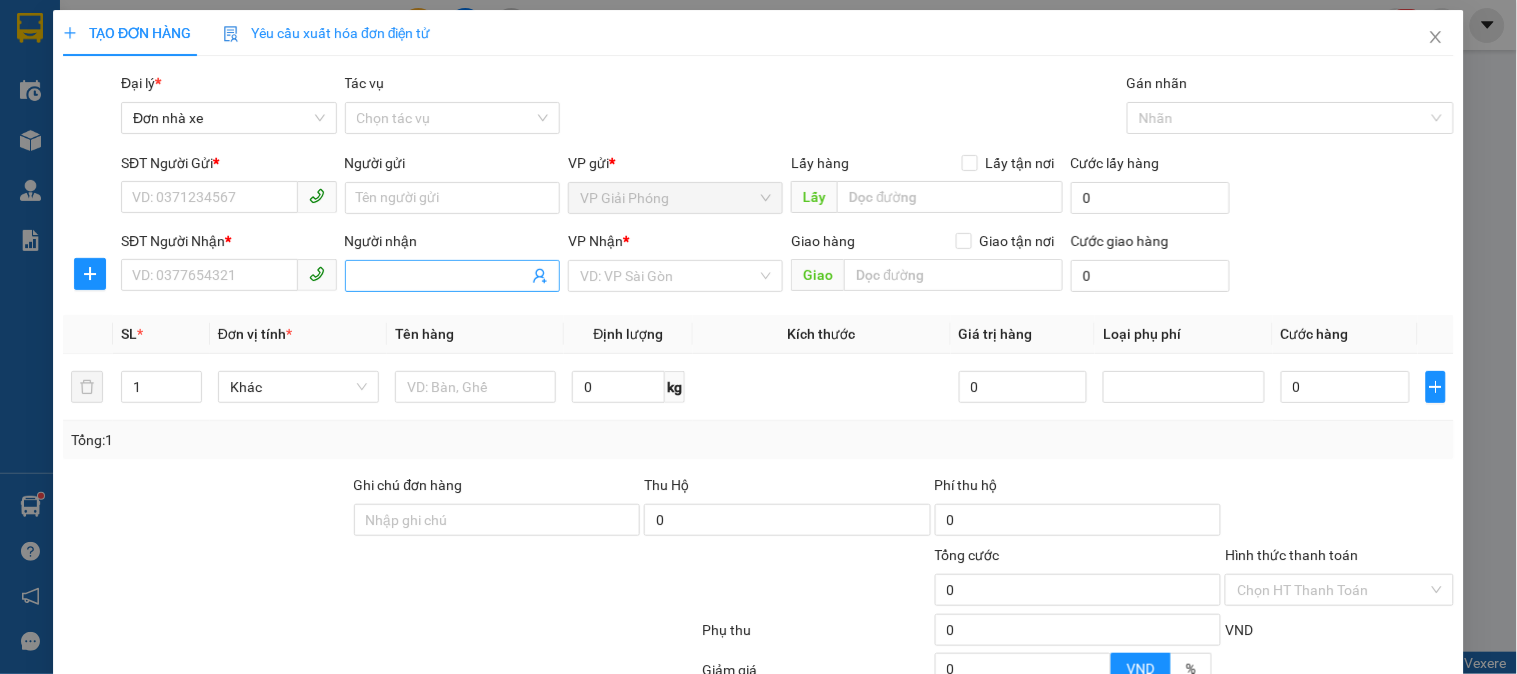 scroll, scrollTop: 0, scrollLeft: 0, axis: both 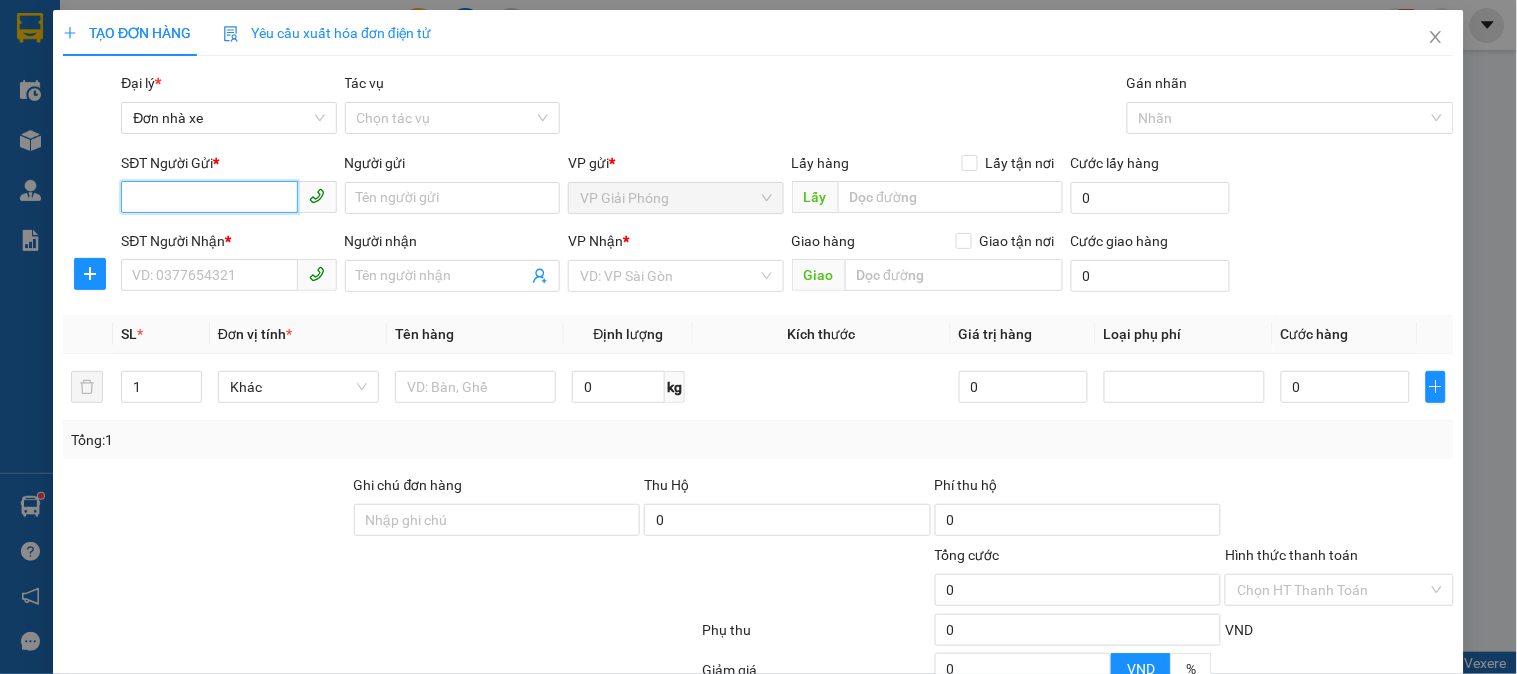 click on "SĐT Người Gửi  *" at bounding box center [209, 197] 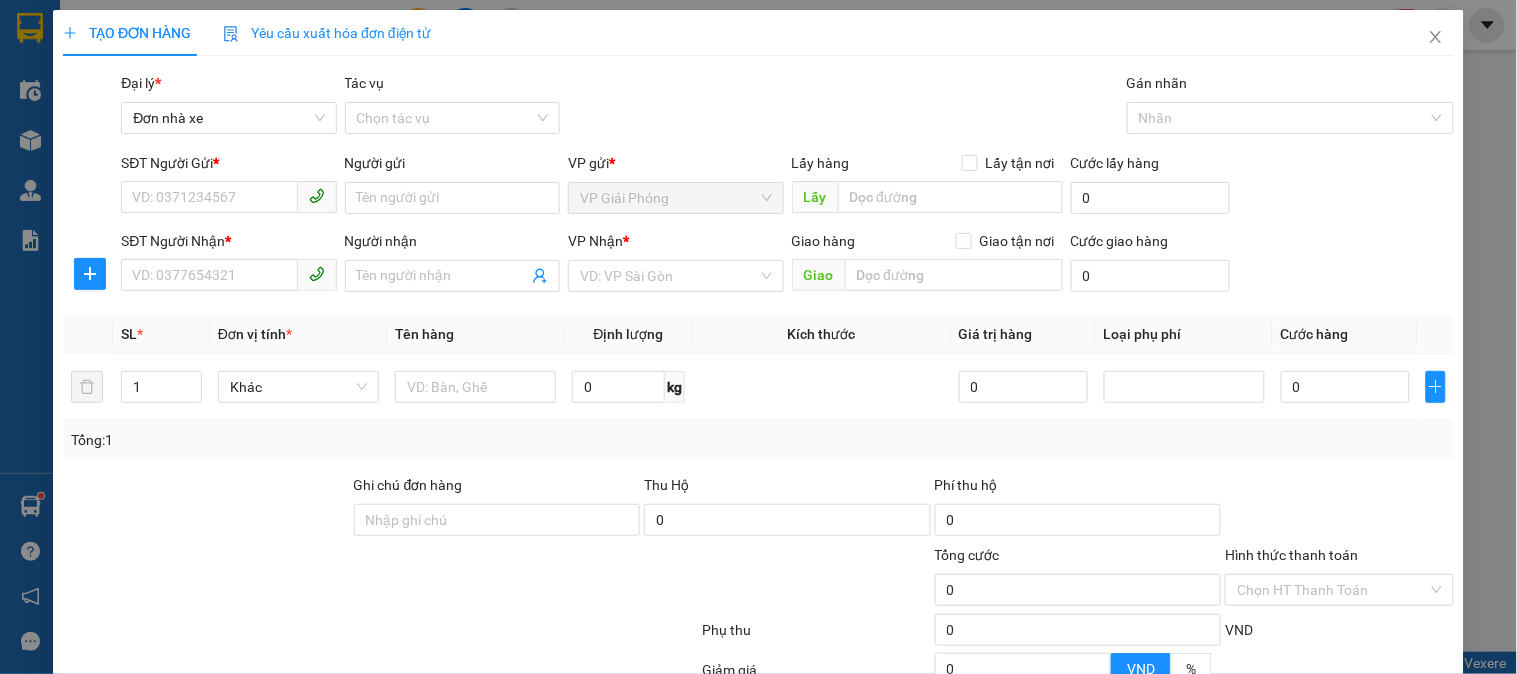 drag, startPoint x: 1493, startPoint y: 355, endPoint x: 1505, endPoint y: 355, distance: 12 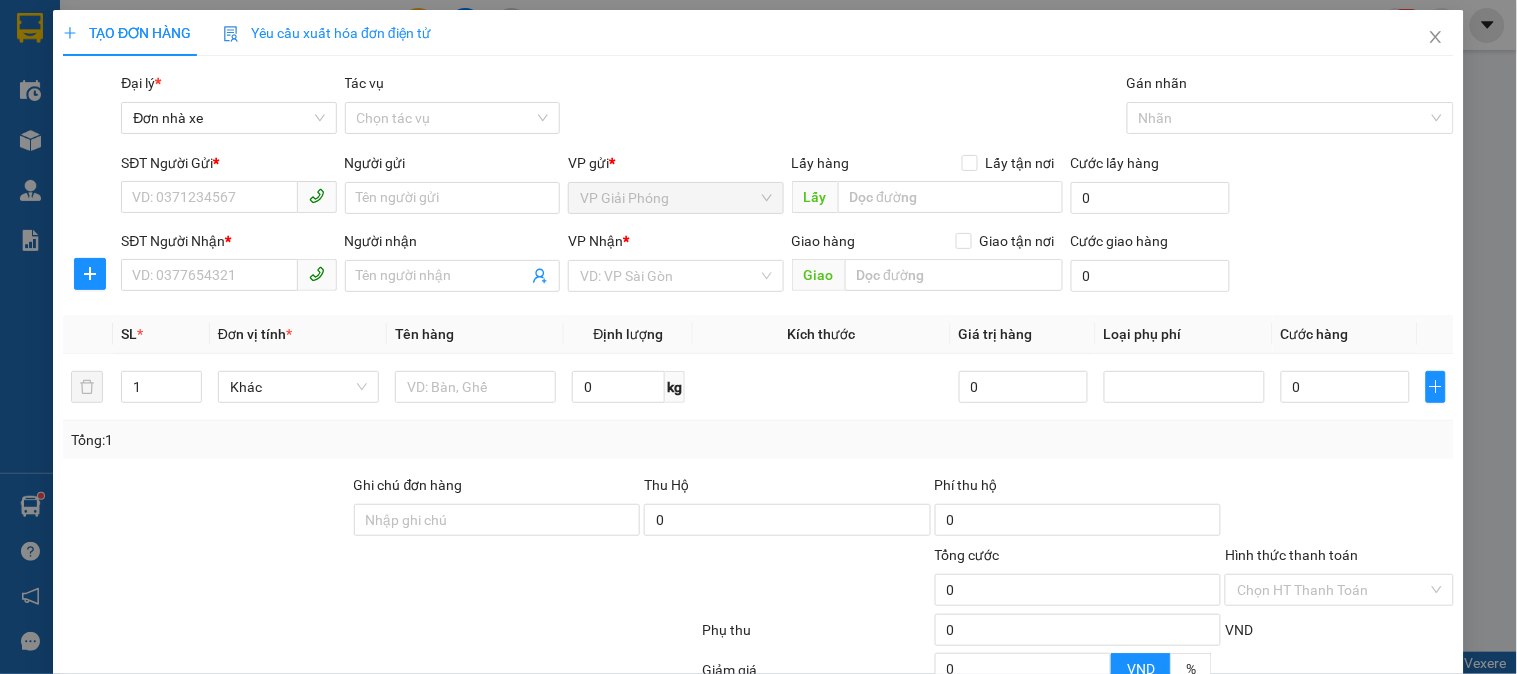 drag, startPoint x: 1505, startPoint y: 355, endPoint x: 236, endPoint y: 215, distance: 1276.6992 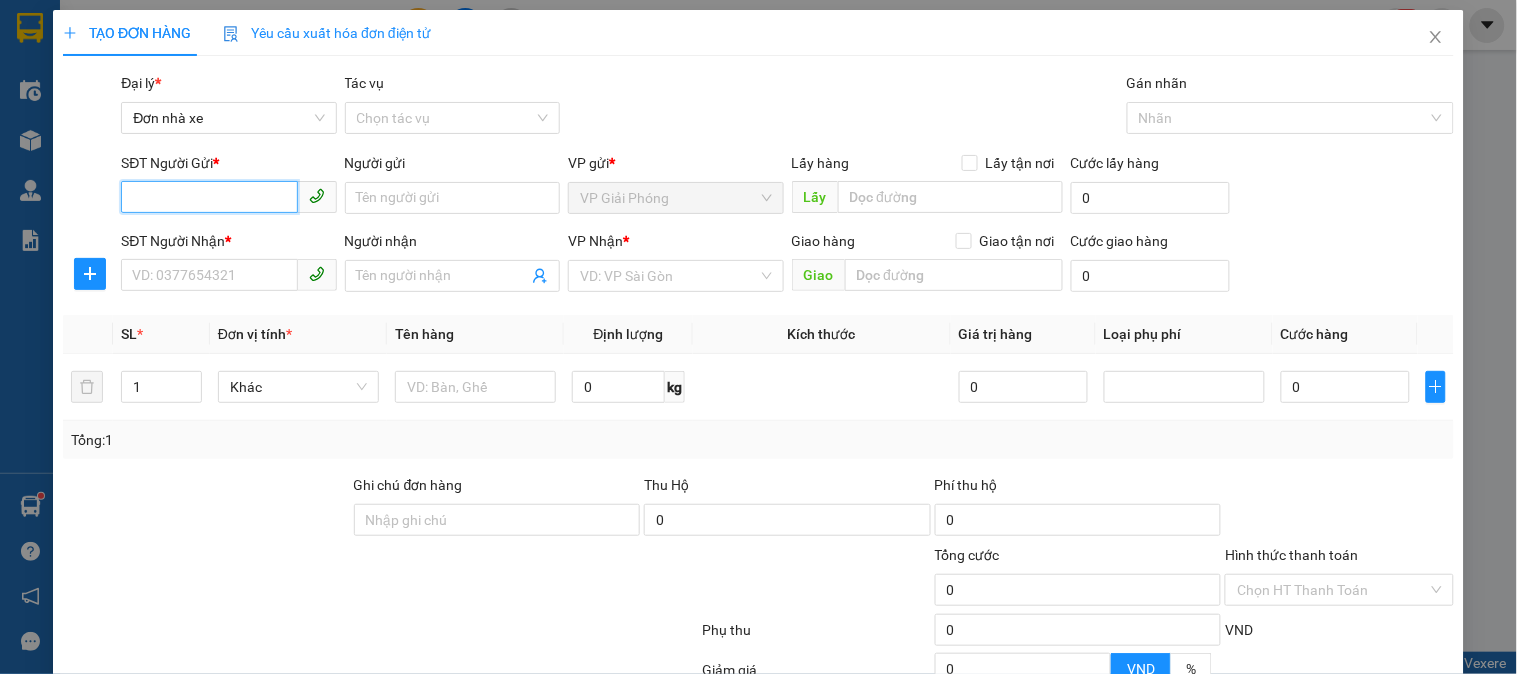 click on "SĐT Người Gửi  *" at bounding box center [209, 197] 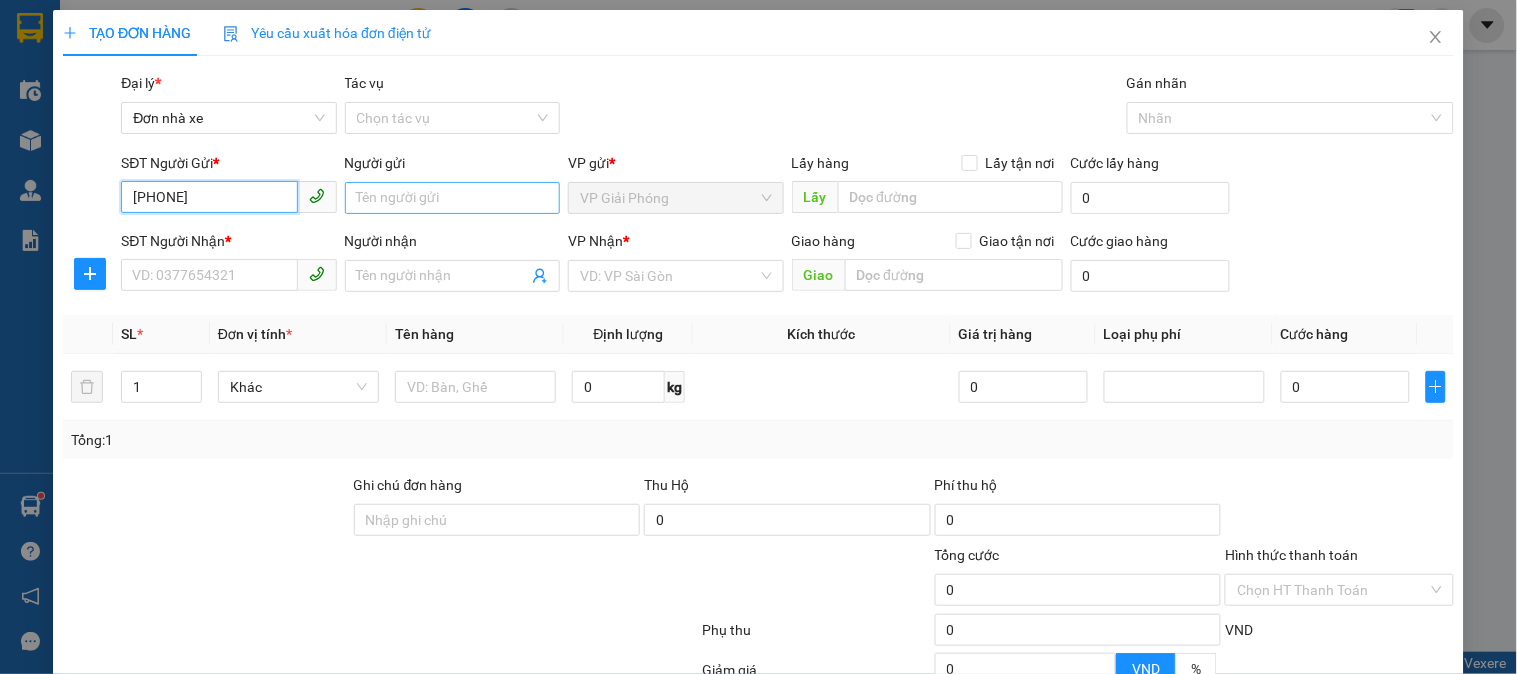 type on "0923149184" 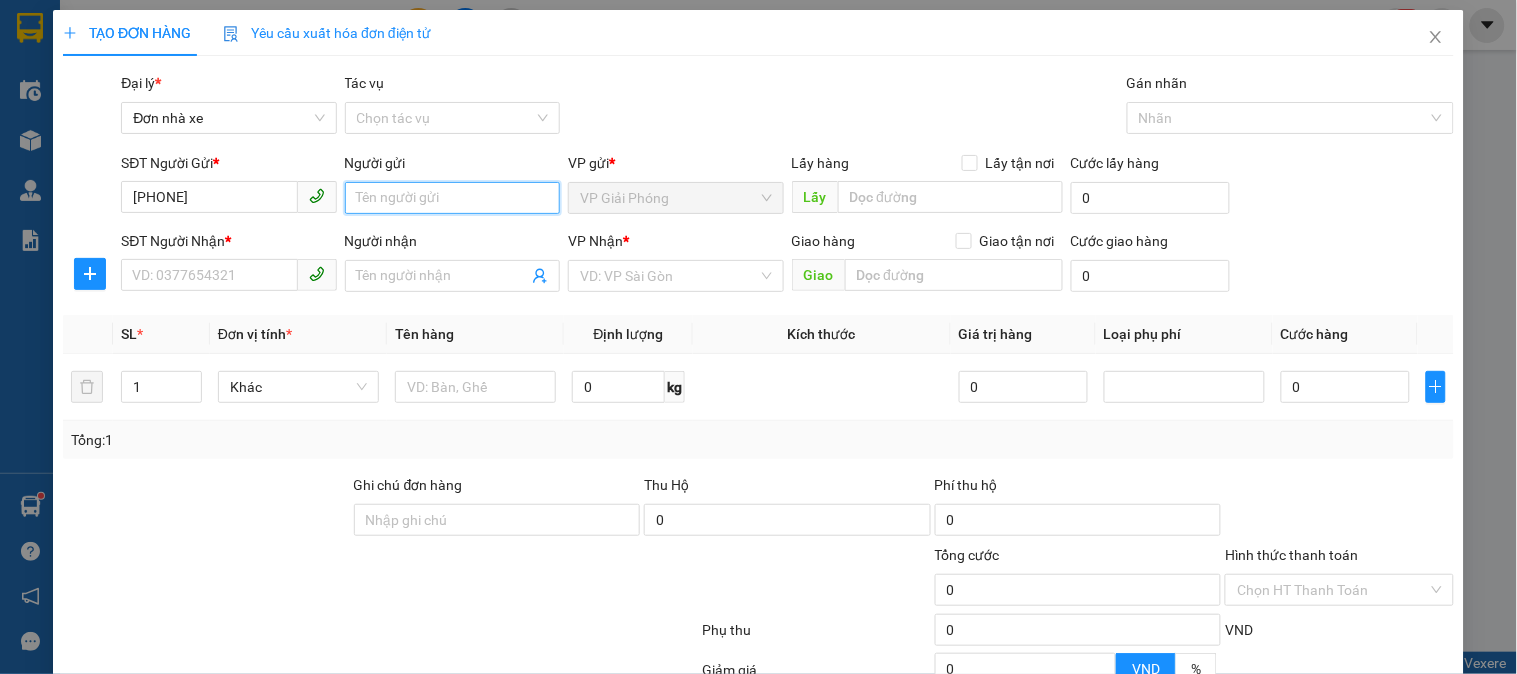 click on "Người gửi" at bounding box center [452, 198] 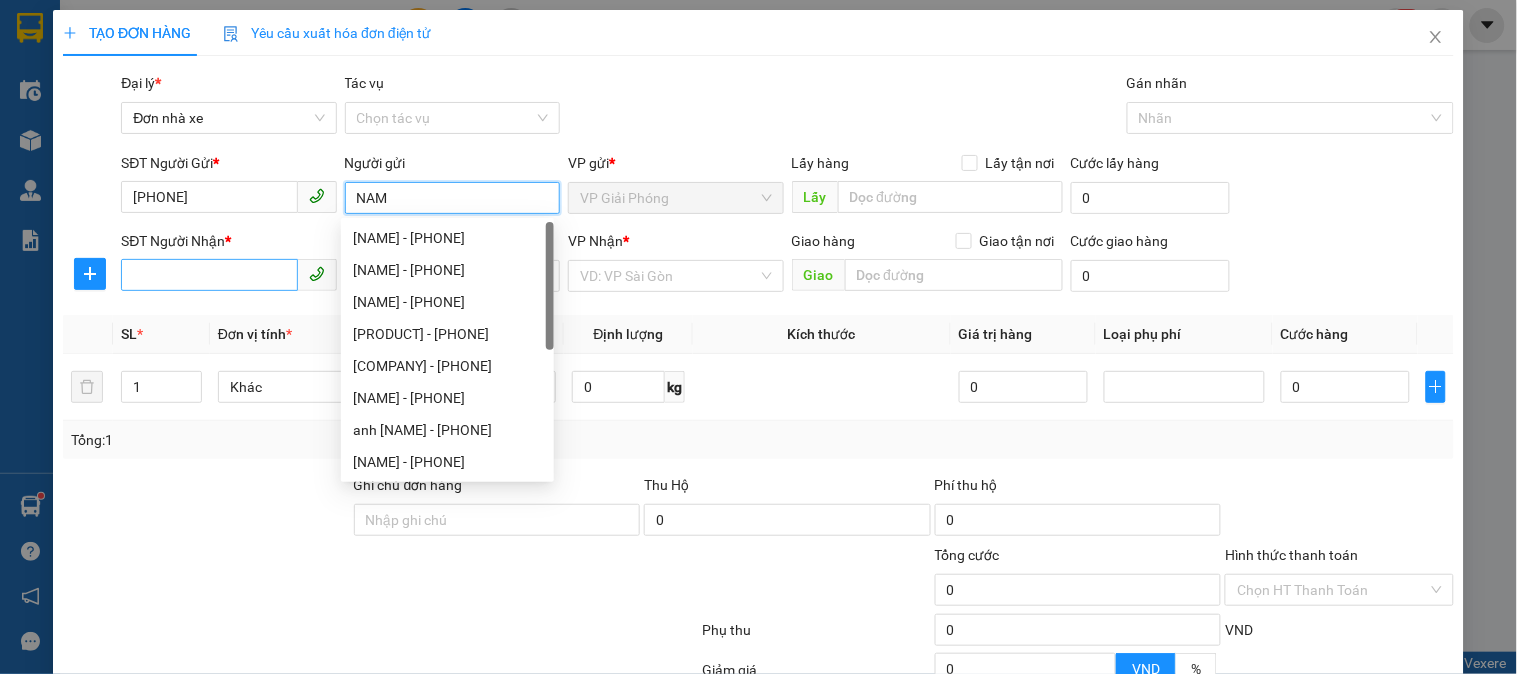 type on "NAM" 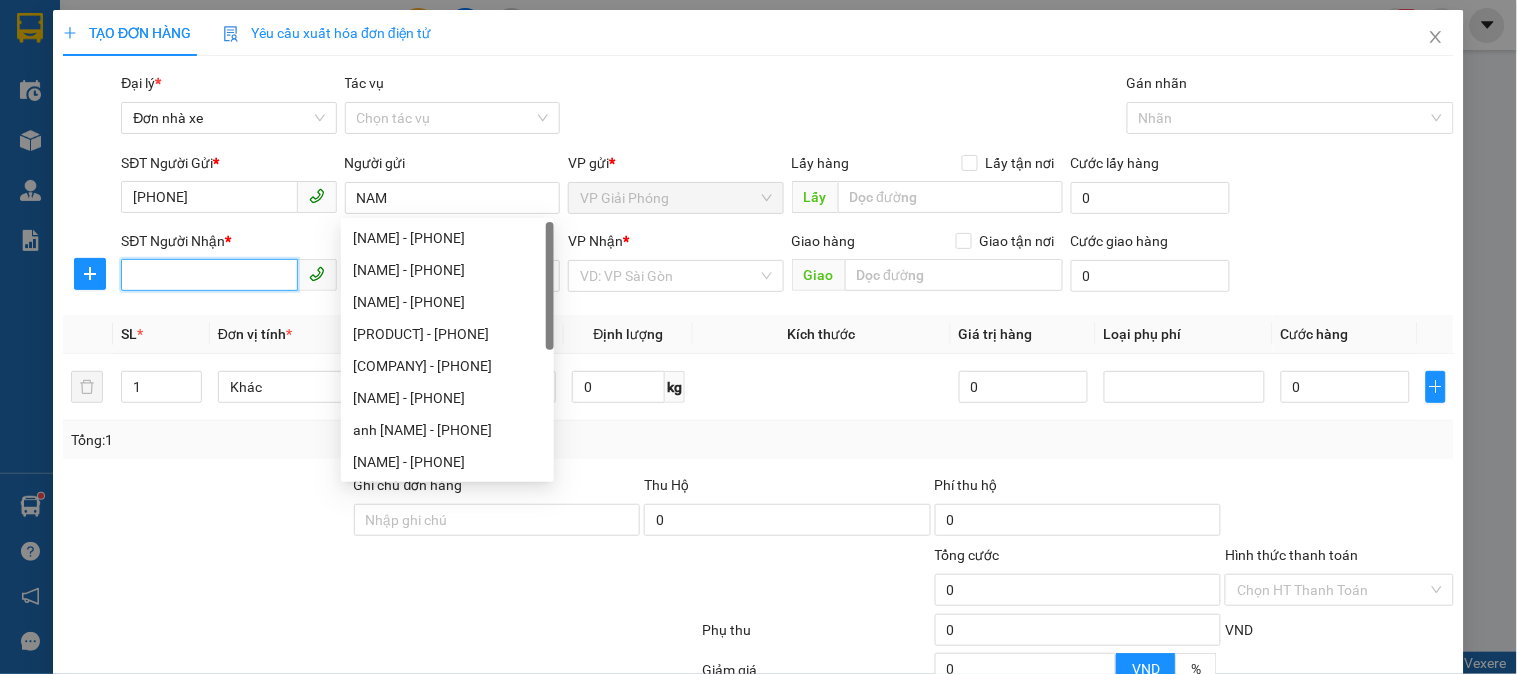click on "SĐT Người Nhận  *" at bounding box center [209, 275] 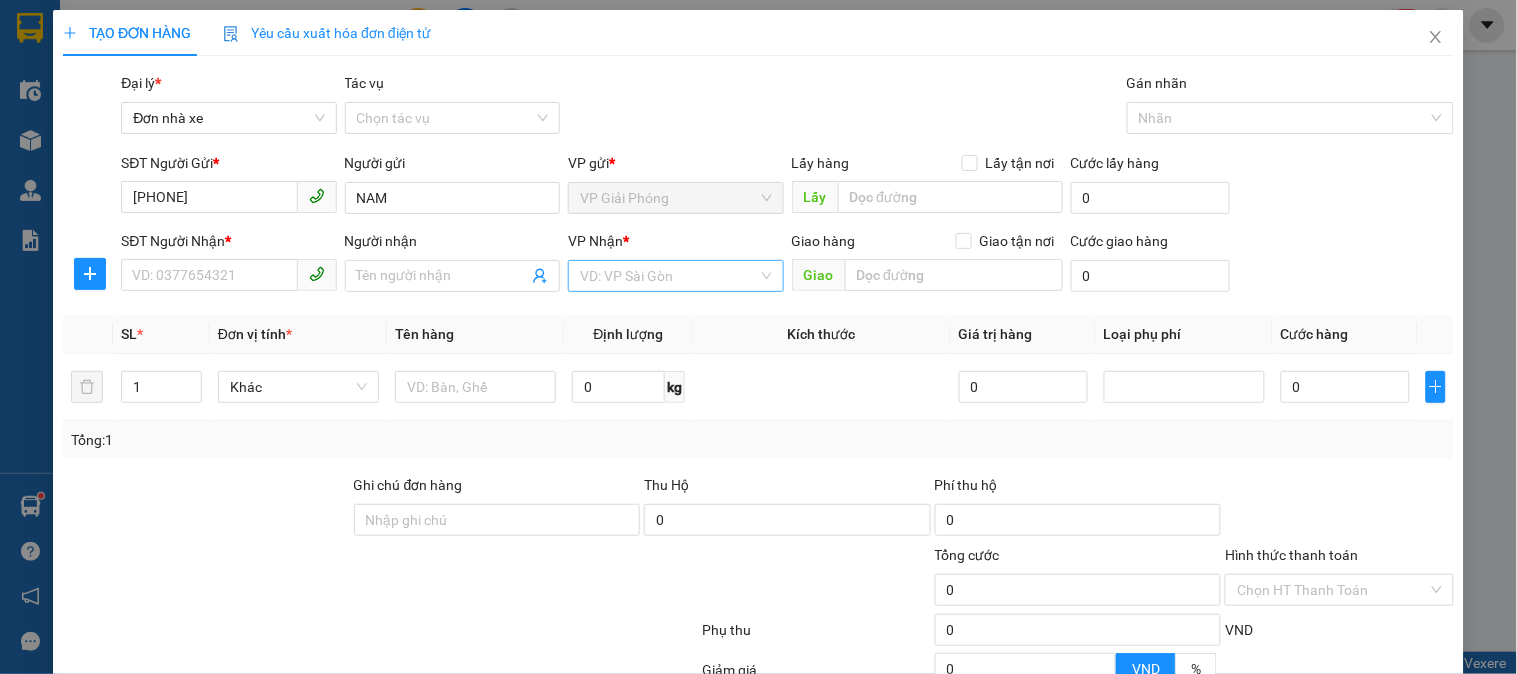 click at bounding box center (668, 276) 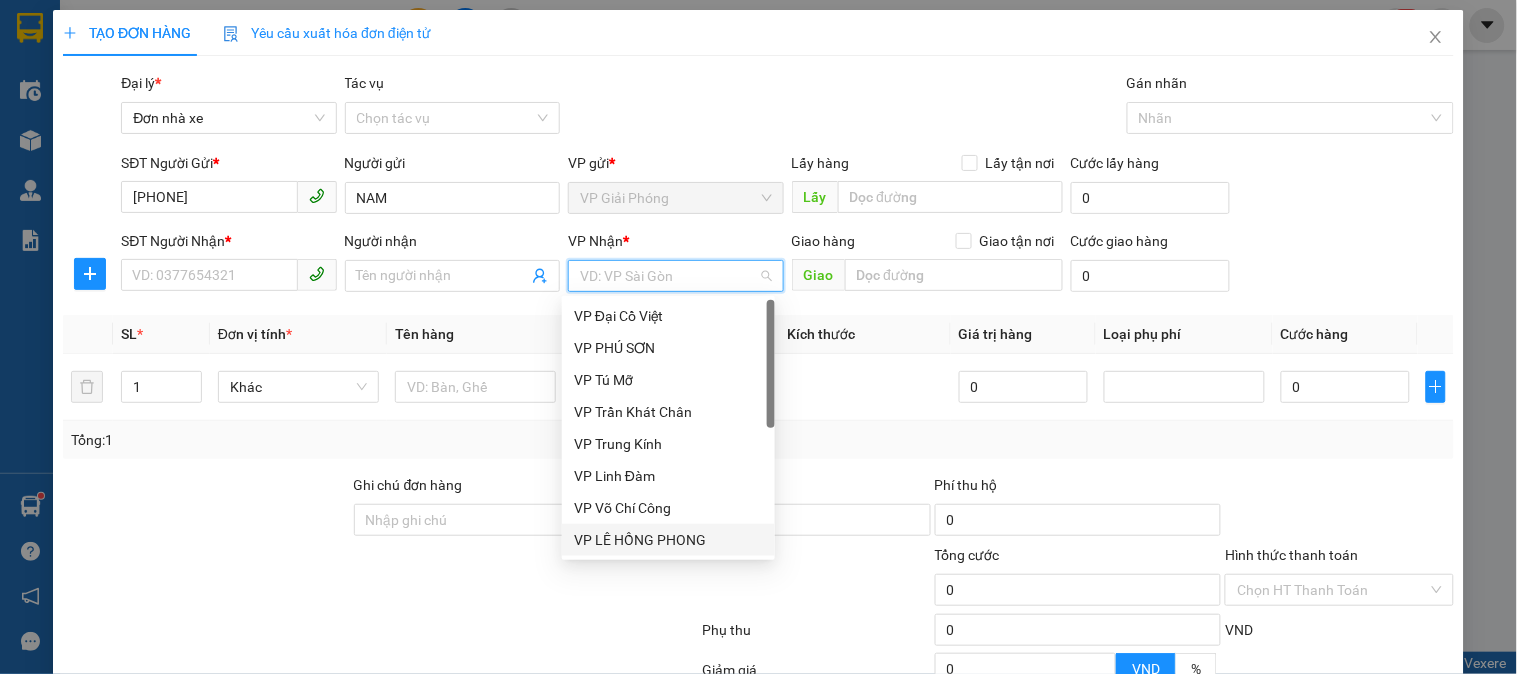 click on "VP LÊ HỒNG PHONG" at bounding box center (668, 540) 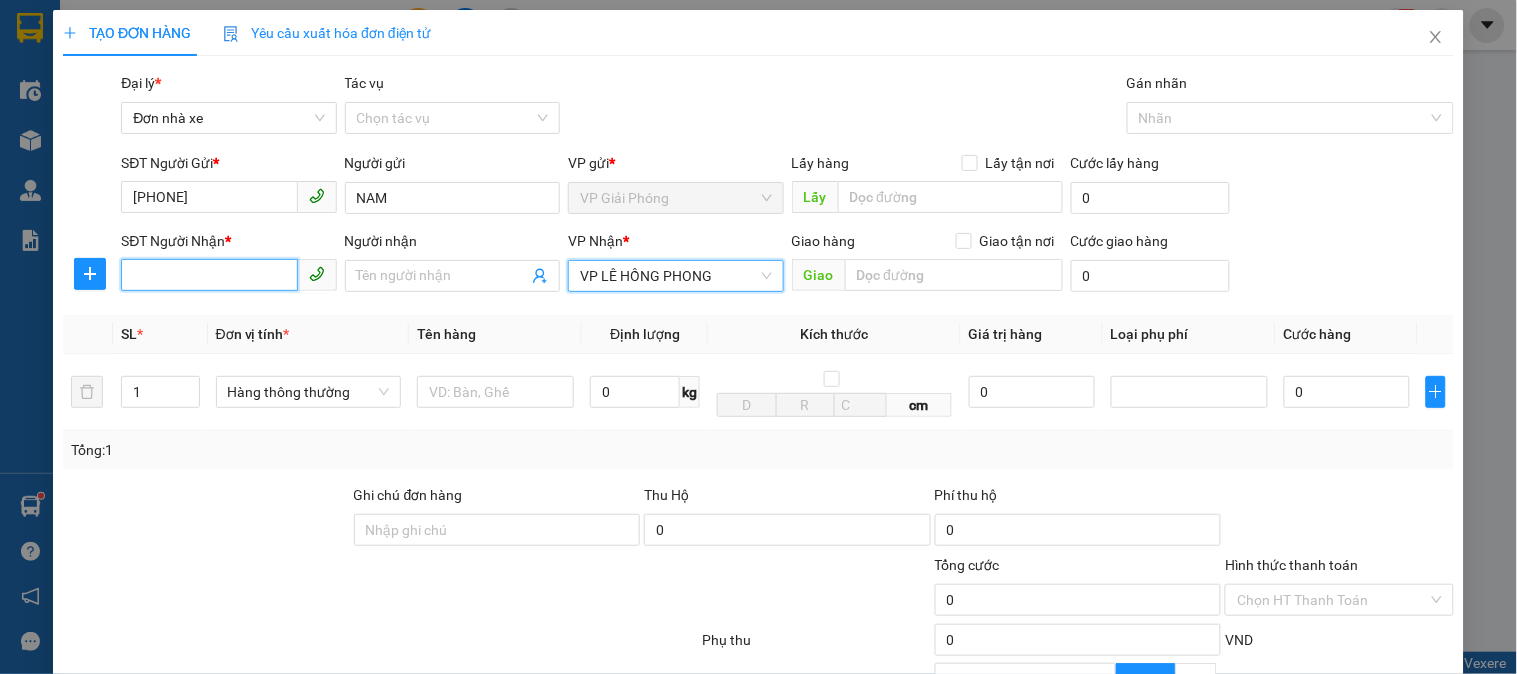 click on "SĐT Người Nhận  *" at bounding box center [209, 275] 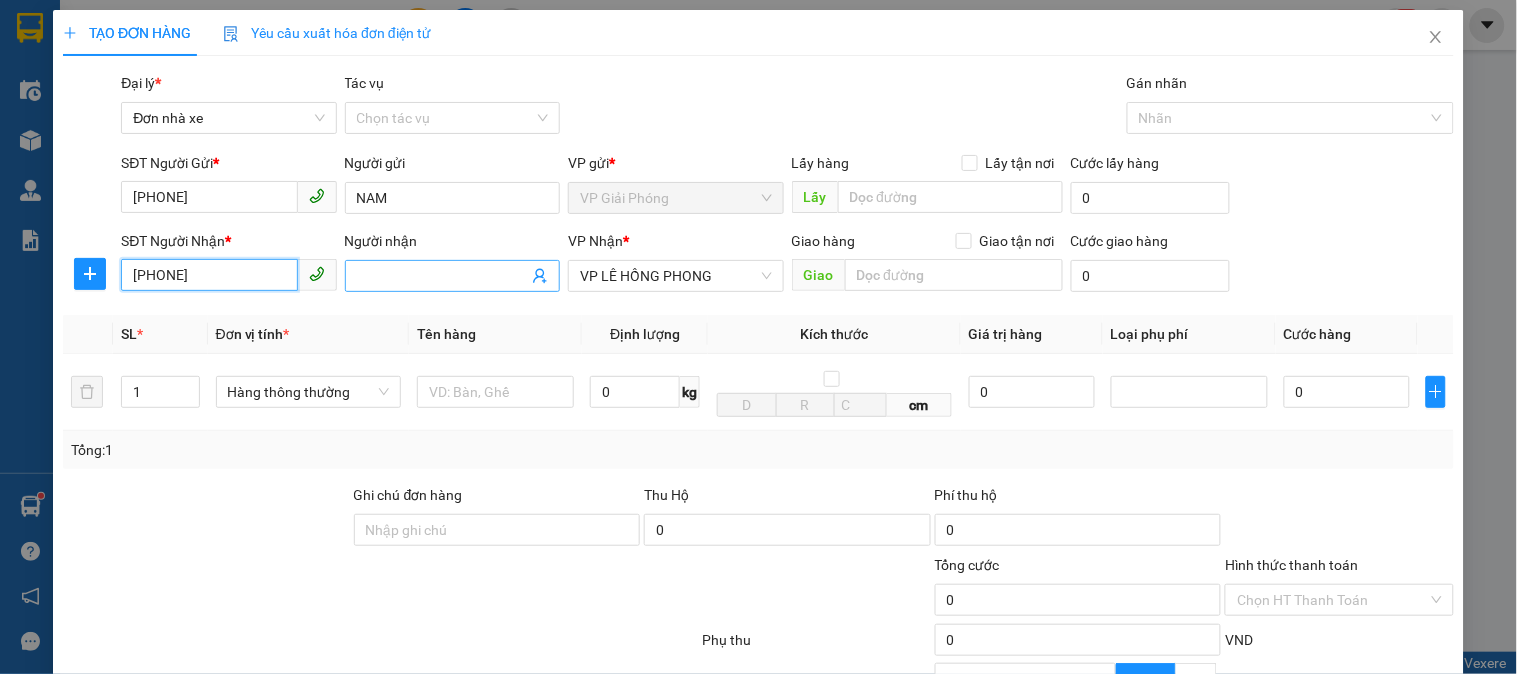 type on "0978054357" 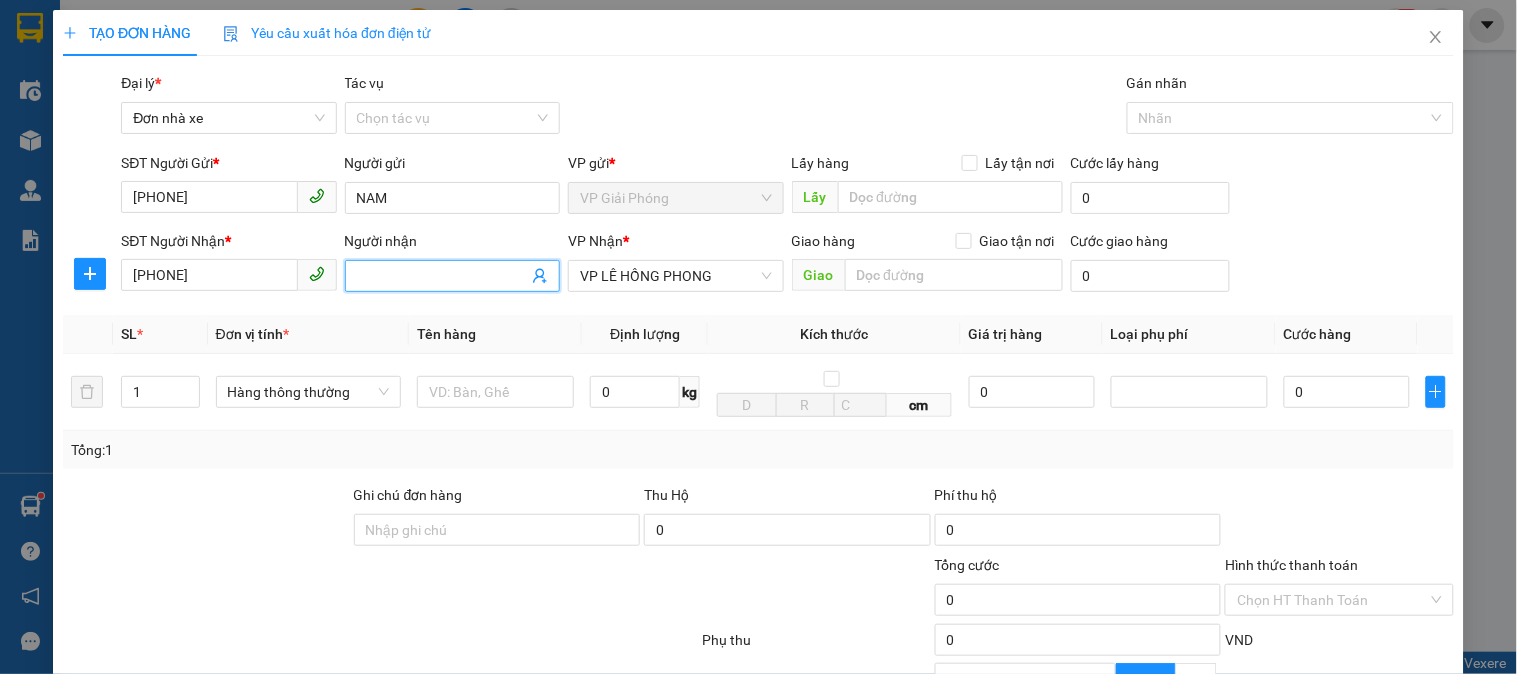 click on "Người nhận" at bounding box center (442, 276) 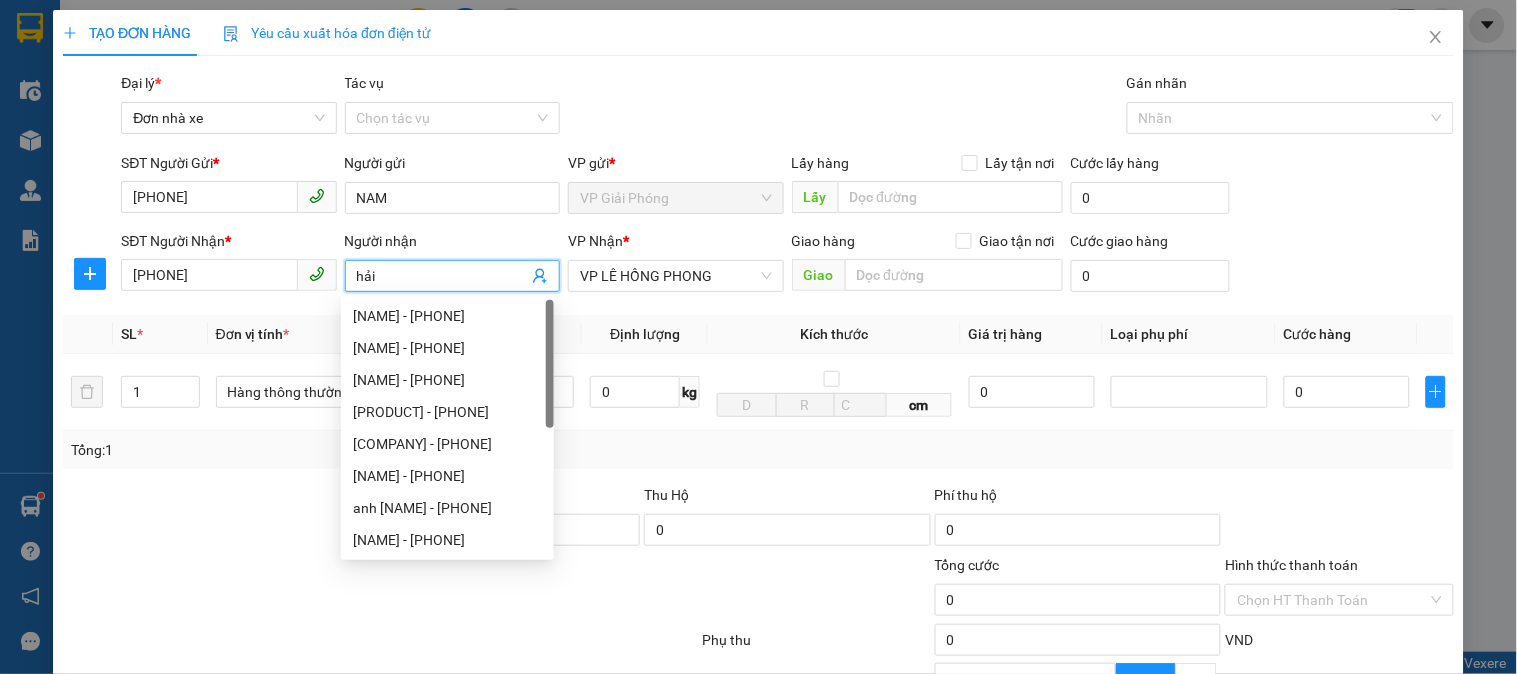 type on "hải" 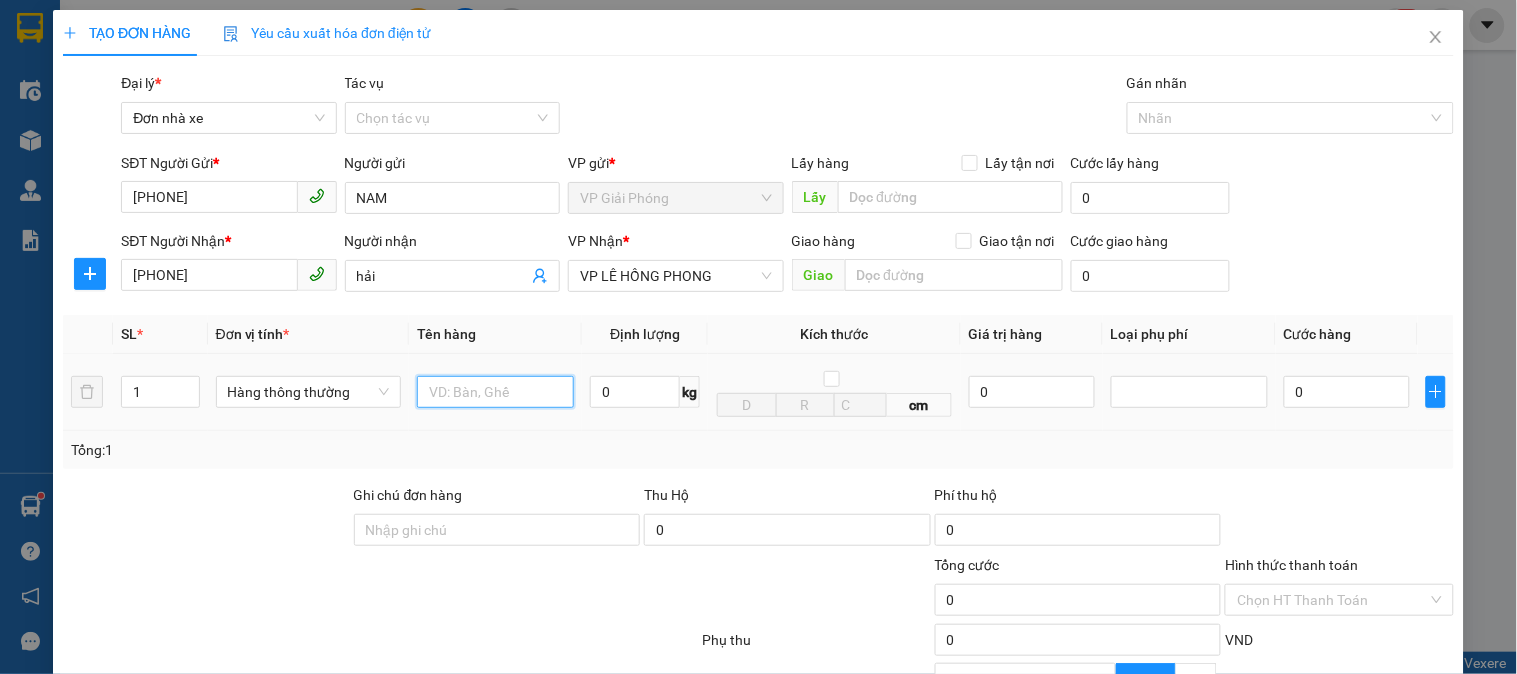 click at bounding box center [495, 392] 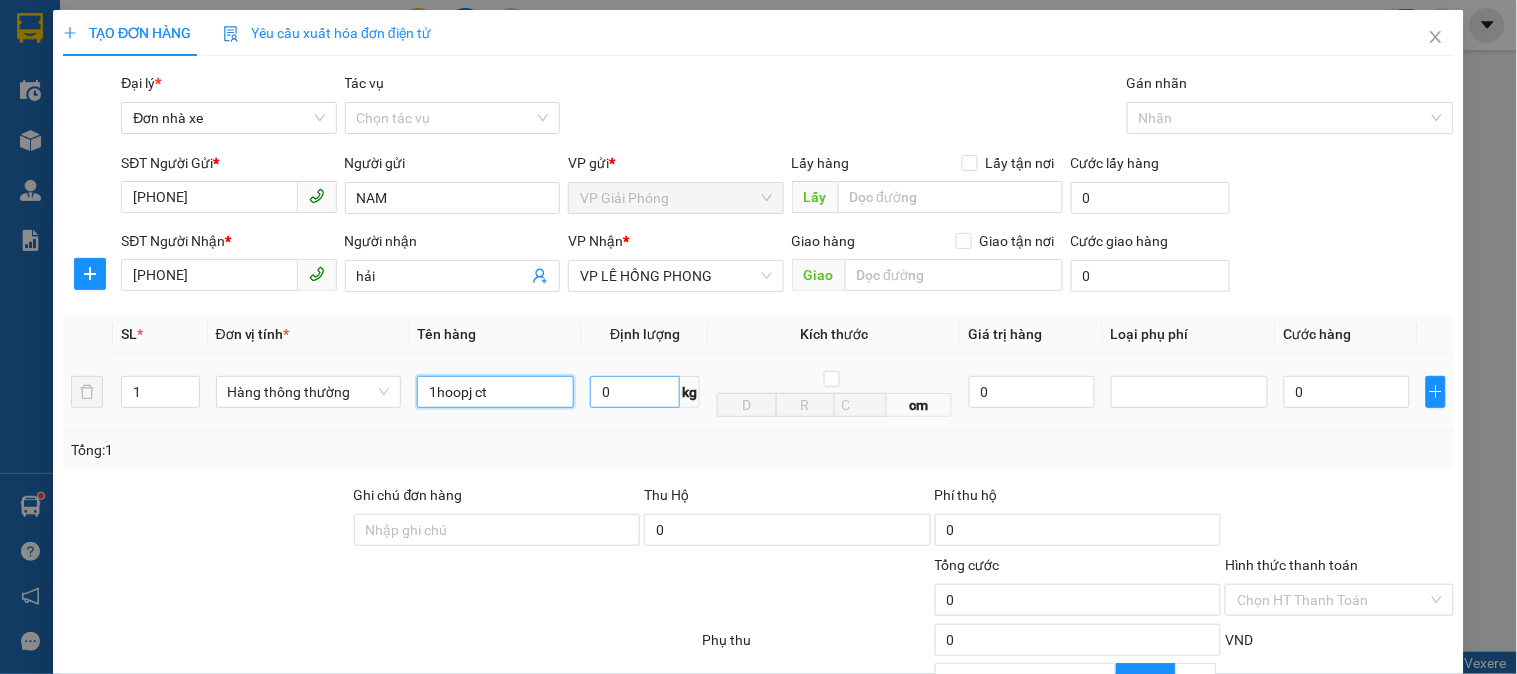 type on "1hoopj ct" 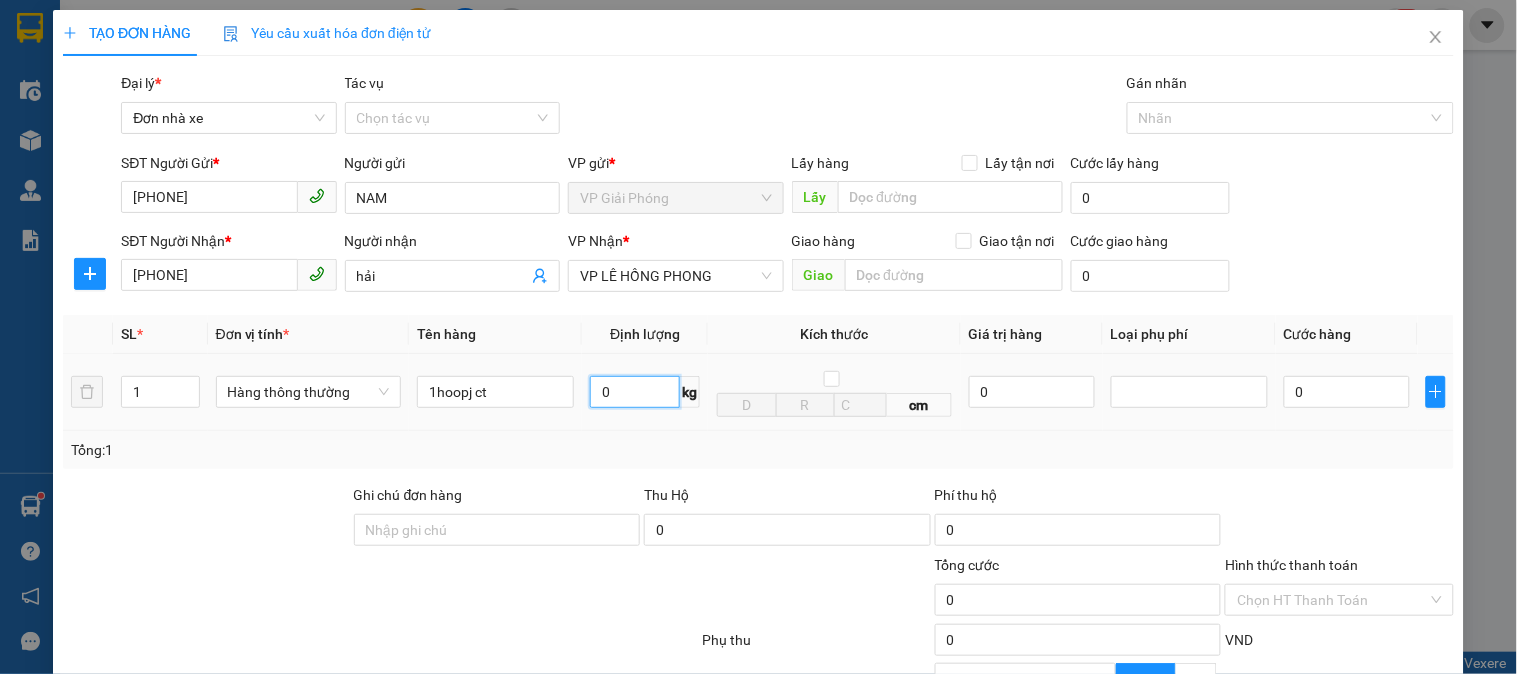 click on "0" at bounding box center [635, 392] 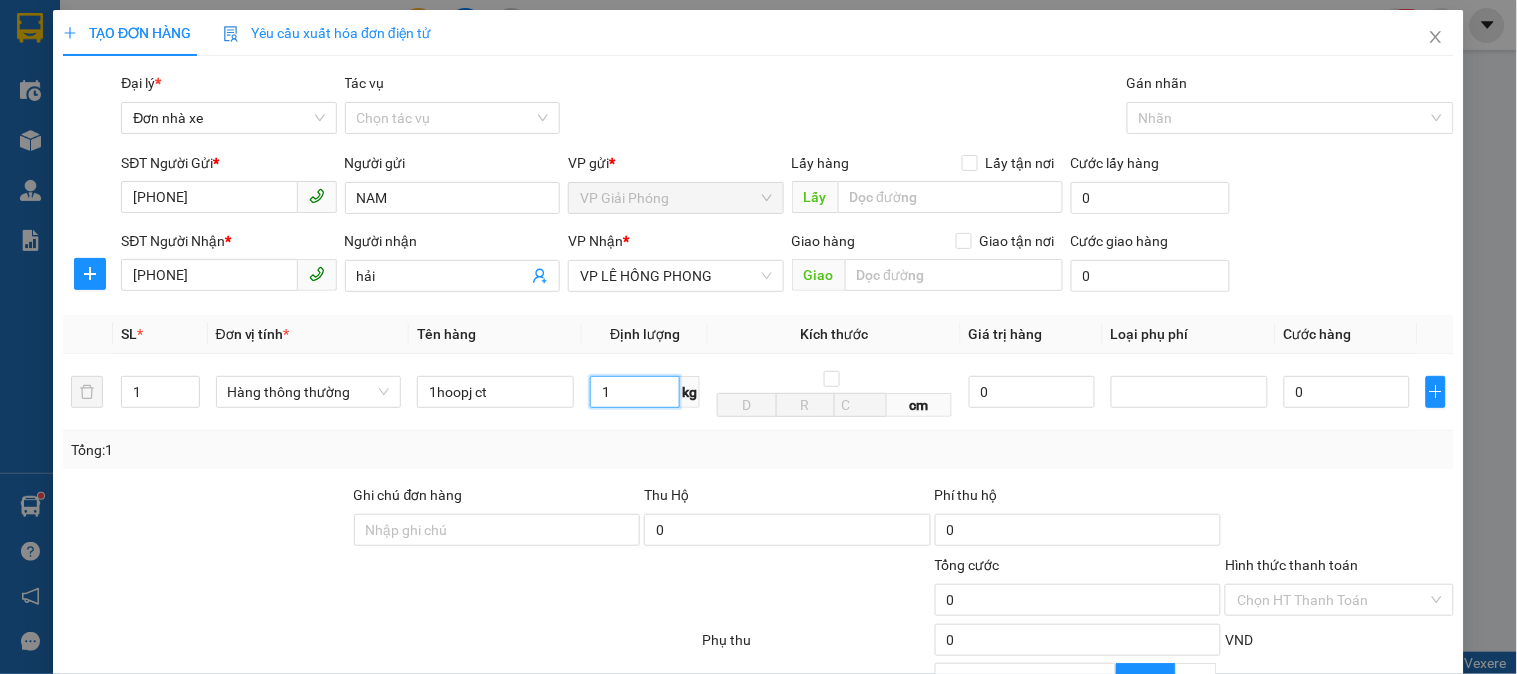 type on "1" 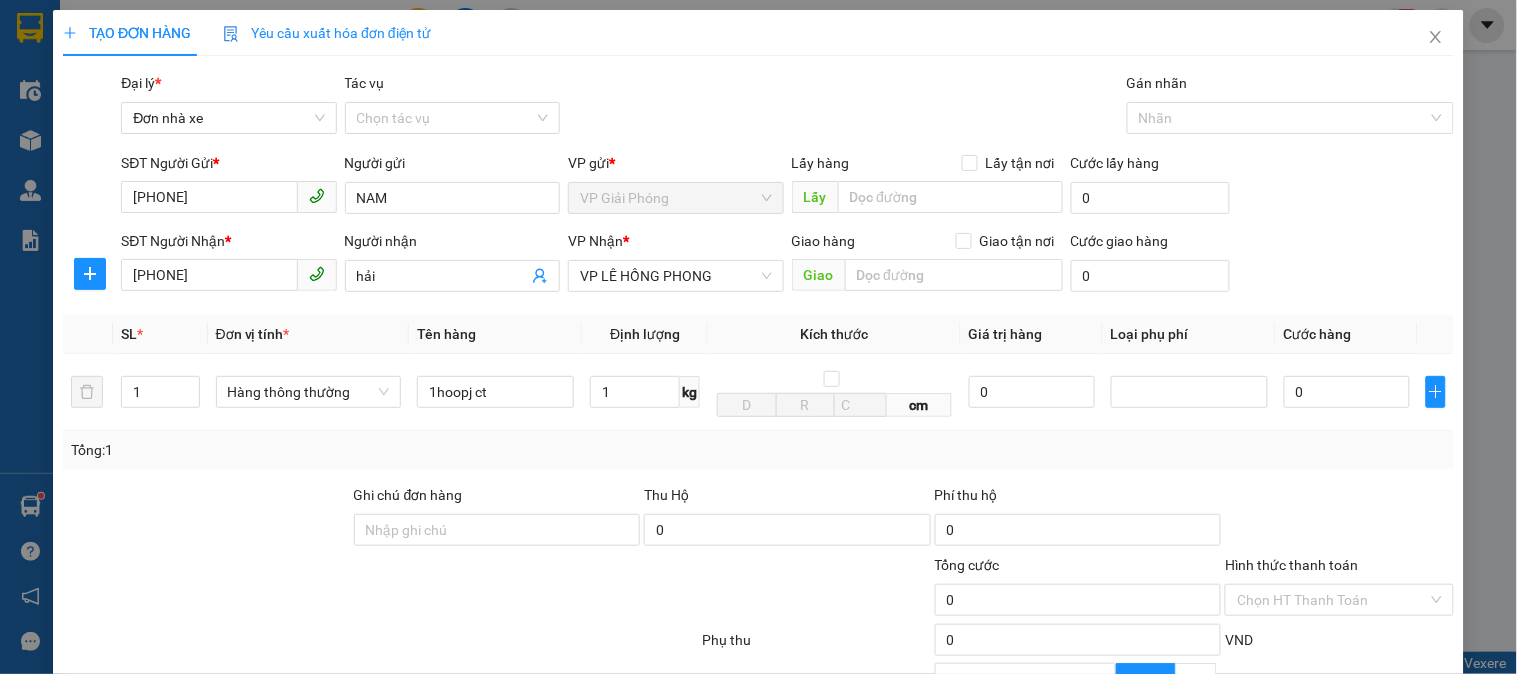 click on "Tổng:  1" at bounding box center (758, 450) 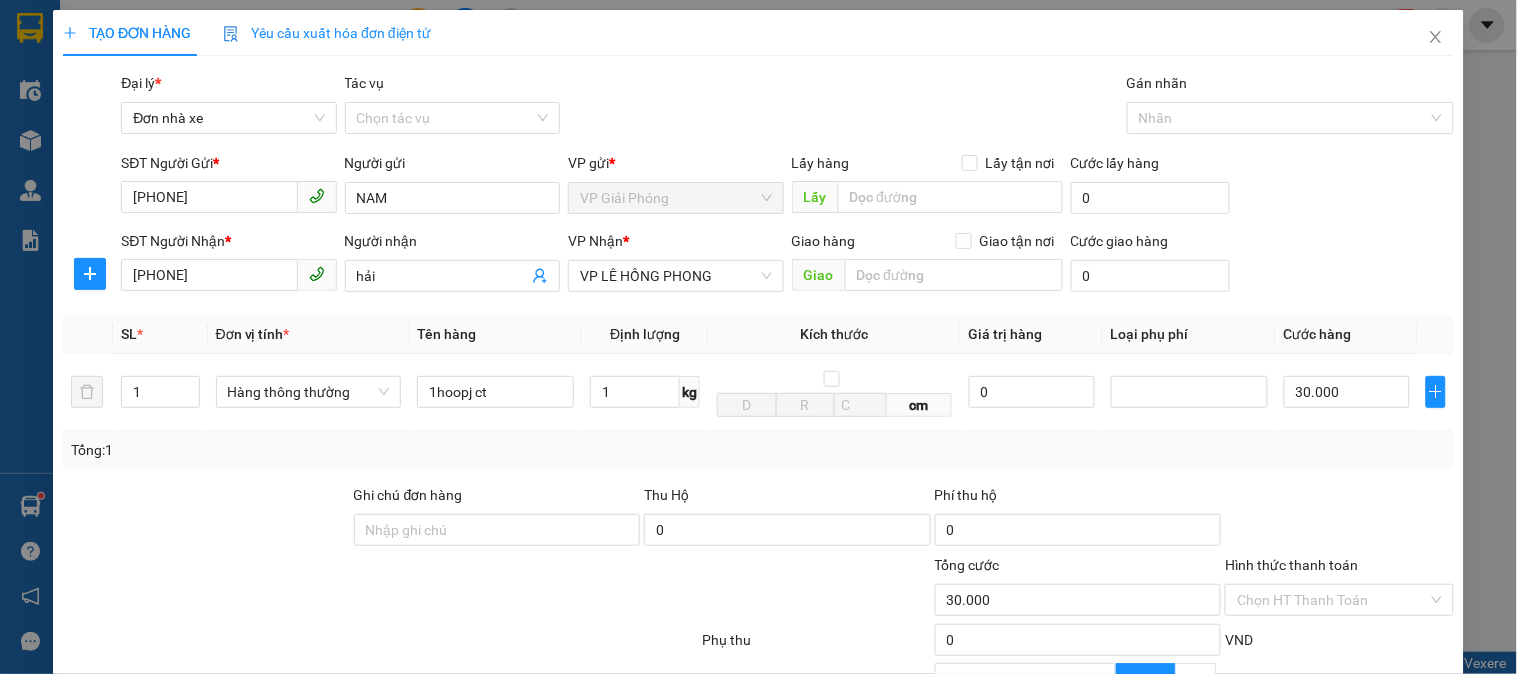 scroll, scrollTop: 218, scrollLeft: 0, axis: vertical 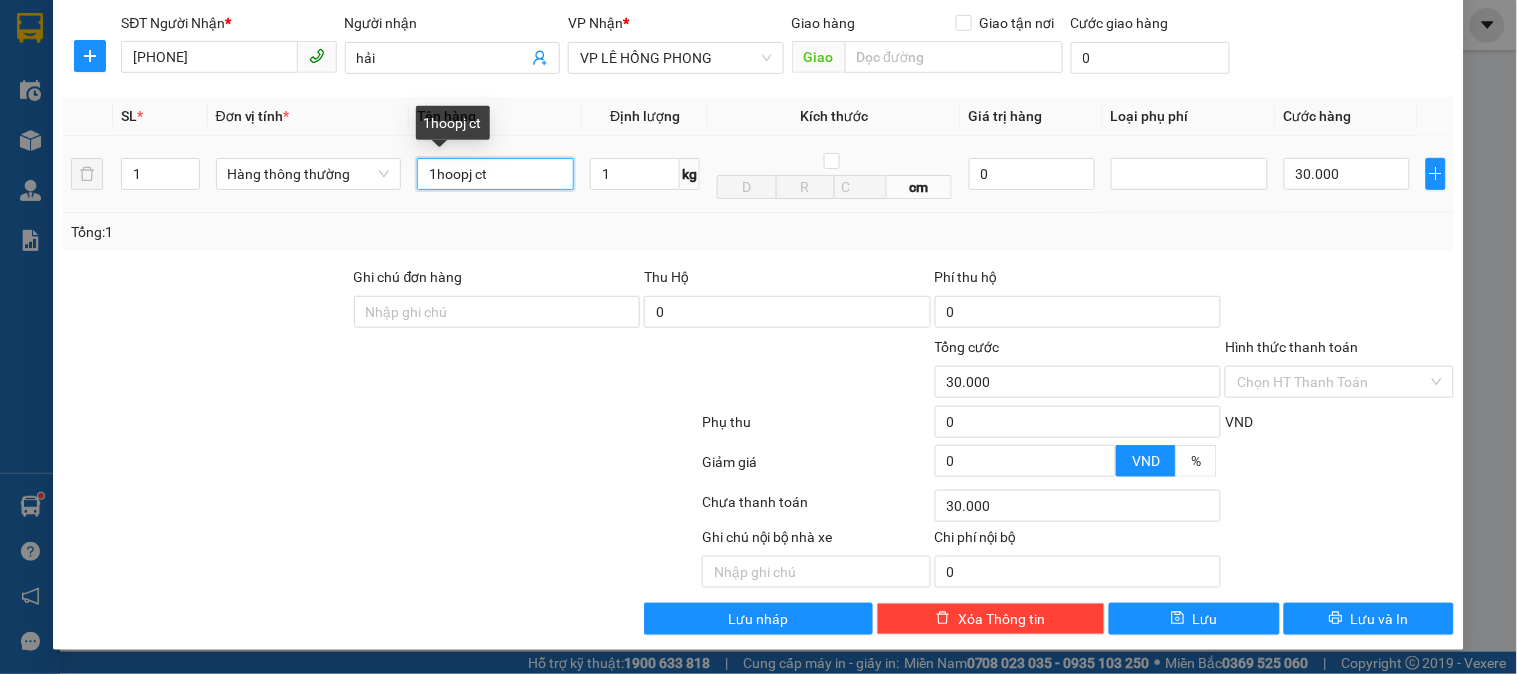 drag, startPoint x: 470, startPoint y: 171, endPoint x: 436, endPoint y: 182, distance: 35.735138 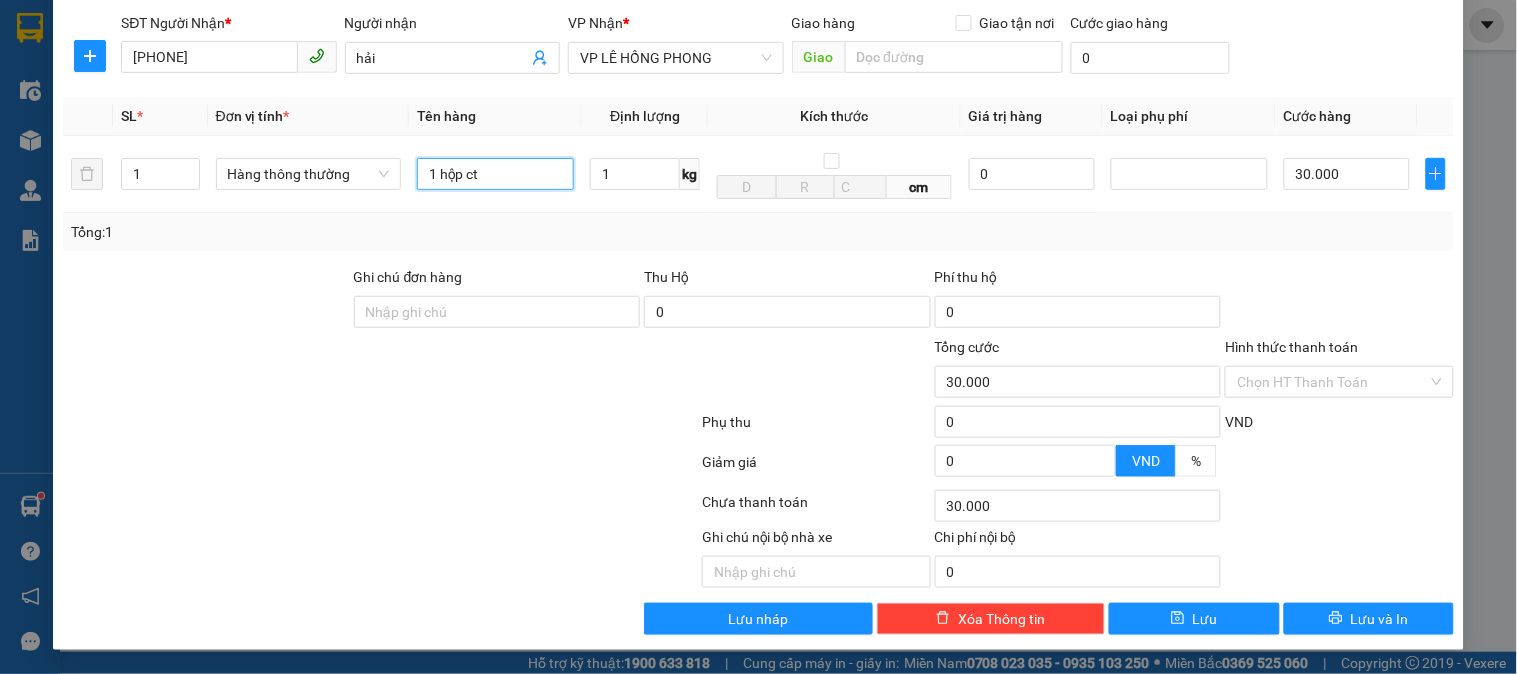 type on "1 hộp ct" 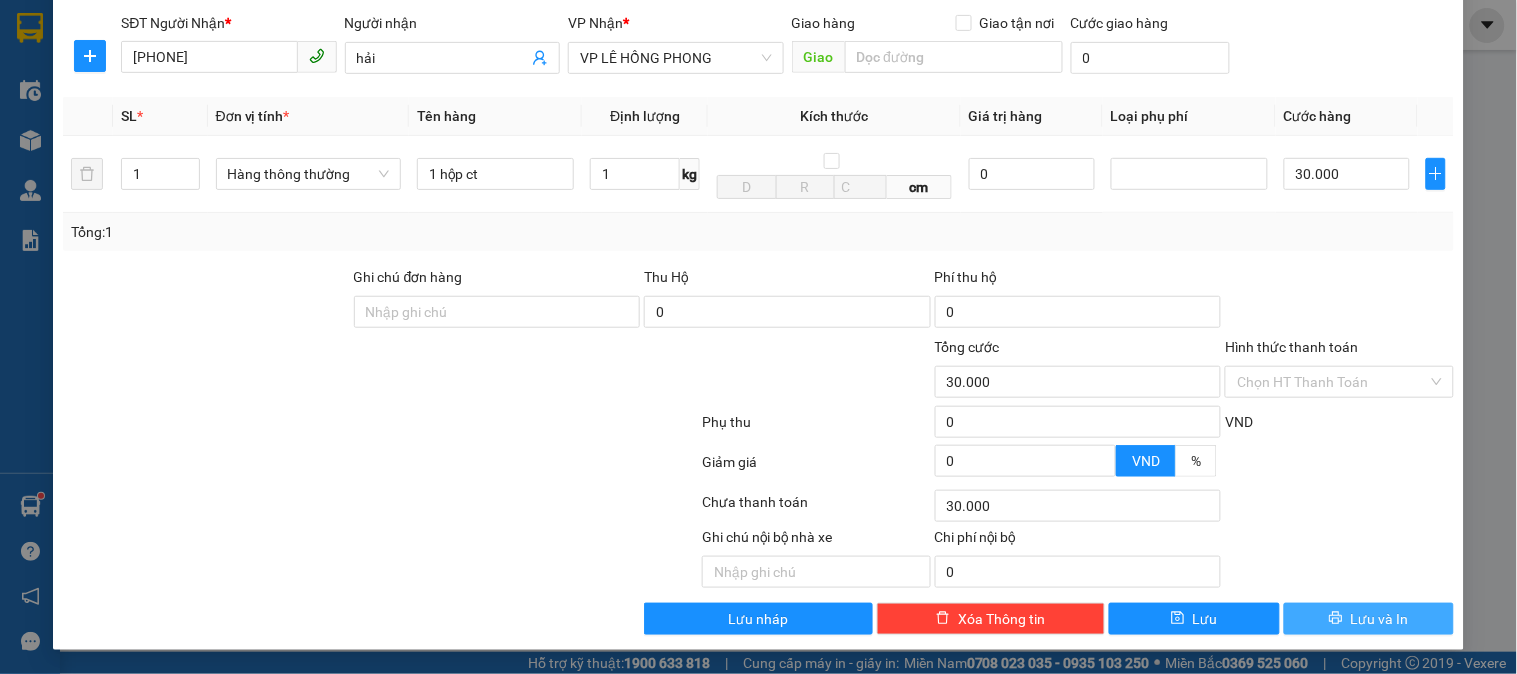 drag, startPoint x: 1371, startPoint y: 600, endPoint x: 1368, endPoint y: 612, distance: 12.369317 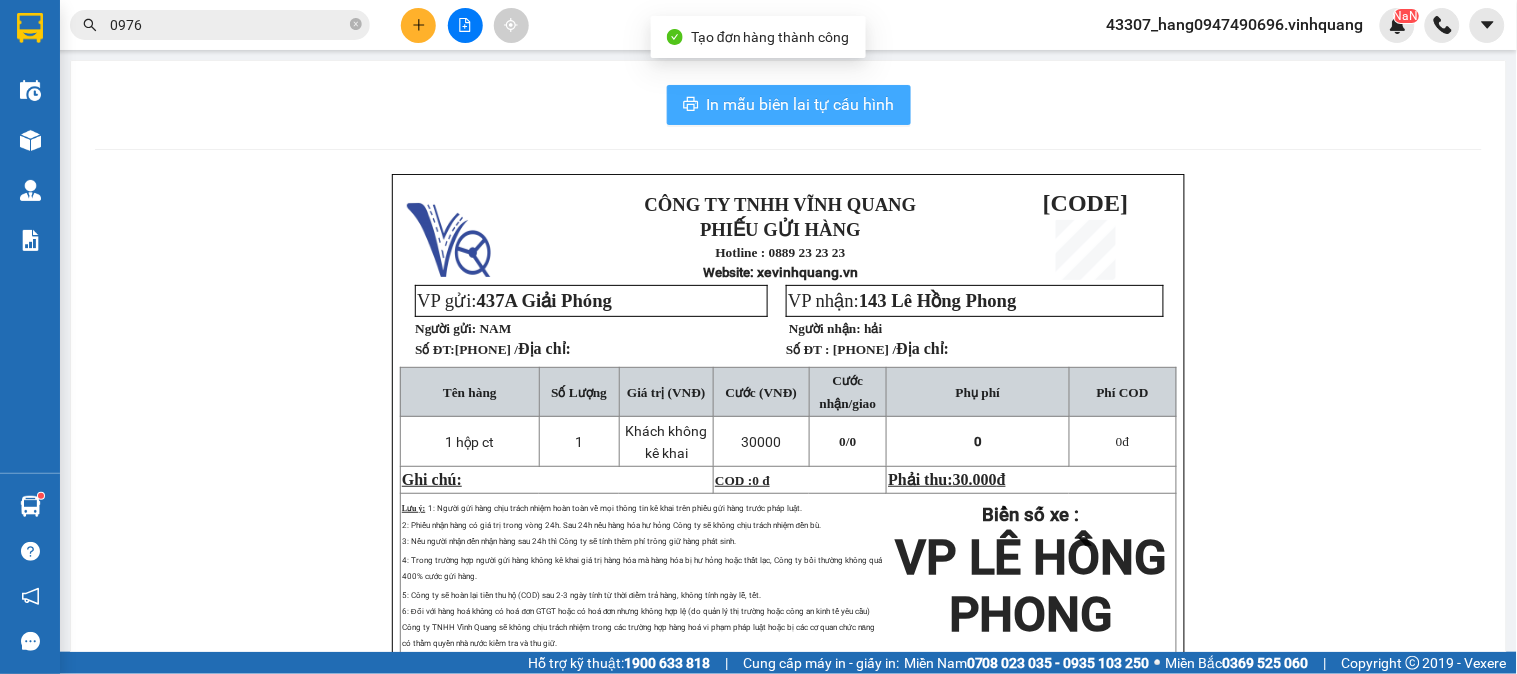 click on "In mẫu biên lai tự cấu hình" at bounding box center (801, 104) 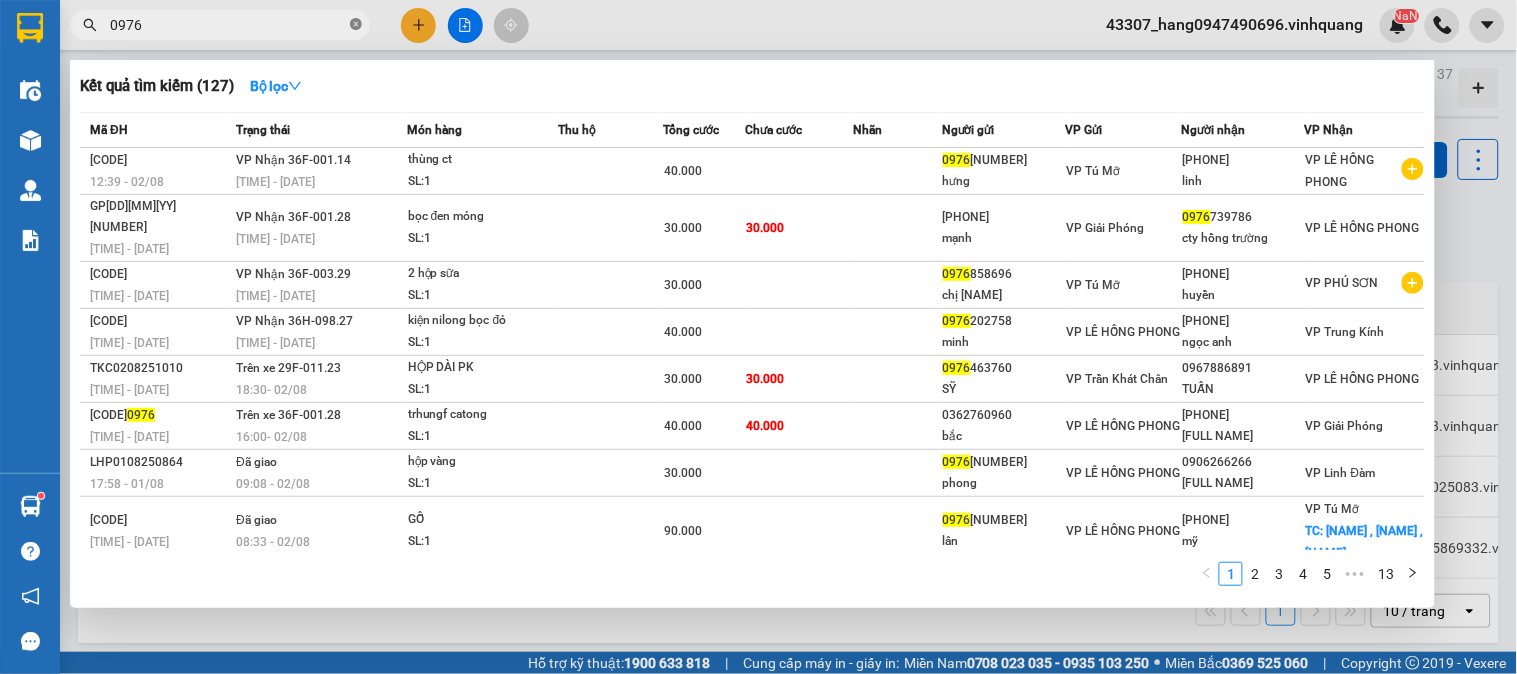 click 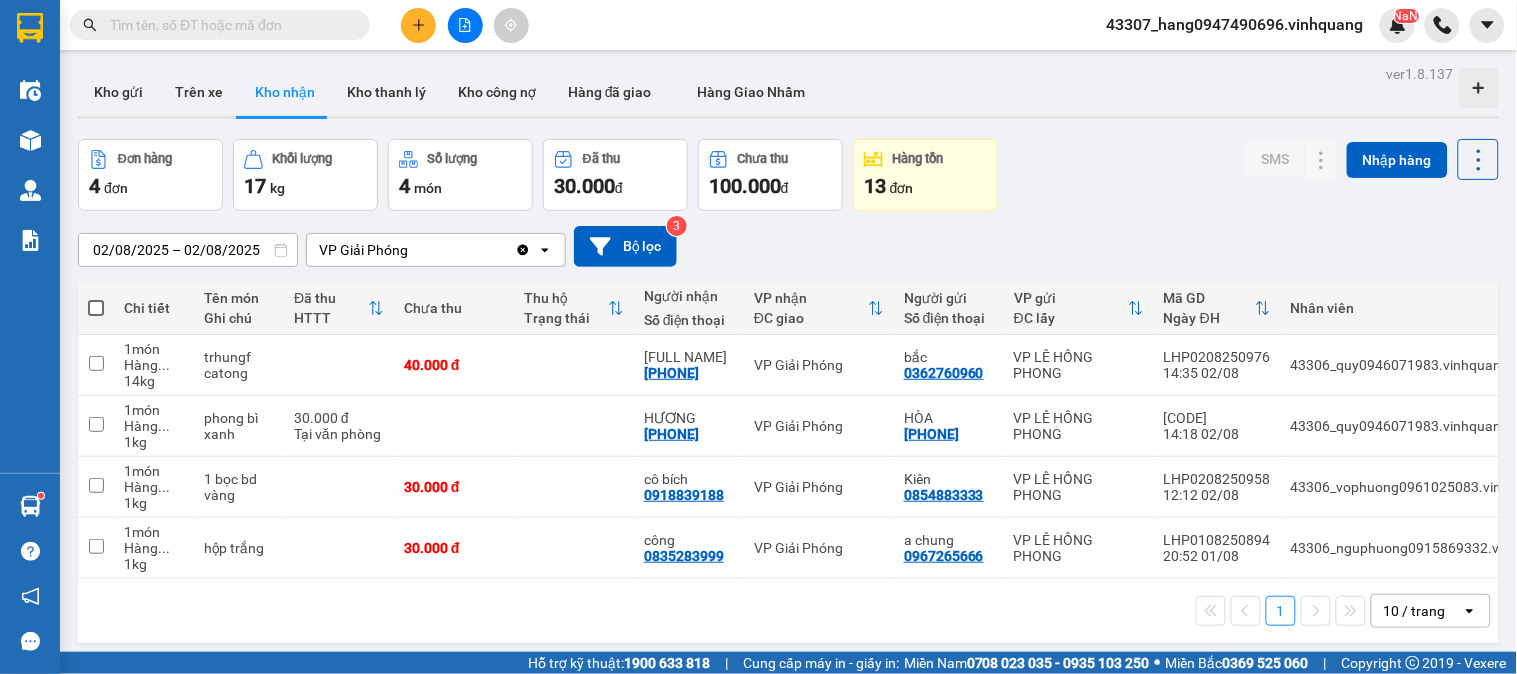 drag, startPoint x: 322, startPoint y: 30, endPoint x: 231, endPoint y: 22, distance: 91.350975 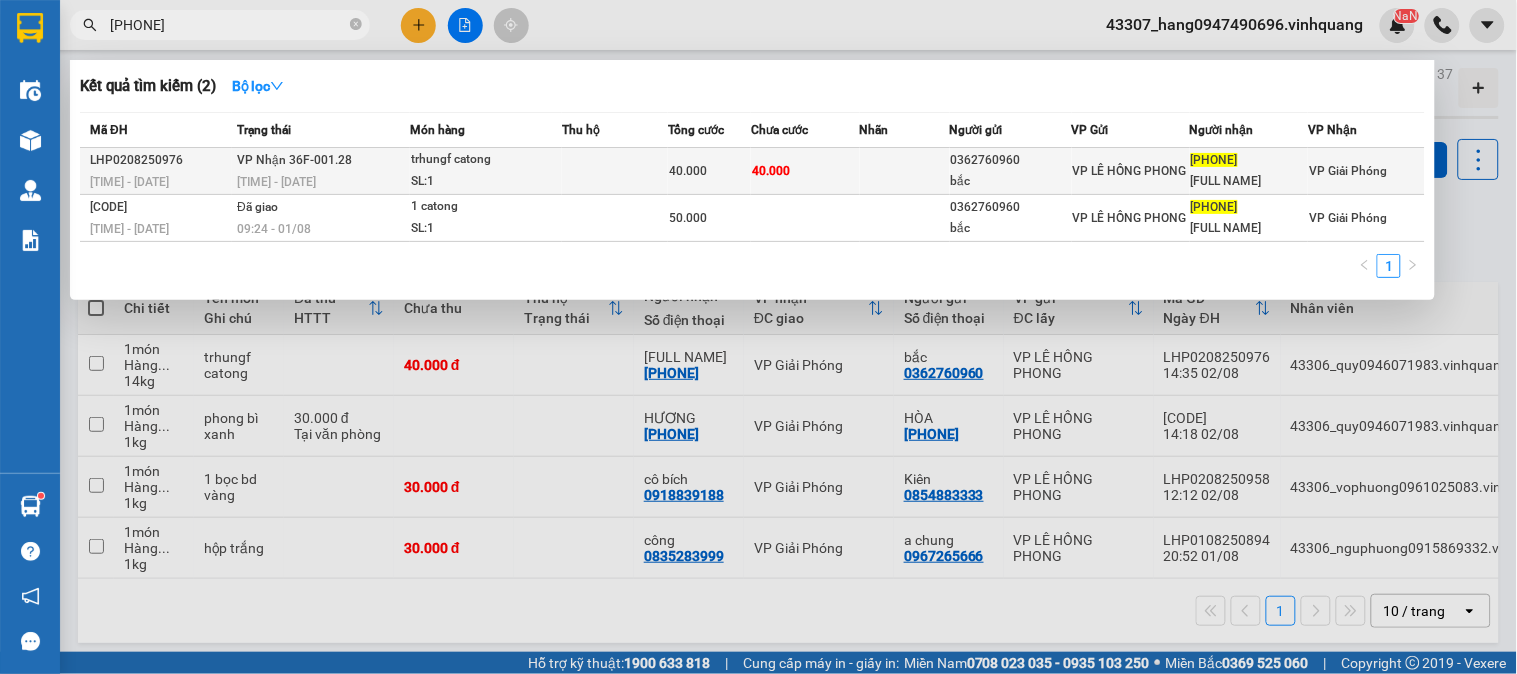 type on "[PHONE]" 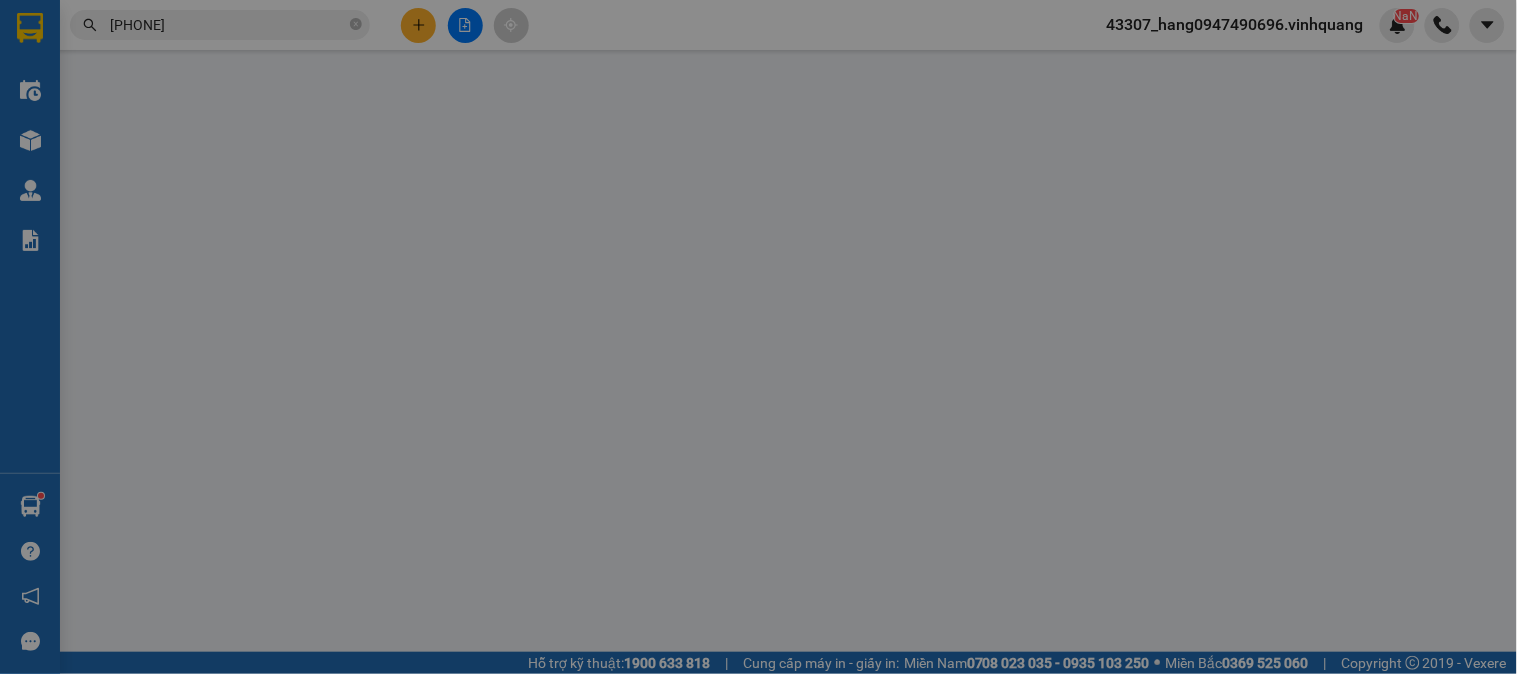 type on "0362760960" 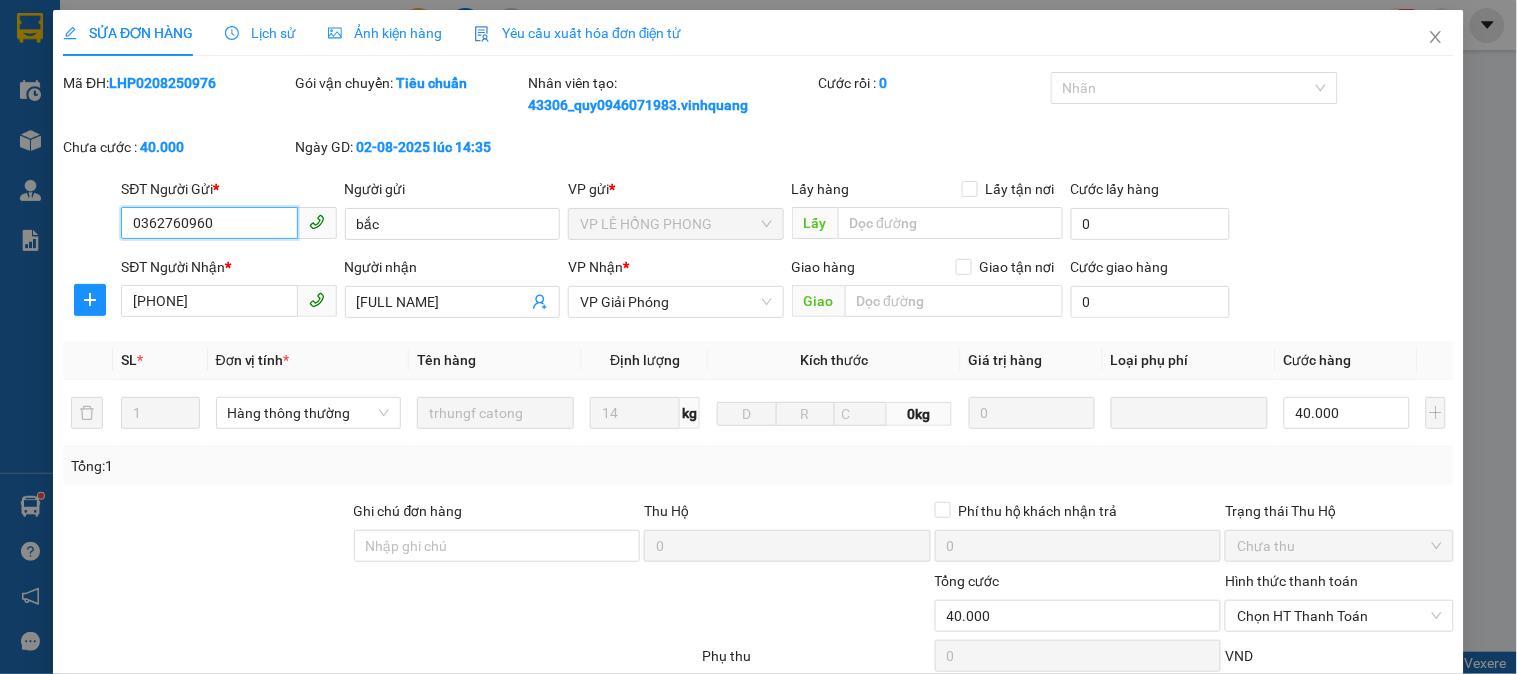 scroll, scrollTop: 234, scrollLeft: 0, axis: vertical 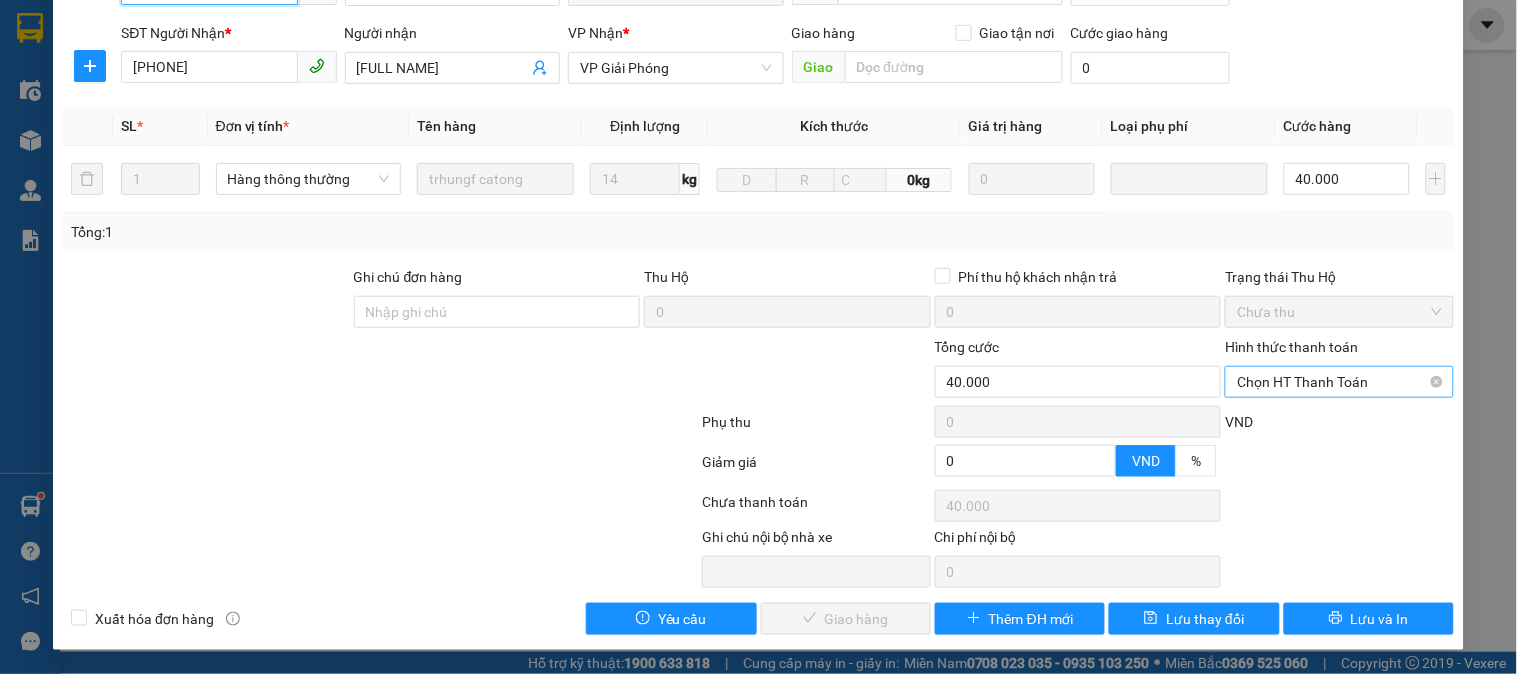 click on "Chọn HT Thanh Toán" at bounding box center (1339, 382) 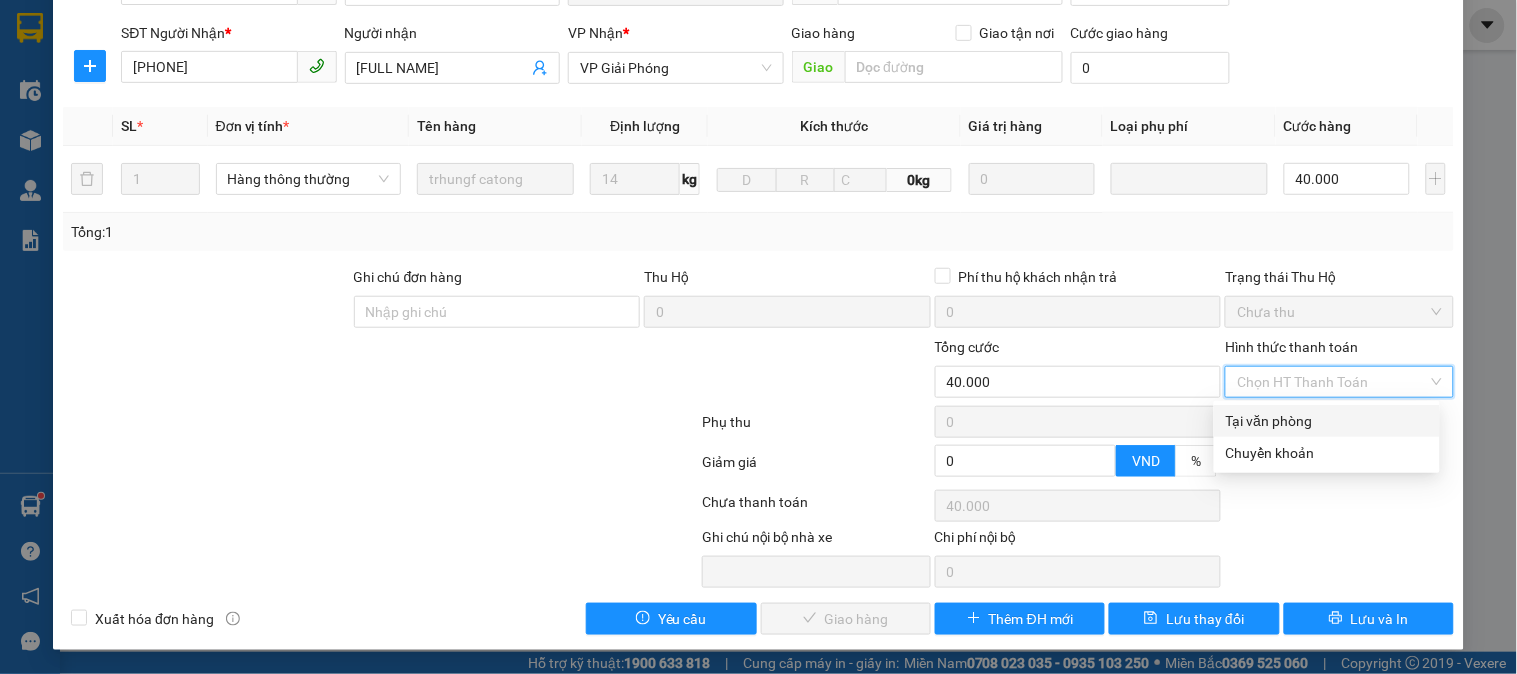 click on "Tại văn phòng" at bounding box center (1327, 421) 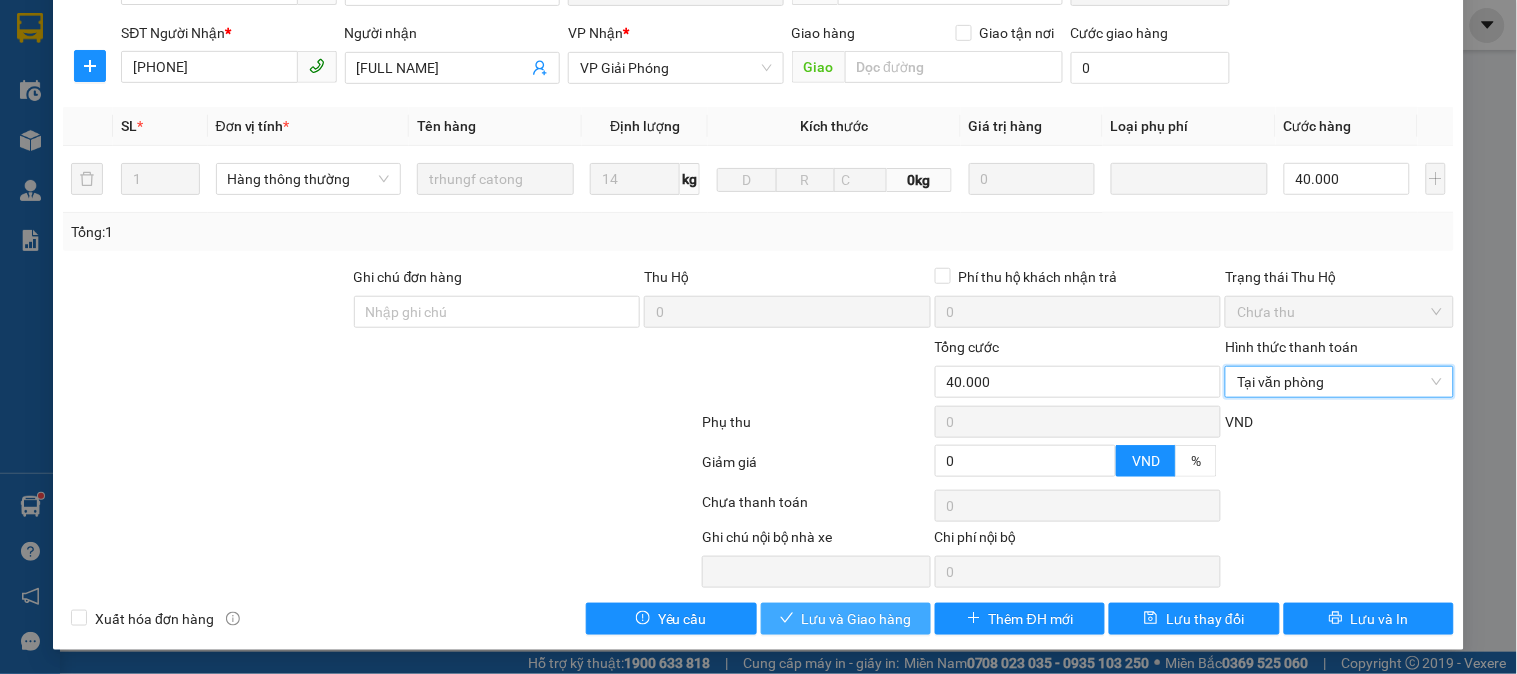 click on "Lưu và Giao hàng" at bounding box center [857, 619] 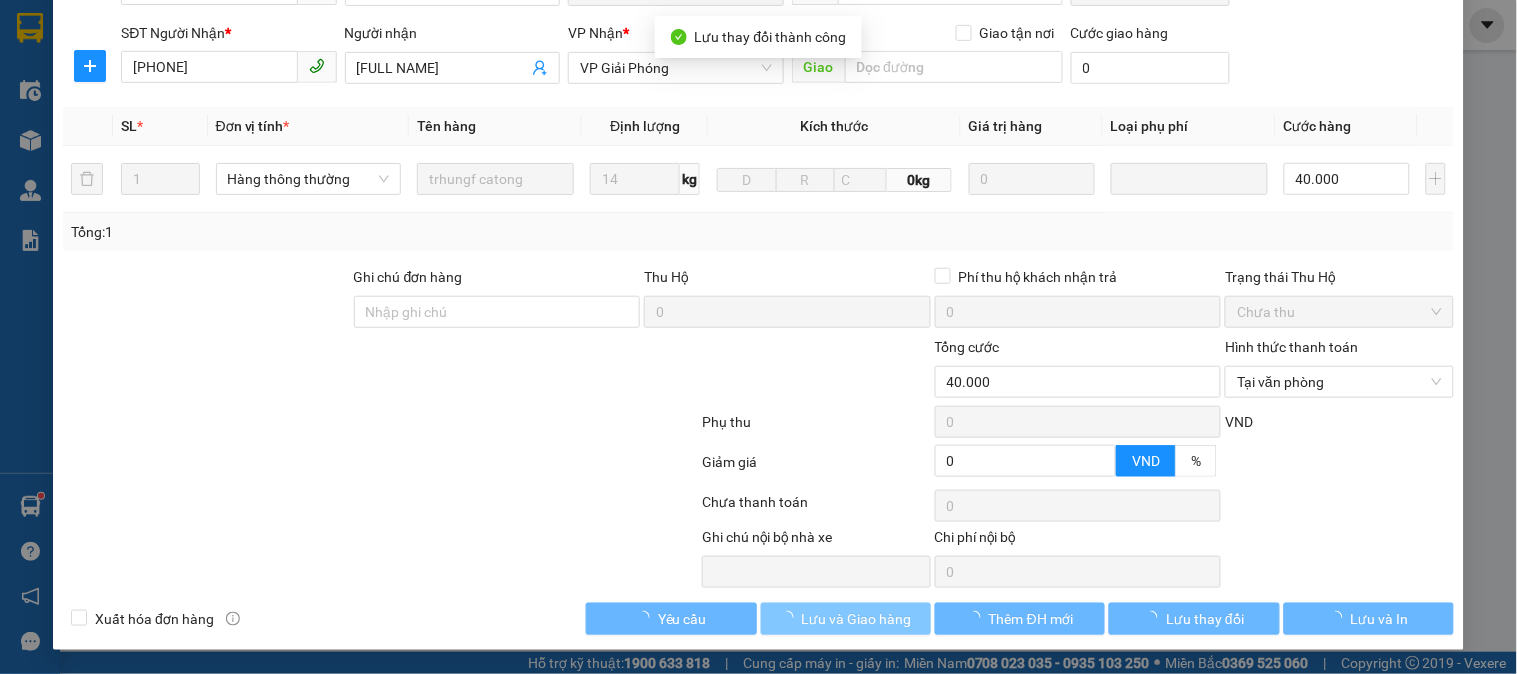 scroll, scrollTop: 0, scrollLeft: 0, axis: both 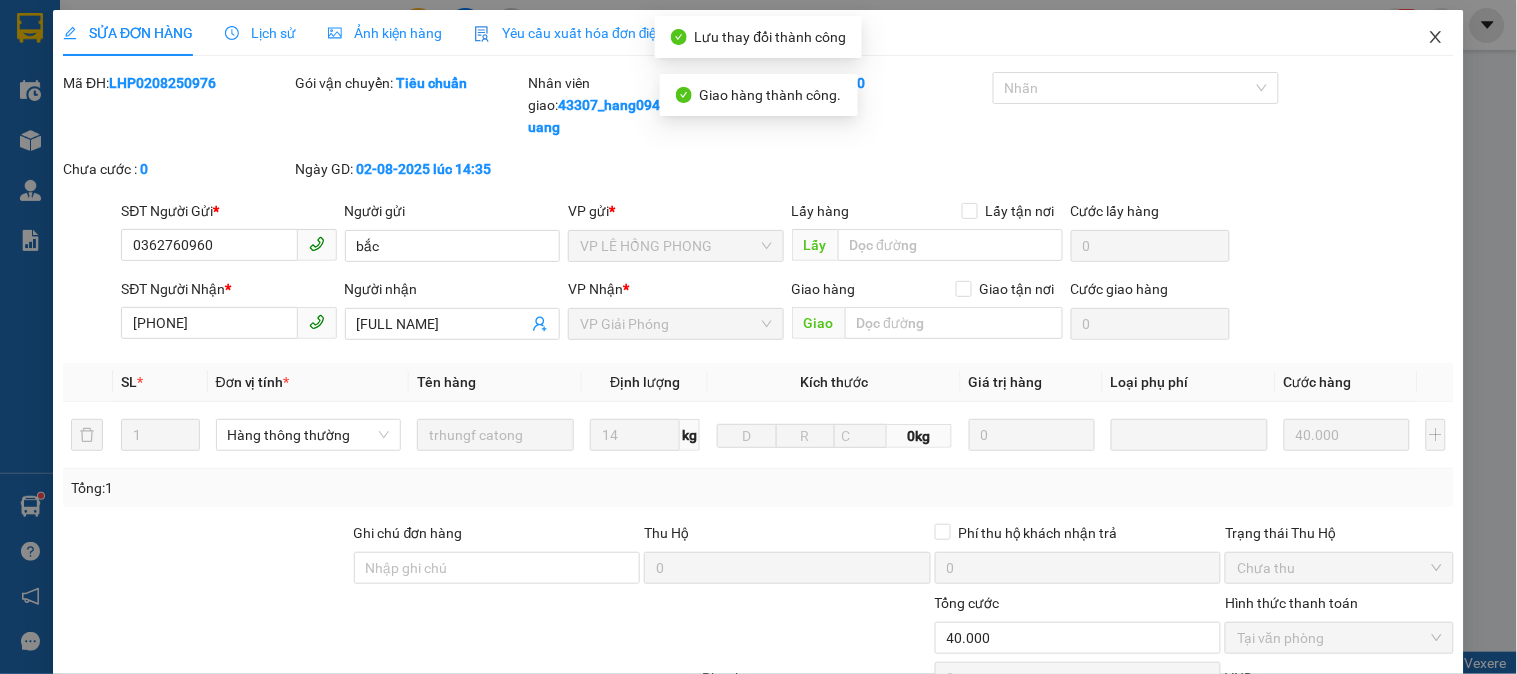 click 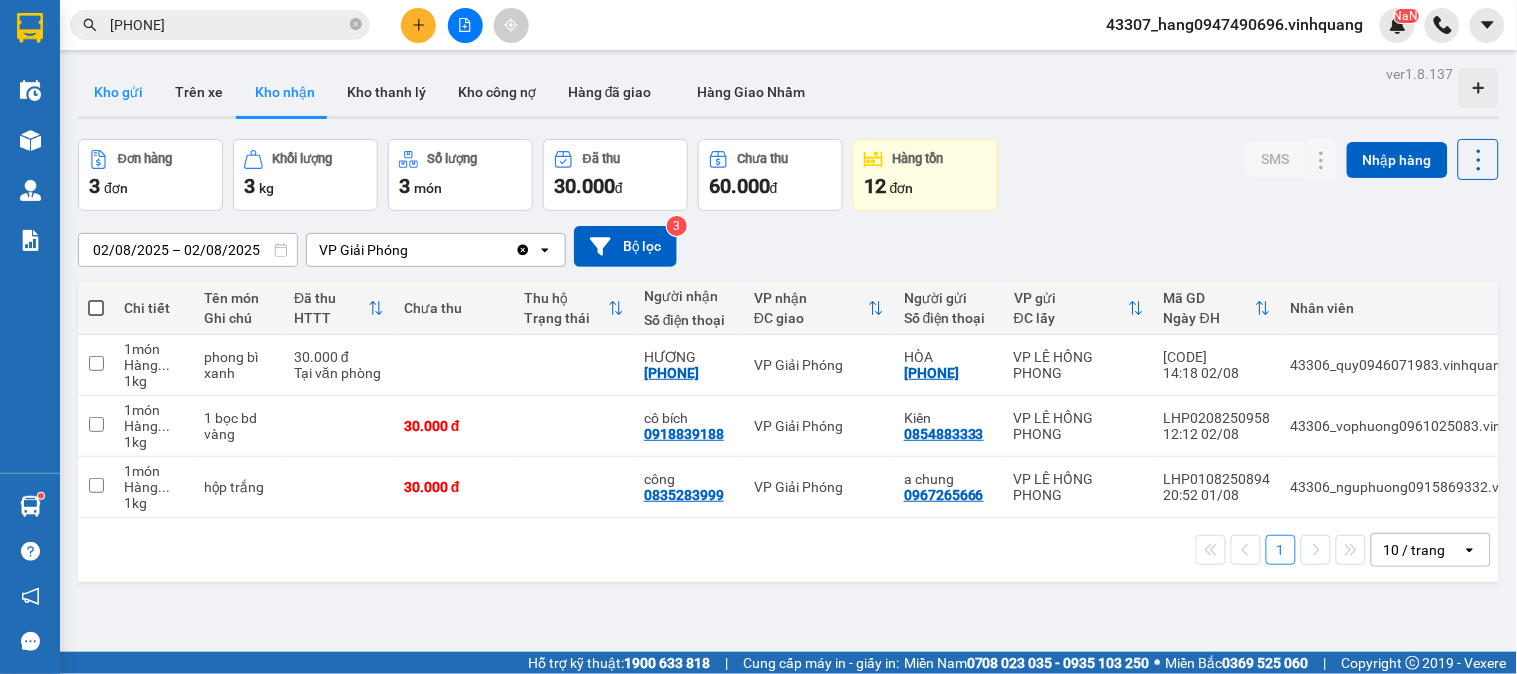 click on "Kho gửi" at bounding box center [118, 92] 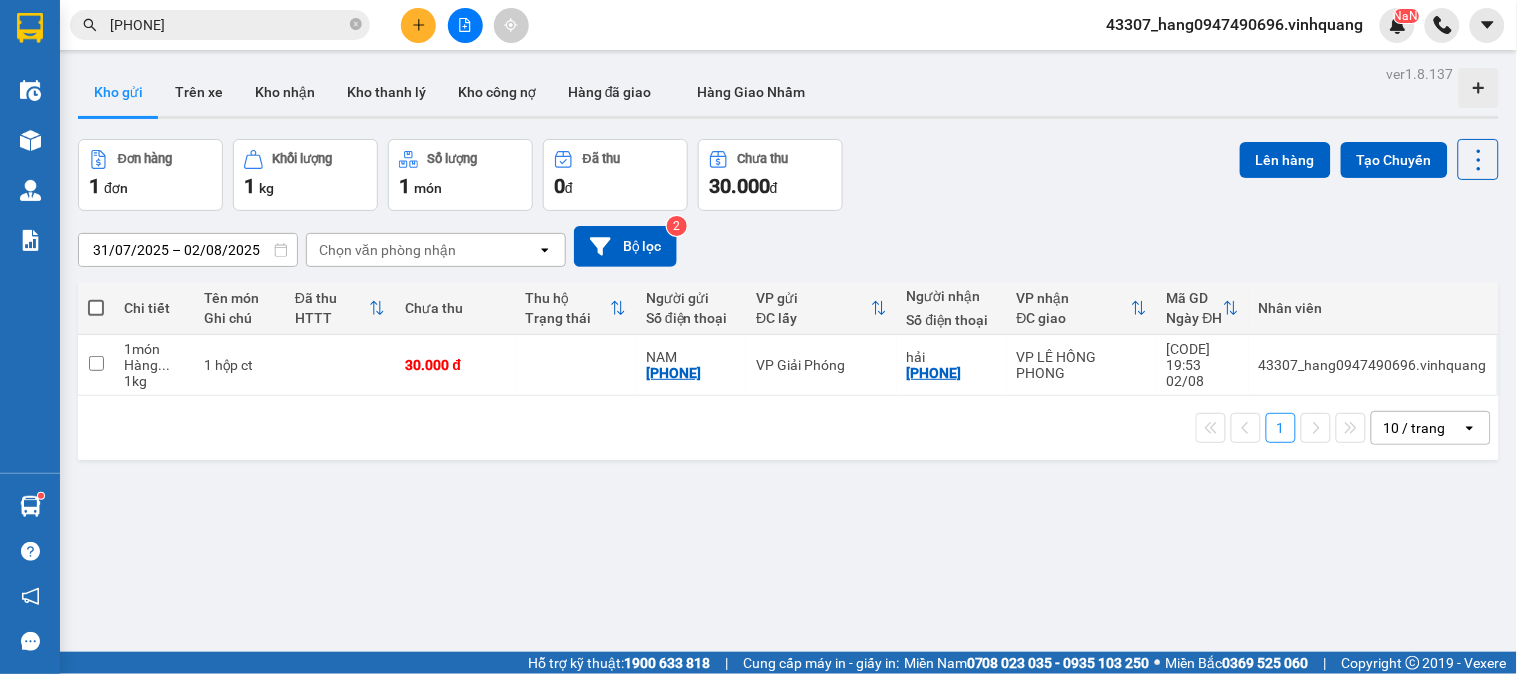 click at bounding box center (96, 308) 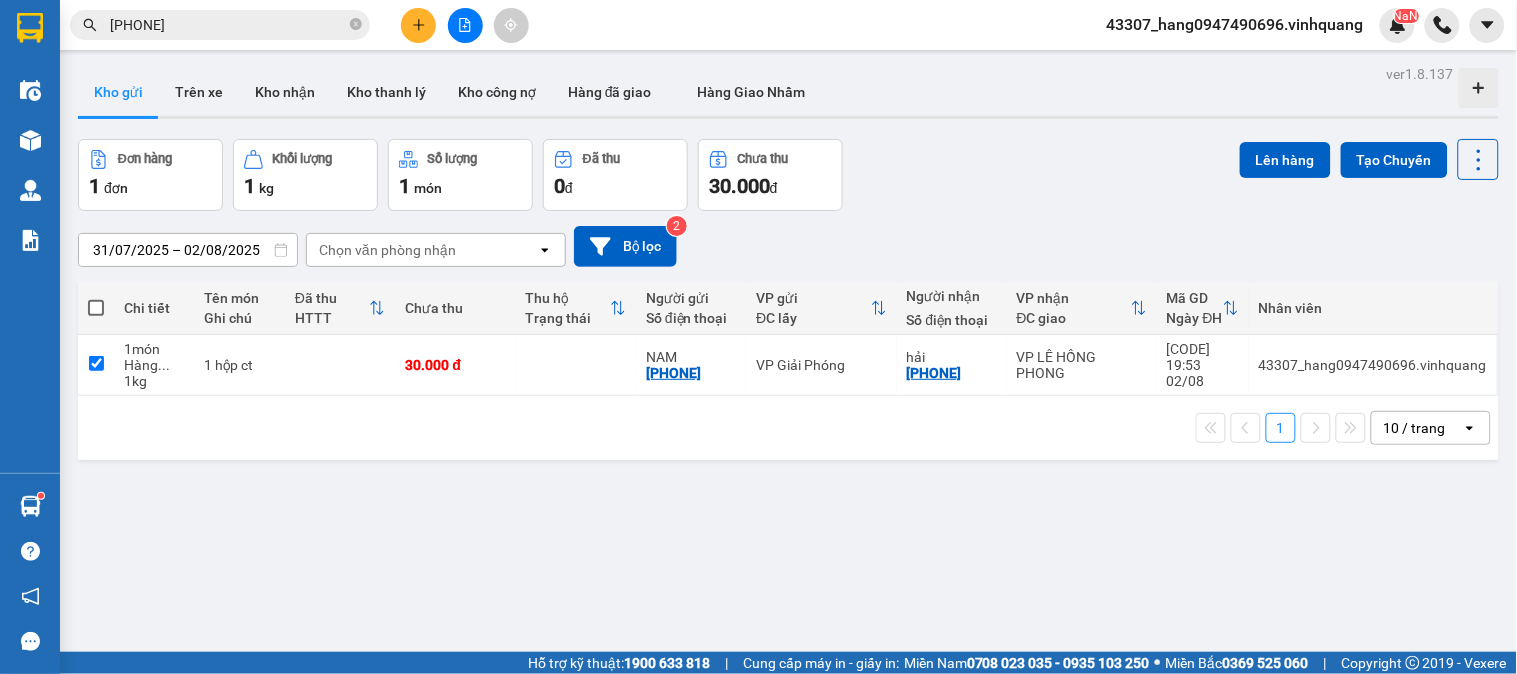 checkbox on "true" 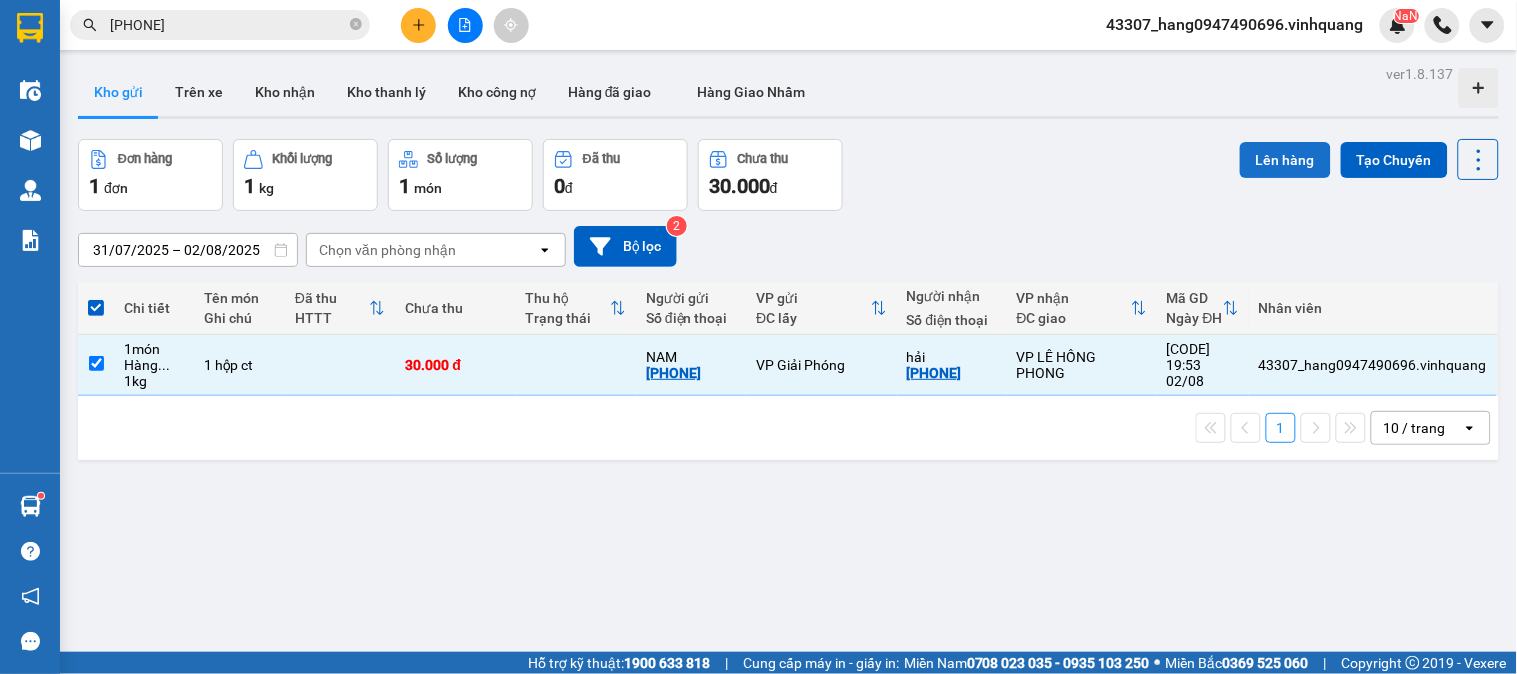 click on "Lên hàng" at bounding box center (1285, 160) 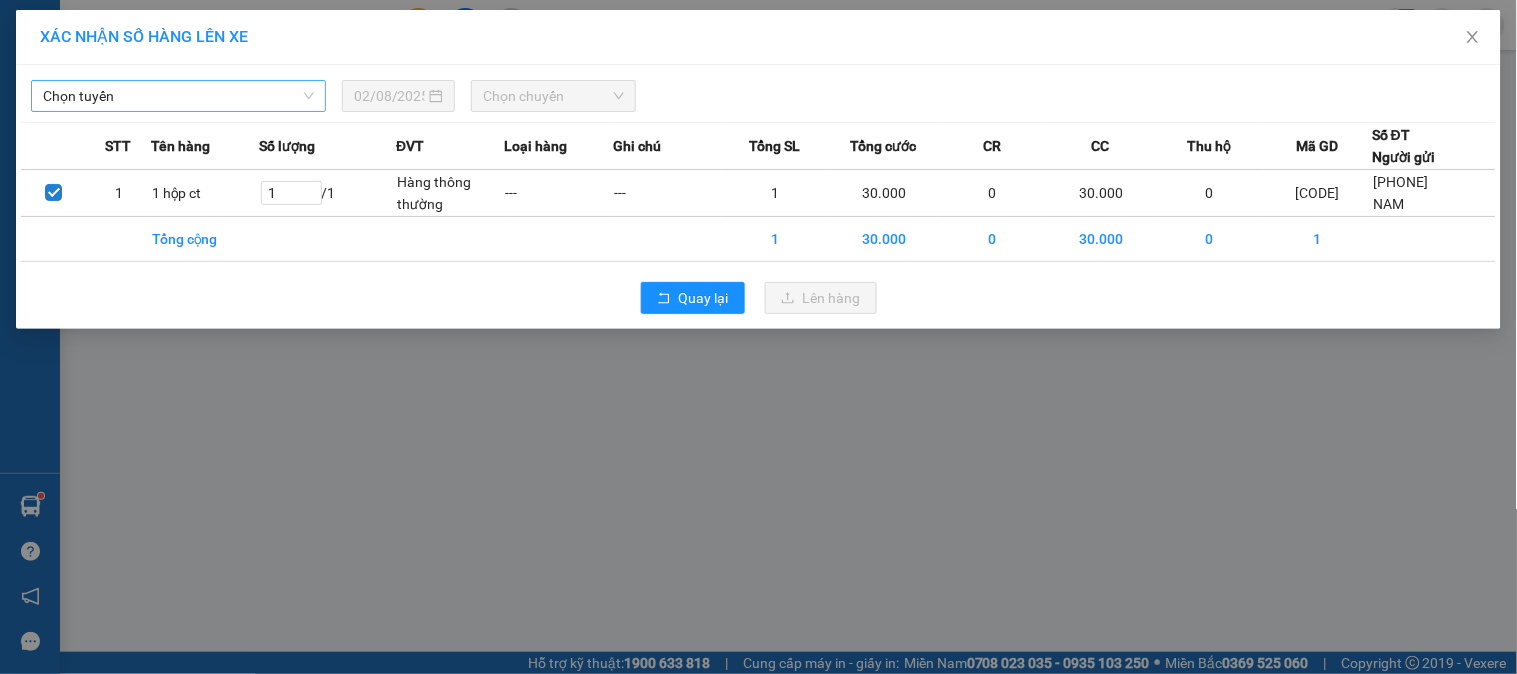 click on "Chọn tuyến" at bounding box center (178, 96) 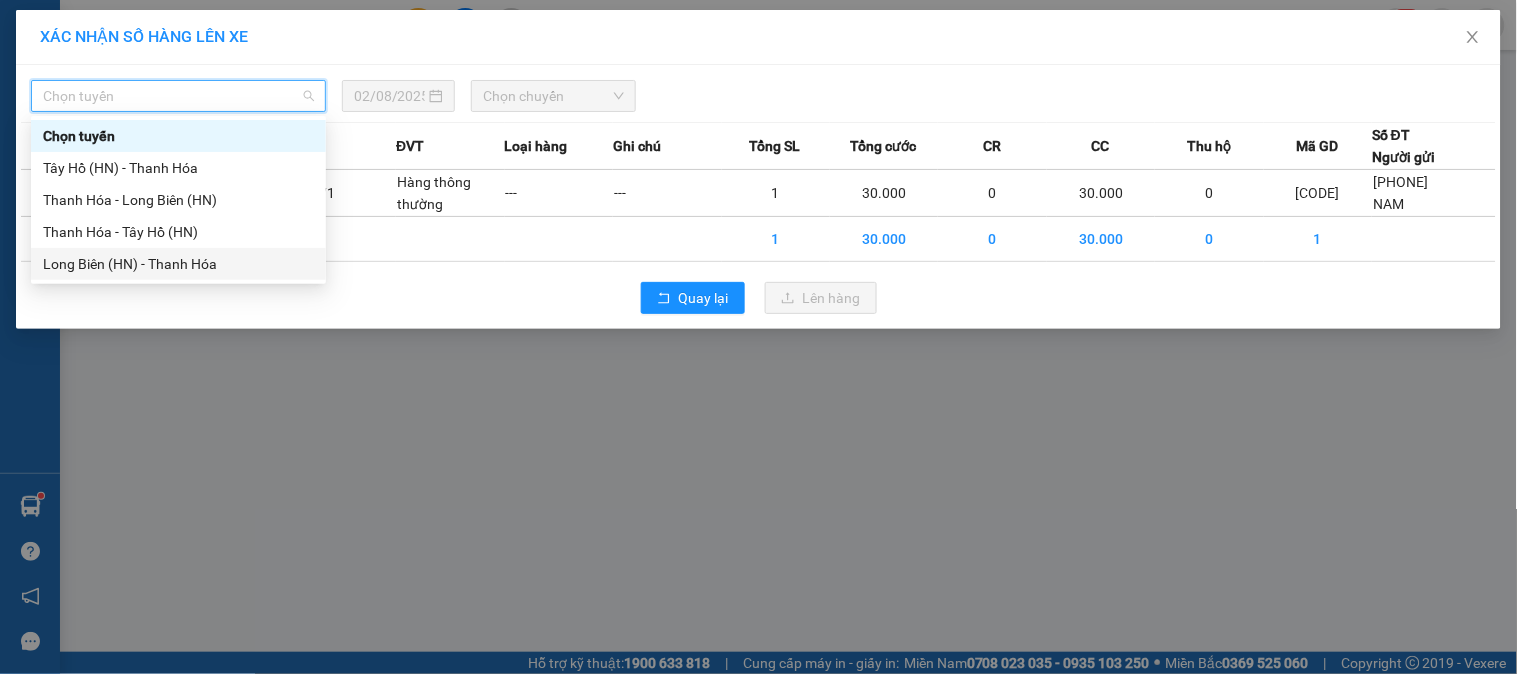 click on "Long Biên (HN) - Thanh Hóa" at bounding box center [178, 264] 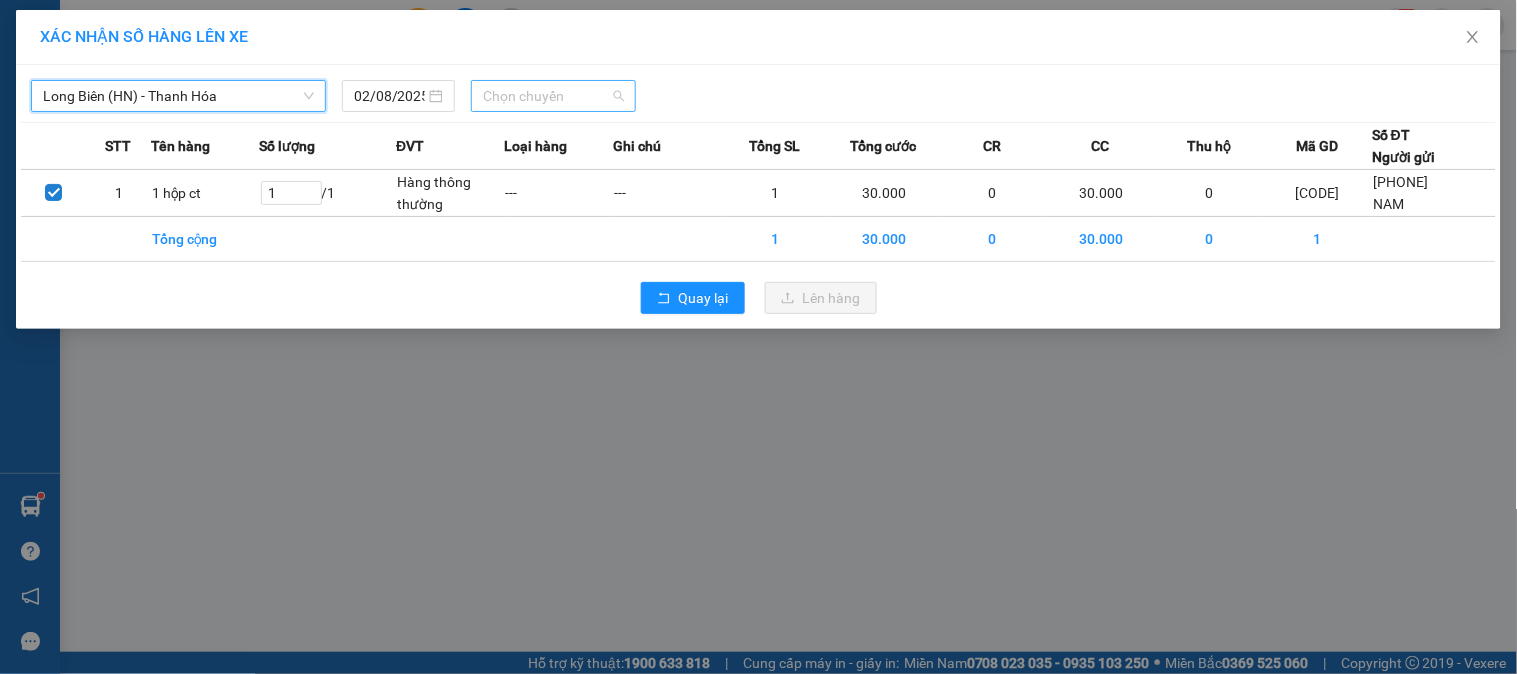 click on "Chọn chuyến" at bounding box center [553, 96] 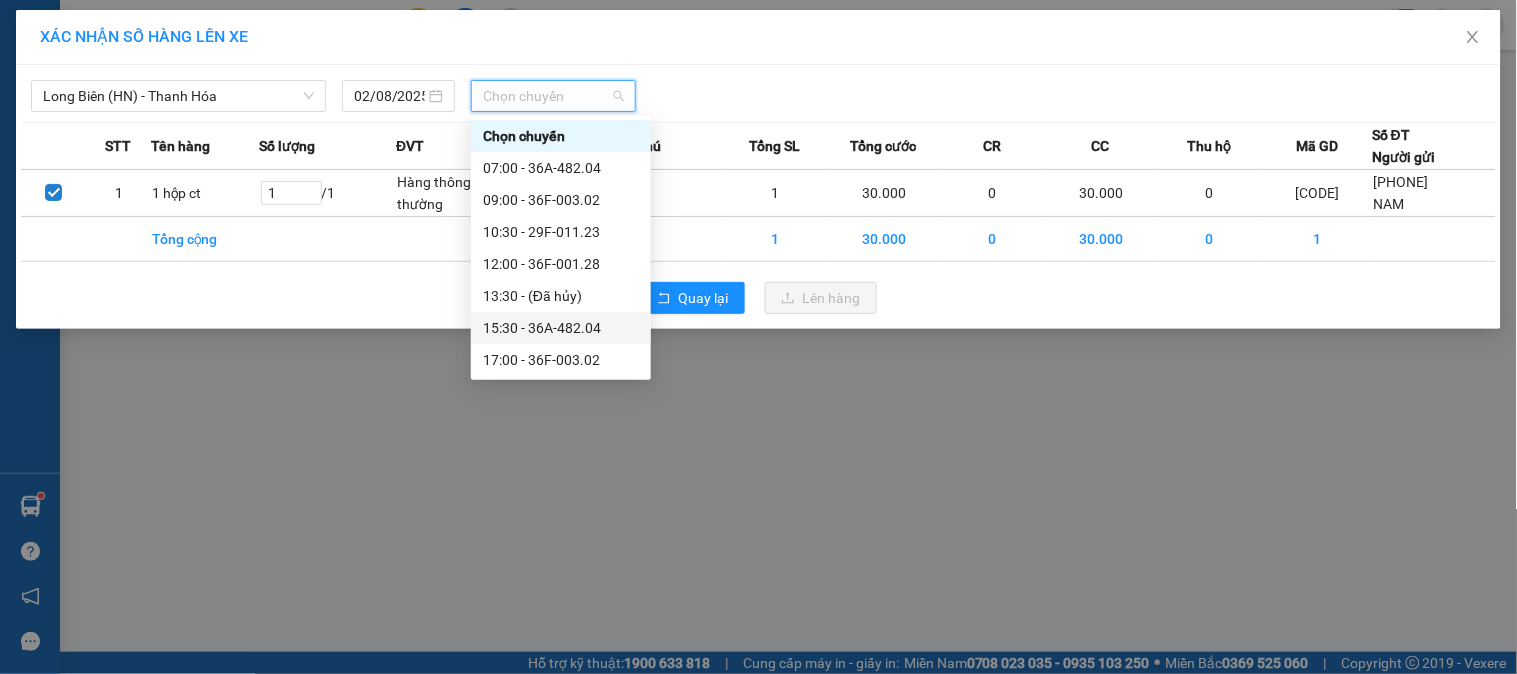 scroll, scrollTop: 64, scrollLeft: 0, axis: vertical 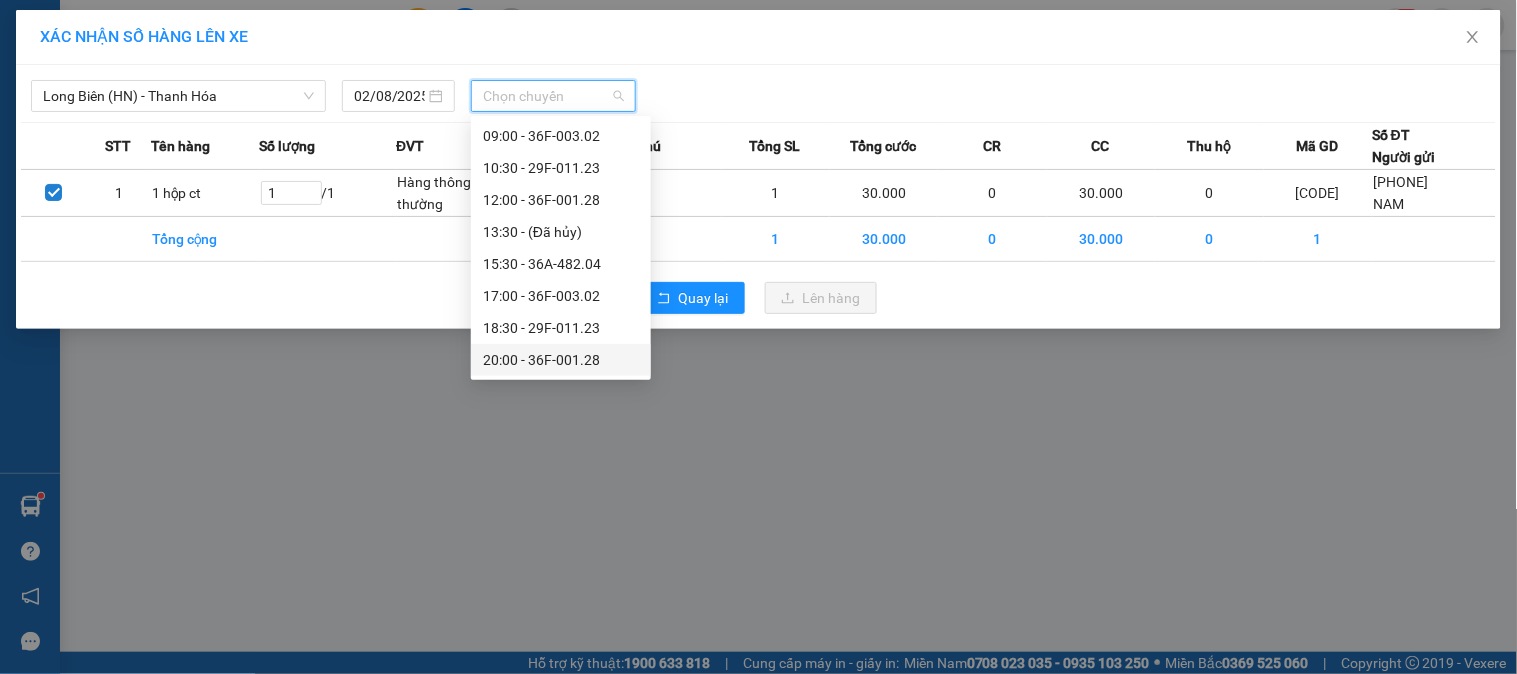 click on "20:00     - 36F-001.28" at bounding box center (561, 360) 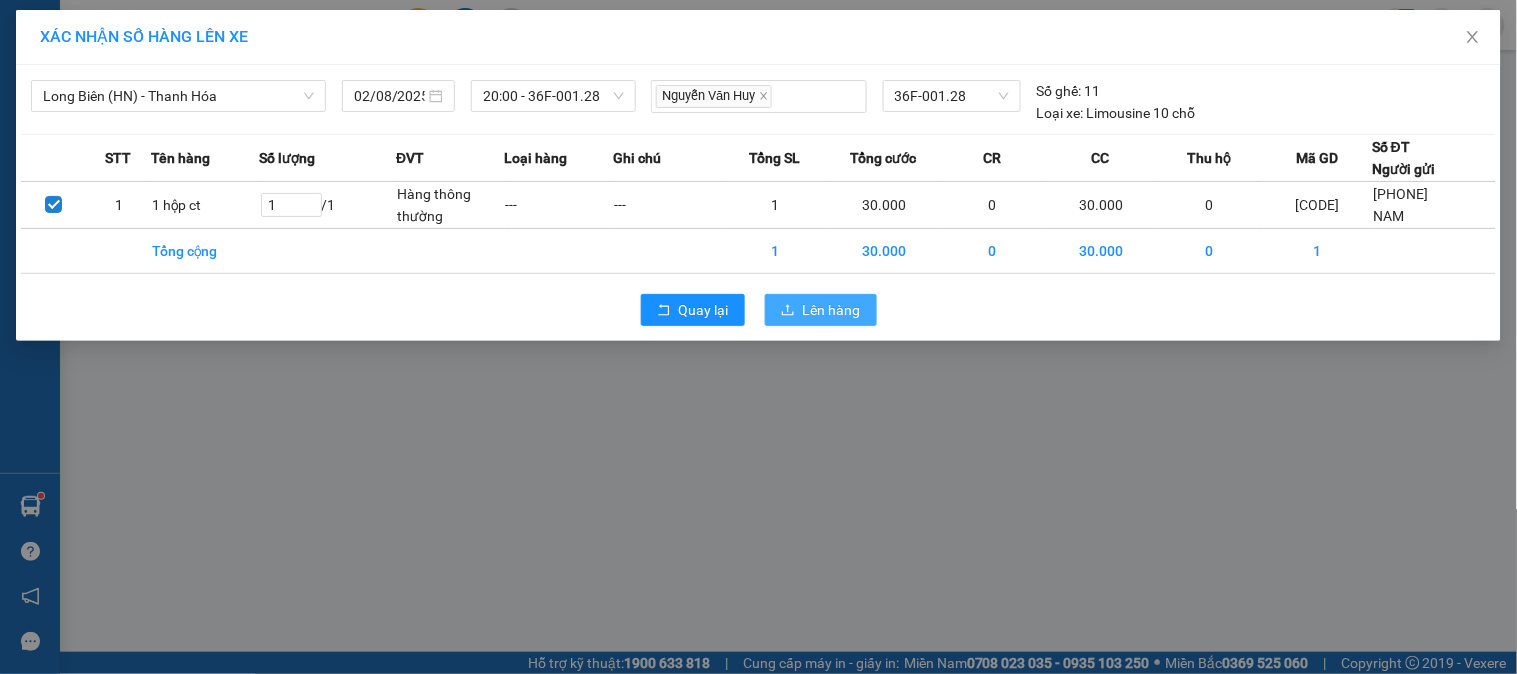 click on "Lên hàng" at bounding box center (832, 310) 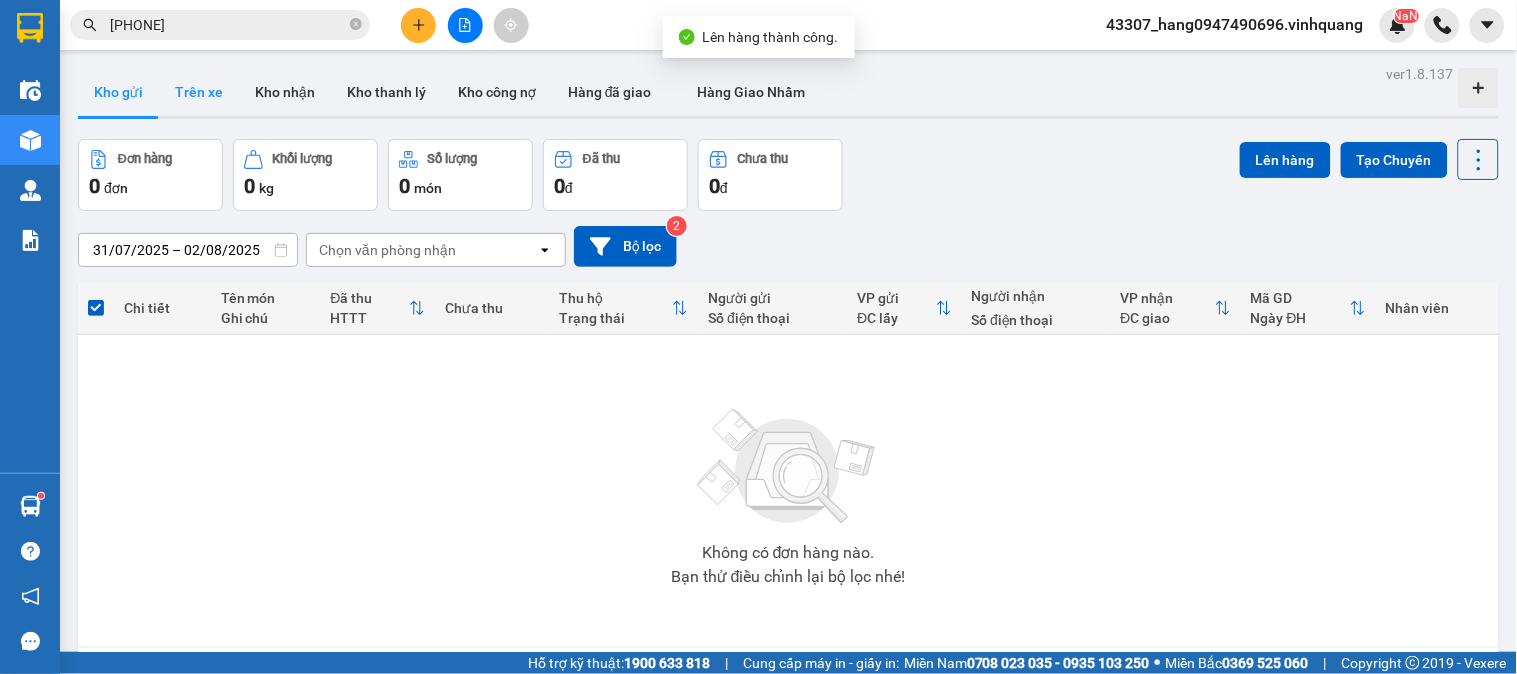 click on "Trên xe" at bounding box center [199, 92] 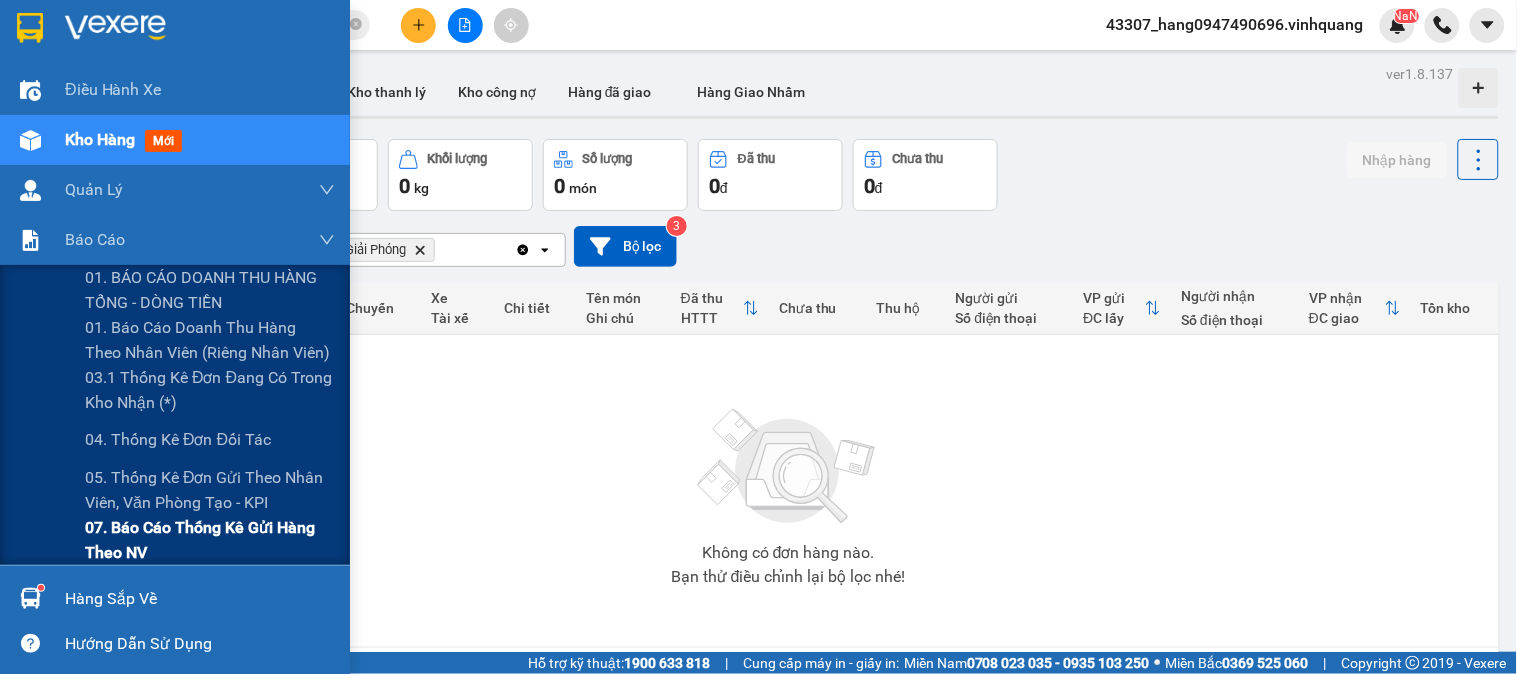 click on "07. Báo cáo thống kê gửi hàng theo NV" at bounding box center [210, 540] 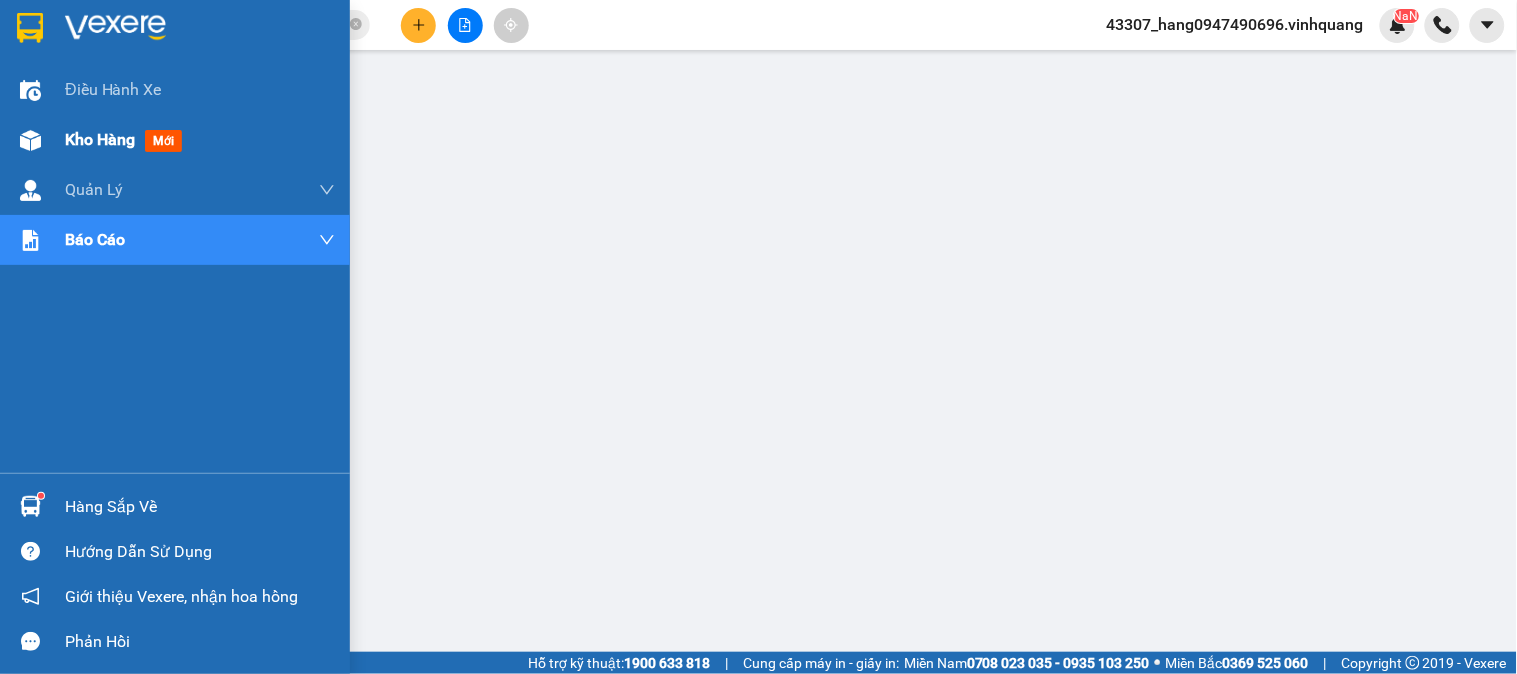 click on "Kho hàng mới" at bounding box center (127, 139) 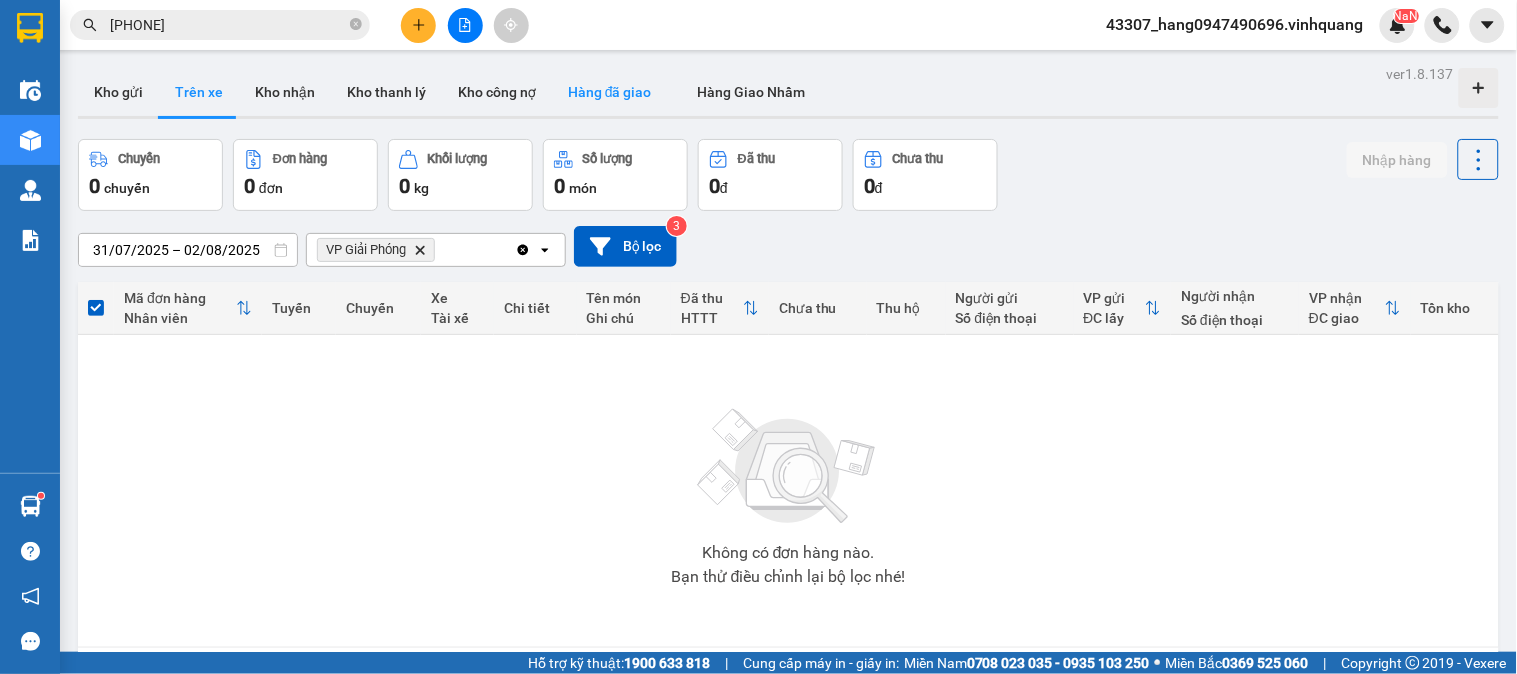 click on "Hàng đã giao" at bounding box center (610, 92) 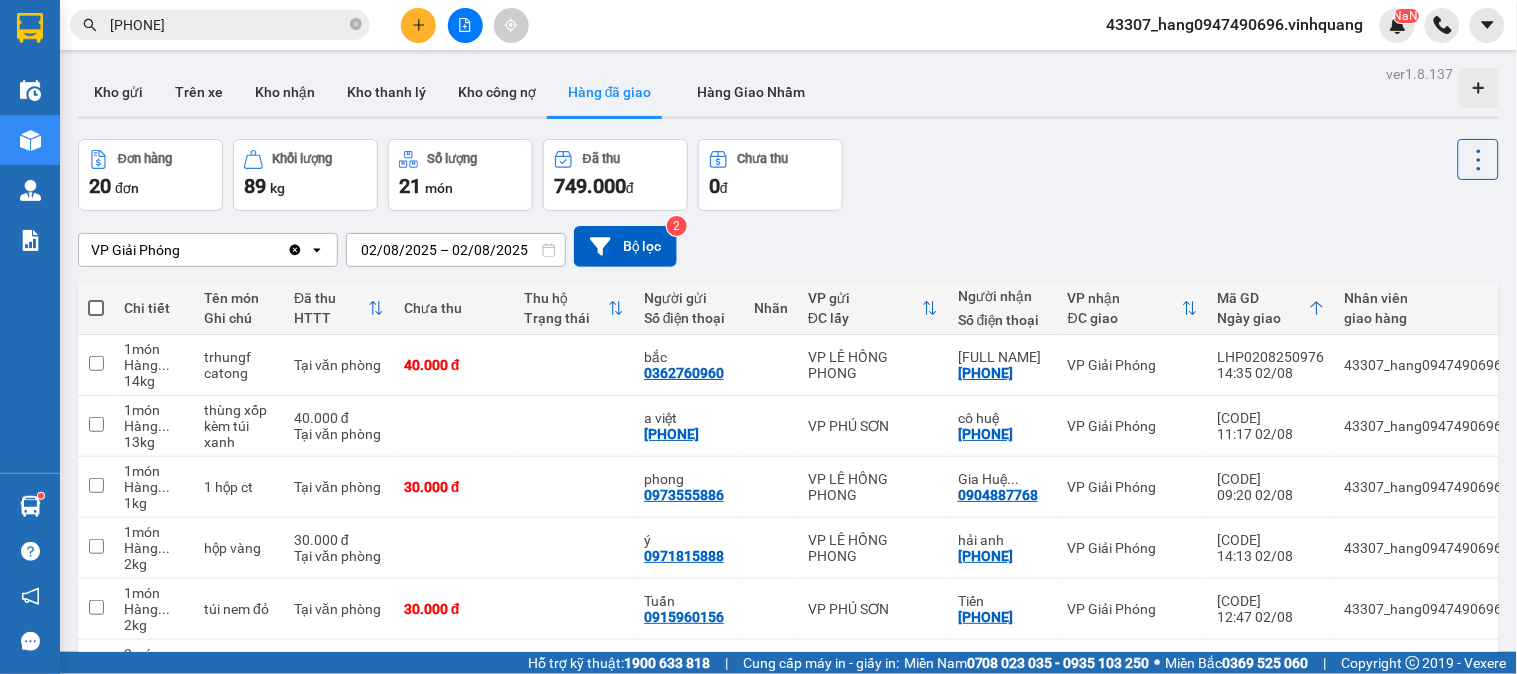 scroll, scrollTop: 111, scrollLeft: 0, axis: vertical 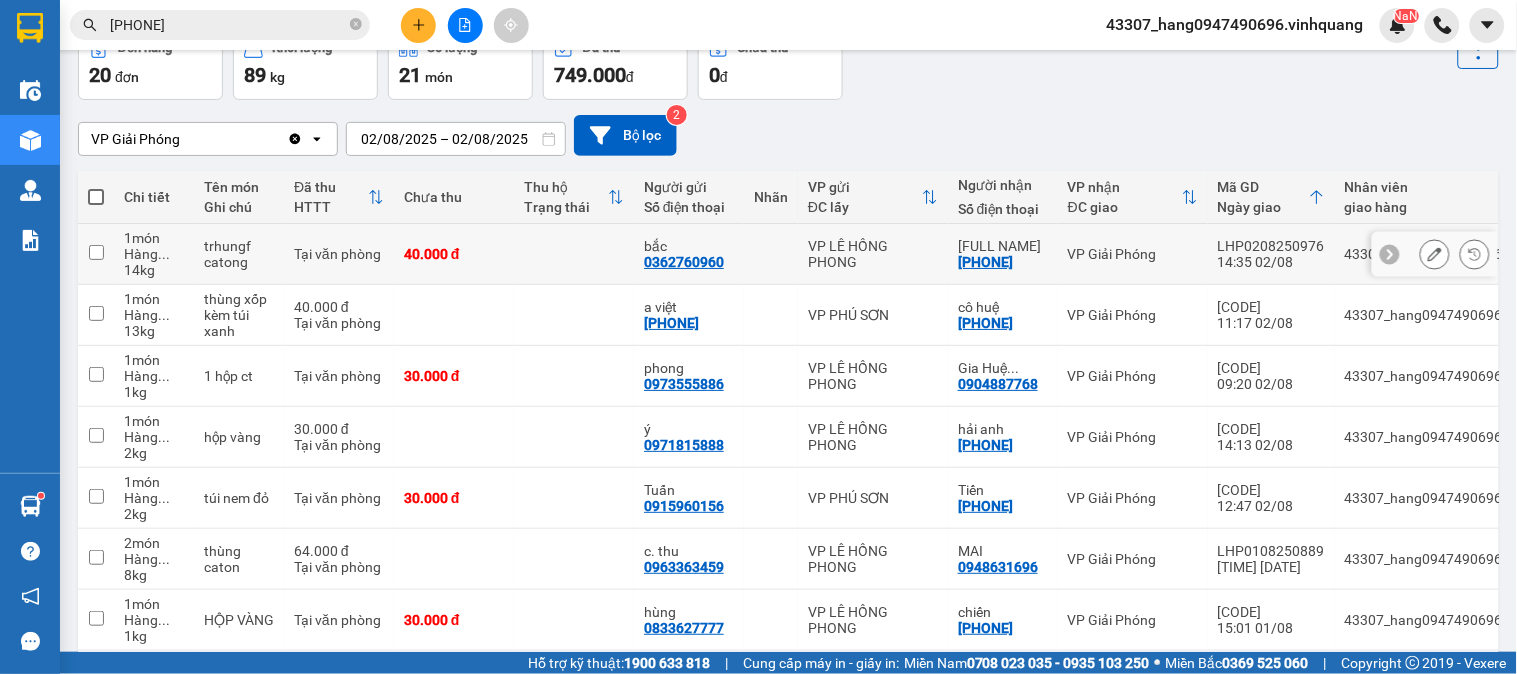 click on "Tại văn phòng" at bounding box center (339, 254) 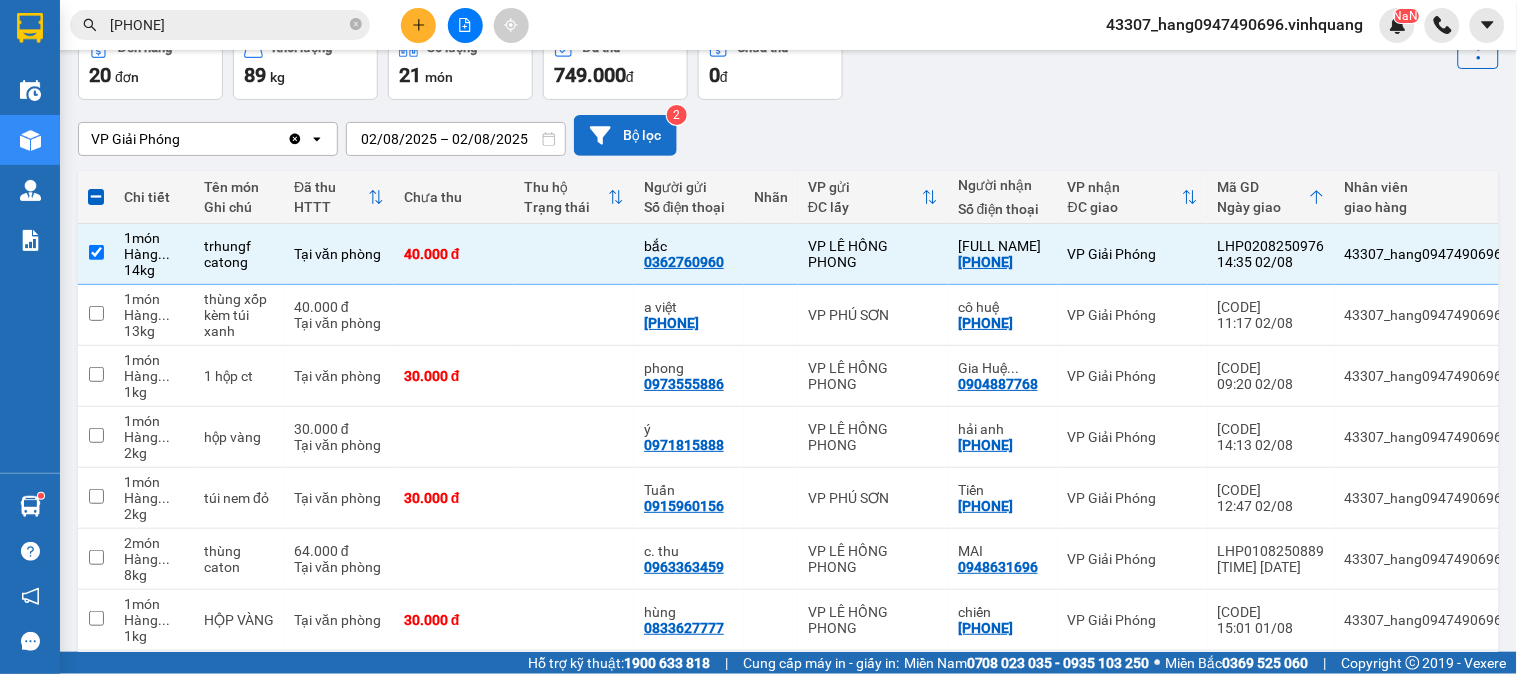 scroll, scrollTop: 0, scrollLeft: 0, axis: both 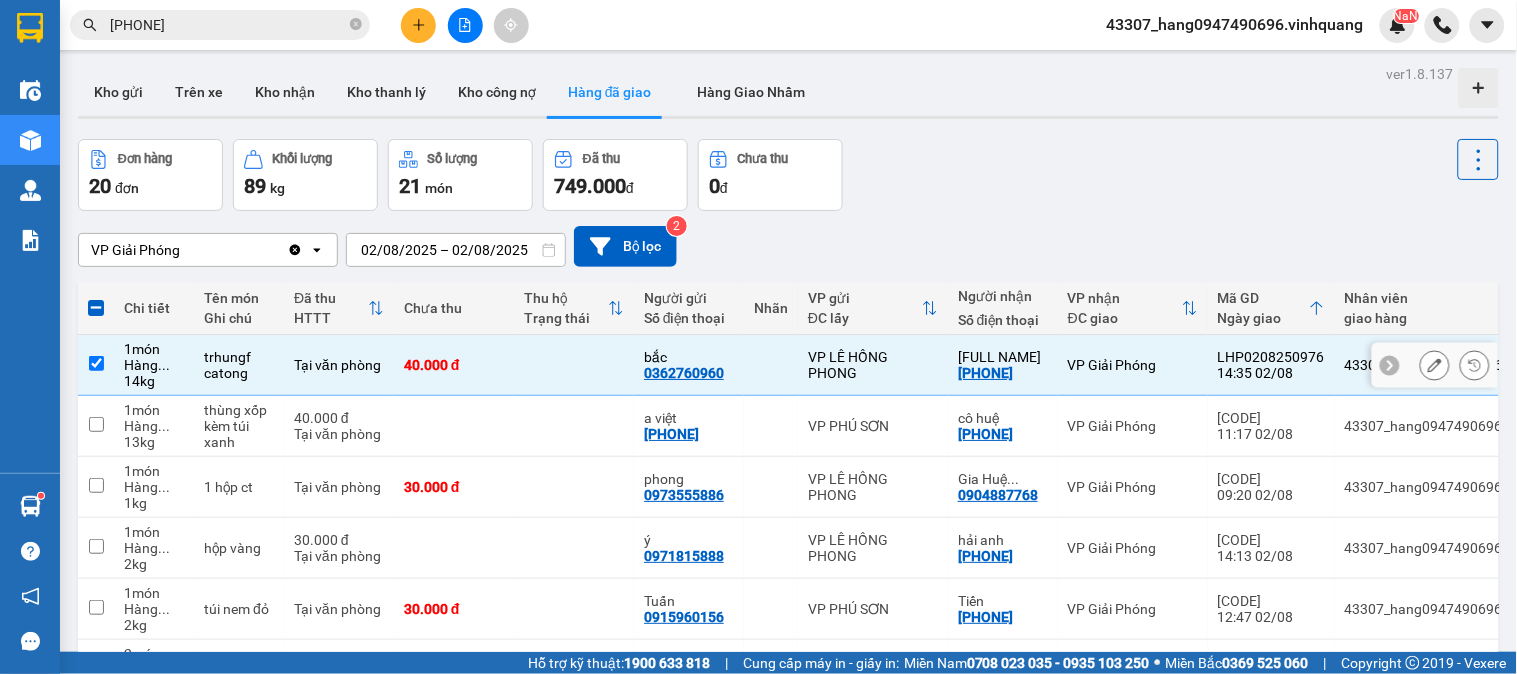 click at bounding box center [574, 365] 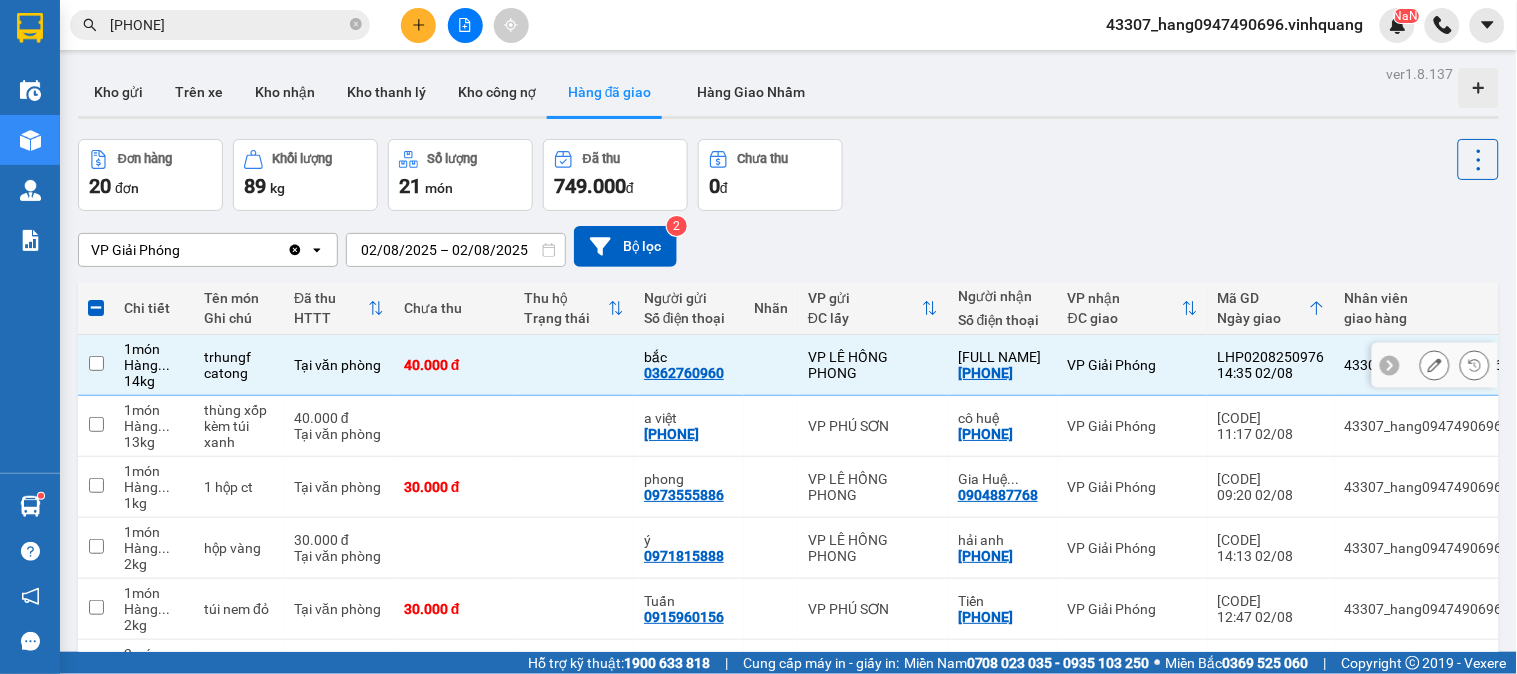 checkbox on "false" 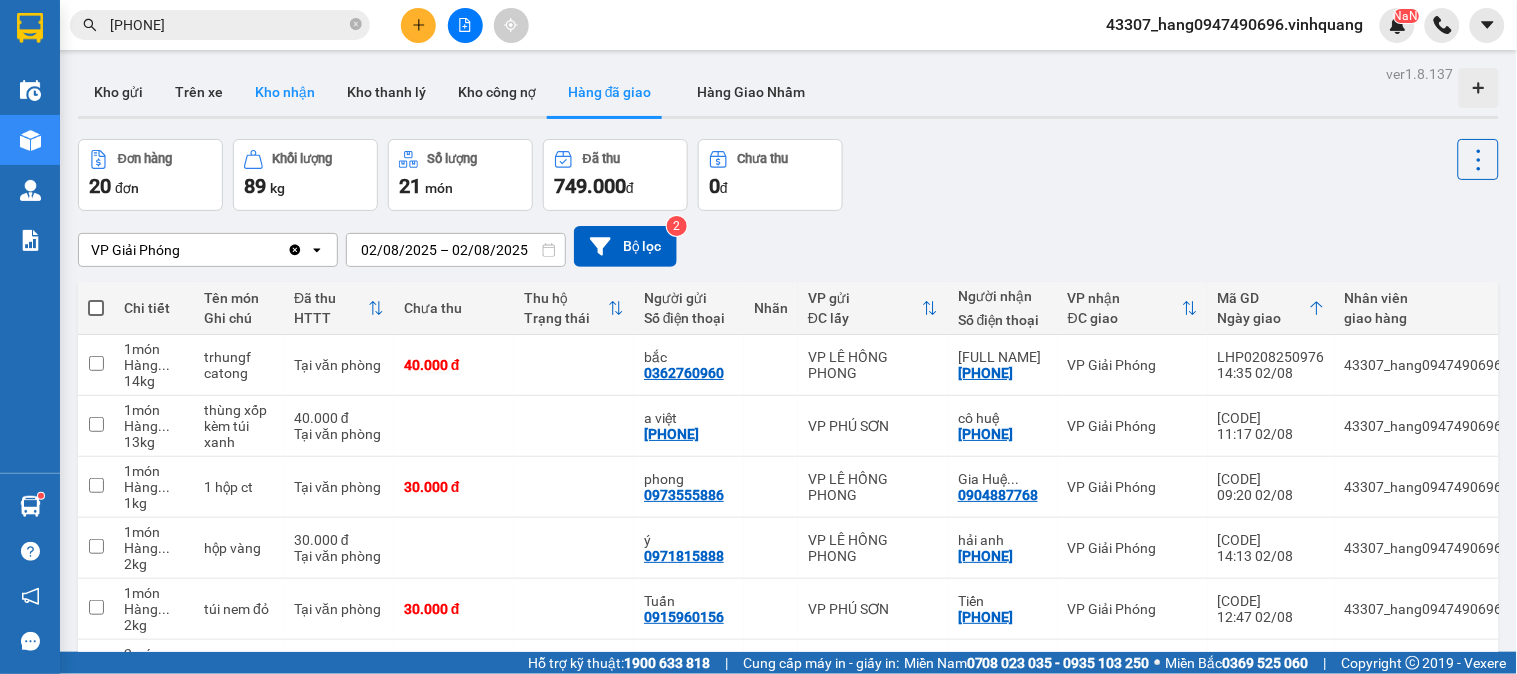 click on "Kho nhận" at bounding box center [285, 92] 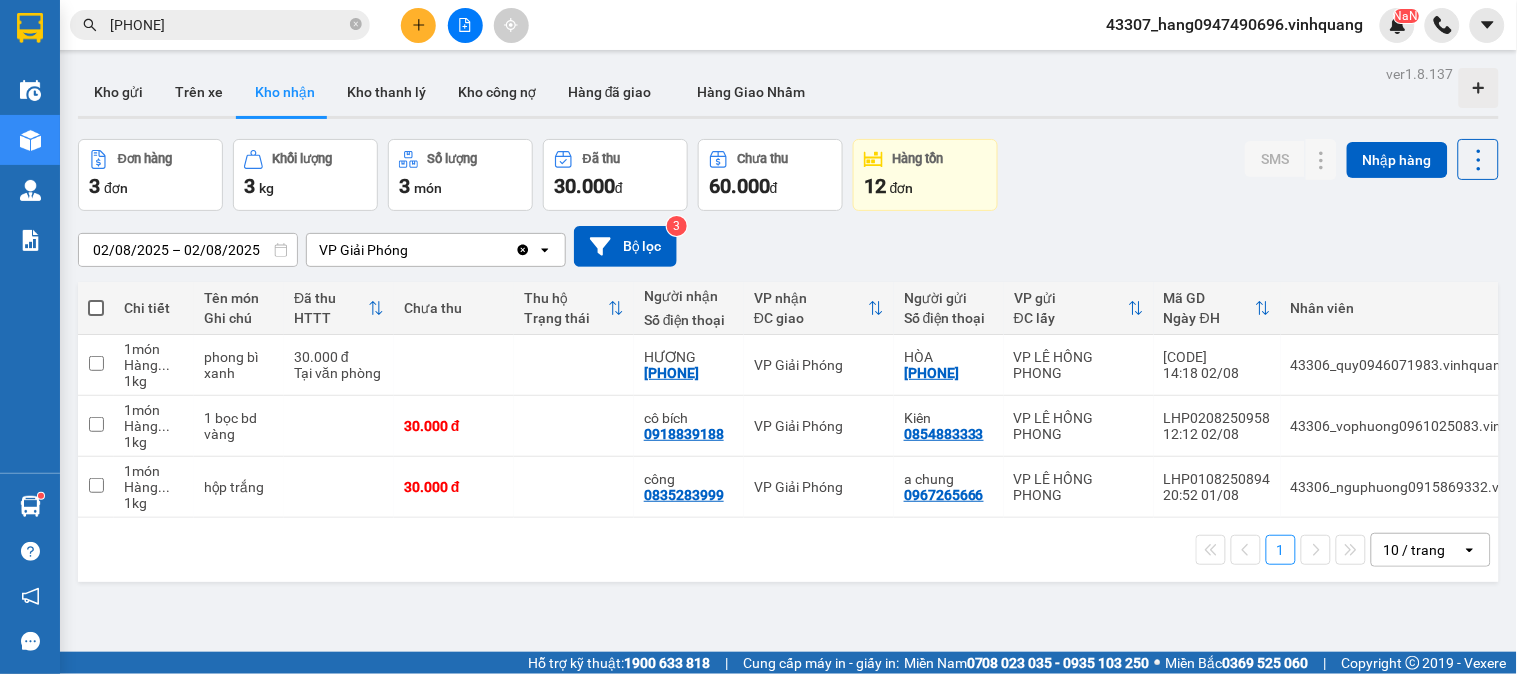 click on "02/08/2025 – 02/08/2025" at bounding box center (188, 250) 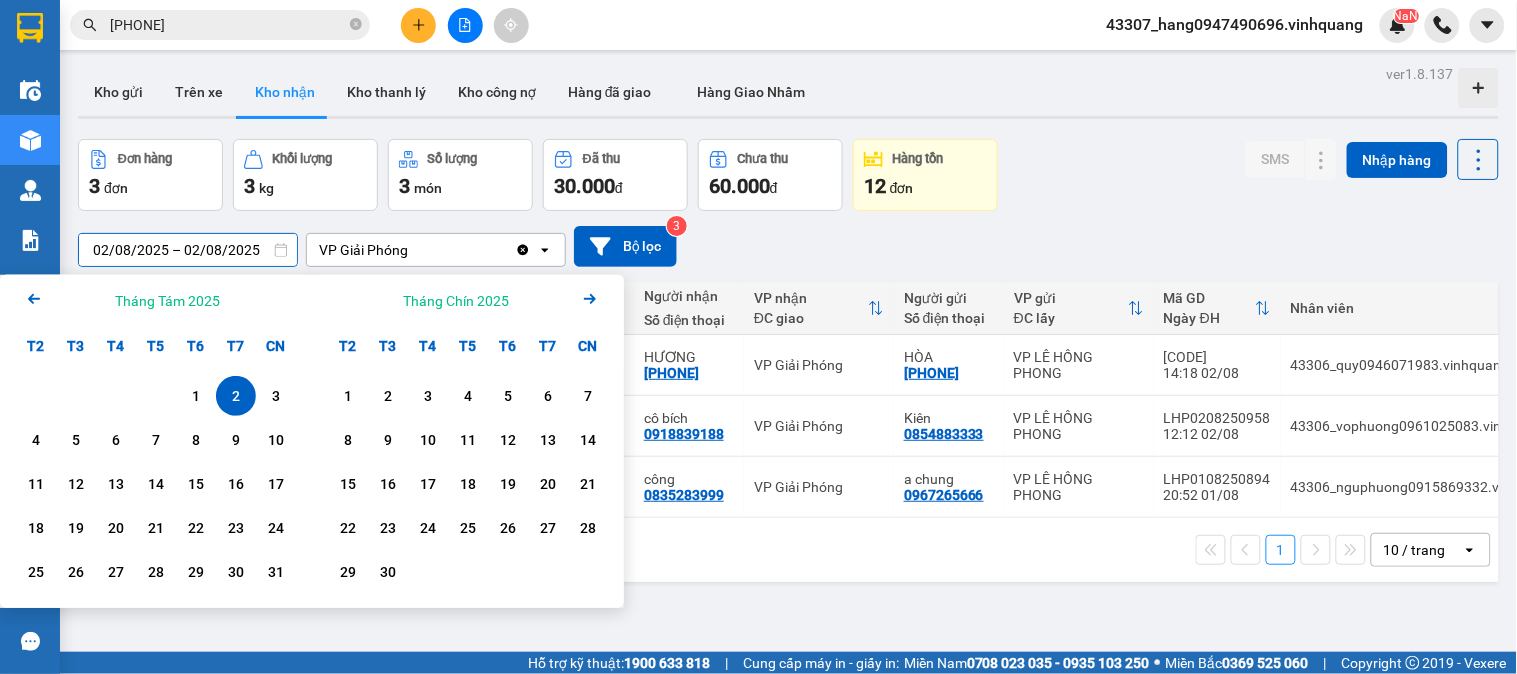 click on "Arrow Left" 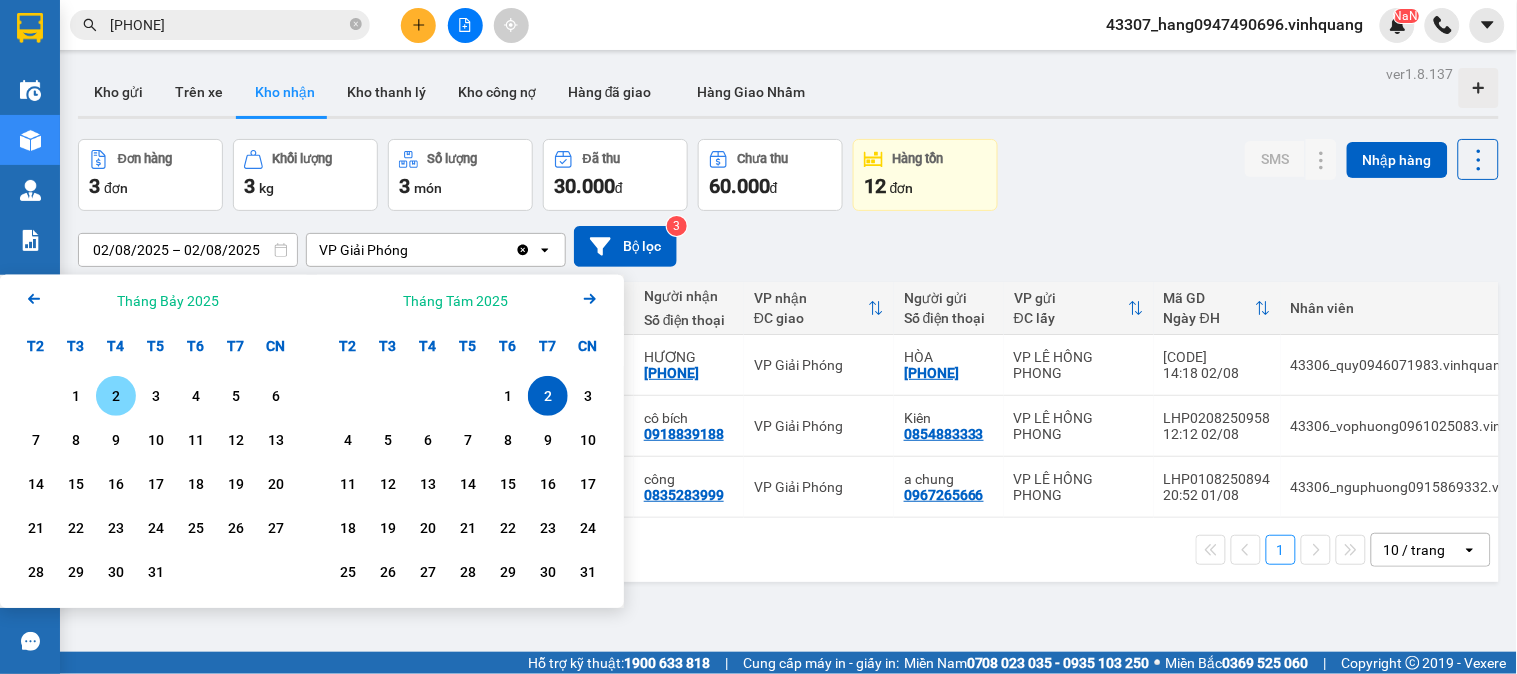 click on "2" at bounding box center (116, 396) 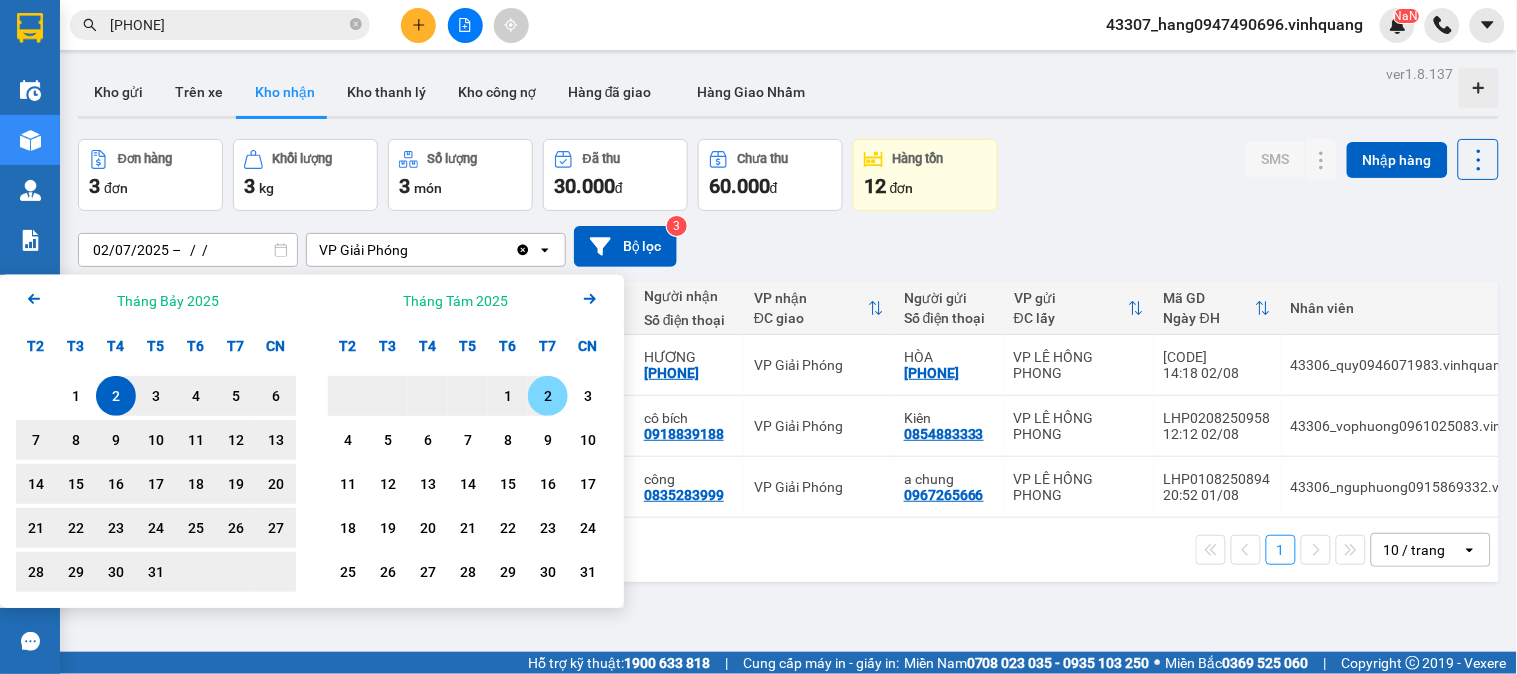click on "2" at bounding box center (548, 396) 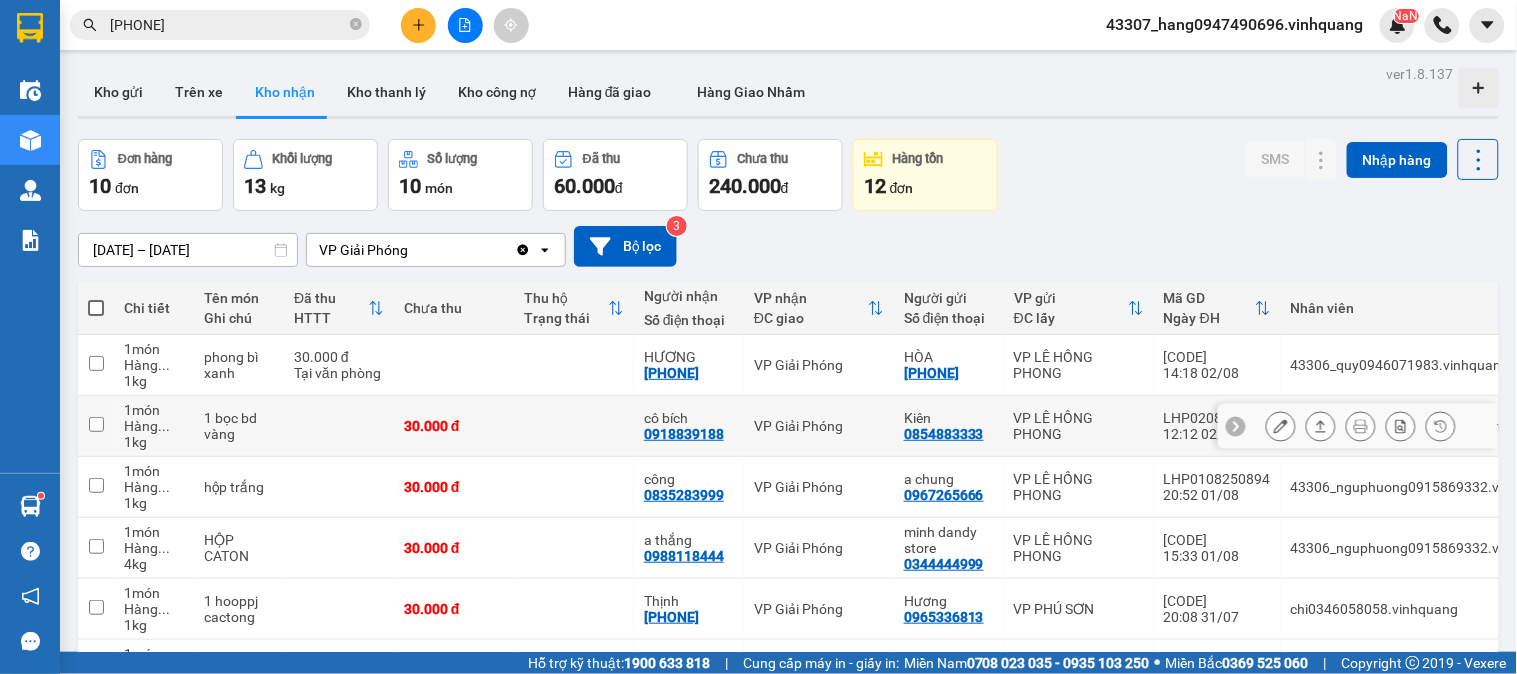 scroll, scrollTop: 222, scrollLeft: 0, axis: vertical 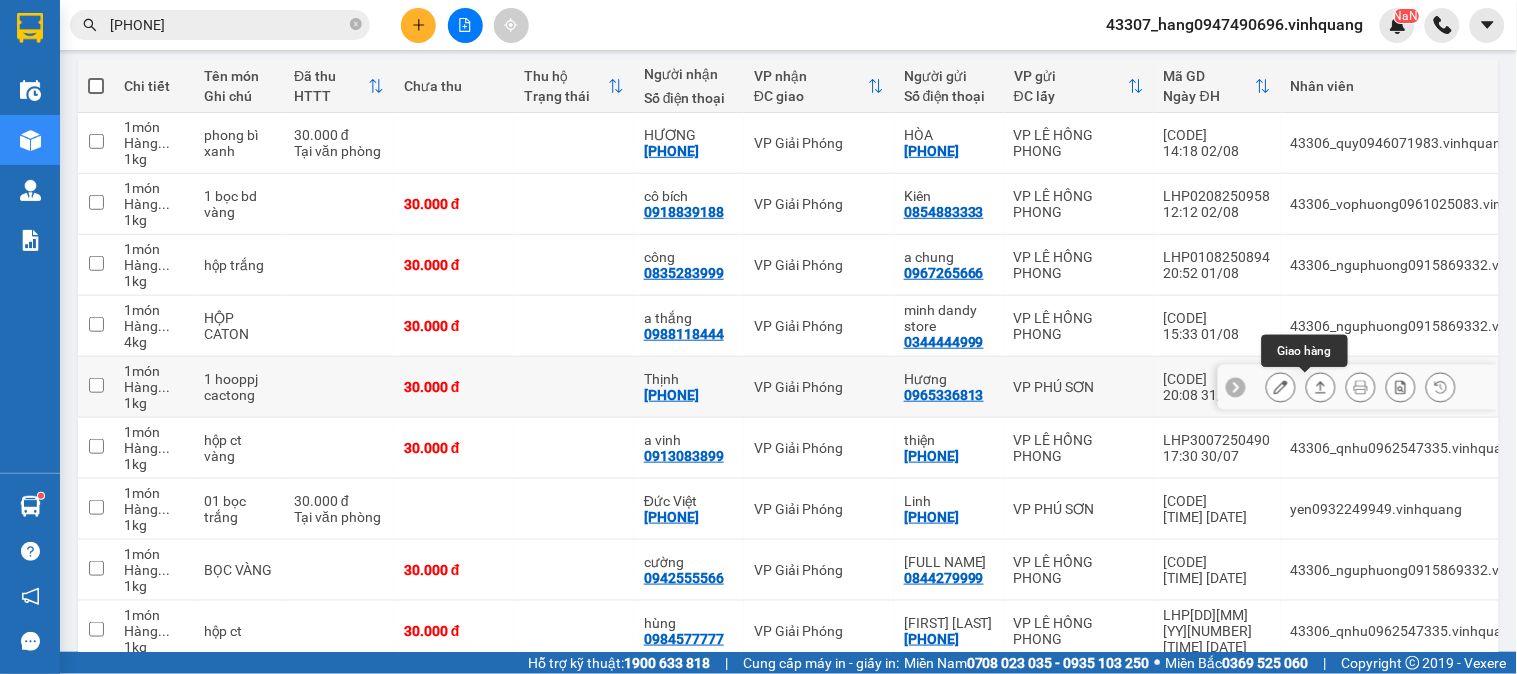 click 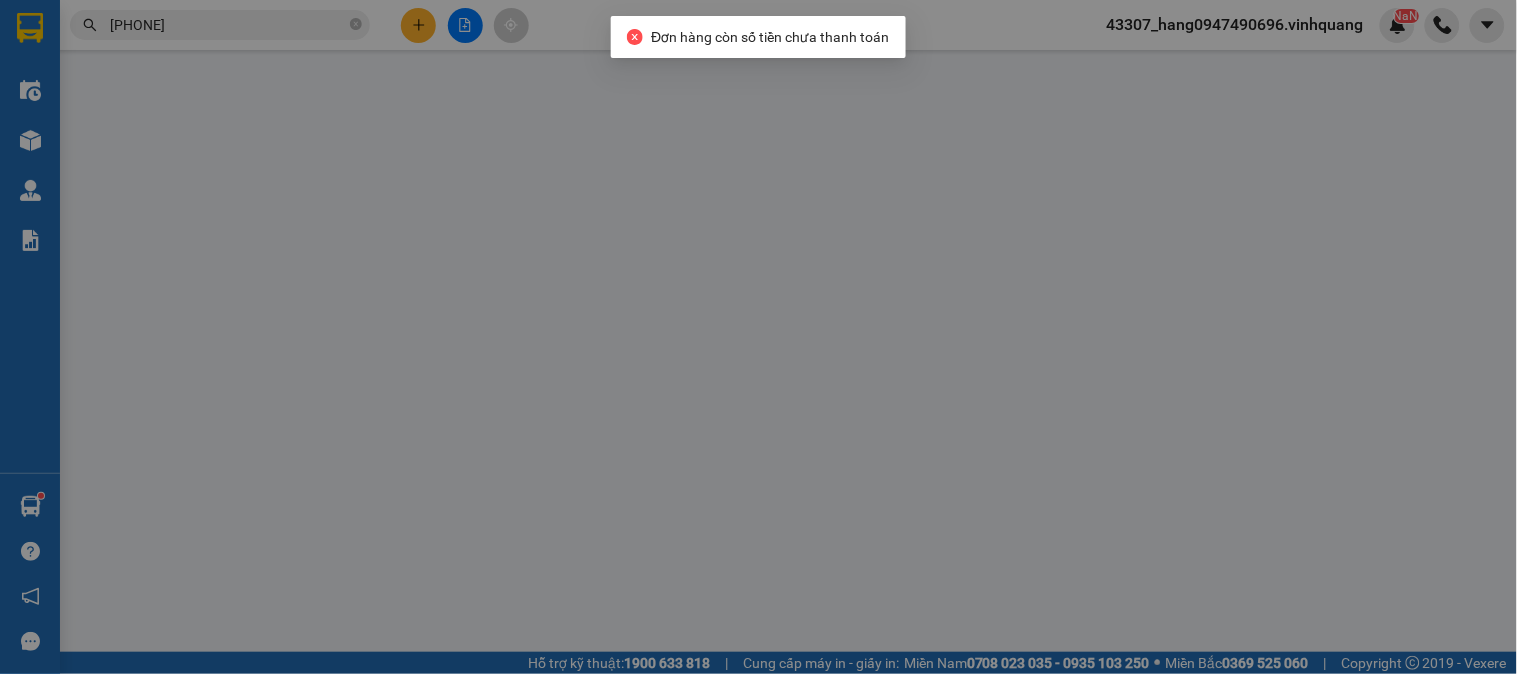 scroll, scrollTop: 0, scrollLeft: 0, axis: both 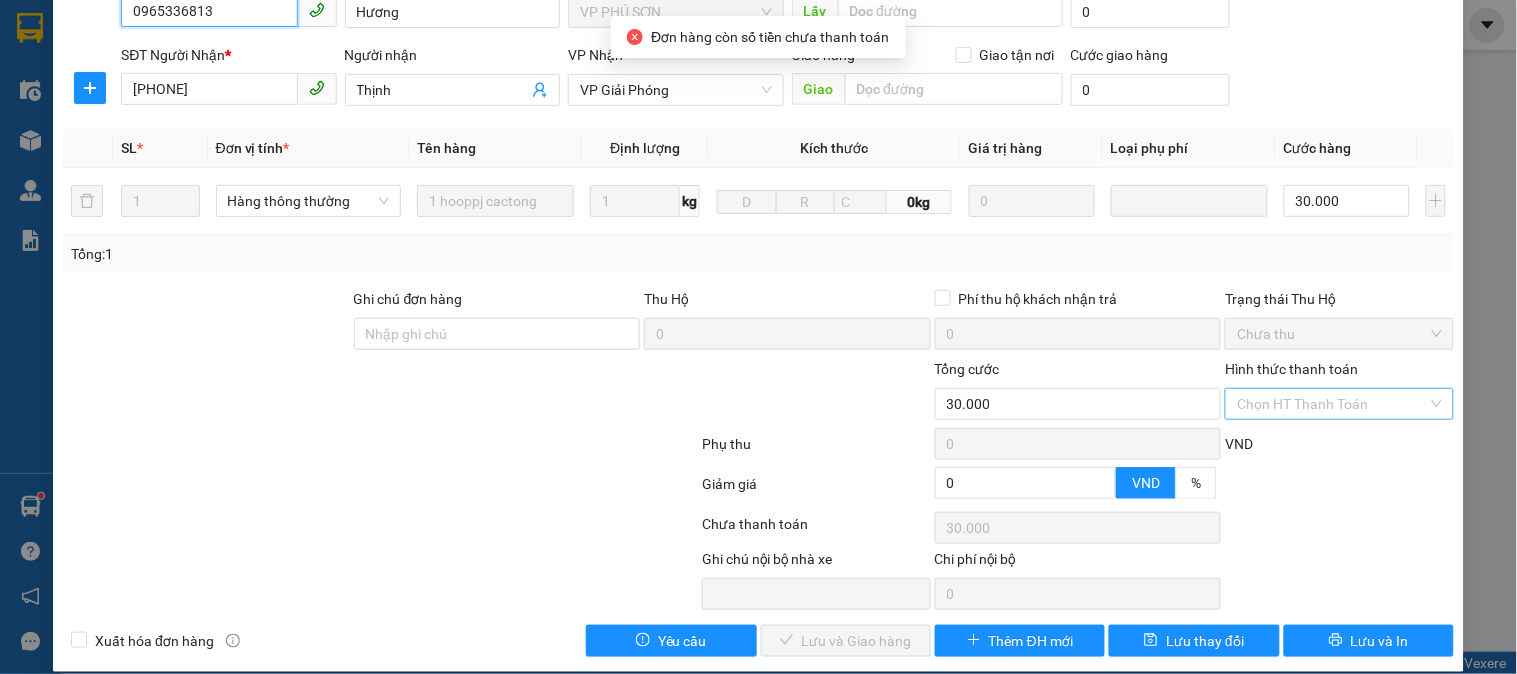 click on "Chọn HT Thanh Toán" at bounding box center (1339, 404) 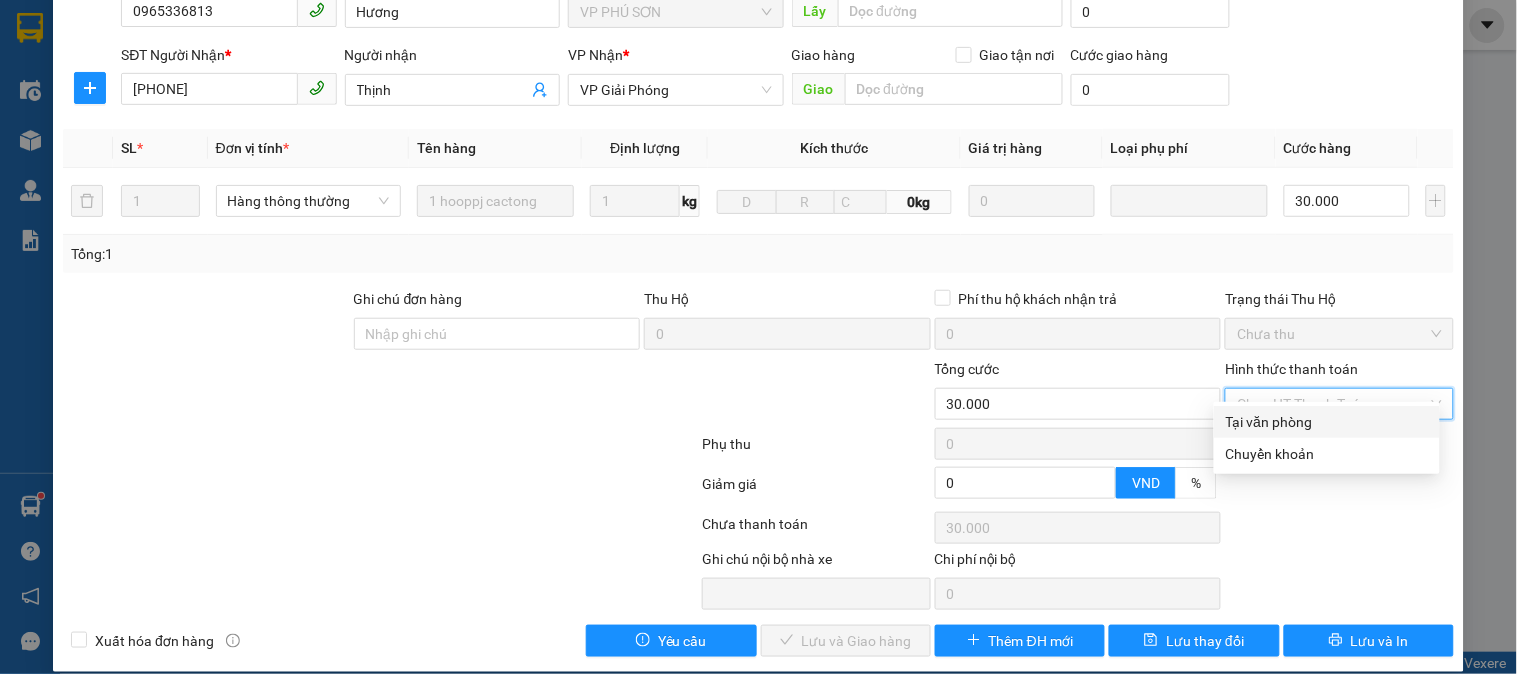 click on "Tại văn phòng" at bounding box center (1327, 422) 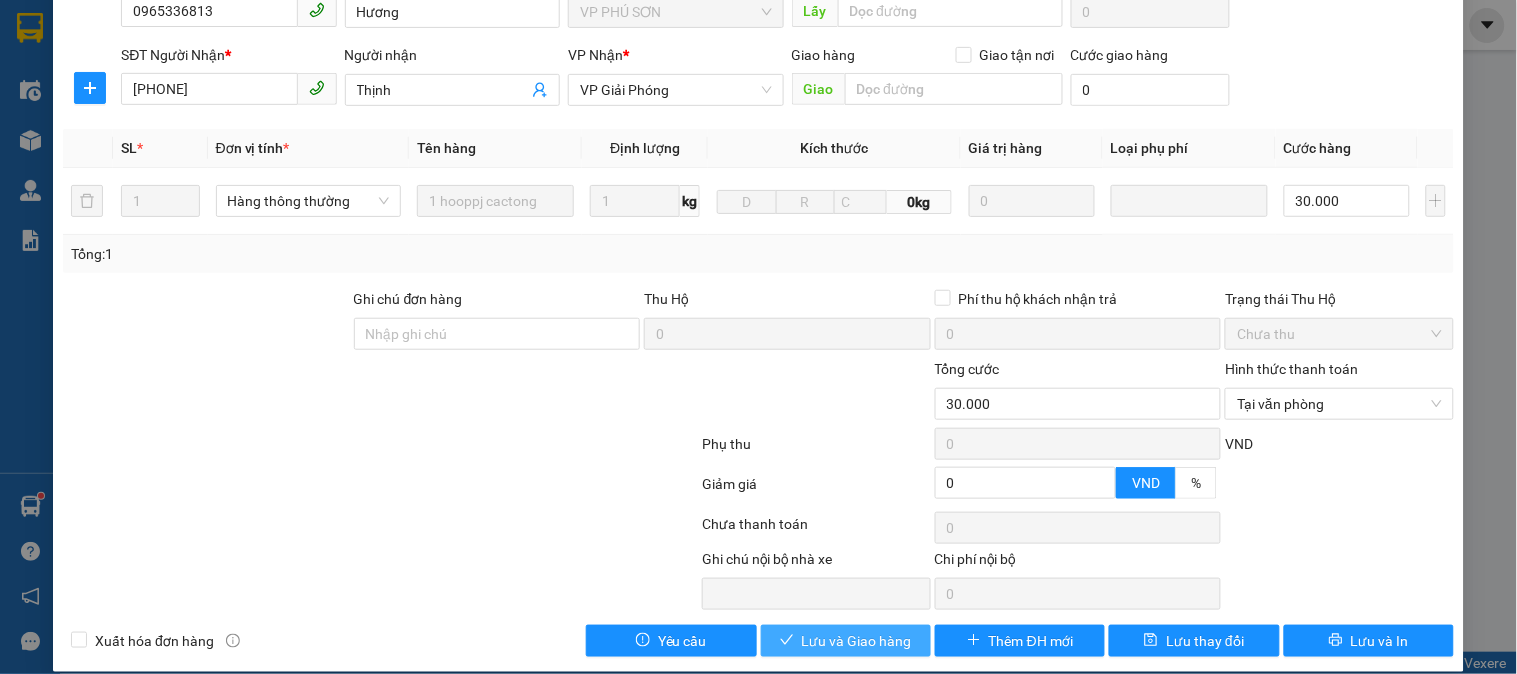 click on "Lưu và Giao hàng" at bounding box center [857, 641] 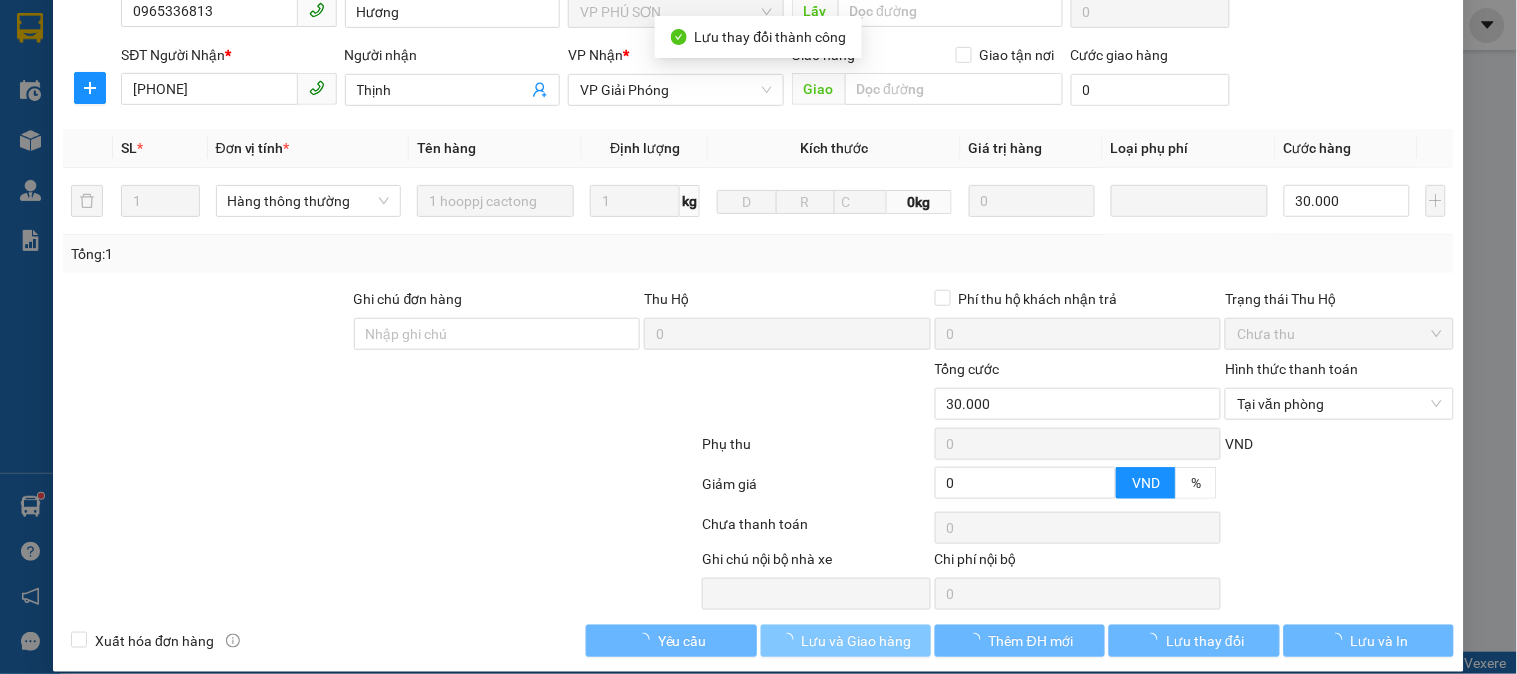 scroll, scrollTop: 0, scrollLeft: 0, axis: both 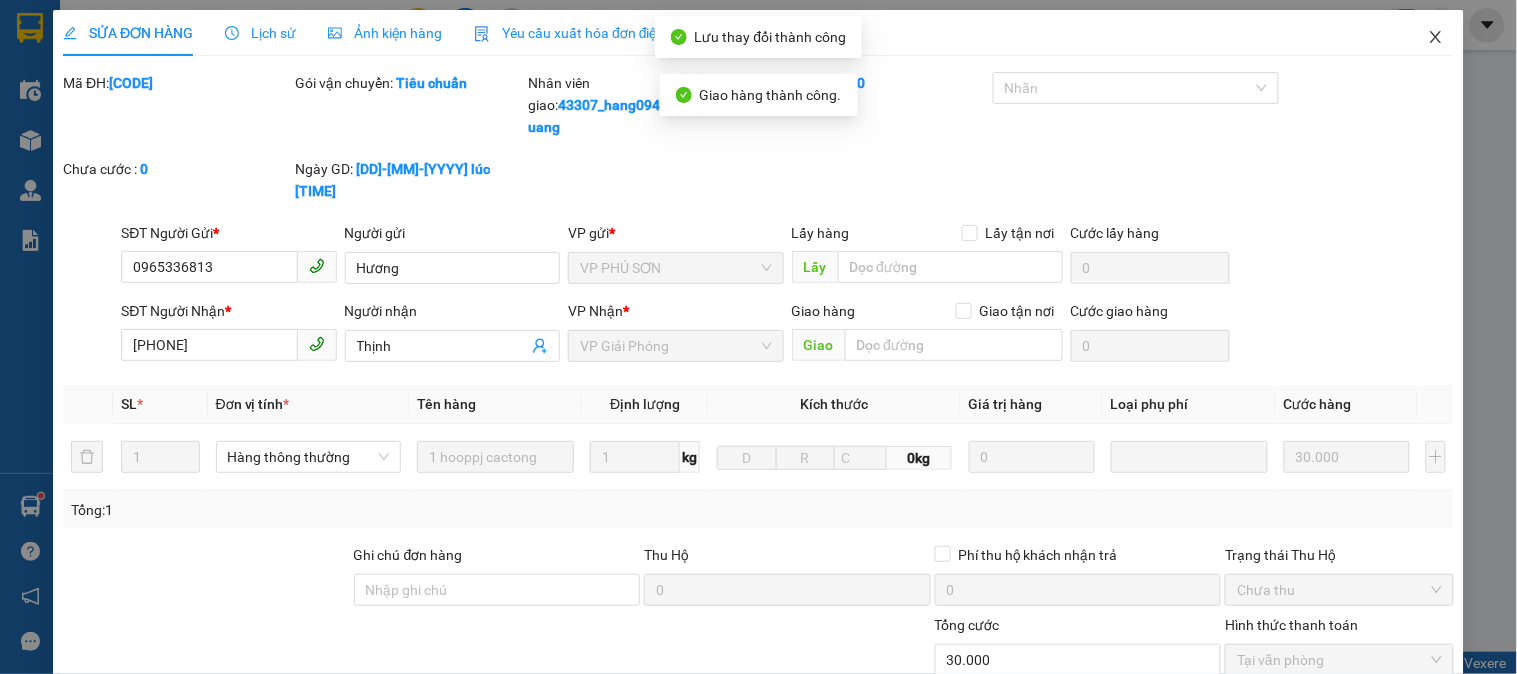 click 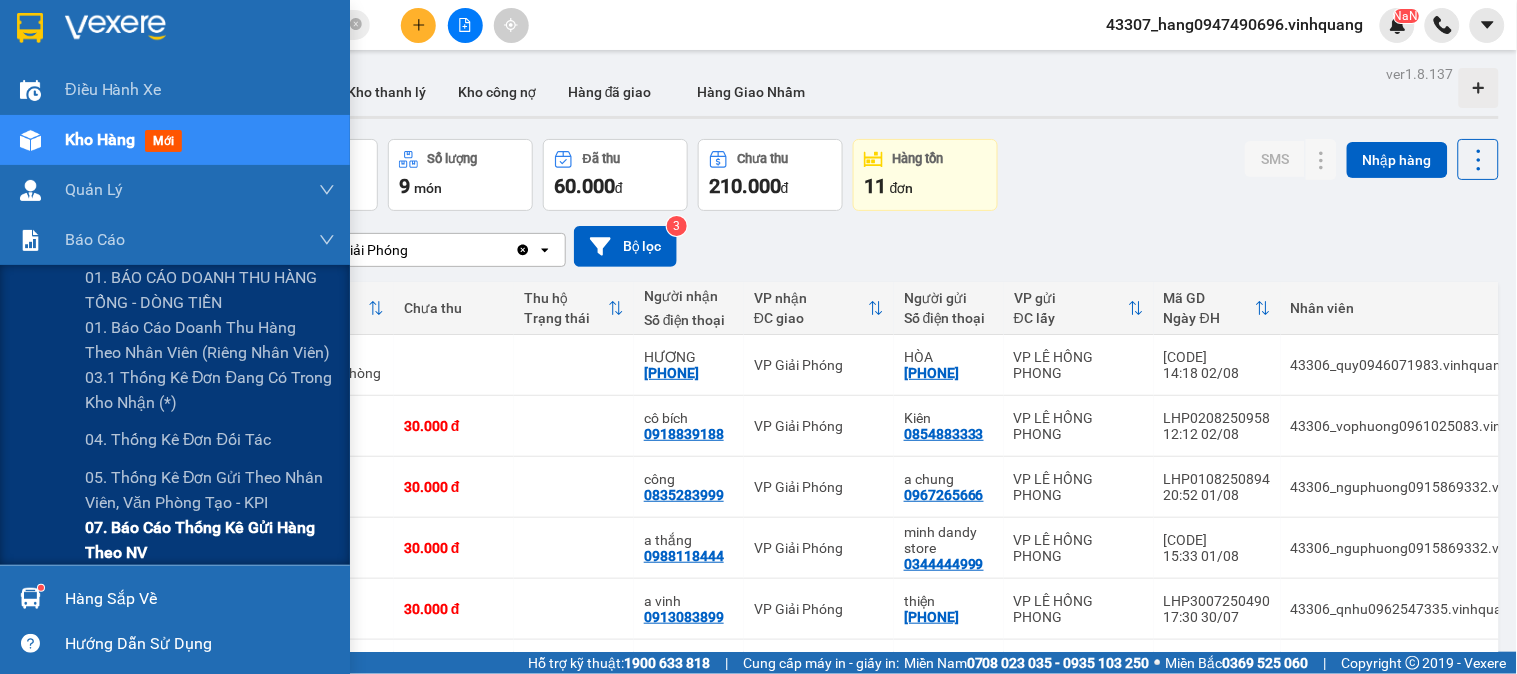 click on "07. Báo cáo thống kê gửi hàng theo NV" at bounding box center (210, 540) 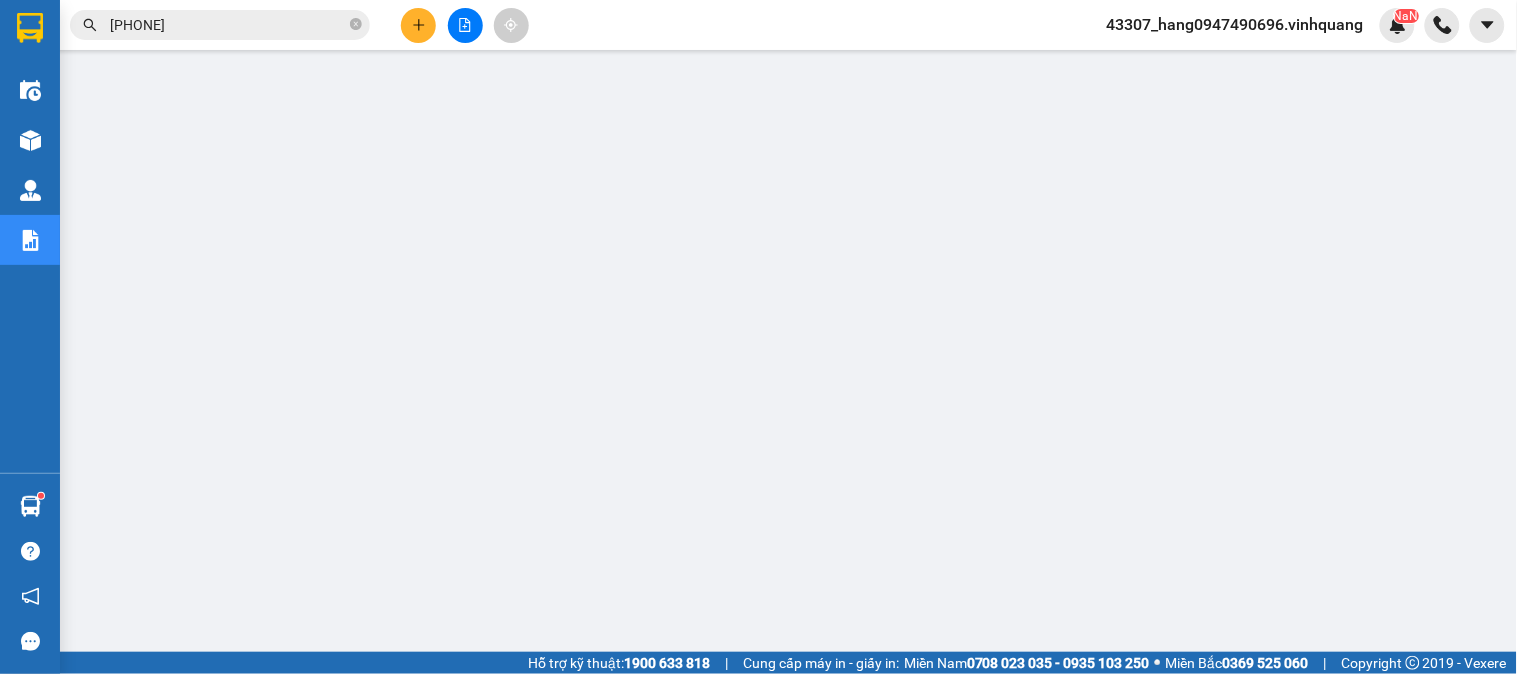 click 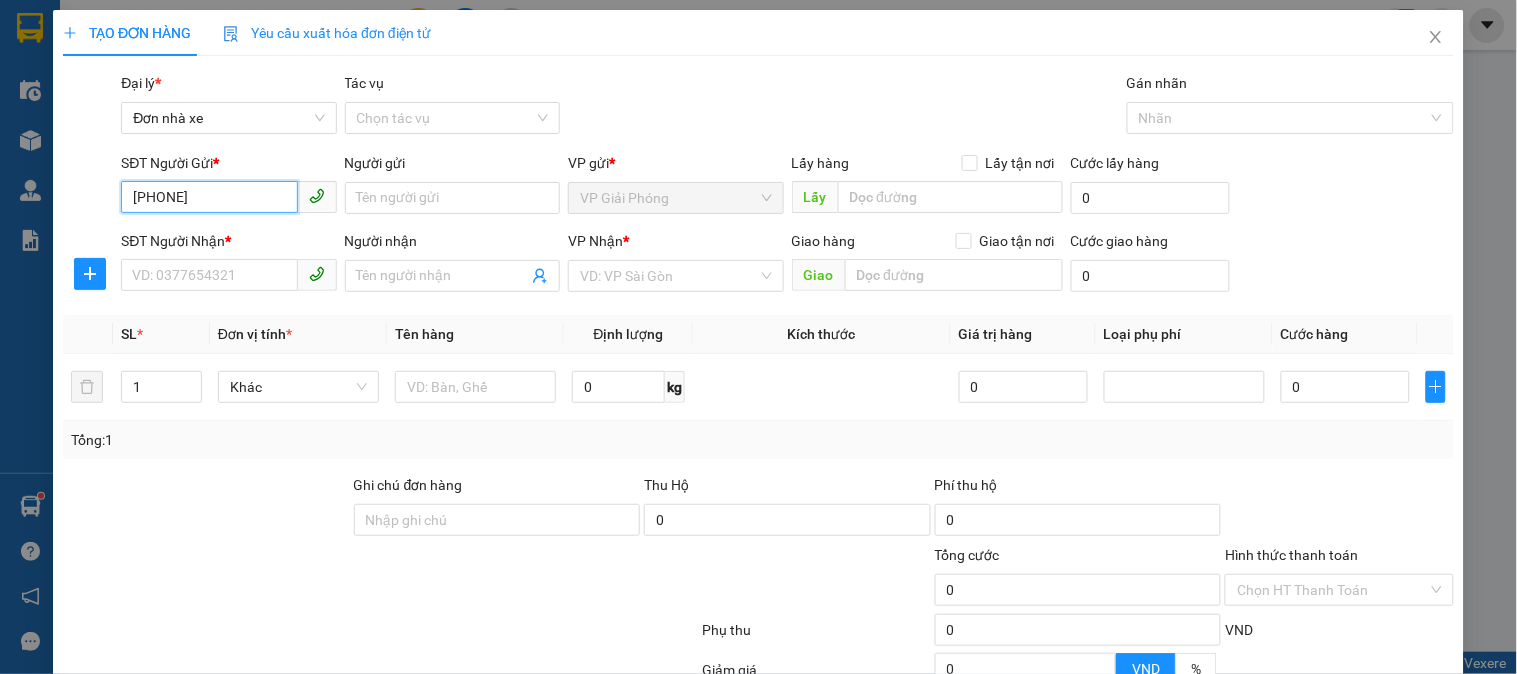drag, startPoint x: 225, startPoint y: 203, endPoint x: 0, endPoint y: 255, distance: 230.93073 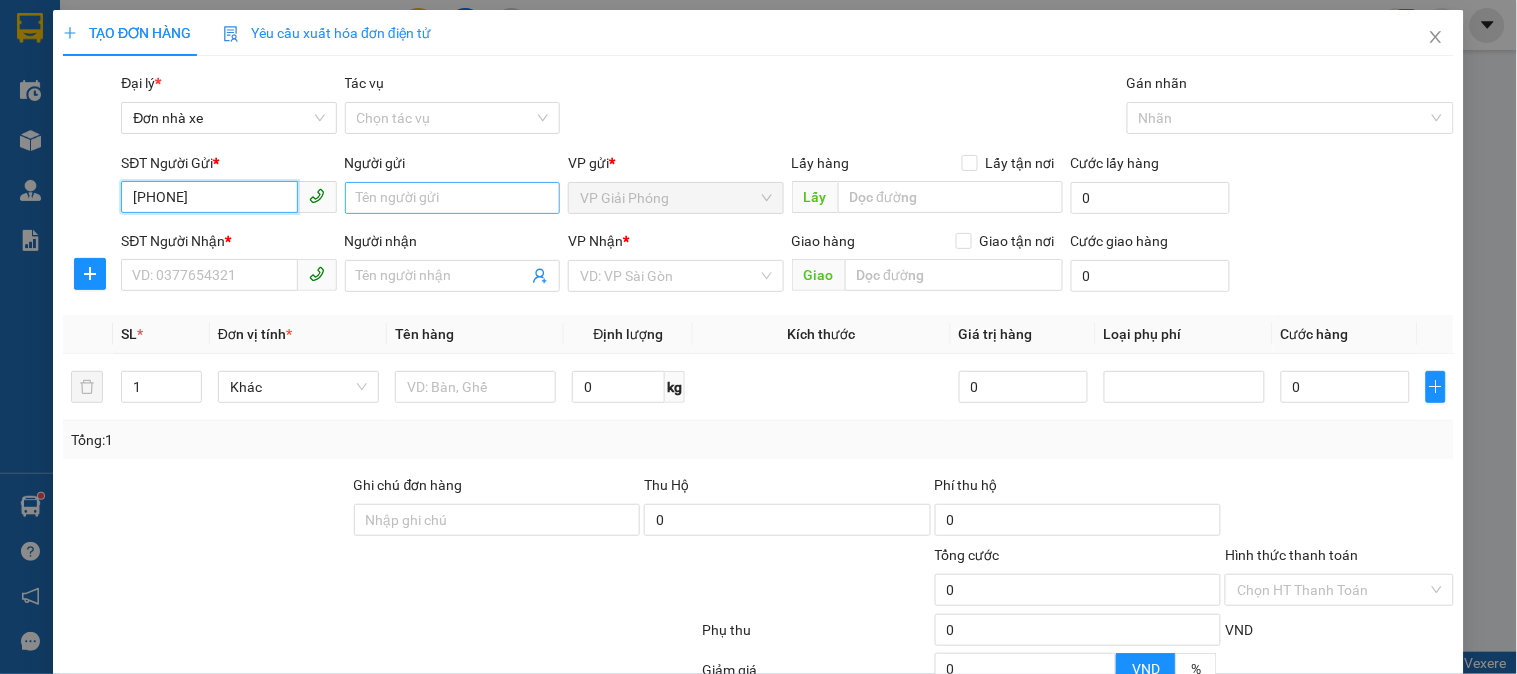 type on "[PHONE]" 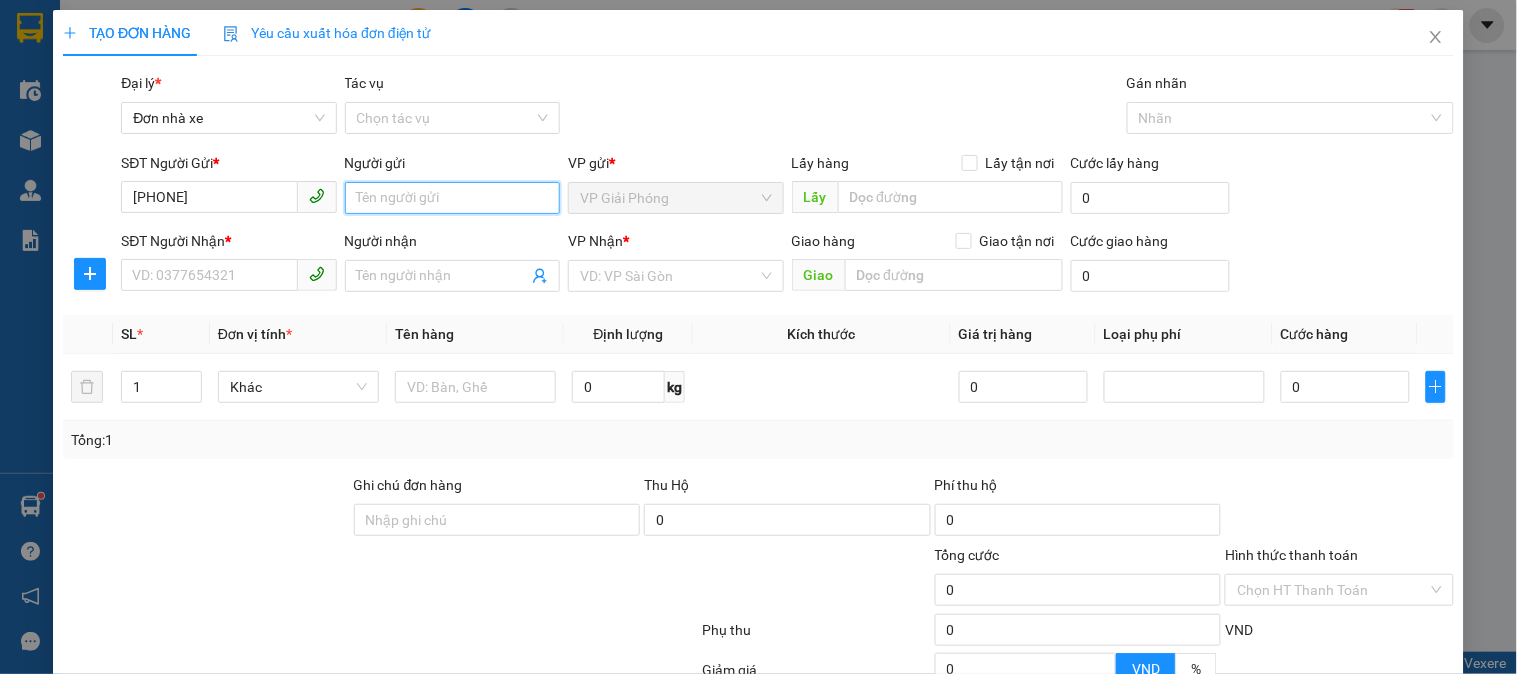 click on "Người gửi" at bounding box center [452, 198] 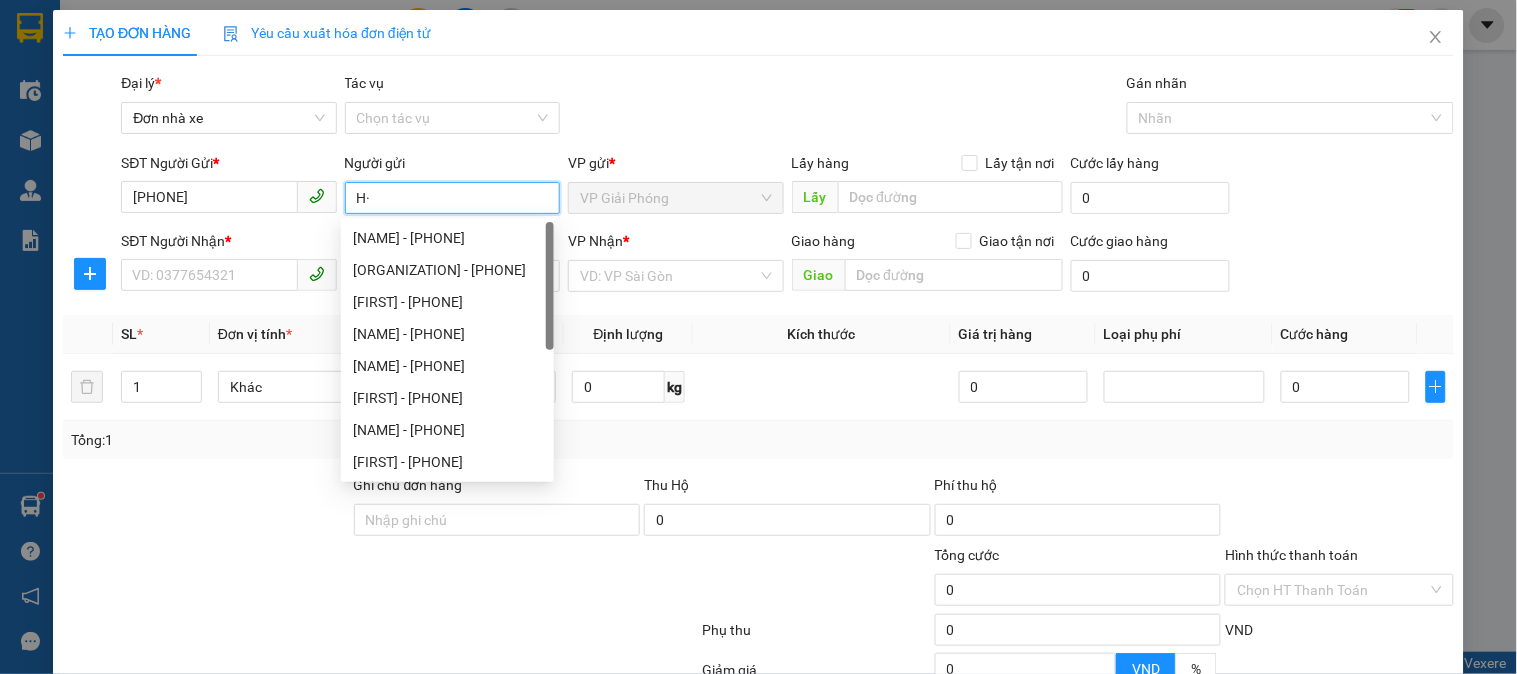 type on "H" 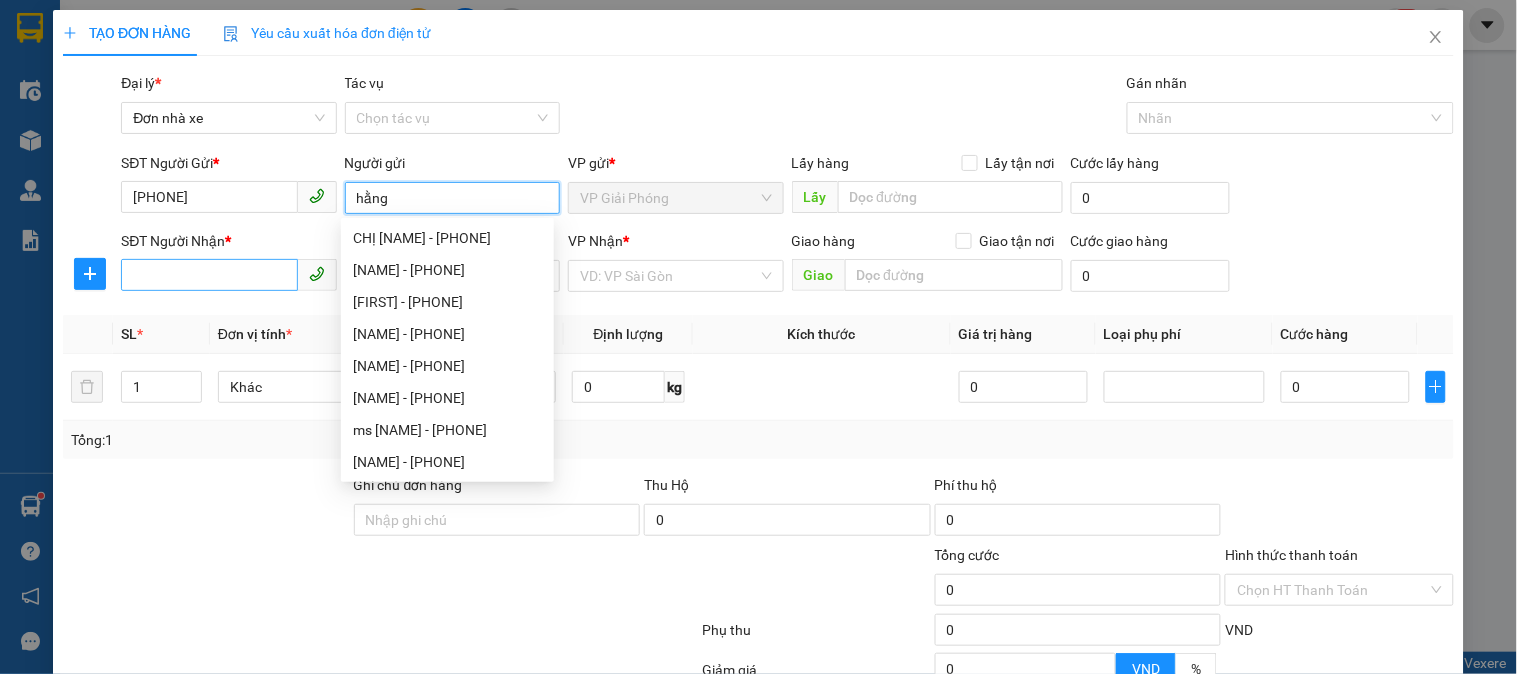 type on "hằng" 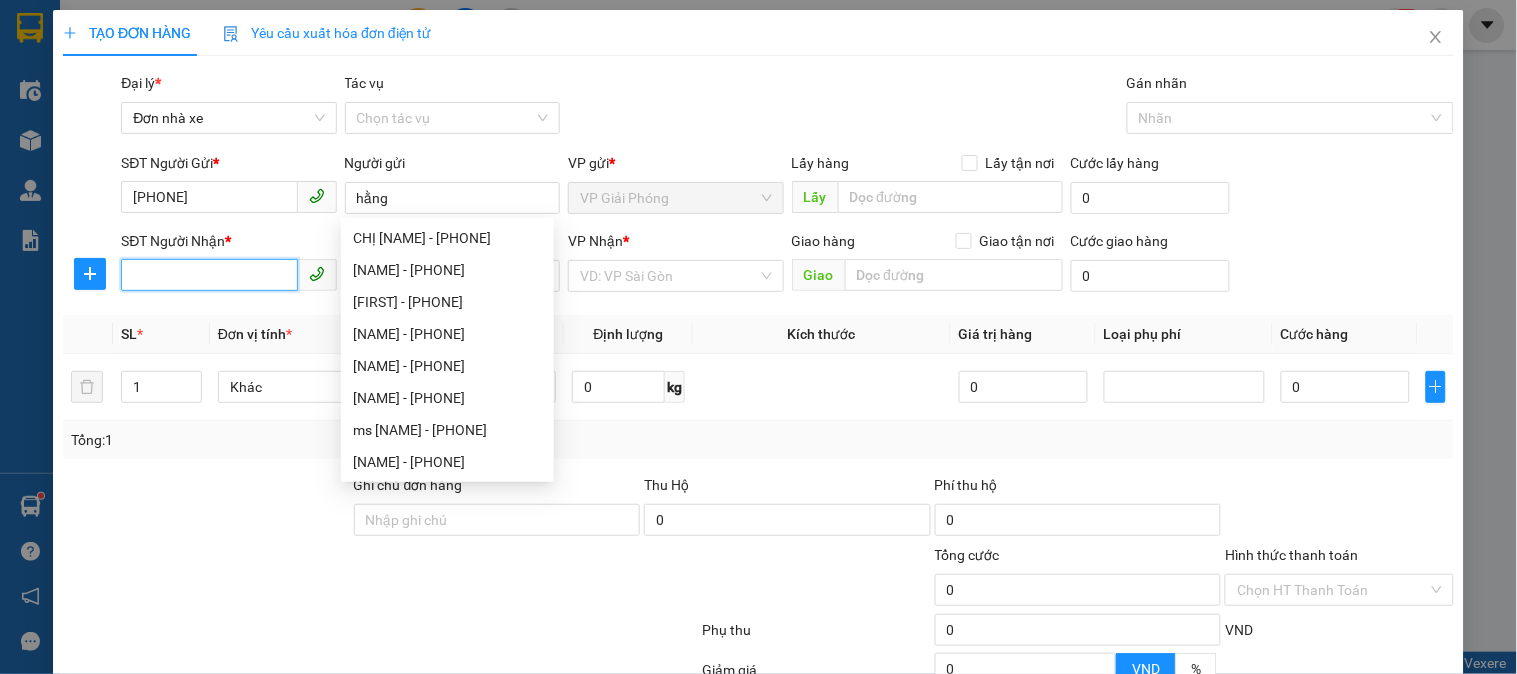click on "SĐT Người Nhận  *" at bounding box center (209, 275) 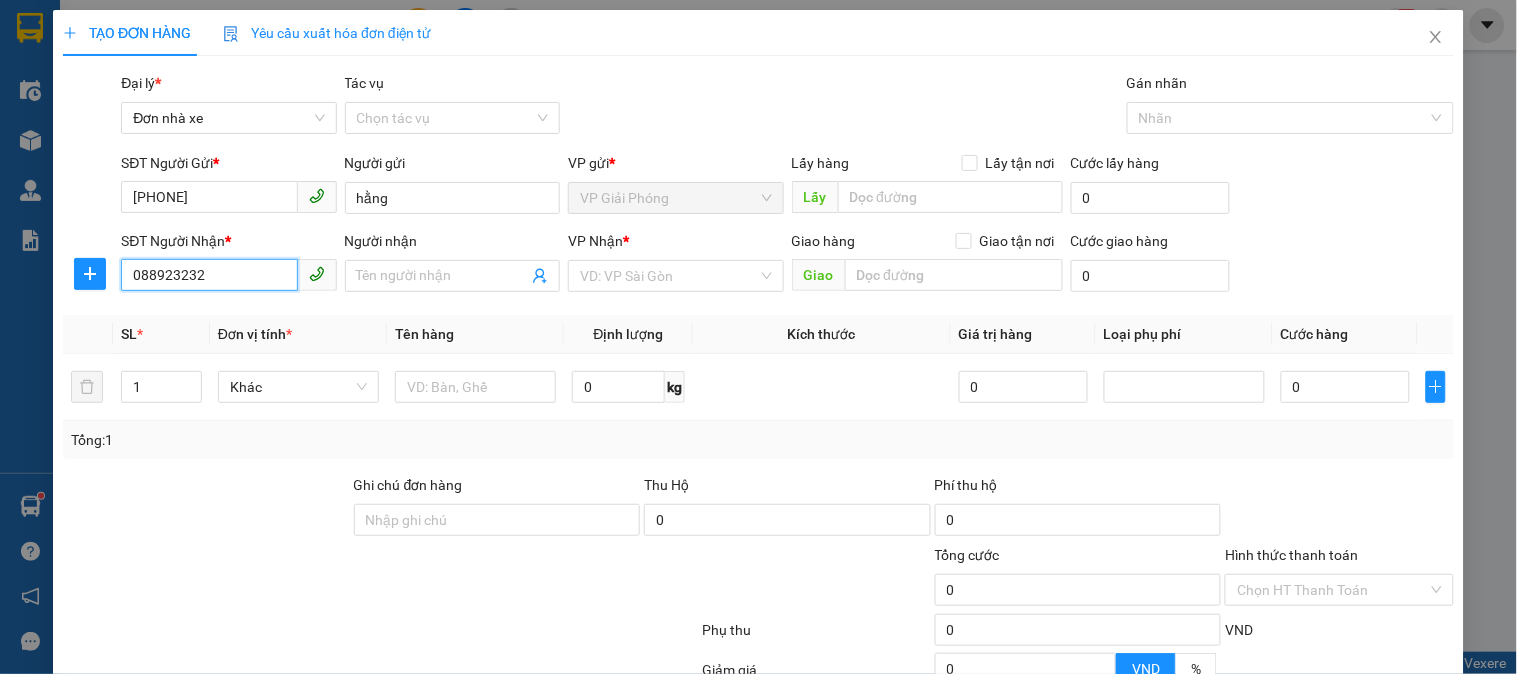 type on "0889232323" 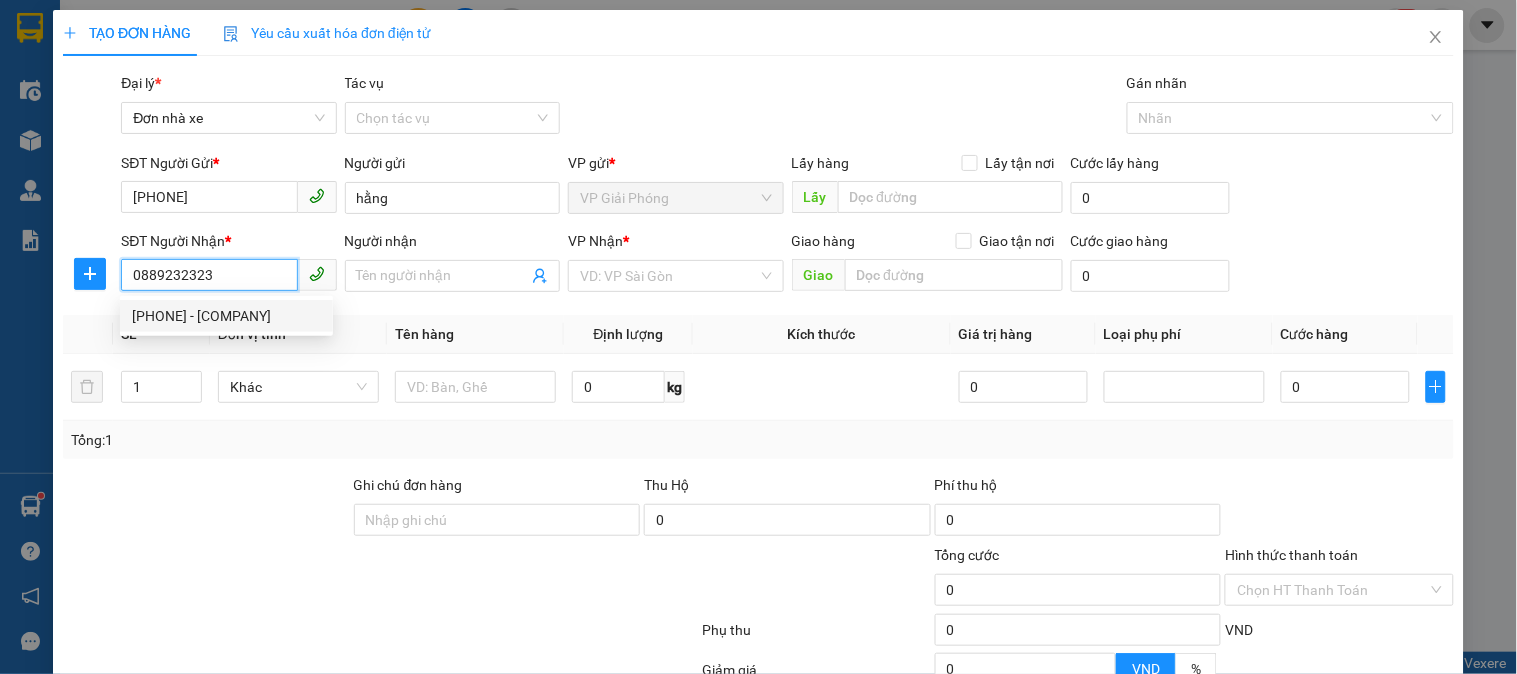 click on "0889232323 - CTY. VĨNH QUANG" at bounding box center [226, 316] 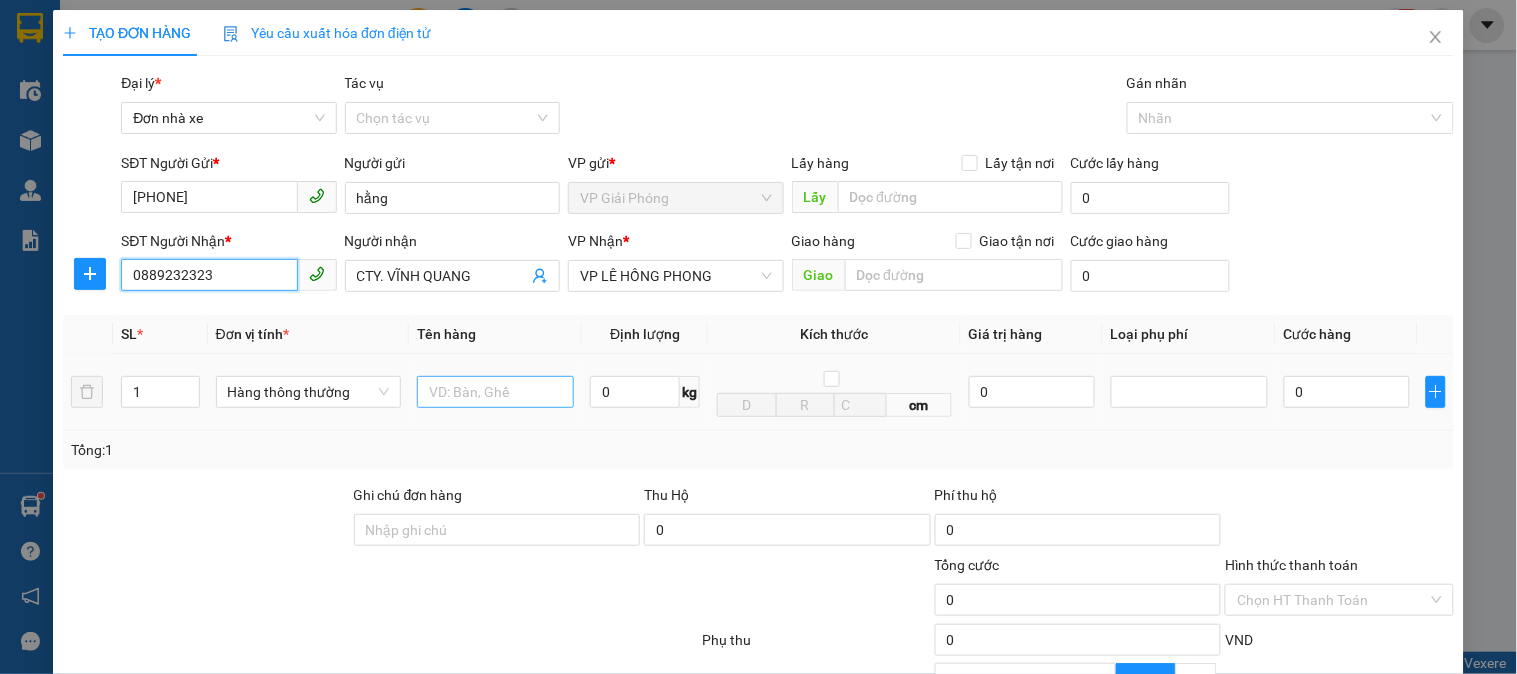 type on "0889232323" 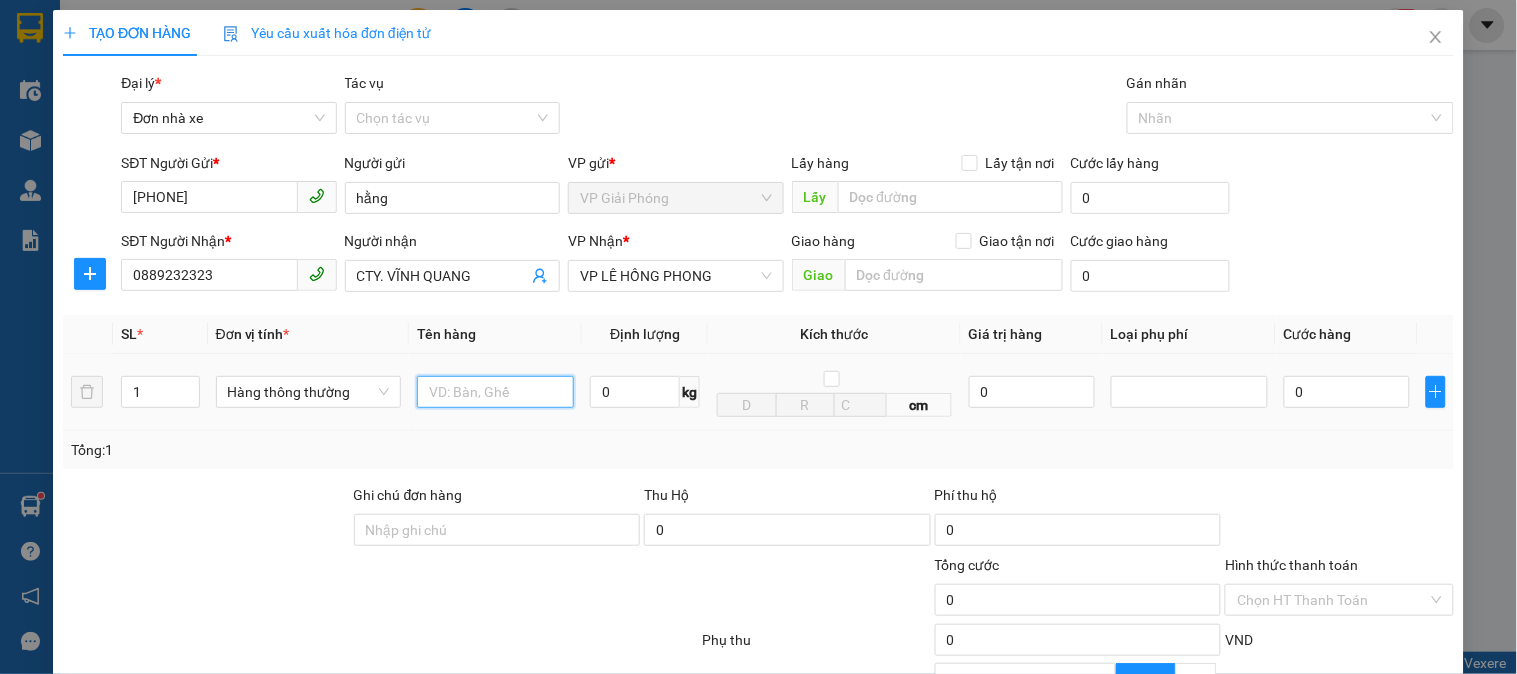 click at bounding box center [495, 392] 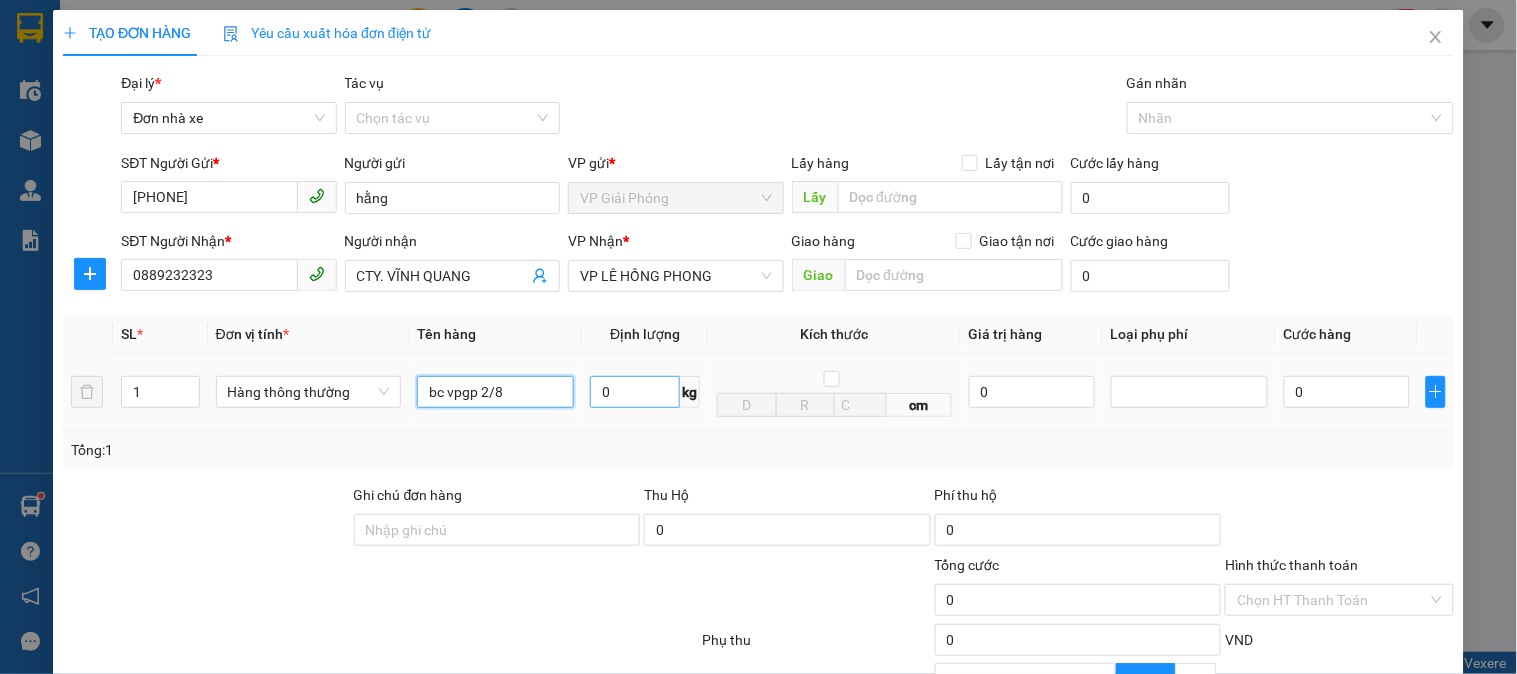 type on "bc vpgp 2/8" 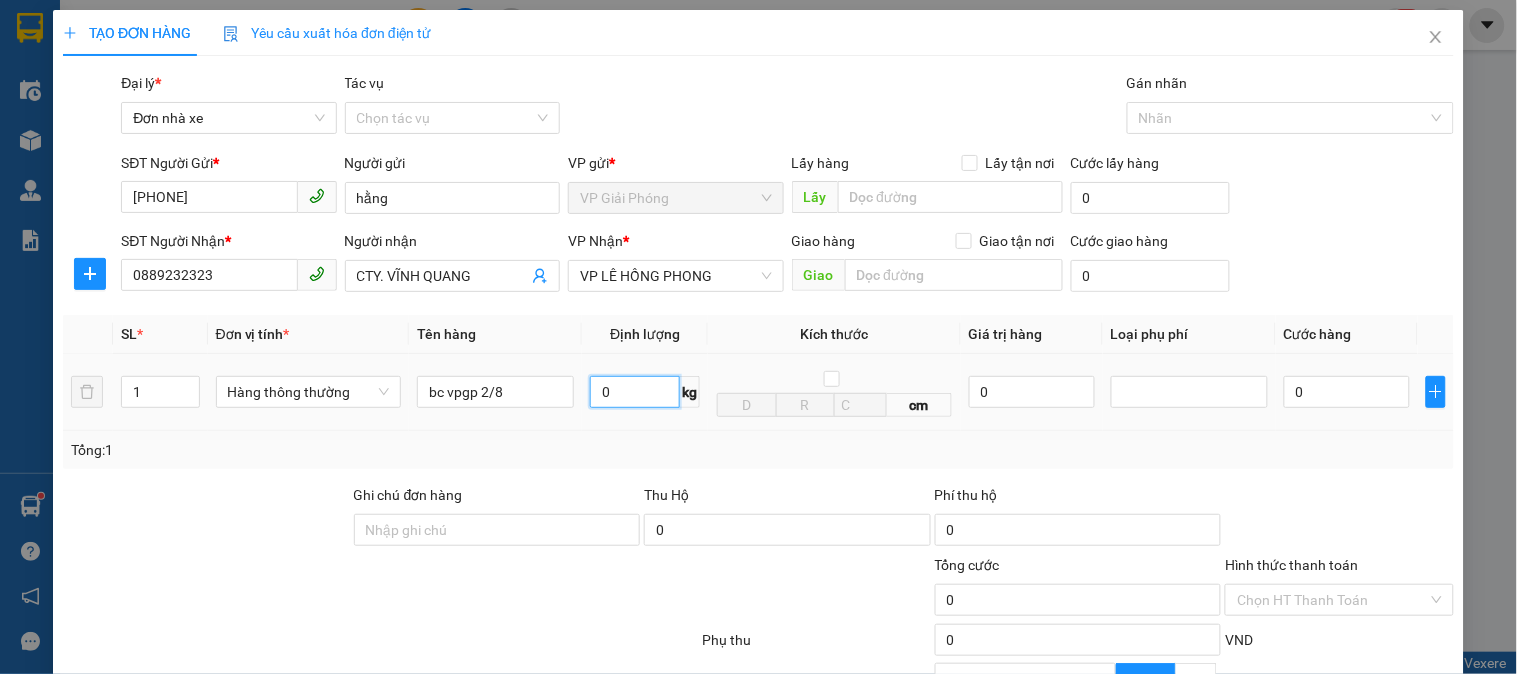 click on "0" at bounding box center [635, 392] 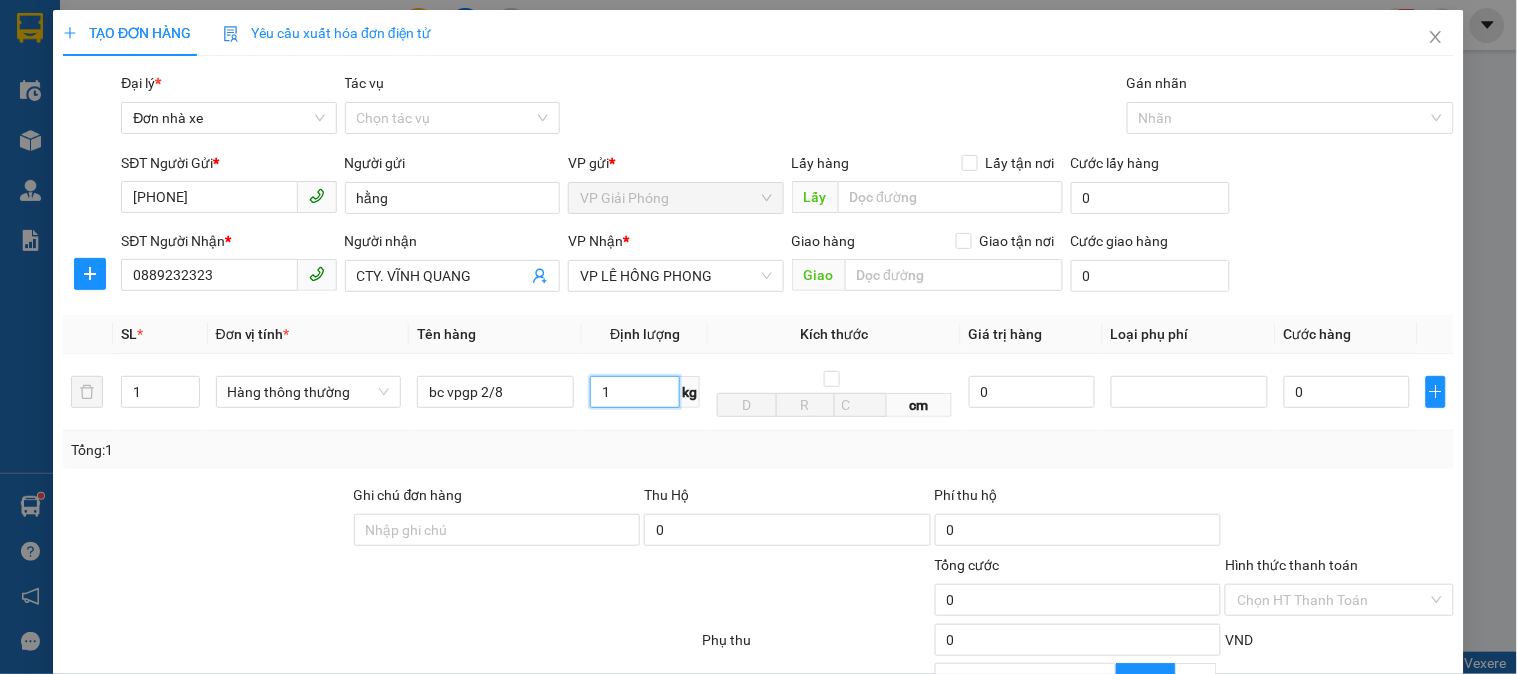 type on "1" 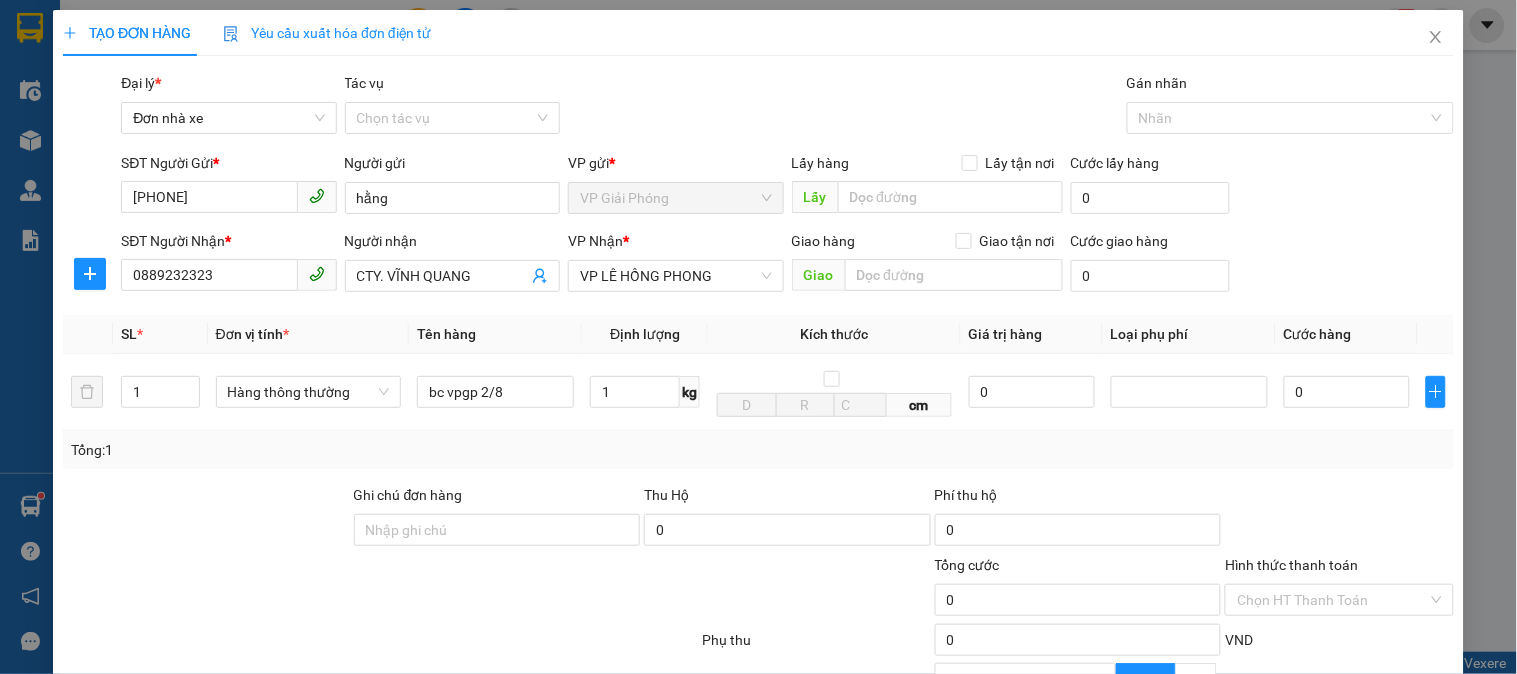 click on "Tổng:  1" at bounding box center [758, 450] 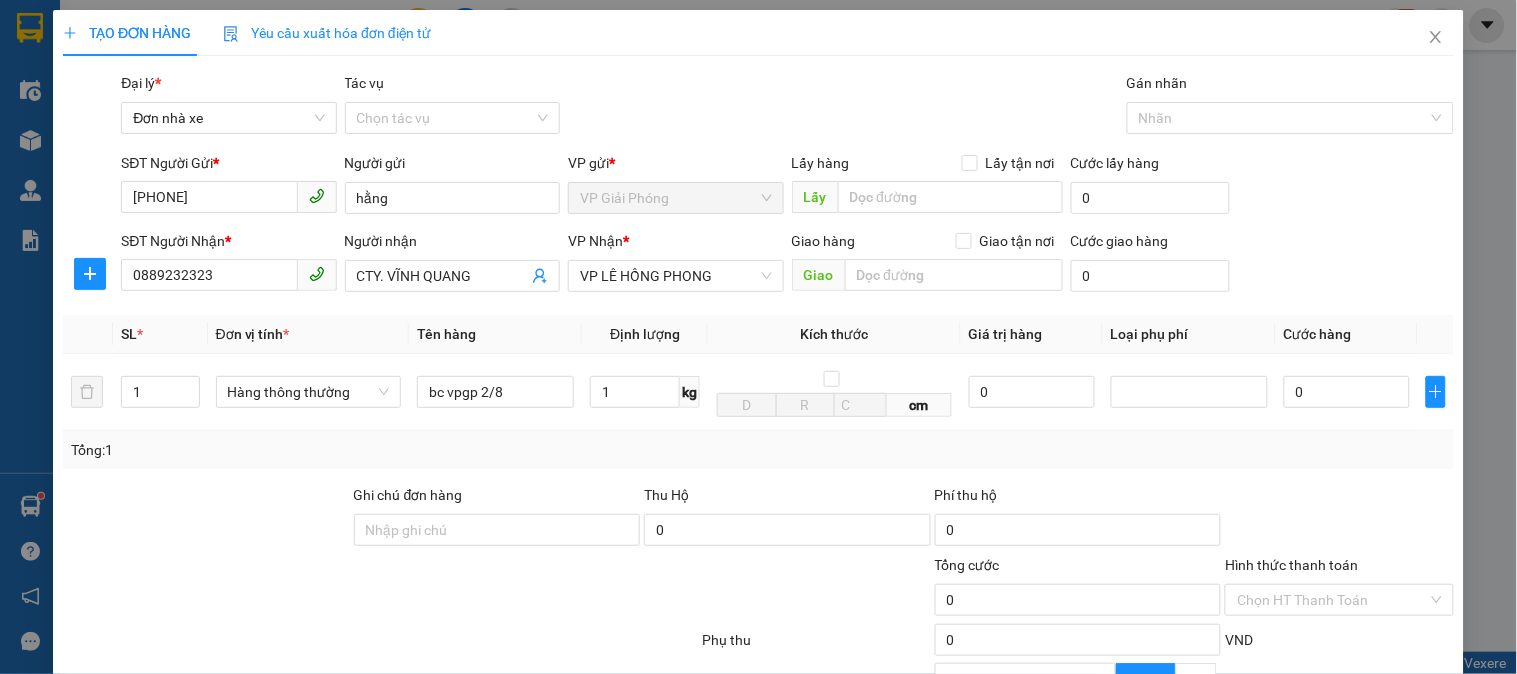 type on "30.000" 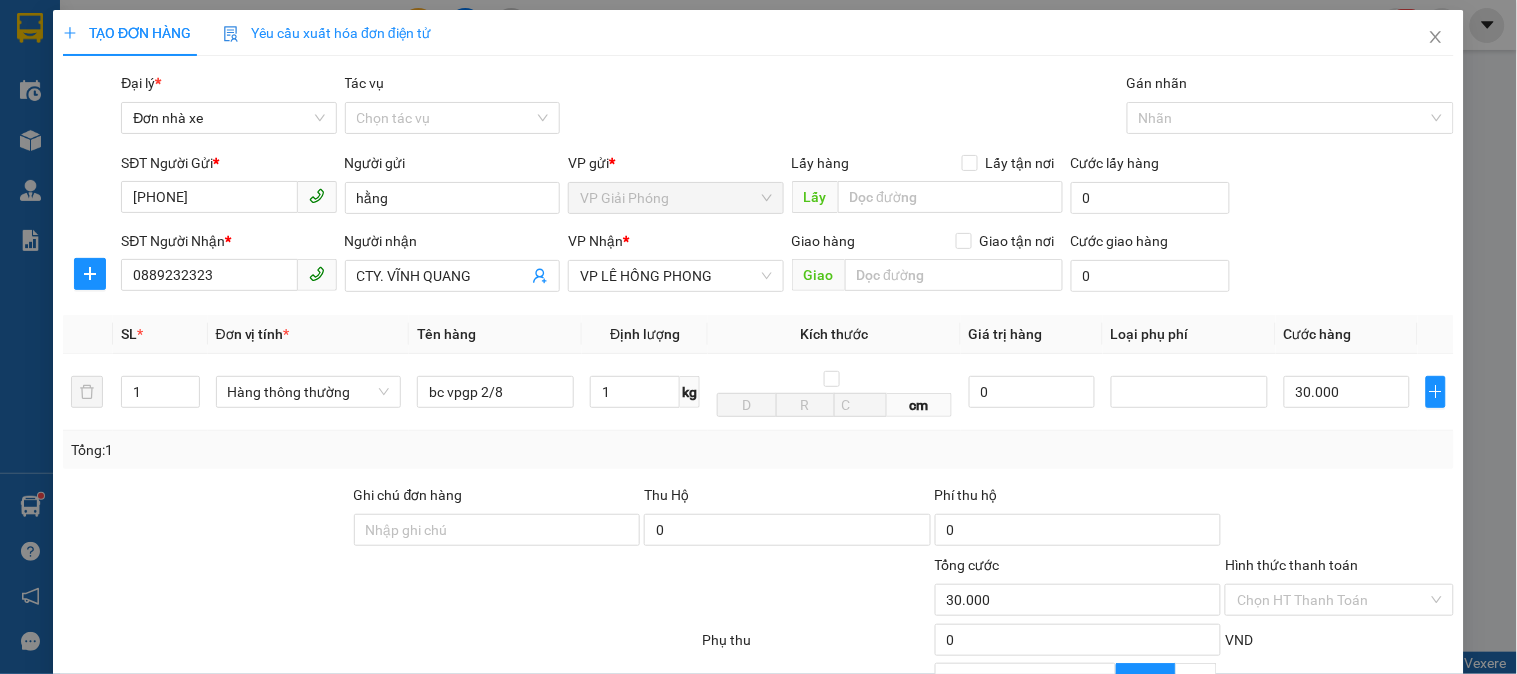 click on "TẠO ĐƠN HÀNG Yêu cầu xuất hóa đơn điện tử Transit Pickup Surcharge Ids Transit Deliver Surcharge Ids Transit Deliver Surcharge Transit Deliver Surcharge Gói vận chuyển  * Tiêu chuẩn Đại lý  * Đơn nhà xe Tác vụ Chọn tác vụ Gán nhãn   Nhãn SĐT Người Gửi  * 0947490696 Người gửi hằng VP gửi  * VP Giải Phóng Lấy hàng Lấy tận nơi Lấy Cước lấy hàng 0 SĐT Người Nhận  * 0889232323 Người nhận CTY. VĨNH QUANG VP Nhận  * VP LÊ HỒNG PHONG Giao hàng Giao tận nơi Giao Cước giao hàng 0 SL  * Đơn vị tính  * Tên hàng  Định lượng Kích thước Giá trị hàng Loại phụ phí Cước hàng                     1 Hàng thông thường bc vpgp 2/8 1 kg cm 0   30.000 Tổng:  1 Ghi chú đơn hàng Thu Hộ 0 Phí thu hộ 0 Tổng cước 30.000 Hình thức thanh toán Chọn HT Thanh Toán Phụ thu 0 VND Giảm giá 0 VND % Discount 0 Số tiền thu trước 0 Chưa thanh toán 30.000 0 Lưu" at bounding box center [758, 337] 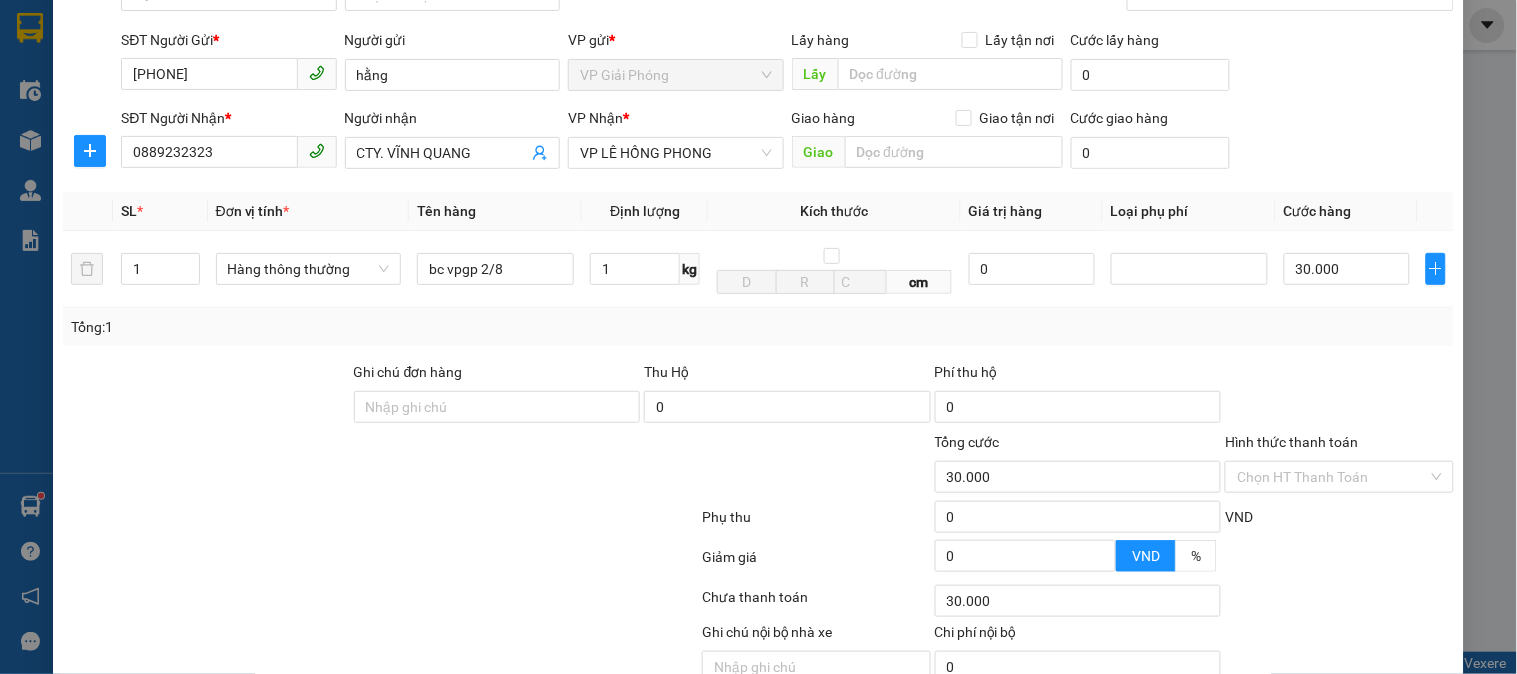 scroll, scrollTop: 218, scrollLeft: 0, axis: vertical 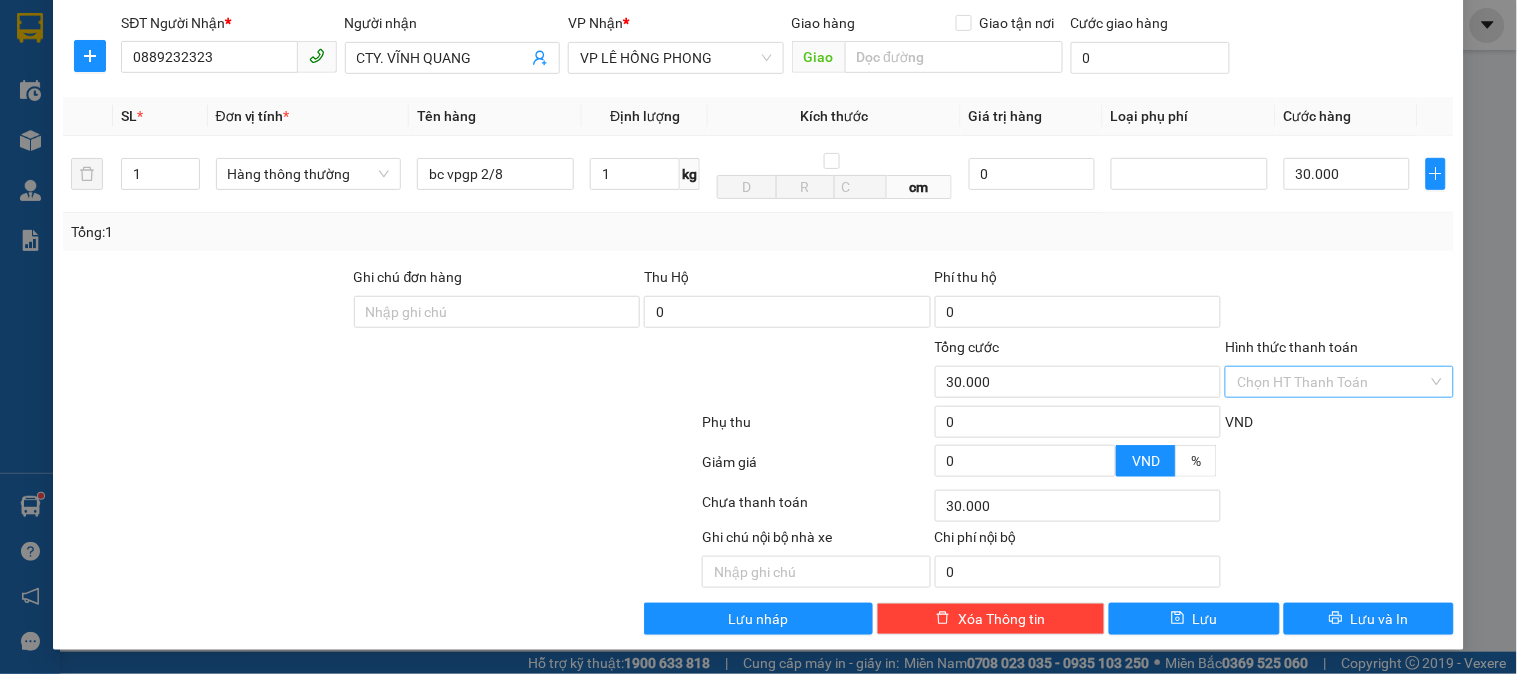 click on "Hình thức thanh toán" at bounding box center [1332, 382] 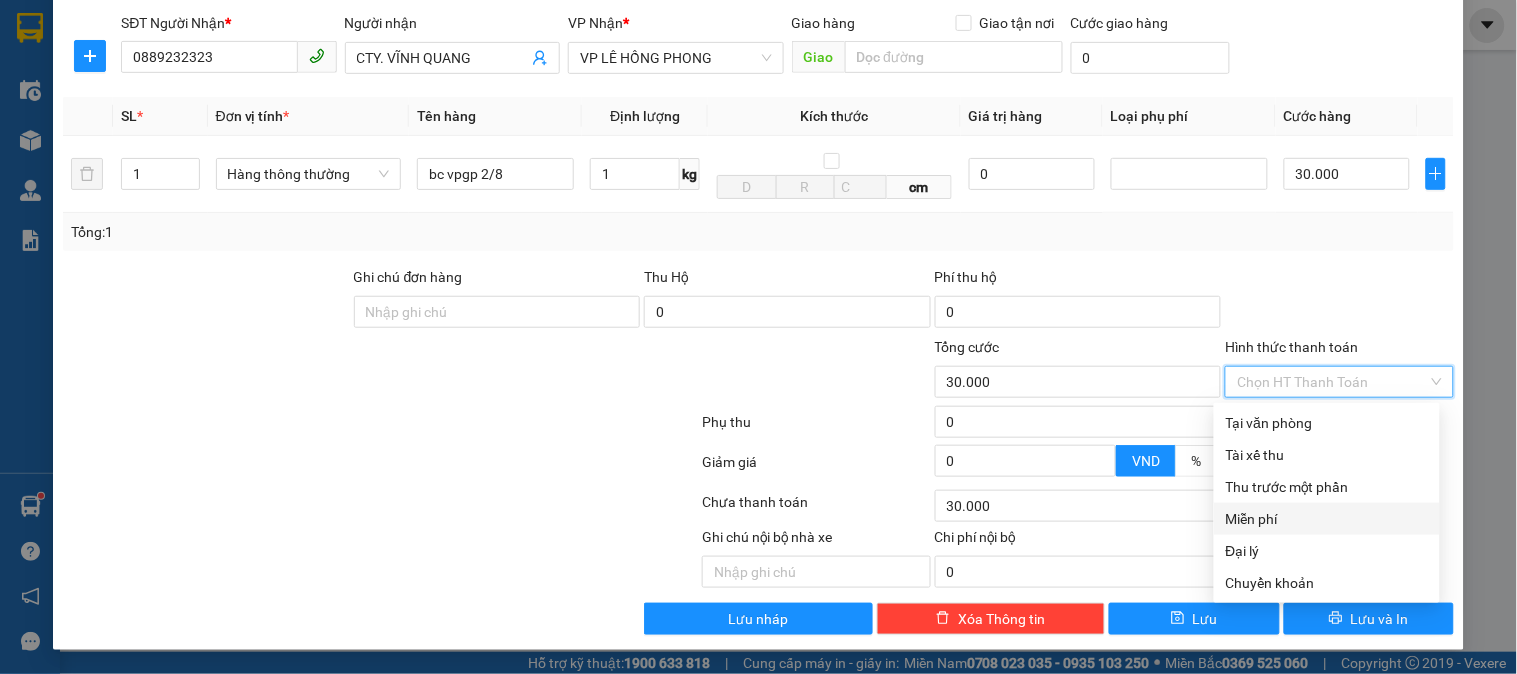 click on "Miễn phí" at bounding box center (1327, 519) 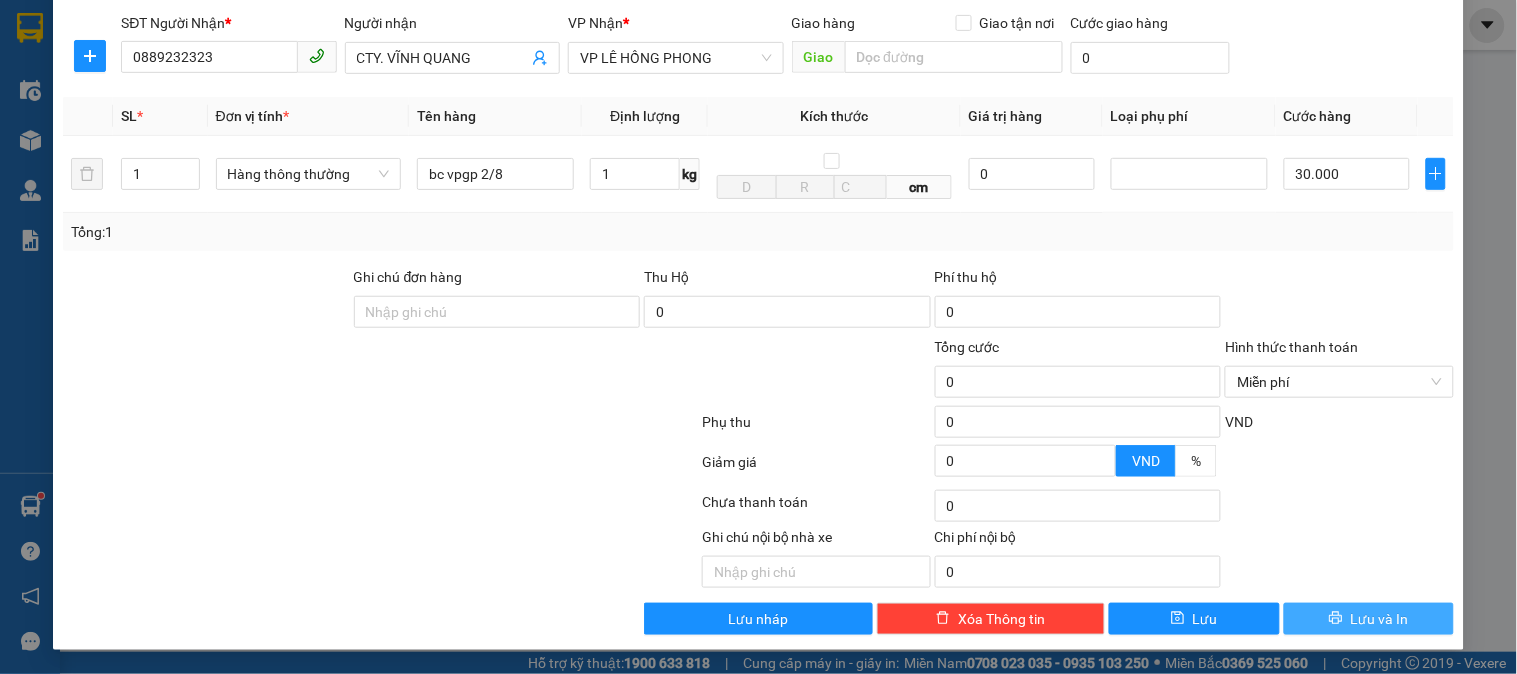 click on "TẠO ĐƠN HÀNG Yêu cầu xuất hóa đơn điện tử Transit Pickup Surcharge Ids Transit Deliver Surcharge Ids Transit Deliver Surcharge Transit Deliver Surcharge Gói vận chuyển  * Tiêu chuẩn Đại lý  * Đơn nhà xe Tác vụ Chọn tác vụ Gán nhãn   Nhãn SĐT Người Gửi  * 0947490696 Người gửi hằng VP gửi  * VP Giải Phóng Lấy hàng Lấy tận nơi Lấy Cước lấy hàng 0 SĐT Người Nhận  * 0889232323 Người nhận CTY. VĨNH QUANG VP Nhận  * VP LÊ HỒNG PHONG Giao hàng Giao tận nơi Giao Cước giao hàng 0 SL  * Đơn vị tính  * Tên hàng  Định lượng Kích thước Giá trị hàng Loại phụ phí Cước hàng                     1 Hàng thông thường bc vpgp 2/8 1 kg cm 0   30.000 Tổng:  1 Ghi chú đơn hàng Thu Hộ 0 Phí thu hộ 0 Tổng cước 0 Hình thức thanh toán Miễn phí Phụ thu 0 VND Giảm giá 0 VND % Discount 0 Số tiền thu trước 0 Miễn phí Chưa thanh toán 0 0 Lưu nháp" at bounding box center (758, 221) 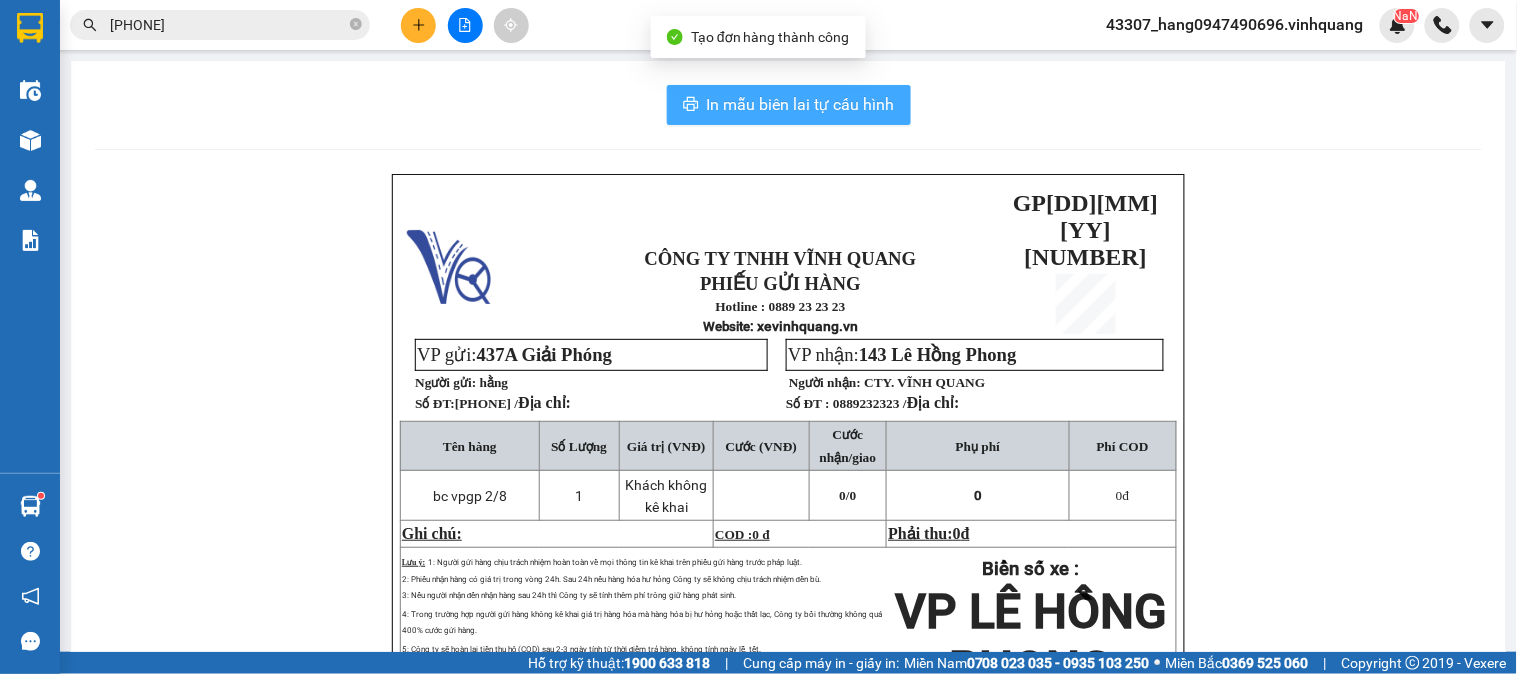 click on "In mẫu biên lai tự cấu hình" at bounding box center [801, 104] 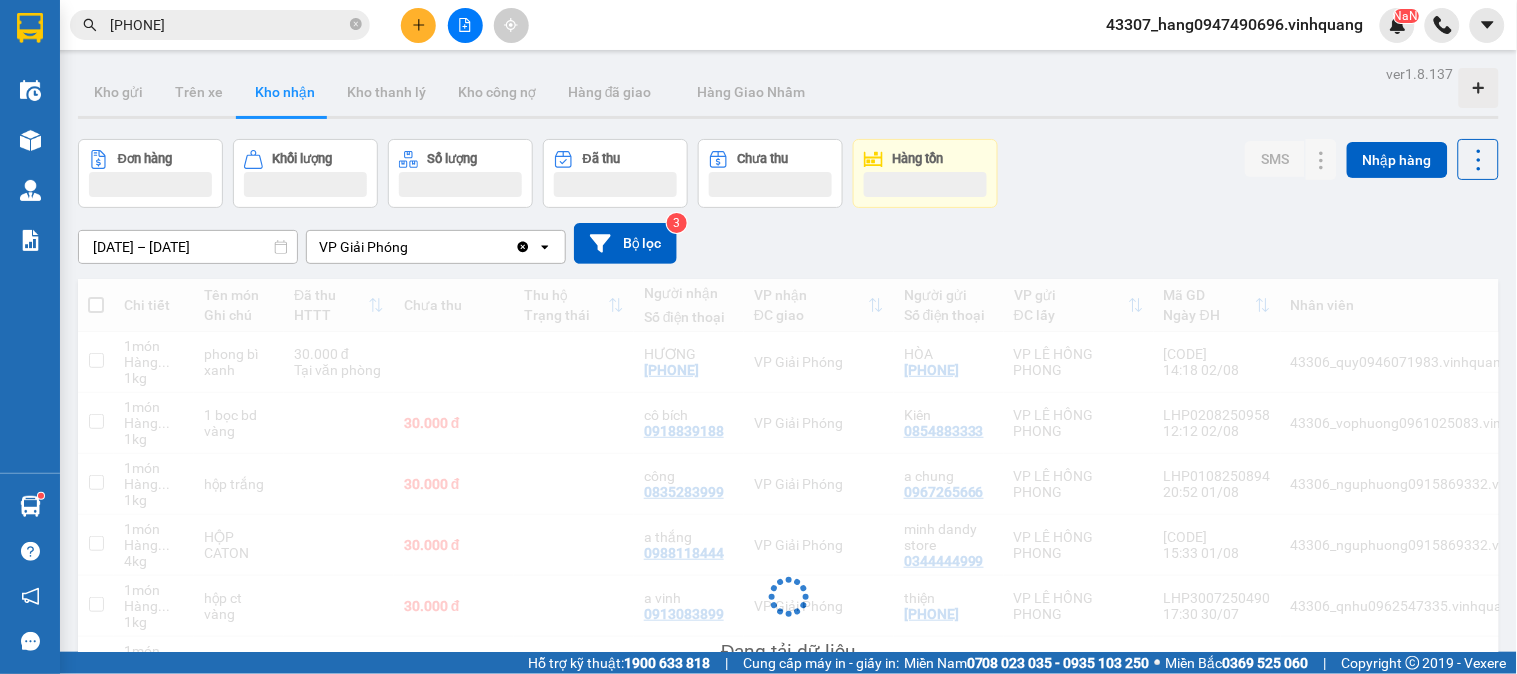 scroll, scrollTop: 0, scrollLeft: 0, axis: both 